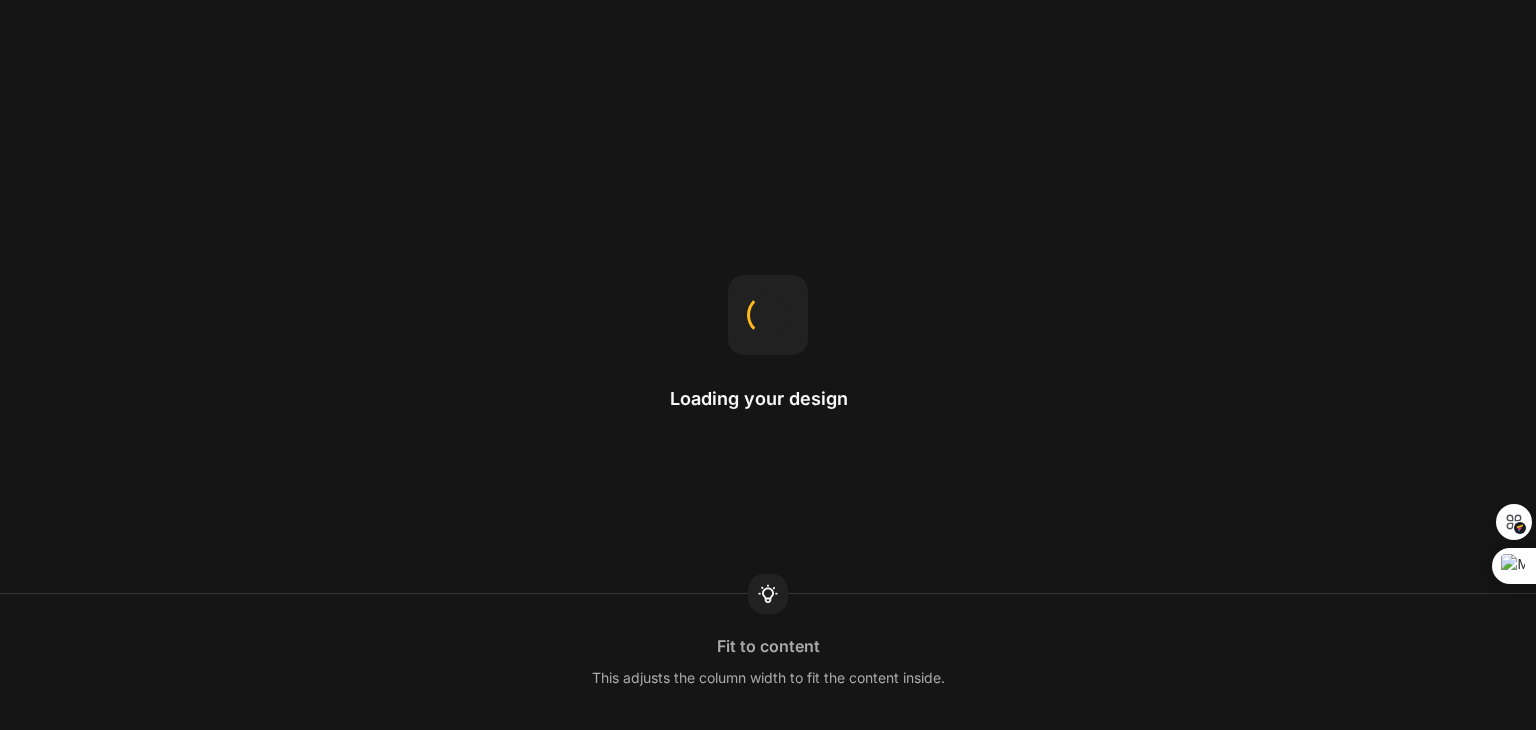 scroll, scrollTop: 0, scrollLeft: 0, axis: both 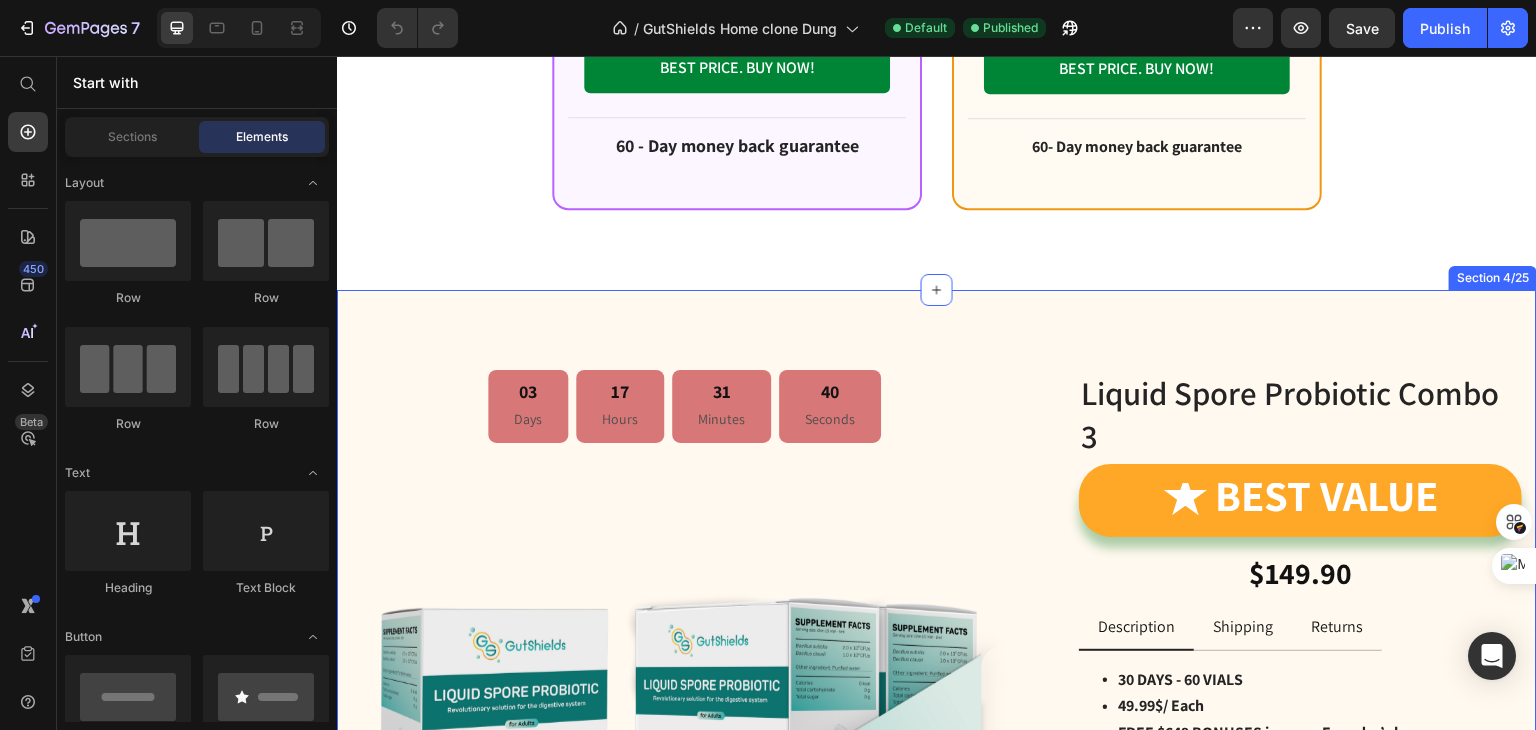 click on "03 Days 17 Hours 31 Minutes 40 Seconds Countdown Timer Product Images Liquid Spore Probiotic Combo 3 Product Title ★ Best value Button Row $149.90 Product Price Description Shipping Returns
30 DAYS - 60 VIALS
$49,99/ EACH
FREE $649 BONUSES in every Founder’s box 4× 60’ coaching 1-on-1 ($400) Low-FODMAP kit & meditation guide ($49) QR-COA + VIP Support Item List
Icon FREE SHIPPING (WORTH $5,95) Text Block Image 60- Day money back guarantee Text Block Tab Description Shipping Returns
30 DAYS - 60 VIALS
49.99$/ Each
FREE $649 BONUSES in every Founder’s box 4× 60’ coaching 1-on-1 ($400) Low-FODMAP kit & meditation guide ($49) QR-COA + VIP Support Item List
Icon FREE SHIPPING ( WORTH $5.95) Text Block Image 60 DAYS MONEY BACK Text Block Tab
Just $149,9 for $804,9 value Button Add to cart Add to Cart Buy now Add to Cart Row Image Image Image Image Image Row Row" at bounding box center (937, 811) 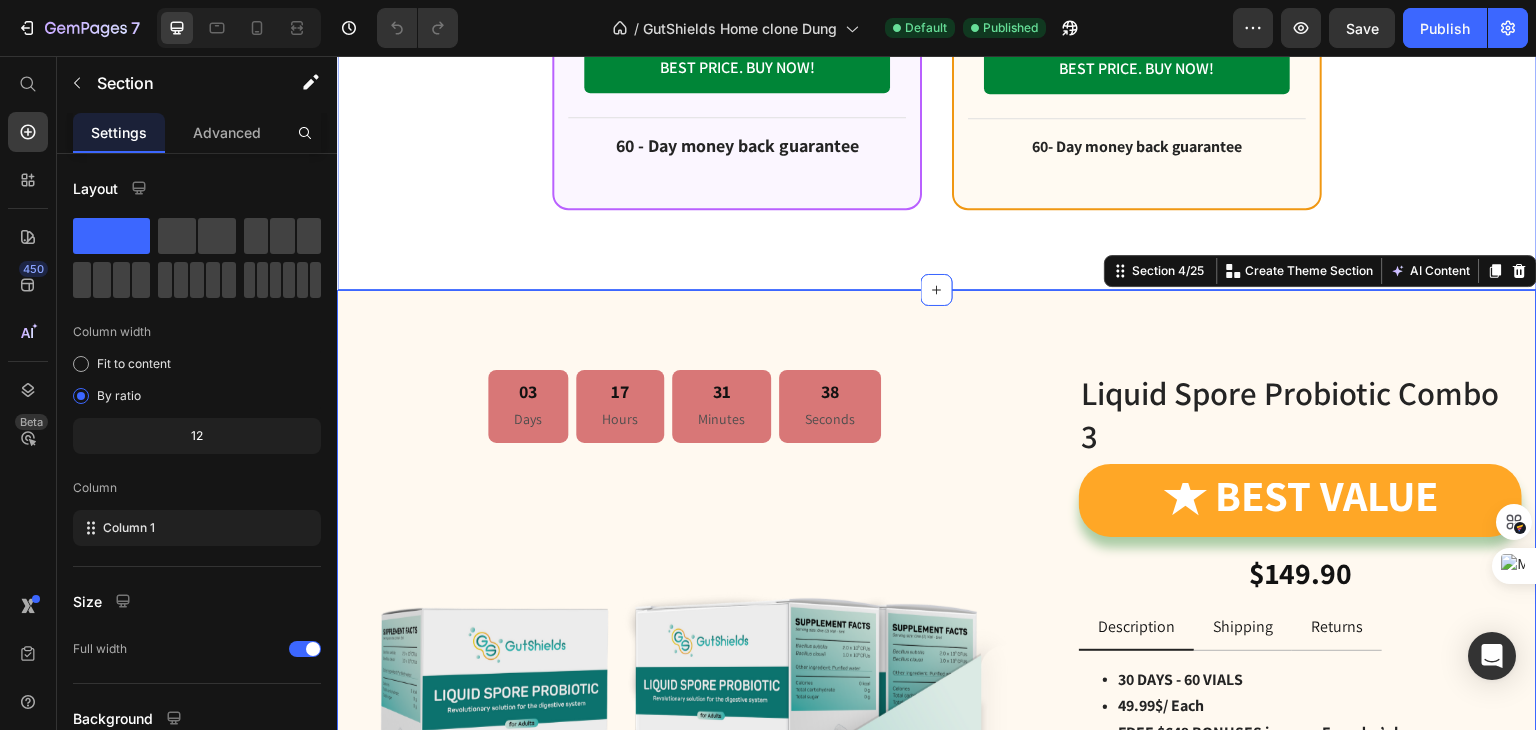 click on "Choose Your Restoration Plan Heading Science-grade spores, concierge coaching, zero risk. Text Block Row Founder’s Program  ★ Most popular Text Block Row Product Images Row Liquid Spore Probiotic Combo 3 Product Title $149.90 Product Price Row 3 boxes/mo • priority re-stock • 24-mo price lock Text Block Row Row 49,99$ / Each Text Block $149,9 (≈ $4,9 / day) Text Block Row         FREE 4 sessions – $600 value Text Block Row Low-FODMAP + meditation guide ($49) Text Block Row Priority RN/RD chat (8 AM–12 AM ET) Text Block Row BEST PRICE. BUY NOW! Add to Cart Row 60 - Day money back guarantee Text Block Row Product Row One-Time Reset Text Block Row Product Images Row Liquid Spore Probiotic Product Title $59.99 Product Price Row 1 boxes – 10 days Text Block Row Row 59,99$ / Each Text Block $179,9 (≈ $5,9 / day) Text Block Row
Icon Row
Icon Row VIP Support: Standard Text Block Row $59.99 Product Price BEST PRICE. BUY NOW! Add to Cart Row Text Block Row Product" at bounding box center (937, -466) 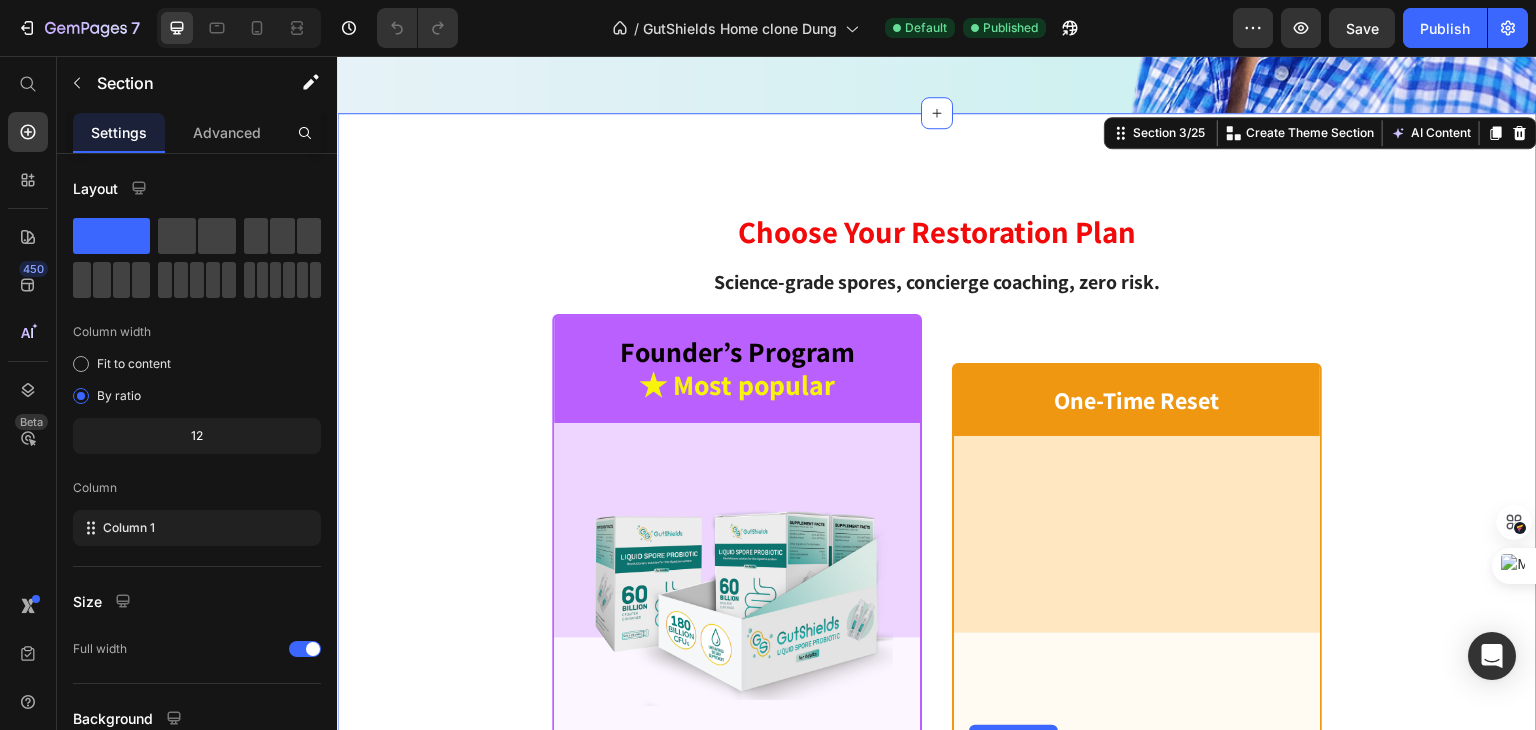 scroll, scrollTop: 800, scrollLeft: 0, axis: vertical 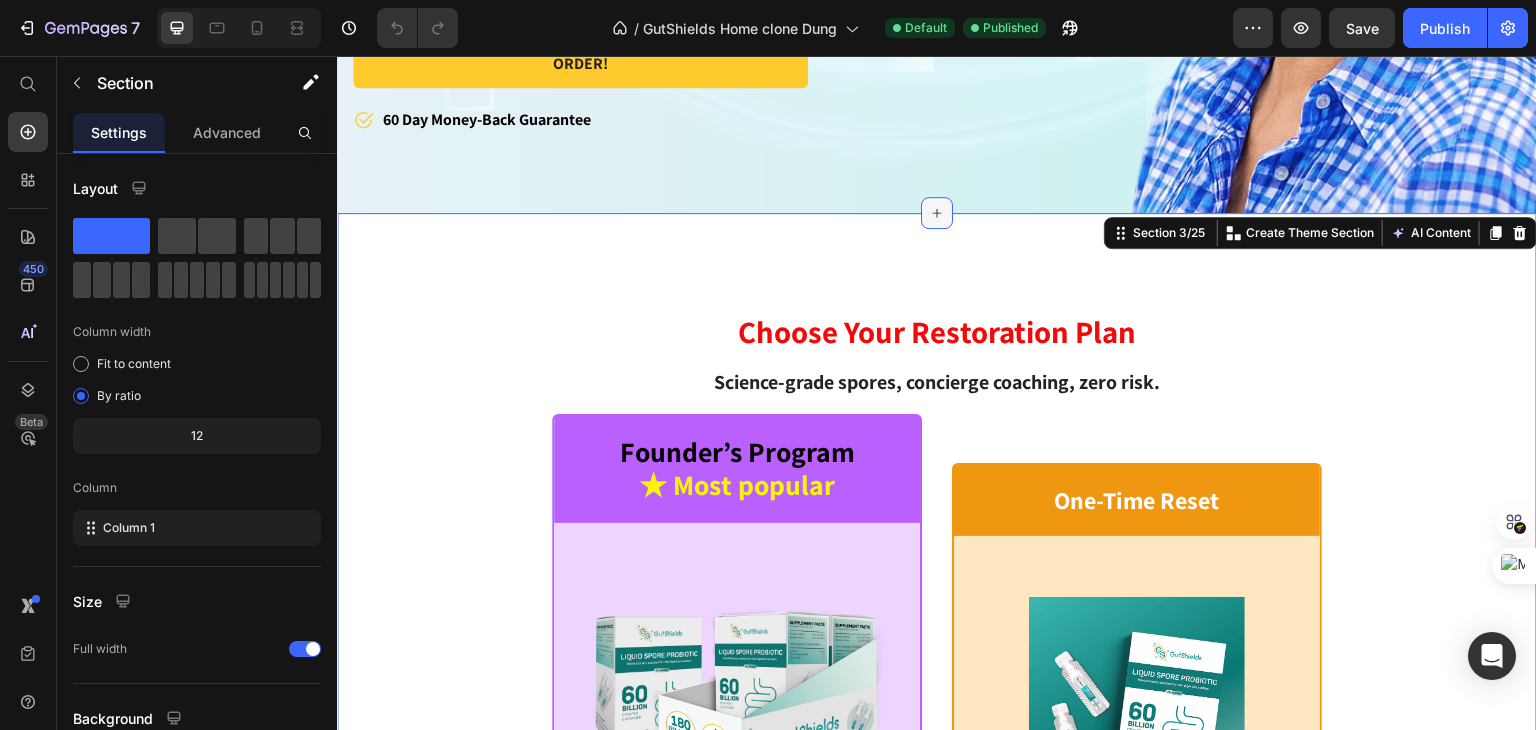 click 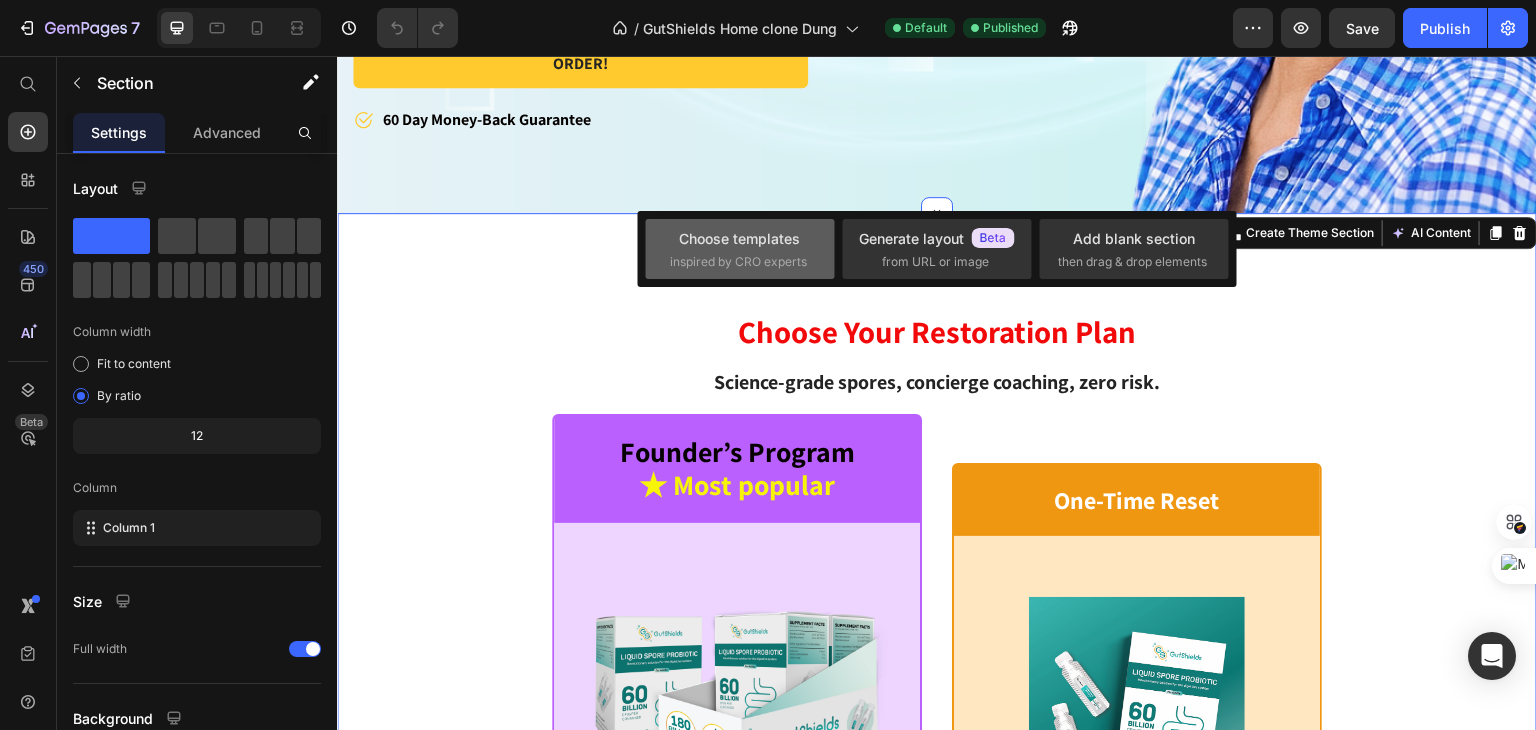 click on "Choose templates" at bounding box center [739, 238] 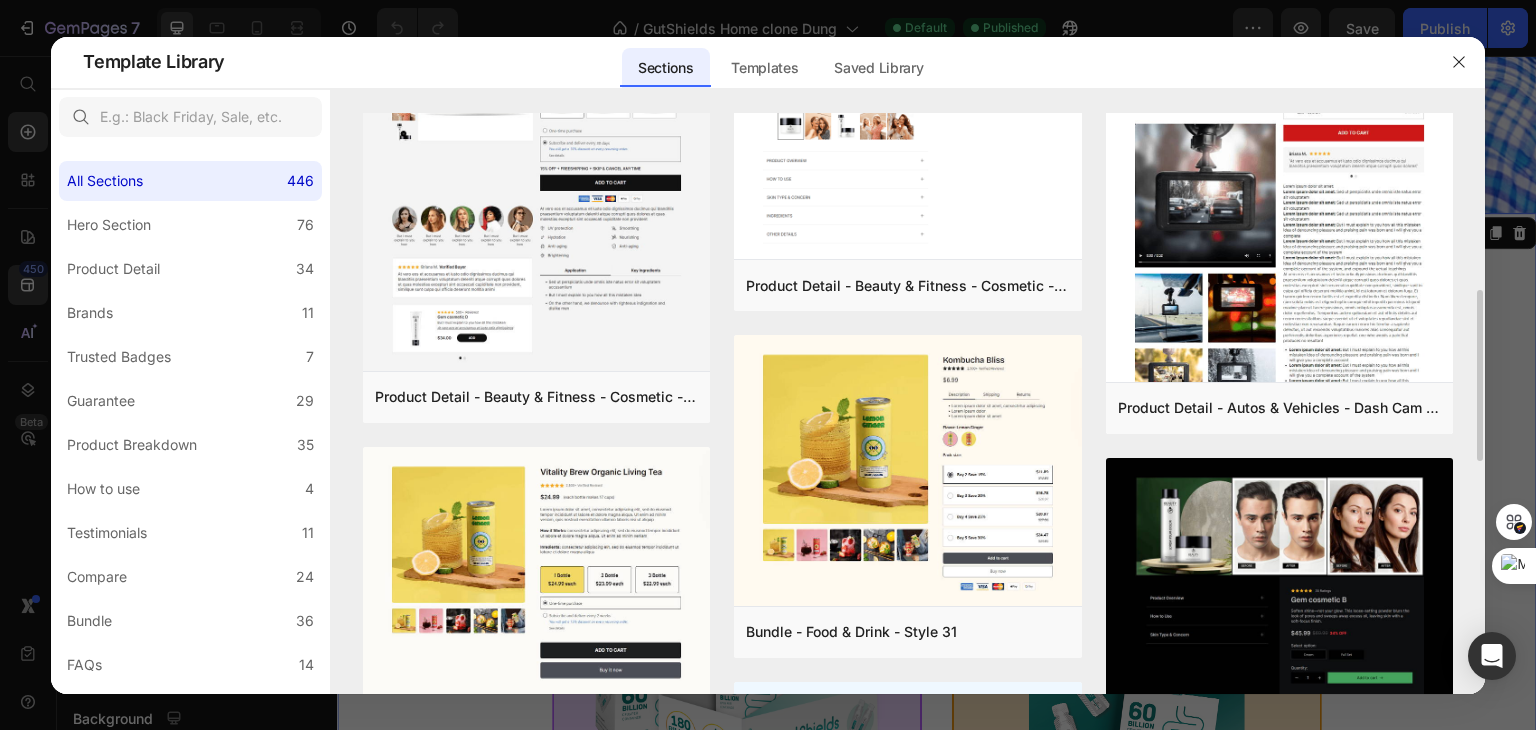 scroll, scrollTop: 700, scrollLeft: 0, axis: vertical 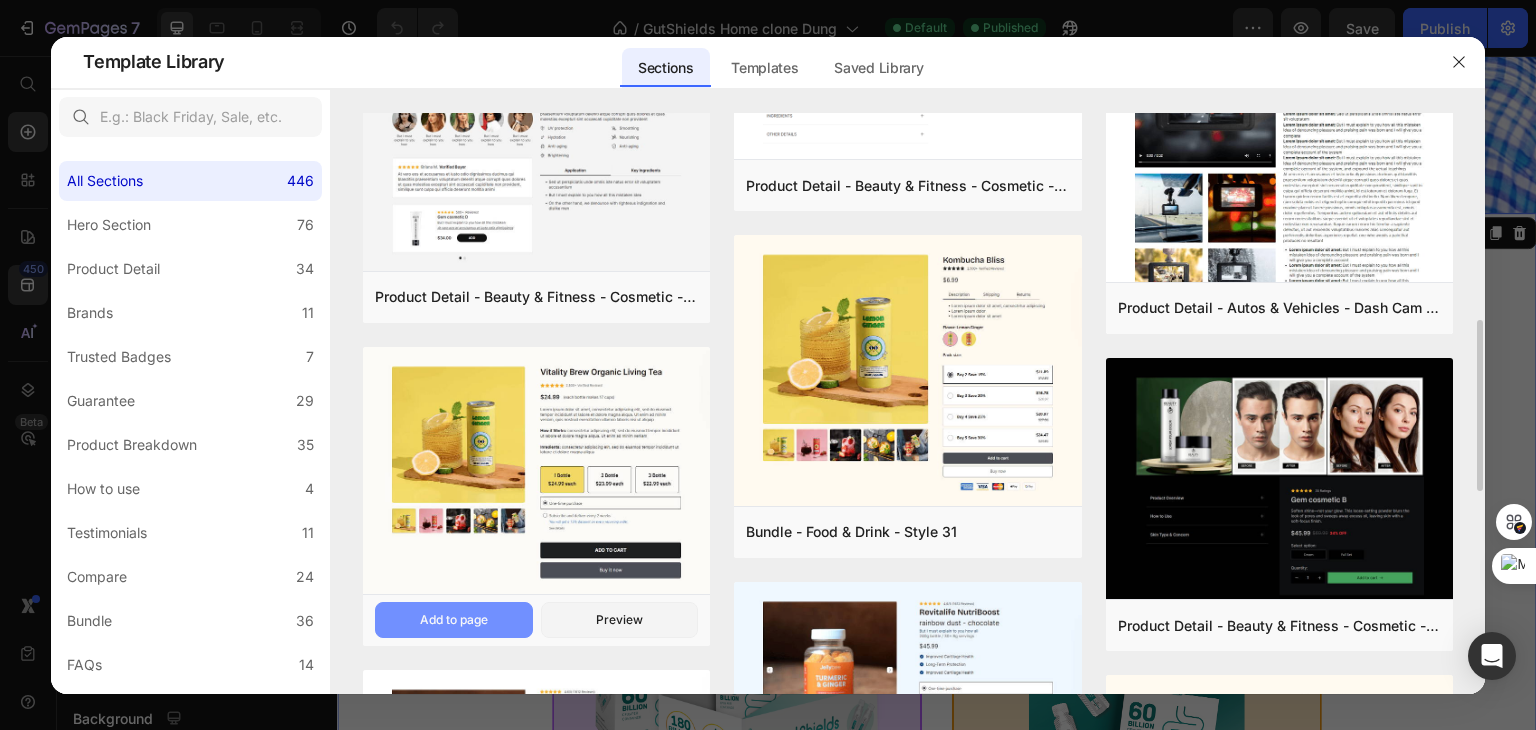 click on "Add to page" at bounding box center [454, 620] 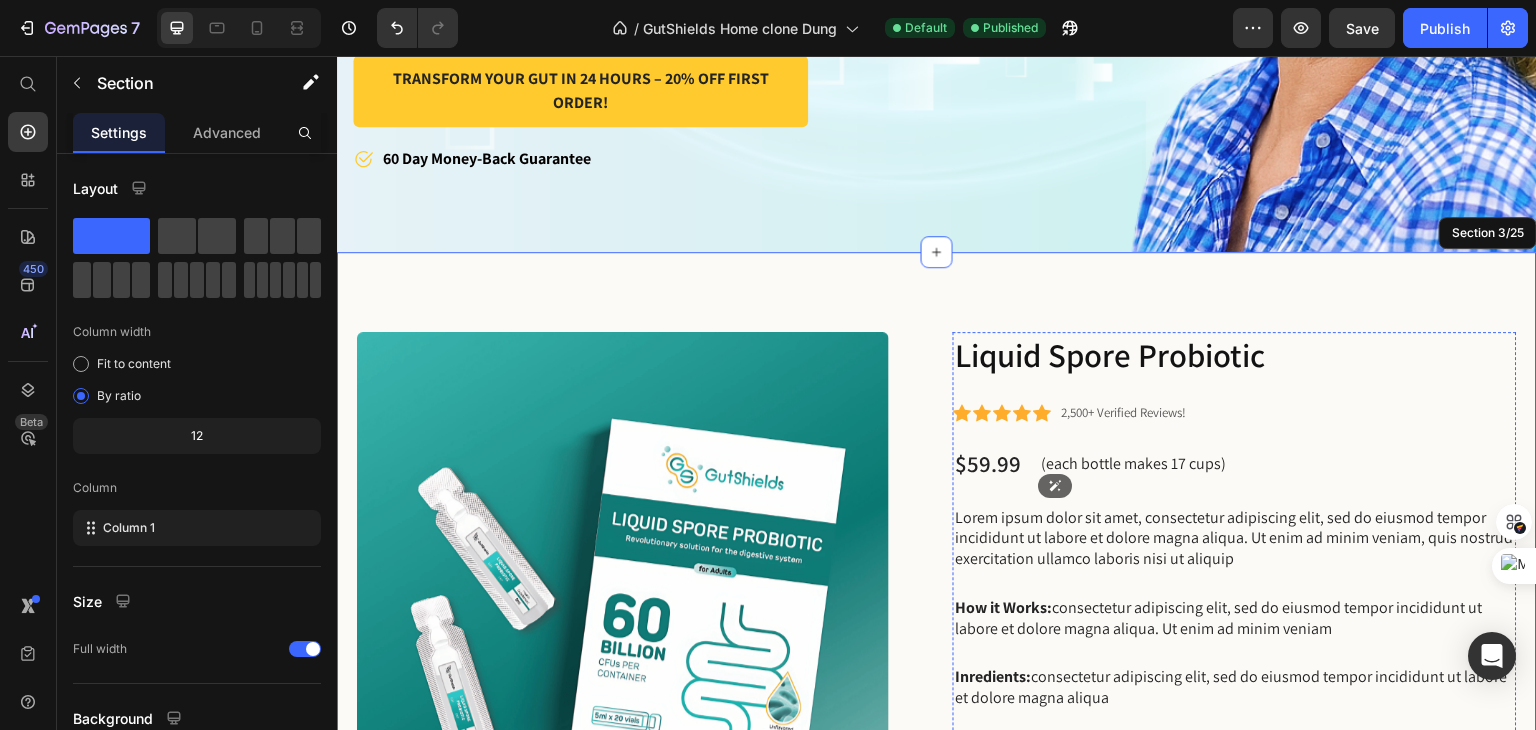 scroll, scrollTop: 723, scrollLeft: 0, axis: vertical 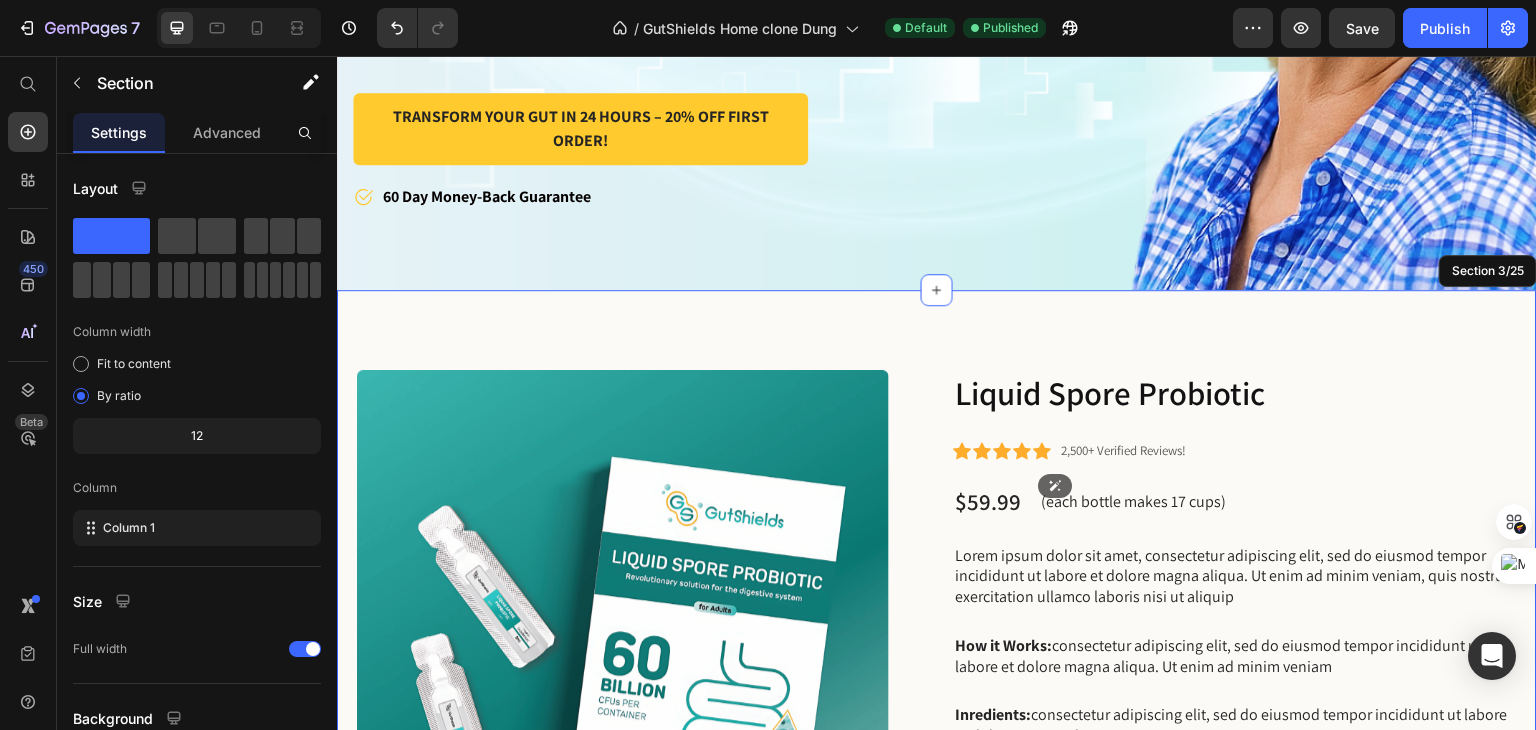 click on "Product Images Liquid Spore Probiotic Product Title Icon Icon Icon Icon Icon Icon List 2,500+ Verified Reviews! Text Block Row $59.99 Product Price (each bottle makes 17 cups) Text Block Row Lorem ipsum dolor sit amet, consectetur adipiscing elit, sed do eiusmod tempor incididunt ut labore et dolore magna aliqua. Ut enim ad minim veniam, quis nostrud exercitation ullamco laboris nisi ut aliquip Text Block How it Works:  consectetur adipiscing elit, sed do eiusmod tempor incididunt ut labore et dolore magna aliqua. Ut enim ad minim veniam Text Block Inredients:  consectetur adipiscing elit, sed do eiusmod tempor incididunt ut labore et dolore magna aliqua Text Block Row This product has only default variant Product Variants & Swatches Seal Subscriptions Seal Subscriptions Add to cart Add to Cart Buy it now Dynamic Checkout Text Block How it Works:  consectetur adipiscing elit, sed do eiusmod tempor incididunt ut labore et dolore magna aliqua. Ut enim ad minim veniam Text Block Inredients: Text Block Row Row" at bounding box center (937, 722) 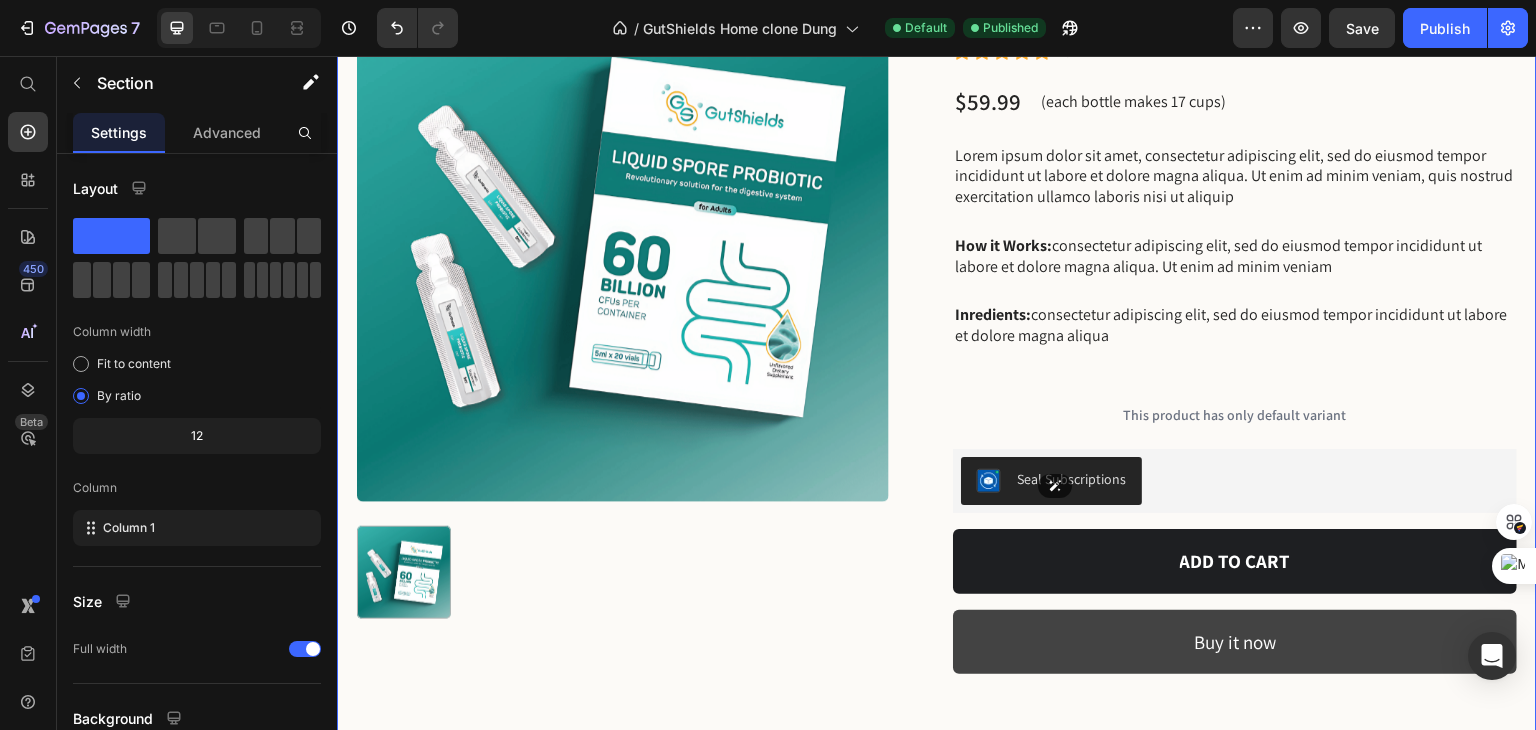 scroll, scrollTop: 1423, scrollLeft: 0, axis: vertical 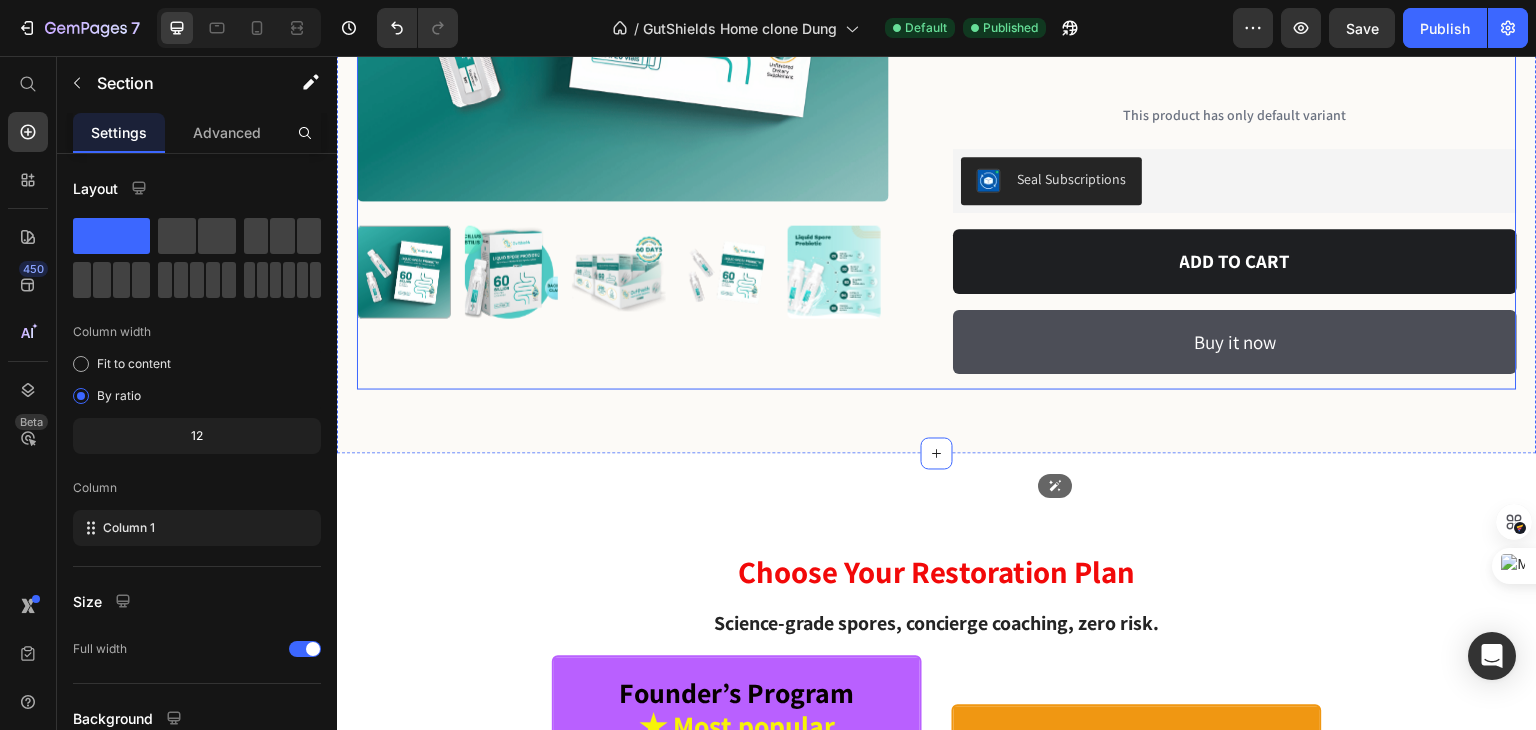 click on "Product Images" at bounding box center (639, 30) 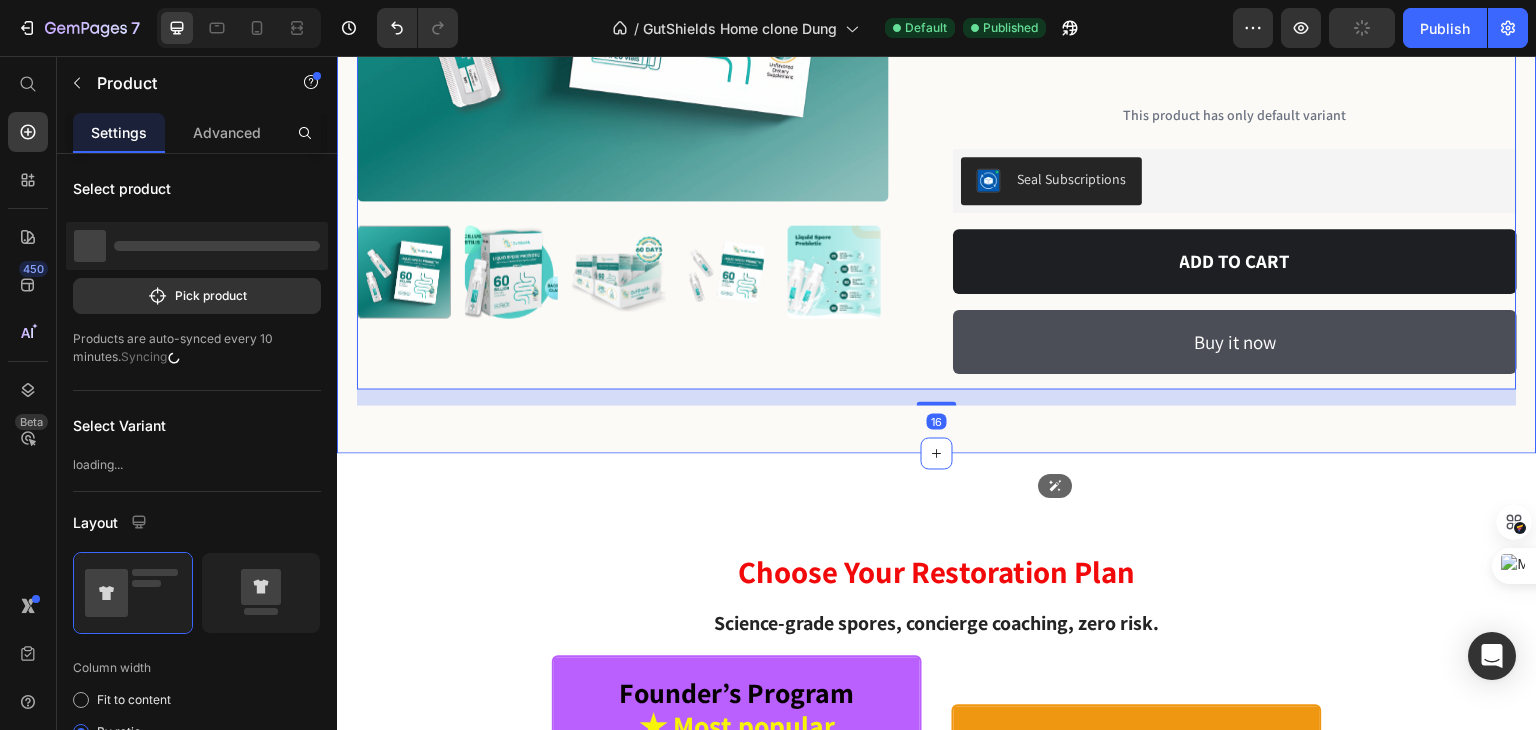 click on "Product Images Liquid Spore Probiotic Product Title Icon Icon Icon Icon Icon Icon List 2,500+ Verified Reviews! Text Block Row $59.99 Product Price (each bottle makes 17 cups) Text Block Row Lorem ipsum dolor sit amet, consectetur adipiscing elit, sed do eiusmod tempor incididunt ut labore et dolore magna aliqua. Ut enim ad minim veniam, quis nostrud exercitation ullamco laboris nisi ut aliquip Text Block How it Works:  consectetur adipiscing elit, sed do eiusmod tempor incididunt ut labore et dolore magna aliqua. Ut enim ad minim veniam Text Block Inredients:  consectetur adipiscing elit, sed do eiusmod tempor incididunt ut labore et dolore magna aliqua Text Block Row This product has only default variant Product Variants & Swatches Seal Subscriptions Seal Subscriptions Add to cart Add to Cart Buy it now Dynamic Checkout Text Block How it Works:  consectetur adipiscing elit, sed do eiusmod tempor incididunt ut labore et dolore magna aliqua. Ut enim ad minim veniam Text Block Inredients: Text Block Row Row" at bounding box center [937, 22] 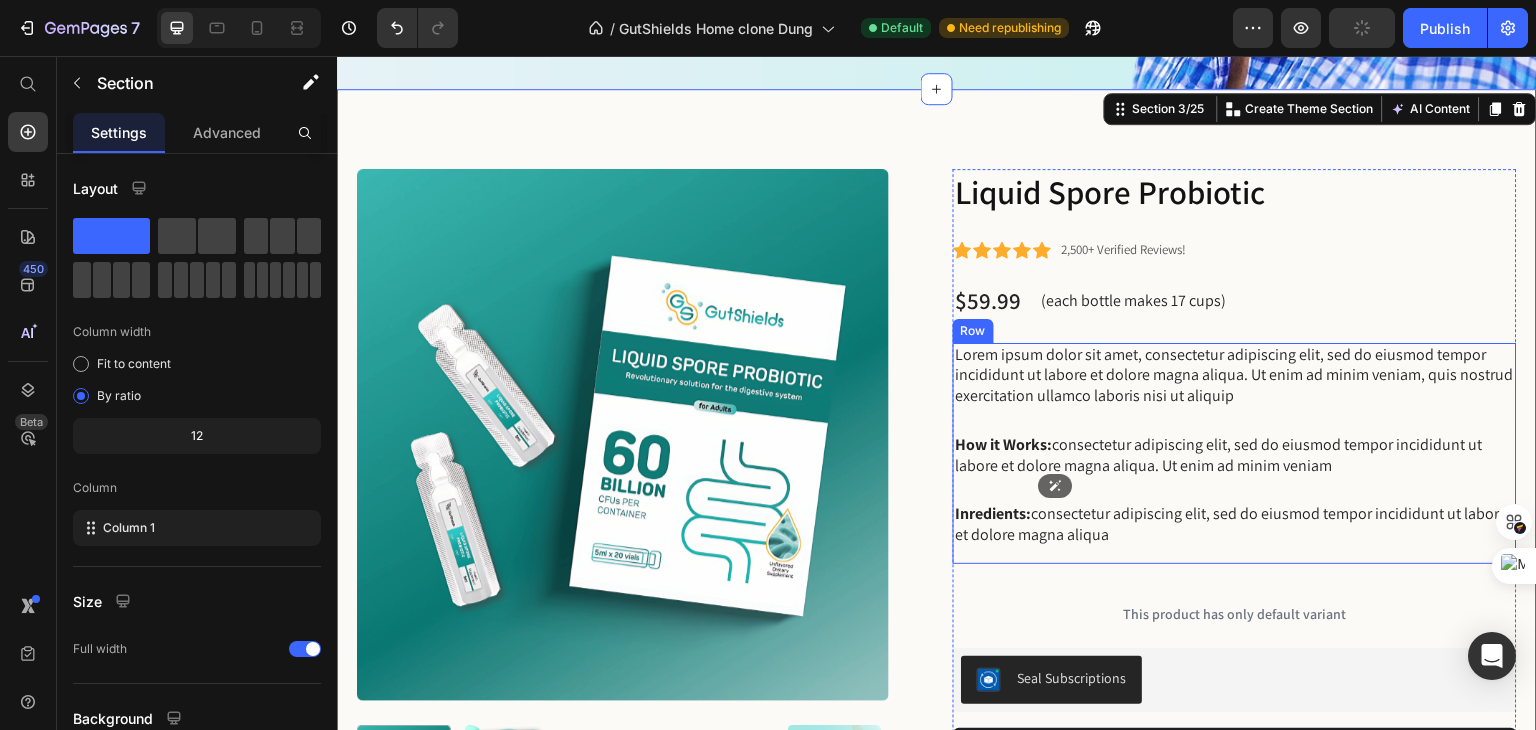 scroll, scrollTop: 723, scrollLeft: 0, axis: vertical 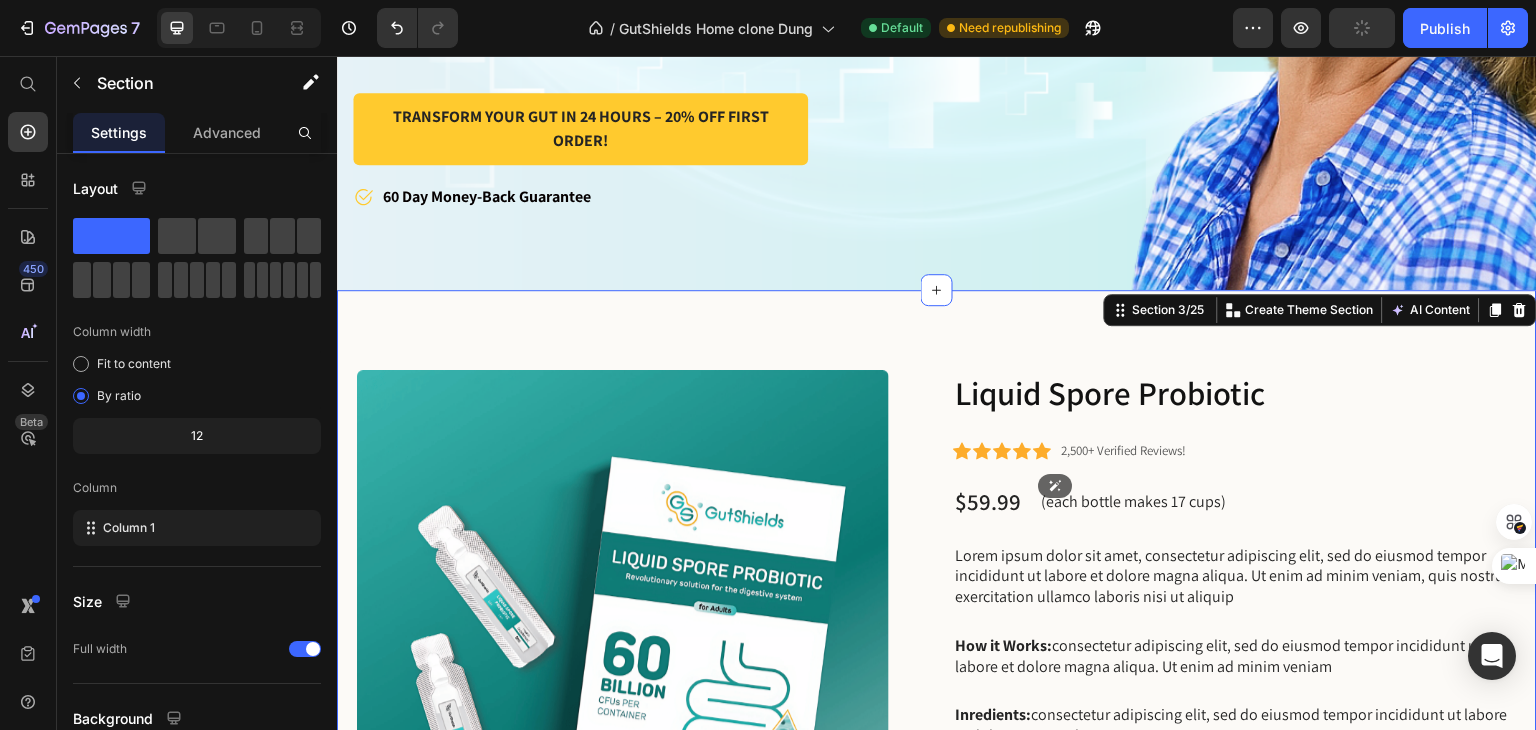 click 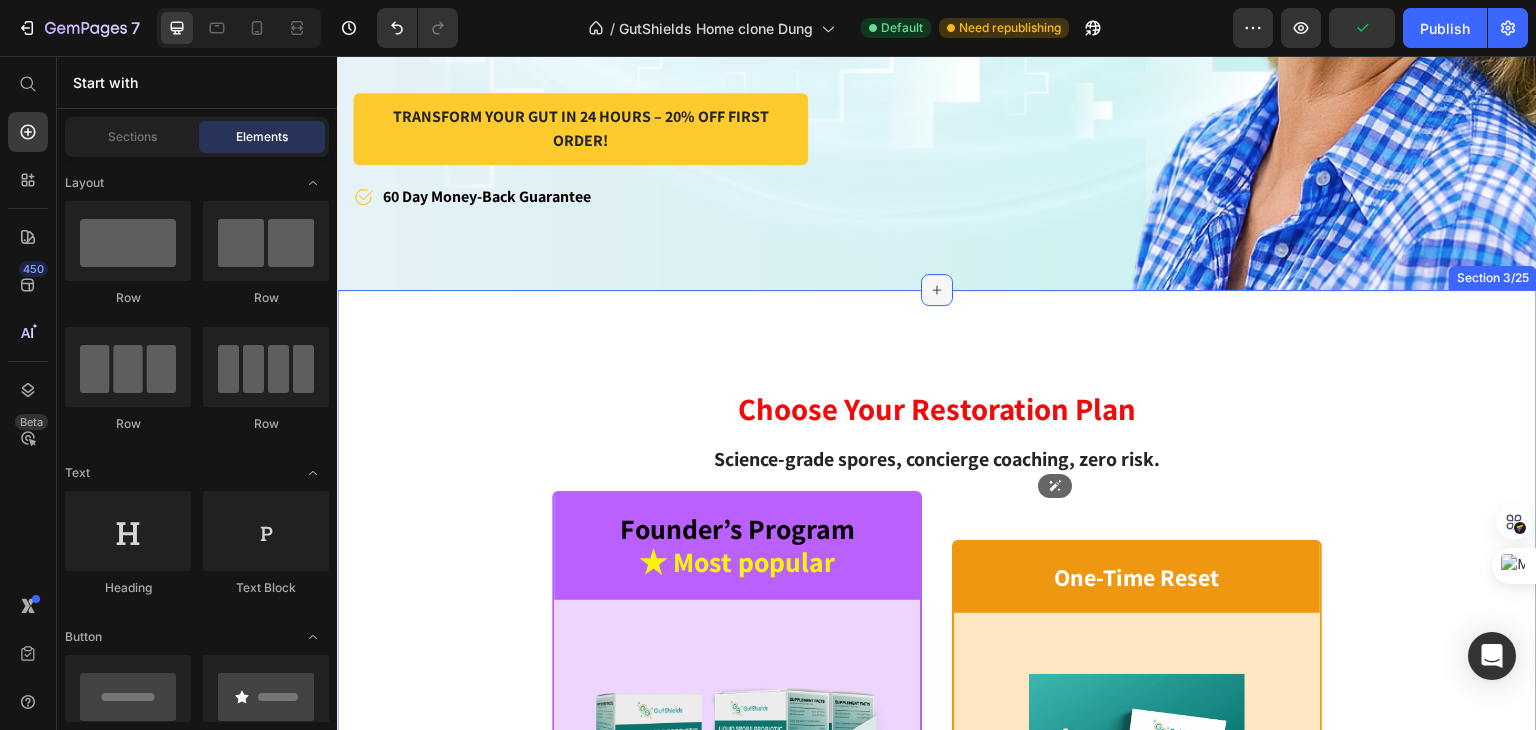 click 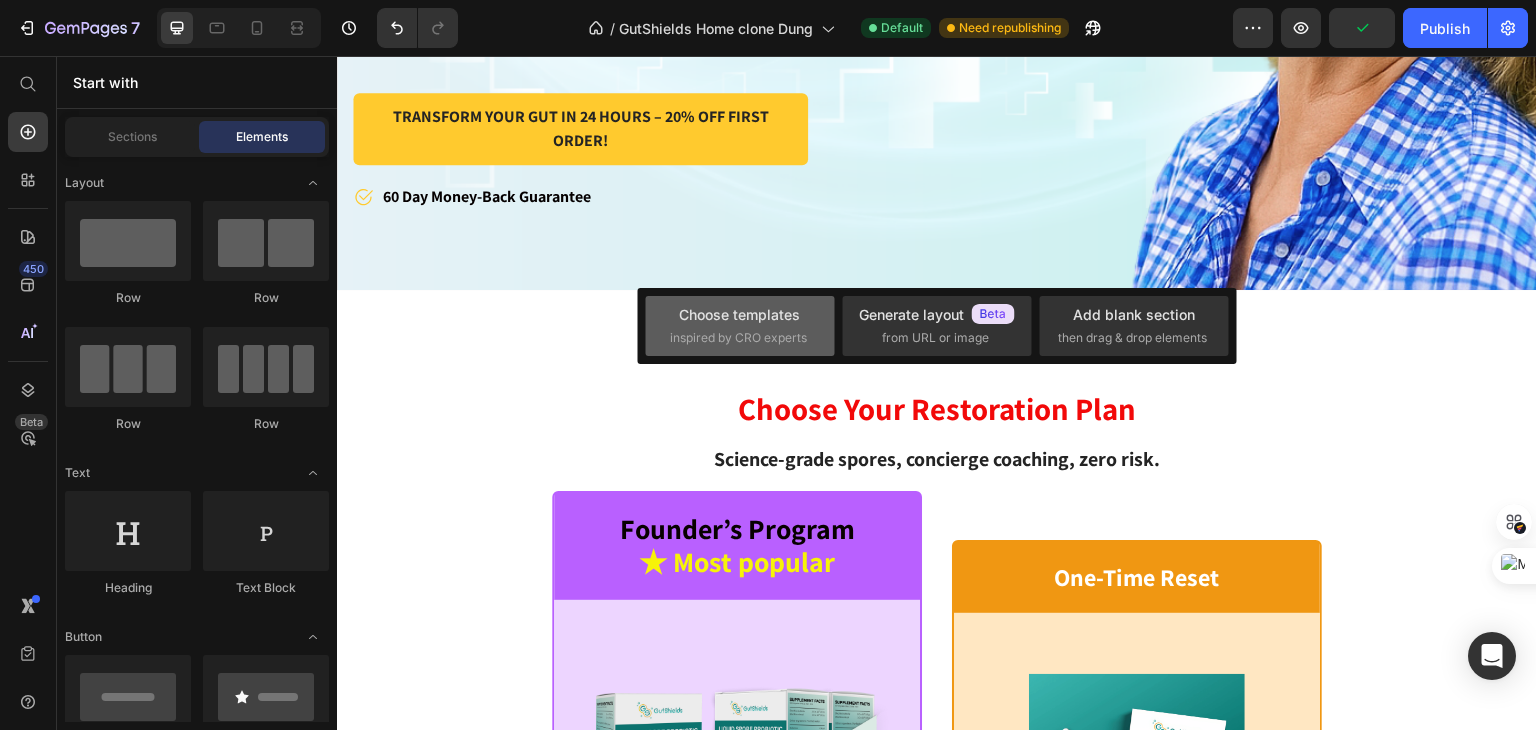click on "Choose templates  inspired by CRO experts" at bounding box center [740, 325] 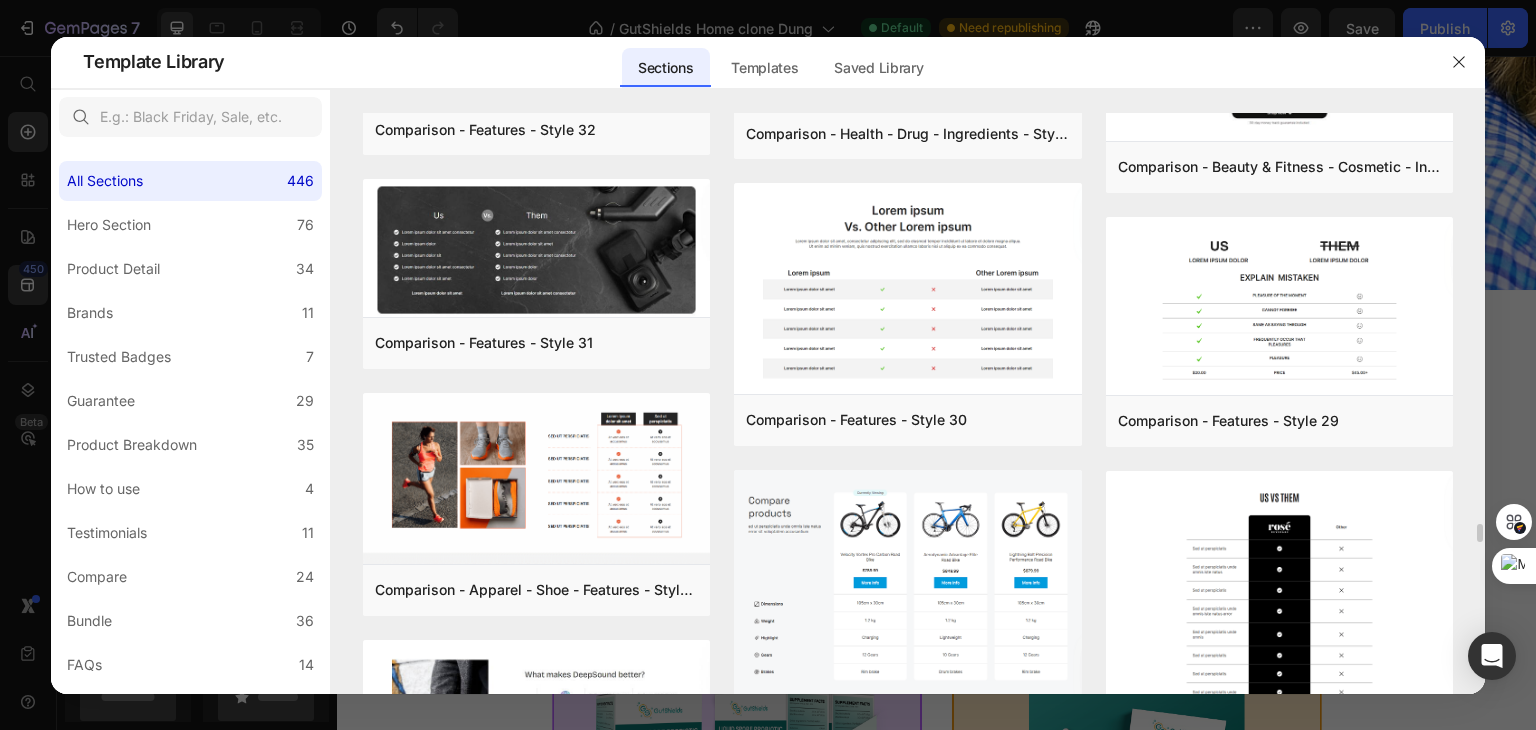 scroll, scrollTop: 15886, scrollLeft: 0, axis: vertical 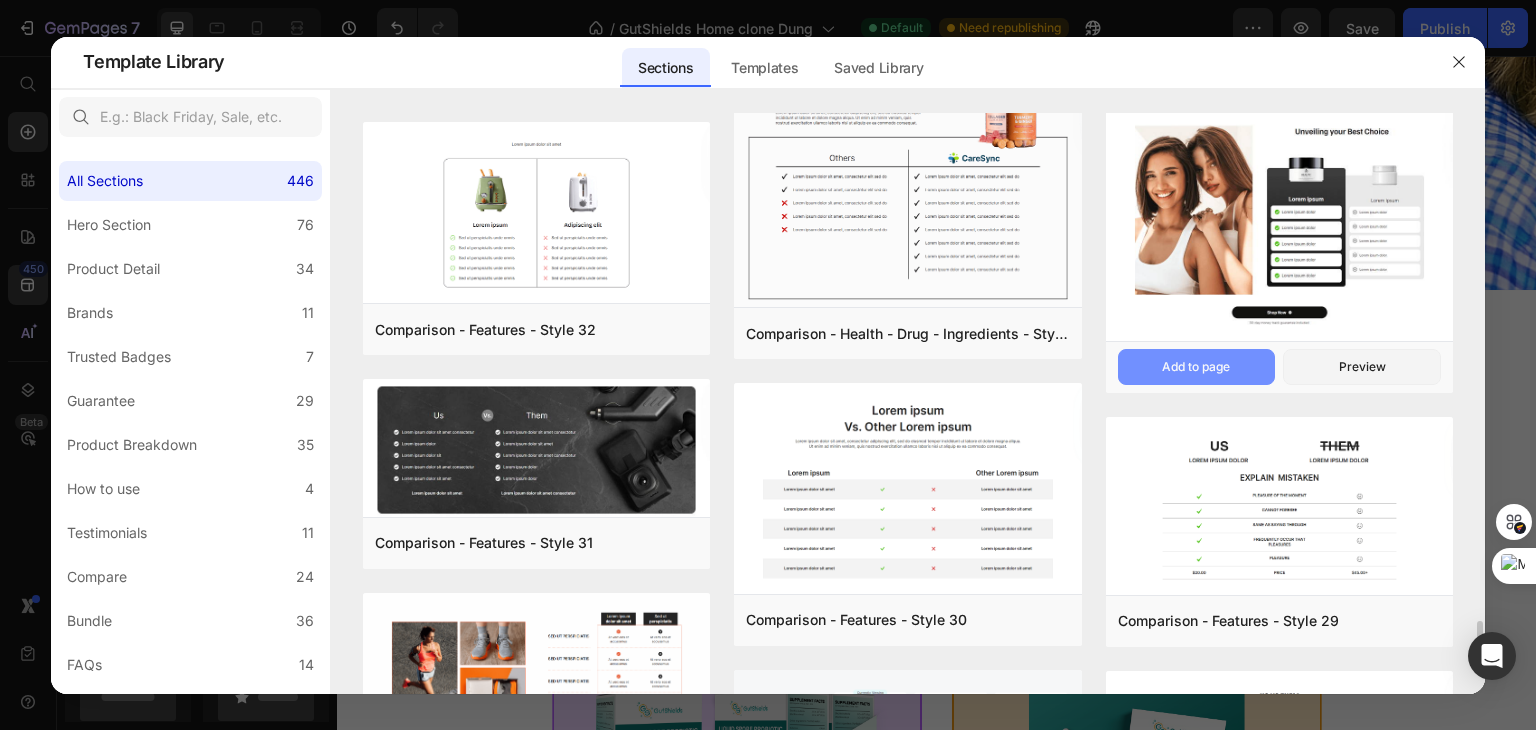 click on "Add to page" at bounding box center [1197, 367] 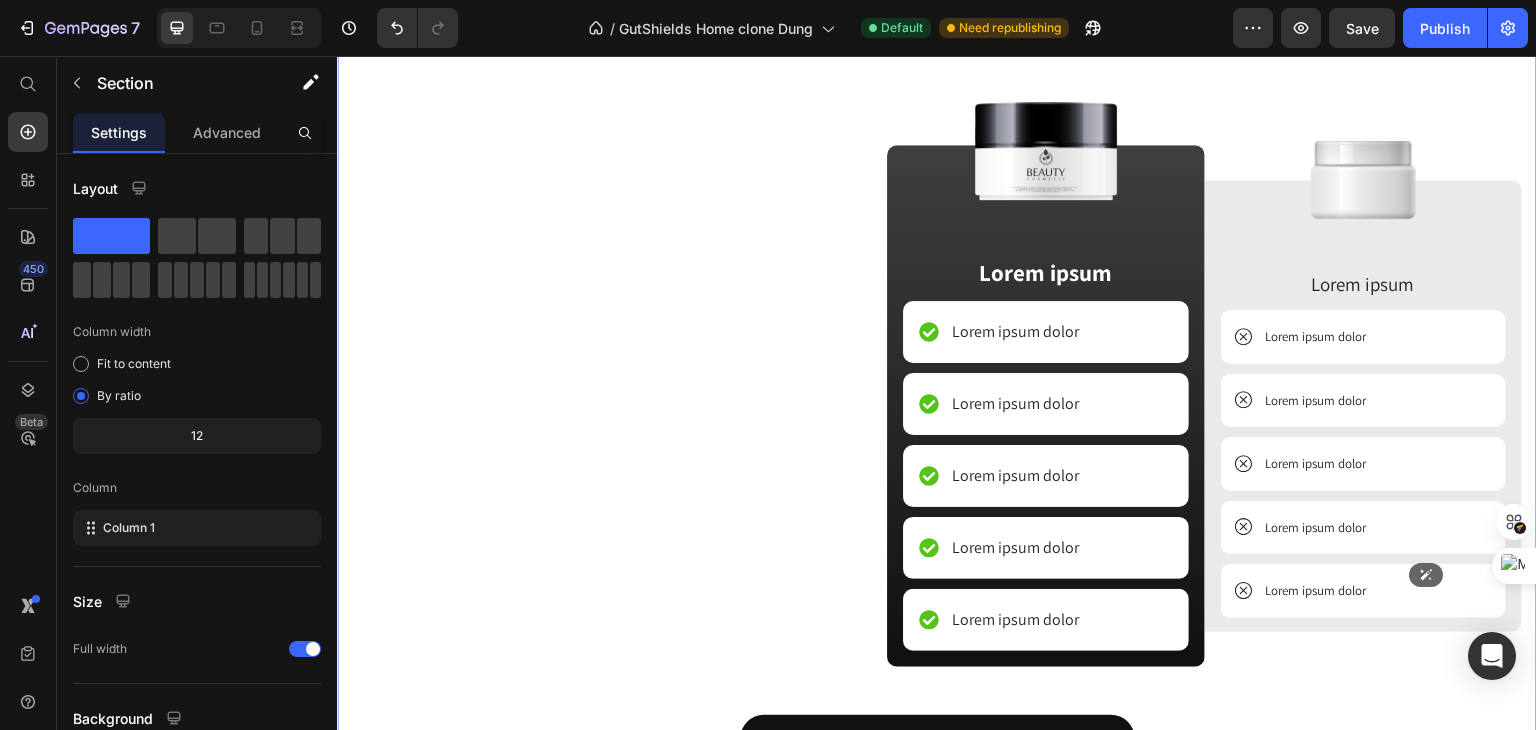 scroll, scrollTop: 1023, scrollLeft: 0, axis: vertical 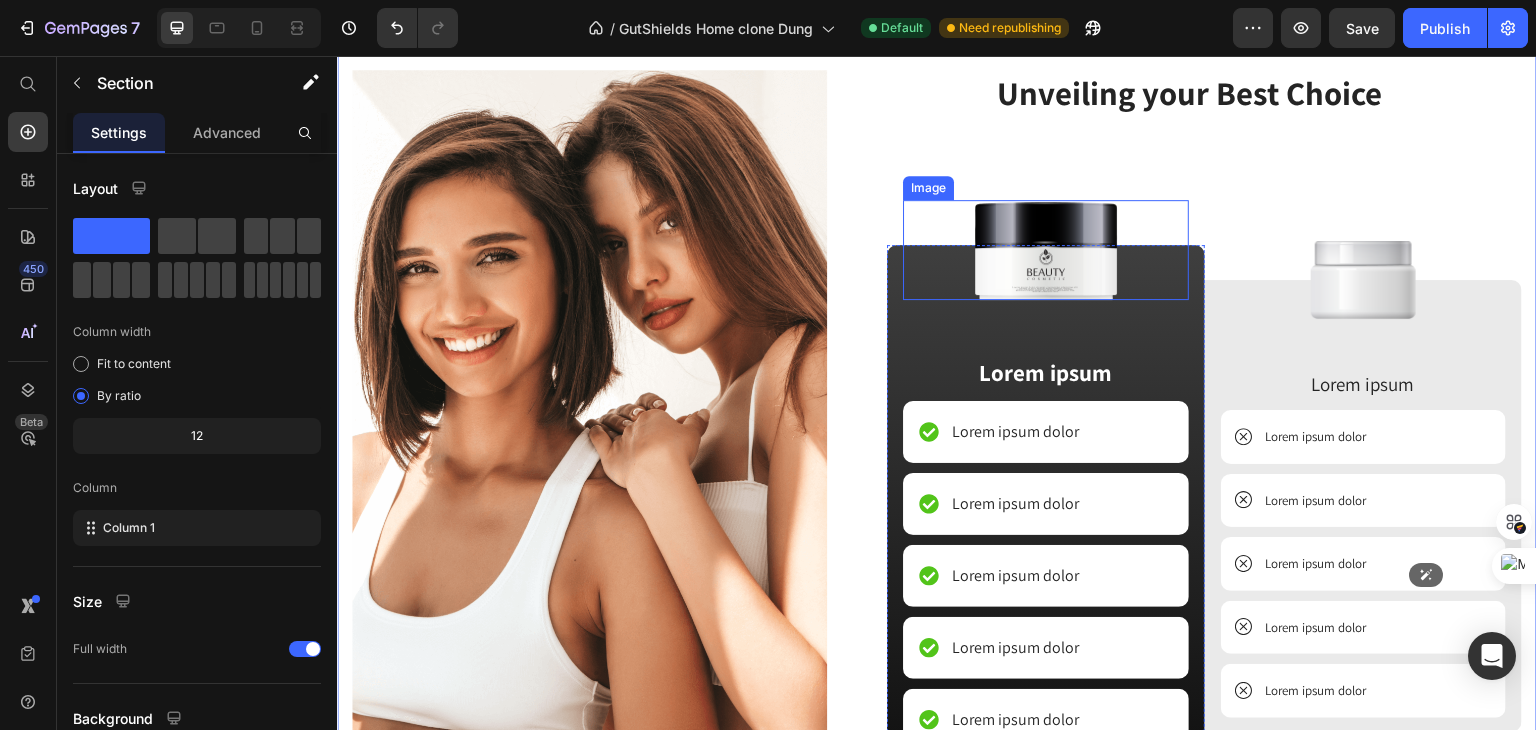 click at bounding box center [1046, 250] 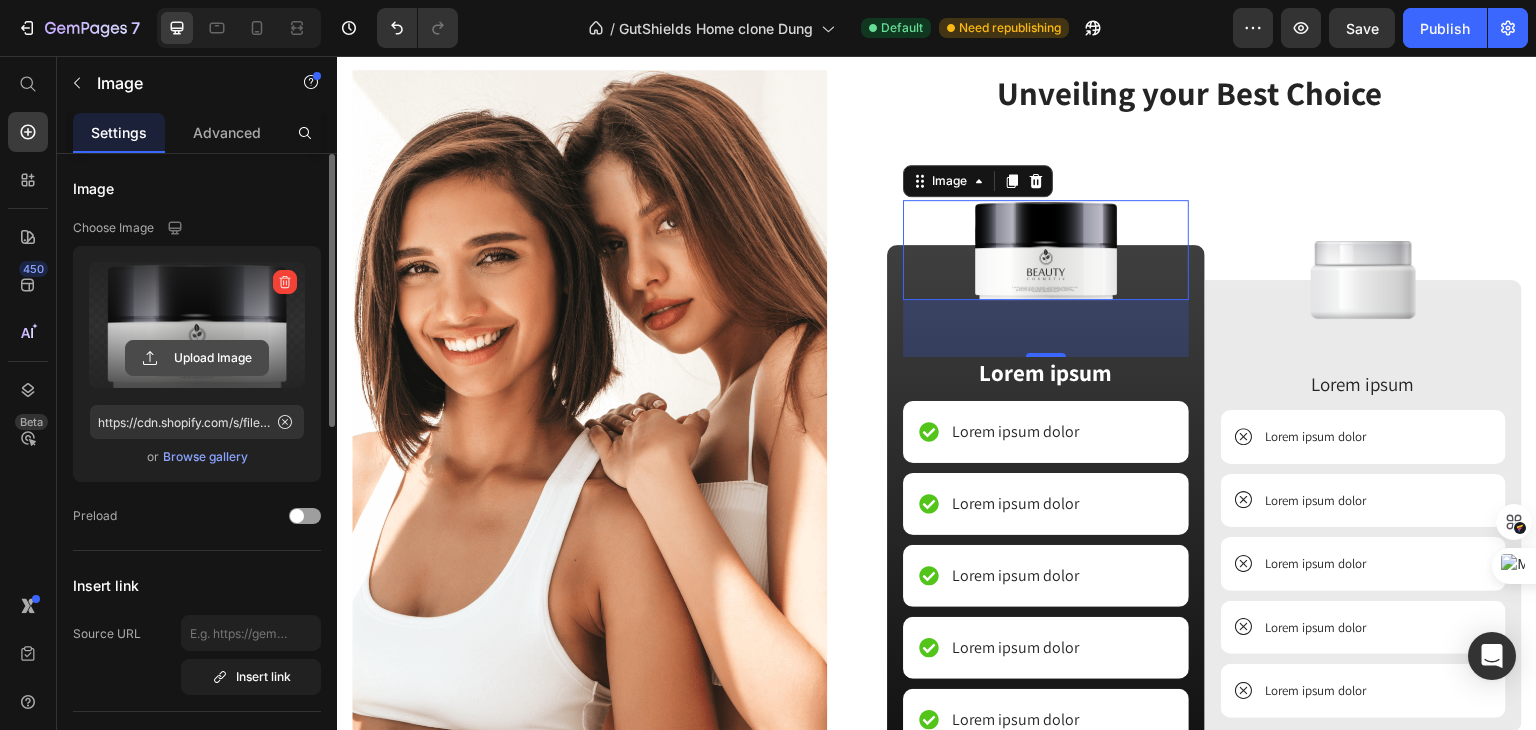click 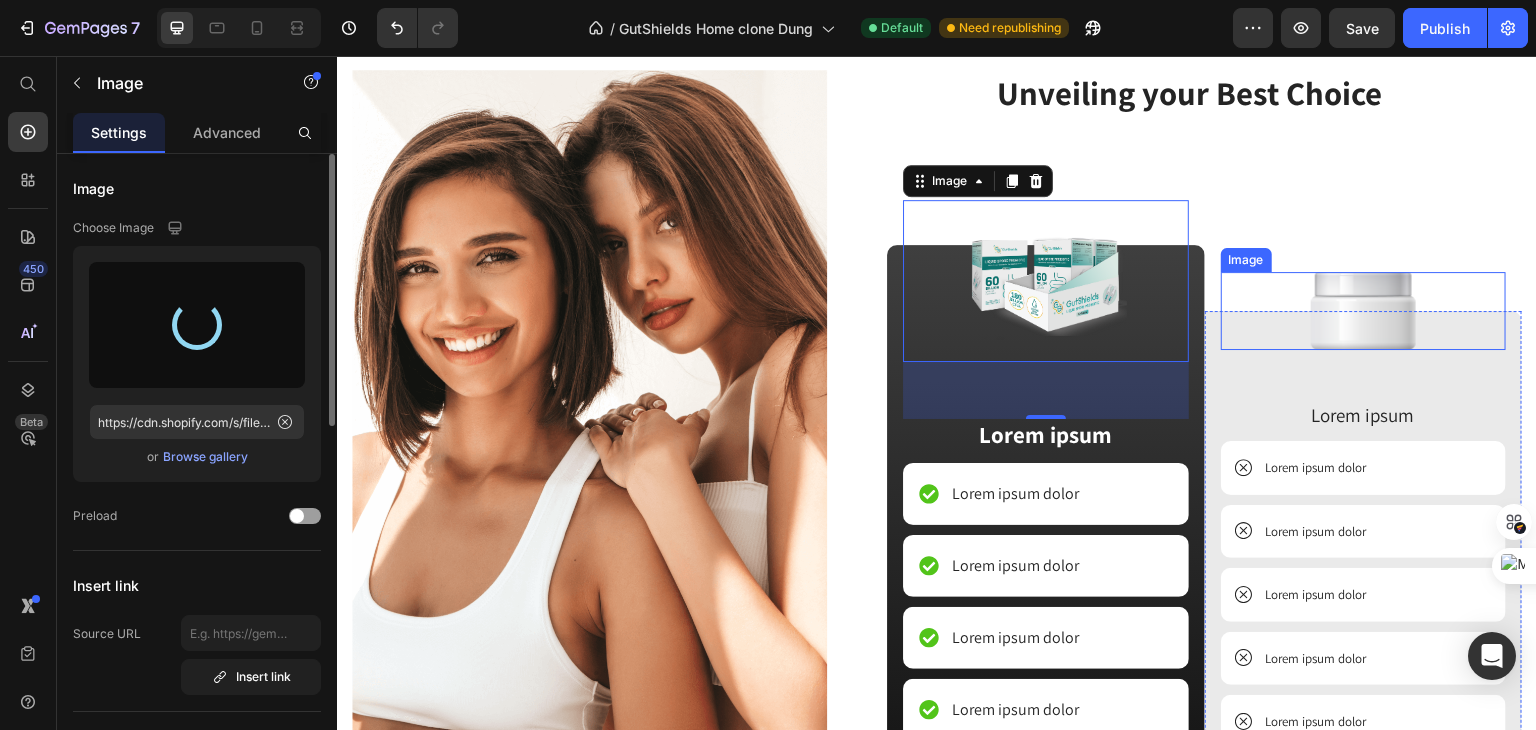 type on "https://cdn.shopify.com/s/files/1/0590/7591/9906/files/gempages_482871204911252320-83af83aa-6939-47bc-98ab-2d2ebd0afbc1.png" 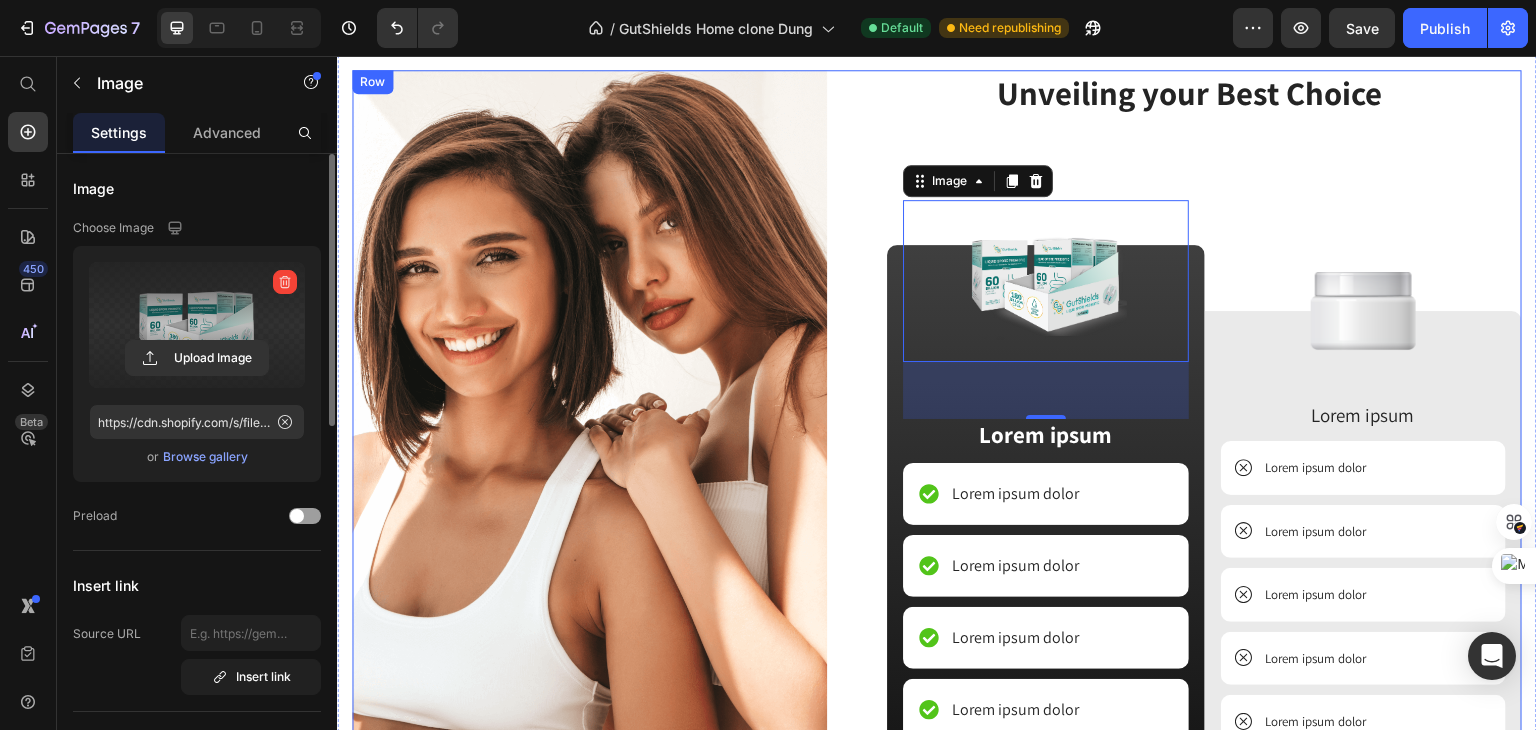 click on "Unveiling your Best Choice Heading Image   57 Lorem ipsum Text Block Lorem ipsum dolor Item List Lorem ipsum dolor Item List Lorem ipsum dolor Item List Lorem ipsum dolor Item List Lorem ipsum dolor Item List Row Image Lorem ipsum Text Block
Lorem ipsum dolor Item List
Lorem ipsum dolor Item List
Lorem ipsum dolor Item List
Lorem ipsum dolor Item List
Lorem ipsum dolor Item List Row Row" at bounding box center (1189, 457) 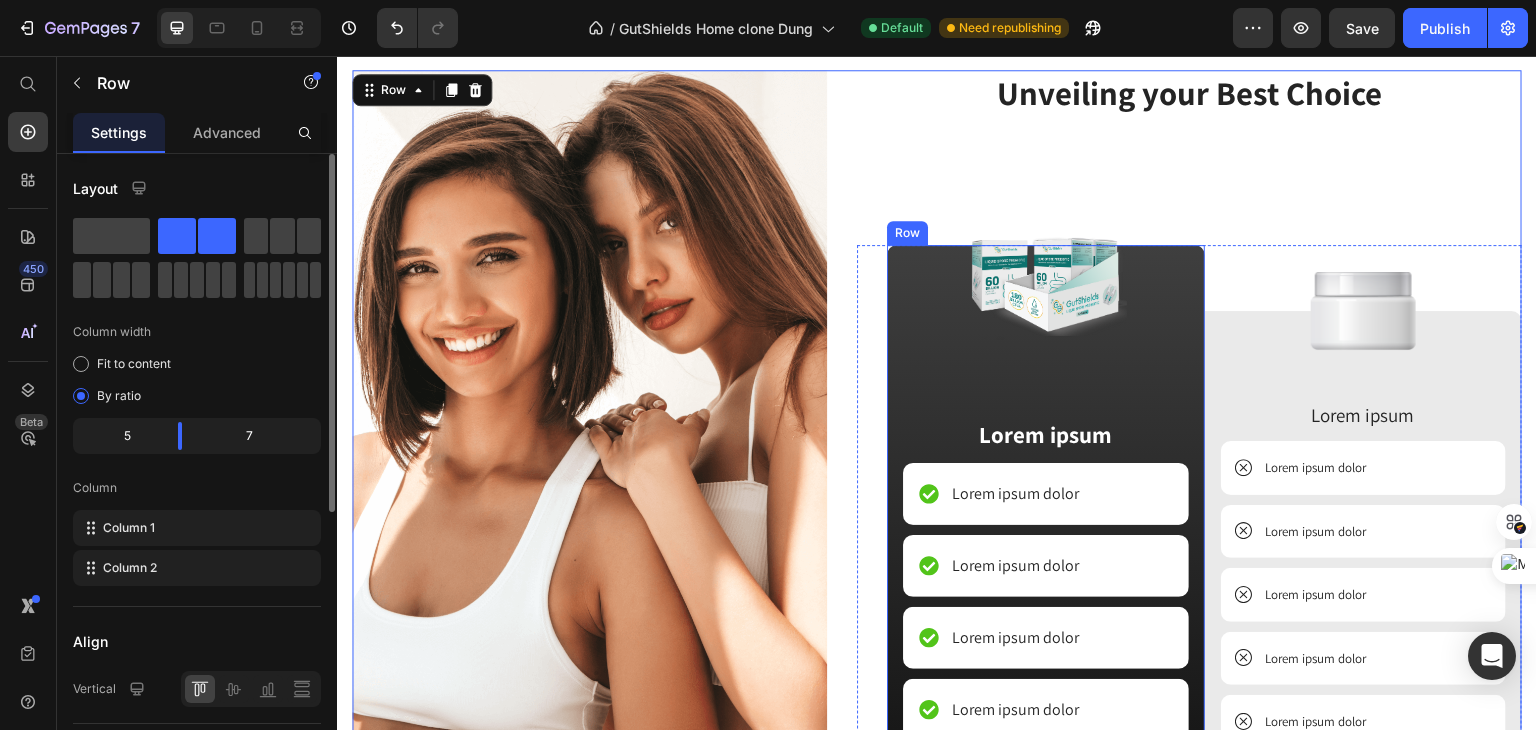 click on "Image Lorem ipsum Text Block Lorem ipsum dolor Item List Lorem ipsum dolor Item List Lorem ipsum dolor Item List Lorem ipsum dolor Item List Lorem ipsum dolor Item List Row" at bounding box center [1046, 537] 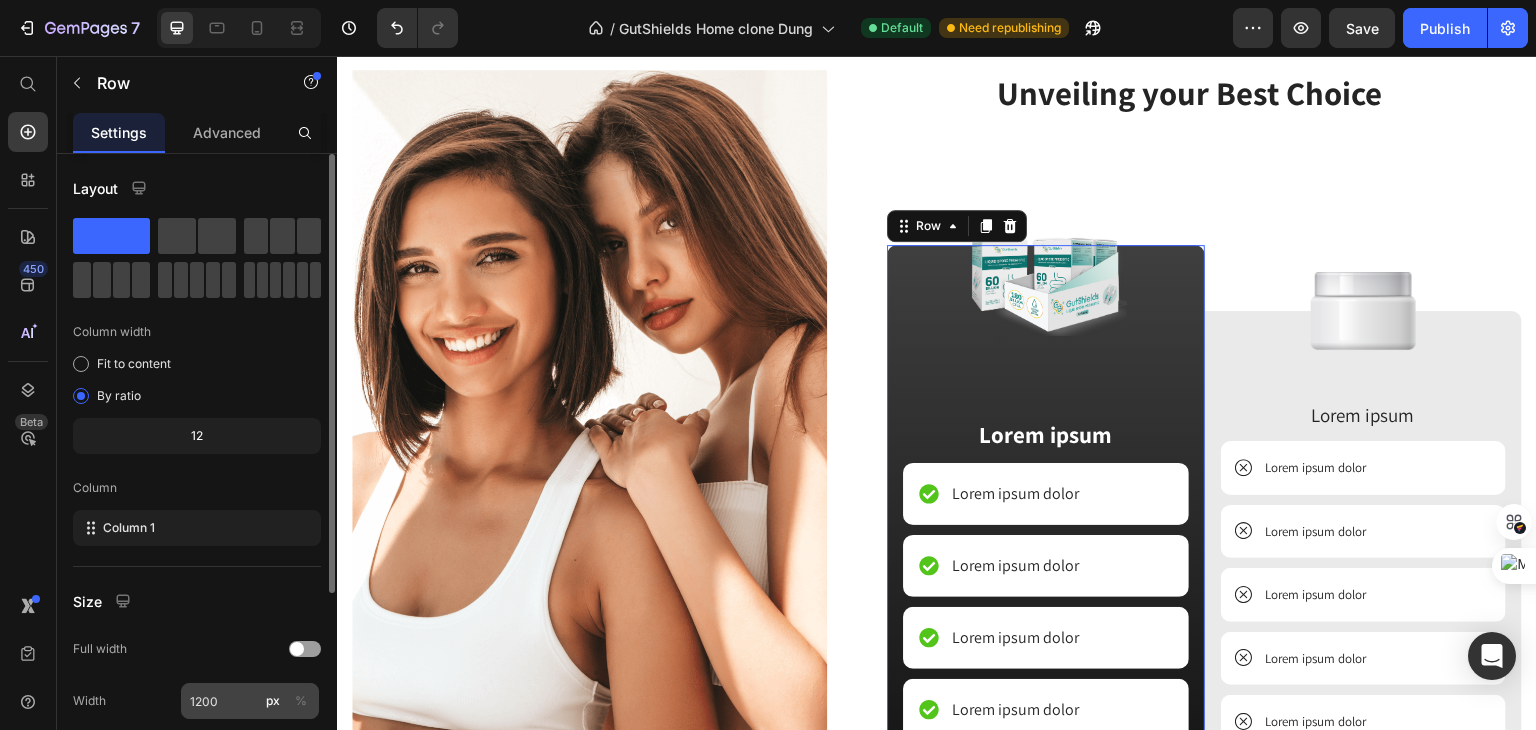 scroll, scrollTop: 277, scrollLeft: 0, axis: vertical 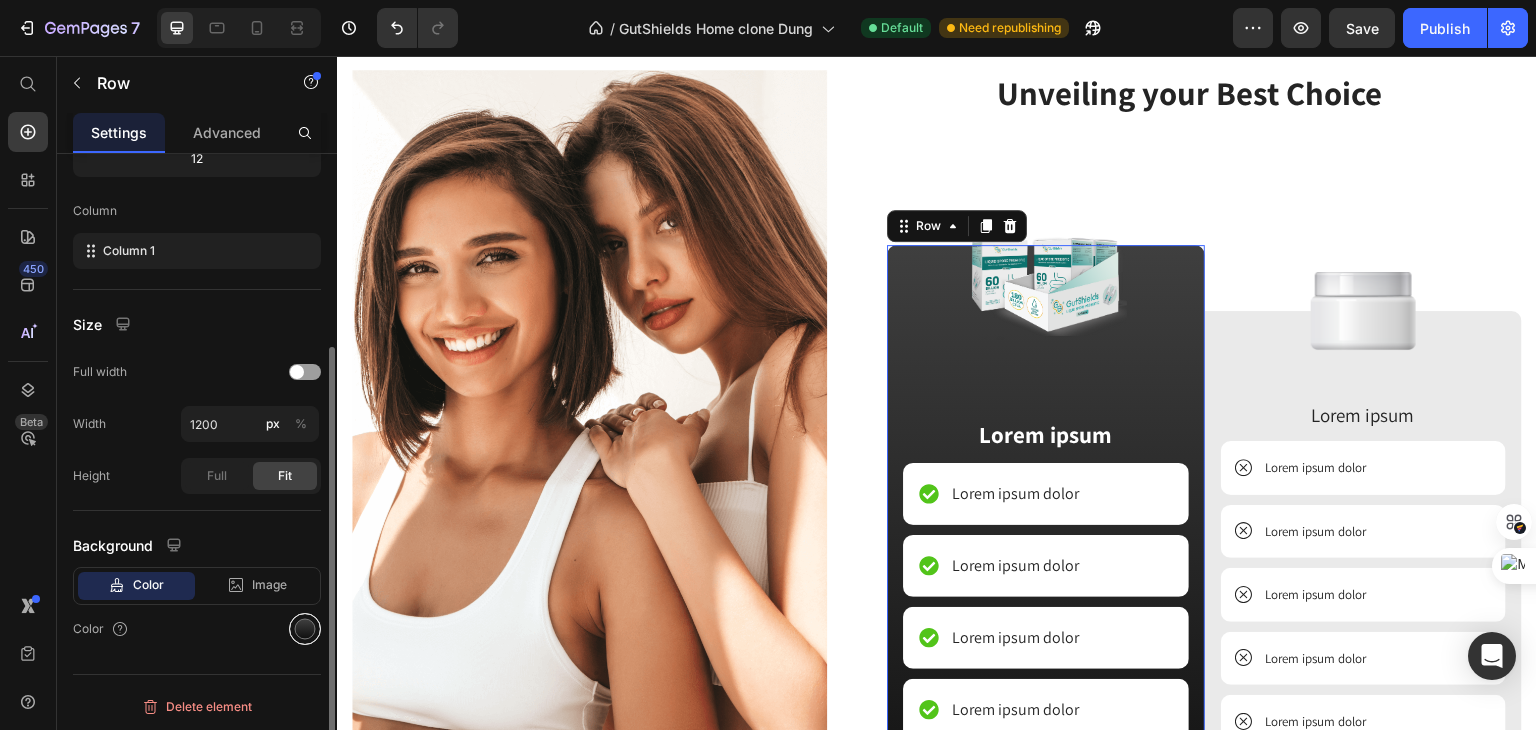 click at bounding box center (305, 629) 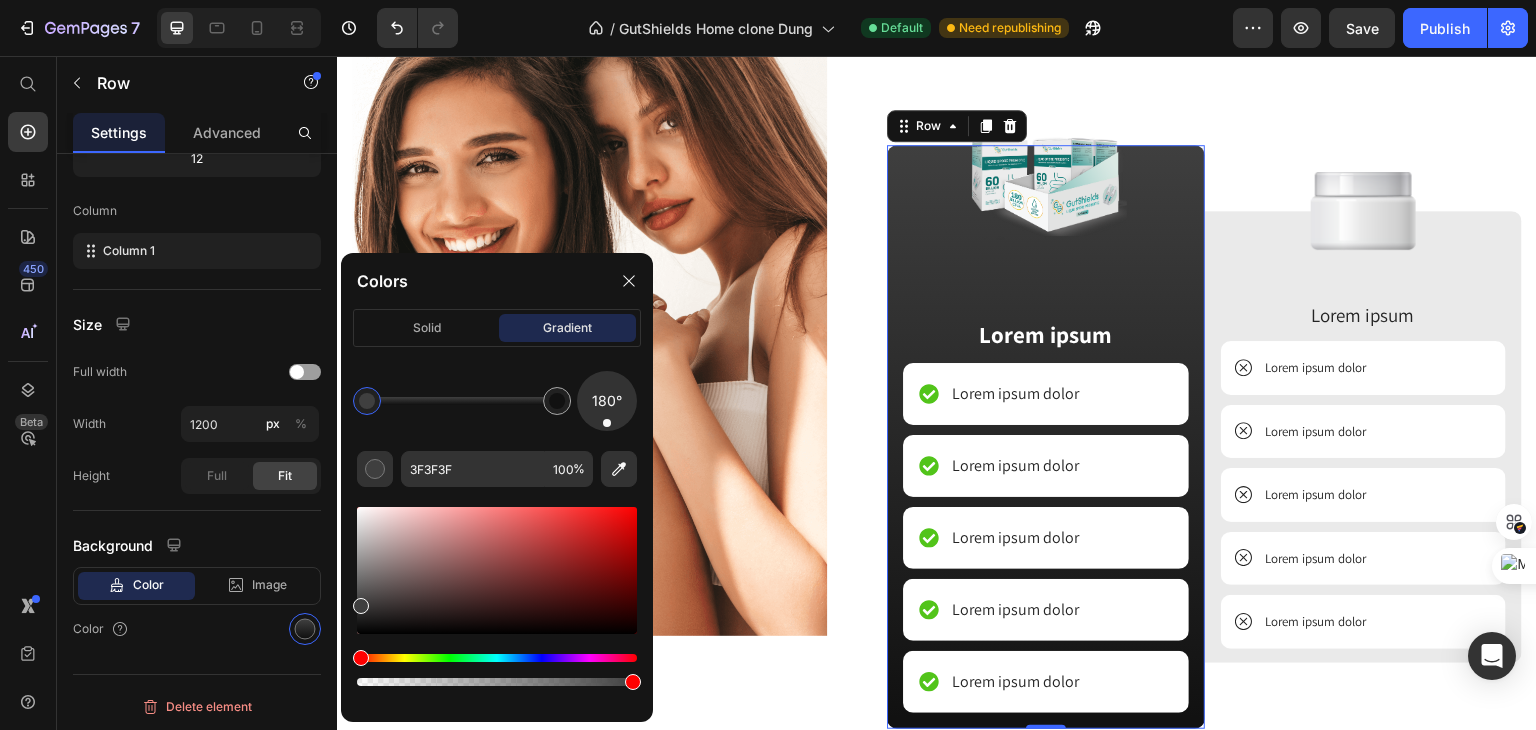 scroll, scrollTop: 1023, scrollLeft: 0, axis: vertical 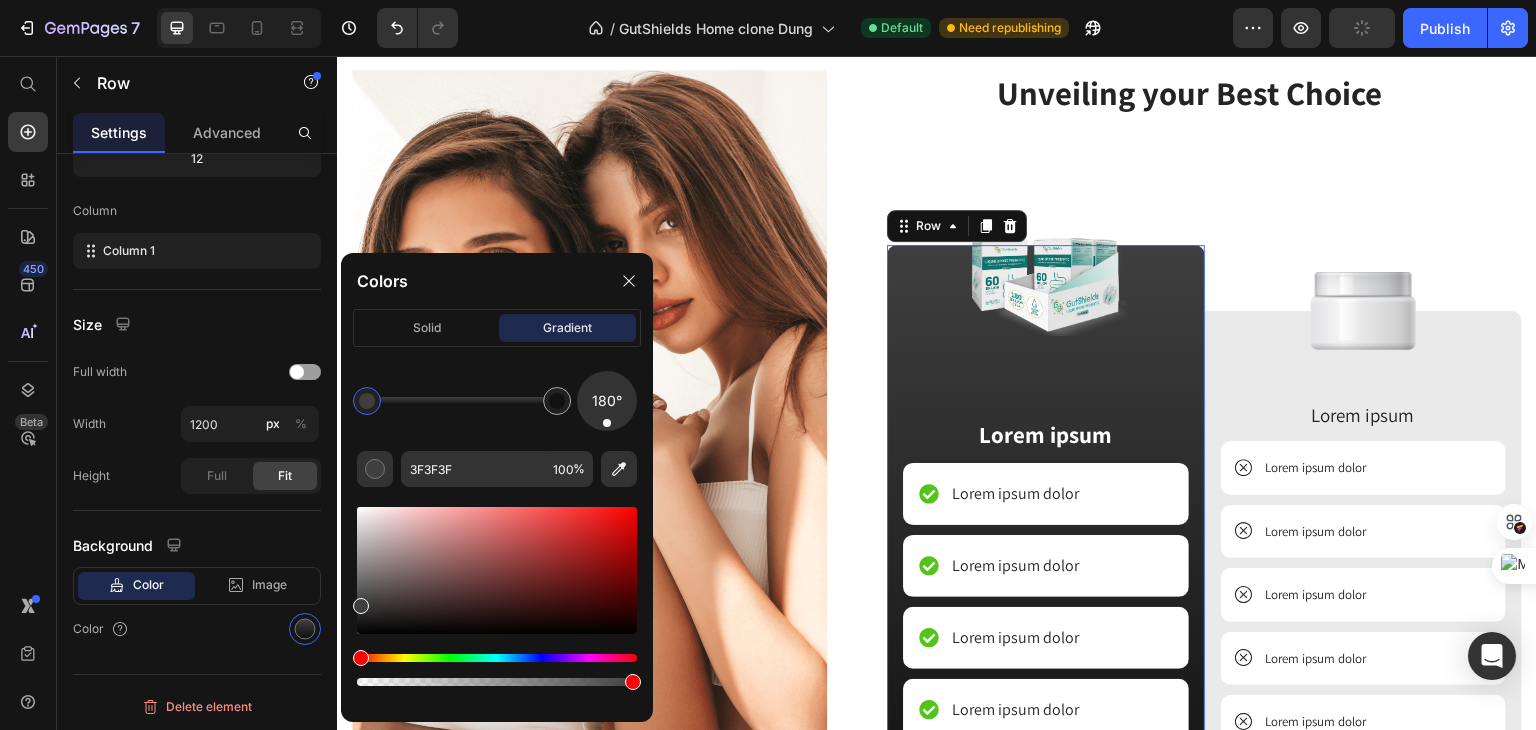 click at bounding box center [497, 658] 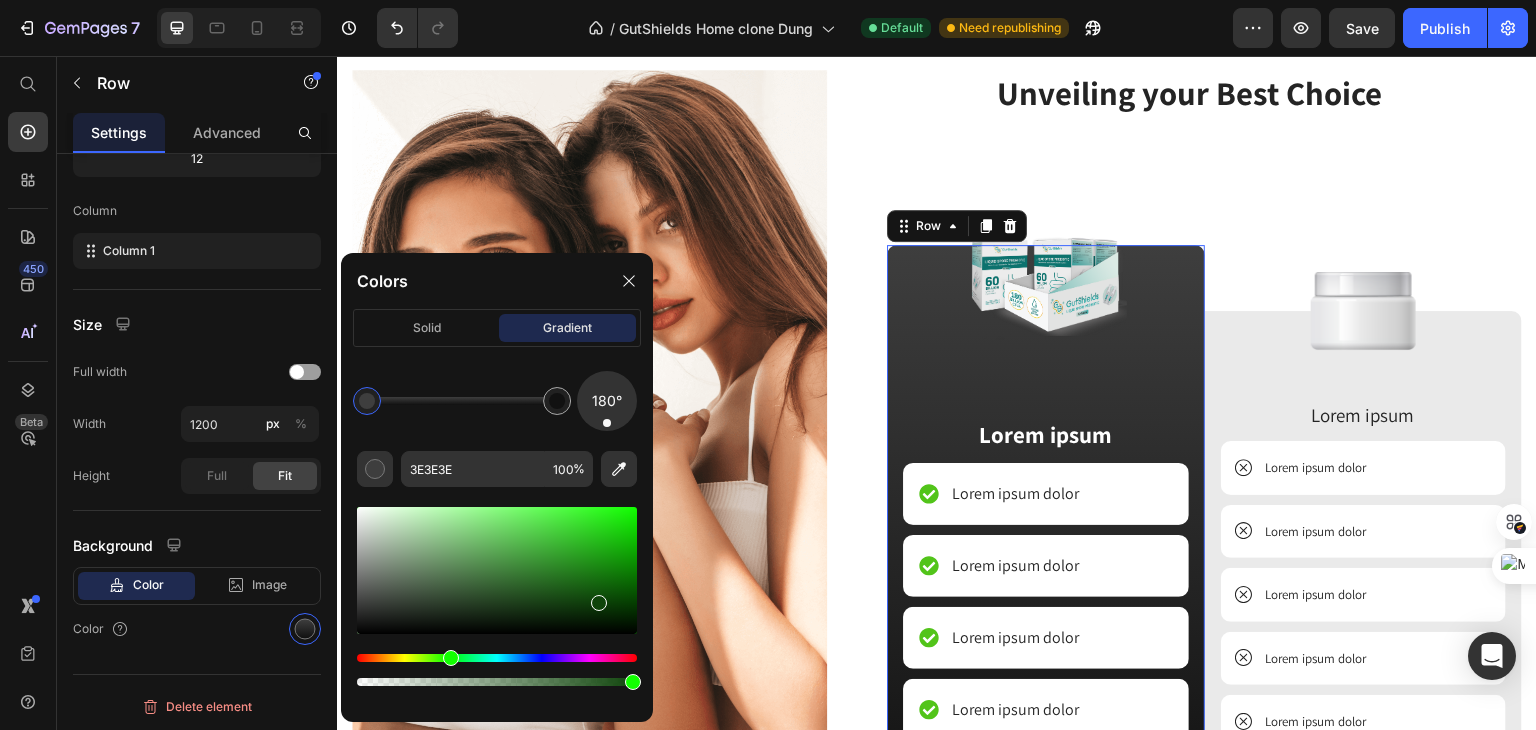 click at bounding box center (497, 570) 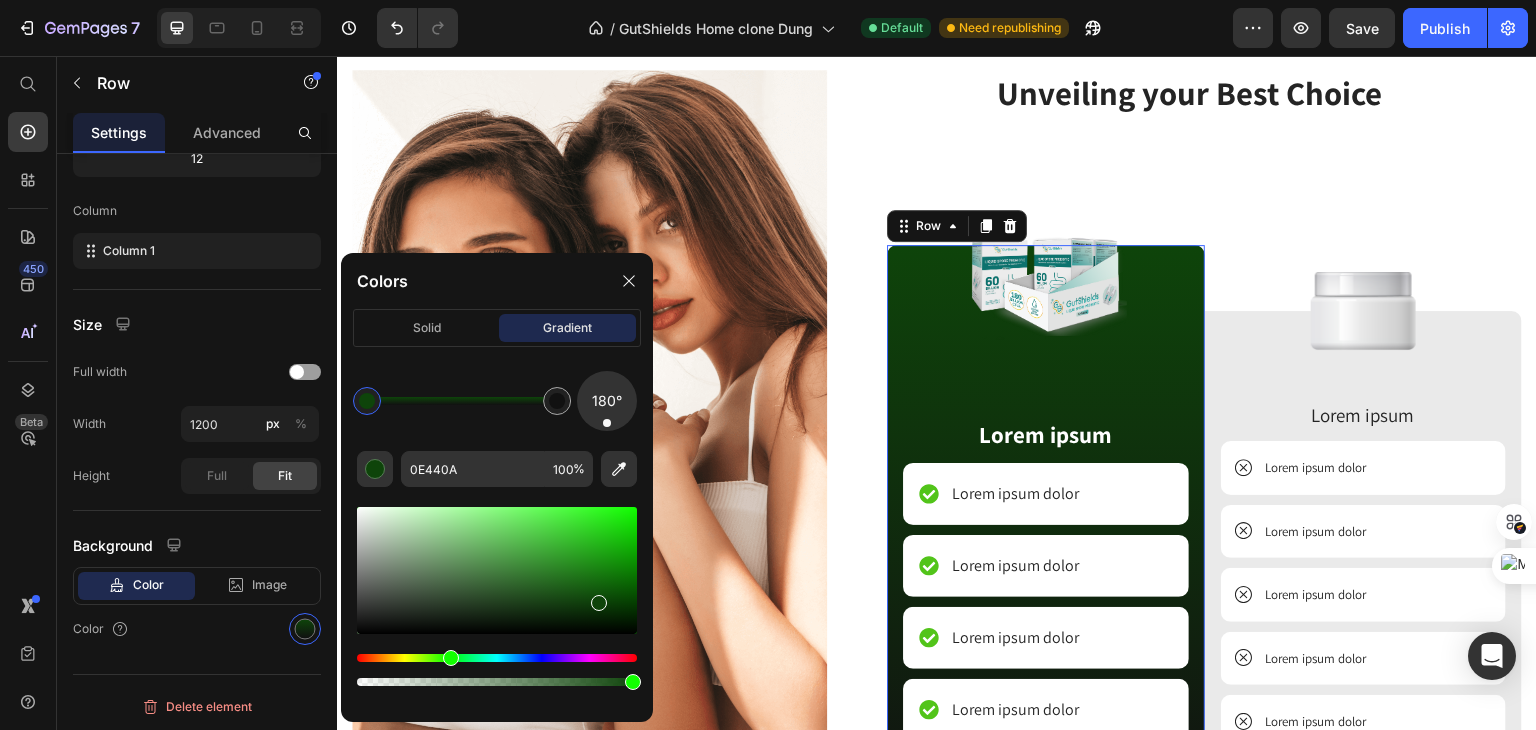 click at bounding box center [497, 570] 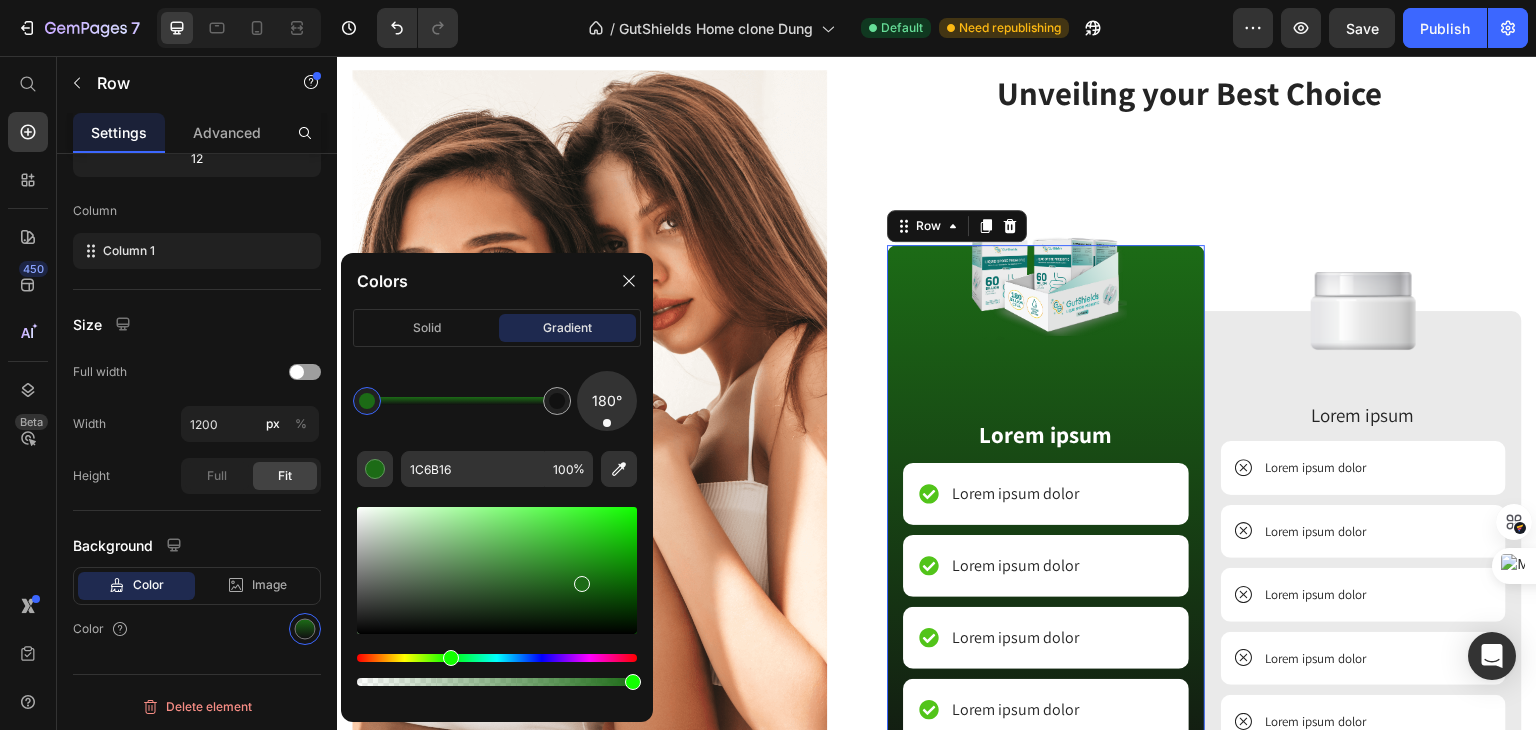 click at bounding box center (497, 570) 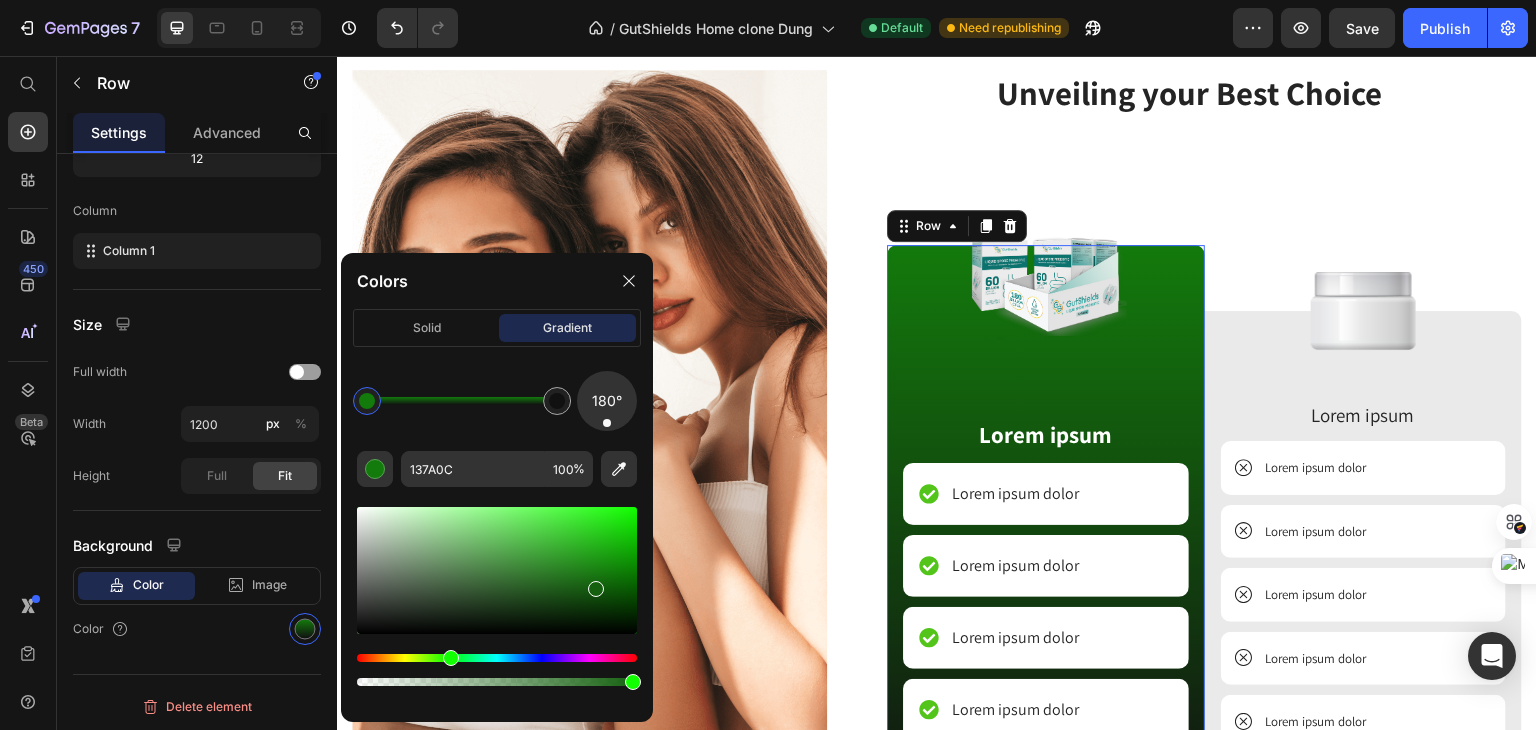 click at bounding box center (497, 570) 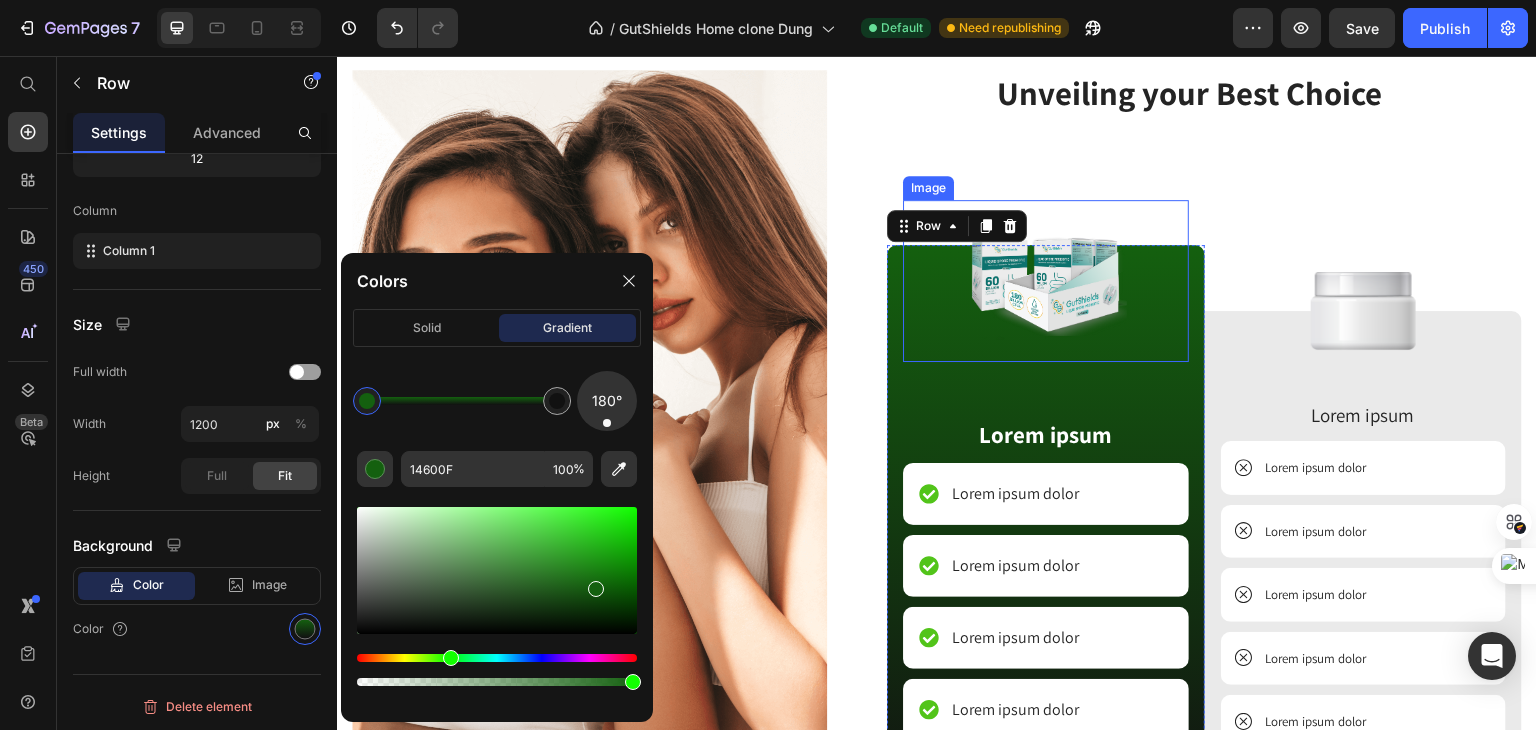 click at bounding box center (1046, 281) 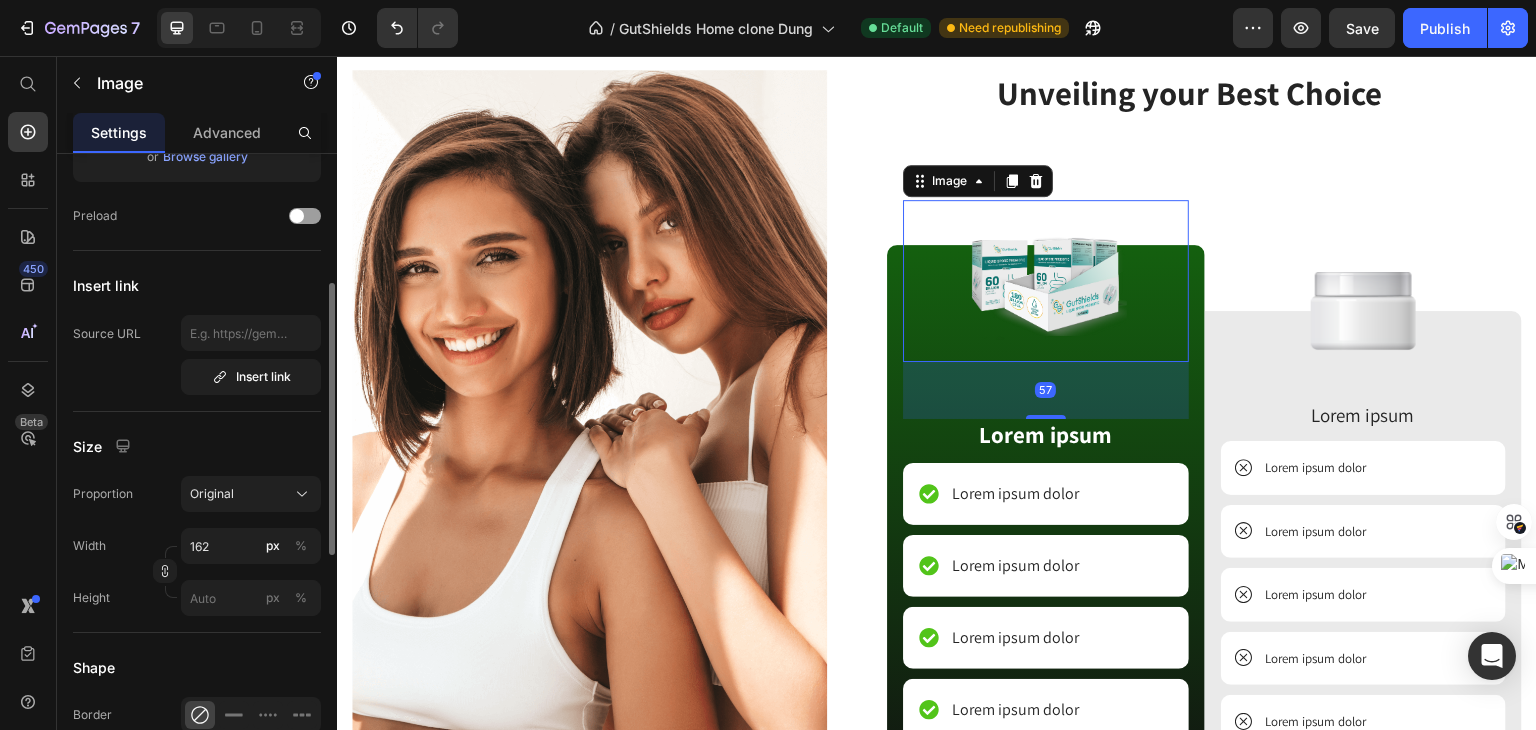 scroll, scrollTop: 400, scrollLeft: 0, axis: vertical 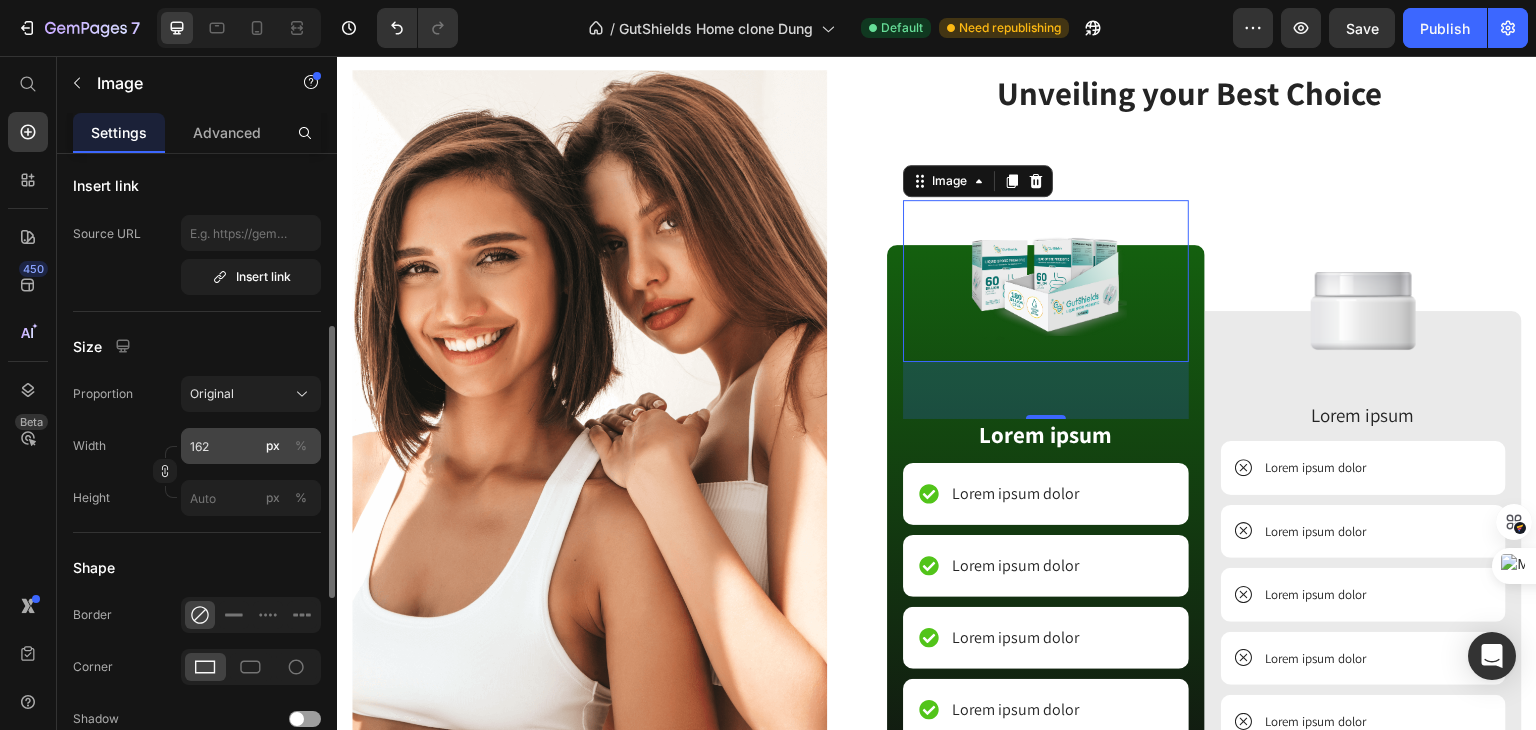 click on "%" 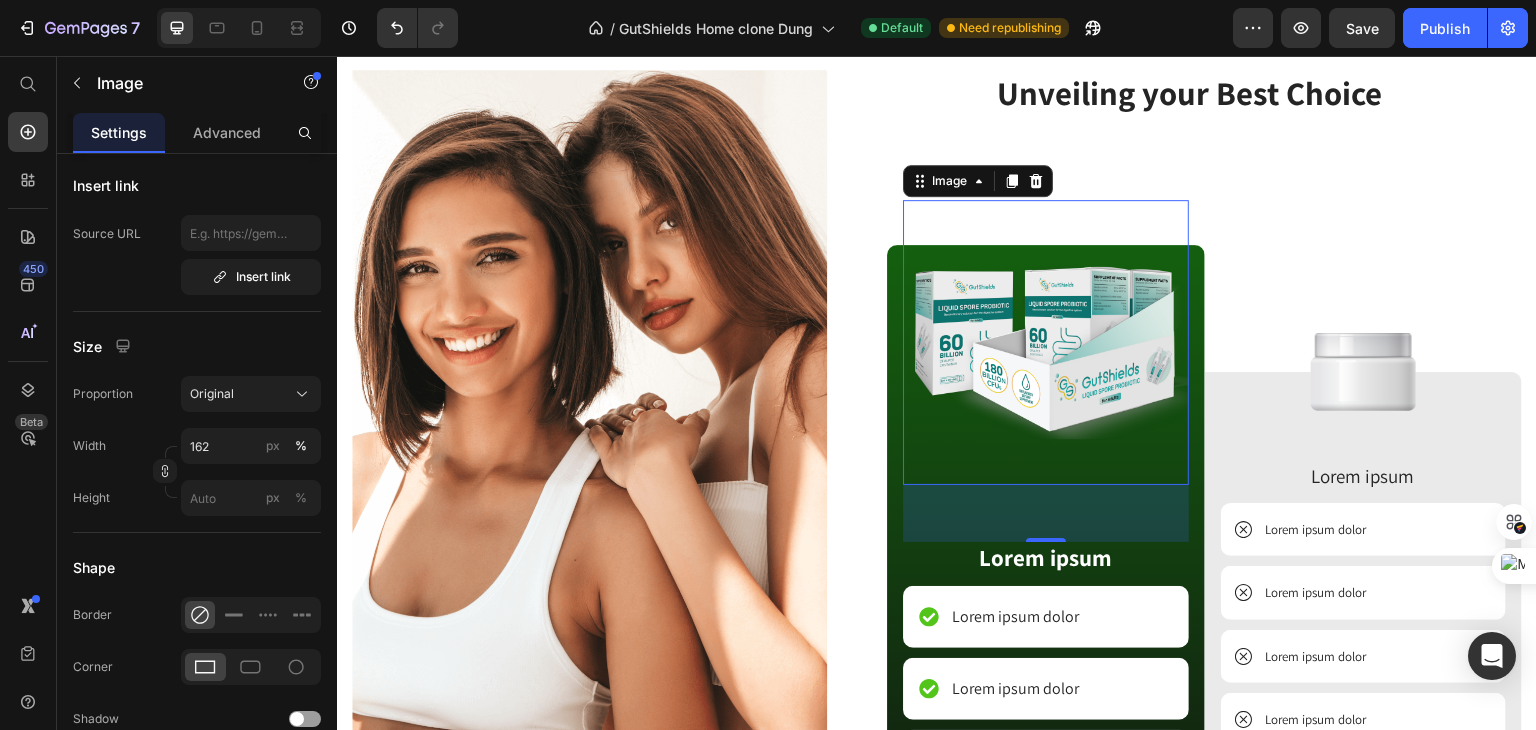 drag, startPoint x: 1038, startPoint y: 503, endPoint x: 1065, endPoint y: 425, distance: 82.5409 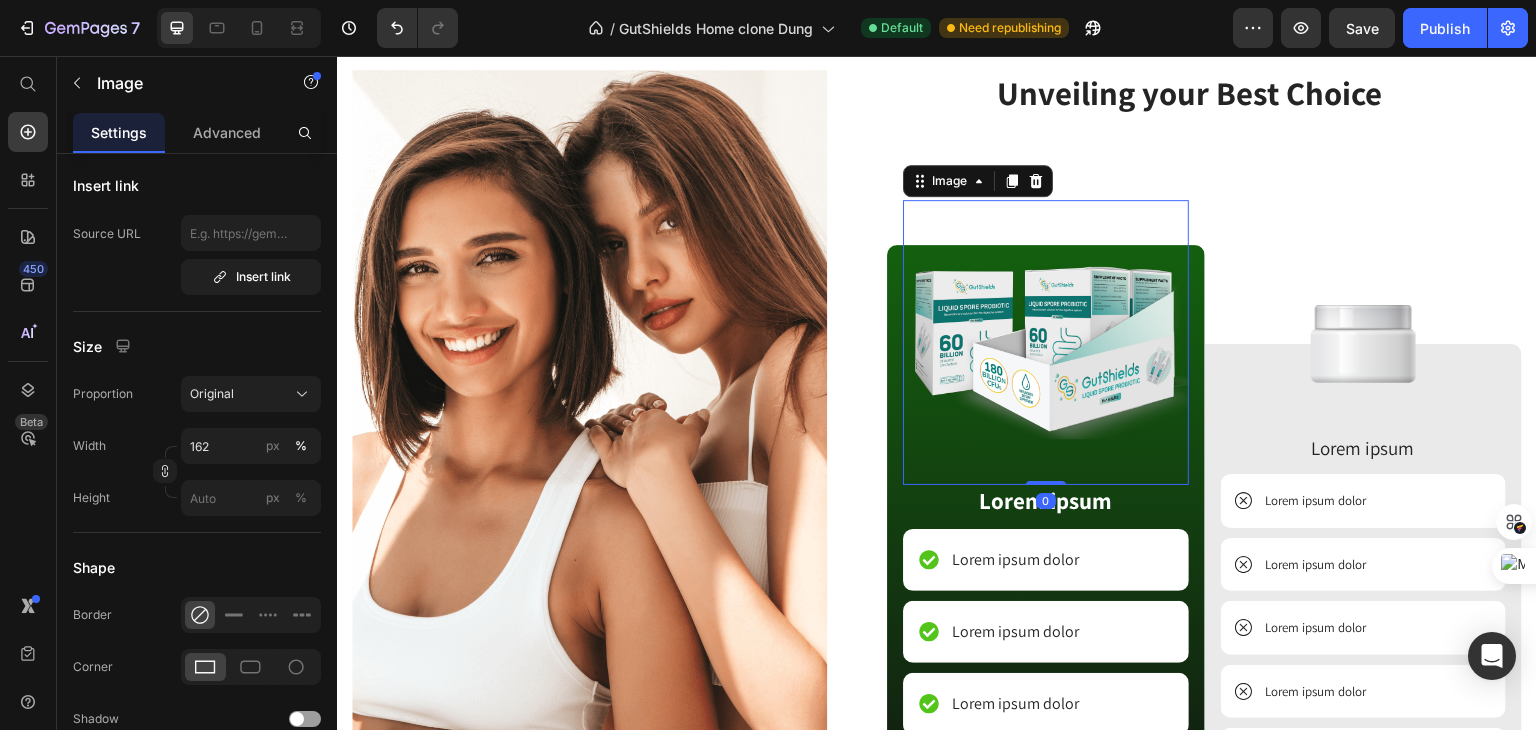 drag, startPoint x: 1035, startPoint y: 500, endPoint x: 1059, endPoint y: 411, distance: 92.17918 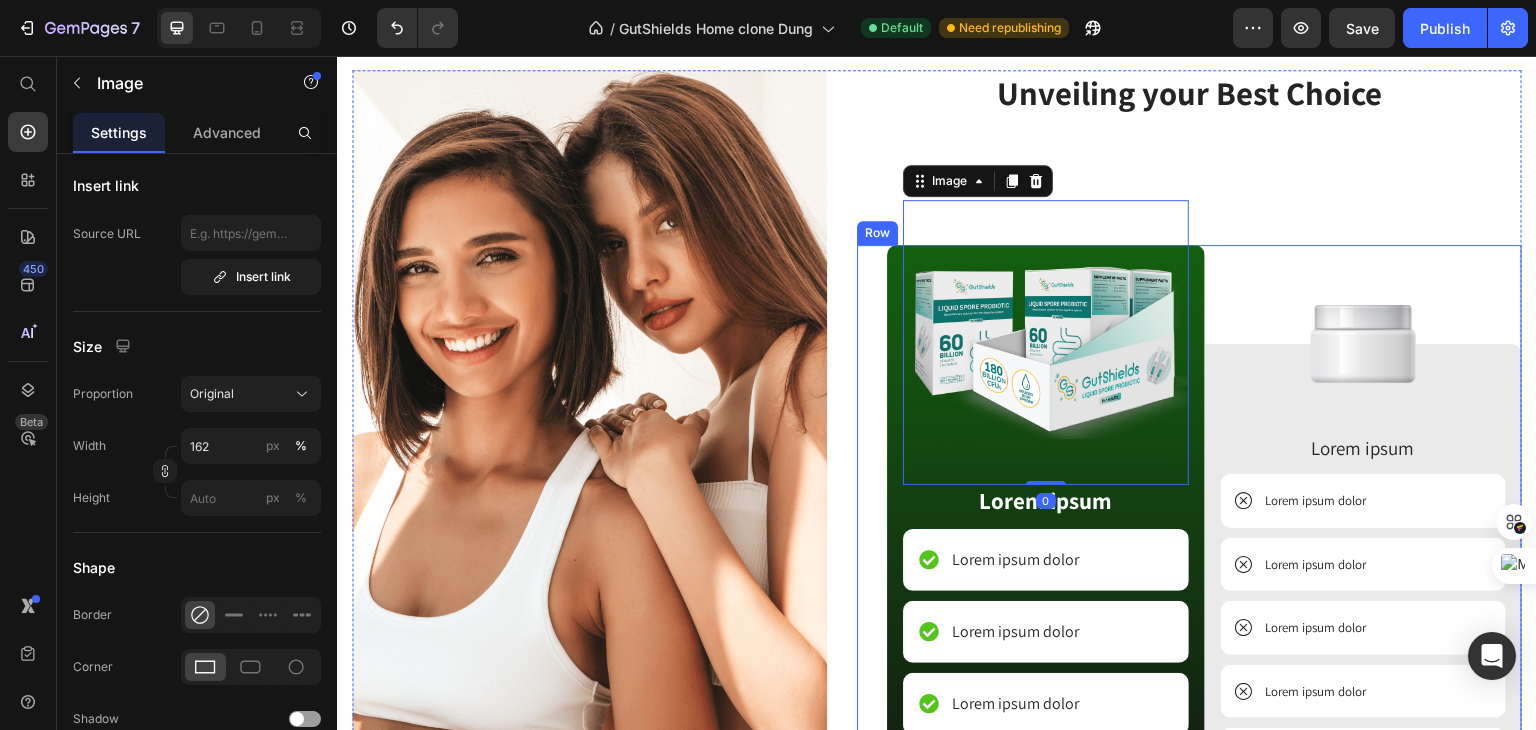 click on "Unveiling your Best Choice Heading Image   0 Lorem ipsum Text Block Lorem ipsum dolor Item List Lorem ipsum dolor Item List Lorem ipsum dolor Item List Lorem ipsum dolor Item List Lorem ipsum dolor Item List Row Image Lorem ipsum Text Block
Lorem ipsum dolor Item List
Lorem ipsum dolor Item List
Lorem ipsum dolor Item List
Lorem ipsum dolor Item List
Lorem ipsum dolor Item List Row Row" at bounding box center (1189, 490) 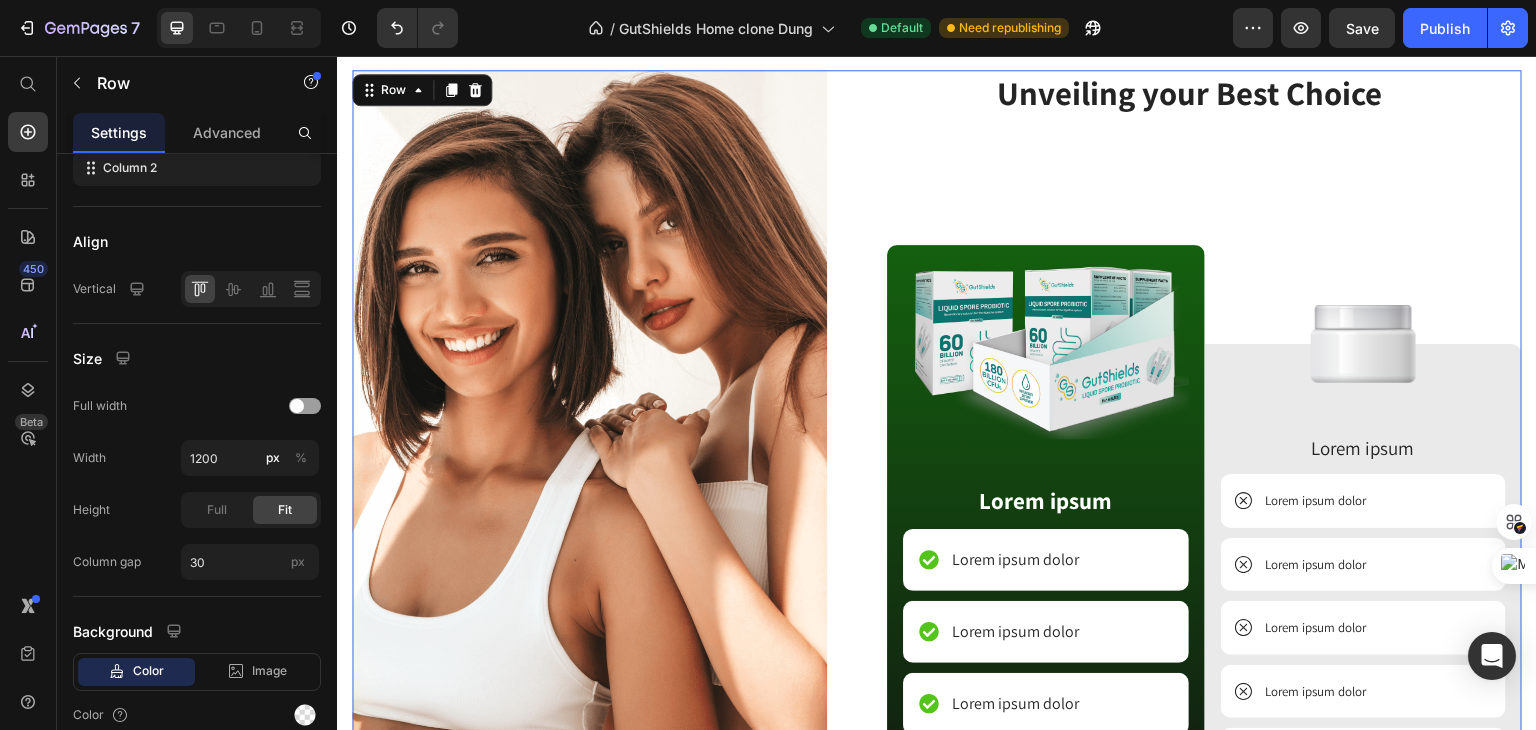 scroll, scrollTop: 0, scrollLeft: 0, axis: both 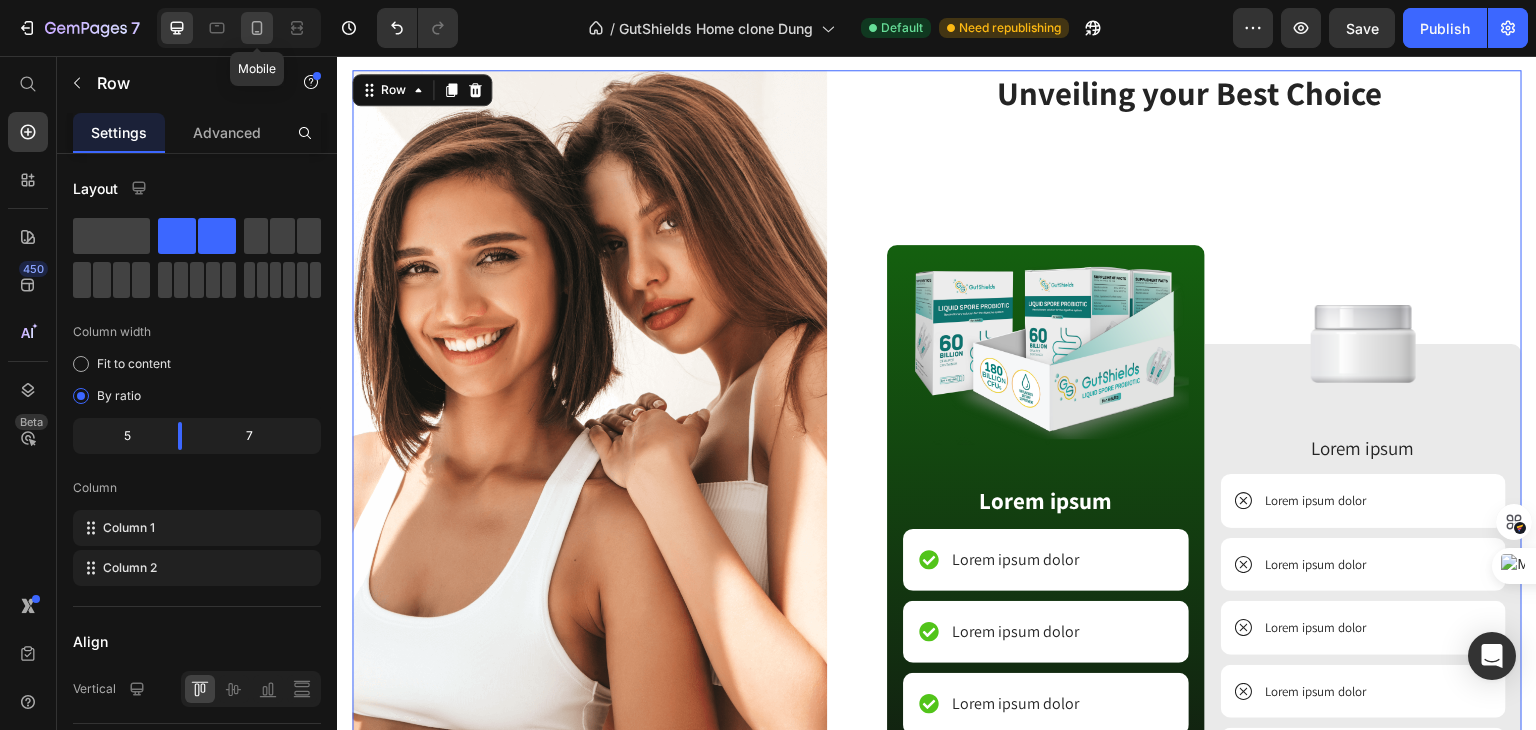 click 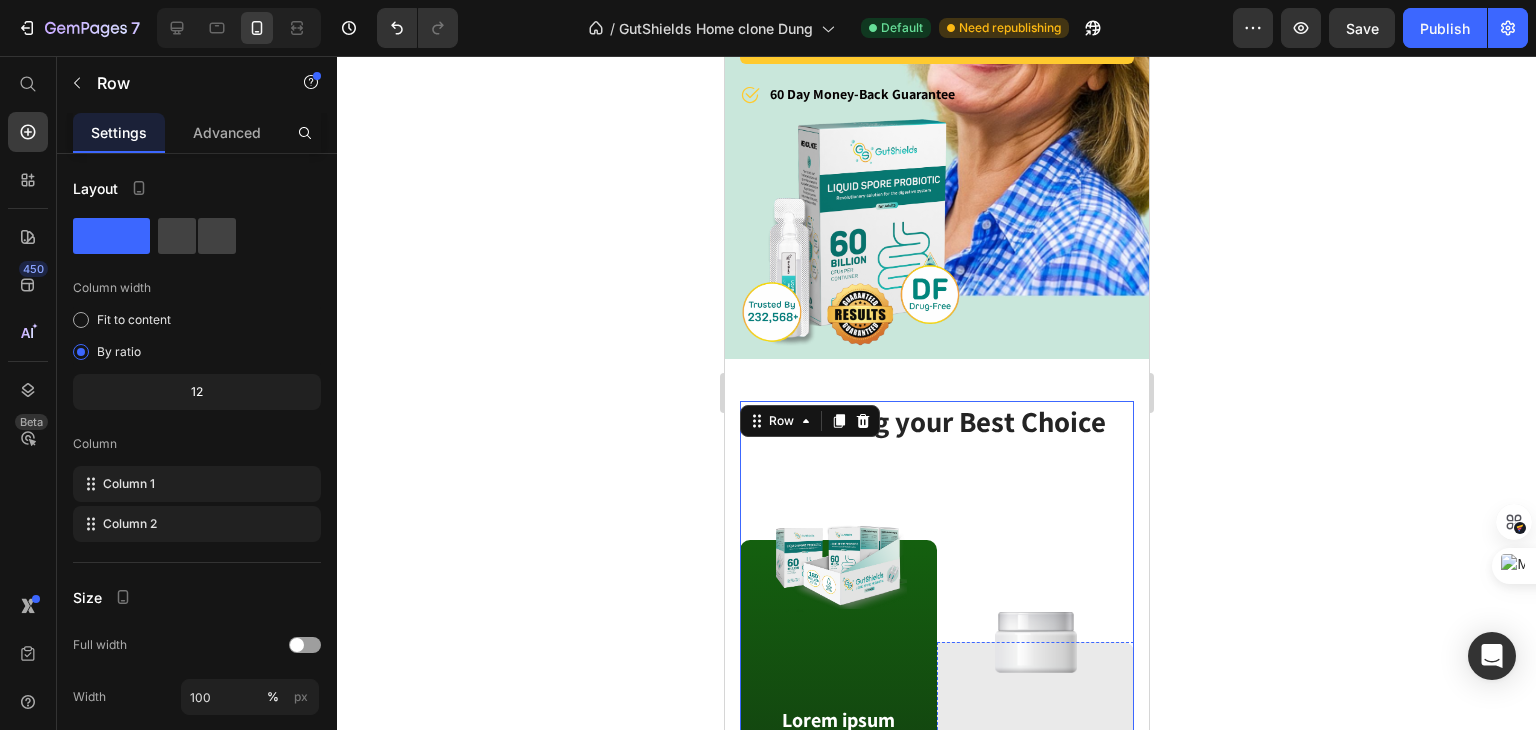 scroll, scrollTop: 817, scrollLeft: 0, axis: vertical 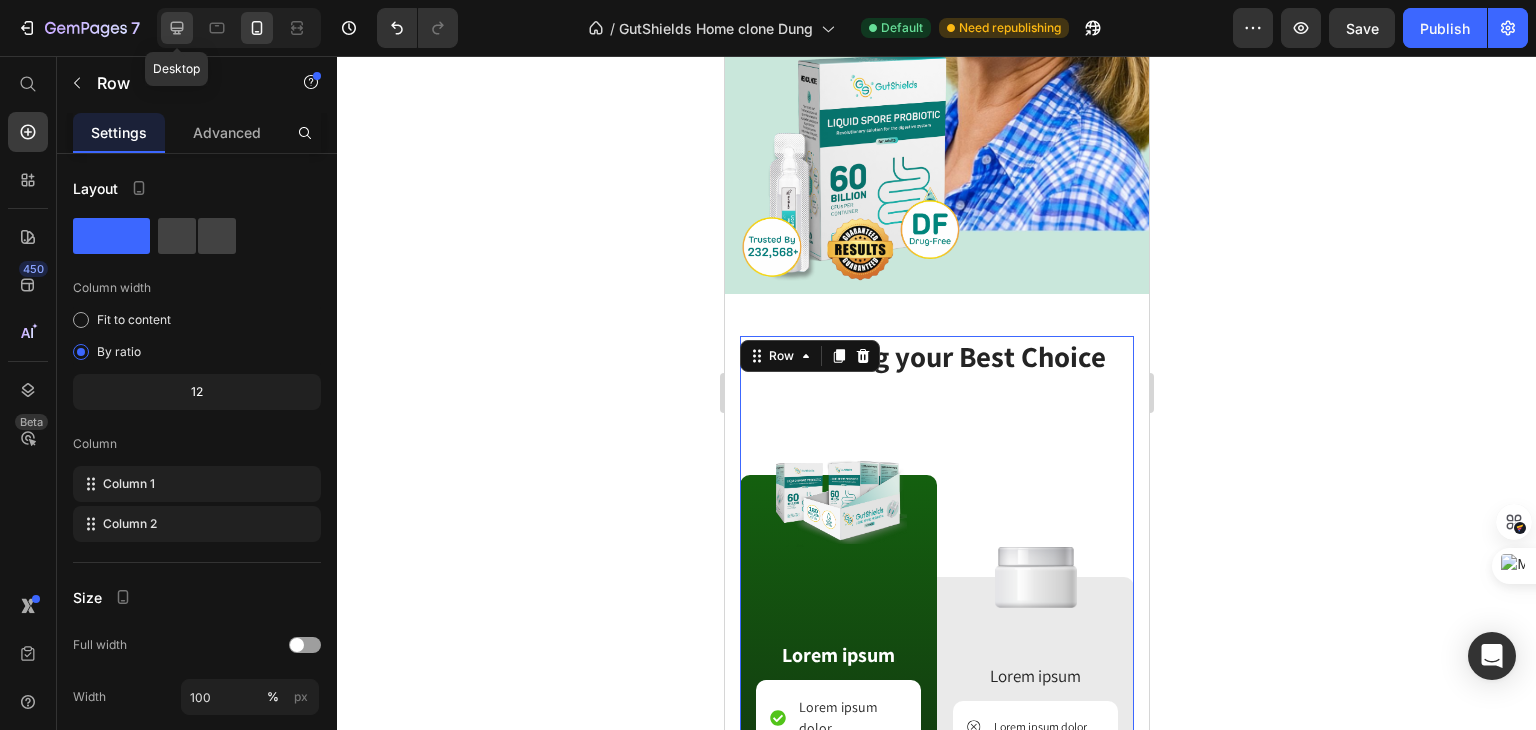 click 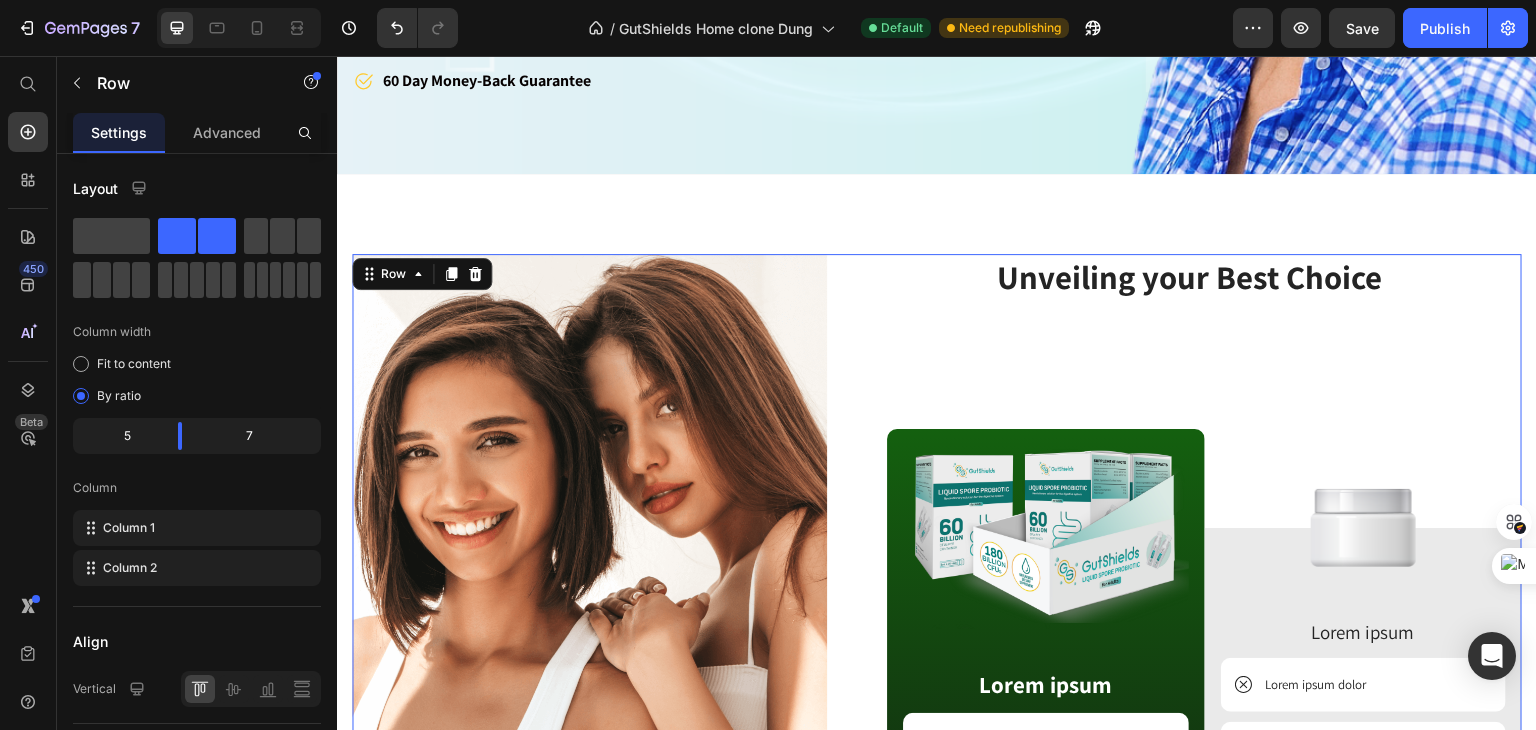 scroll, scrollTop: 933, scrollLeft: 0, axis: vertical 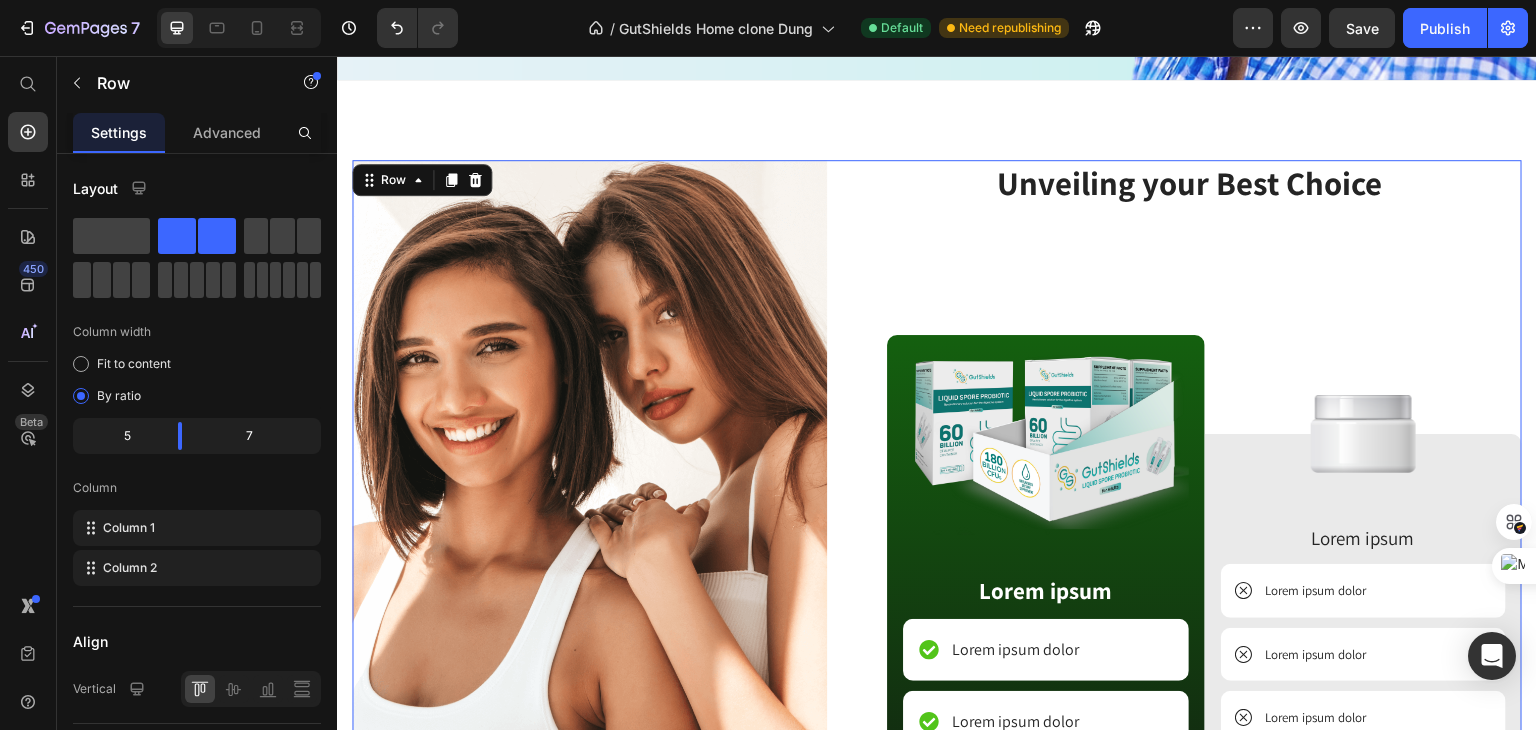 click on "Unveiling your Best Choice Heading Image Lorem ipsum Text Block Lorem ipsum dolor Item List Lorem ipsum dolor Item List Lorem ipsum dolor Item List Lorem ipsum dolor Item List Lorem ipsum dolor Item List Row Image Lorem ipsum Text Block
Lorem ipsum dolor Item List
Lorem ipsum dolor Item List
Lorem ipsum dolor Item List
Lorem ipsum dolor Item List
Lorem ipsum dolor Item List Row Row" at bounding box center [1189, 580] 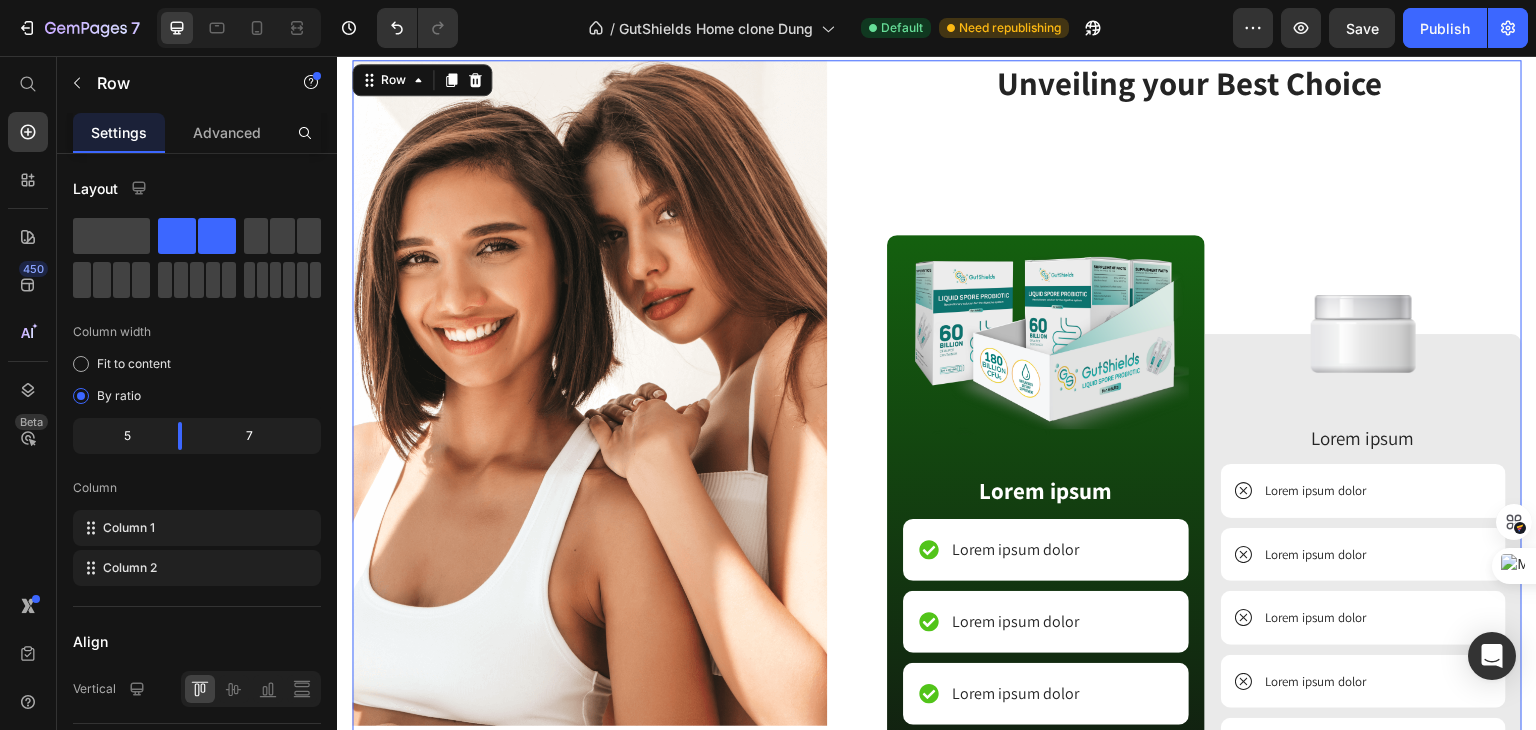 scroll, scrollTop: 833, scrollLeft: 0, axis: vertical 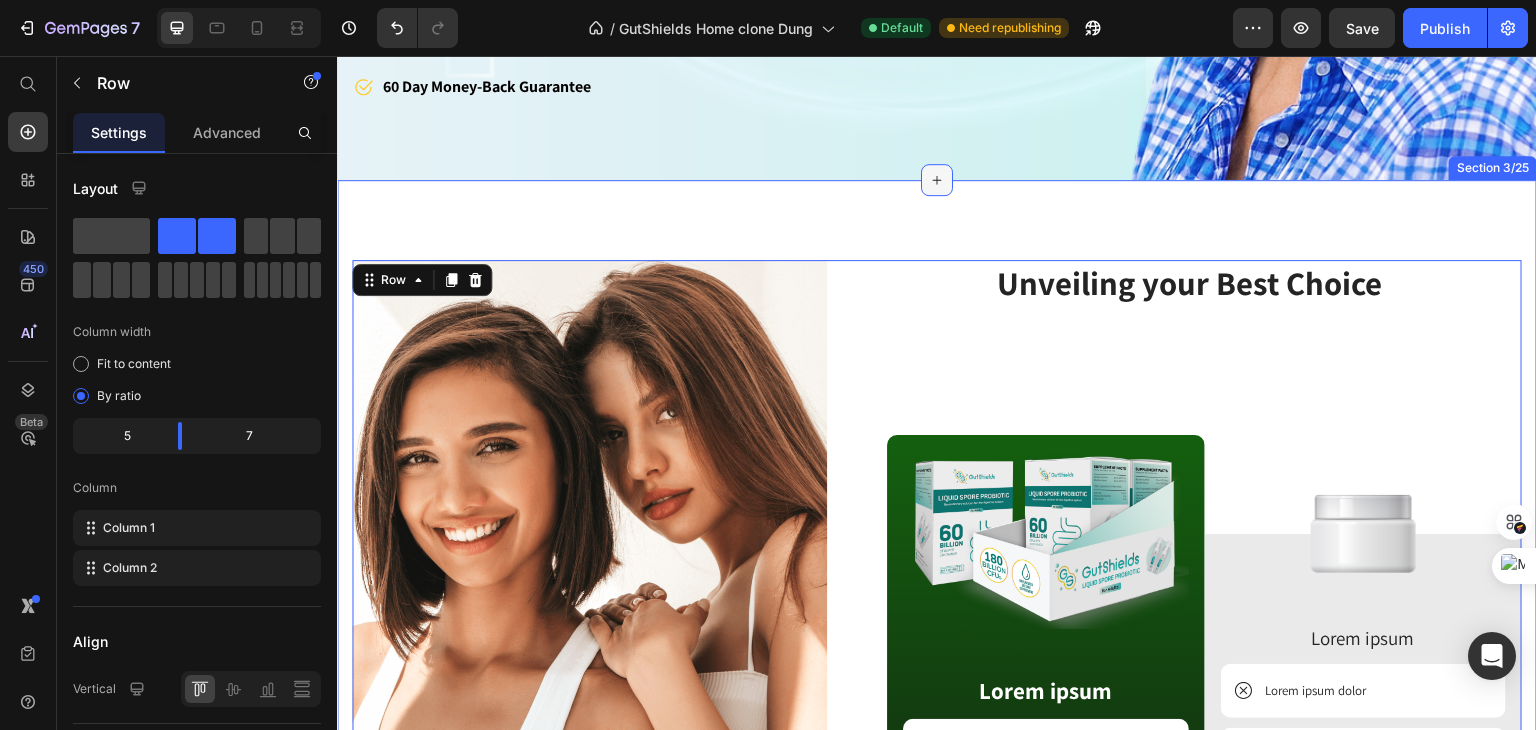 click 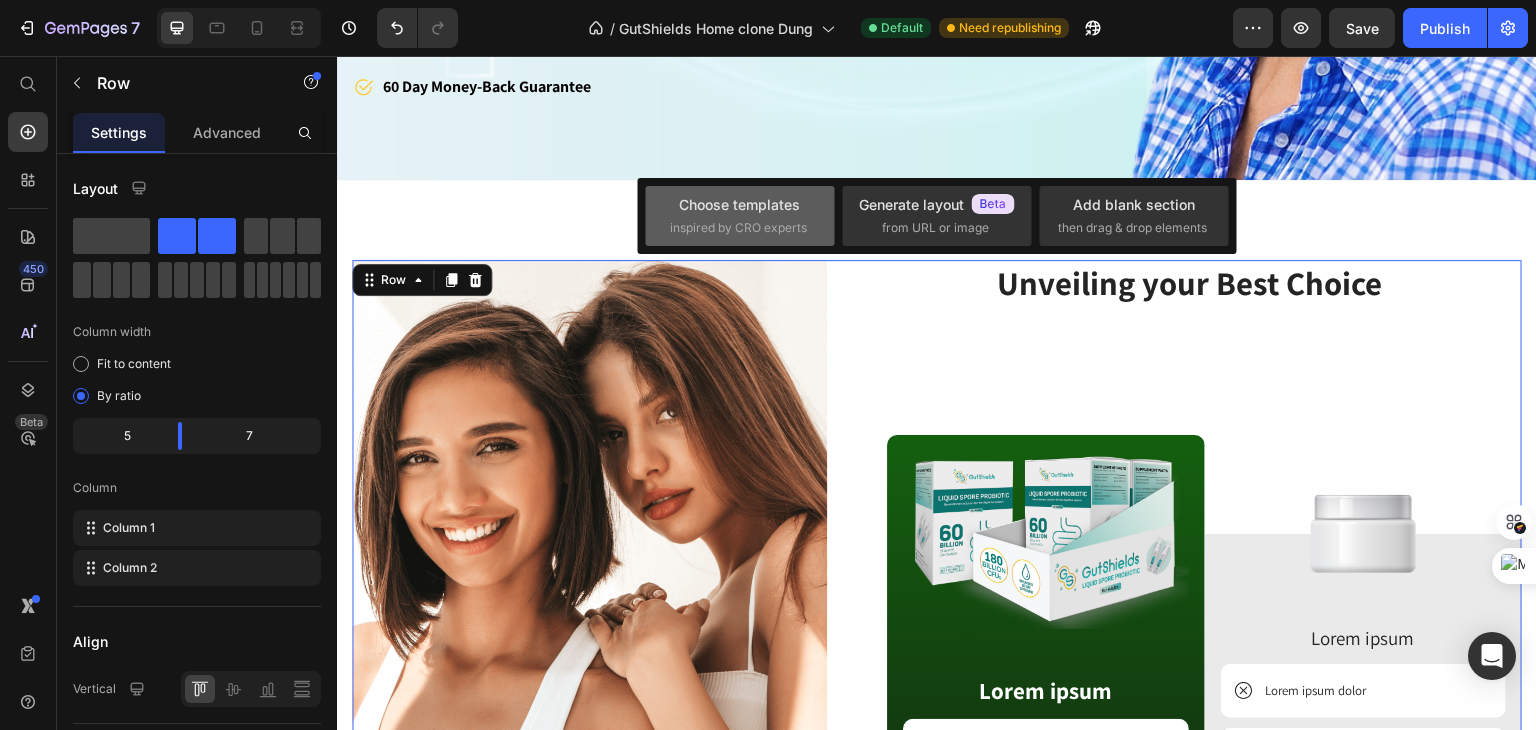click on "Choose templates  inspired by CRO experts" 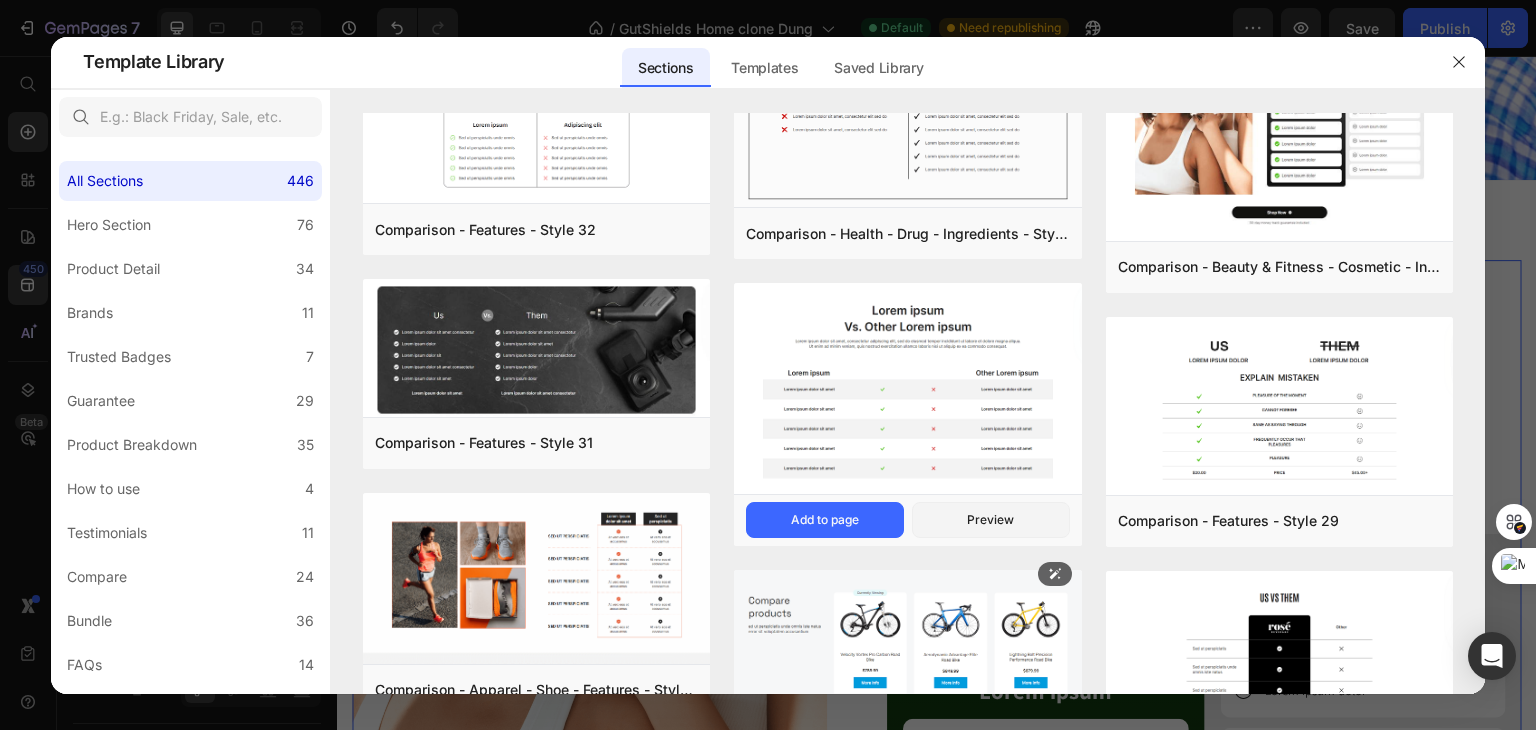 scroll, scrollTop: 16086, scrollLeft: 0, axis: vertical 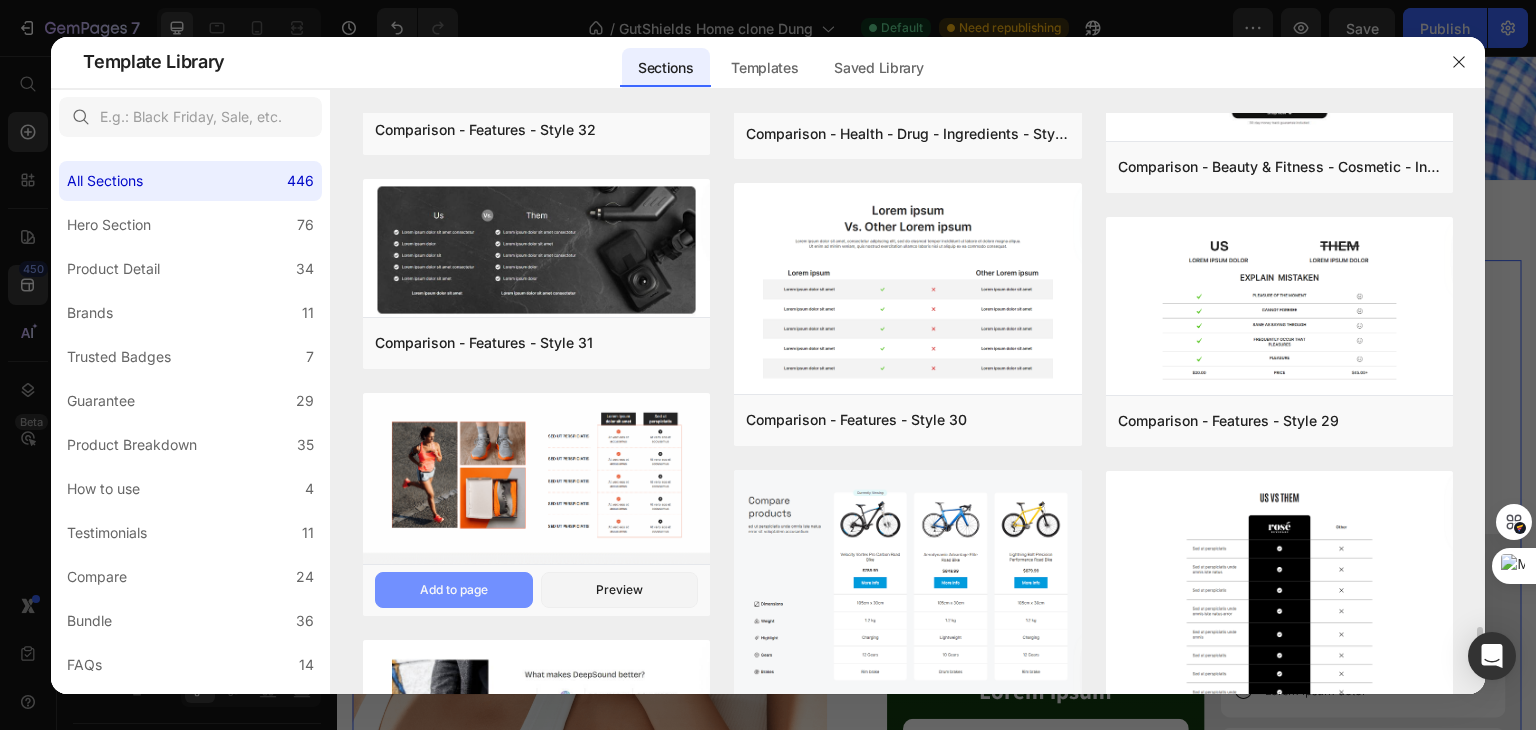 click on "Add to page" at bounding box center [454, 590] 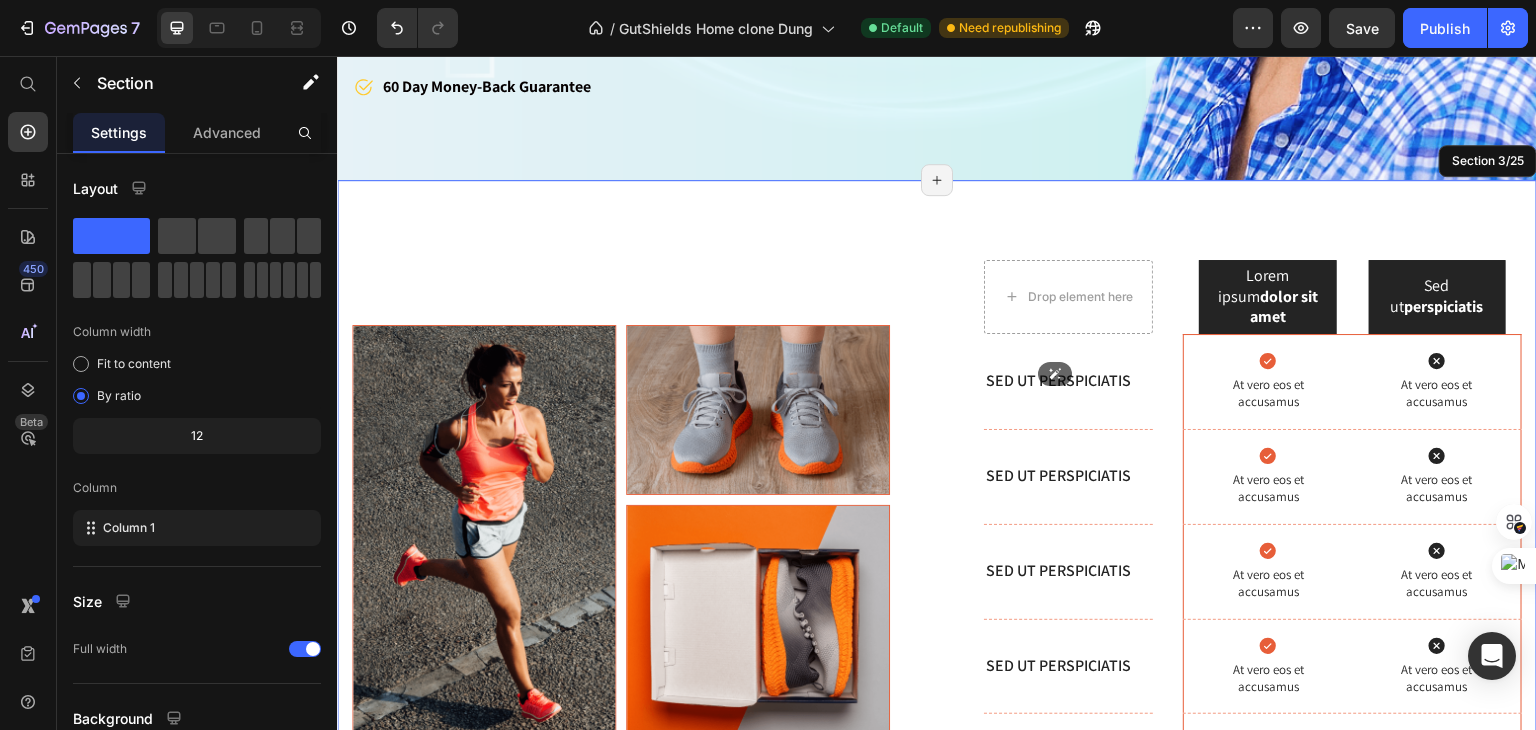 scroll, scrollTop: 923, scrollLeft: 0, axis: vertical 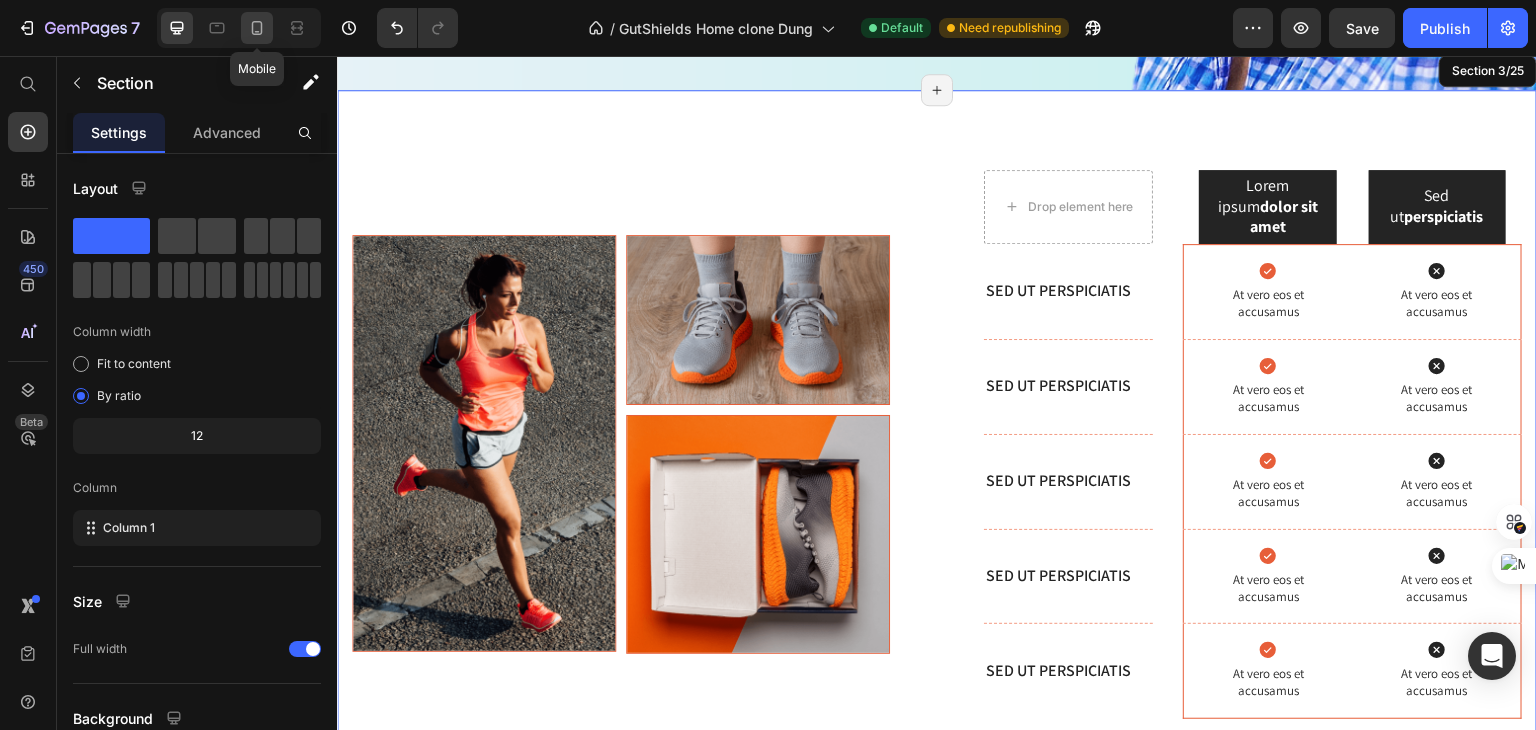 click 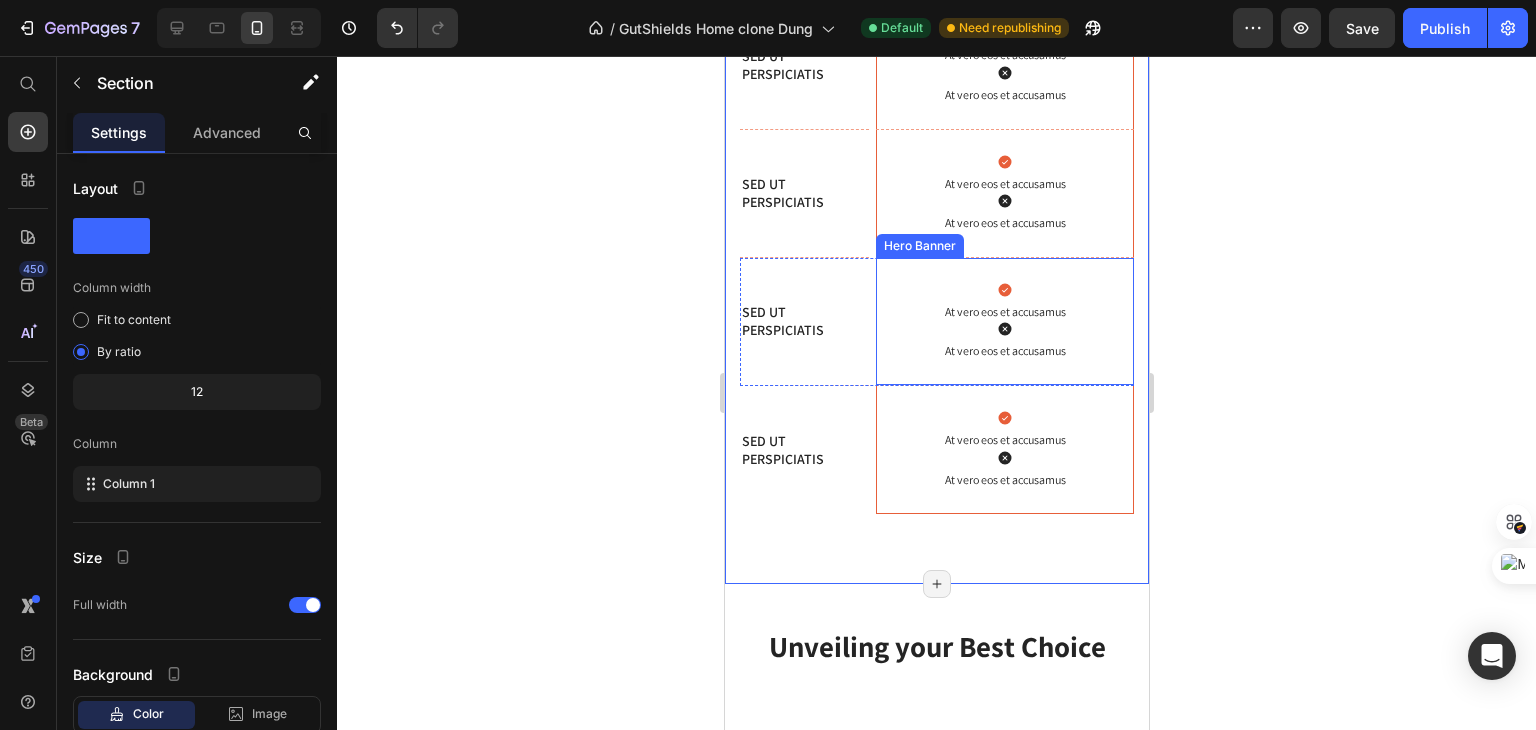 scroll, scrollTop: 1075, scrollLeft: 0, axis: vertical 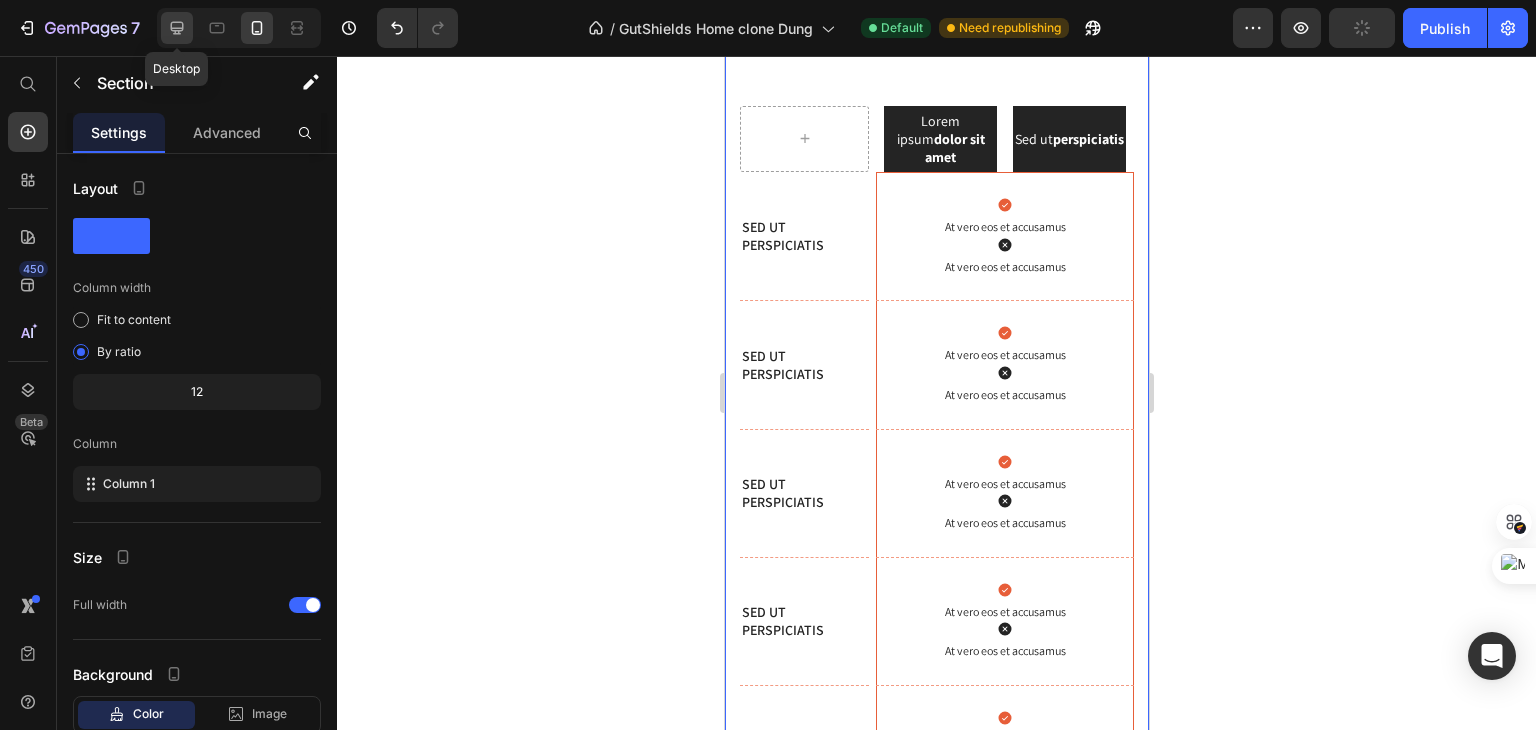 drag, startPoint x: 181, startPoint y: 33, endPoint x: 33, endPoint y: 56, distance: 149.7765 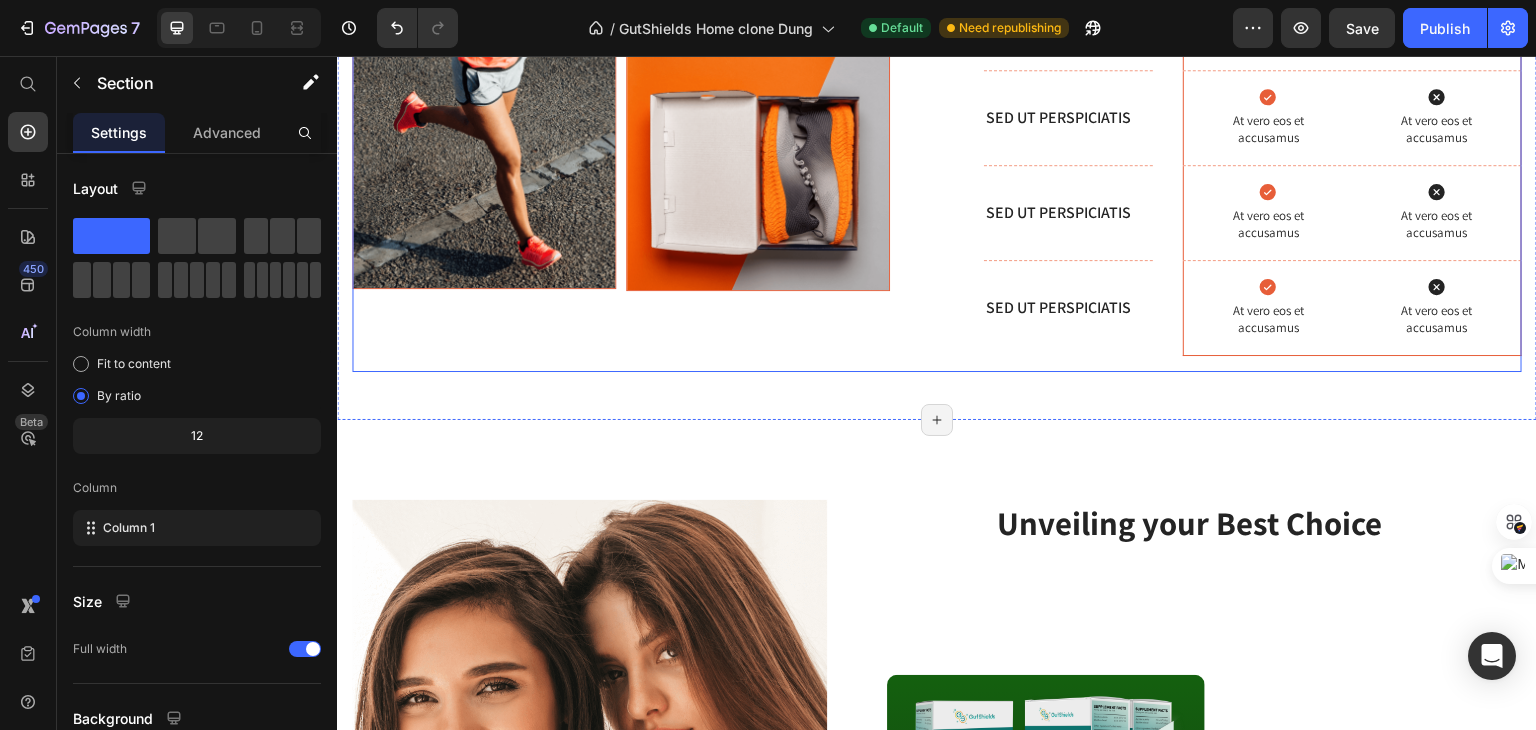 scroll, scrollTop: 1553, scrollLeft: 0, axis: vertical 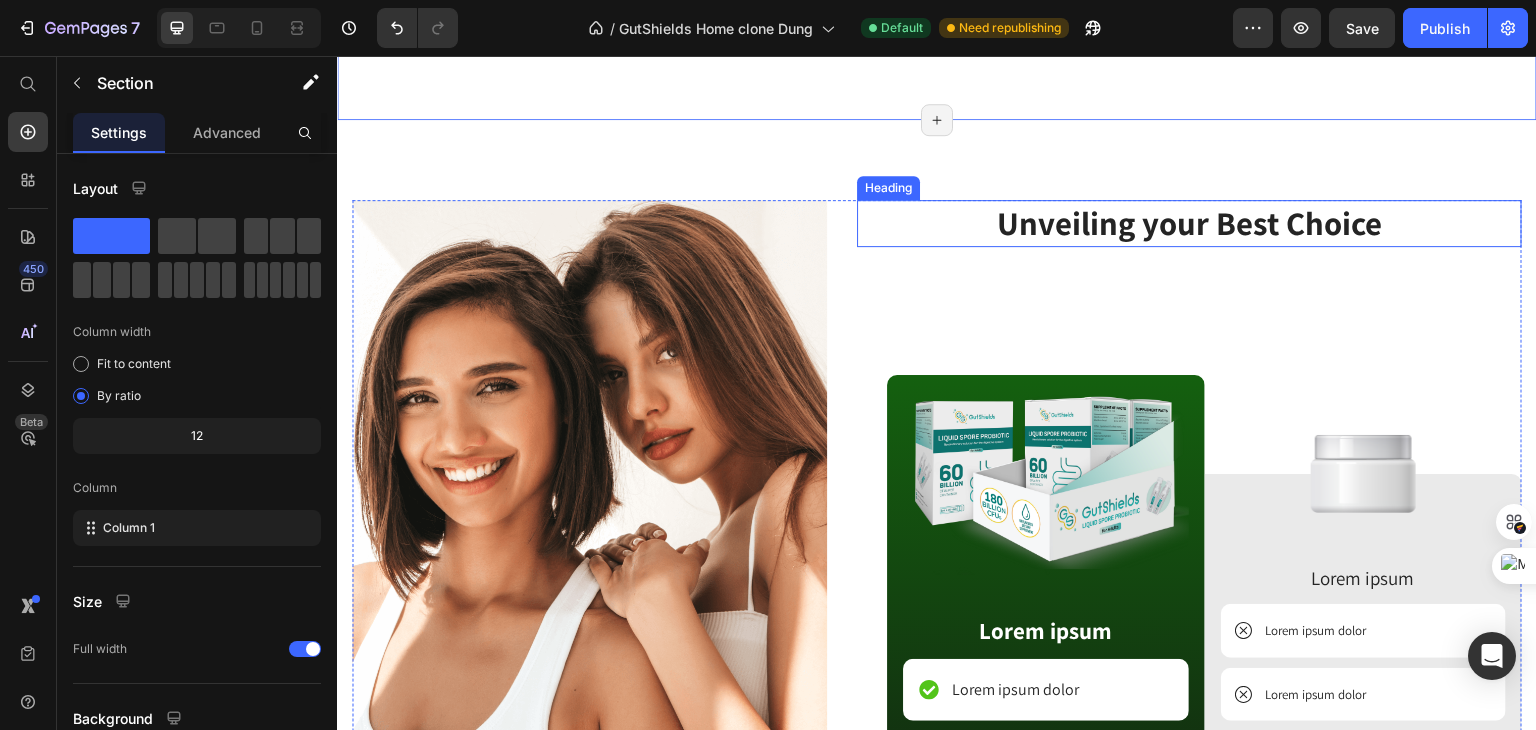 click on "Unveiling your Best Choice" at bounding box center [1189, 223] 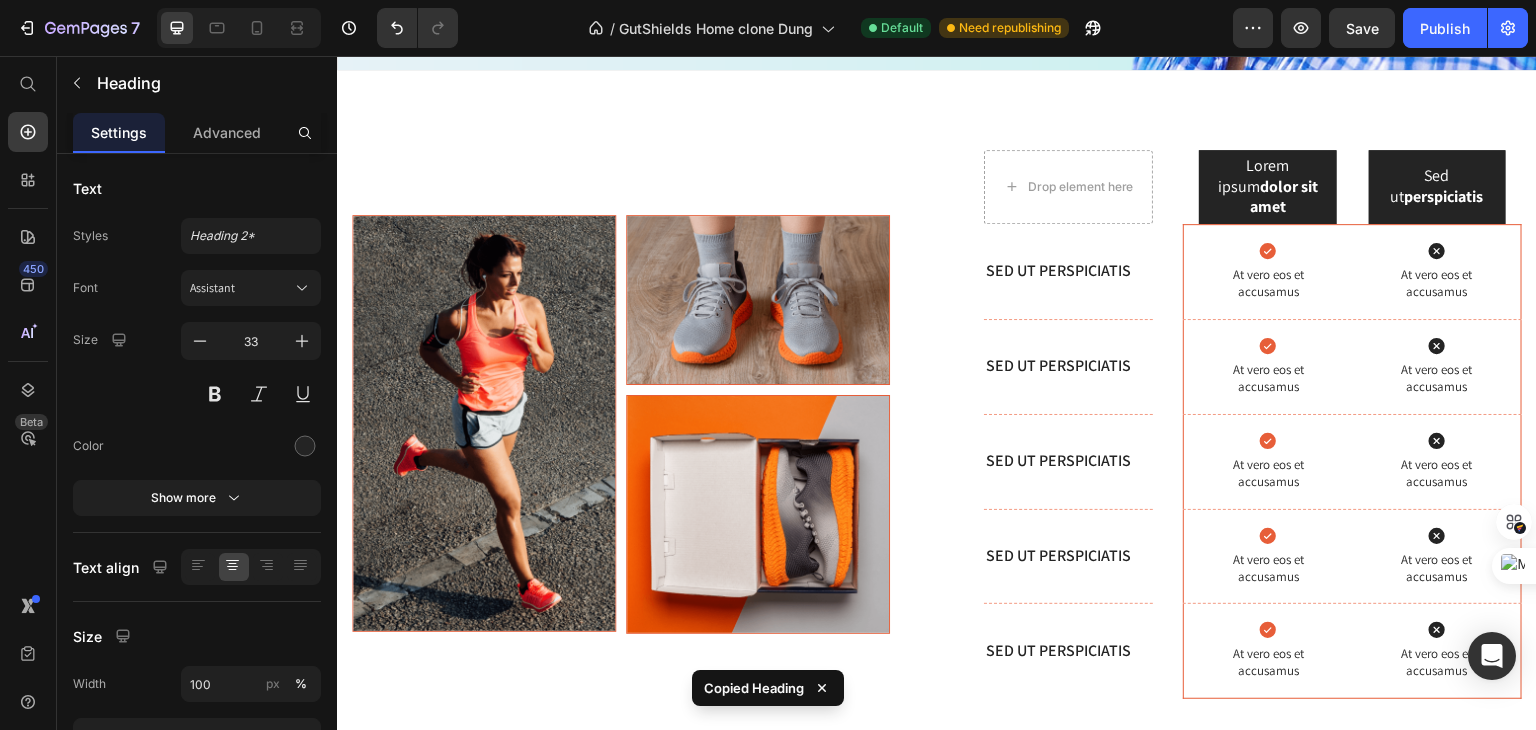 scroll, scrollTop: 653, scrollLeft: 0, axis: vertical 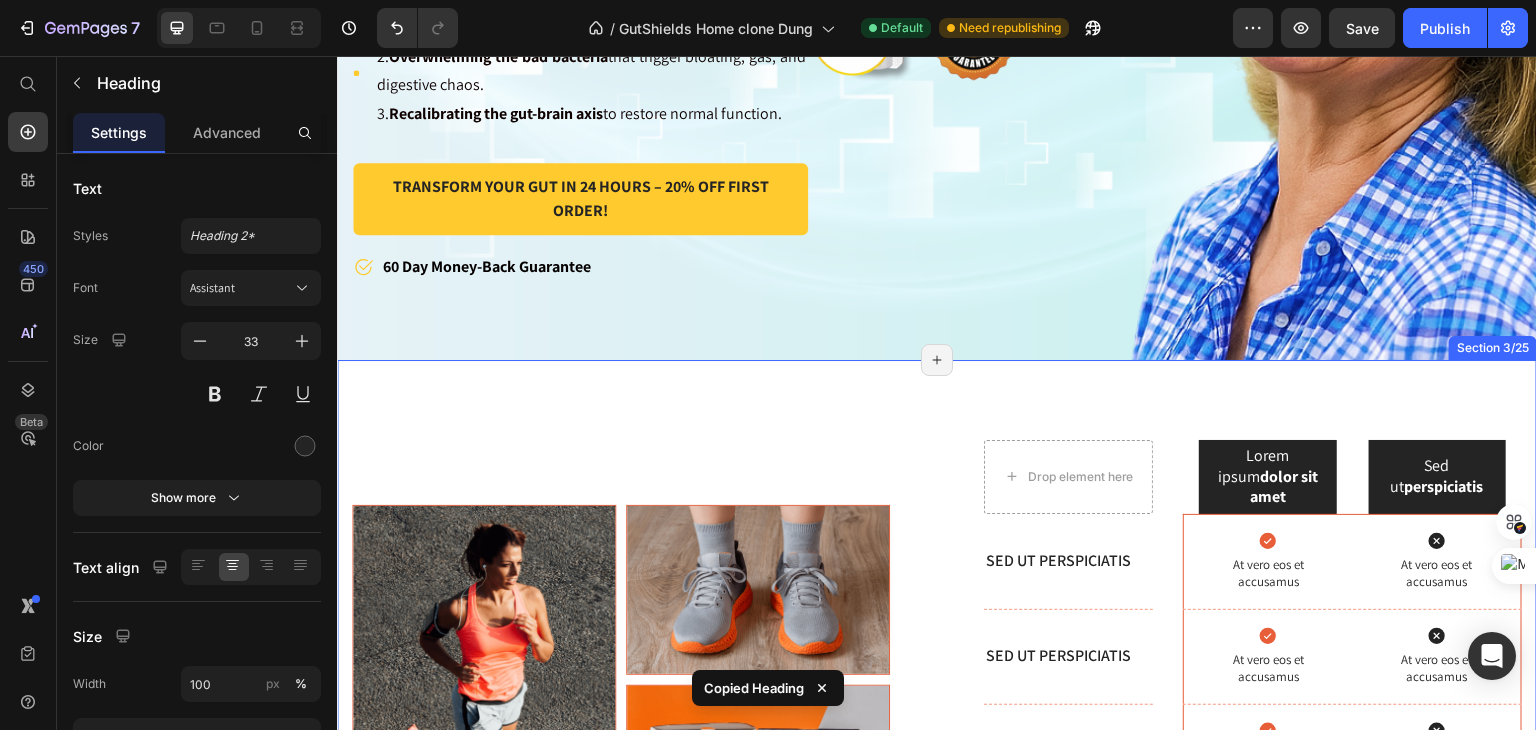 click on "Image Image Image Row
Drop element here Lorem ipsum  dolor sit amet Text Block Hero Banner Sed ut  perspiciatis Text Block Hero Banner Row Row Sed ut perspiciatis Text Block Hero Banner
Icon At vero eos et accusamus Text Block
Icon At vero eos et accusamus Text Block Hero Banner Row Sed ut perspiciatis Text Block Hero Banner
Icon At vero eos et accusamus Text Block
Icon At vero eos et accusamus Text Block Hero Banner Row Sed ut perspiciatis Text Block Hero Banner
Icon At vero eos et accusamus Text Block
Icon At vero eos et accusamus Text Block Hero Banner Row Sed ut perspiciatis Text Block Hero Banner
Icon At vero eos et accusamus Text Block
Icon At vero eos et accusamus Text Block Hero Banner Row Sed ut perspiciatis Text Block Hero Banner
Icon At vero eos et accusamus Text Block
Icon At vero eos et accusamus Text Block Hero Banner" at bounding box center (937, 706) 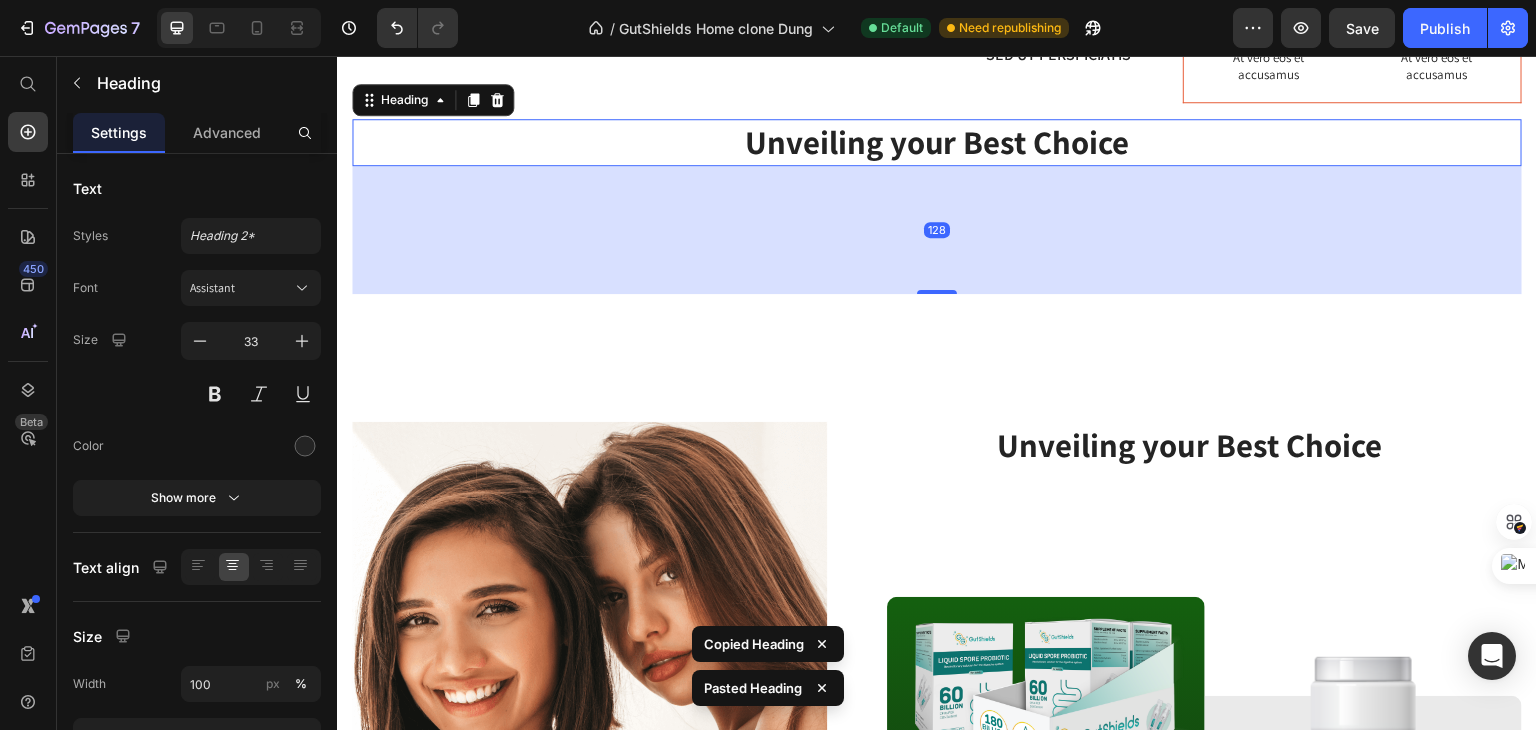 scroll, scrollTop: 1239, scrollLeft: 0, axis: vertical 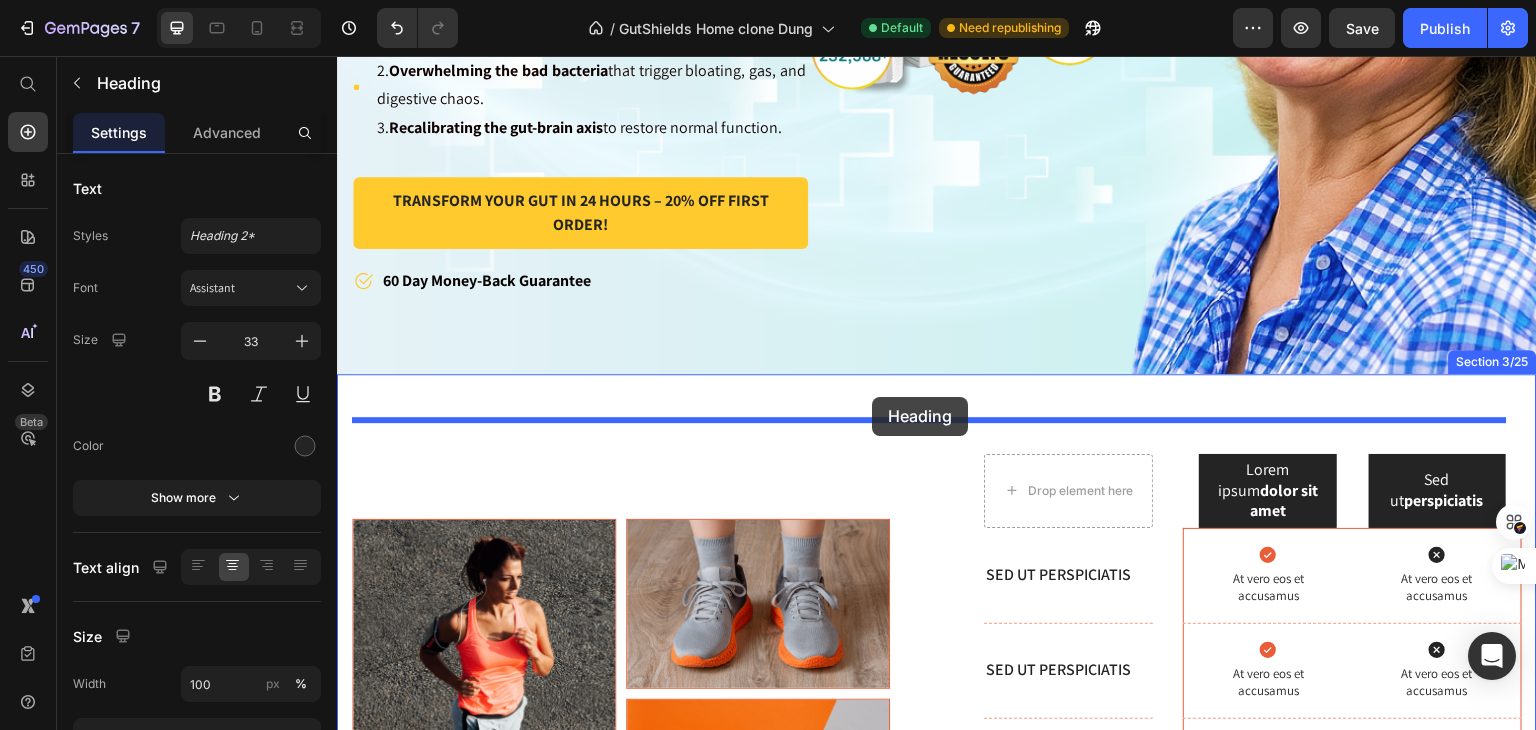 drag, startPoint x: 695, startPoint y: 386, endPoint x: 872, endPoint y: 397, distance: 177.34148 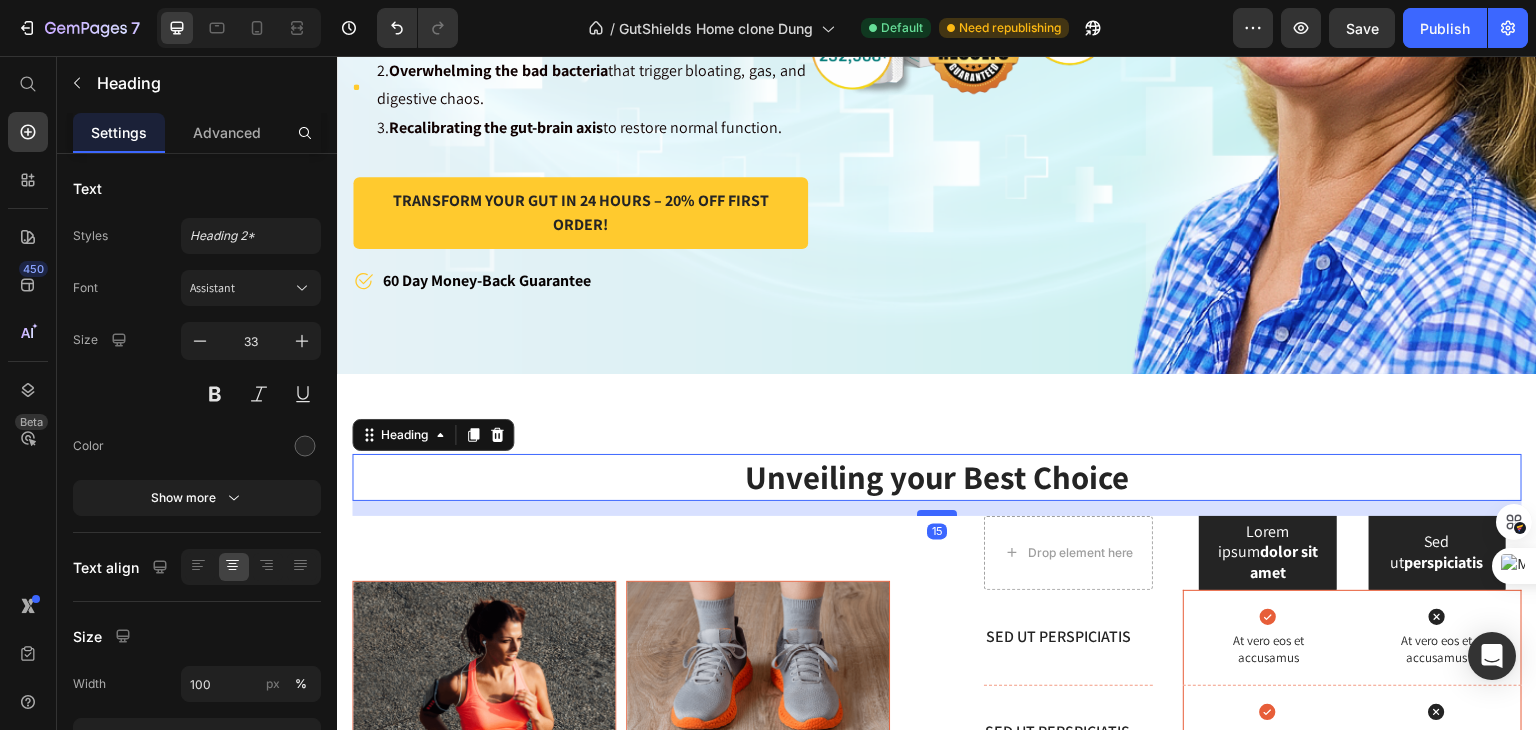 drag, startPoint x: 931, startPoint y: 591, endPoint x: 939, endPoint y: 478, distance: 113.28283 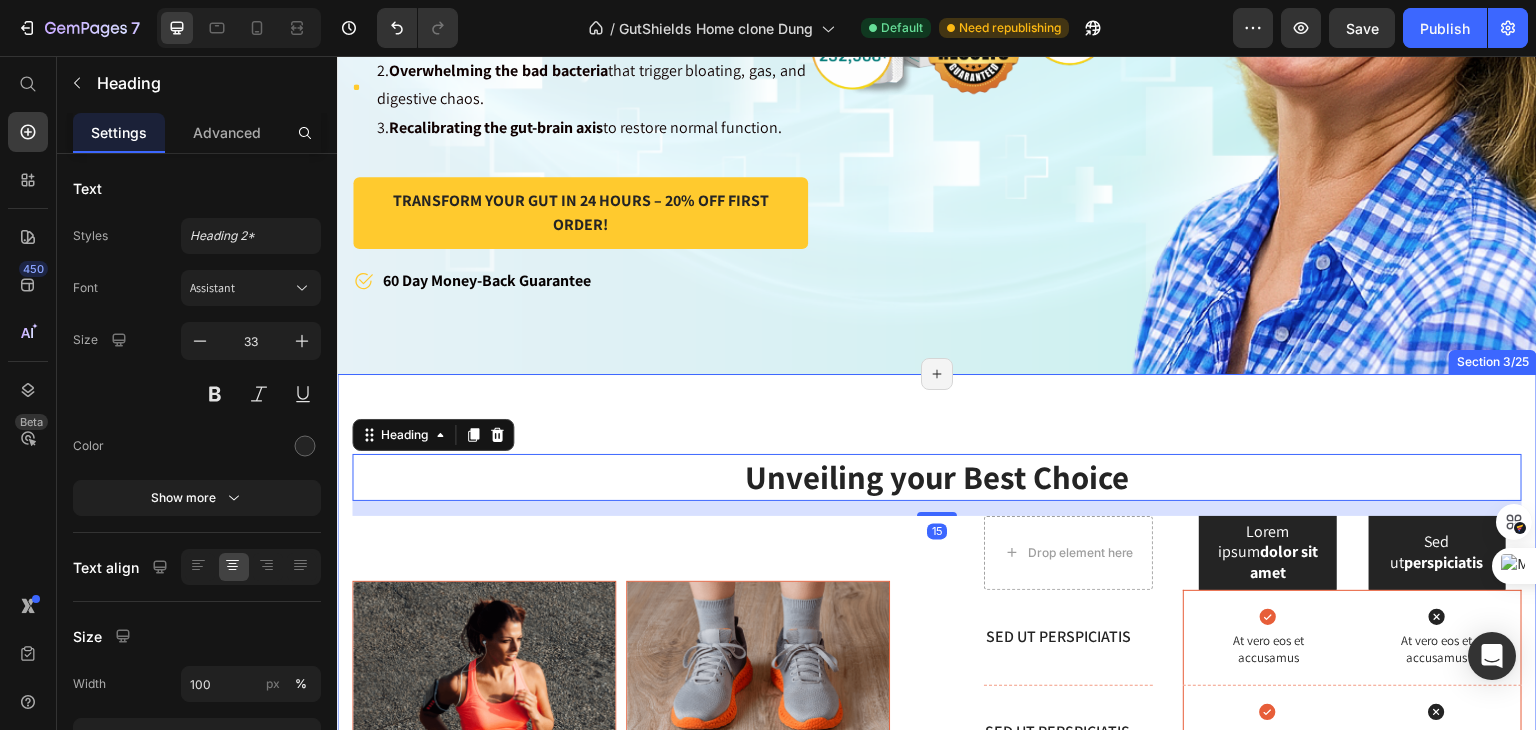 click on "Unveiling your Best Choice Heading   15 Image Image Image Row
Drop element here Lorem ipsum  dolor sit amet Text Block Hero Banner Sed ut  perspiciatis Text Block Hero Banner Row Row Sed ut perspiciatis Text Block Hero Banner
Icon At vero eos et accusamus Text Block
Icon At vero eos et accusamus Text Block Hero Banner Row Sed ut perspiciatis Text Block Hero Banner
Icon At vero eos et accusamus Text Block
Icon At vero eos et accusamus Text Block Hero Banner Row Sed ut perspiciatis Text Block Hero Banner
Icon At vero eos et accusamus Text Block
Icon At vero eos et accusamus Text Block Hero Banner Row Sed ut perspiciatis Text Block Hero Banner
Icon At vero eos et accusamus Text Block
Icon At vero eos et accusamus Text Block Hero Banner Row Sed ut perspiciatis Text Block Hero Banner
Icon At vero eos et accusamus Text Block
Icon Text Block" at bounding box center [937, 751] 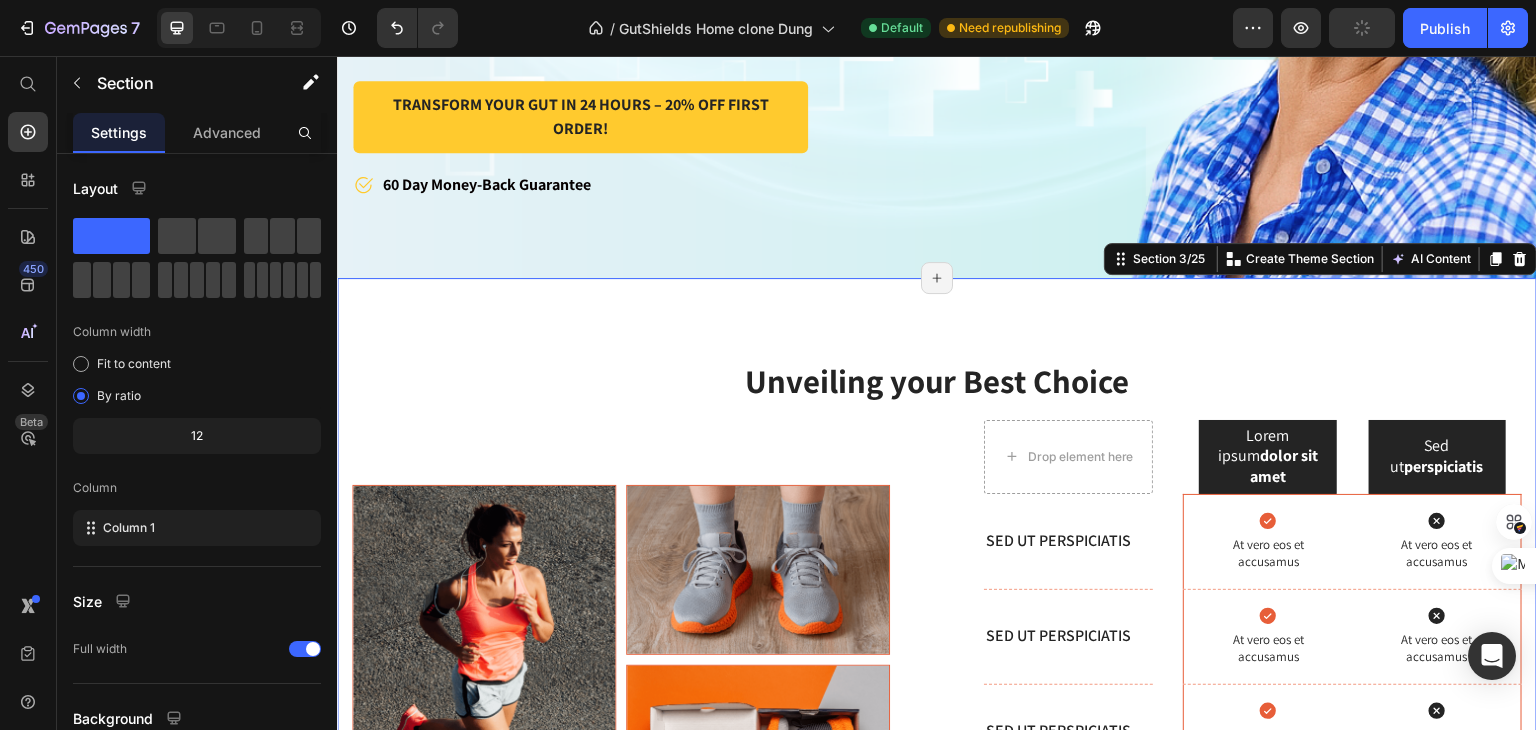 scroll, scrollTop: 839, scrollLeft: 0, axis: vertical 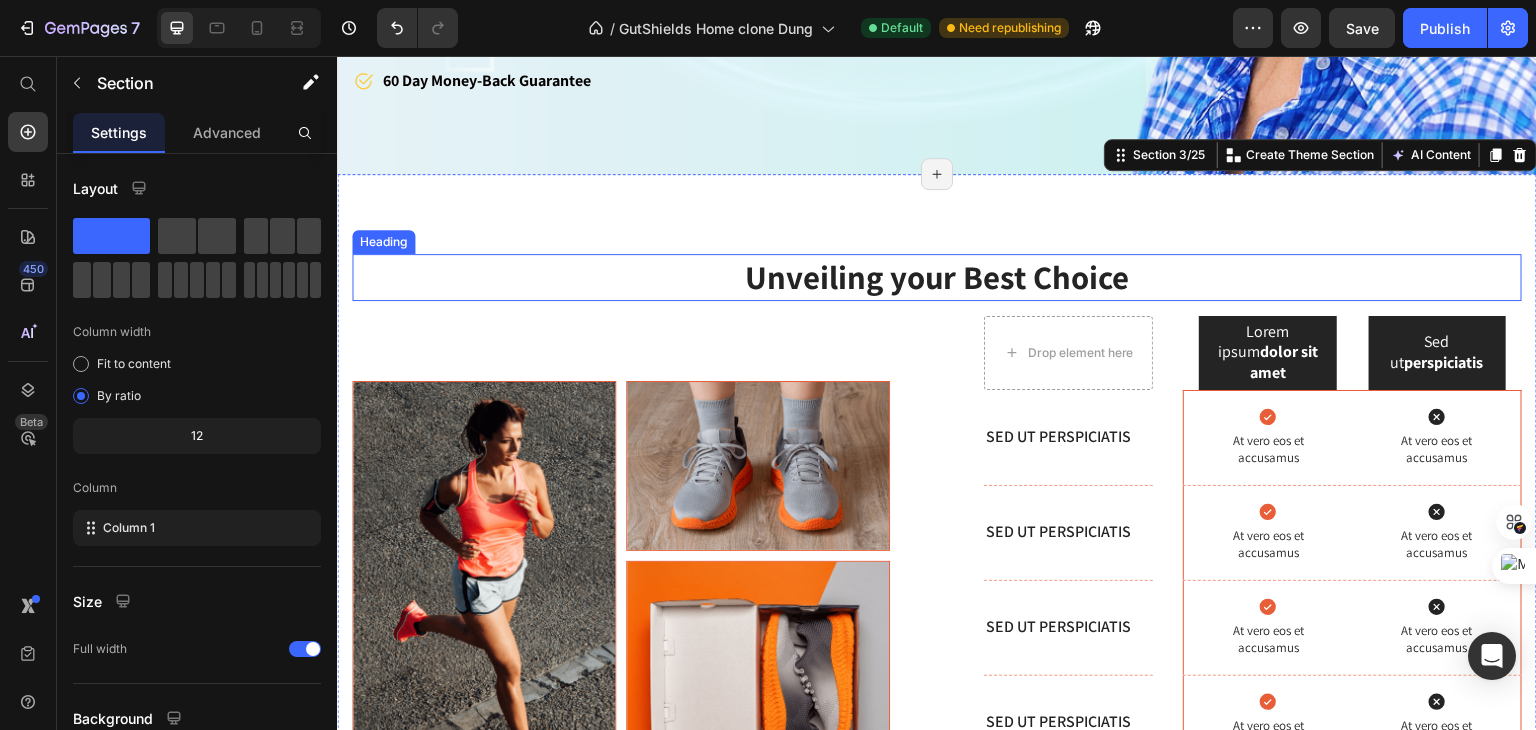 click on "Unveiling your Best Choice" at bounding box center [937, 277] 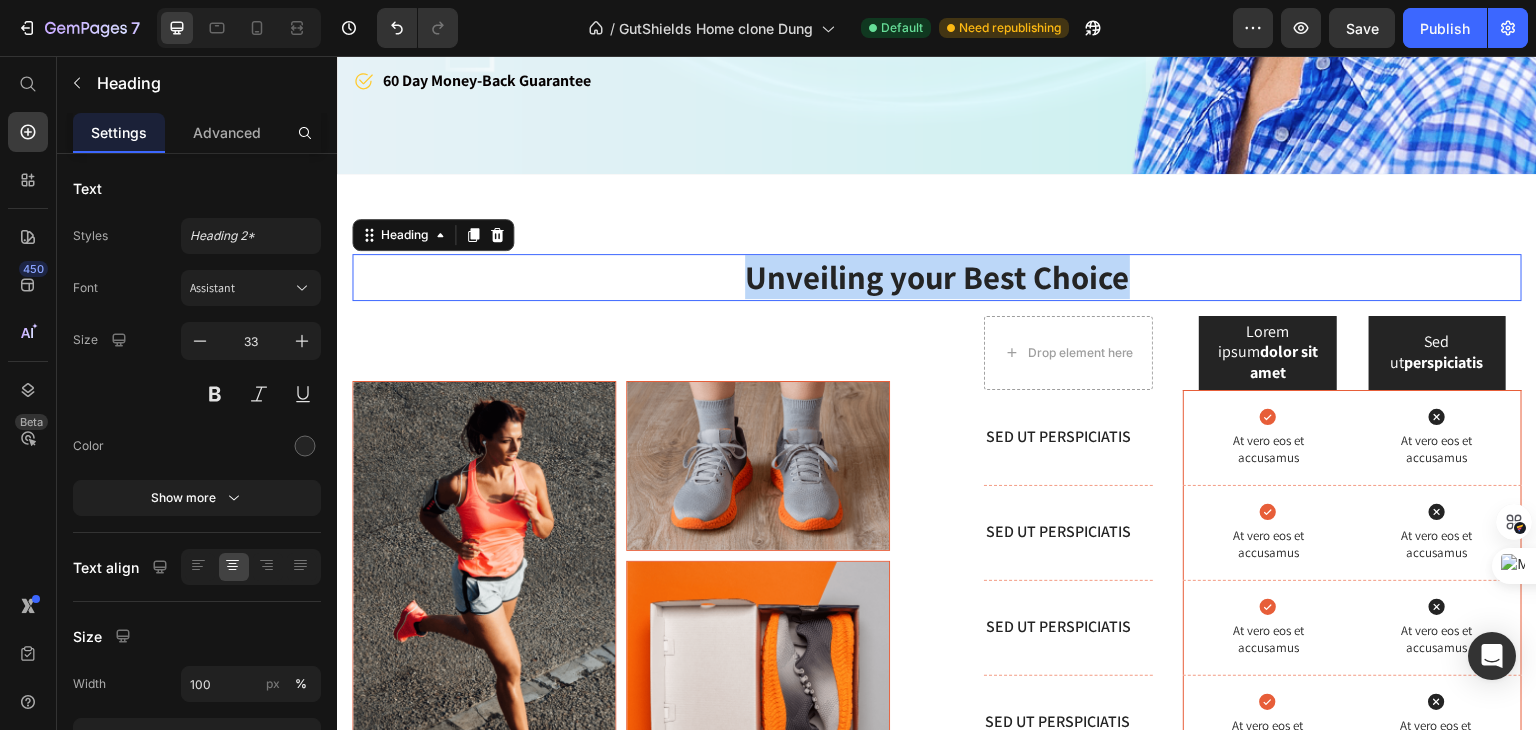 click on "Unveiling your Best Choice" at bounding box center (937, 277) 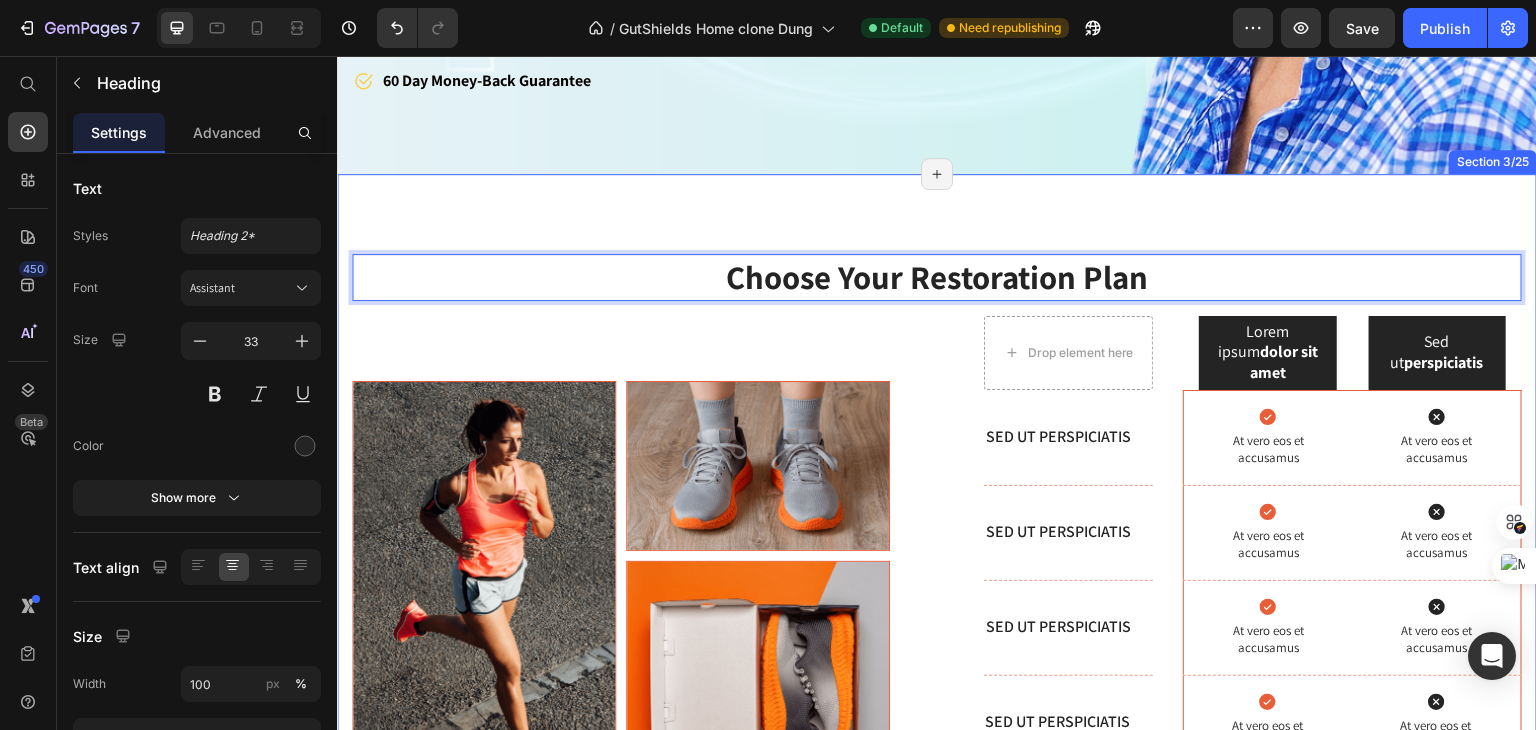 click on "Choose Your Restoration Plan Heading   15 Image Image Image Row
Drop element here Lorem ipsum  dolor sit amet Text Block Hero Banner Sed ut  perspiciatis Text Block Hero Banner Row Row Sed ut perspiciatis Text Block Hero Banner
Icon At vero eos et accusamus Text Block
Icon At vero eos et accusamus Text Block Hero Banner Row Sed ut perspiciatis Text Block Hero Banner
Icon At vero eos et accusamus Text Block
Icon At vero eos et accusamus Text Block Hero Banner Row Sed ut perspiciatis Text Block Hero Banner
Icon At vero eos et accusamus Text Block
Icon At vero eos et accusamus Text Block Hero Banner Row Sed ut perspiciatis Text Block Hero Banner
Icon At vero eos et accusamus Text Block
Icon At vero eos et accusamus Text Block Hero Banner Row Sed ut perspiciatis Text Block Hero Banner
Icon At vero eos et accusamus Text Block
Icon Row Row" at bounding box center [937, 551] 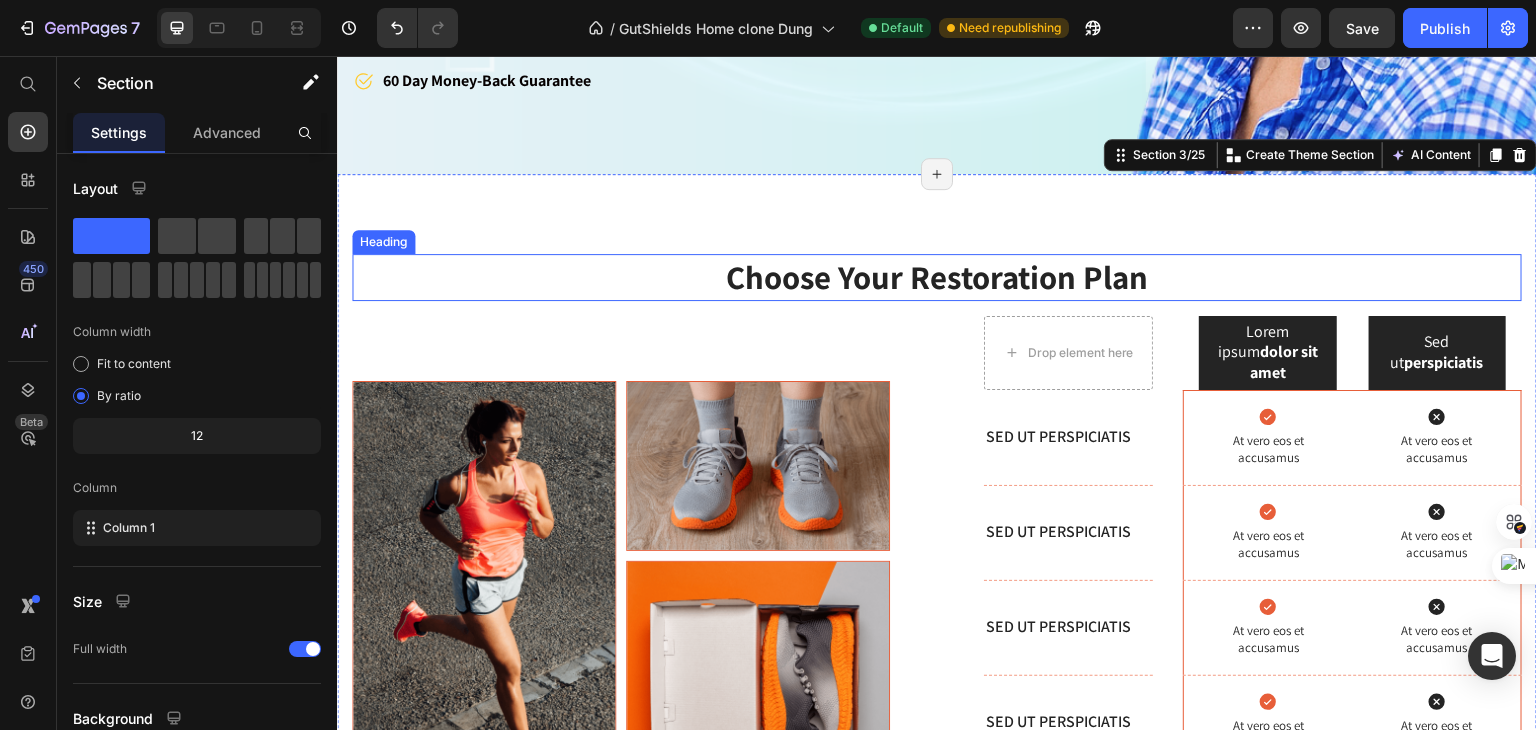 click on "Choose Your Restoration Plan" at bounding box center [937, 277] 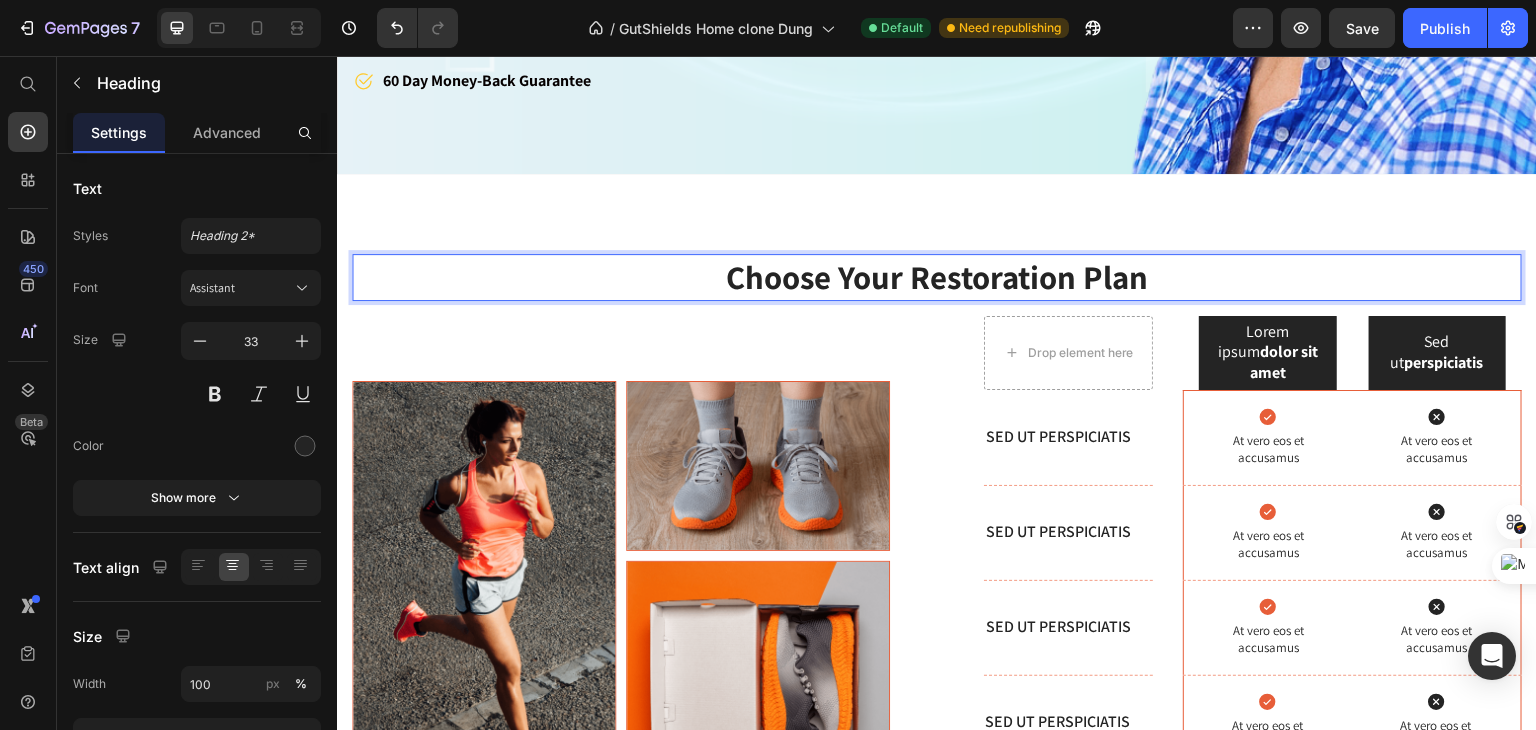 click on "Choose Your Restoration Plan" at bounding box center [937, 277] 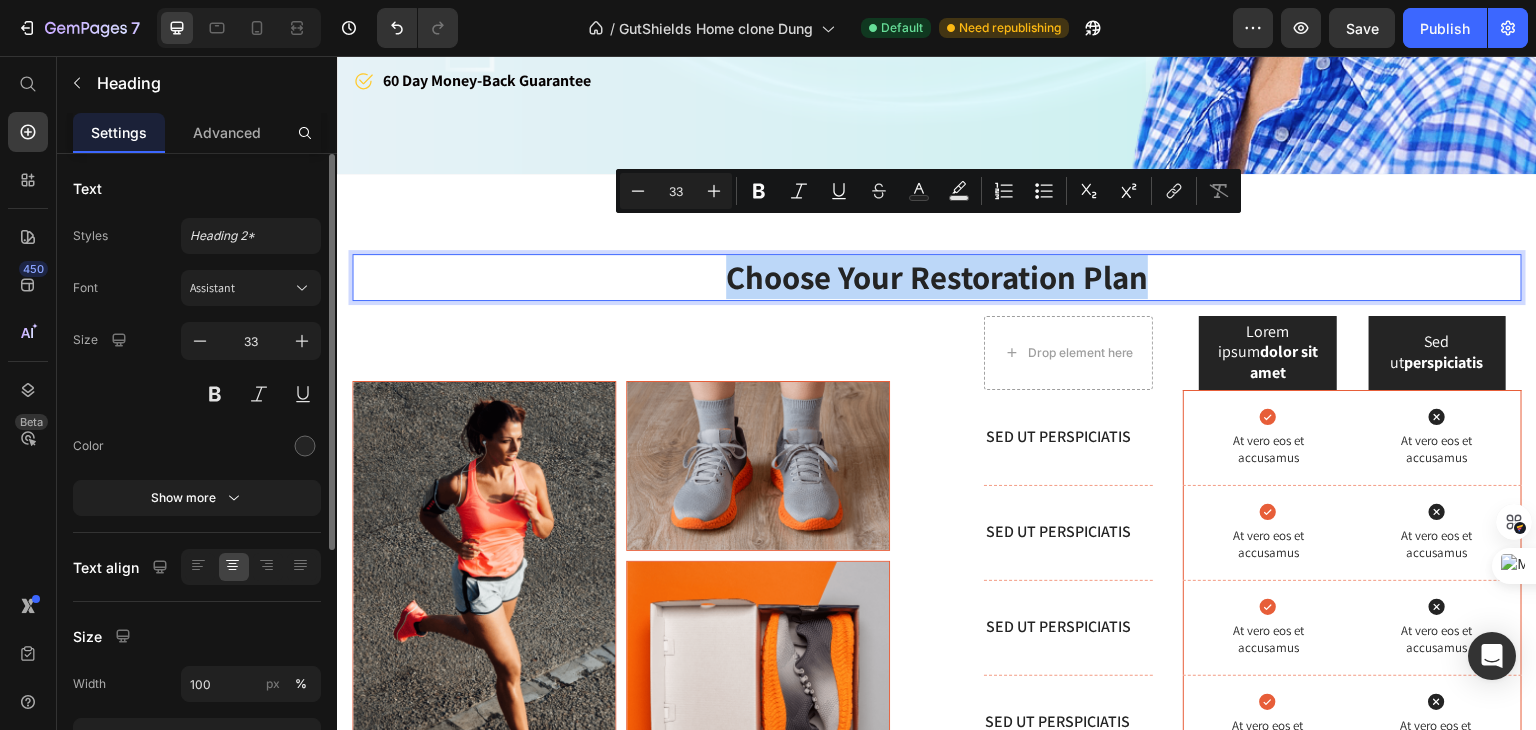 scroll, scrollTop: 200, scrollLeft: 0, axis: vertical 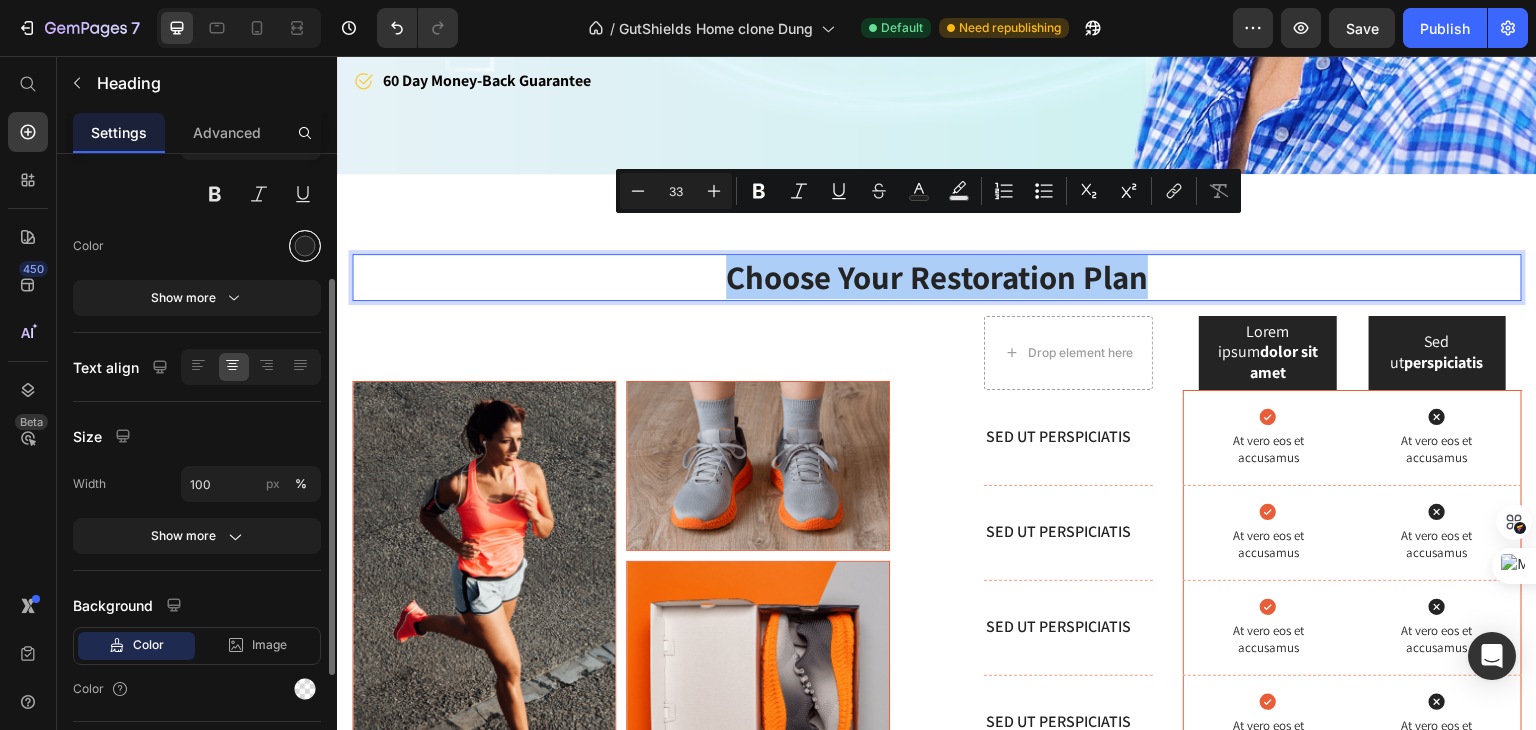 click at bounding box center [305, 246] 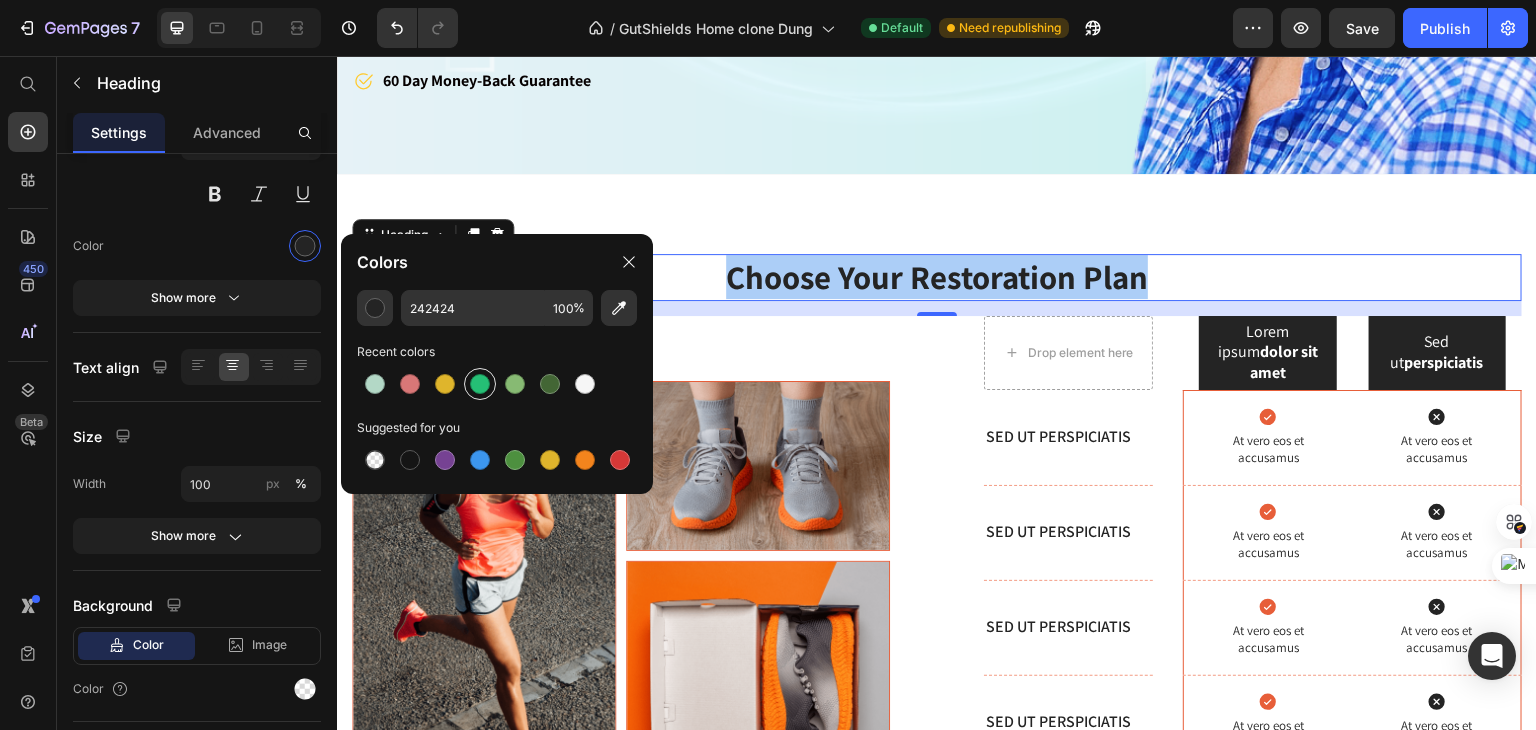 click at bounding box center [480, 384] 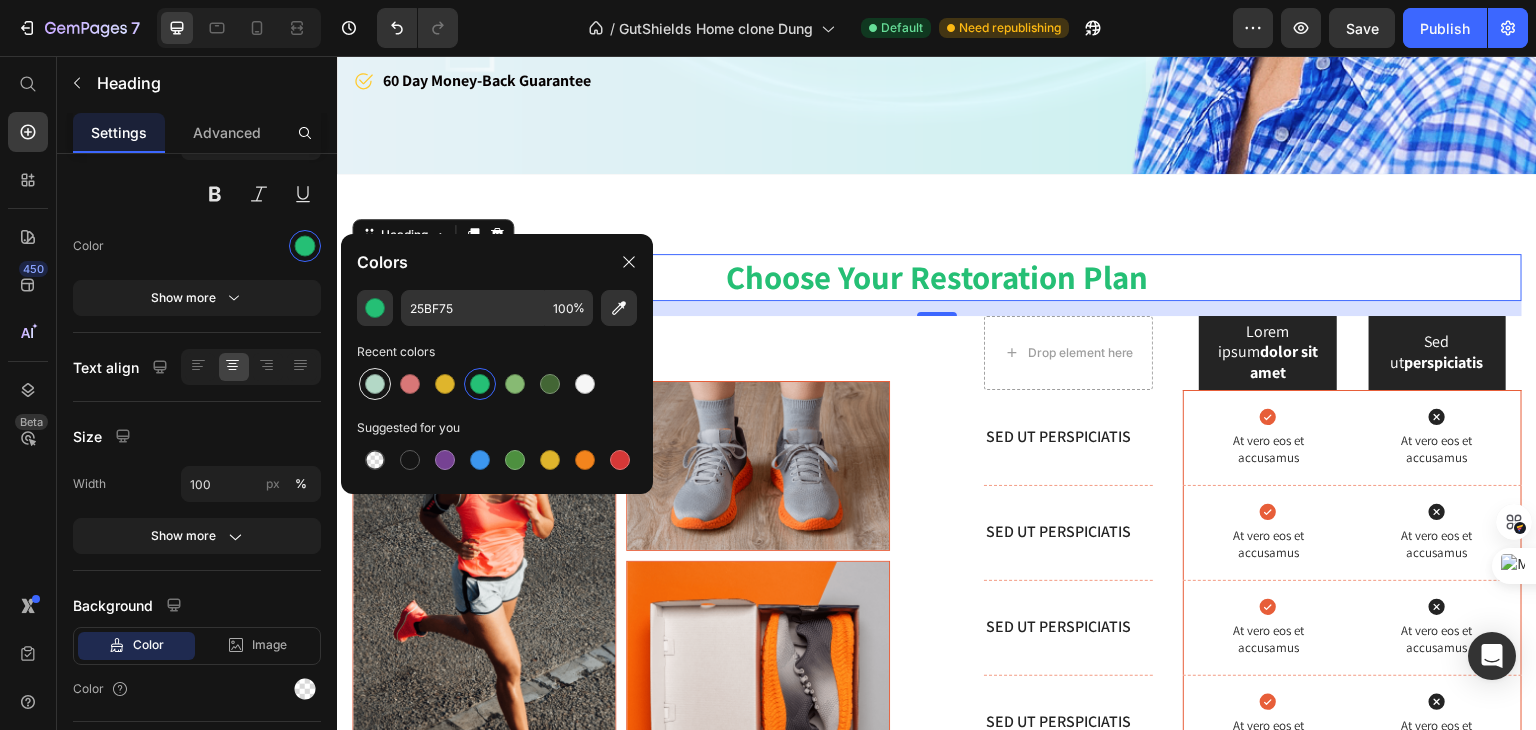 click at bounding box center [375, 384] 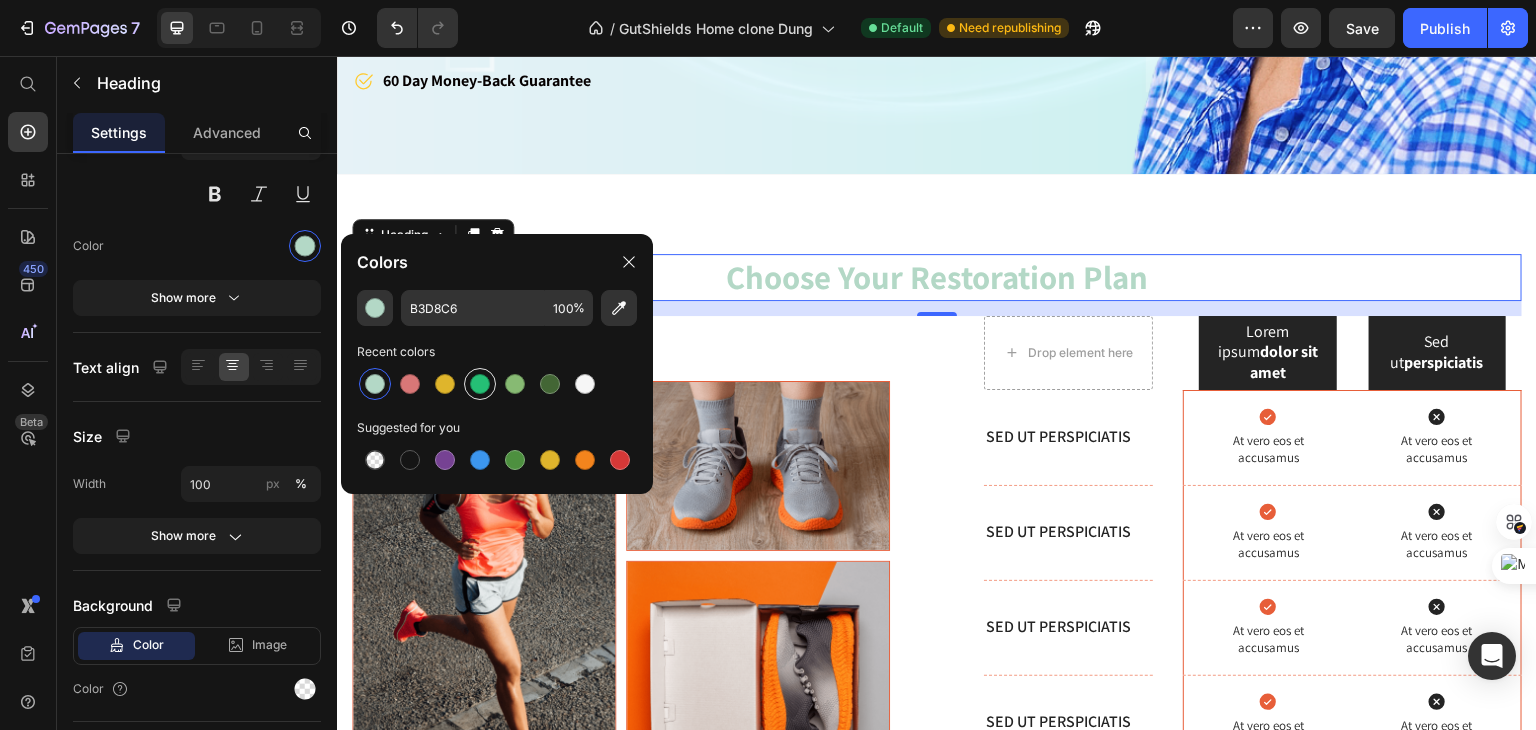 click at bounding box center [480, 384] 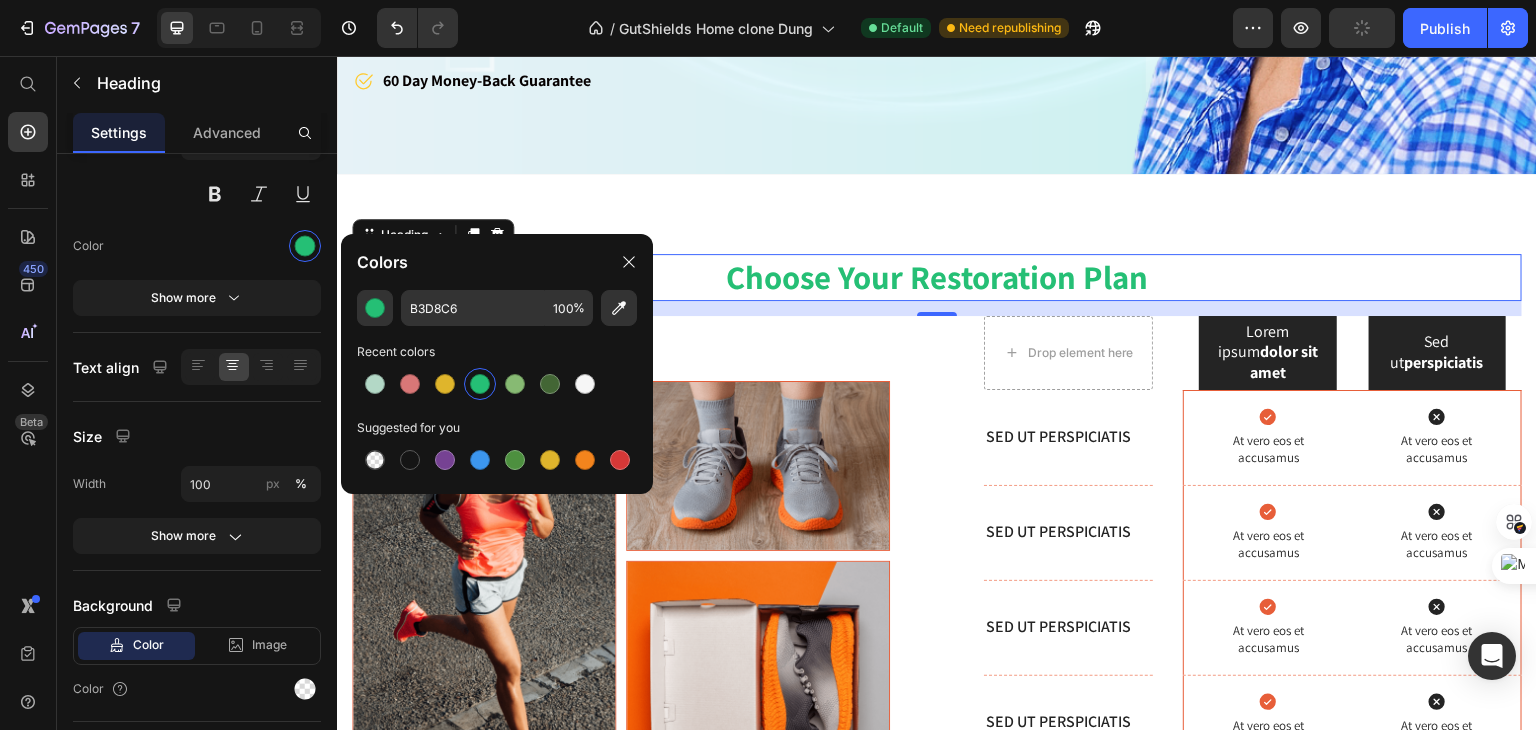 type on "25BF75" 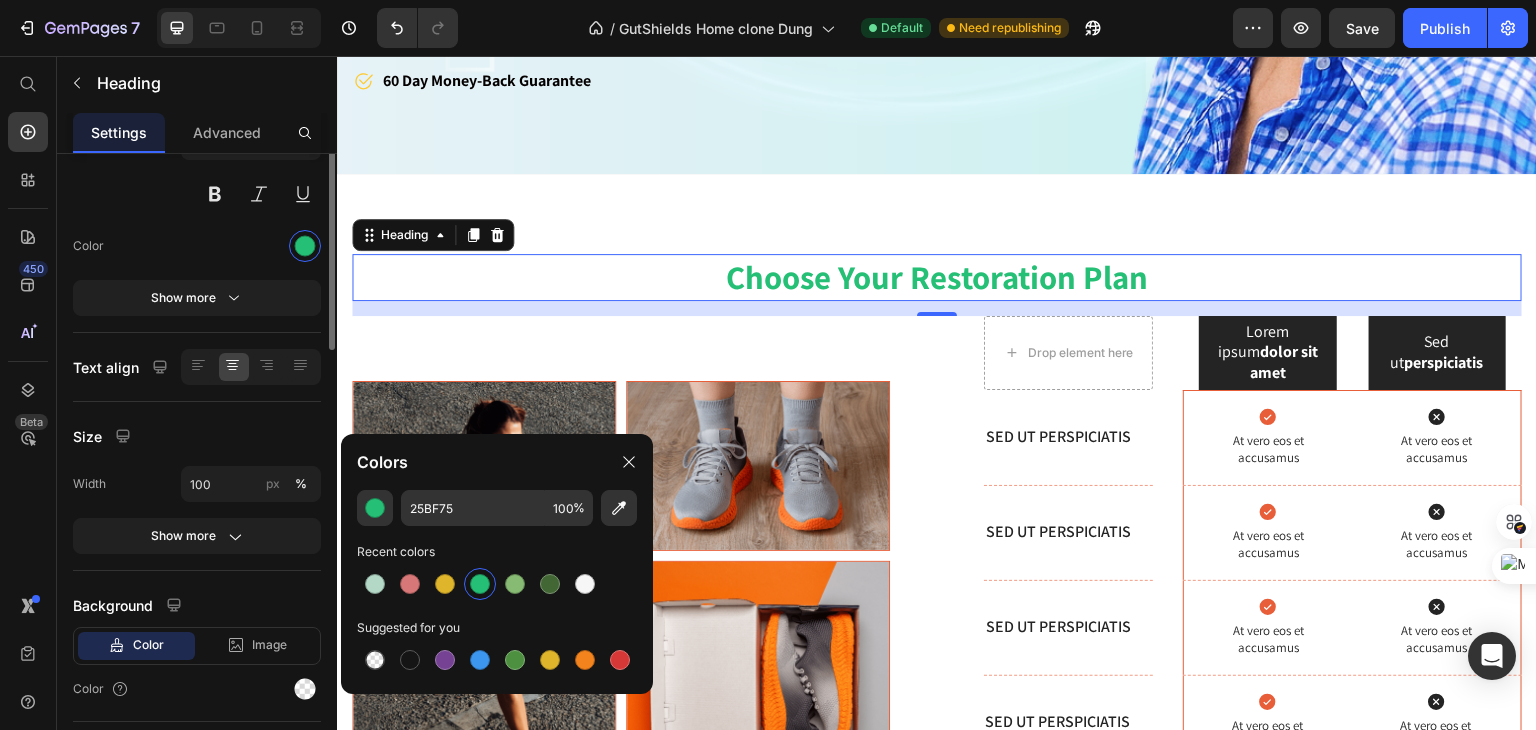 scroll, scrollTop: 0, scrollLeft: 0, axis: both 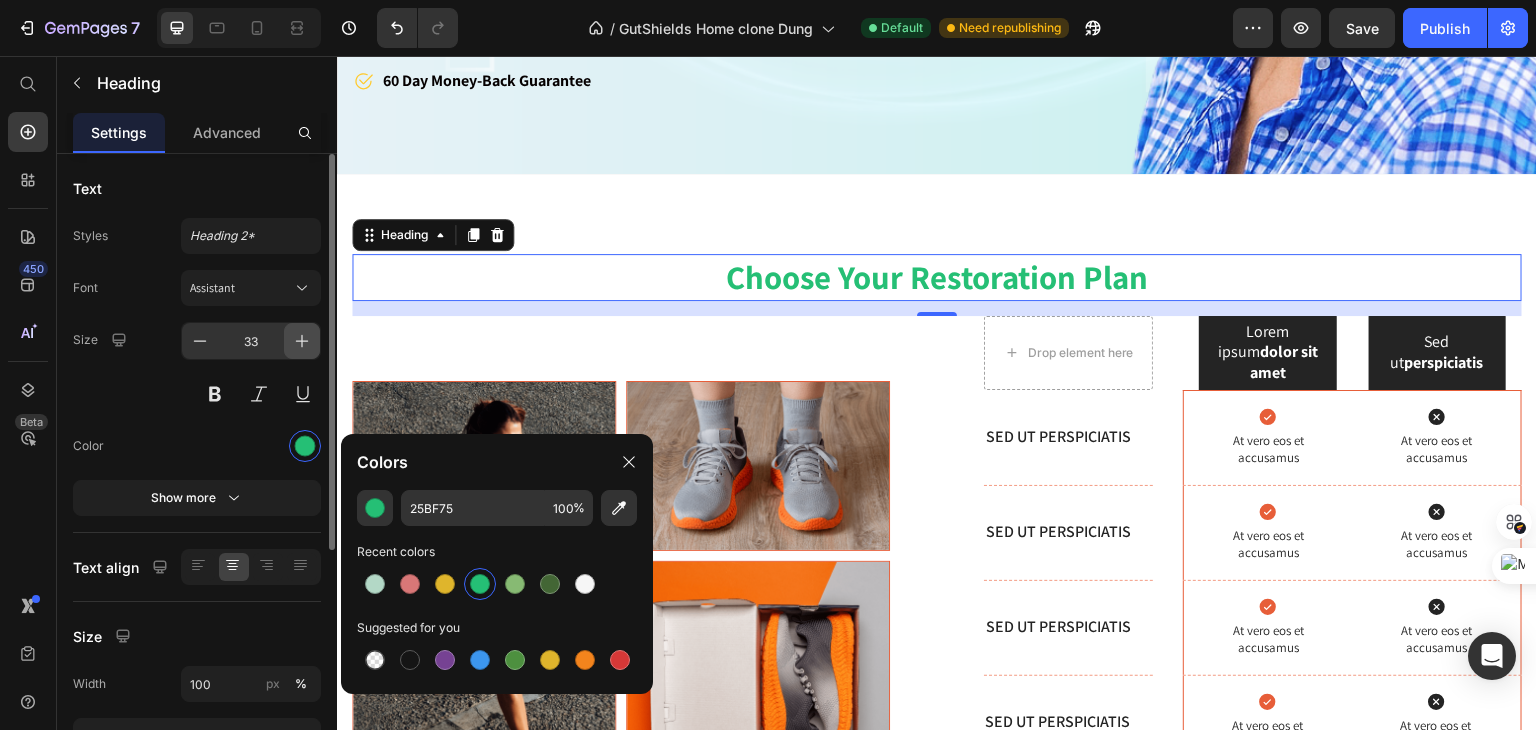 click 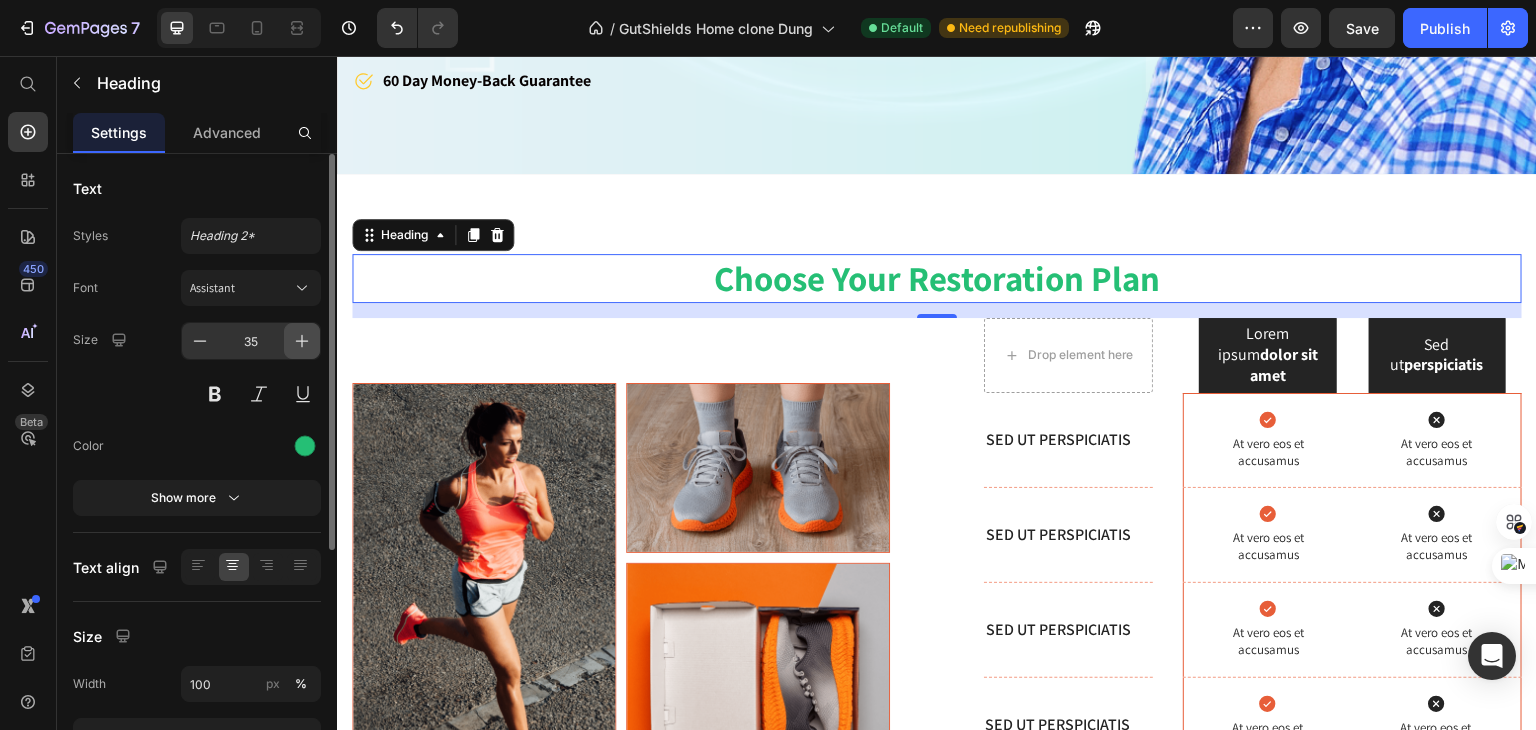 click 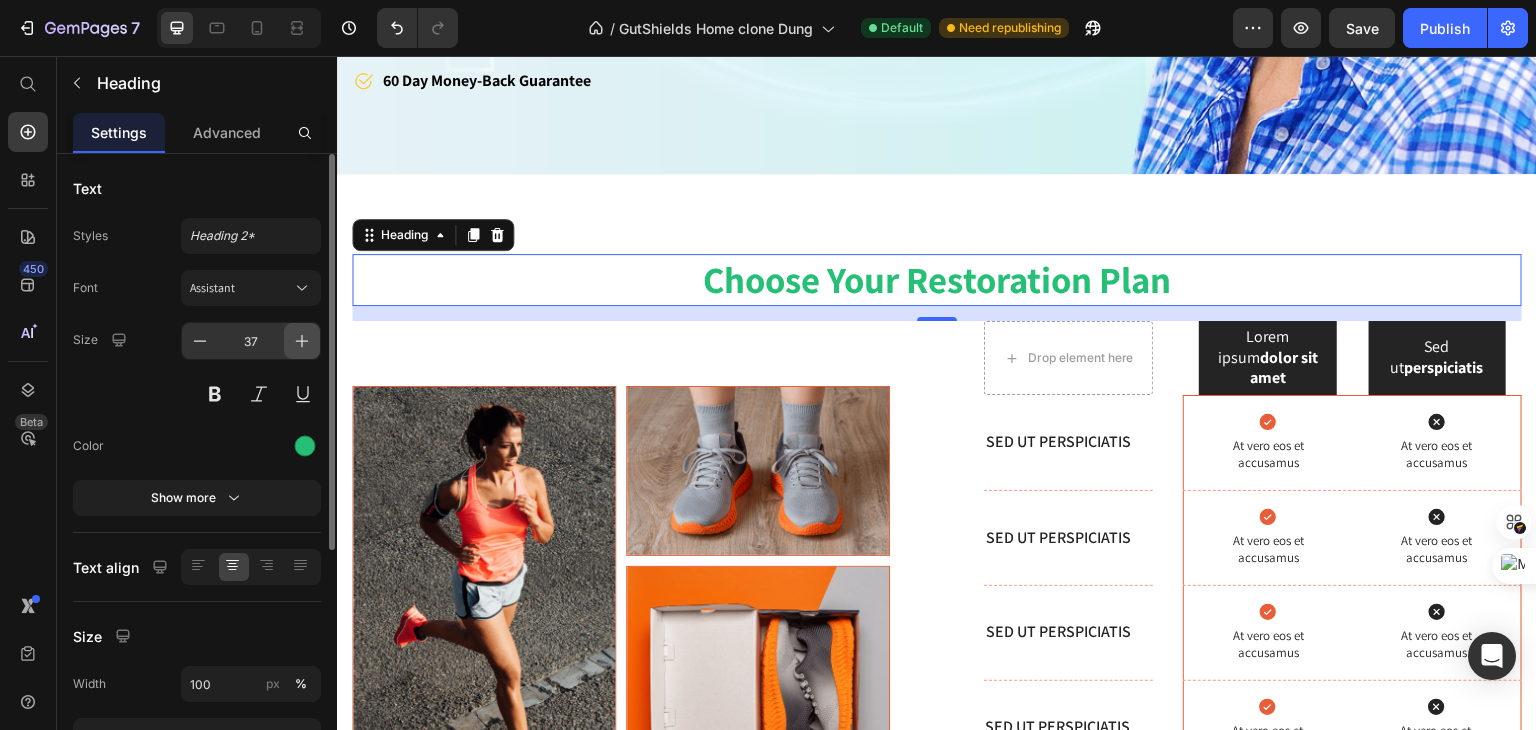 click 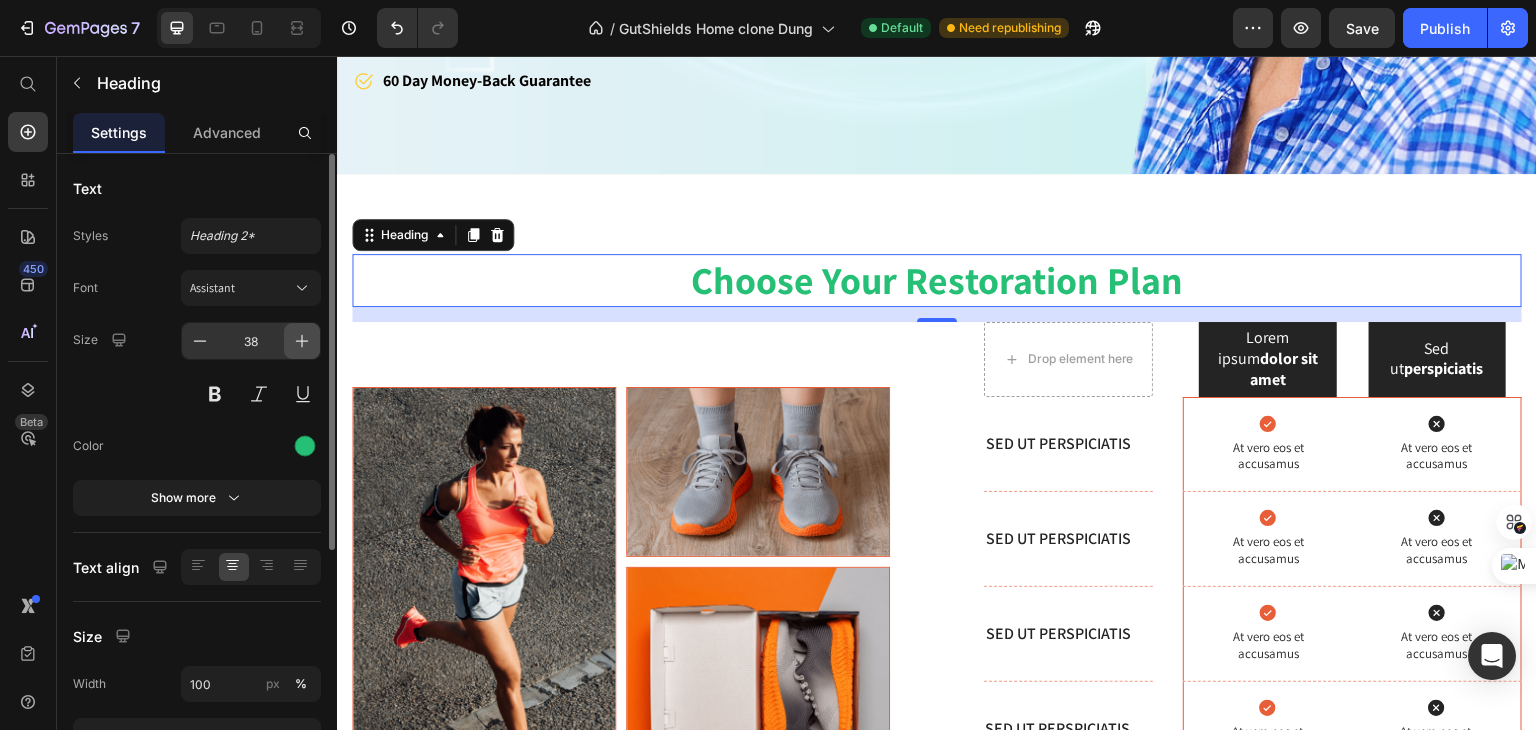 click 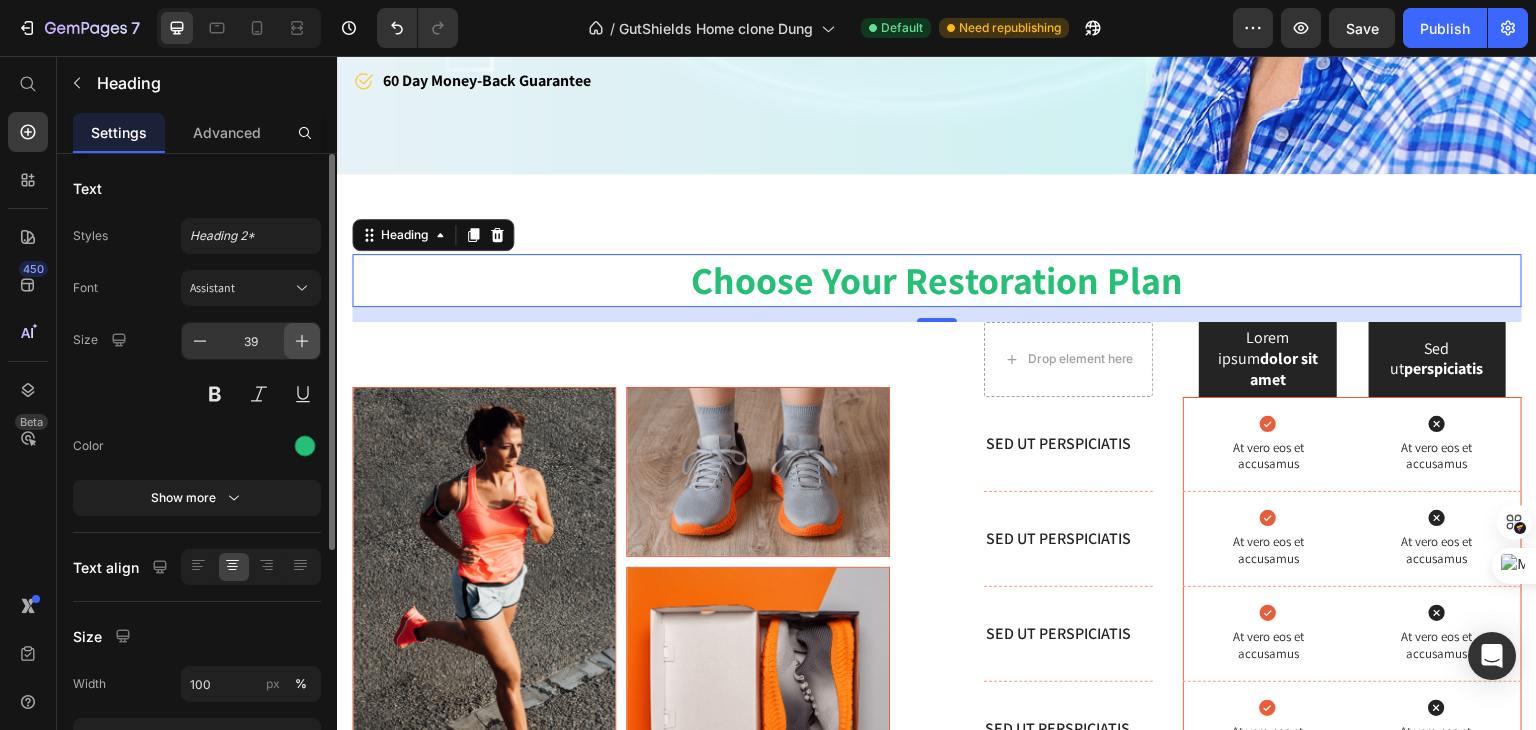 click 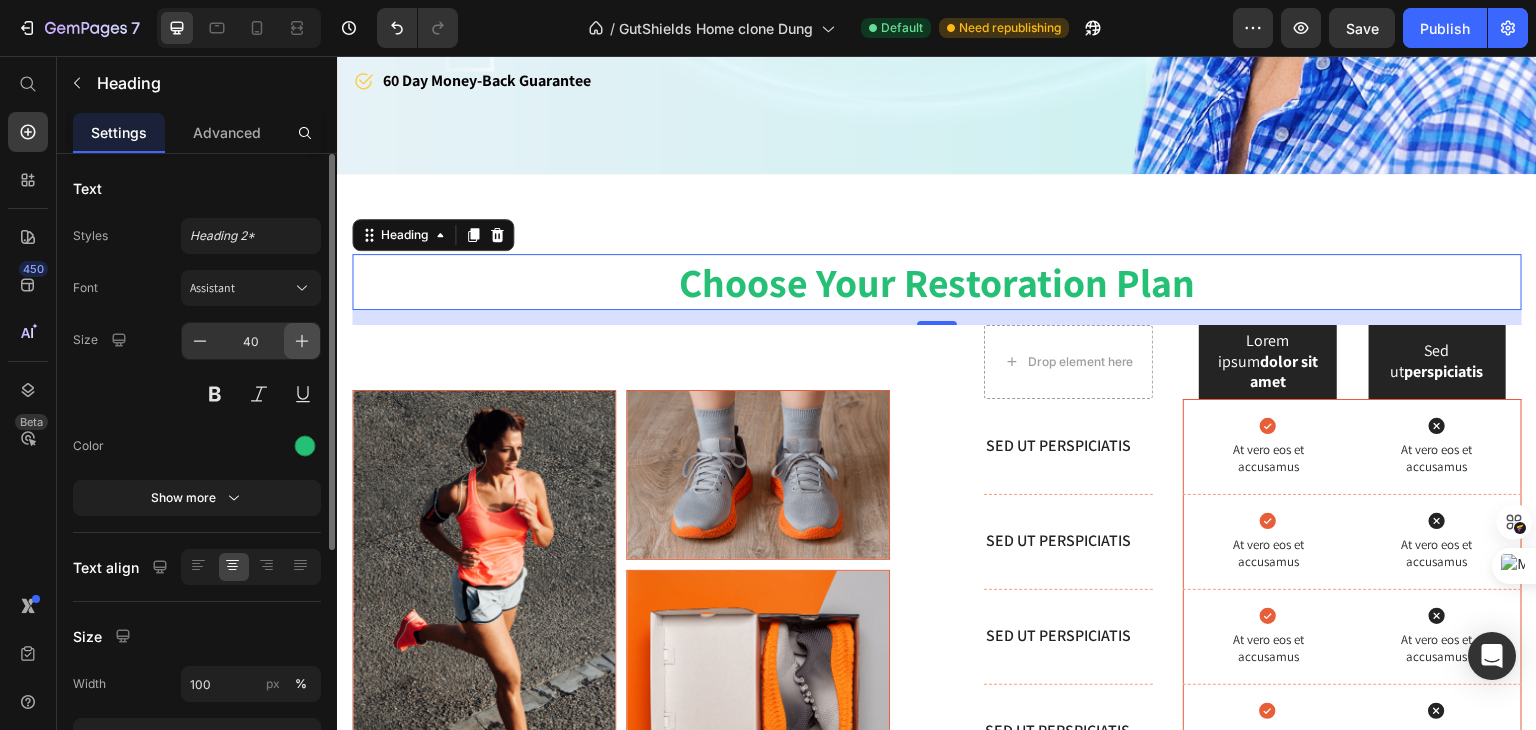 click 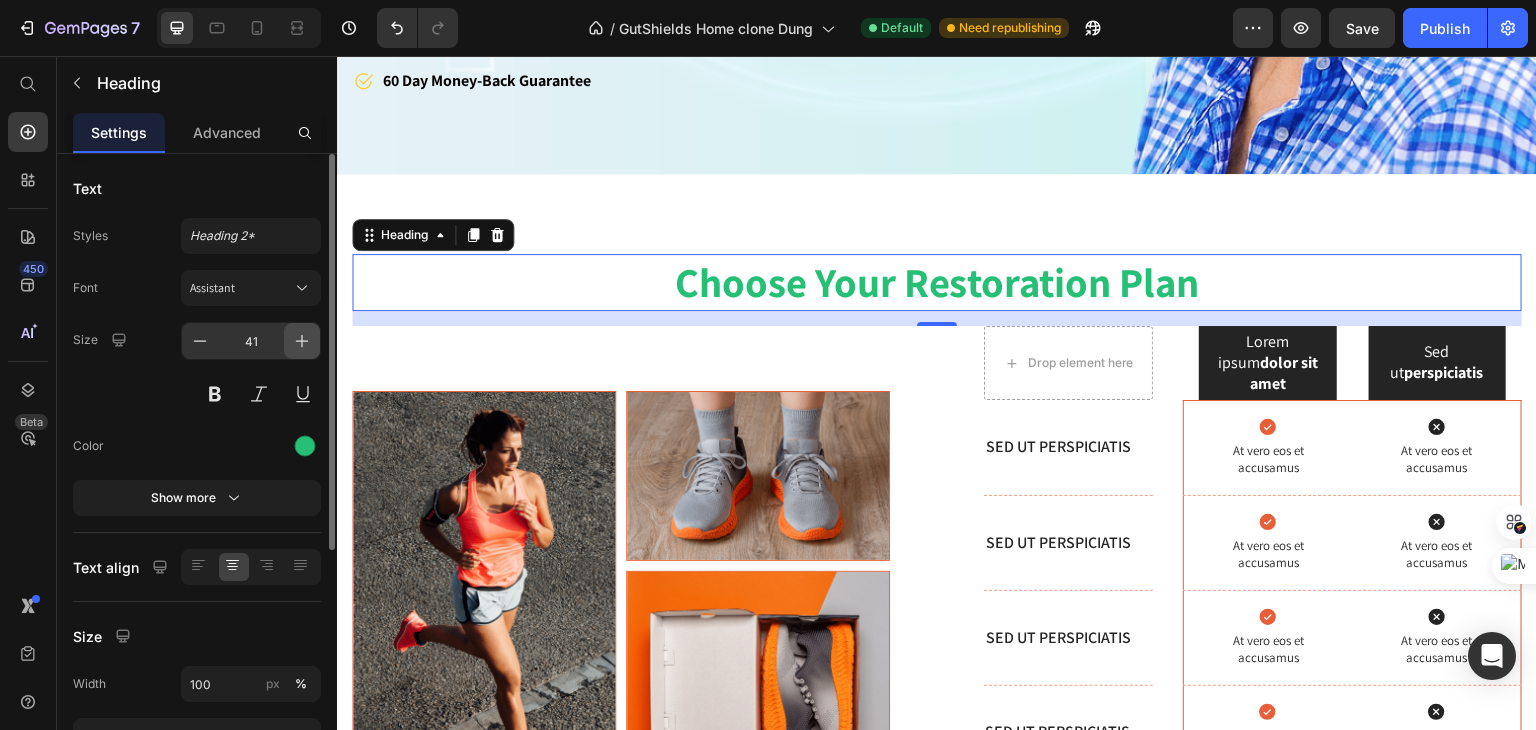 click 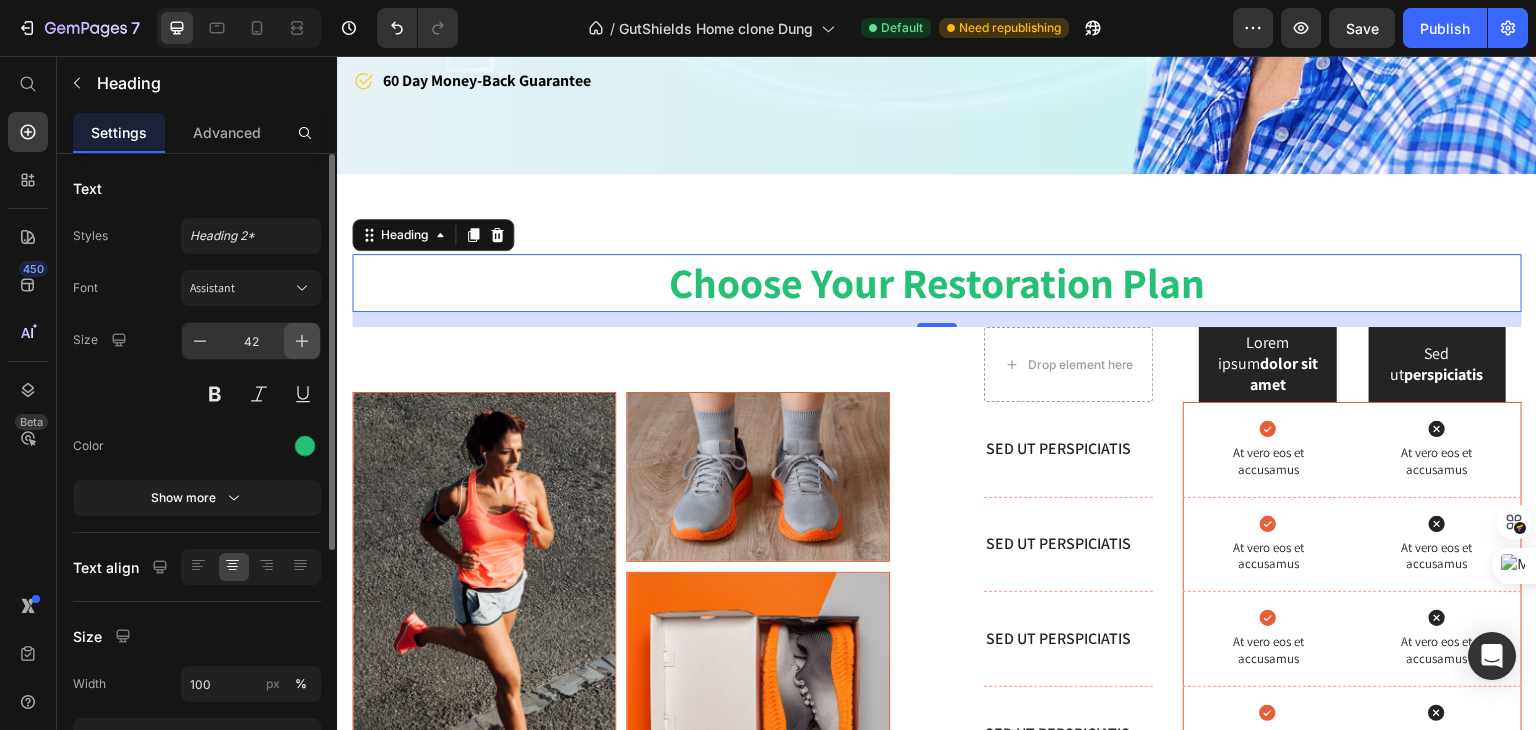 click 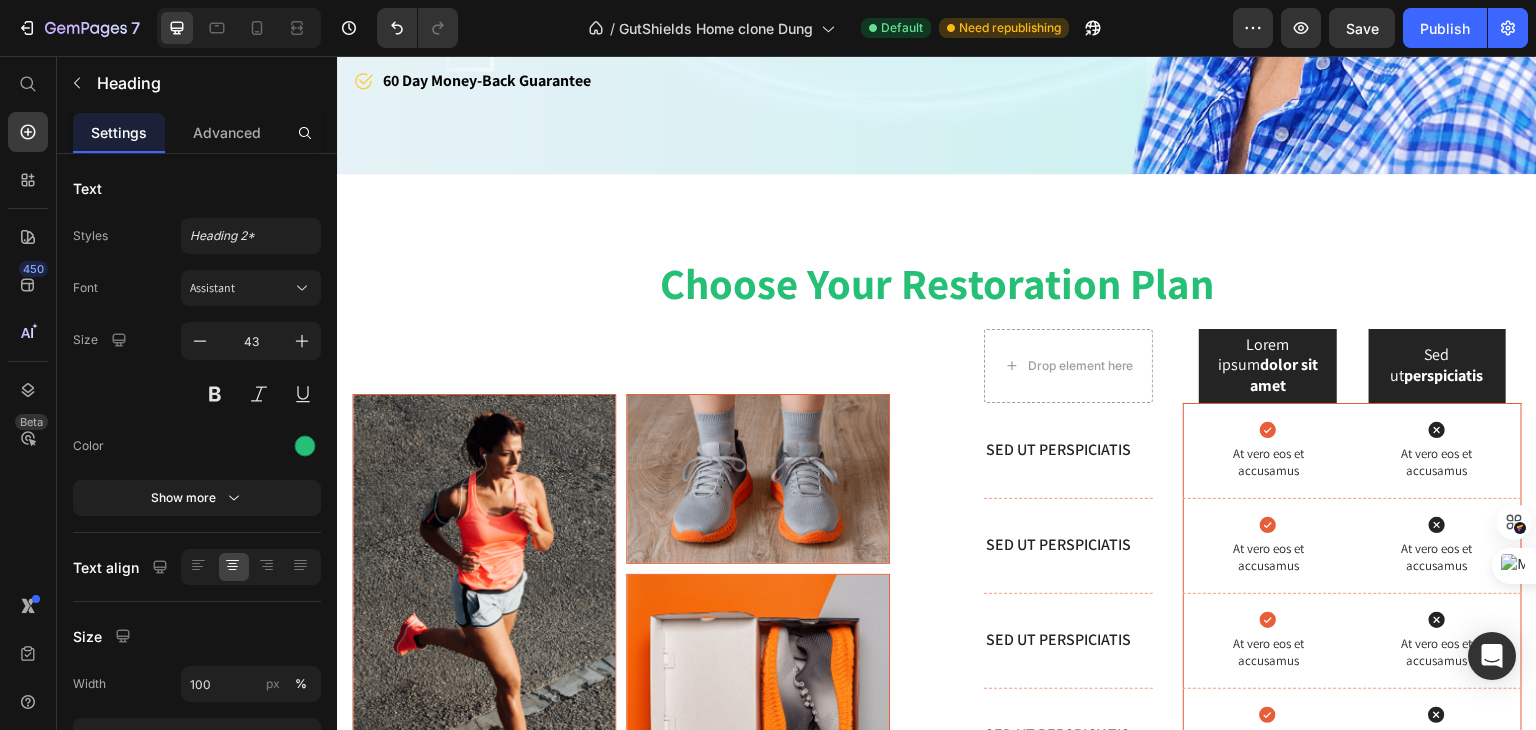 scroll, scrollTop: 939, scrollLeft: 0, axis: vertical 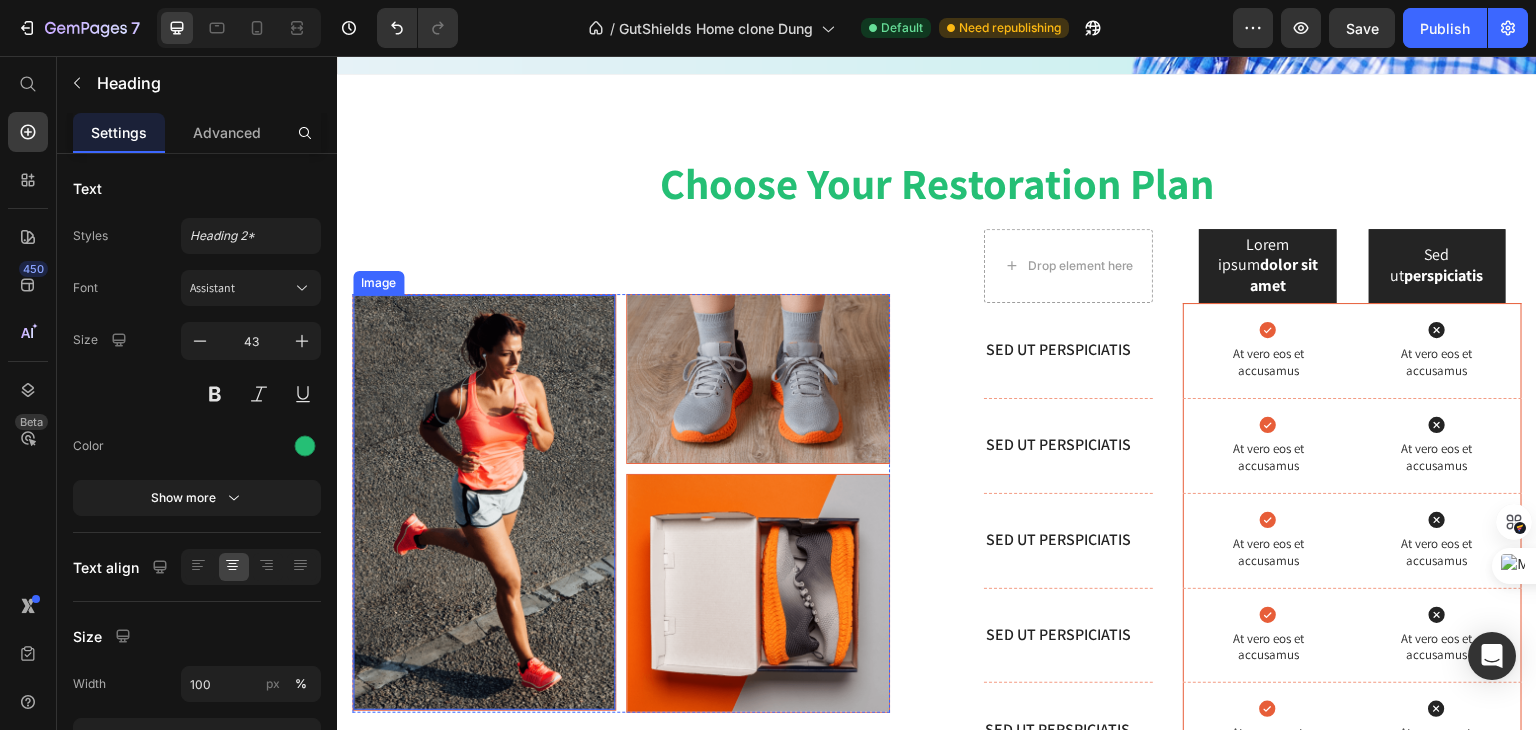 click at bounding box center (484, 502) 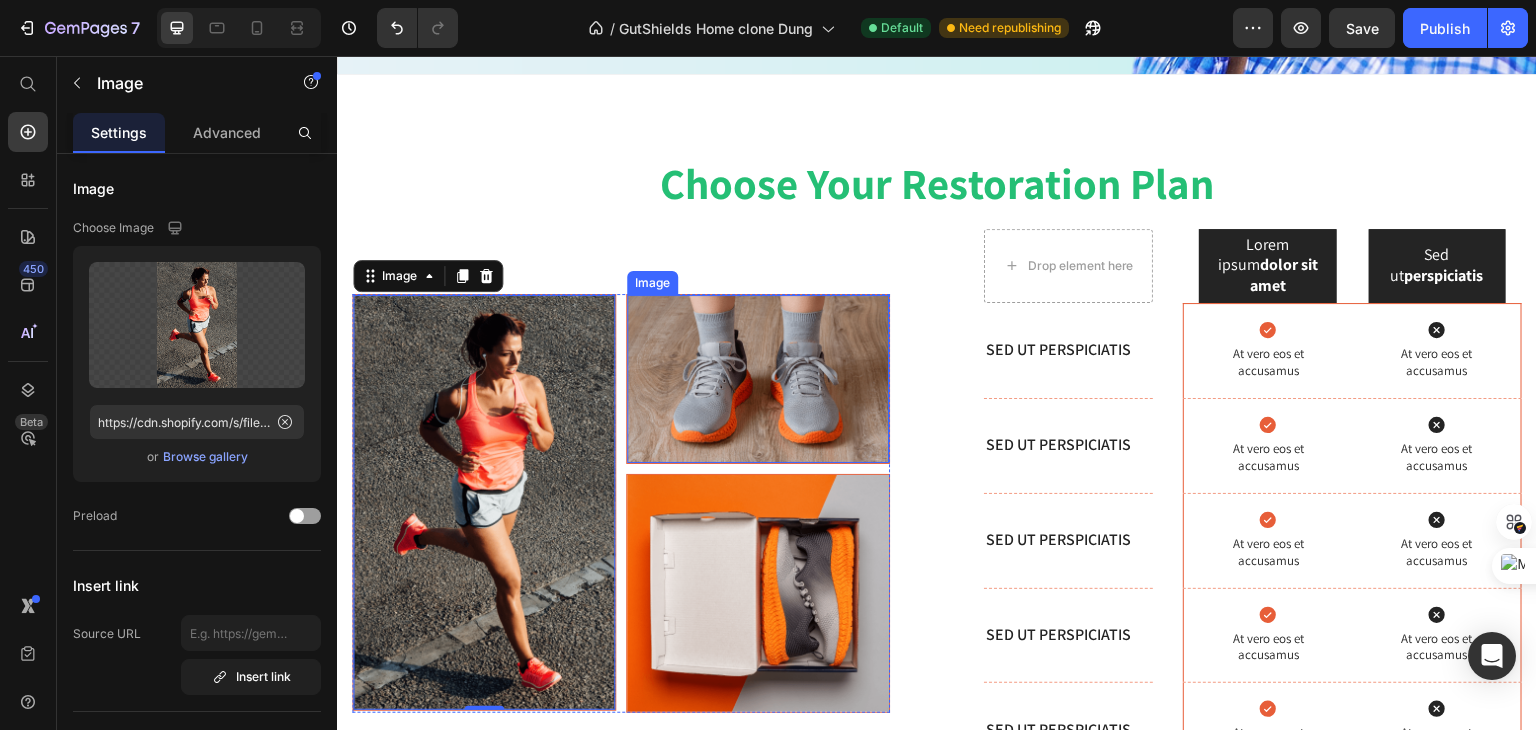 click at bounding box center (758, 379) 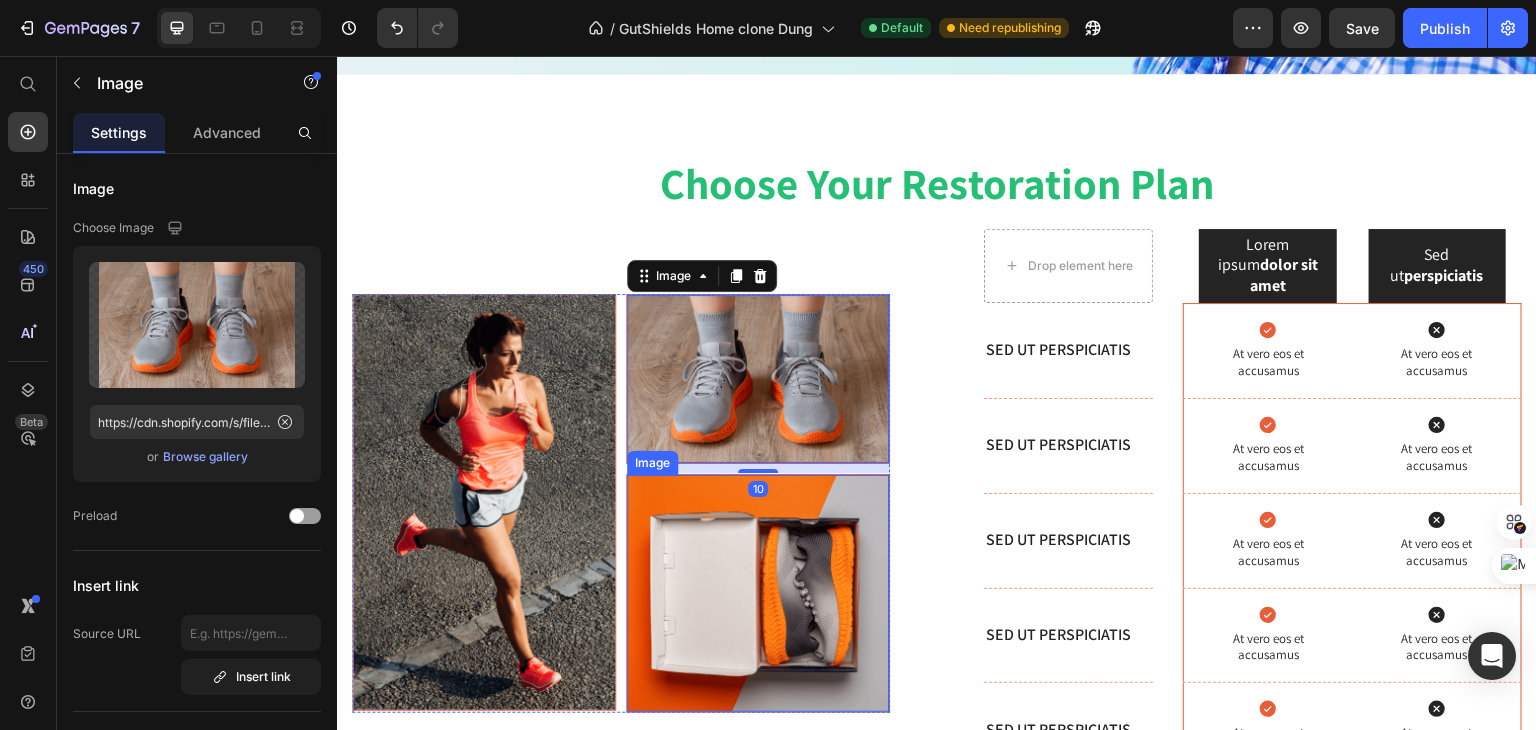 click at bounding box center [758, 593] 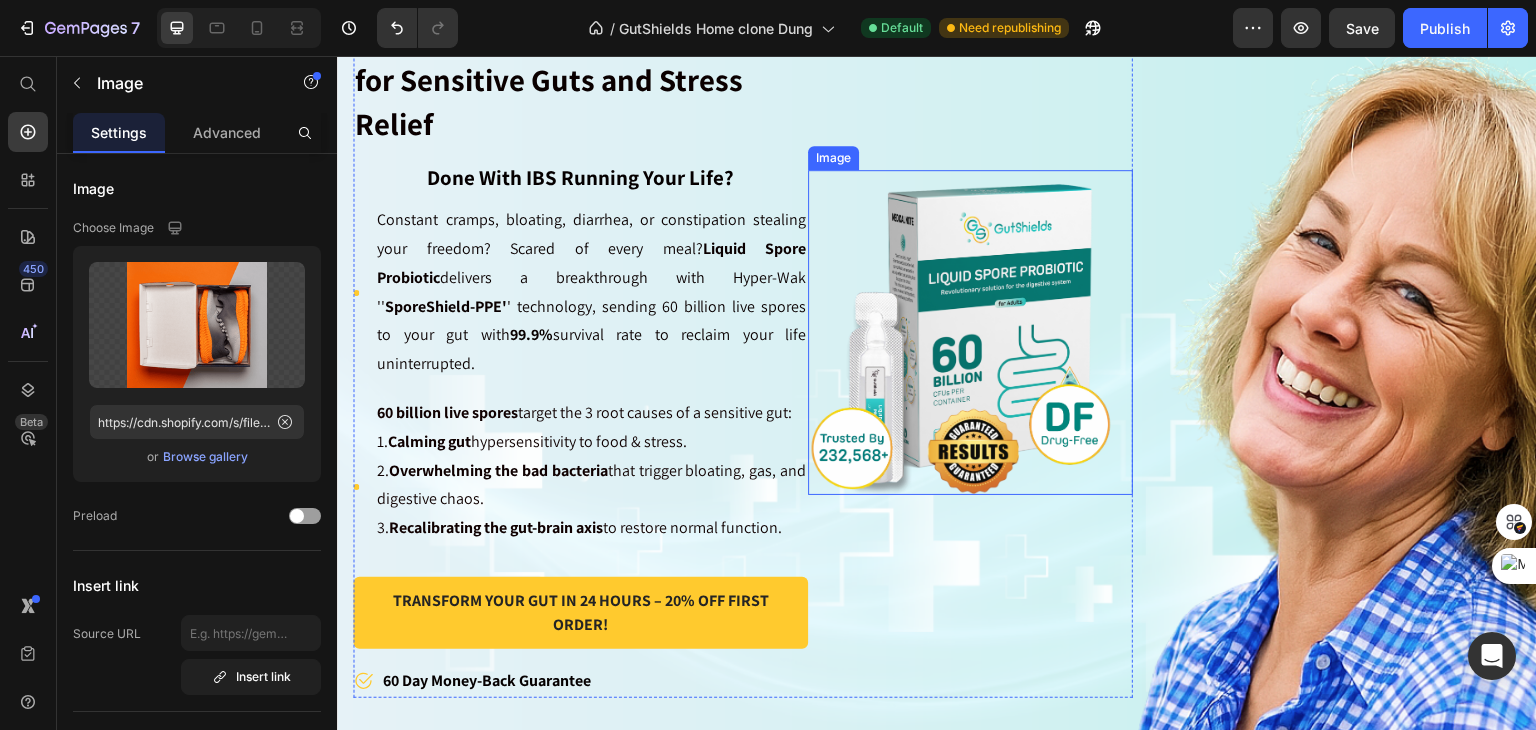 scroll, scrollTop: 39, scrollLeft: 0, axis: vertical 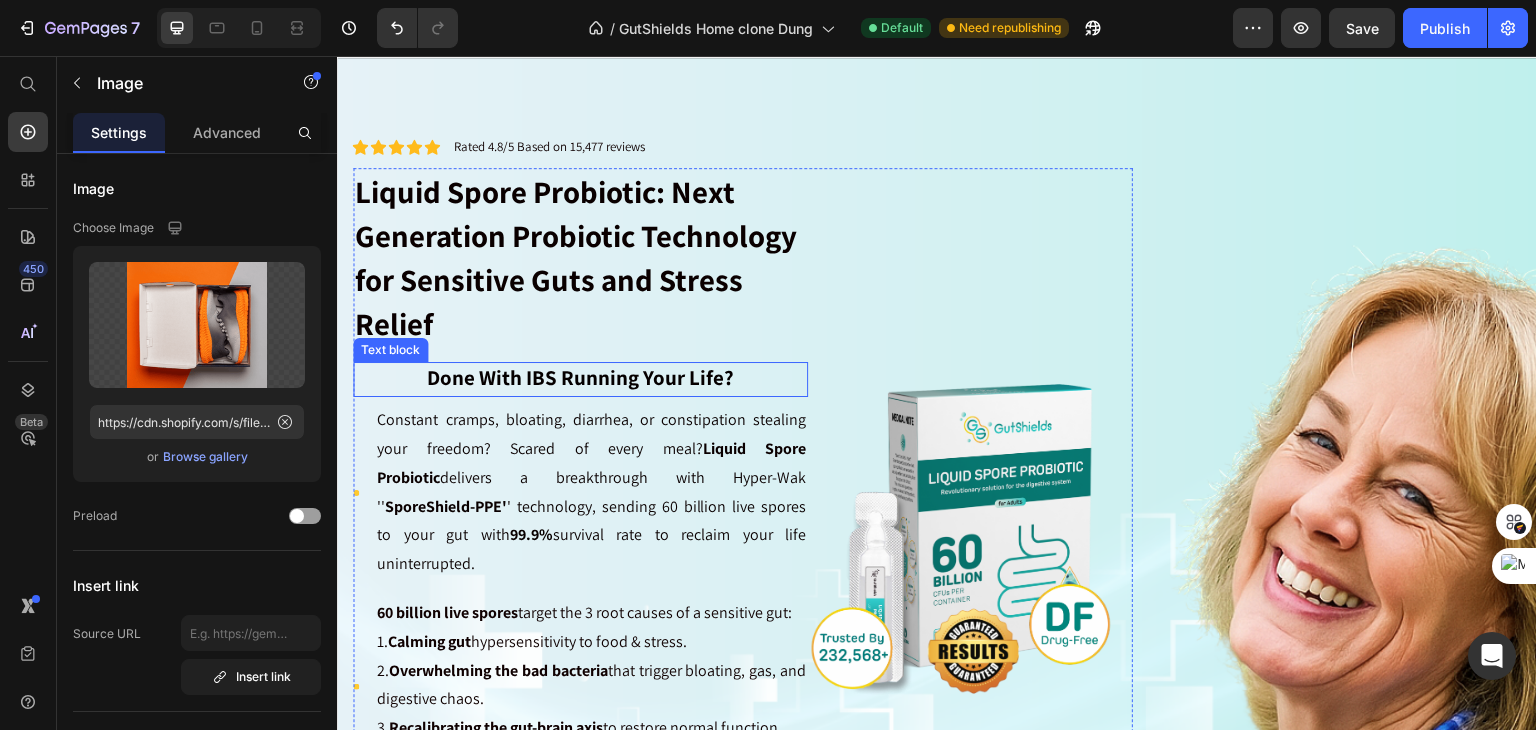 click on "Done With IBS Running Your Life?" at bounding box center [580, 377] 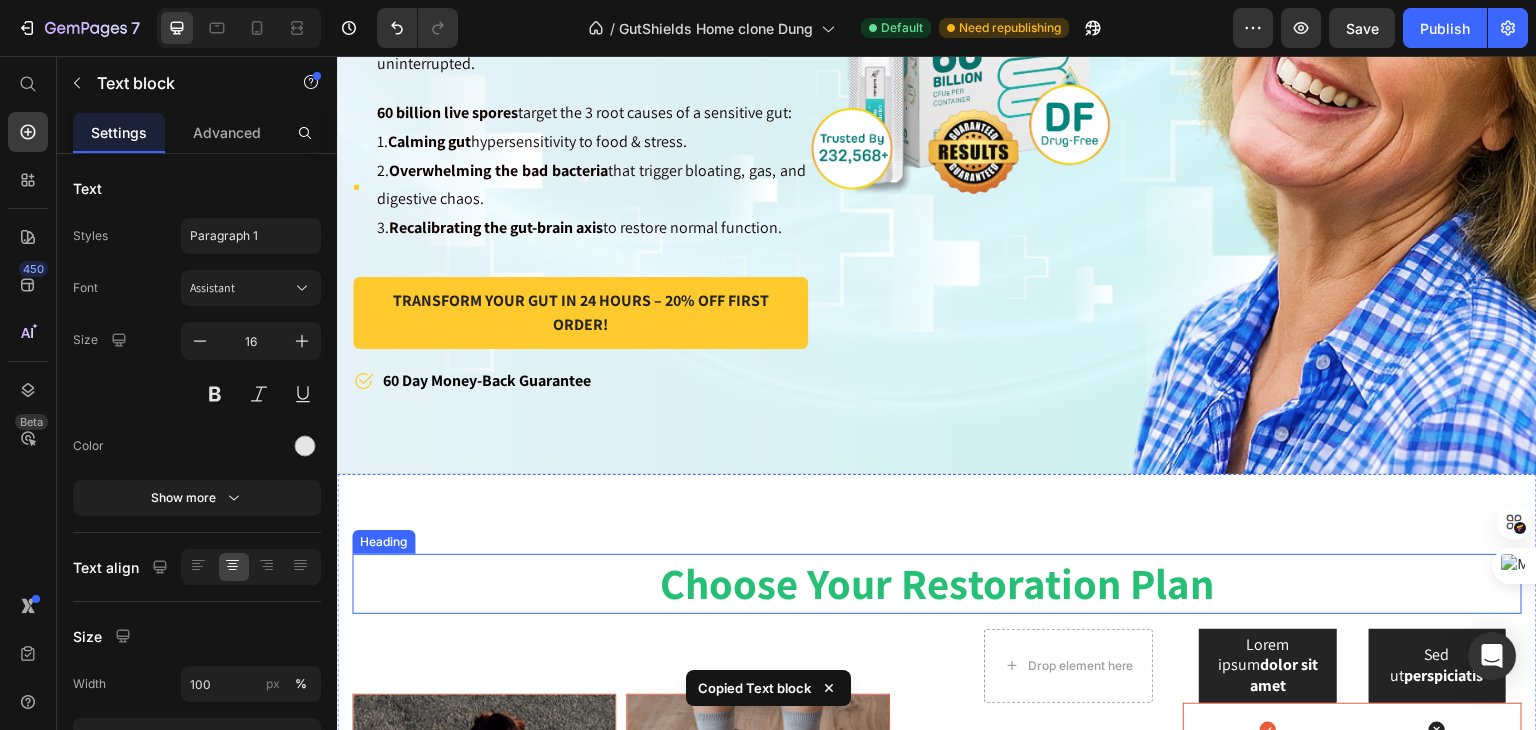 scroll, scrollTop: 739, scrollLeft: 0, axis: vertical 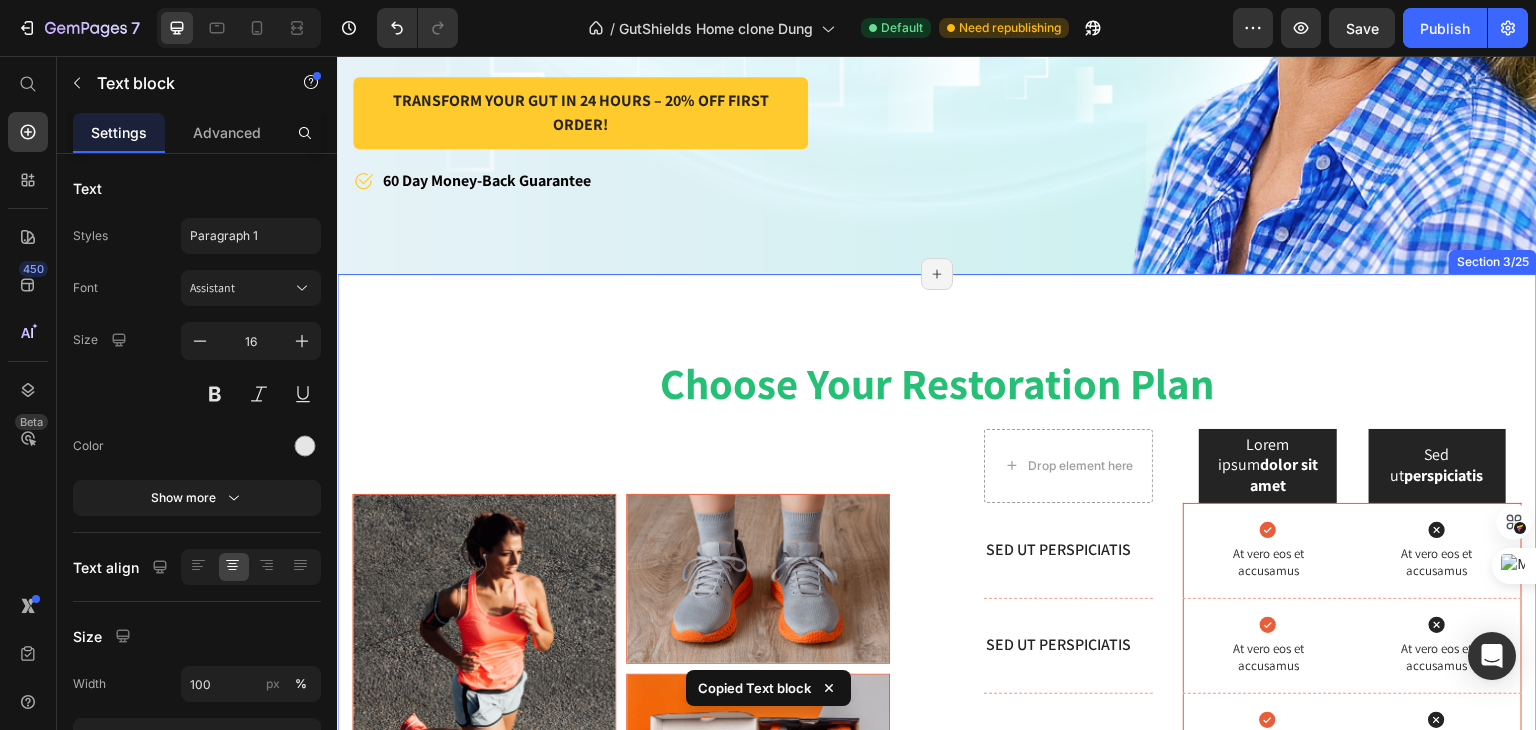 click on "Choose Your Restoration Plan Heading Image Image Image Row
Drop element here Lorem ipsum  dolor sit amet Text Block Hero Banner Sed ut  perspiciatis Text Block Hero Banner Row Row Sed ut perspiciatis Text Block Hero Banner
Icon At vero eos et accusamus Text Block
Icon At vero eos et accusamus Text Block Hero Banner Row Sed ut perspiciatis Text Block Hero Banner
Icon At vero eos et accusamus Text Block
Icon At vero eos et accusamus Text Block Hero Banner Row Sed ut perspiciatis Text Block Hero Banner
Icon At vero eos et accusamus Text Block
Icon At vero eos et accusamus Text Block Hero Banner Row Sed ut perspiciatis Text Block Hero Banner
Icon At vero eos et accusamus Text Block
Icon At vero eos et accusamus Text Block Hero Banner Row Sed ut perspiciatis Text Block Hero Banner
Icon At vero eos et accusamus Text Block
Icon Text Block" at bounding box center (937, 674) 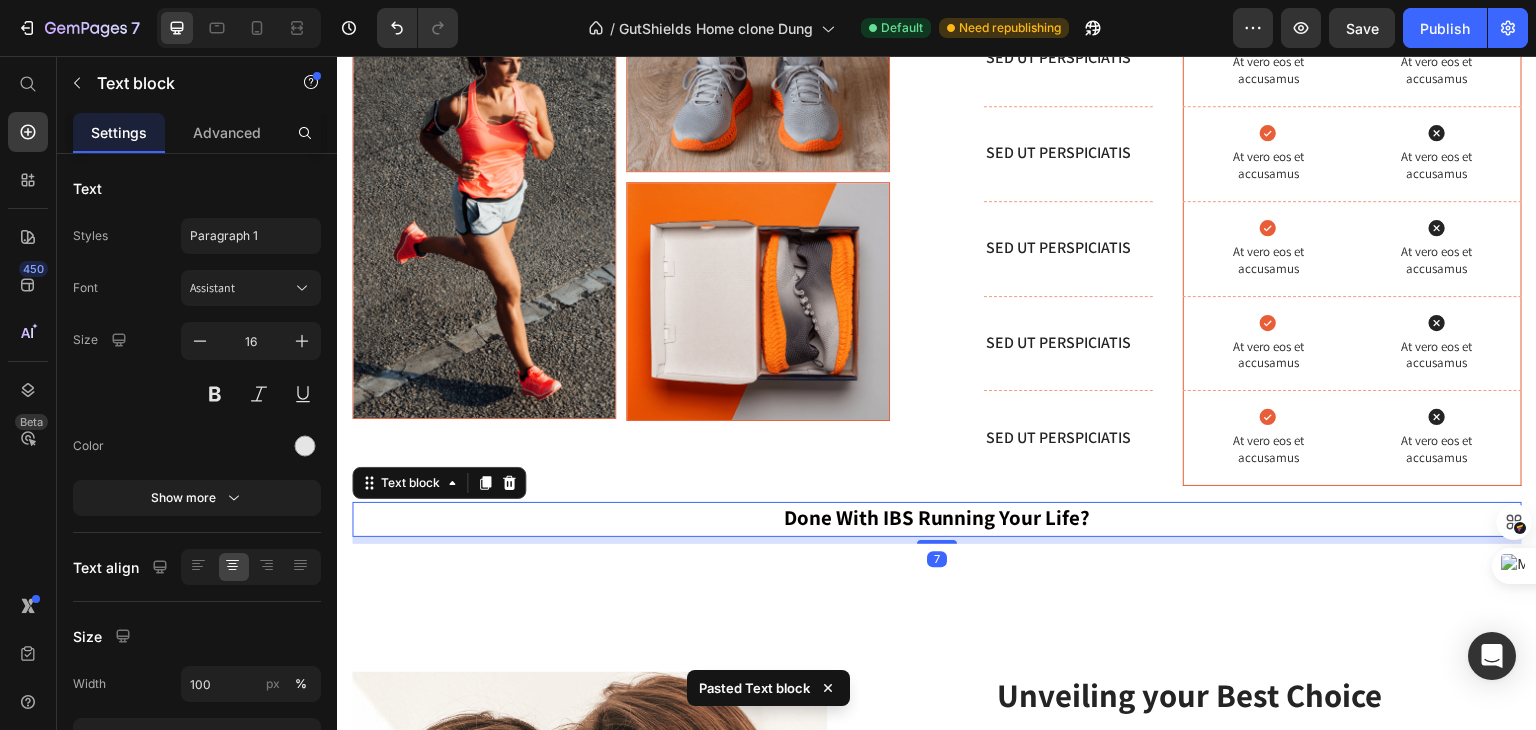 scroll, scrollTop: 1157, scrollLeft: 0, axis: vertical 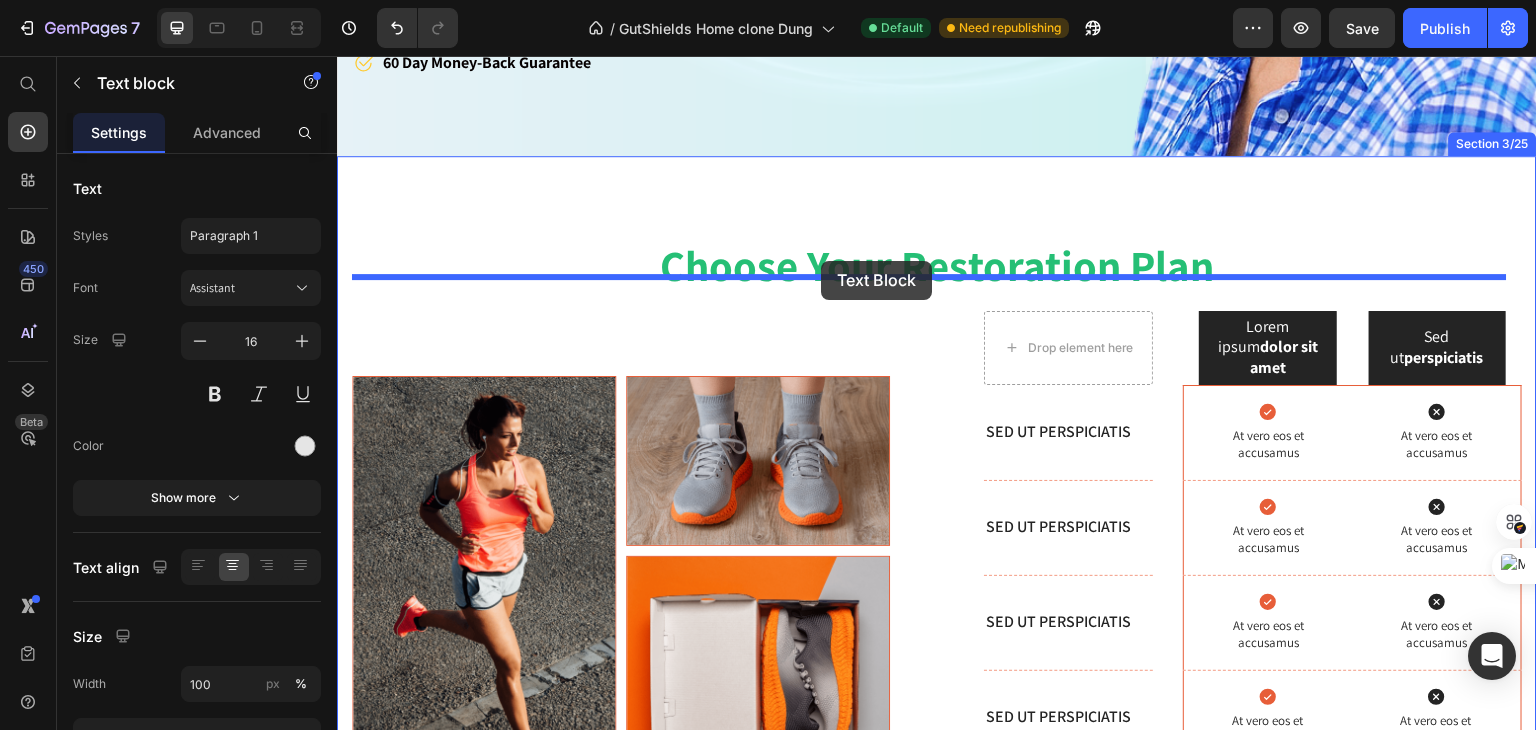 drag, startPoint x: 729, startPoint y: 540, endPoint x: 821, endPoint y: 261, distance: 293.77713 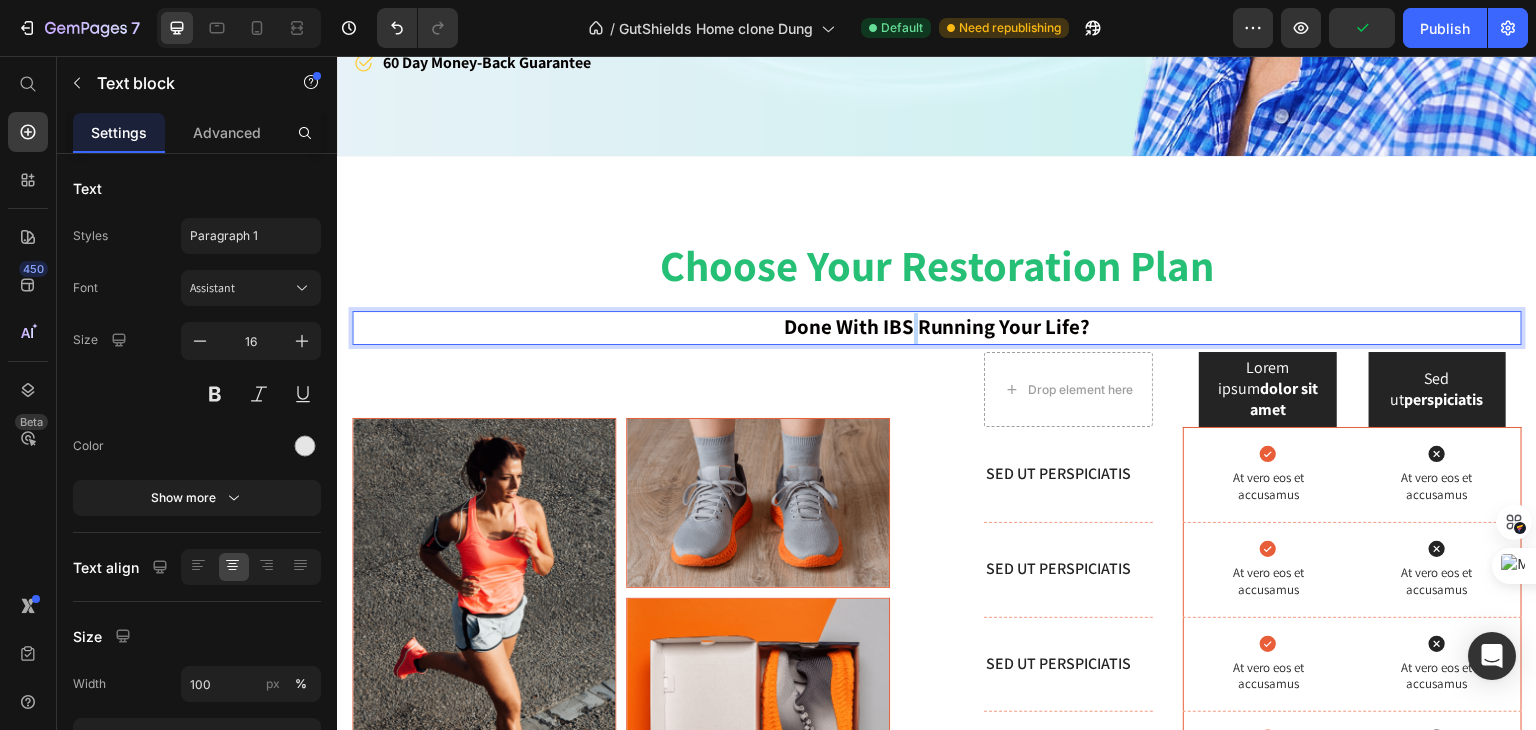 click on "Done With IBS Running Your Life?" at bounding box center (937, 326) 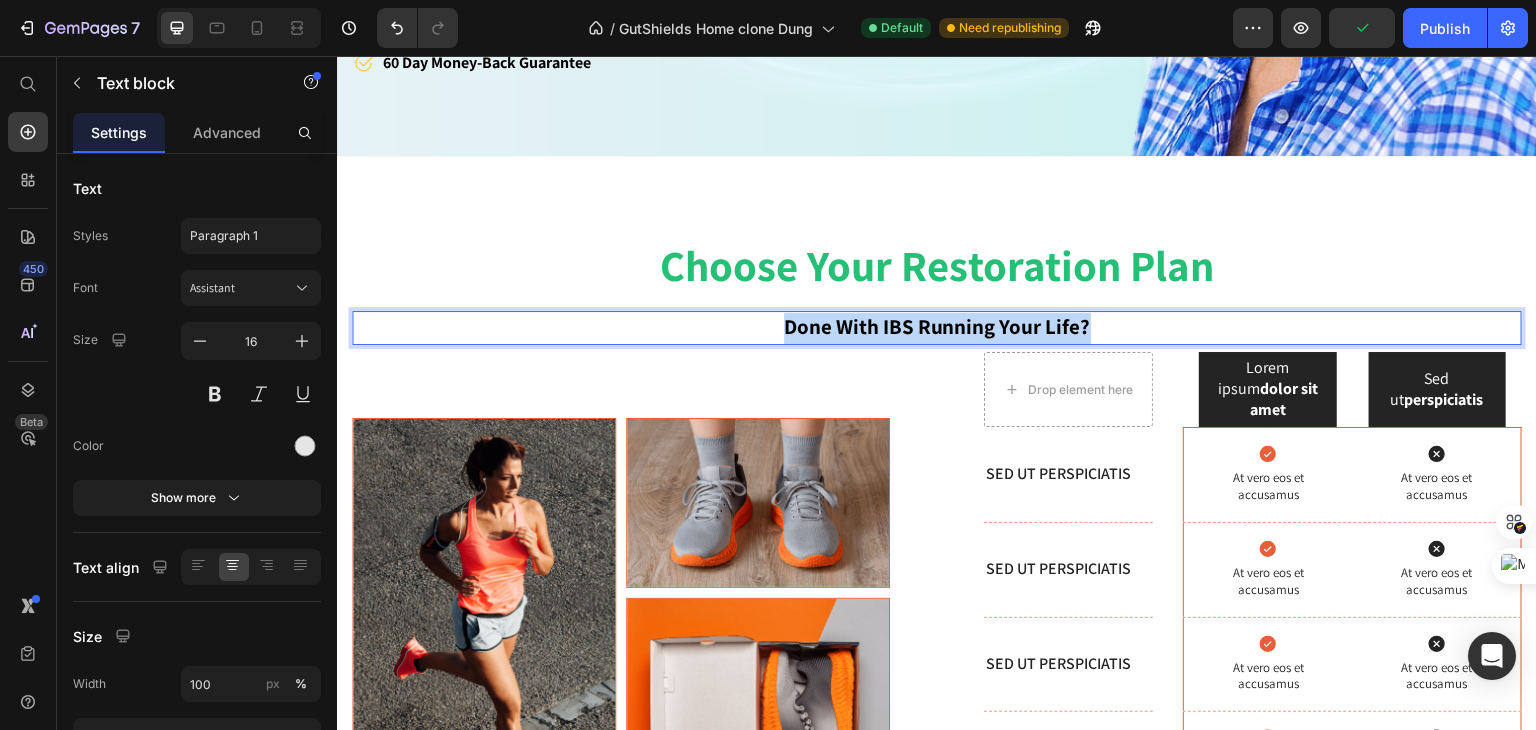 click on "Done With IBS Running Your Life?" at bounding box center (937, 326) 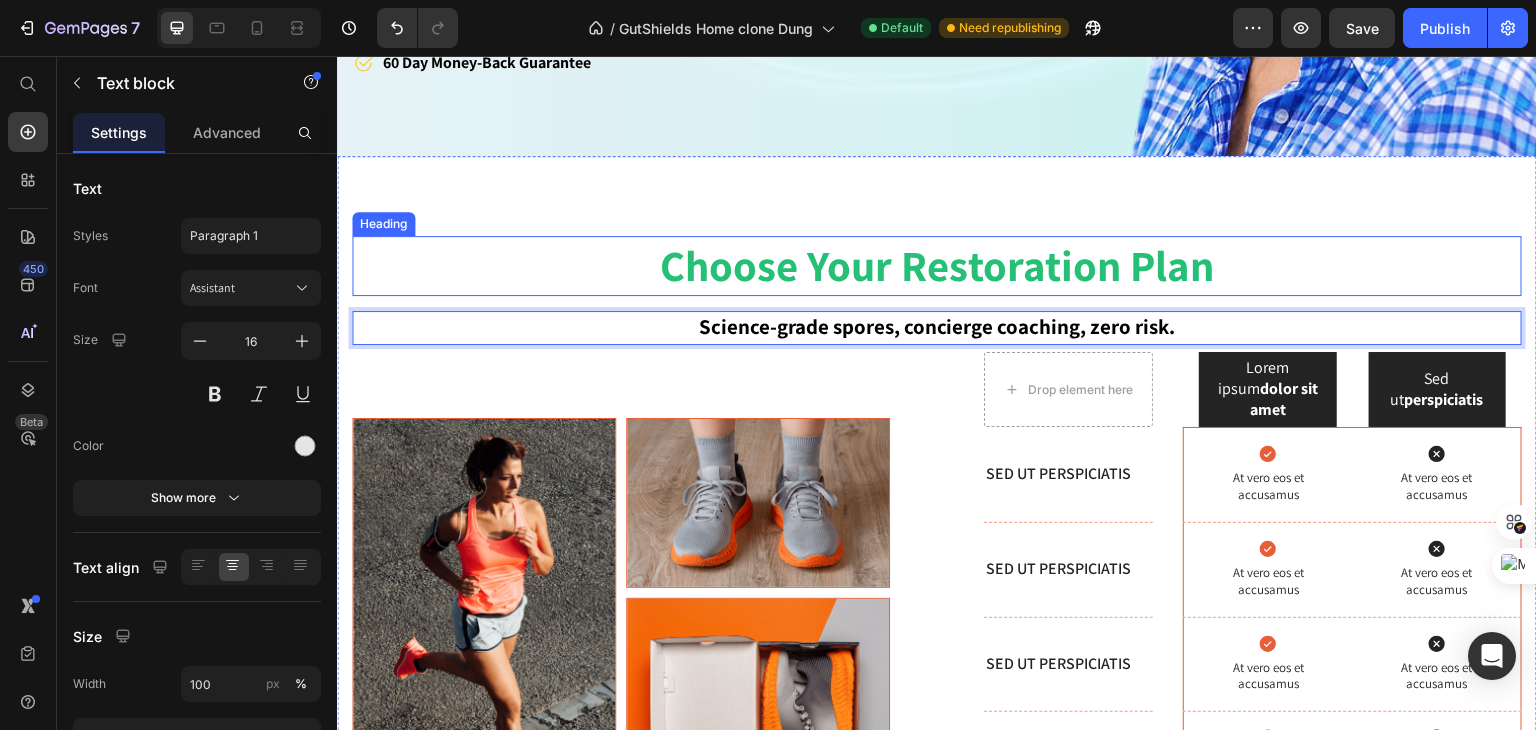 click on "Choose Your Restoration Plan" at bounding box center (937, 266) 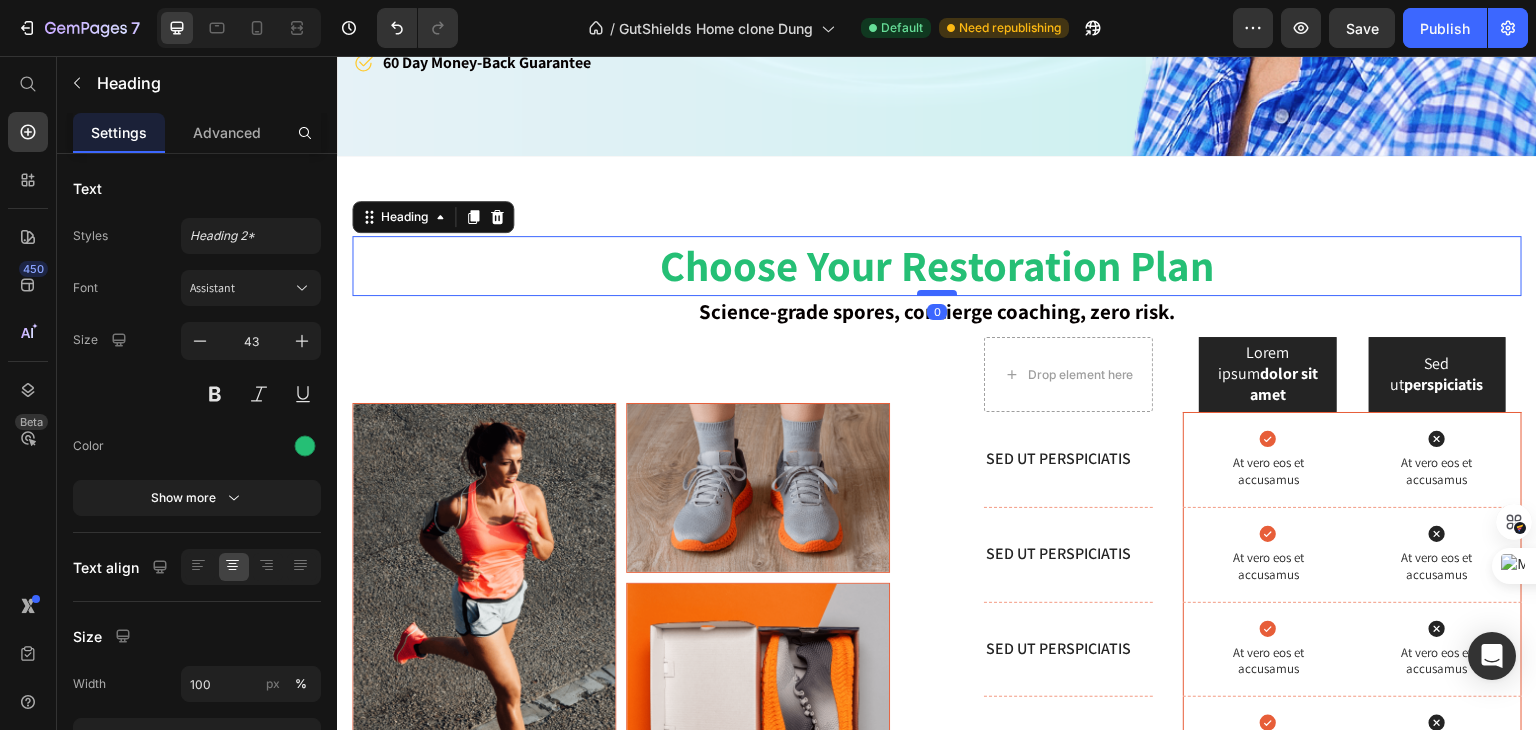 drag, startPoint x: 931, startPoint y: 274, endPoint x: 931, endPoint y: 254, distance: 20 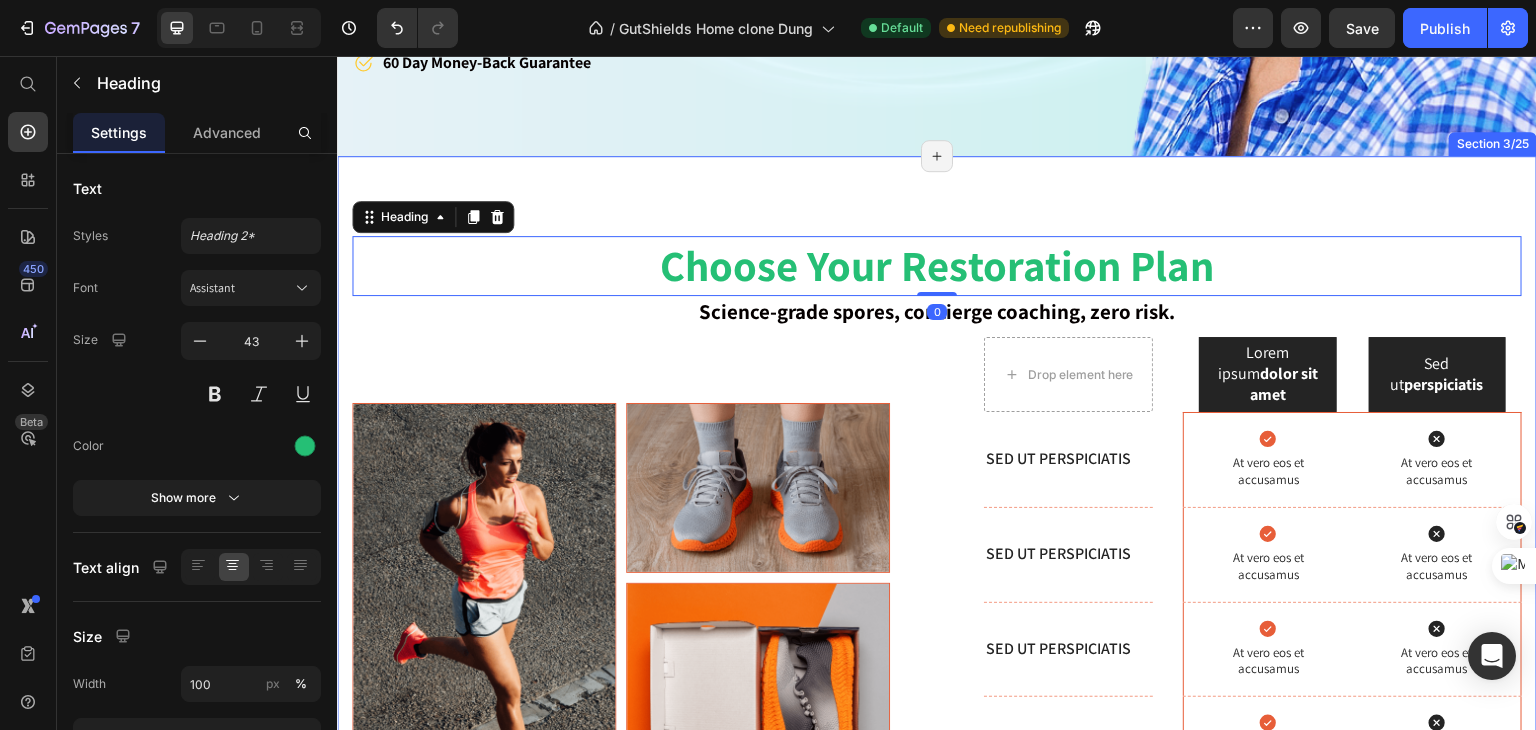 click on "Choose Your Restoration Plan Heading   0 Science-grade spores, concierge coaching, zero risk. Text block Image Image Image Row
Drop element here Lorem ipsum  dolor sit amet Text Block Hero Banner Sed ut  perspiciatis Text Block Hero Banner Row Row Sed ut perspiciatis Text Block Hero Banner
Icon At vero eos et accusamus Text Block
Icon At vero eos et accusamus Text Block Hero Banner Row Sed ut perspiciatis Text Block Hero Banner
Icon At vero eos et accusamus Text Block
Icon At vero eos et accusamus Text Block Hero Banner Row Sed ut perspiciatis Text Block Hero Banner
Icon At vero eos et accusamus Text Block
Icon At vero eos et accusamus Text Block Hero Banner Row Sed ut perspiciatis Text Block Hero Banner
Icon At vero eos et accusamus Text Block
Icon At vero eos et accusamus Text Block Hero Banner Row Sed ut perspiciatis Text Block Hero Banner
Icon" at bounding box center [937, 553] 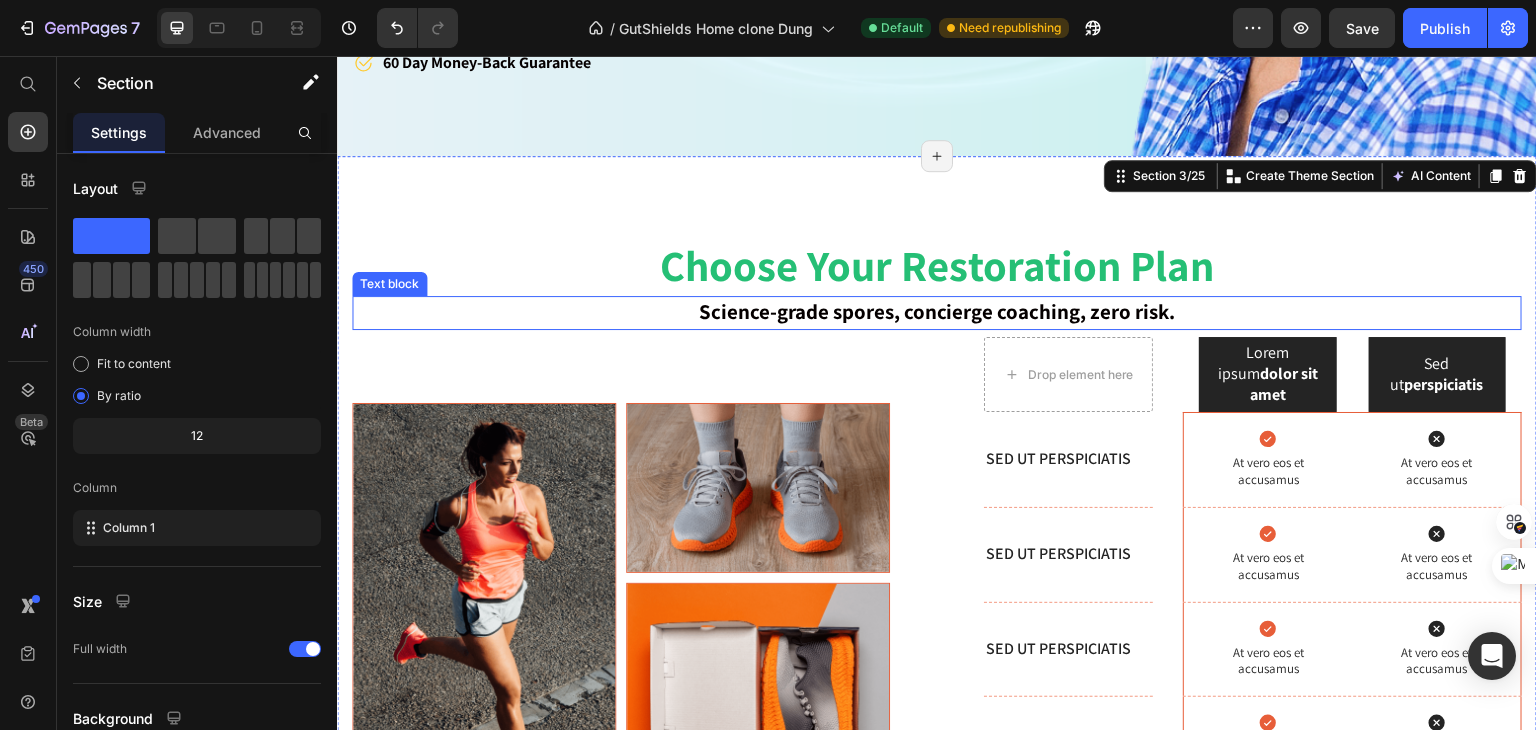 click on "Science-grade spores, concierge coaching, zero risk." at bounding box center (937, 311) 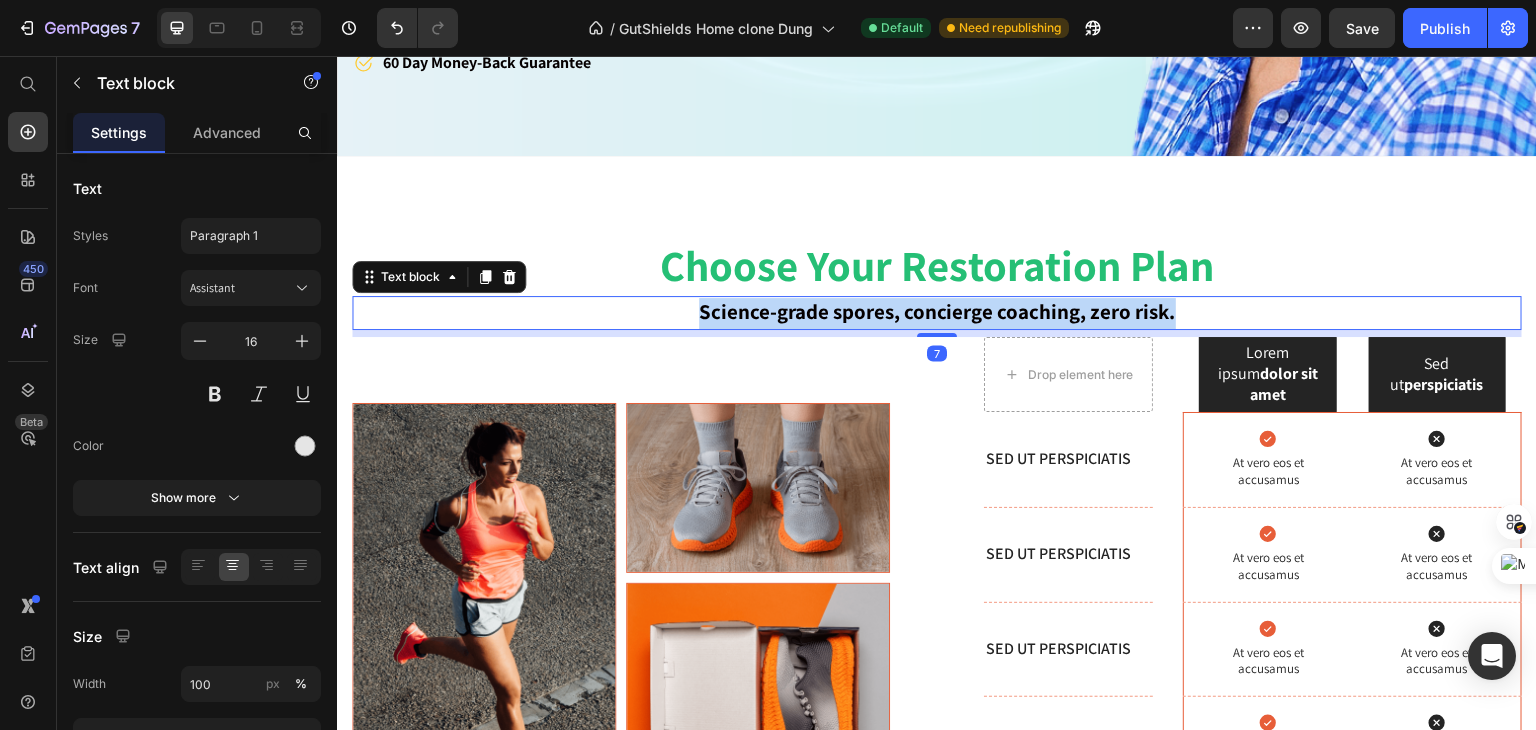 click on "Science-grade spores, concierge coaching, zero risk." at bounding box center (937, 311) 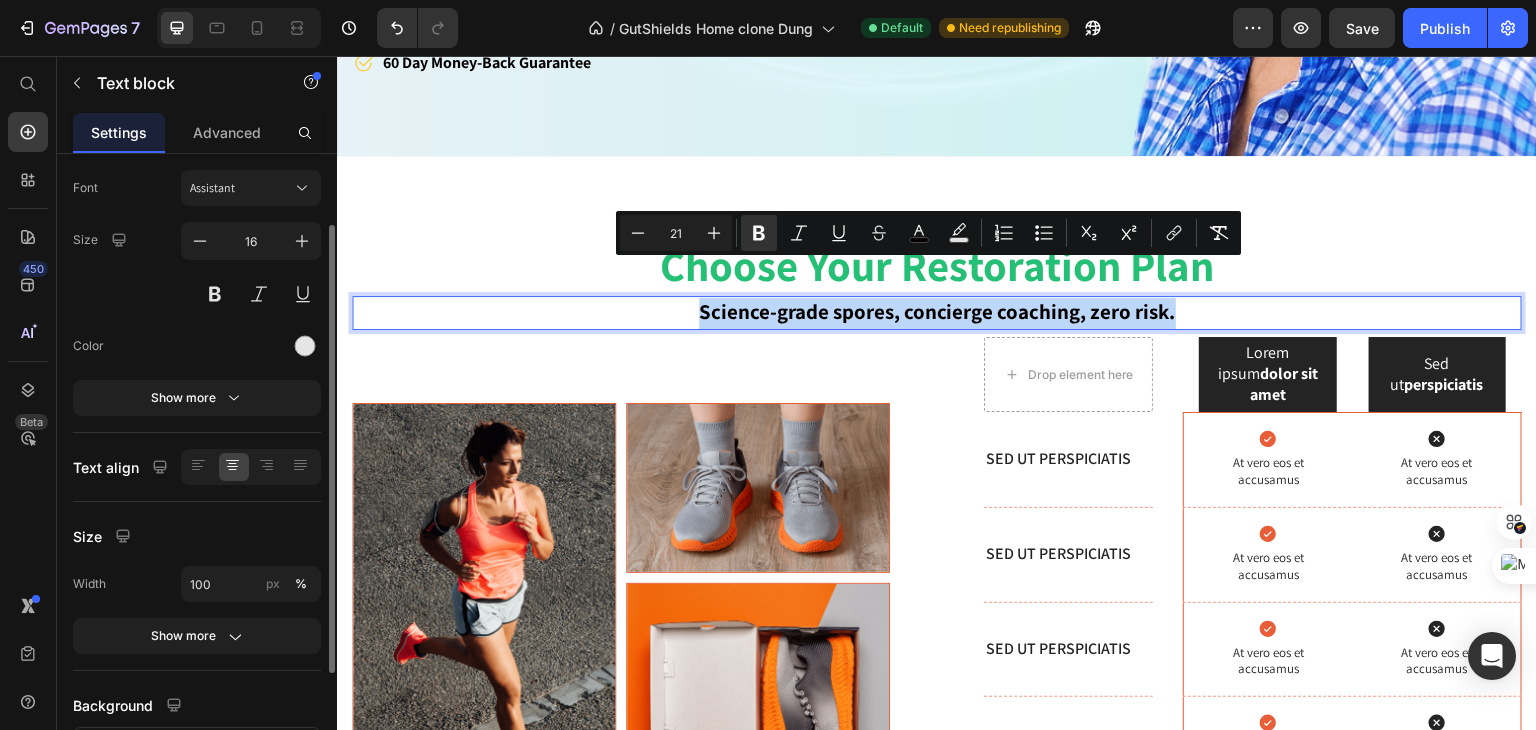 scroll, scrollTop: 260, scrollLeft: 0, axis: vertical 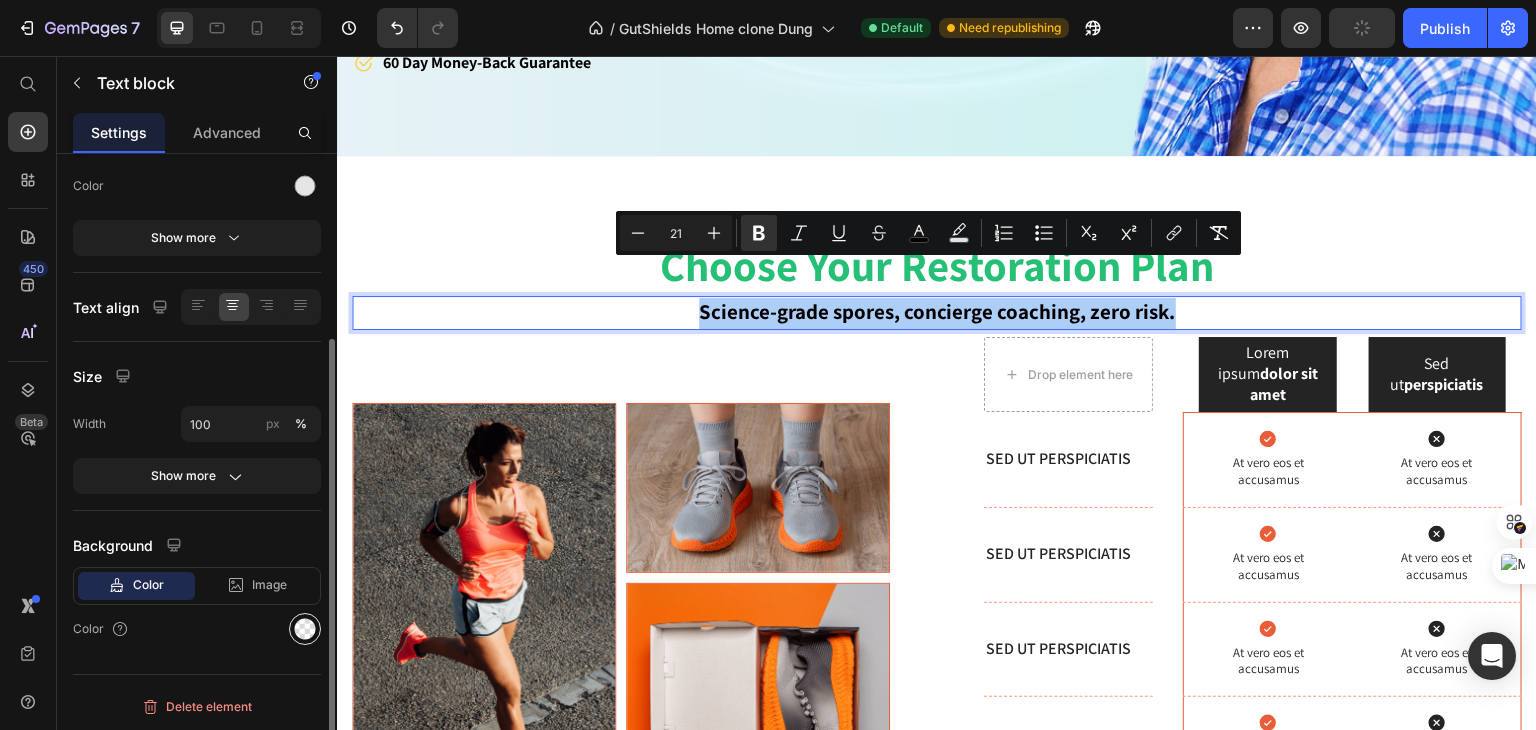 click at bounding box center (305, 629) 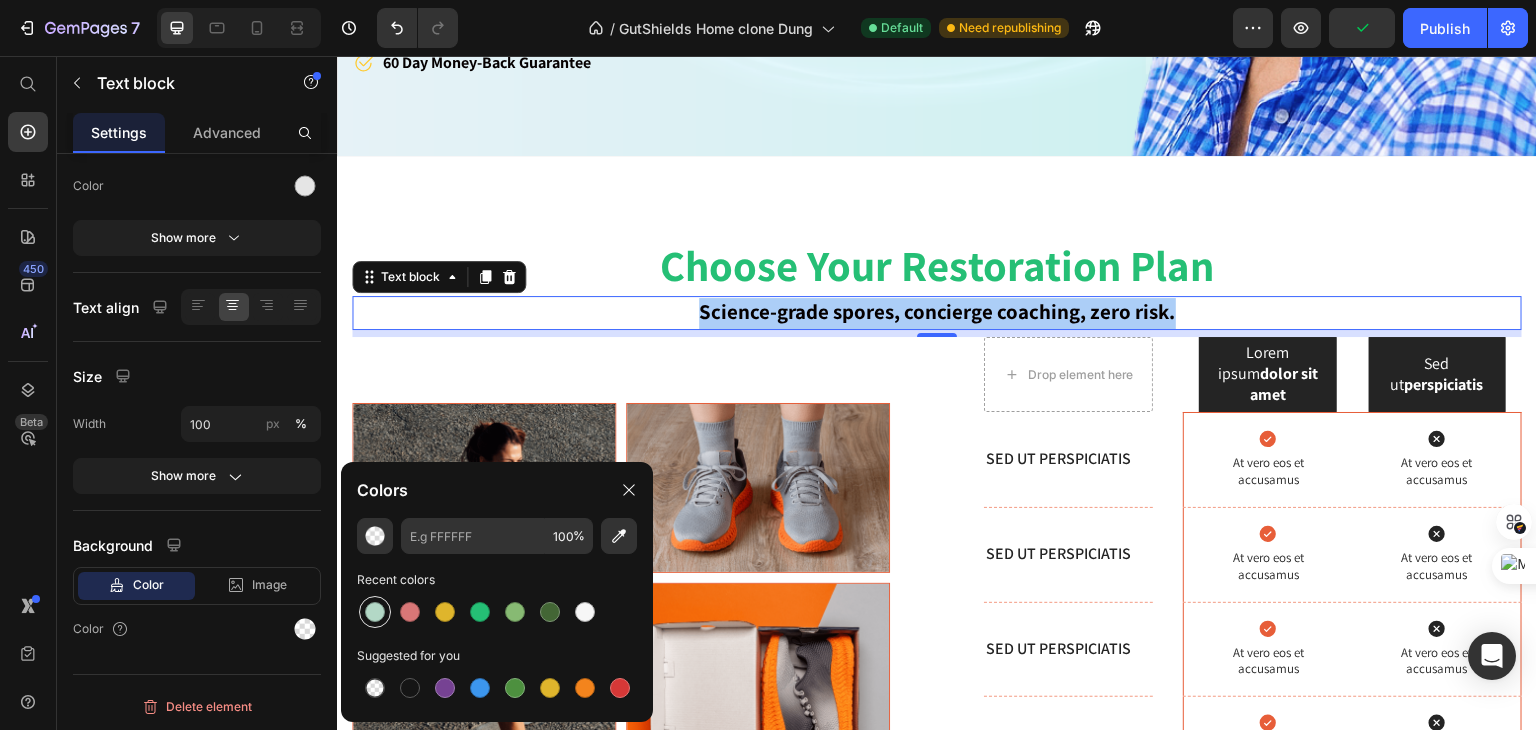 click at bounding box center (375, 612) 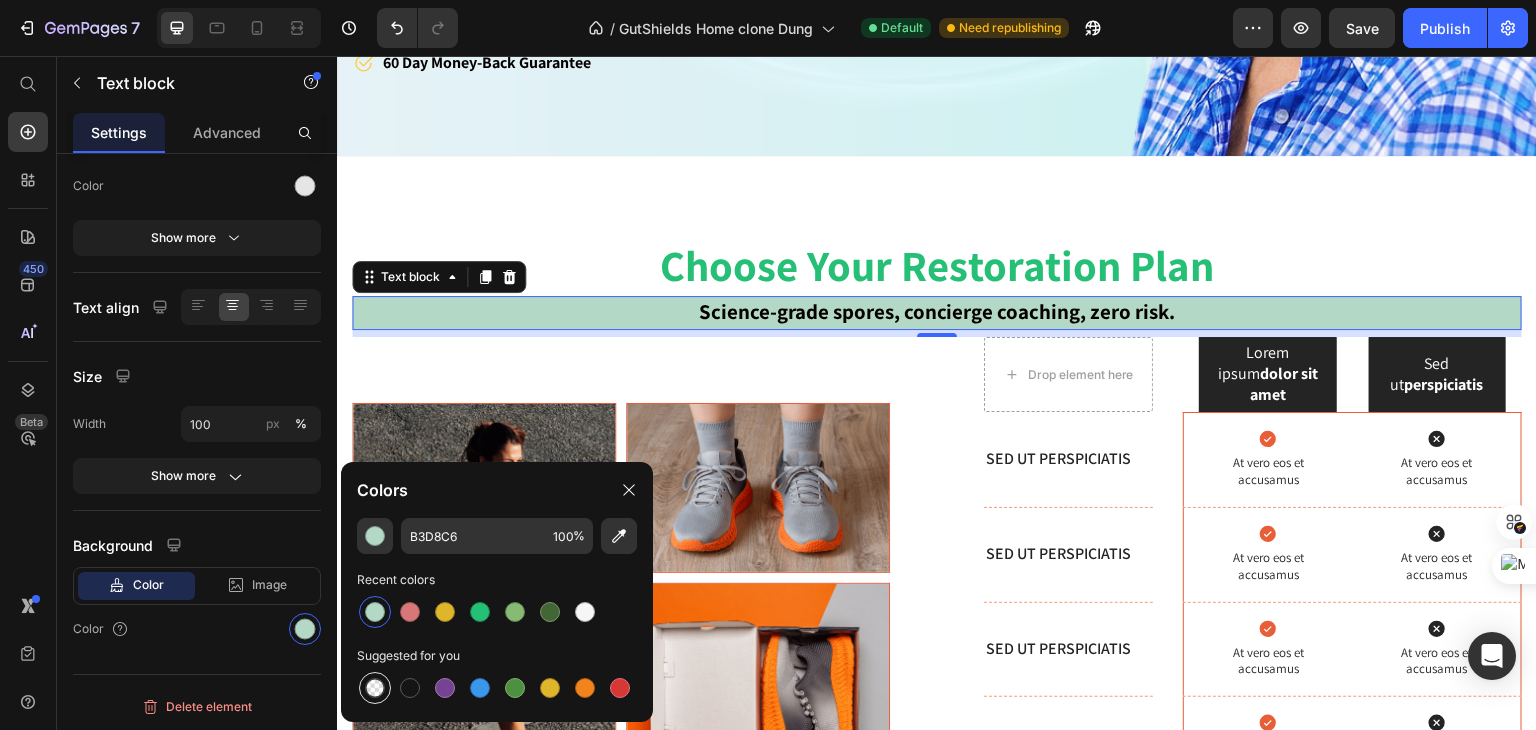 click at bounding box center [375, 688] 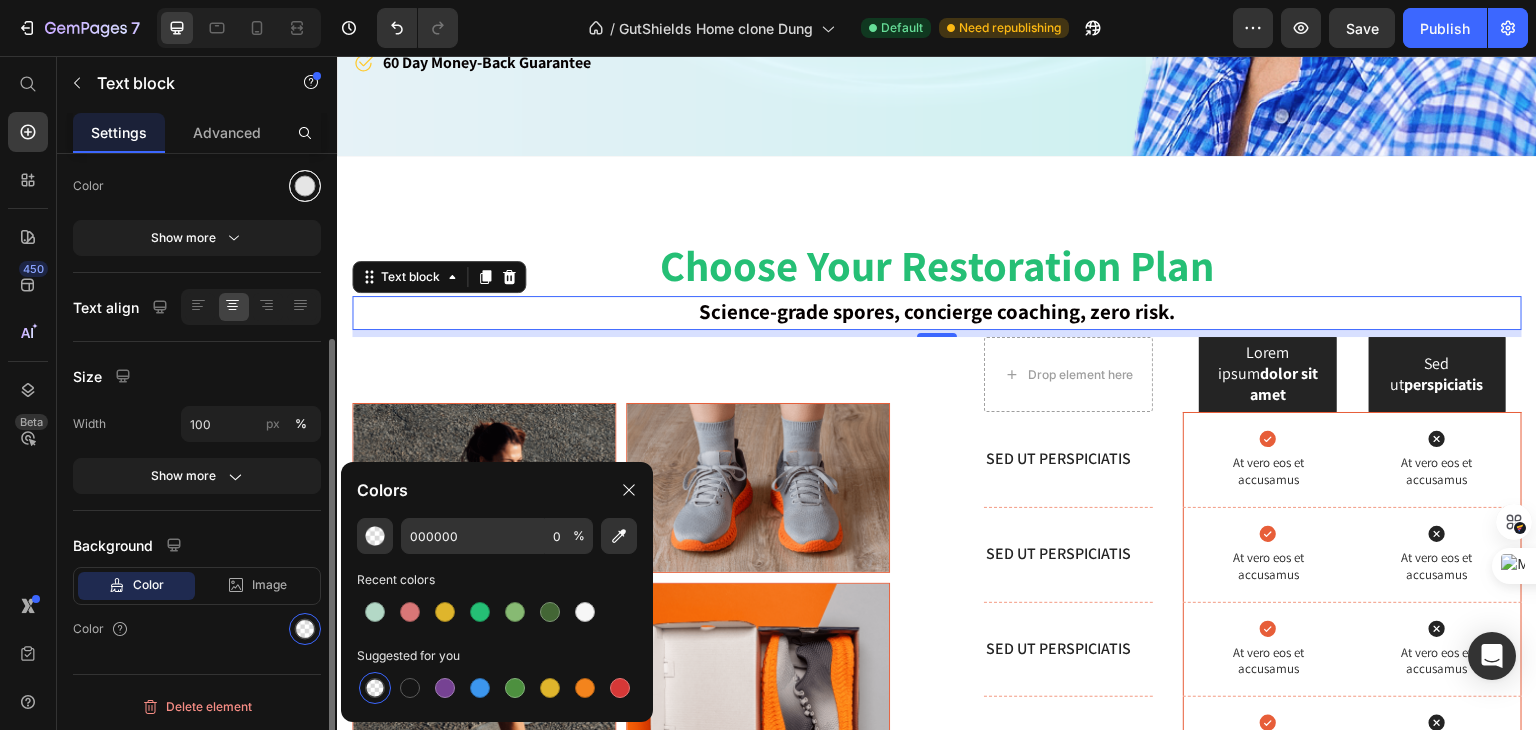 click at bounding box center (305, 186) 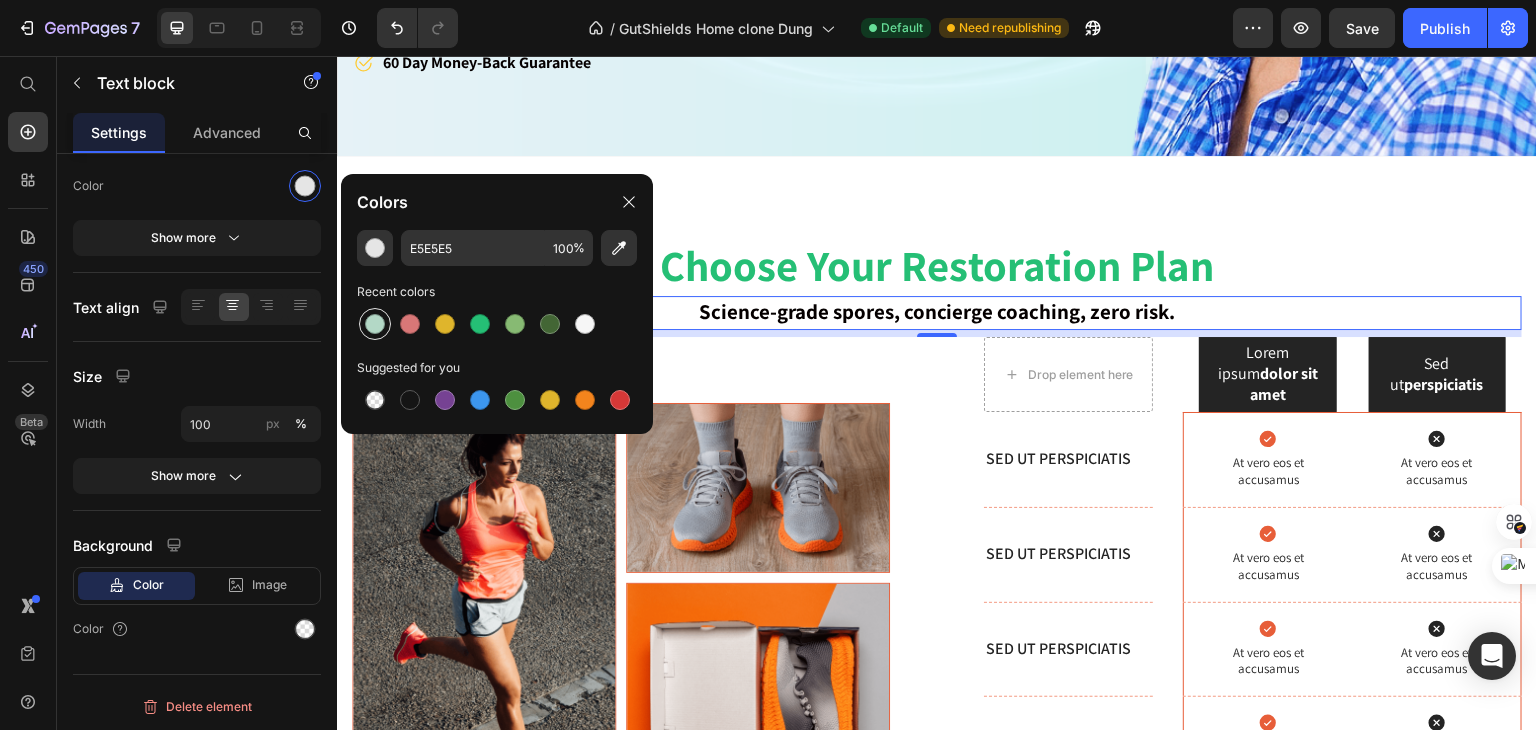 click at bounding box center (375, 324) 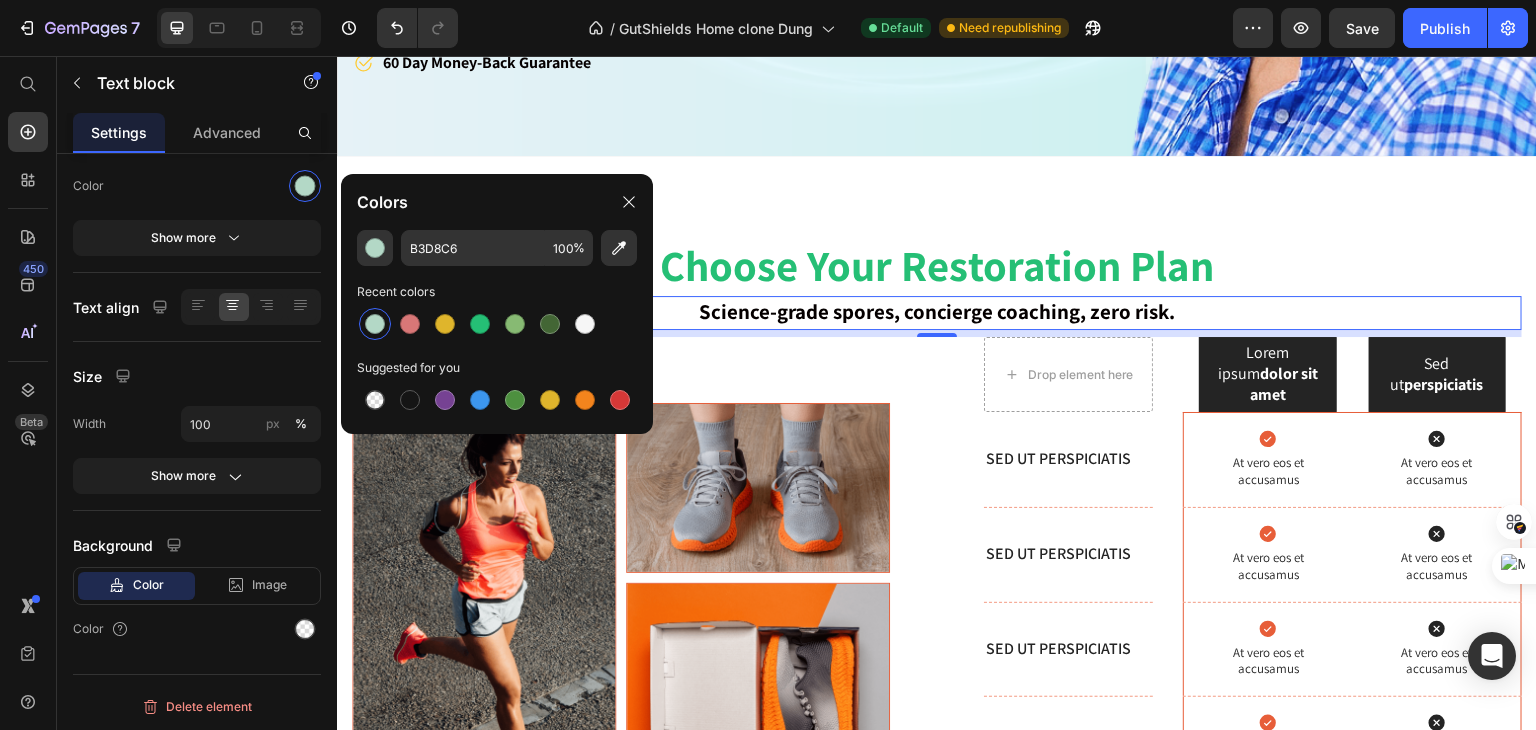 click on "Science-grade spores, concierge coaching, zero risk." at bounding box center (937, 311) 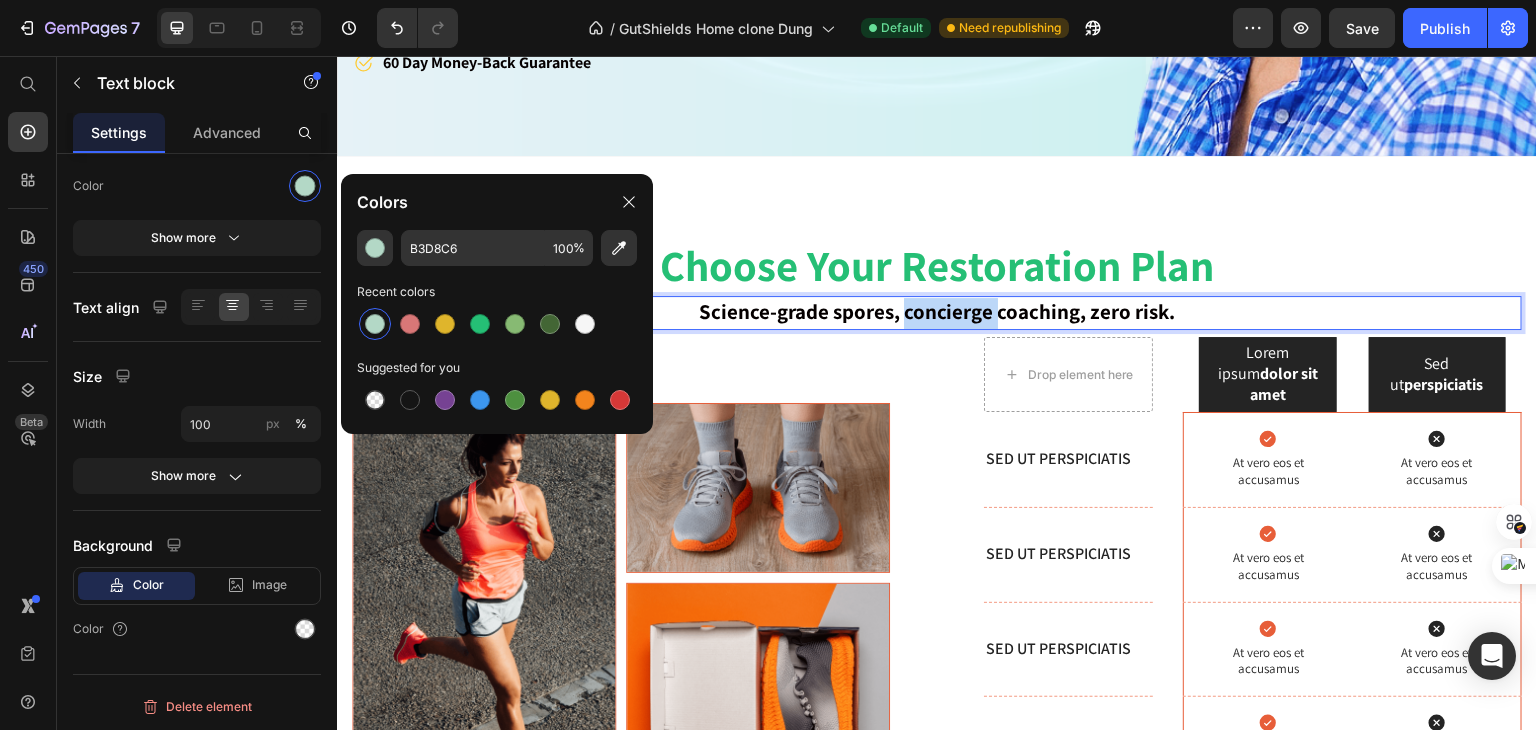 click on "Science-grade spores, concierge coaching, zero risk." at bounding box center (937, 311) 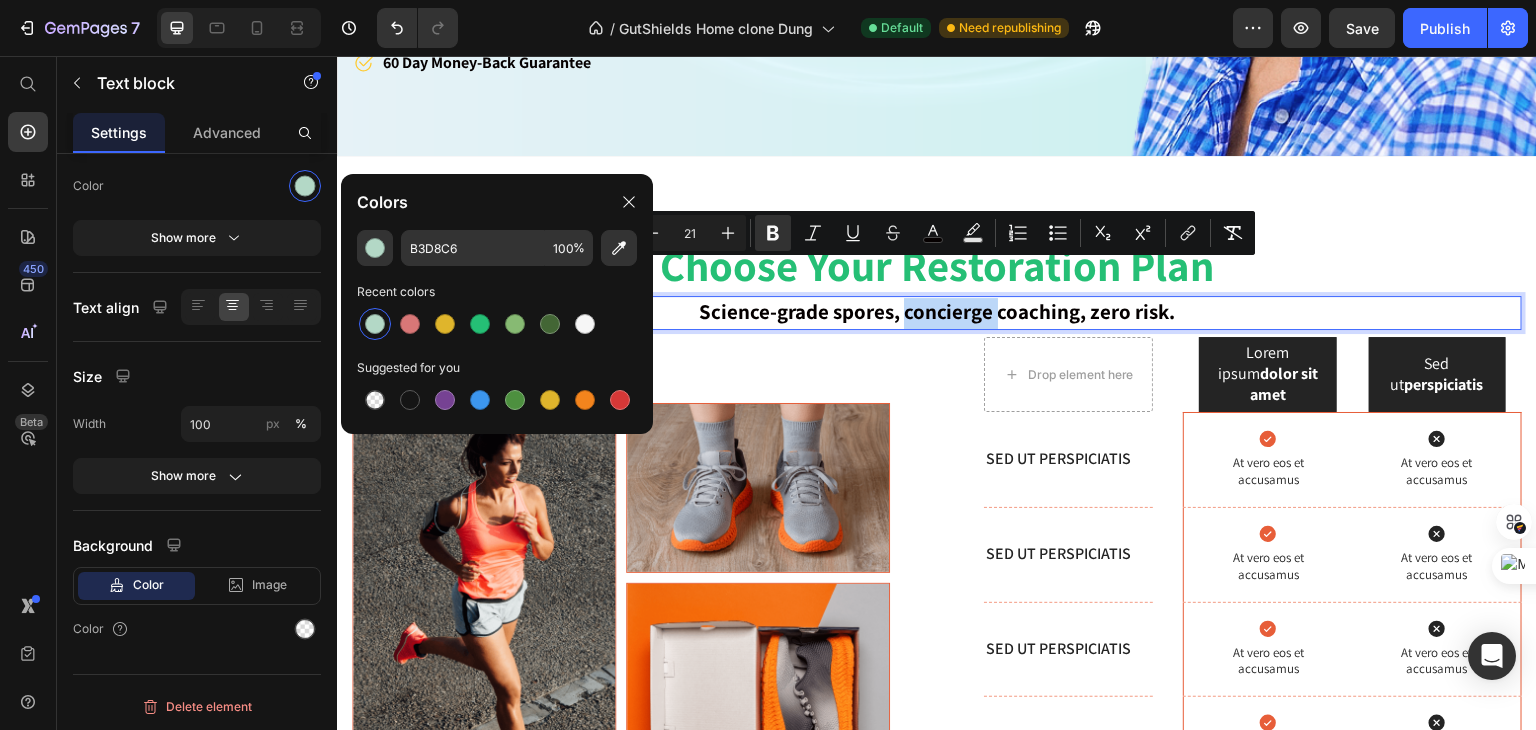 click on "Science-grade spores, concierge coaching, zero risk." at bounding box center [937, 311] 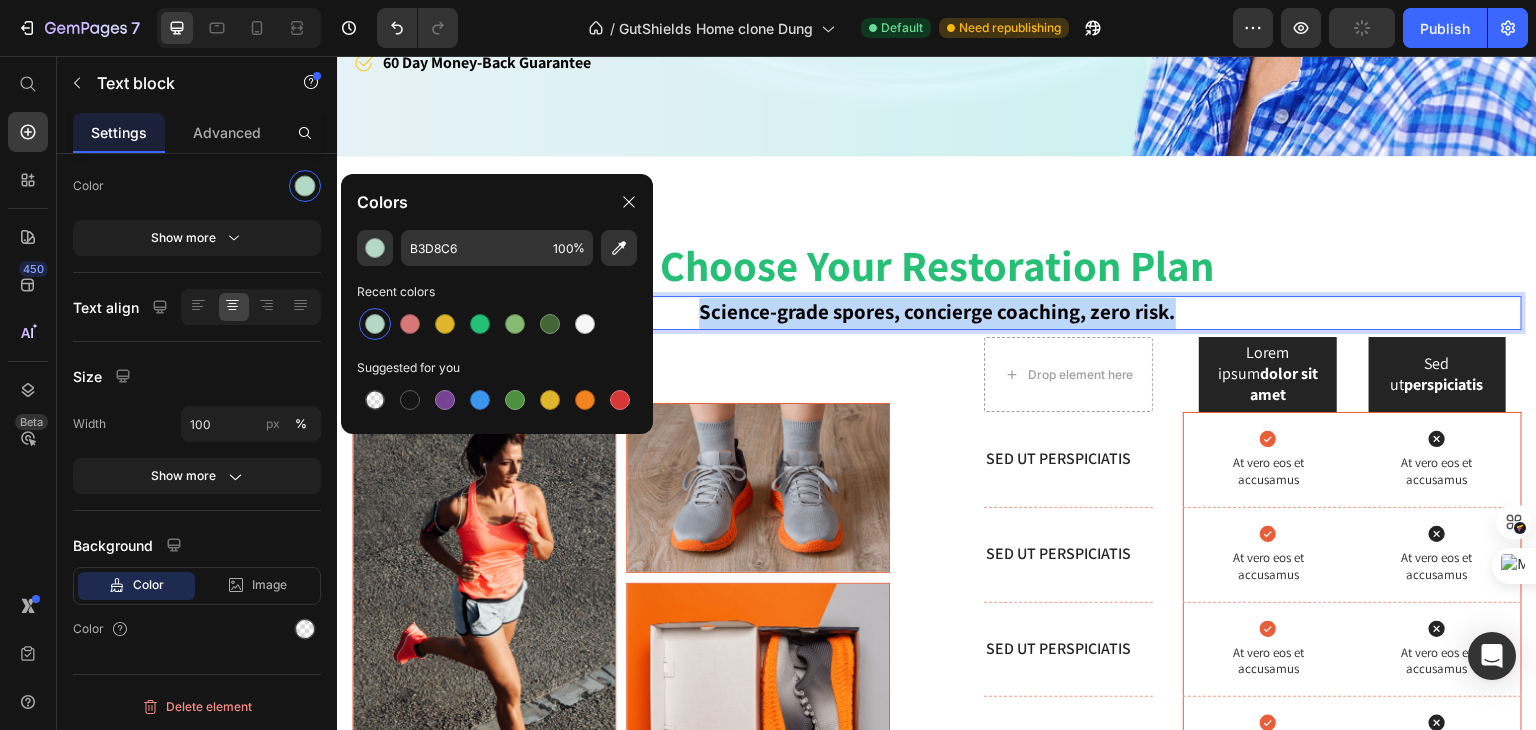 click on "Science-grade spores, concierge coaching, zero risk." at bounding box center [937, 311] 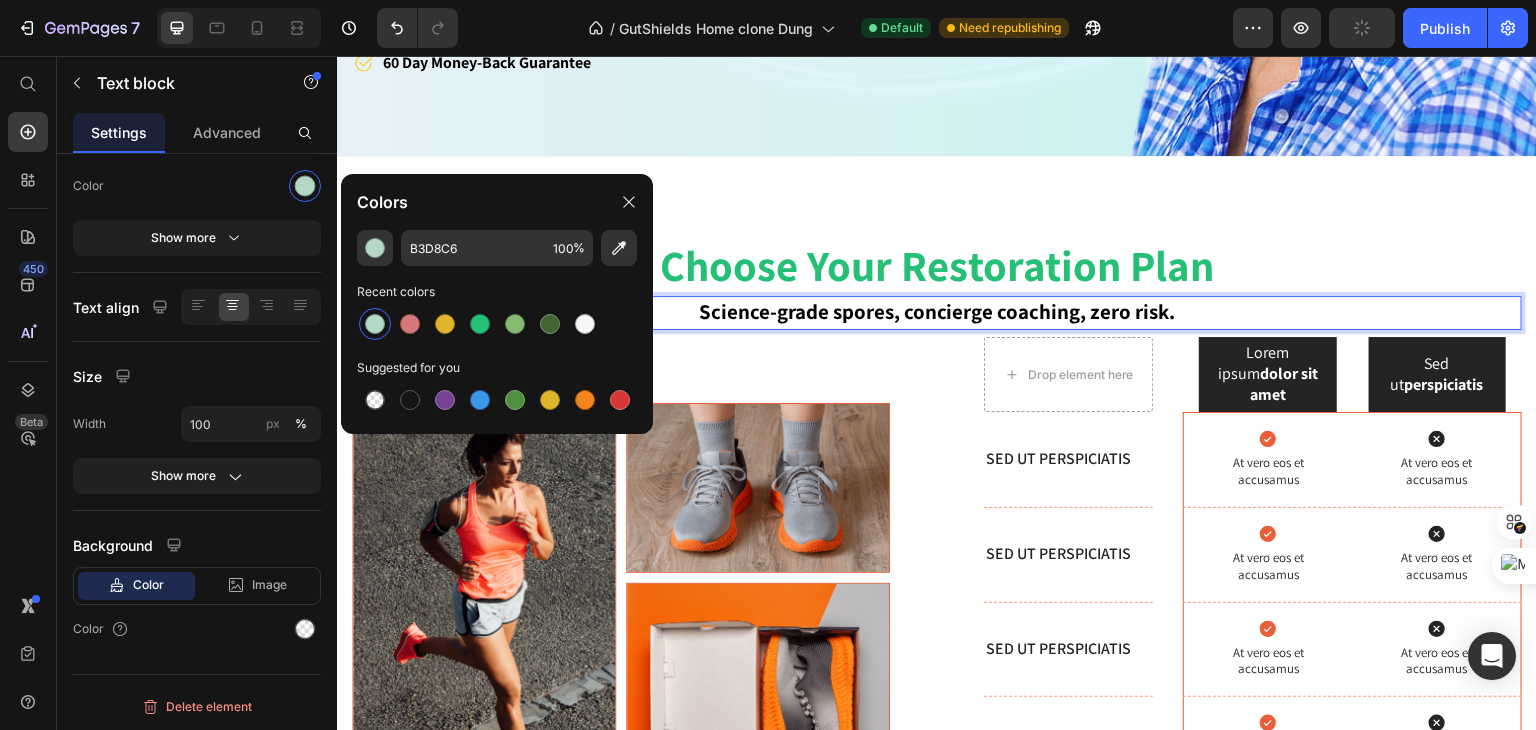 click on "Science-grade spores, concierge coaching, zero risk." at bounding box center (937, 311) 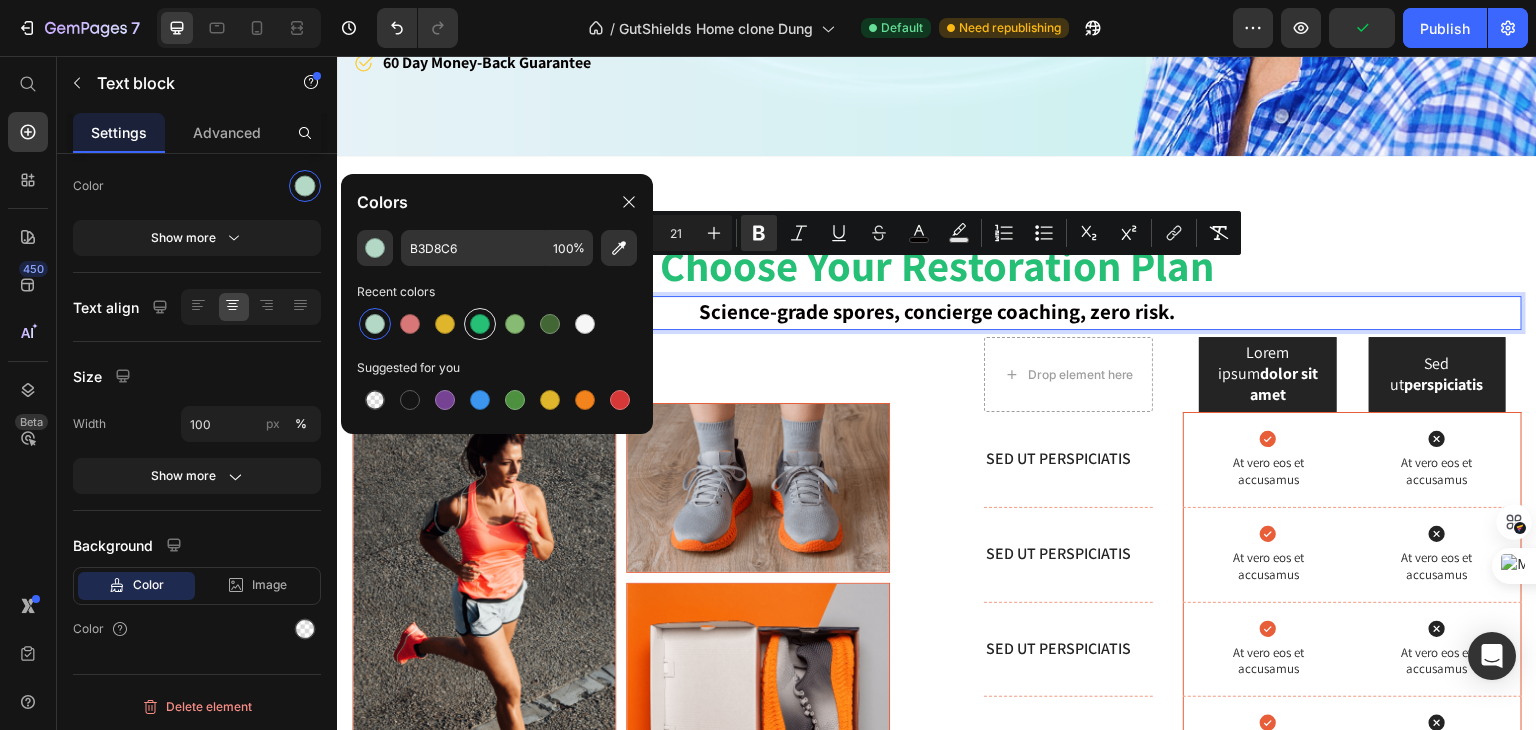 click at bounding box center (480, 324) 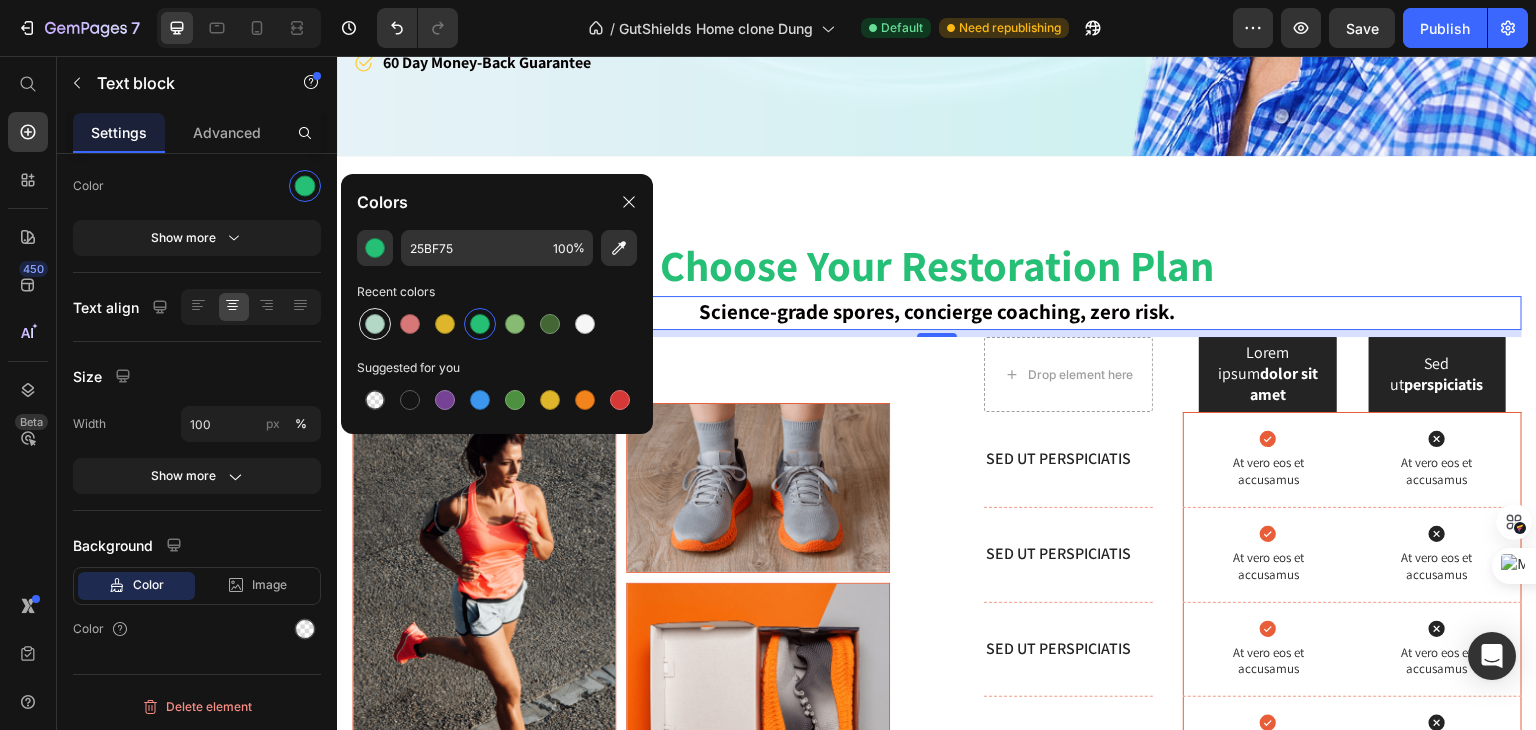 click at bounding box center (375, 324) 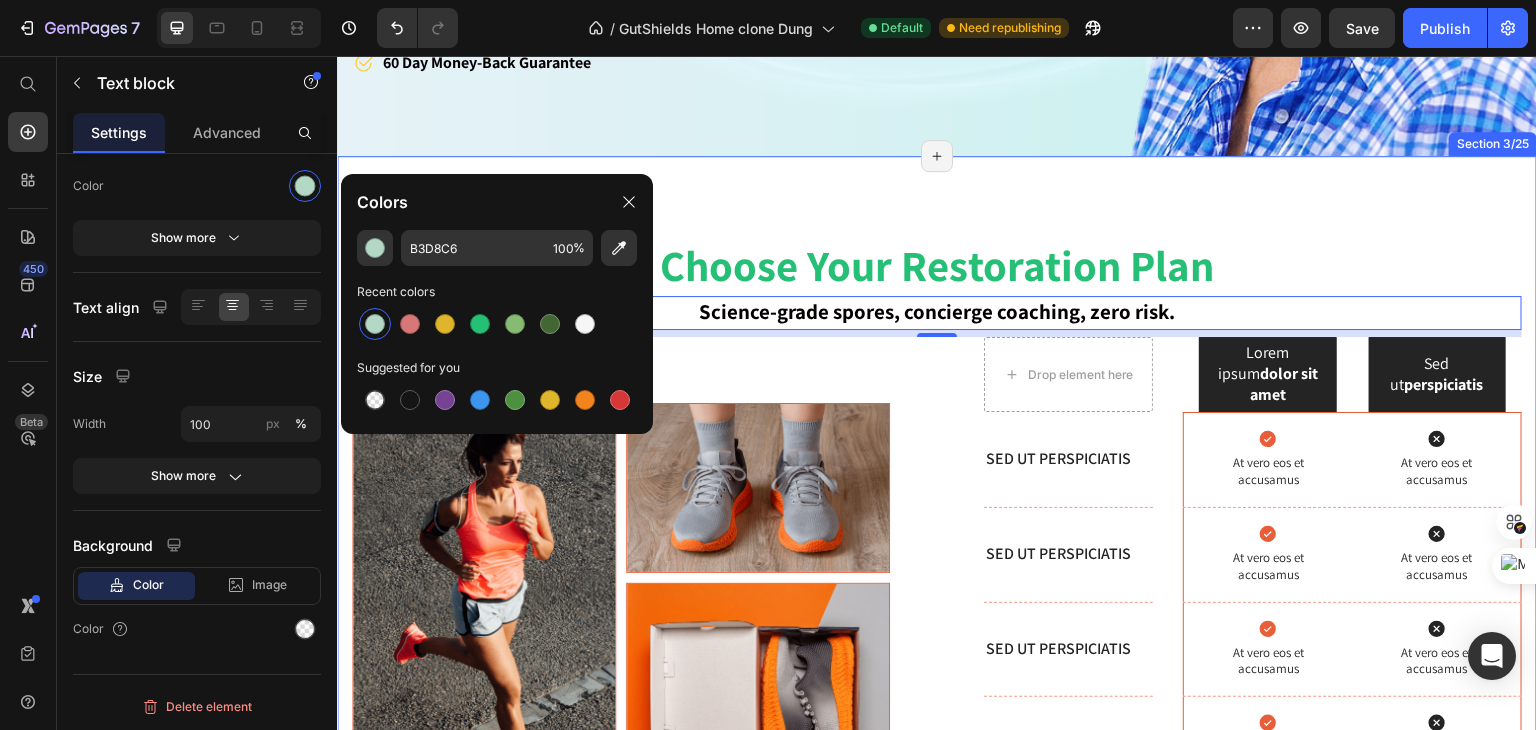 click on "Choose Your Restoration Plan Heading Science-grade spores, concierge coaching, zero risk. Text block   7 Image Image Image Row
Drop element here Lorem ipsum  dolor sit amet Text Block Hero Banner Sed ut  perspiciatis Text Block Hero Banner Row Row Sed ut perspiciatis Text Block Hero Banner
Icon At vero eos et accusamus Text Block
Icon At vero eos et accusamus Text Block Hero Banner Row Sed ut perspiciatis Text Block Hero Banner
Icon At vero eos et accusamus Text Block
Icon At vero eos et accusamus Text Block Hero Banner Row Sed ut perspiciatis Text Block Hero Banner
Icon At vero eos et accusamus Text Block
Icon At vero eos et accusamus Text Block Hero Banner Row Sed ut perspiciatis Text Block Hero Banner
Icon At vero eos et accusamus Text Block
Icon At vero eos et accusamus Text Block Hero Banner Row Sed ut perspiciatis Text Block Hero Banner
Icon" at bounding box center [937, 553] 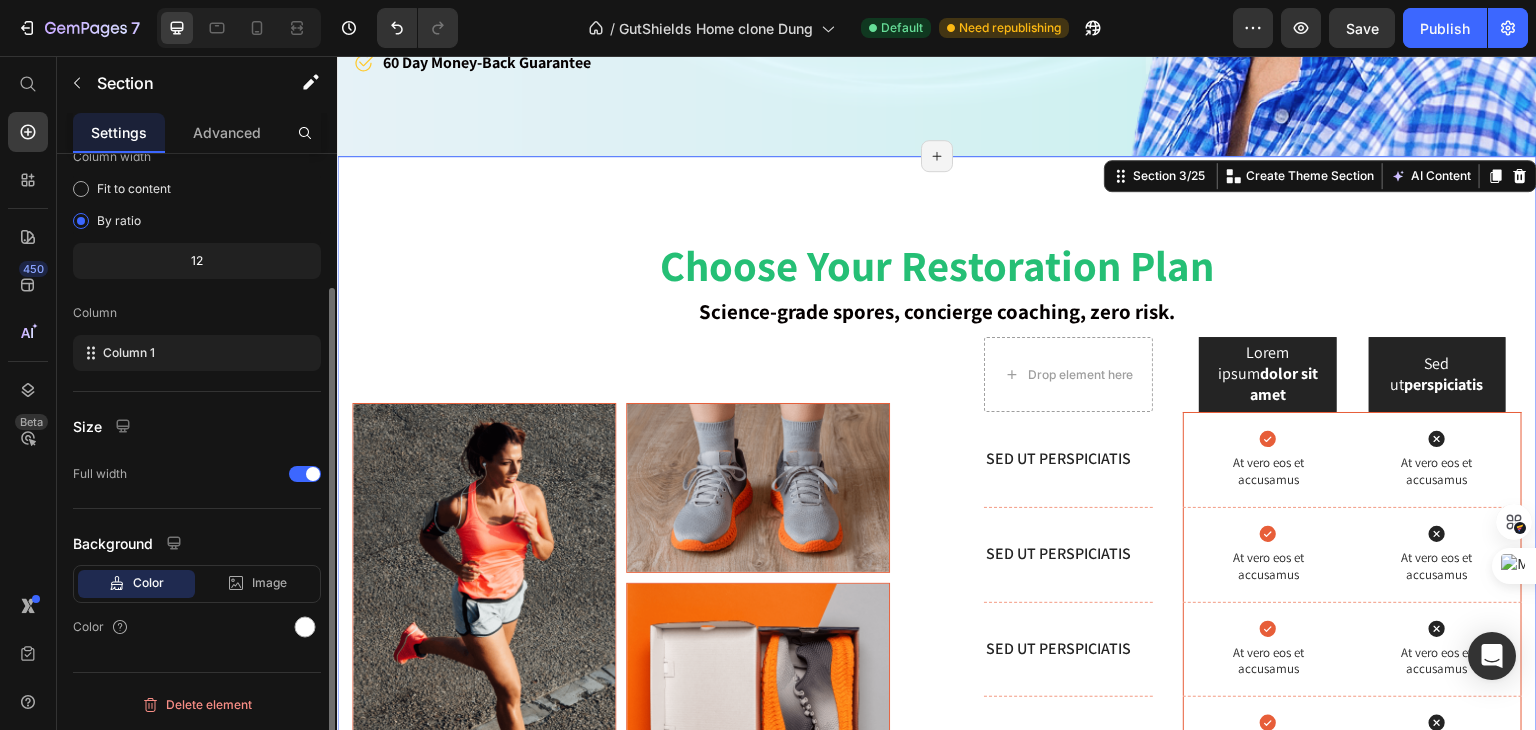 scroll, scrollTop: 0, scrollLeft: 0, axis: both 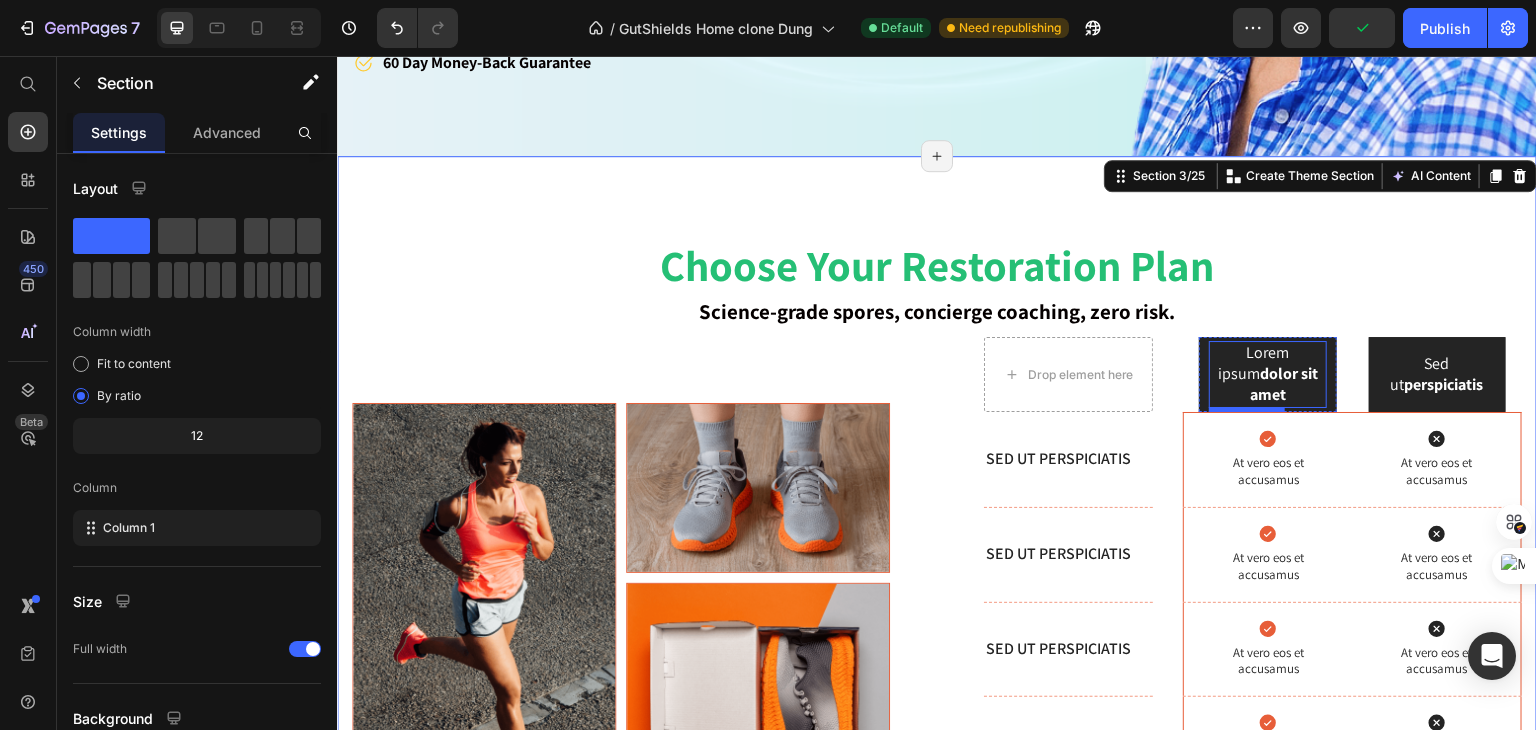 click on "dolor sit amet" at bounding box center (1284, 384) 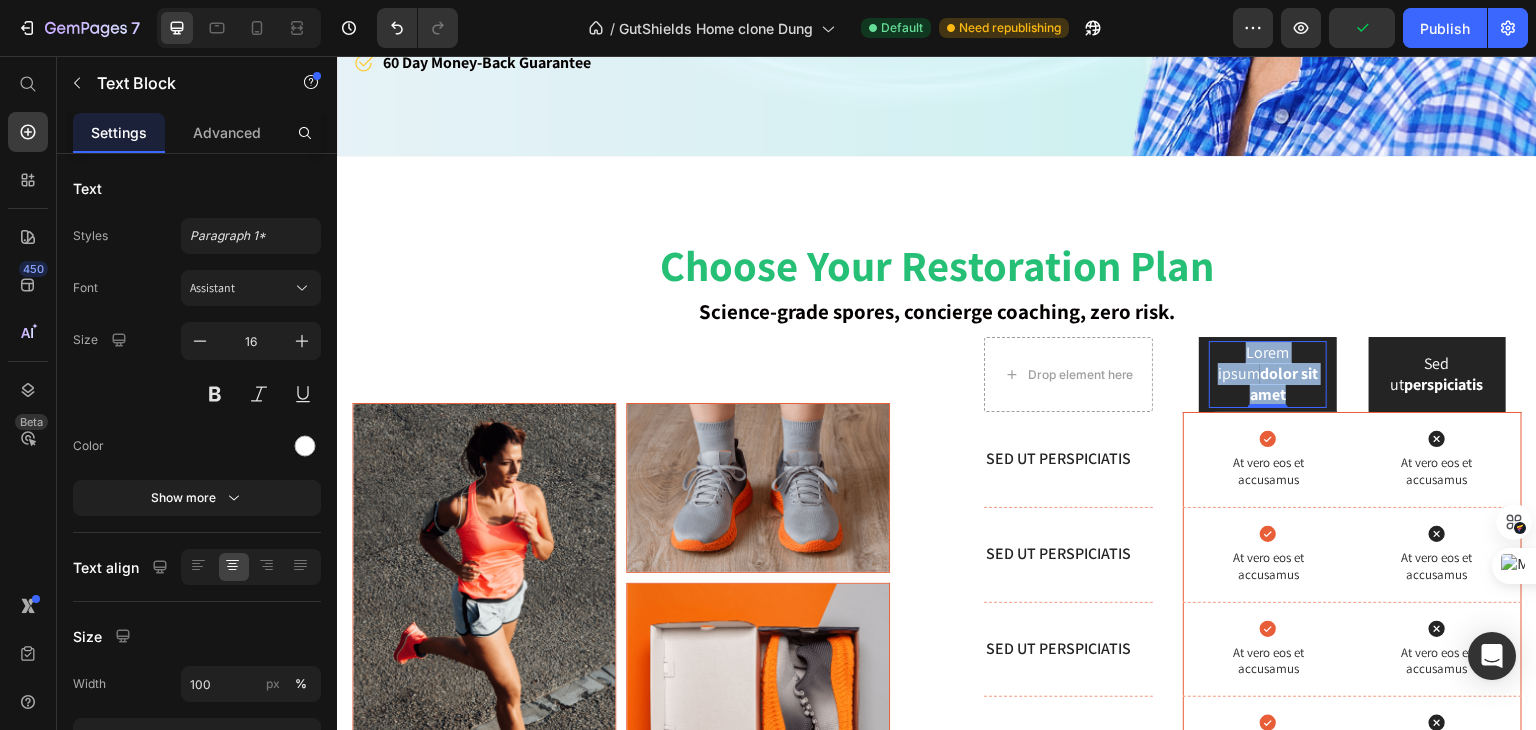 click on "dolor sit amet" at bounding box center (1284, 384) 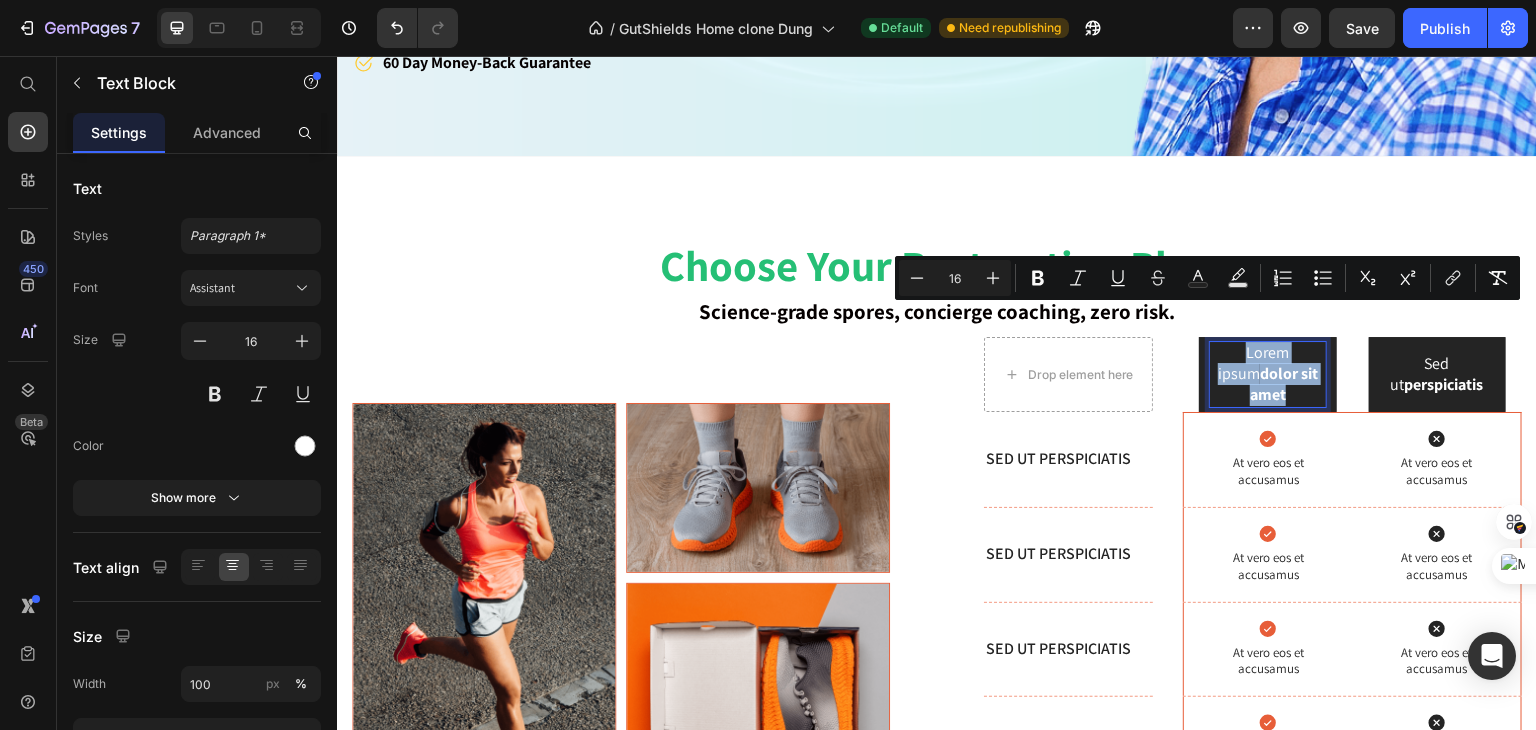 scroll, scrollTop: 868, scrollLeft: 0, axis: vertical 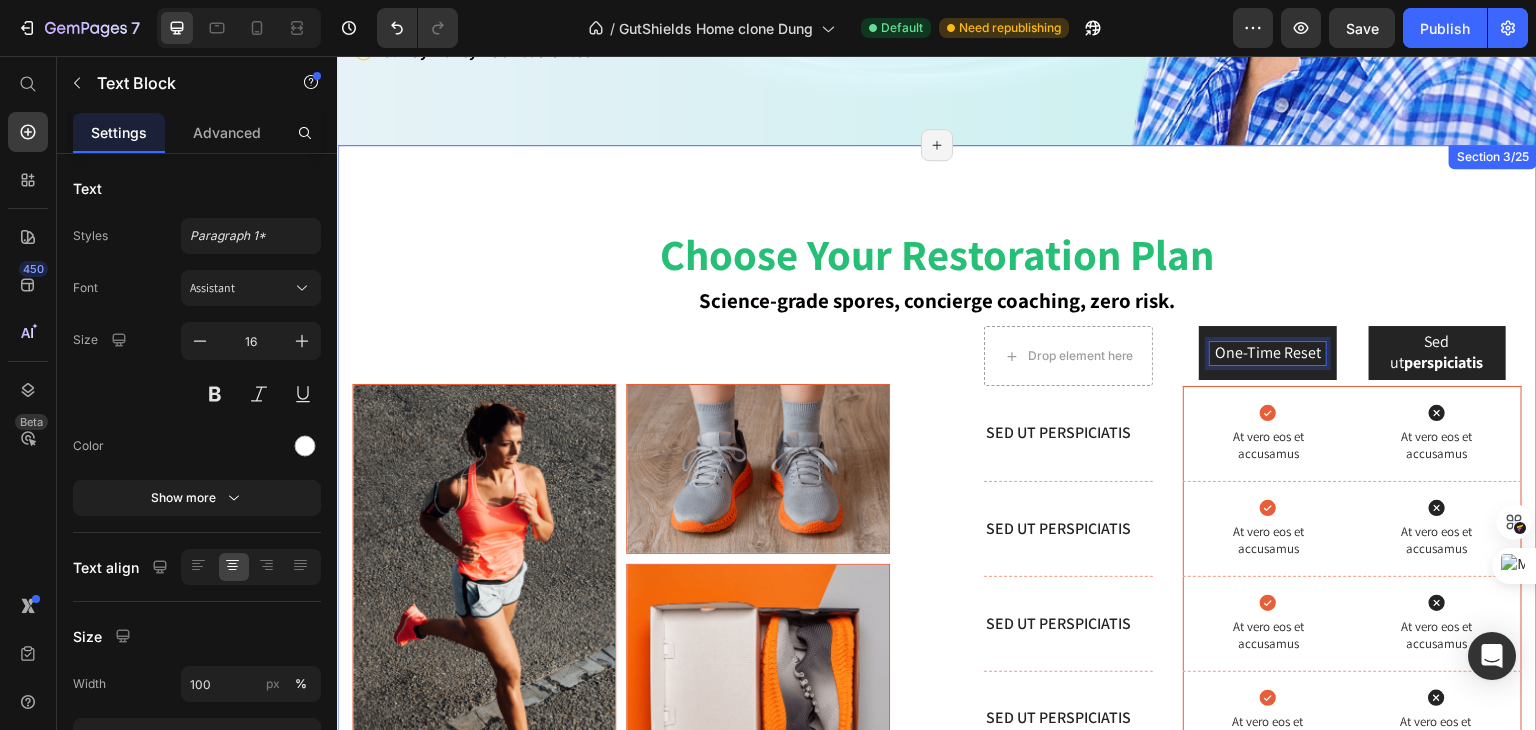 click on "Choose Your Restoration Plan" at bounding box center (937, 255) 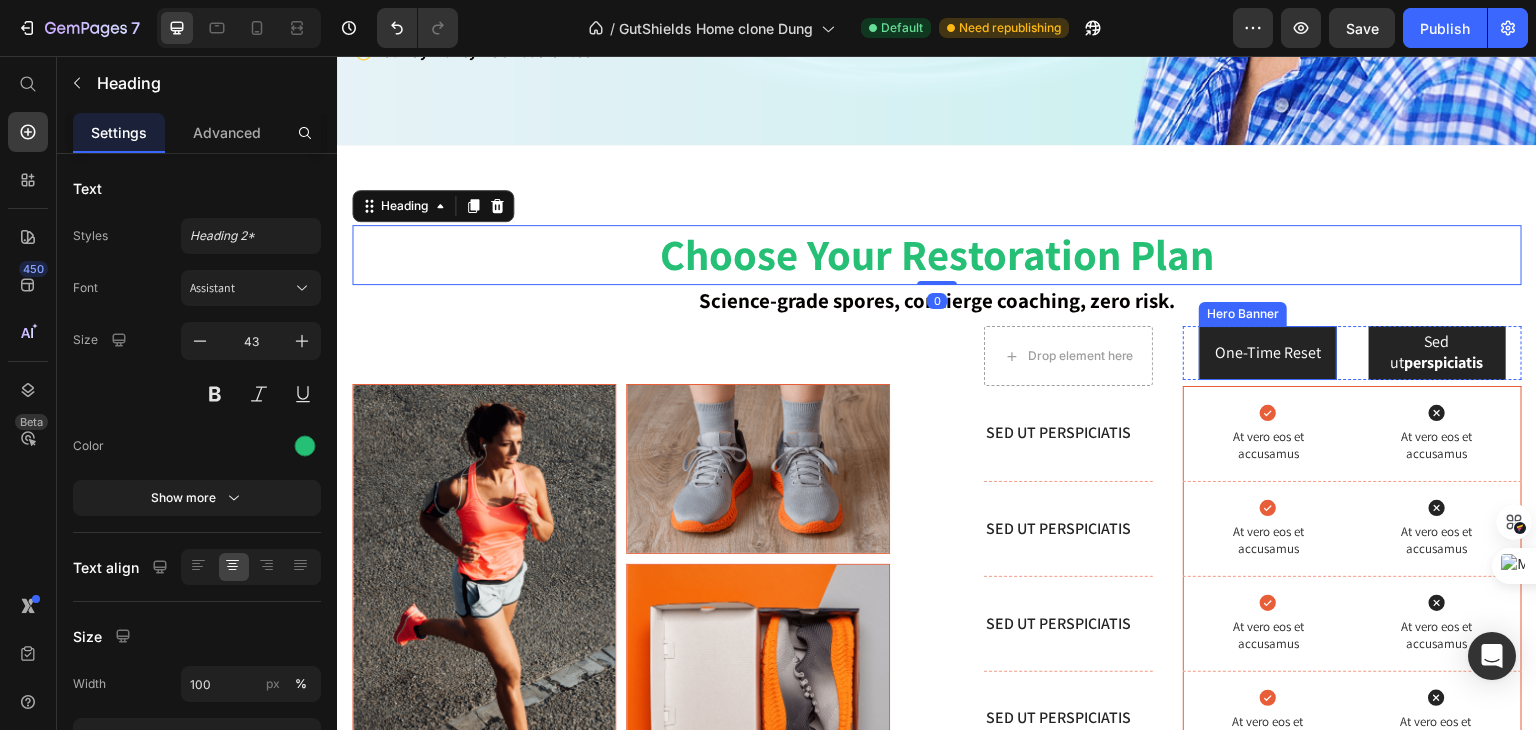 click at bounding box center (1267, 353) 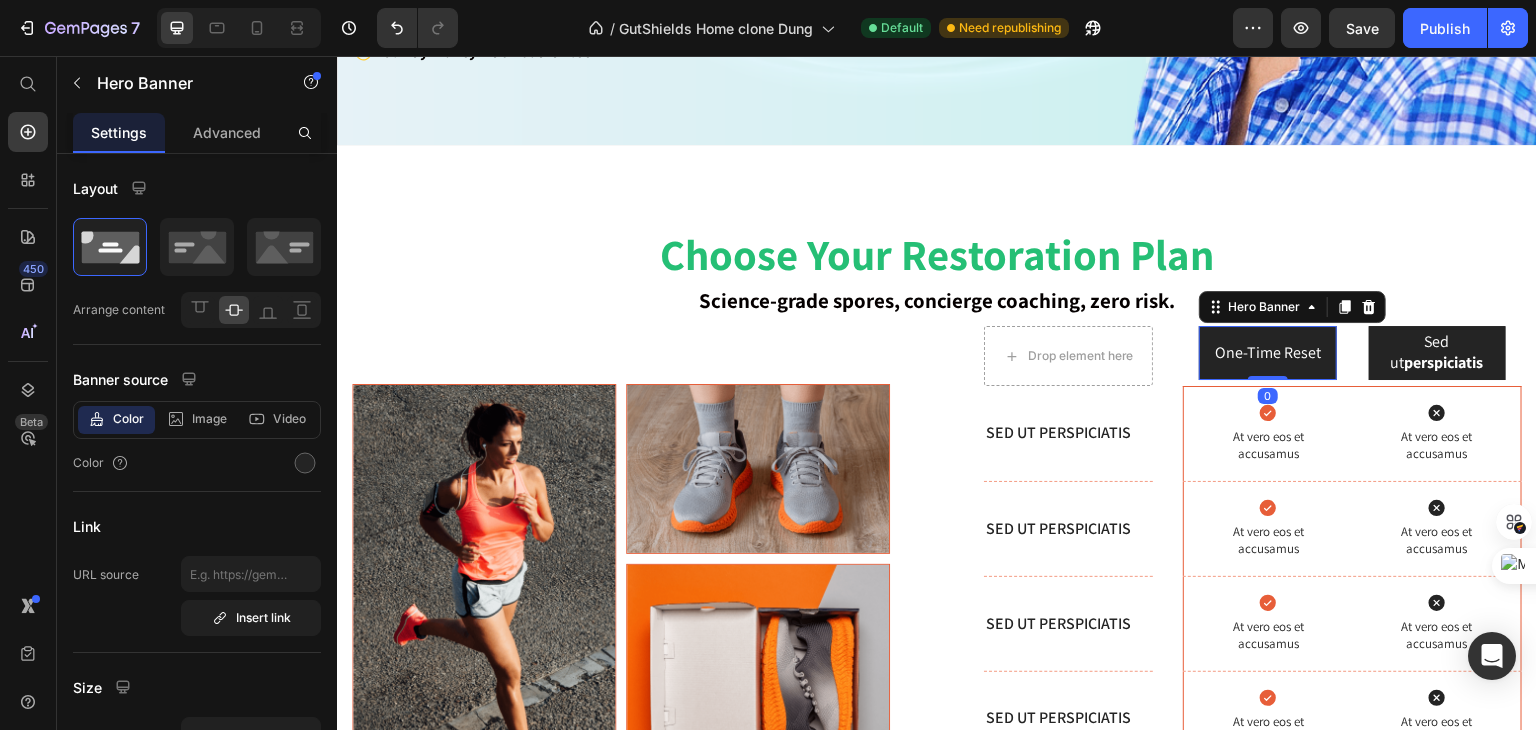 click at bounding box center [1267, 353] 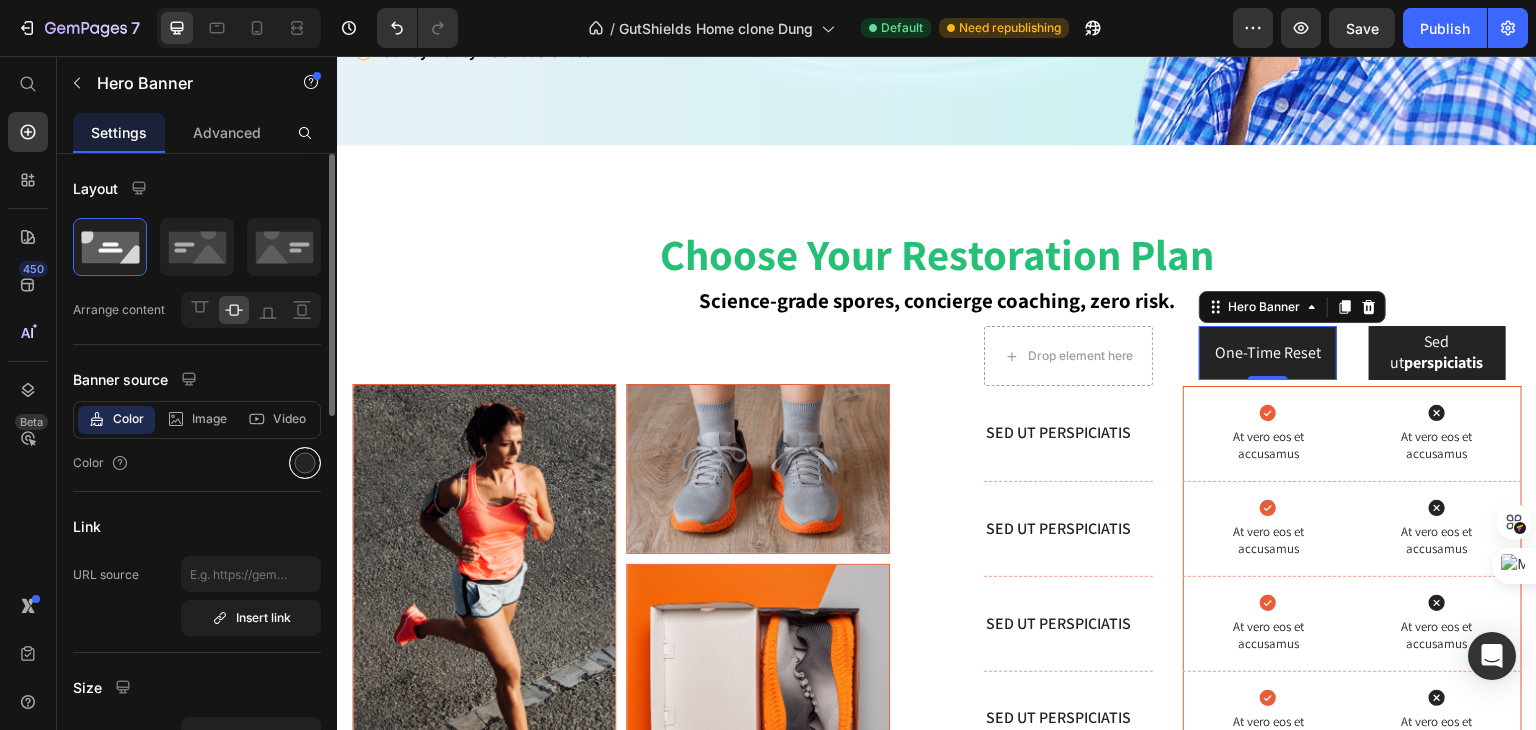 click at bounding box center (305, 463) 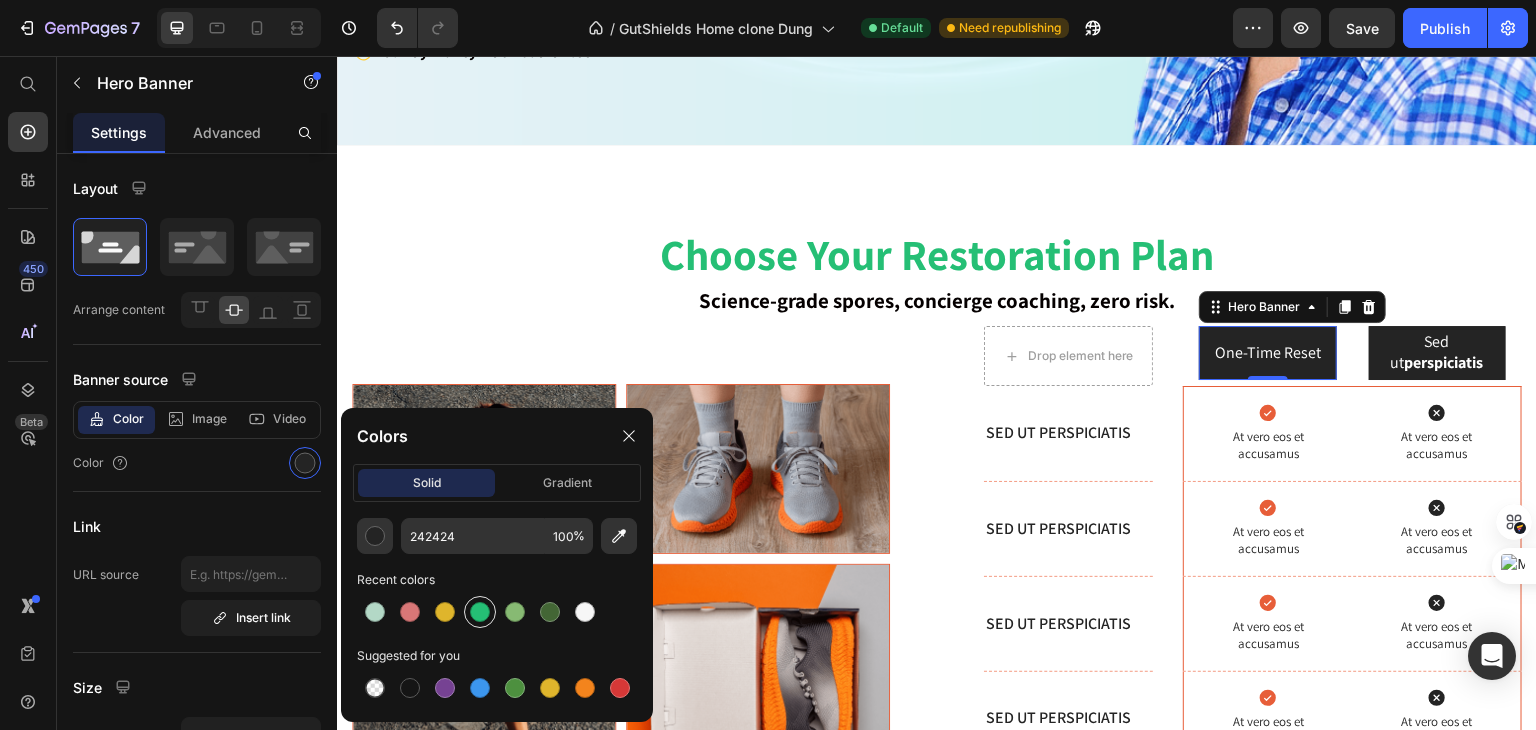 click at bounding box center (480, 612) 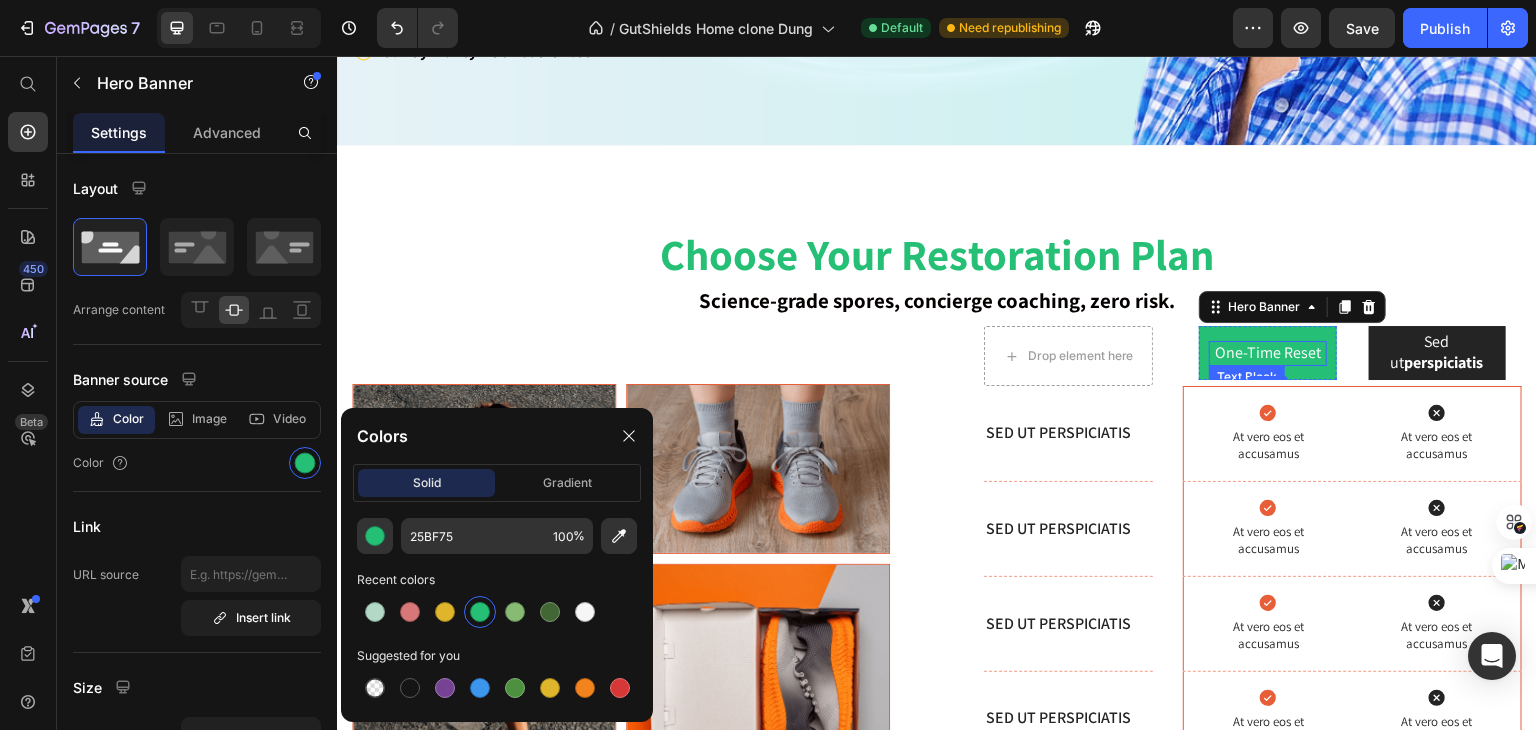 click on "One-Time Reset" at bounding box center [1267, 353] 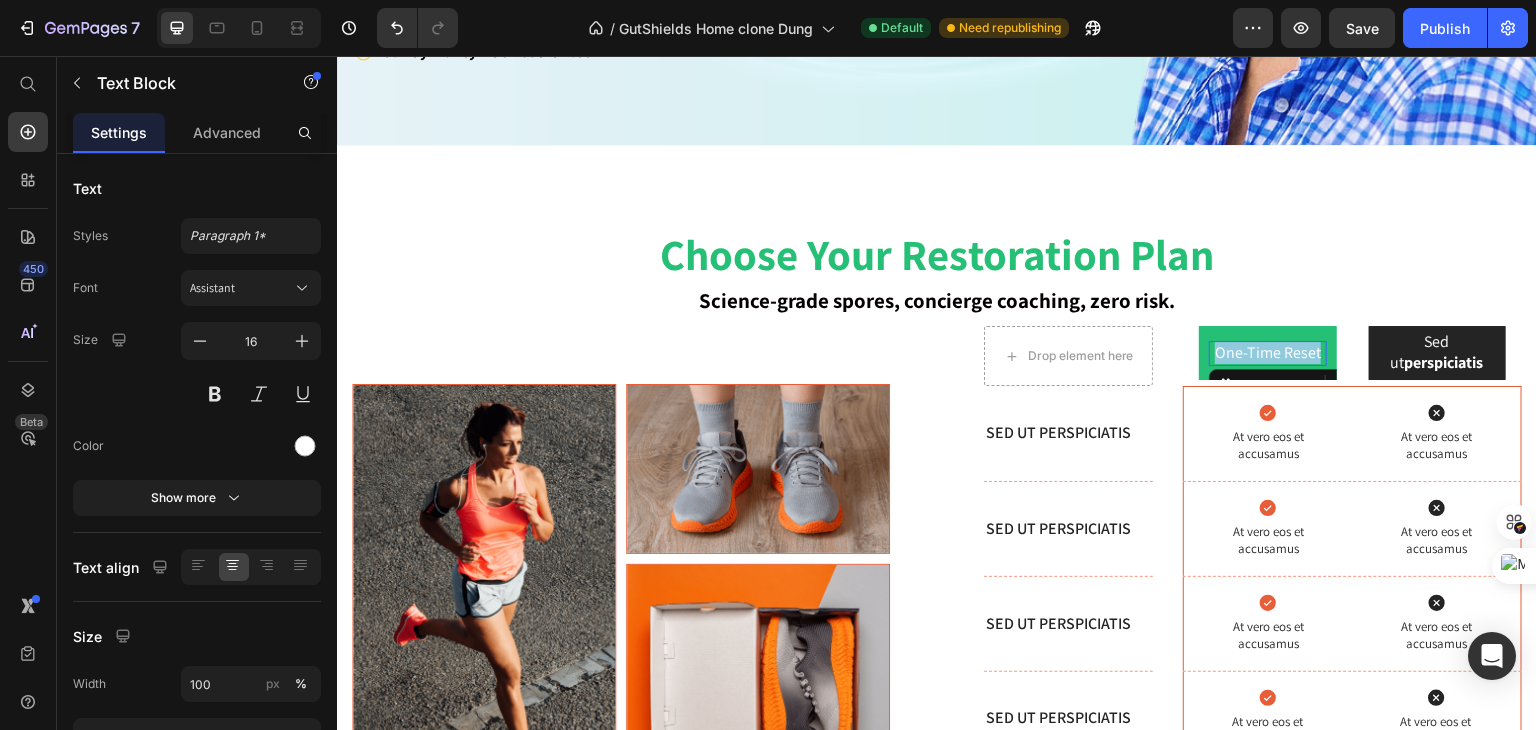 click on "One-Time Reset" at bounding box center (1267, 353) 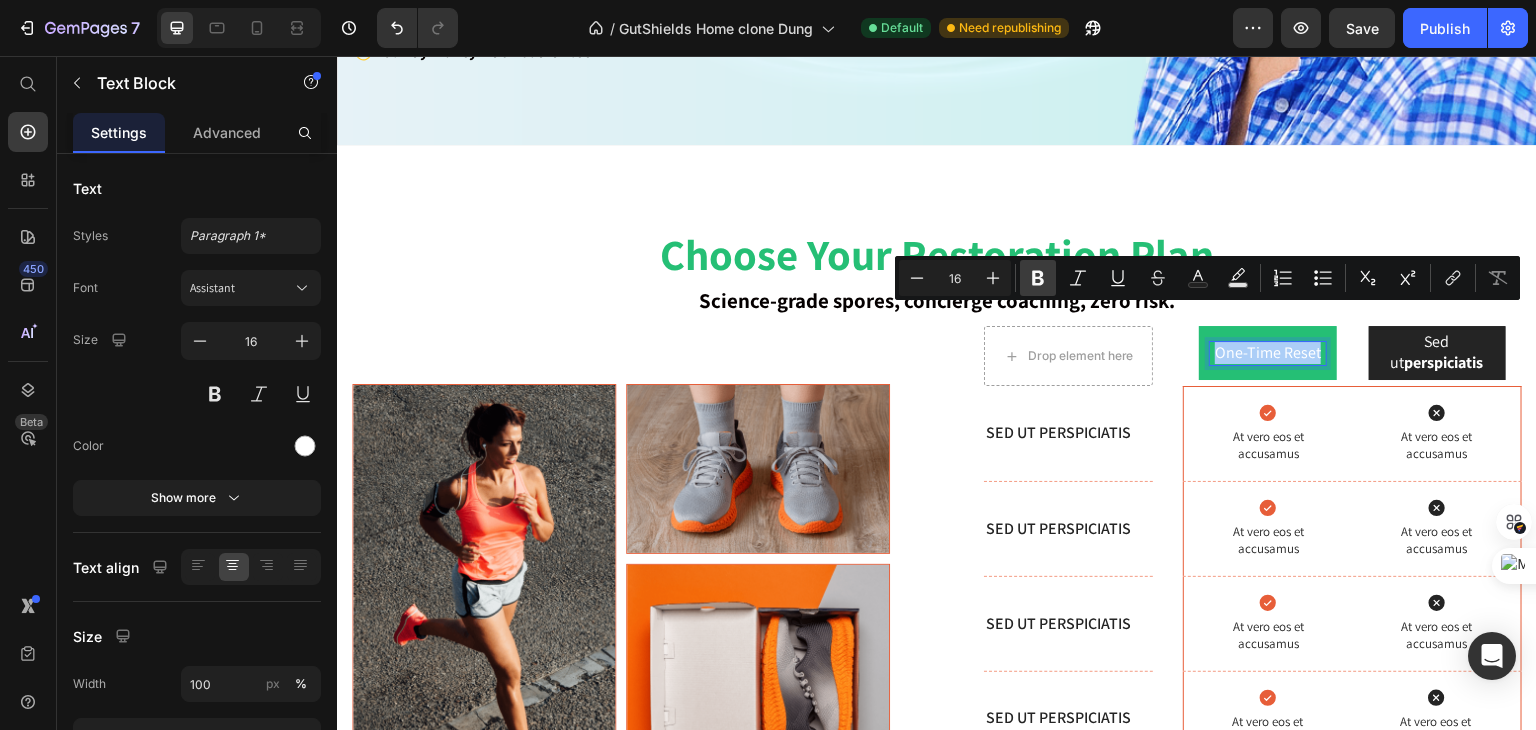 click on "Bold" at bounding box center (1038, 278) 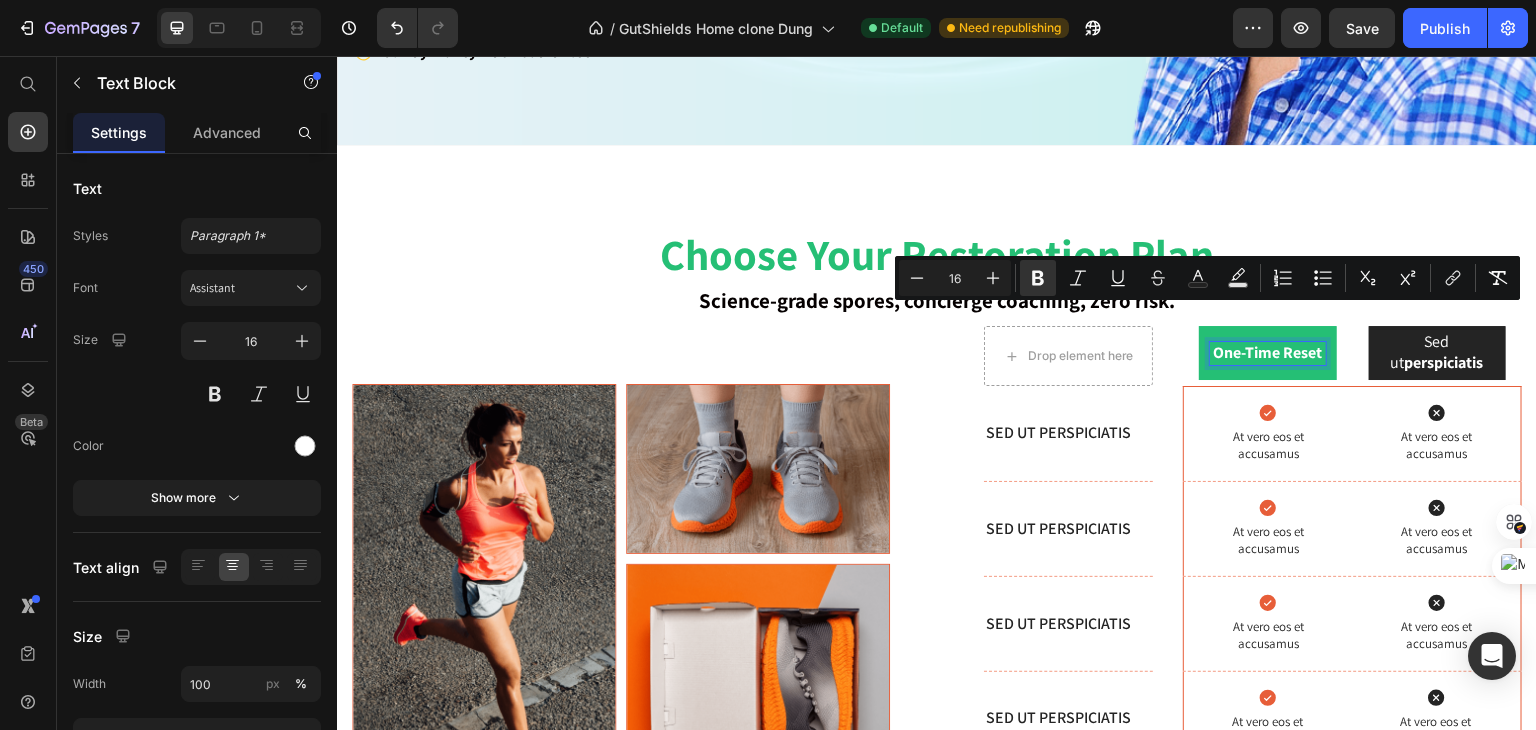 click on "Choose Your Restoration Plan" at bounding box center (937, 255) 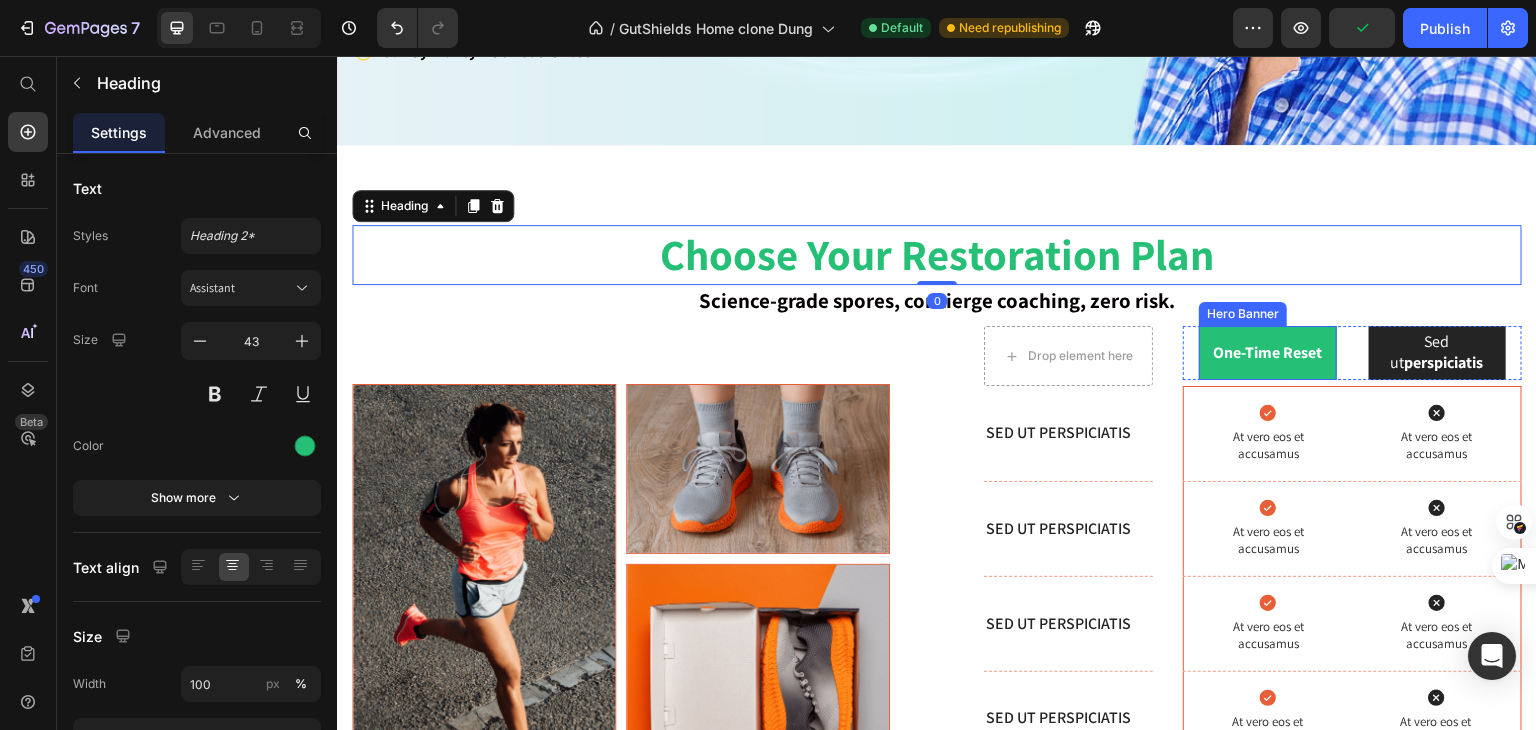 click on "One-Time Reset Text Block" at bounding box center [1267, 353] 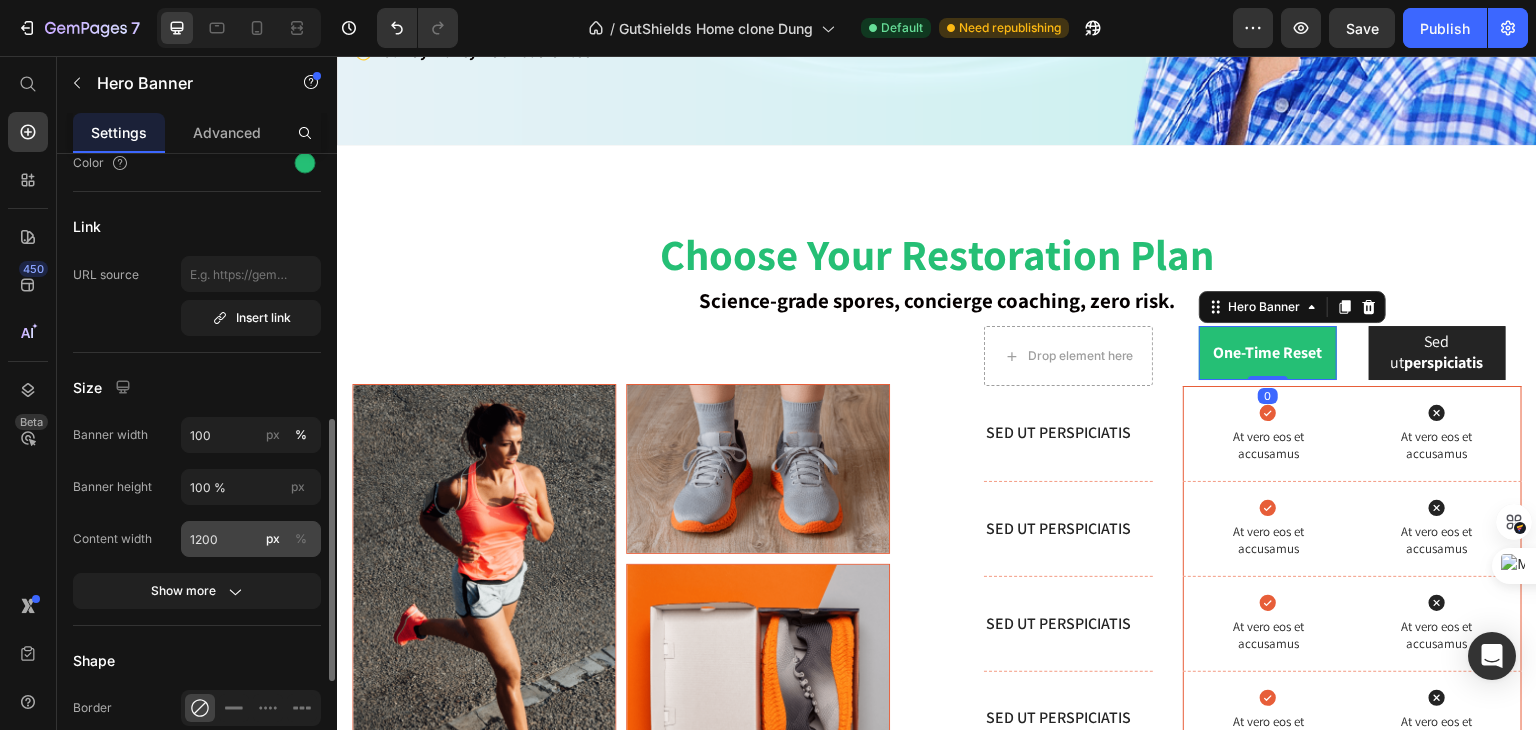scroll, scrollTop: 500, scrollLeft: 0, axis: vertical 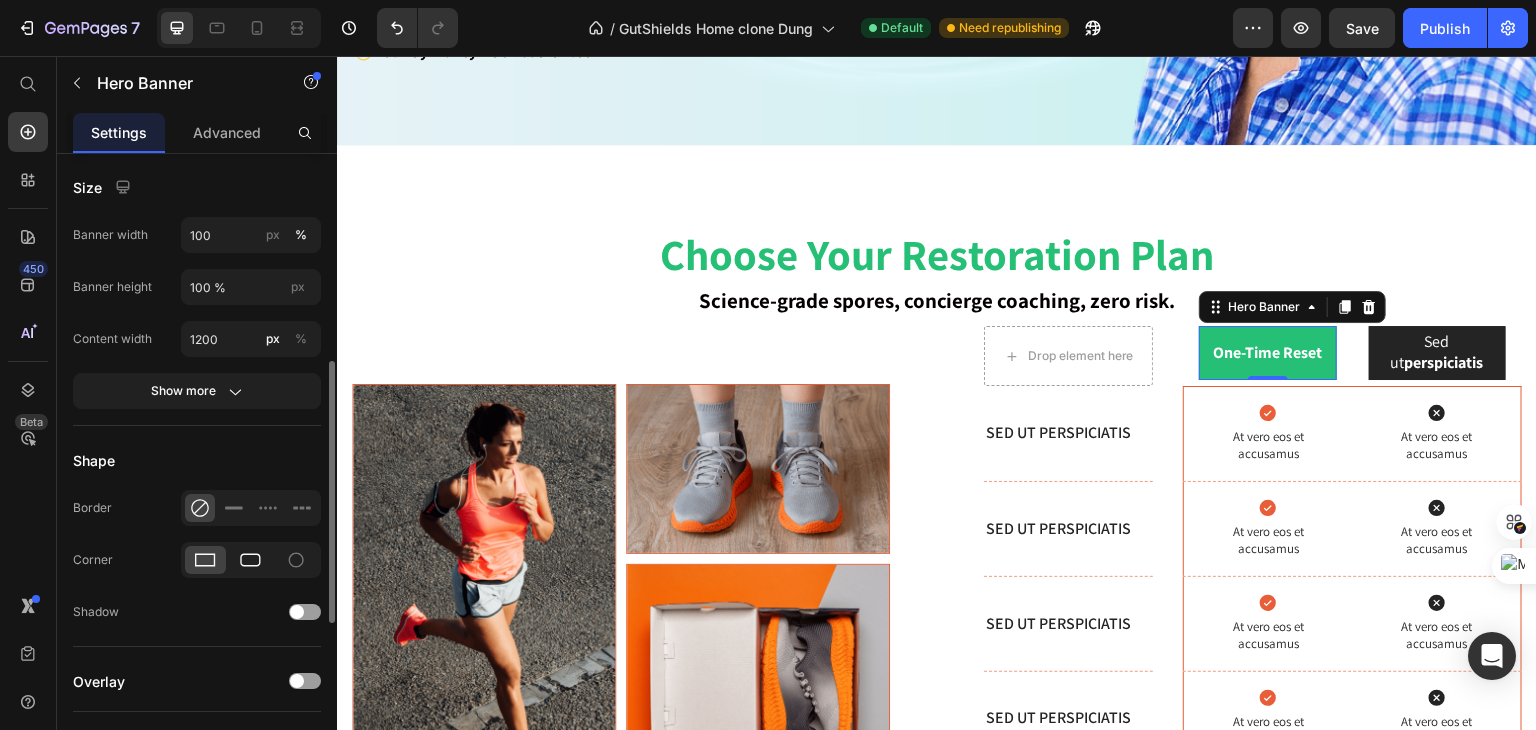 drag, startPoint x: 252, startPoint y: 560, endPoint x: 841, endPoint y: 192, distance: 694.5106 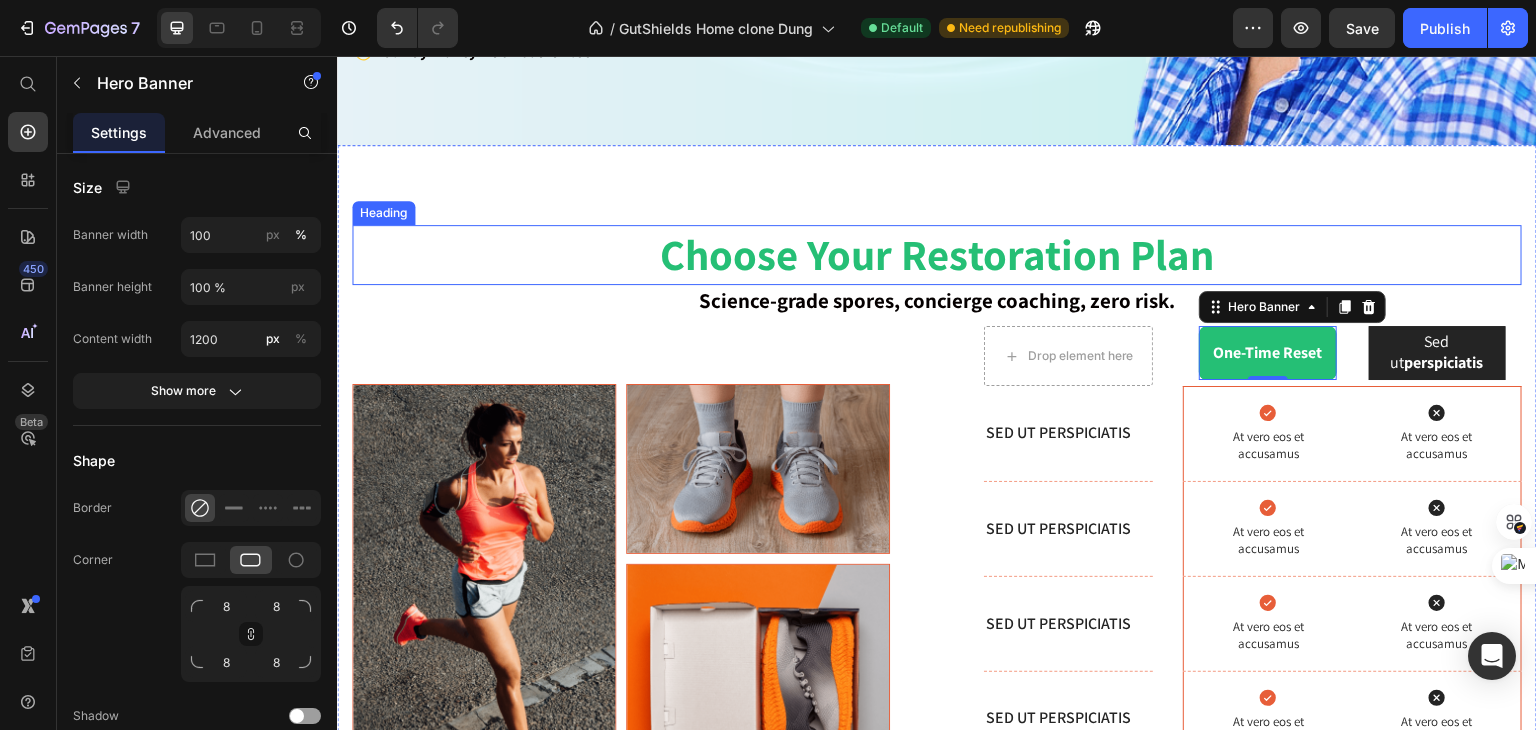 click on "Choose Your Restoration Plan" at bounding box center [937, 255] 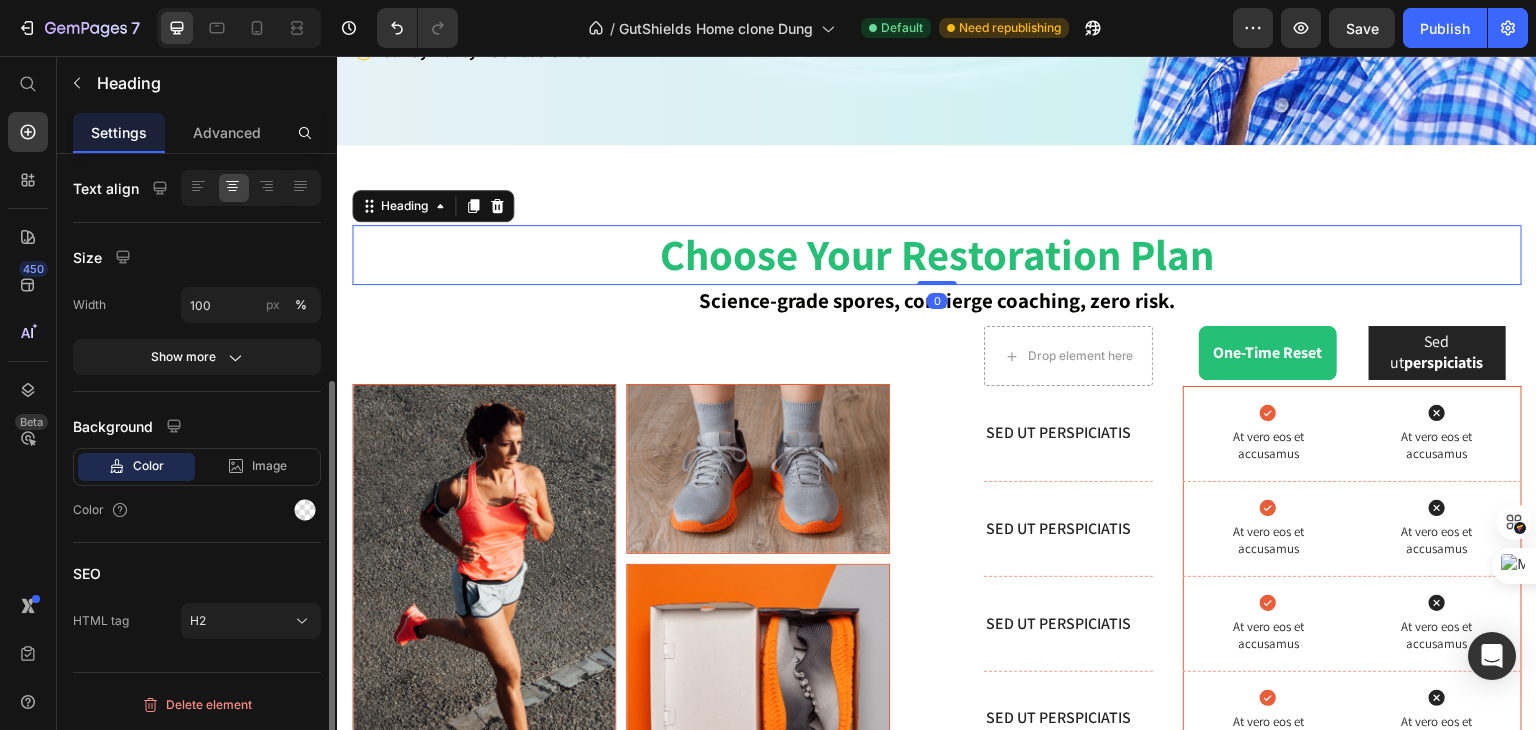 scroll, scrollTop: 0, scrollLeft: 0, axis: both 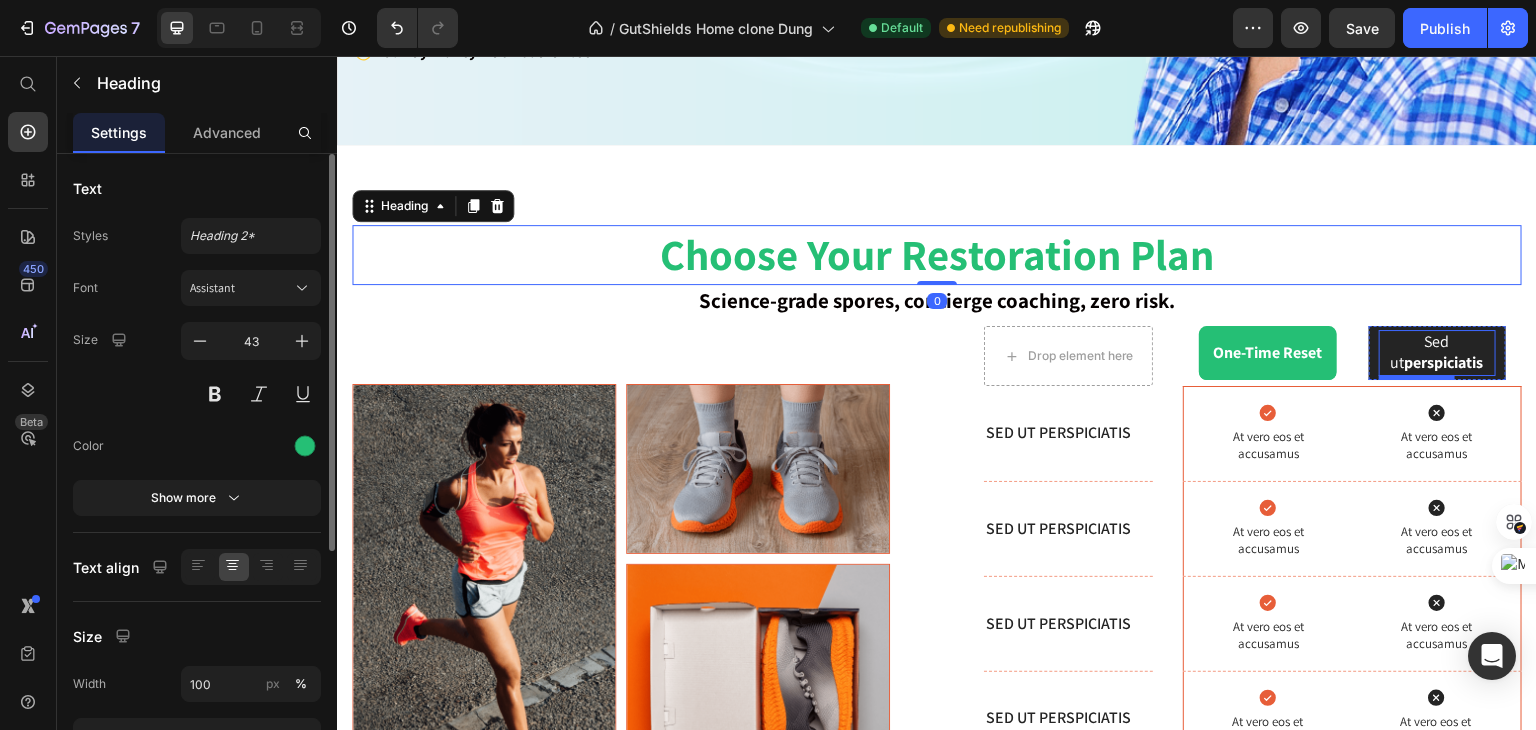 click on "Sed ut  perspiciatis" at bounding box center (1437, 353) 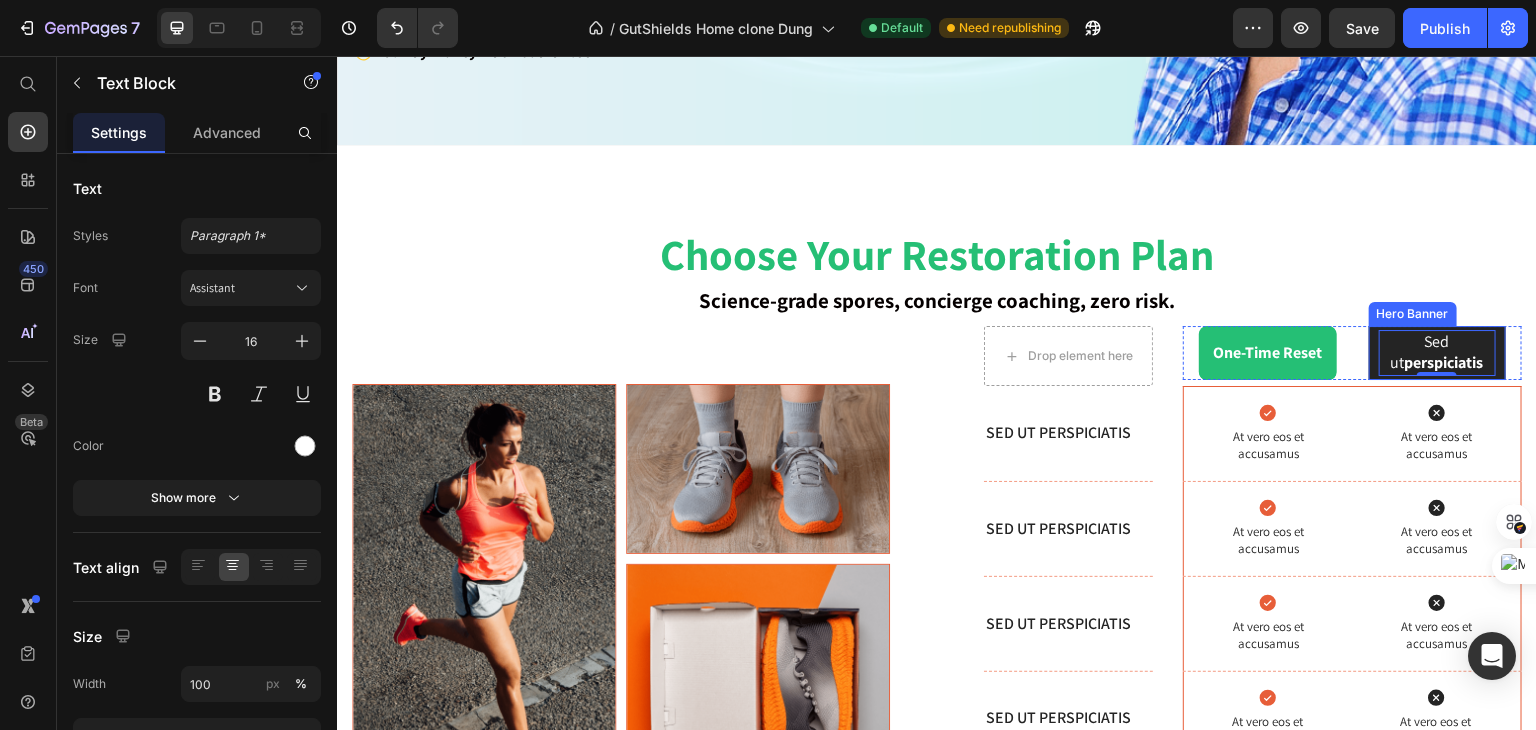 click on "Sed ut  perspiciatis Text Block   0" at bounding box center (1437, 353) 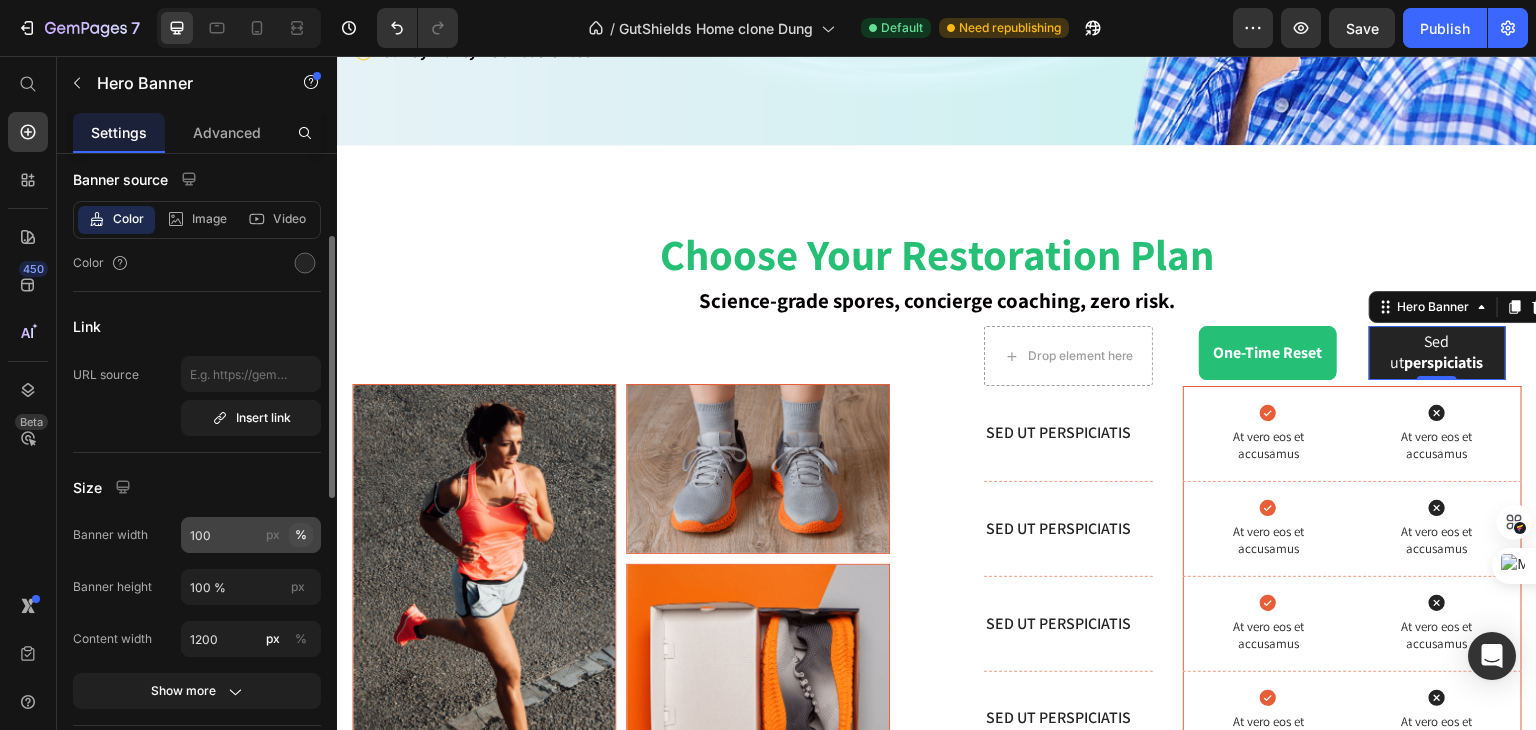 scroll, scrollTop: 600, scrollLeft: 0, axis: vertical 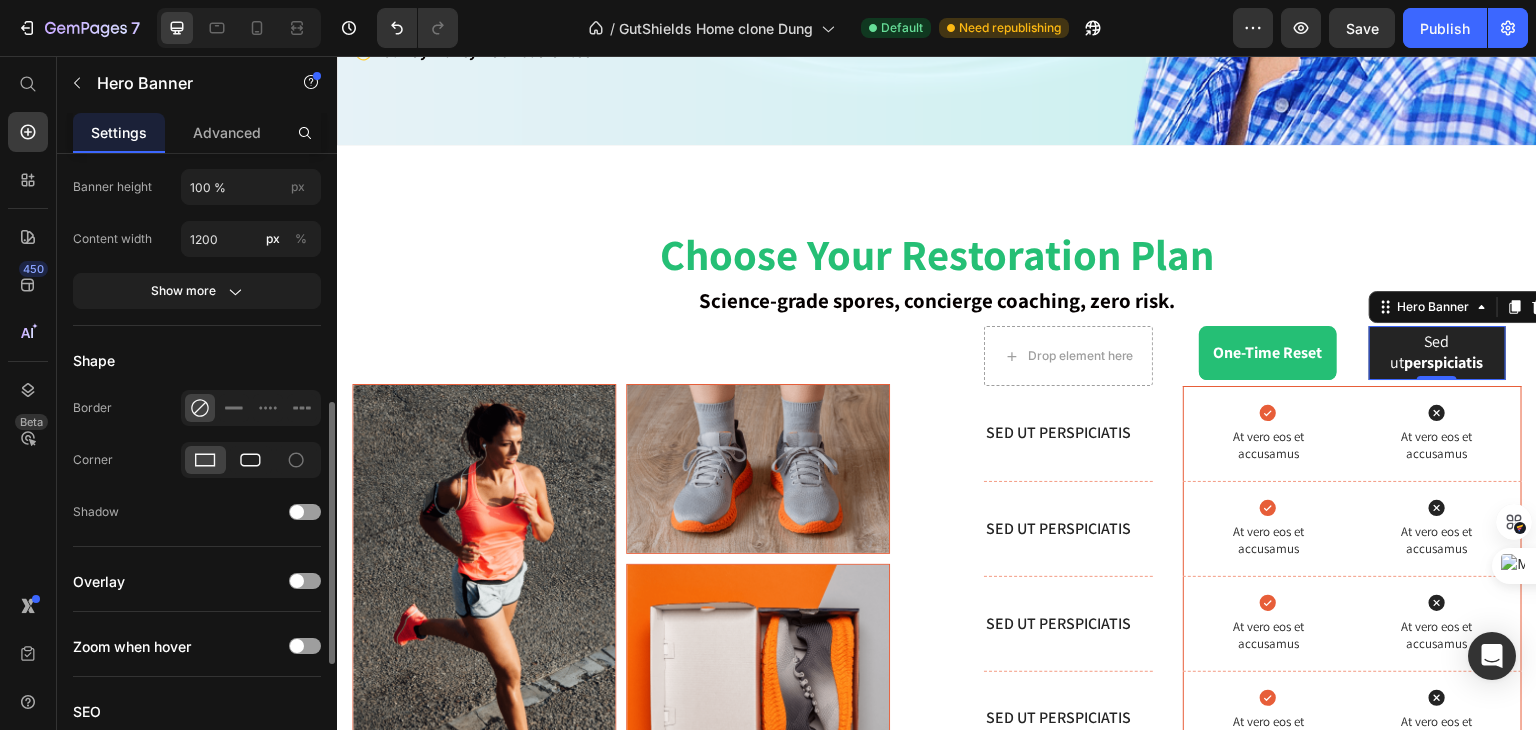 click 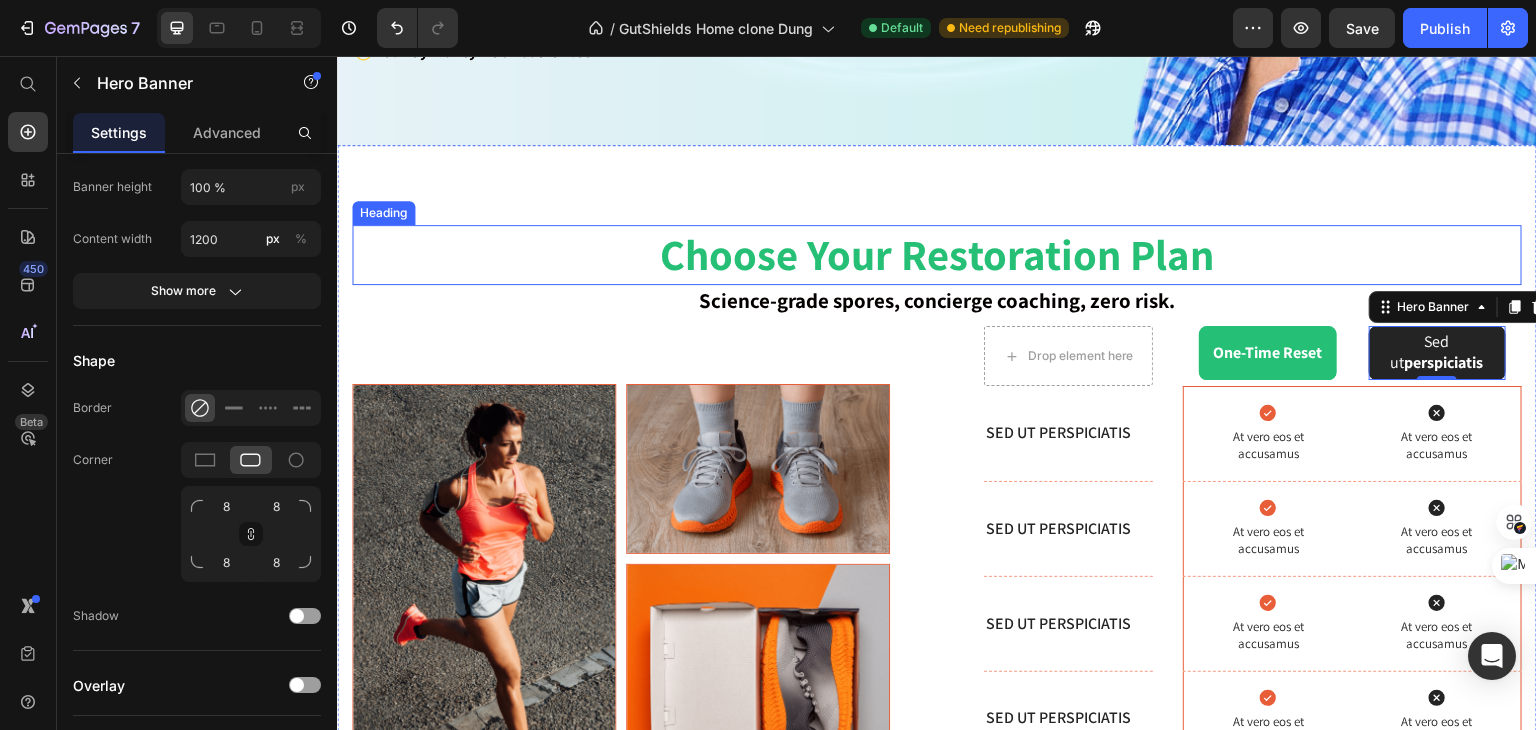 click on "Choose Your Restoration Plan" at bounding box center (937, 255) 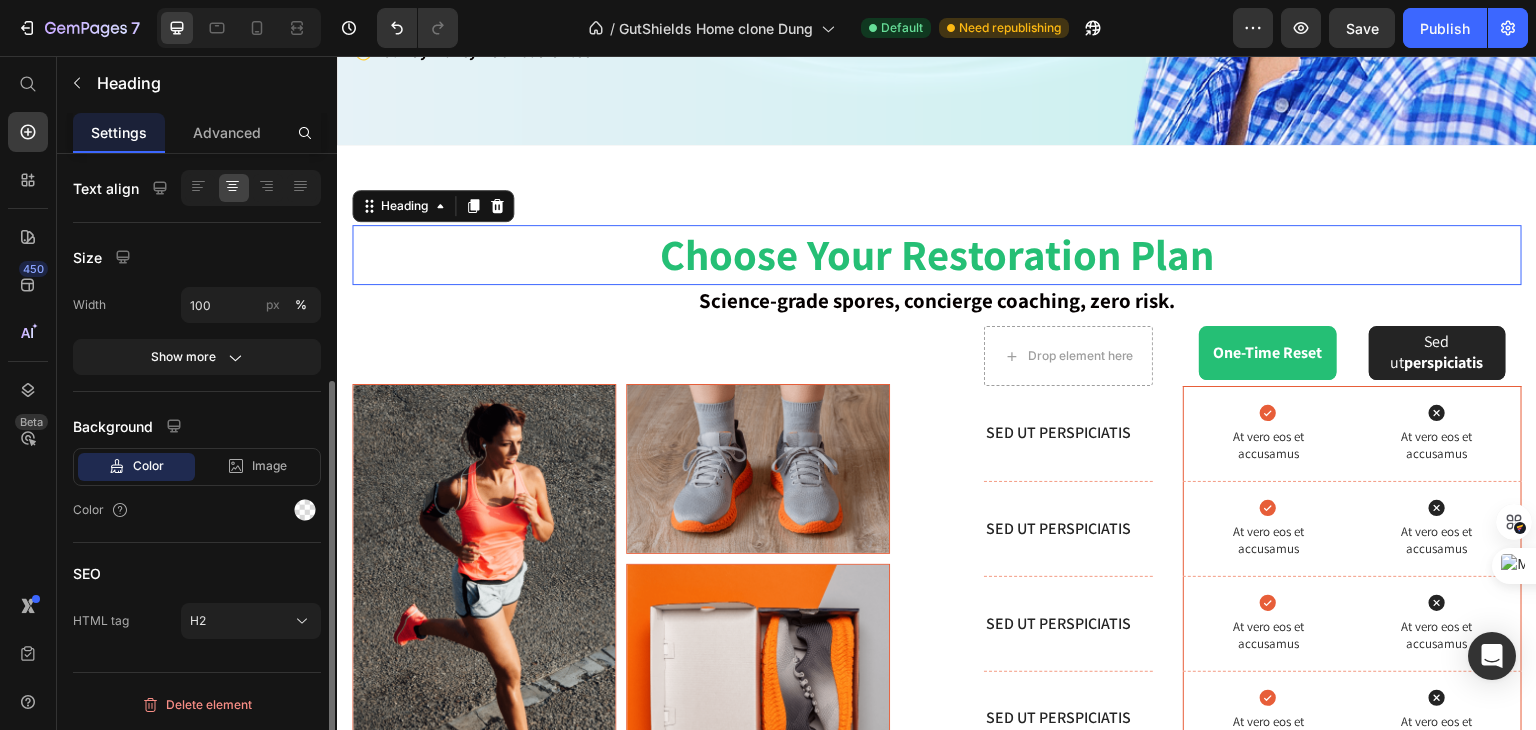 scroll, scrollTop: 0, scrollLeft: 0, axis: both 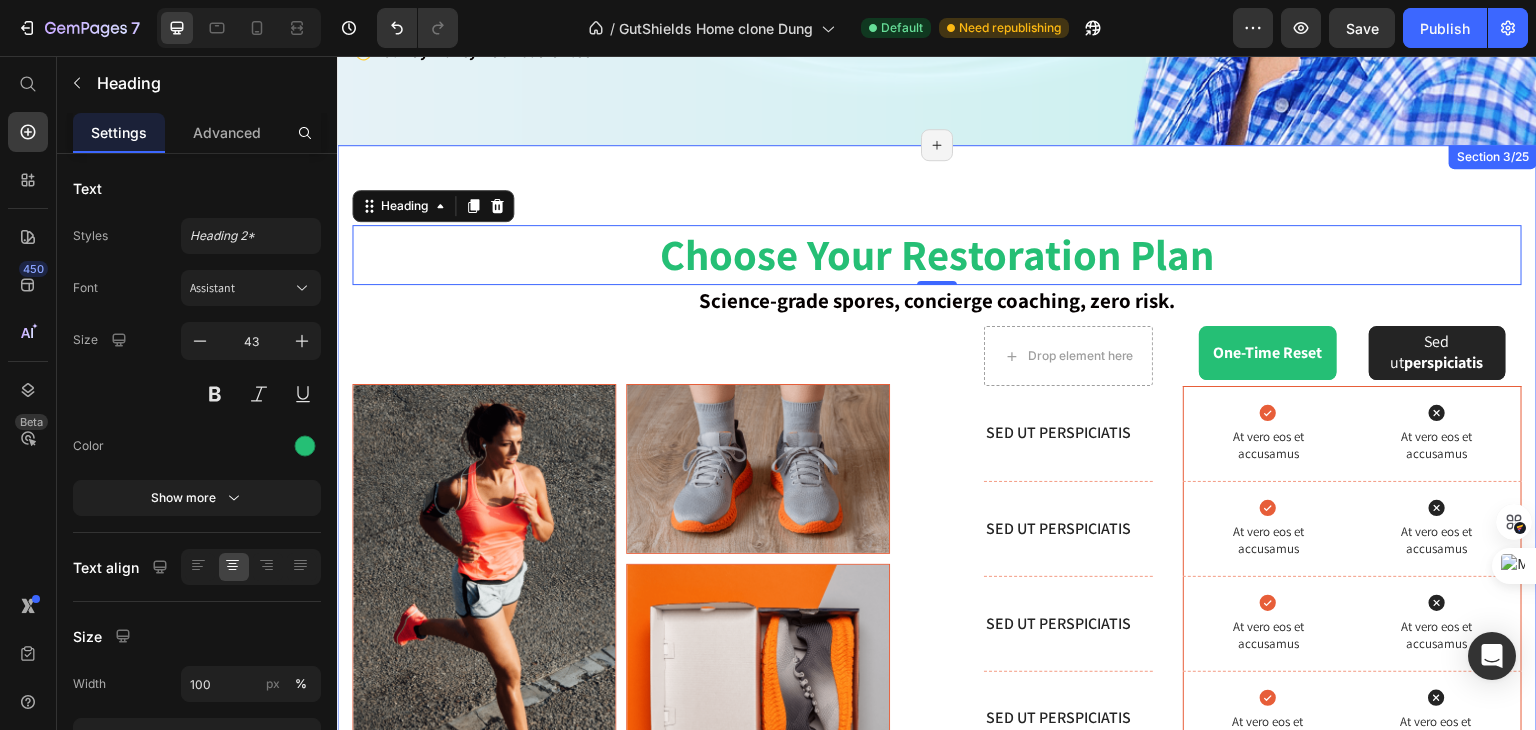 click on "Sed ut  perspiciatis" at bounding box center [1437, 353] 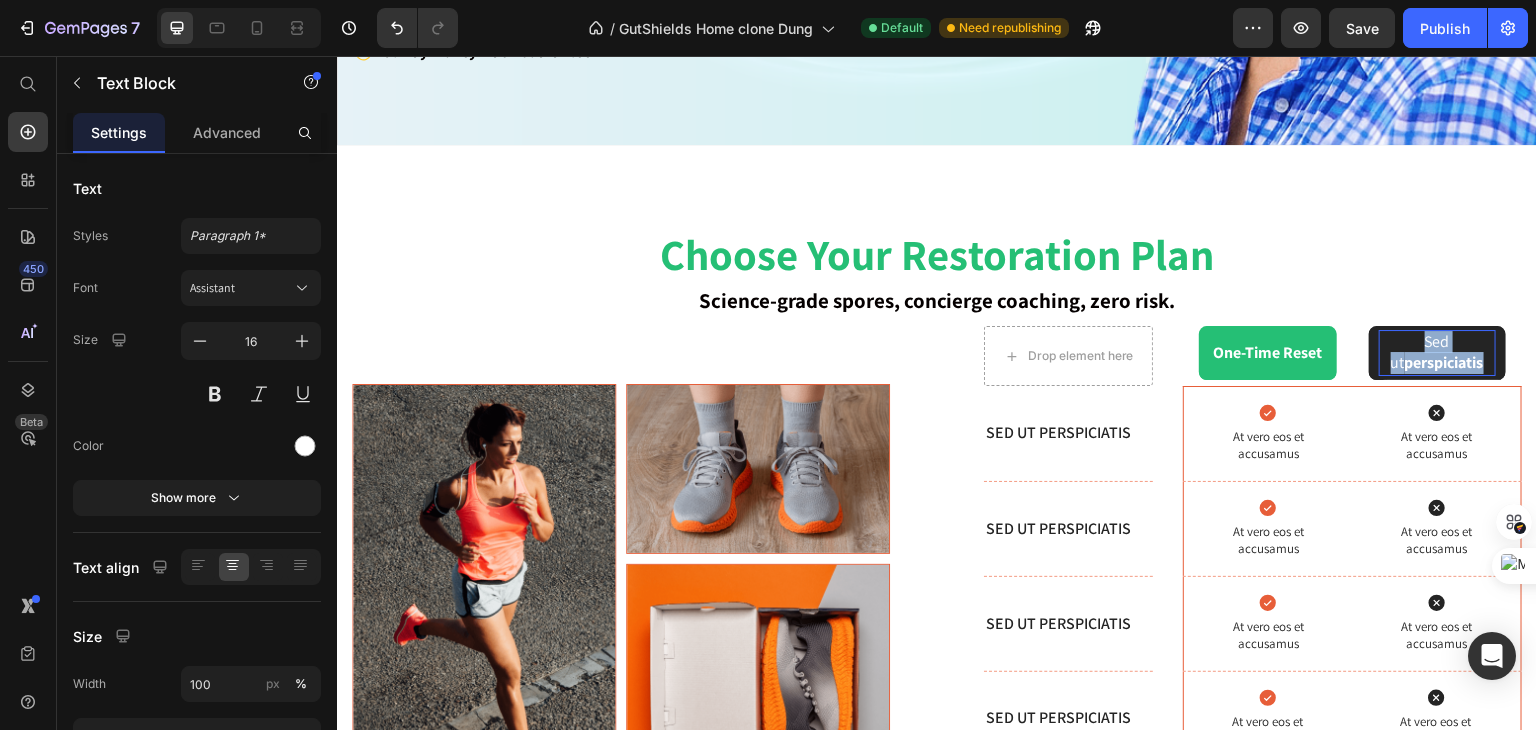 click on "Sed ut  perspiciatis" at bounding box center [1437, 353] 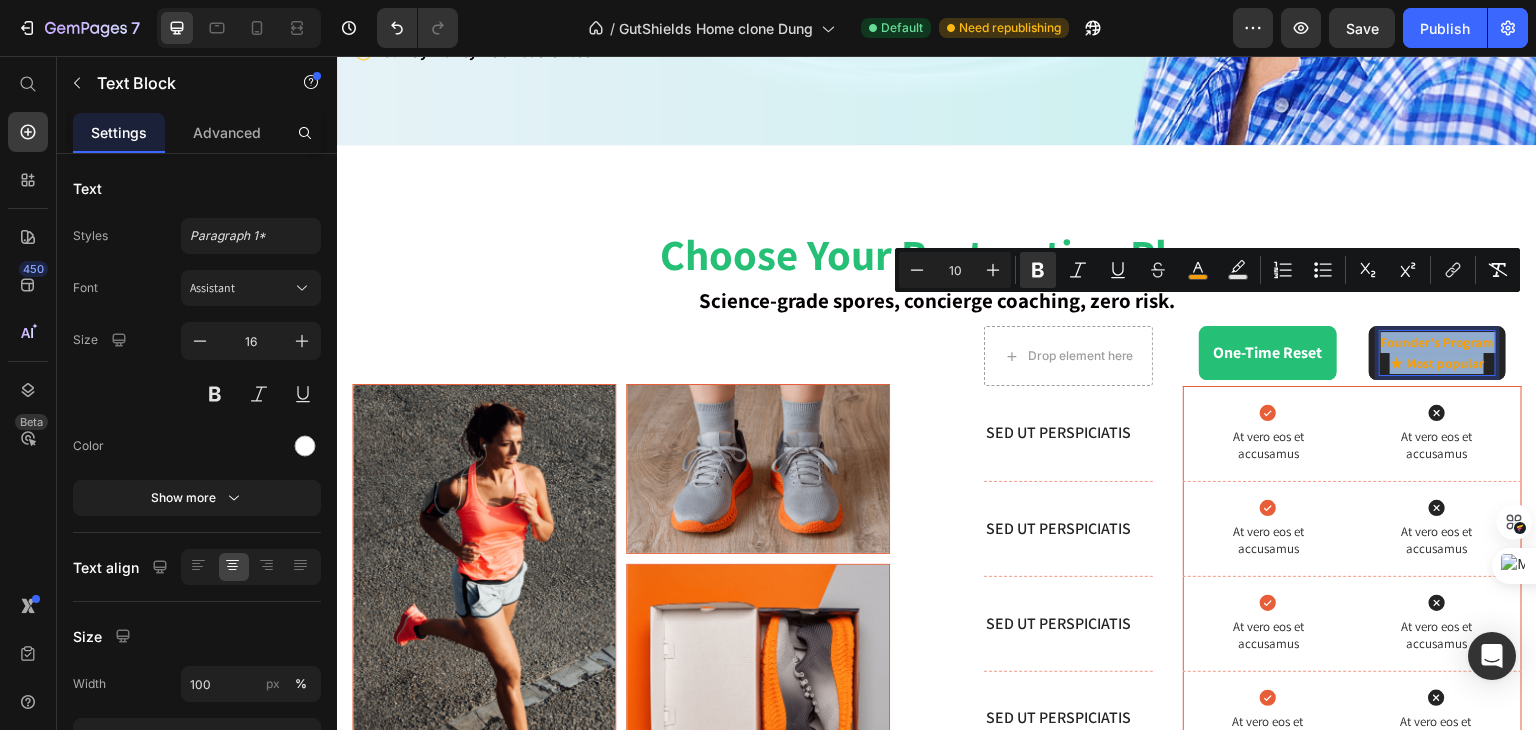 drag, startPoint x: 1446, startPoint y: 352, endPoint x: 1382, endPoint y: 301, distance: 81.8352 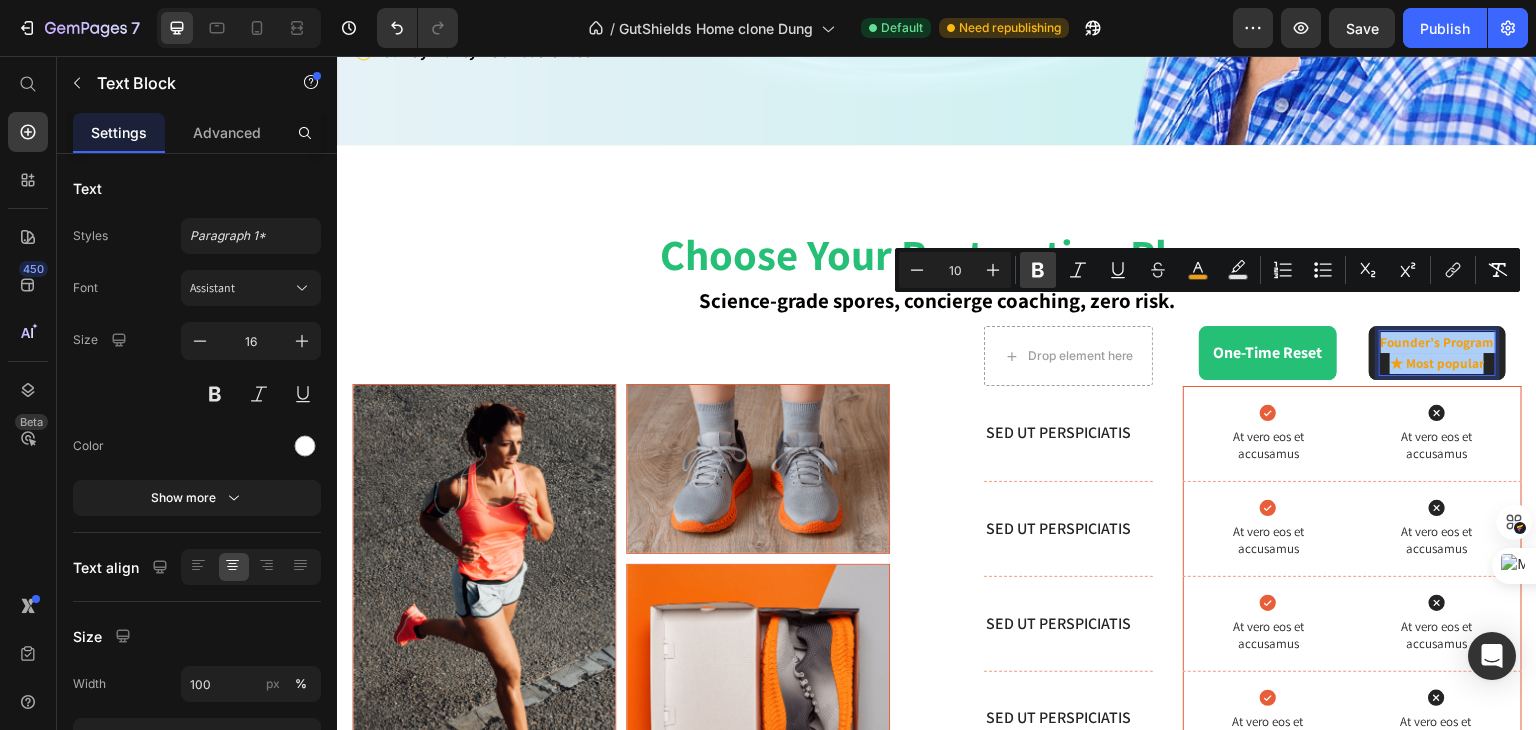 click 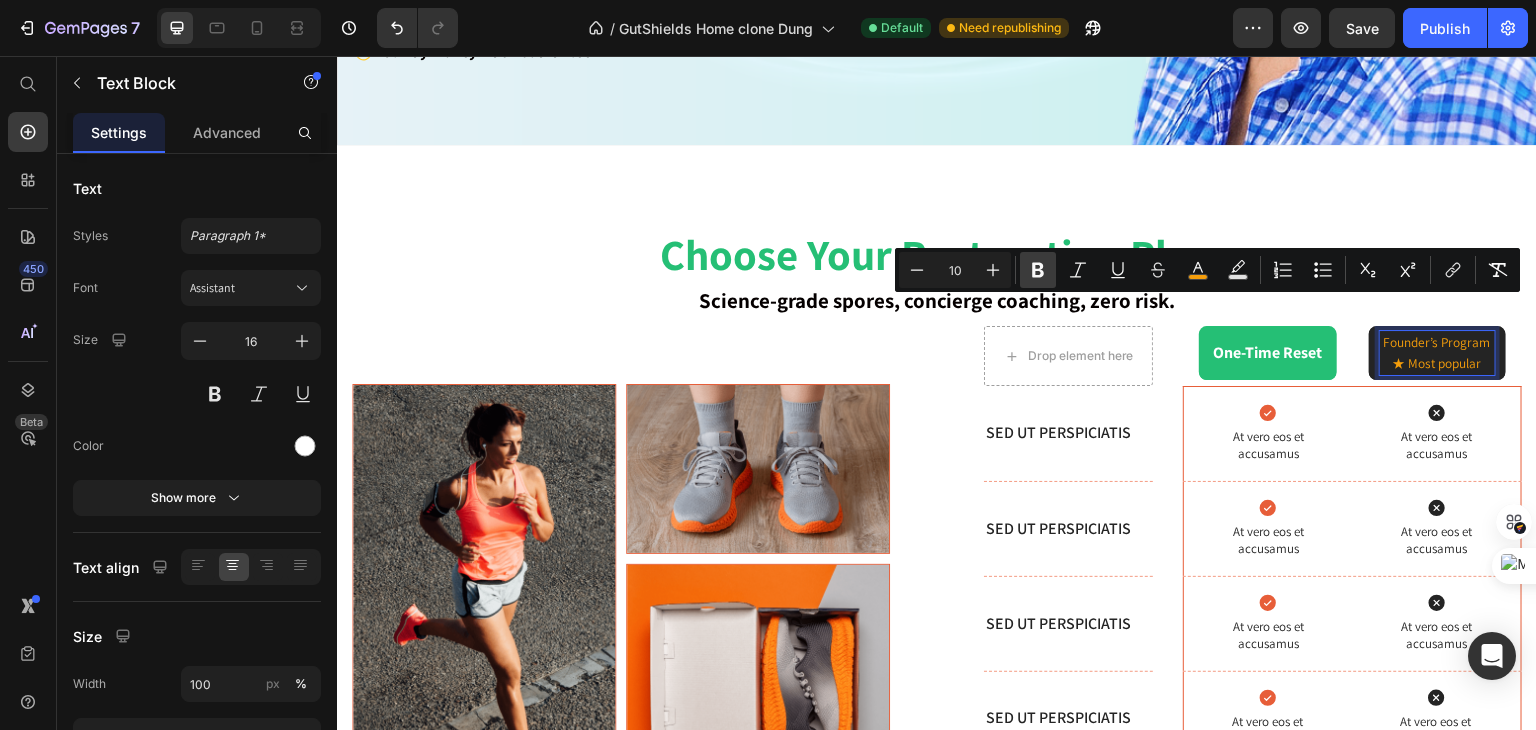 click 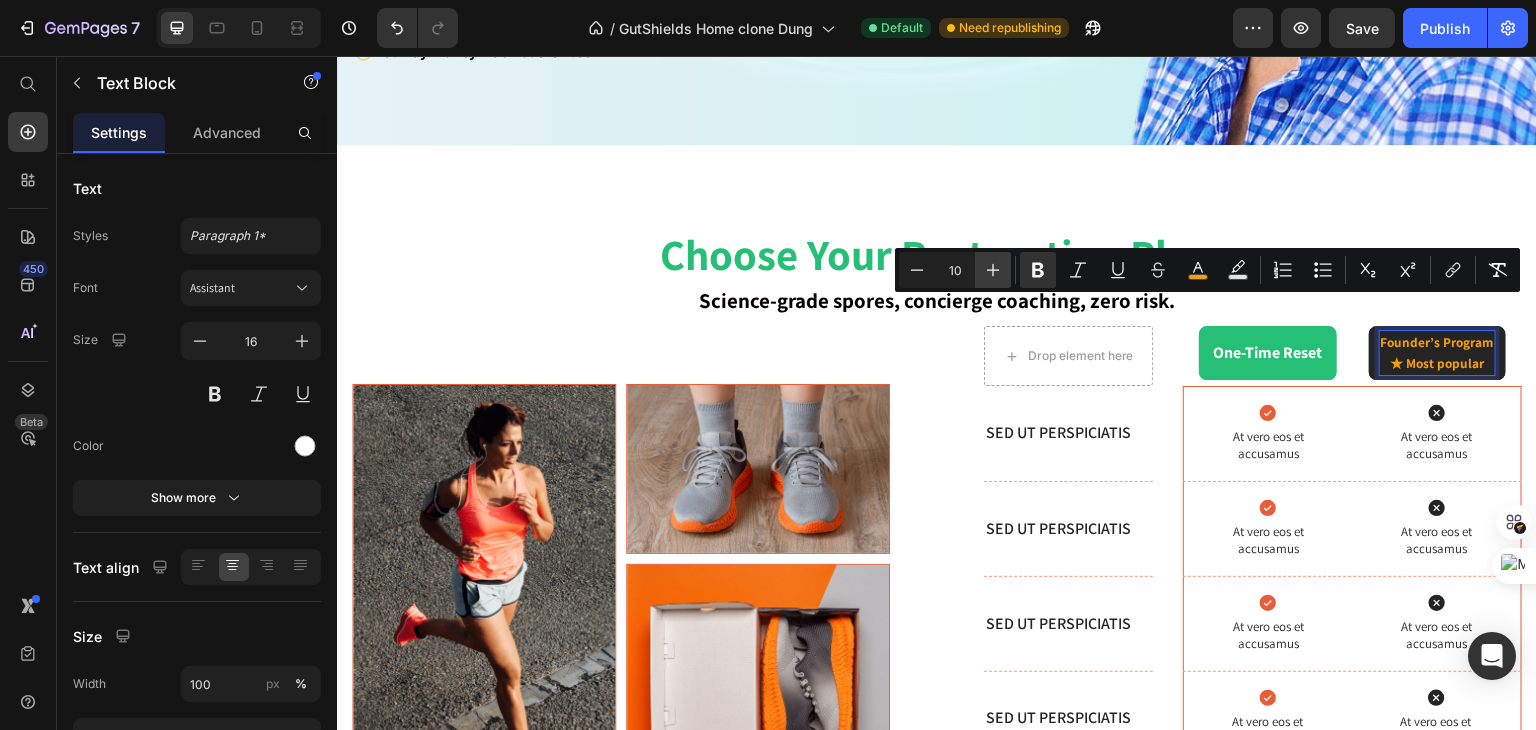 click 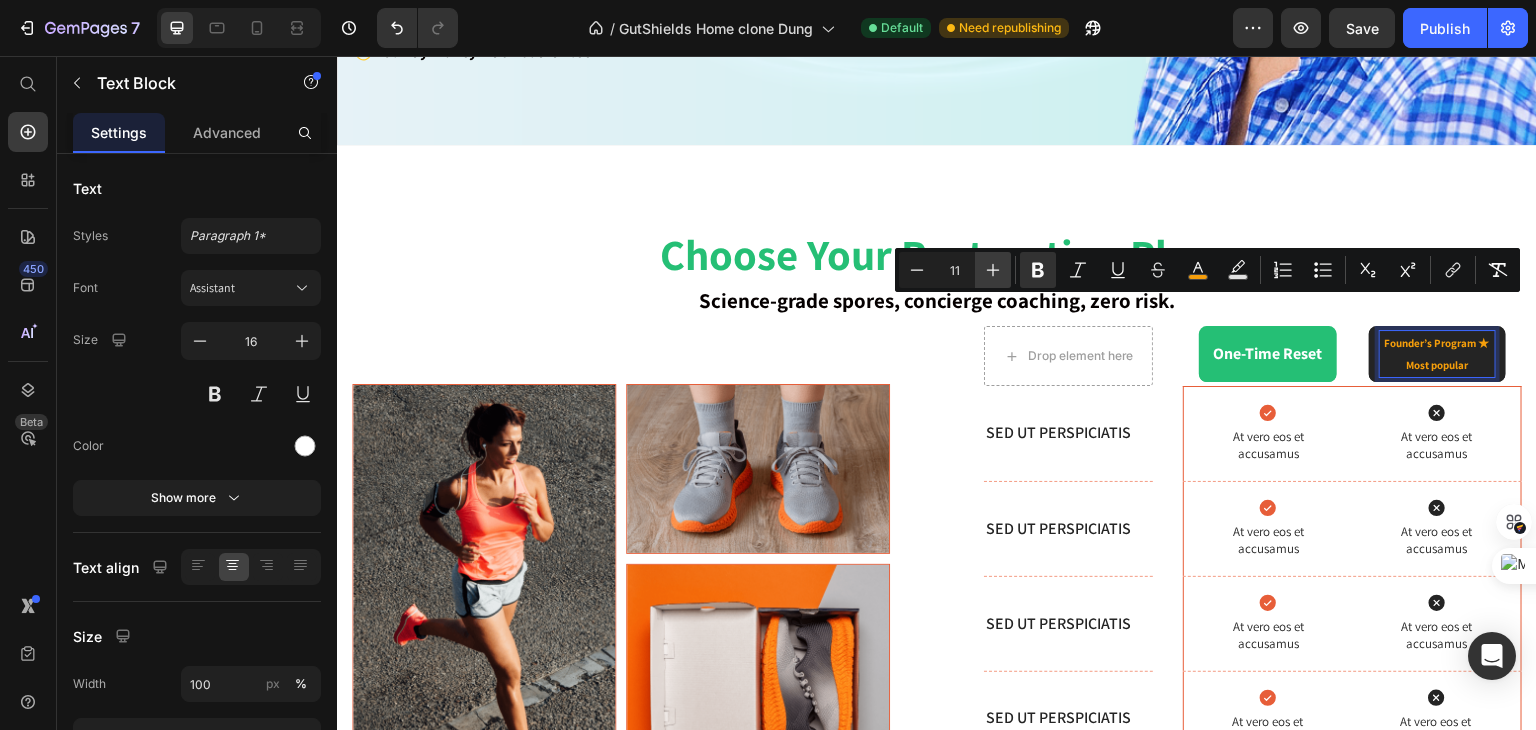 click 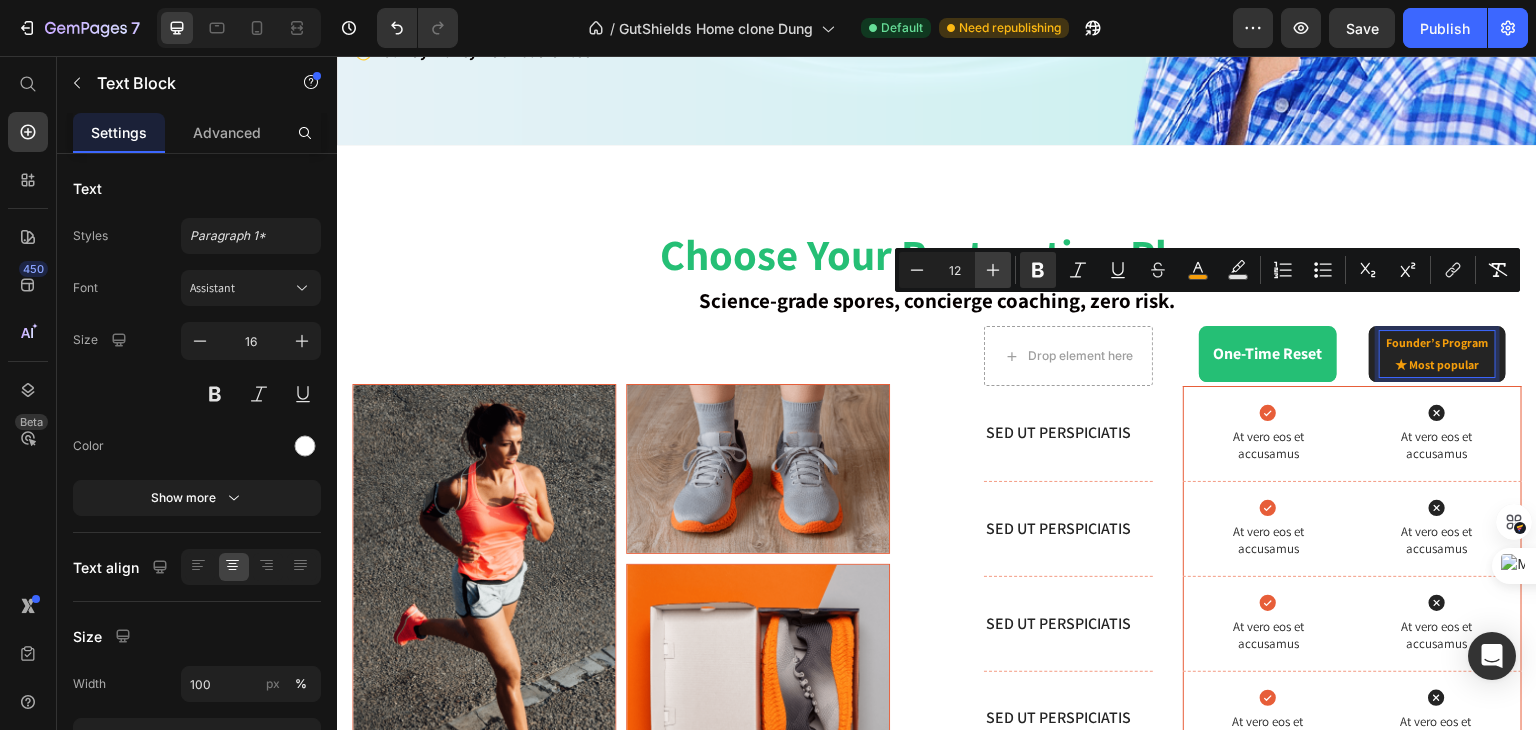 click 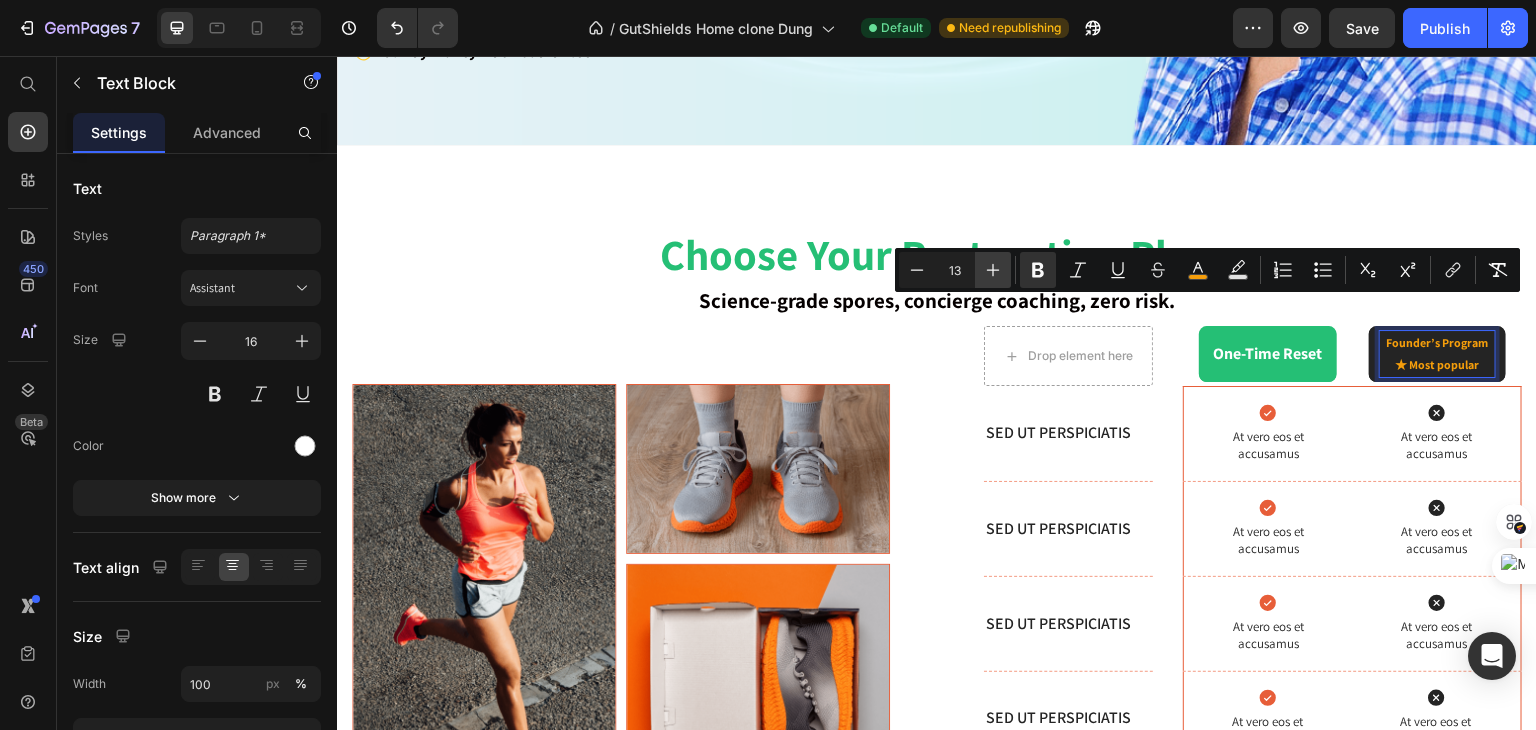 click 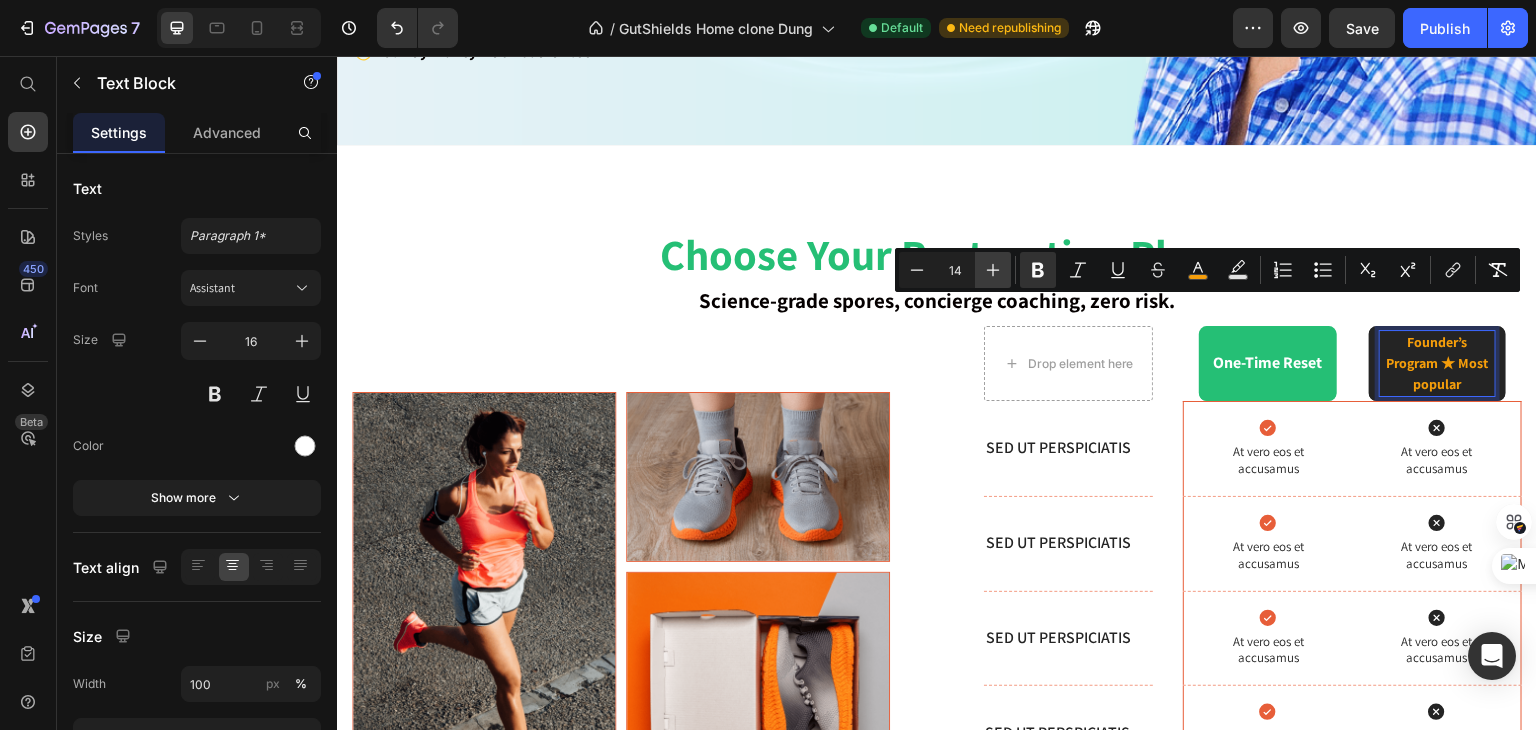 click 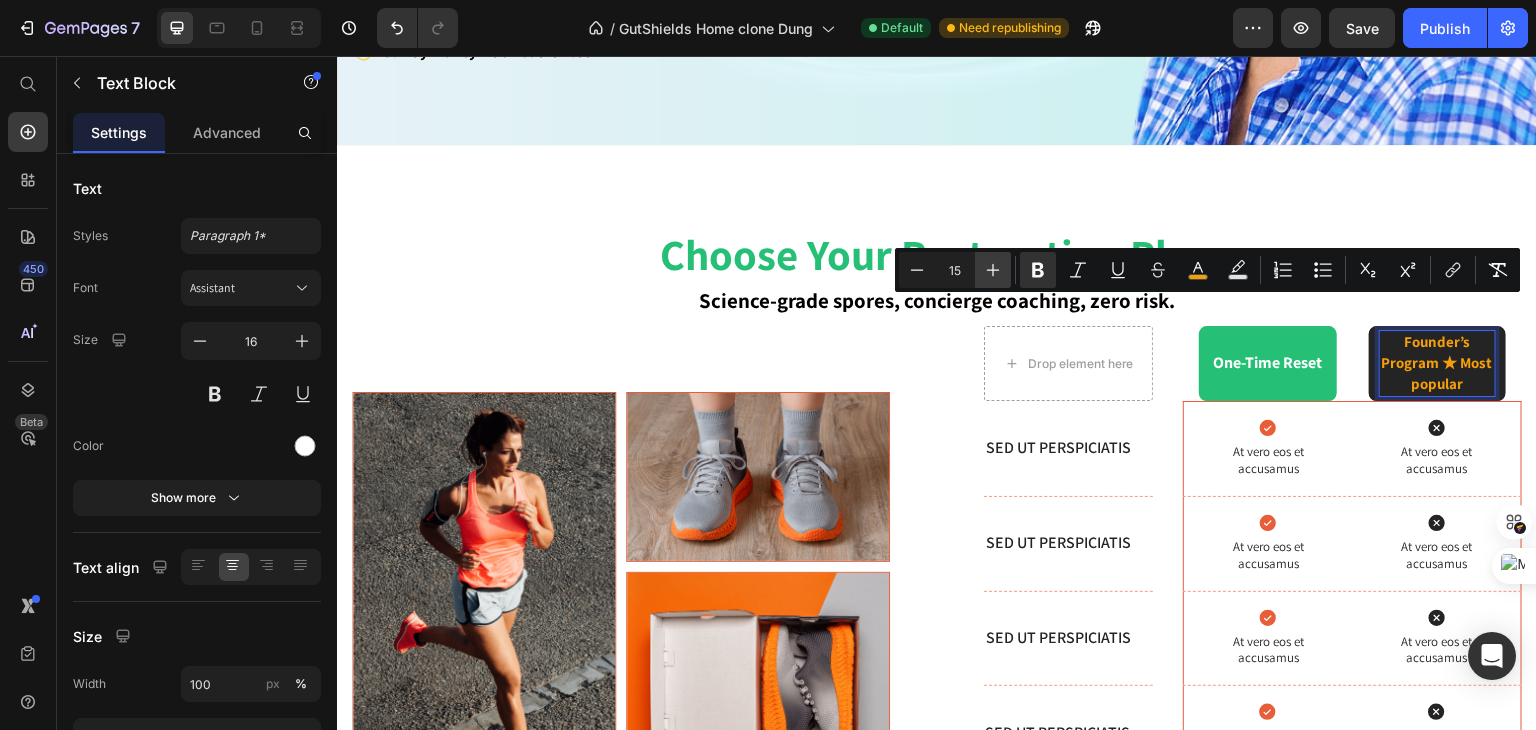click 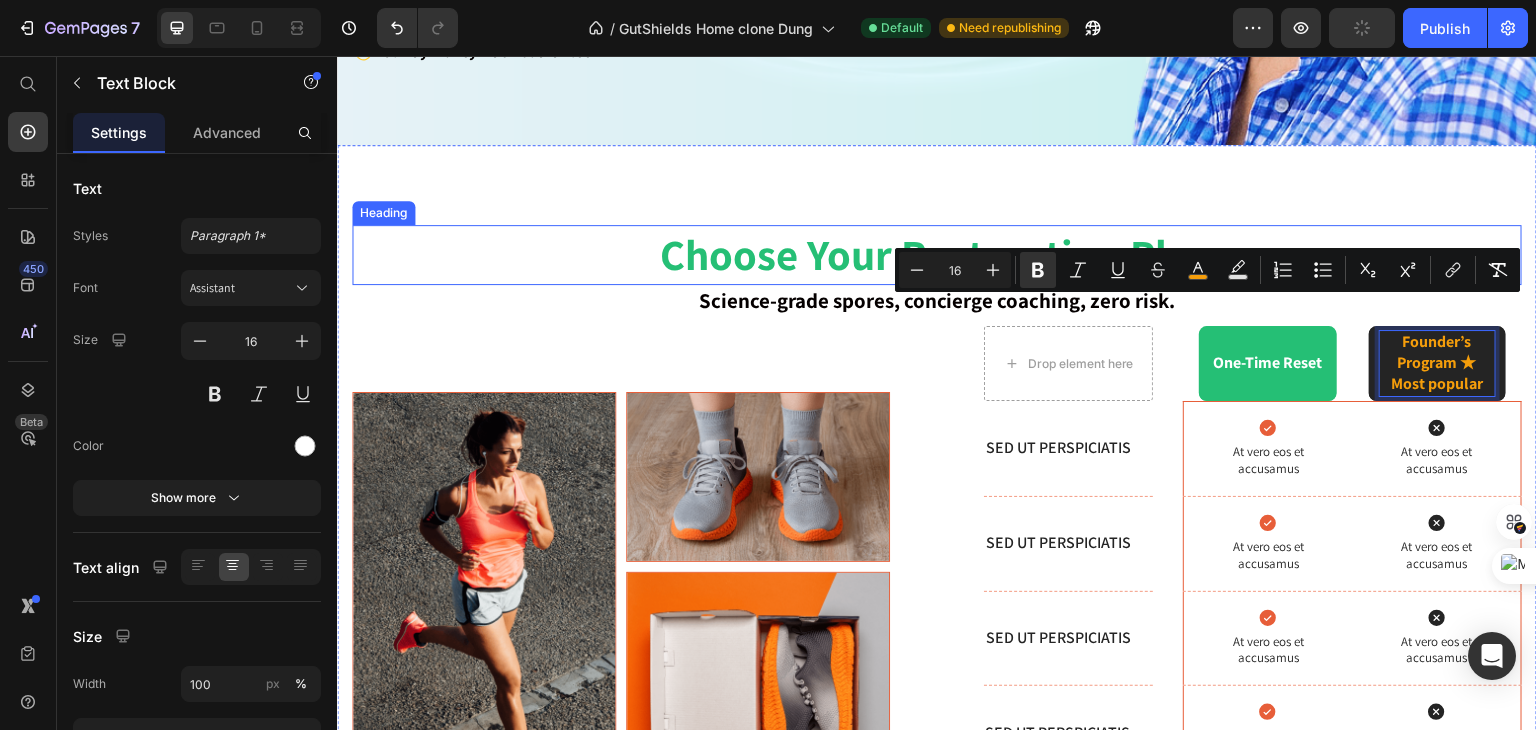 click on "Choose Your Restoration Plan Heading Science-grade spores, concierge coaching, zero risk. Text block Image Image Image Row
Drop element here One-Time Reset Text Block Hero Banner Founder’s Program ★ Most popular Text Block   0 Hero Banner Row Row Sed ut perspiciatis Text Block Hero Banner
Icon At vero eos et accusamus Text Block
Icon At vero eos et accusamus Text Block Hero Banner Row Sed ut perspiciatis Text Block Hero Banner
Icon At vero eos et accusamus Text Block
Icon At vero eos et accusamus Text Block Hero Banner Row Sed ut perspiciatis Text Block Hero Banner
Icon At vero eos et accusamus Text Block
Icon At vero eos et accusamus Text Block Hero Banner Row Sed ut perspiciatis Text Block Hero Banner
Icon At vero eos et accusamus Text Block
Icon At vero eos et accusamus Text Block Hero Banner Row Sed ut perspiciatis Text Block Hero Banner
Icon" at bounding box center (937, 542) 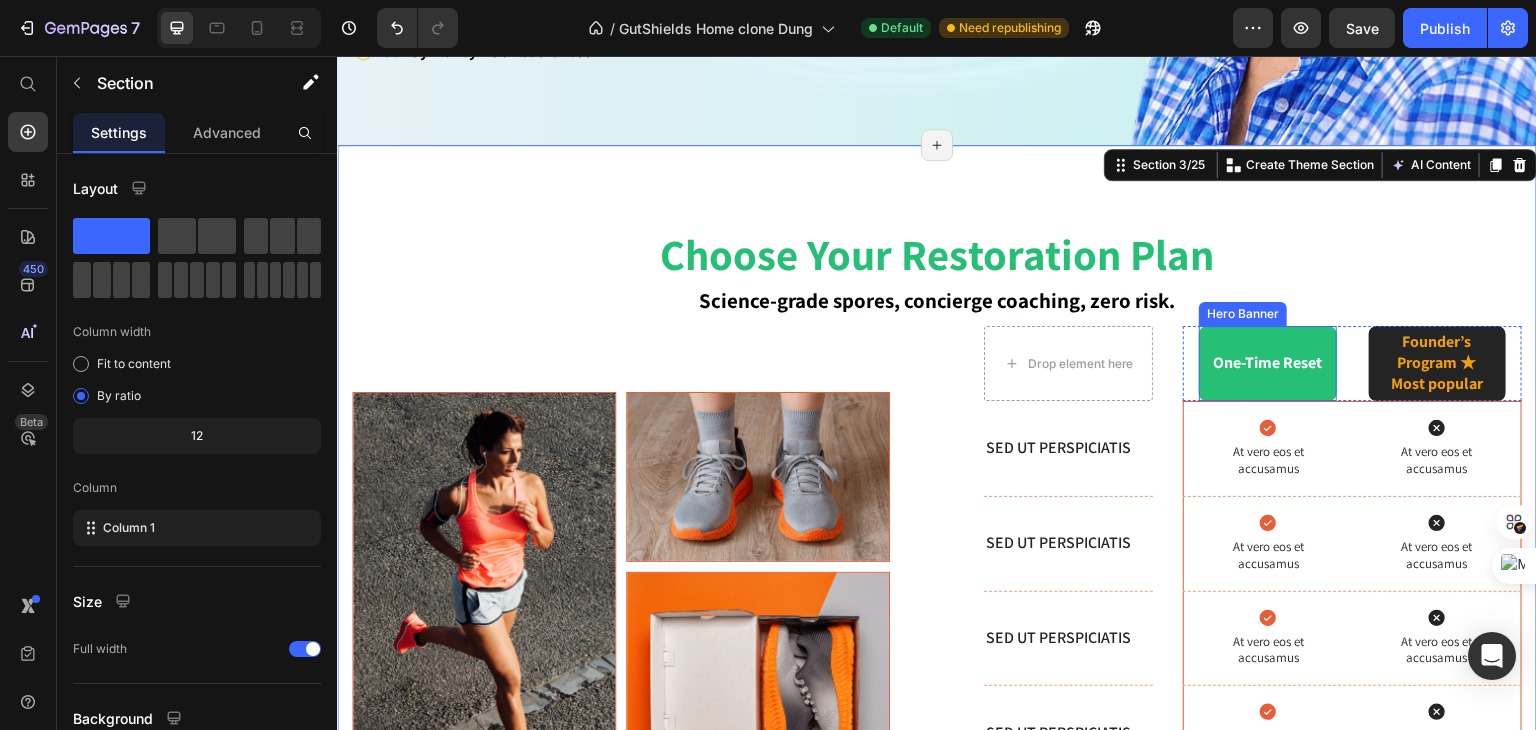 click on "One-Time Reset" at bounding box center (1267, 362) 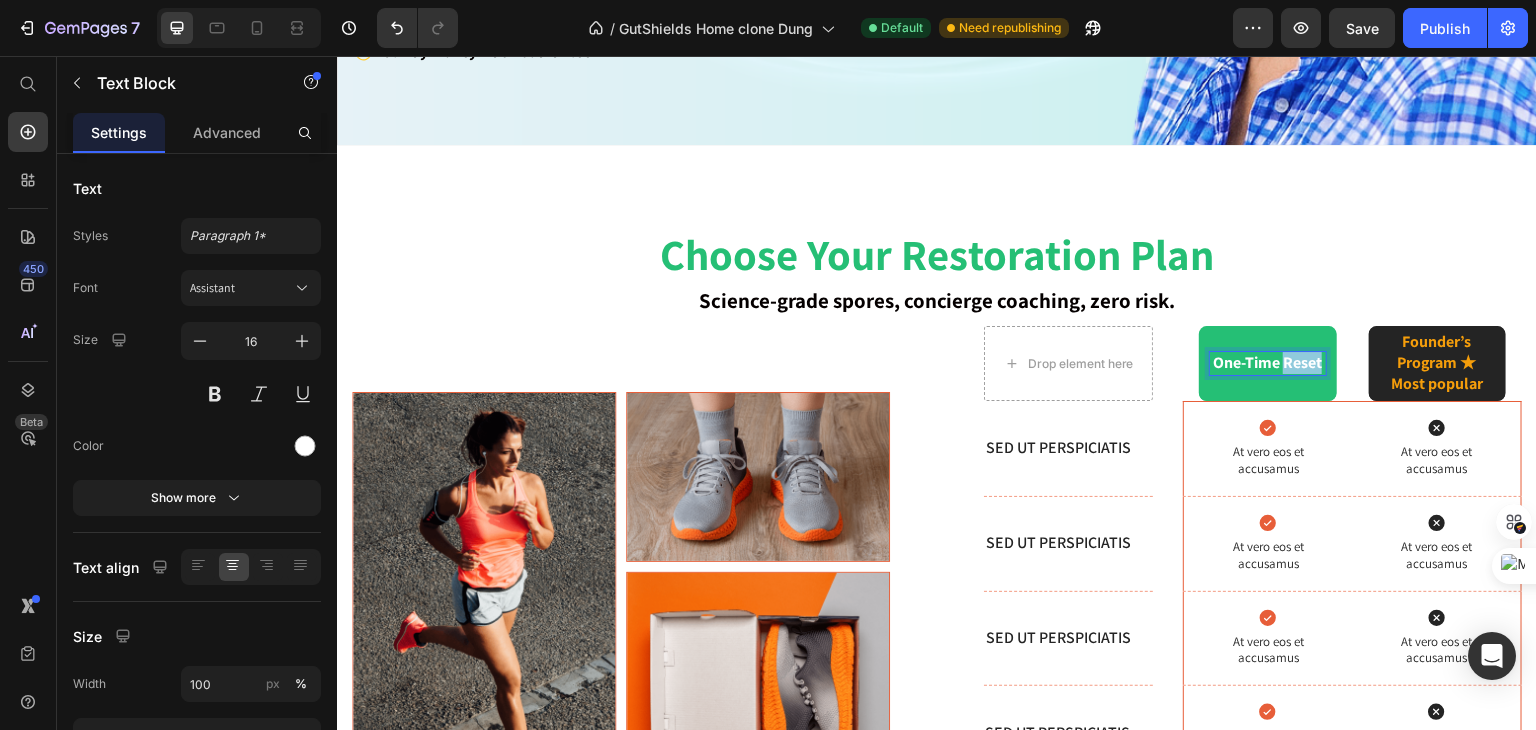 click on "One-Time Reset" at bounding box center (1267, 362) 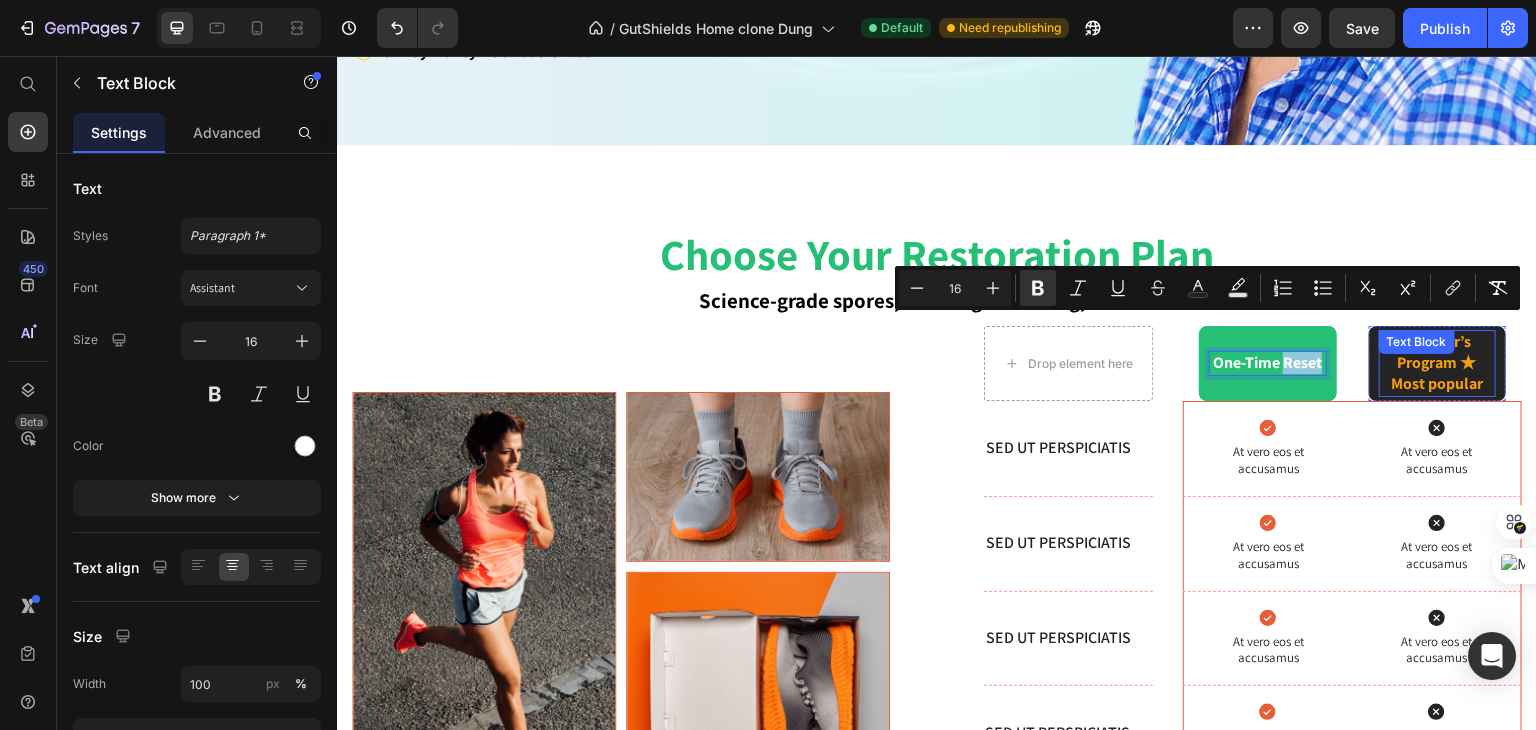 click on "Founder’s Program ★ Most popular Text Block" at bounding box center [1437, 363] 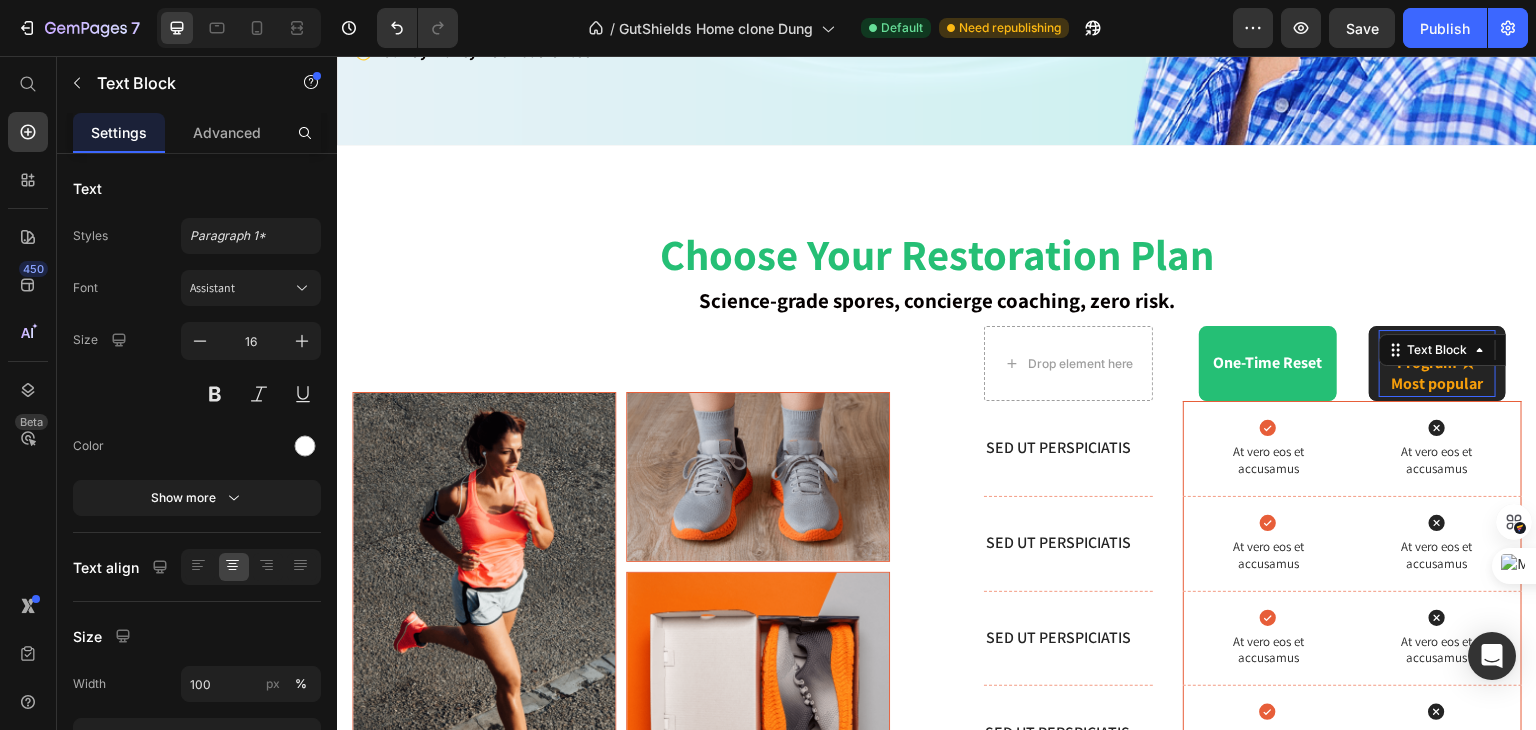 click on "Text Block" at bounding box center (1466, 350) 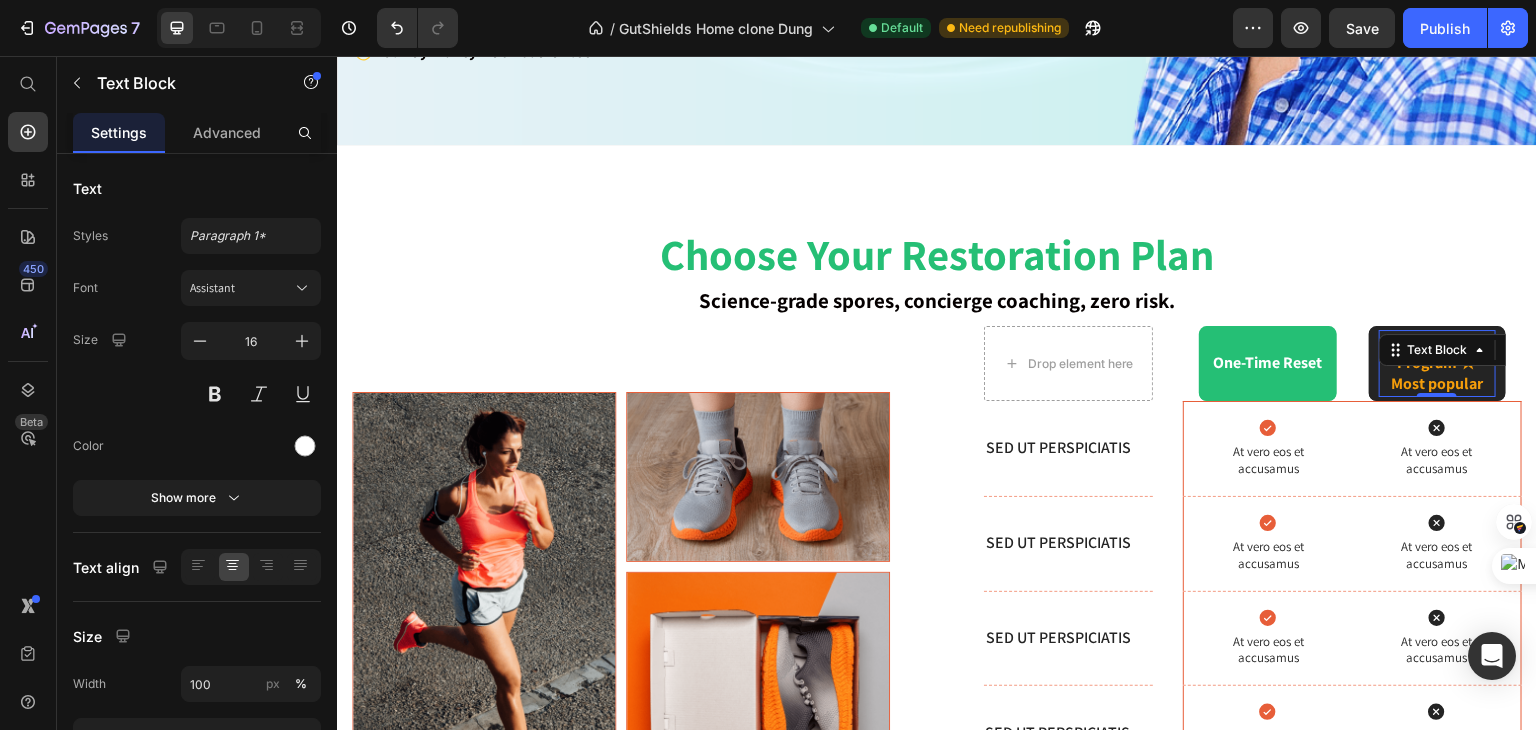 click on "Text Block" at bounding box center (1466, 350) 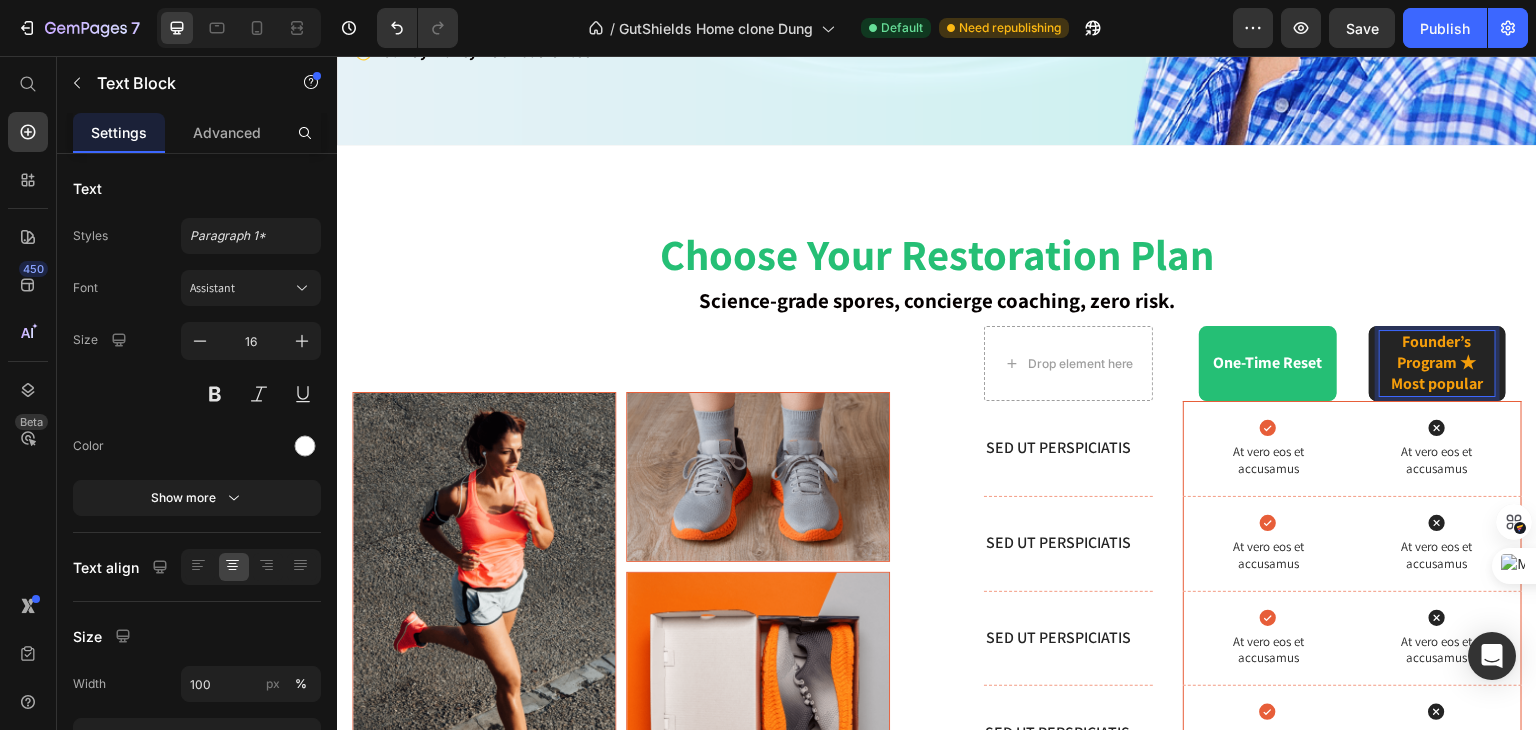 click on "Founder’s Program ★ Most popular" at bounding box center [1437, 362] 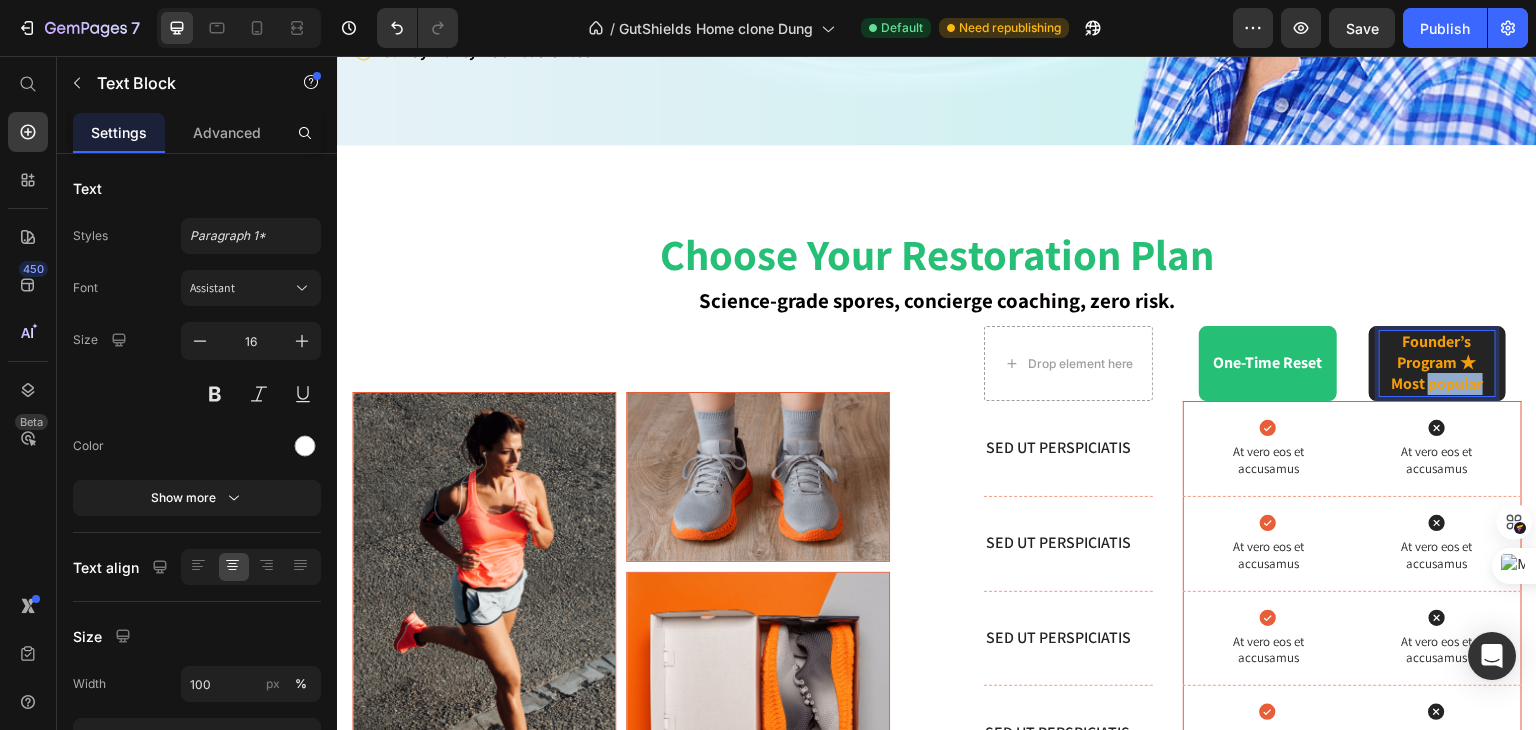 click on "Founder’s Program ★ Most popular" at bounding box center (1437, 362) 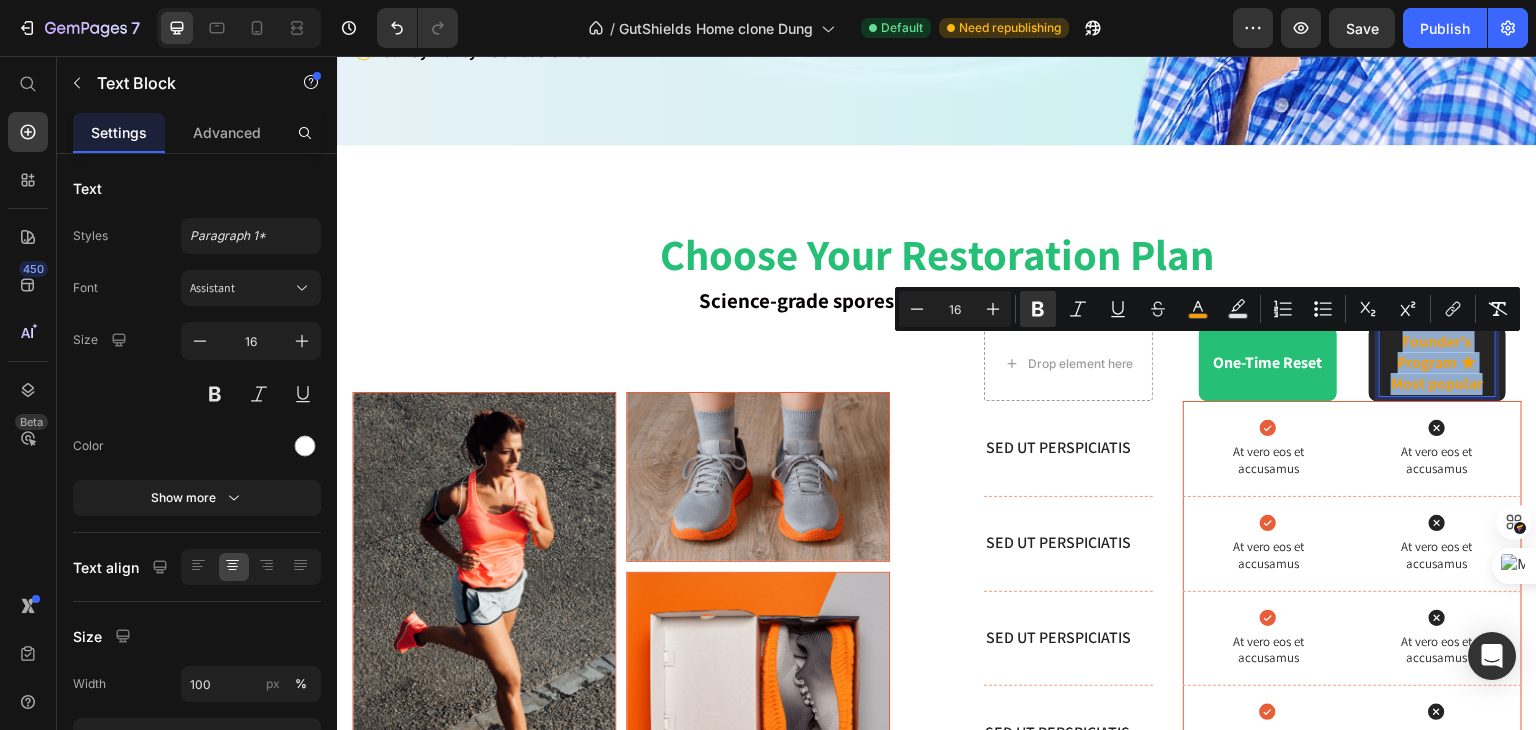 click on "Founder’s Program ★ Most popular" at bounding box center (1437, 362) 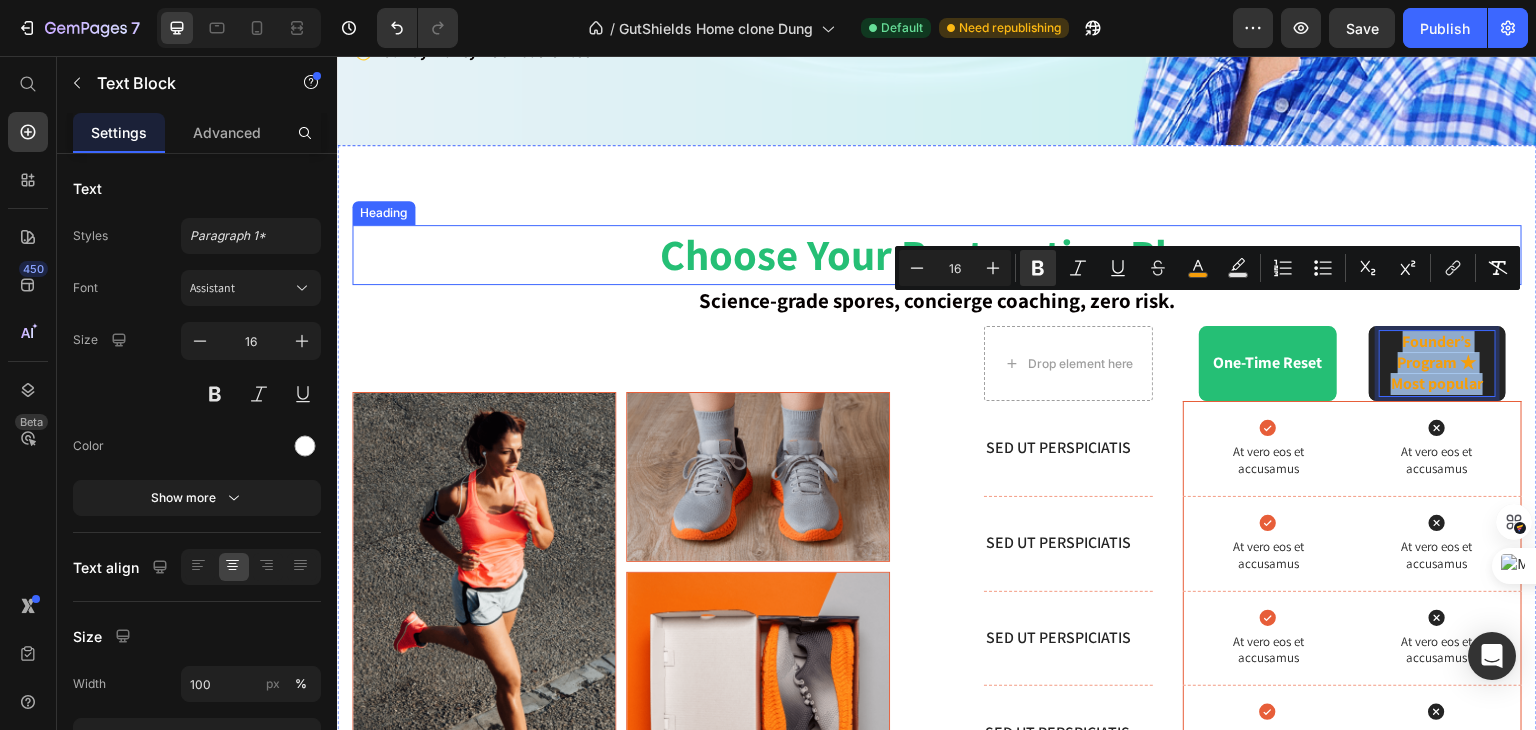 click on "Choose Your Restoration Plan" at bounding box center [937, 255] 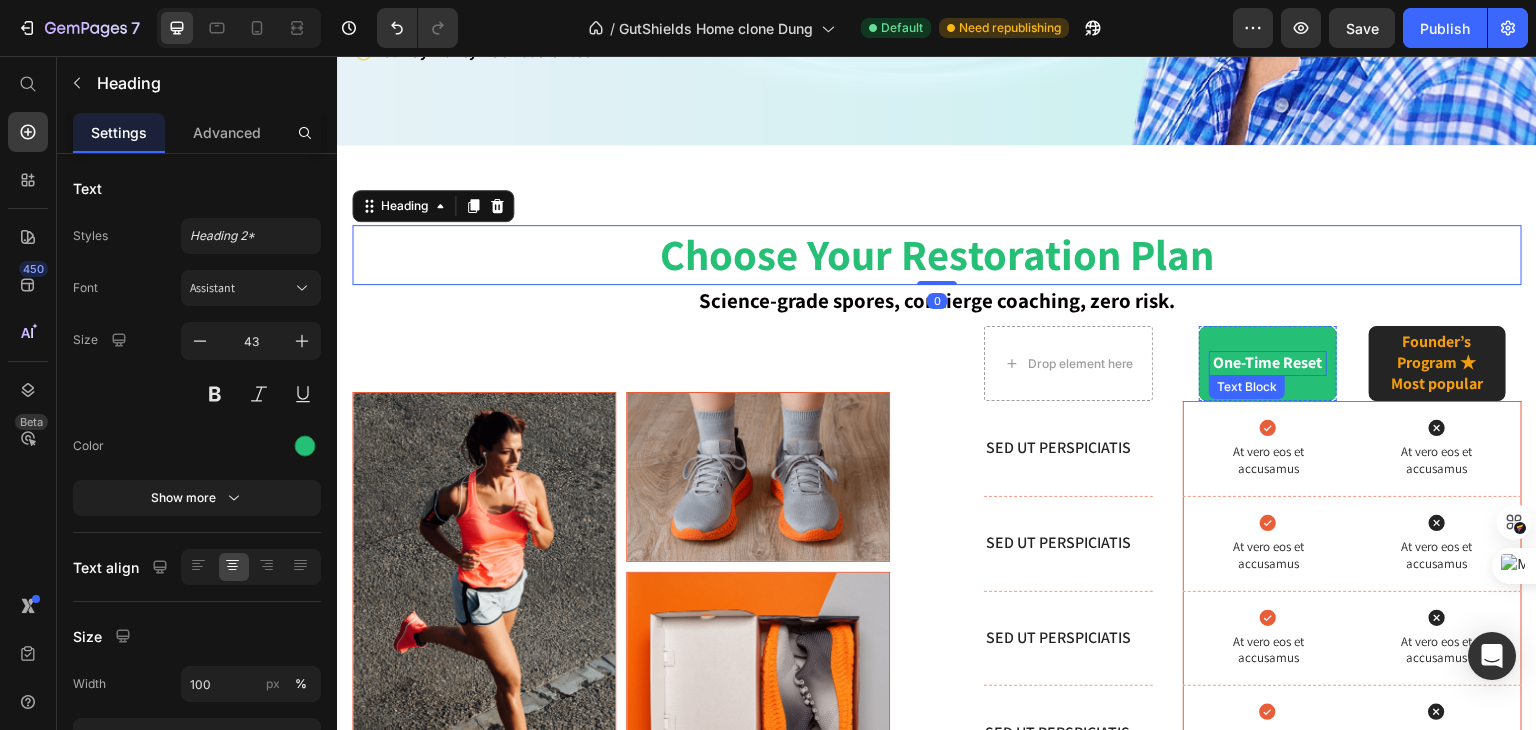 click on "One-Time Reset" at bounding box center [1267, 362] 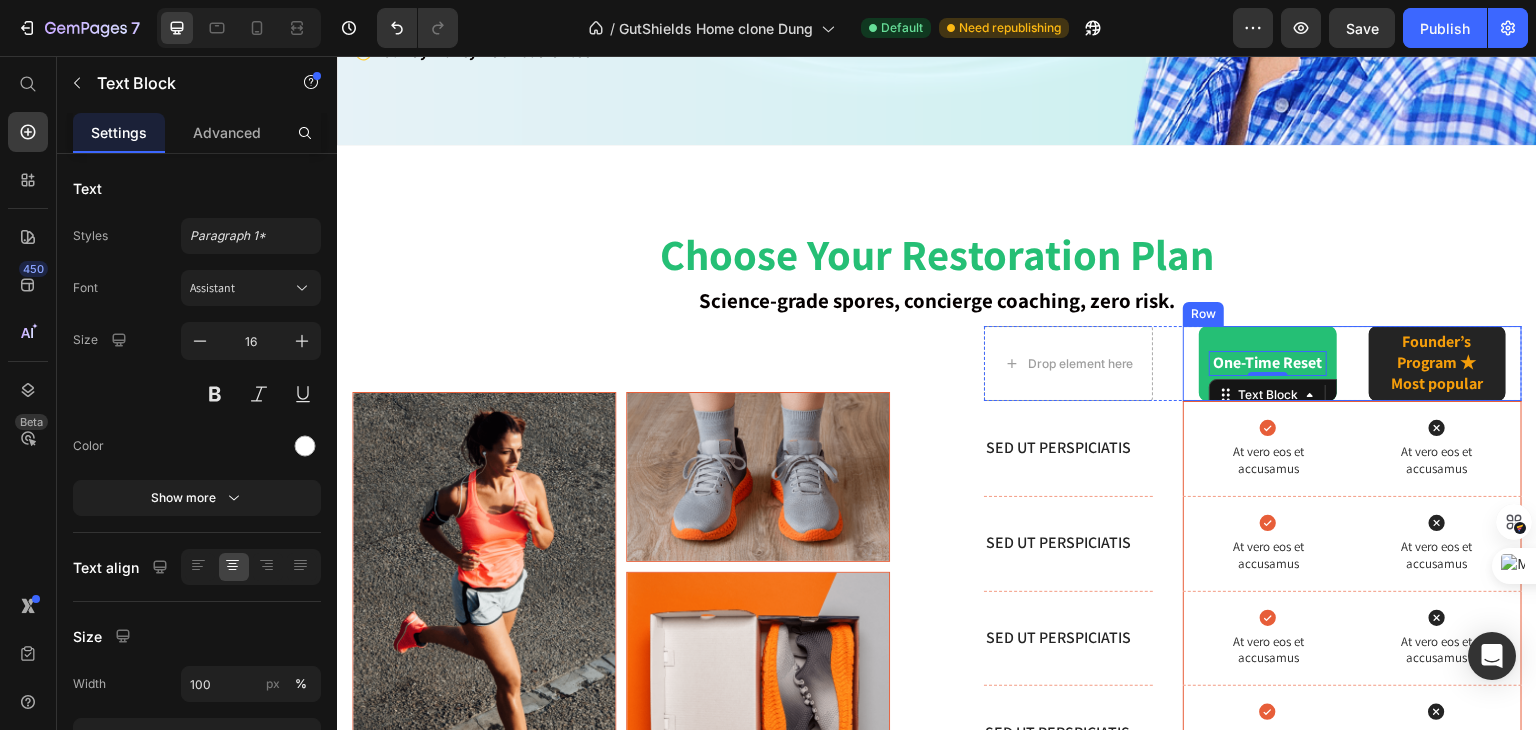 click on "One-Time Reset Text Block   0 Hero Banner Founder’s Program ★ Most popular Text Block Hero Banner Row" at bounding box center [1352, 363] 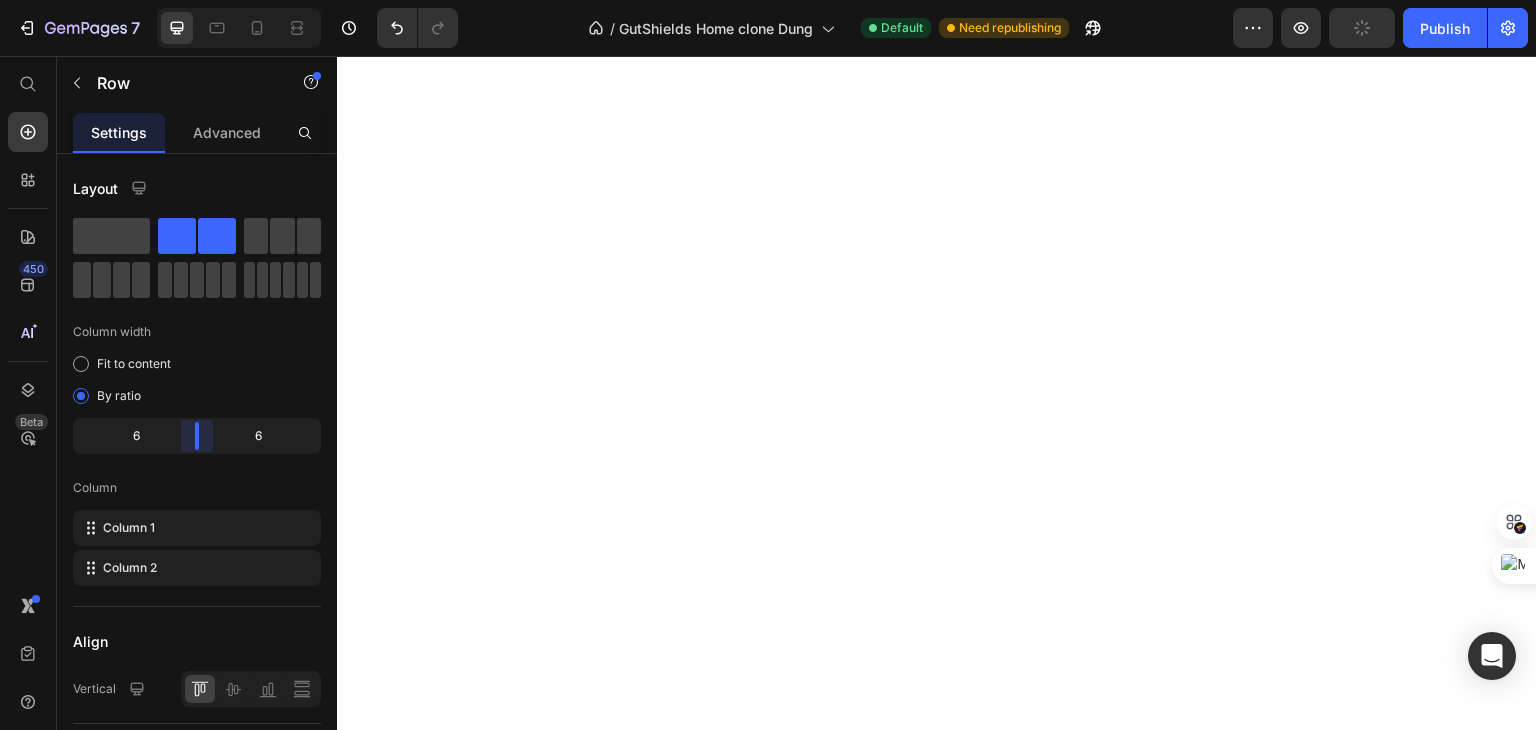 scroll, scrollTop: 0, scrollLeft: 0, axis: both 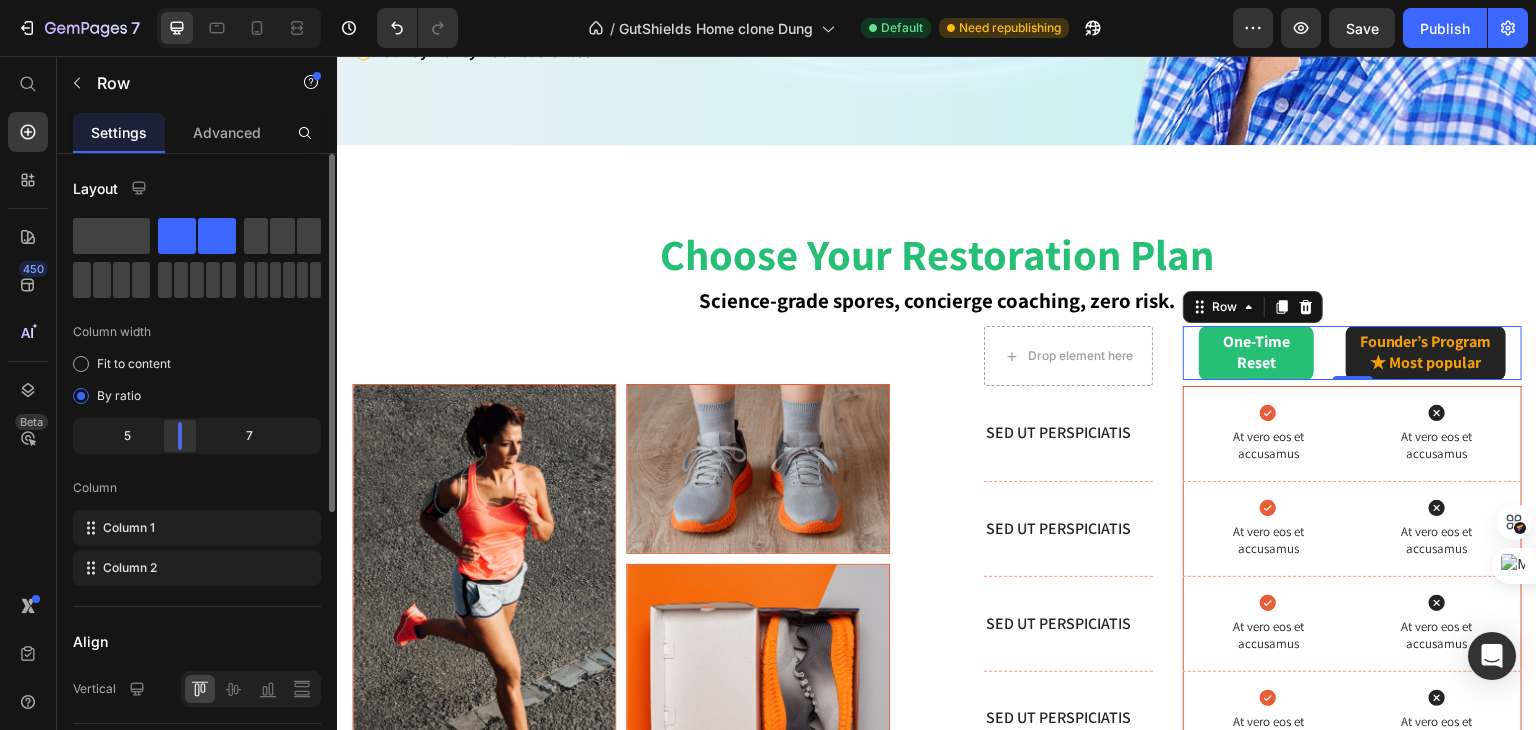 click on "7   /  GutShields Home clone Dung Default Need republishing Preview  Save   Publish  450 Beta Start with Sections Elements Hero Section Product Detail Brands Trusted Badges Guarantee Product Breakdown How to use Testimonials Compare Bundle FAQs Social Proof Brand Story Product List Collection Blog List Contact Sticky Add to Cart Custom Footer Browse Library 450 Layout
Row
Row
Row
Row Text
Heading
Text Block Button
Button
Button
Sticky Back to top Media
Image" at bounding box center (768, 0) 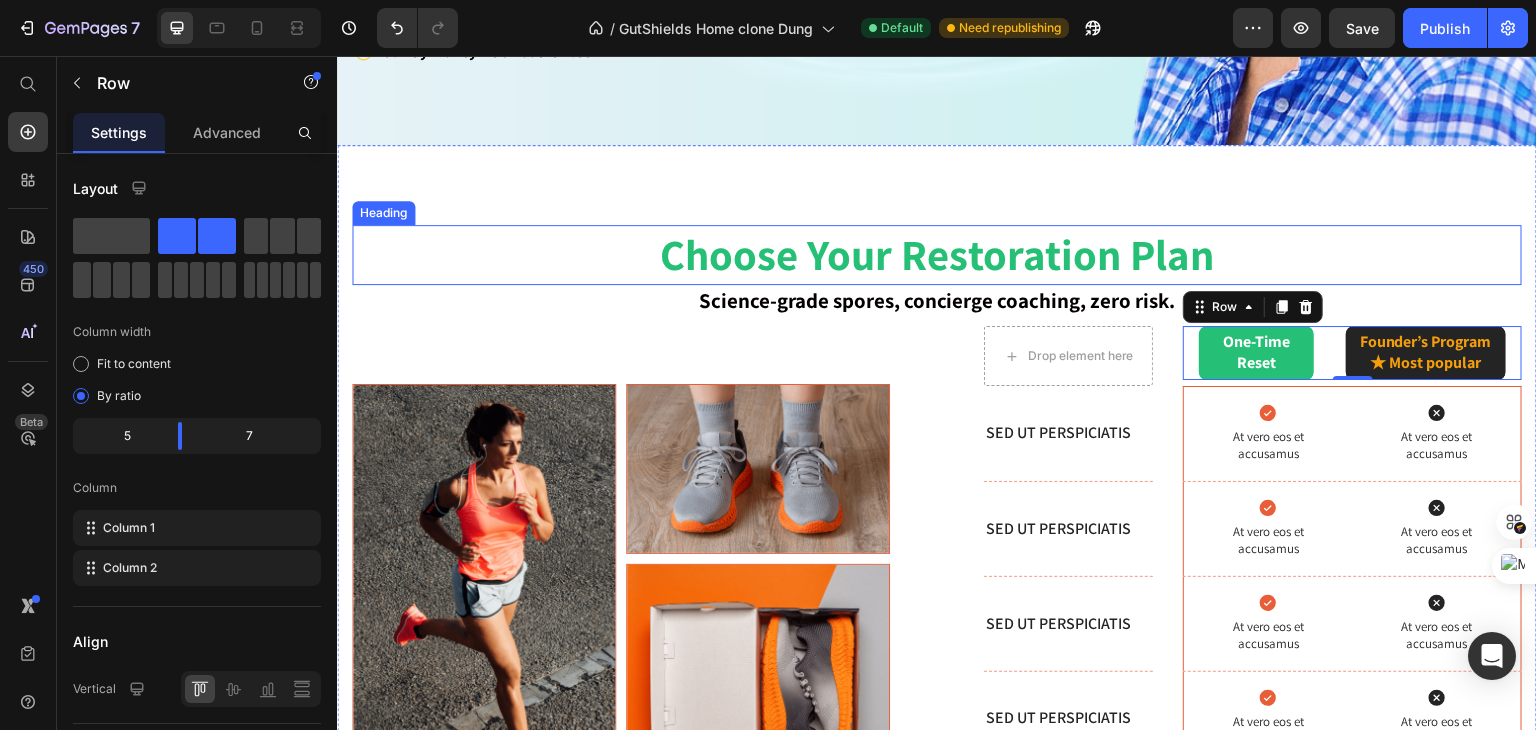 click on "Choose Your Restoration Plan" at bounding box center (937, 255) 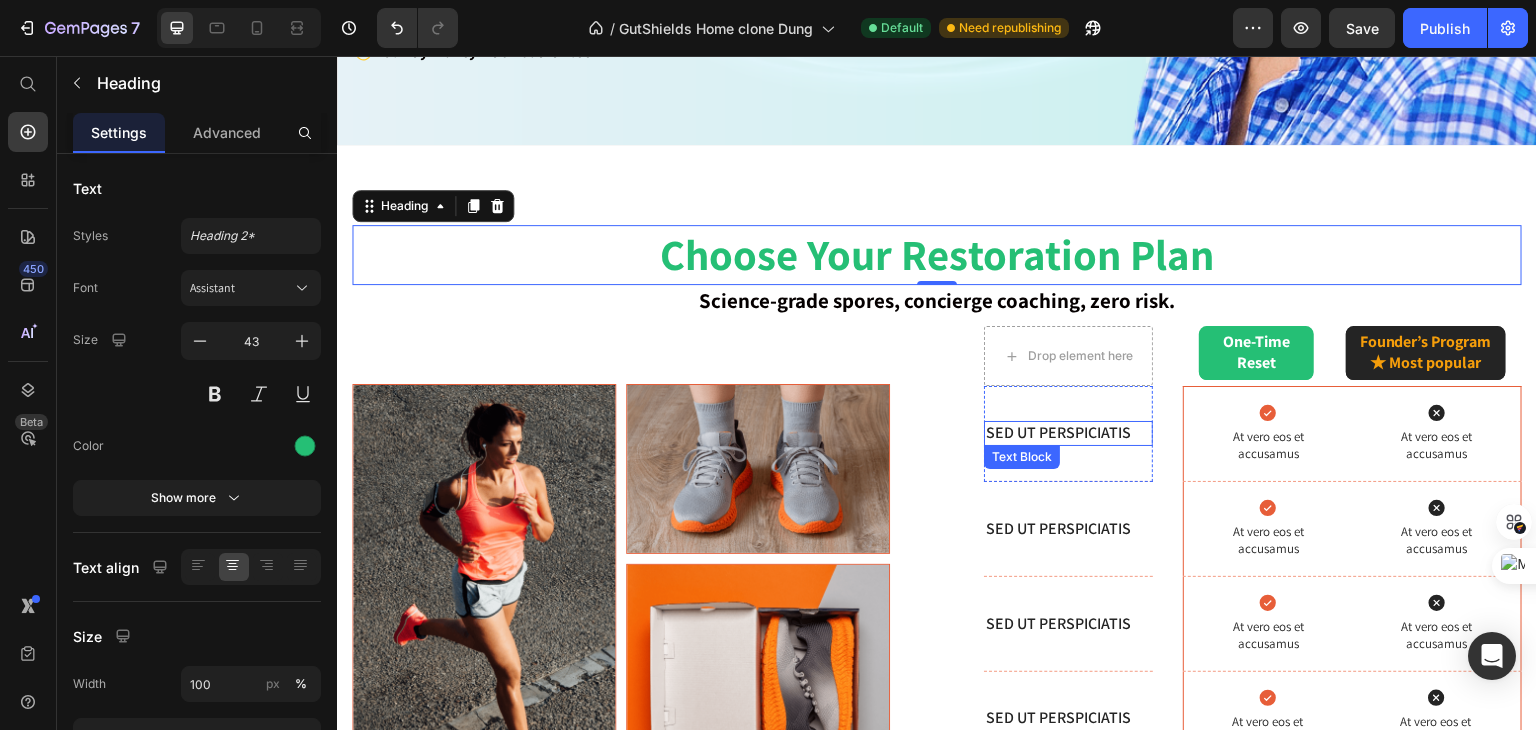 click on "Sed ut perspiciatis" at bounding box center (1068, 433) 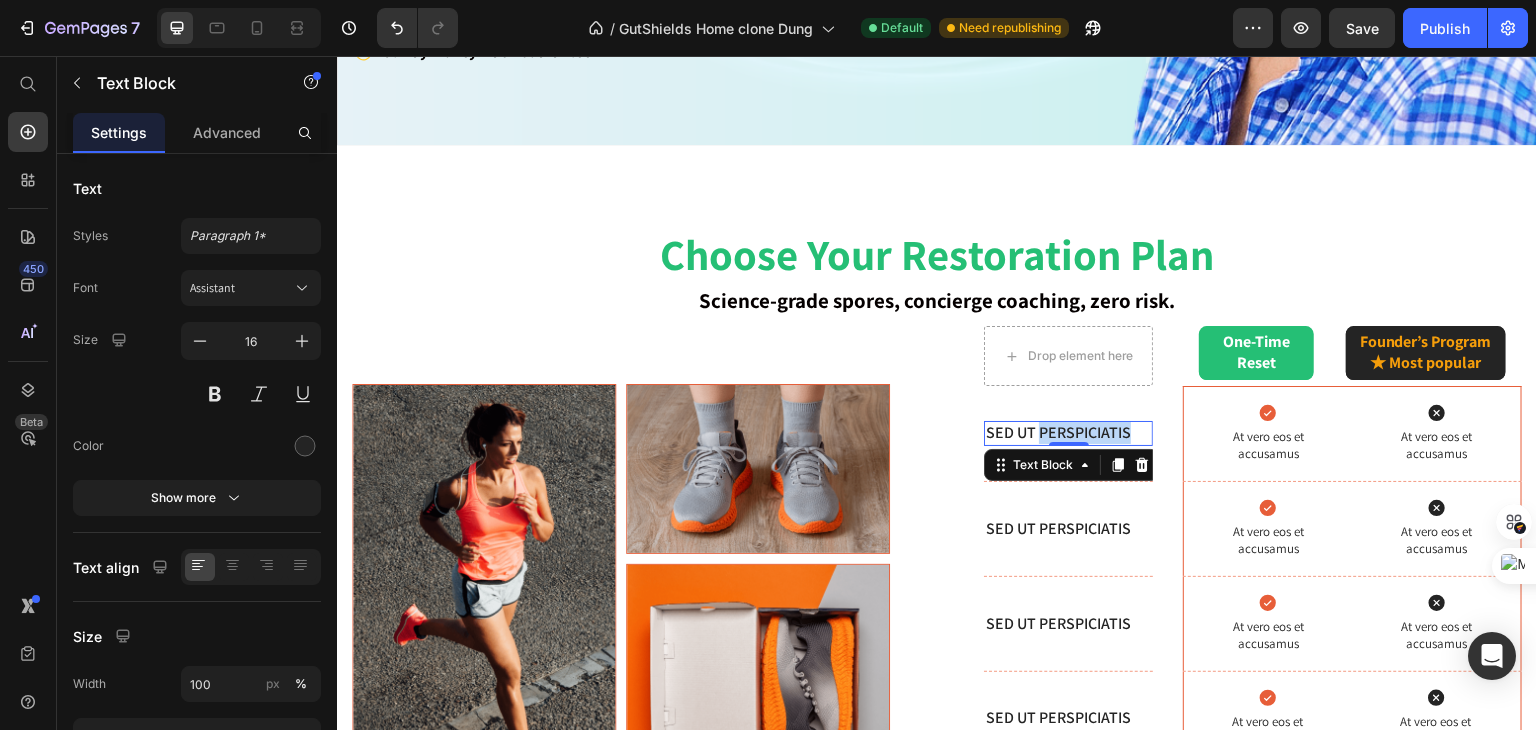 click on "Sed ut perspiciatis" at bounding box center (1068, 433) 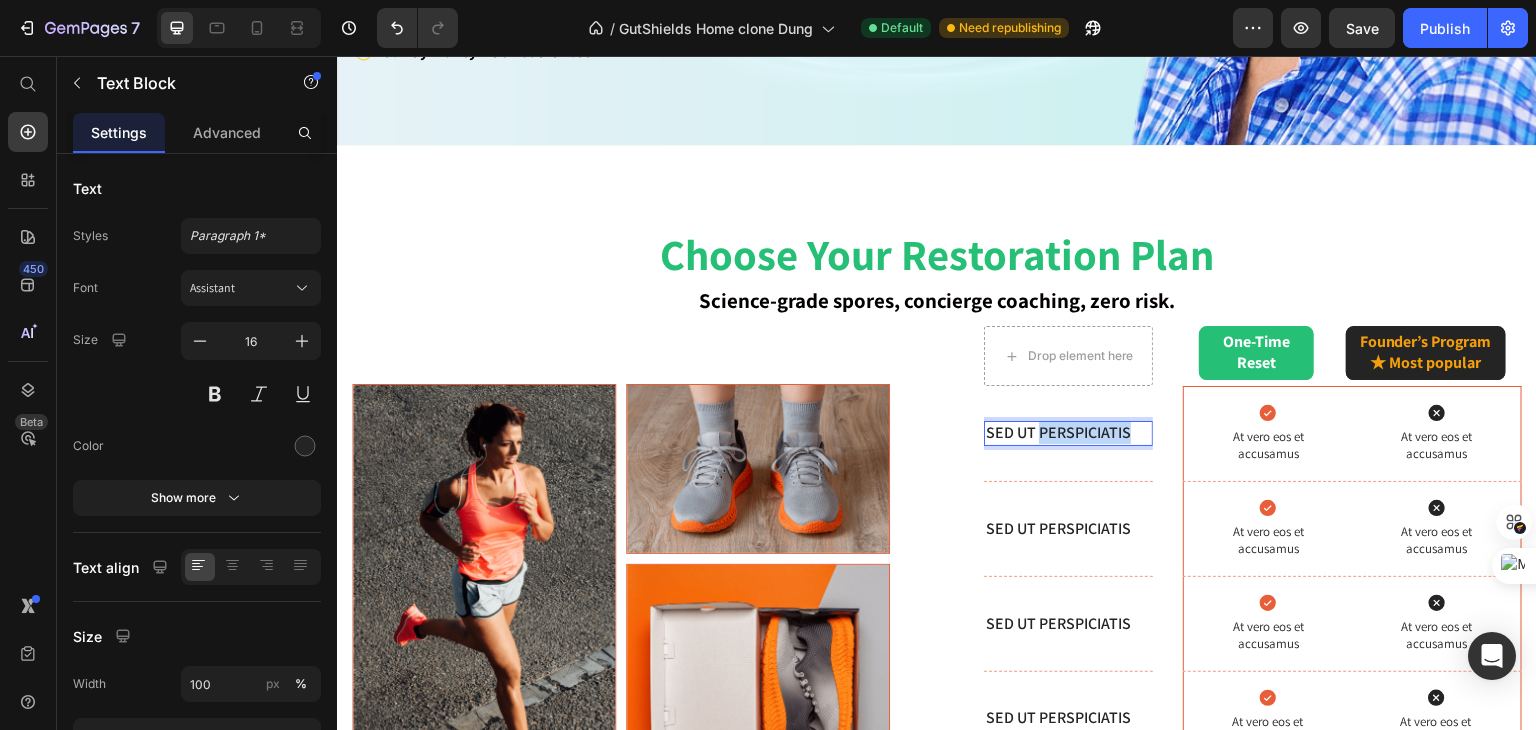 click on "Sed ut perspiciatis" at bounding box center (1068, 433) 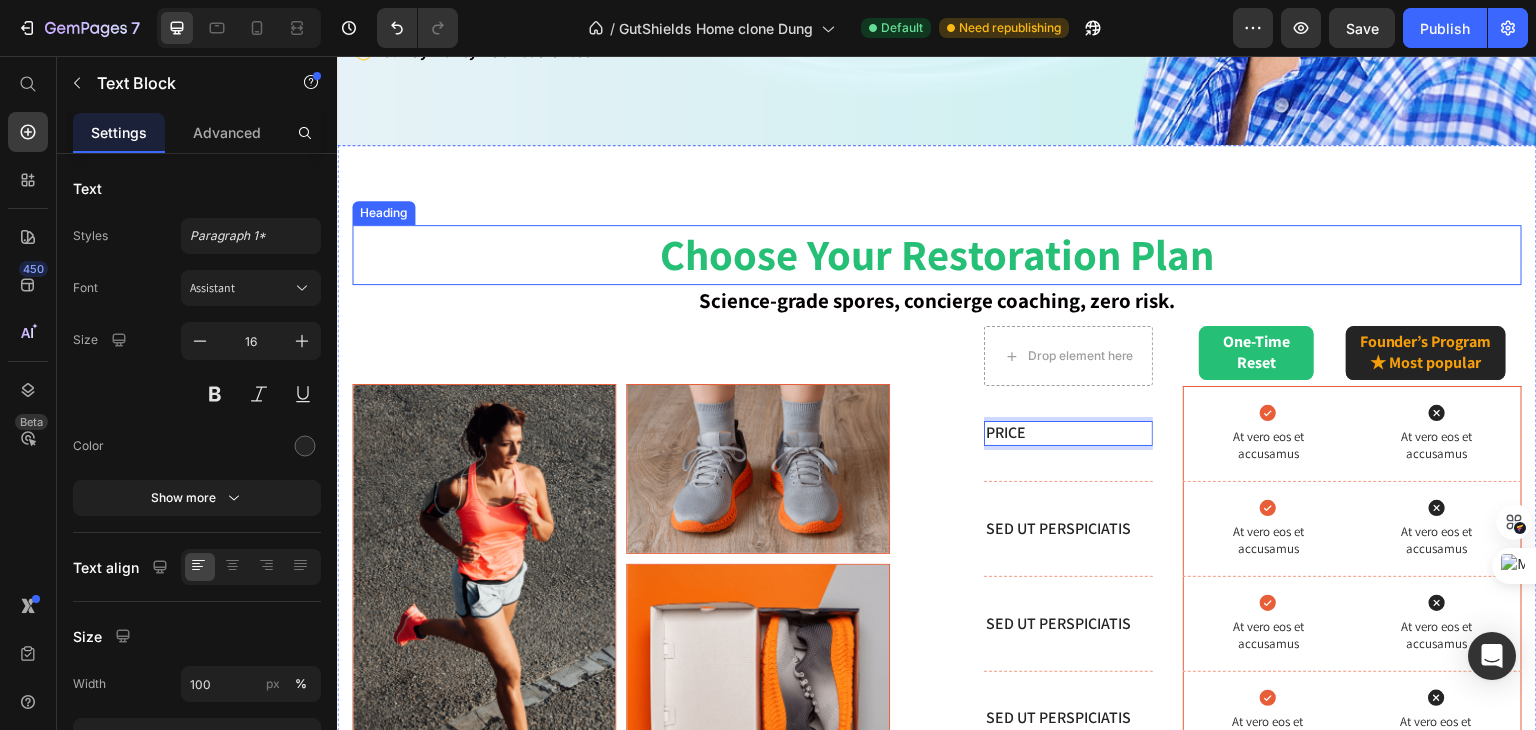 click on "Choose Your Restoration Plan" at bounding box center (937, 255) 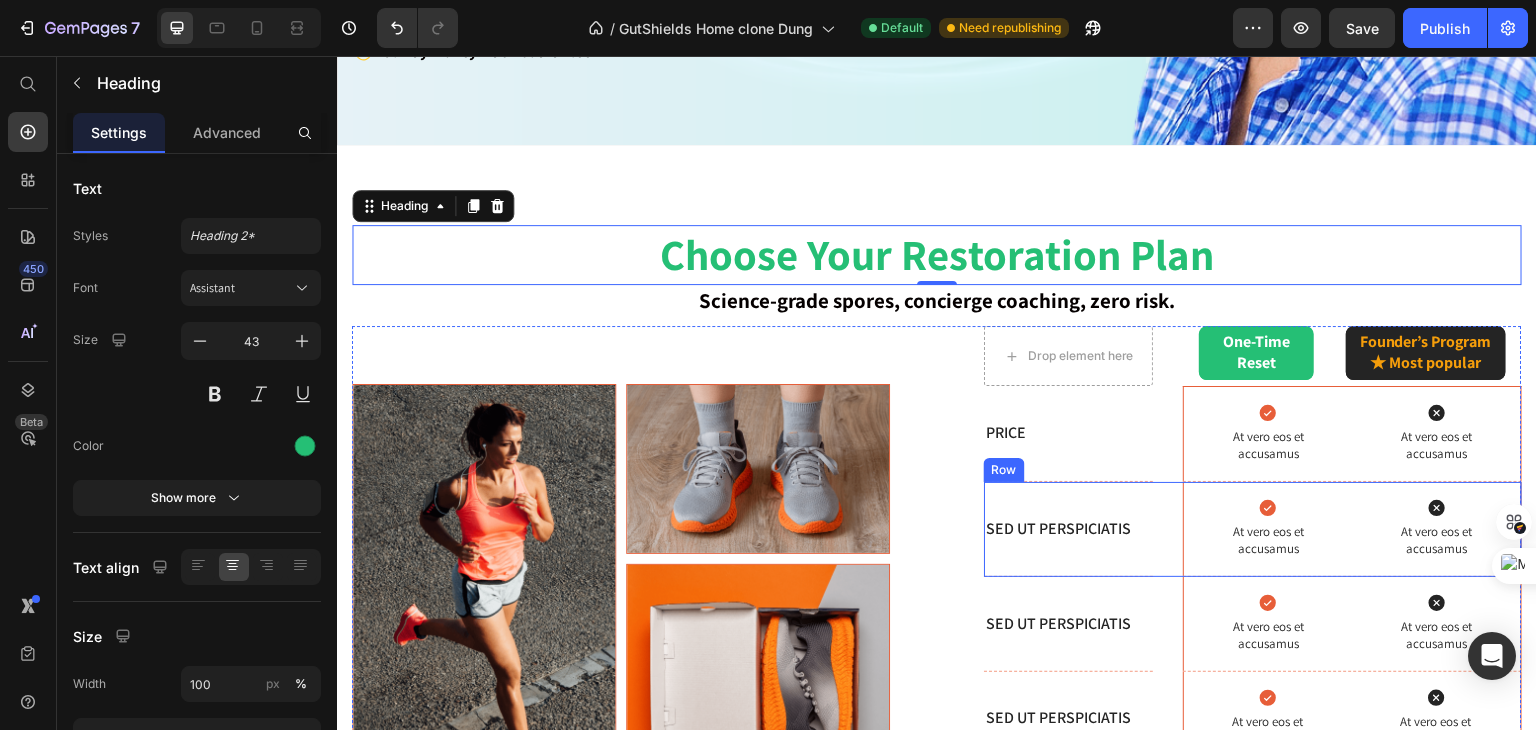 scroll, scrollTop: 1068, scrollLeft: 0, axis: vertical 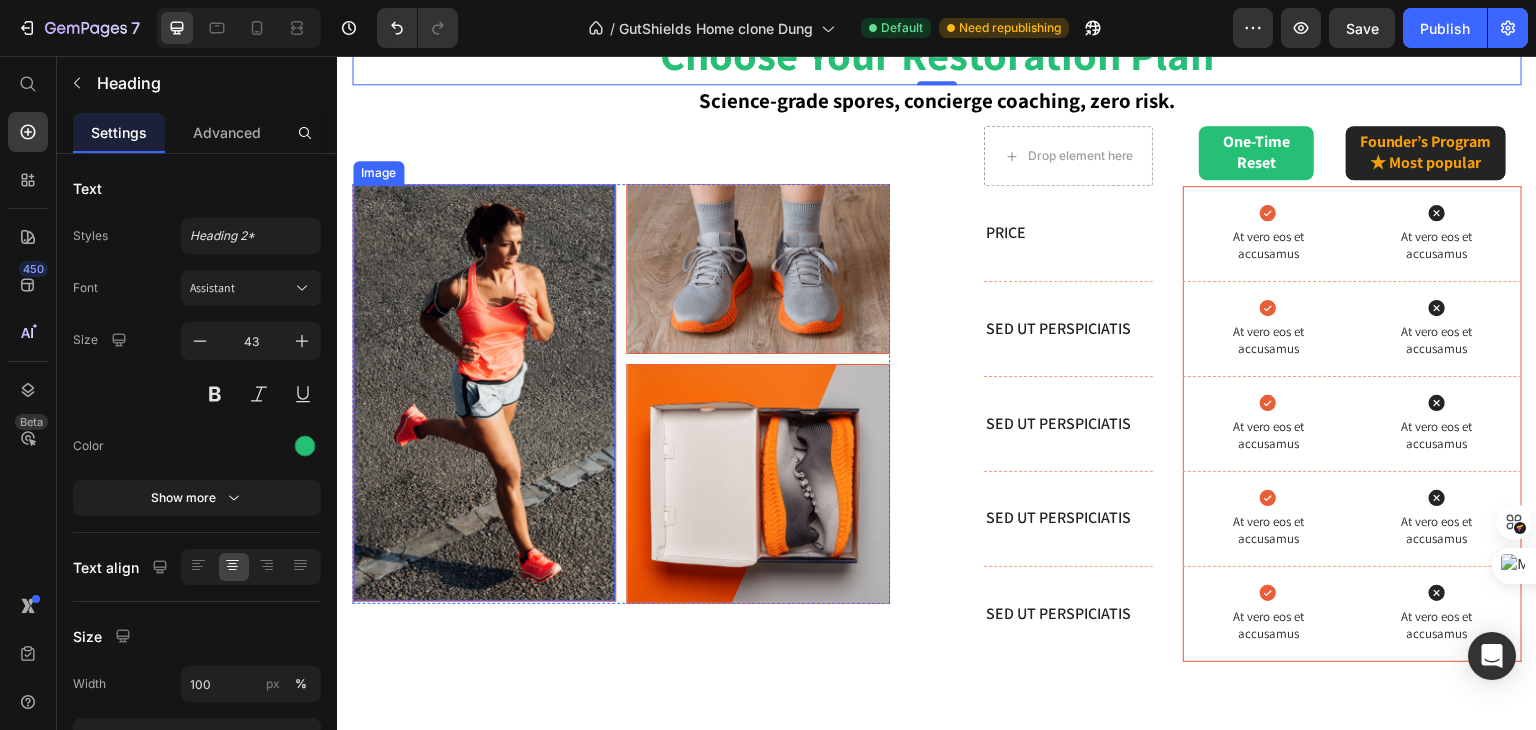 click at bounding box center (484, 392) 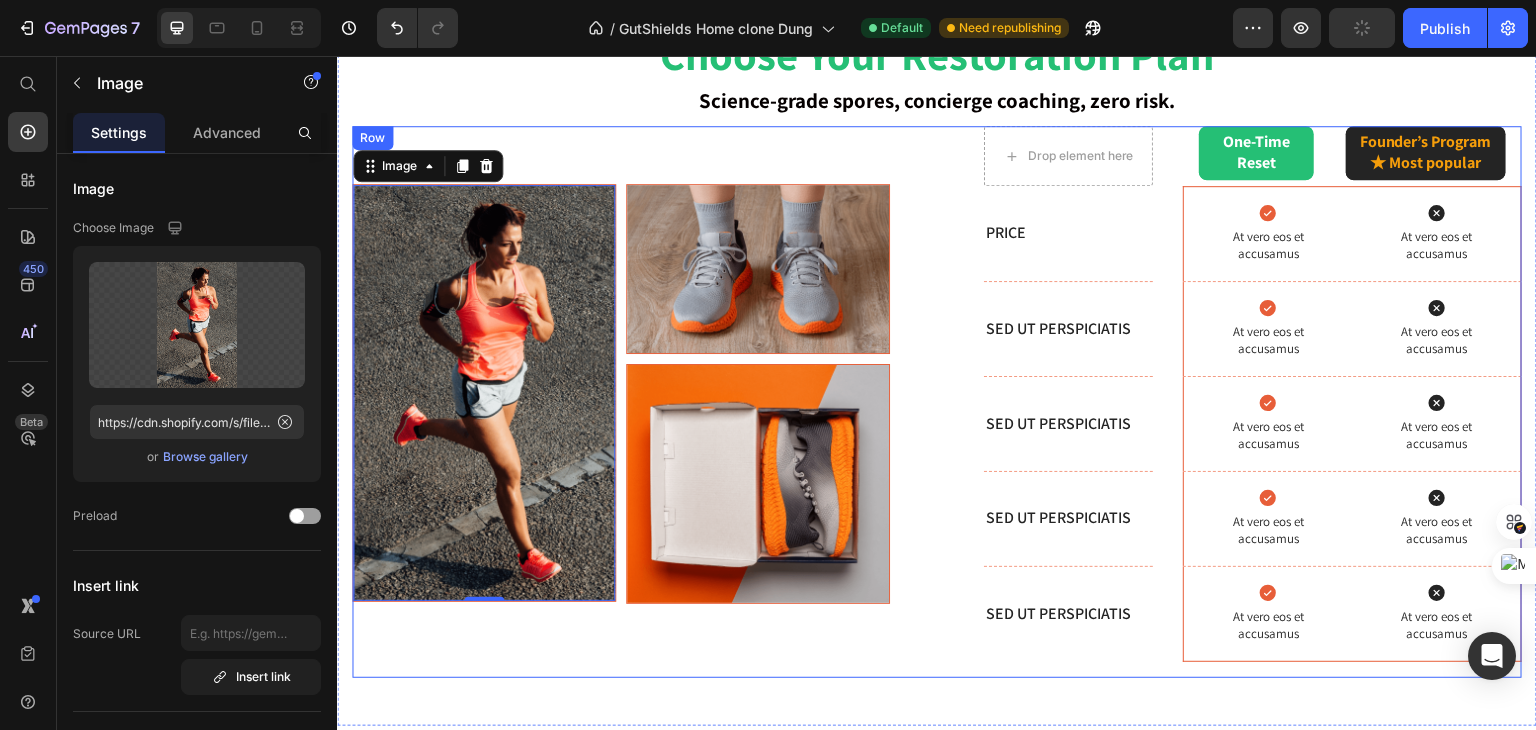 click on "Image   0 Image Image Row
Drop element here One-Time Reset Text Block Hero Banner Founder’s Program ★ Most popular Text Block Hero Banner Row Row Price Text Block Hero Banner
Icon At vero eos et accusamus Text Block
Icon At vero eos et accusamus Text Block Hero Banner Row Sed ut perspiciatis Text Block Hero Banner
Icon At vero eos et accusamus Text Block
Icon At vero eos et accusamus Text Block Hero Banner Row Sed ut perspiciatis Text Block Hero Banner
Icon At vero eos et accusamus Text Block
Icon At vero eos et accusamus Text Block Hero Banner Row Sed ut perspiciatis Text Block Hero Banner
Icon At vero eos et accusamus Text Block
Icon At vero eos et accusamus Text Block Hero Banner Row Sed ut perspiciatis Text Block Hero Banner
Icon At vero eos et accusamus Text Block
Icon At vero eos et accusamus Text Block Hero Banner Row Row" at bounding box center [937, 401] 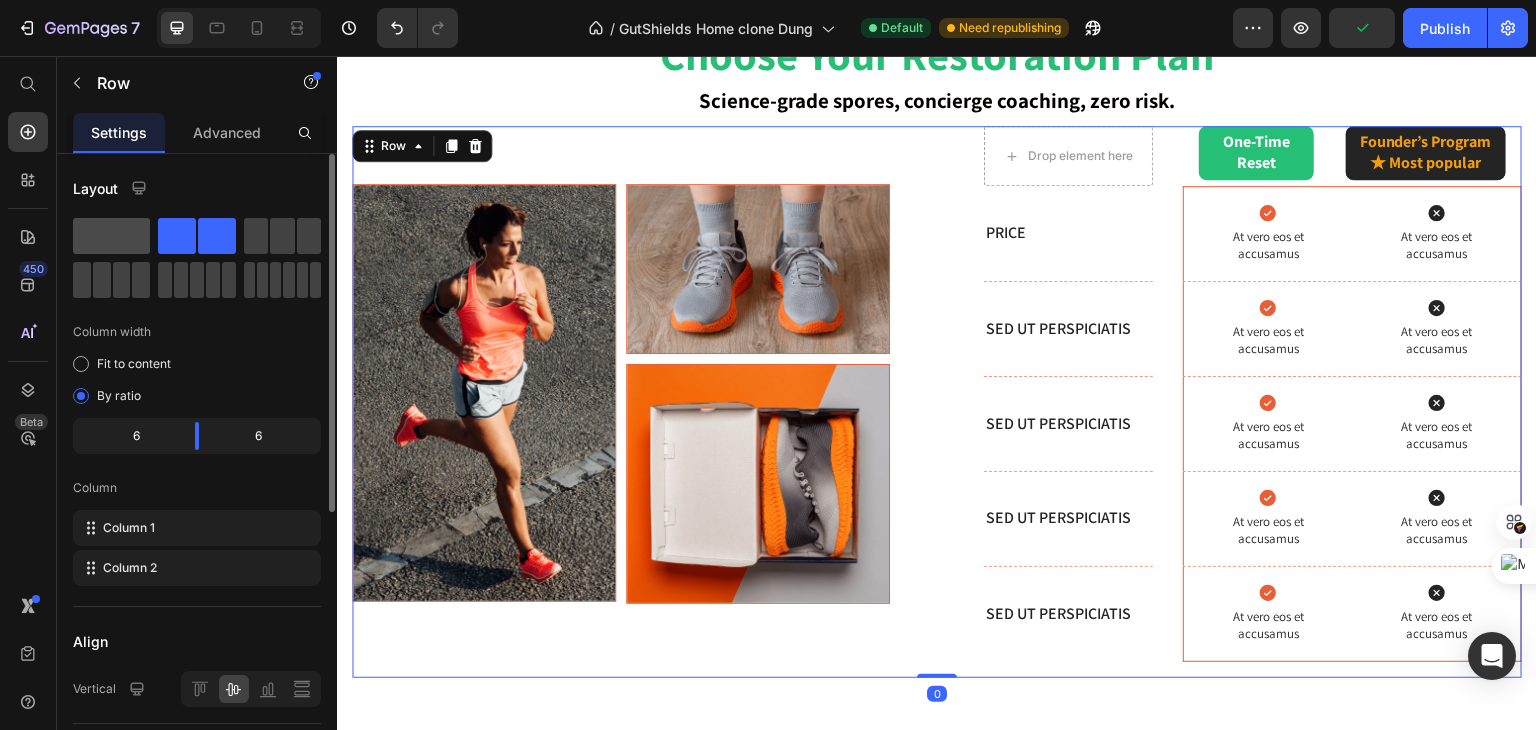 click 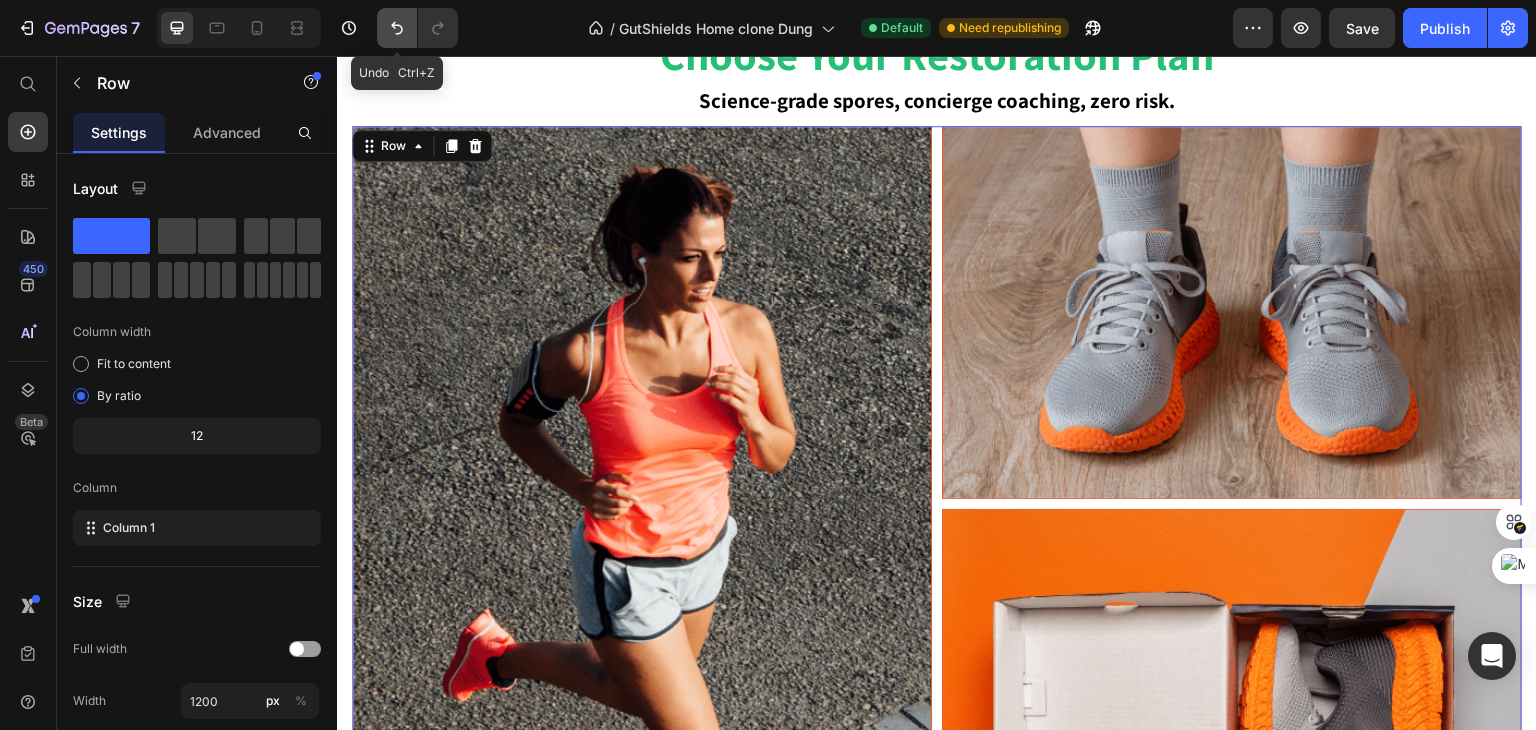 click 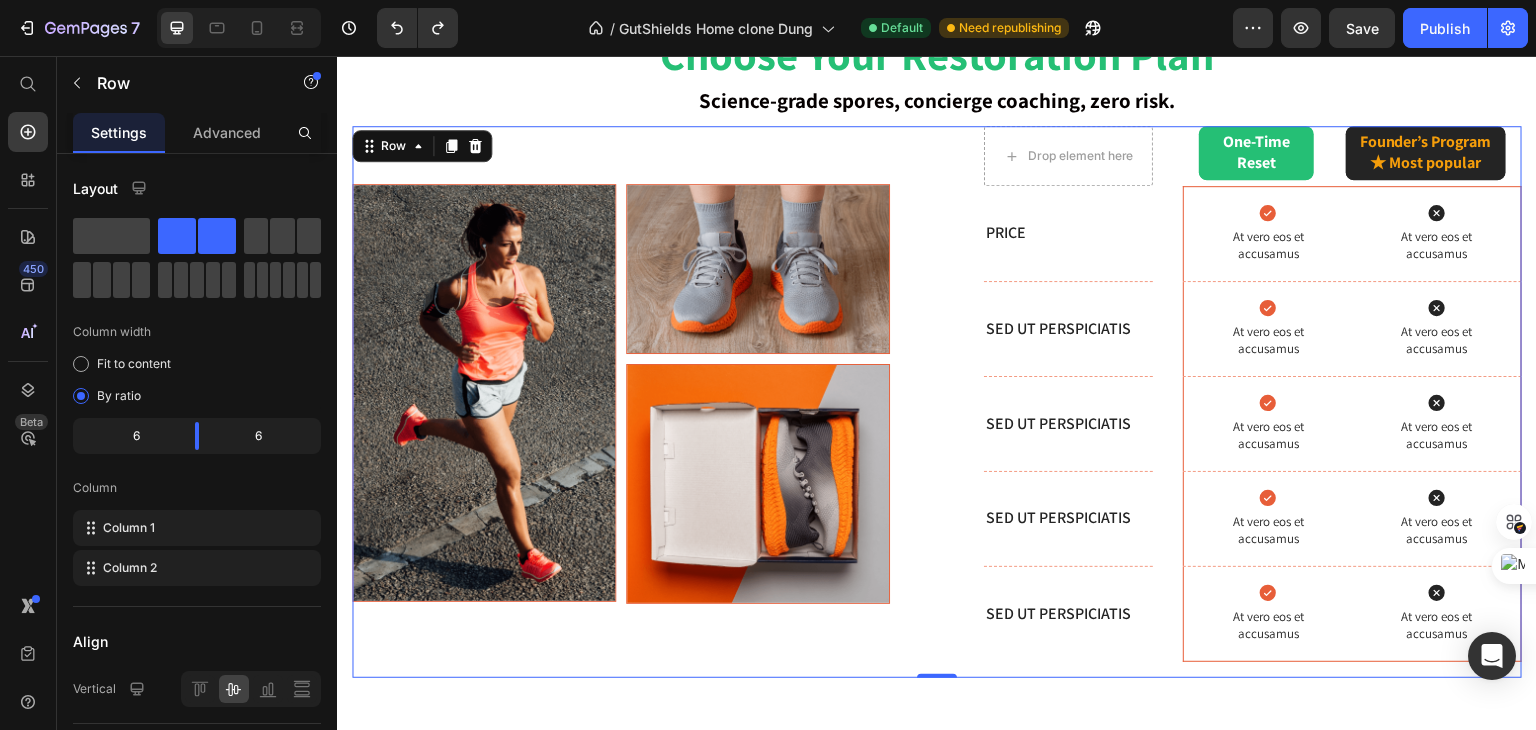 click at bounding box center [758, 269] 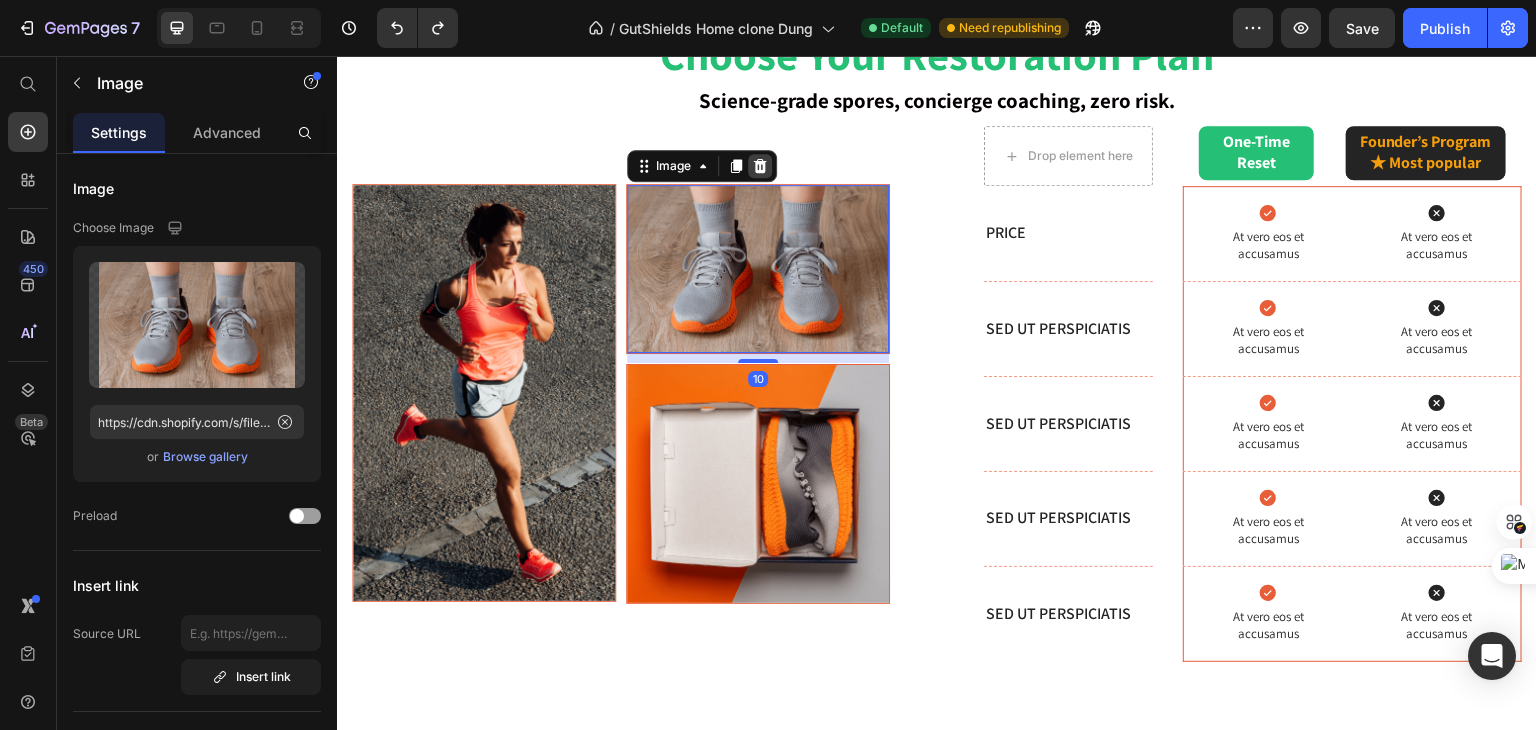 click 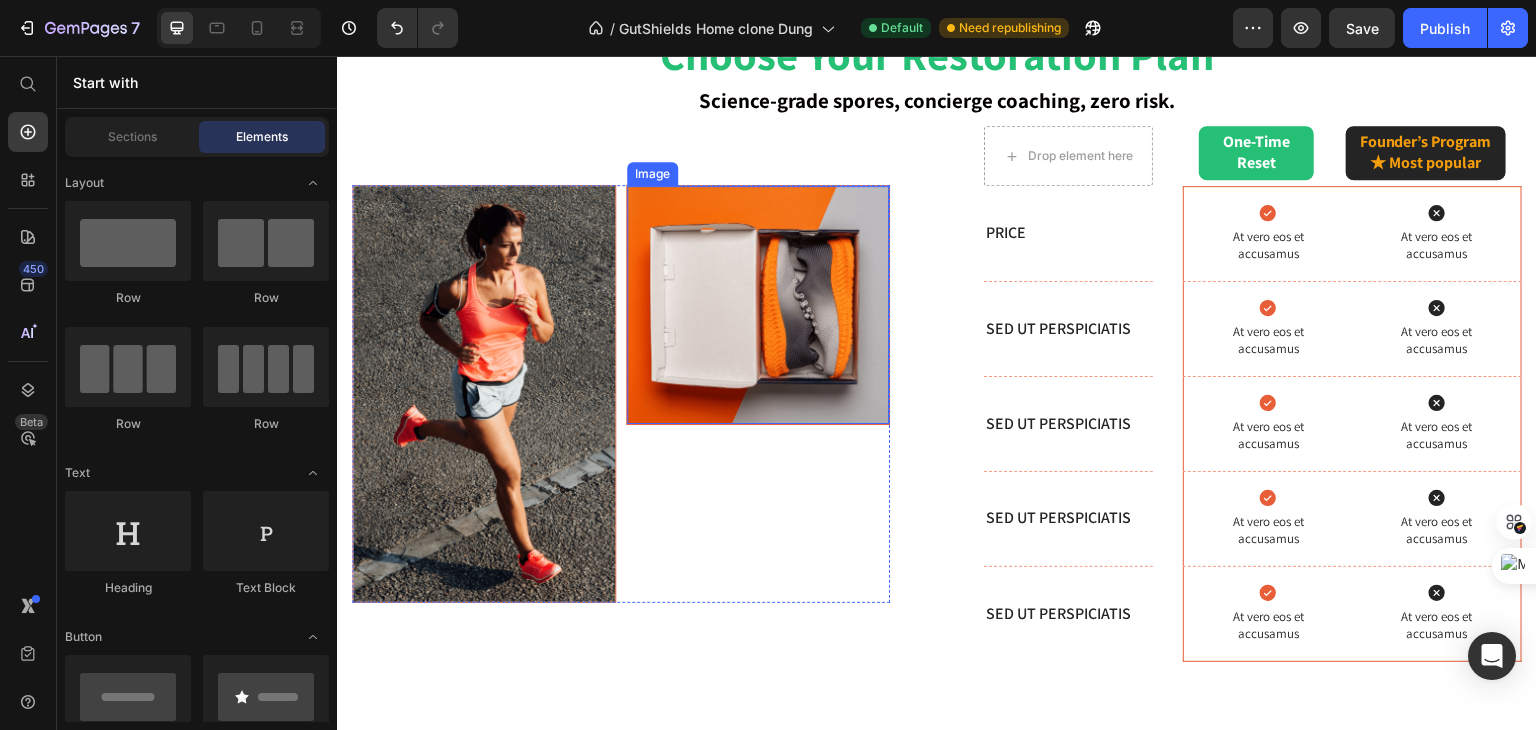 click at bounding box center [758, 304] 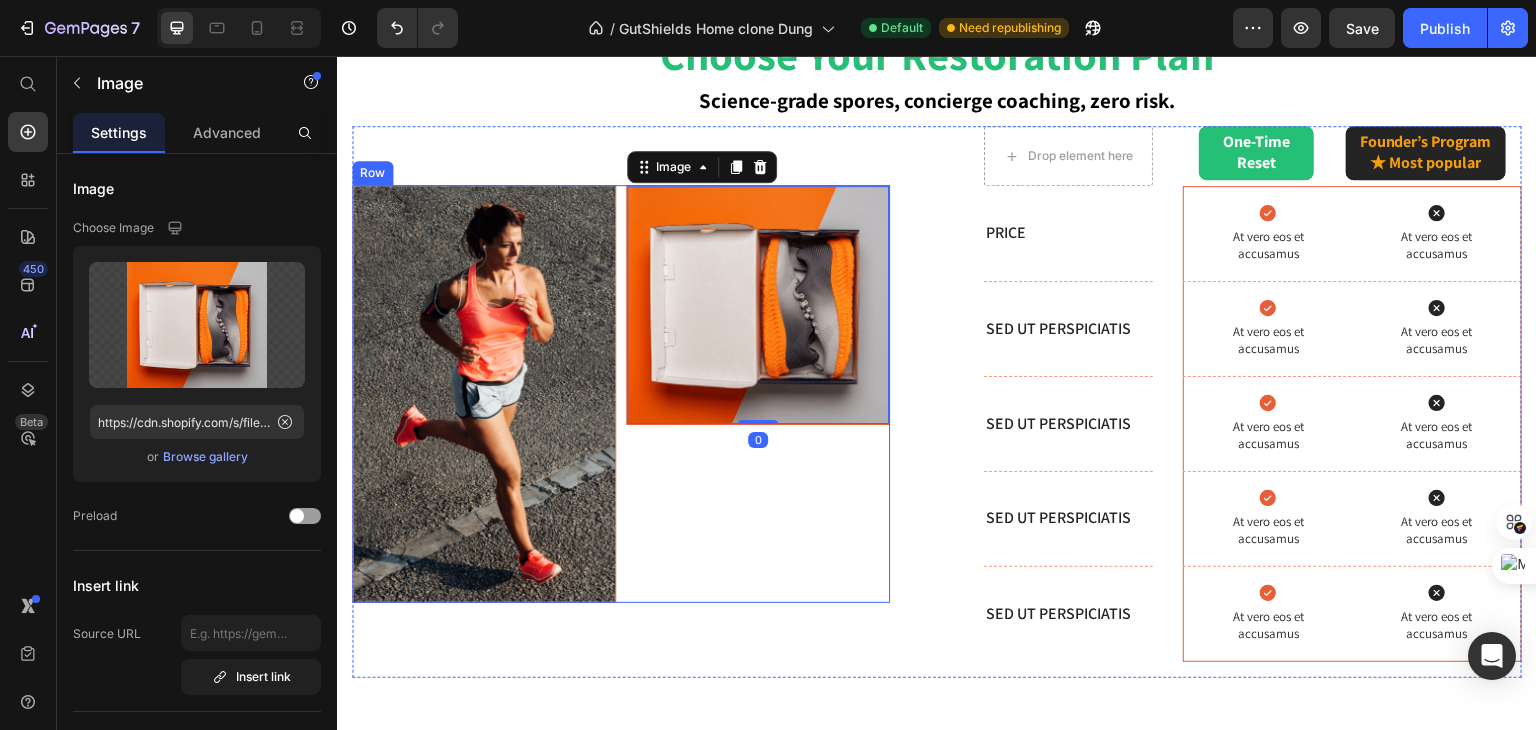 click on "Image   0" at bounding box center [758, 393] 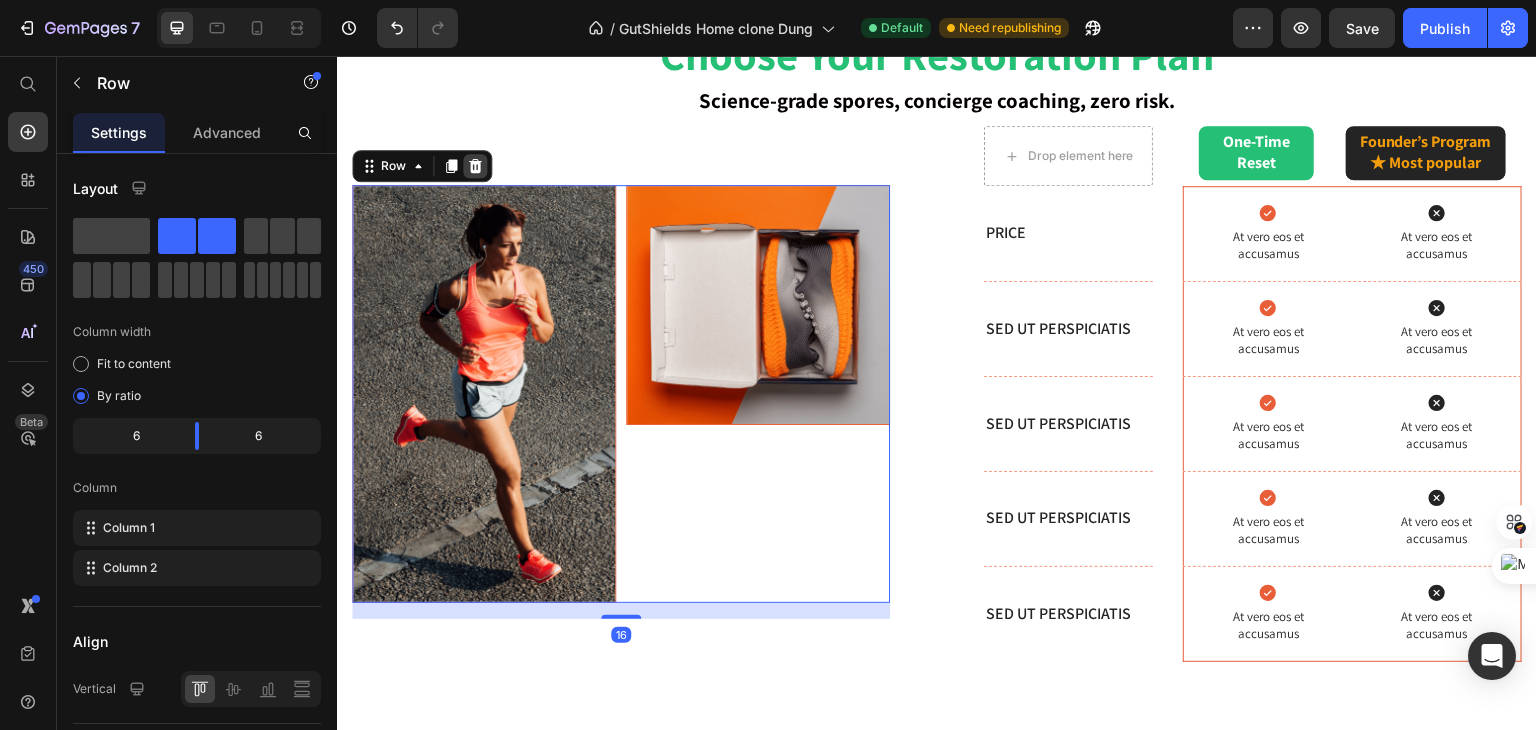 click 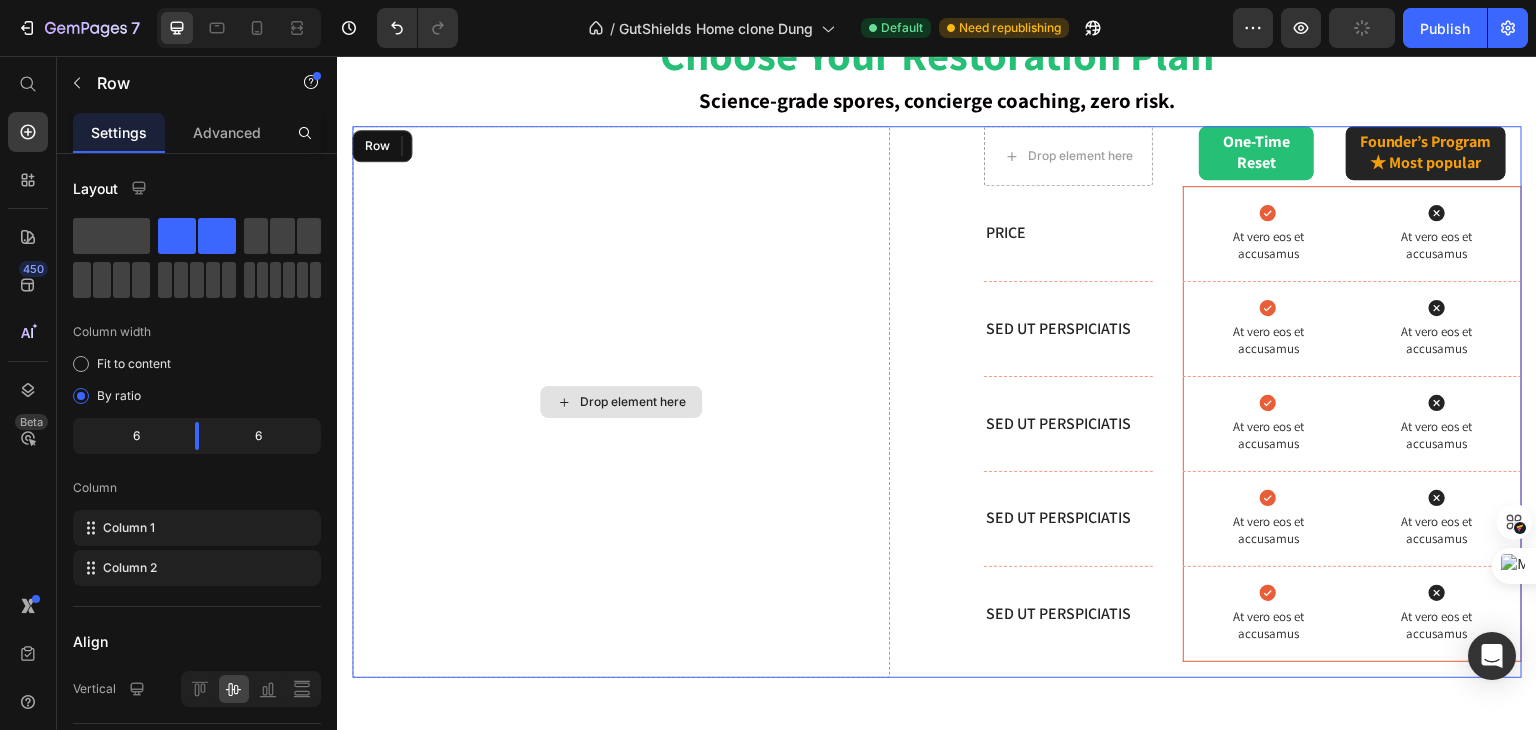 click on "Drop element here" at bounding box center [621, 401] 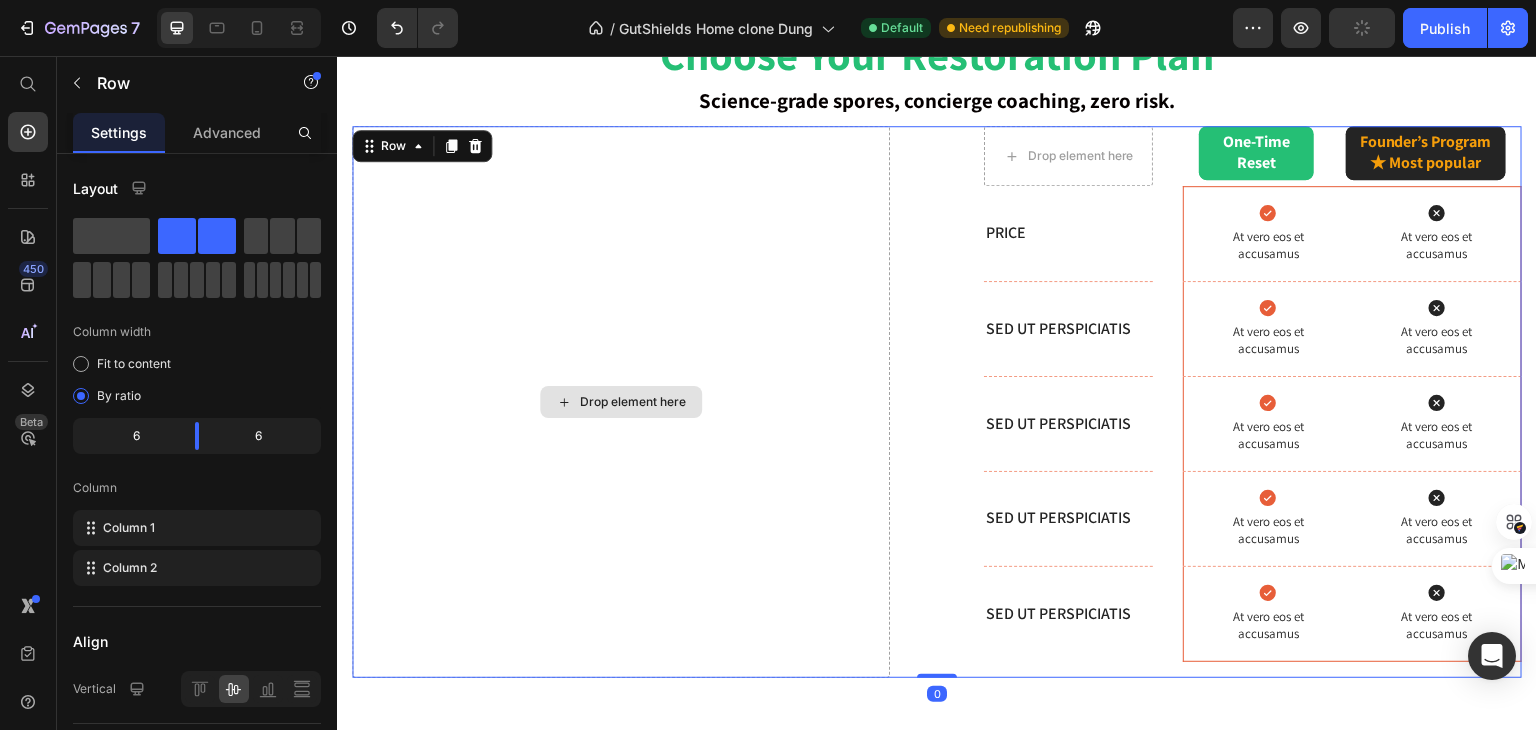 click on "Drop element here" at bounding box center [621, 401] 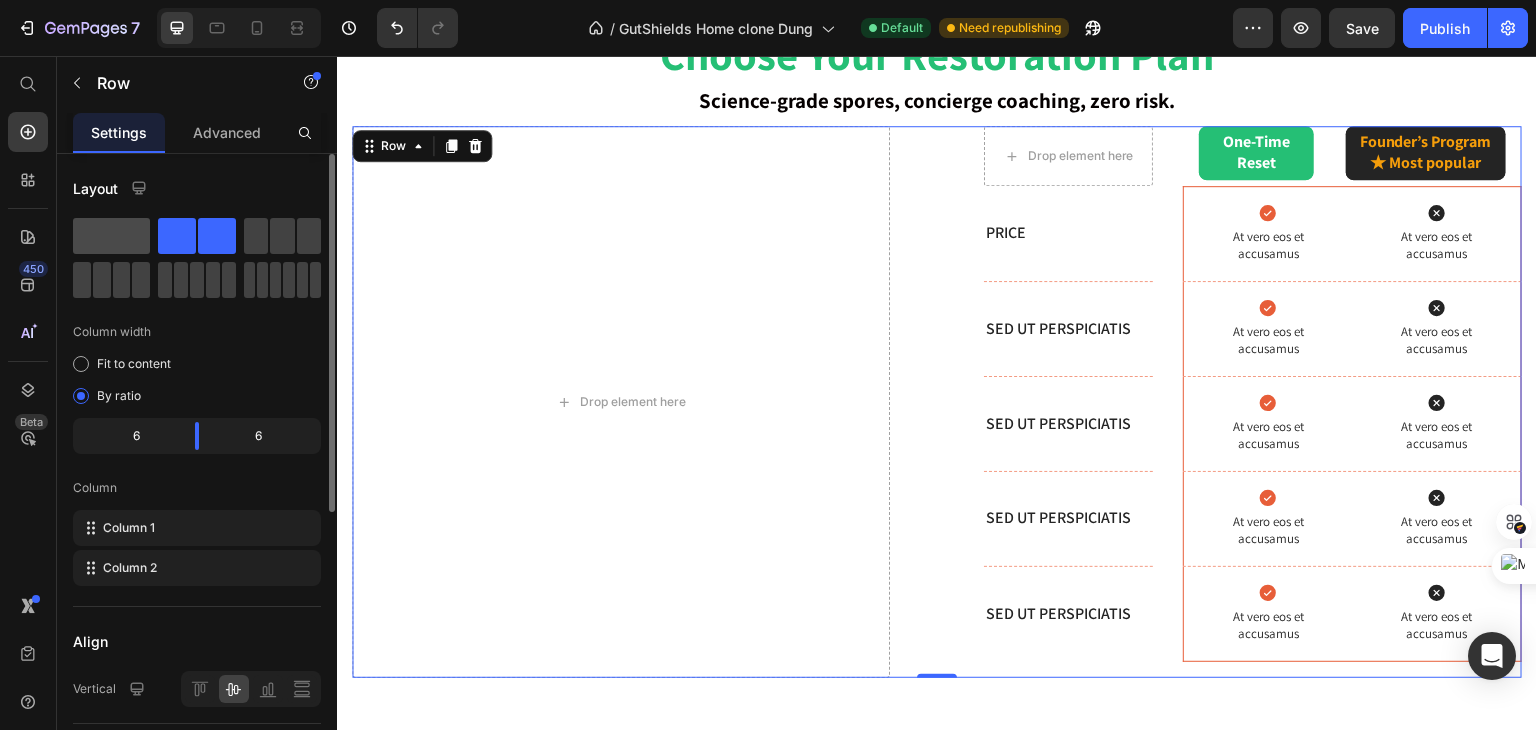 click 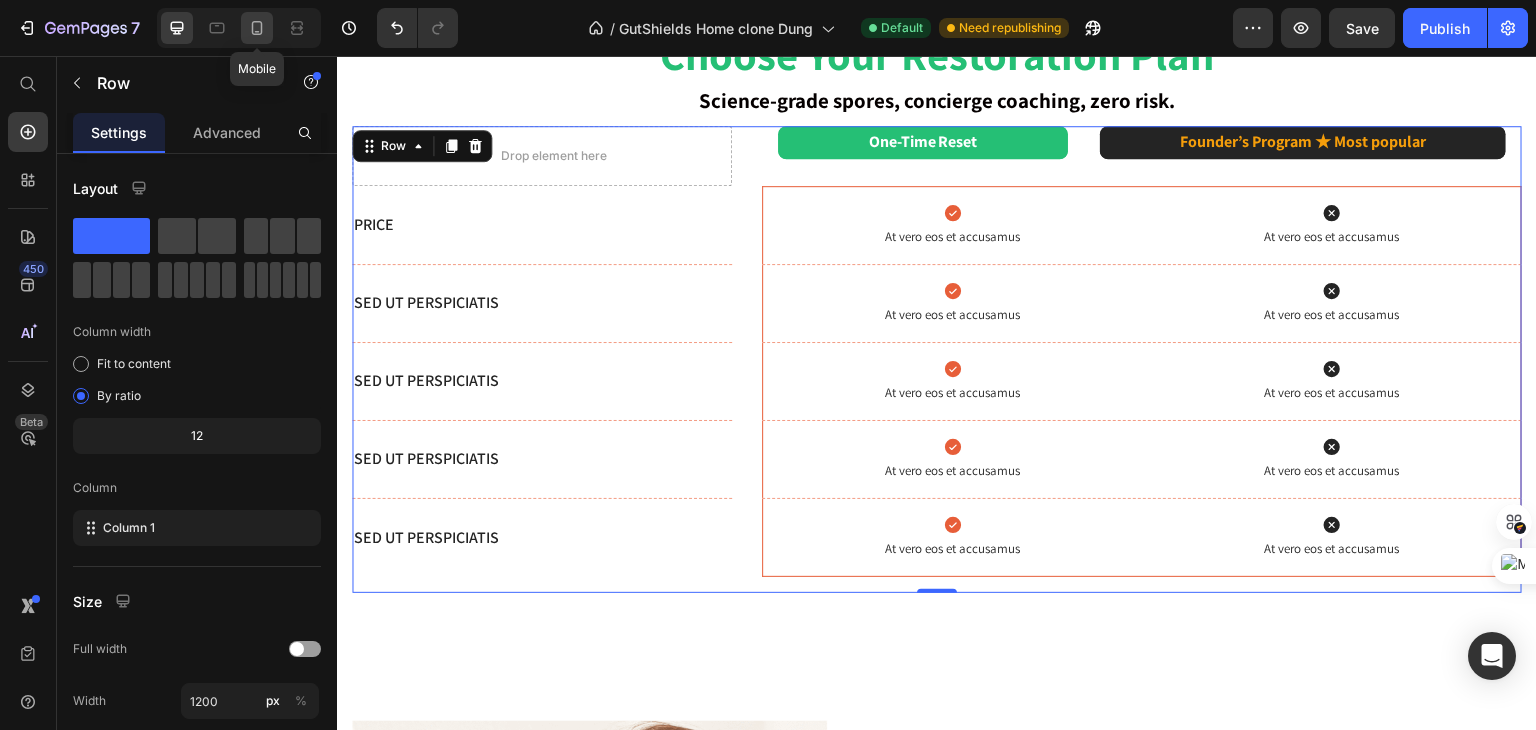 click 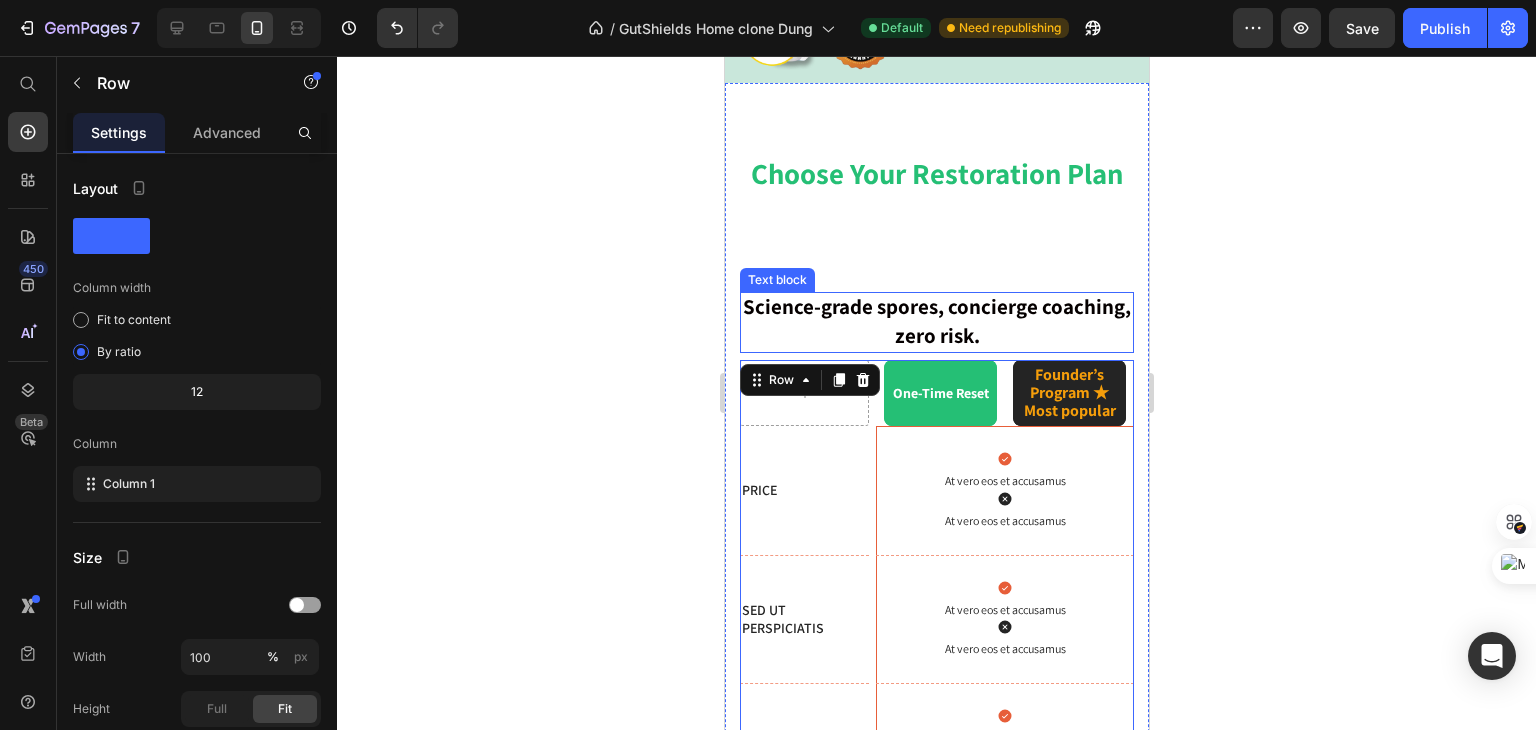scroll, scrollTop: 951, scrollLeft: 0, axis: vertical 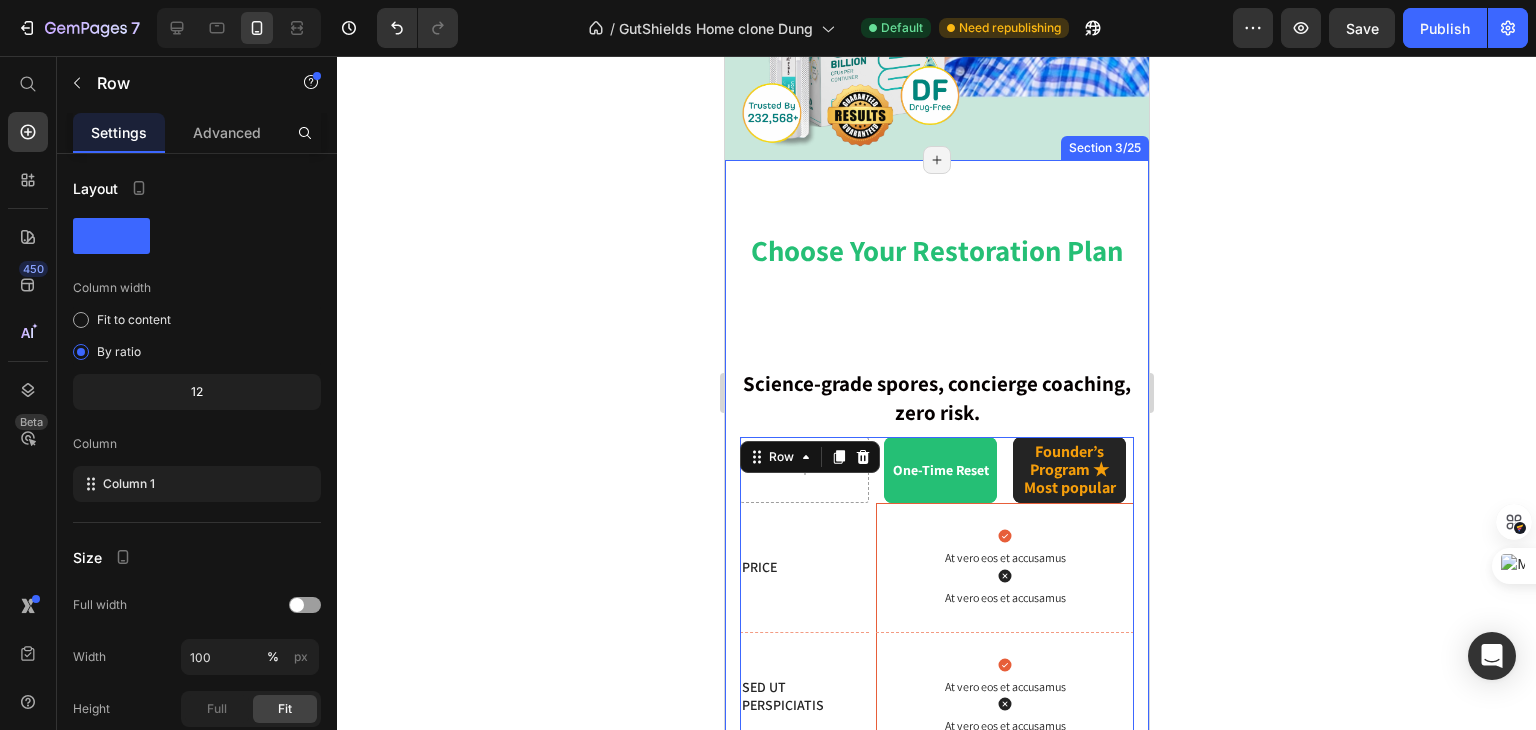 click on "Choose Your Restoration Plan Heading Science-grade spores, concierge coaching, zero risk. Text block
One-Time Reset Text Block Hero Banner Founder’s Program ★ Most popular Text Block Hero Banner Row Row Price Text Block Hero Banner
Icon At vero eos et accusamus Text Block
Icon At vero eos et accusamus Text Block Hero Banner Row Sed ut perspiciatis Text Block Hero Banner
Icon At vero eos et accusamus Text Block
Icon At vero eos et accusamus Text Block Hero Banner Row Sed ut perspiciatis Text Block Hero Banner
Icon At vero eos et accusamus Text Block
Icon At vero eos et accusamus Text Block Hero Banner Row Sed ut perspiciatis Text Block Hero Banner
Icon At vero eos et accusamus Text Block
Icon At vero eos et accusamus Text Block Hero Banner Row Sed ut perspiciatis Text Block Hero Banner
Icon At vero eos et accusamus Text Block
Icon" at bounding box center [936, 702] 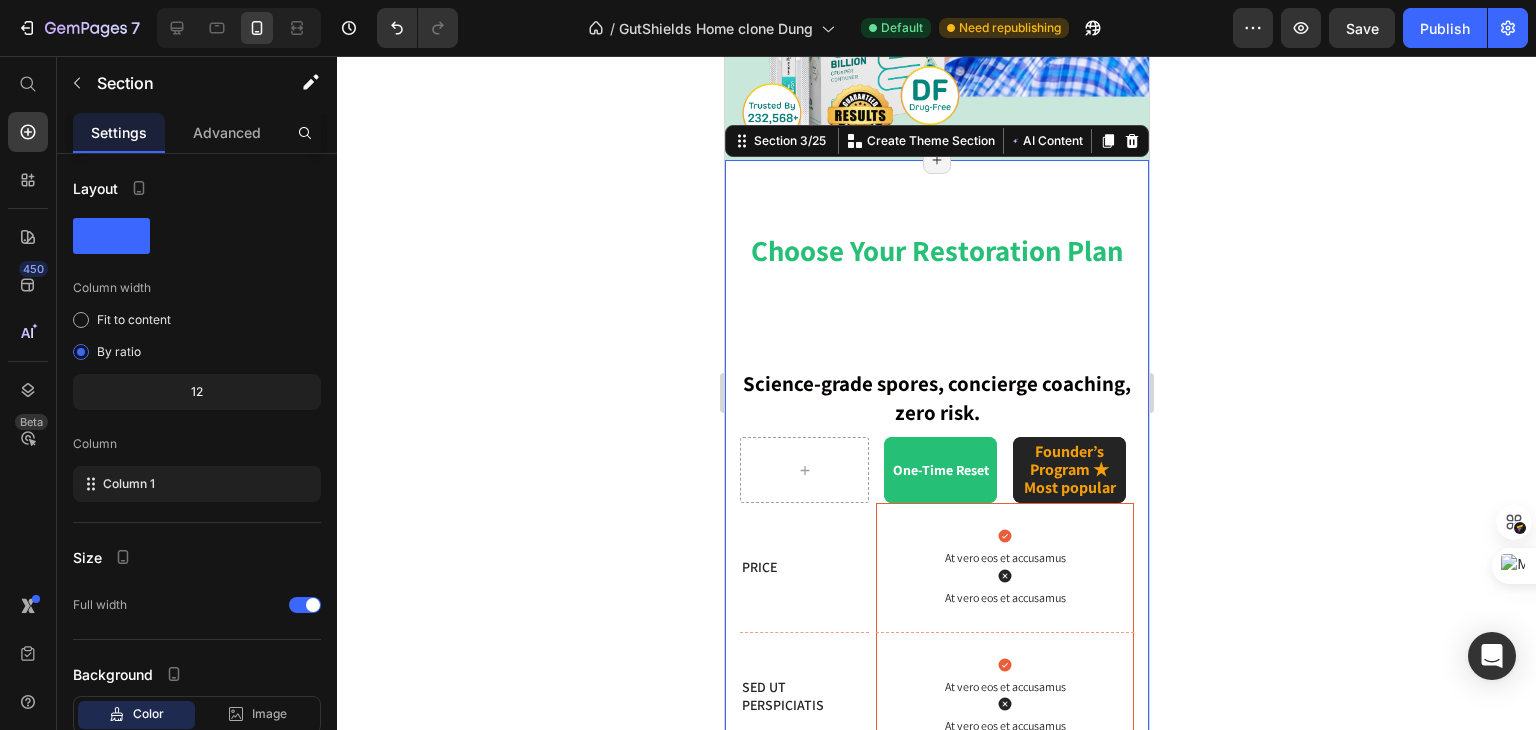 click on "Choose Your Restoration Plan" at bounding box center (936, 251) 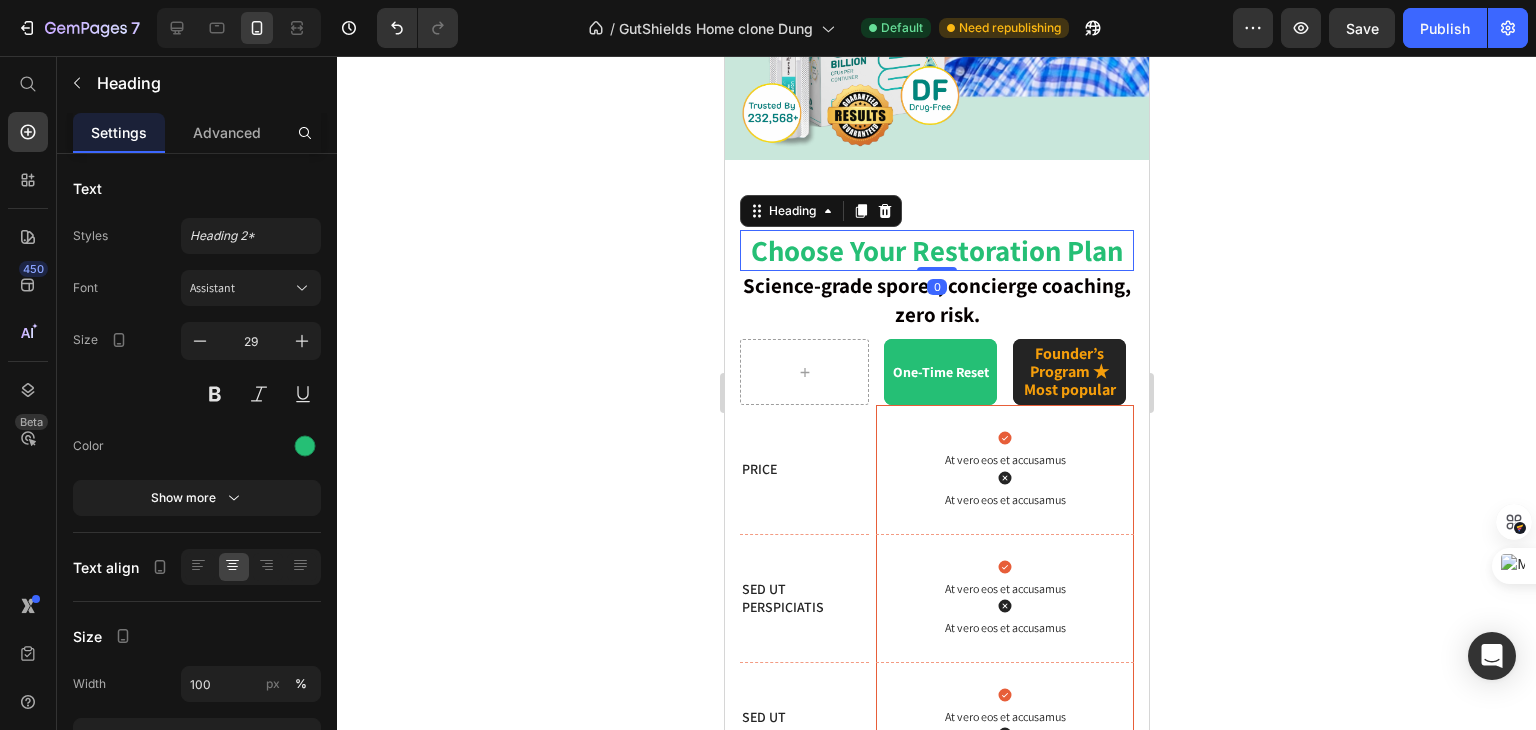 drag, startPoint x: 928, startPoint y: 357, endPoint x: 951, endPoint y: 225, distance: 133.9888 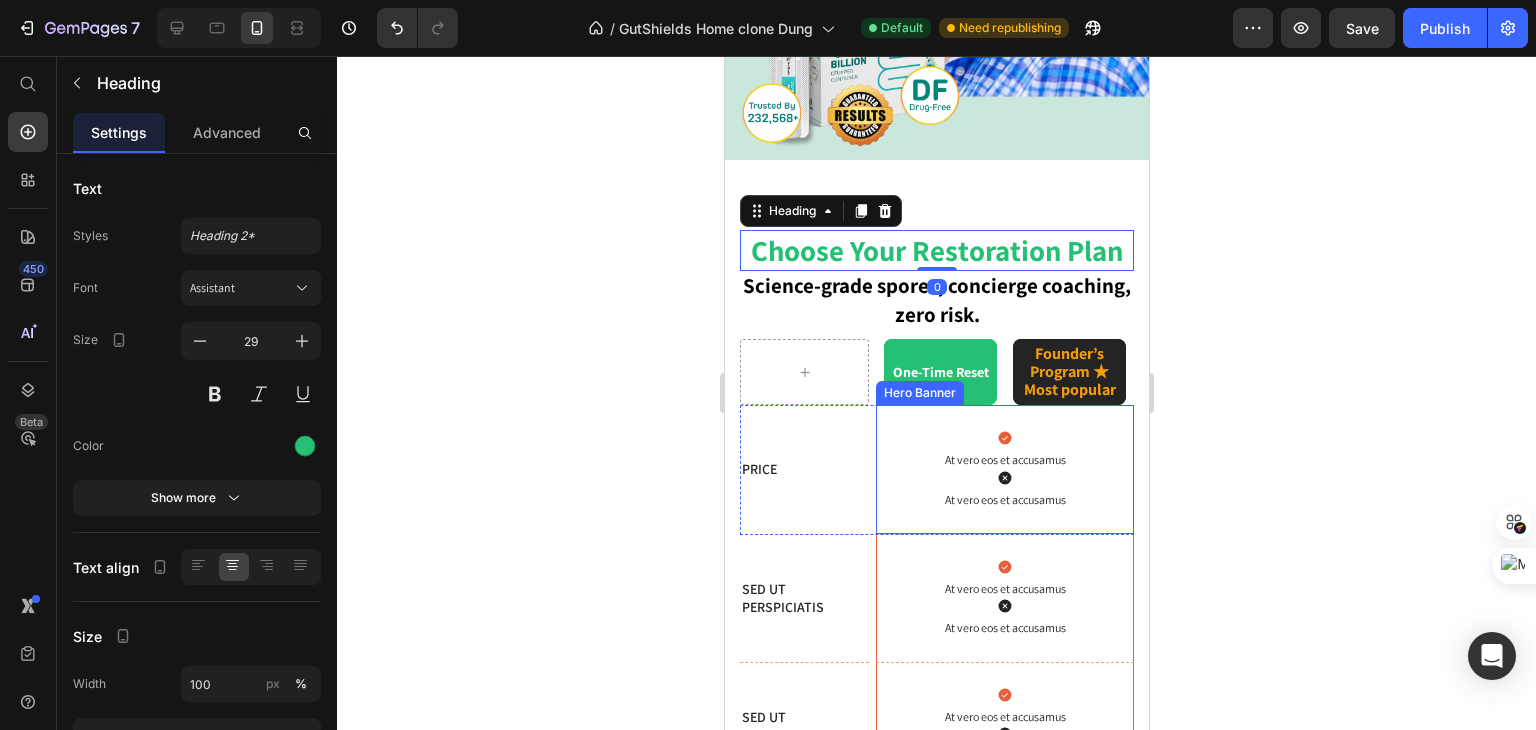 click on "Icon At vero eos et accusamus Text Block" at bounding box center [1004, 450] 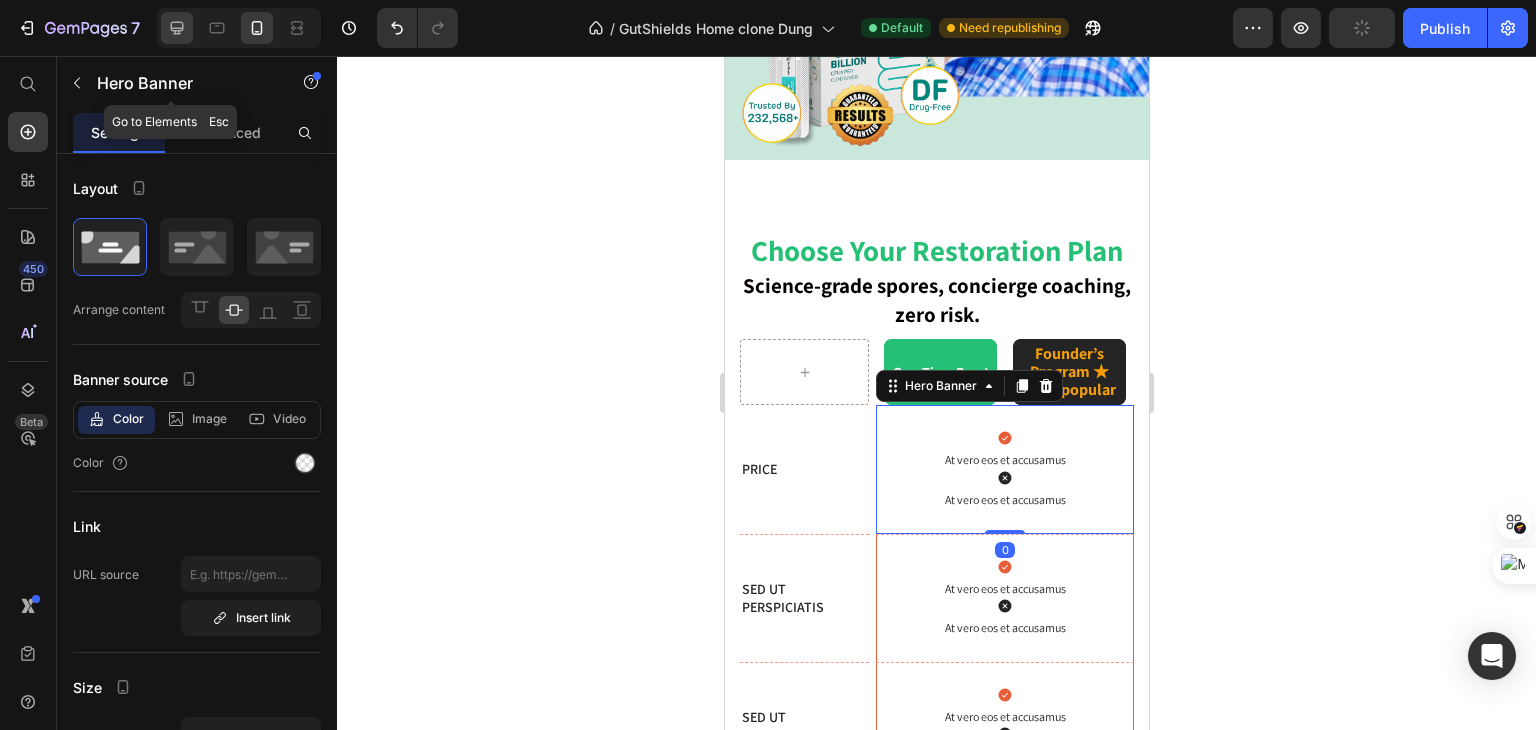 click 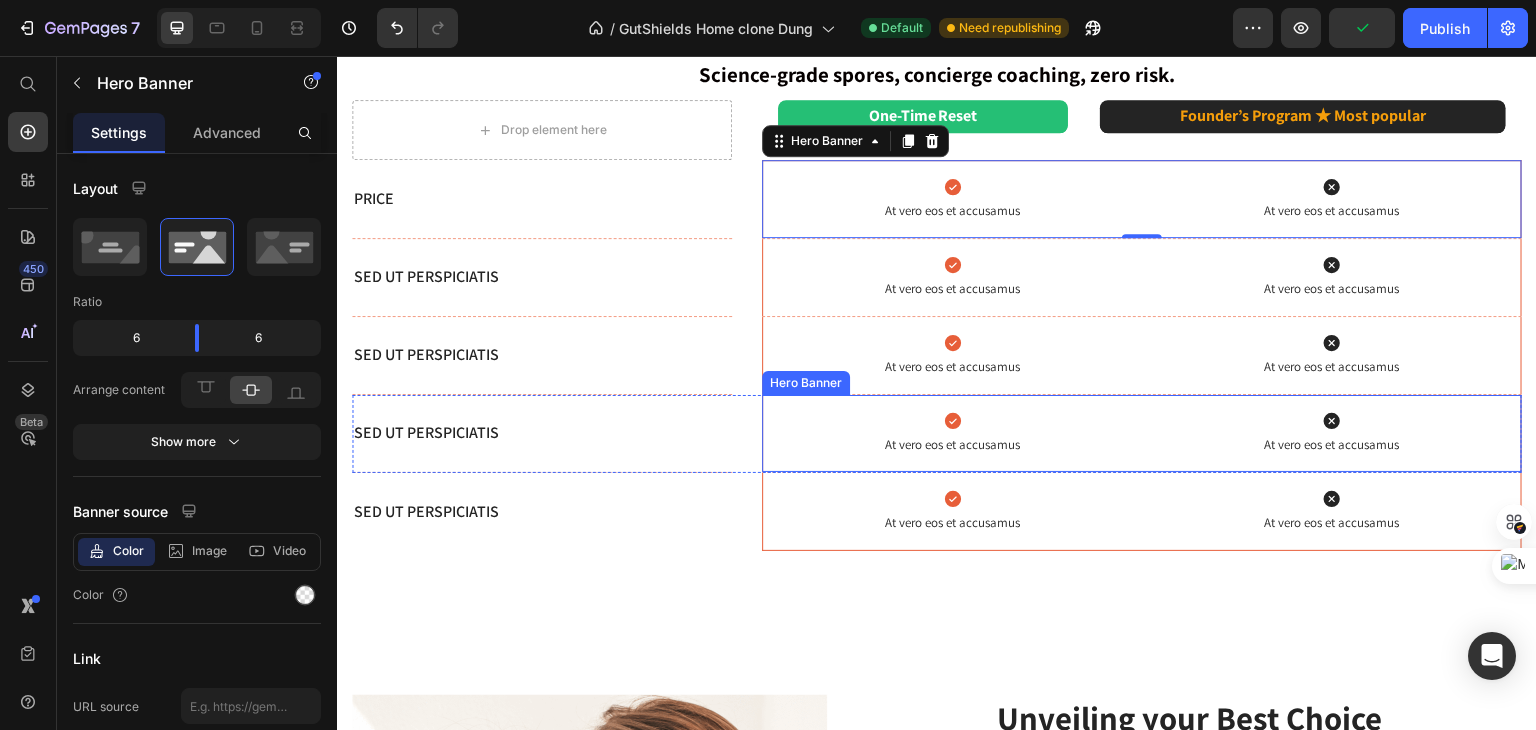 scroll, scrollTop: 994, scrollLeft: 0, axis: vertical 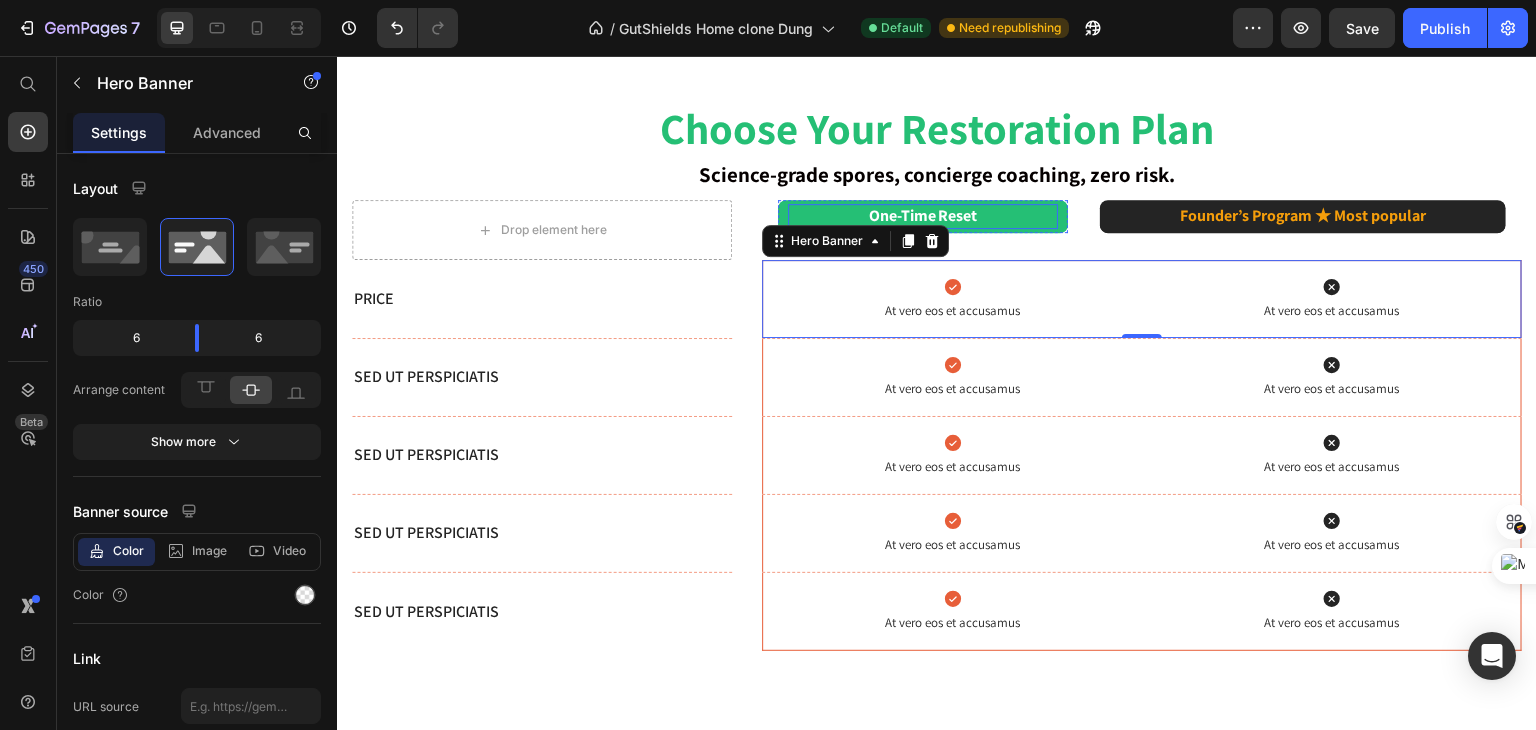 click on "One-Time Reset" at bounding box center (923, 216) 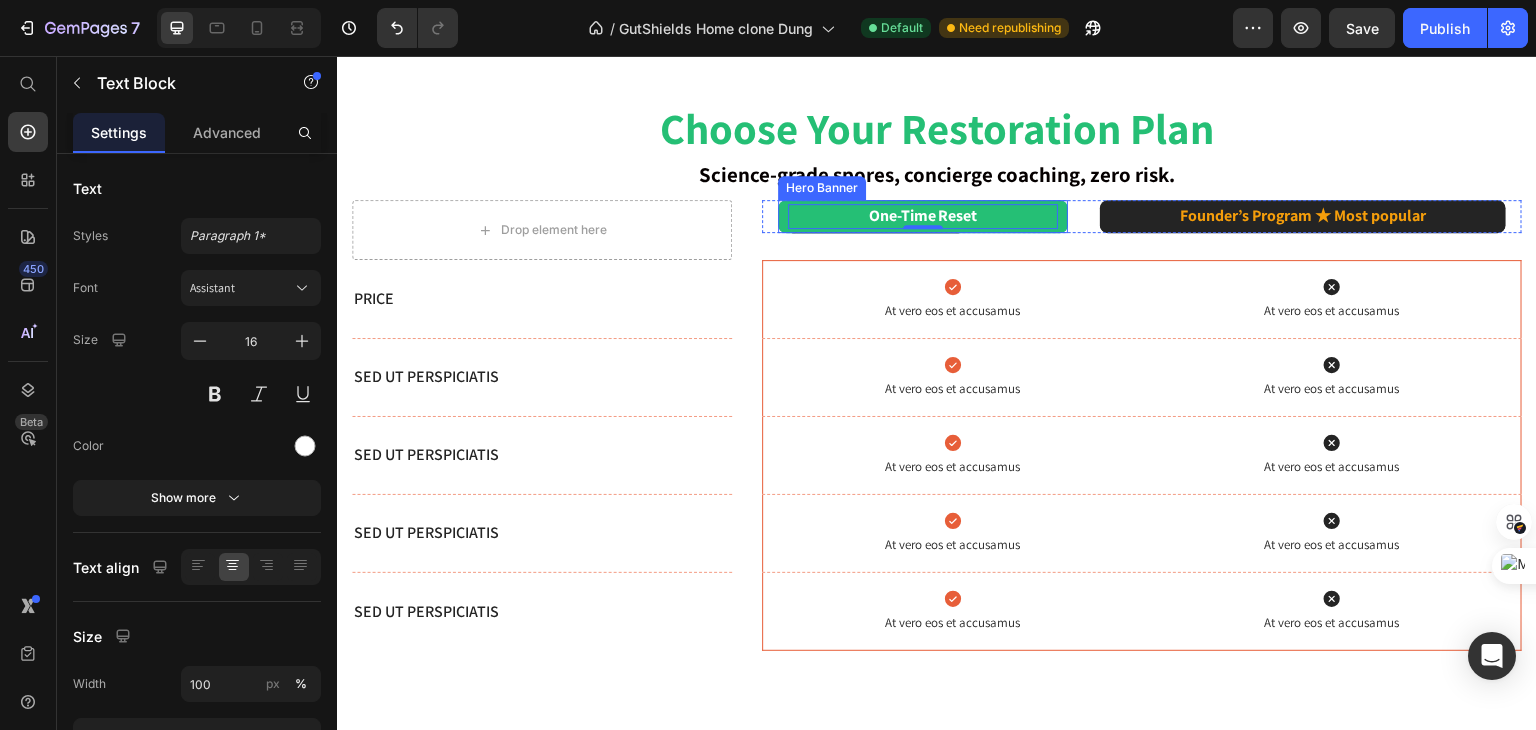 click on "One-Time Reset Text Block   0" at bounding box center [923, 216] 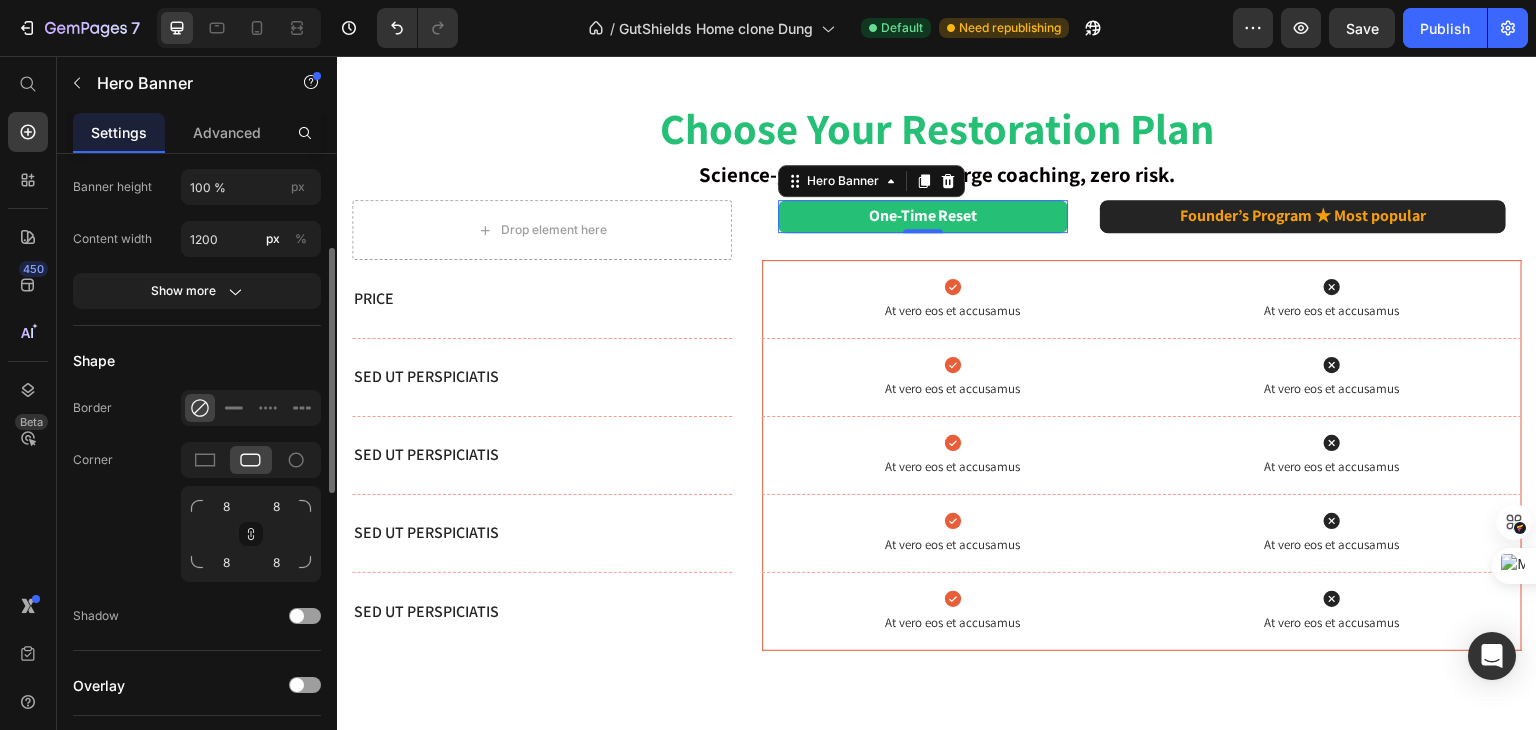 scroll, scrollTop: 500, scrollLeft: 0, axis: vertical 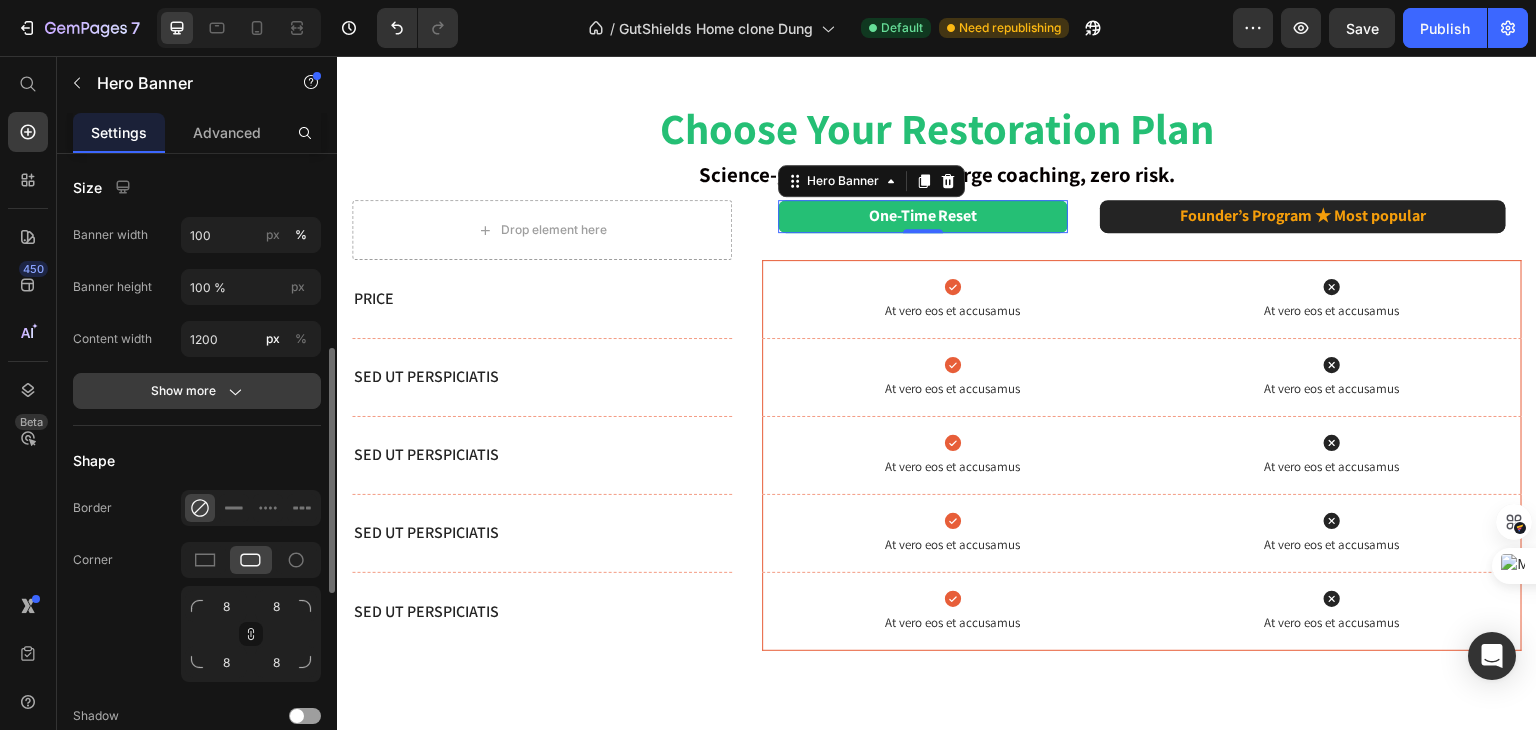 click on "Show more" at bounding box center (197, 391) 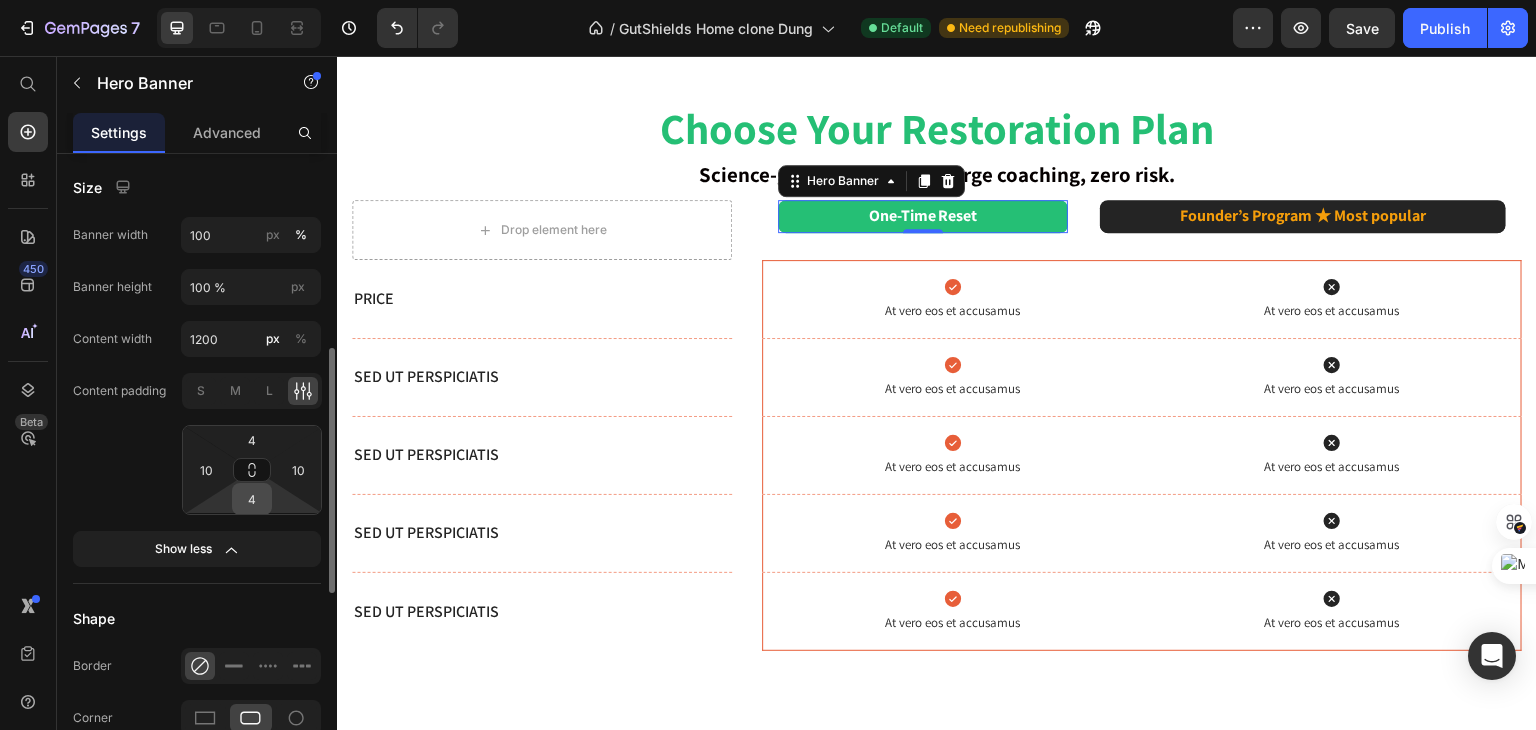 click on "4" at bounding box center (252, 499) 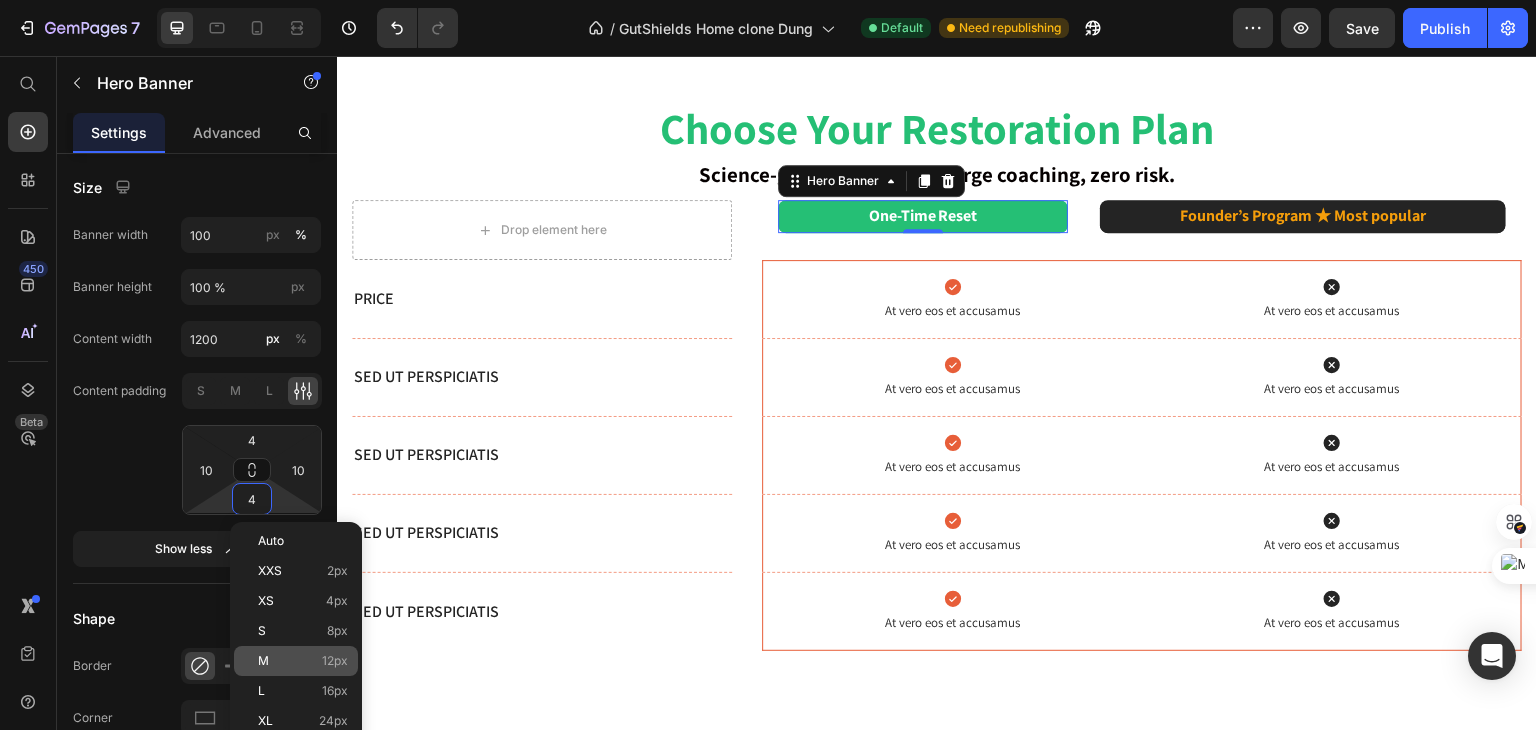 click on "M 12px" at bounding box center (303, 661) 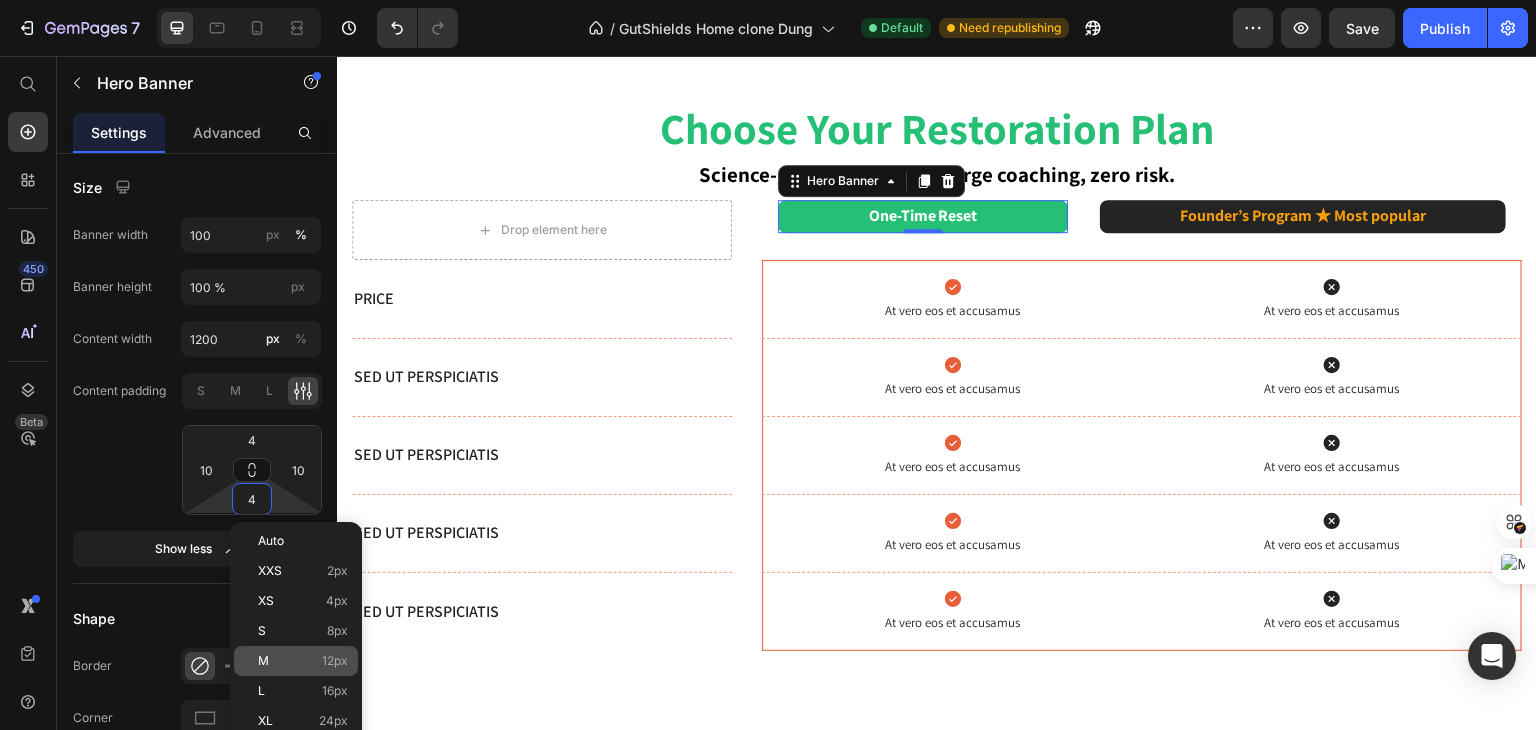 type on "12" 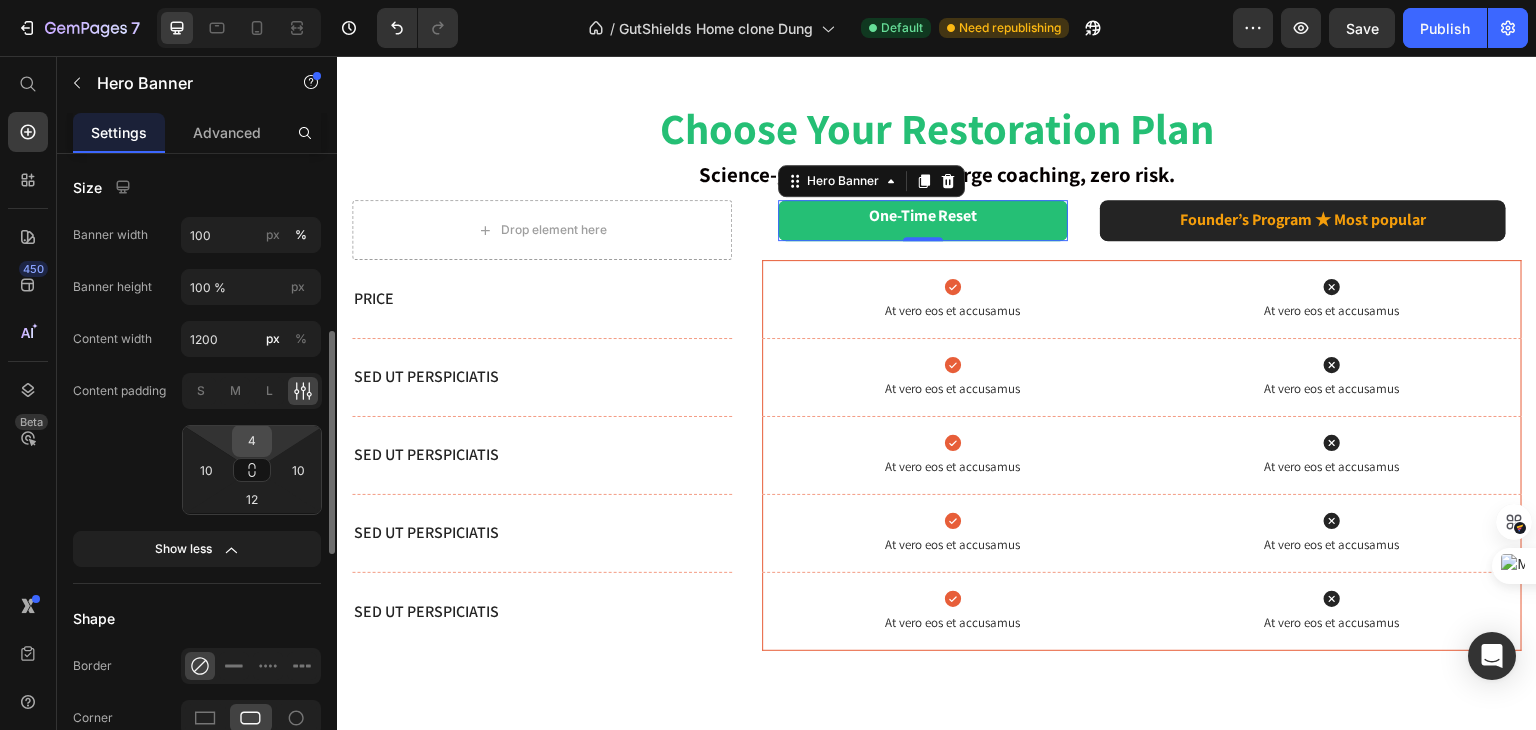 click on "4" at bounding box center [252, 441] 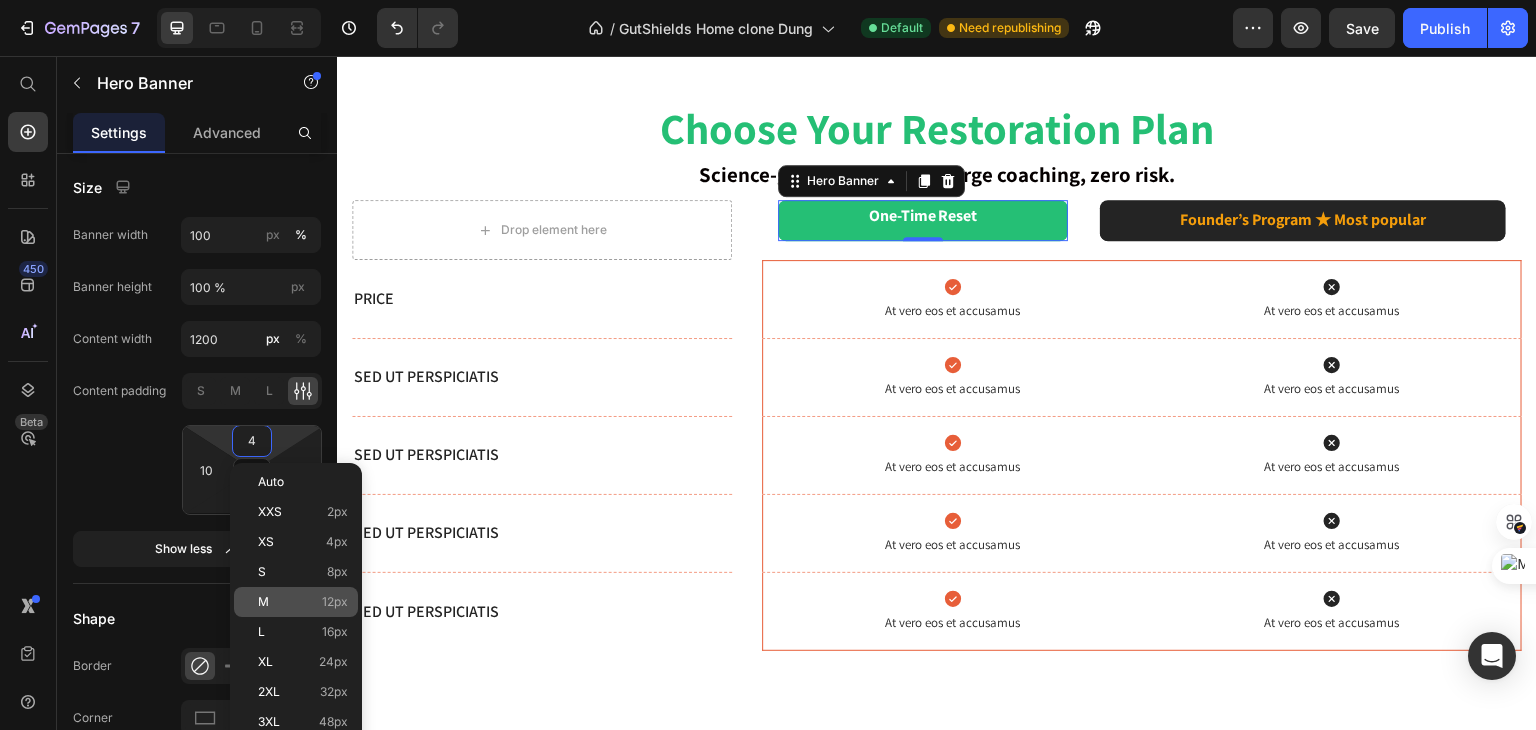 click on "M 12px" at bounding box center (303, 602) 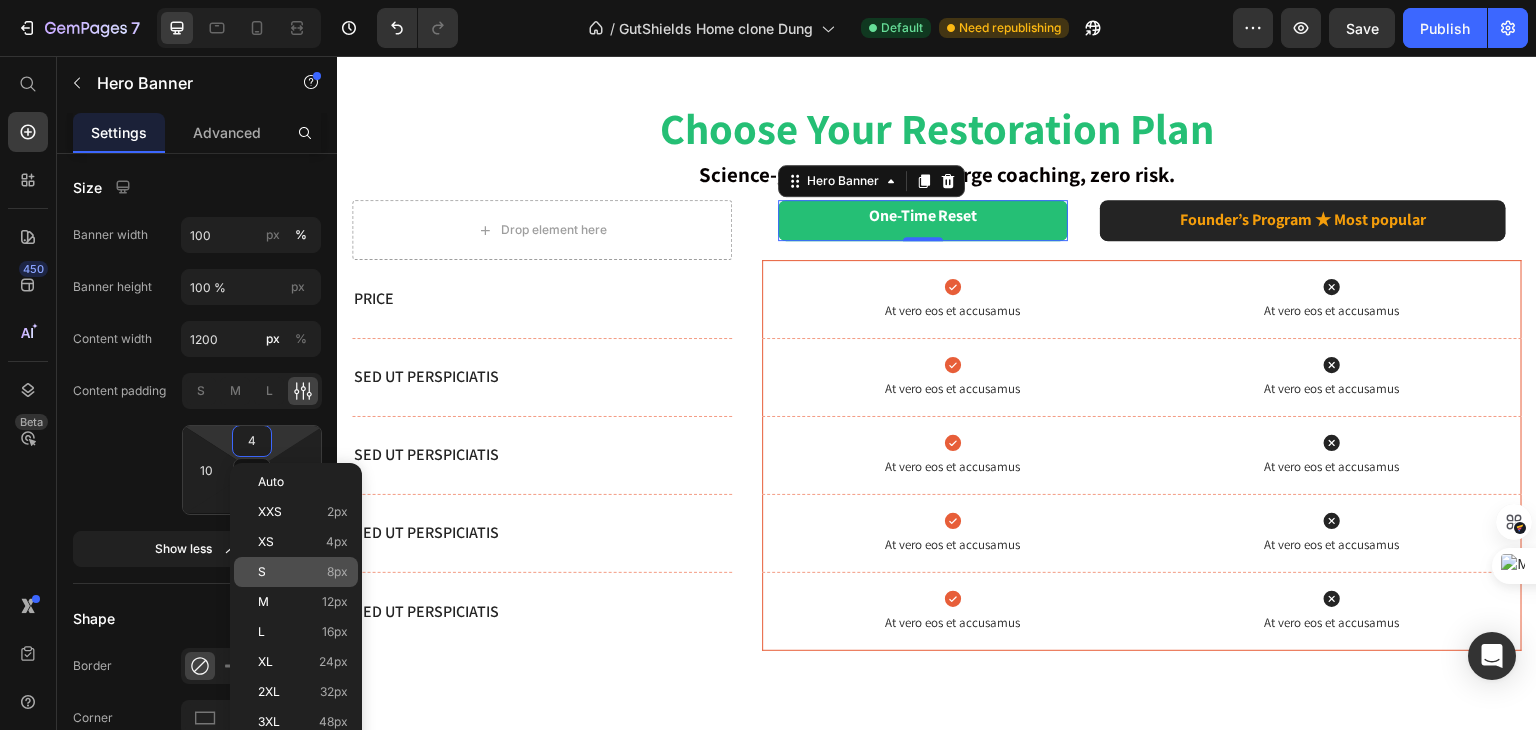 type on "12" 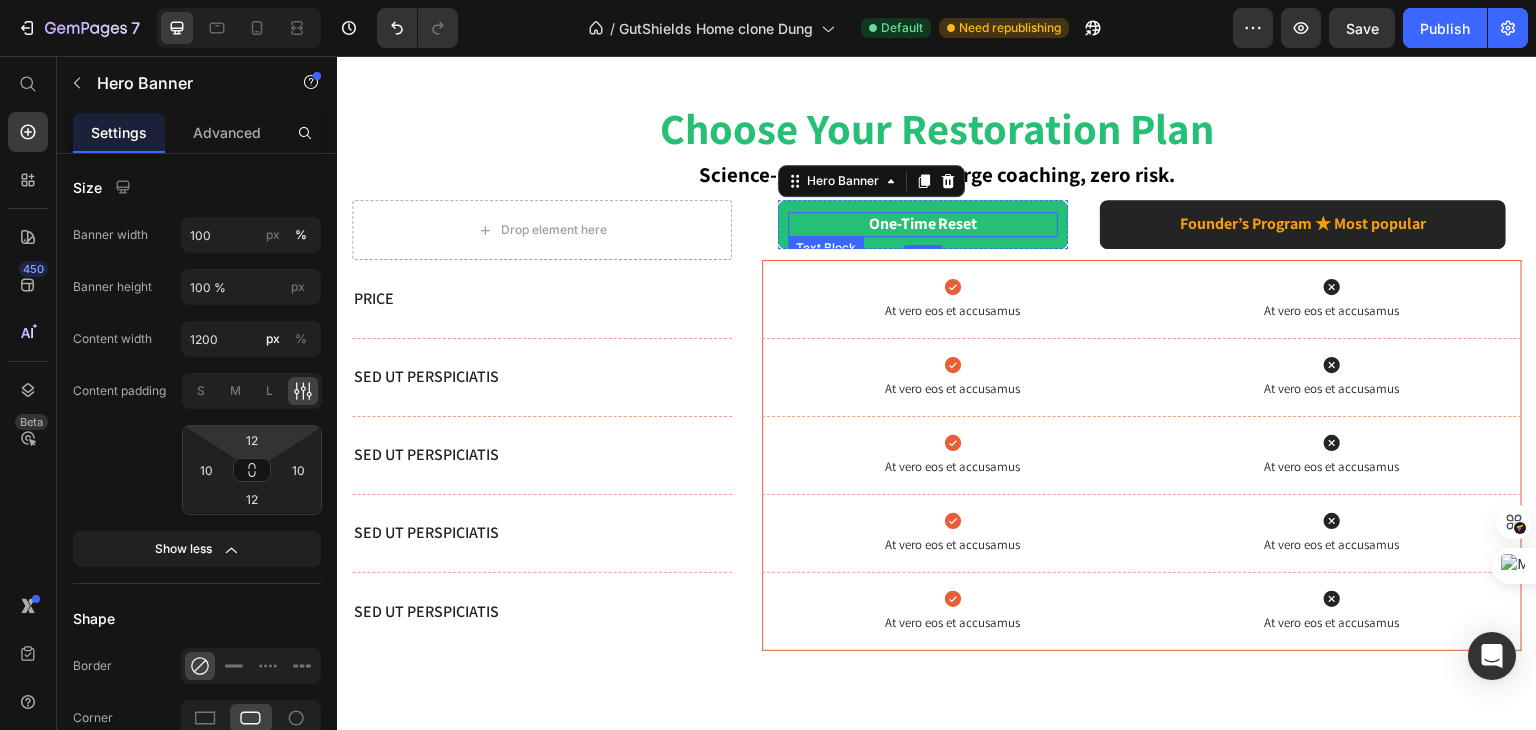 click on "One-Time Reset" at bounding box center (923, 223) 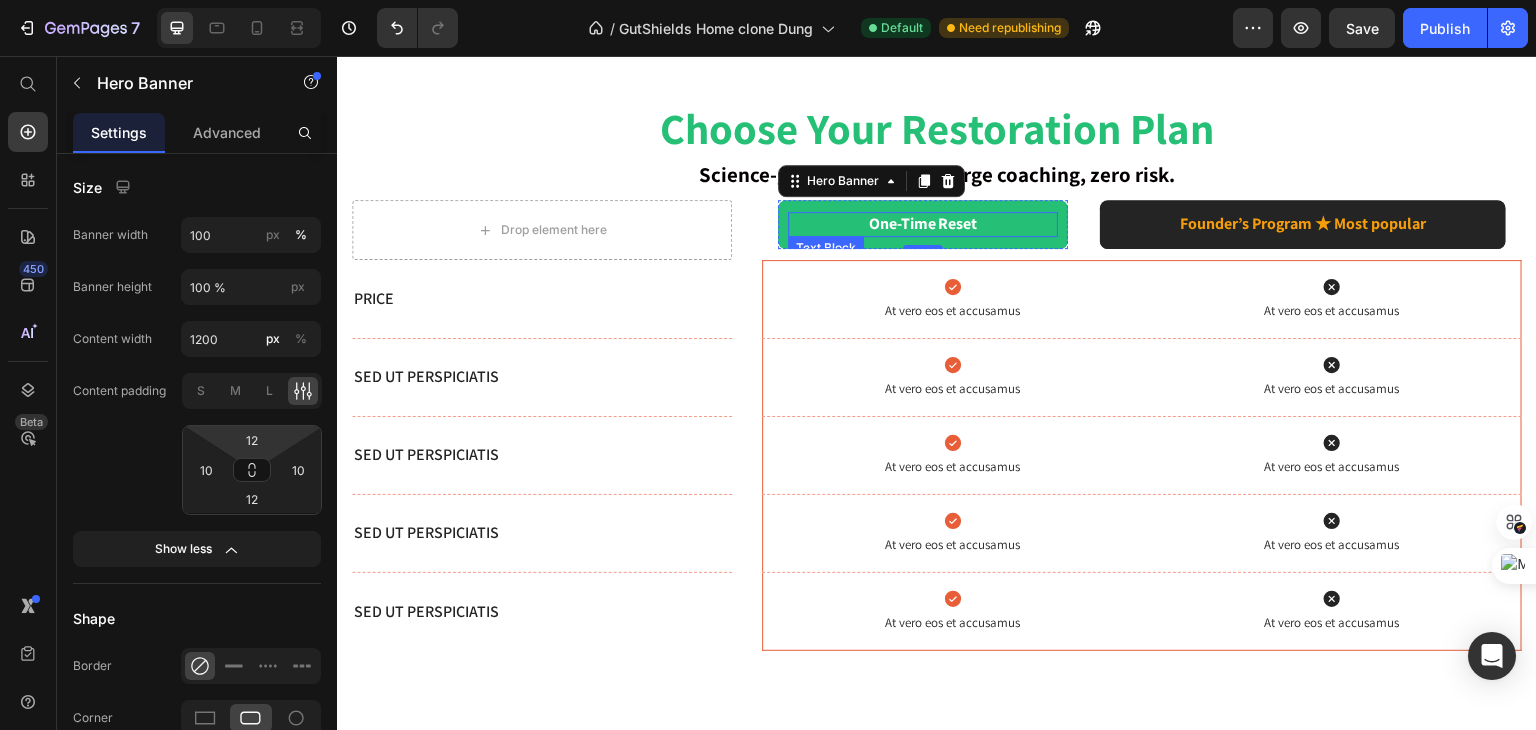 click on "One-Time Reset" at bounding box center [923, 223] 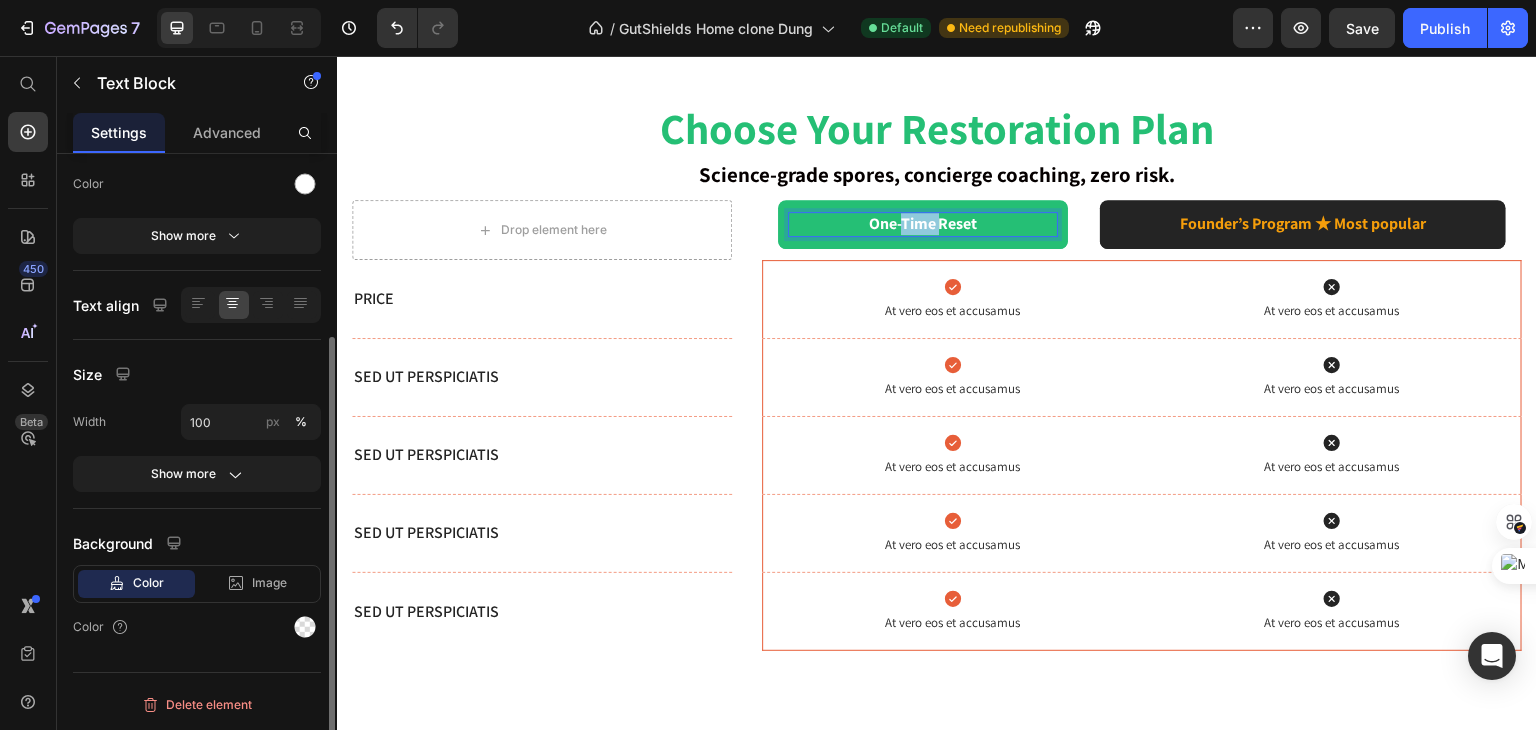 scroll, scrollTop: 0, scrollLeft: 0, axis: both 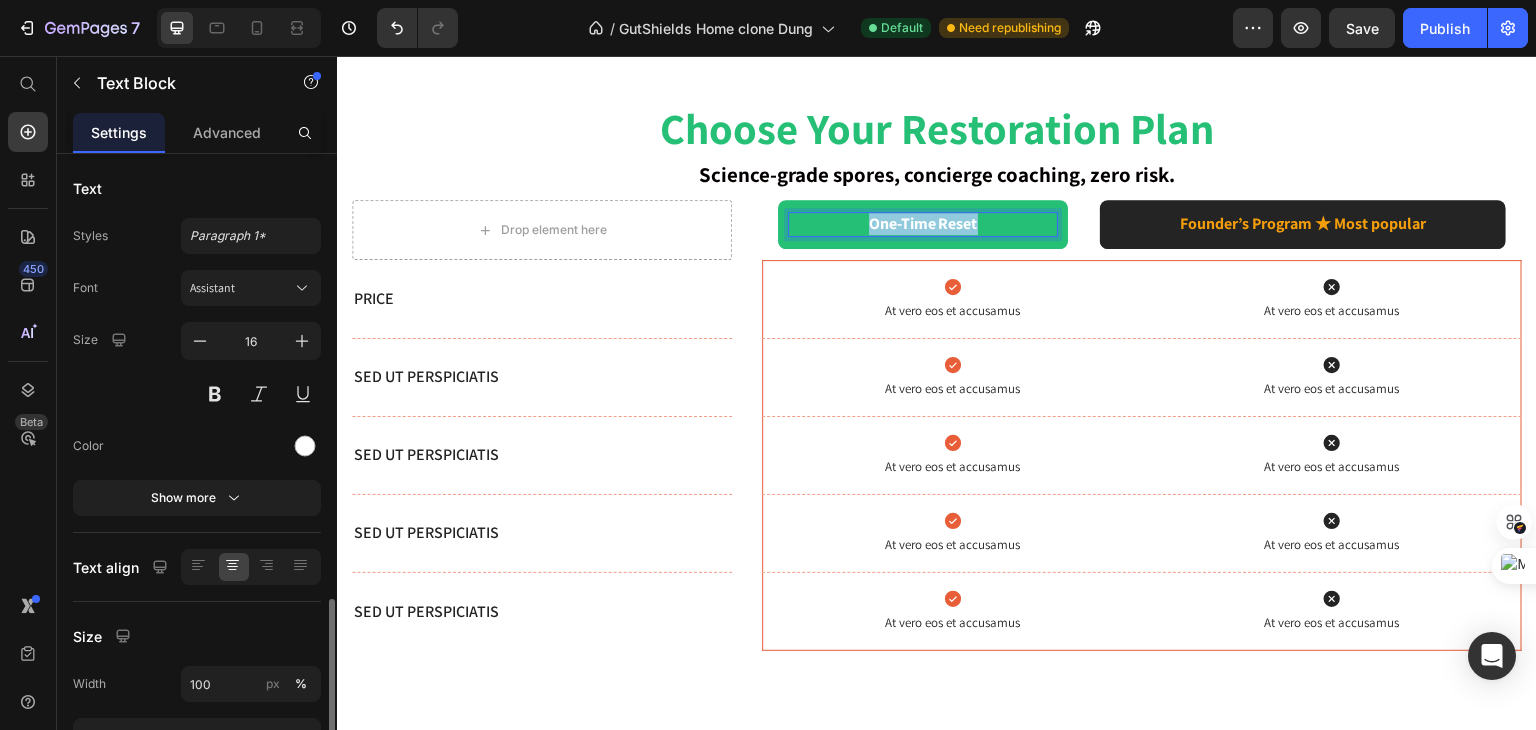 click on "One-Time Reset" at bounding box center [923, 223] 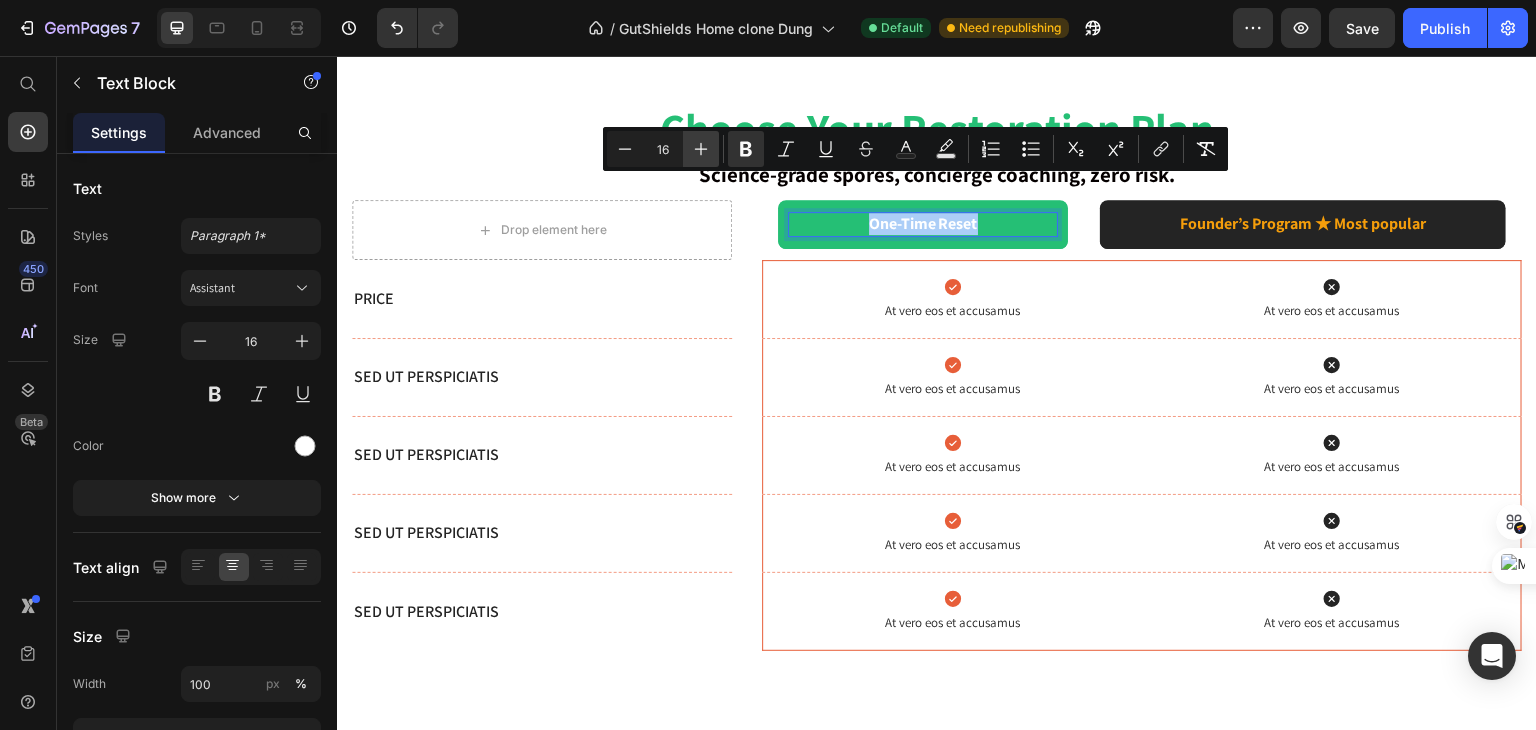 click 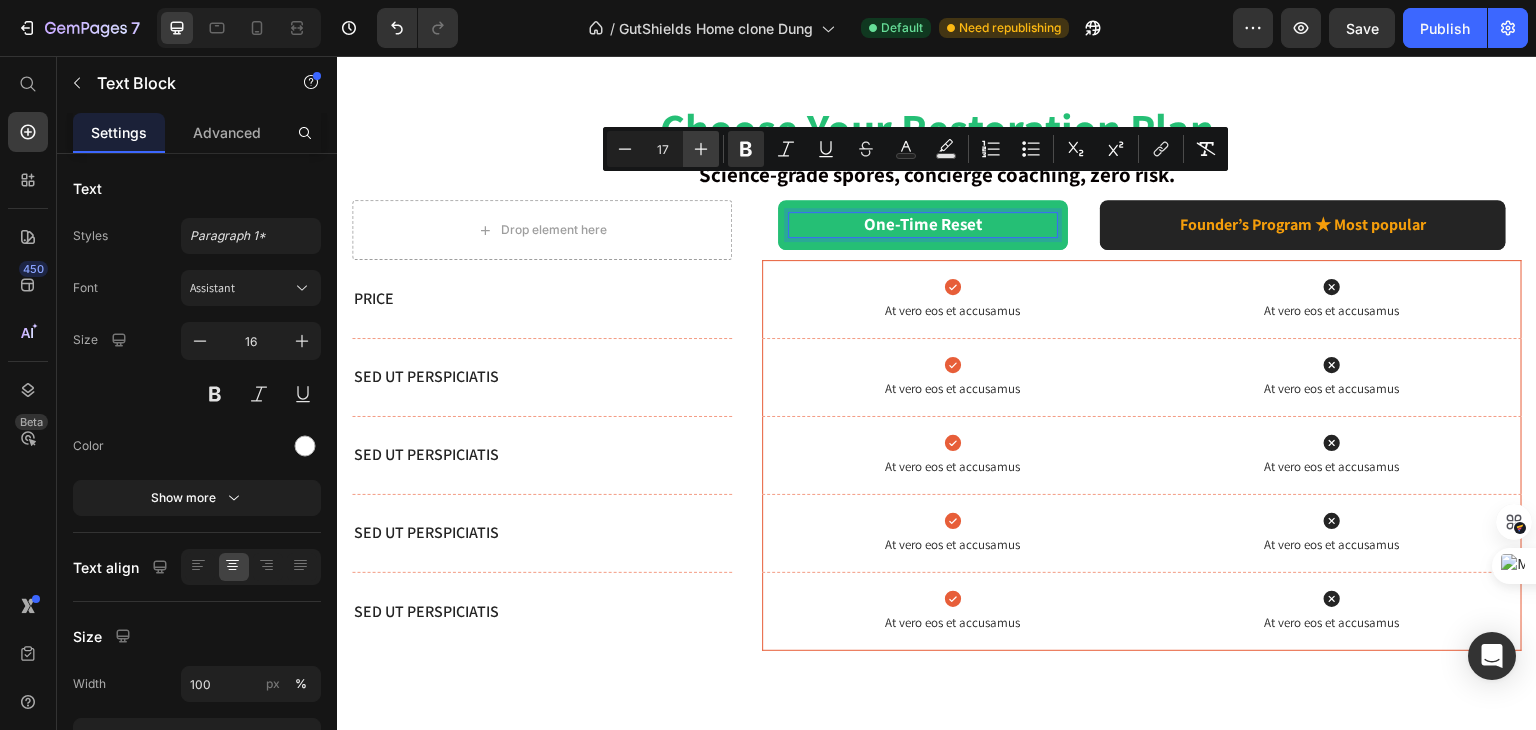 click 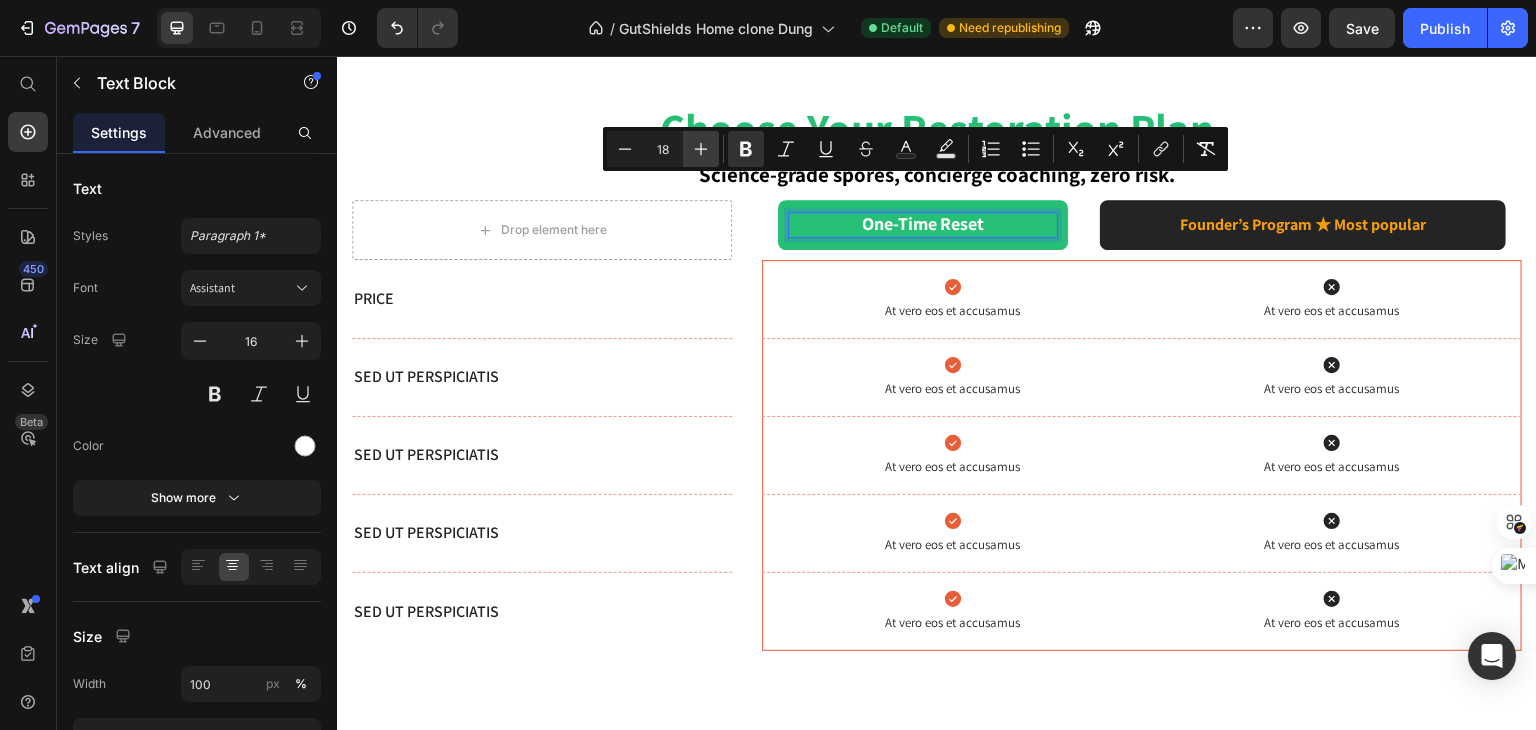click 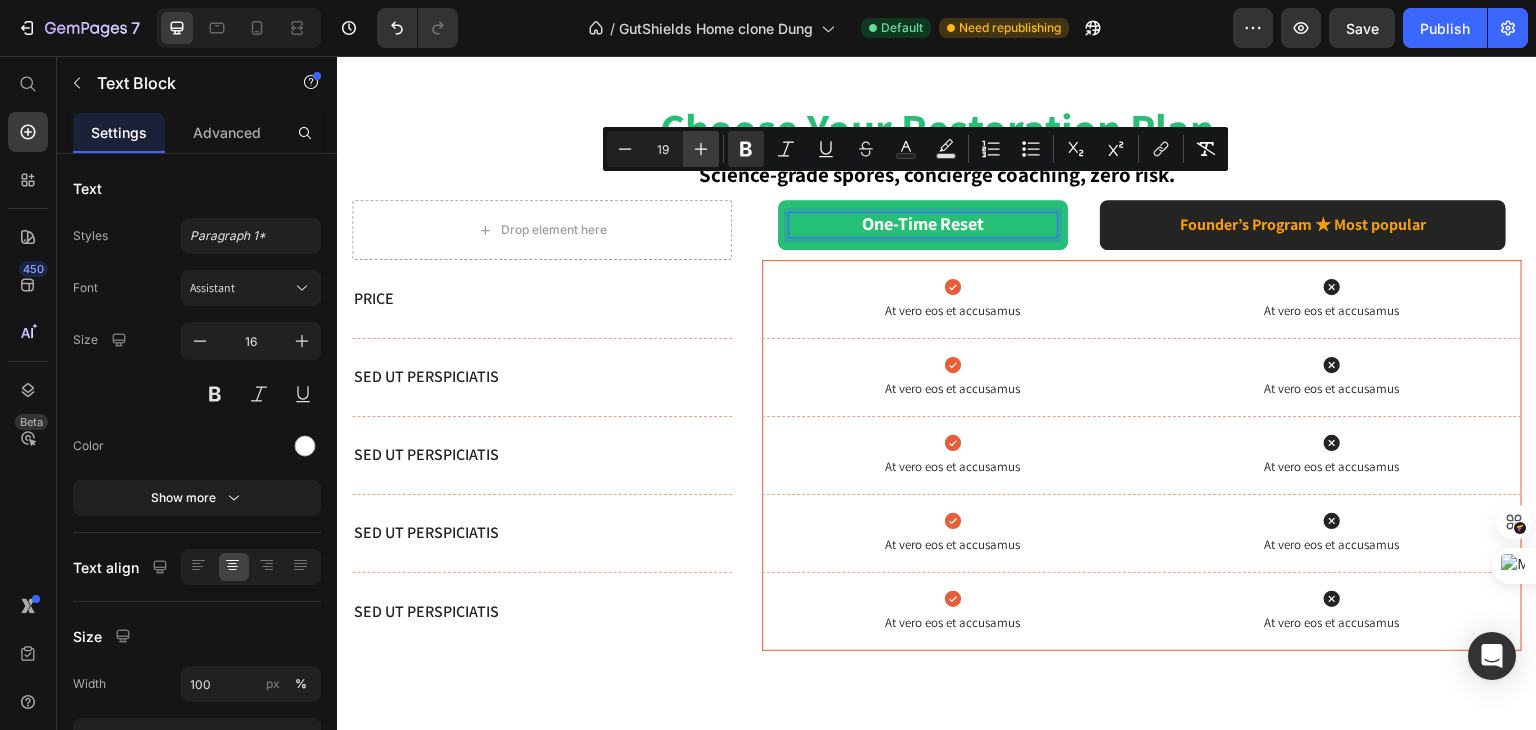 click 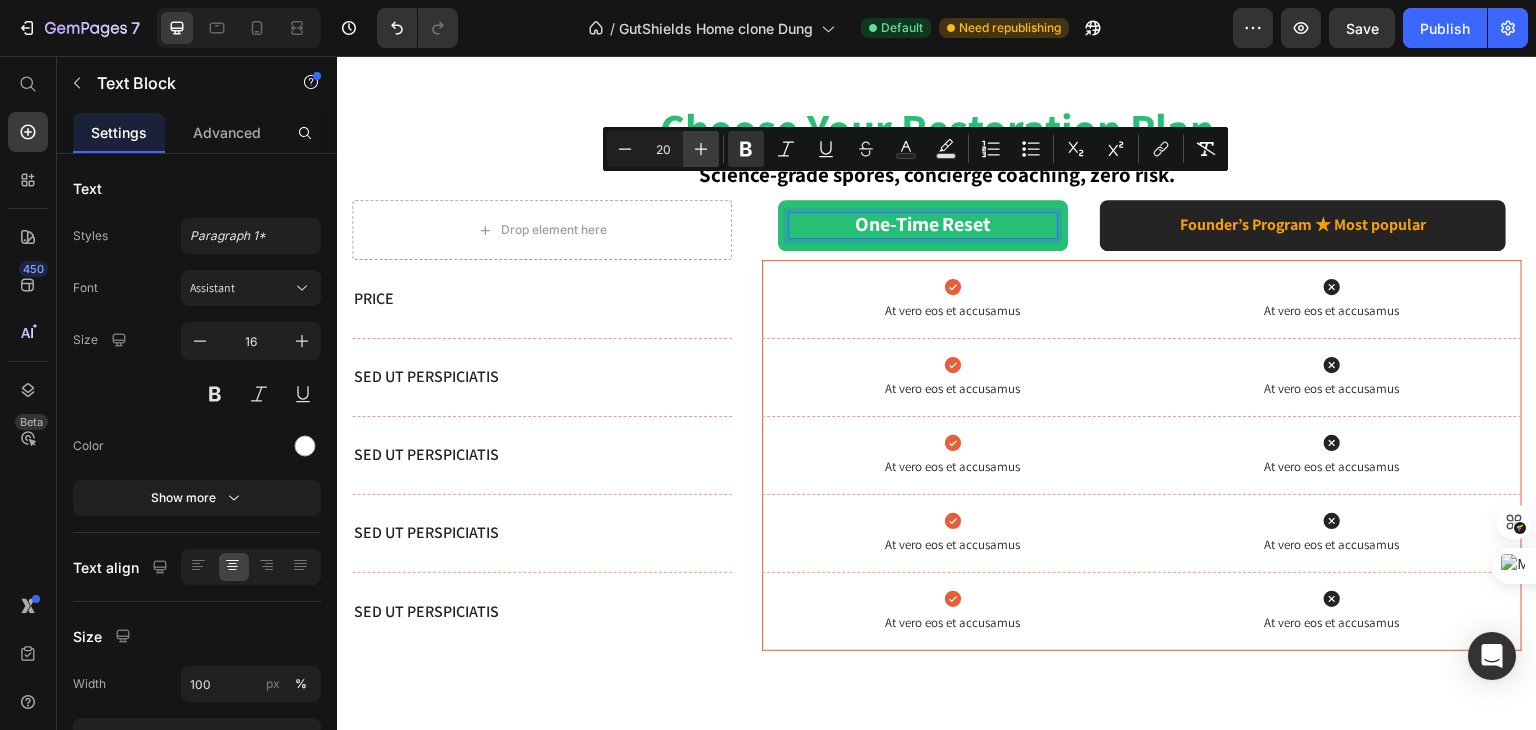 click 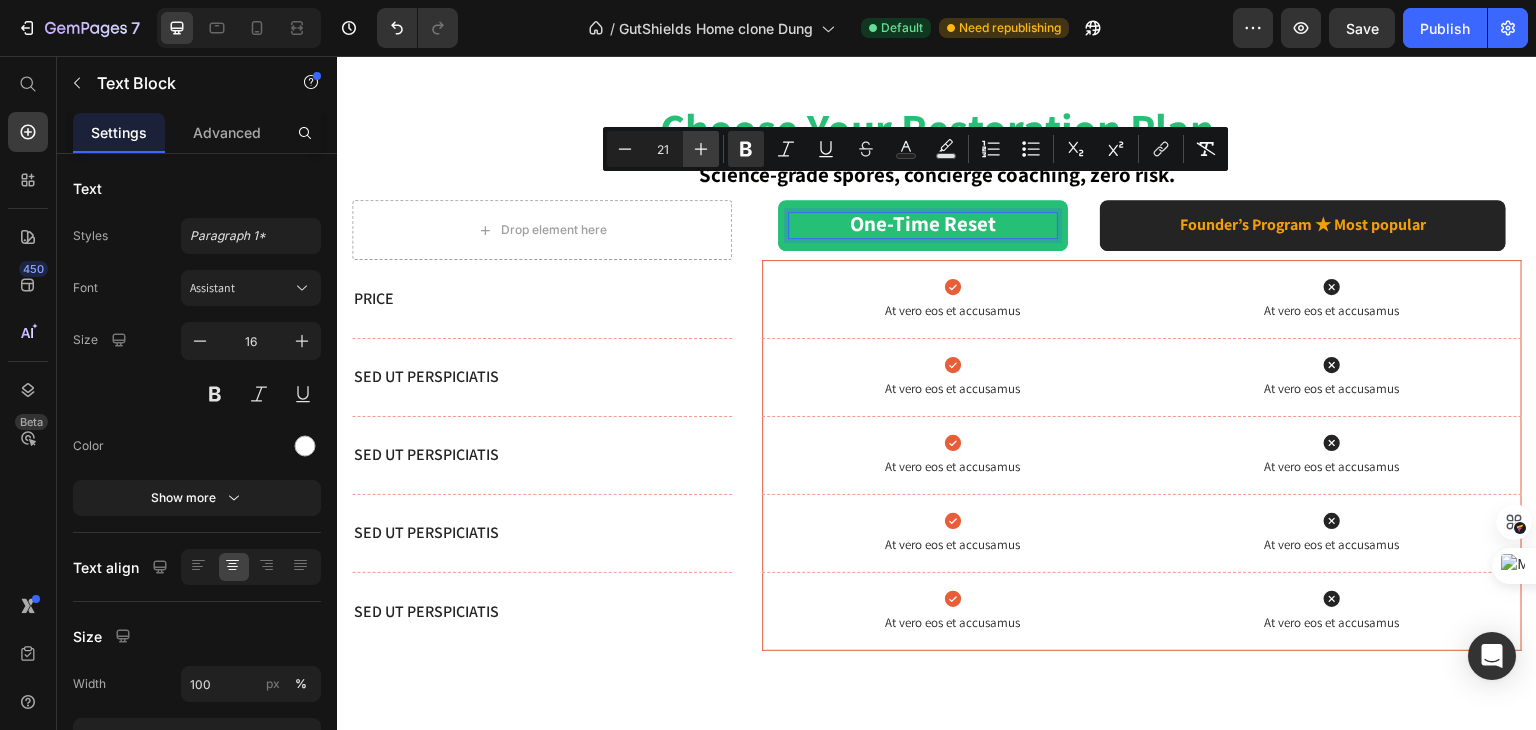 click 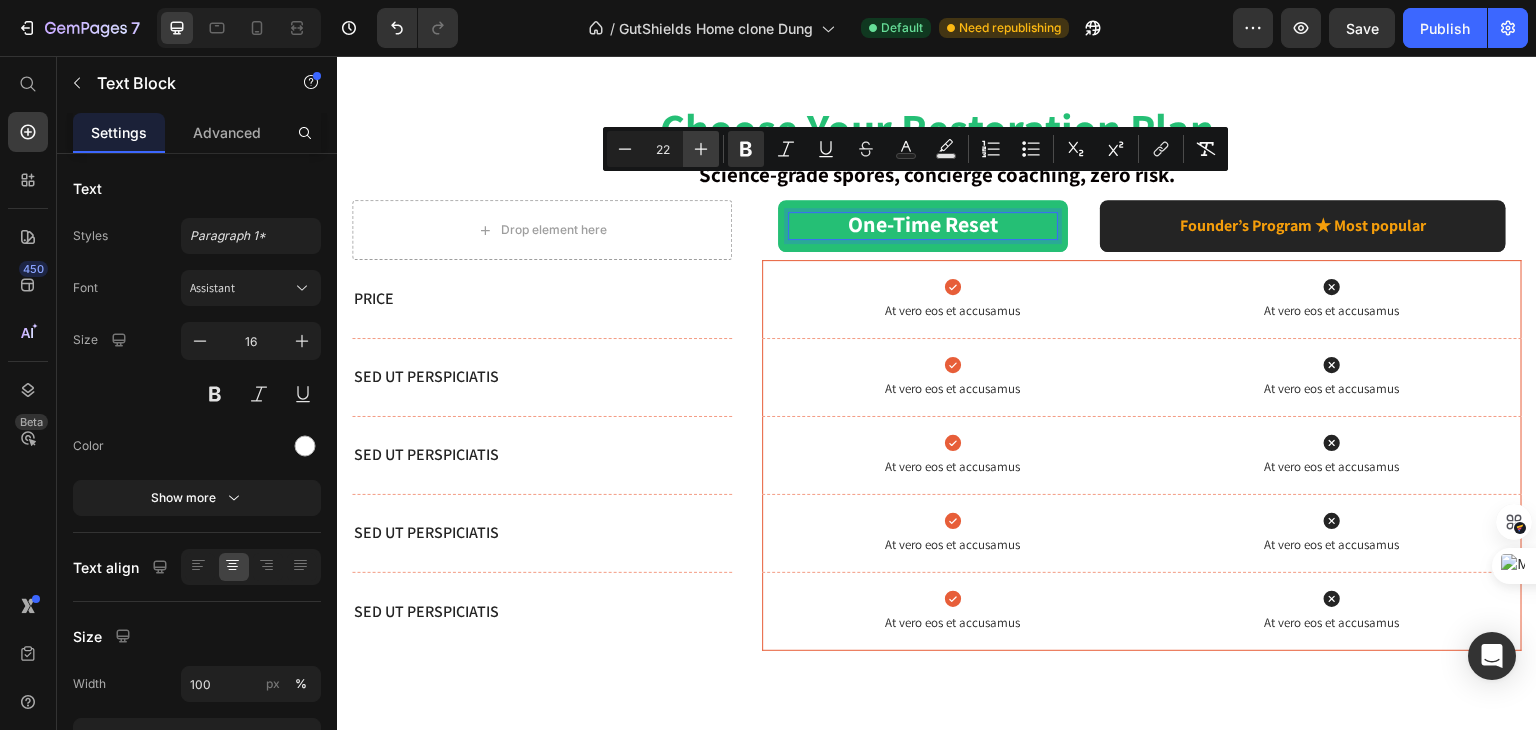 click 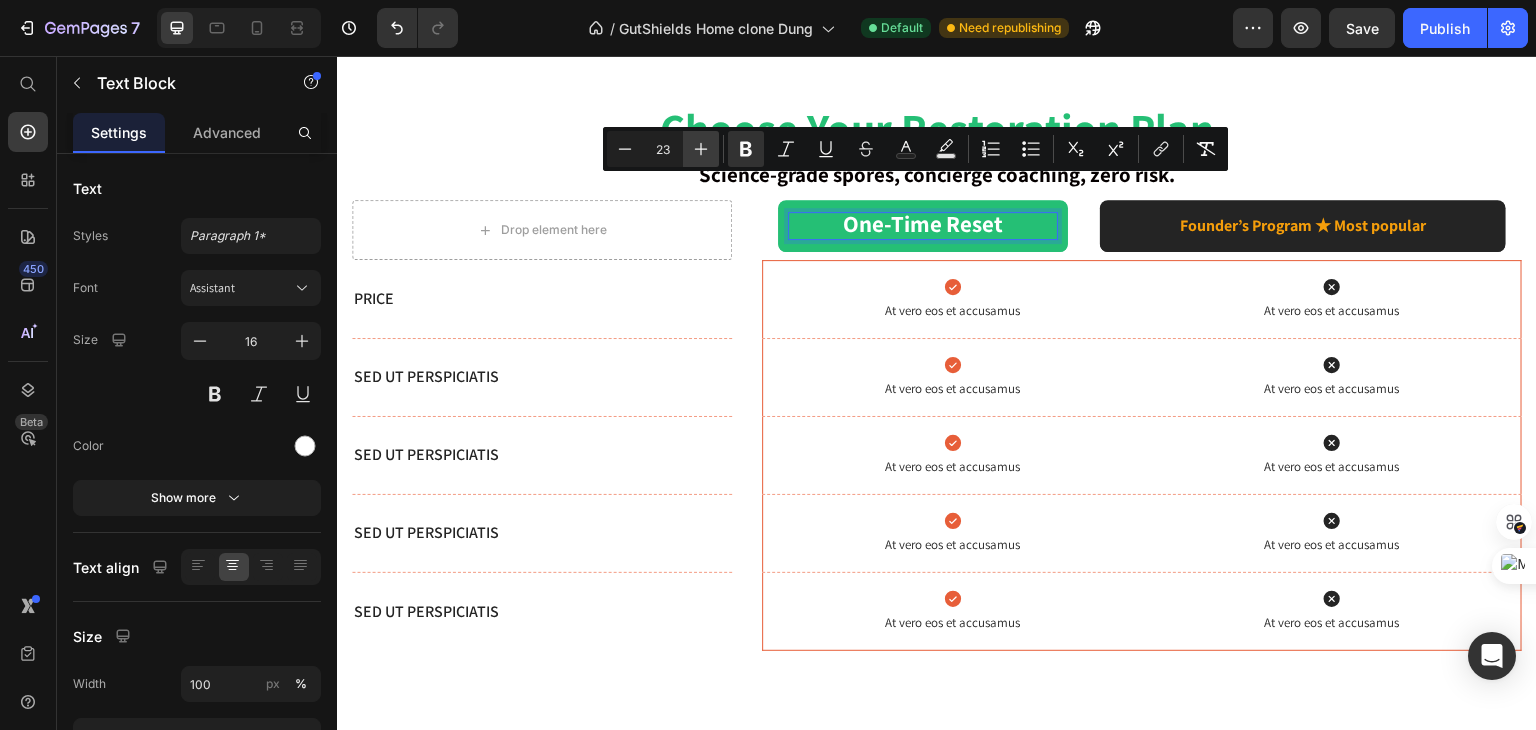 click 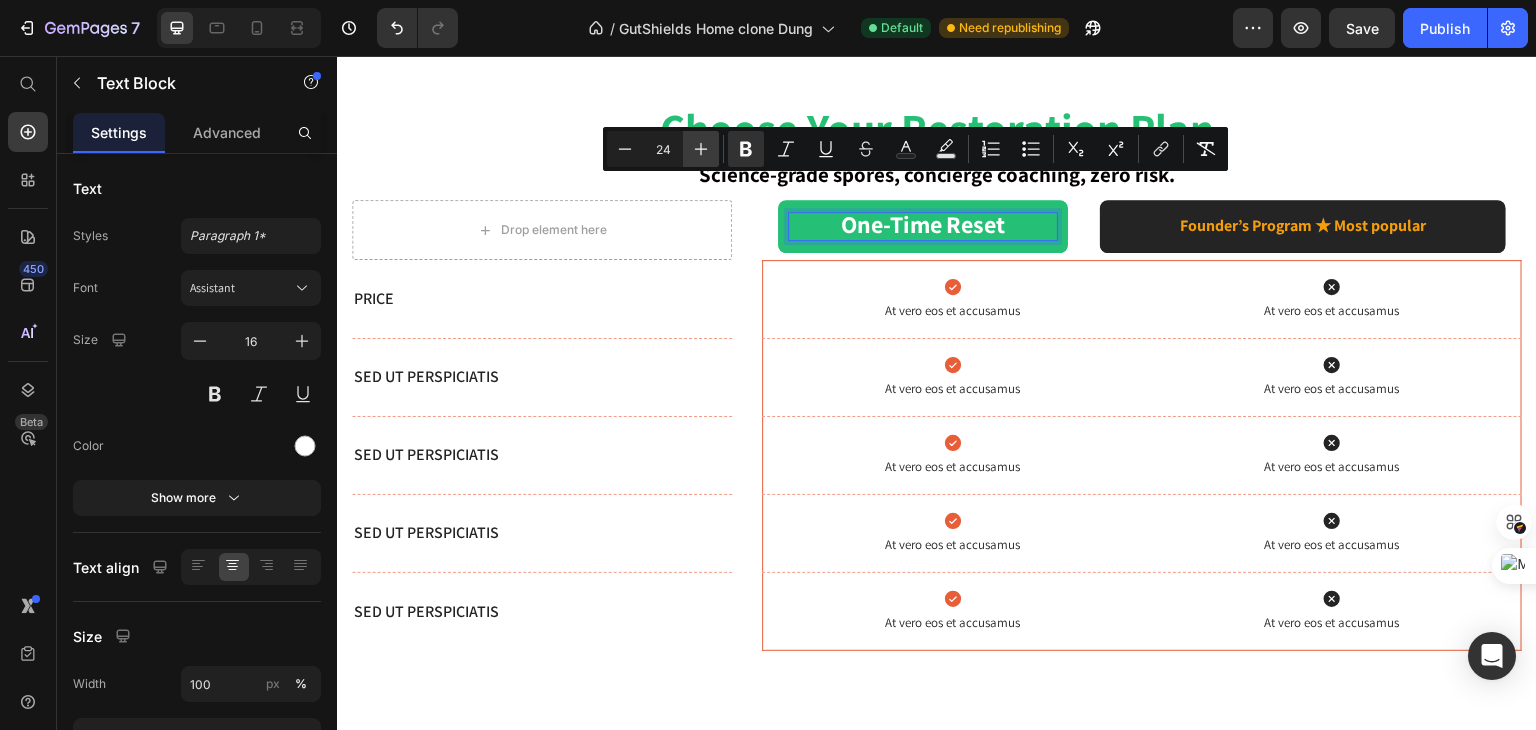 click 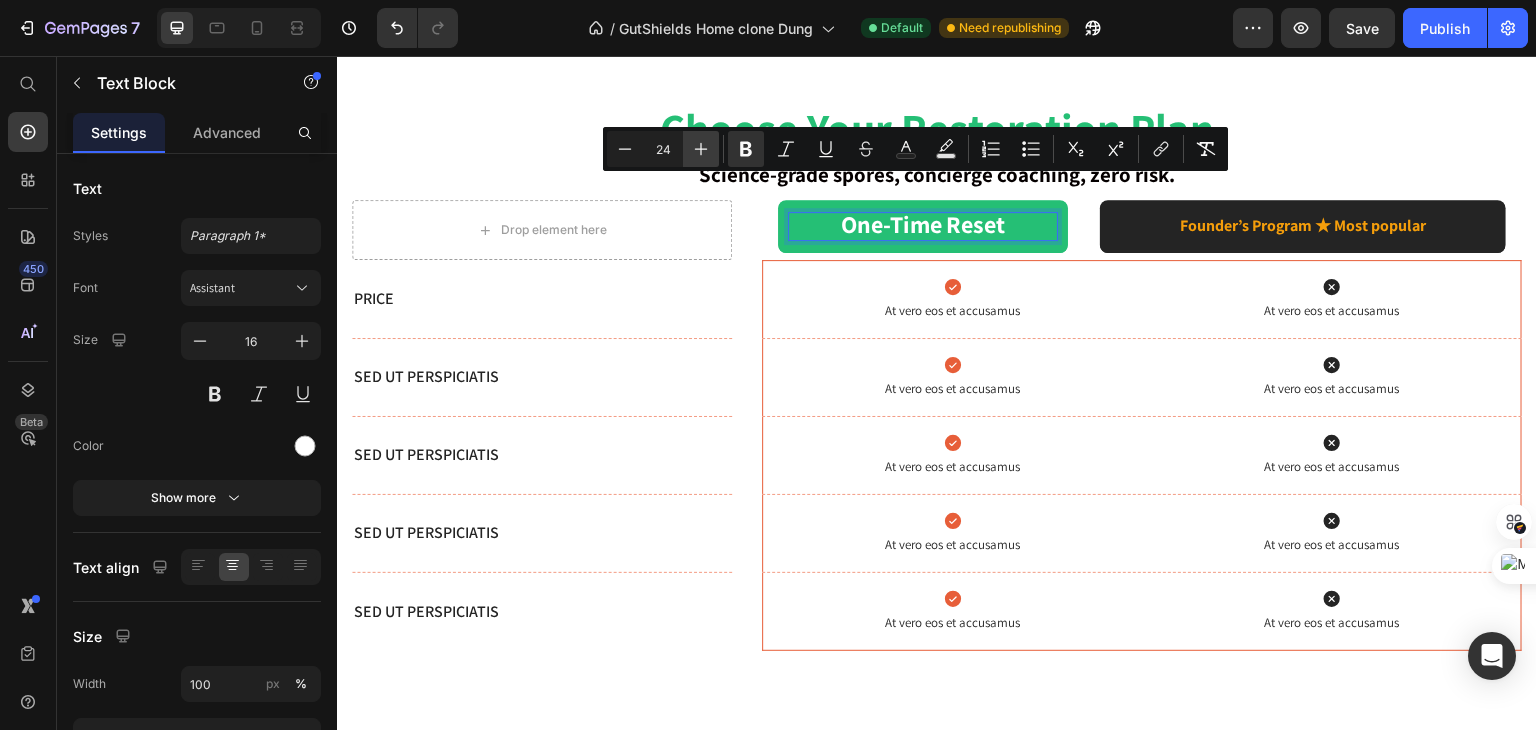 type on "25" 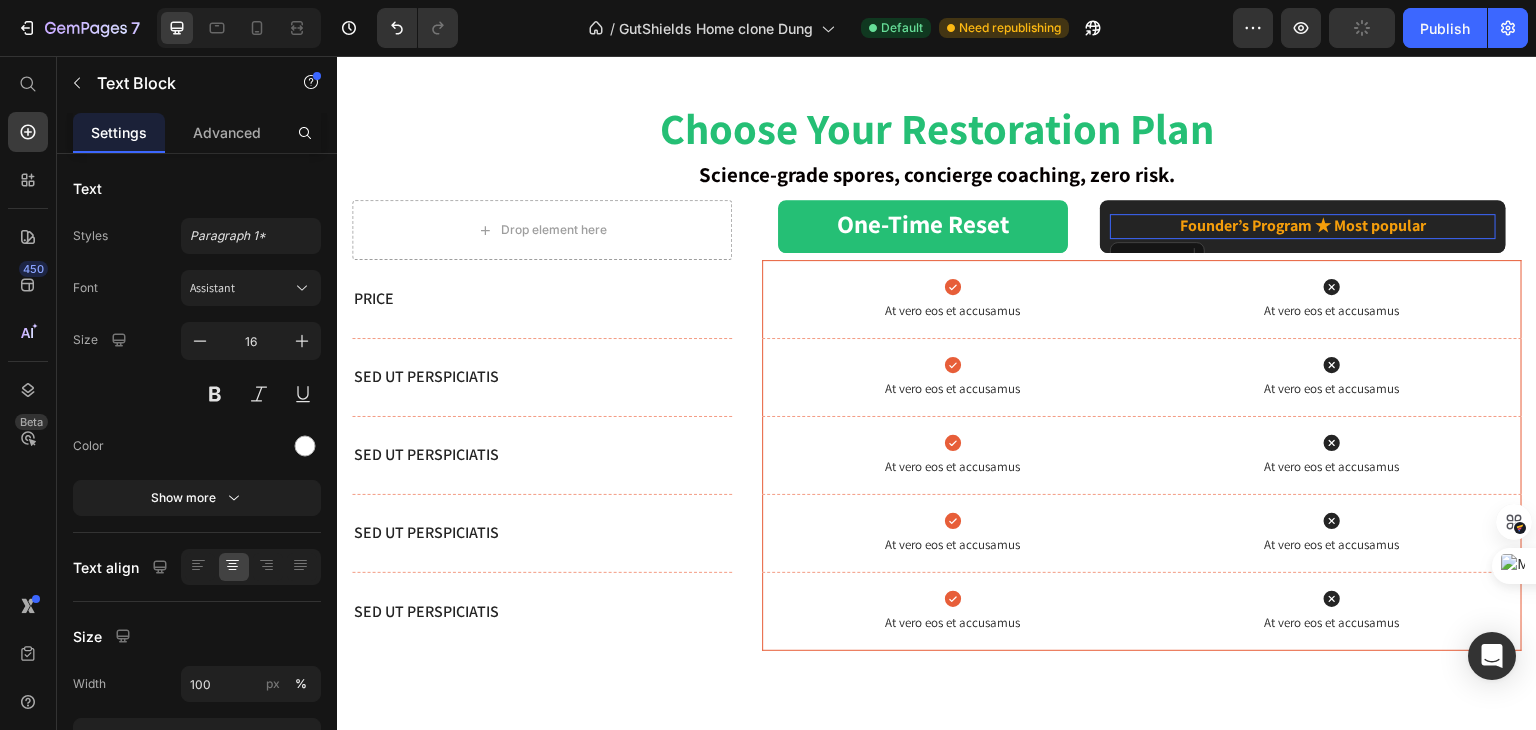 click on "Founder’s Program ★ Most popular" at bounding box center (1303, 225) 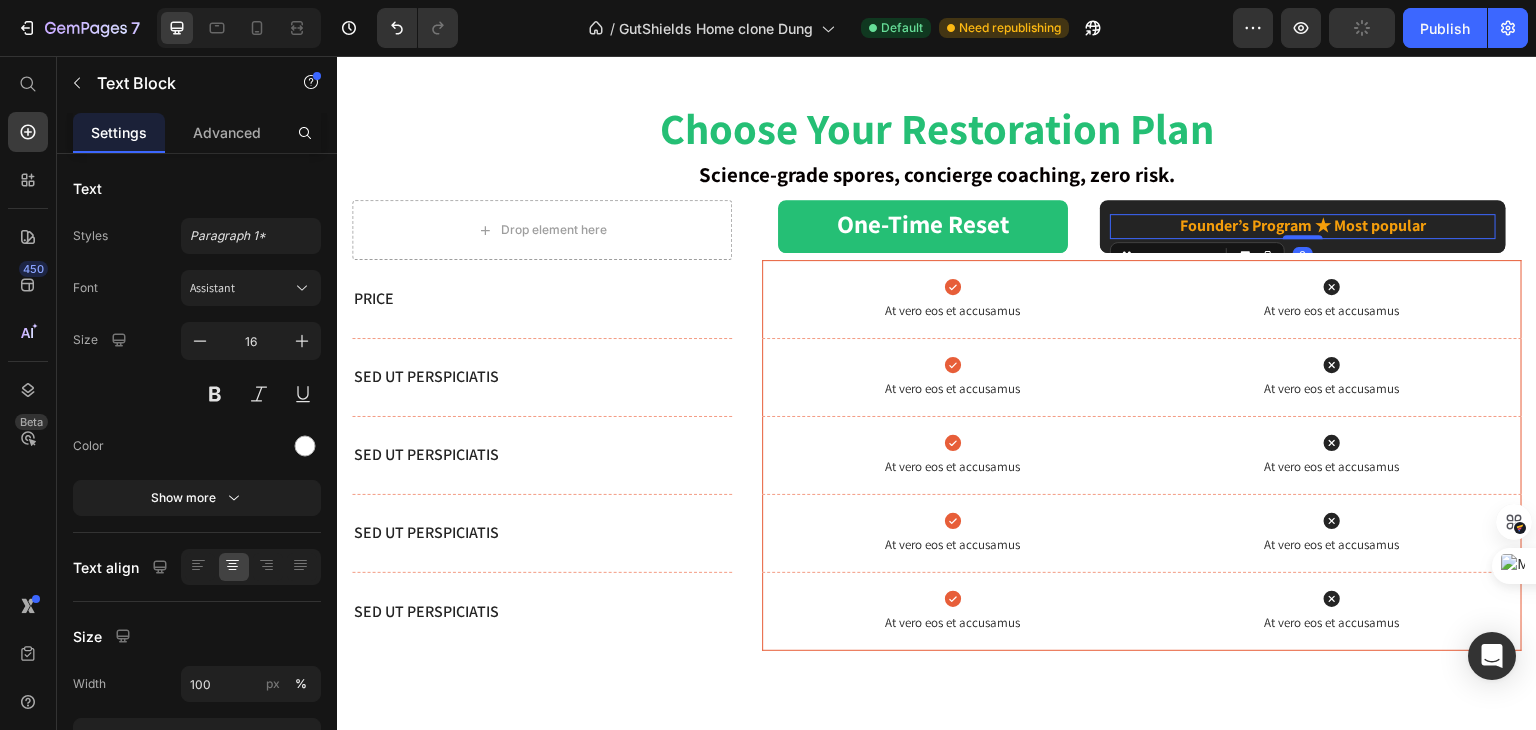 click on "Founder’s Program ★ Most popular" at bounding box center [1303, 225] 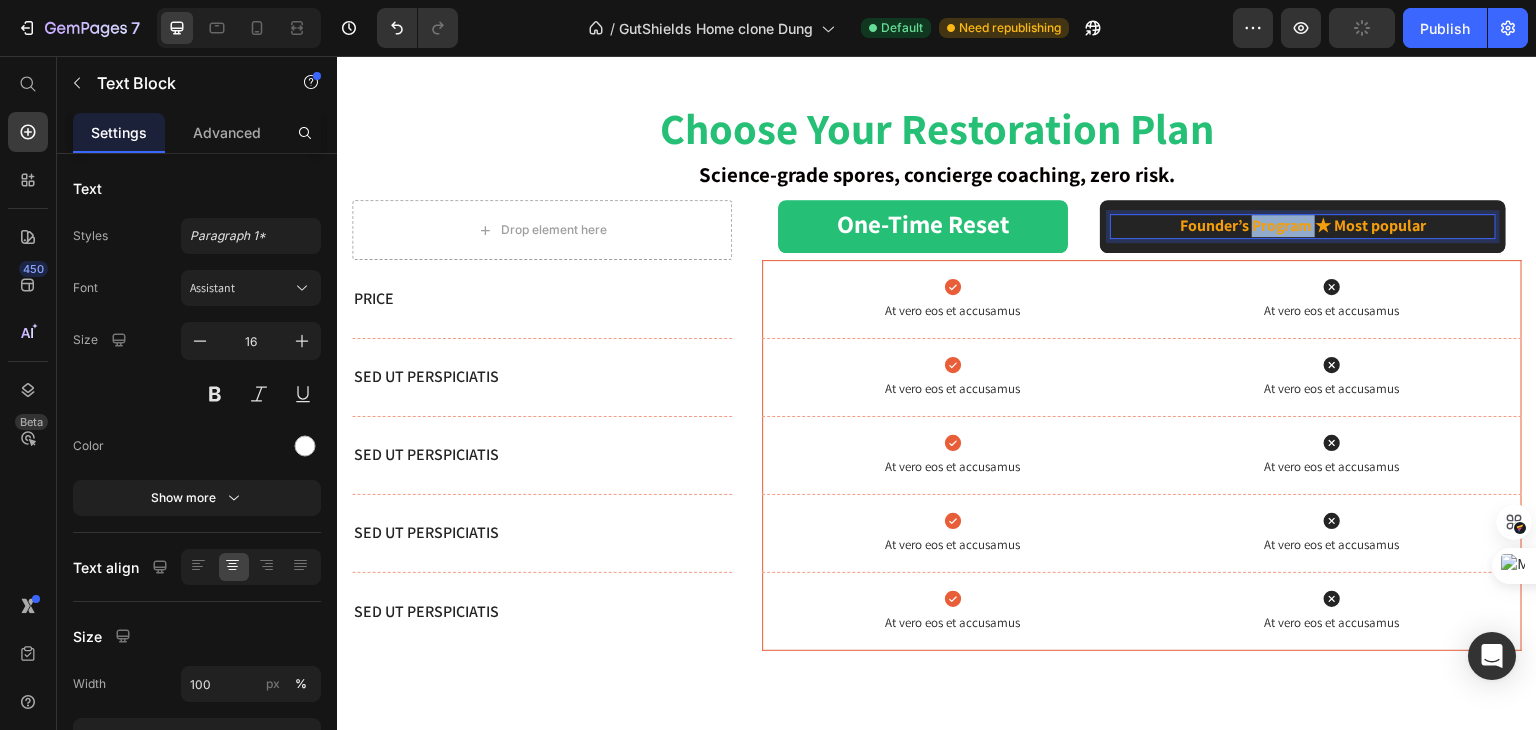 click on "Founder’s Program ★ Most popular" at bounding box center (1303, 225) 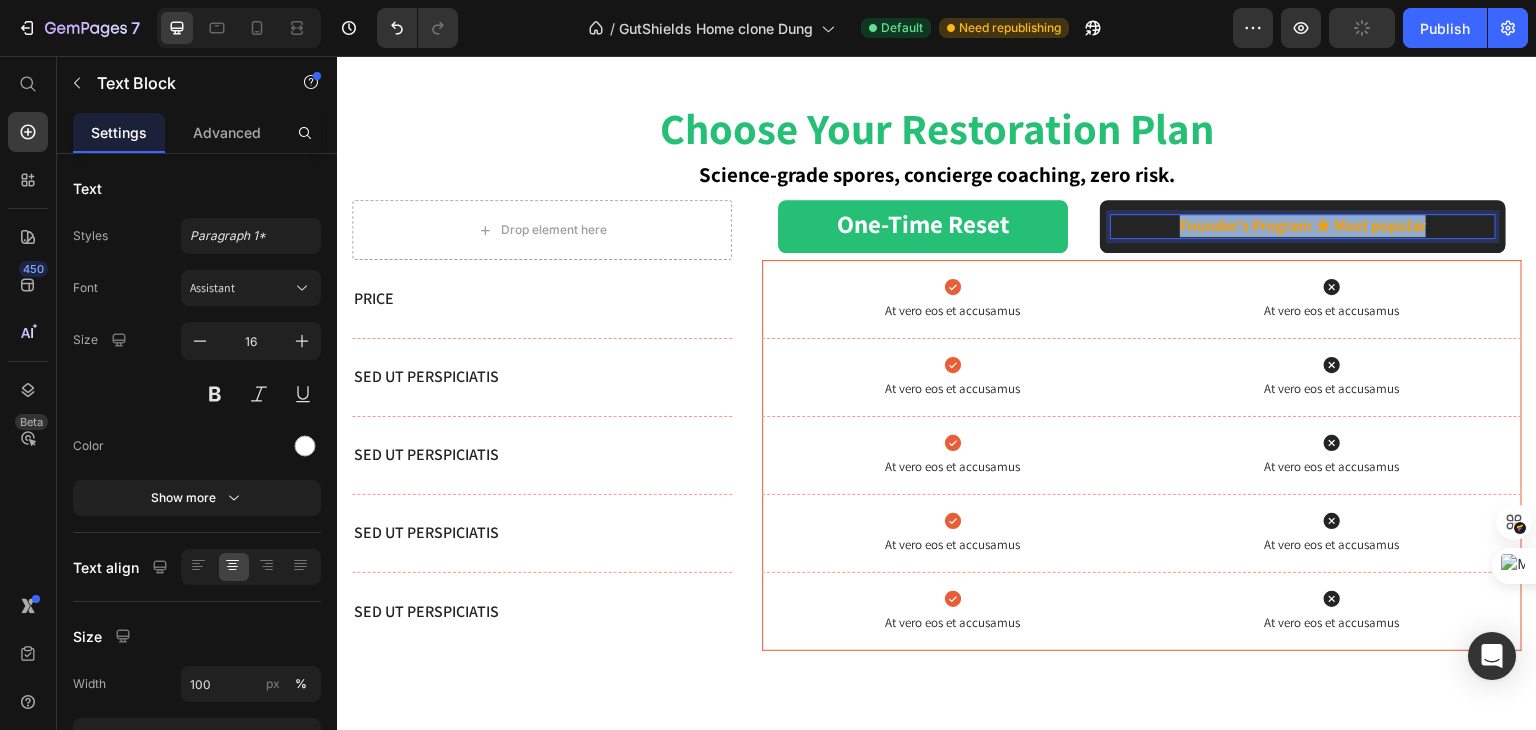 click on "Founder’s Program ★ Most popular" at bounding box center (1303, 225) 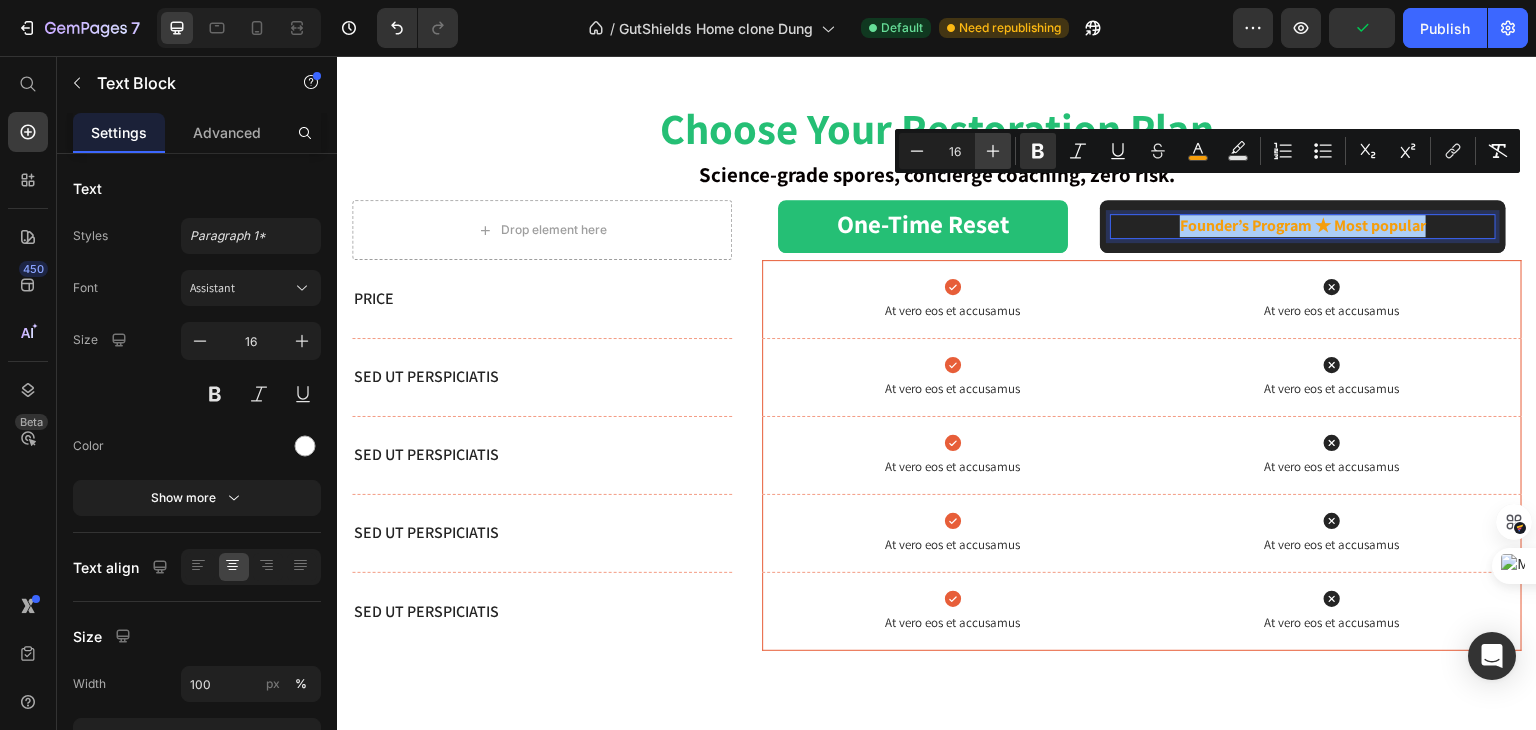 click on "Plus" at bounding box center [993, 151] 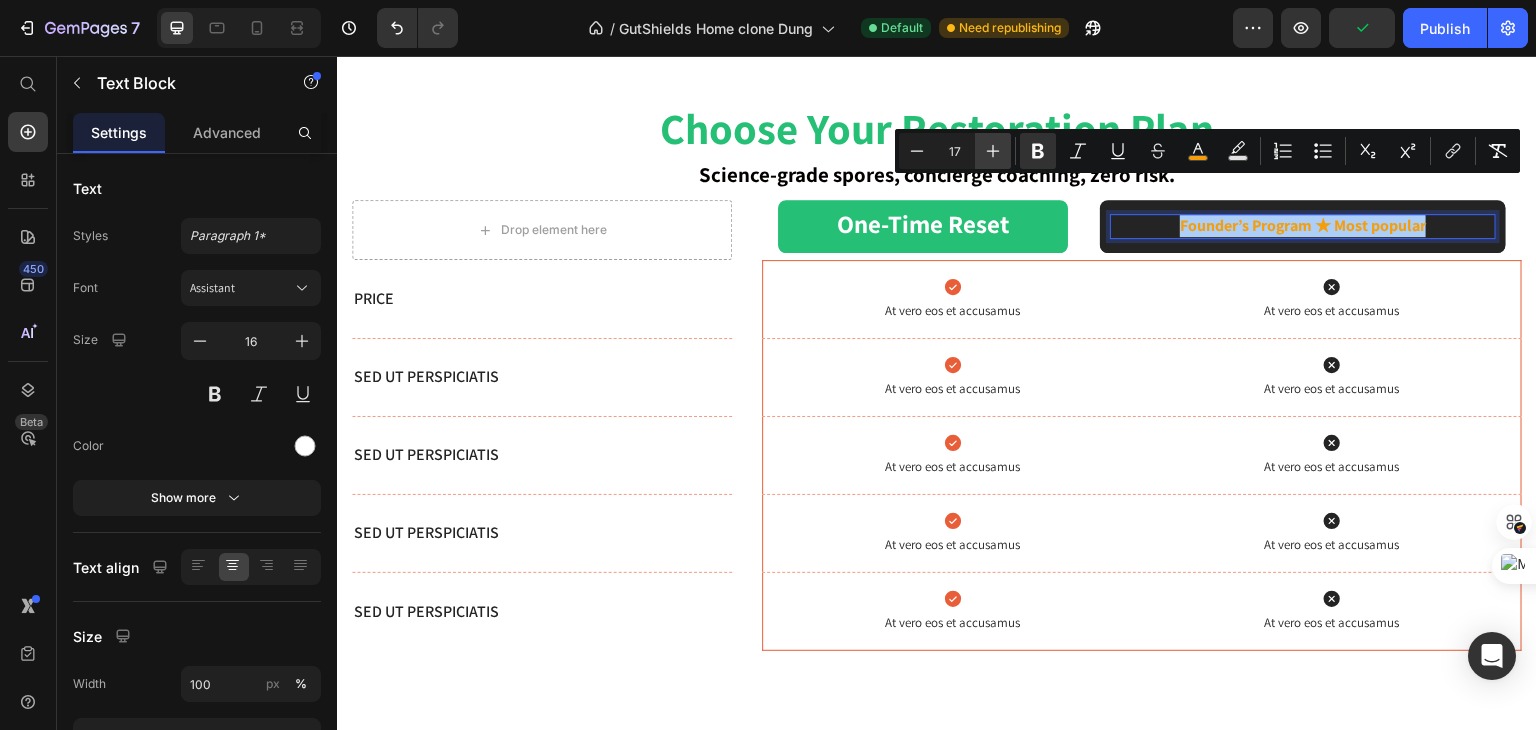 click on "Plus" at bounding box center [993, 151] 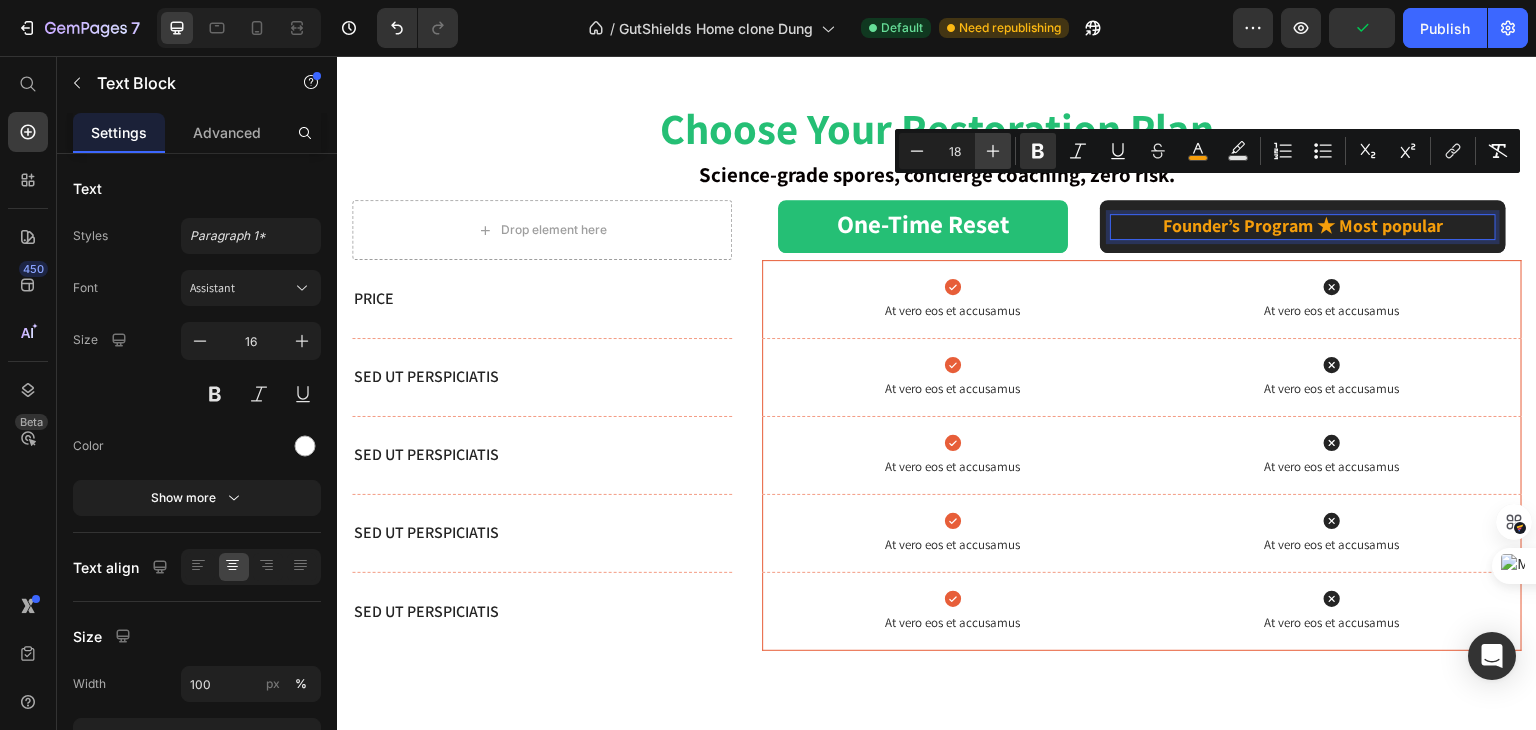 click on "Plus" at bounding box center (993, 151) 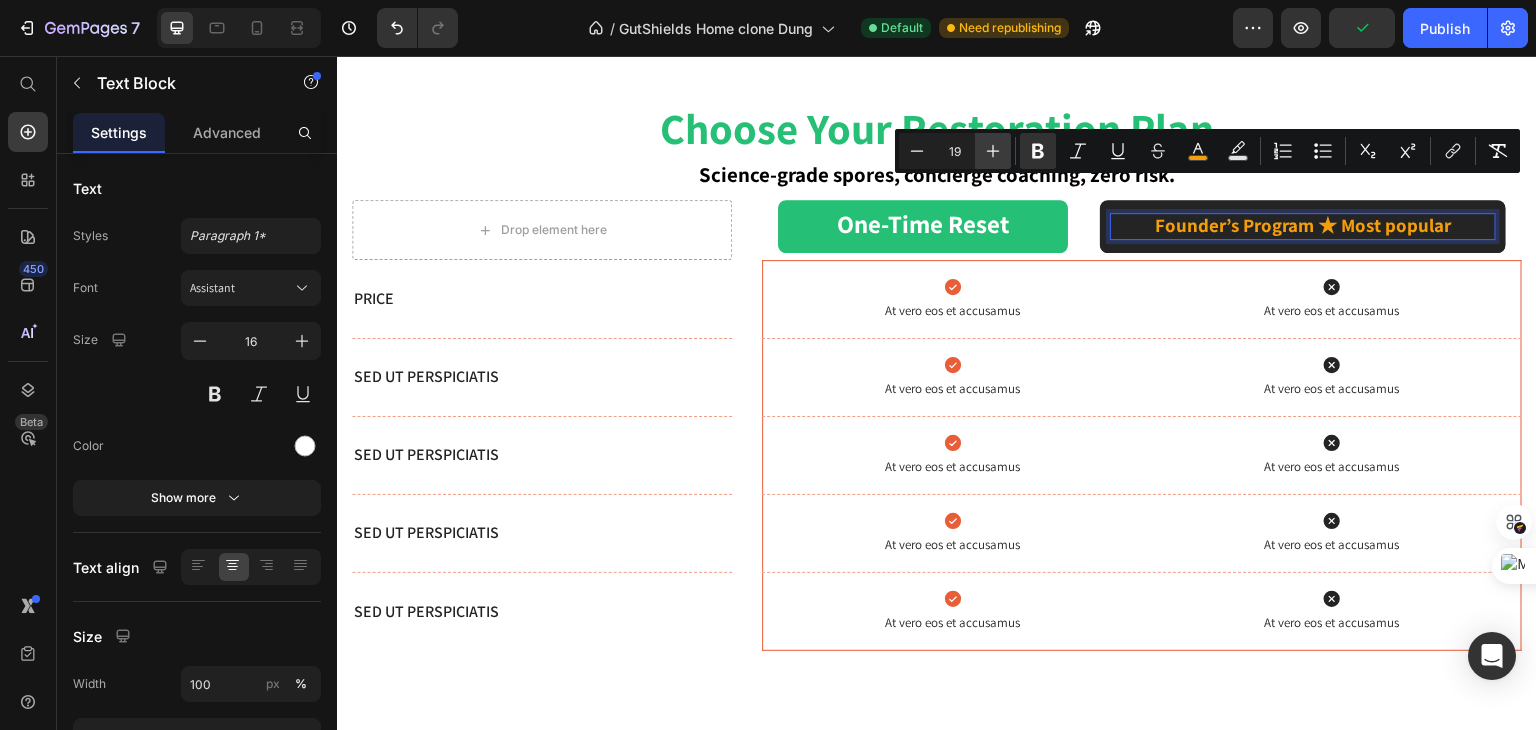click on "Plus" at bounding box center (993, 151) 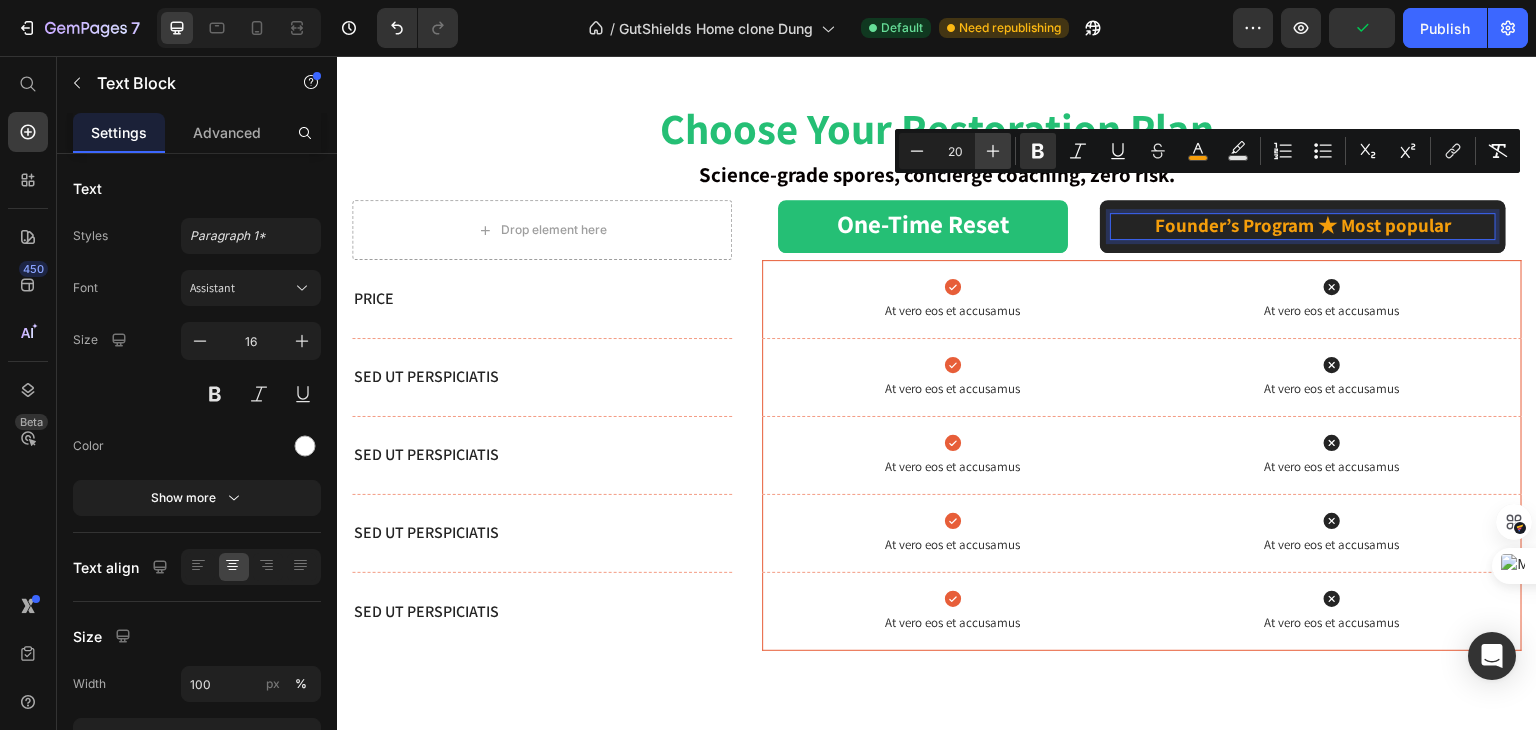 click on "Plus" at bounding box center [993, 151] 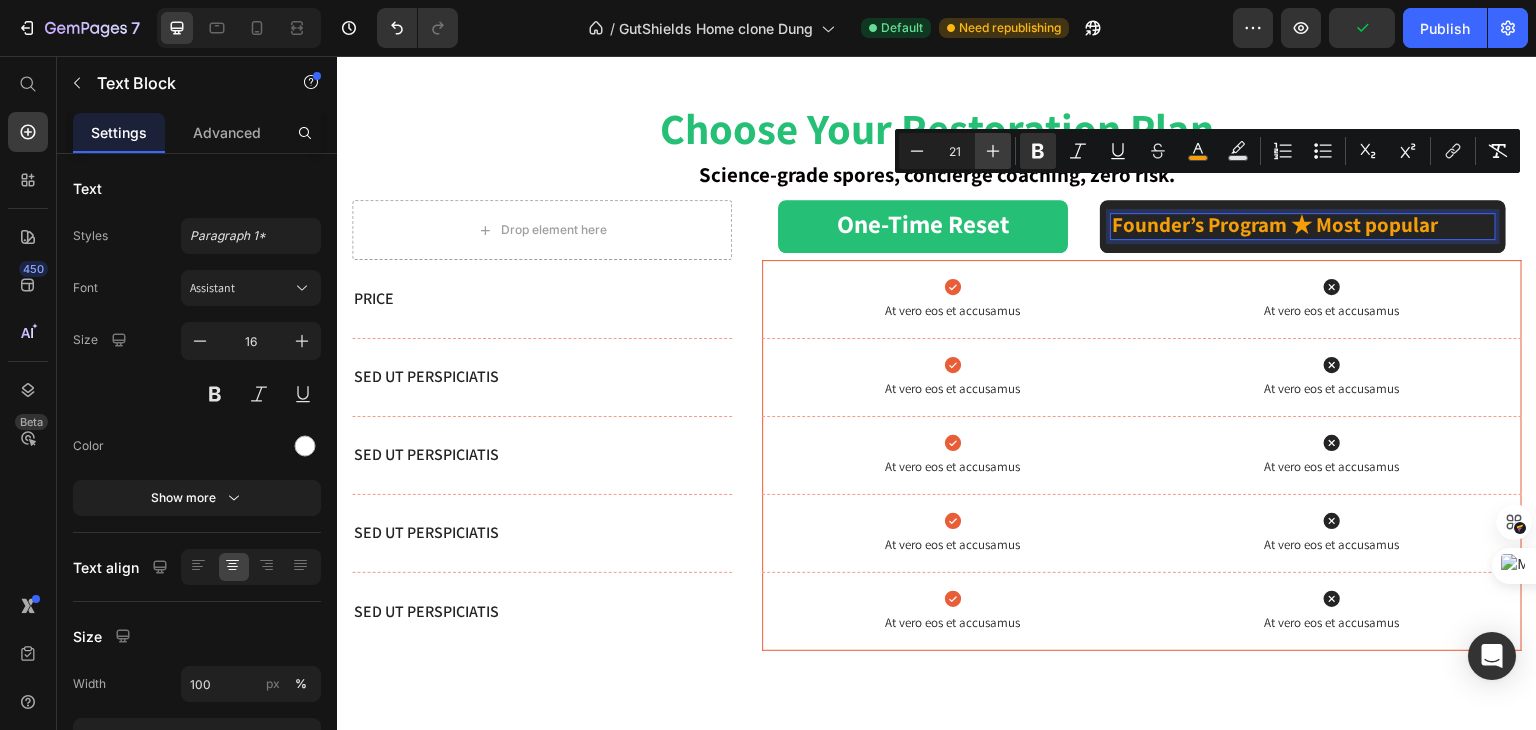 click on "Plus" at bounding box center [993, 151] 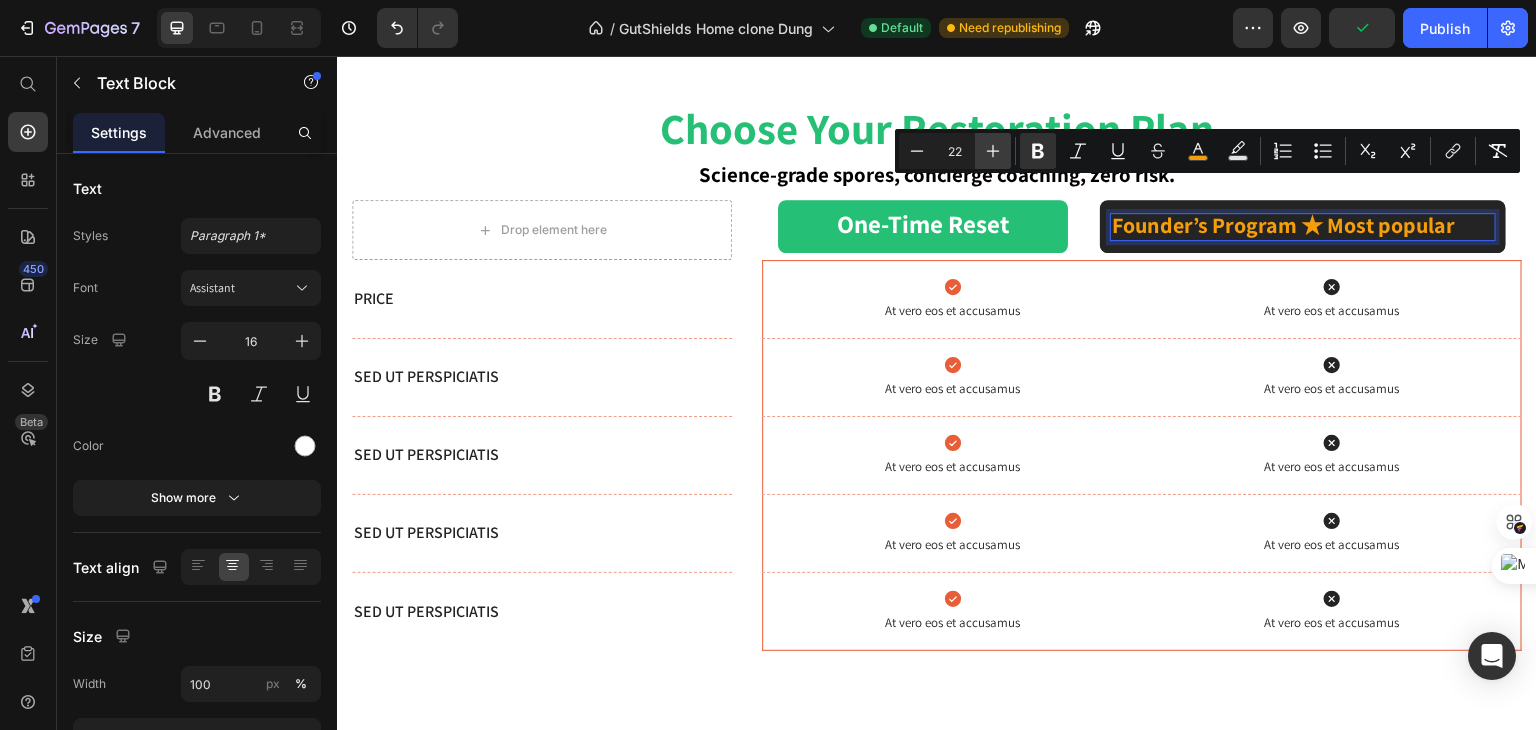 click on "Plus" at bounding box center [993, 151] 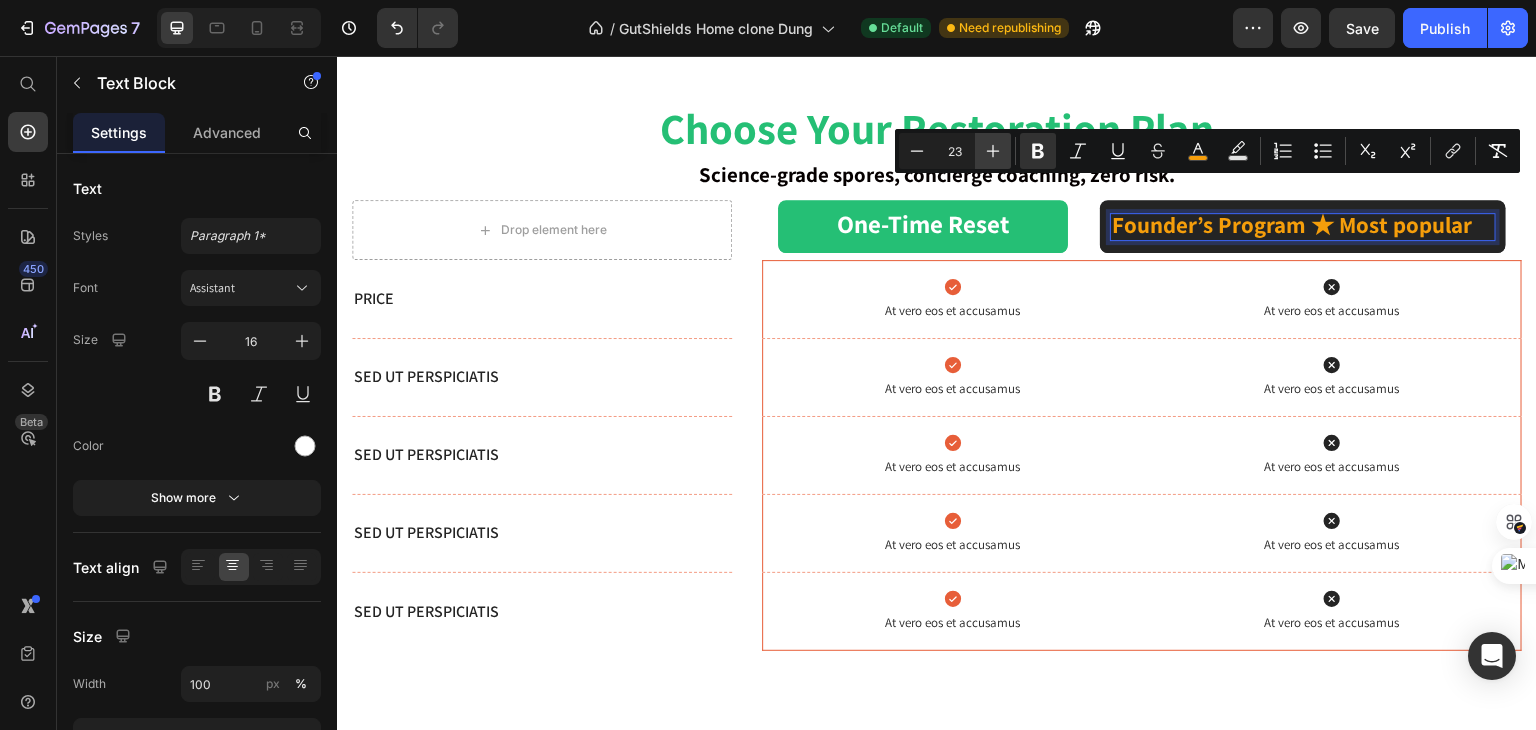 click on "Plus" at bounding box center (993, 151) 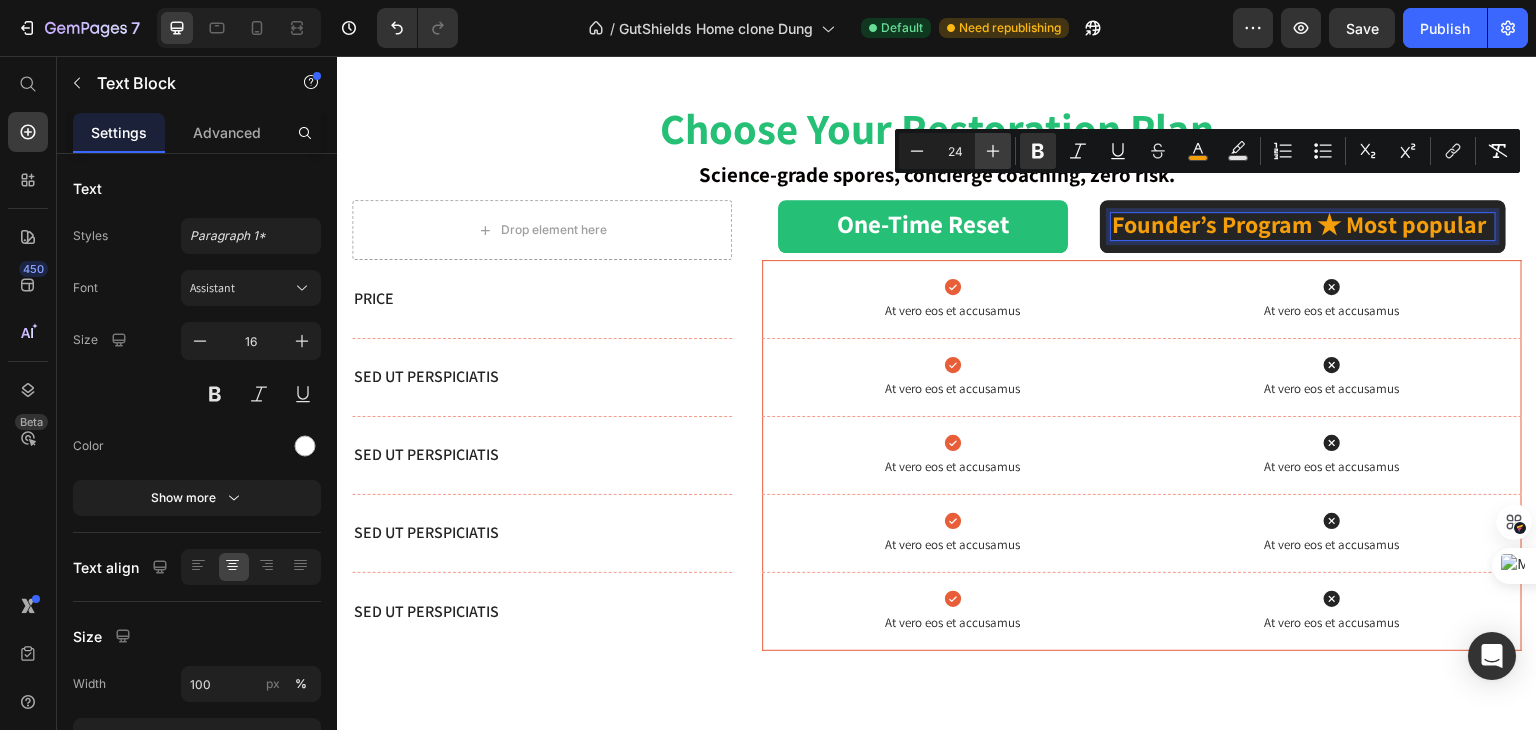 click on "Plus" at bounding box center (993, 151) 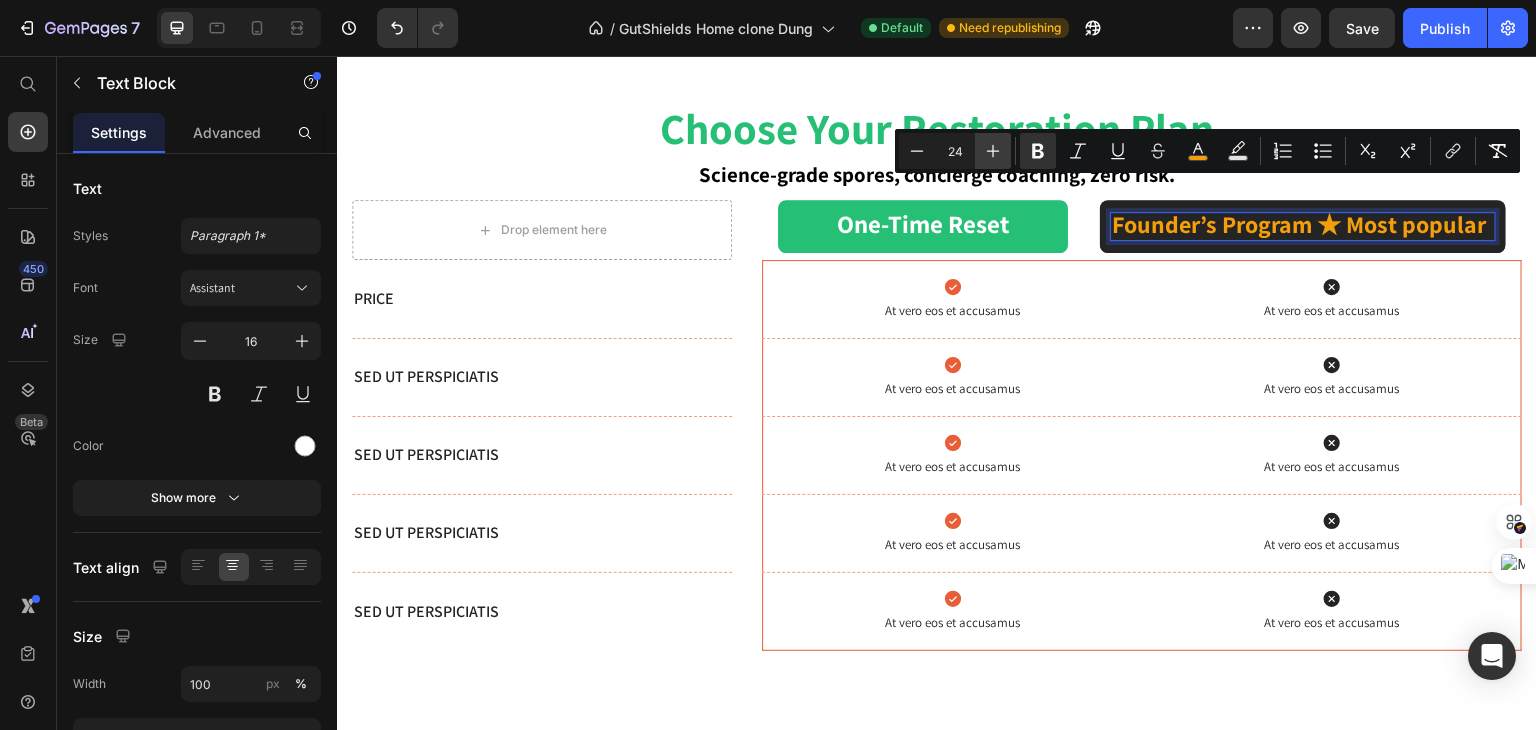 type on "25" 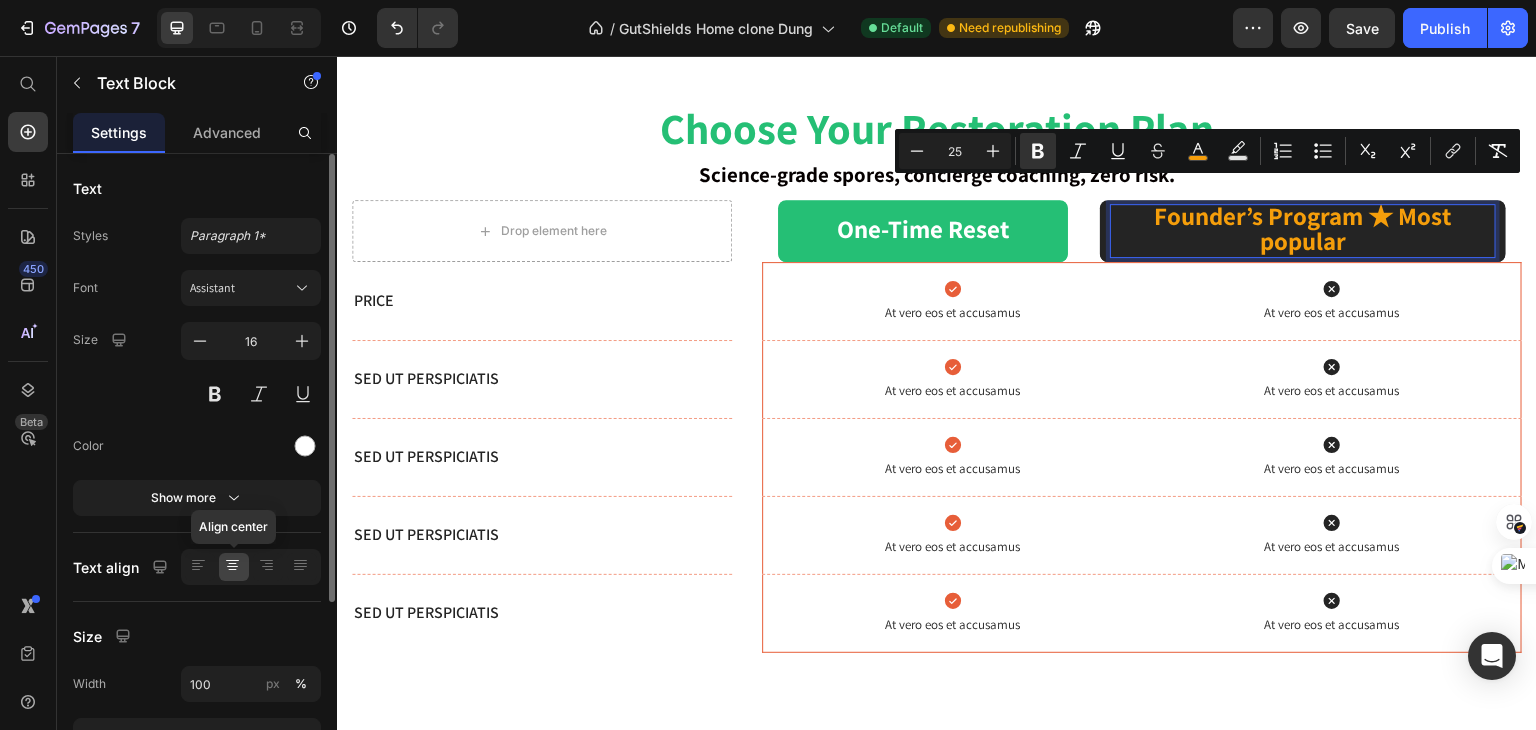 click 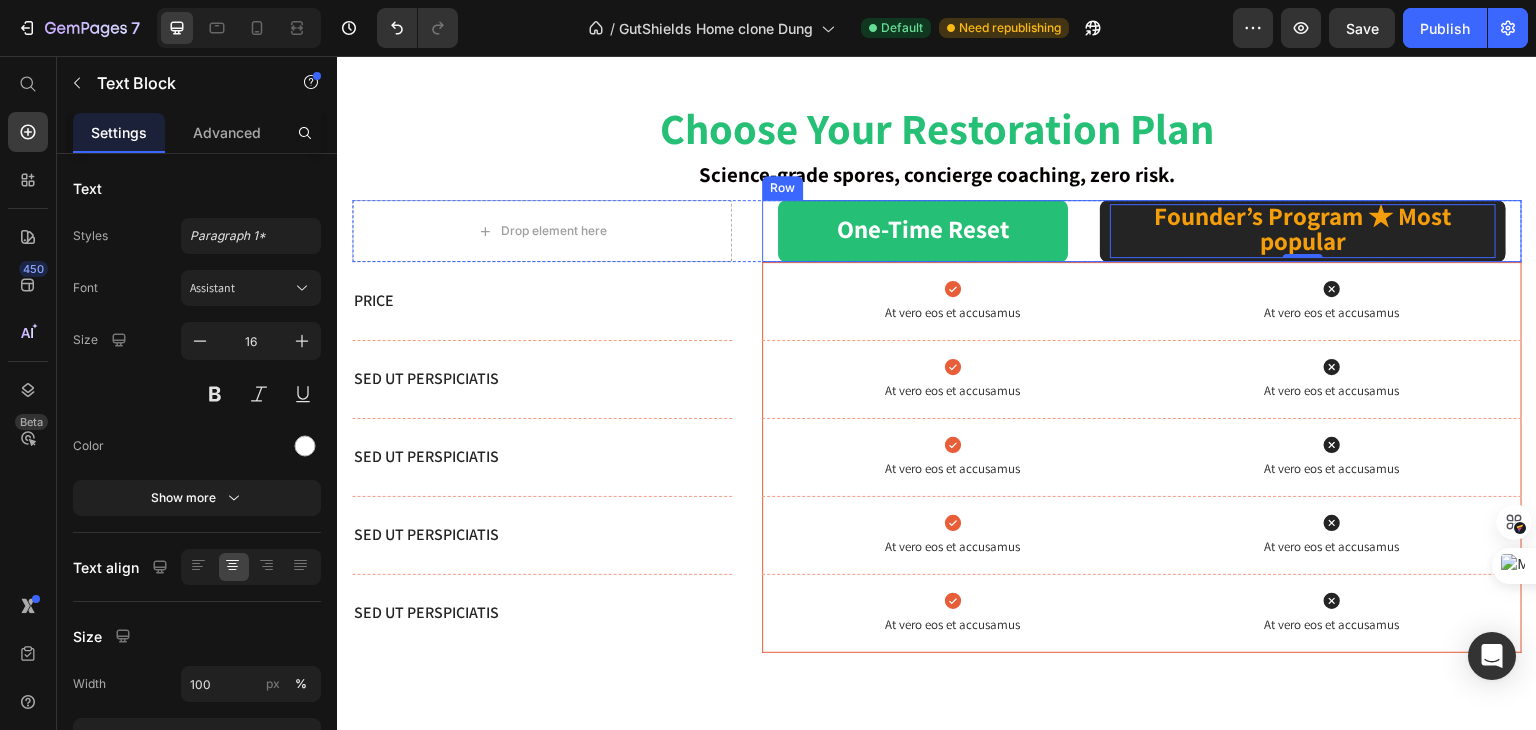 click on "One-Time Reset Text Block Hero Banner Founder’s Program ★ Most popular Text Block   0 Hero Banner Row" at bounding box center (1142, 231) 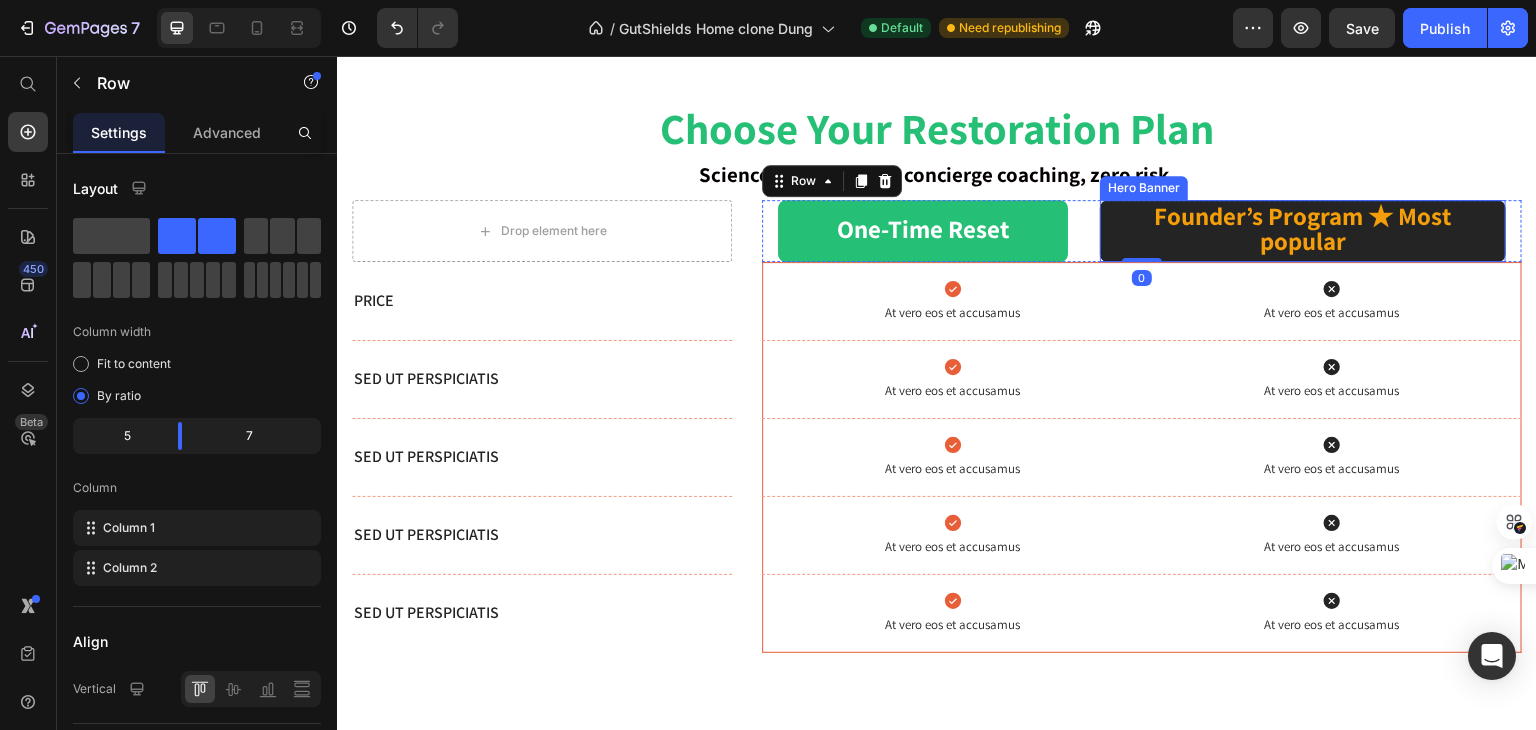 click on "Founder’s Program ★ Most popular Text Block" at bounding box center (1303, 231) 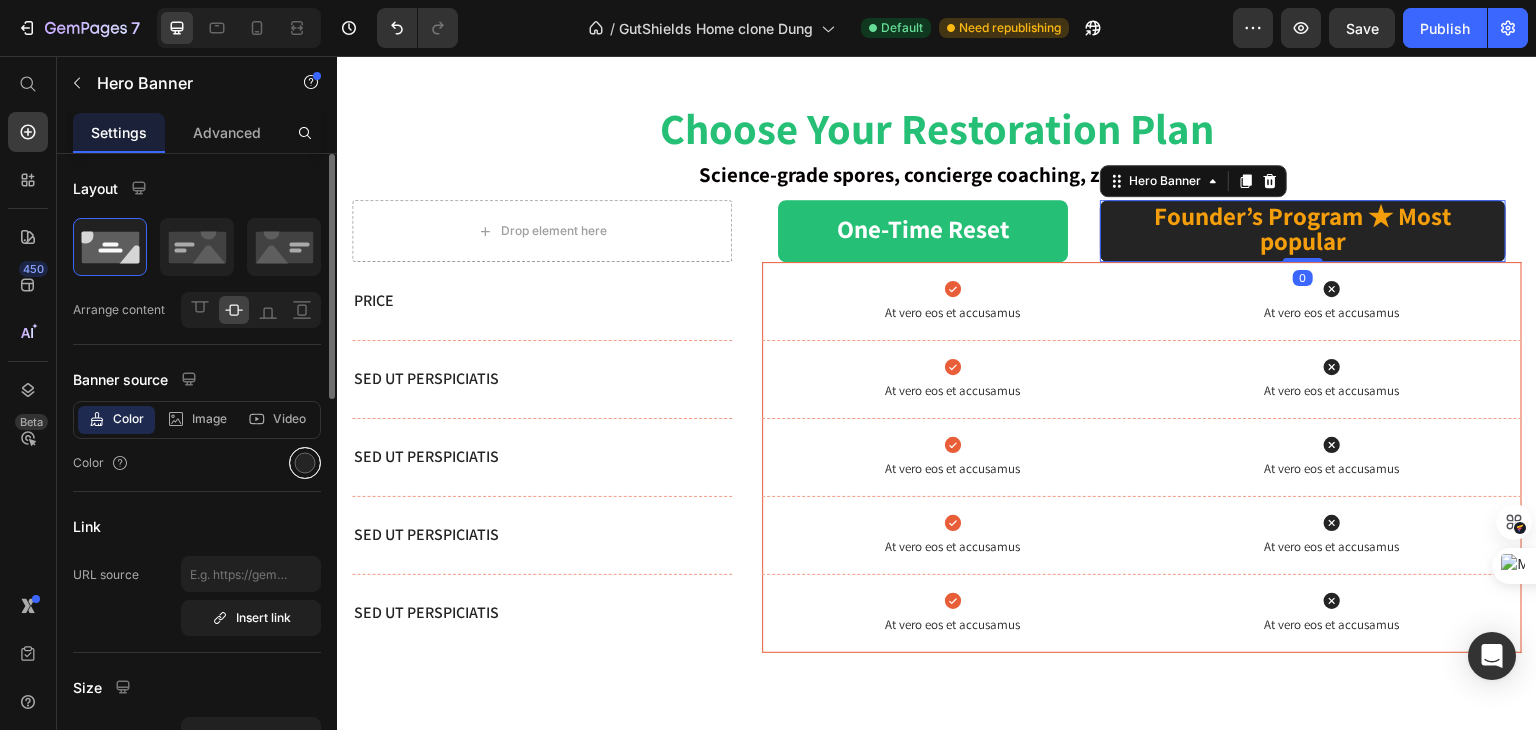 click at bounding box center (305, 463) 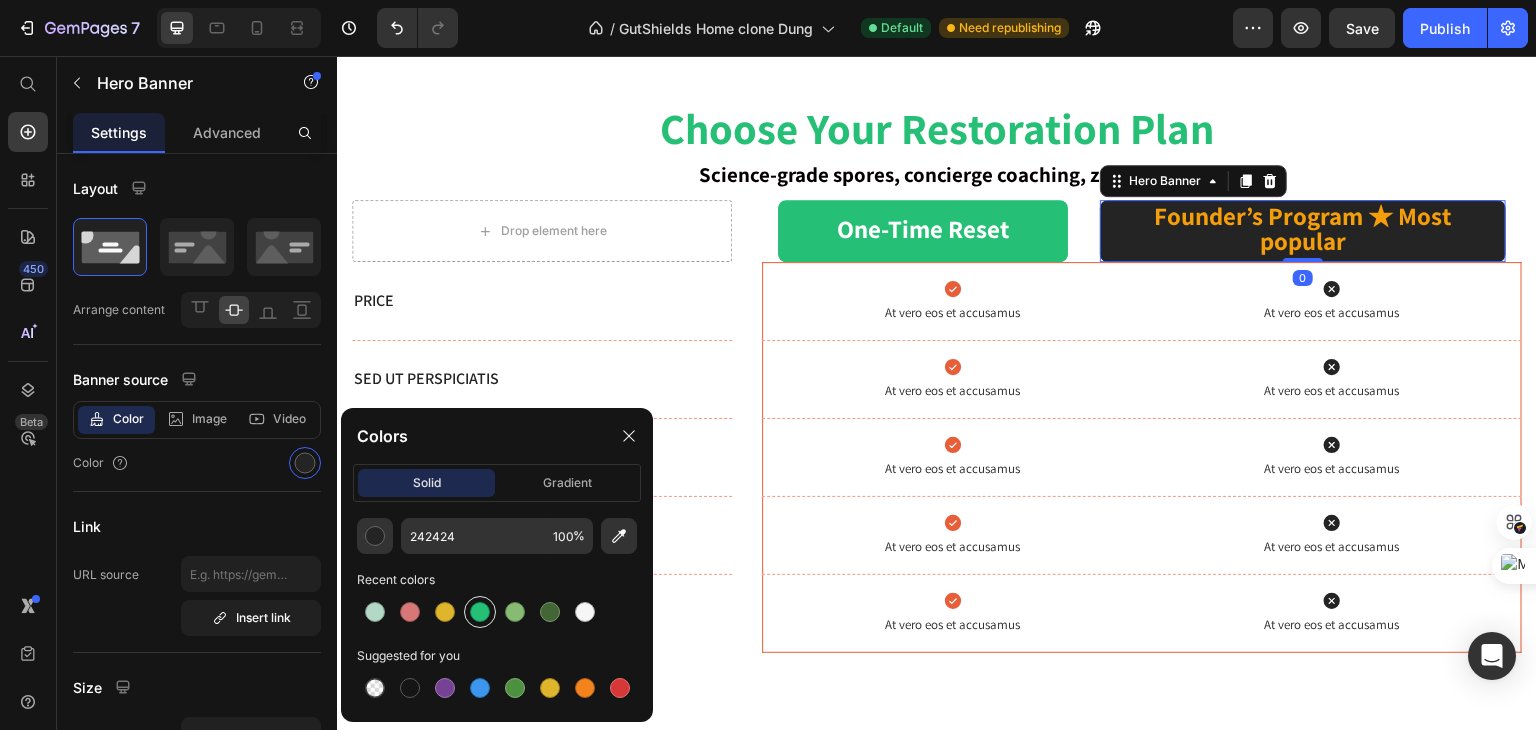 click at bounding box center (480, 612) 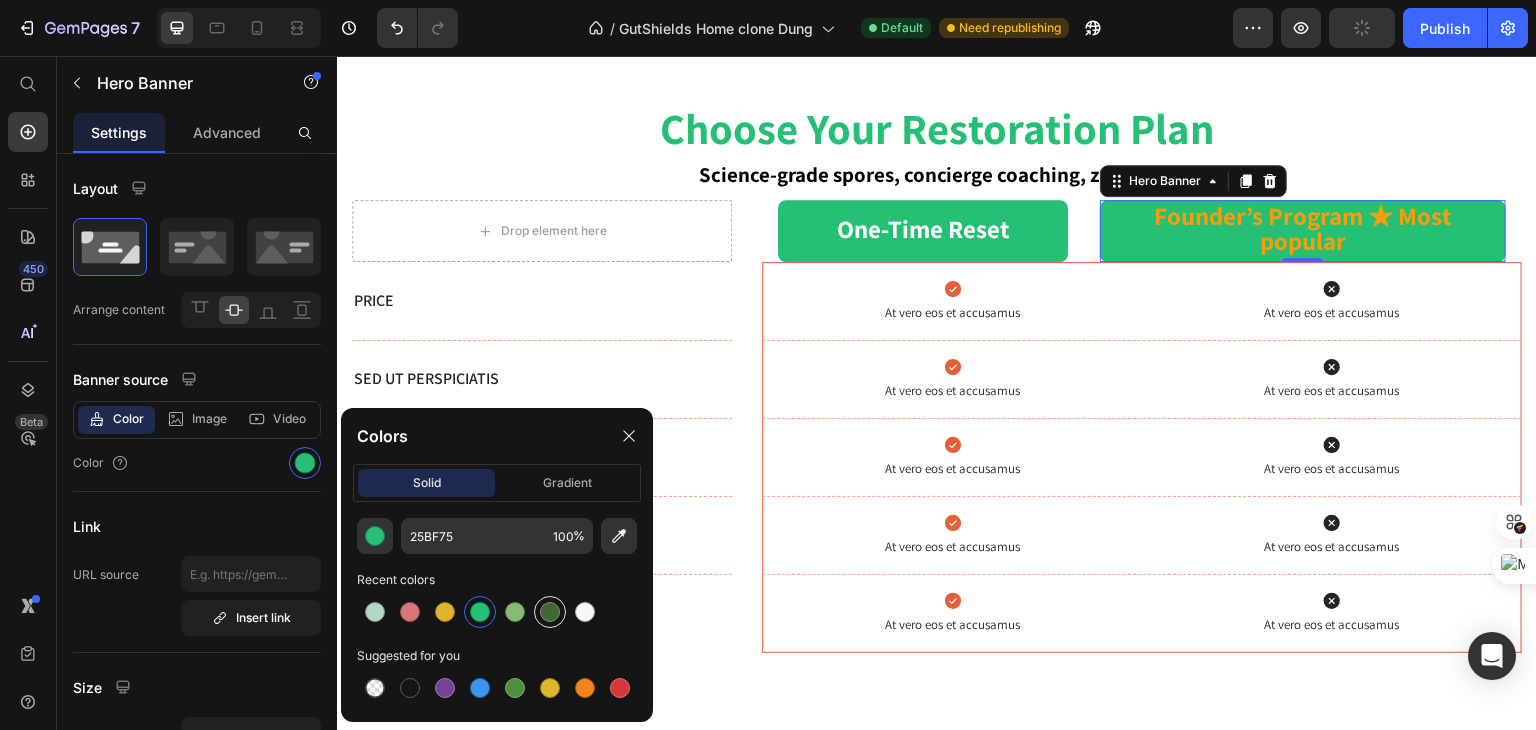 click at bounding box center (550, 612) 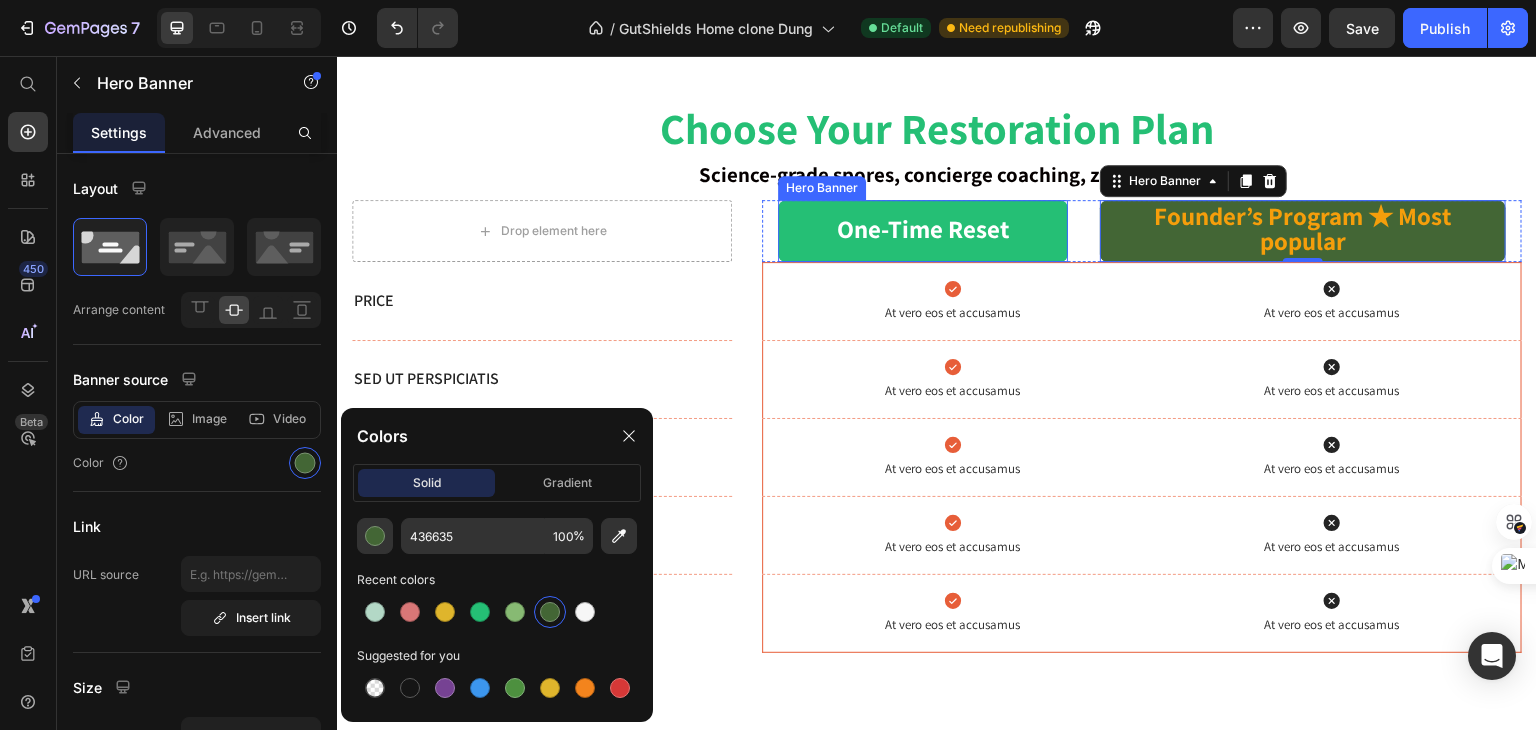 click on "One-Time Reset Text Block" at bounding box center (923, 231) 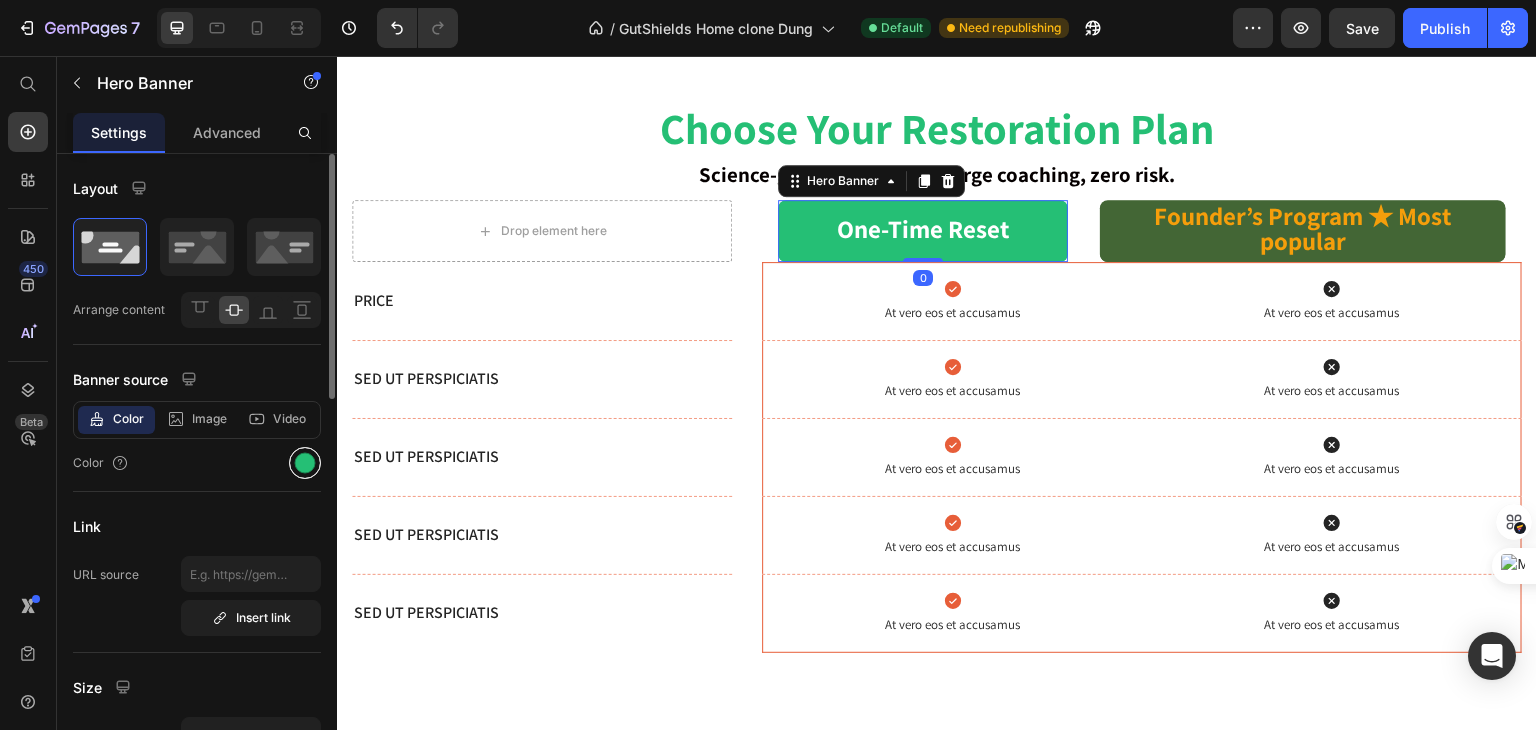 click at bounding box center [305, 463] 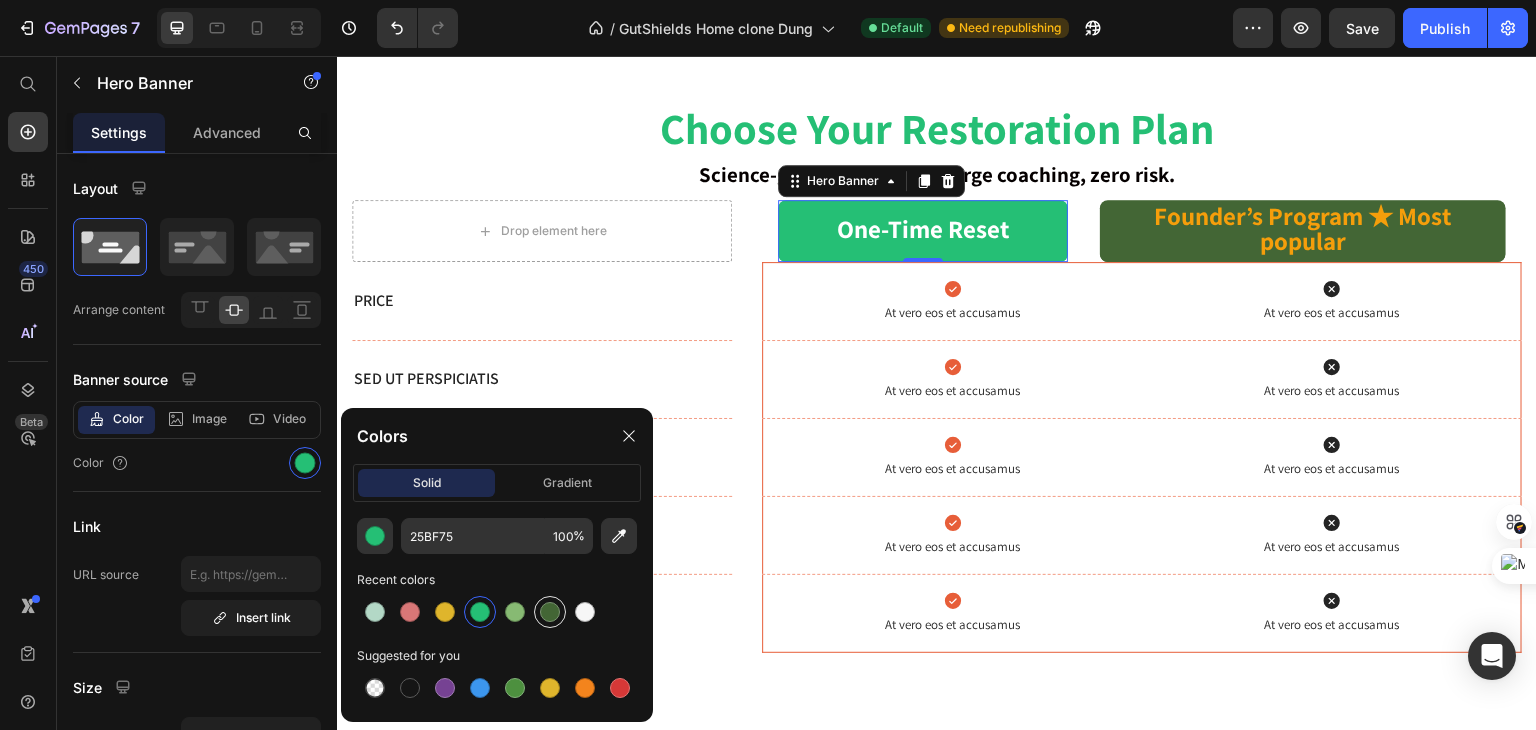 click at bounding box center (550, 612) 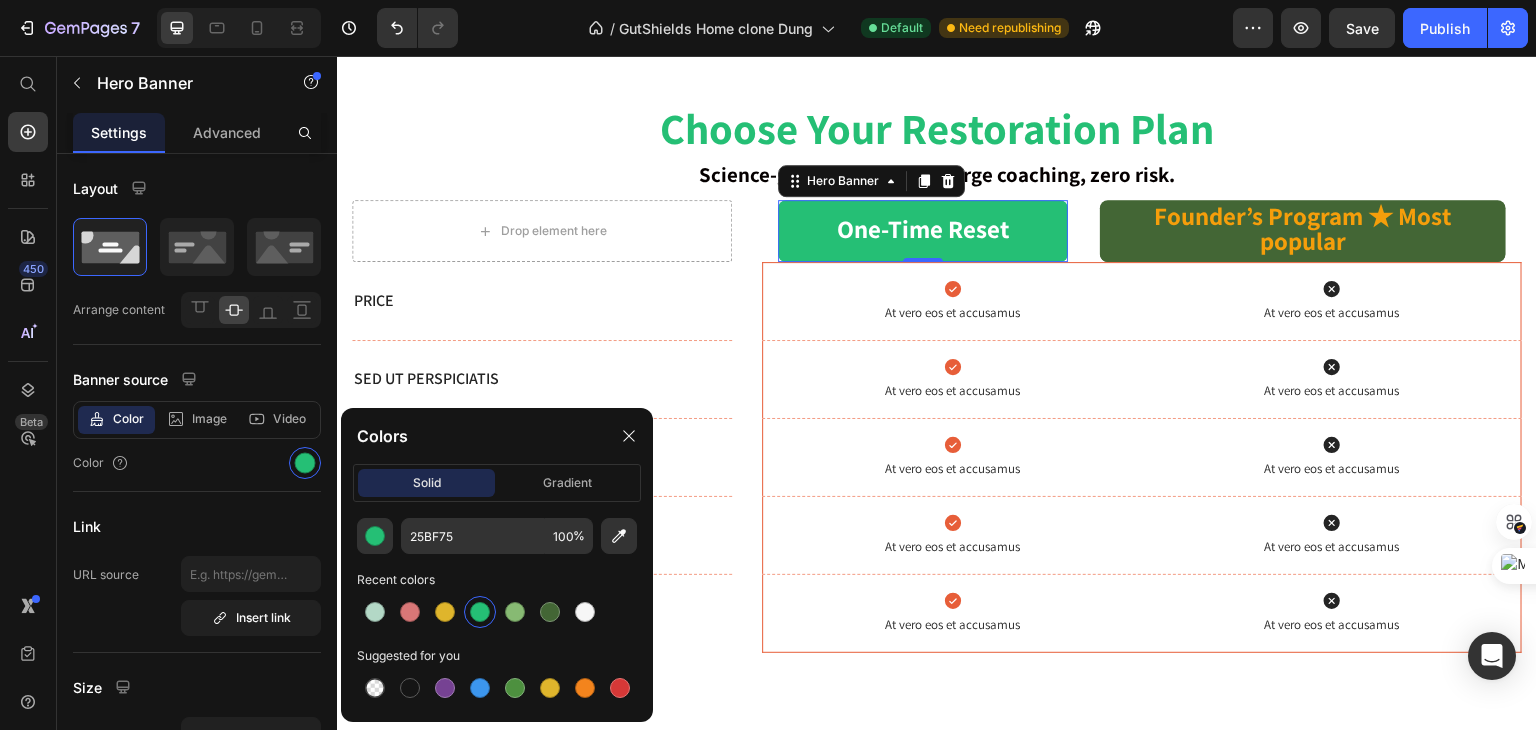 type on "436635" 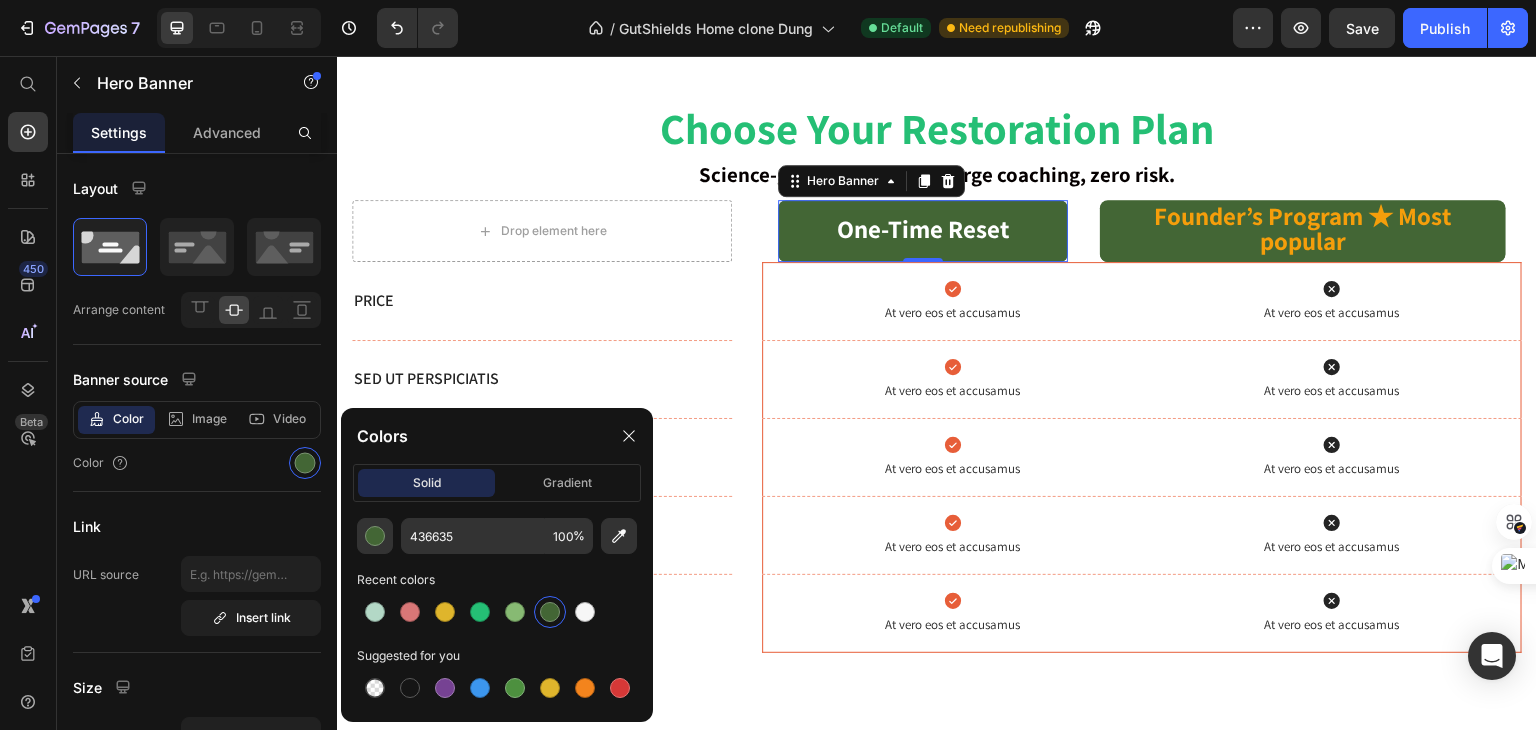 click on "Drop element here One-Time Reset Text Block Hero Banner   0 Founder’s Program ★ Most popular Text Block Hero Banner Row Row" at bounding box center [937, 231] 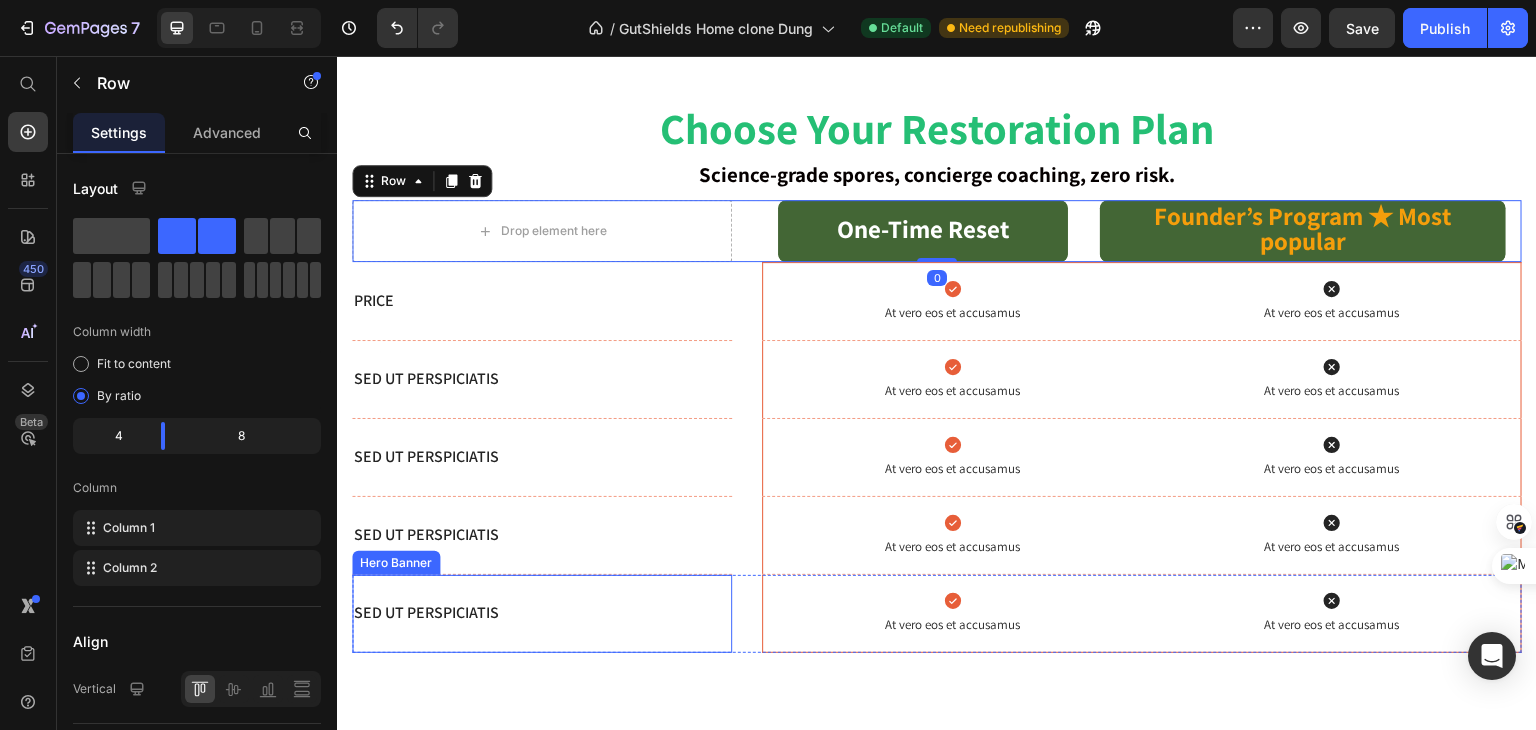 click at bounding box center (542, 614) 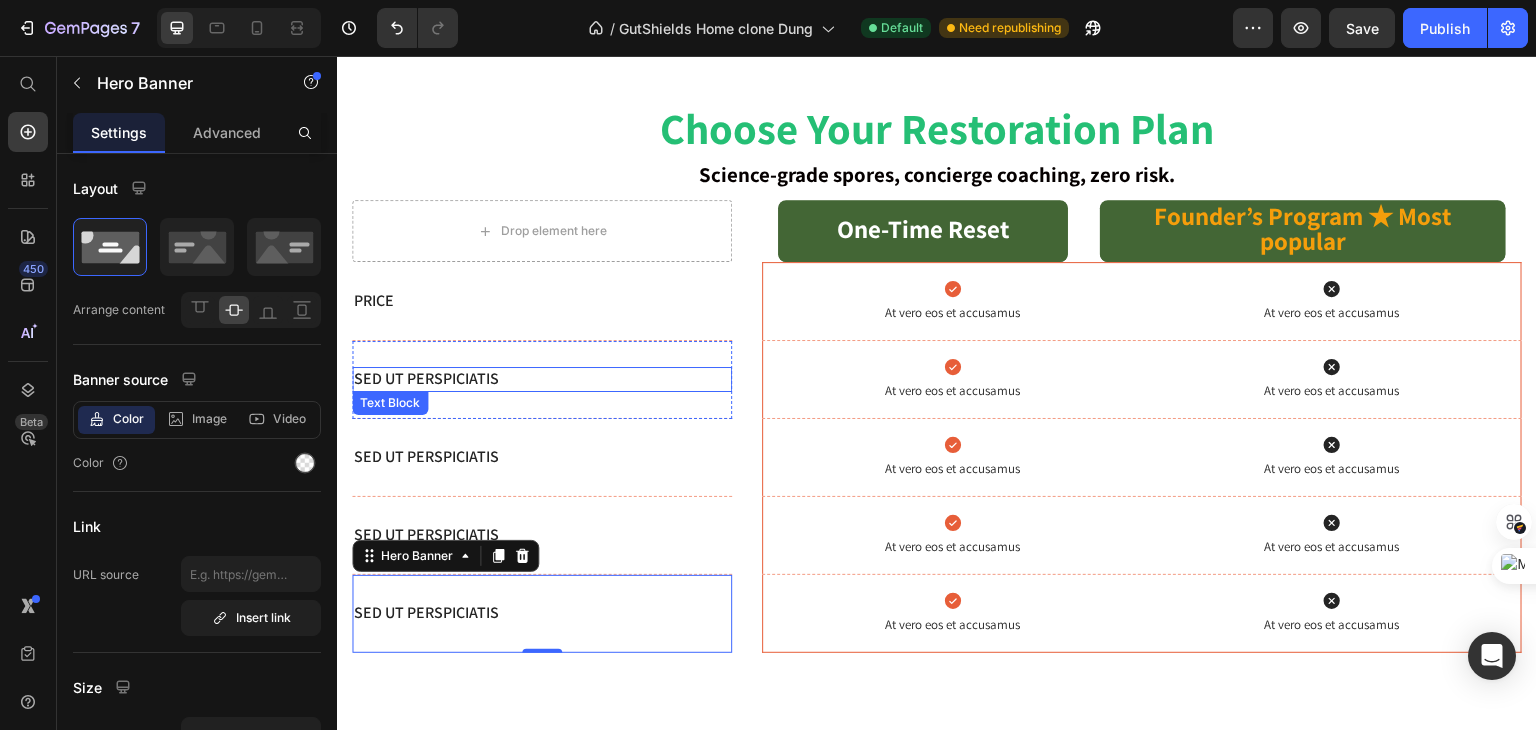 click on "Sed ut perspiciatis" at bounding box center [542, 379] 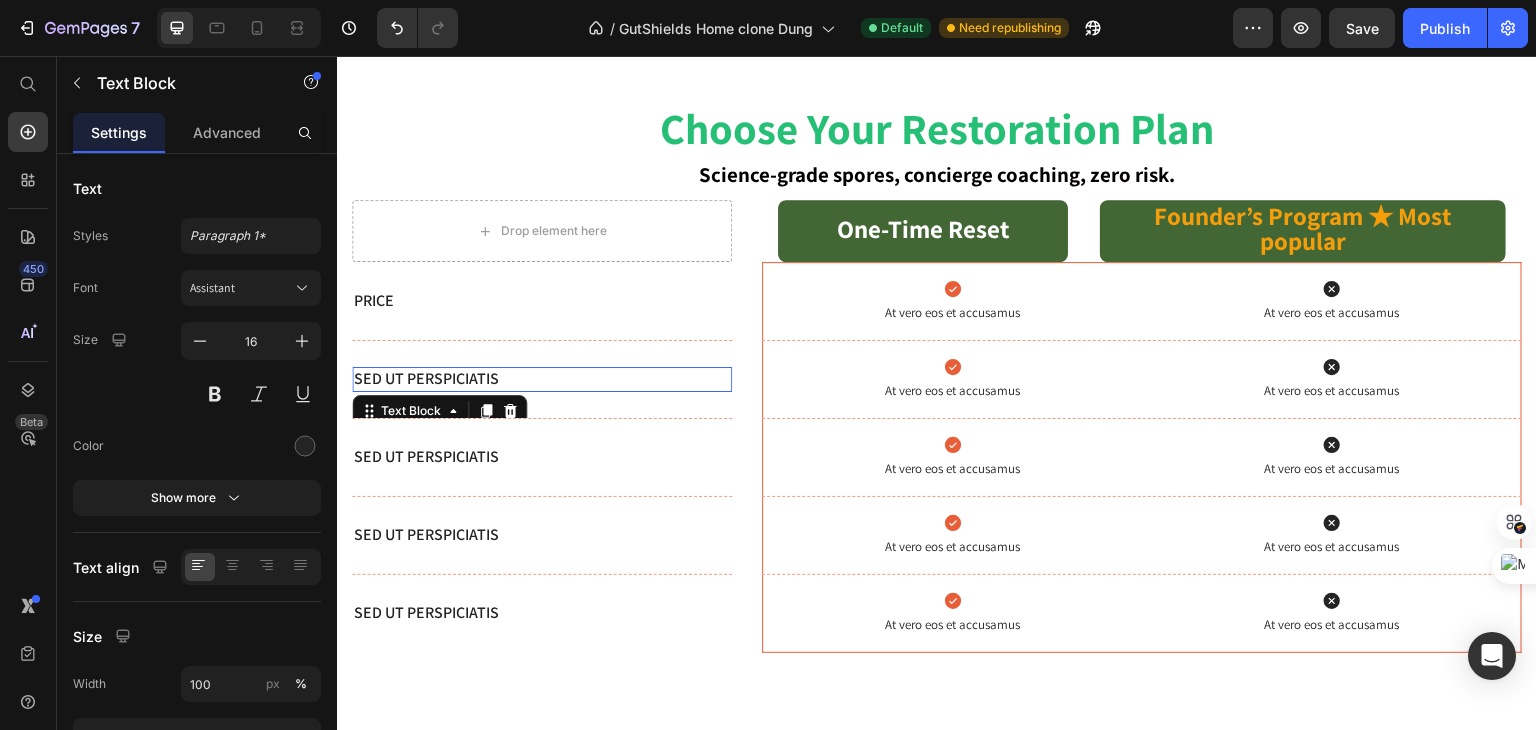 click on "Sed ut perspiciatis" at bounding box center [542, 379] 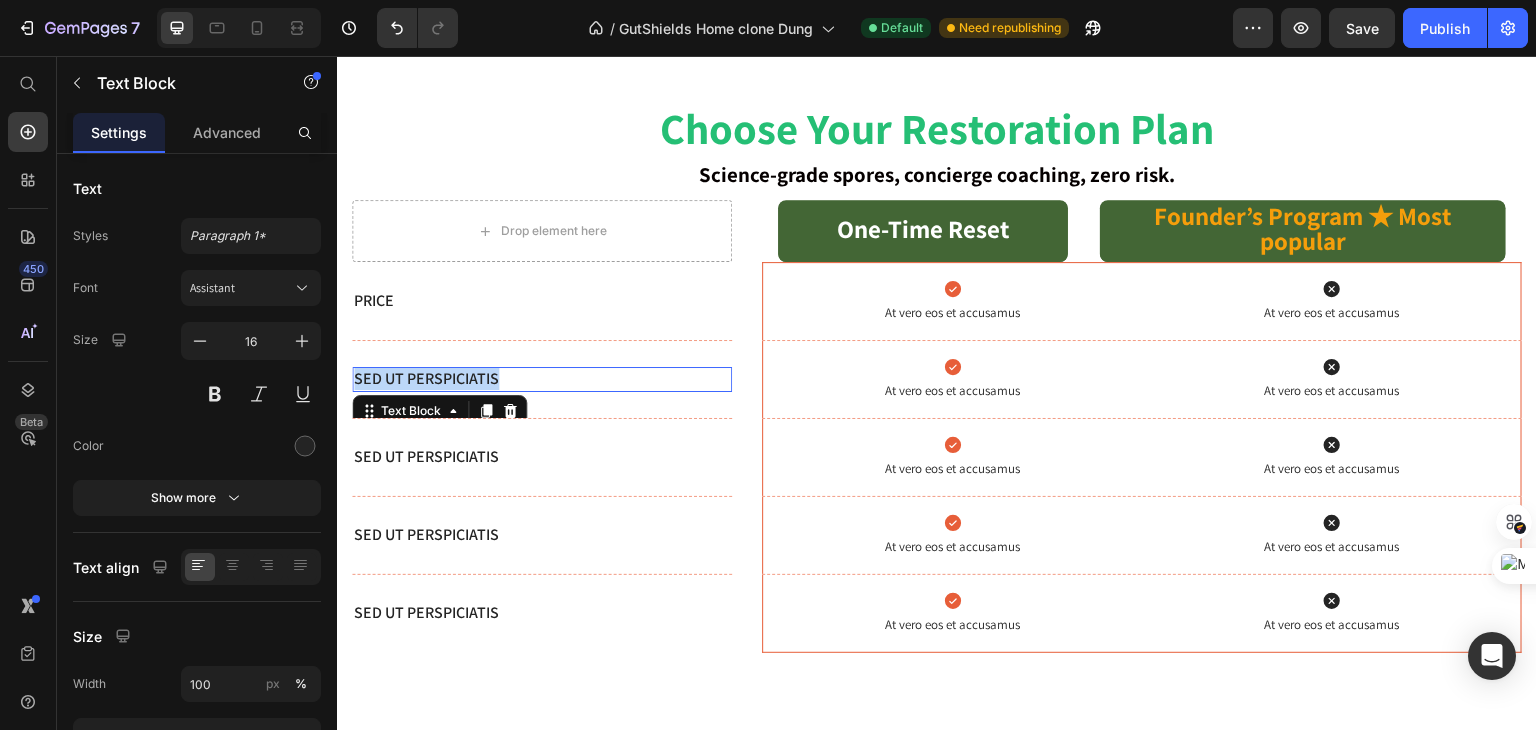 click on "Sed ut perspiciatis" at bounding box center [542, 379] 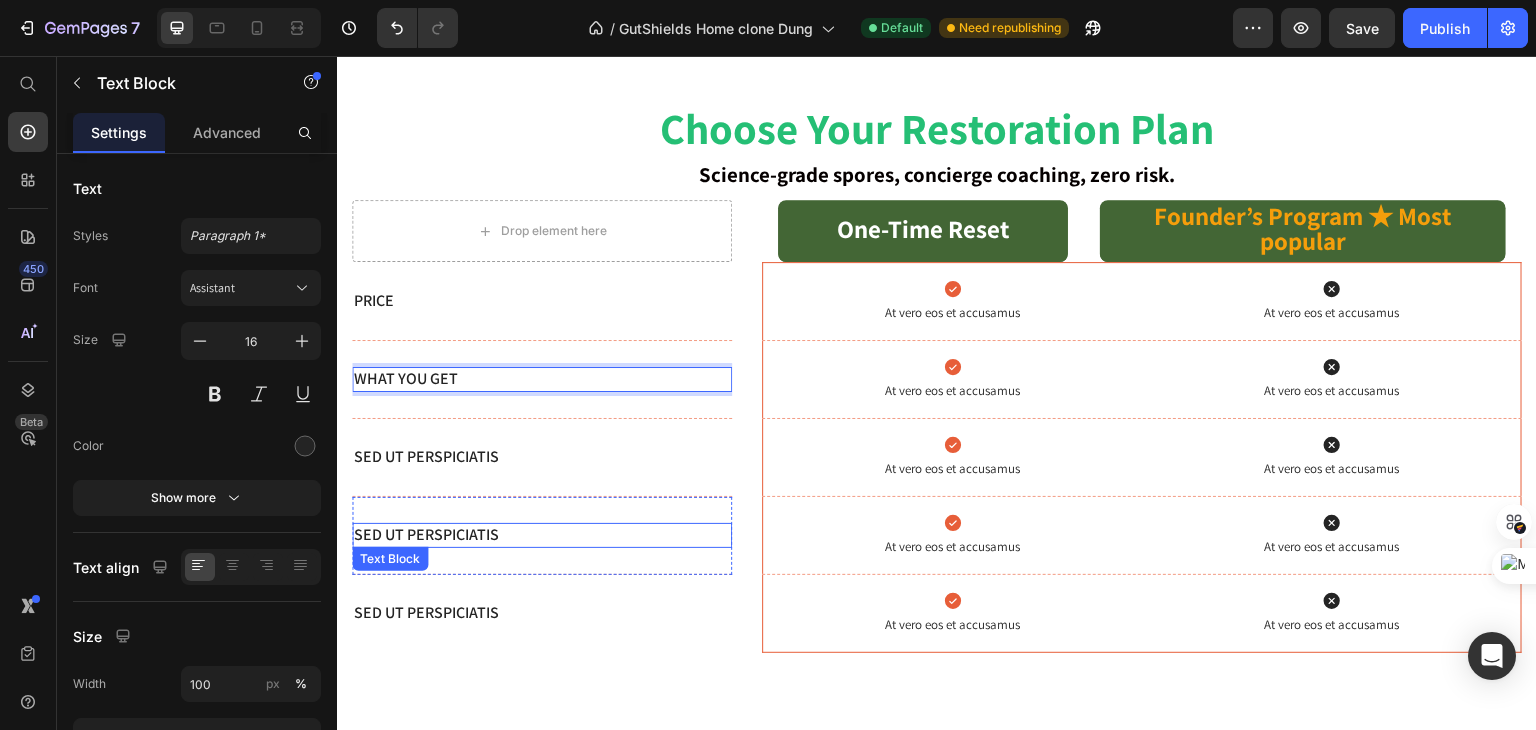 click on "Sed ut perspiciatis" at bounding box center (542, 613) 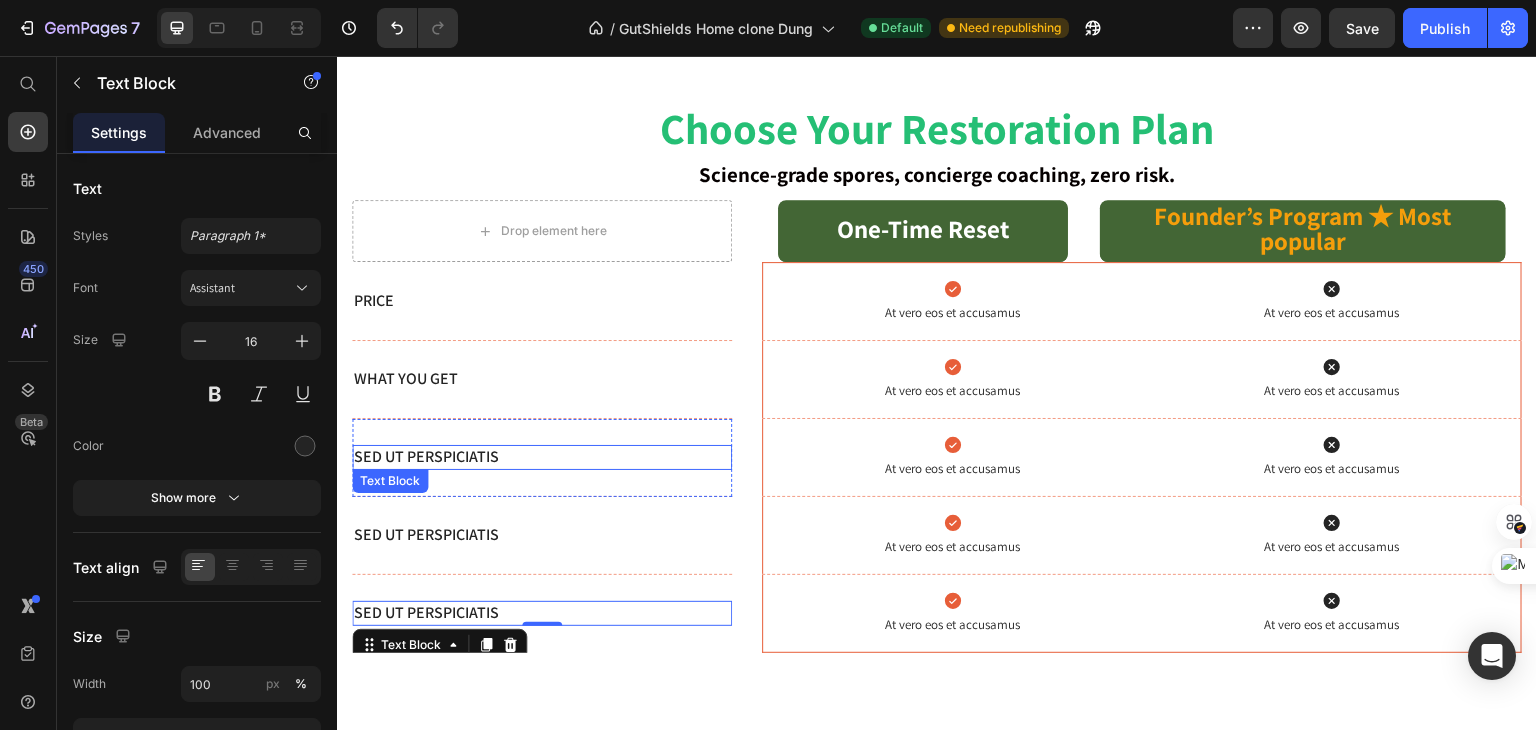 click on "Sed ut perspiciatis" at bounding box center (542, 457) 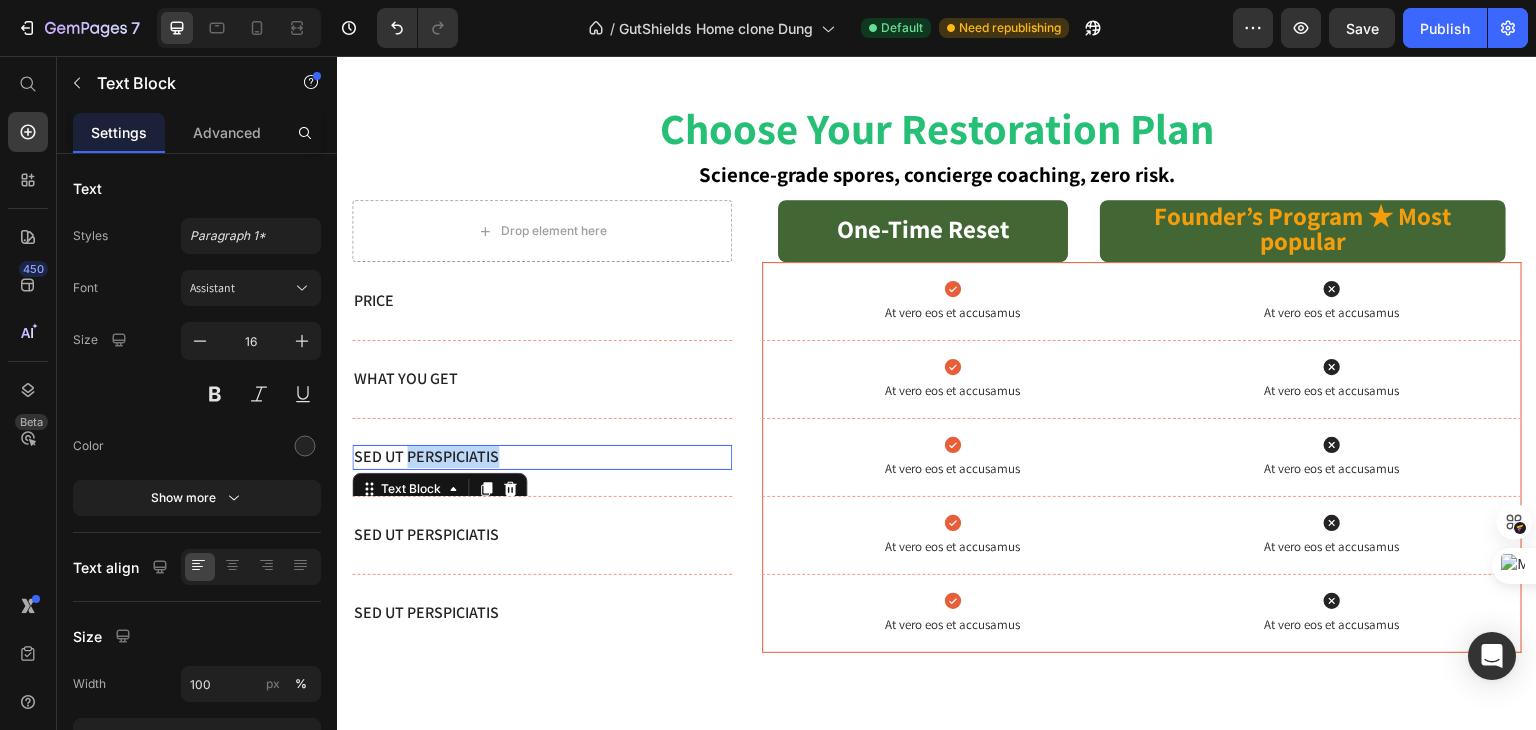 click on "Sed ut perspiciatis" at bounding box center [542, 457] 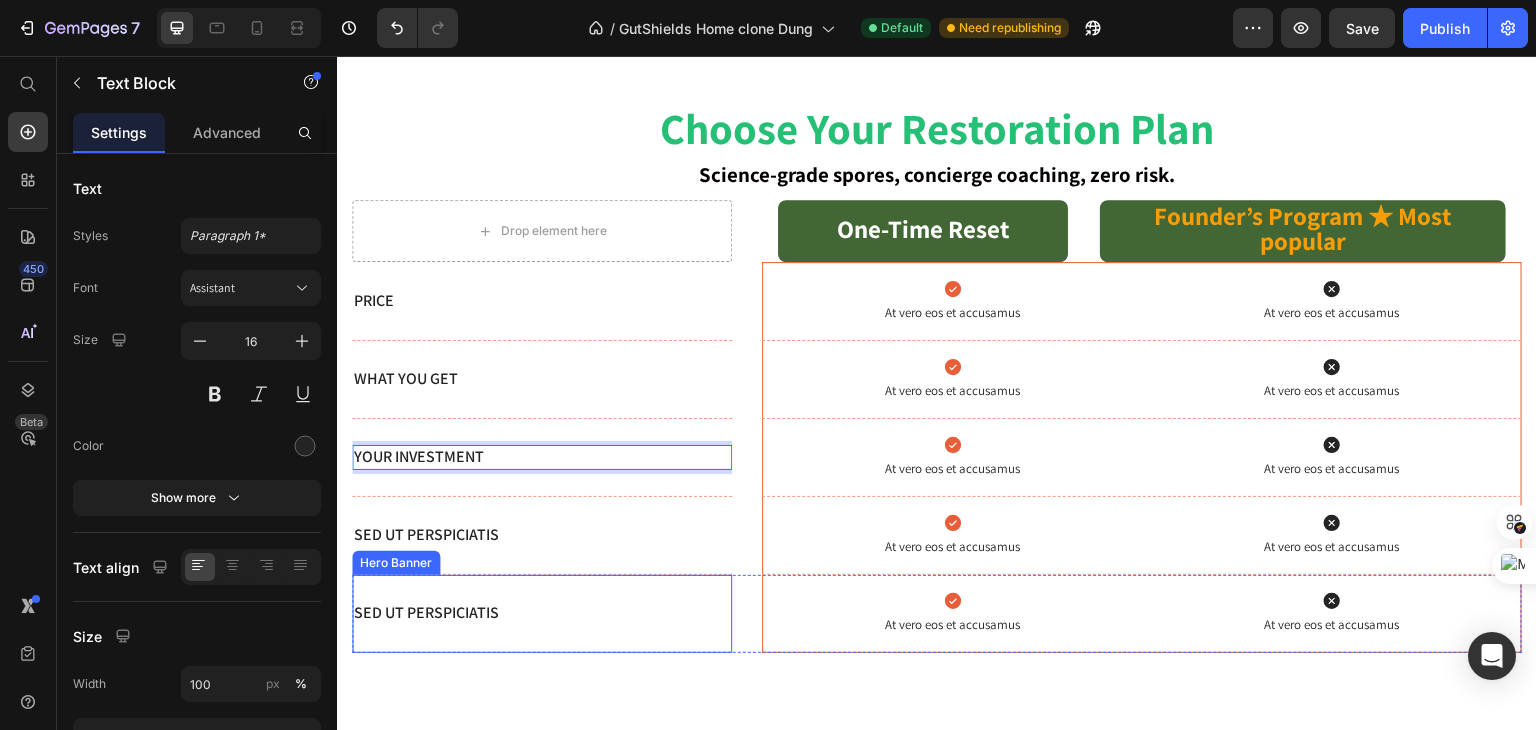 click on "Sed ut perspiciatis" at bounding box center [542, 613] 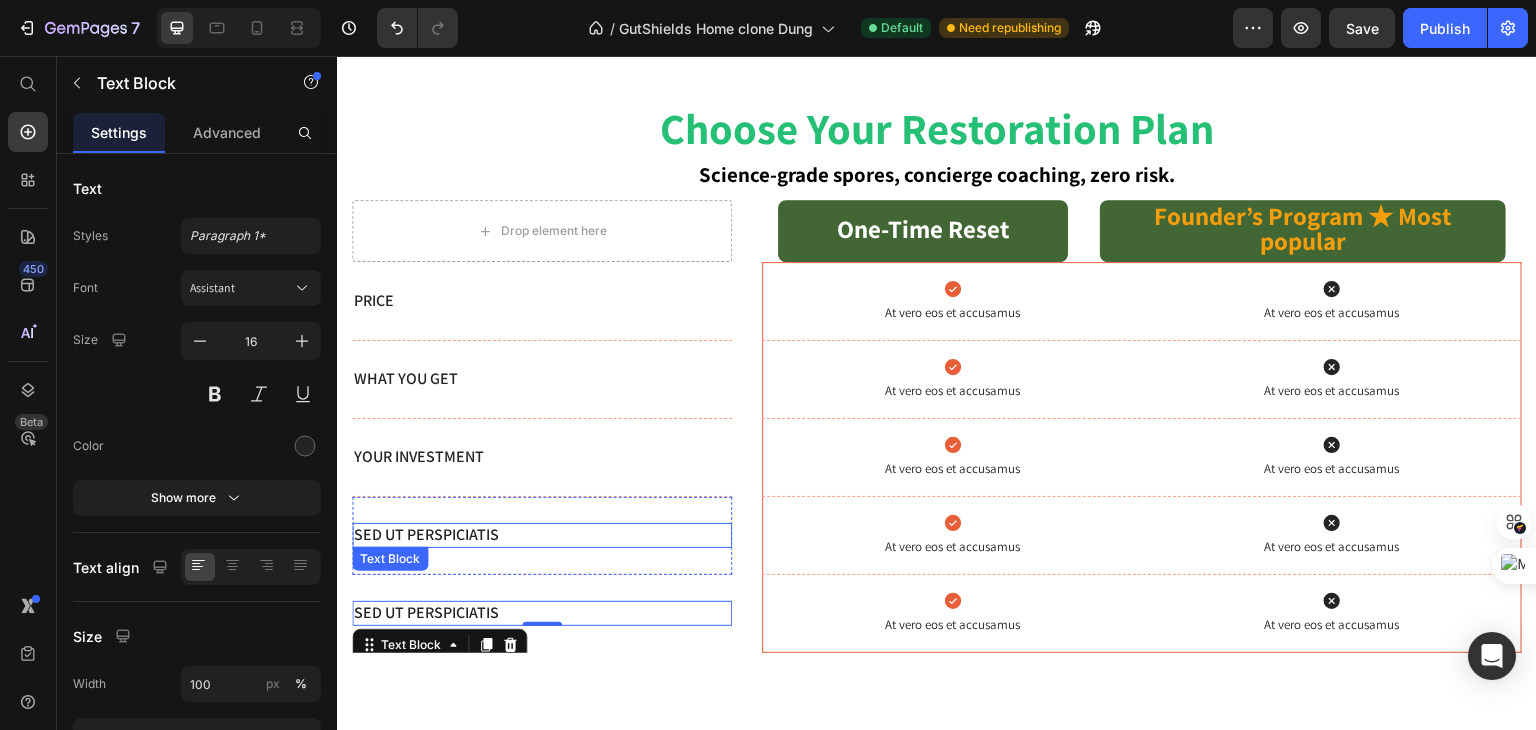 click on "Sed ut perspiciatis" at bounding box center (542, 535) 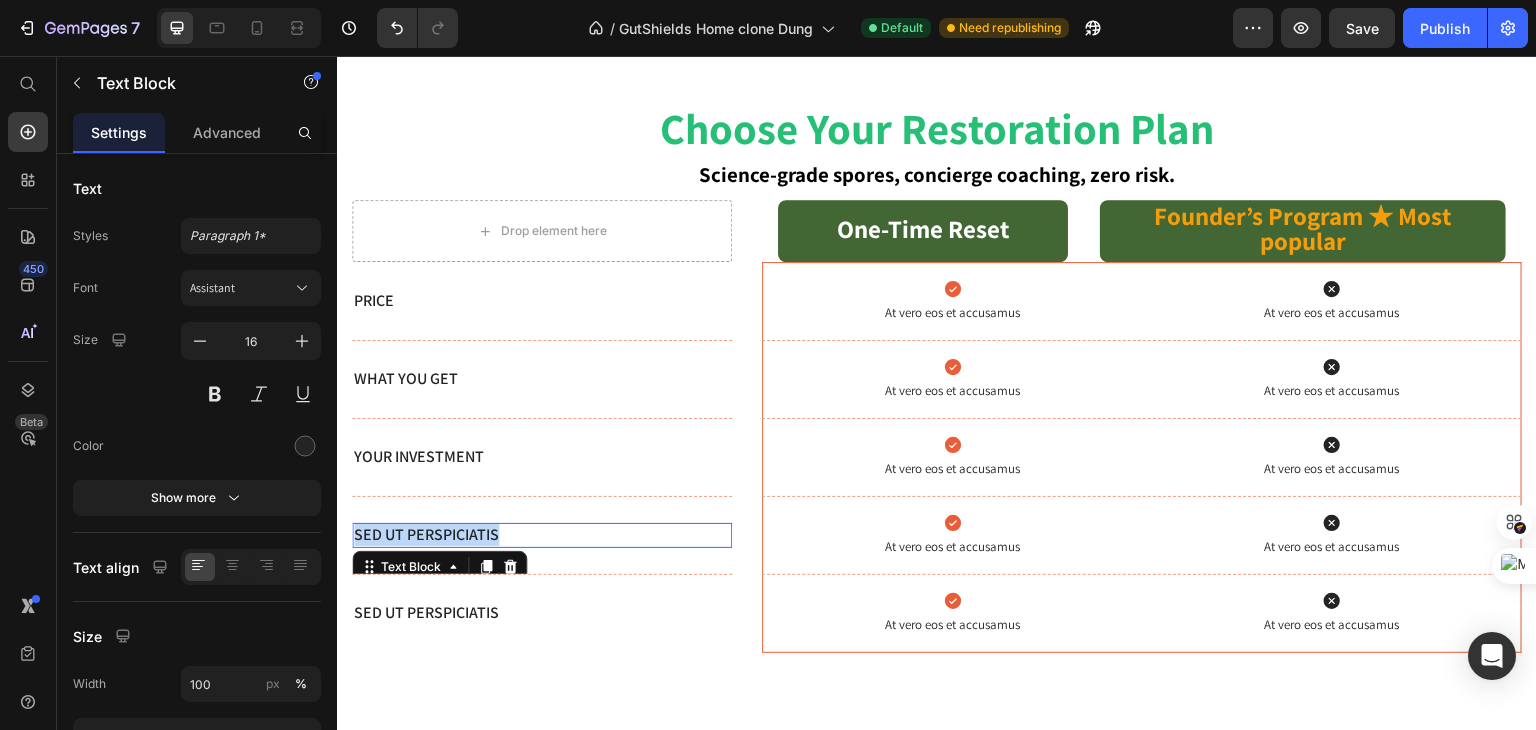 click on "Sed ut perspiciatis" at bounding box center (542, 535) 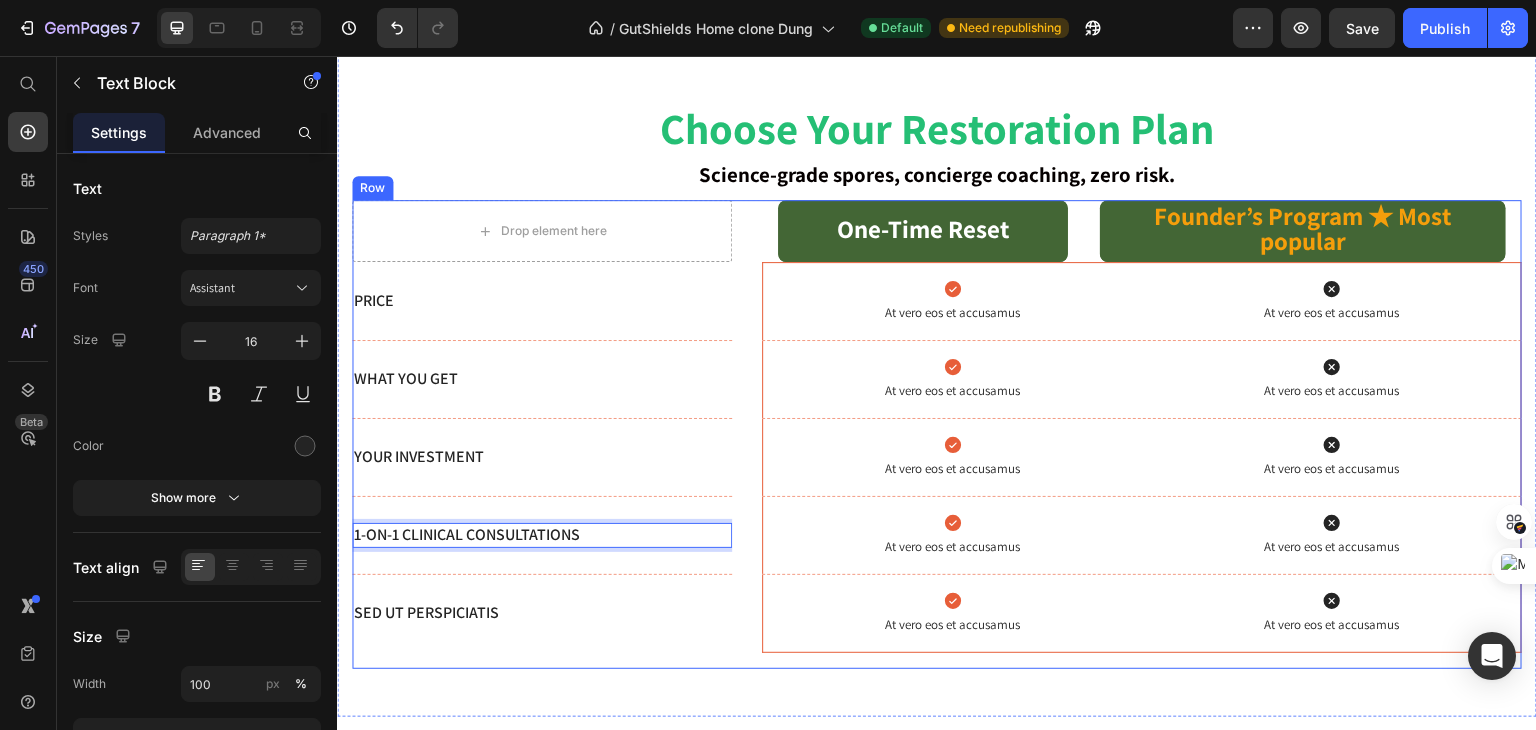 click on "Drop element here One-Time Reset Text Block Hero Banner Founder’s Program ★ Most popular Text Block Hero Banner Row Row Price Text Block Hero Banner
Icon At vero eos et accusamus Text Block
Icon At vero eos et accusamus Text Block Hero Banner Row What You Get Text Block Hero Banner
Icon At vero eos et accusamus Text Block
Icon At vero eos et accusamus Text Block Hero Banner Row Your Investment Text Block Hero Banner
Icon At vero eos et accusamus Text Block
Icon At vero eos et accusamus Text Block Hero Banner Row 1-on-1 Clinical Consultations Text Block   0 Hero Banner
Icon At vero eos et accusamus Text Block
Icon At vero eos et accusamus Text Block Hero Banner Row Sed ut perspiciatis Text Block Hero Banner
Icon At vero eos et accusamus Text Block
Icon At vero eos et accusamus Text Block Hero Banner Row" at bounding box center (937, 434) 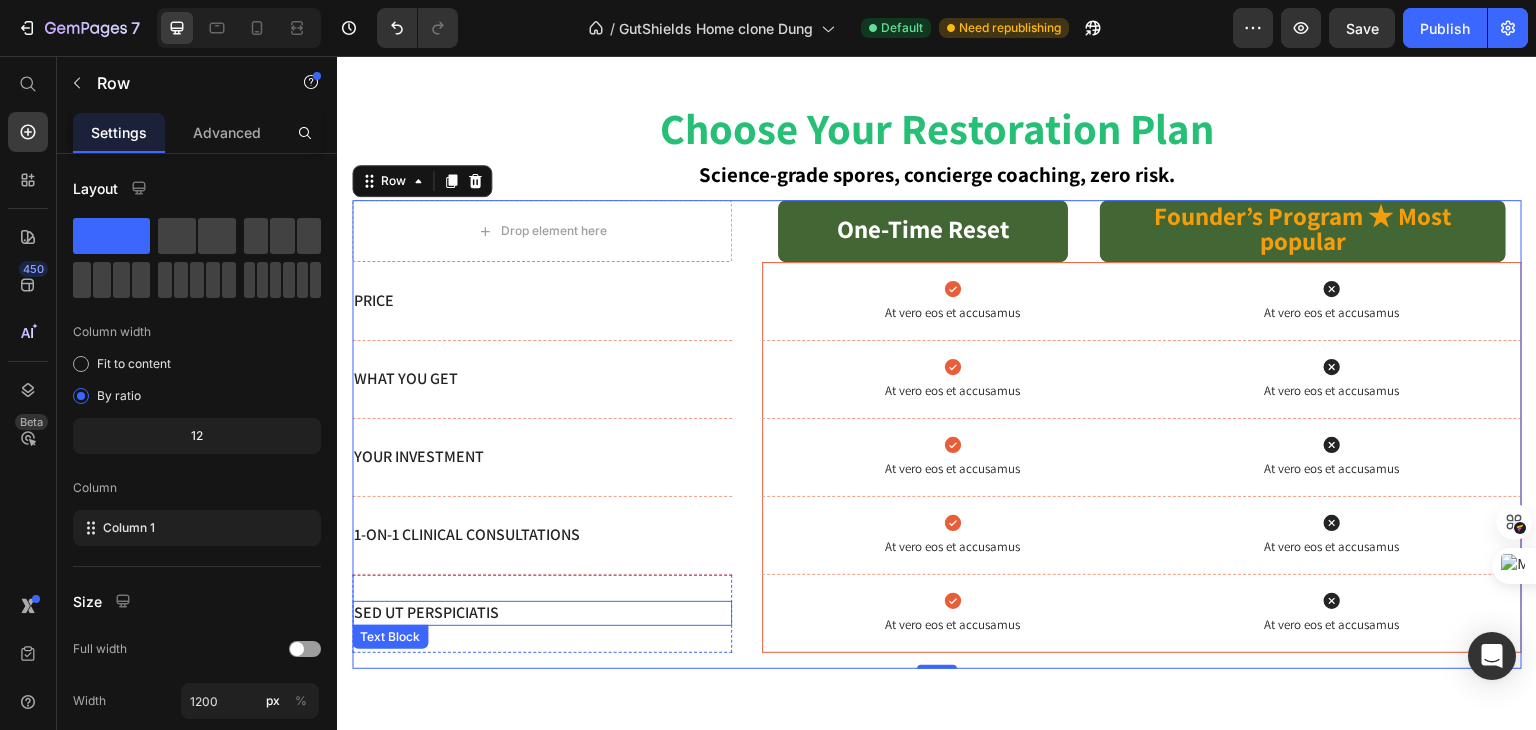 click on "Sed ut perspiciatis" at bounding box center (542, 613) 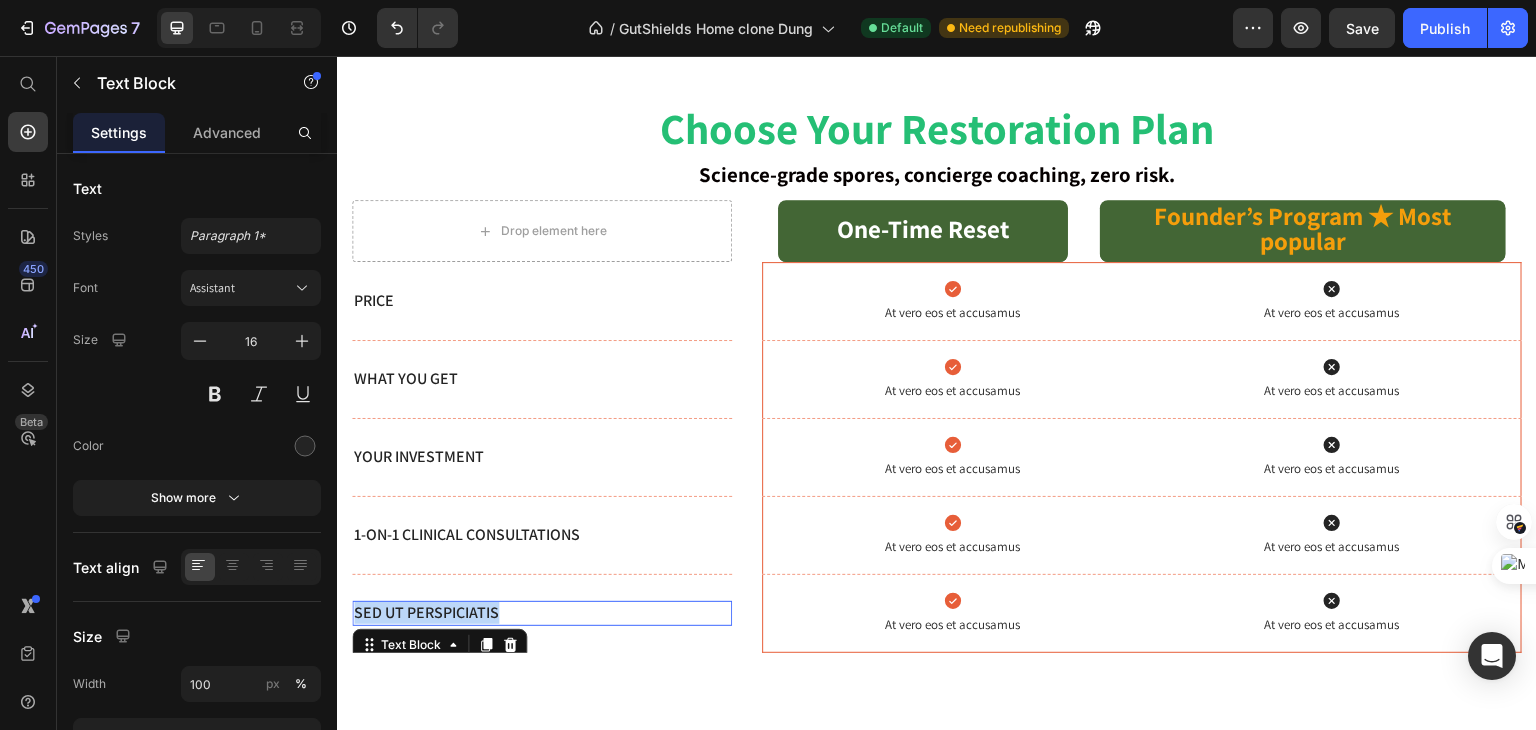 click on "Sed ut perspiciatis" at bounding box center [542, 613] 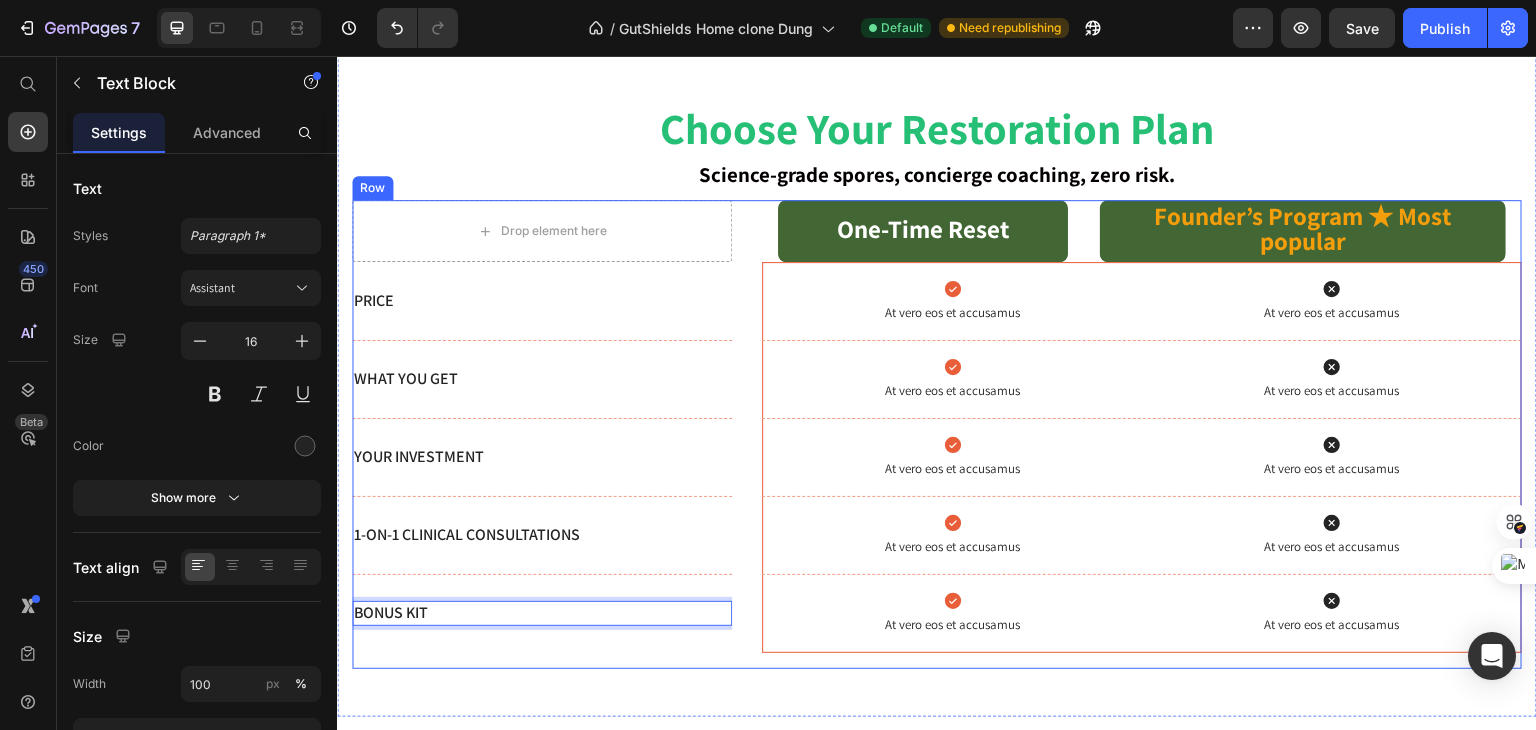 click on "Drop element here One-Time Reset Text Block Hero Banner Founder’s Program ★ Most popular Text Block Hero Banner Row Row Price Text Block Hero Banner
Icon At vero eos et accusamus Text Block
Icon At vero eos et accusamus Text Block Hero Banner Row What You Get Text Block Hero Banner
Icon At vero eos et accusamus Text Block
Icon At vero eos et accusamus Text Block Hero Banner Row Your Investment Text Block Hero Banner
Icon At vero eos et accusamus Text Block
Icon At vero eos et accusamus Text Block Hero Banner Row 1-on-1 Clinical Consultations Text Block Hero Banner
Icon At vero eos et accusamus Text Block
Icon At vero eos et accusamus Text Block Hero Banner Row Bonus Kit Text Block   0 Hero Banner
Icon At vero eos et accusamus Text Block
Icon At vero eos et accusamus Text Block Hero Banner Row" at bounding box center [937, 434] 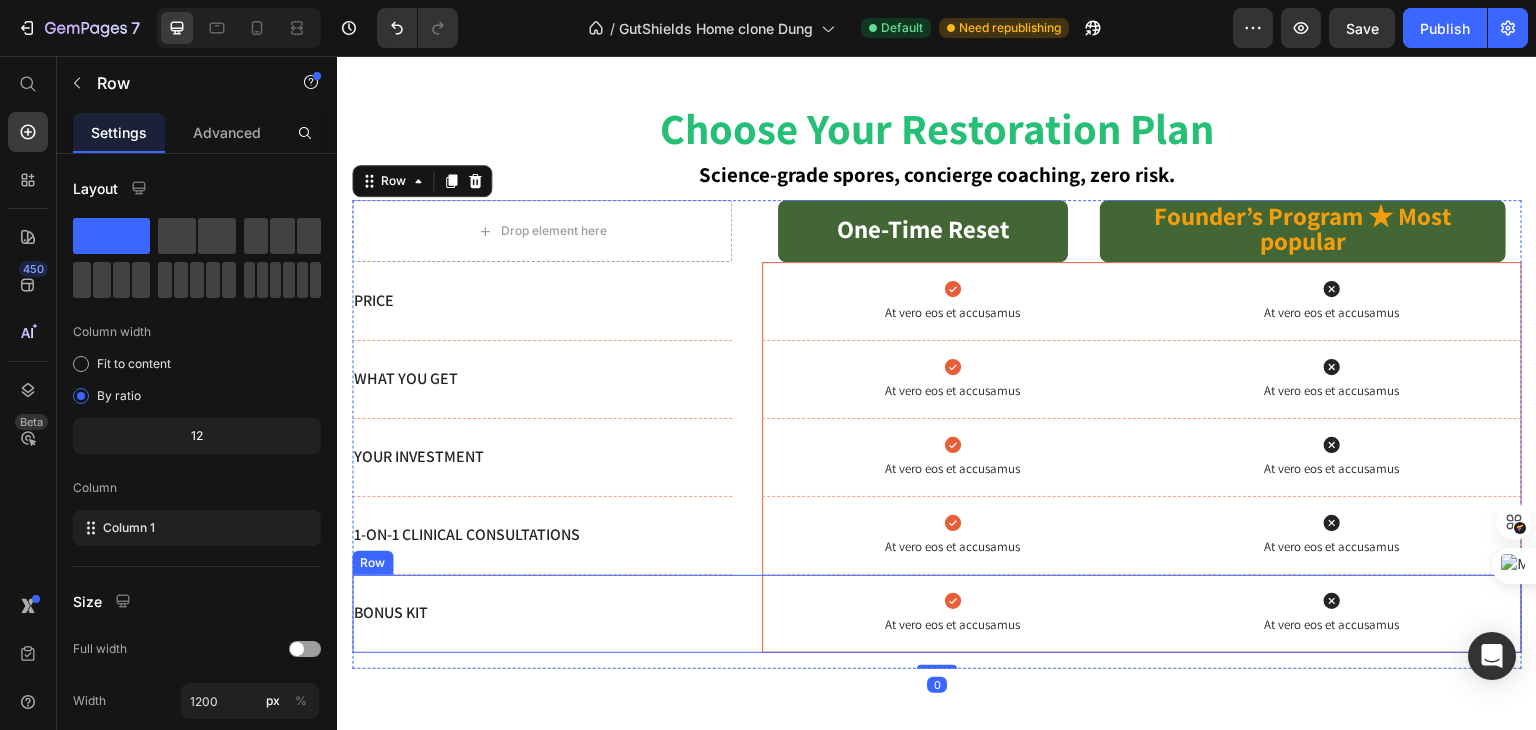 click on "Icon At vero eos et accusamus Text Block
Icon At vero eos et accusamus Text Block" at bounding box center [1142, 613] 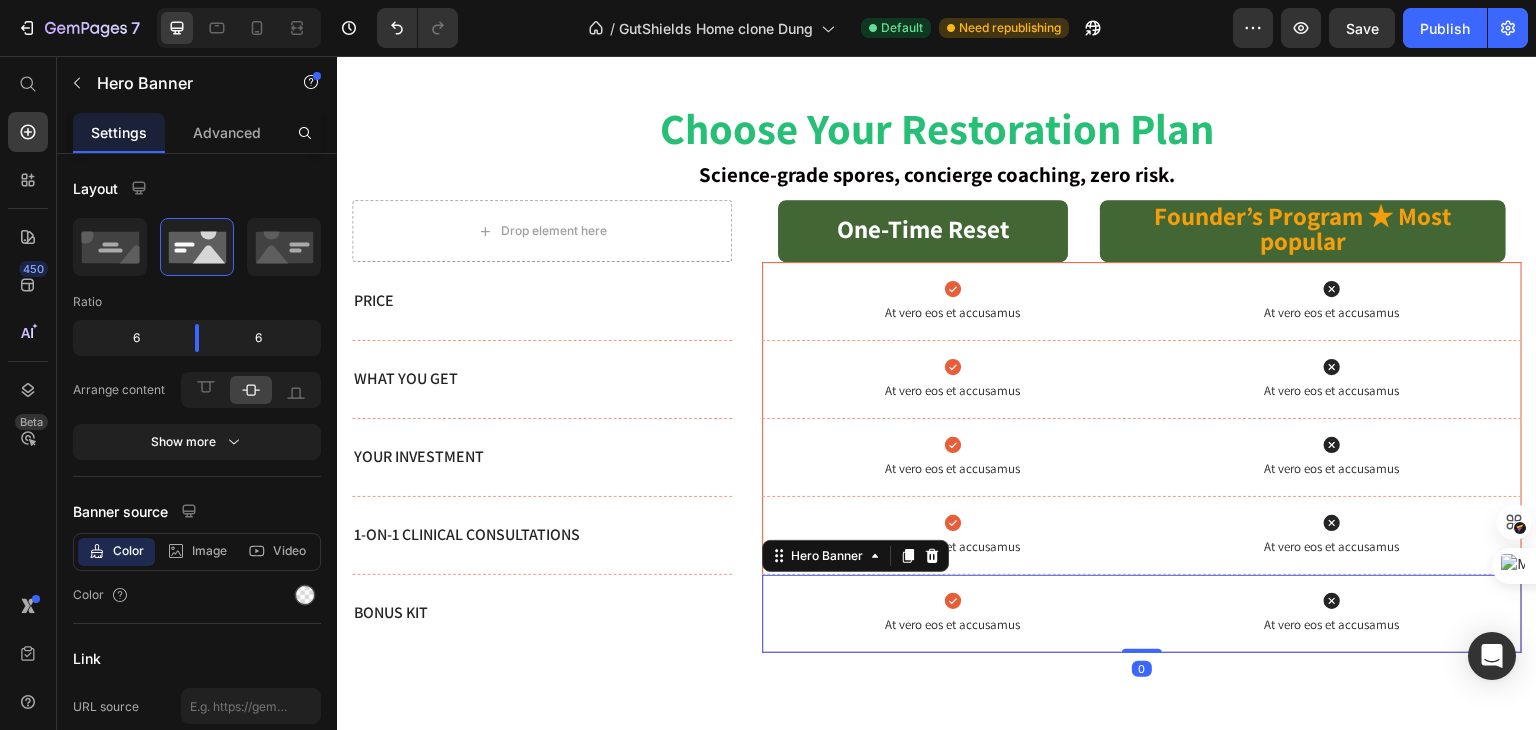 click on "Bonus Kit Text Block Hero Banner
Icon At vero eos et accusamus Text Block
Icon At vero eos et accusamus Text Block Hero Banner   0 Row" at bounding box center (937, 614) 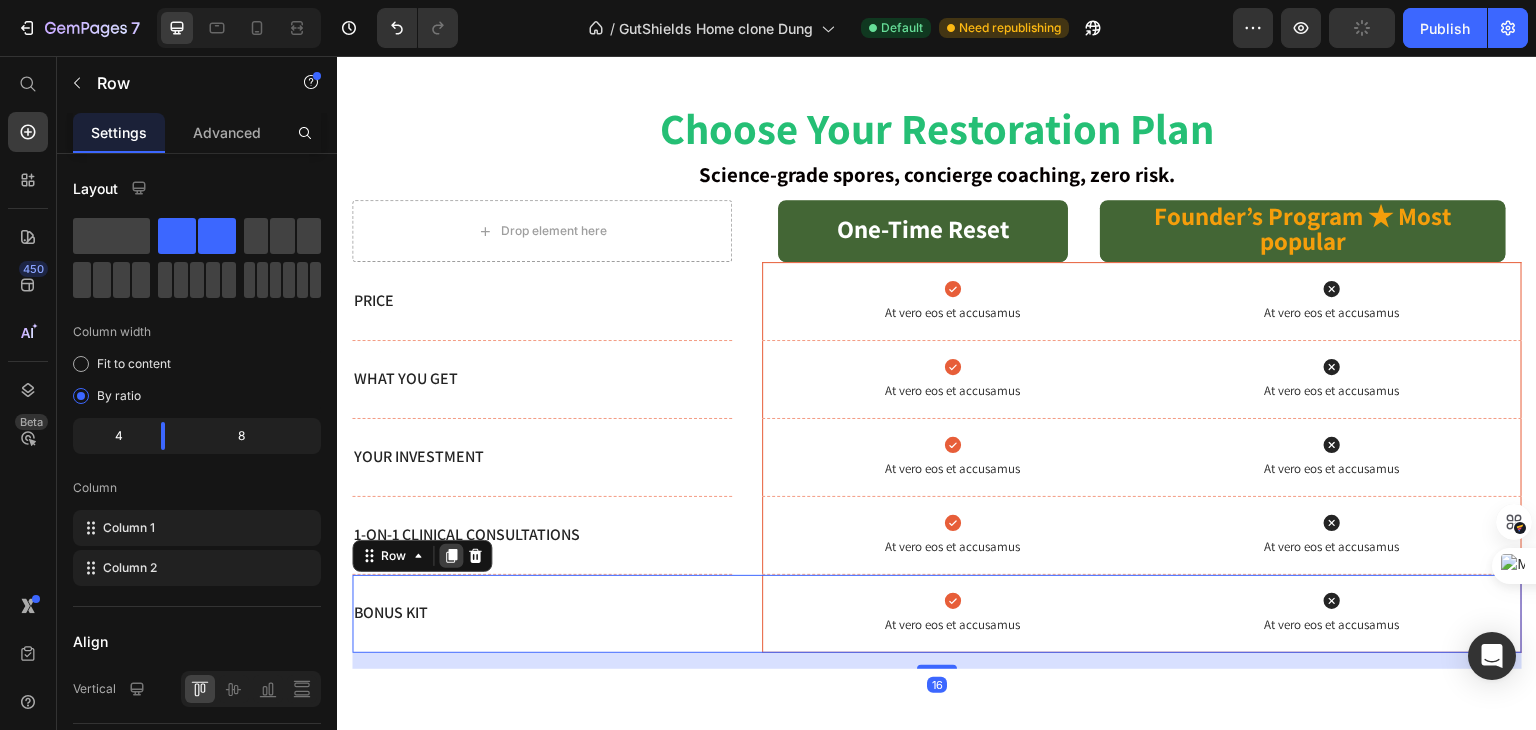 click 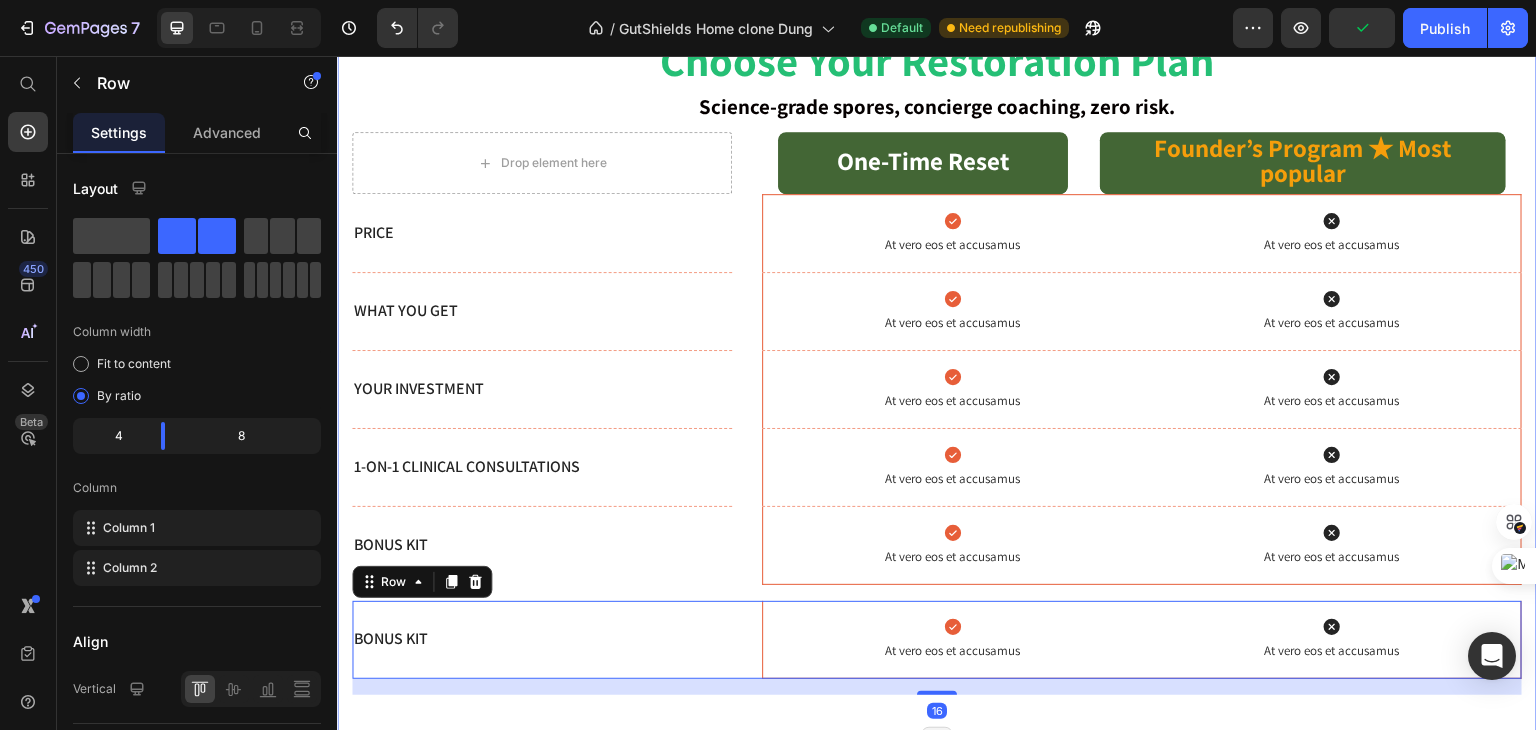 scroll, scrollTop: 1194, scrollLeft: 0, axis: vertical 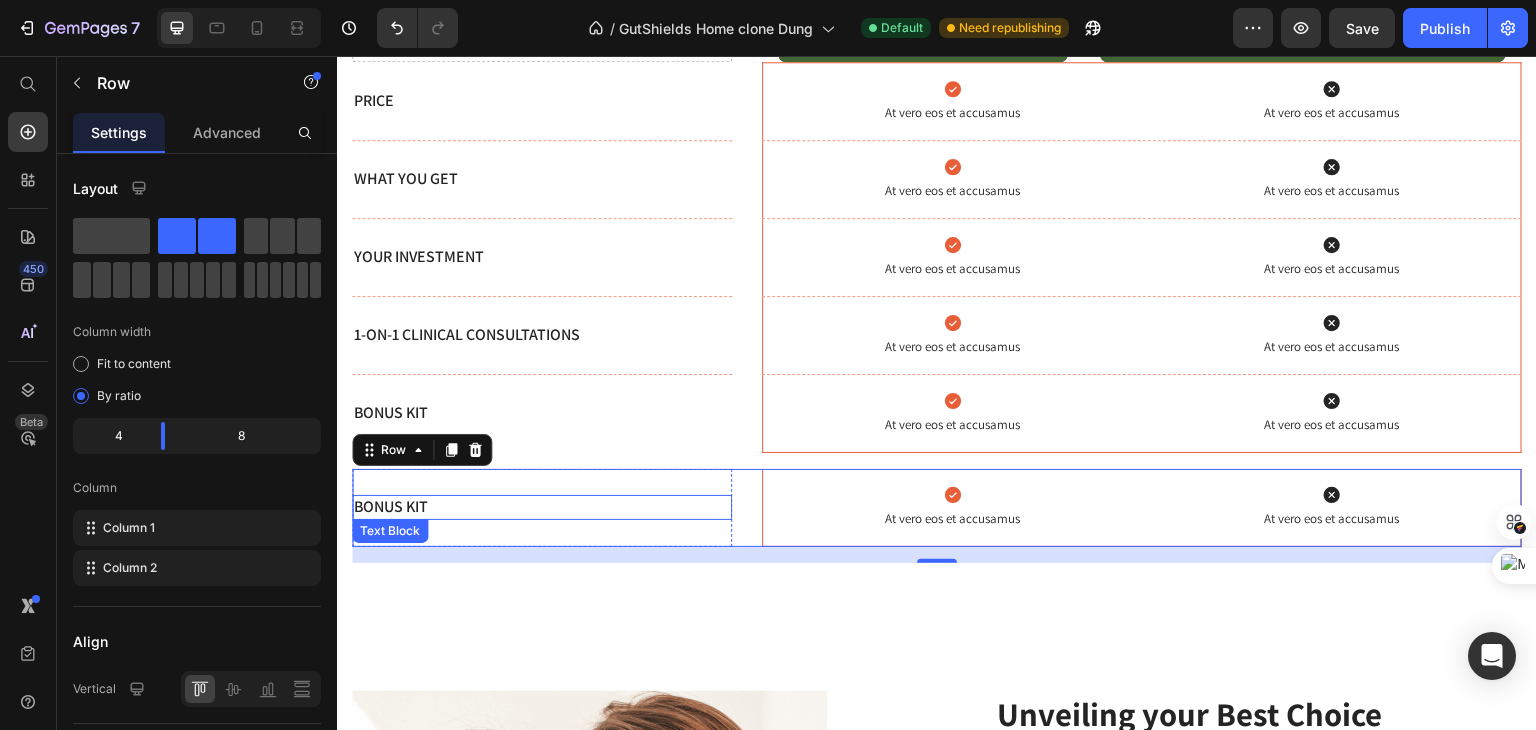 click on "Bonus Kit" at bounding box center [542, 507] 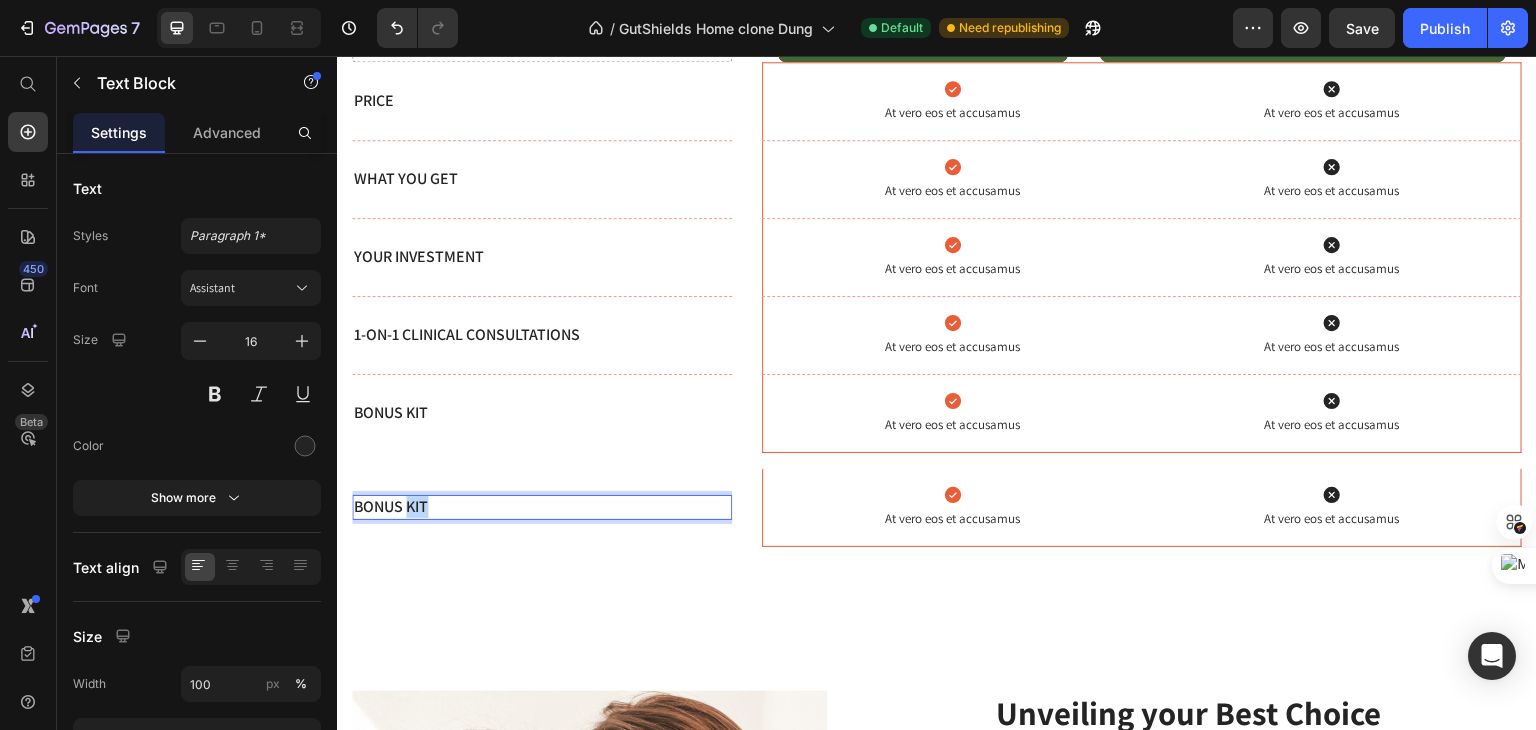 click on "Bonus Kit" at bounding box center [542, 507] 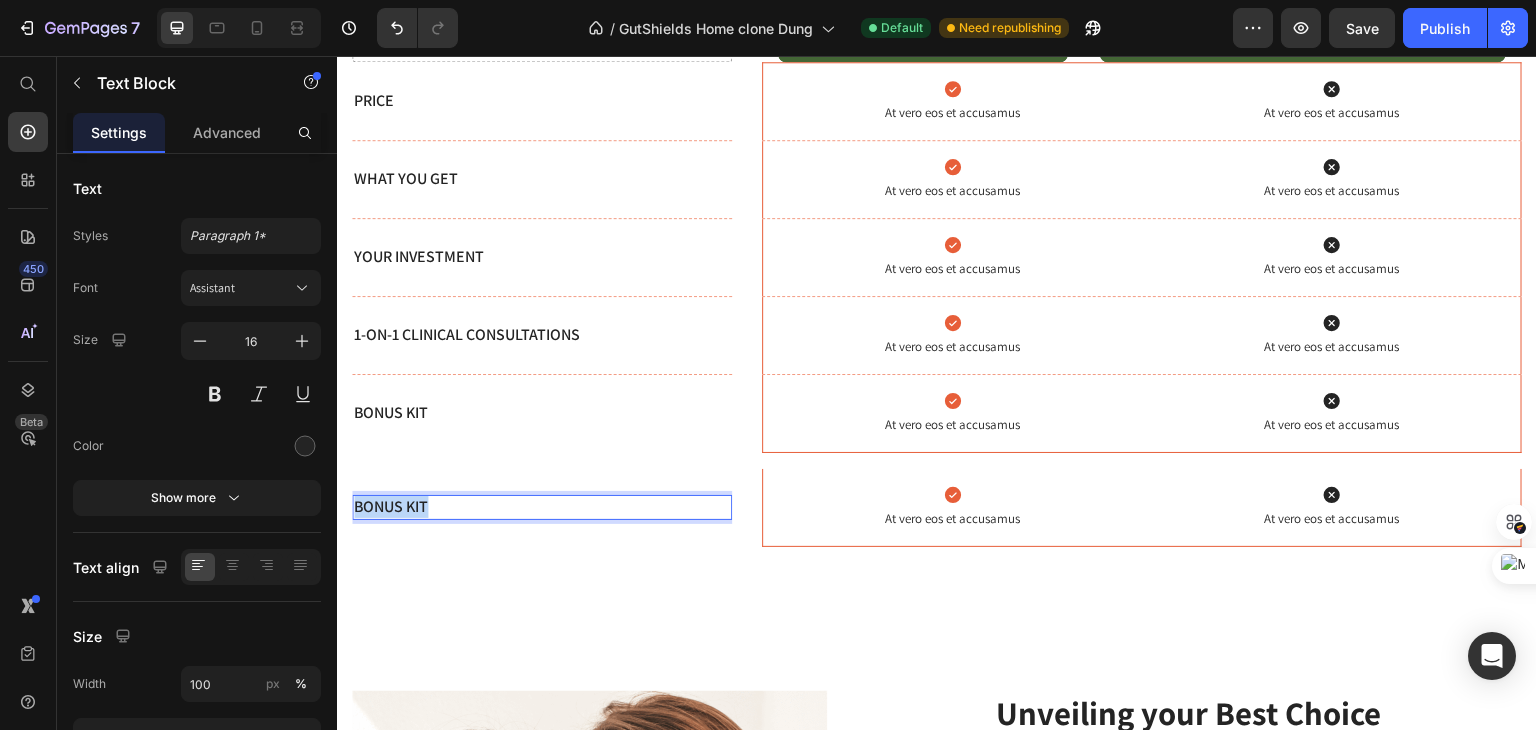 click on "Bonus Kit" at bounding box center (542, 507) 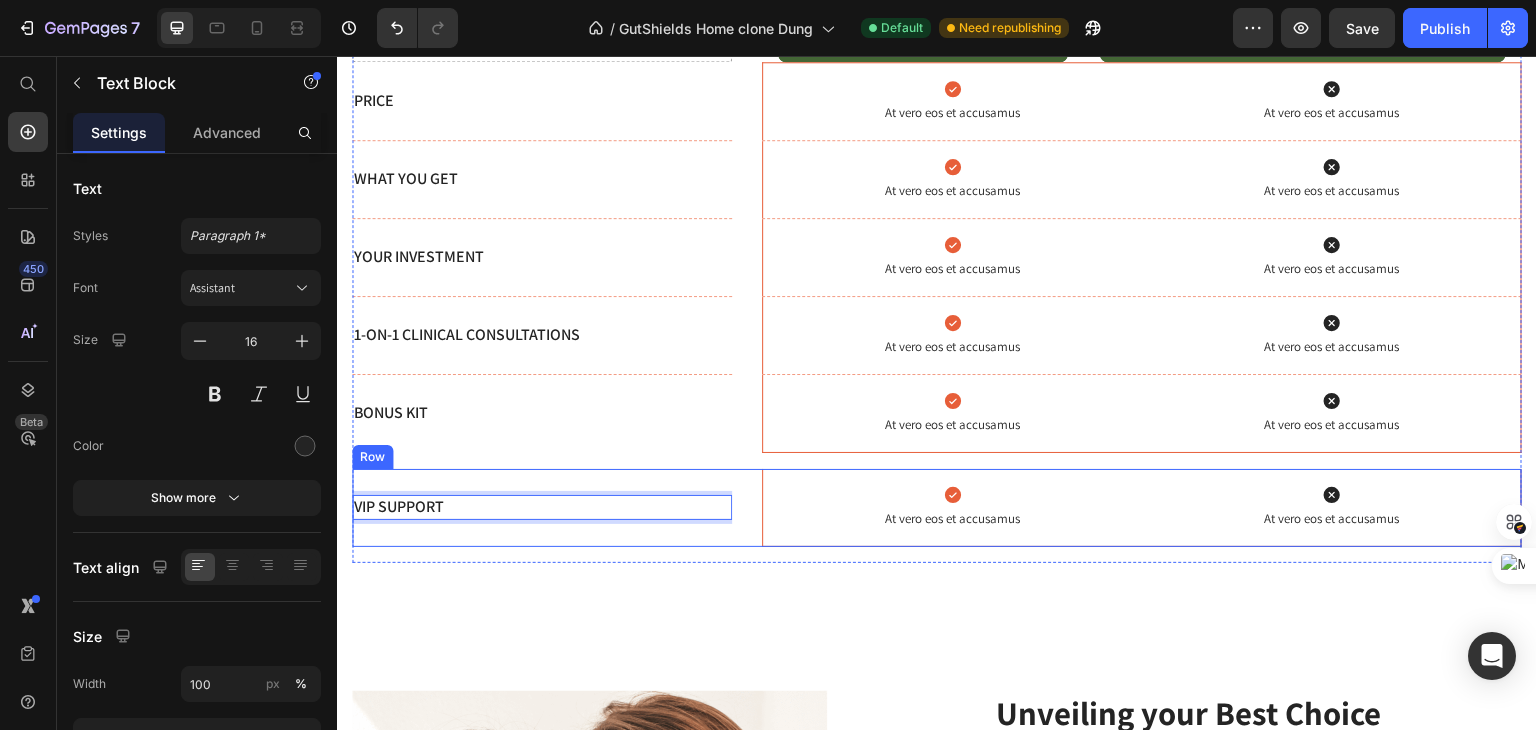click on "VIP Support Text Block   0 Hero Banner
Icon At vero eos et accusamus Text Block
Icon At vero eos et accusamus Text Block Hero Banner Row" at bounding box center [937, 508] 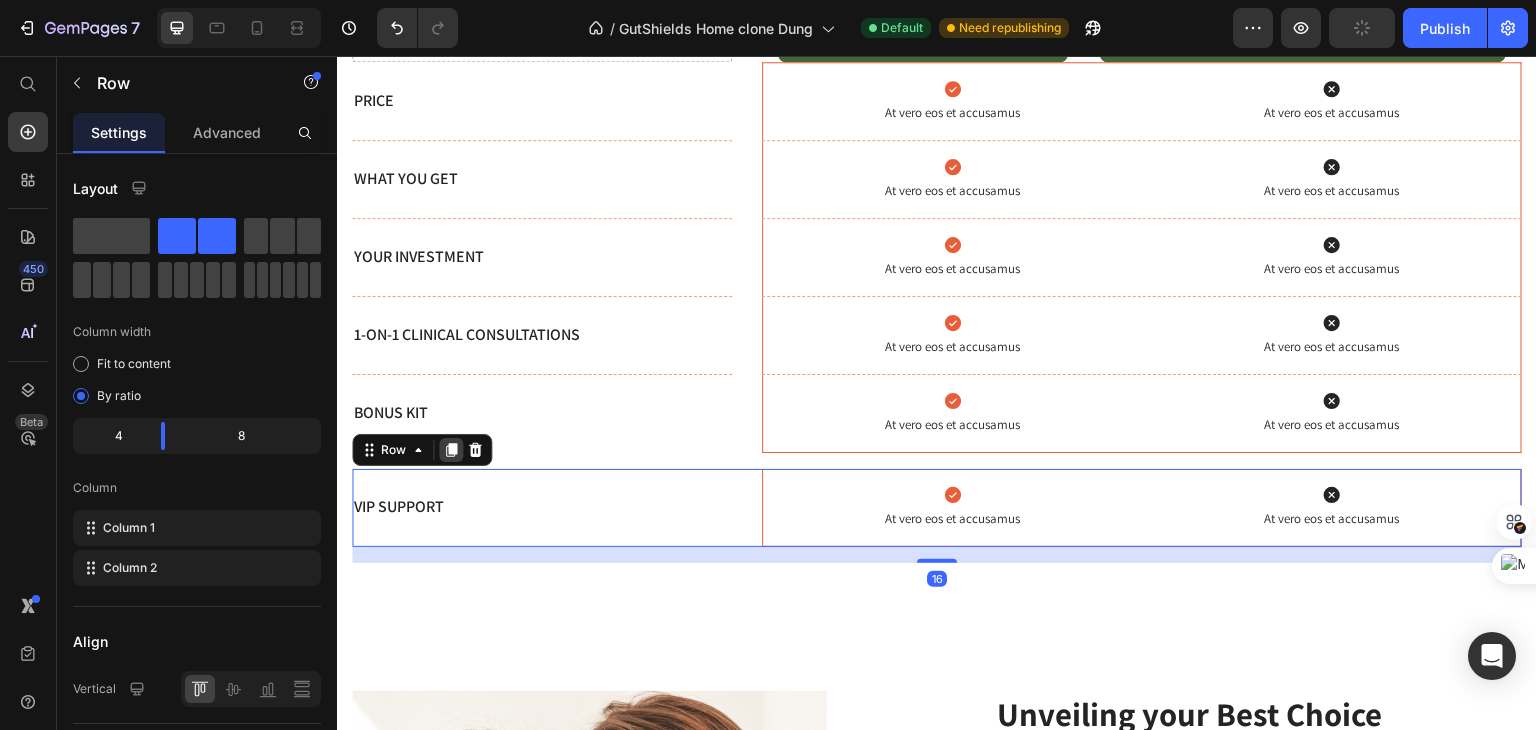 click 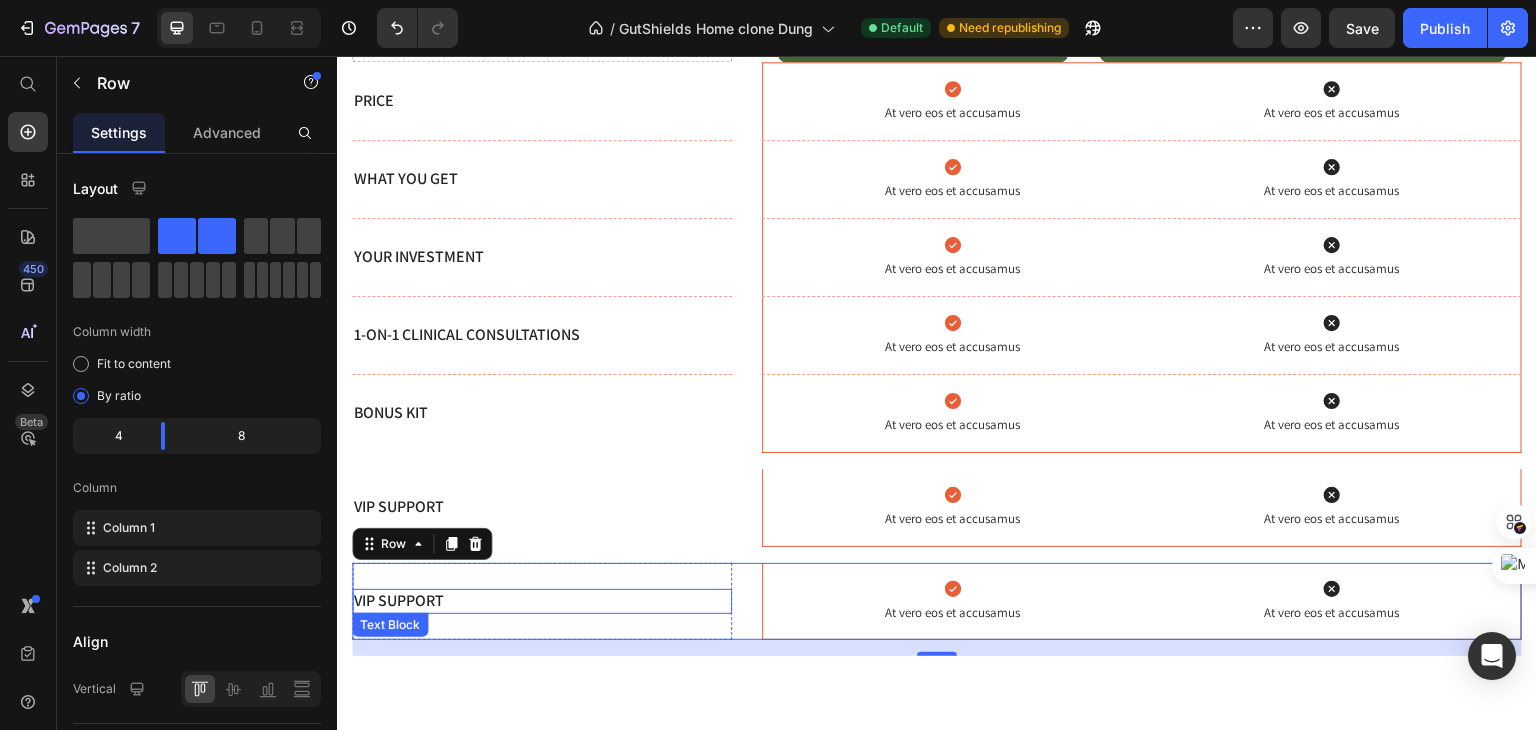 click on "VIP Support" at bounding box center (542, 601) 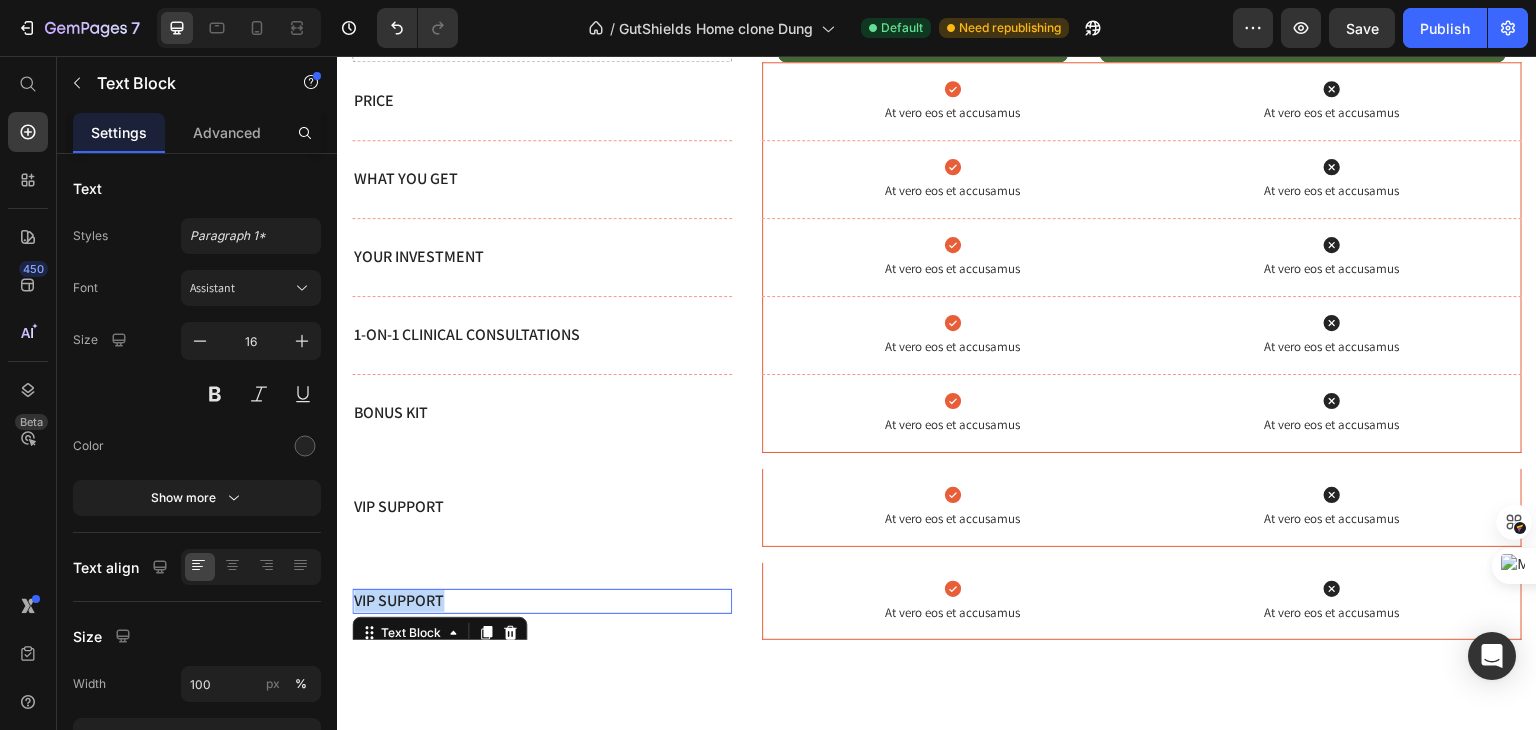 click on "VIP Support" at bounding box center (542, 601) 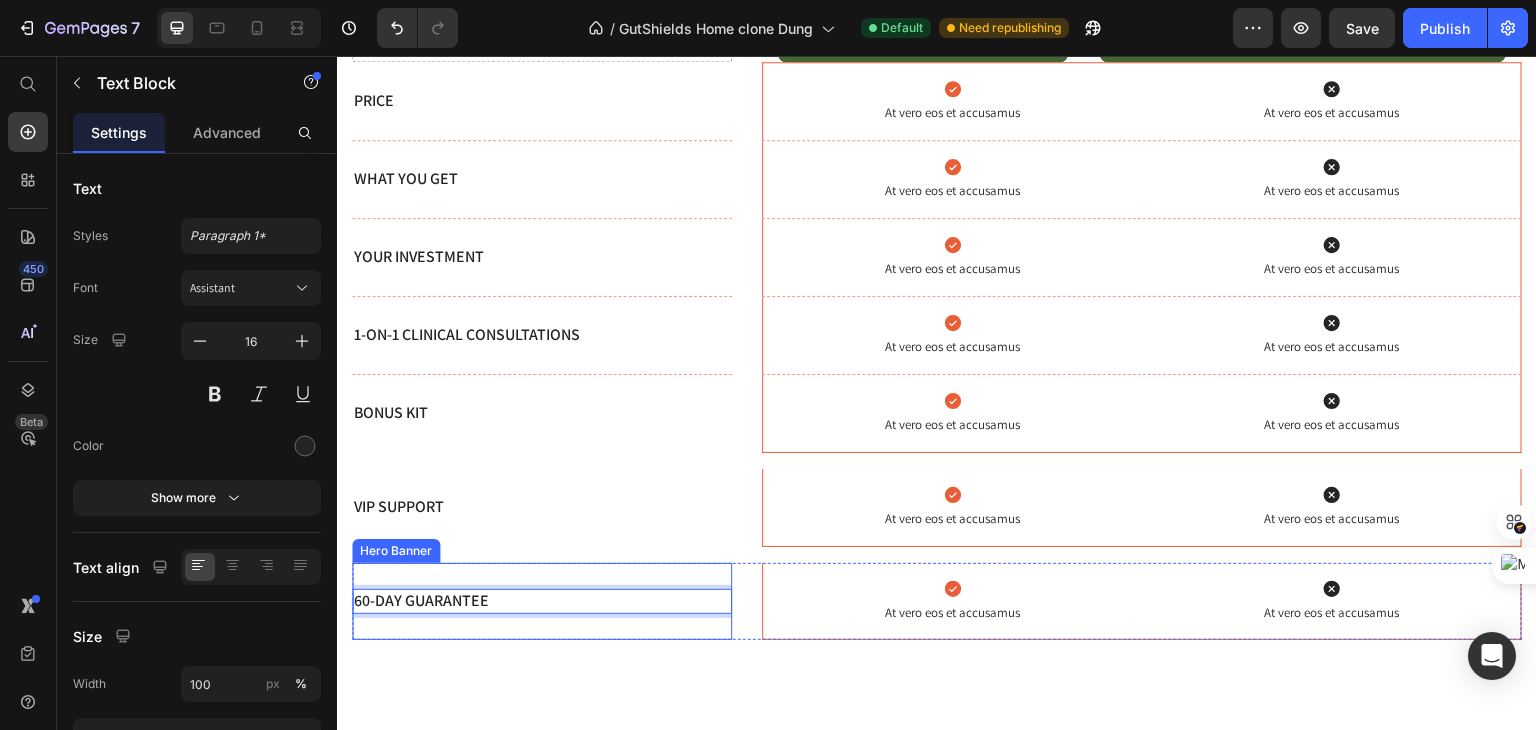 click on "Choose Your Restoration Plan Heading Science-grade spores, concierge coaching, zero risk. Text block
Drop element here One-Time Reset Text Block Hero Banner Founder’s Program ★ Most popular Text Block Hero Banner Row Row Price Text Block Hero Banner
Icon At vero eos et accusamus Text Block
Icon At vero eos et accusamus Text Block Hero Banner Row What You Get Text Block Hero Banner
Icon At vero eos et accusamus Text Block
Icon At vero eos et accusamus Text Block Hero Banner Row Your Investment Text Block Hero Banner
Icon At vero eos et accusamus Text Block
Icon At vero eos et accusamus Text Block Hero Banner Row 1-on-1 Clinical Consultations Text Block Hero Banner
Icon At vero eos et accusamus Text Block
Icon At vero eos et accusamus Text Block Hero Banner Row Bonus Kit Text Block Hero Banner
Icon At vero eos et accusamus Text Block Icon Row Icon" at bounding box center (937, 262) 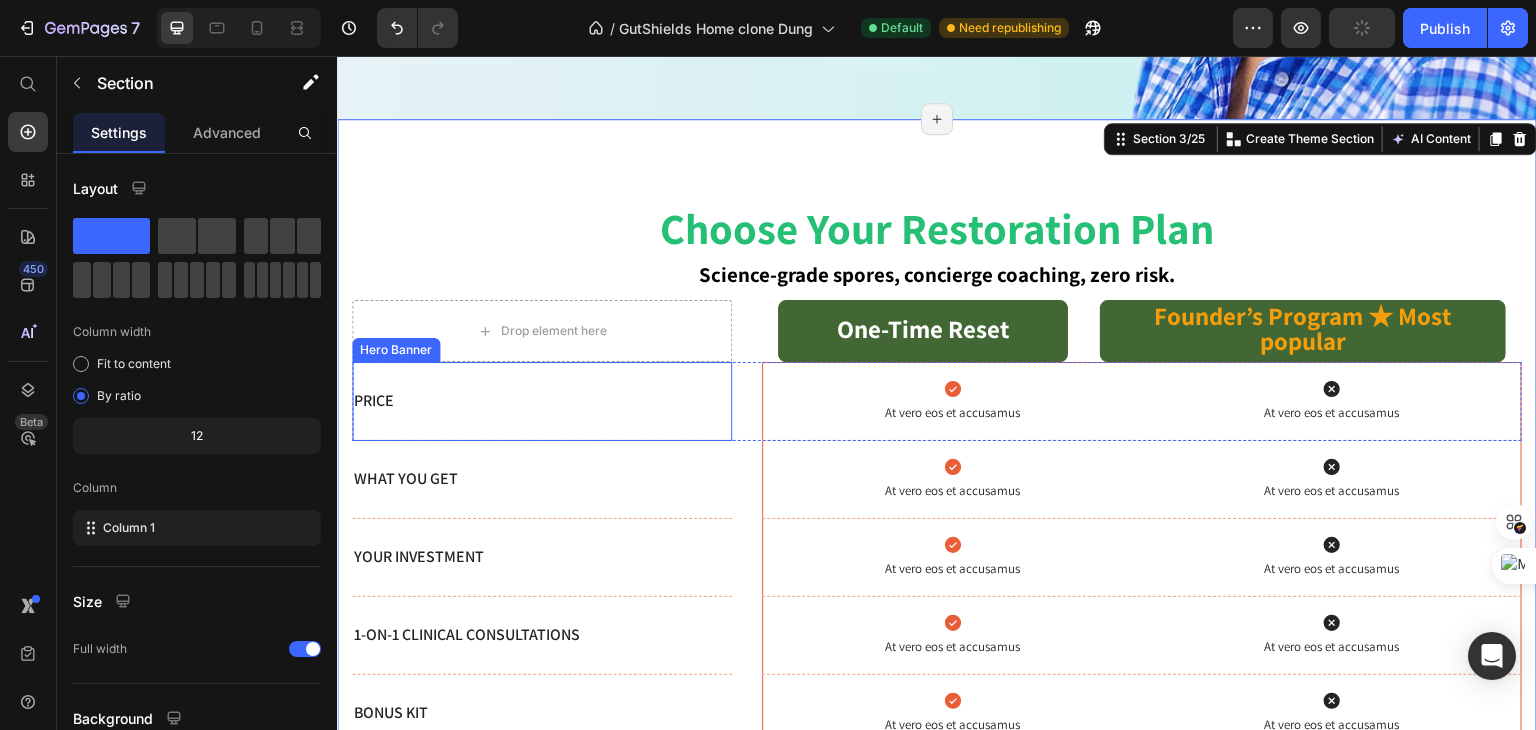scroll, scrollTop: 994, scrollLeft: 0, axis: vertical 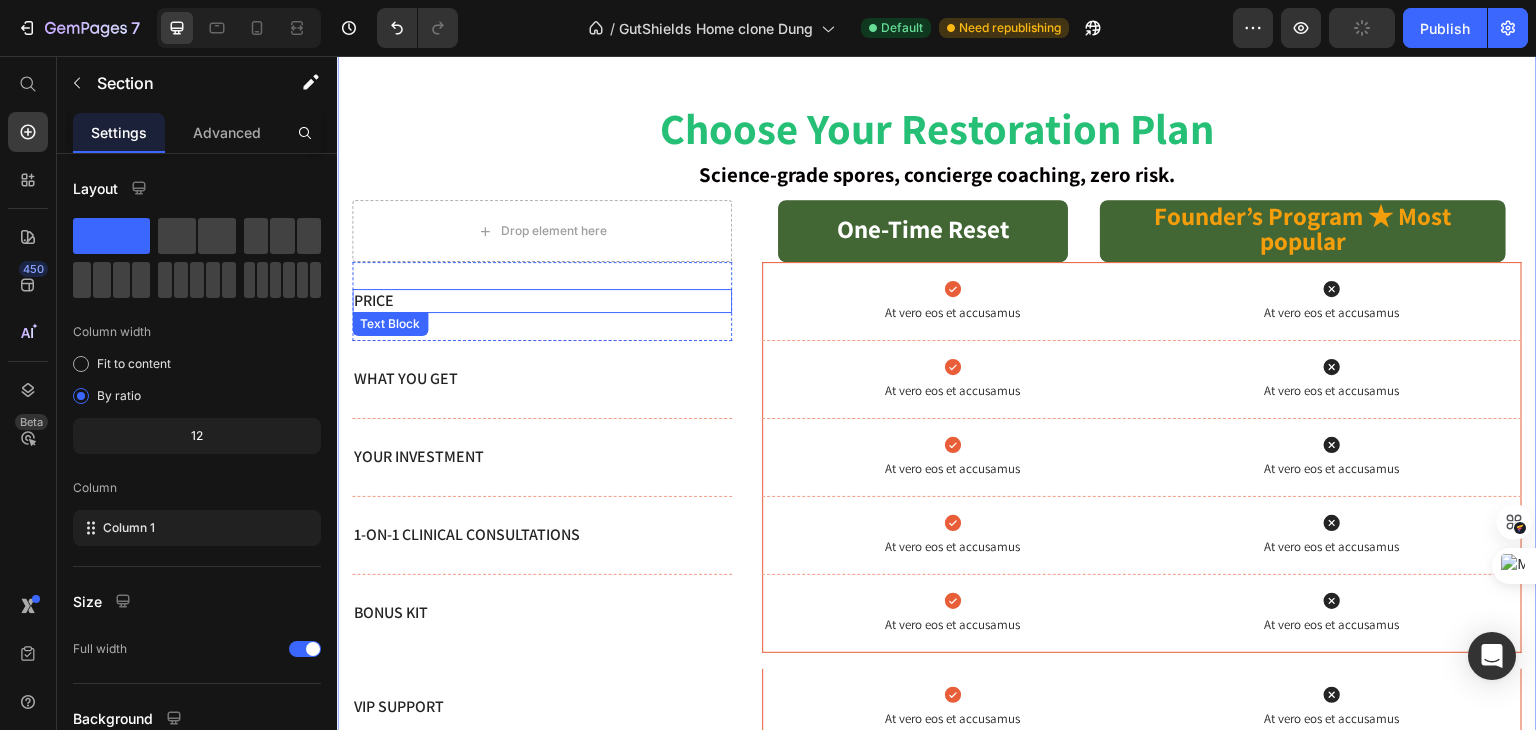 click on "Price" at bounding box center (542, 301) 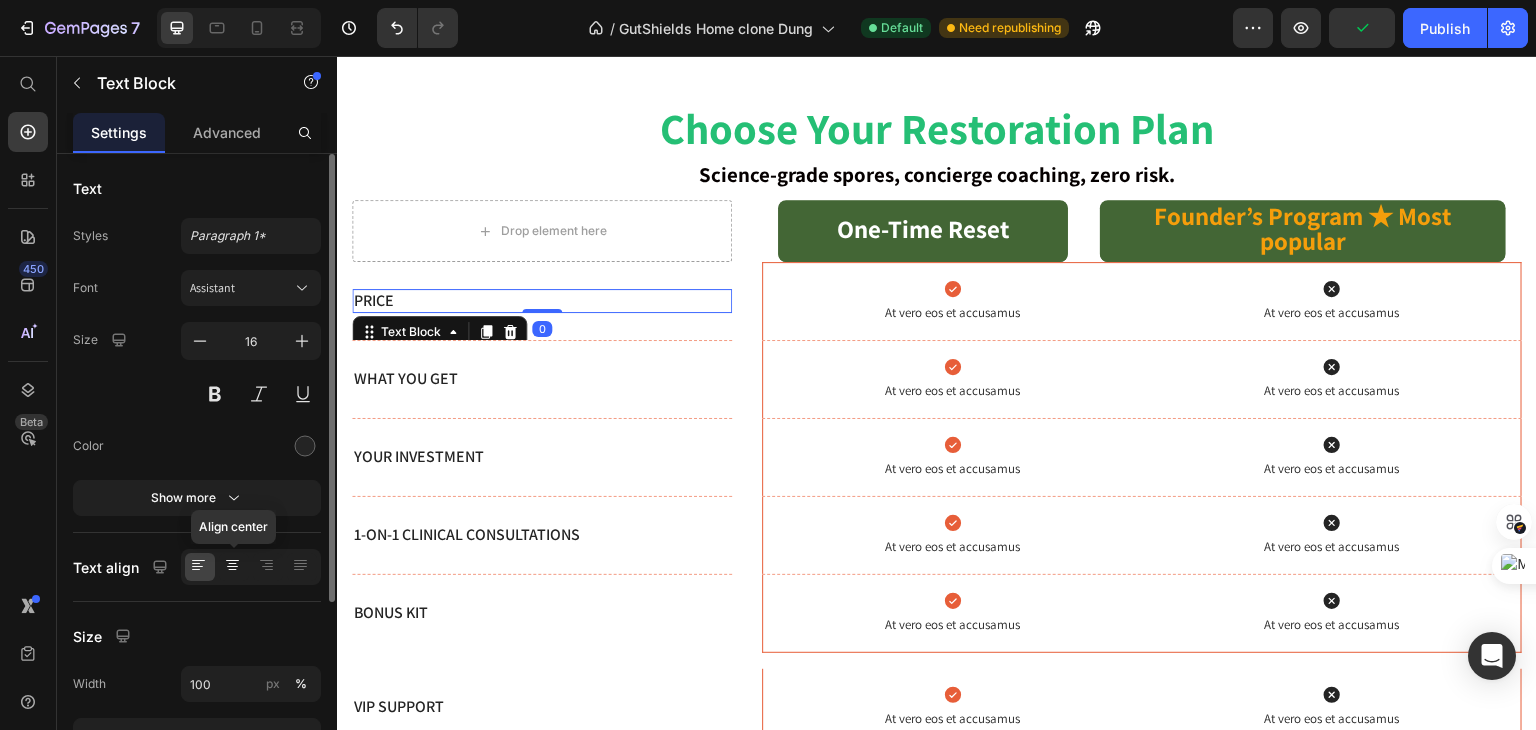click 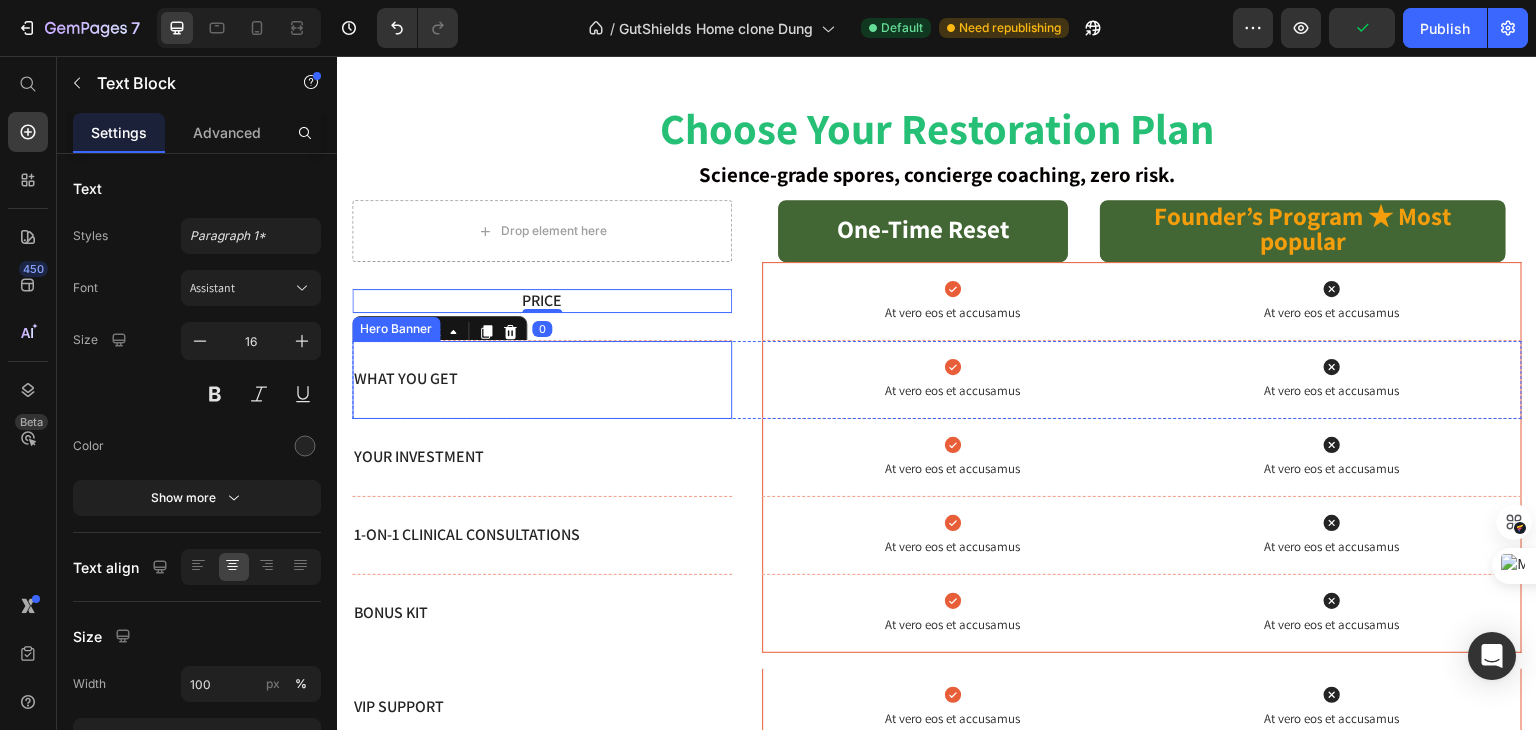 click on "What You Get" at bounding box center [542, 379] 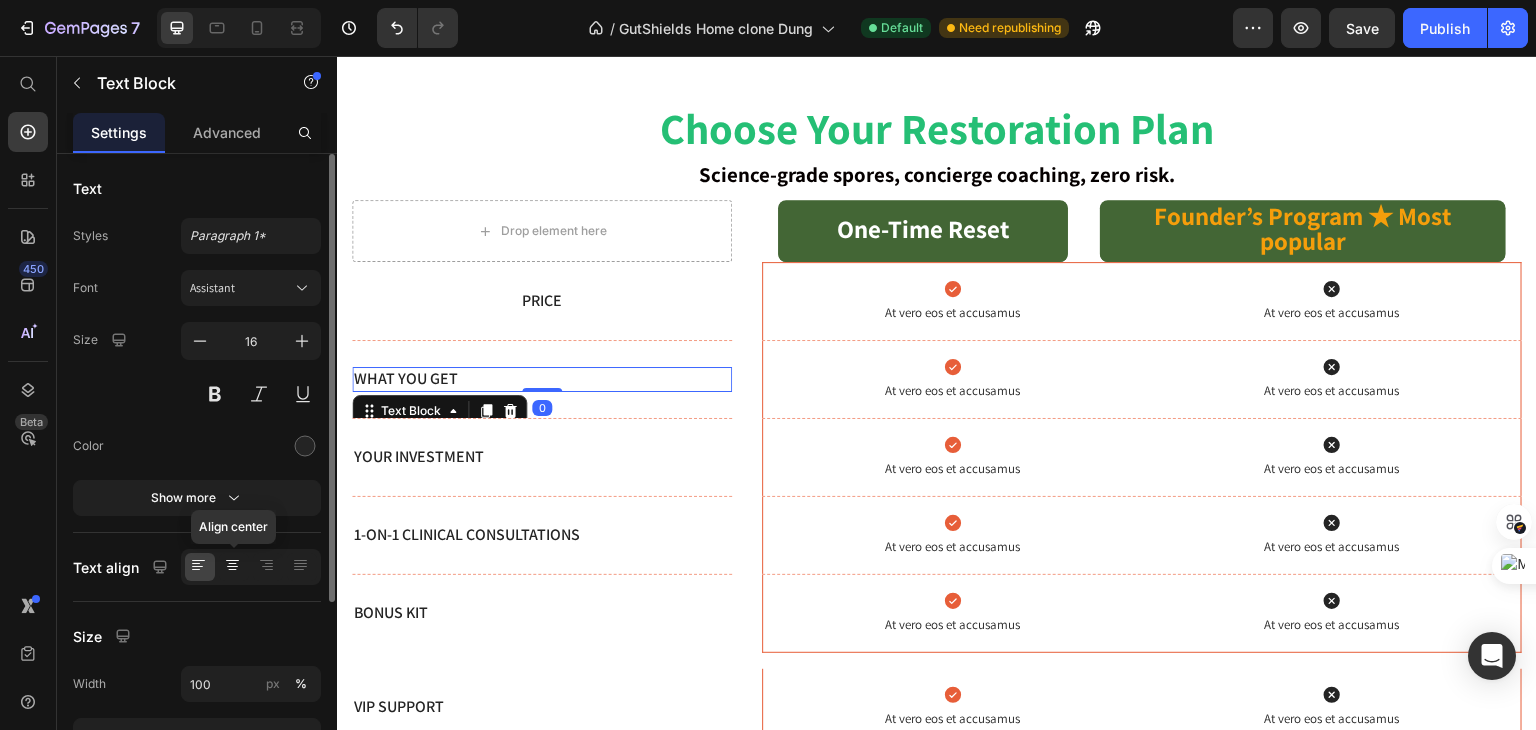 click 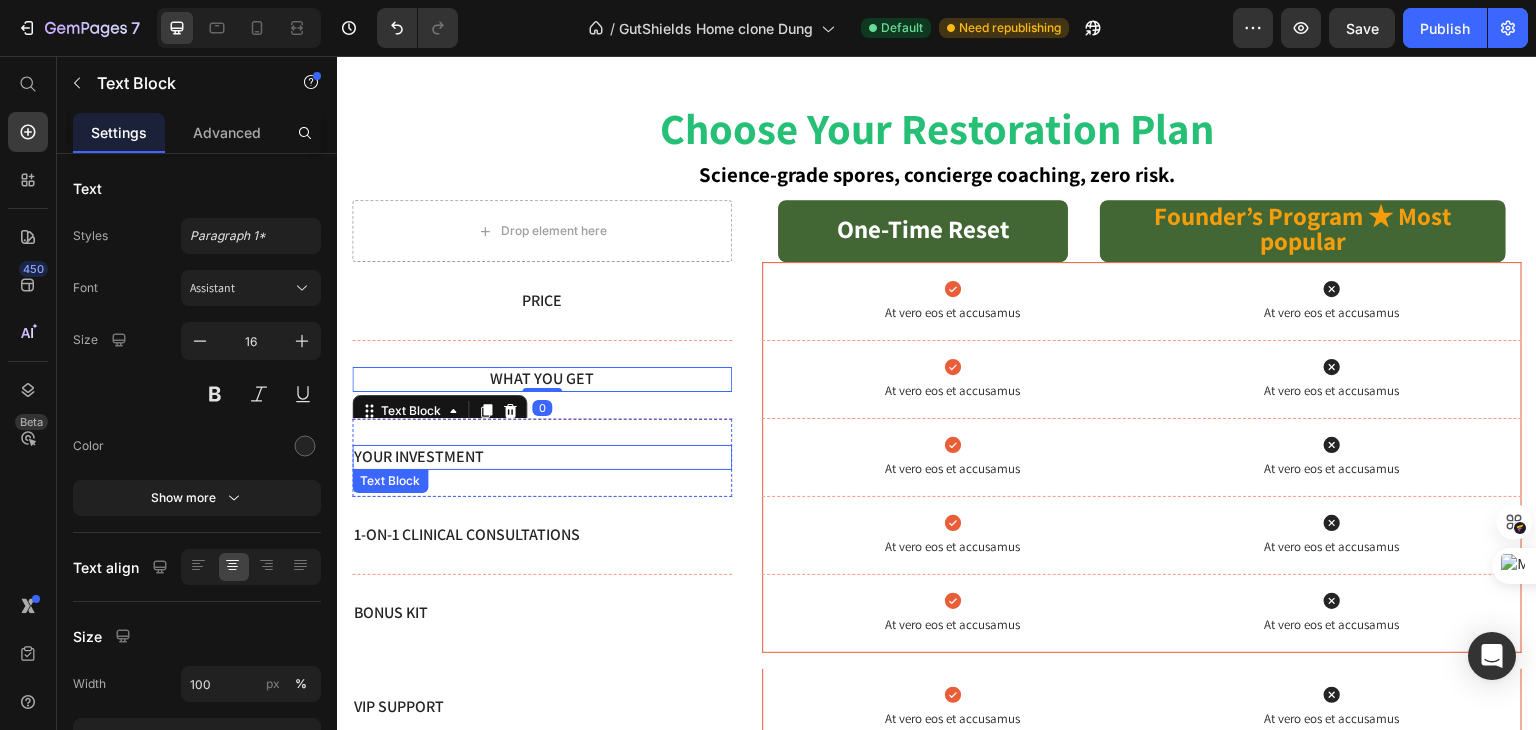 click on "Your Investment" at bounding box center (542, 457) 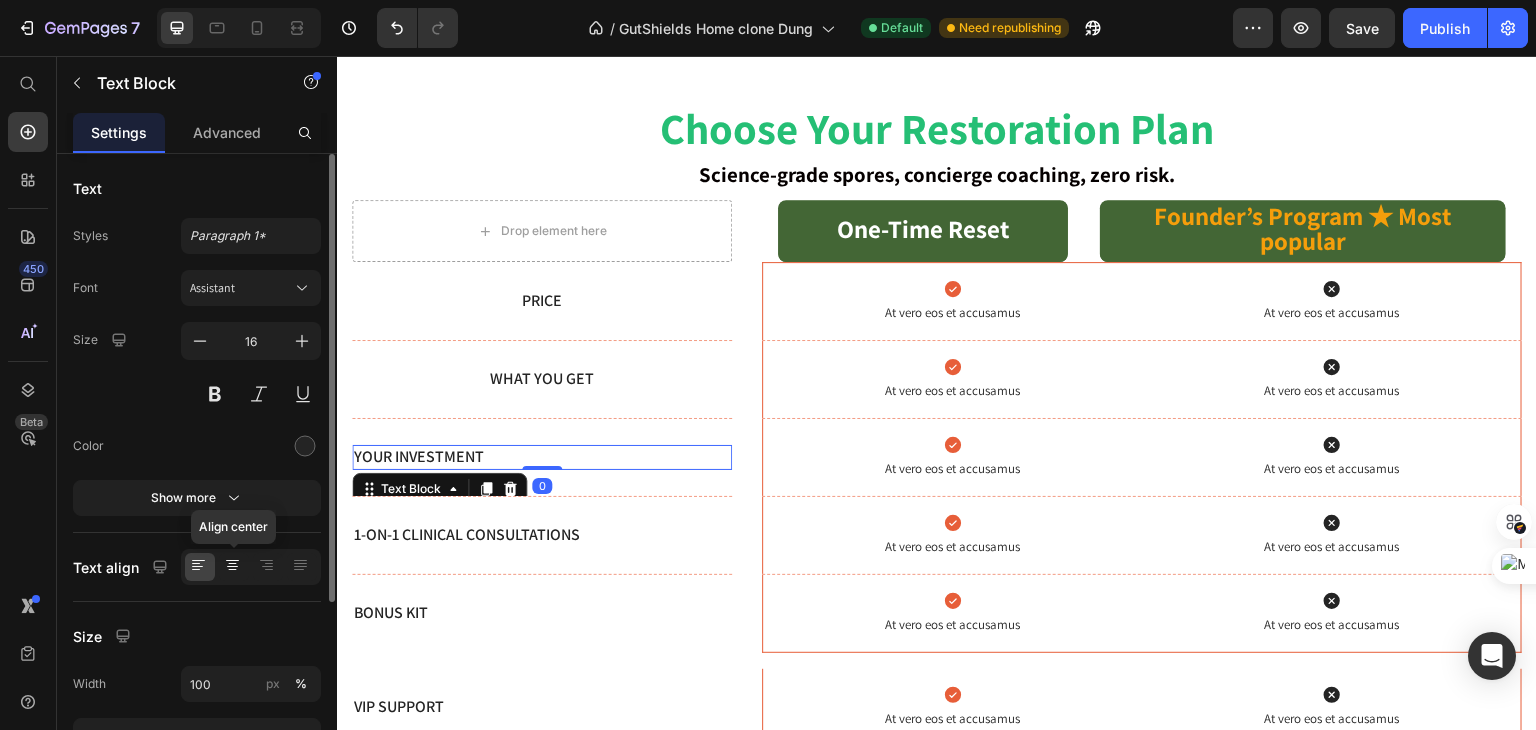 click 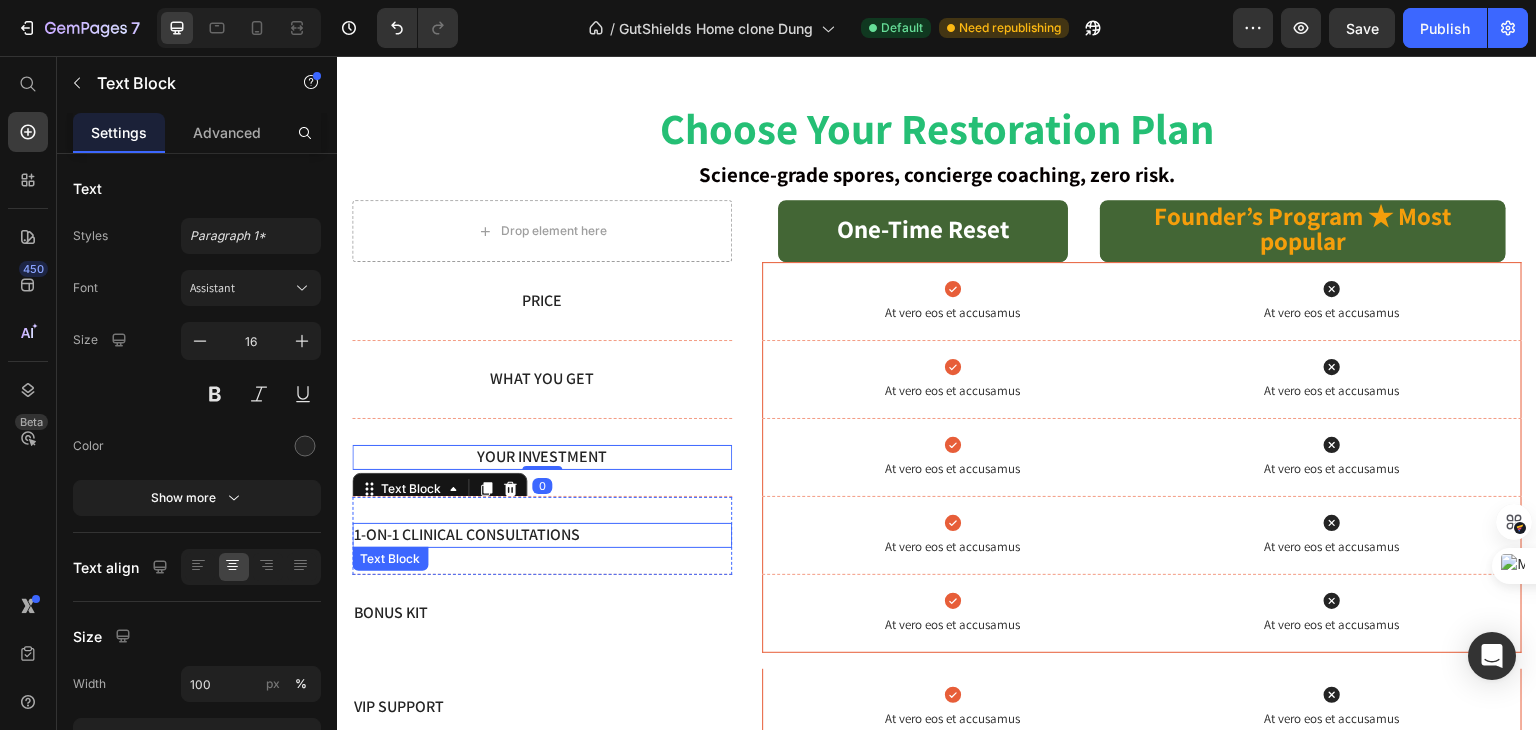 click on "1-on-1 Clinical Consultations" at bounding box center [542, 535] 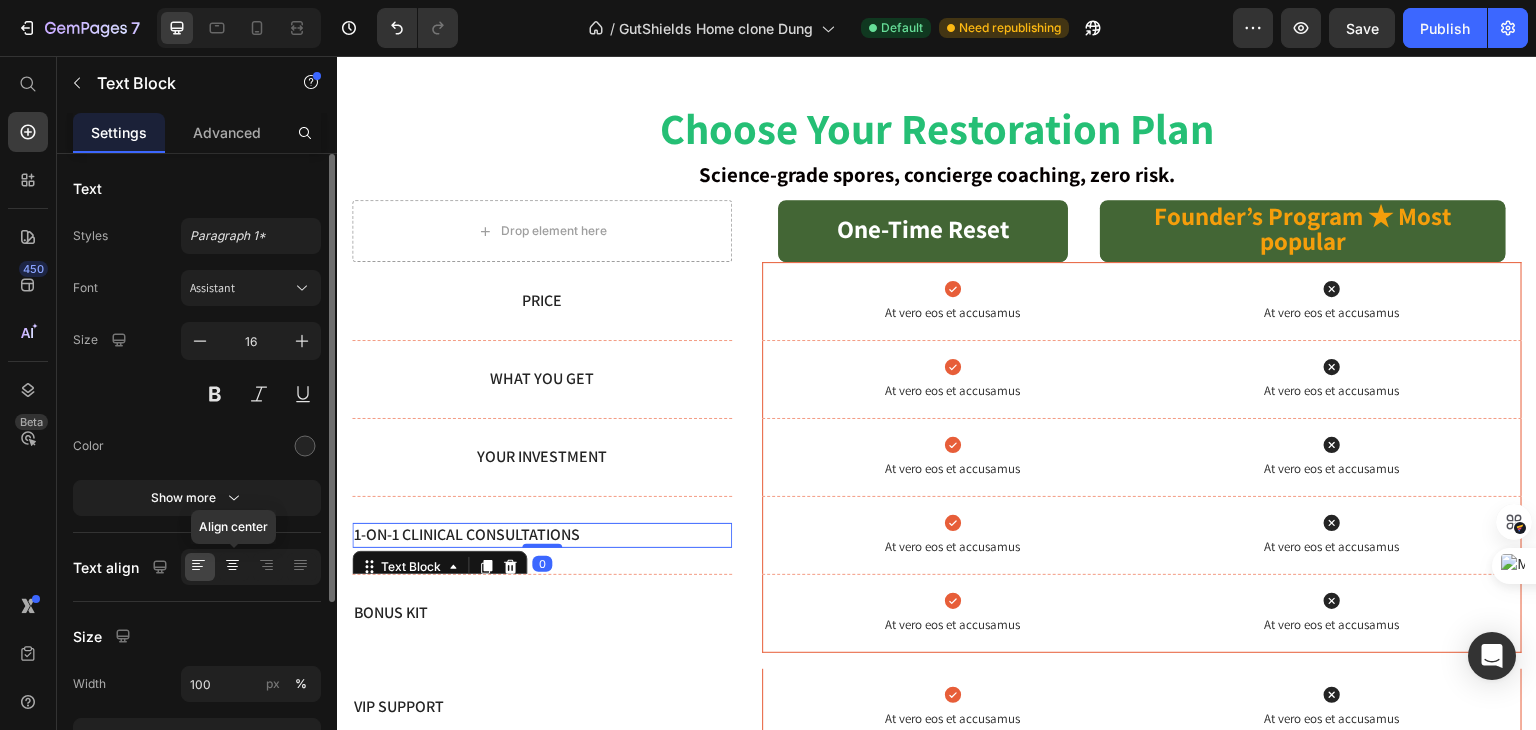 click 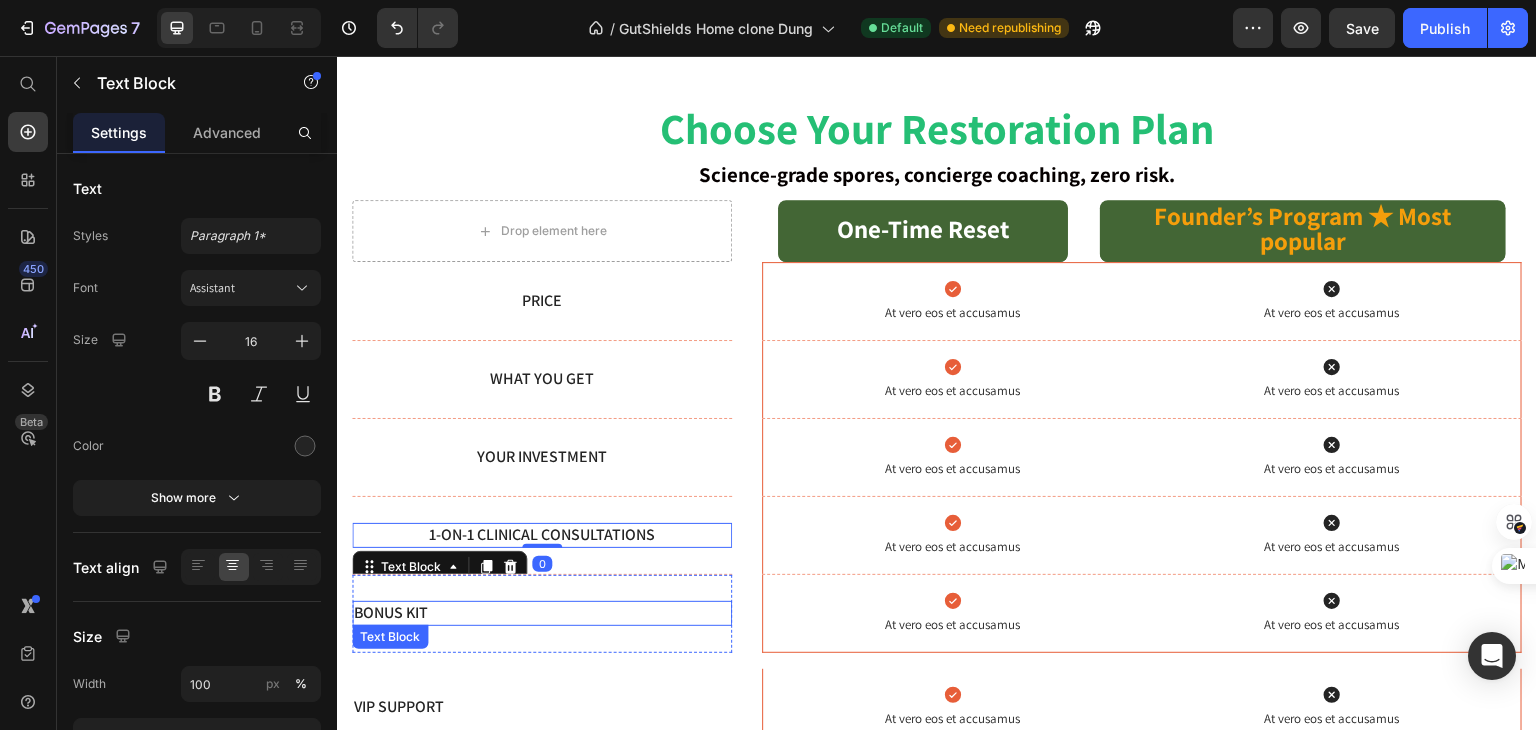 click on "Bonus Kit" at bounding box center (542, 613) 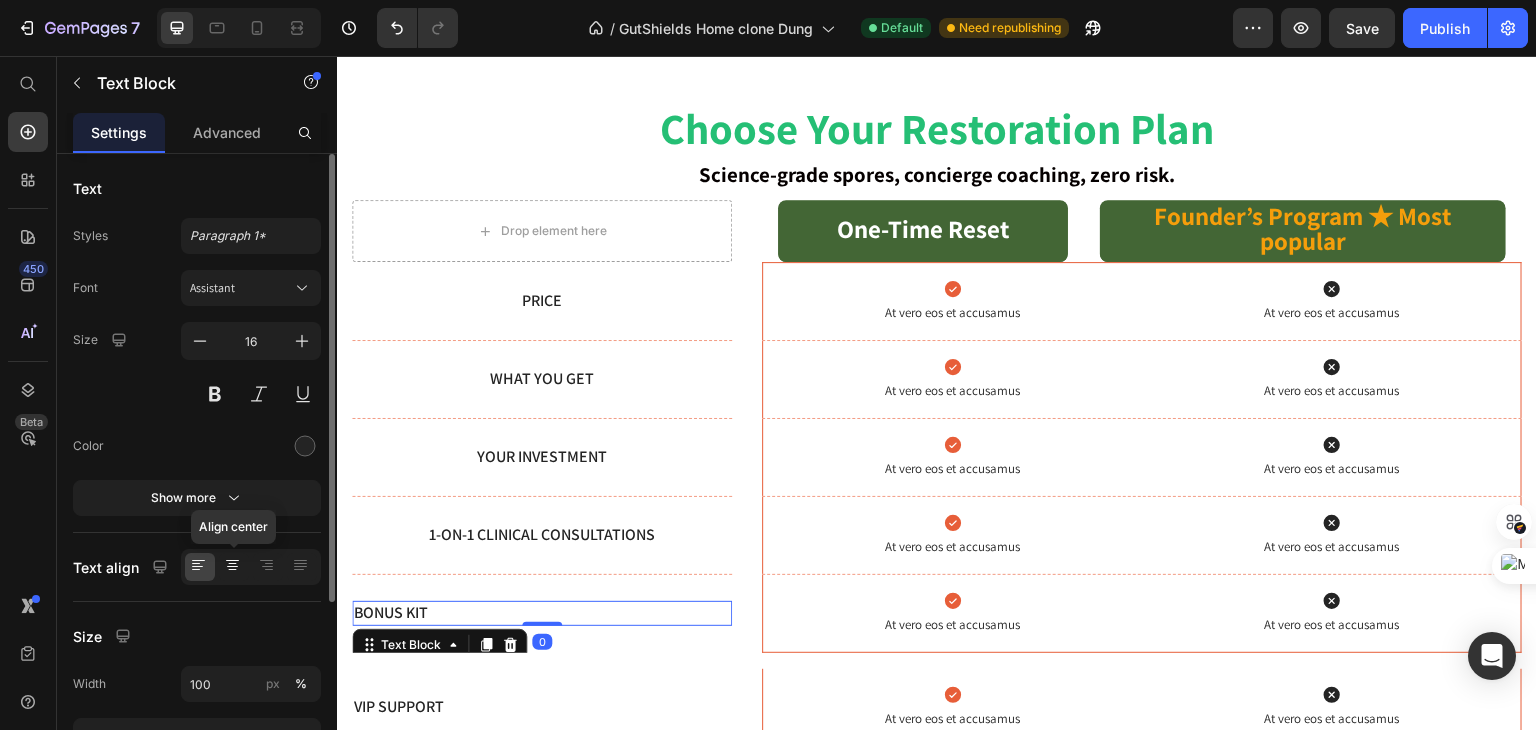 click 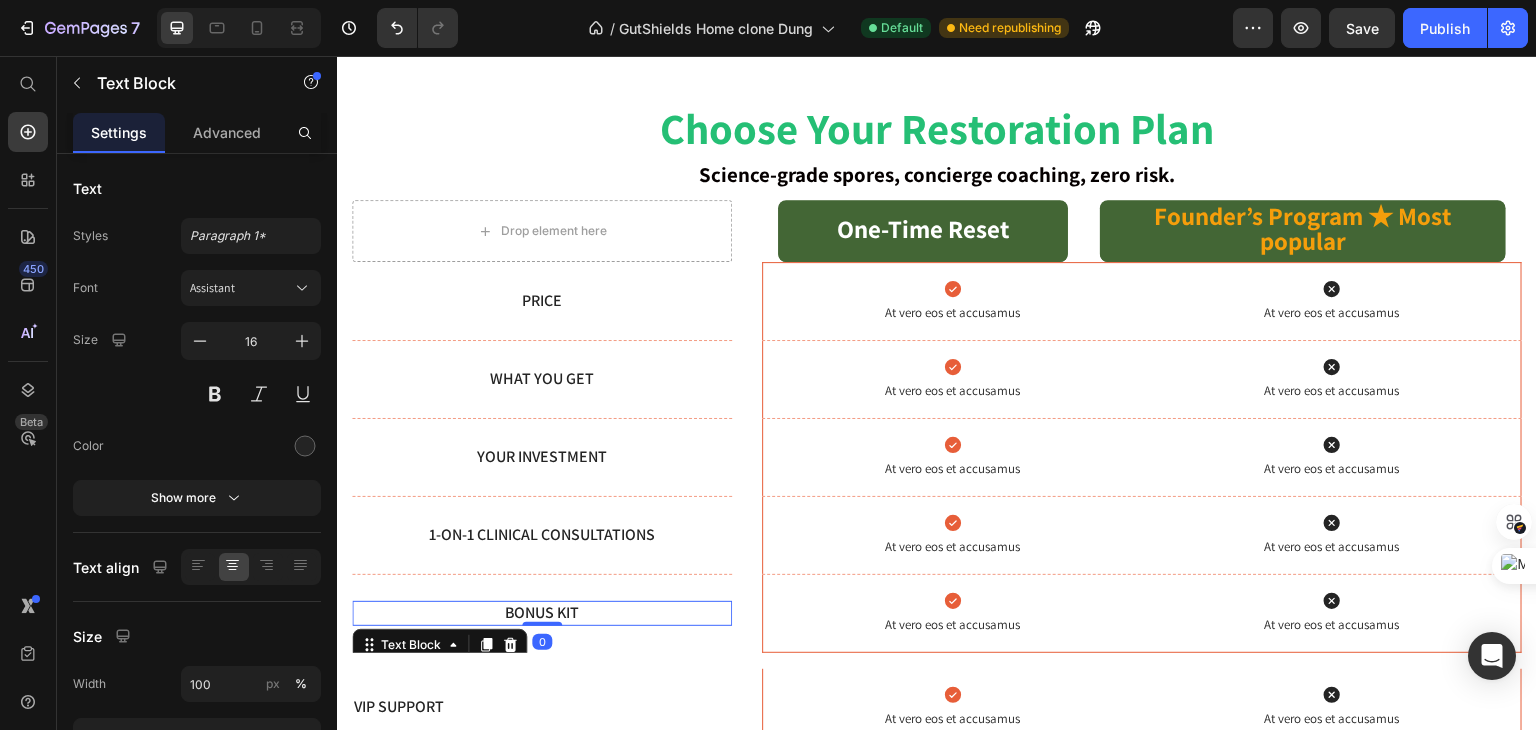 scroll, scrollTop: 1194, scrollLeft: 0, axis: vertical 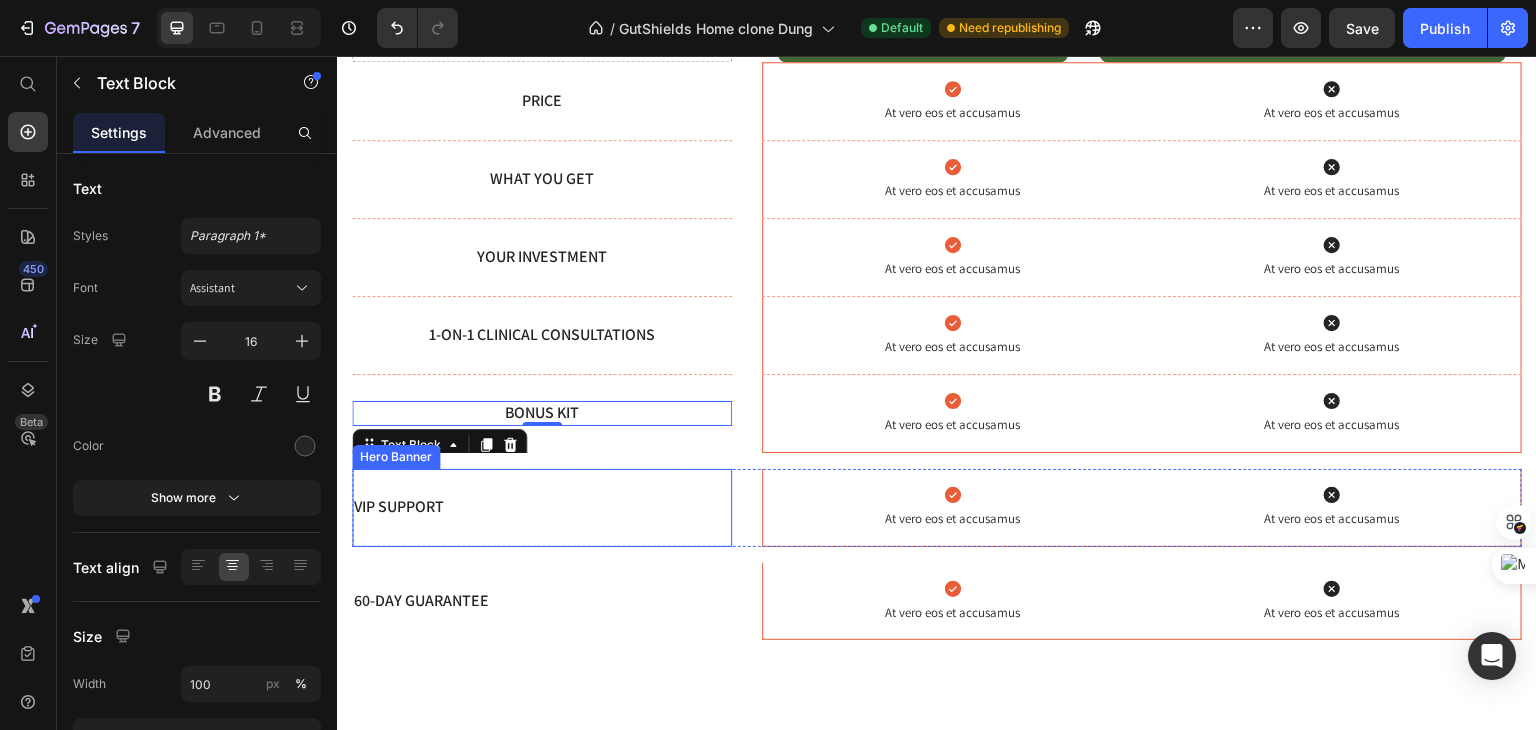 click on "VIP Support" at bounding box center [542, 507] 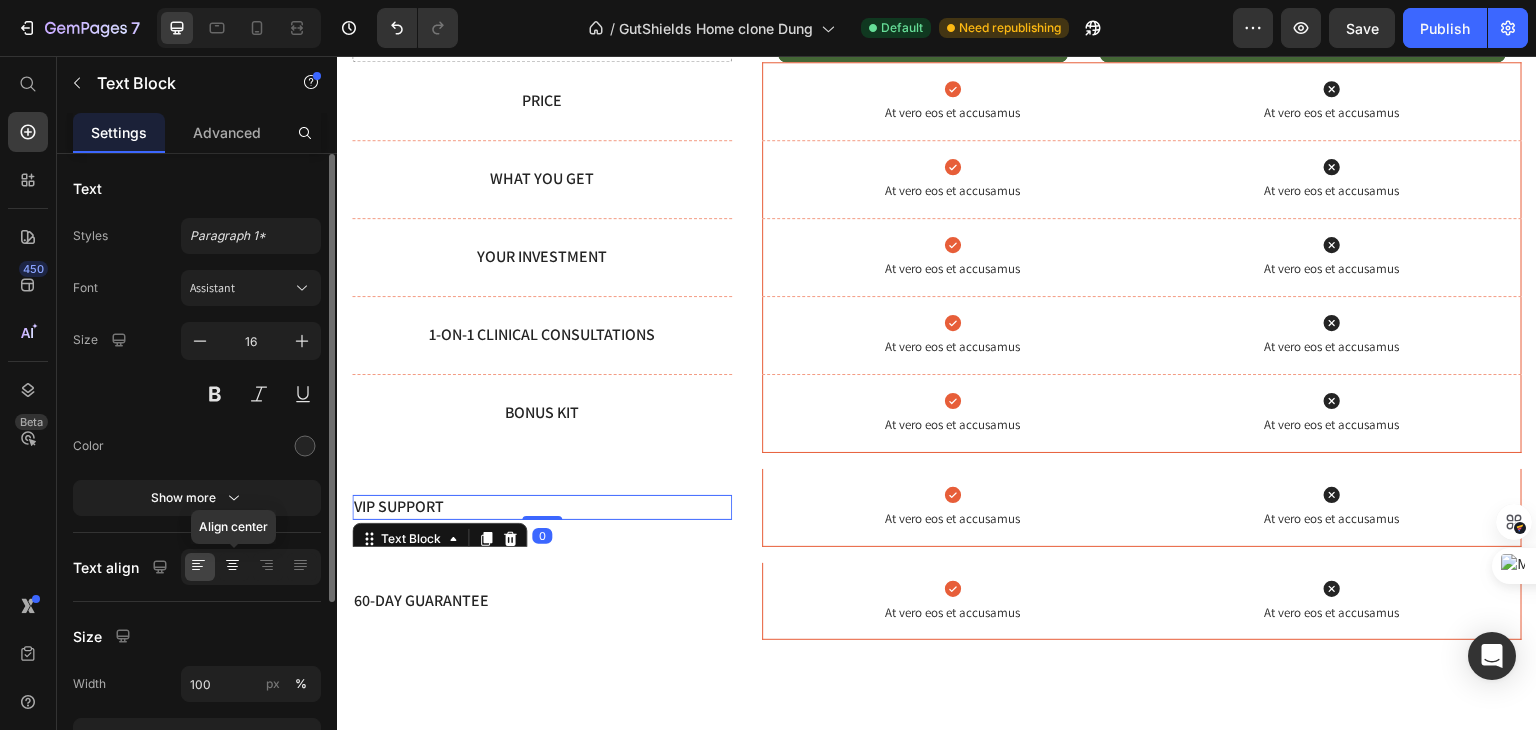 click 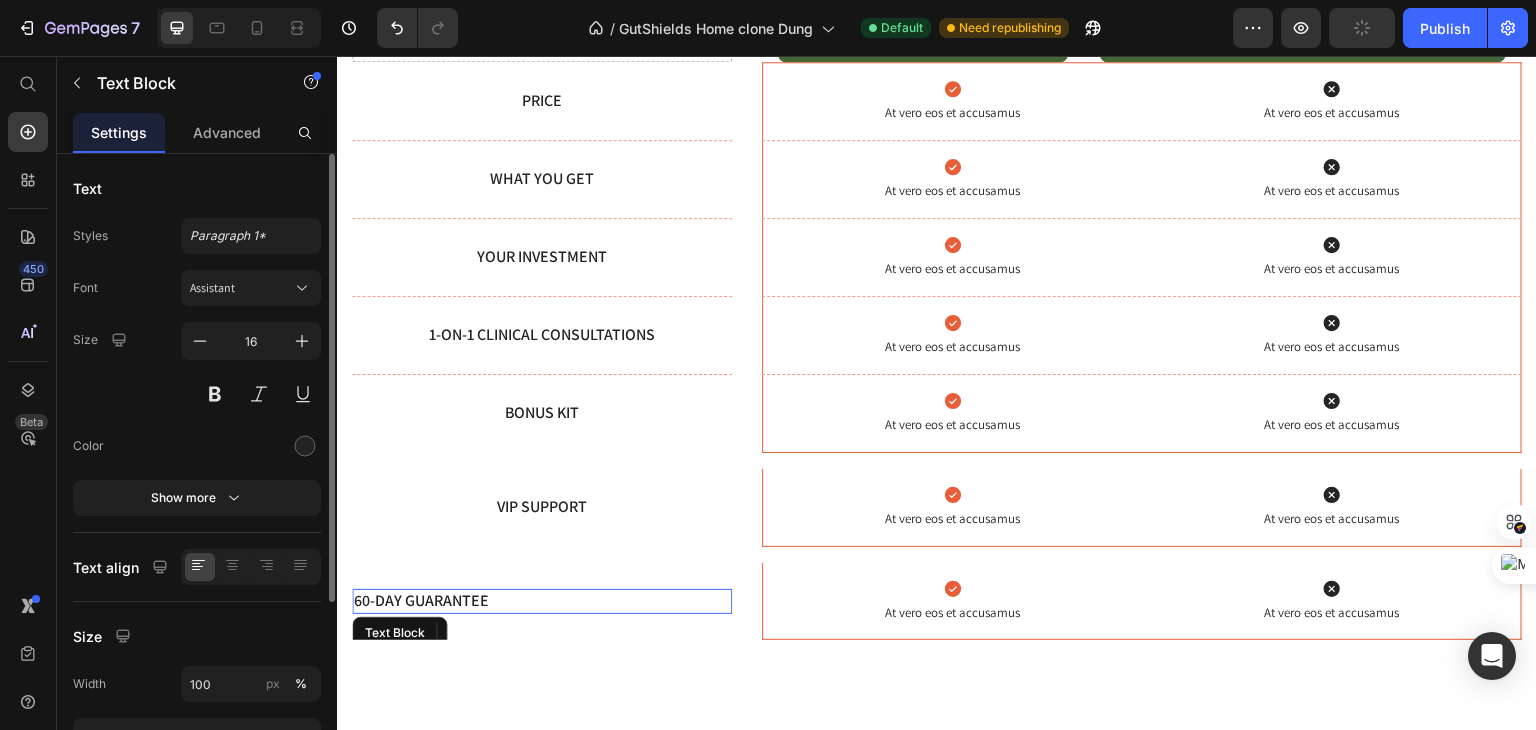 click on "60-Day Guarantee" at bounding box center [542, 601] 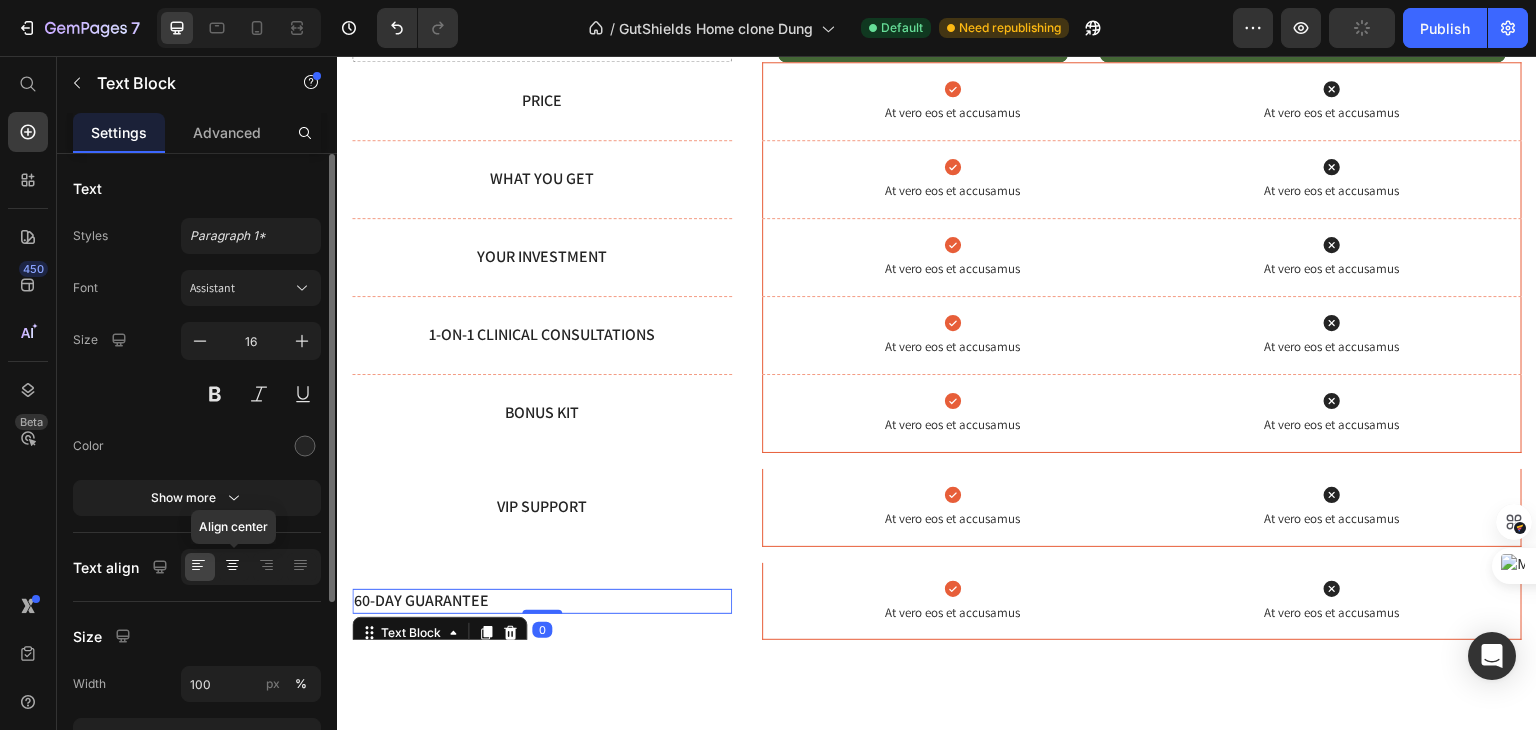click 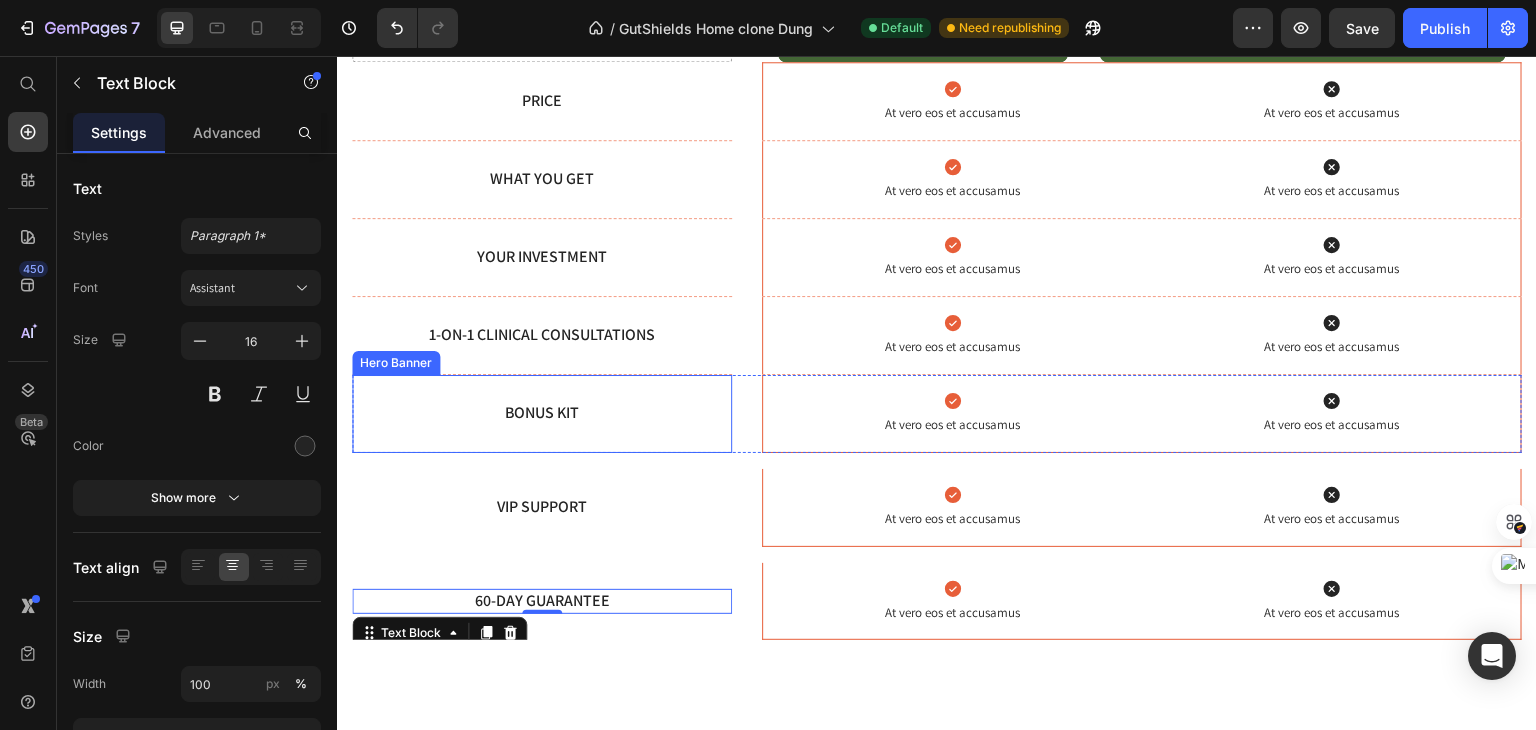 click at bounding box center (542, 335) 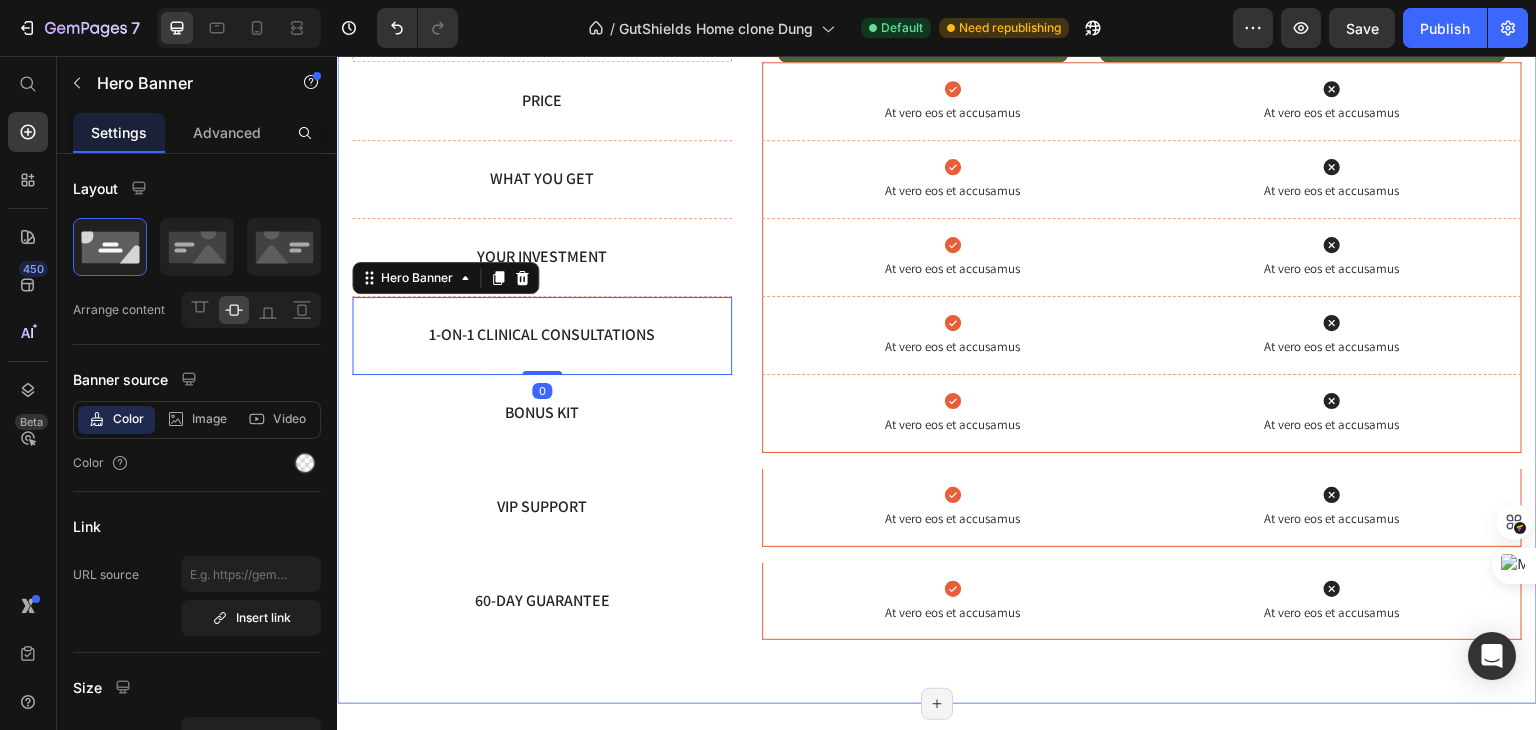 click on "Choose Your Restoration Plan Heading Science-grade spores, concierge coaching, zero risk. Text block
Drop element here One-Time Reset Text Block Hero Banner Founder’s Program ★ Most popular Text Block Hero Banner Row Row Price Text Block Hero Banner
Icon At vero eos et accusamus Text Block
Icon At vero eos et accusamus Text Block Hero Banner Row What You Get Text Block Hero Banner
Icon At vero eos et accusamus Text Block
Icon At vero eos et accusamus Text Block Hero Banner Row Your Investment Text Block Hero Banner
Icon At vero eos et accusamus Text Block
Icon At vero eos et accusamus Text Block Hero Banner Row 1-on-1 Clinical Consultations Text Block Hero Banner   0
Icon At vero eos et accusamus Text Block
Icon At vero eos et accusamus Text Block Hero Banner Row Bonus Kit Text Block Hero Banner
Icon At vero eos et accusamus Text Block Icon Row" at bounding box center (937, 262) 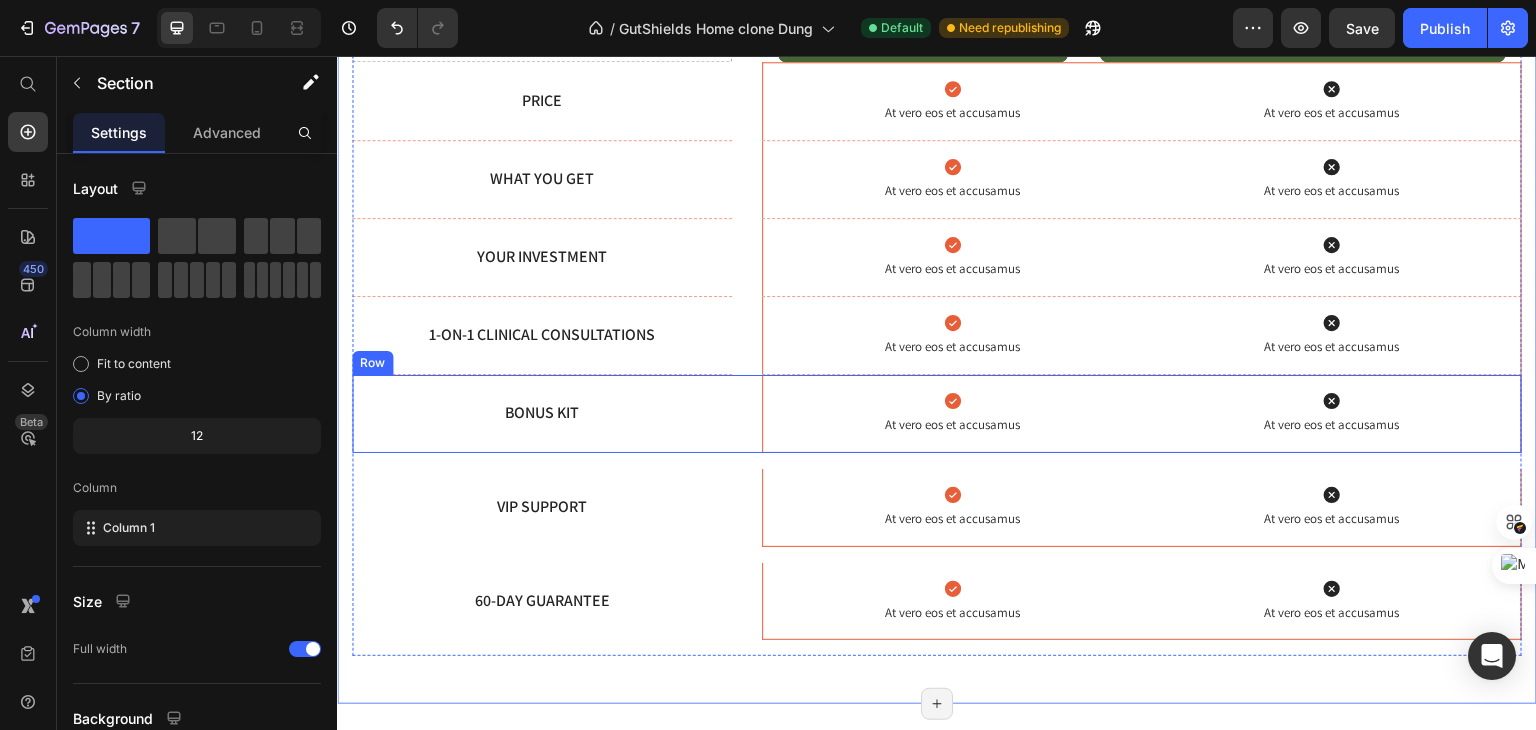 click on "Bonus Kit Text Block Hero Banner
Icon At vero eos et accusamus Text Block
Icon At vero eos et accusamus Text Block Hero Banner Row" at bounding box center [937, 414] 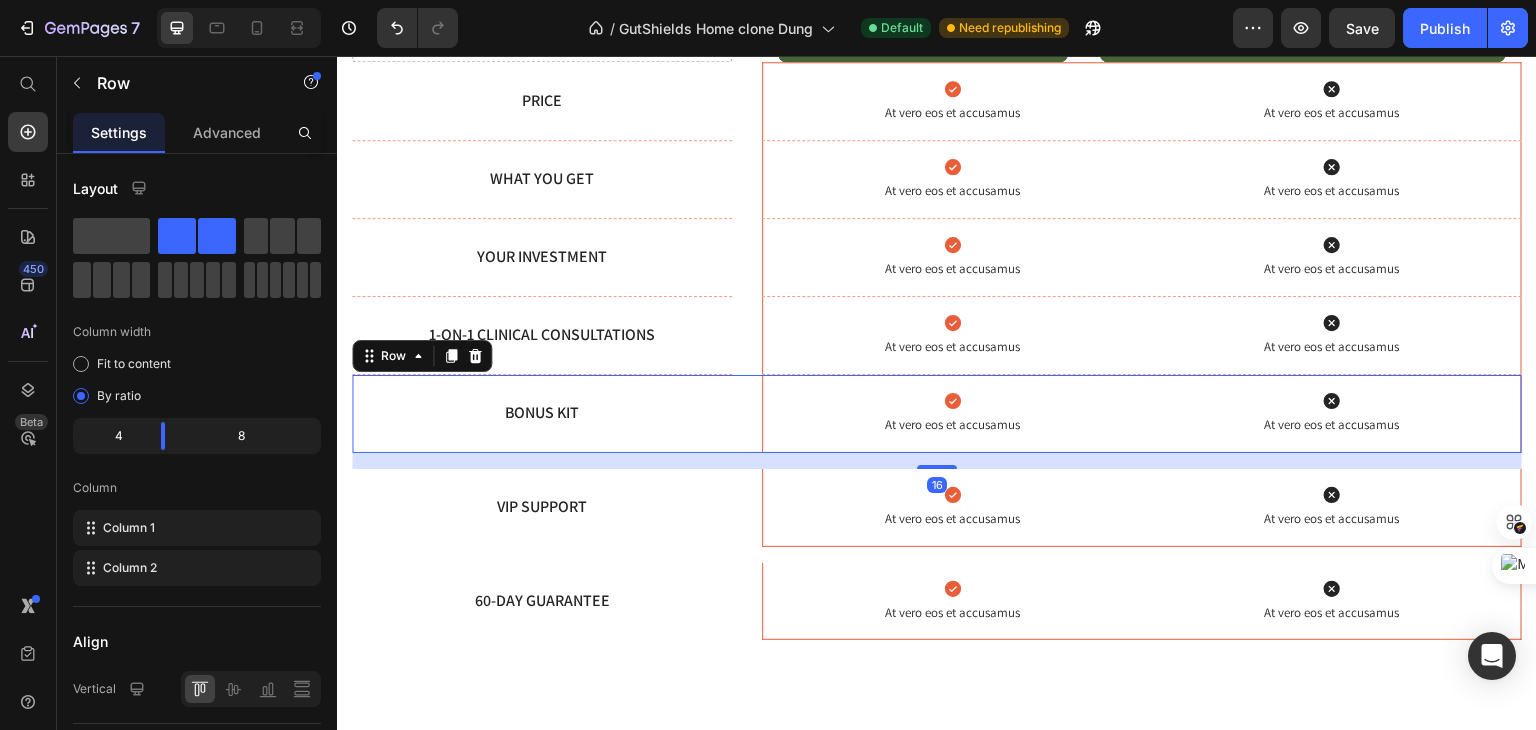 click on "Bonus Kit Text Block Hero Banner
Icon At vero eos et accusamus Text Block
Icon At vero eos et accusamus Text Block Hero Banner Row   16" at bounding box center [937, 414] 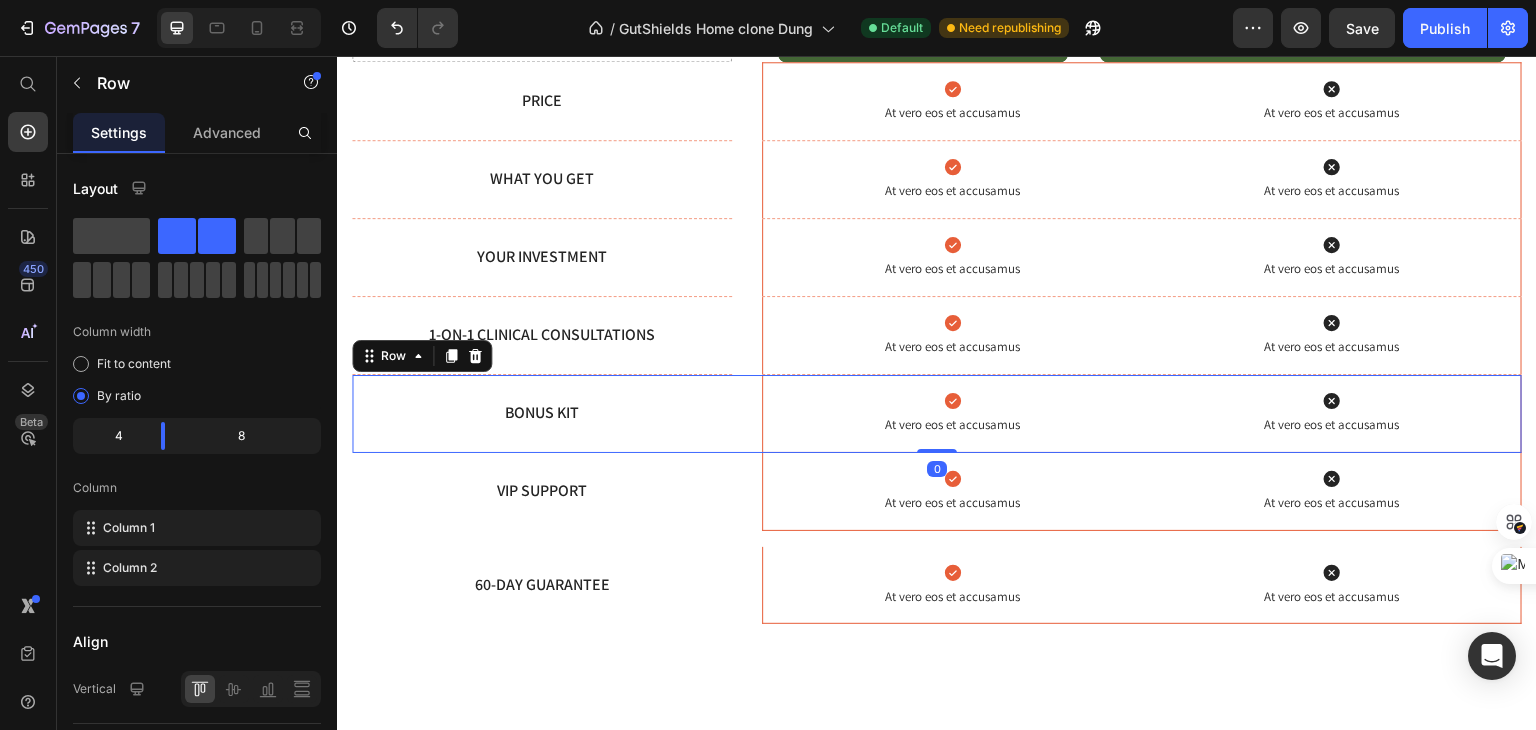 drag, startPoint x: 938, startPoint y: 427, endPoint x: 926, endPoint y: 390, distance: 38.8973 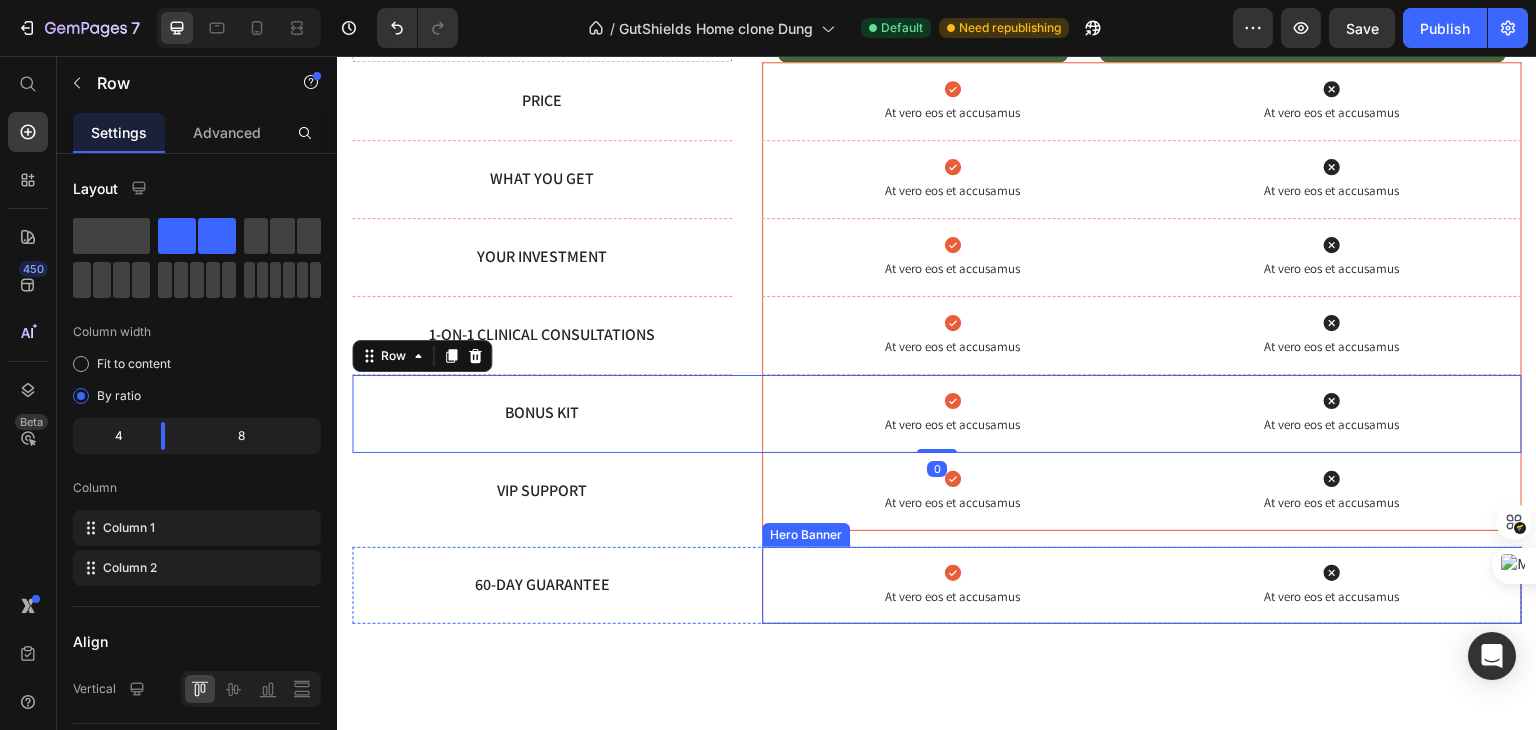 click on "Icon At vero eos et accusamus Text Block
Icon At vero eos et accusamus Text Block" at bounding box center (1142, 585) 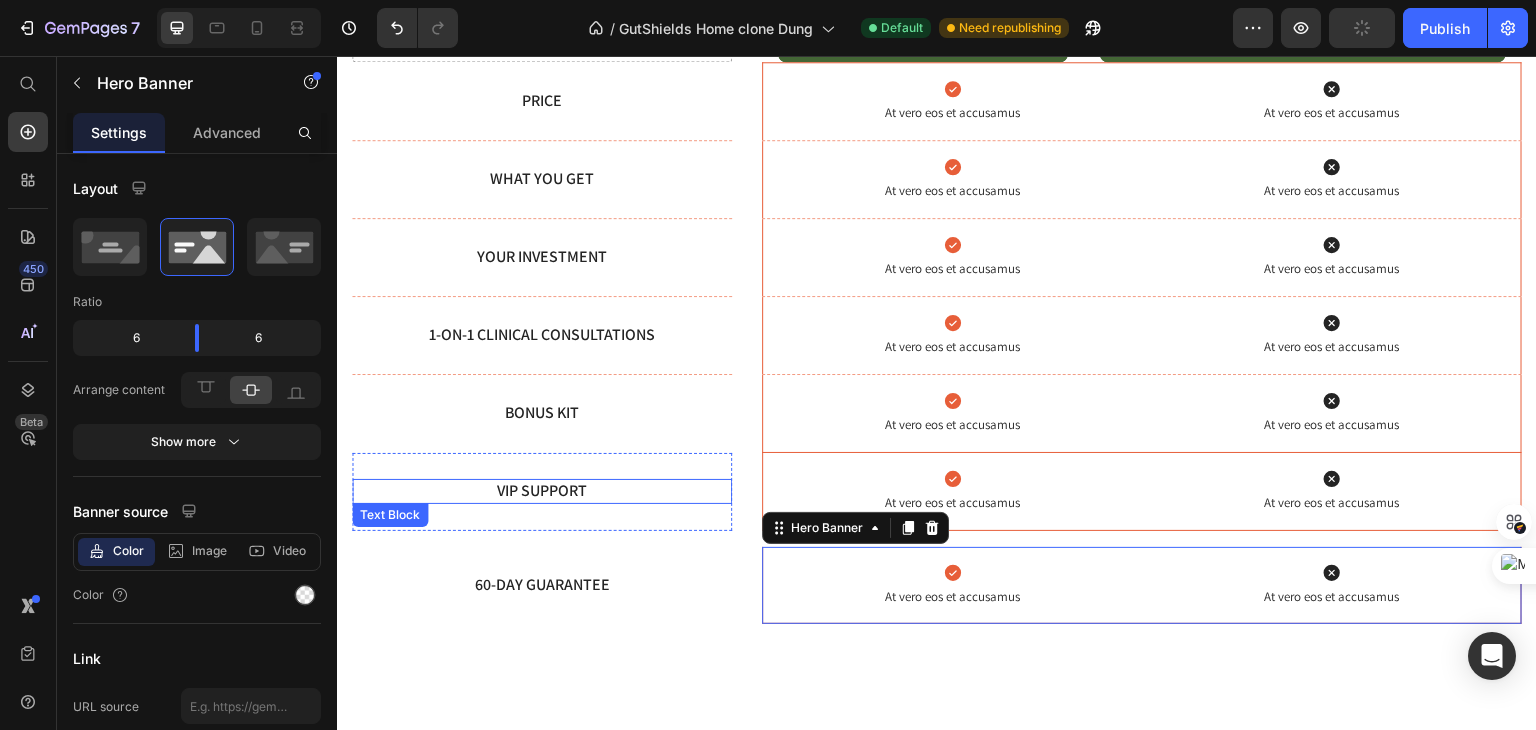 click on "VIP Support" at bounding box center (542, 491) 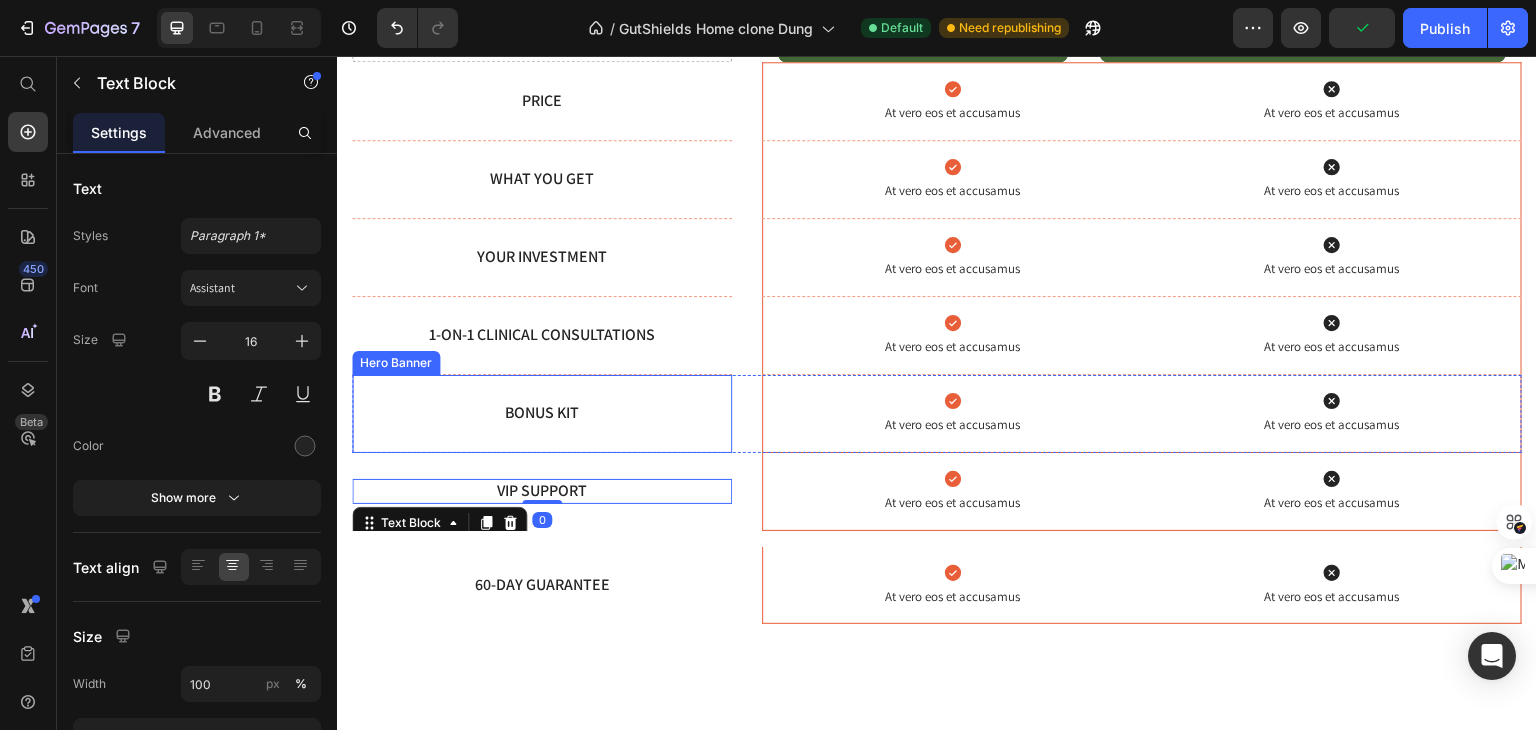 click at bounding box center [542, 414] 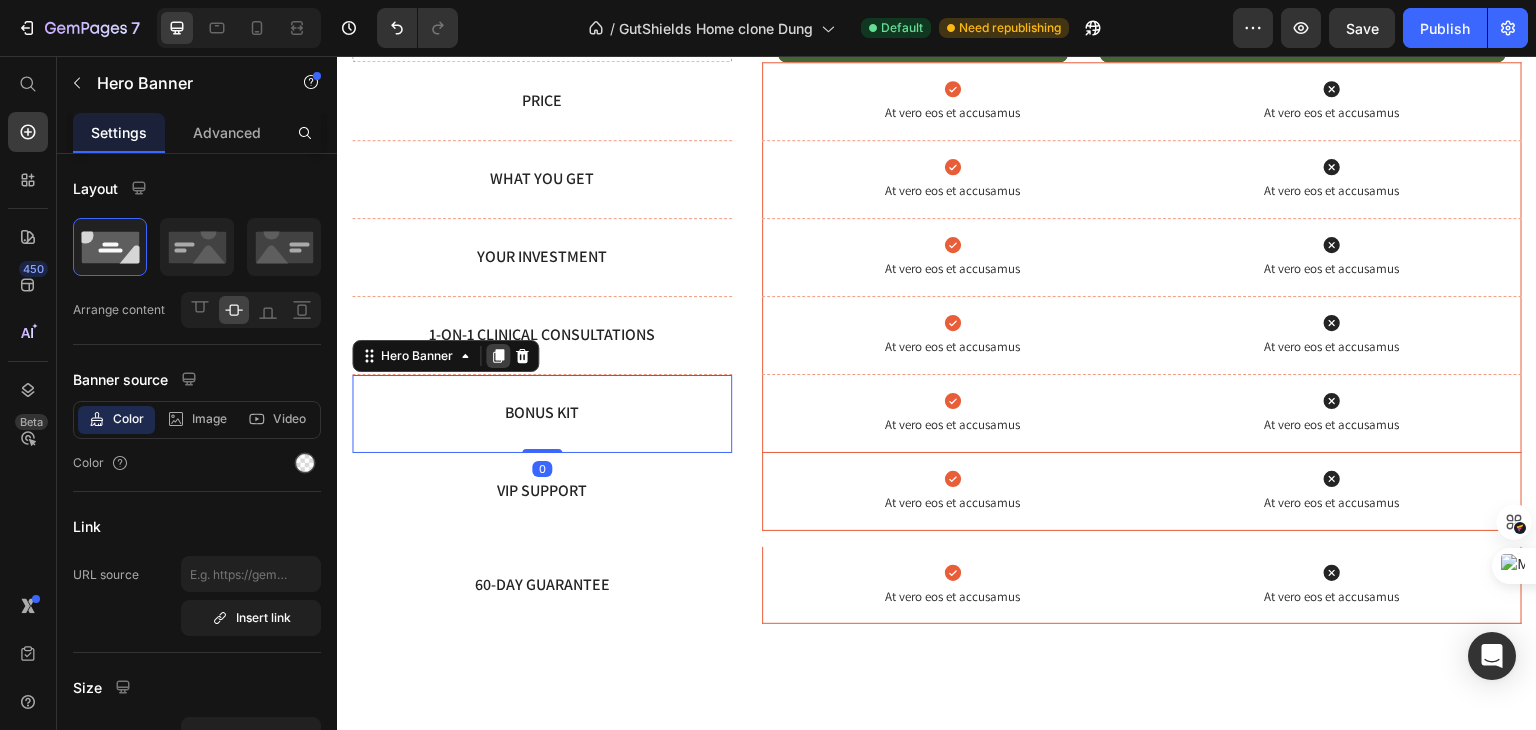 click at bounding box center [498, 356] 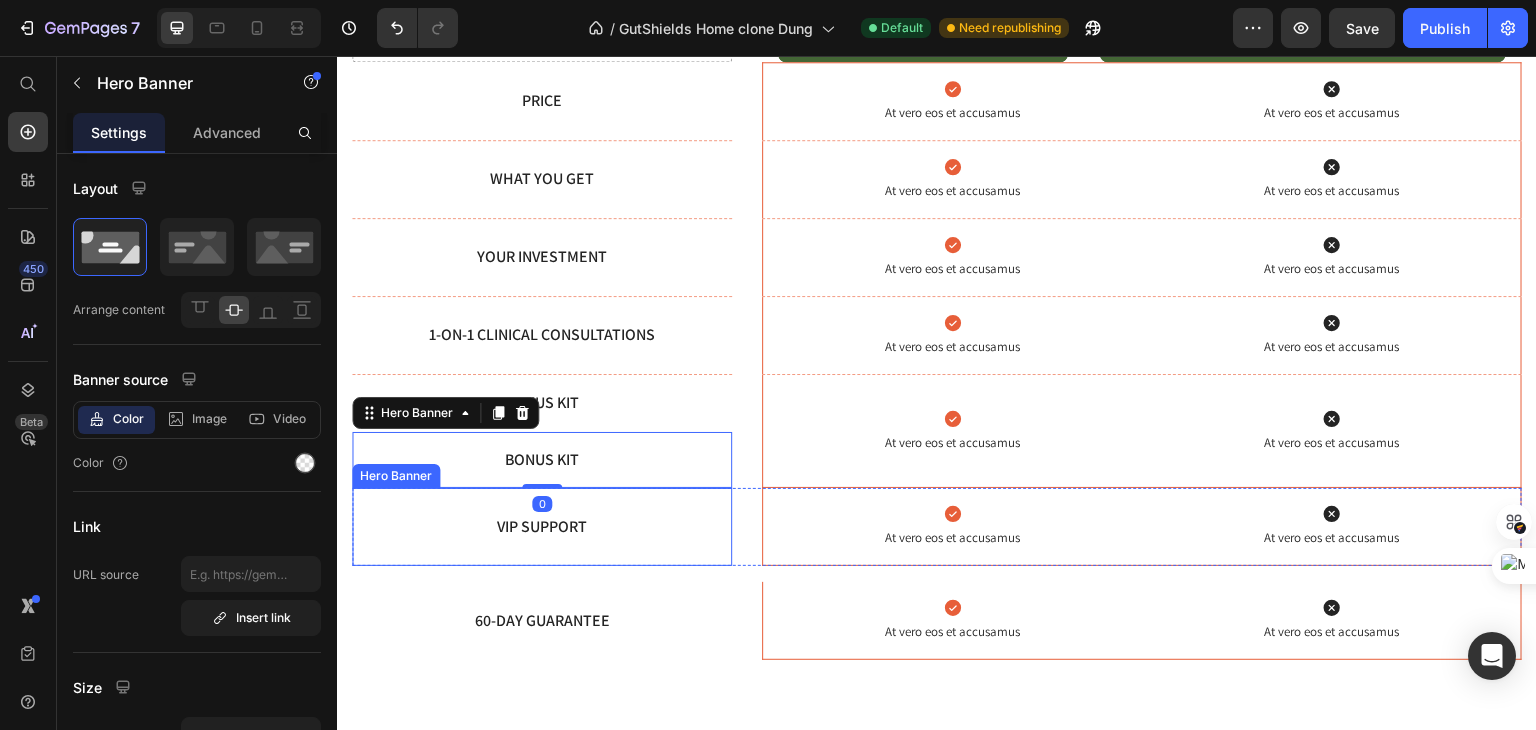 click on "VIP Support Text Block" at bounding box center (542, 527) 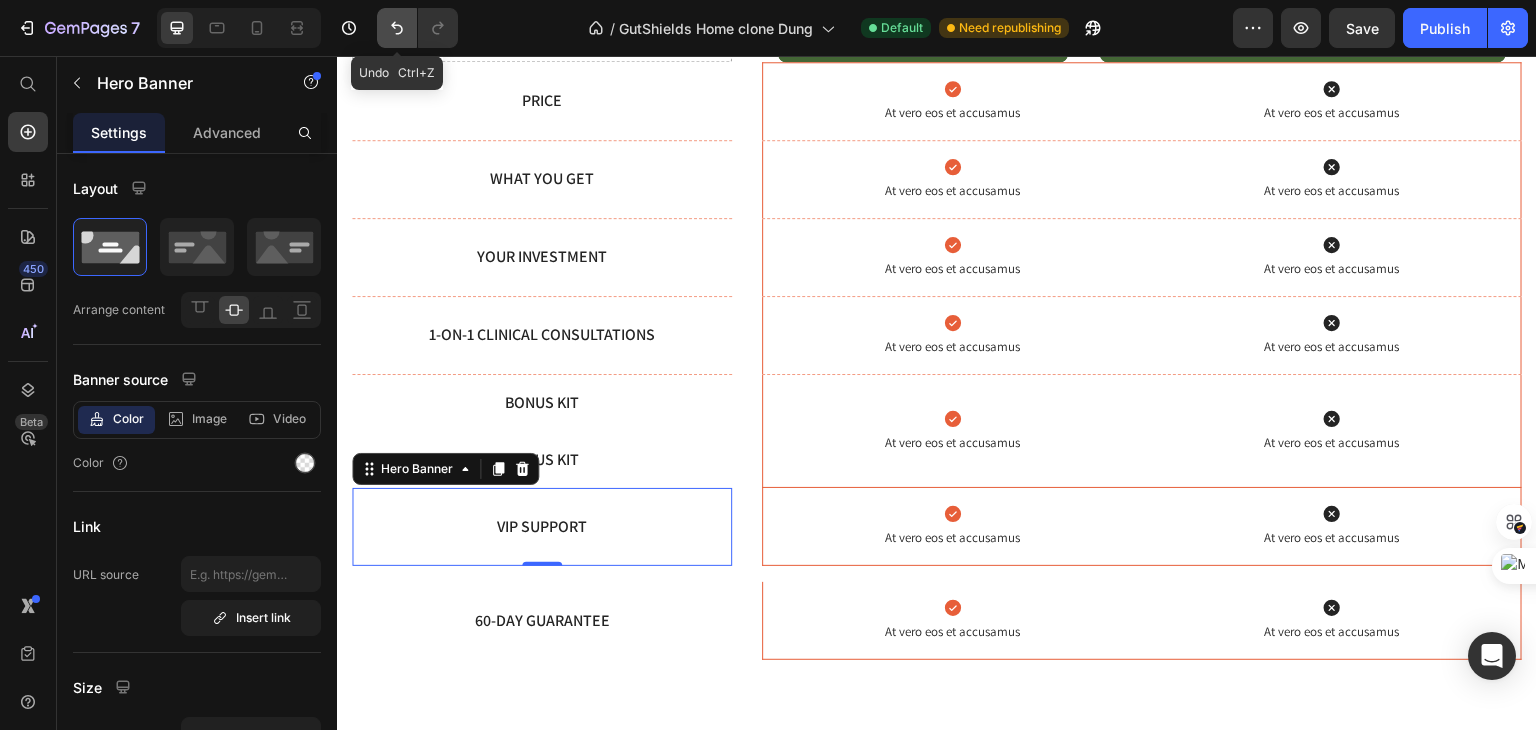 click 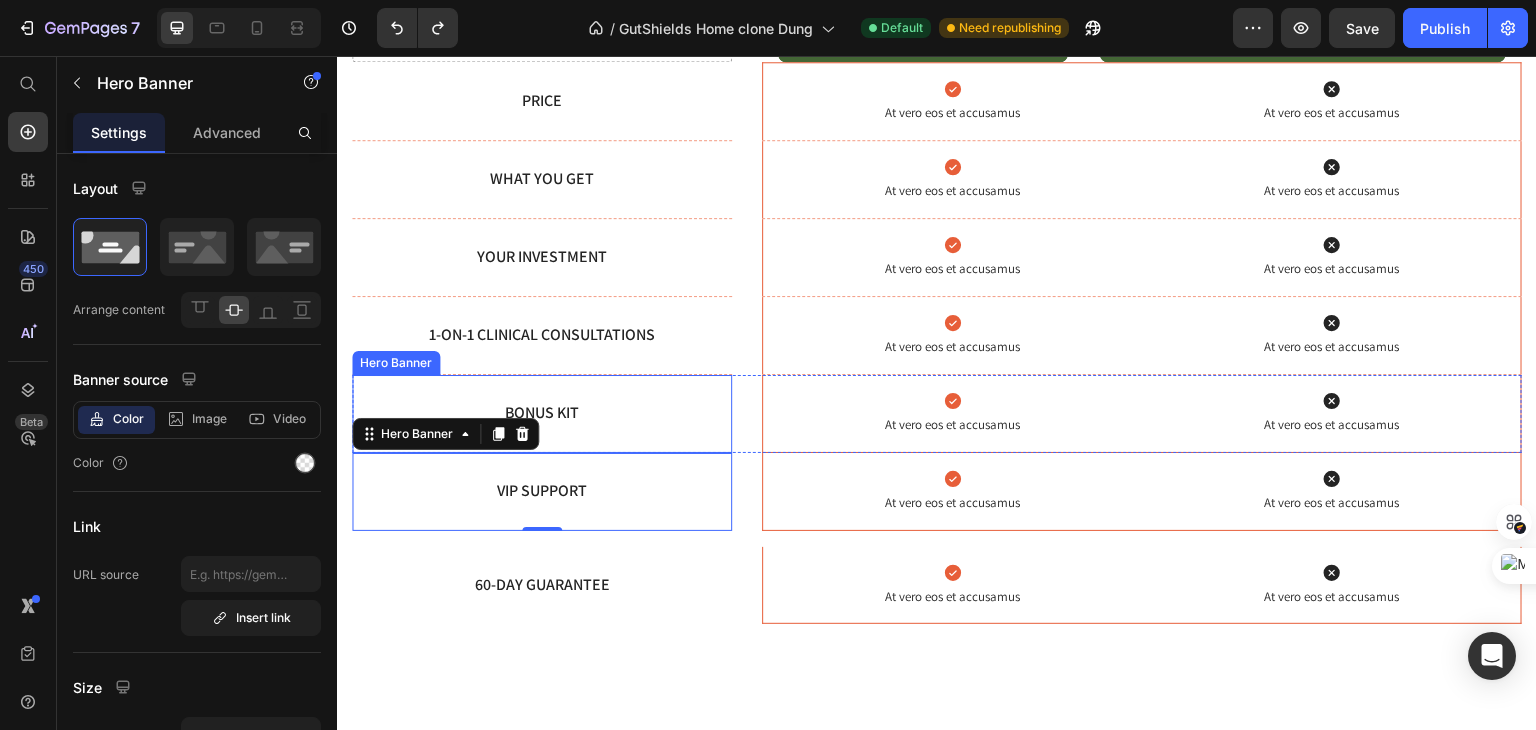 click at bounding box center [542, 414] 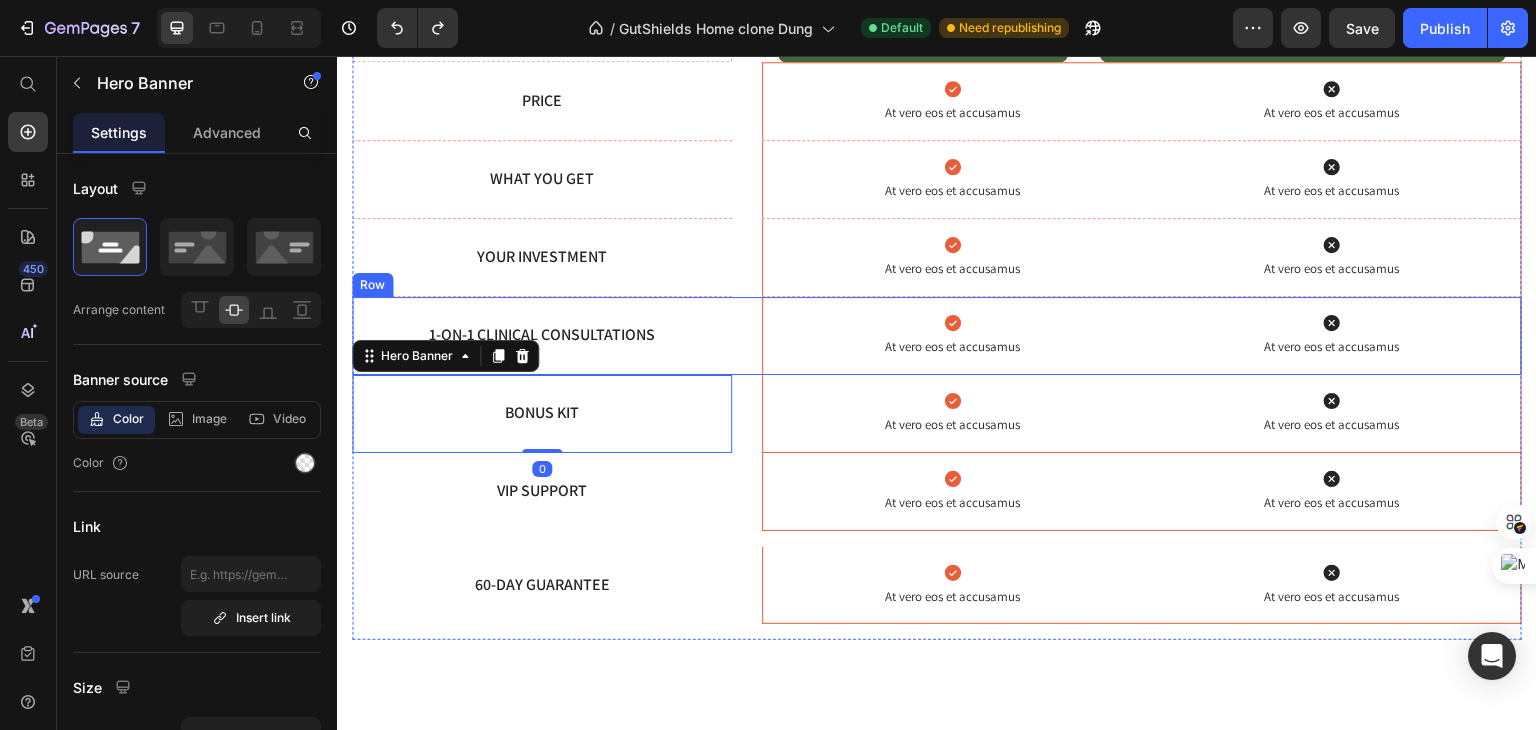 click on "1-on-1 Clinical Consultations Text Block Hero Banner
Icon At vero eos et accusamus Text Block
Icon At vero eos et accusamus Text Block Hero Banner Row" at bounding box center [937, 336] 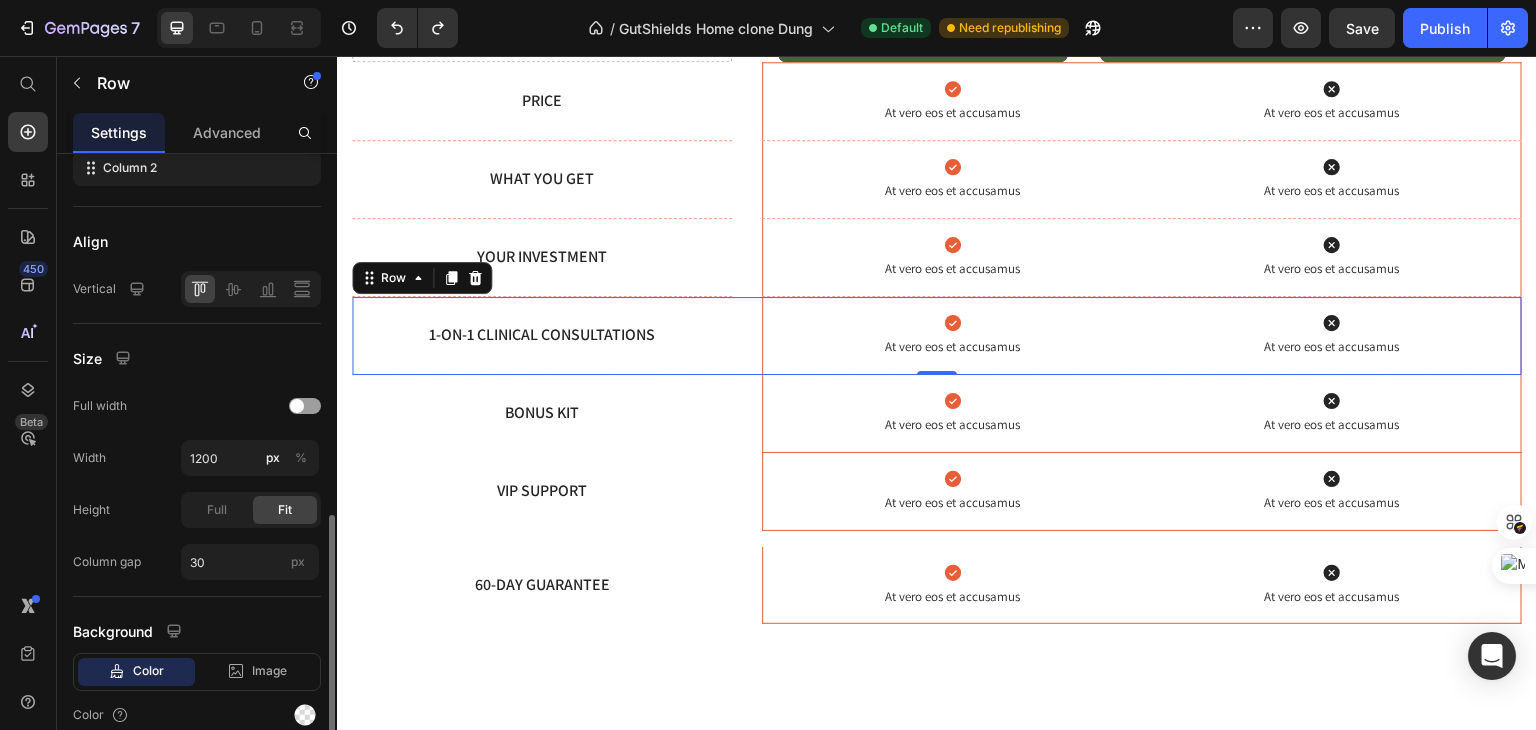 scroll, scrollTop: 486, scrollLeft: 0, axis: vertical 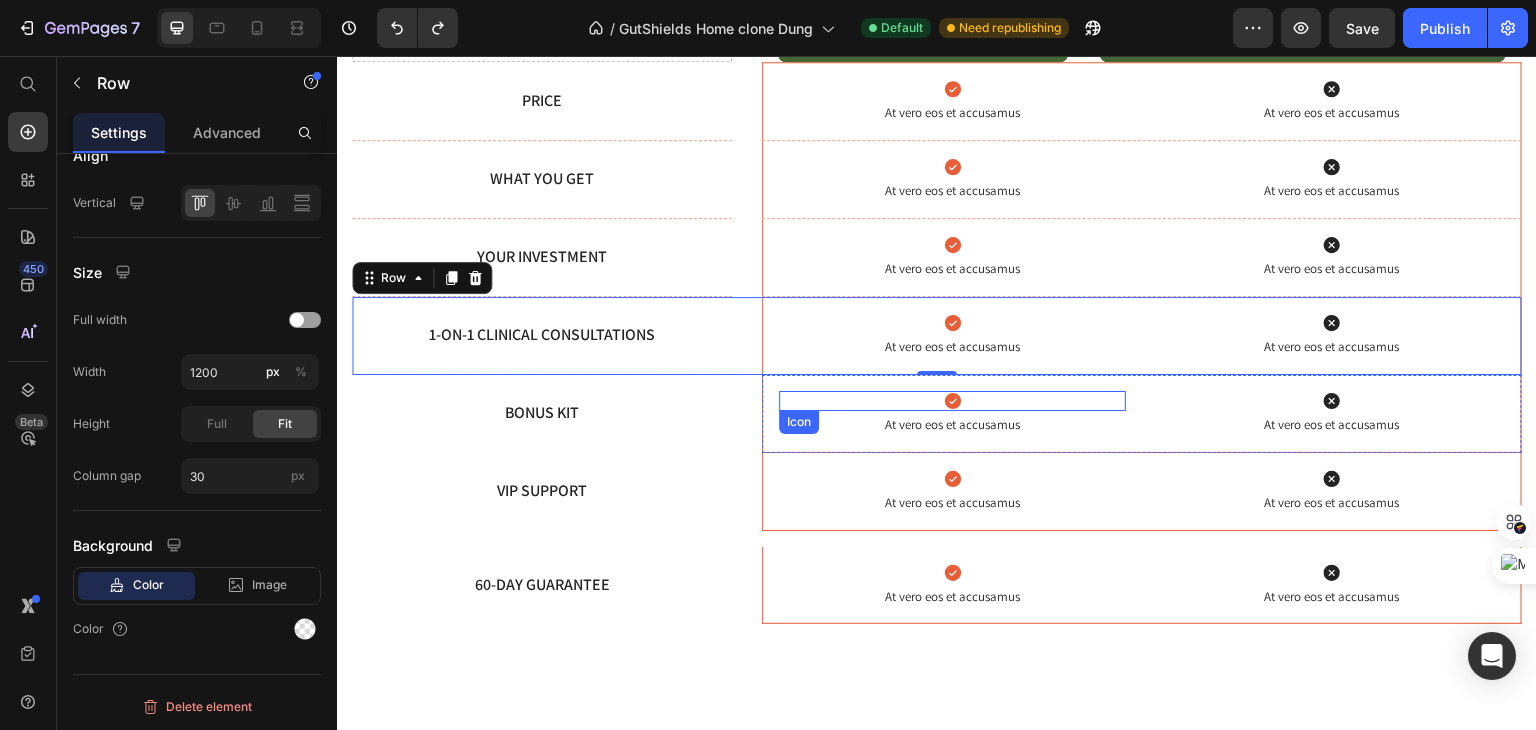 click on "Icon" at bounding box center (952, 401) 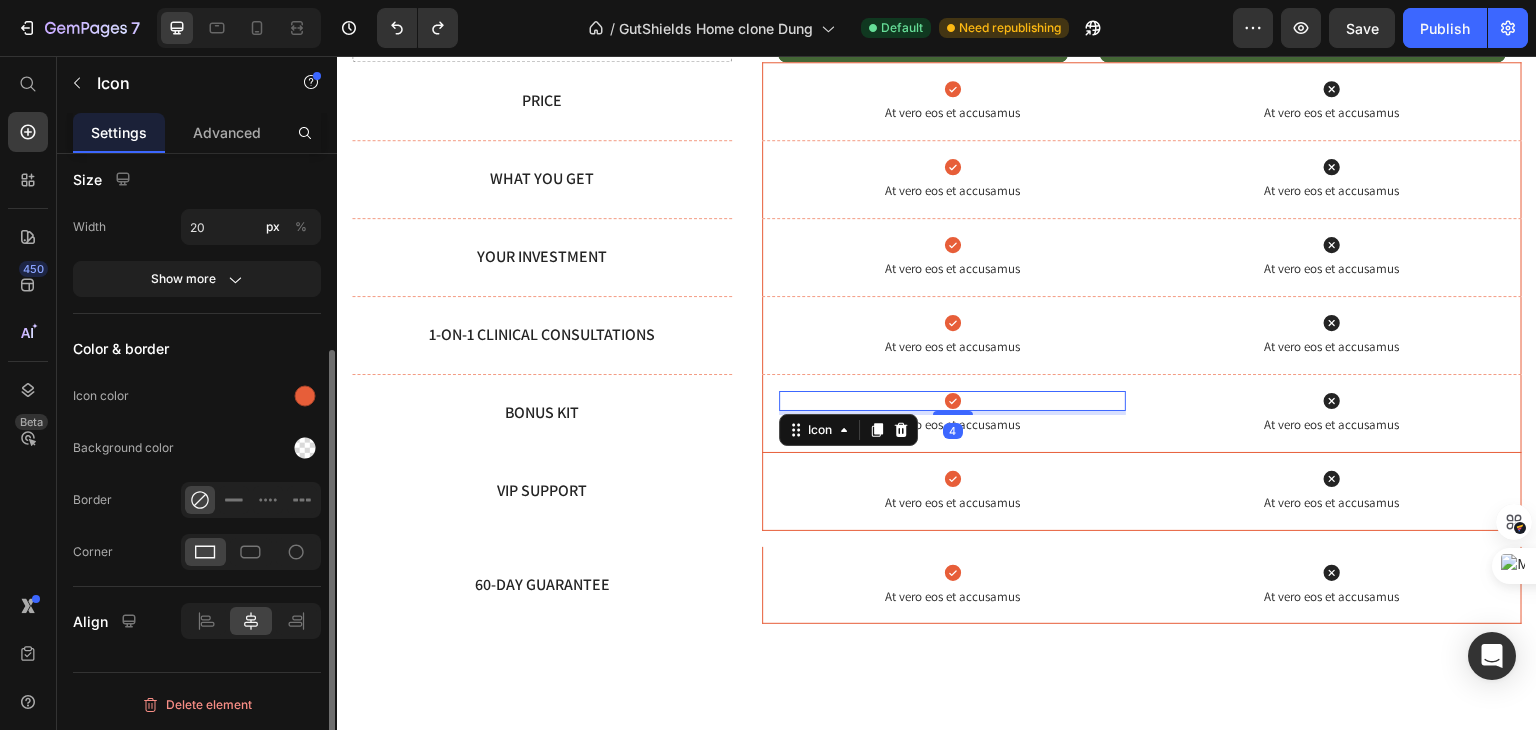 scroll, scrollTop: 0, scrollLeft: 0, axis: both 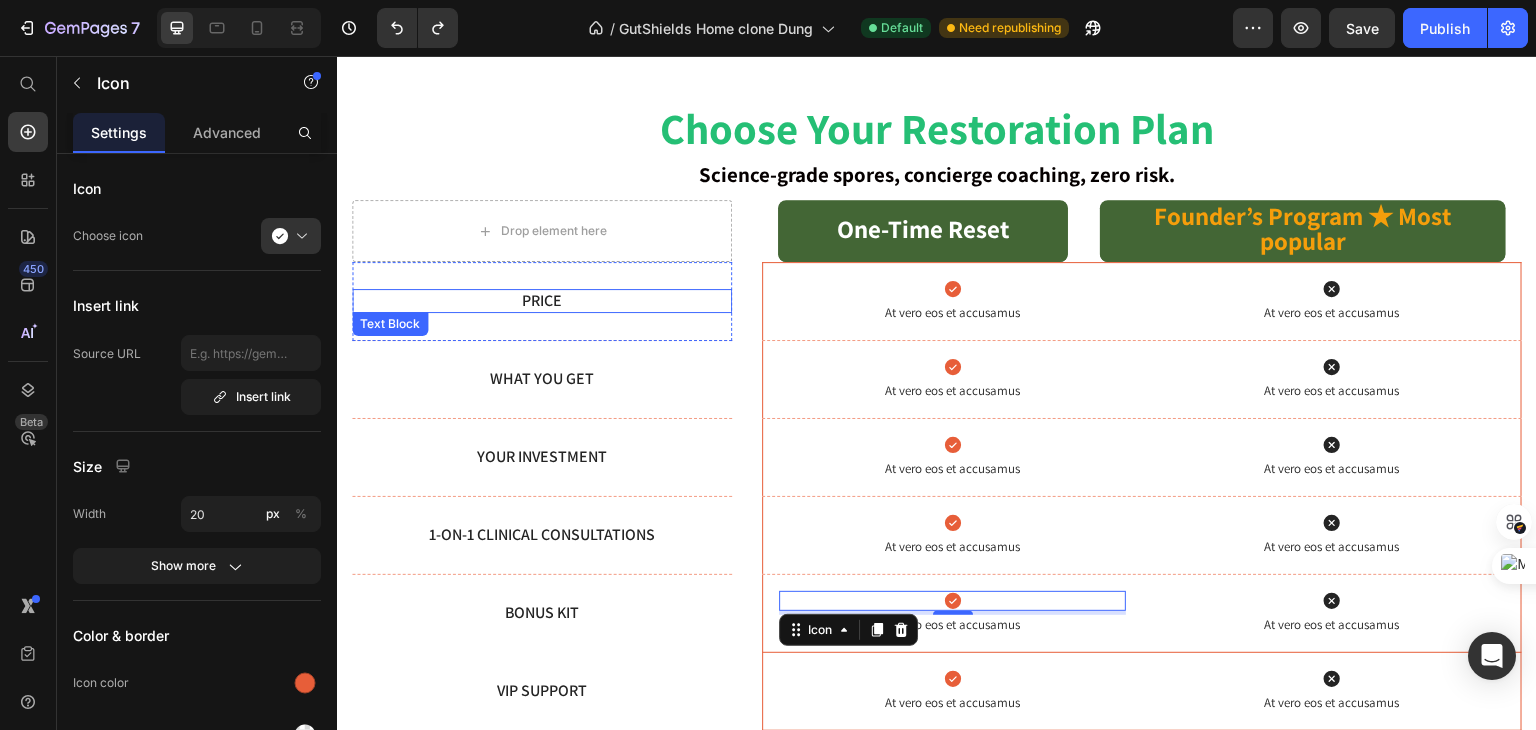 click on "Price" at bounding box center [542, 301] 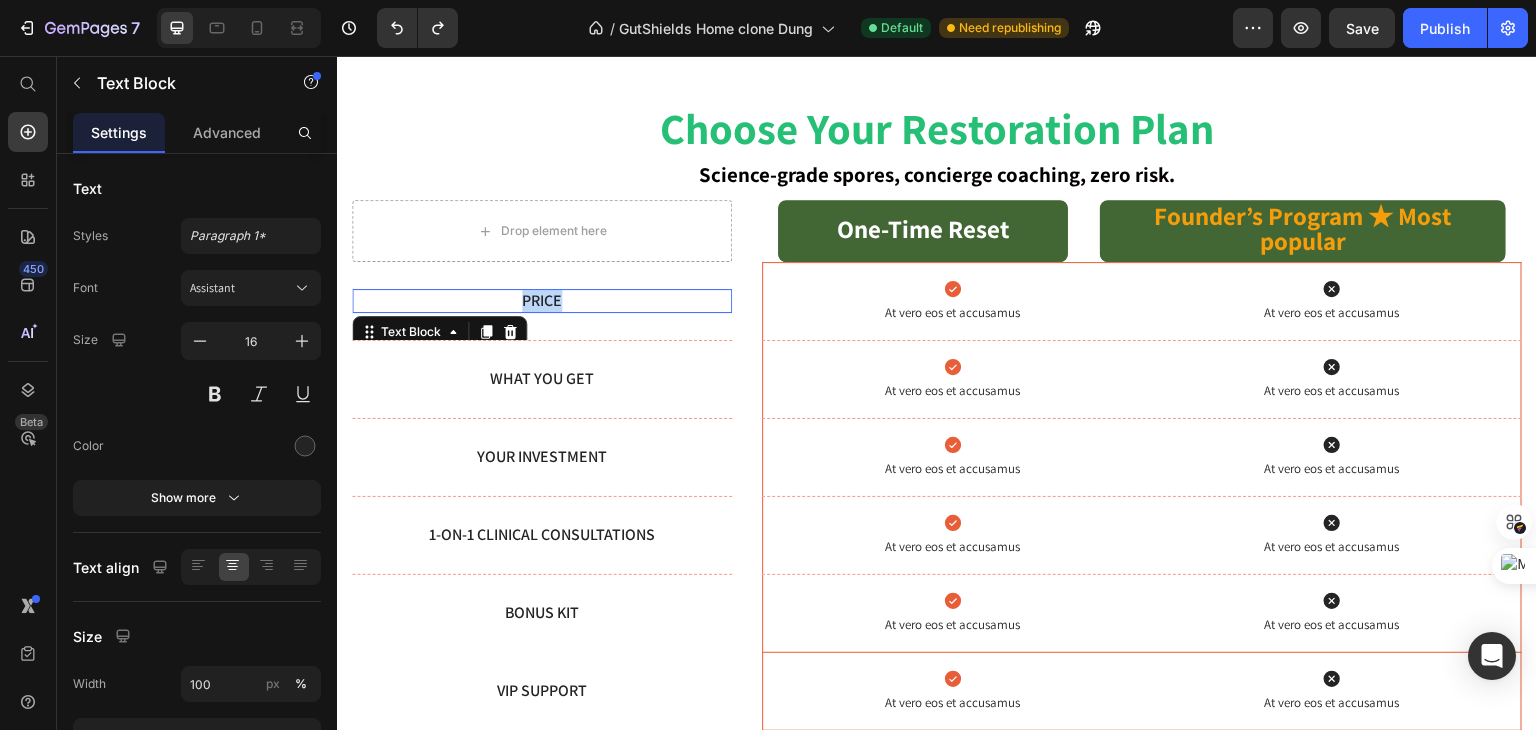 click on "Price" at bounding box center (542, 301) 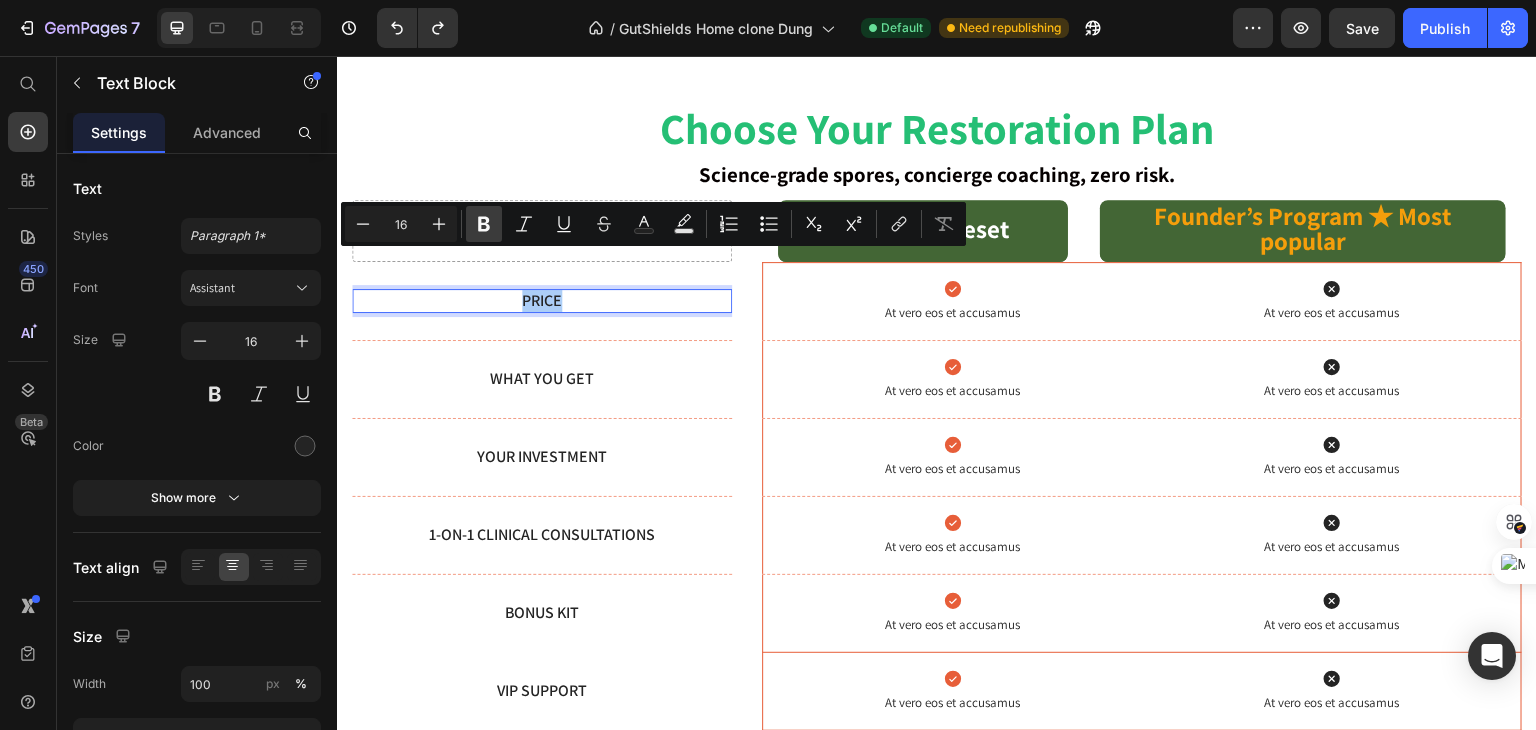 click 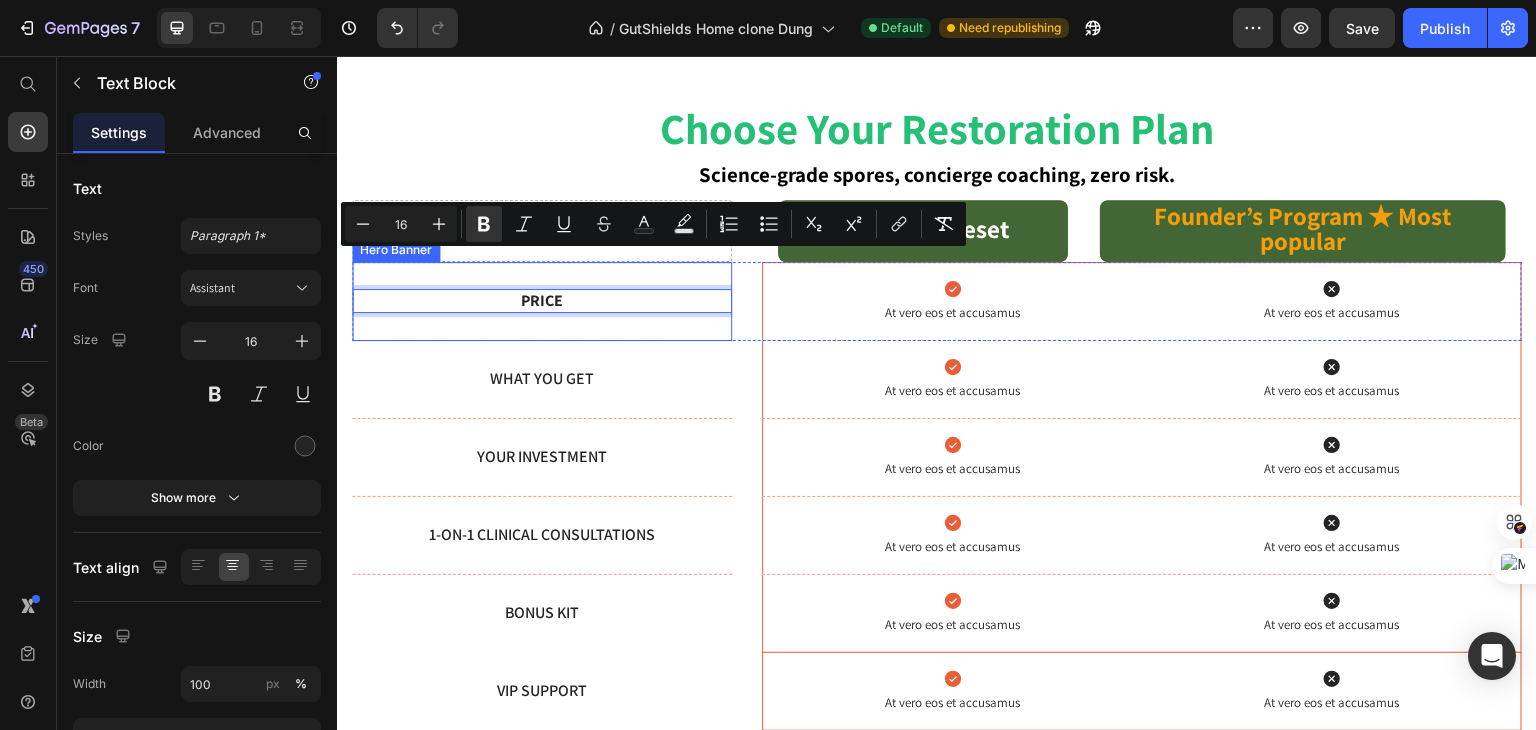 click on "What You Get Text Block" at bounding box center (542, 379) 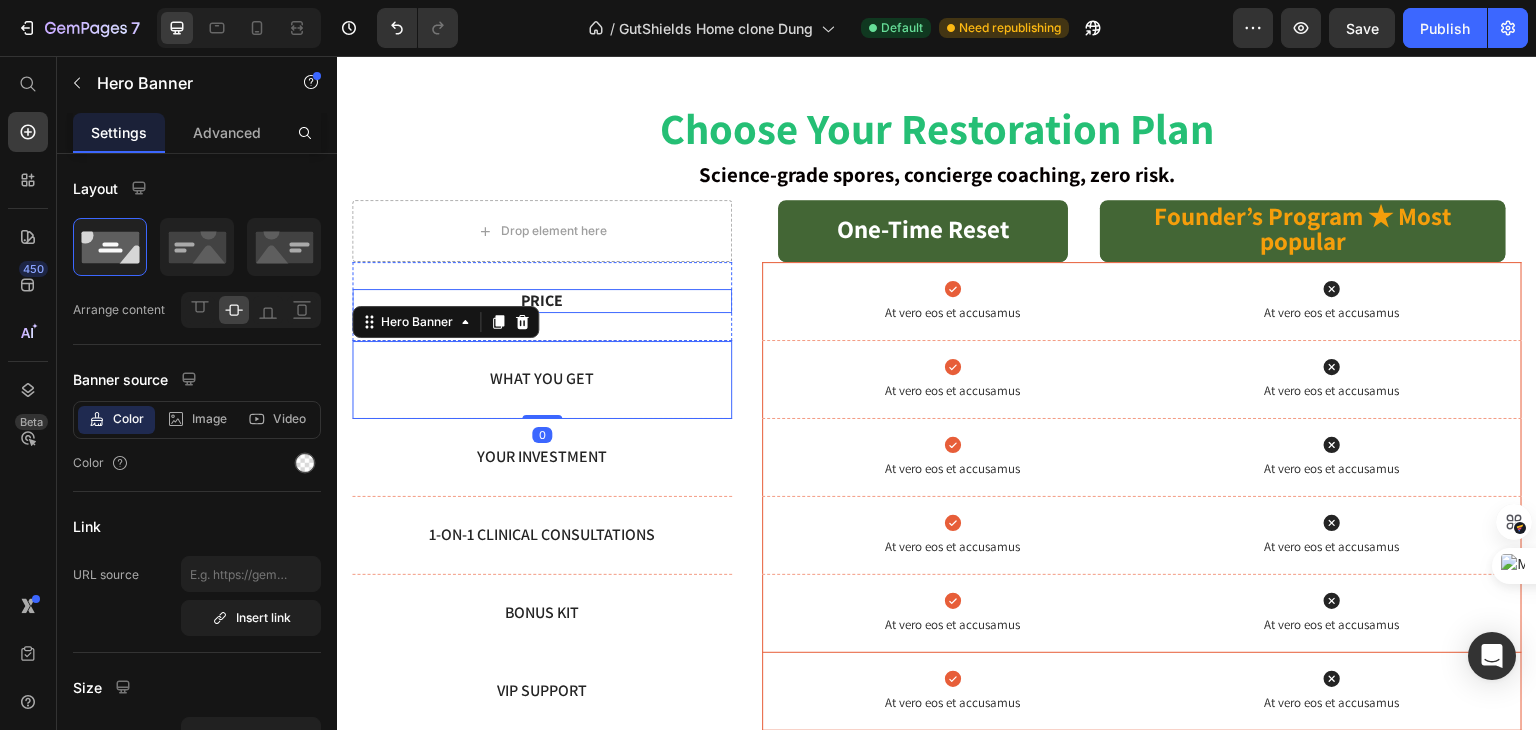 click on "Price" at bounding box center (542, 300) 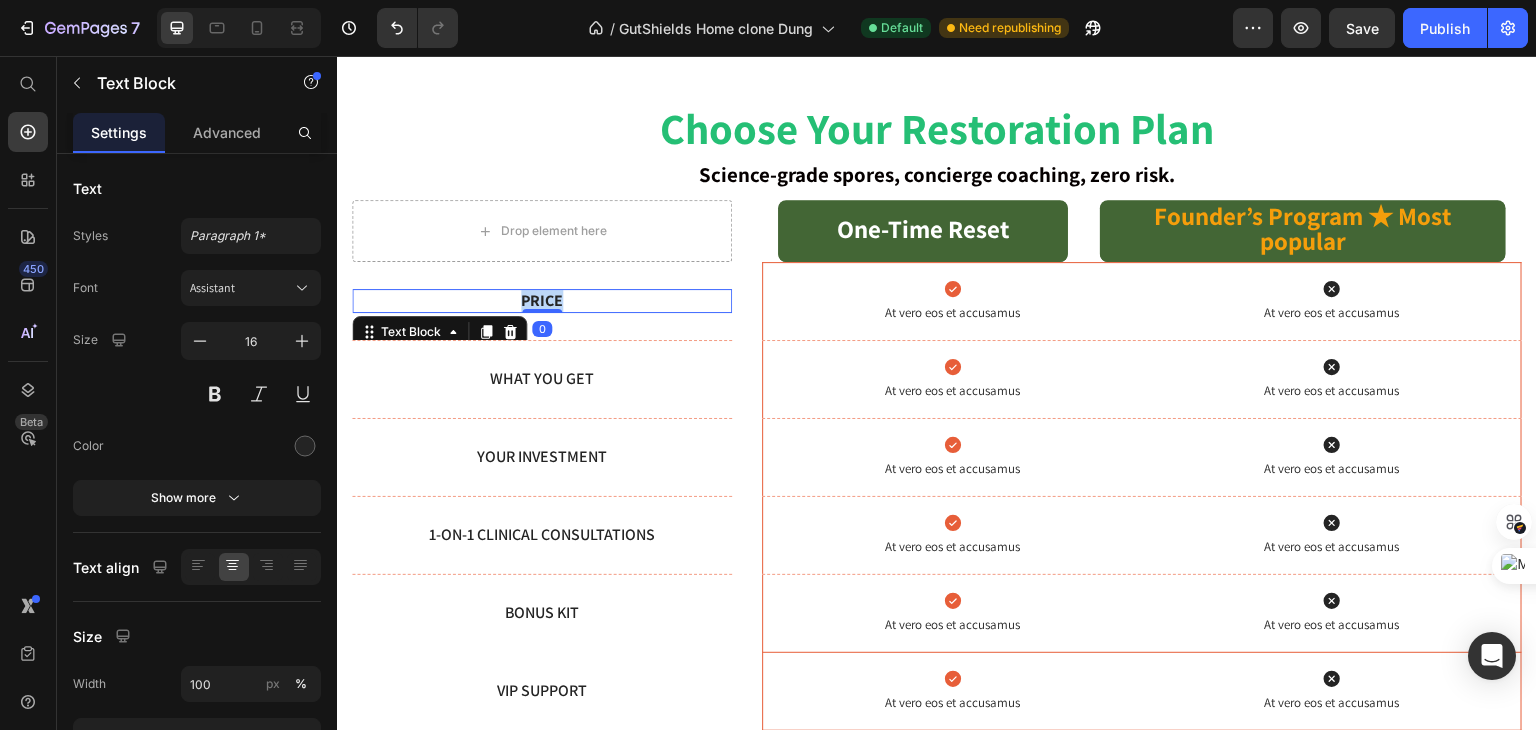 click on "Price" at bounding box center (542, 300) 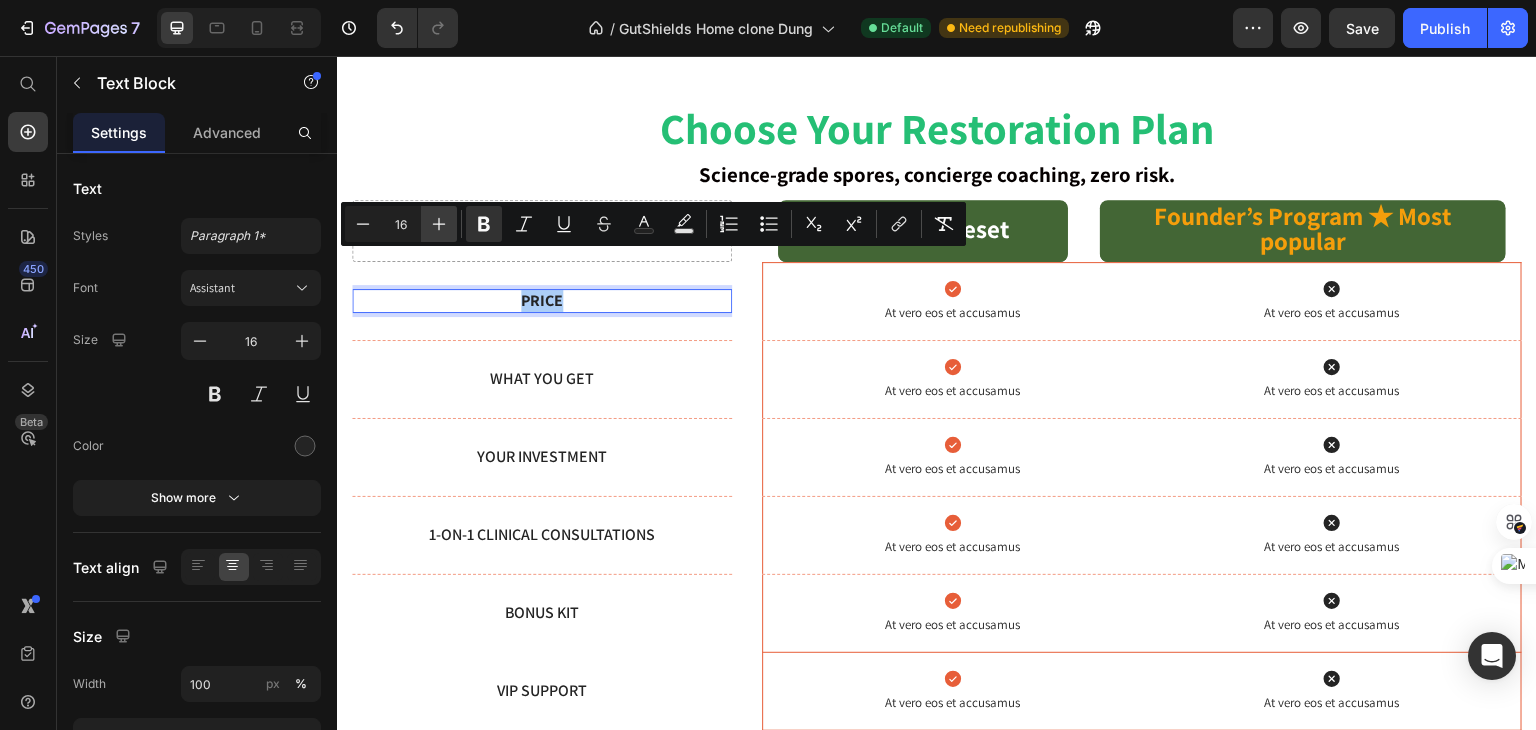click on "Plus" at bounding box center [439, 224] 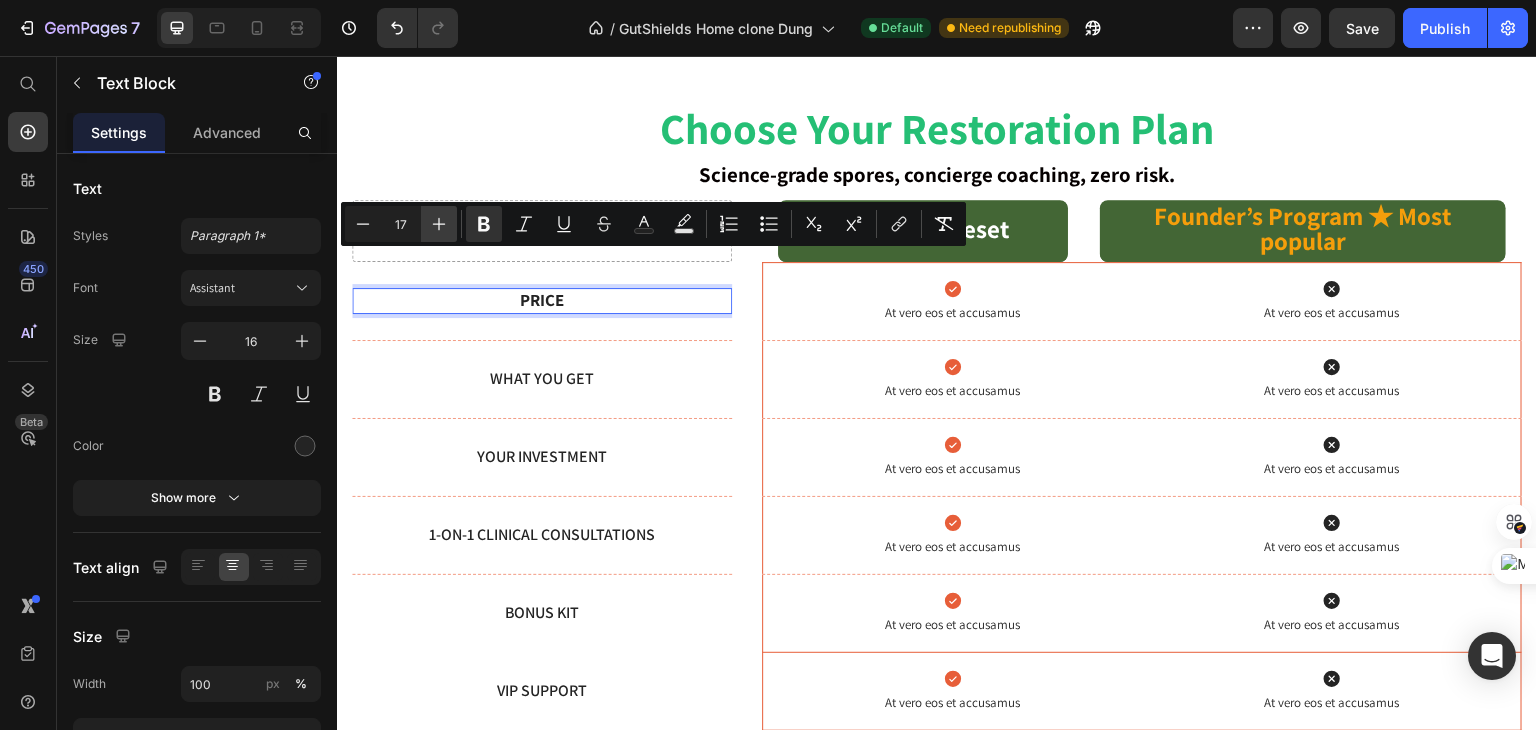 click on "Plus" at bounding box center (439, 224) 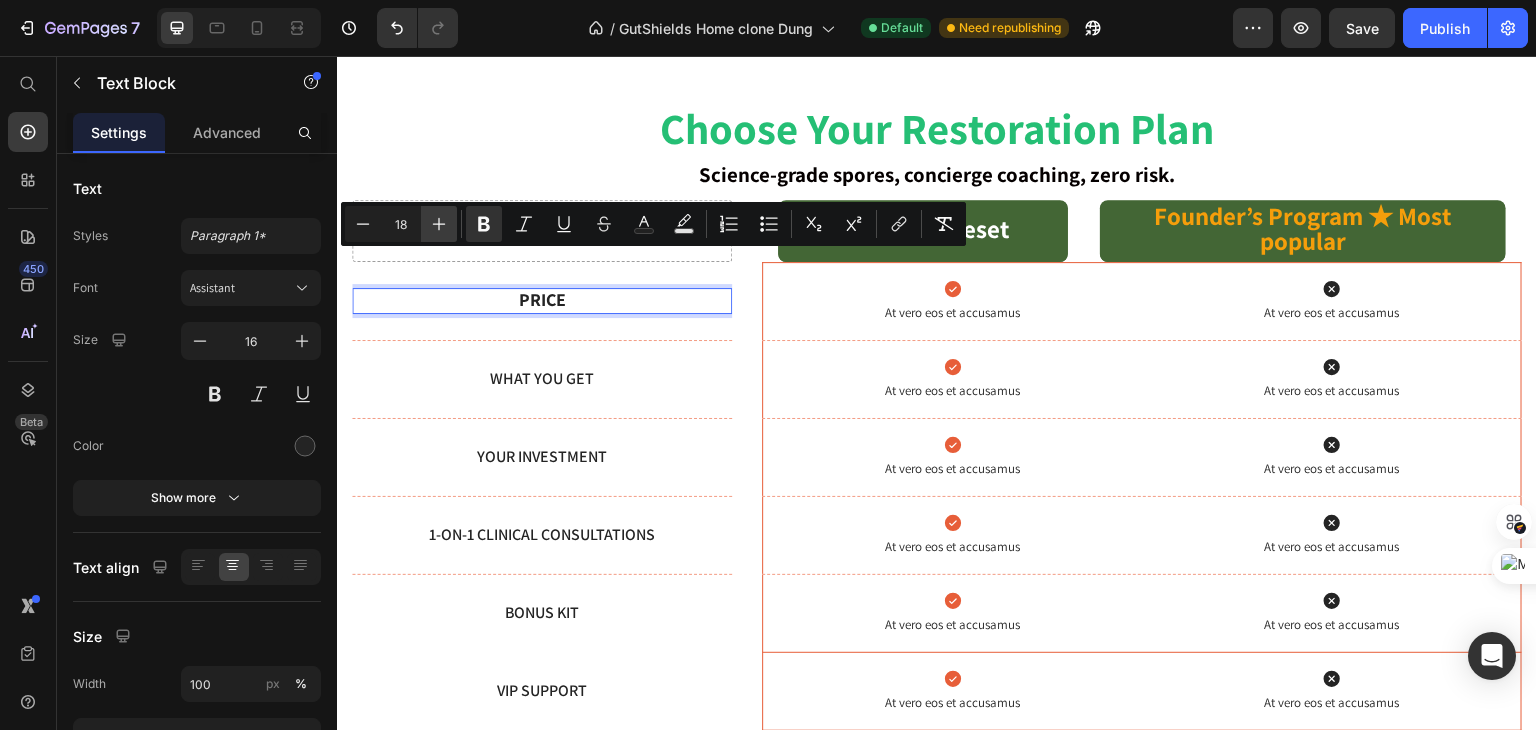 click on "Plus" at bounding box center (439, 224) 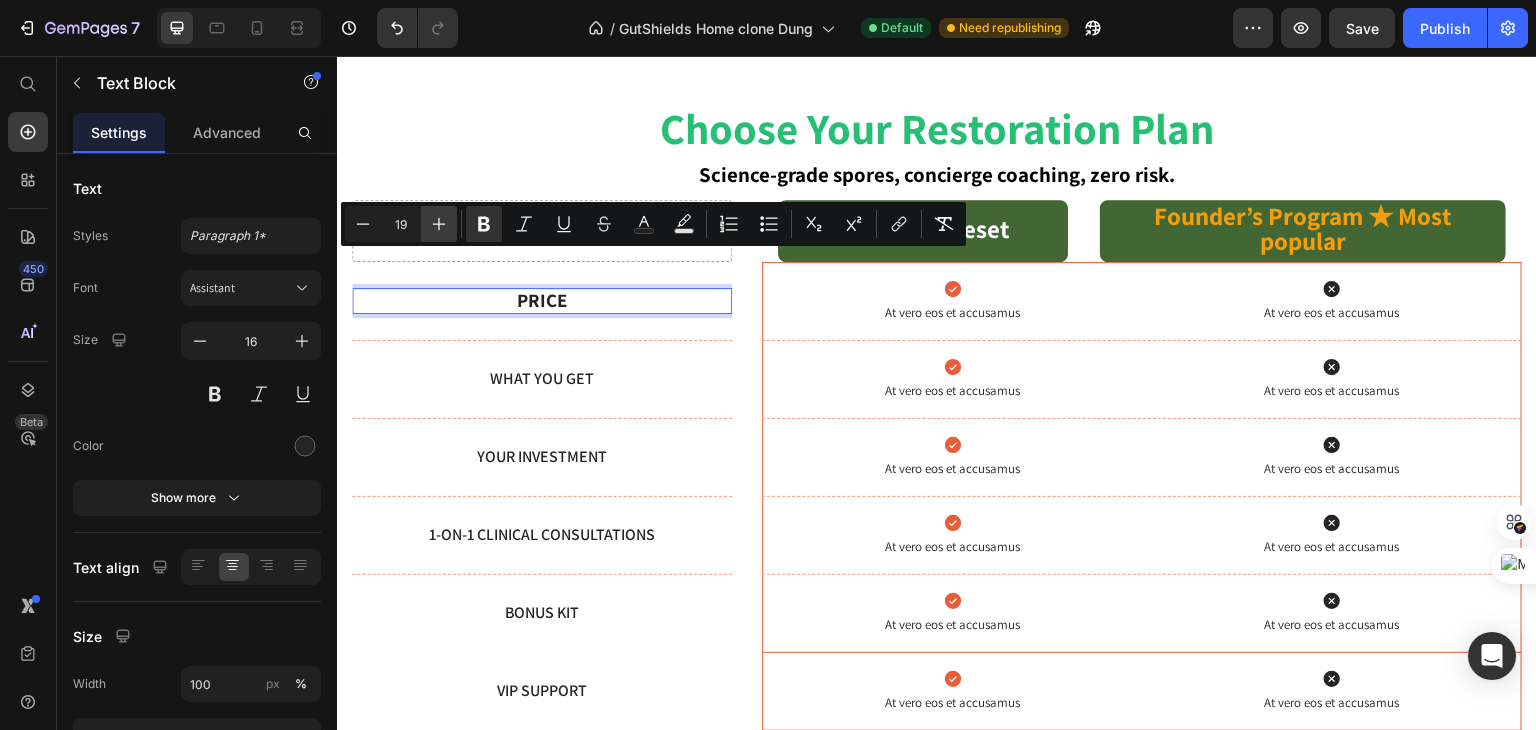 click on "Plus" at bounding box center (439, 224) 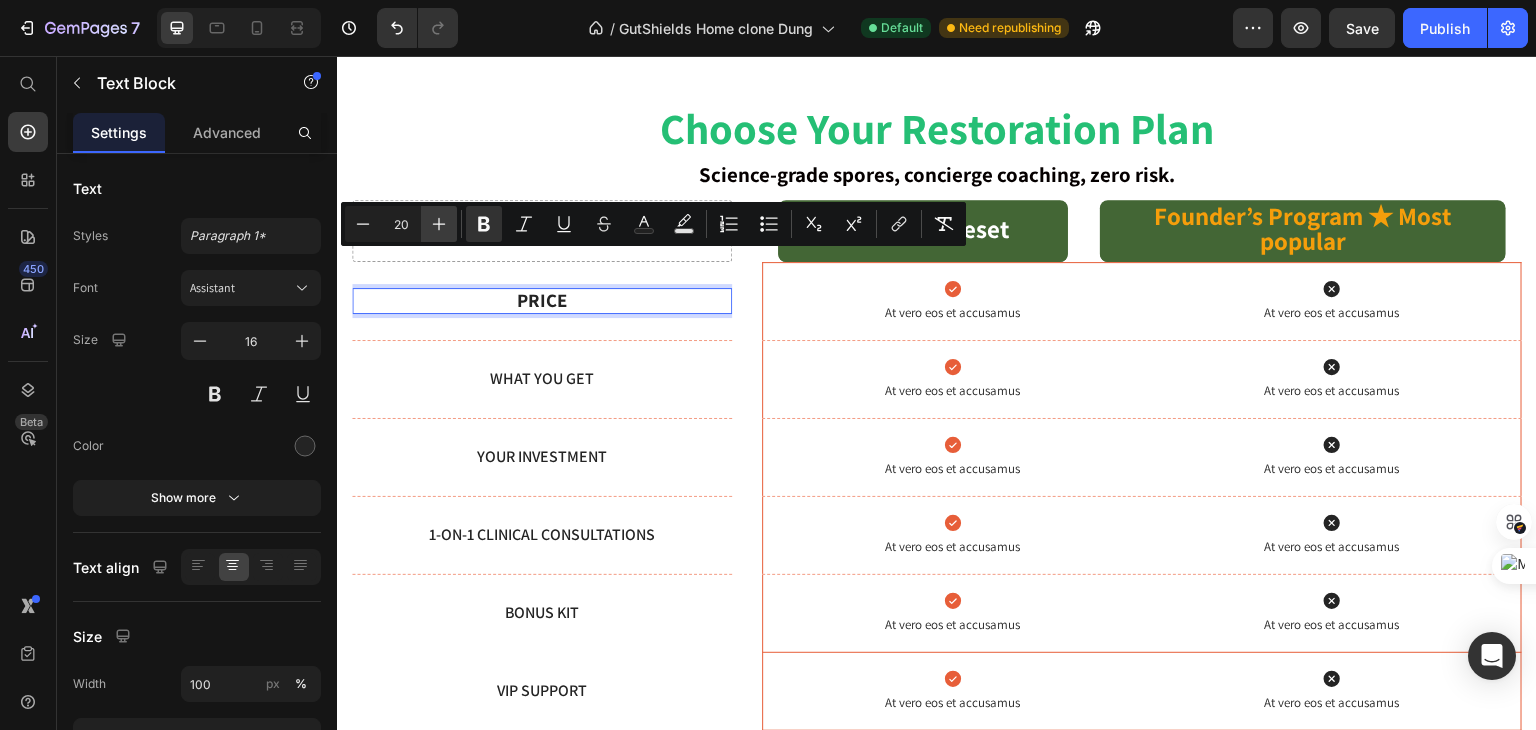 click on "Plus" at bounding box center (439, 224) 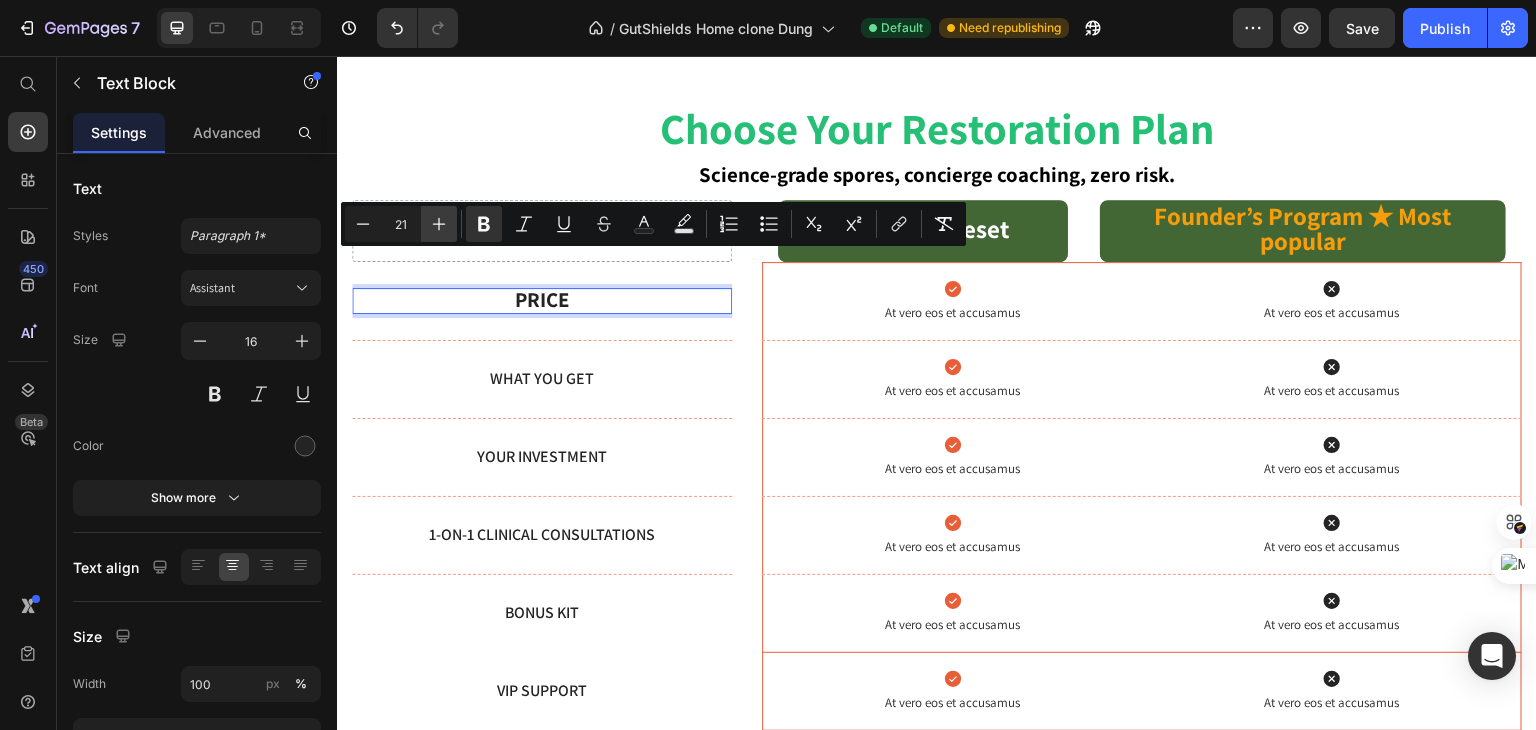 click on "Plus" at bounding box center [439, 224] 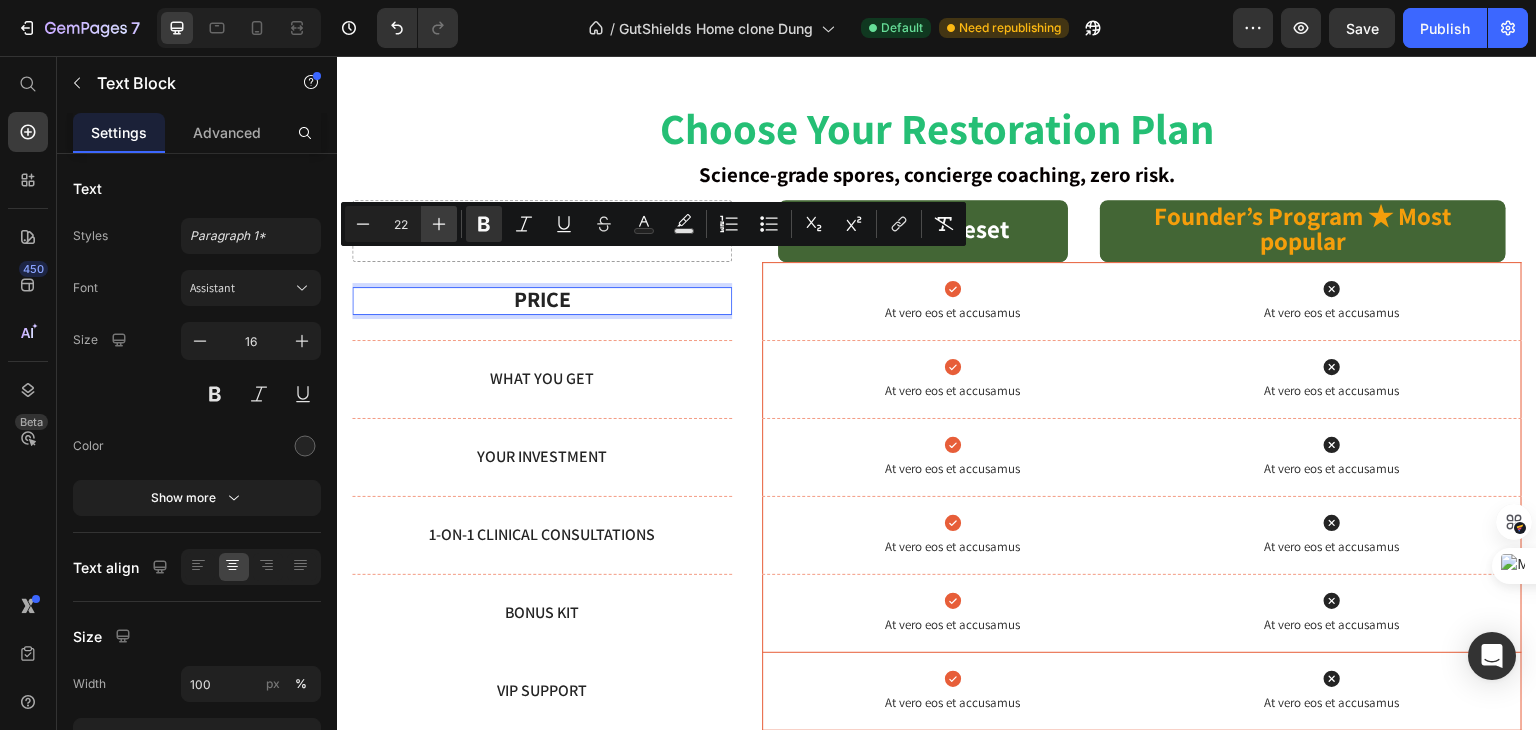 click on "Plus" at bounding box center (439, 224) 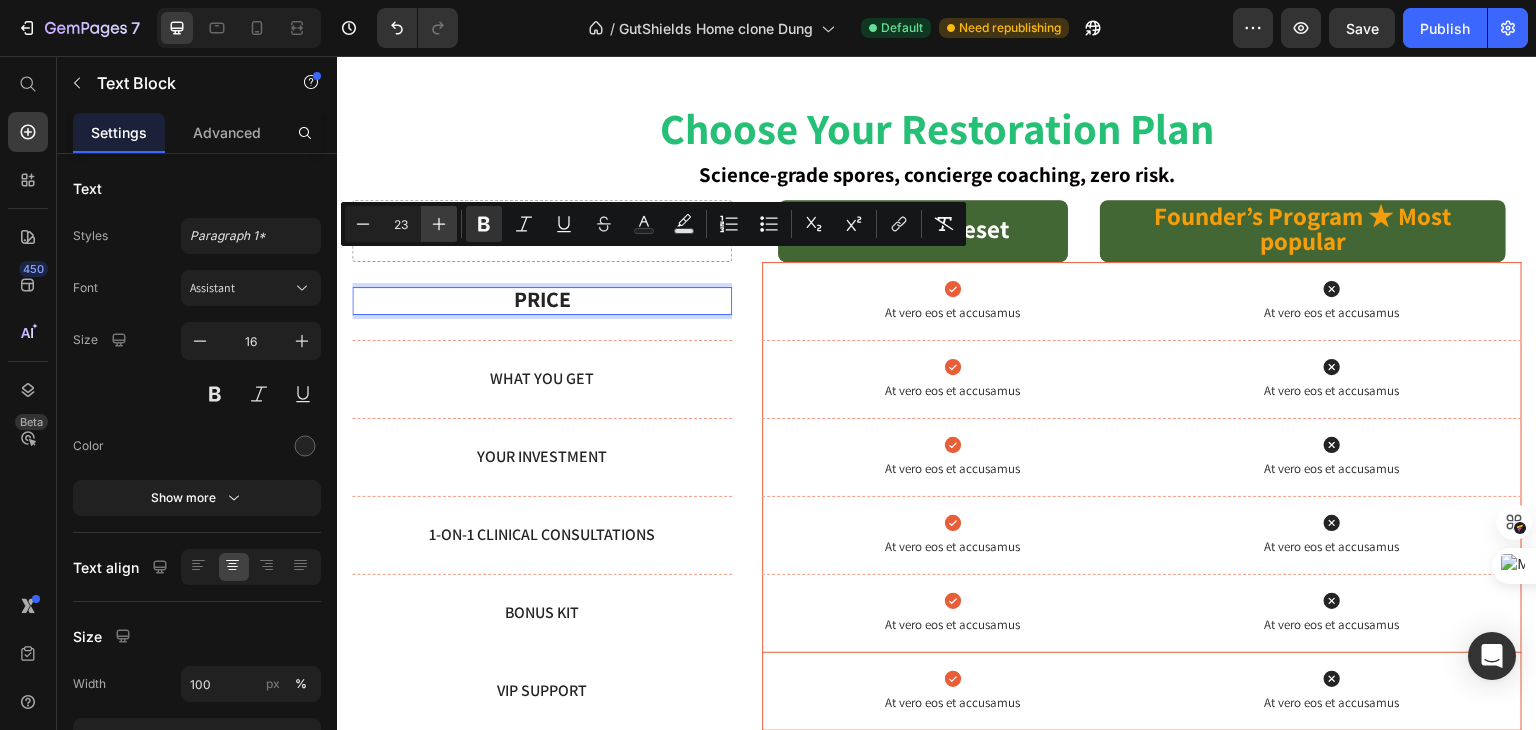 click on "Plus" at bounding box center [439, 224] 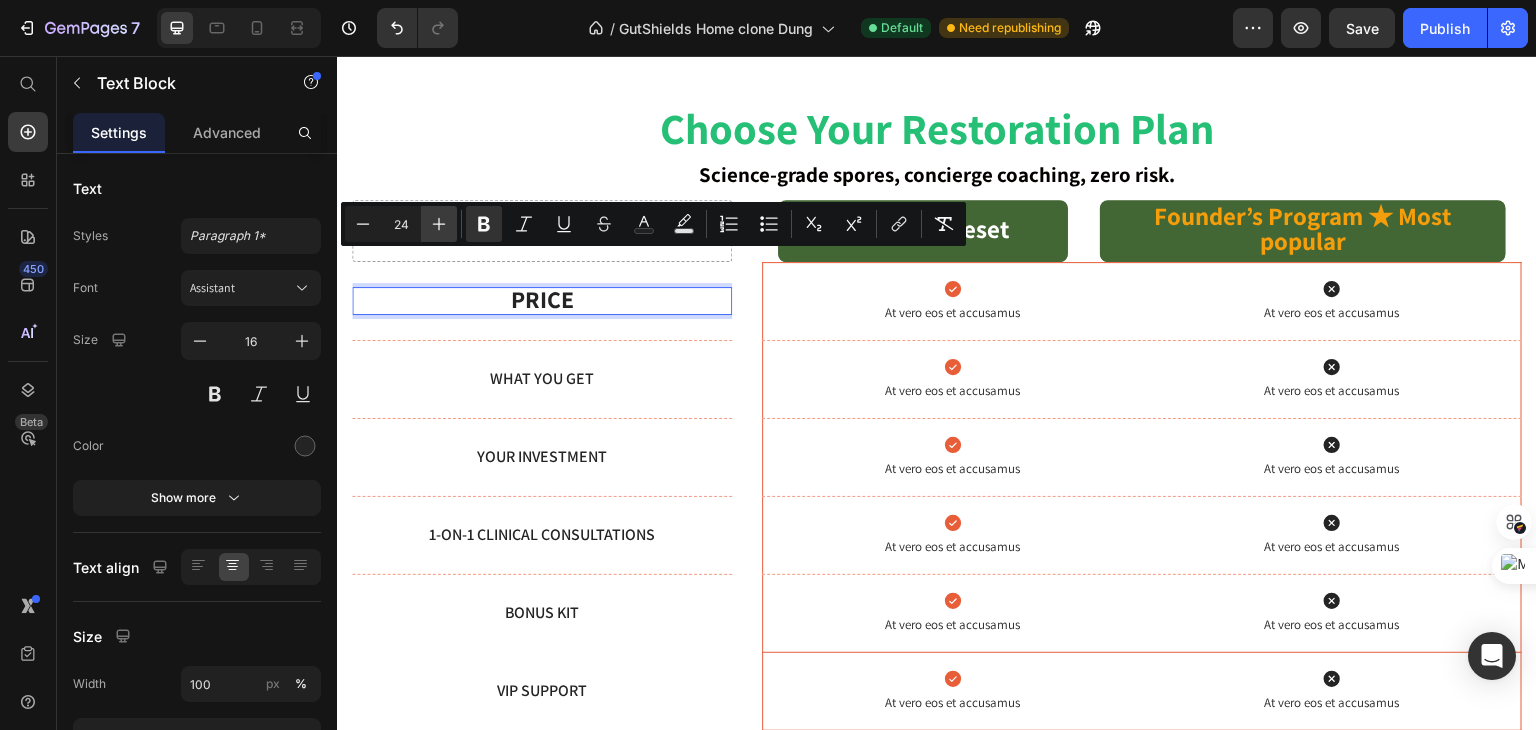 click on "Plus" at bounding box center [439, 224] 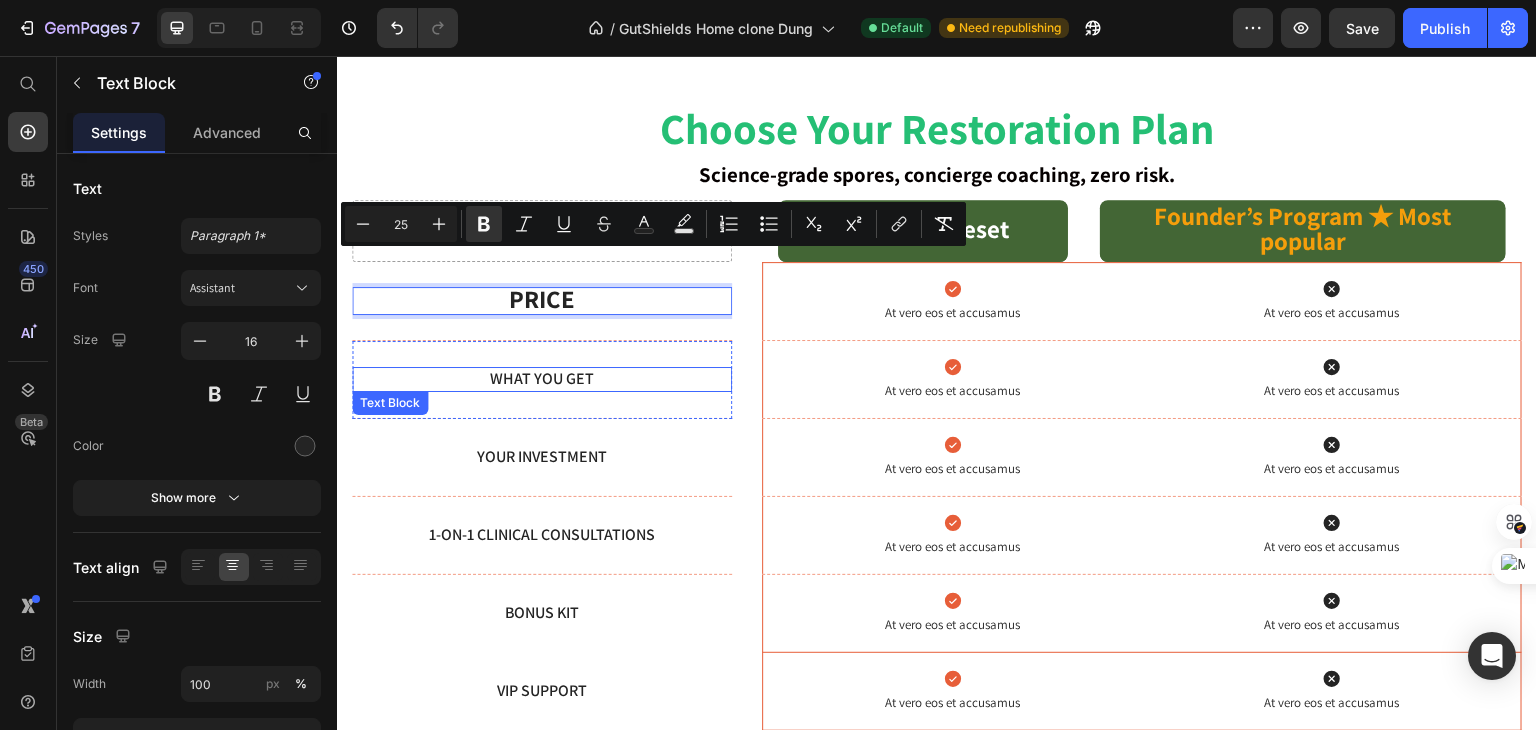 click on "What You Get" at bounding box center [542, 379] 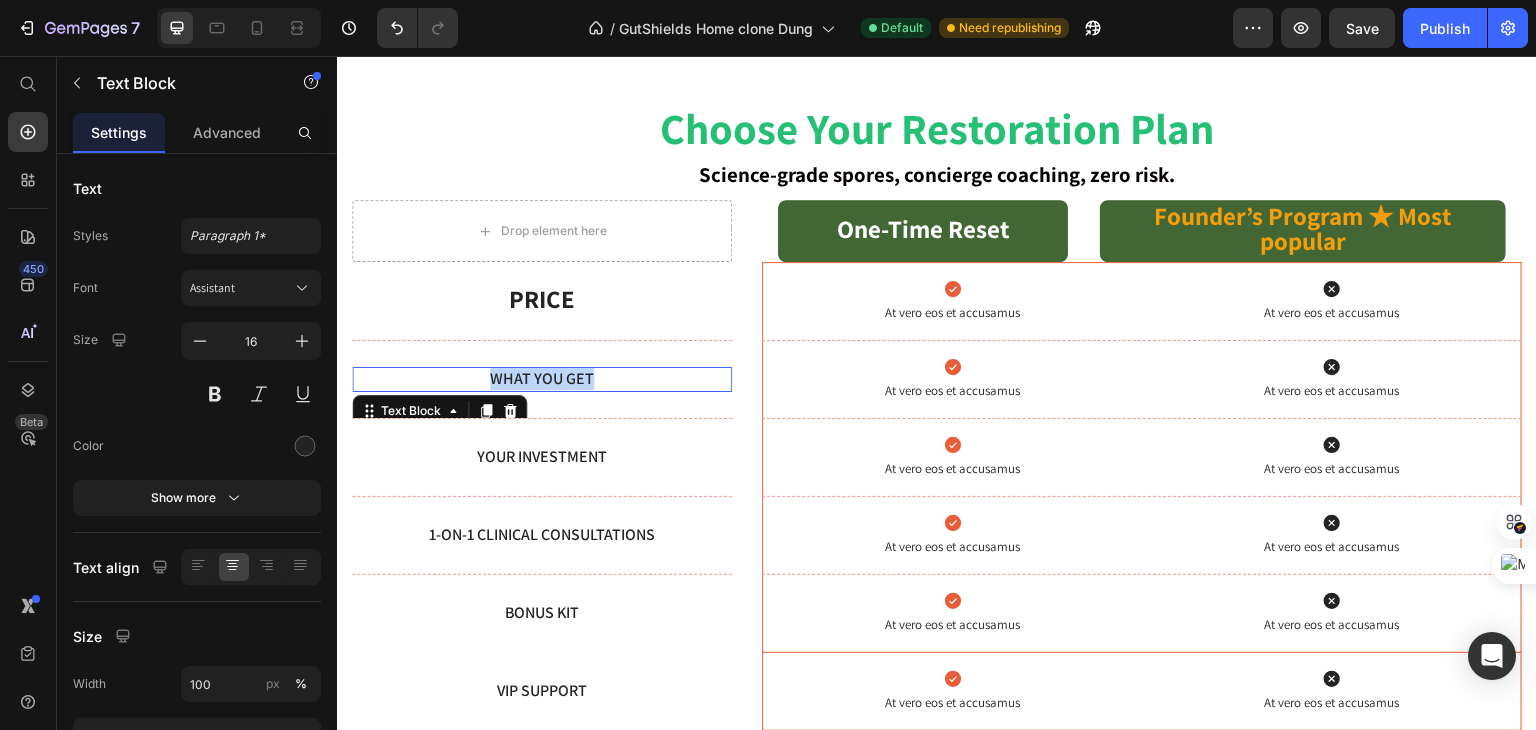 click on "What You Get" at bounding box center [542, 379] 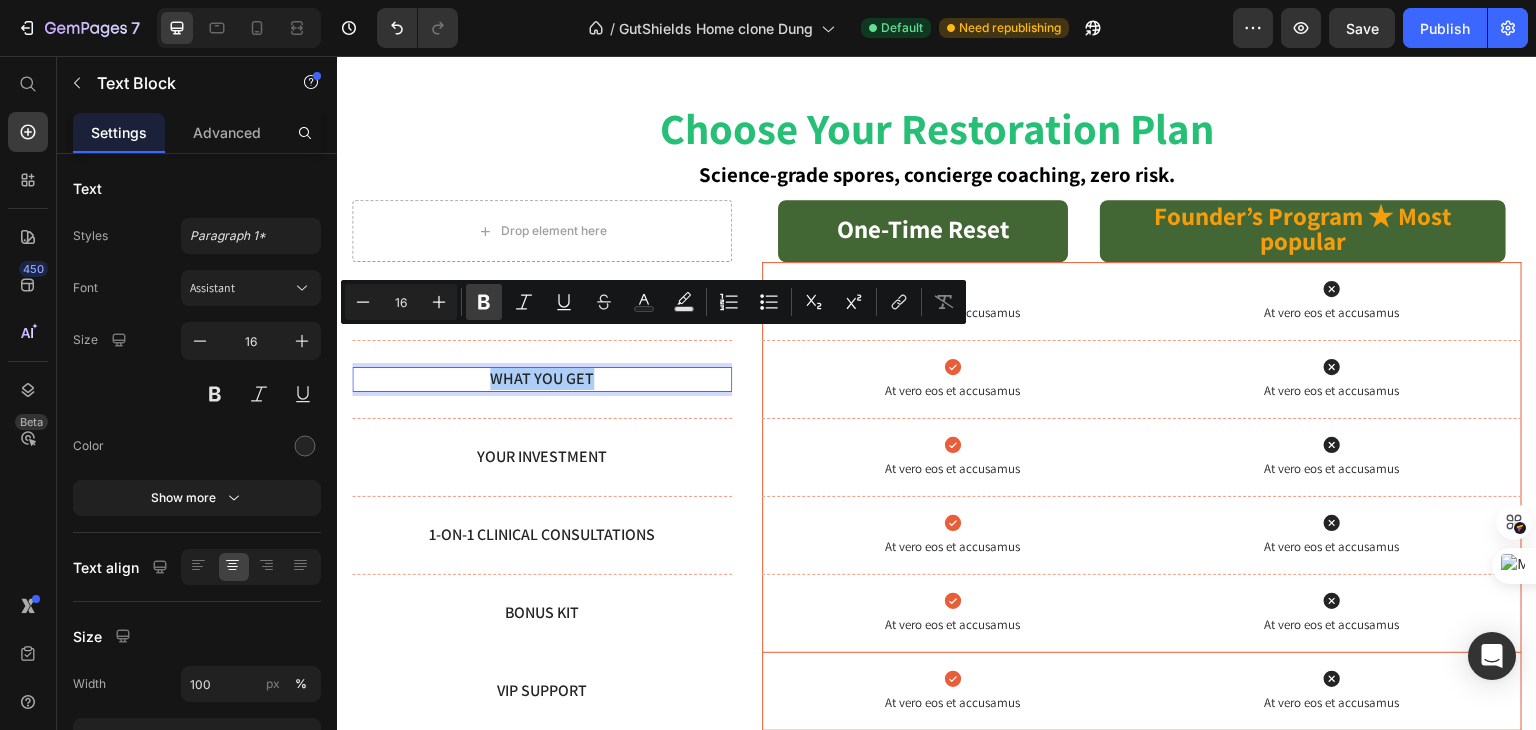 click 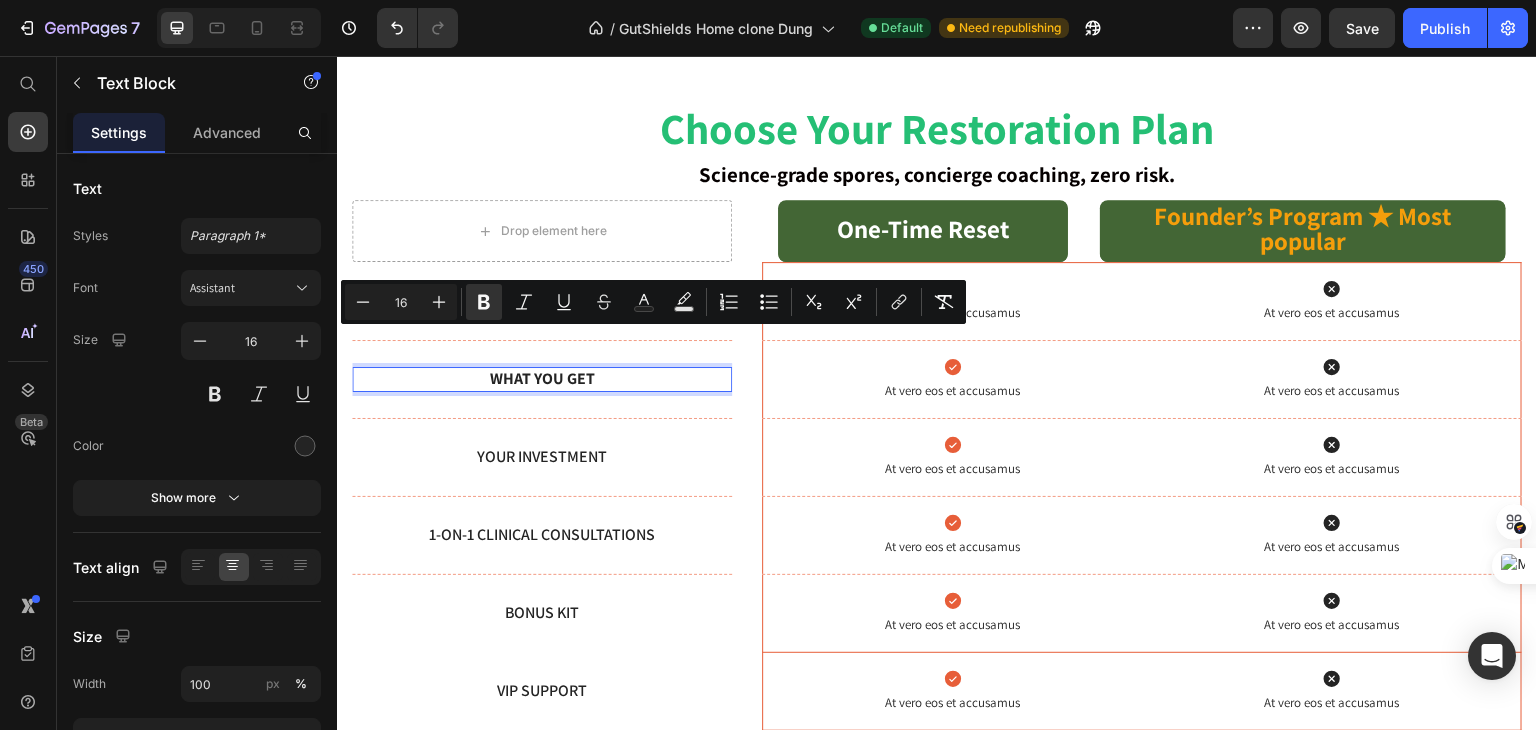 click on "16" at bounding box center (401, 302) 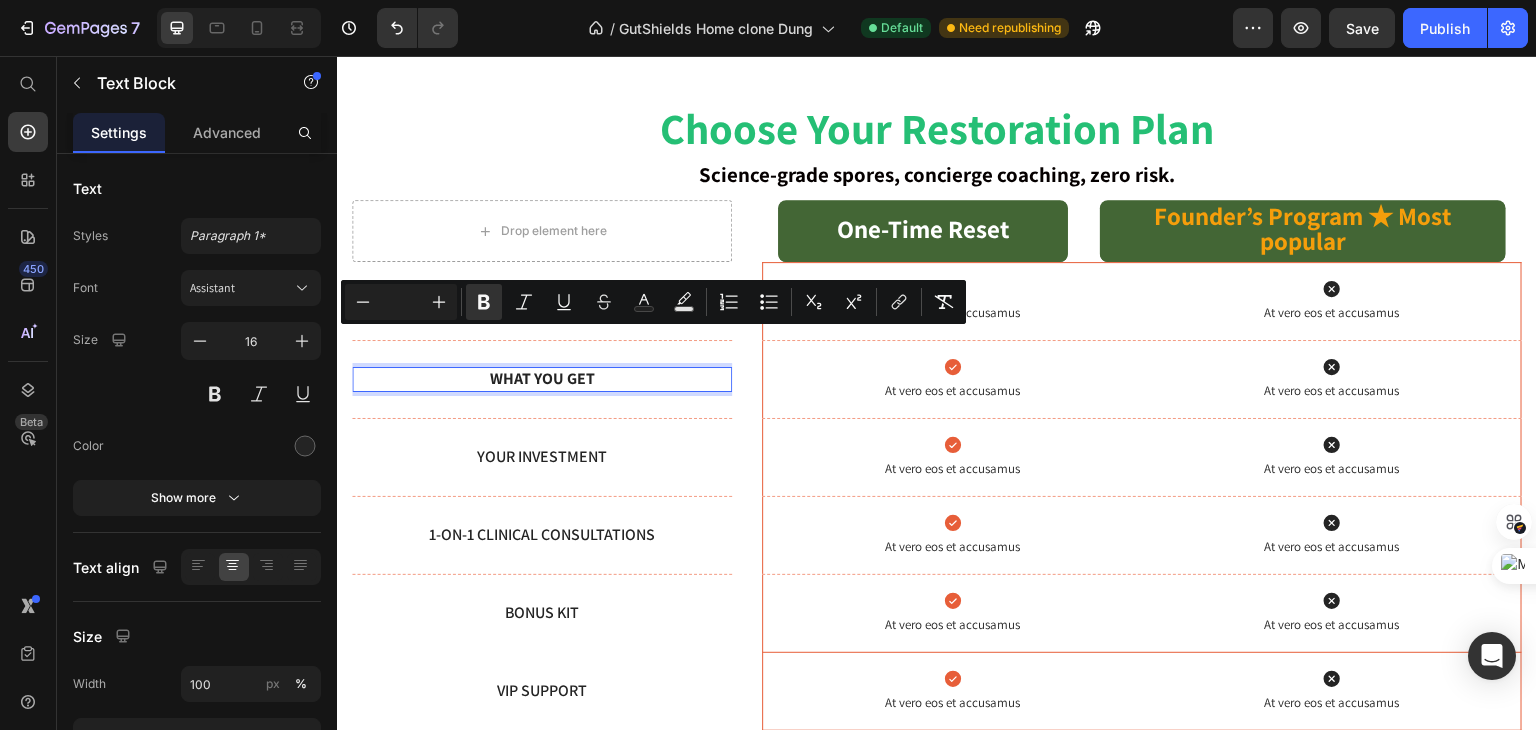type 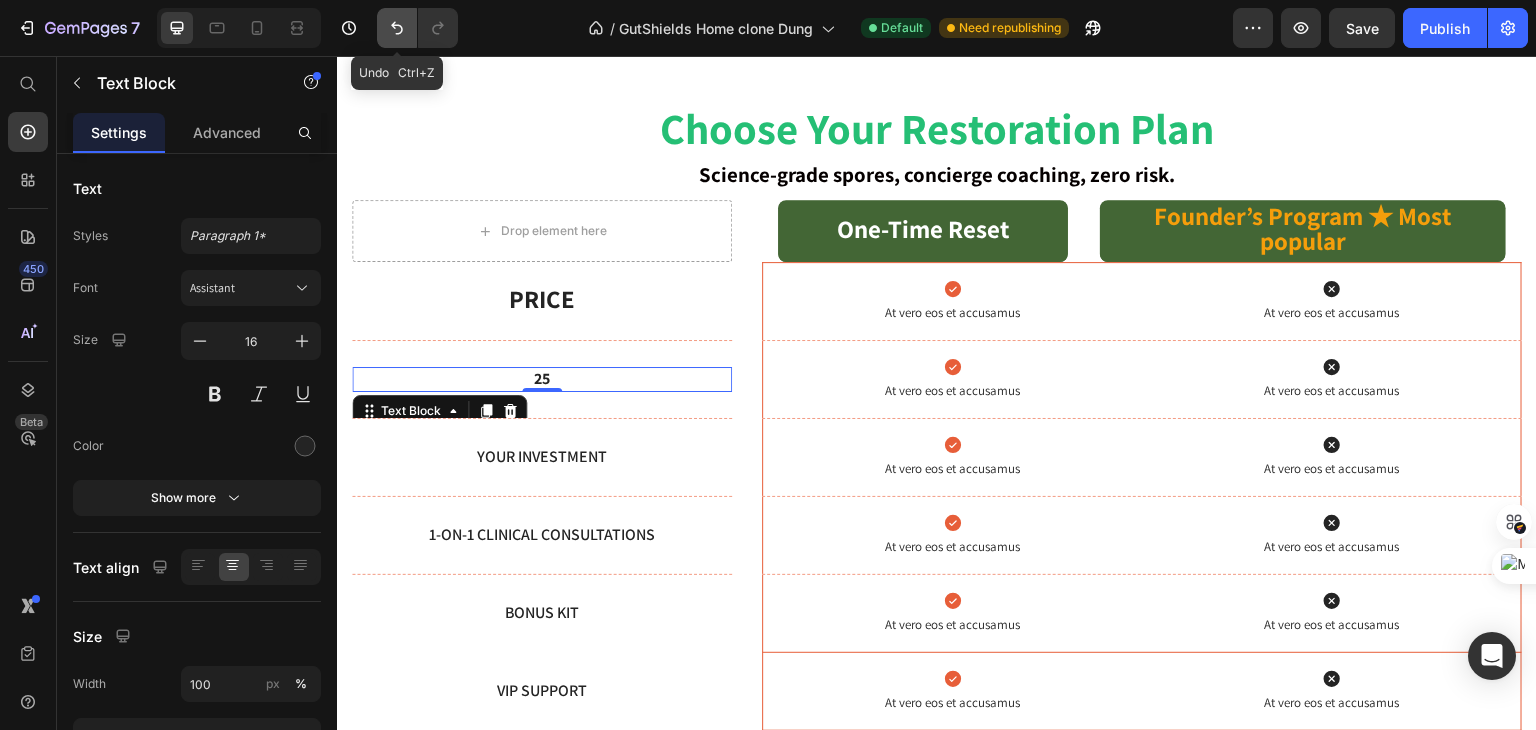 click 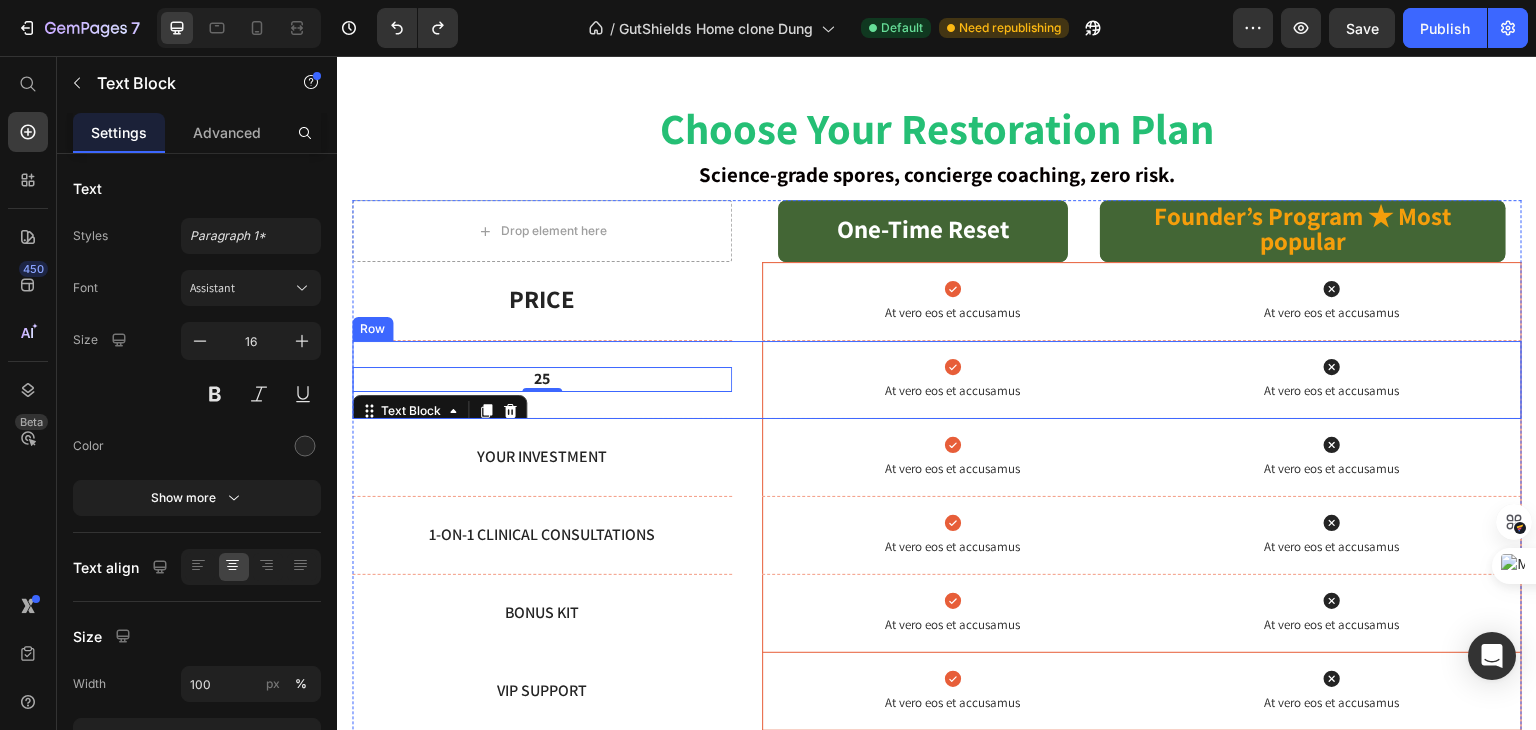 click on "25 Text Block   0 Hero Banner
Icon At vero eos et accusamus Text Block
Icon At vero eos et accusamus Text Block Hero Banner Row" at bounding box center (937, 380) 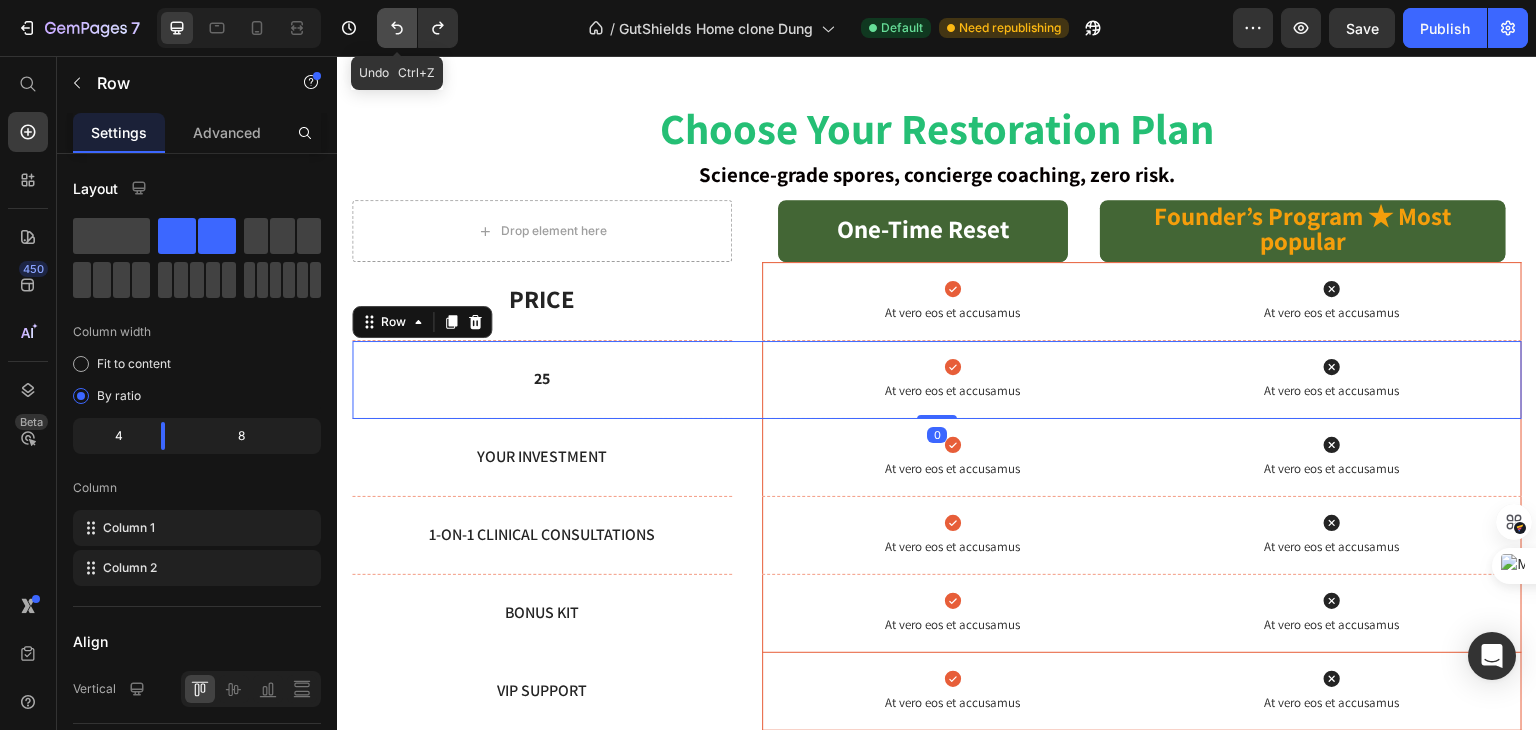 click 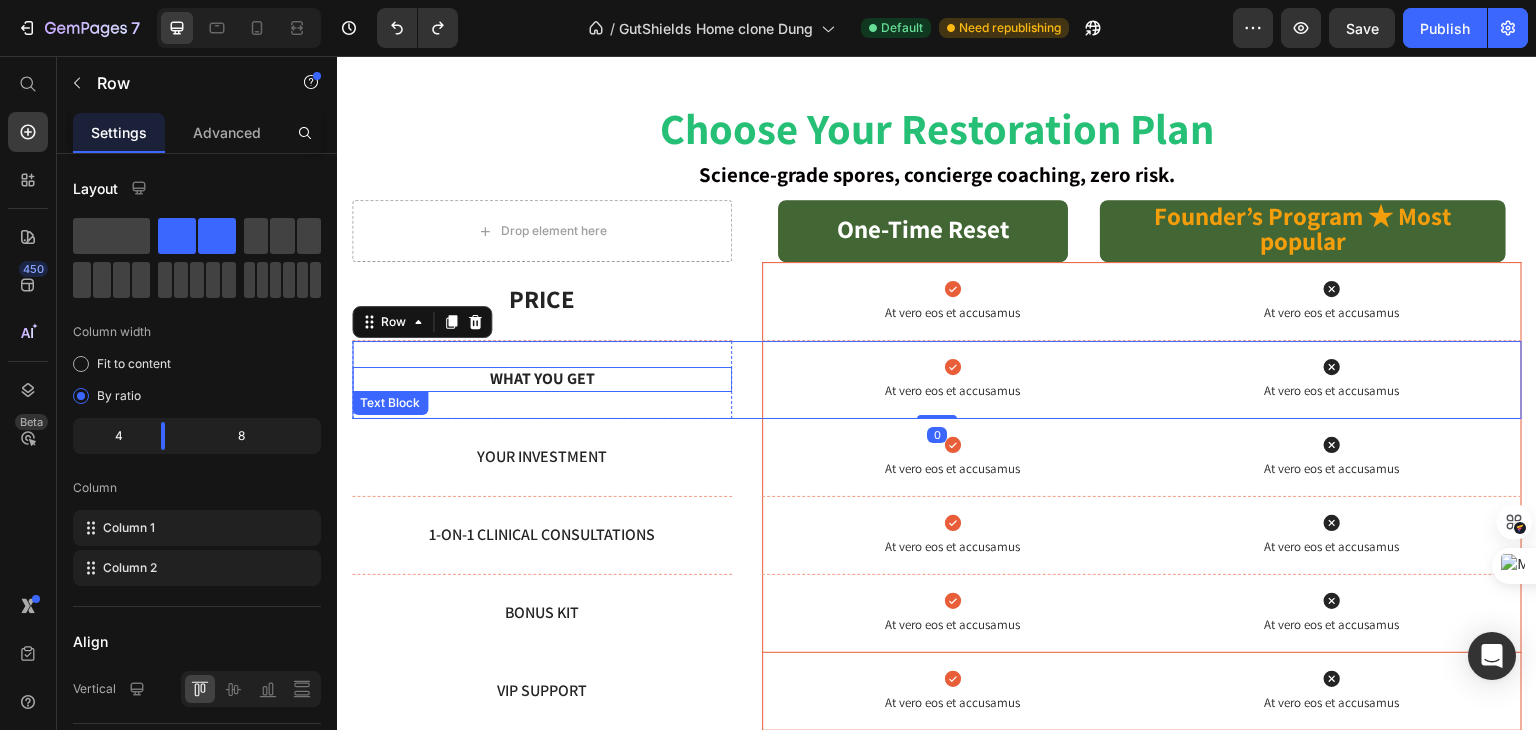 click on "What You Get" at bounding box center (542, 378) 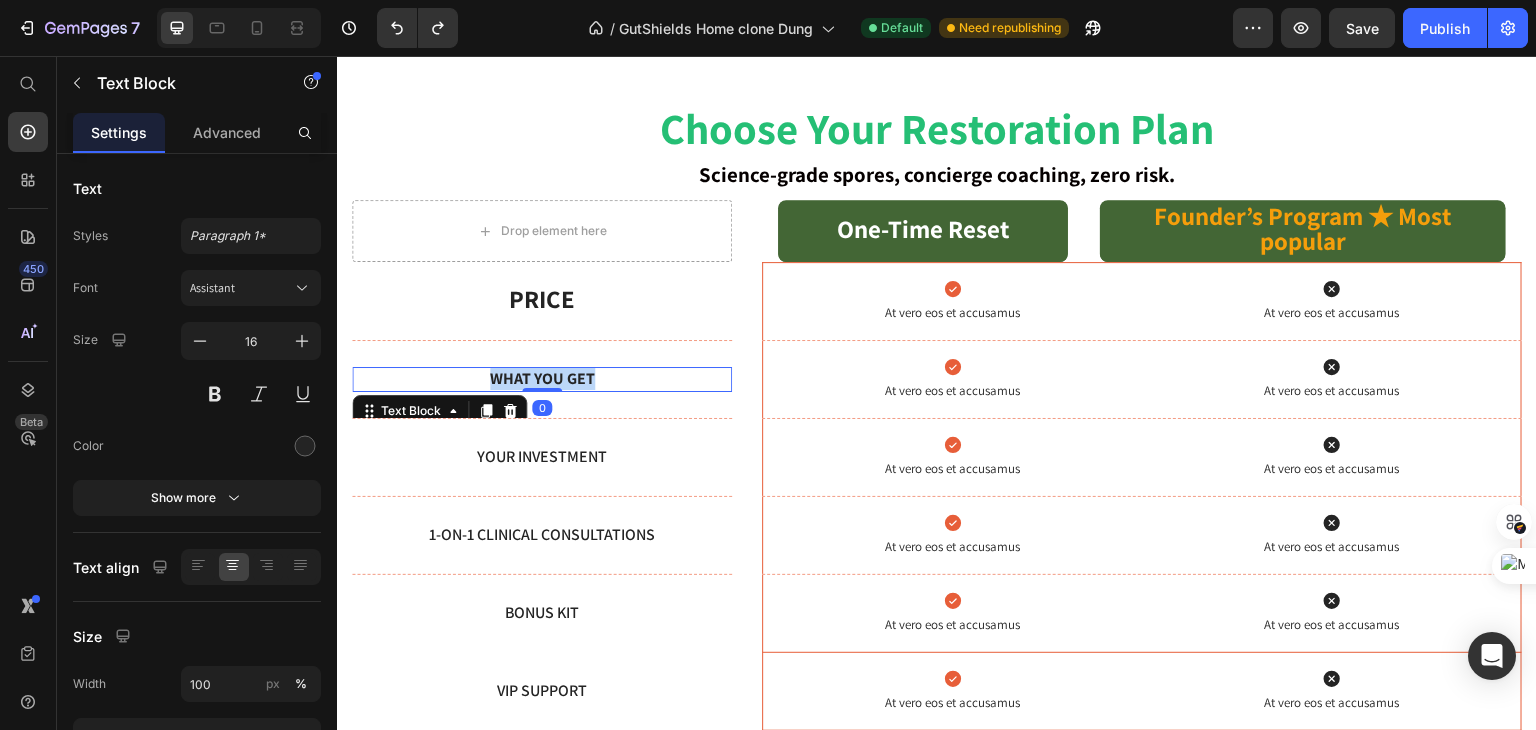 click on "What You Get" at bounding box center [542, 378] 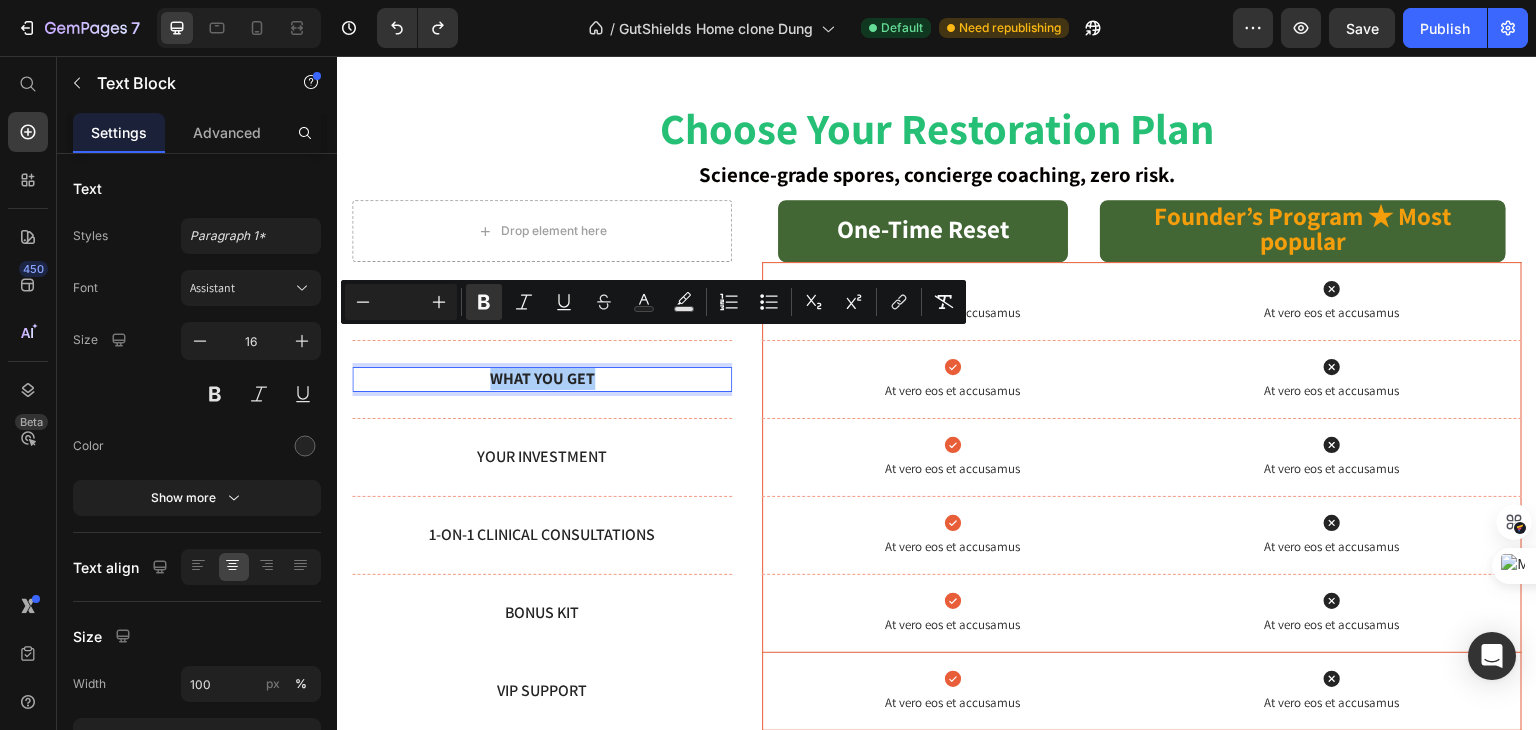 click at bounding box center [401, 302] 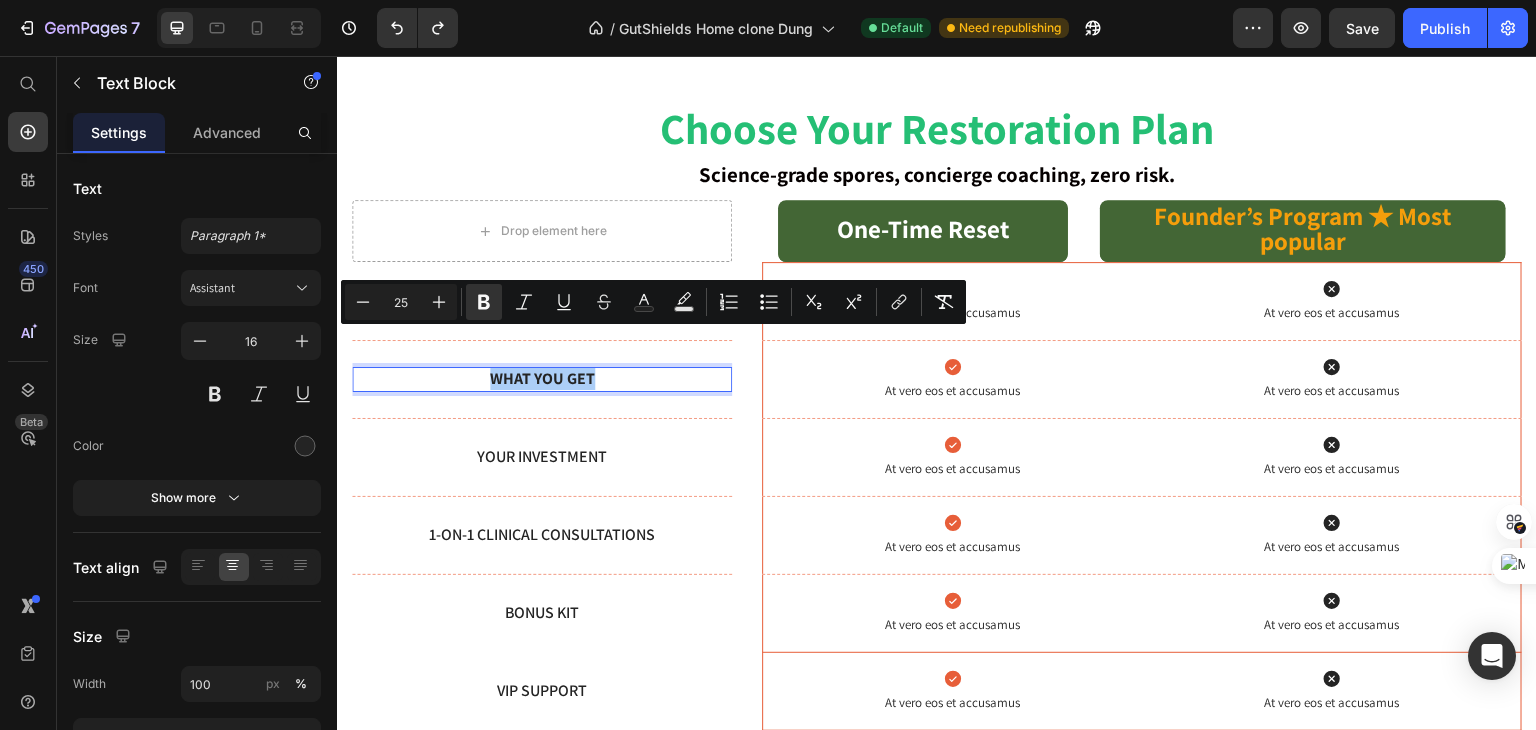 type on "25" 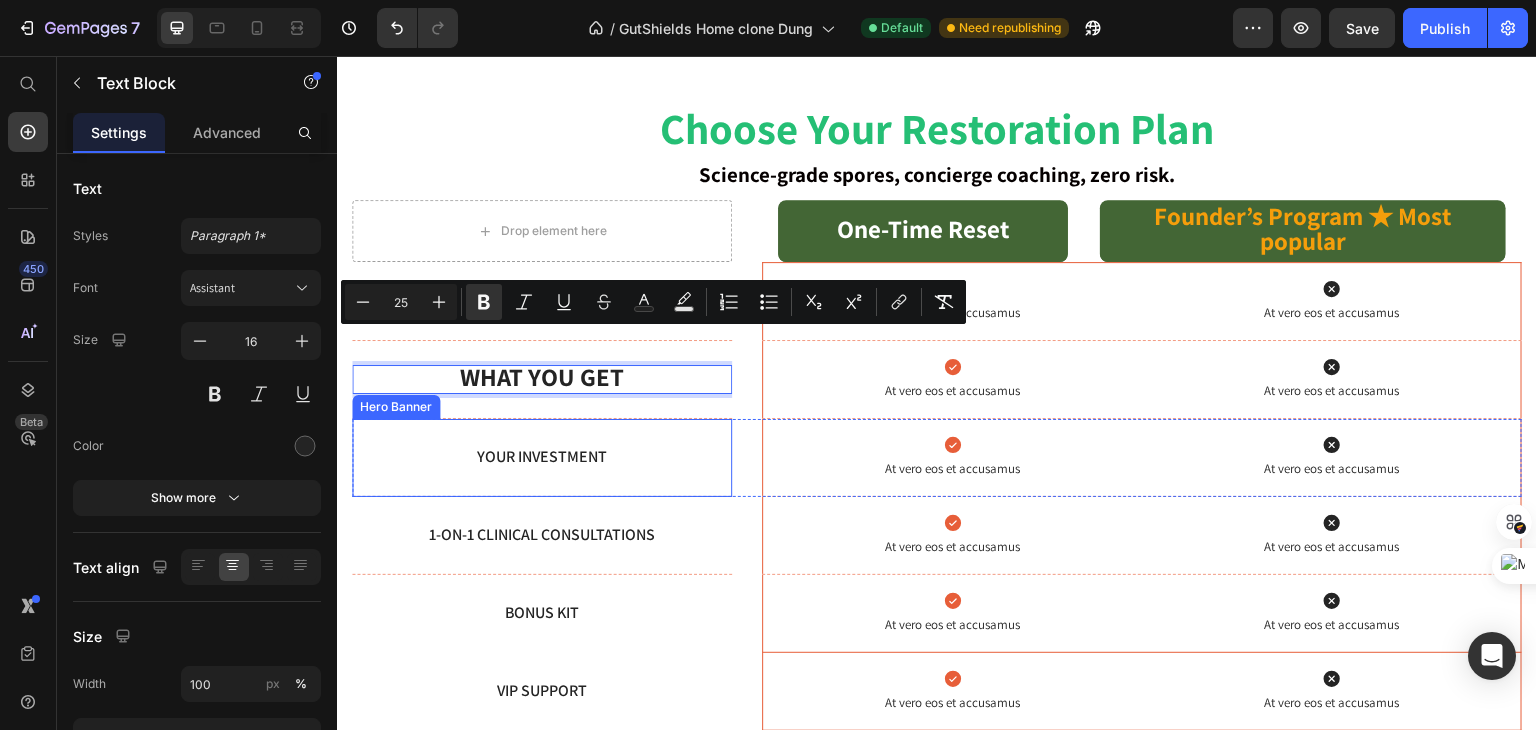 click on "Your Investment Text Block" at bounding box center [542, 457] 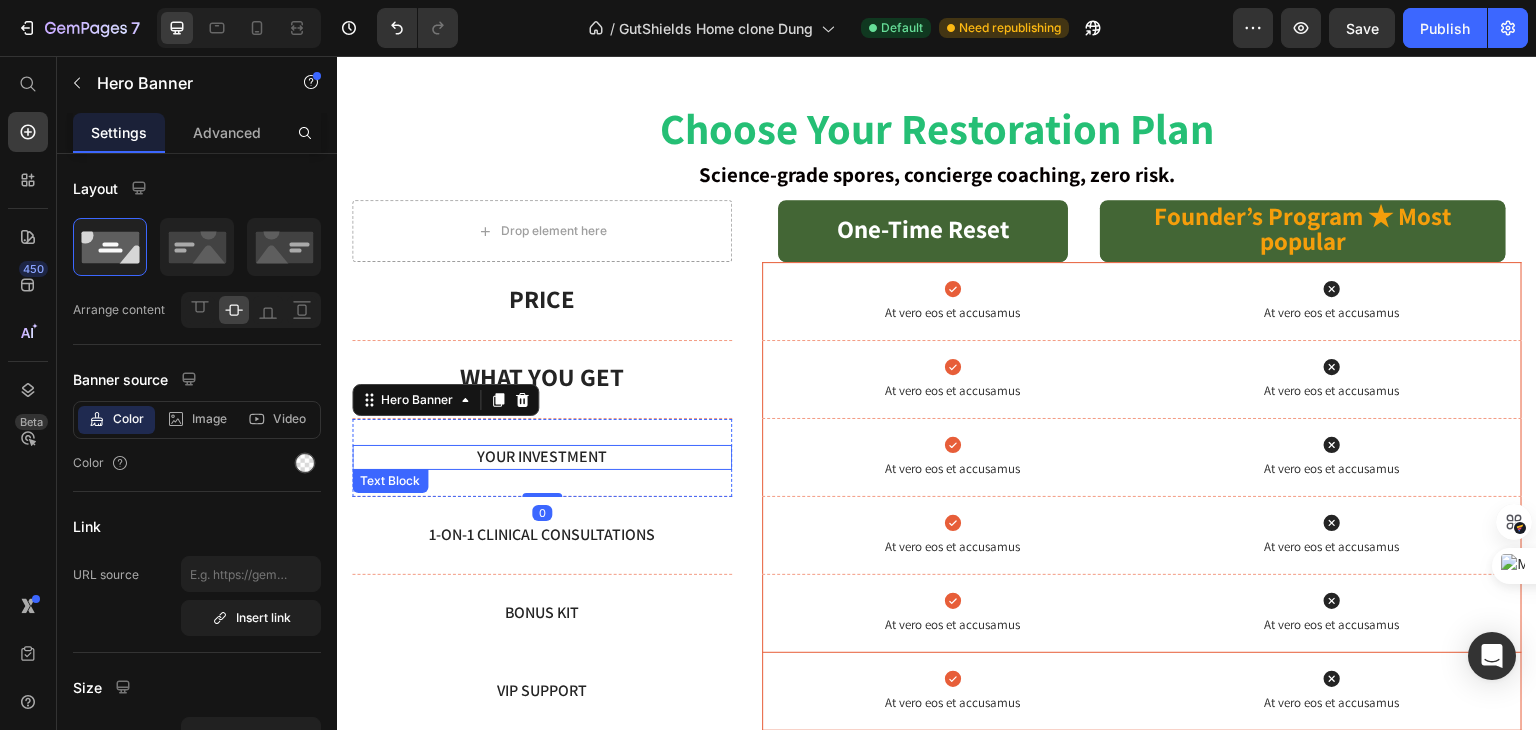 click on "Your Investment" at bounding box center [542, 457] 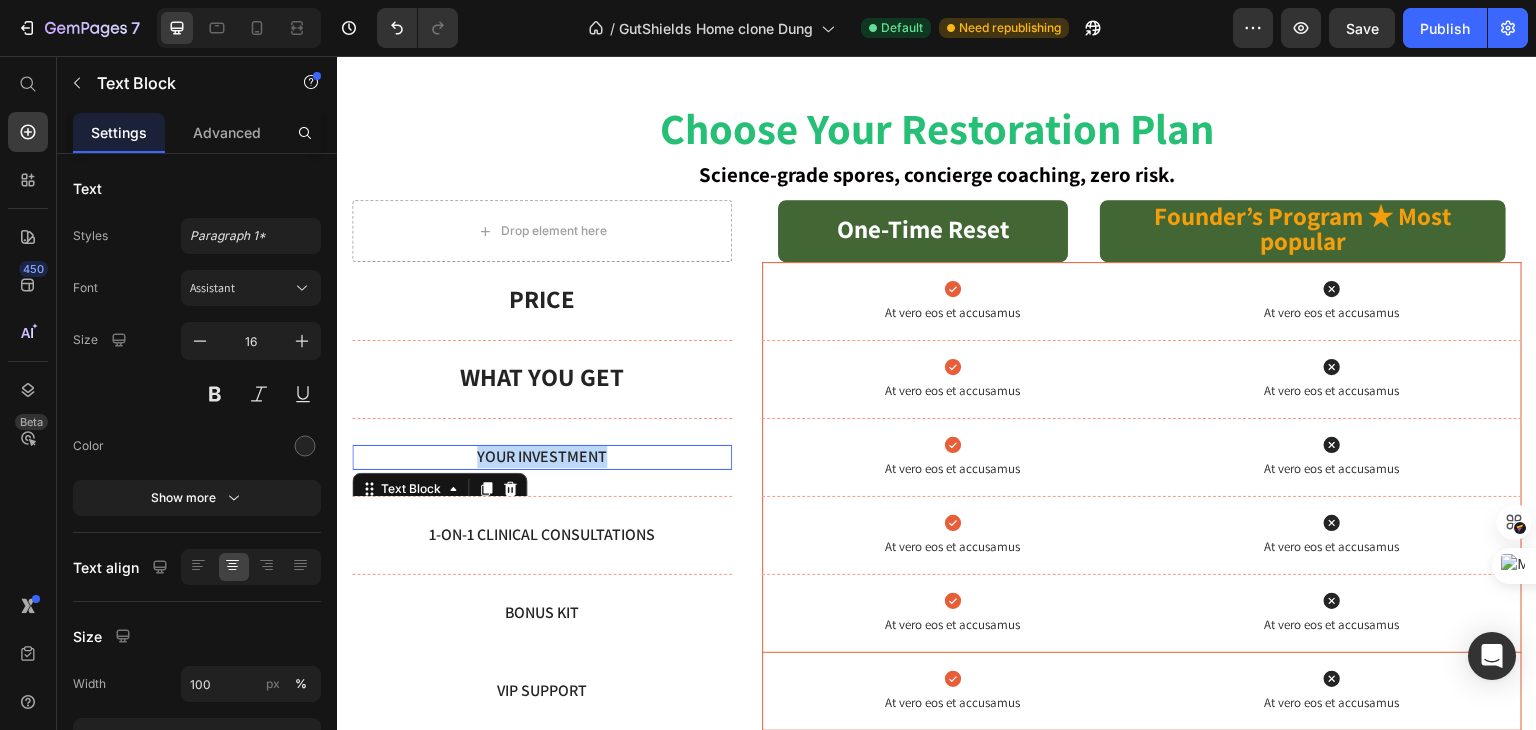 click on "Your Investment" at bounding box center [542, 457] 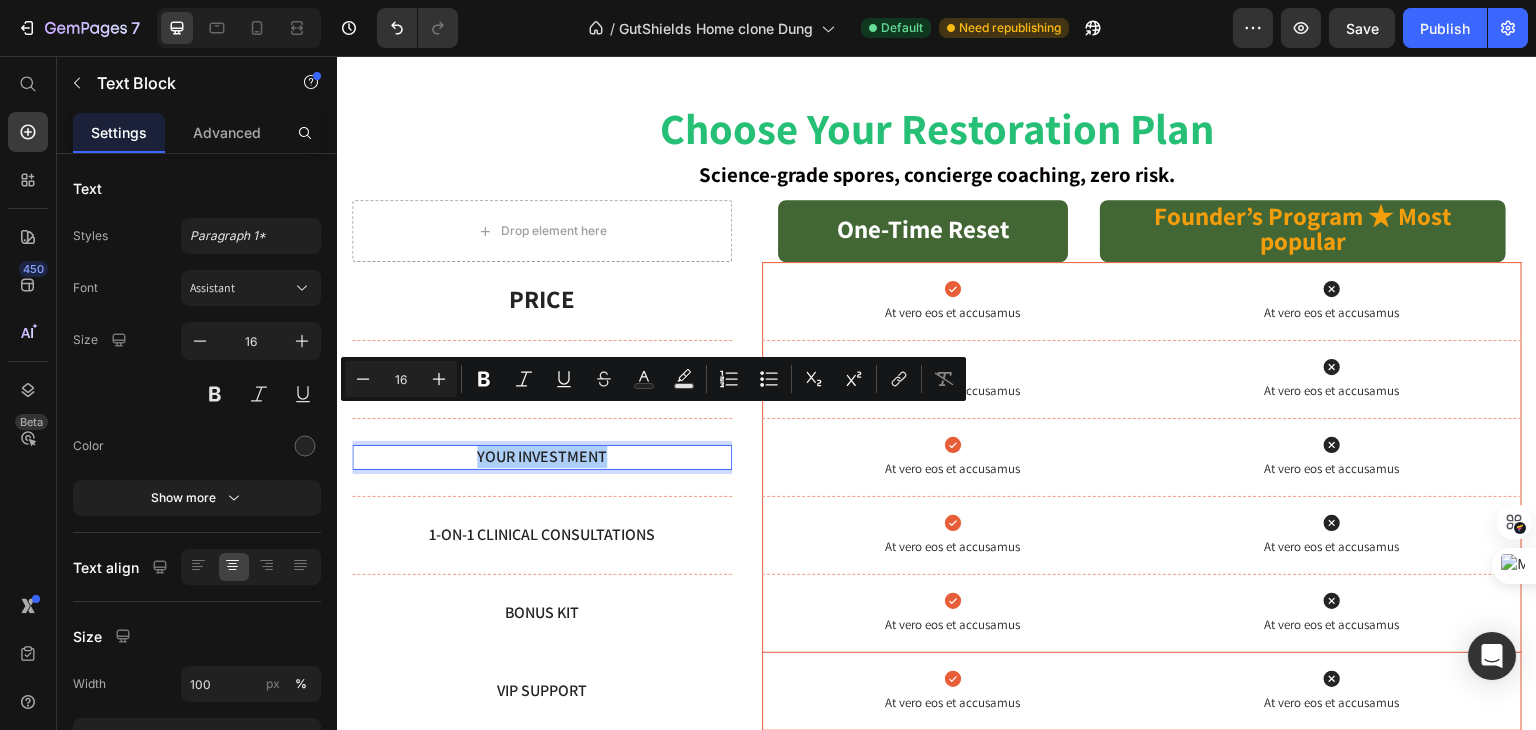 click on "16" at bounding box center [401, 379] 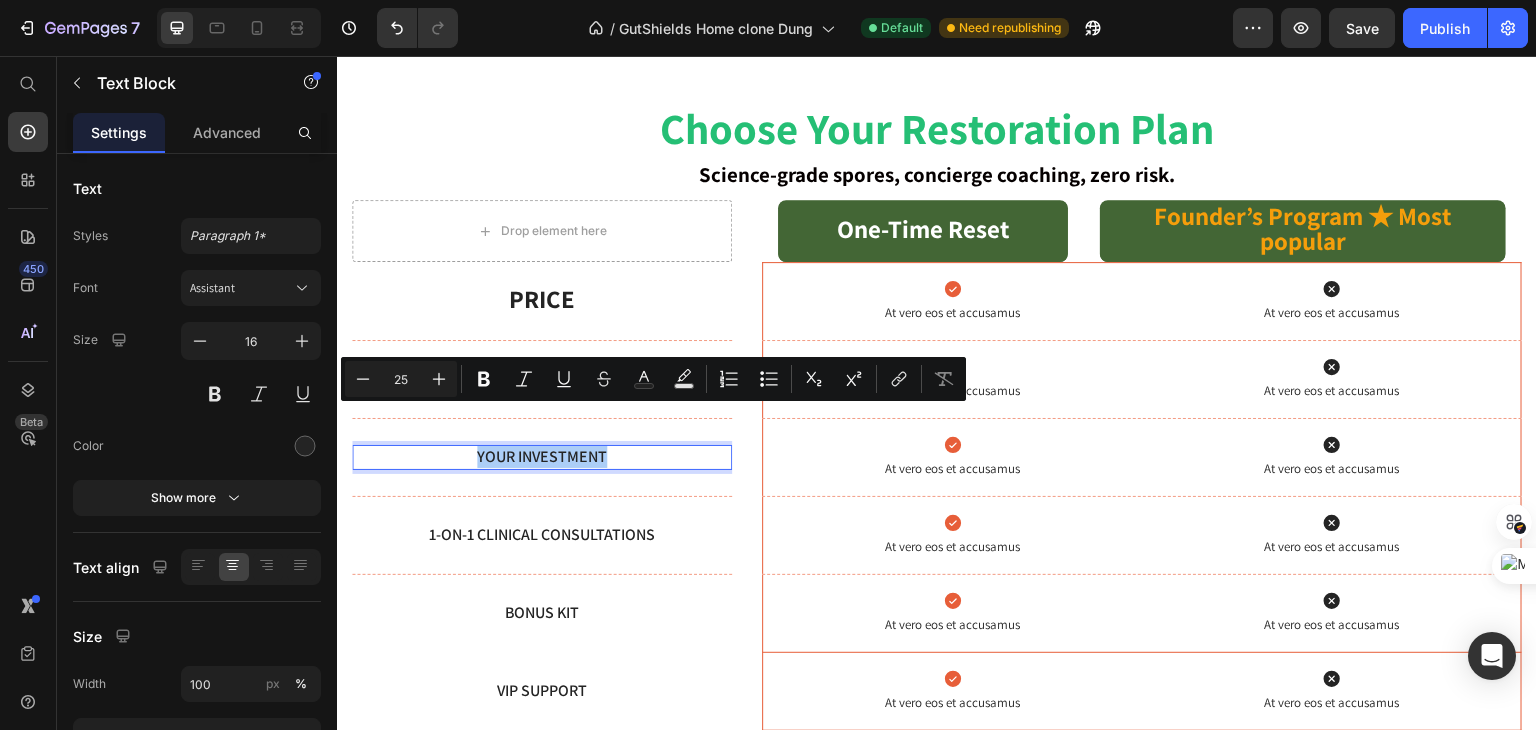 type on "25" 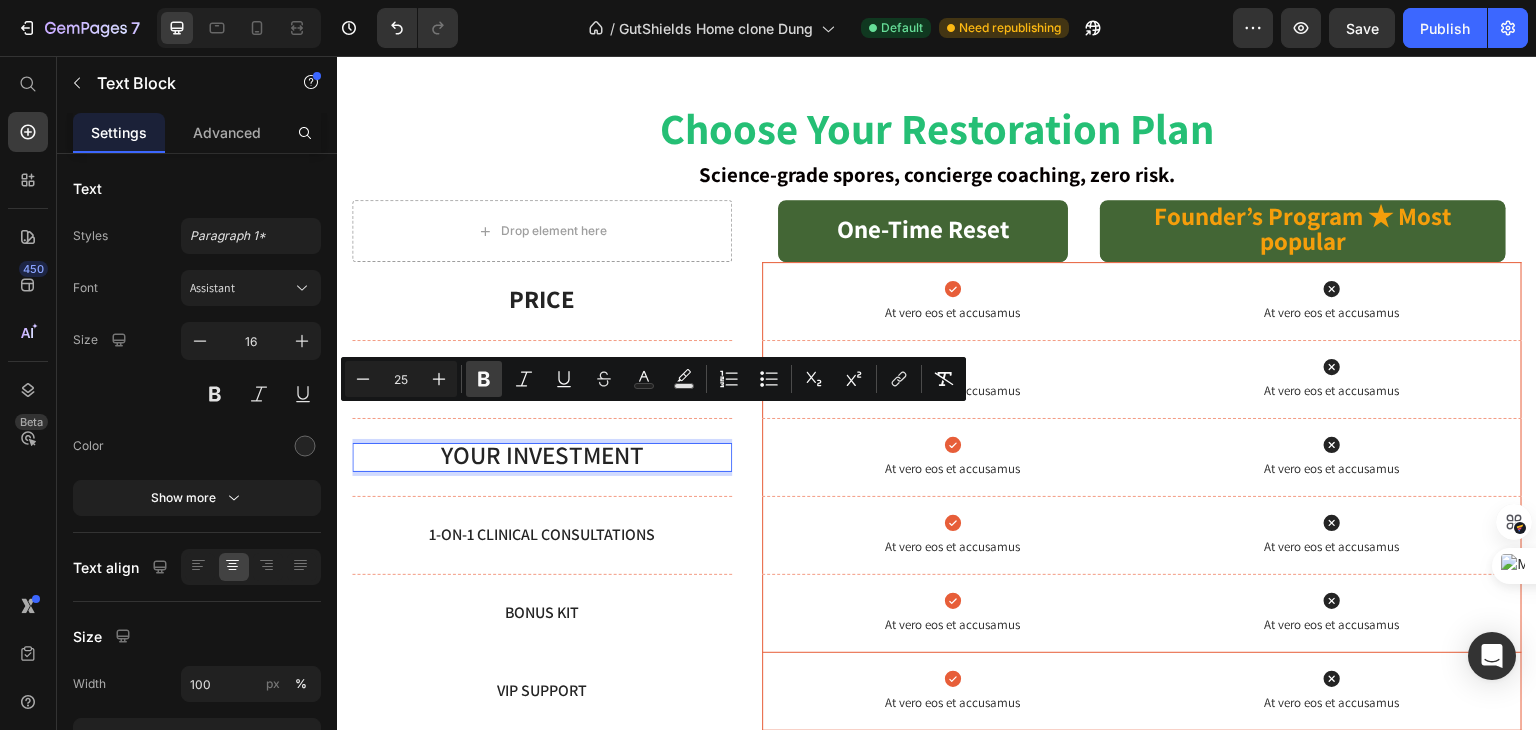click on "Bold" at bounding box center [484, 379] 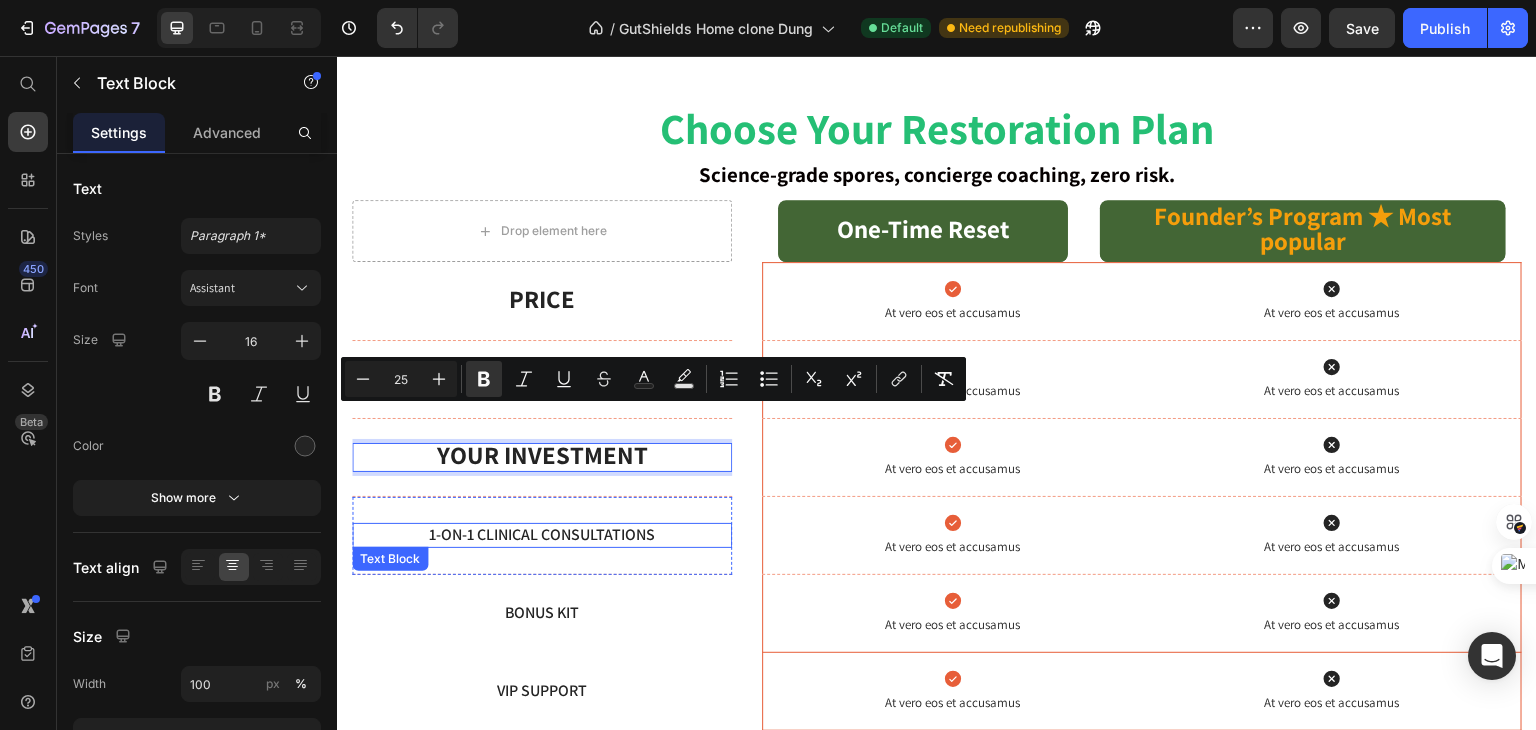 click on "1-on-1 Clinical Consultations" at bounding box center (542, 535) 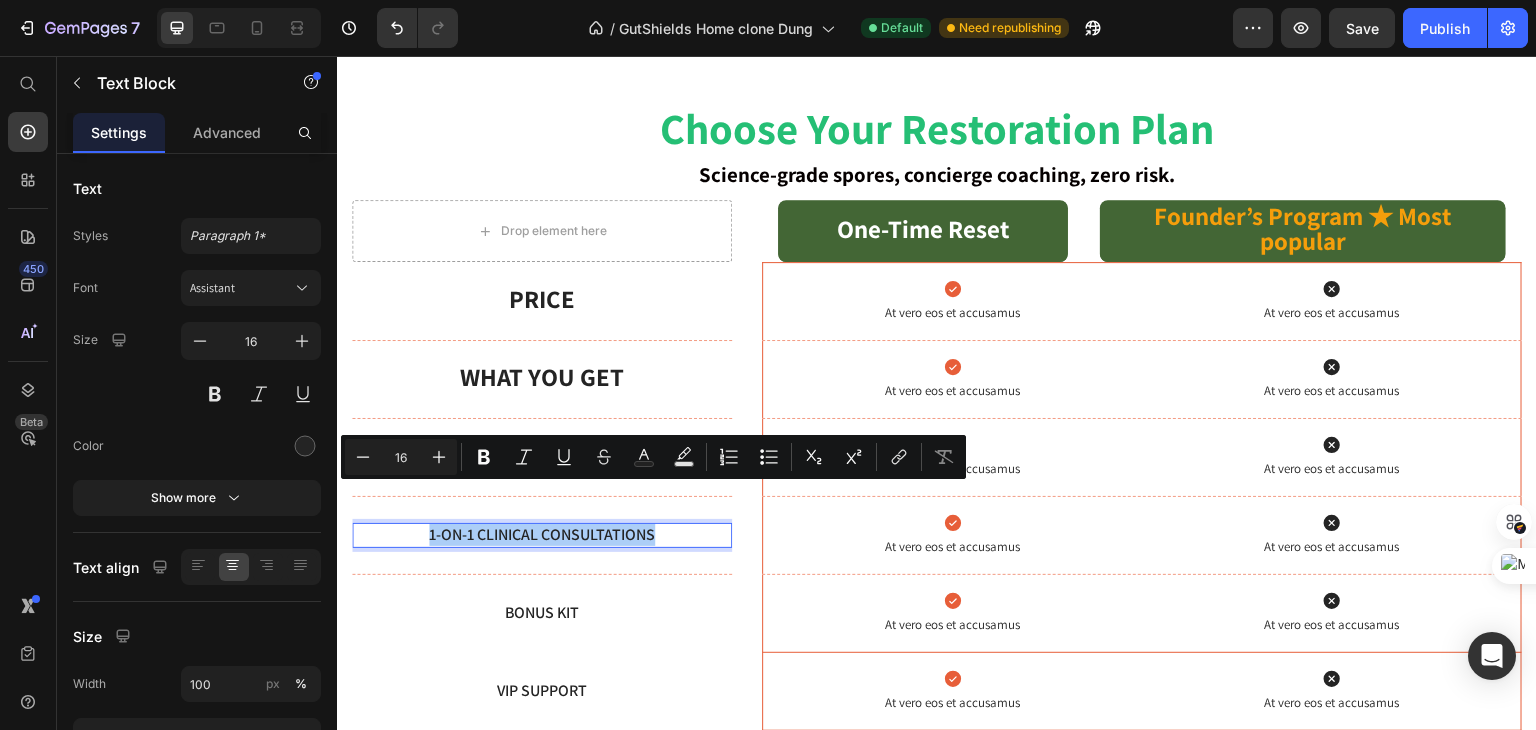 click on "16" at bounding box center [401, 457] 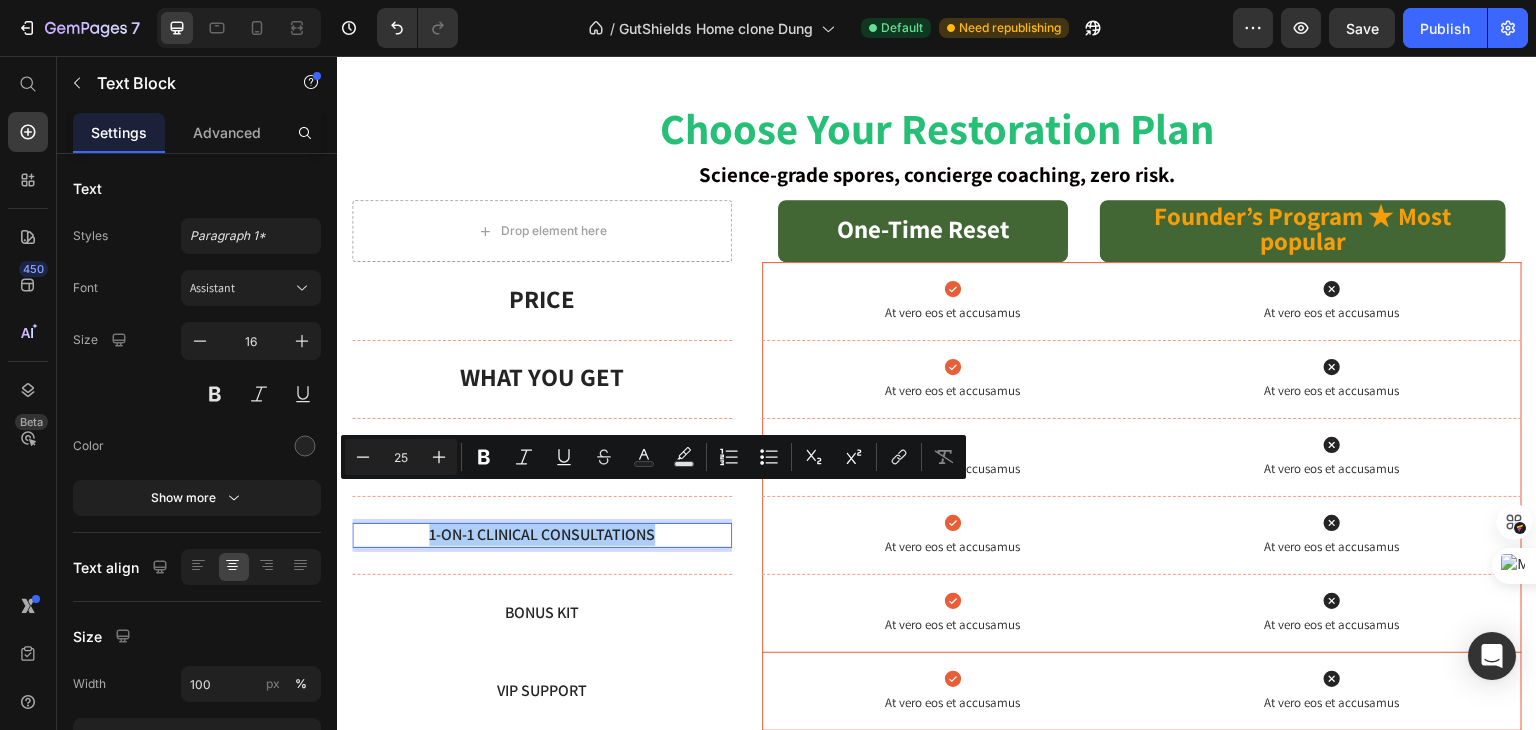 type on "25" 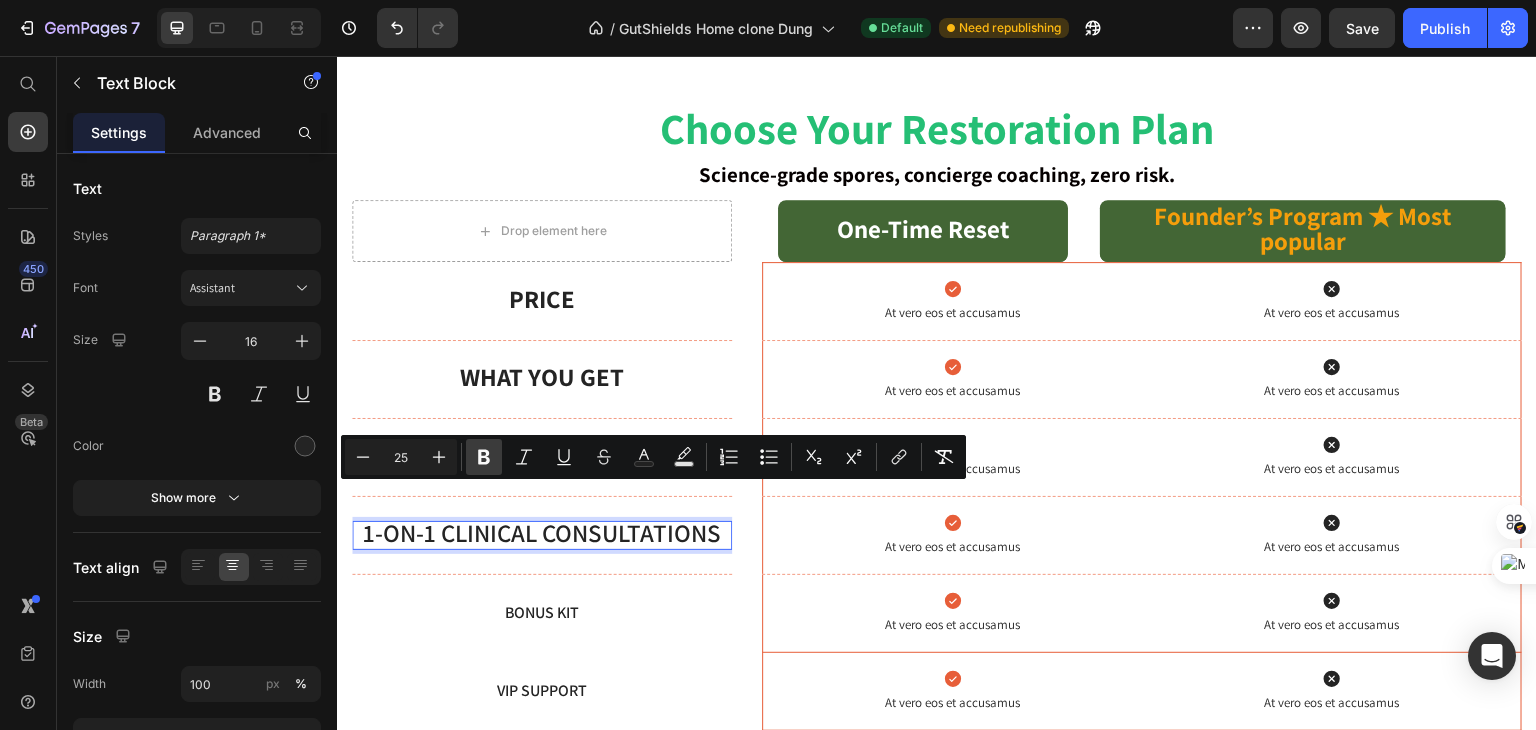 click 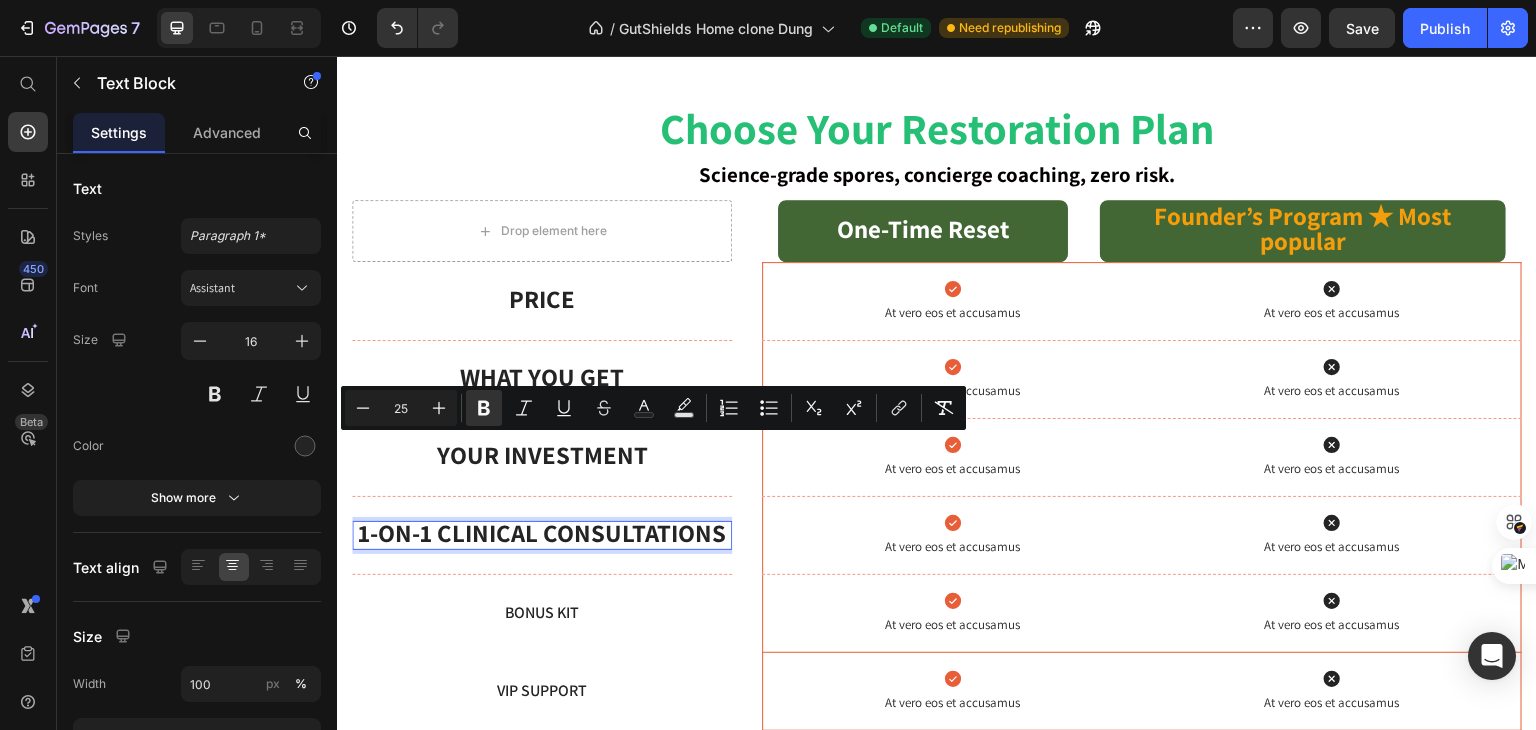 scroll, scrollTop: 1194, scrollLeft: 0, axis: vertical 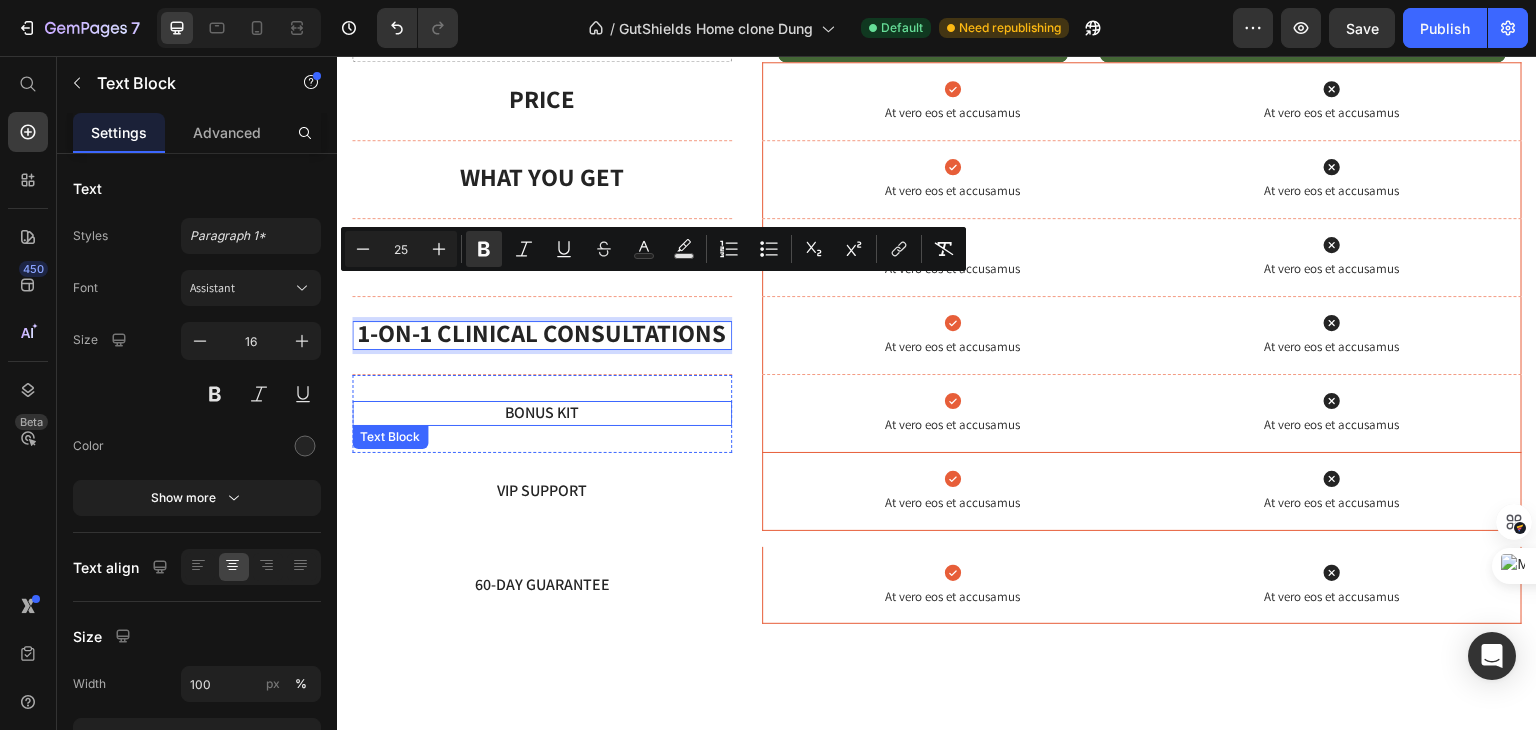 click on "Bonus Kit" at bounding box center (542, 413) 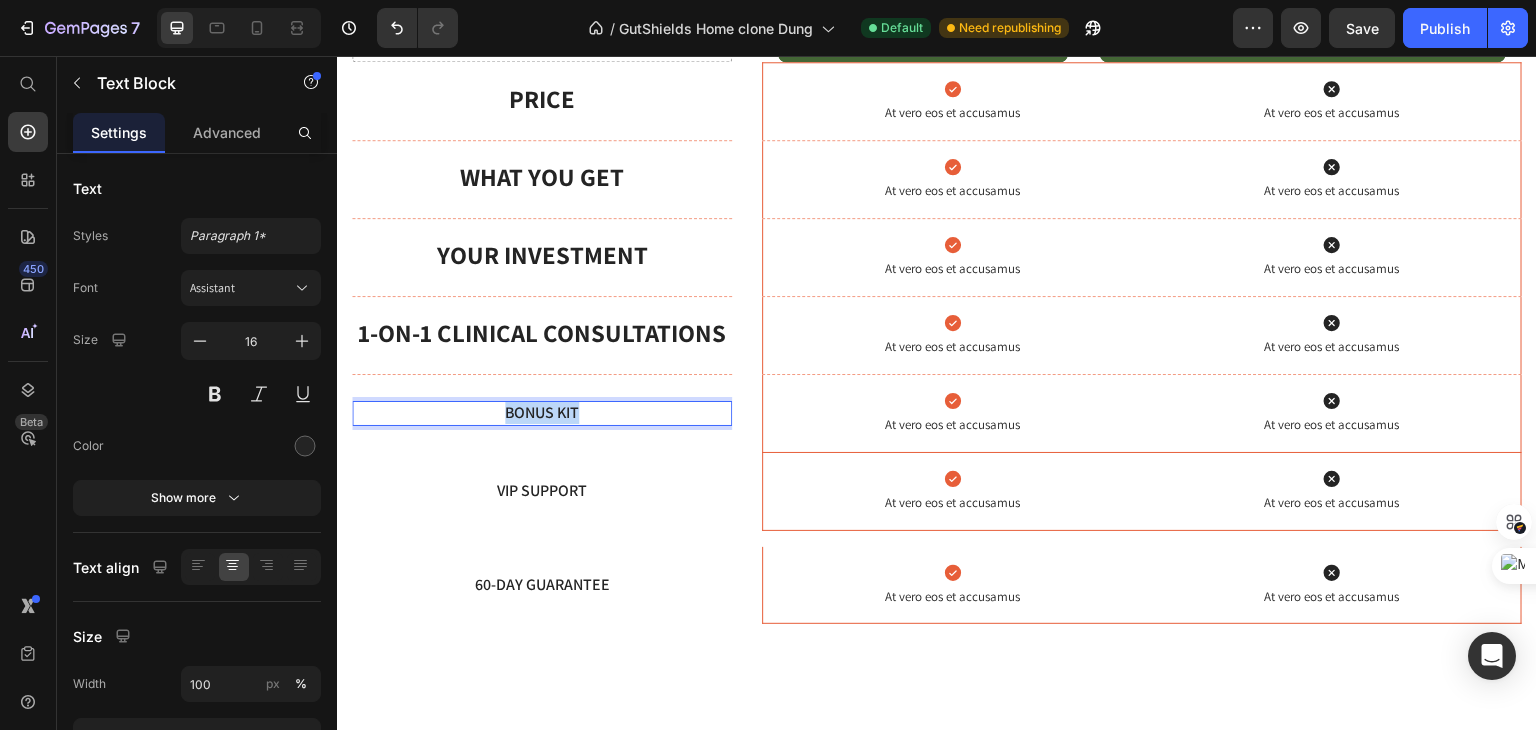 click on "Bonus Kit" at bounding box center [542, 413] 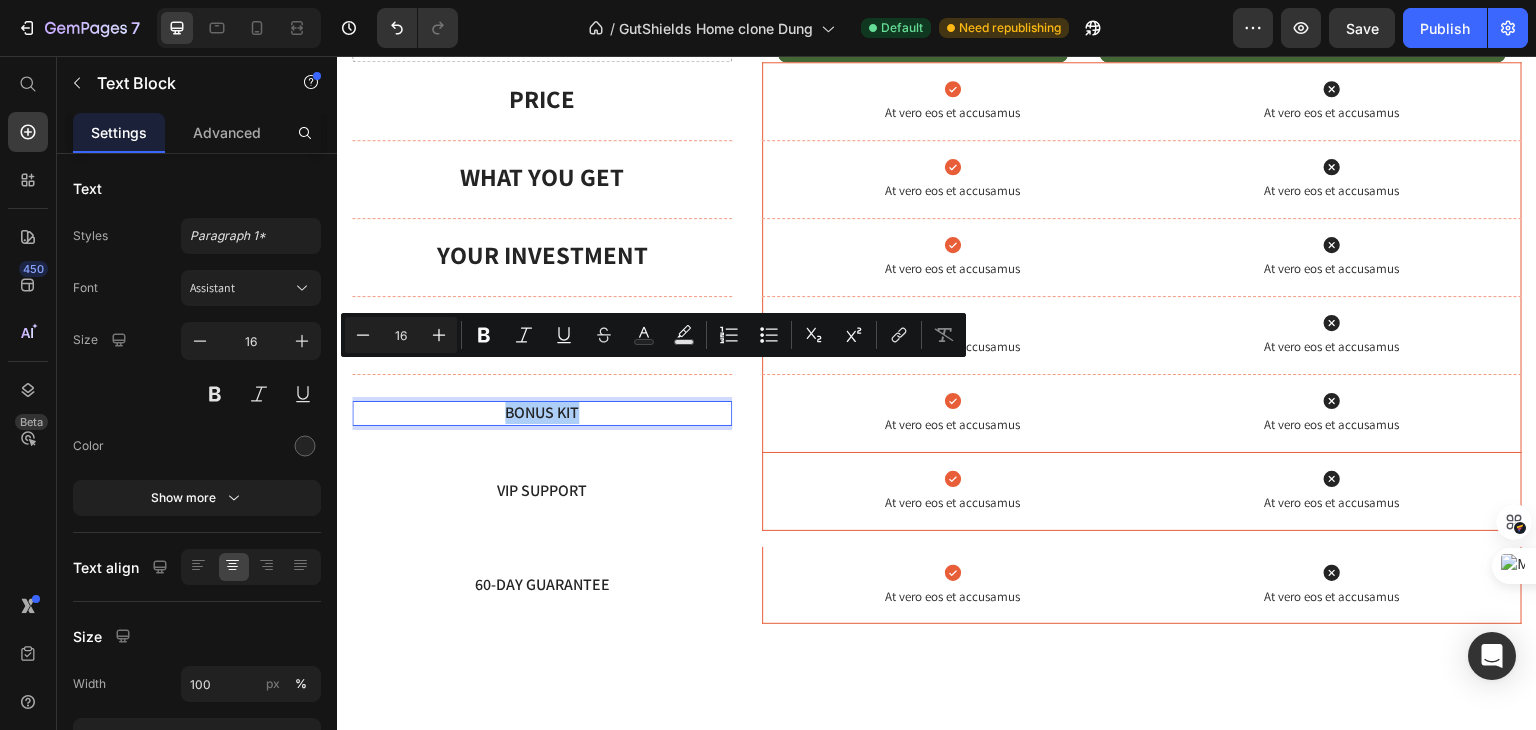 drag, startPoint x: 402, startPoint y: 326, endPoint x: 389, endPoint y: 326, distance: 13 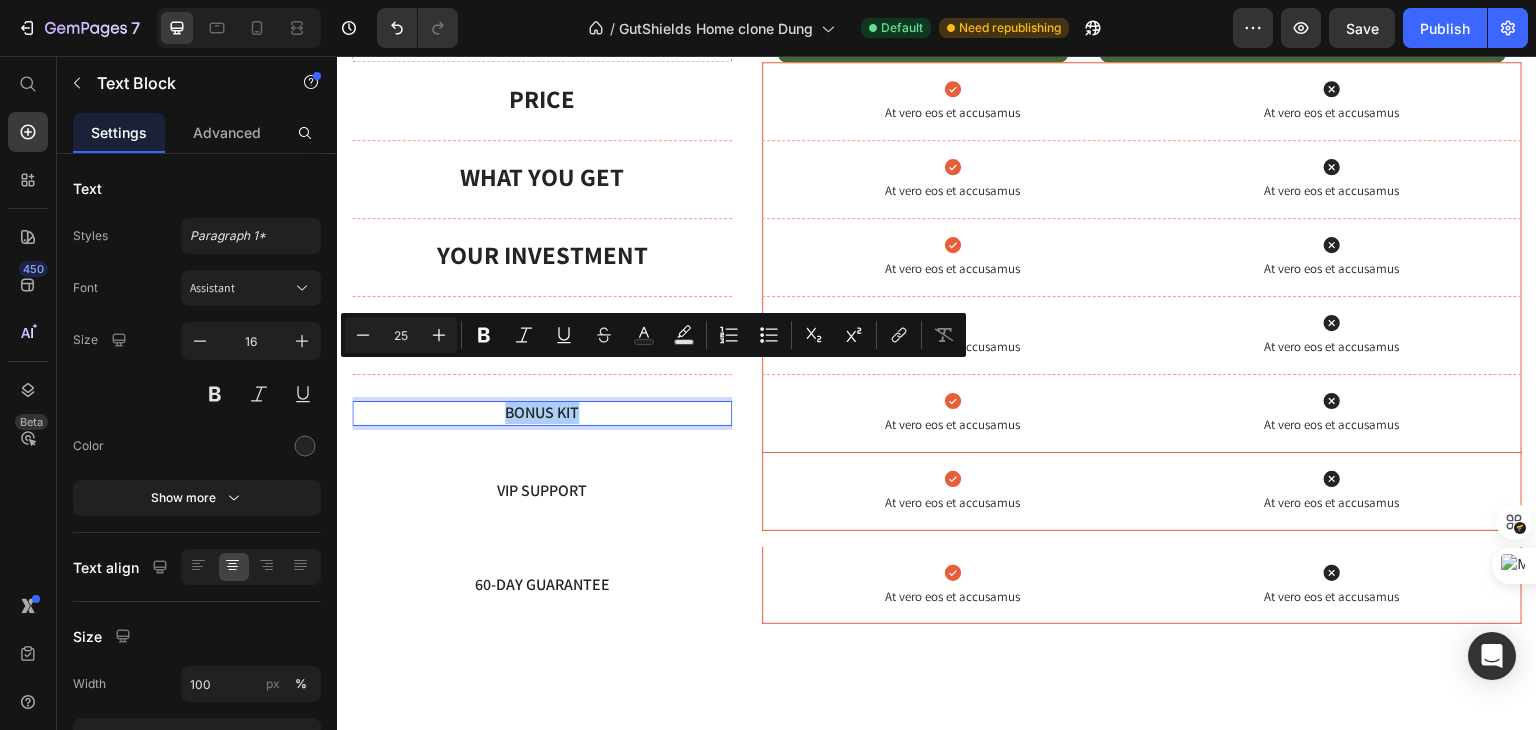 type on "25" 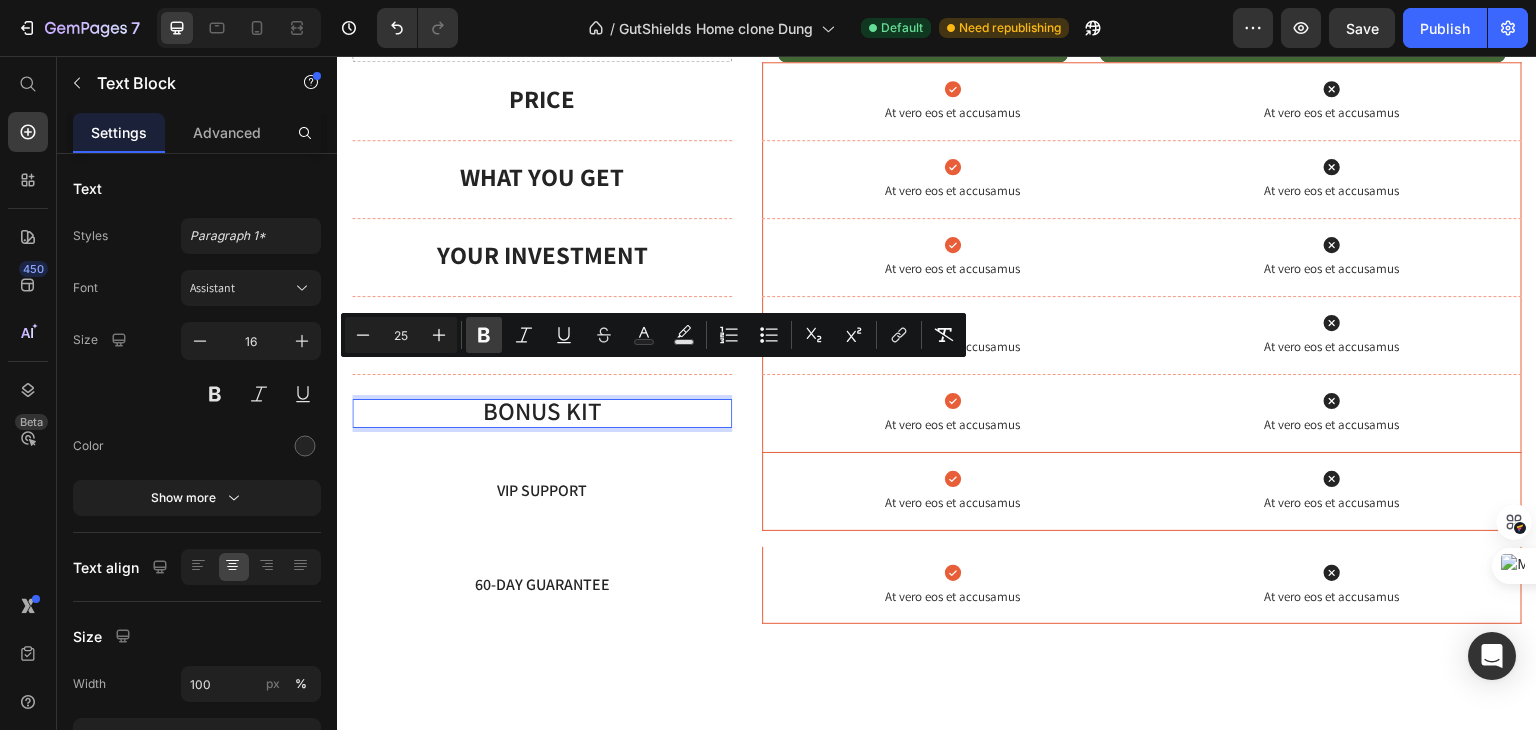 click 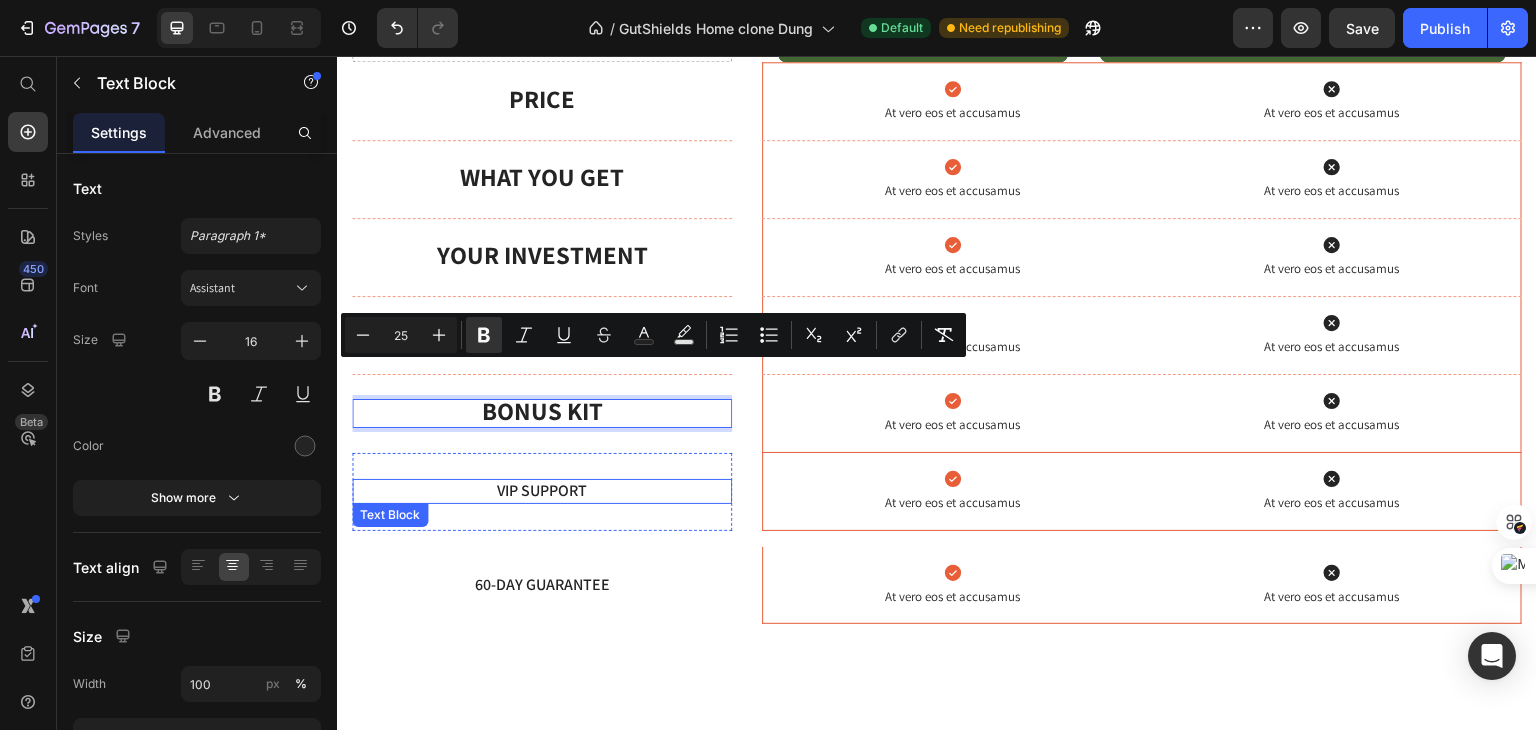 click on "VIP Support" at bounding box center [542, 491] 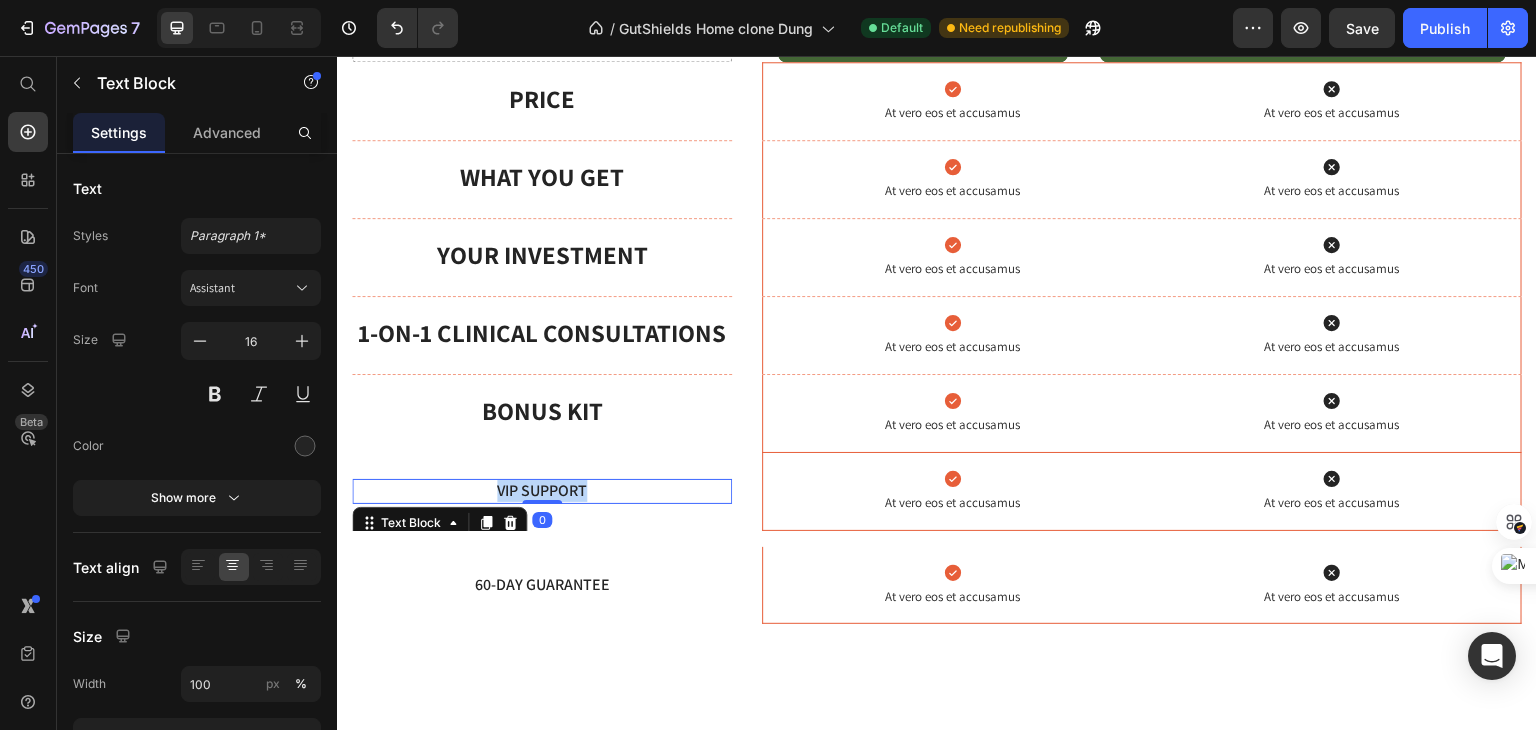 click on "VIP Support" at bounding box center [542, 491] 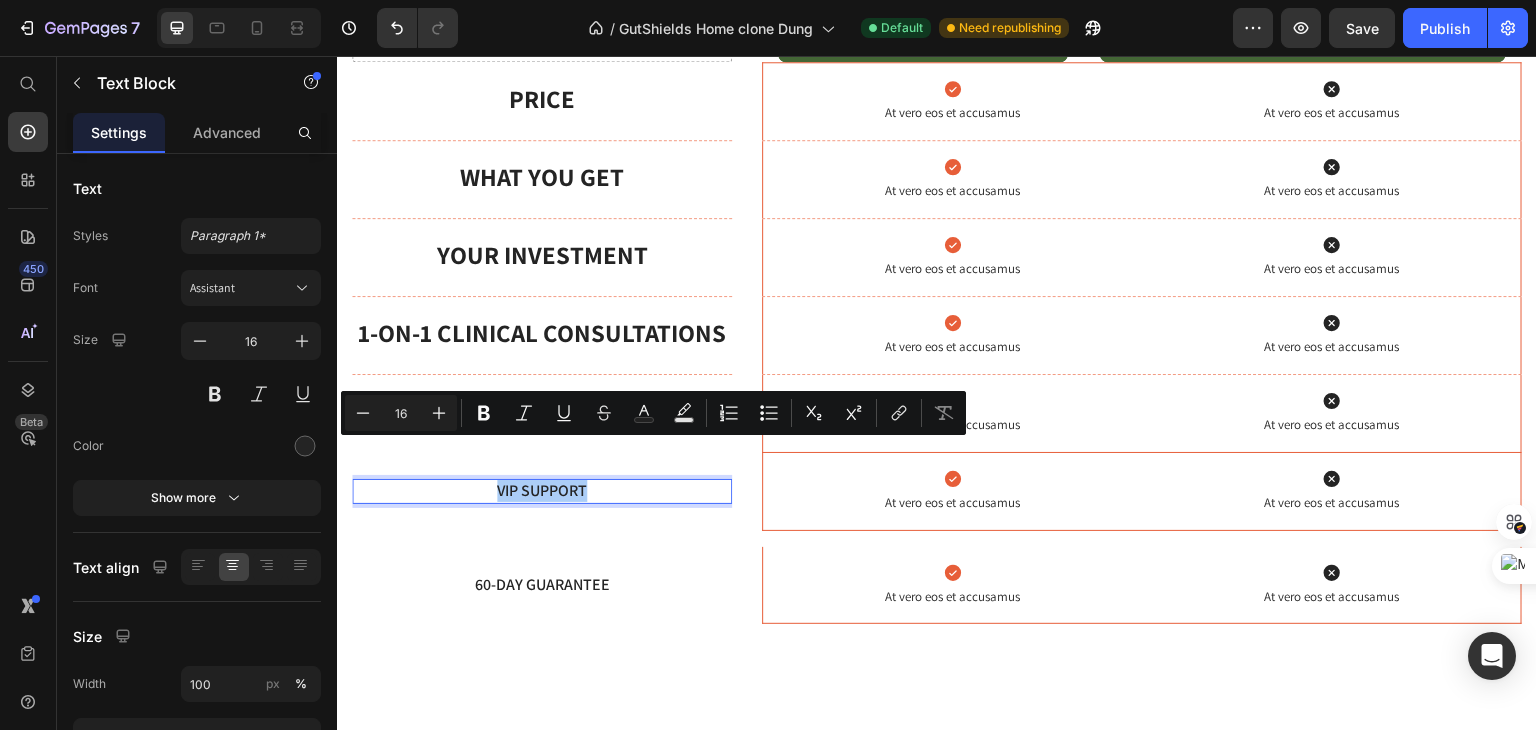 drag, startPoint x: 405, startPoint y: 409, endPoint x: 384, endPoint y: 409, distance: 21 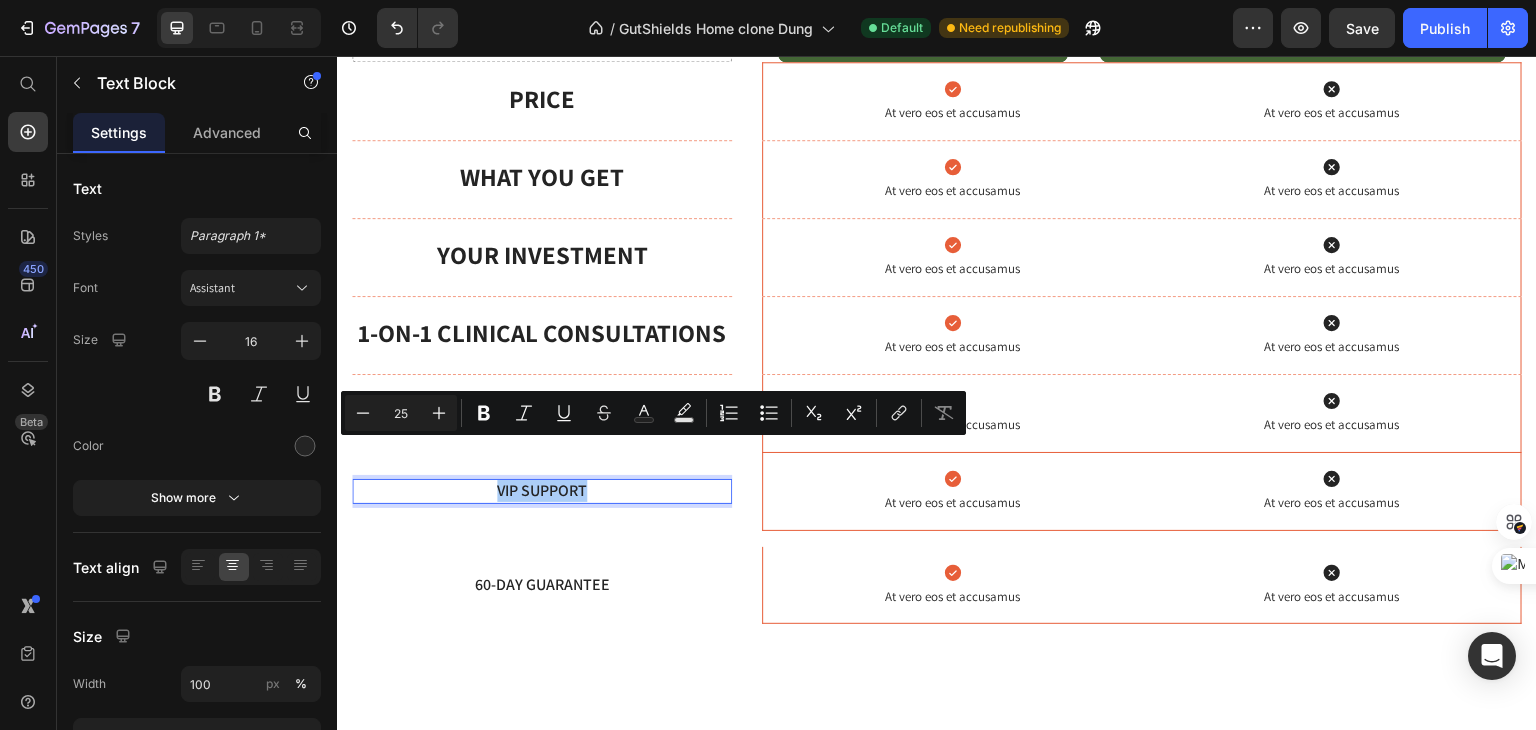 type on "25" 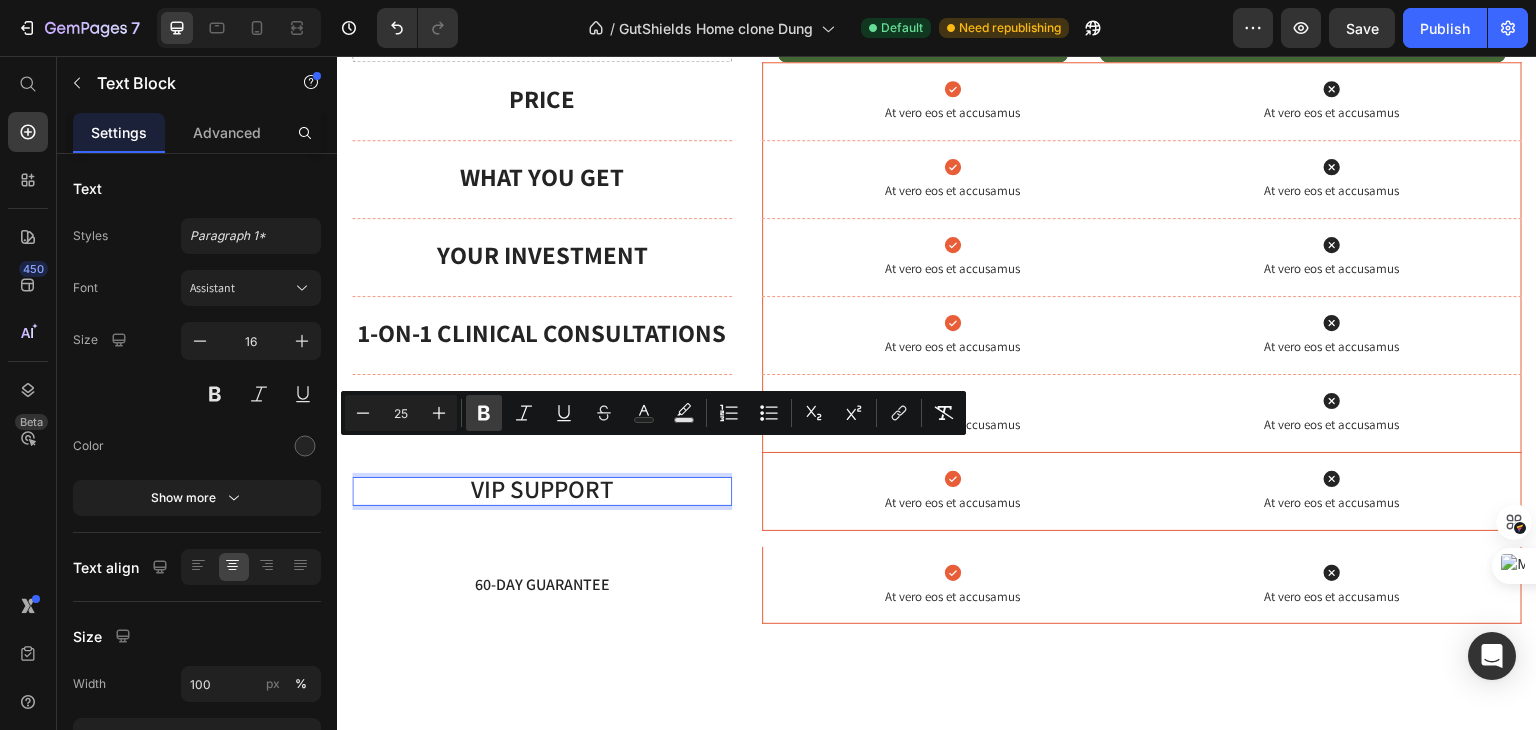 click 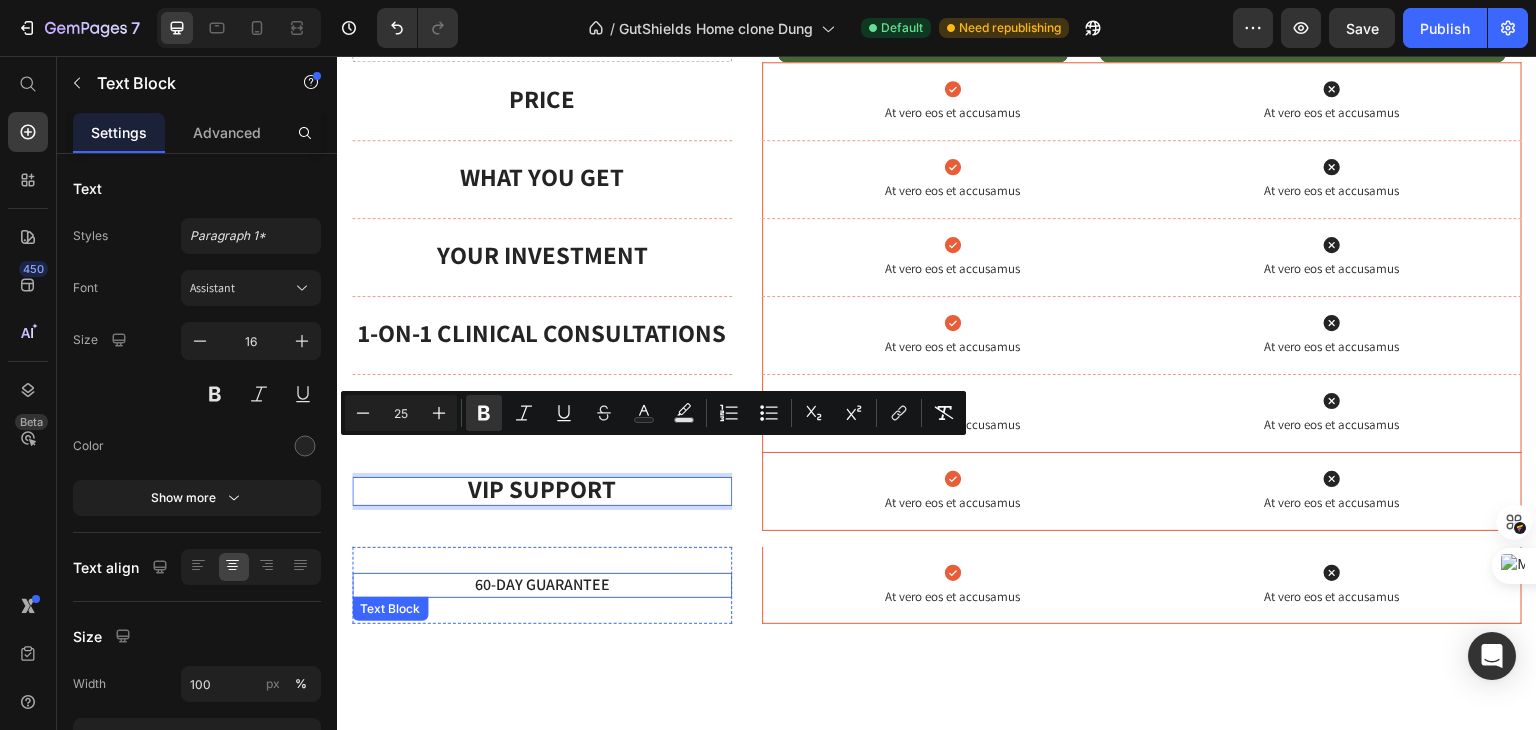 click on "60-Day Guarantee" at bounding box center (542, 585) 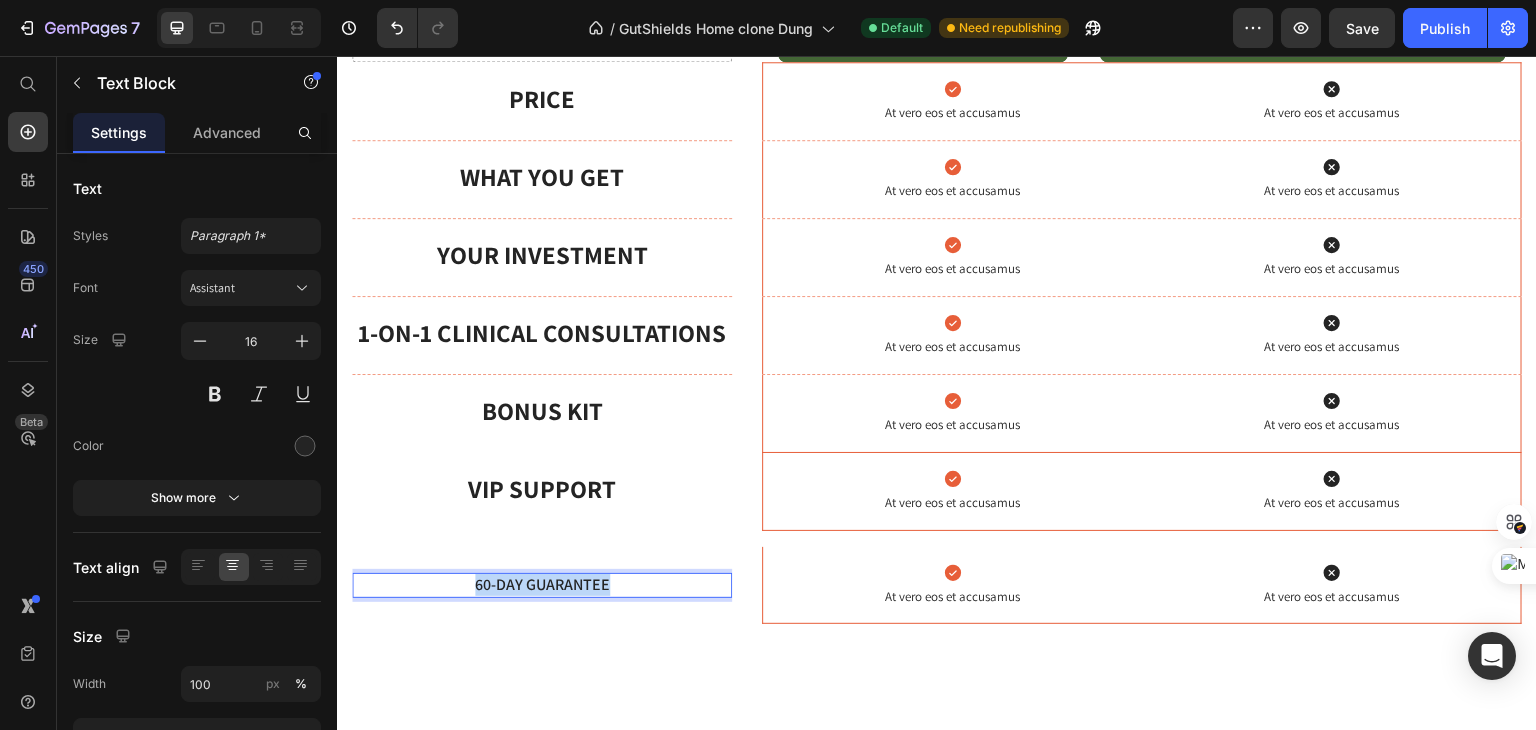 click on "60-Day Guarantee" at bounding box center [542, 585] 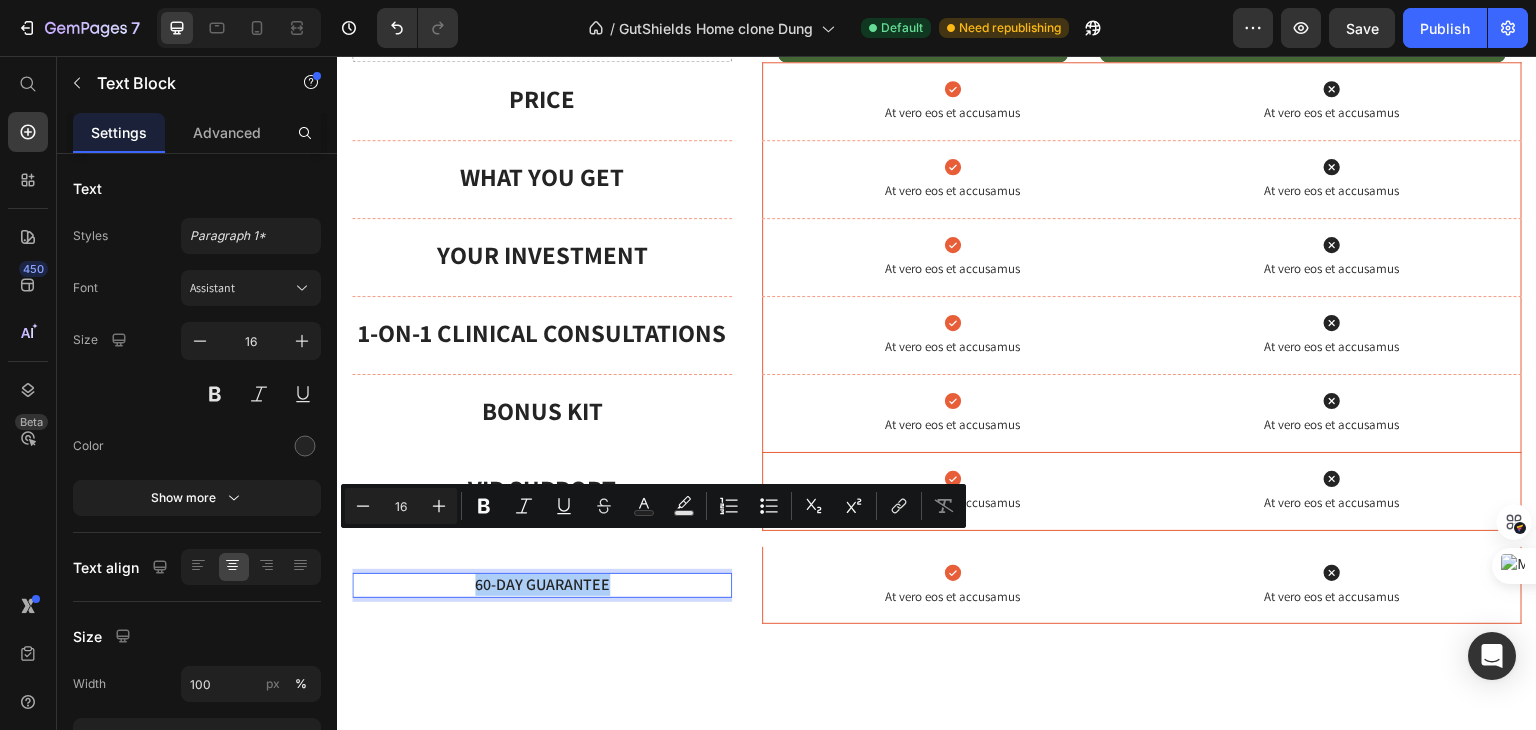 drag, startPoint x: 409, startPoint y: 503, endPoint x: 392, endPoint y: 503, distance: 17 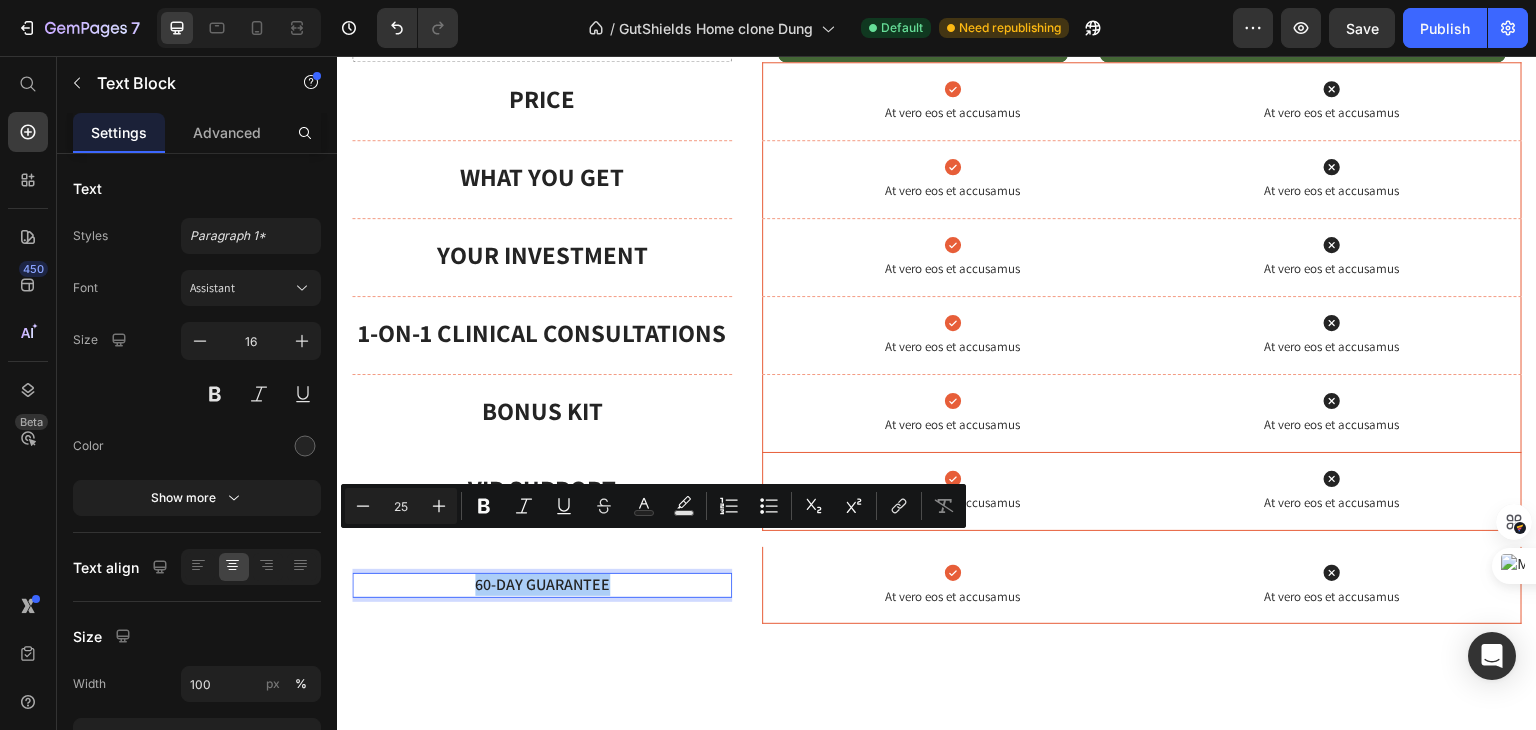 type on "25" 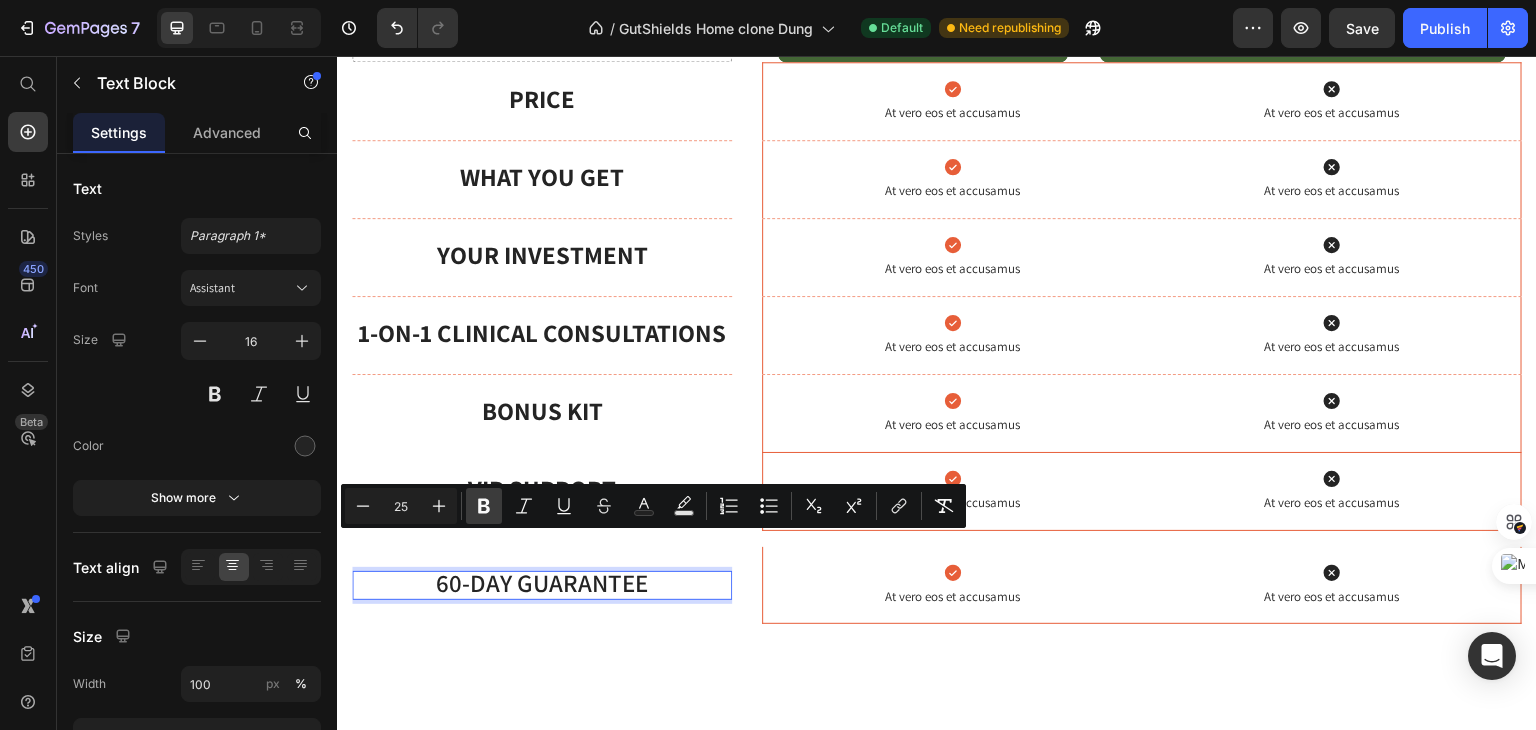 drag, startPoint x: 483, startPoint y: 520, endPoint x: 239, endPoint y: 549, distance: 245.71732 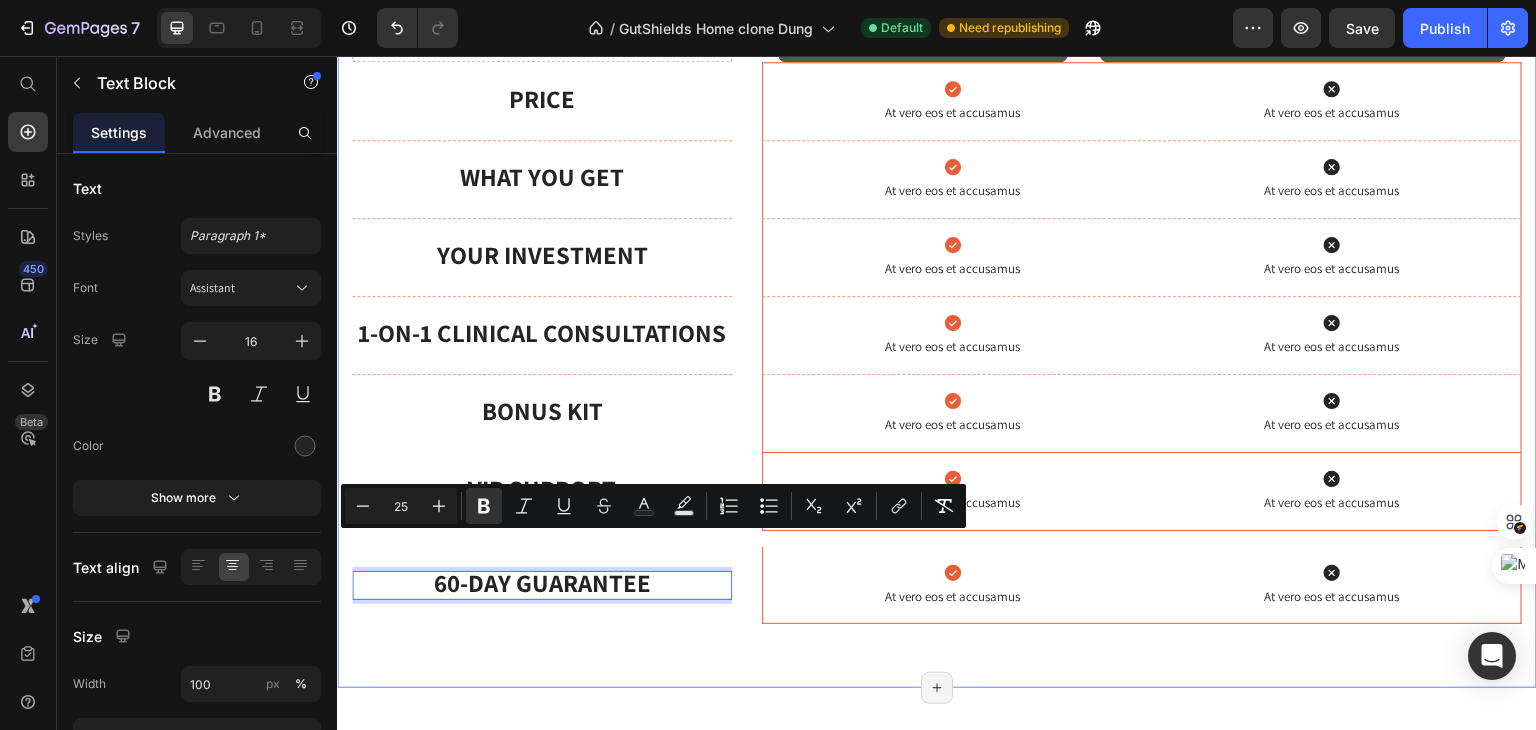 click on "Choose Your Restoration Plan Heading Science-grade spores, concierge coaching, zero risk. Text block
Drop element here One-Time Reset Text Block Hero Banner Founder’s Program ★ Most popular Text Block Hero Banner Row Row Price Text Block Hero Banner
Icon At vero eos et accusamus Text Block
Icon At vero eos et accusamus Text Block Hero Banner Row What You Get Text Block Hero Banner
Icon At vero eos et accusamus Text Block
Icon At vero eos et accusamus Text Block Hero Banner Row Your Investment Text Block Hero Banner
Icon At vero eos et accusamus Text Block
Icon At vero eos et accusamus Text Block Hero Banner Row 1-on-1 Clinical Consultations Text Block Hero Banner
Icon At vero eos et accusamus Text Block
Icon At vero eos et accusamus Text Block Hero Banner Row Bonus Kit Text Block Hero Banner
Icon At vero eos et accusamus Text Block Icon Row Icon" at bounding box center [937, 254] 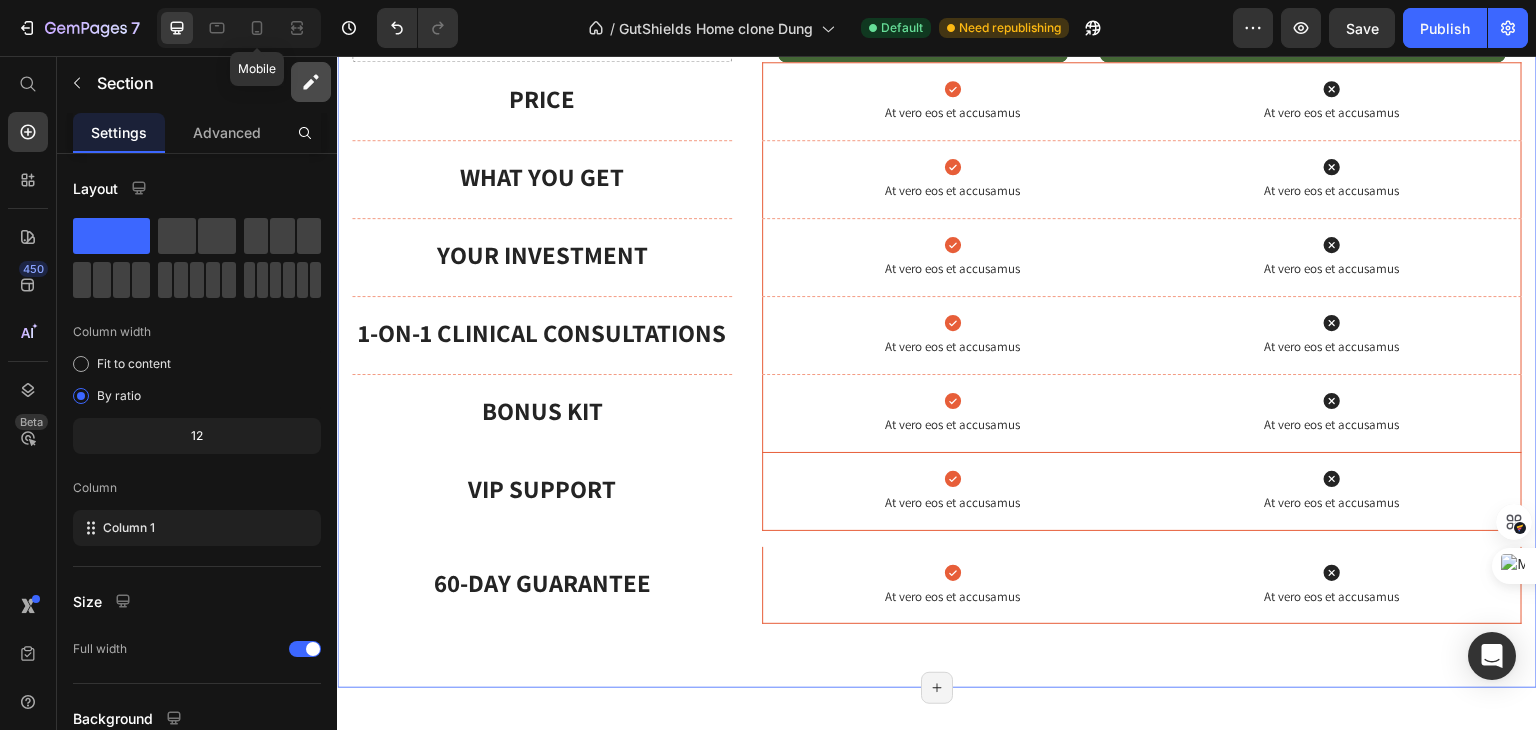 click 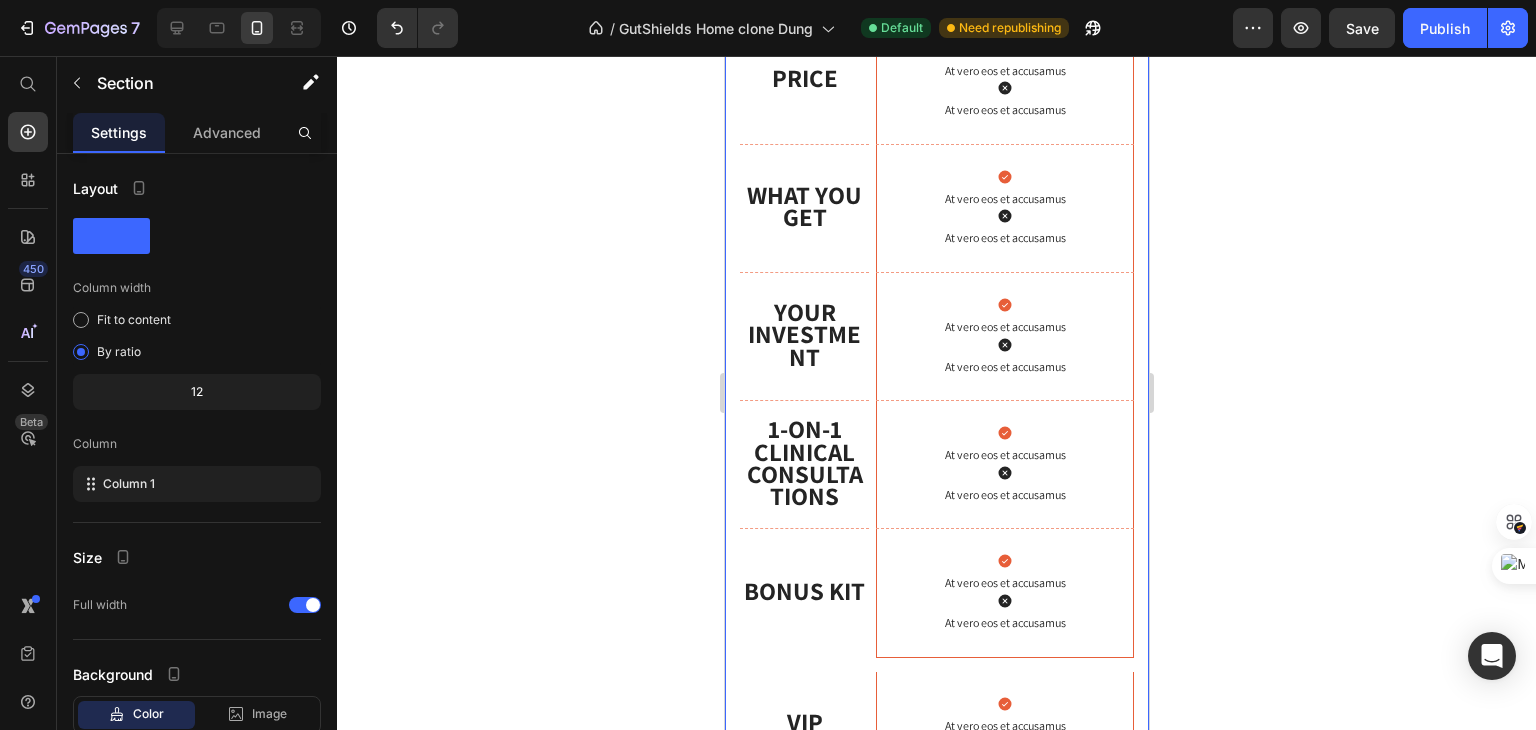 scroll, scrollTop: 1275, scrollLeft: 0, axis: vertical 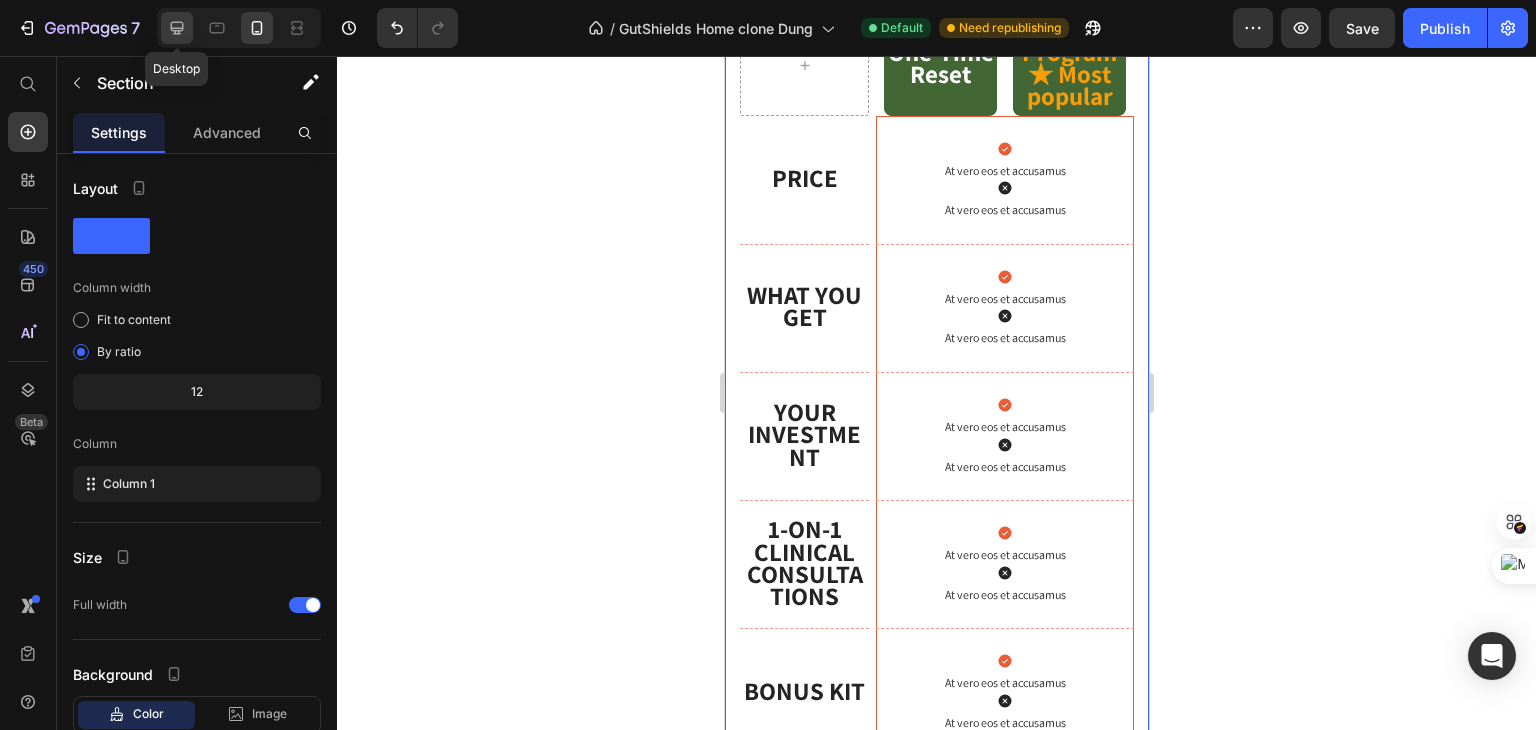 click 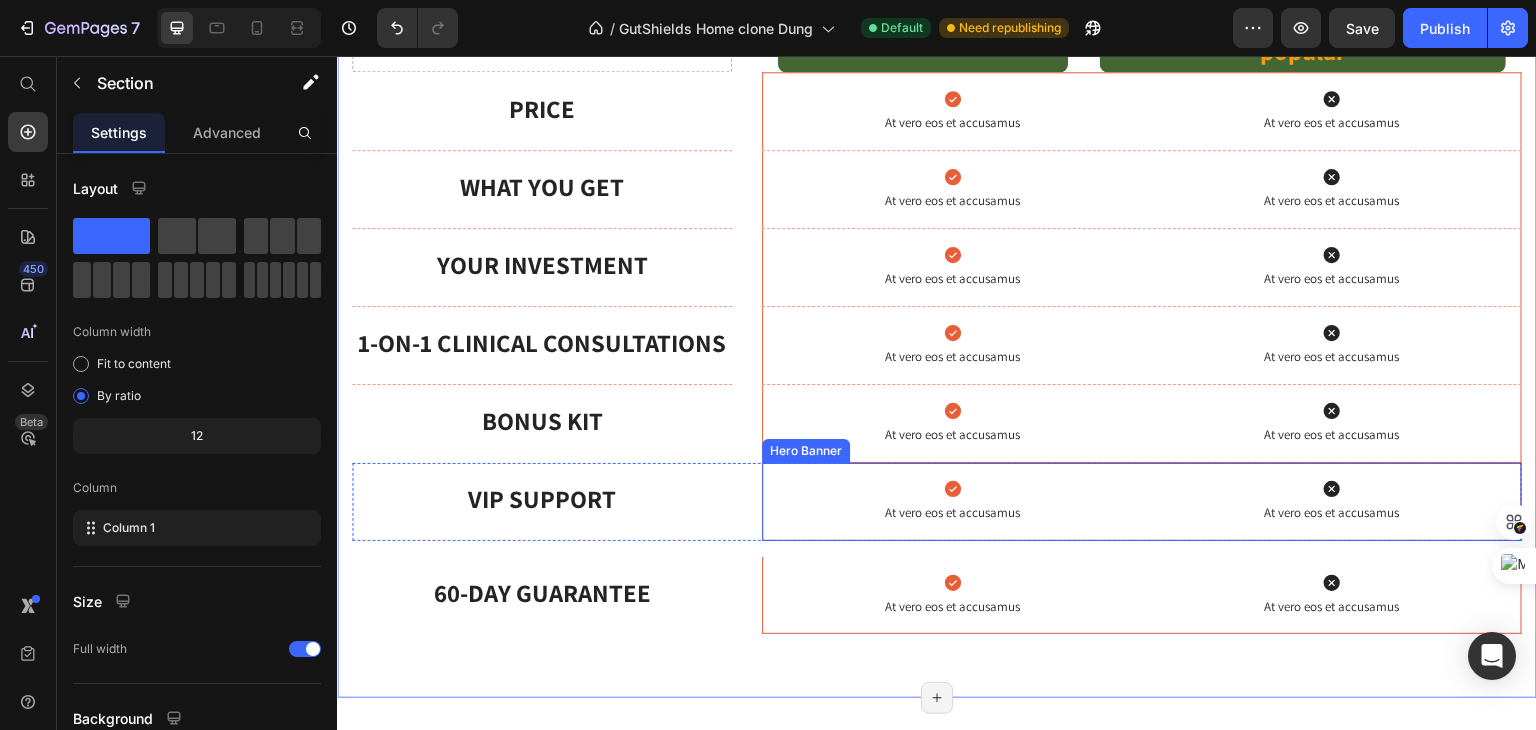 scroll, scrollTop: 1084, scrollLeft: 0, axis: vertical 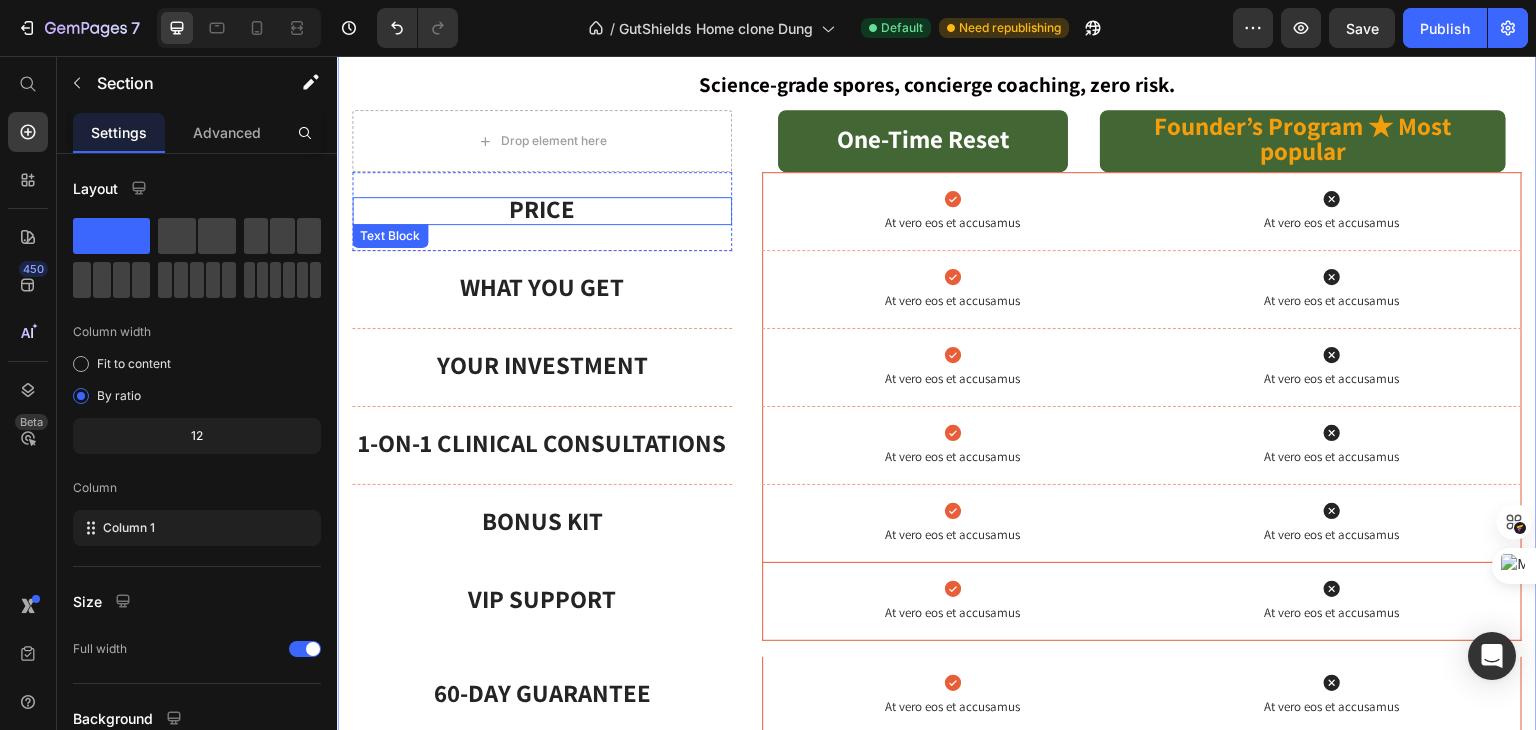 click on "Price" at bounding box center (542, 208) 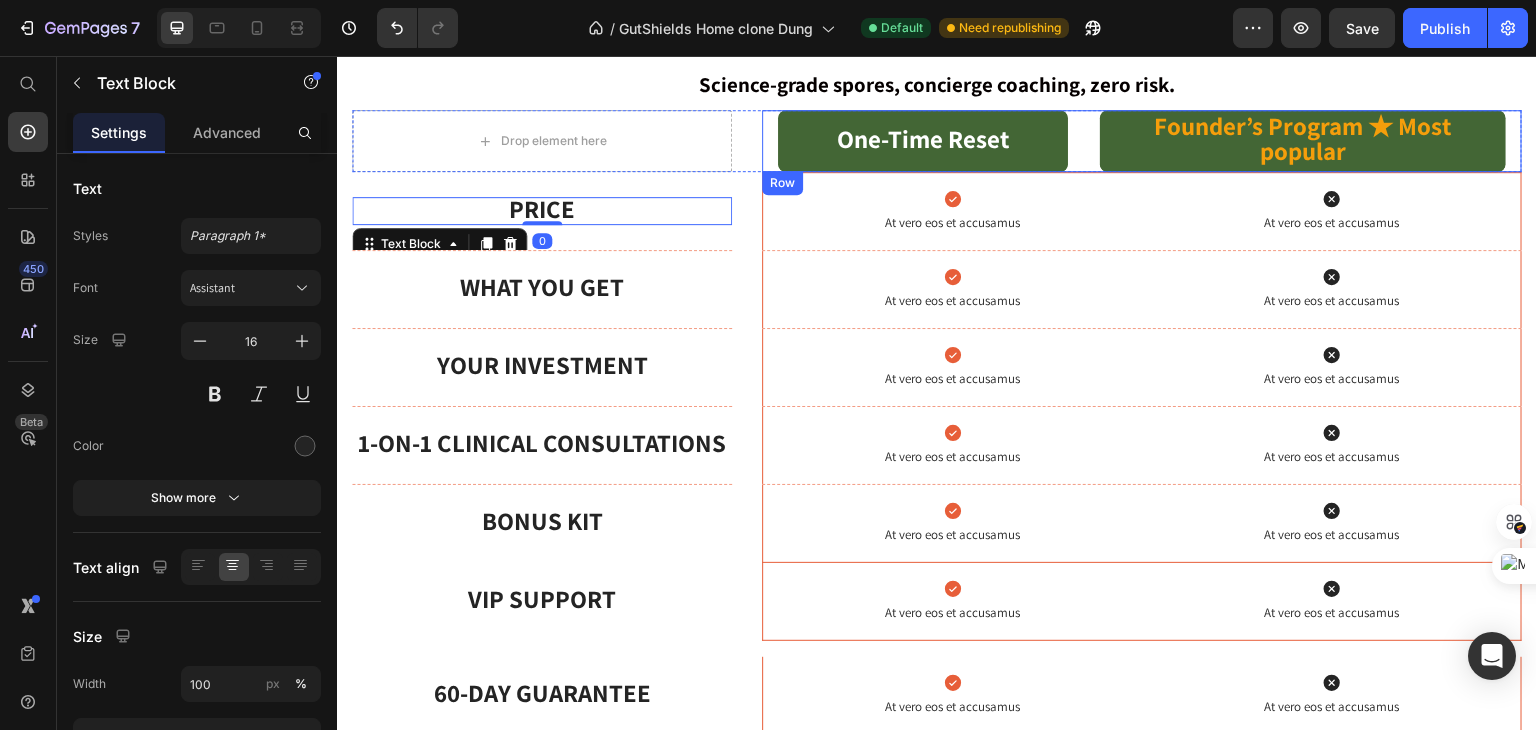 click on "One-Time Reset Text Block Hero Banner Founder’s Program ★ Most popular Text Block Hero Banner Row" at bounding box center (1142, 141) 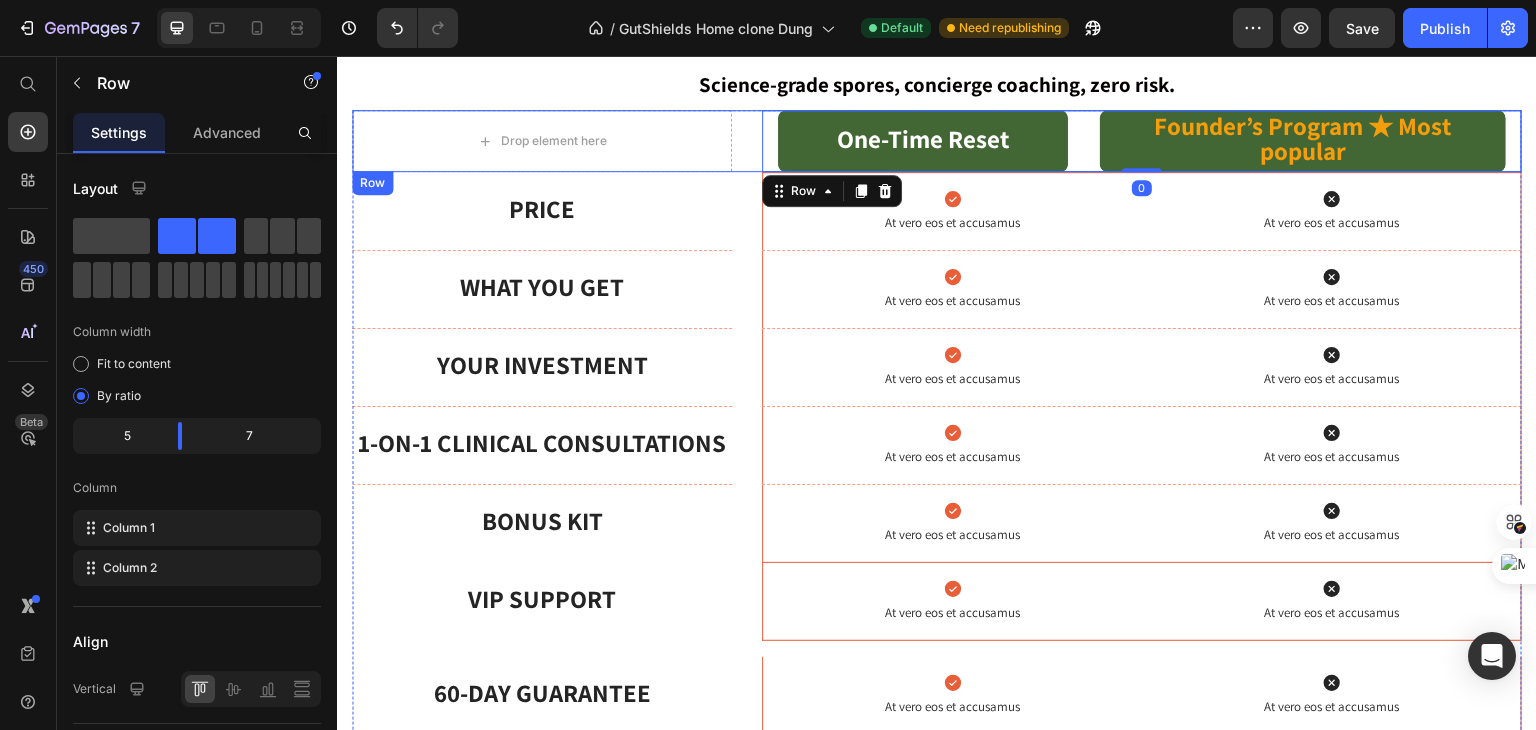 click on "Drop element here One-Time Reset Text Block Hero Banner Founder’s Program ★ Most popular Text Block Hero Banner Row   0 Row" at bounding box center [937, 141] 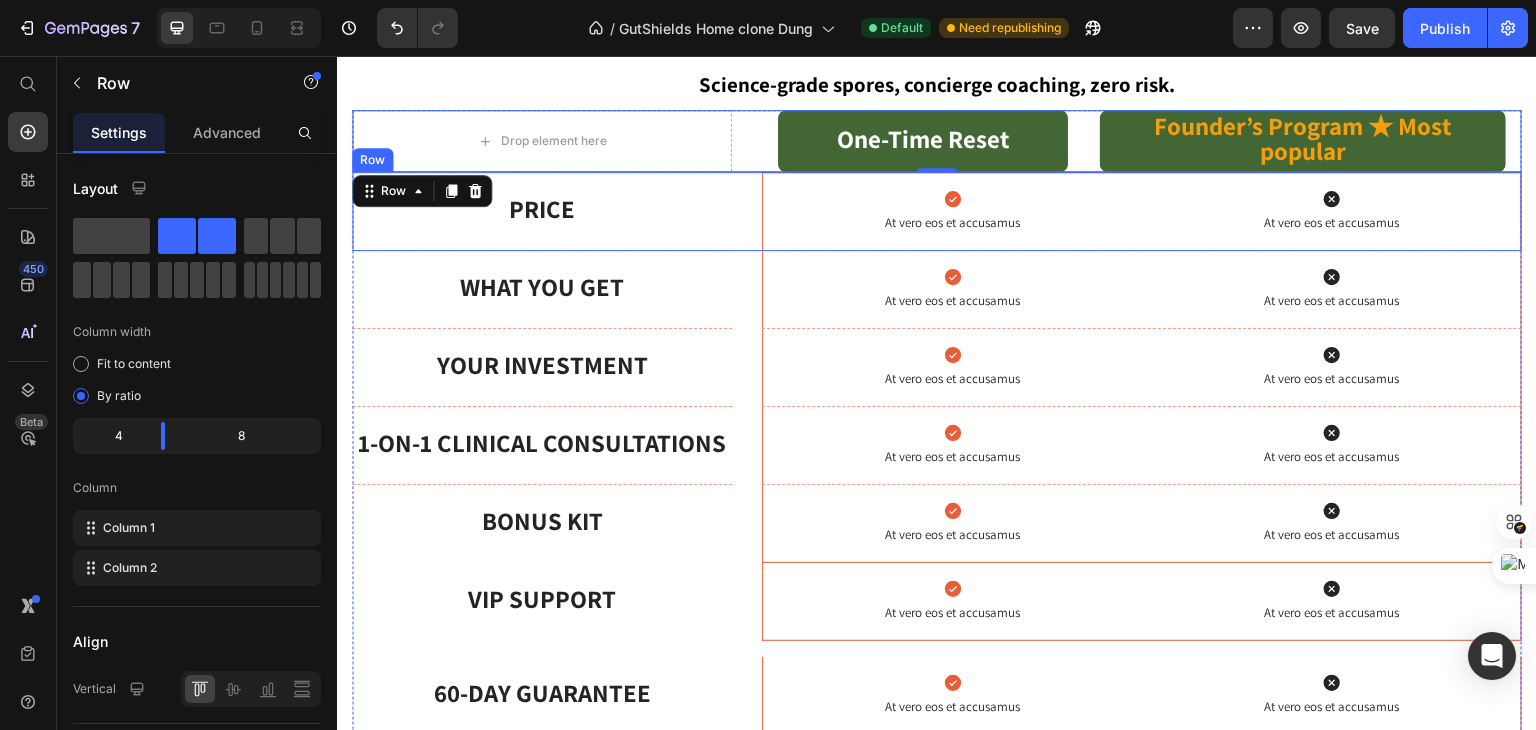 click on "Price Text Block Hero Banner
Icon At vero eos et accusamus Text Block
Icon At vero eos et accusamus Text Block Hero Banner Row" at bounding box center (937, 211) 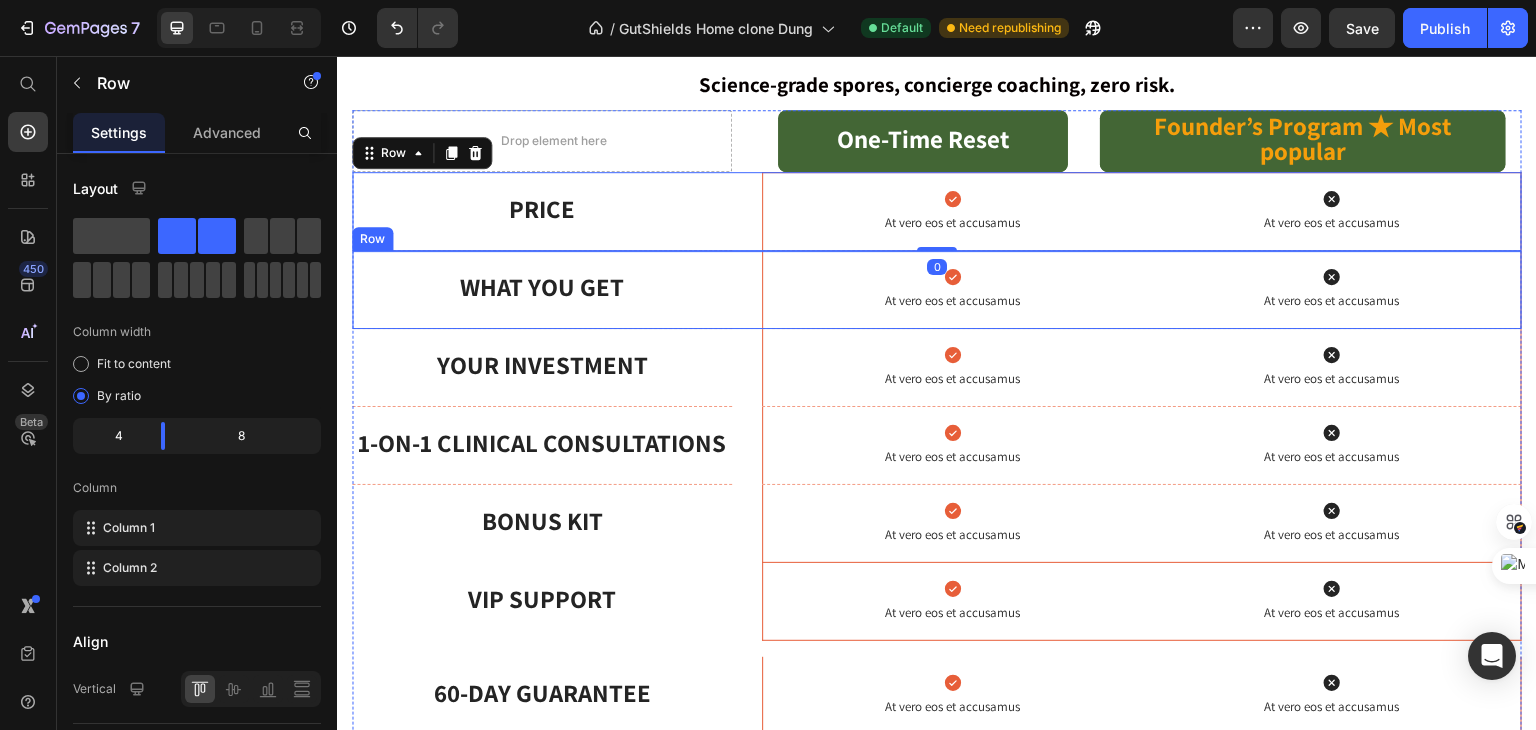click on "What You Get Text Block Hero Banner
Icon At vero eos et accusamus Text Block
Icon At vero eos et accusamus Text Block Hero Banner Row" at bounding box center (937, 290) 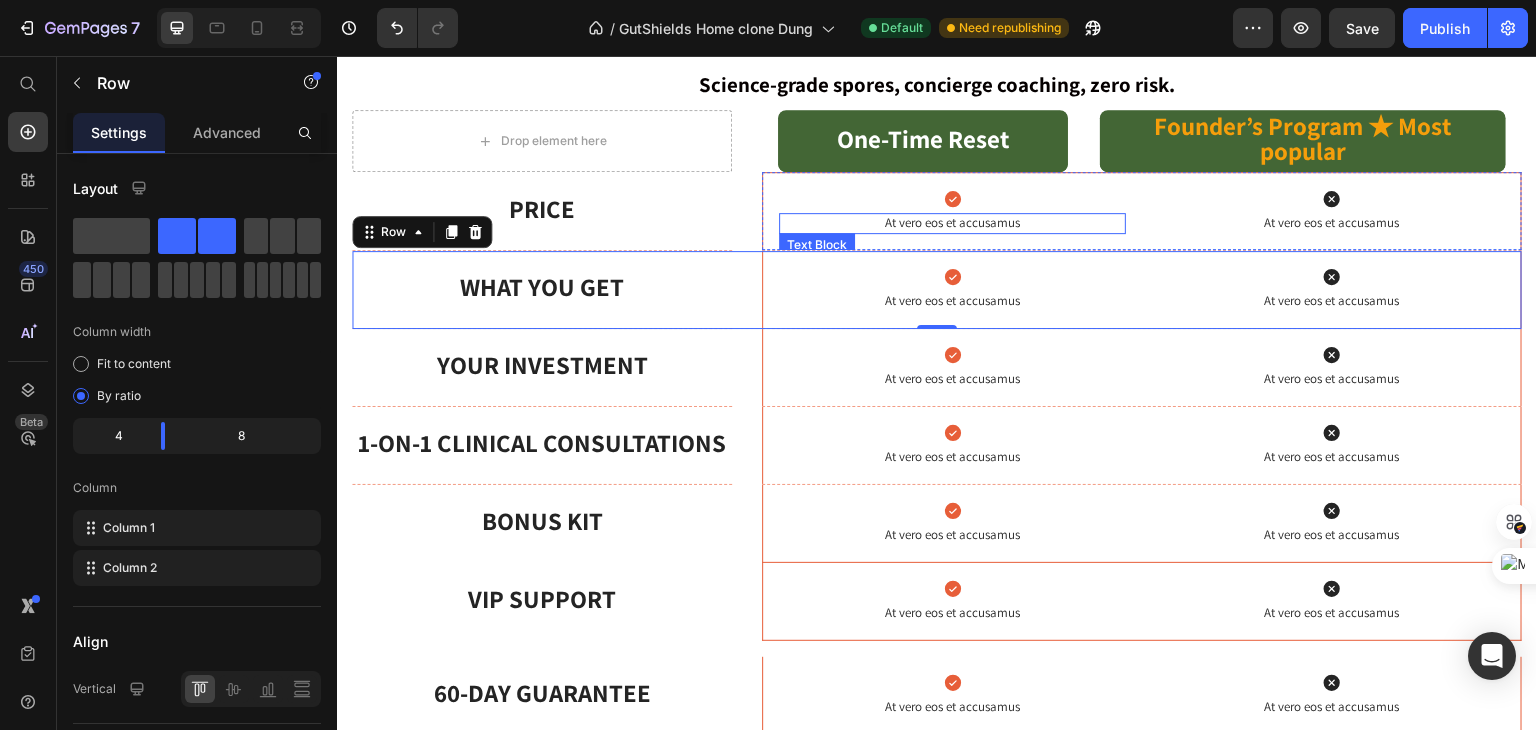 click on "At vero eos et accusamus" at bounding box center [952, 223] 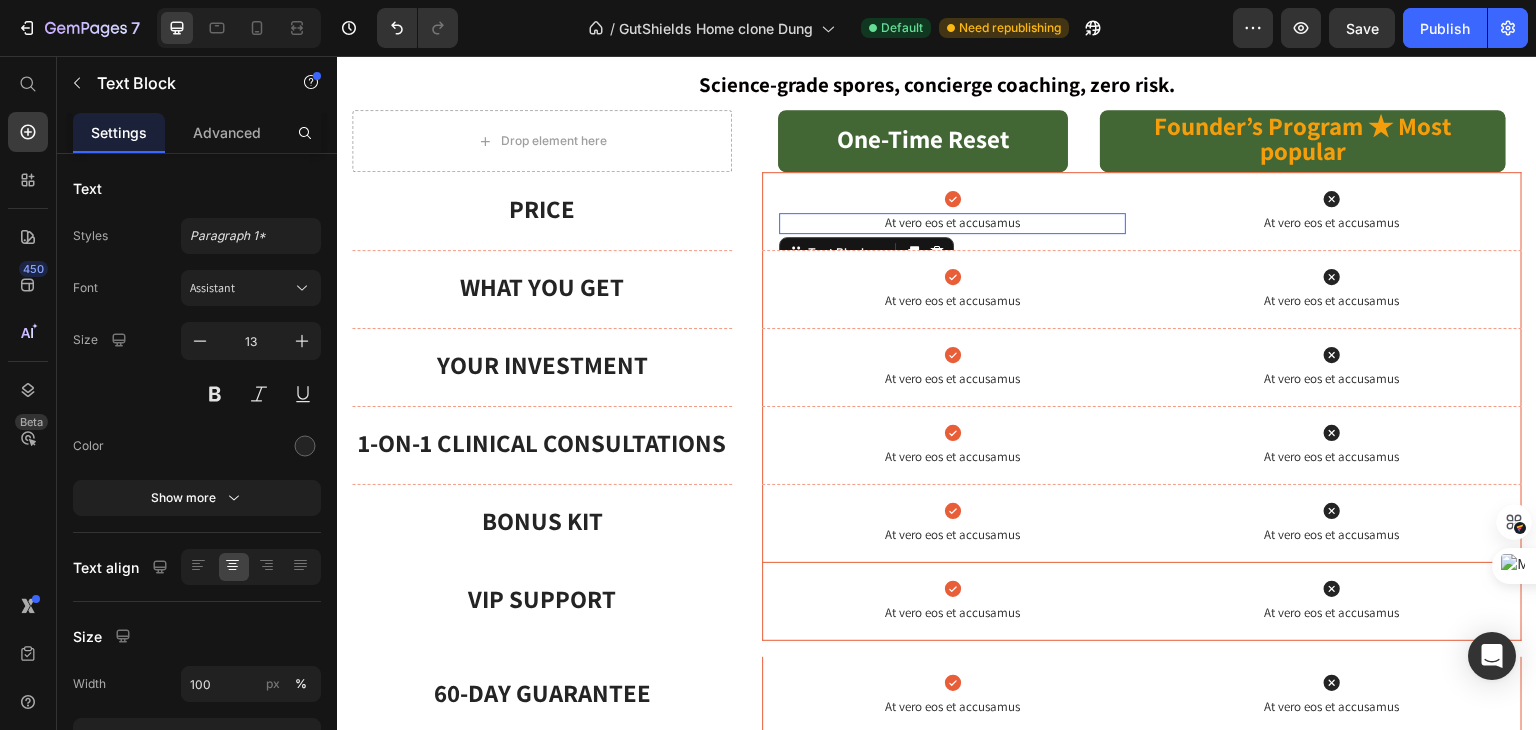 click on "At vero eos et accusamus" at bounding box center [952, 223] 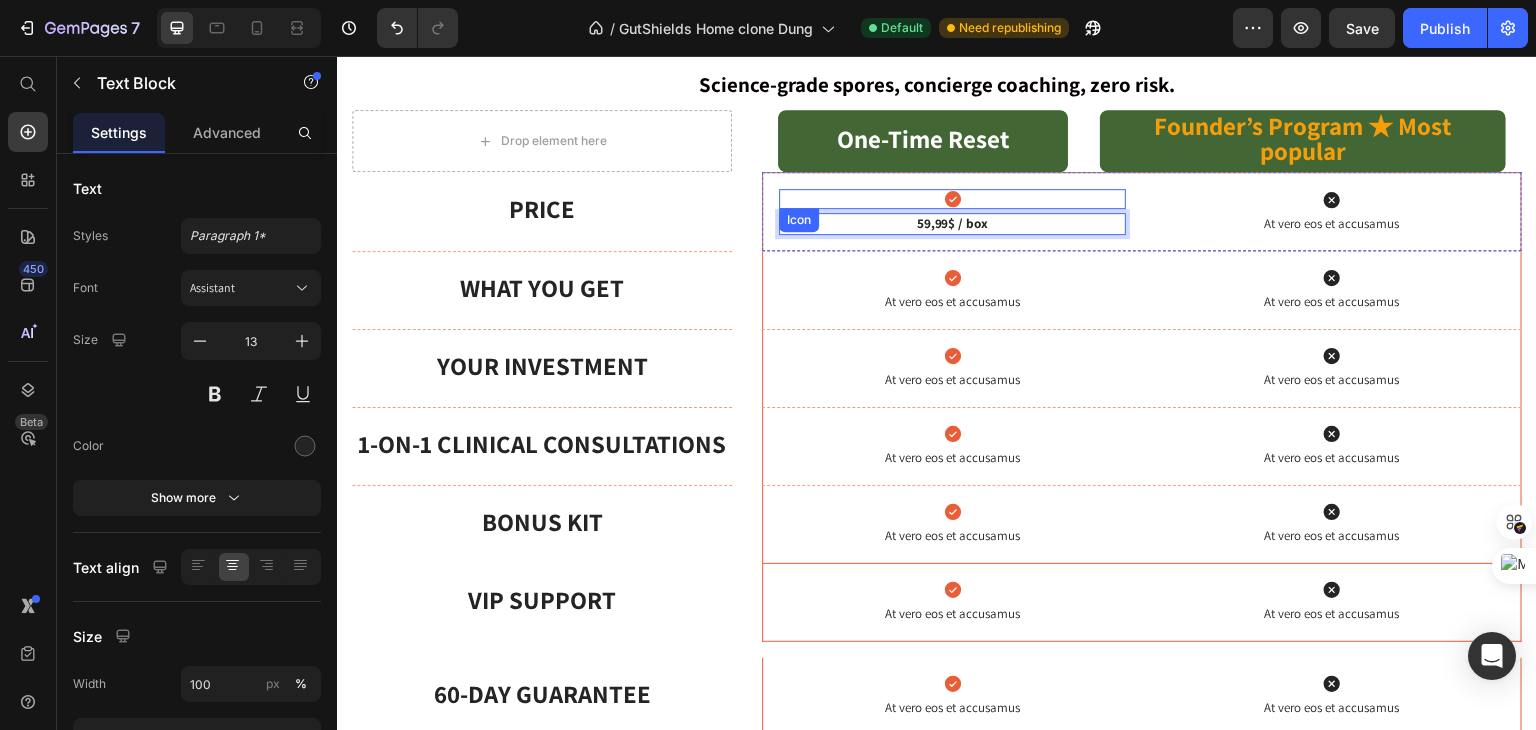 click on "Icon" at bounding box center (952, 199) 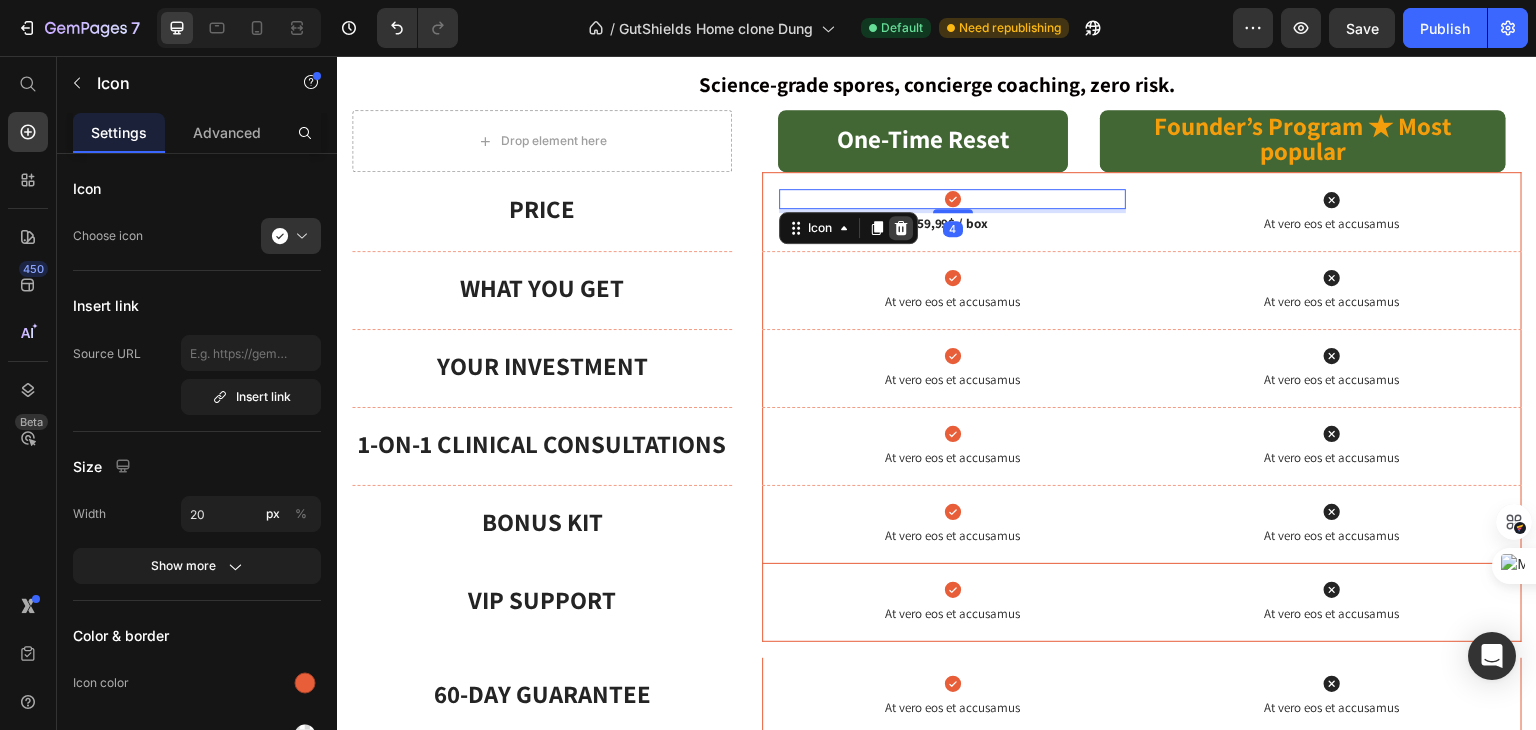 click 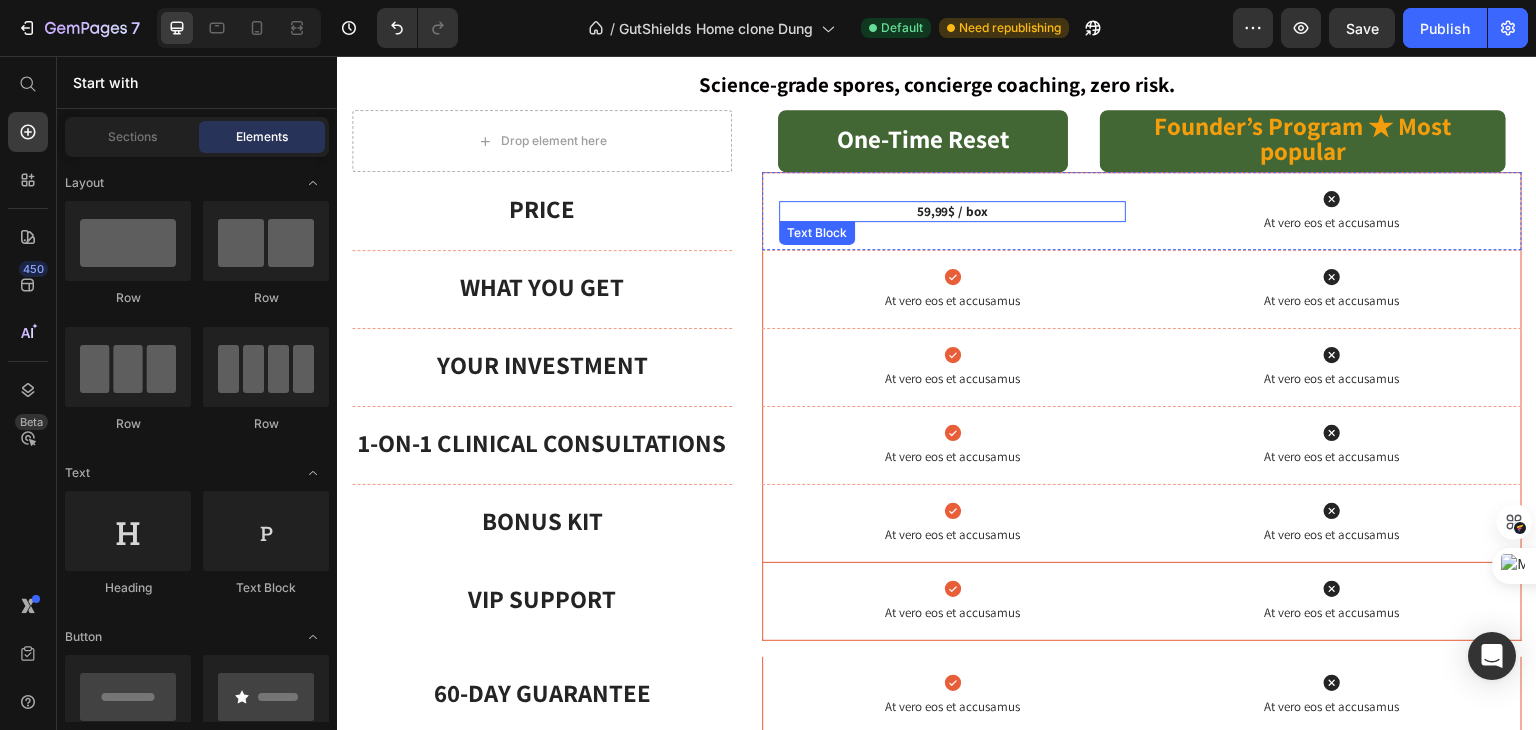 click on "59,99$ / box" at bounding box center [953, 211] 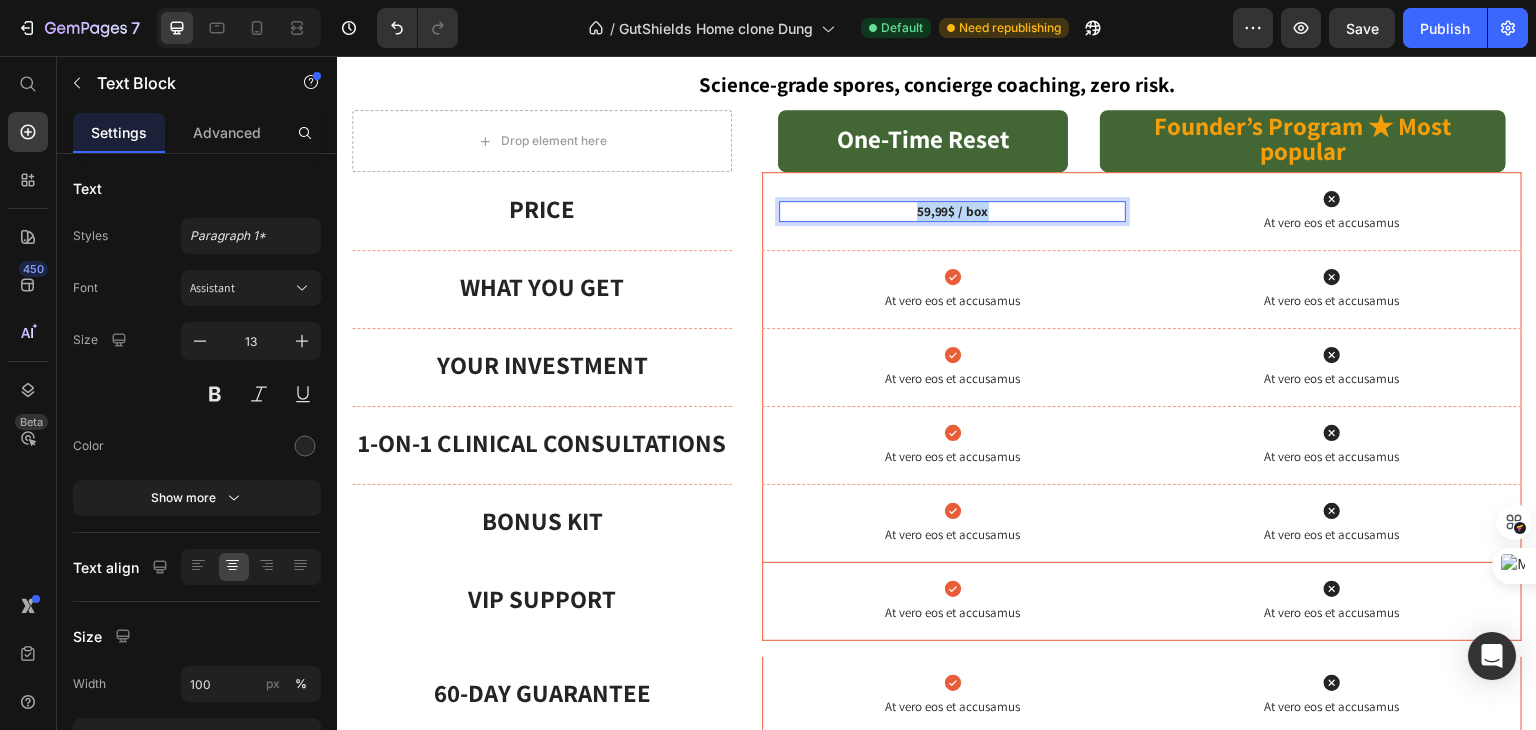 click on "59,99$ / box" at bounding box center [953, 211] 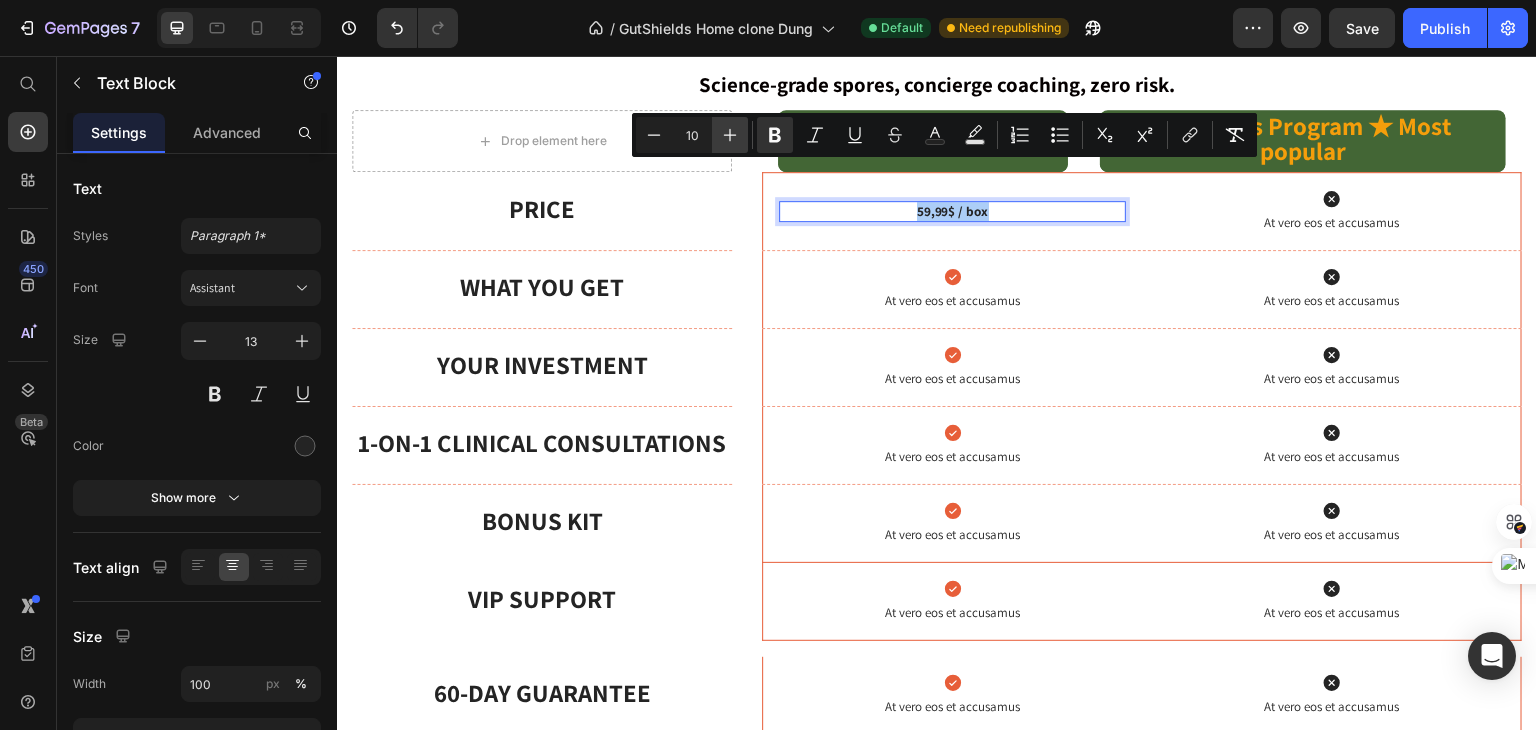 click 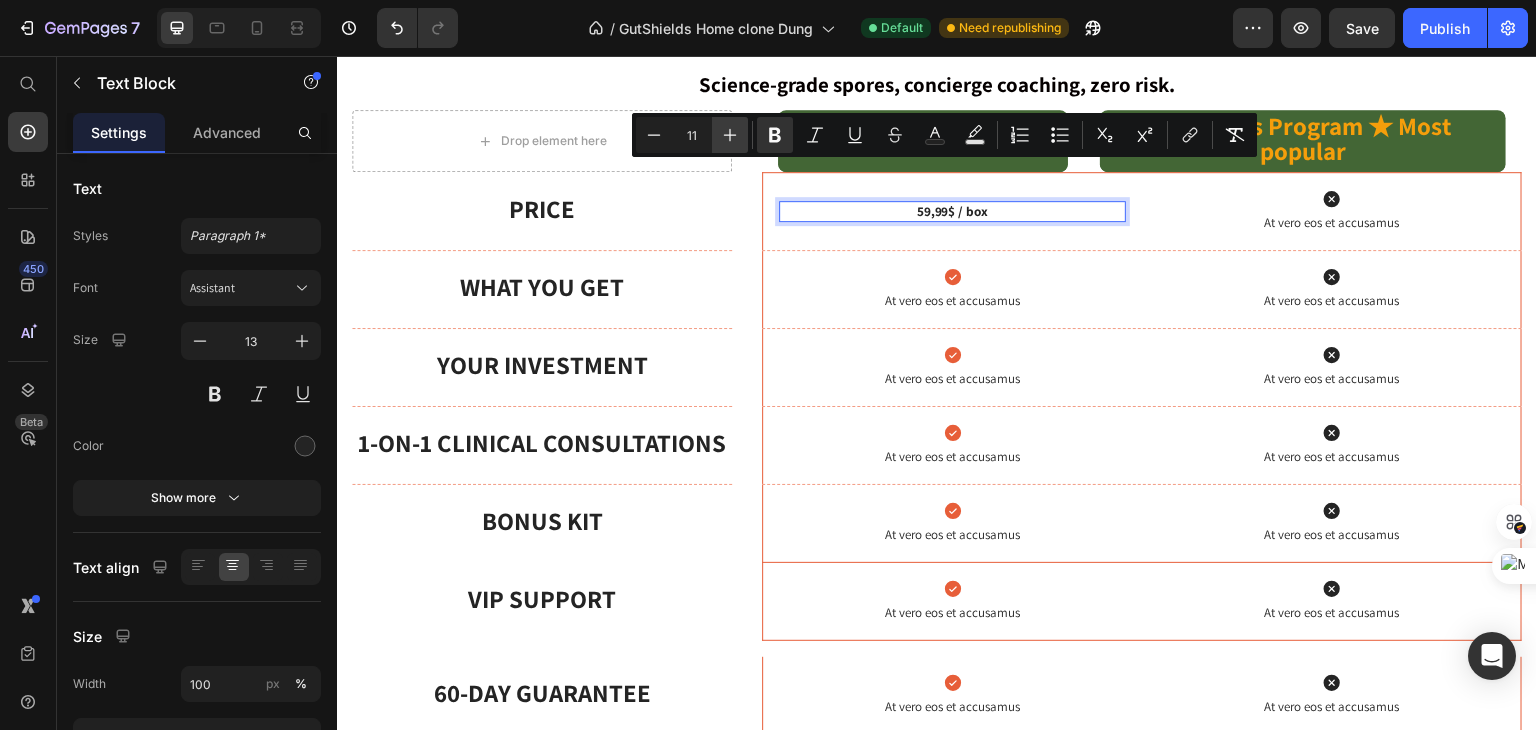 click 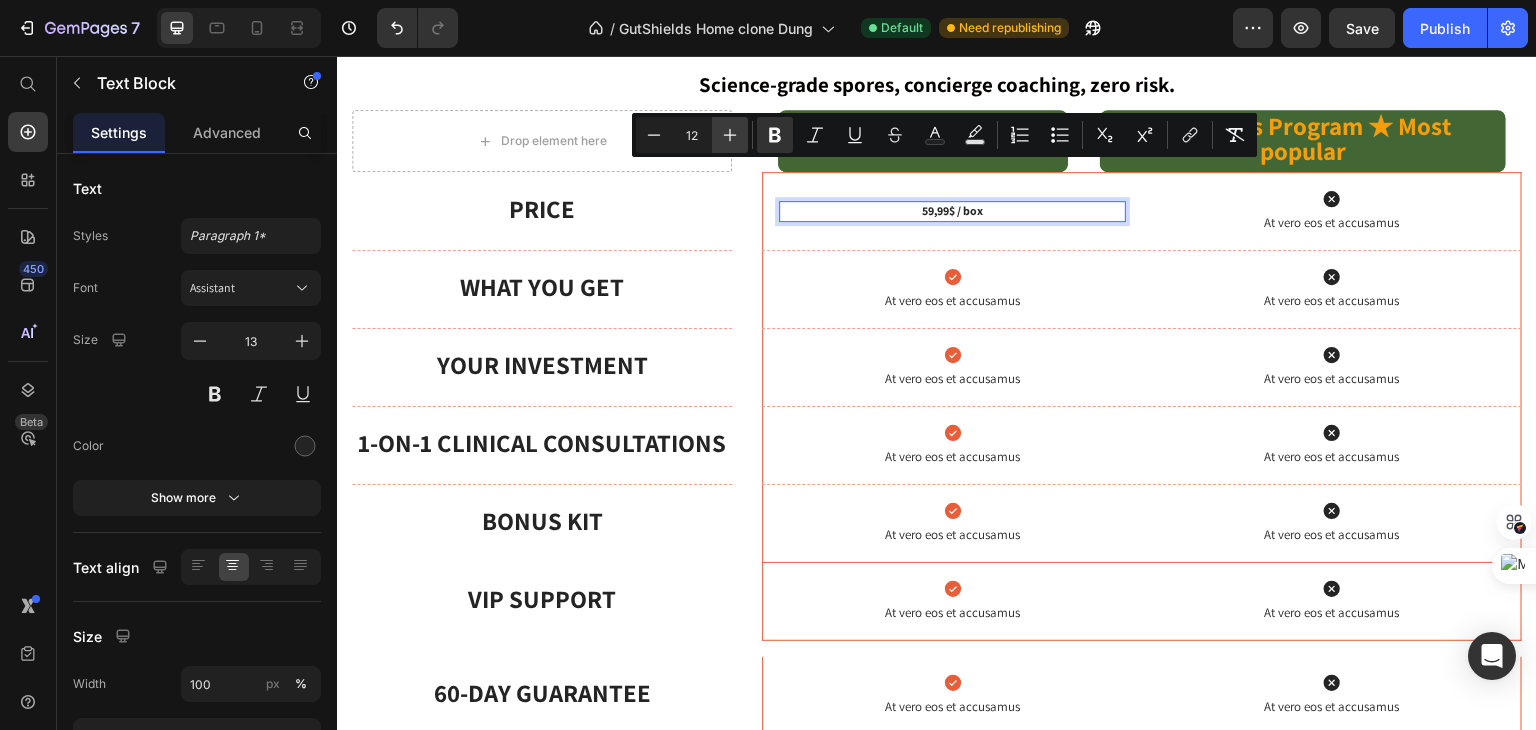click 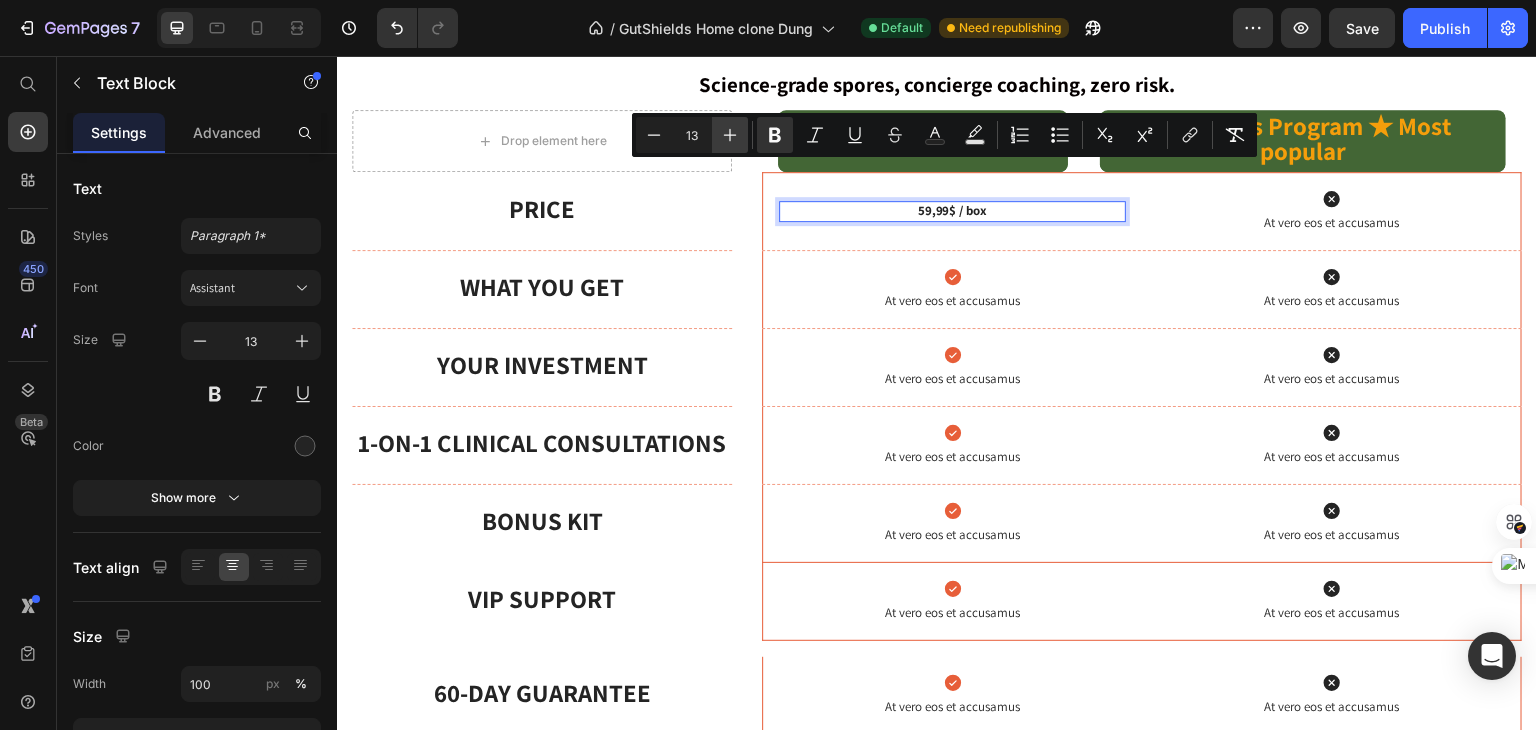 click 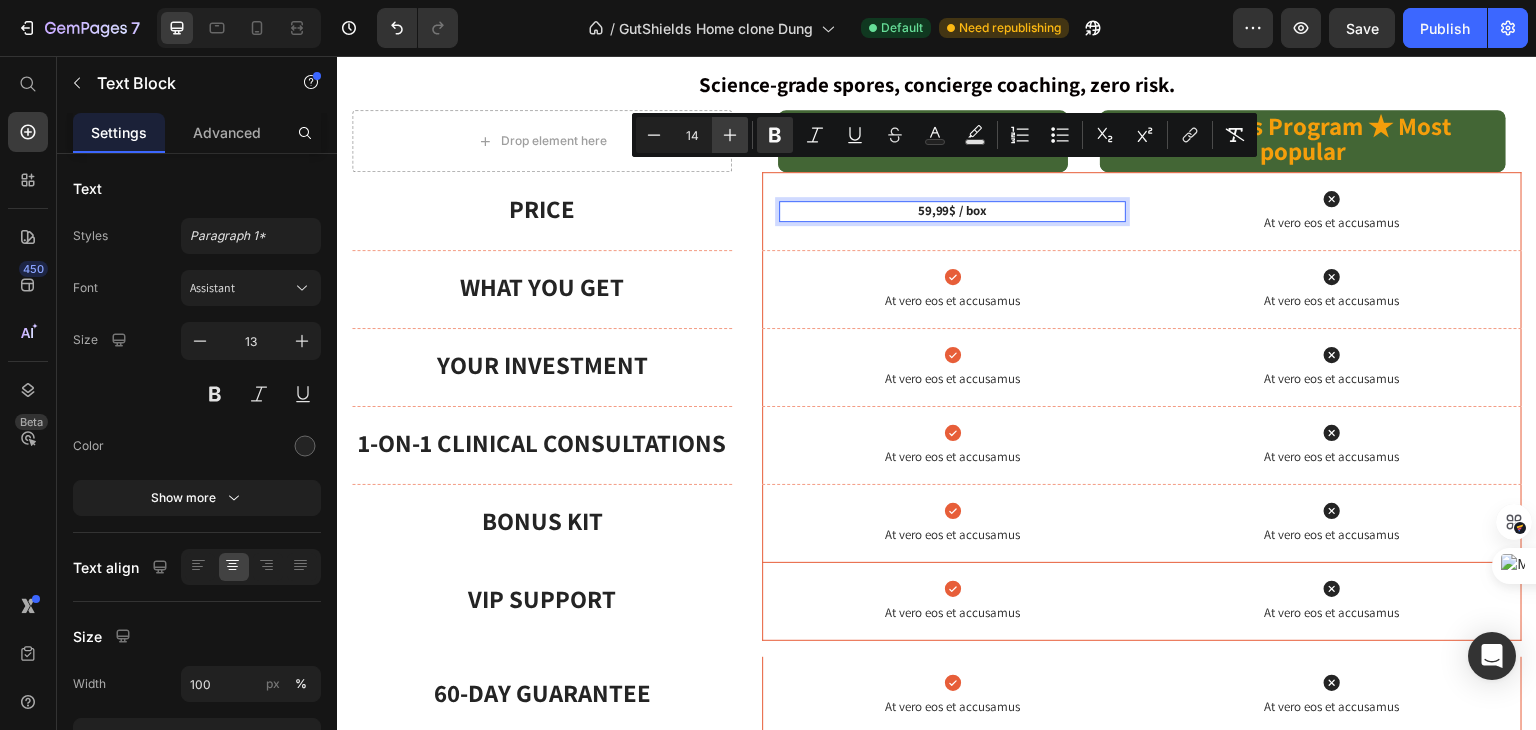 click 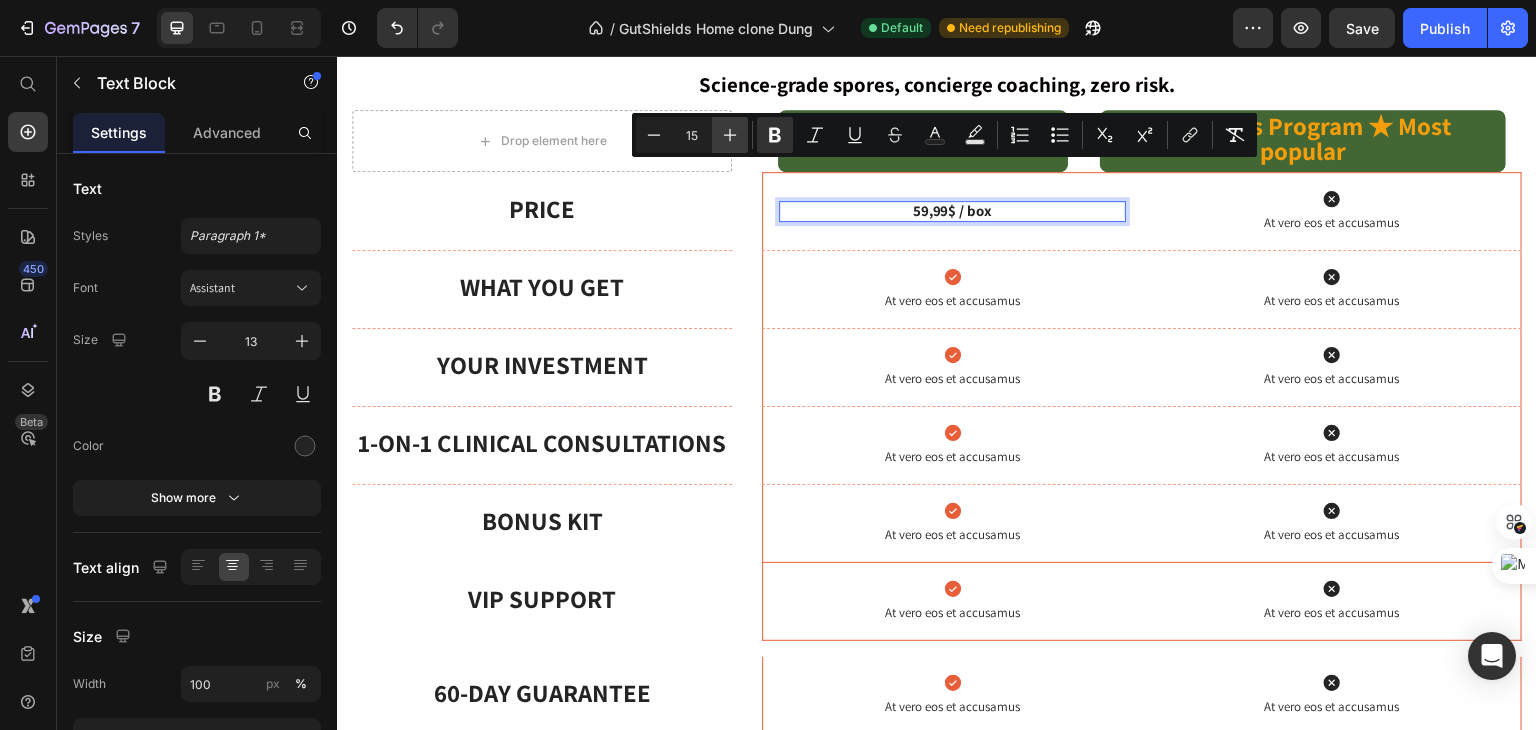 click 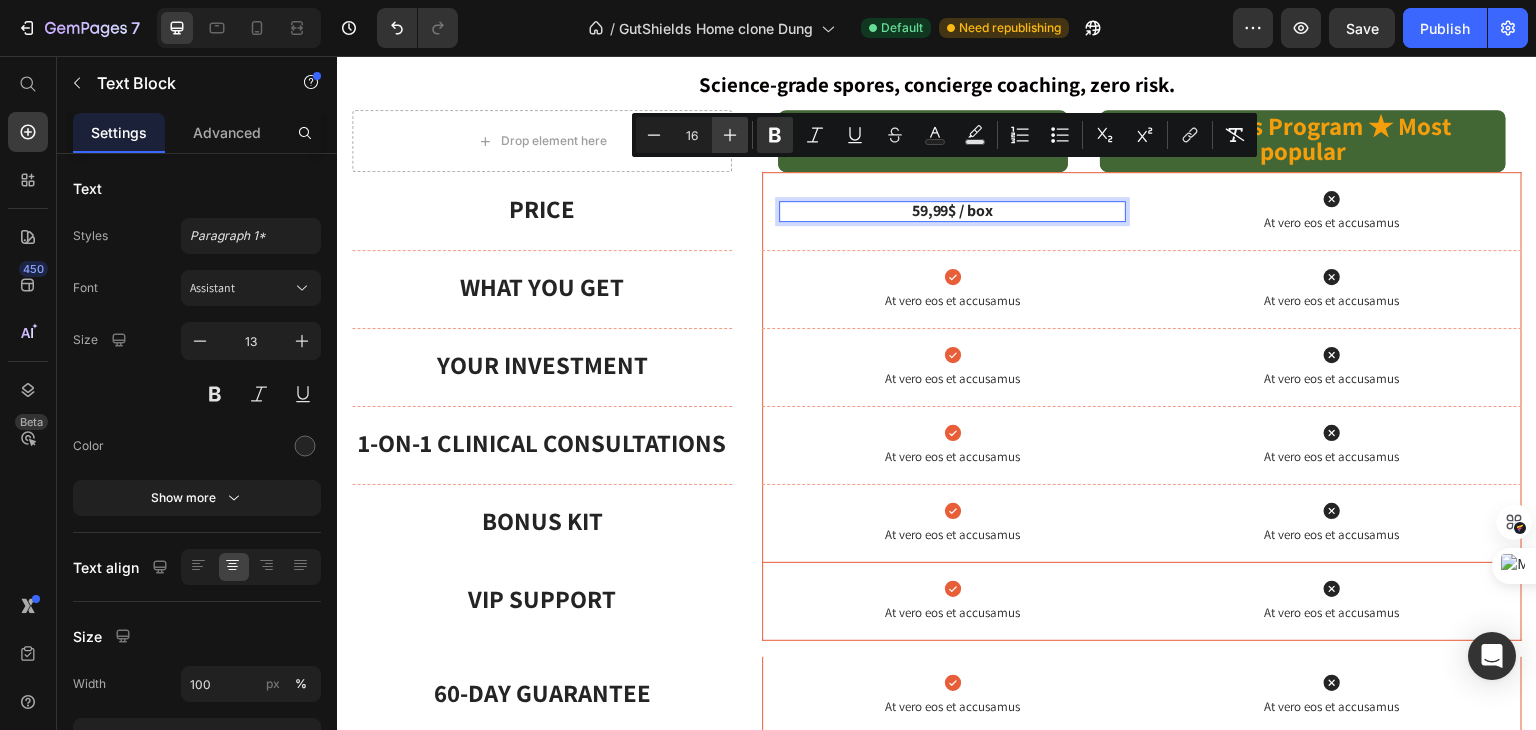 click 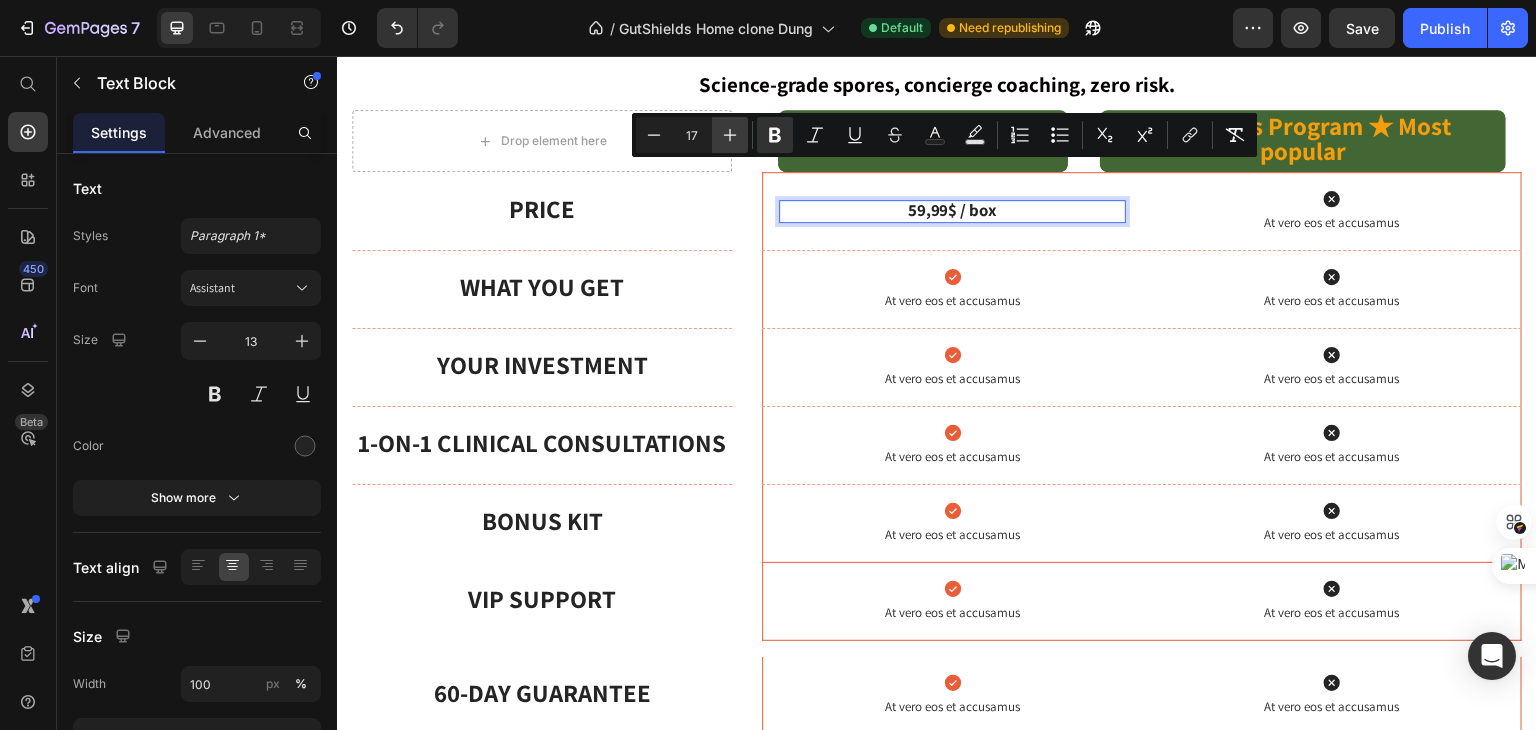 click 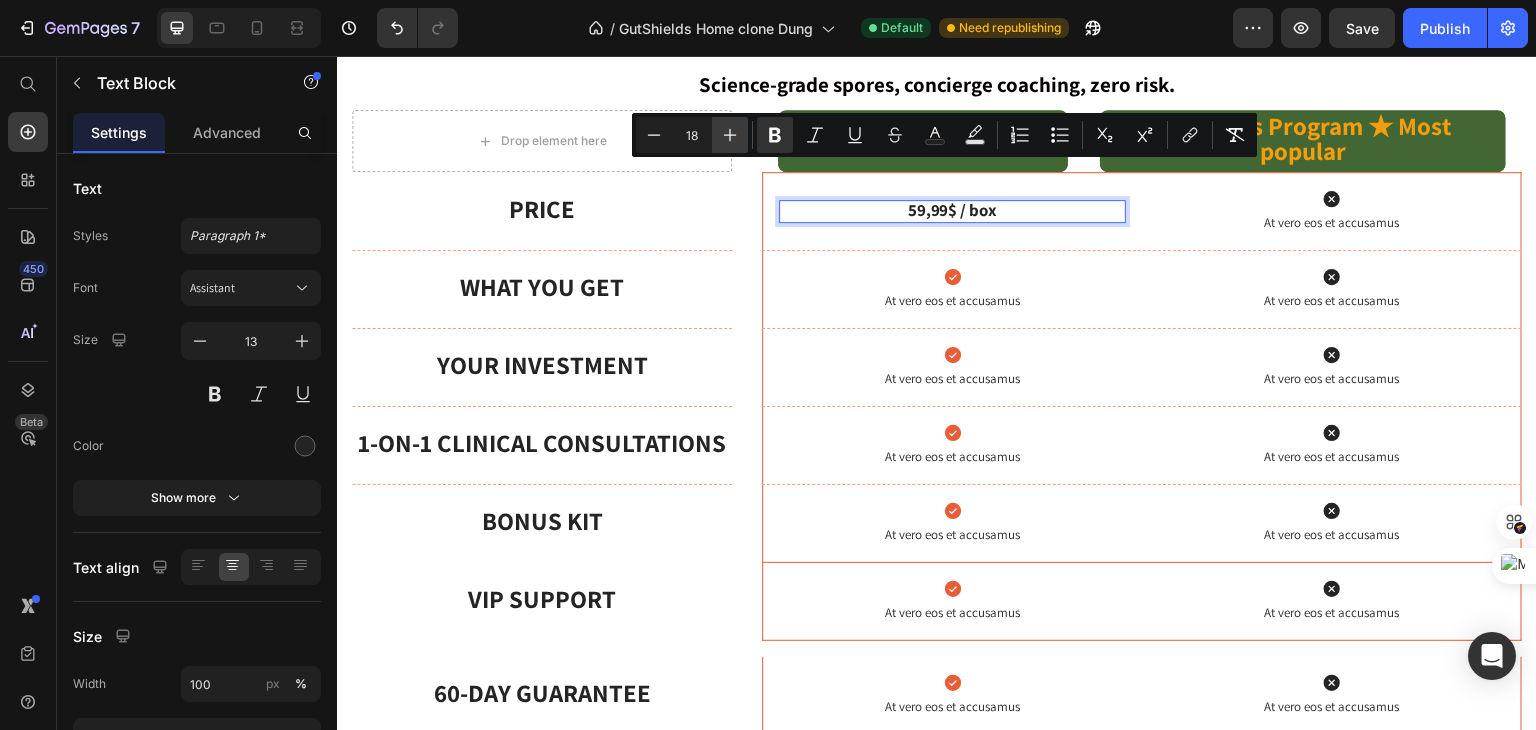 click 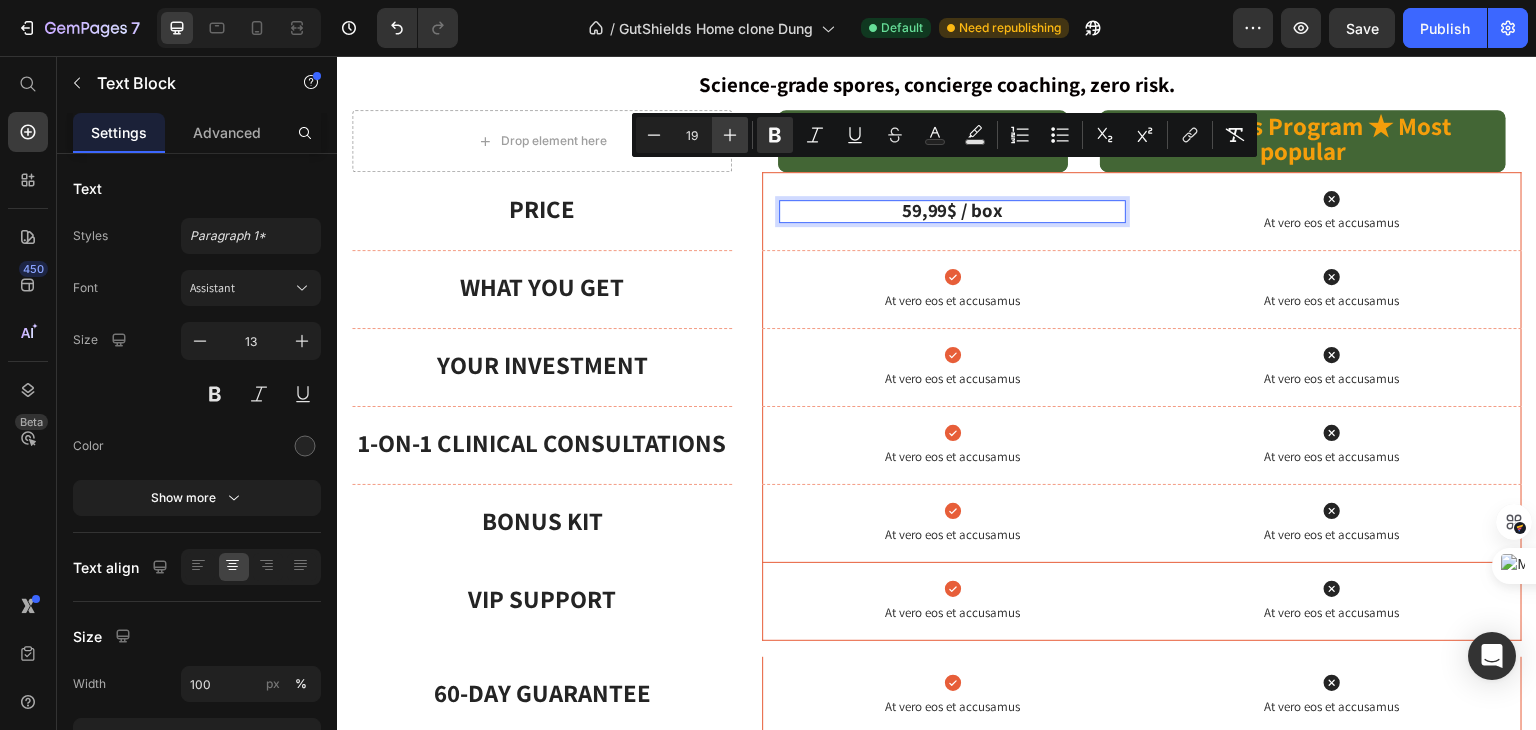 click 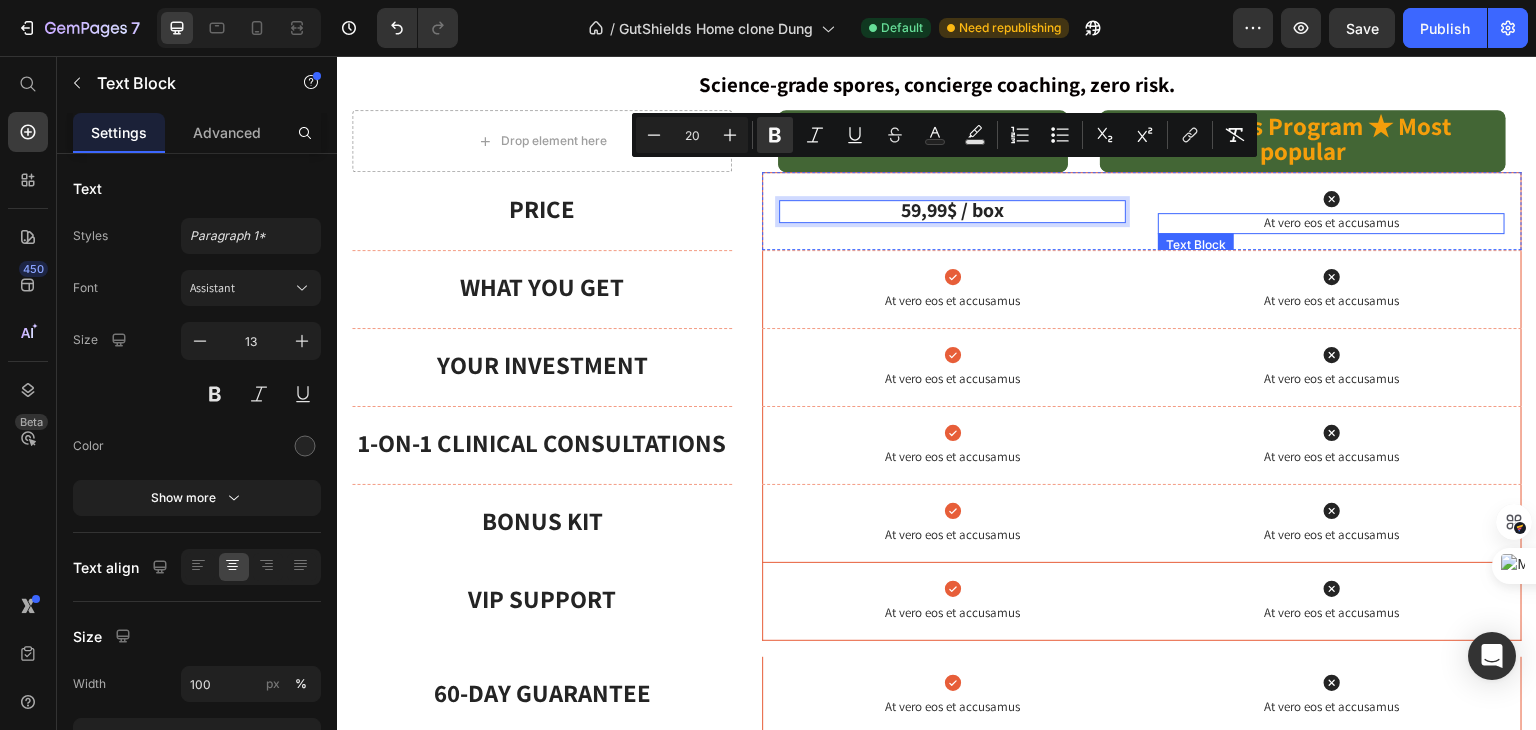 click on "At vero eos et accusamus" at bounding box center (1331, 223) 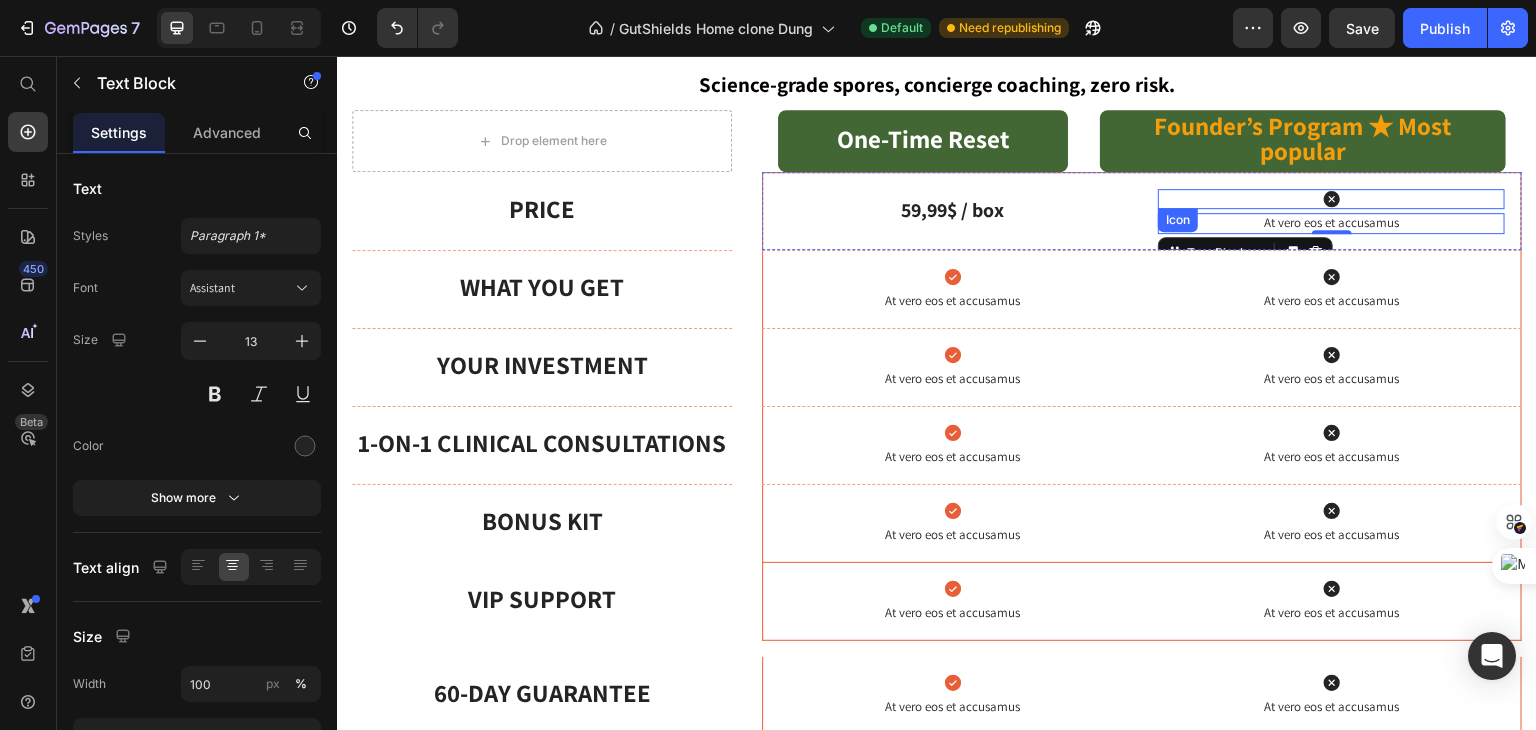 click 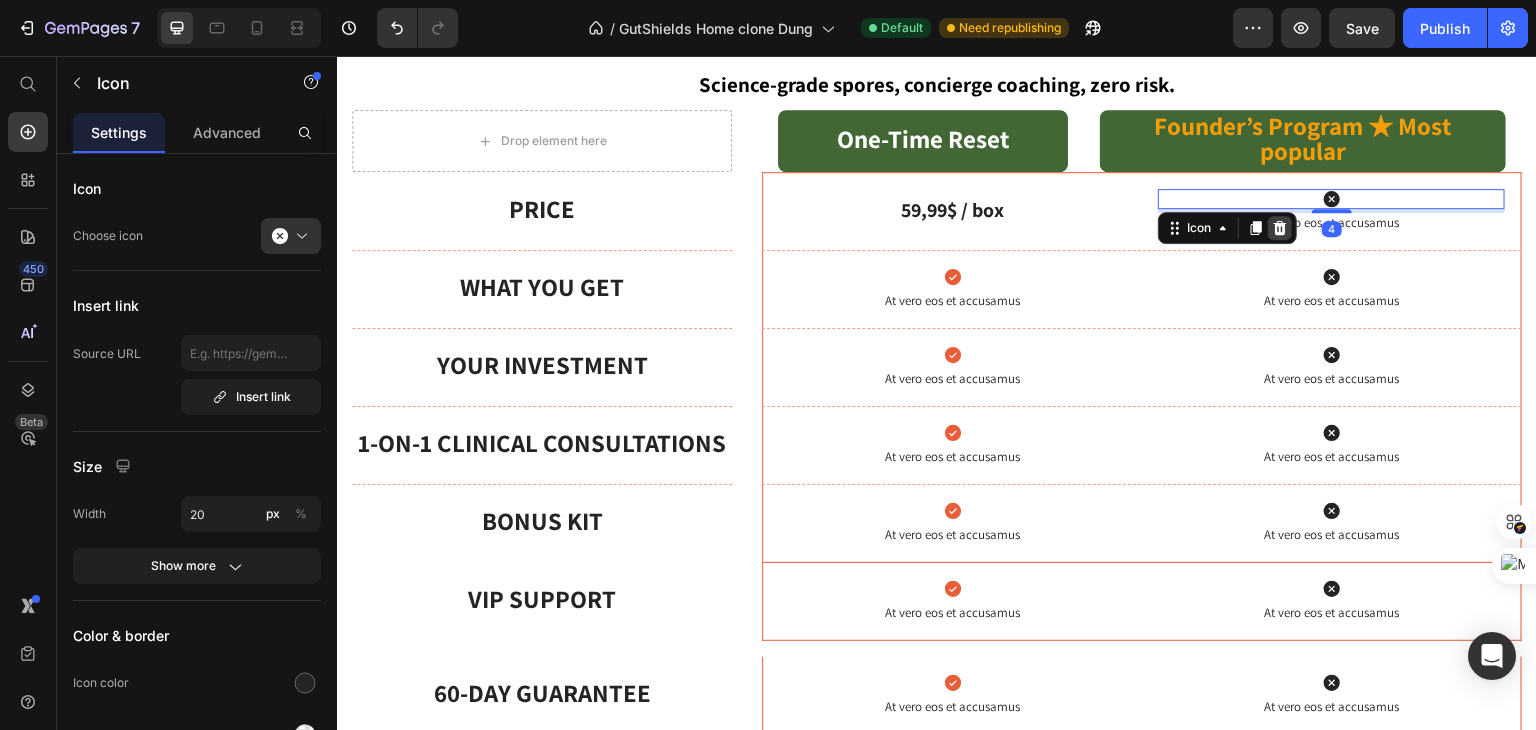 click 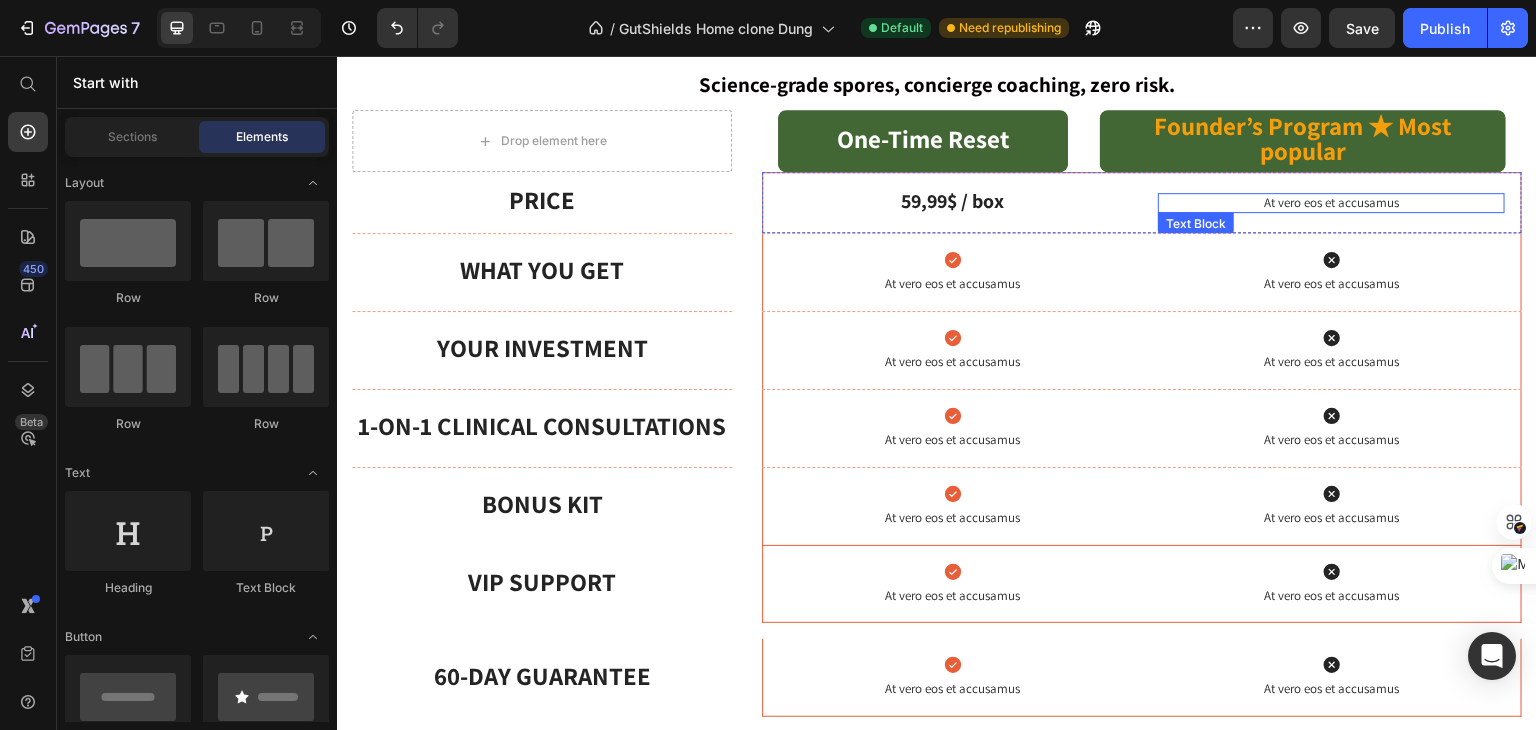 click on "At vero eos et accusamus" at bounding box center [1331, 203] 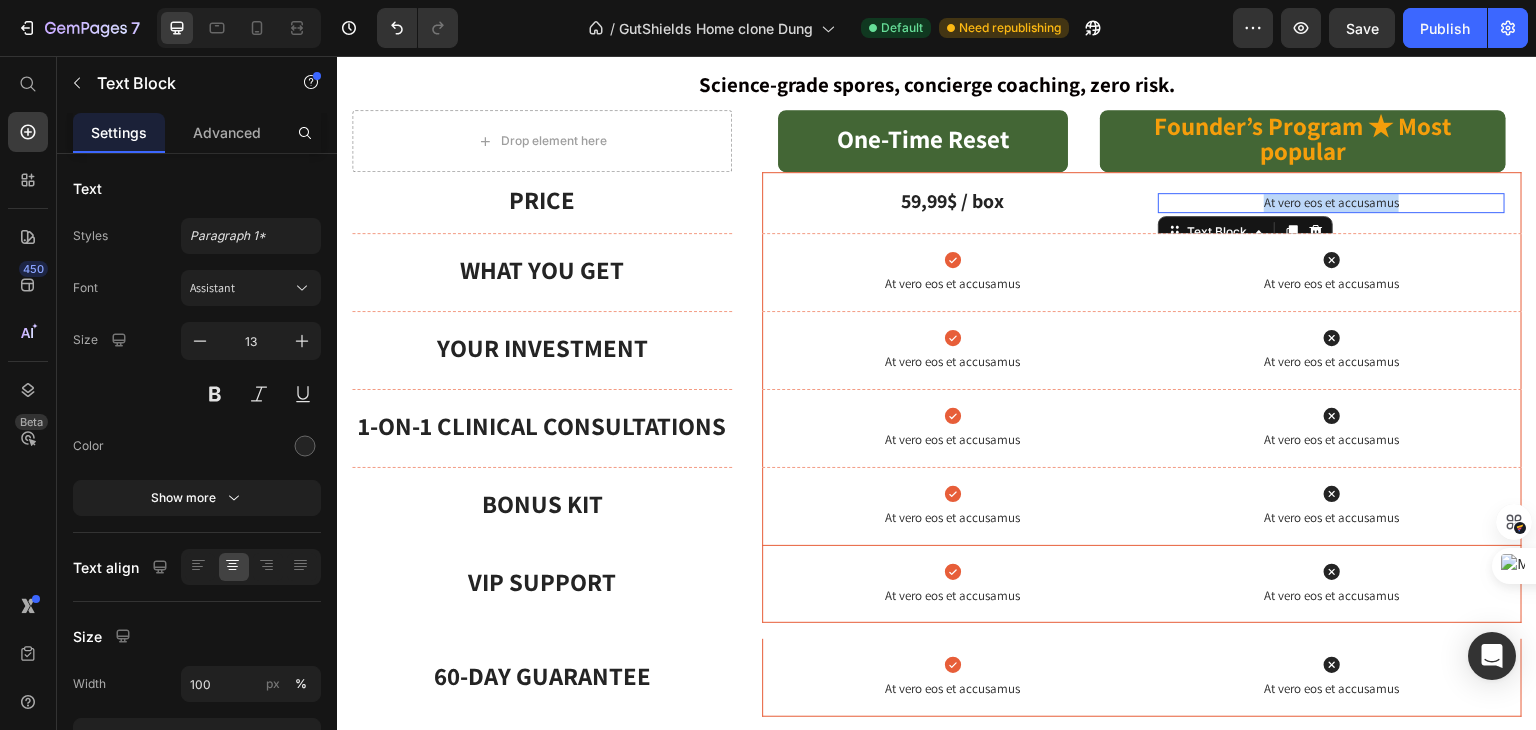 click on "At vero eos et accusamus" at bounding box center [1331, 203] 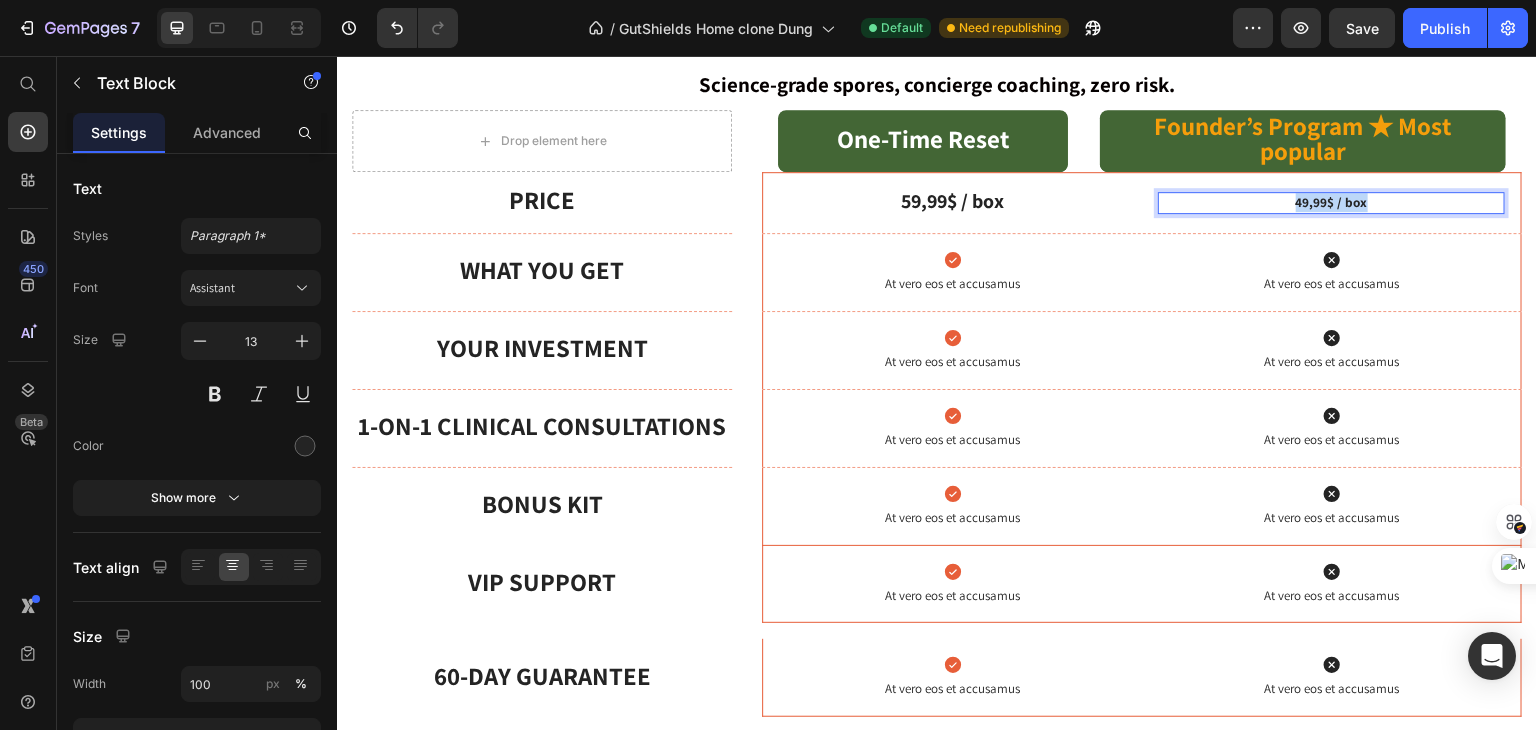drag, startPoint x: 1354, startPoint y: 163, endPoint x: 1241, endPoint y: 173, distance: 113.44161 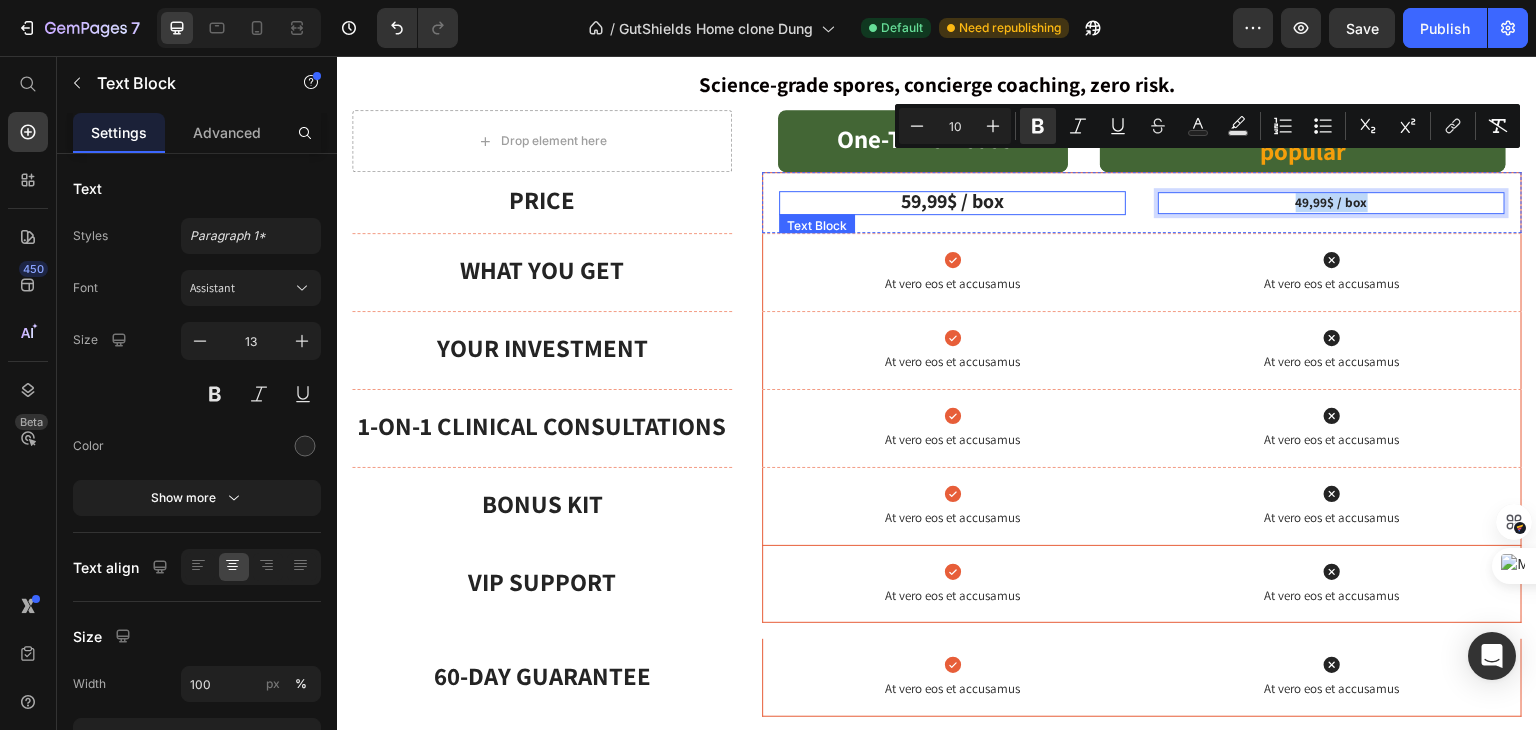 click on "59,99$ / box" at bounding box center (952, 201) 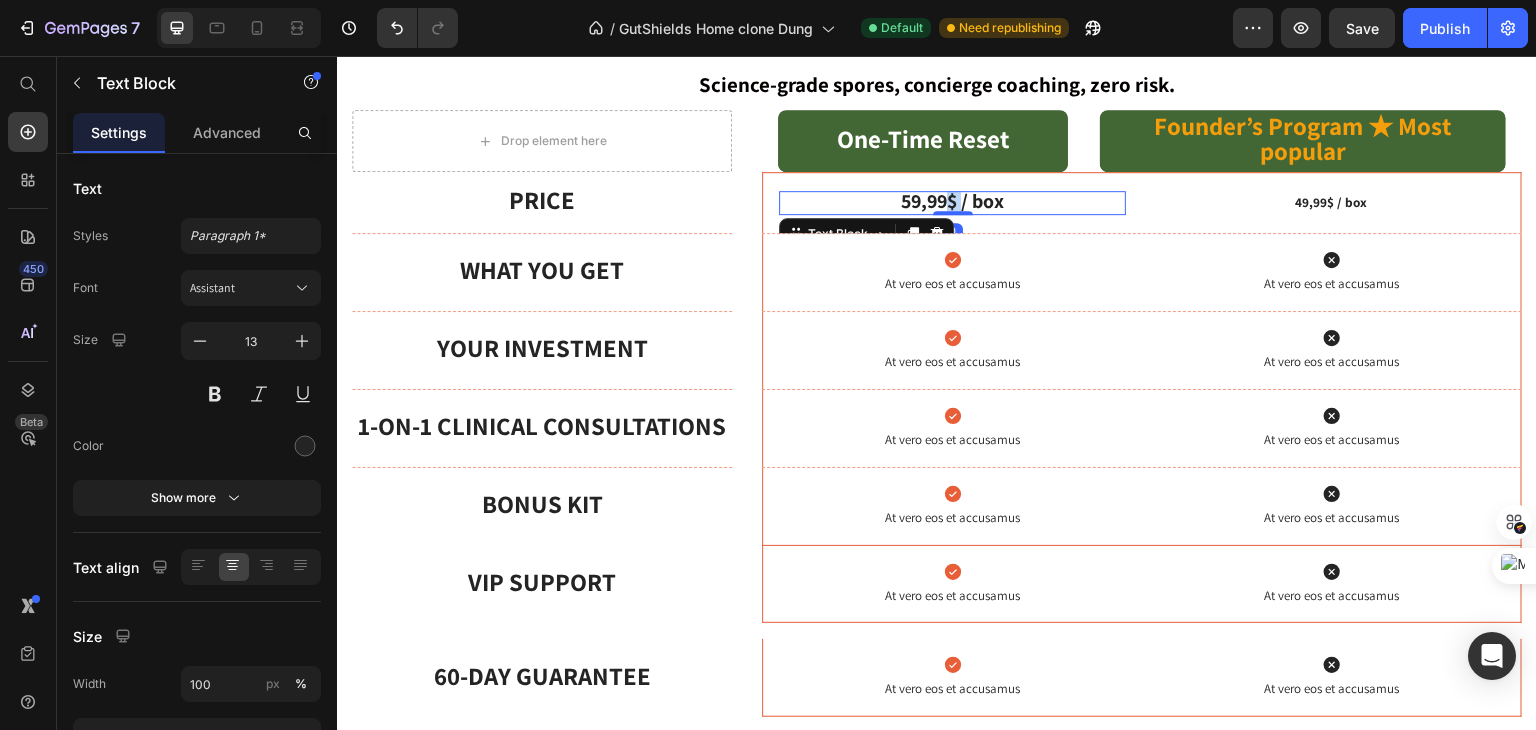 click on "59,99$ / box" at bounding box center (952, 201) 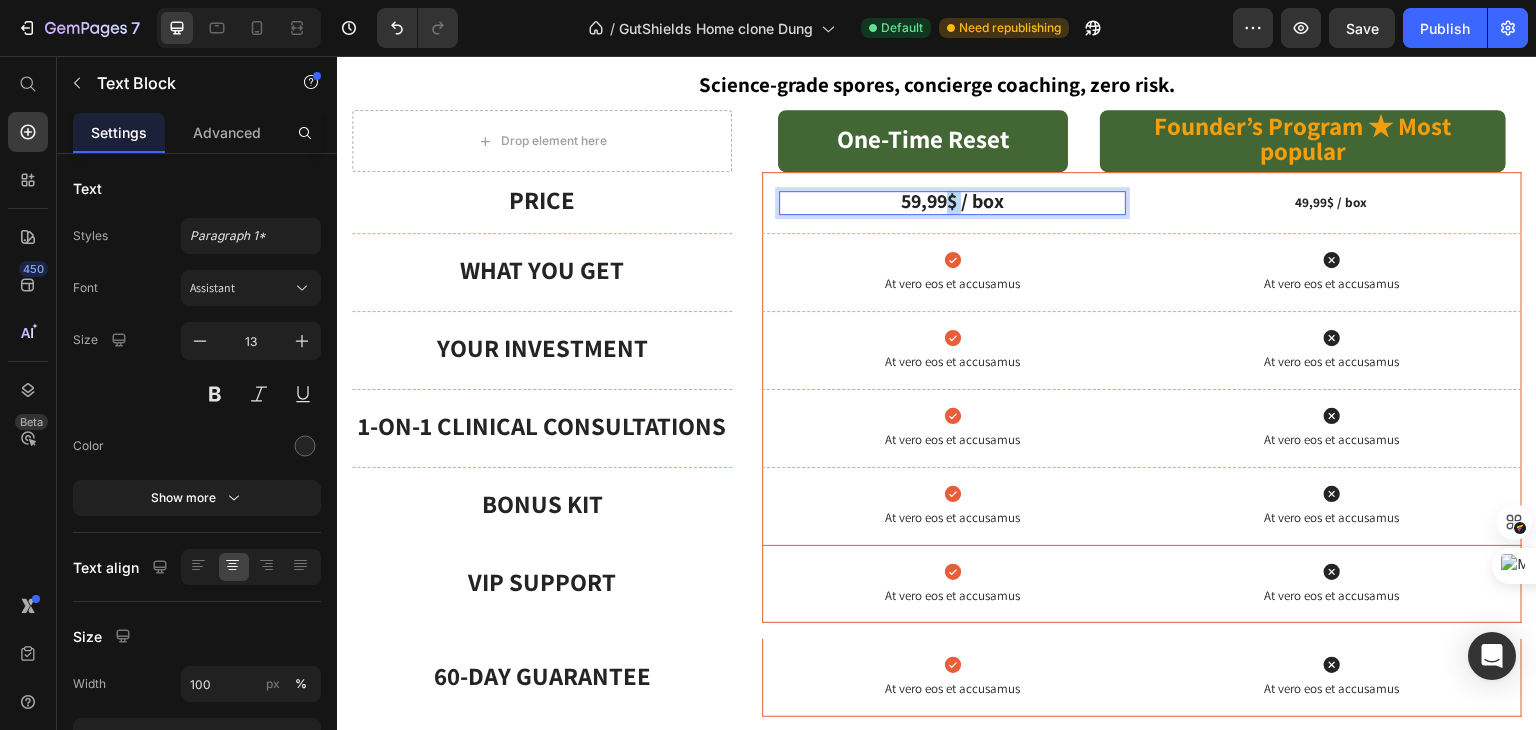 click on "59,99$ / box" at bounding box center (952, 201) 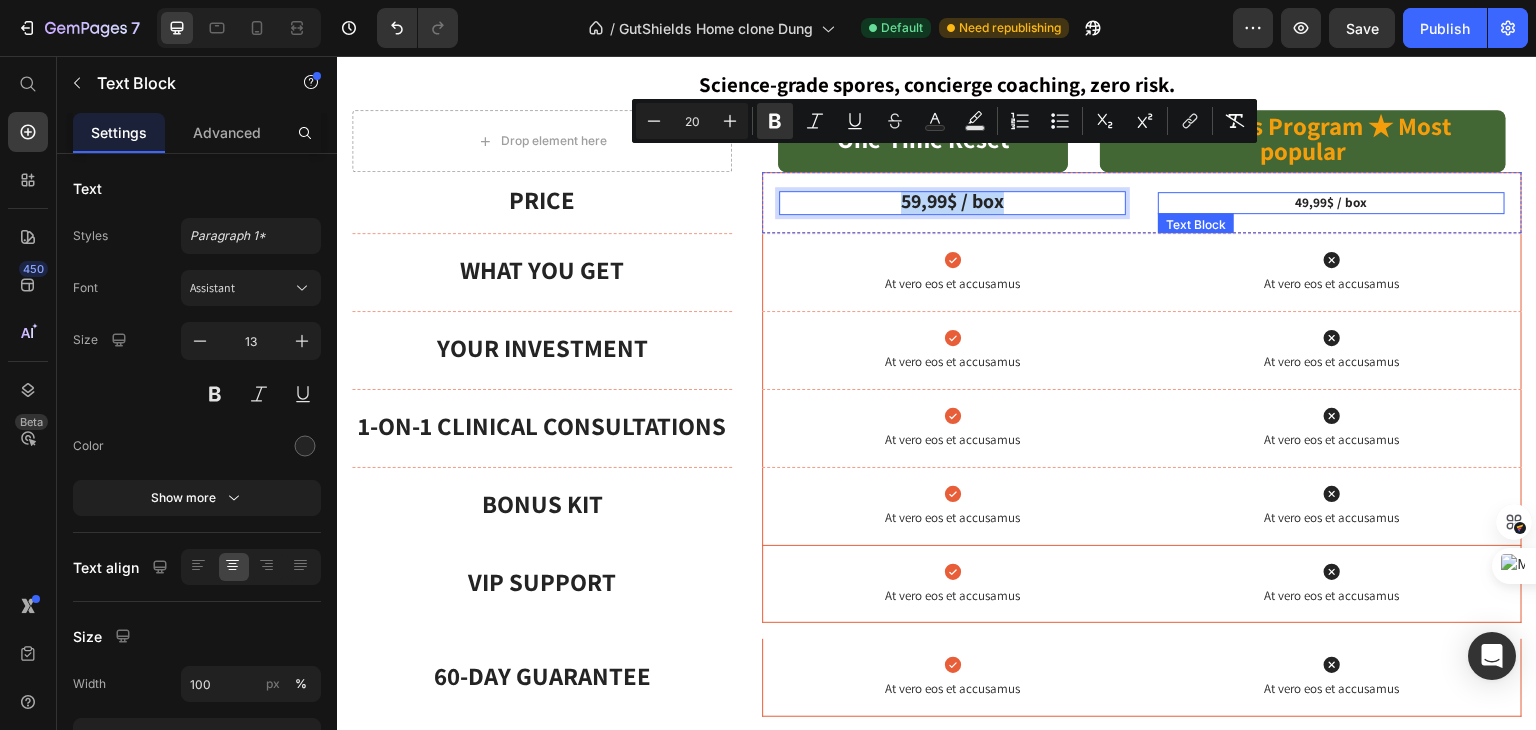 click on "49,99$ / box" at bounding box center (1332, 202) 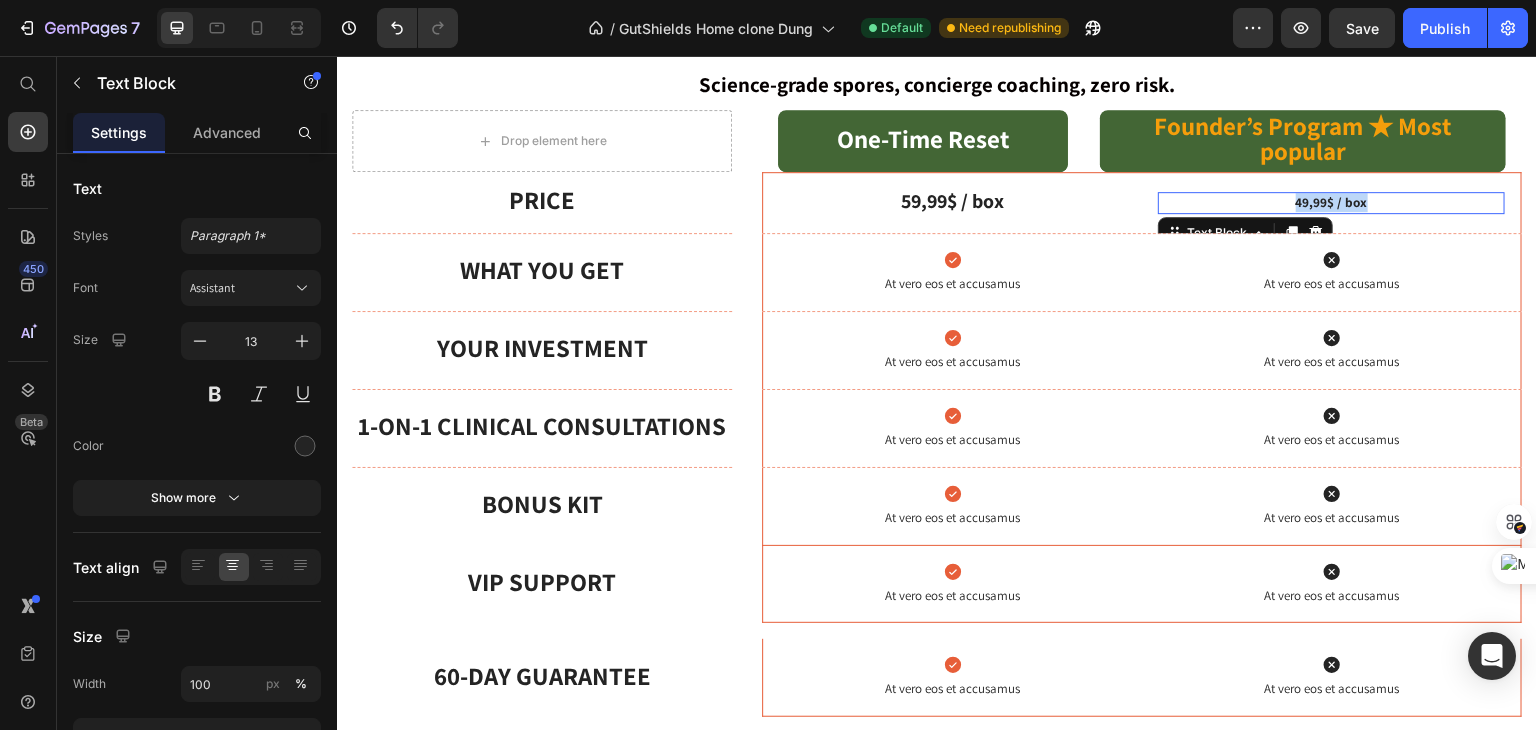 click on "49,99$ / box" at bounding box center (1332, 202) 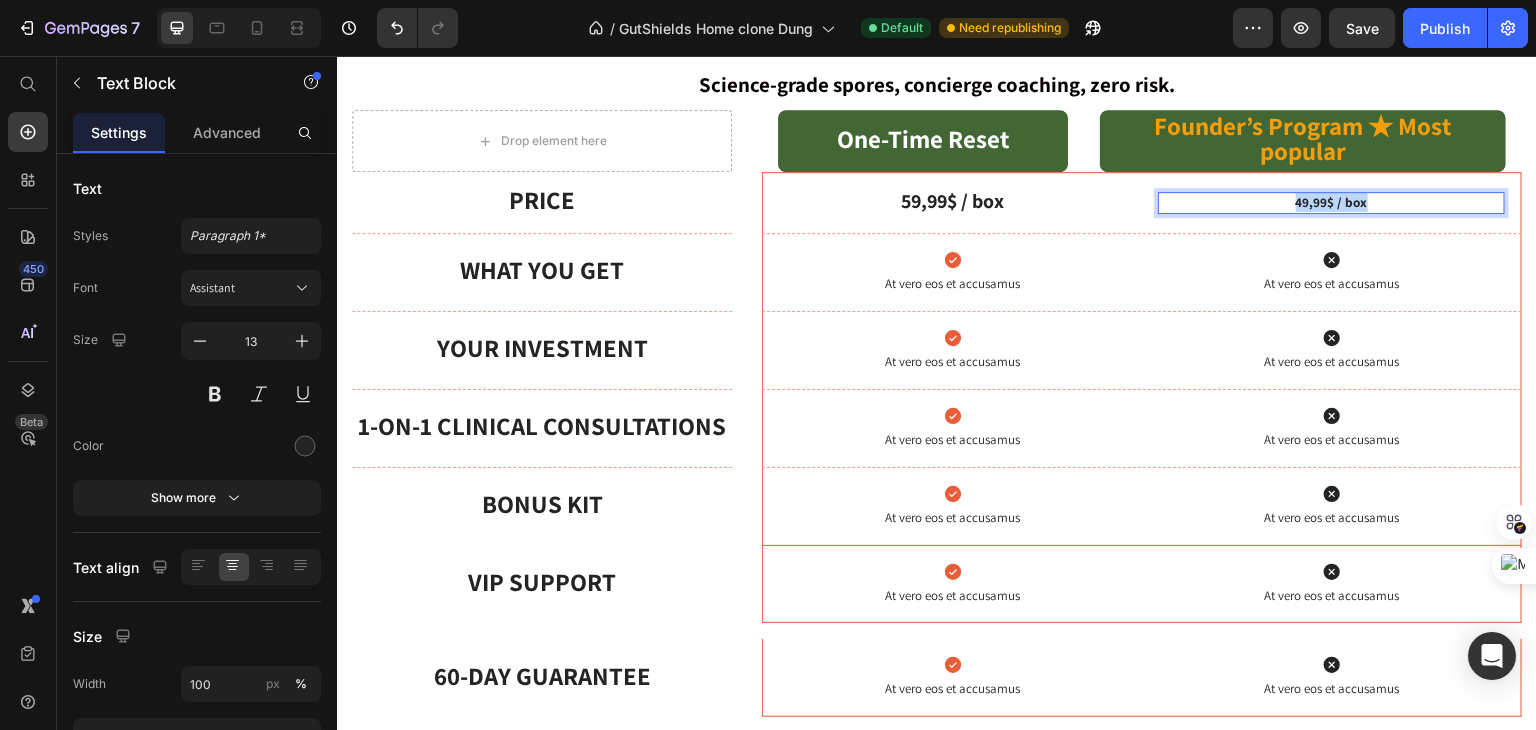 click on "49,99$ / box" at bounding box center (1332, 202) 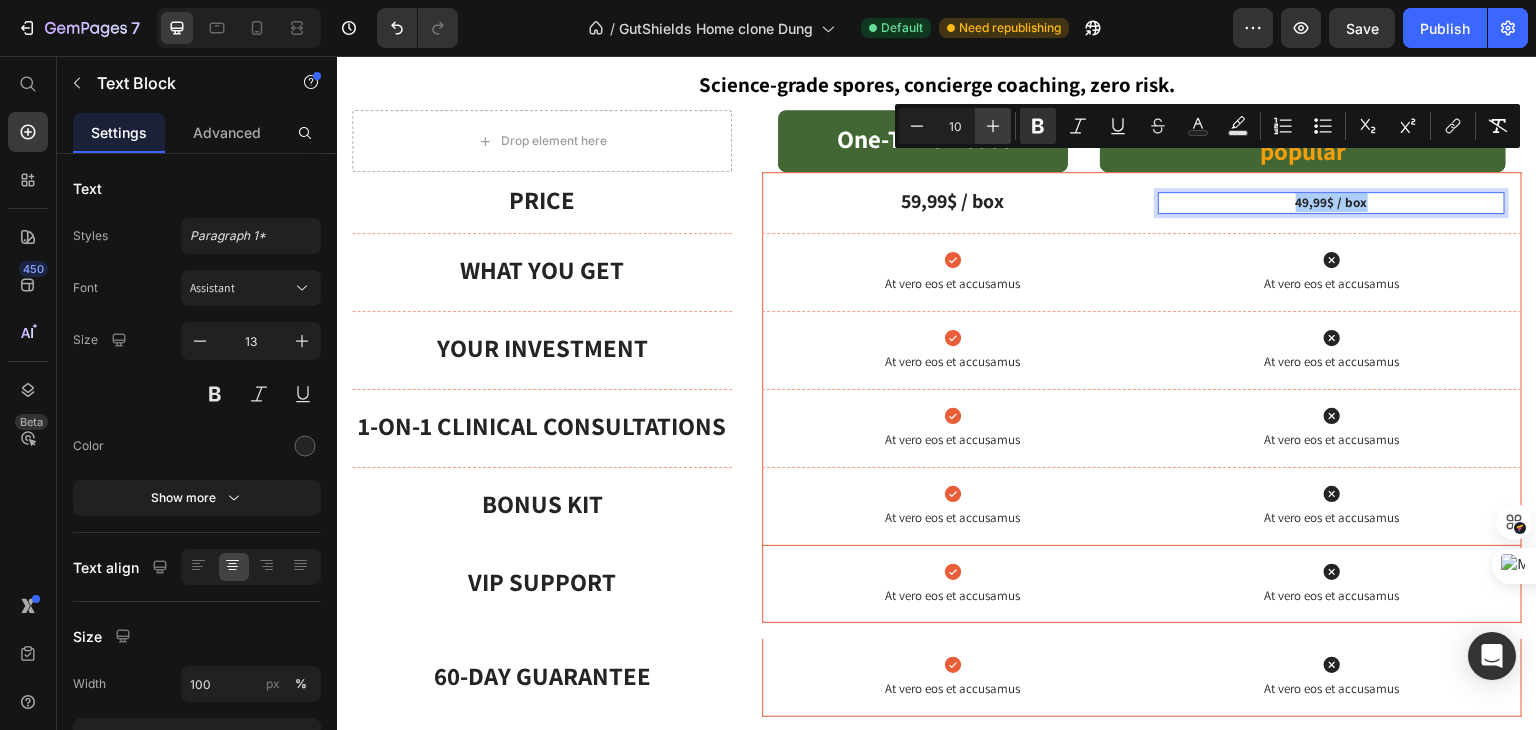 click 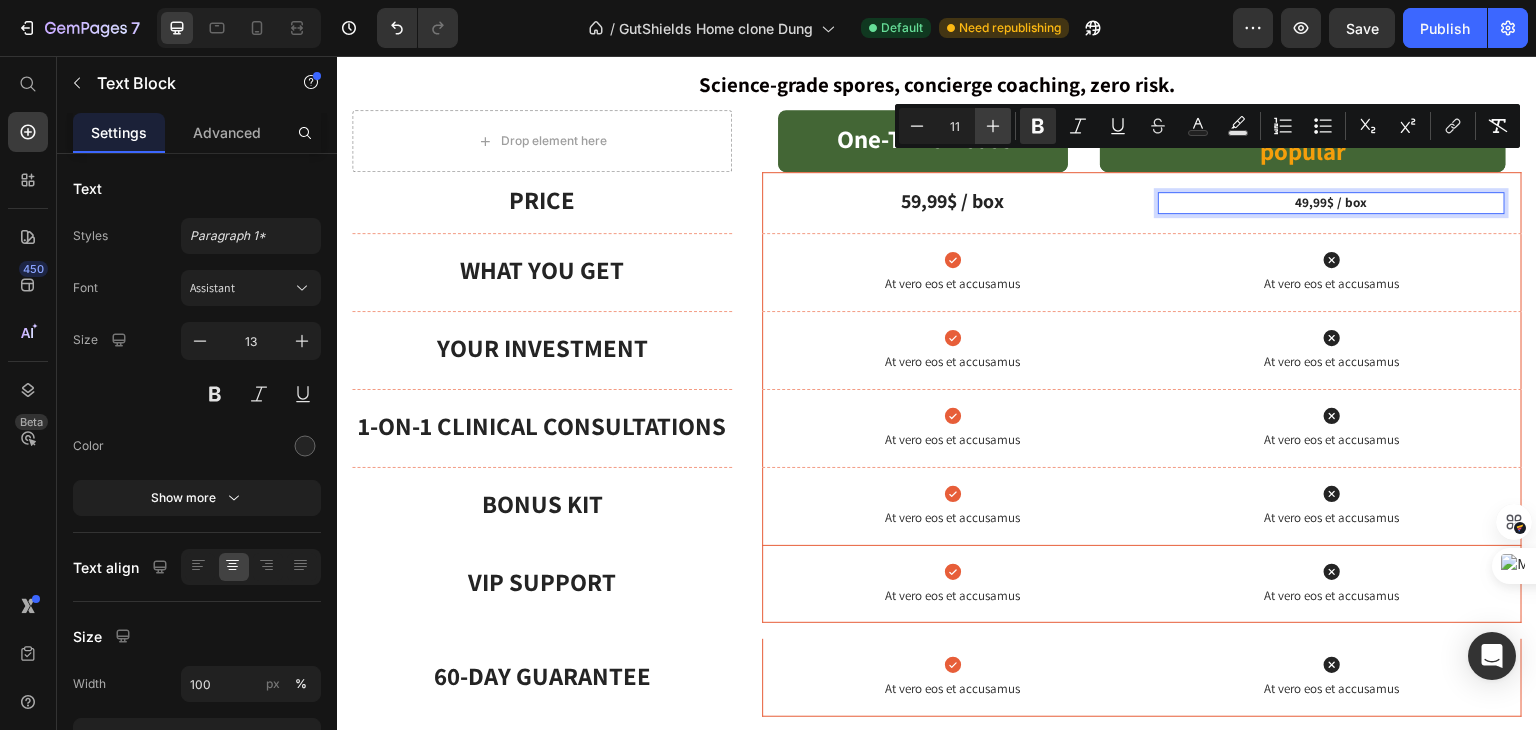 click 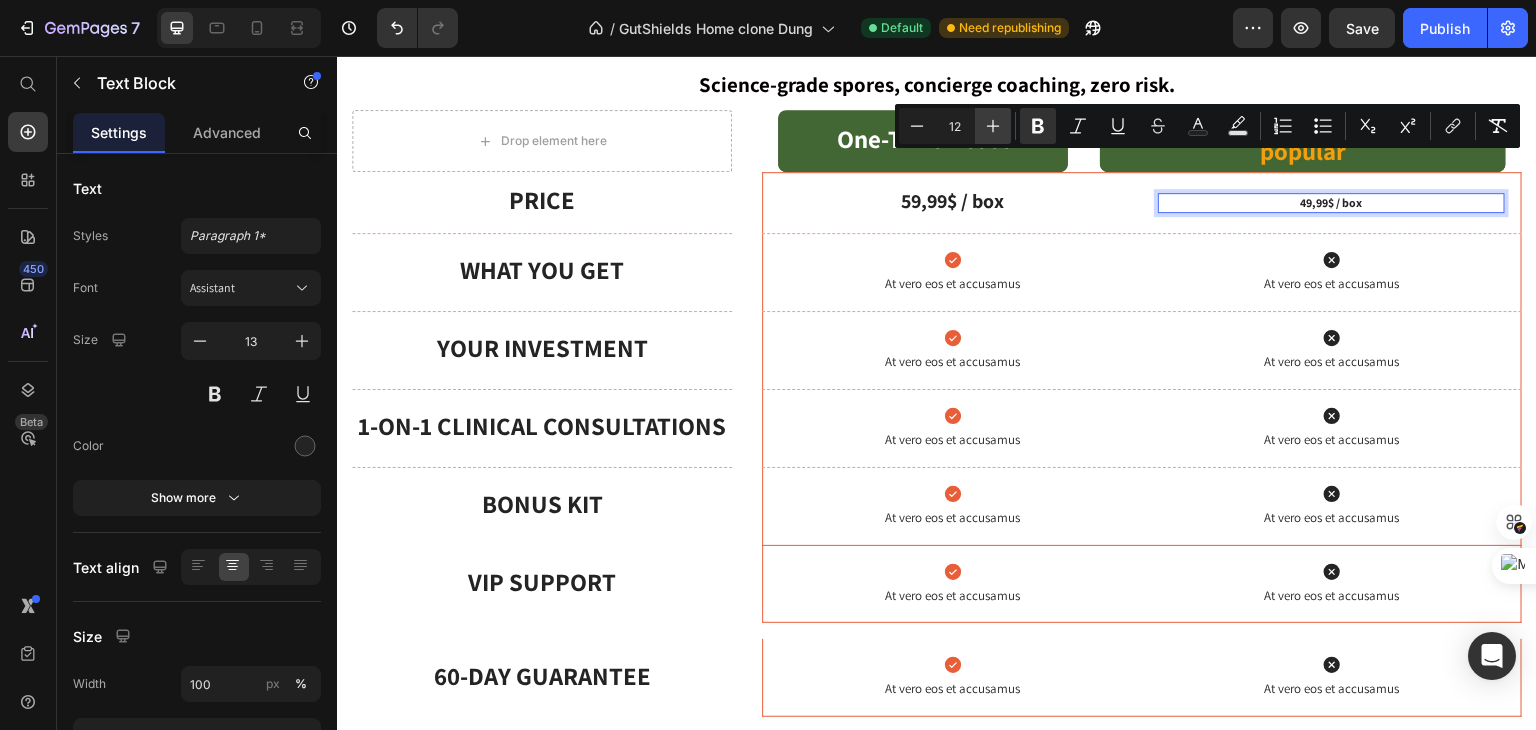 click 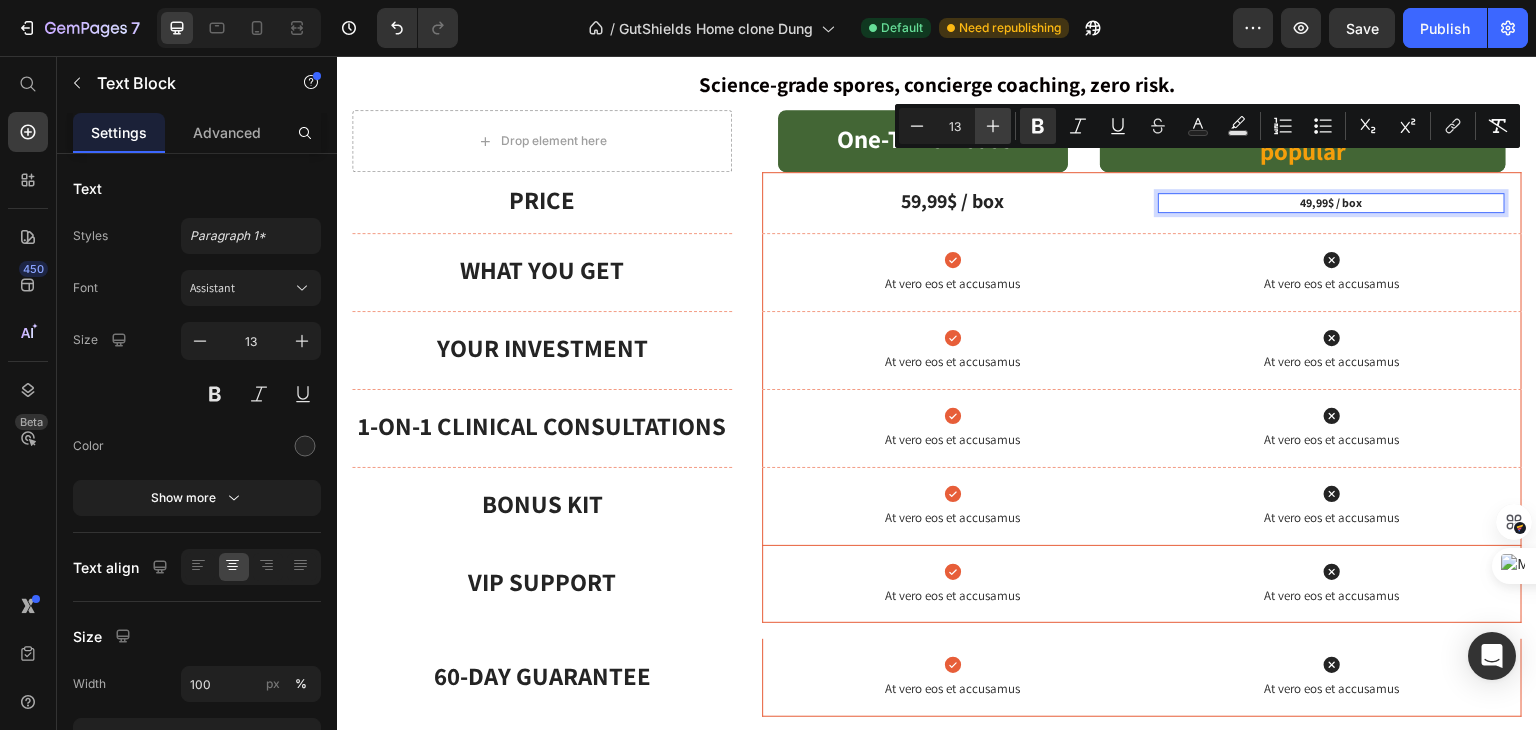 click 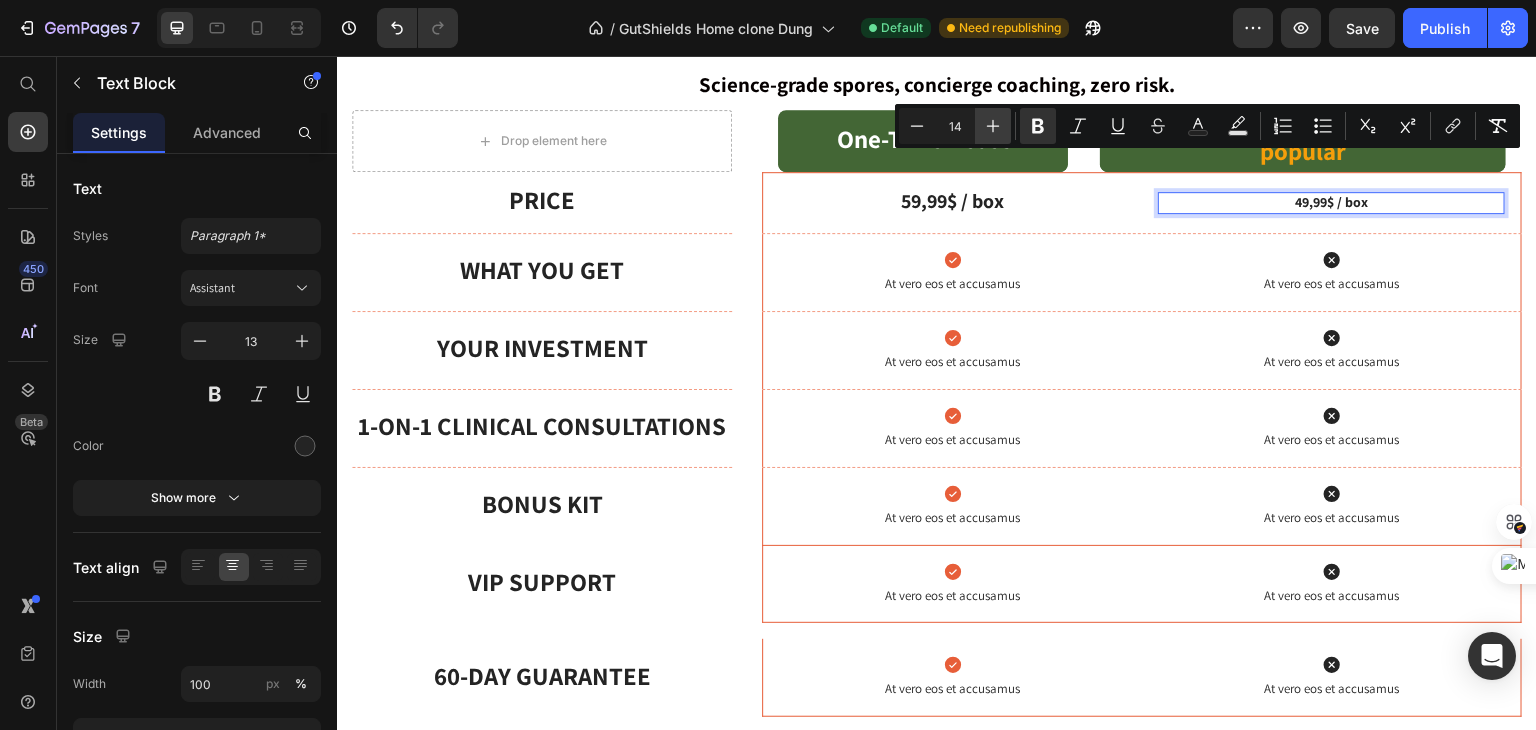 click 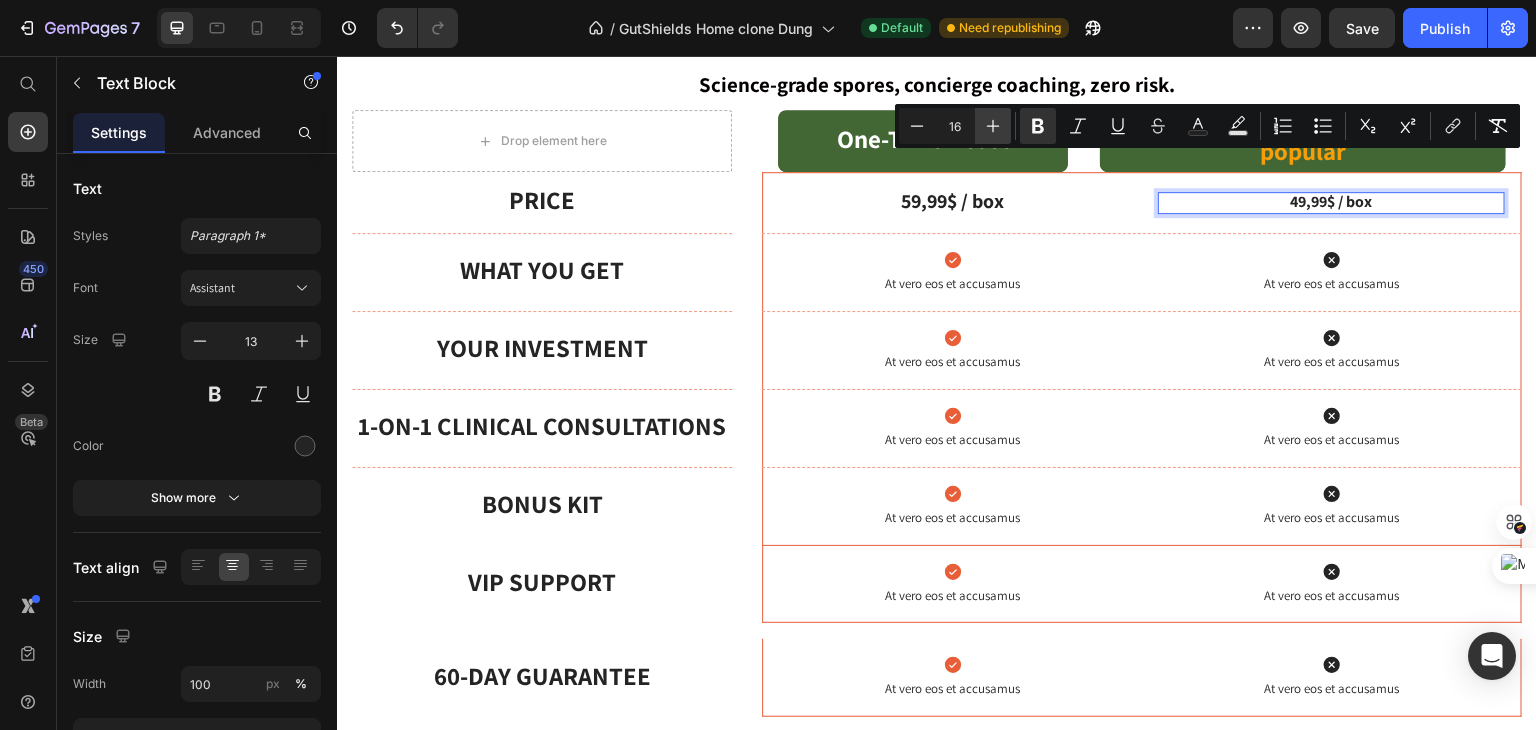 click 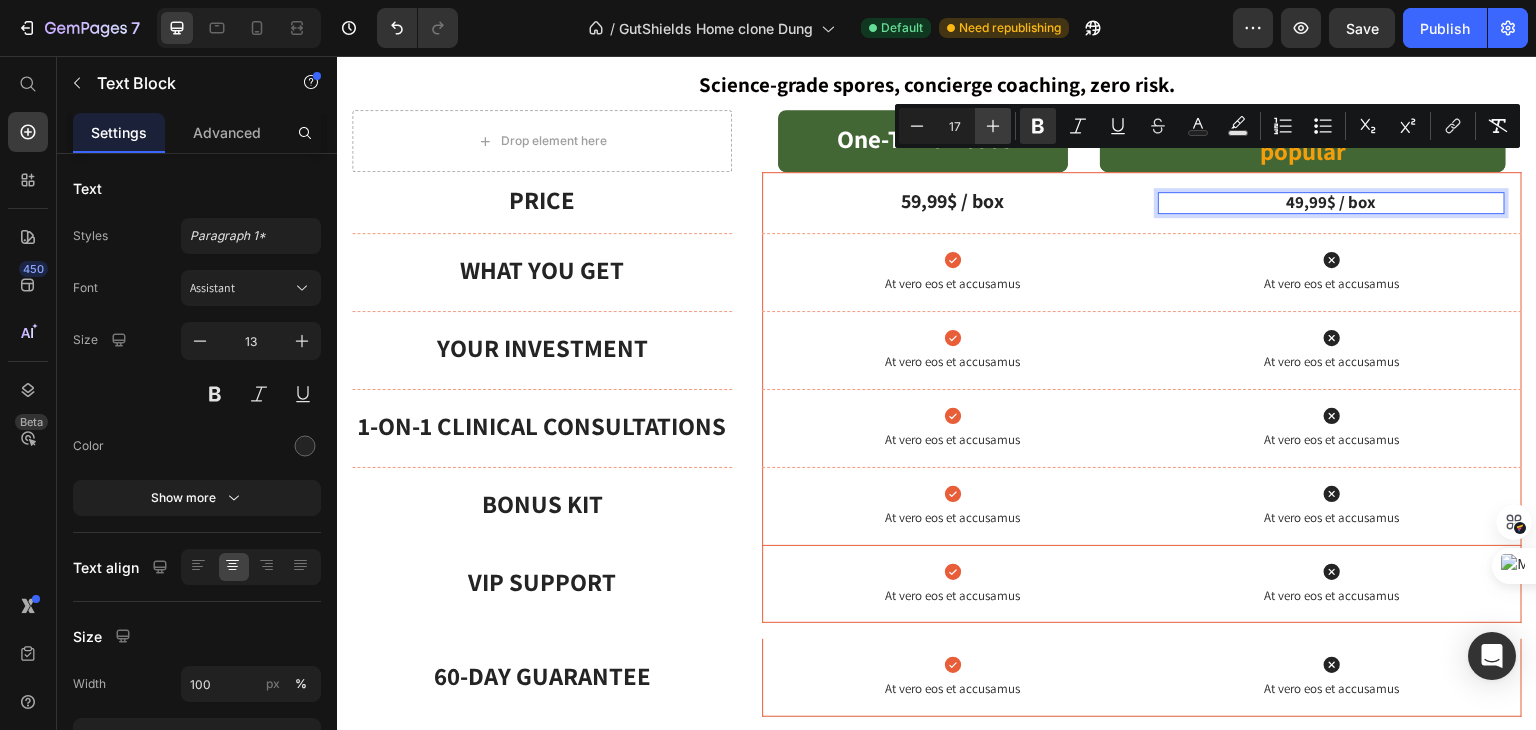 click 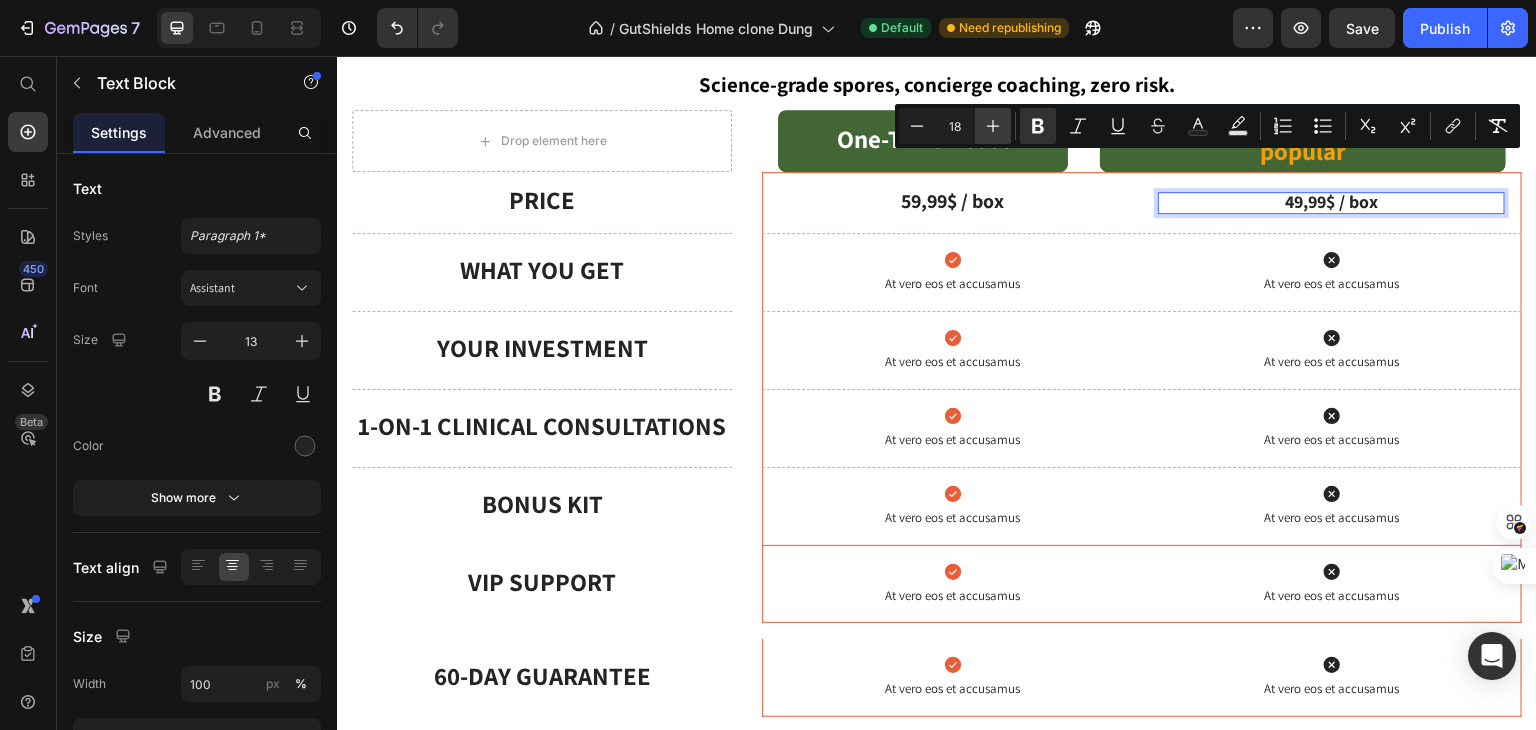 click 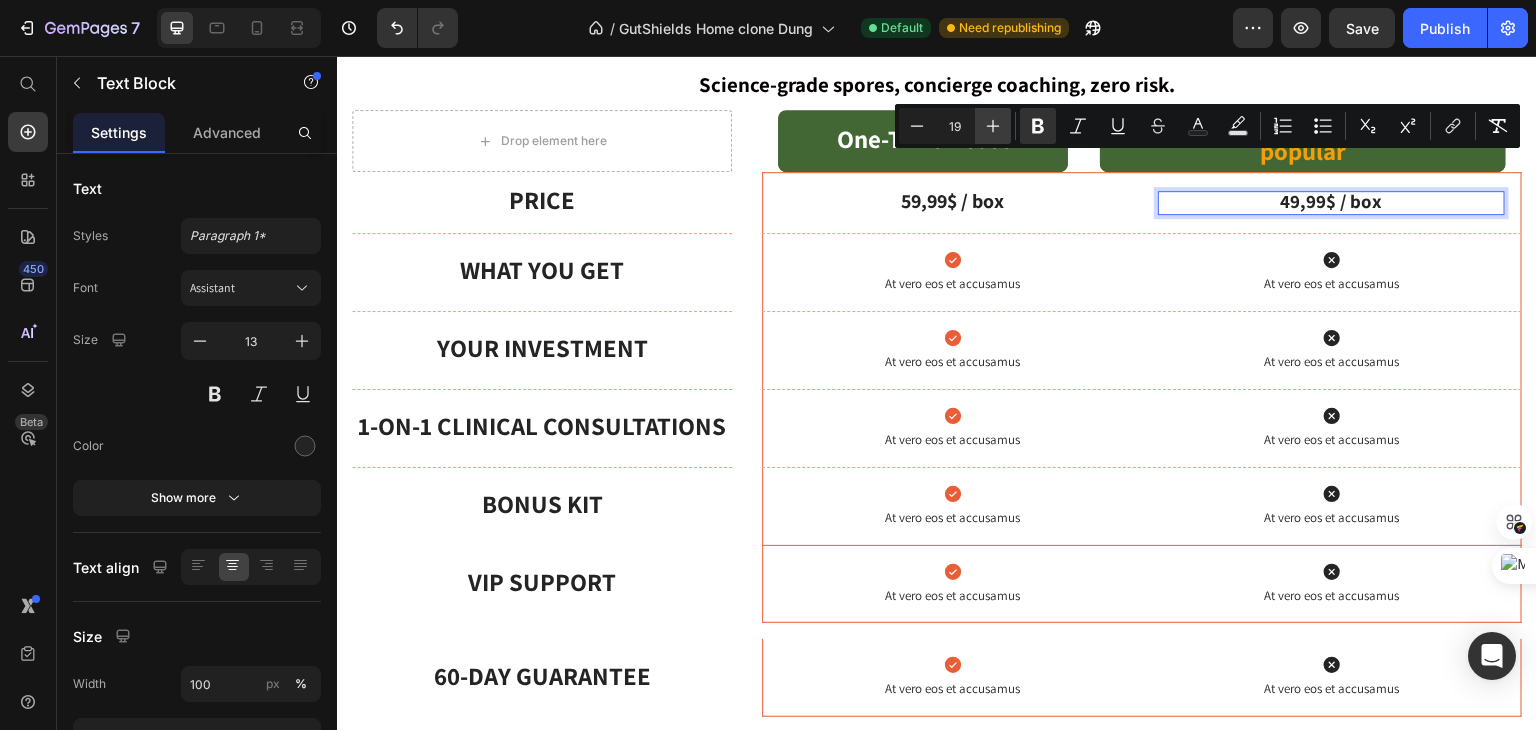 click 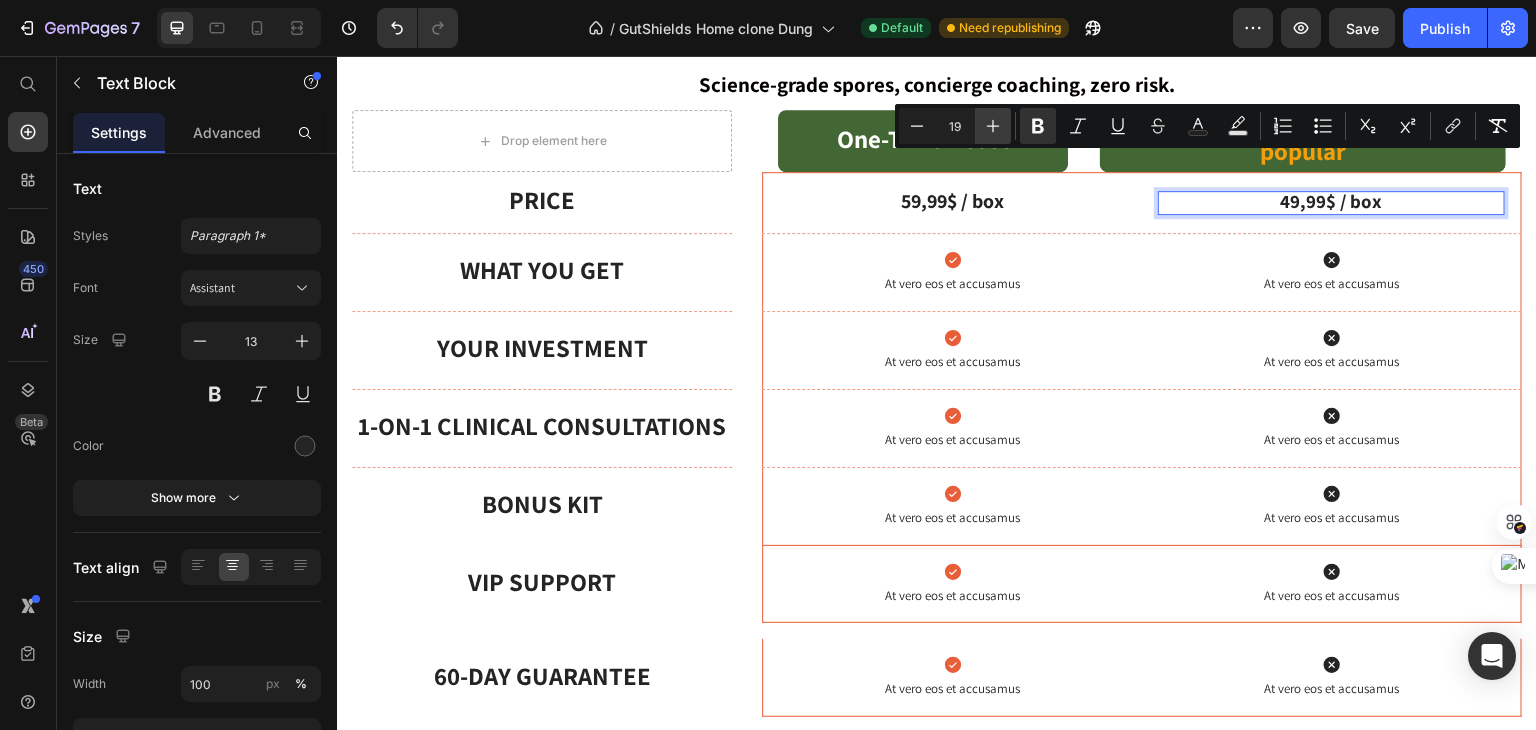type on "20" 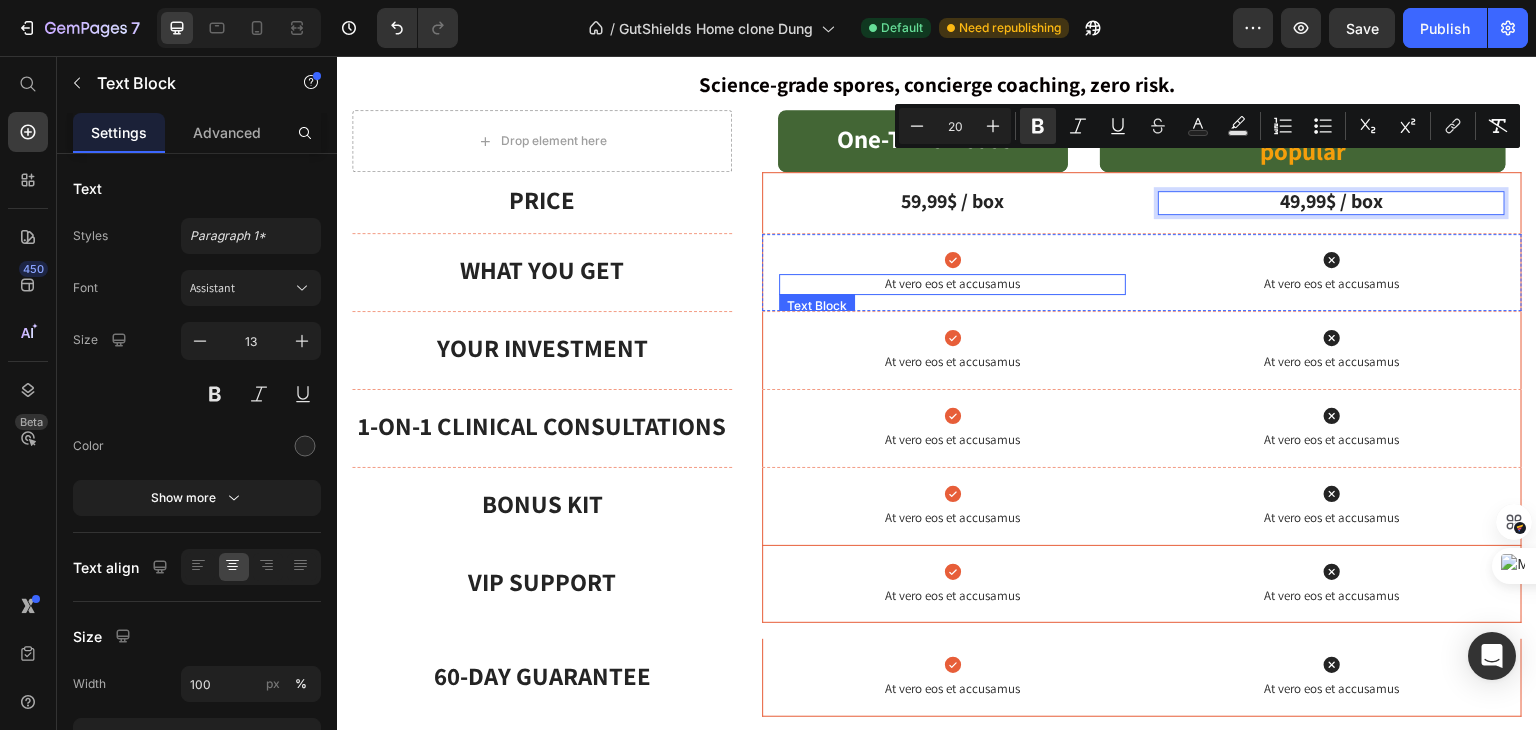click on "At vero eos et accusamus" at bounding box center [952, 284] 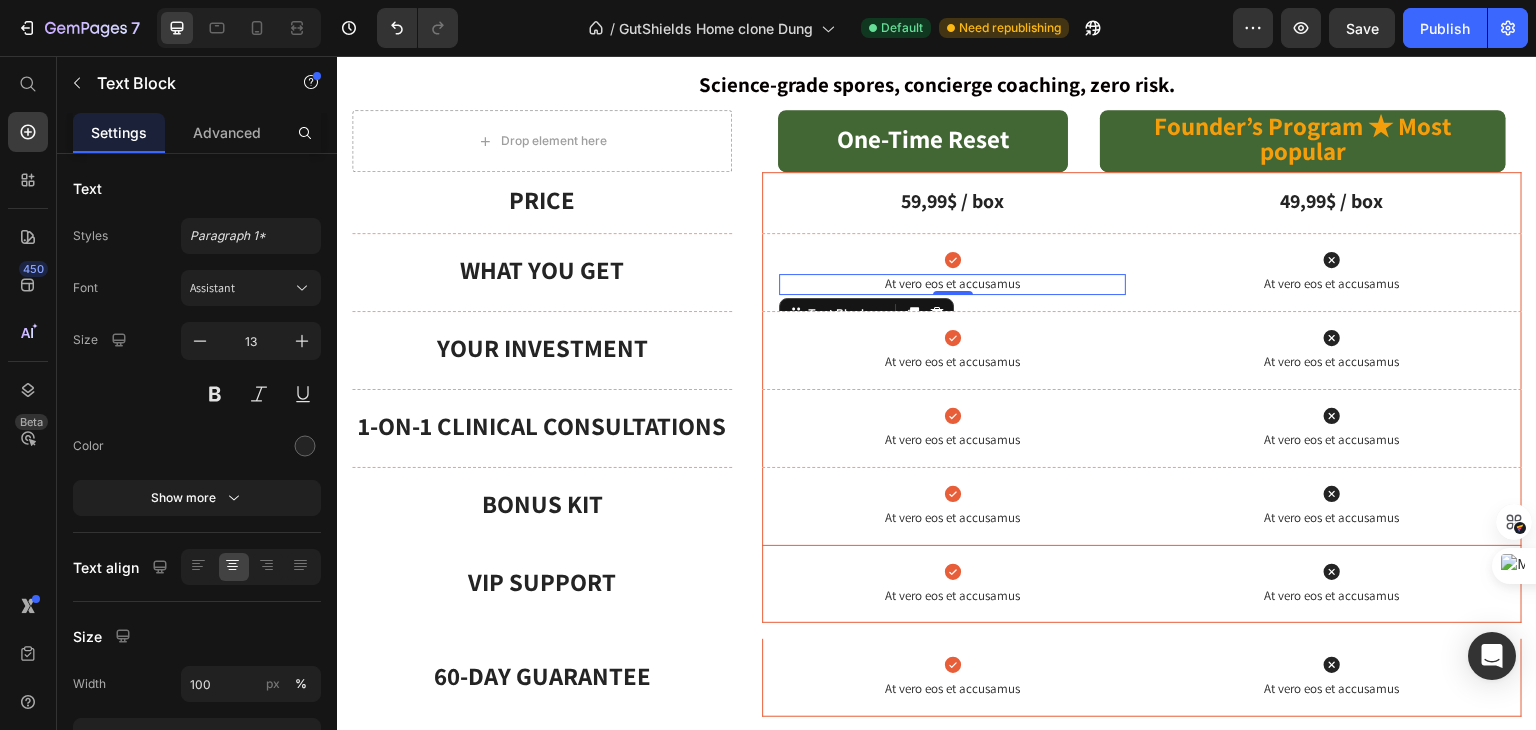 click on "At vero eos et accusamus" at bounding box center [952, 284] 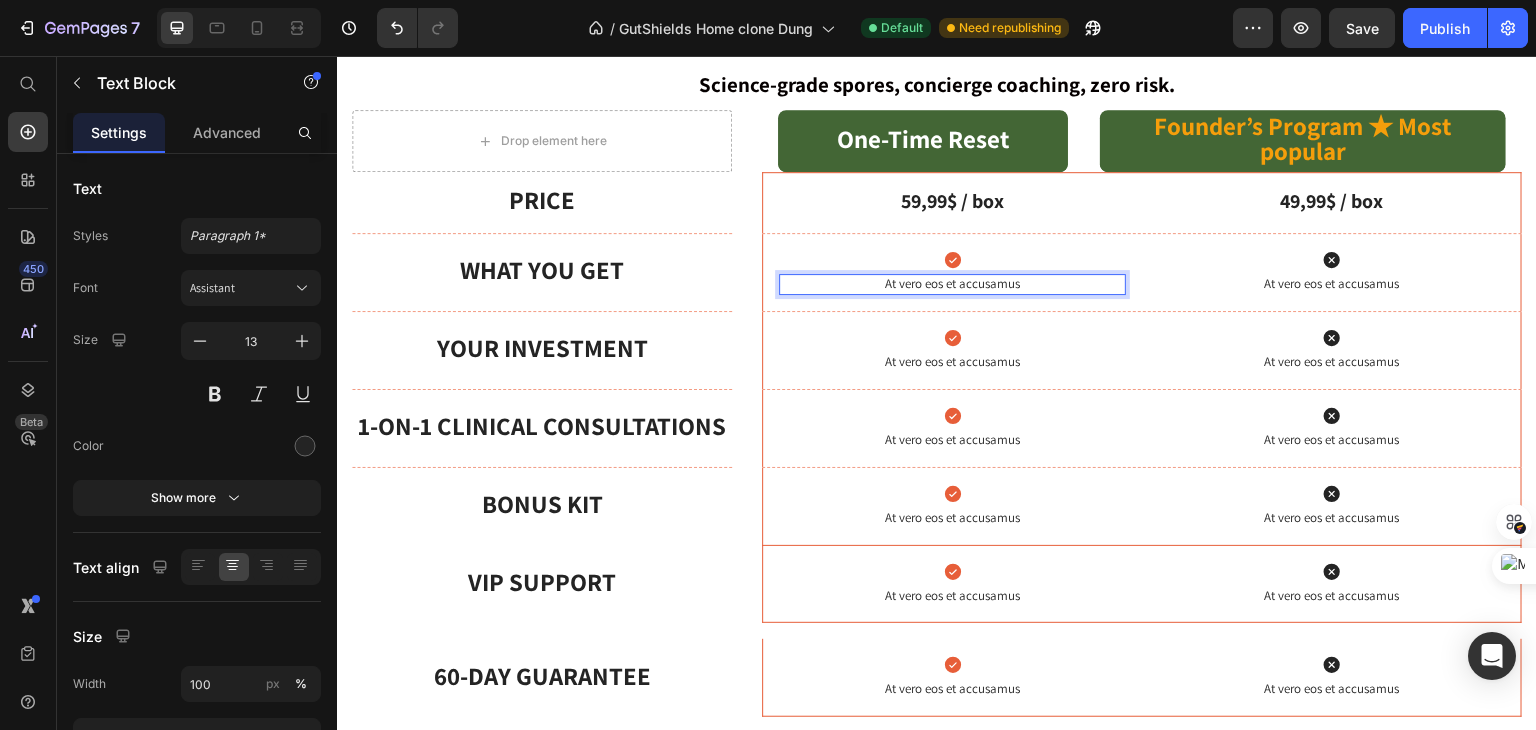 click on "At vero eos et accusamus" at bounding box center [952, 284] 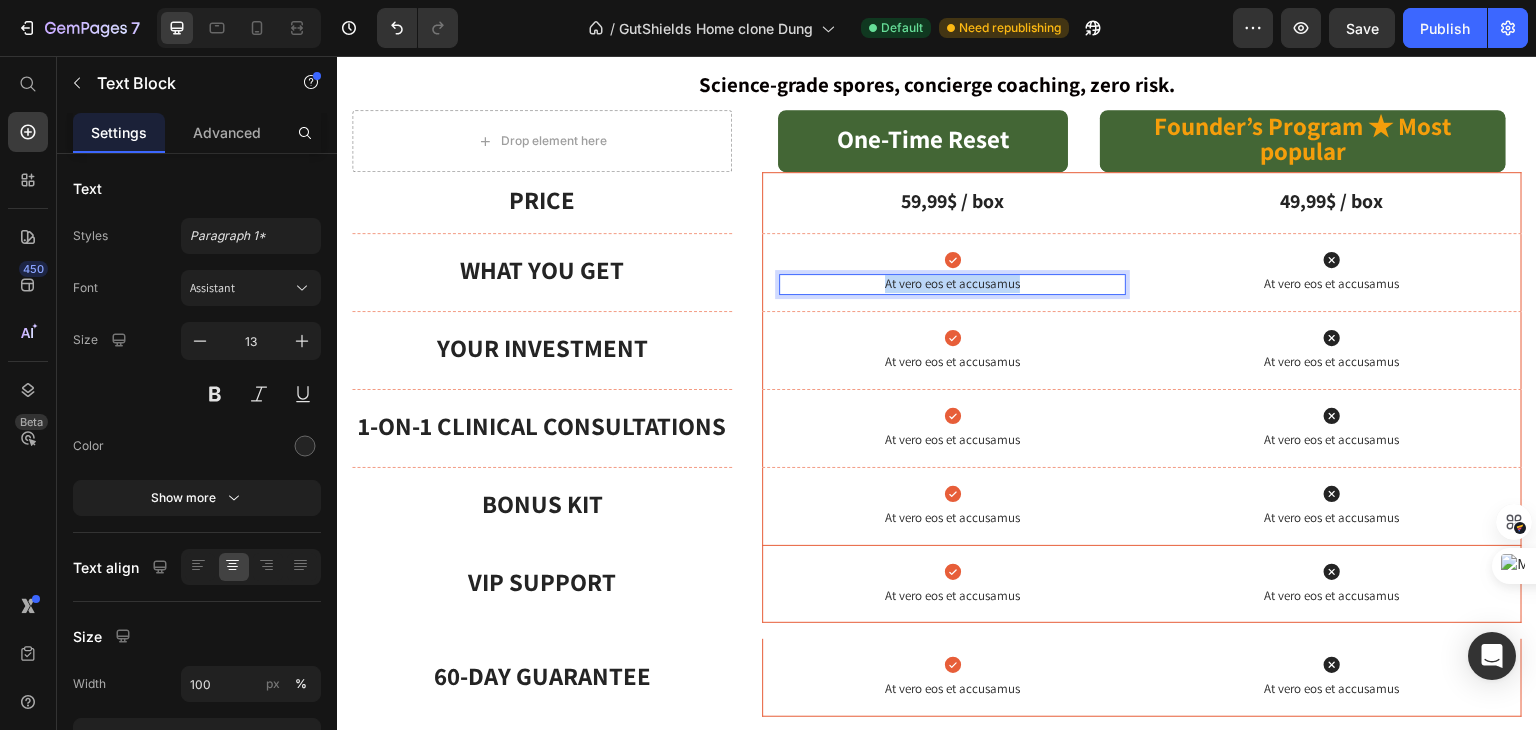 click on "At vero eos et accusamus" at bounding box center (952, 284) 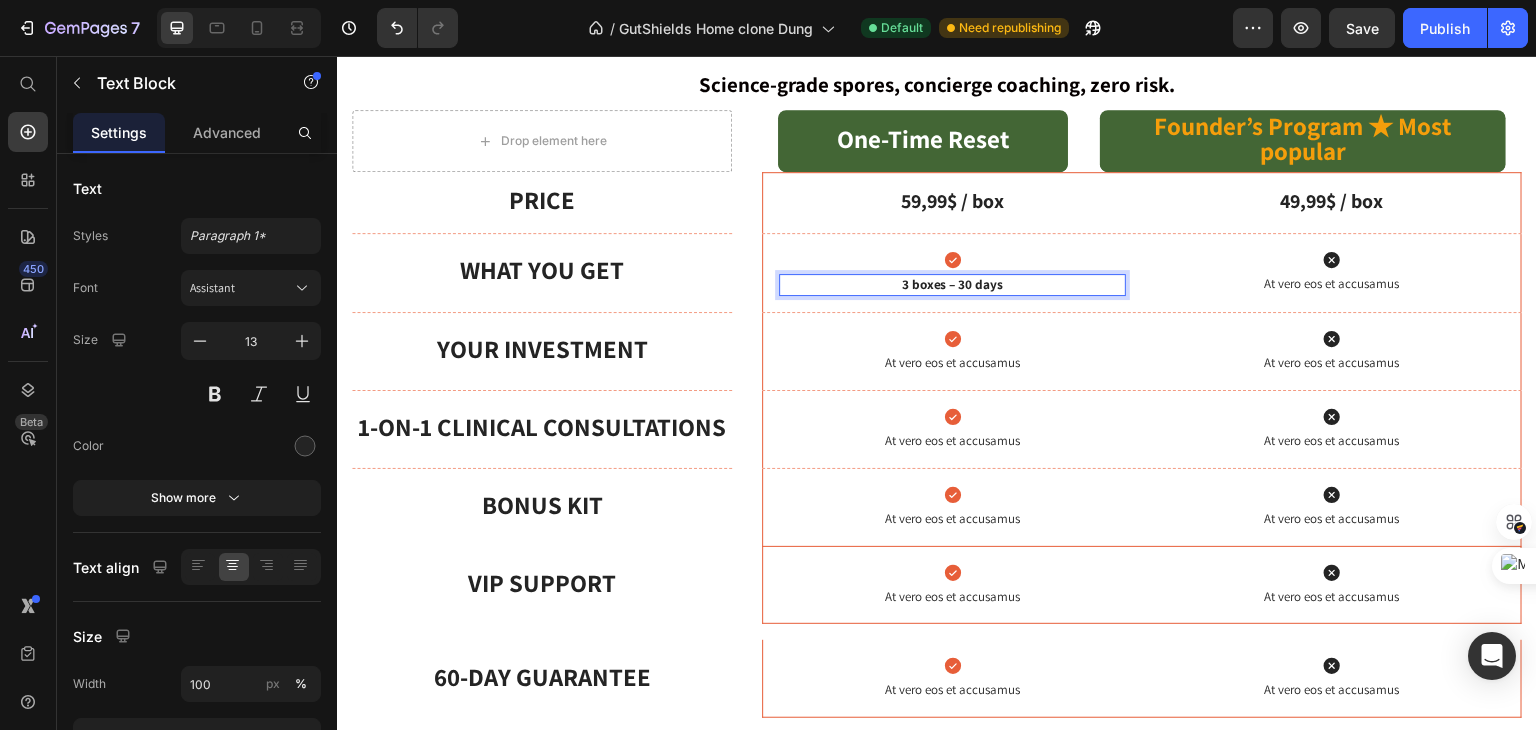click on "3 boxes – 30 days" at bounding box center [953, 284] 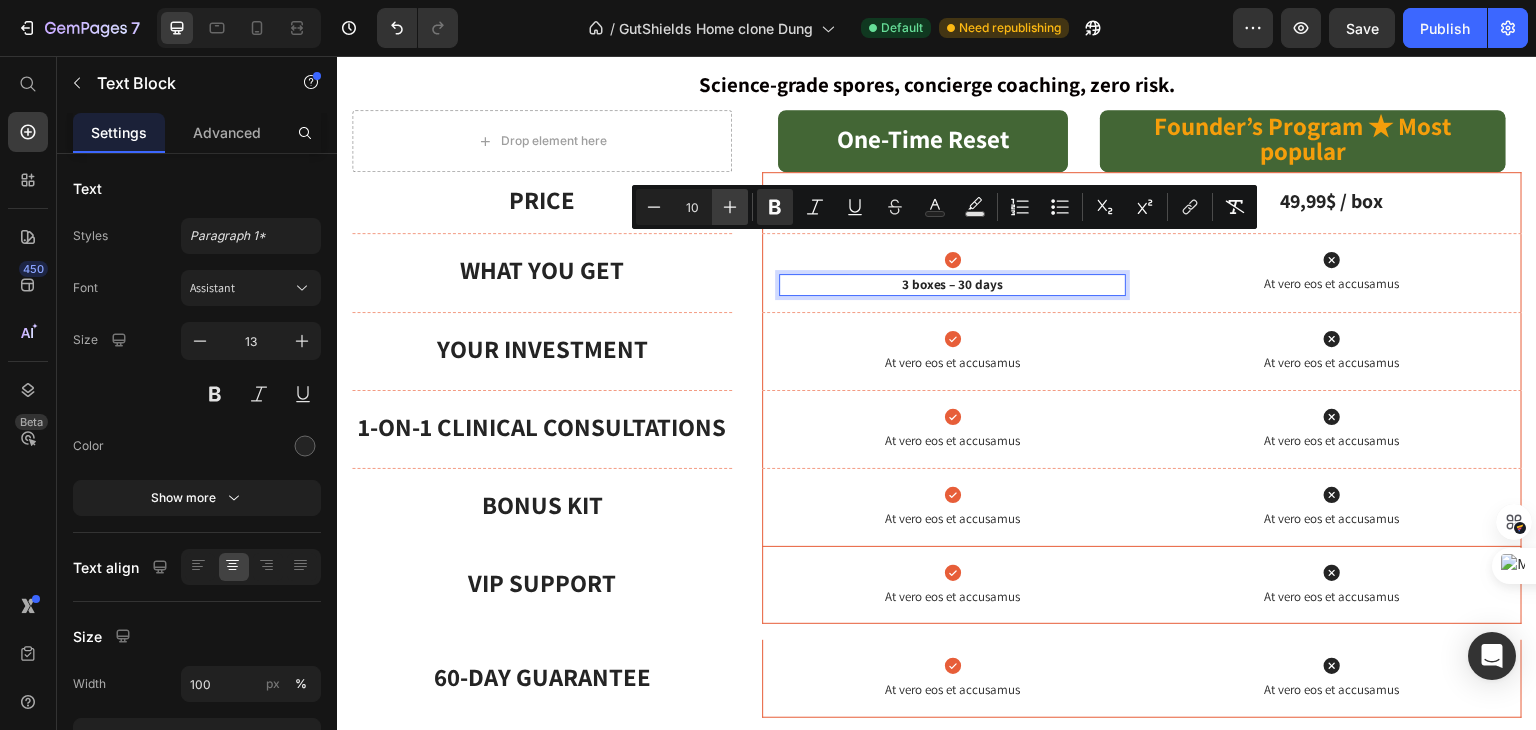 click 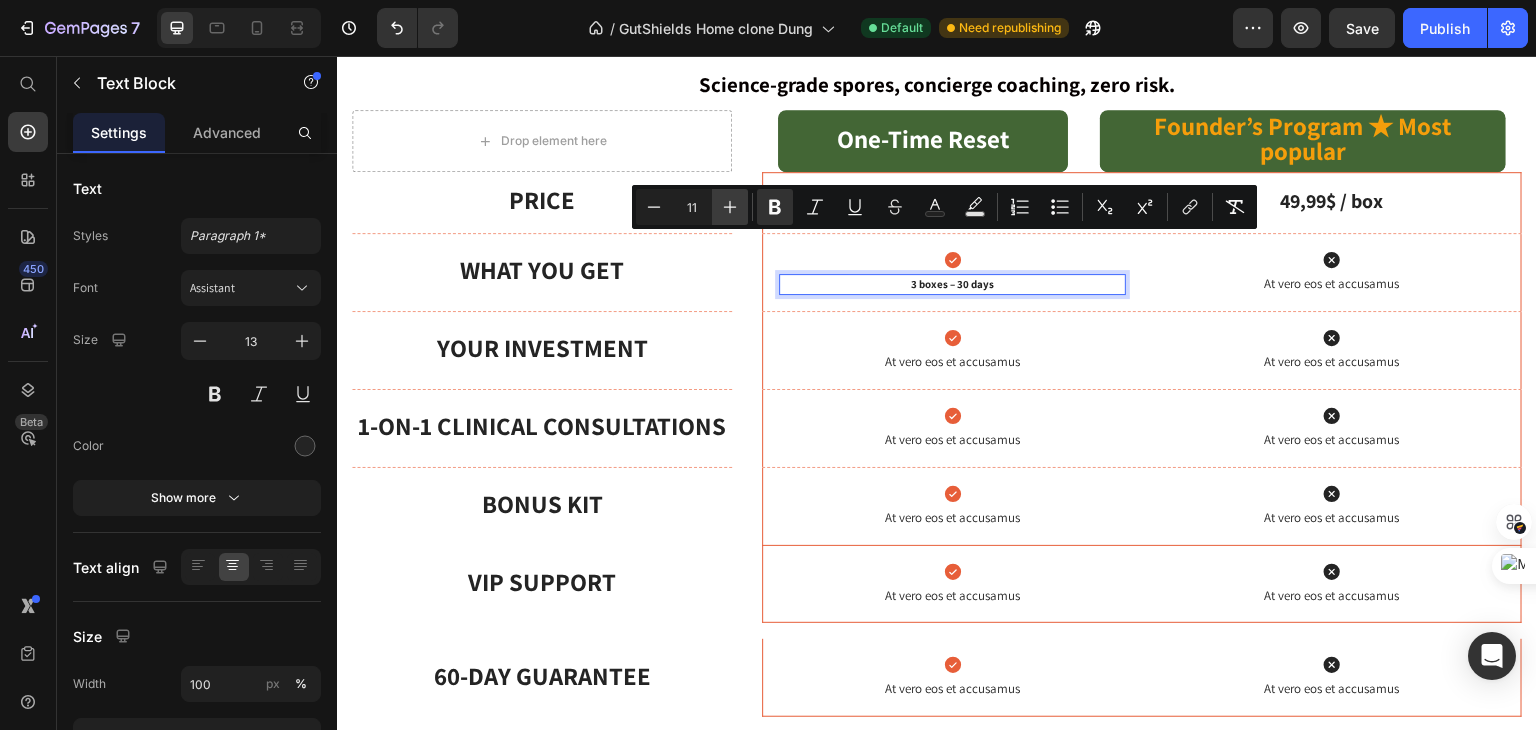 click 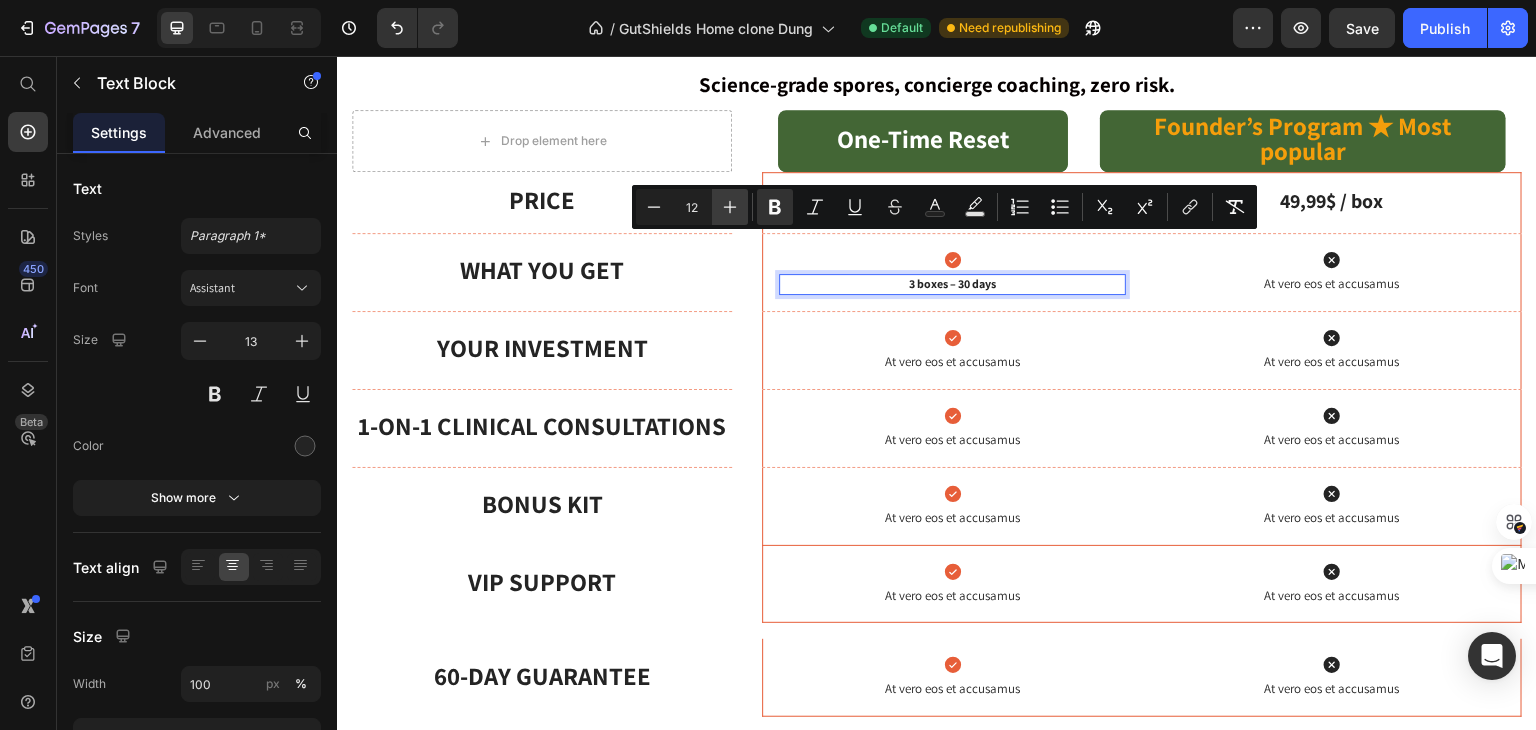click 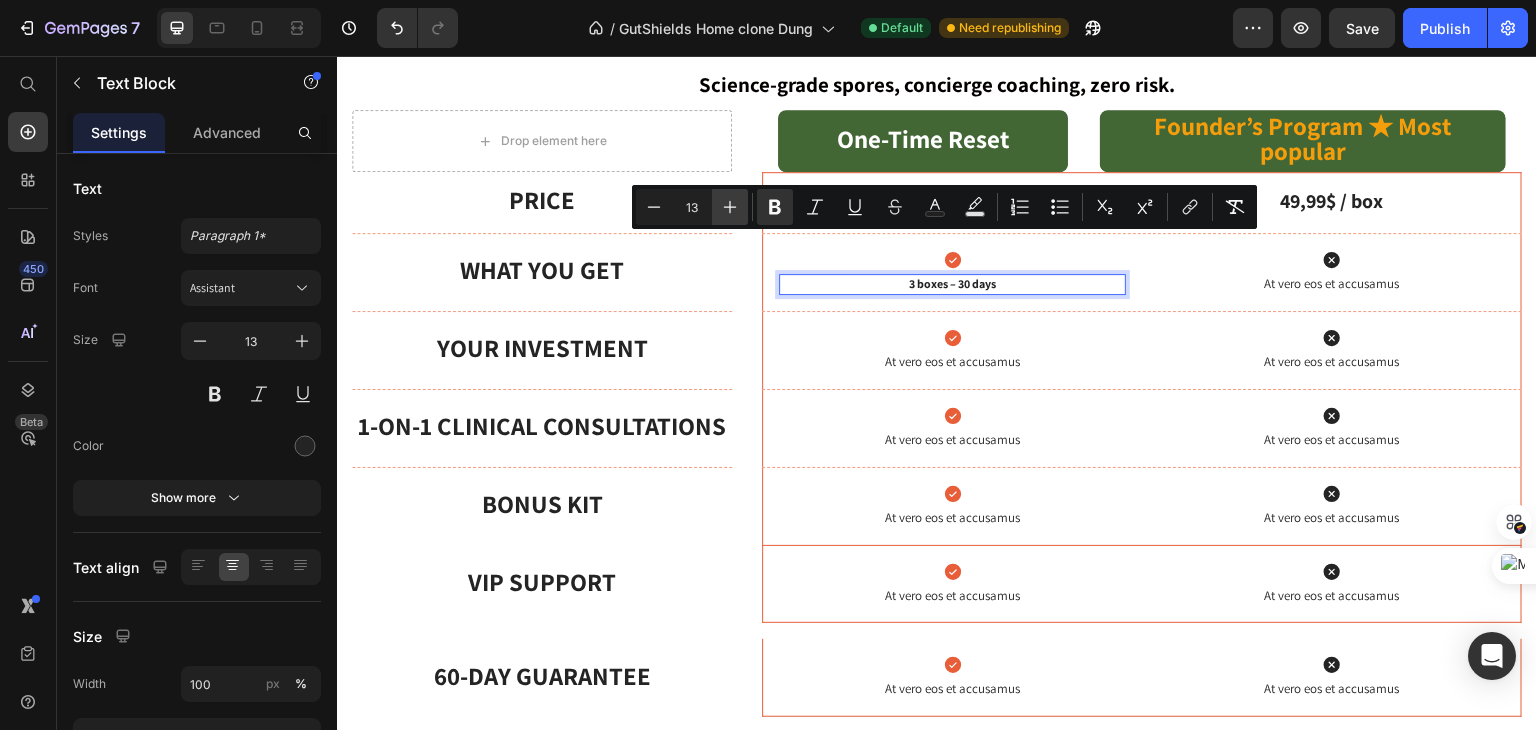 click 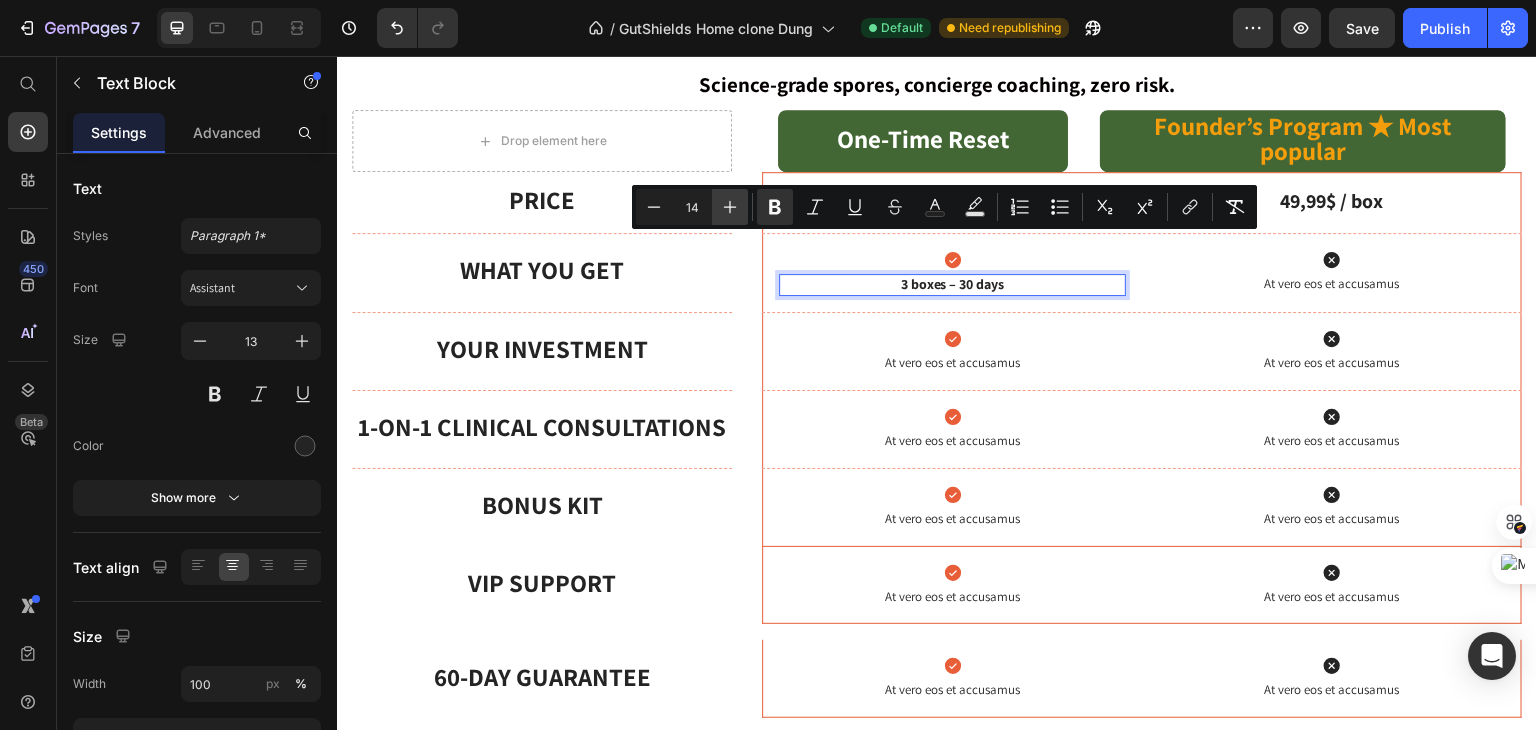 click 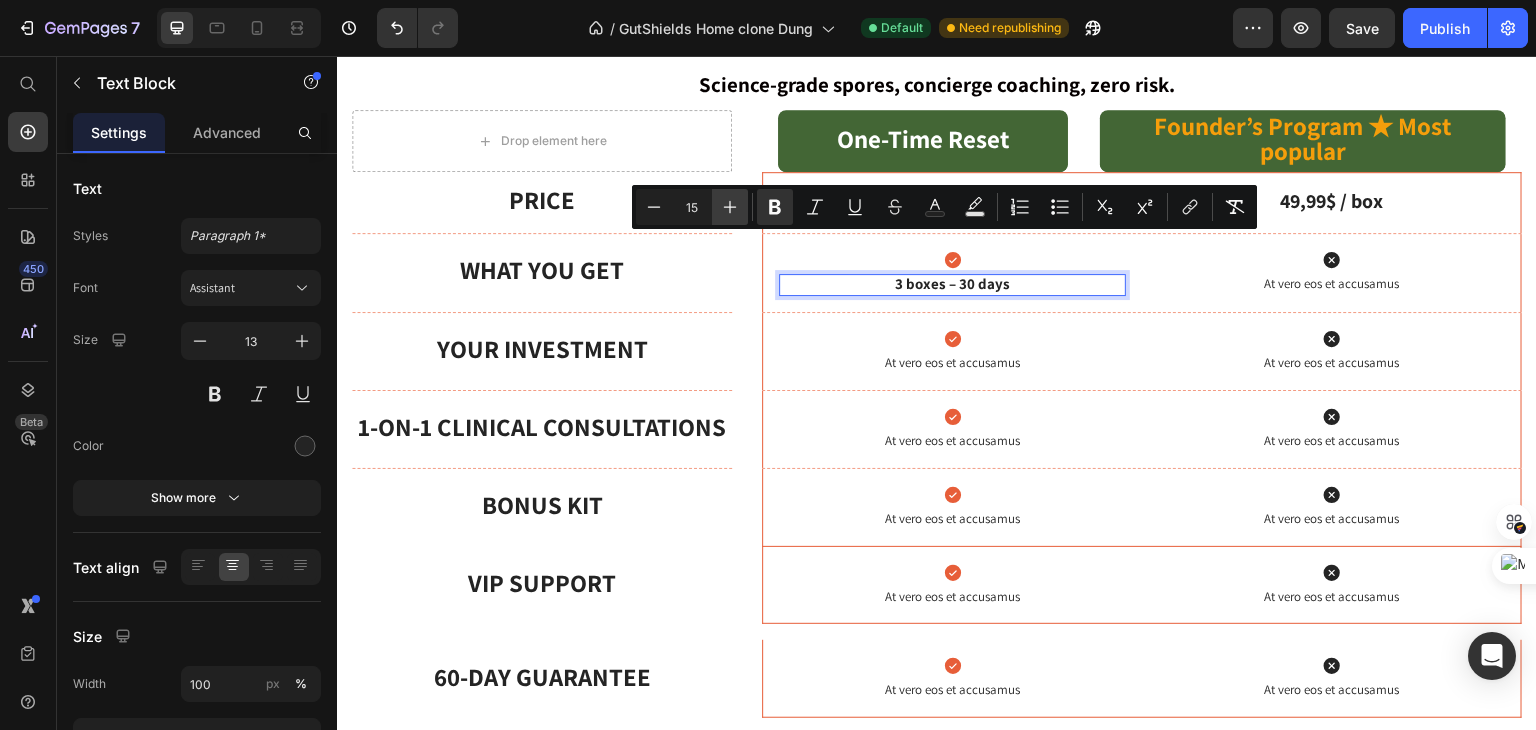 click 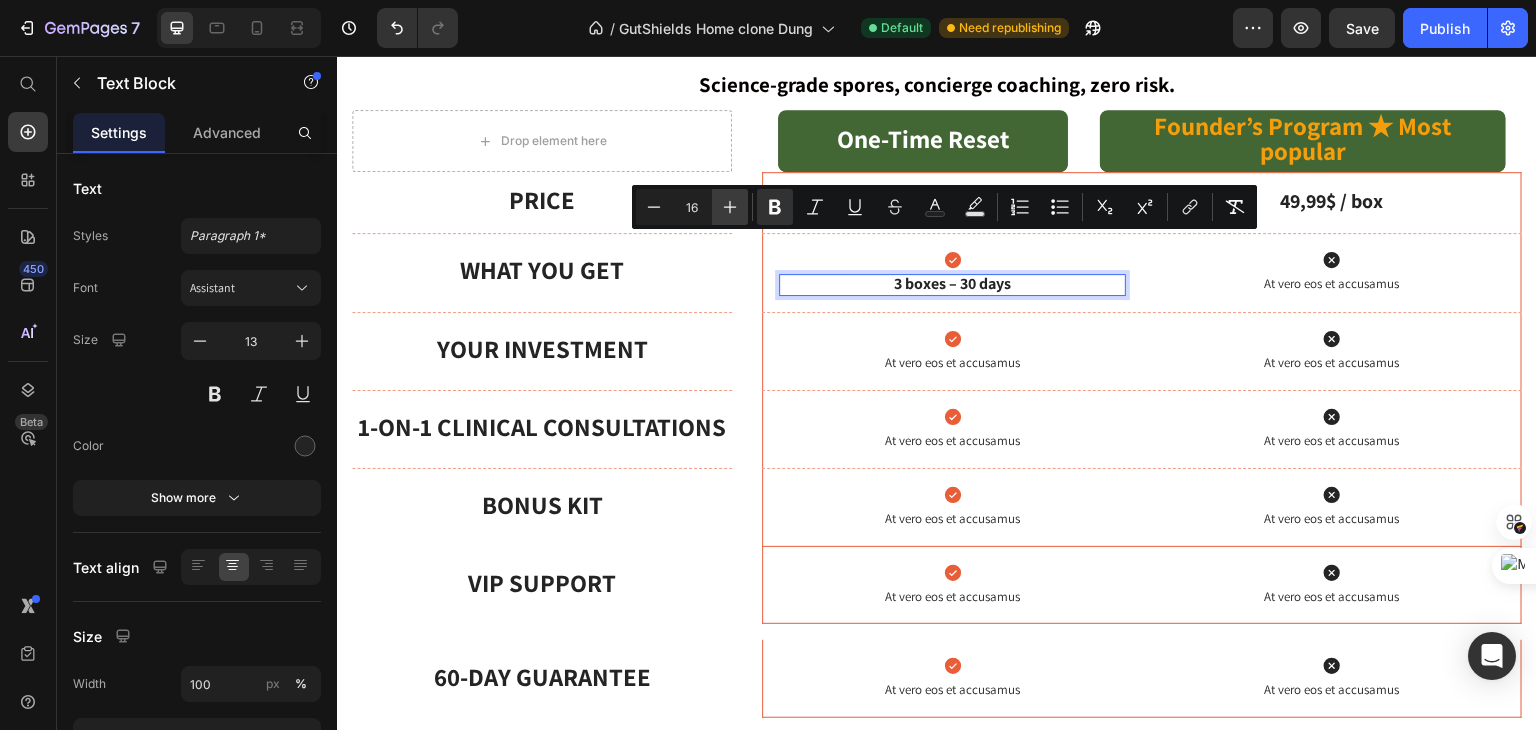click 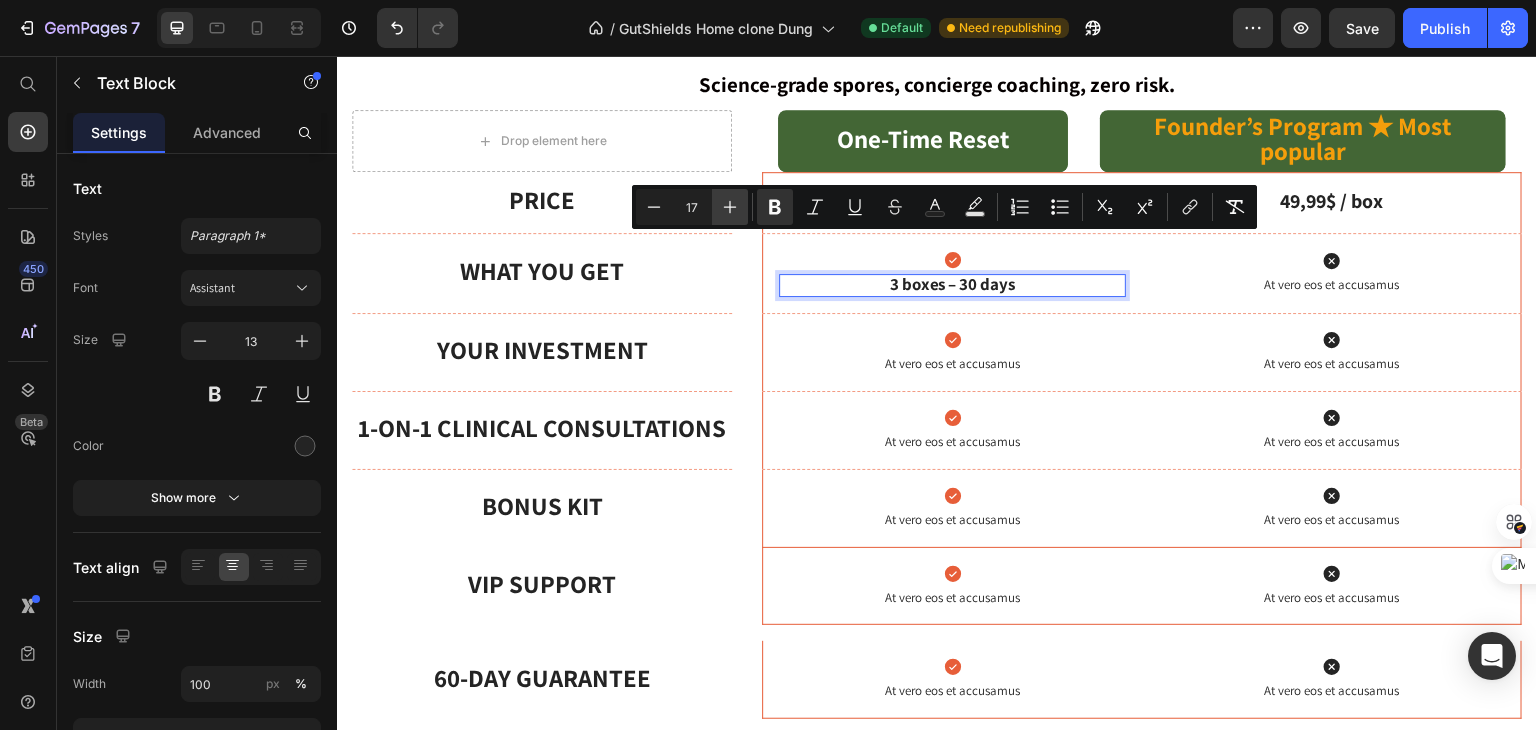 click 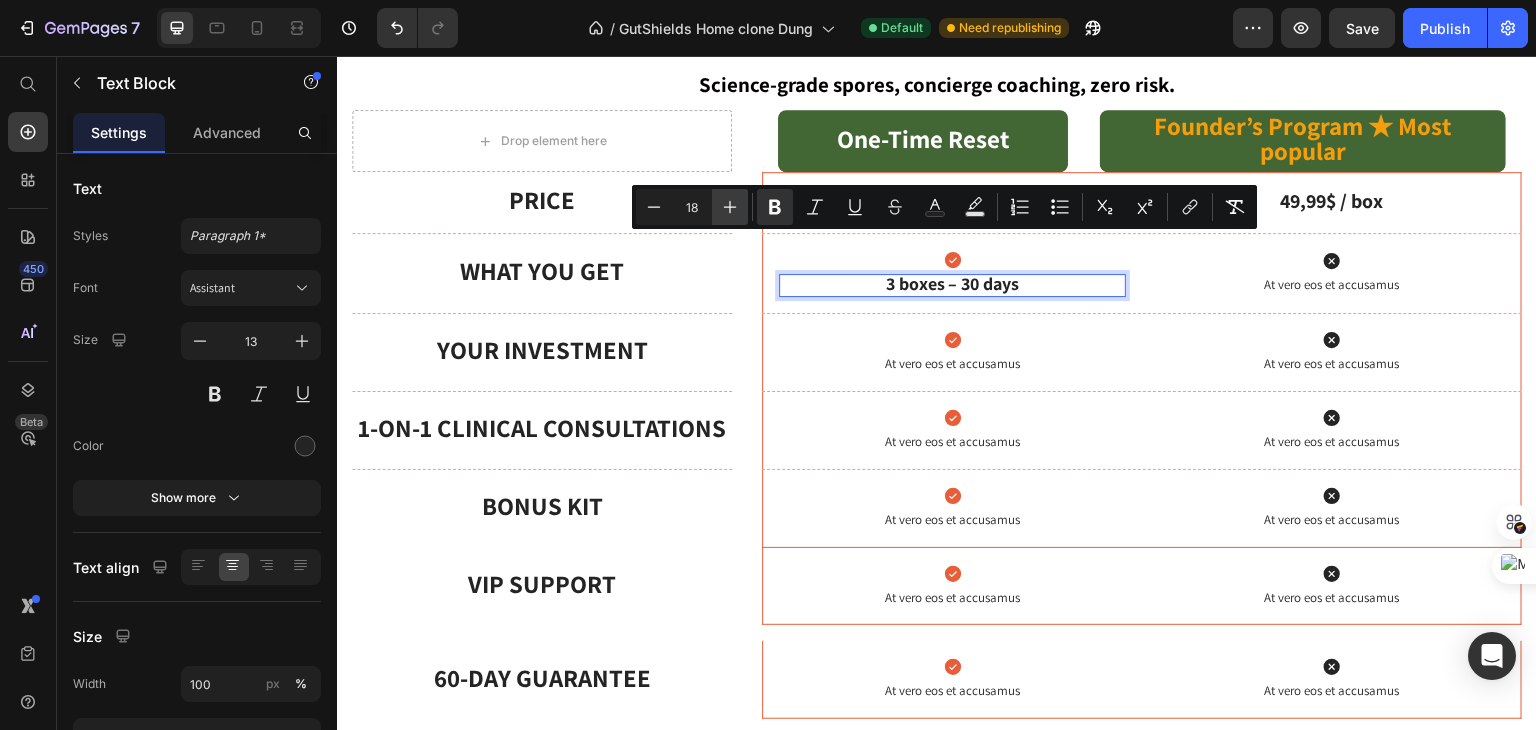 click 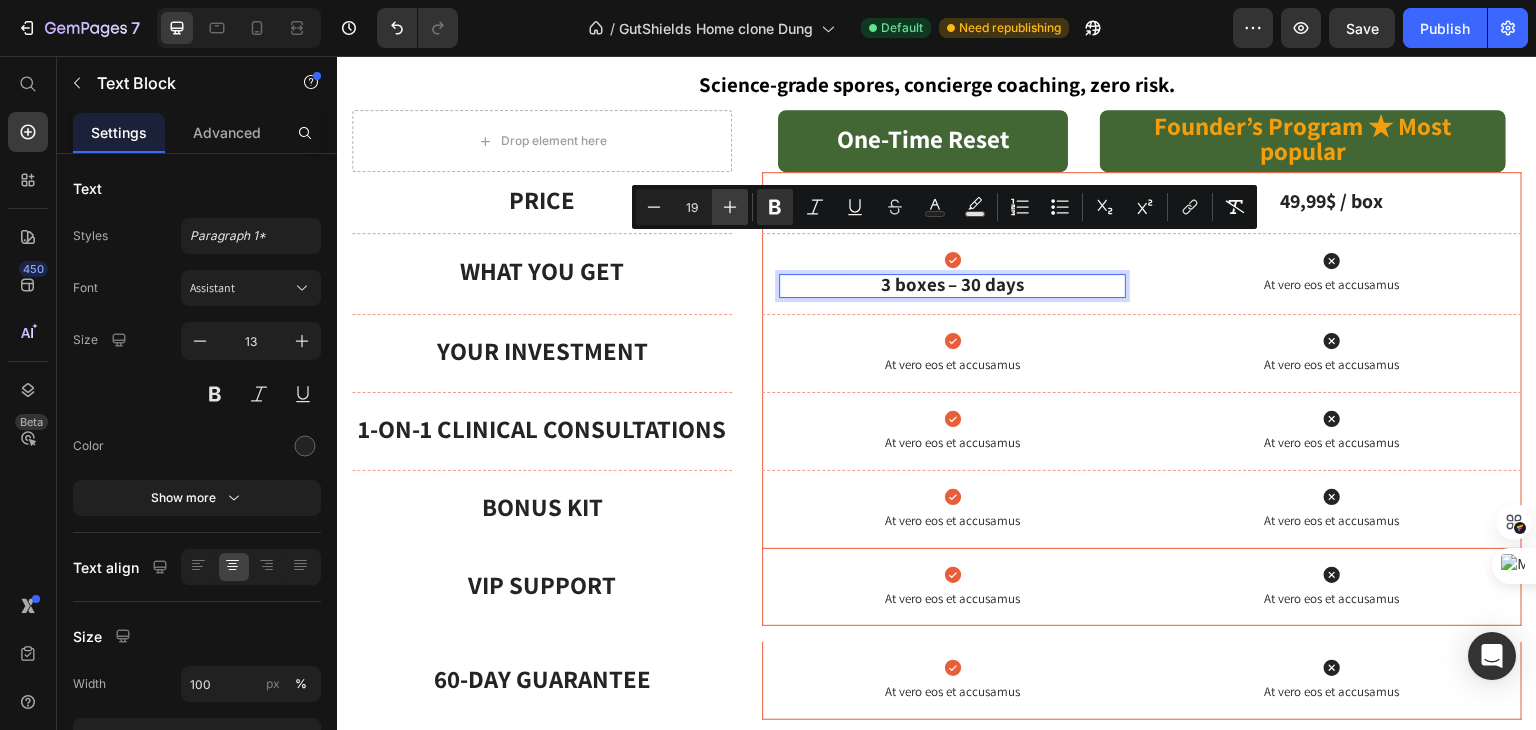click 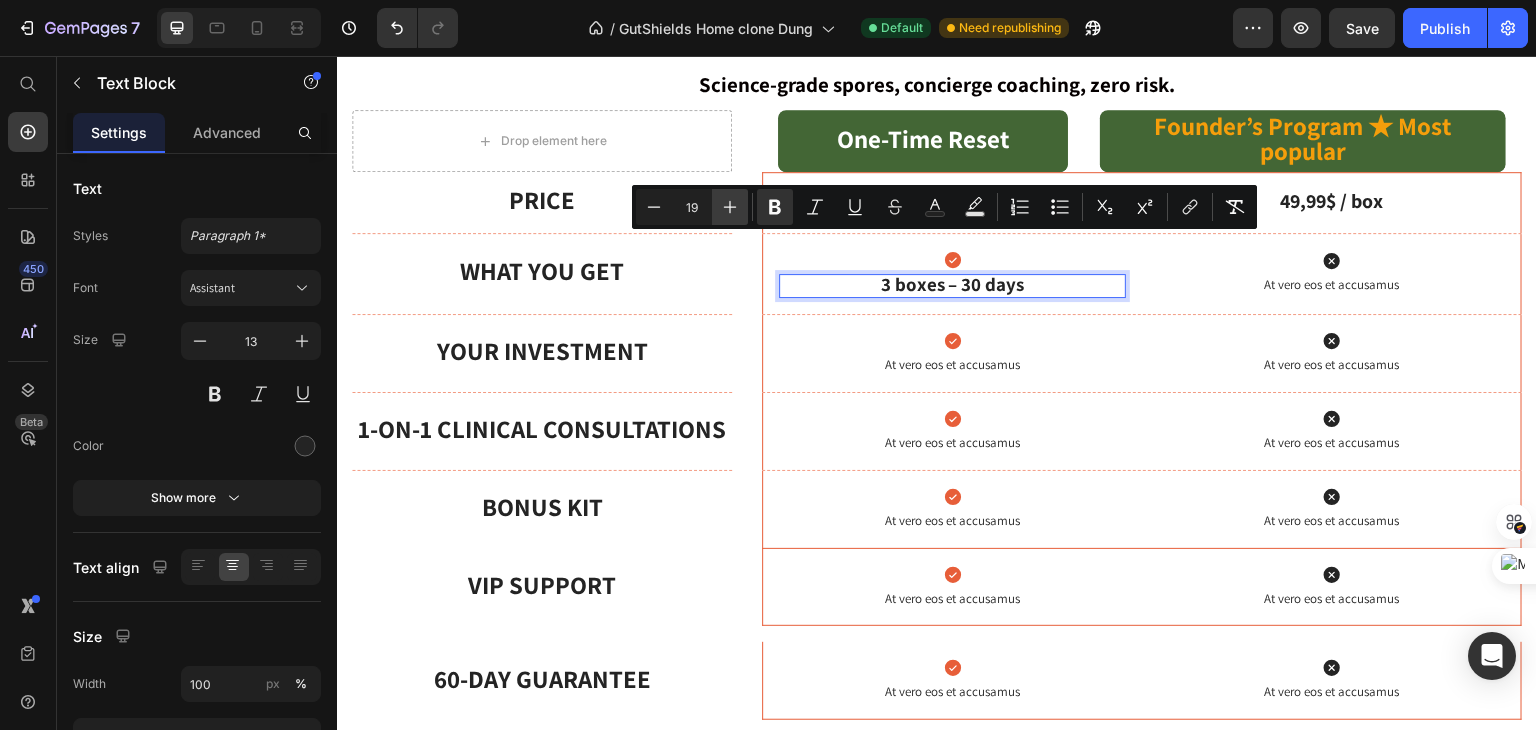 type on "20" 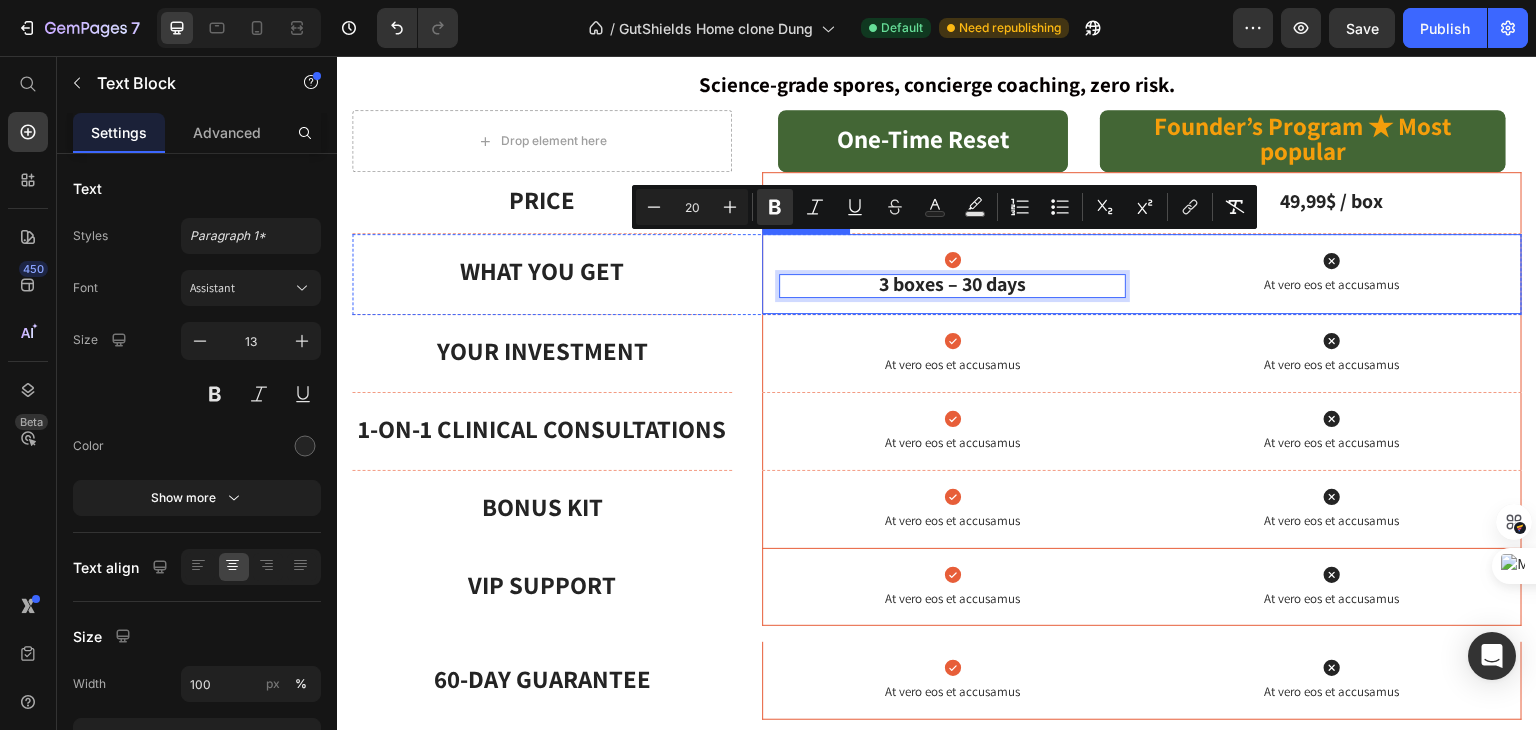 click on "Icon 3 boxes – 30 days Text Block   0
Icon At vero eos et accusamus Text Block" at bounding box center [1142, 274] 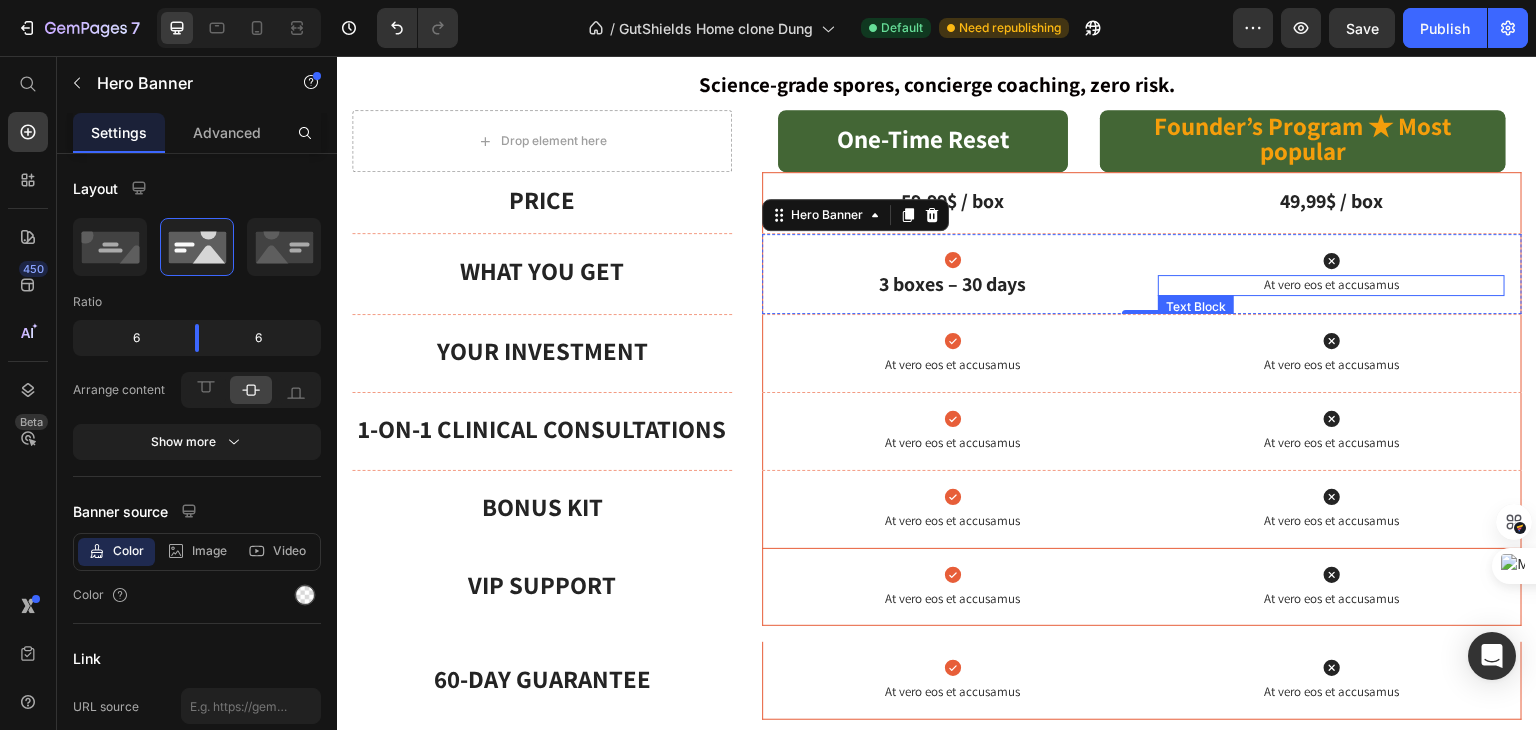 click on "At vero eos et accusamus" at bounding box center (1331, 285) 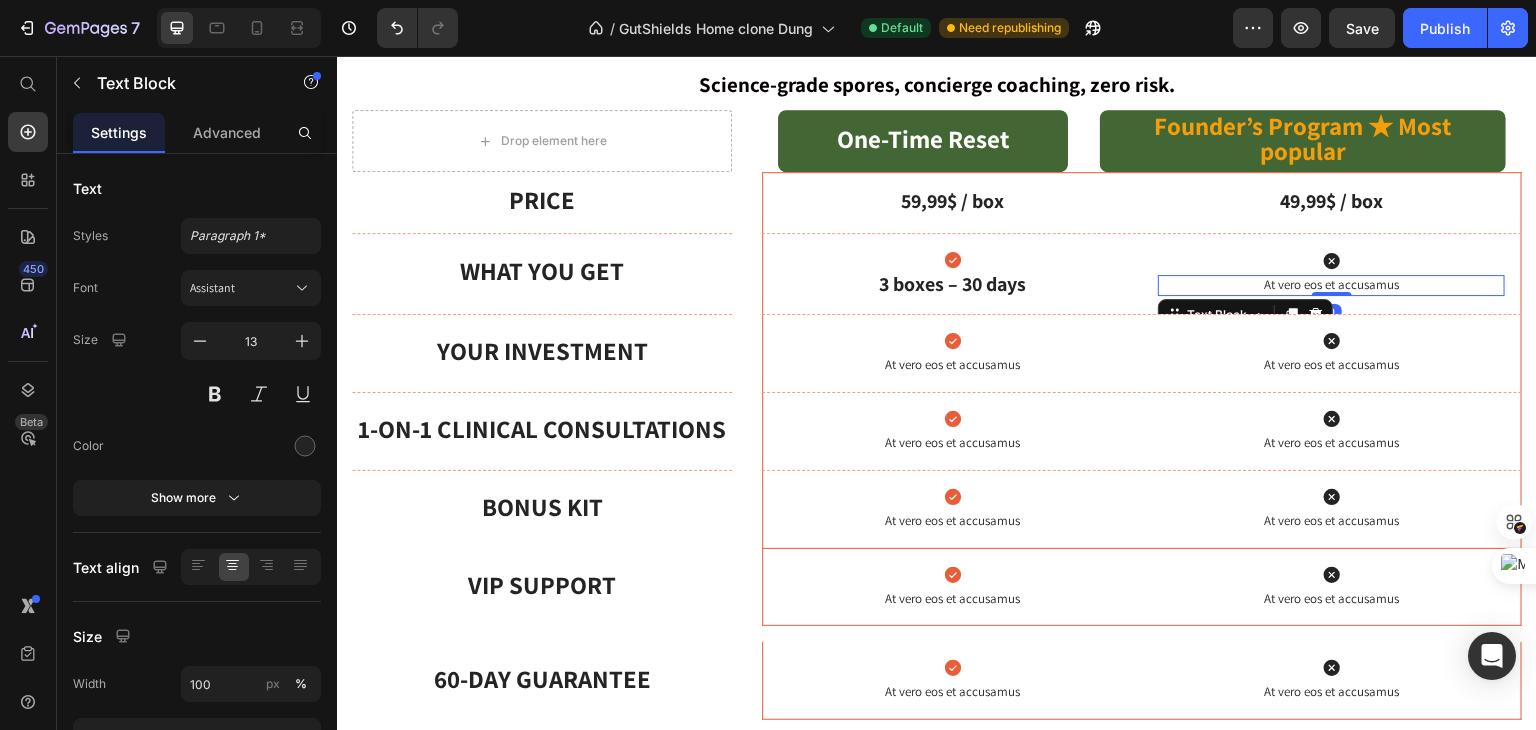 click on "At vero eos et accusamus" at bounding box center (1331, 285) 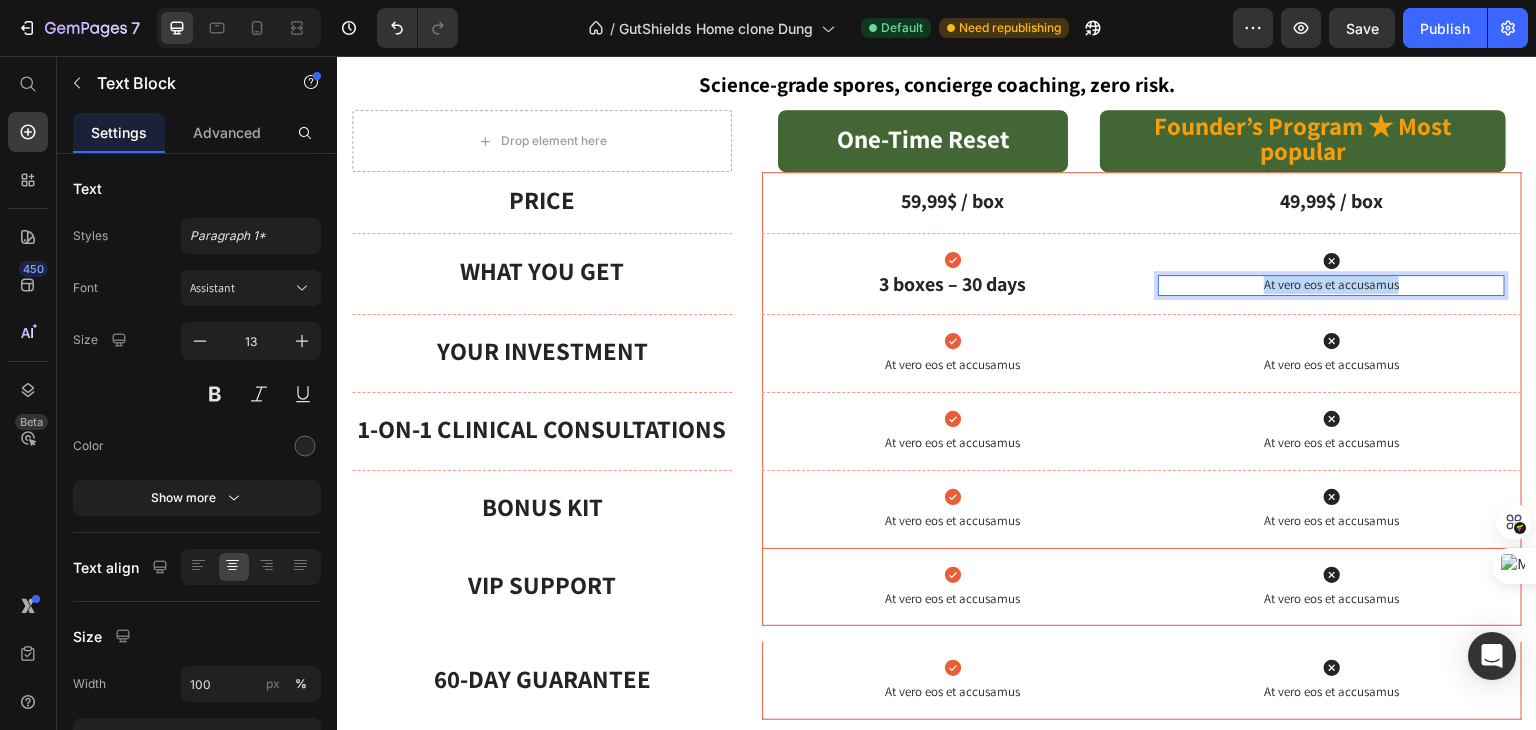 click on "At vero eos et accusamus" at bounding box center [1331, 285] 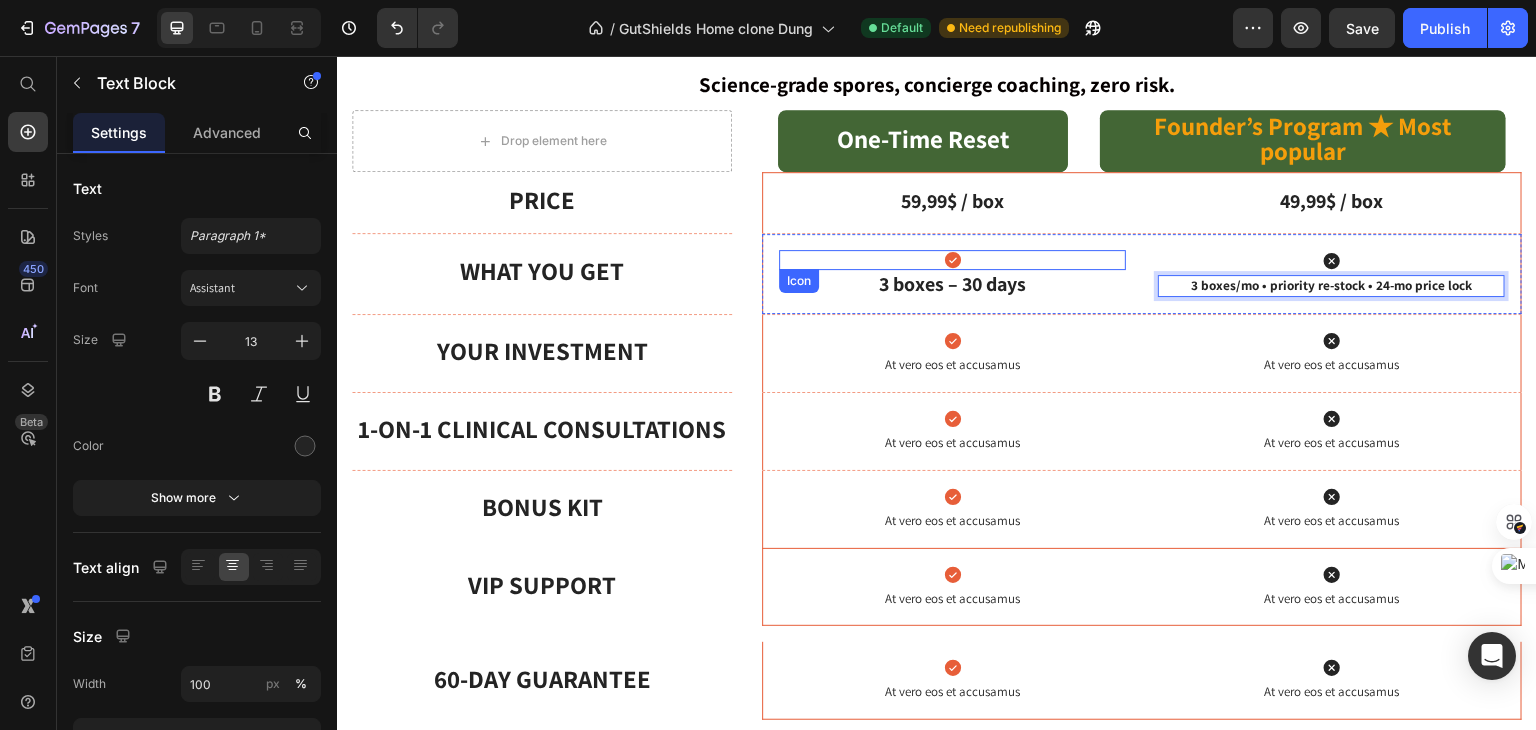 click 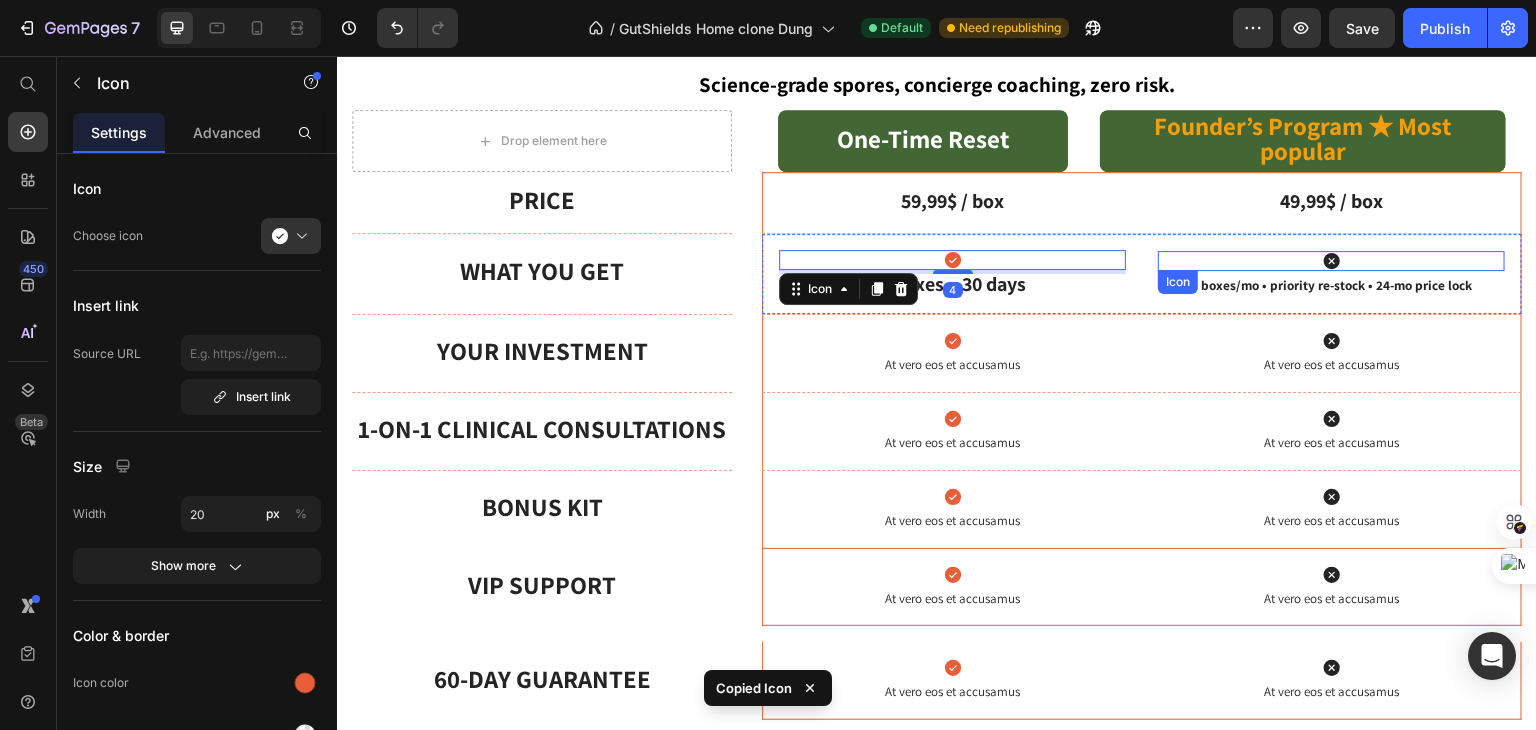 click on "Icon" at bounding box center (1331, 261) 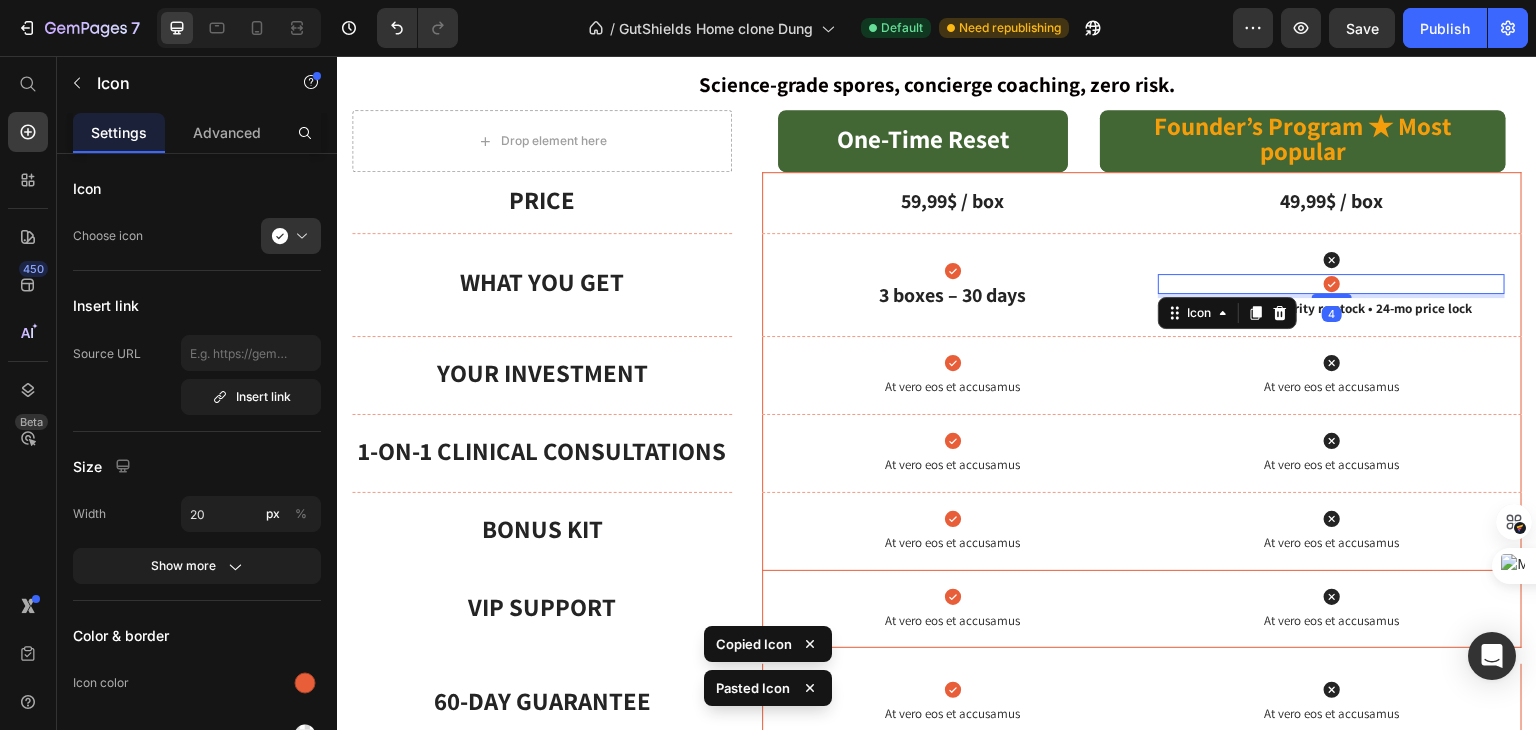 click on "Icon" at bounding box center [1331, 260] 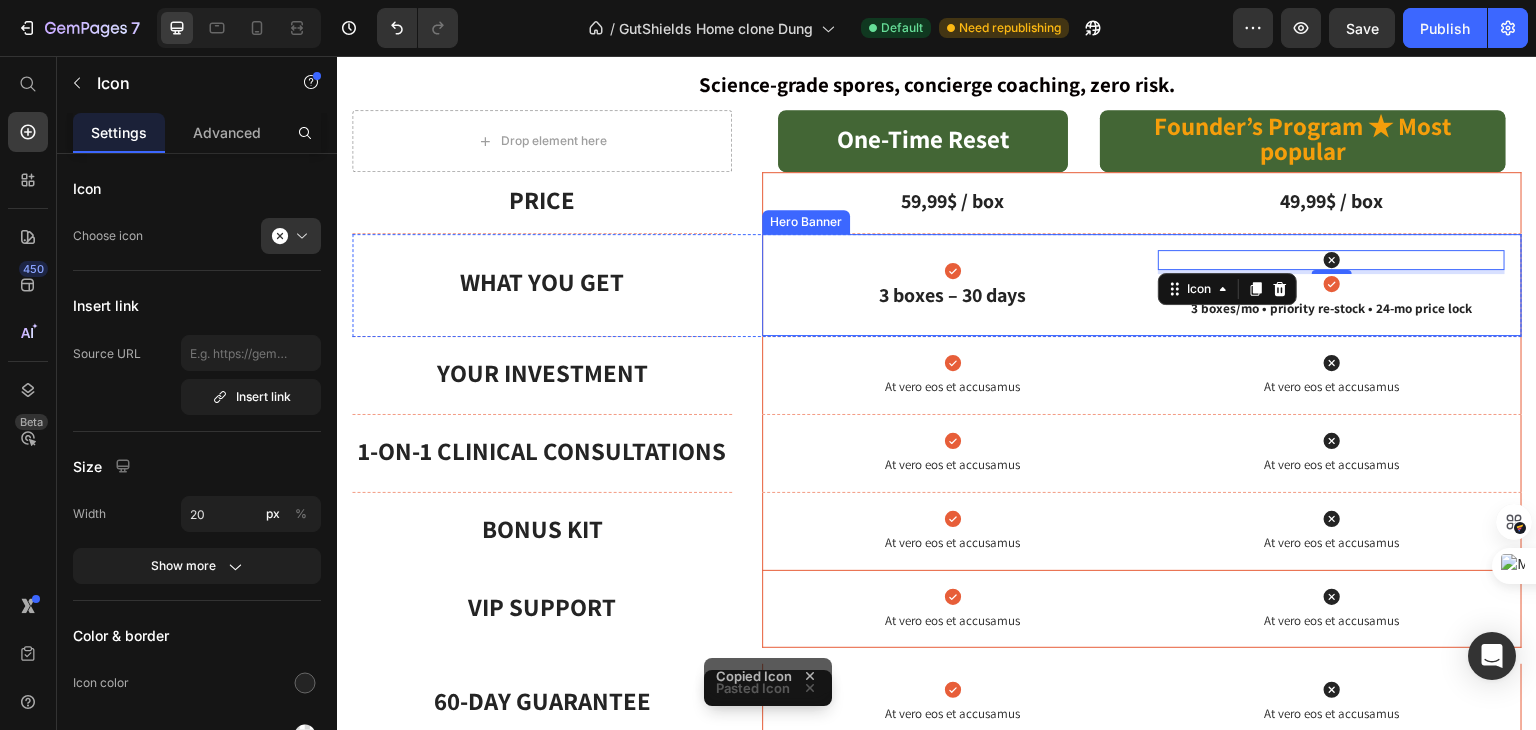 click on "Icon 3 boxes – 30 days Text Block" at bounding box center [952, 285] 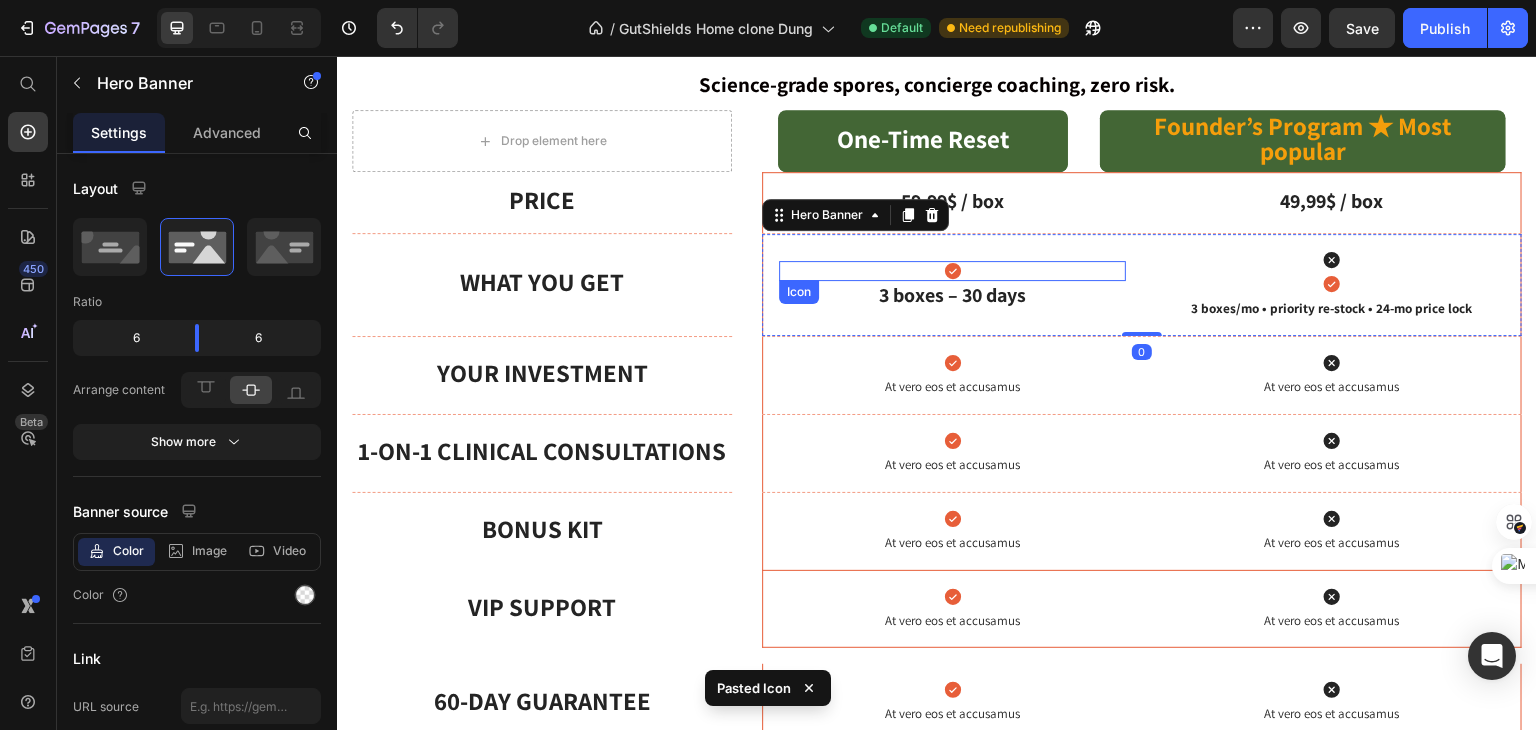 click on "Icon" at bounding box center (952, 271) 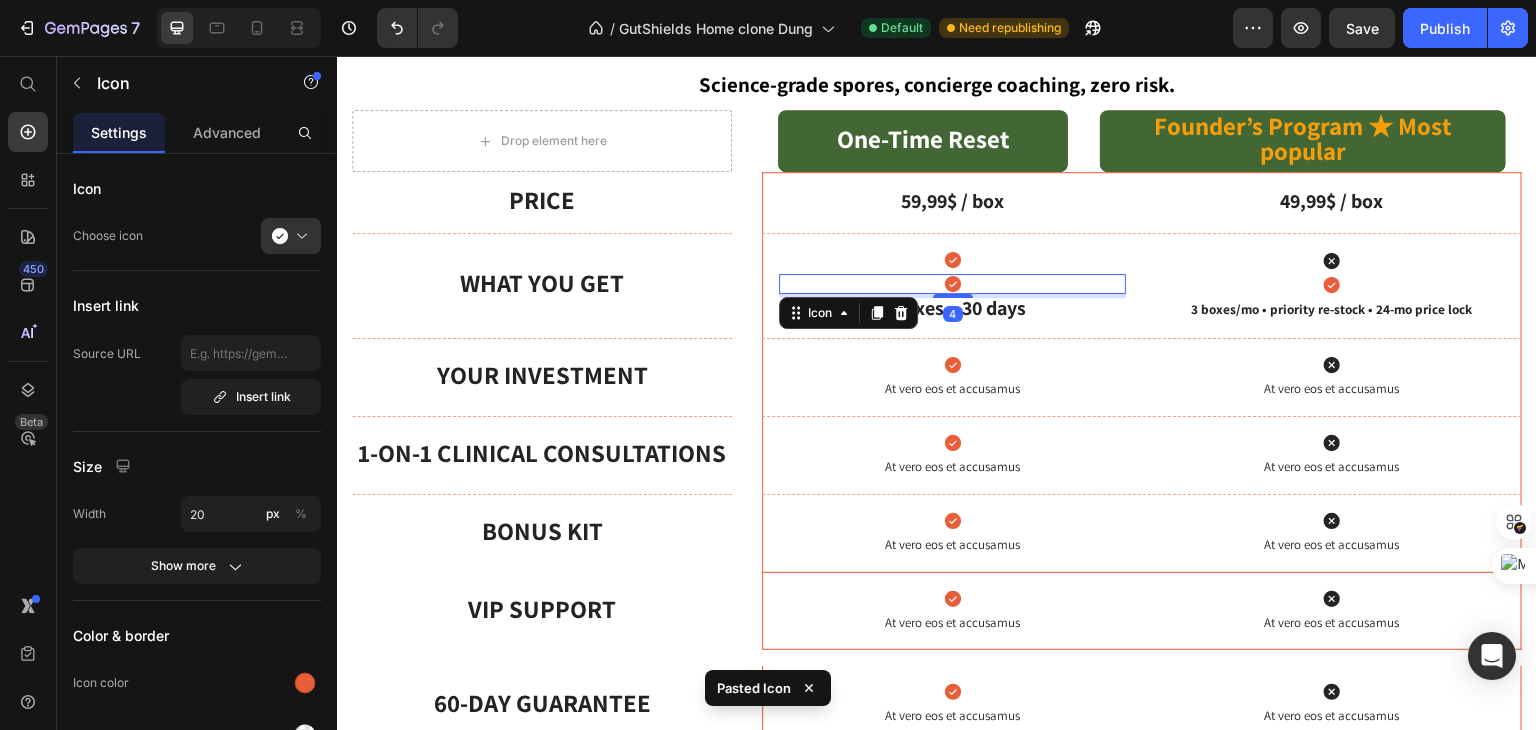 click on "Icon   4" at bounding box center (952, 284) 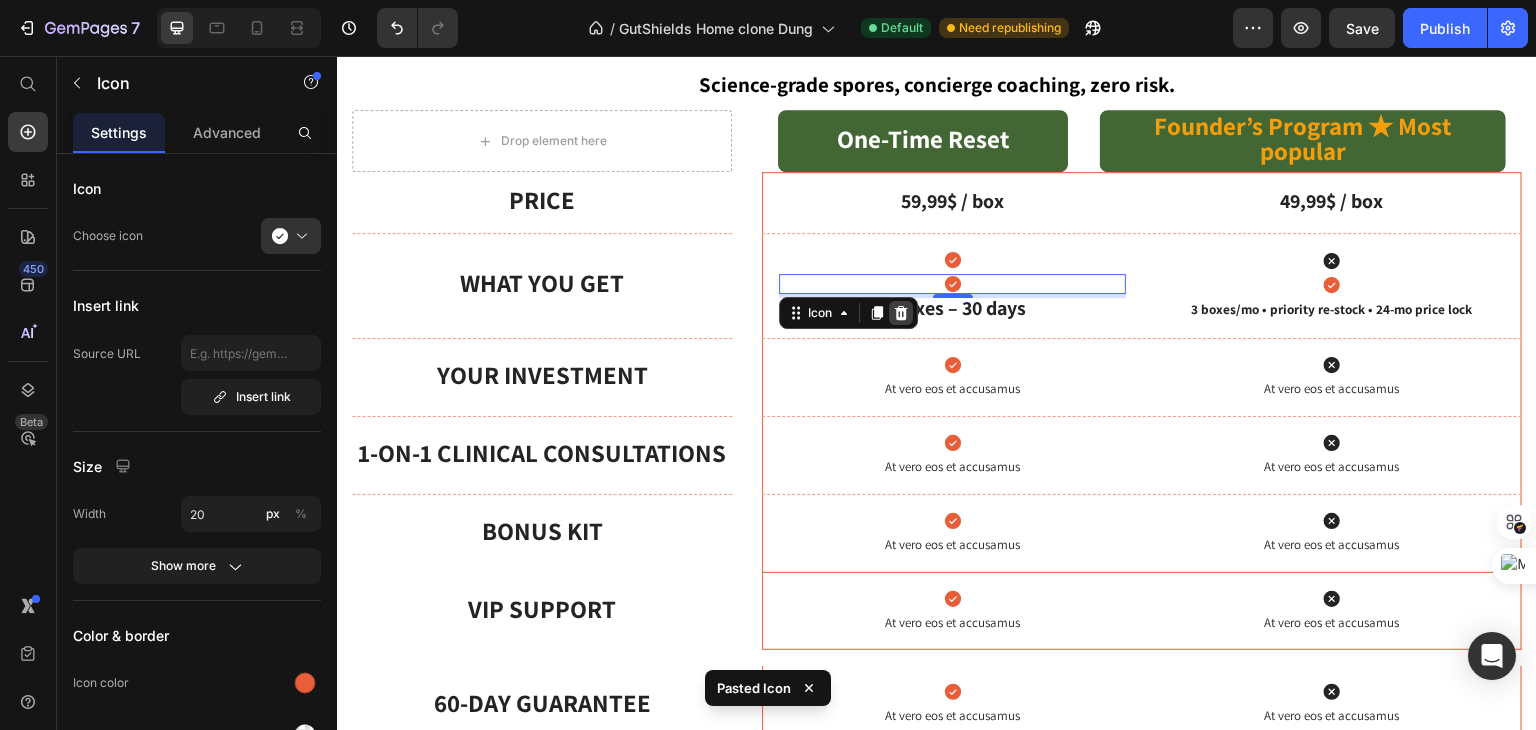 click 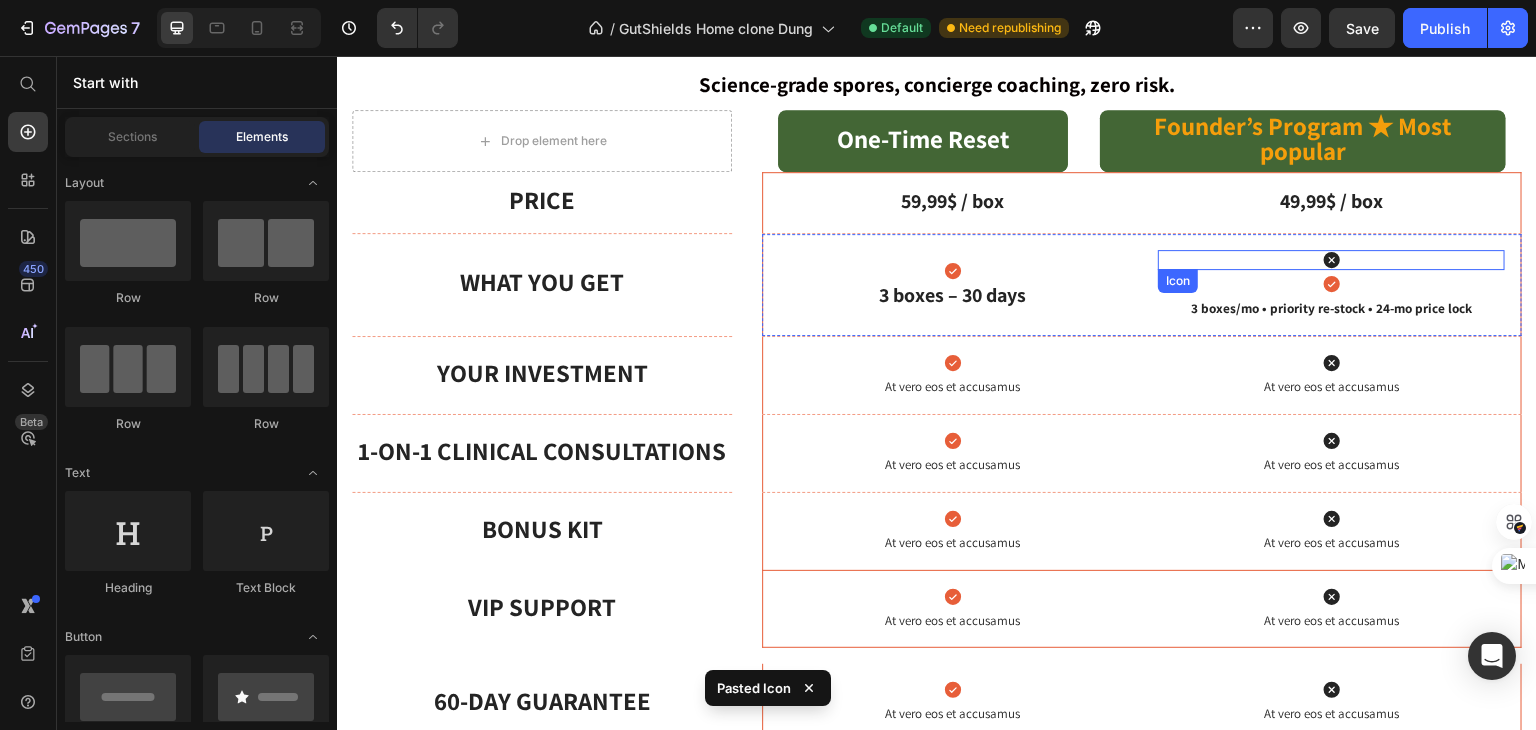 click on "Icon" at bounding box center [1331, 260] 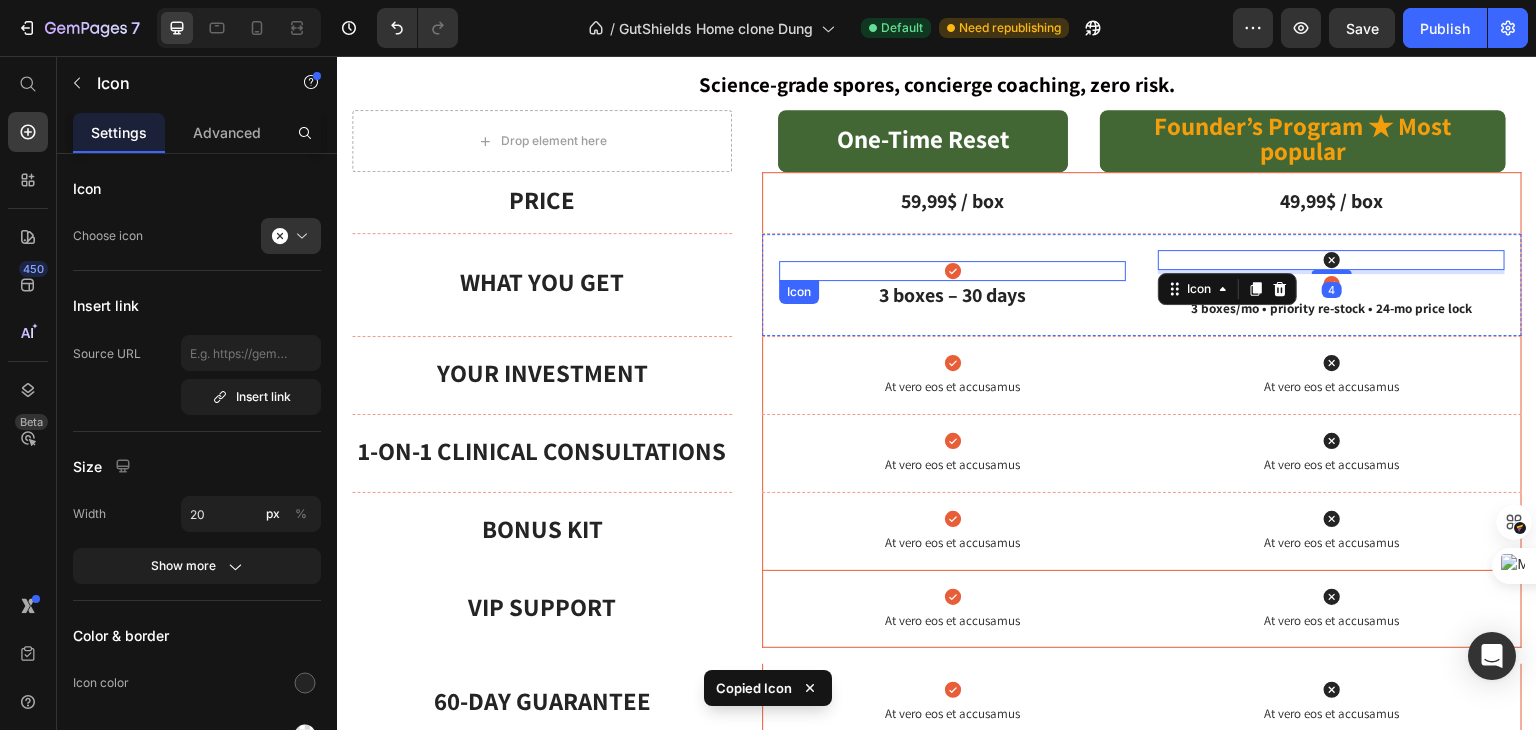 click on "Icon" at bounding box center [952, 271] 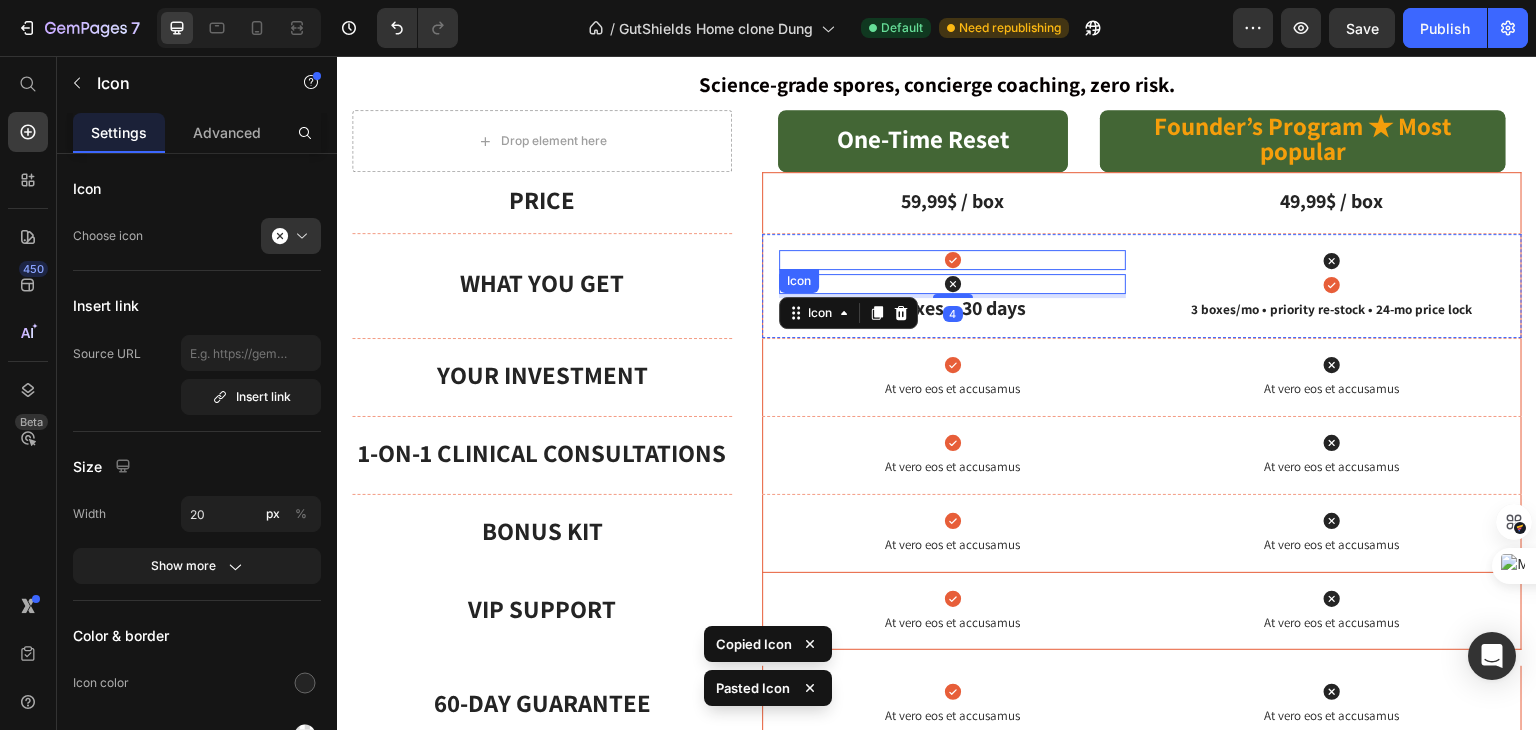 click on "Icon" at bounding box center [952, 260] 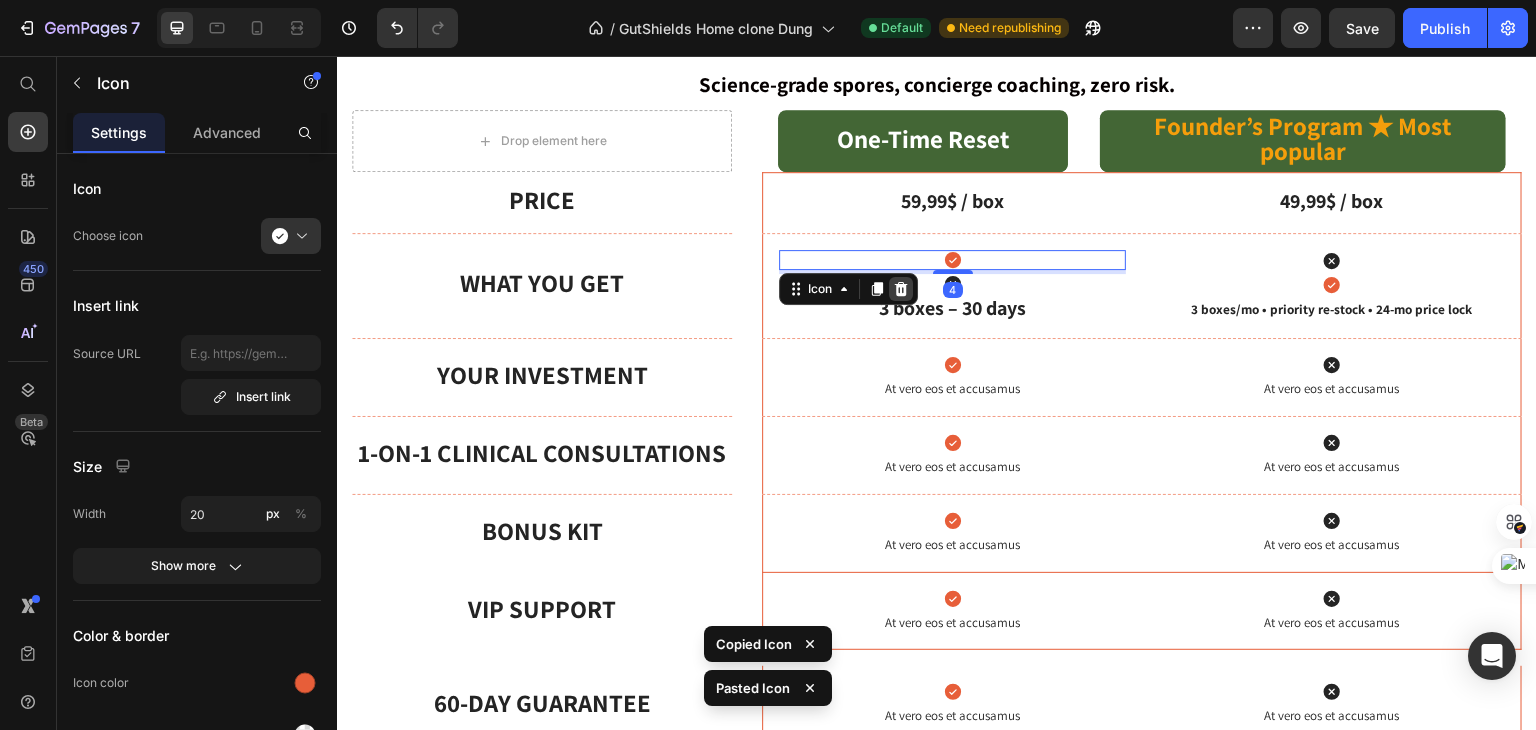 click 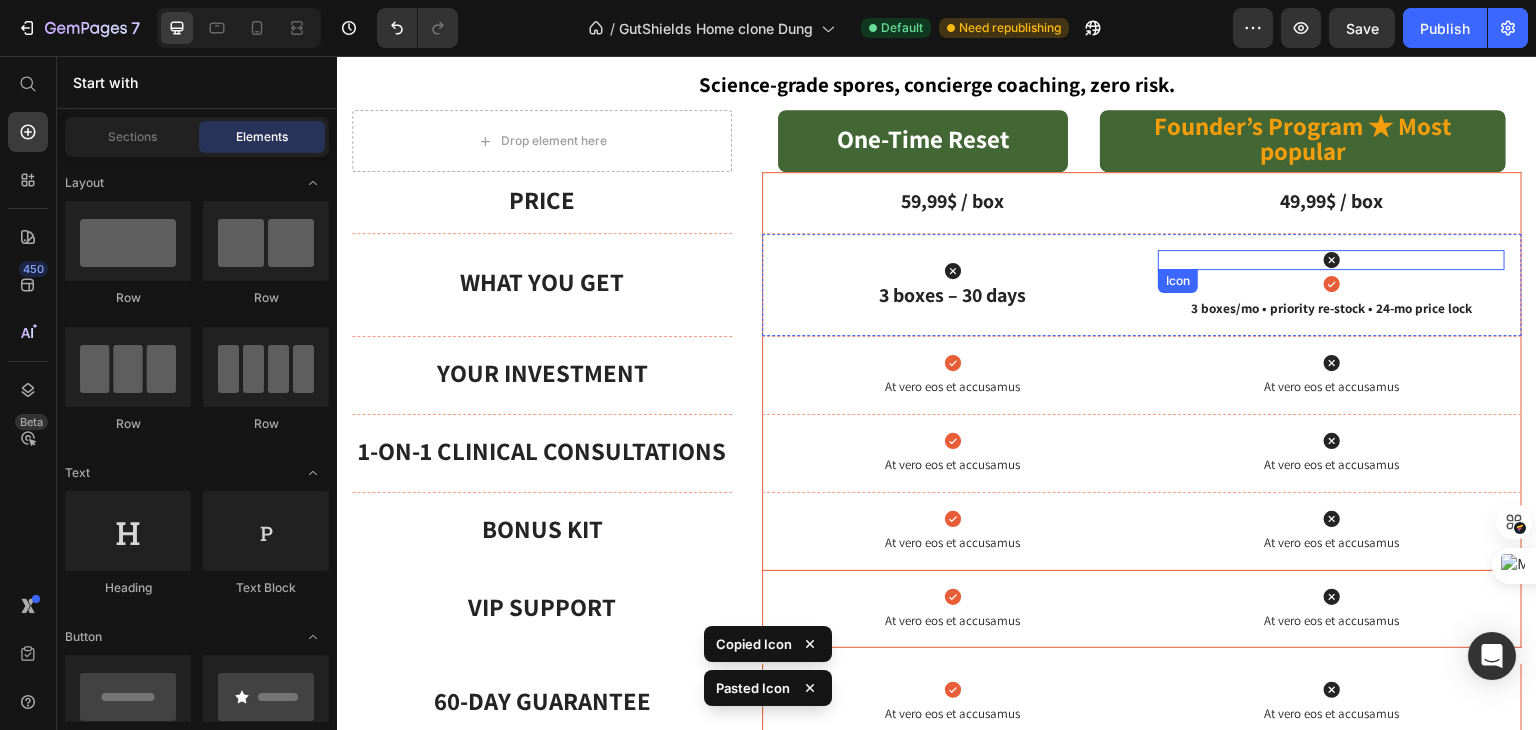 click on "Icon" at bounding box center [1331, 260] 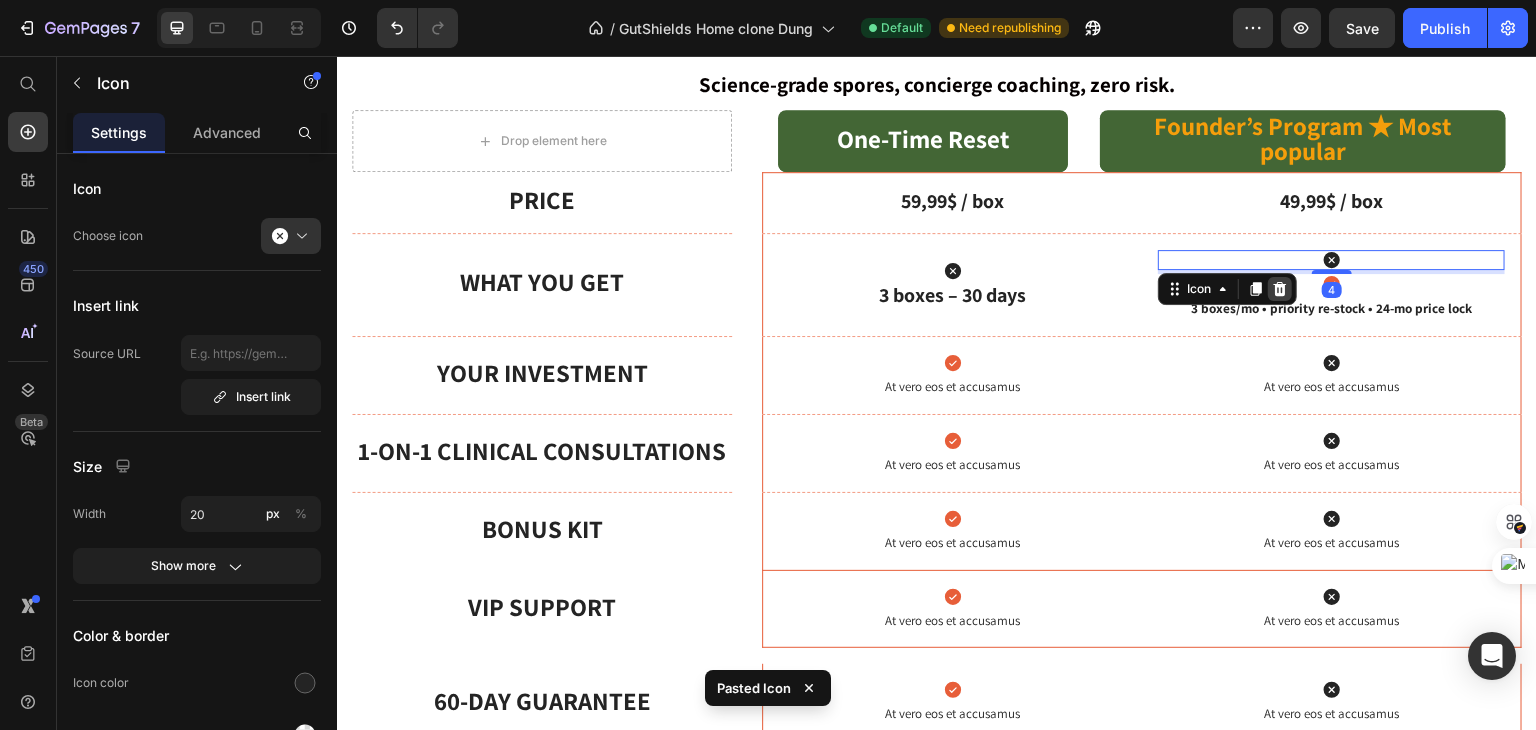 click 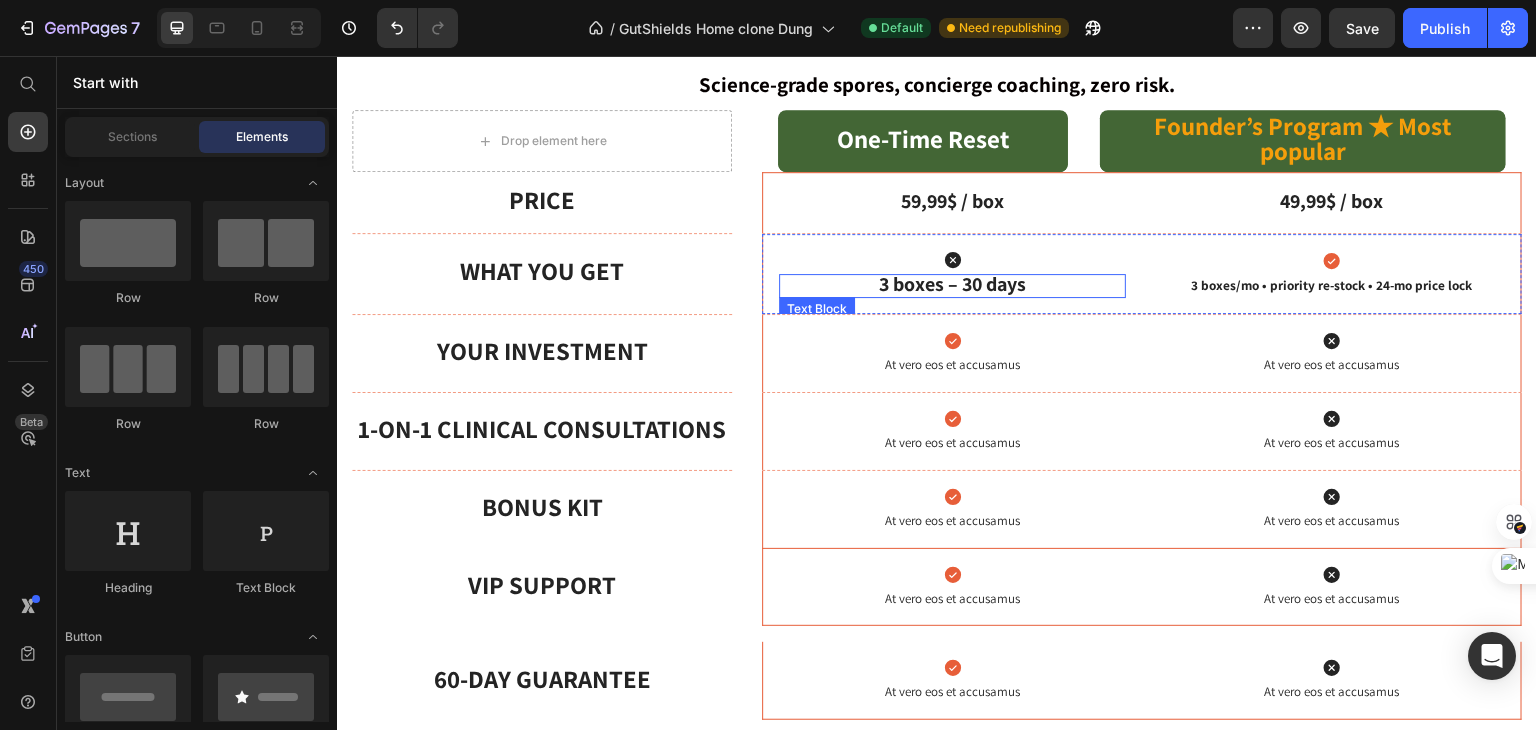 click on "3 boxes – 30 days" at bounding box center [952, 284] 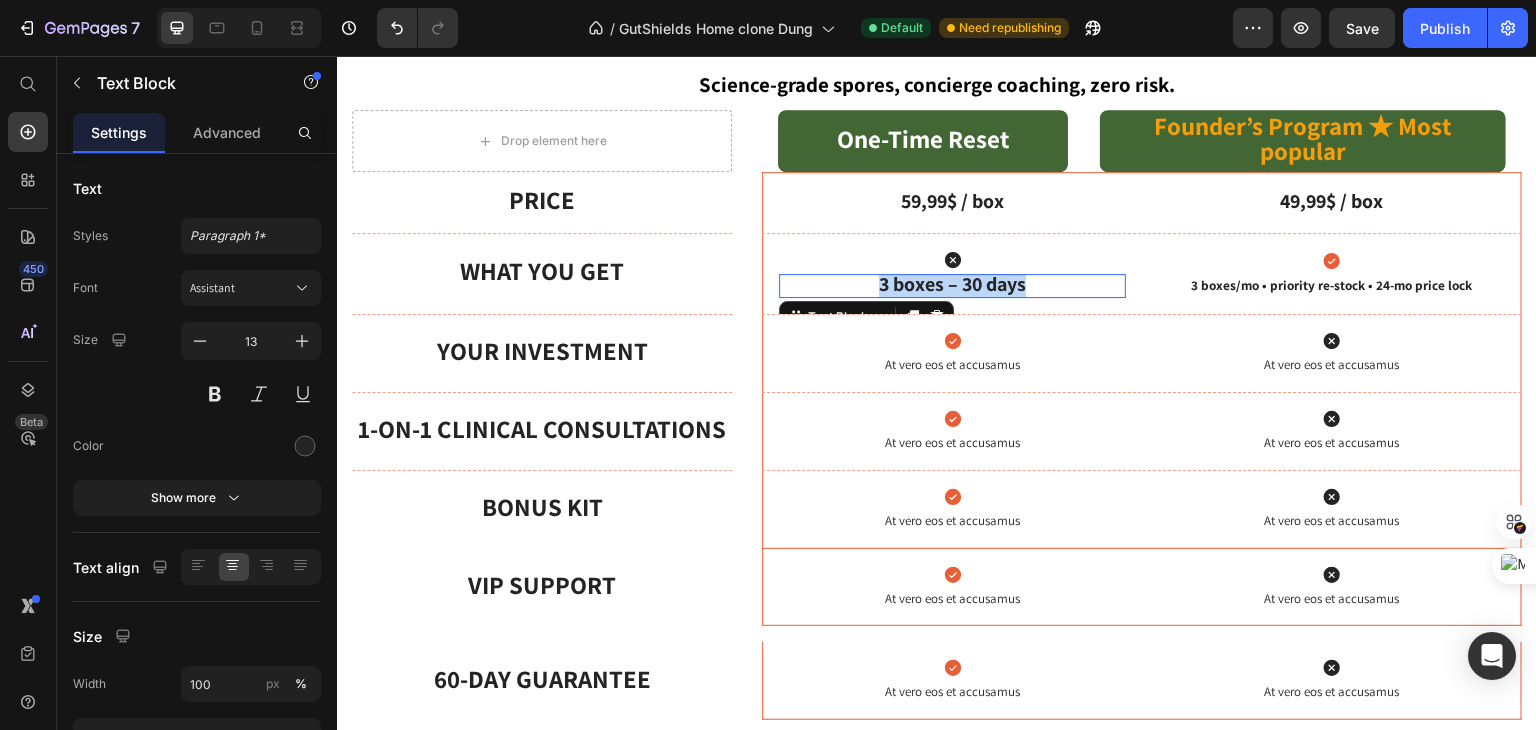 click on "3 boxes – 30 days" at bounding box center [952, 284] 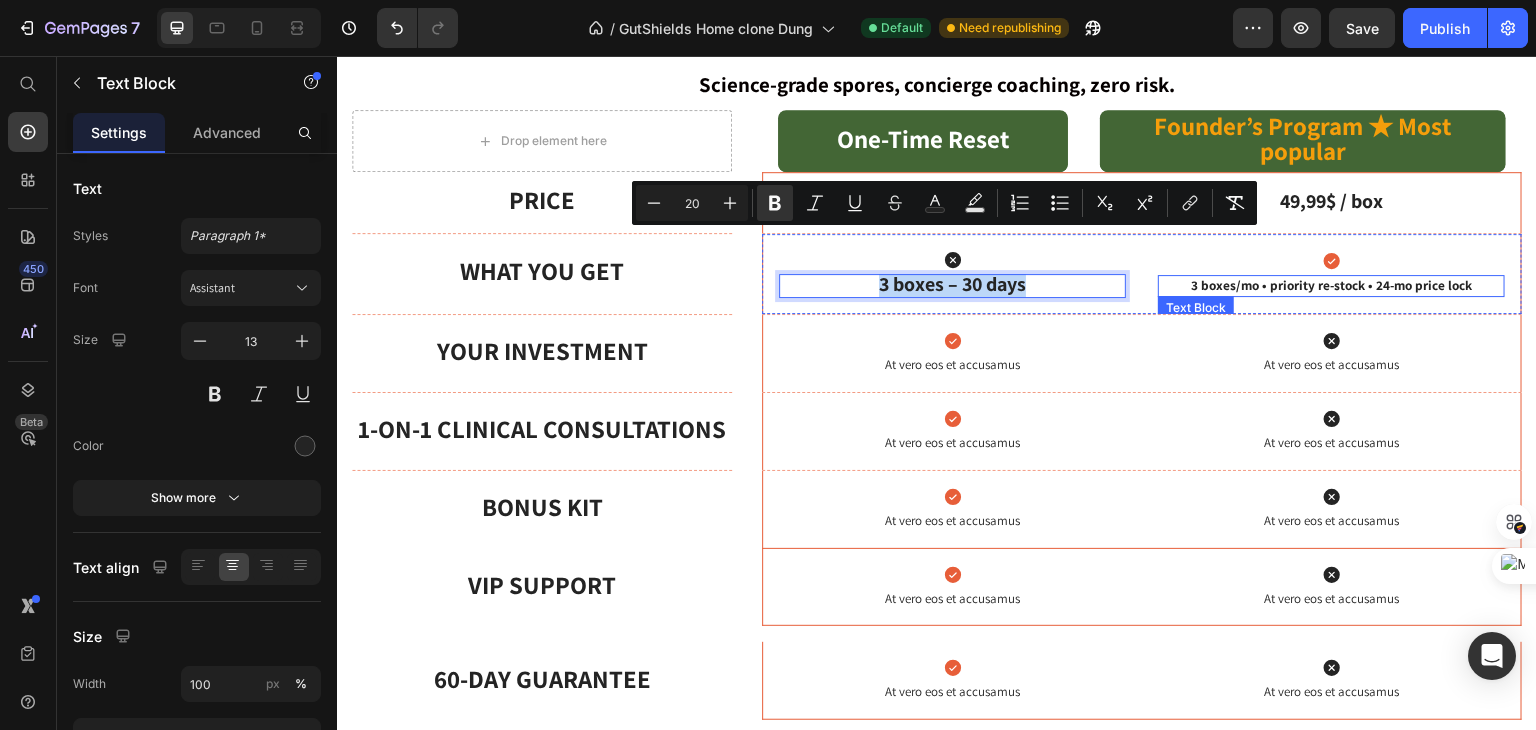 click on "3 boxes/mo • priority re-stock • 24-mo price lock" at bounding box center (1331, 285) 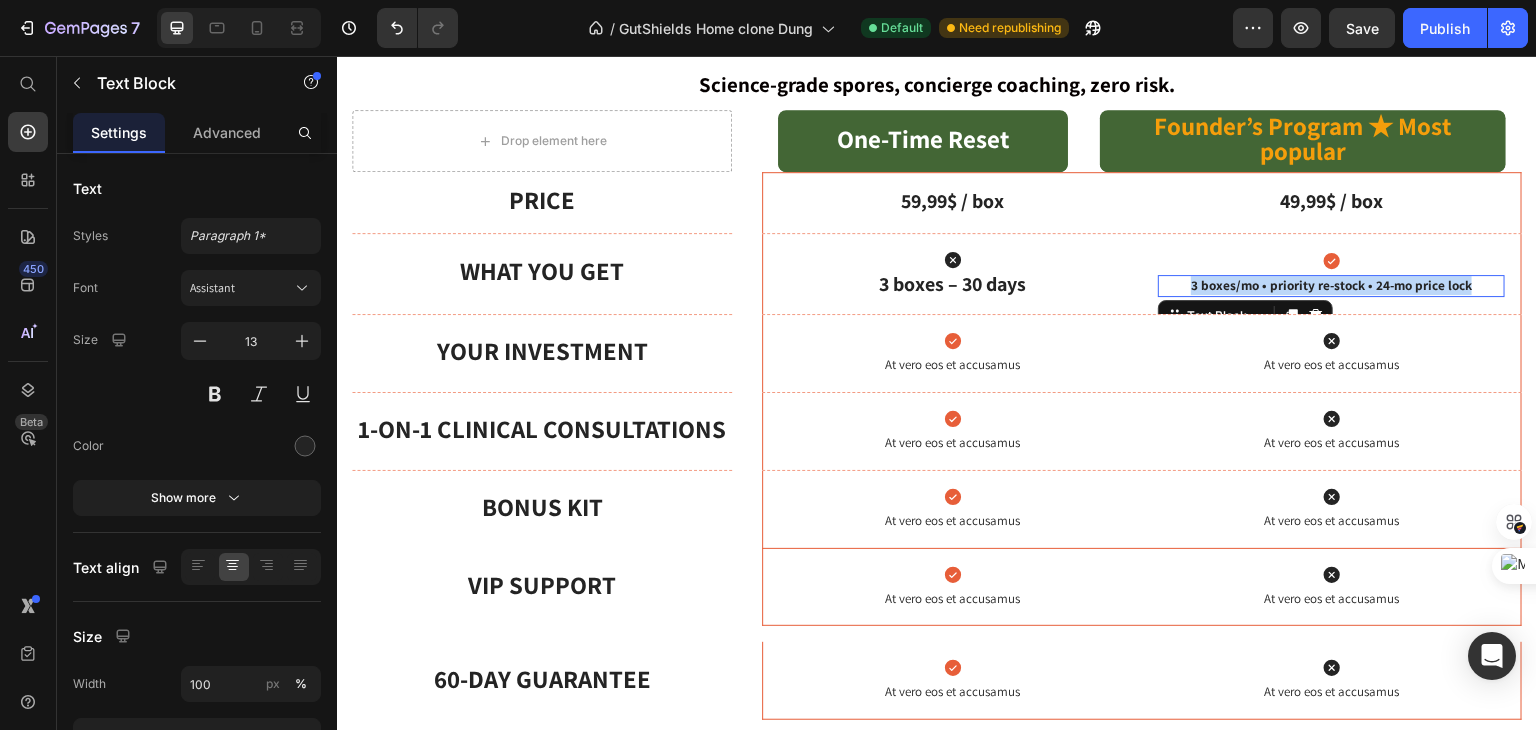 click on "3 boxes/mo • priority re-stock • 24-mo price lock" at bounding box center [1331, 285] 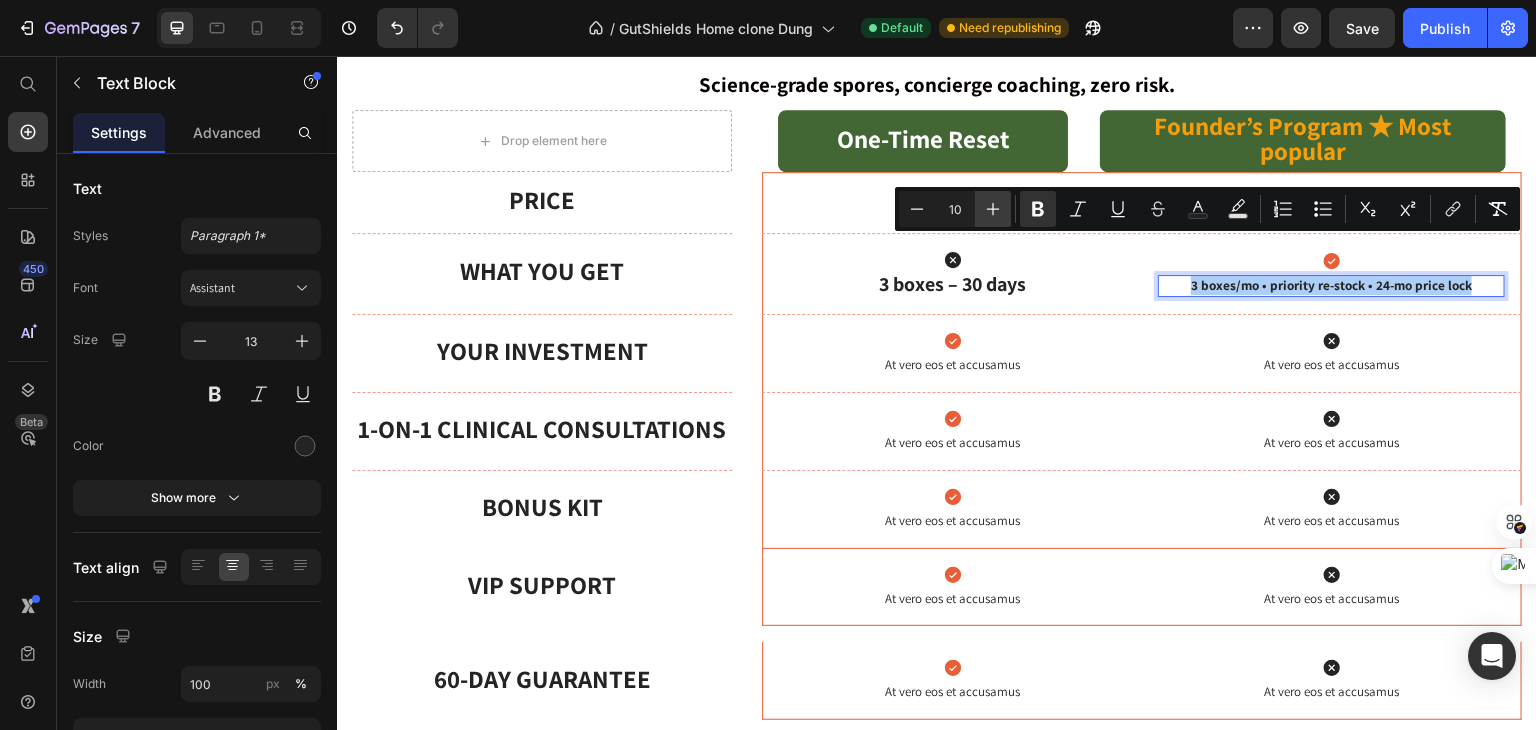 click 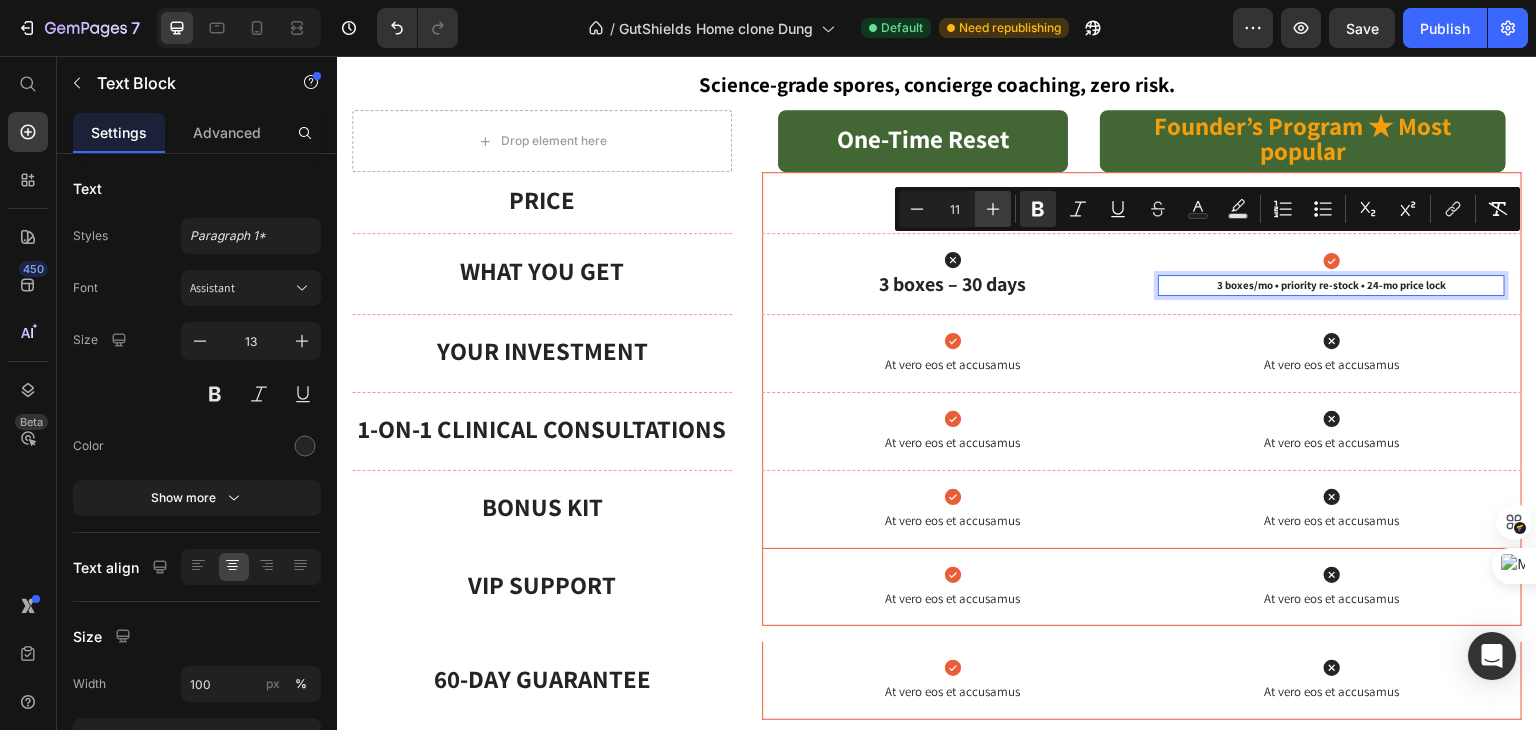 click 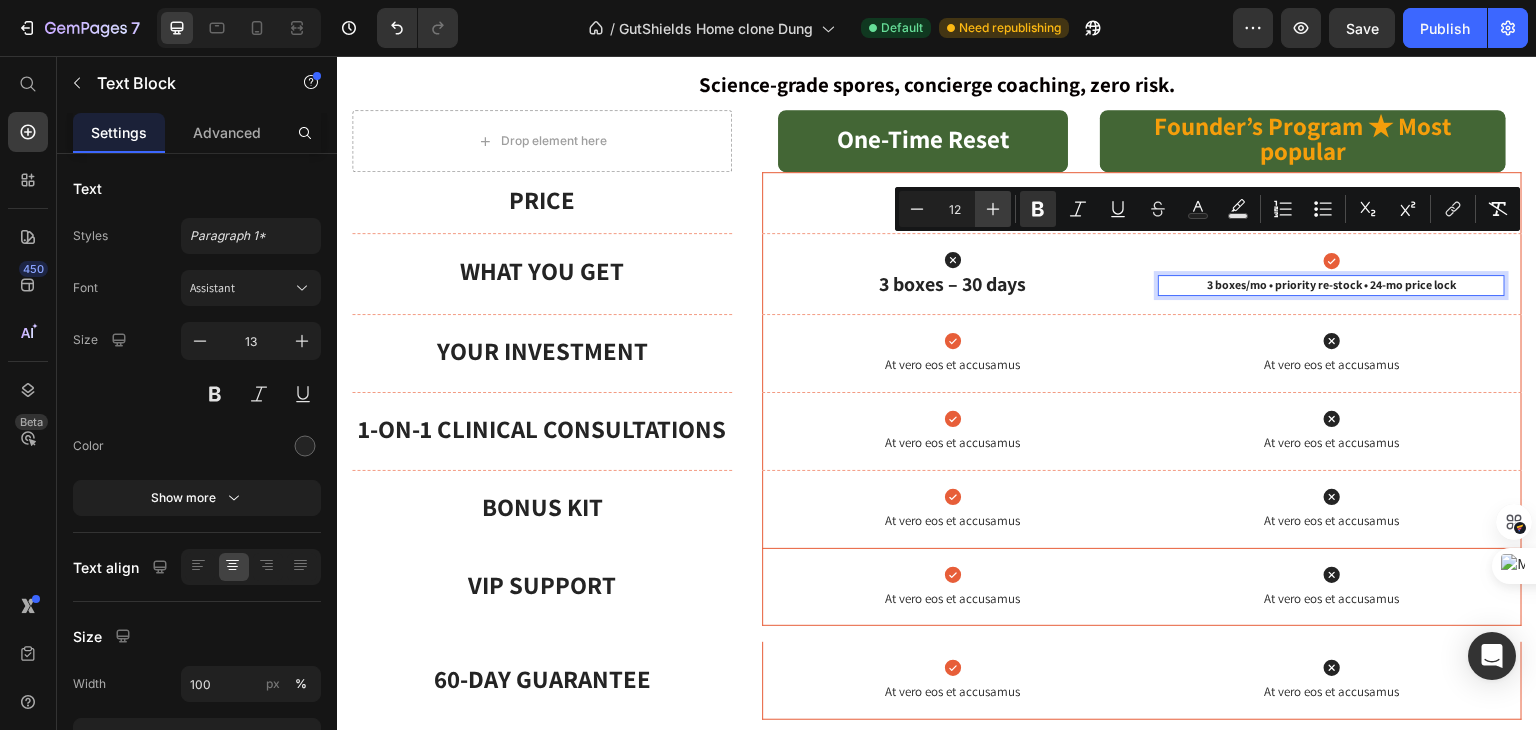 click 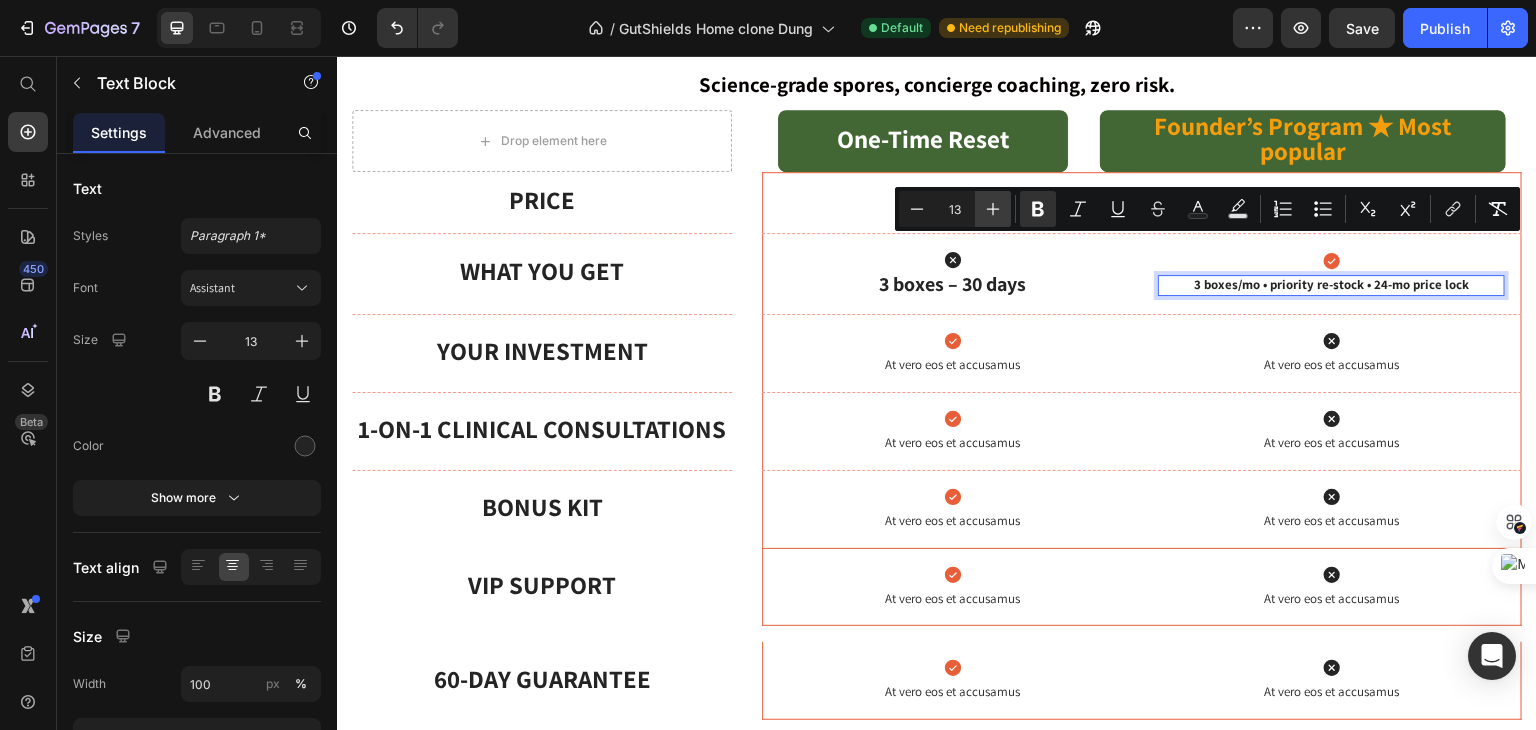 click 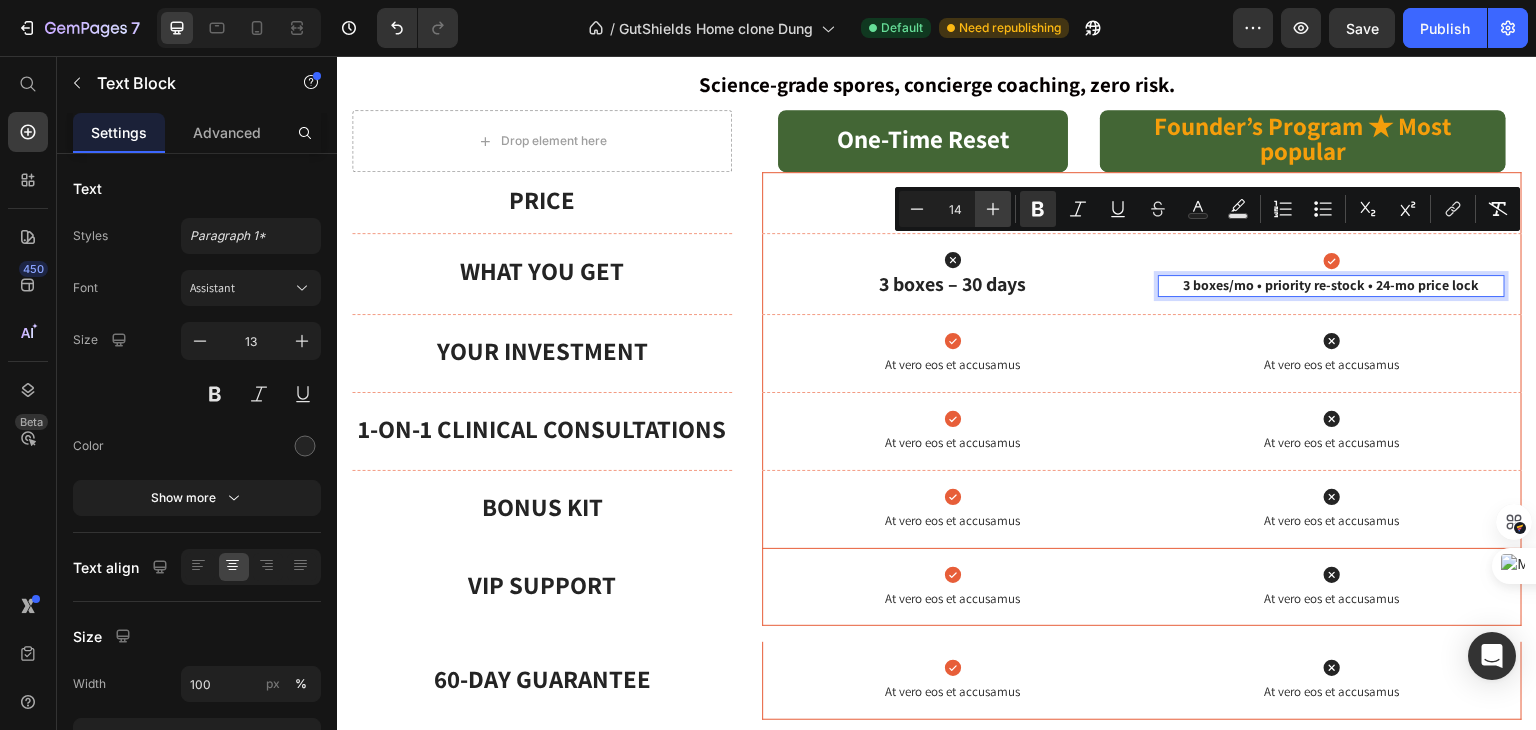 click 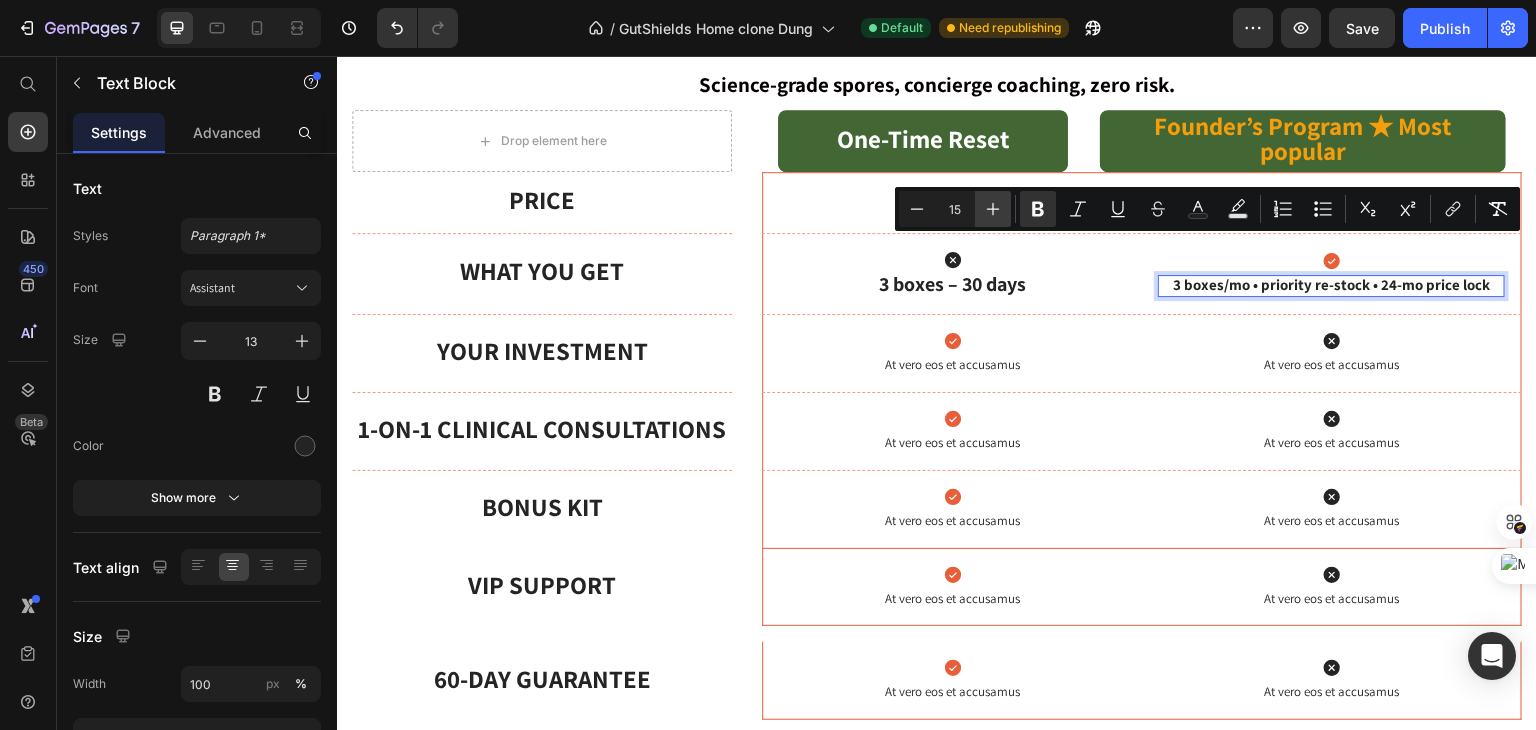 click 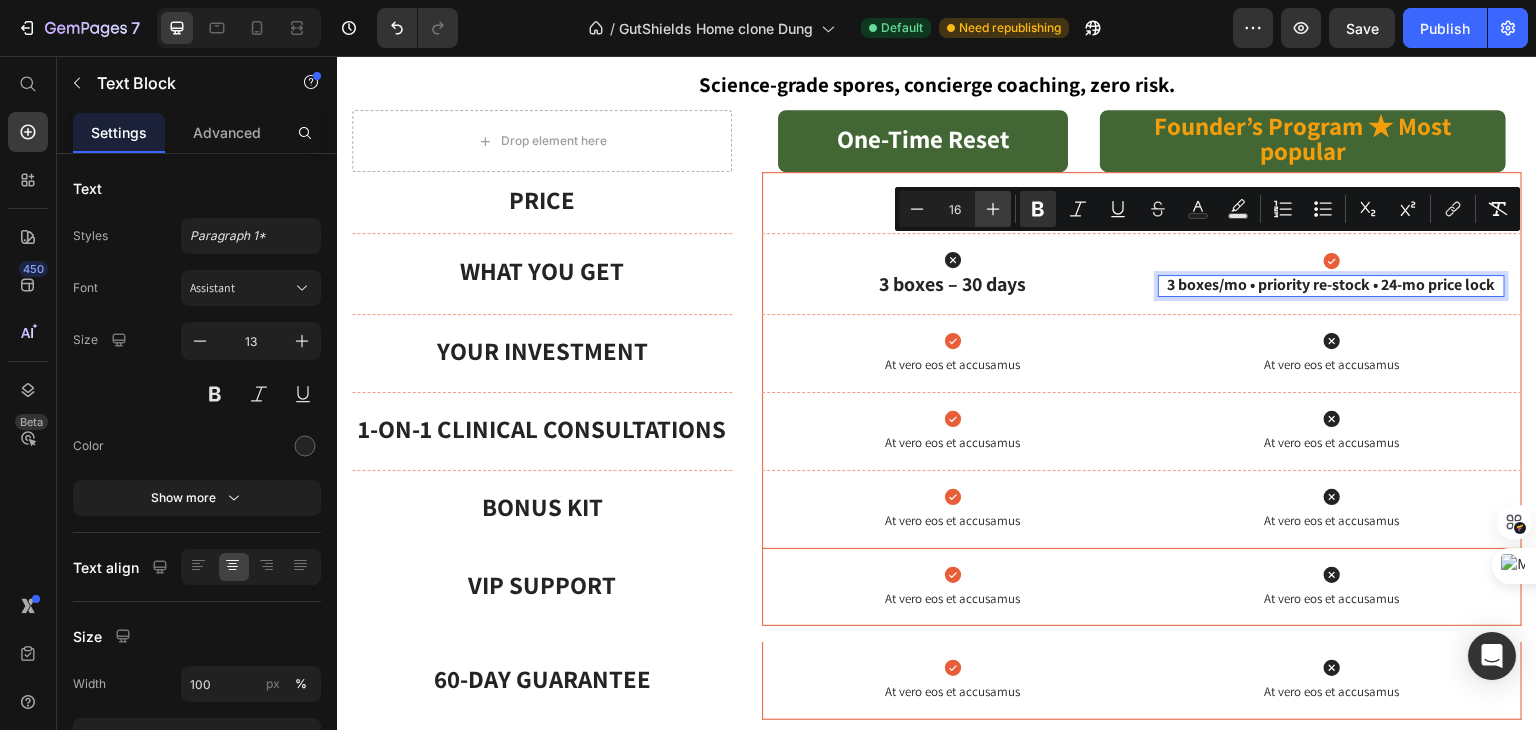 click 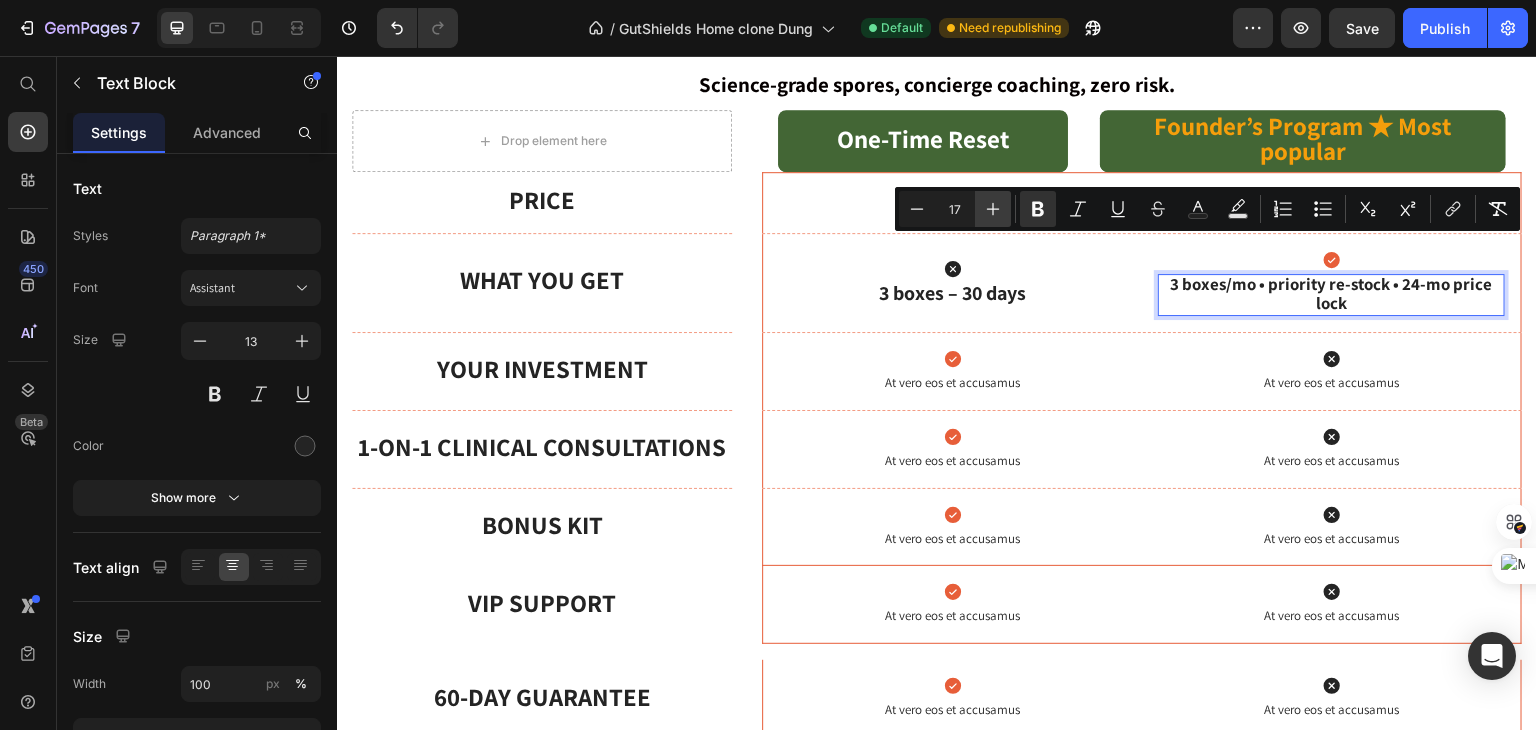 click 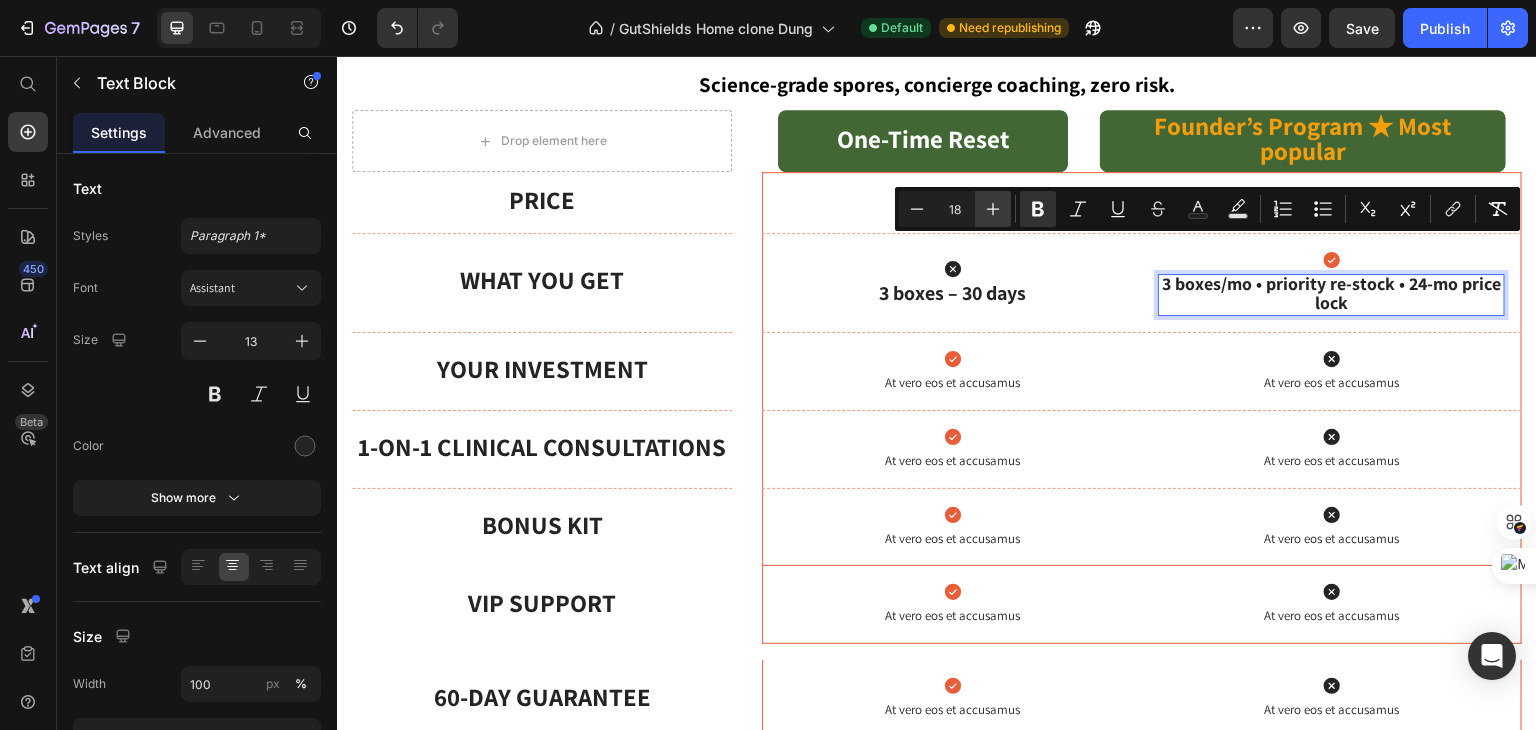 click 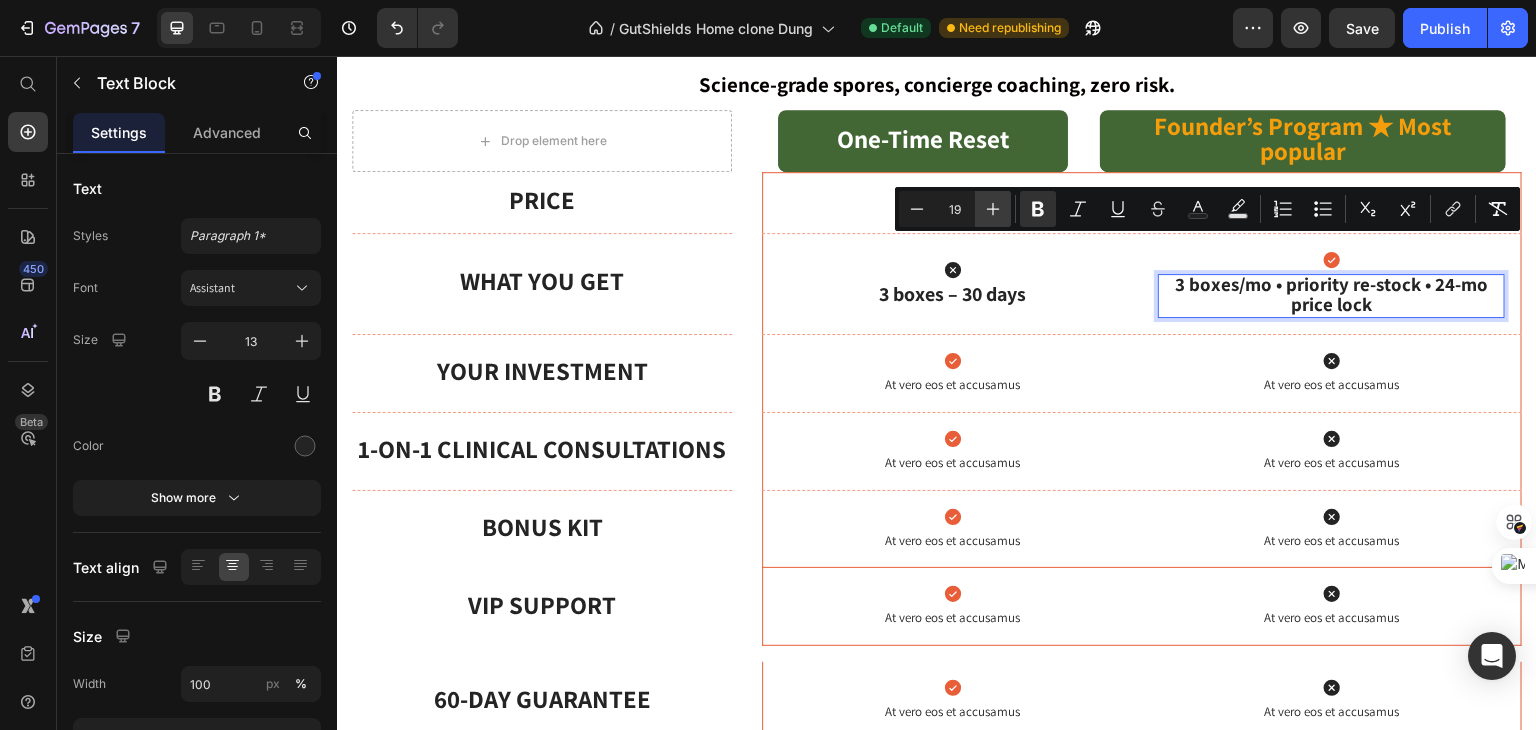 click 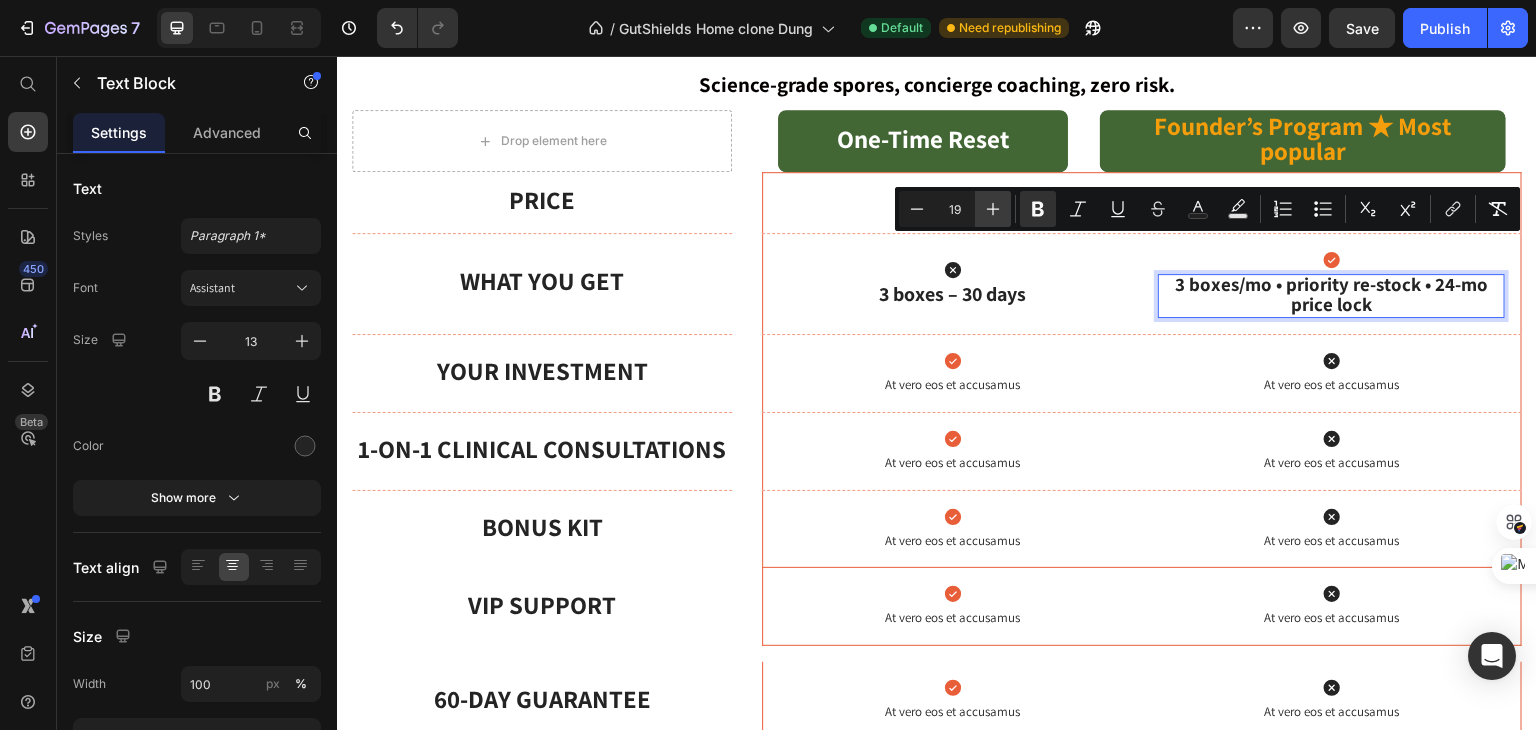 type on "20" 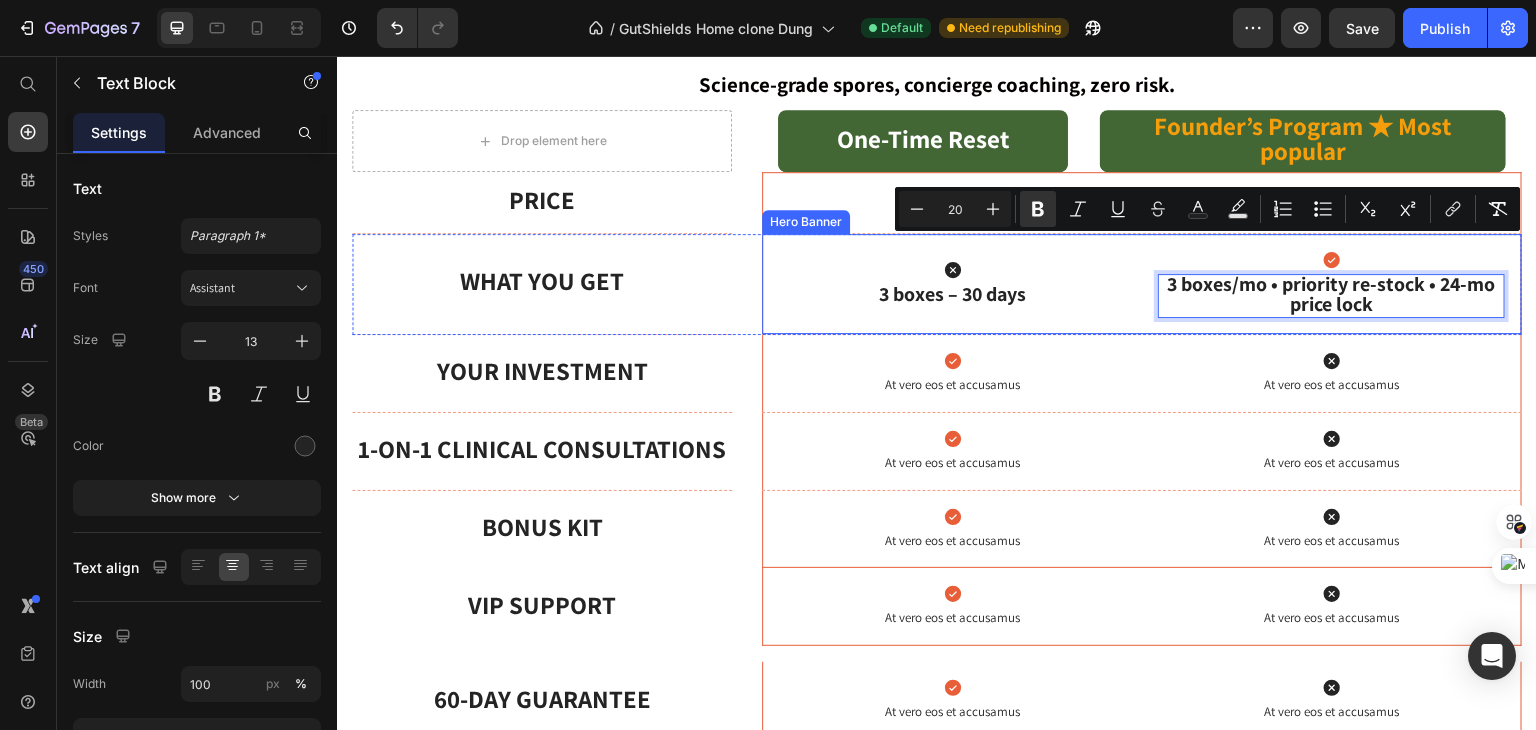 click on "Icon At vero eos et accusamus Text Block
Icon At vero eos et accusamus Text Block" at bounding box center [1142, 373] 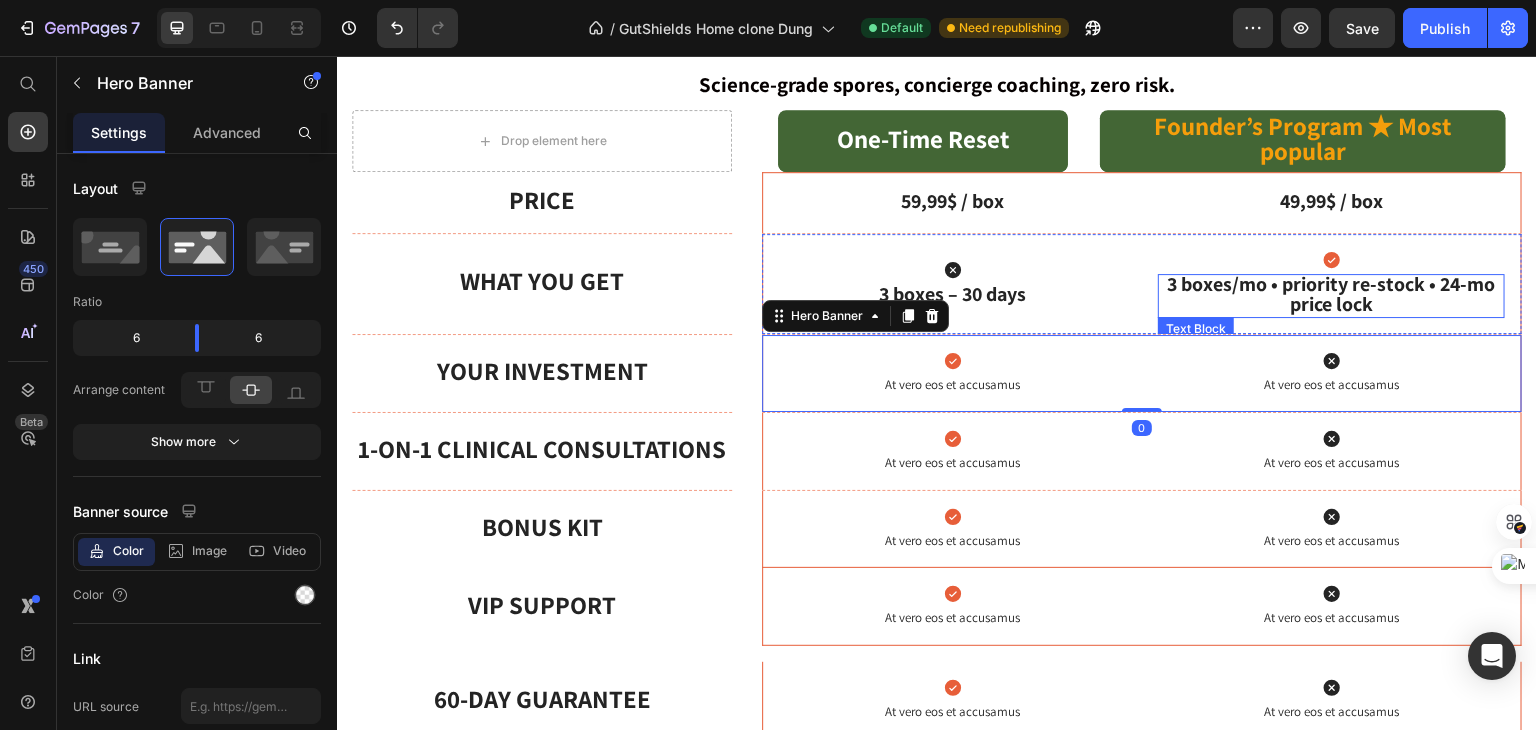 click on "3 boxes/mo • priority re-stock • 24-mo price lock" at bounding box center [1332, 294] 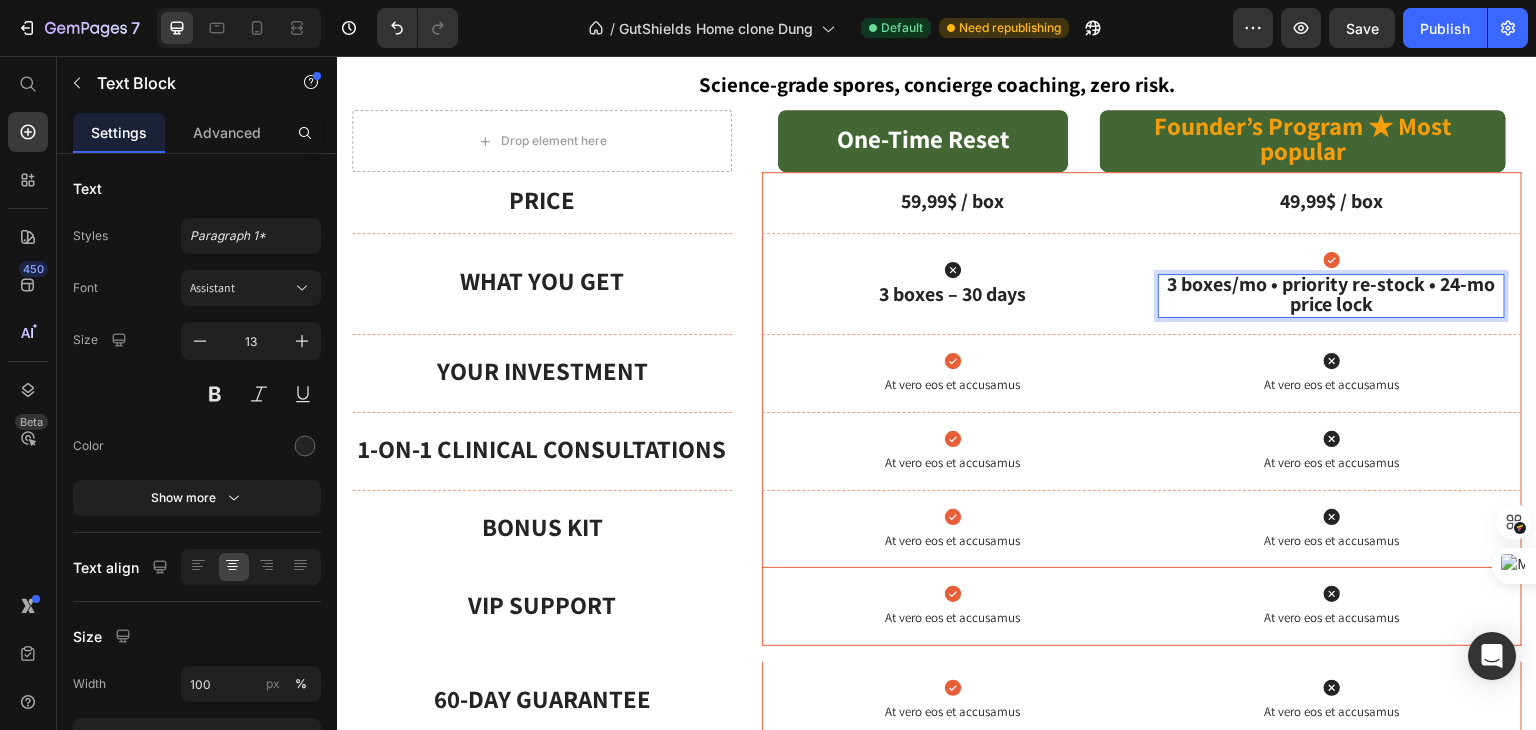 click on "3 boxes/mo • priority re-stock • 24-mo price lock" at bounding box center (1332, 294) 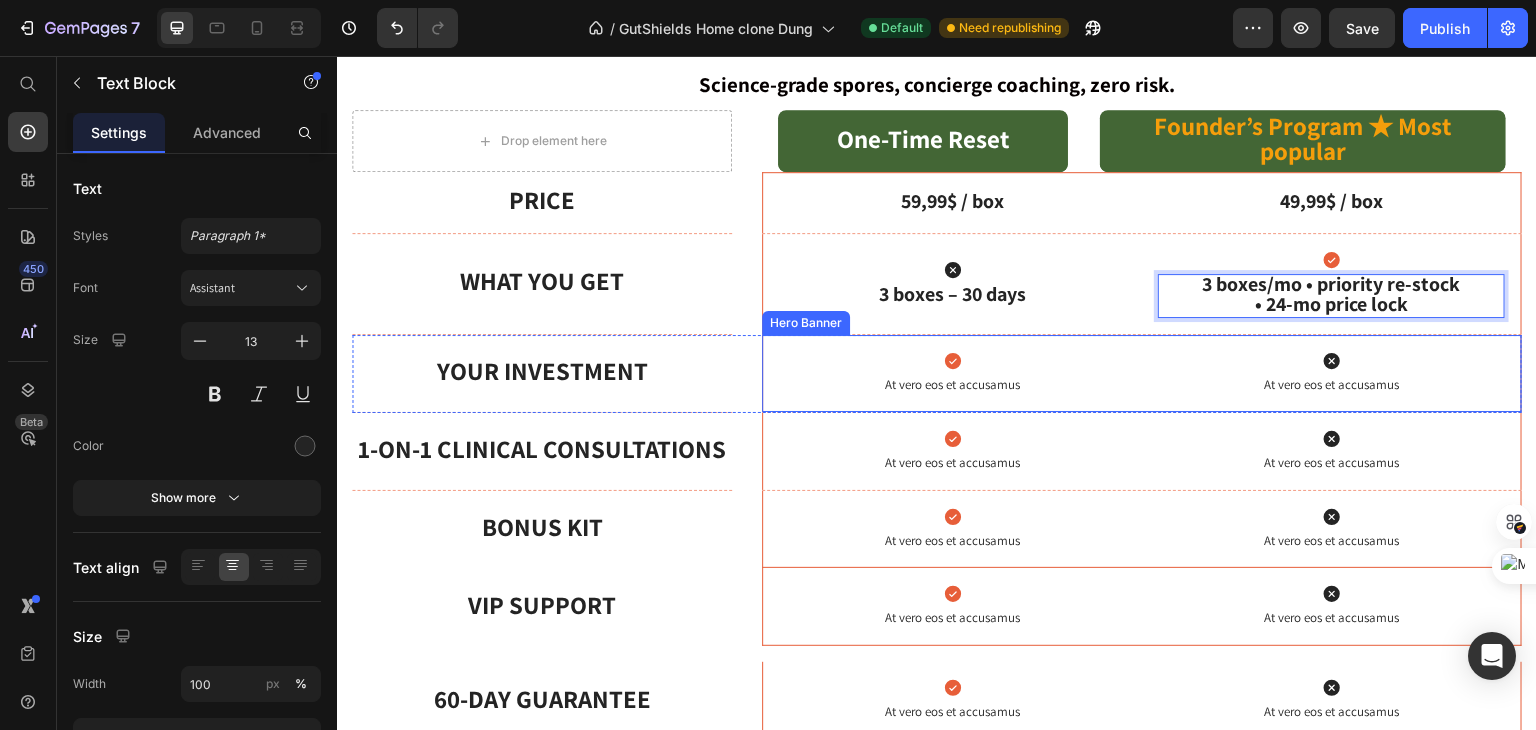 click on "Icon" at bounding box center (1331, 361) 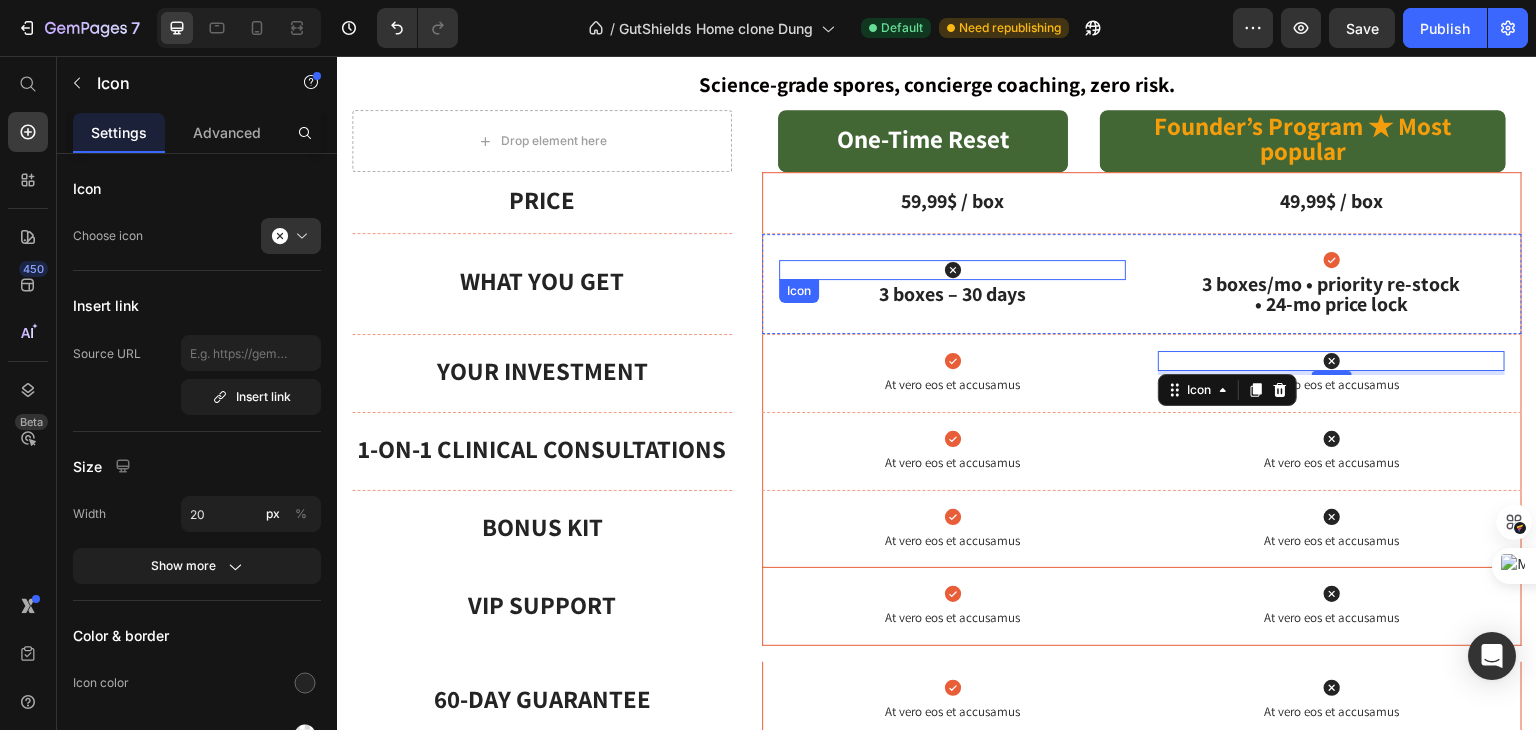 click on "Icon" at bounding box center [952, 270] 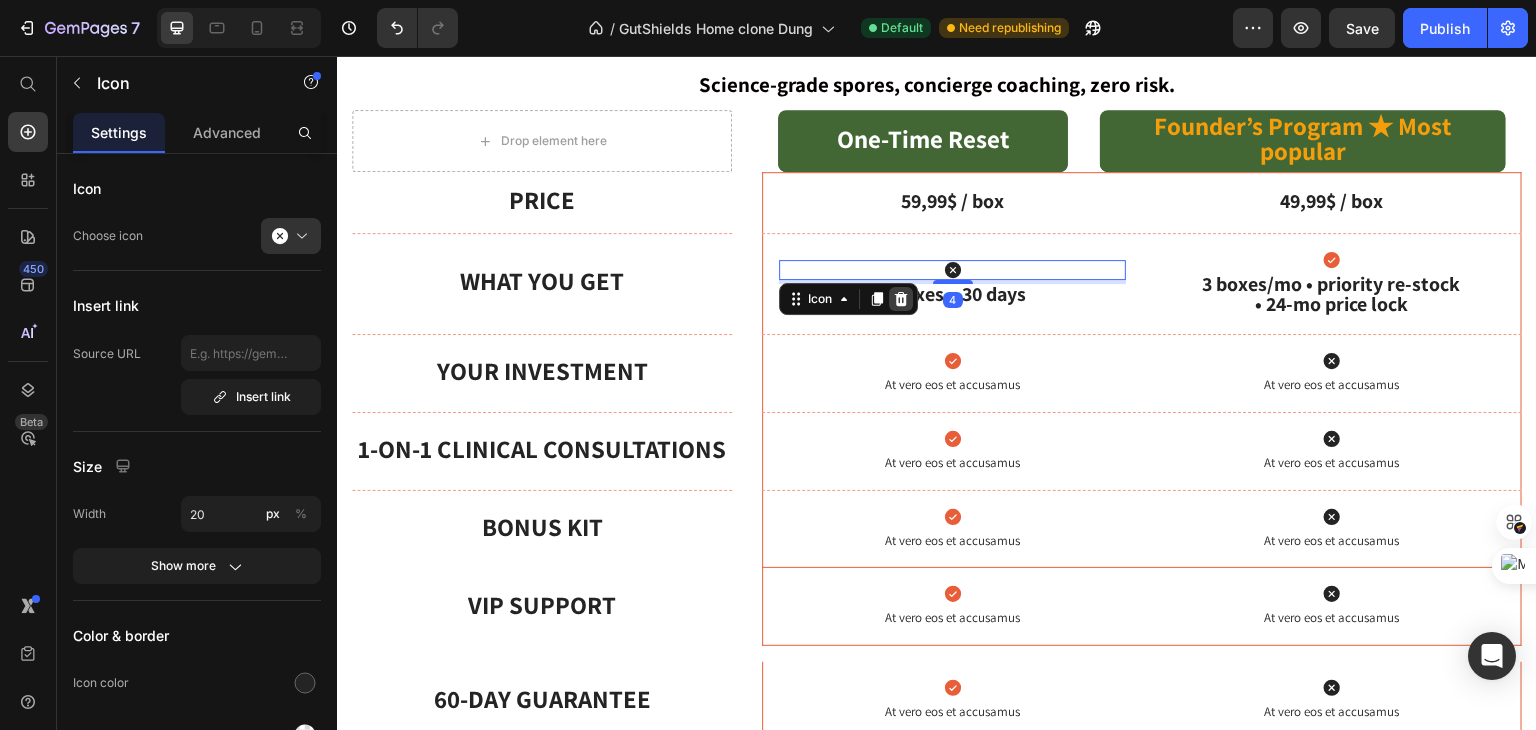 click 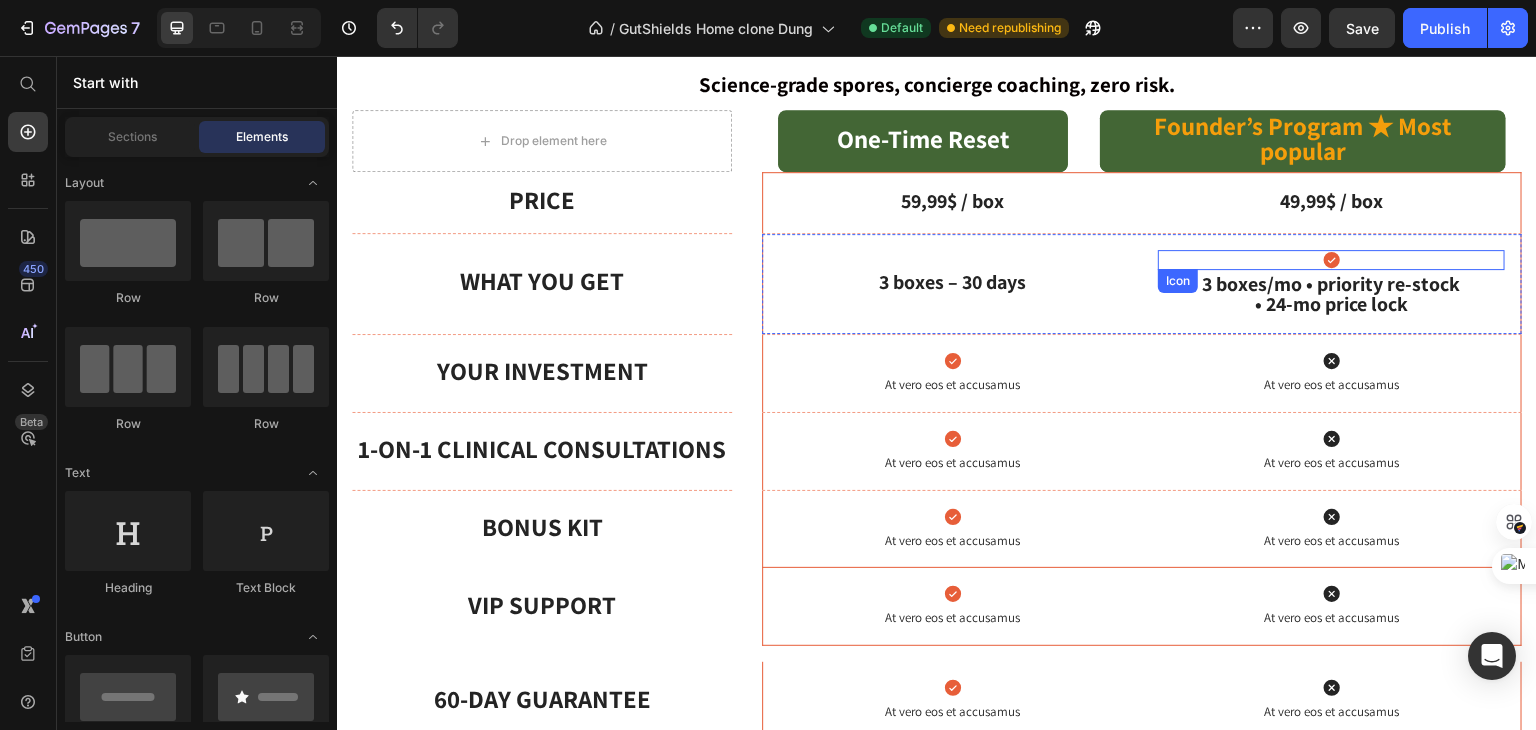 click on "Icon" at bounding box center (1331, 260) 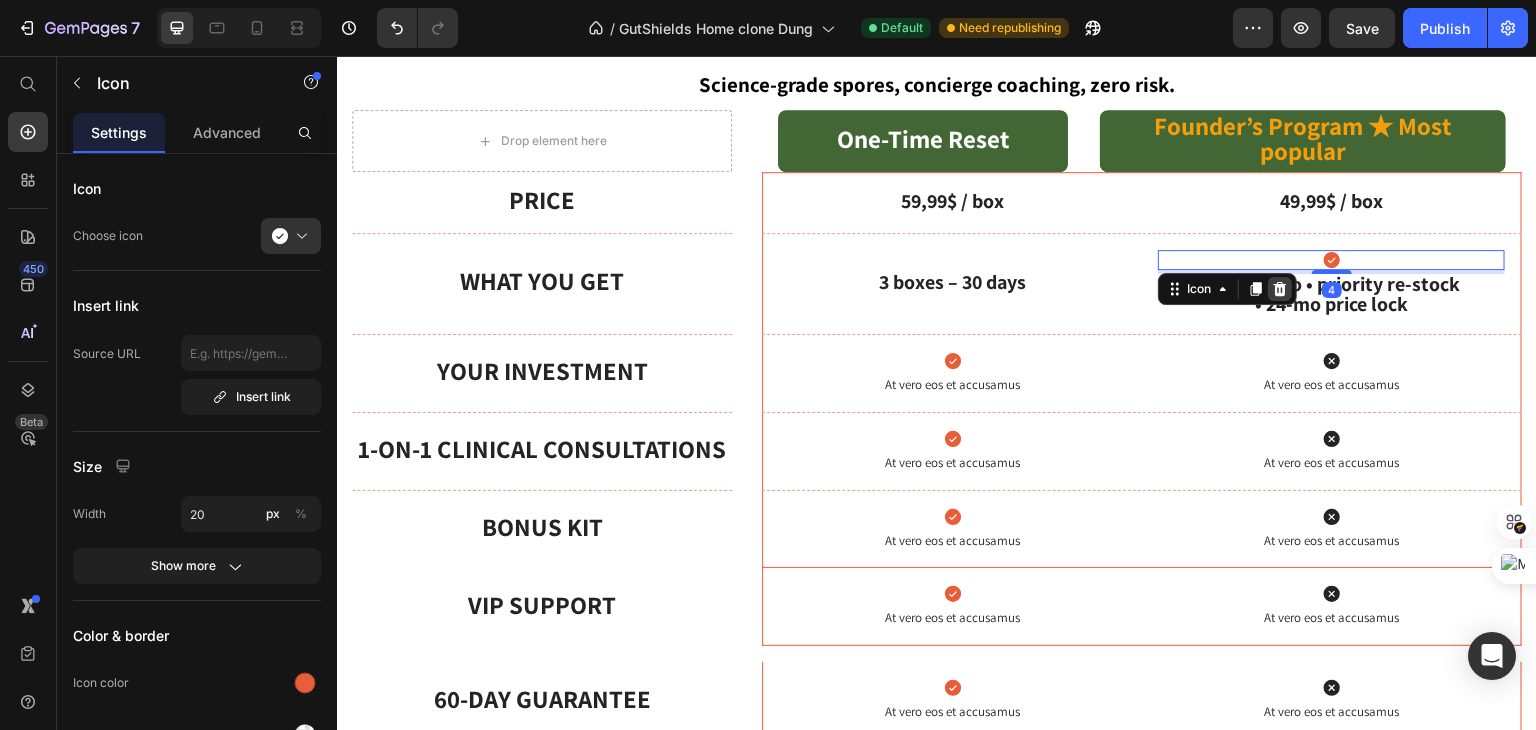 click 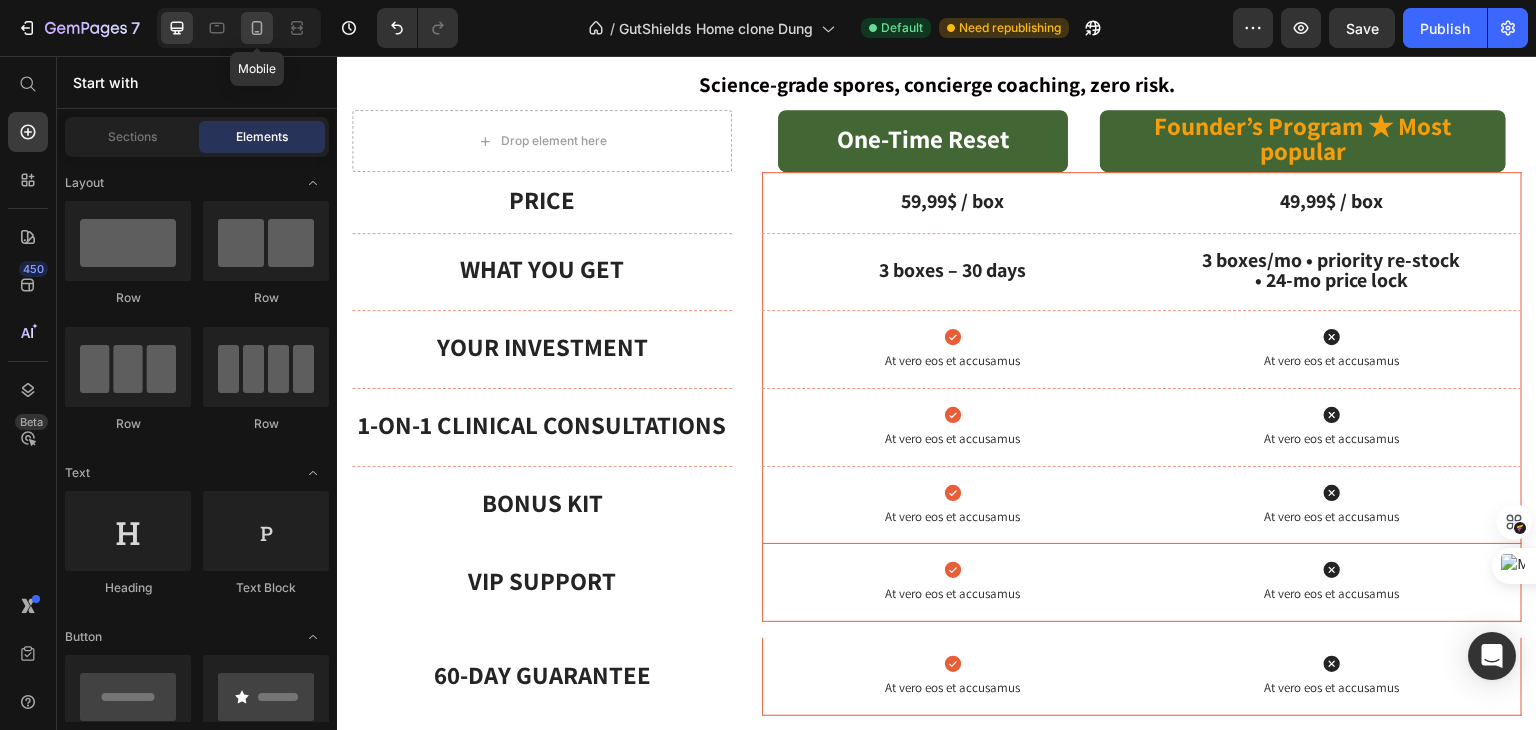 click 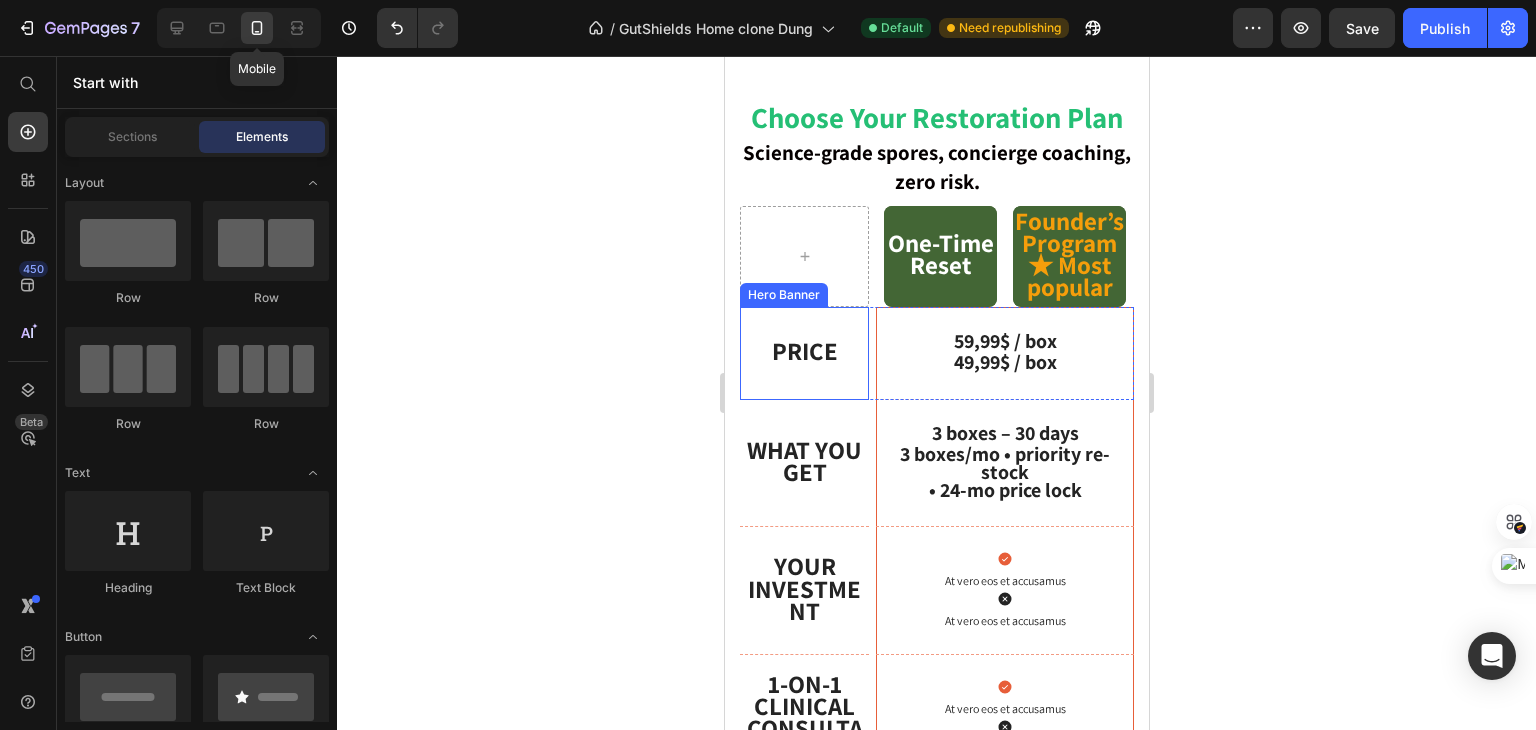 scroll, scrollTop: 1120, scrollLeft: 0, axis: vertical 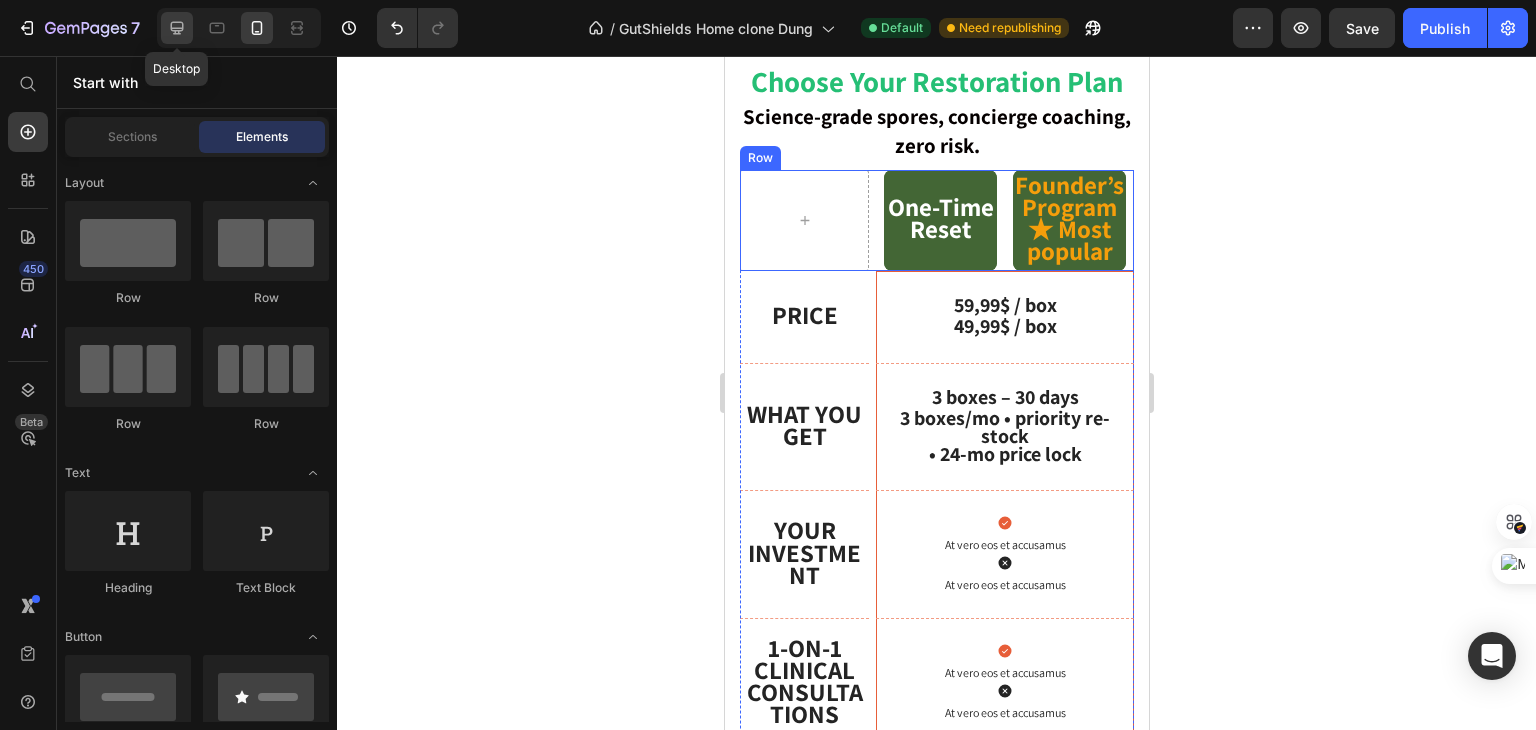 click 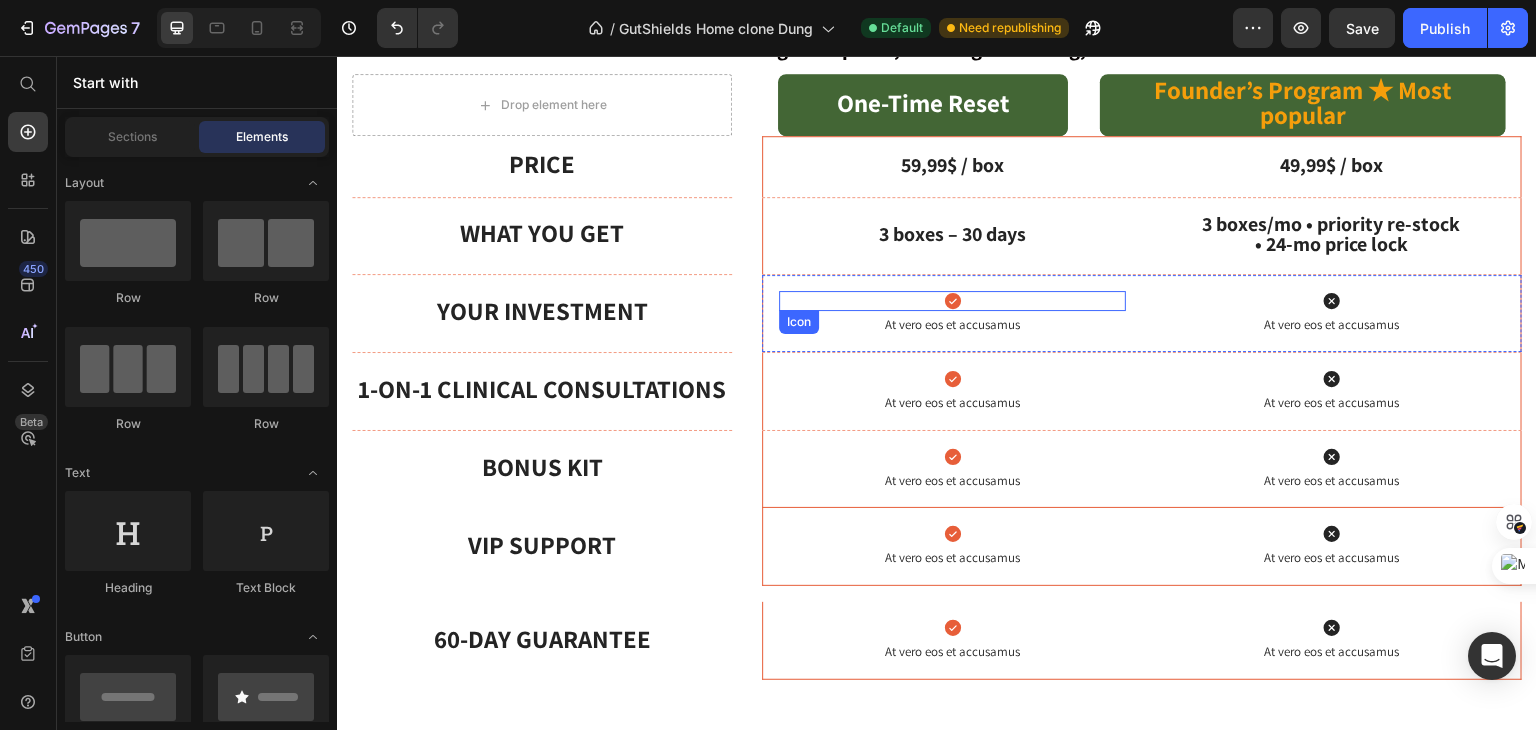 click on "Icon" at bounding box center (952, 301) 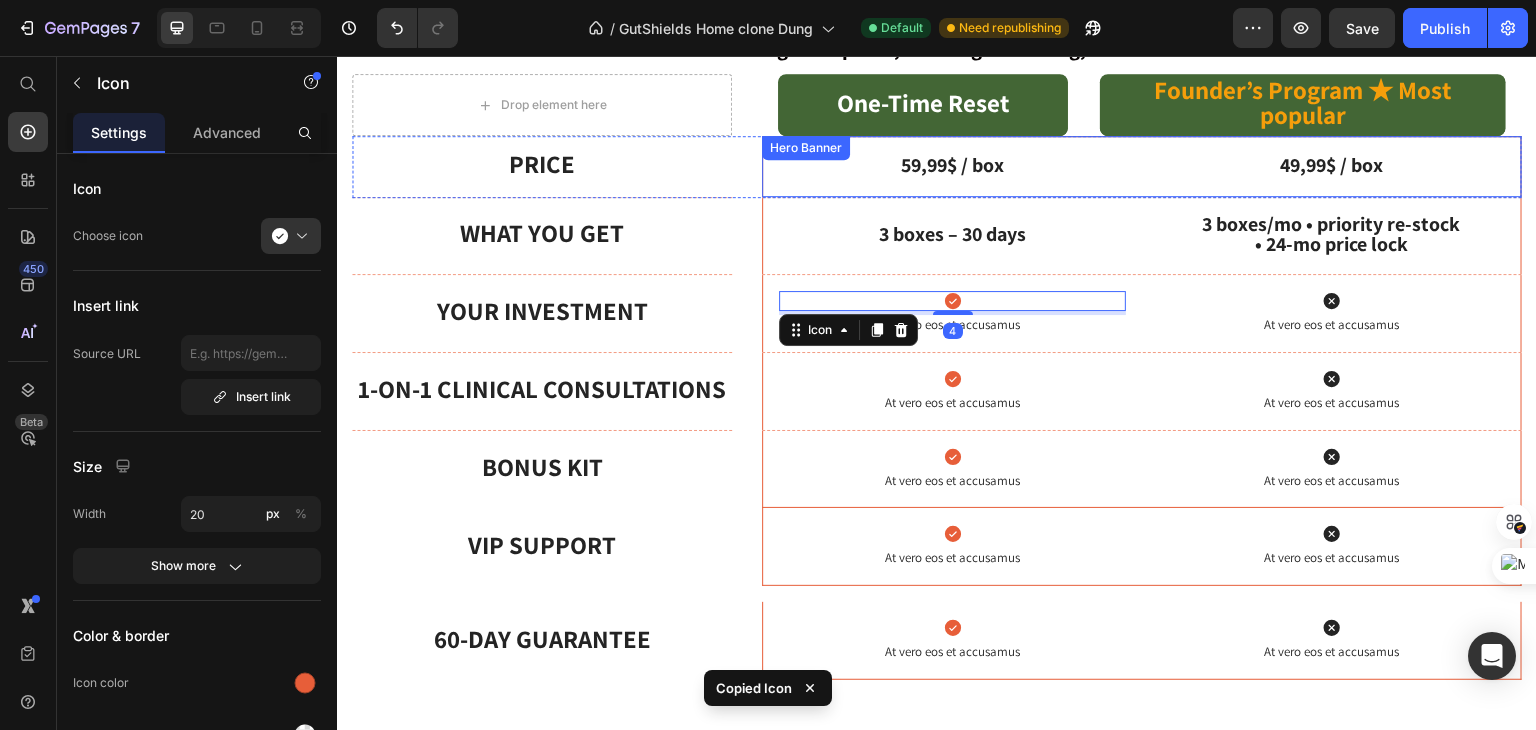 click on "59,99$ / box Text Block 49,99$ / box Text Block" at bounding box center (1142, 167) 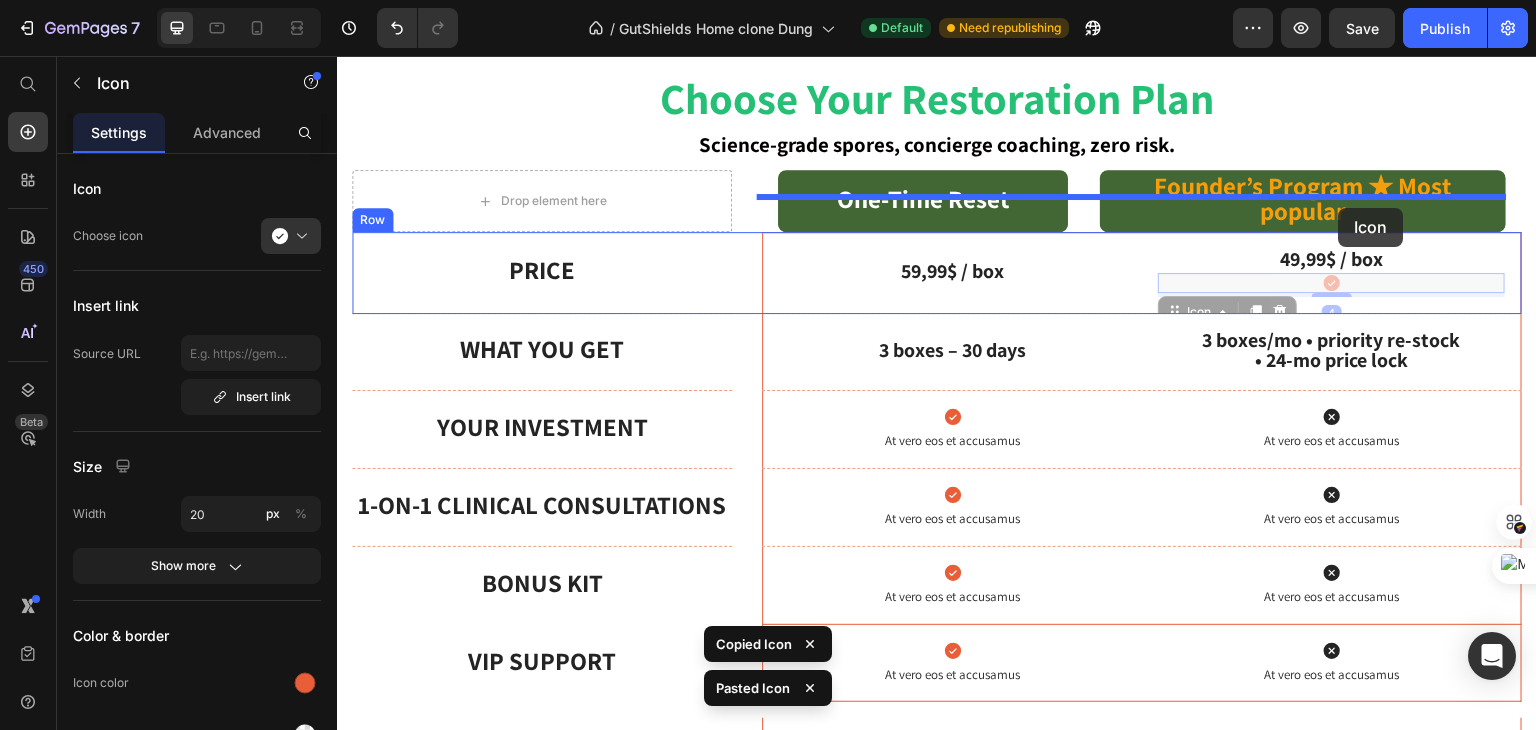 scroll, scrollTop: 1016, scrollLeft: 0, axis: vertical 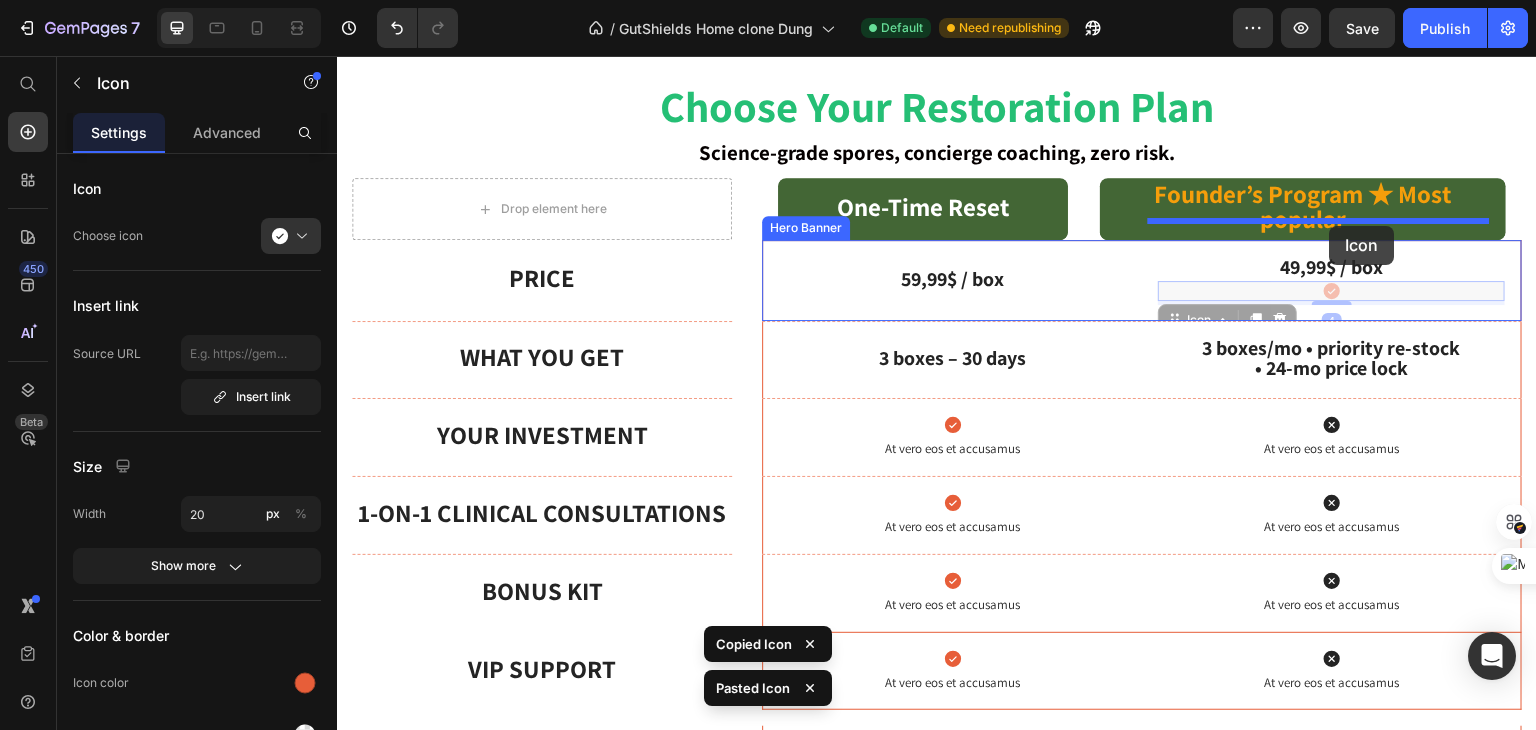 drag, startPoint x: 1352, startPoint y: 150, endPoint x: 1330, endPoint y: 226, distance: 79.12016 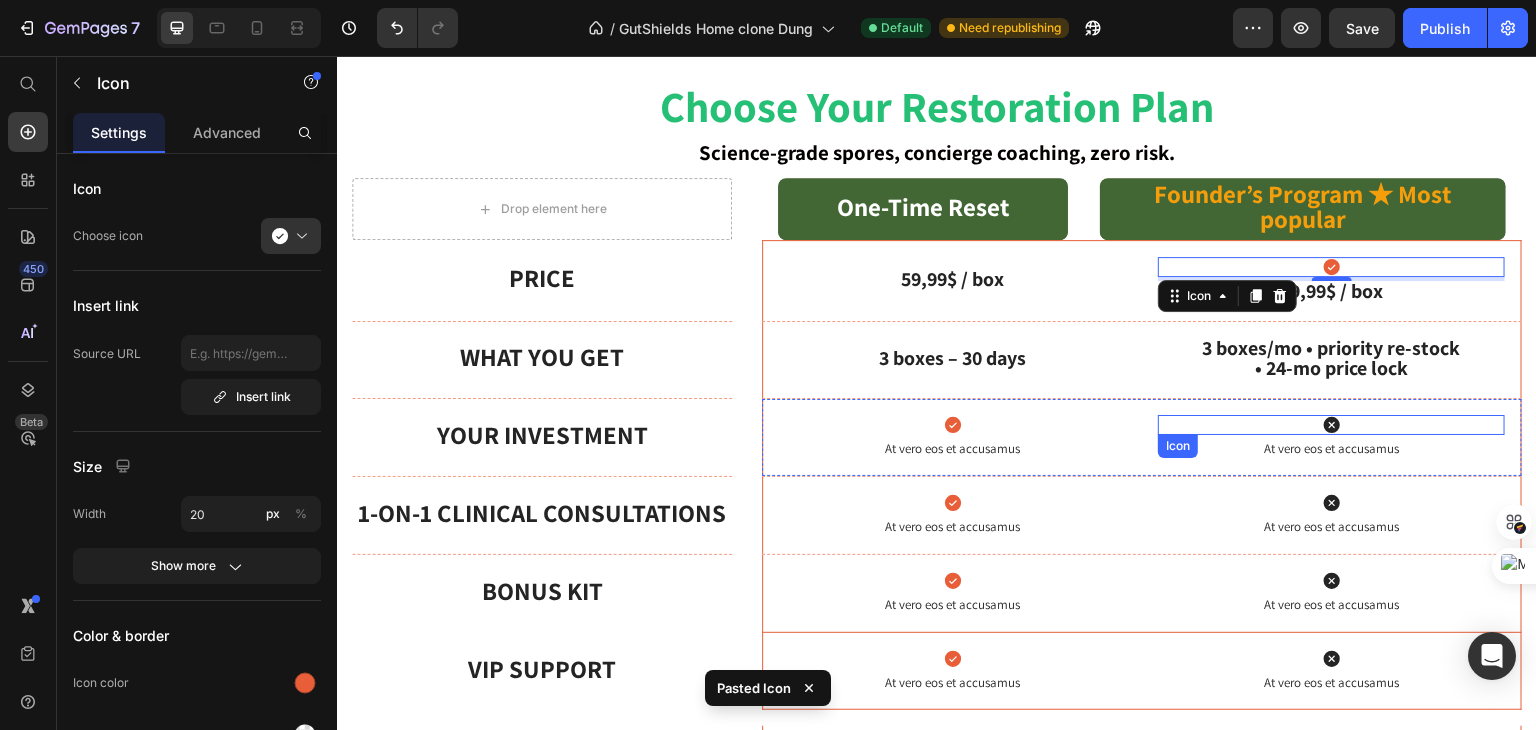 click on "Icon" at bounding box center (1331, 425) 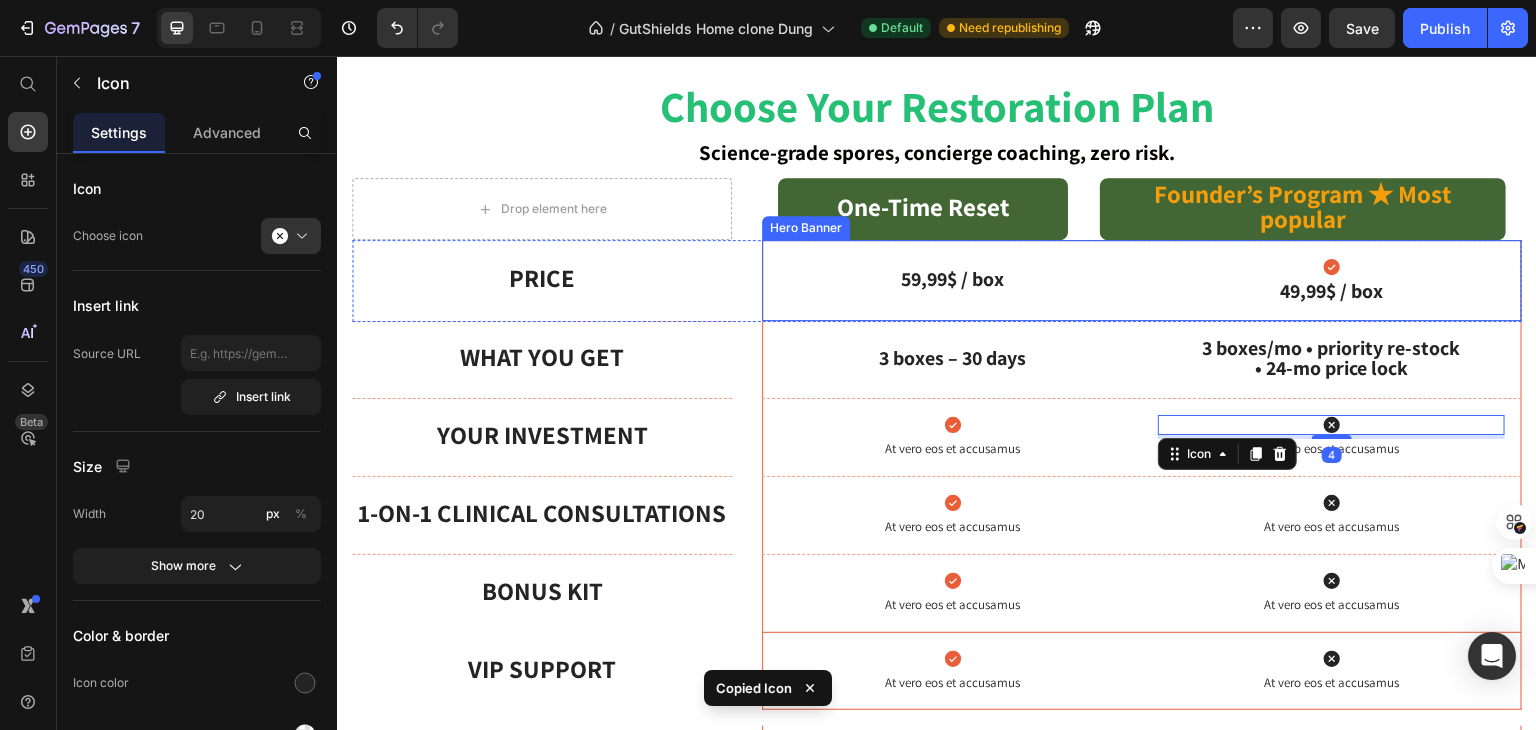 click on "59,99$ / box Text Block" at bounding box center [952, 281] 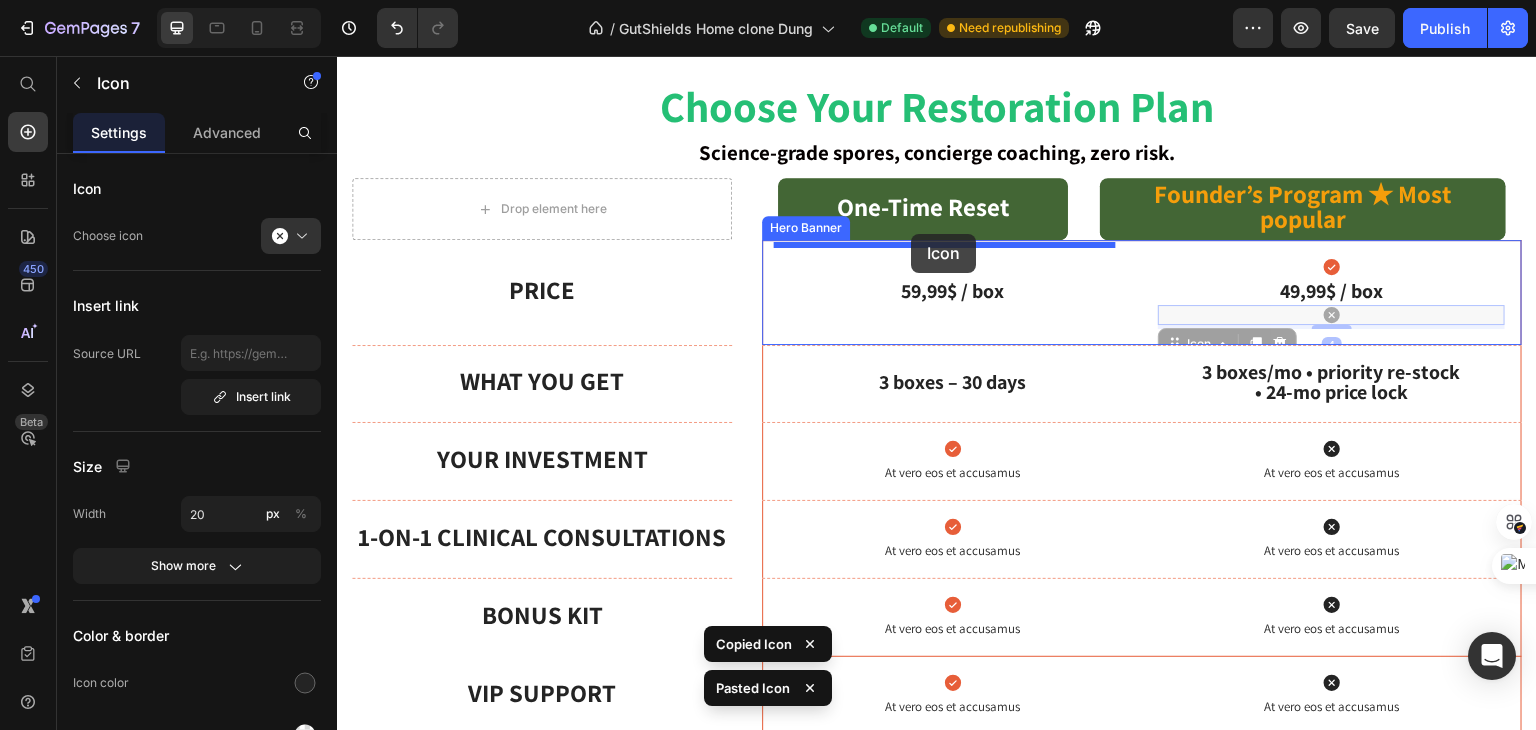 drag, startPoint x: 1271, startPoint y: 282, endPoint x: 911, endPoint y: 234, distance: 363.1859 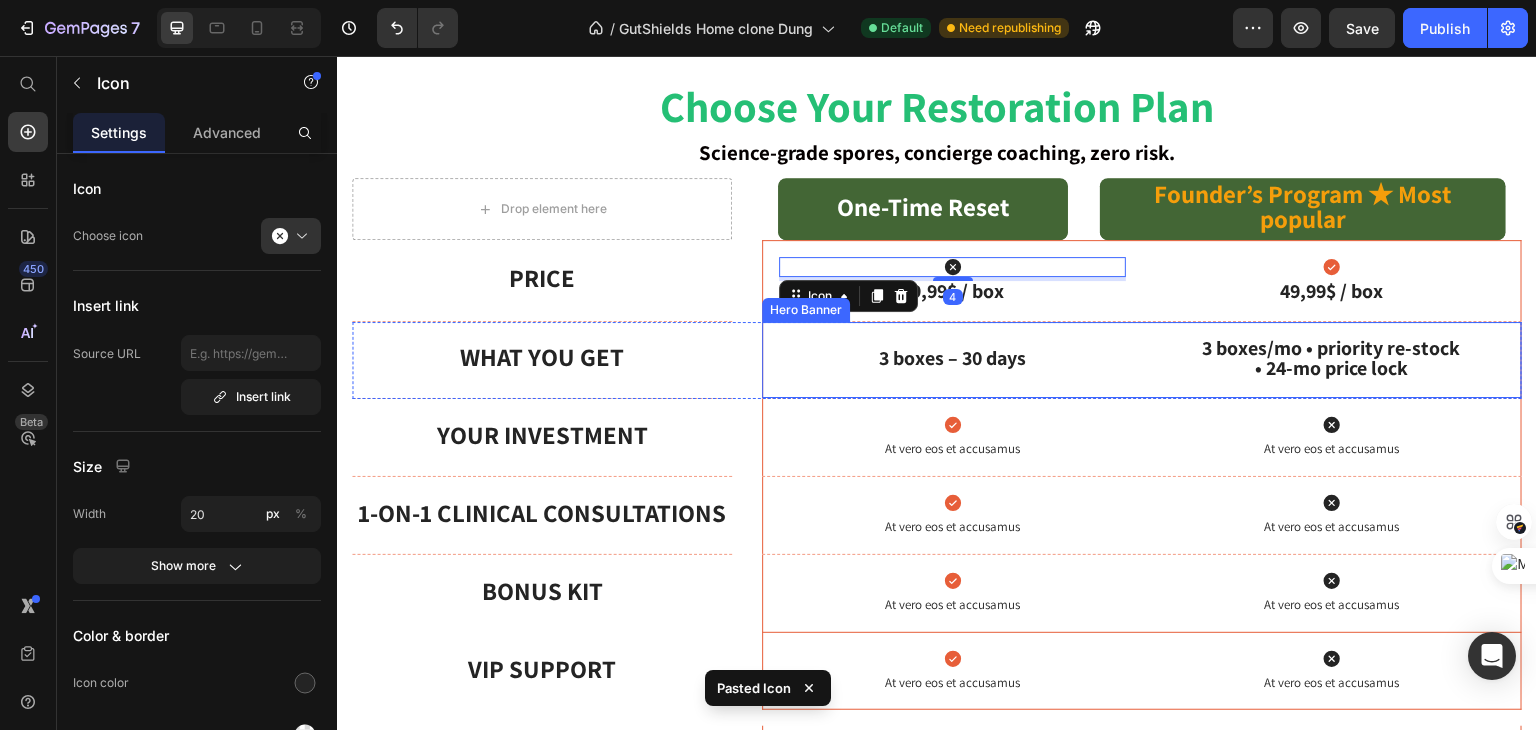 click on "Icon   4 59,99$ / box Text Block
Icon 49,99$ / box Text Block" at bounding box center (1142, 281) 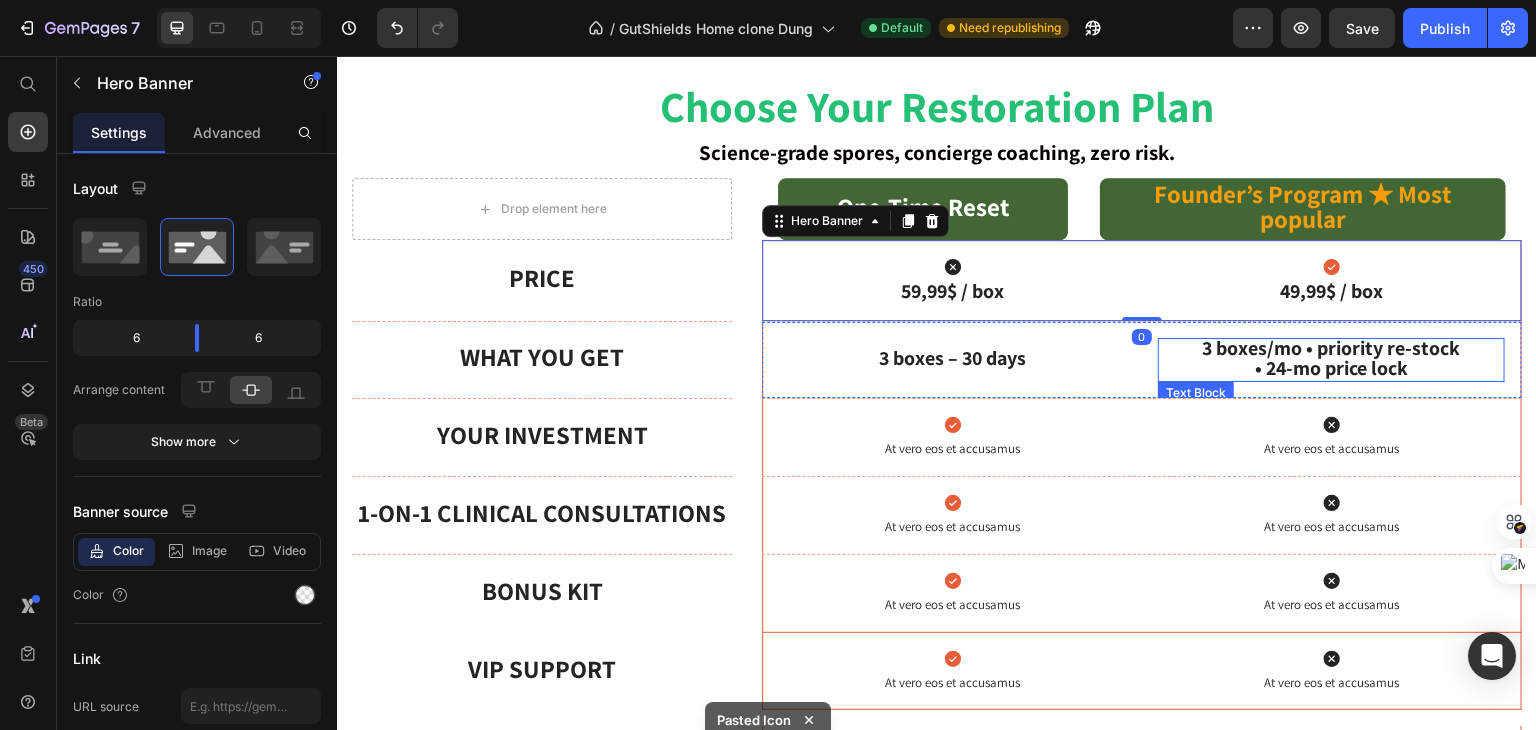 click on "• 24-mo price lock" at bounding box center (1331, 368) 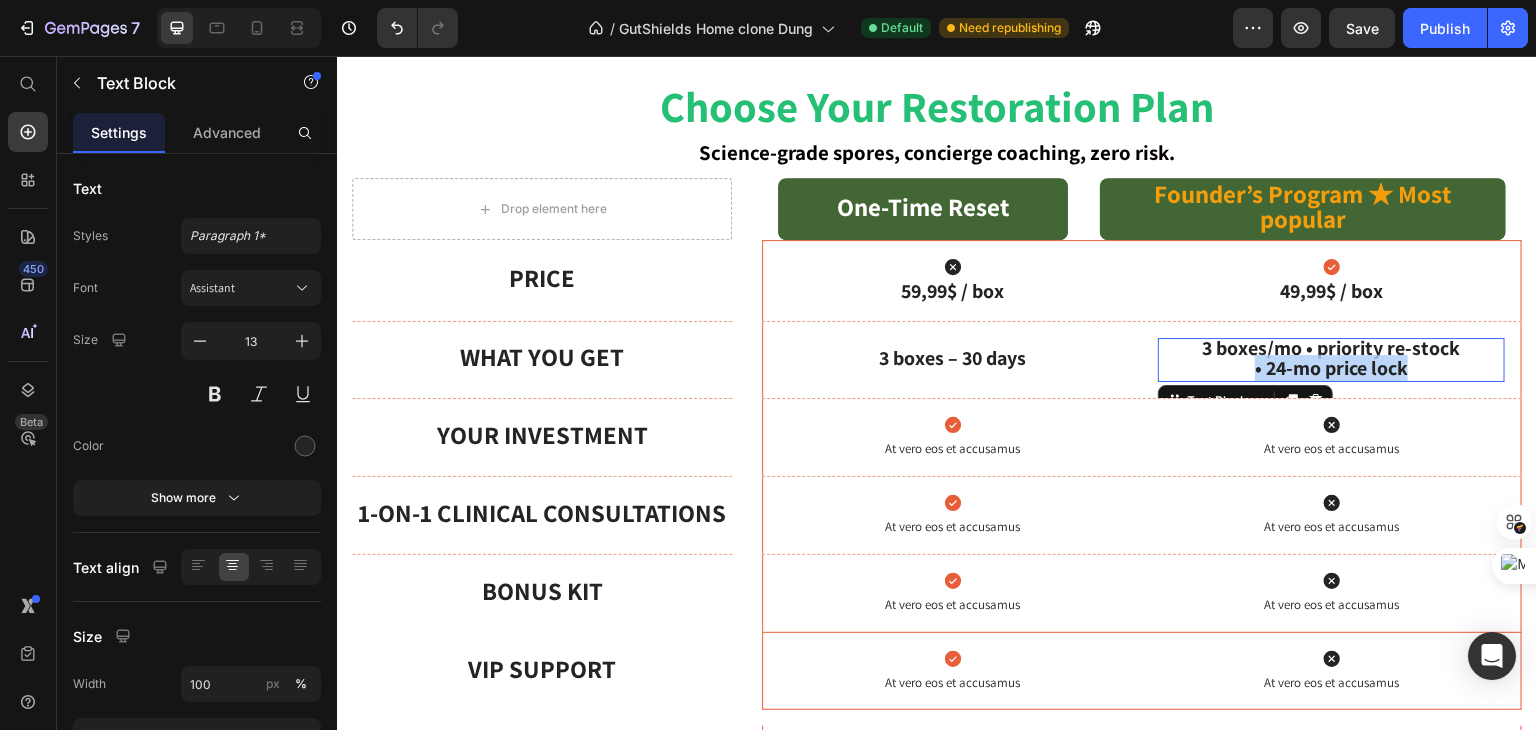 click on "• 24-mo price lock" at bounding box center (1331, 368) 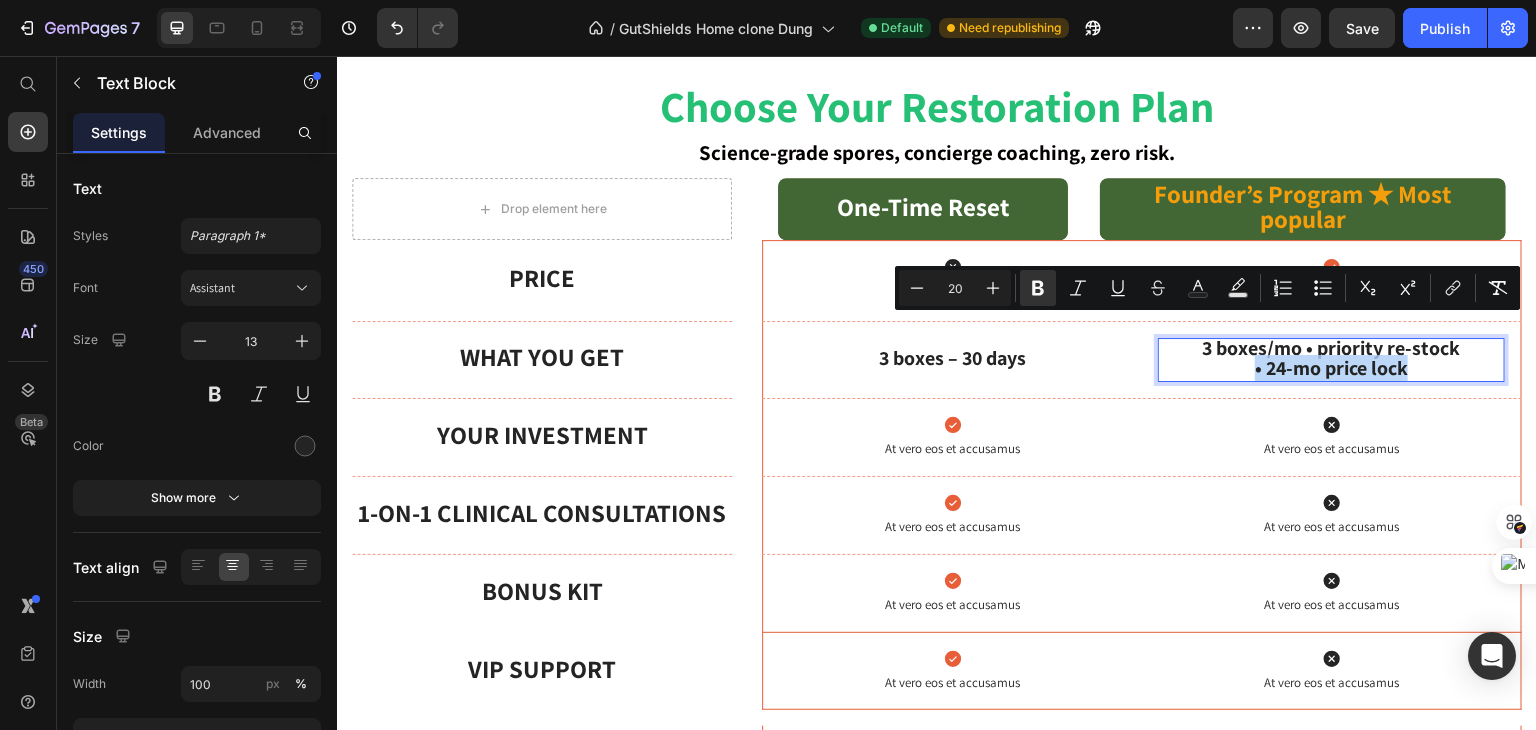 click on "• 24-mo price lock" at bounding box center [1331, 368] 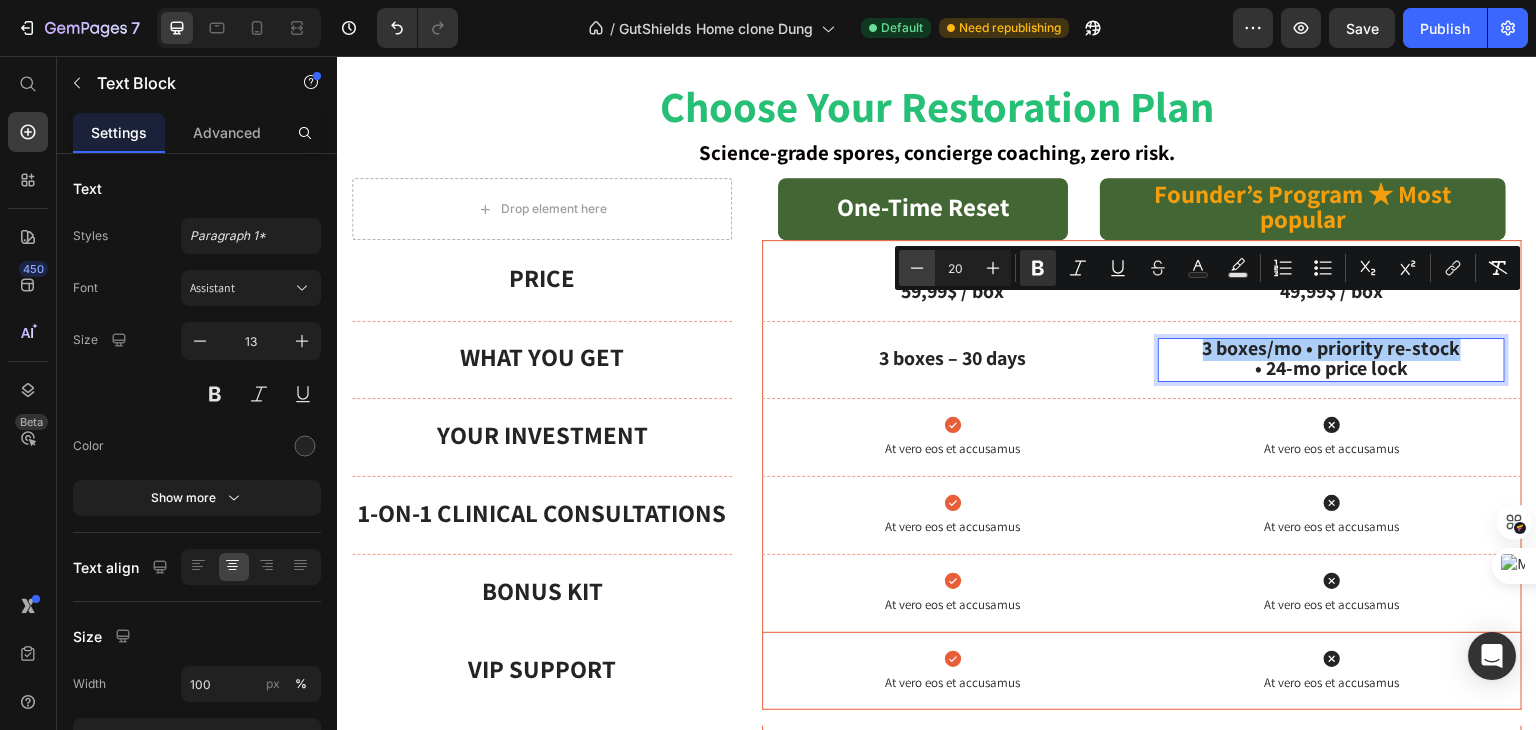 click 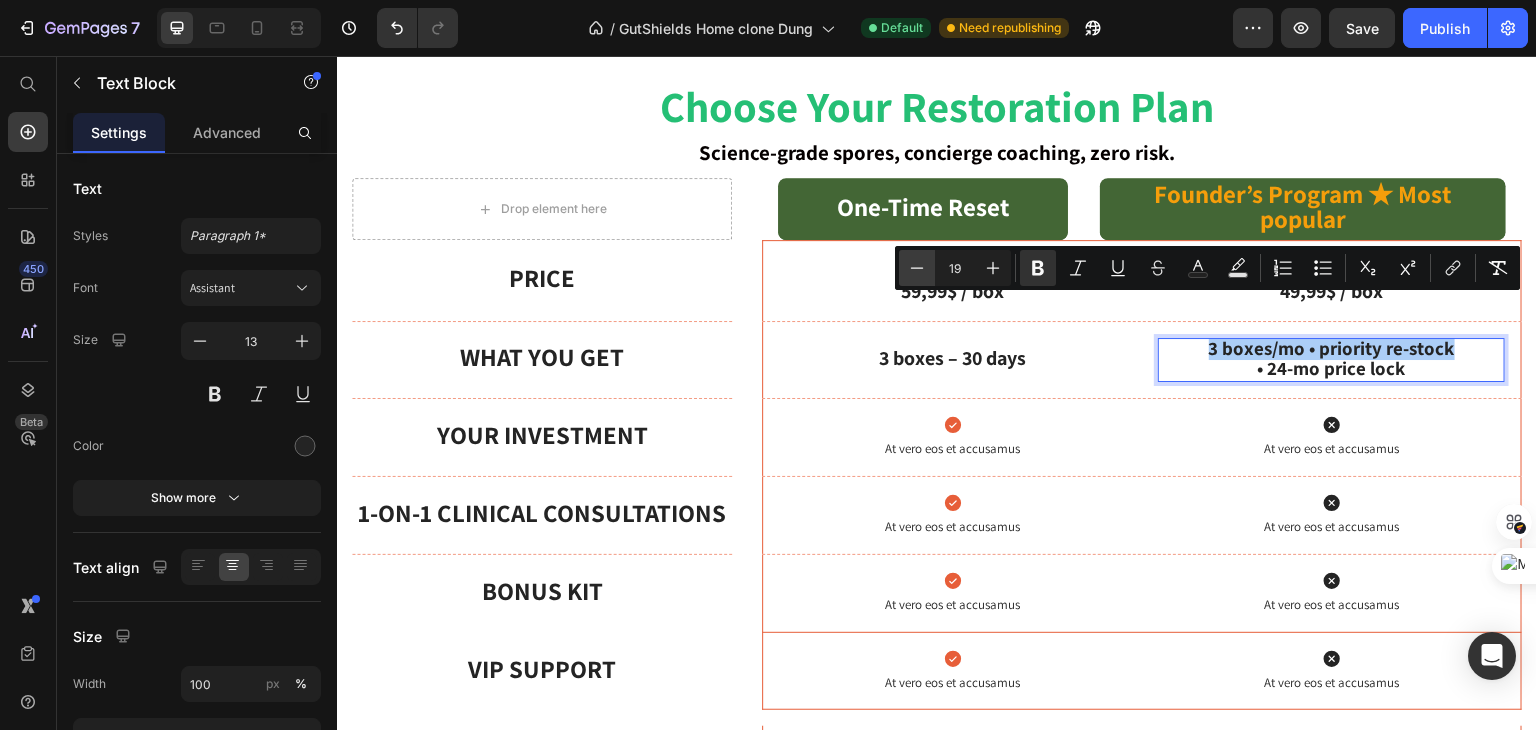 click 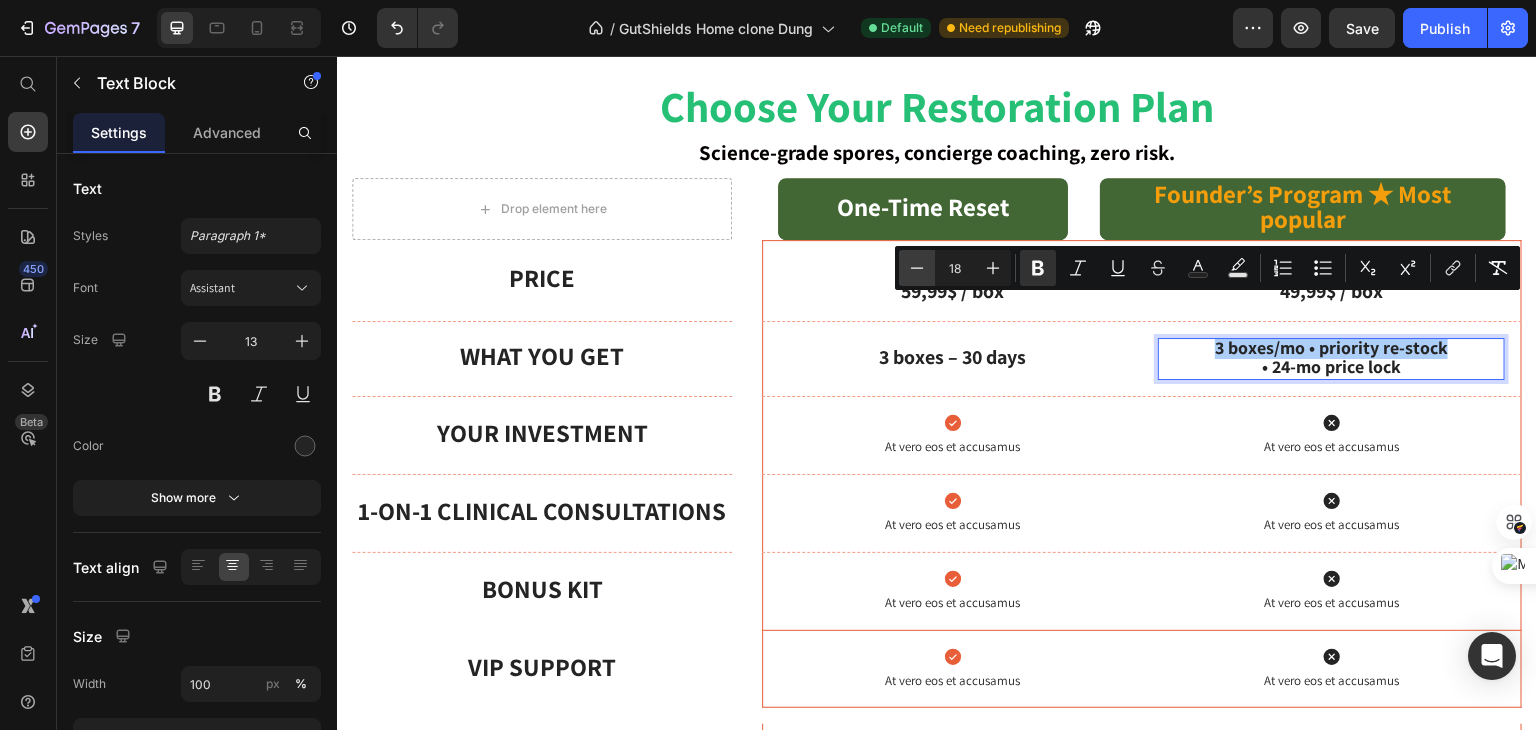 click 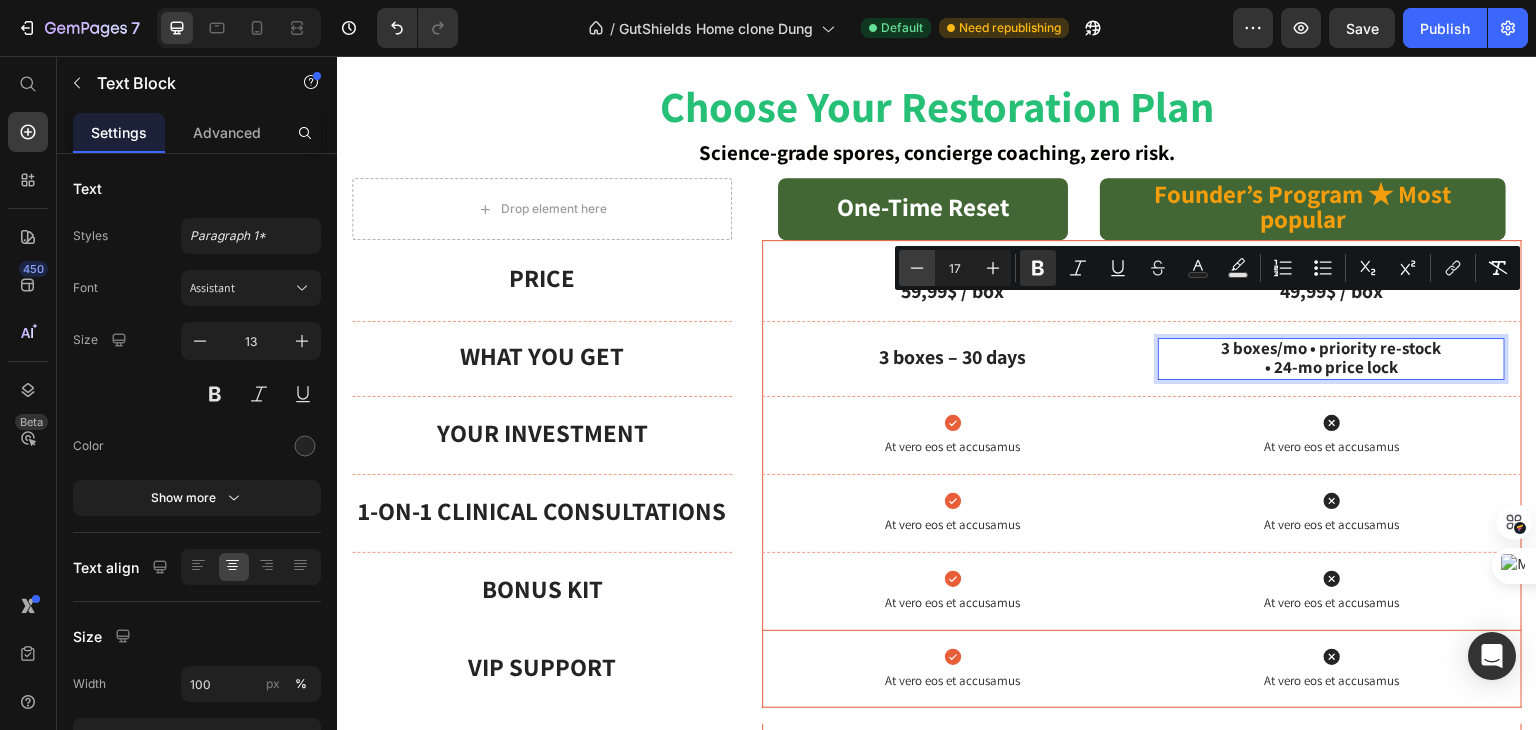 click 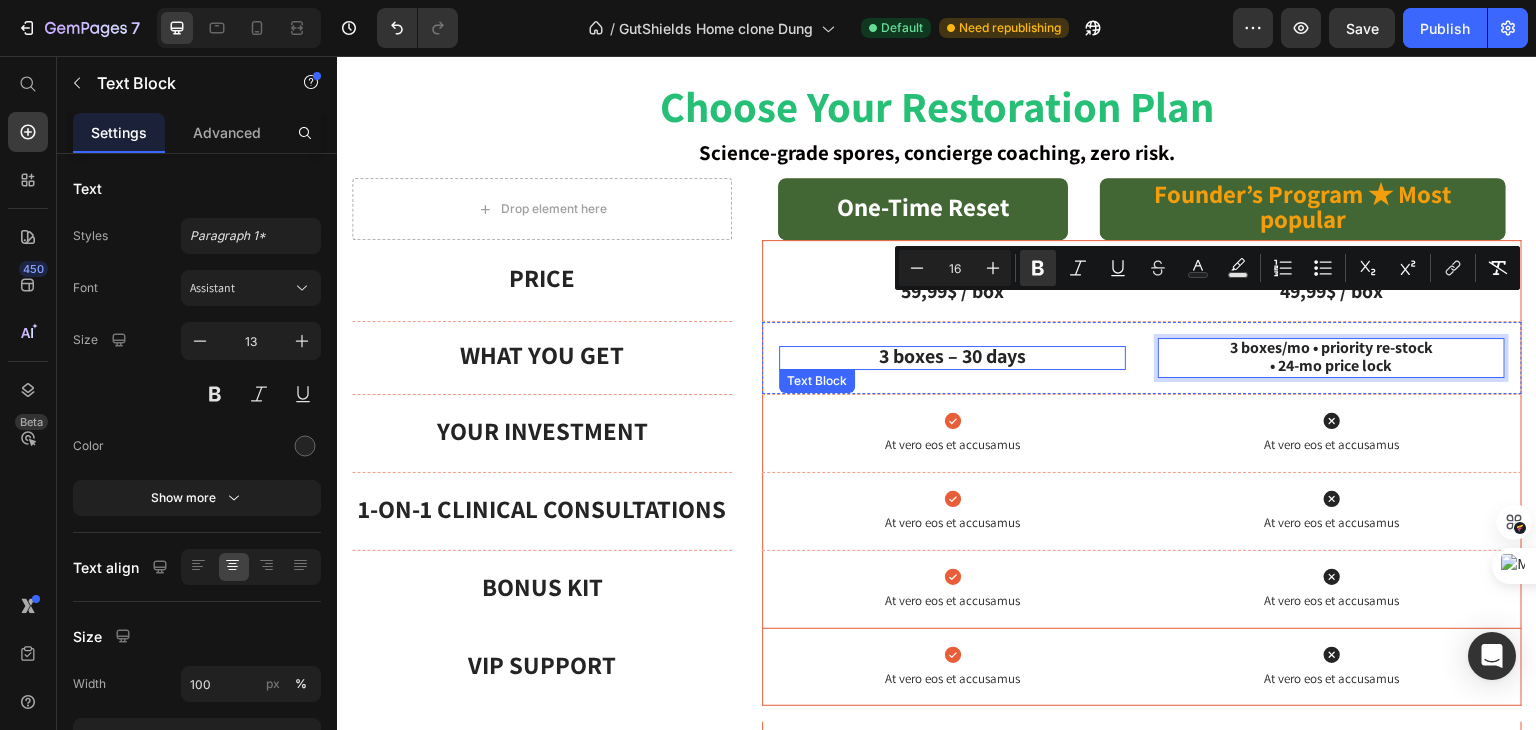 click on "3 boxes – 30 days" at bounding box center [952, 356] 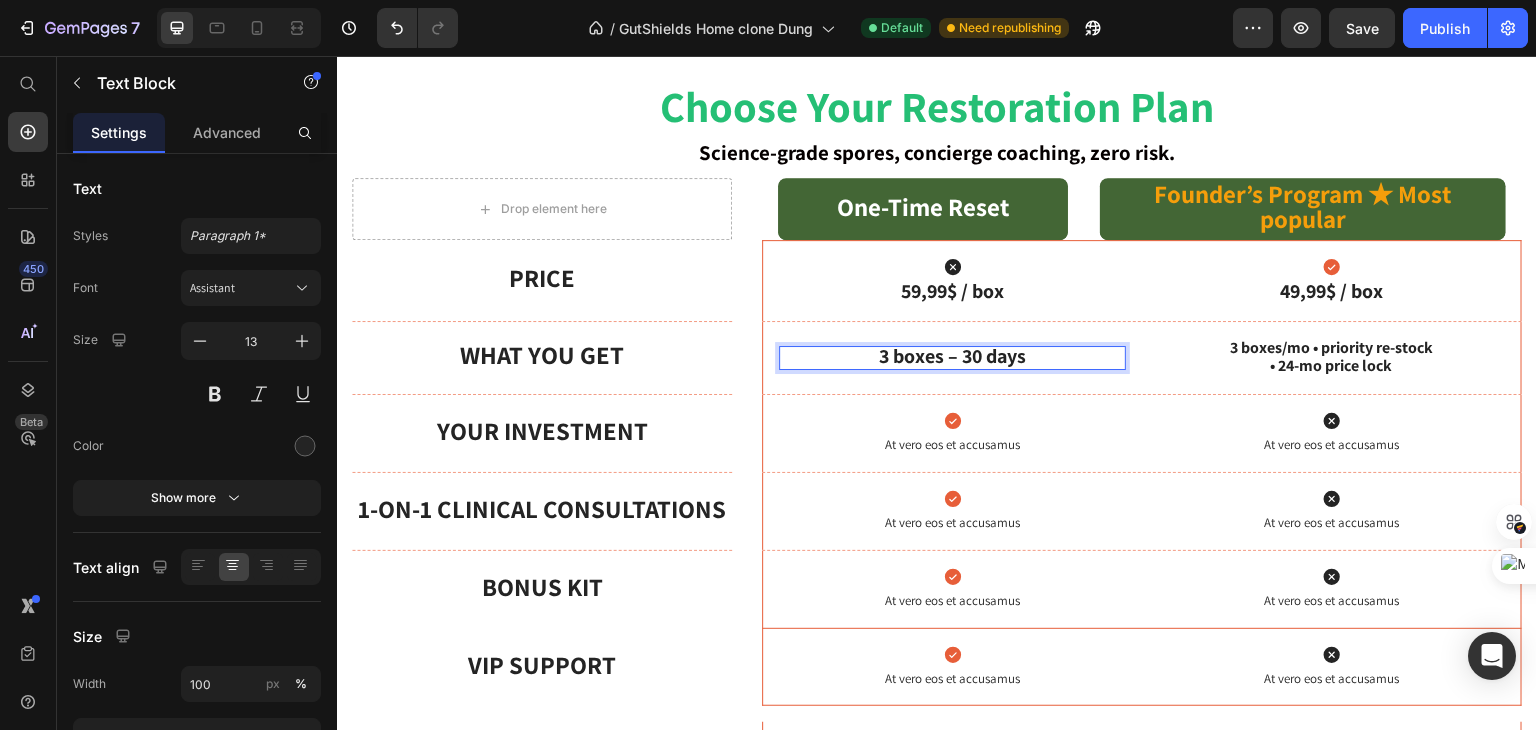 click on "3 boxes – 30 days" at bounding box center (952, 356) 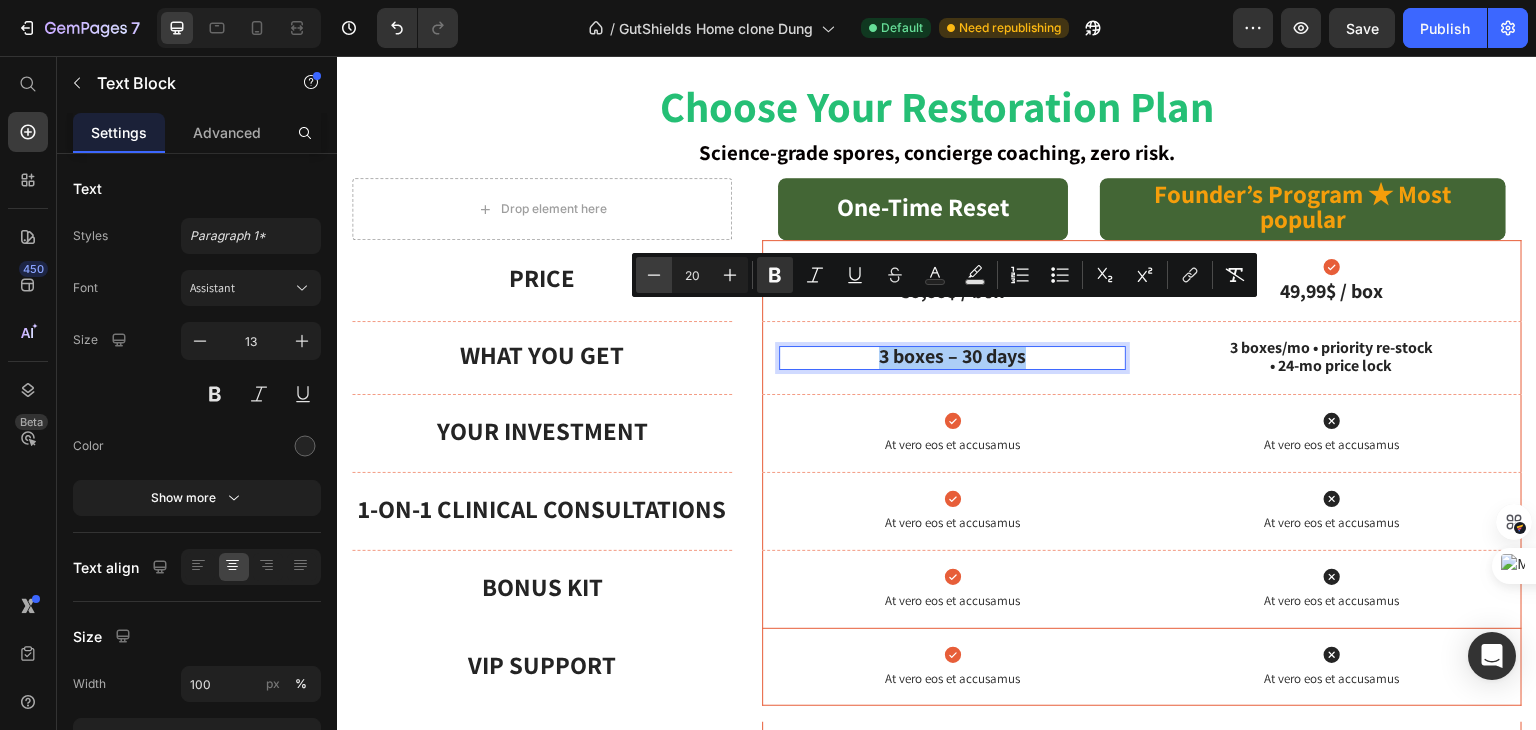 click 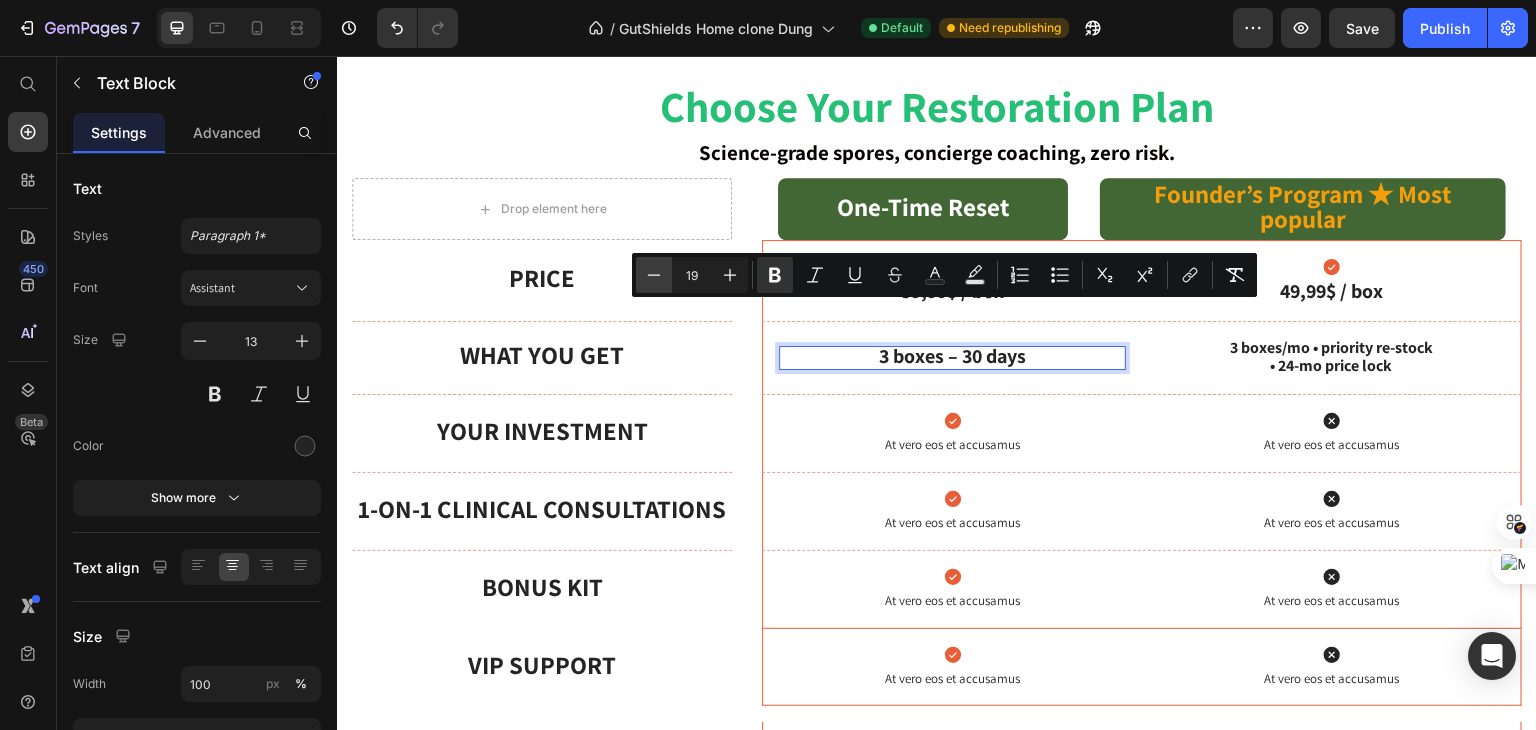 click 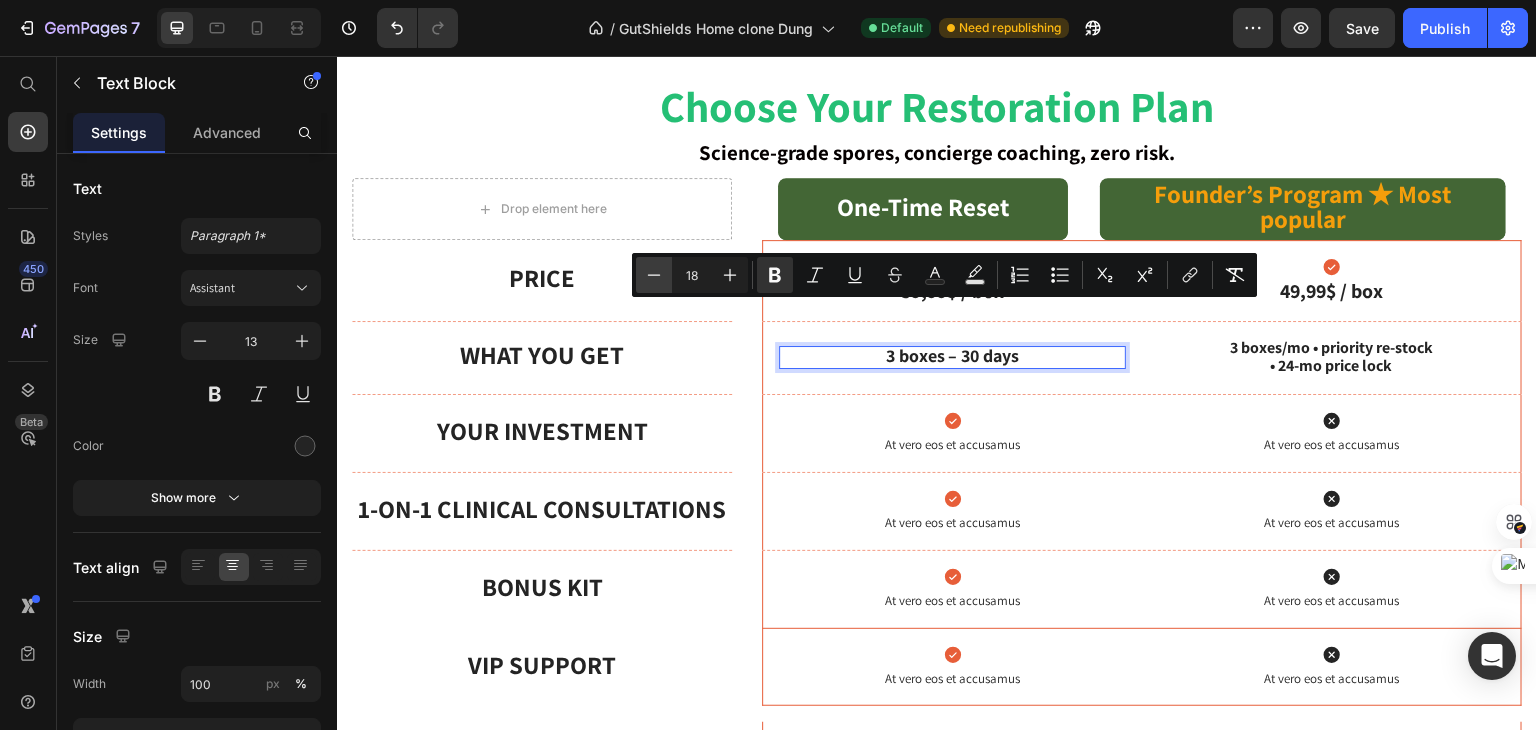 click 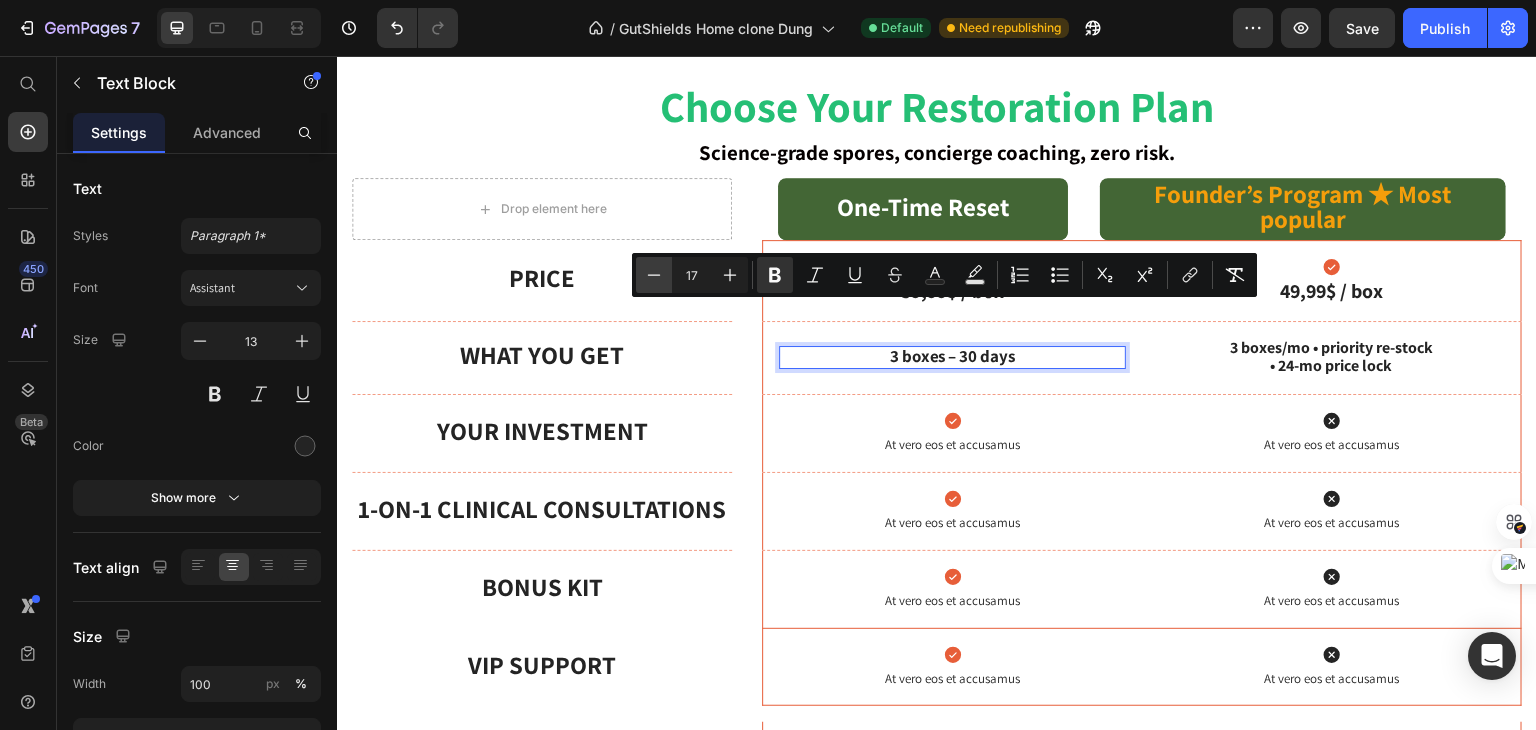 click 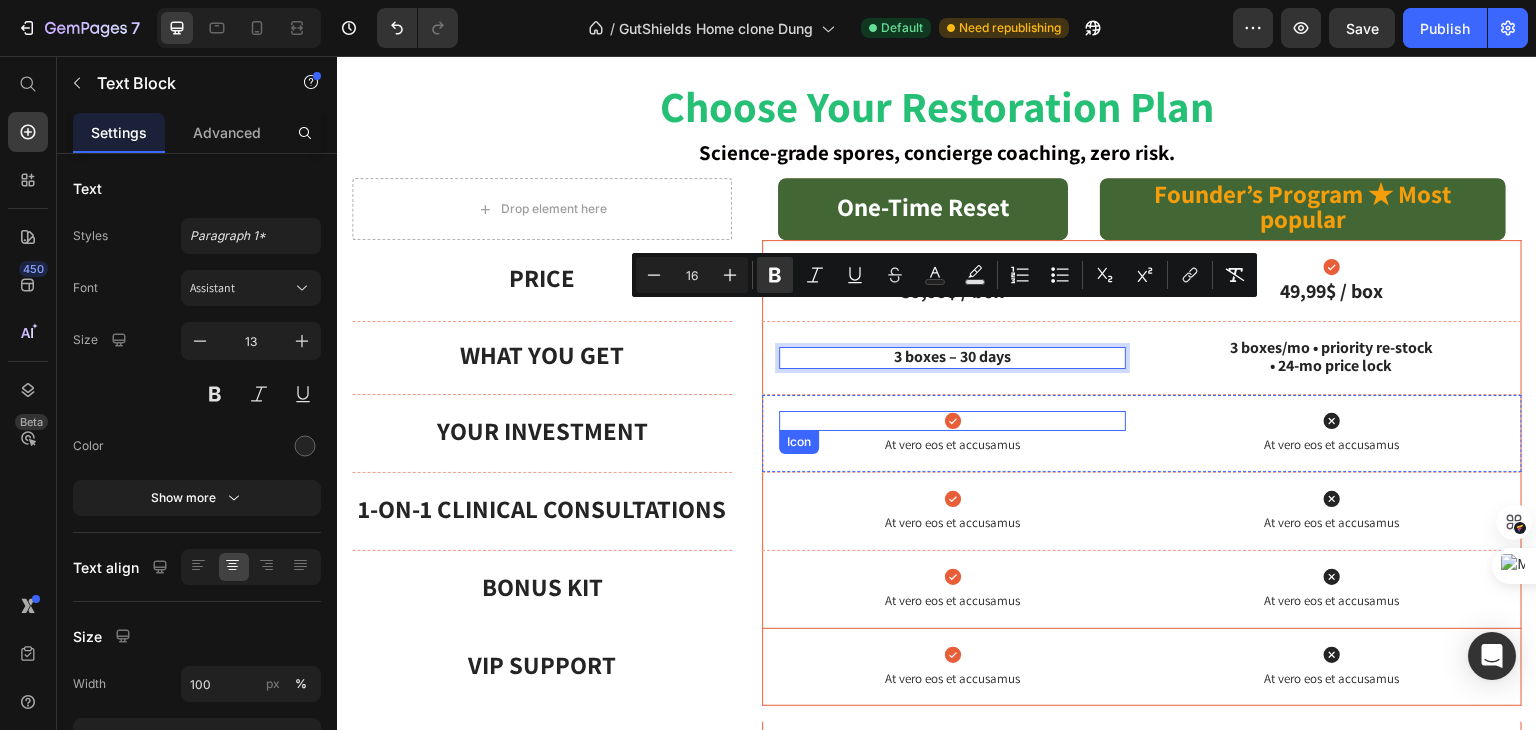 click on "Icon" at bounding box center [952, 421] 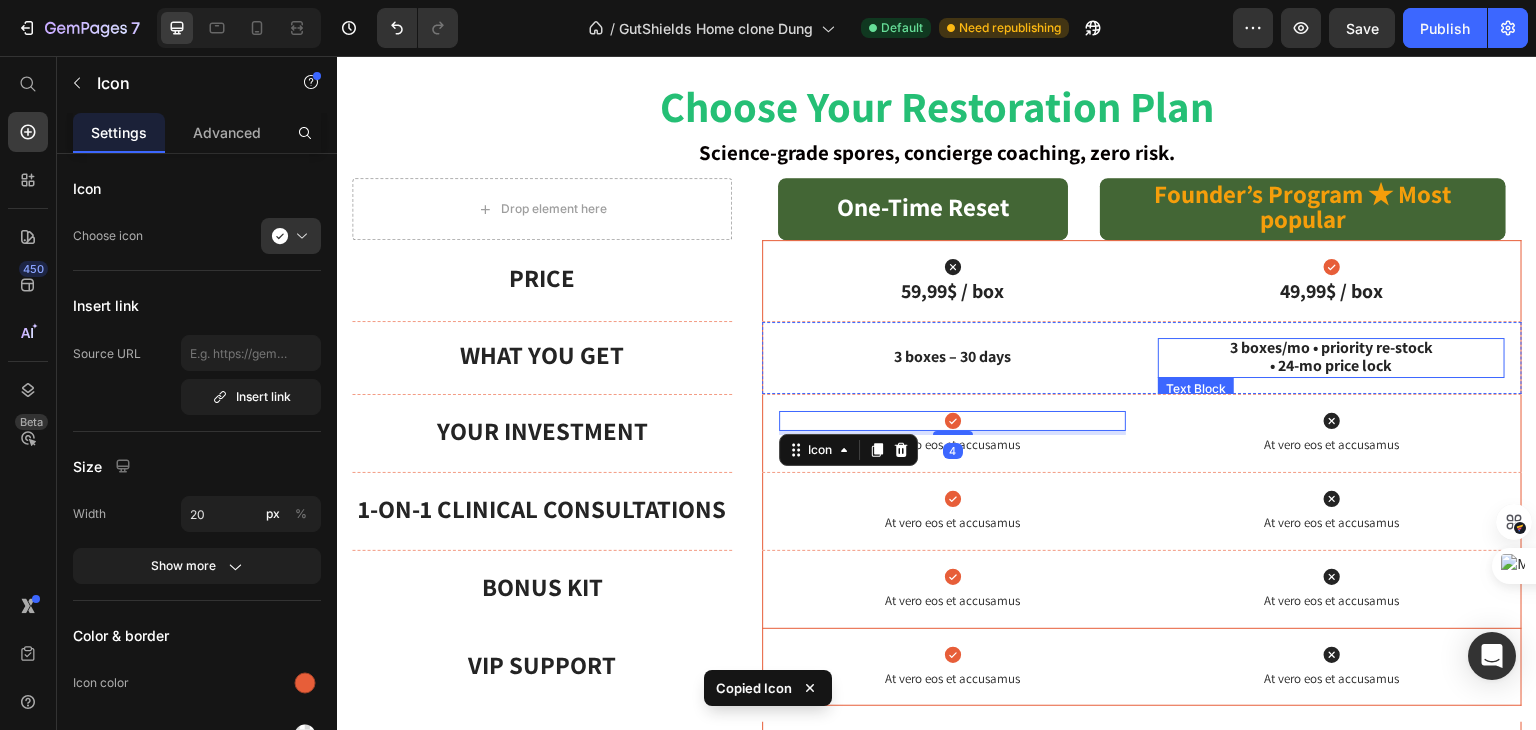 click on "3 boxes/mo • priority re-stock" at bounding box center [1331, 347] 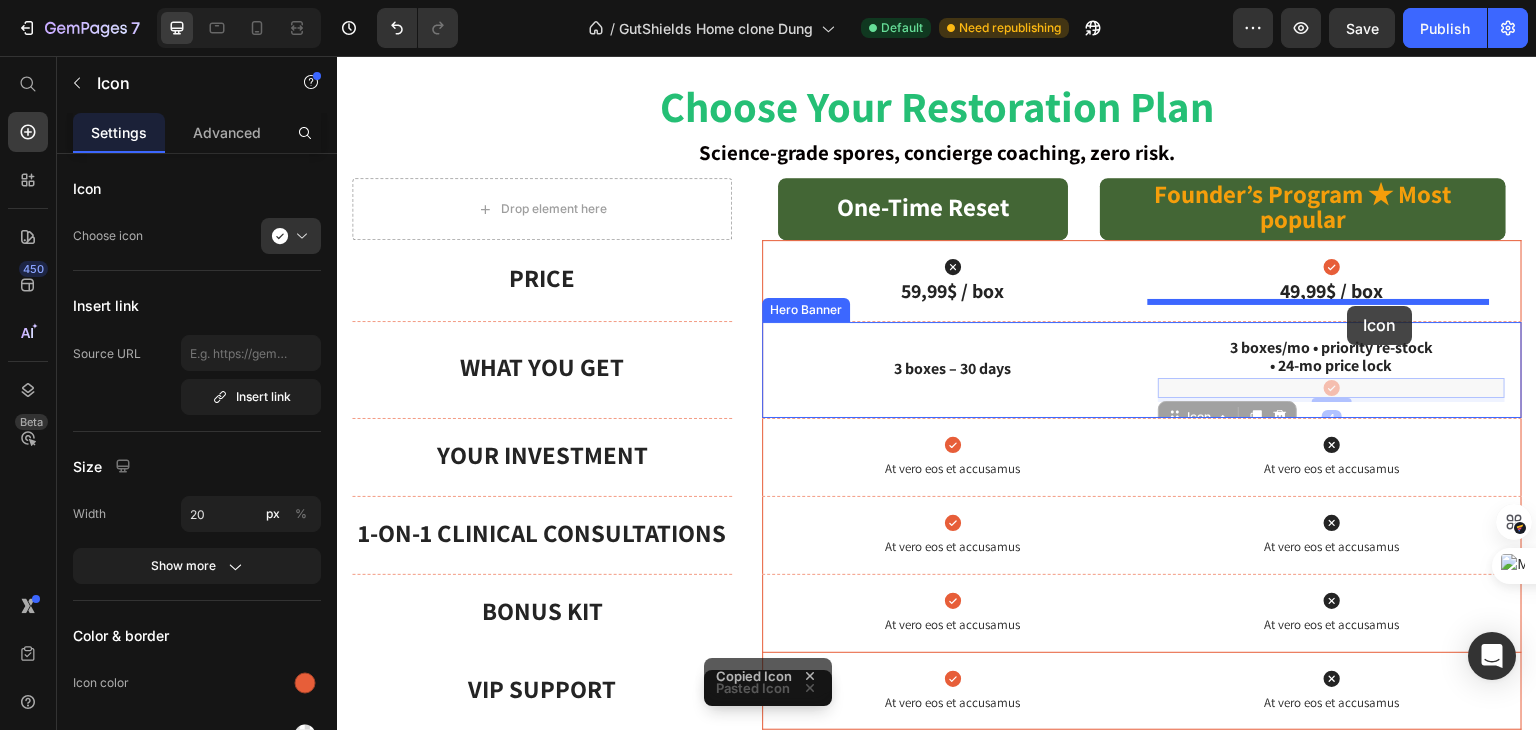 drag, startPoint x: 1342, startPoint y: 351, endPoint x: 1348, endPoint y: 306, distance: 45.39824 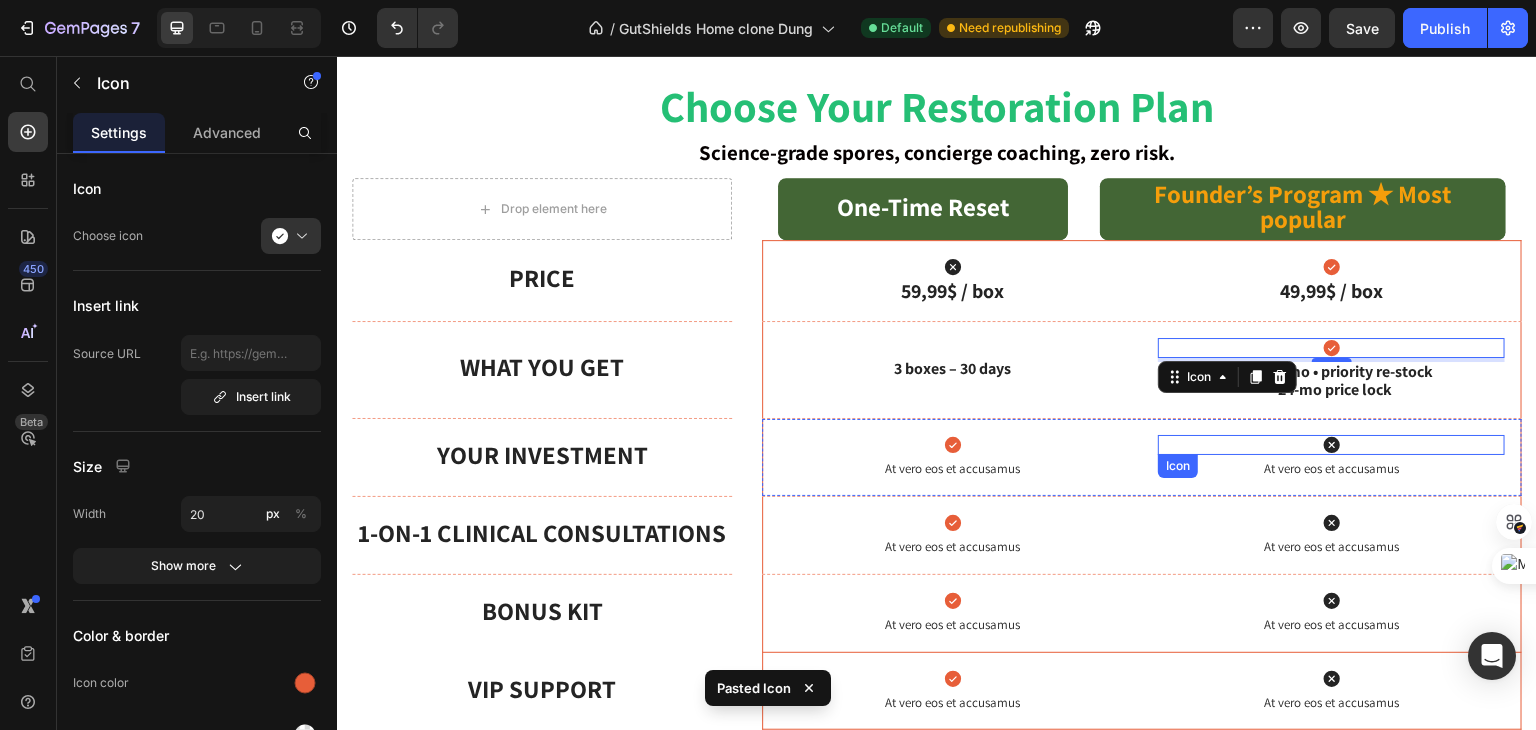 click on "Icon" at bounding box center [1331, 445] 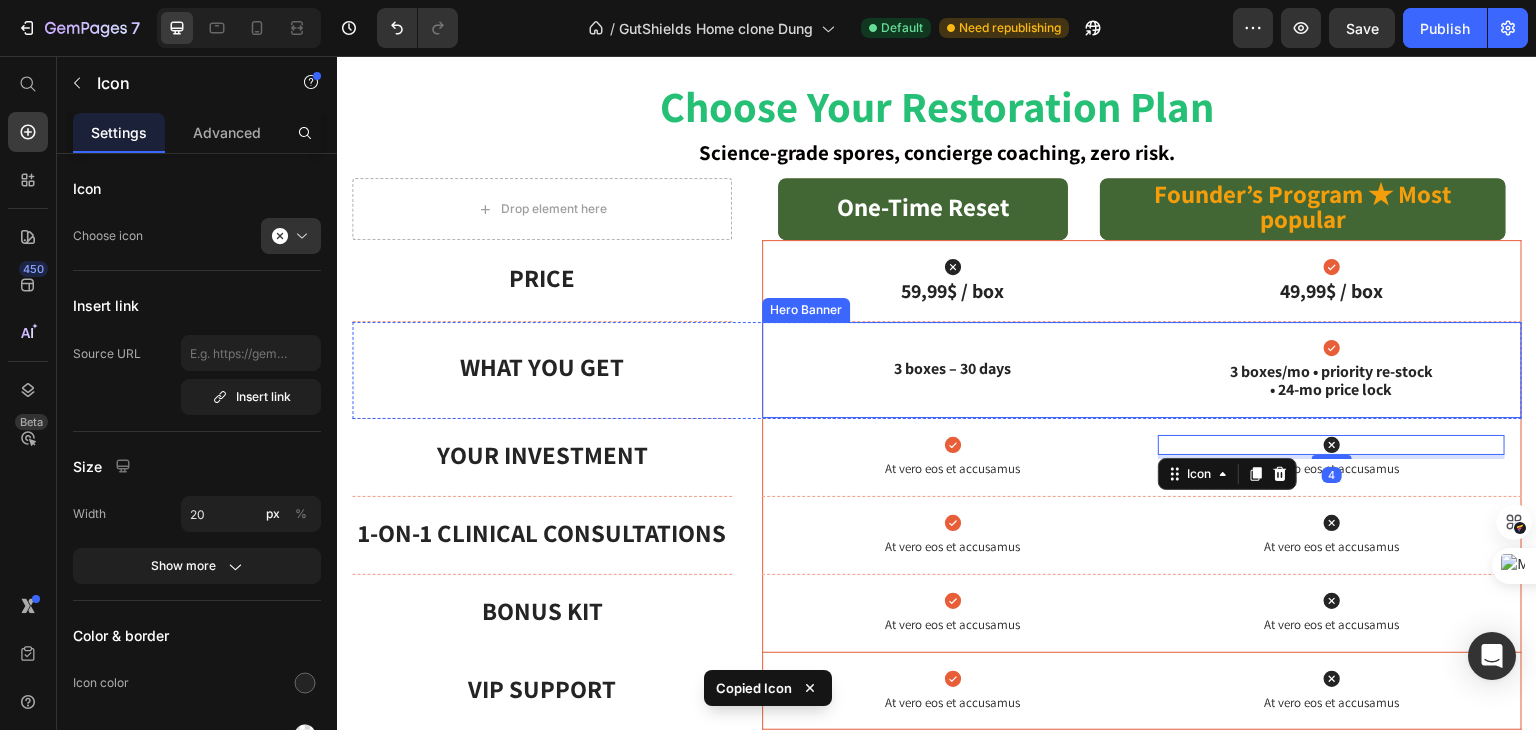click on "3 boxes – 30 days Text Block" at bounding box center [952, 370] 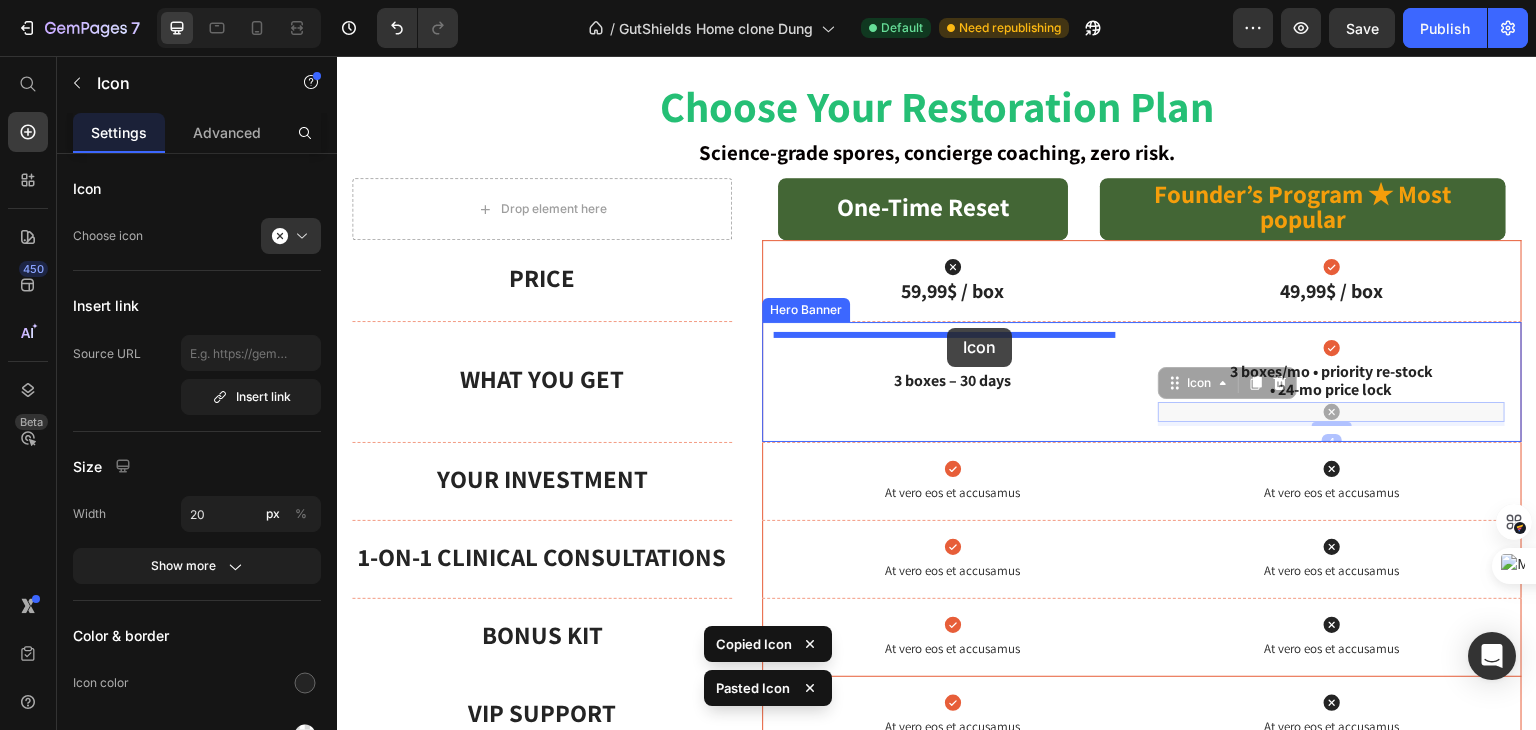 drag, startPoint x: 1247, startPoint y: 380, endPoint x: 948, endPoint y: 328, distance: 303.48807 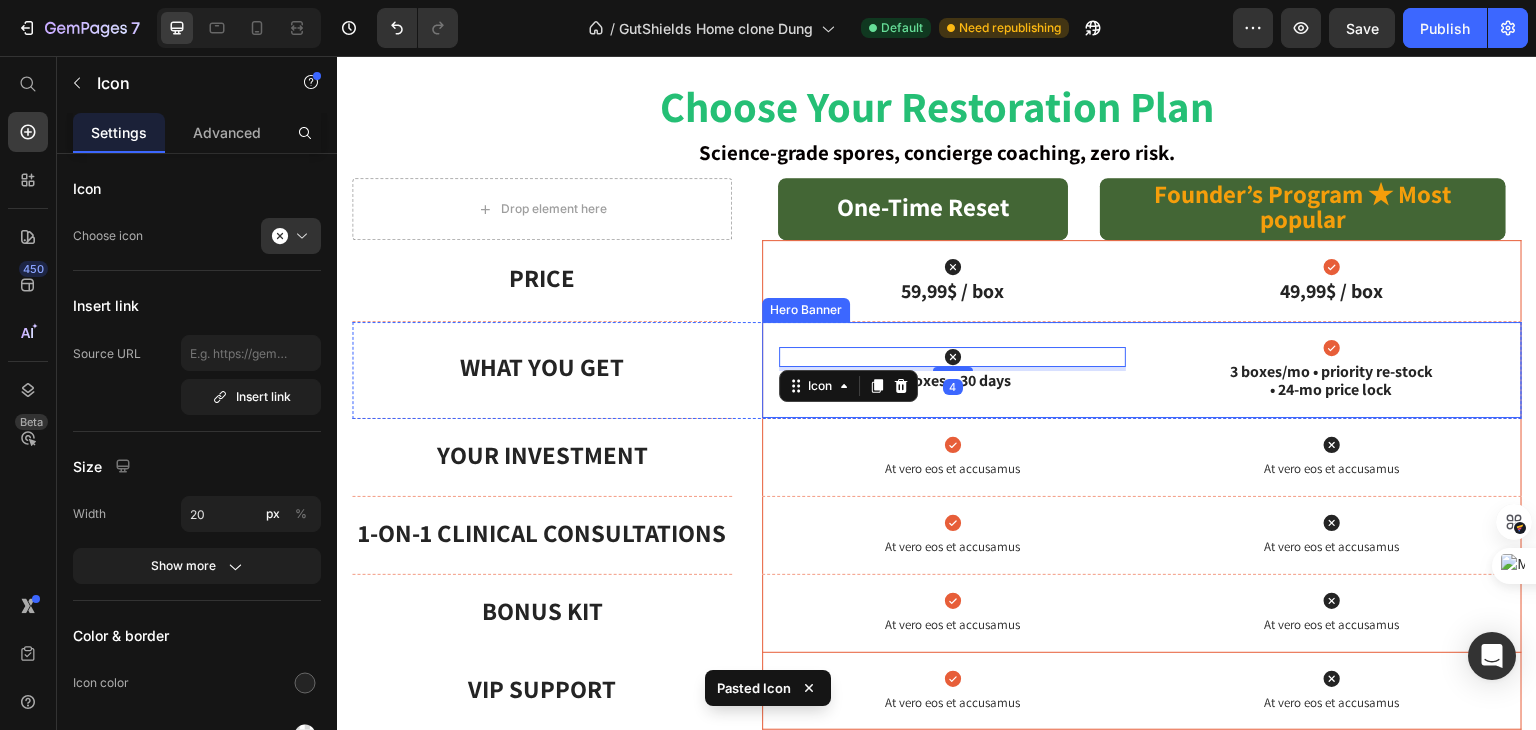 click on "Icon   4 3 boxes – 30 days Text Block
Icon 3 boxes/mo • priority re-stock  • 24-mo price lock Text Block" at bounding box center [1142, 370] 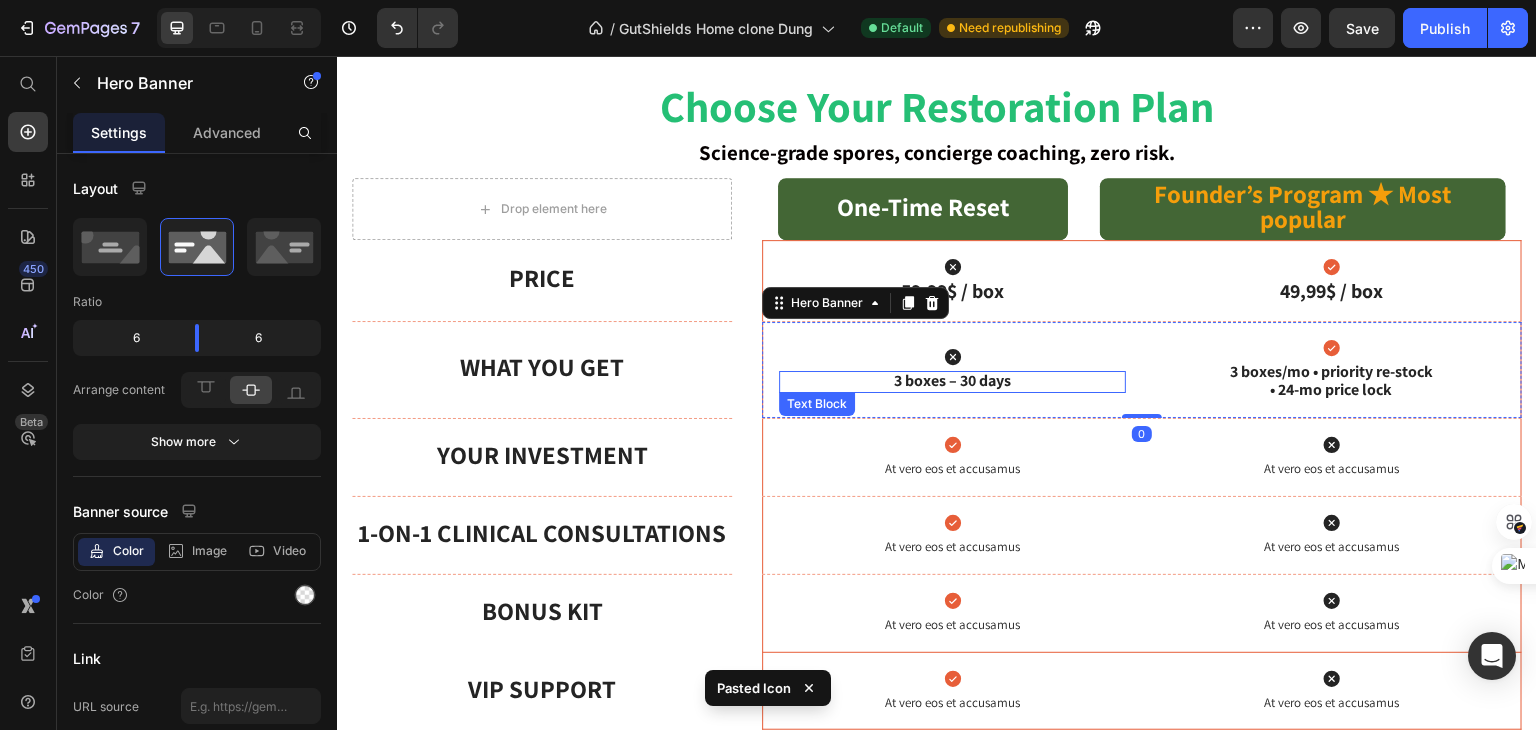 click on "Icon" at bounding box center [952, 357] 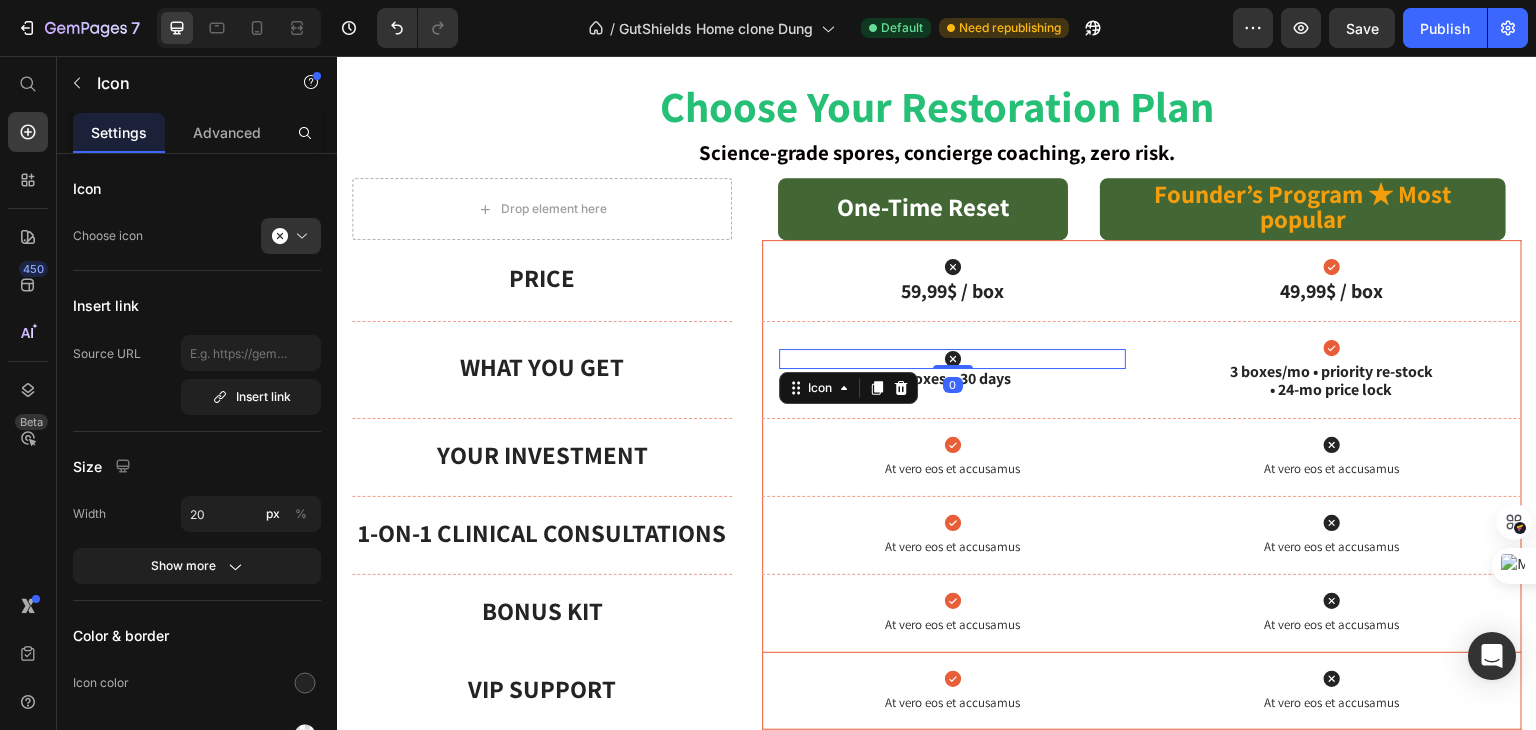 drag, startPoint x: 953, startPoint y: 333, endPoint x: 960, endPoint y: 312, distance: 22.135944 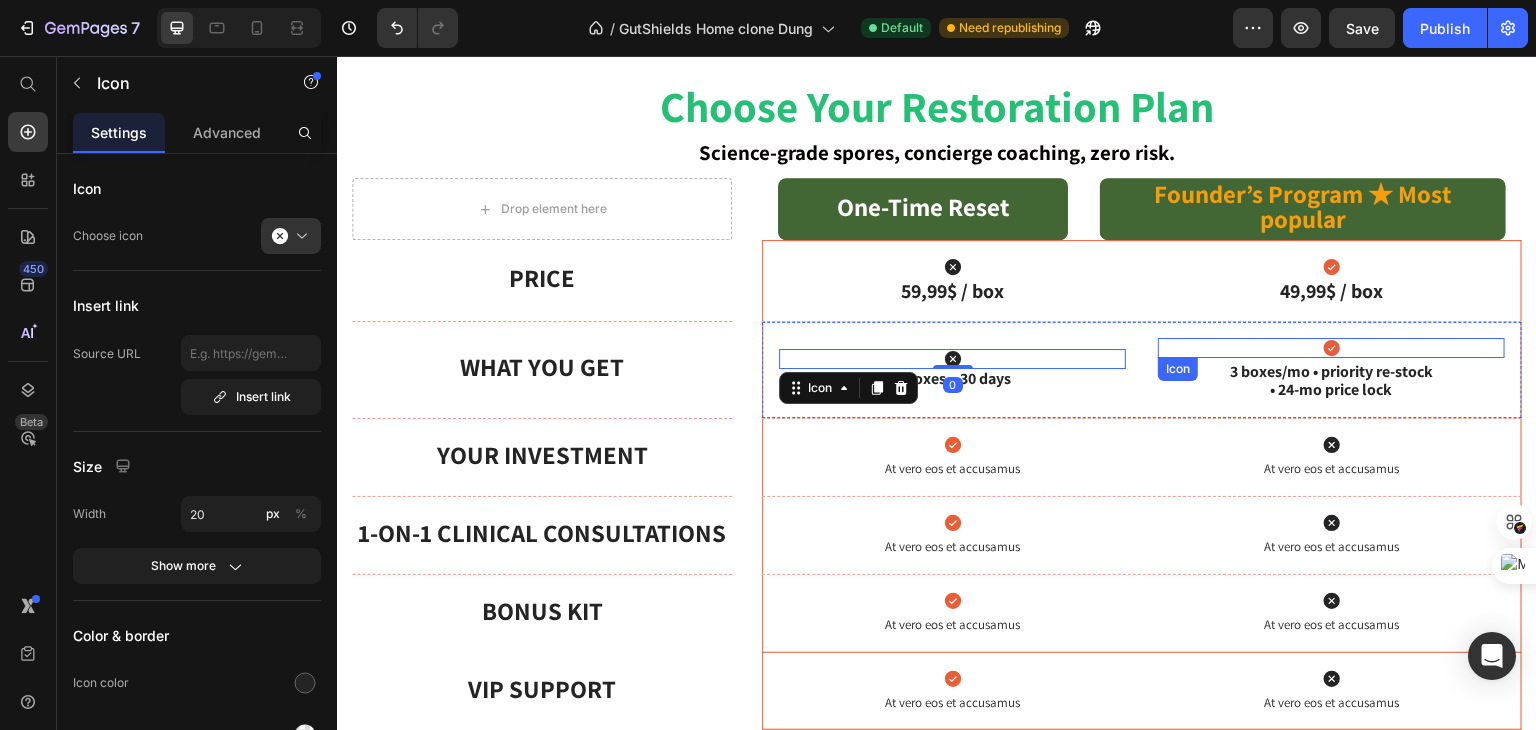 click 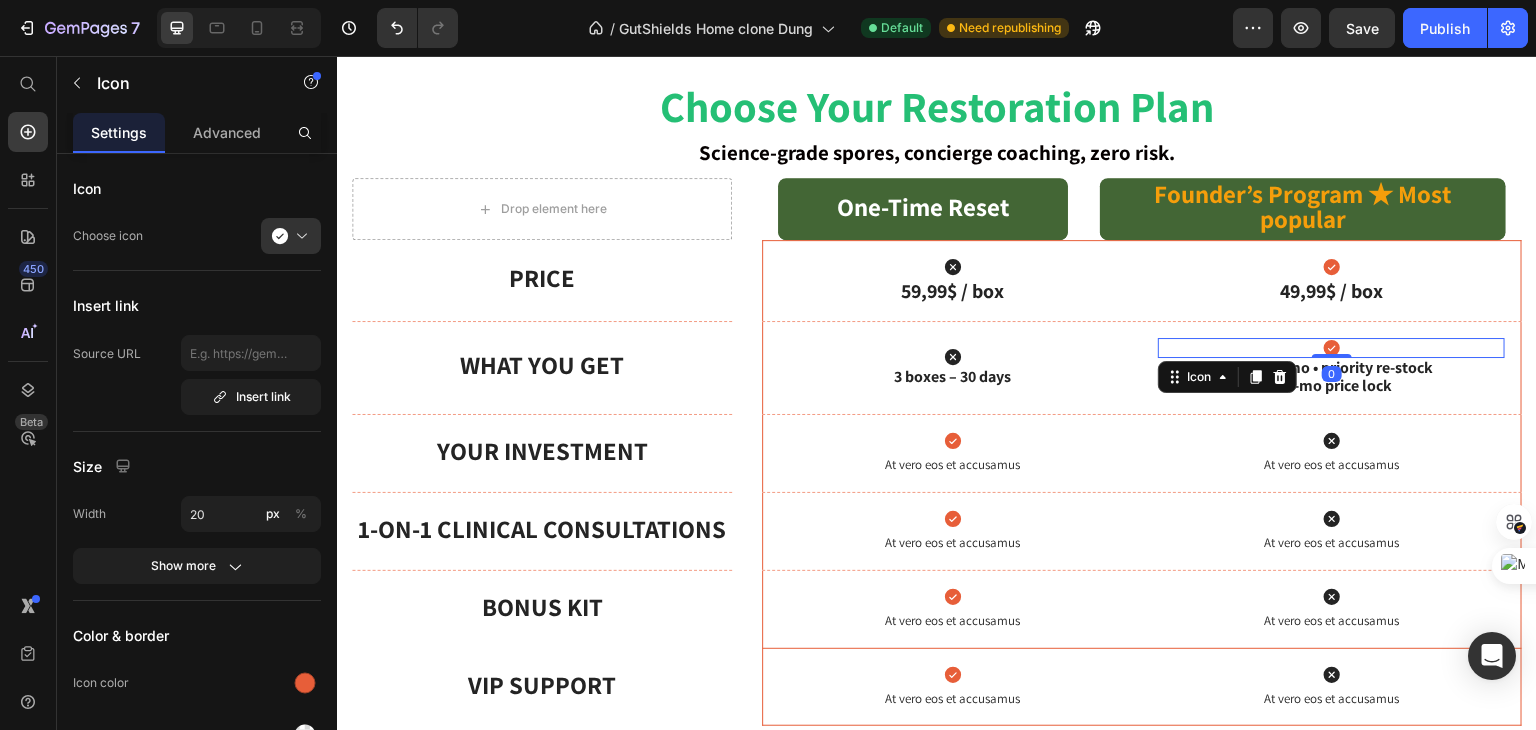 drag, startPoint x: 1328, startPoint y: 324, endPoint x: 1329, endPoint y: 300, distance: 24.020824 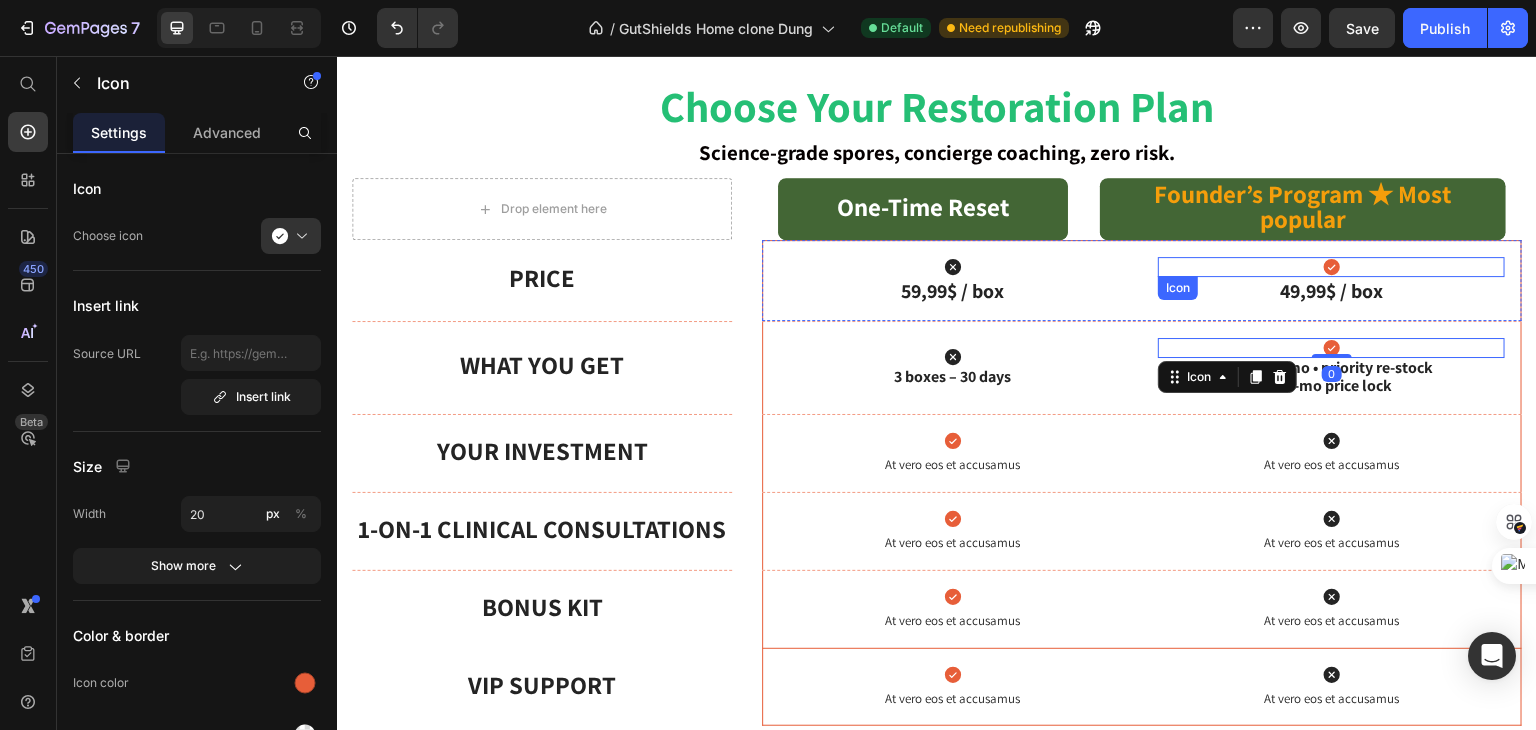 click 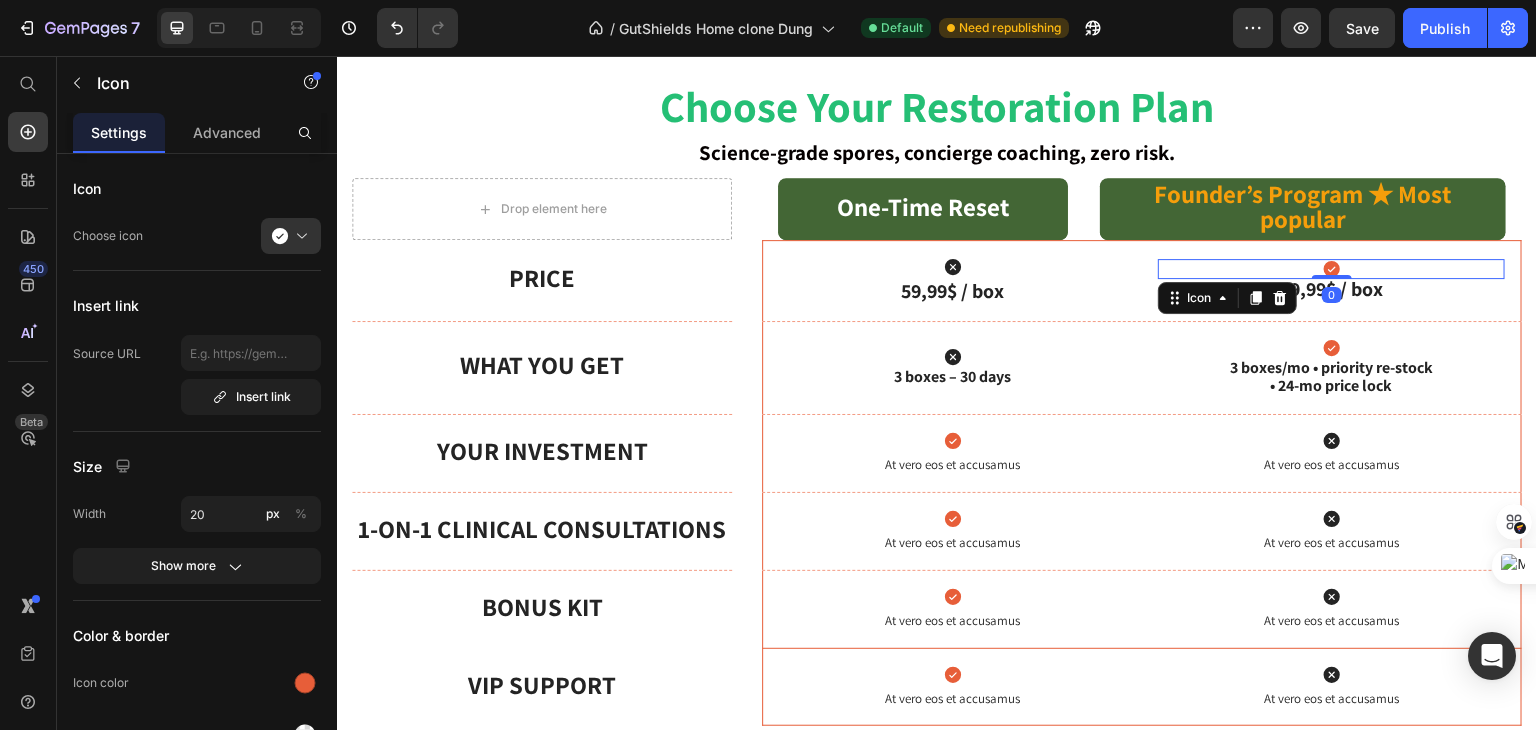 drag, startPoint x: 1325, startPoint y: 242, endPoint x: 1327, endPoint y: 219, distance: 23.086792 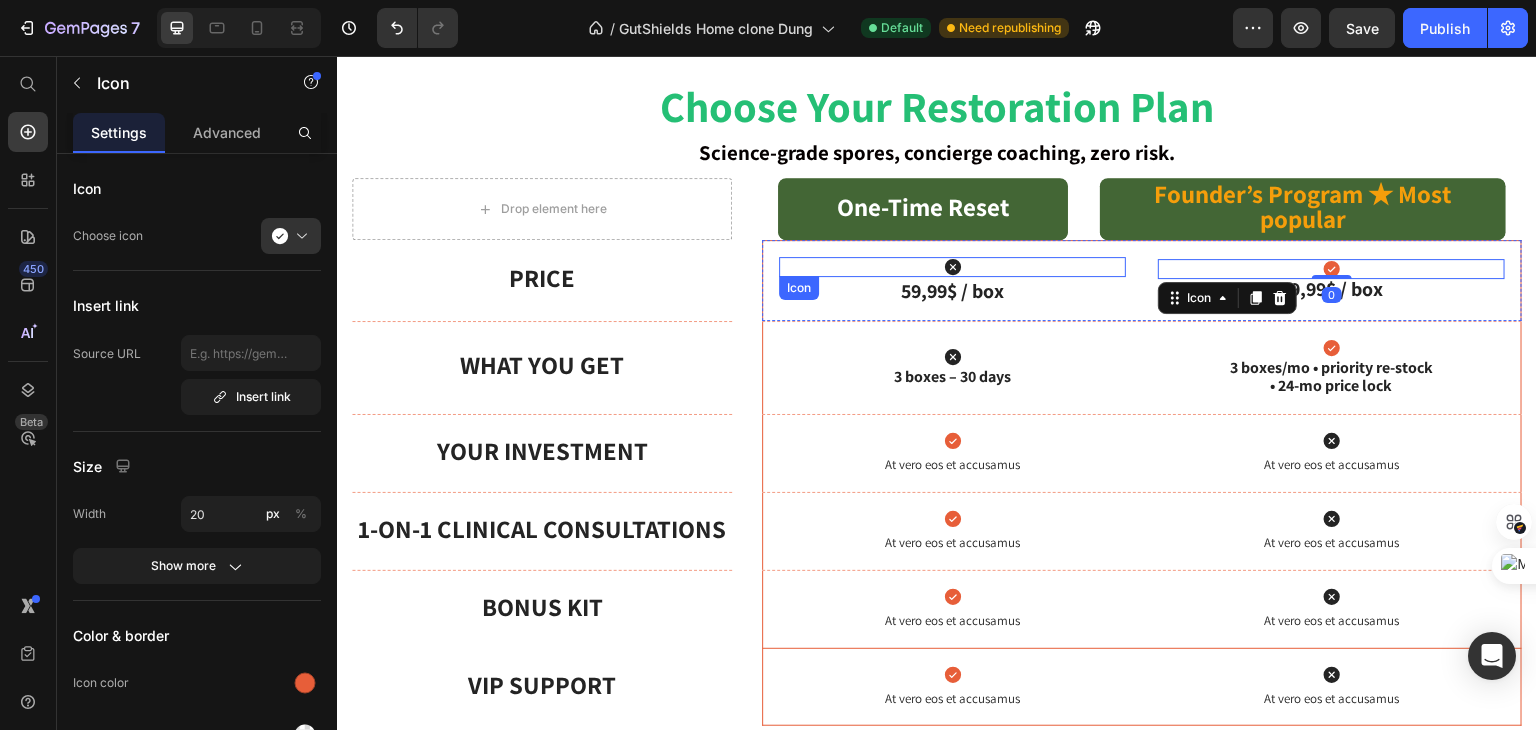 click on "Icon" at bounding box center [952, 267] 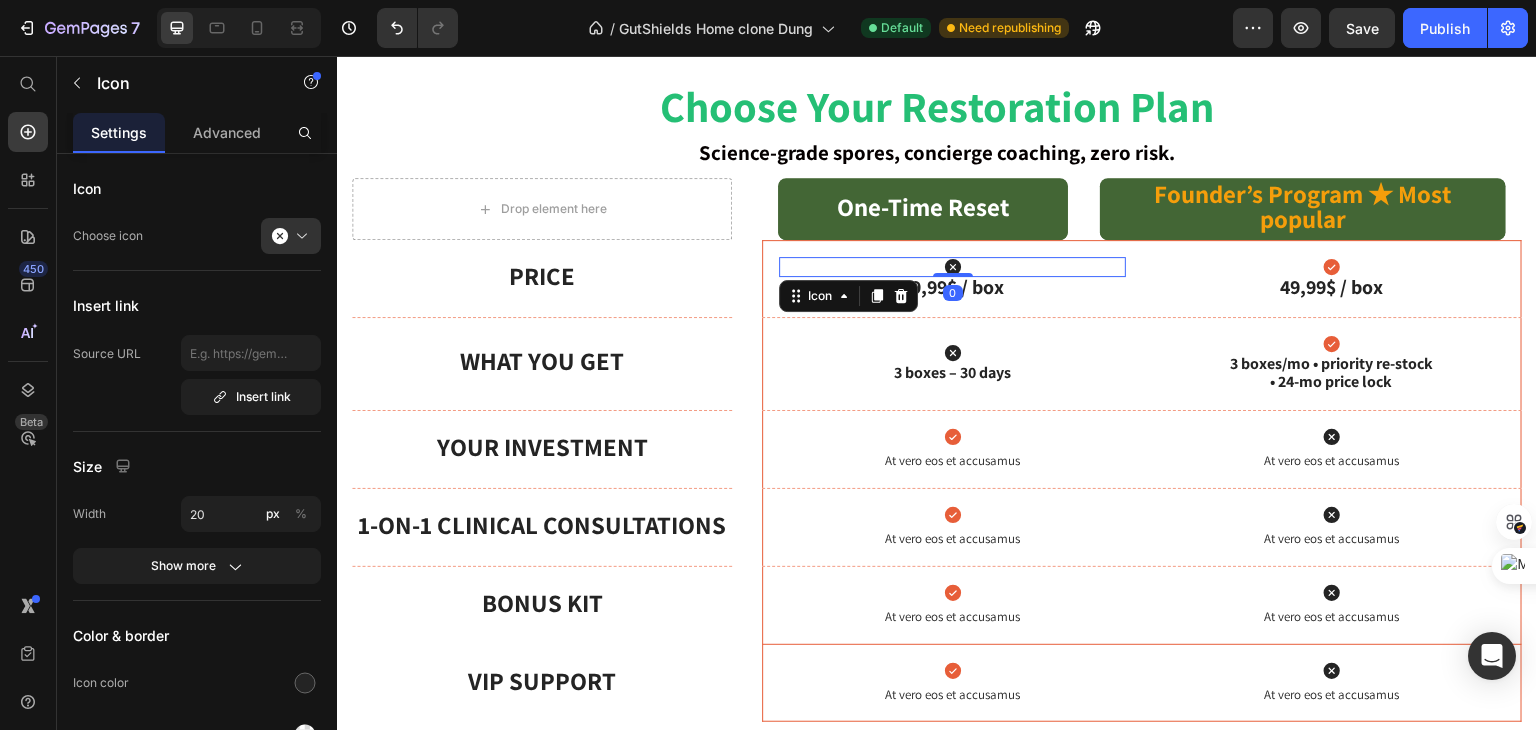 drag, startPoint x: 947, startPoint y: 243, endPoint x: 1043, endPoint y: 226, distance: 97.49359 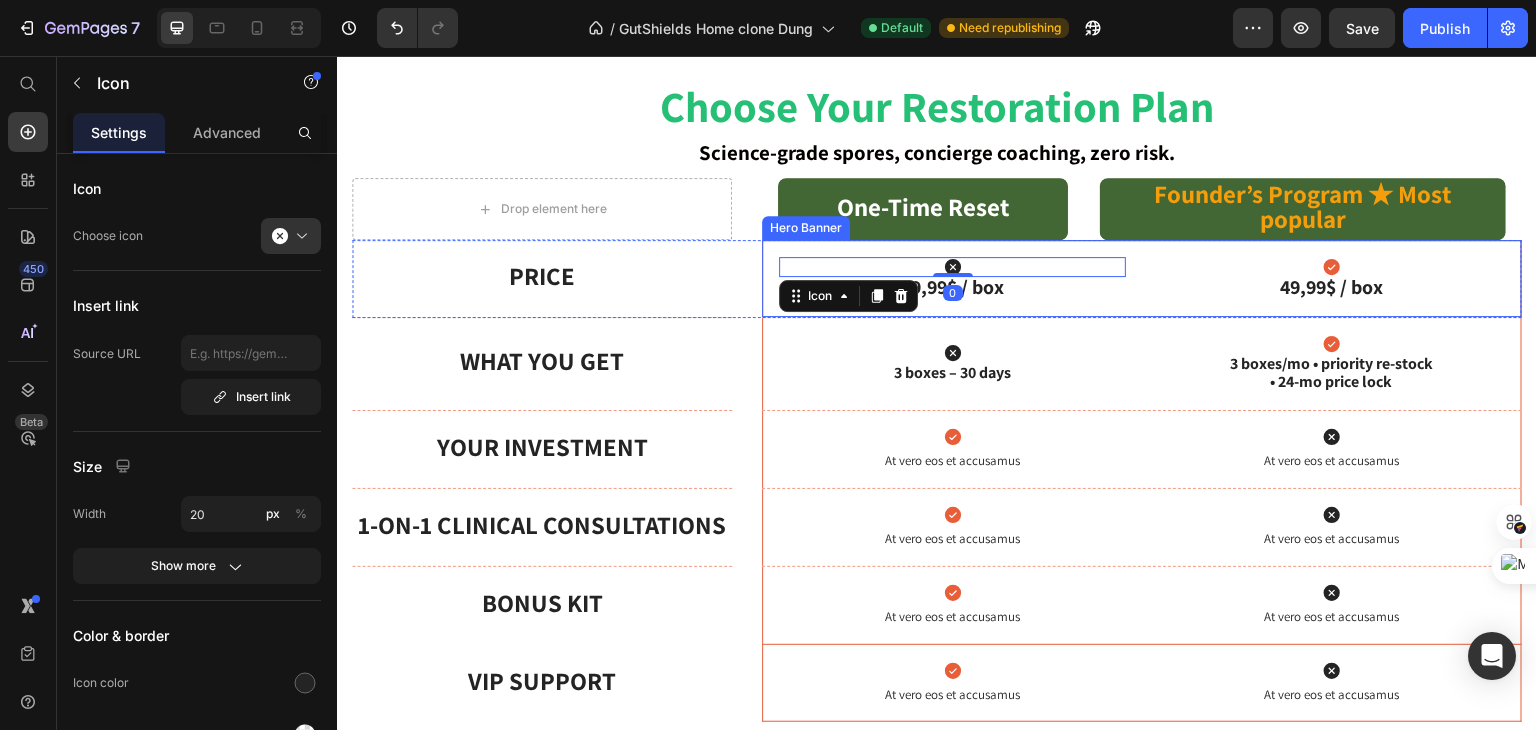 click on "Icon 3 boxes – 30 days Text Block
Icon 3 boxes/mo • priority re-stock  • 24-mo price lock Text Block" at bounding box center [1142, 364] 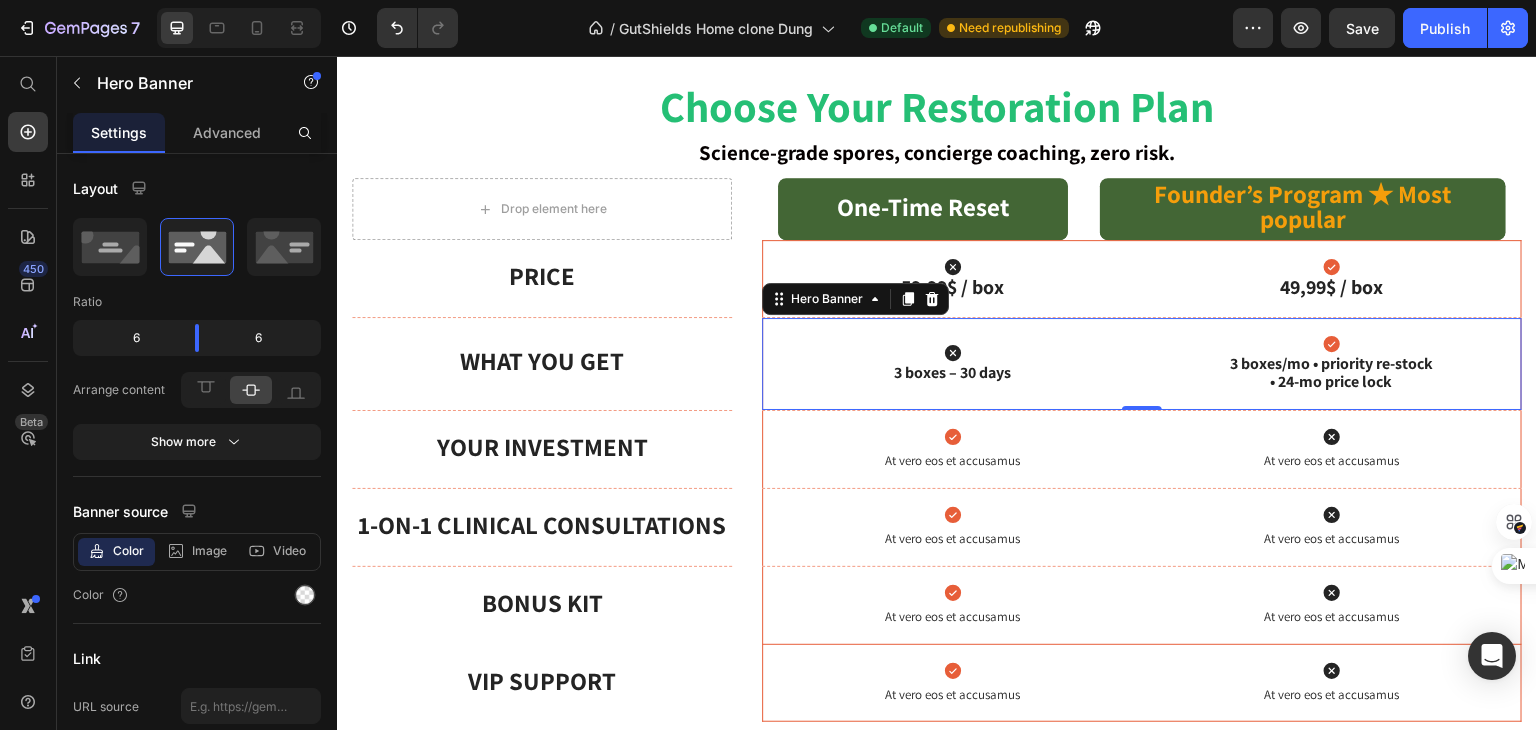 click on "Icon 3 boxes – 30 days Text Block
Icon 3 boxes/mo • priority re-stock  • 24-mo price lock Text Block" at bounding box center [1142, 364] 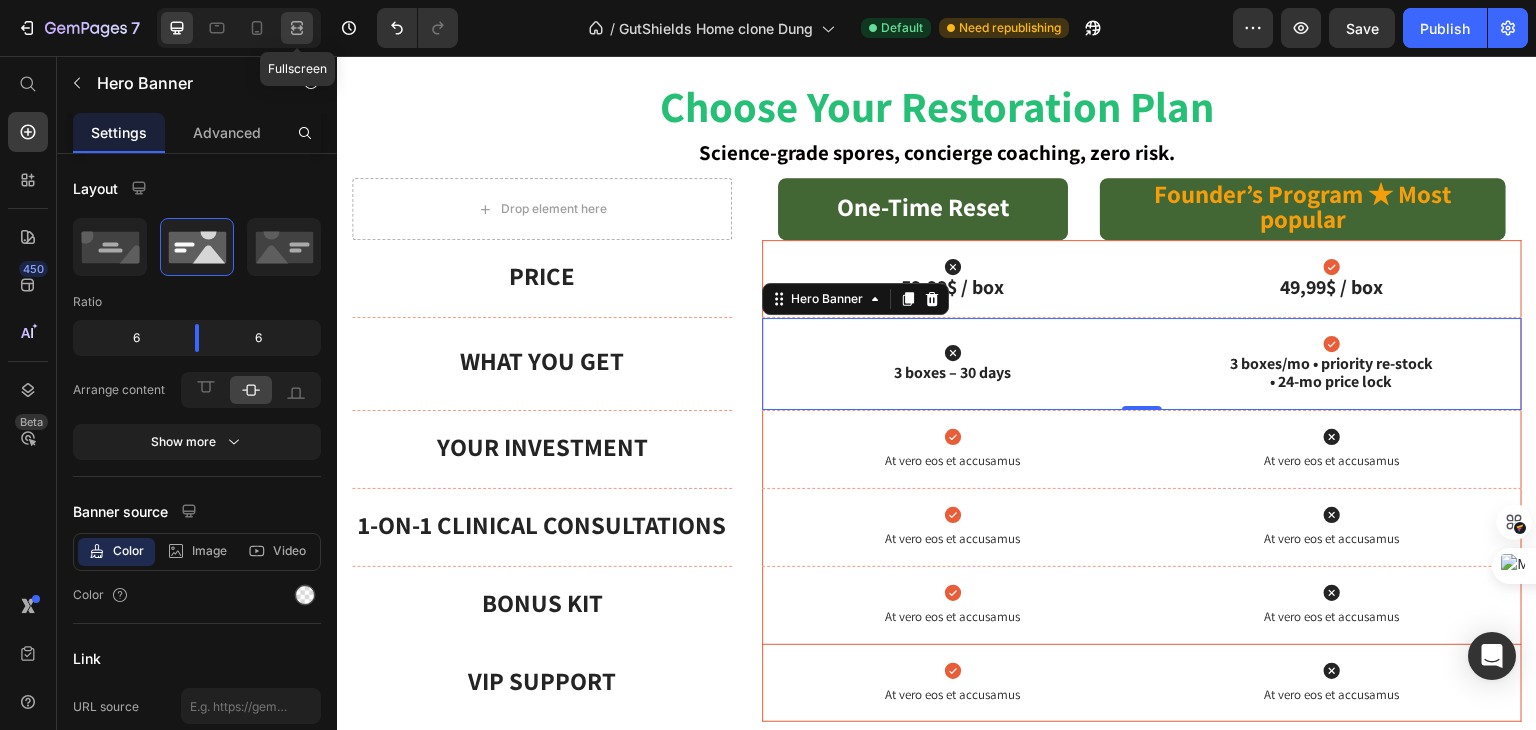 click 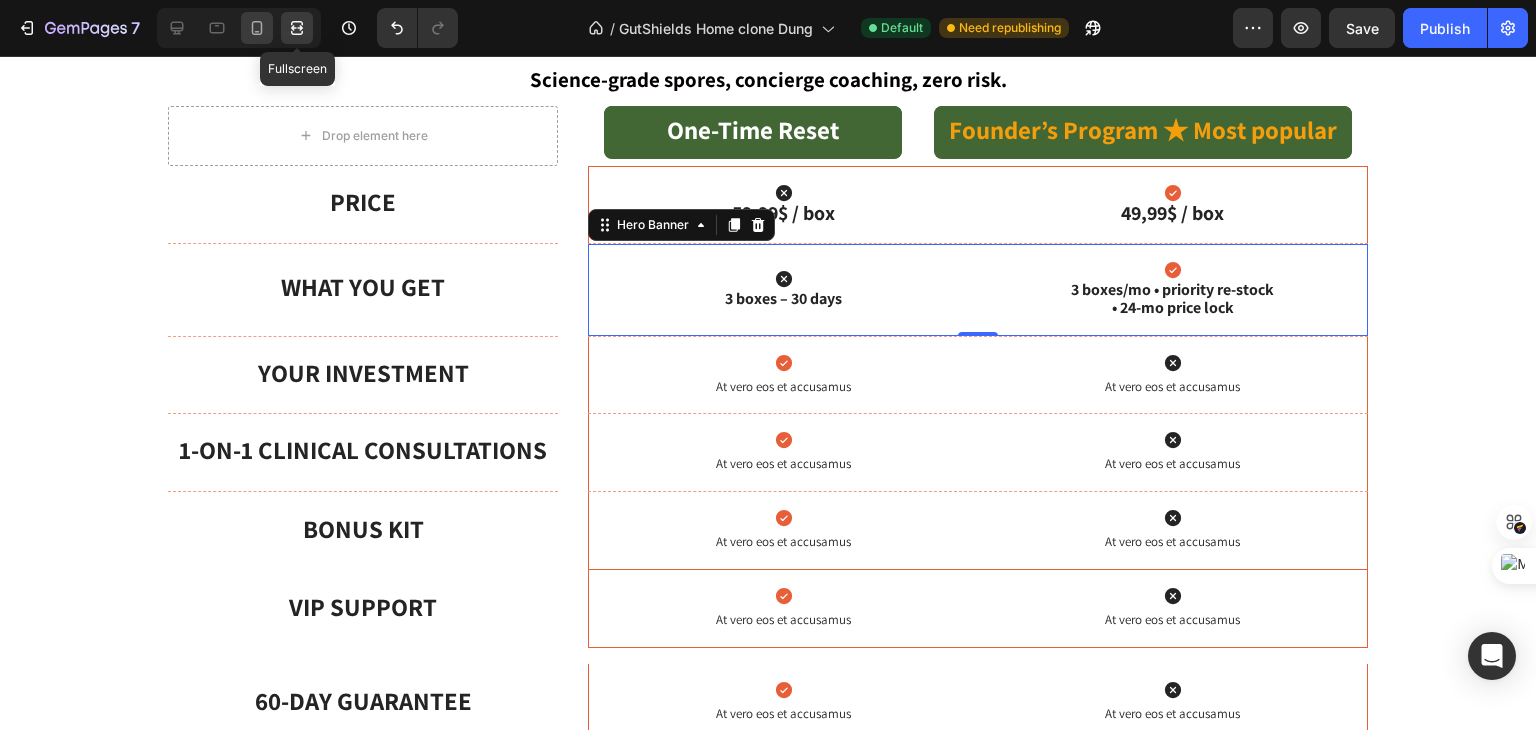 scroll, scrollTop: 973, scrollLeft: 0, axis: vertical 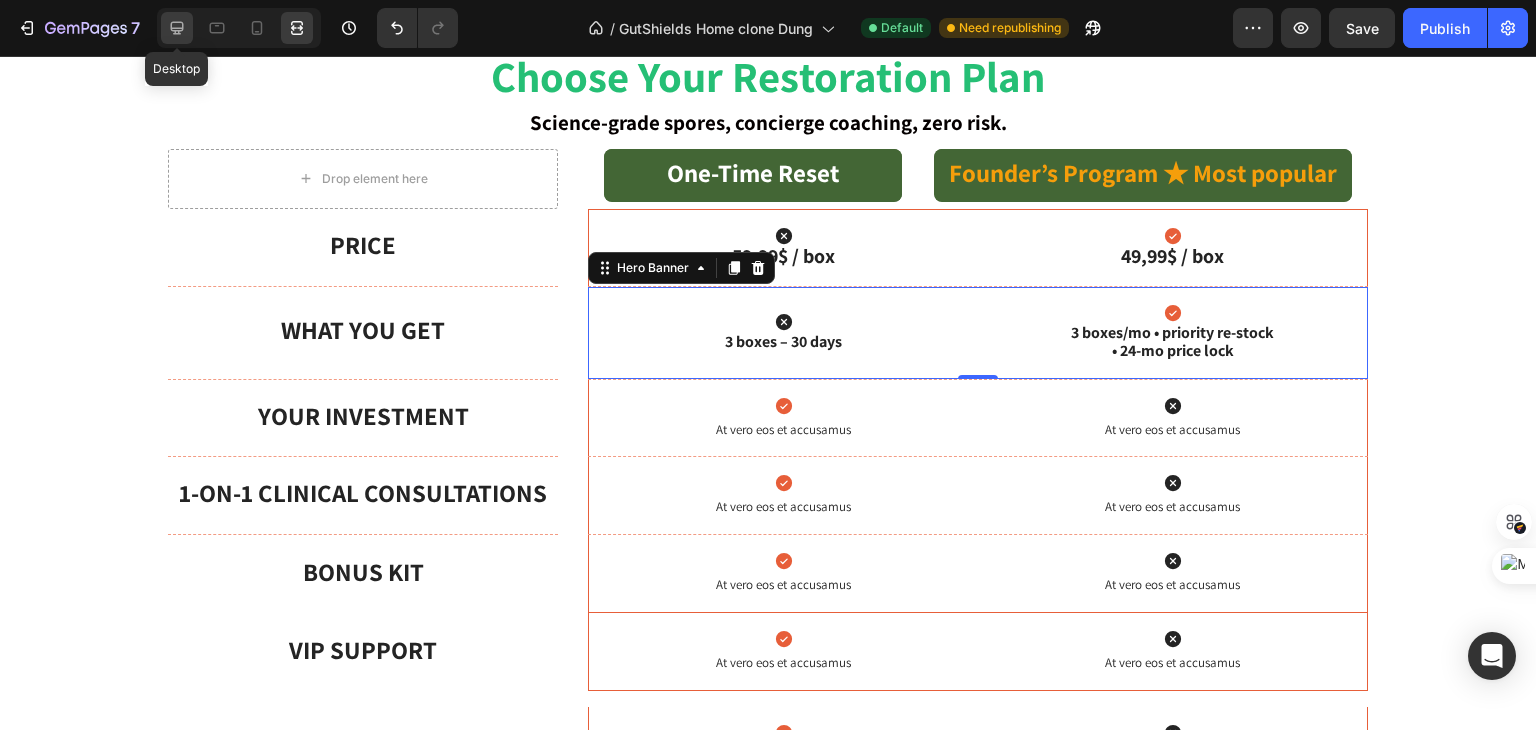 click 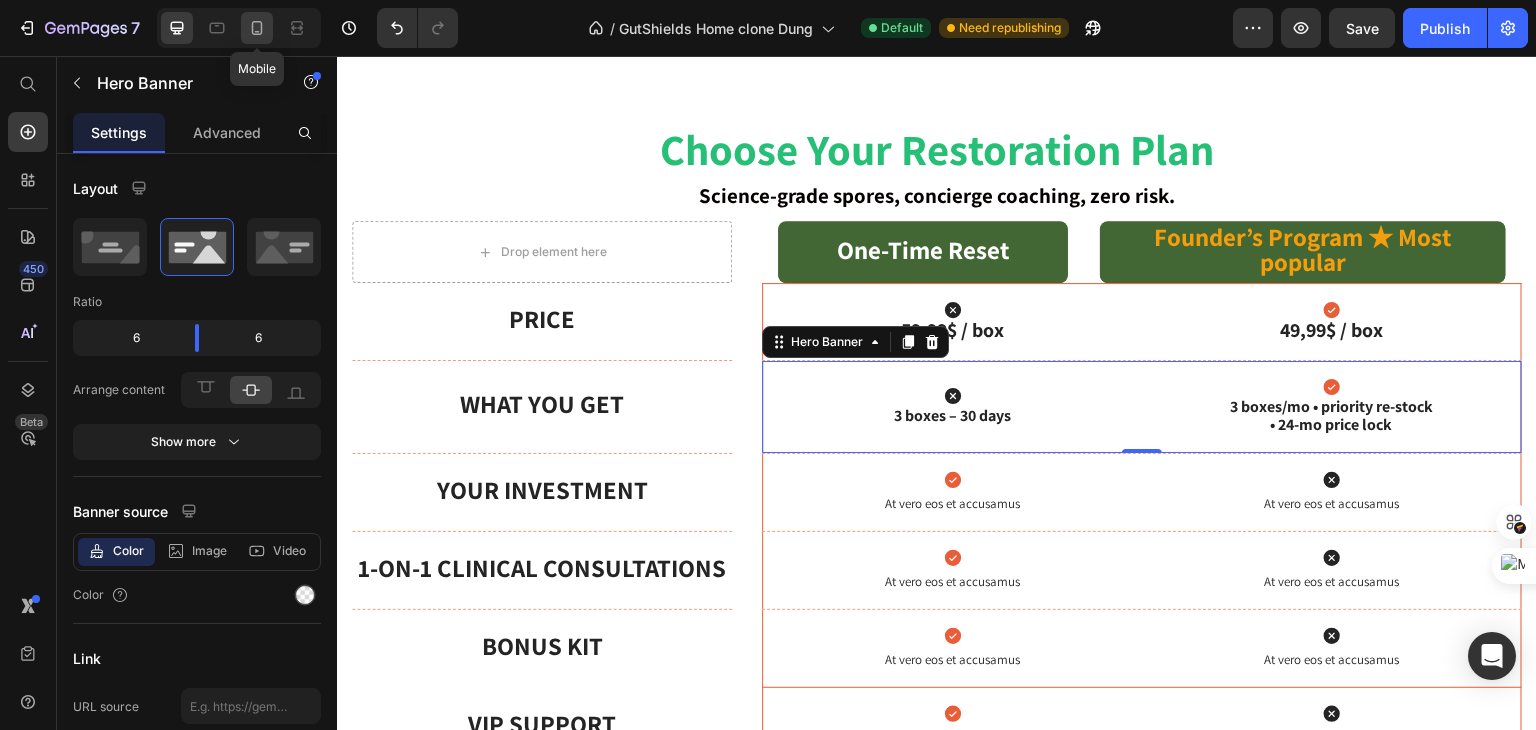 scroll, scrollTop: 1016, scrollLeft: 0, axis: vertical 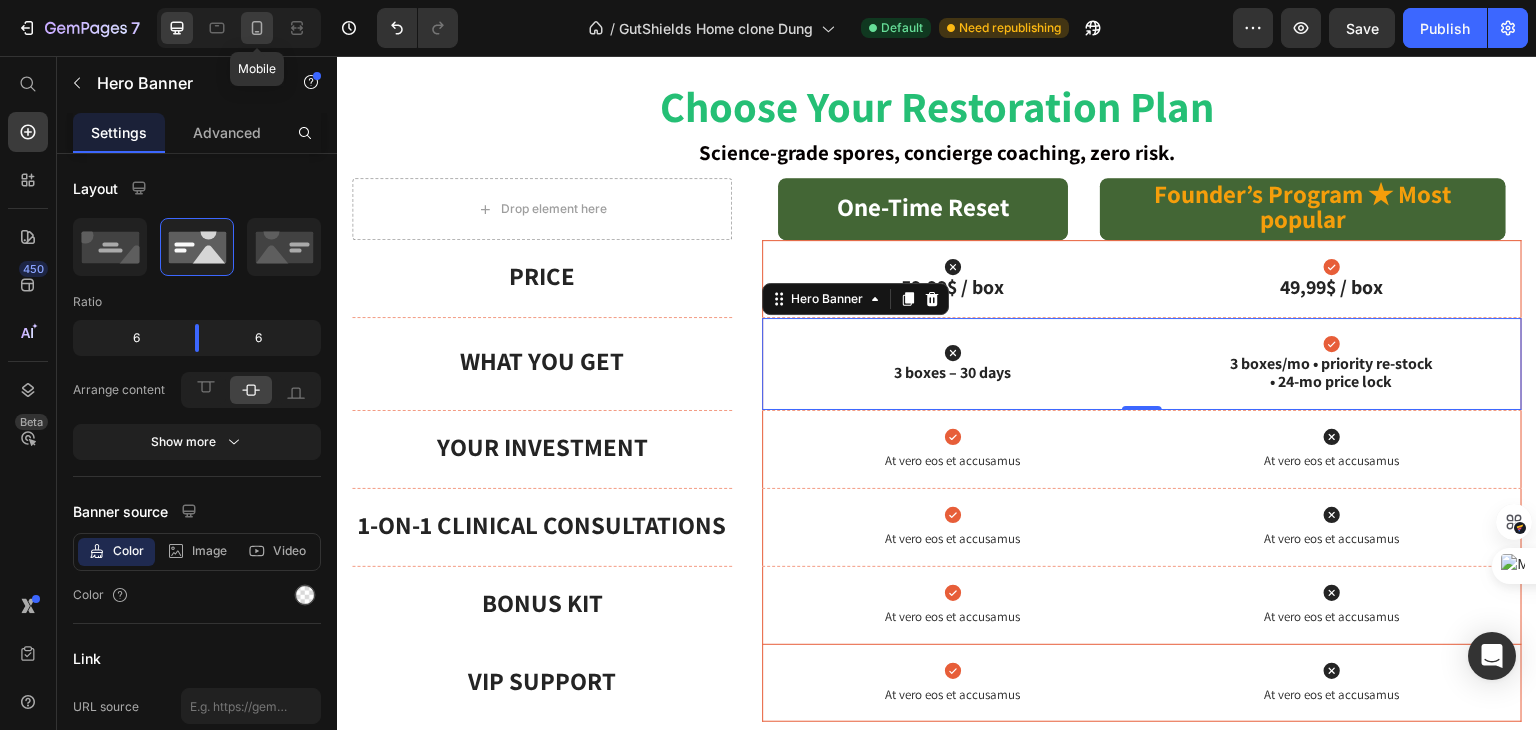 click 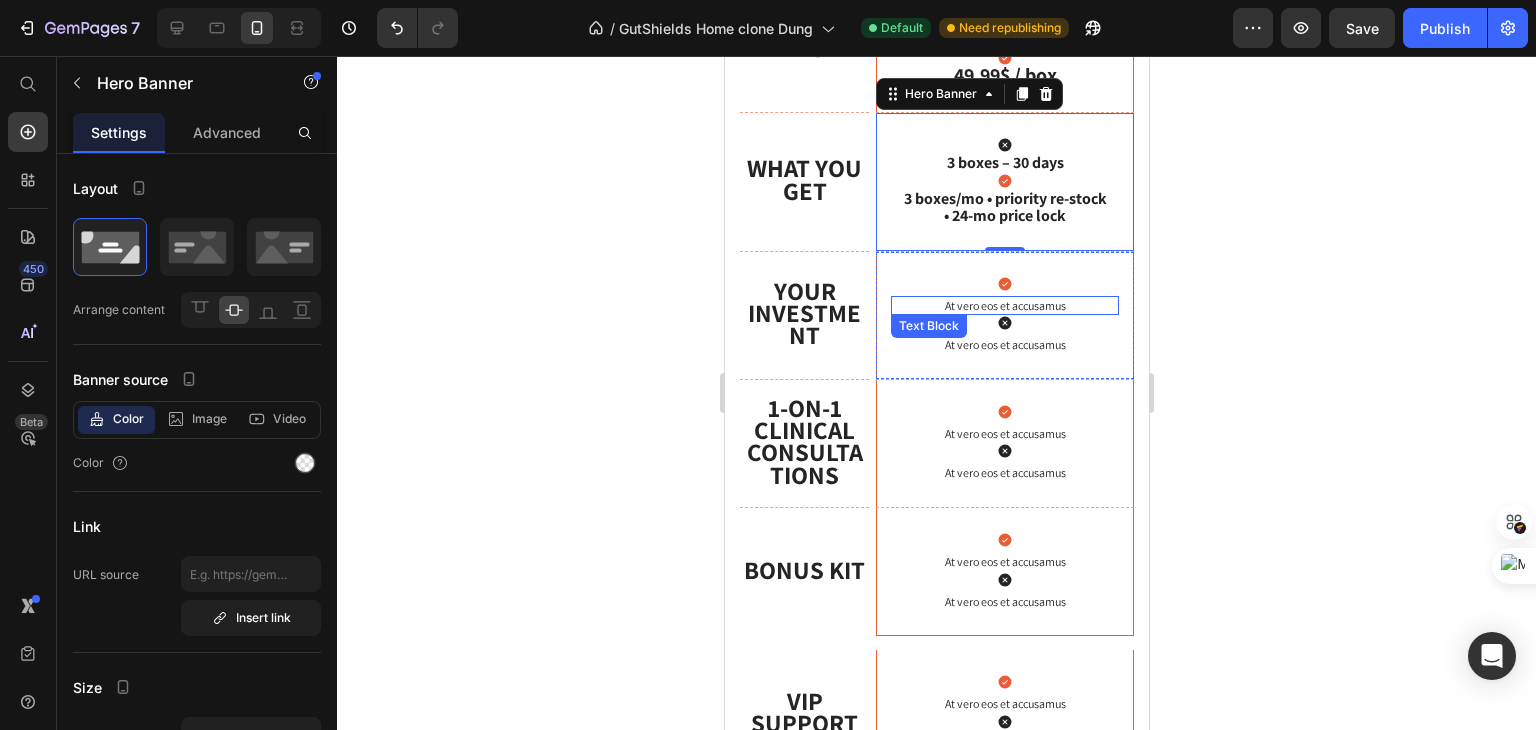 scroll, scrollTop: 1203, scrollLeft: 0, axis: vertical 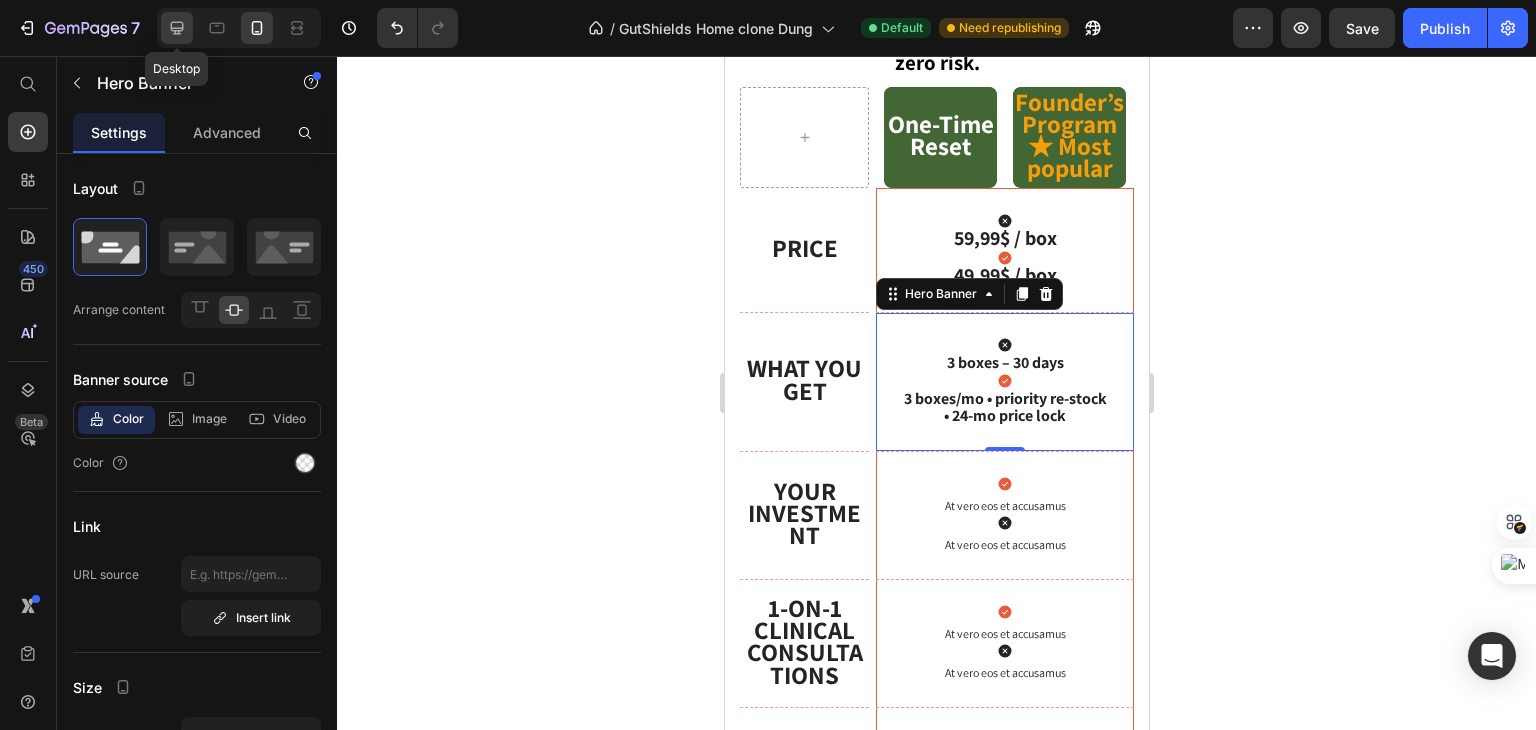 click 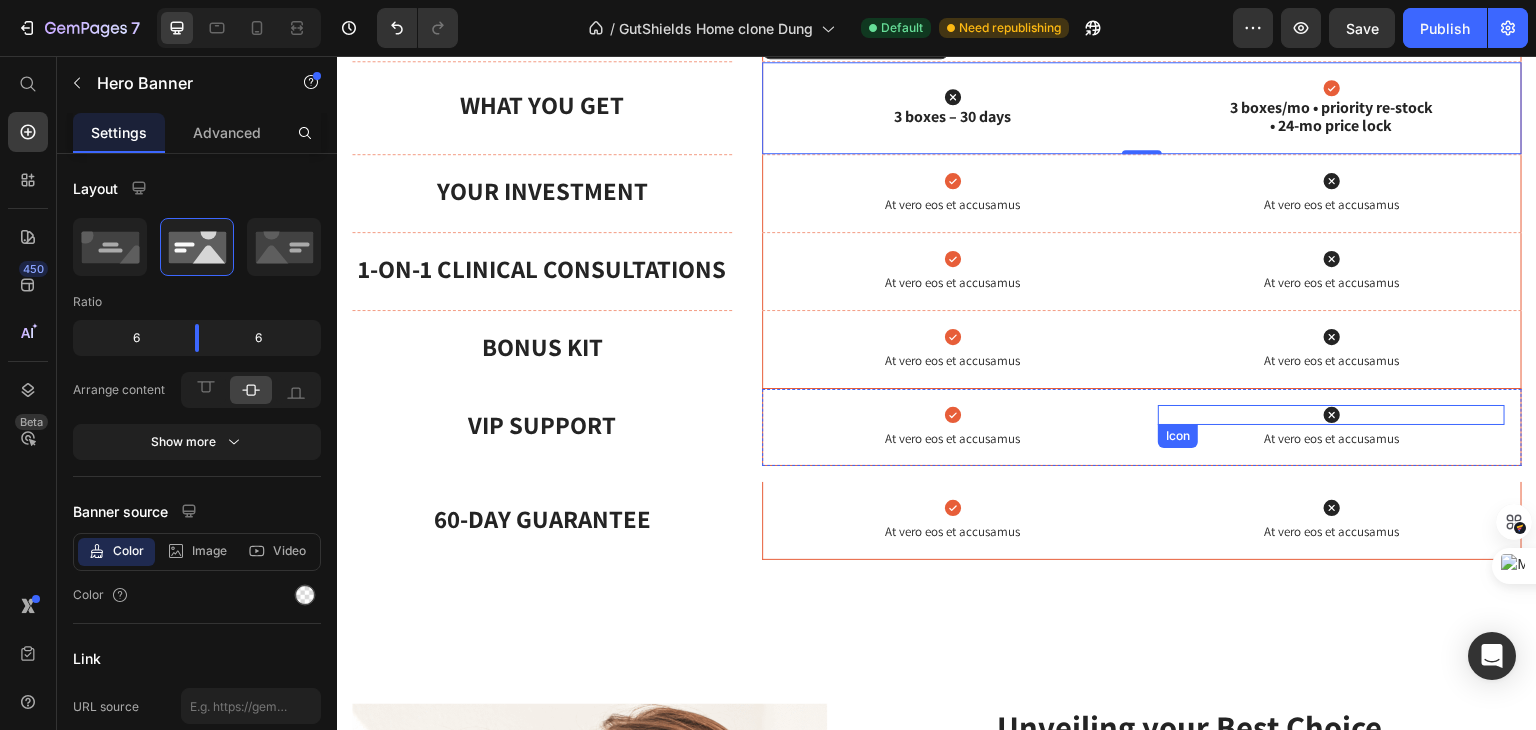 scroll, scrollTop: 1072, scrollLeft: 0, axis: vertical 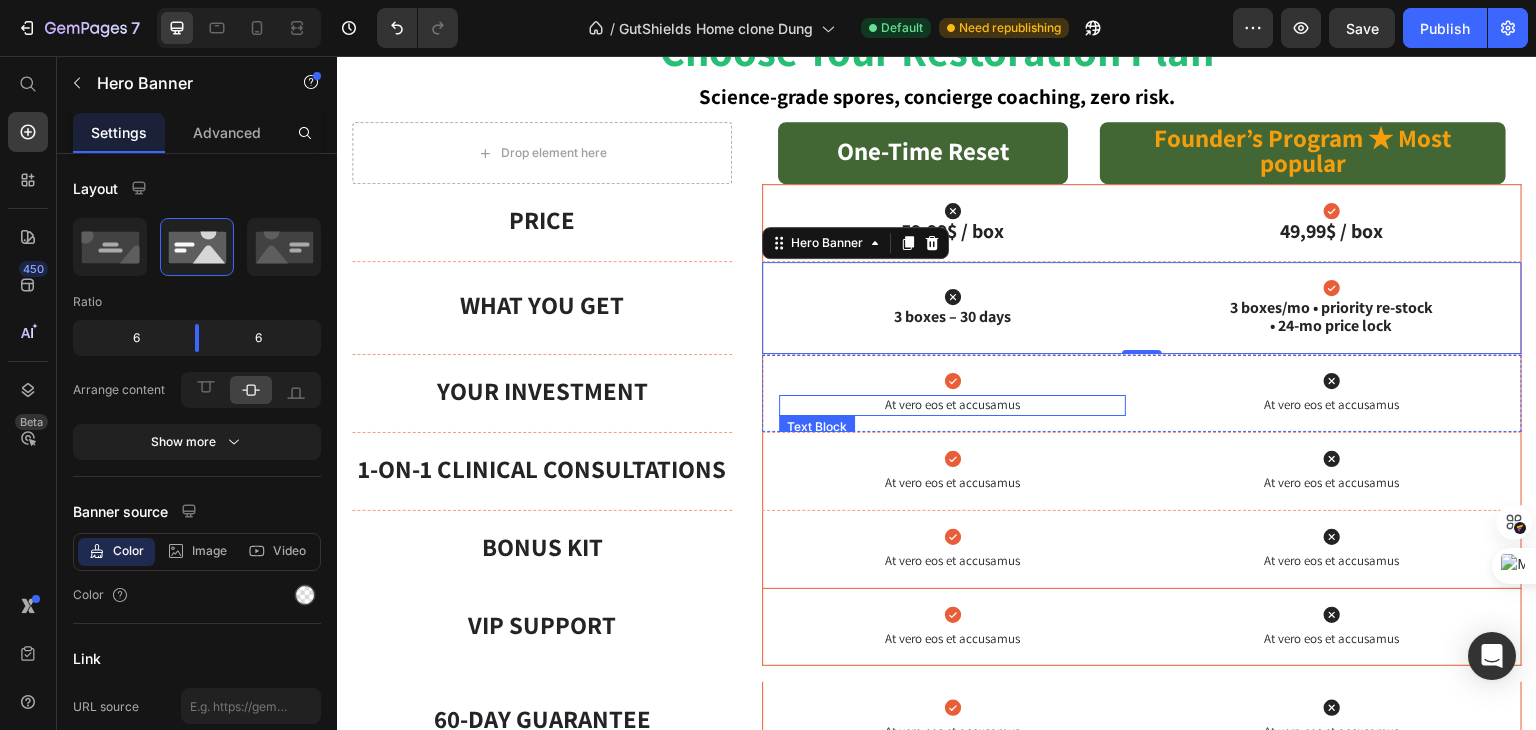 click on "At vero eos et accusamus" at bounding box center (952, 405) 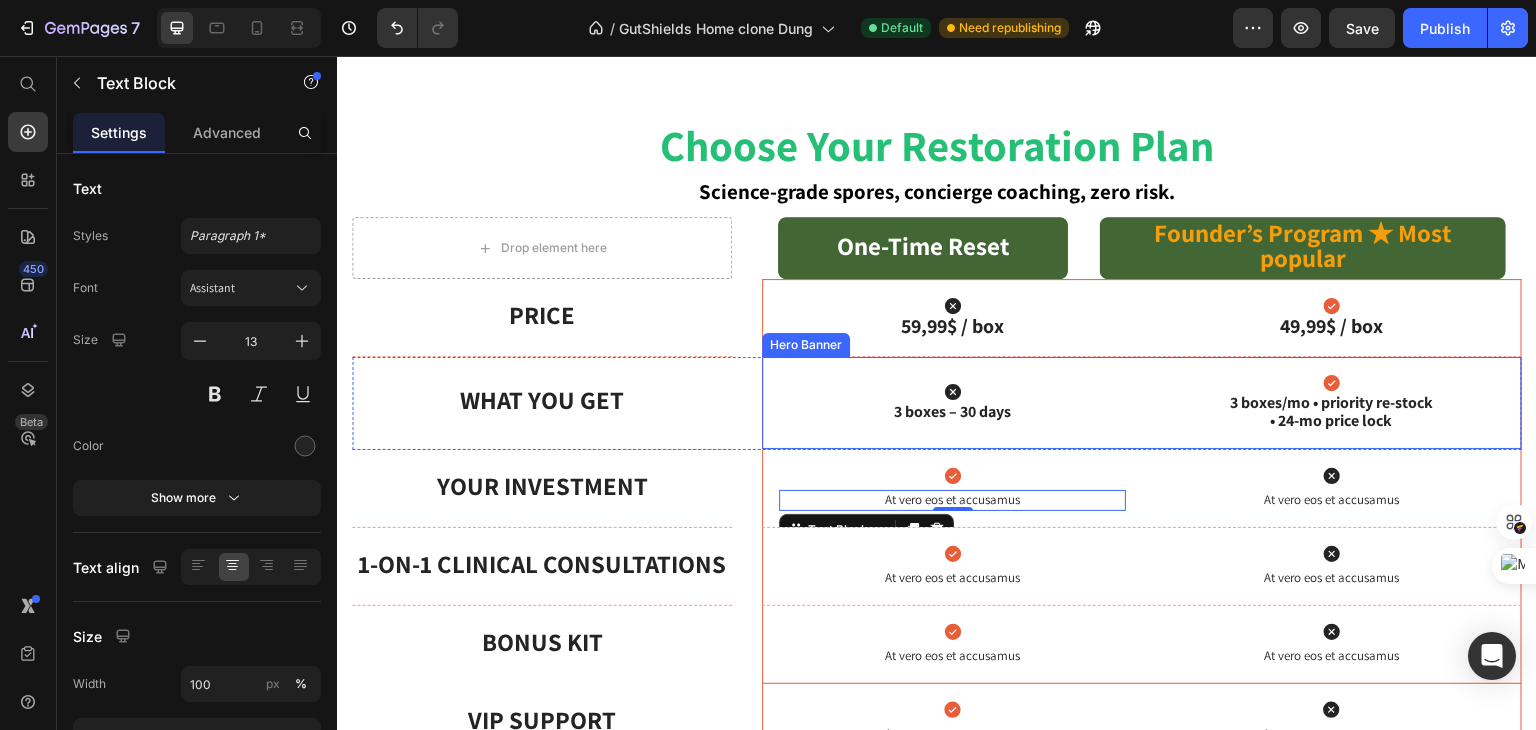 scroll, scrollTop: 1072, scrollLeft: 0, axis: vertical 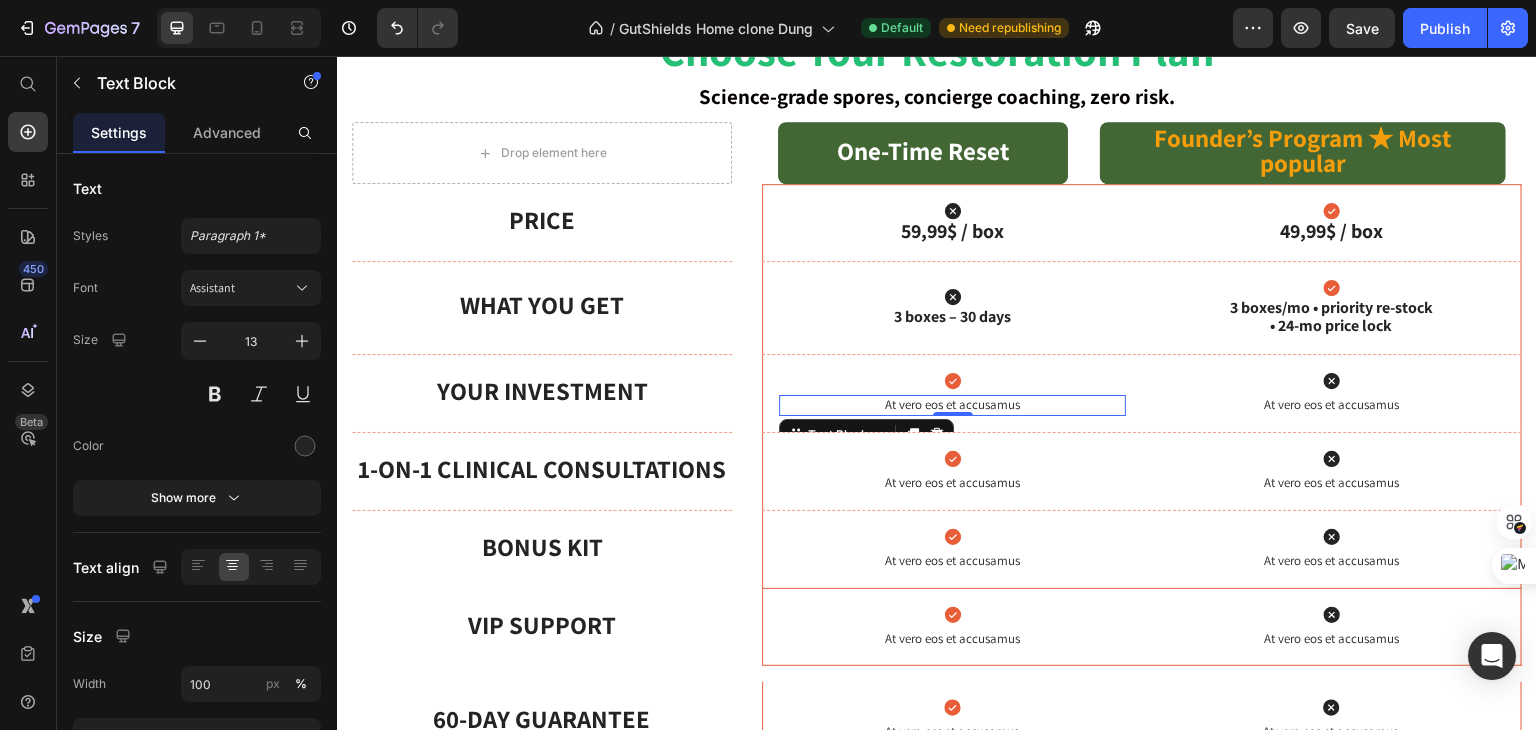 click on "At vero eos et accusamus" at bounding box center (952, 405) 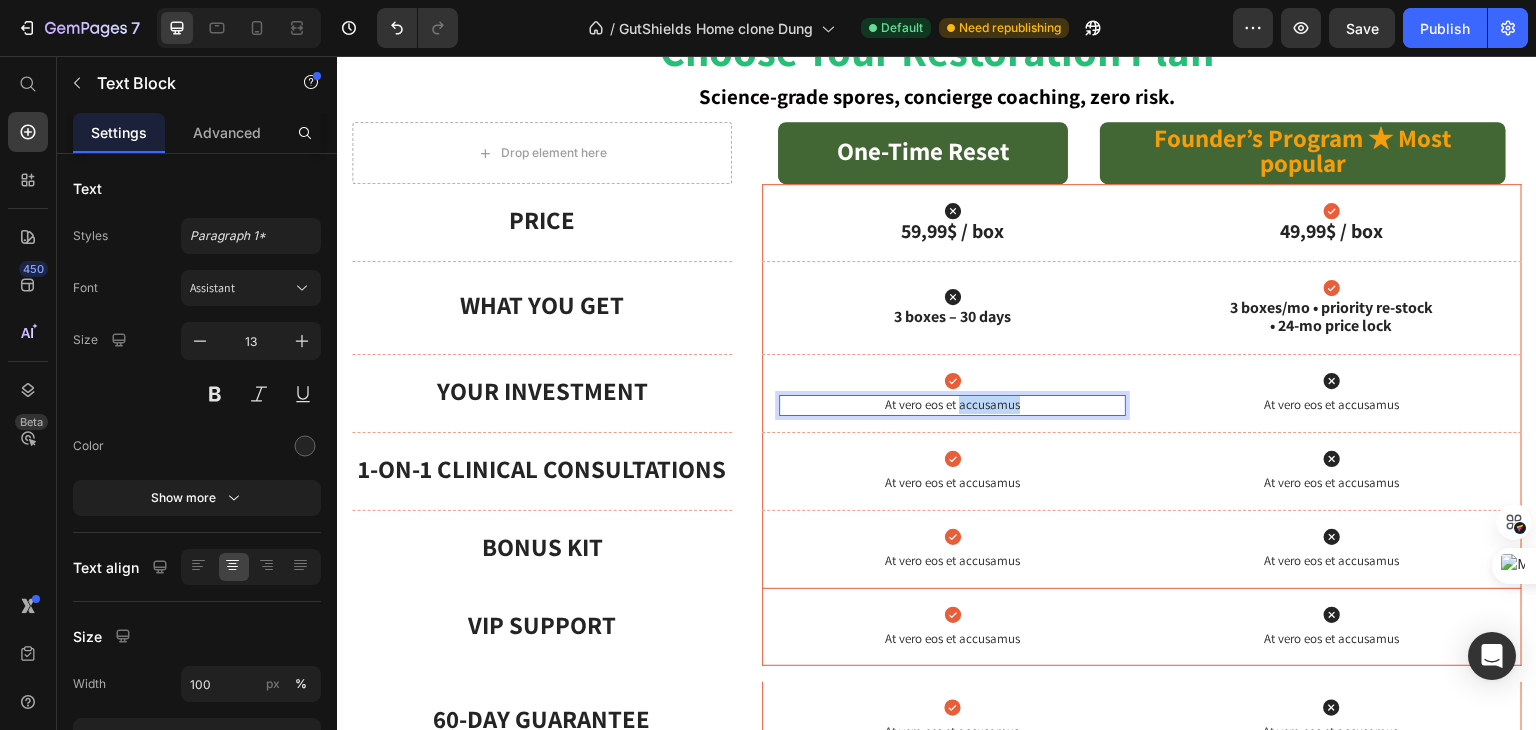 click on "At vero eos et accusamus" at bounding box center (952, 405) 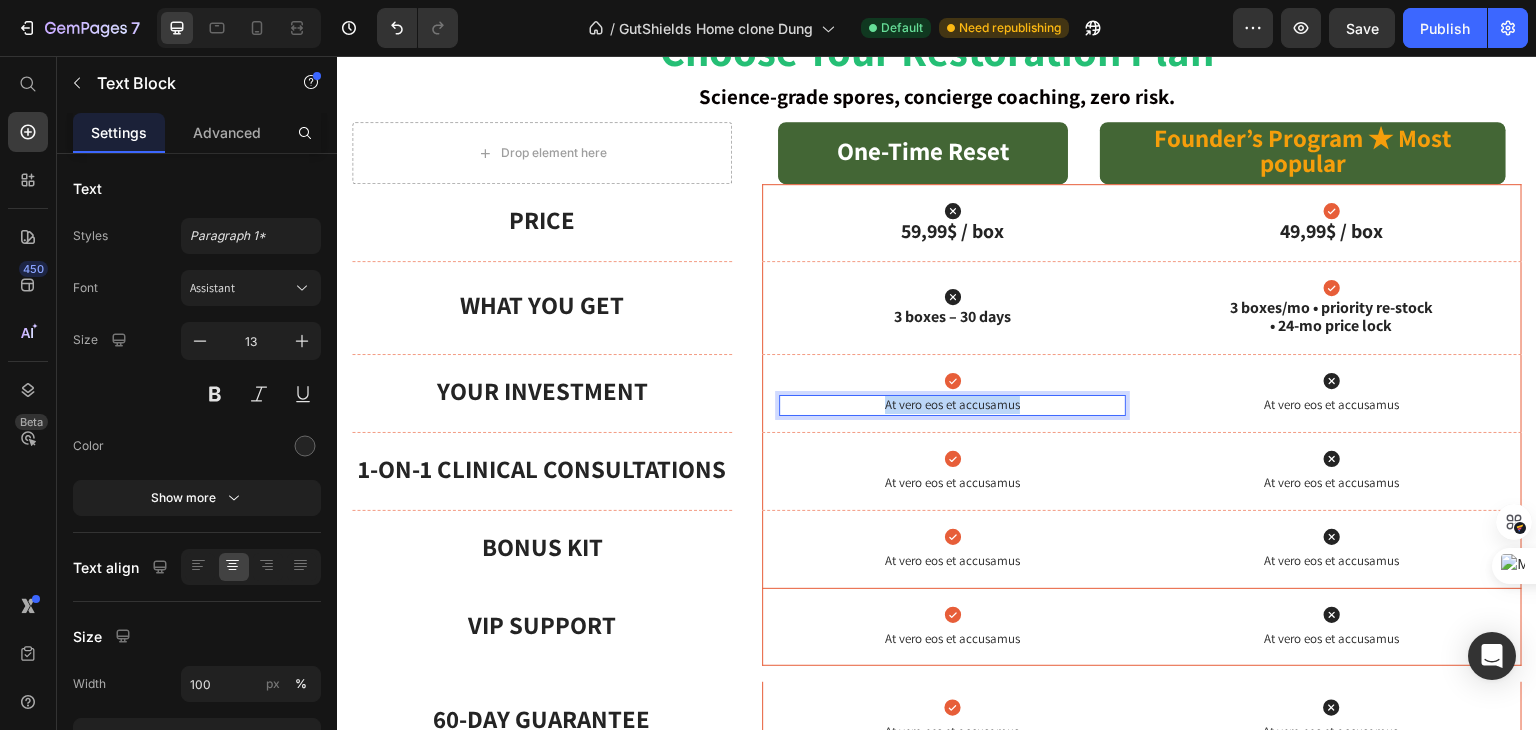 click on "At vero eos et accusamus" at bounding box center (952, 405) 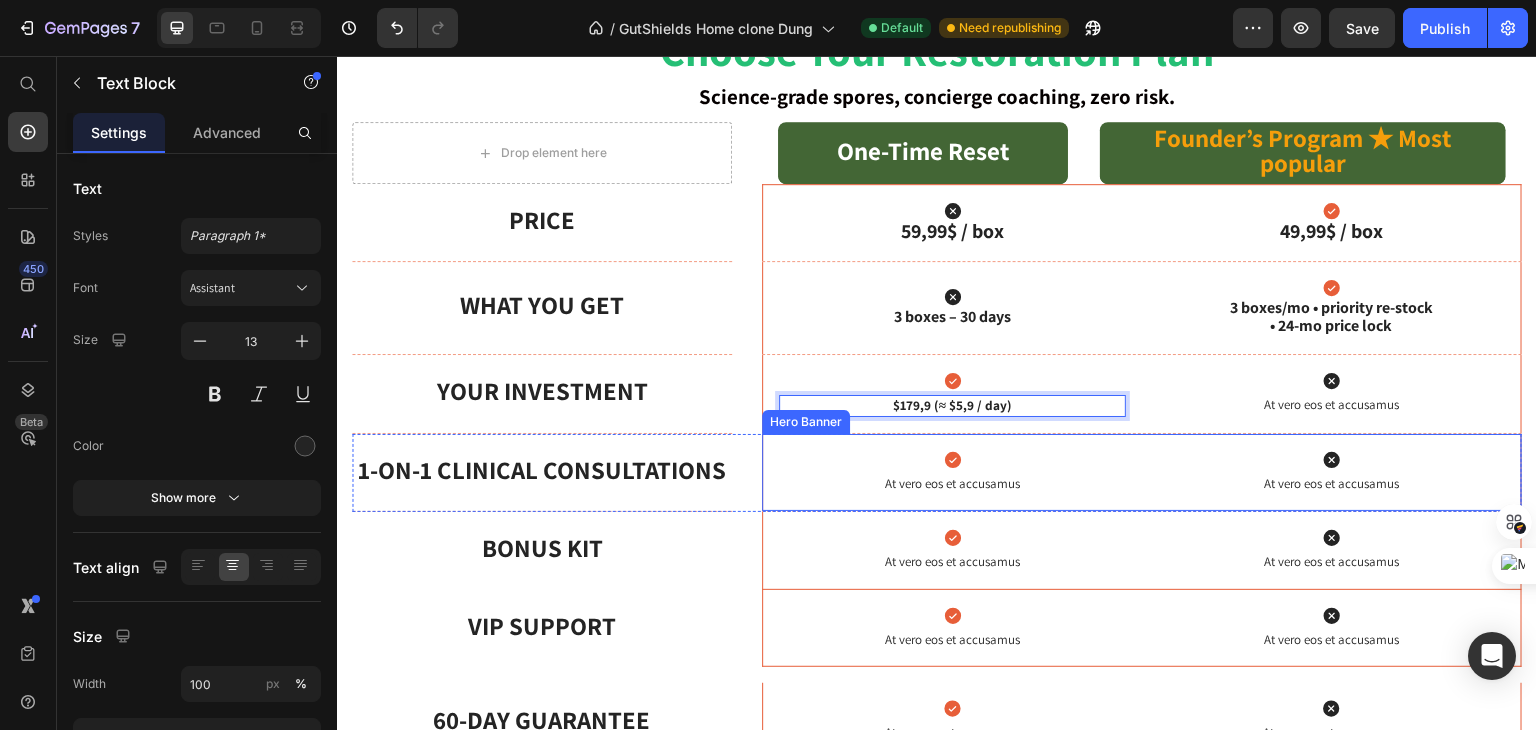 click on "Icon At vero eos et accusamus Text Block
Icon At vero eos et accusamus Text Block" at bounding box center [1142, 472] 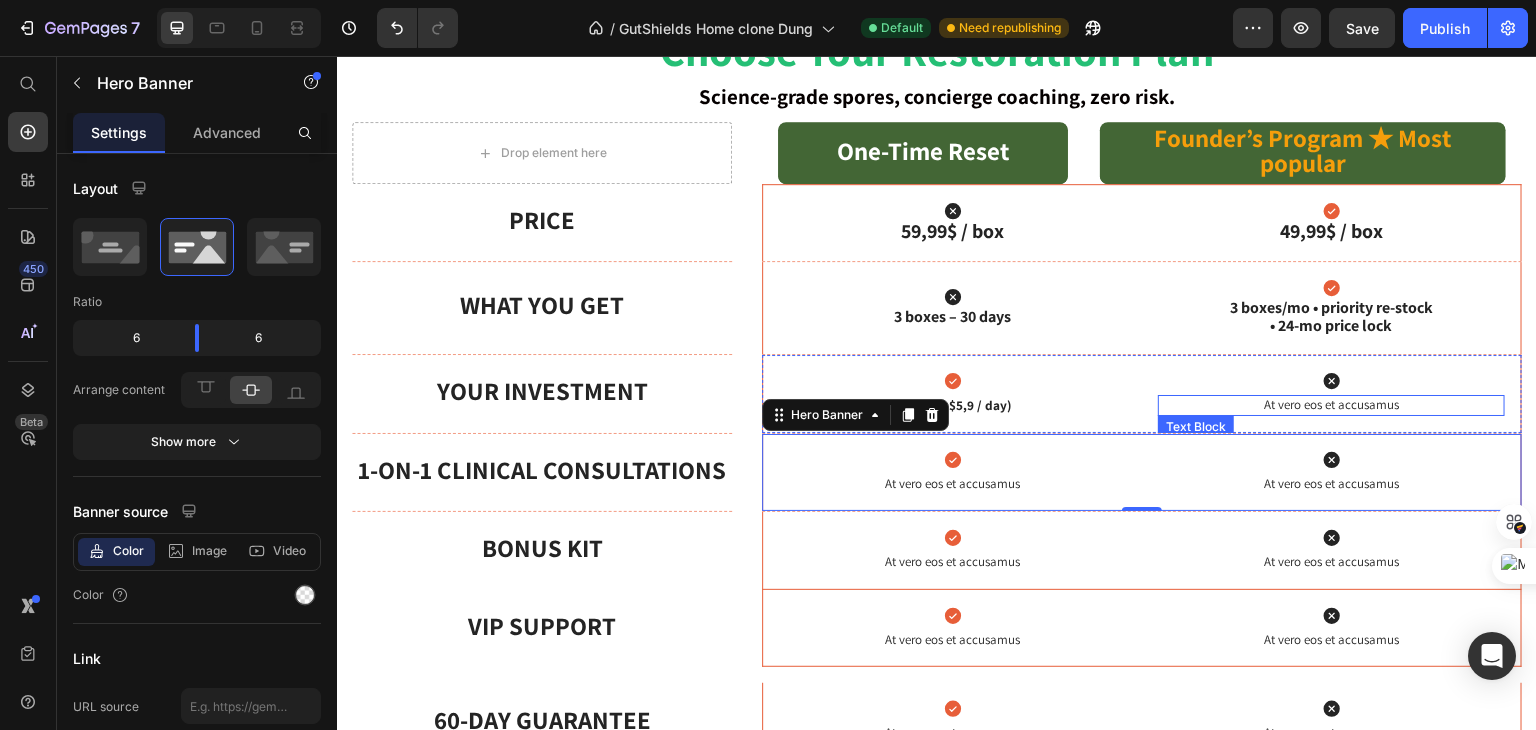 click on "At vero eos et accusamus" at bounding box center (1331, 405) 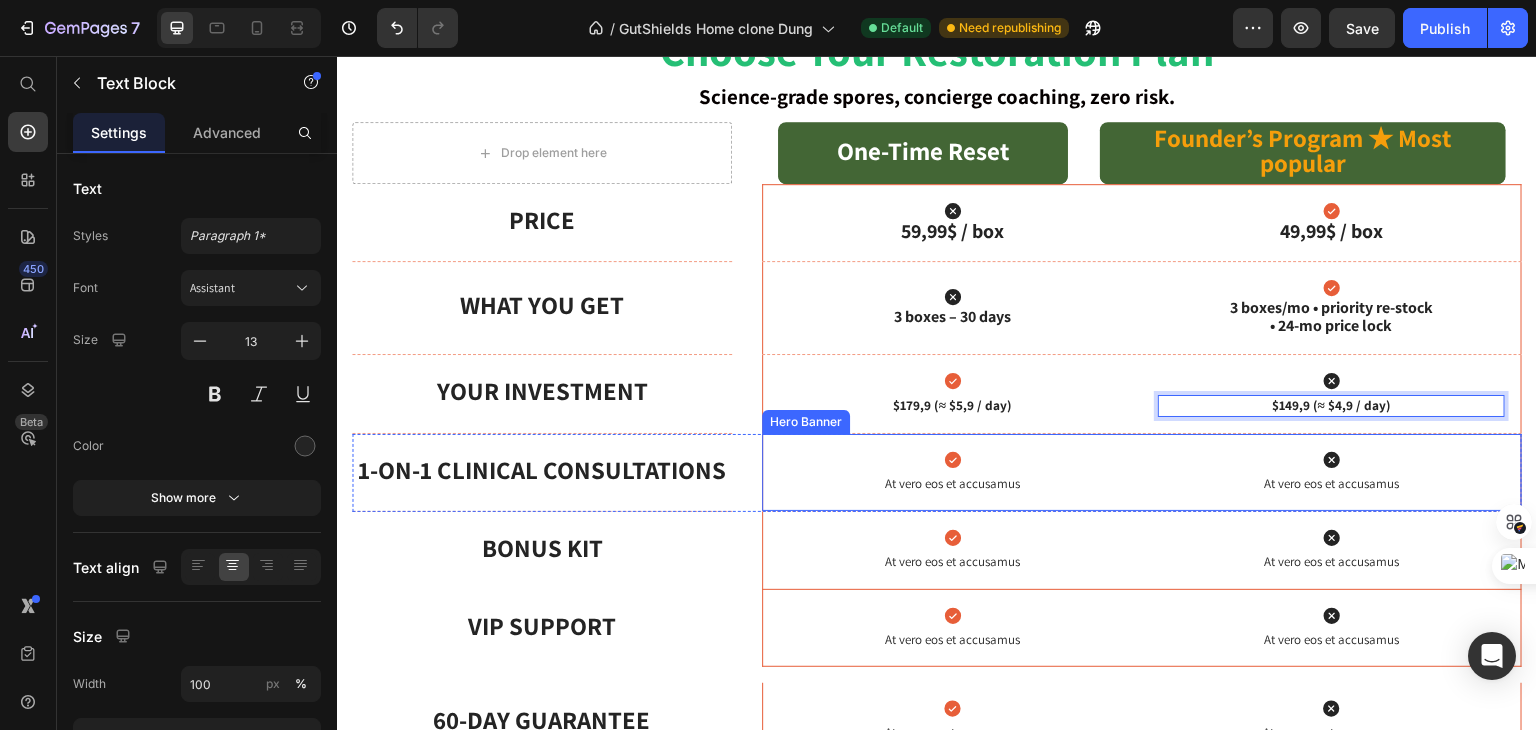 click on "Icon At vero eos et accusamus Text Block
Icon At vero eos et accusamus Text Block" at bounding box center [1142, 472] 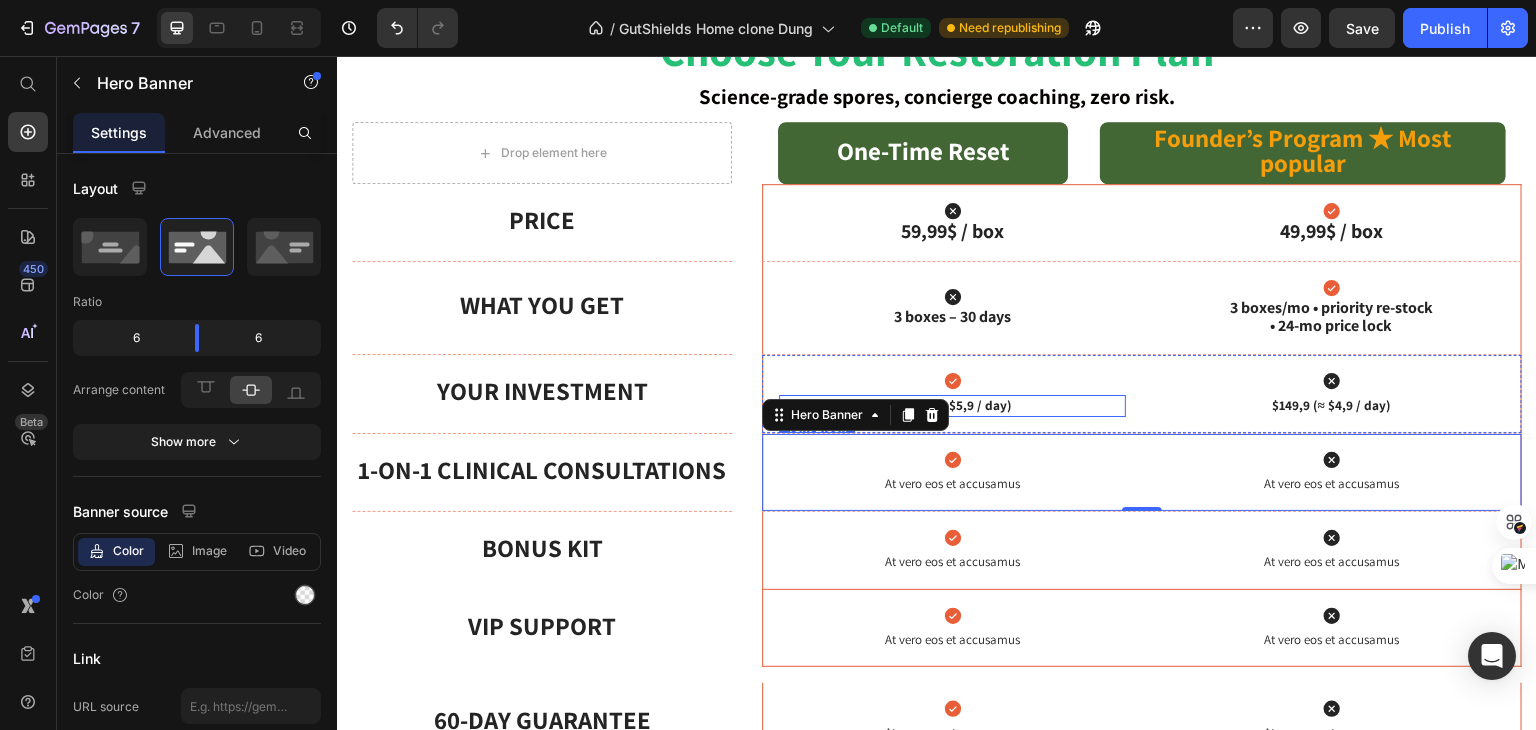 click on "$179,9 (≈ $5,9 / day)" at bounding box center [952, 405] 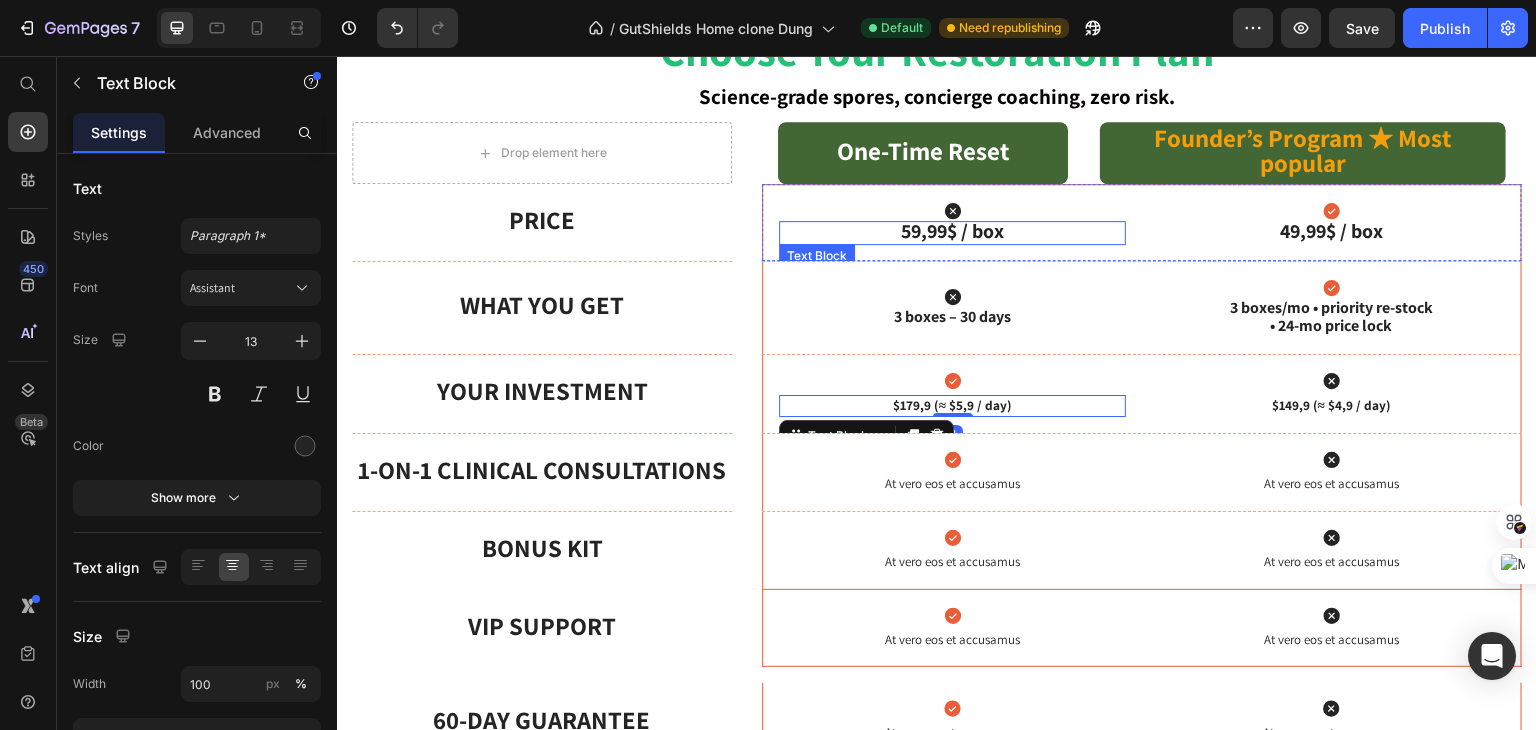 click on "59,99$ / box" at bounding box center (952, 231) 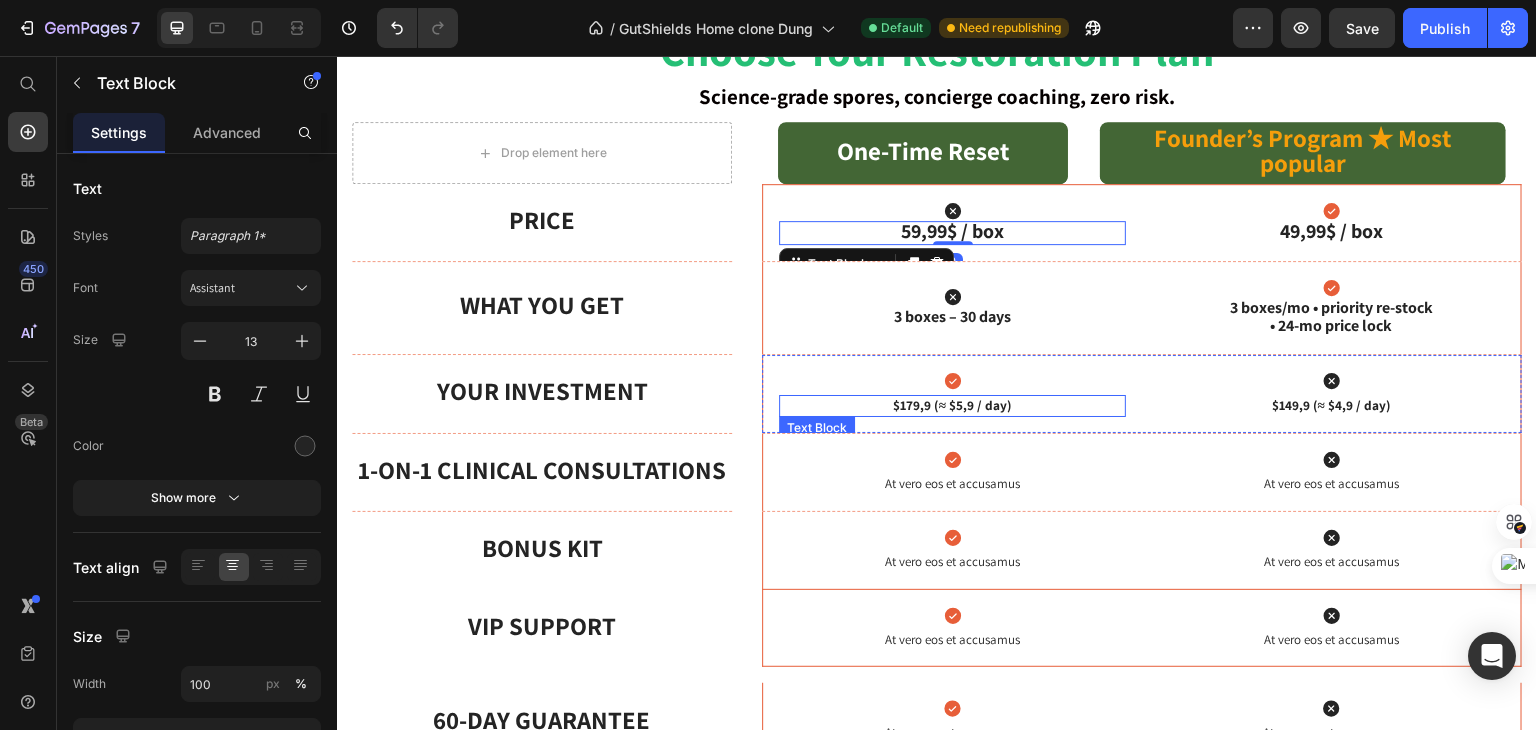 click on "$179,9 (≈ $5,9 / day)" at bounding box center [952, 406] 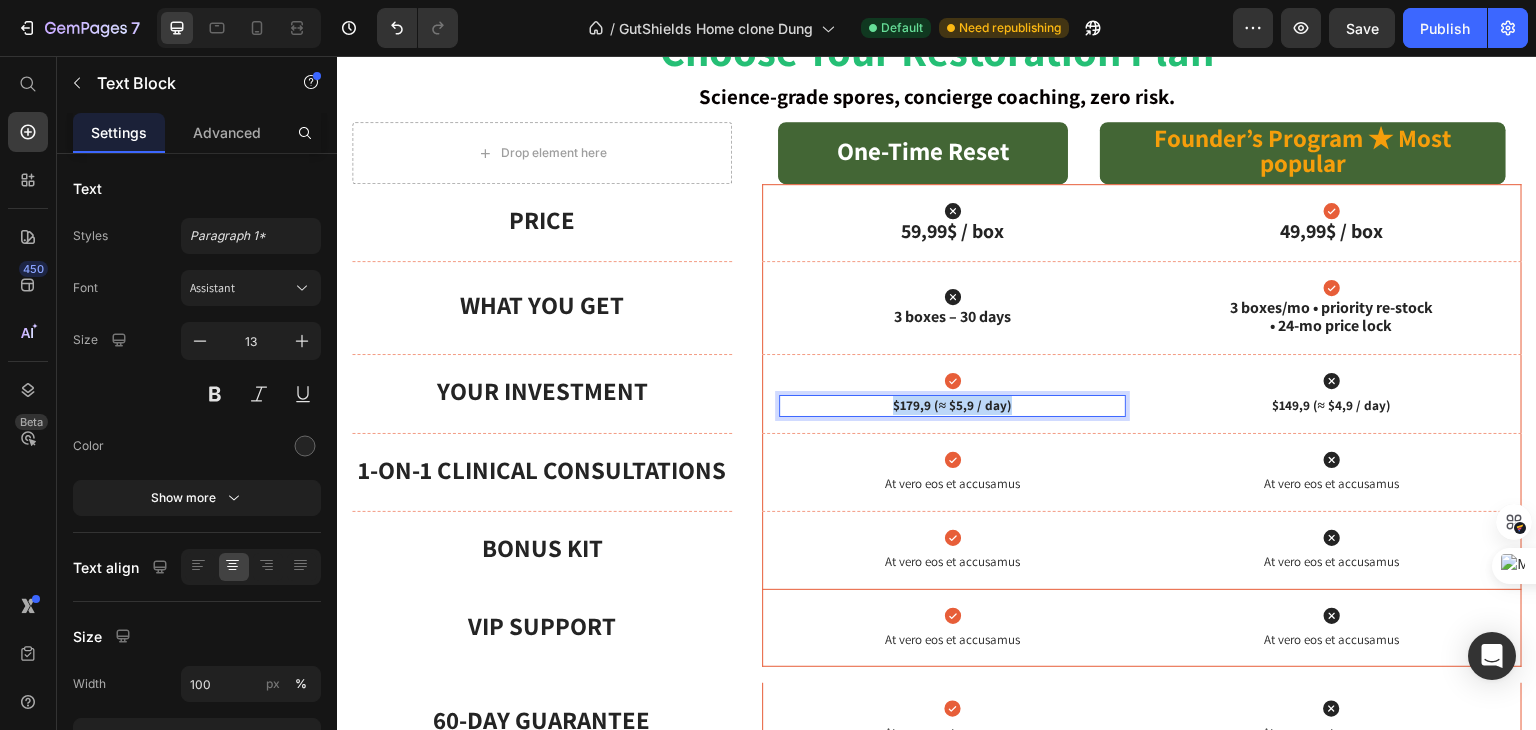 click on "$179,9 (≈ $5,9 / day)" at bounding box center [952, 406] 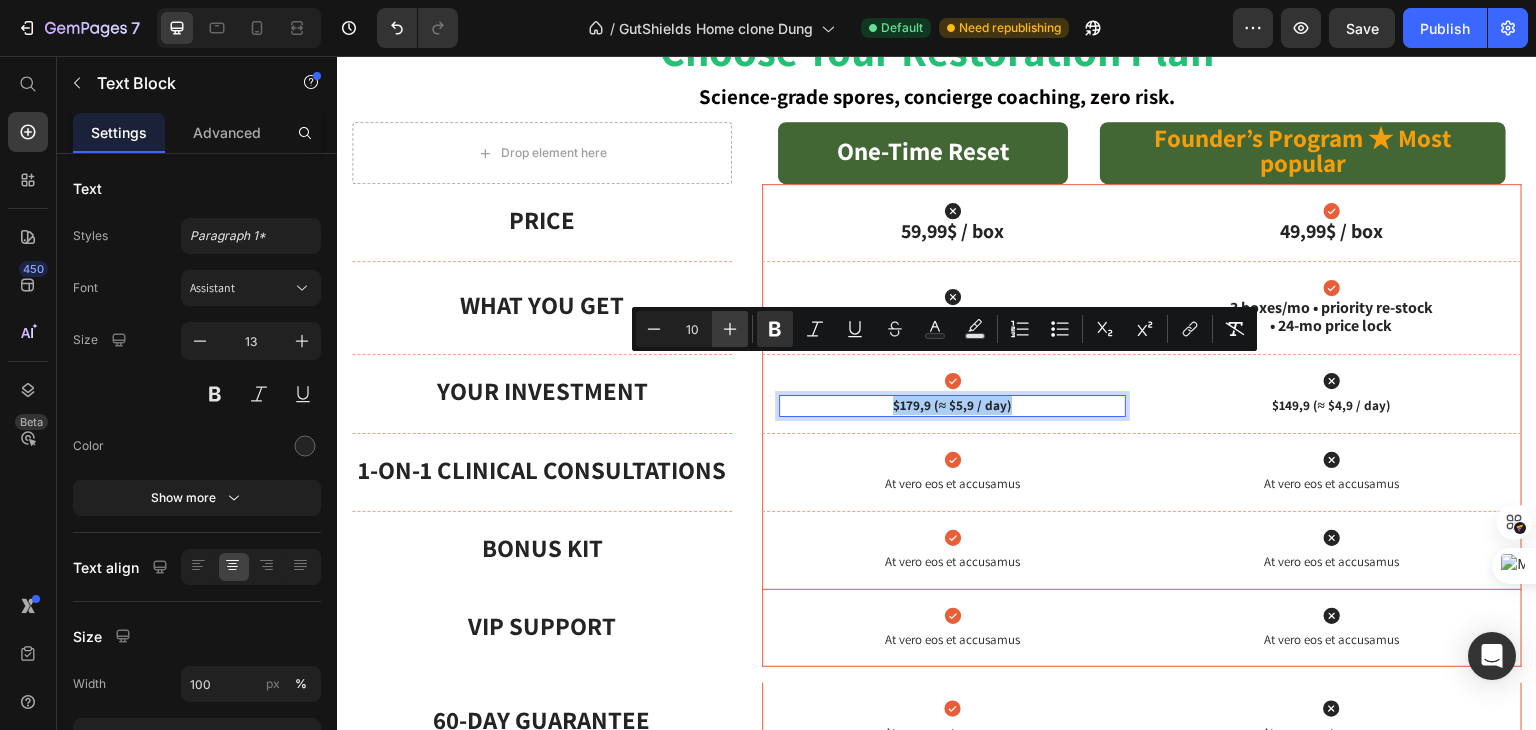 click on "Plus" at bounding box center (730, 329) 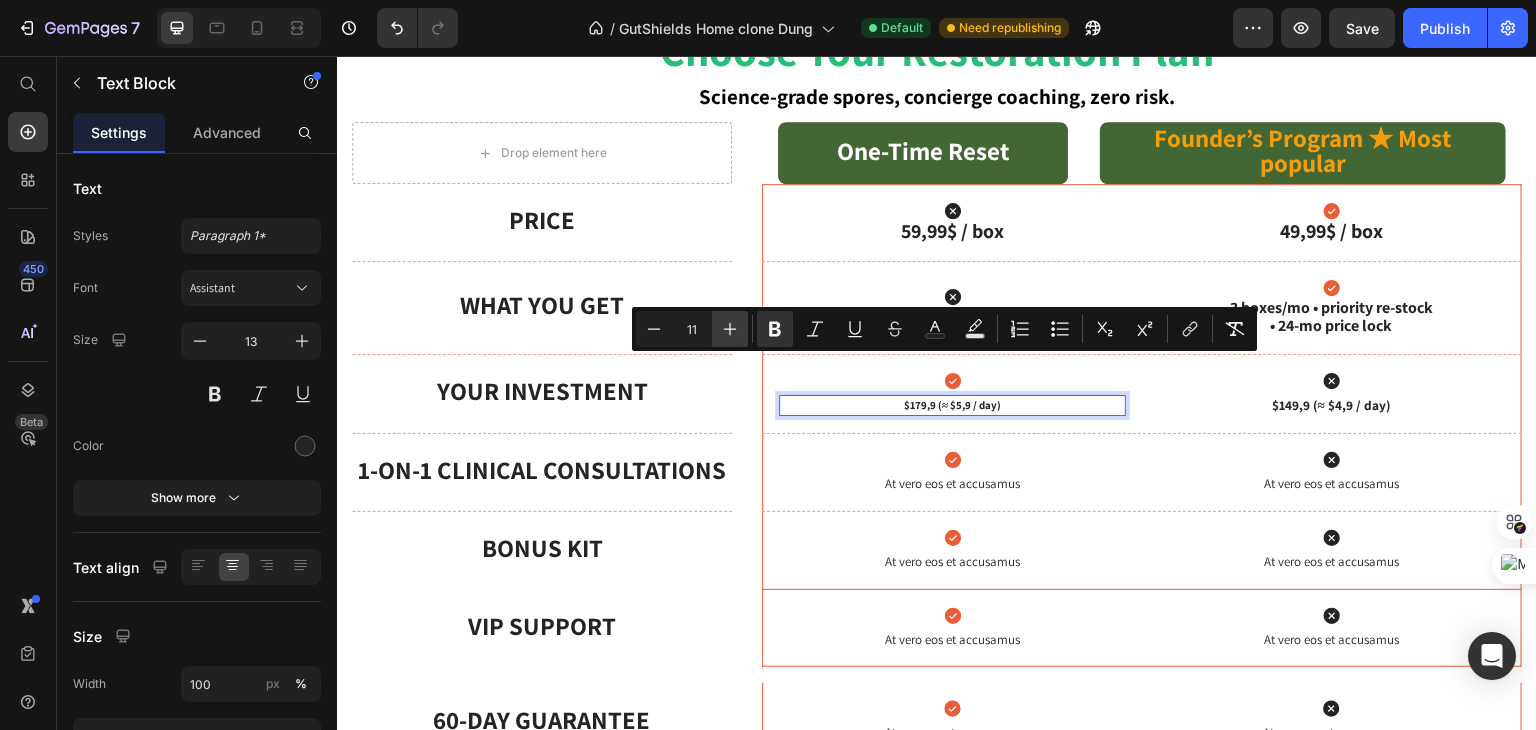 click on "Plus" at bounding box center (730, 329) 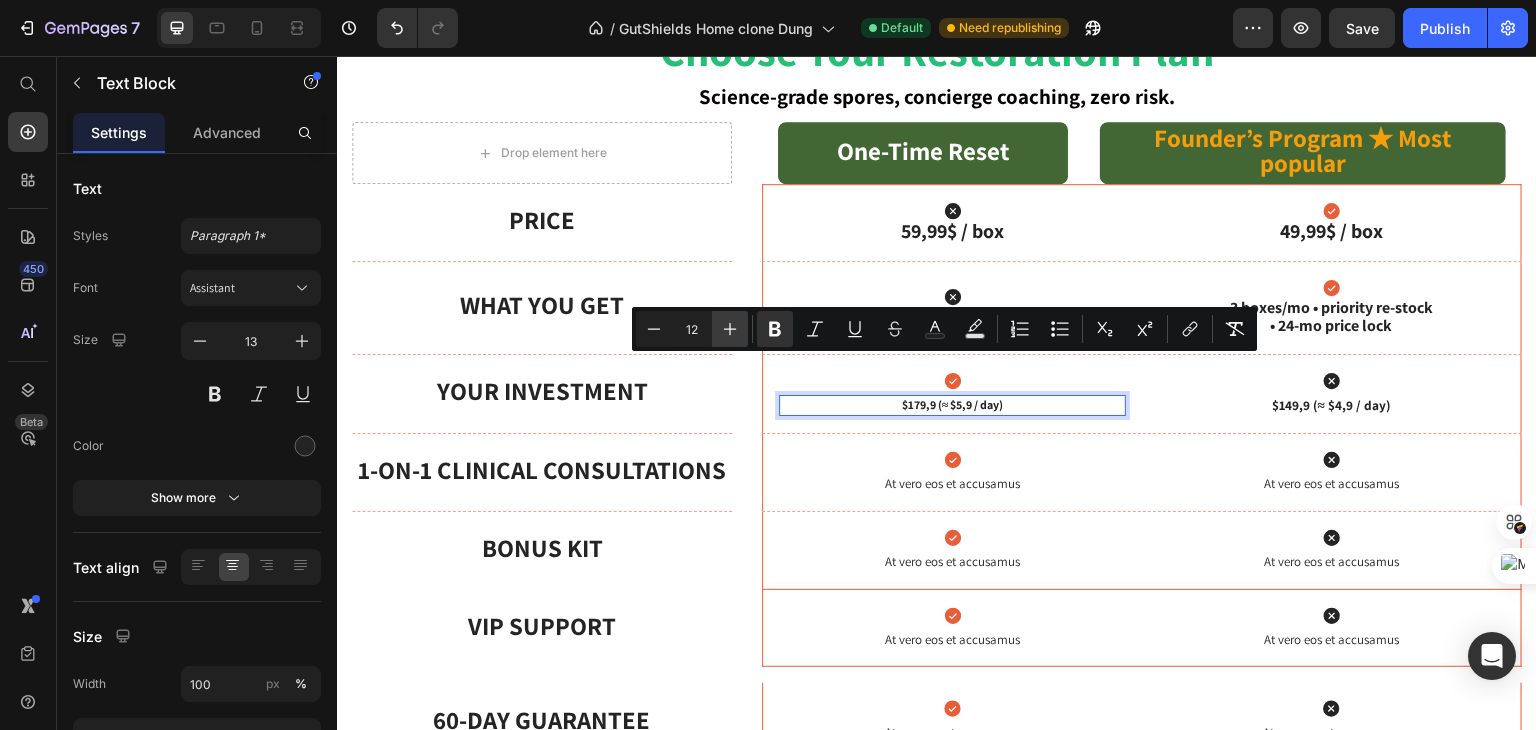 click on "Plus" at bounding box center (730, 329) 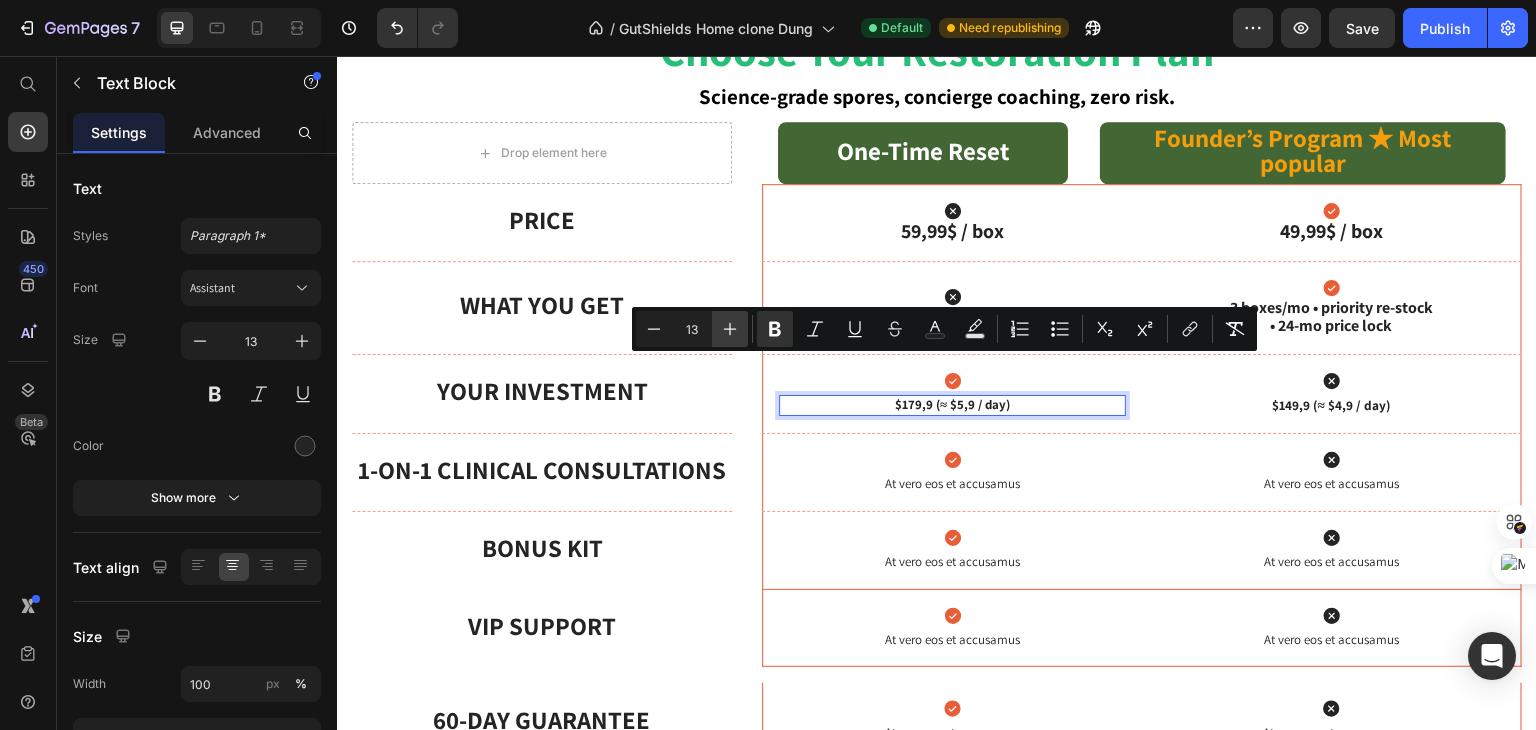 click on "Plus" at bounding box center (730, 329) 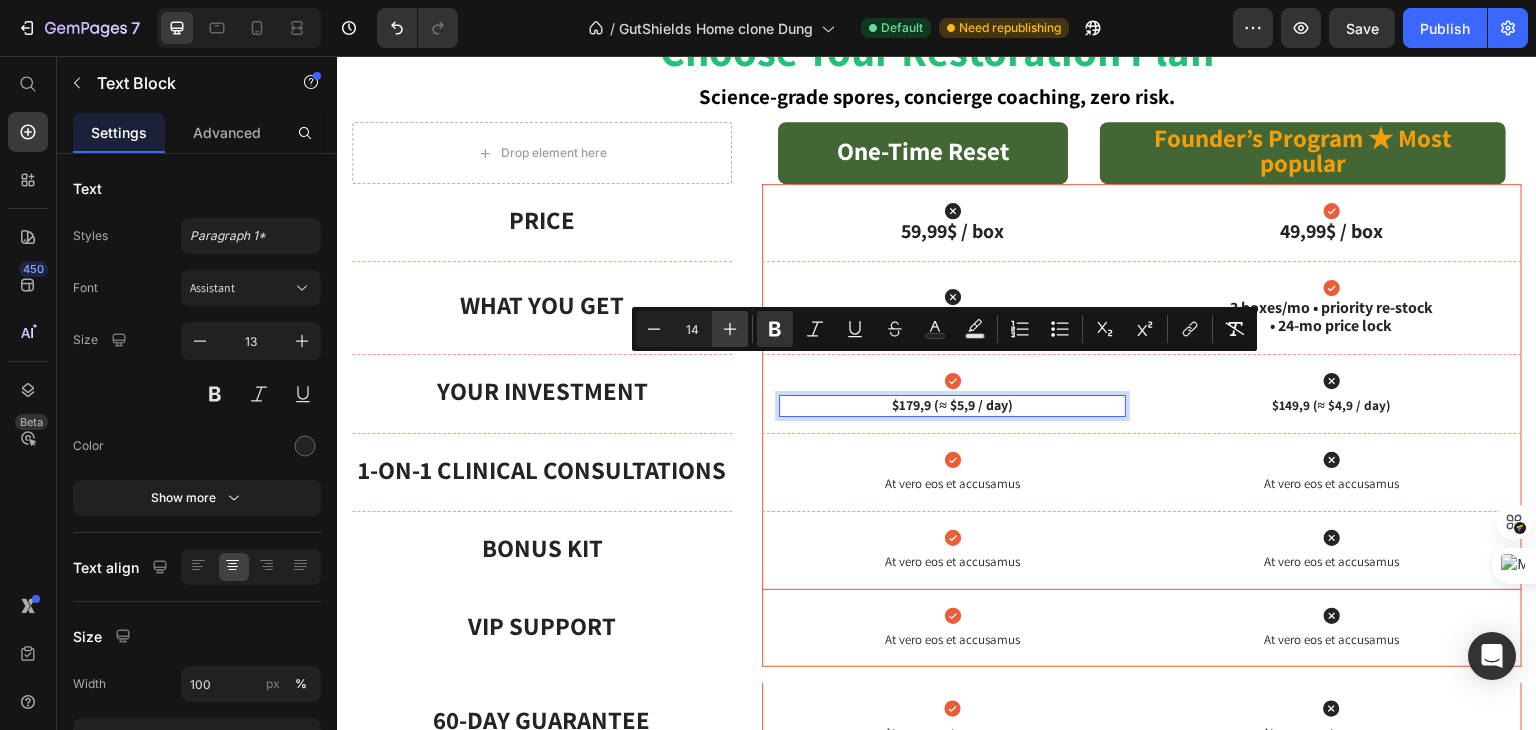 click on "Plus" at bounding box center (730, 329) 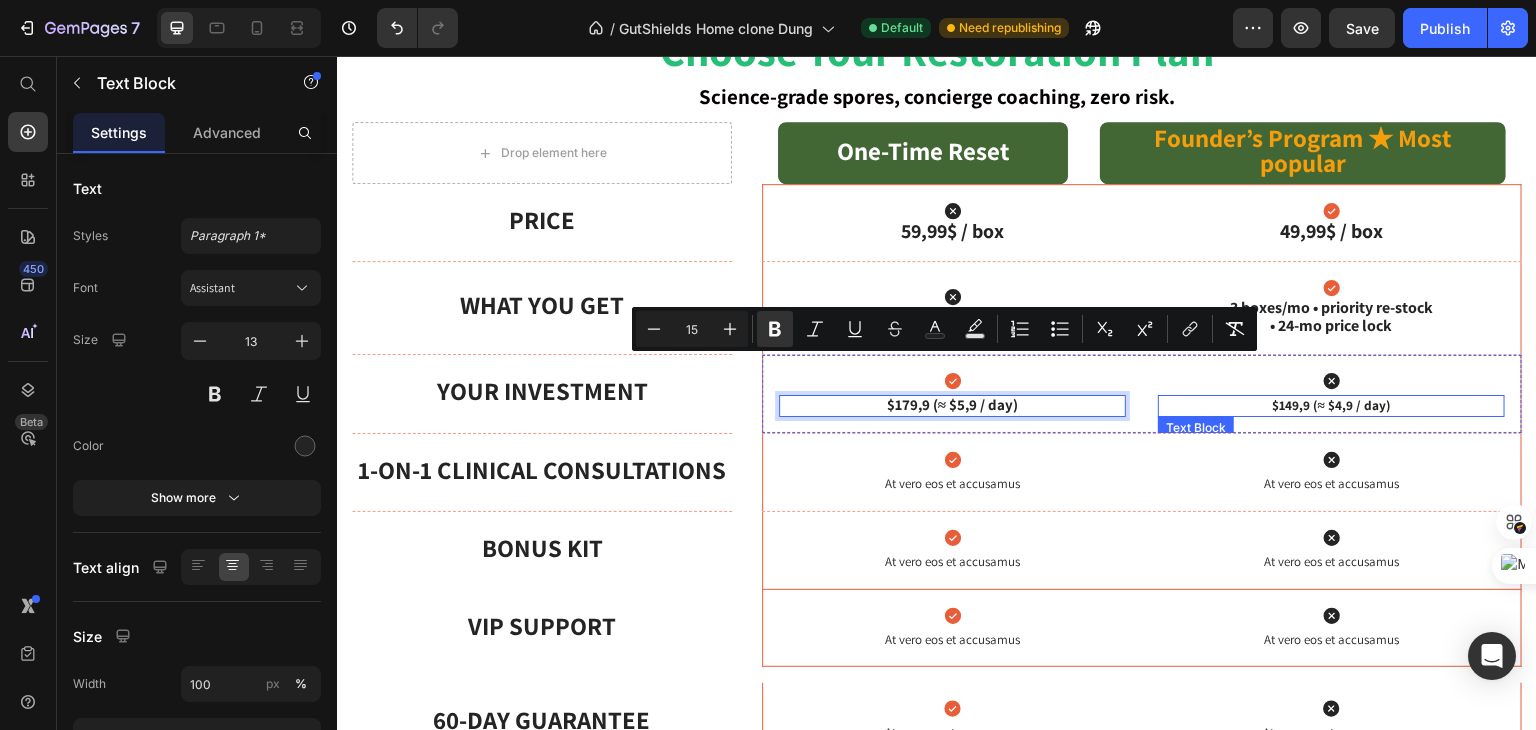 click on "$149,9 (≈ $4,9 / day)" at bounding box center (1331, 405) 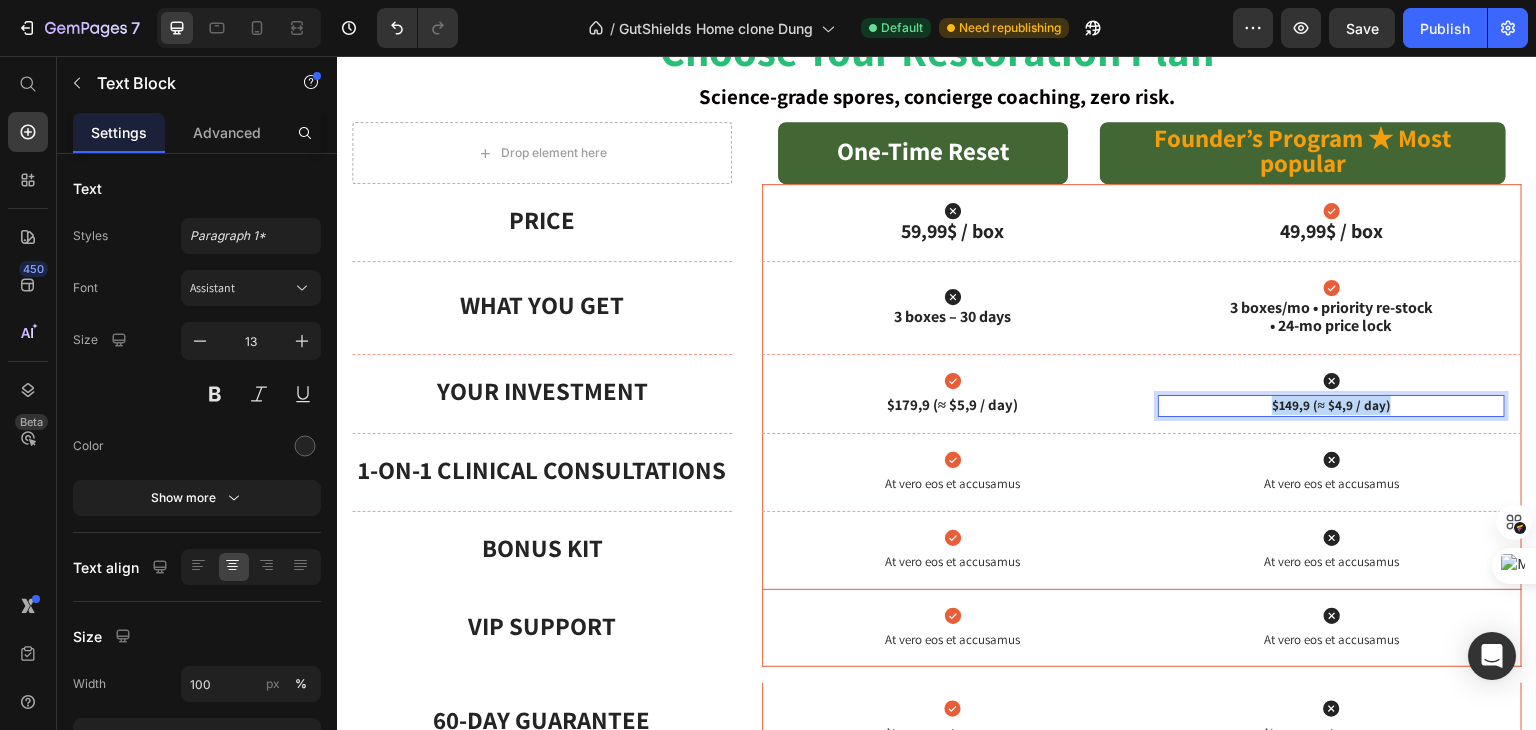 click on "$149,9 (≈ $4,9 / day)" at bounding box center [1331, 405] 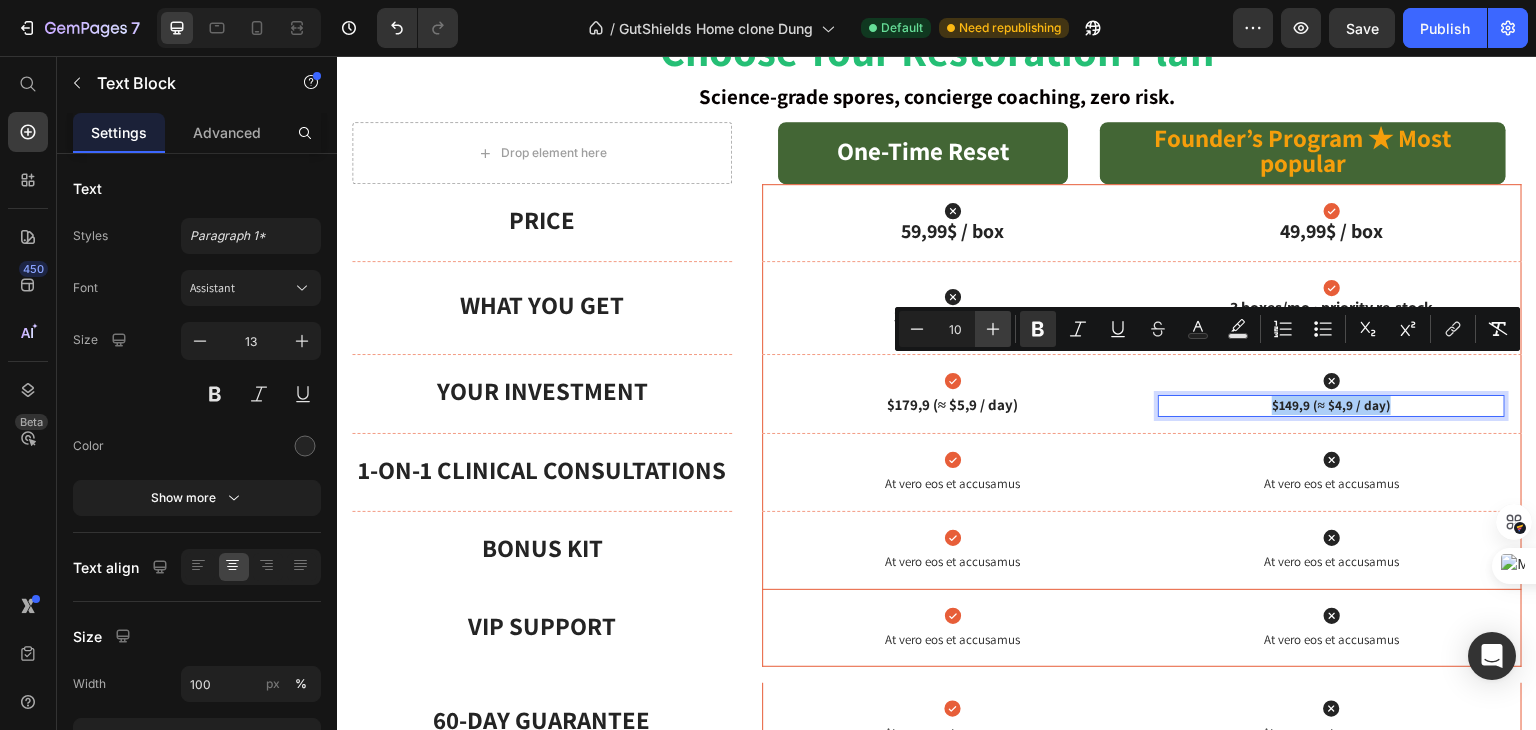 click 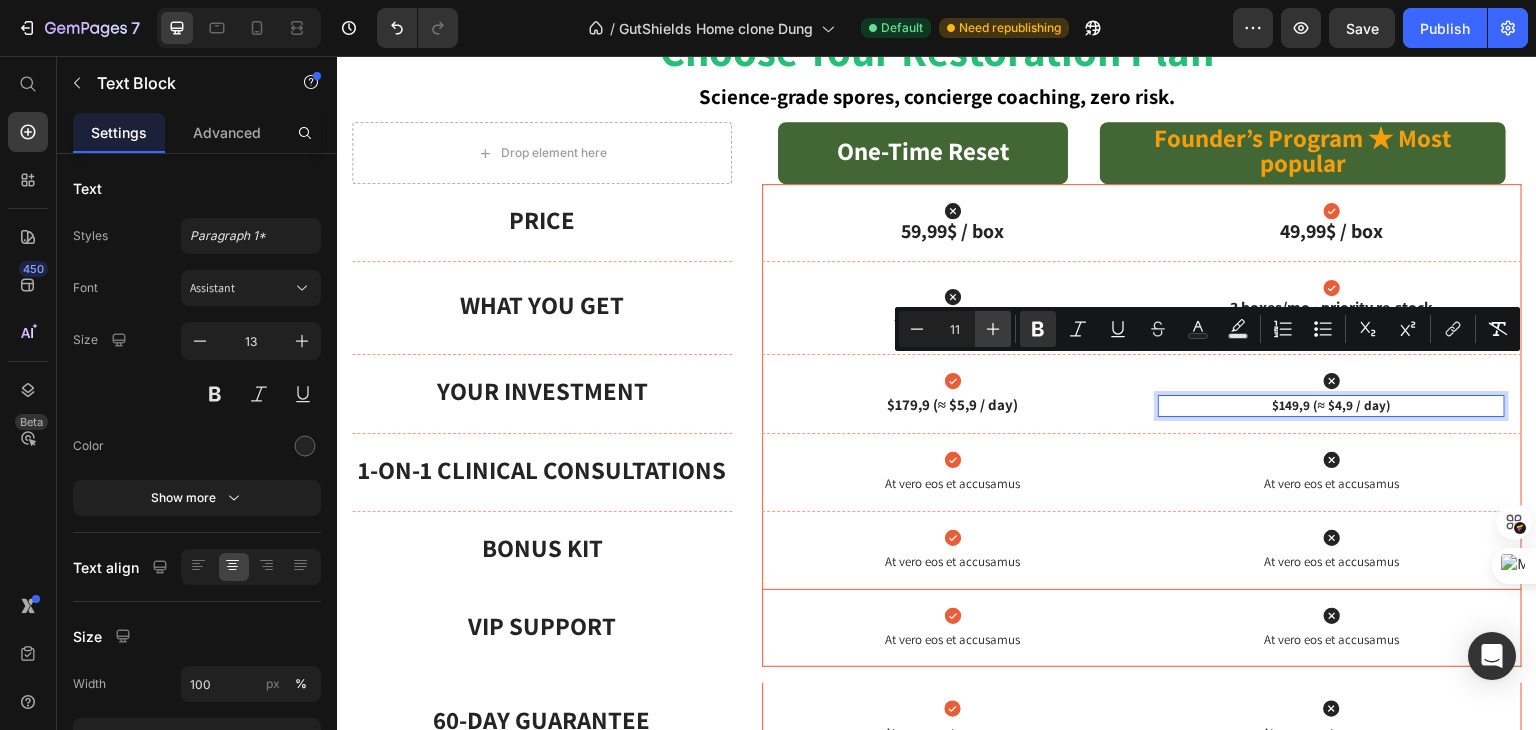 click 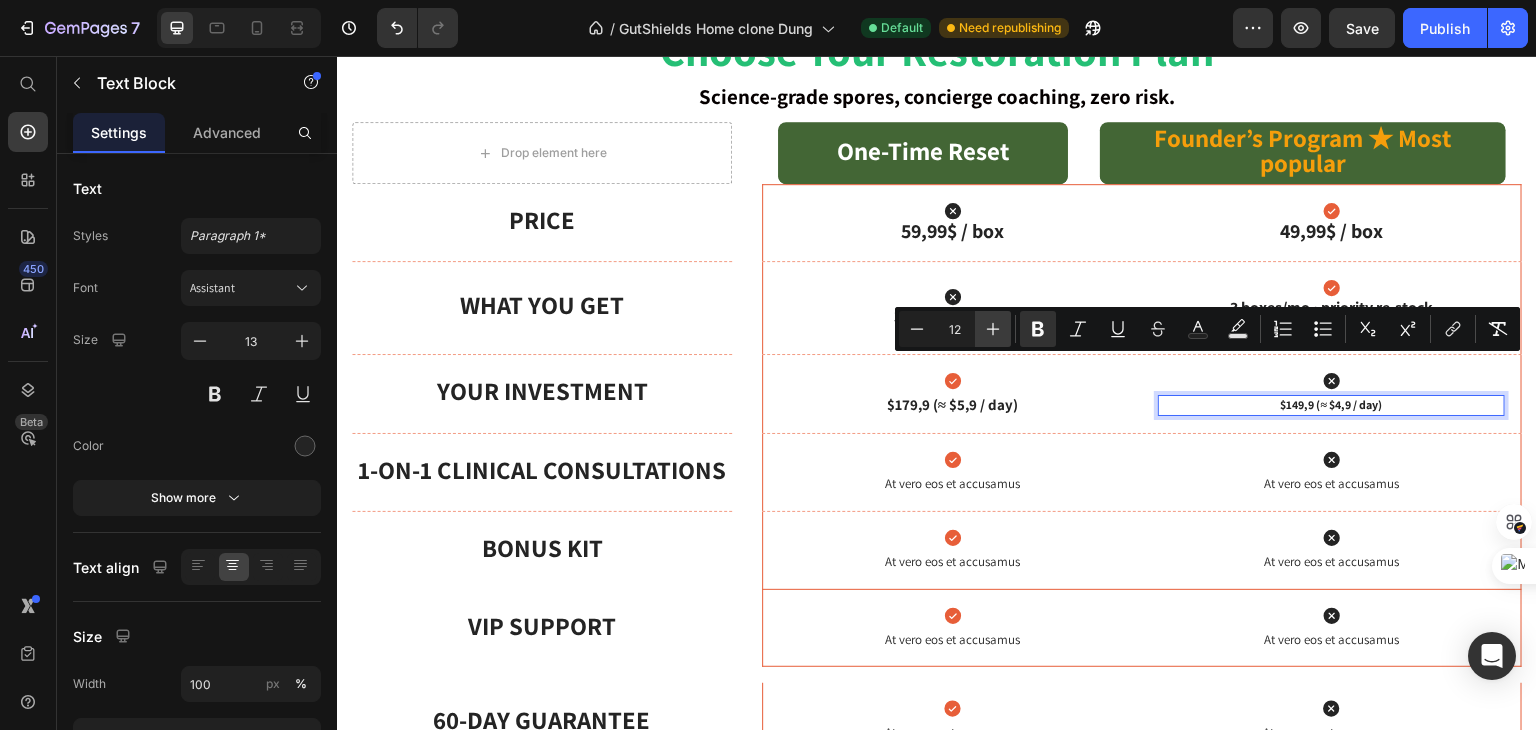 click 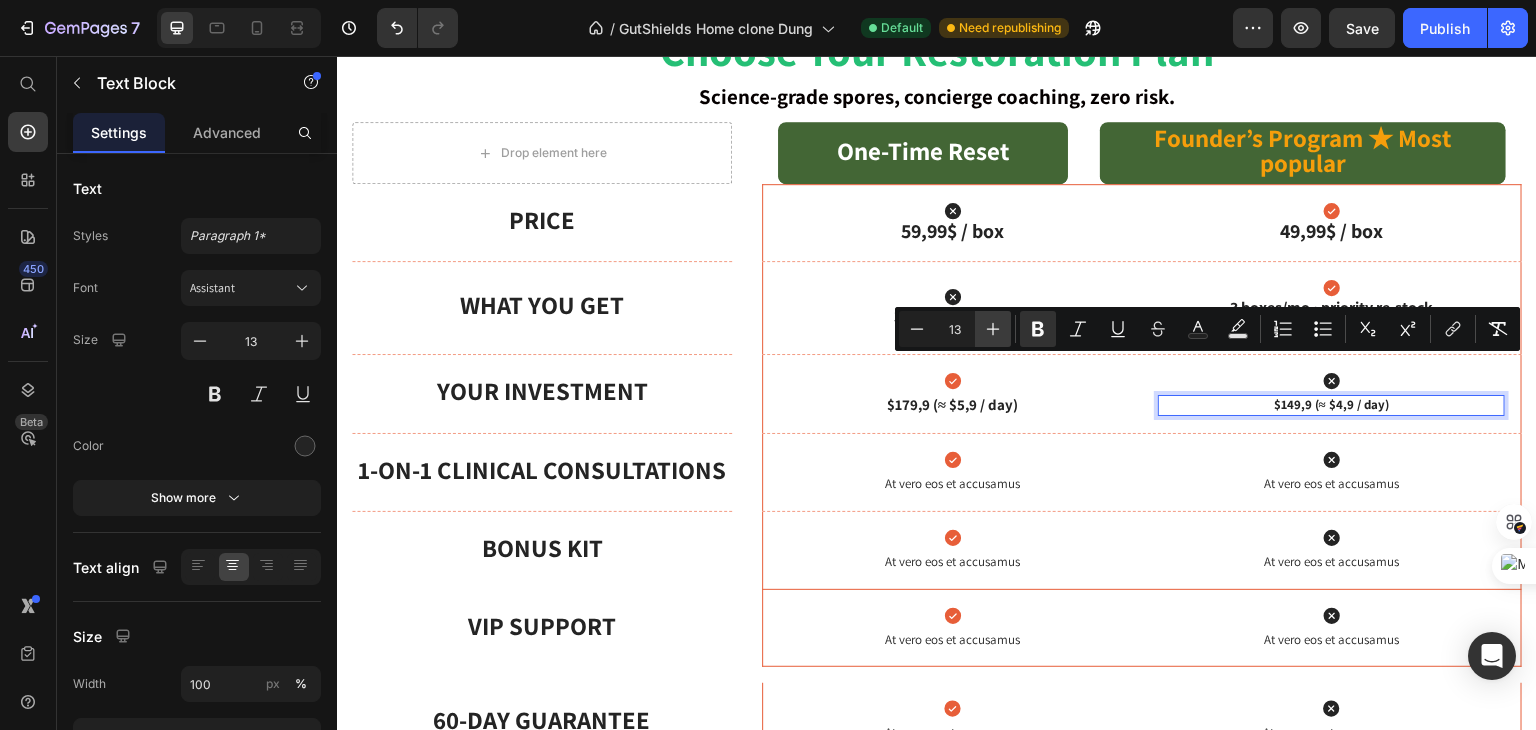 click 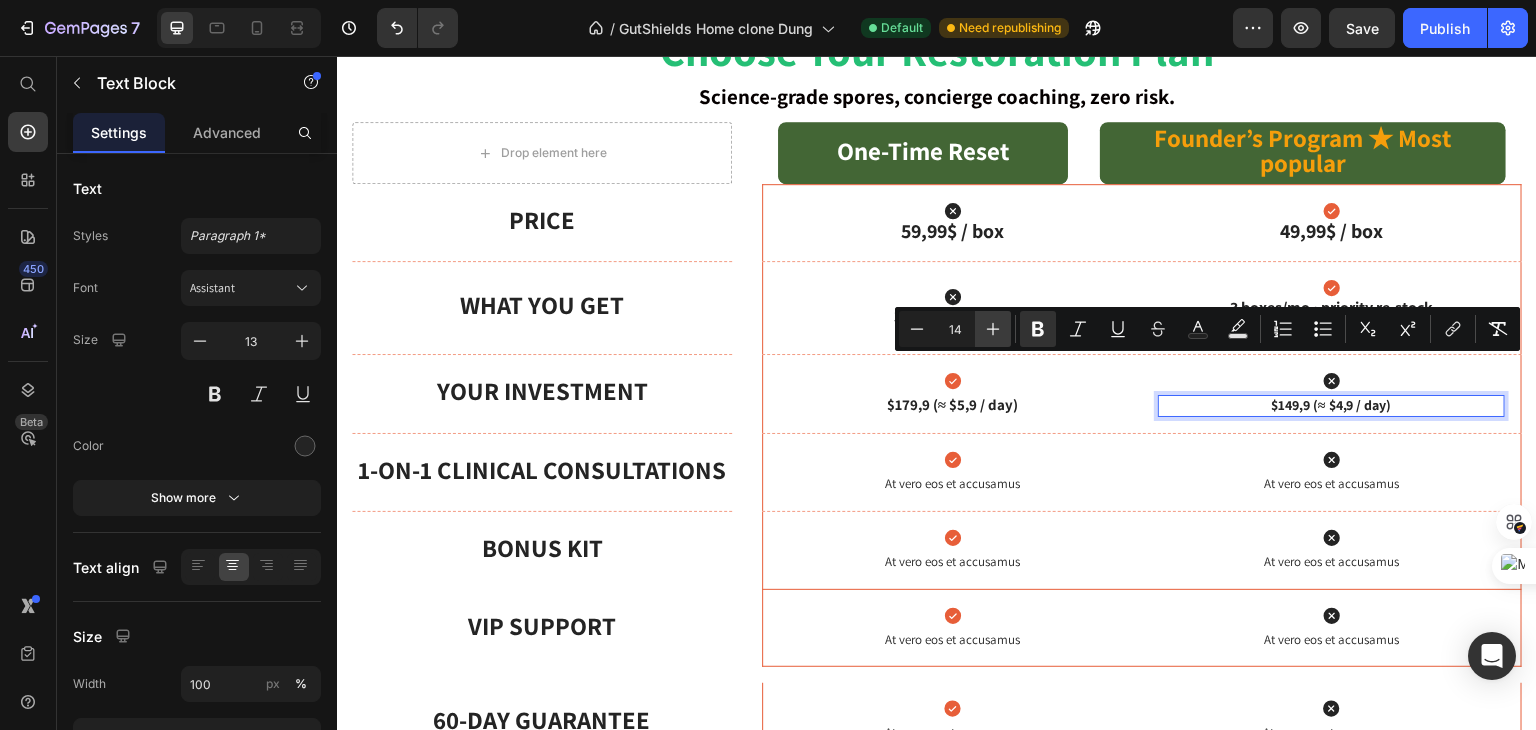 click 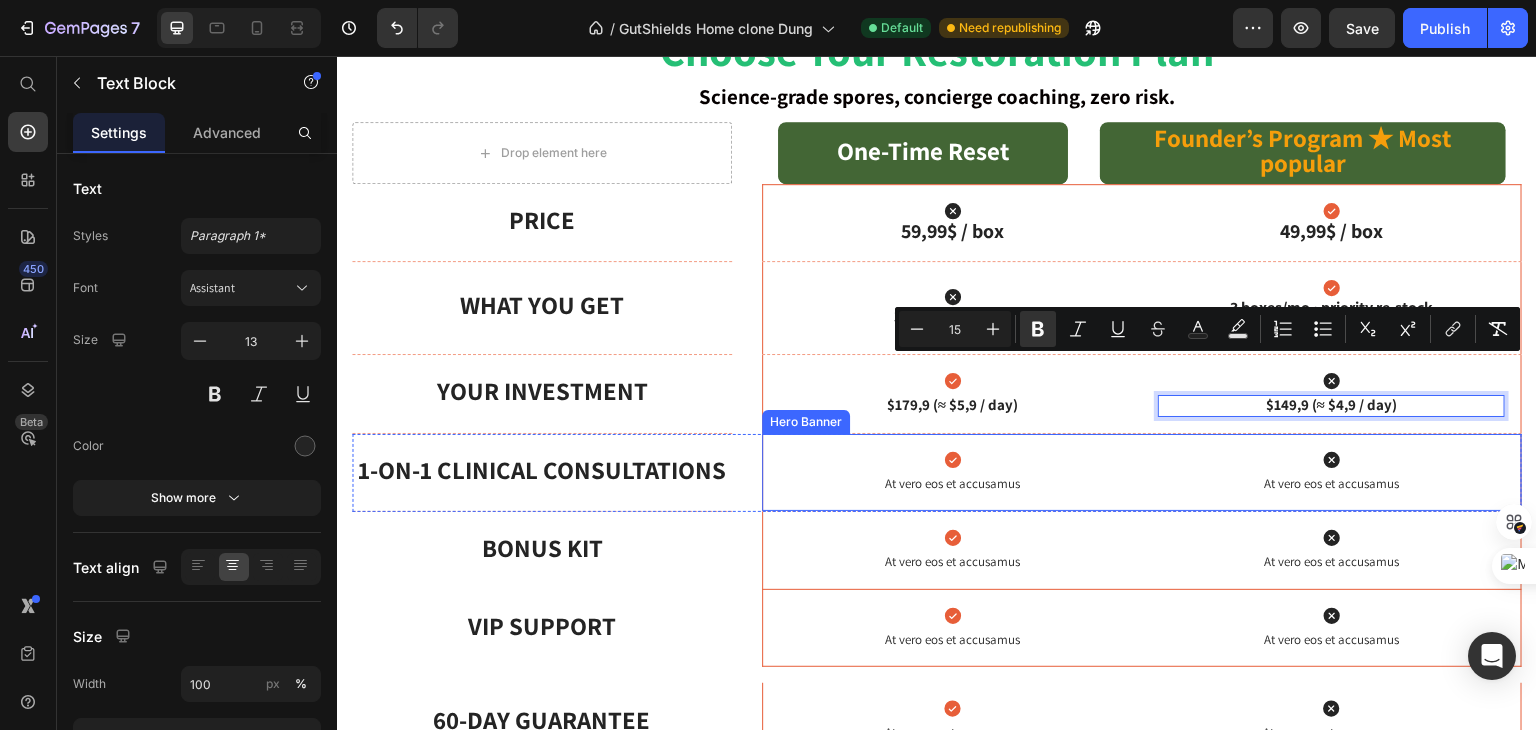 click on "Icon At vero eos et accusamus Text Block
Icon At vero eos et accusamus Text Block" at bounding box center (1142, 472) 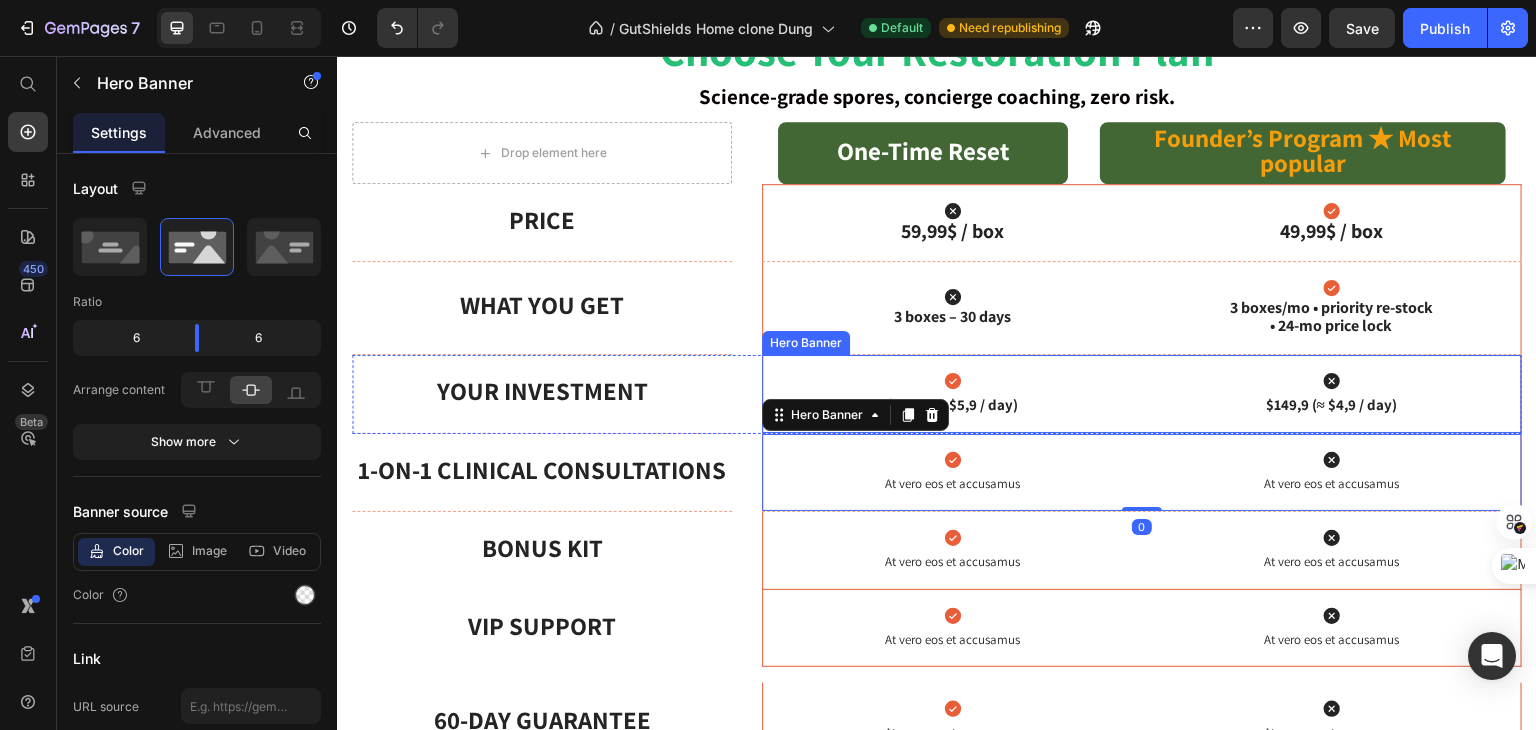click on "Icon $179,9 (≈ $5,9 / day) Text Block
Icon $149,9 (≈ $4,9 / day) Text Block" at bounding box center [1142, 394] 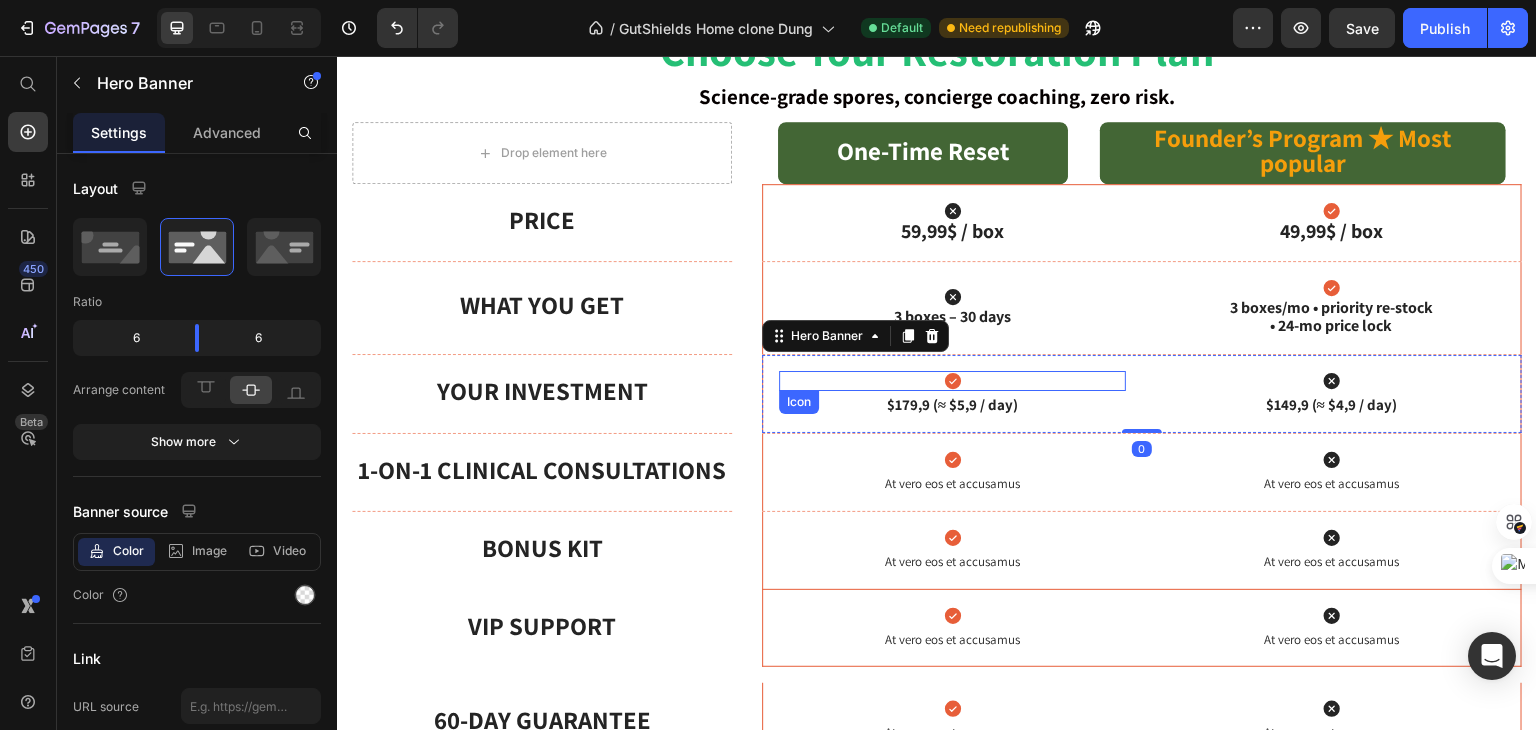 click on "Icon" at bounding box center [952, 381] 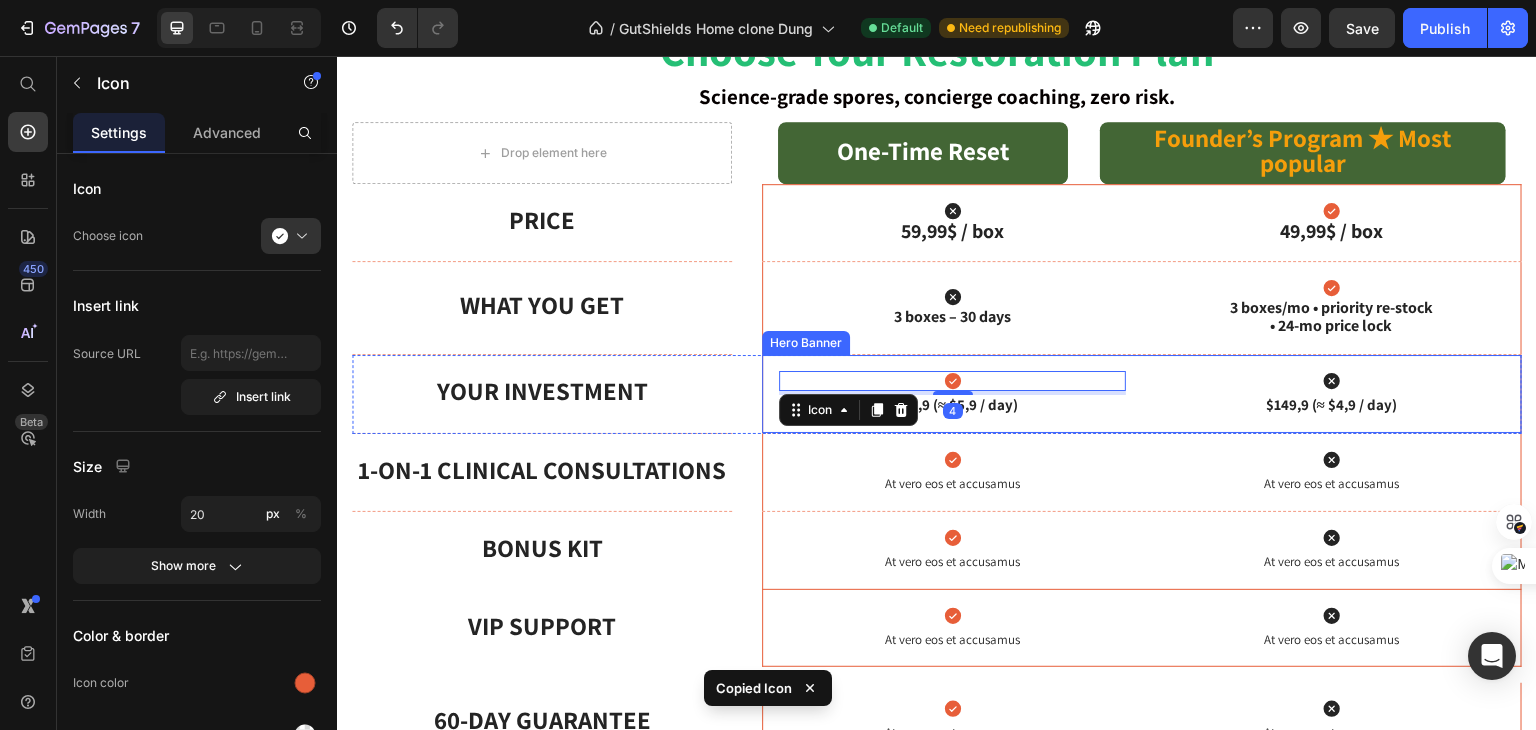 click on "Icon   4 $179,9 (≈ $5,9 / day) Text Block
Icon $149,9 (≈ $4,9 / day) Text Block" at bounding box center (1142, 394) 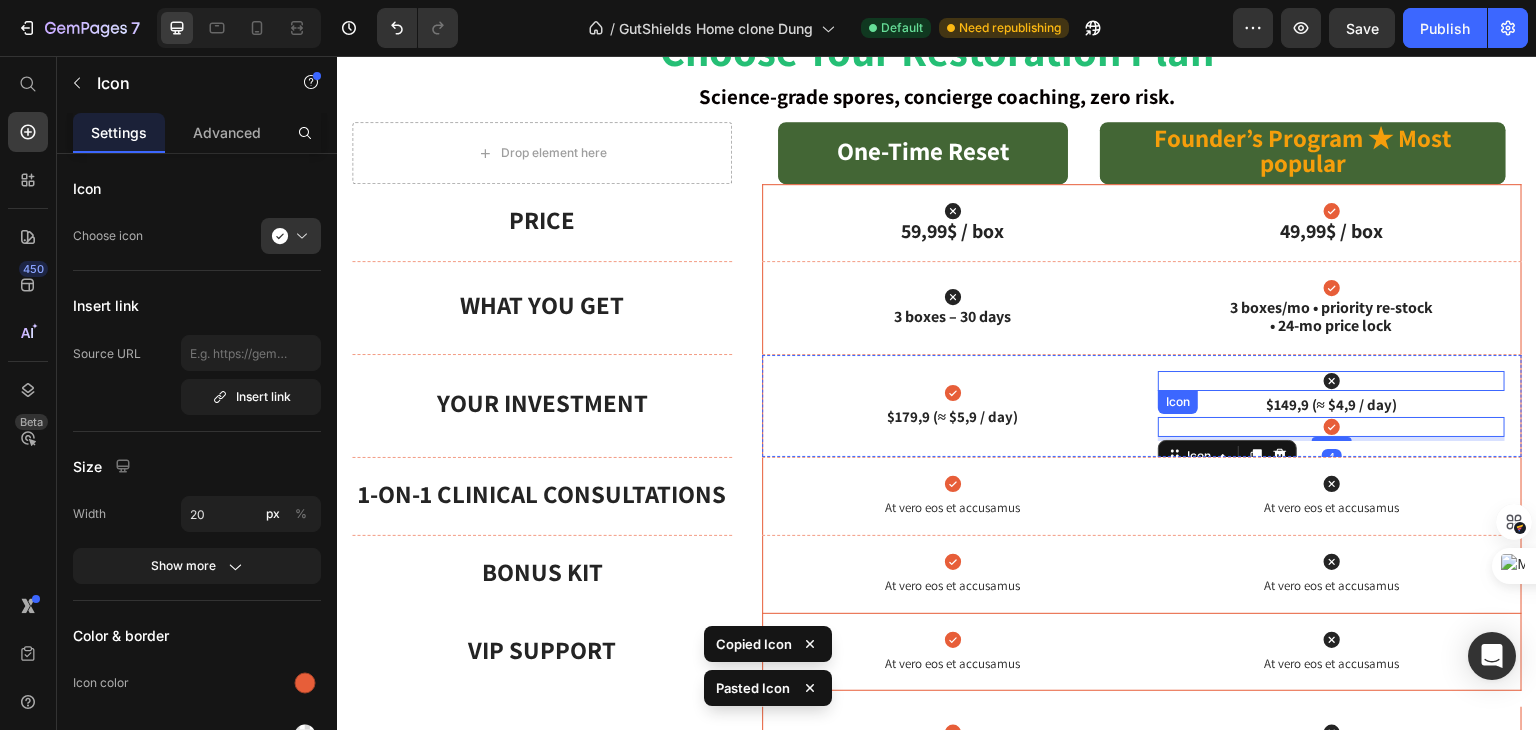 click 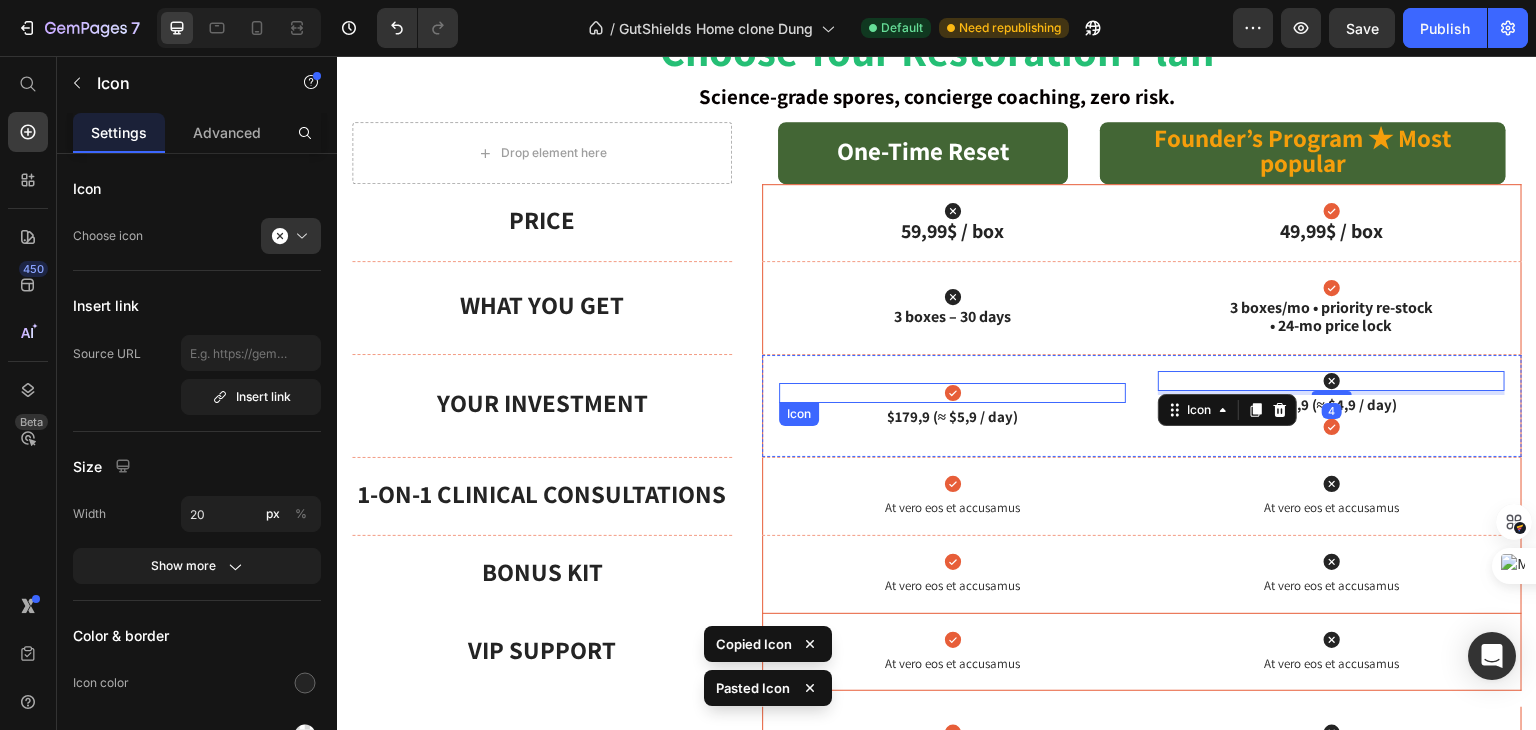 click on "Icon" at bounding box center (952, 393) 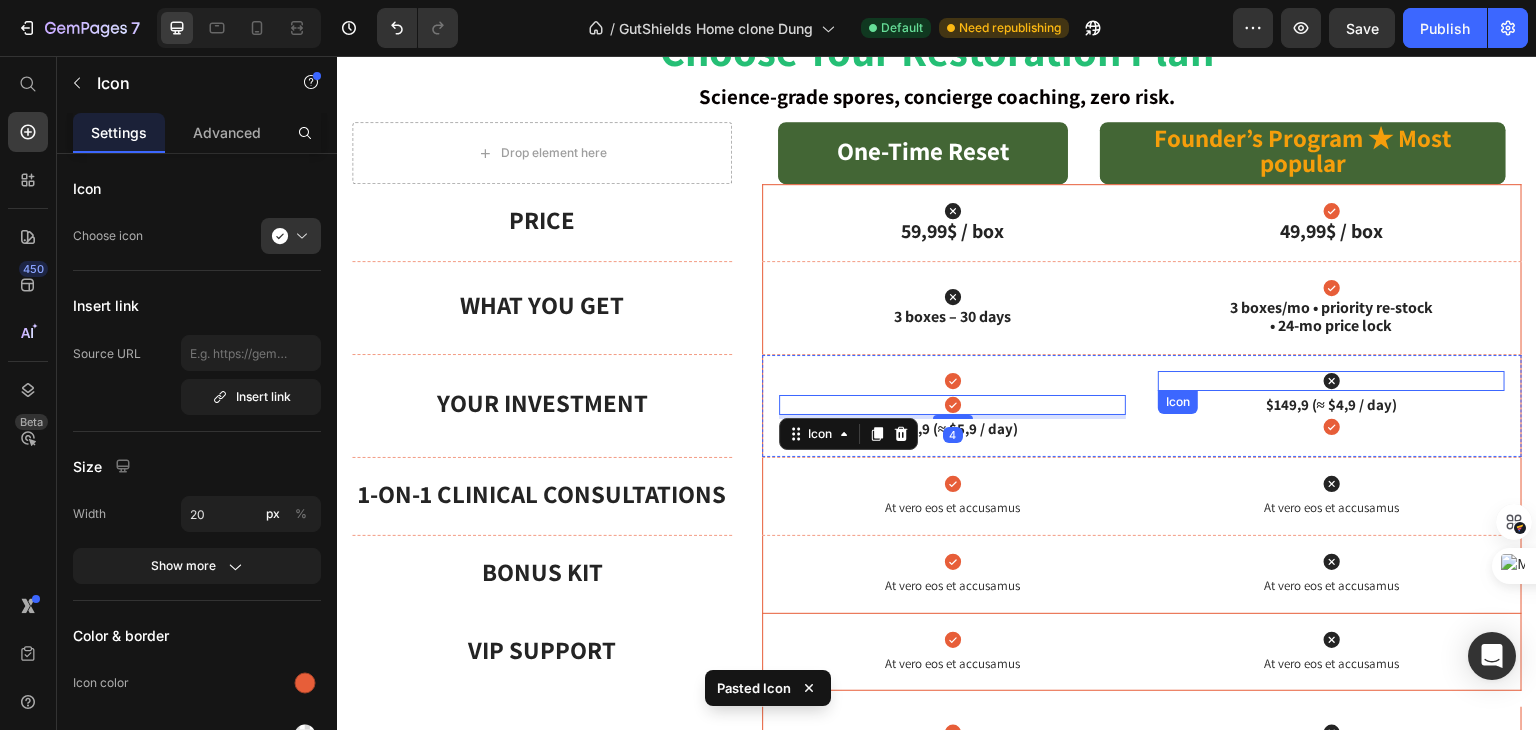 click 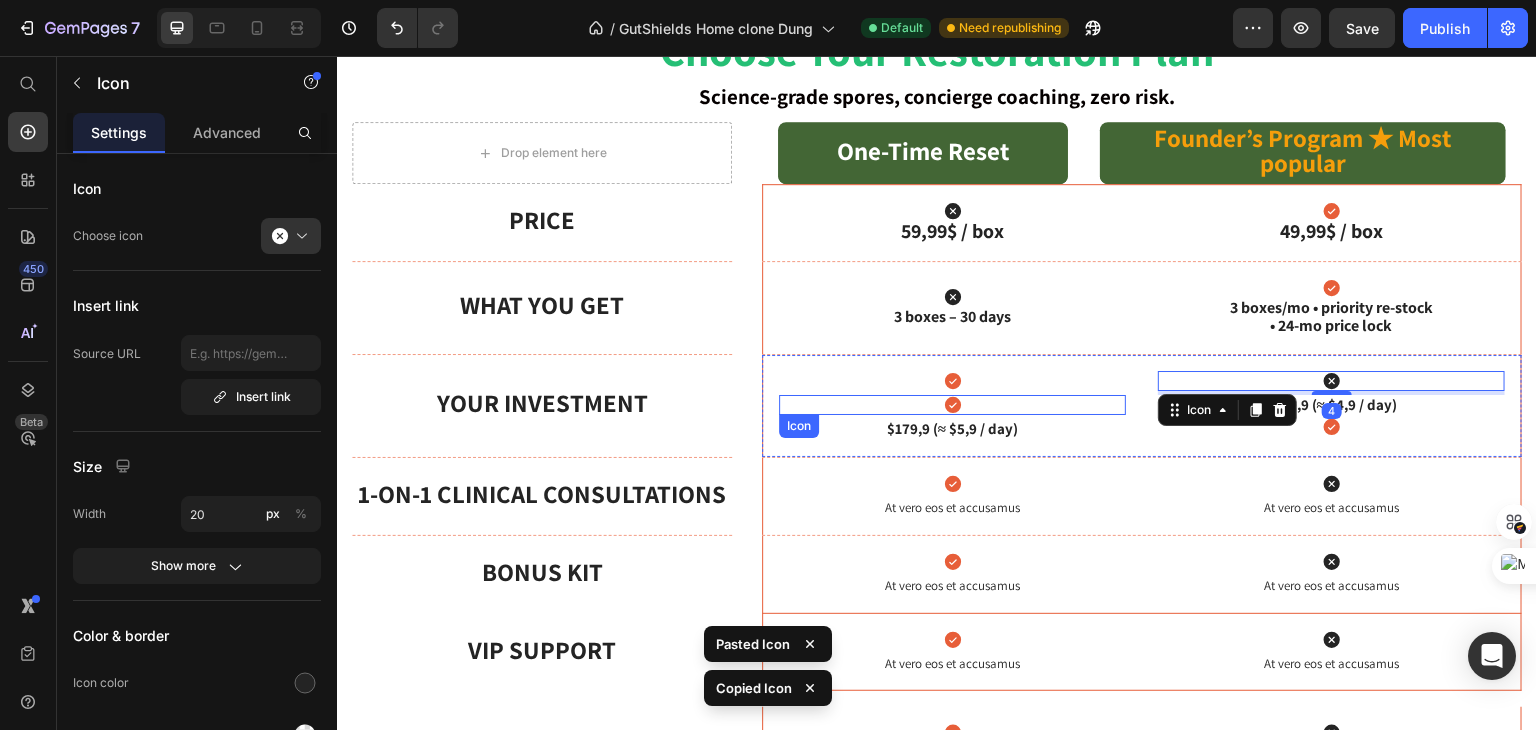 click on "Icon" at bounding box center (952, 405) 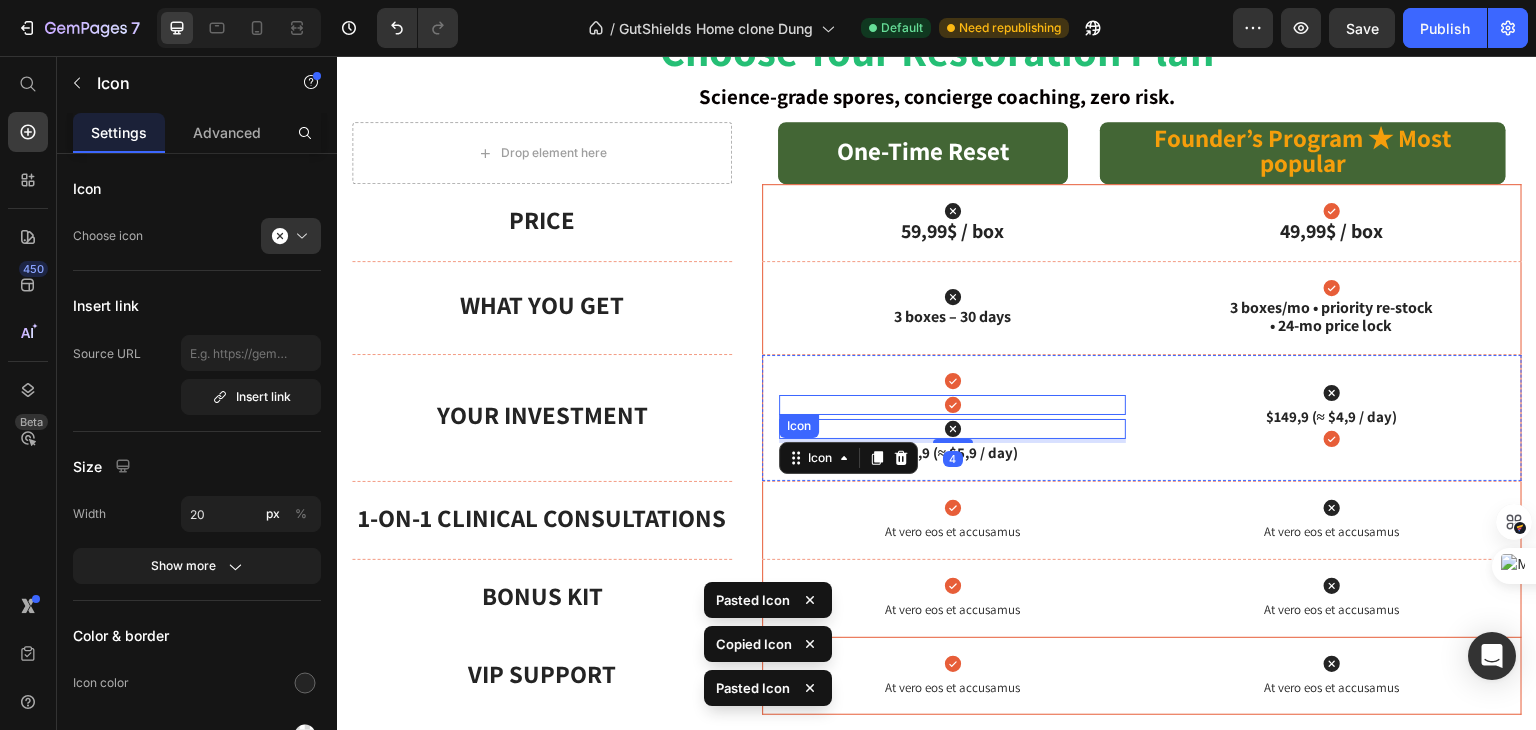 click on "Icon" at bounding box center (952, 405) 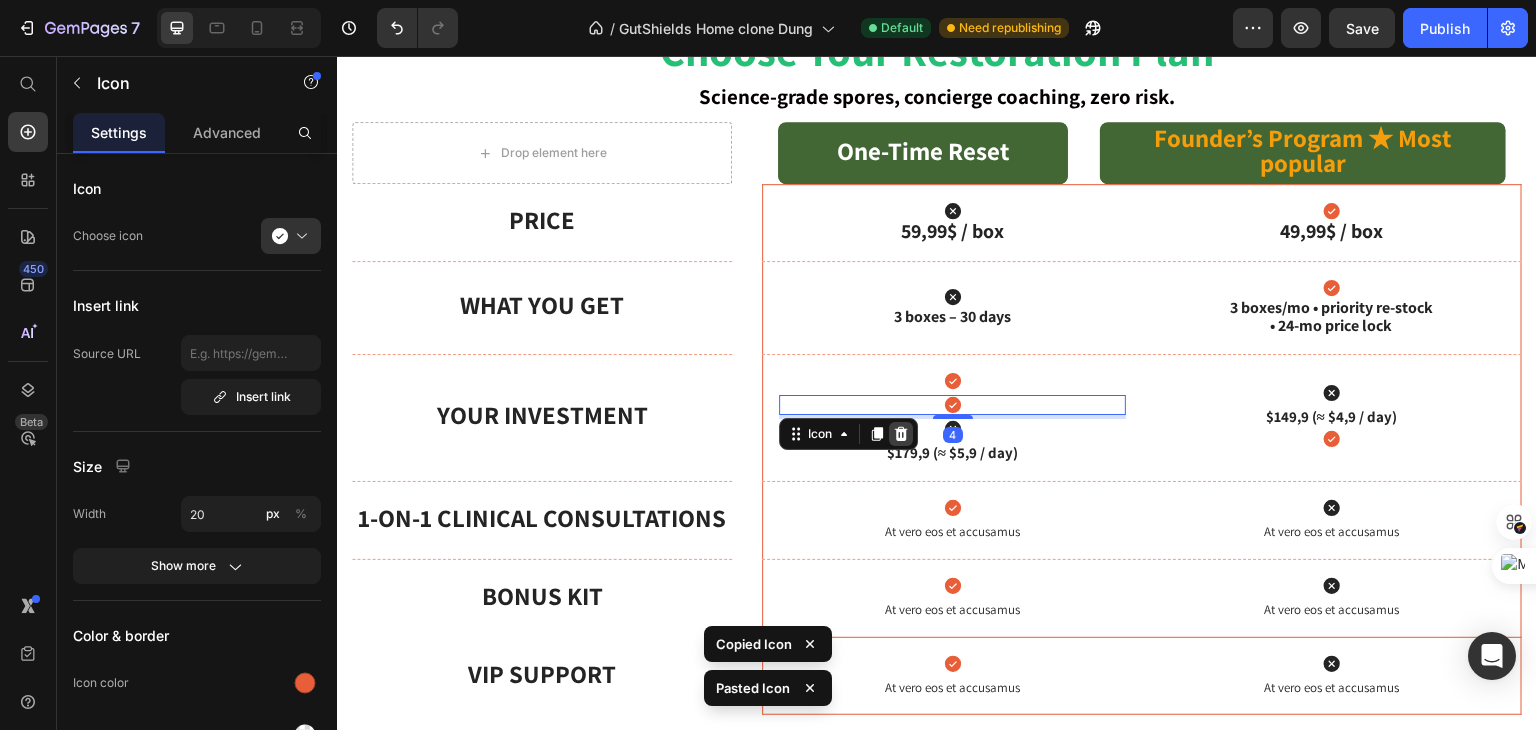 click 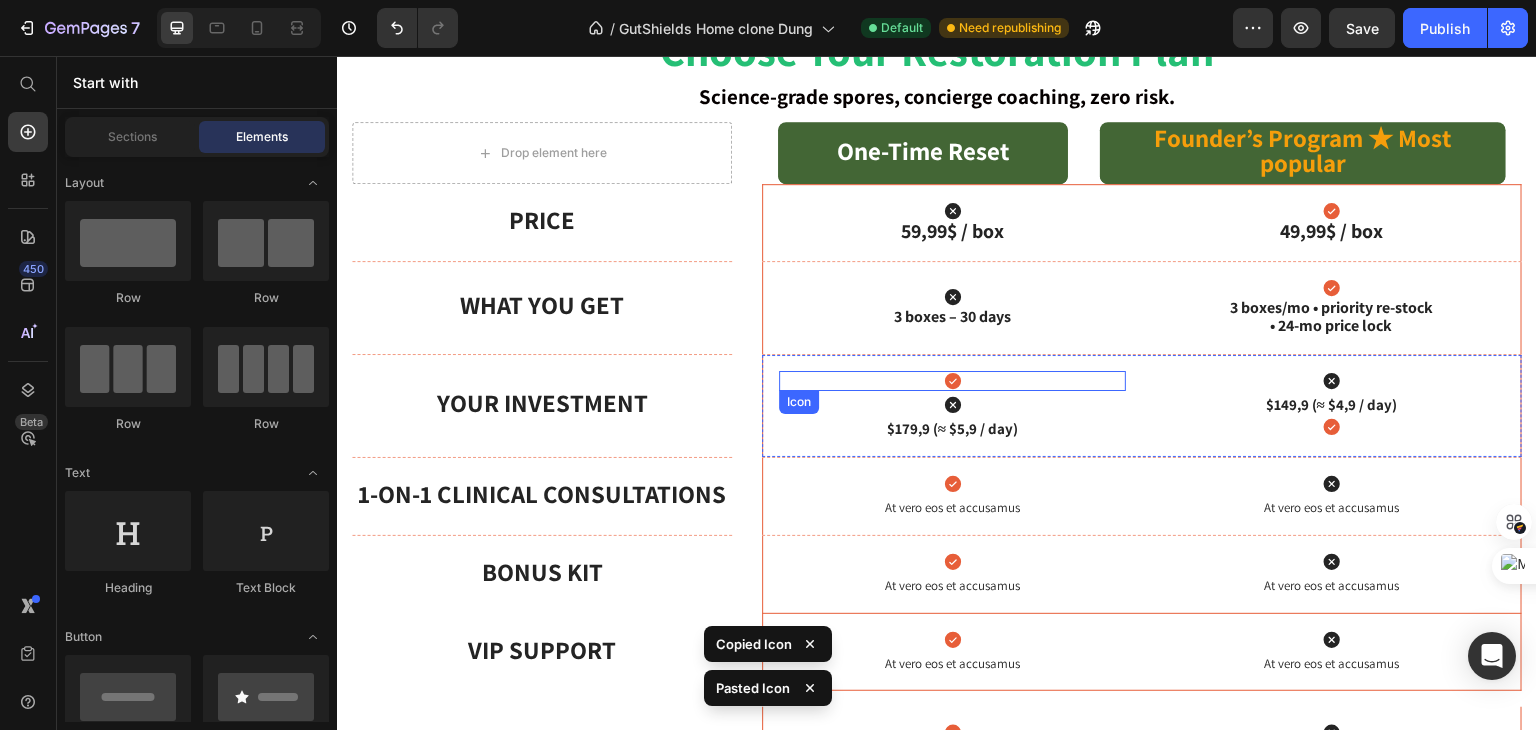 click on "Icon" at bounding box center (952, 381) 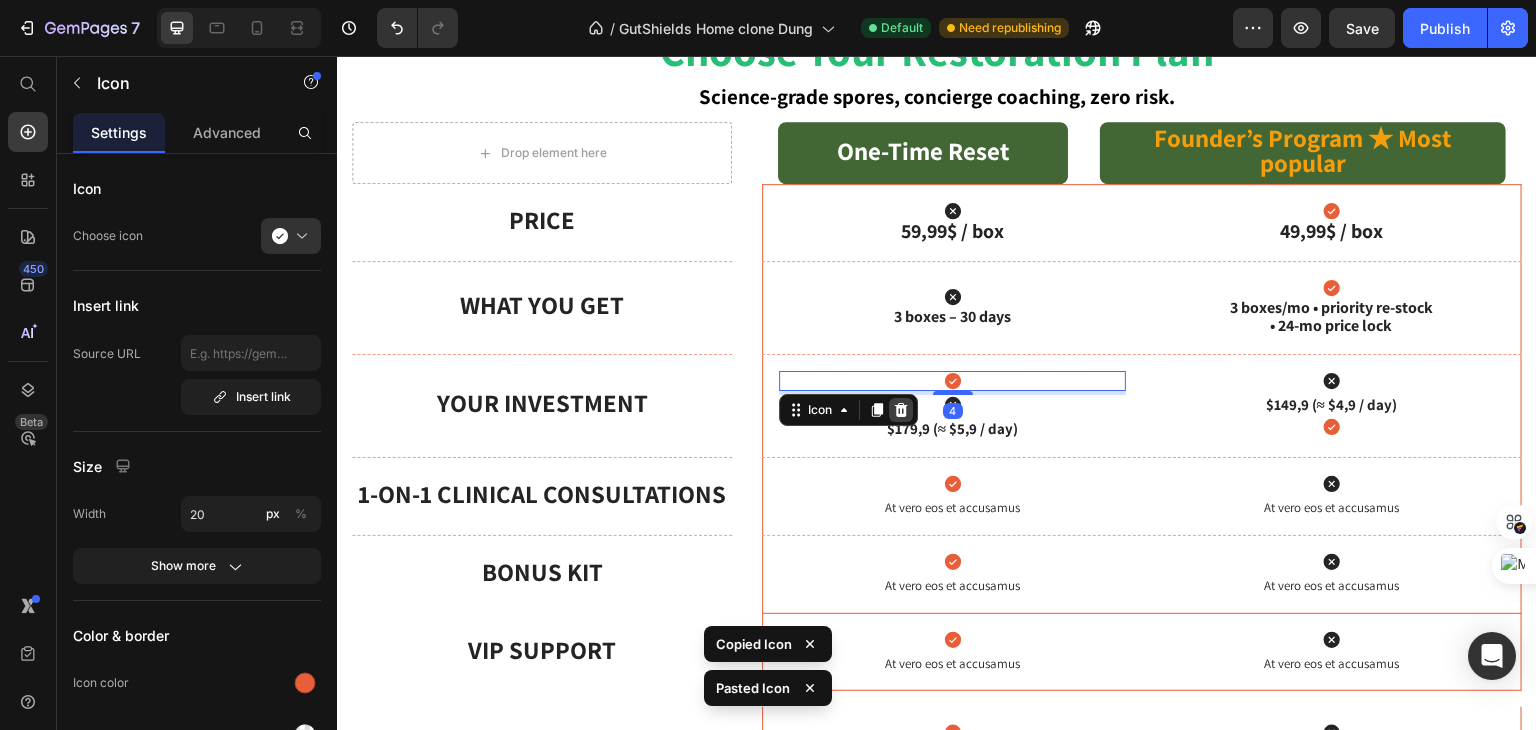 click 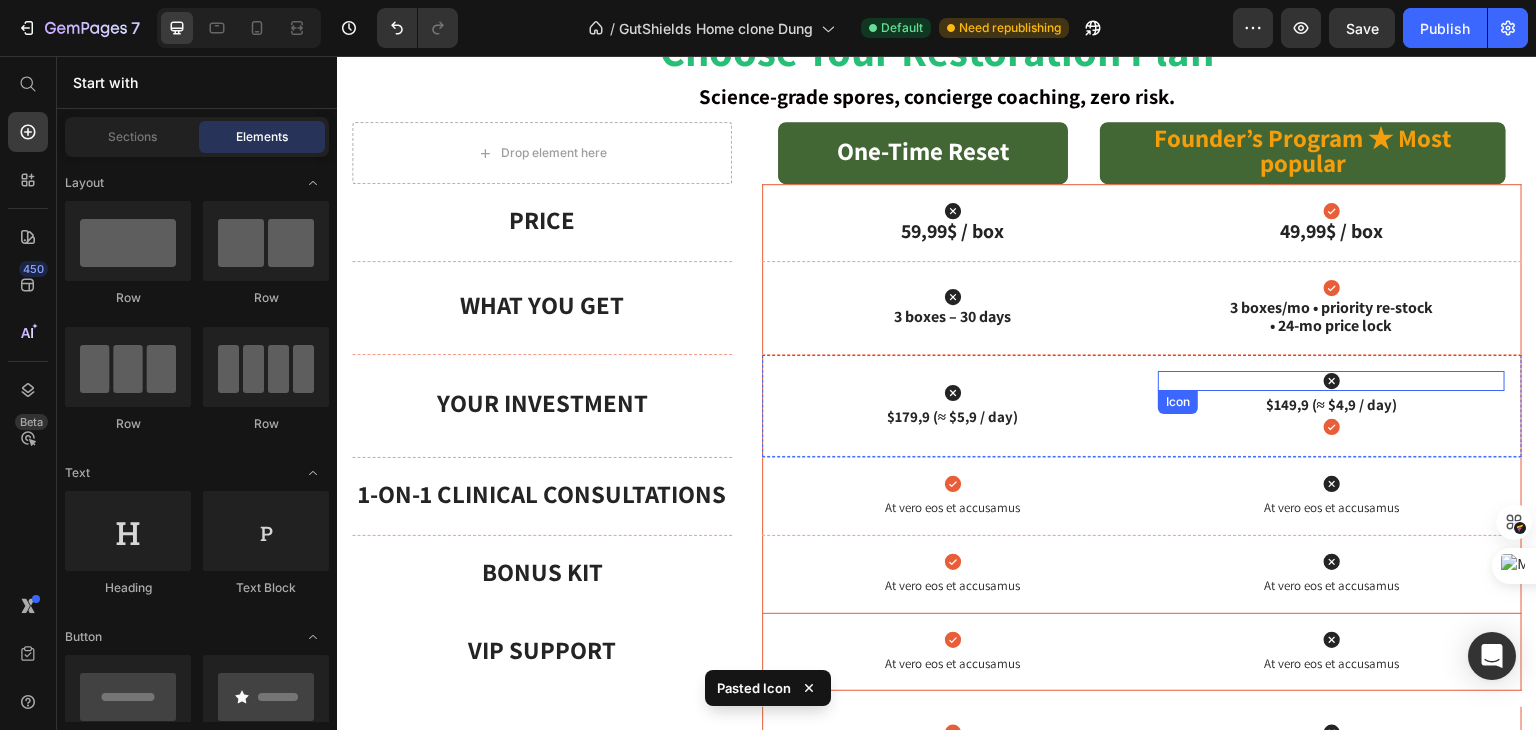 click on "Icon" at bounding box center [1331, 381] 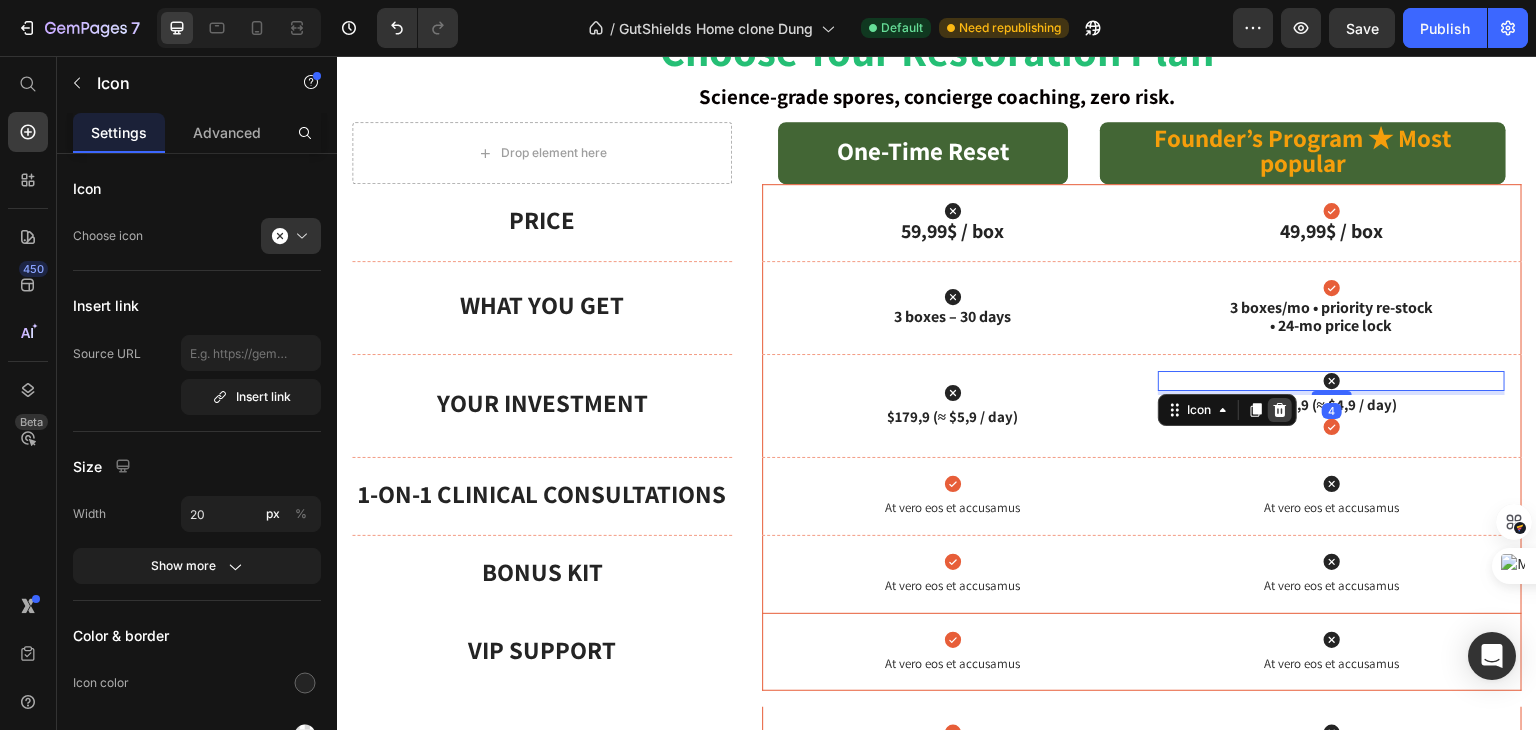 click 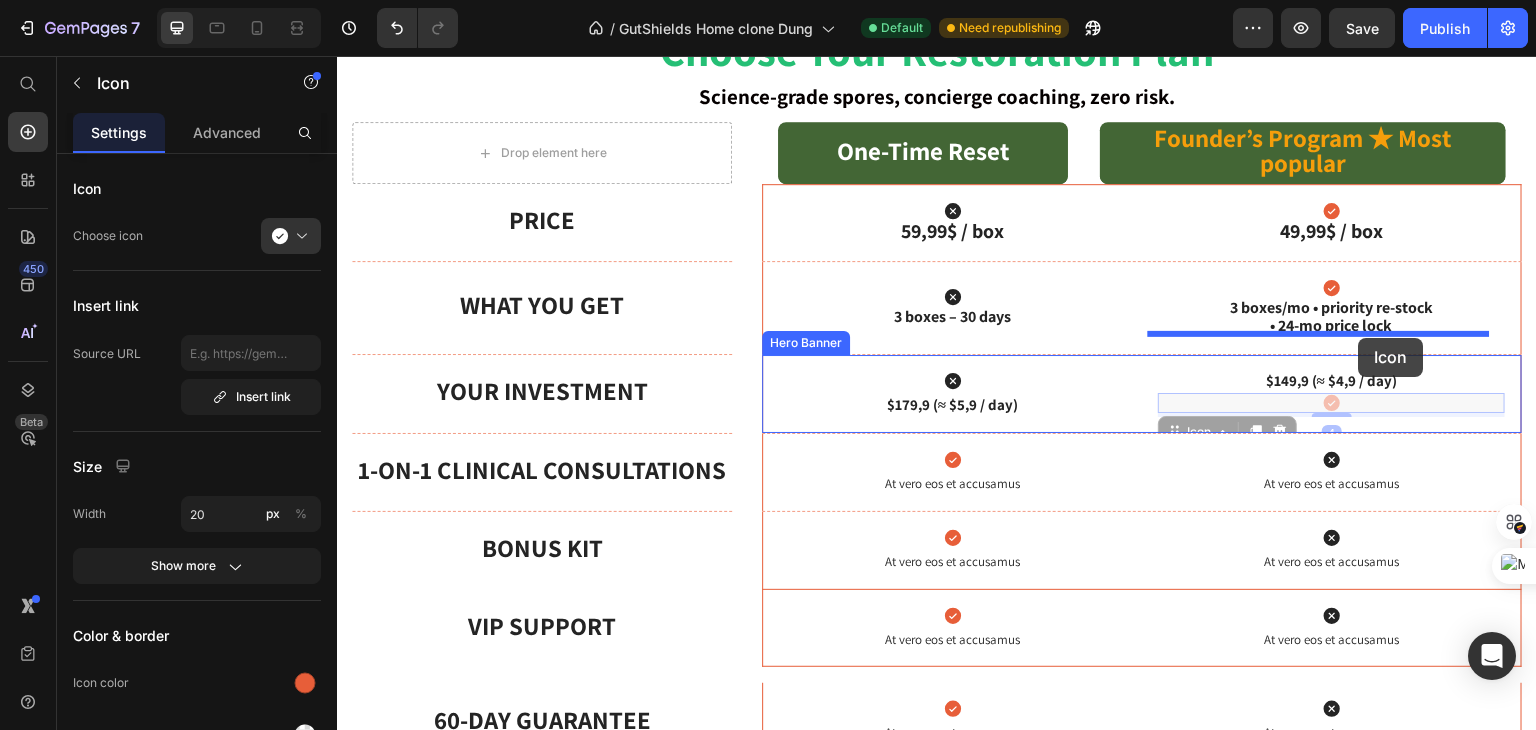 drag, startPoint x: 1364, startPoint y: 371, endPoint x: 1359, endPoint y: 338, distance: 33.37664 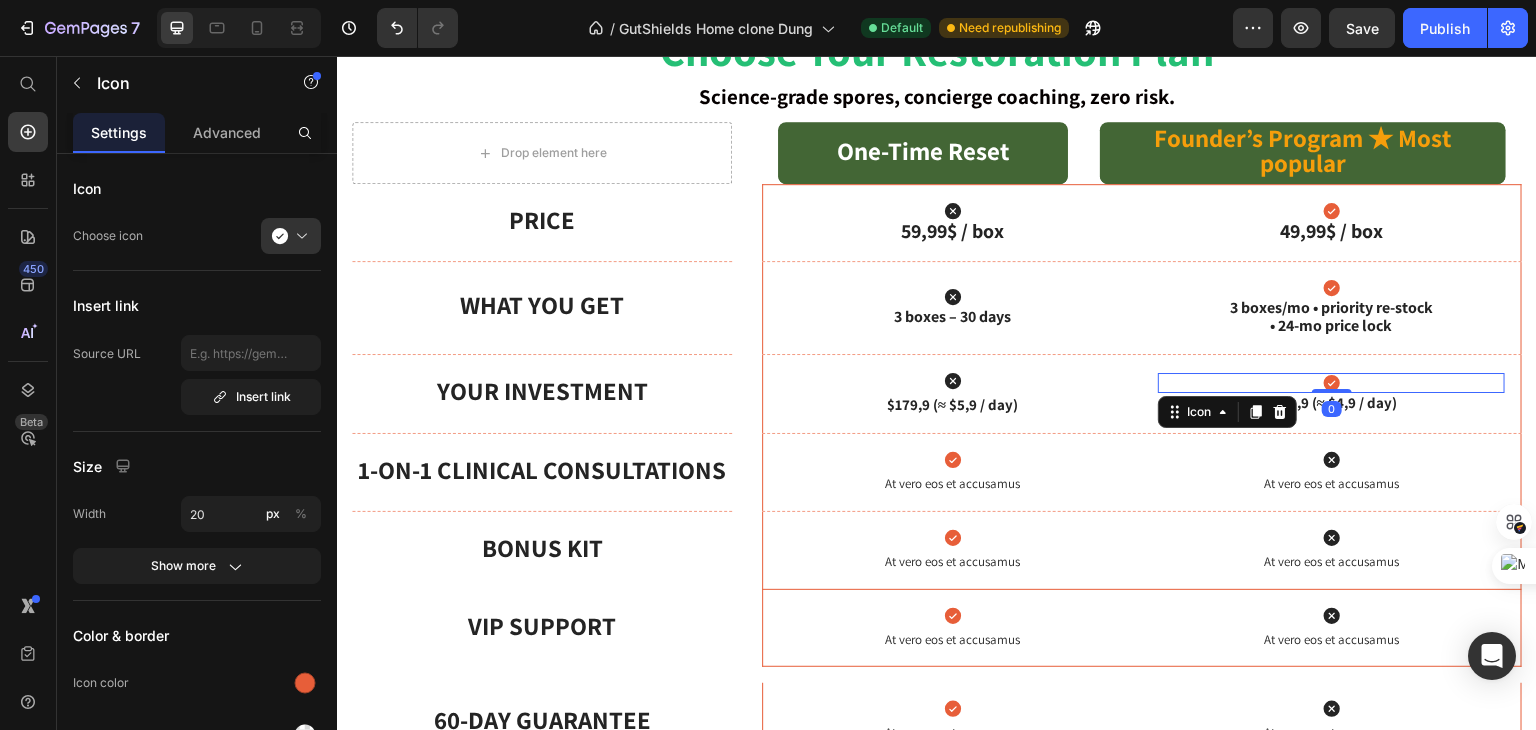 drag, startPoint x: 1321, startPoint y: 356, endPoint x: 1321, endPoint y: 320, distance: 36 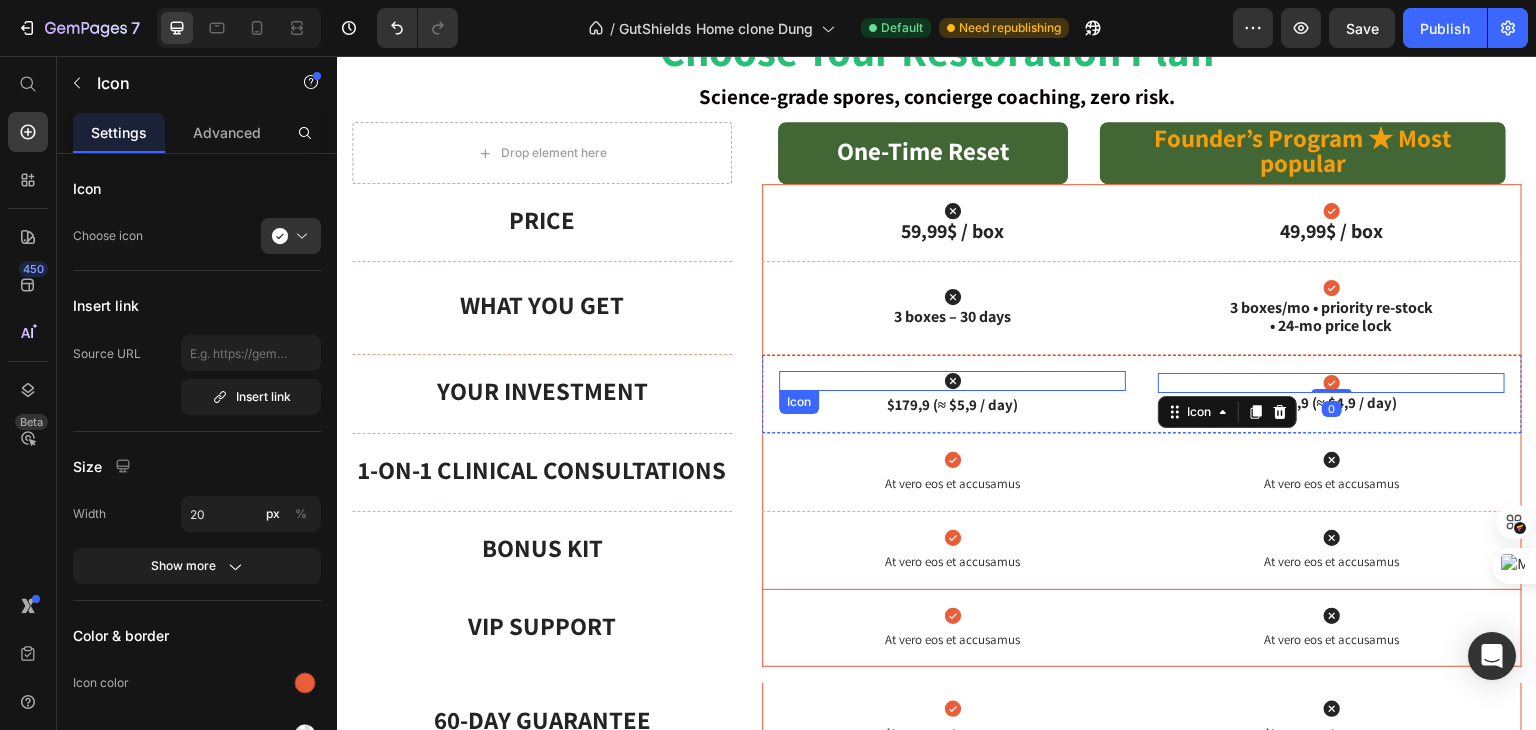 click on "Icon" at bounding box center (952, 381) 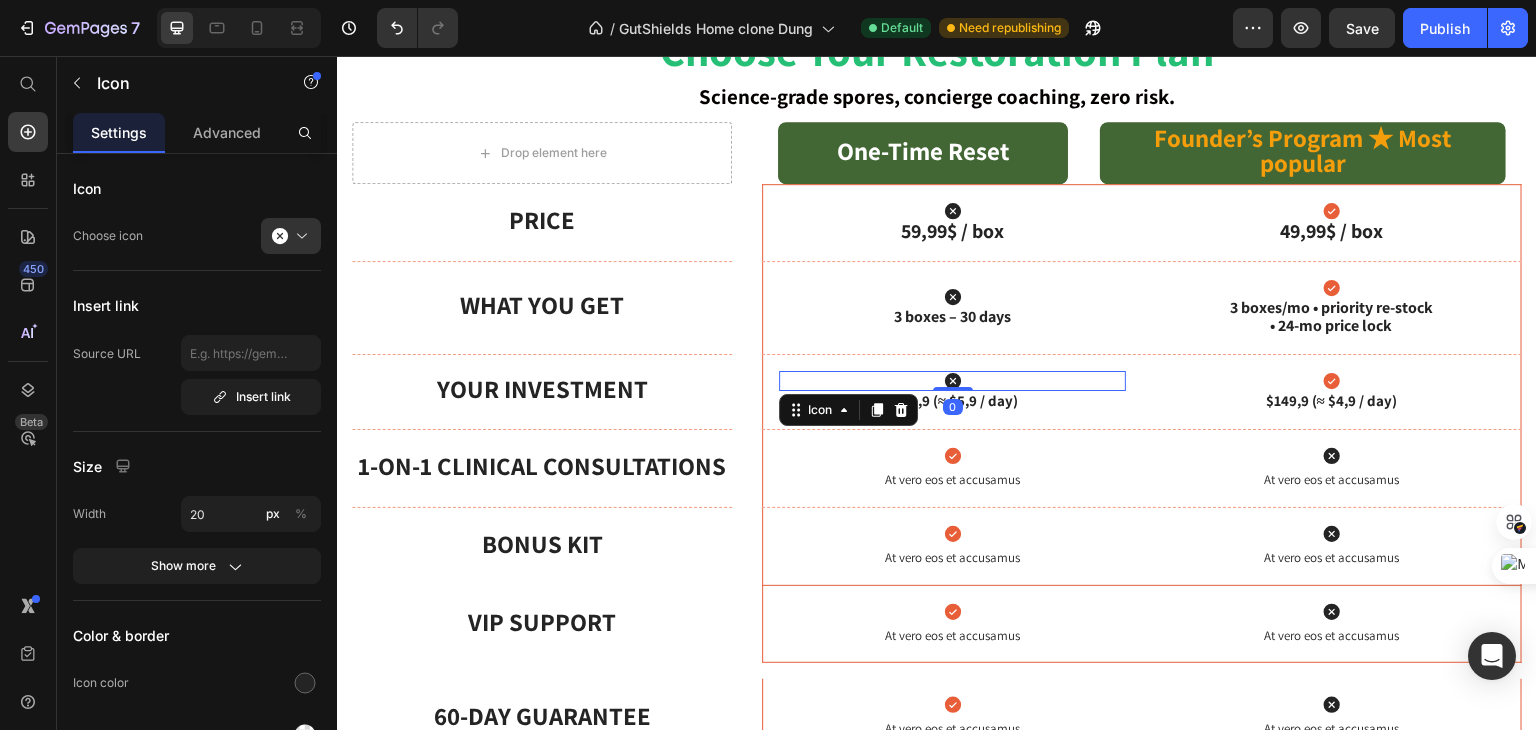 drag, startPoint x: 945, startPoint y: 356, endPoint x: 1288, endPoint y: 334, distance: 343.7048 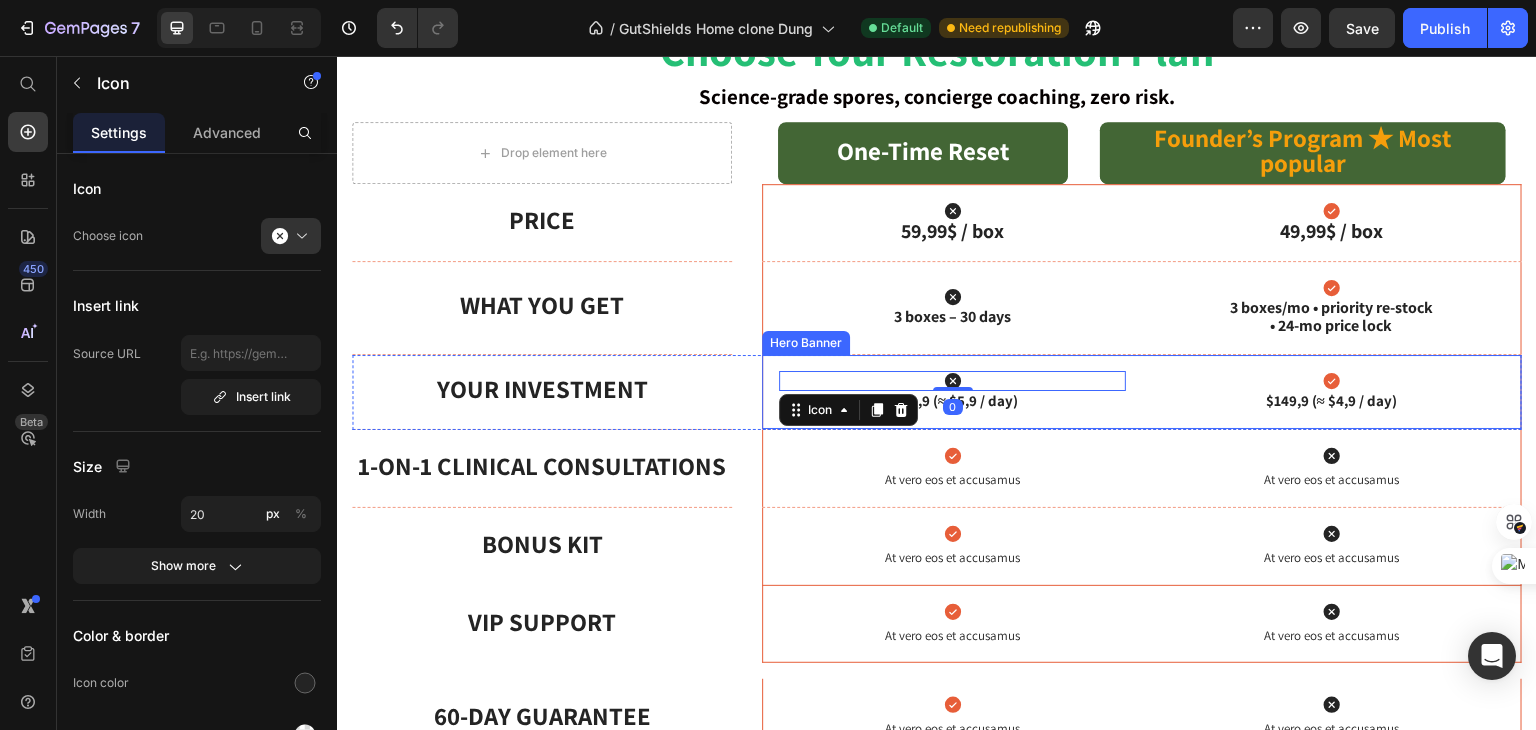 click on "Icon   0 $179,9 (≈ $5,9 / day) Text Block
Icon $149,9 (≈ $4,9 / day) Text Block" at bounding box center [1142, 392] 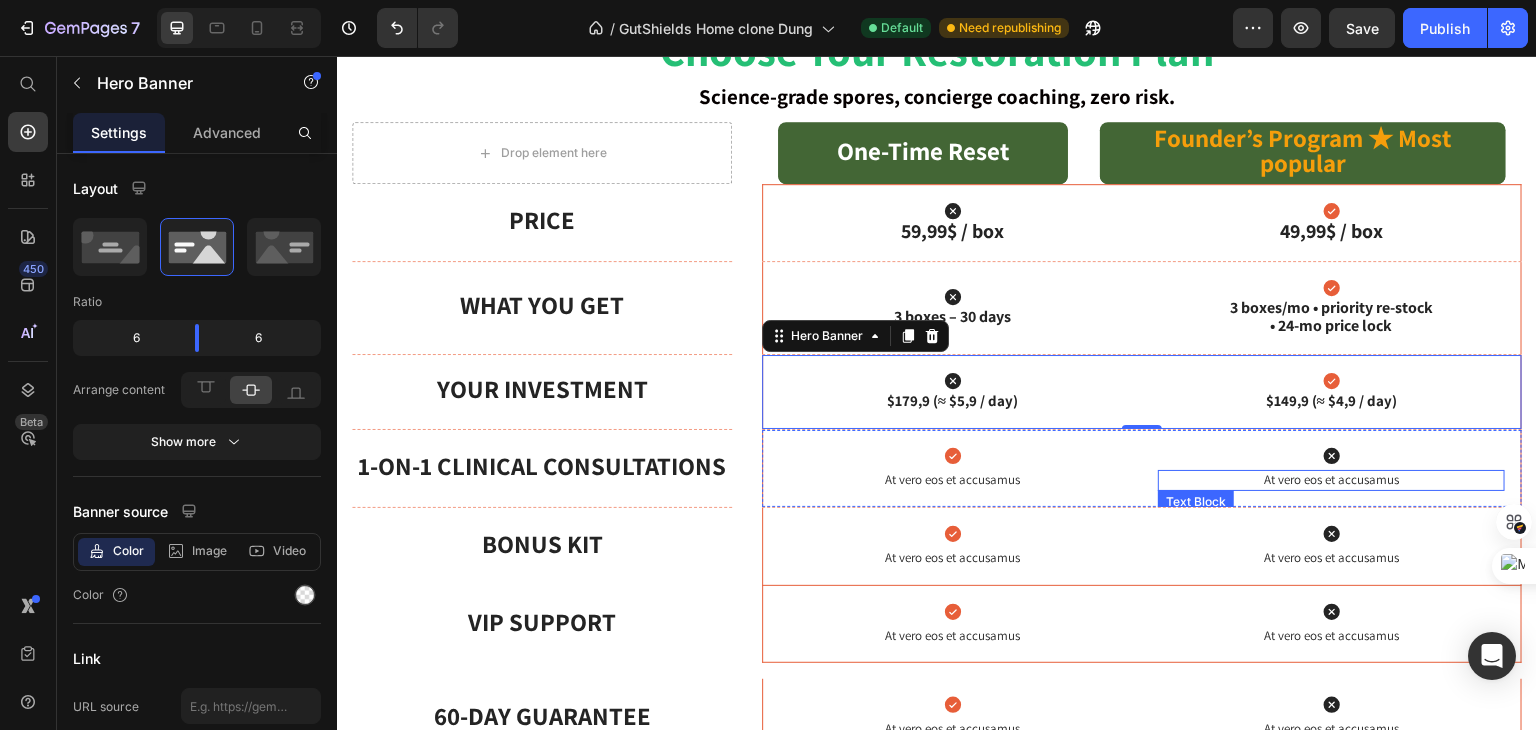 click on "At vero eos et accusamus" at bounding box center [1331, 480] 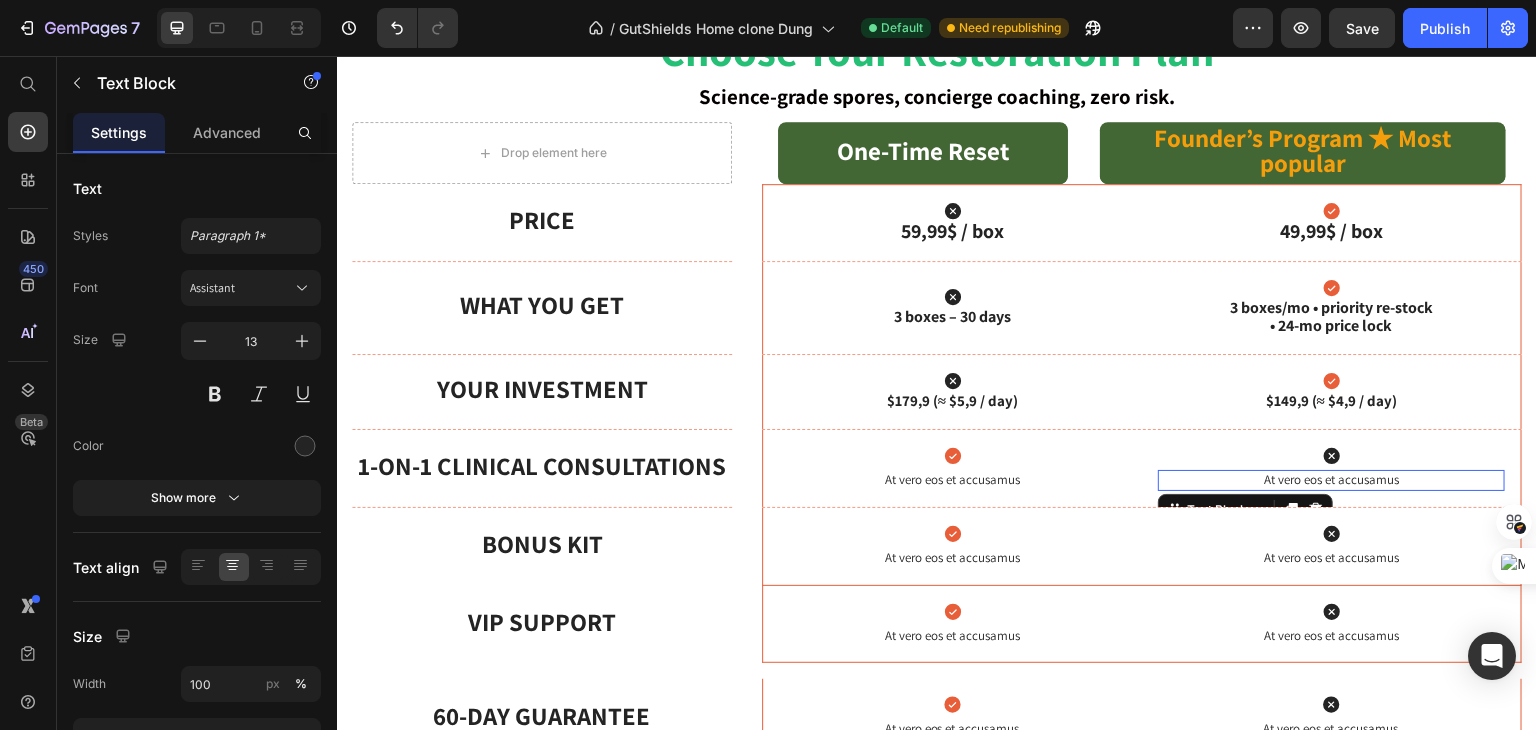 click on "At vero eos et accusamus" at bounding box center [1331, 480] 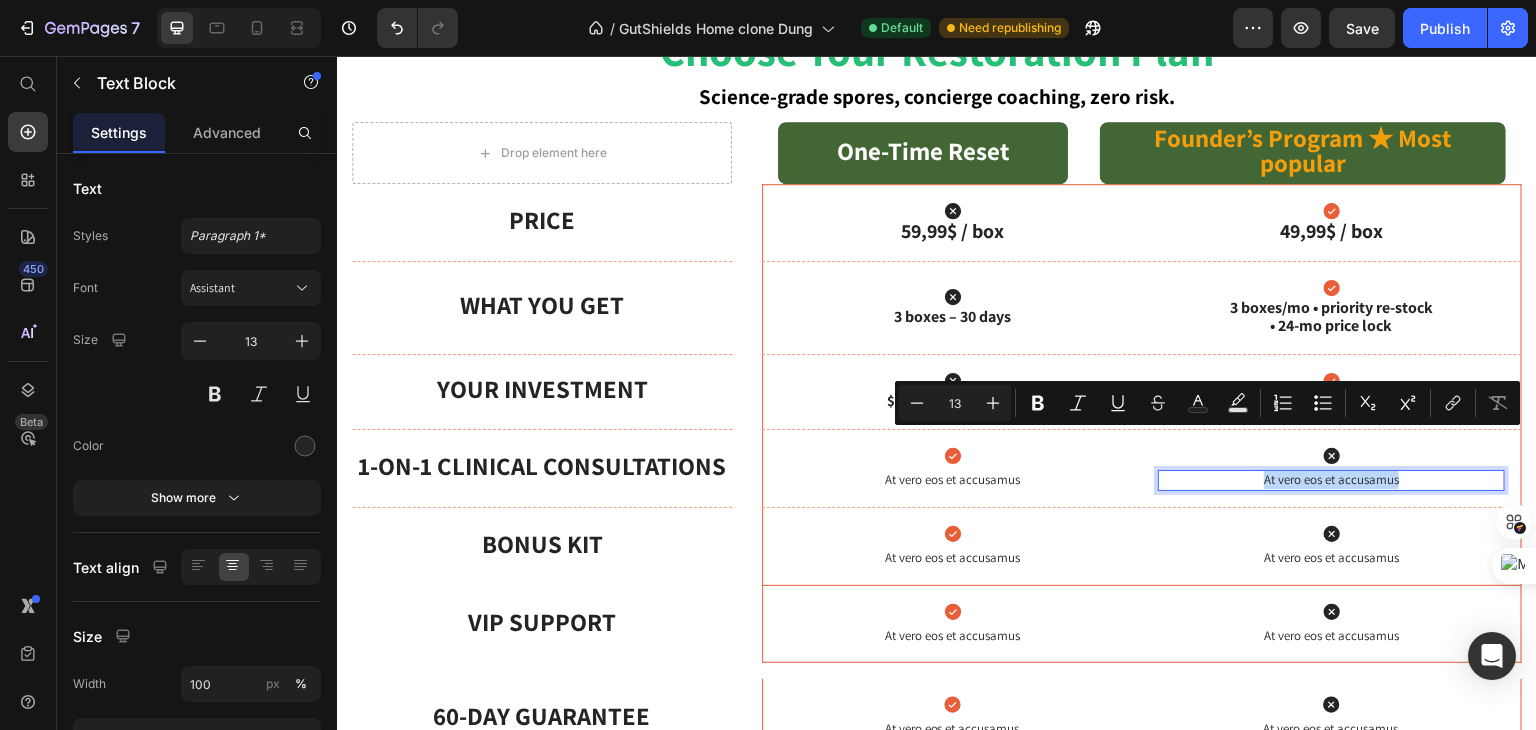 type on "10" 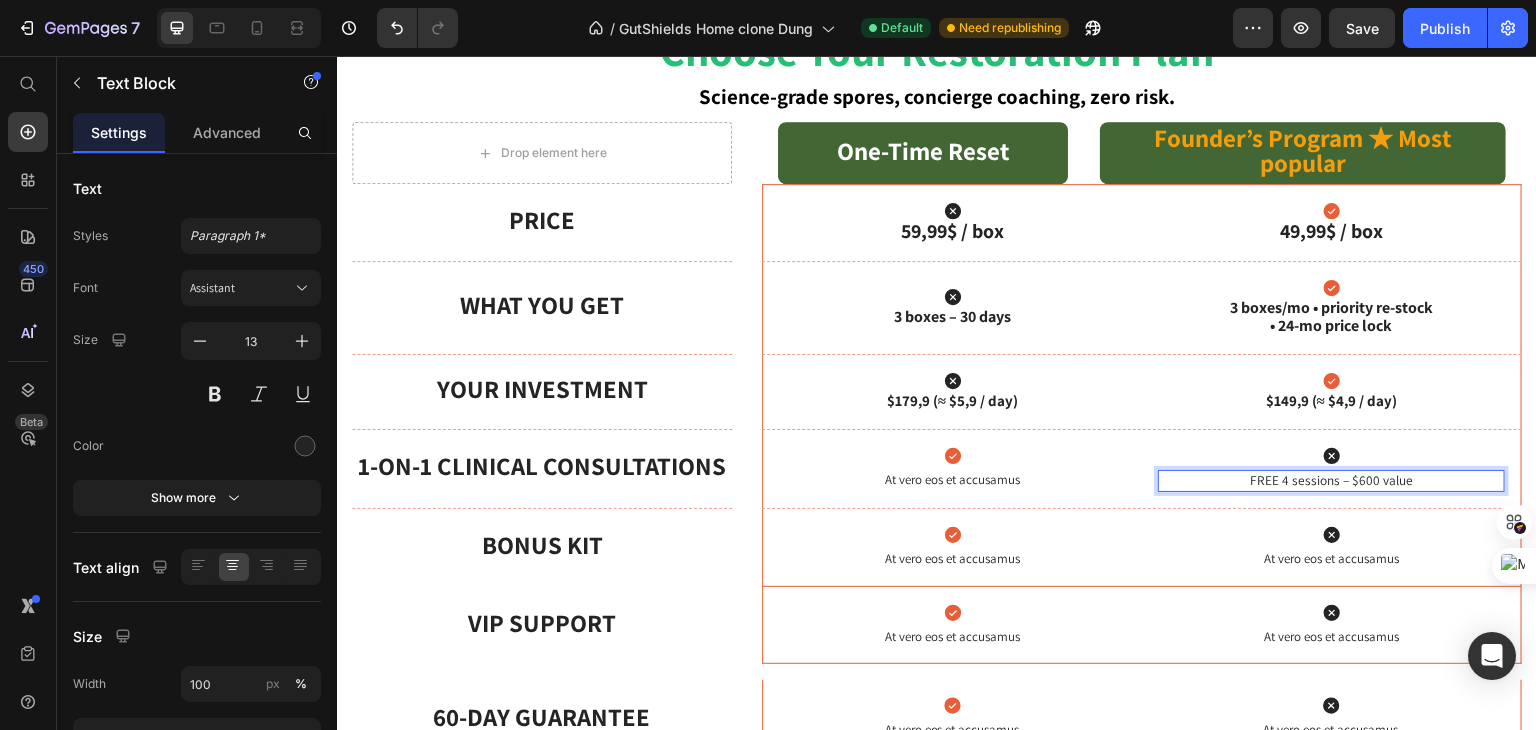 click on "FREE 4 sessions – $600 value" at bounding box center [1331, 480] 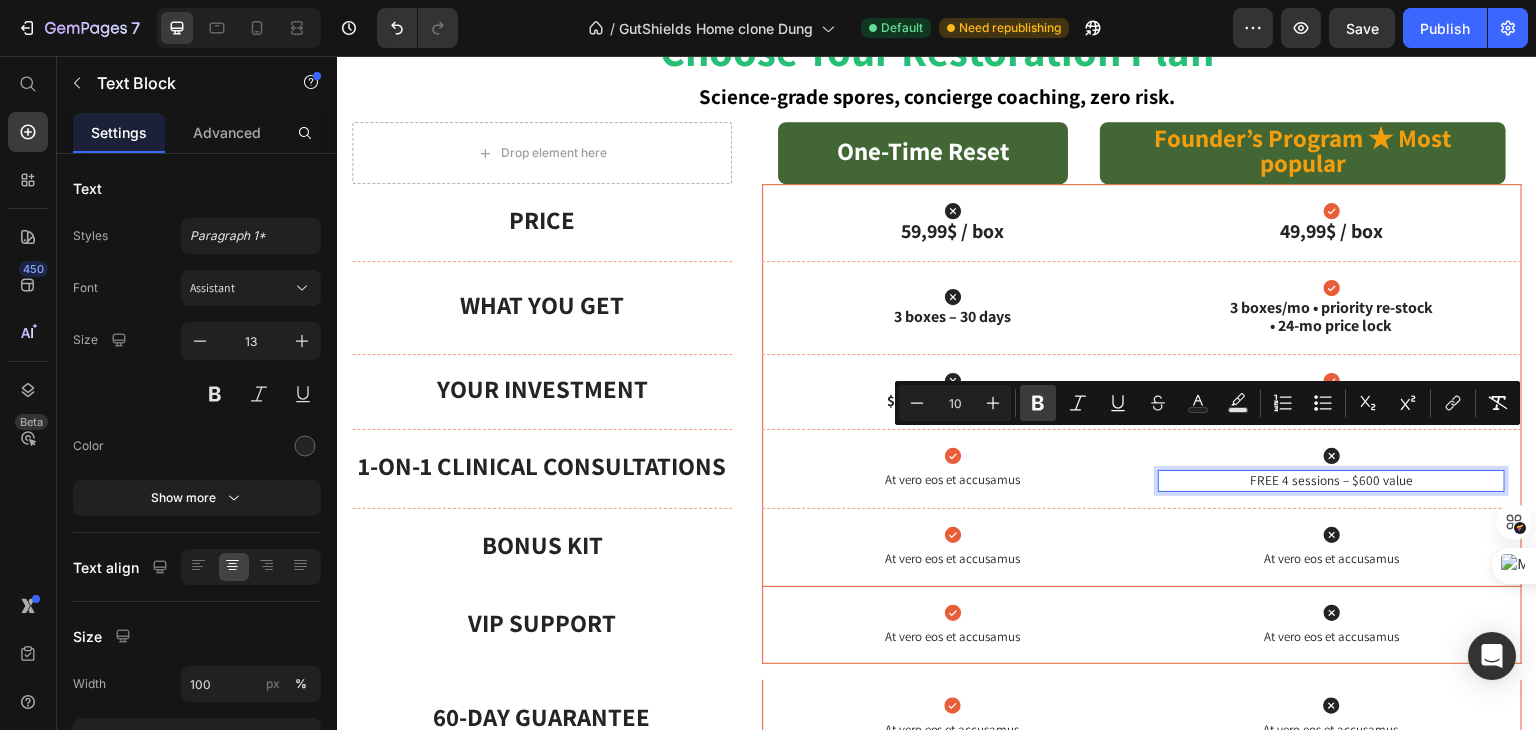 click 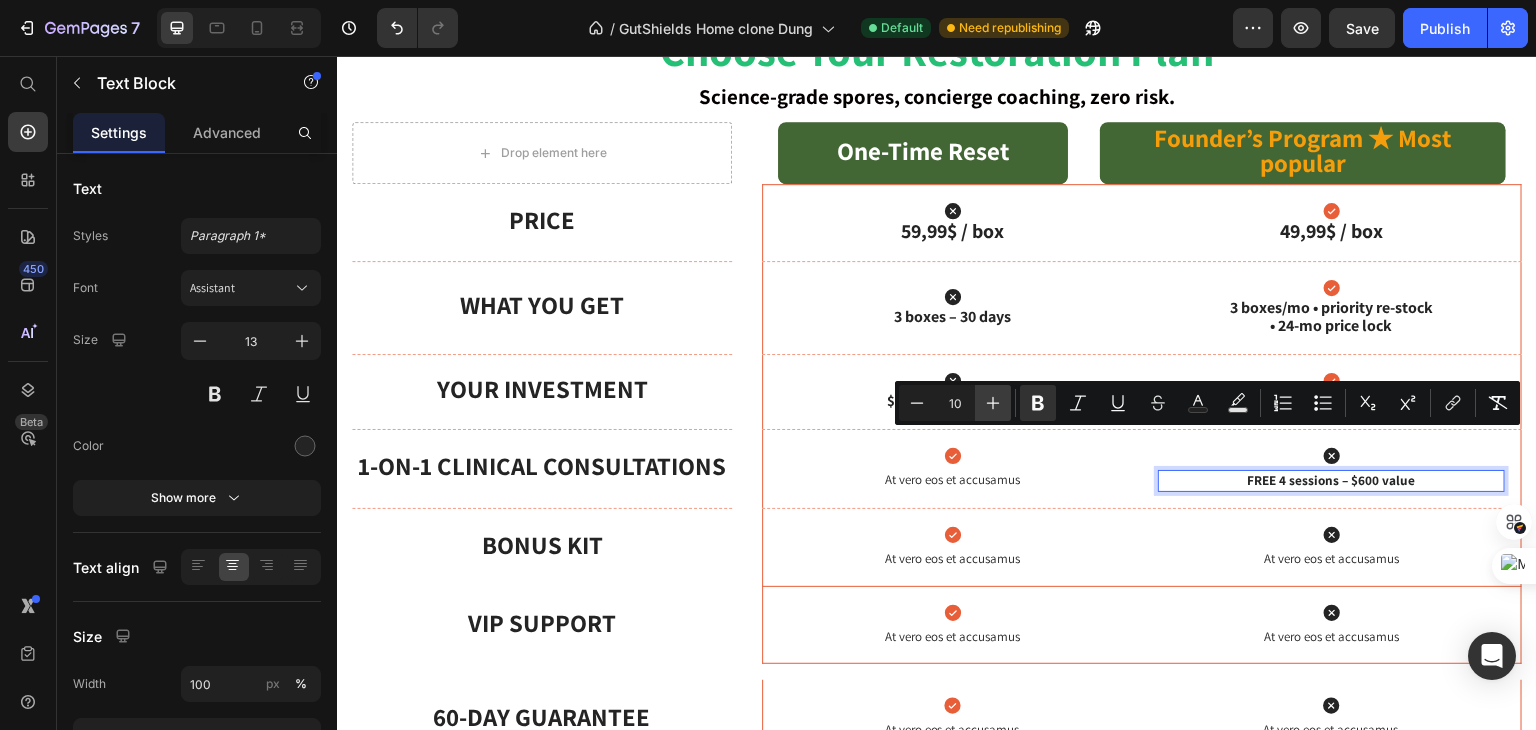 click on "Plus" at bounding box center [993, 403] 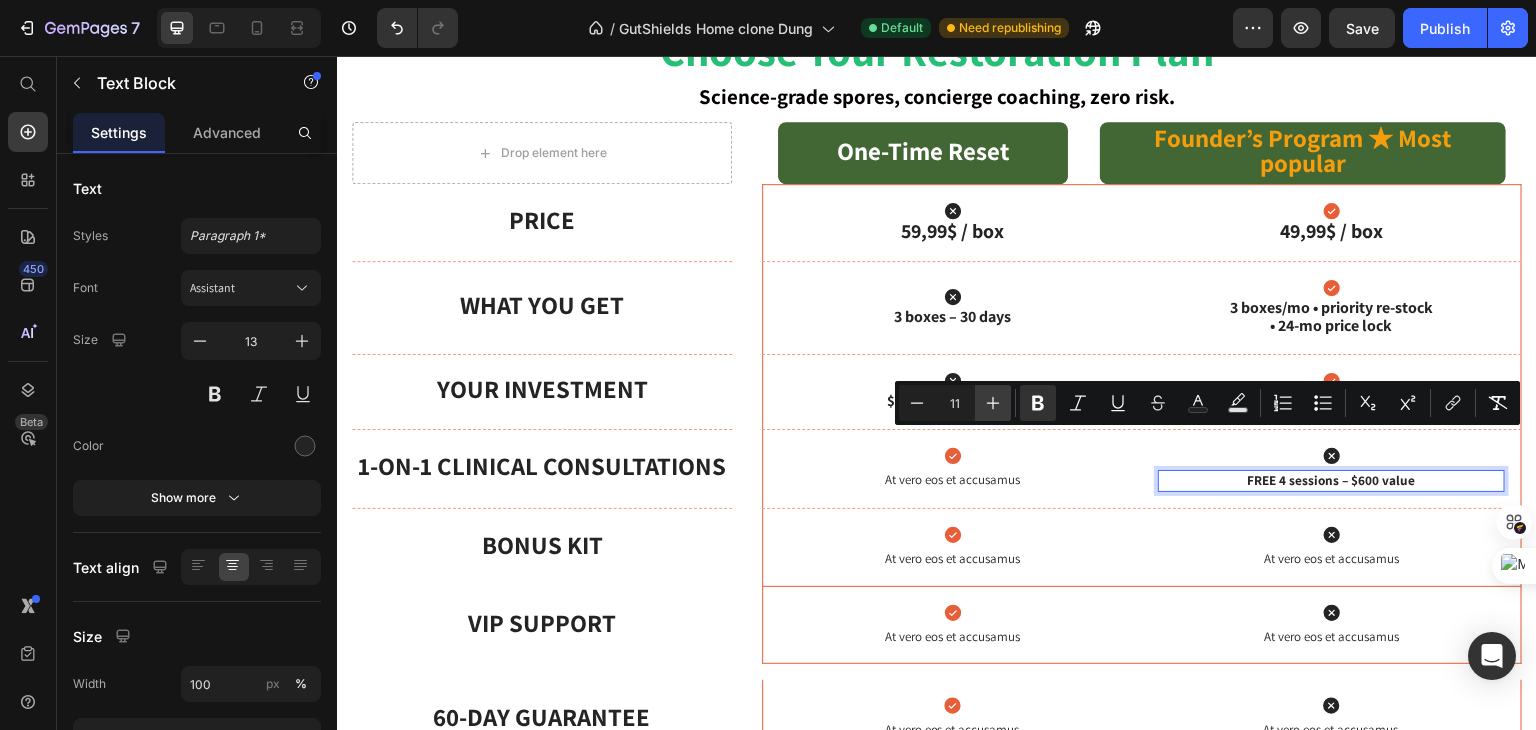 click on "Plus" at bounding box center (993, 403) 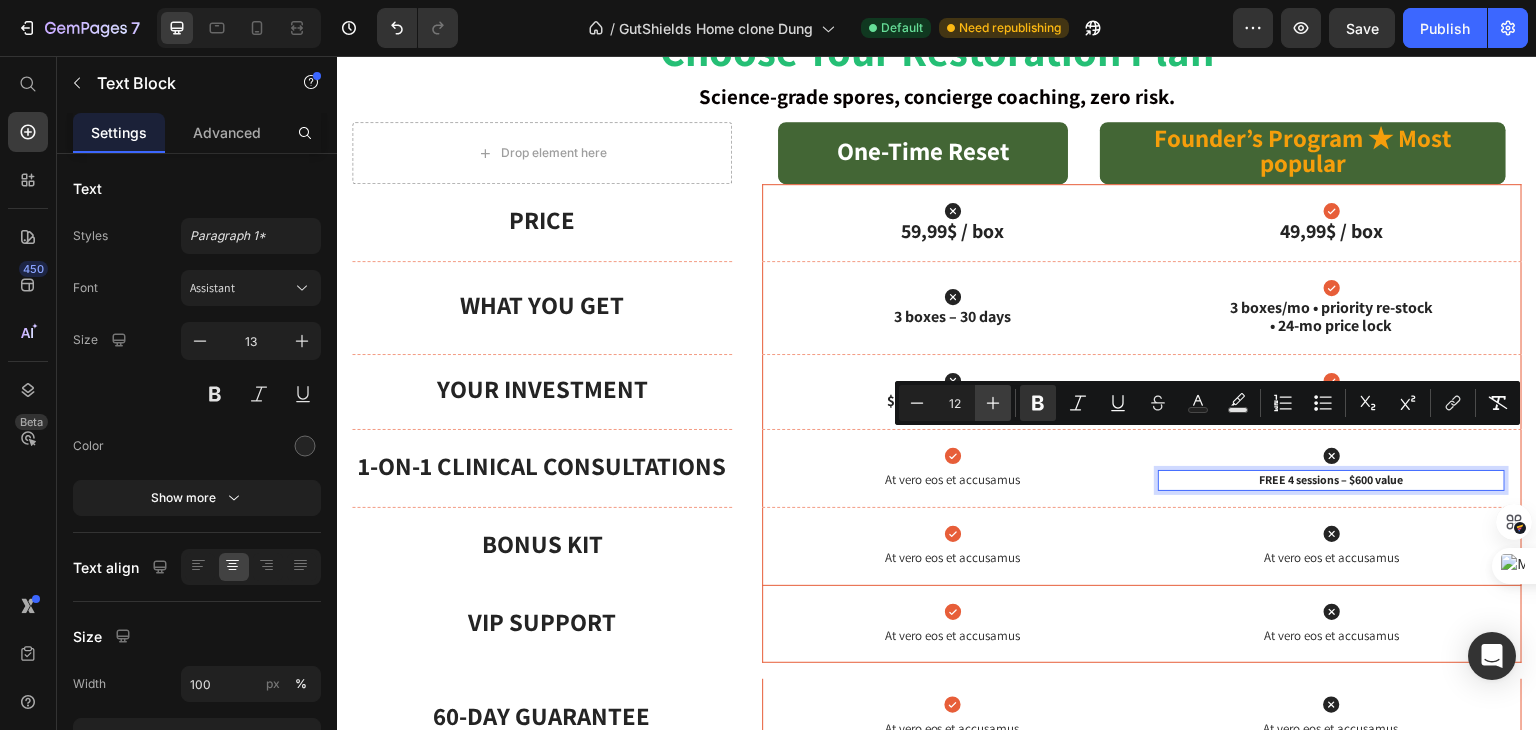 click on "Plus" at bounding box center (993, 403) 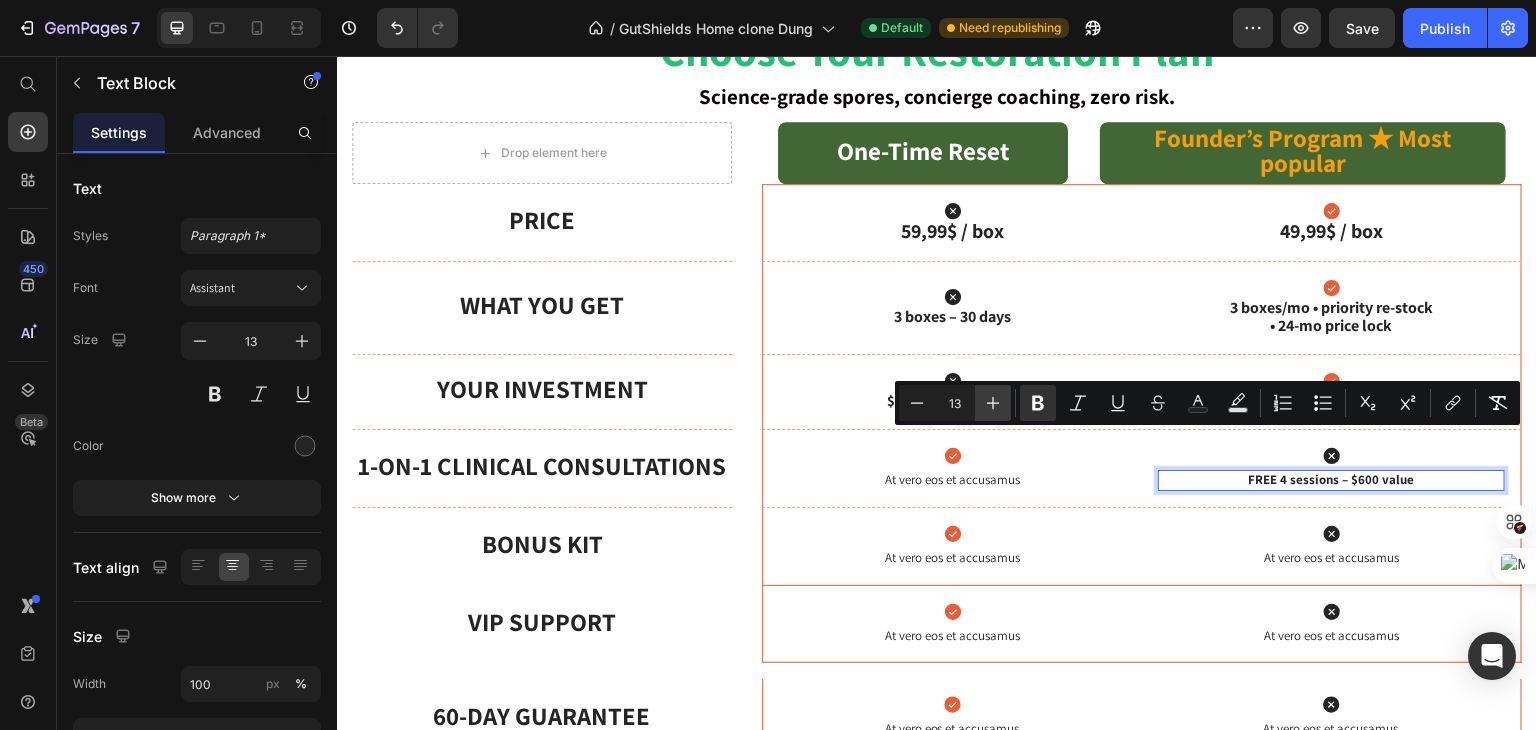 click on "Plus" at bounding box center [993, 403] 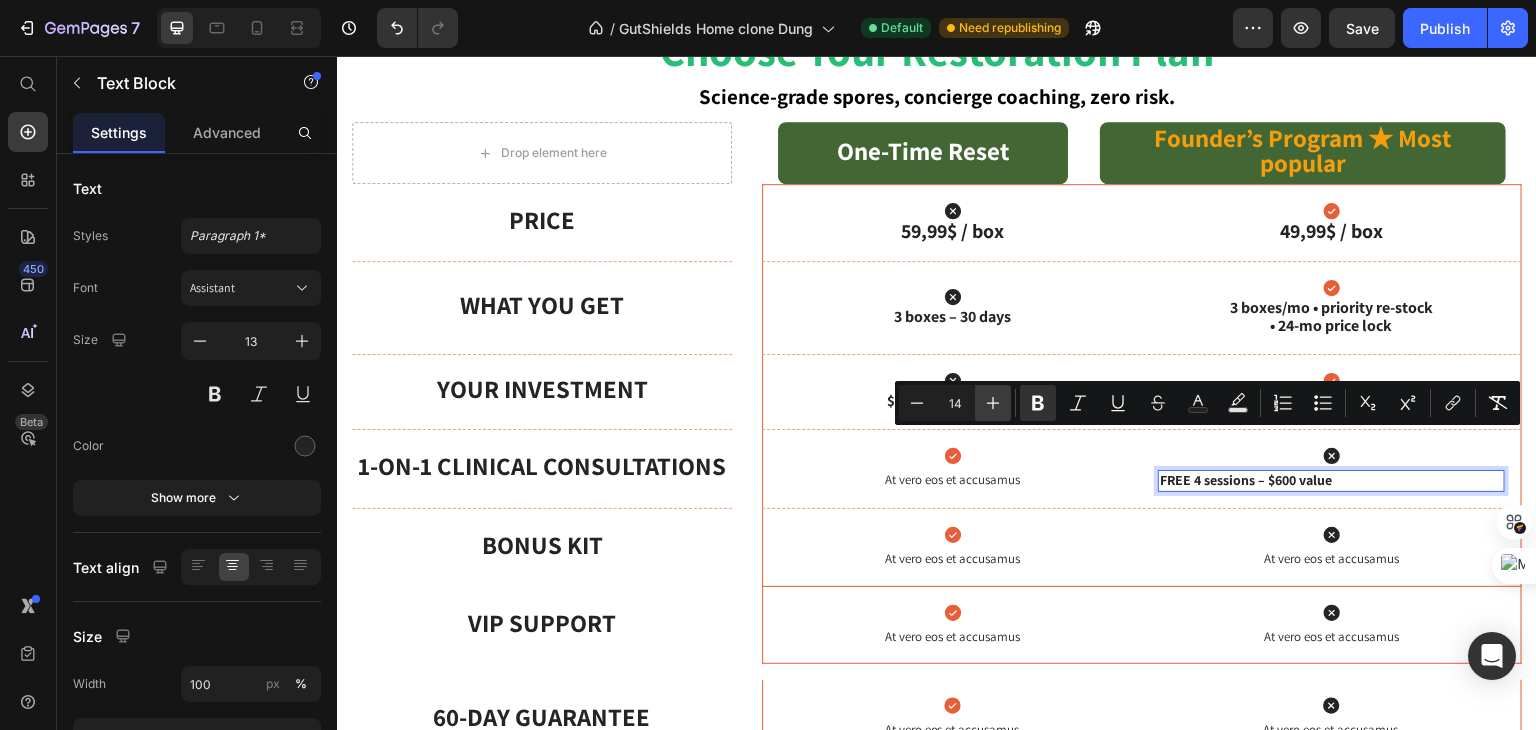 click on "Plus" at bounding box center (993, 403) 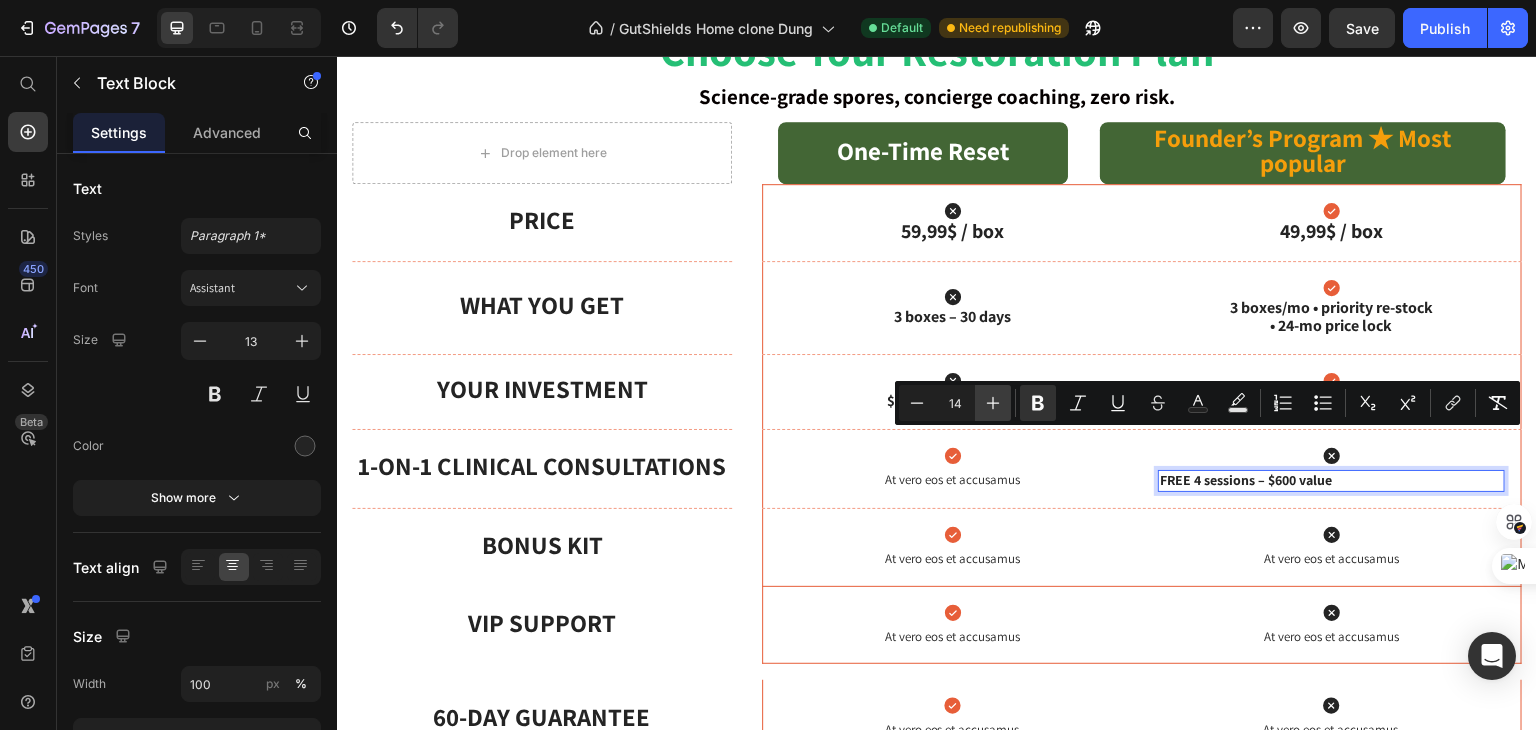 type on "15" 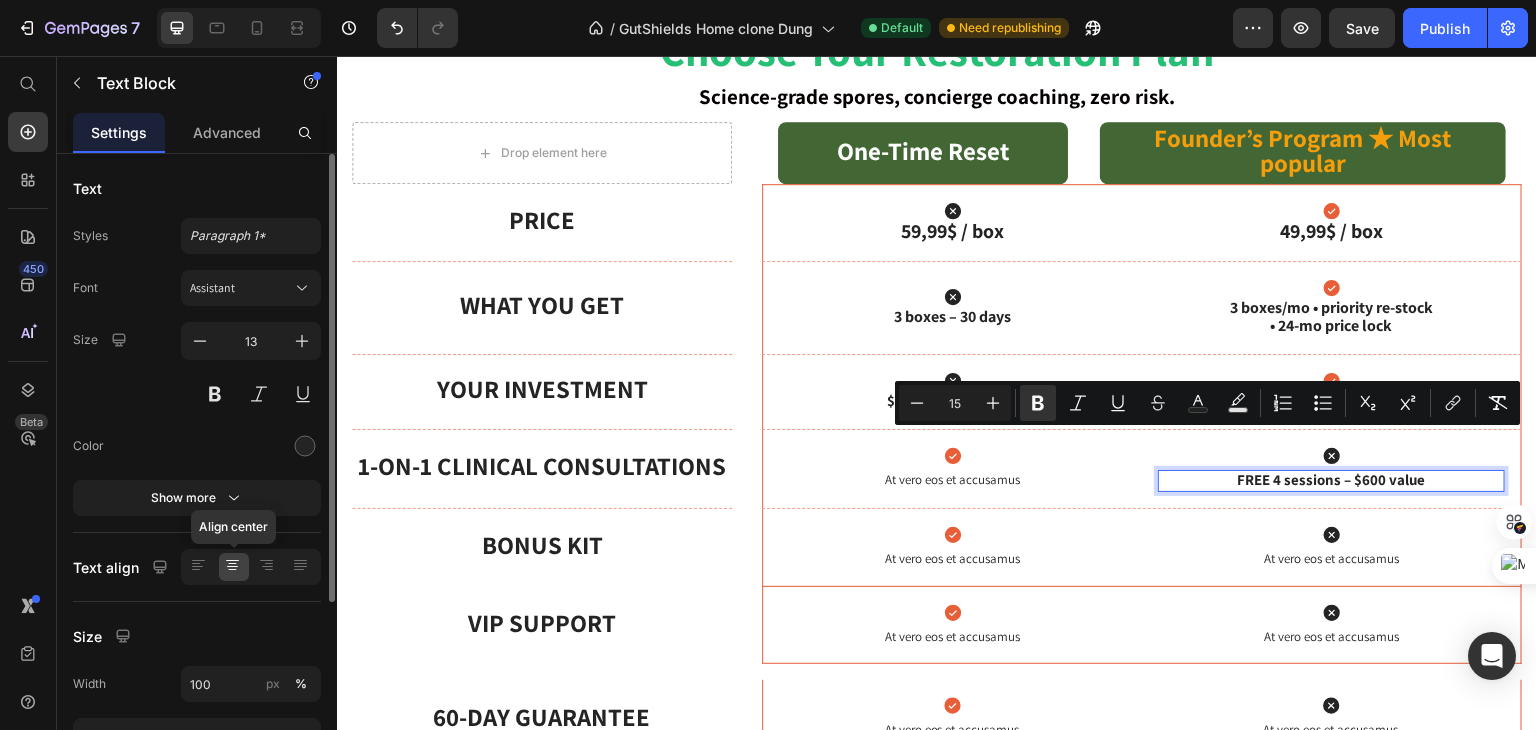 click 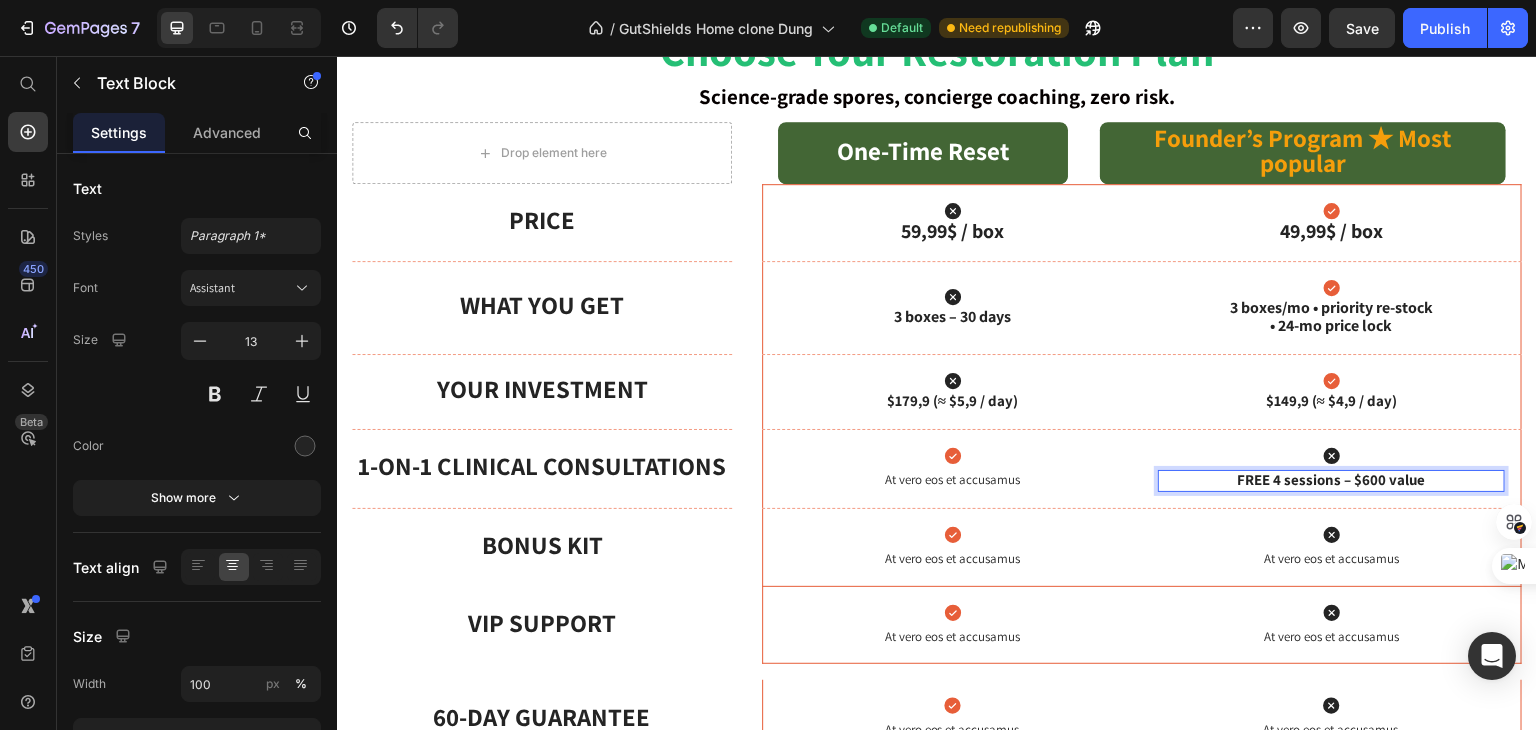 click on "FREE 4 sessions – $600 value" at bounding box center (1331, 481) 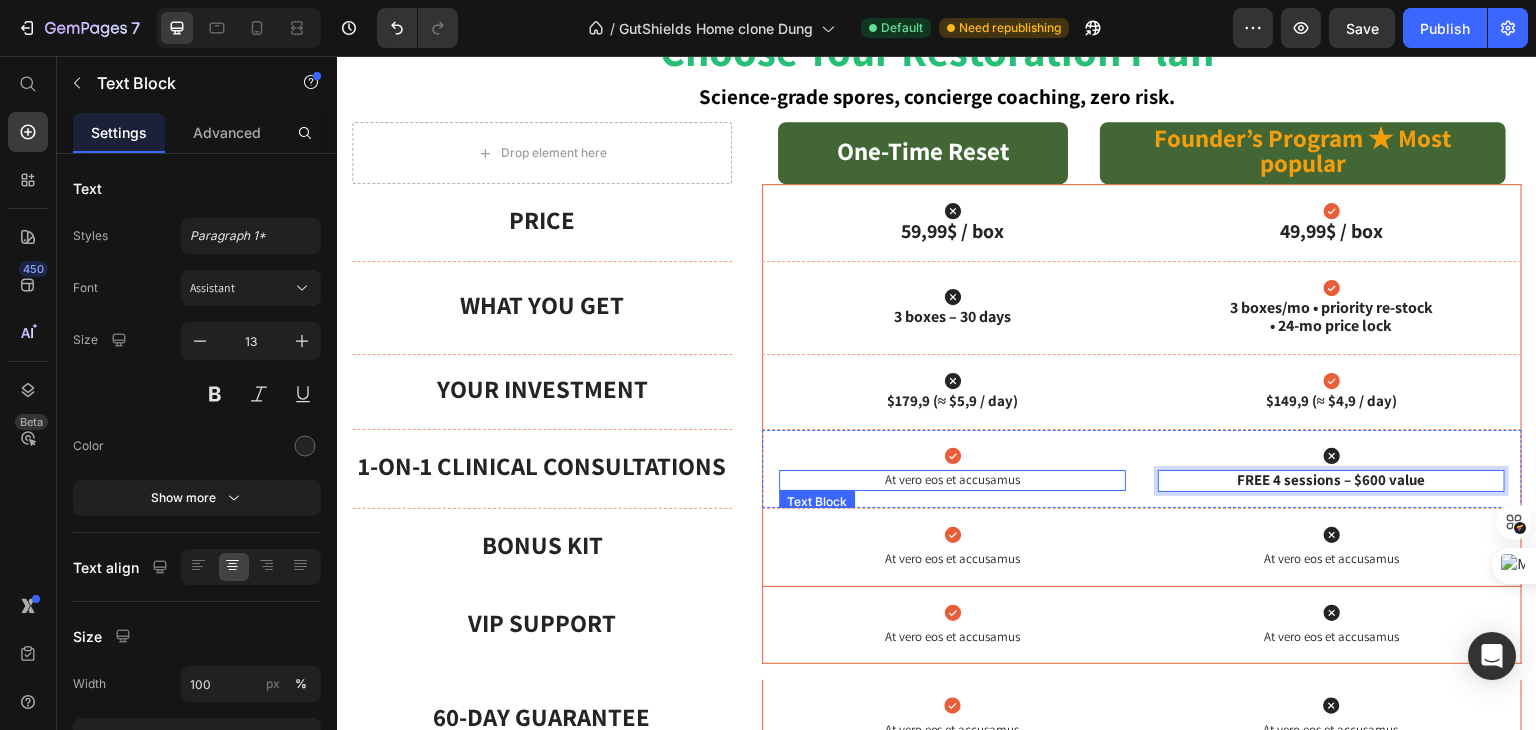 click on "At vero eos et accusamus" at bounding box center (952, 480) 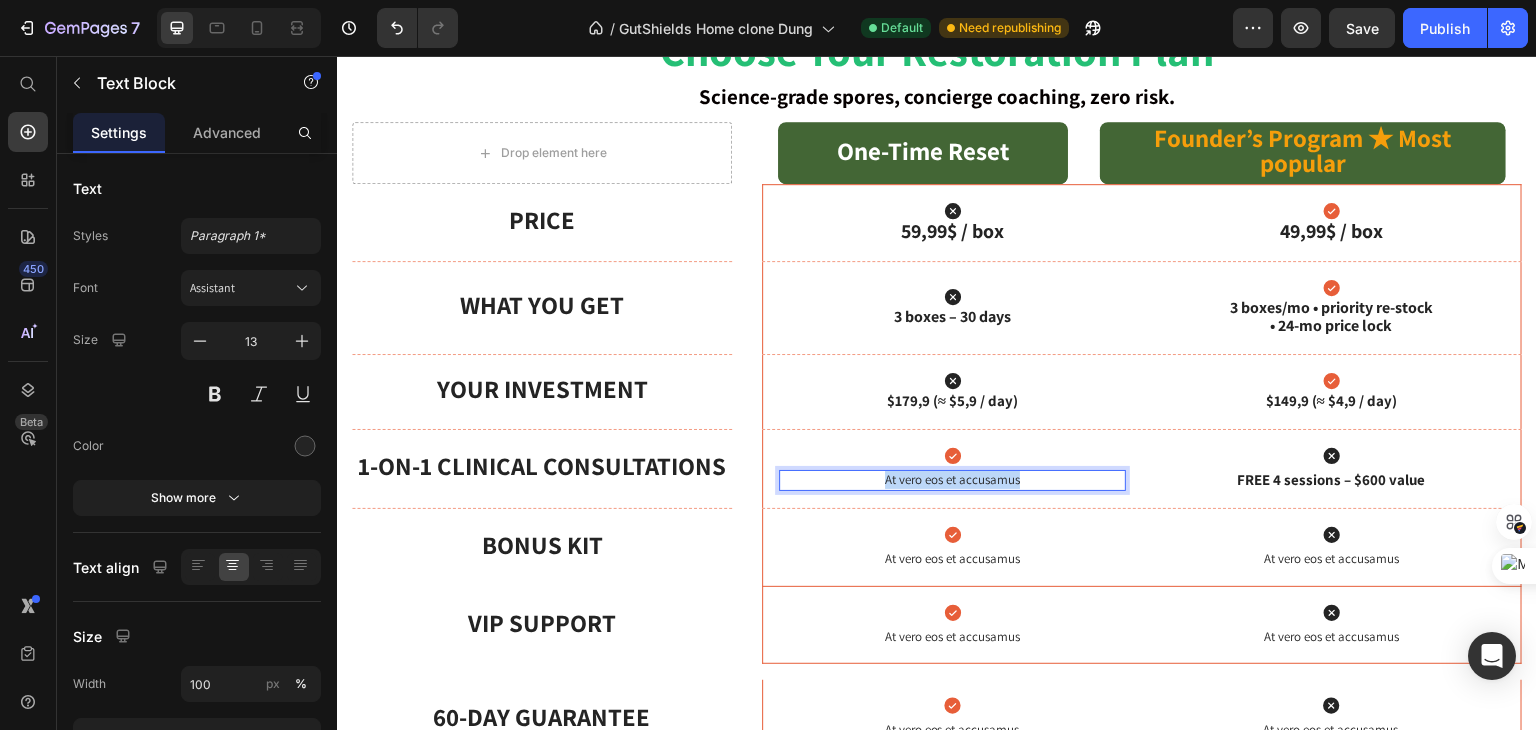 click on "At vero eos et accusamus" at bounding box center [952, 480] 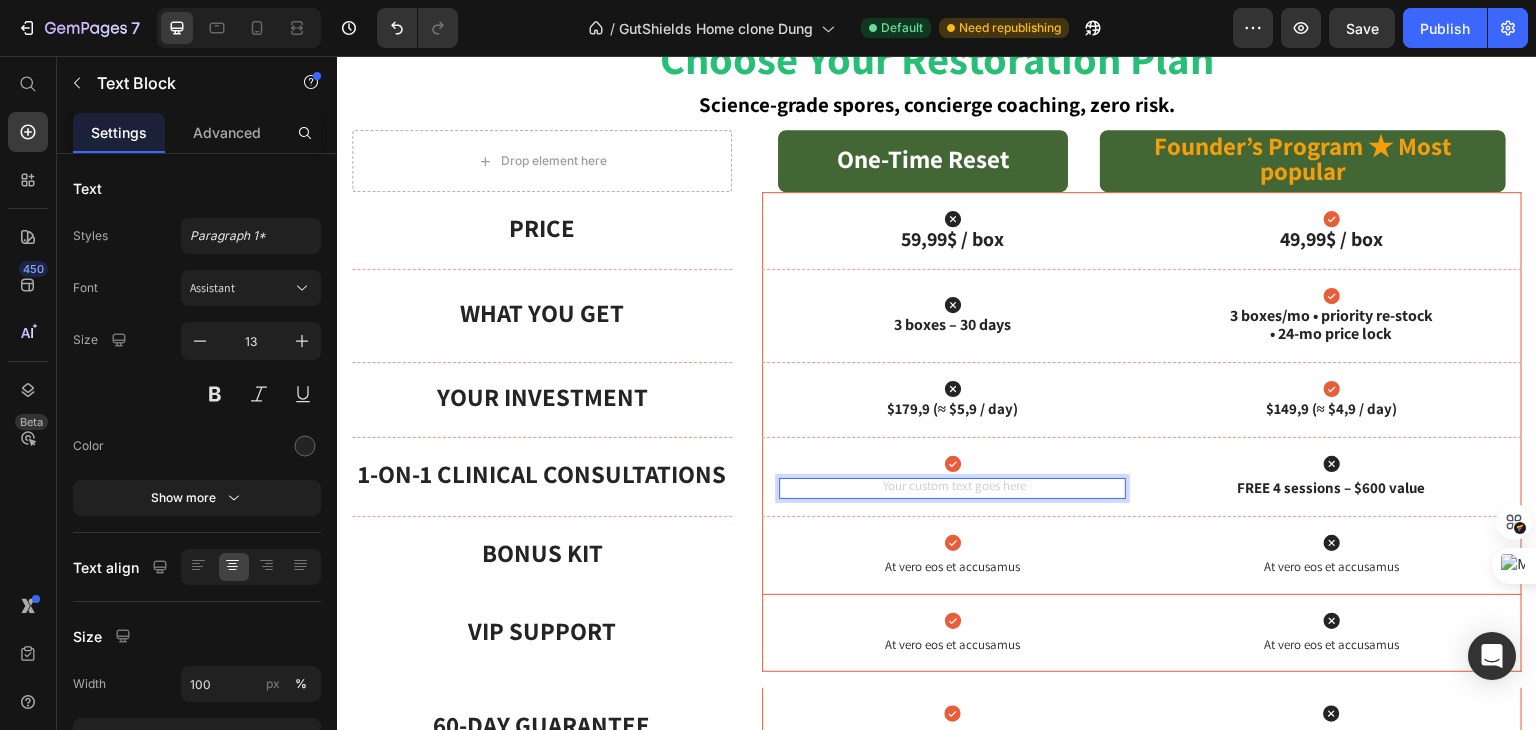 scroll, scrollTop: 1056, scrollLeft: 0, axis: vertical 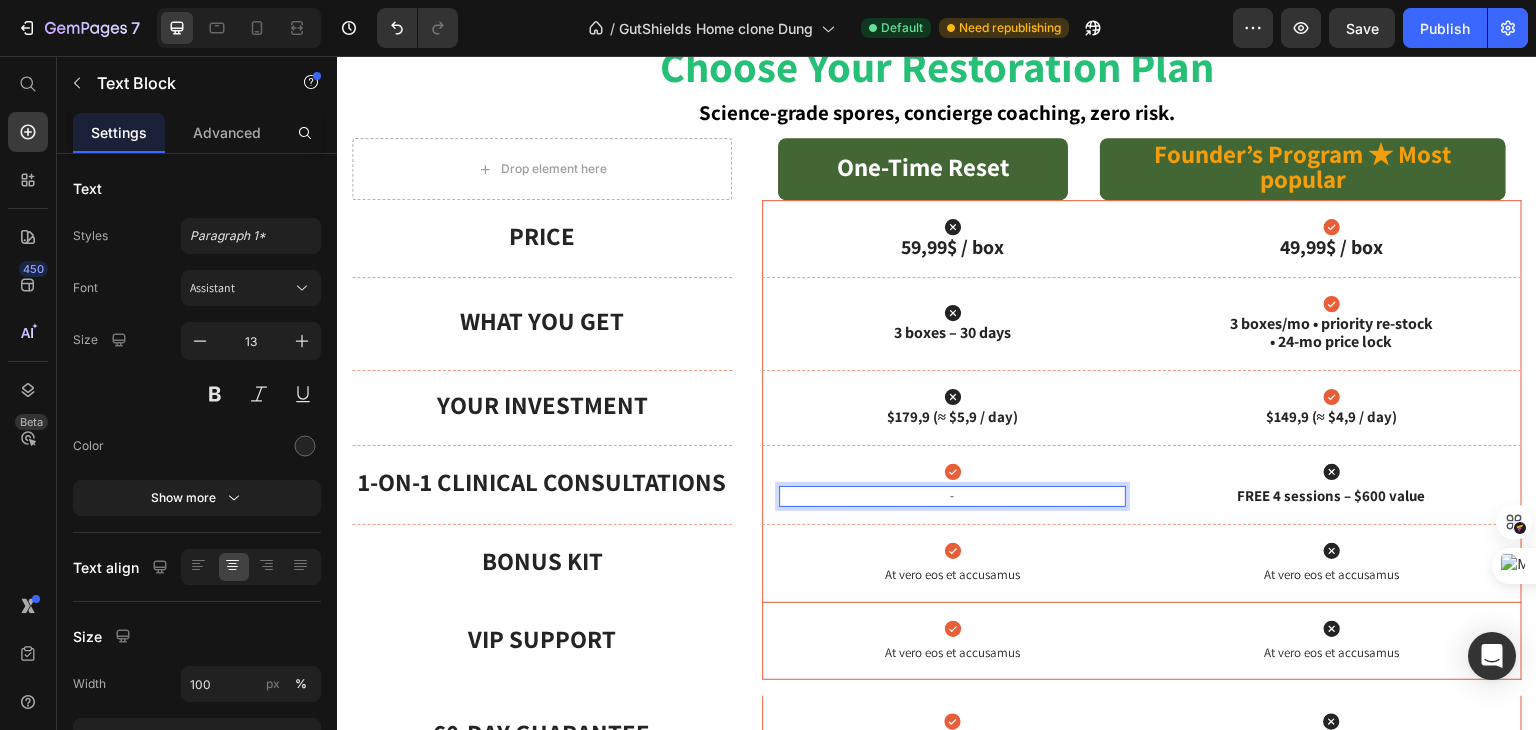 click on "Icon - Text Block   0
Icon FREE 4 sessions – $600 value Text Block" at bounding box center [1142, 485] 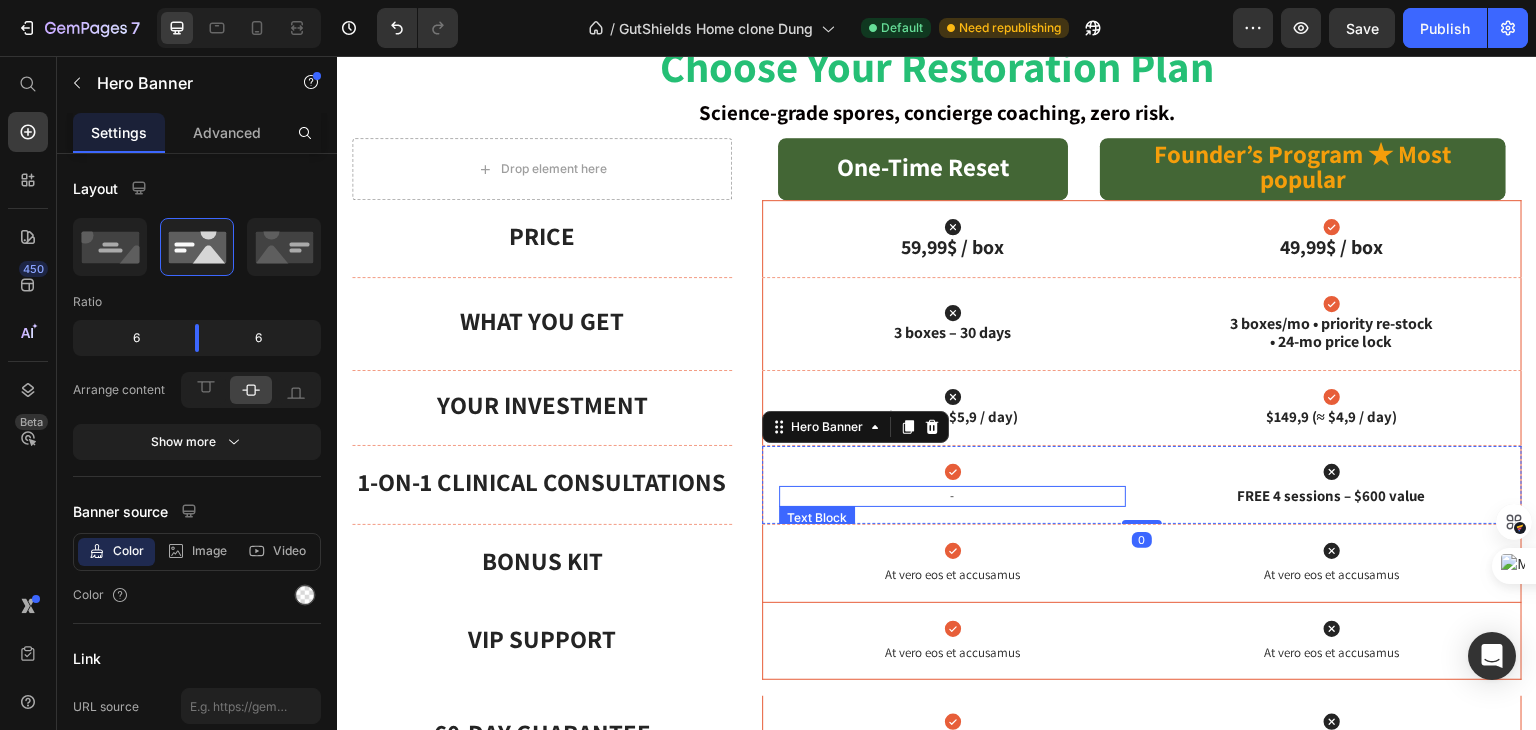 click on "-" at bounding box center (952, 496) 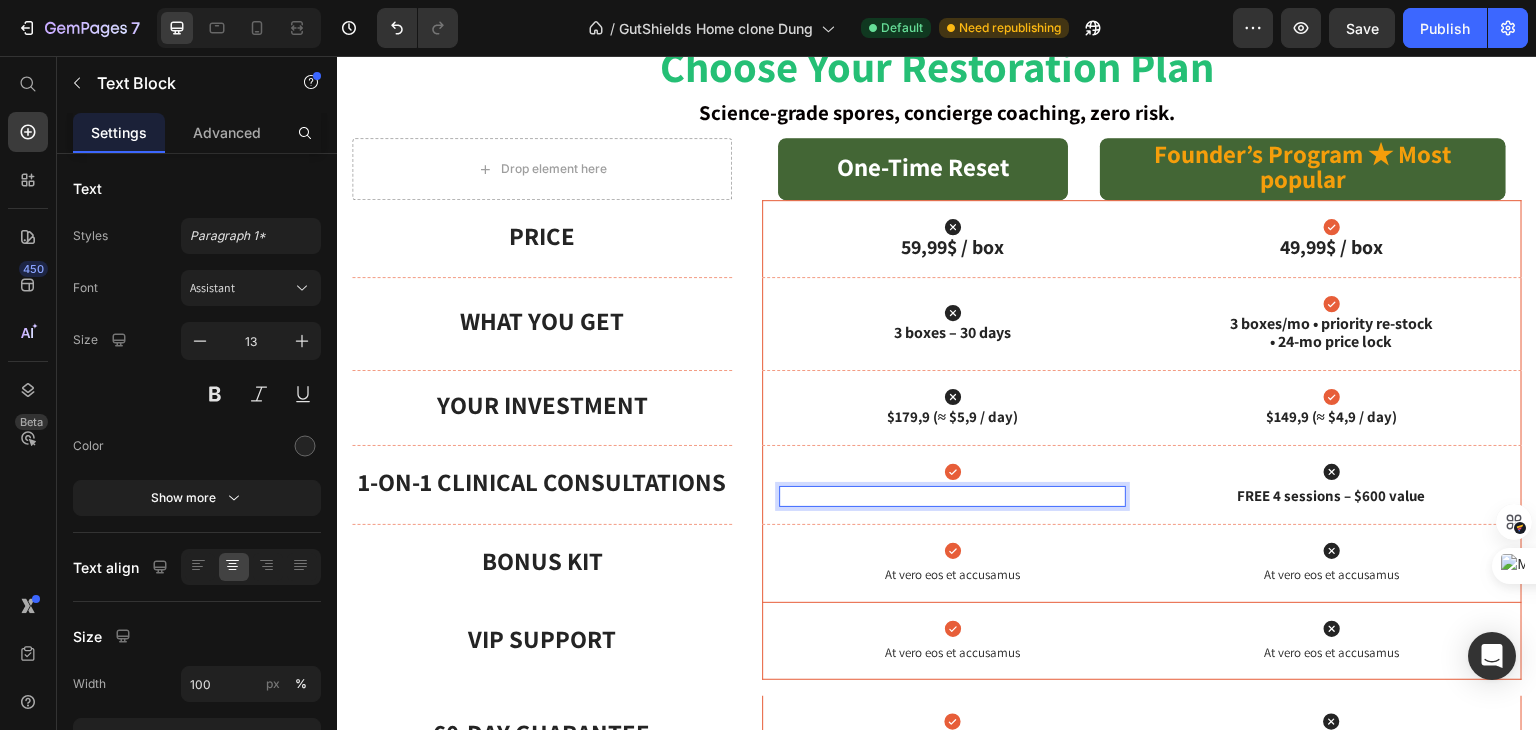scroll, scrollTop: 1048, scrollLeft: 0, axis: vertical 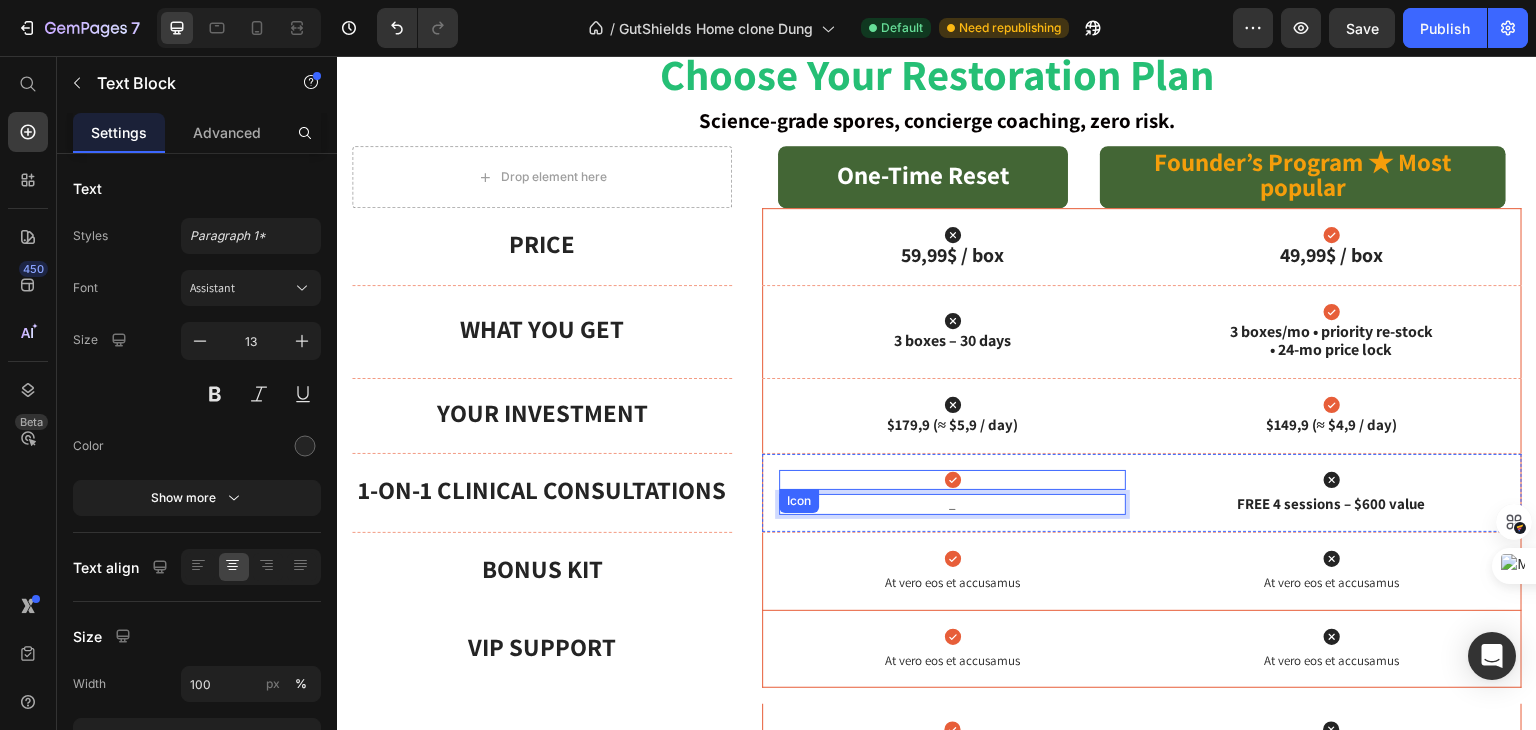 click on "Icon" at bounding box center [952, 480] 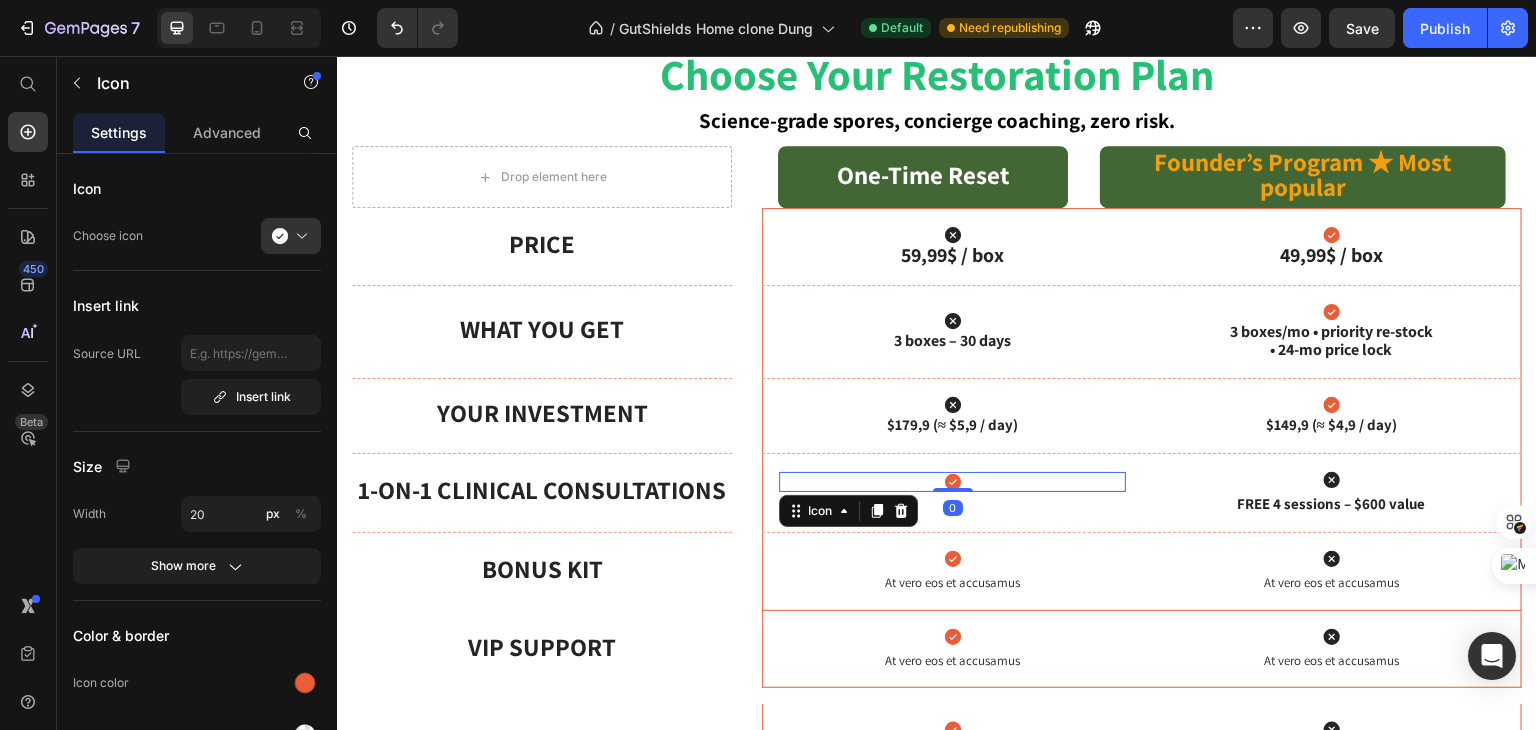drag, startPoint x: 950, startPoint y: 453, endPoint x: 968, endPoint y: 394, distance: 61.68468 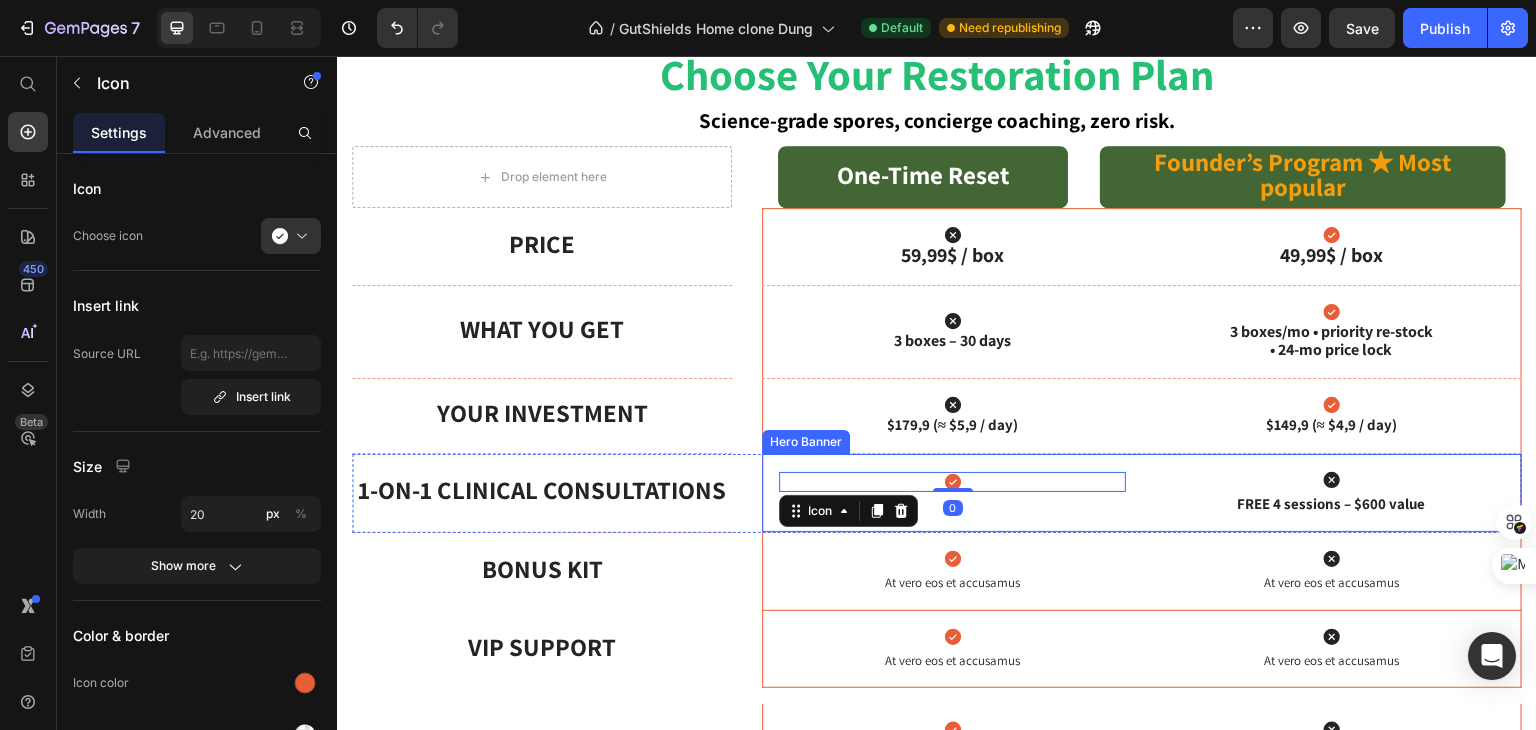 click on "Icon   0 _ Text Block
Icon FREE 4 sessions – $600 value Text Block" at bounding box center [1142, 493] 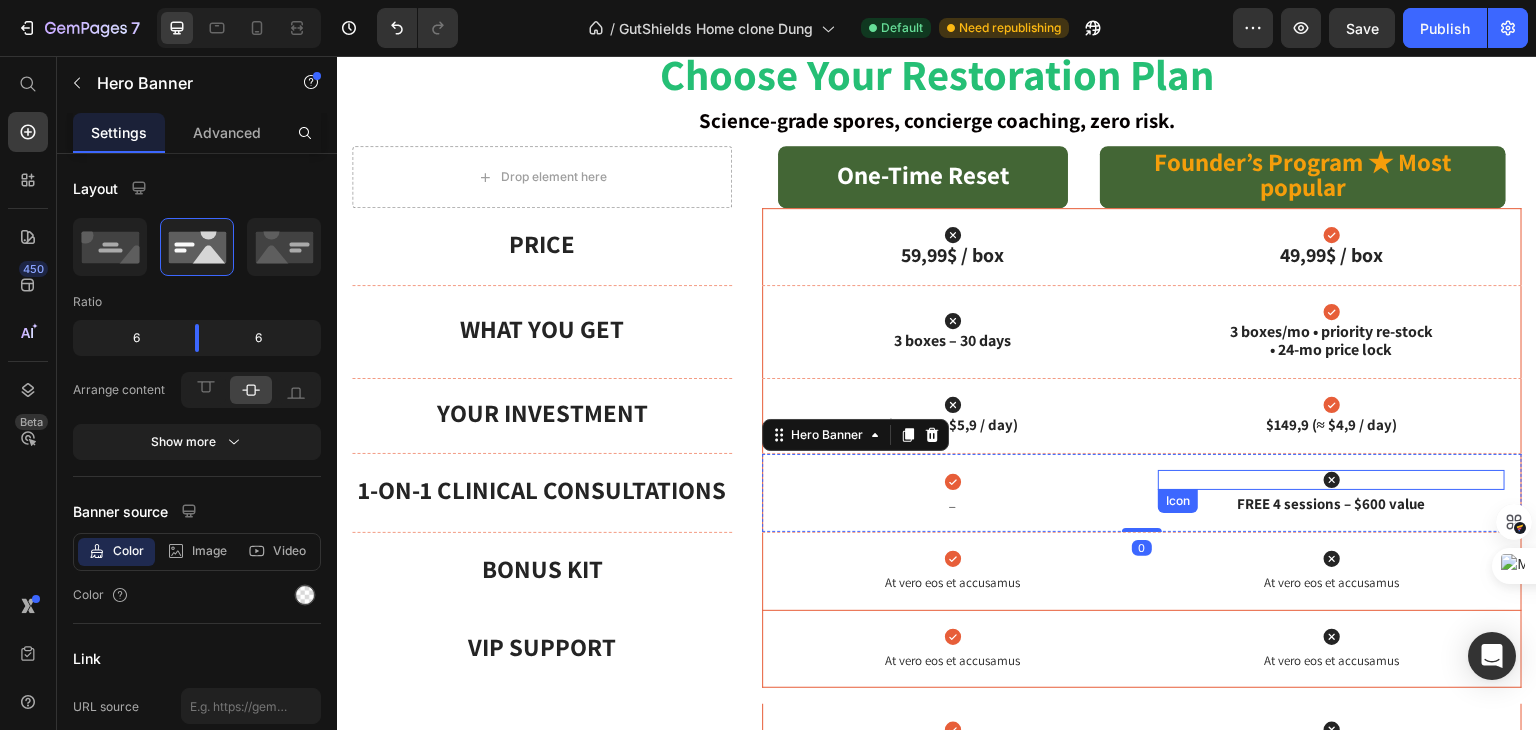 click on "Icon" at bounding box center [1331, 480] 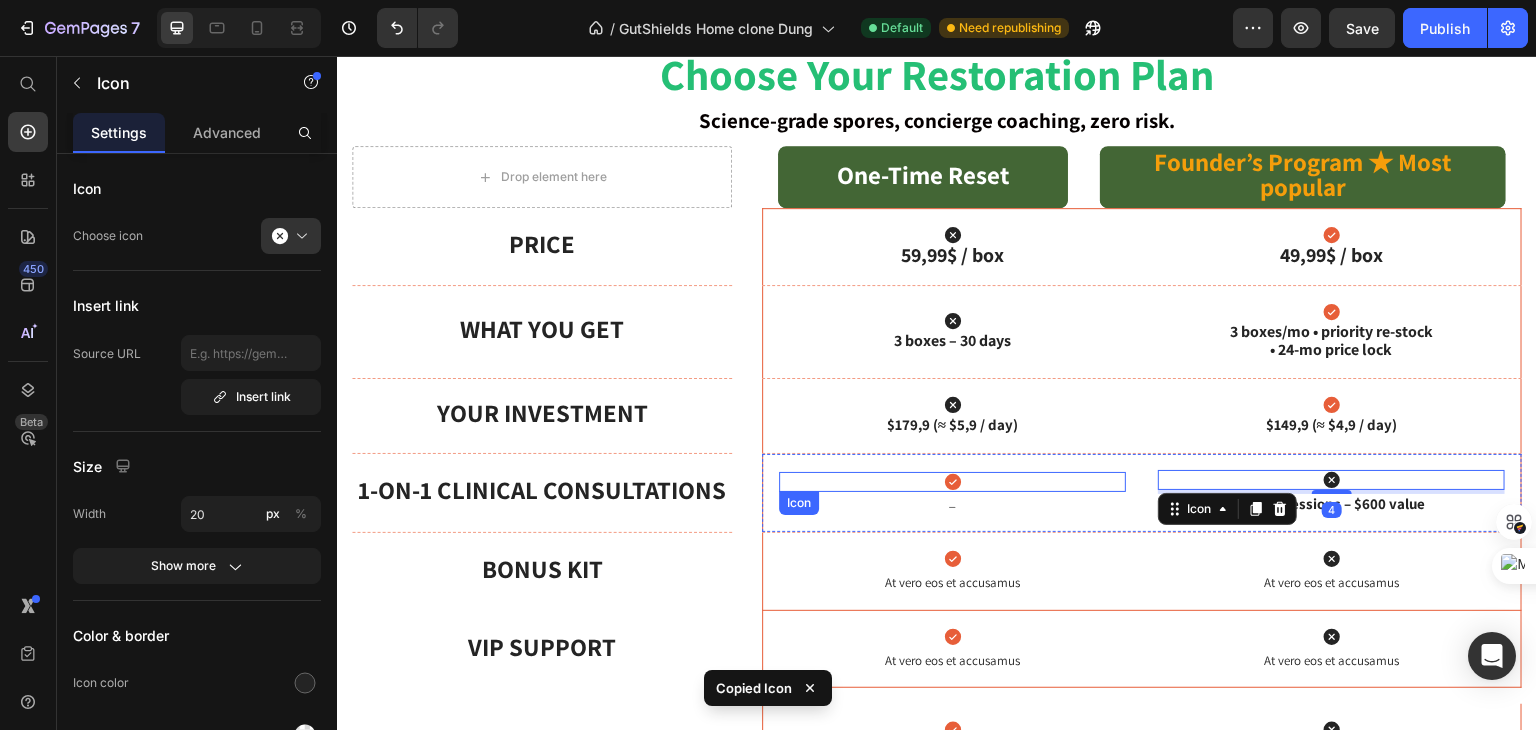 click on "Icon" at bounding box center [952, 482] 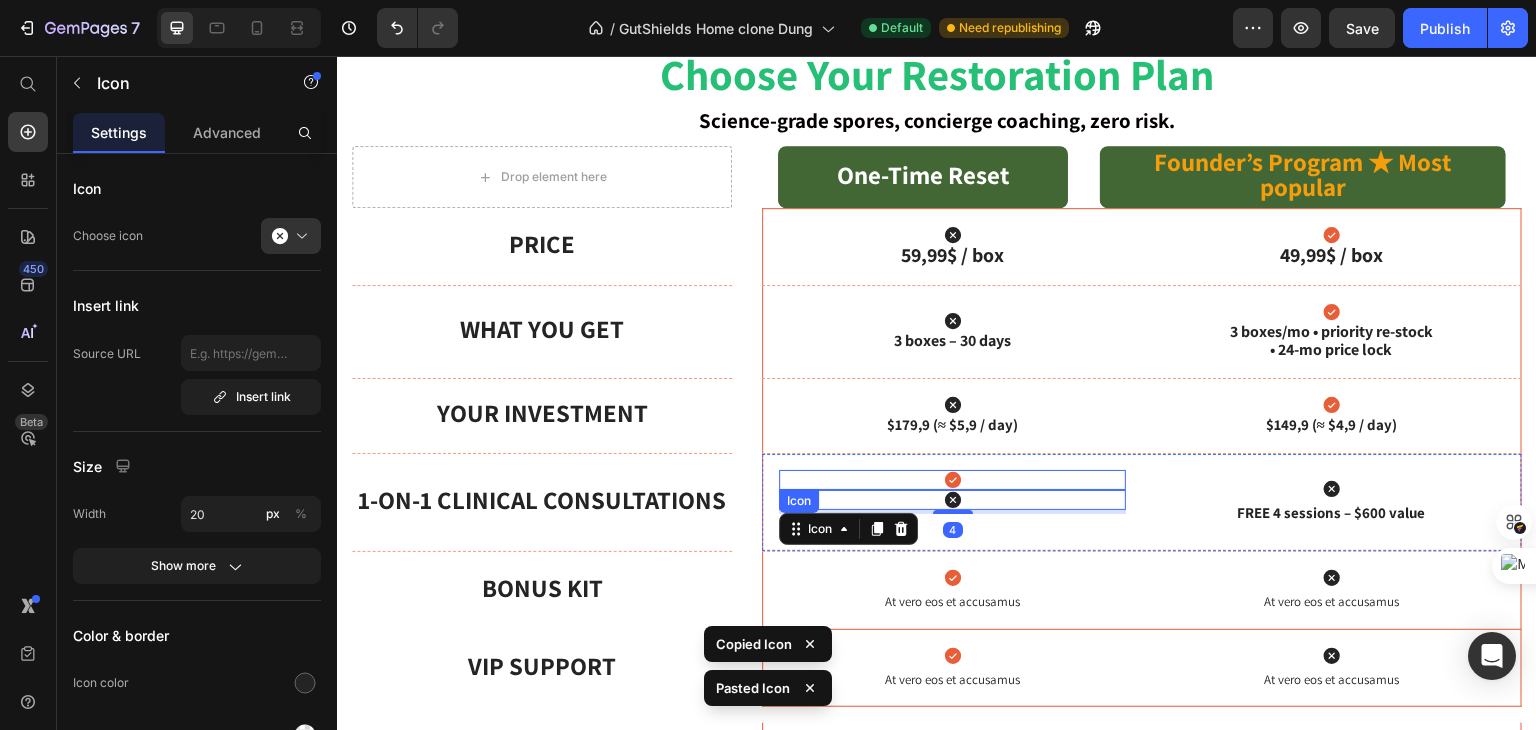 click on "Icon" at bounding box center [952, 480] 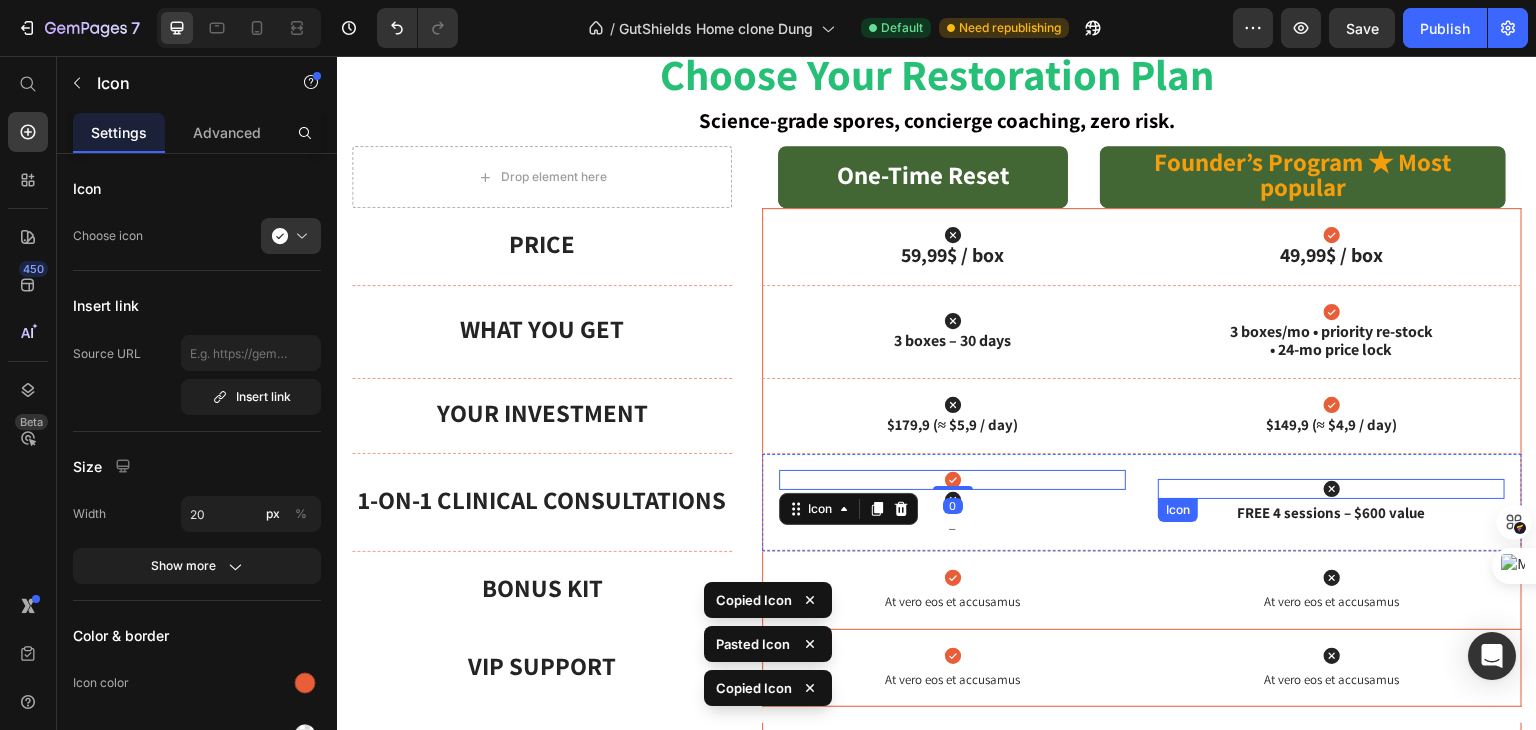 click 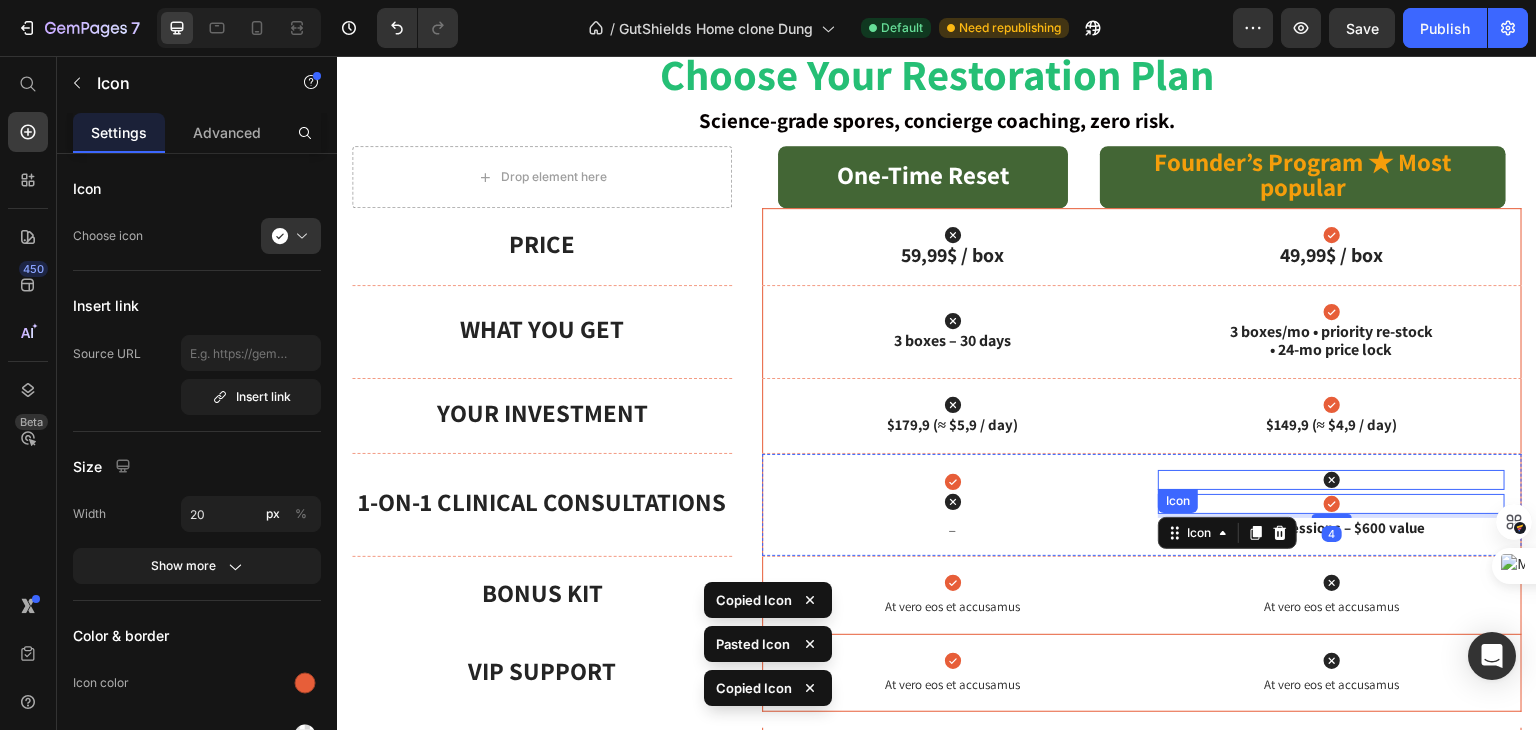 click on "Icon" at bounding box center [1331, 480] 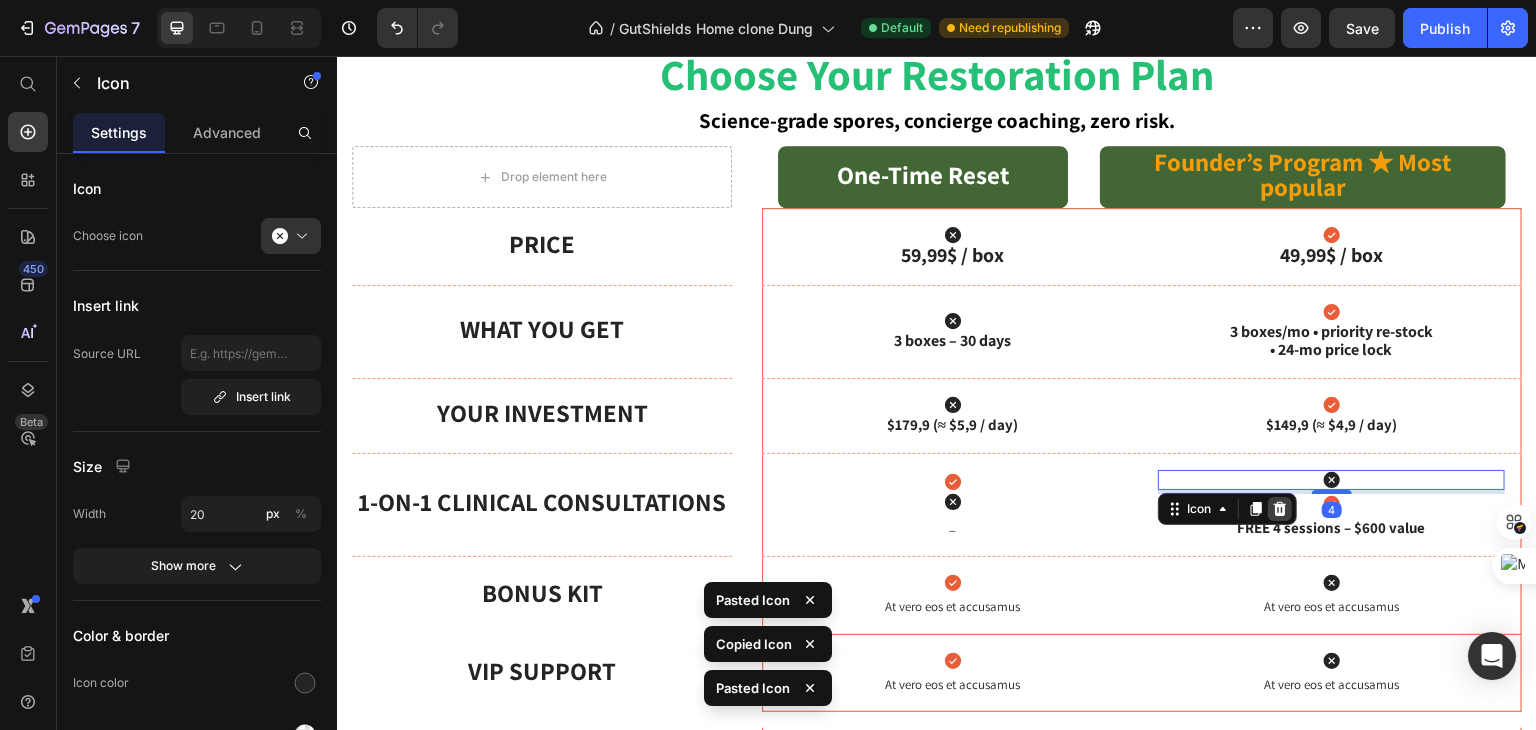 click 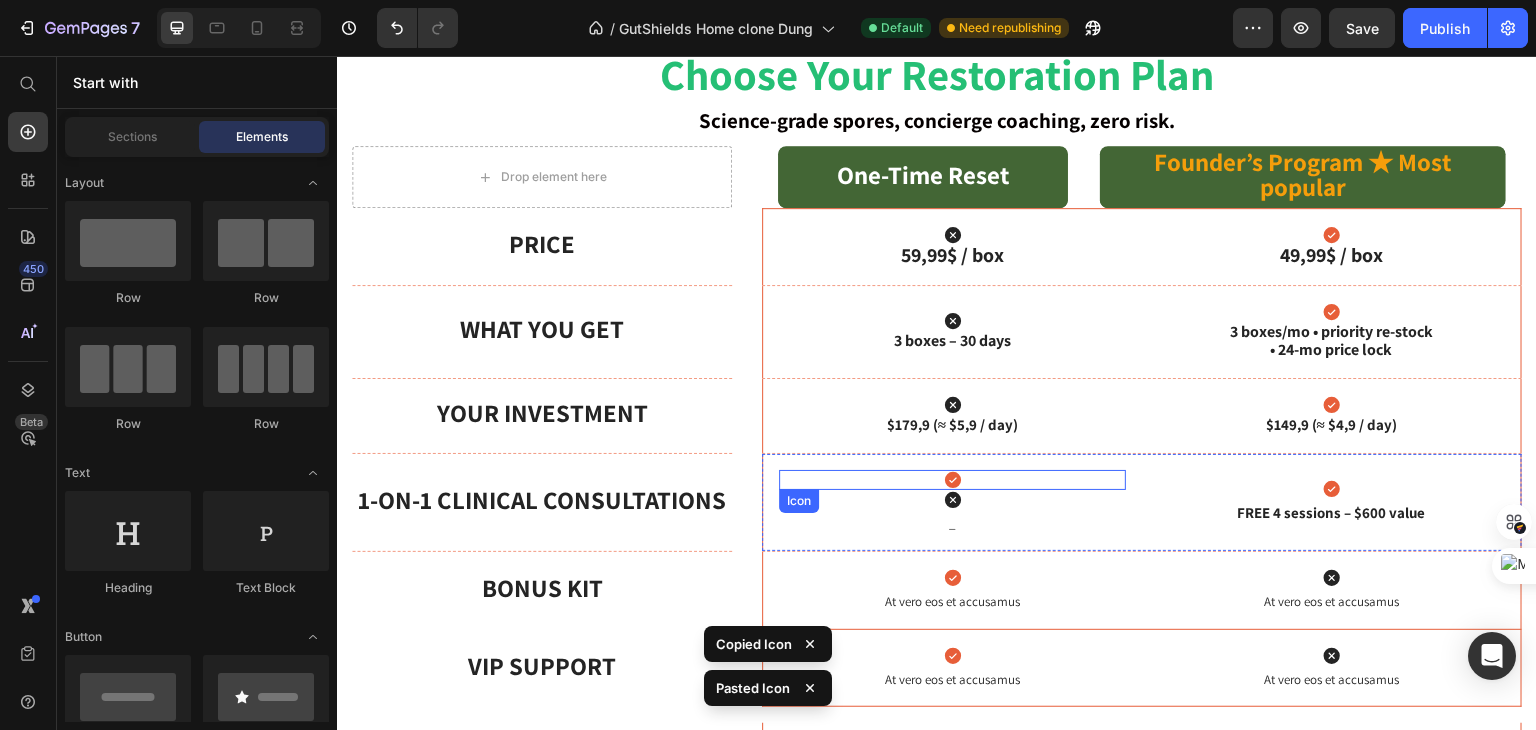 click on "Icon" at bounding box center [952, 480] 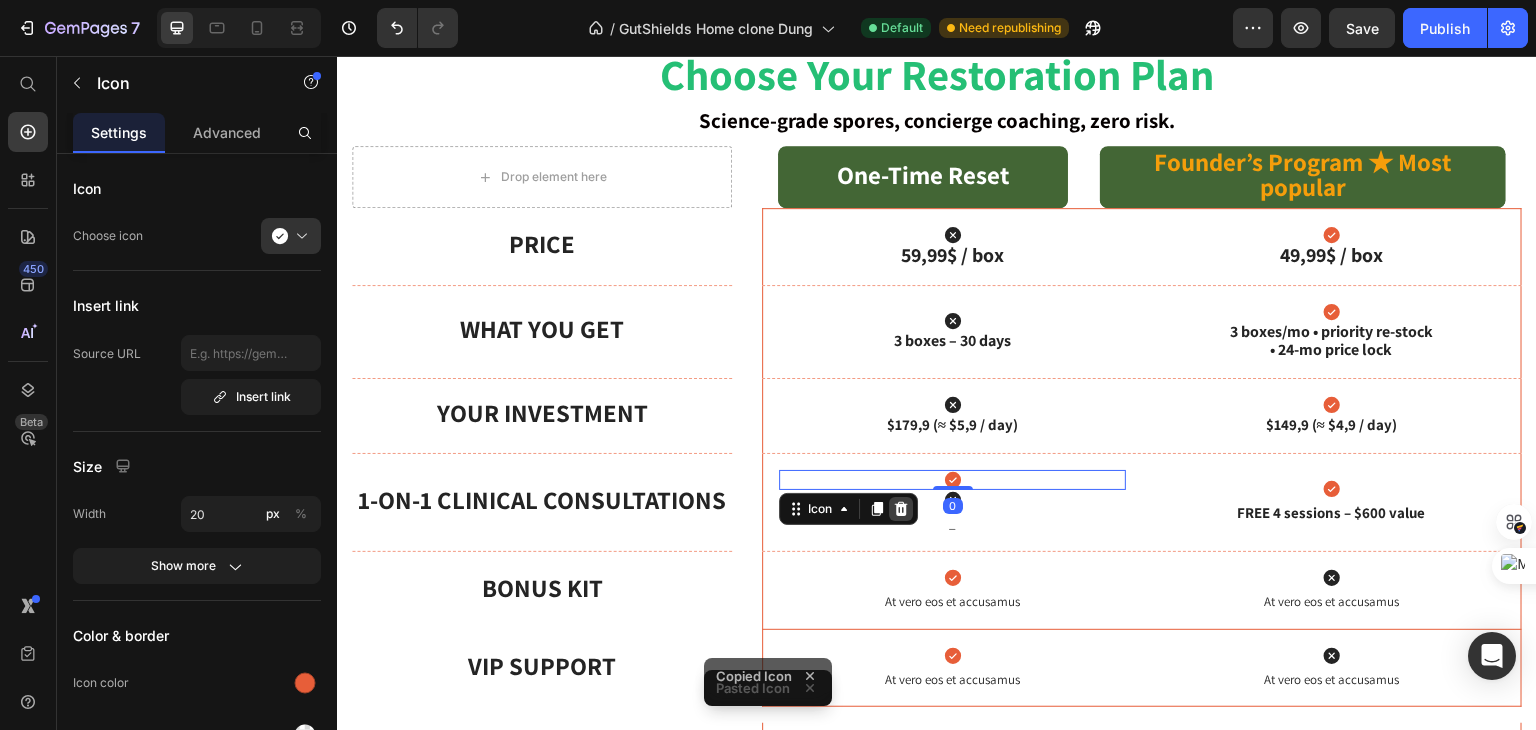 click 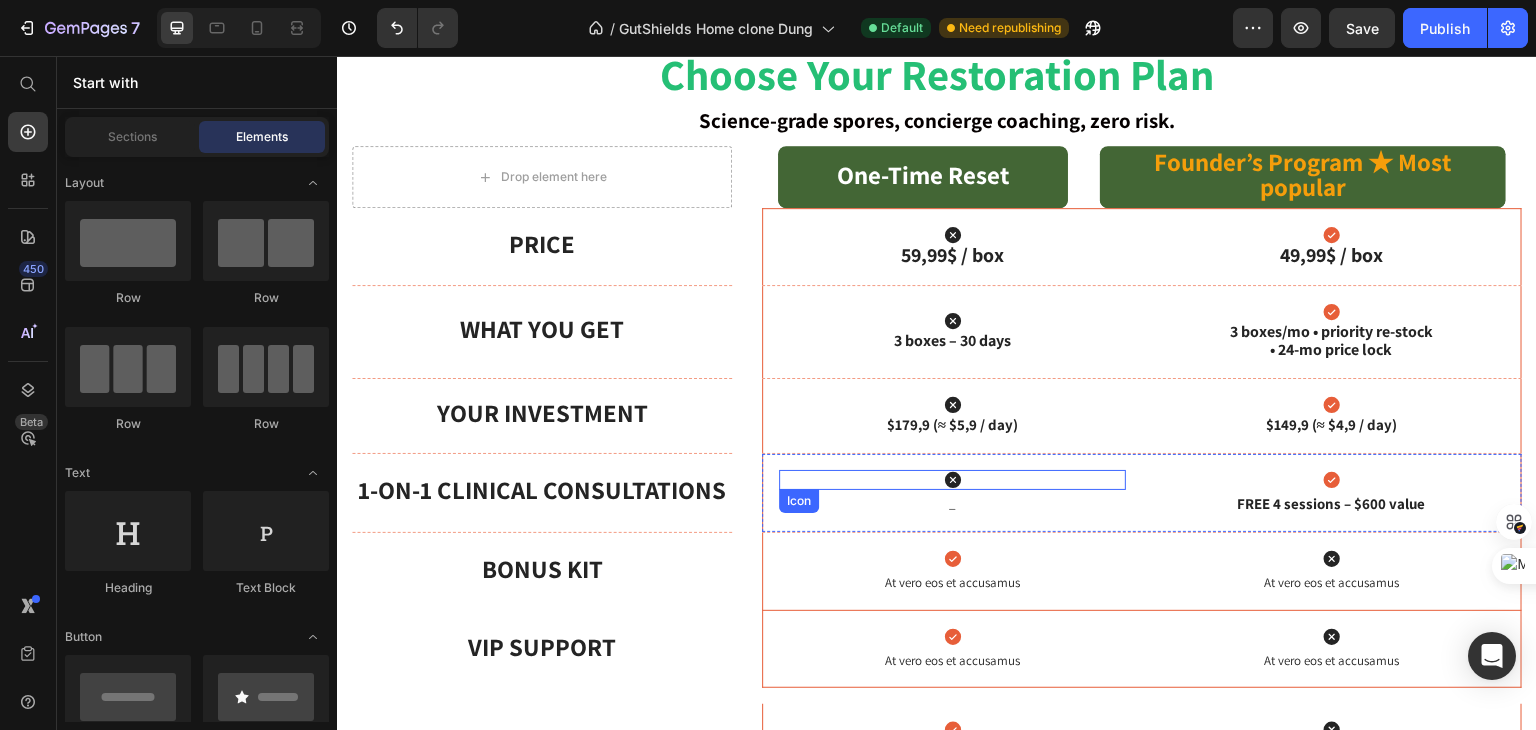 click on "Icon" at bounding box center [952, 480] 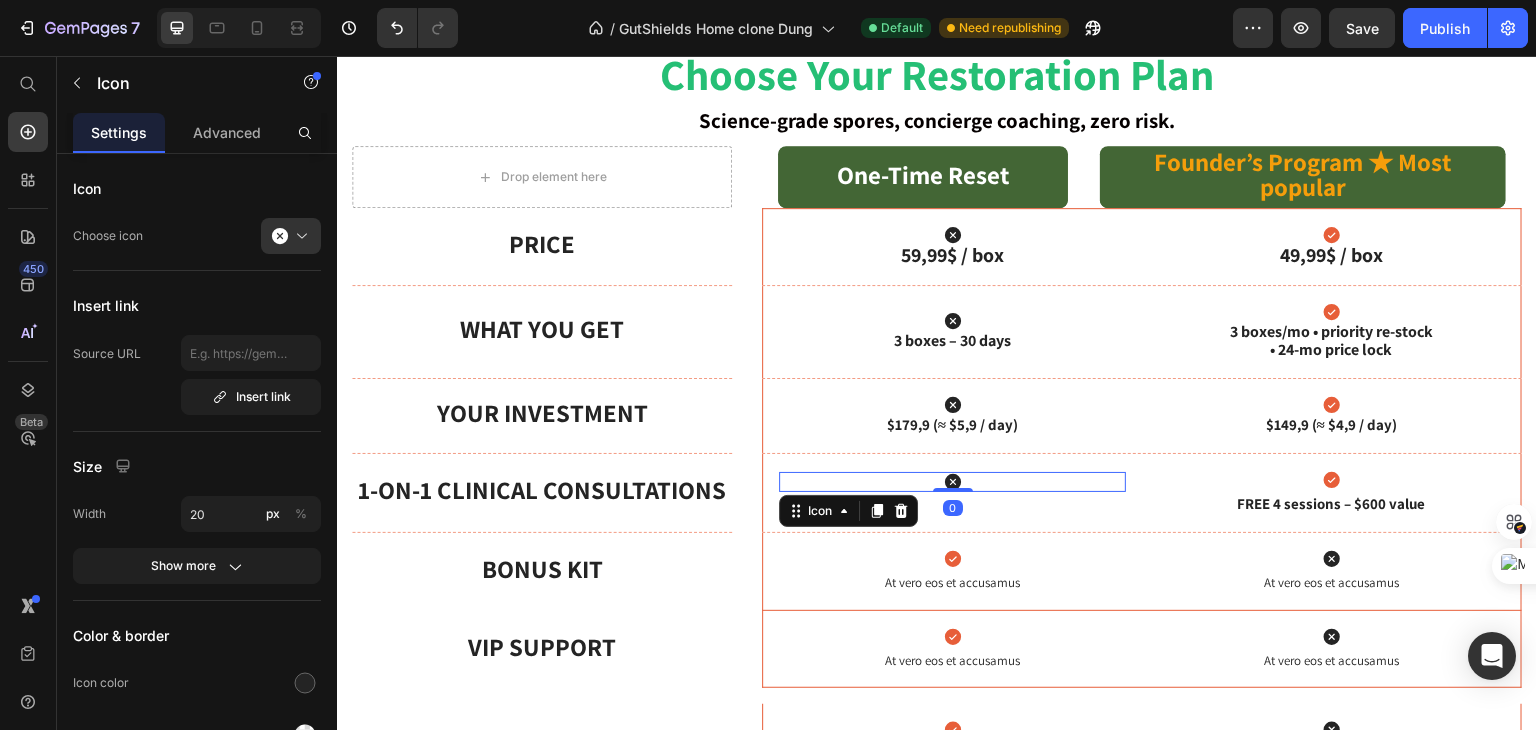 drag, startPoint x: 944, startPoint y: 454, endPoint x: 1233, endPoint y: 431, distance: 289.9138 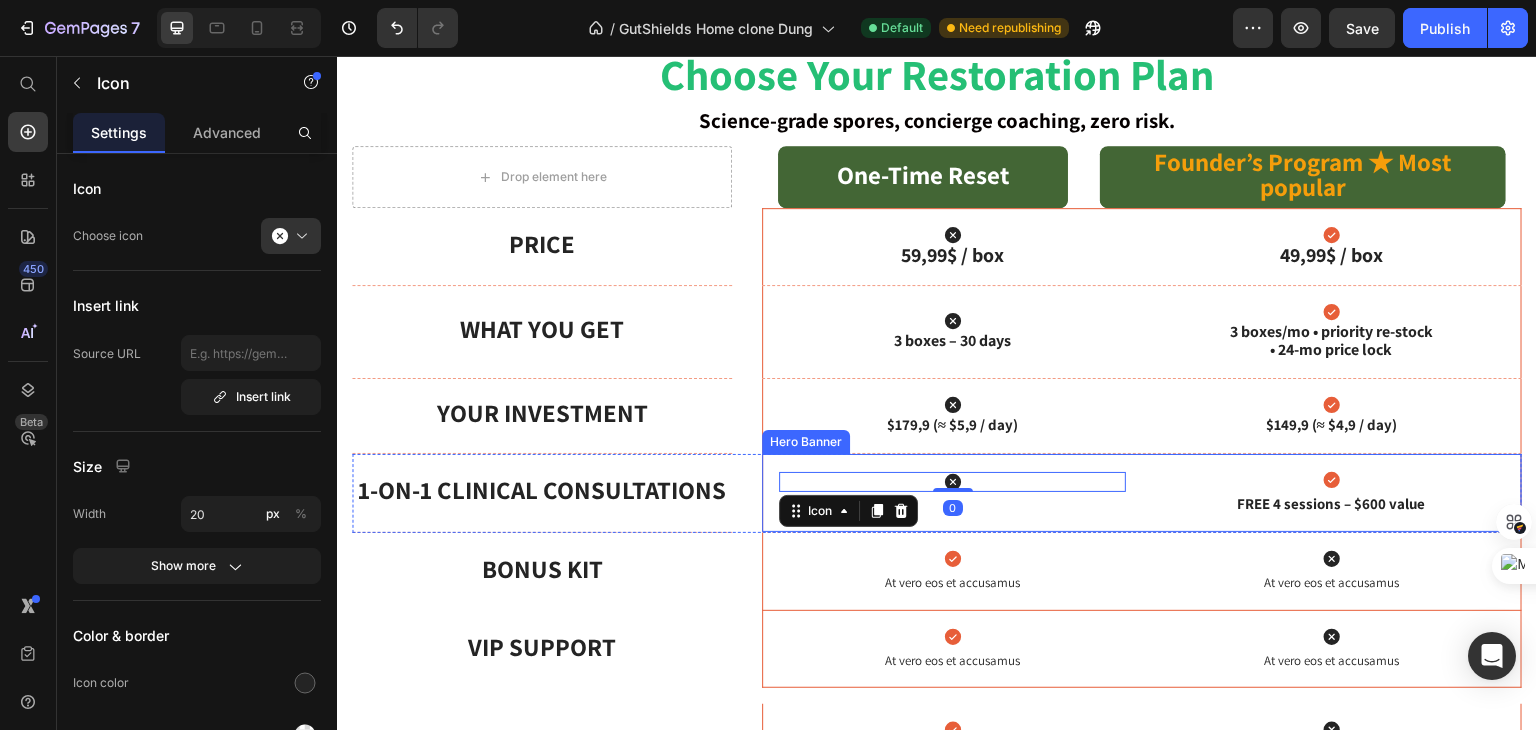 click on "Icon" at bounding box center [1331, 480] 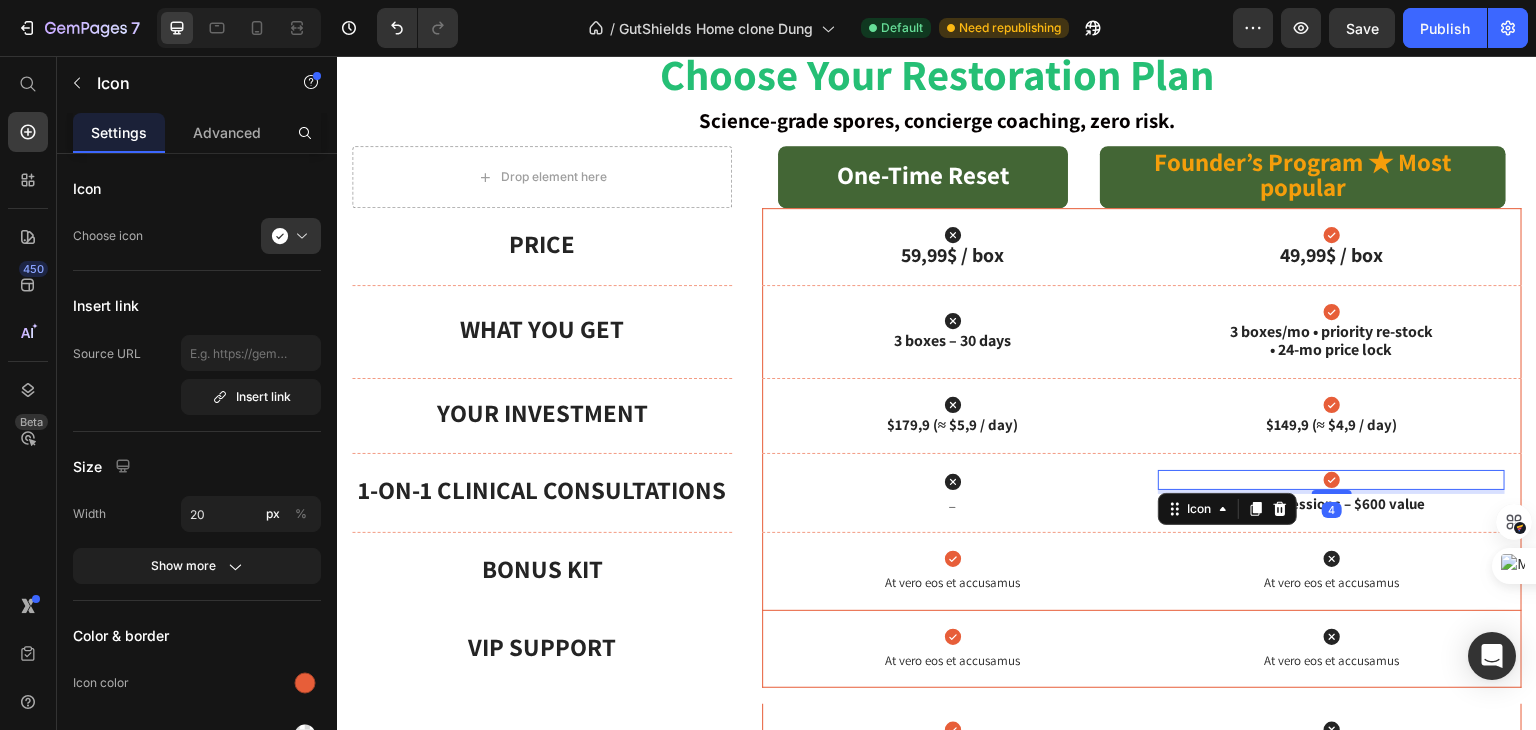 drag, startPoint x: 1329, startPoint y: 455, endPoint x: 1322, endPoint y: 422, distance: 33.734257 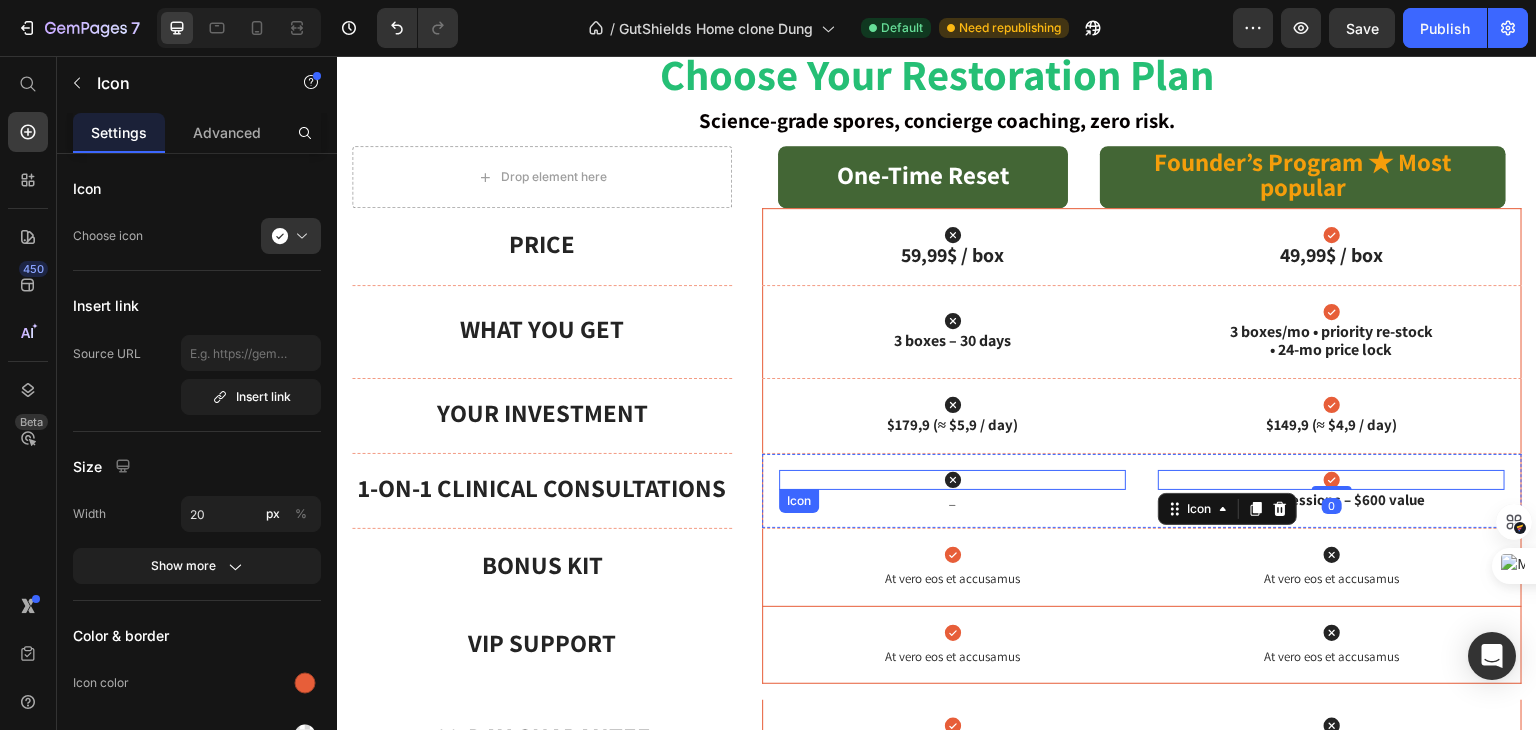 click on "Icon" at bounding box center [952, 480] 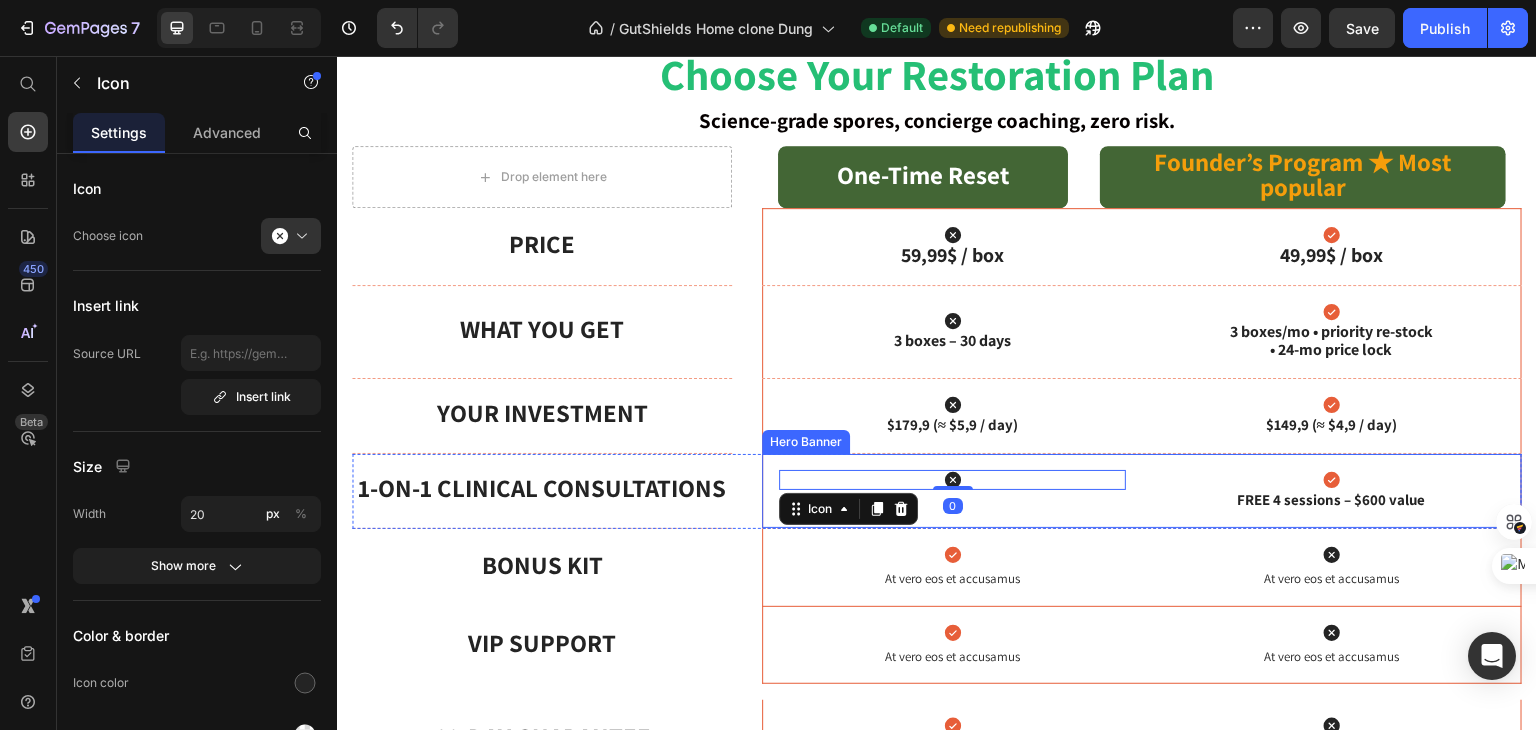 click on "_" at bounding box center [952, 500] 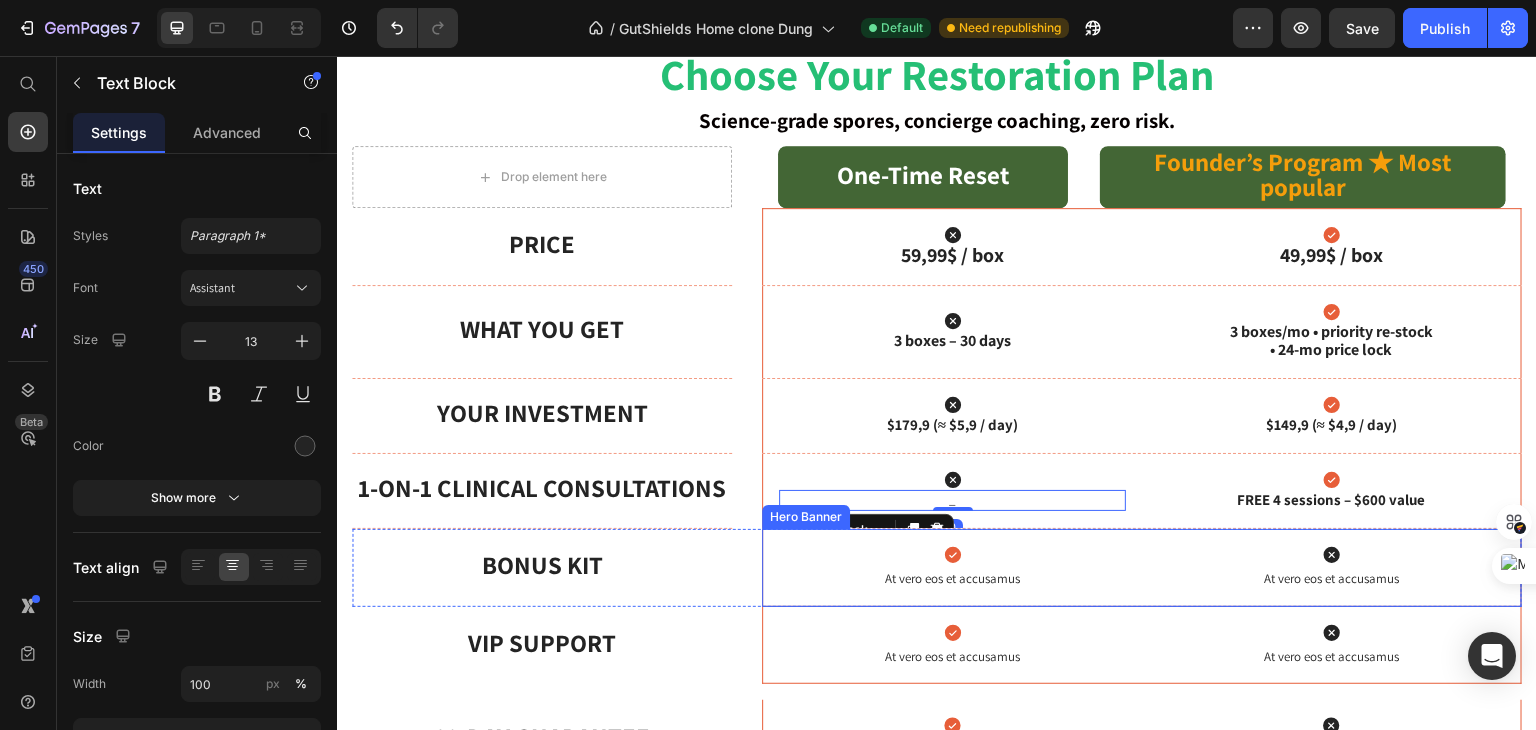 click on "Icon At vero eos et accusamus Text Block
Icon At vero eos et accusamus Text Block" at bounding box center [1142, 567] 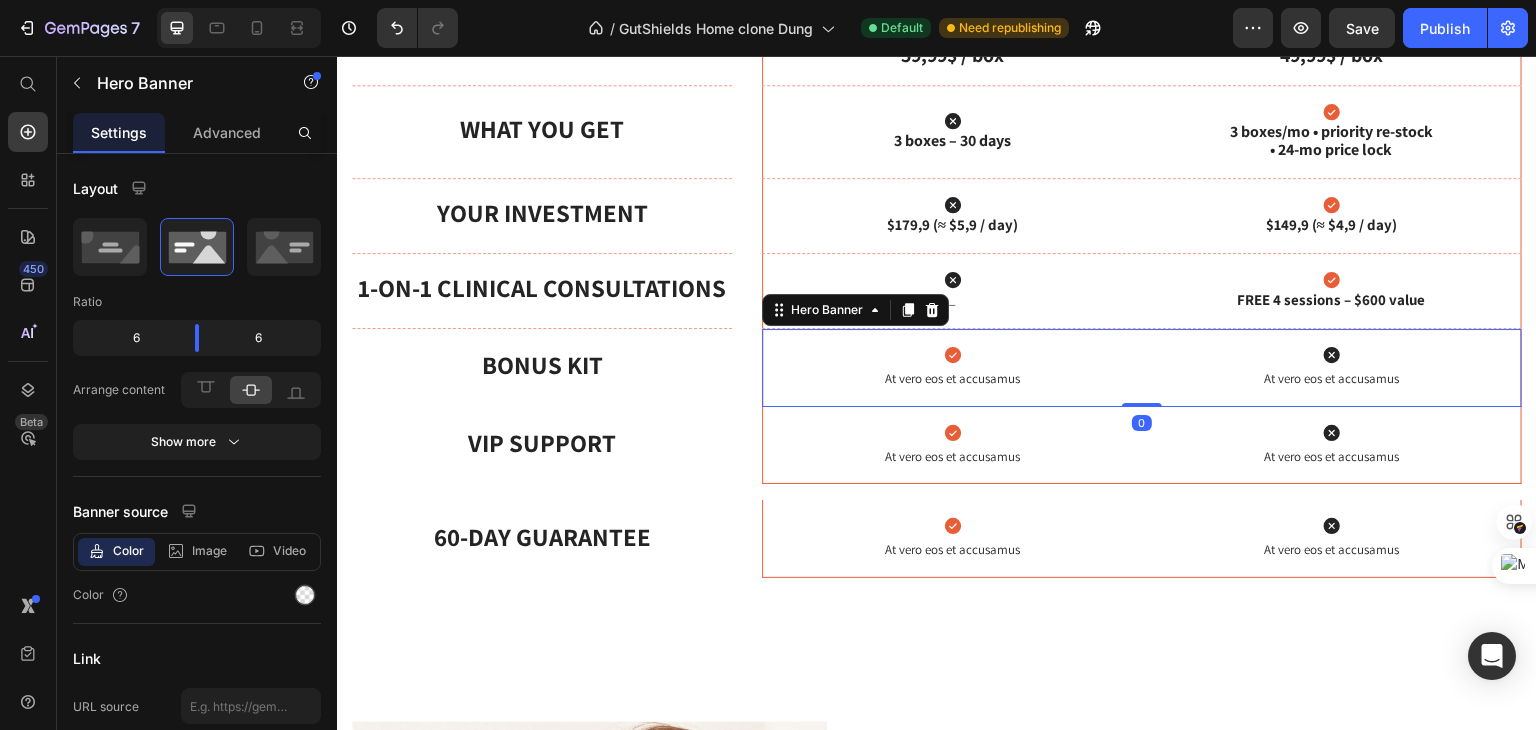 scroll, scrollTop: 1148, scrollLeft: 0, axis: vertical 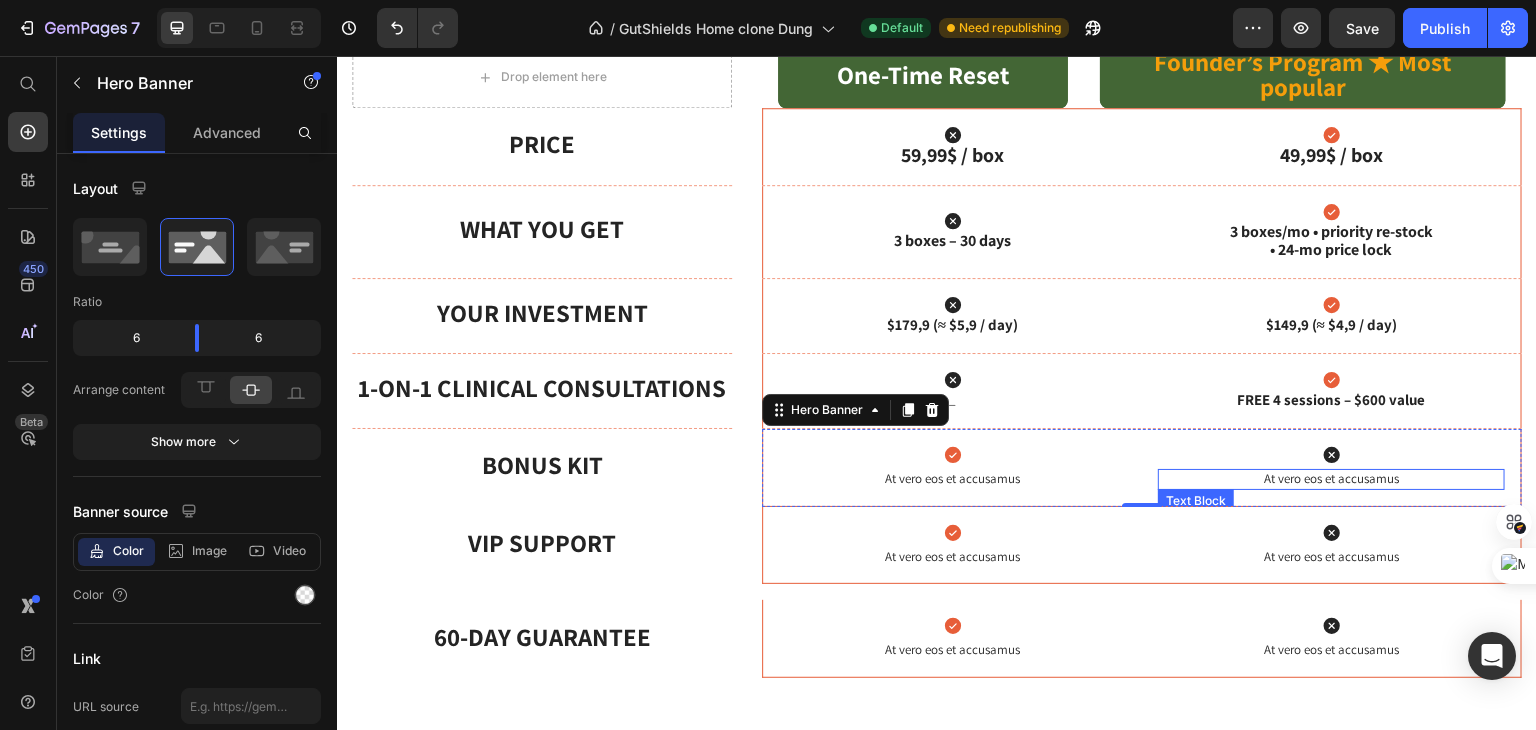 click on "At vero eos et accusamus" at bounding box center [1331, 479] 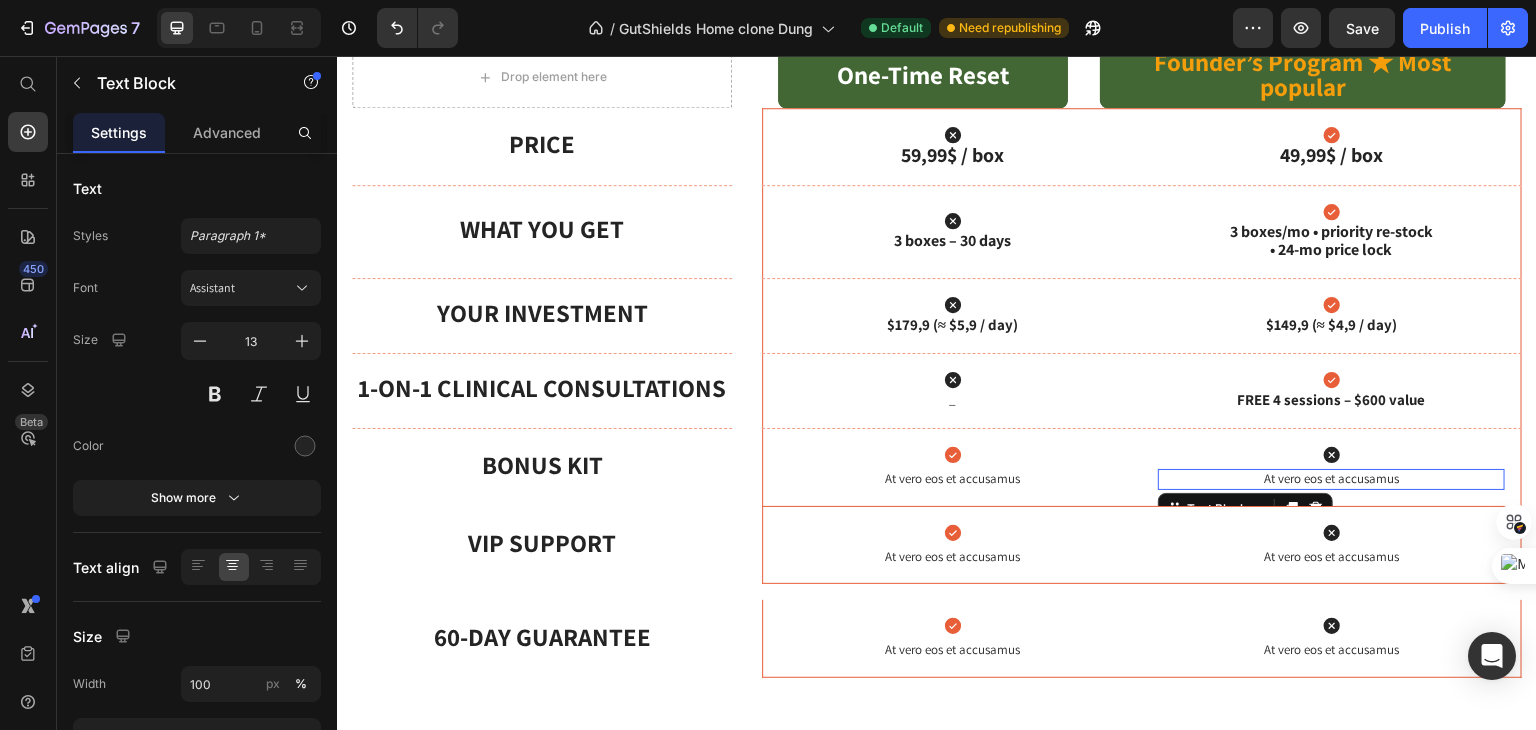 click on "At vero eos et accusamus" at bounding box center [1331, 479] 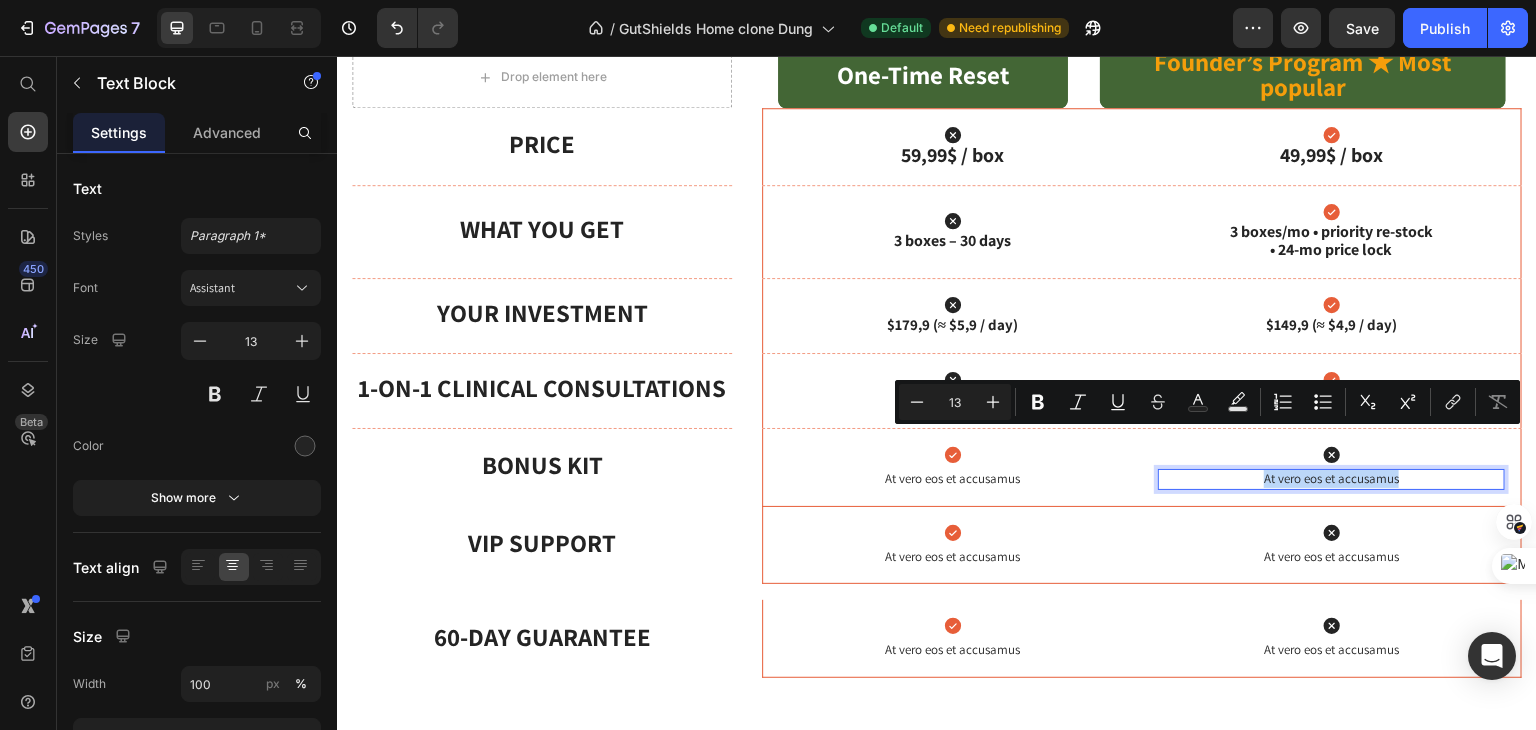 type on "10" 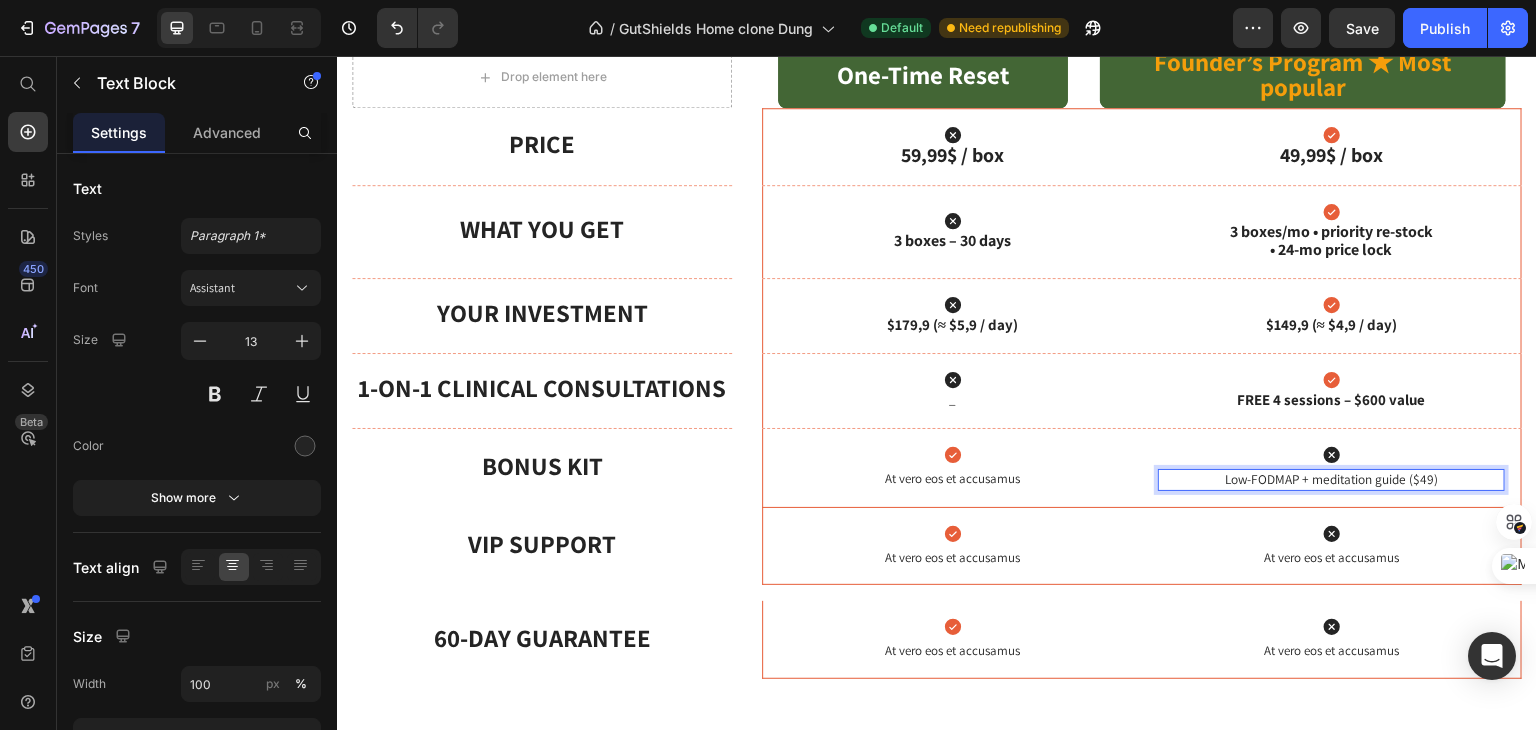 click on "Low-FODMAP + meditation guide ($49)" at bounding box center [1331, 479] 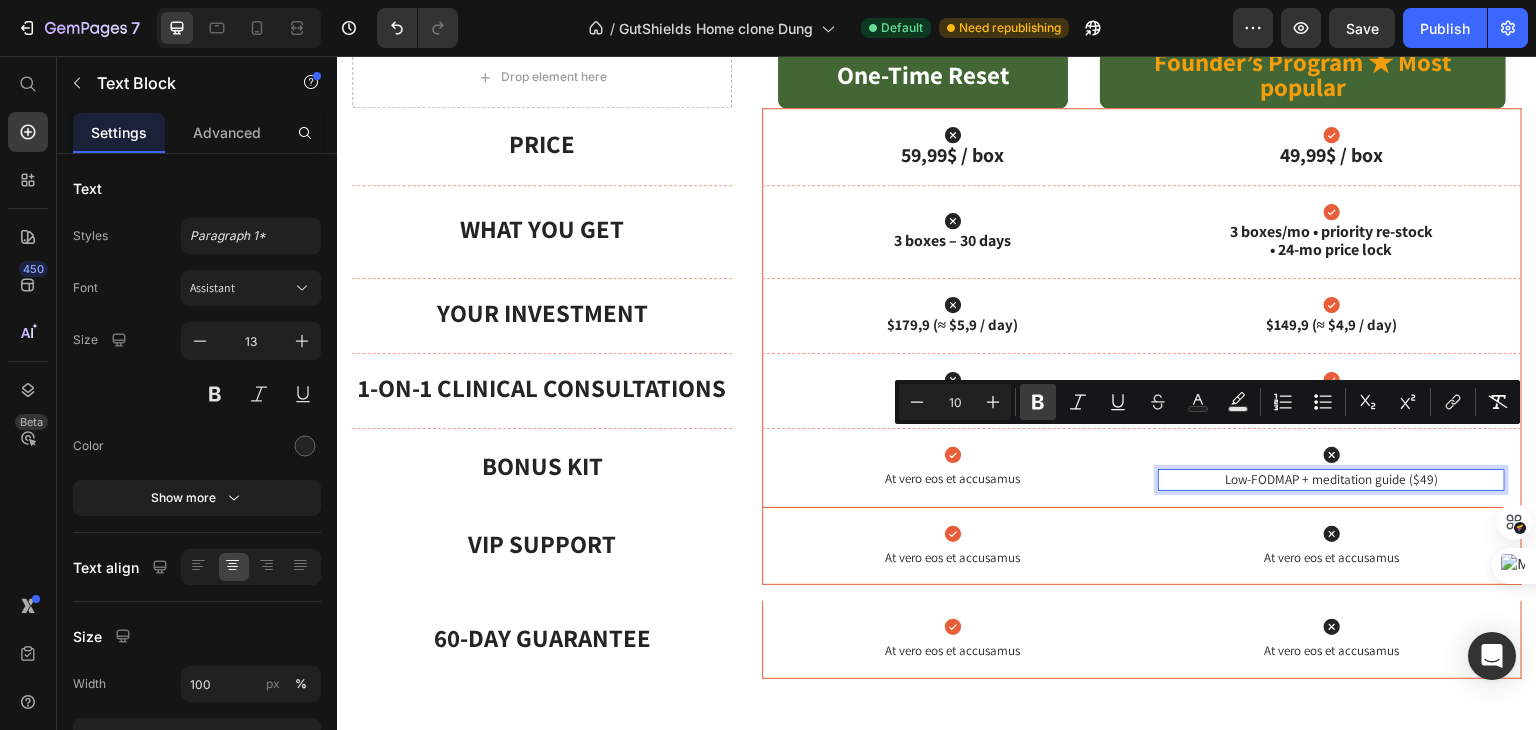 click 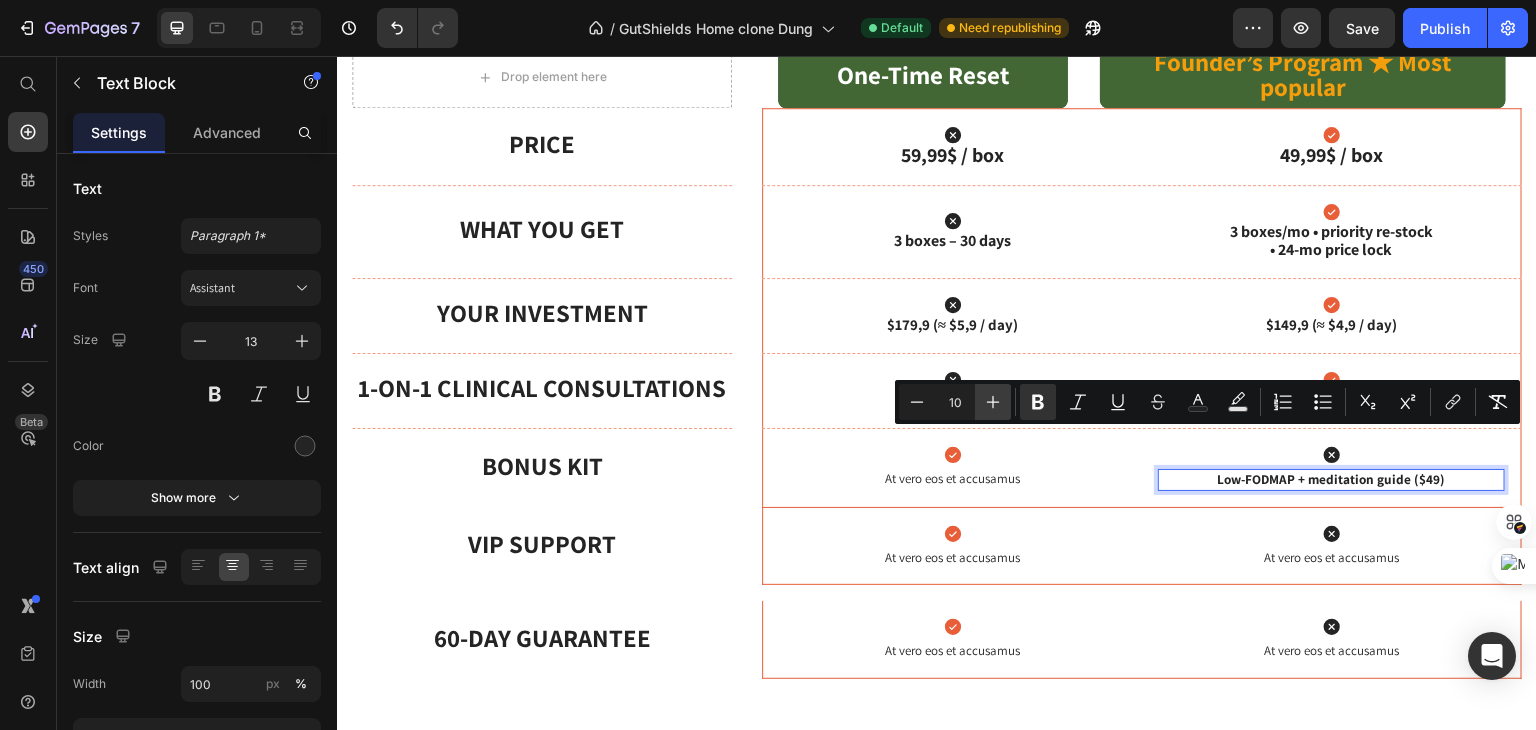 click 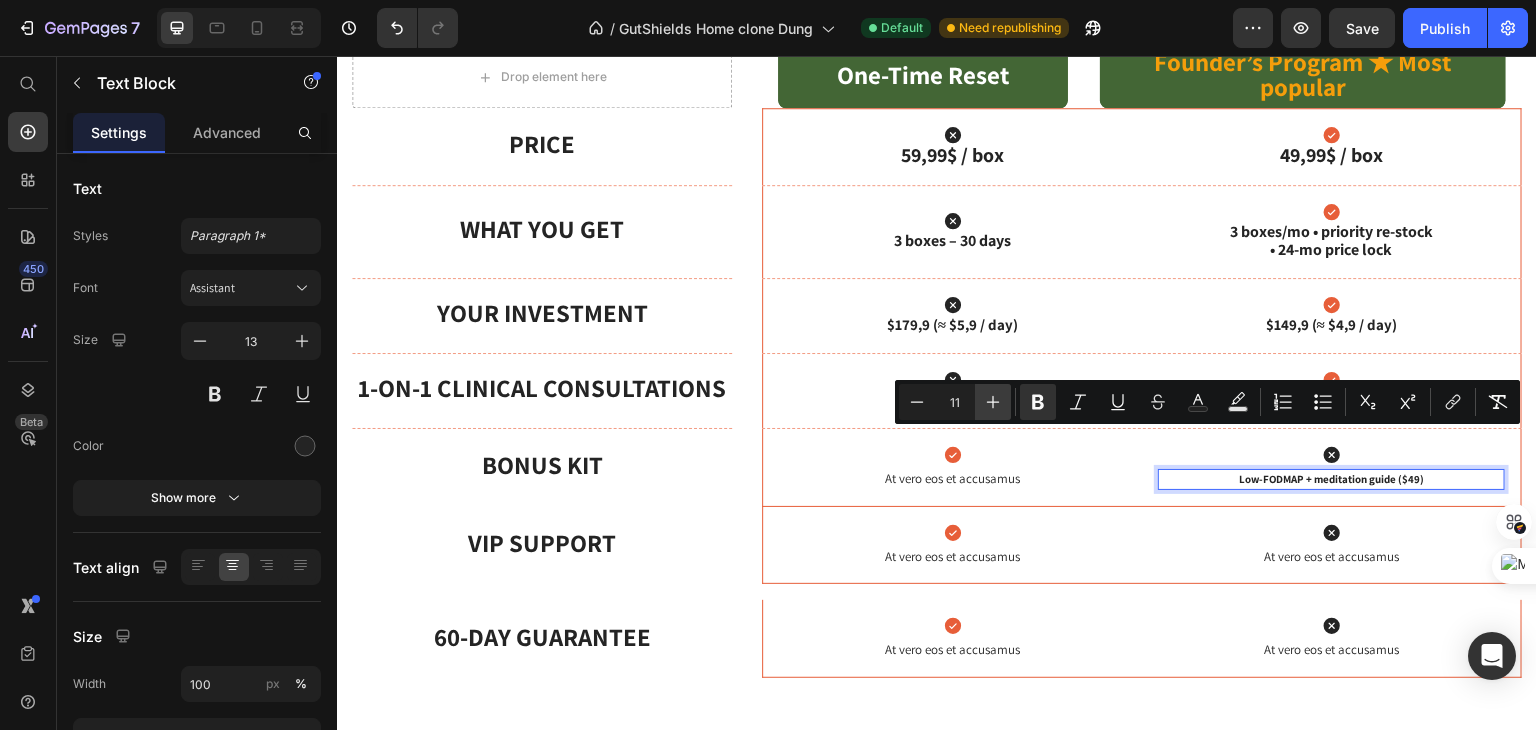 click 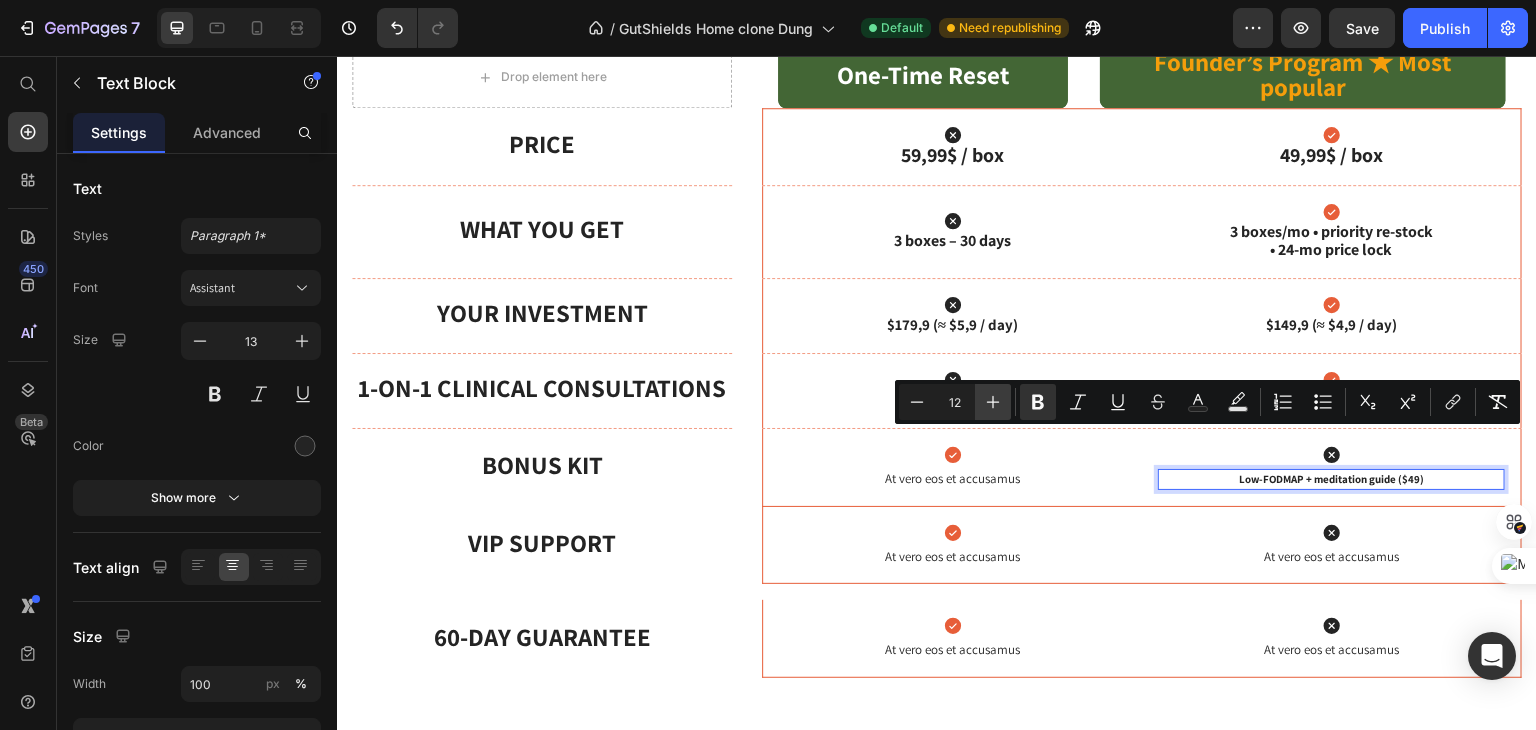 click 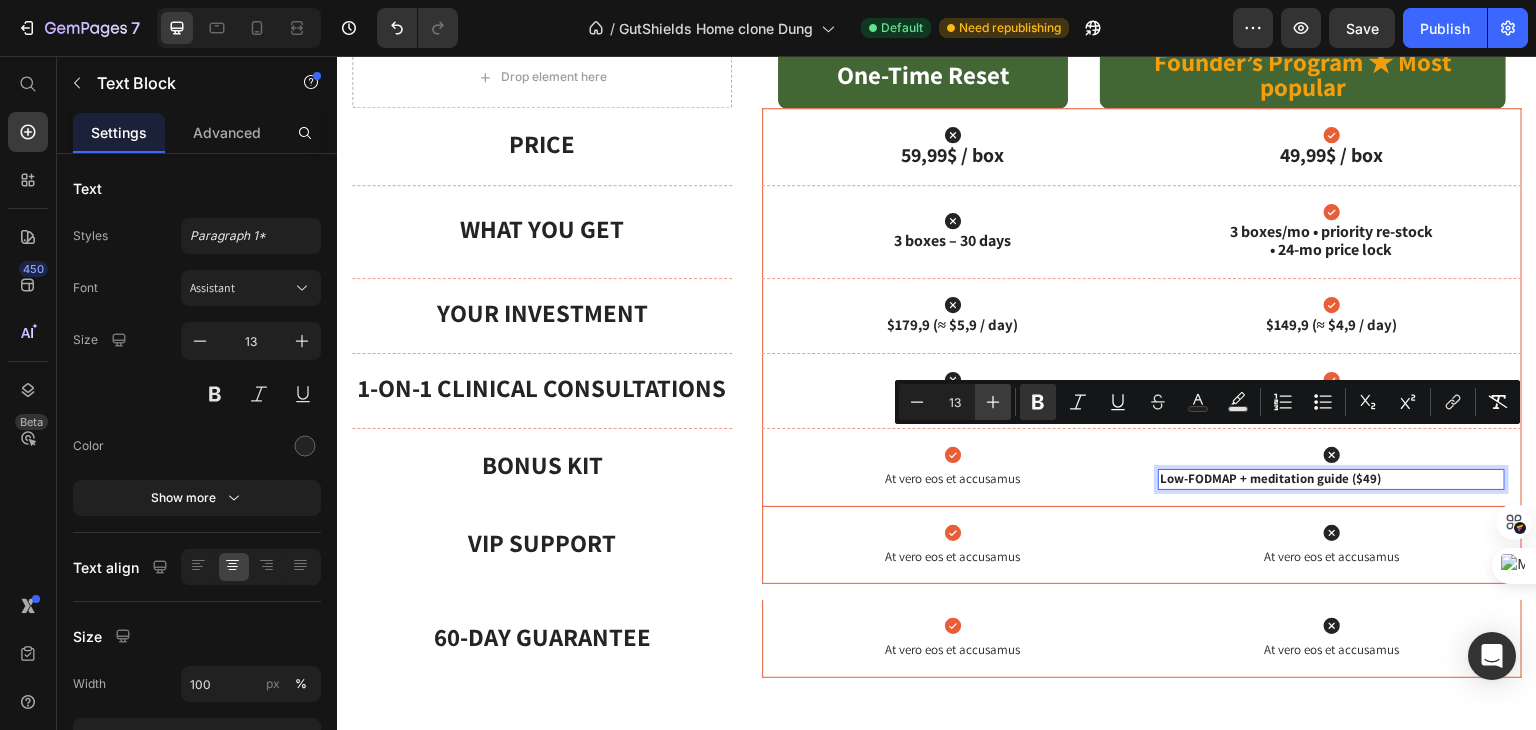 click 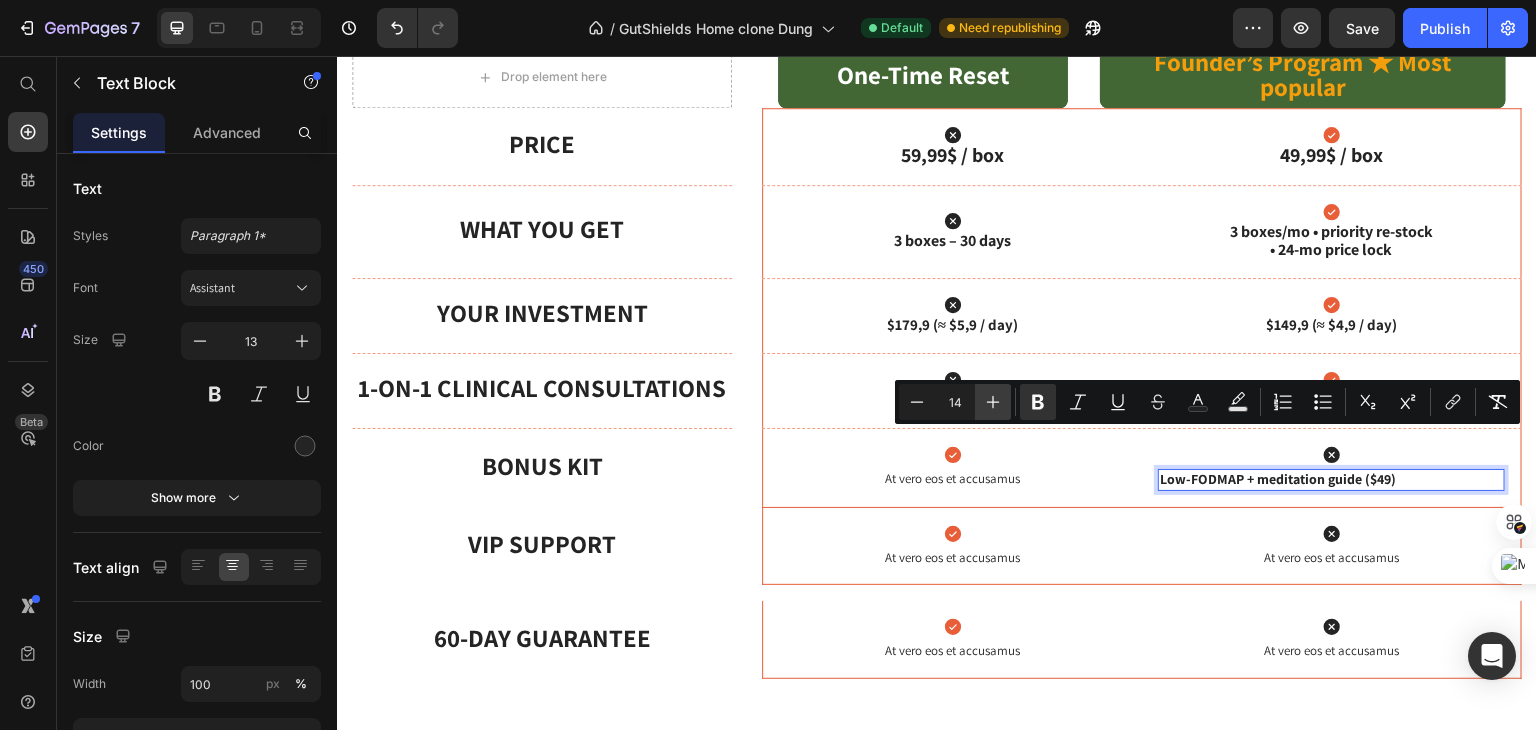 click 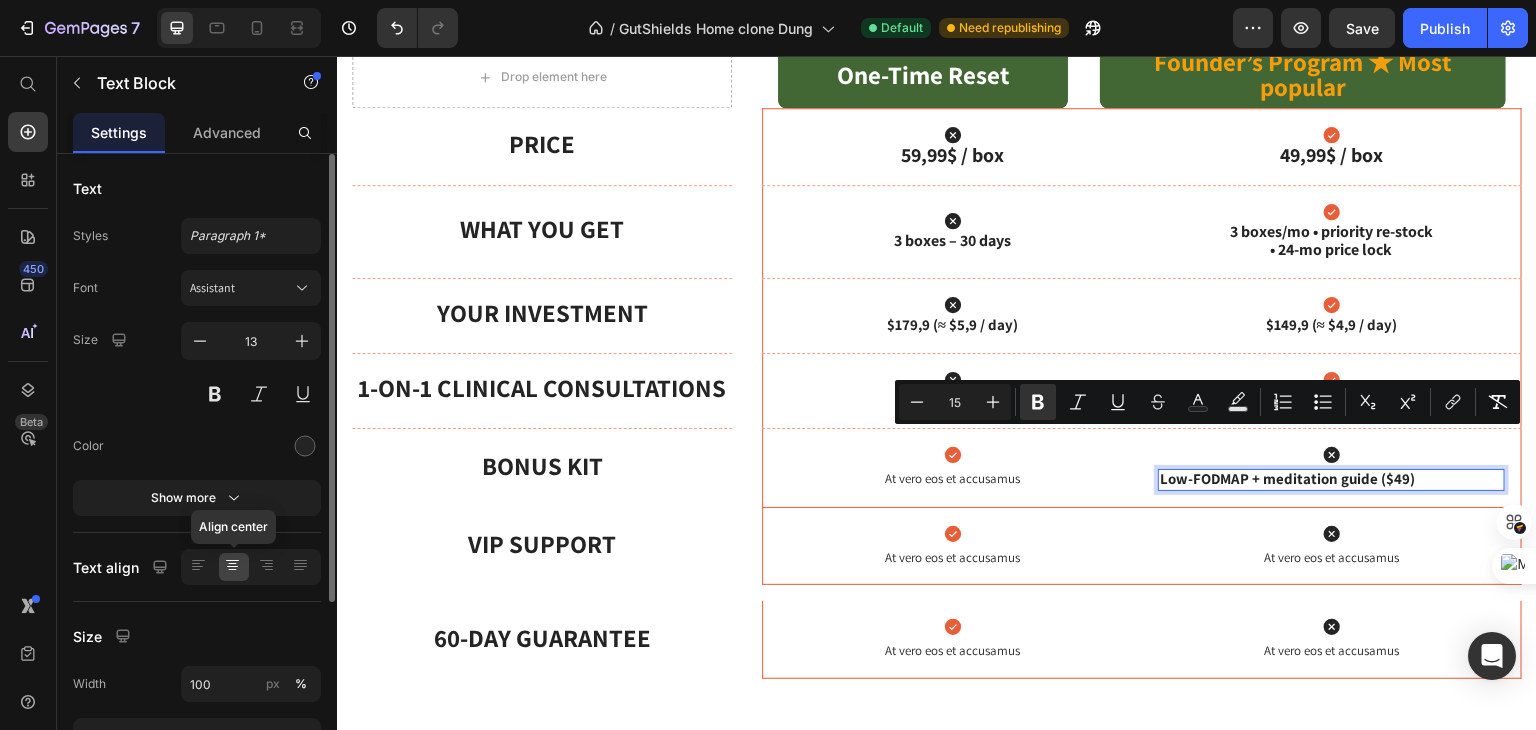 click 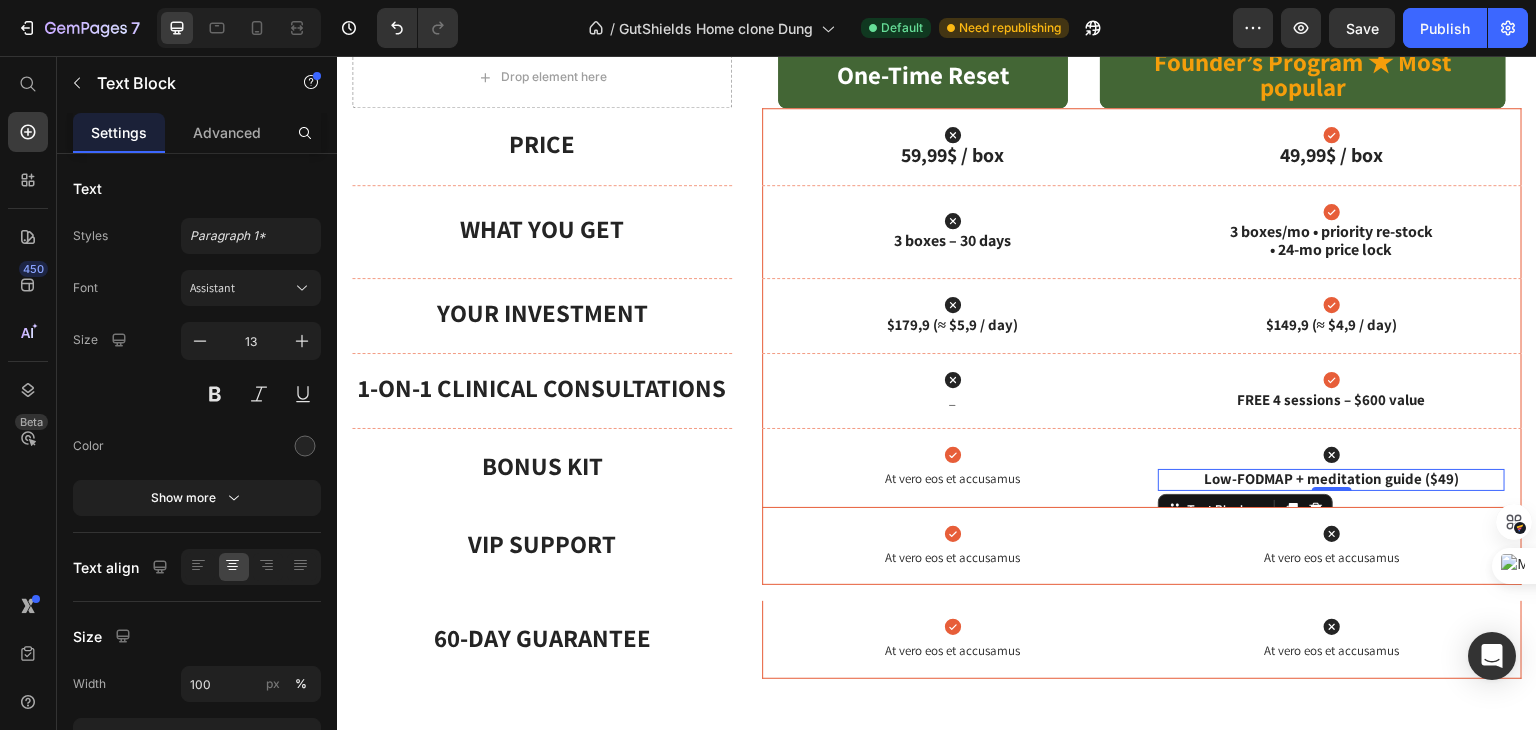 click on "At vero eos et accusamus" at bounding box center [952, 479] 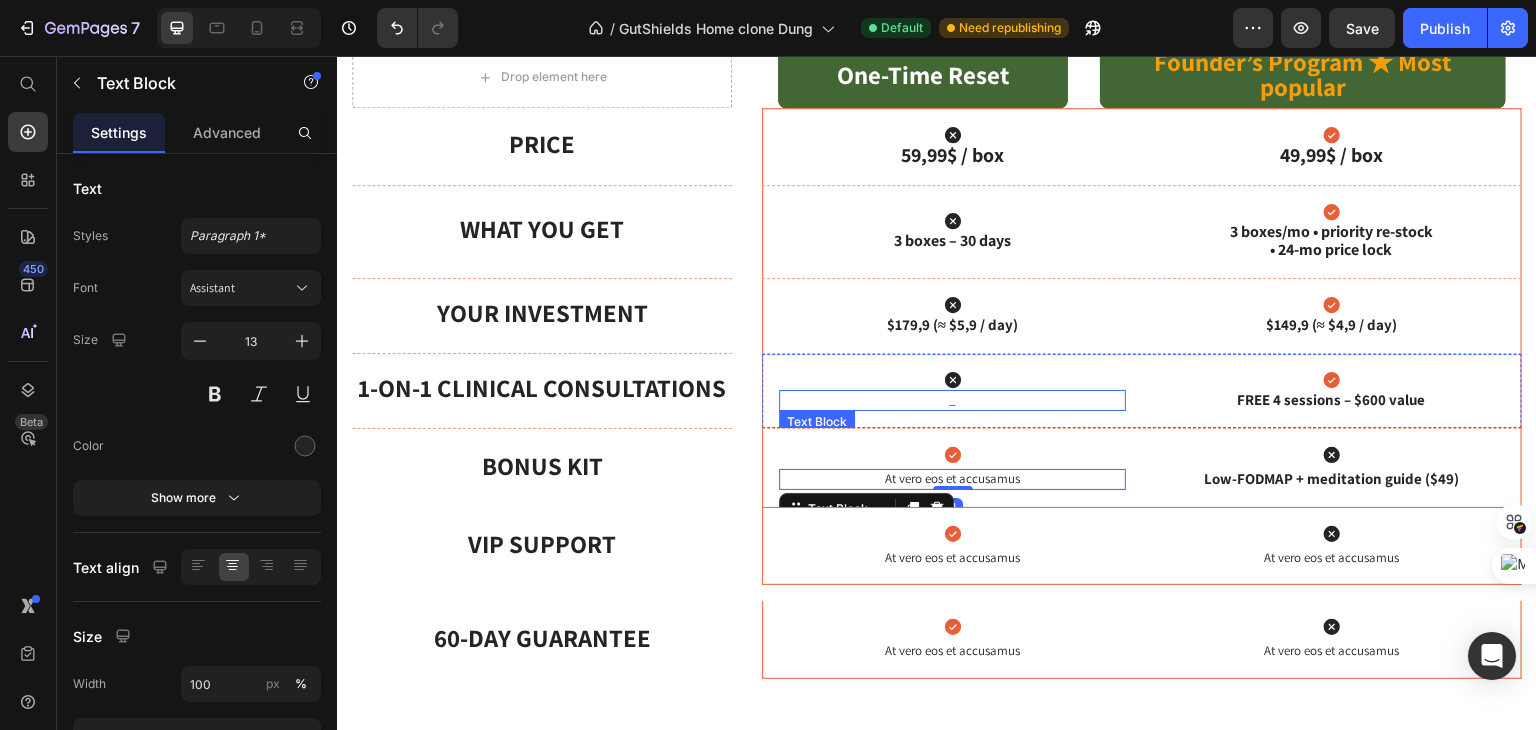 click on "_" at bounding box center (952, 400) 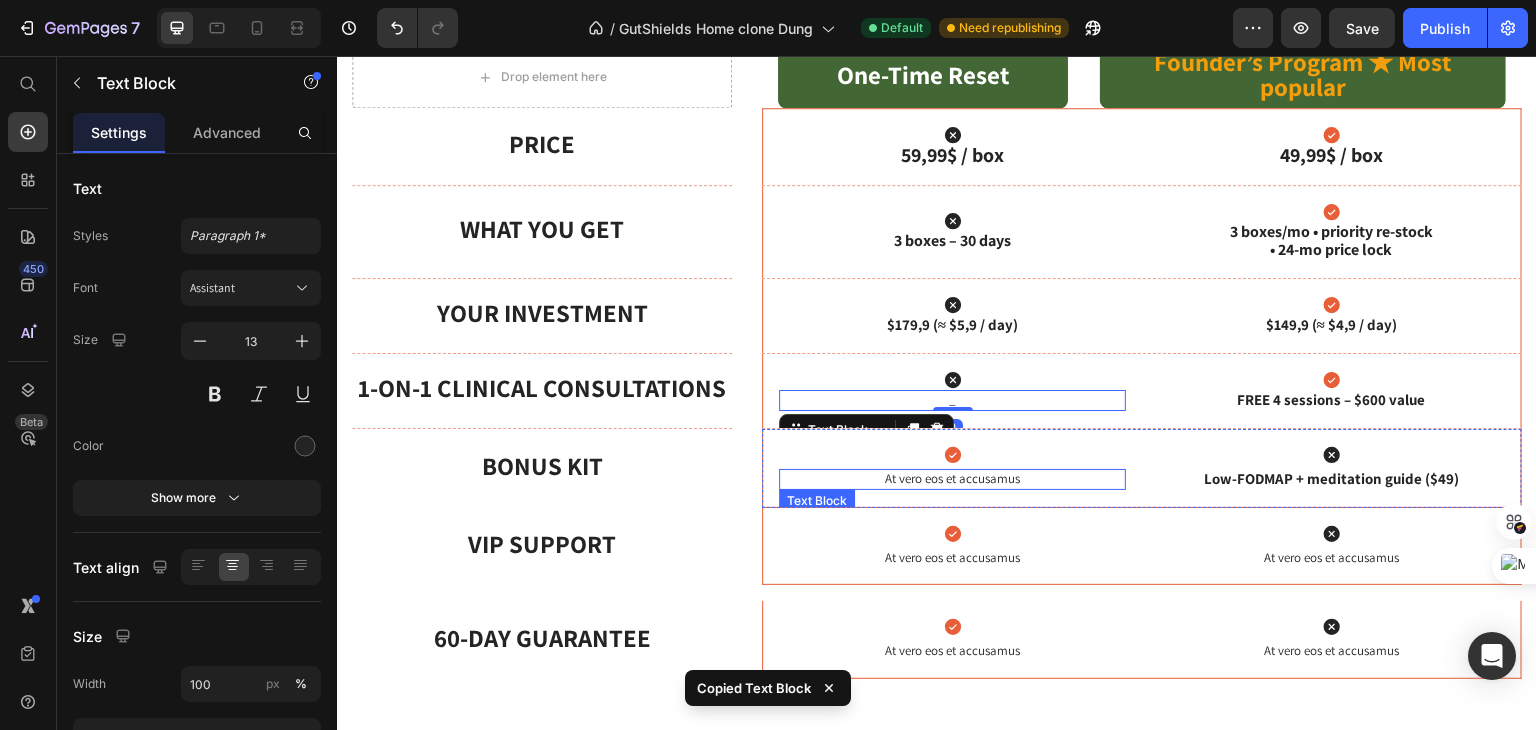 click on "At vero eos et accusamus" at bounding box center (952, 479) 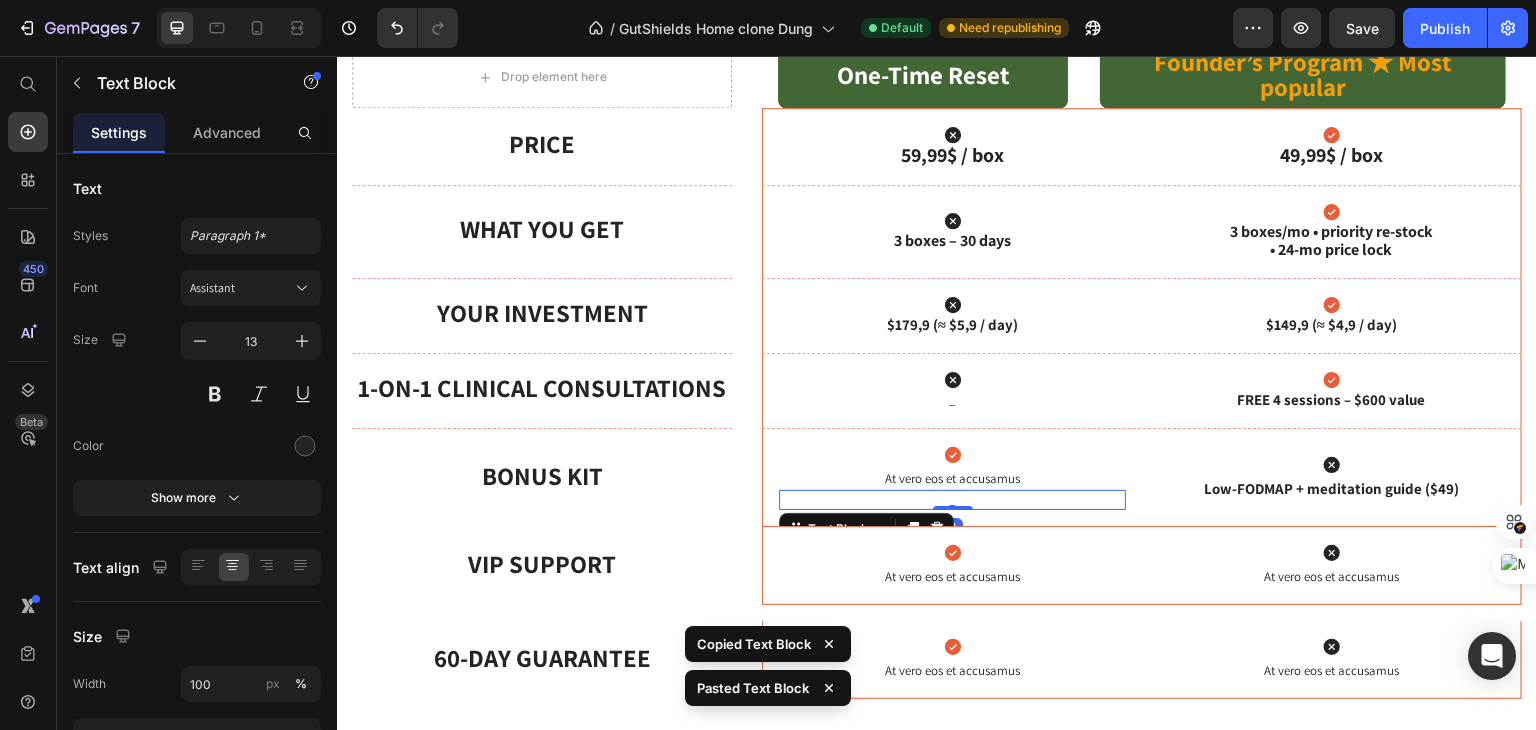 click on "At vero eos et accusamus" at bounding box center [952, 479] 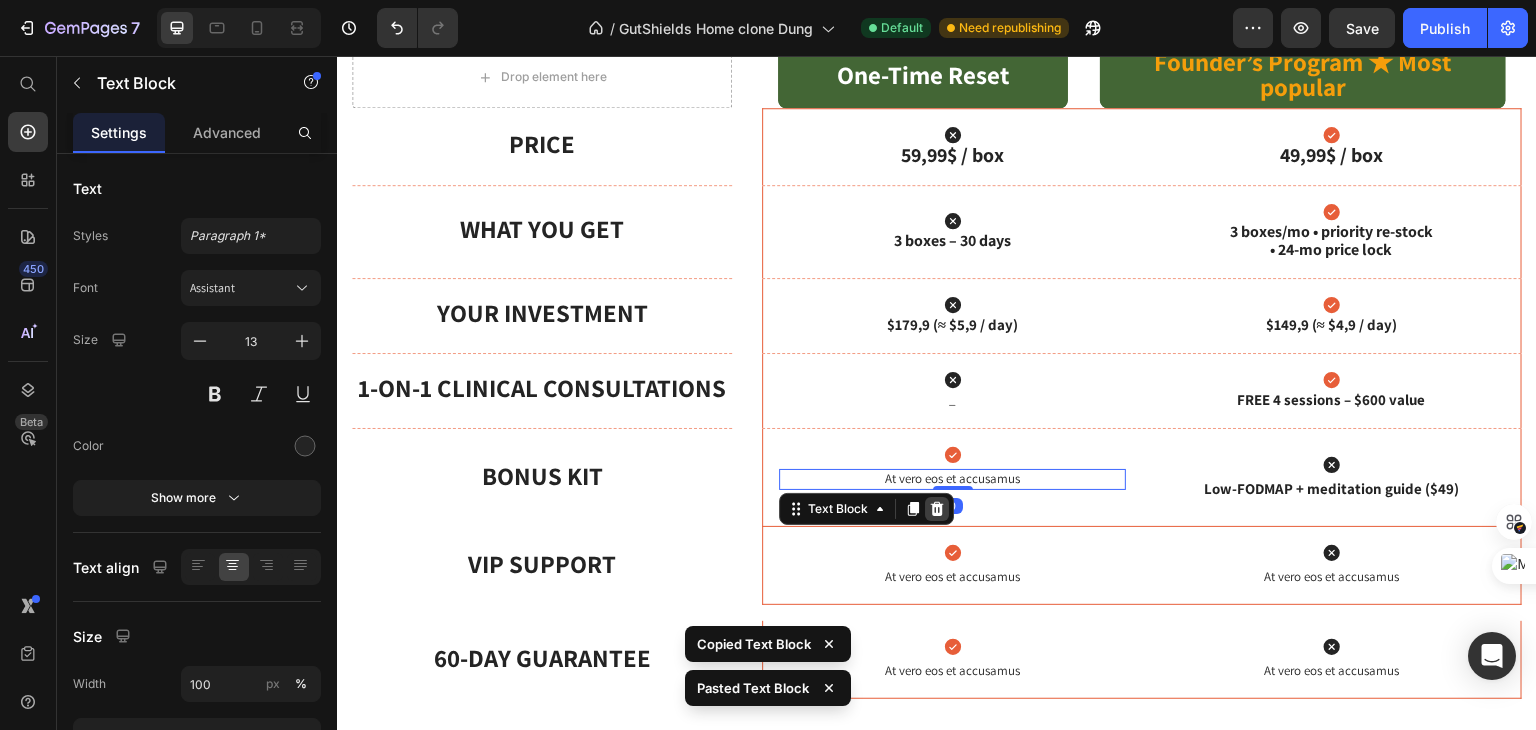 click 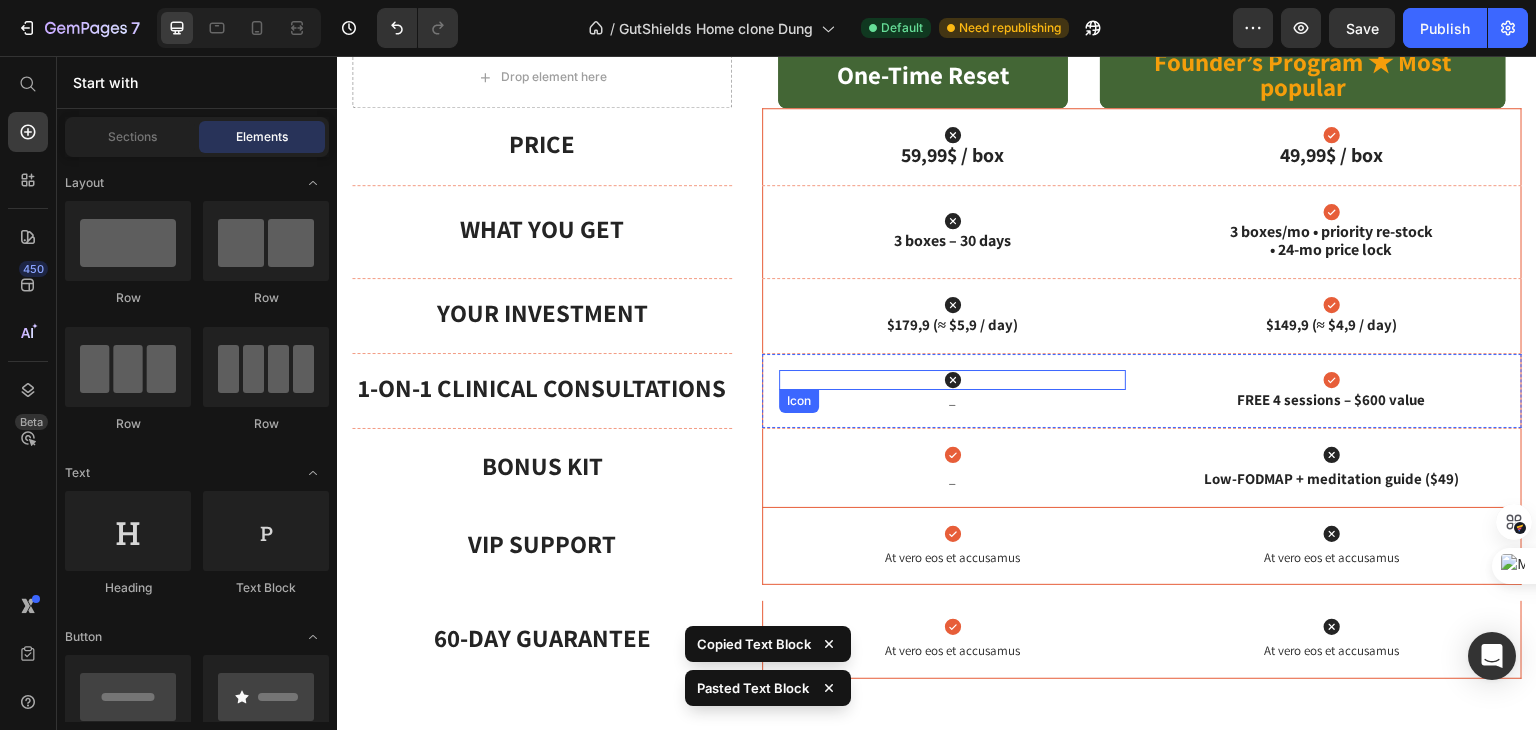 click on "Icon" at bounding box center (952, 380) 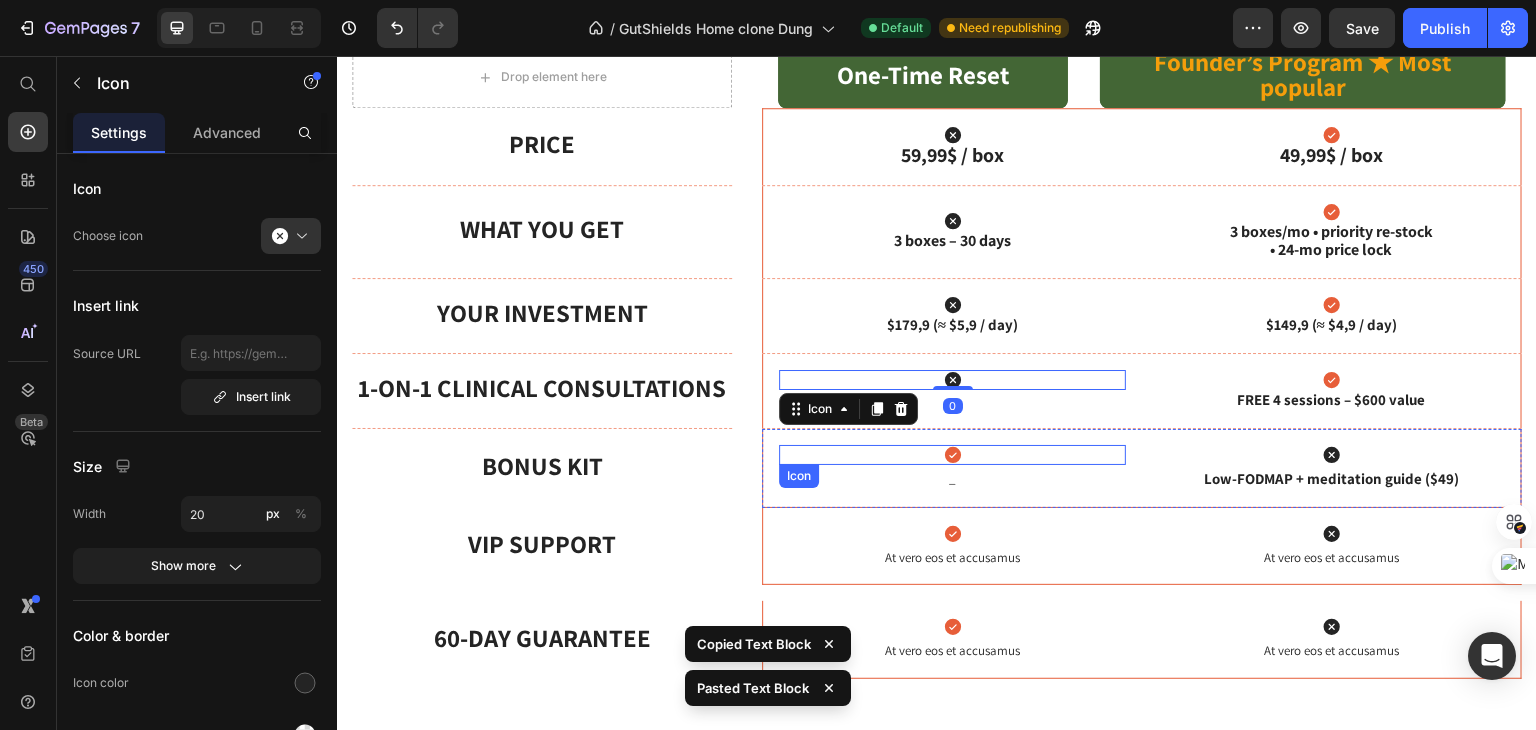 click on "Icon" at bounding box center (952, 455) 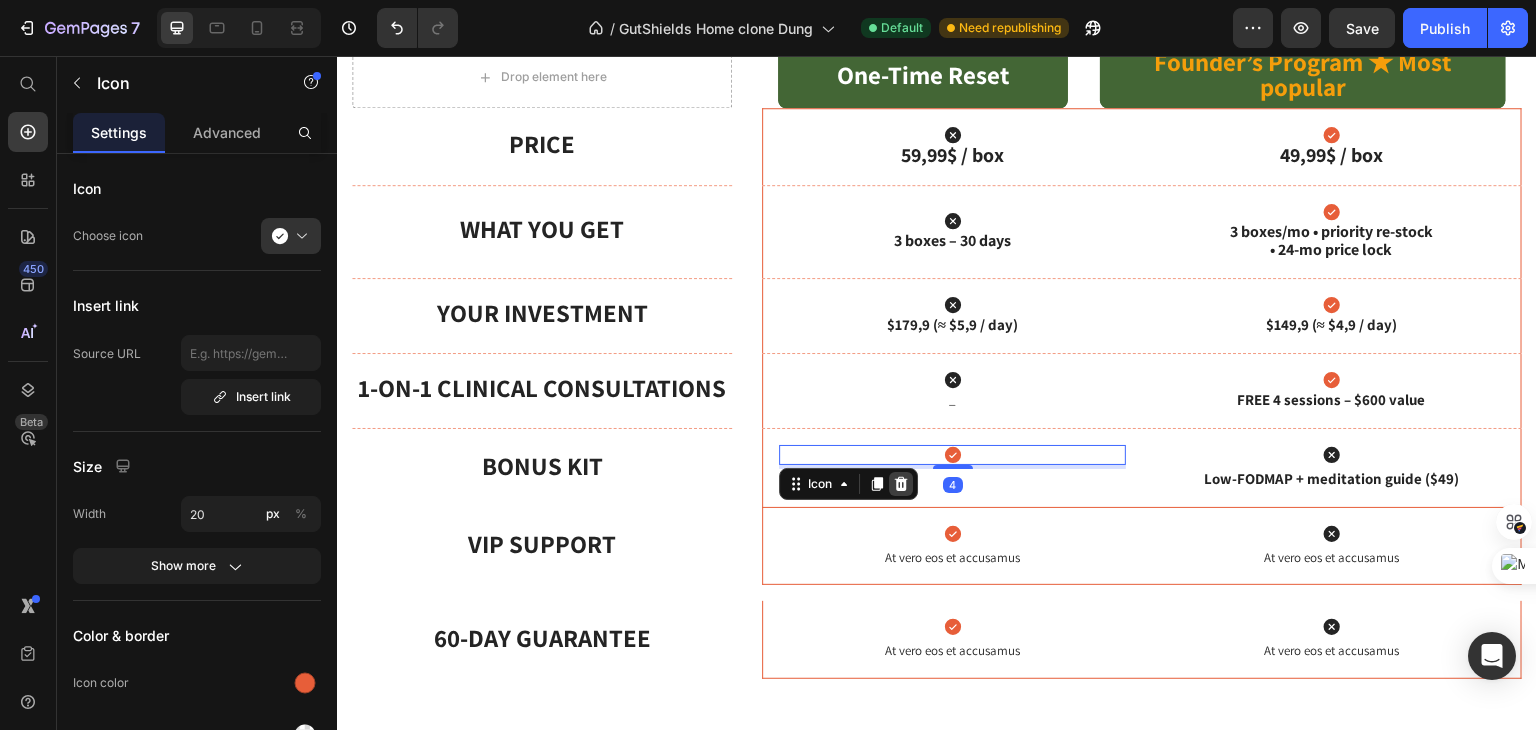 click 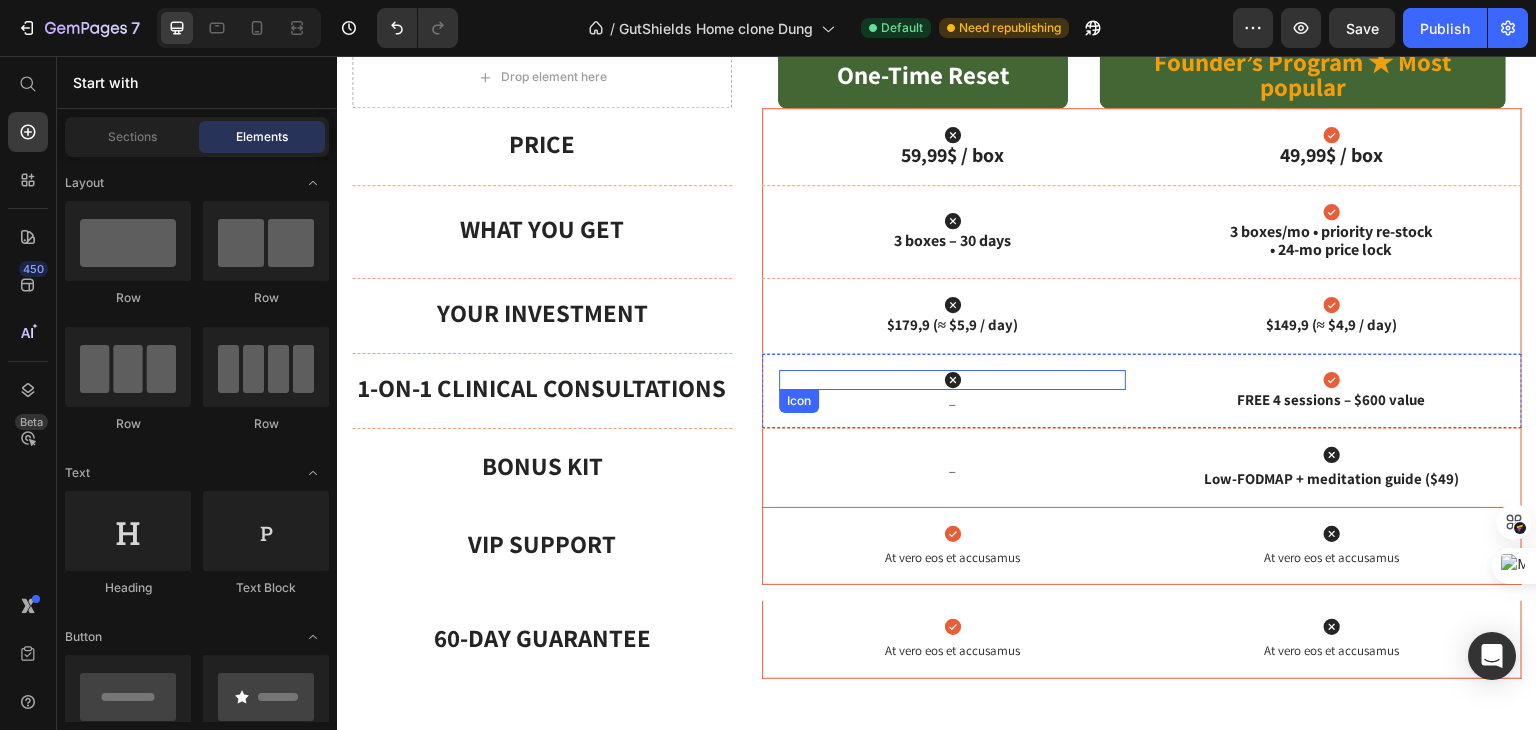 click on "Icon" at bounding box center [952, 380] 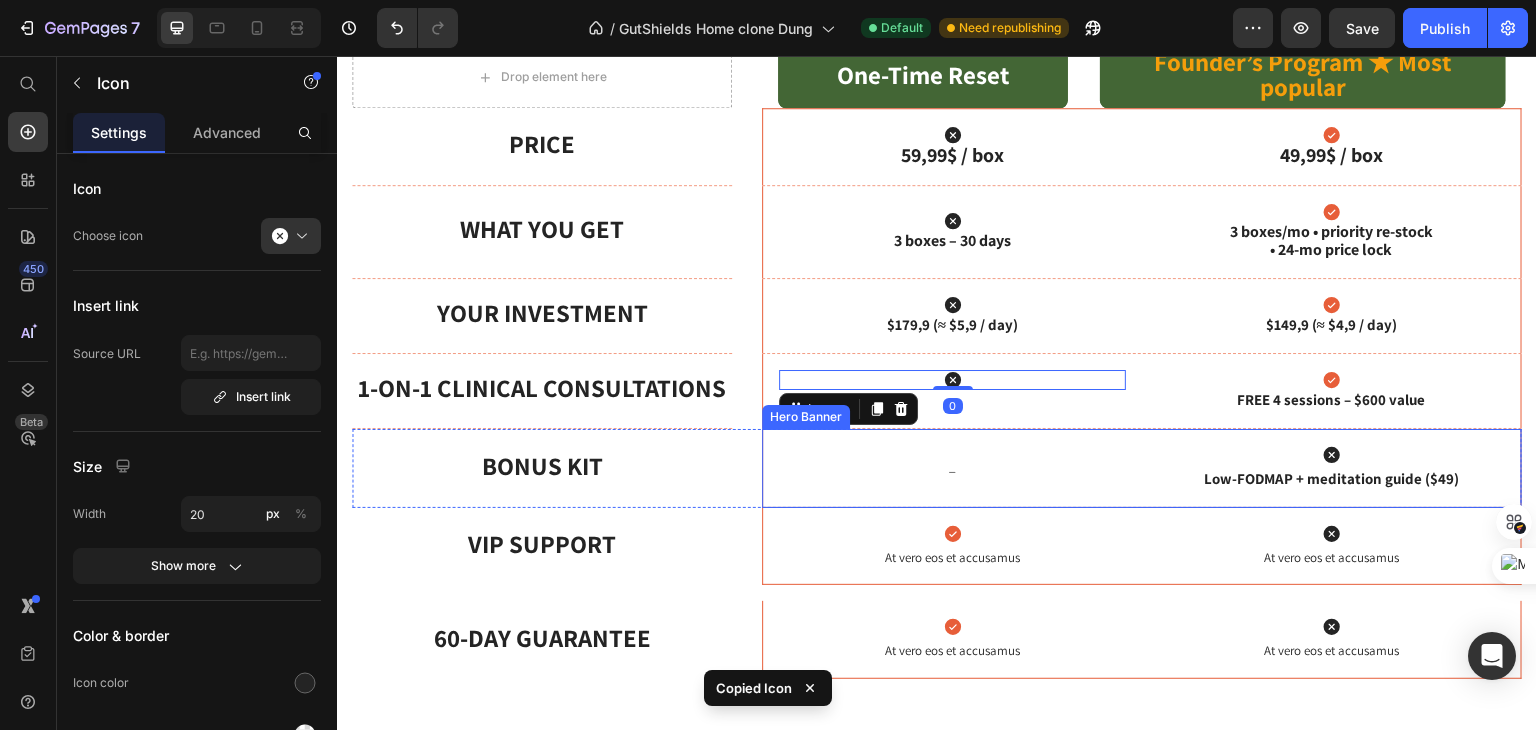 click on "_ Text Block" at bounding box center (952, 468) 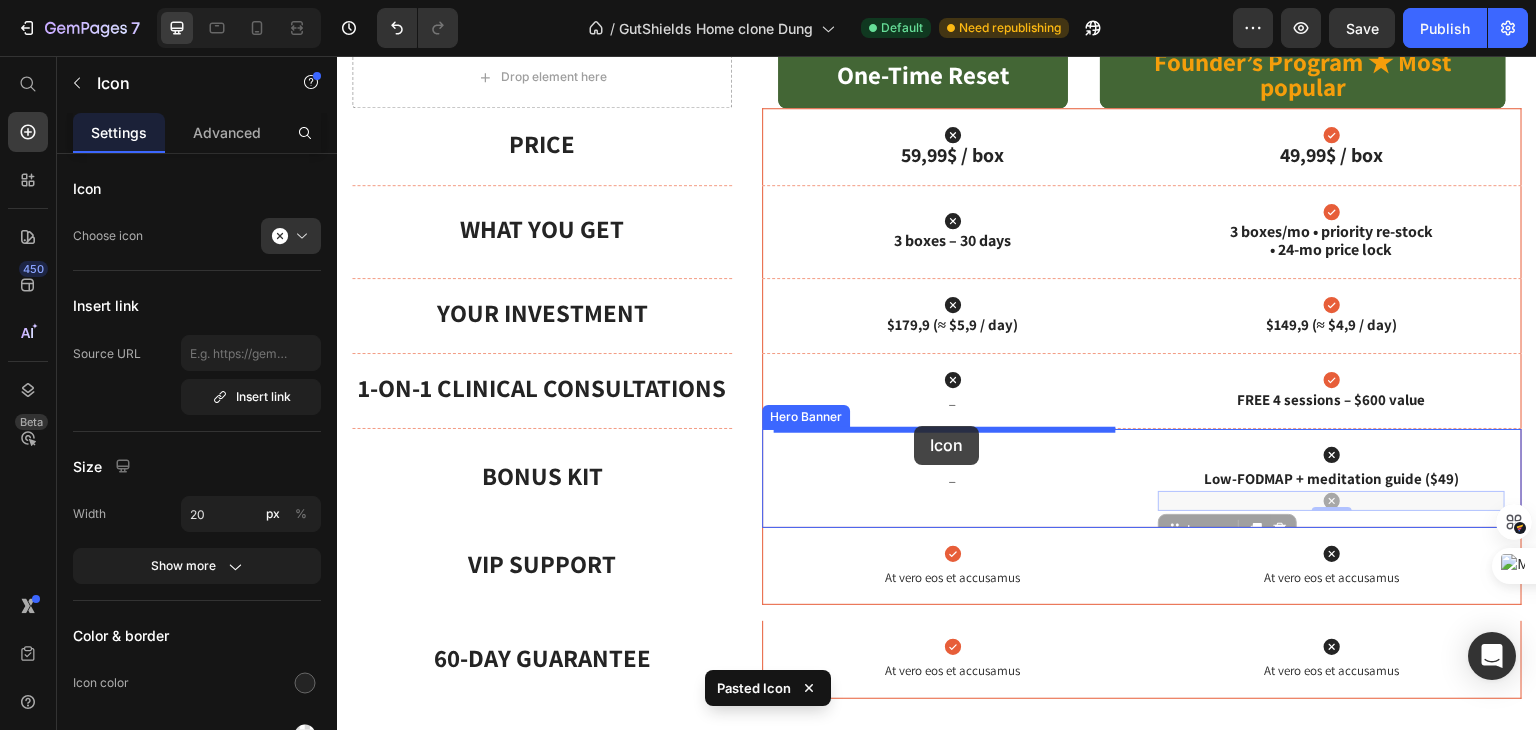 drag, startPoint x: 1257, startPoint y: 470, endPoint x: 914, endPoint y: 426, distance: 345.81064 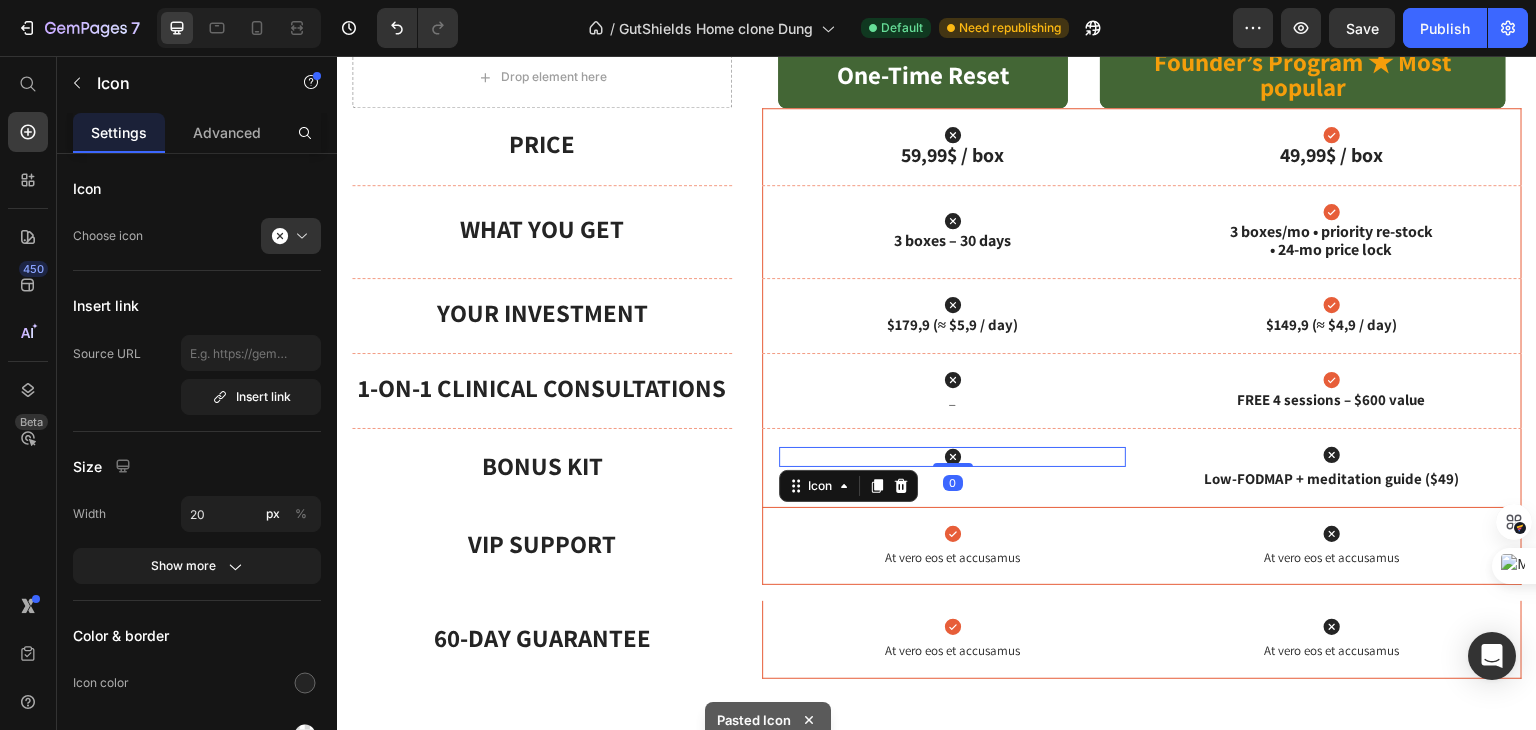 drag, startPoint x: 941, startPoint y: 442, endPoint x: 952, endPoint y: 378, distance: 64.93843 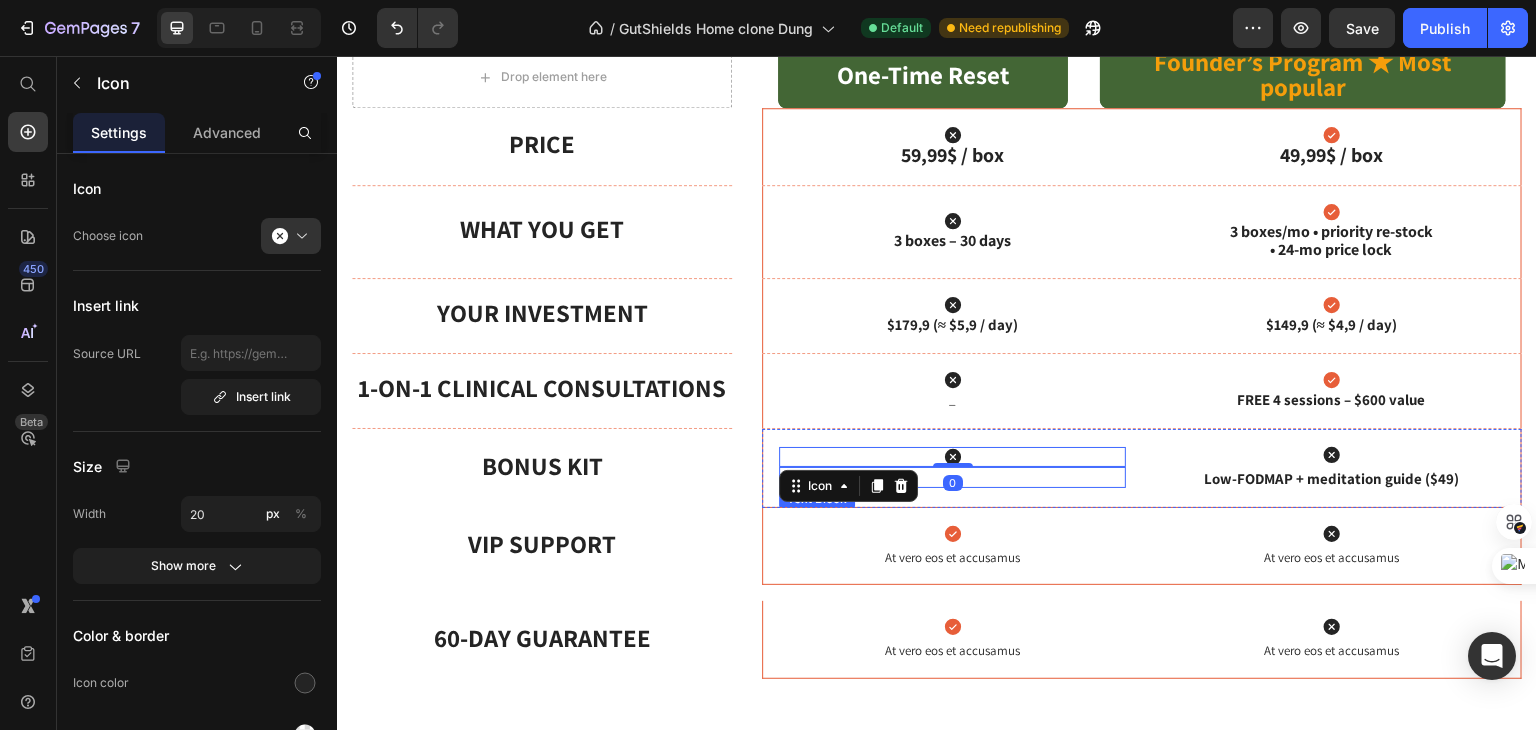 click on "_" at bounding box center (952, 477) 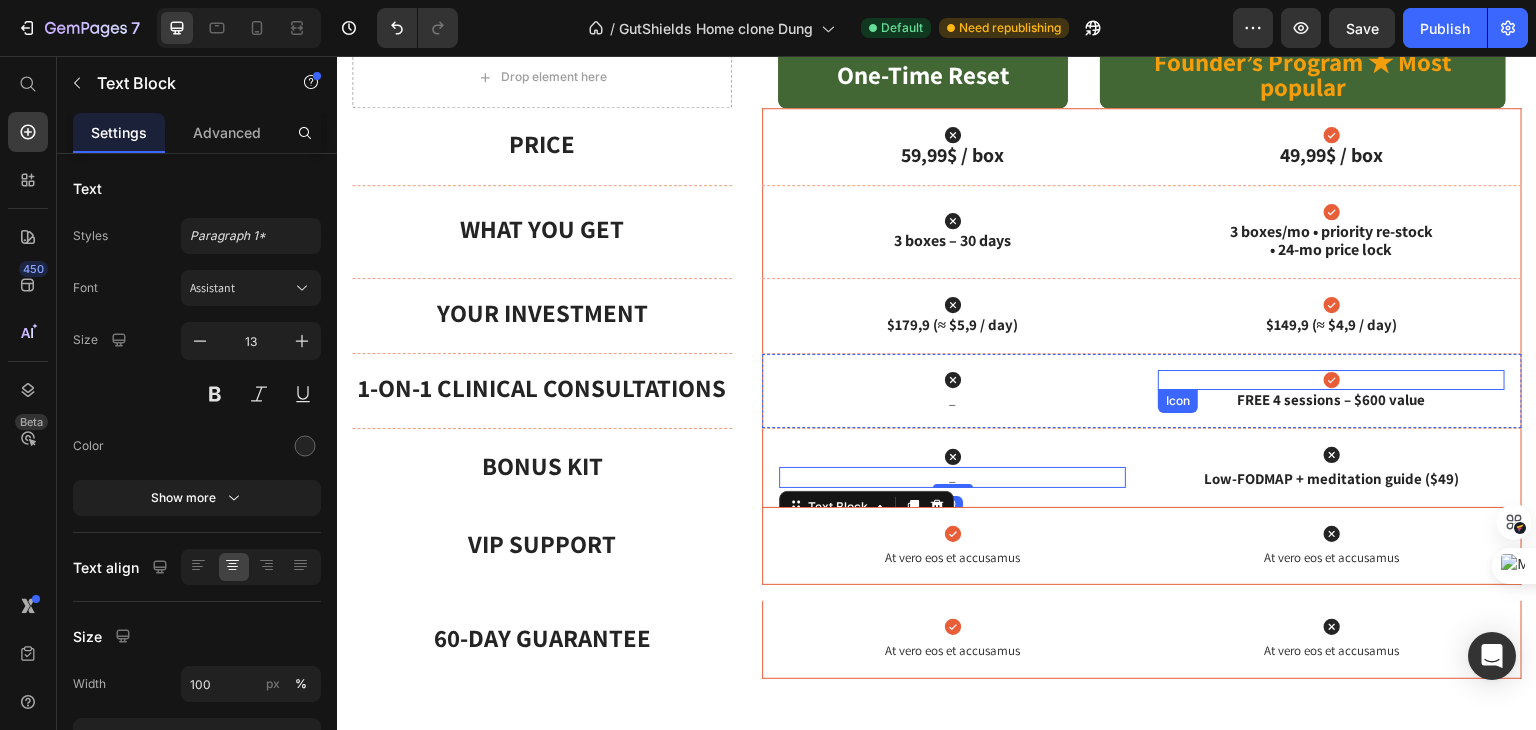 click on "Icon" at bounding box center [1331, 380] 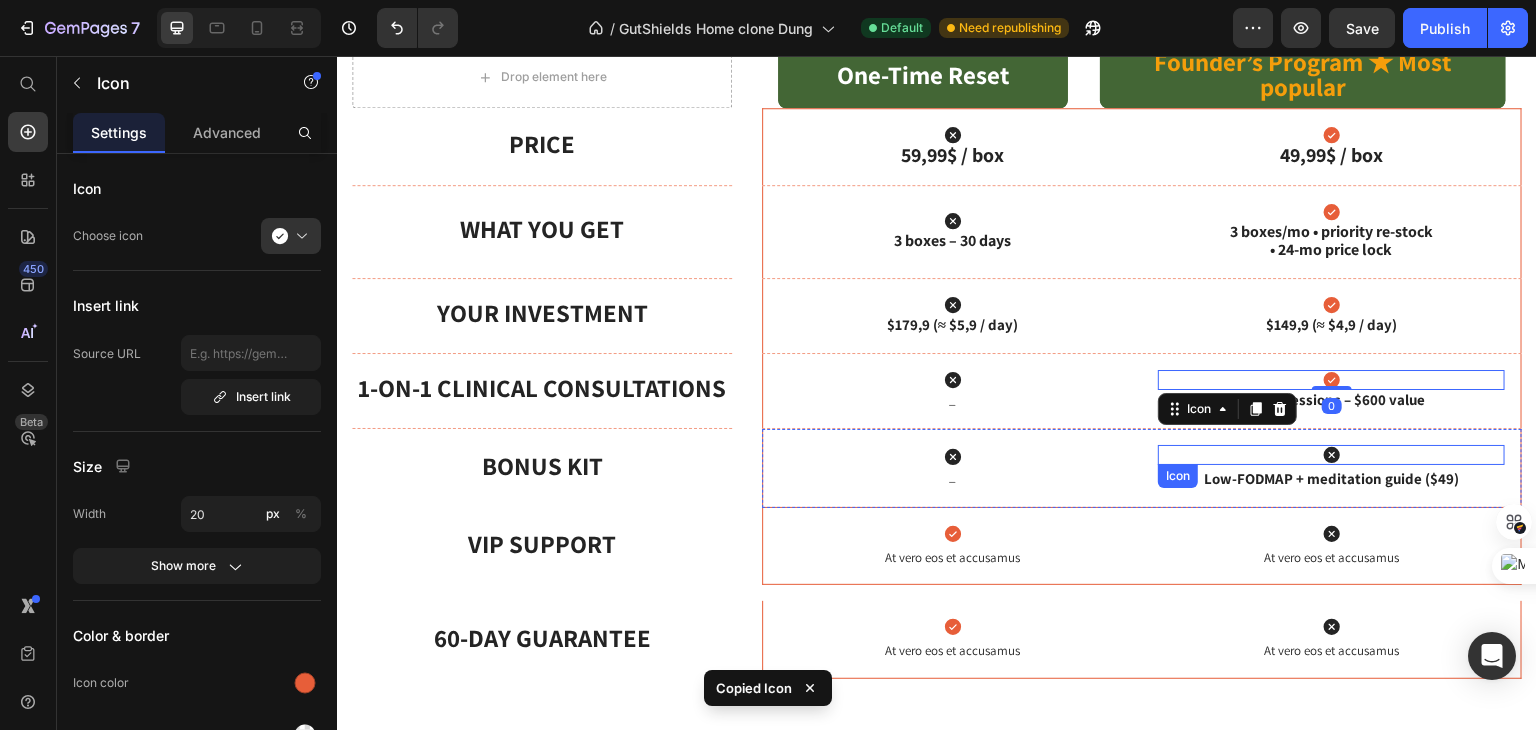 click on "Icon" at bounding box center (1331, 455) 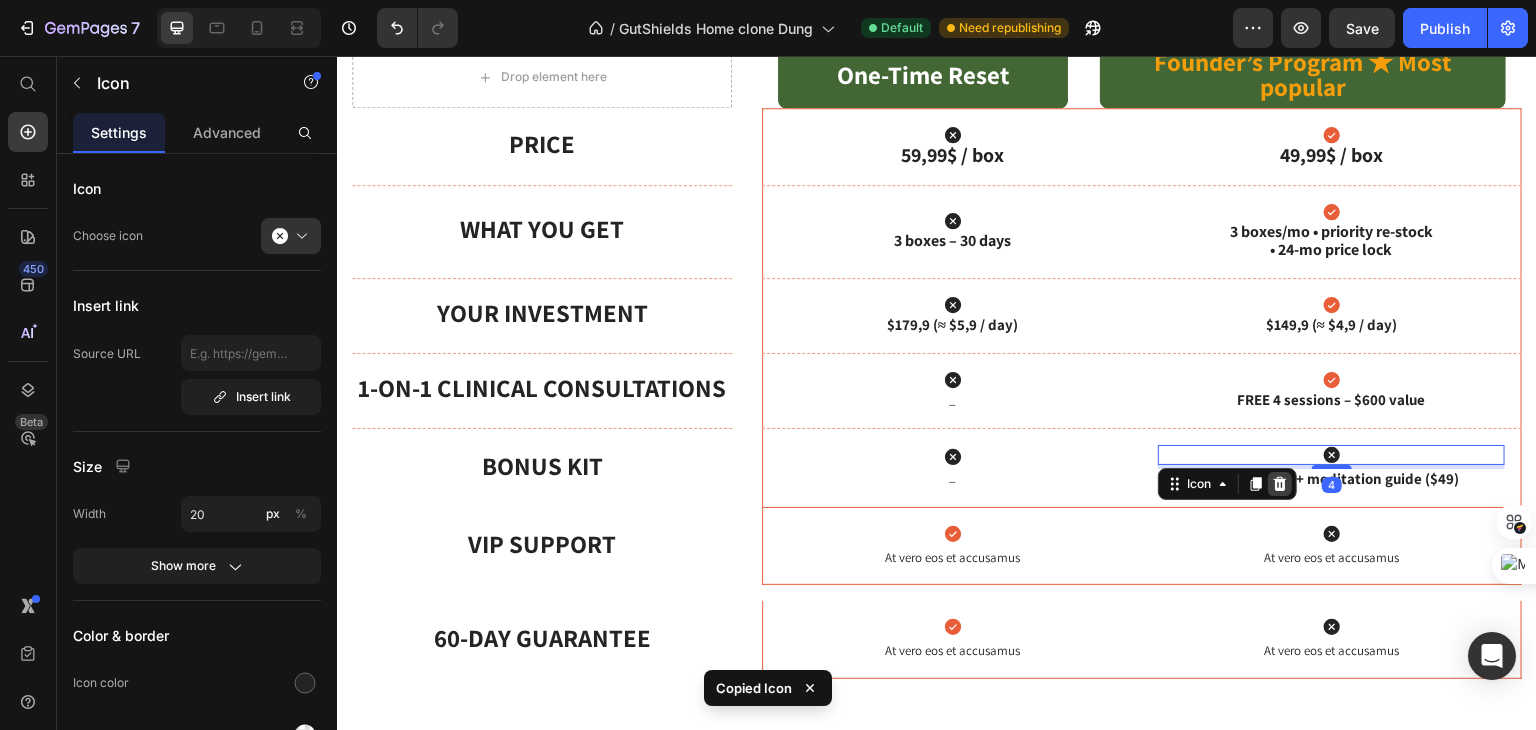 click 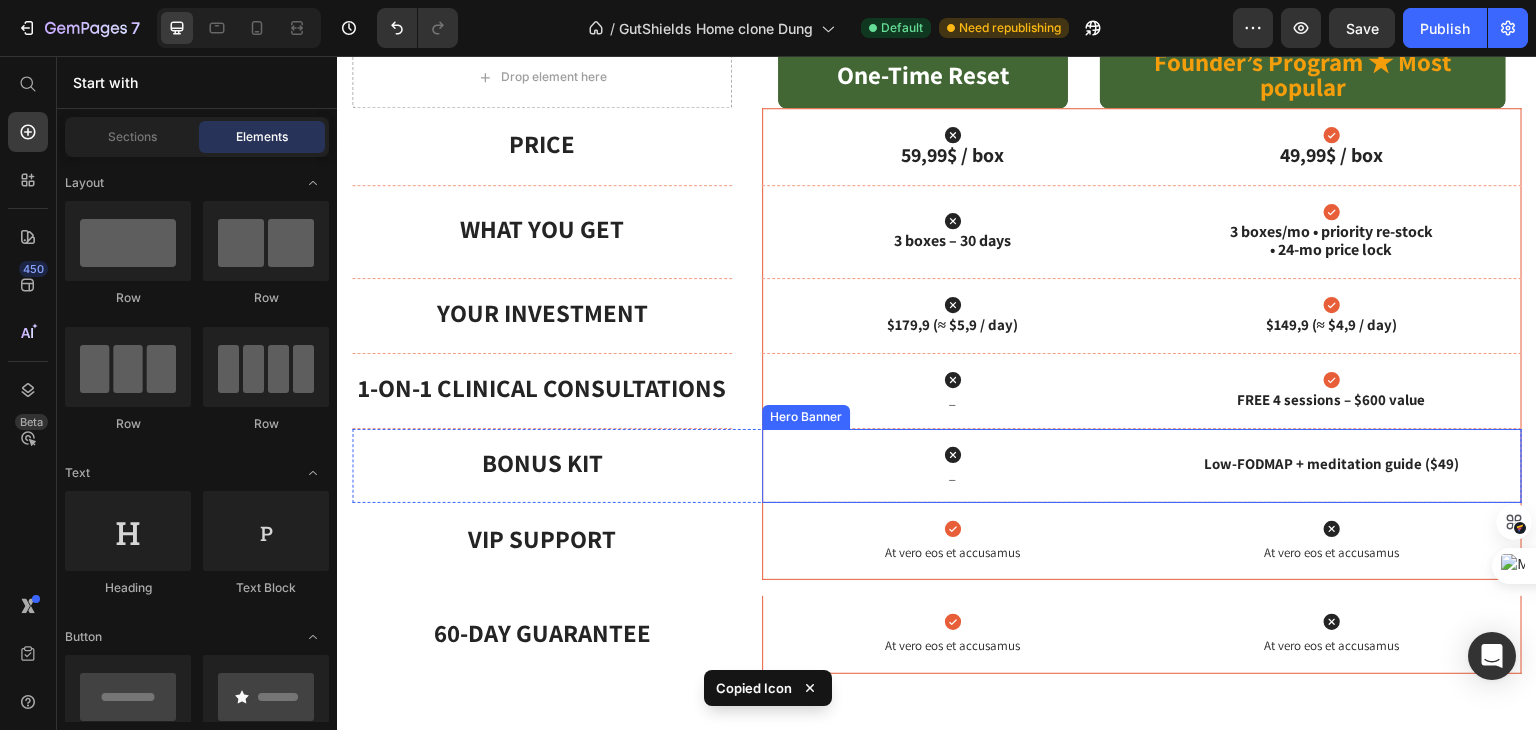 click on "Low-FODMAP + meditation guide ($49) Text Block" at bounding box center (1331, 465) 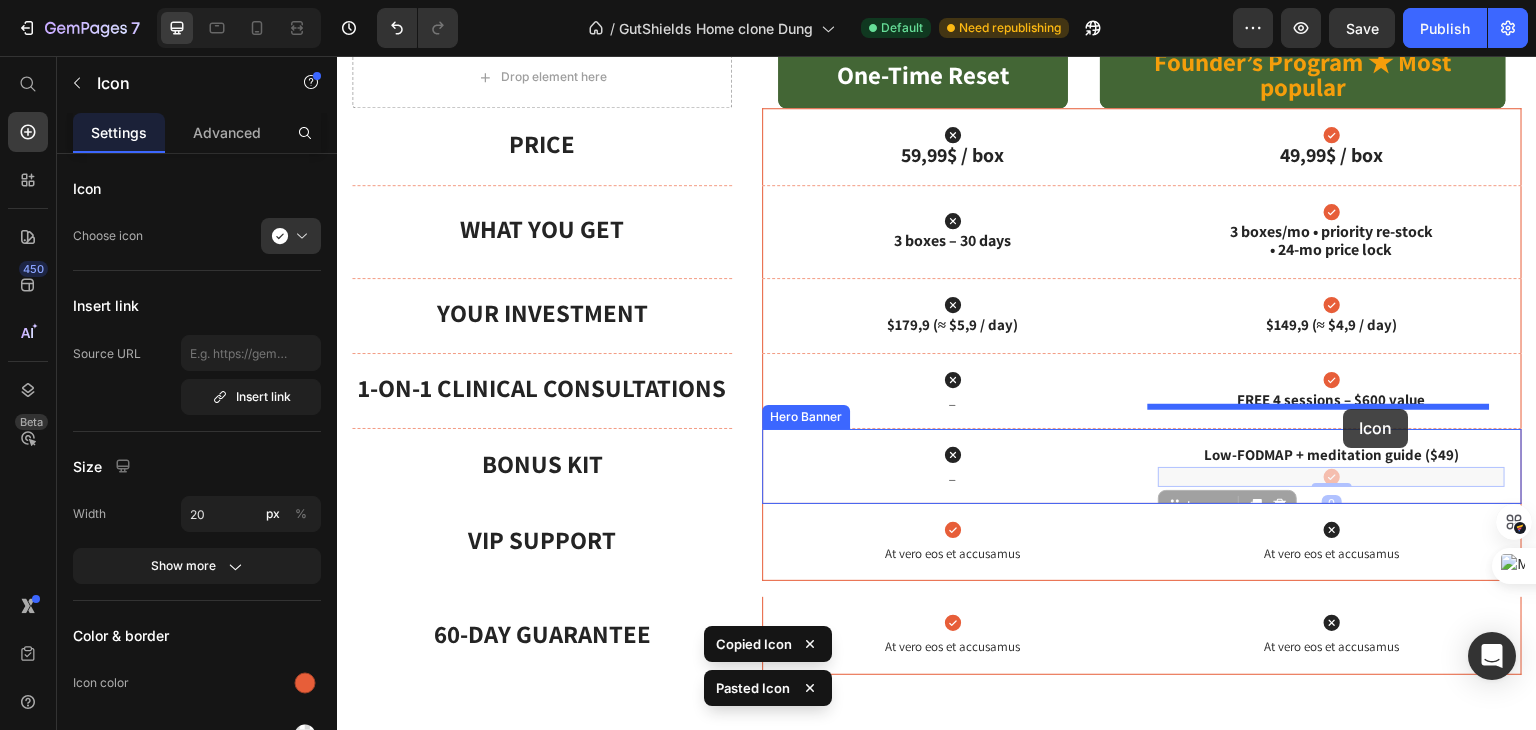 drag, startPoint x: 1344, startPoint y: 438, endPoint x: 1344, endPoint y: 409, distance: 29 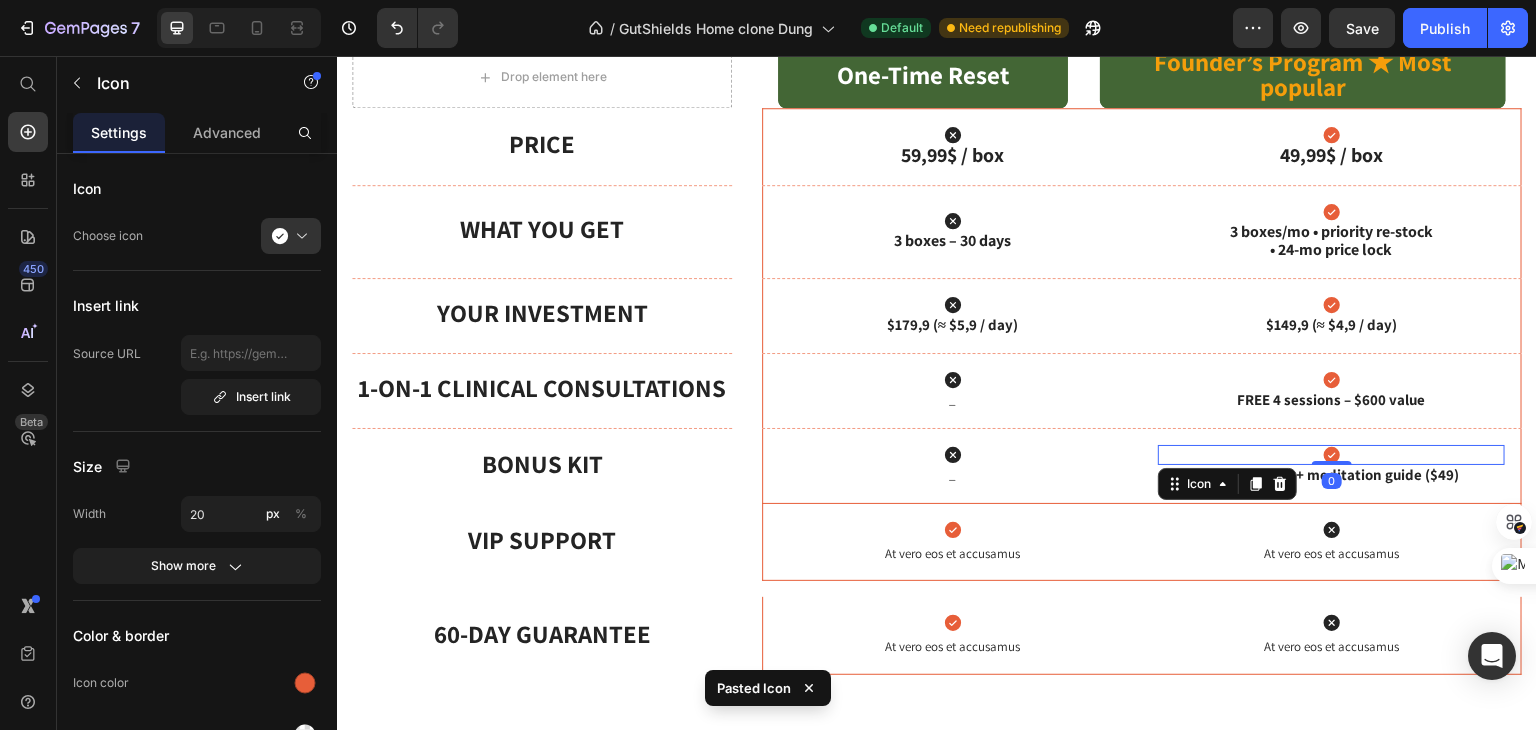 drag, startPoint x: 1320, startPoint y: 438, endPoint x: 1286, endPoint y: 385, distance: 62.968246 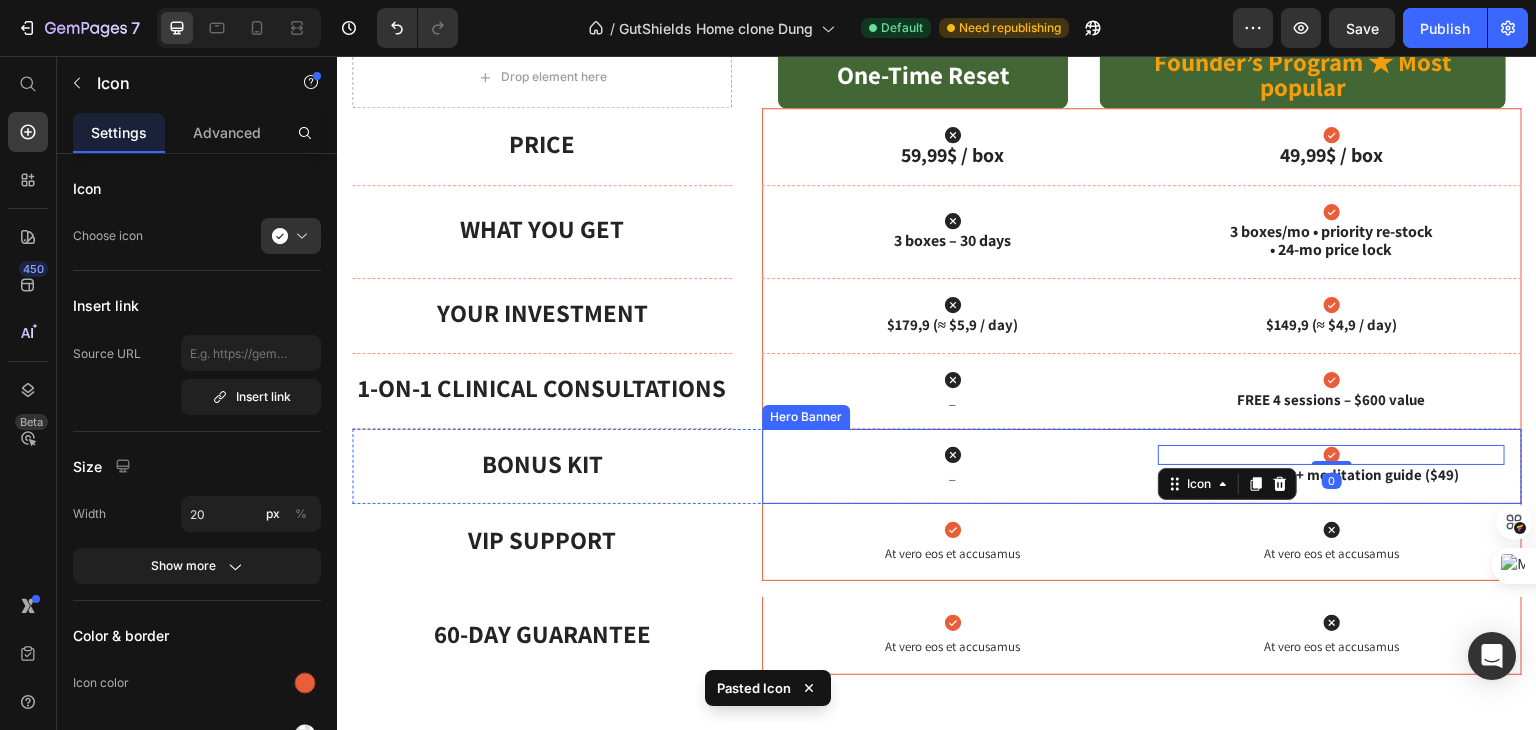 click on "Icon _ Text Block
Icon   0 Low-FODMAP + meditation guide ($49) Text Block" at bounding box center (1142, 466) 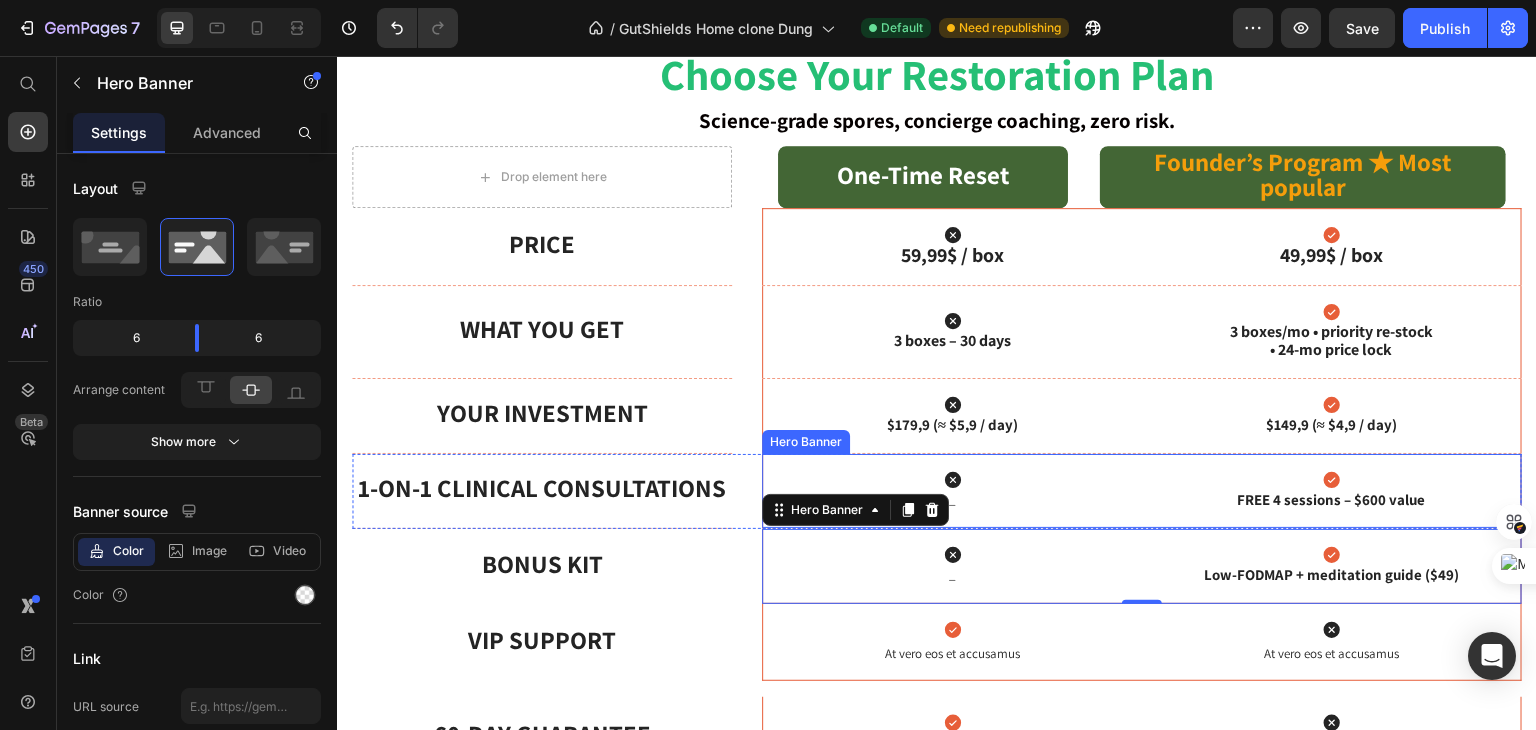 scroll, scrollTop: 1248, scrollLeft: 0, axis: vertical 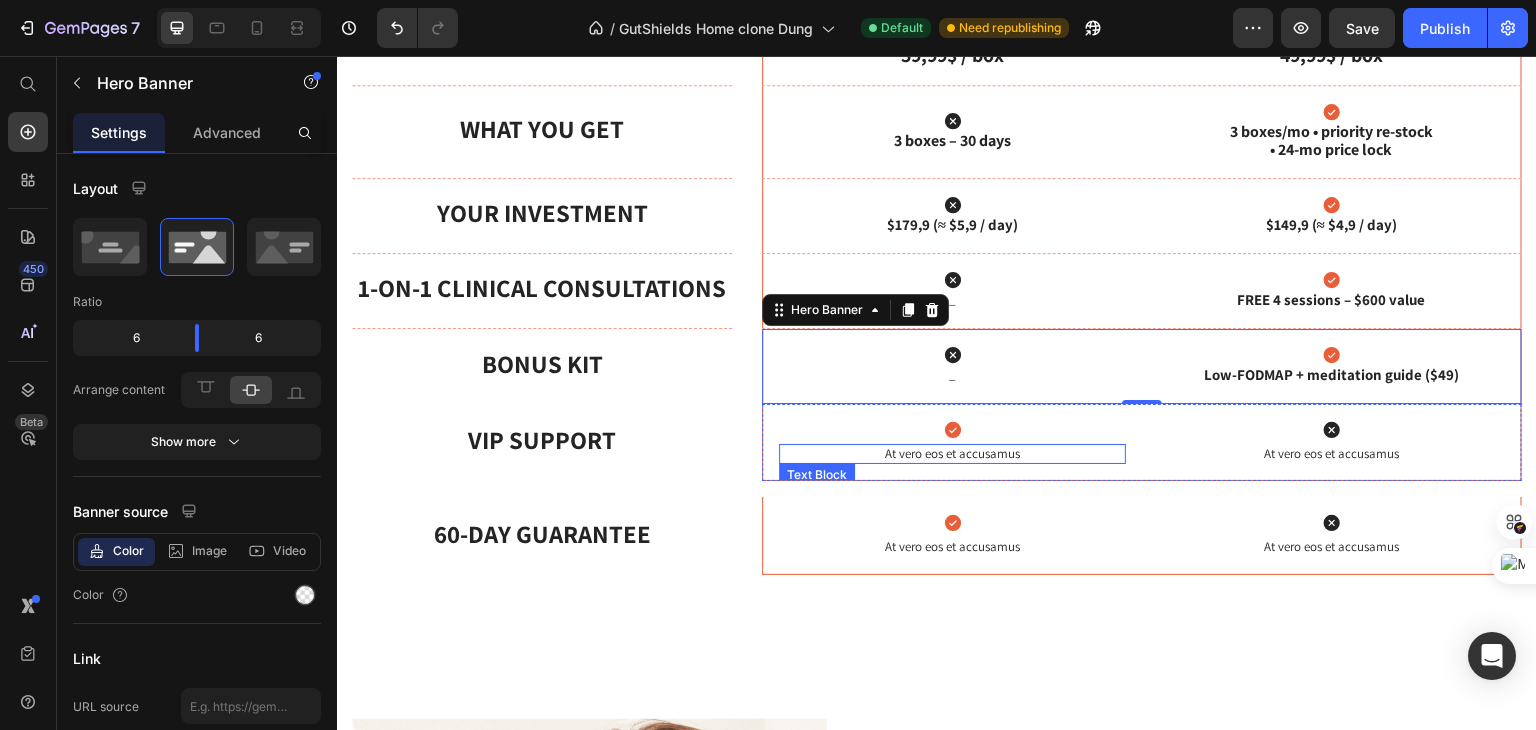 click on "At vero eos et accusamus" at bounding box center (952, 454) 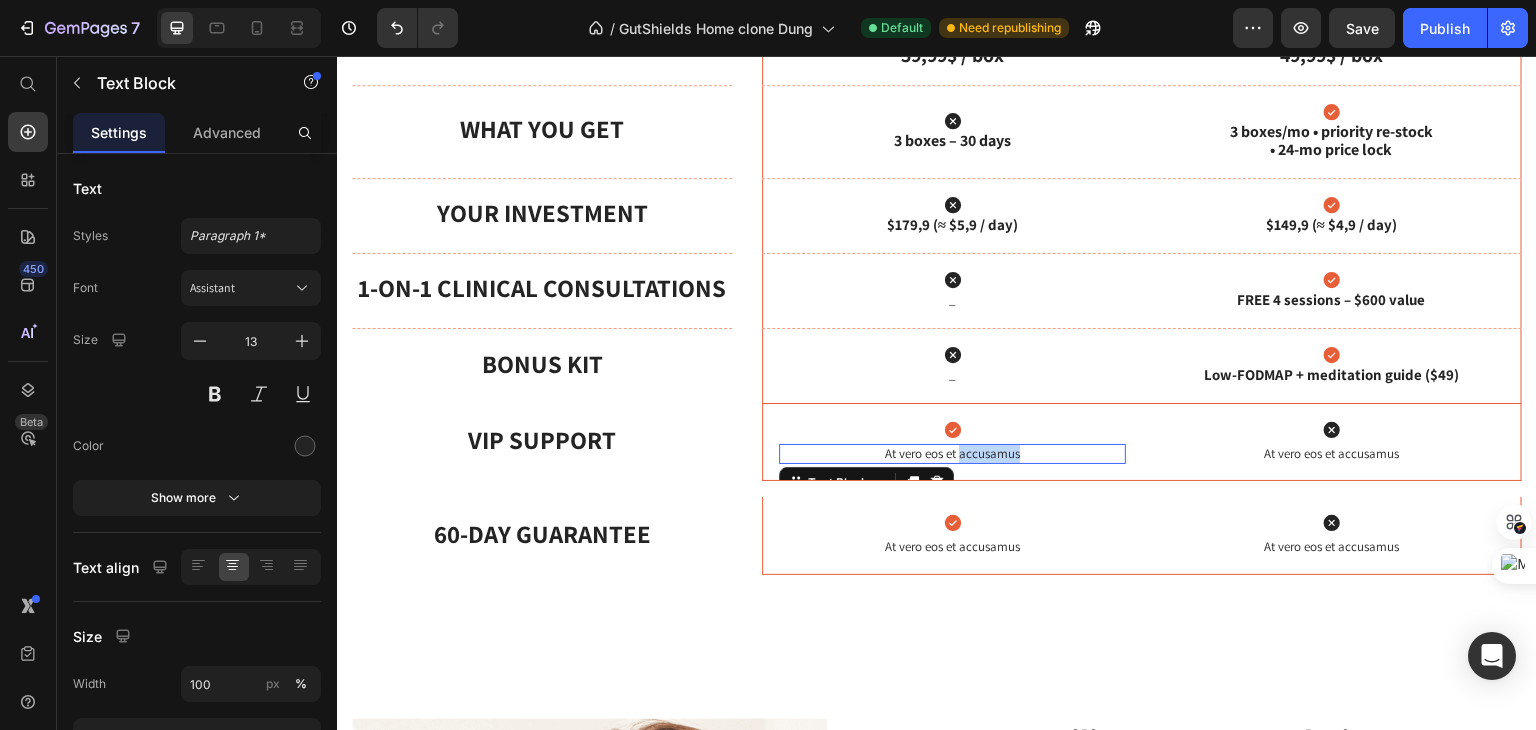 click on "At vero eos et accusamus" at bounding box center [952, 454] 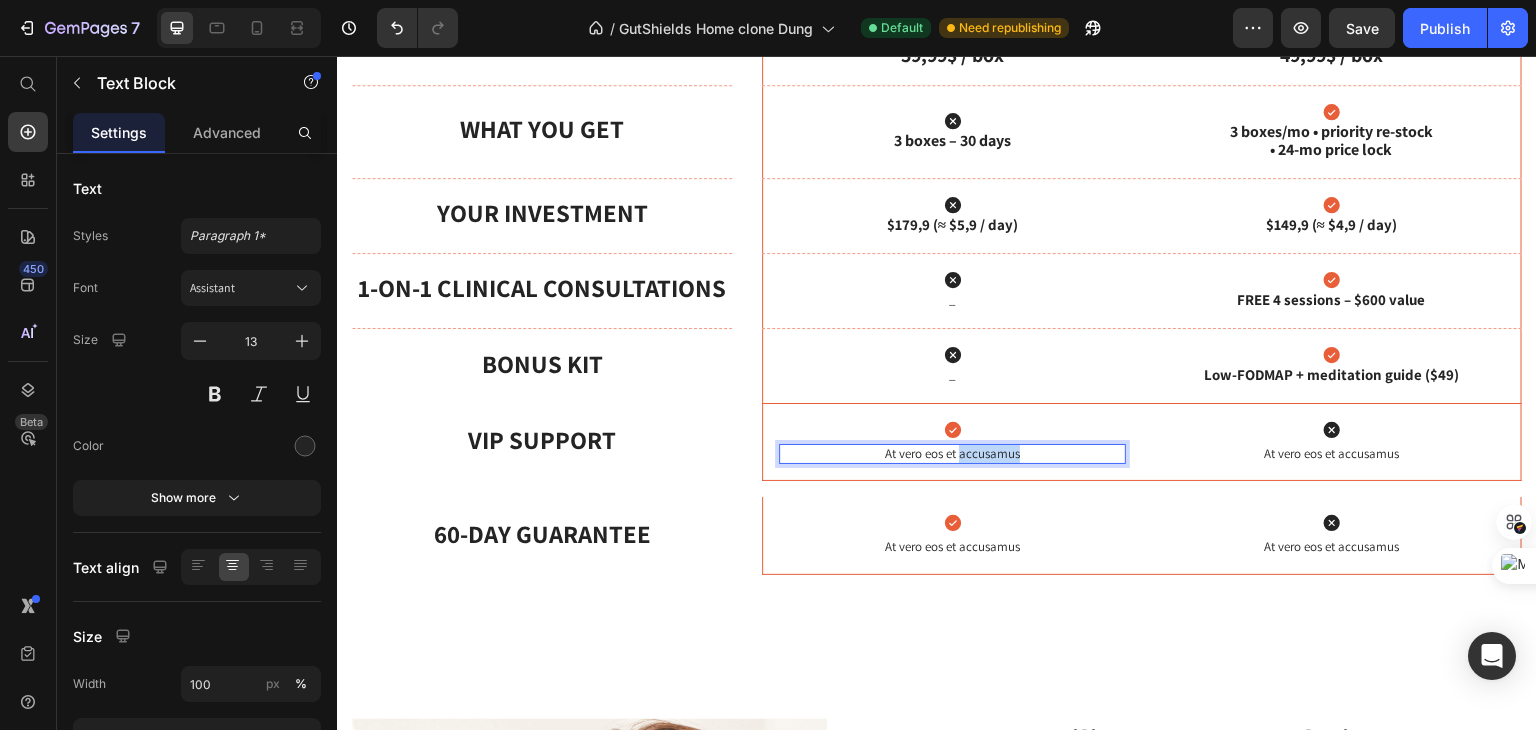 click on "At vero eos et accusamus" at bounding box center (952, 454) 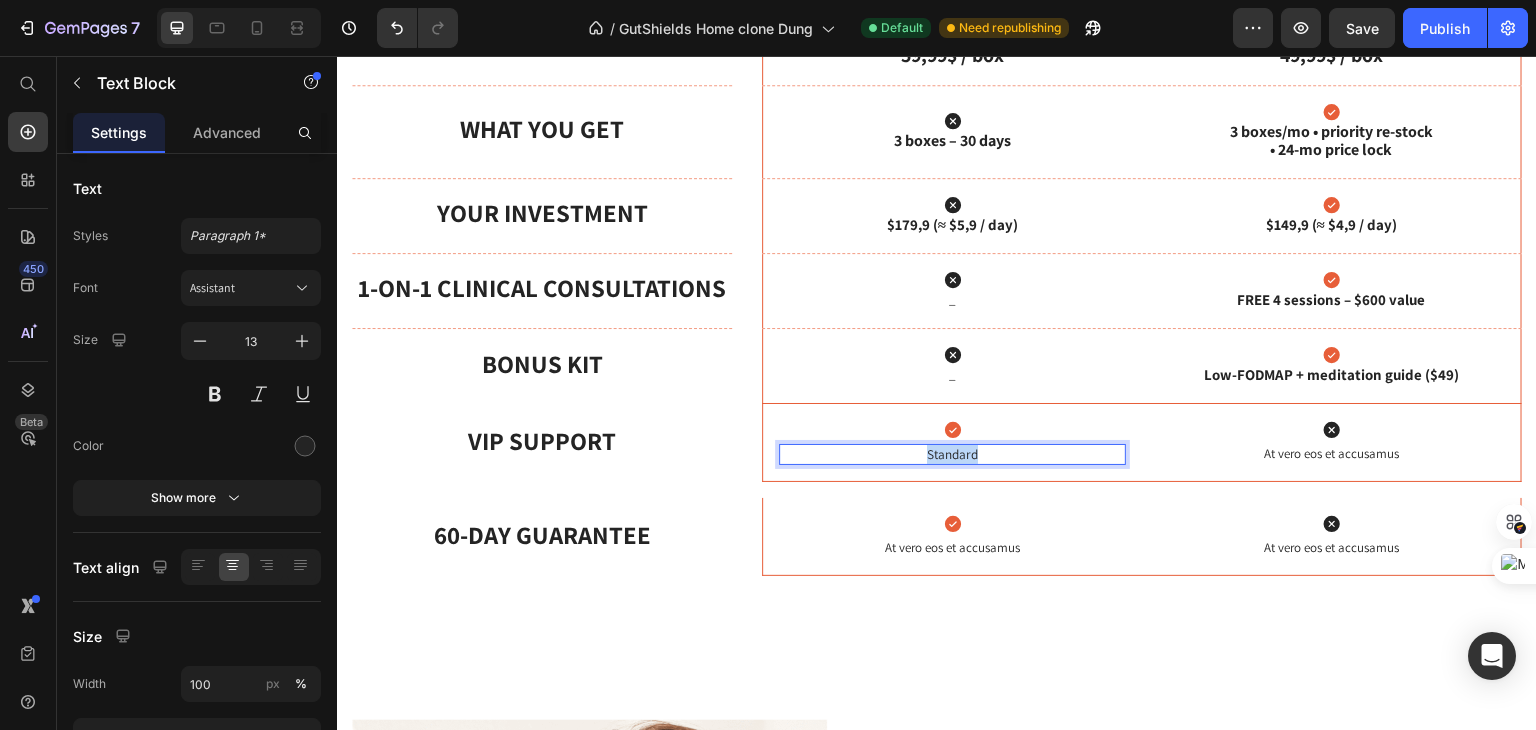 drag, startPoint x: 985, startPoint y: 412, endPoint x: 883, endPoint y: 421, distance: 102.396286 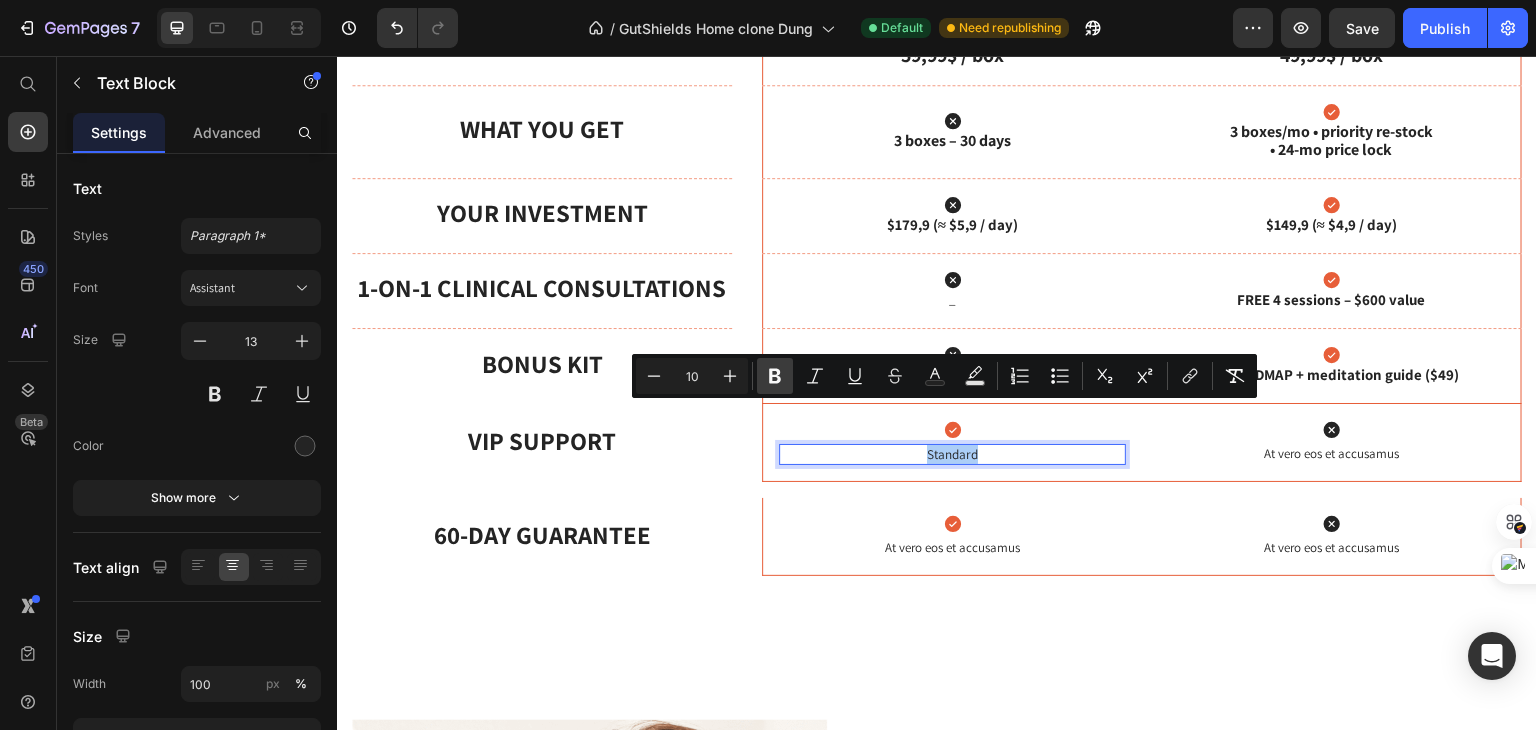 click 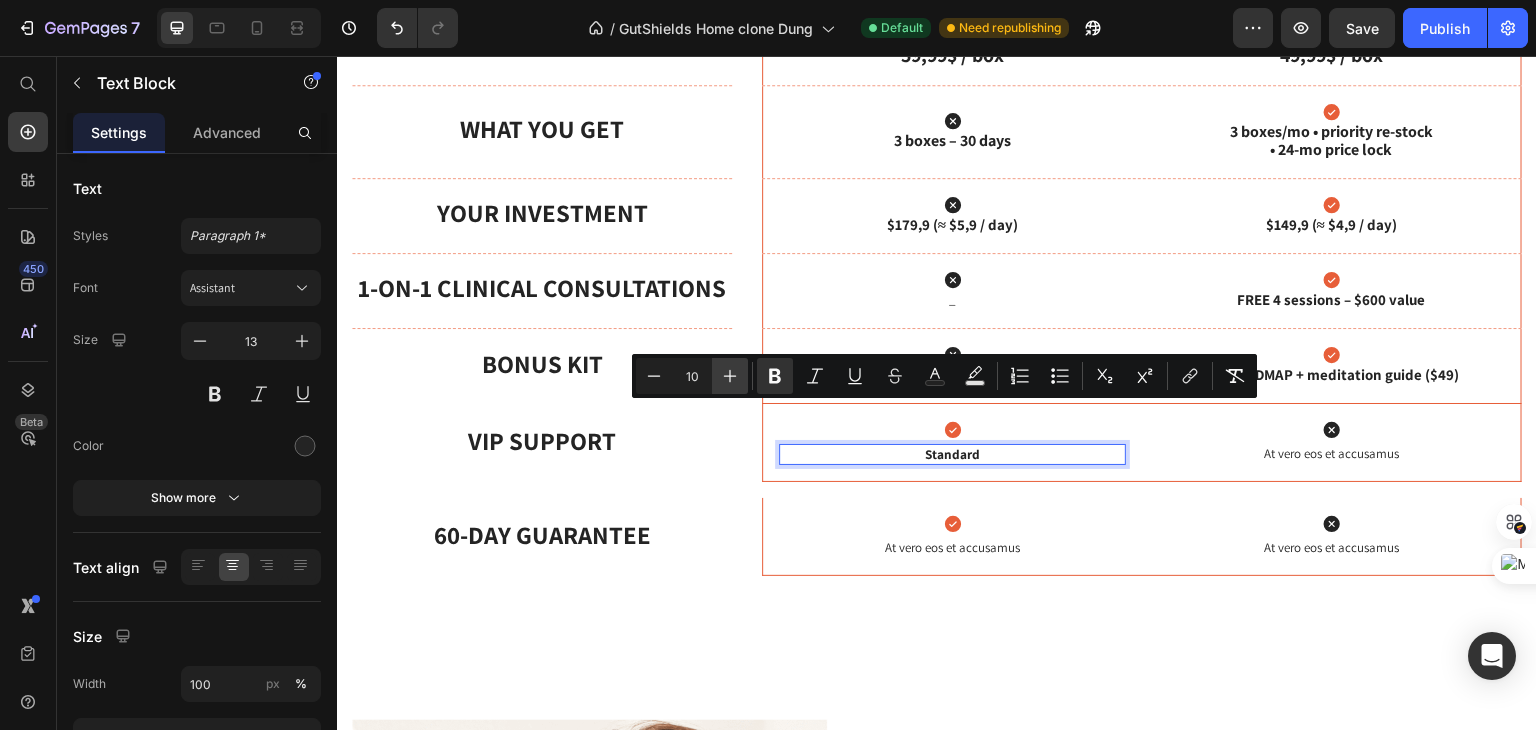 click 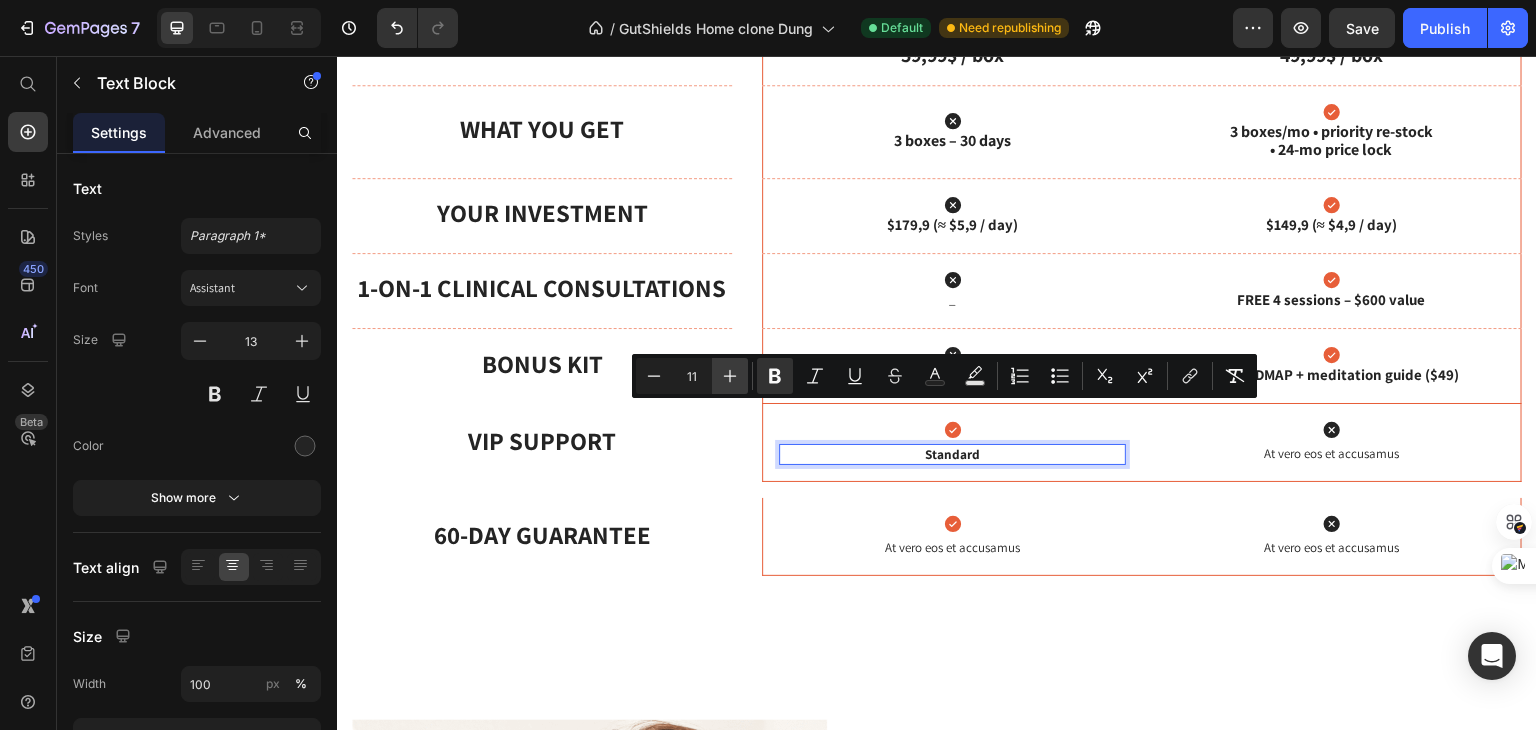 click 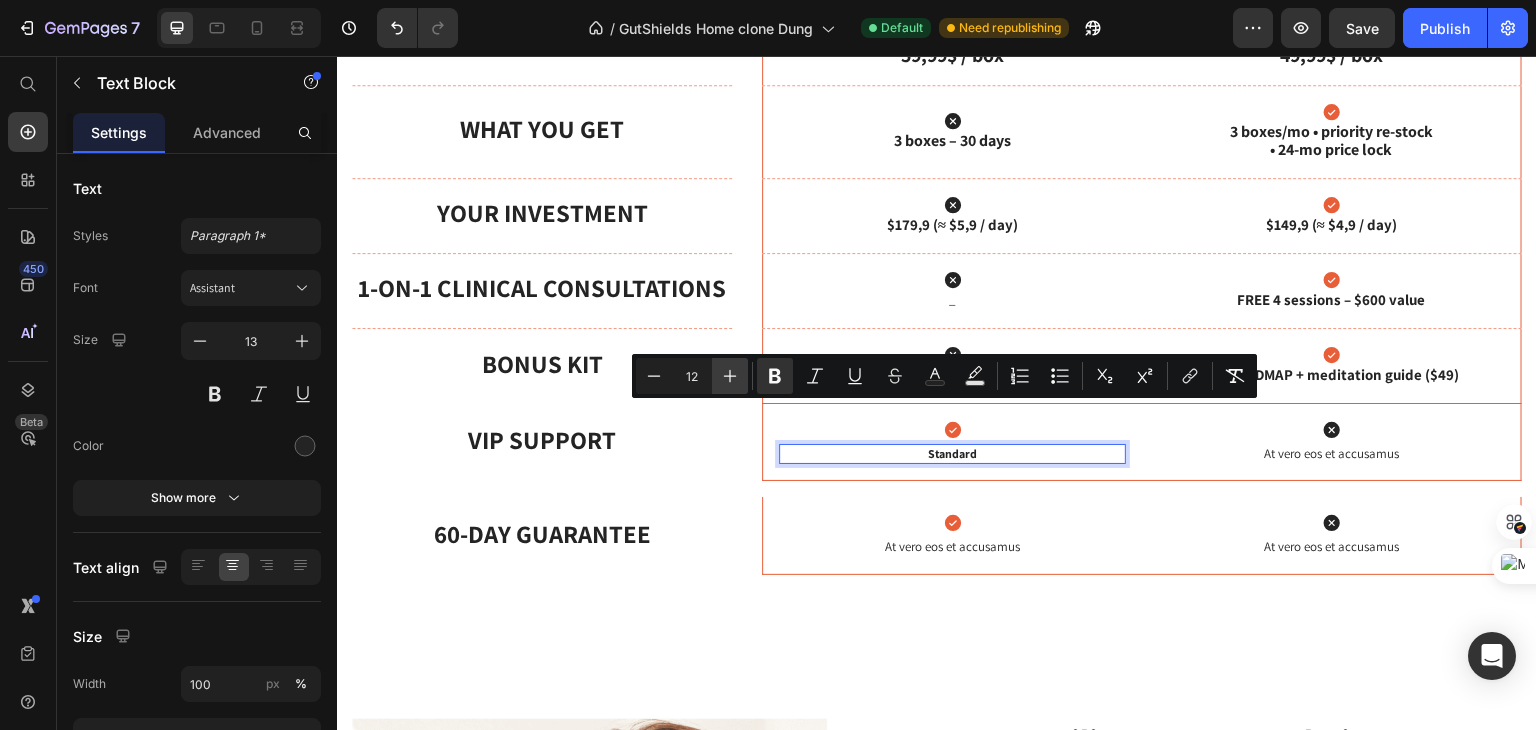 click 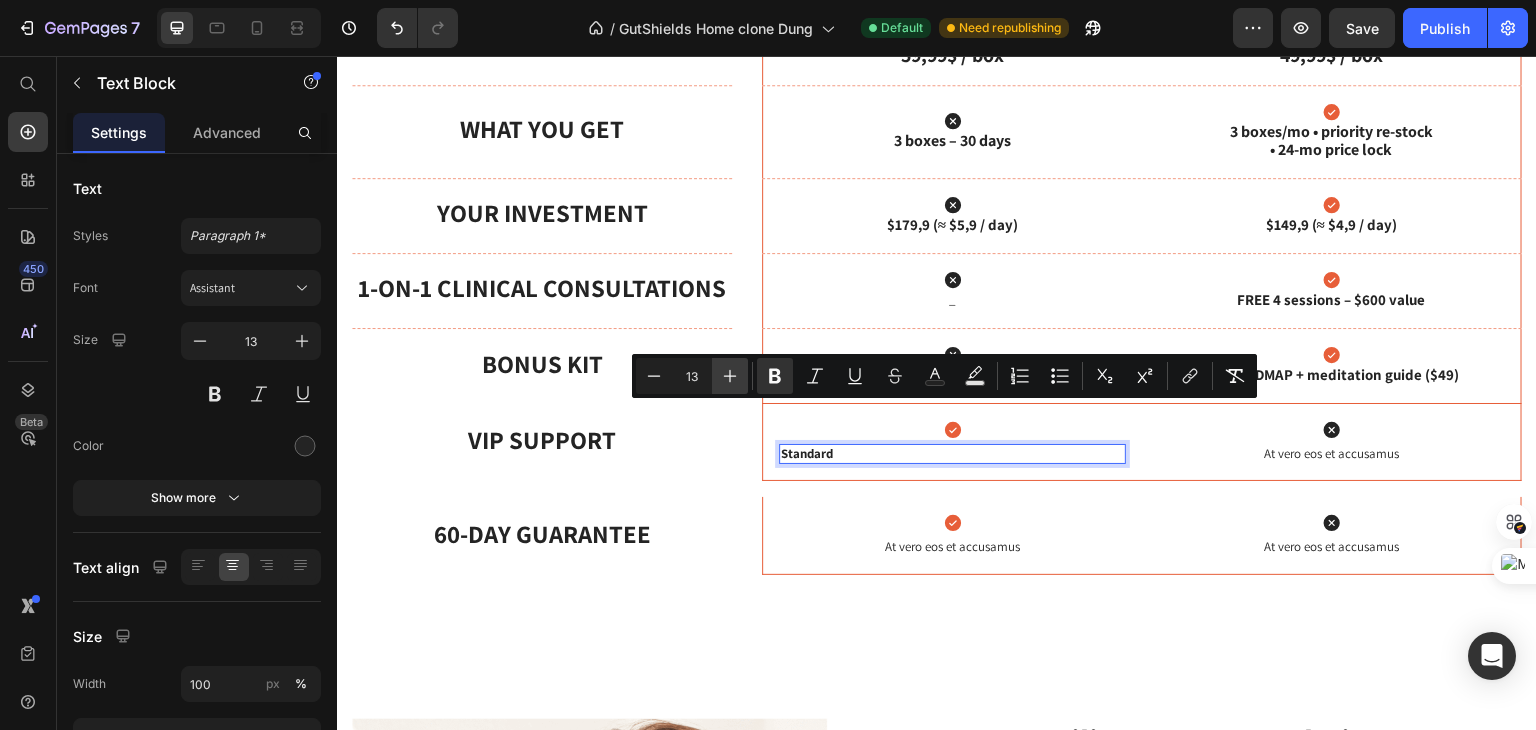 click 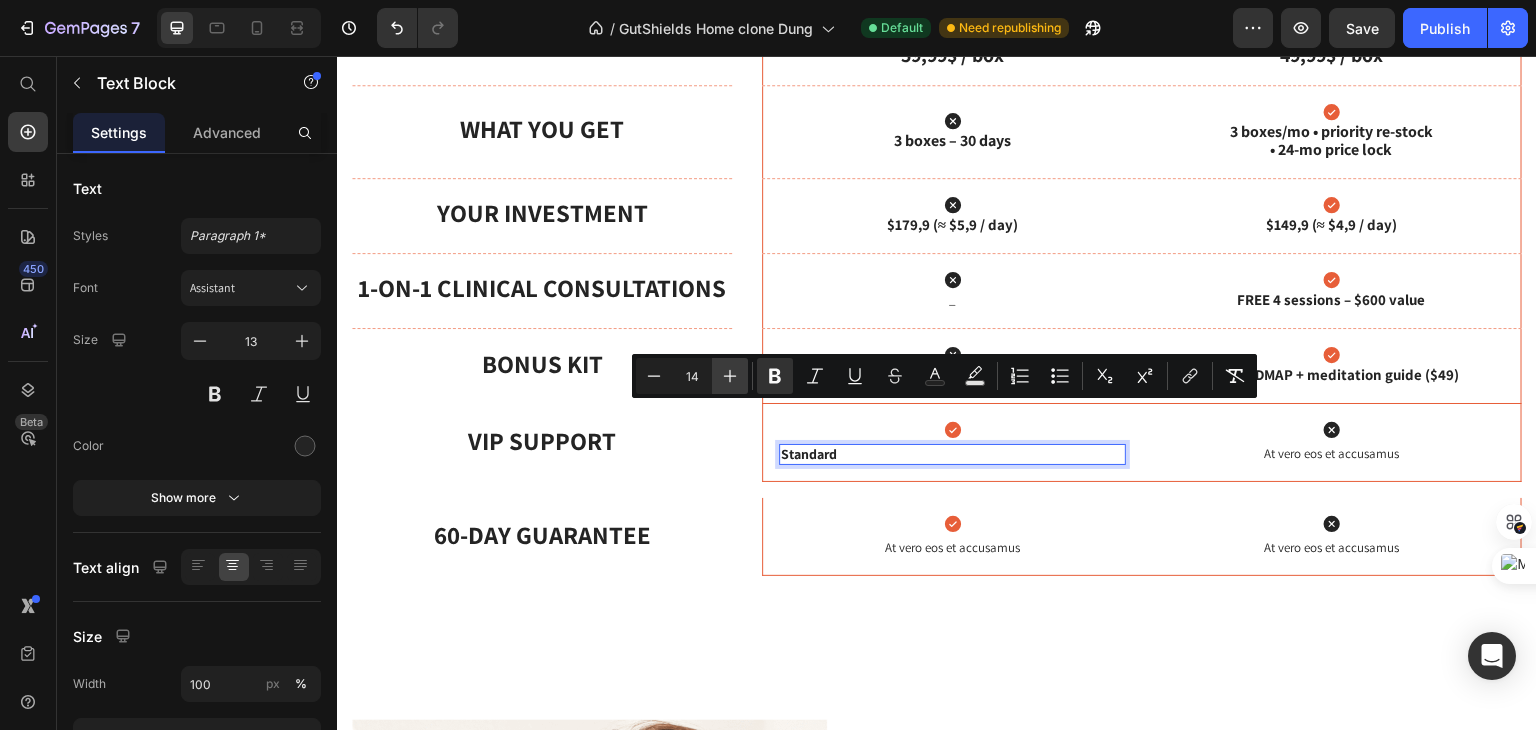 click 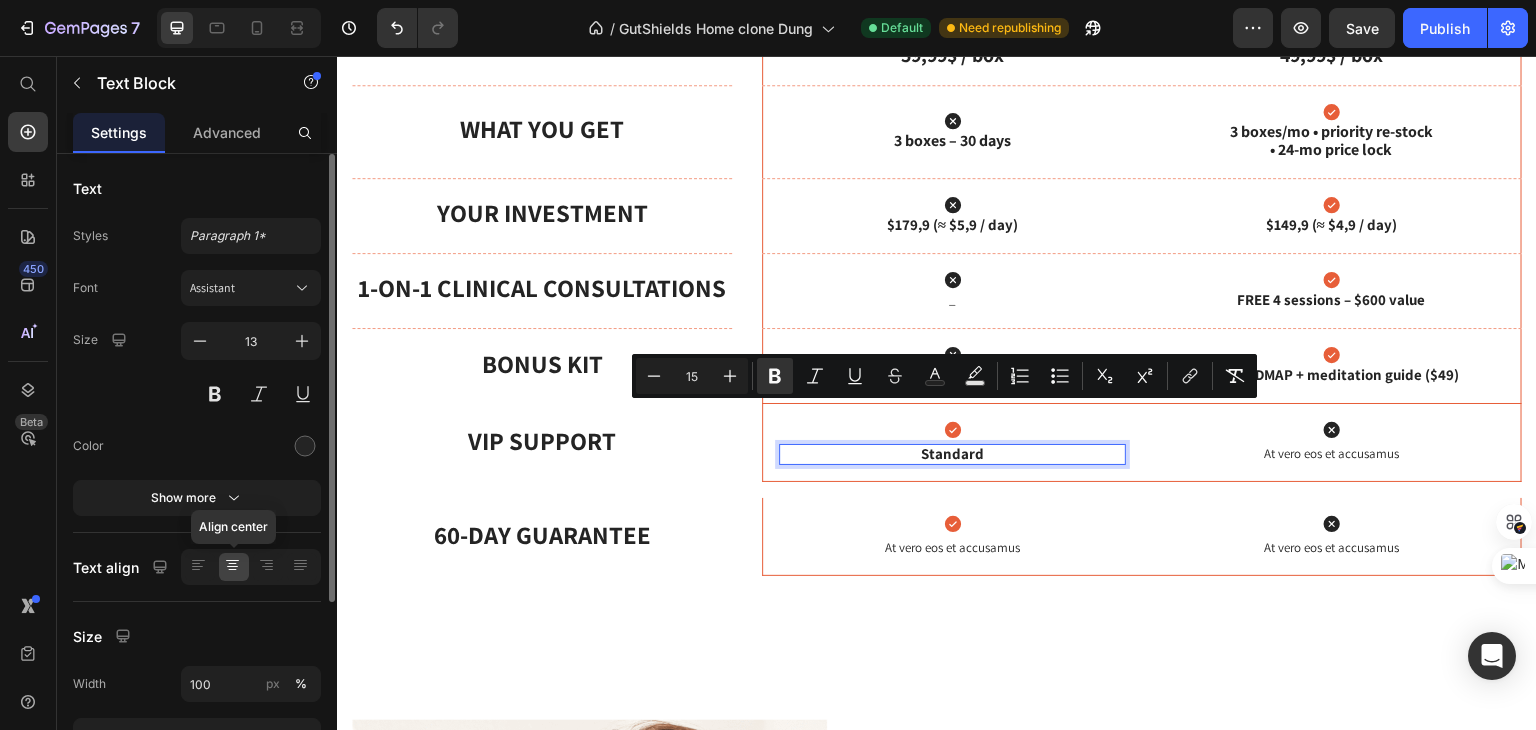 click 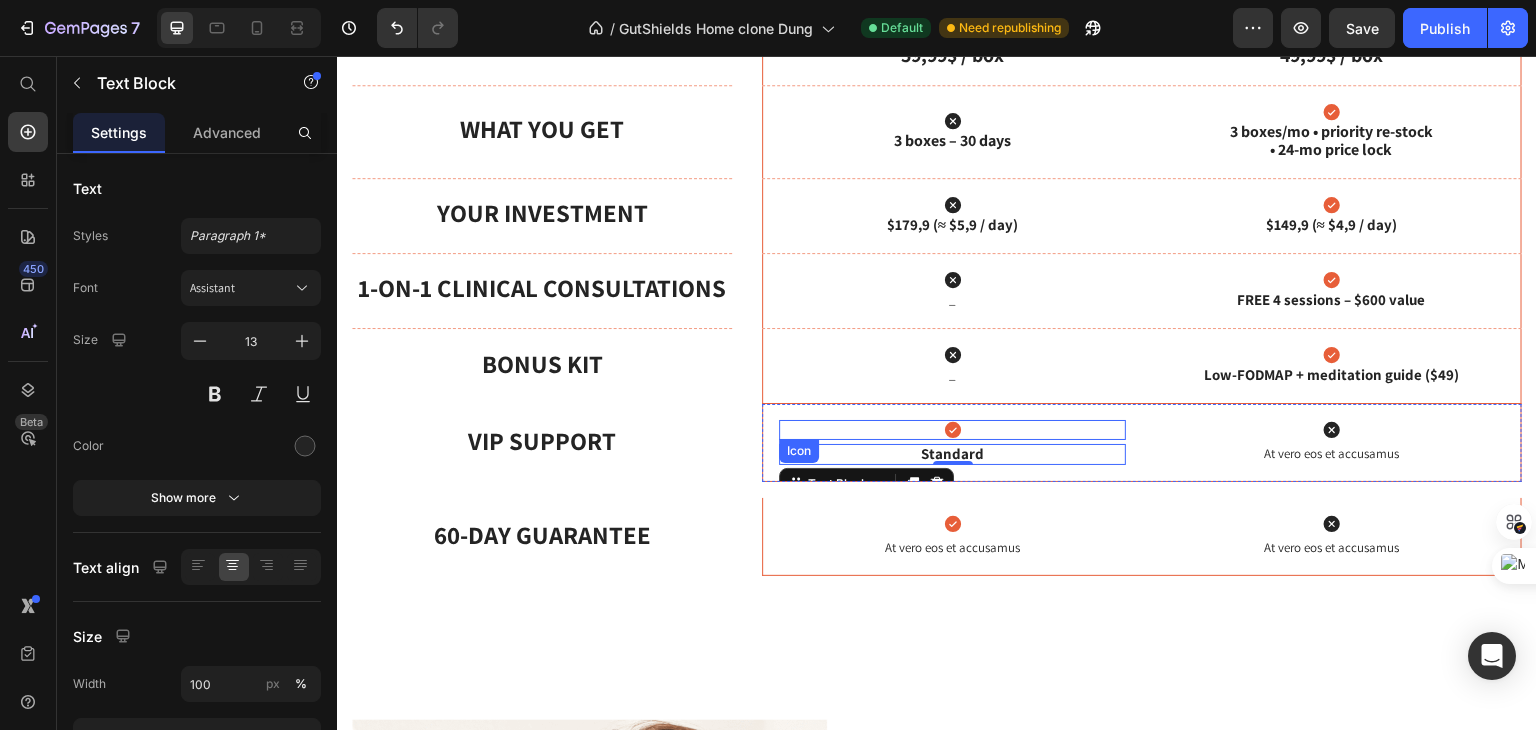 click on "Icon Standard Text Block   0
Icon At vero eos et accusamus Text Block" at bounding box center (1142, 443) 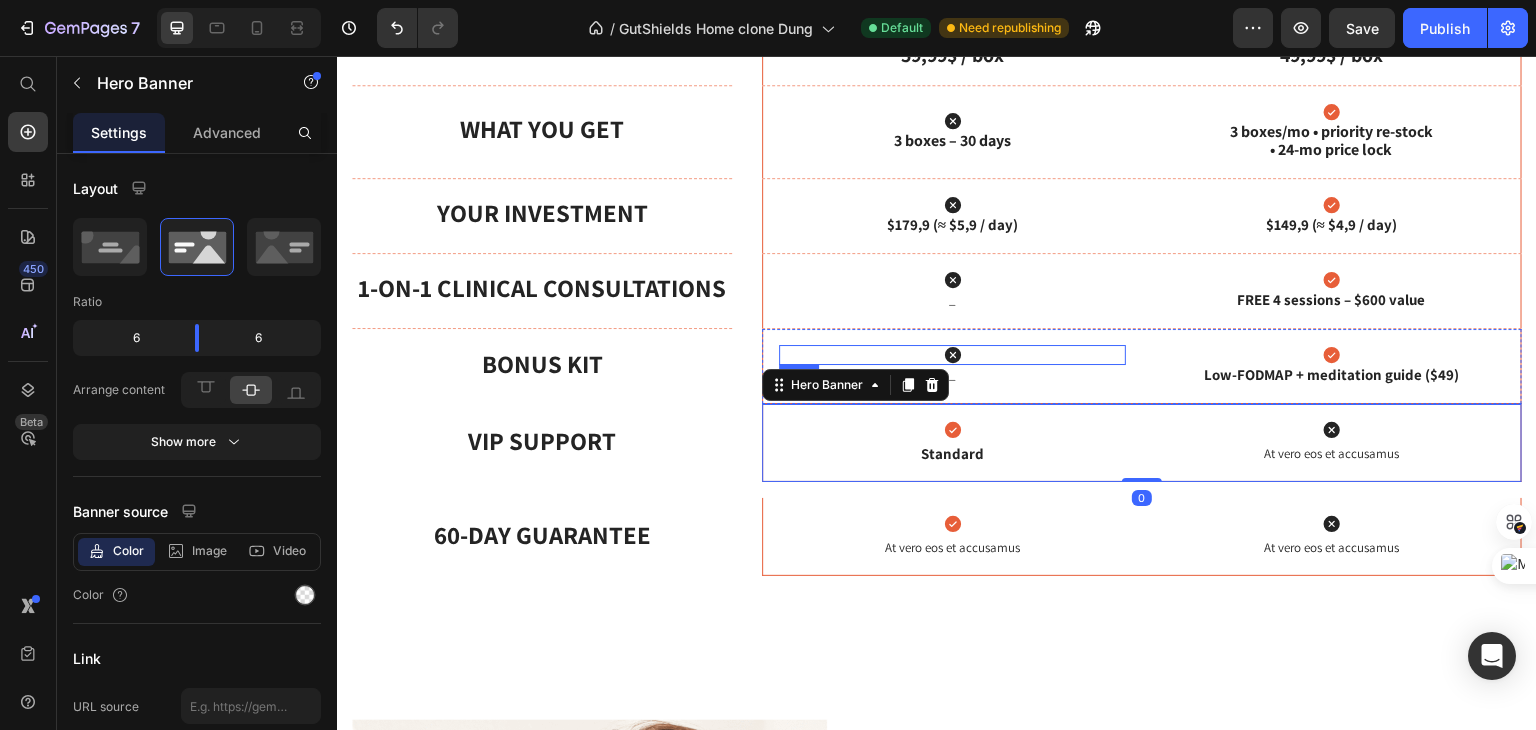 click on "Icon" at bounding box center (952, 355) 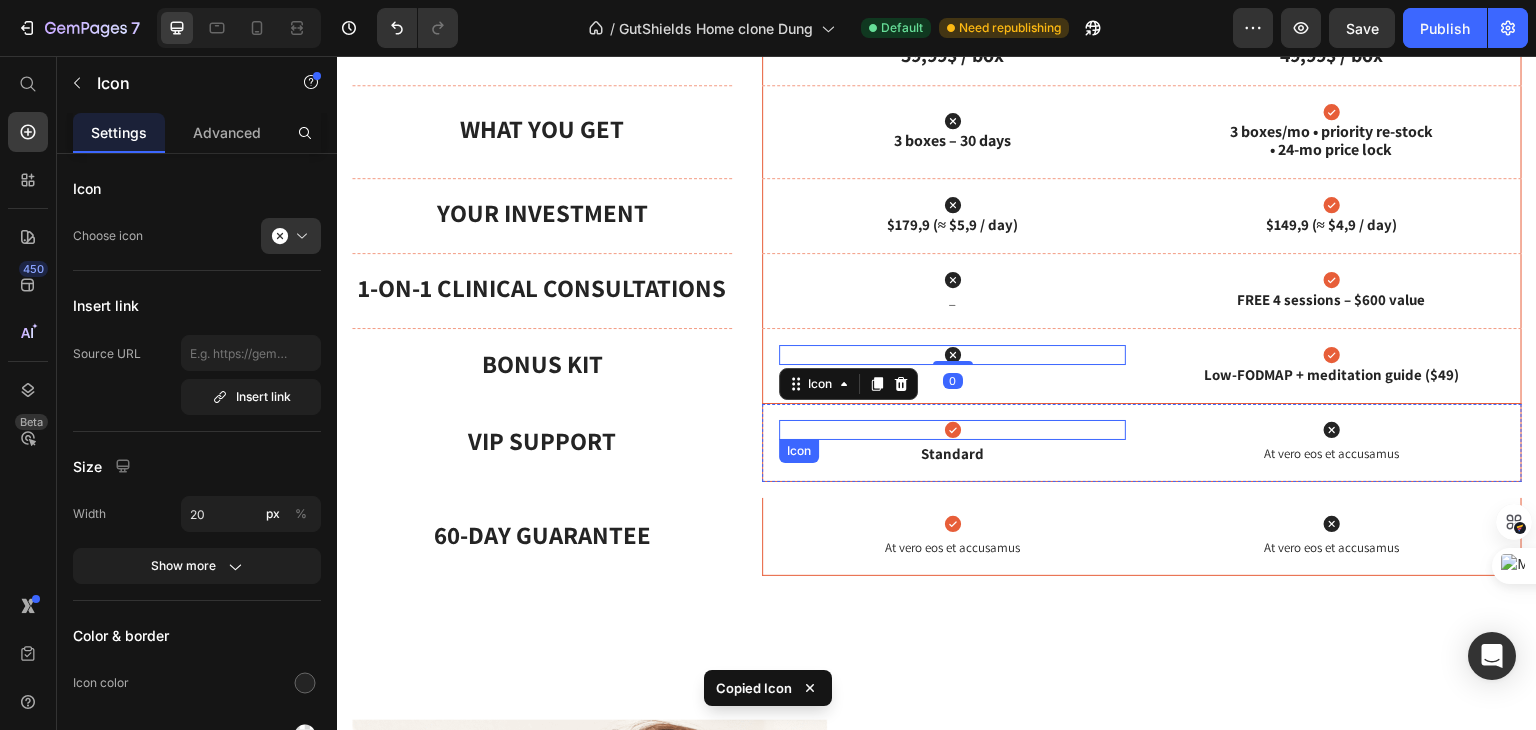 click on "Icon" at bounding box center [952, 430] 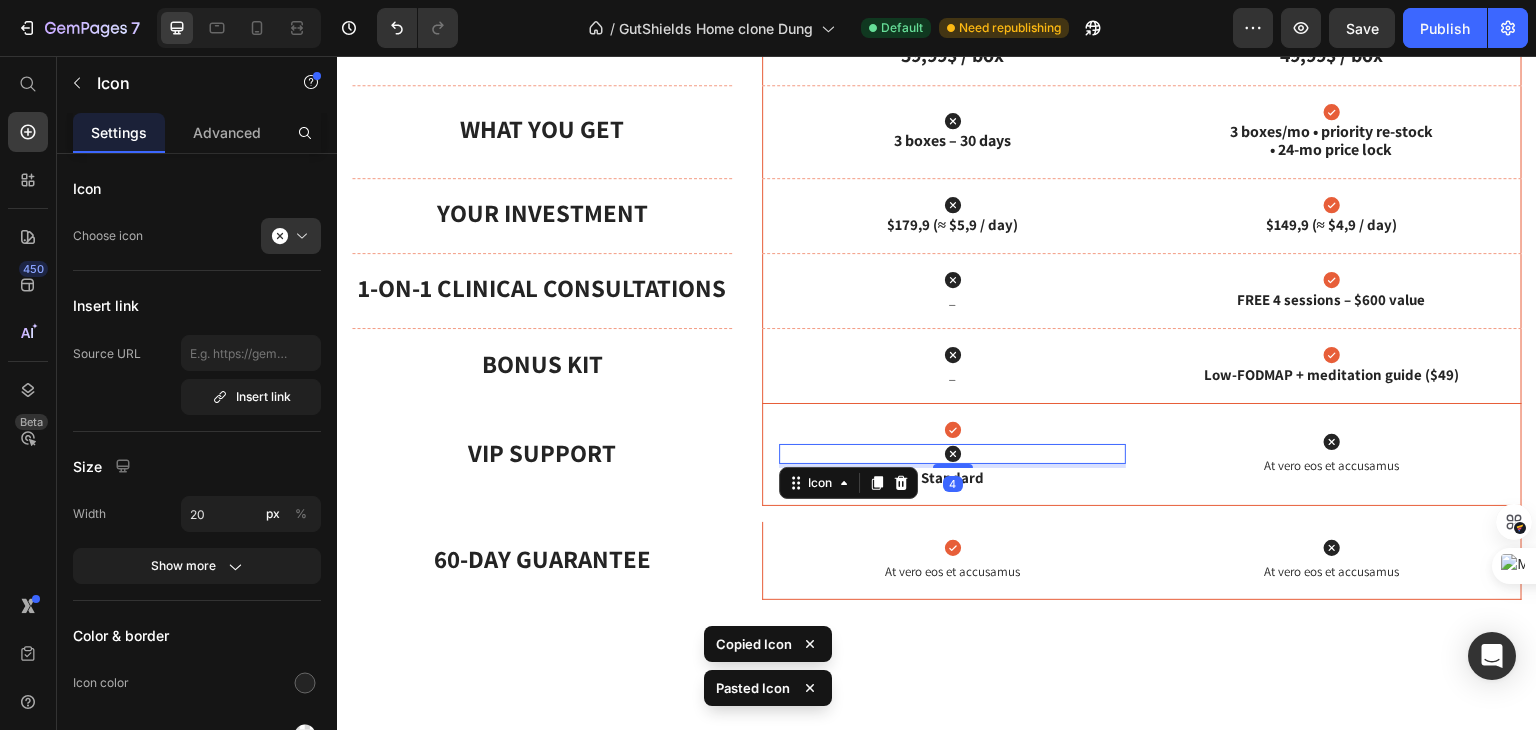 click on "Icon" at bounding box center [952, 430] 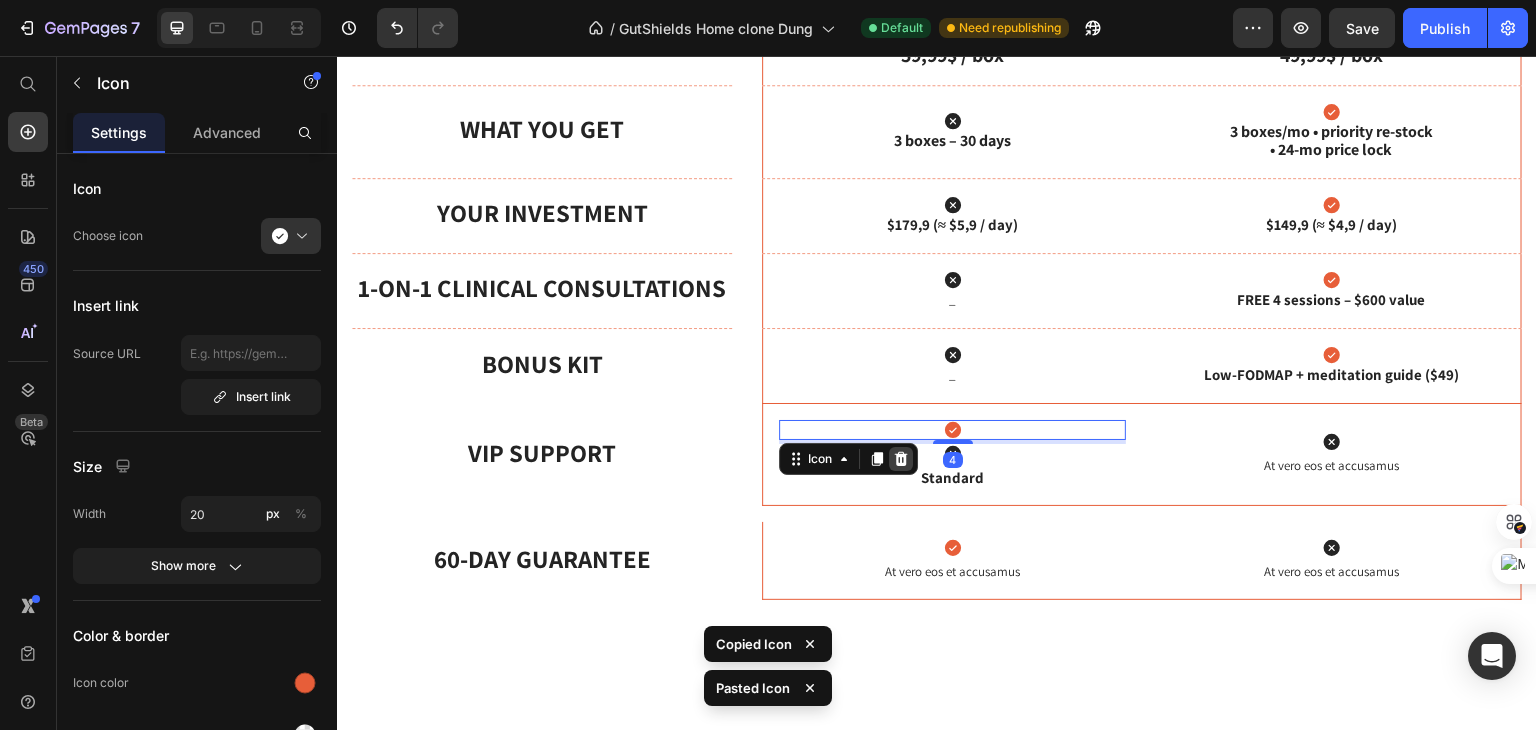 click 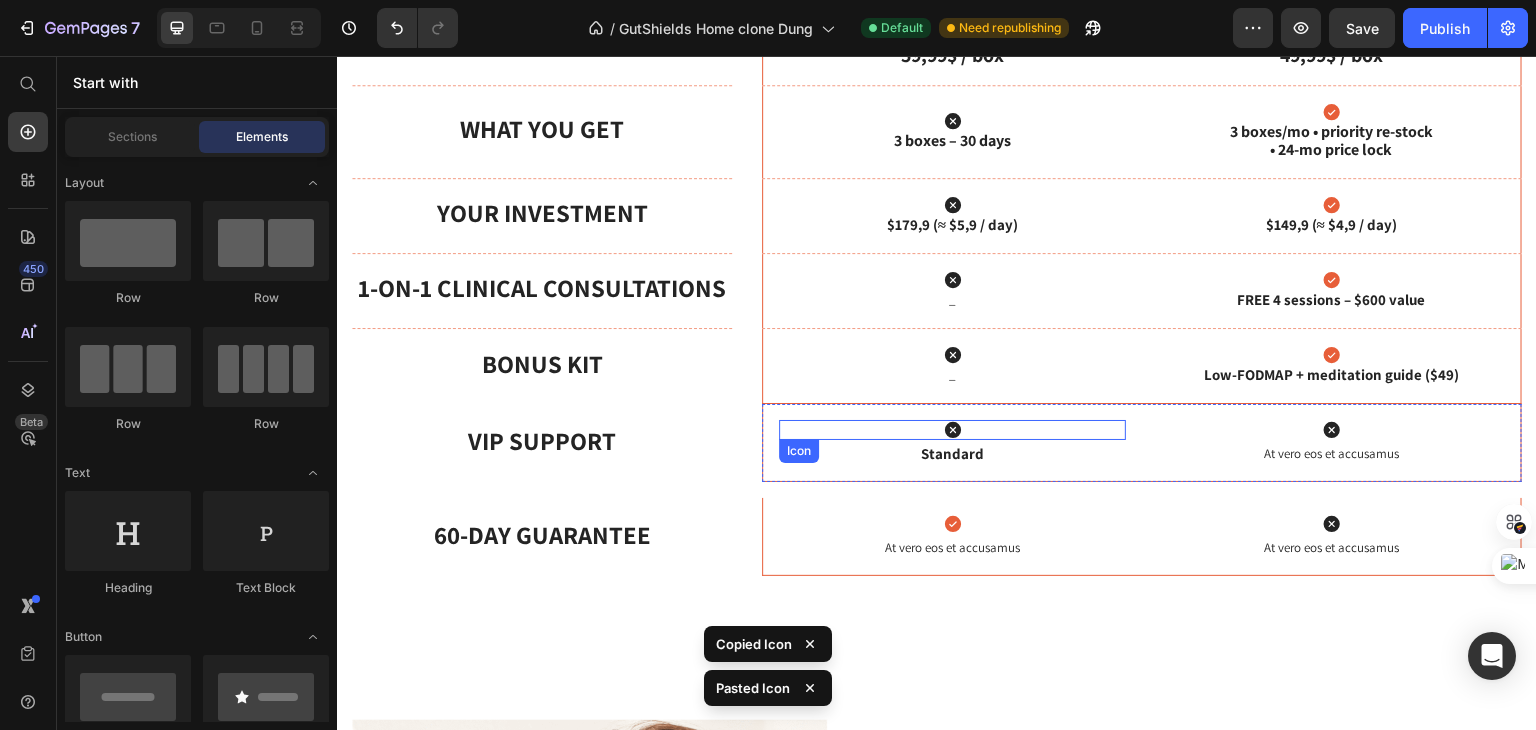 click on "Icon" at bounding box center (952, 430) 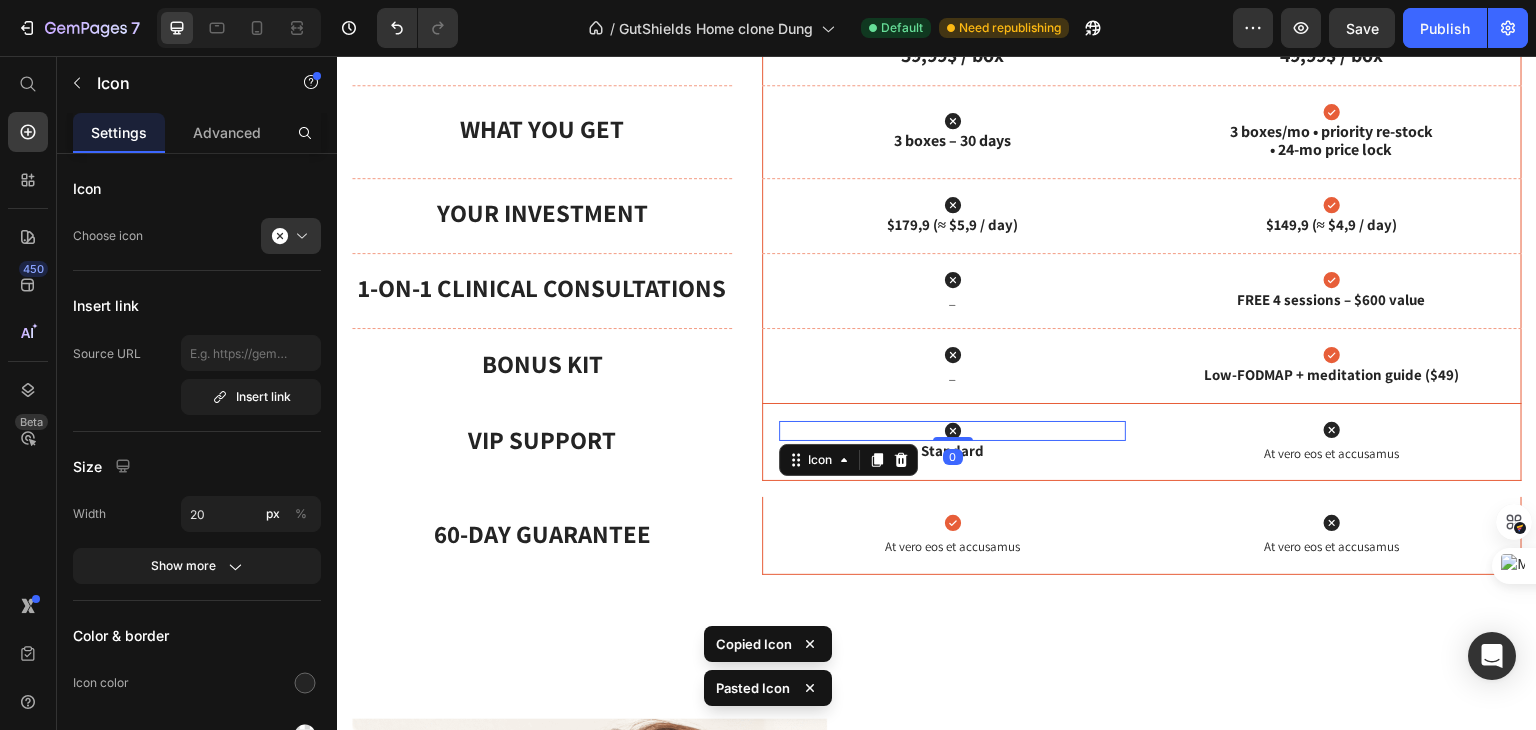 drag, startPoint x: 953, startPoint y: 402, endPoint x: 962, endPoint y: 380, distance: 23.769728 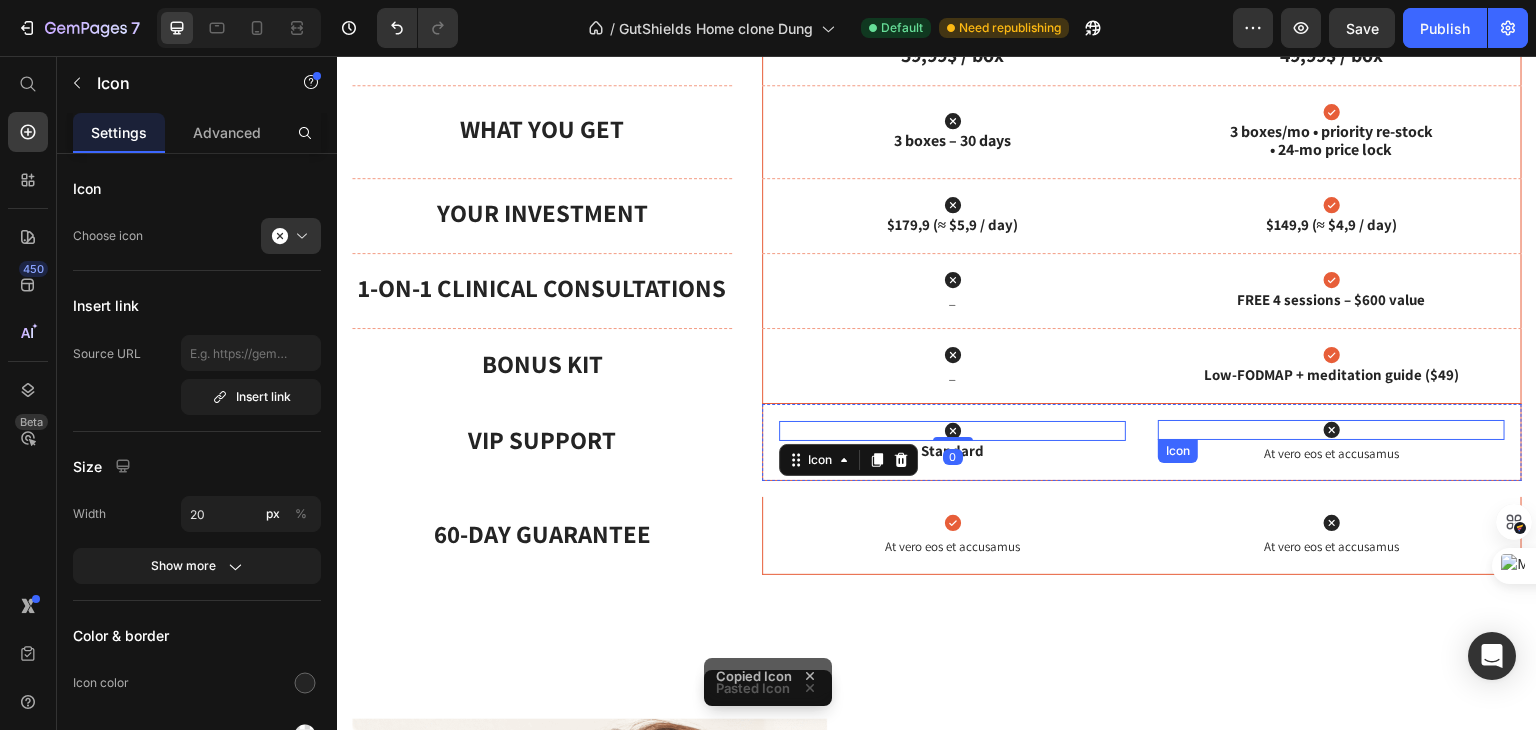 click 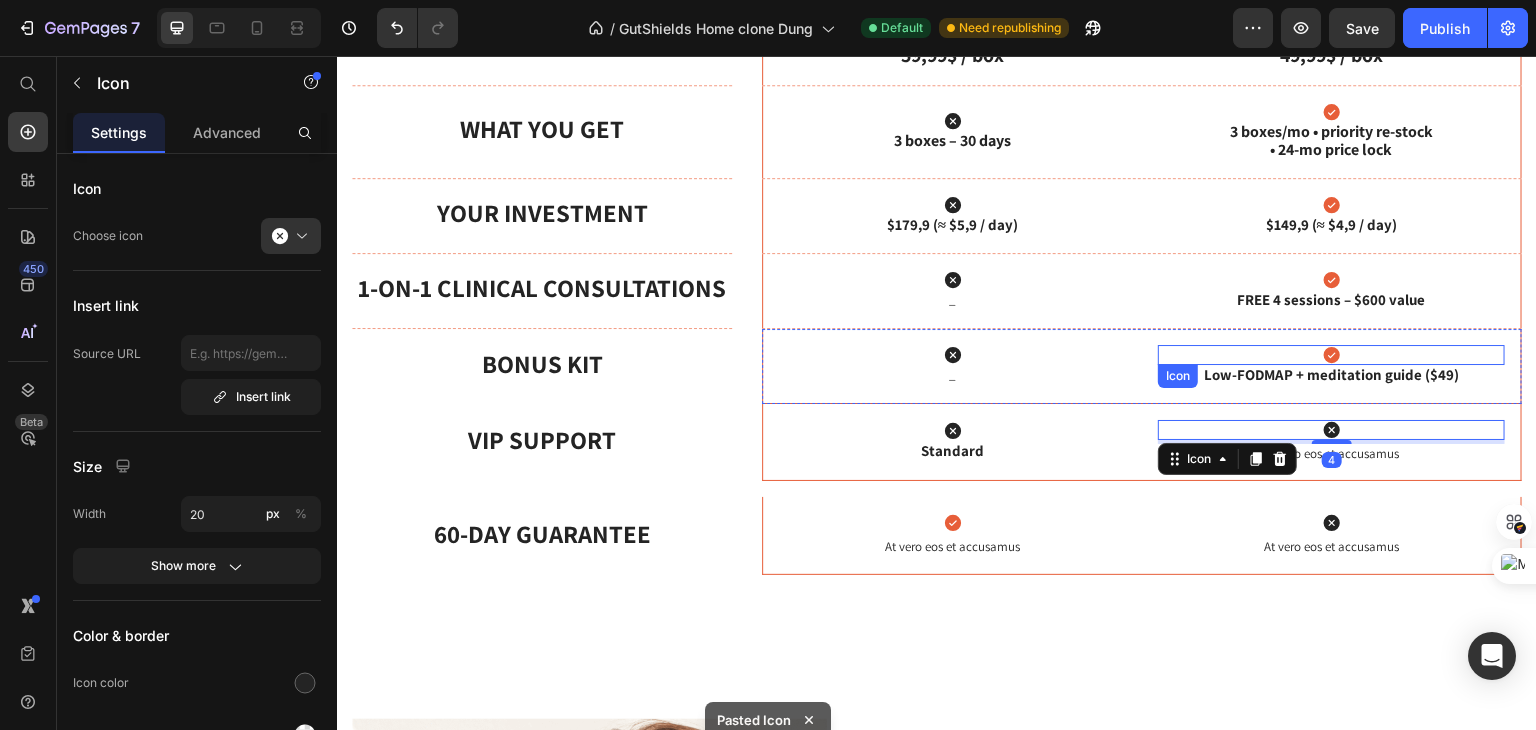 click on "Icon" at bounding box center [1331, 355] 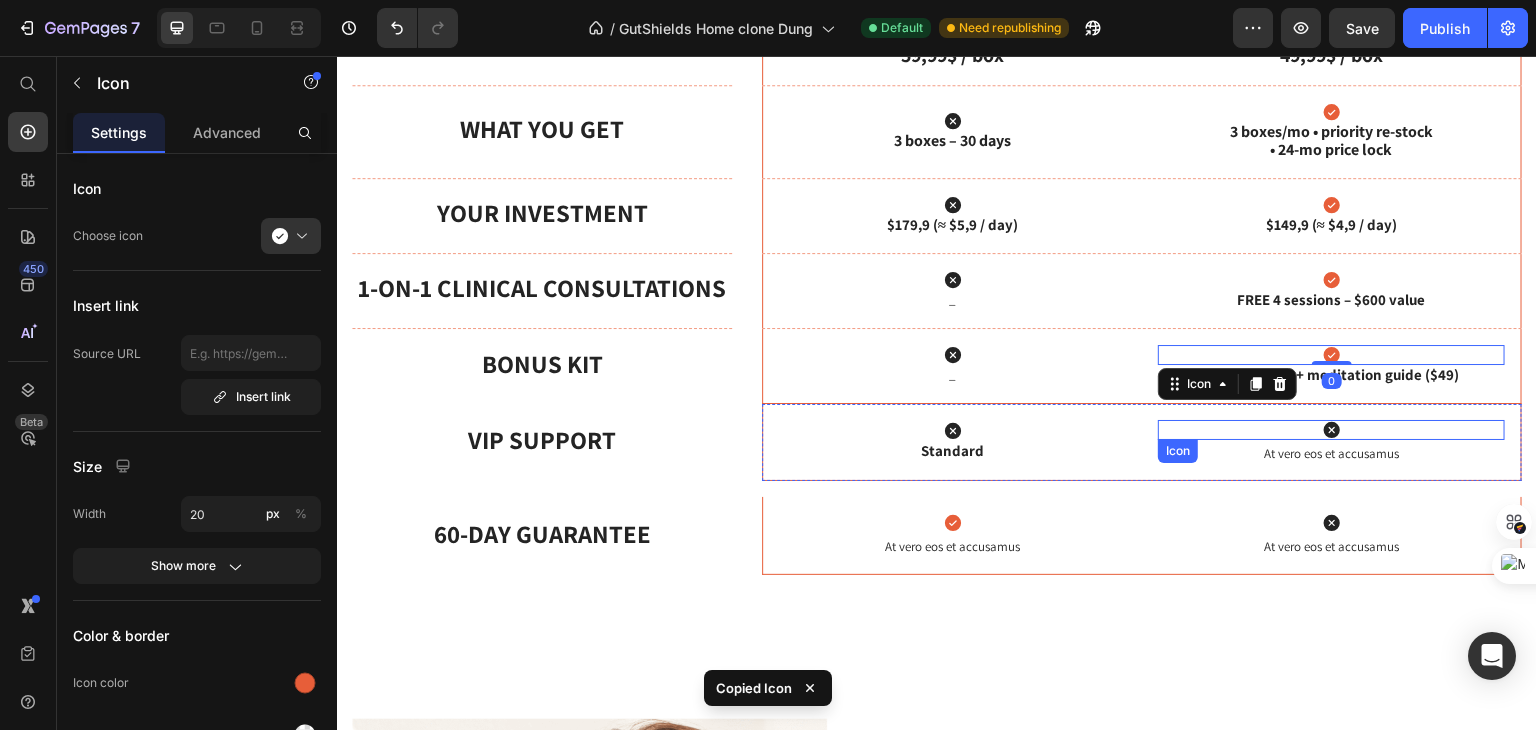 click on "Icon" at bounding box center [1331, 430] 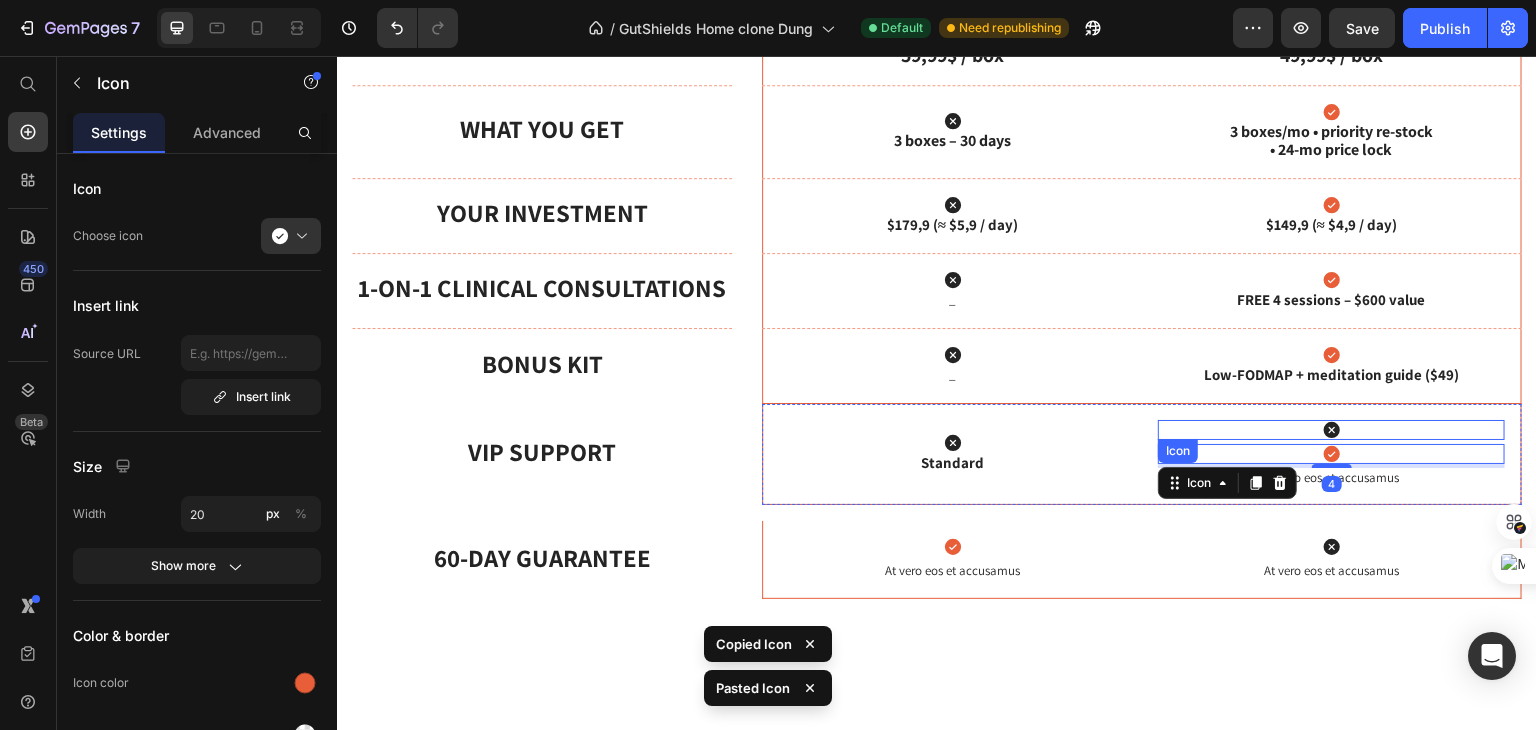 click on "Icon" at bounding box center [1331, 430] 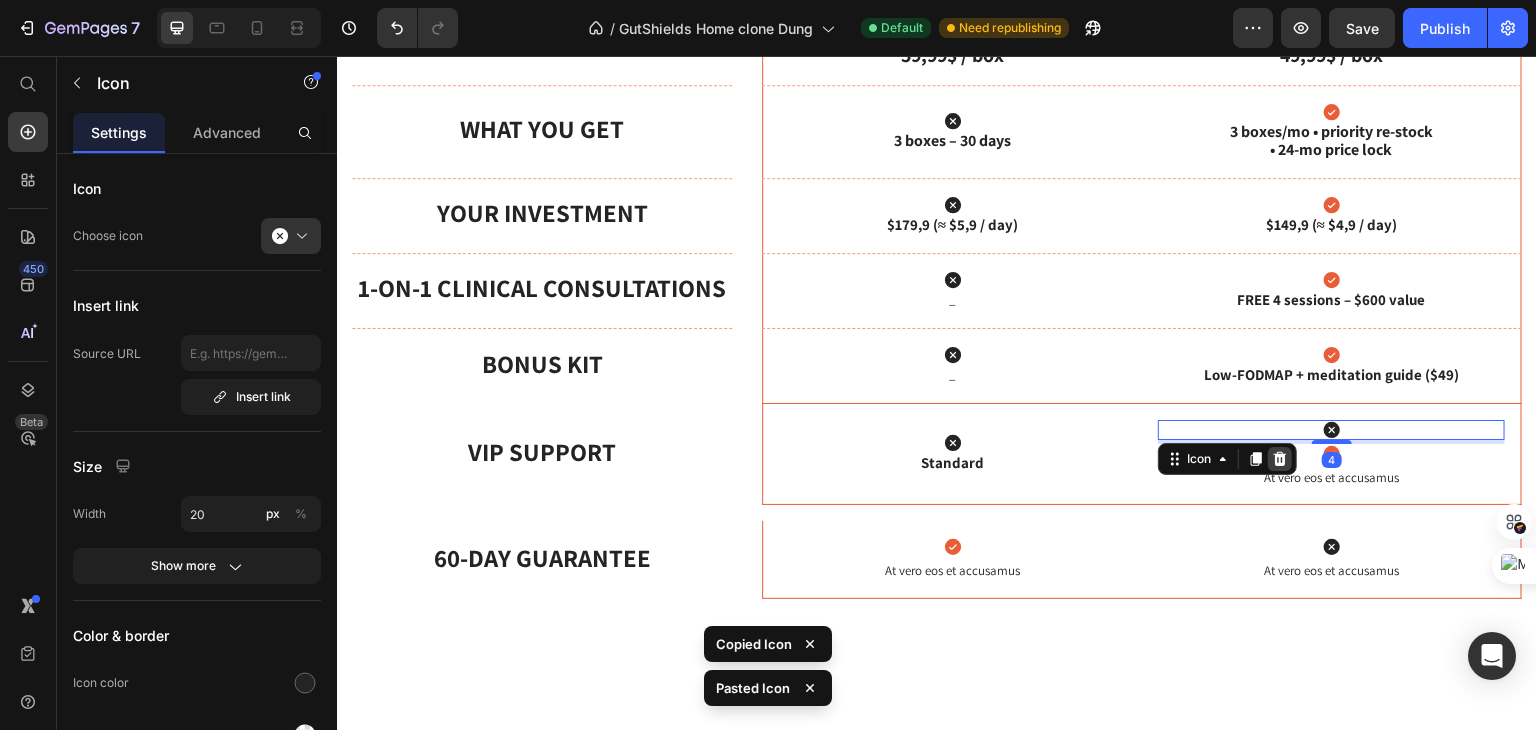 click 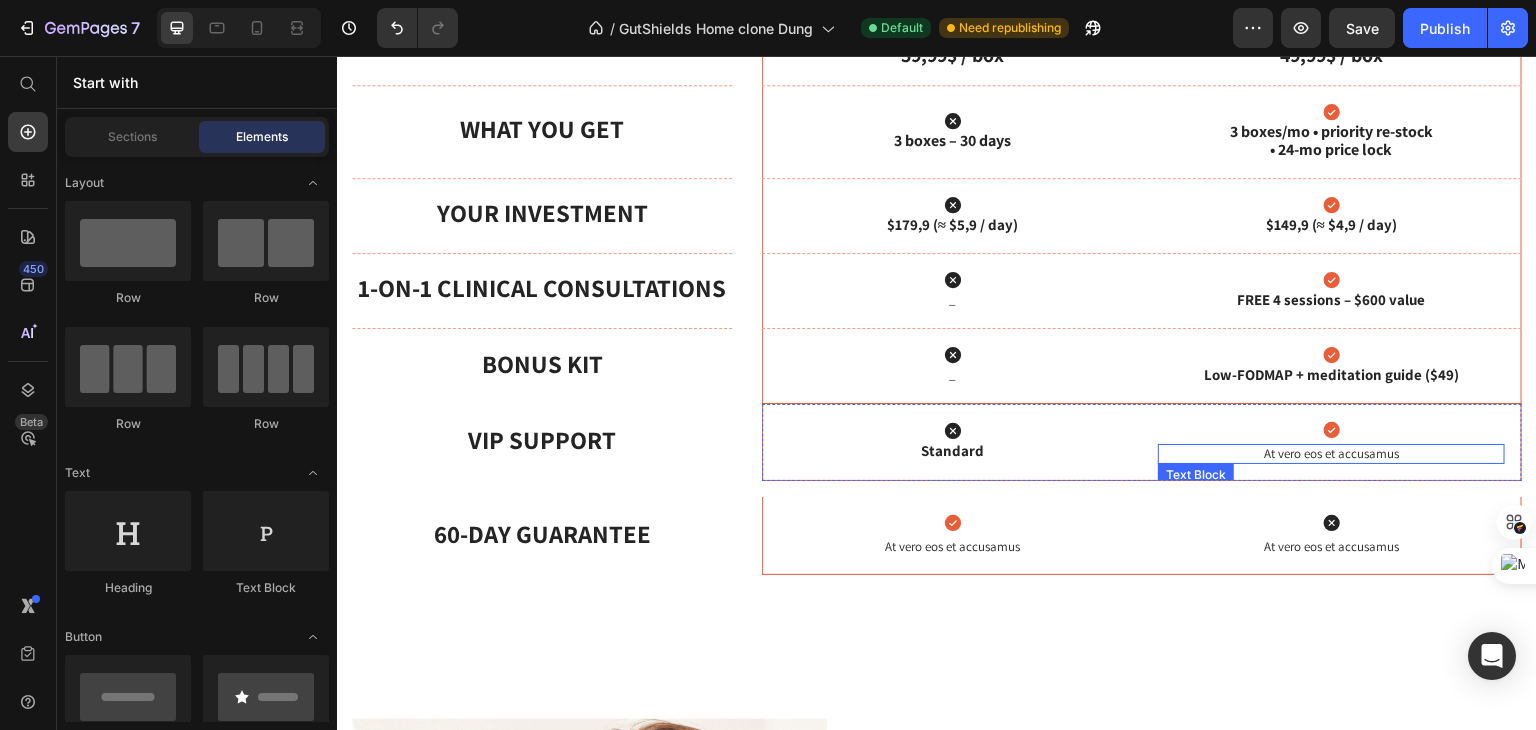 click on "At vero eos et accusamus" at bounding box center [1331, 454] 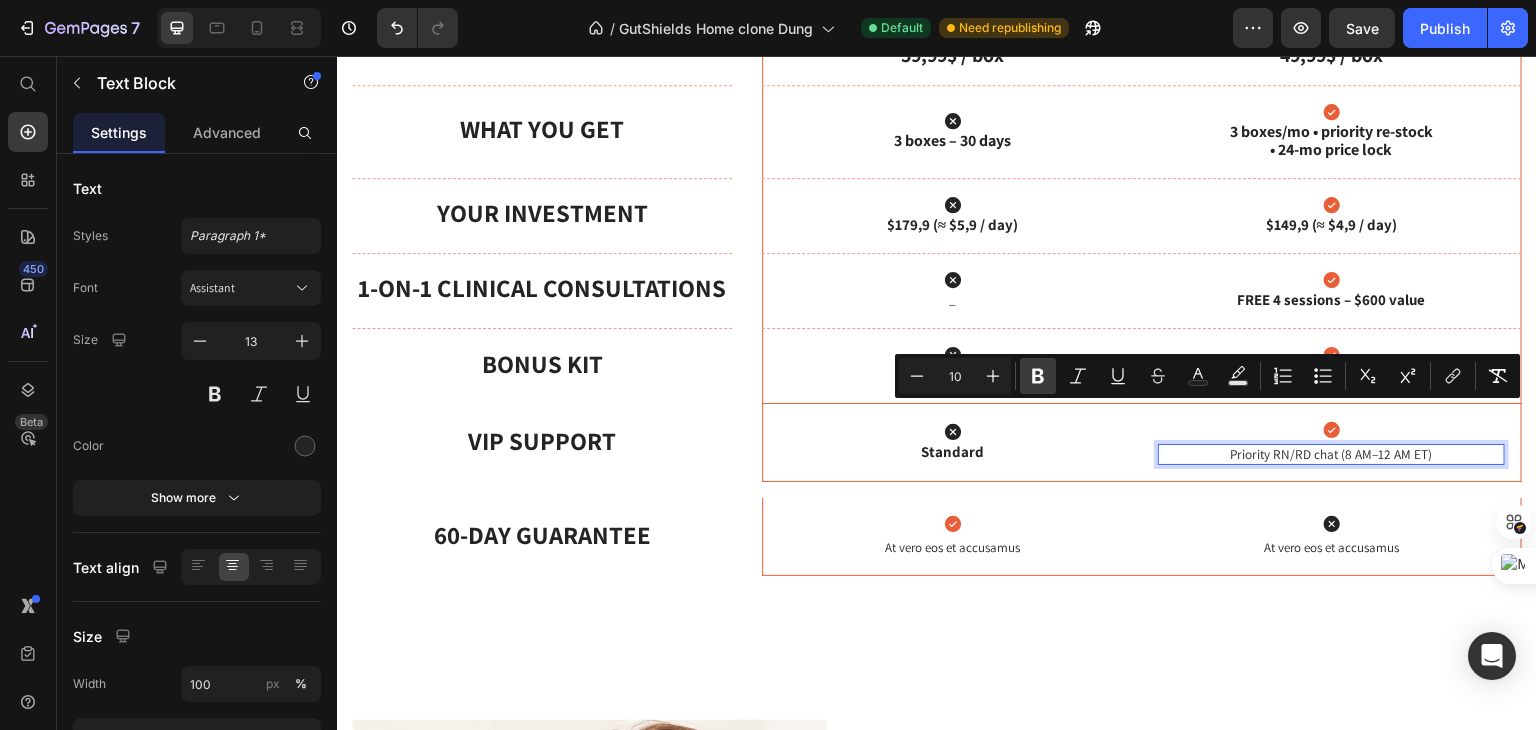 click on "Bold" at bounding box center (1038, 376) 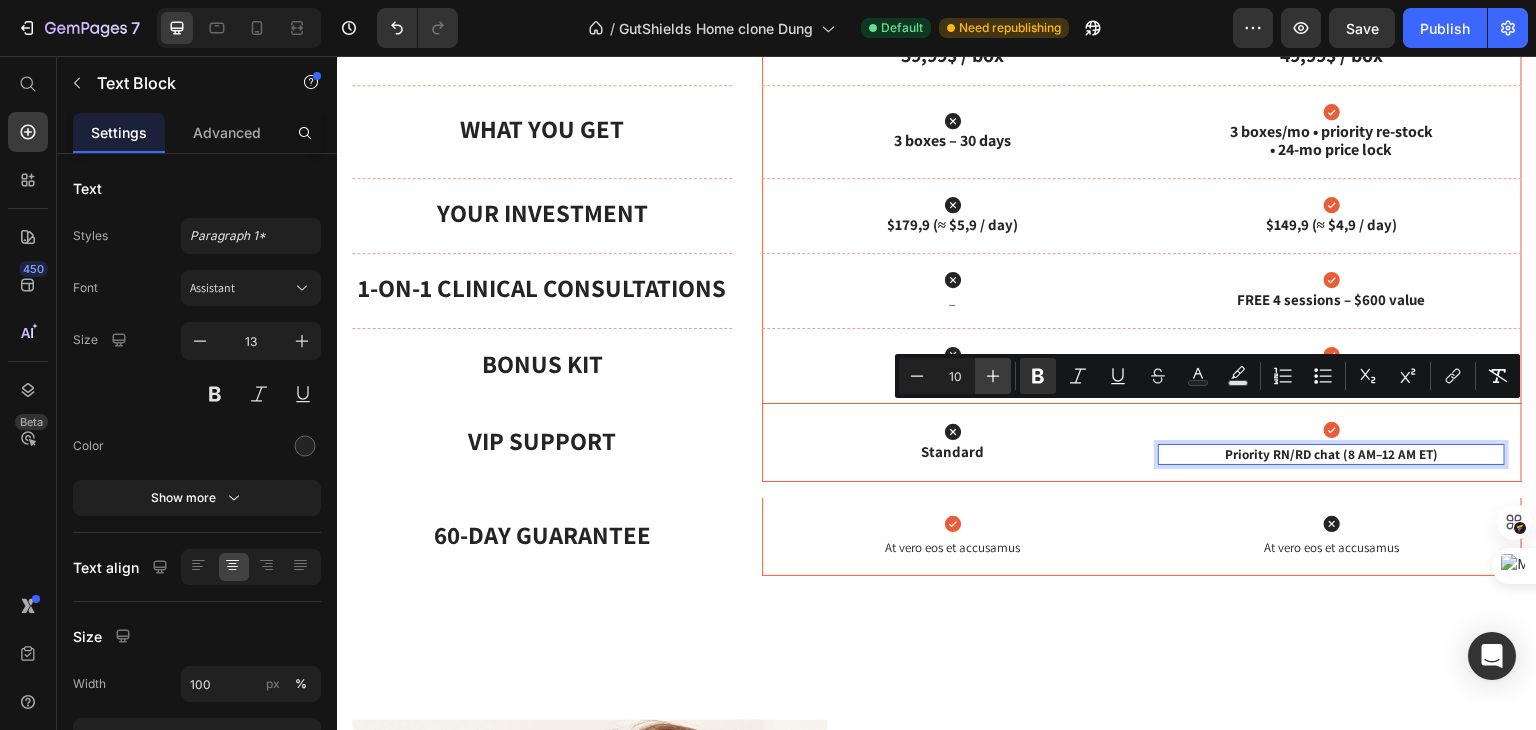 click 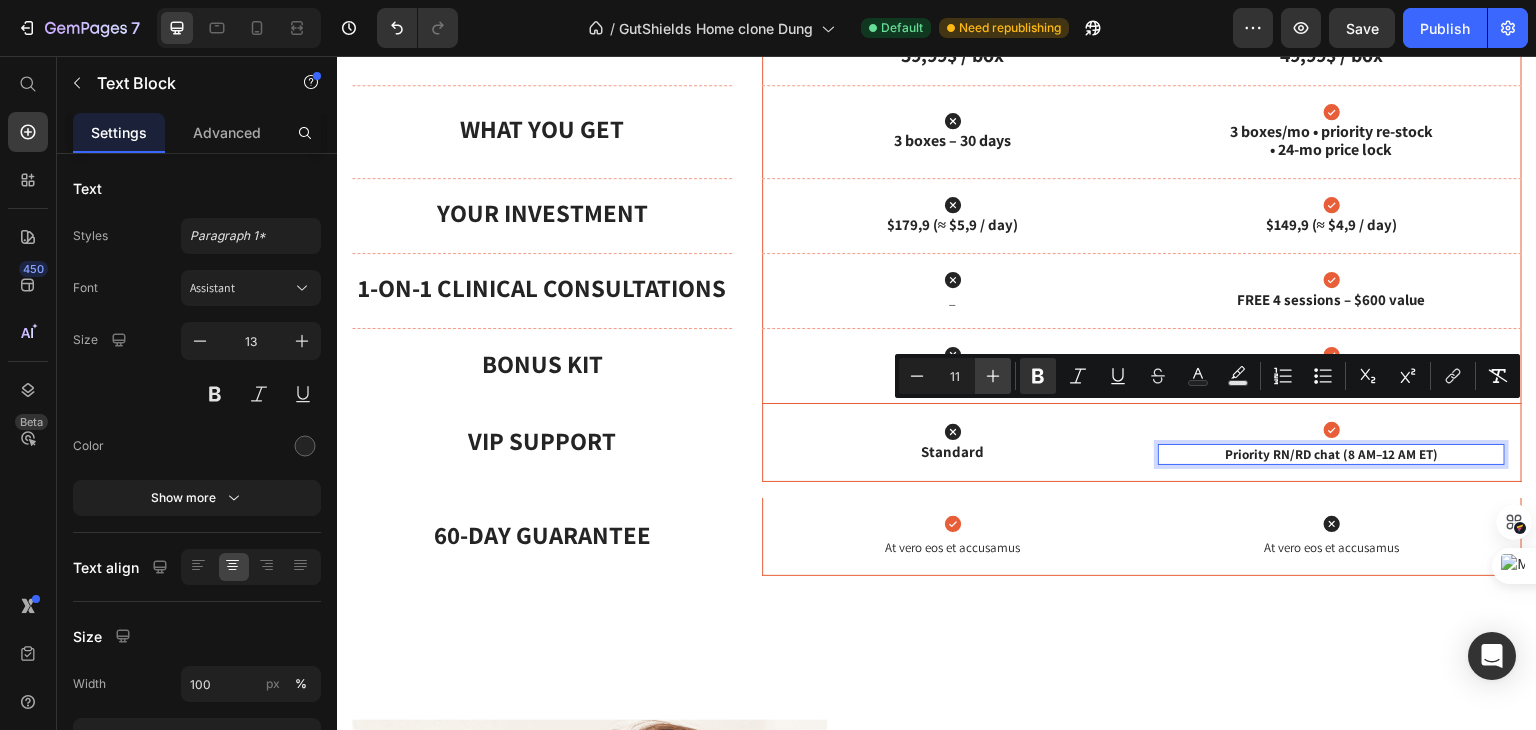 click 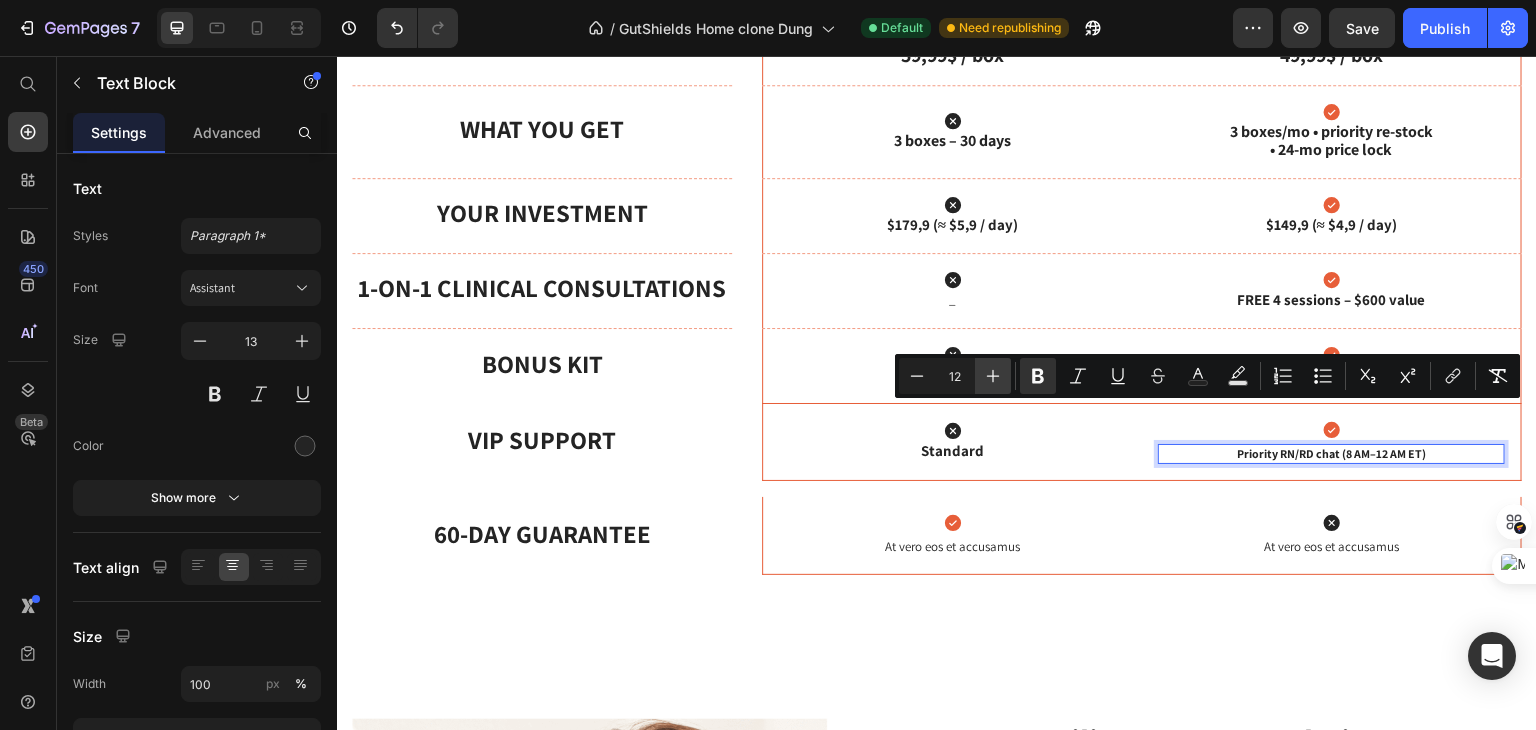 click 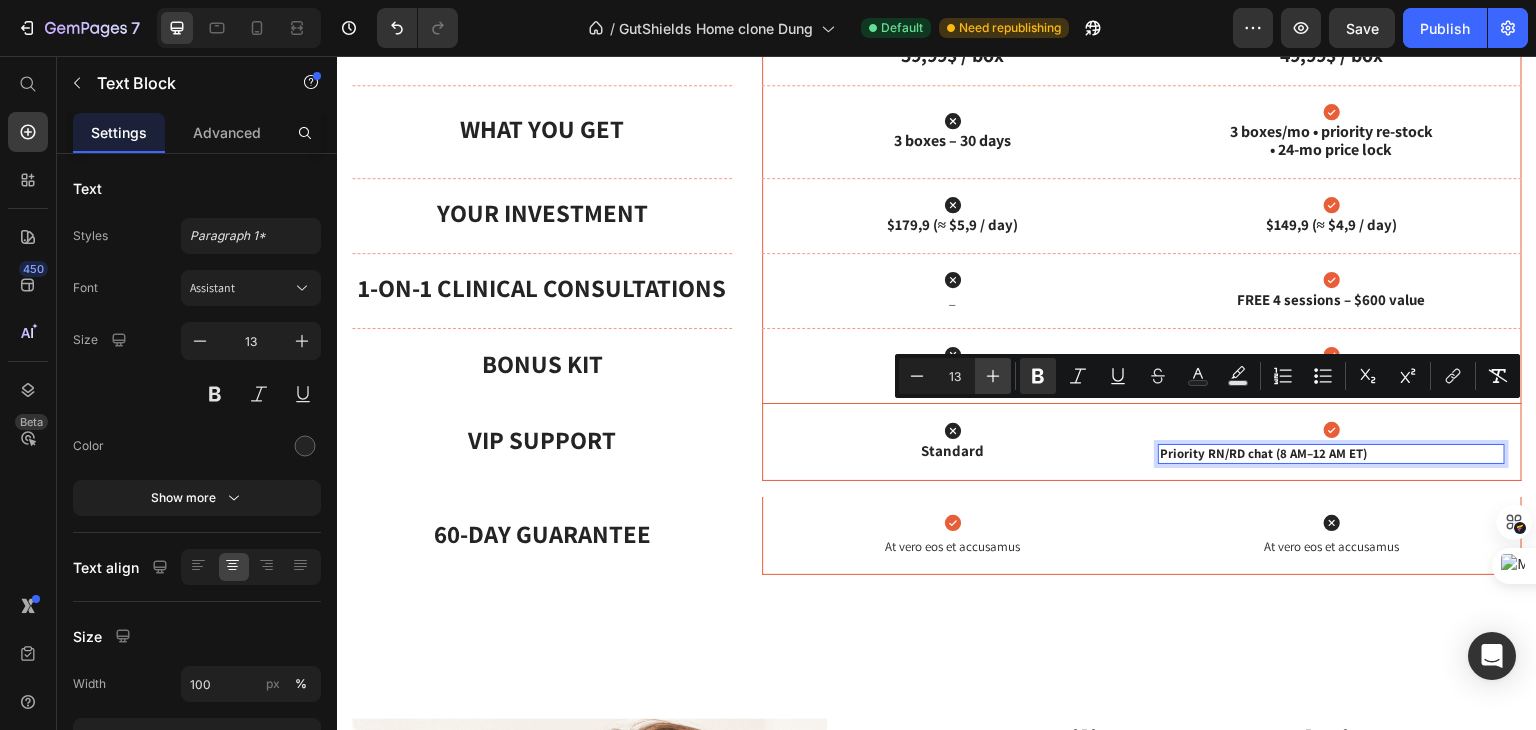 click 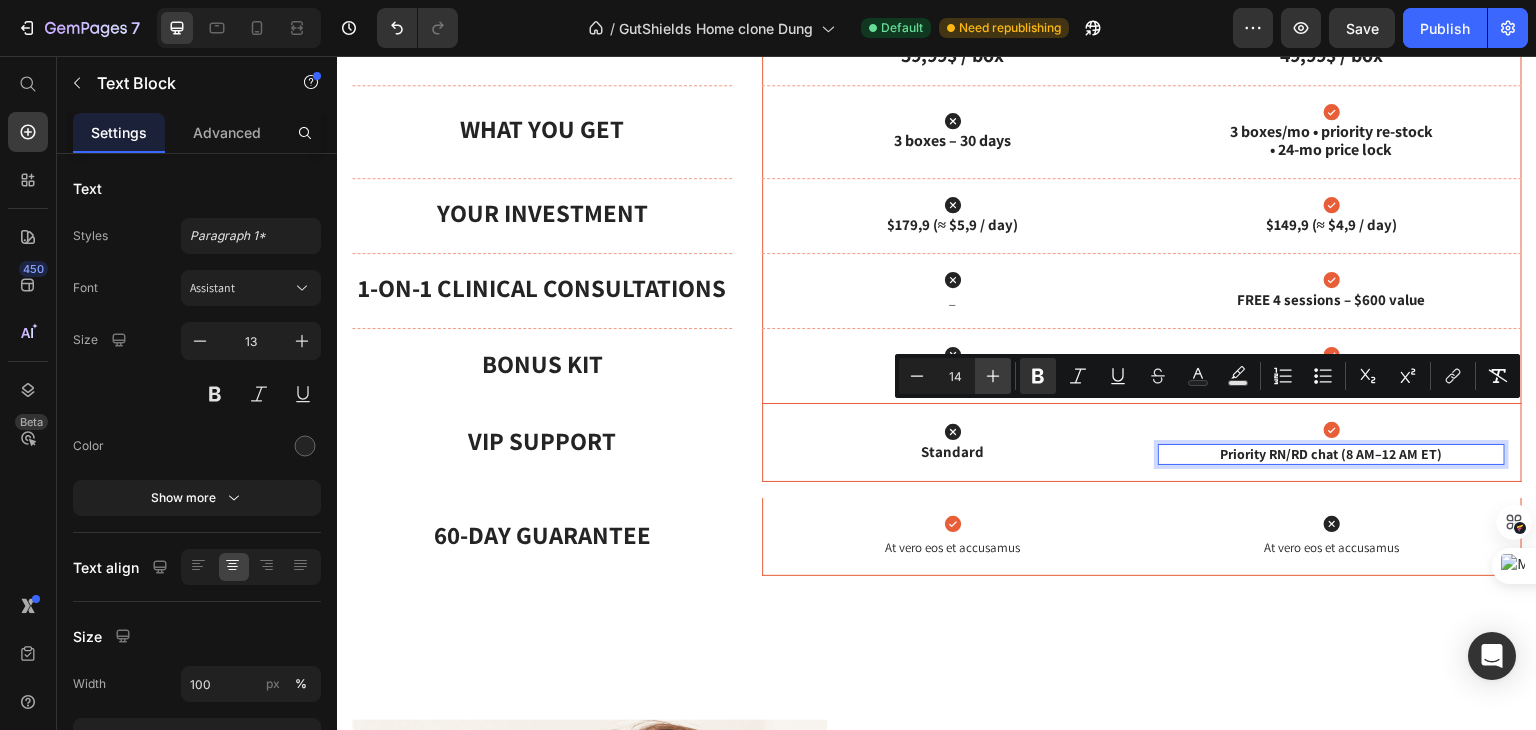 click 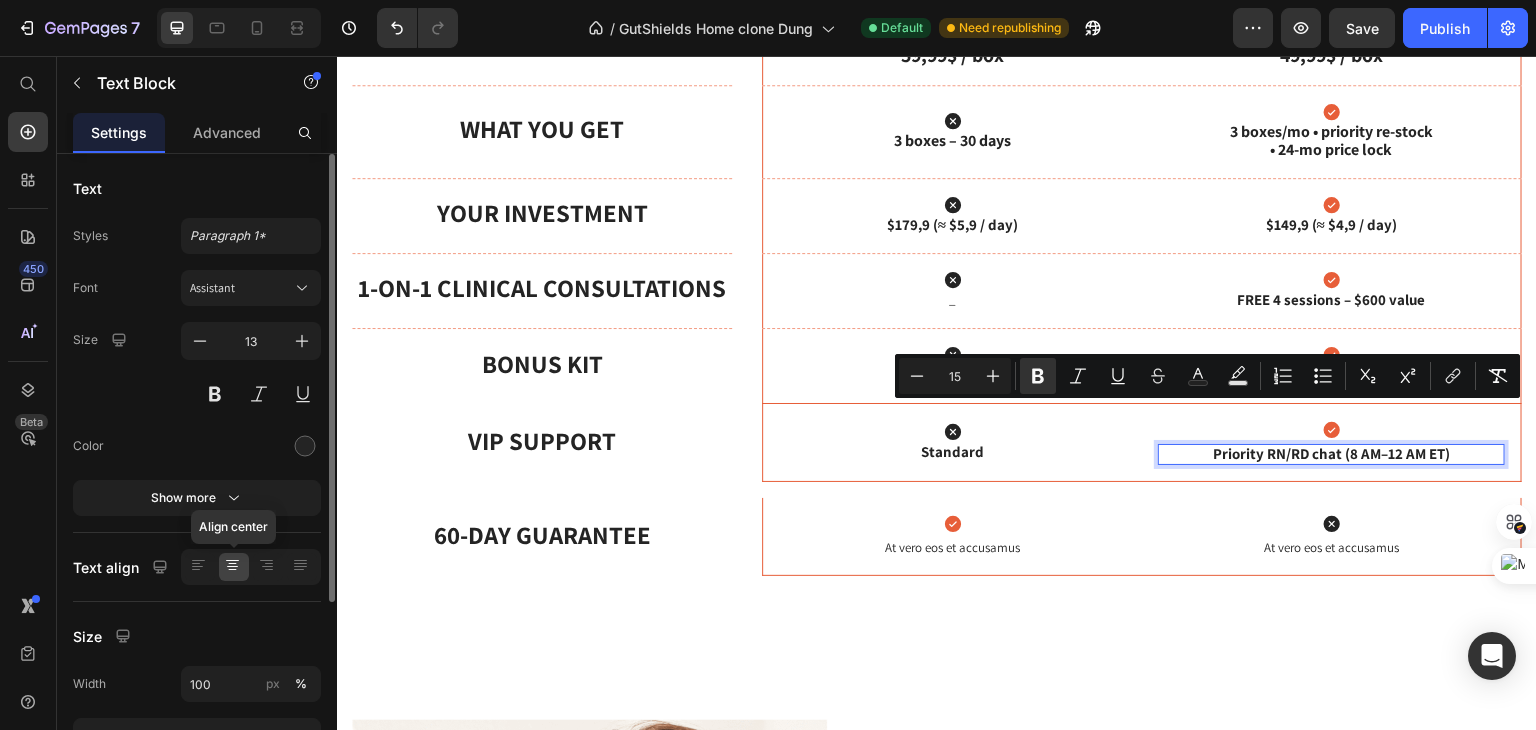 click 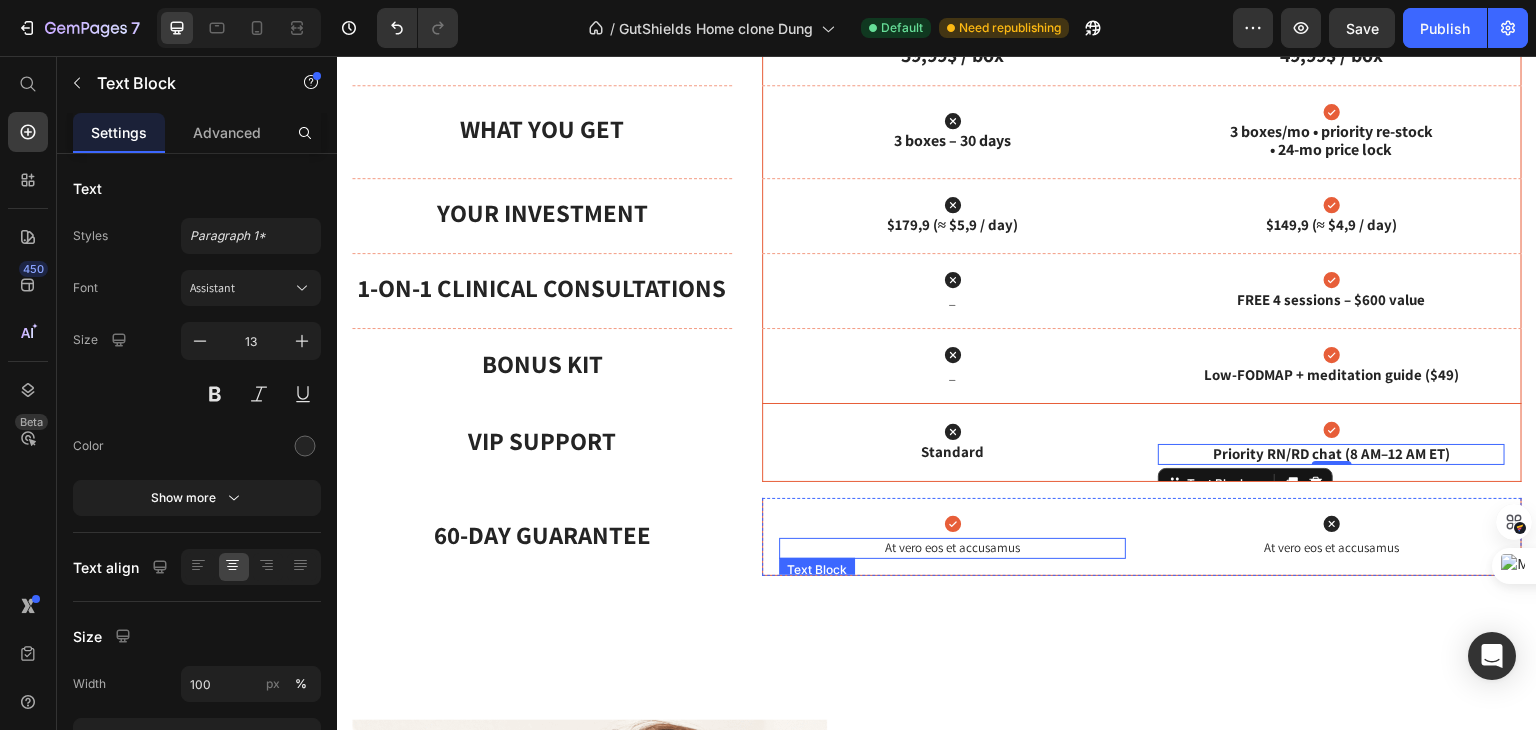 click on "Icon" at bounding box center (952, 524) 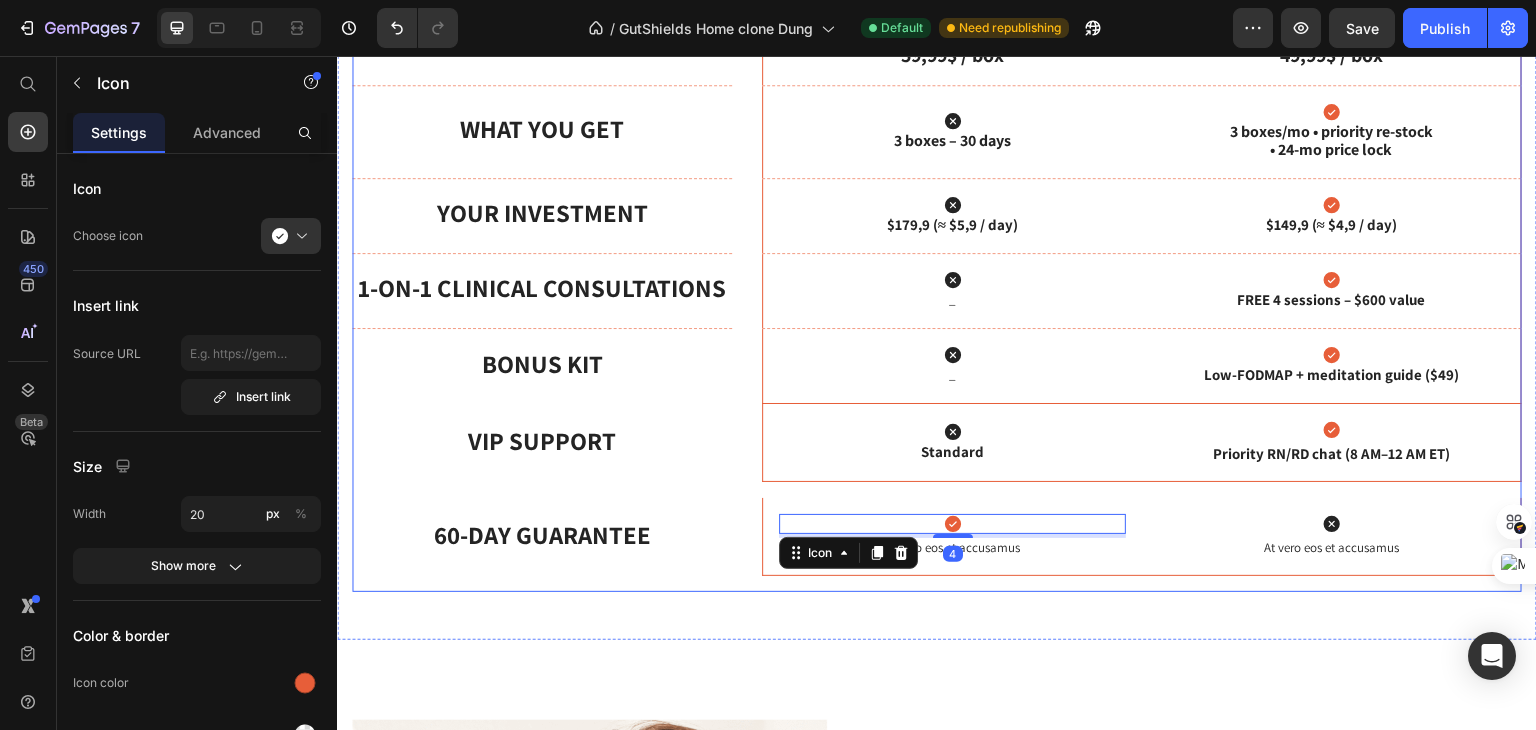 click on "Drop element here One-Time Reset Text Block Hero Banner Founder’s Program ★ Most popular Text Block Hero Banner Row Row Price Text Block Hero Banner
Icon 59,99$ / box Text Block
Icon 49,99$ / box Text Block Hero Banner Row What You Get Text Block Hero Banner
Icon 3 boxes – 30 days Text Block
Icon 3 boxes/mo • priority re-stock  • 24-mo price lock Text Block Hero Banner Row Your Investment Text Block Hero Banner
Icon $179,9 (≈ $5,9 / day) Text Block
Icon $149,9 (≈ $4,9 / day) Text Block Hero Banner Row 1-on-1 Clinical Consultations Text Block Hero Banner
Icon _ Text Block
Icon FREE 4 sessions – $600 value Text Block Hero Banner Row Bonus Kit Text Block Hero Banner
Icon _ Text Block
Icon Low-FODMAP + meditation guide ($49) Text Block Hero Banner Row VIP Support Text Block Hero Banner
Icon Standard Icon" at bounding box center (937, 269) 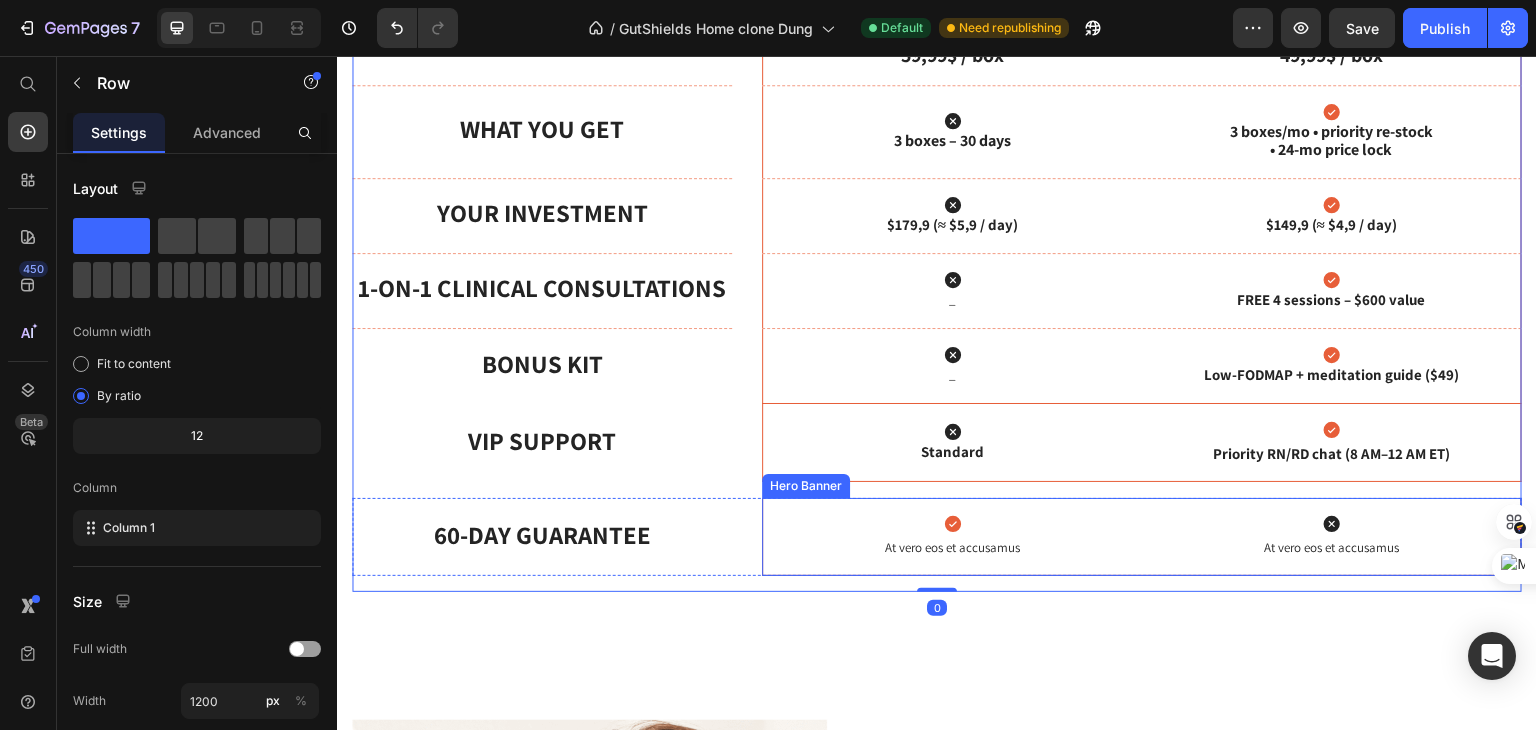 click on "Icon At vero eos et accusamus Text Block
Icon At vero eos et accusamus Text Block" at bounding box center [1142, 536] 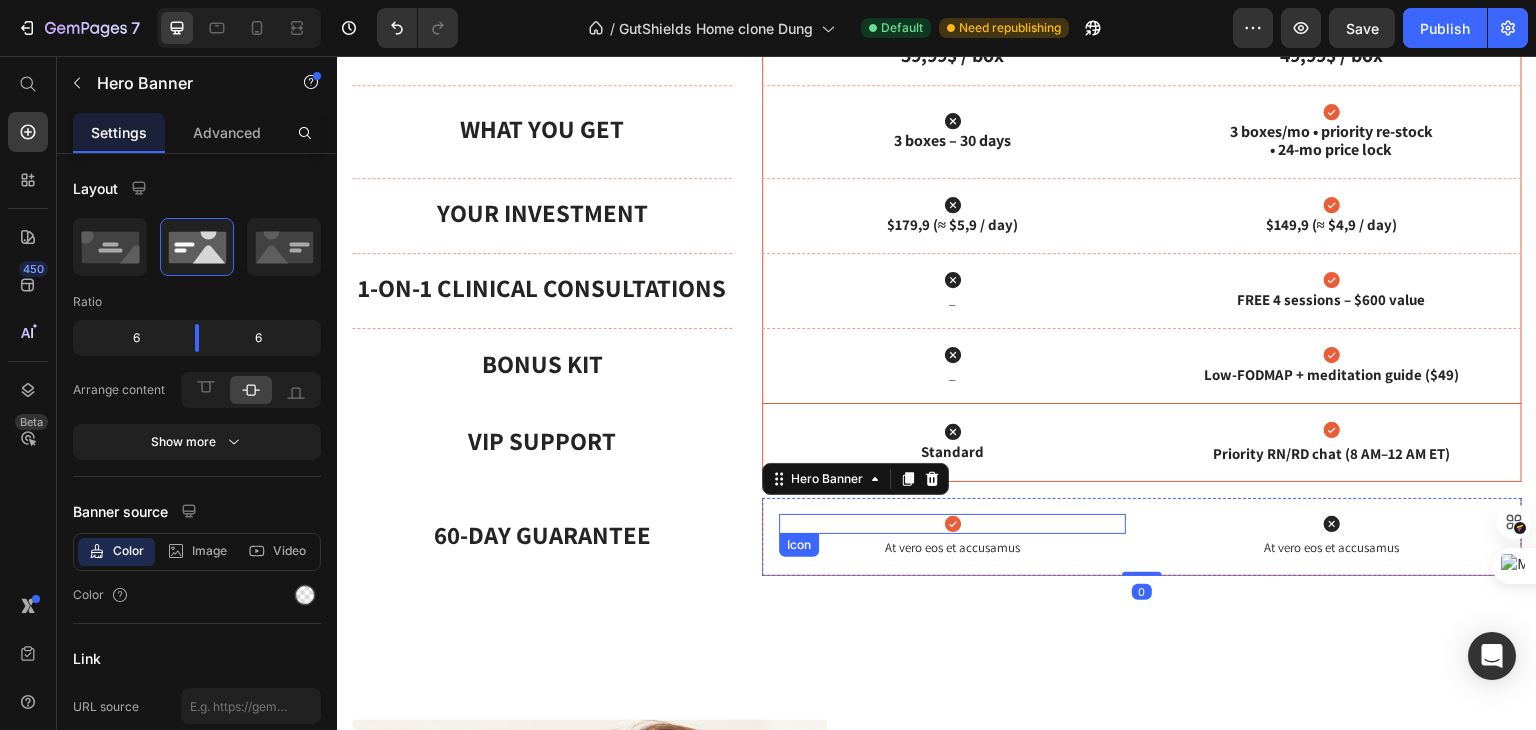 click on "Icon" at bounding box center (952, 524) 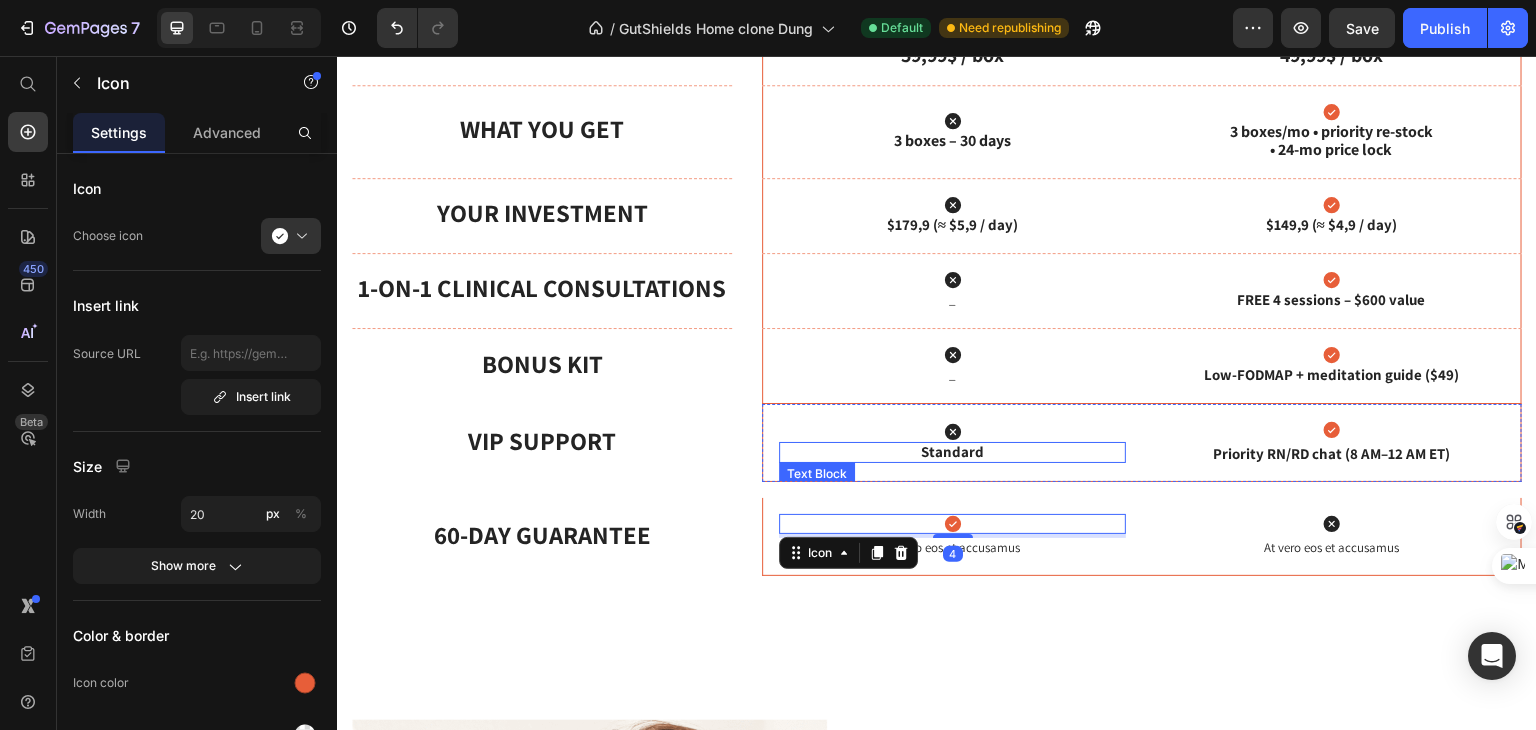 click on "Standard" at bounding box center [952, 453] 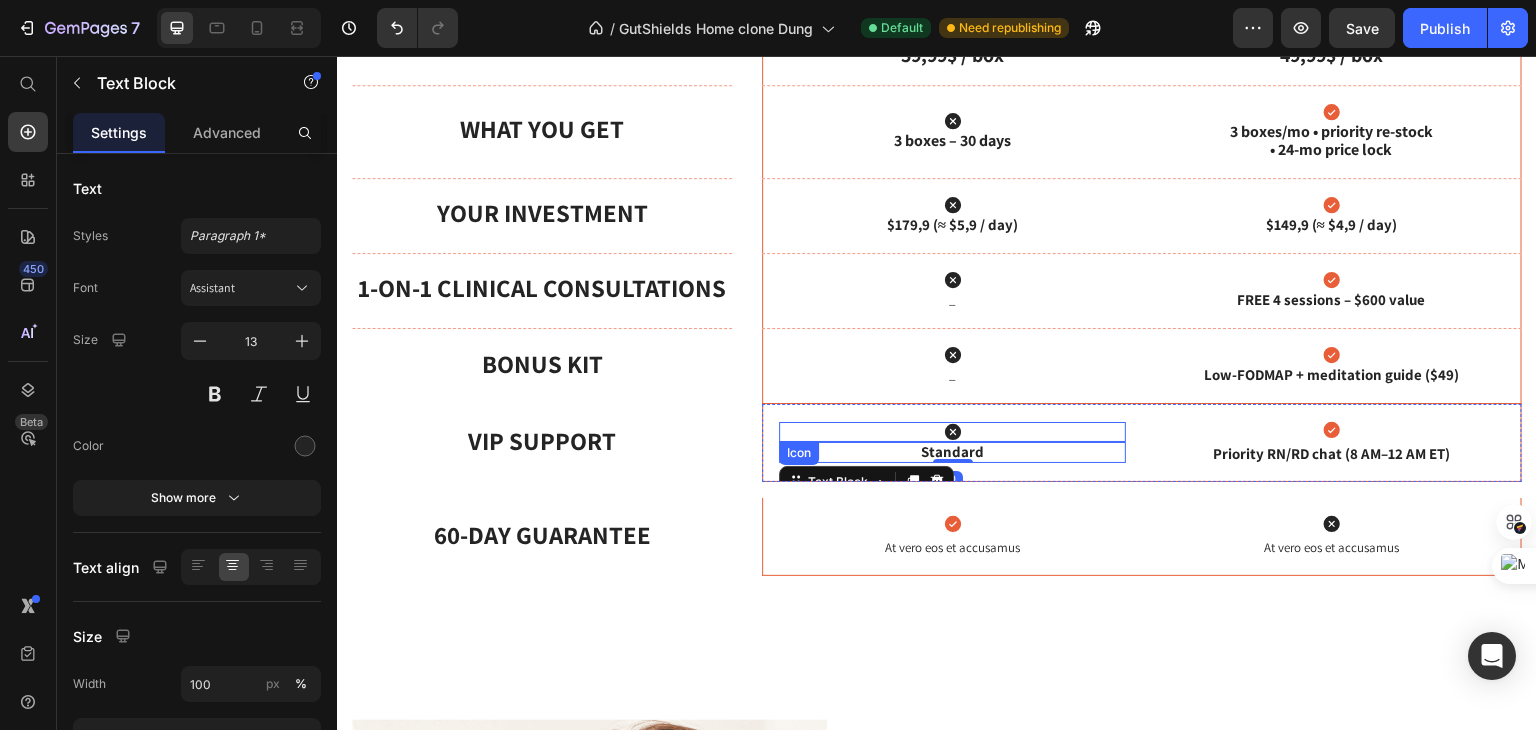 click on "Icon" at bounding box center [952, 432] 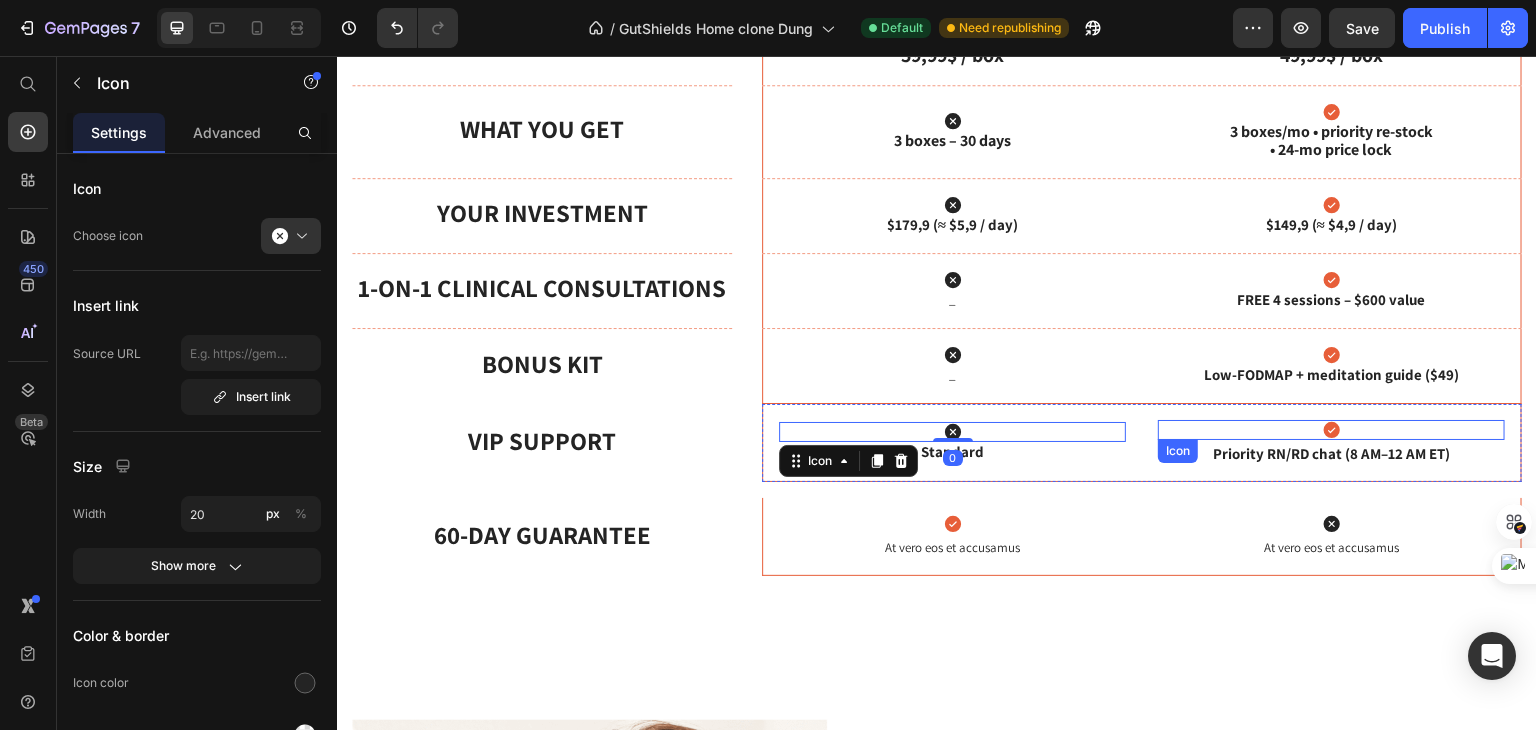 click on "Icon" at bounding box center (1331, 430) 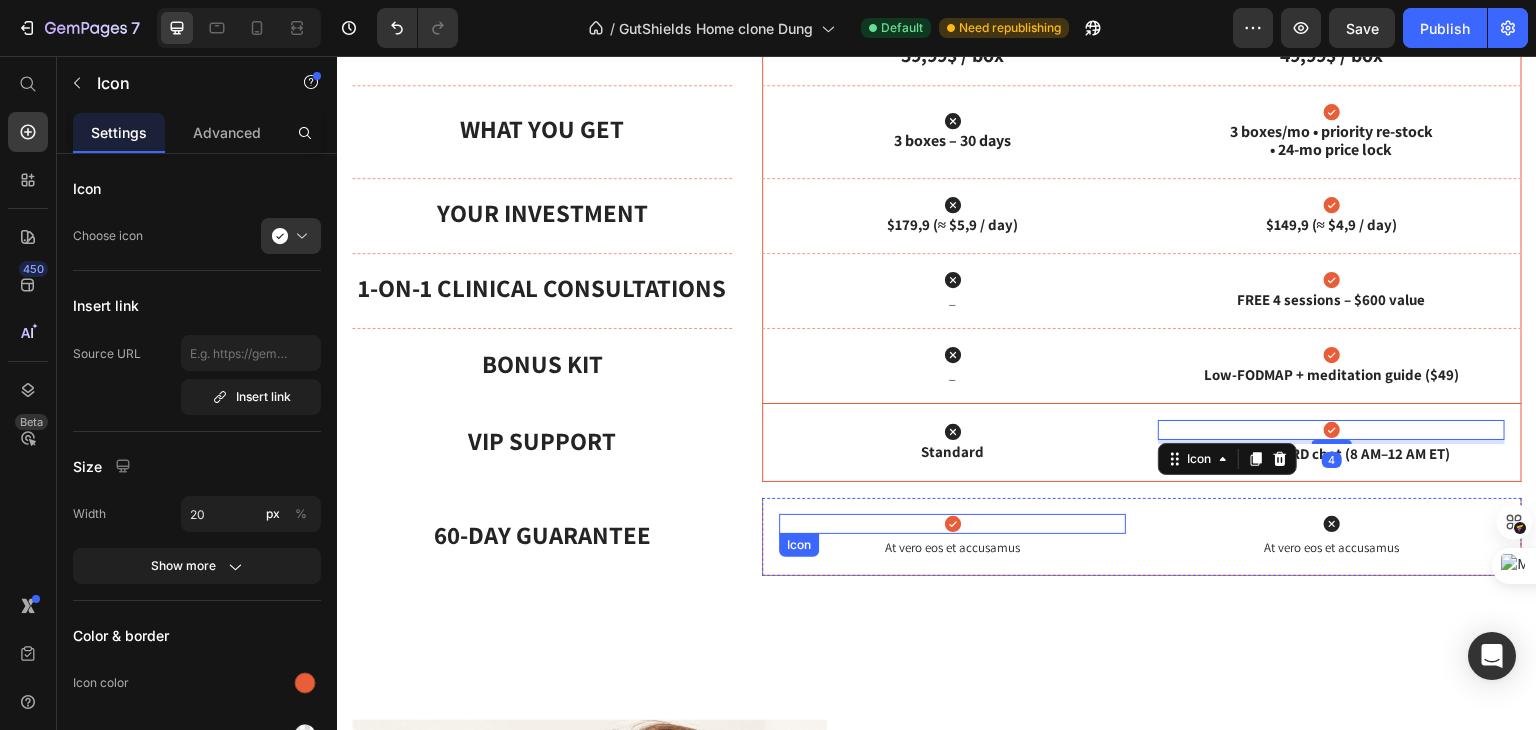 click on "Icon" at bounding box center [952, 524] 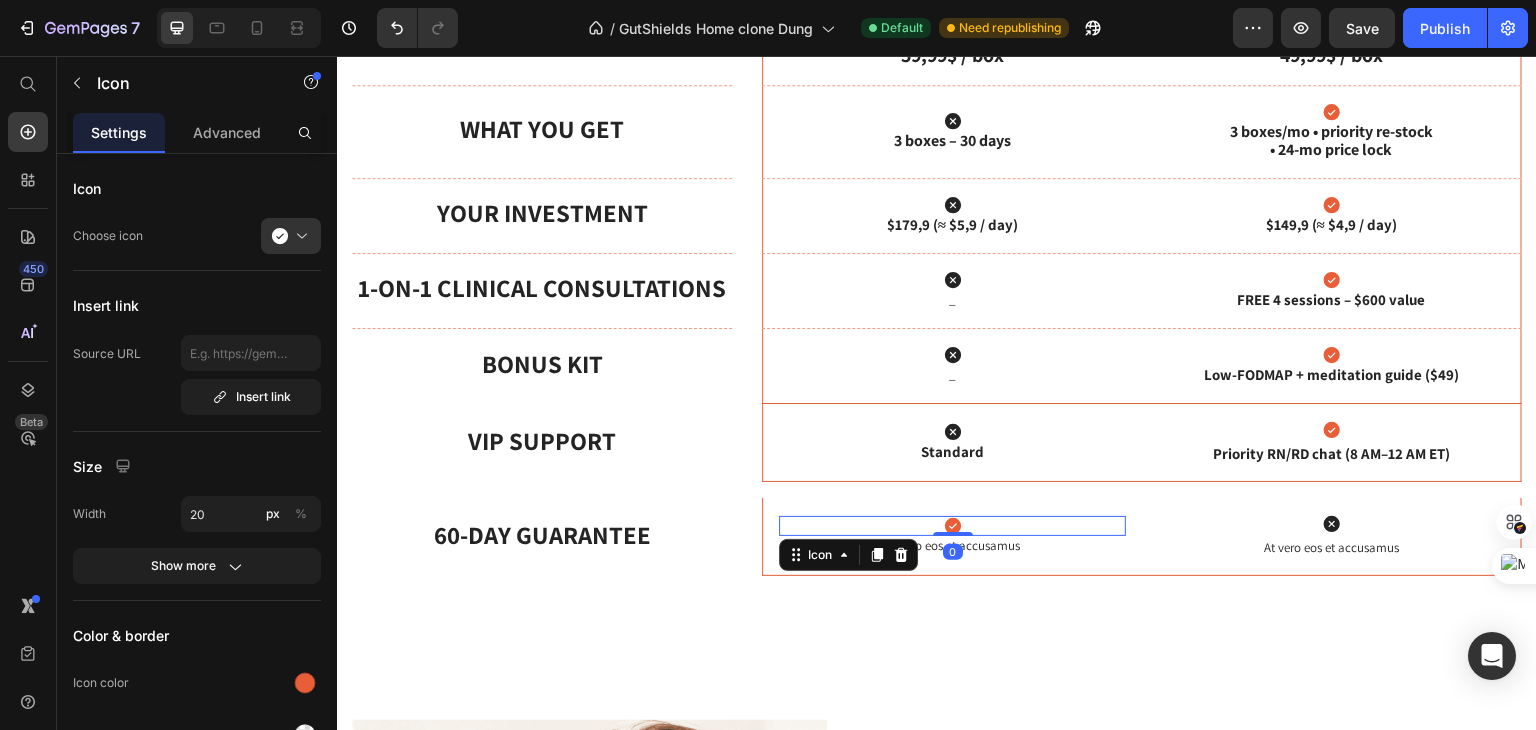 drag, startPoint x: 950, startPoint y: 494, endPoint x: 961, endPoint y: 450, distance: 45.35416 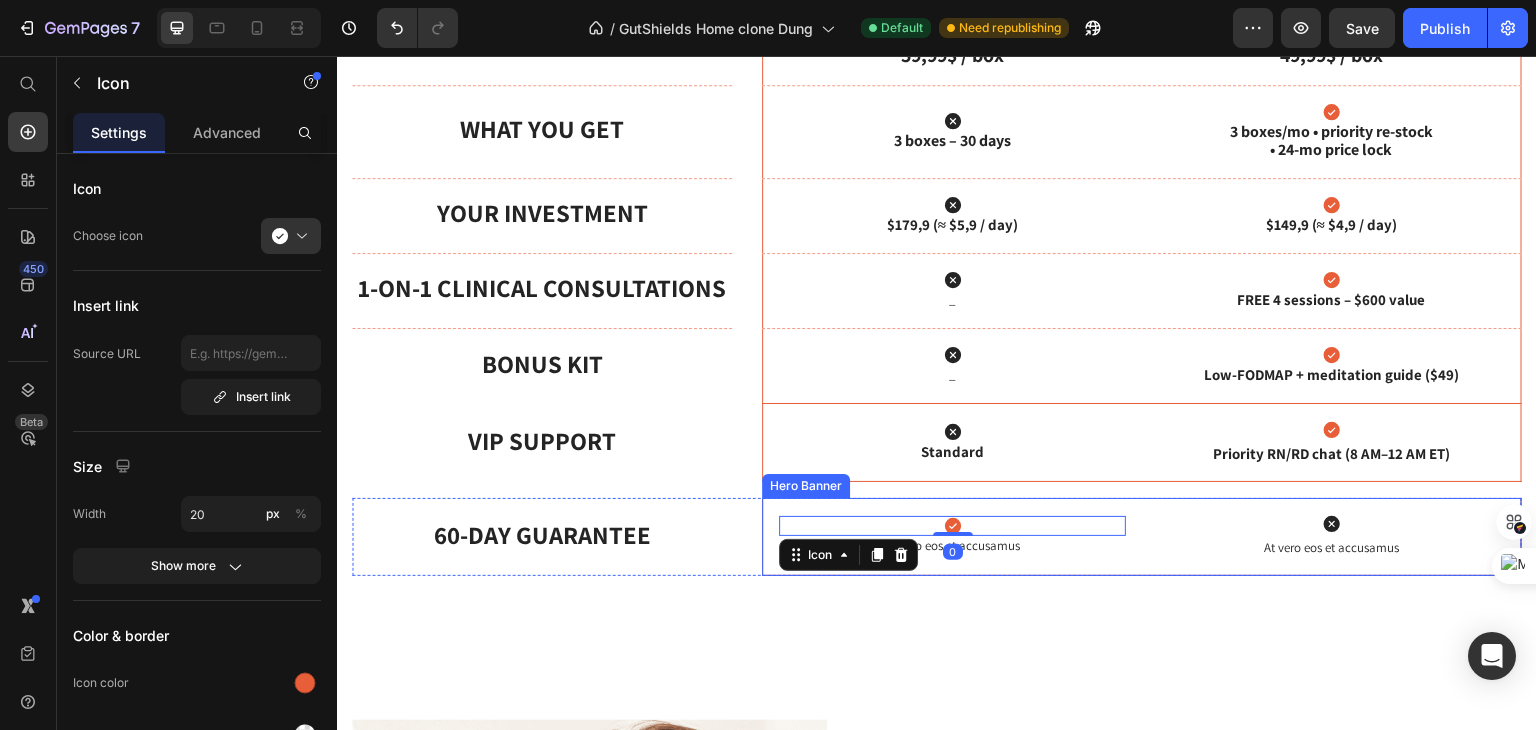 click on "Icon   0 At vero eos et accusamus Text Block
Icon At vero eos et accusamus Text Block" at bounding box center [1142, 536] 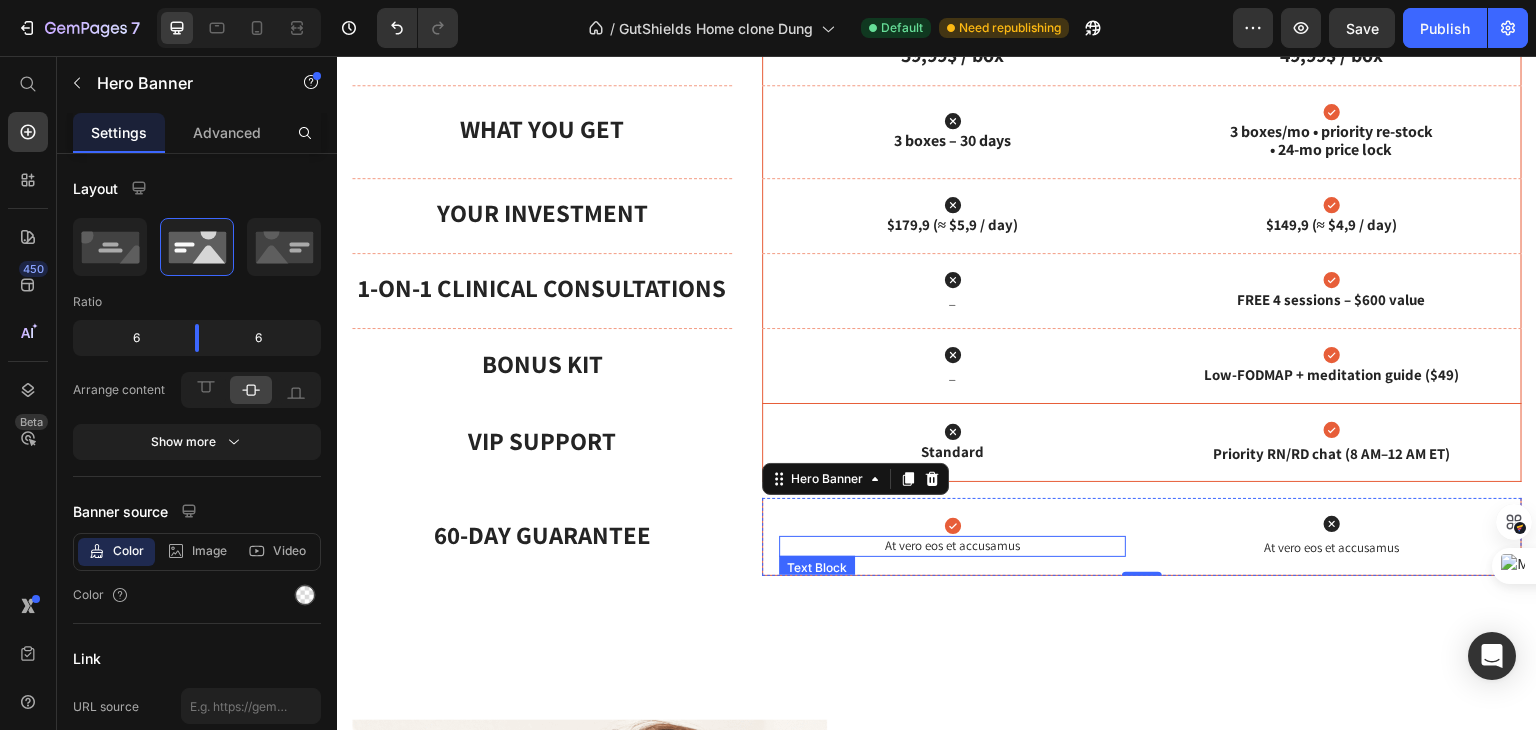 click on "At vero eos et accusamus" at bounding box center [952, 546] 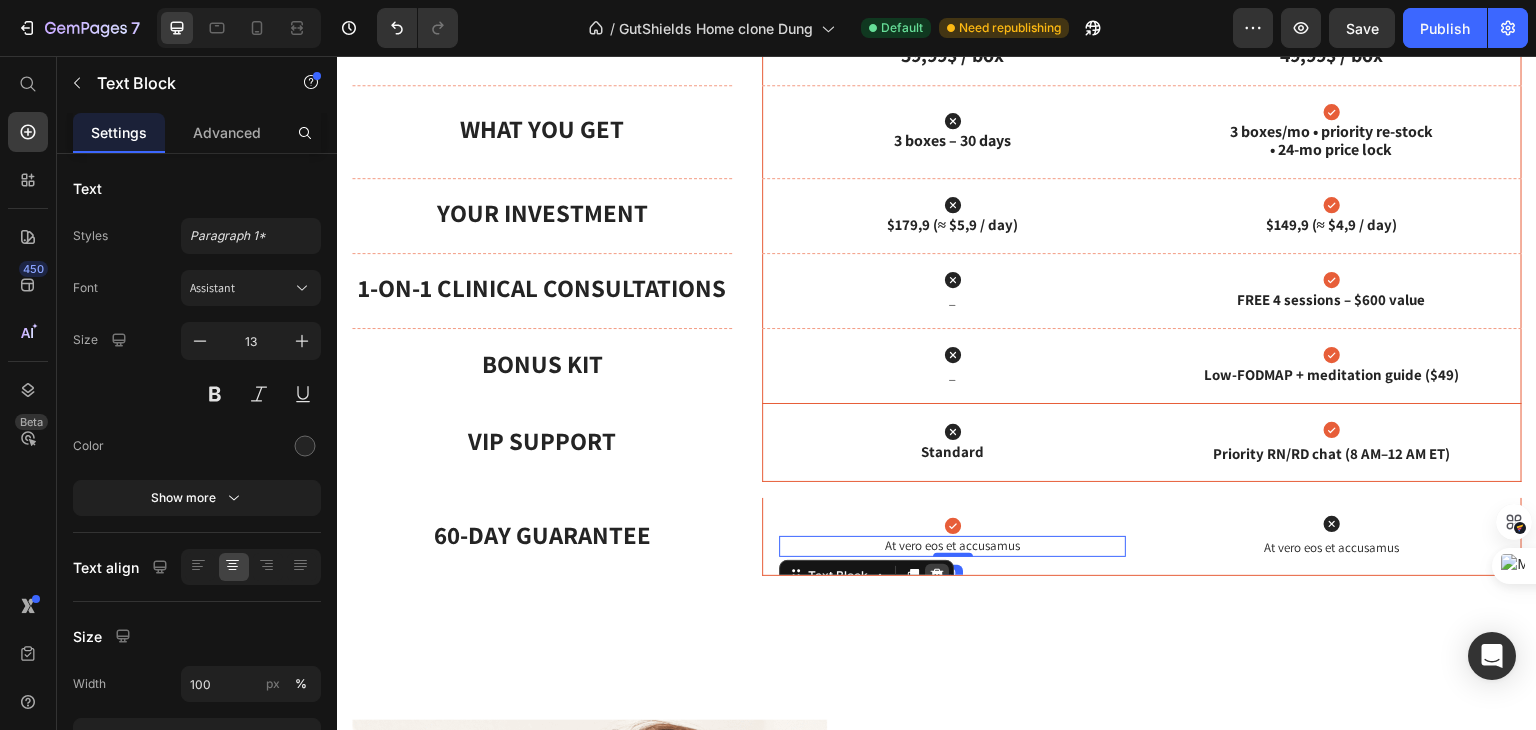 click 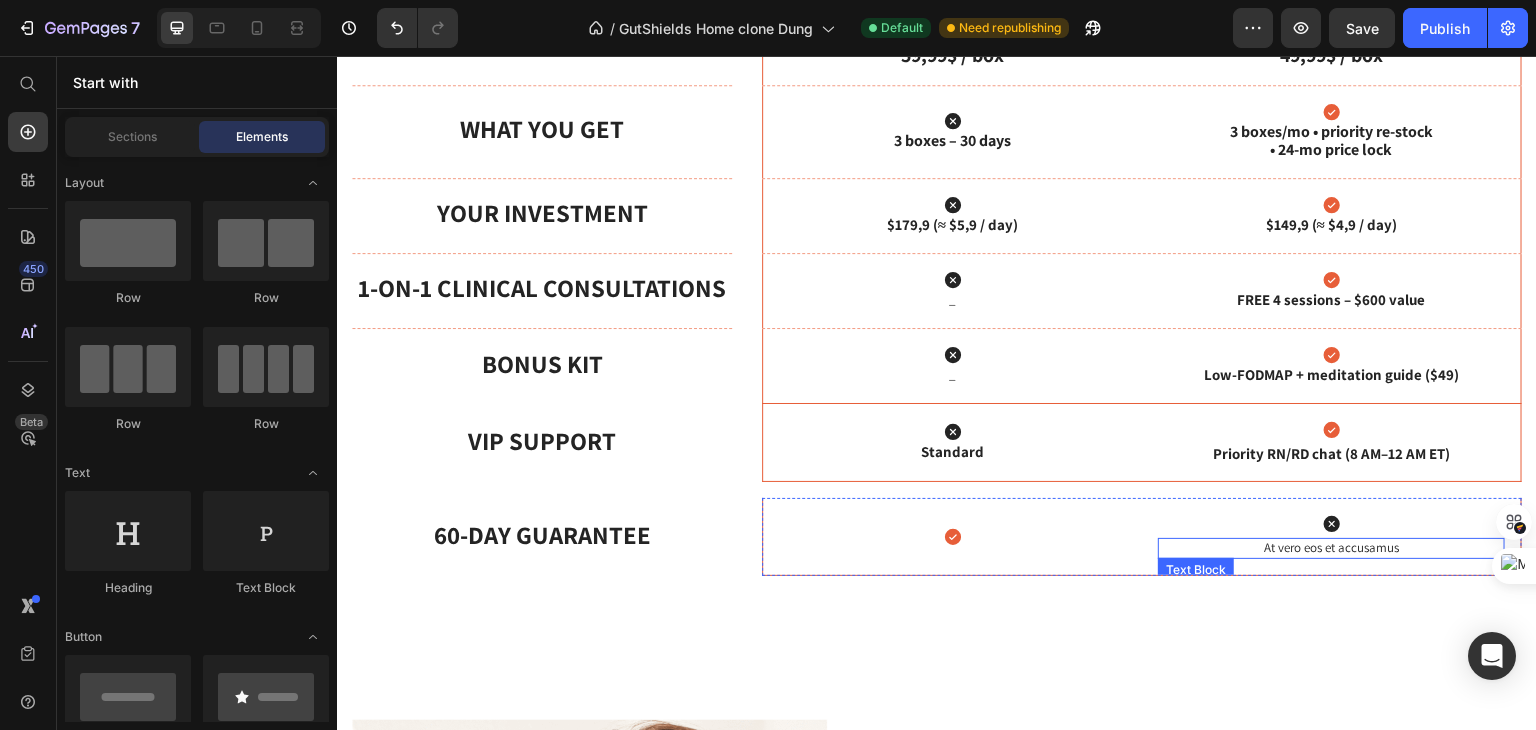 click on "At vero eos et accusamus" at bounding box center (1331, 548) 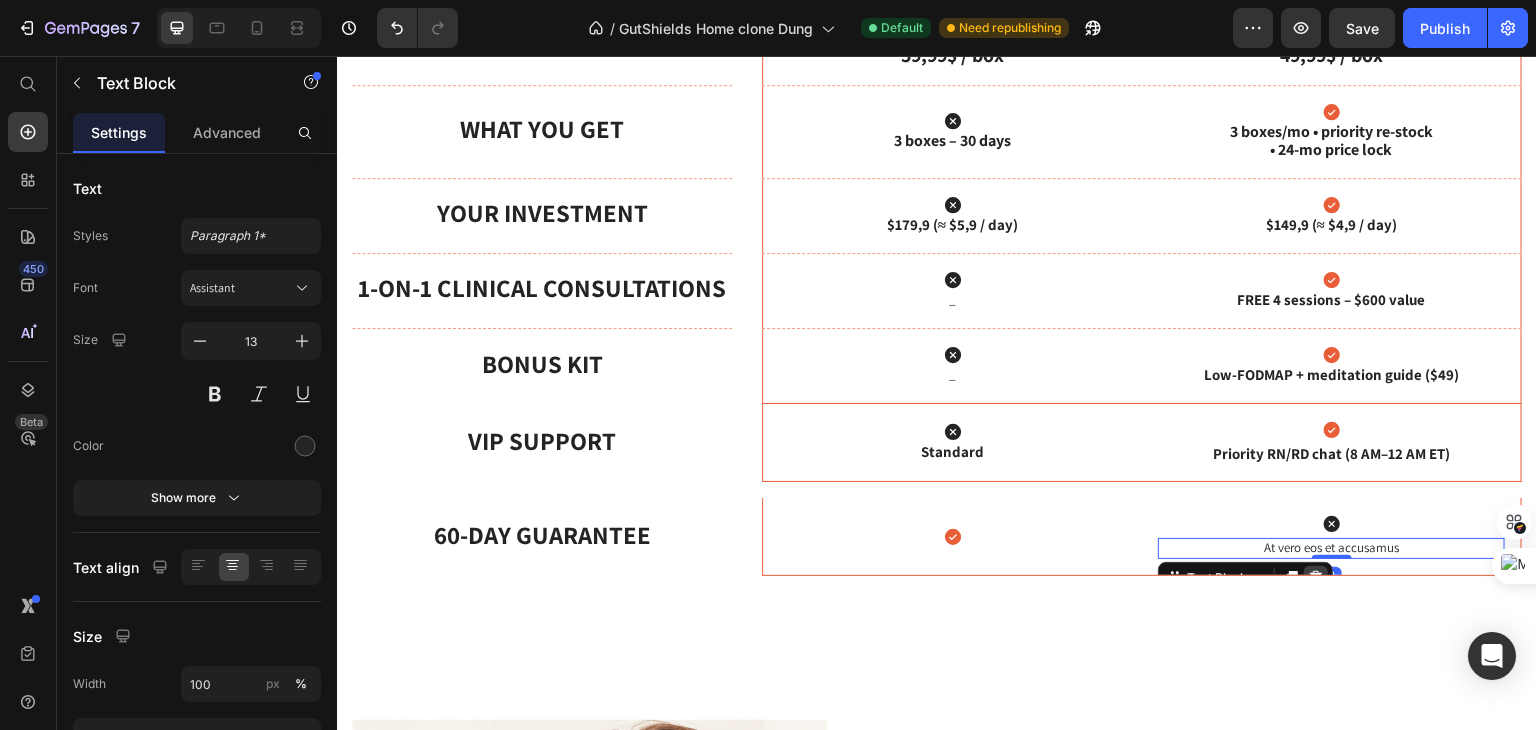 click 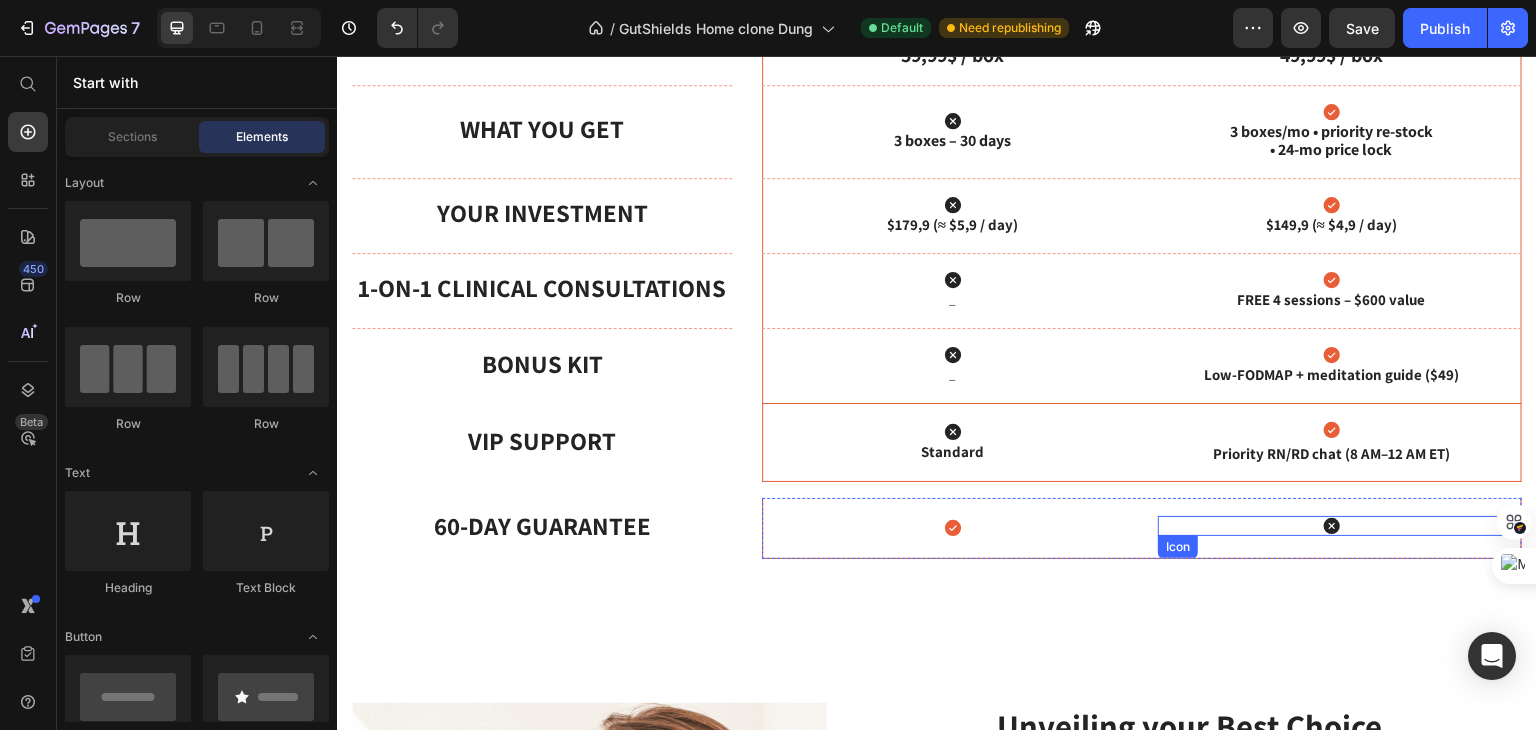 click on "Icon" at bounding box center [1331, 526] 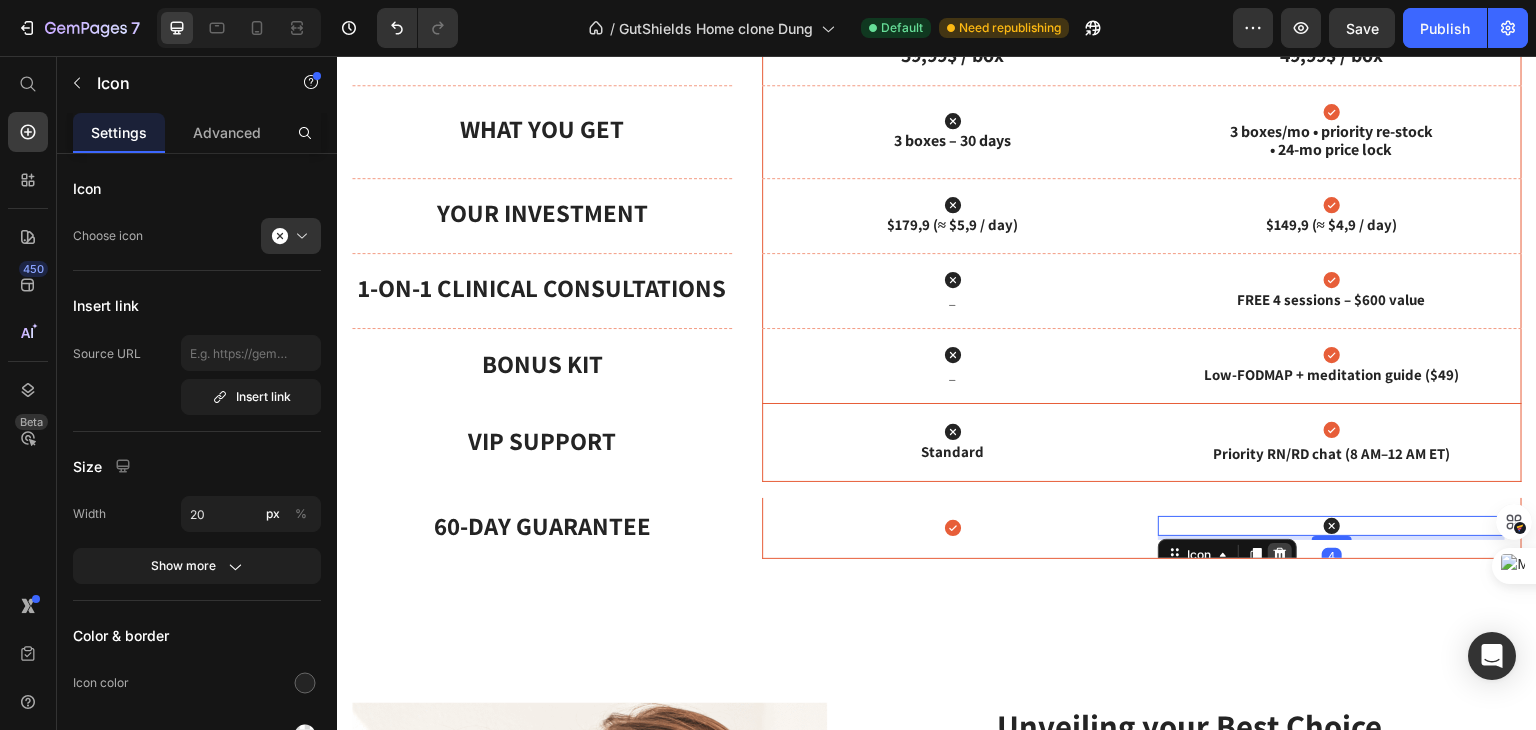 click 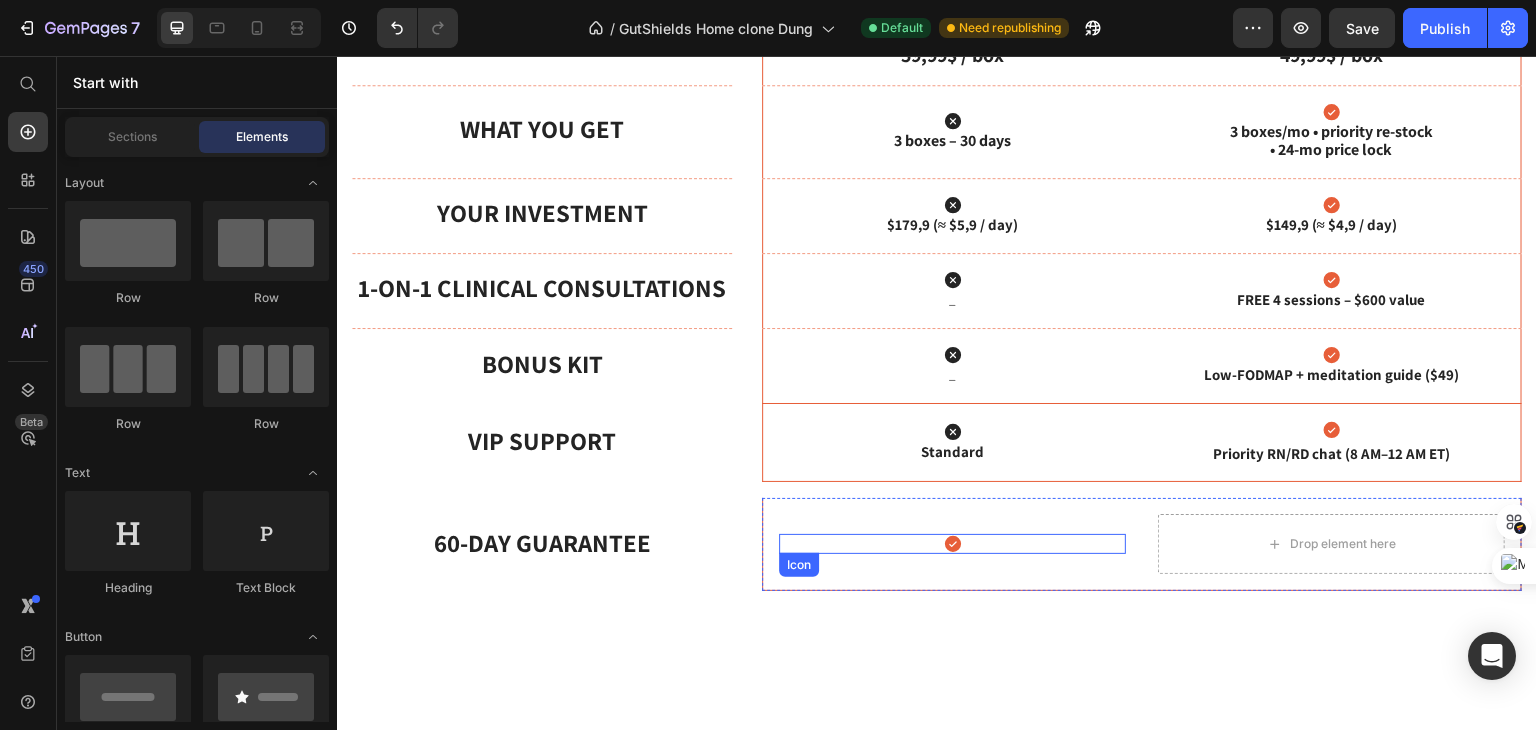 click on "Icon" at bounding box center (952, 544) 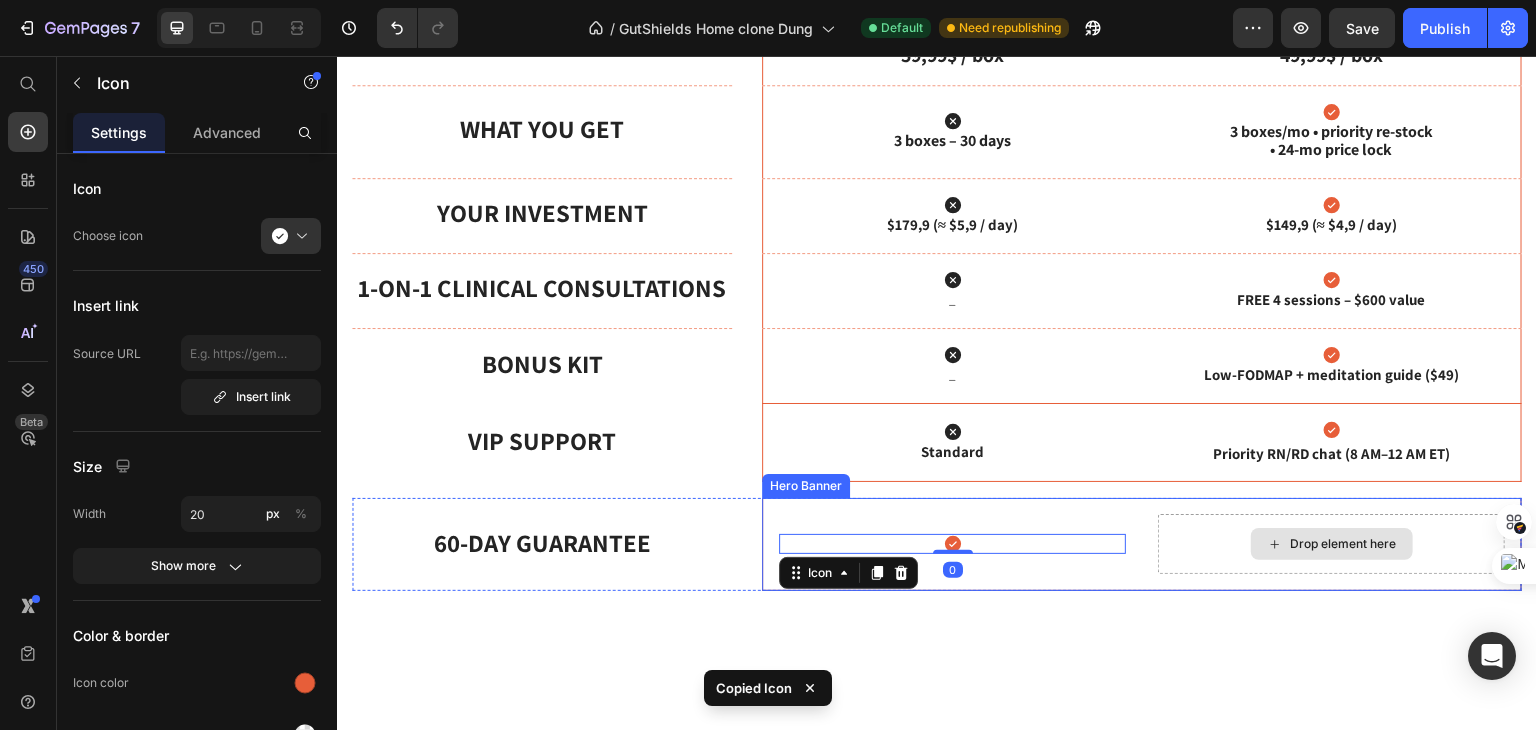 click on "Drop element here" at bounding box center [1331, 544] 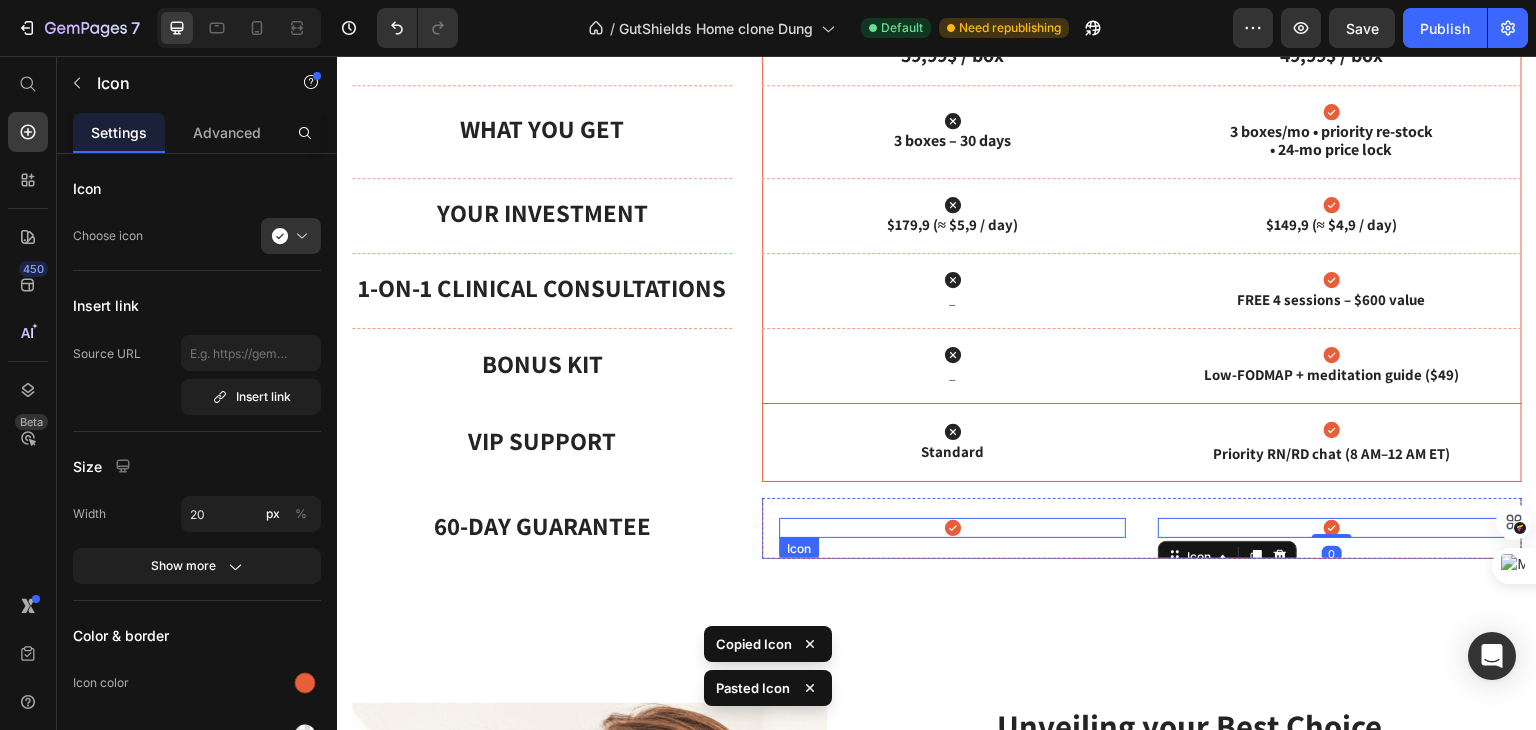 click on "Icon" at bounding box center [952, 528] 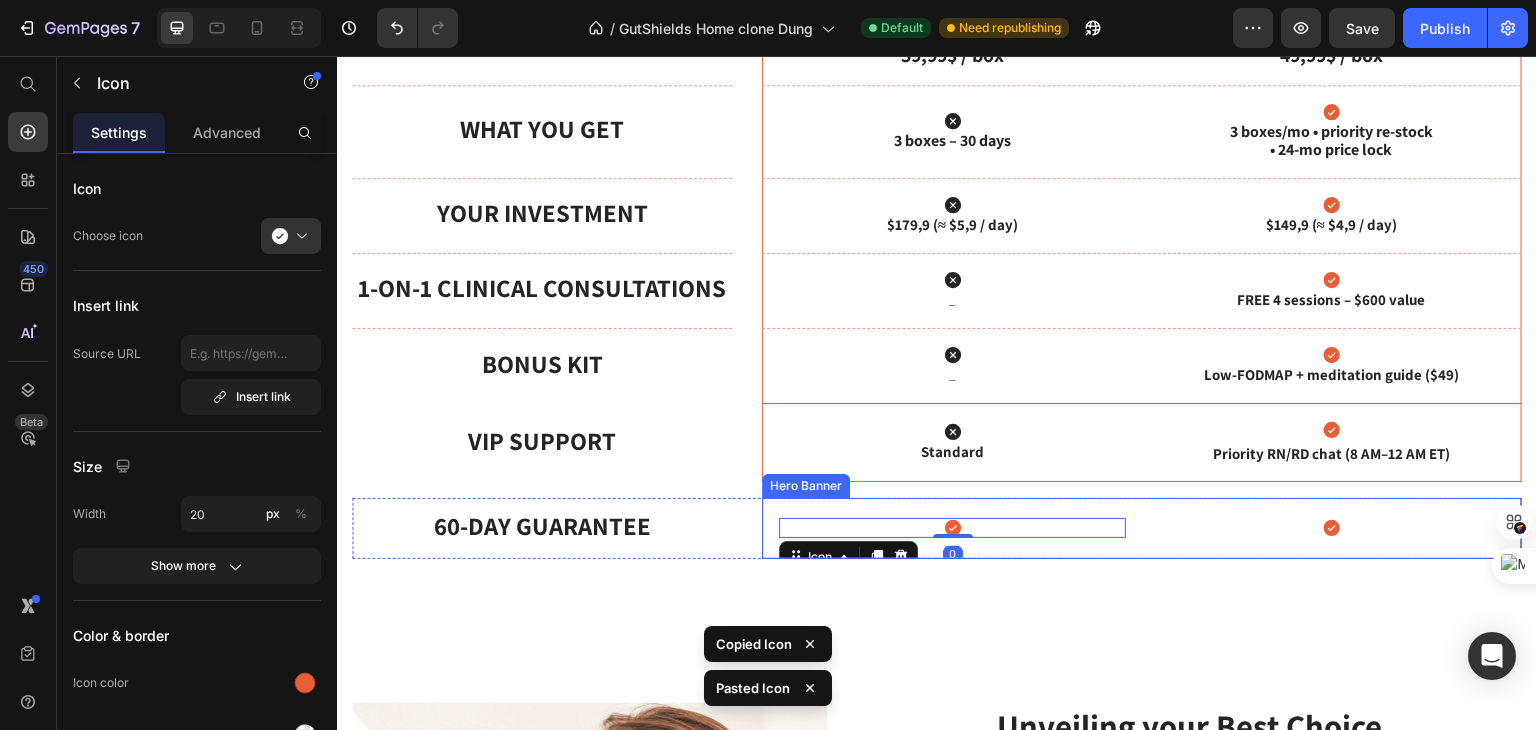 click on "Icon   0
Icon" at bounding box center [1142, 528] 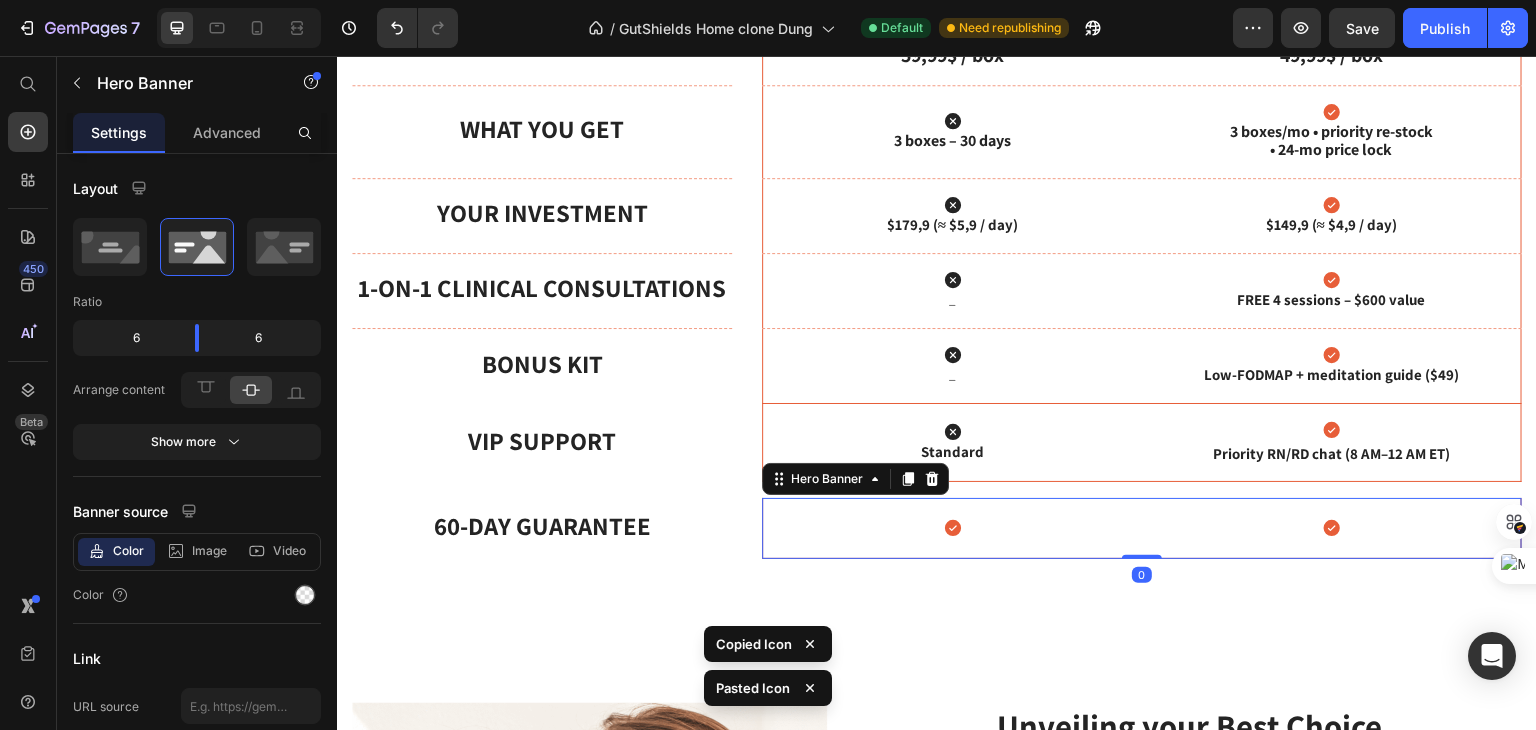 drag, startPoint x: 1134, startPoint y: 516, endPoint x: 1130, endPoint y: 466, distance: 50.159744 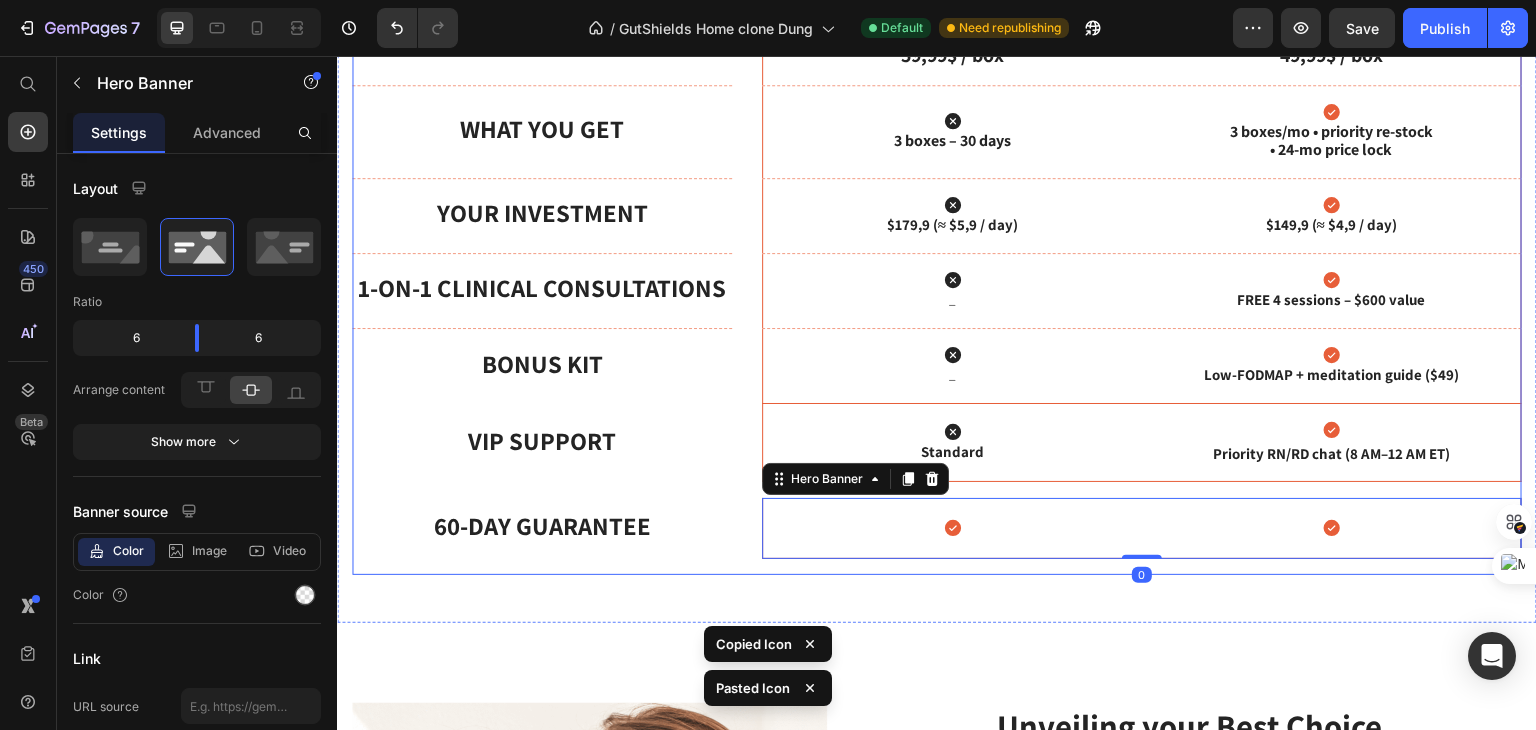 click on "Icon Standard Text Block
Icon Priority RN/RD chat (8 AM–12 AM ET) Text Block" at bounding box center [1142, 443] 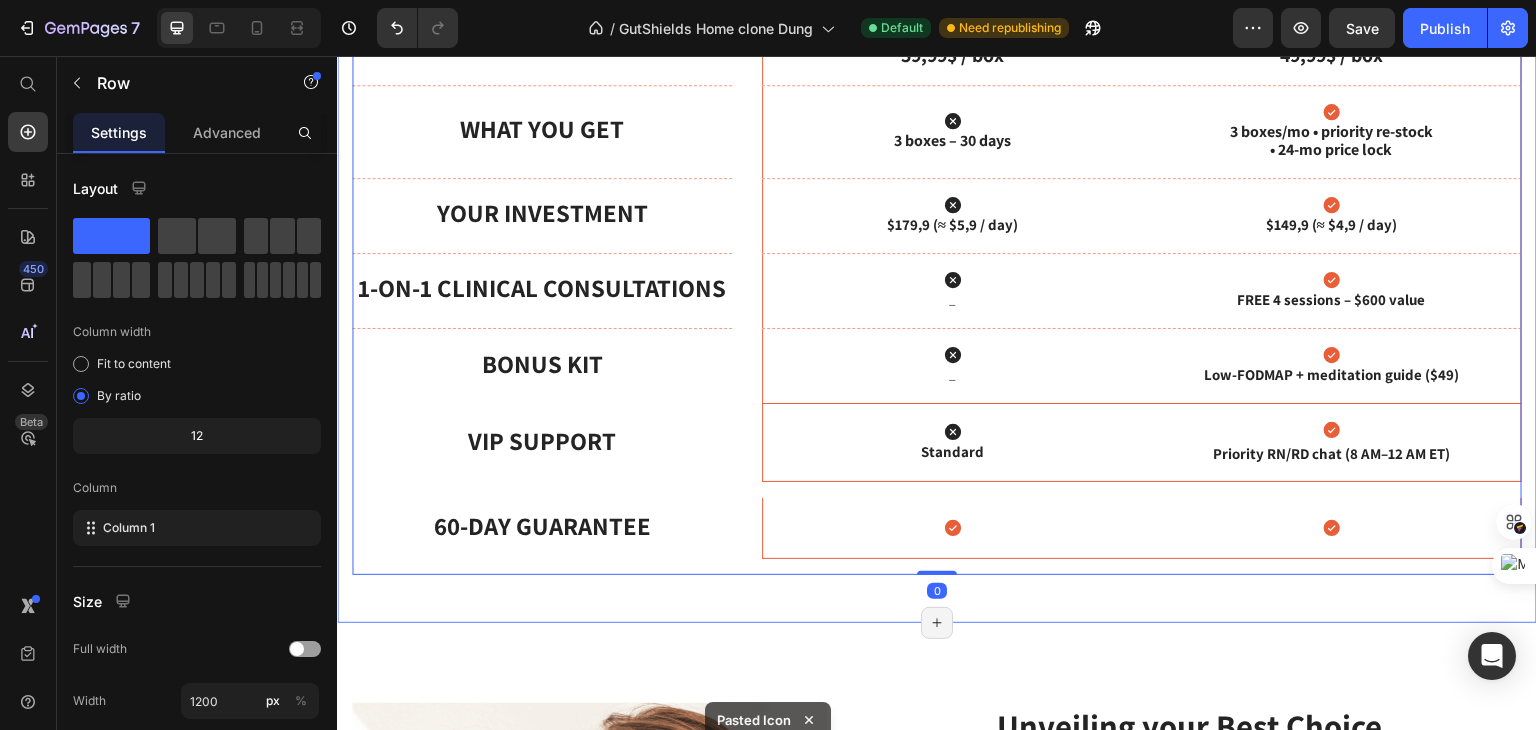 click on "Choose Your Restoration Plan Heading Science-grade spores, concierge coaching, zero risk. Text block
Drop element here One-Time Reset Text Block Hero Banner Founder’s Program ★ Most popular Text Block Hero Banner Row Row Price Text Block Hero Banner
Icon 59,99$ / box Text Block
Icon 49,99$ / box Text Block Hero Banner Row What You Get Text Block Hero Banner
Icon 3 boxes – 30 days Text Block
Icon 3 boxes/mo • priority re-stock  • 24-mo price lock Text Block Hero Banner Row Your Investment Text Block Hero Banner
Icon $179,9 (≈ $5,9 / day) Text Block
Icon $149,9 (≈ $4,9 / day) Text Block Hero Banner Row 1-on-1 Clinical Consultations Text Block Hero Banner
Icon _ Text Block
Icon FREE 4 sessions – $600 value Text Block Hero Banner Row Bonus Kit Text Block Hero Banner
Icon _ Text Block
Icon Text Block Hero Banner Row Icon" at bounding box center [937, 194] 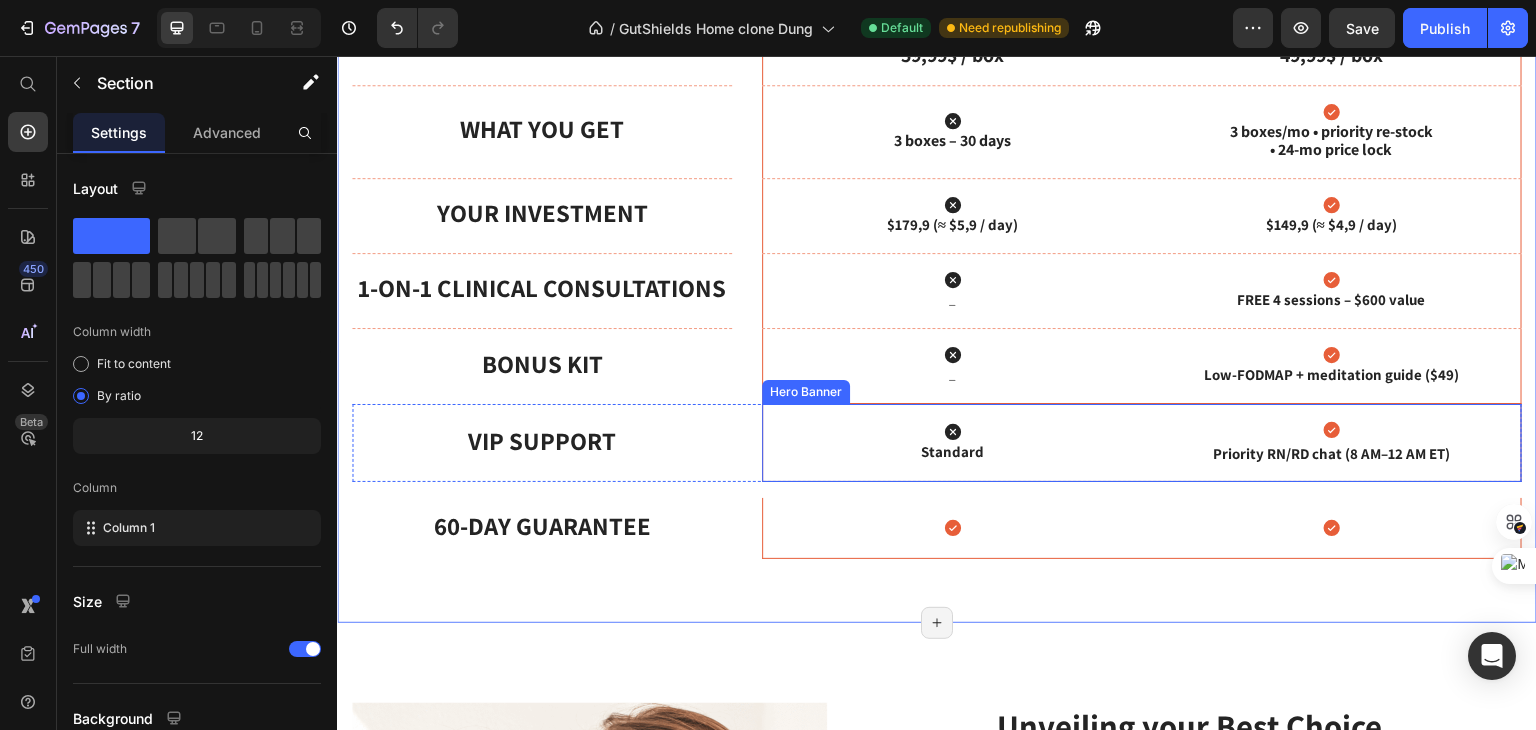 scroll, scrollTop: 1048, scrollLeft: 0, axis: vertical 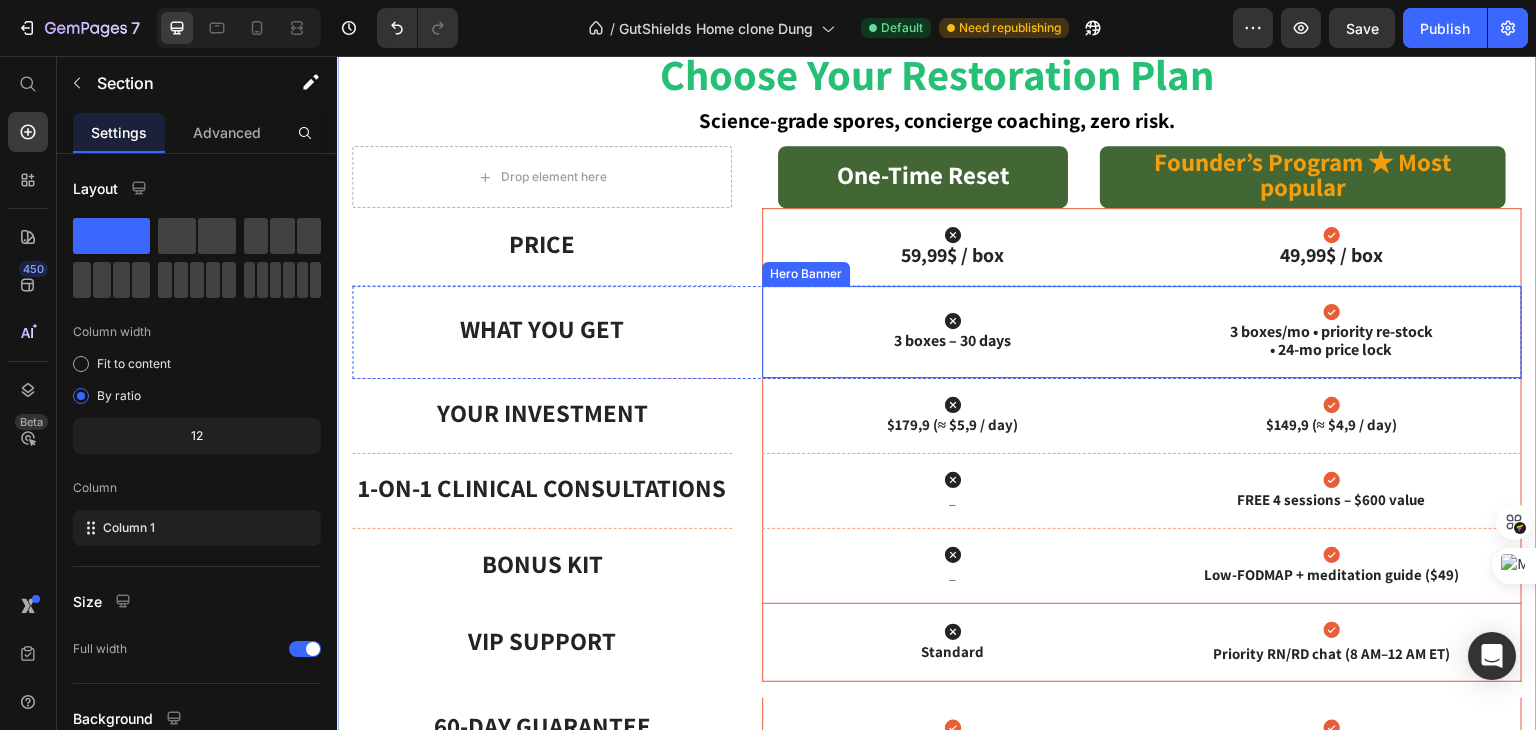 click on "Icon 3 boxes – 30 days Text Block
Icon 3 boxes/mo • priority re-stock  • 24-mo price lock Text Block" at bounding box center (1142, 332) 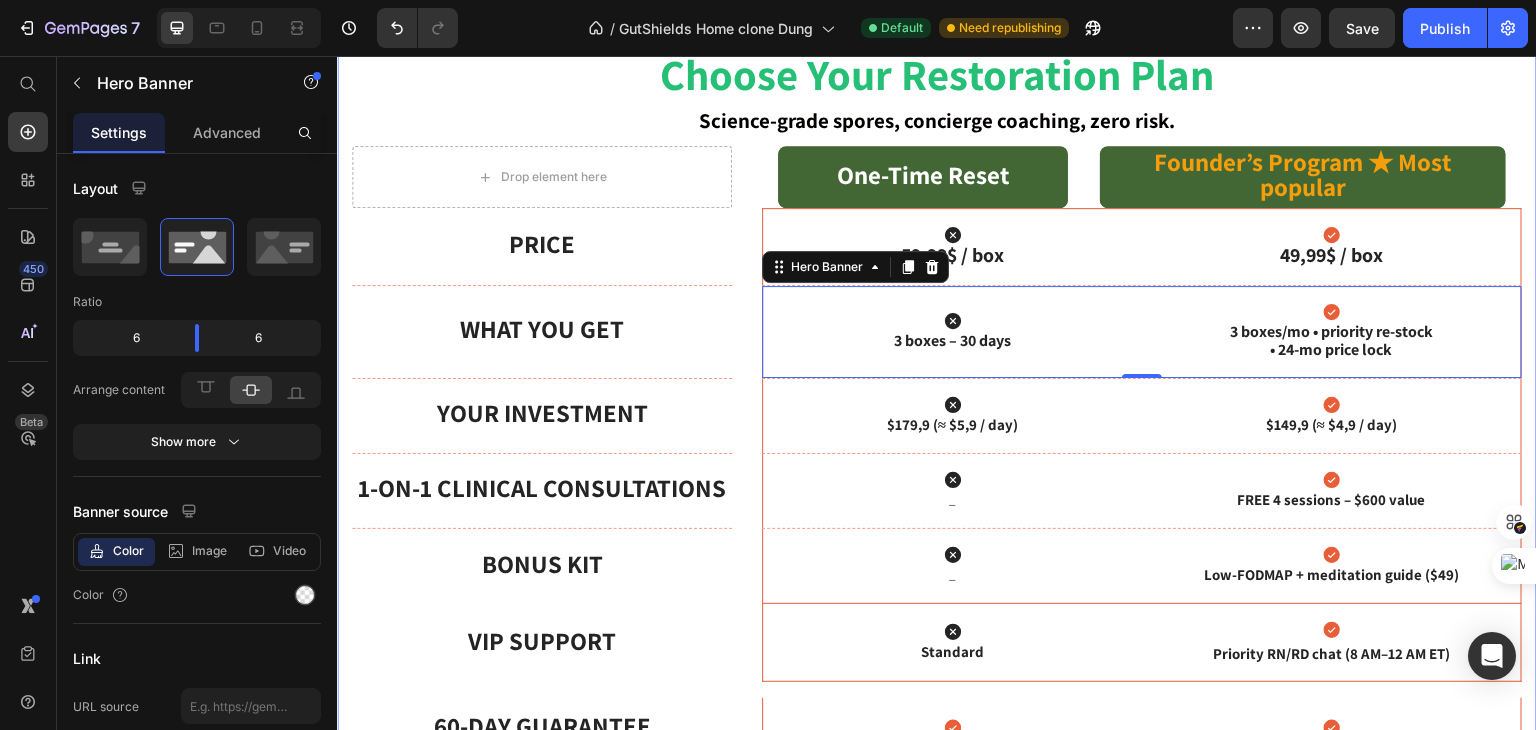 scroll, scrollTop: 1348, scrollLeft: 0, axis: vertical 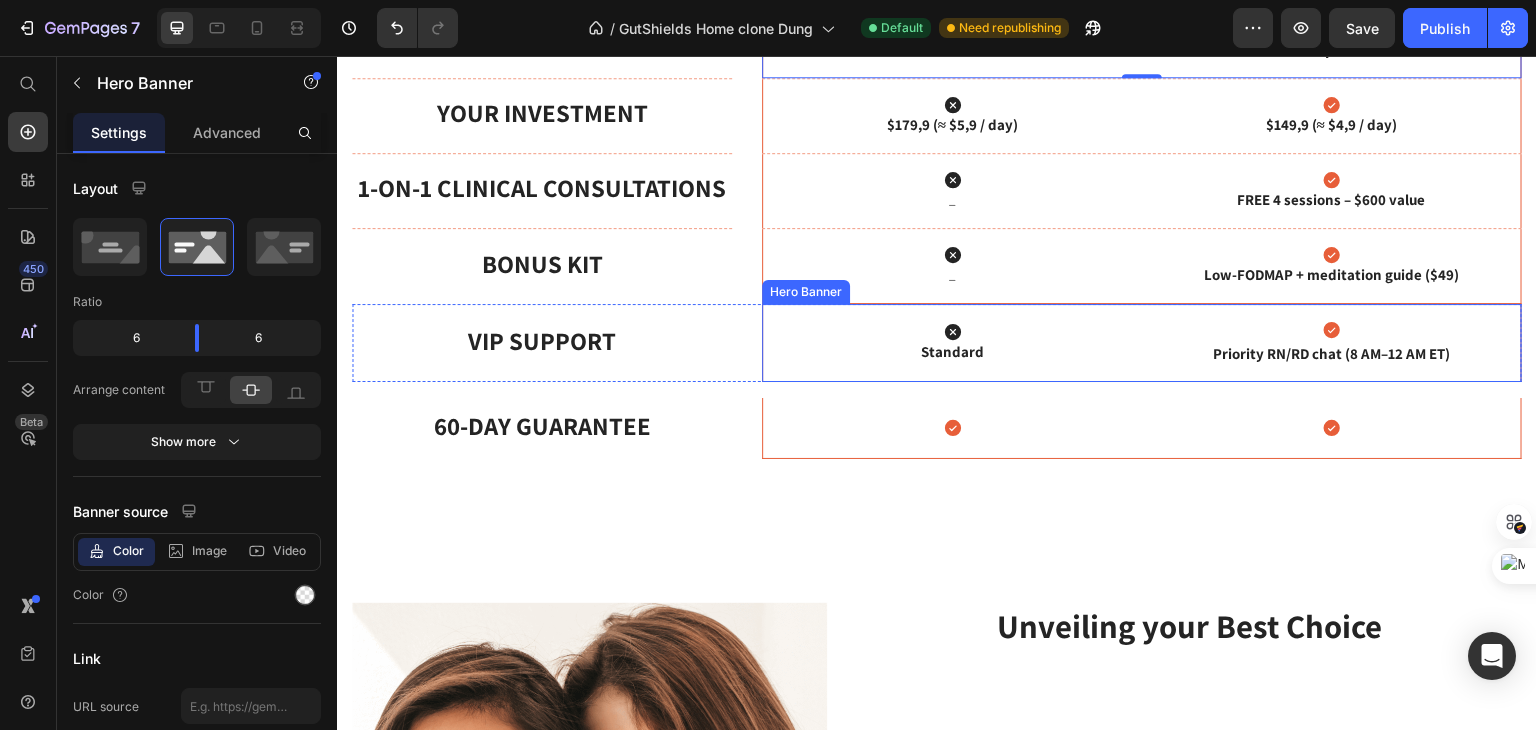 click on "Hero Banner" at bounding box center (806, 292) 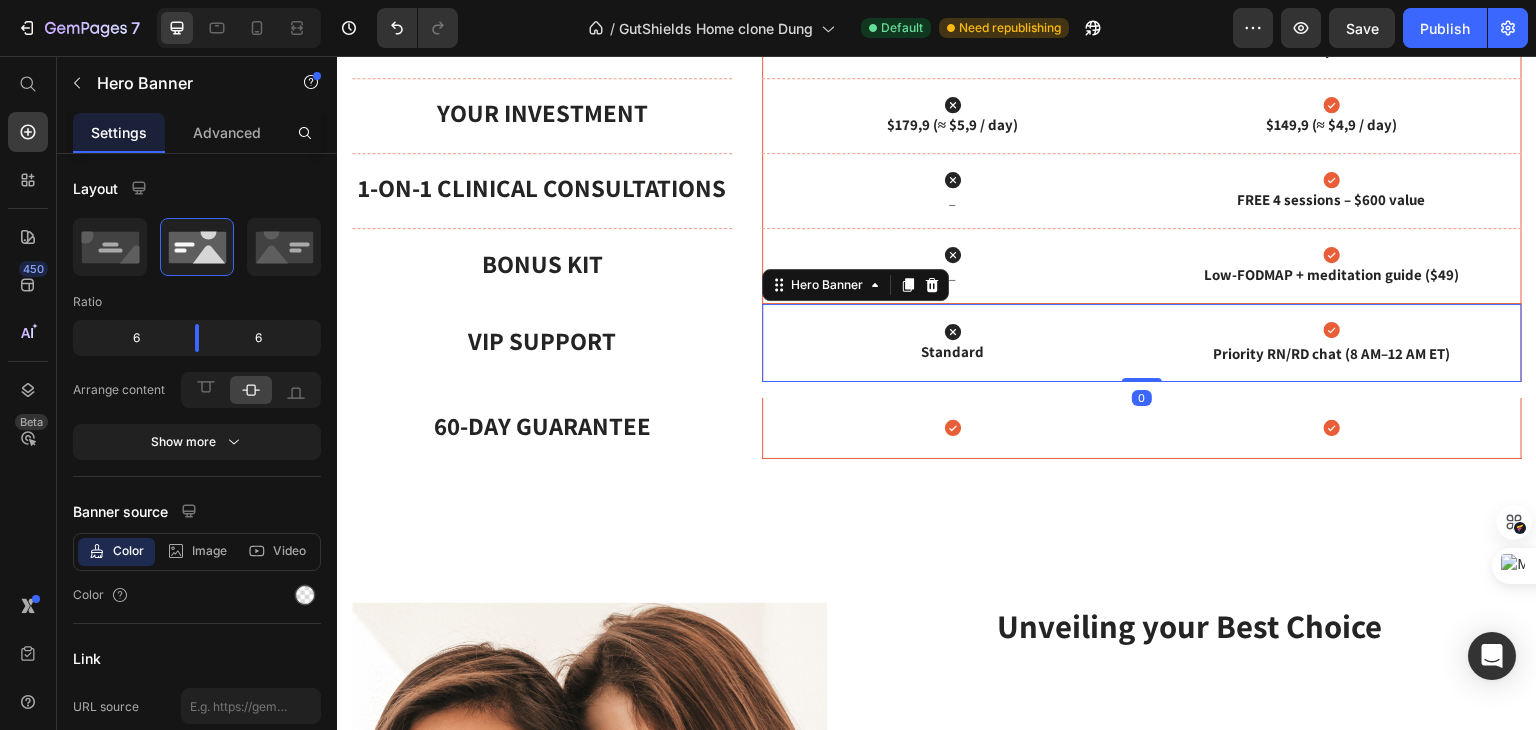 click on "Icon" at bounding box center [952, 255] 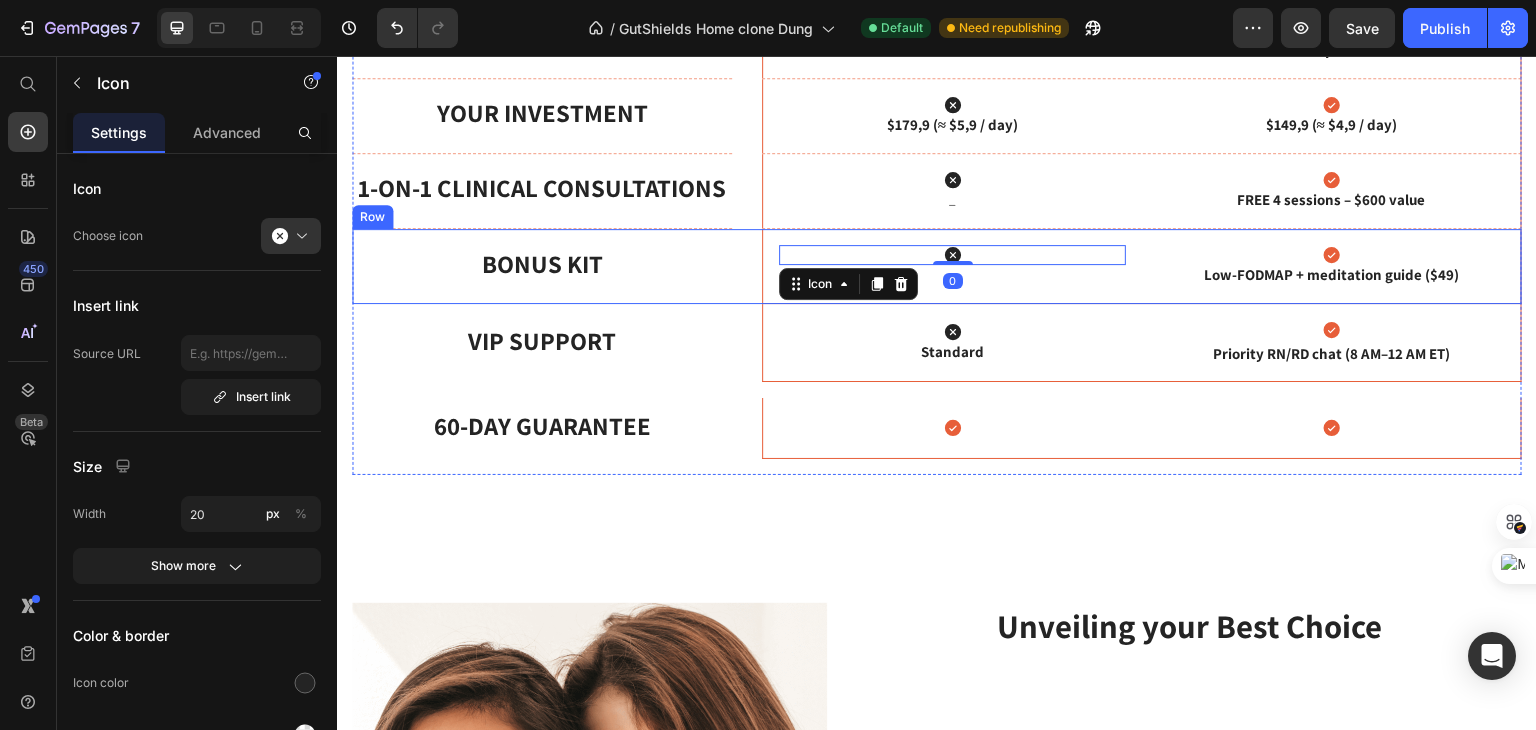 click on "Bonus Kit" at bounding box center (542, 266) 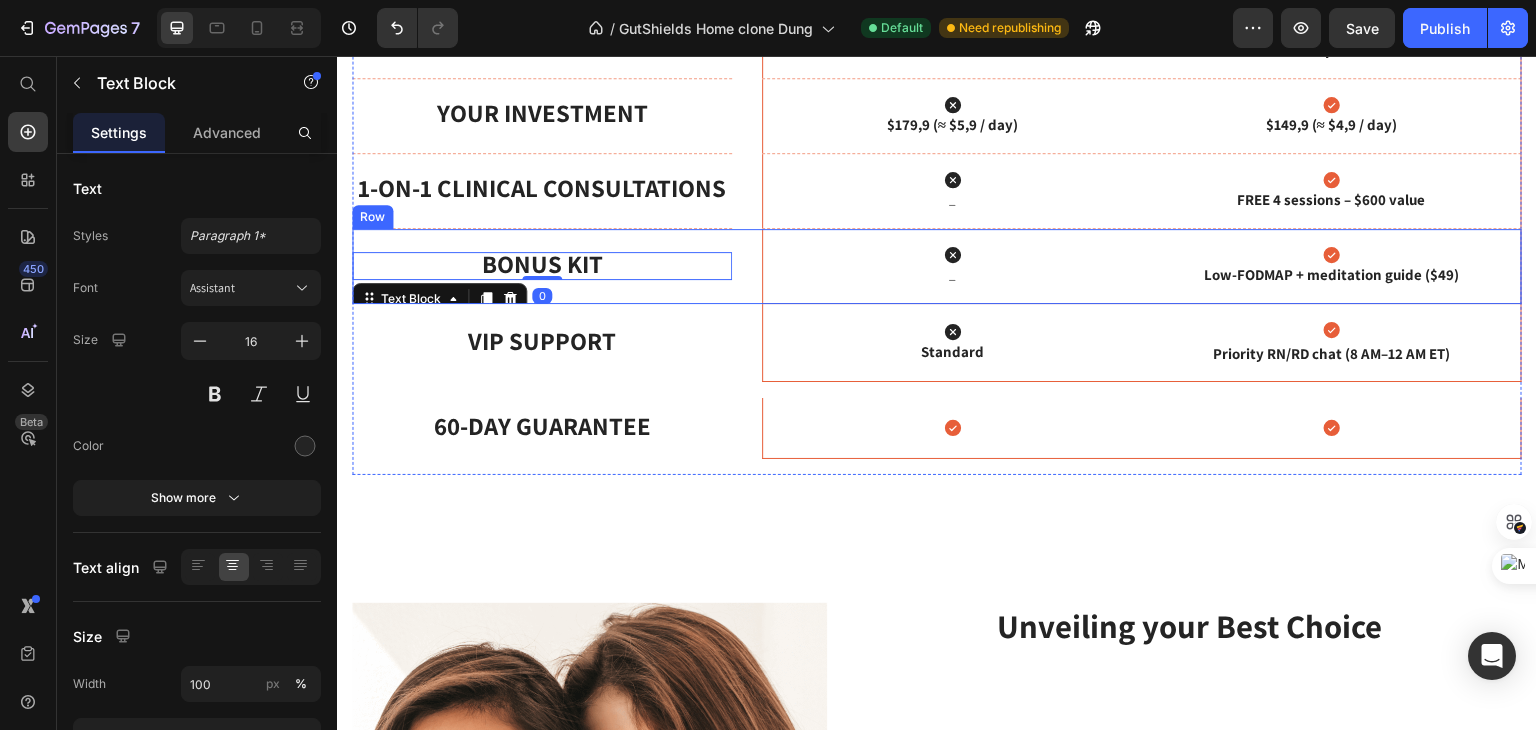 click on "Bonus Kit Text Block   0 Hero Banner
Icon _ Text Block
Icon Low-FODMAP + meditation guide ($49) Text Block Hero Banner Row" at bounding box center (937, 266) 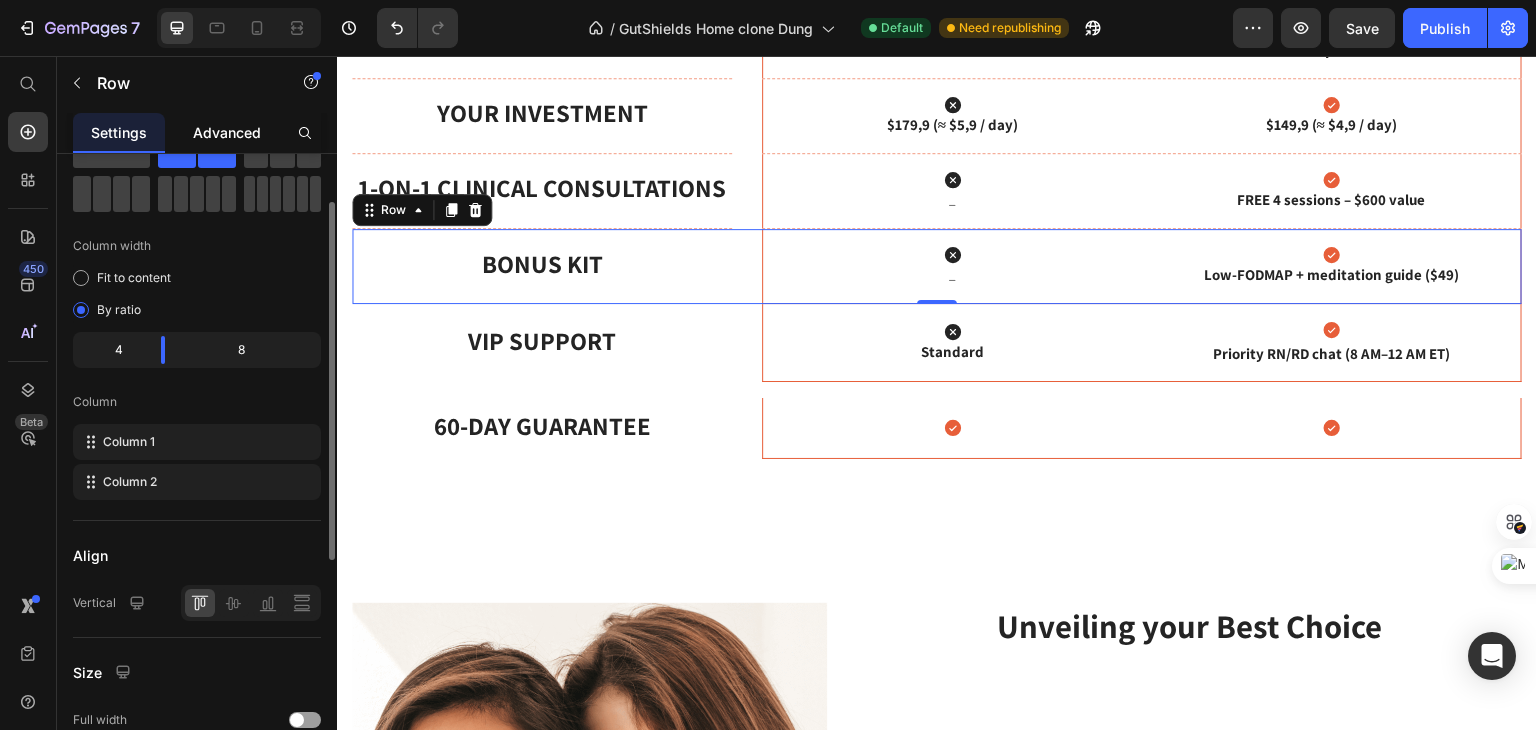 scroll, scrollTop: 0, scrollLeft: 0, axis: both 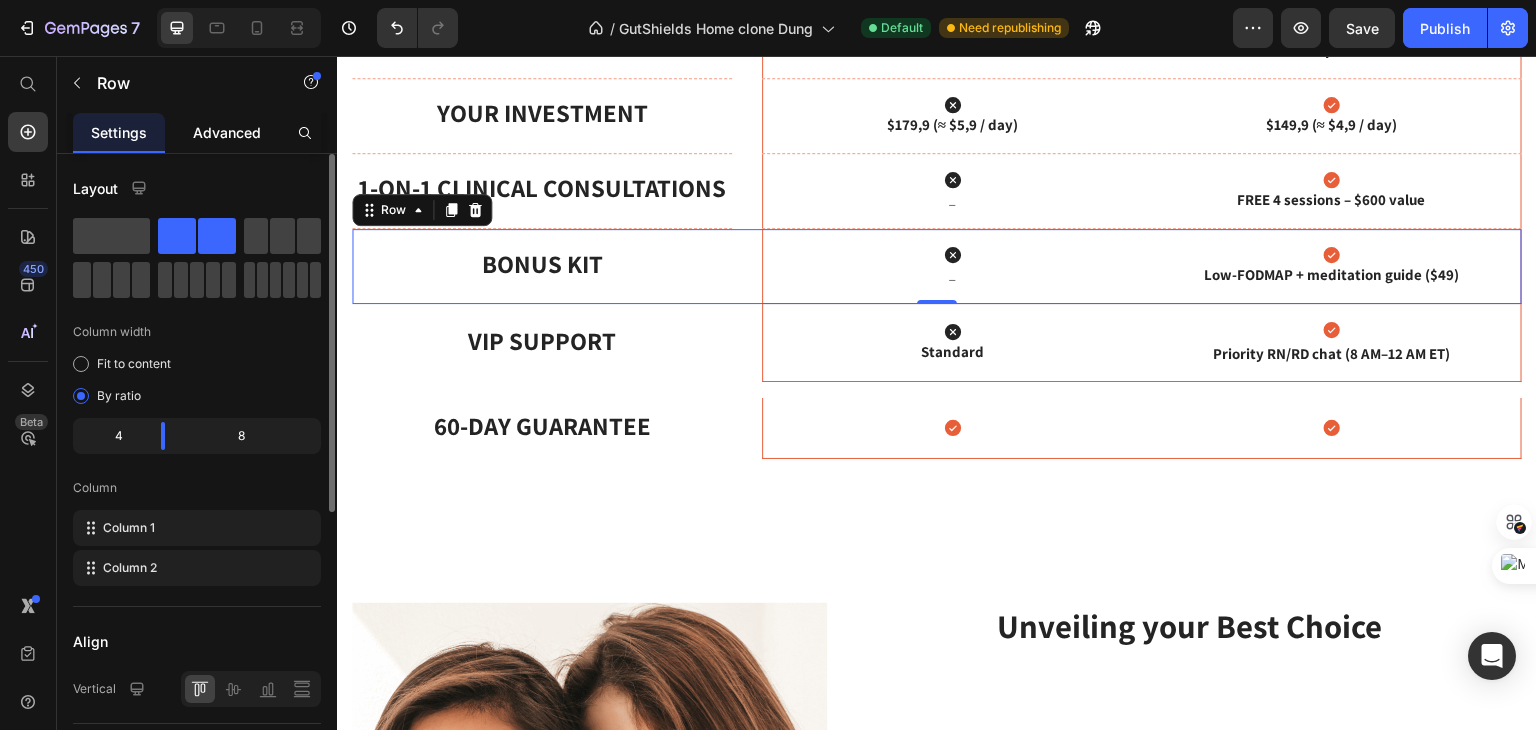 click on "Advanced" at bounding box center (227, 132) 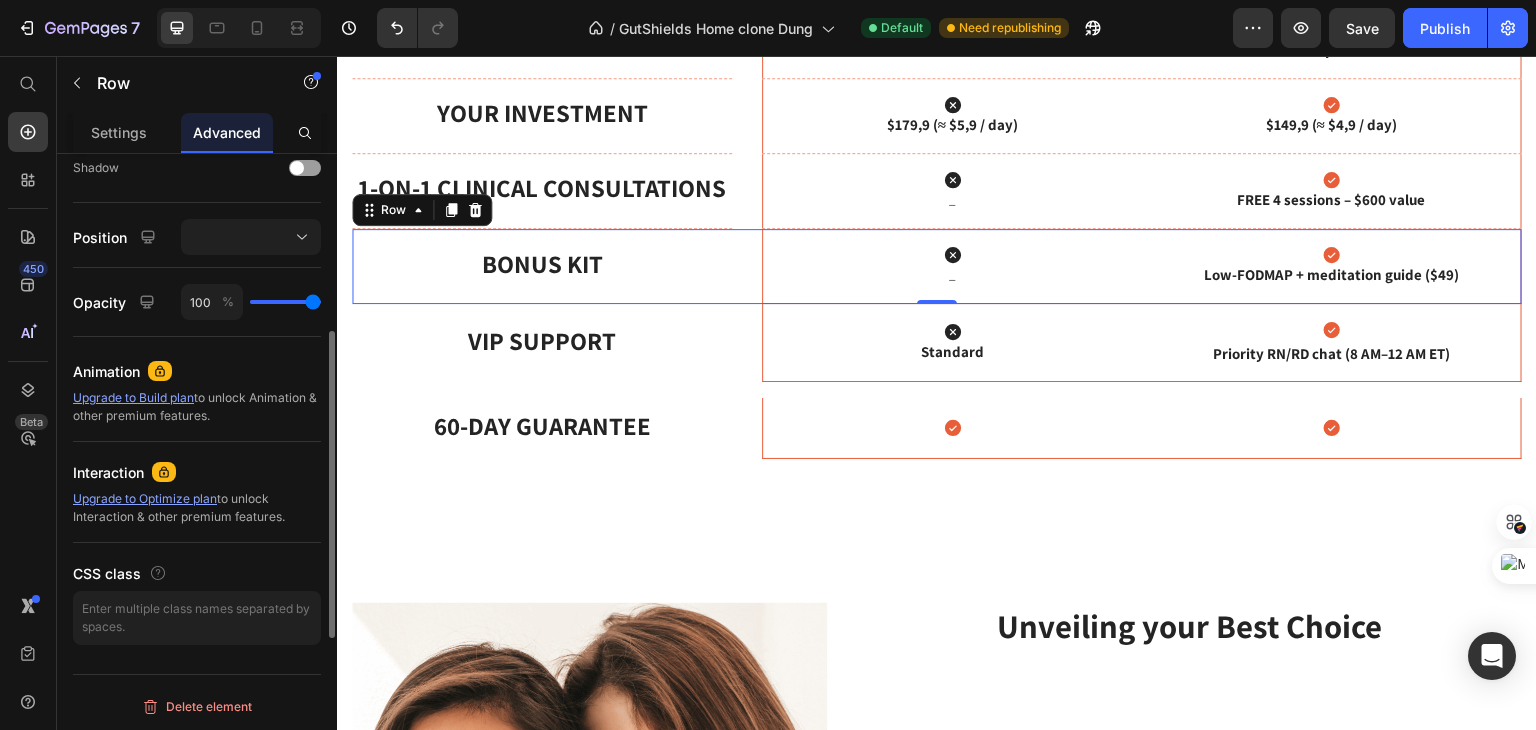 scroll, scrollTop: 570, scrollLeft: 0, axis: vertical 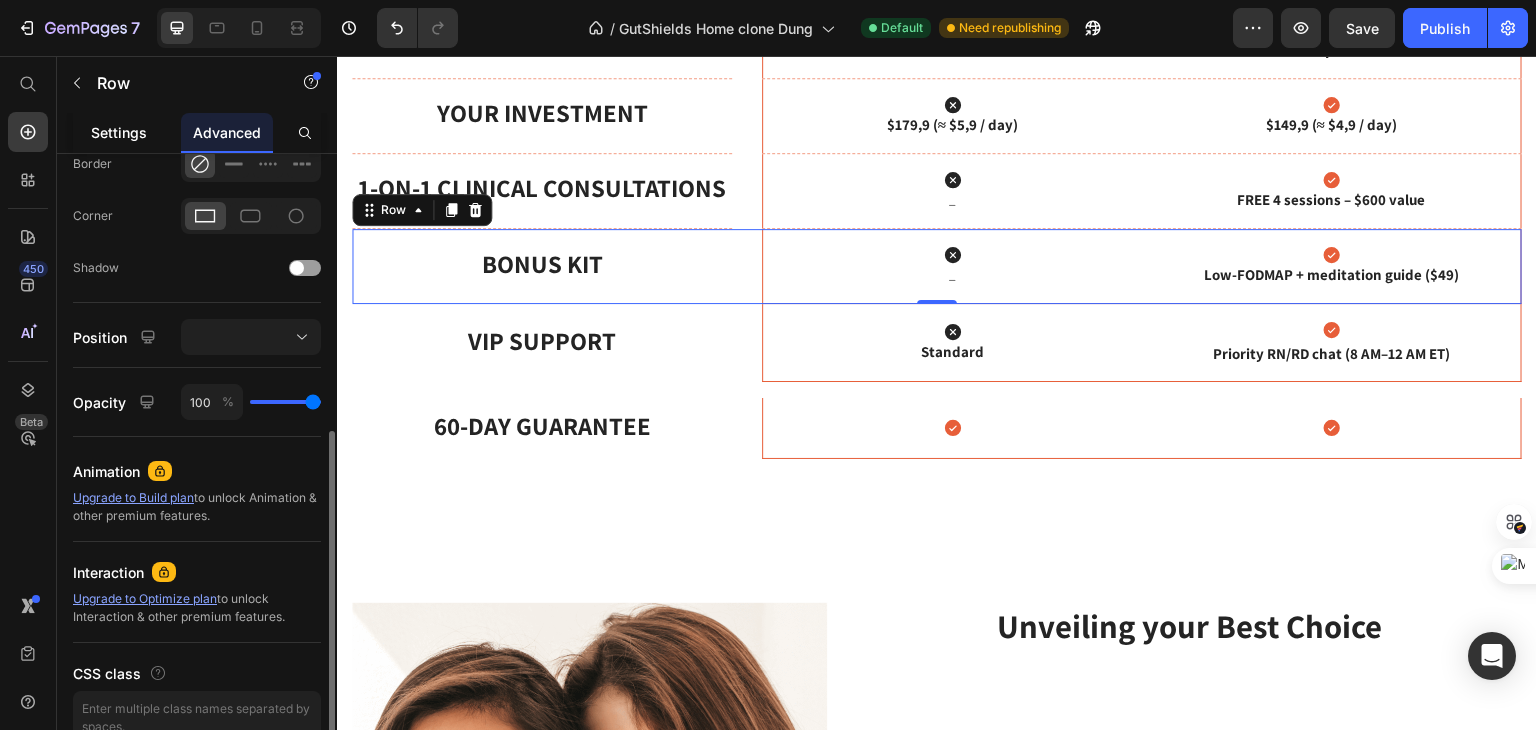 click on "Settings" at bounding box center [119, 132] 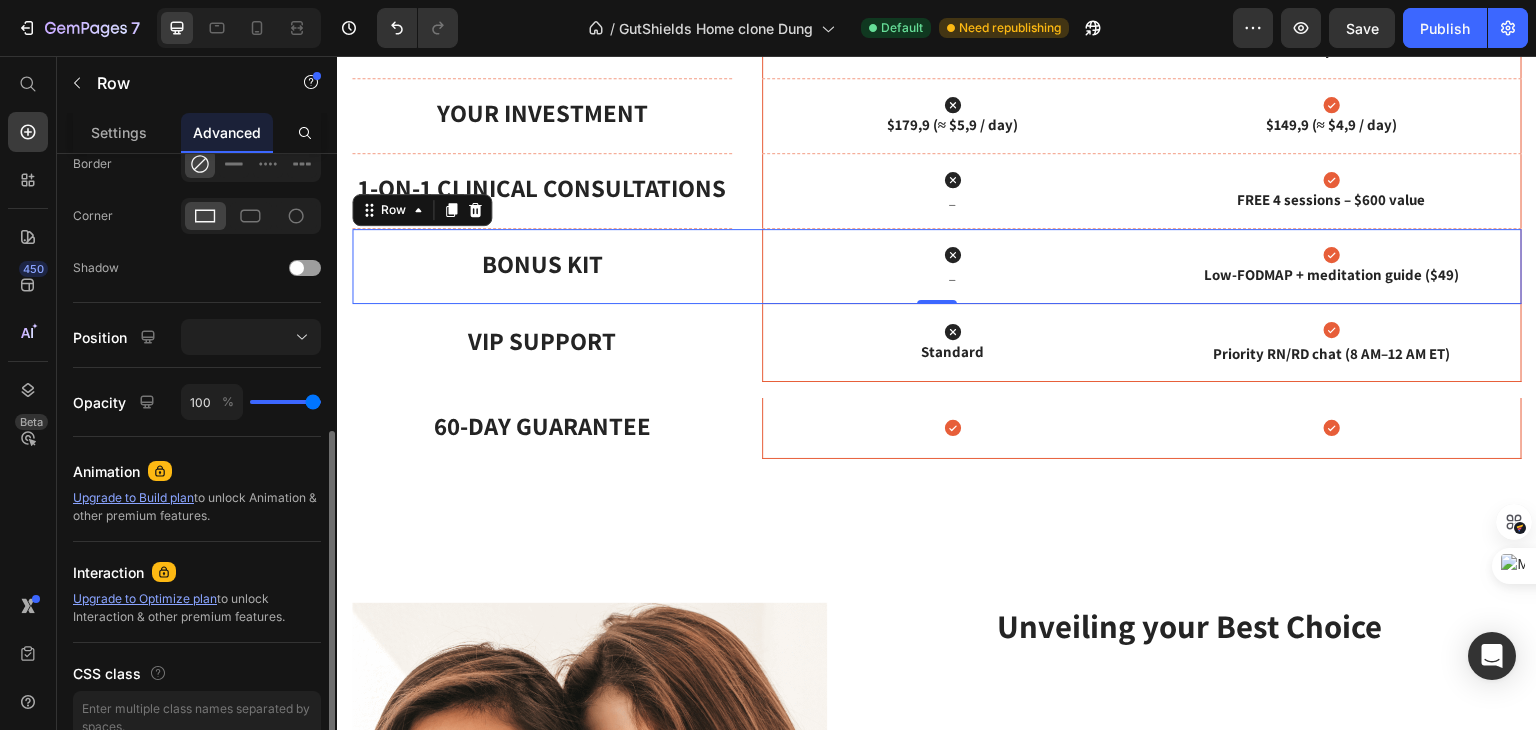scroll, scrollTop: 0, scrollLeft: 0, axis: both 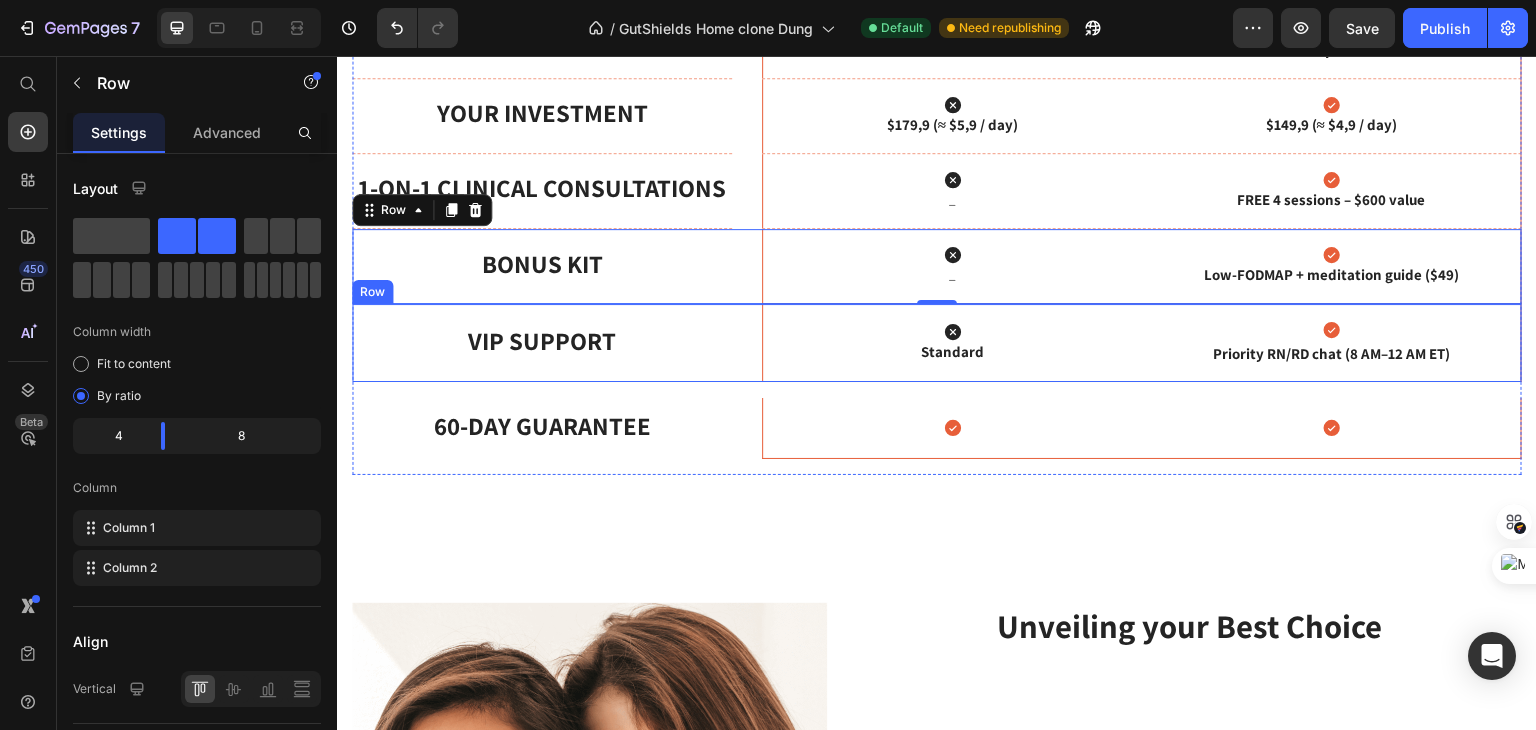 click on "VIP Support Text Block Hero Banner
Icon Standard Text Block
Icon Priority RN/RD chat (8 AM–12 AM ET) Text Block Hero Banner Row" at bounding box center (937, 343) 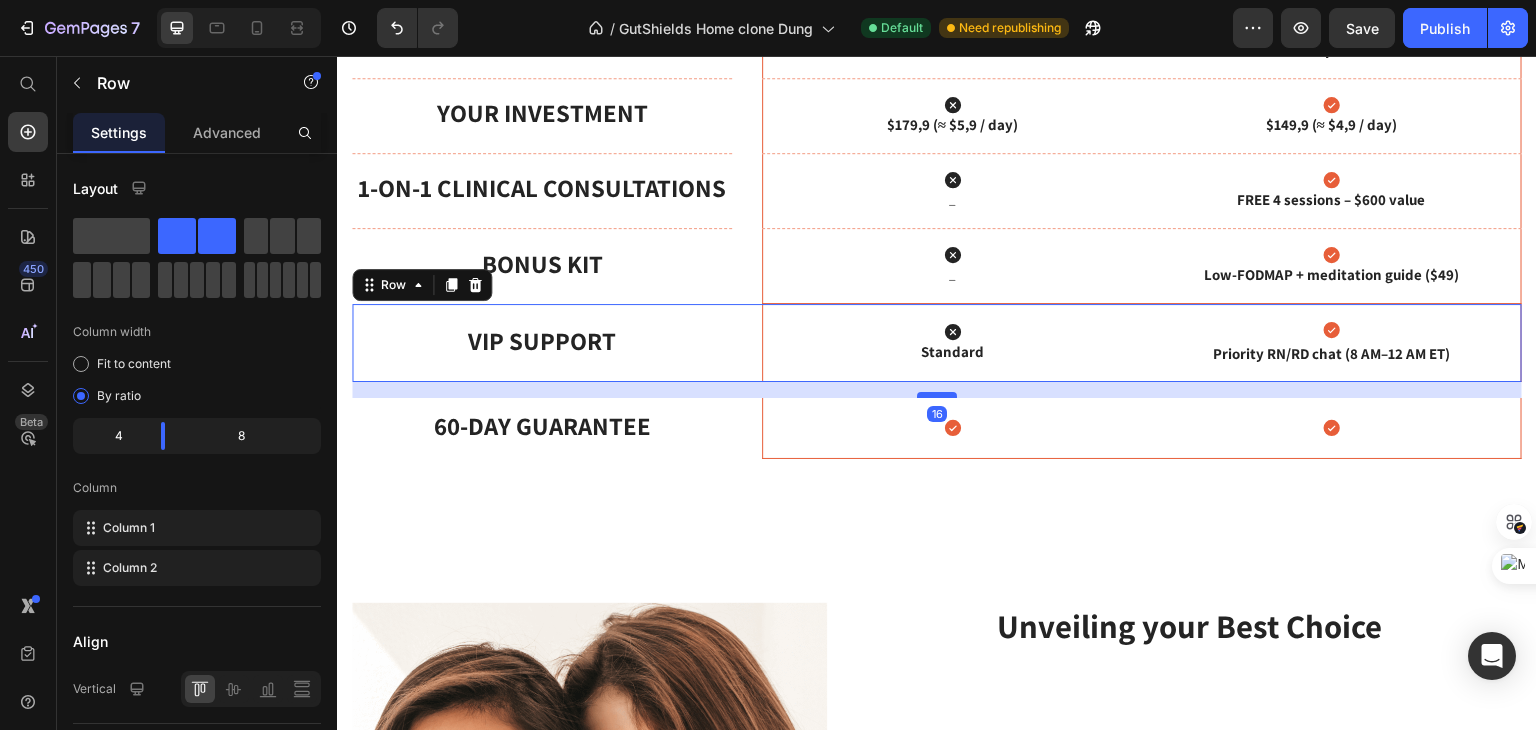 click on "16" at bounding box center (937, 382) 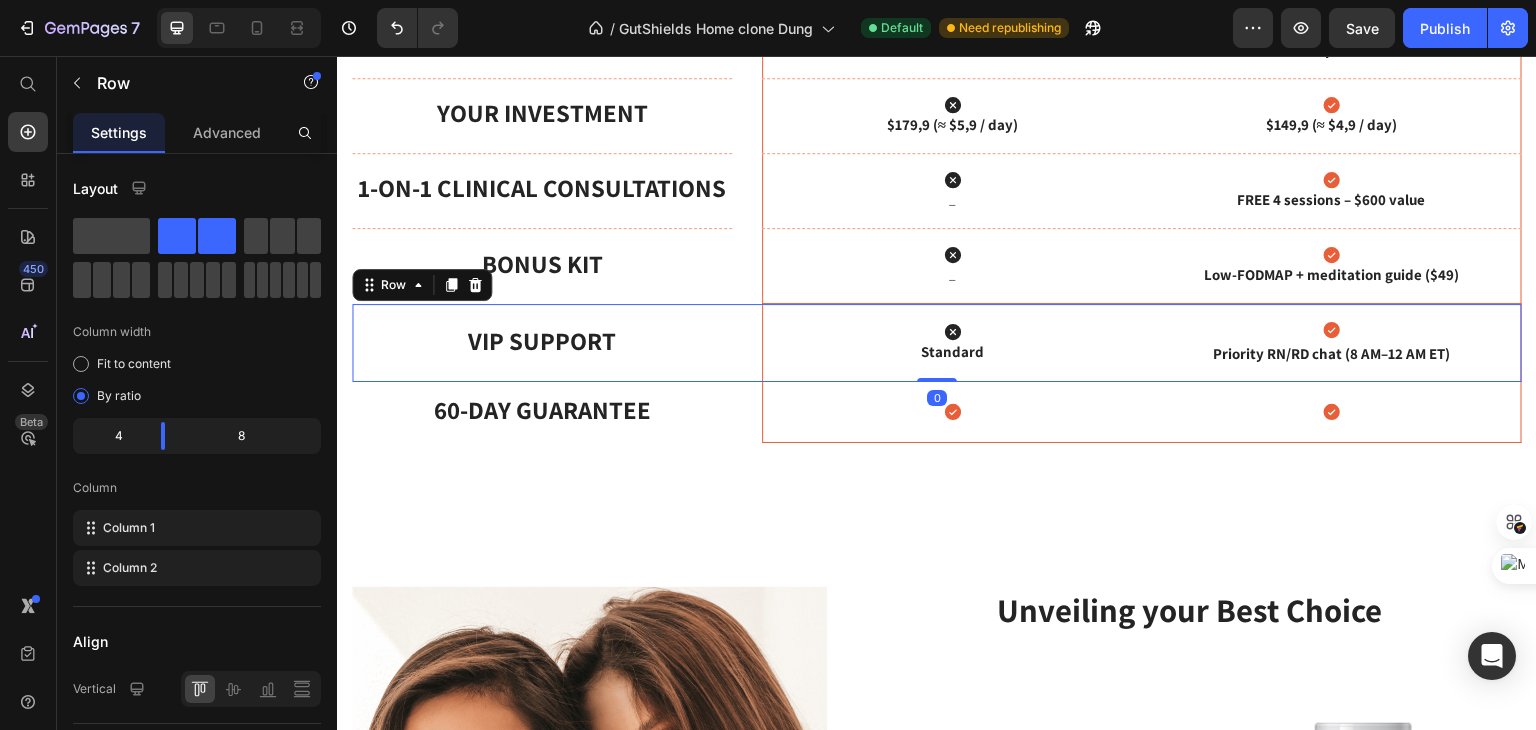 drag, startPoint x: 919, startPoint y: 356, endPoint x: 936, endPoint y: 314, distance: 45.310043 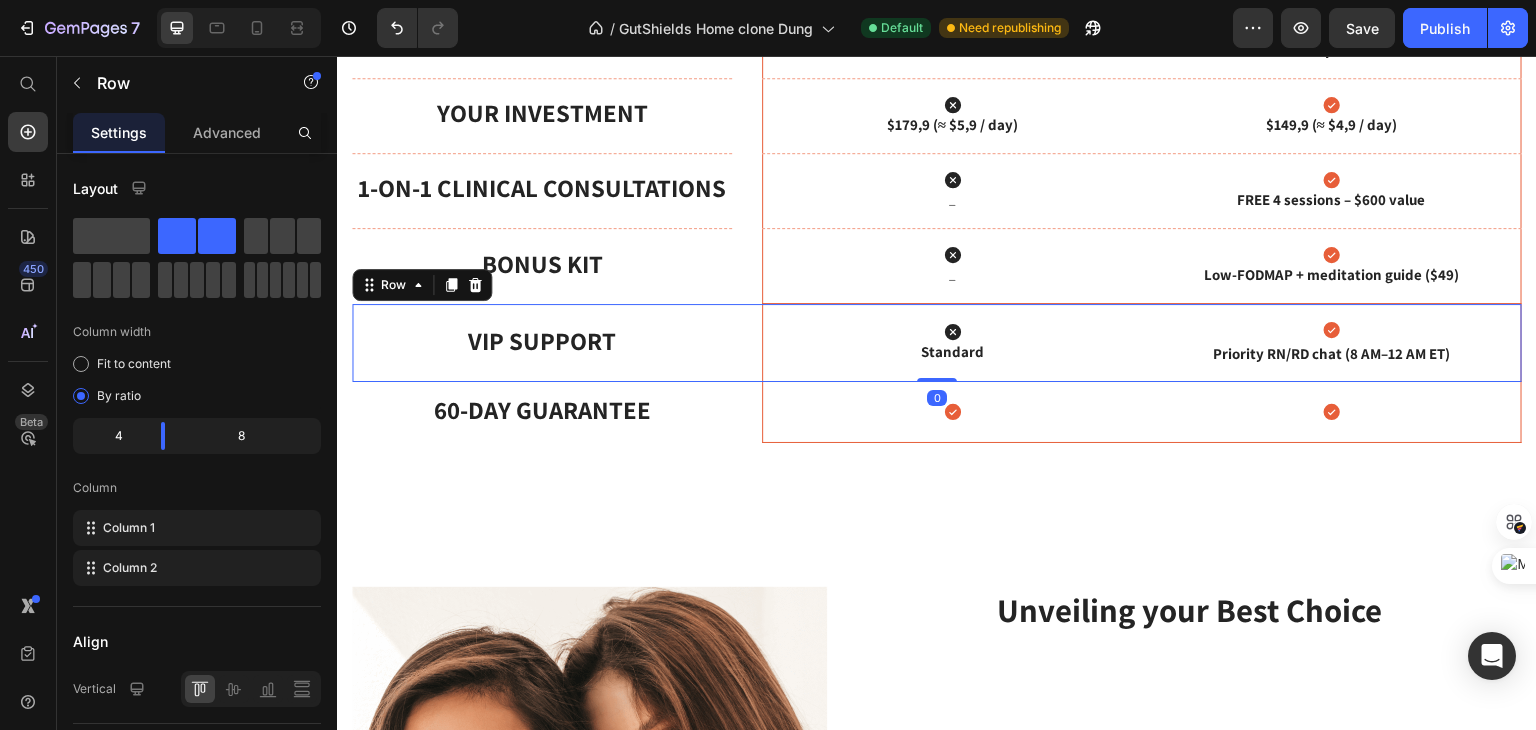 click on "VIP Support Text Block Hero Banner
Icon Standard Text Block
Icon Priority RN/RD chat (8 AM–12 AM ET) Text Block Hero Banner Row   0" at bounding box center (937, 343) 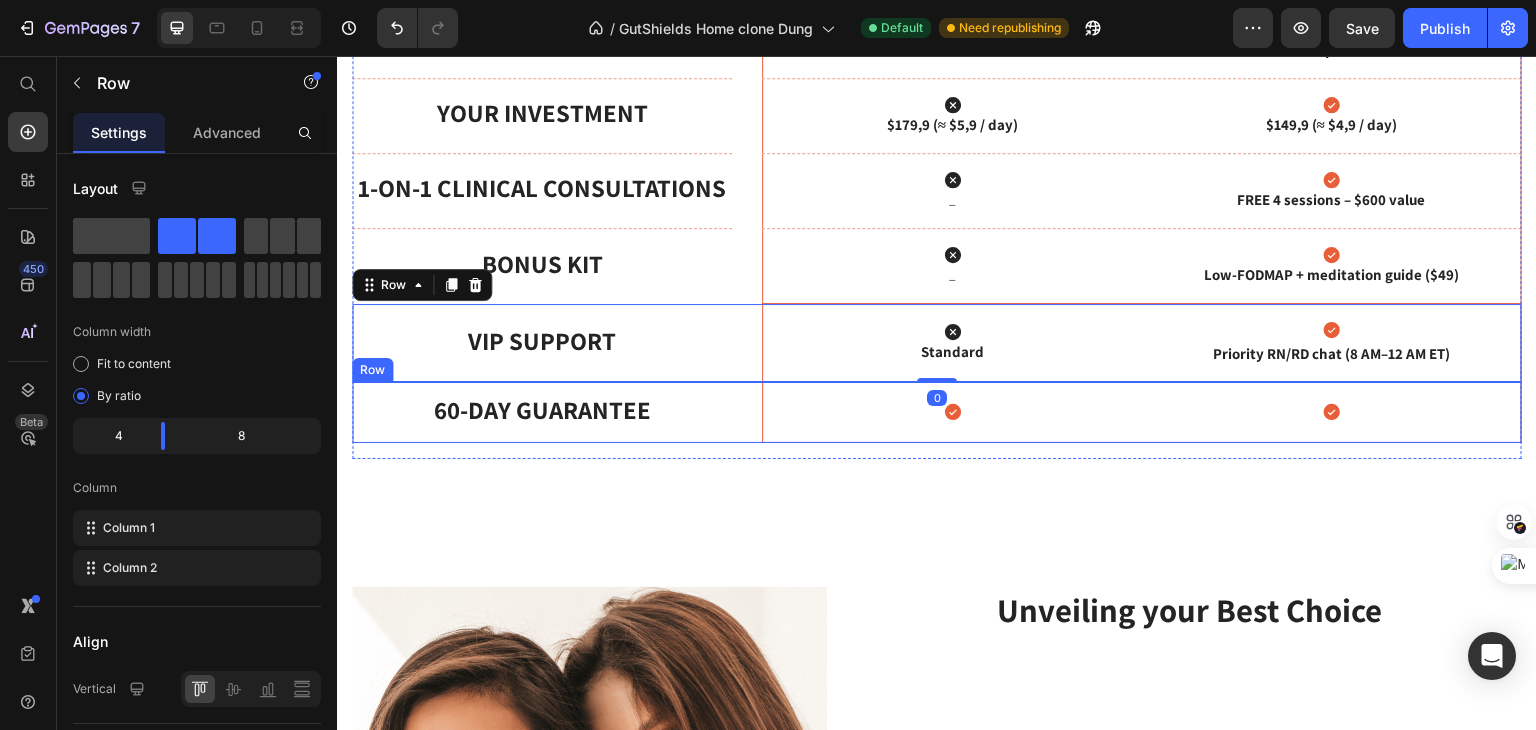 click on "60-Day Guarantee Text Block Hero Banner
Icon
Icon Hero Banner Row" at bounding box center (937, 412) 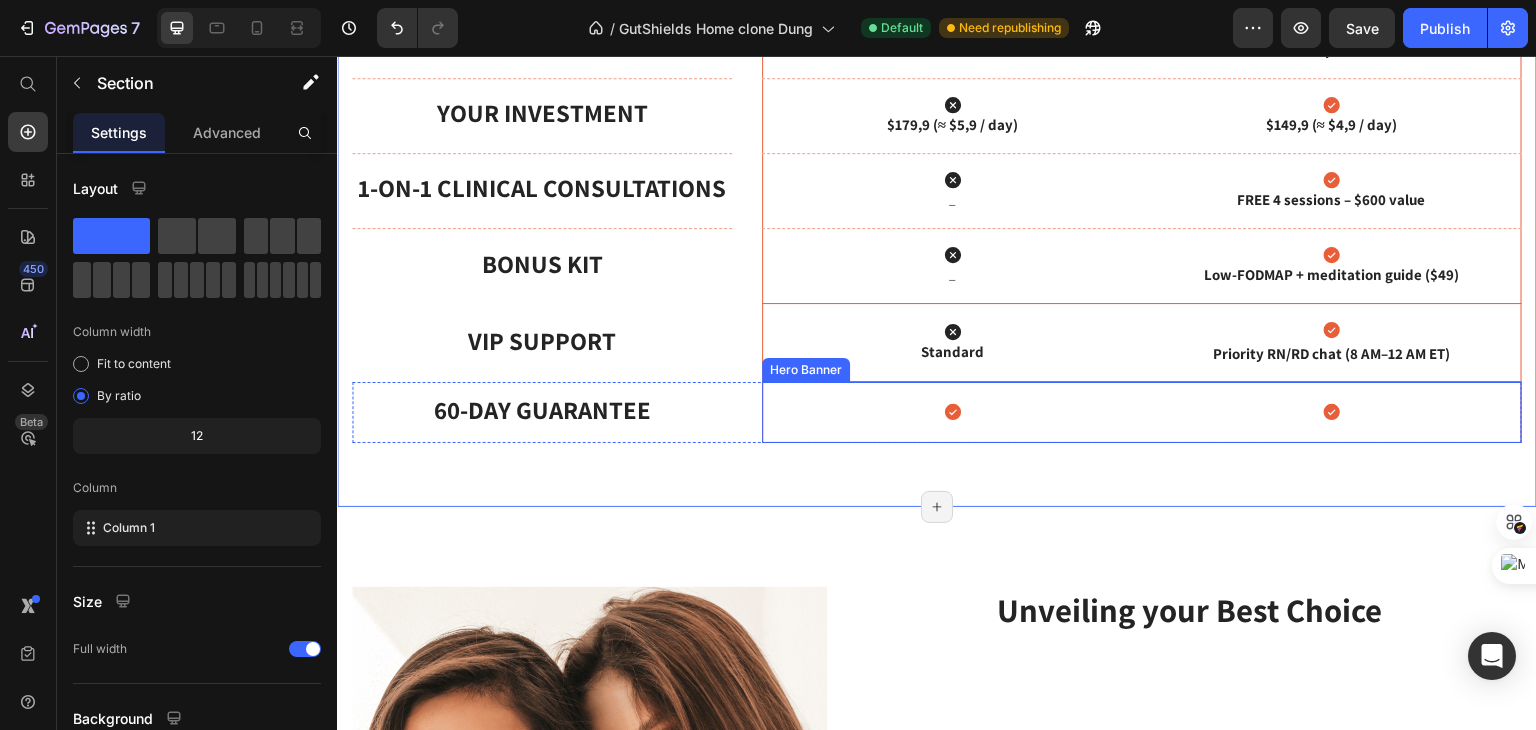 click at bounding box center [1142, 412] 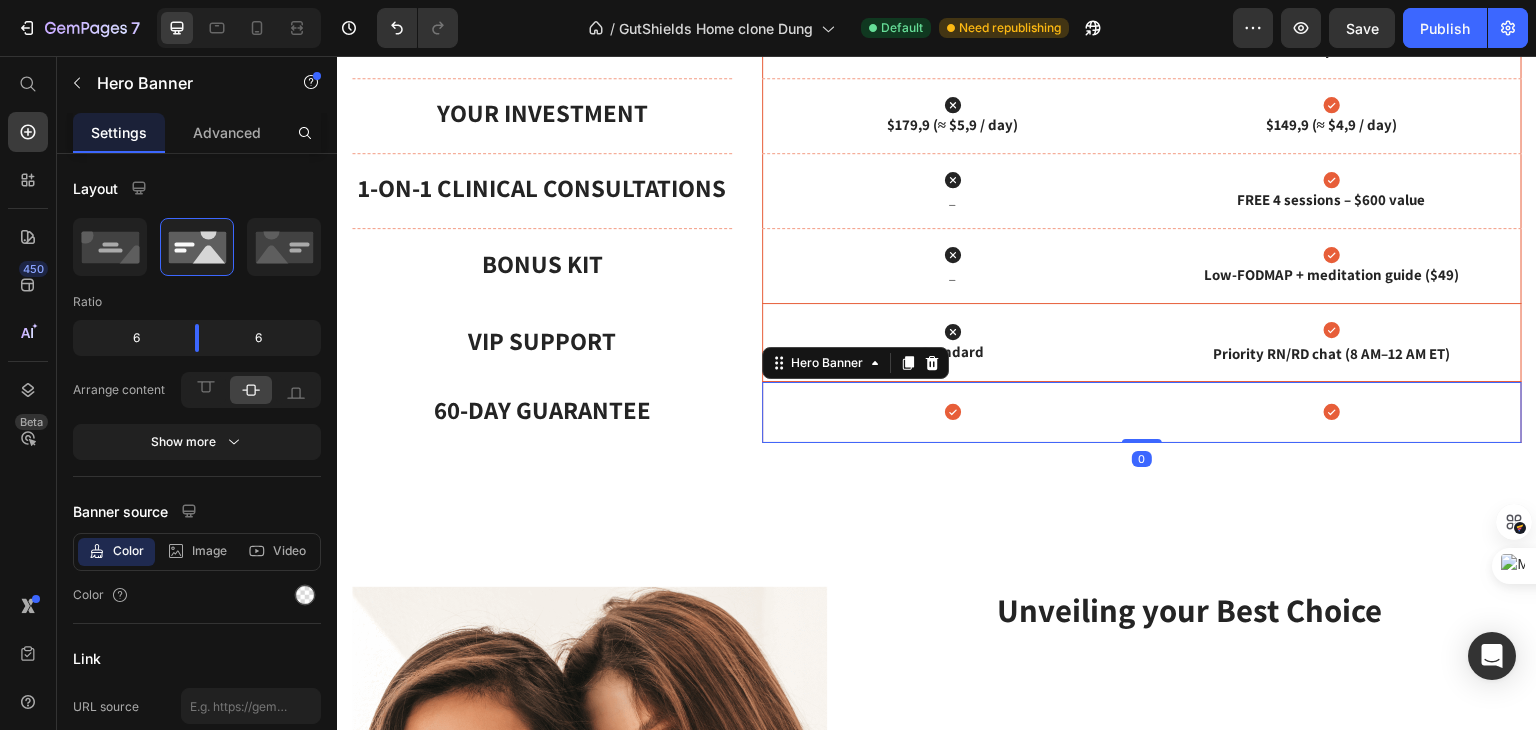 click on "Icon
Icon" at bounding box center [1142, 412] 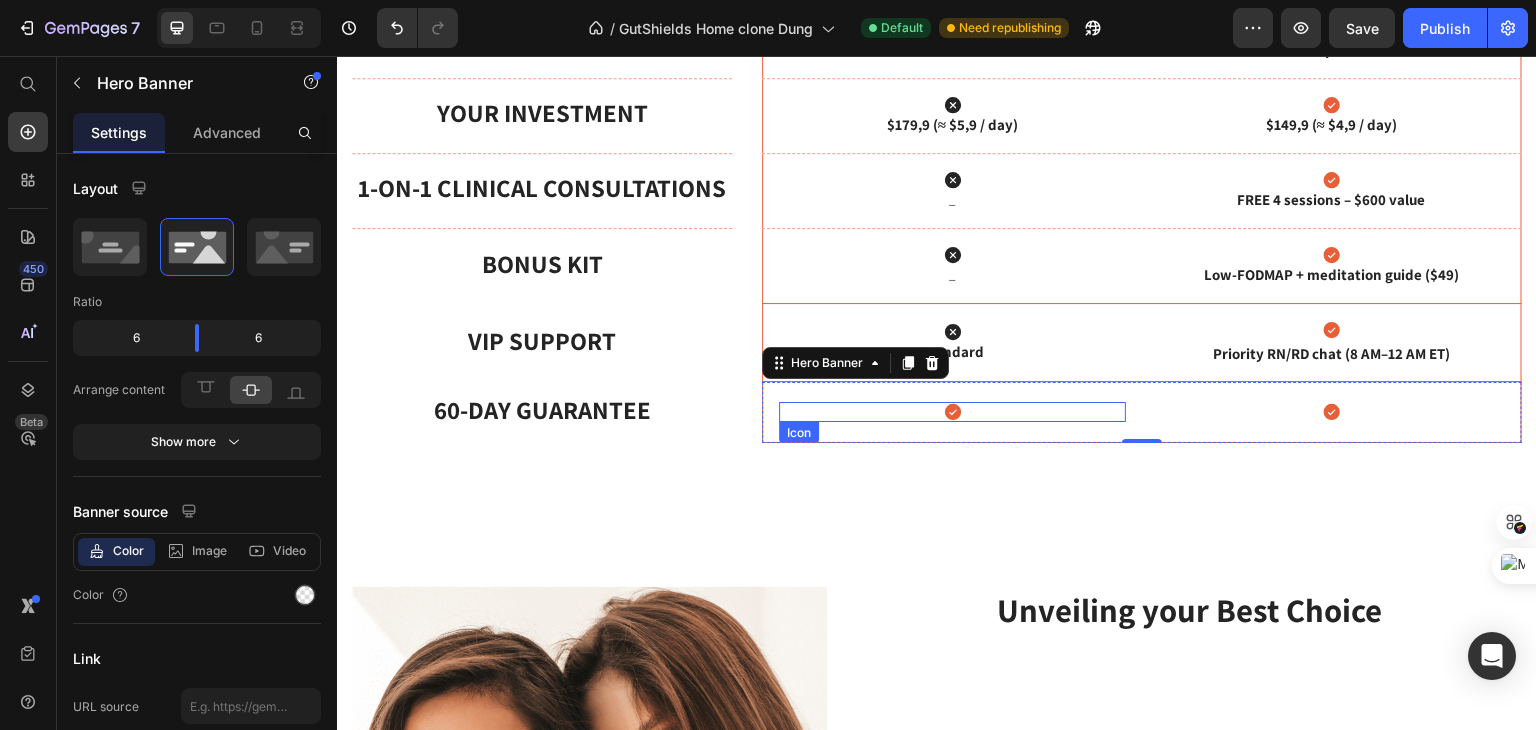 drag, startPoint x: 870, startPoint y: 380, endPoint x: 1054, endPoint y: 379, distance: 184.00272 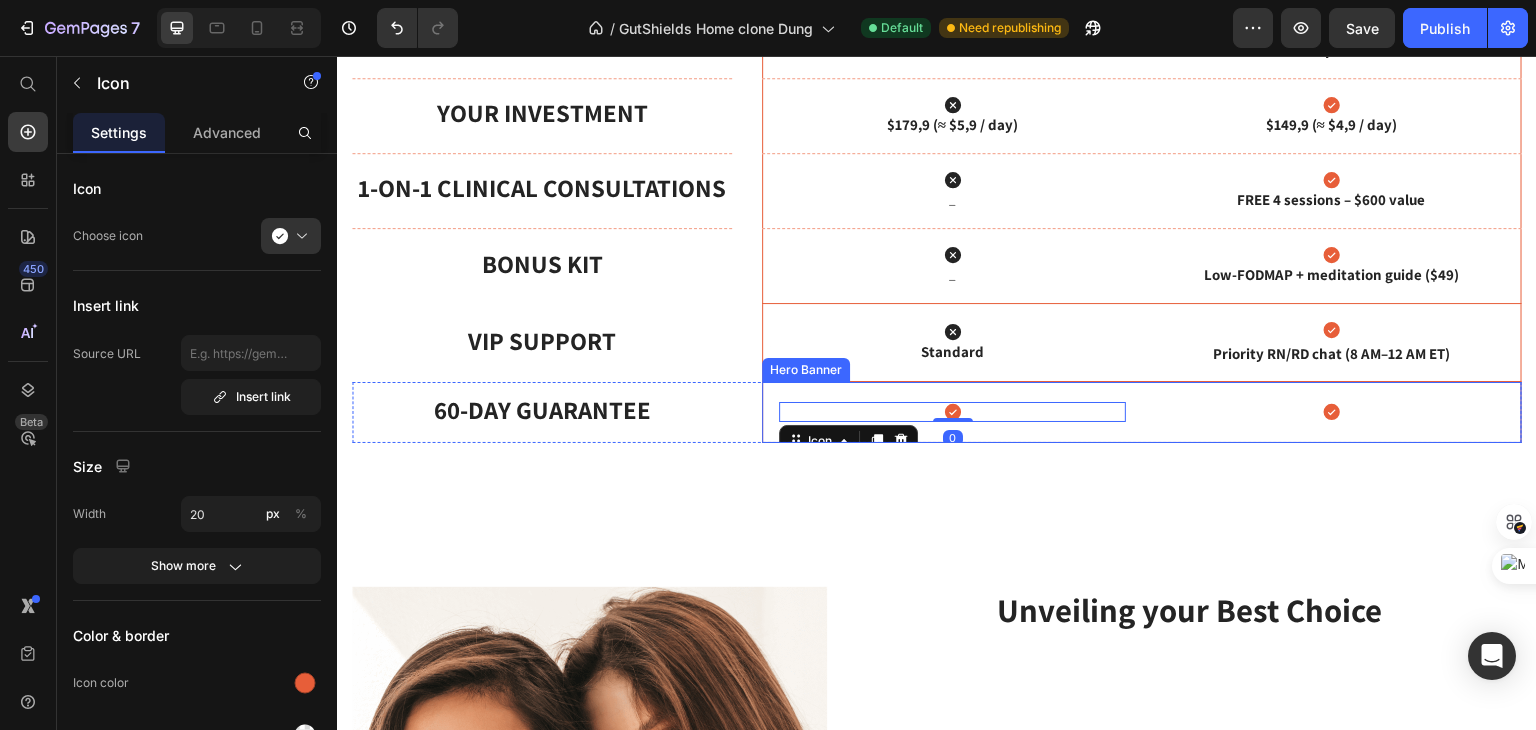 click on "Icon   0
Icon" at bounding box center (1142, 412) 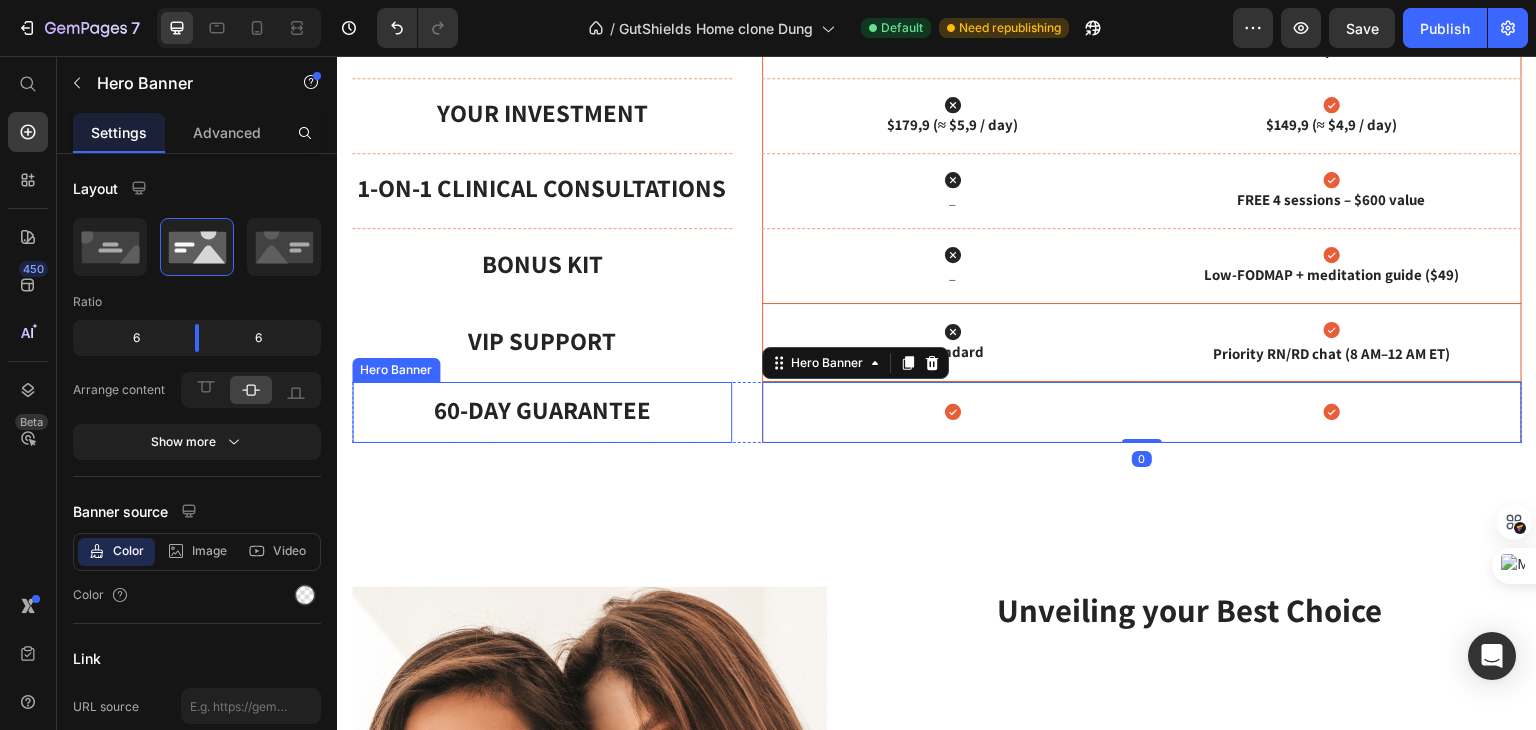 click on "60-Day Guarantee Text Block" at bounding box center [542, 412] 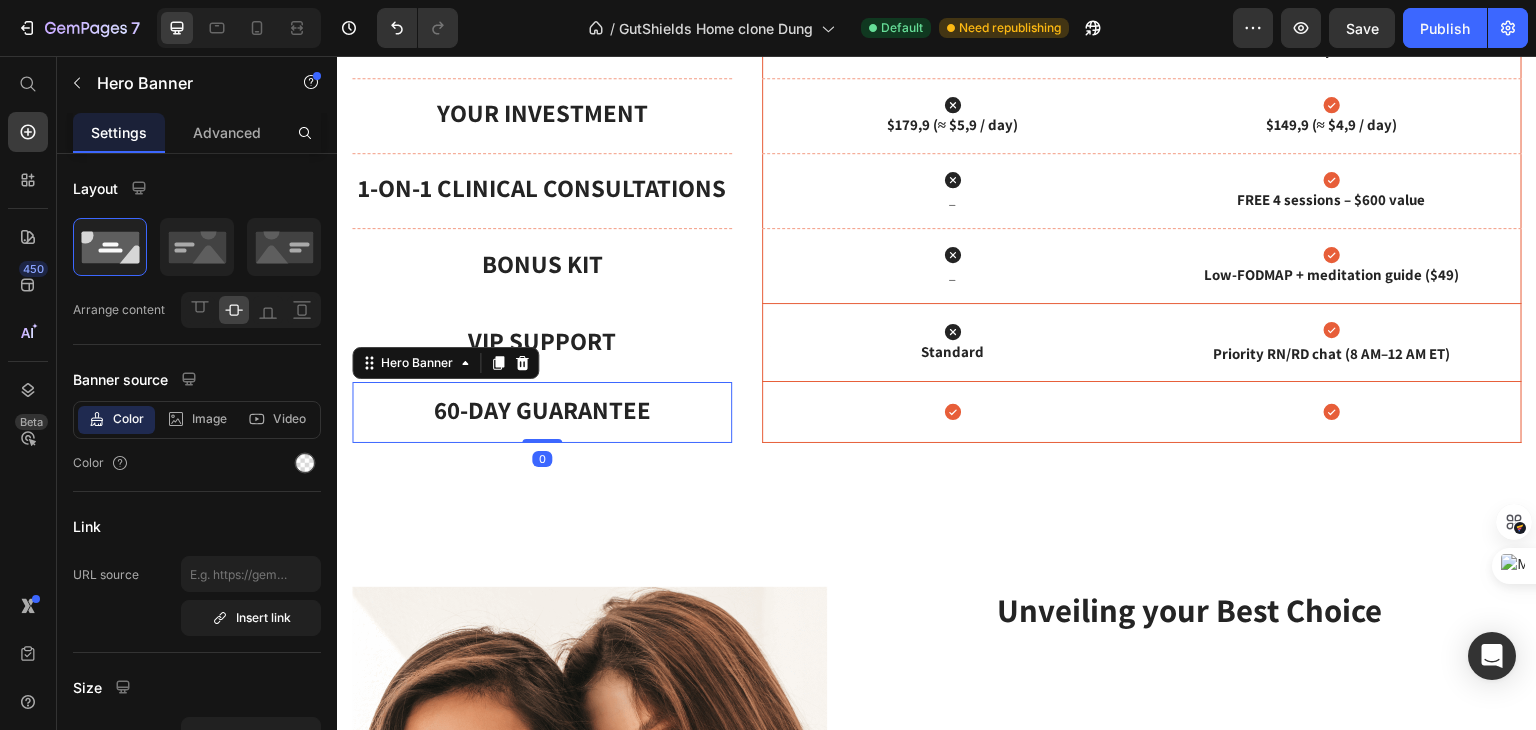 click on "60-Day Guarantee Text Block Hero Banner   0
Icon
Icon Hero Banner Row" at bounding box center [937, 412] 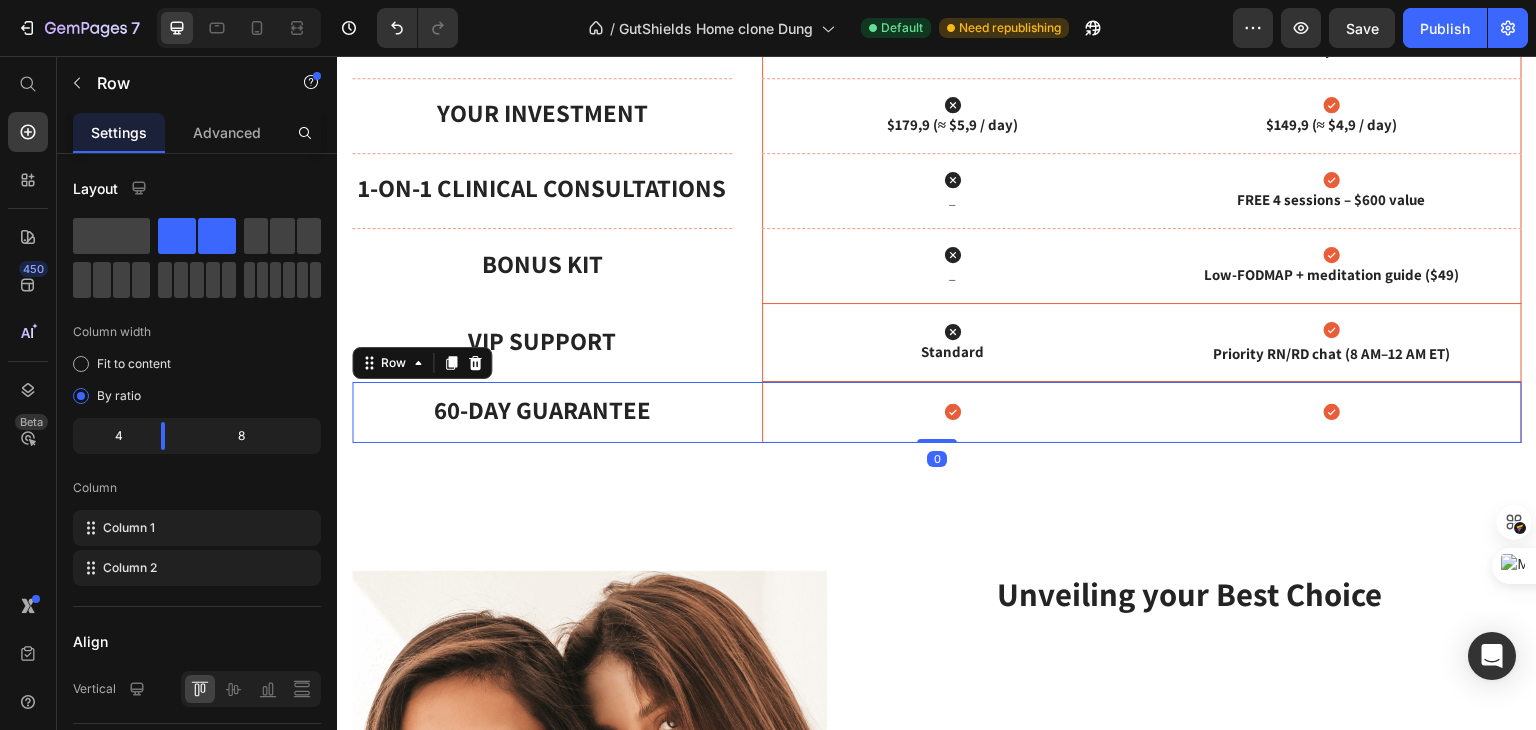 drag, startPoint x: 923, startPoint y: 418, endPoint x: 855, endPoint y: 370, distance: 83.23461 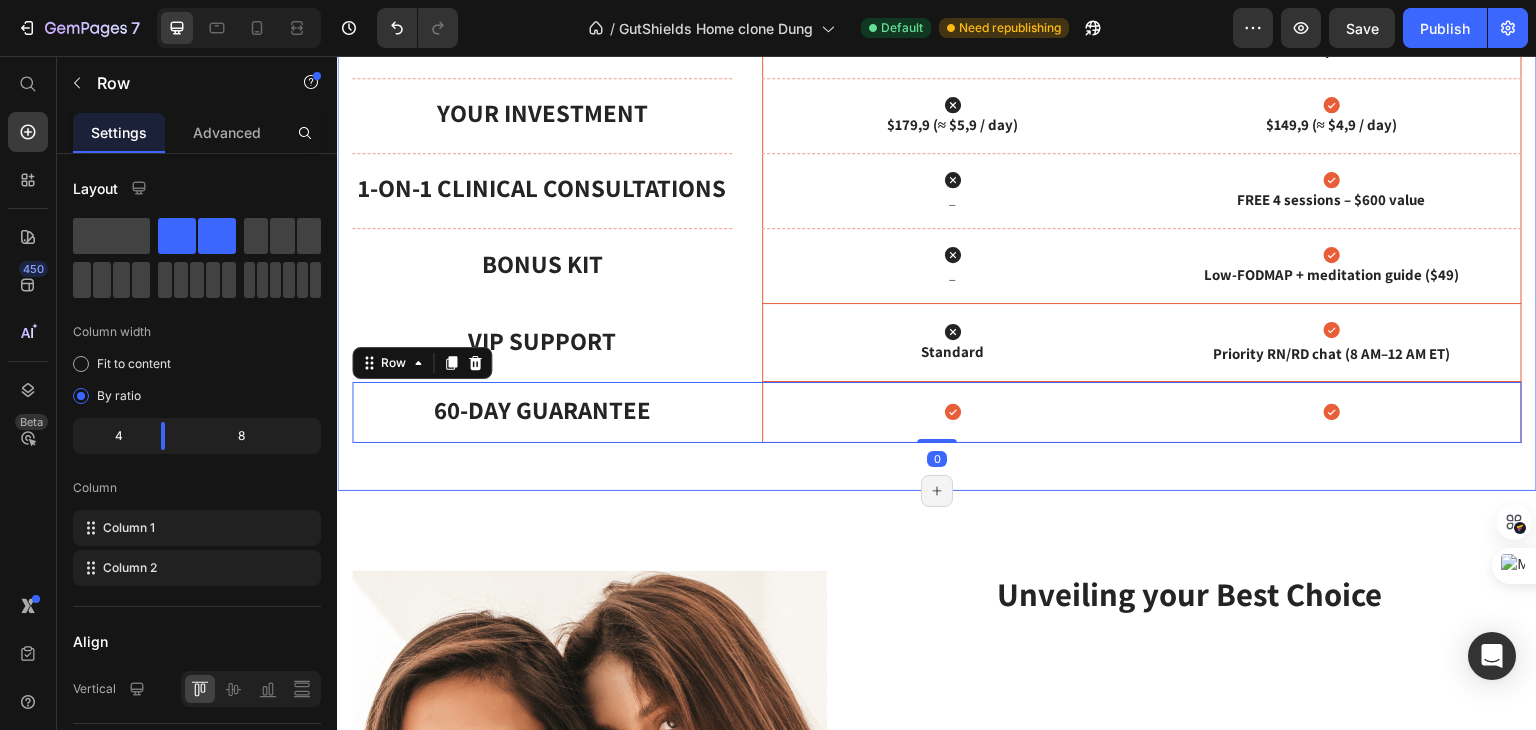 click on "Choose Your Restoration Plan Heading Science-grade spores, concierge coaching, zero risk. Text block
Drop element here One-Time Reset Text Block Hero Banner Founder’s Program ★ Most popular Text Block Hero Banner Row Row Price Text Block Hero Banner
Icon 59,99$ / box Text Block
Icon 49,99$ / box Text Block Hero Banner Row What You Get Text Block Hero Banner
Icon 3 boxes – 30 days Text Block
Icon 3 boxes/mo • priority re-stock  • 24-mo price lock Text Block Hero Banner Row Your Investment Text Block Hero Banner
Icon $179,9 (≈ $5,9 / day) Text Block
Icon $149,9 (≈ $4,9 / day) Text Block Hero Banner Row 1-on-1 Clinical Consultations Text Block Hero Banner
Icon _ Text Block
Icon FREE 4 sessions – $600 value Text Block Hero Banner Row Bonus Kit Text Block Hero Banner
Icon _ Text Block
Icon Text Block Hero Banner Row Icon" at bounding box center (937, 78) 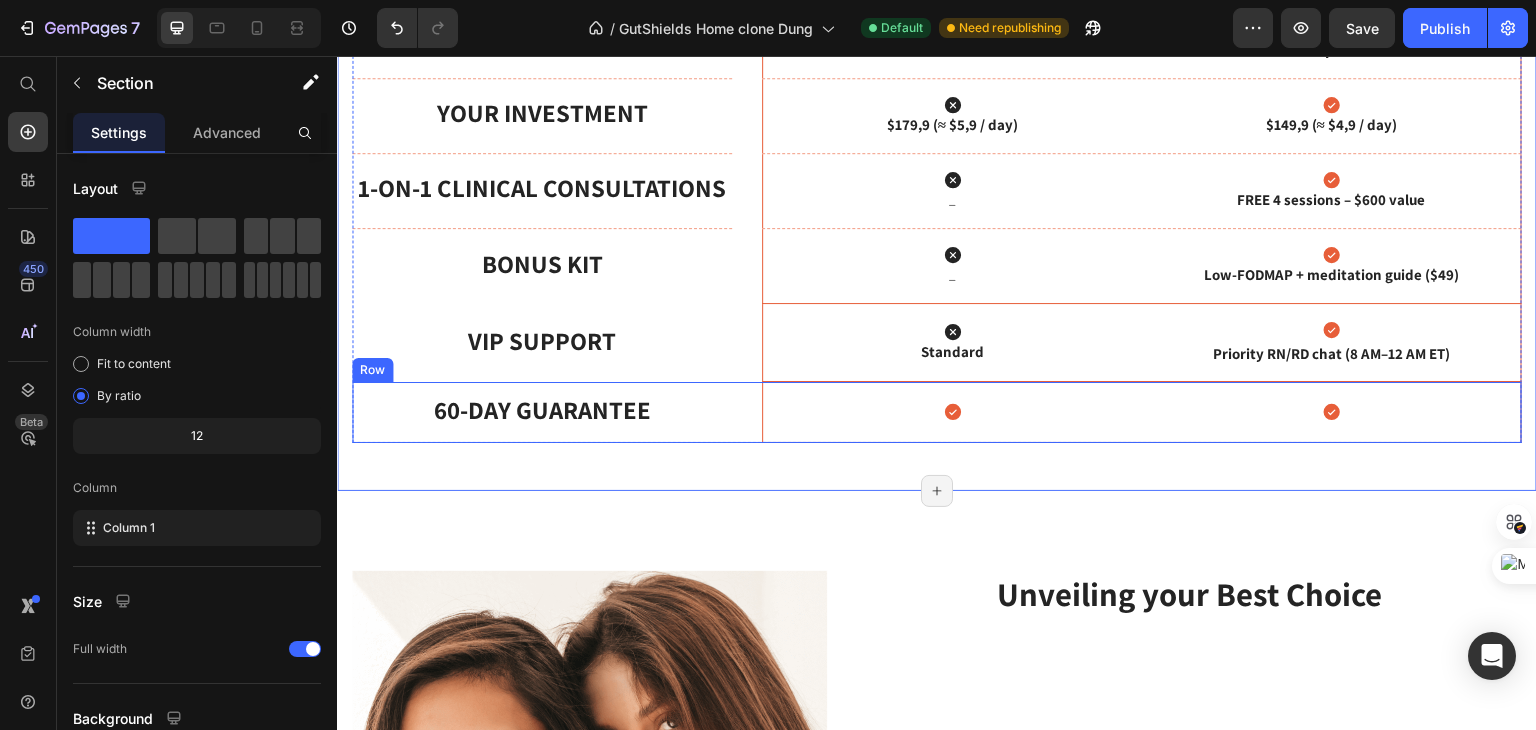 click on "60-Day Guarantee Text Block Hero Banner
Icon
Icon Hero Banner Row" at bounding box center (937, 412) 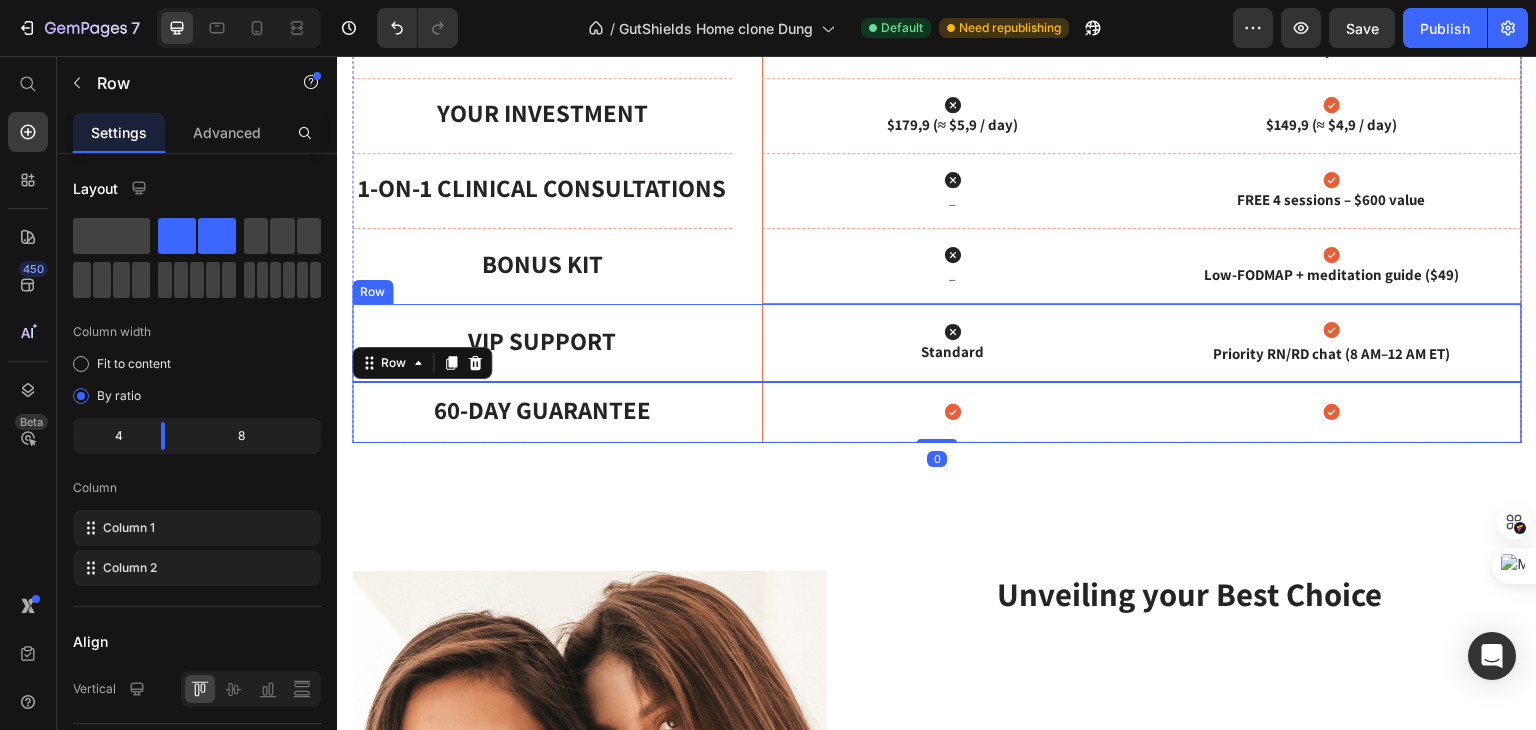 click on "VIP Support Text Block Hero Banner
Icon Standard Text Block
Icon Priority RN/RD chat (8 AM–12 AM ET) Text Block Hero Banner Row" at bounding box center (937, 343) 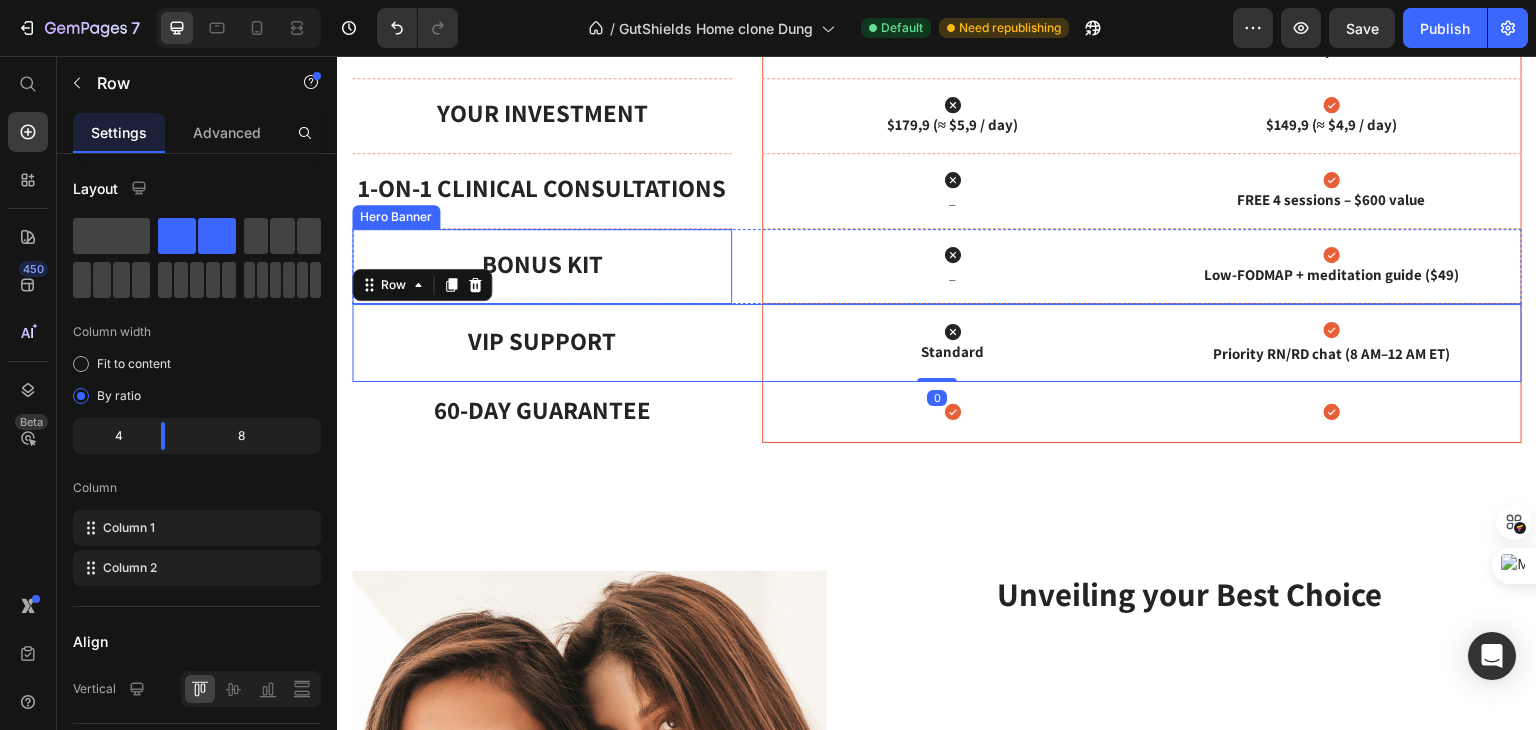 click on "Bonus Kit" at bounding box center [542, 266] 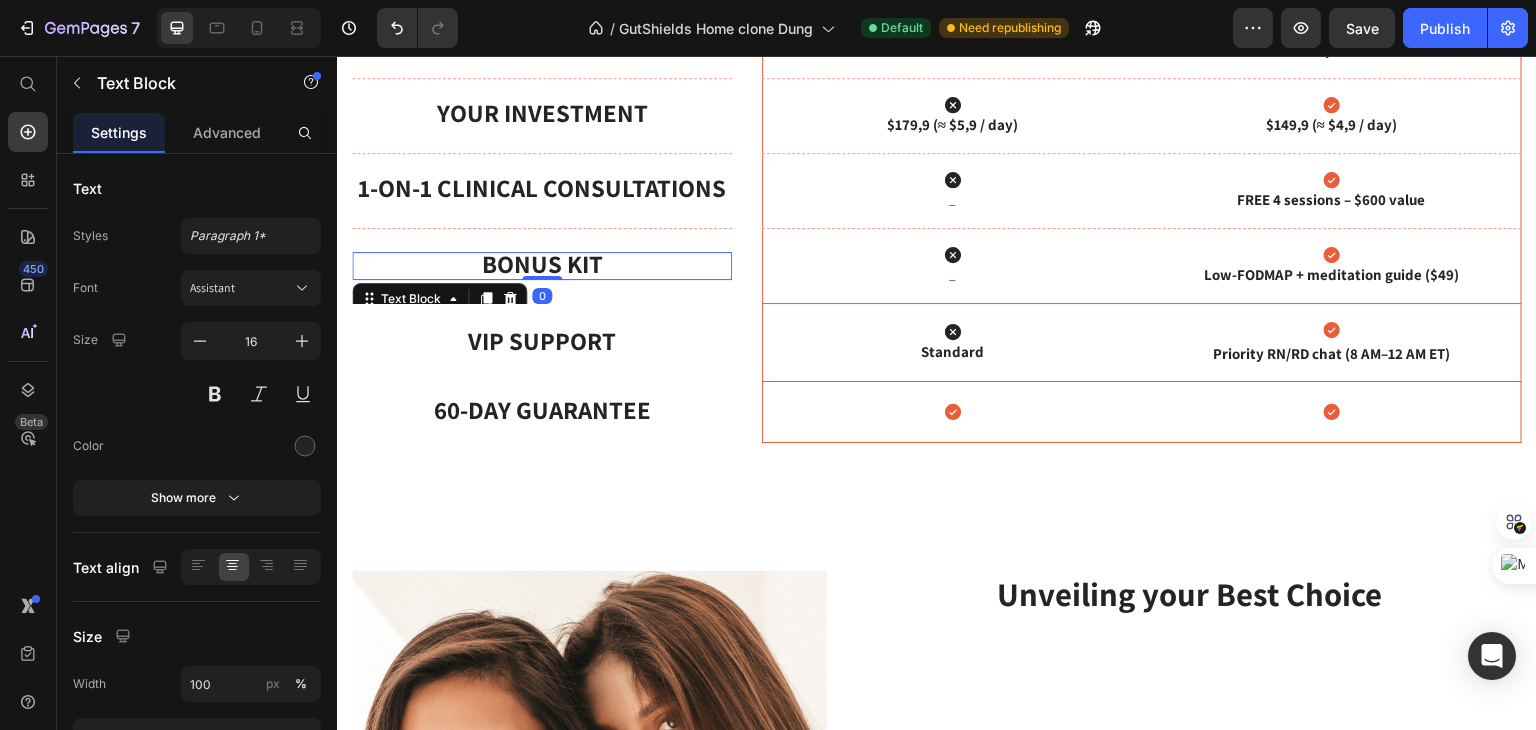 click on "Bonus Kit Text Block   0 Hero Banner
Icon _ Text Block
Icon Low-FODMAP + meditation guide ($49) Text Block Hero Banner Row" at bounding box center [937, 266] 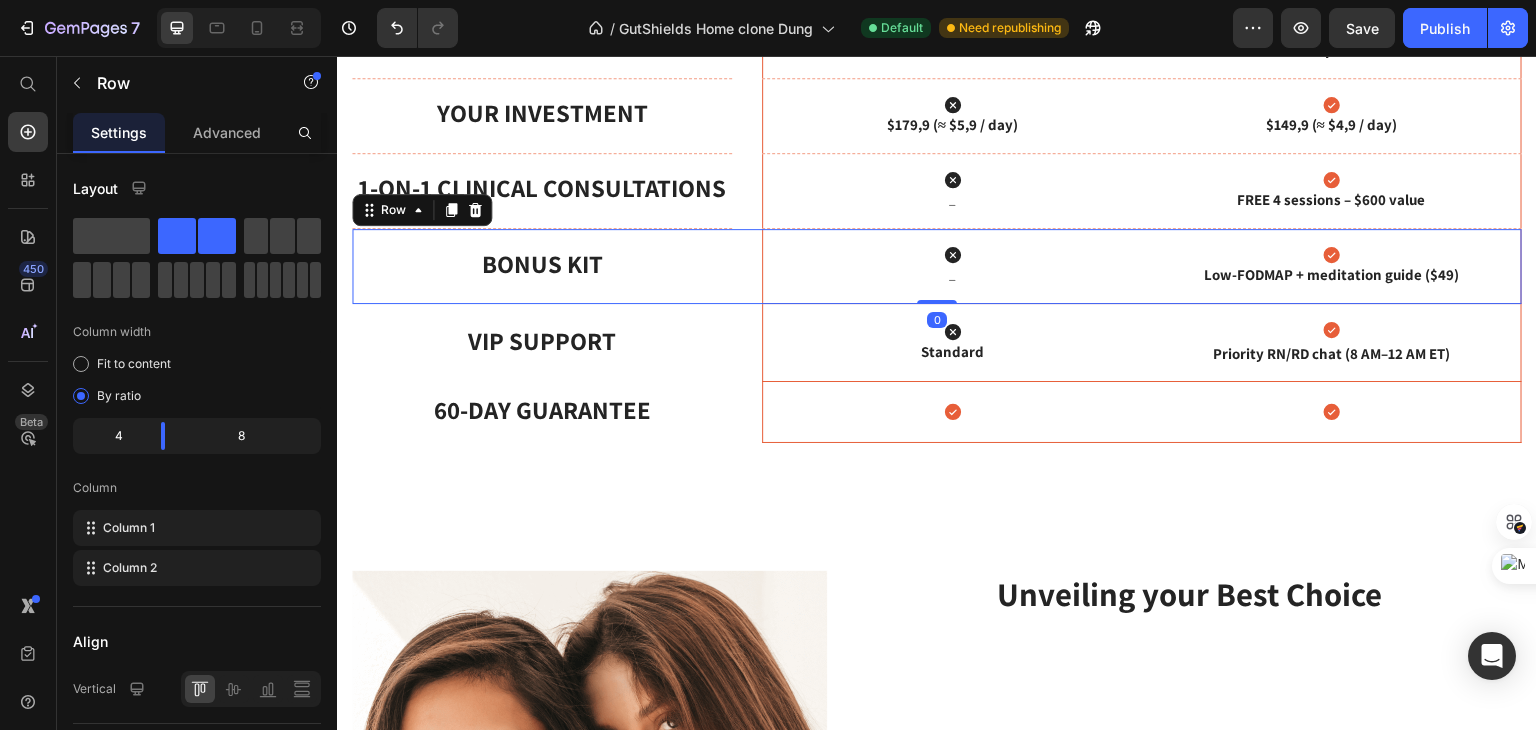 click on "Bonus Kit Text Block Hero Banner
Icon _ Text Block
Icon Low-FODMAP + meditation guide ($49) Text Block Hero Banner Row   0" at bounding box center (937, 266) 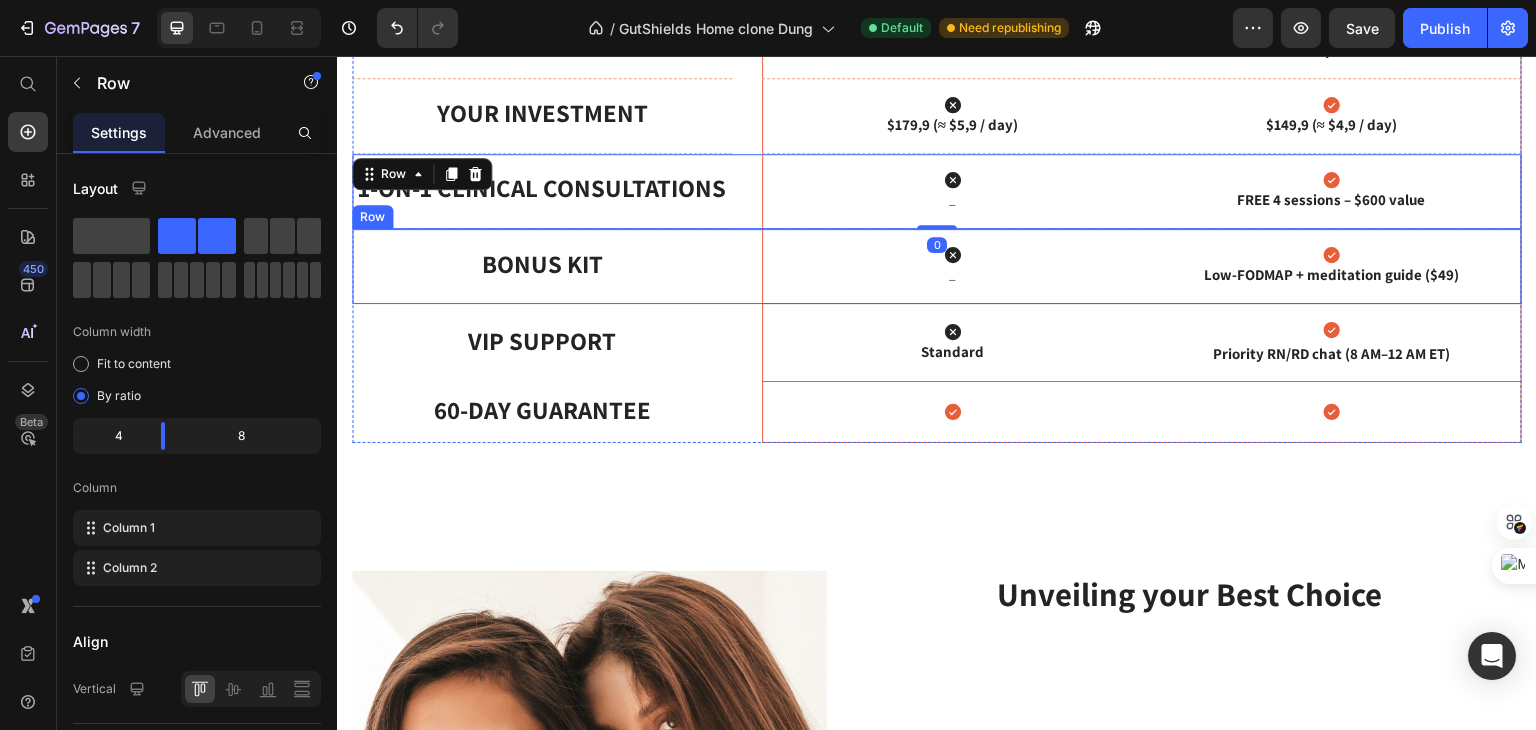 click on "Bonus Kit Text Block Hero Banner
Icon _ Text Block
Icon Low-FODMAP + meditation guide ($49) Text Block Hero Banner Row" at bounding box center [937, 266] 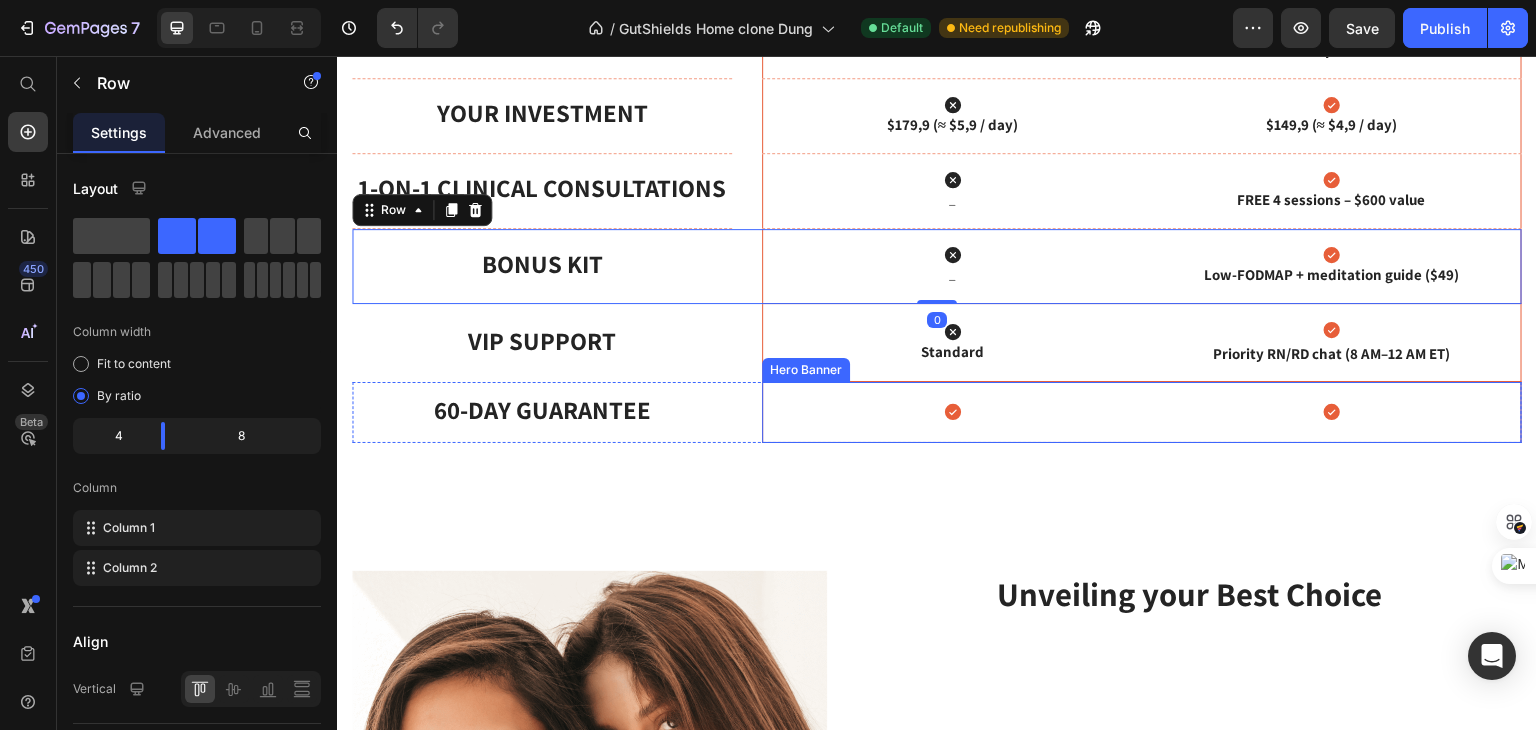 click on "Choose Your Restoration Plan Heading Science-grade spores, concierge coaching, zero risk. Text block
Drop element here One-Time Reset Text Block Hero Banner Founder’s Program ★ Most popular Text Block Hero Banner Row Row Price Text Block Hero Banner
Icon 59,99$ / box Text Block
Icon 49,99$ / box Text Block Hero Banner Row What You Get Text Block Hero Banner
Icon 3 boxes – 30 days Text Block
Icon 3 boxes/mo • priority re-stock  • 24-mo price lock Text Block Hero Banner Row Your Investment Text Block Hero Banner
Icon $179,9 (≈ $5,9 / day) Text Block
Icon $149,9 (≈ $4,9 / day) Text Block Hero Banner Row 1-on-1 Clinical Consultations Text Block Hero Banner
Icon _ Text Block
Icon FREE 4 sessions – $600 value Text Block Hero Banner Row Bonus Kit Text Block Hero Banner
Icon _ Text Block
Icon Text Block Hero Banner Row   0" at bounding box center [937, 78] 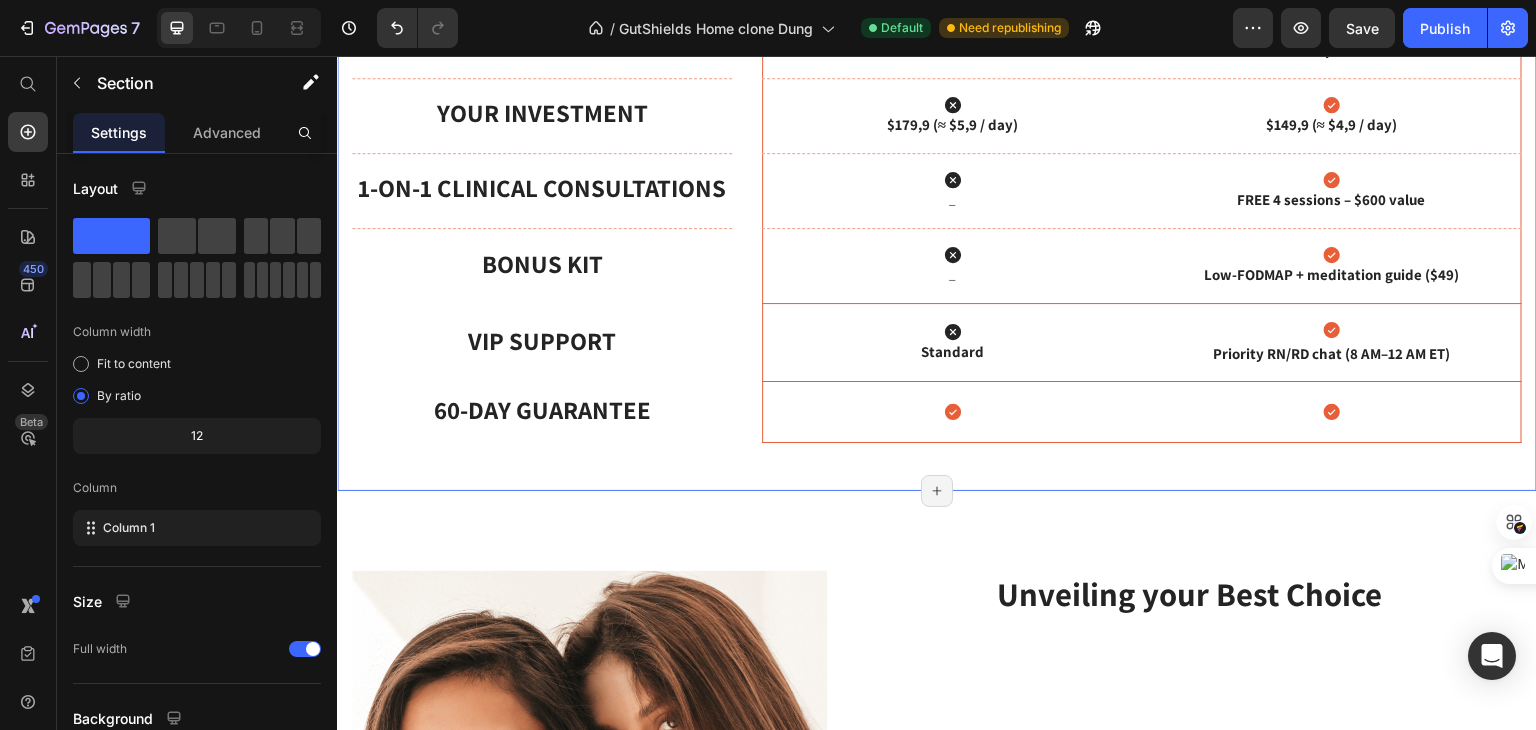 click on "Choose Your Restoration Plan Heading Science-grade spores, concierge coaching, zero risk. Text block
Drop element here One-Time Reset Text Block Hero Banner Founder’s Program ★ Most popular Text Block Hero Banner Row Row Price Text Block Hero Banner
Icon 59,99$ / box Text Block
Icon 49,99$ / box Text Block Hero Banner Row What You Get Text Block Hero Banner
Icon 3 boxes – 30 days Text Block
Icon 3 boxes/mo • priority re-stock  • 24-mo price lock Text Block Hero Banner Row Your Investment Text Block Hero Banner
Icon $179,9 (≈ $5,9 / day) Text Block
Icon $149,9 (≈ $4,9 / day) Text Block Hero Banner Row 1-on-1 Clinical Consultations Text Block Hero Banner
Icon _ Text Block
Icon FREE 4 sessions – $600 value Text Block Hero Banner Row Bonus Kit Text Block Hero Banner
Icon _ Text Block
Icon Text Block Hero Banner Row Icon" at bounding box center [937, 78] 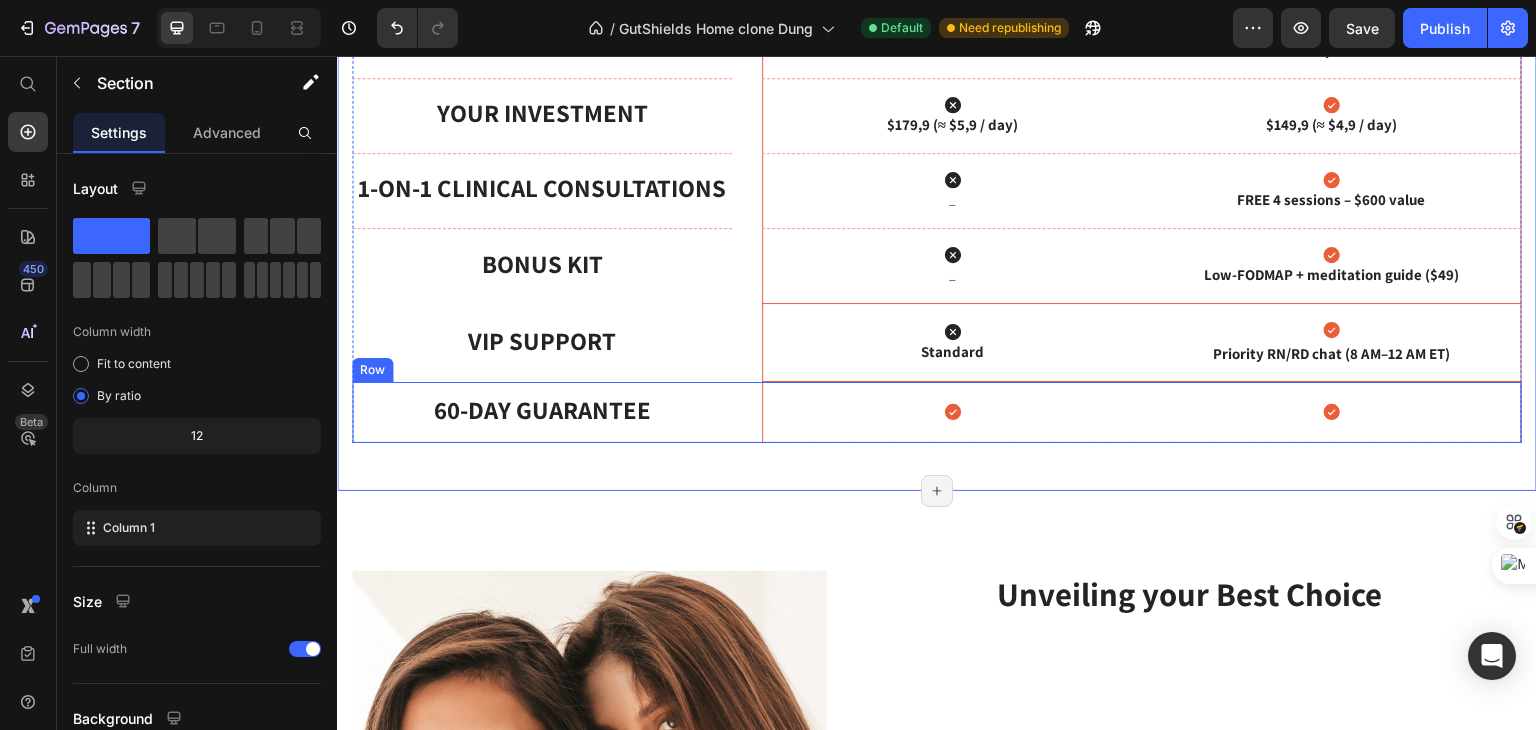 scroll, scrollTop: 1148, scrollLeft: 0, axis: vertical 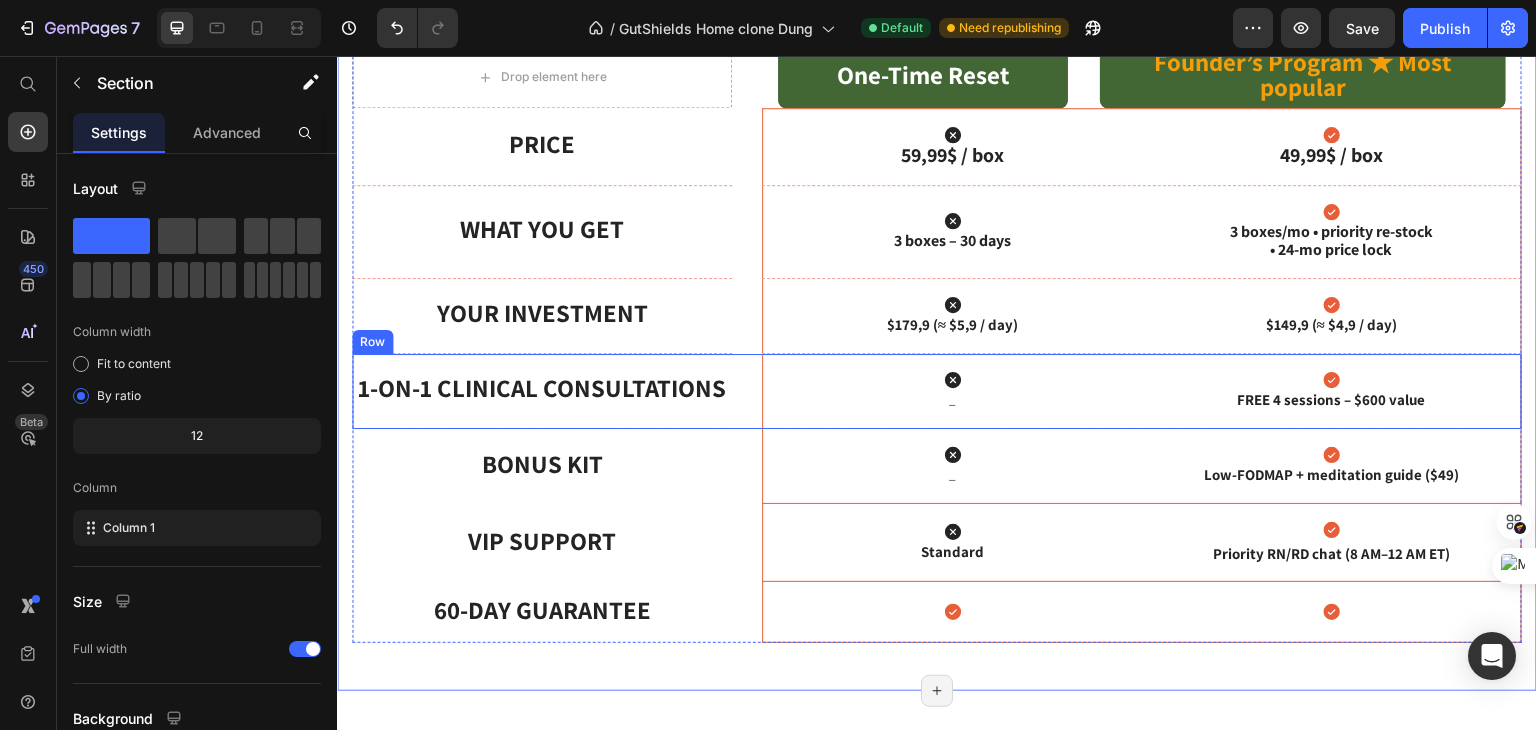 click on "1-on-1 Clinical Consultations Text Block Hero Banner
Icon _ Text Block
Icon FREE 4 sessions – $600 value Text Block Hero Banner Row" at bounding box center [937, 391] 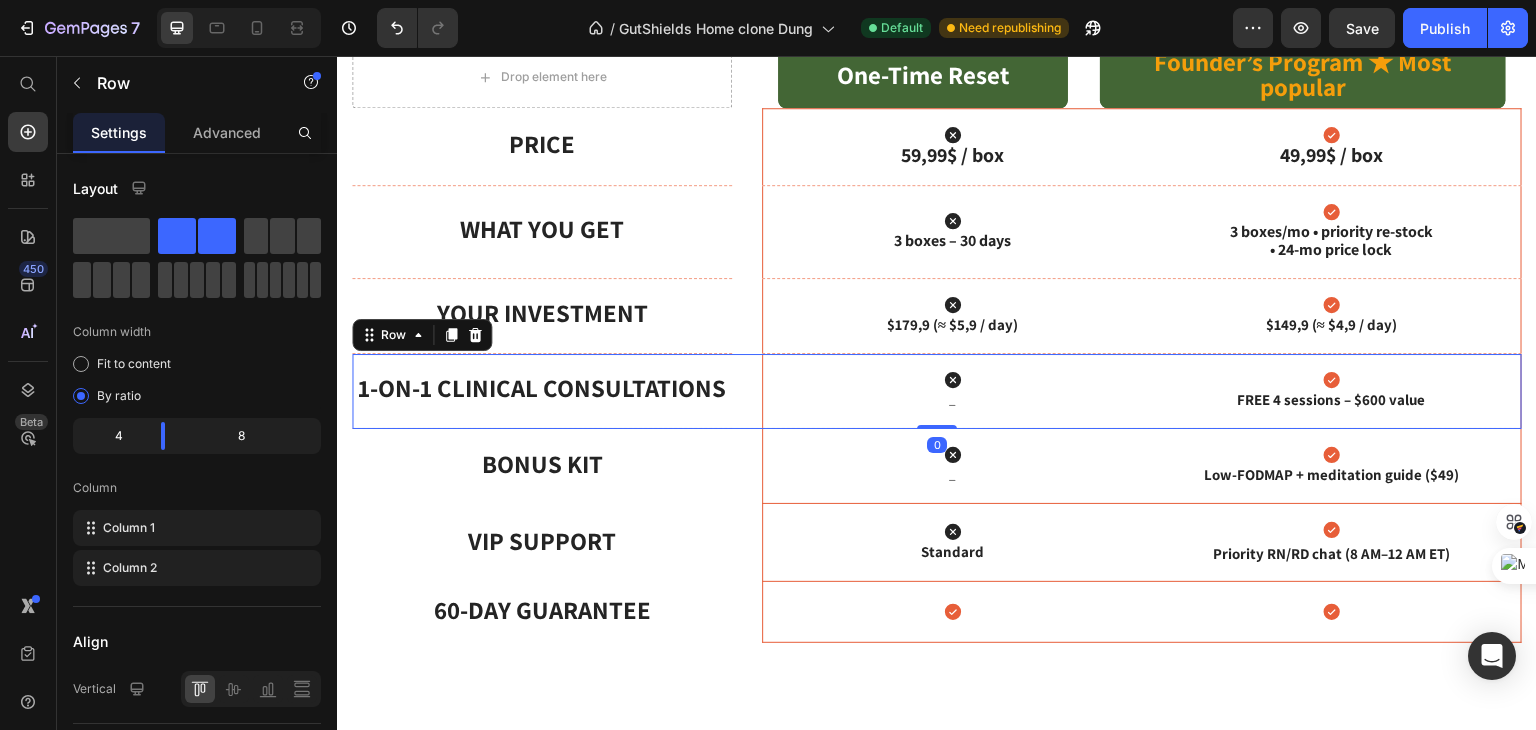 click on "Your Investment Text Block Hero Banner
Icon $179,9 (≈ $5,9 / day) Text Block
Icon $149,9 (≈ $4,9 / day) Text Block Hero Banner Row" at bounding box center [937, 316] 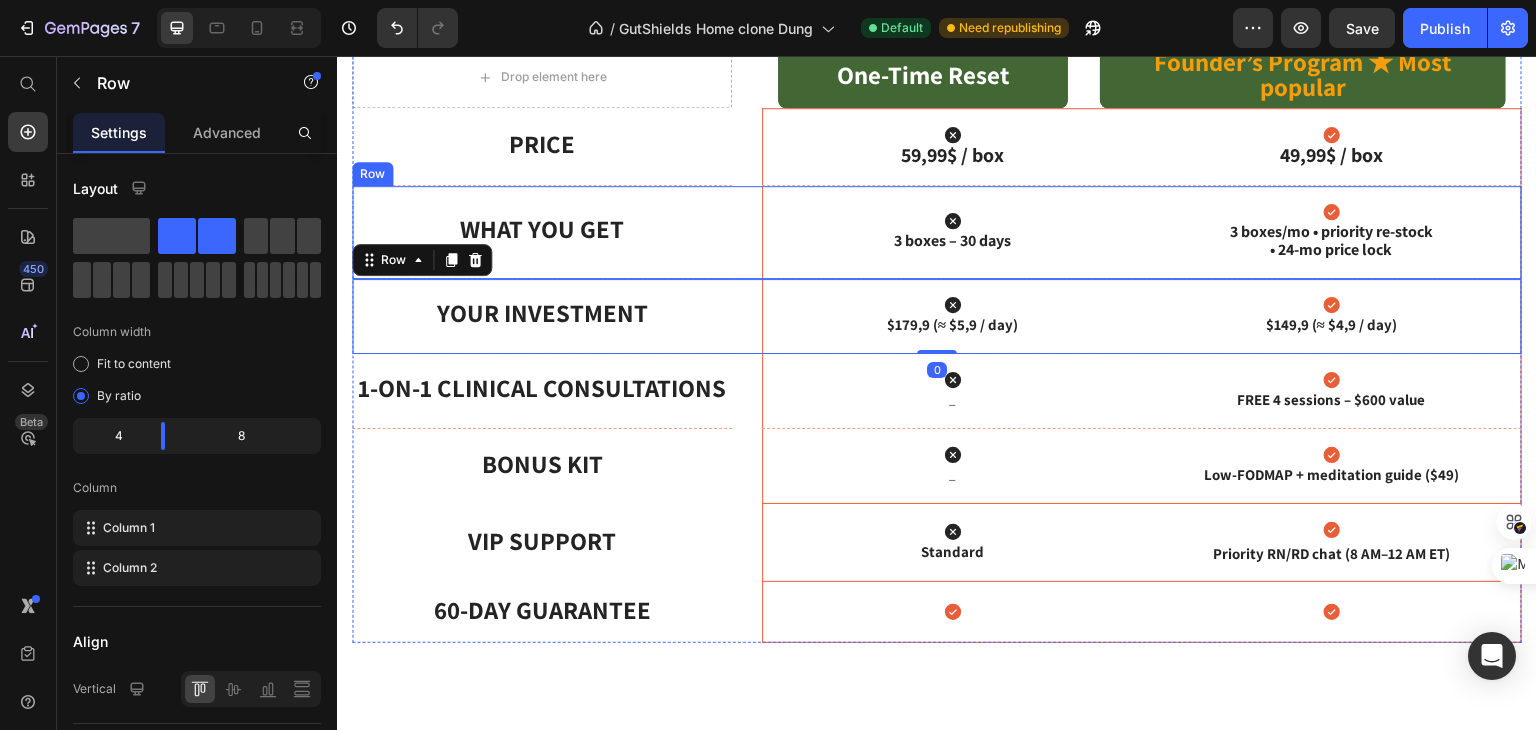 click on "What You Get Text Block Hero Banner
Icon 3 boxes – 30 days Text Block
Icon 3 boxes/mo • priority re-stock  • 24-mo price lock Text Block Hero Banner Row" at bounding box center [937, 232] 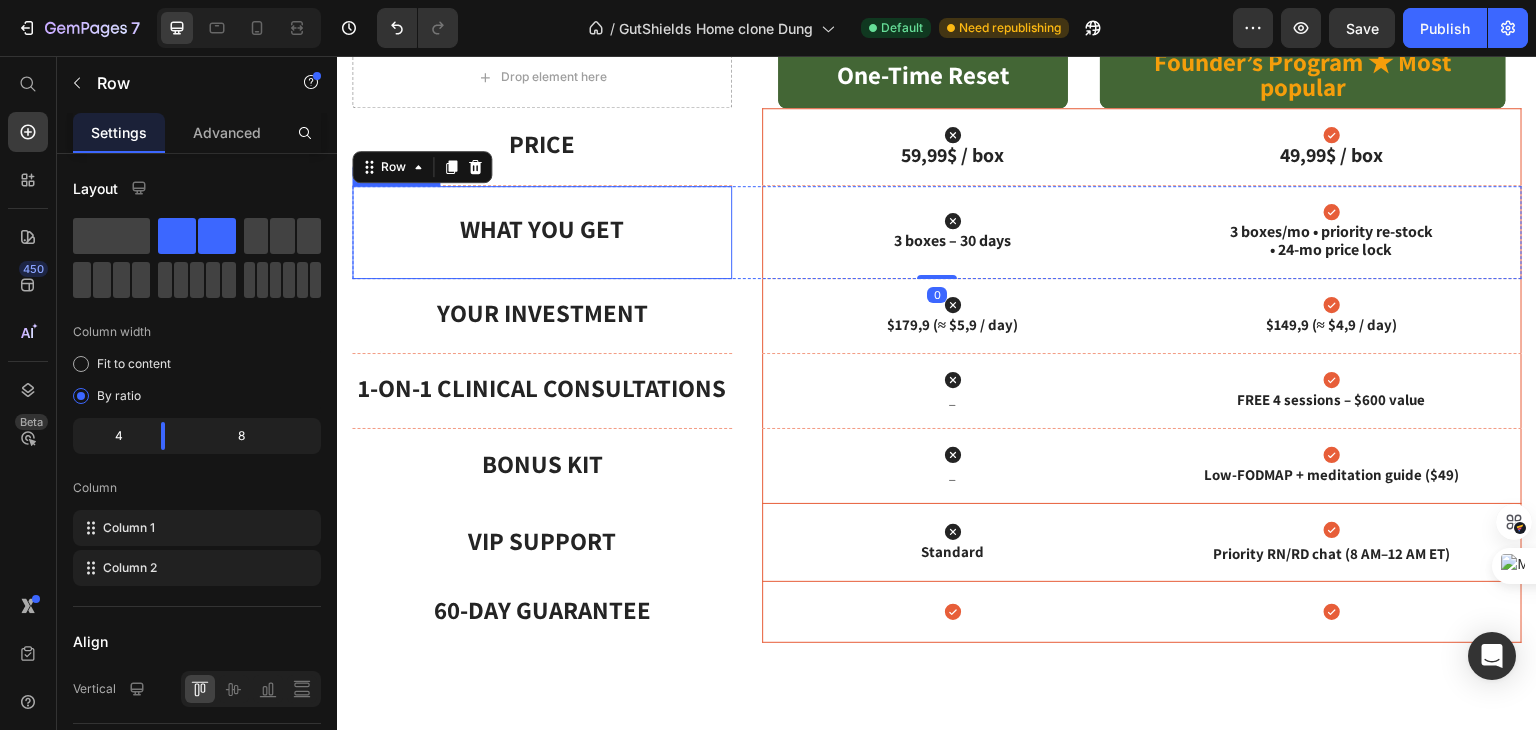 scroll, scrollTop: 948, scrollLeft: 0, axis: vertical 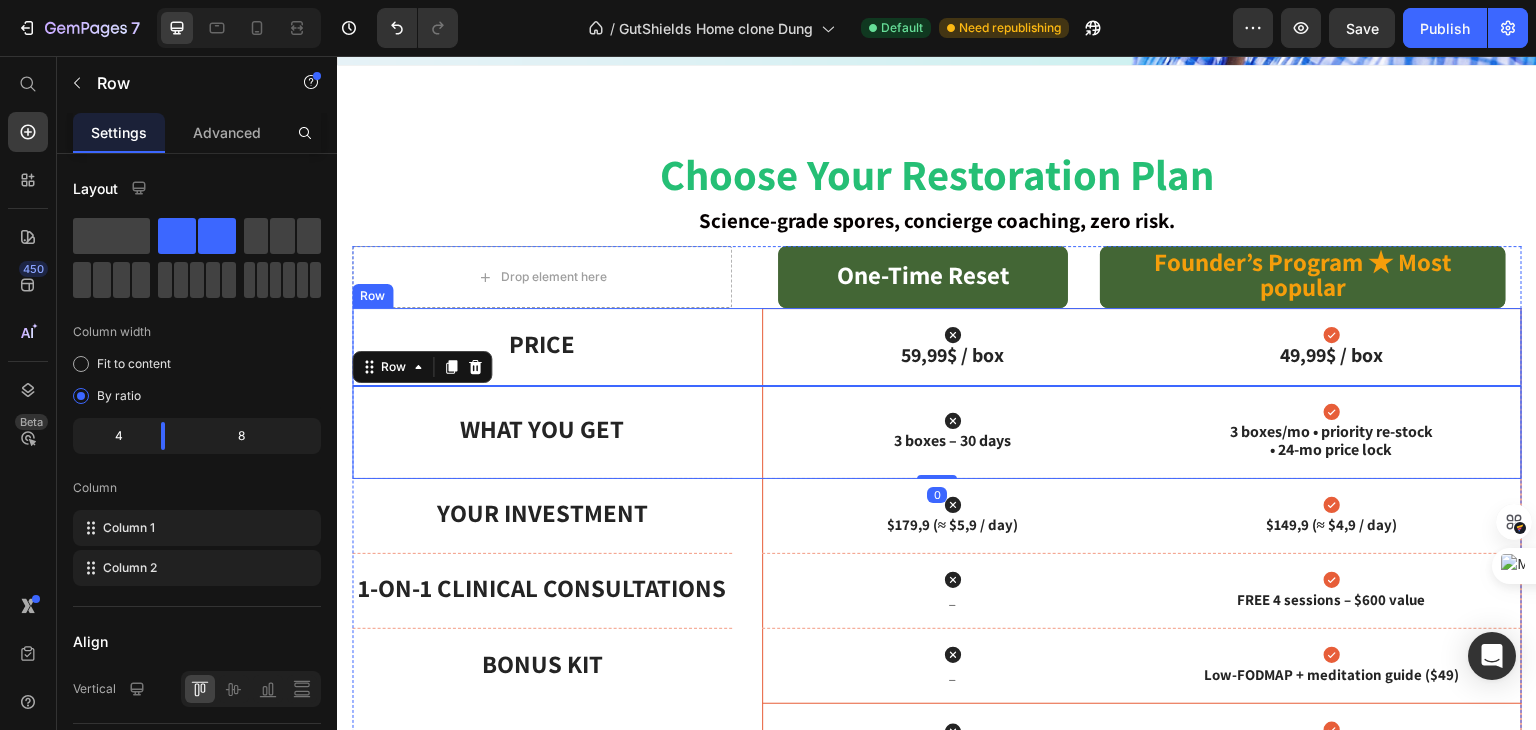 click on "Price Text Block Hero Banner
Icon 59,99$ / box Text Block
Icon 49,99$ / box Text Block Hero Banner Row" at bounding box center (937, 347) 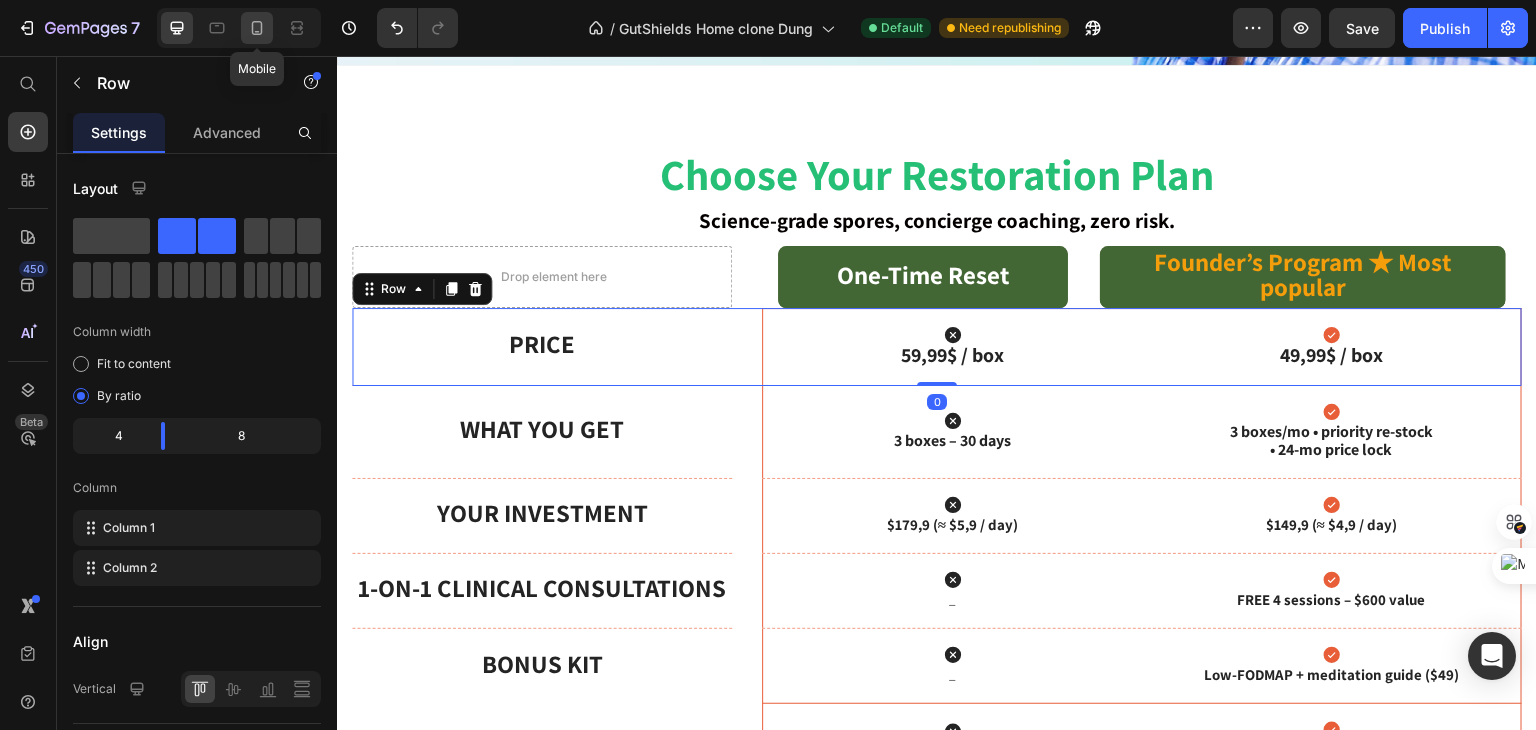 click 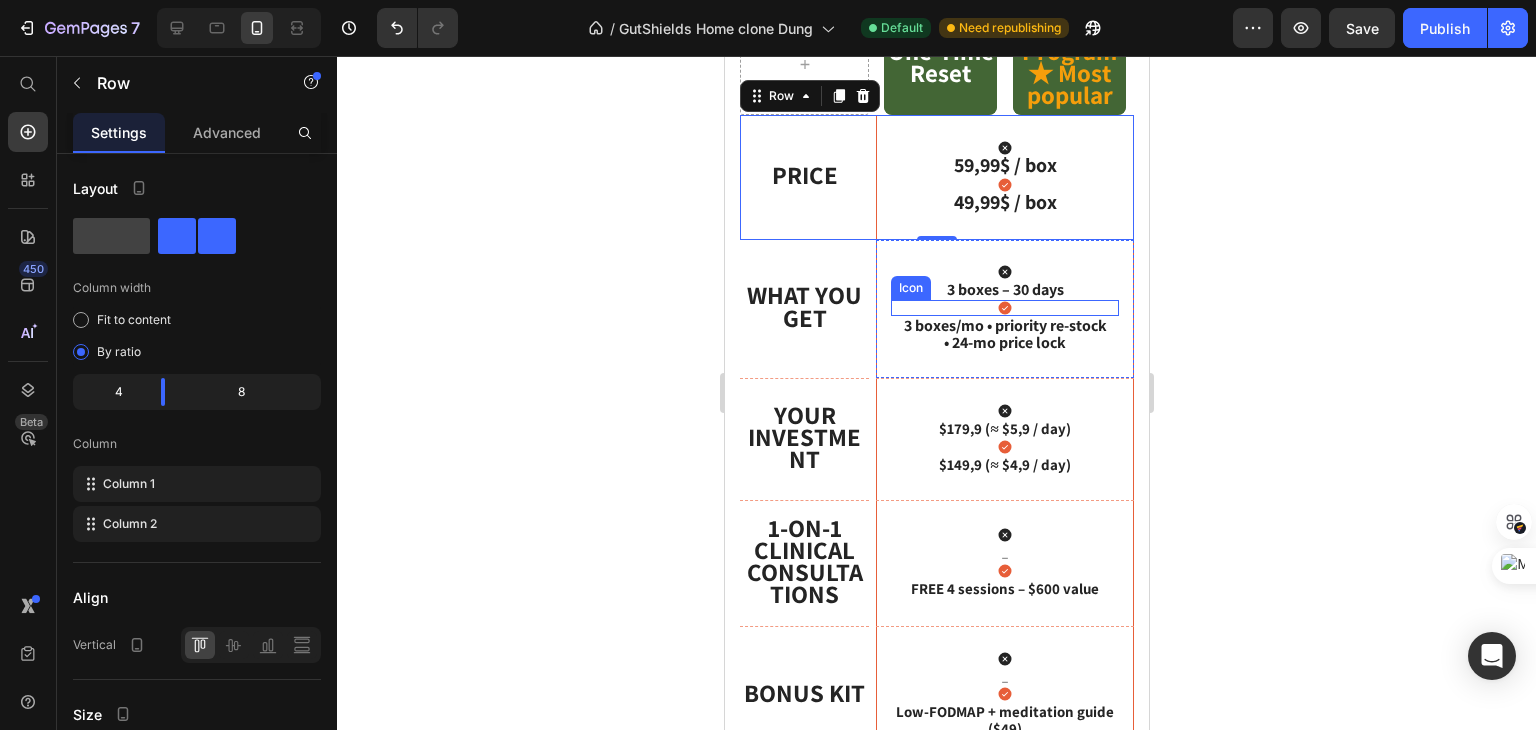 scroll, scrollTop: 1076, scrollLeft: 0, axis: vertical 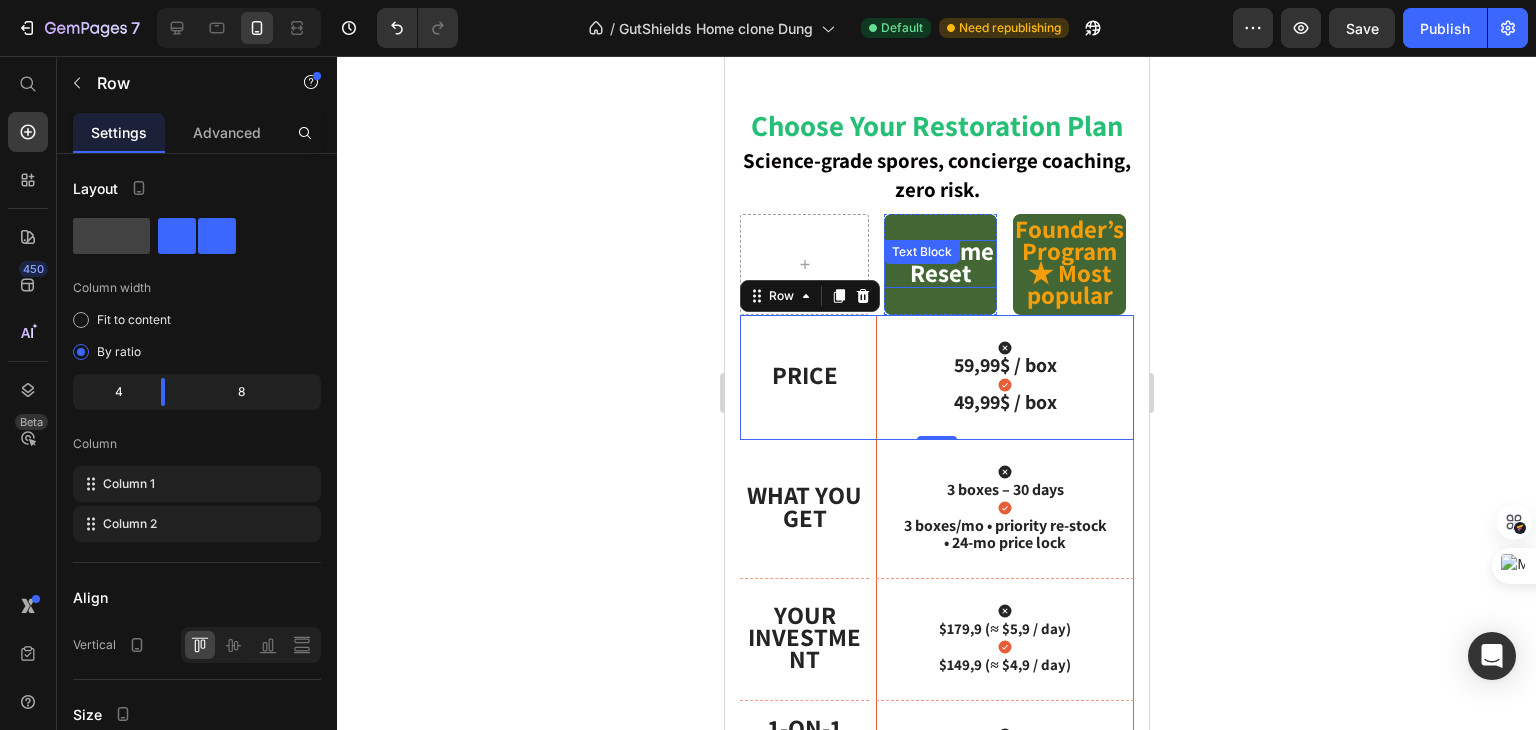 click on "One-Time Reset Text Block" at bounding box center [939, 264] 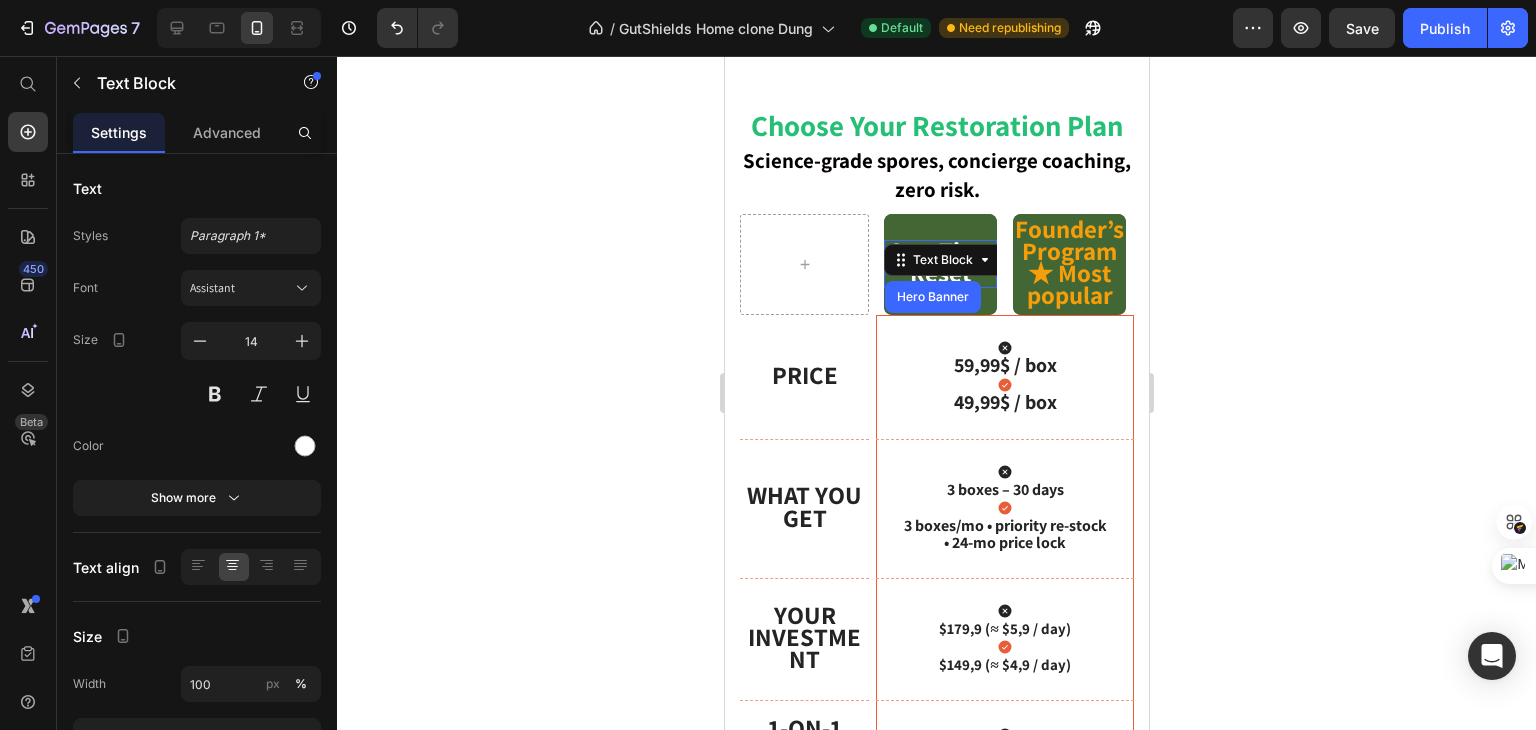click on "Text Block" at bounding box center (942, 260) 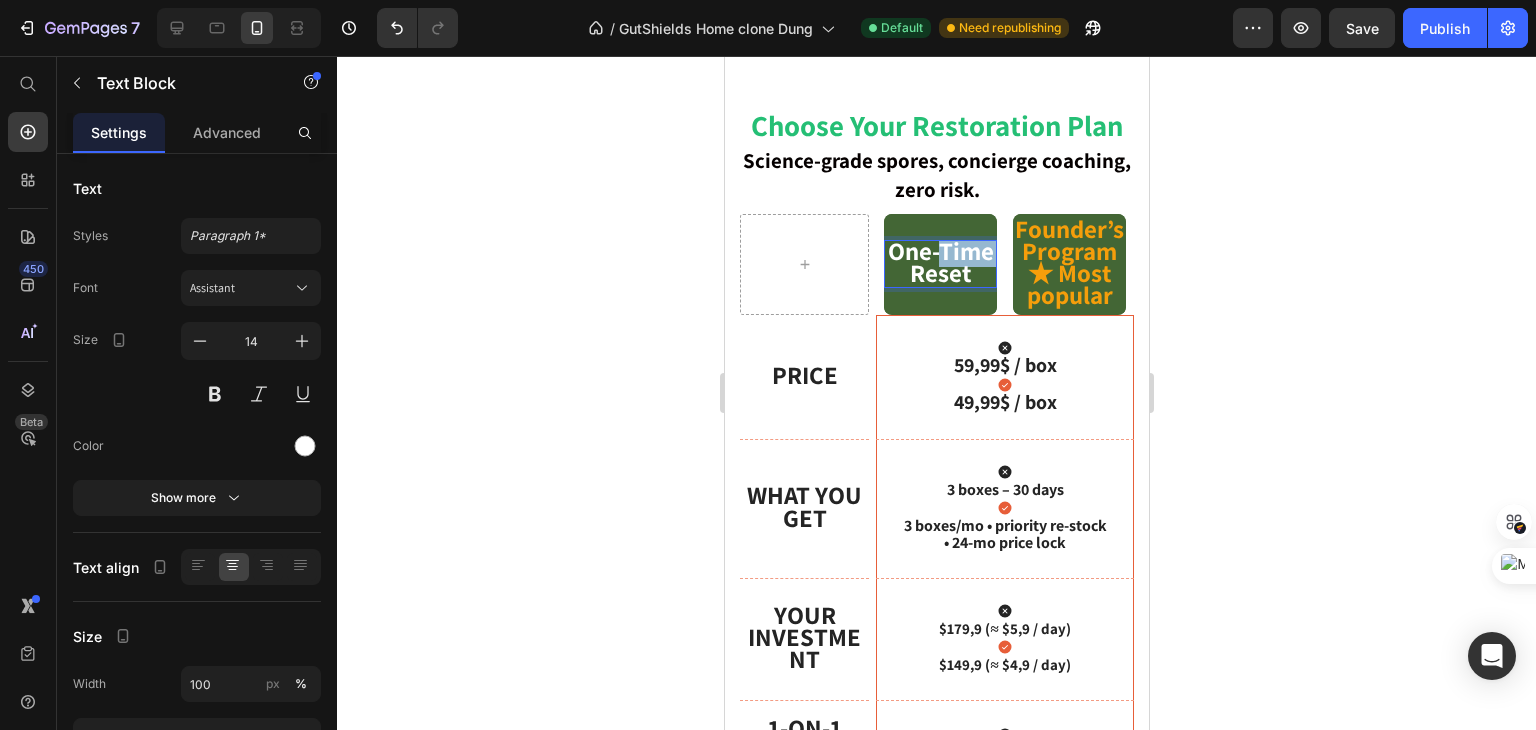 click on "One-Time Reset" at bounding box center (940, 261) 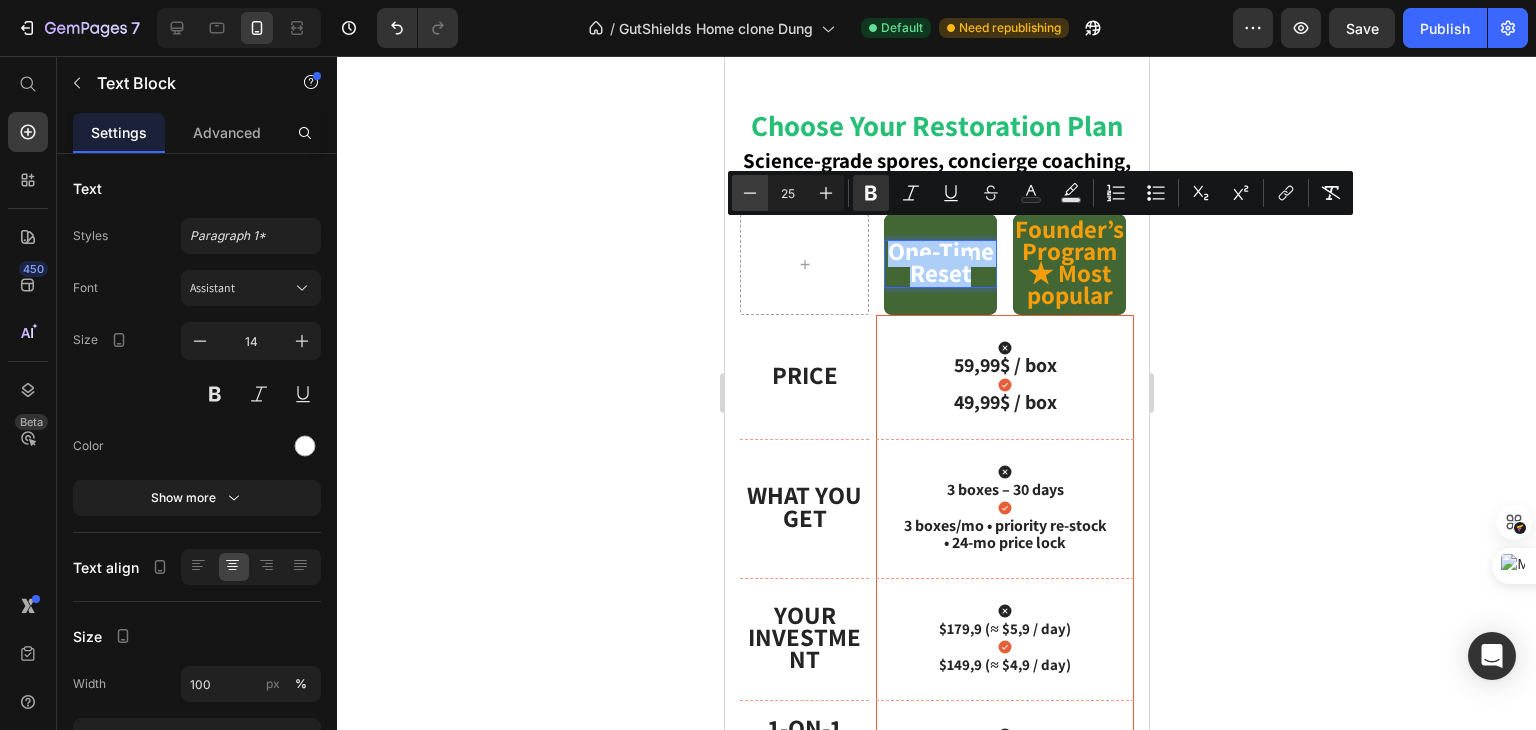 click 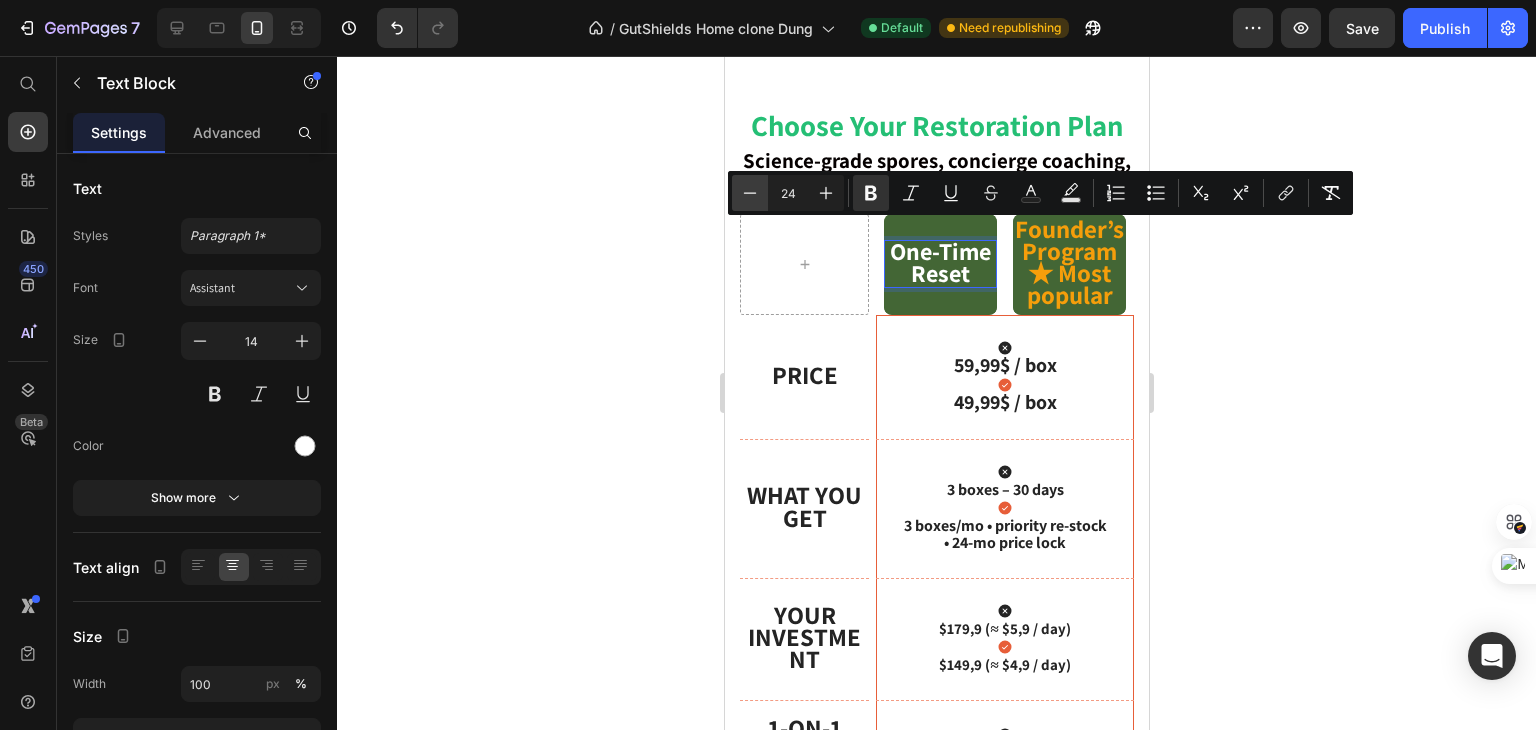 click 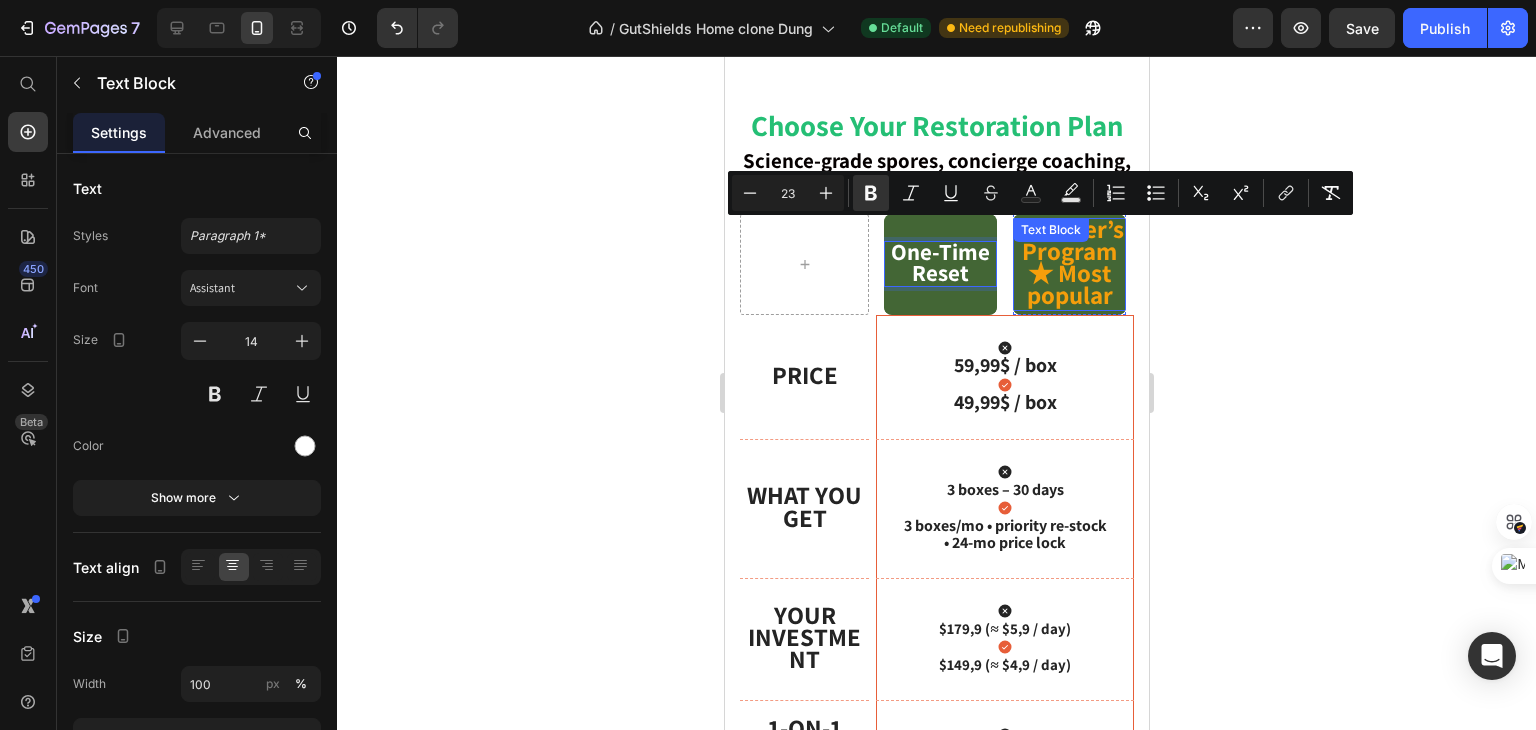 click on "Founder’s Program ★ Most popular" at bounding box center (1068, 262) 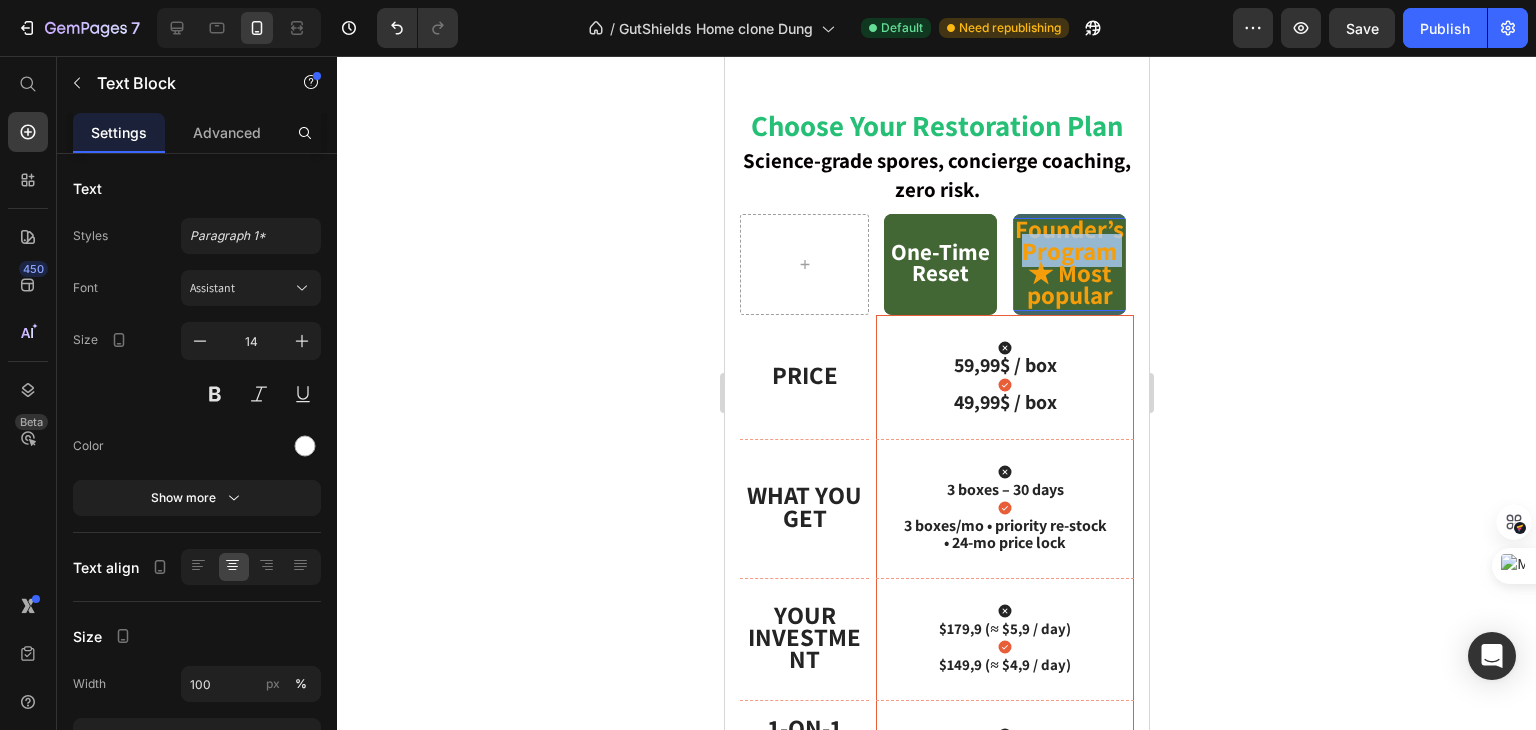 click on "Founder’s Program ★ Most popular" at bounding box center (1068, 262) 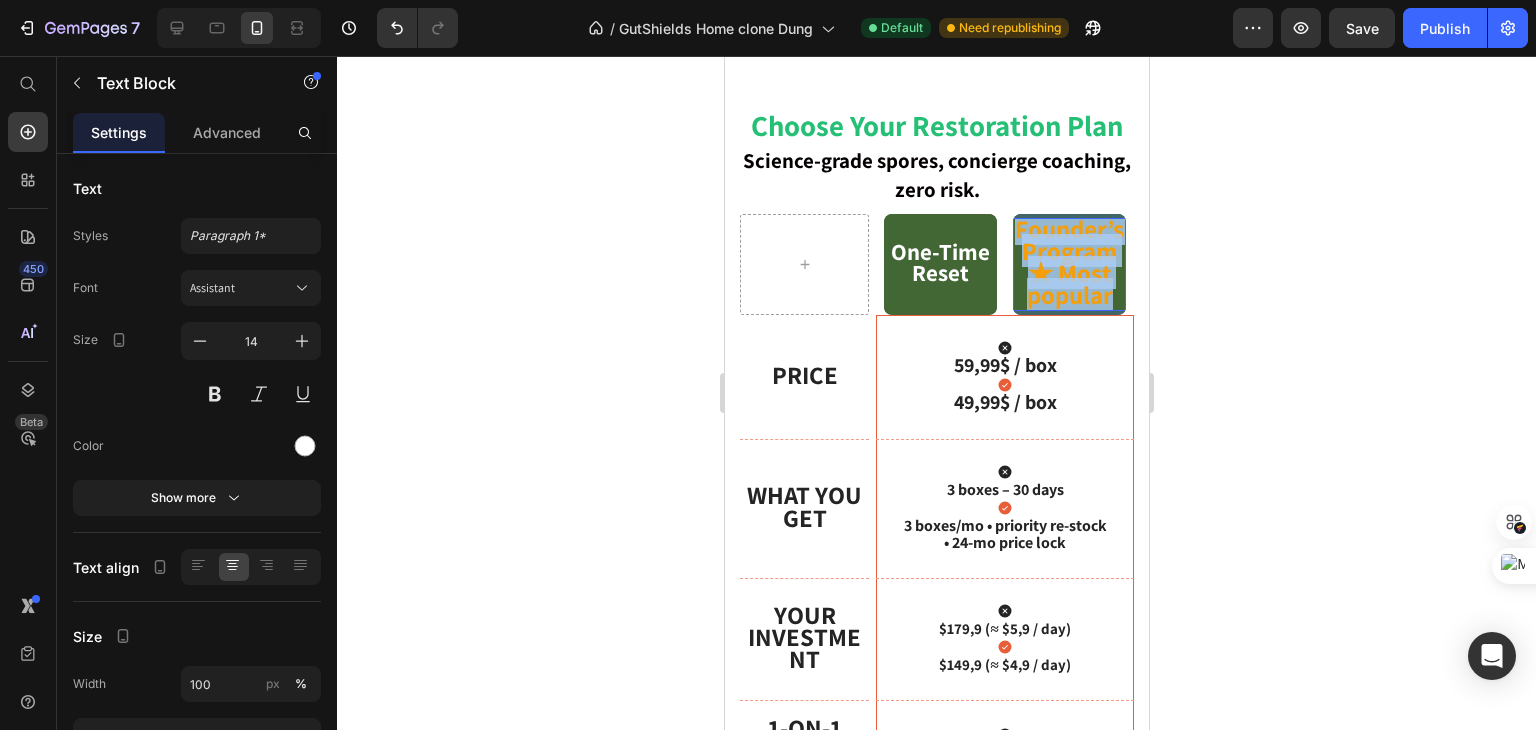 click on "Founder’s Program ★ Most popular" at bounding box center (1068, 262) 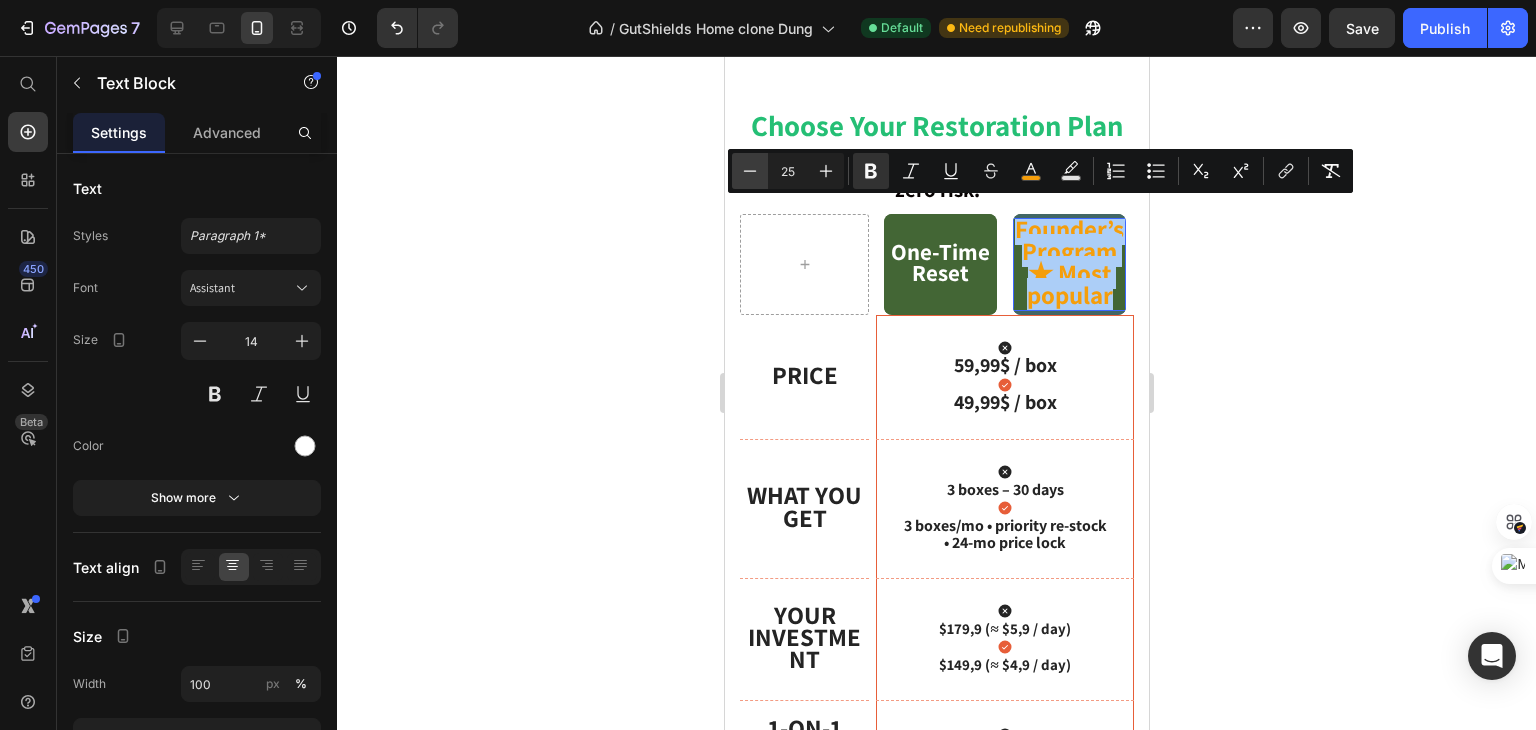 click 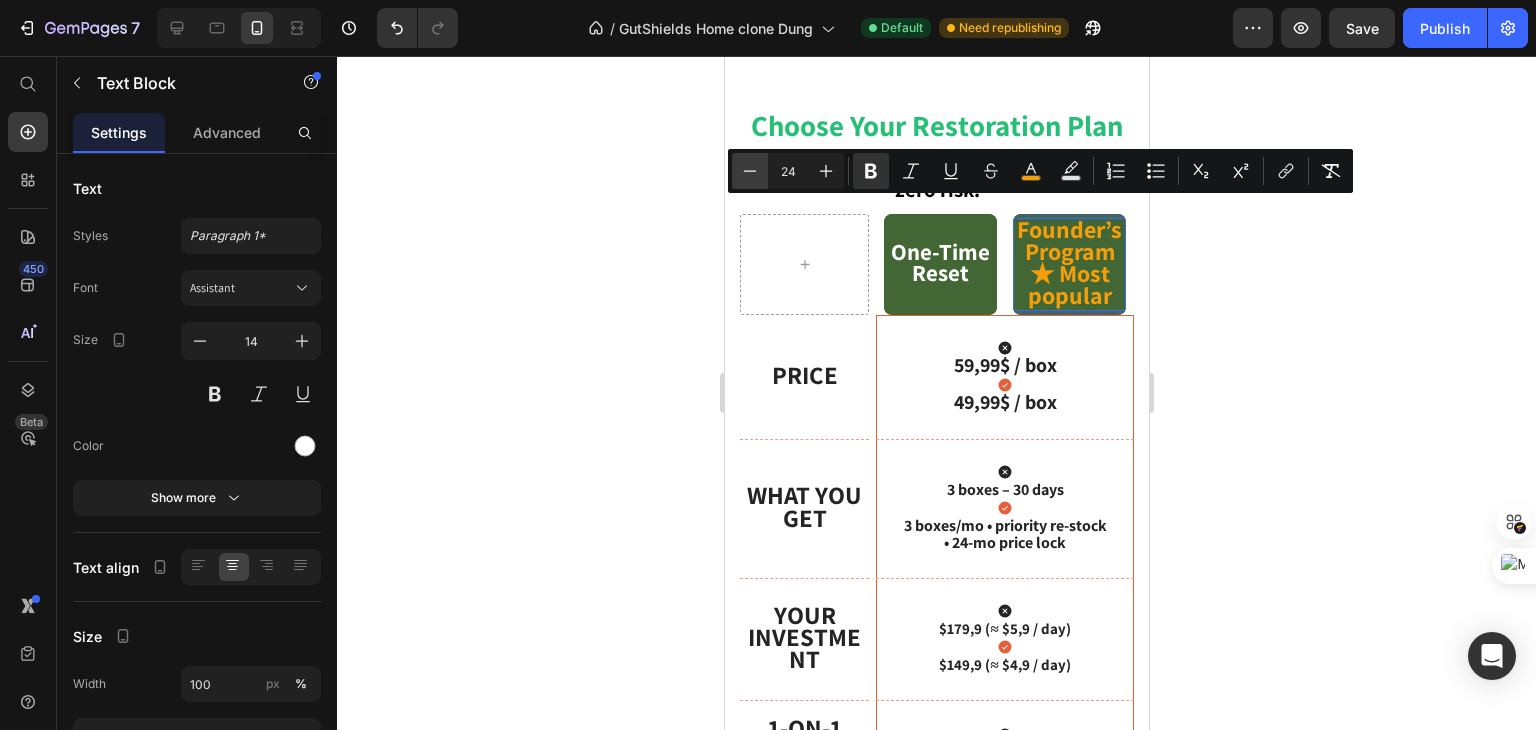 click 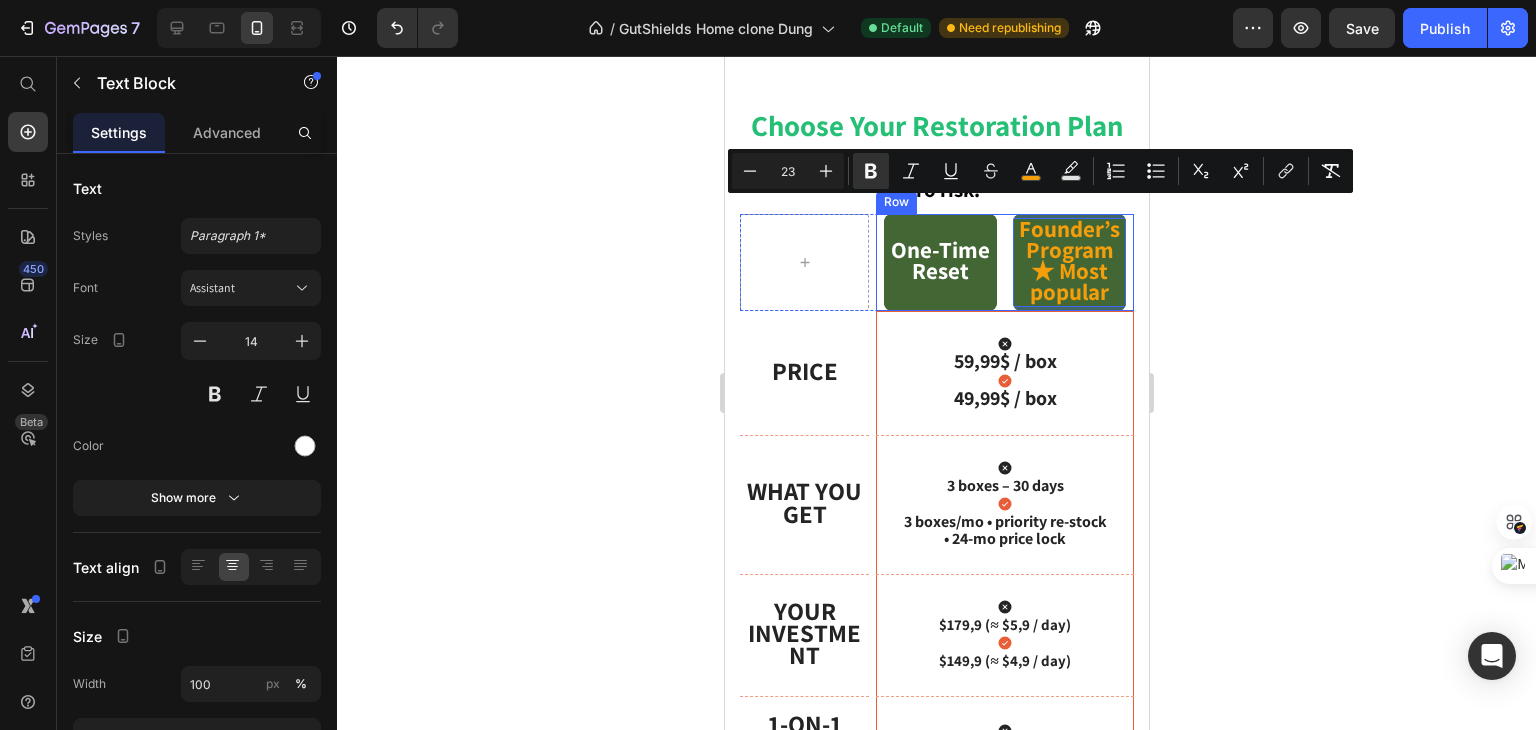 click on "One-Time Reset Text Block Hero Banner Founder’s Program ★ Most popular Text Block   0 Hero Banner Row" at bounding box center (1004, 262) 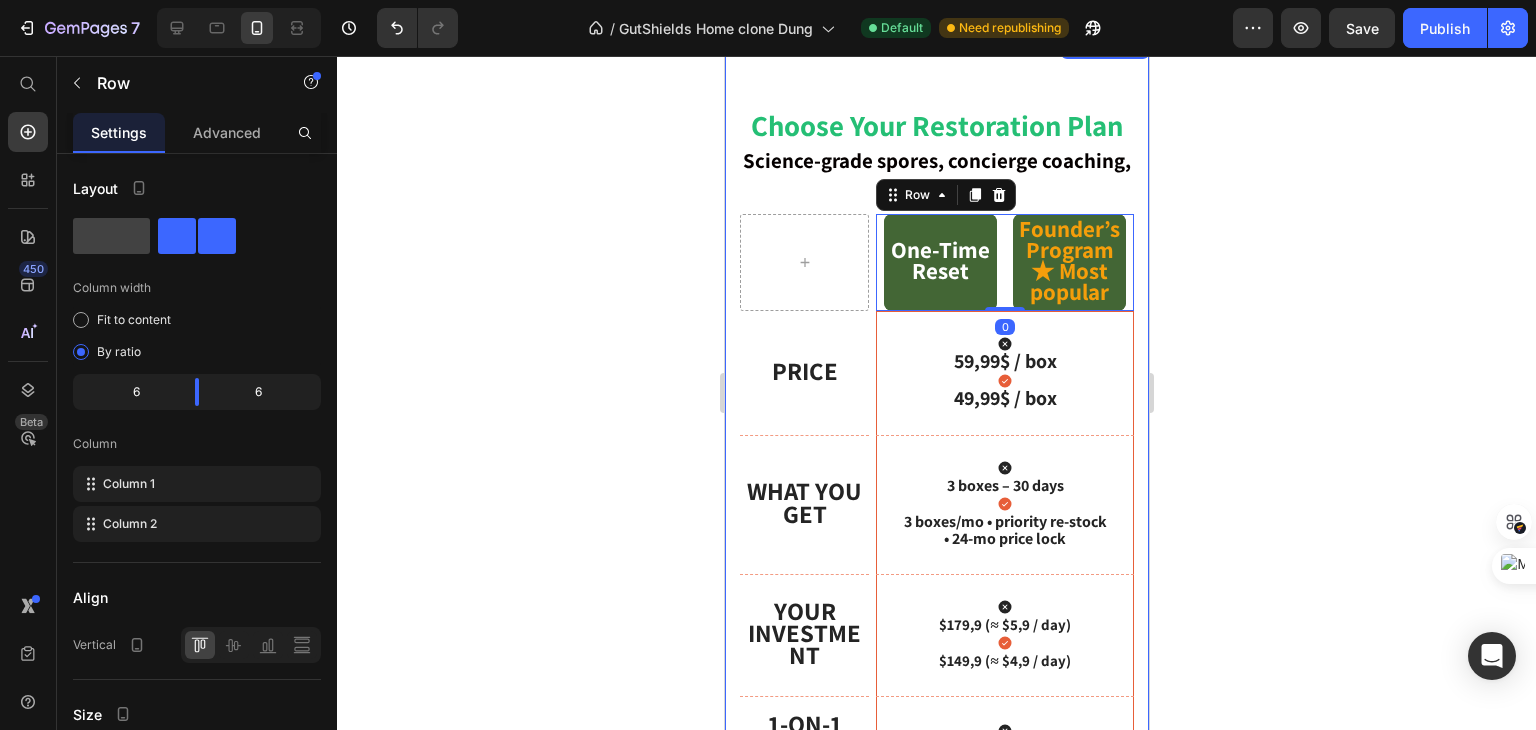 click on "Choose Your Restoration Plan Heading Science-grade spores, concierge coaching, zero risk. Text block
One-Time Reset Text Block Hero Banner Founder’s Program ★ Most popular Text Block Hero Banner Row   0 Row Price Text Block Hero Banner
Icon 59,99$ / box Text Block
Icon 49,99$ / box Text Block Hero Banner Row What You Get Text Block Hero Banner
Icon 3 boxes – 30 days Text Block
Icon 3 boxes/mo • priority re-stock  • 24-mo price lock Text Block Hero Banner Row Your Investment Text Block Hero Banner
Icon $179,9 (≈ $5,9 / day) Text Block
Icon $149,9 (≈ $4,9 / day) Text Block Hero Banner Row 1-on-1 Clinical Consultations Text Block Hero Banner
Icon _ Text Block
Icon FREE 4 sessions – $600 value Text Block Hero Banner Row Bonus Kit Text Block Hero Banner
Icon _ Text Block
Icon Low-FODMAP + meditation guide ($49) Text Block" at bounding box center (936, 669) 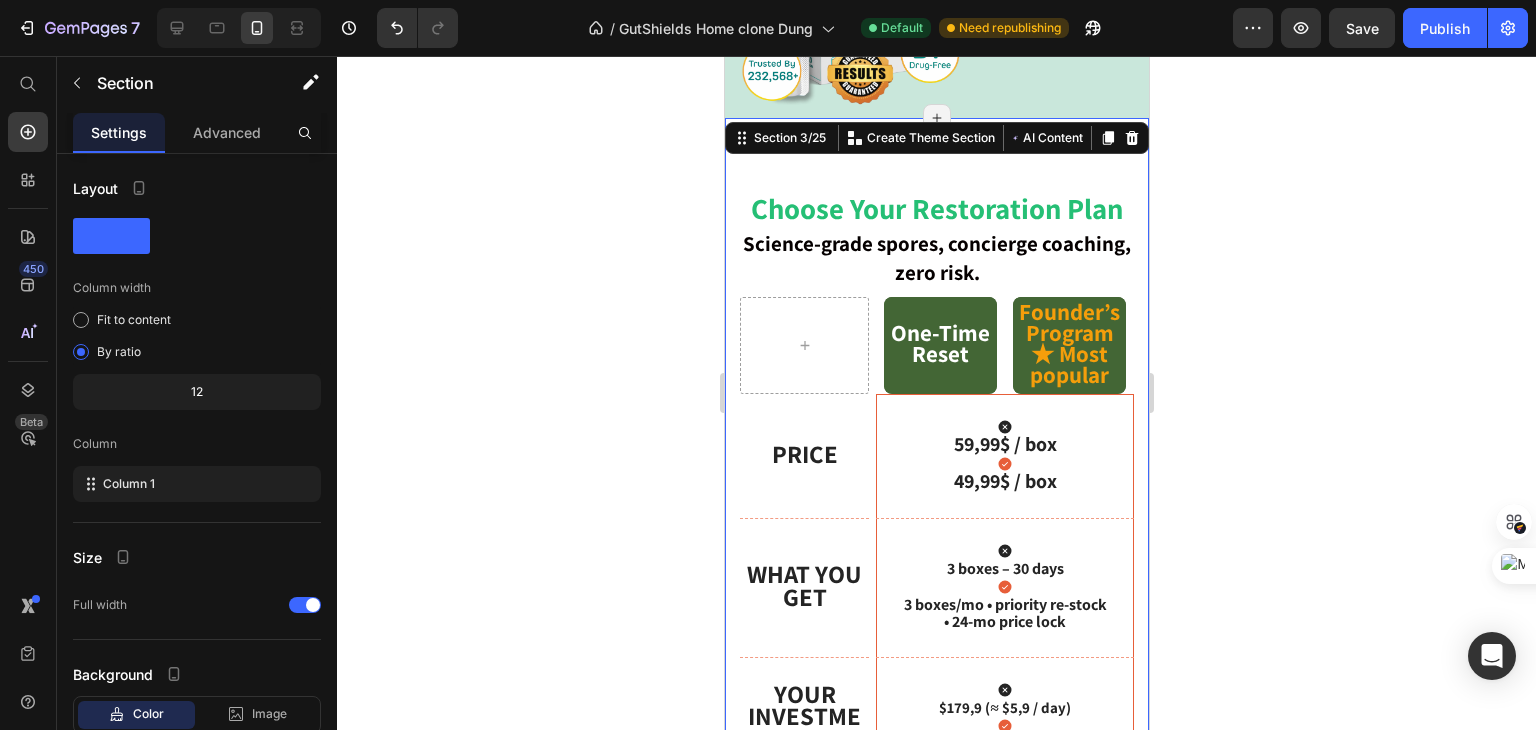 scroll, scrollTop: 876, scrollLeft: 0, axis: vertical 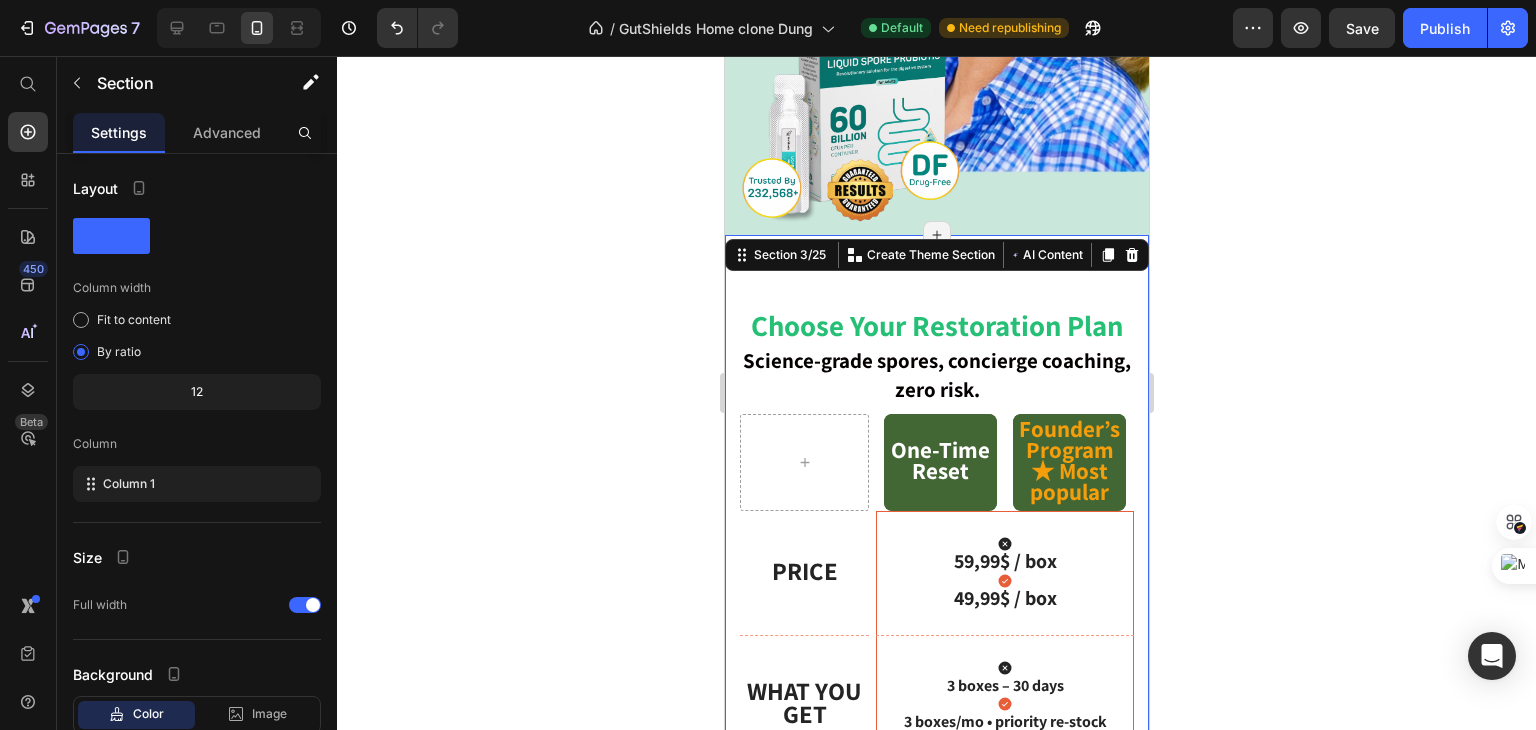 click on "Choose Your Restoration Plan Heading Science-grade spores, concierge coaching, zero risk. Text block
One-Time Reset Text Block Hero Banner Founder’s Program ★ Most popular Text Block Hero Banner Row Row Price Text Block Hero Banner
Icon 59,99$ / box Text Block
Icon 49,99$ / box Text Block Hero Banner Row What You Get Text Block Hero Banner
Icon 3 boxes – 30 days Text Block
Icon 3 boxes/mo • priority re-stock  • 24-mo price lock Text Block Hero Banner Row Your Investment Text Block Hero Banner
Icon $179,9 (≈ $5,9 / day) Text Block
Icon $149,9 (≈ $4,9 / day) Text Block Hero Banner Row 1-on-1 Clinical Consultations Text Block Hero Banner
Icon _ Text Block
Icon FREE 4 sessions – $600 value Text Block Hero Banner Row Bonus Kit Text Block Hero Banner
Icon _ Text Block
Icon Low-FODMAP + meditation guide ($49) Text Block Row" at bounding box center (936, 869) 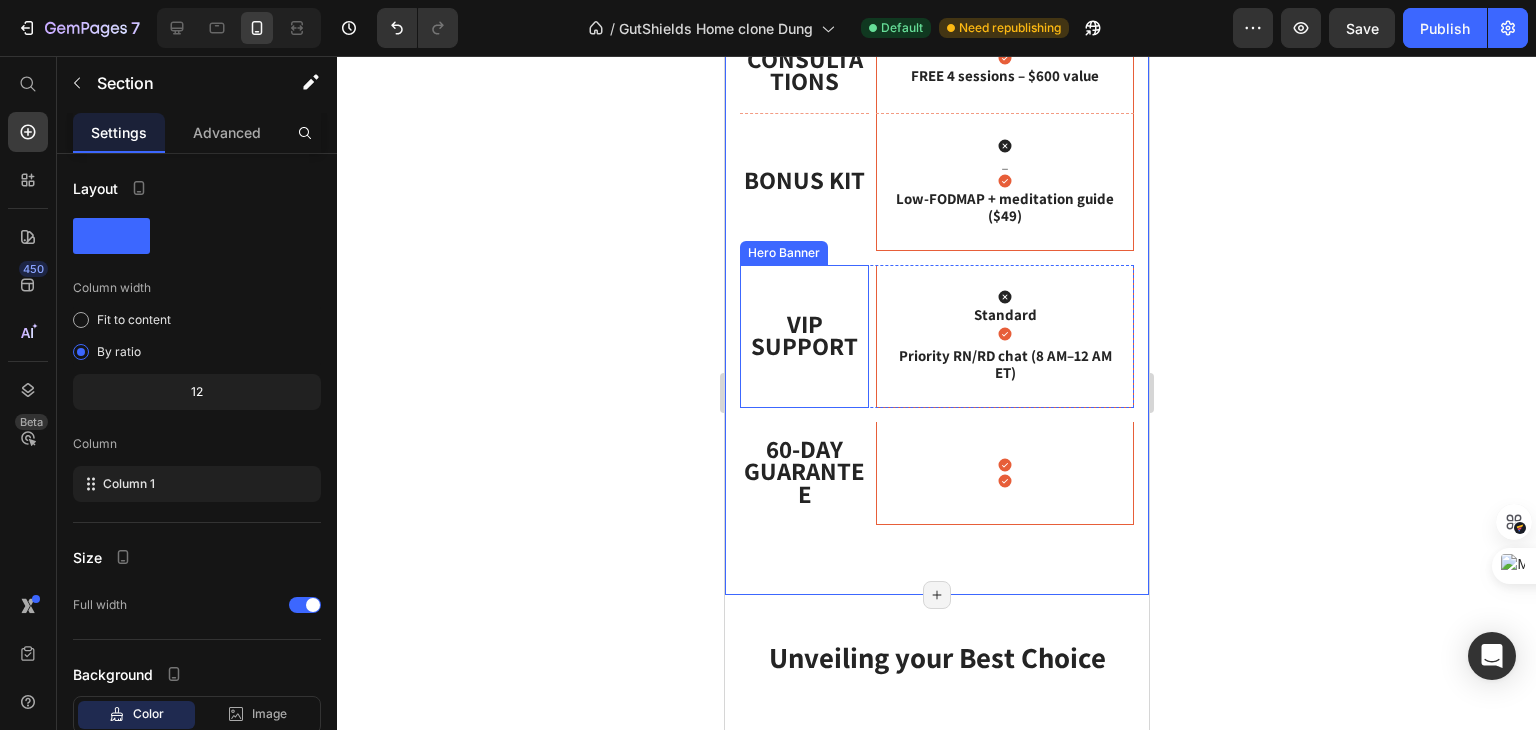 scroll, scrollTop: 1976, scrollLeft: 0, axis: vertical 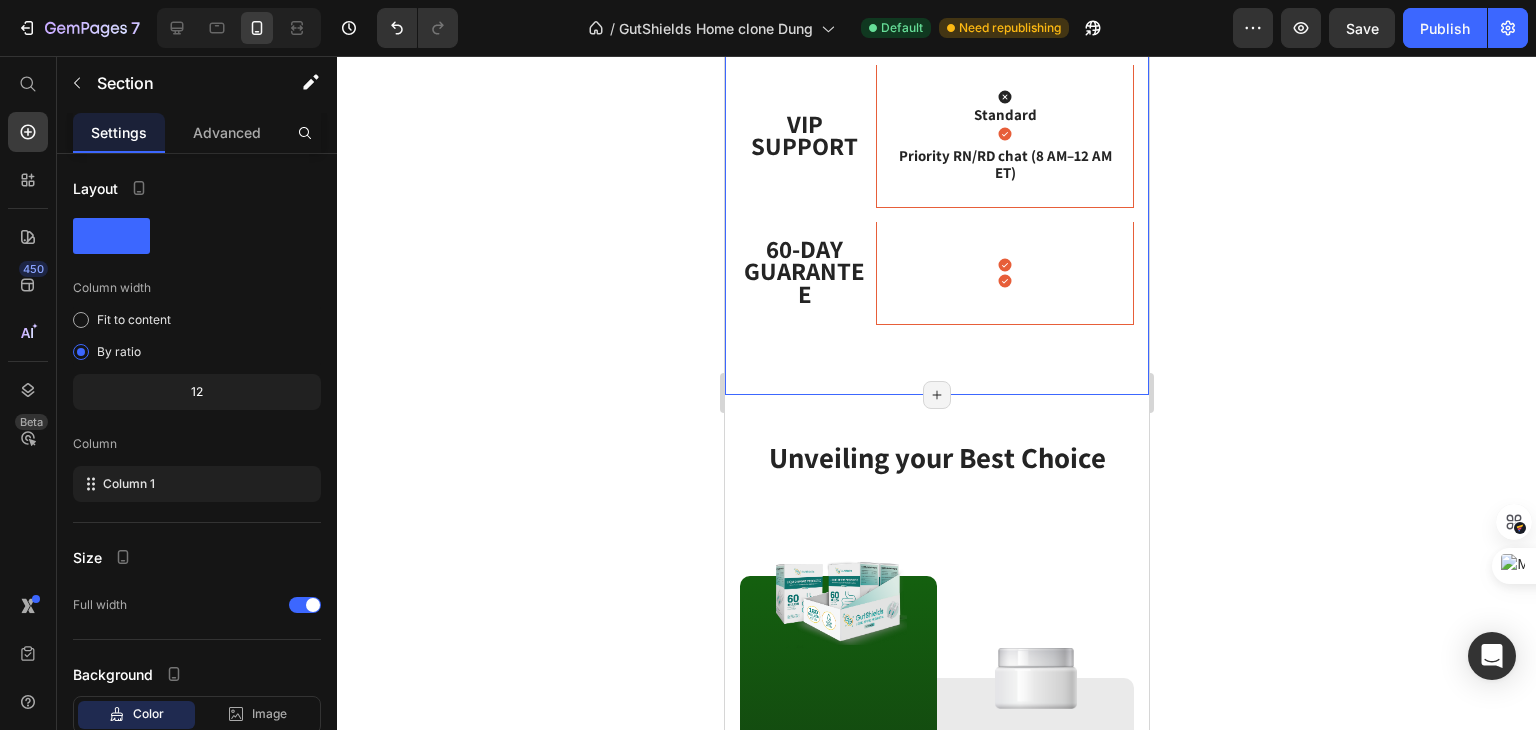 click on "Choose Your Restoration Plan Heading Science-grade spores, concierge coaching, zero risk. Text block
One-Time Reset Text Block Hero Banner Founder’s Program ★ Most popular Text Block Hero Banner Row Row Price Text Block Hero Banner
Icon 59,99$ / box Text Block
Icon 49,99$ / box Text Block Hero Banner Row What You Get Text Block Hero Banner
Icon 3 boxes – 30 days Text Block
Icon 3 boxes/mo • priority re-stock  • 24-mo price lock Text Block Hero Banner Row Your Investment Text Block Hero Banner
Icon $179,9 (≈ $5,9 / day) Text Block
Icon $149,9 (≈ $4,9 / day) Text Block Hero Banner Row 1-on-1 Clinical Consultations Text Block Hero Banner
Icon _ Text Block
Icon FREE 4 sessions – $600 value Text Block Hero Banner Row Bonus Kit Text Block Hero Banner
Icon _ Text Block
Icon Low-FODMAP + meditation guide ($49) Text Block Row" at bounding box center (936, -240) 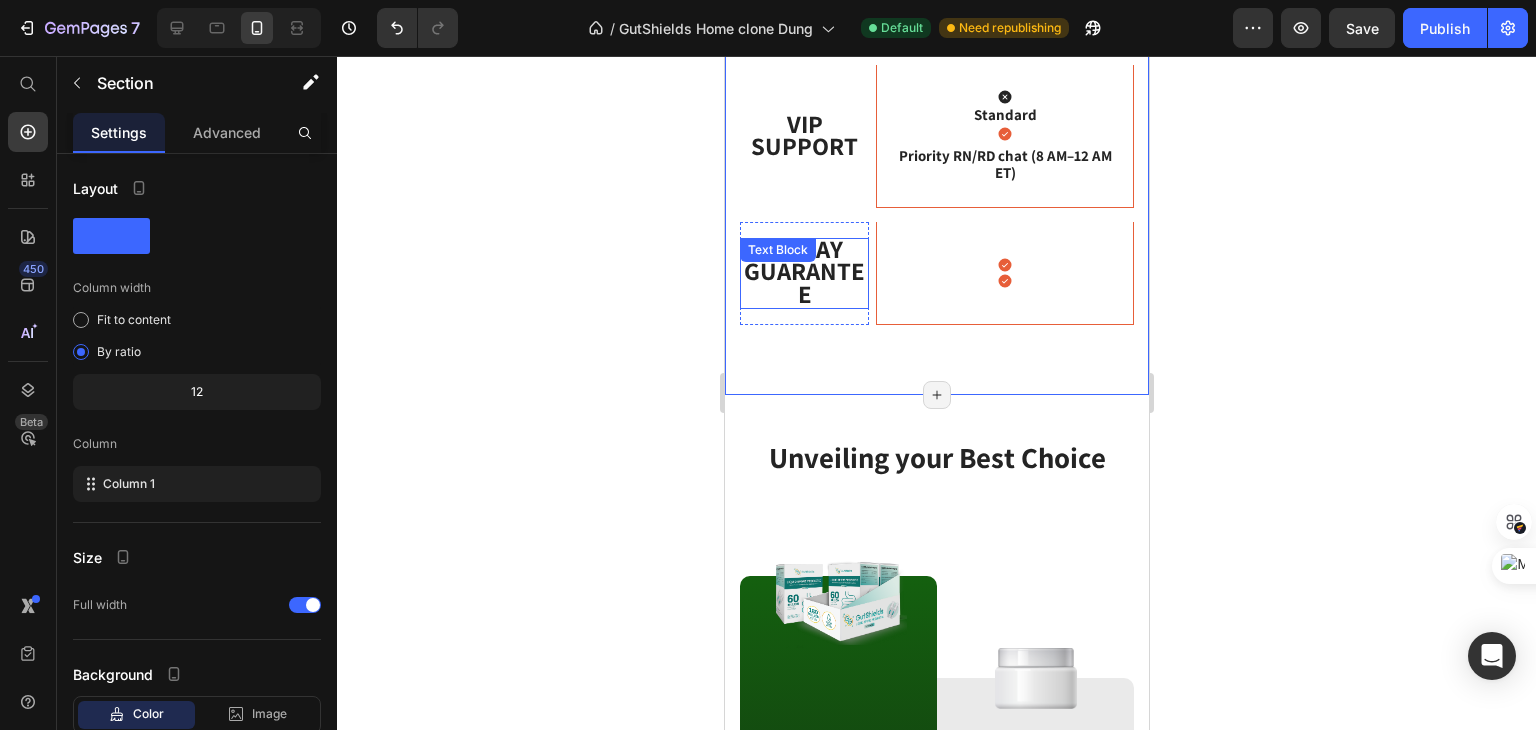 click on "60-Day Guarantee Text Block" at bounding box center (803, 273) 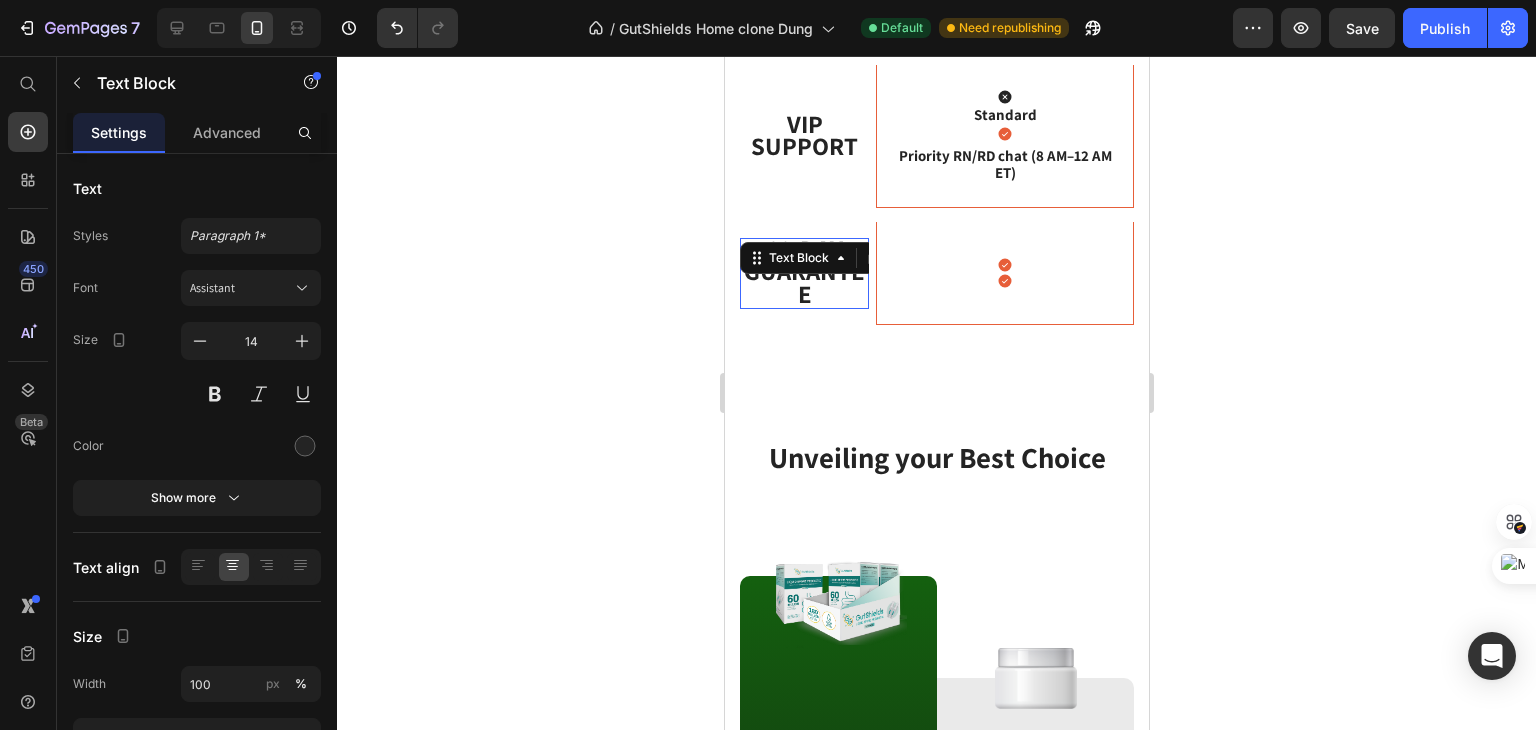 click on "Text Block" at bounding box center (798, 258) 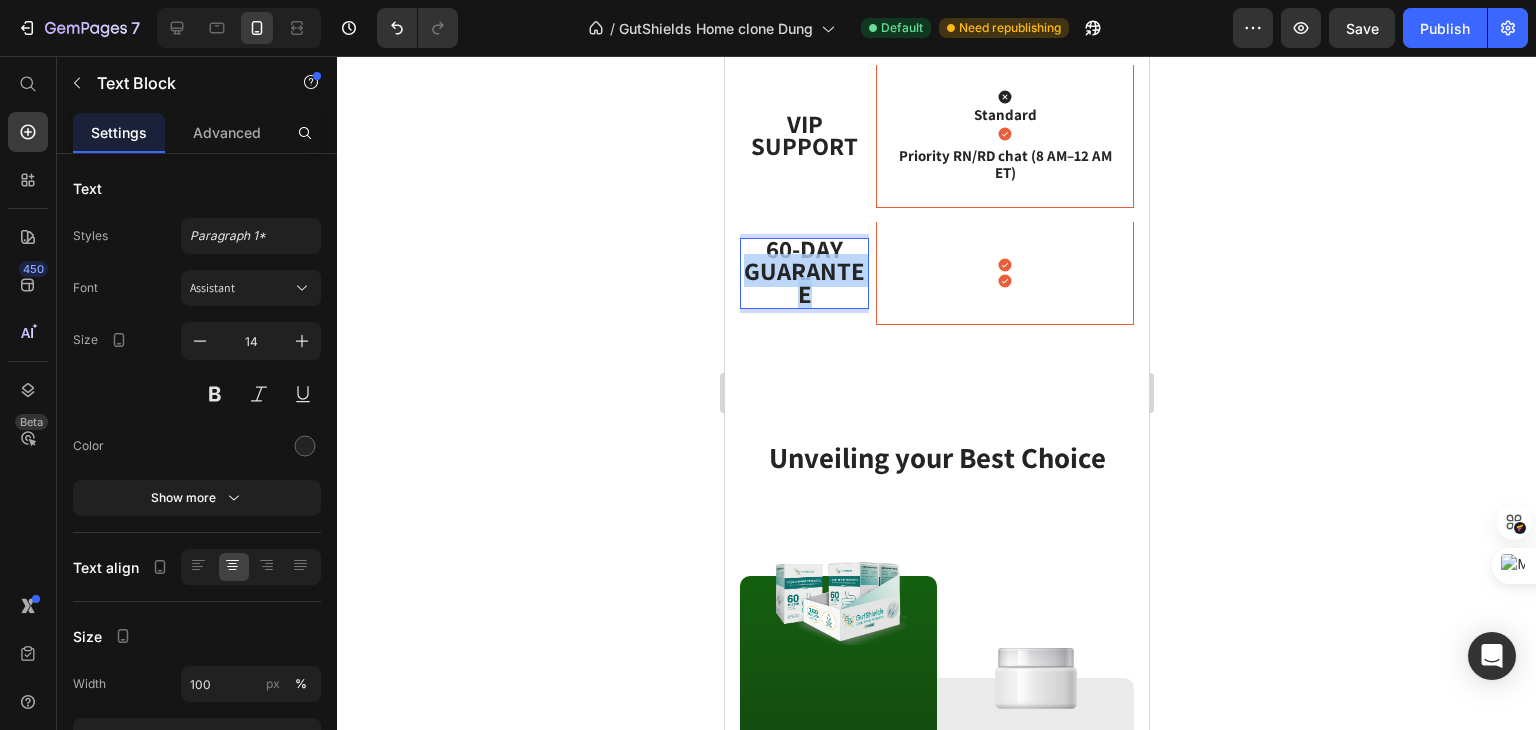 click on "60-Day Guarantee" at bounding box center (803, 270) 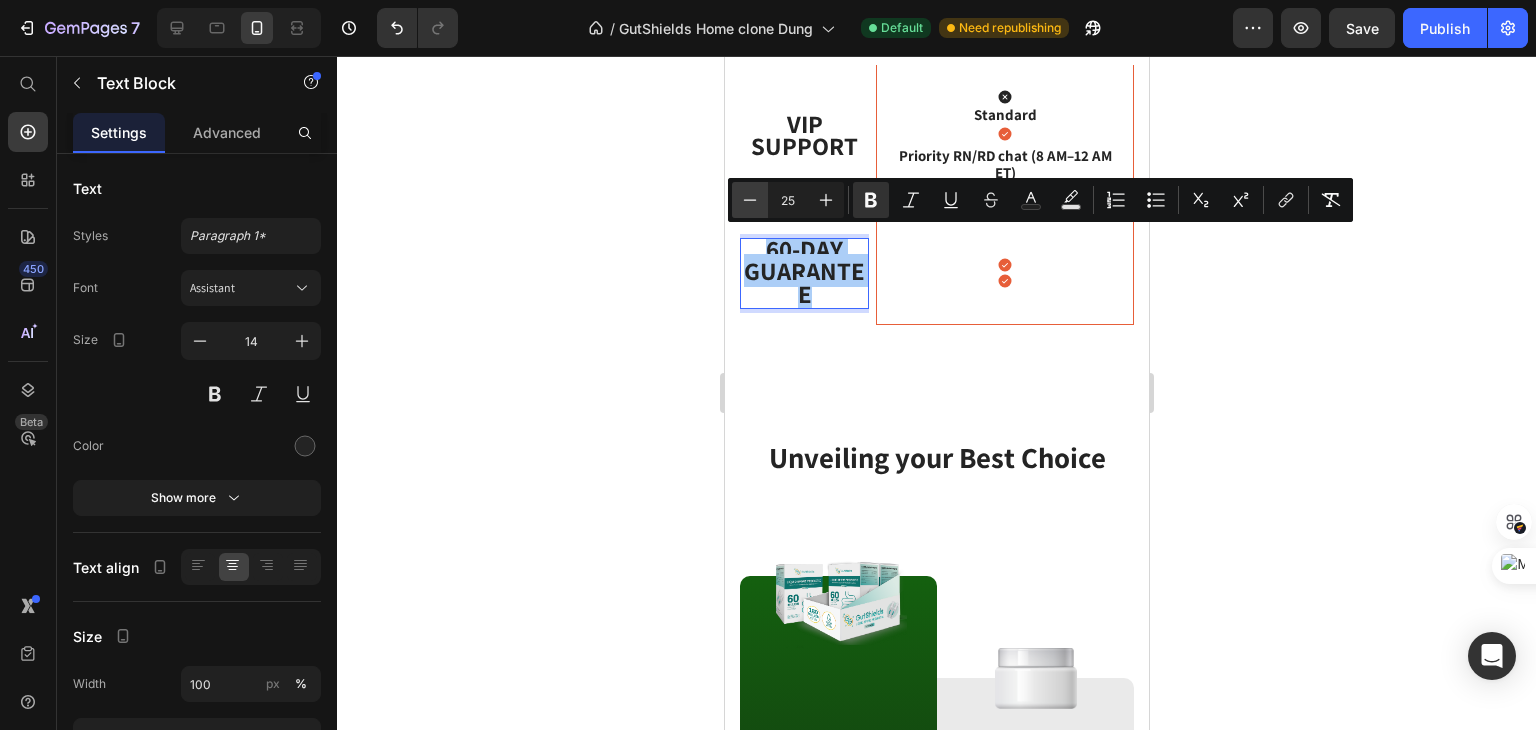 click 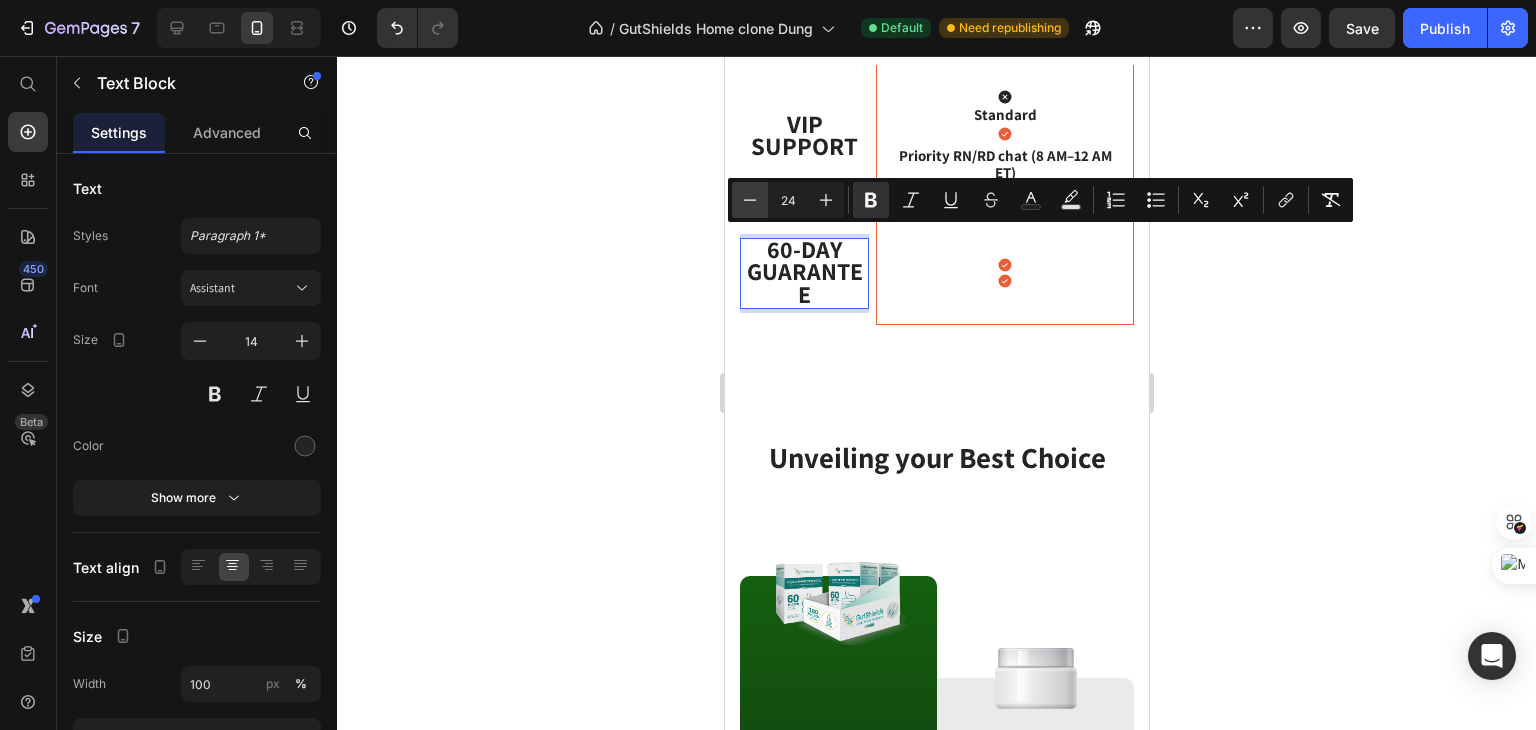 click 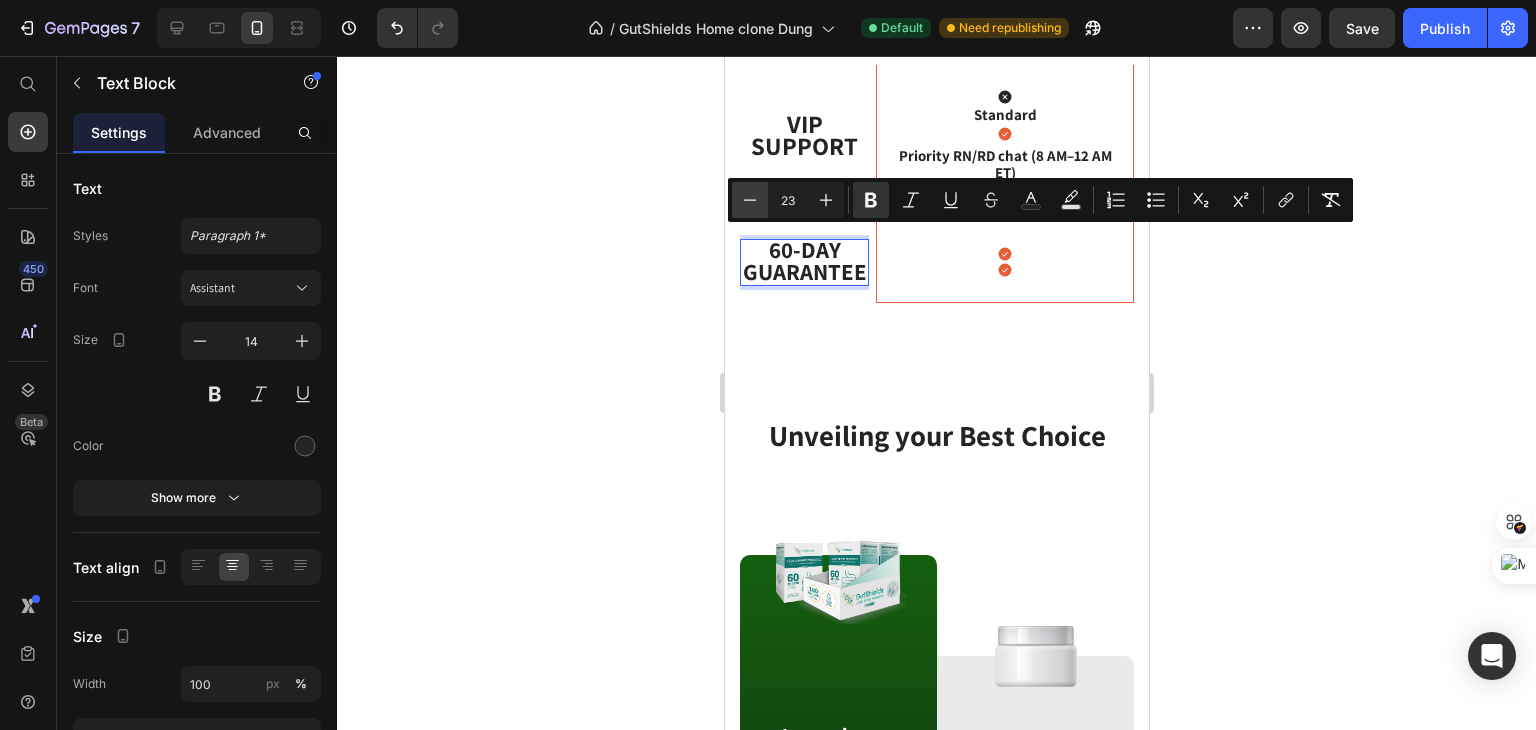 click 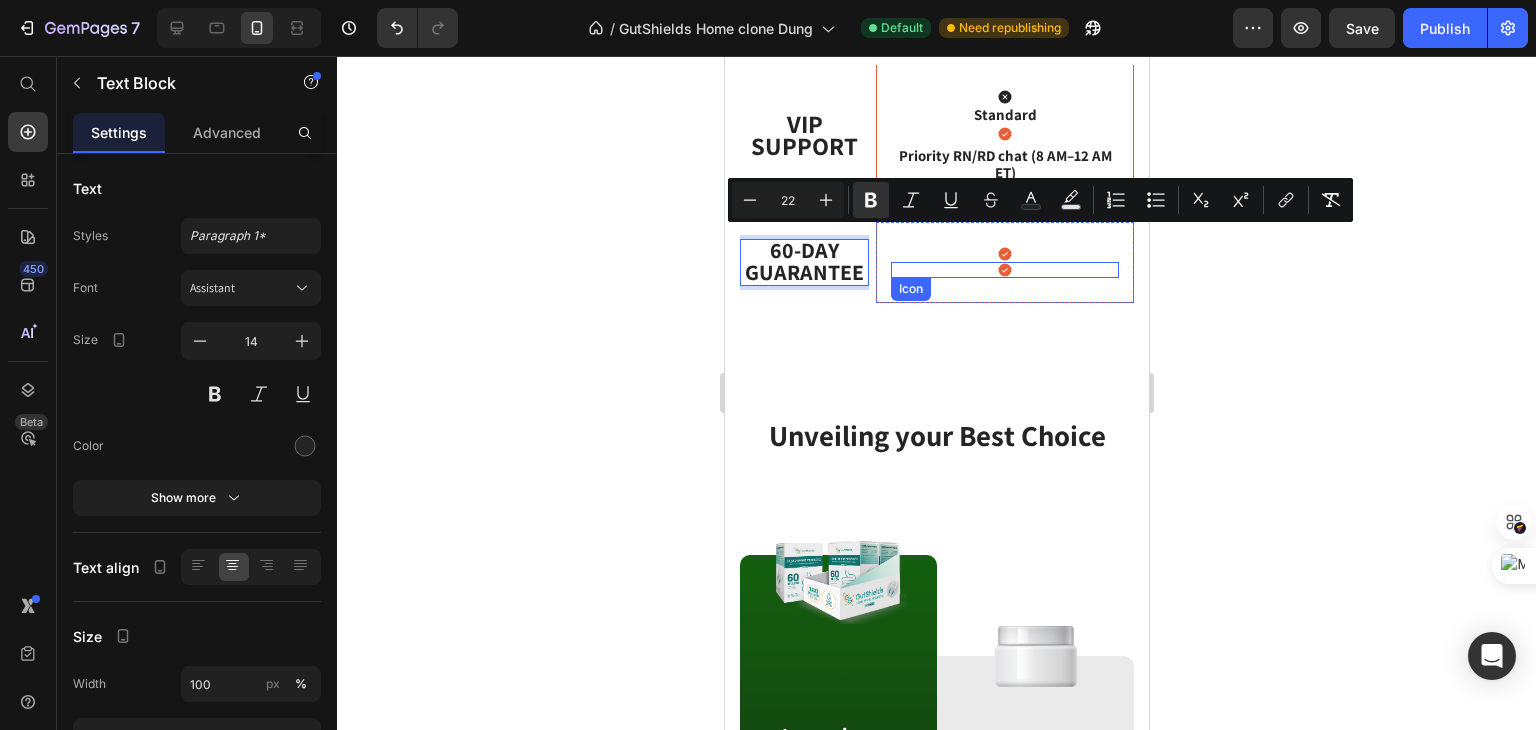 click on "Icon" at bounding box center [910, 289] 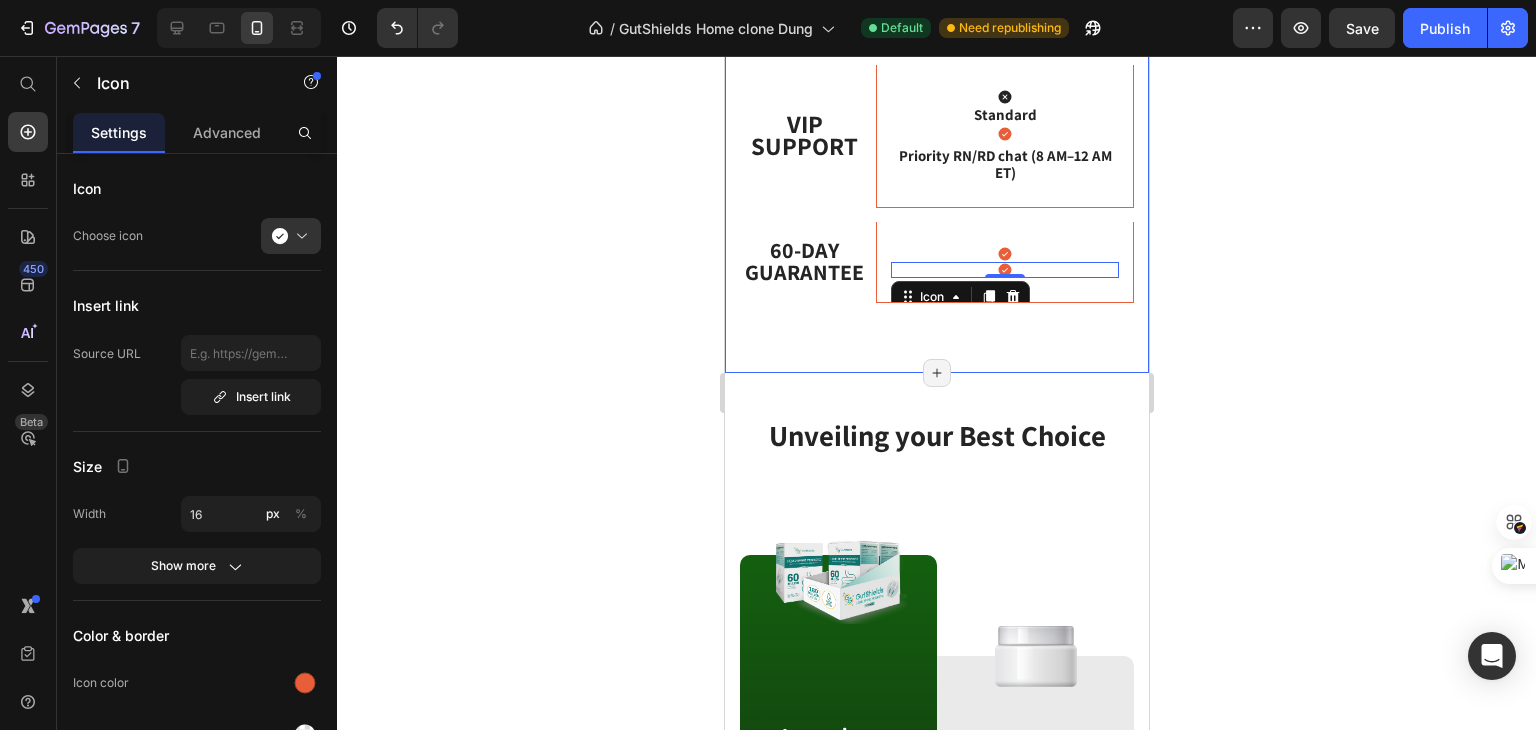 click on "Choose Your Restoration Plan Heading Science-grade spores, concierge coaching, zero risk. Text block
One-Time Reset Text Block Hero Banner Founder’s Program ★ Most popular Text Block Hero Banner Row Row Price Text Block Hero Banner
Icon 59,99$ / box Text Block
Icon 49,99$ / box Text Block Hero Banner Row What You Get Text Block Hero Banner
Icon 3 boxes – 30 days Text Block
Icon 3 boxes/mo • priority re-stock  • 24-mo price lock Text Block Hero Banner Row Your Investment Text Block Hero Banner
Icon $179,9 (≈ $5,9 / day) Text Block
Icon $149,9 (≈ $4,9 / day) Text Block Hero Banner Row 1-on-1 Clinical Consultations Text Block Hero Banner
Icon _ Text Block
Icon FREE 4 sessions – $600 value Text Block Hero Banner Row Bonus Kit Text Block Hero Banner
Icon _ Text Block
Icon Low-FODMAP + meditation guide ($49) Text Block Row" at bounding box center [936, -237] 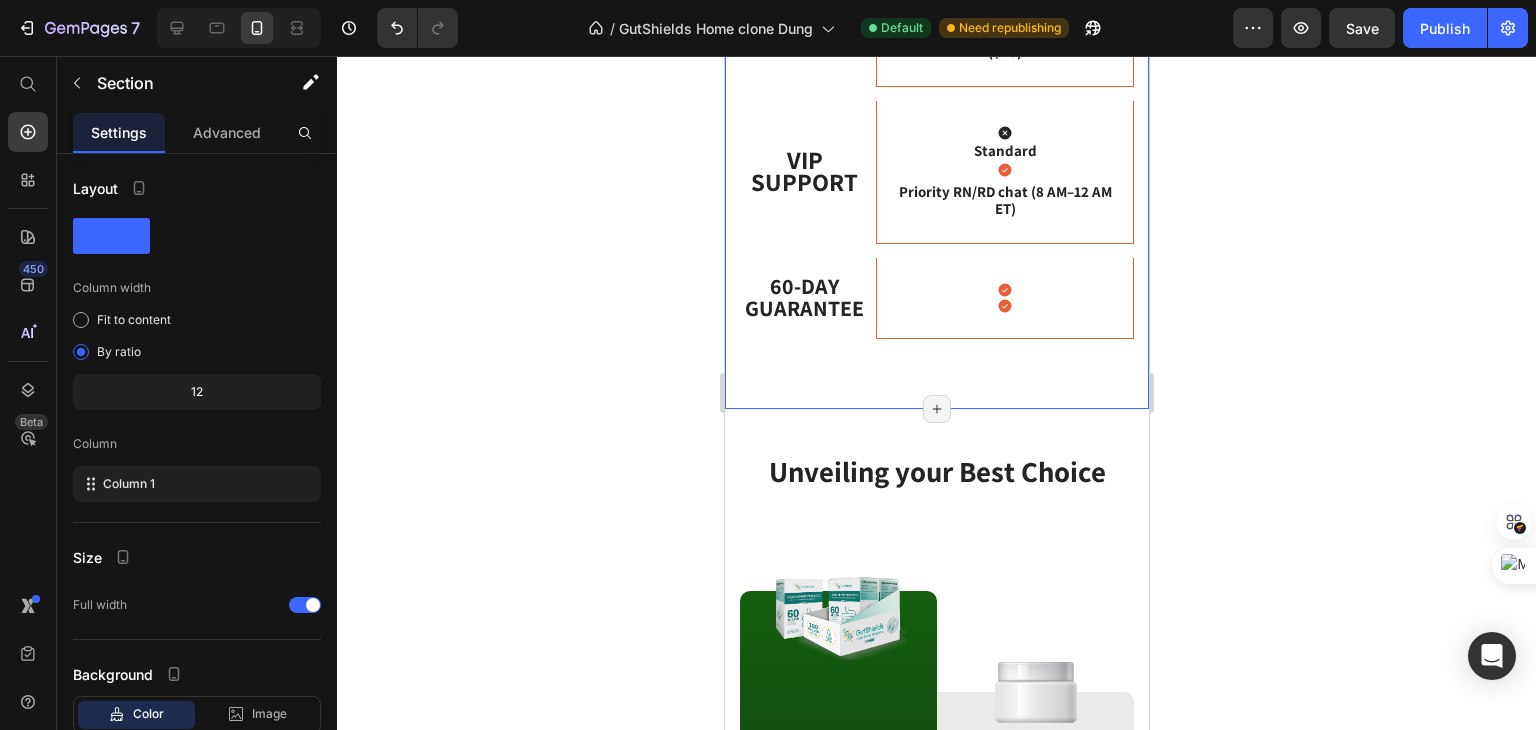 scroll, scrollTop: 1976, scrollLeft: 0, axis: vertical 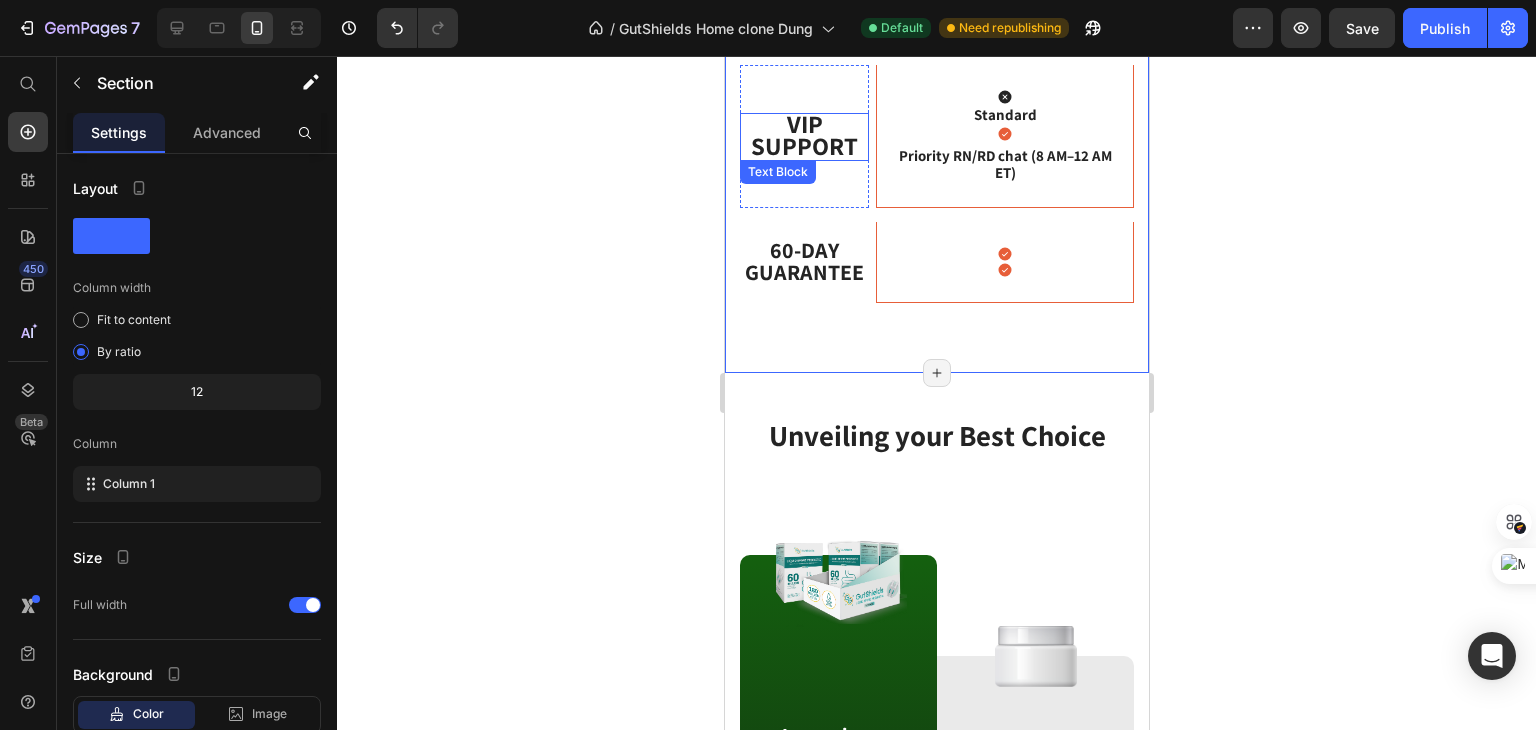 click on "VIP Support" at bounding box center (803, 134) 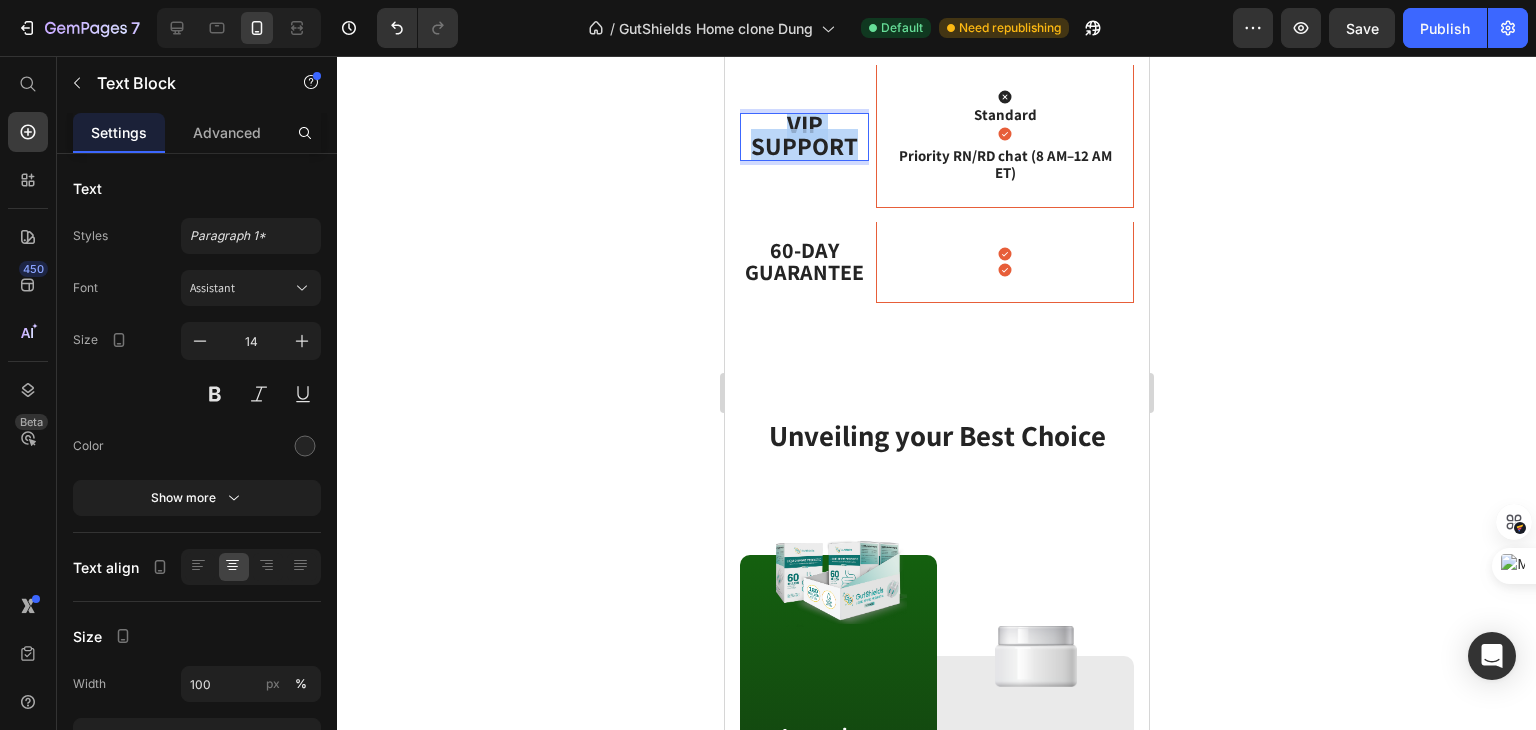 click on "VIP Support" at bounding box center (803, 134) 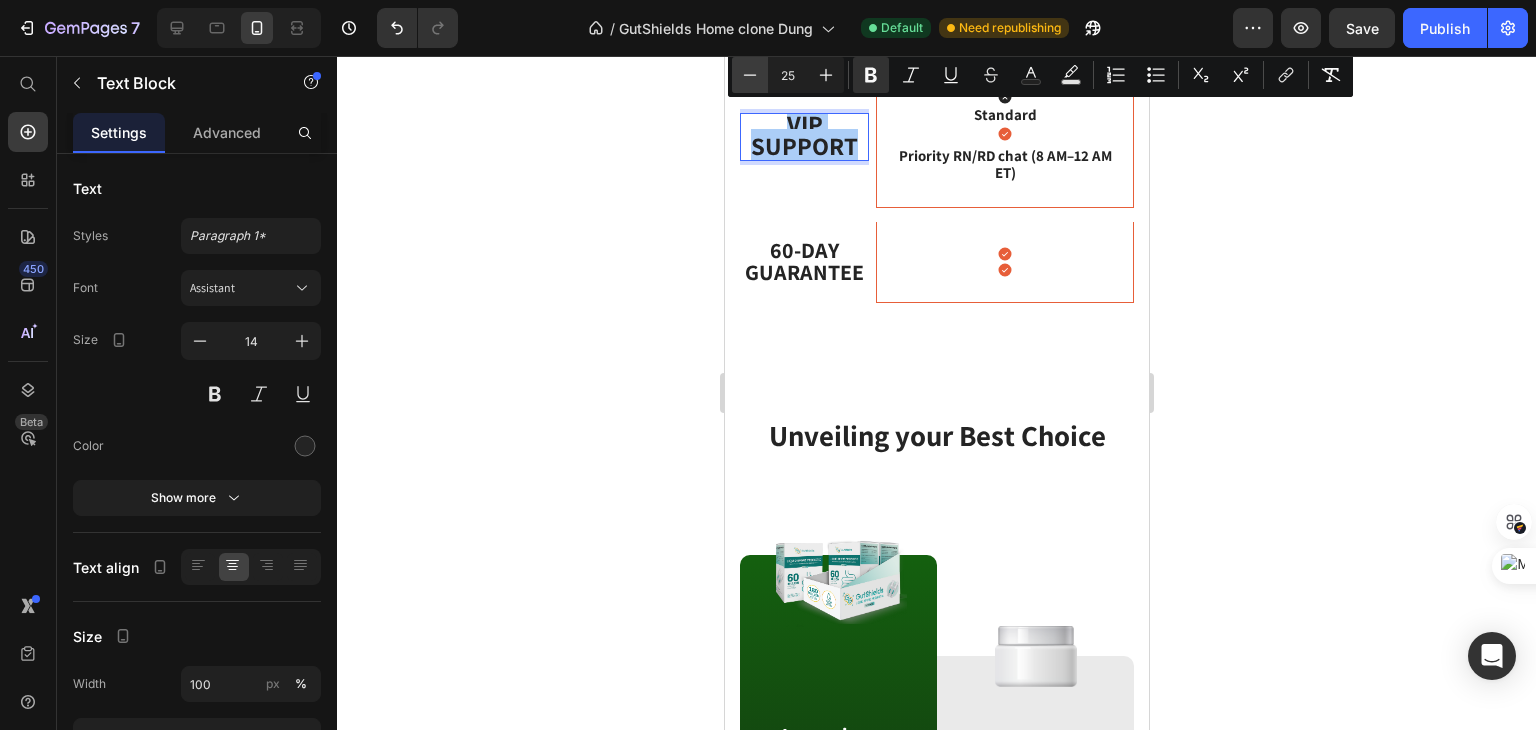 click 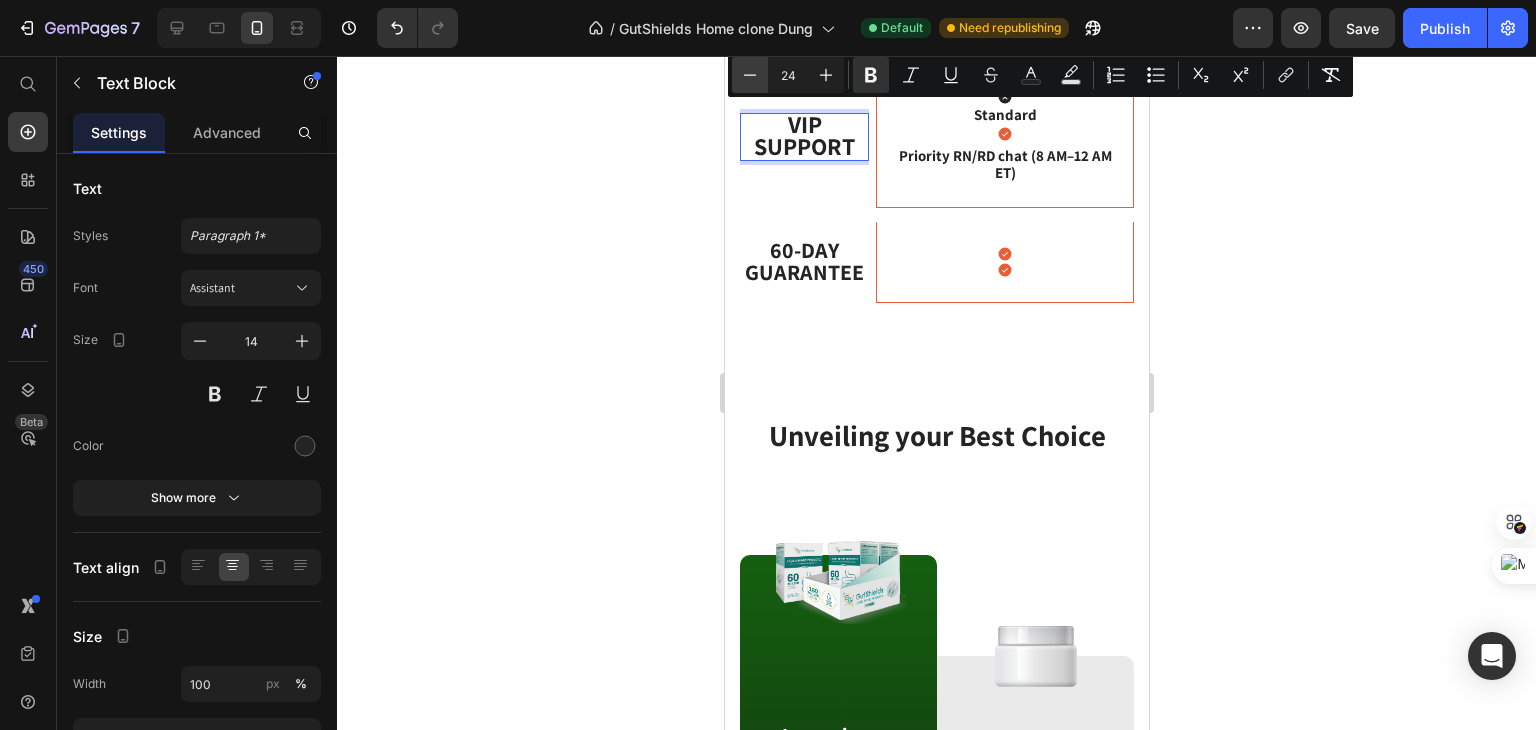 click 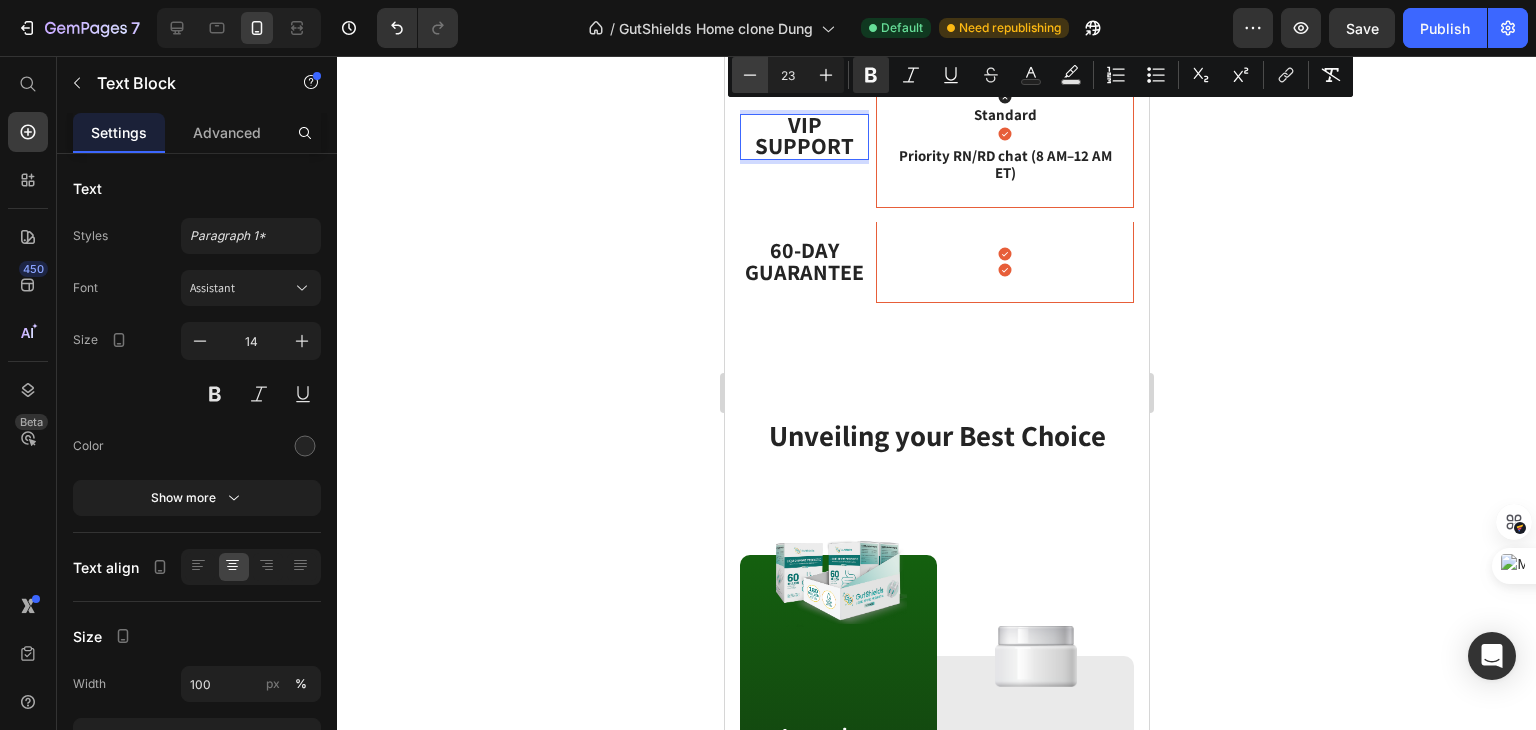 click 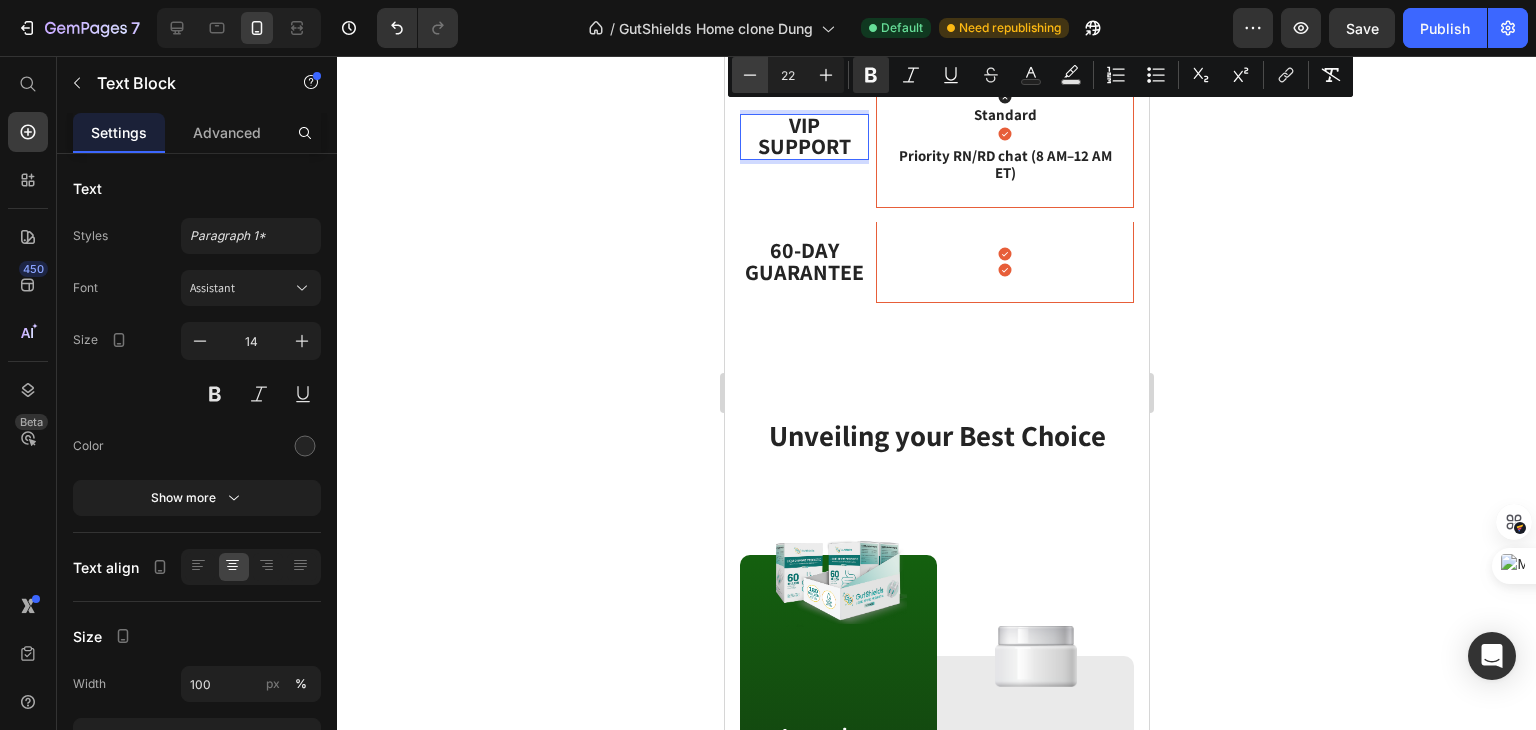 click 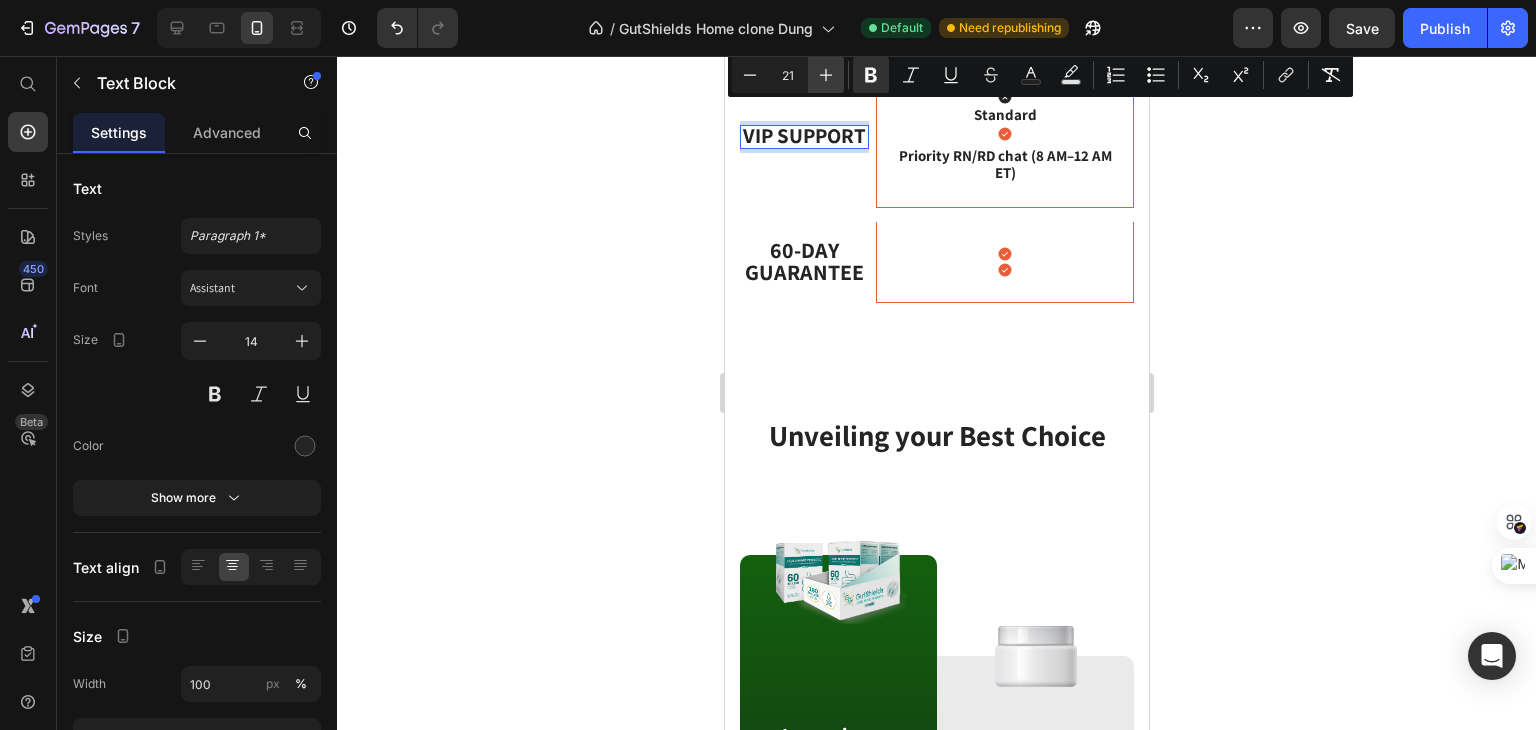 click 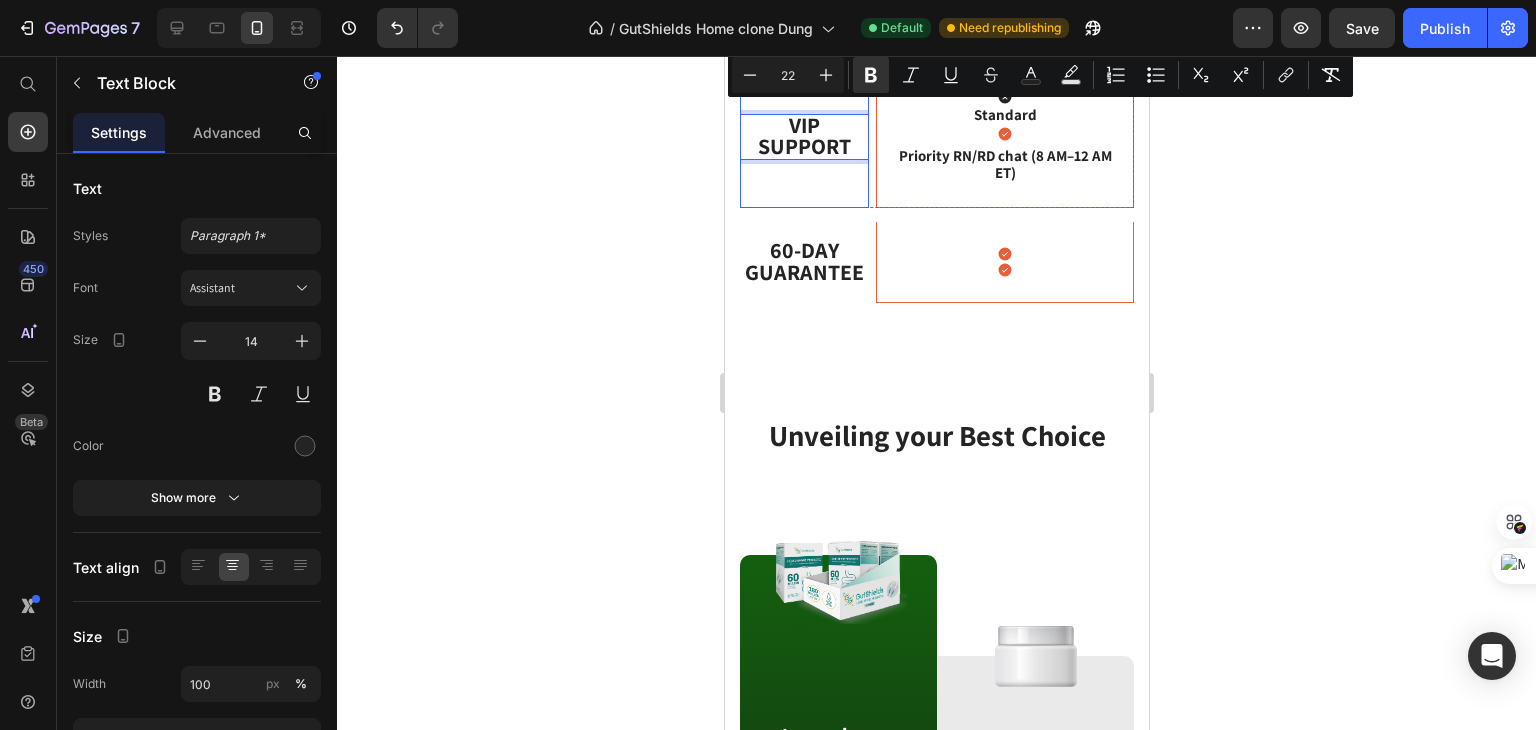 click on "VIP Support Text Block   0" at bounding box center (803, 137) 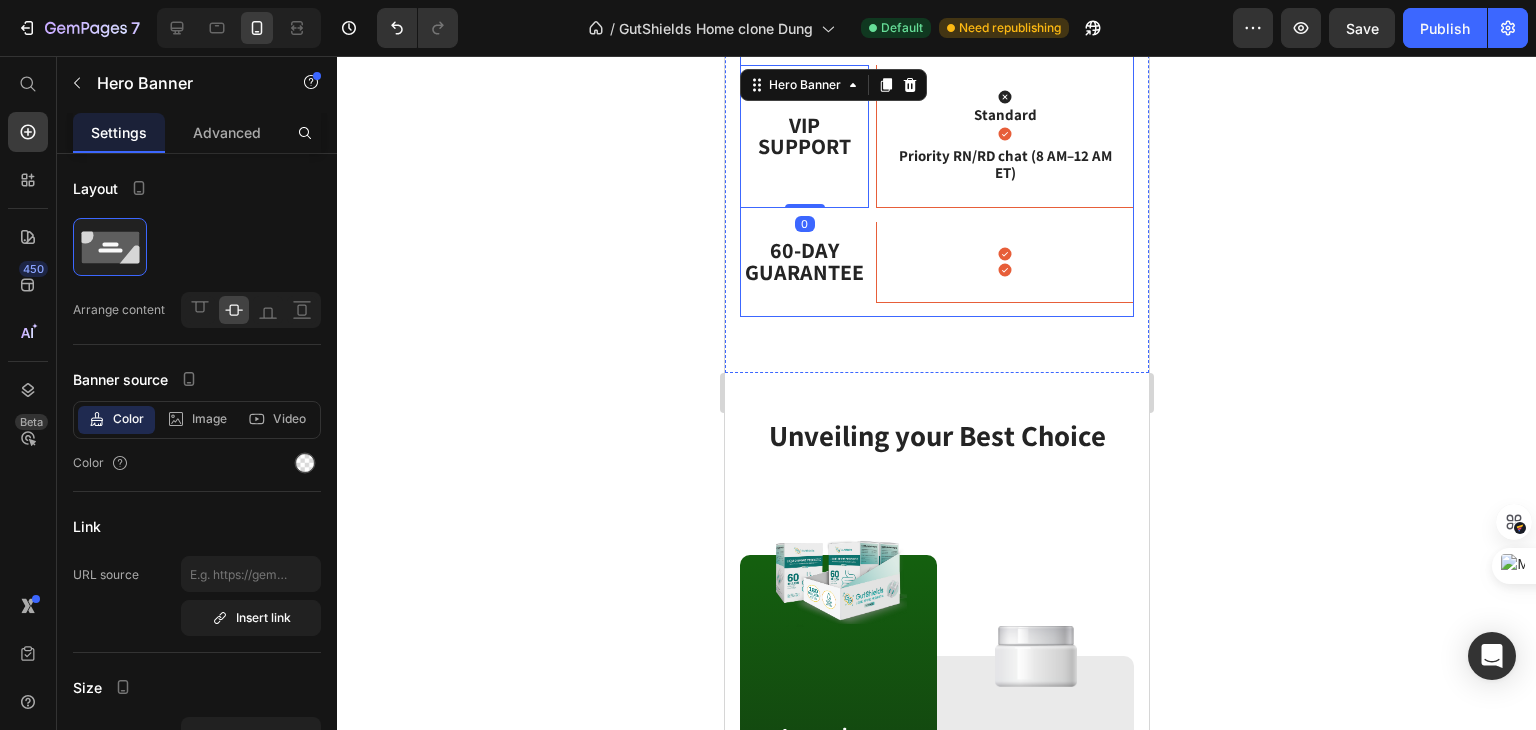 scroll, scrollTop: 1676, scrollLeft: 0, axis: vertical 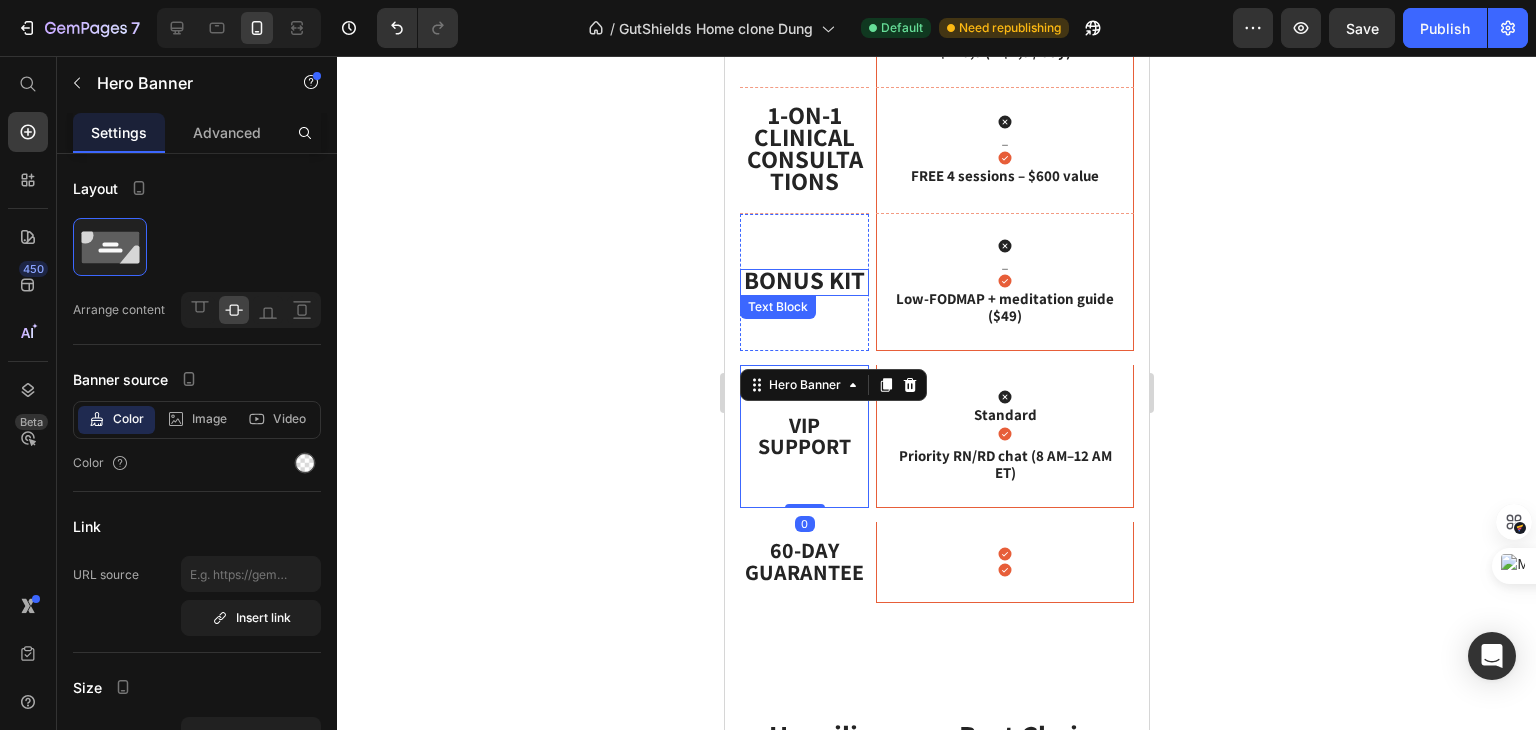click on "Bonus Kit" at bounding box center [803, 279] 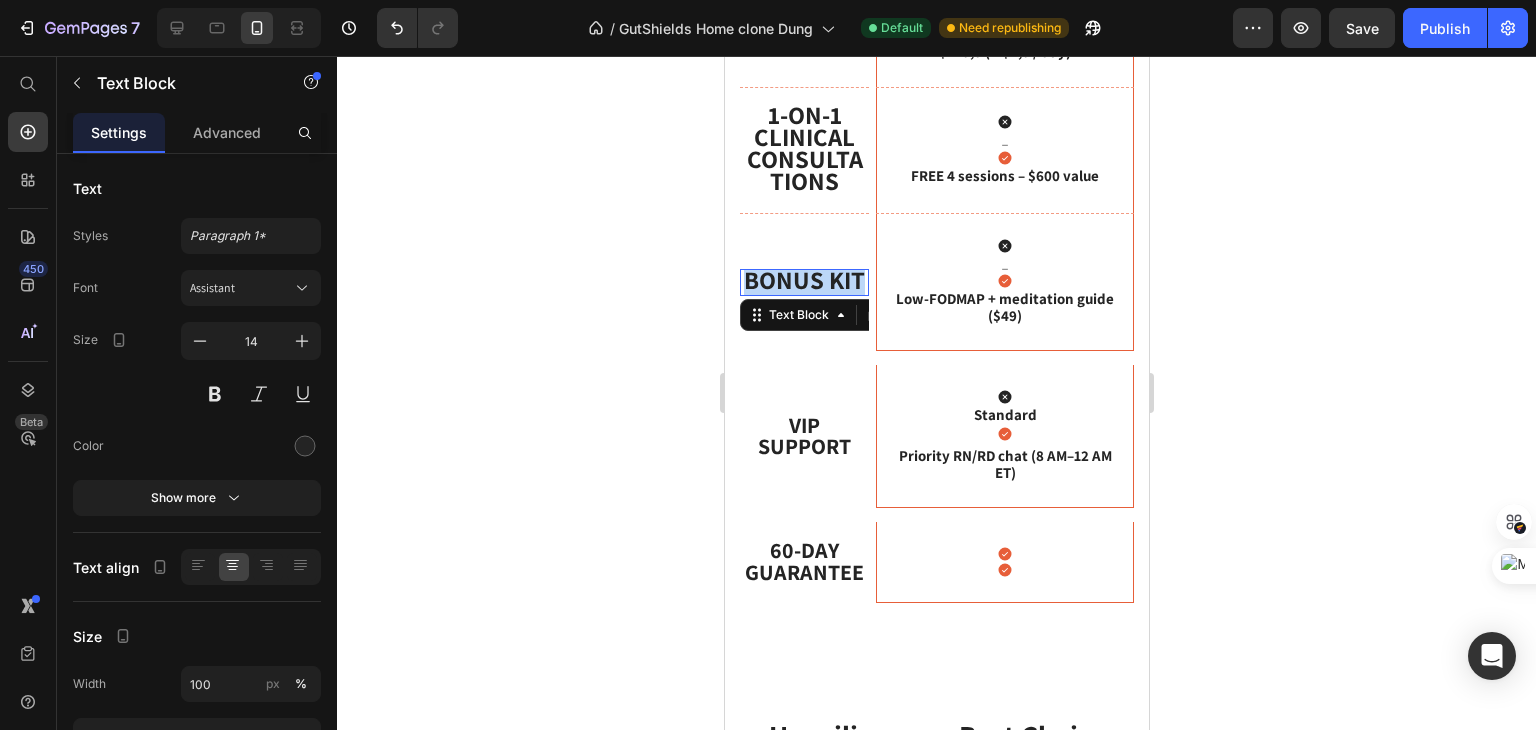 click on "Bonus Kit" at bounding box center (803, 279) 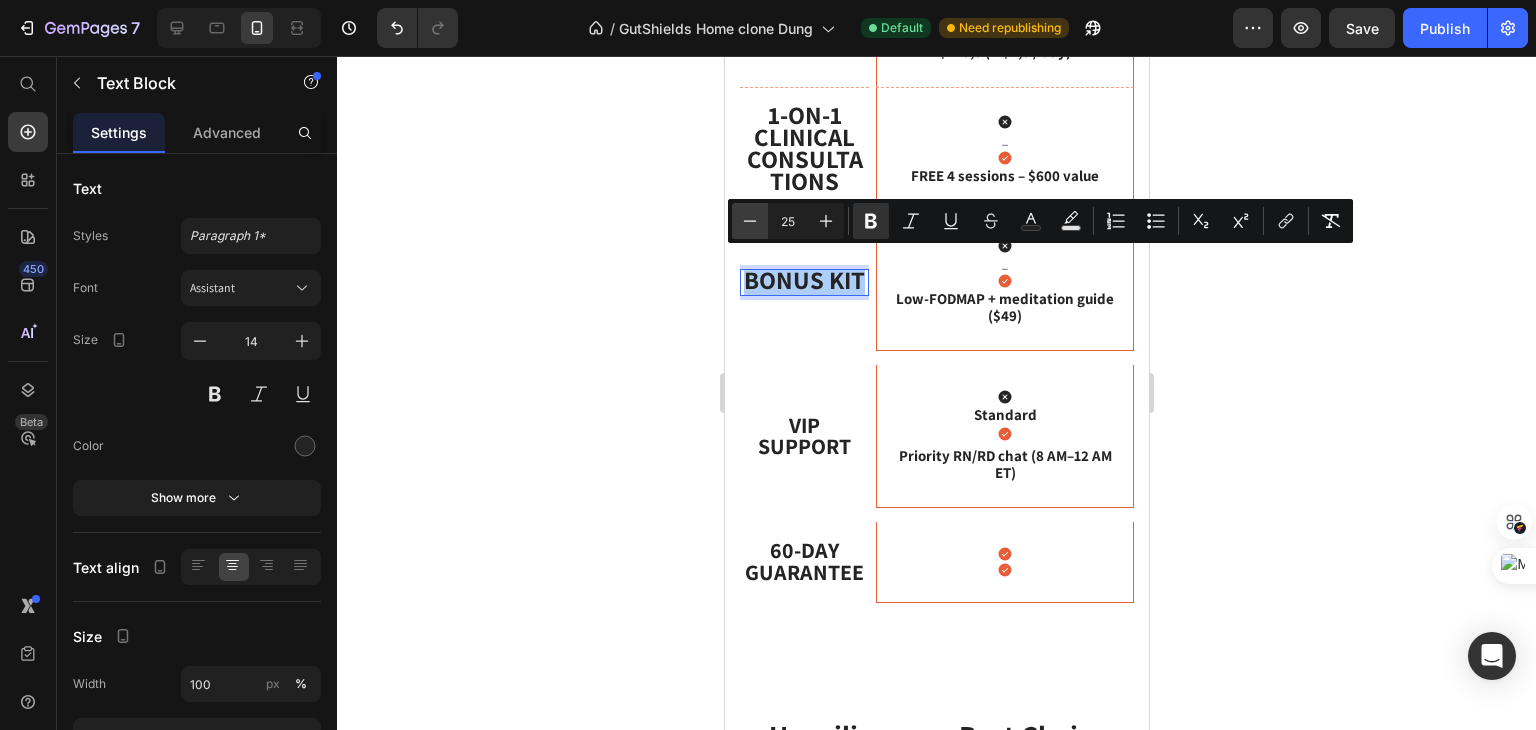 click 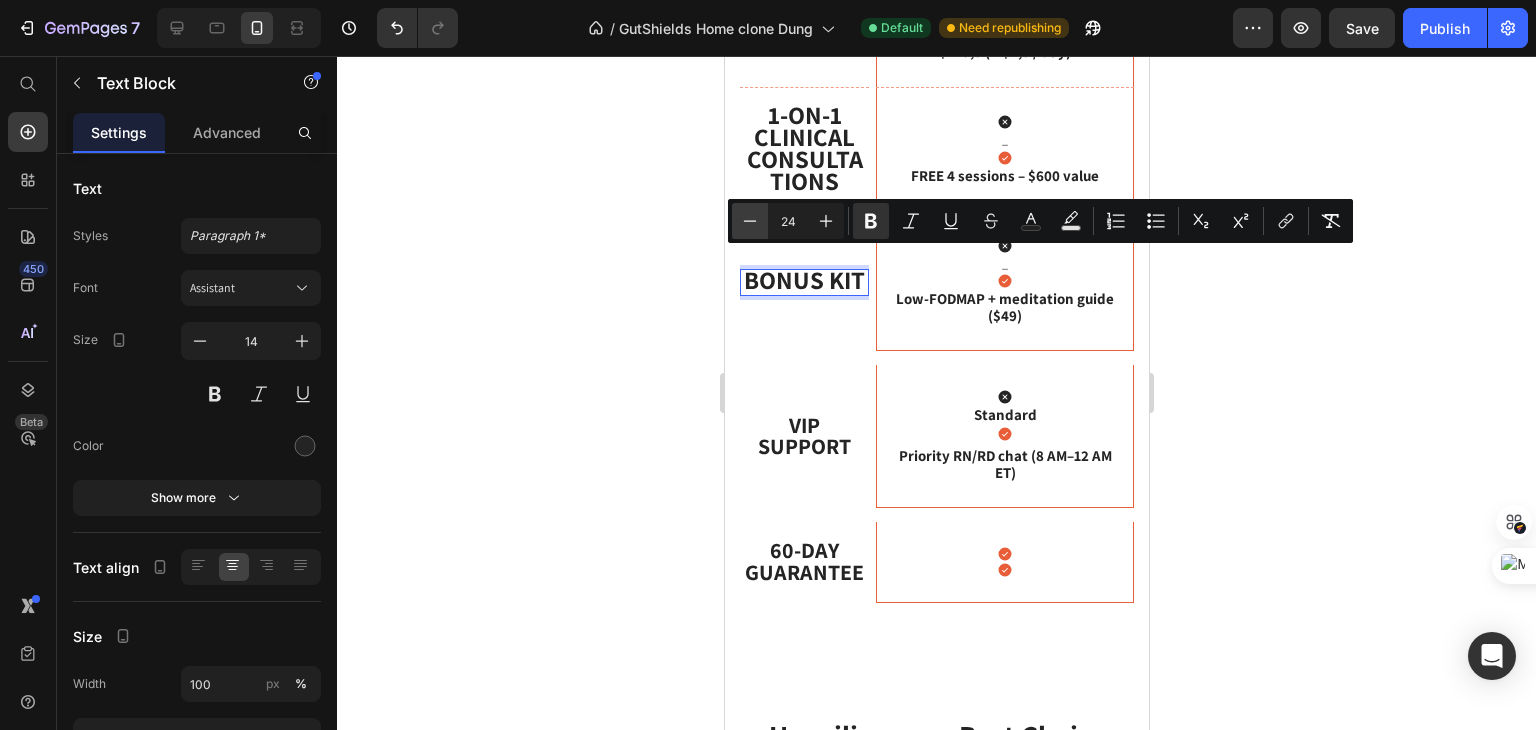 click 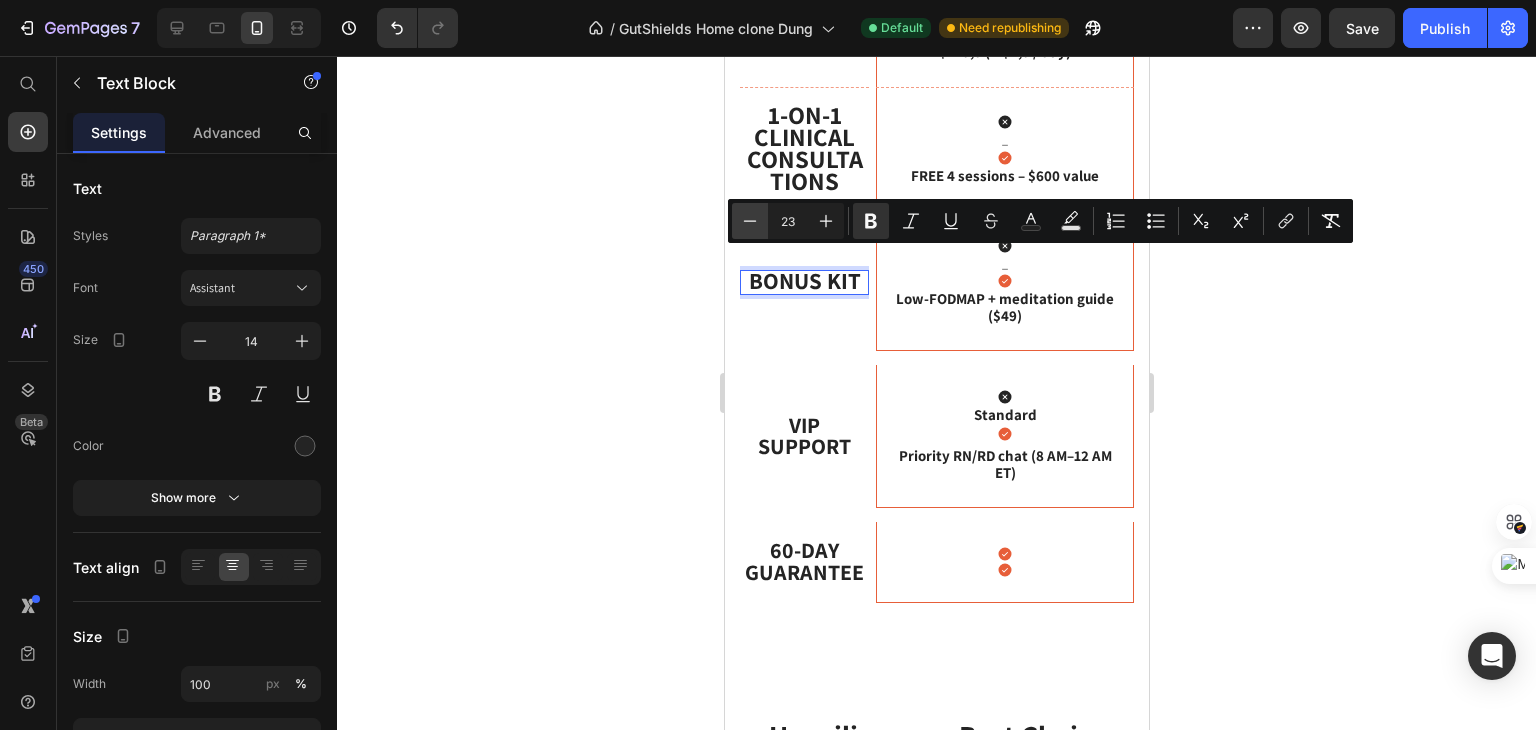 click 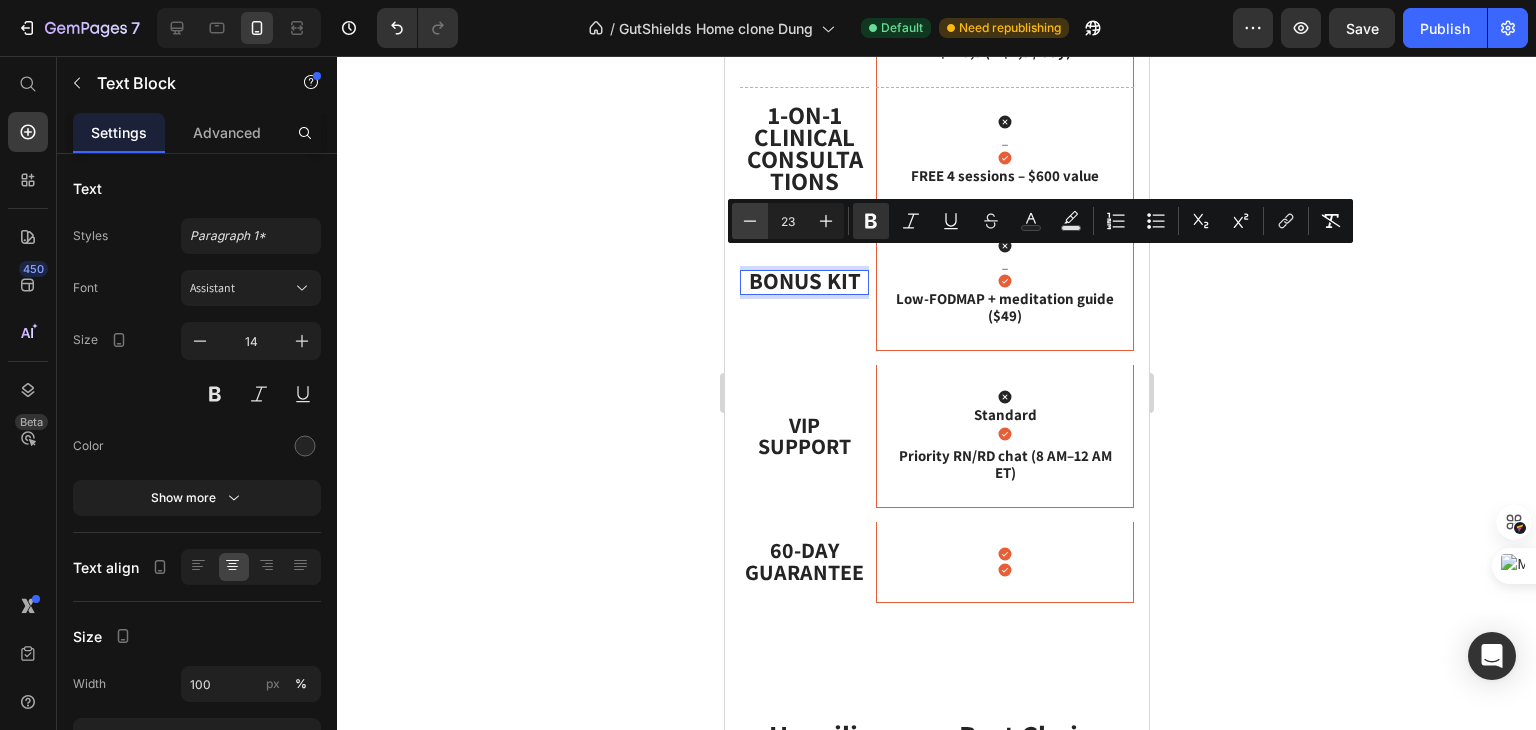 type on "22" 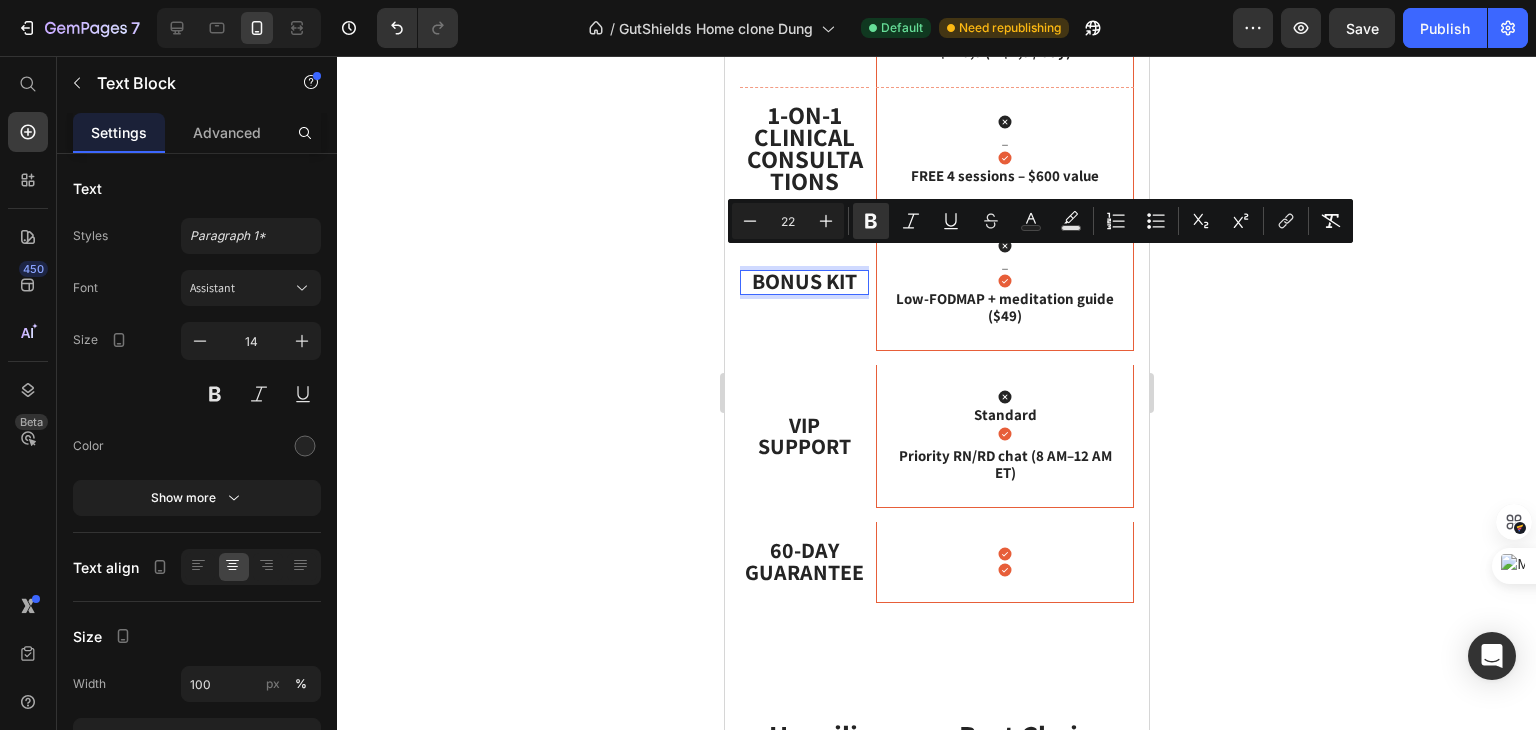 click on "1-on-1 Clinical Consultations" at bounding box center [804, 148] 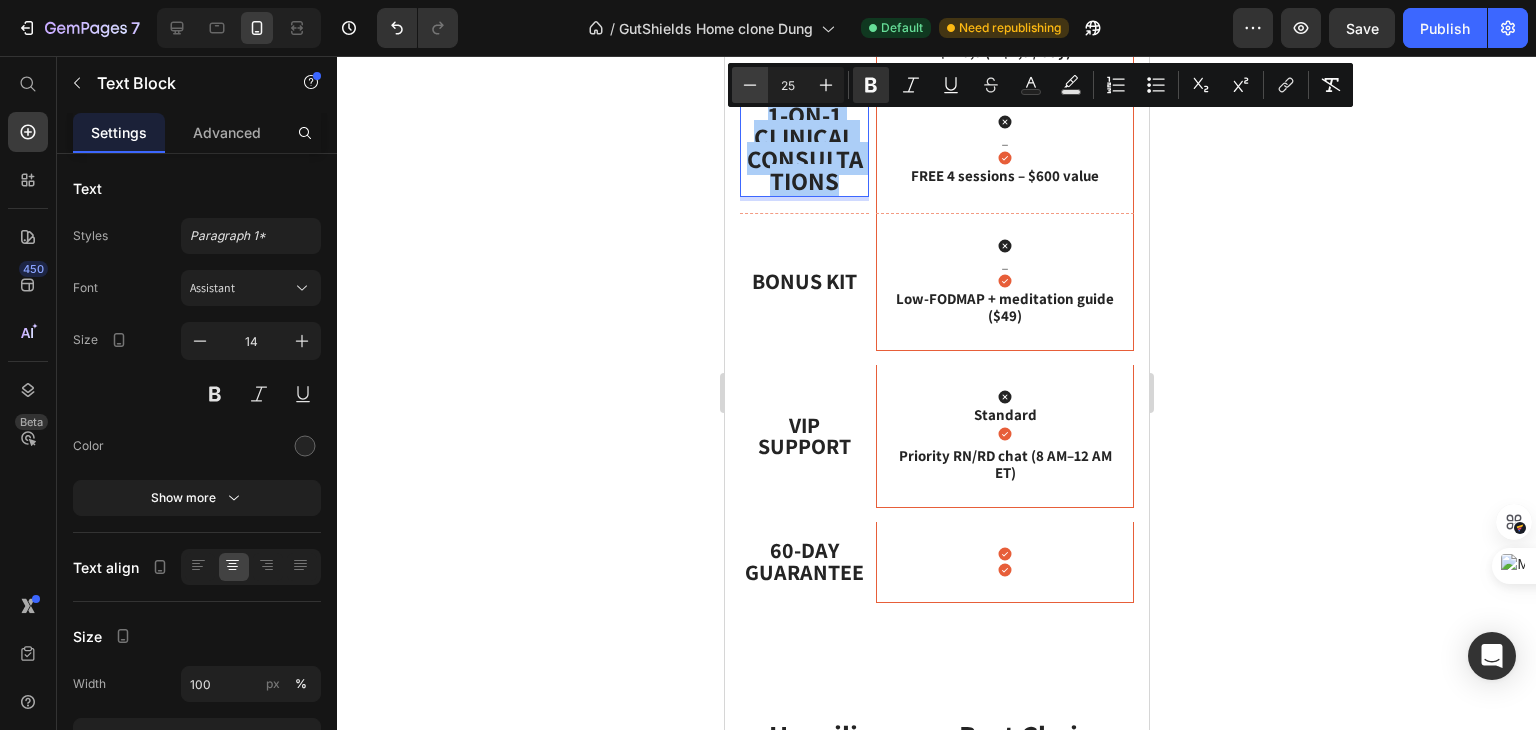 click 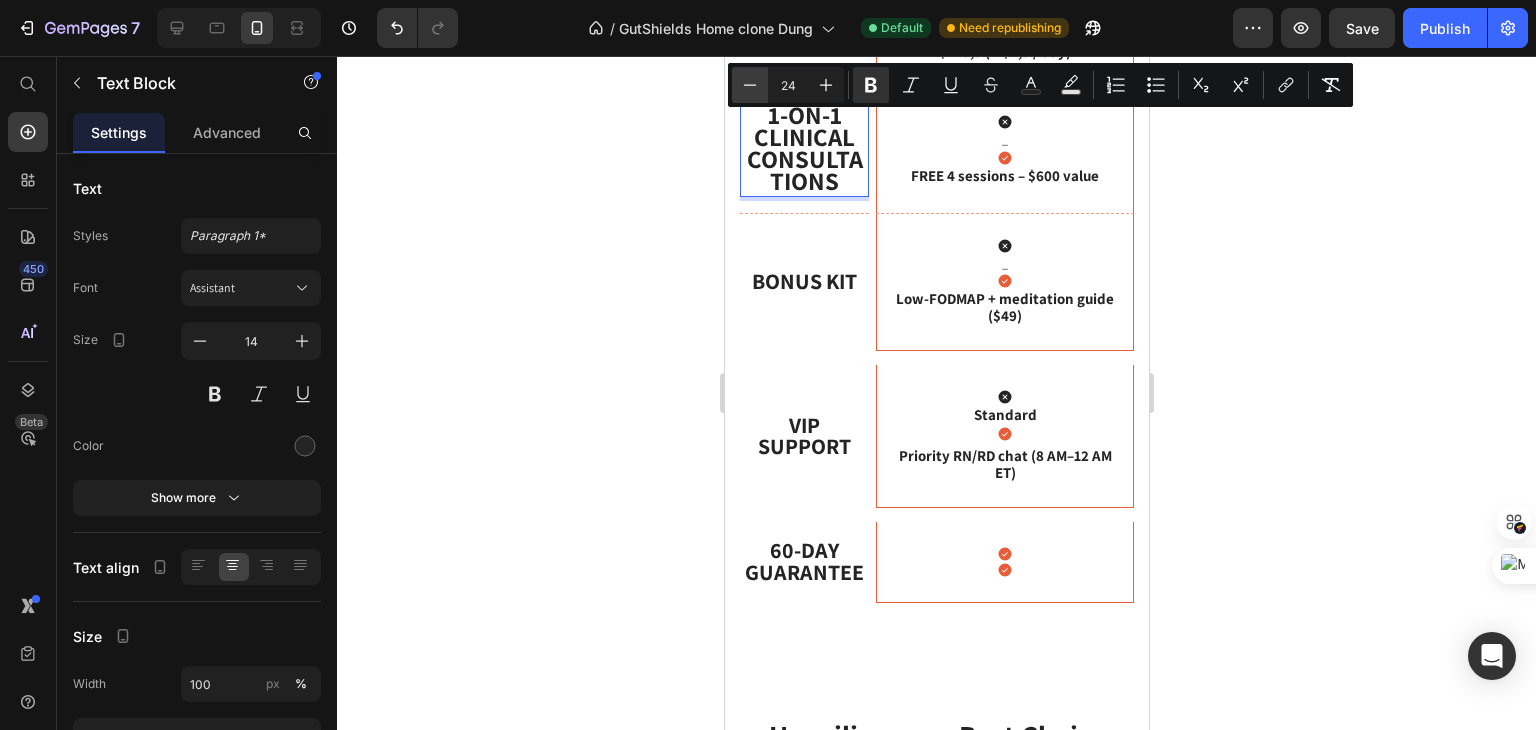 click 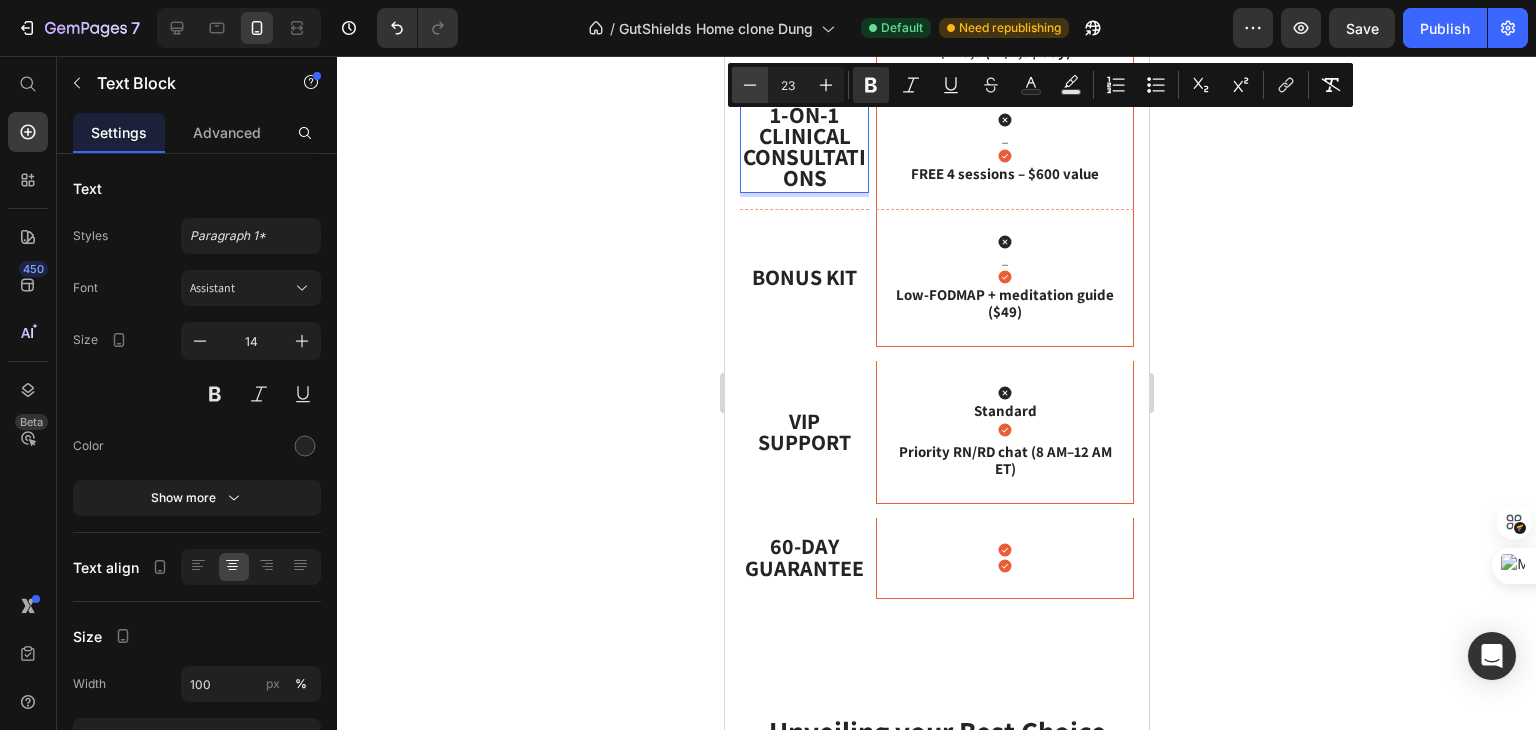 click 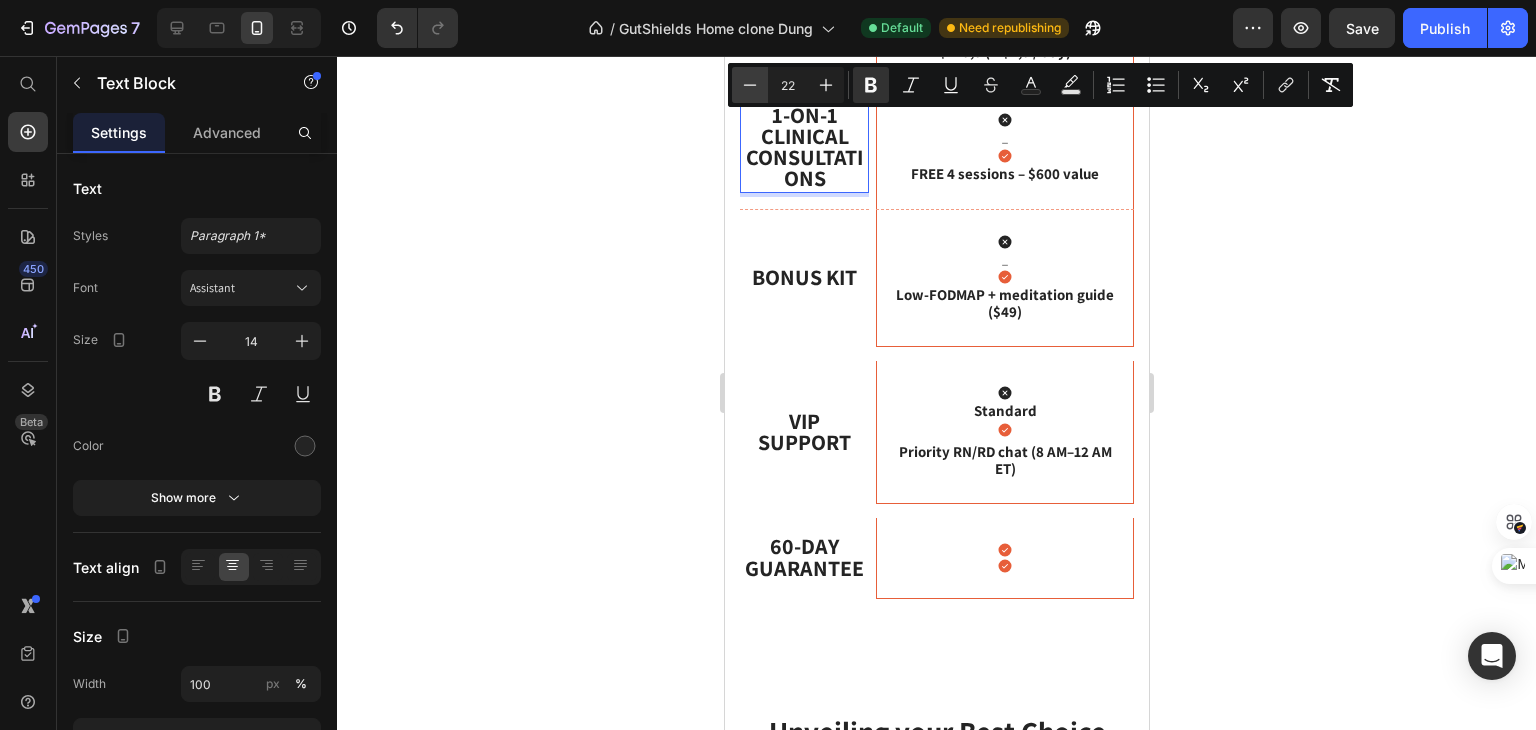 click 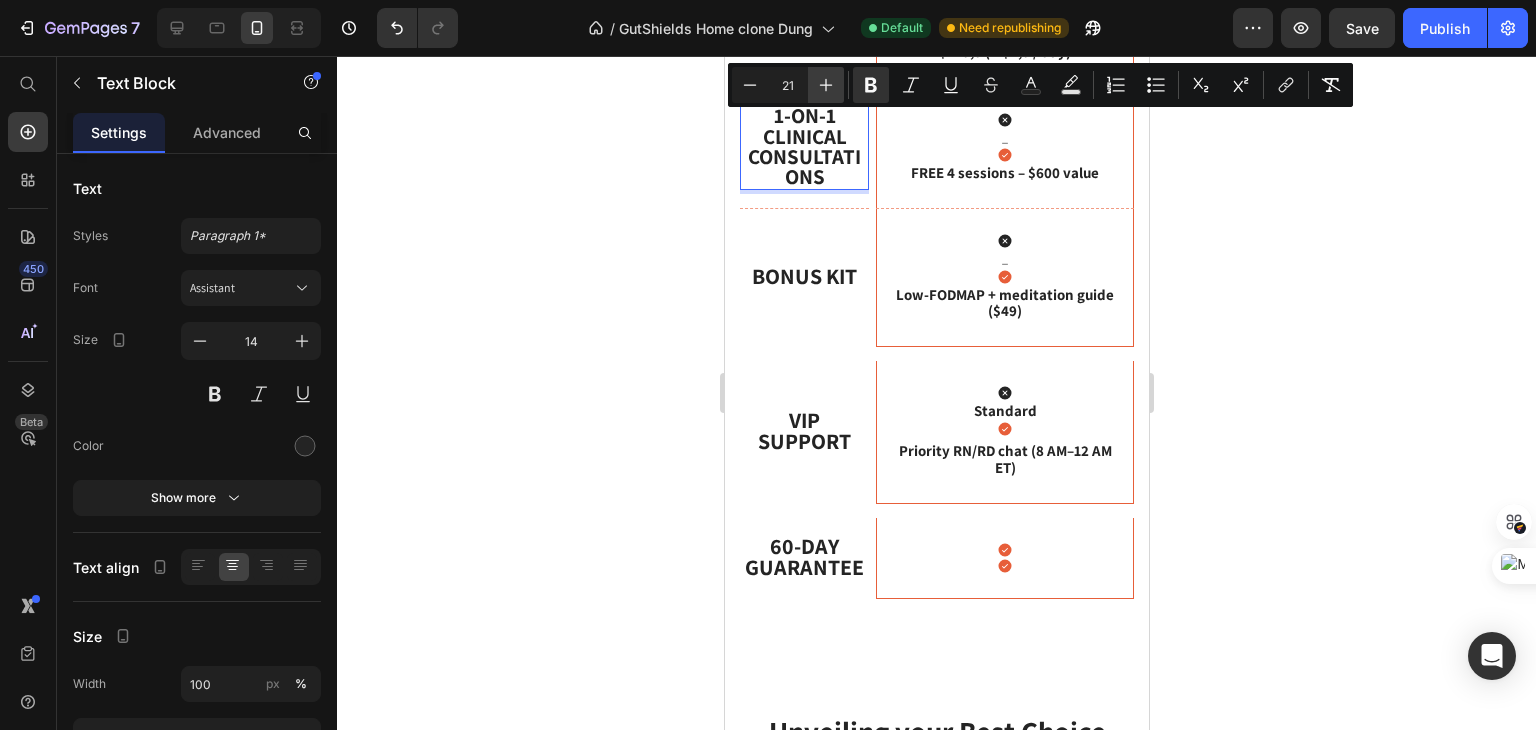 click 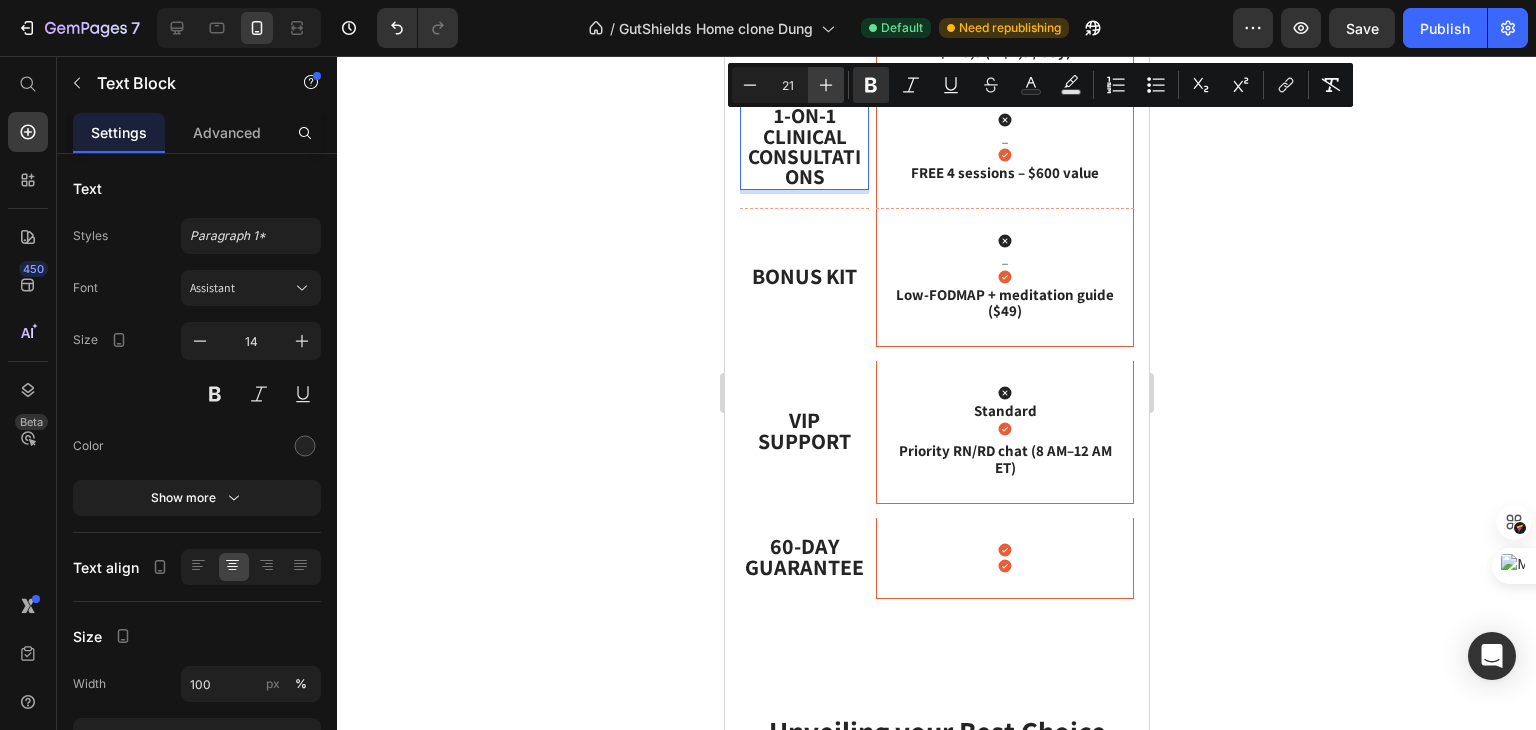 type on "22" 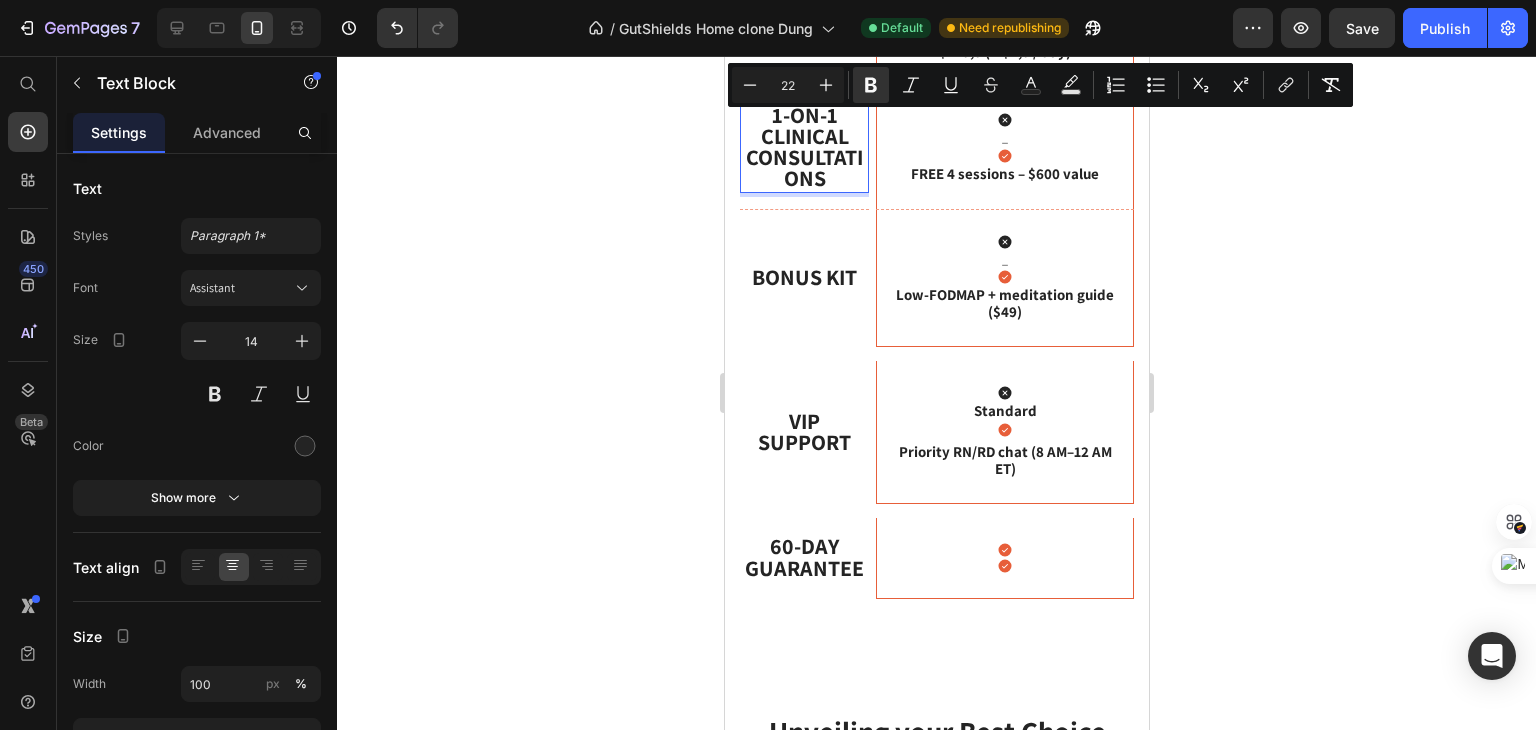 click on "1-on-1 Clinical Consultations" at bounding box center (803, 148) 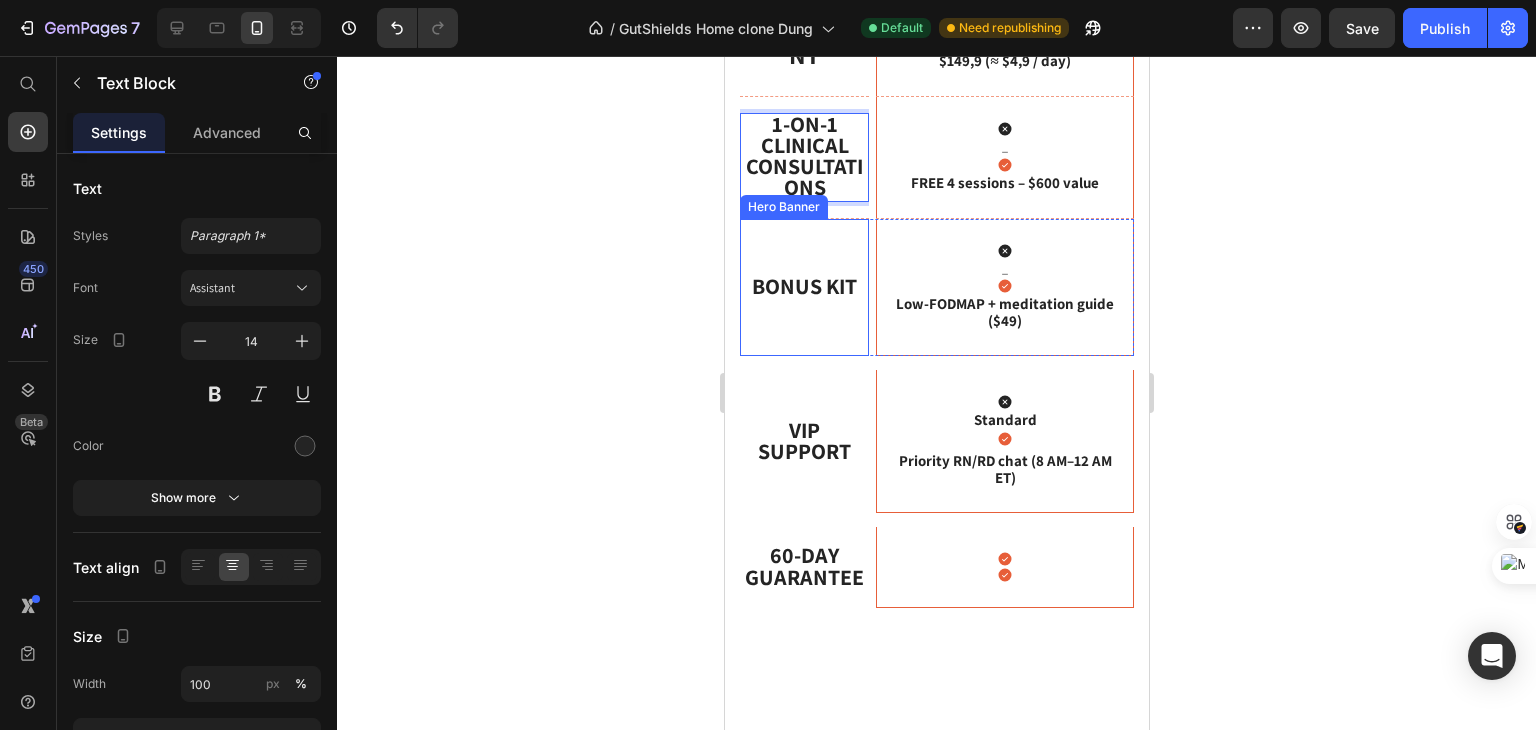 scroll, scrollTop: 1476, scrollLeft: 0, axis: vertical 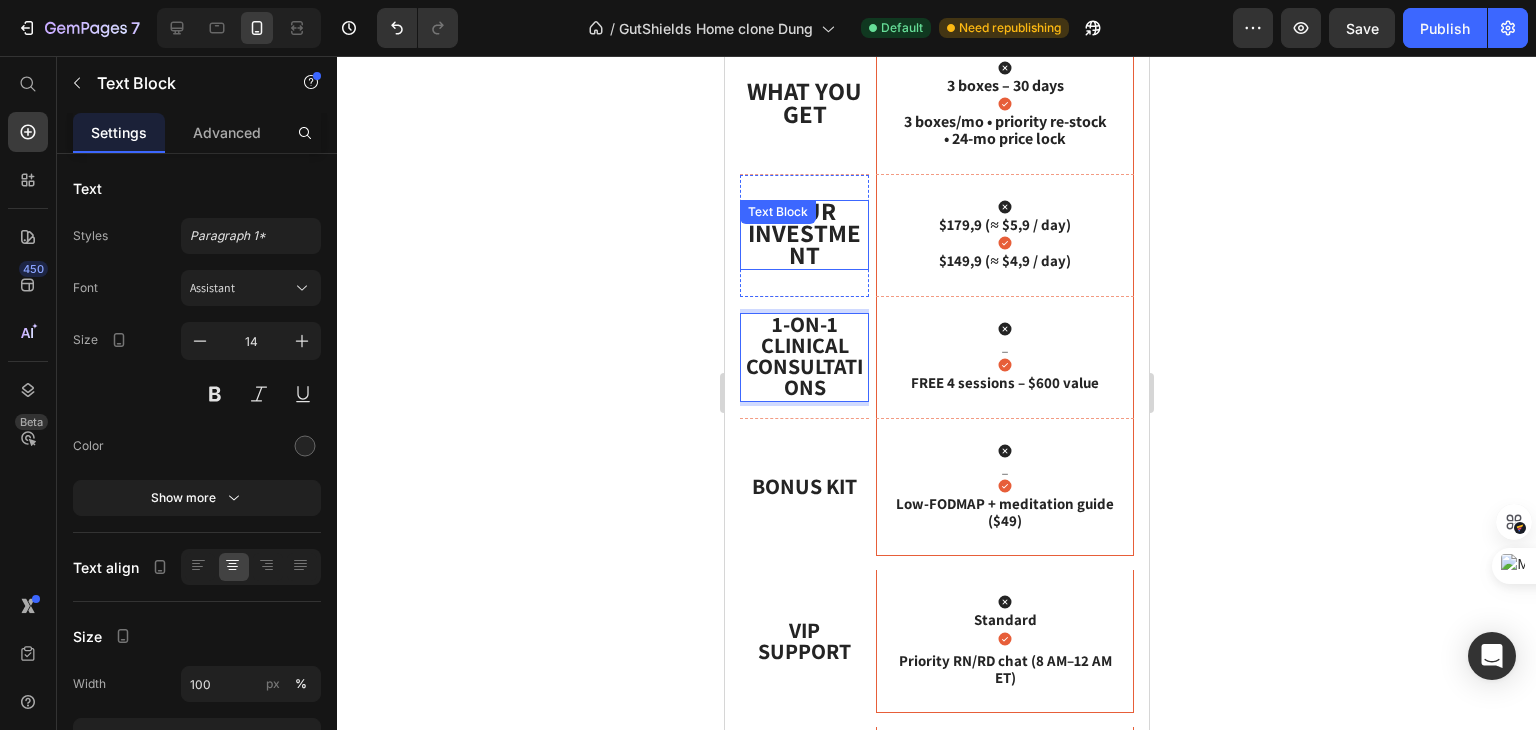 click on "Your Investment Text Block" at bounding box center [803, 235] 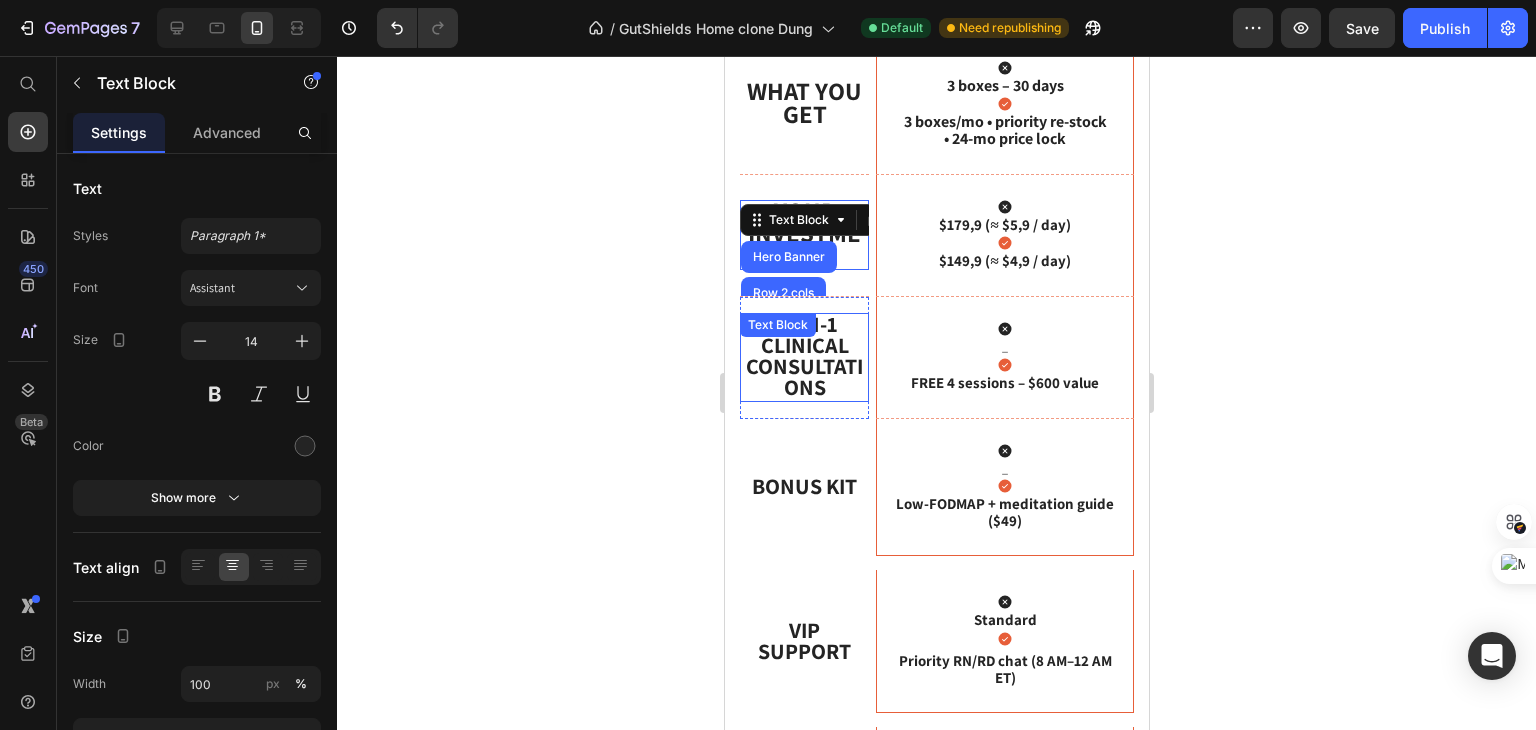 click on "1-on-1 Clinical Consultations" at bounding box center (803, 356) 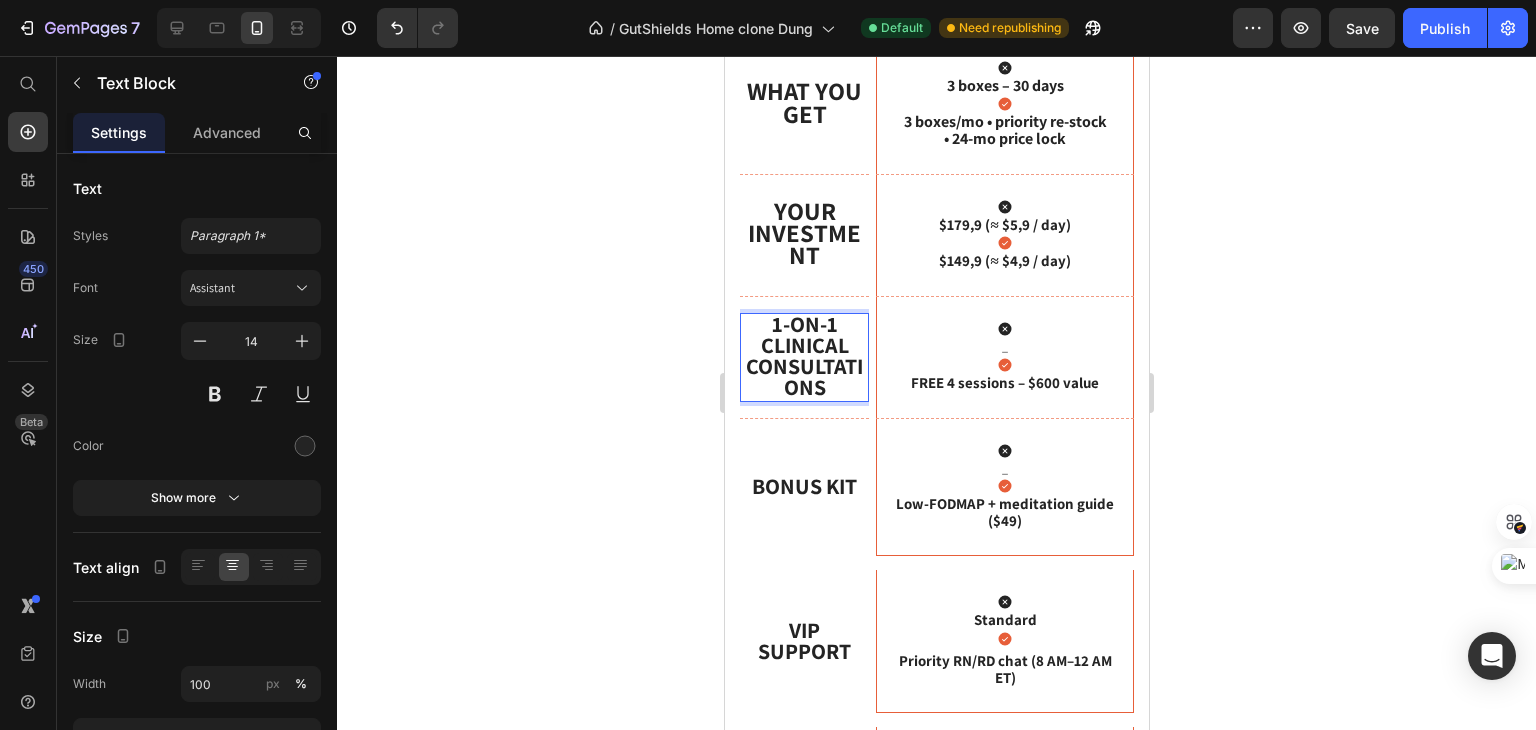 click on "1-on-1 Clinical Consultations" at bounding box center [803, 356] 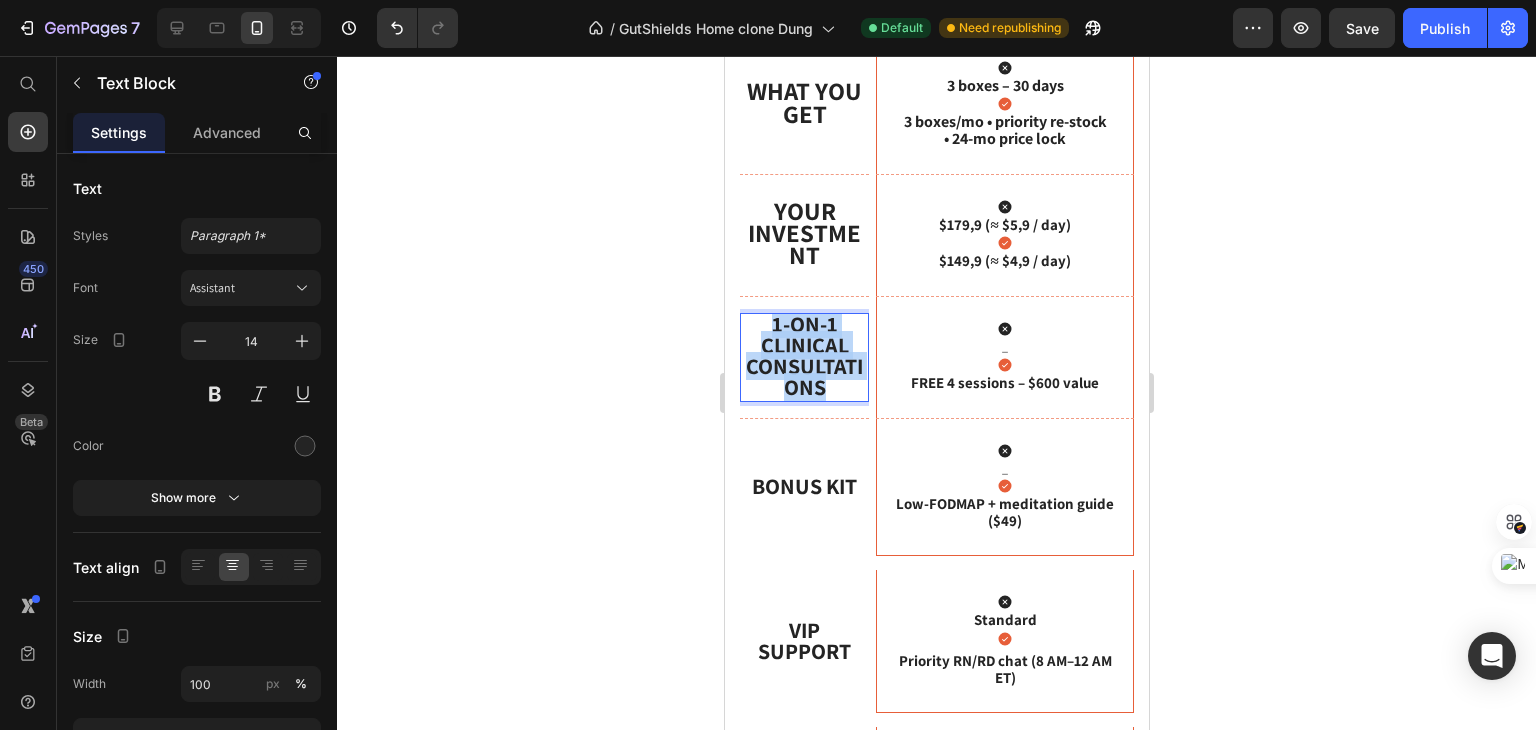 click on "1-on-1 Clinical Consultations" at bounding box center [803, 356] 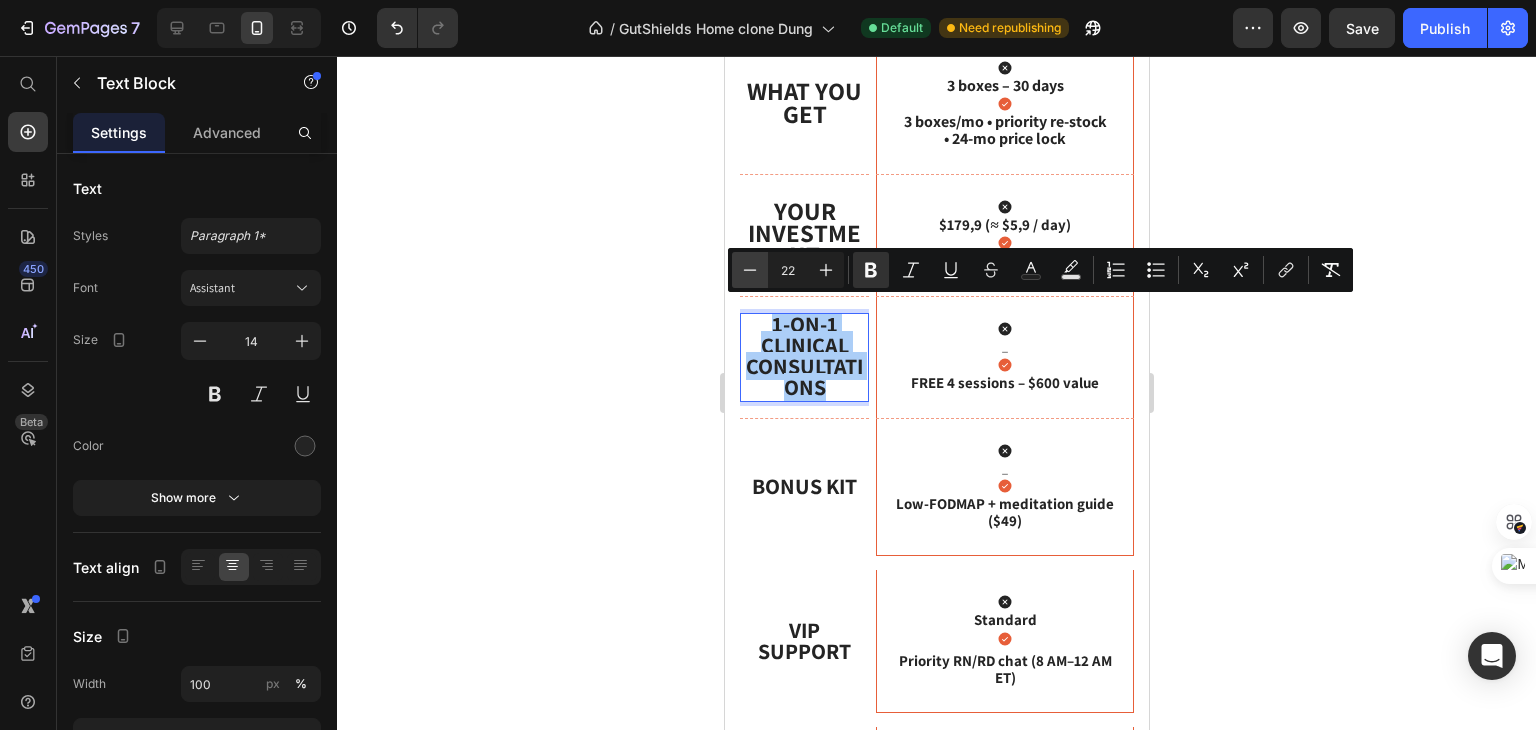 click on "Minus" at bounding box center (750, 270) 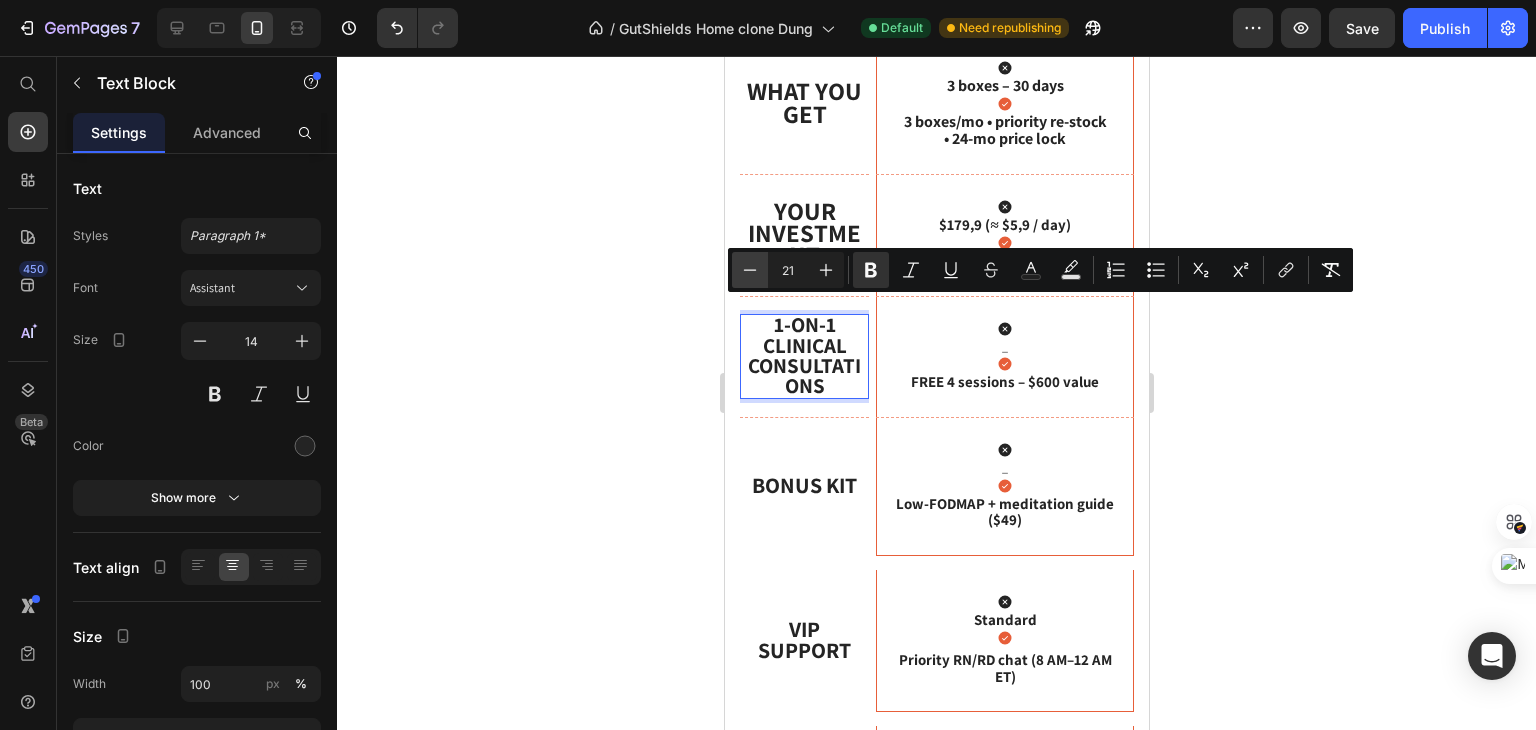 click on "Minus" at bounding box center (750, 270) 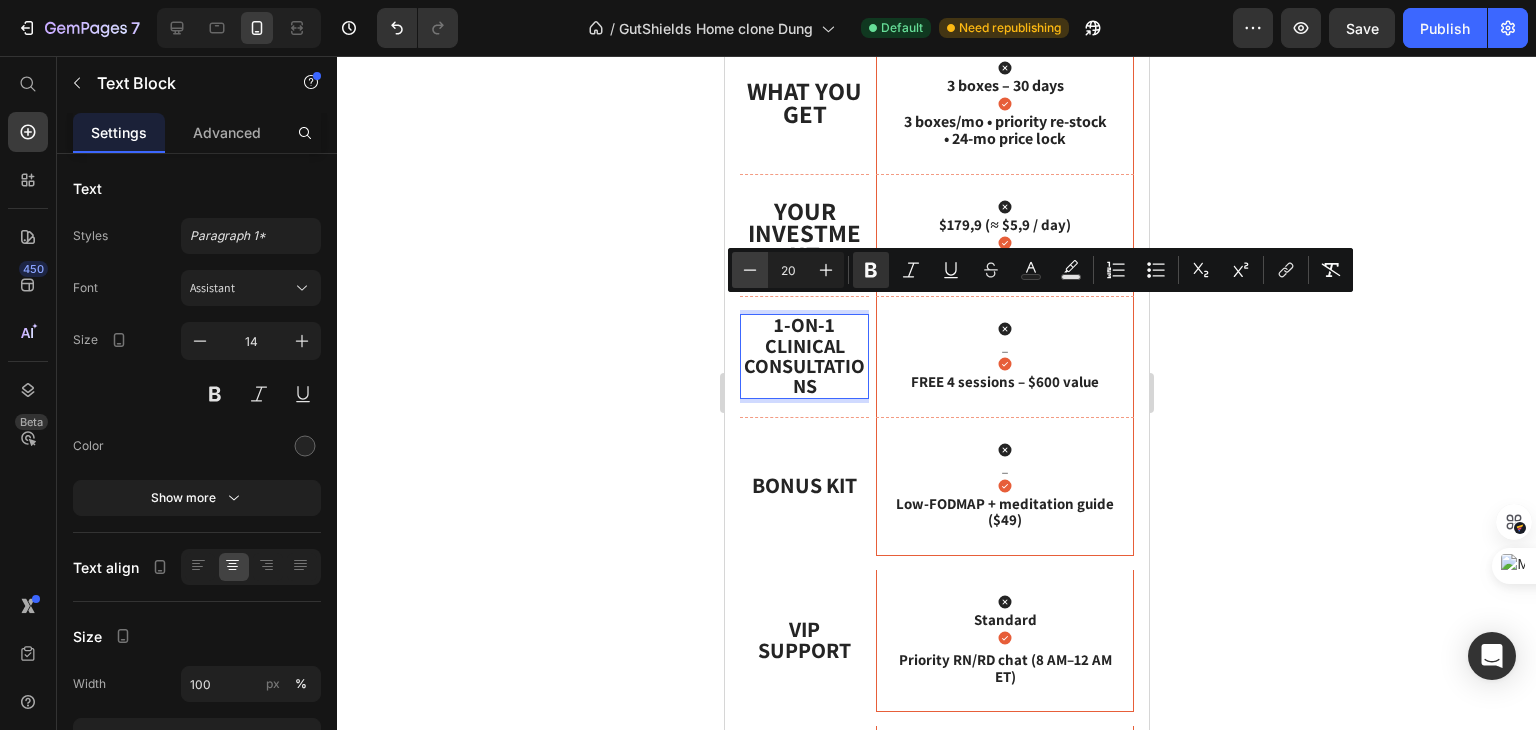 click on "Minus" at bounding box center [750, 270] 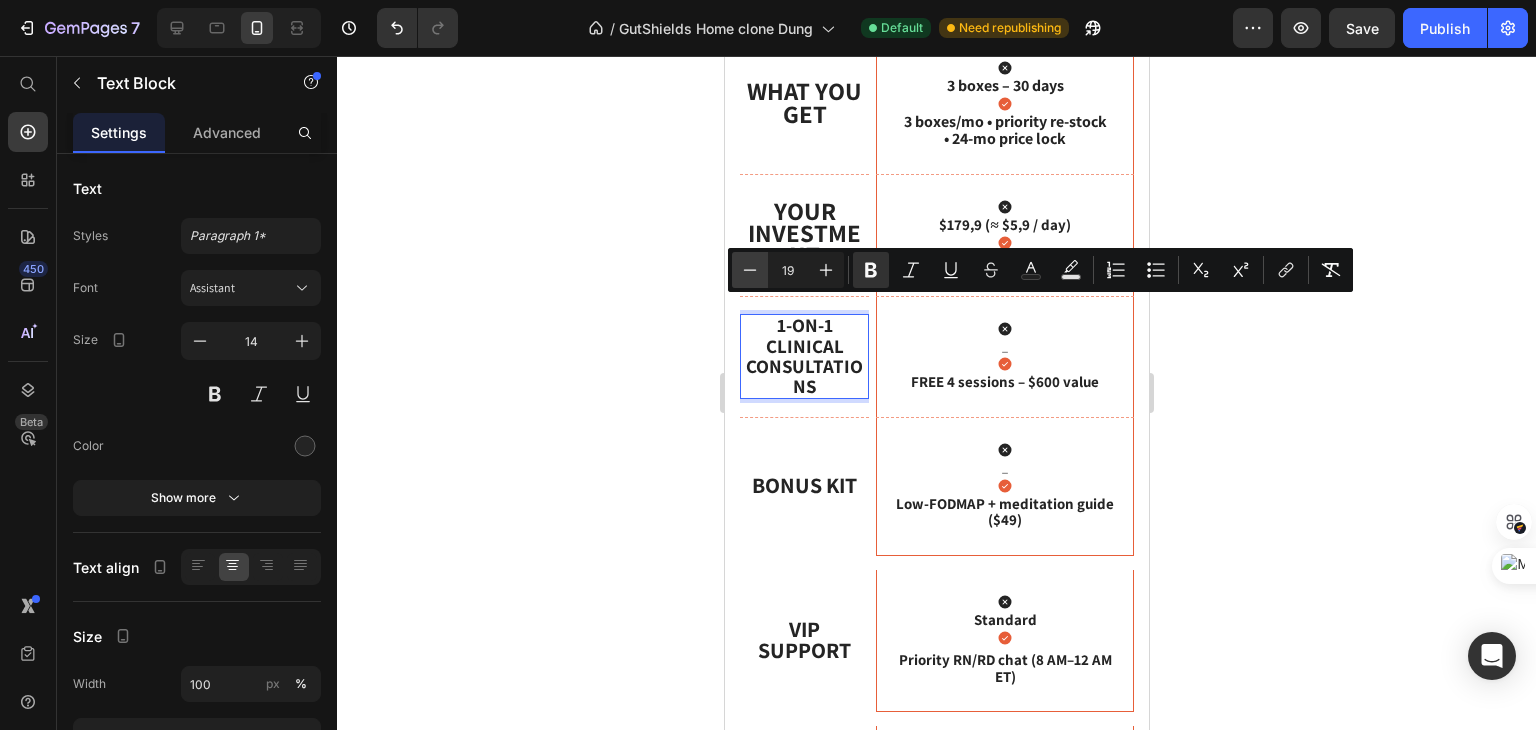 click on "Minus" at bounding box center [750, 270] 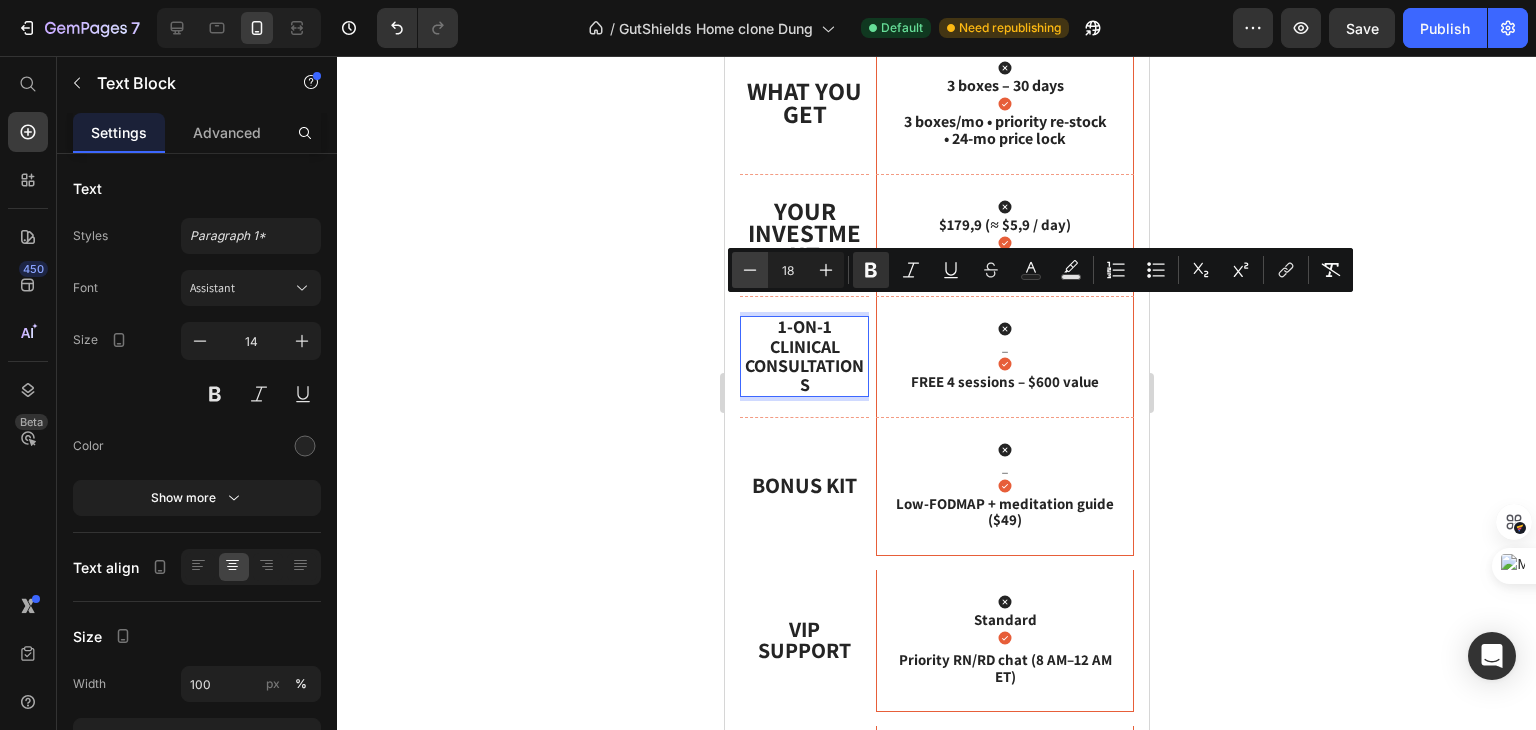 click on "Minus" at bounding box center [750, 270] 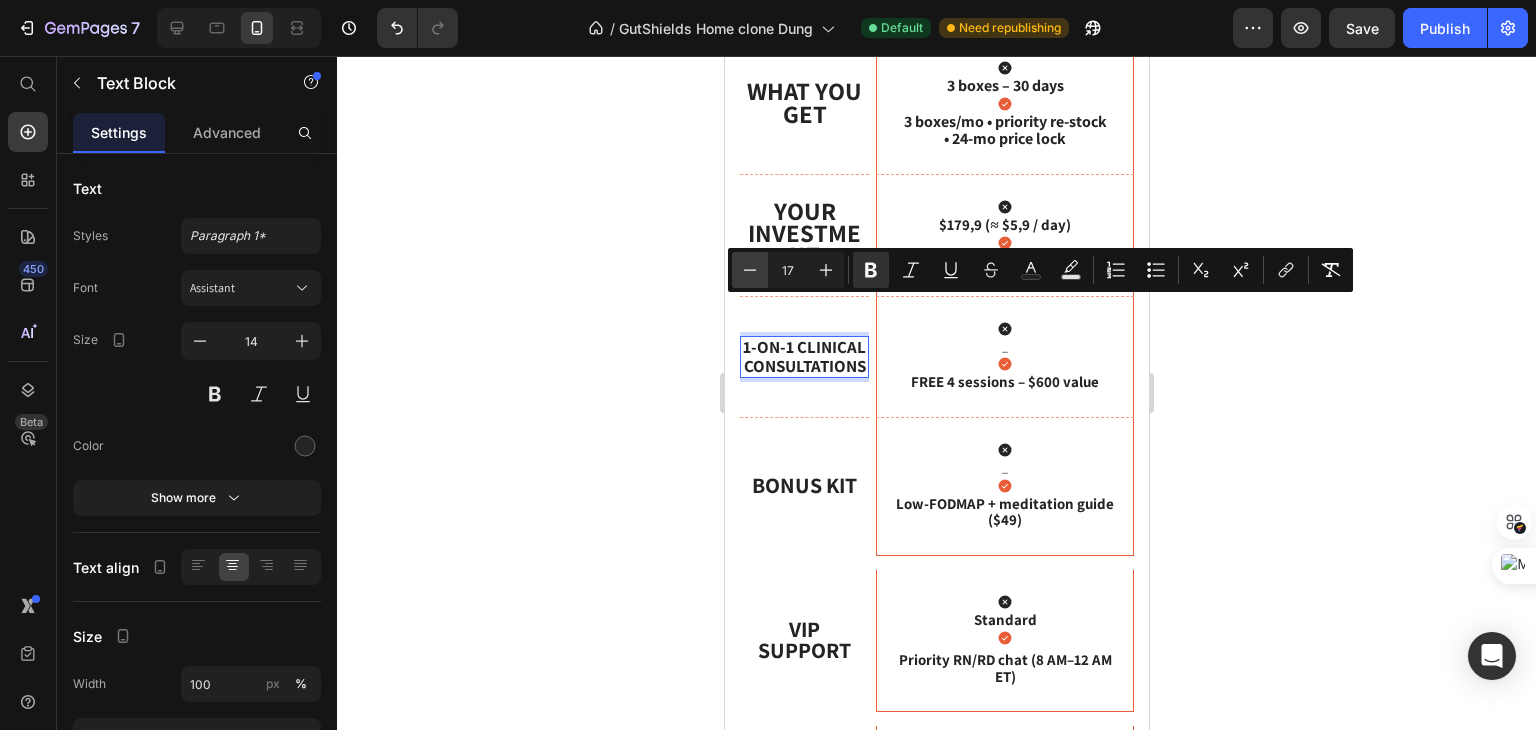 click on "Minus" at bounding box center (750, 270) 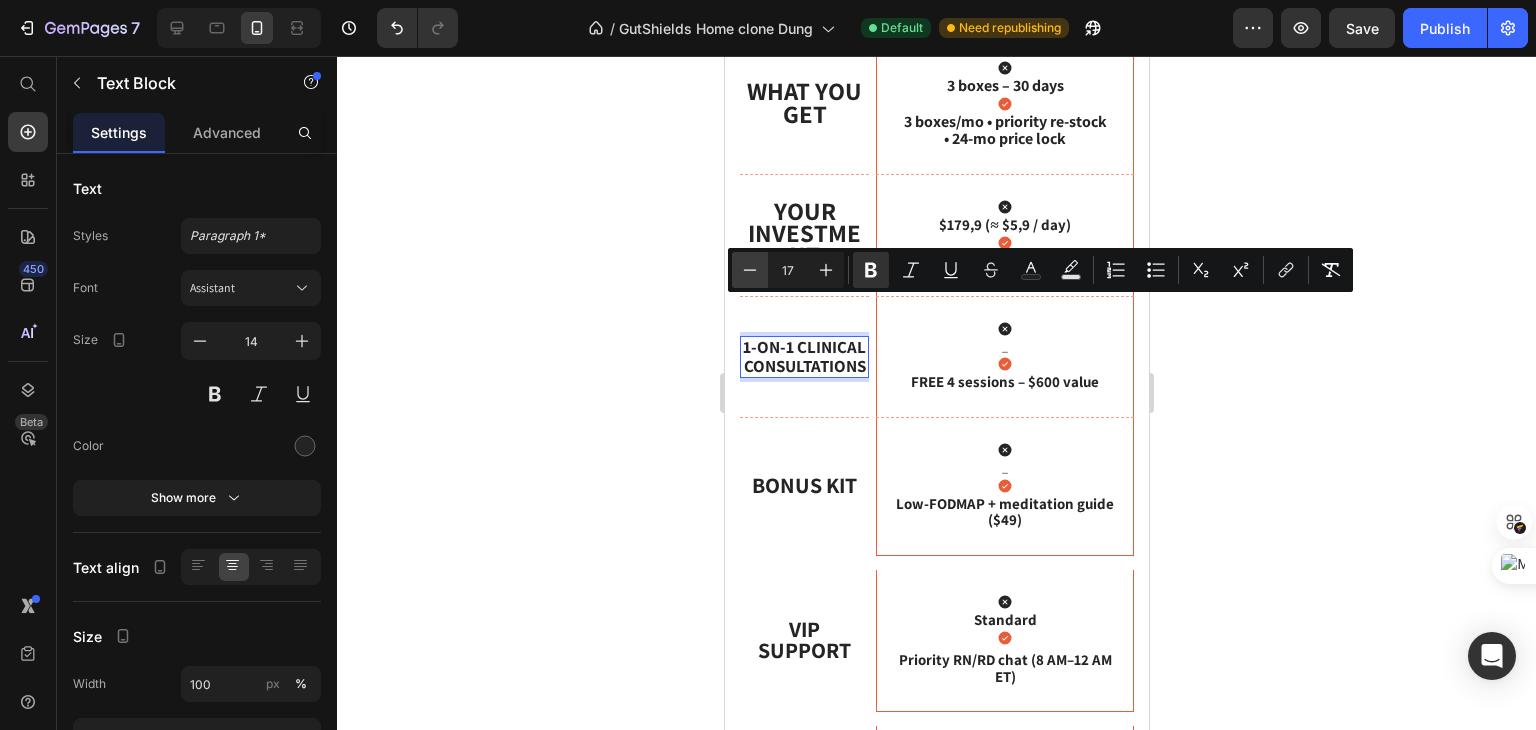 type on "16" 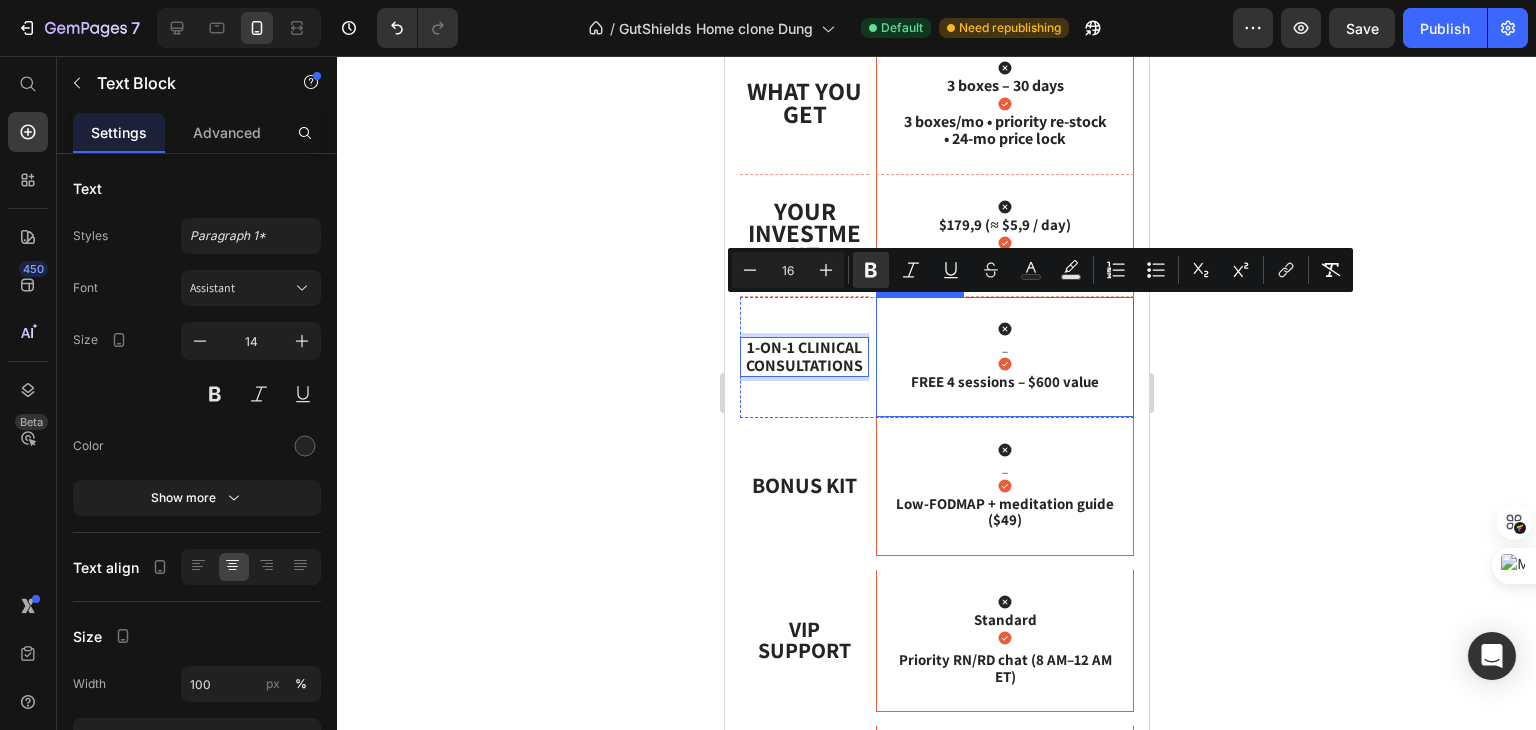click on "Icon _ Text Block
Icon FREE 4 sessions – $600 value Text Block" at bounding box center [1004, 357] 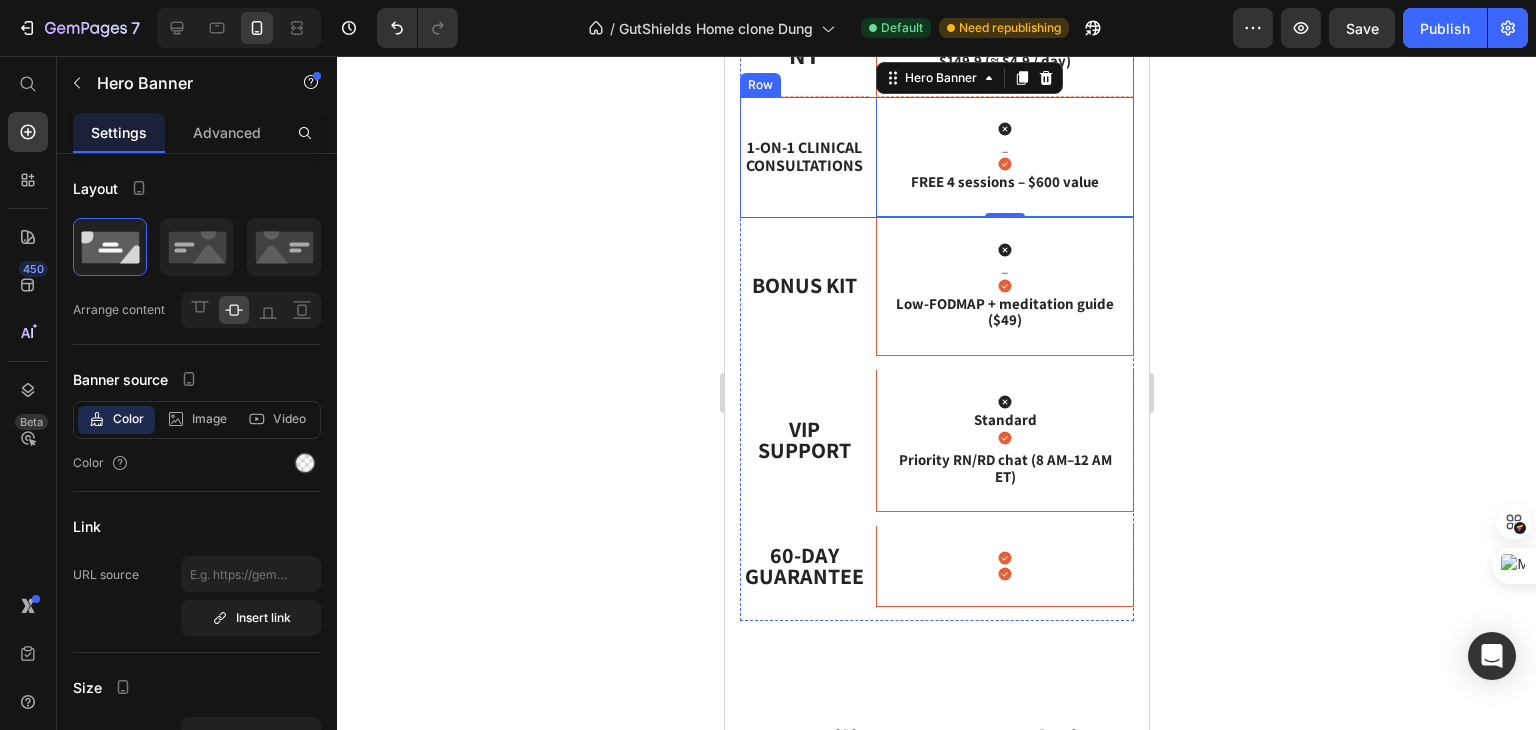 scroll, scrollTop: 1476, scrollLeft: 0, axis: vertical 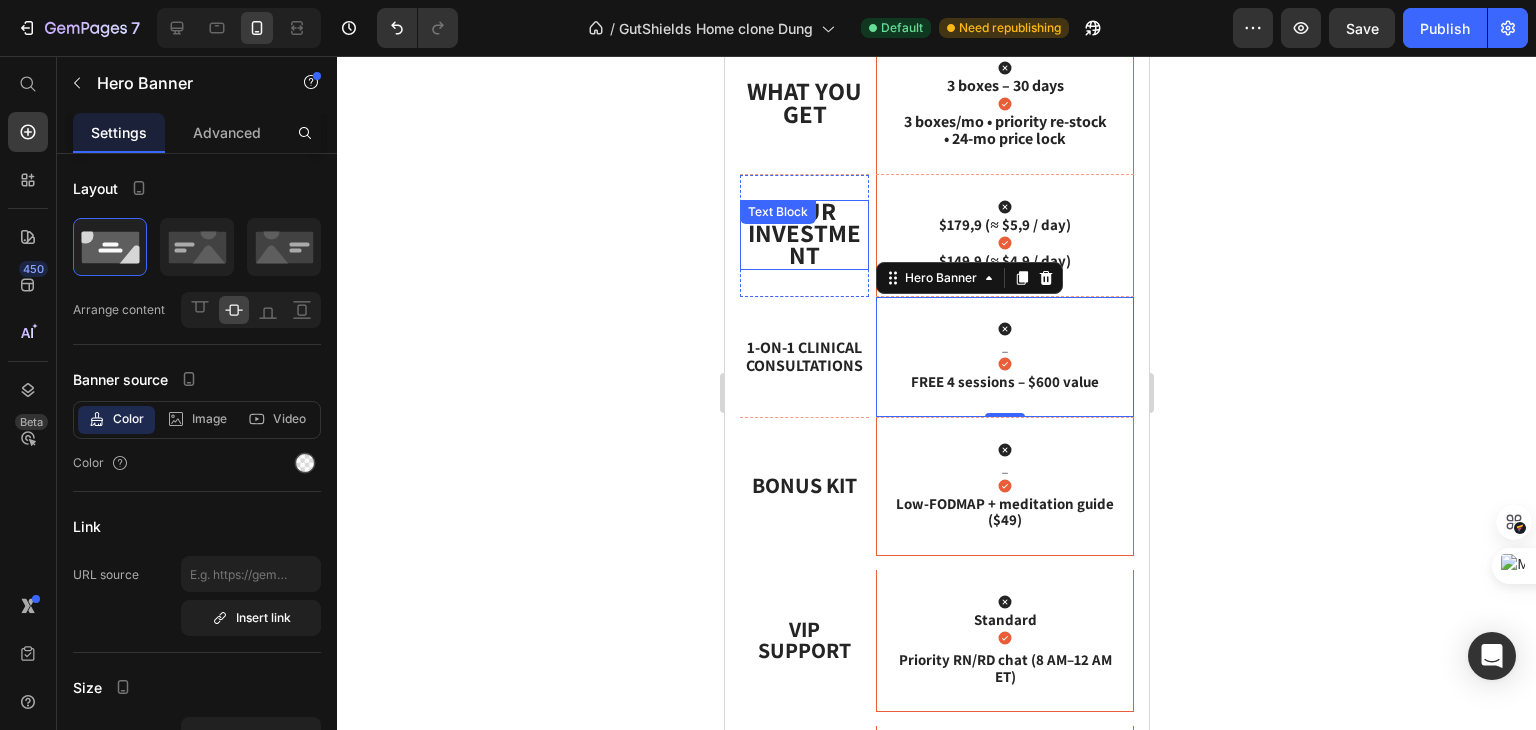 click on "Your Investment" at bounding box center [803, 232] 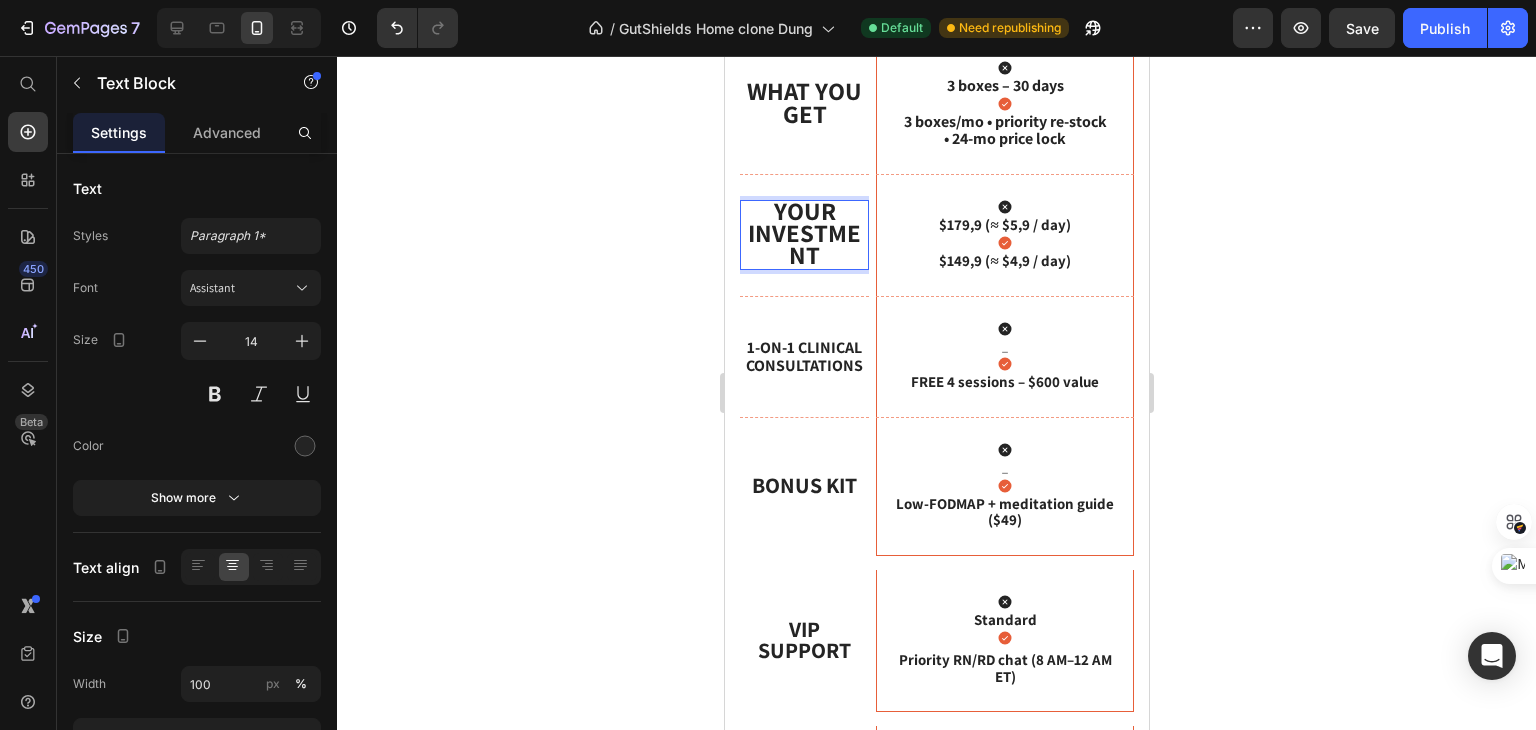 click on "Your Investment" at bounding box center (803, 232) 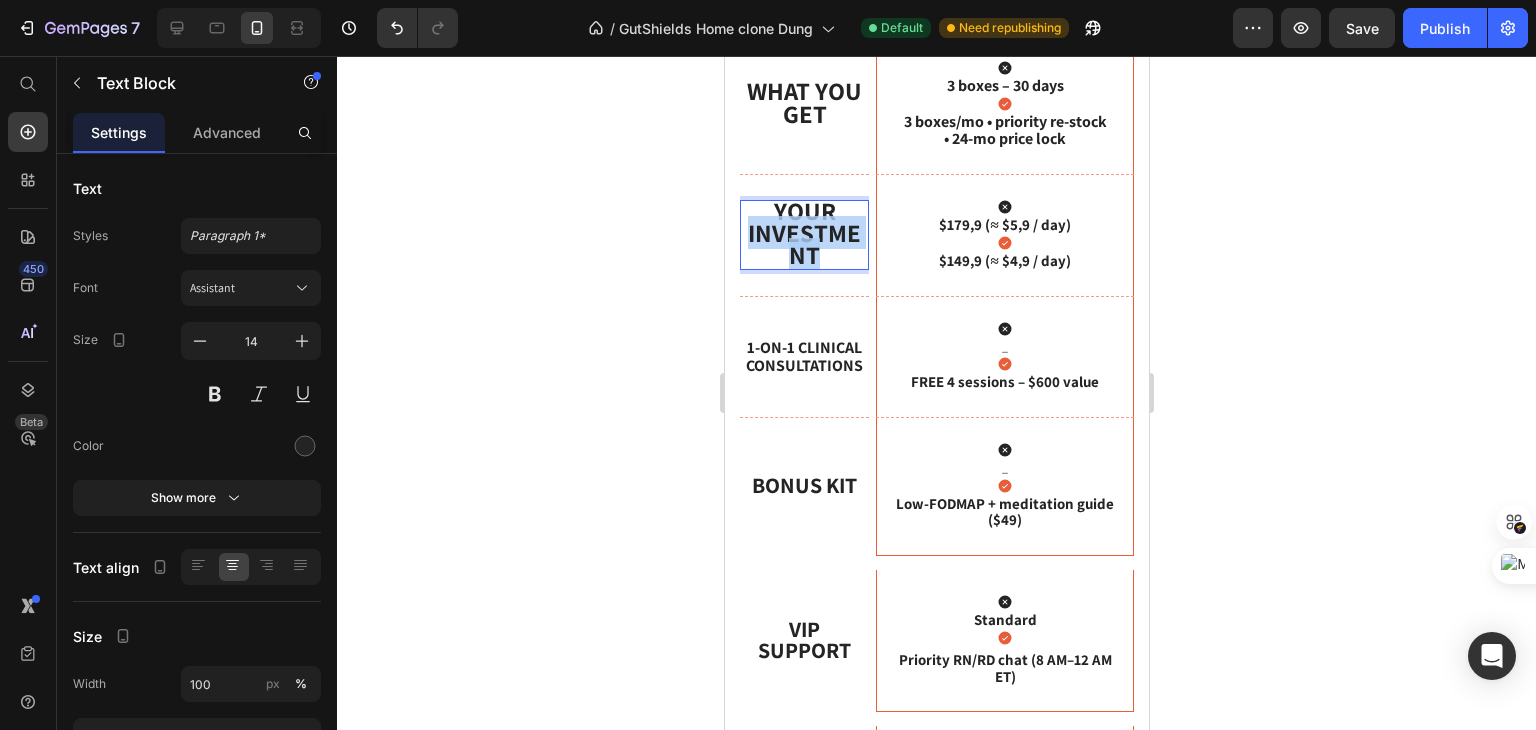 click on "Your Investment" at bounding box center [803, 232] 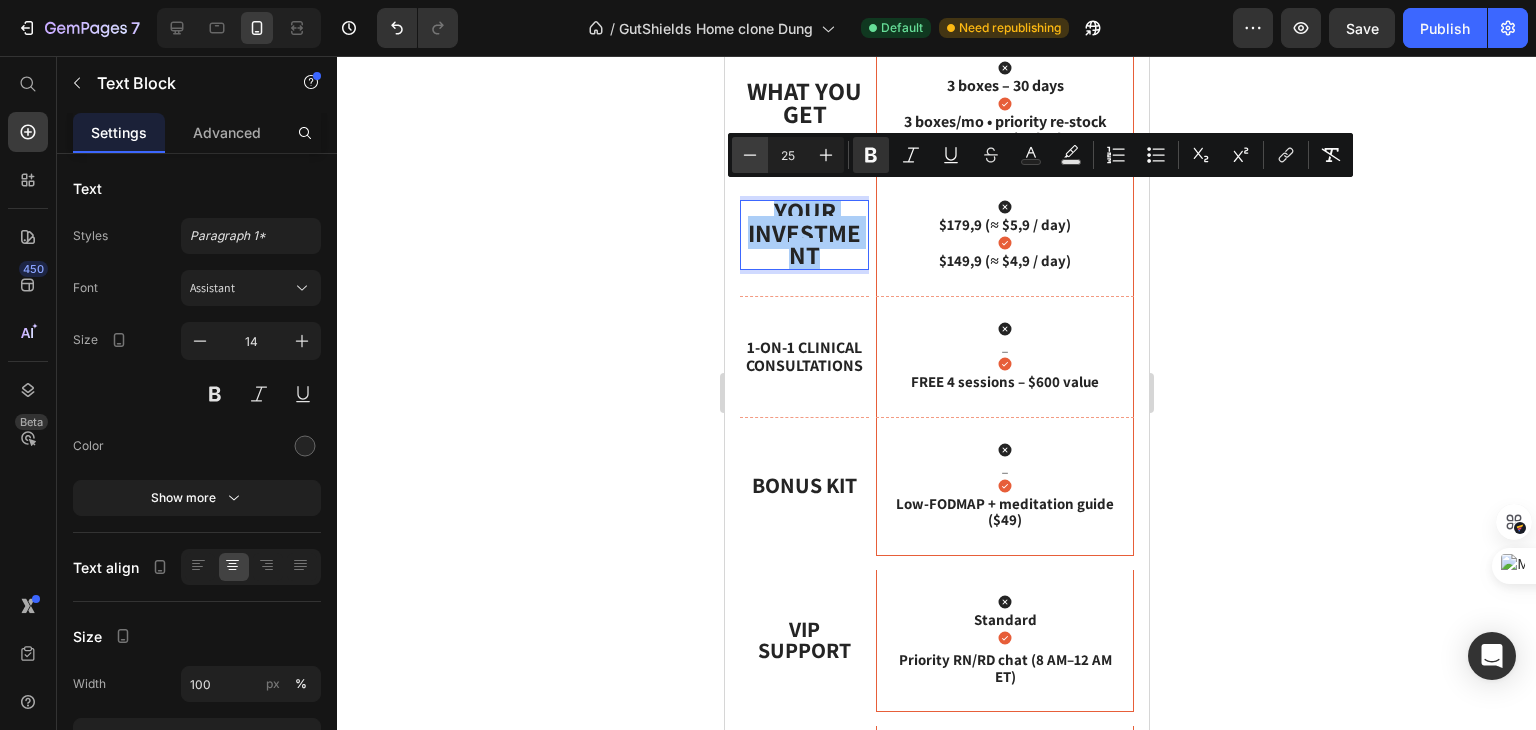 click 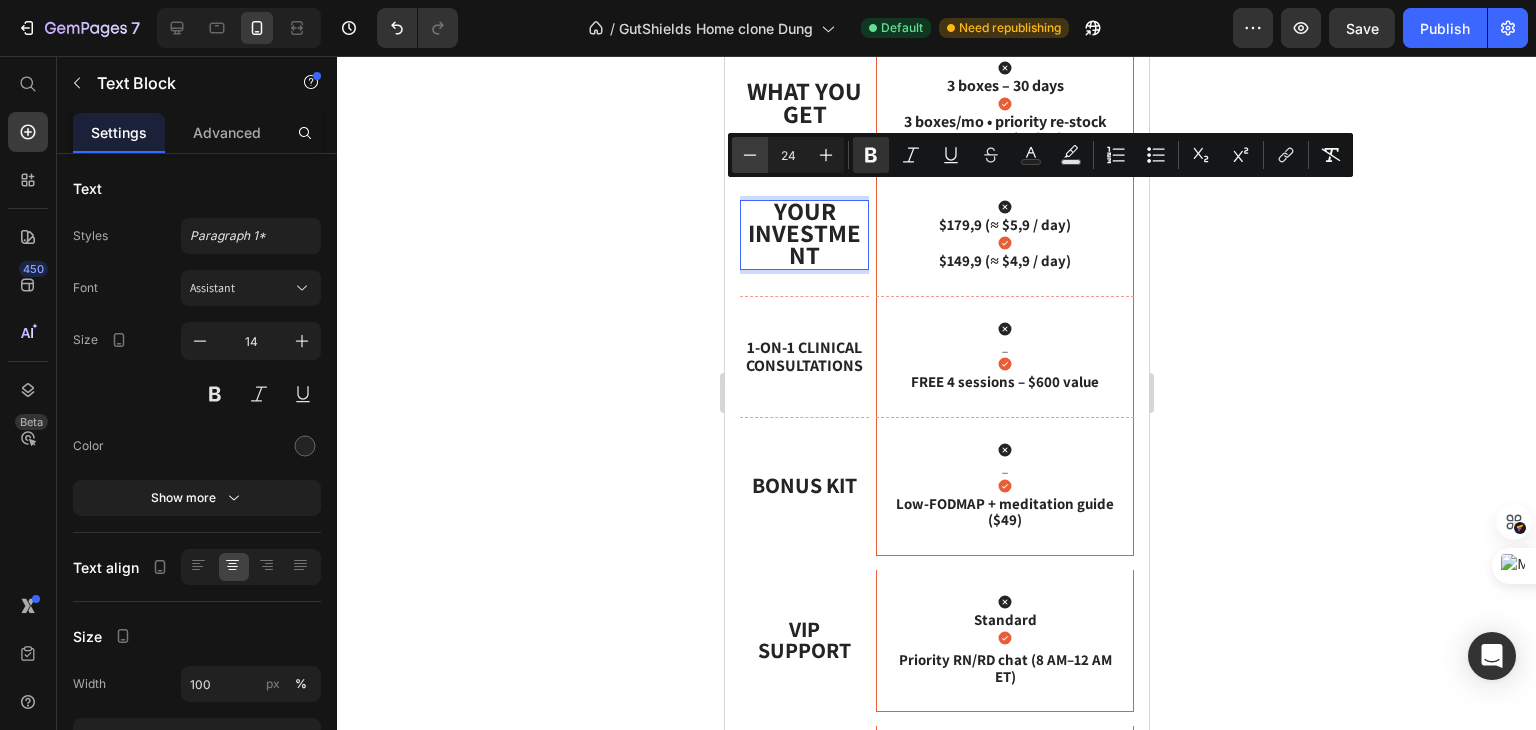 click 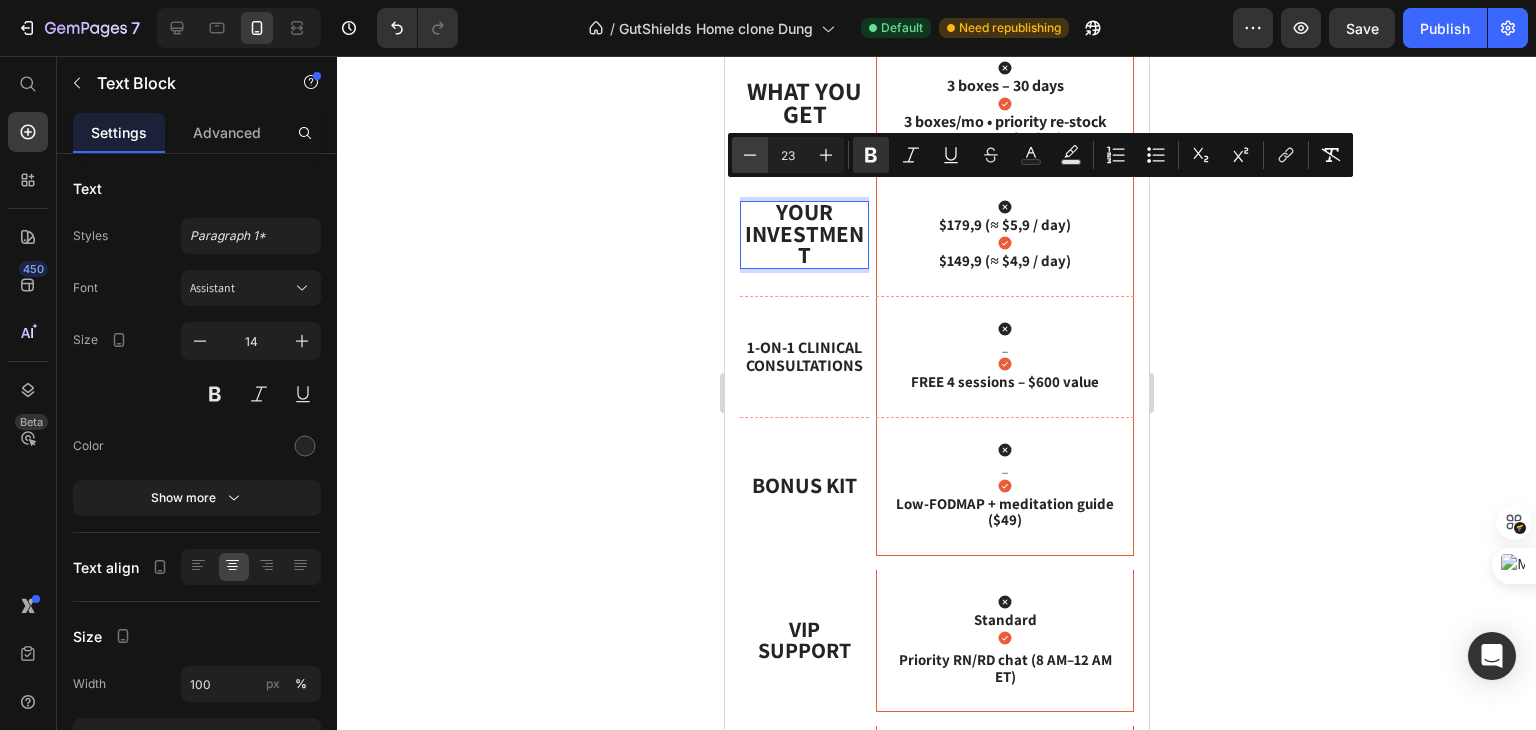 click 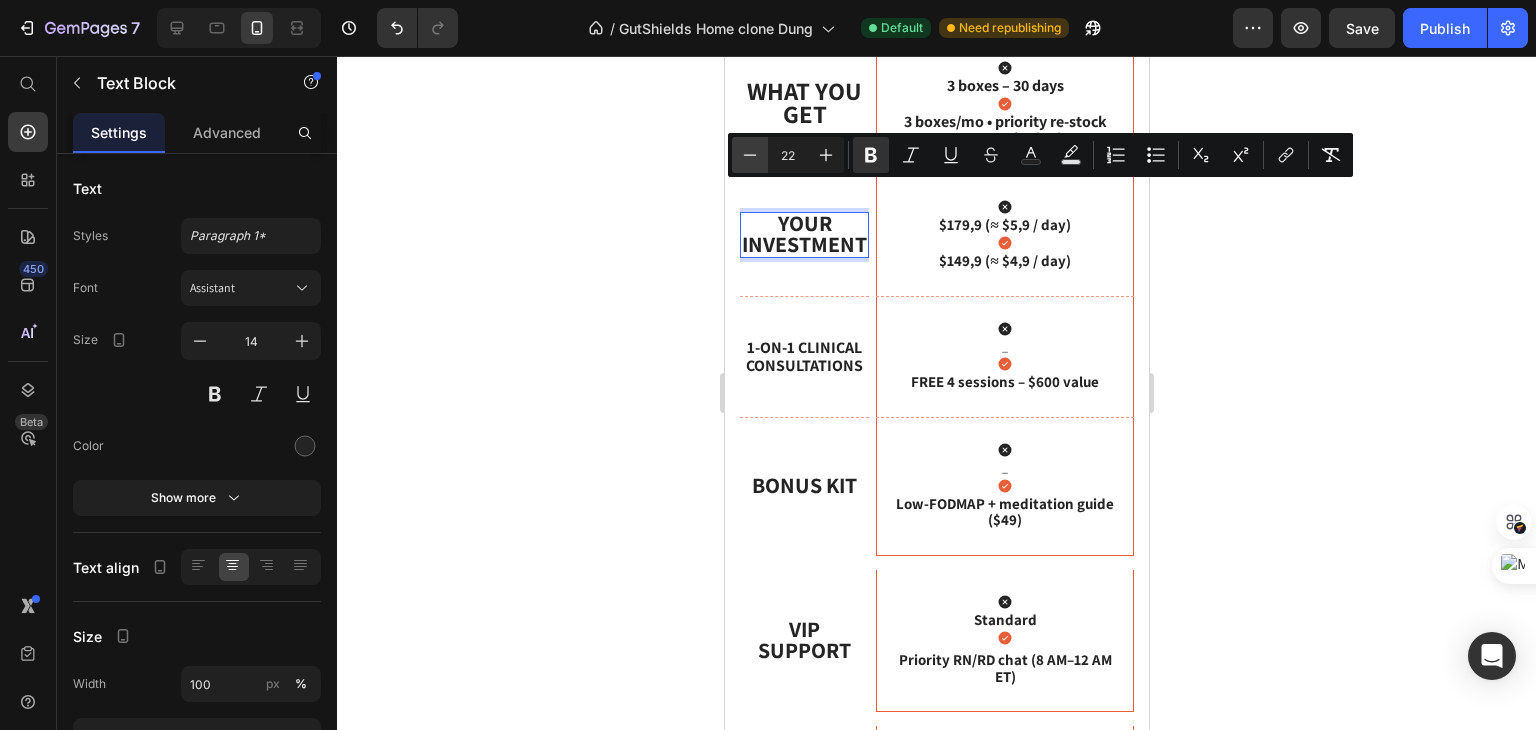 click 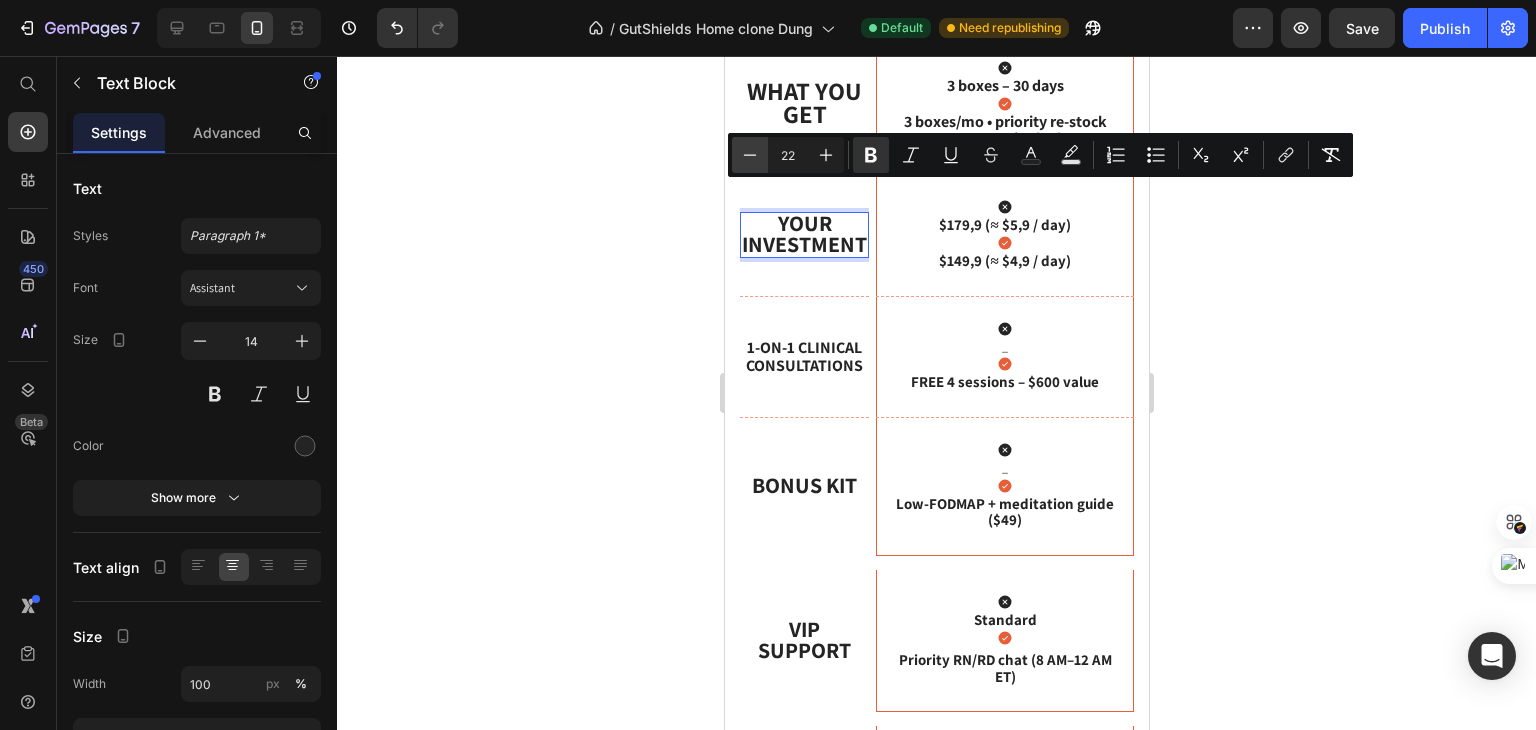 type on "21" 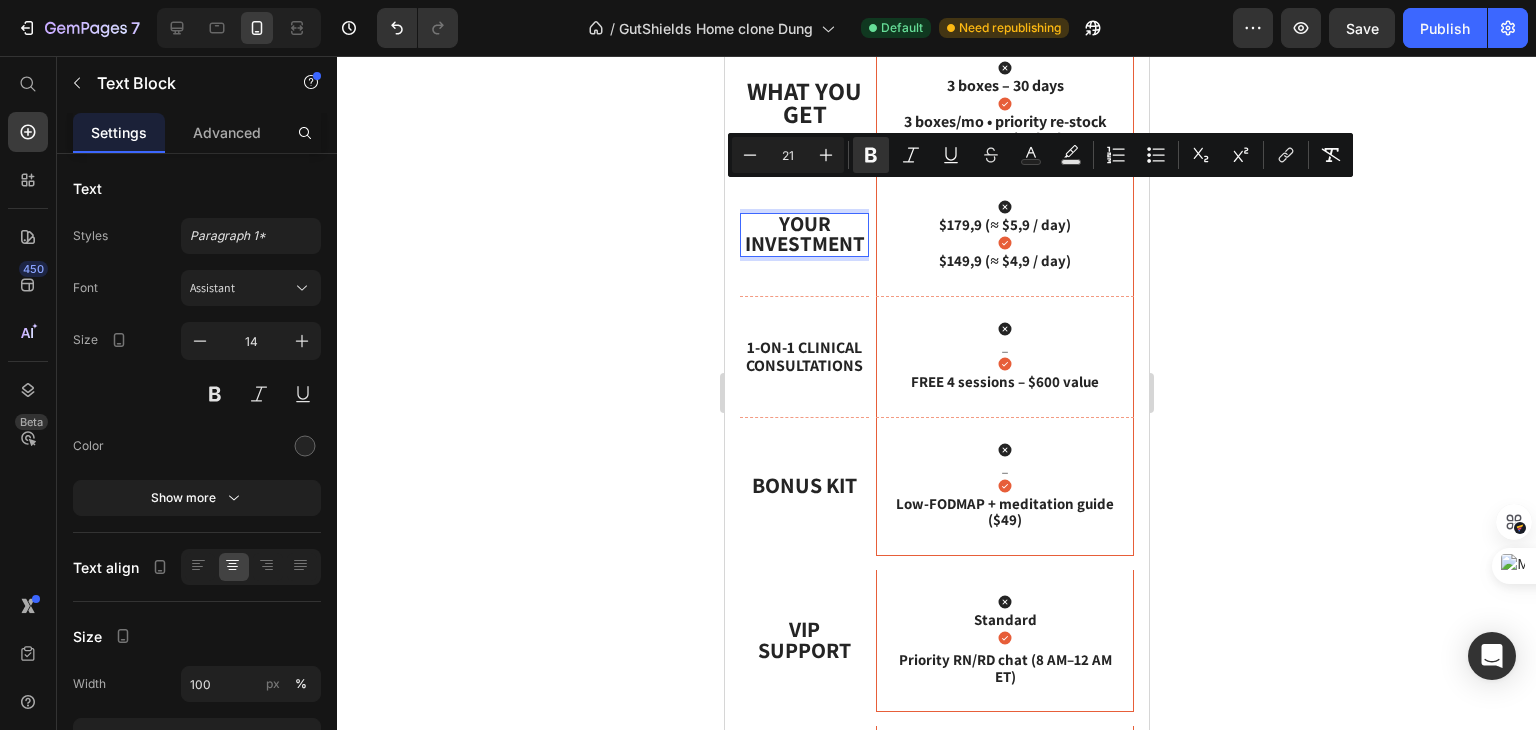 click on "Your Investment" at bounding box center (803, 235) 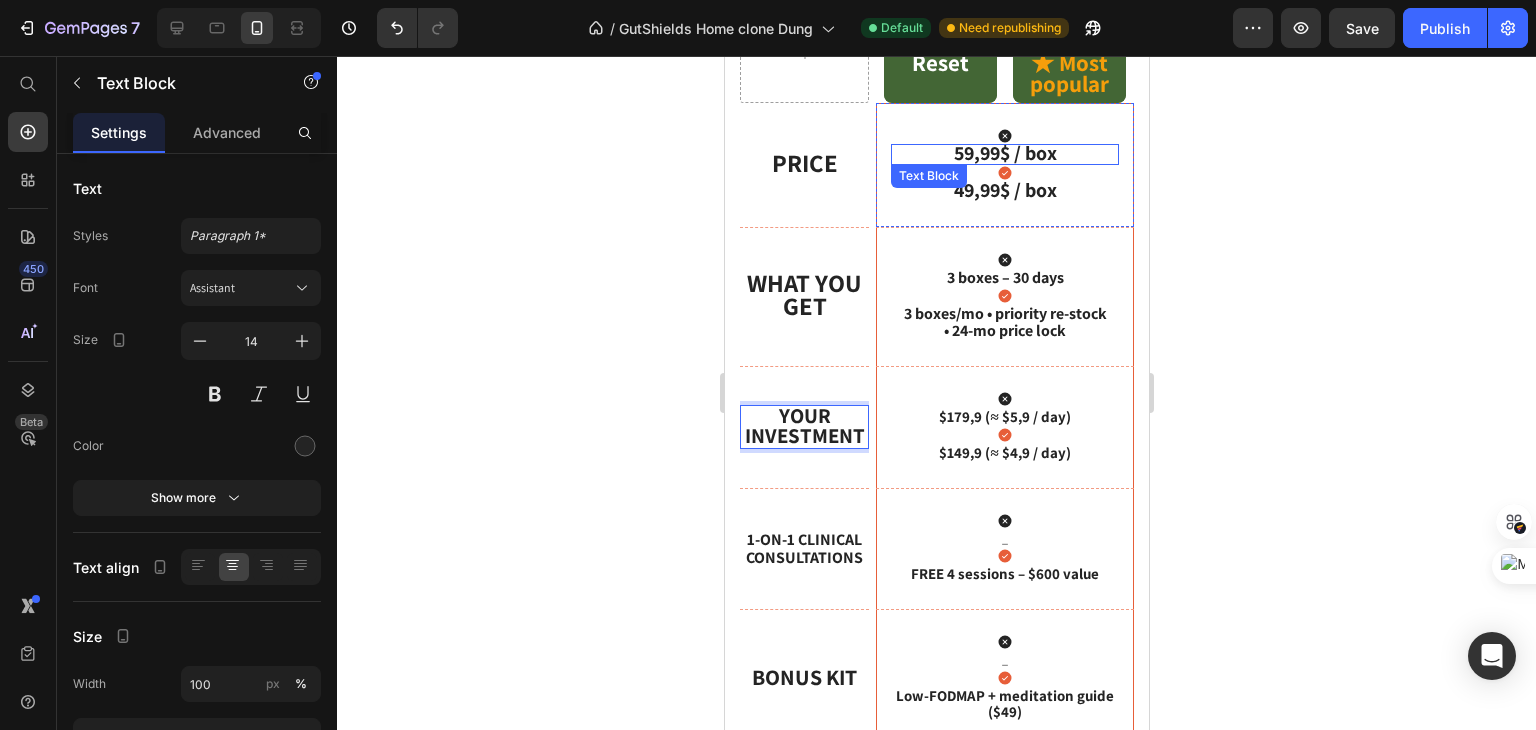 scroll, scrollTop: 1176, scrollLeft: 0, axis: vertical 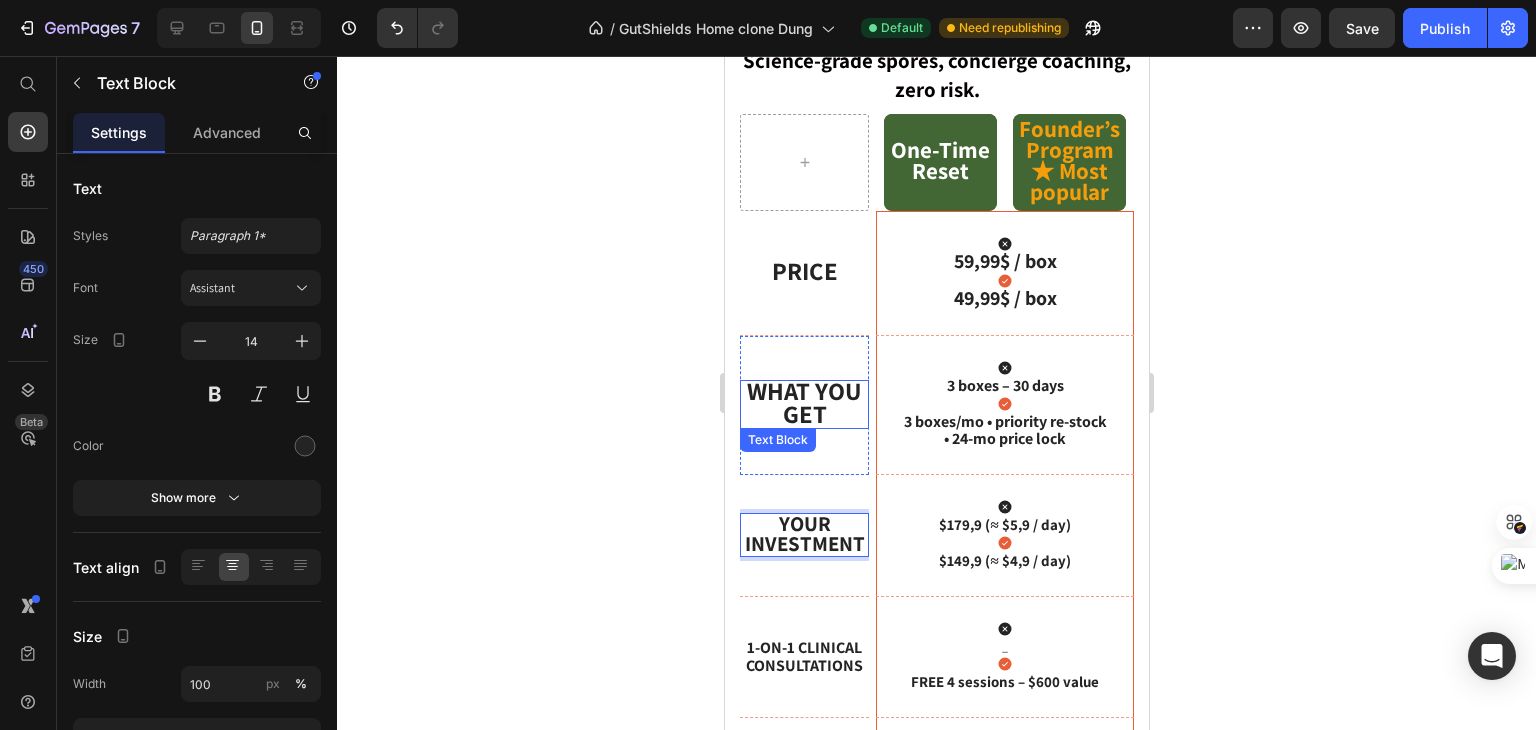 click on "What You Get" at bounding box center (803, 401) 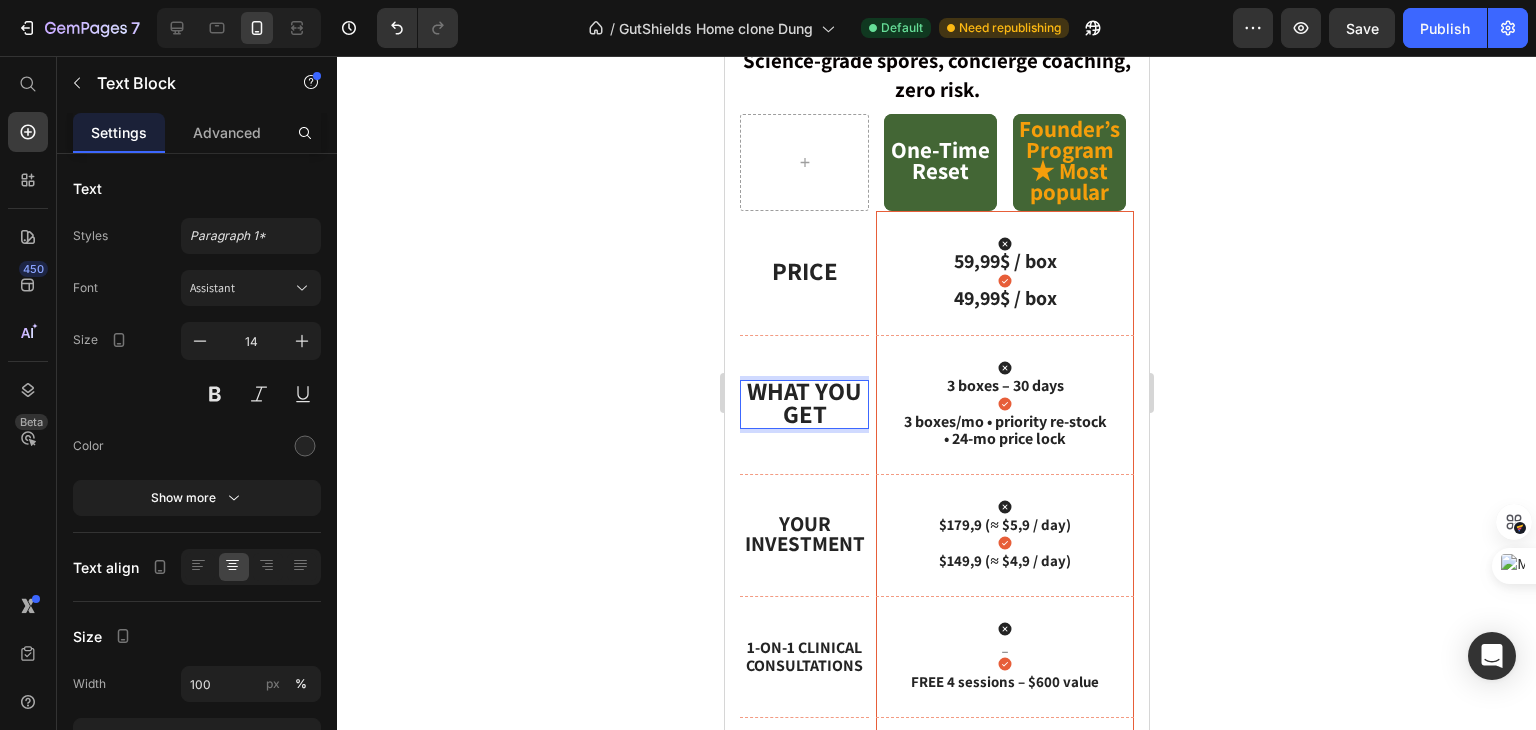 click on "What You Get" at bounding box center (803, 401) 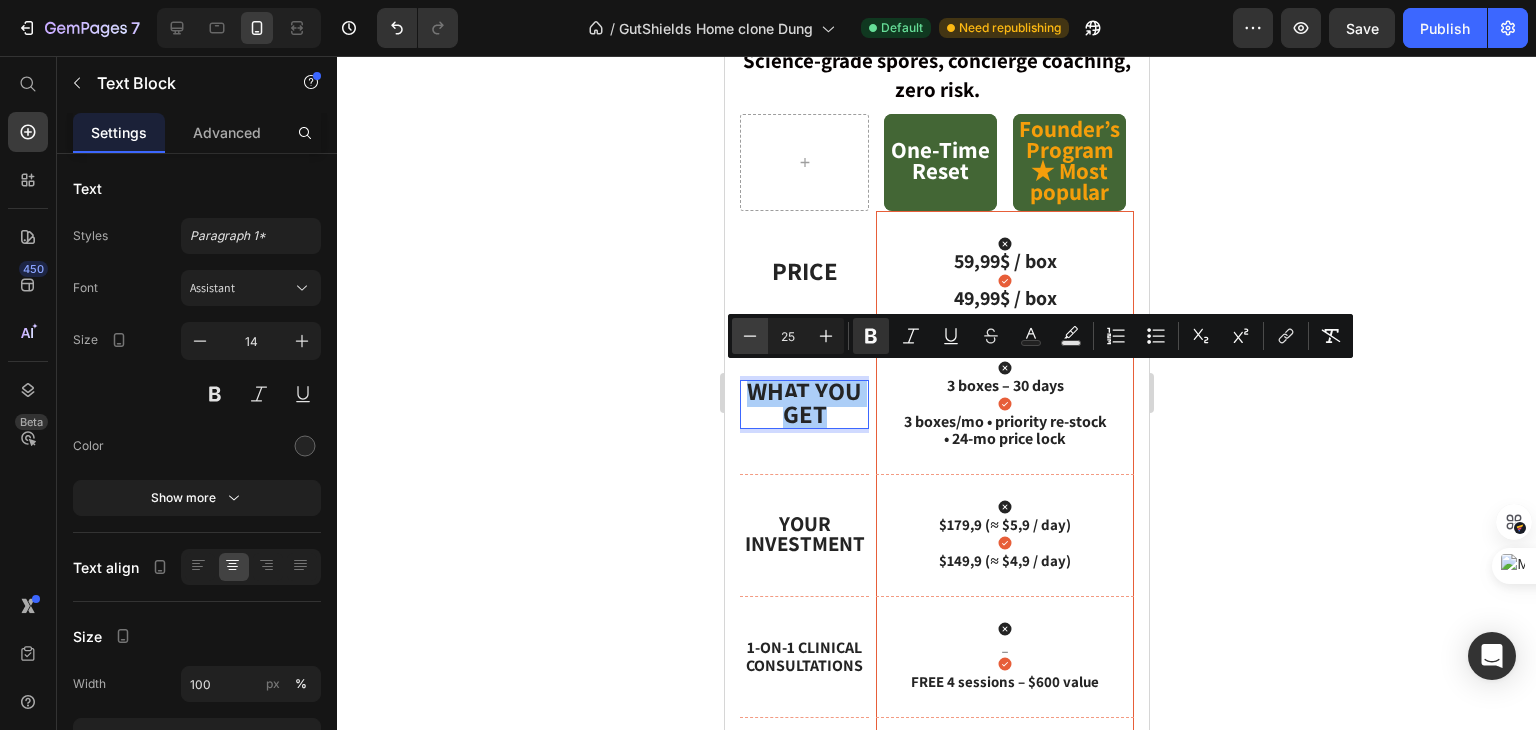 click on "Minus" at bounding box center (750, 336) 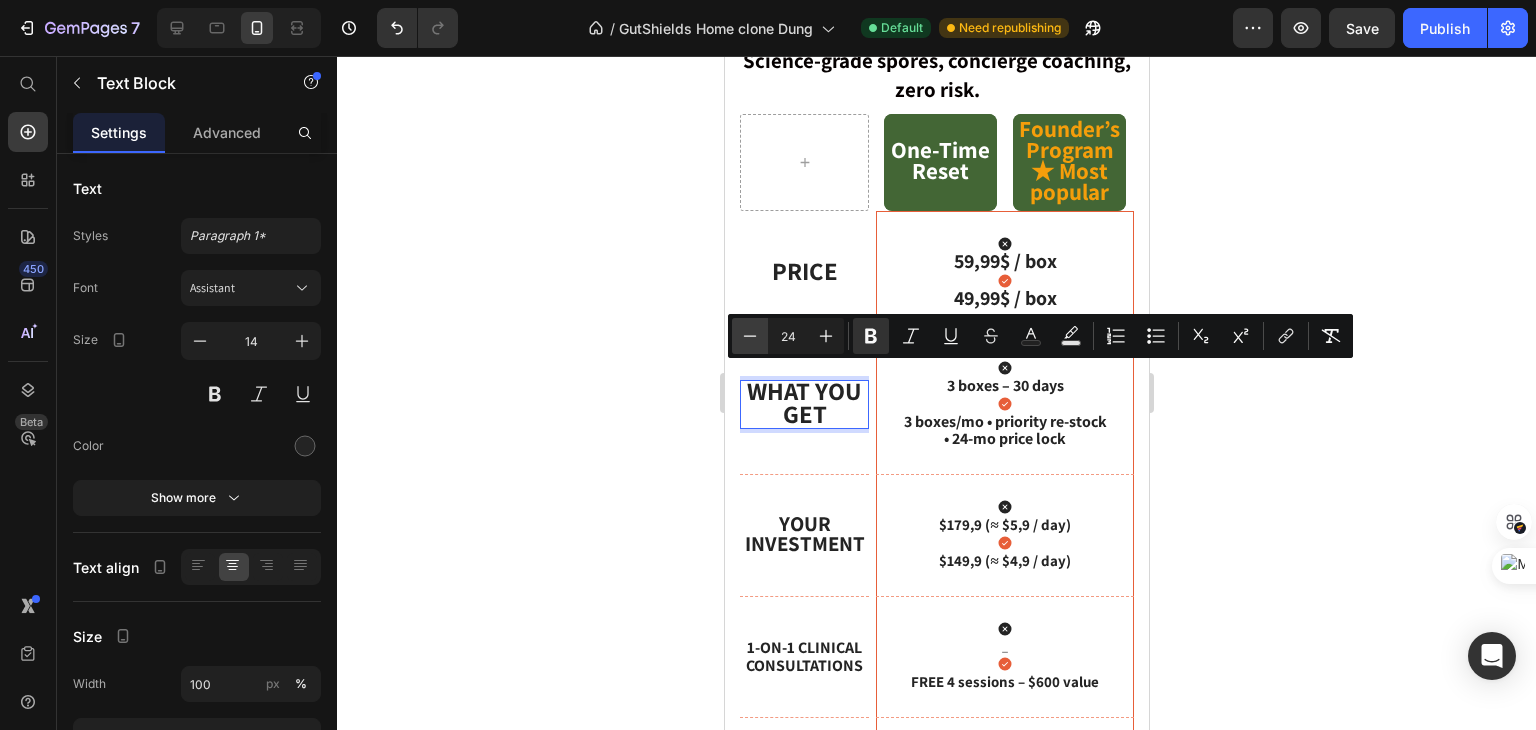 click on "Minus" at bounding box center [750, 336] 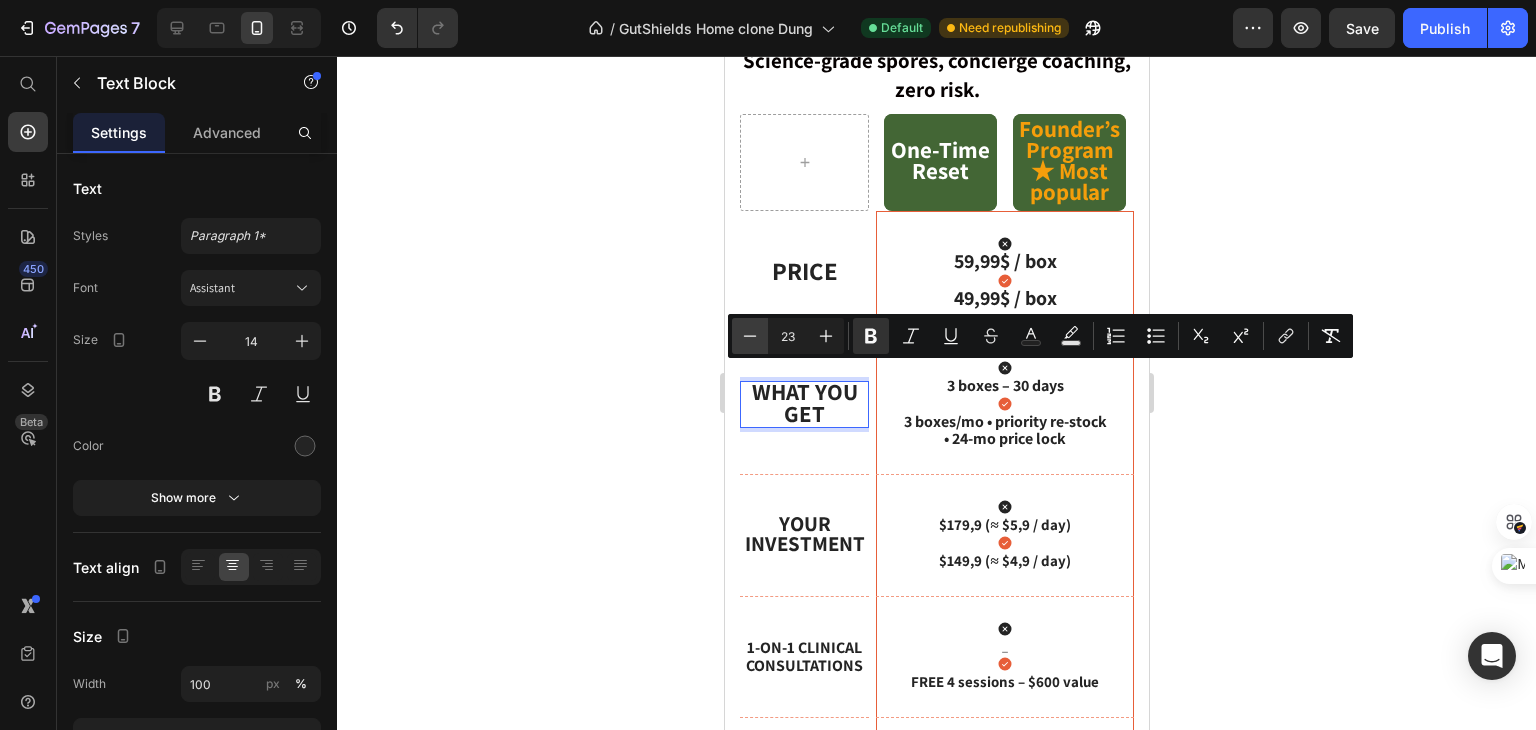 click on "Minus" at bounding box center [750, 336] 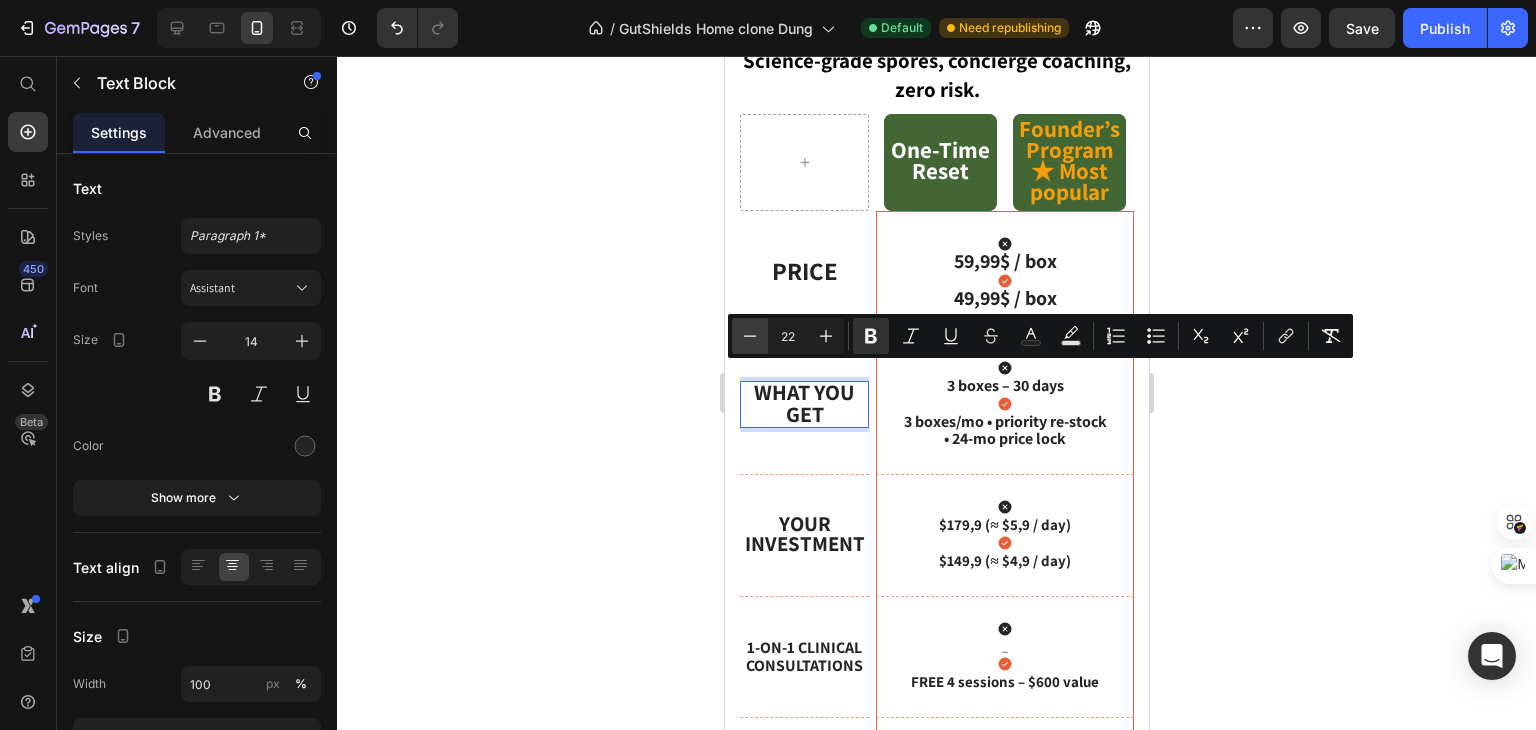 click on "Minus" at bounding box center [750, 336] 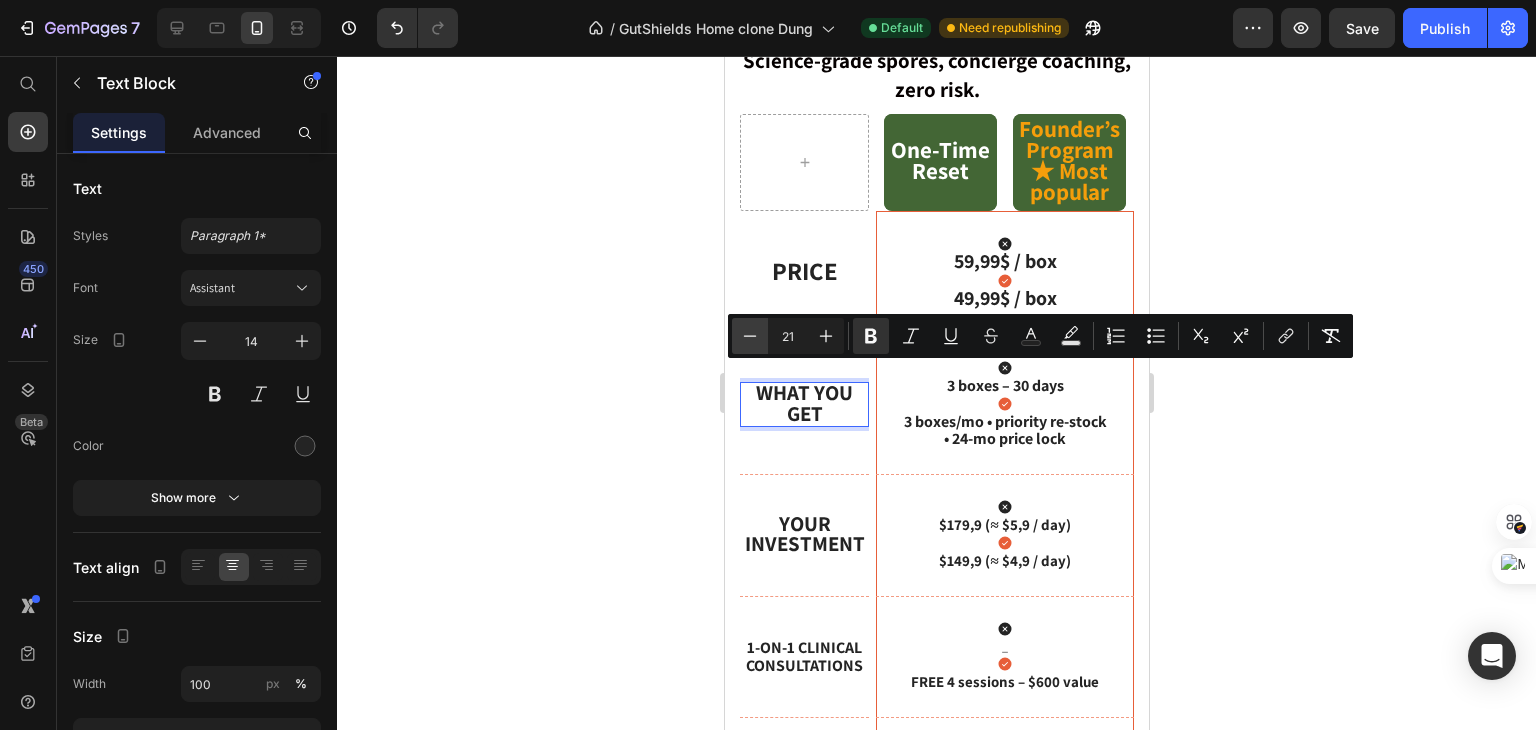 click on "Minus" at bounding box center (750, 336) 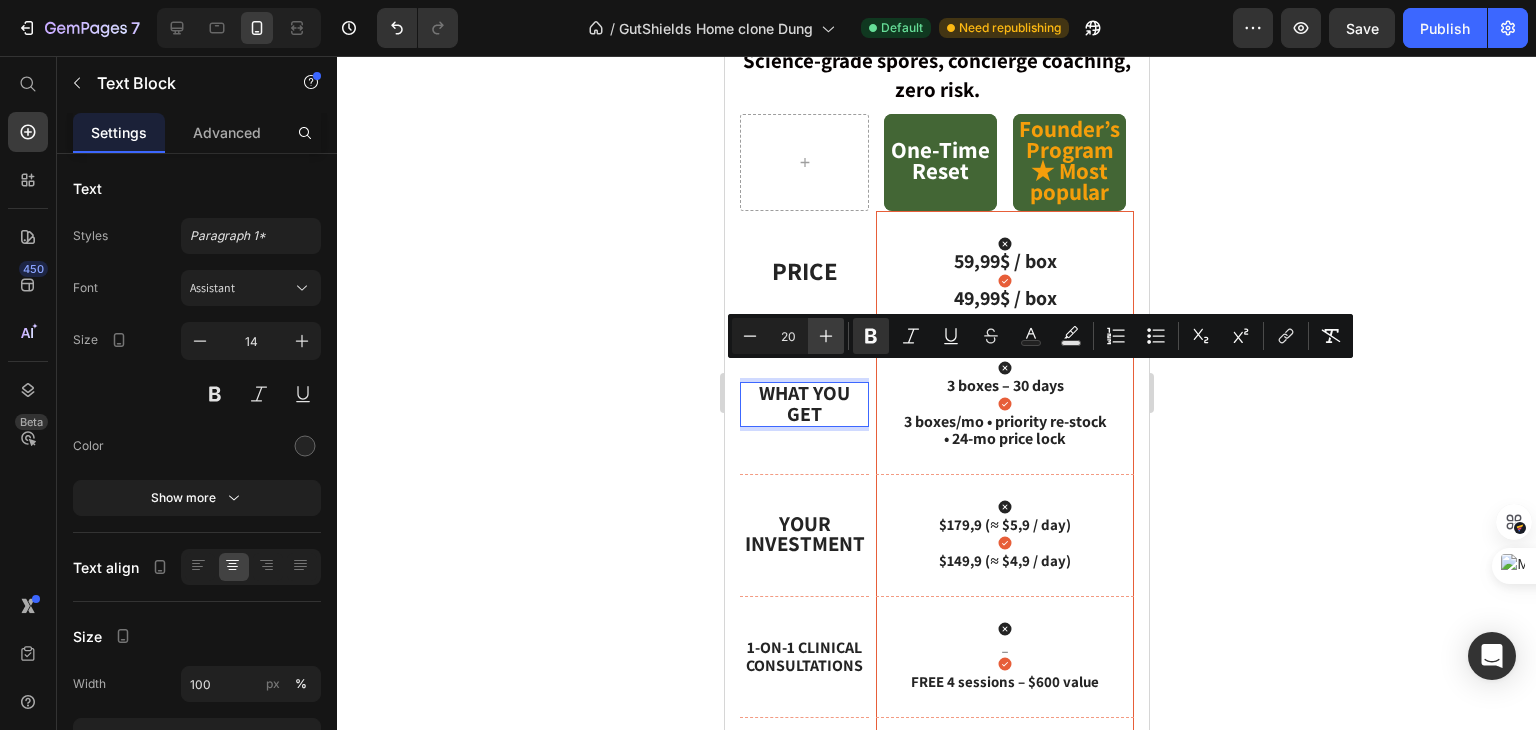 click 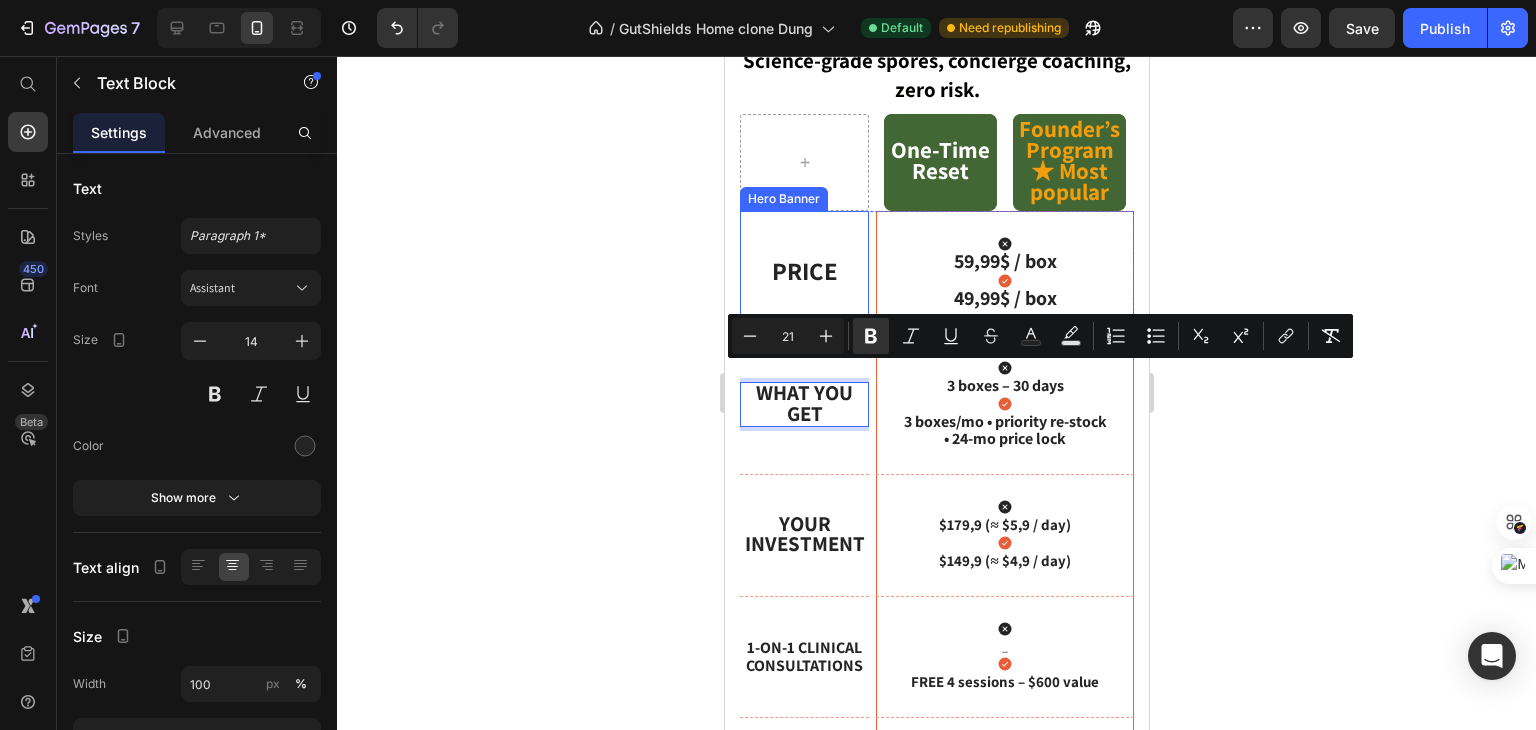 click on "Price" at bounding box center (804, 270) 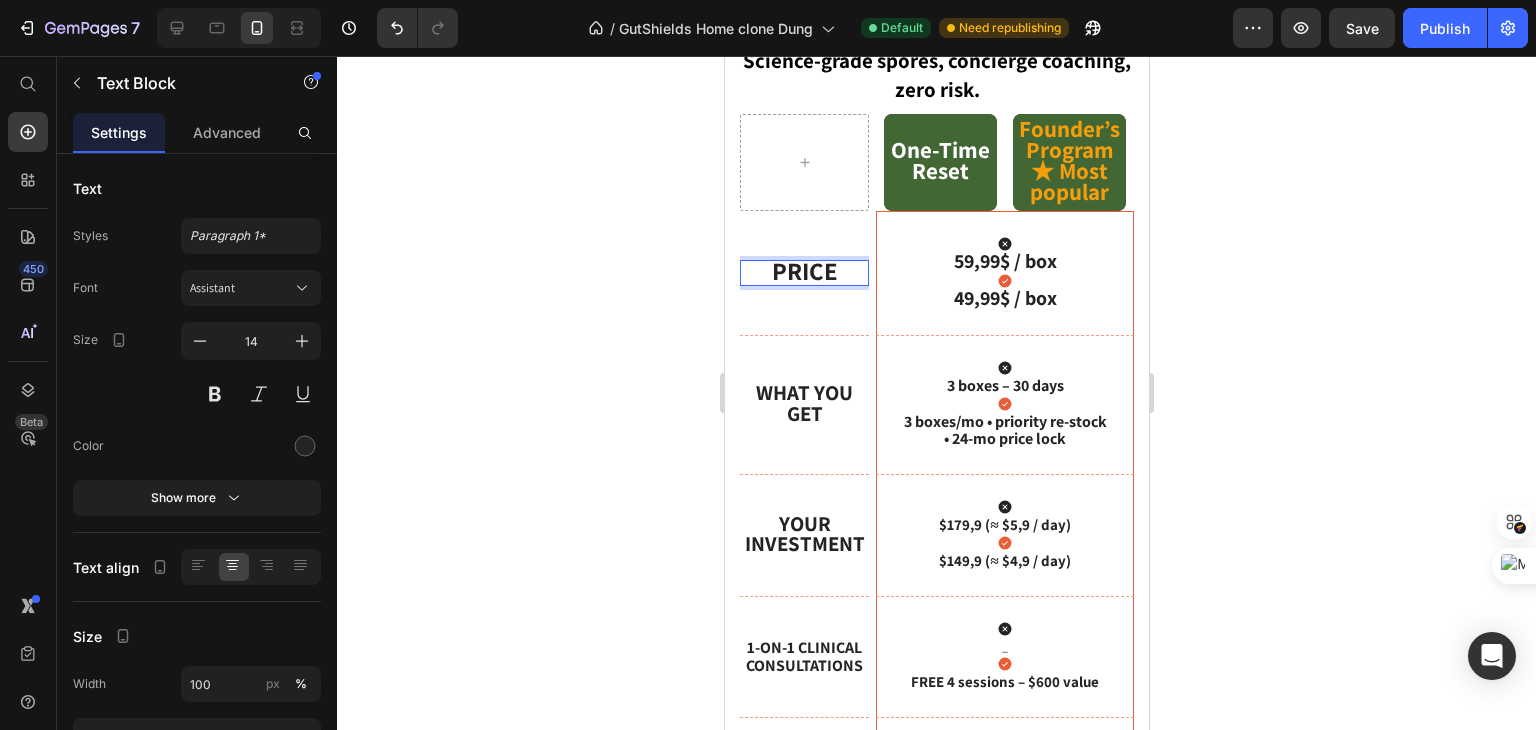 click on "Price" at bounding box center (804, 270) 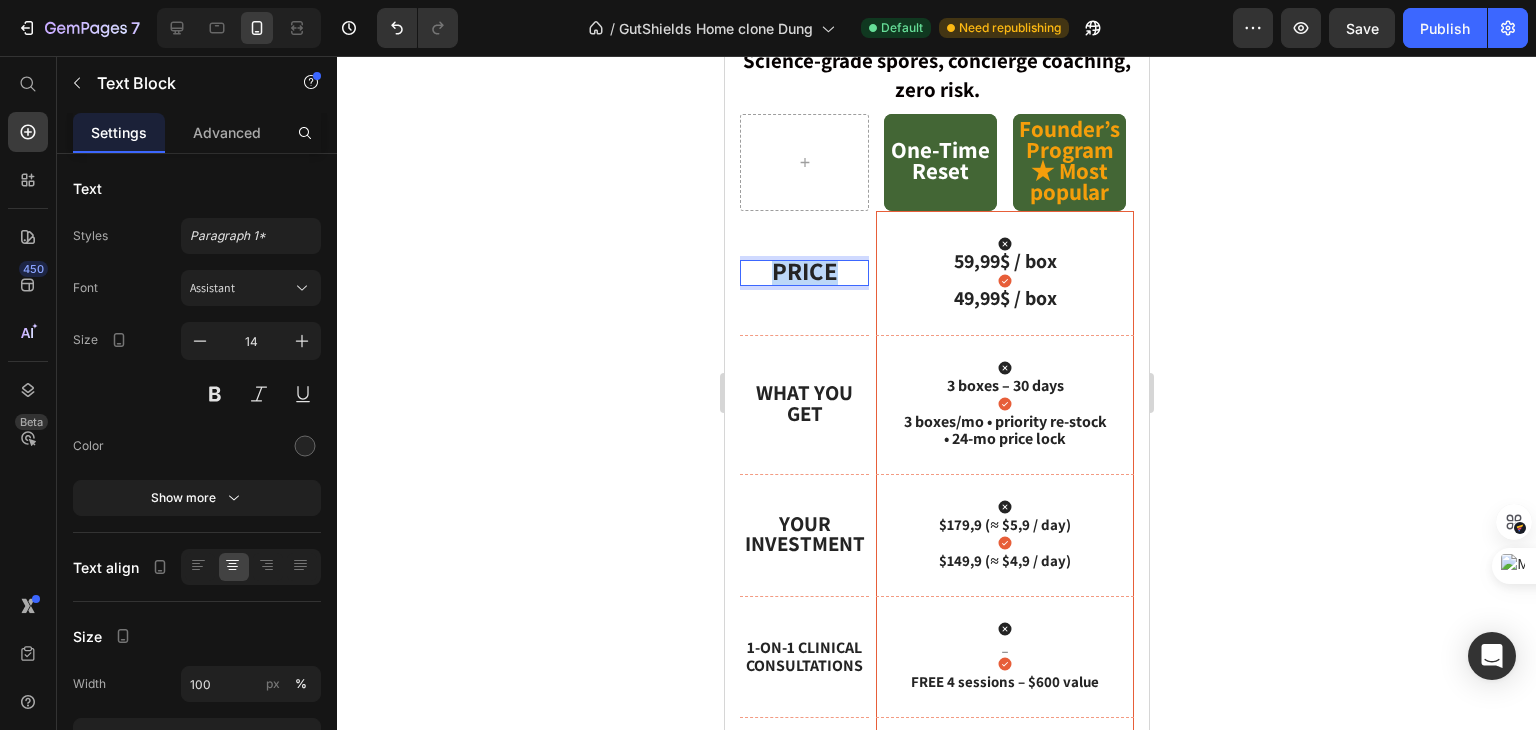 click on "Price" at bounding box center (804, 270) 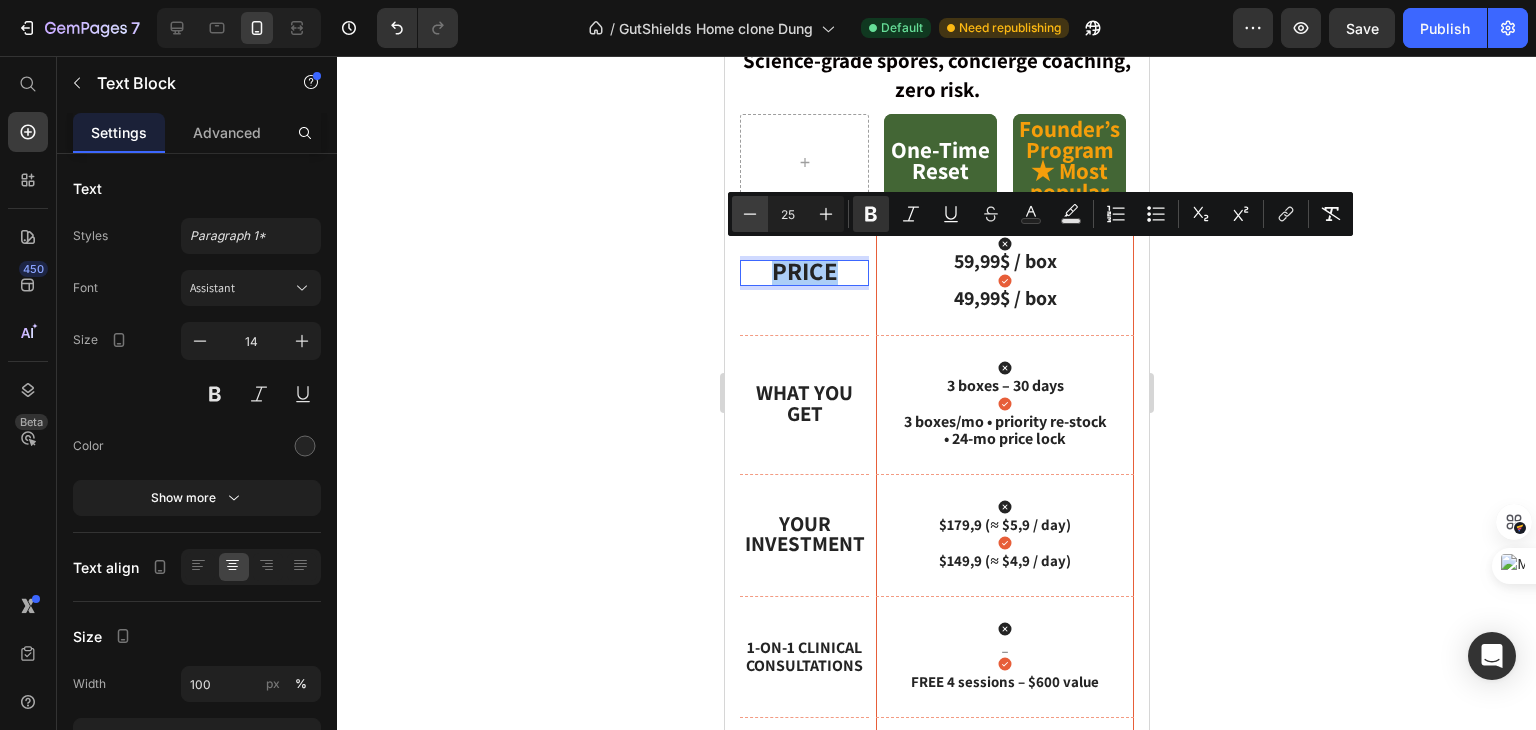click 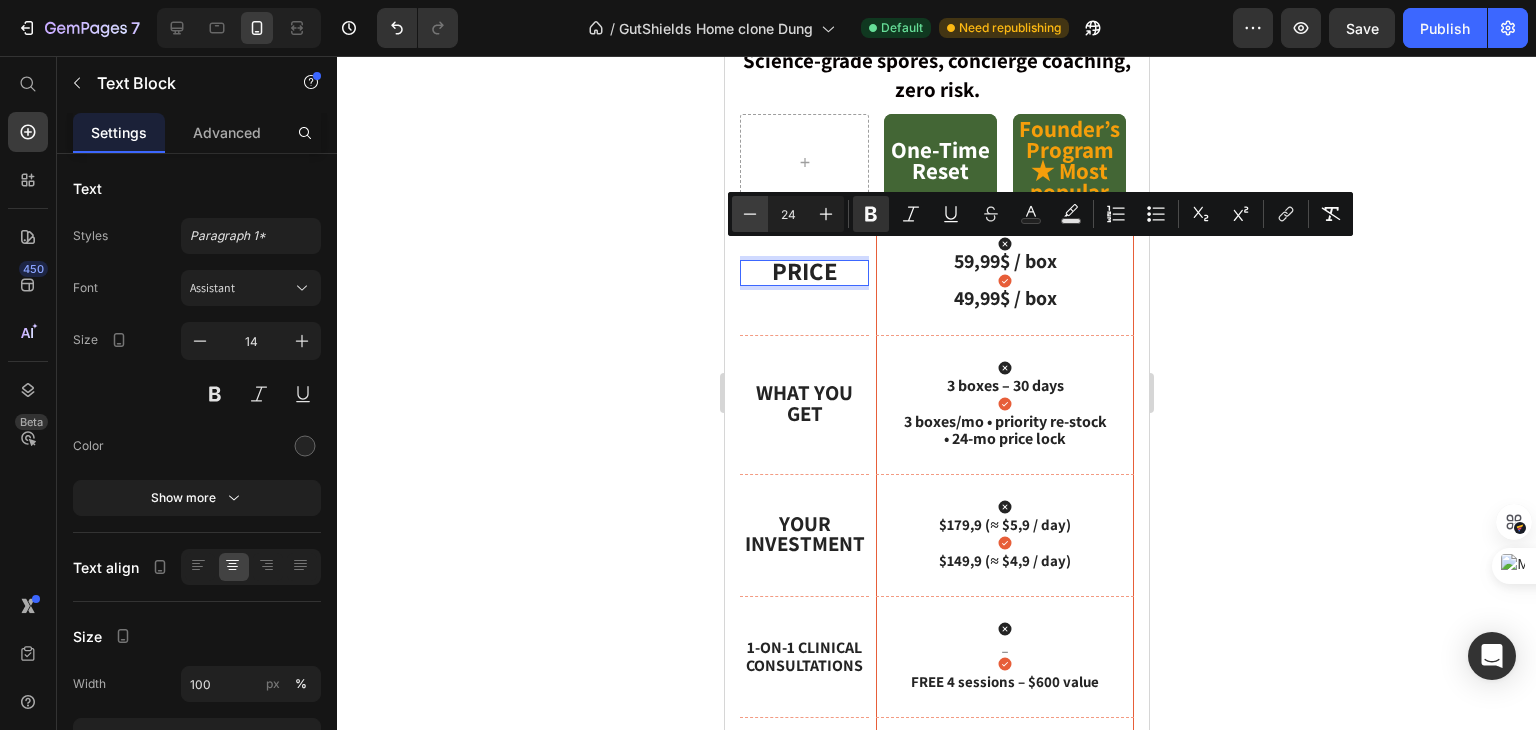 click 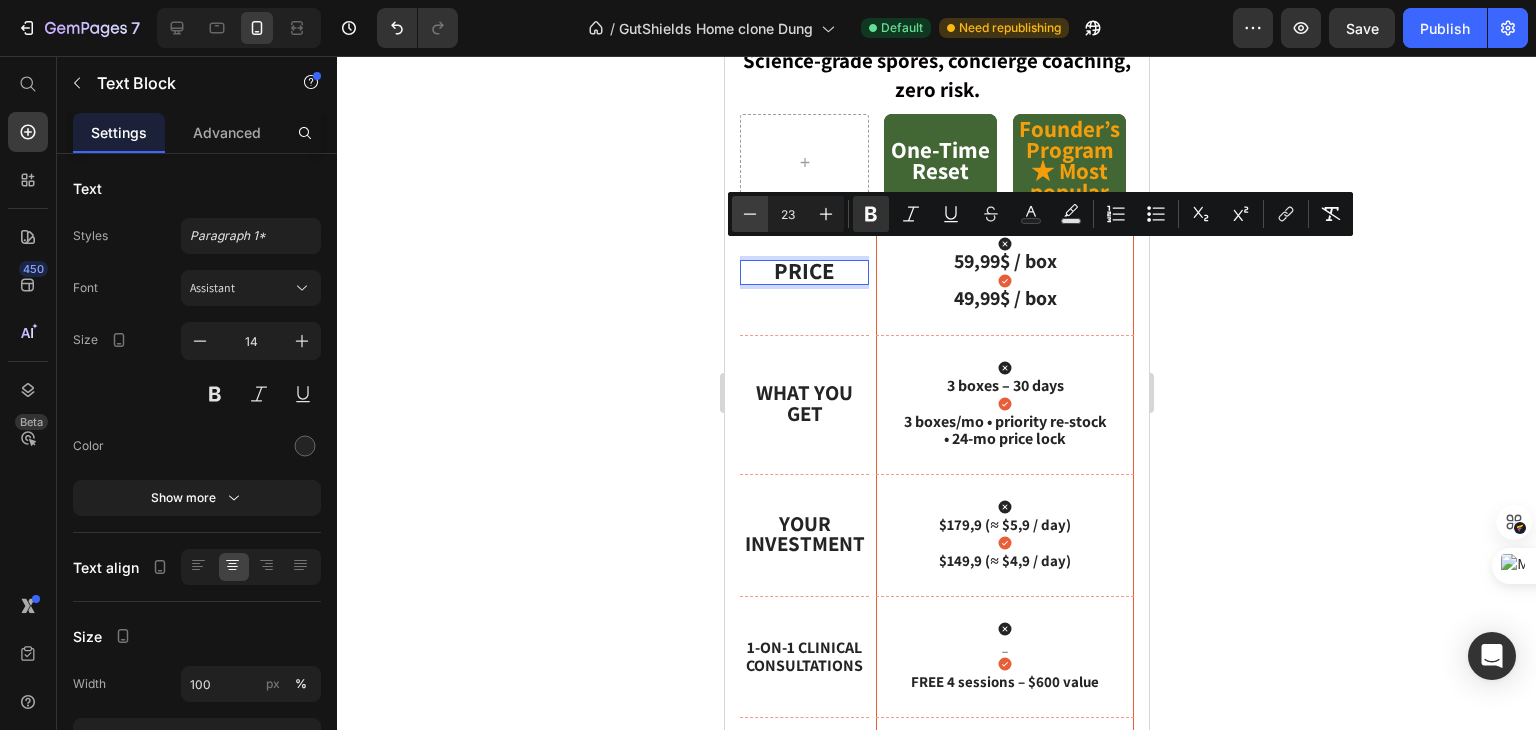 click 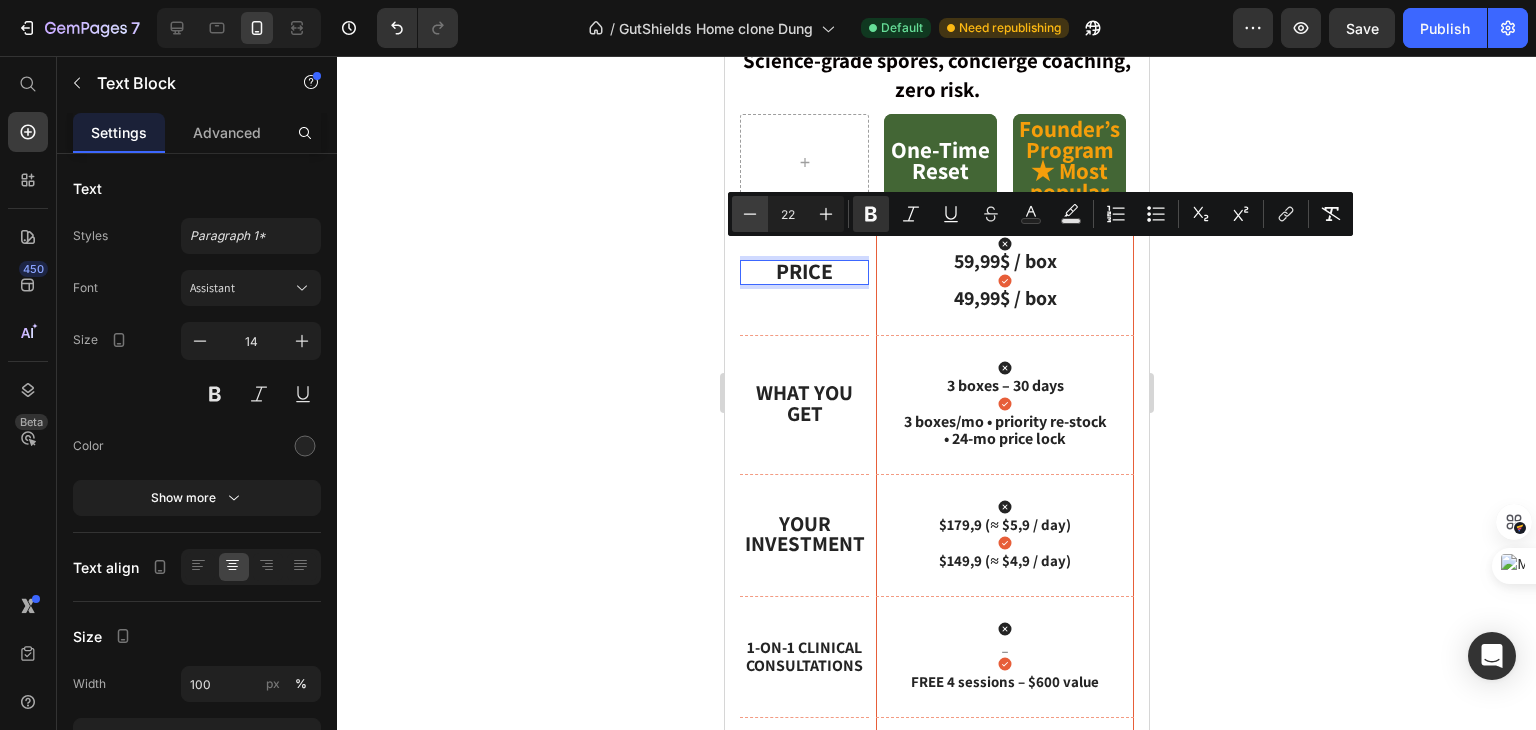 click 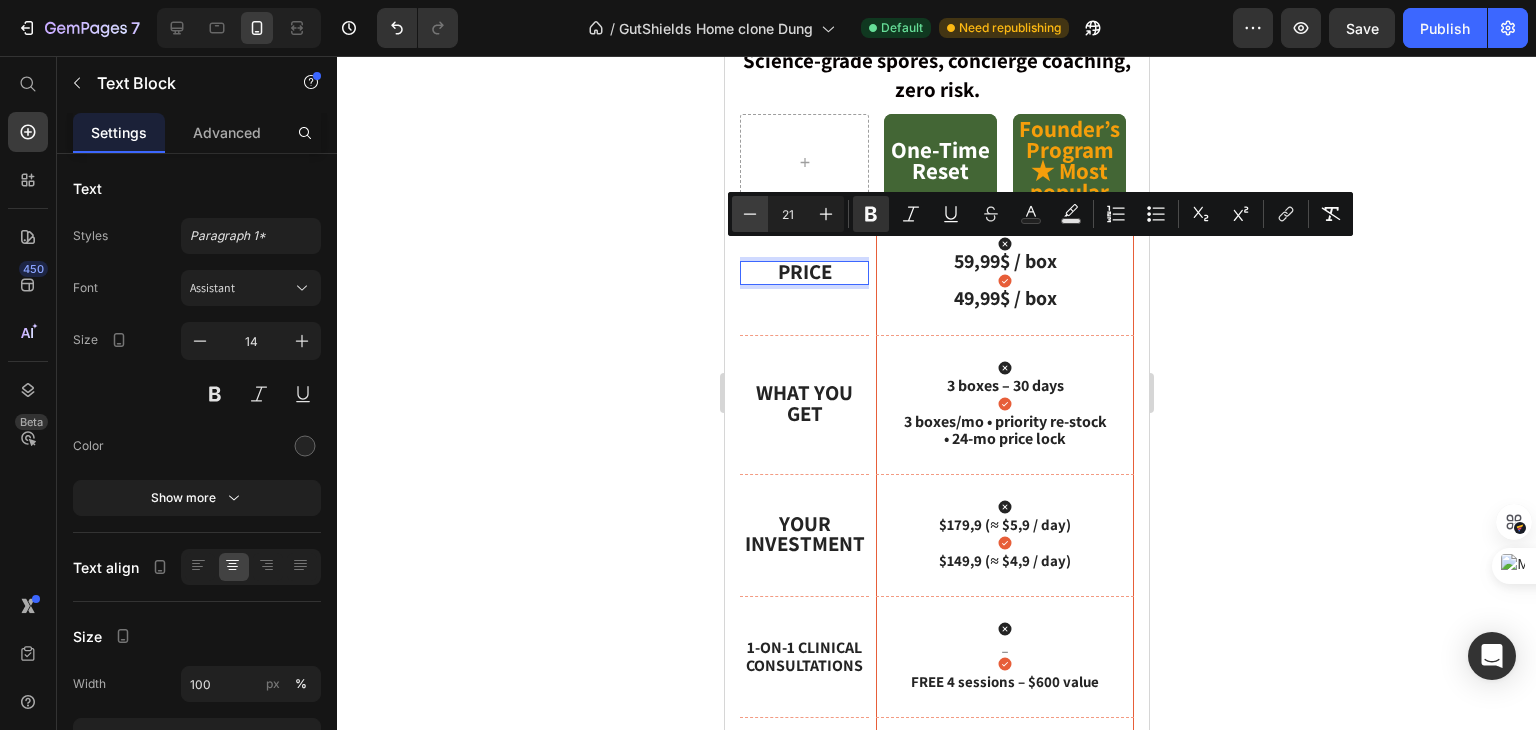 click 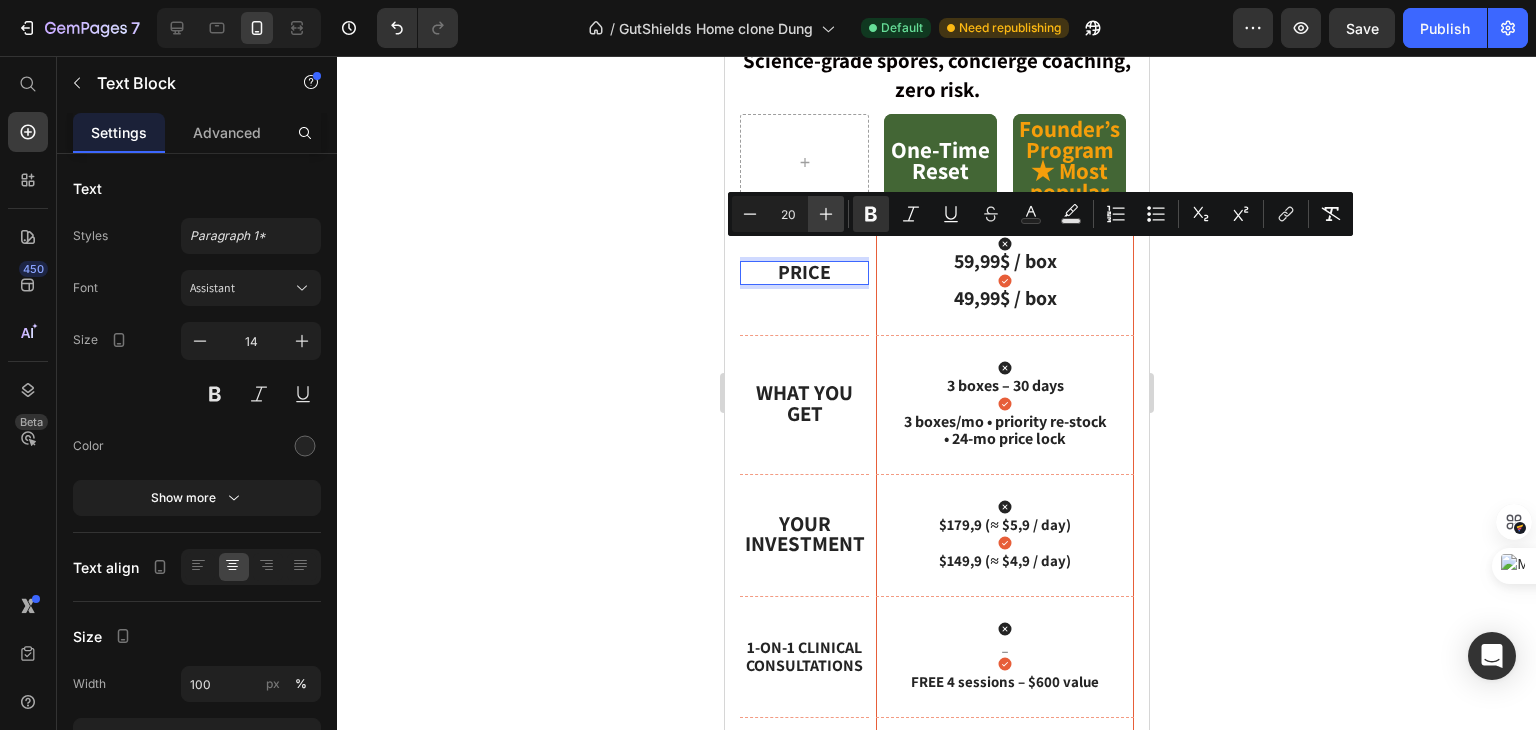 click on "Plus" at bounding box center [826, 214] 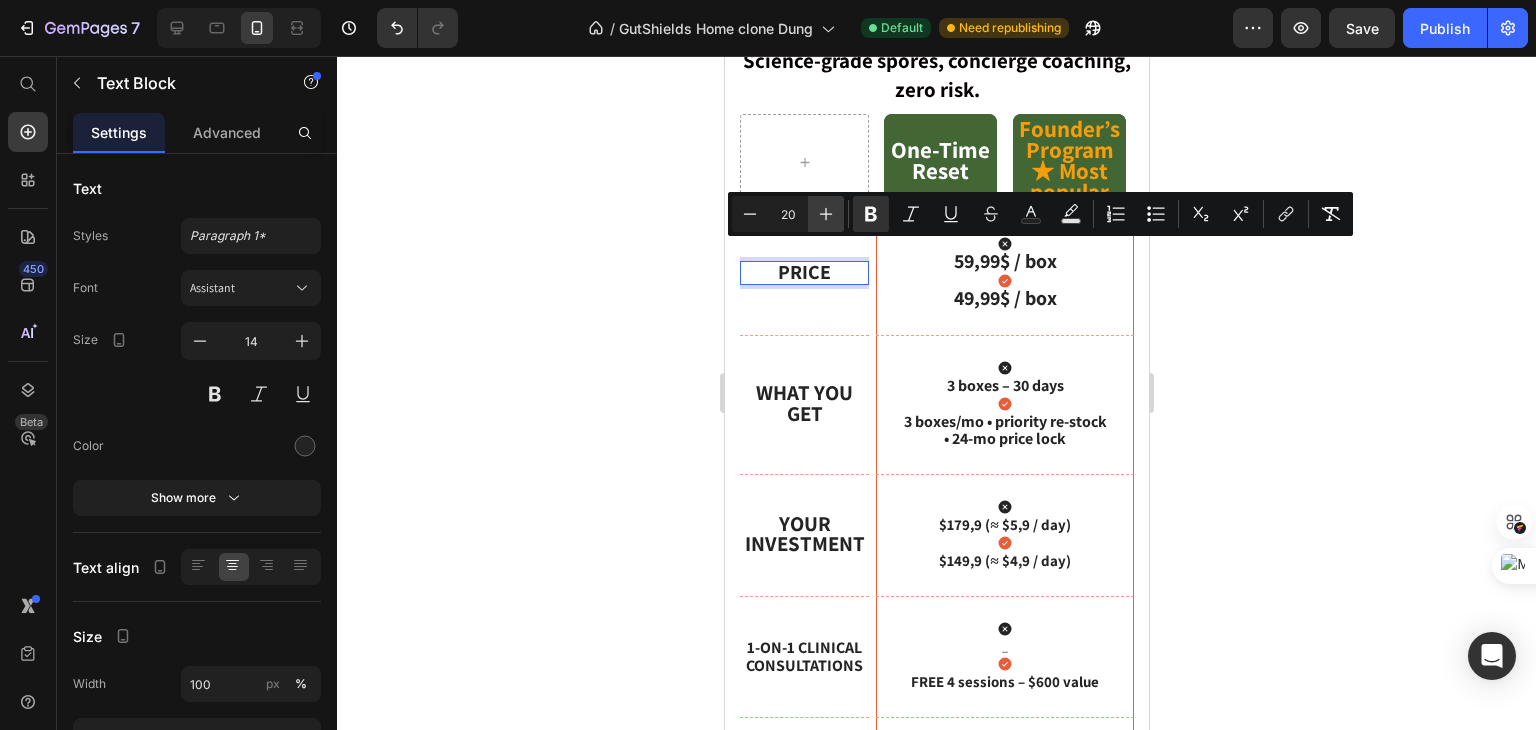 type on "21" 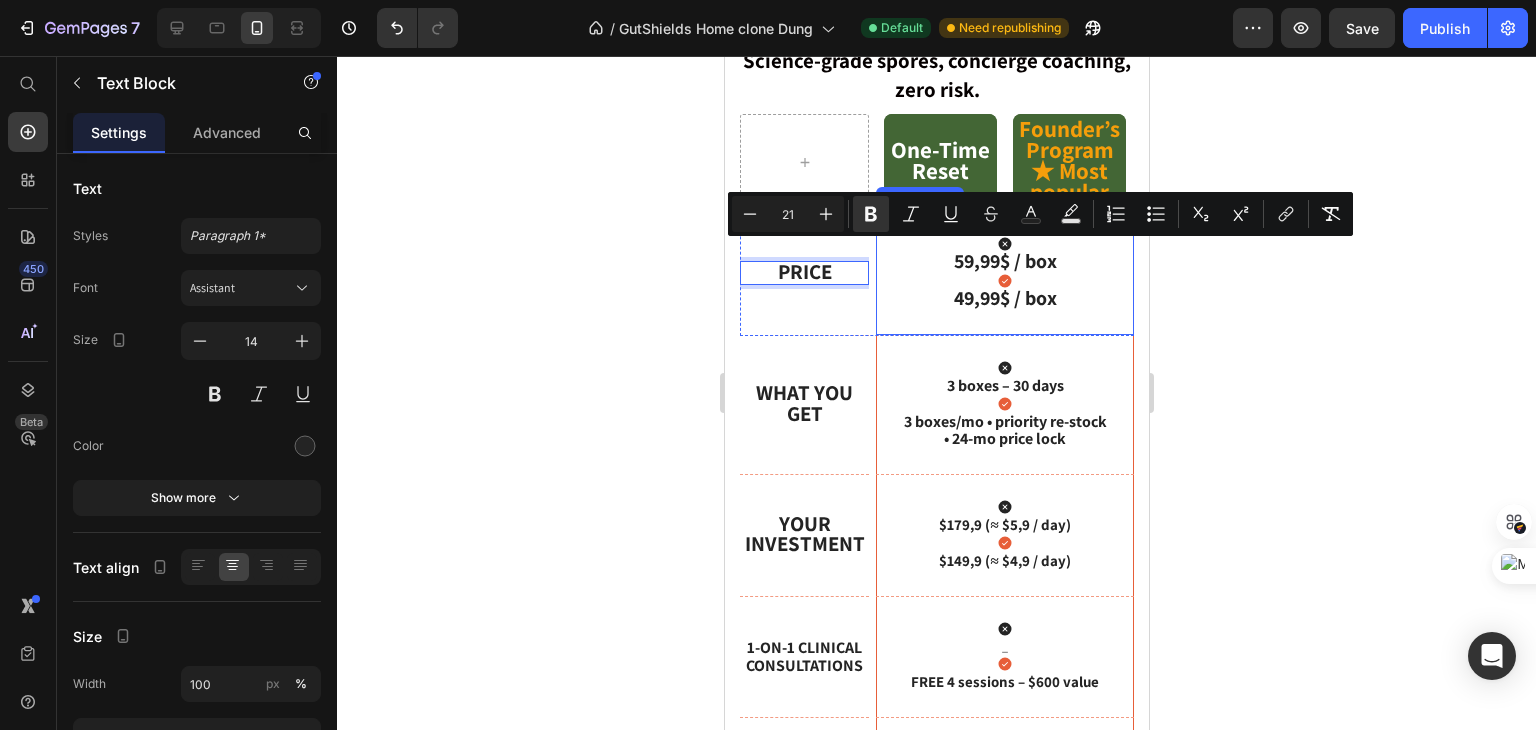 click on "Icon 59,99$ / box Text Block
Icon 49,99$ / box Text Block" at bounding box center (1004, 273) 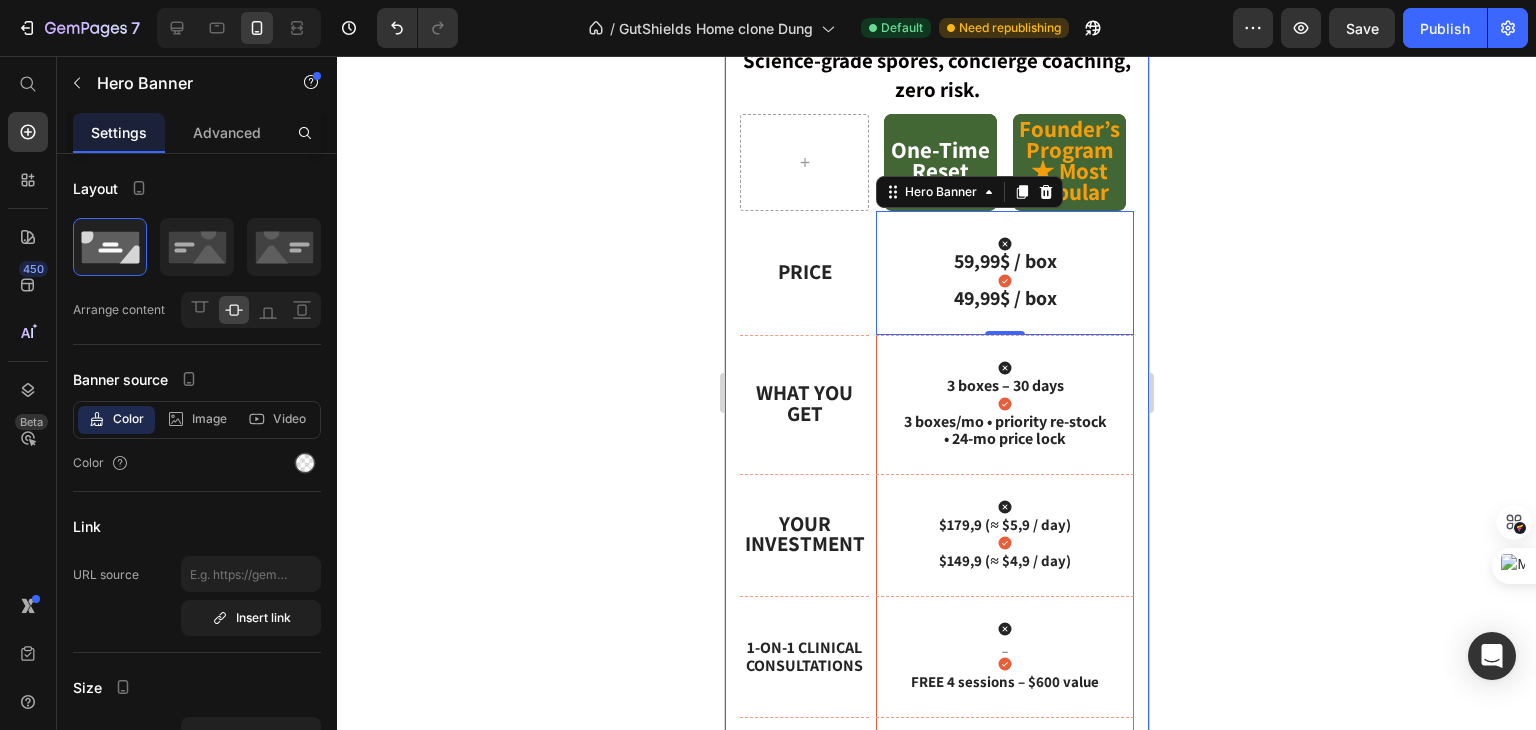 click on "Choose Your Restoration Plan Heading Science-grade spores, concierge coaching, zero risk. Text block
One-Time Reset Text Block Hero Banner Founder’s Program ★ Most popular Text Block Hero Banner Row Row Price Text Block Hero Banner
Icon 59,99$ / box Text Block
Icon 49,99$ / box Text Block Hero Banner   0 Row What You Get Text Block Hero Banner
Icon 3 boxes – 30 days Text Block
Icon 3 boxes/mo • priority re-stock  • 24-mo price lock Text Block Hero Banner Row Your Investment Text Block Hero Banner
Icon $179,9 (≈ $5,9 / day) Text Block
Icon $149,9 (≈ $4,9 / day) Text Block Hero Banner Row 1-on-1 Clinical Consultations Text Block Hero Banner
Icon _ Text Block
Icon FREE 4 sessions – $600 value Text Block Hero Banner Row Bonus Kit Text Block Hero Banner
Icon _ Text Block
Icon Low-FODMAP + meditation guide ($49) Text Block" at bounding box center (936, 556) 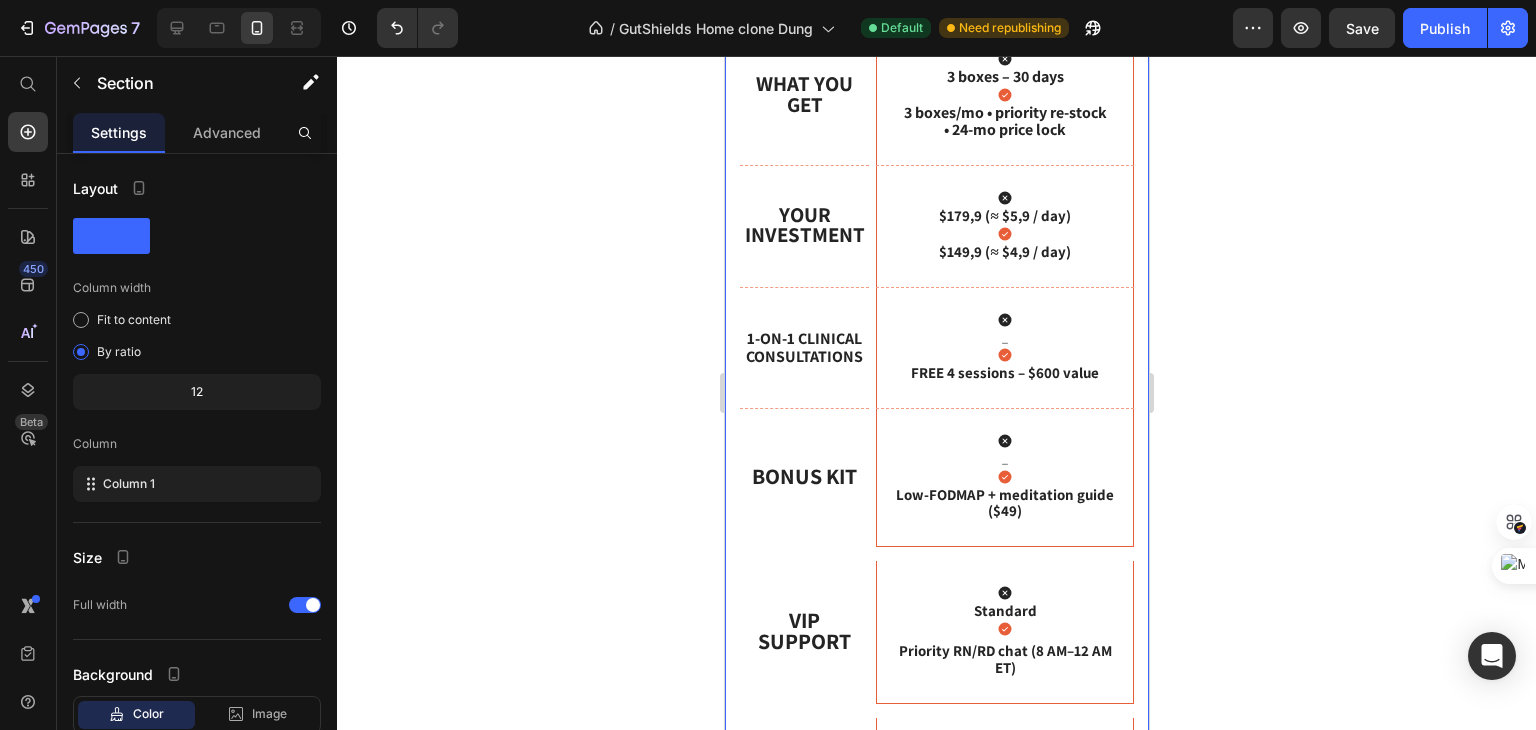 scroll, scrollTop: 1776, scrollLeft: 0, axis: vertical 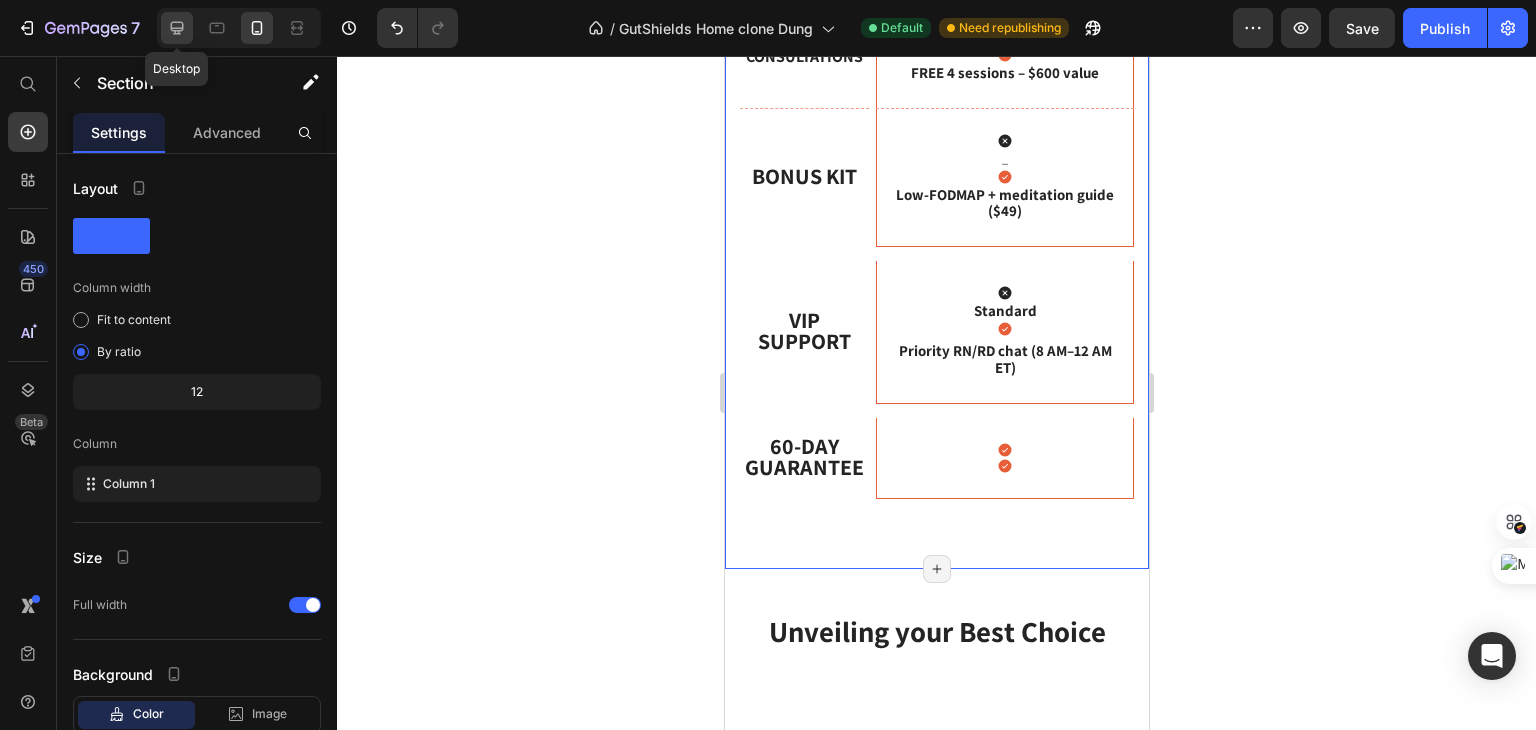 click 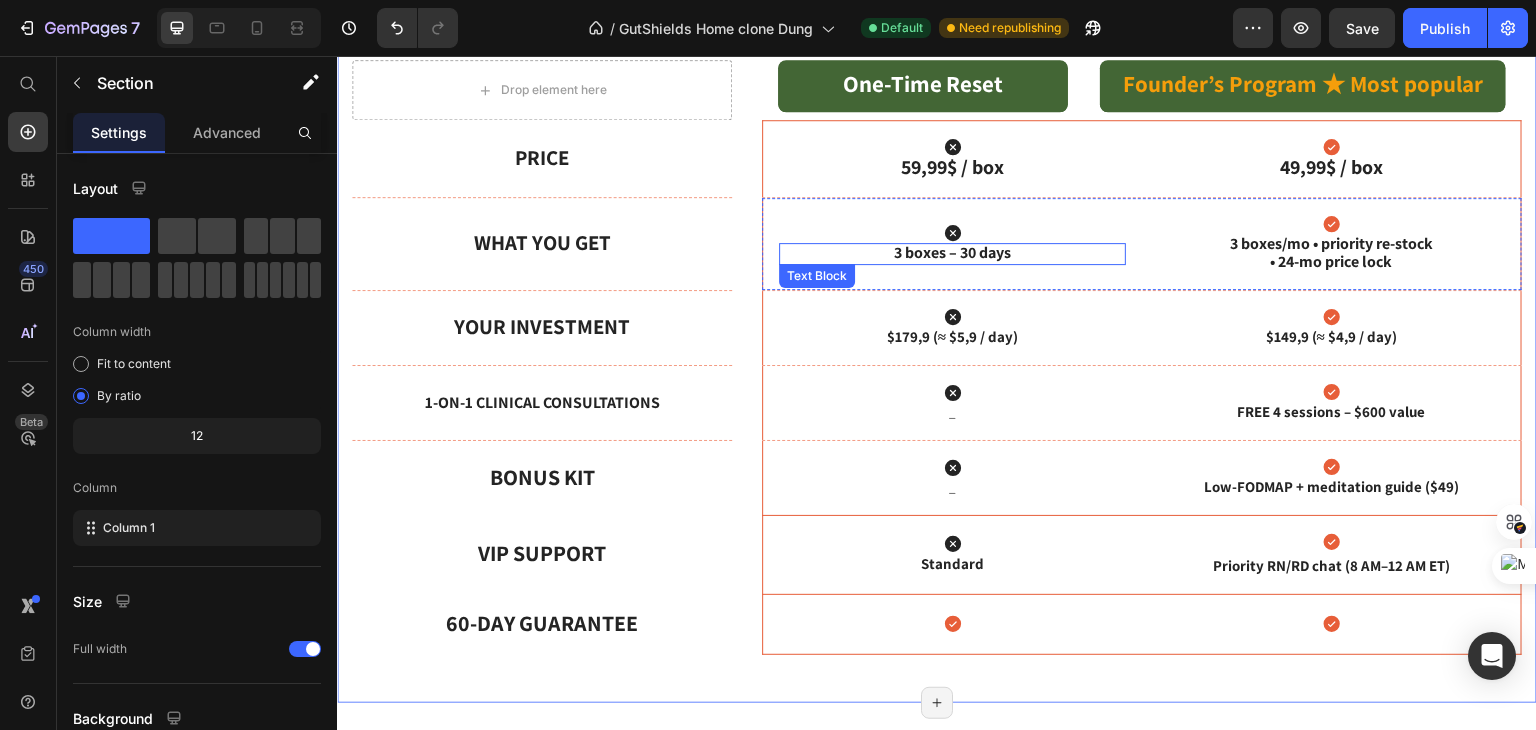 scroll, scrollTop: 1396, scrollLeft: 0, axis: vertical 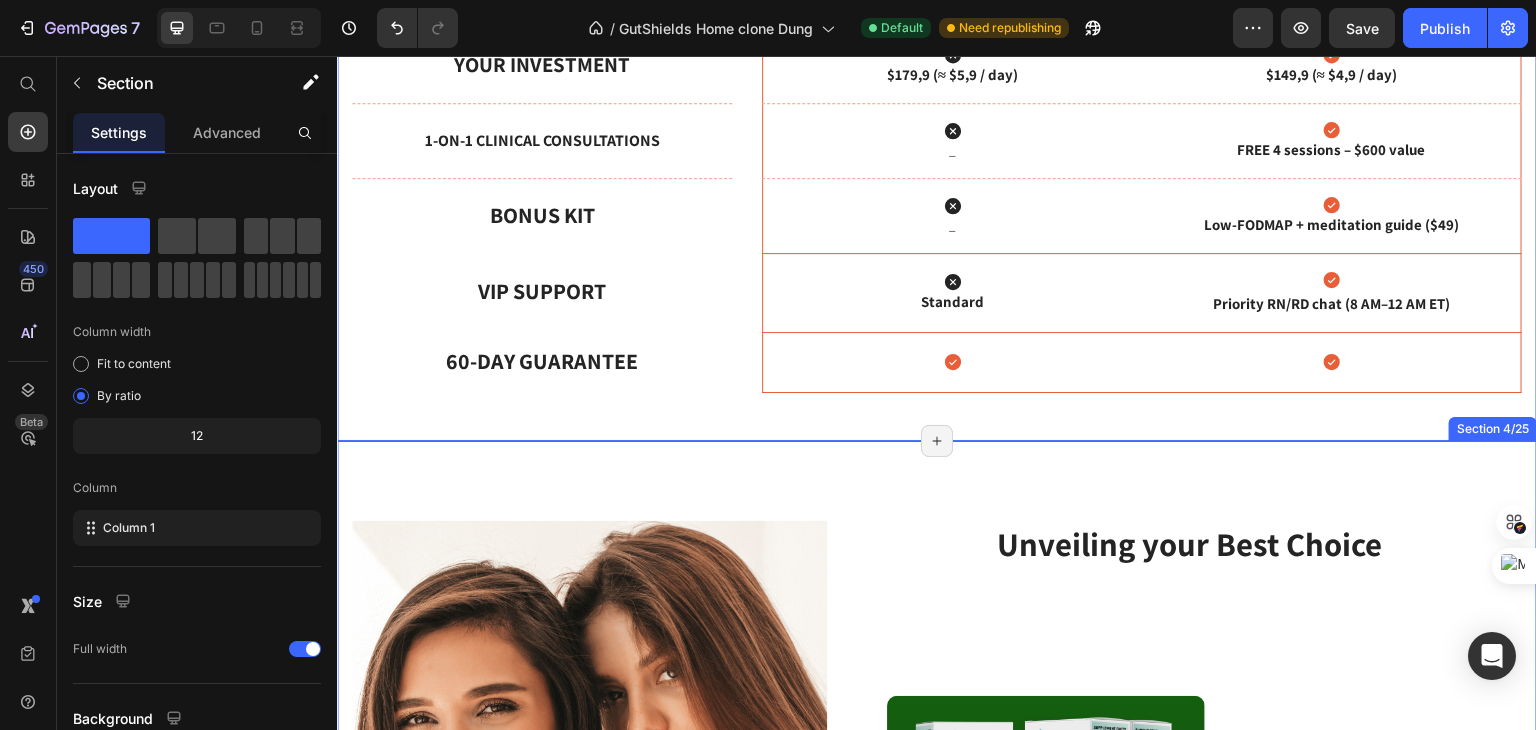 click on "Image Unveiling your Best Choice Heading Image Lorem ipsum Text Block Lorem ipsum dolor Item List Lorem ipsum dolor Item List Lorem ipsum dolor Item List Lorem ipsum dolor Item List Lorem ipsum dolor Item List Row Image Lorem ipsum Text Block
Lorem ipsum dolor Item List
Lorem ipsum dolor Item List
Lorem ipsum dolor Item List
Lorem ipsum dolor Item List
Lorem ipsum dolor Item List Row Row Row
Shop Now Button 30-day money-back guarantee included  Text Block Row Section 4/25 Page has reached Shopify’s 25 section-limit Page has reached Shopify’s 25 section-limit" at bounding box center (937, 998) 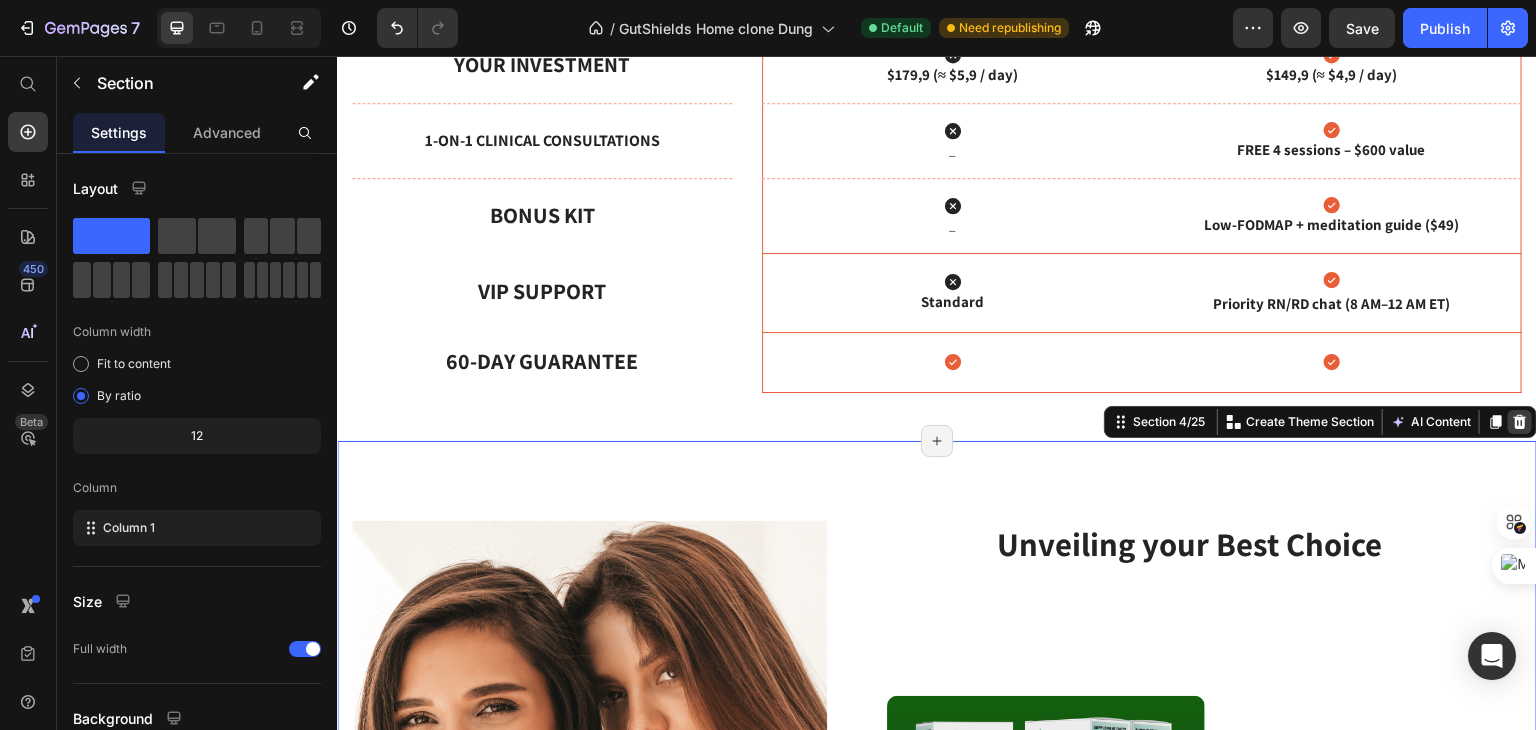 click 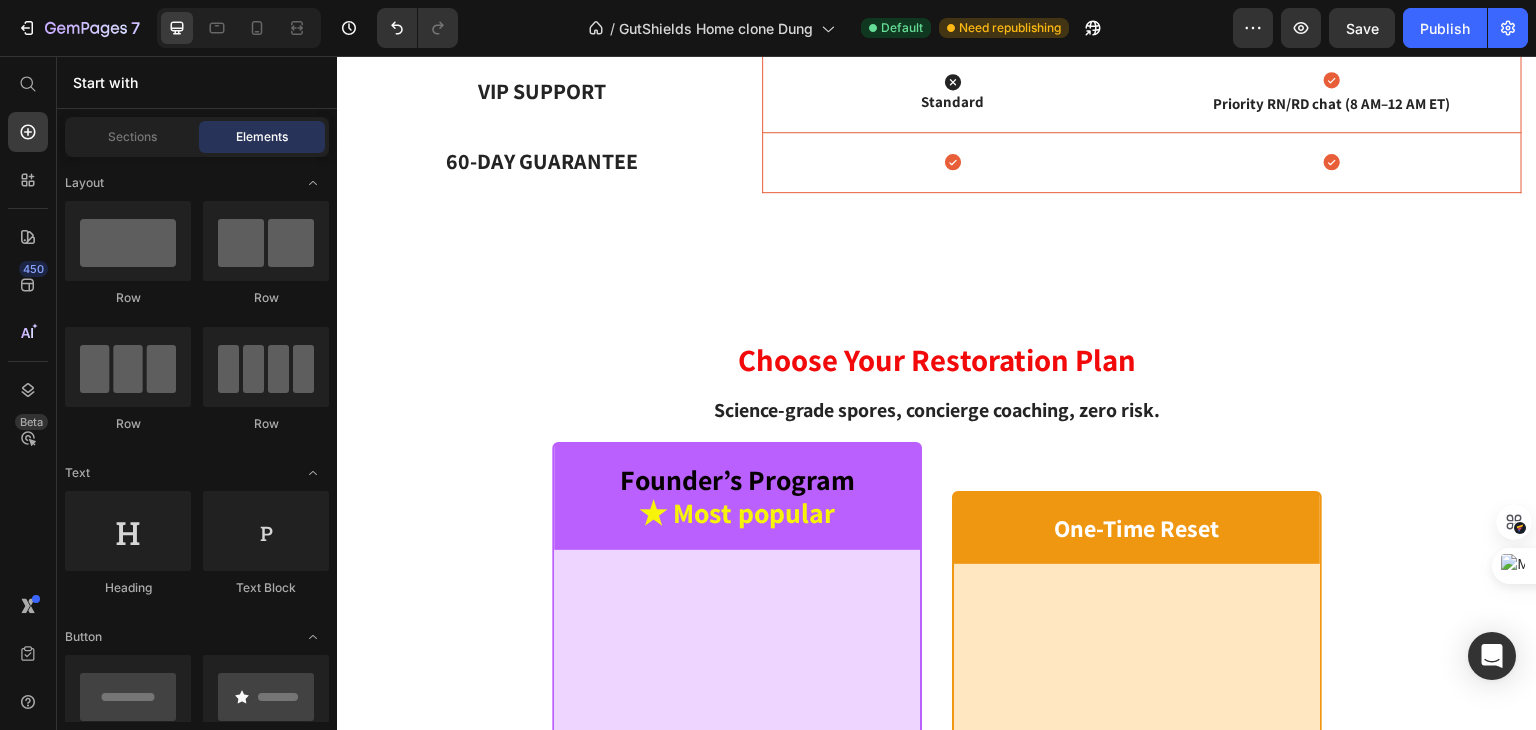 scroll, scrollTop: 1296, scrollLeft: 0, axis: vertical 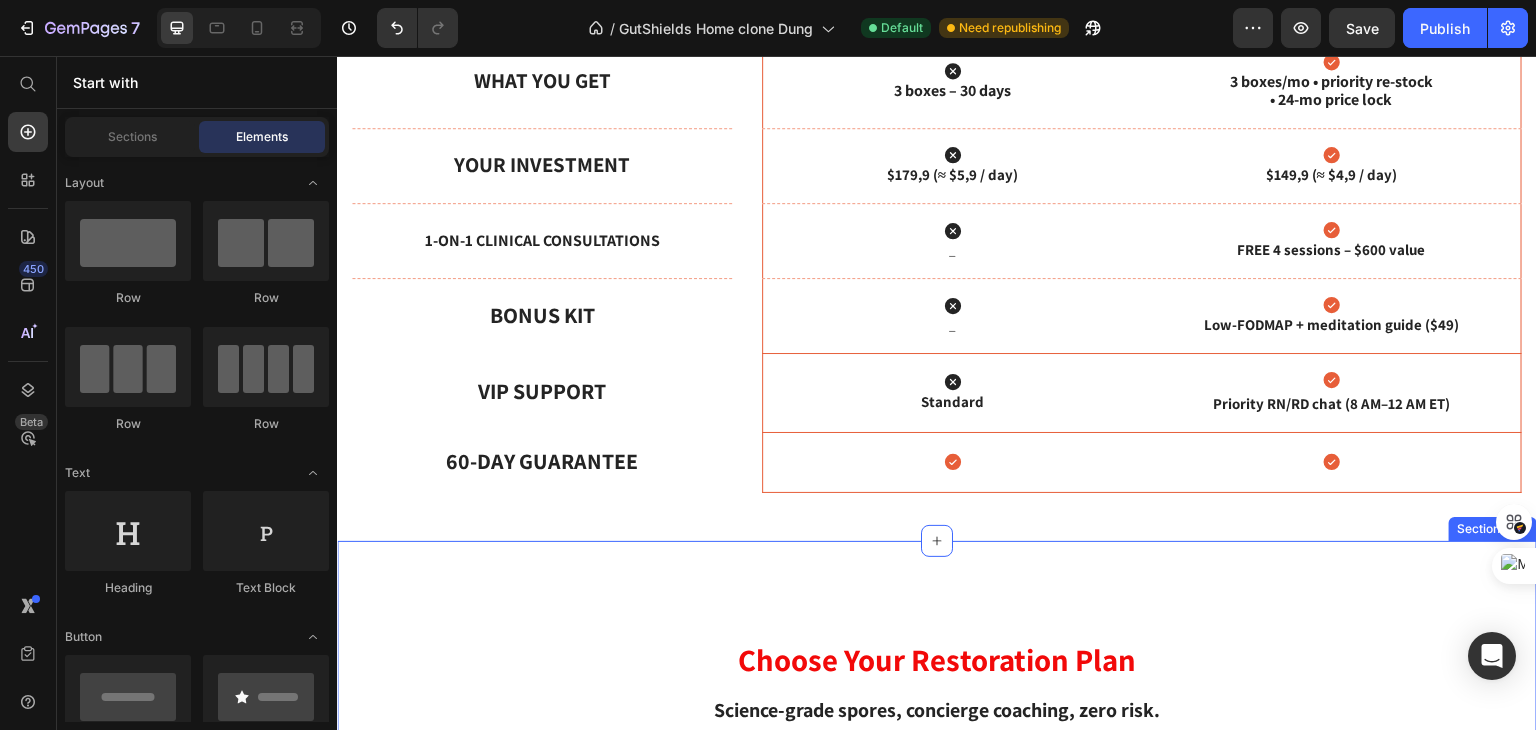 click on "Choose Your Restoration Plan Heading Science-grade spores, concierge coaching, zero risk. Text Block Row Founder’s Program  ★ Most popular Text Block Row Product Images Row Liquid Spore Probiotic Combo 3 Product Title $149.90 Product Price Row 3 boxes/mo • priority re-stock • 24-mo price lock Text Block Row Row 49,99$ / Each Text Block $149,9 (≈ $4,9 / day) Text Block Row         FREE 4 sessions – $600 value Text Block Row Low-FODMAP + meditation guide ($49) Text Block Row Priority RN/RD chat (8 AM–12 AM ET) Text Block Row BEST PRICE. BUY NOW! Add to Cart Row 60 - Day money back guarantee Text Block Row Product Row One-Time Reset Text Block Row Product Images Row Liquid Spore Probiotic Product Title $59.99 Product Price Row 1 boxes – 10 days Text Block Row Row 59,99$ / Each Text Block $179,9 (≈ $5,9 / day) Text Block Row
Icon Row
Icon Row VIP Support: Standard Text Block Row $59.99 Product Price BEST PRICE. BUY NOW! Add to Cart Row Text Block Row Product" at bounding box center (937, 1296) 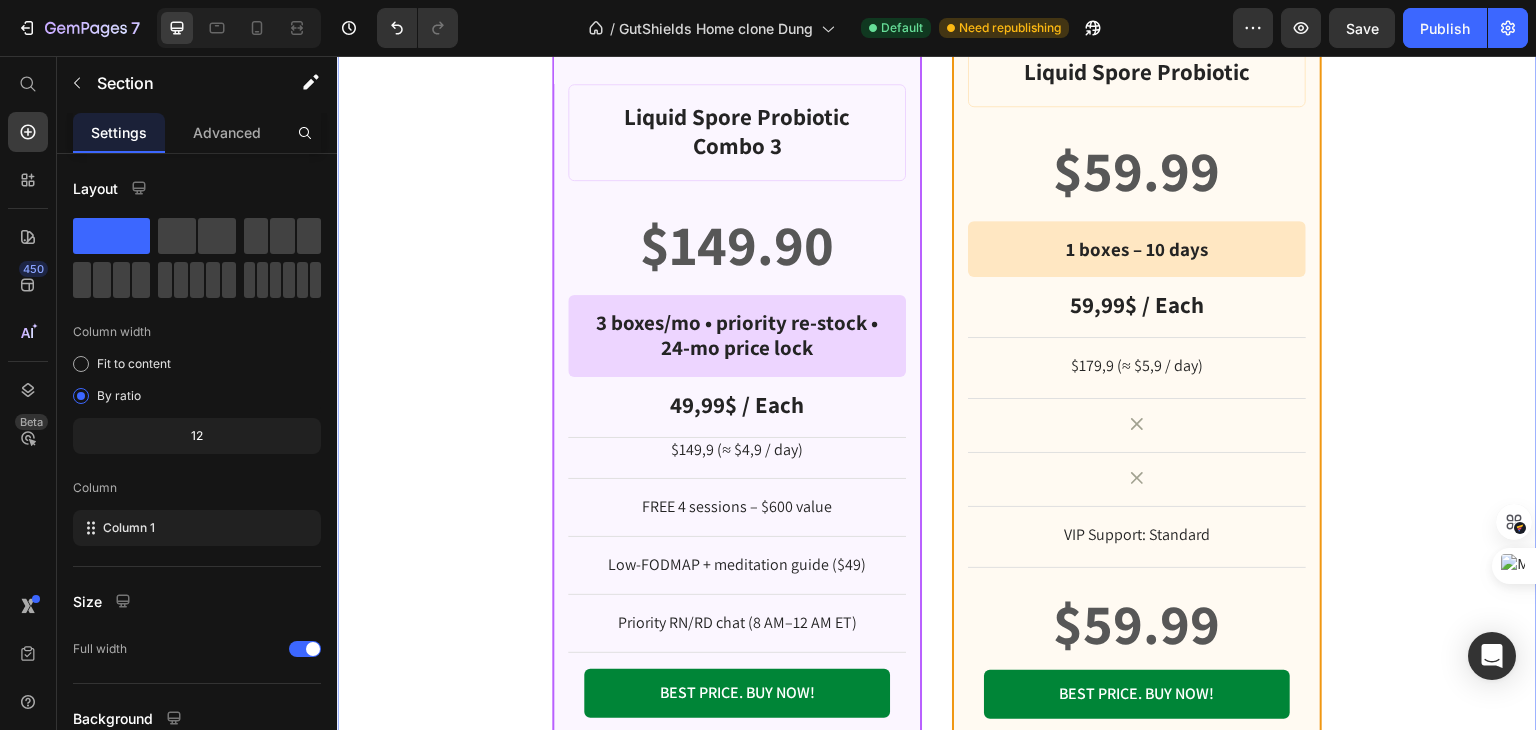 scroll, scrollTop: 2496, scrollLeft: 0, axis: vertical 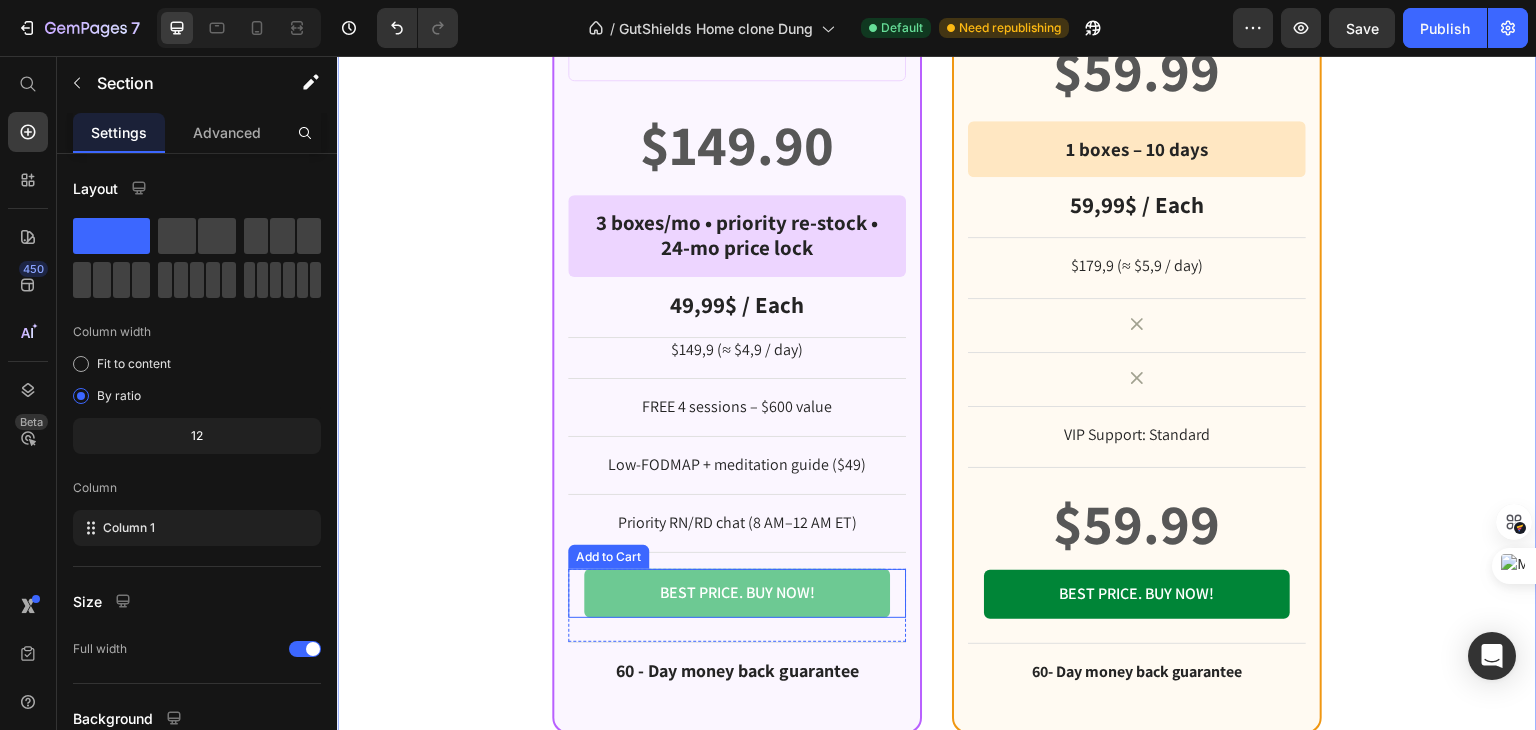 click on "BEST PRICE. BUY NOW!" at bounding box center [737, 593] 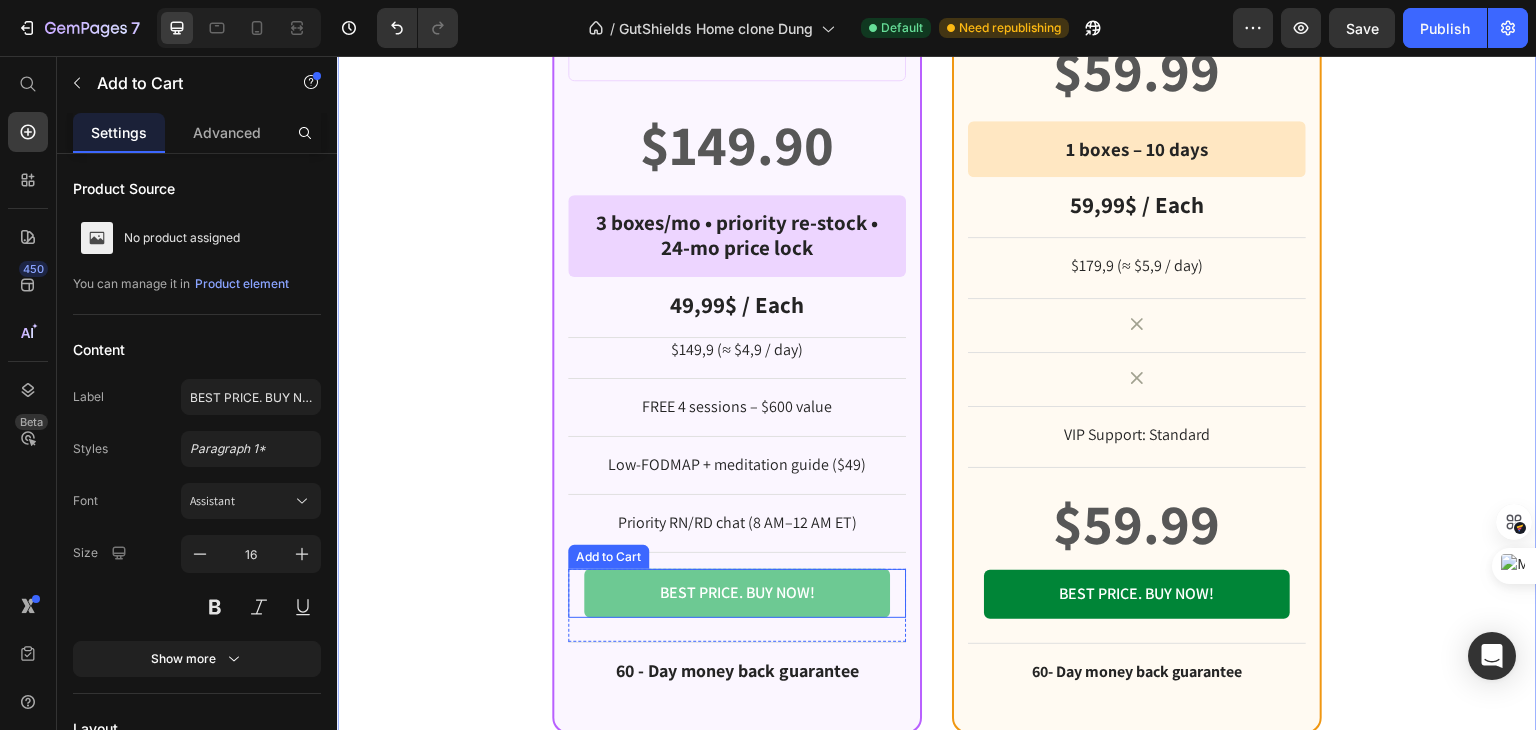type 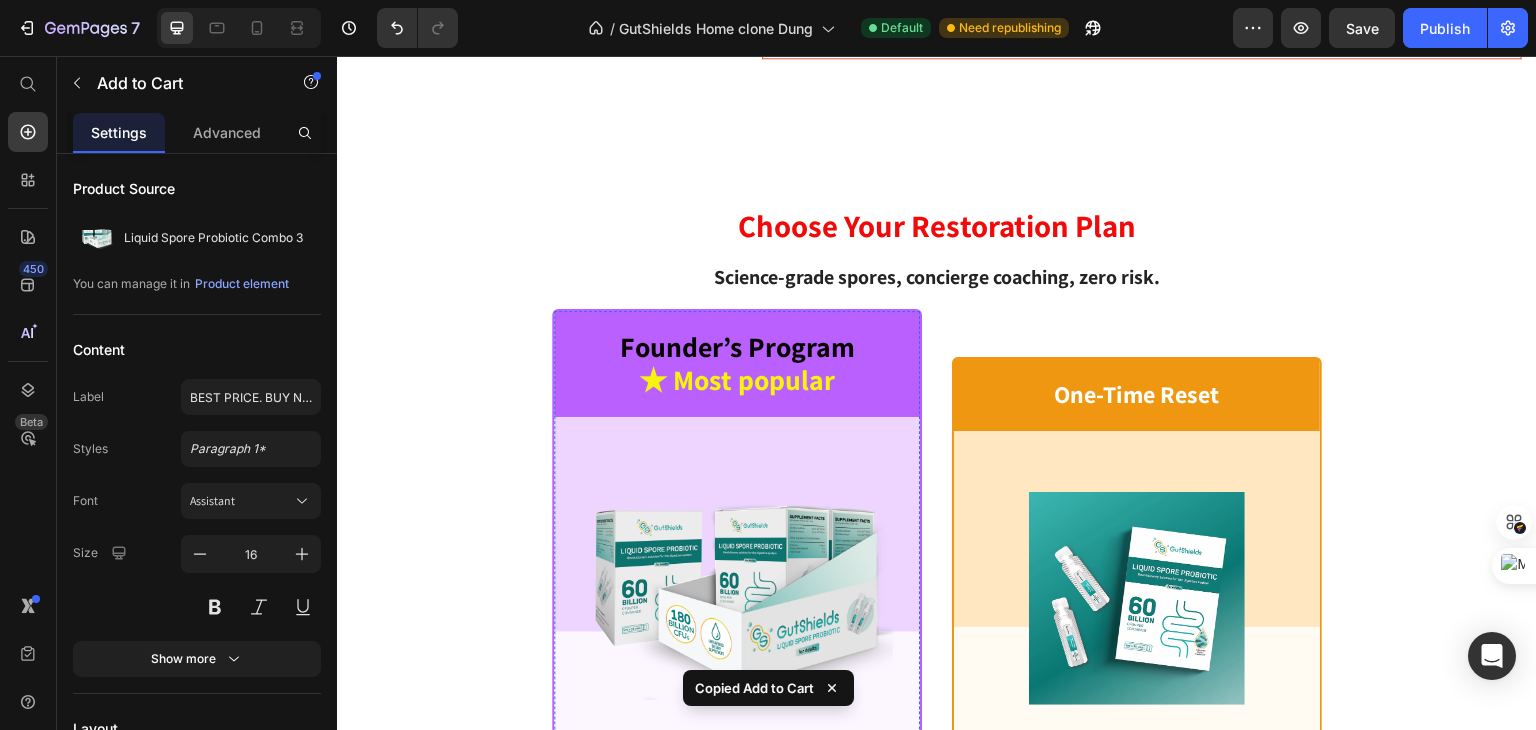 scroll, scrollTop: 1496, scrollLeft: 0, axis: vertical 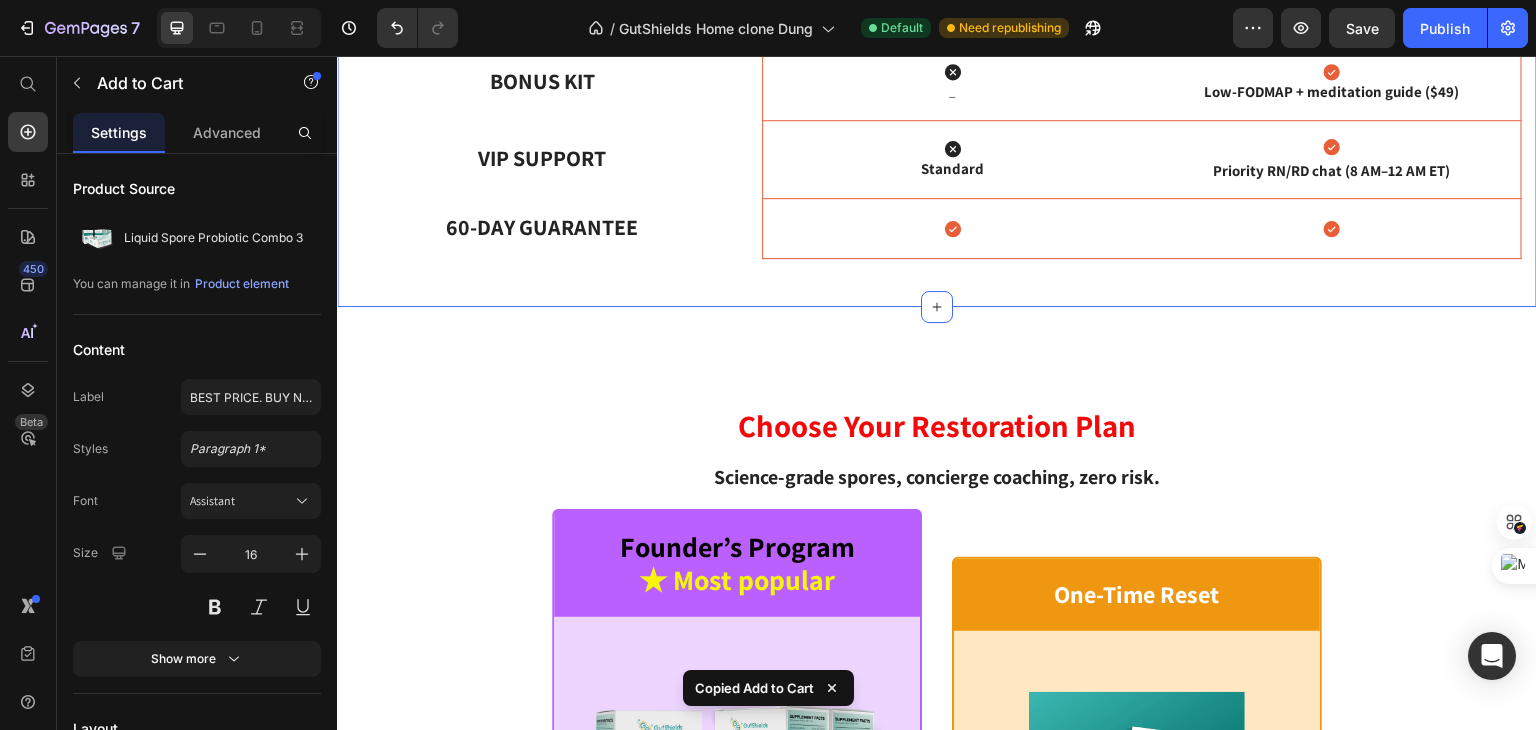 click on "Choose Your Restoration Plan Heading Science-grade spores, concierge coaching, zero risk. Text block
Drop element here One-Time Reset Text Block Hero Banner Founder’s Program ★ Most popular Text Block Hero Banner Row Row Price Text Block Hero Banner
Icon 59,99$ / box Text Block
Icon 49,99$ / box Text Block Hero Banner Row What You Get Text Block Hero Banner
Icon 3 boxes – 30 days Text Block
Icon 3 boxes/mo • priority re-stock  • 24-mo price lock Text Block Hero Banner Row Your Investment Text Block Hero Banner
Icon $179,9 (≈ $5,9 / day) Text Block
Icon $149,9 (≈ $4,9 / day) Text Block Hero Banner Row 1-on-1 Clinical Consultations Text Block Hero Banner
Icon _ Text Block
Icon FREE 4 sessions – $600 value Text Block Hero Banner Row Bonus Kit Text Block Hero Banner
Icon _ Text Block
Icon Text Block Hero Banner Row Icon" at bounding box center (937, -105) 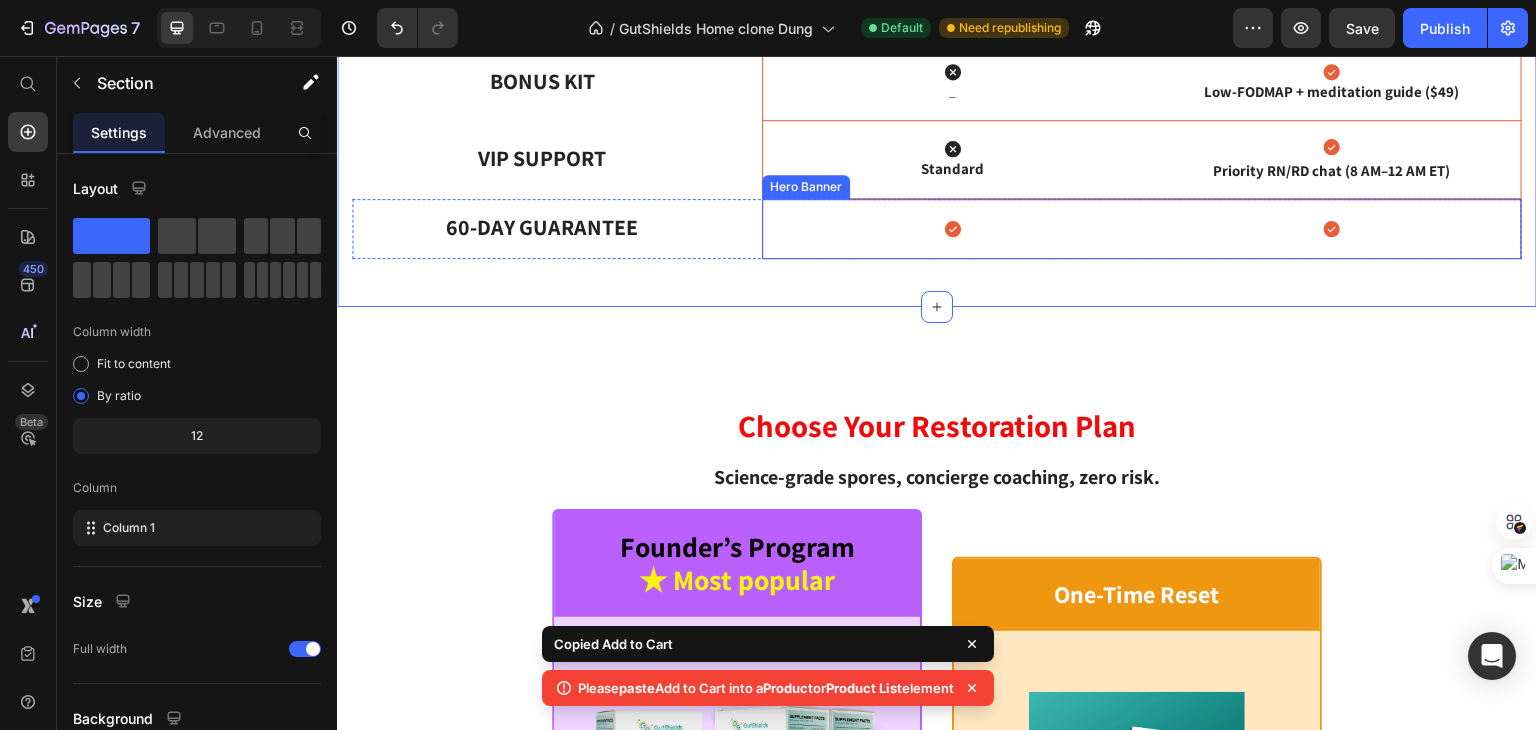 click on "Icon
Icon" at bounding box center (1142, 229) 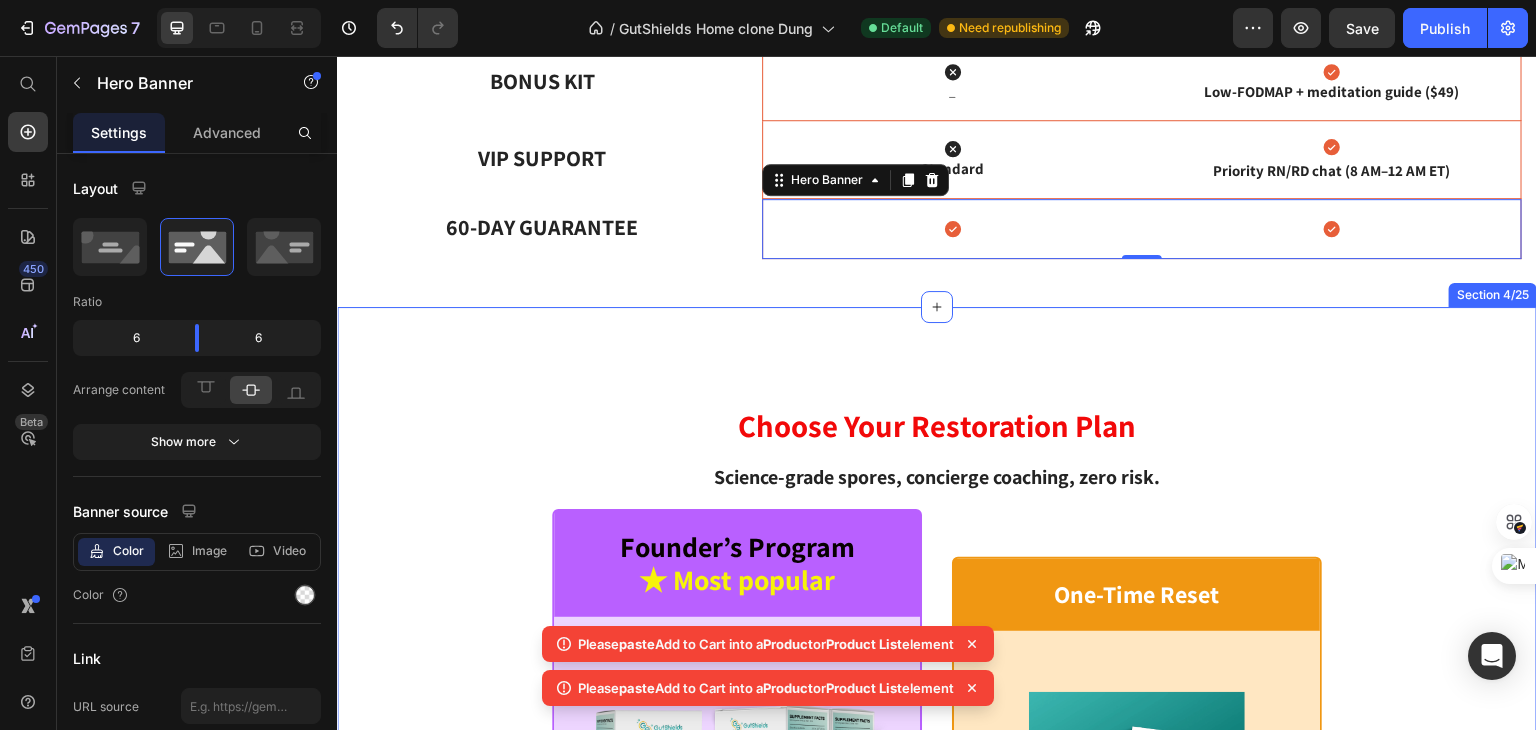 click on "Choose Your Restoration Plan Heading Science-grade spores, concierge coaching, zero risk. Text Block Row Founder’s Program  ★ Most popular Text Block Row Product Images Row Liquid Spore Probiotic Combo 3 Product Title $149.90 Product Price Row 3 boxes/mo • priority re-stock • 24-mo price lock Text Block Row Row 49,99$ / Each Text Block $149,9 (≈ $4,9 / day) Text Block Row         FREE 4 sessions – $600 value Text Block Row Low-FODMAP + meditation guide ($49) Text Block Row Priority RN/RD chat (8 AM–12 AM ET) Text Block Row BEST PRICE. BUY NOW! Add to Cart Row 60 - Day money back guarantee Text Block Row Product Row One-Time Reset Text Block Row Product Images Row Liquid Spore Probiotic Product Title $59.99 Product Price Row 1 boxes – 10 days Text Block Row Row 59,99$ / Each Text Block $179,9 (≈ $5,9 / day) Text Block Row
Icon Row
Icon Row VIP Support: Standard Text Block Row $59.99 Product Price BEST PRICE. BUY NOW! Add to Cart Row Text Block Row Product" at bounding box center (937, 1062) 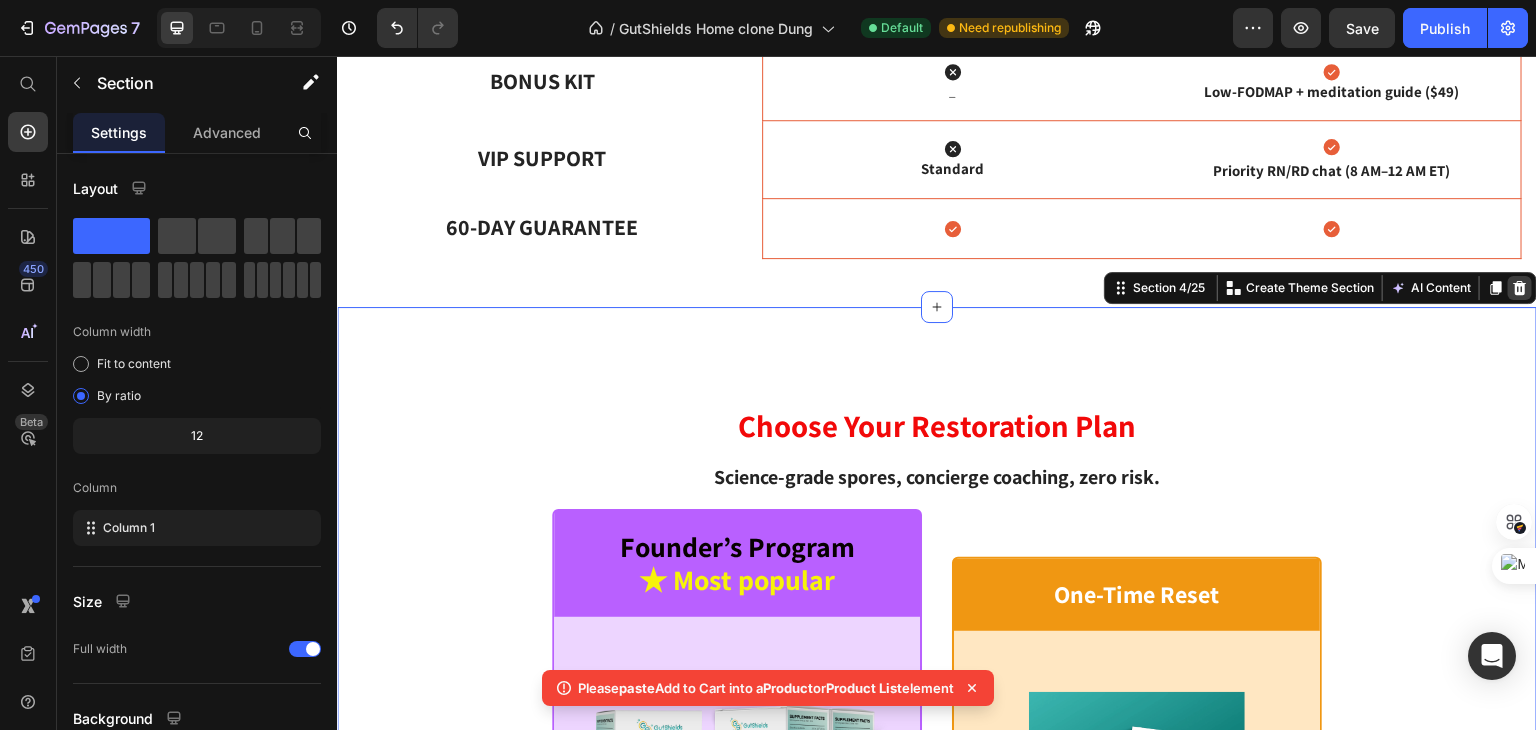 click 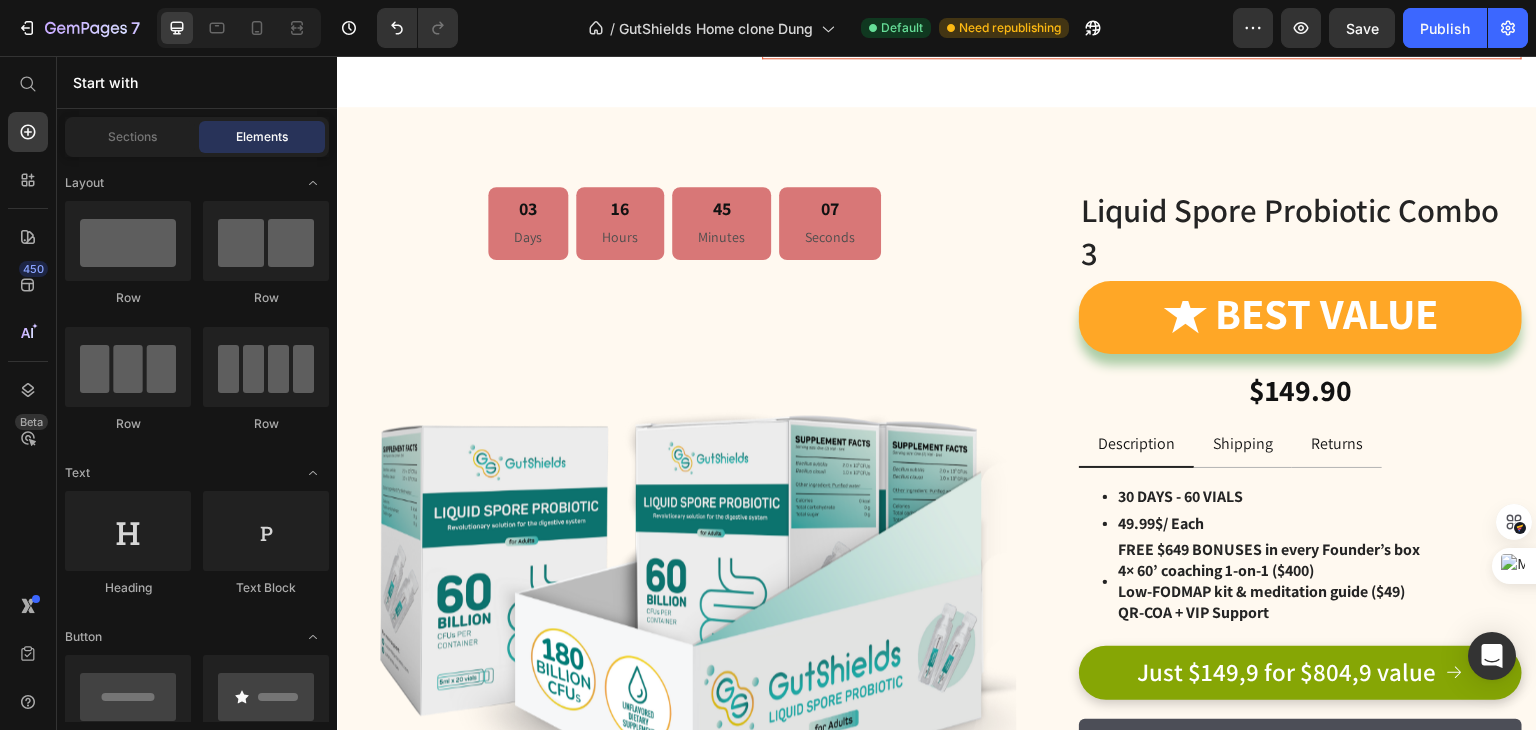 scroll, scrollTop: 1496, scrollLeft: 0, axis: vertical 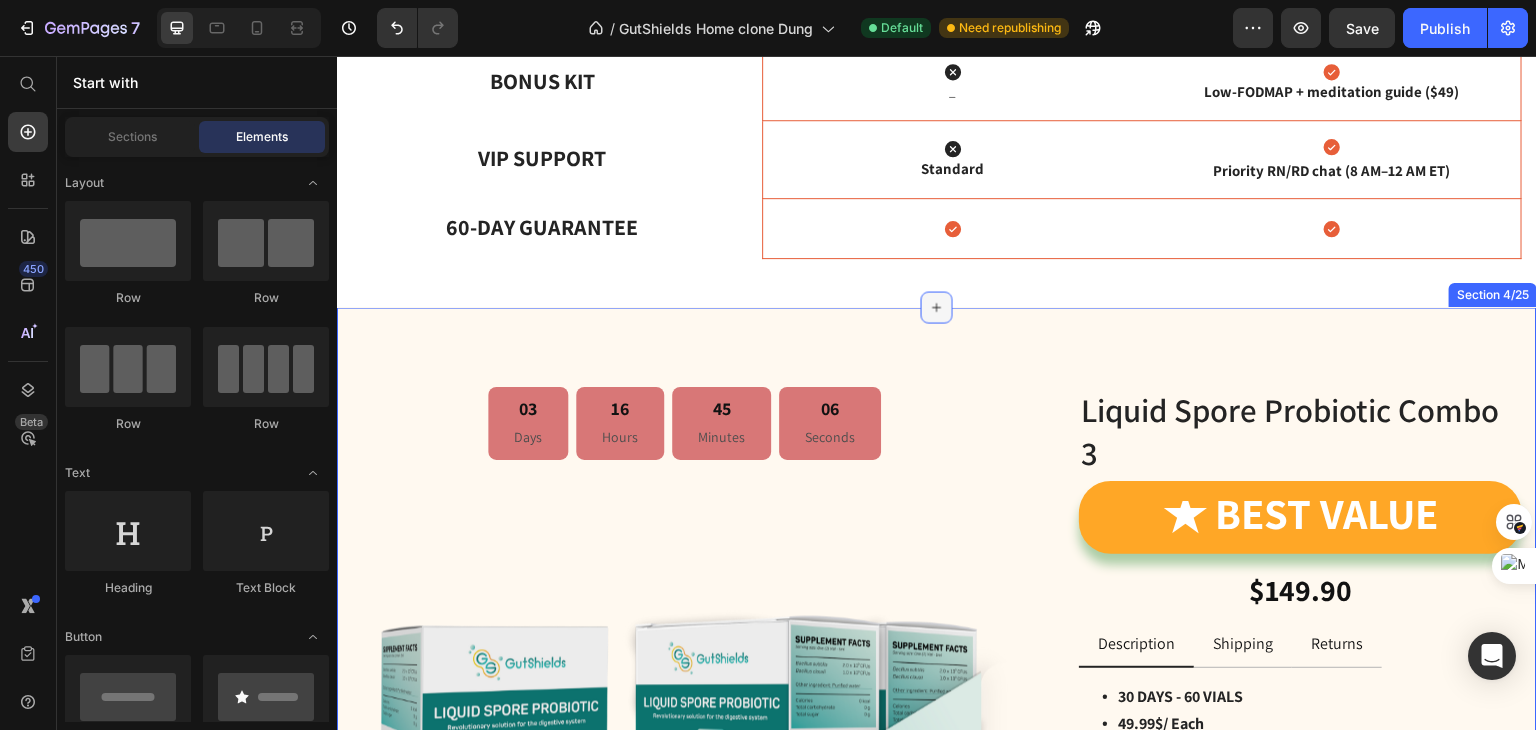 click 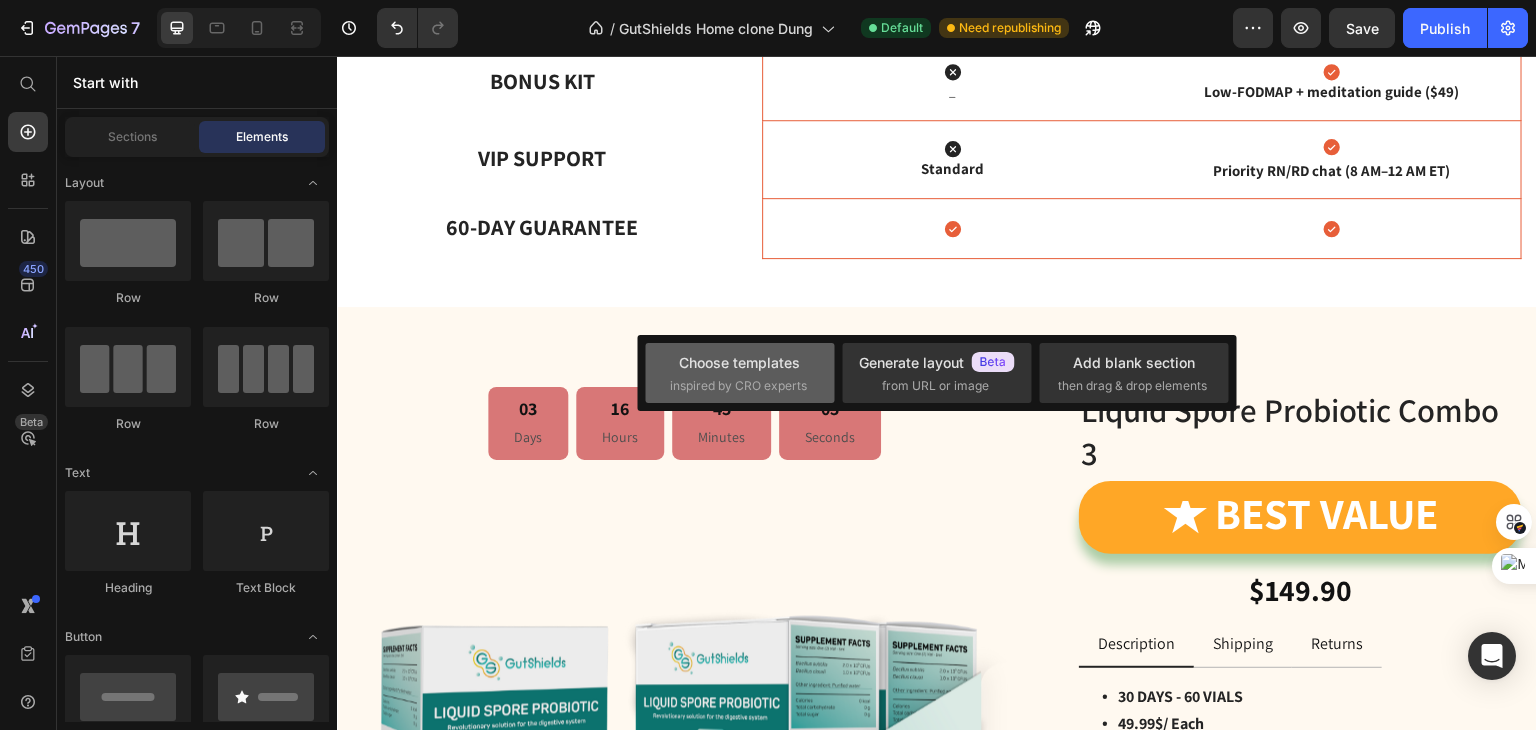click on "Choose templates  inspired by CRO experts" at bounding box center [740, 373] 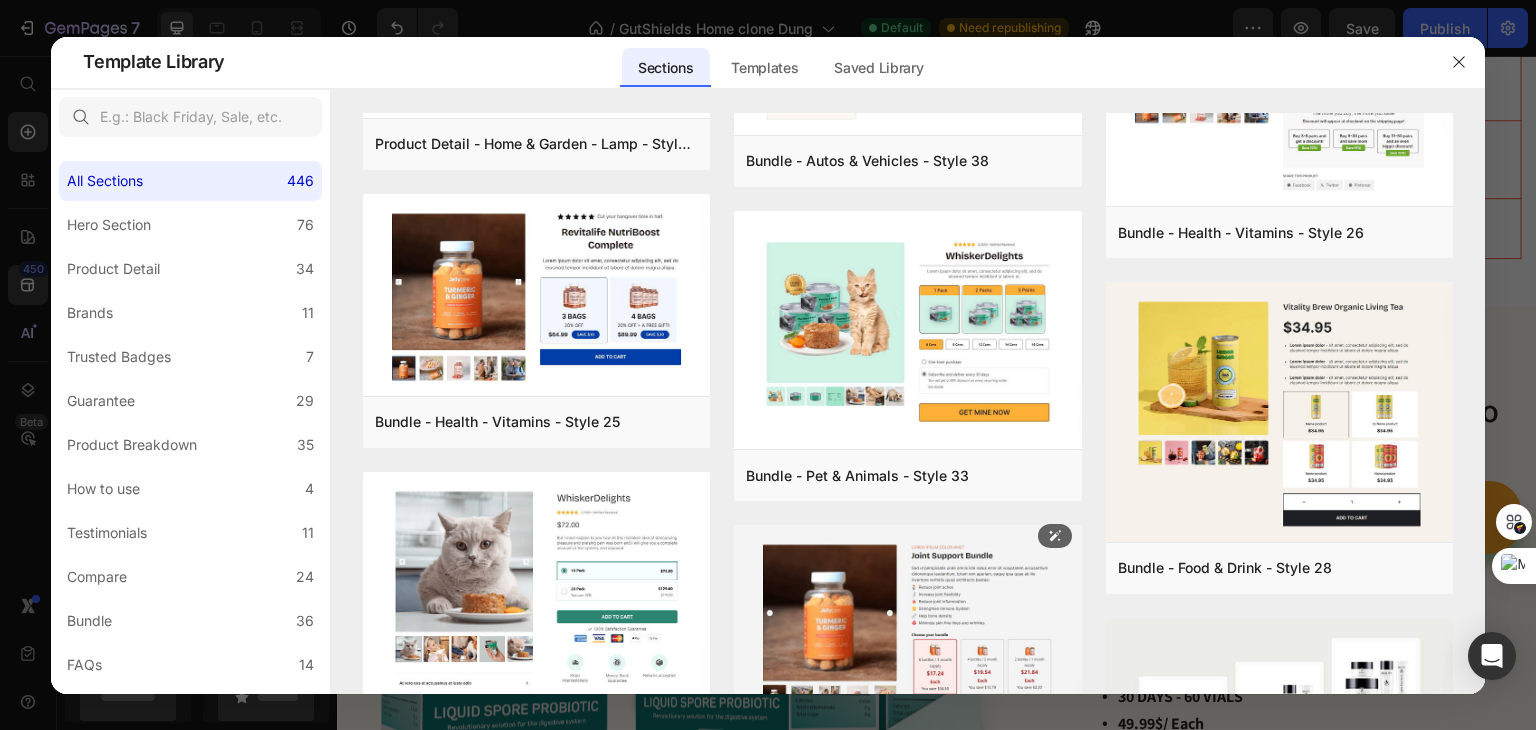 scroll, scrollTop: 6601, scrollLeft: 0, axis: vertical 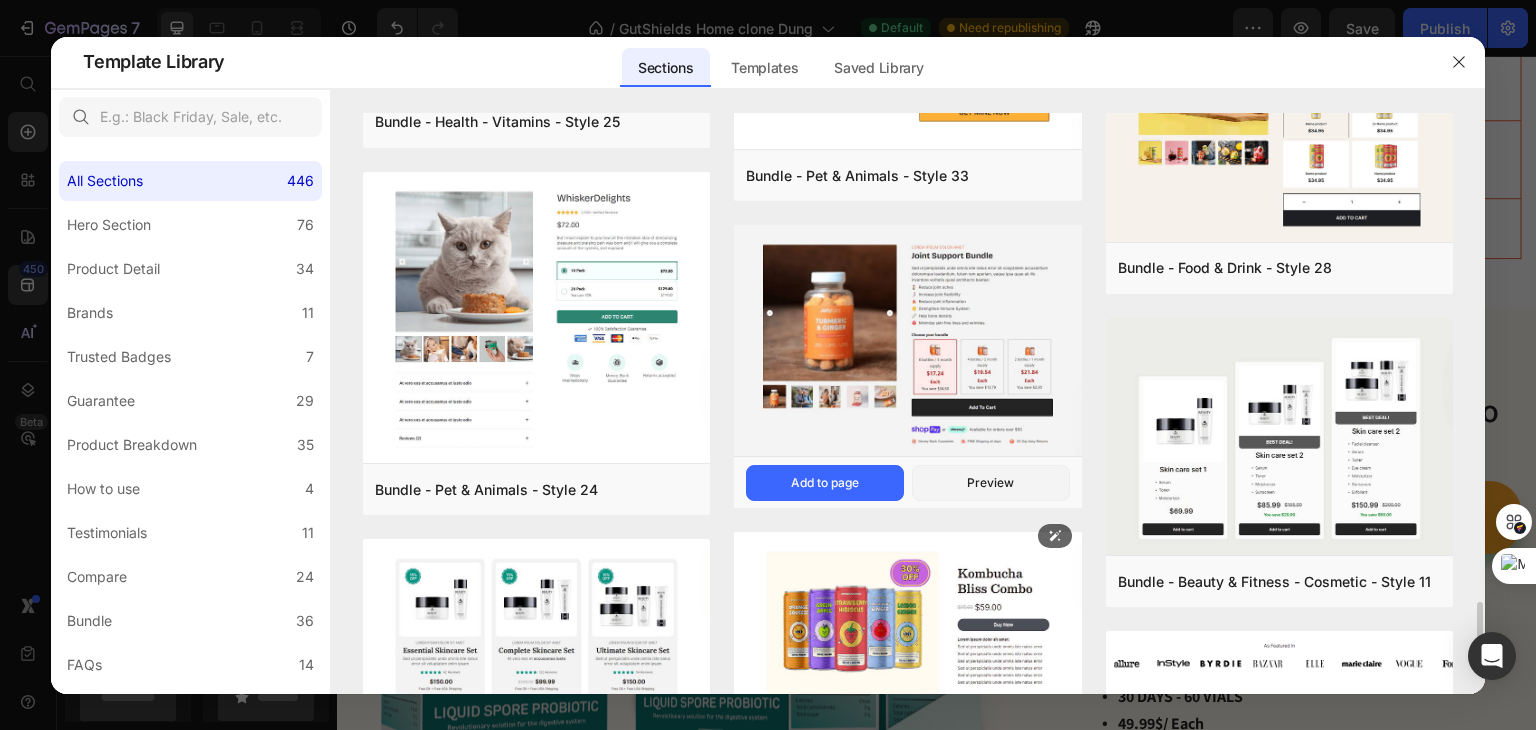 click at bounding box center [907, 342] 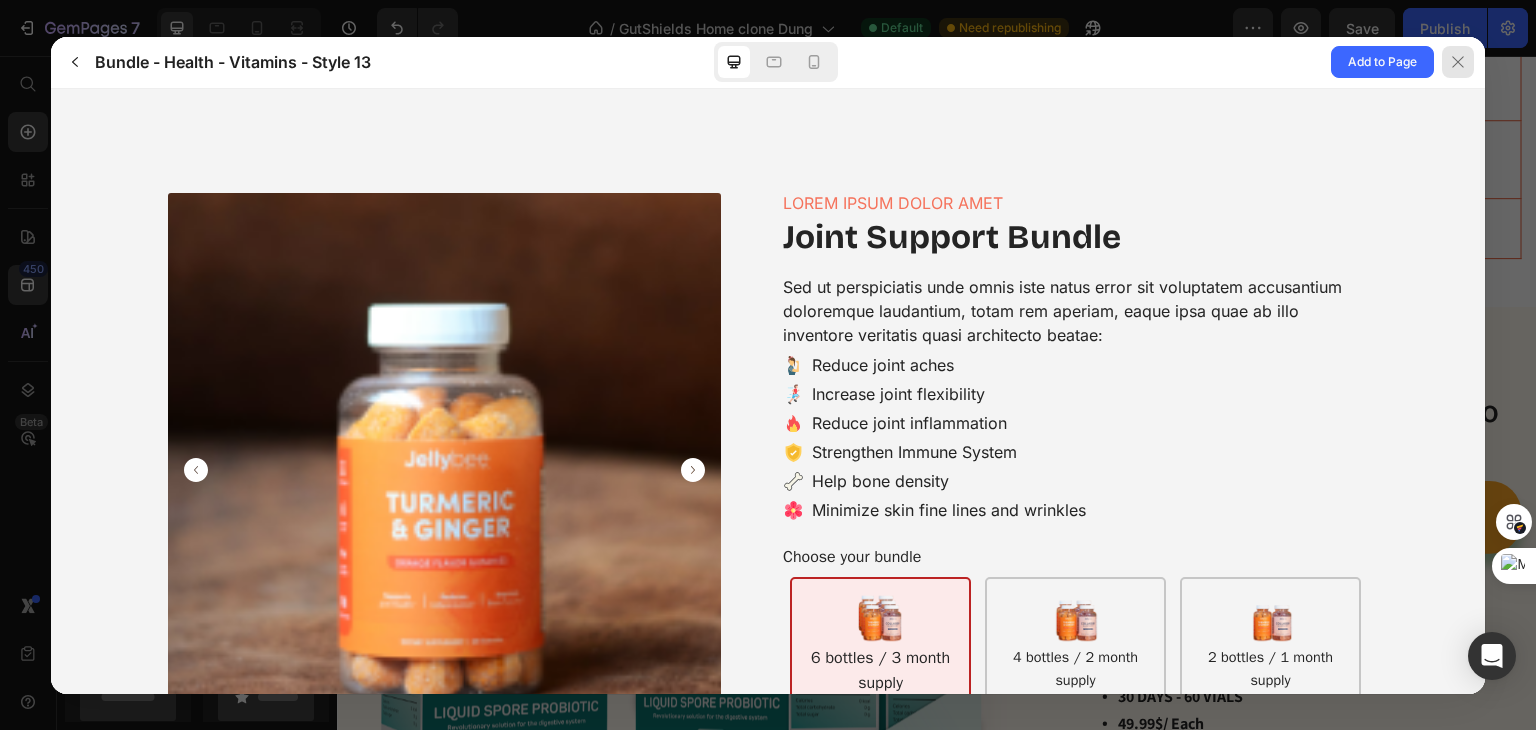 click at bounding box center [1459, 62] 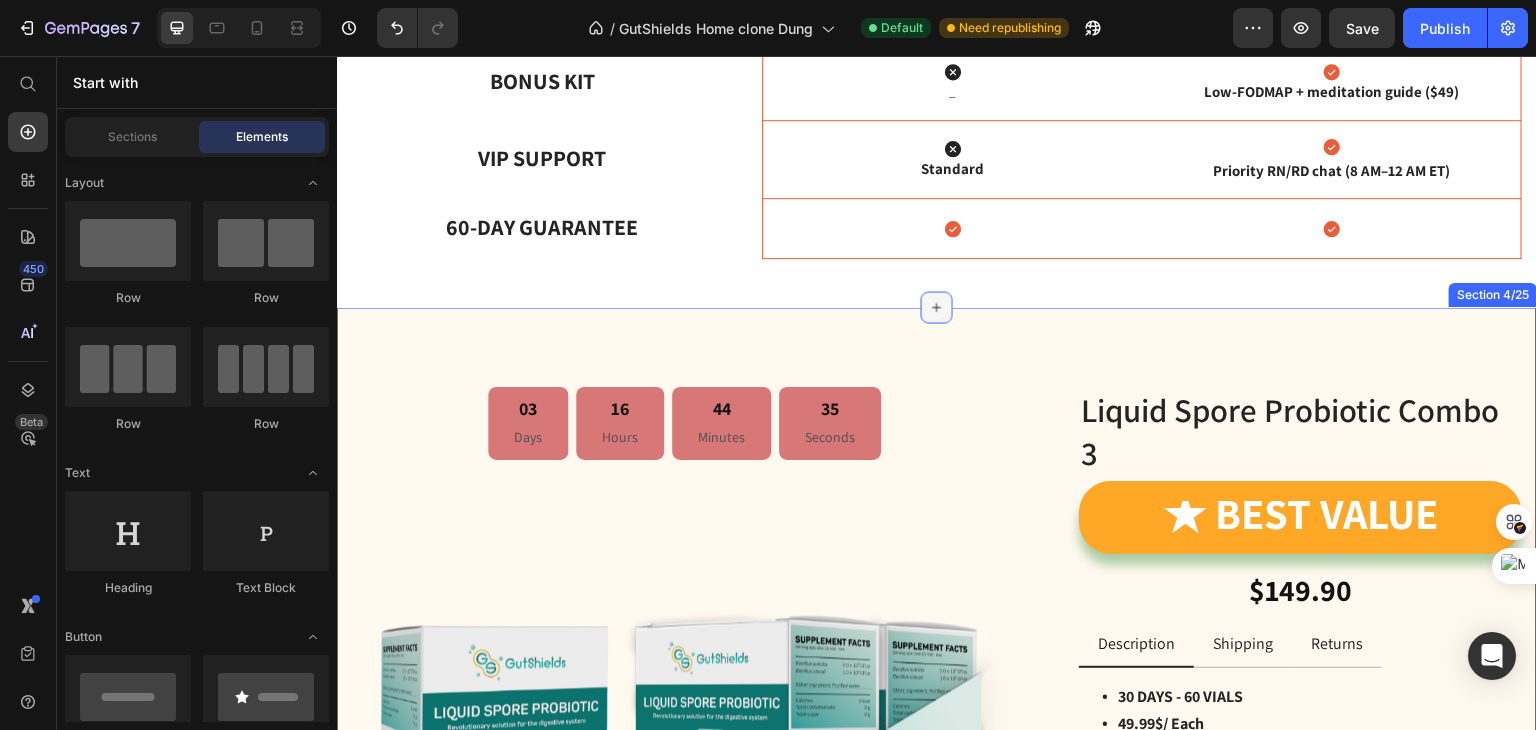 click 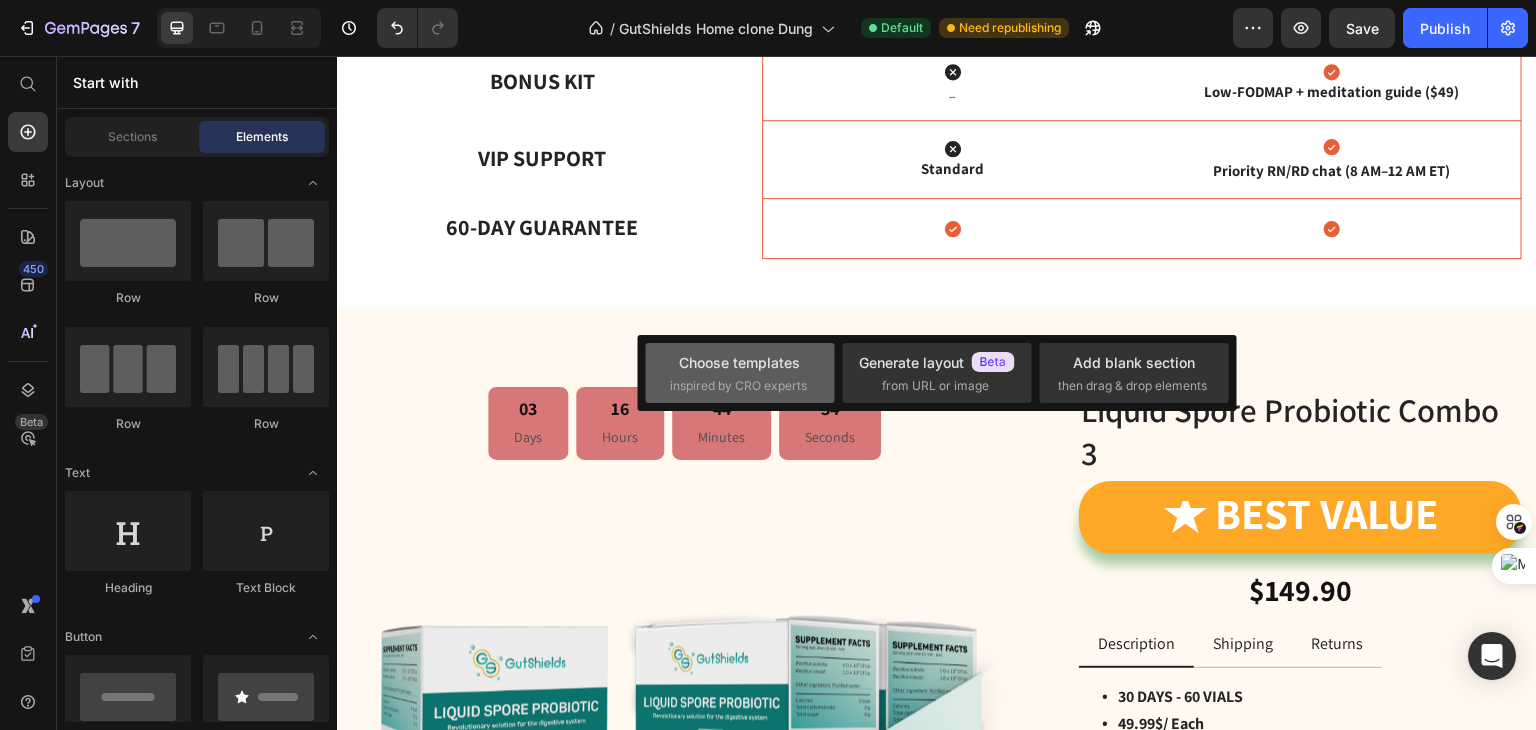 click on "Choose templates" at bounding box center [739, 362] 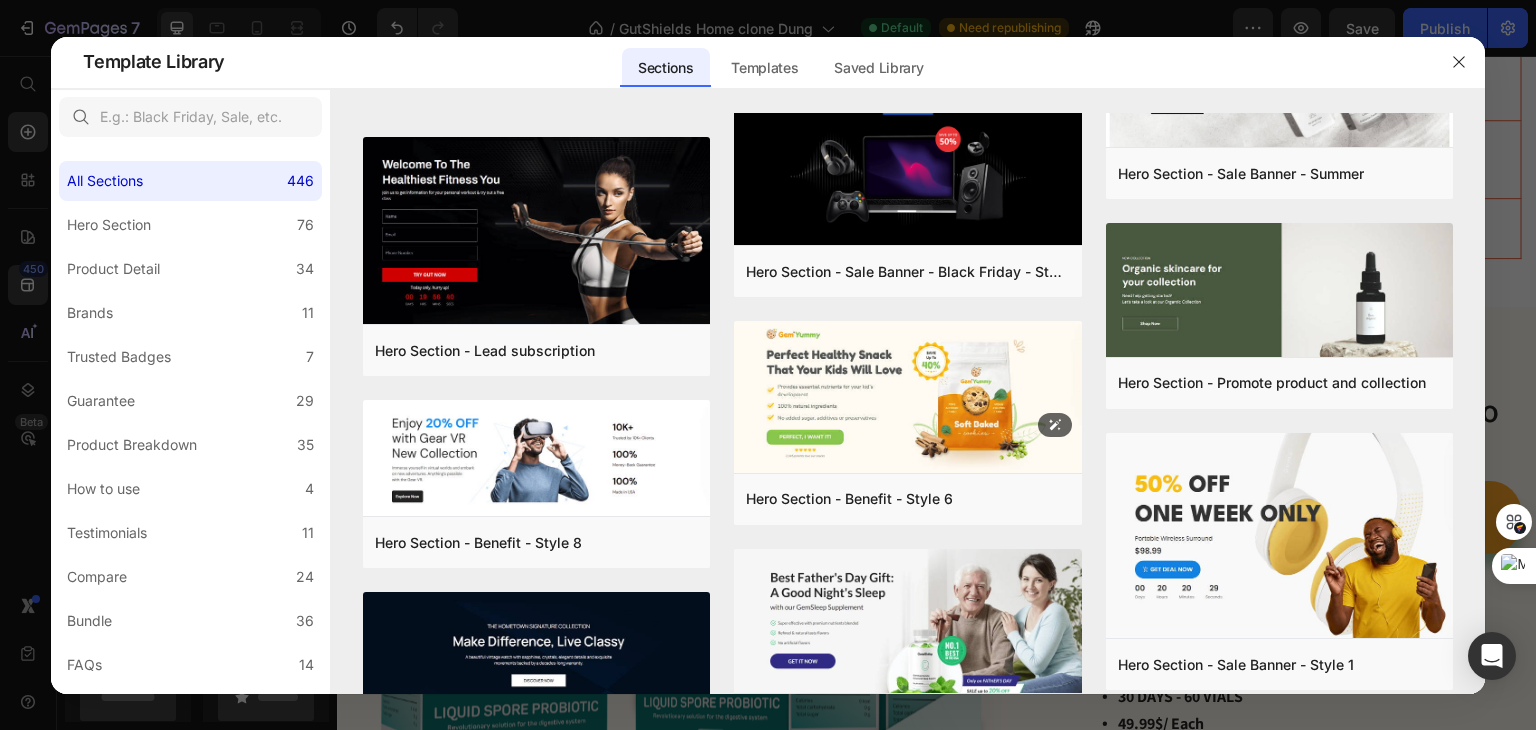 scroll, scrollTop: 20064, scrollLeft: 0, axis: vertical 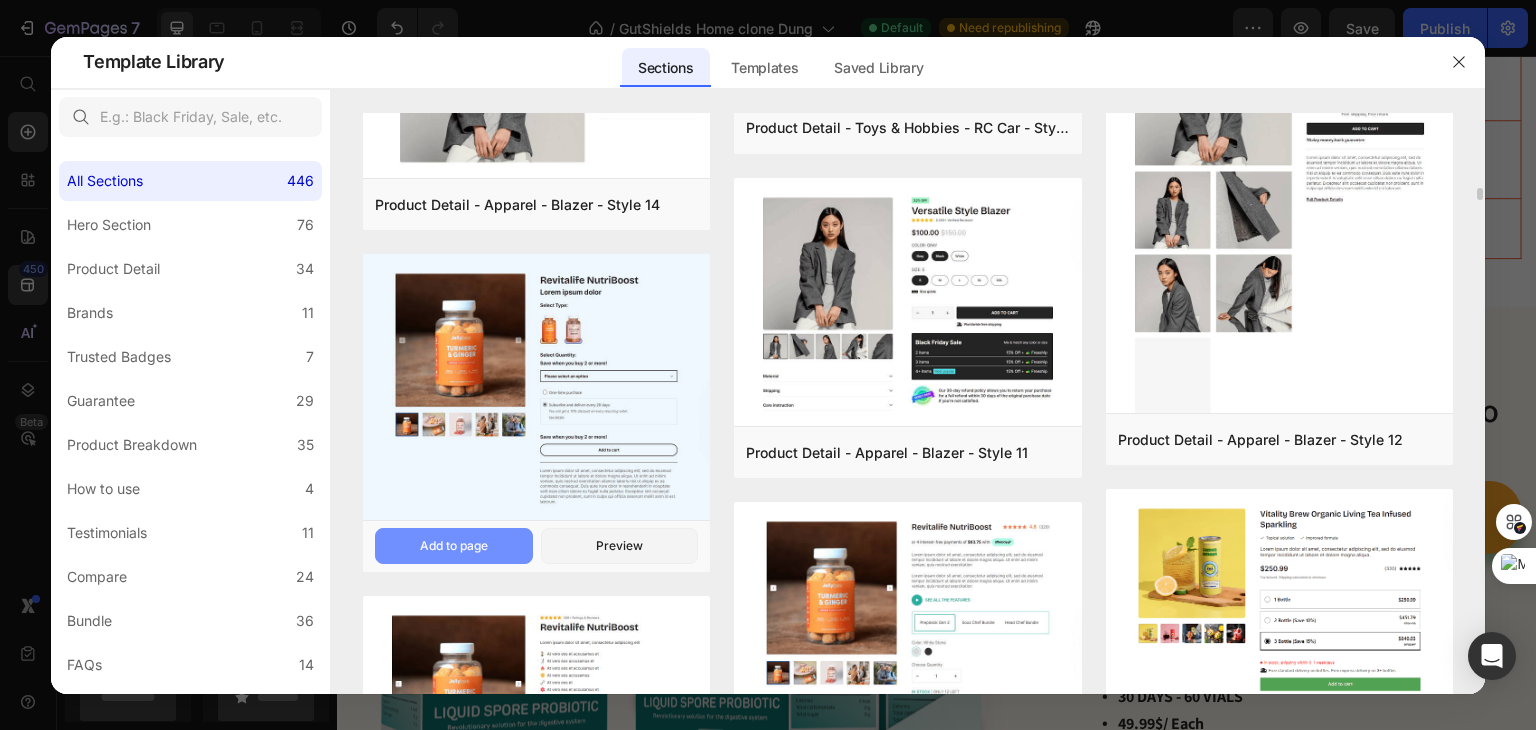 click on "Add to page" at bounding box center [454, 546] 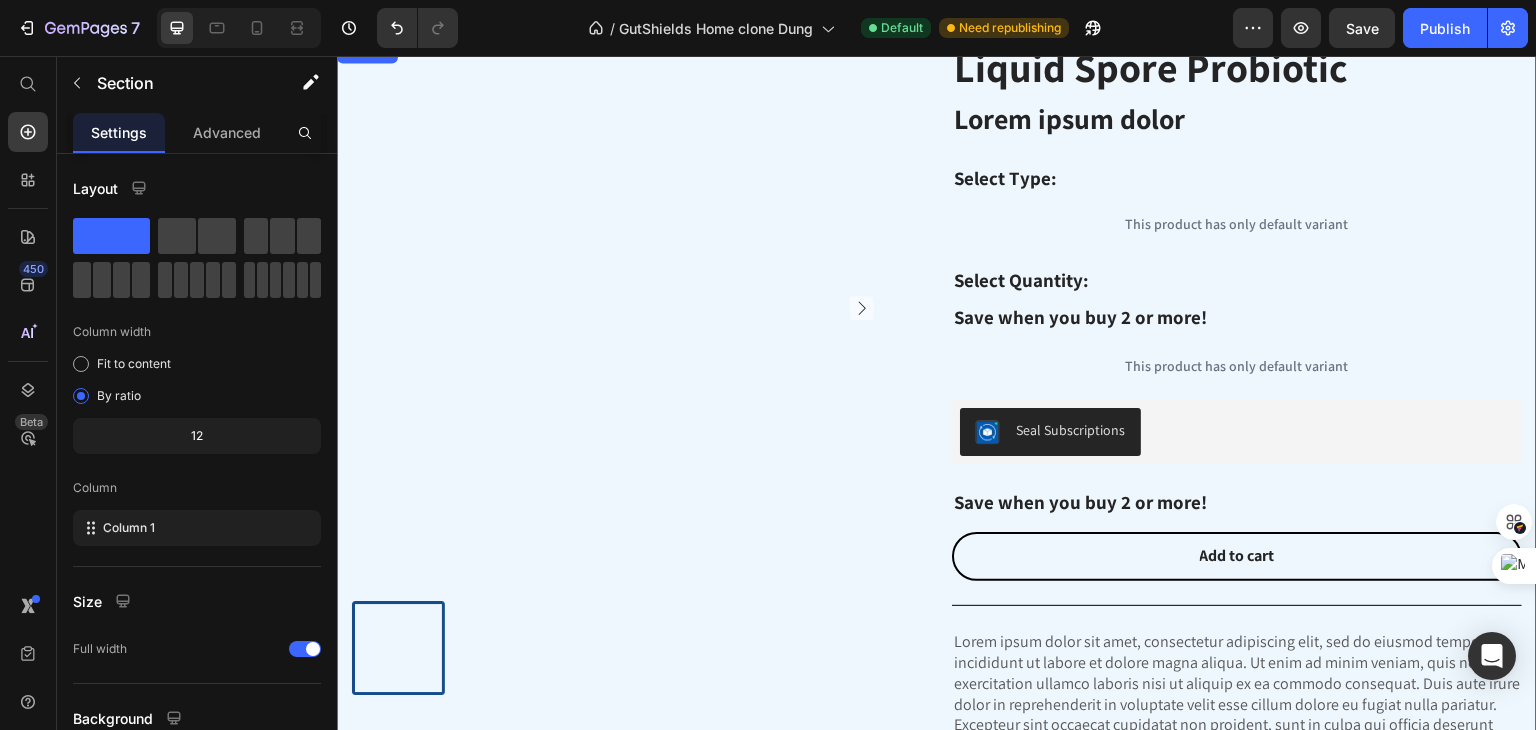 scroll, scrollTop: 1644, scrollLeft: 0, axis: vertical 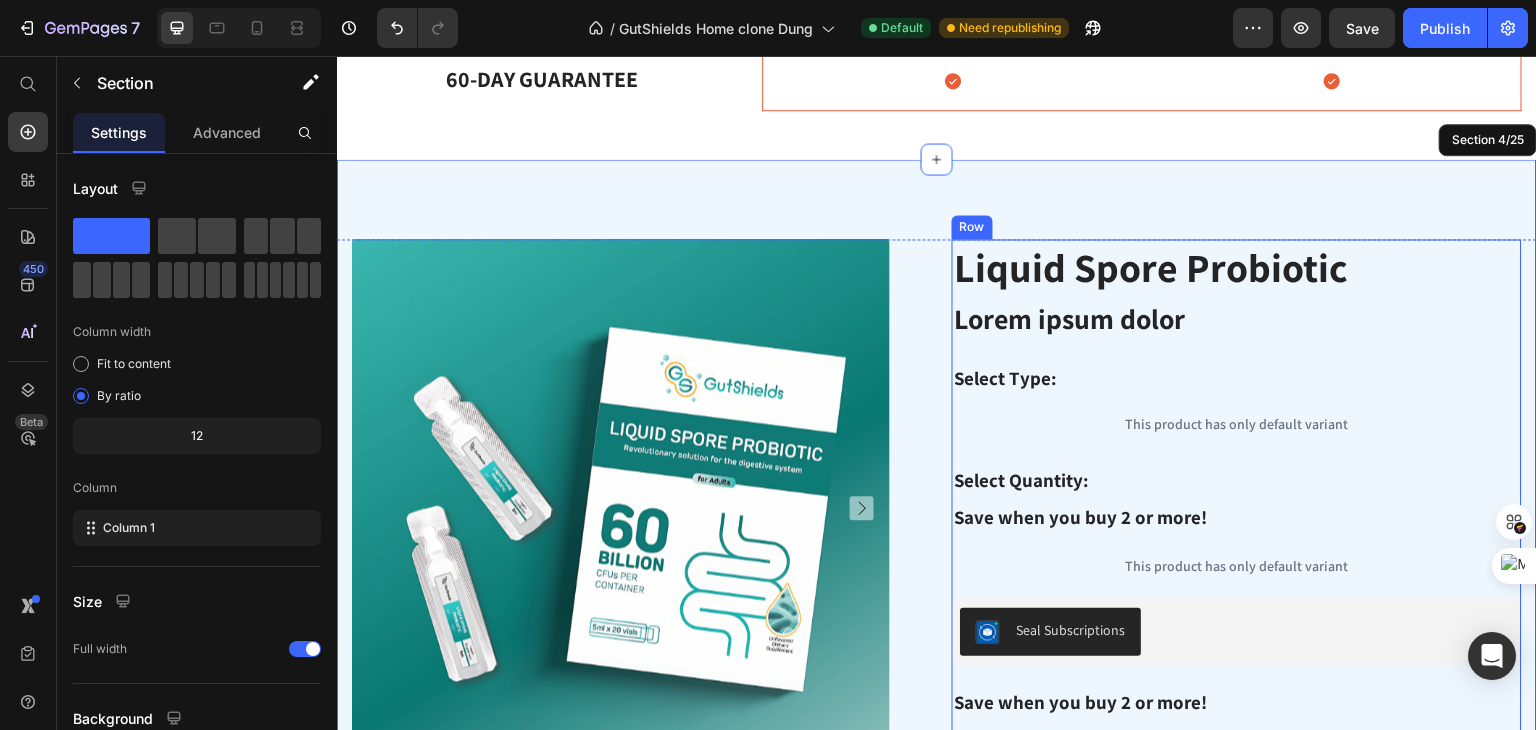click on "Liquid Spore Probiotic Product Title Lorem ipsum dolor Text Block Select Type: Text Block This product has only default variant Product Variants & Swatches Select Quantity: Text Block Save when you buy 2 or more!  Text Block This product has only default variant Product Variants & Swatches Seal Subscriptions Seal Subscriptions Save when you buy 2 or more!  Text Block Add to cart Add to Cart Row Lorem ipsum dolor sit amet, consectetur adipiscing elit, sed do eiusmod tempor incididunt ut labore et dolore magna aliqua. Ut enim ad minim veniam, quis nostrud exercitation ullamco laboris nisi ut aliquip ex ea commodo consequat. Duis aute irure dolor in reprehenderit in voluptate velit esse cillum dolore eu fugiat nulla pariatur. Excepteur sint occaecat cupidatat non proident, sunt in culpa qui officia deserunt mollit anim id est laborum. Text Block" at bounding box center (1237, 599) 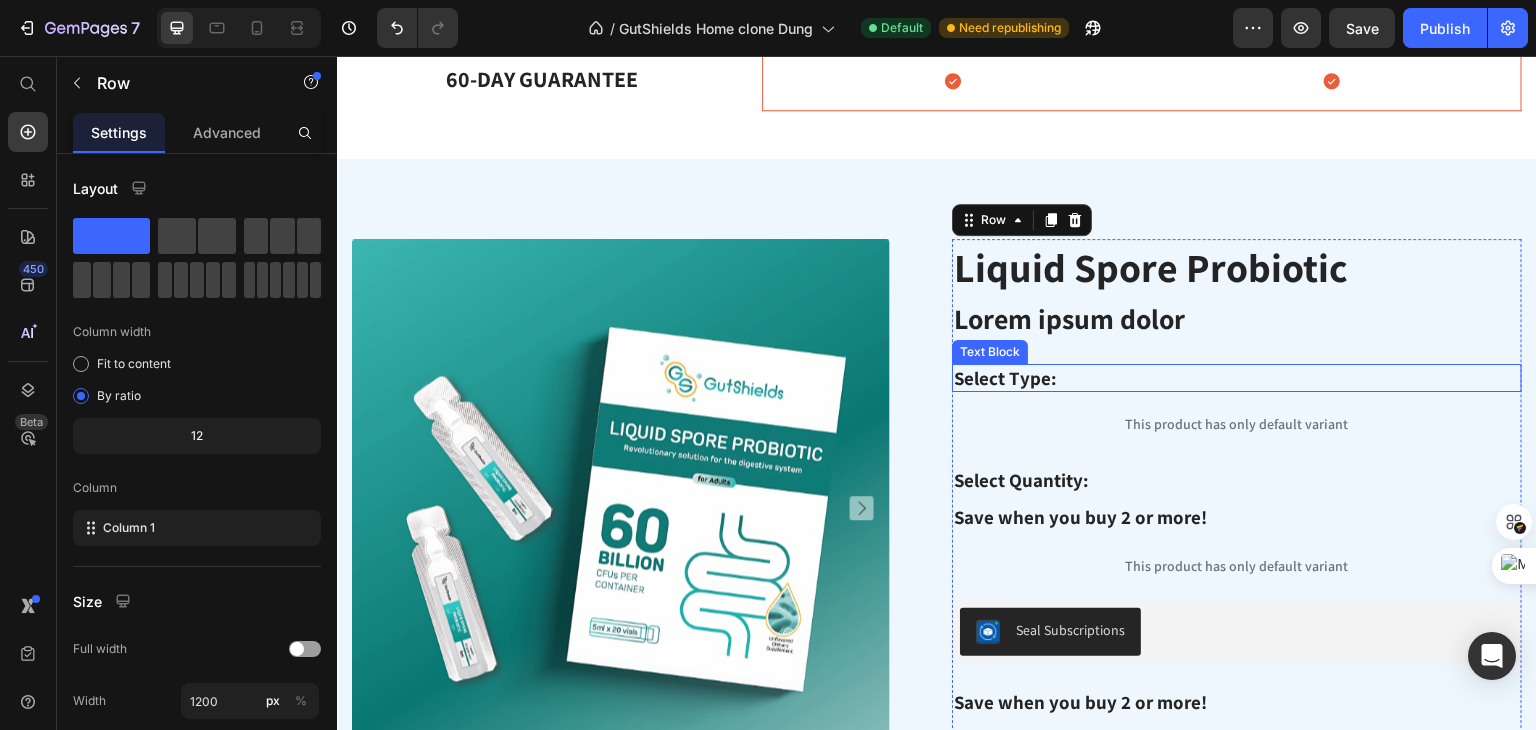 click on "Select Type:" at bounding box center [1237, 378] 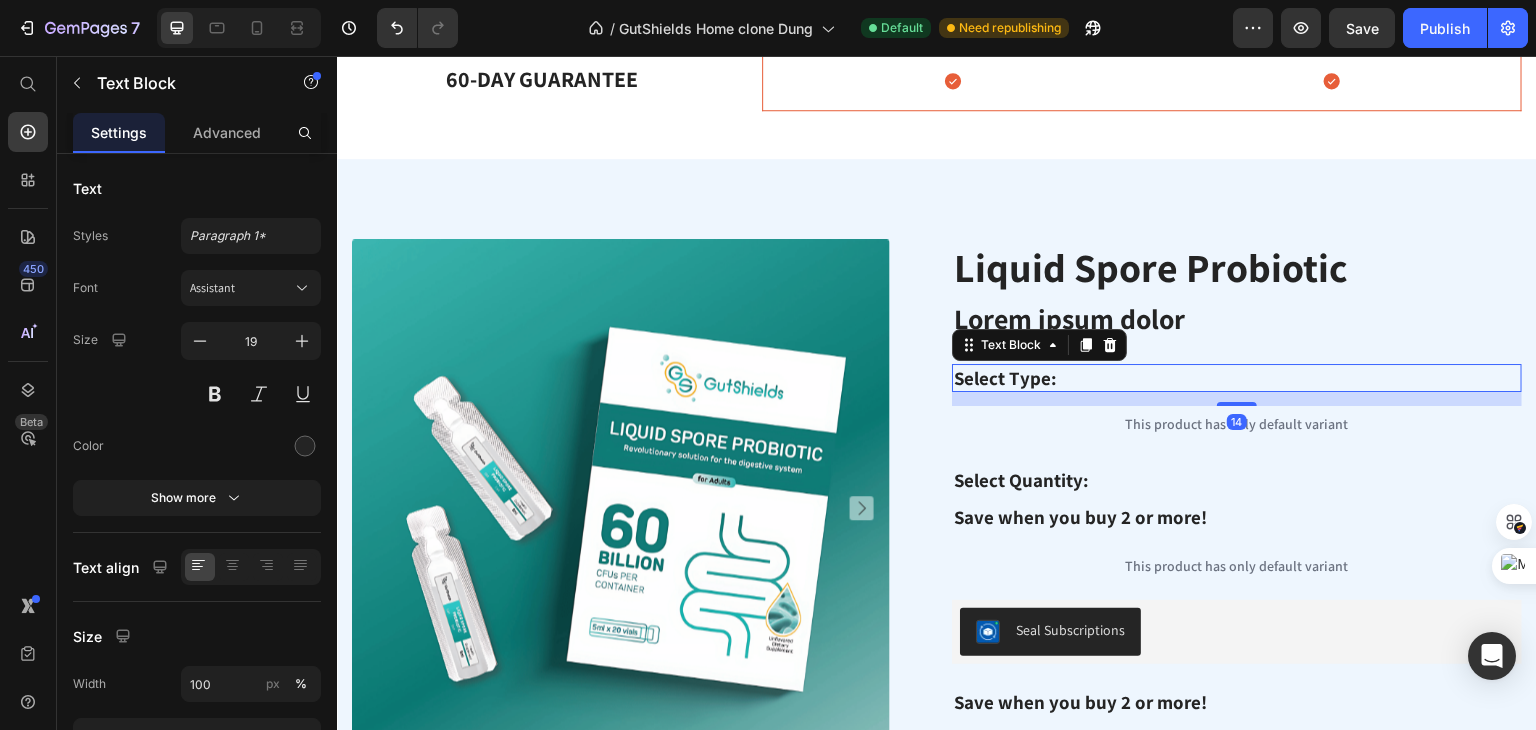 click on "This product has only default variant" at bounding box center [1237, 424] 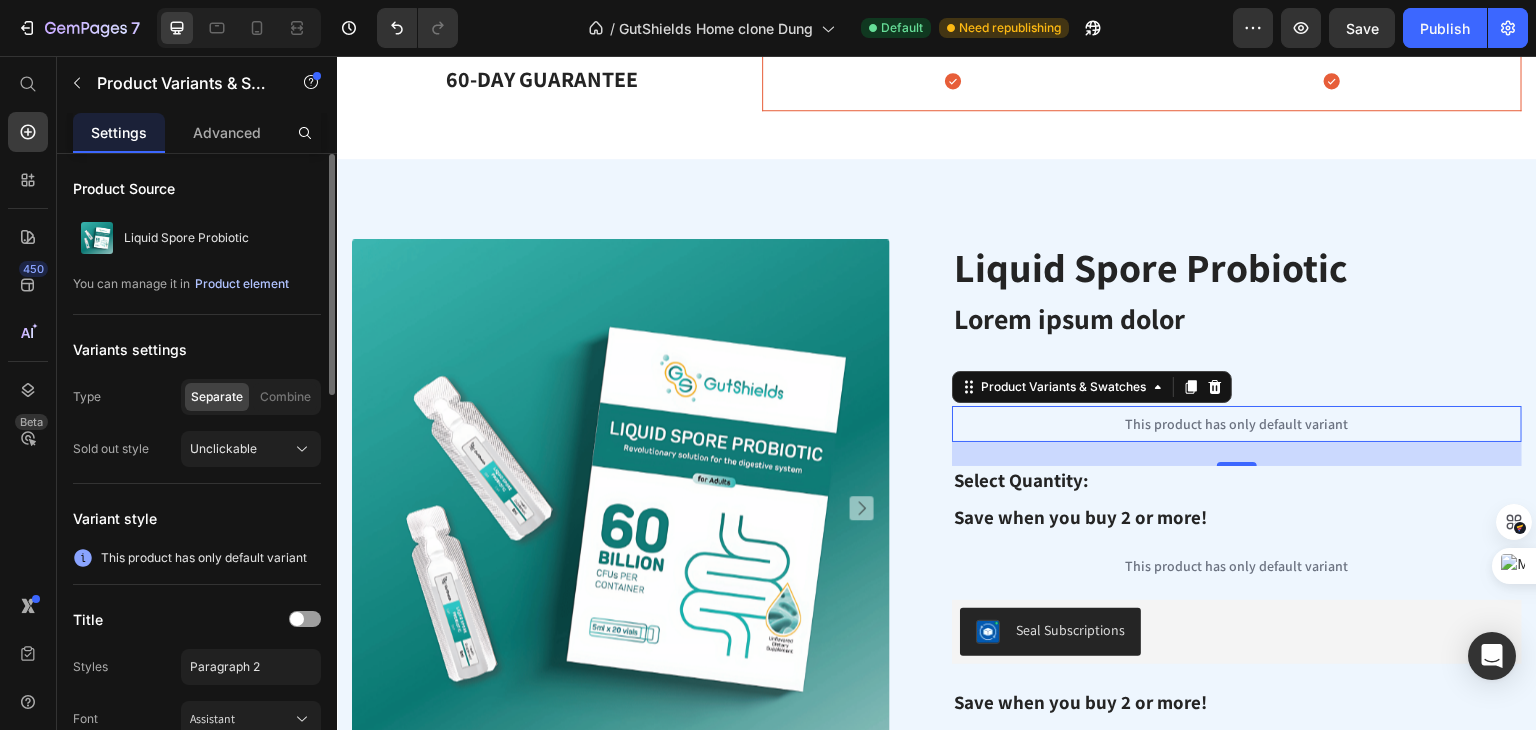 click on "Product element" at bounding box center [242, 284] 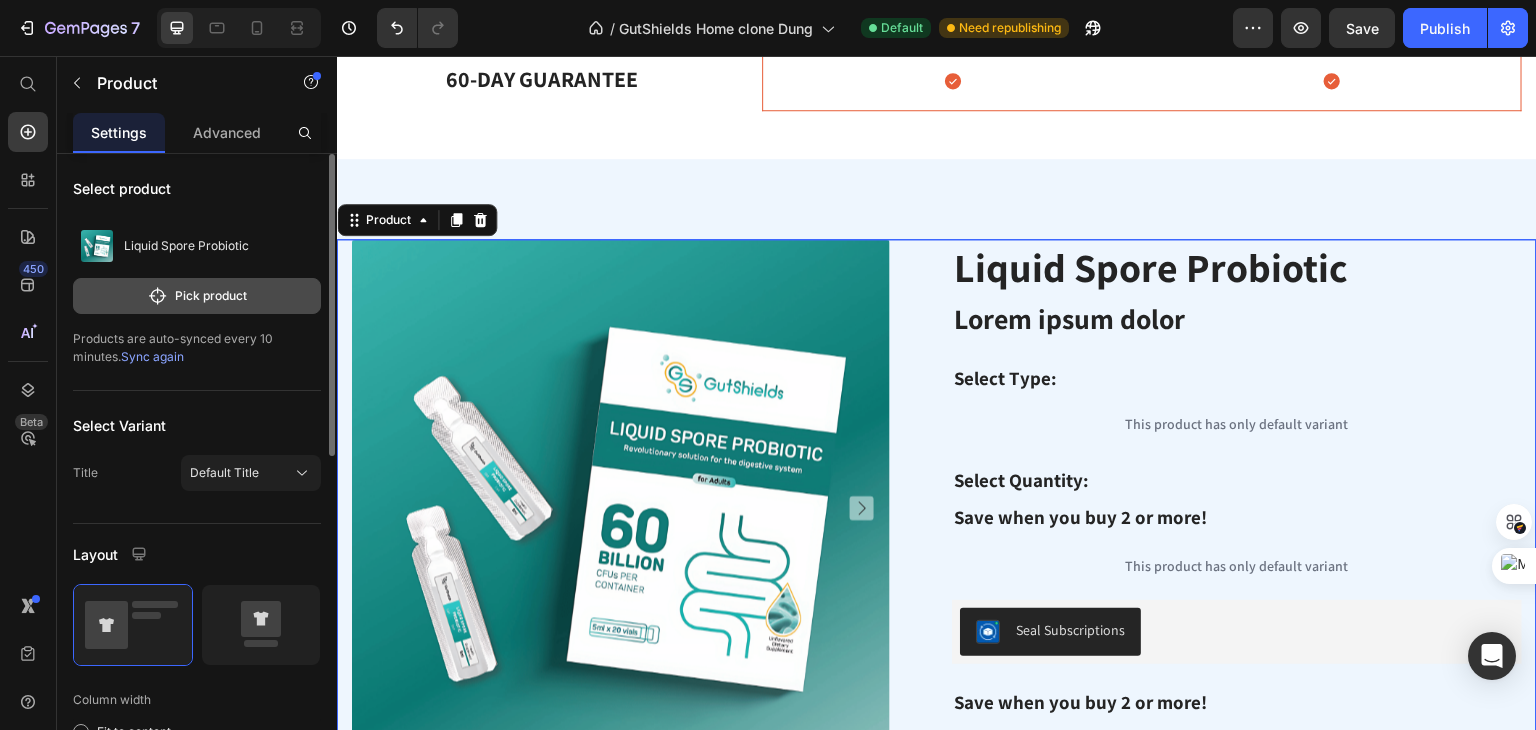 click on "Pick product" at bounding box center (197, 296) 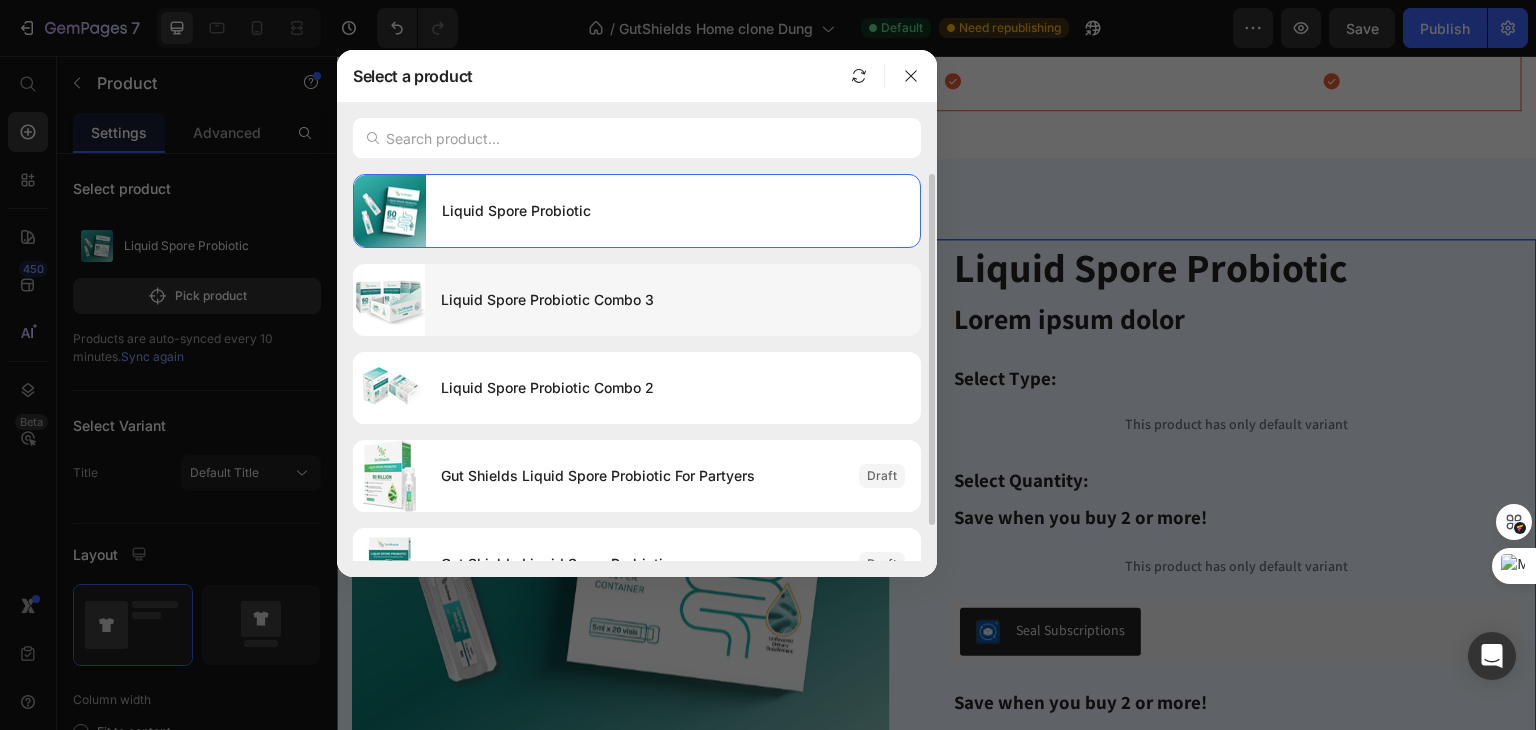 click on "Liquid Spore Probiotic Combo 3" at bounding box center (673, 300) 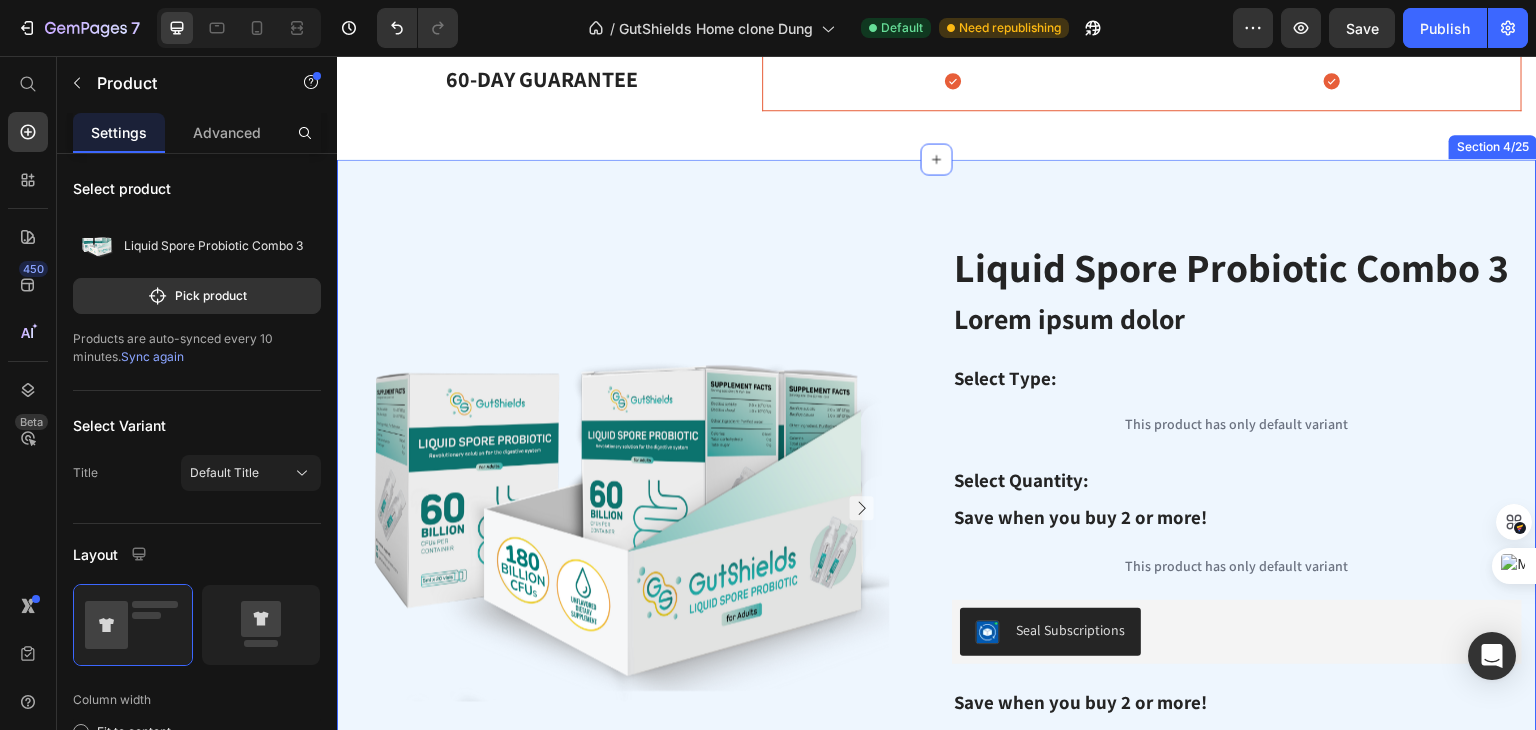 click on "Product Images Liquid Spore Probiotic Combo 3 Product Title Lorem ipsum dolor Text Block Select Type: Text Block This product has only default variant Product Variants & Swatches Select Quantity: Text Block Save when you buy 2 or more!  Text Block This product has only default variant Product Variants & Swatches Seal Subscriptions Seal Subscriptions Save when you buy 2 or more!  Text Block Add to cart Add to Cart Row Lorem ipsum dolor sit amet, consectetur adipiscing elit, sed do eiusmod tempor incididunt ut labore et dolore magna aliqua. Ut enim ad minim veniam, quis nostrud exercitation ullamco laboris nisi ut aliquip ex ea commodo consequat. Duis aute irure dolor in reprehenderit in voluptate velit esse cillum dolore eu fugiat nulla pariatur. Excepteur sint occaecat cupidatat non proident, sunt in culpa qui officia deserunt mollit anim id est laborum. Text Block Row Product Section 4/25" at bounding box center (937, 599) 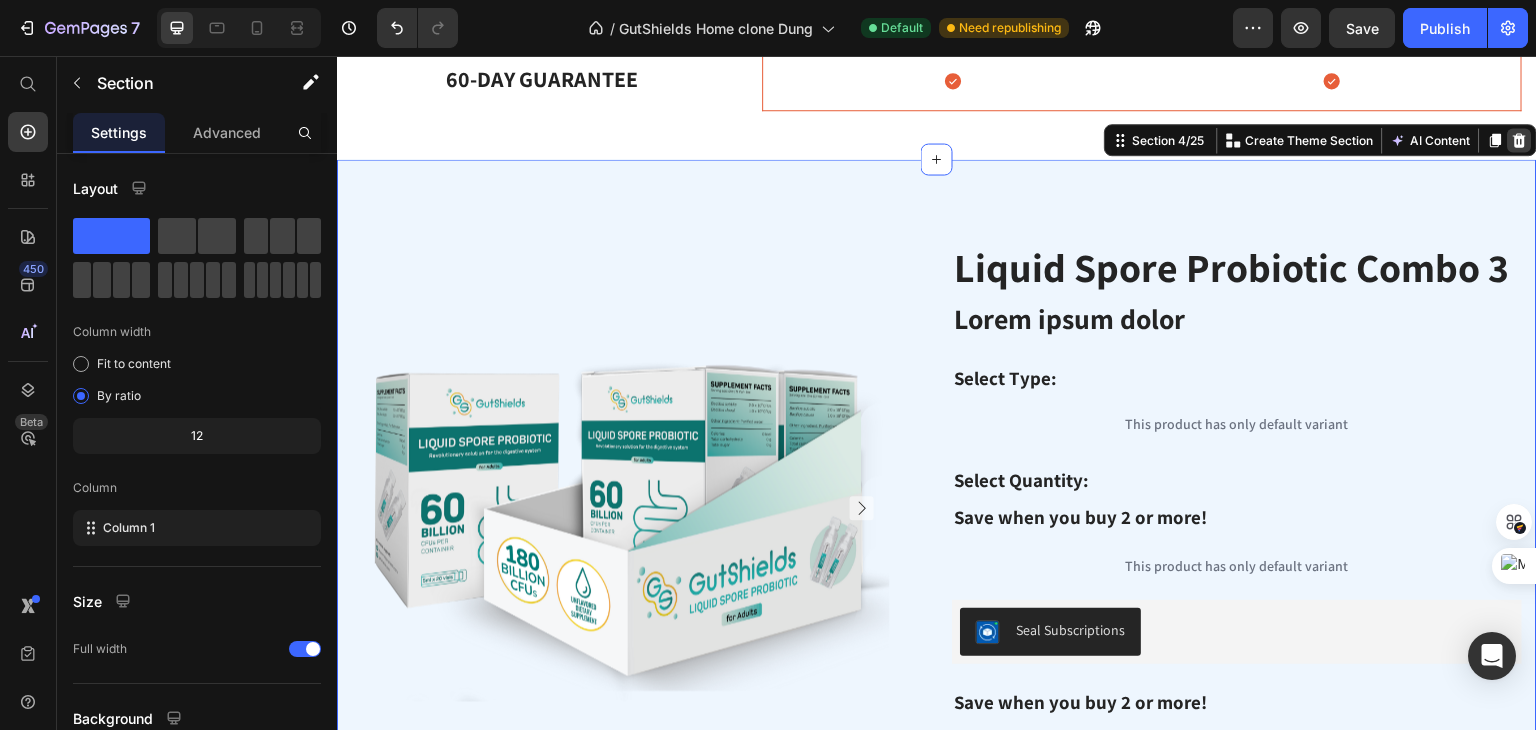 click 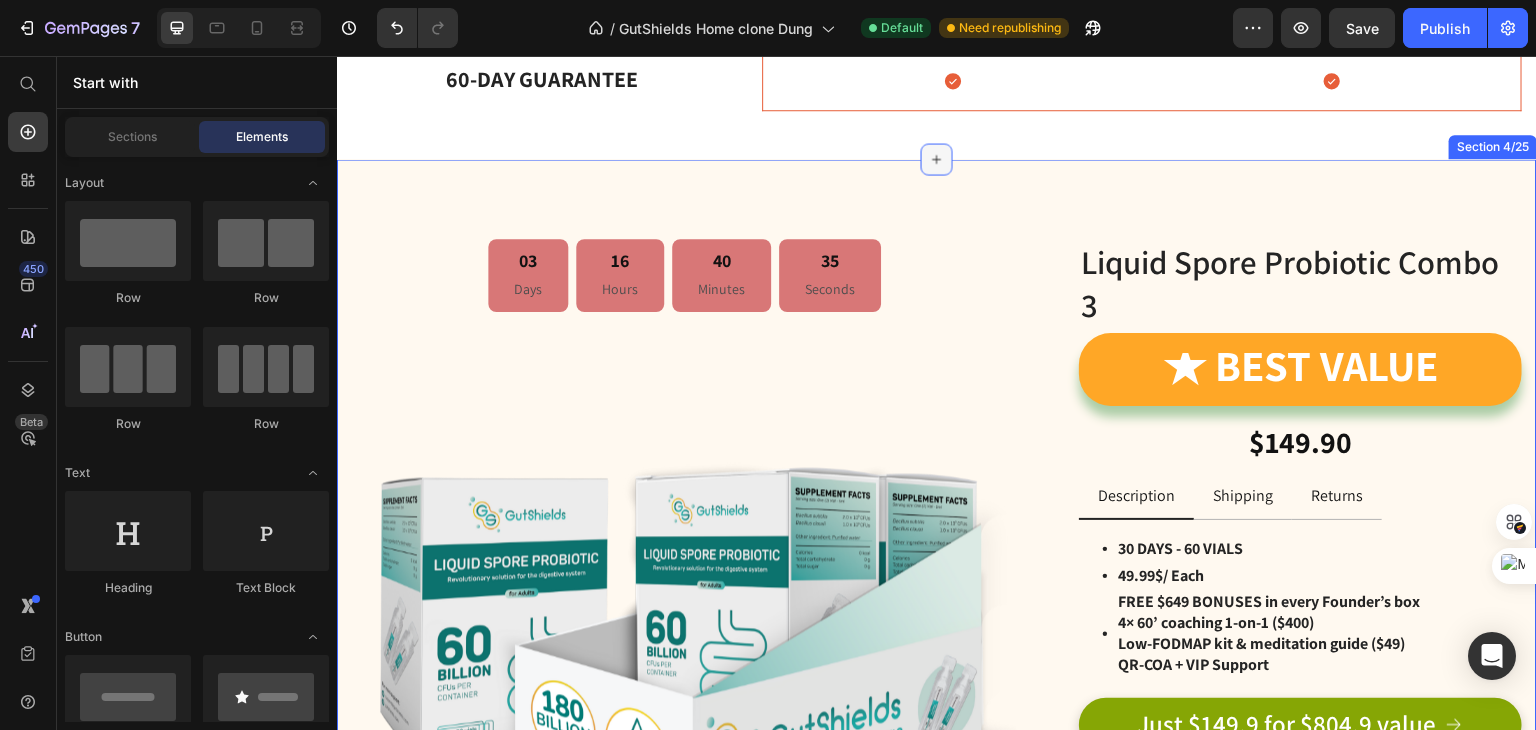 click 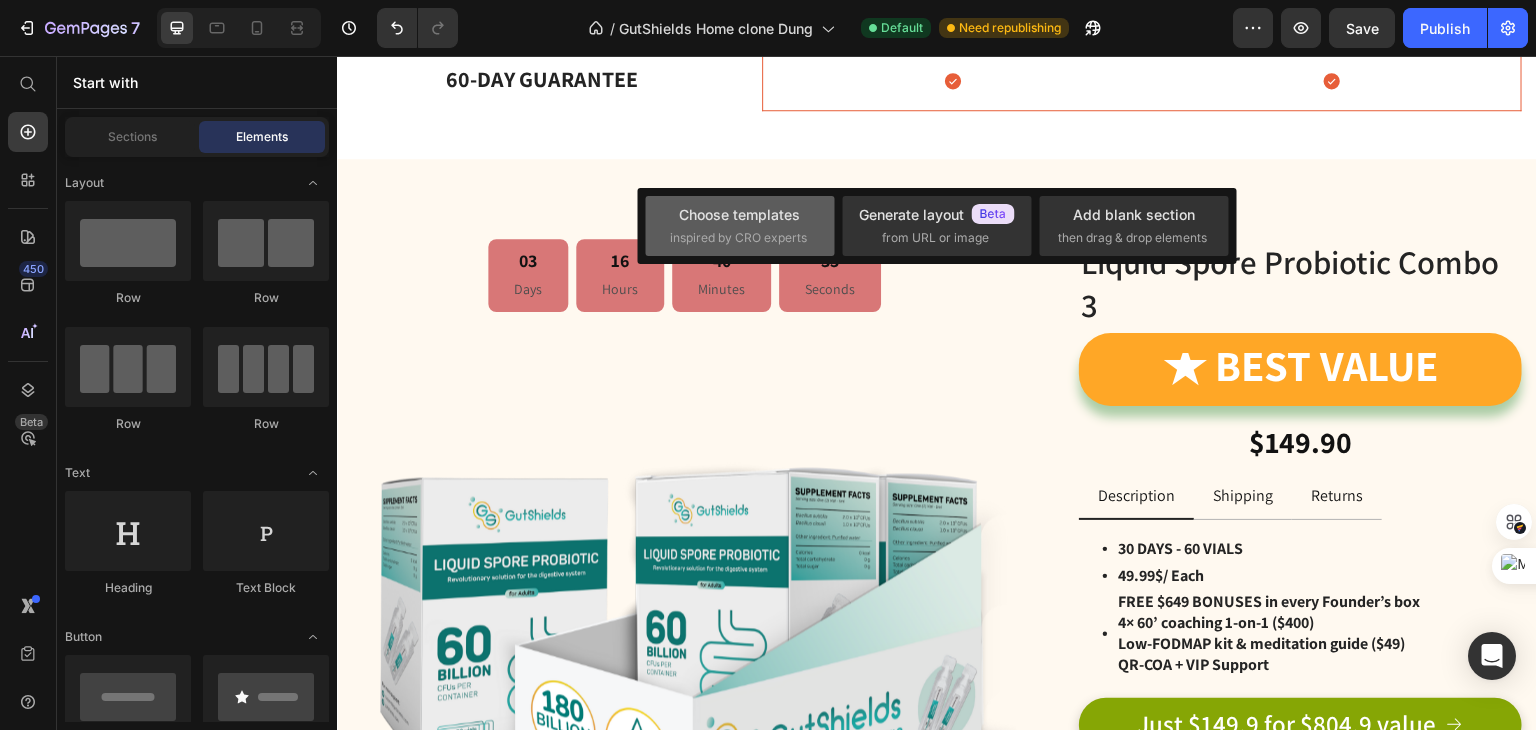 click on "inspired by CRO experts" at bounding box center (738, 238) 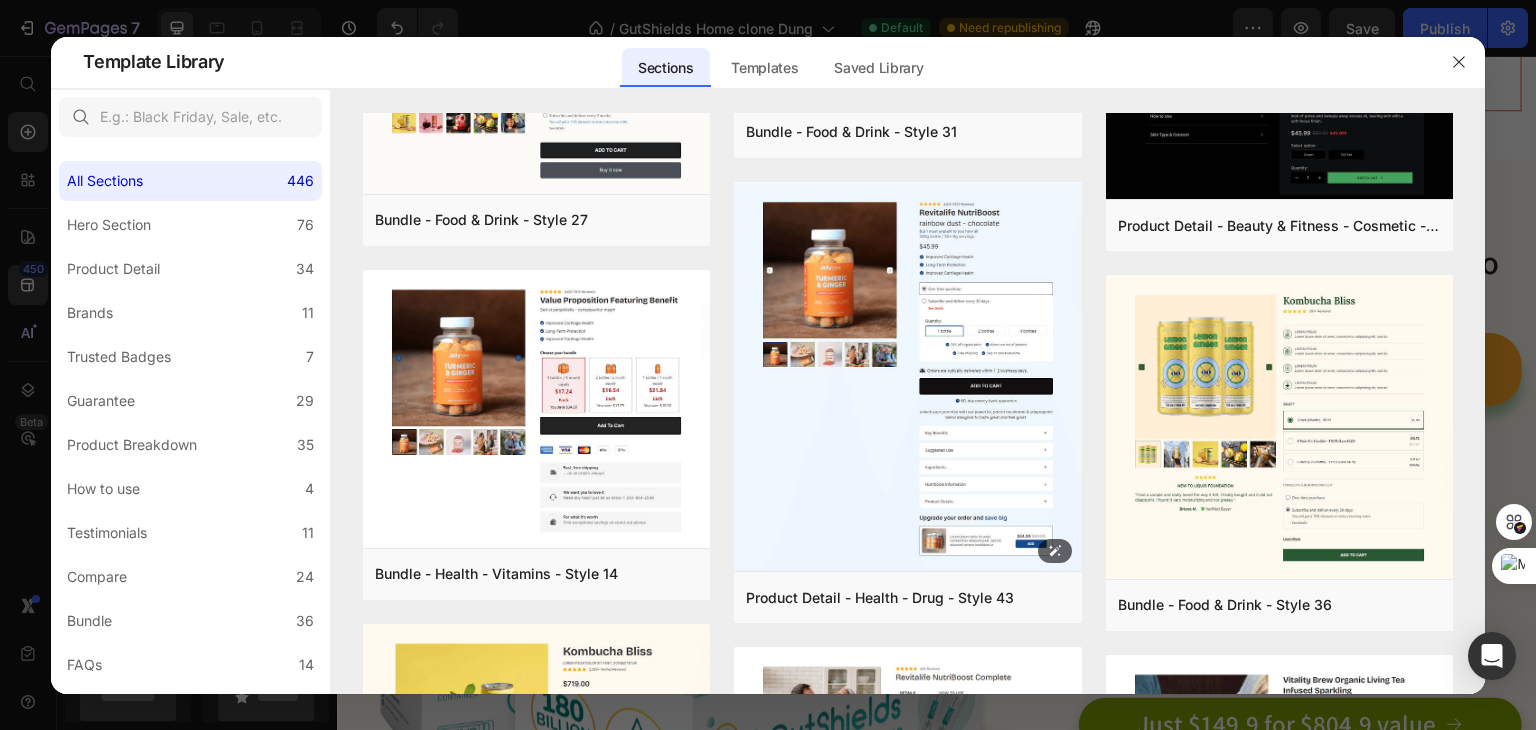 scroll, scrollTop: 1485, scrollLeft: 0, axis: vertical 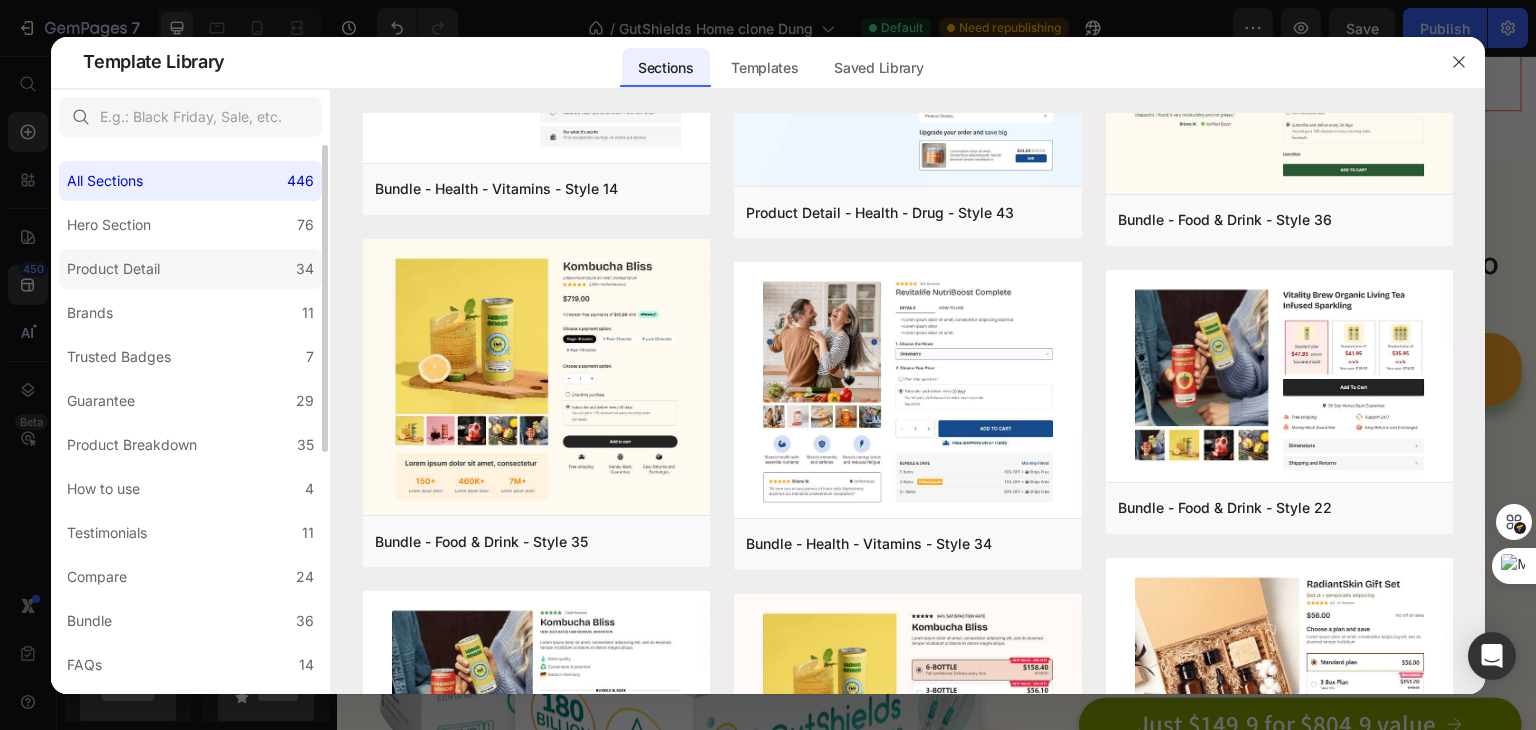 click on "Product Detail 34" 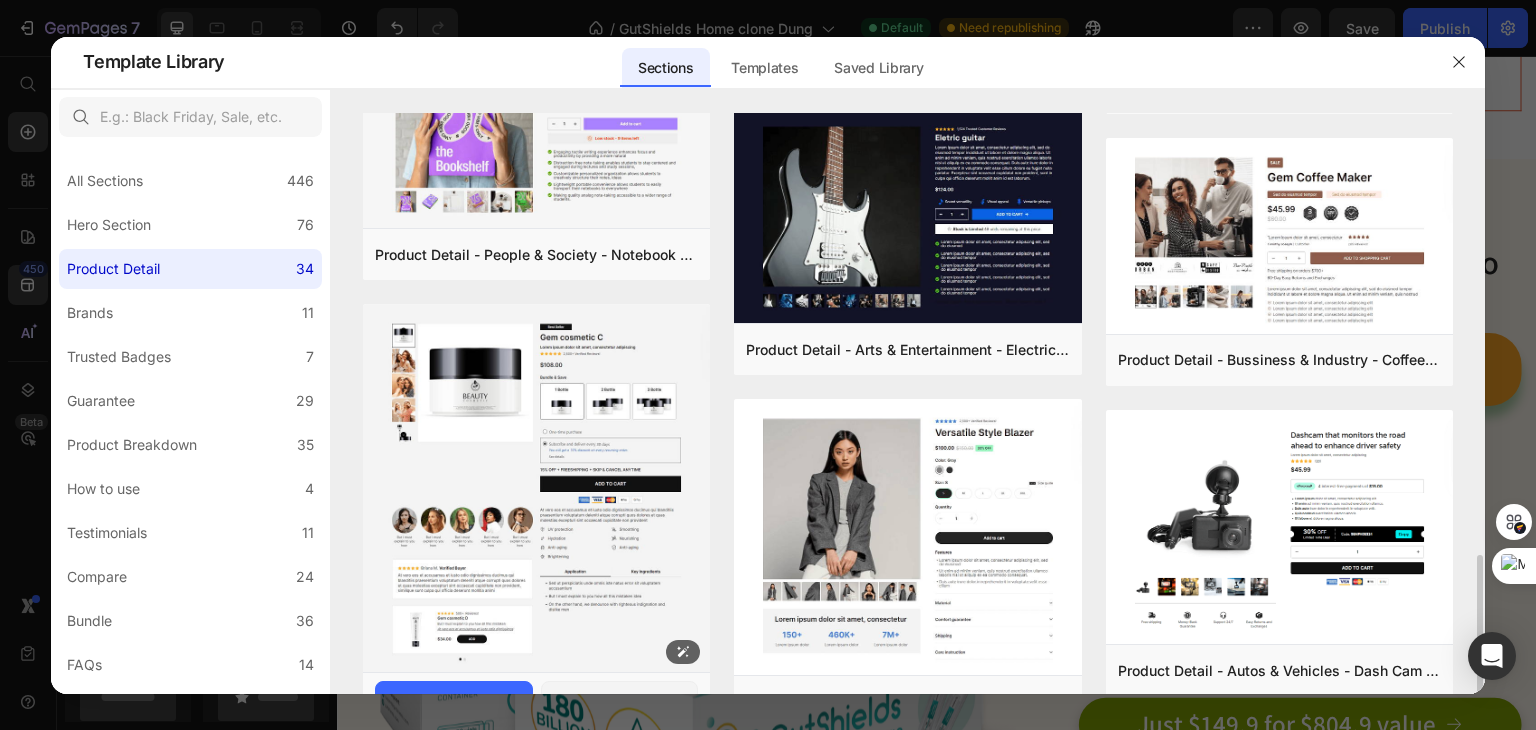 scroll, scrollTop: 1400, scrollLeft: 0, axis: vertical 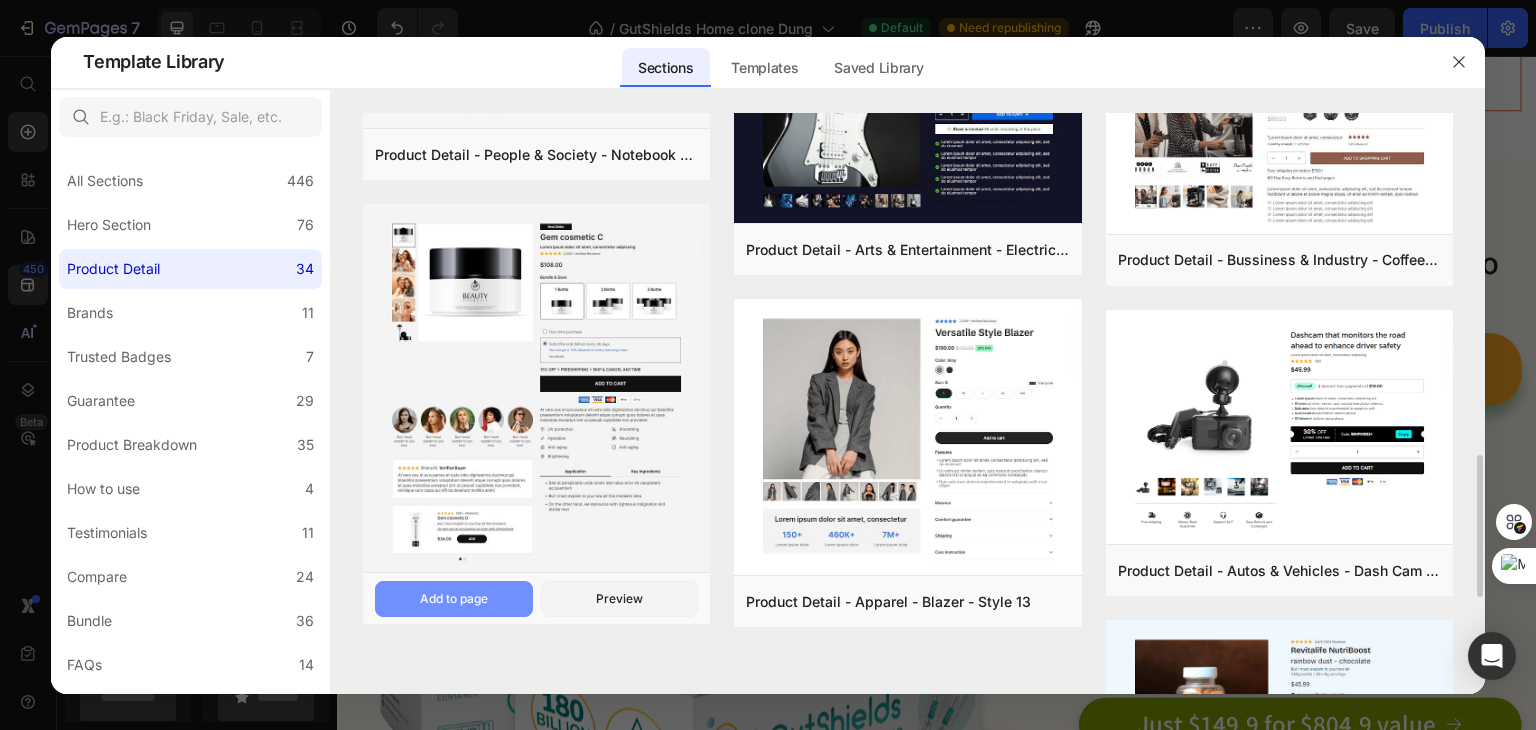 click on "Add to page" at bounding box center (454, 599) 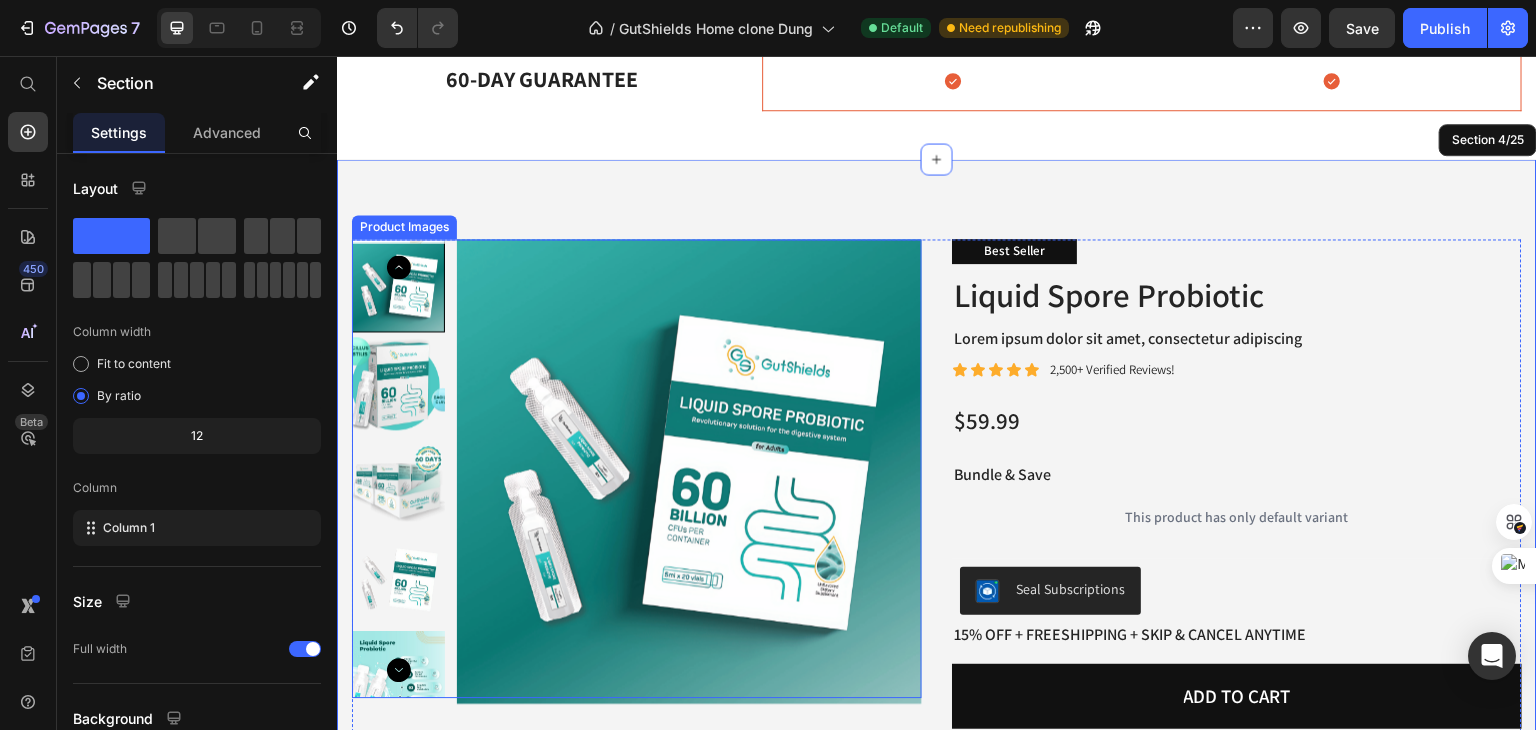 scroll, scrollTop: 1744, scrollLeft: 0, axis: vertical 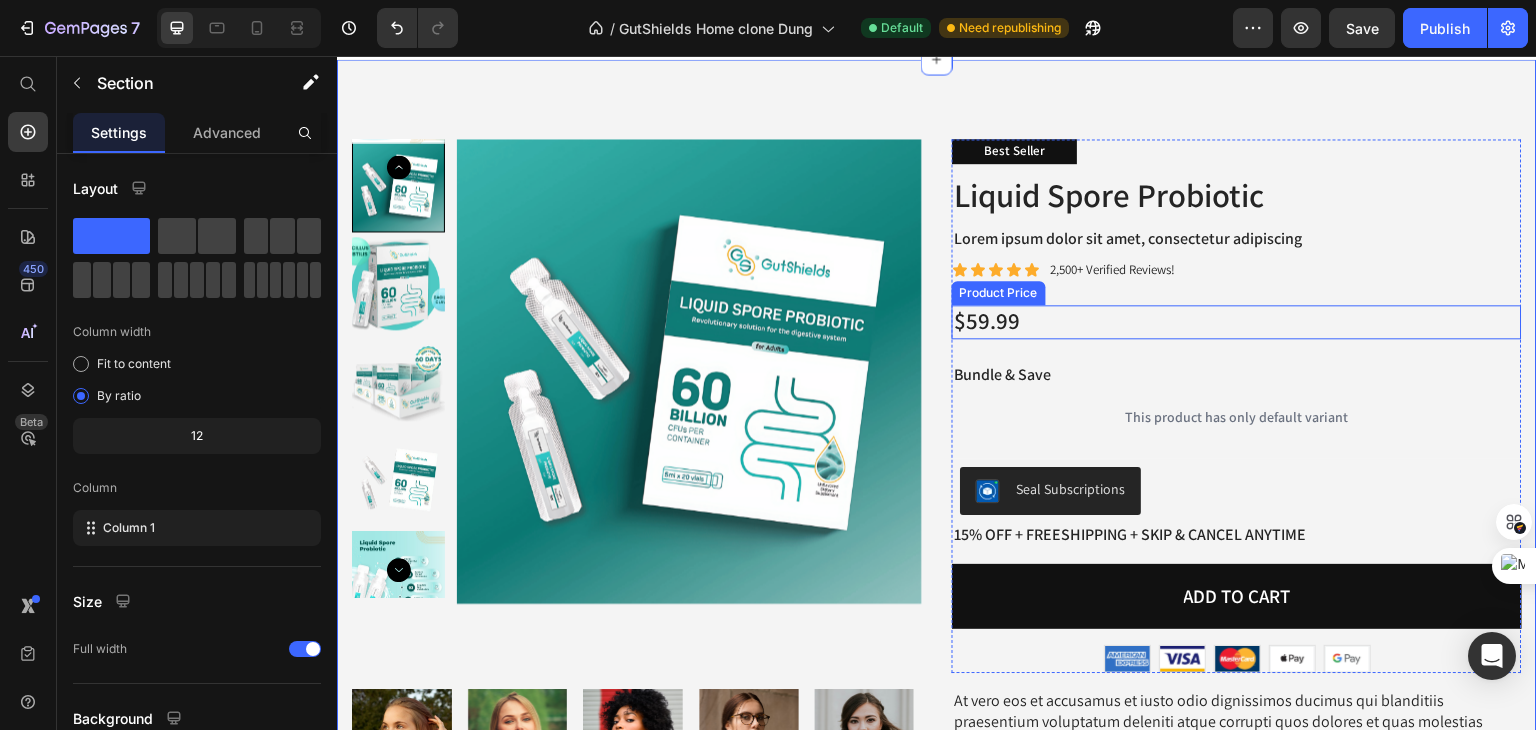 click on "$59.99" at bounding box center (1237, 322) 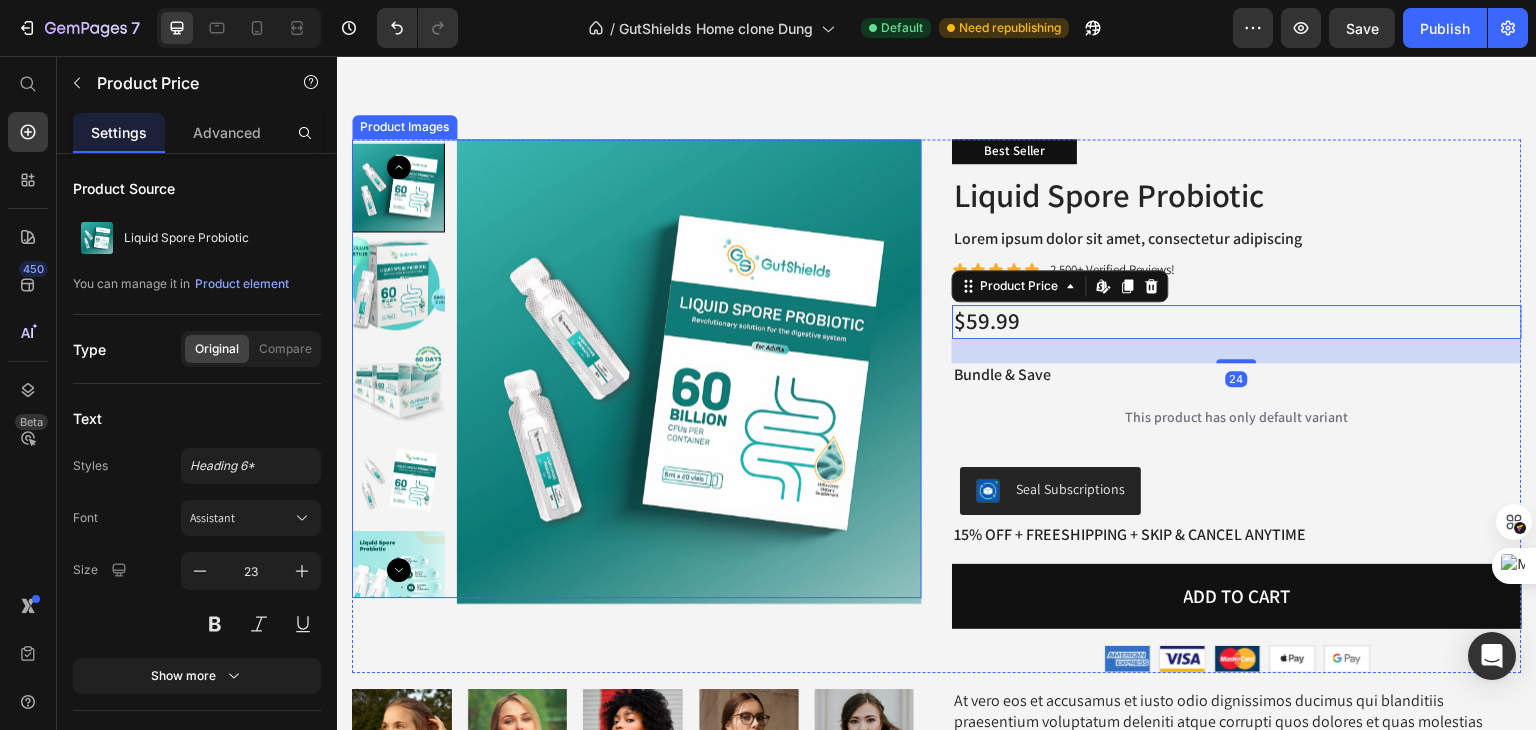 click at bounding box center (689, 371) 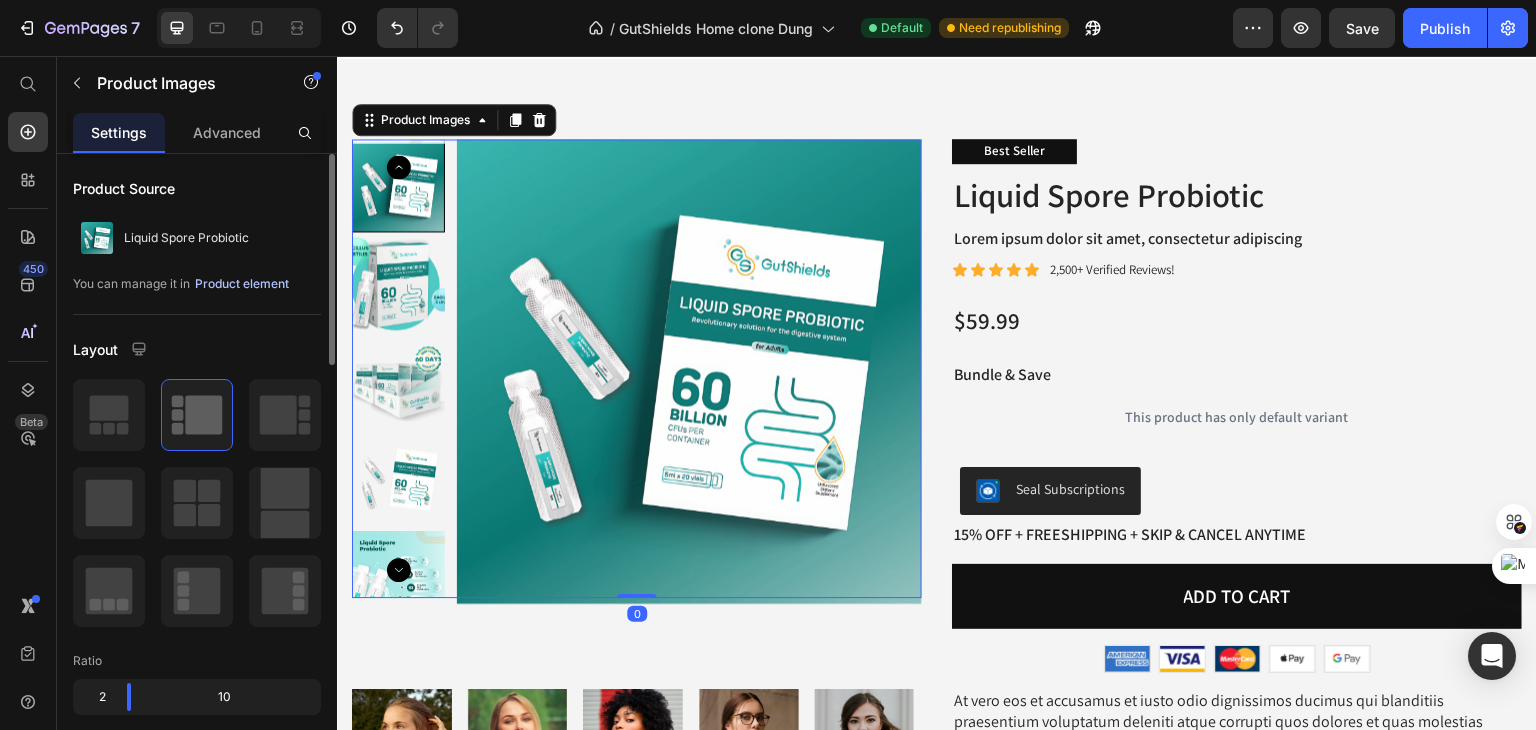click on "Product element" at bounding box center (242, 284) 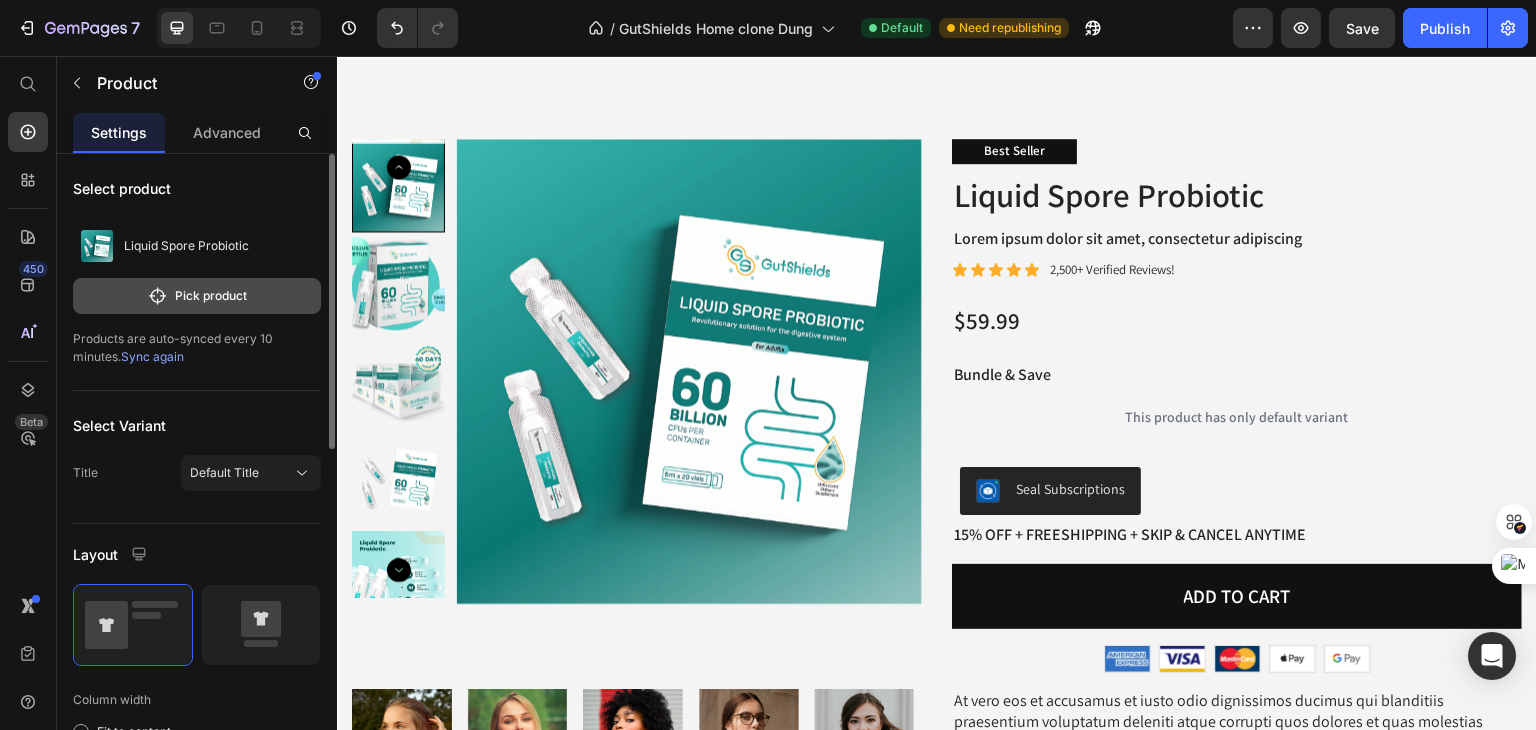 click on "Pick product" at bounding box center (197, 296) 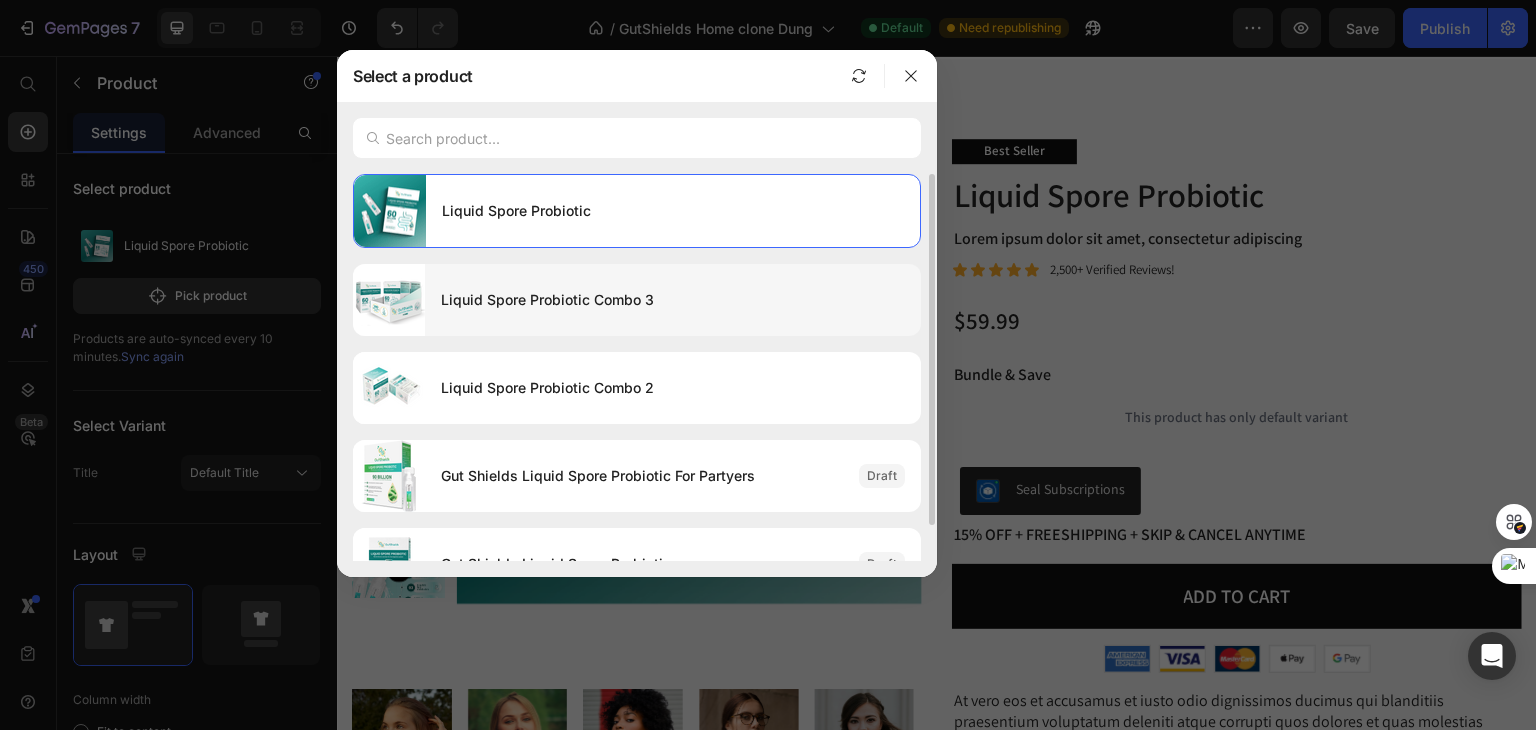 click on "Liquid Spore Probiotic Combo 3" at bounding box center (673, 300) 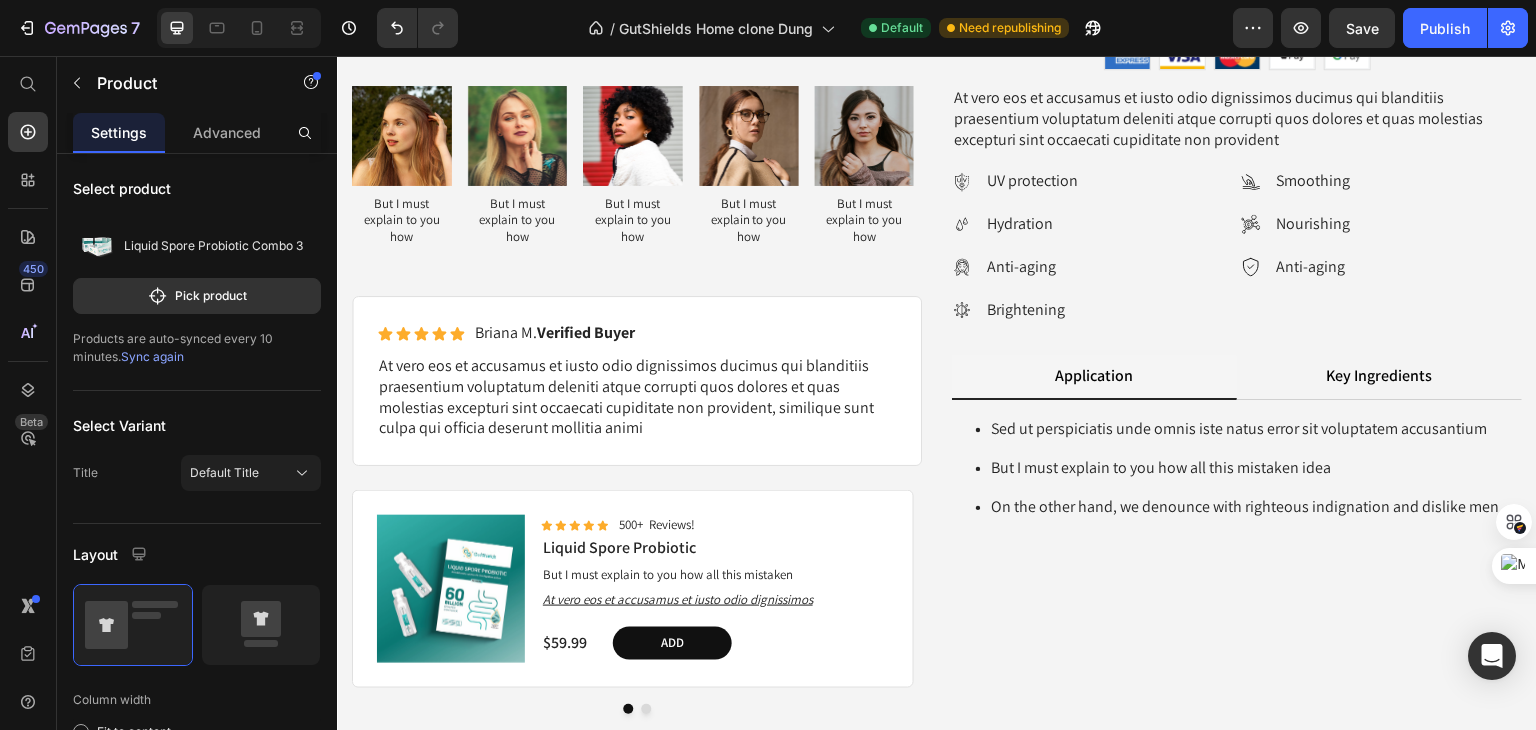scroll, scrollTop: 2444, scrollLeft: 0, axis: vertical 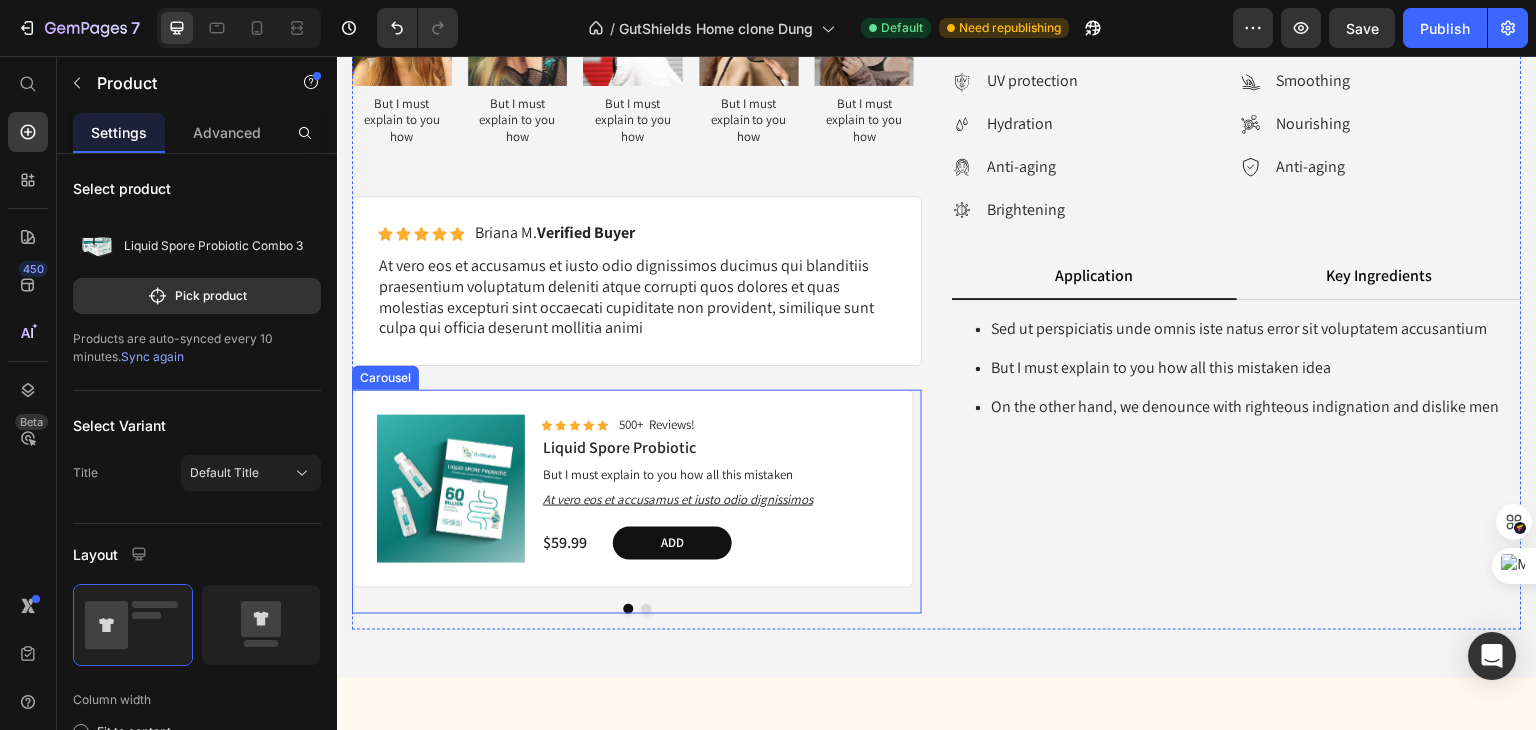 click at bounding box center (646, 609) 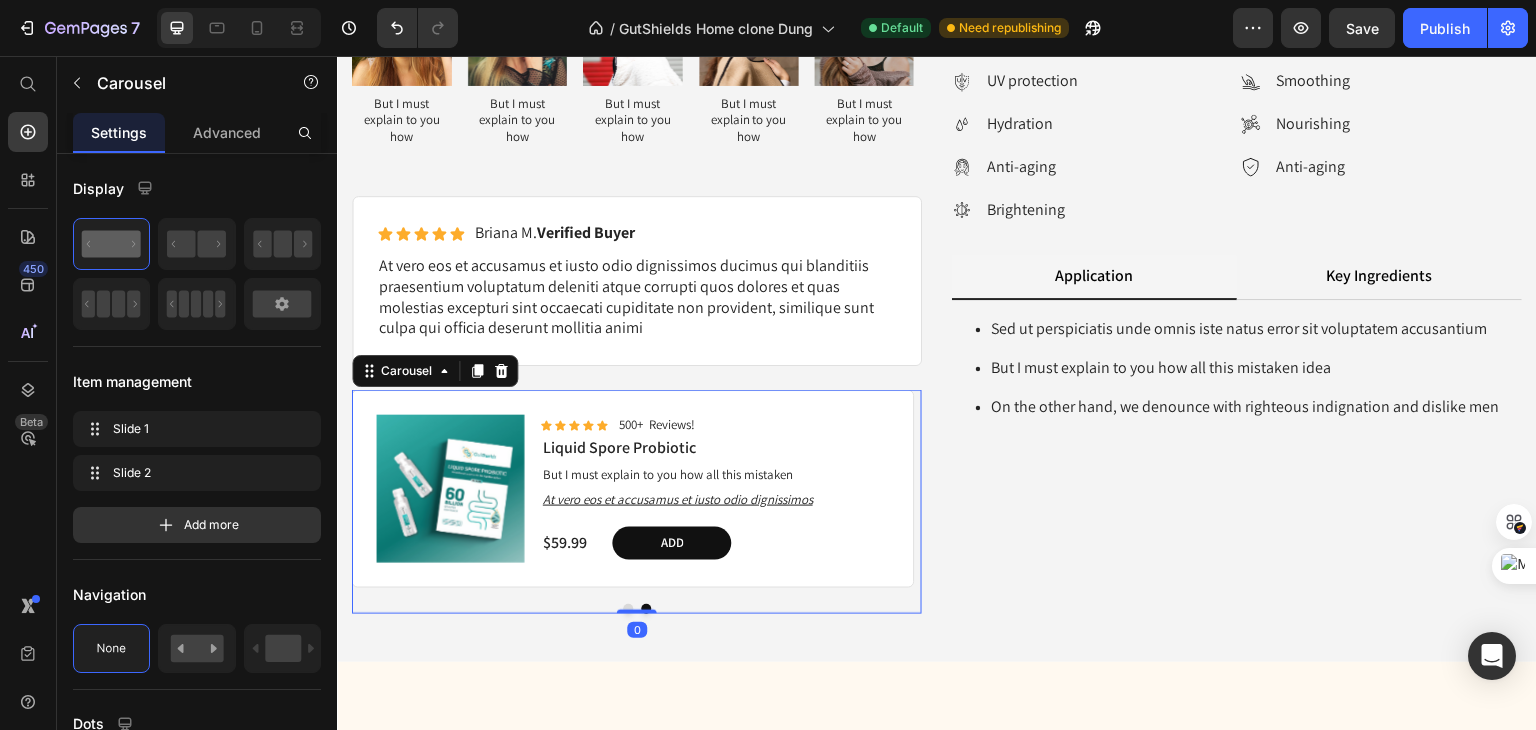 drag, startPoint x: 633, startPoint y: 624, endPoint x: 675, endPoint y: 447, distance: 181.91481 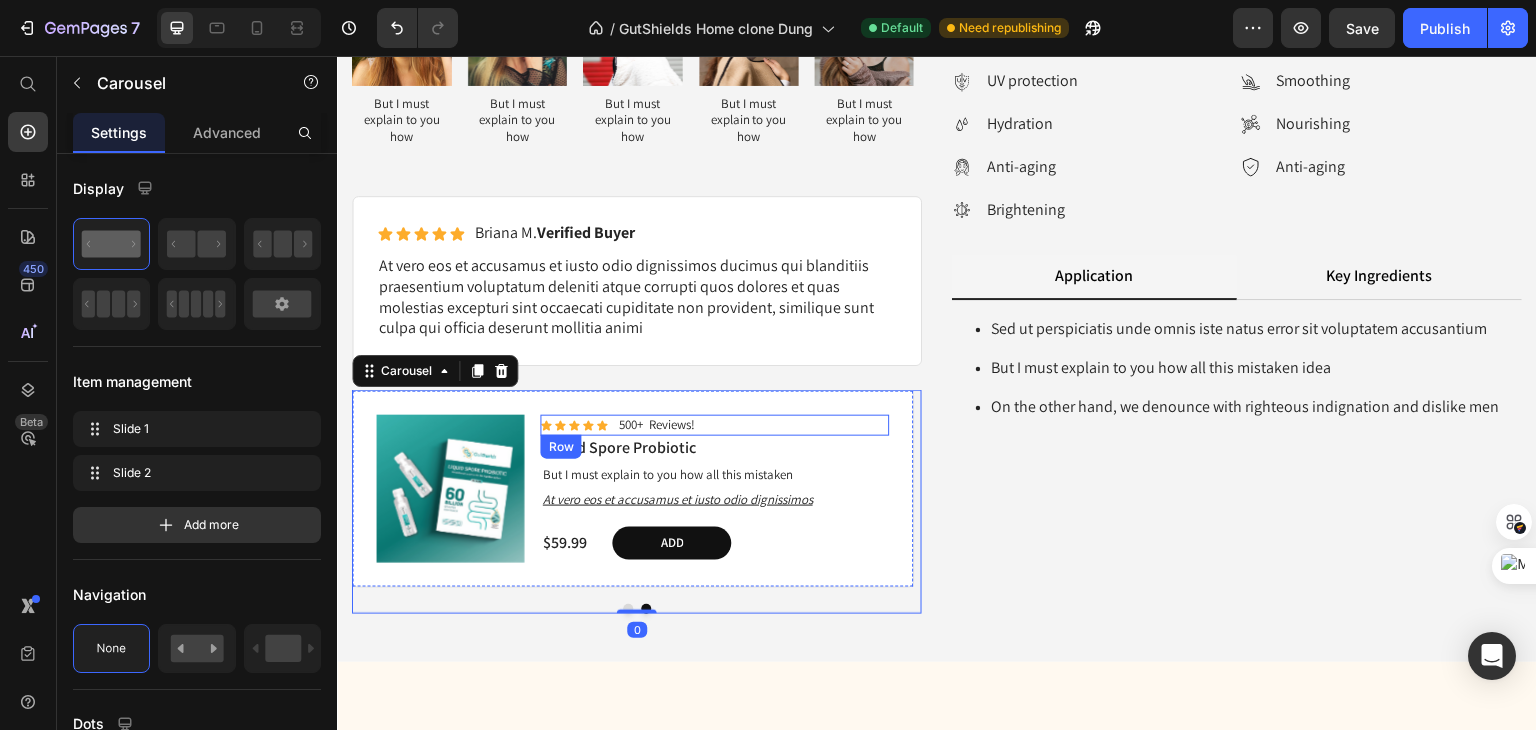 click on "Icon Icon Icon Icon Icon Icon List 500+  Reviews! Text Block Row" at bounding box center [715, 425] 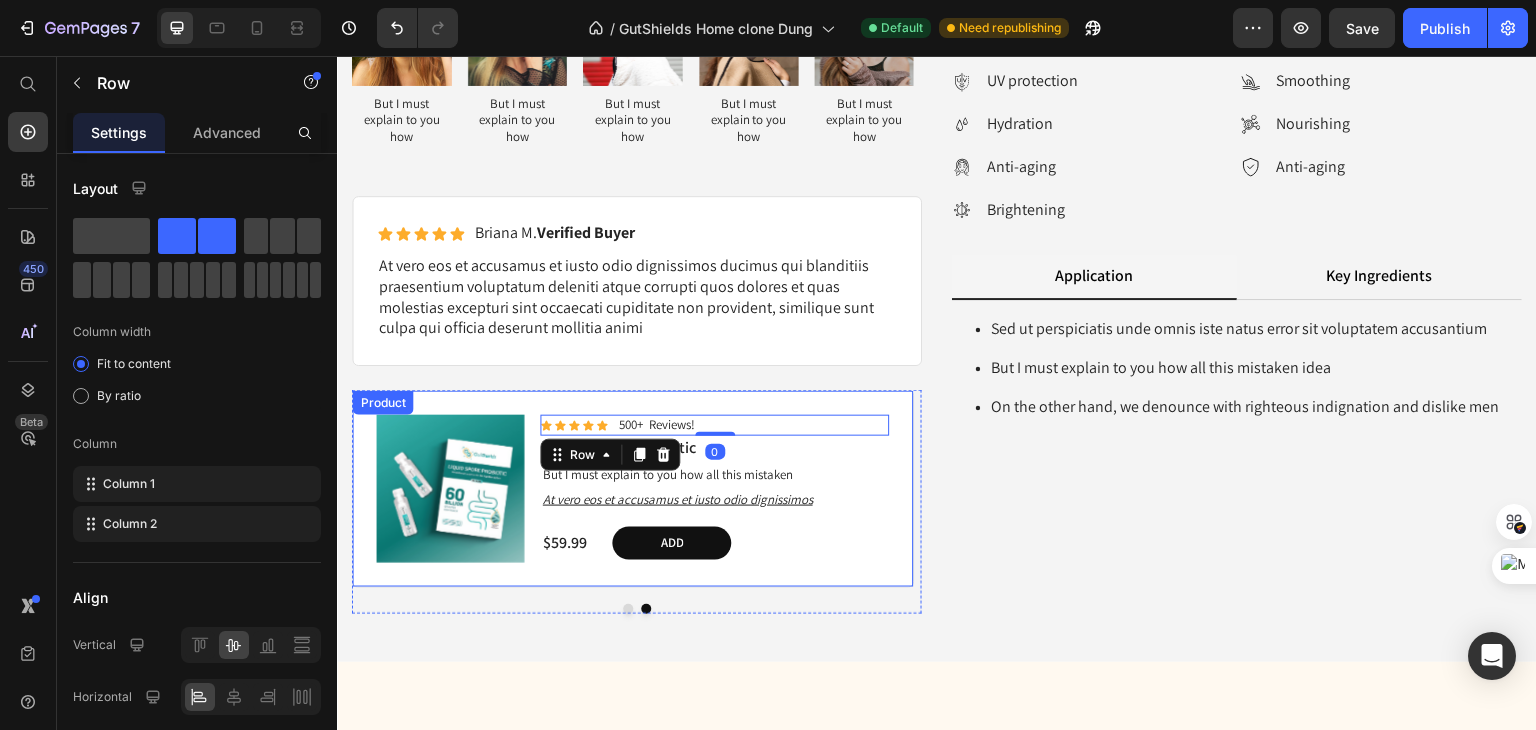 click on "Product Images Icon Icon Icon Icon Icon Icon List 500+  Reviews! Text Block Row   0 Liquid Spore Probiotic Product Title But I must explain to you how all this mistaken Text Block At vero eos et accusamus et iusto odio dignissimos Text Block $59.99 Product Price Add Add to Cart Row Product" at bounding box center [633, 489] 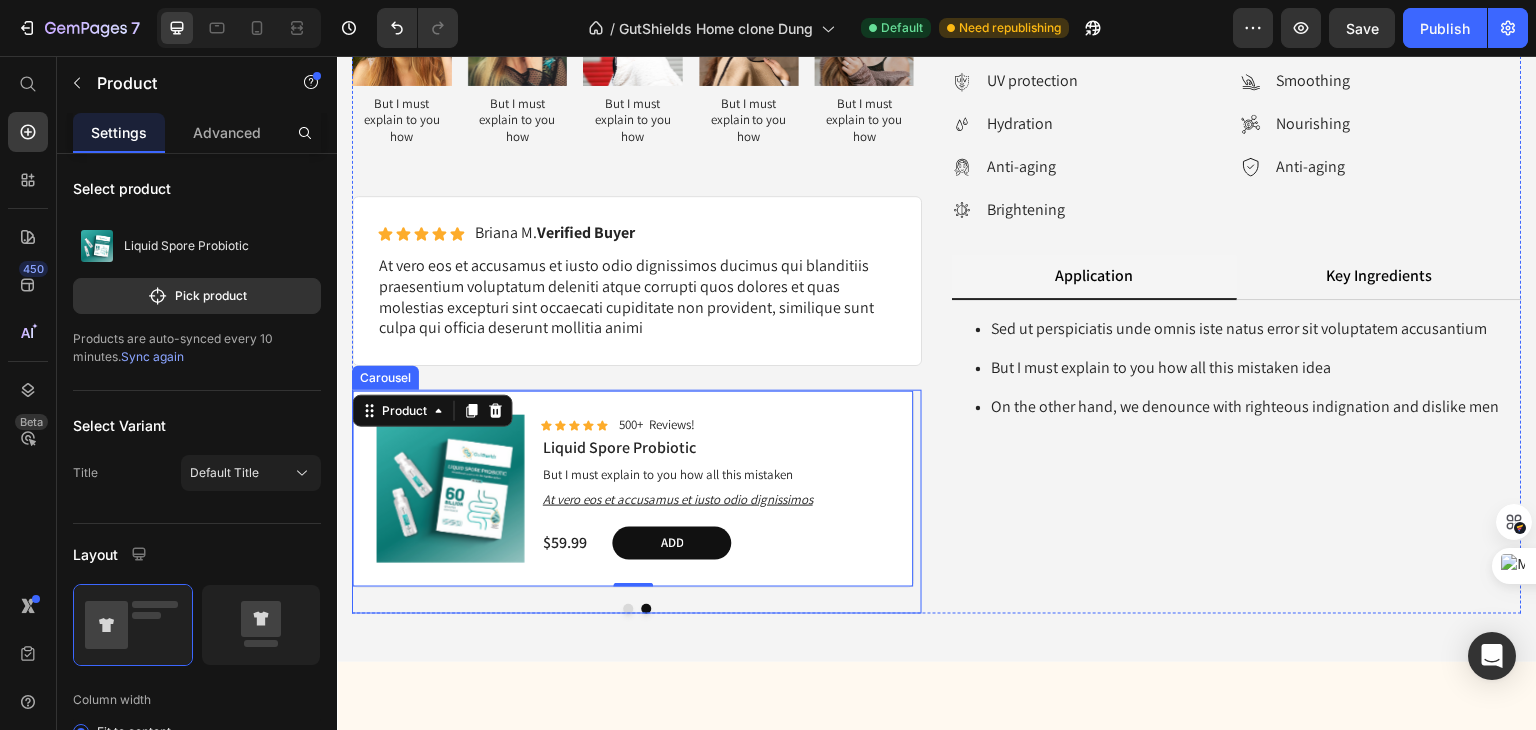 click at bounding box center [628, 609] 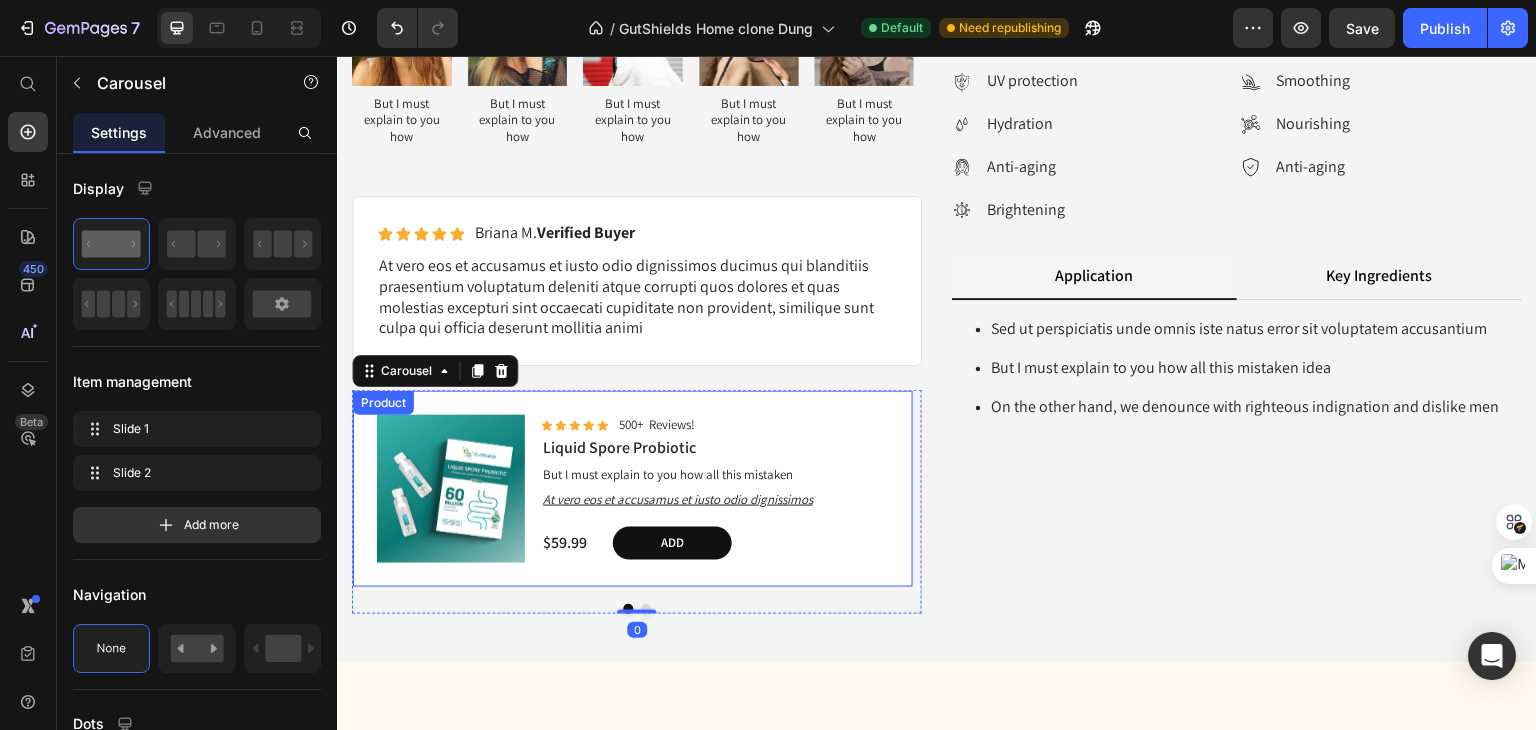 click on "Product Images Icon Icon Icon Icon Icon Icon List 500+  Reviews! Text Block Row Liquid Spore Probiotic Product Title But I must explain to you how all this mistaken Text Block At vero eos et accusamus et iusto odio dignissimos Text Block $59.99 Product Price Add Add to Cart Row Product" at bounding box center [633, 489] 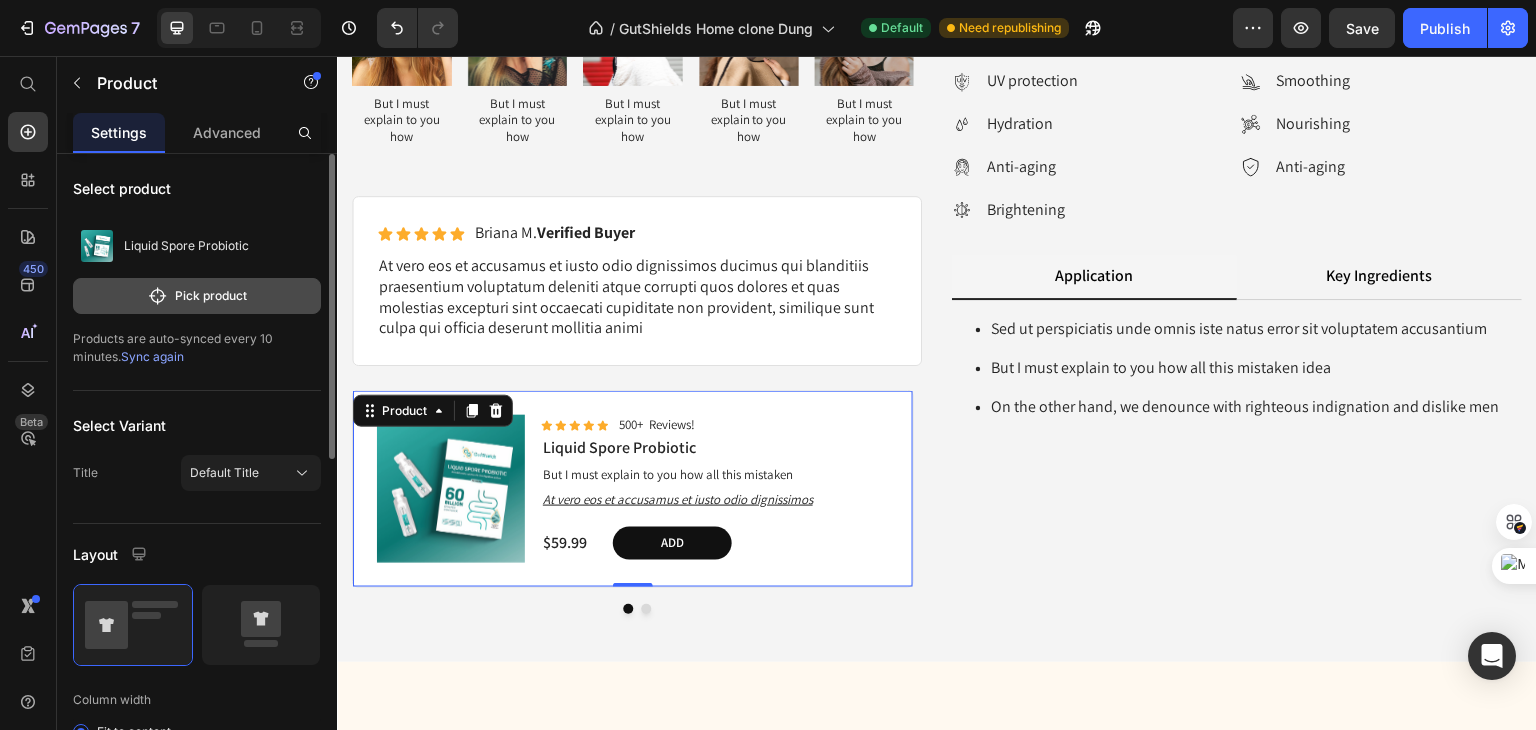 click on "Pick product" at bounding box center (197, 296) 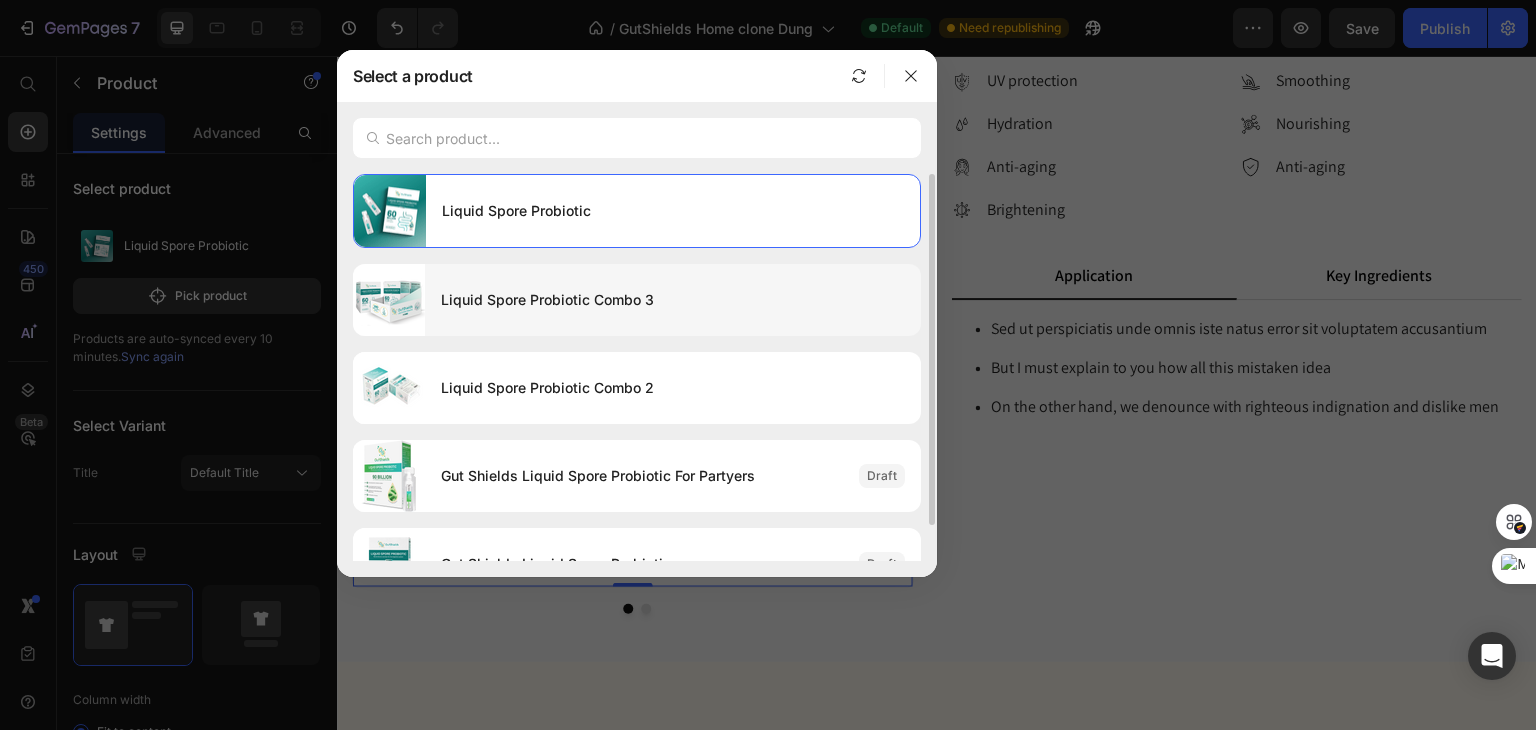 click on "Liquid Spore Probiotic Combo 3" at bounding box center (673, 300) 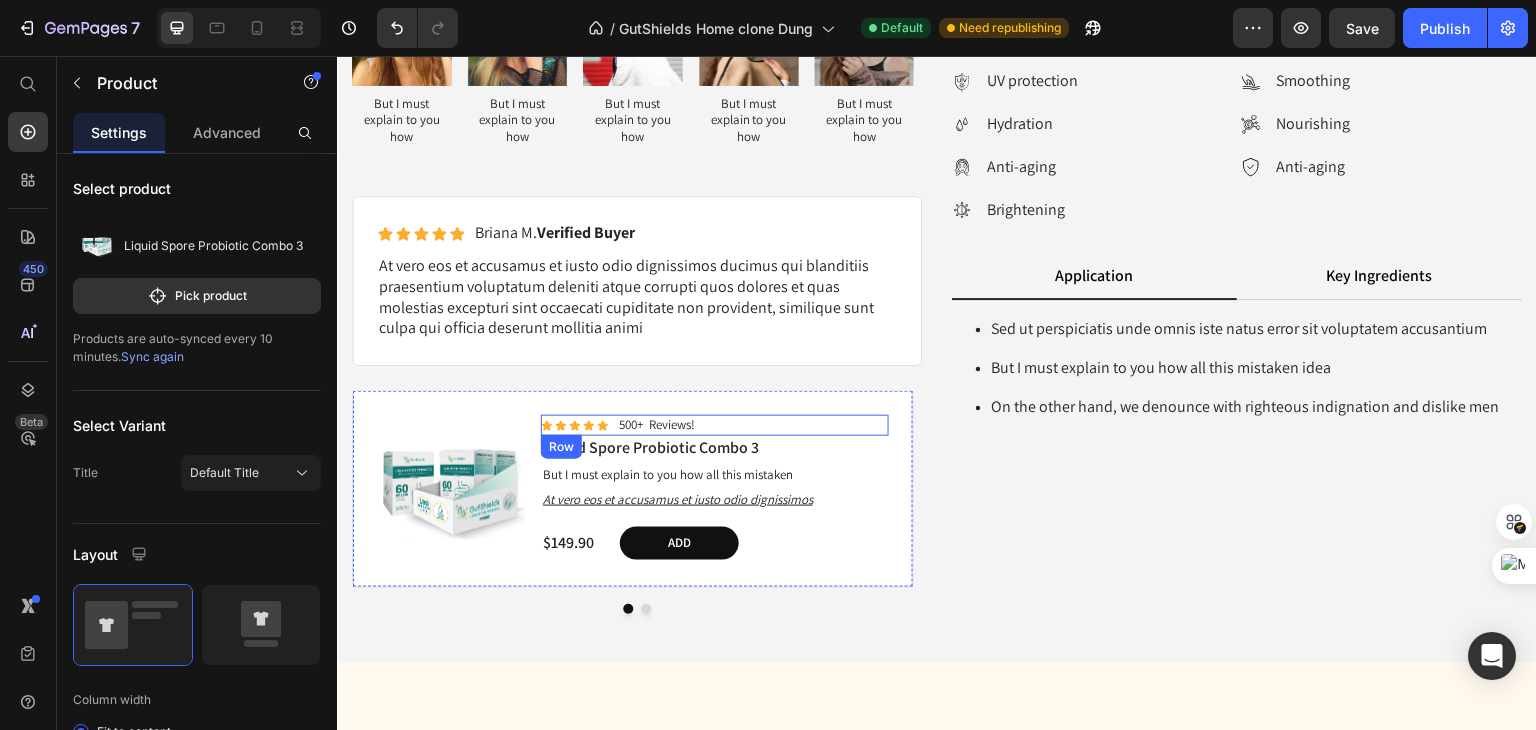 click on "Icon Icon Icon Icon Icon Icon List 500+  Reviews! Text Block Row" at bounding box center (715, 425) 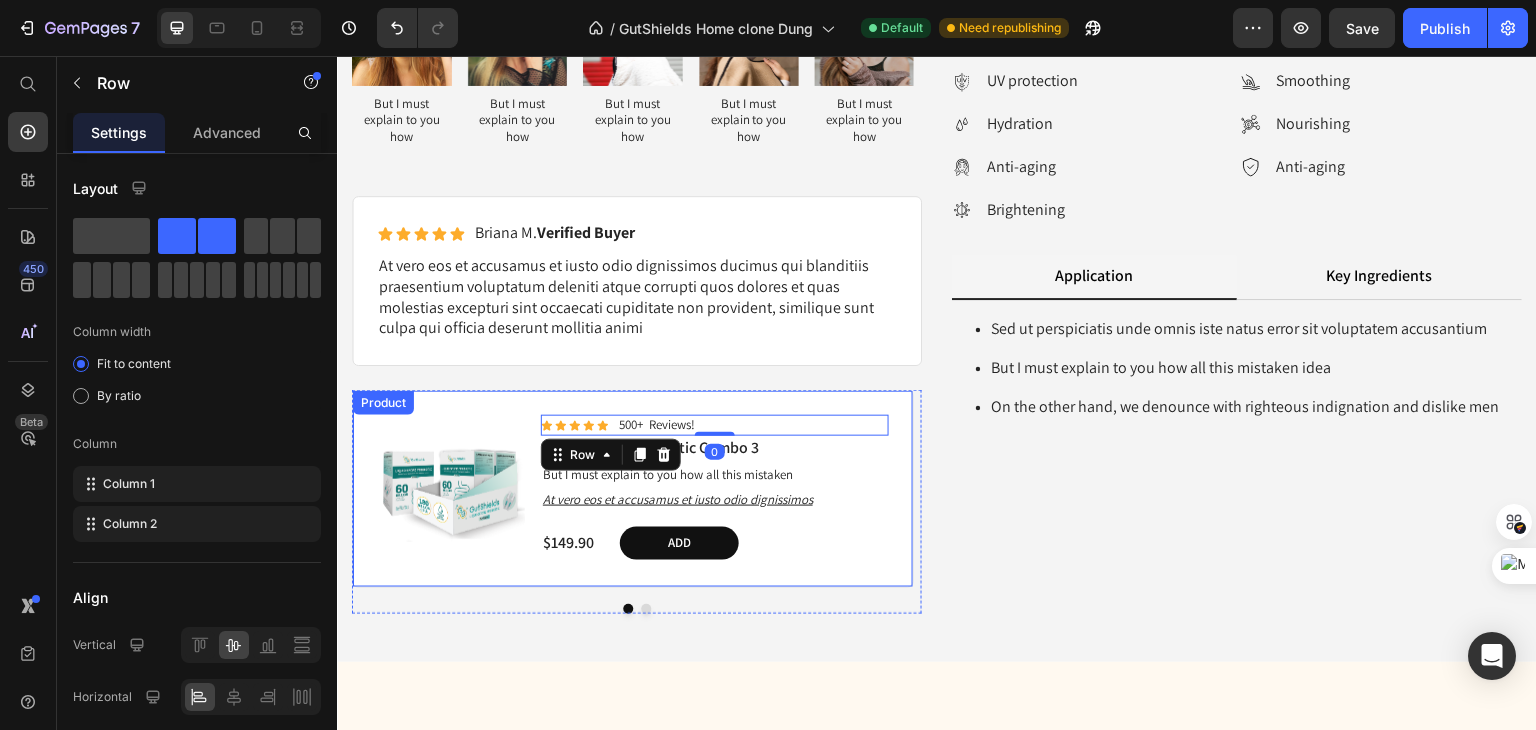 click on "Product Images Icon Icon Icon Icon Icon Icon List 500+  Reviews! Text Block Row   0 Liquid Spore Probiotic Combo 3 Product Title But I must explain to you how all this mistaken Text Block At vero eos et accusamus et iusto odio dignissimos Text Block $149.90 Product Price Add Add to Cart Row Product" at bounding box center [633, 489] 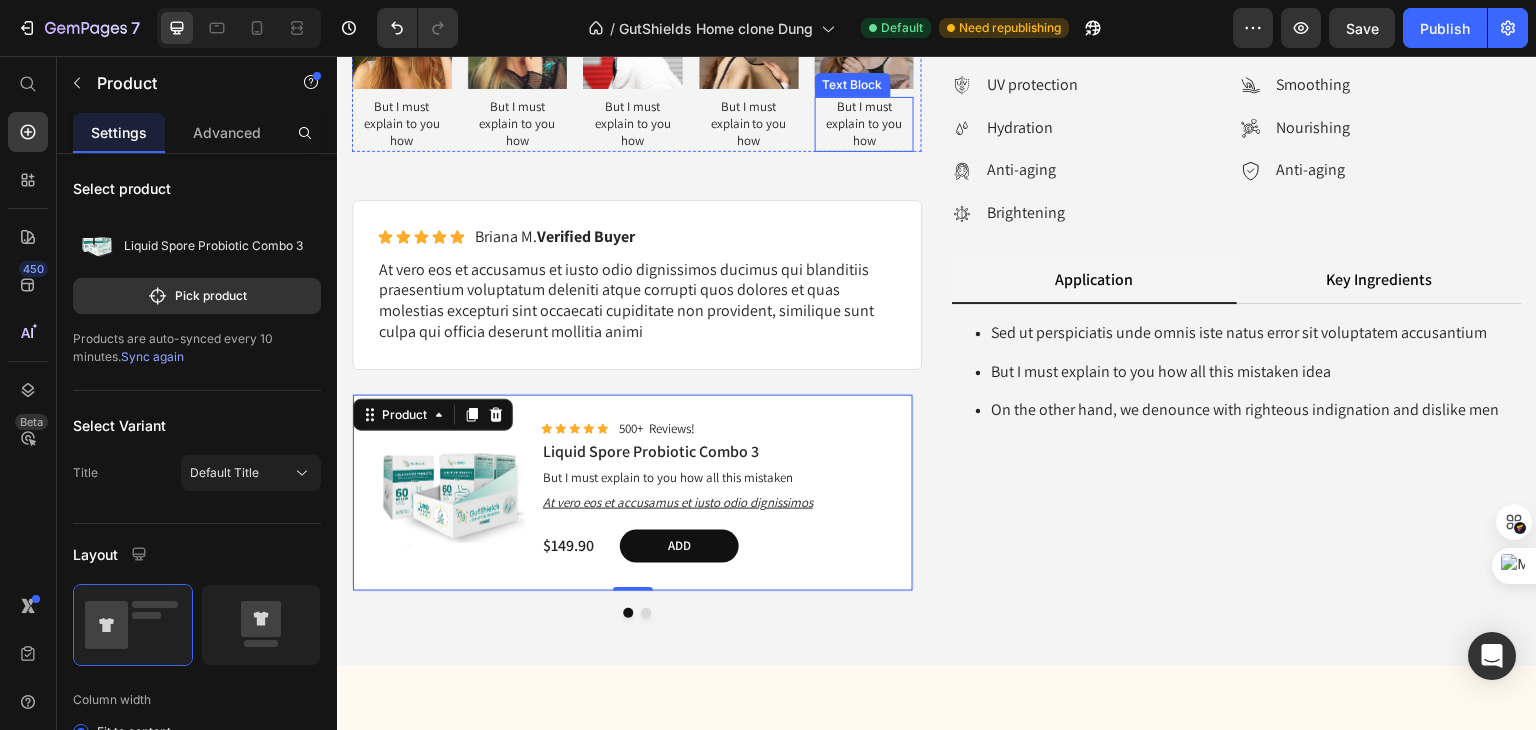 scroll, scrollTop: 2144, scrollLeft: 0, axis: vertical 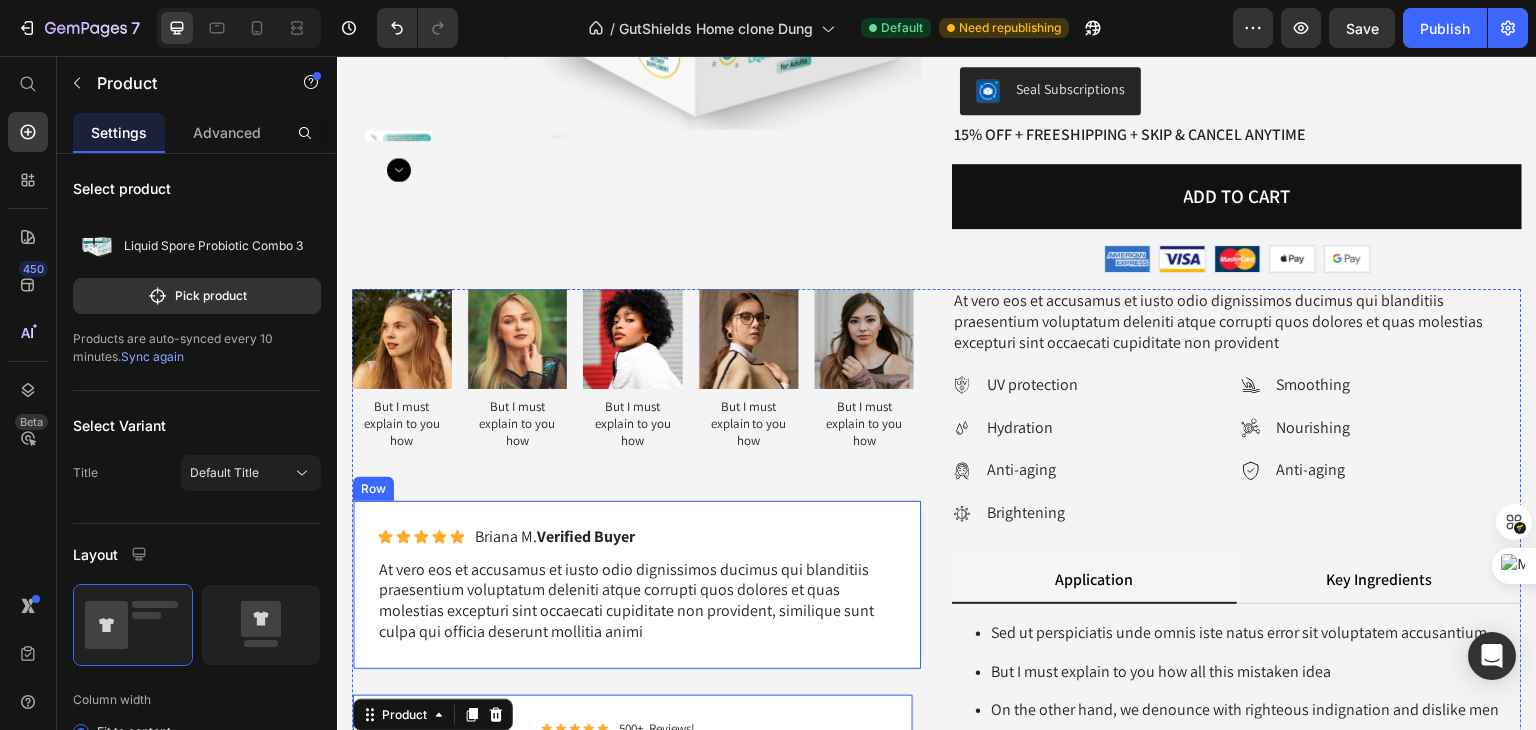 click on "Icon Icon Icon Icon Icon Icon List Briana M.  Verified Buyer Text Block Row At vero eos et accusamus et iusto odio dignissimos ducimus qui blanditiis praesentium voluptatum deleniti atque corrupti quos dolores et quas molestias excepturi sint occaecati cupiditate non provident, similique sunt culpa qui officia deserunt mollitia animi Text Block Row" at bounding box center [637, 585] 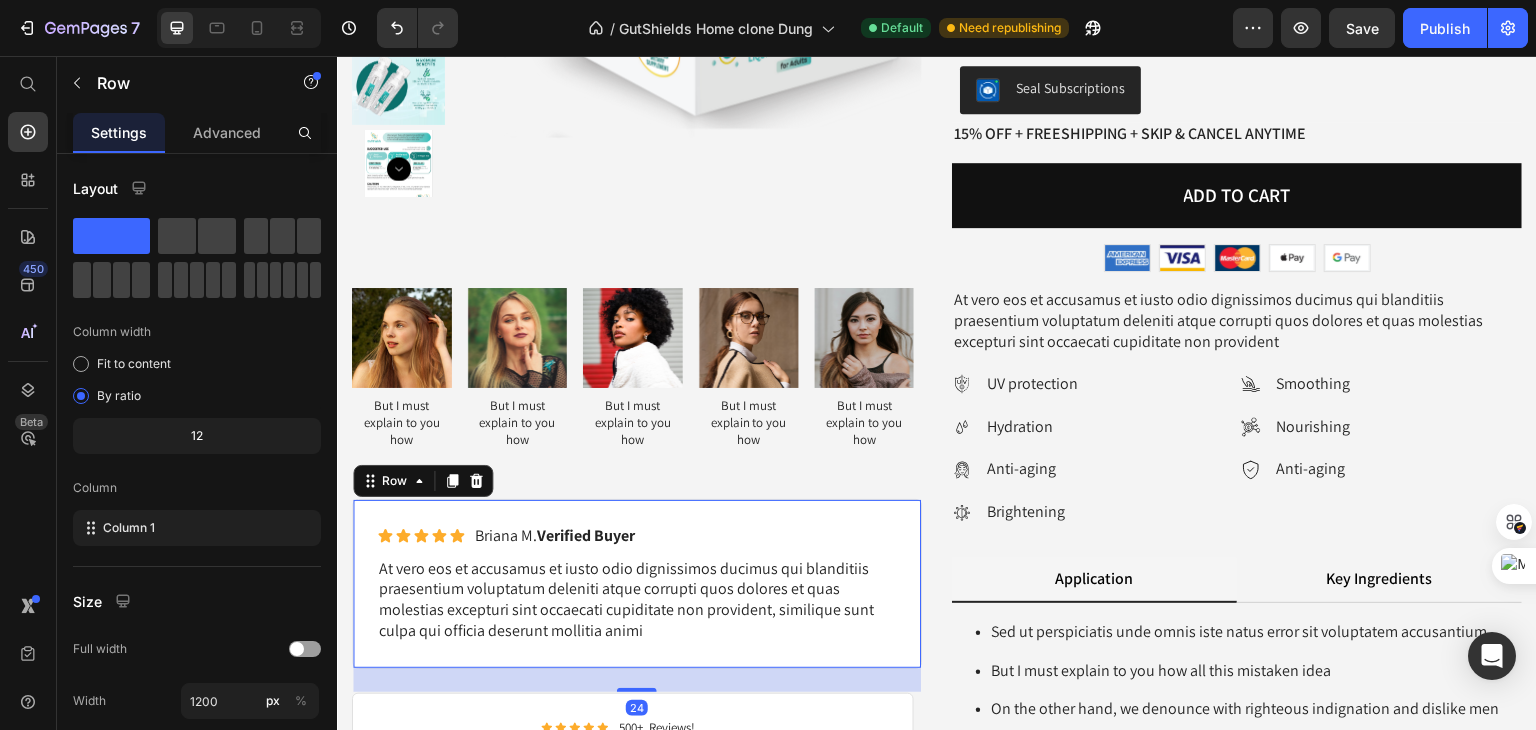 scroll, scrollTop: 2244, scrollLeft: 0, axis: vertical 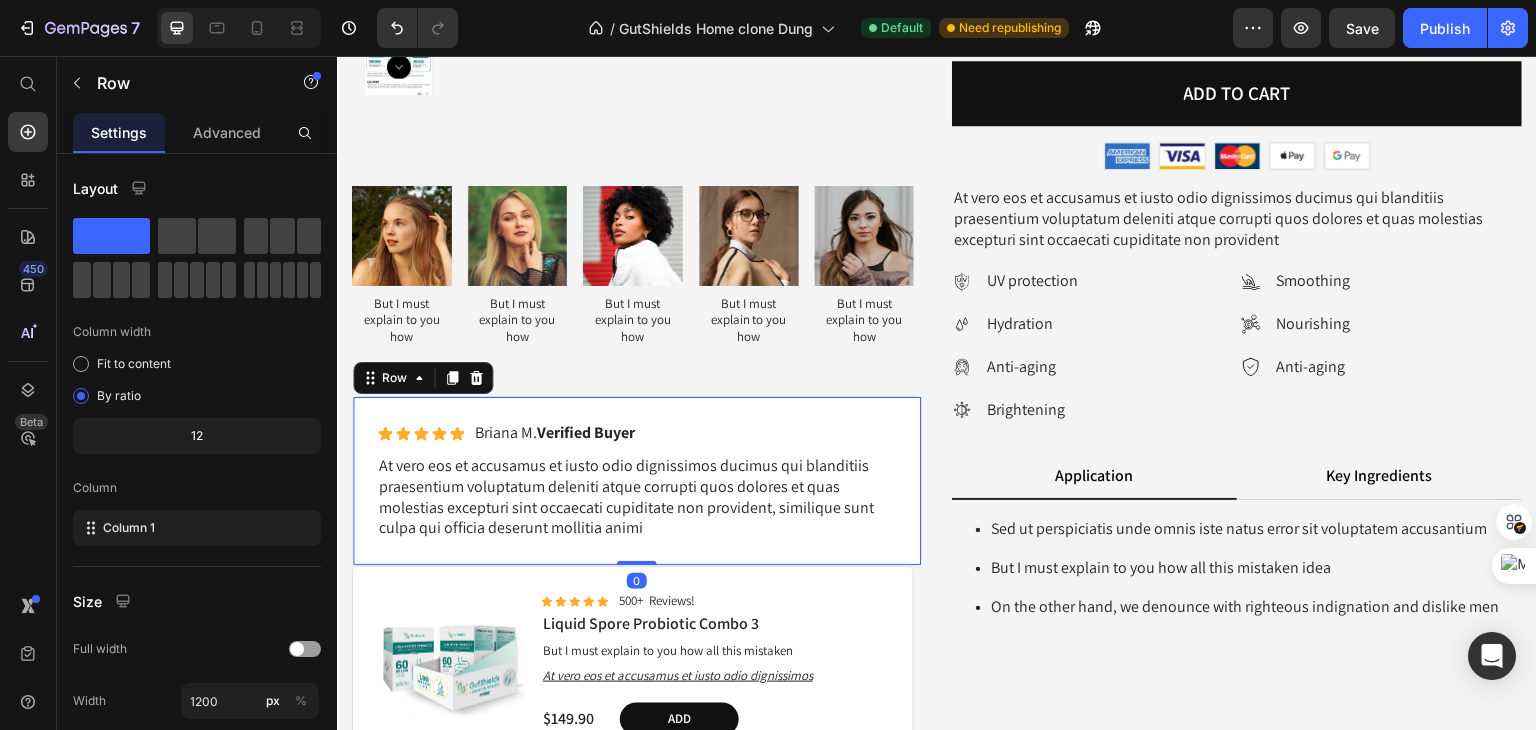 drag, startPoint x: 631, startPoint y: 585, endPoint x: 817, endPoint y: 551, distance: 189.08199 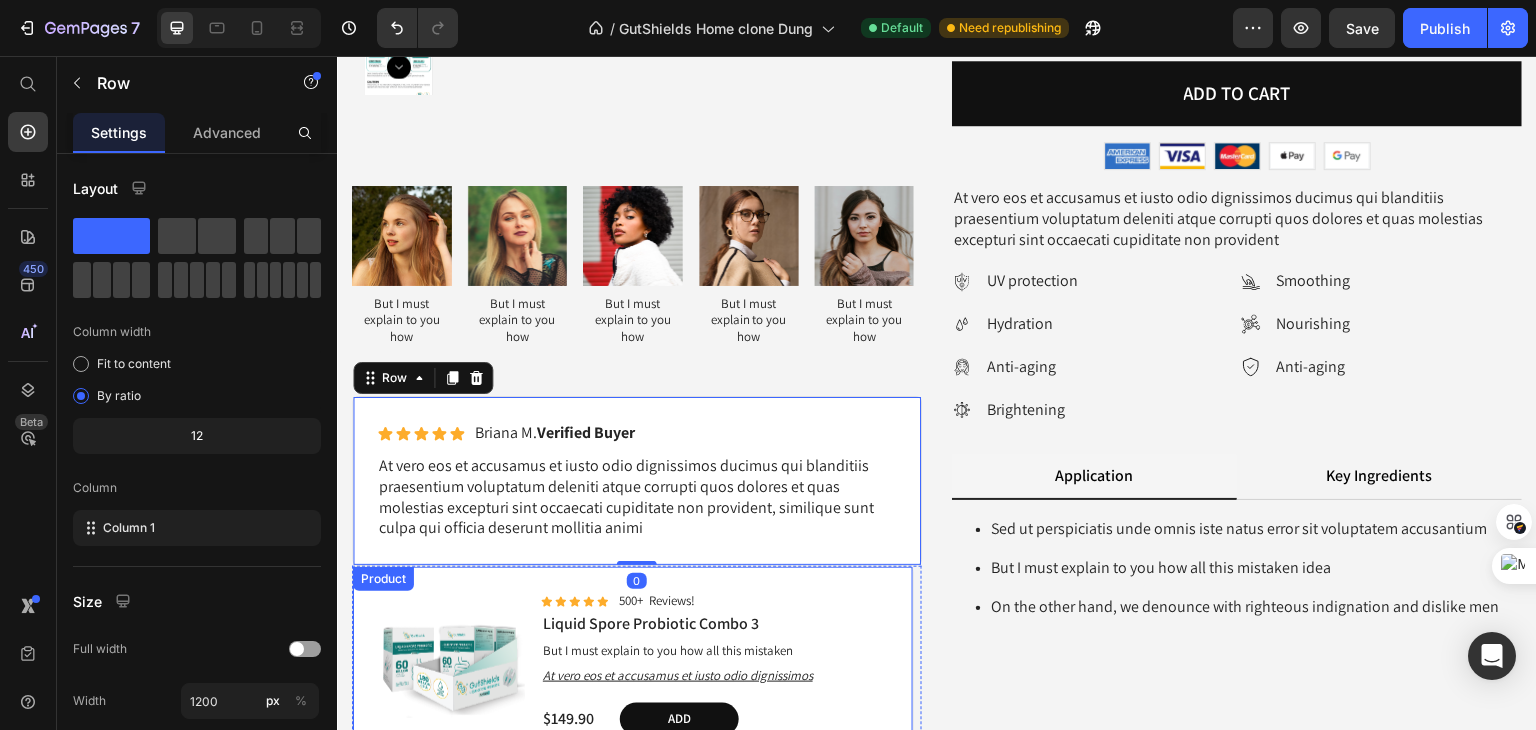 click on "Product Images Icon Icon Icon Icon Icon Icon List 500+  Reviews! Text Block Row Liquid Spore Probiotic Combo 3 Product Title But I must explain to you how all this mistaken Text Block At vero eos et accusamus et iusto odio dignissimos Text Block $149.90 Product Price Add Add to Cart Row Product" at bounding box center (633, 665) 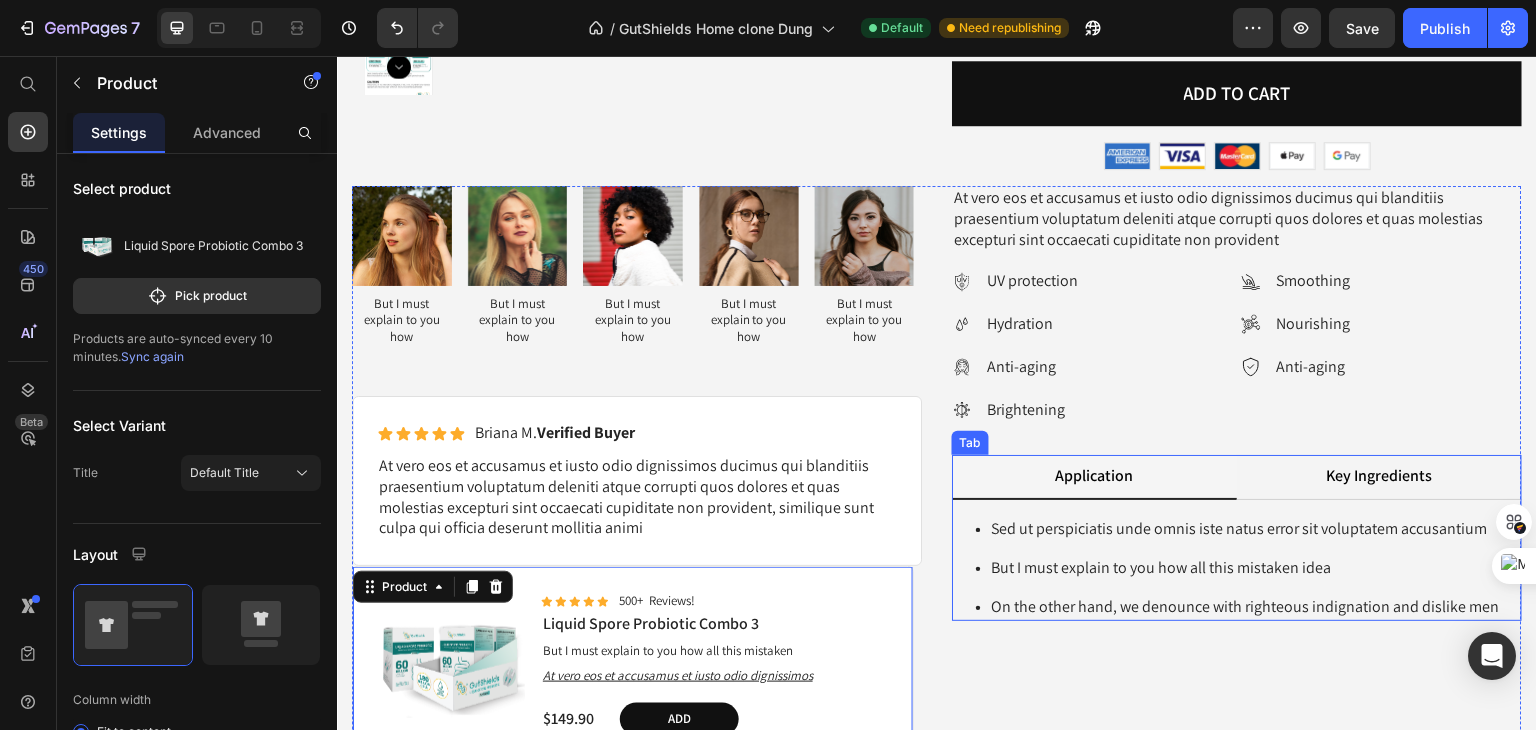 scroll, scrollTop: 2444, scrollLeft: 0, axis: vertical 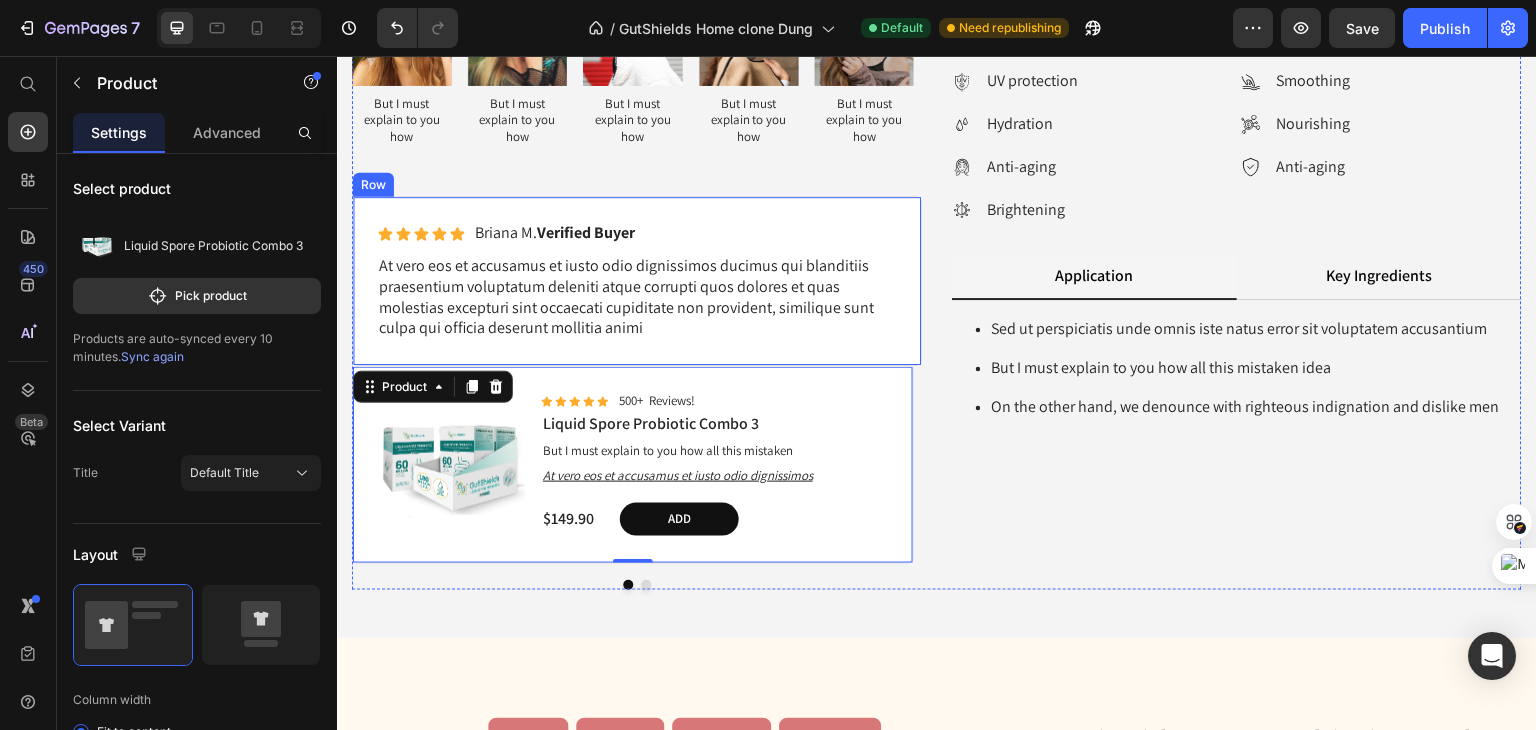click on "Icon Icon Icon Icon Icon Icon List Briana M.  Verified Buyer Text Block Row At vero eos et accusamus et iusto odio dignissimos ducimus qui blanditiis praesentium voluptatum deleniti atque corrupti quos dolores et quas molestias excepturi sint occaecati cupiditate non provident, similique sunt culpa qui officia deserunt mollitia animi Text Block Row" at bounding box center (637, 281) 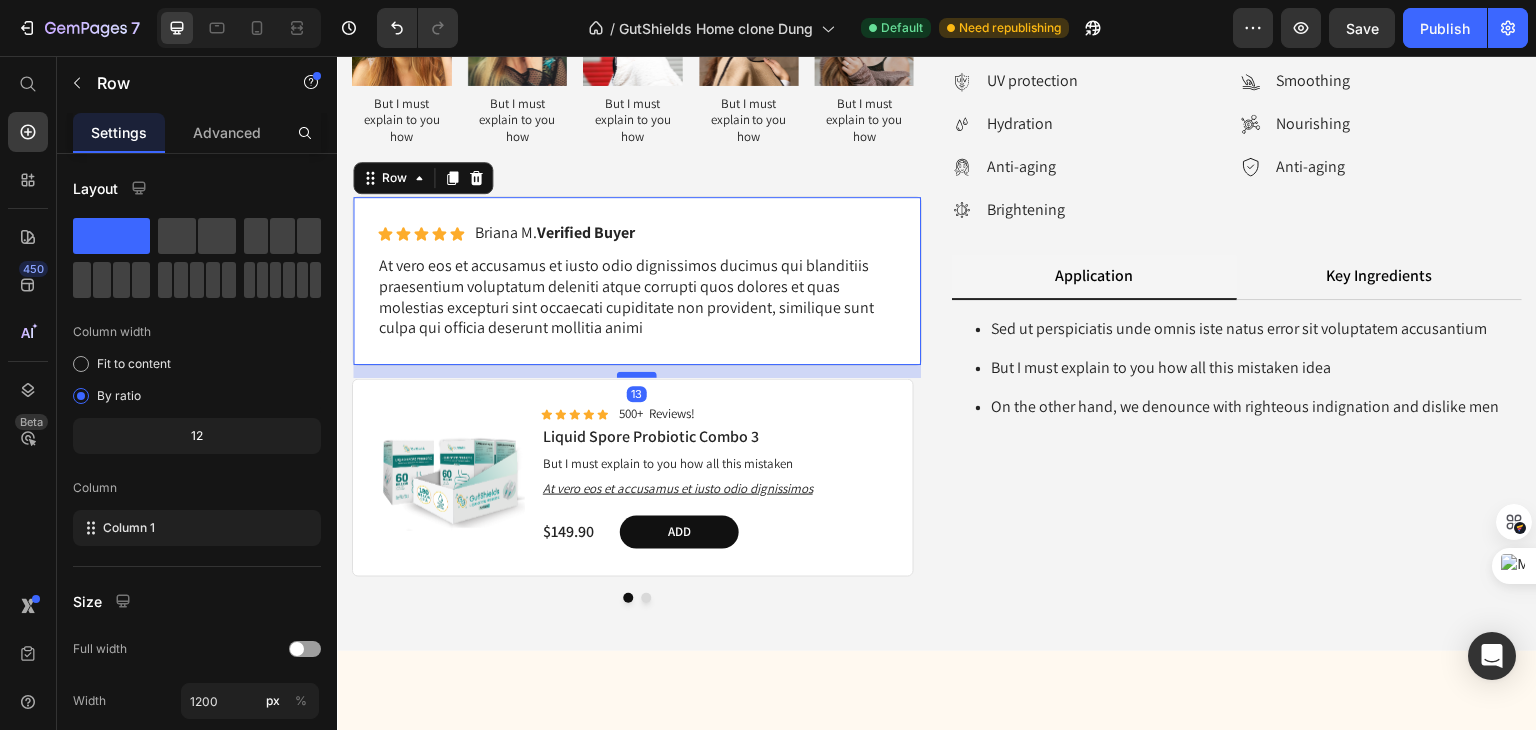drag, startPoint x: 641, startPoint y: 360, endPoint x: 637, endPoint y: 373, distance: 13.601471 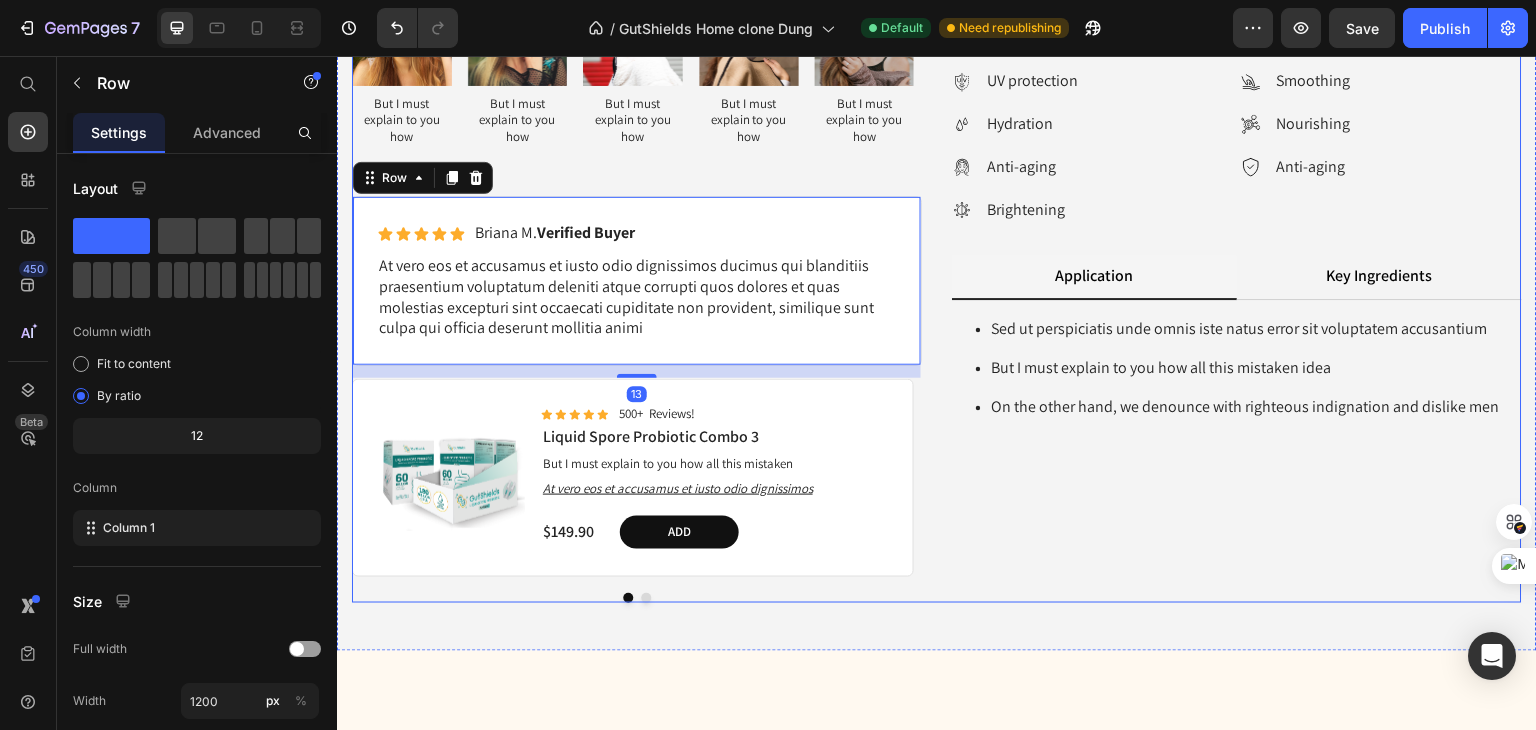 click on "At vero eos et accusamus et iusto odio dignissimos ducimus qui blanditiis praesentium voluptatum deleniti atque corrupti quos dolores et quas molestias excepturi sint occaecati cupiditate non provident Text Block
UV protection
Hydration
Anti-aging
Brightening Item List
Smoothing
Nourishing
Anti-aging Item List Row Application Key Ingredients
Sed ut perspiciatis unde omnis iste natus error sit voluptatem accusantium
But I must explain to you how all this mistaken idea
On the other hand, we denounce with righteous indignation and dislike men Item List Text Block Tab" at bounding box center [1237, 294] 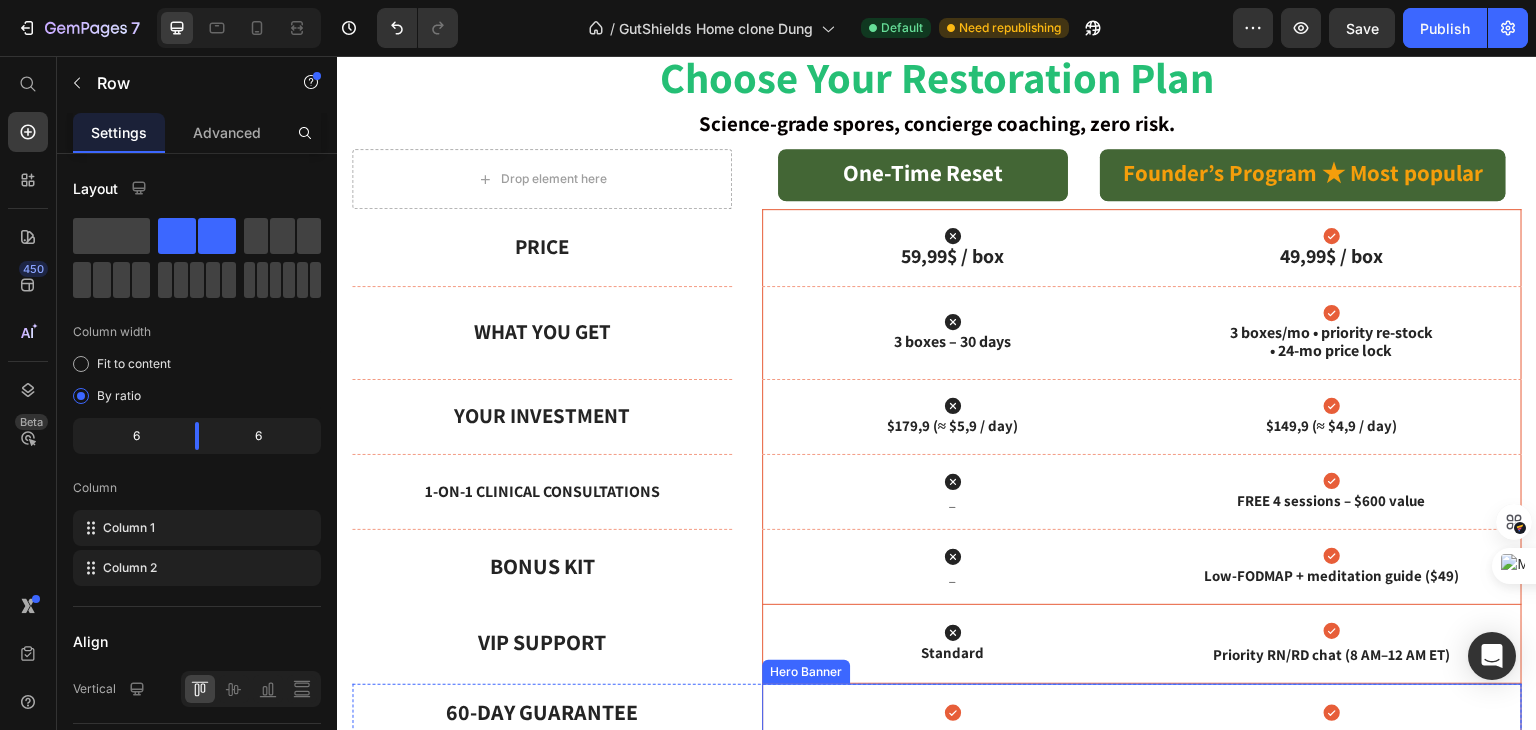 scroll, scrollTop: 1144, scrollLeft: 0, axis: vertical 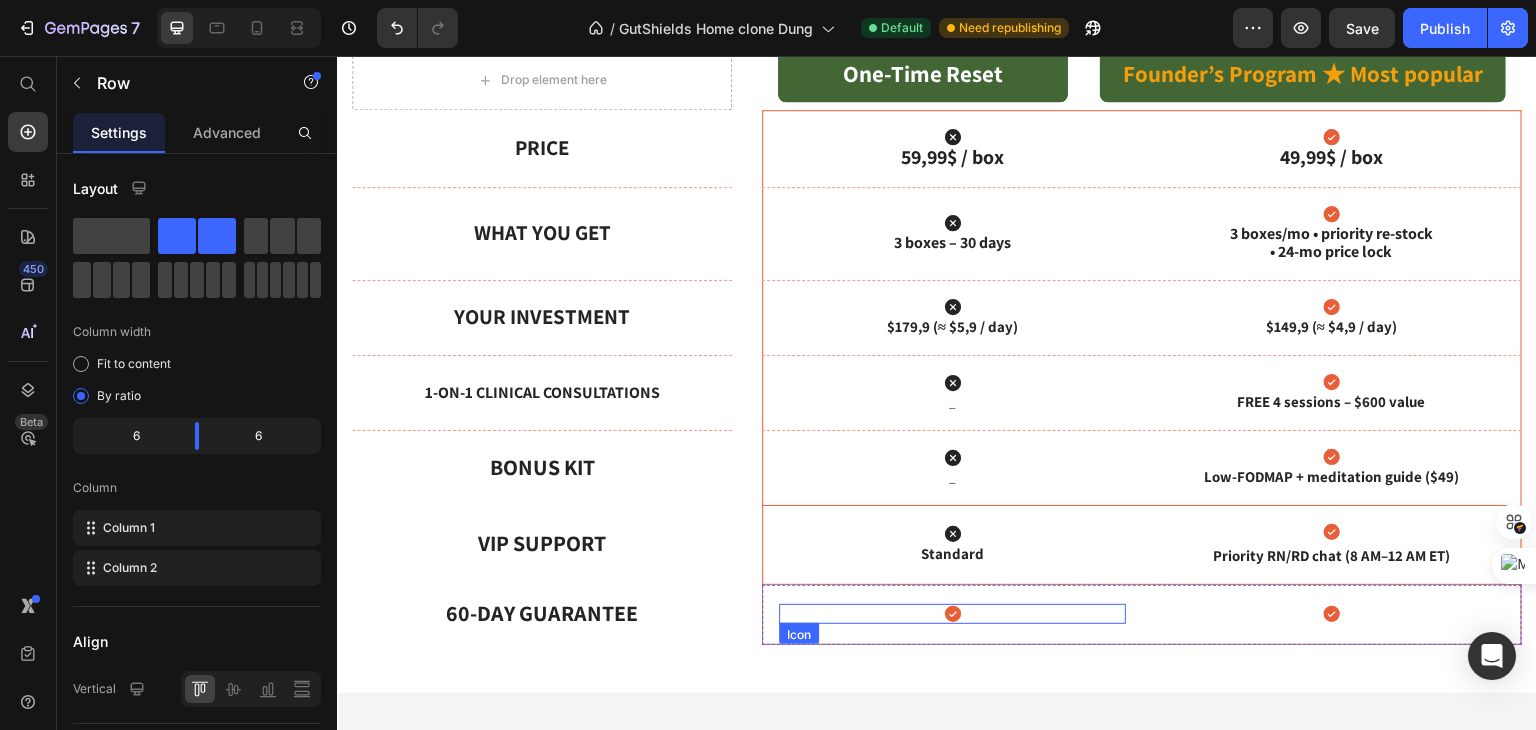click on "Icon" at bounding box center [952, 614] 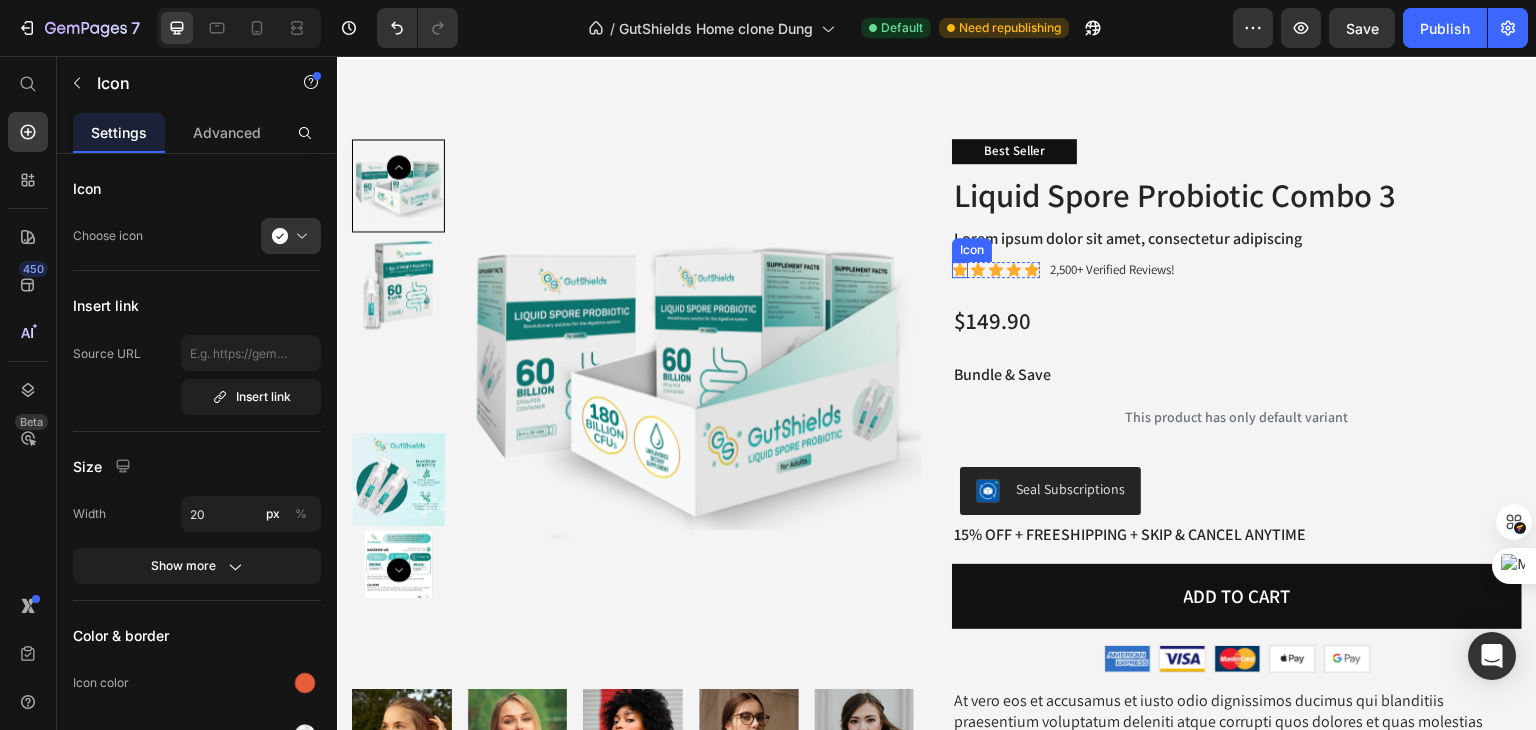 scroll, scrollTop: 1644, scrollLeft: 0, axis: vertical 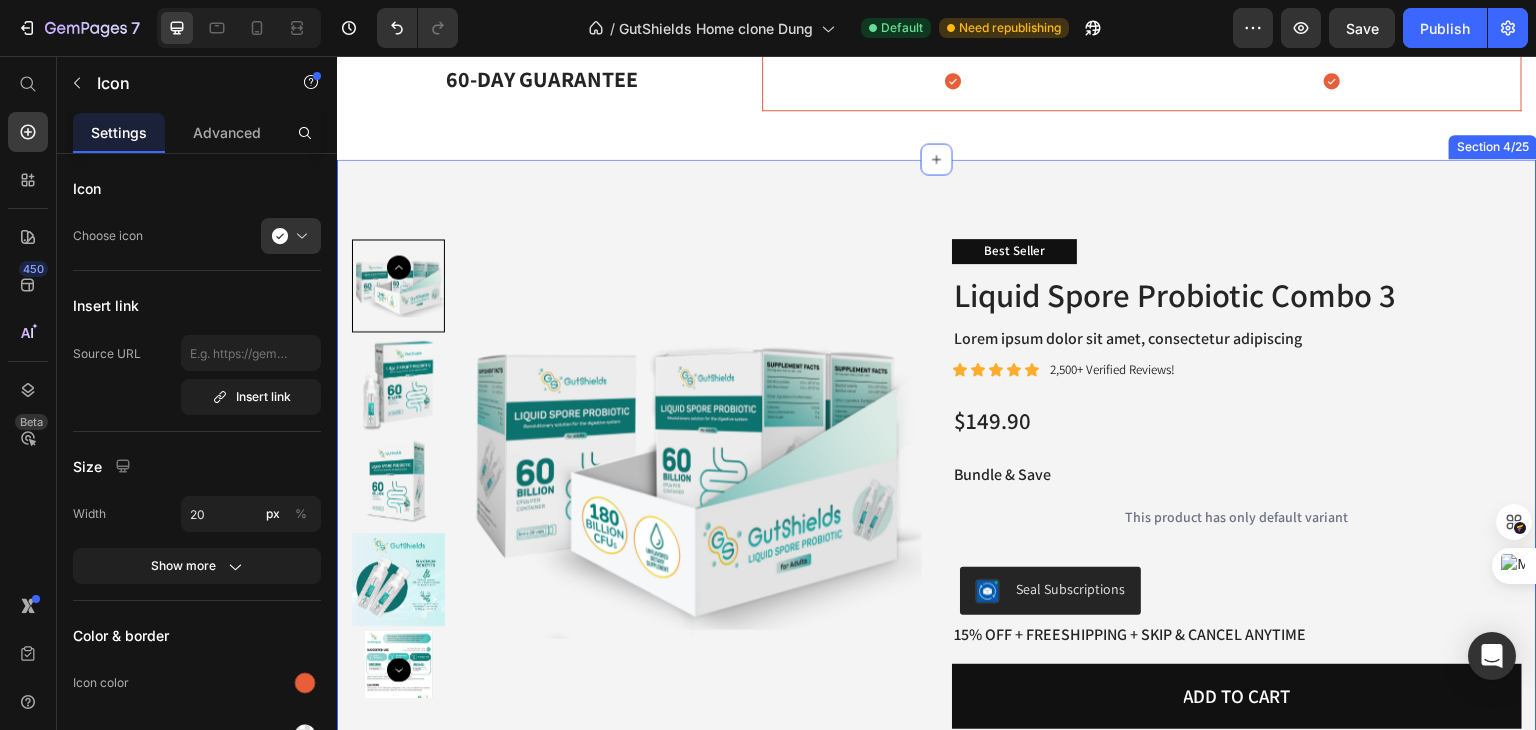 click on "Product Images Best Seller Text Block Liquid Spore Probiotic Combo 3 Product Title Lorem ipsum dolor sit amet, consectetur adipiscing Text Block Icon Icon Icon Icon Icon Icon List 2,500+ Verified Reviews! Text Block Row $149.90 Product Price Bundle & Save Text Block This product has only default variant Product Variants & Swatches Seal Subscriptions Seal Subscriptions 15% off + Freeshipping + Skip & Cancel Anytime Text Block Add to cart Add to Cart Image Image Image Image Image Row Row Product Image But I must explain to you how  Text Block Image But I must explain to you how  Text Block Image But I must explain to you how  Text Block Image But I must explain to you how  Text Block Image But I must explain to you how  Text Block Carousel Icon Icon Icon Icon Icon Icon List Briana M.  Verified Buyer Text Block Row Text Block Row Product Images Icon Icon Icon Icon Icon Icon List 500+  Reviews! Text Block Row Liquid Spore Probiotic Combo 3 Product Title Text Block Text Block $149.90" at bounding box center [937, 807] 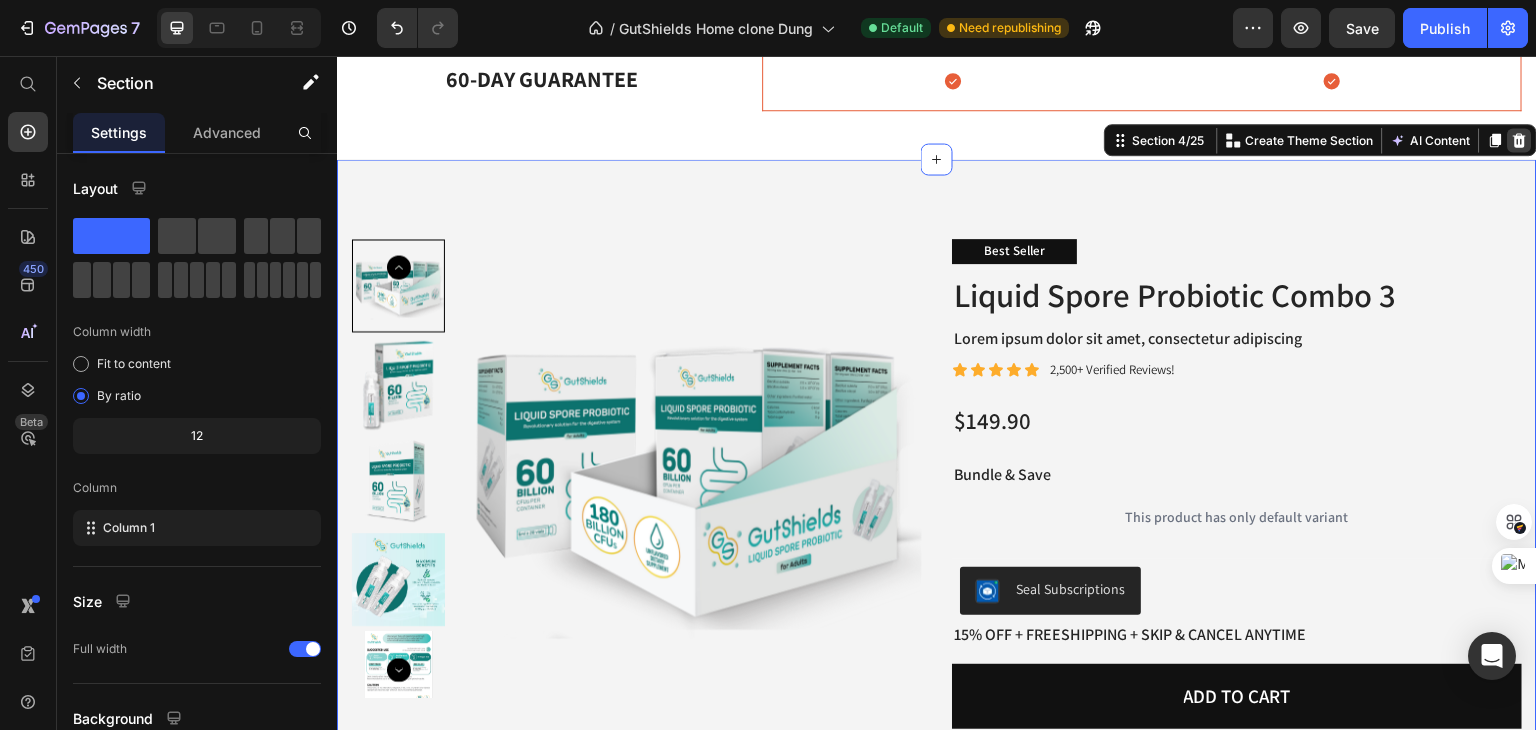 click at bounding box center [1520, 140] 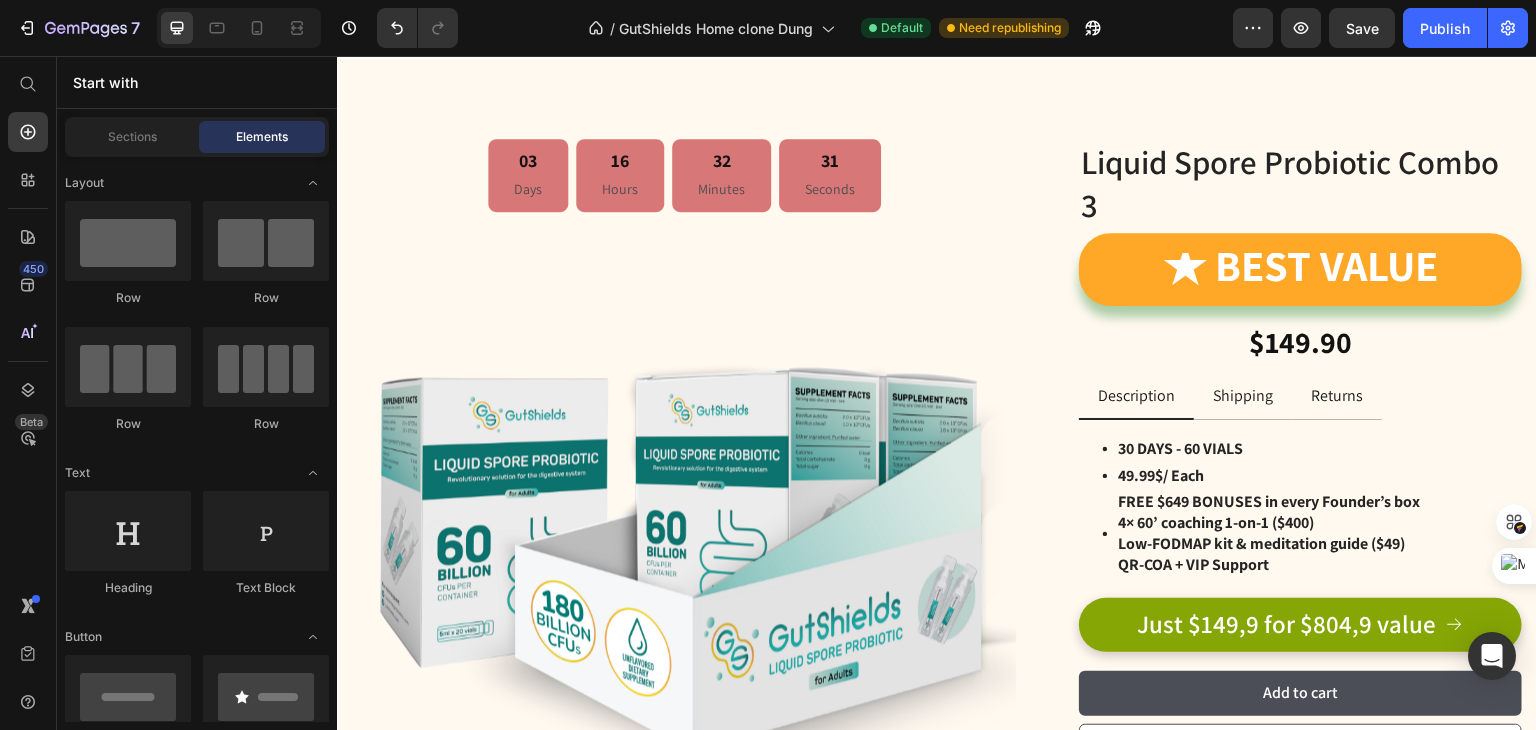 scroll, scrollTop: 1544, scrollLeft: 0, axis: vertical 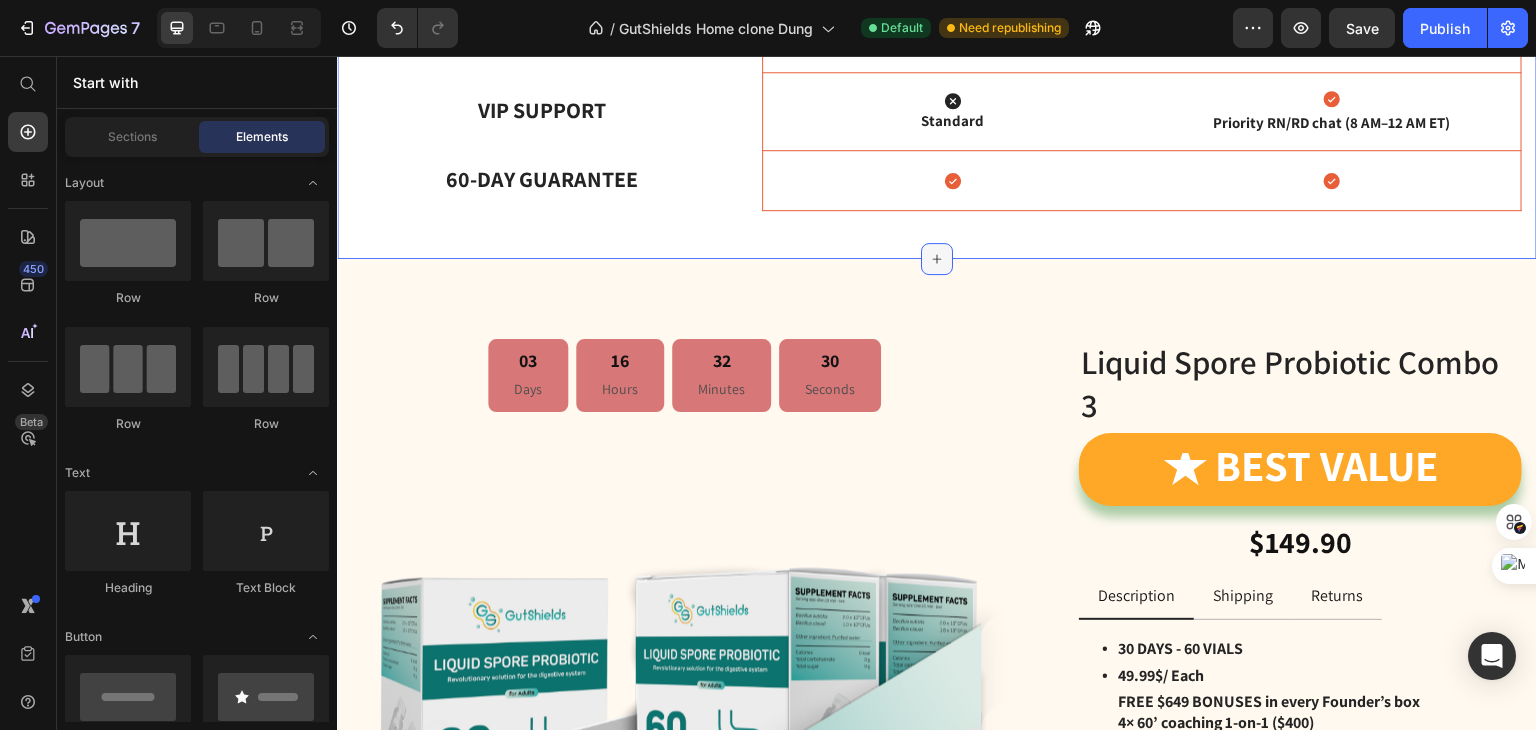 click 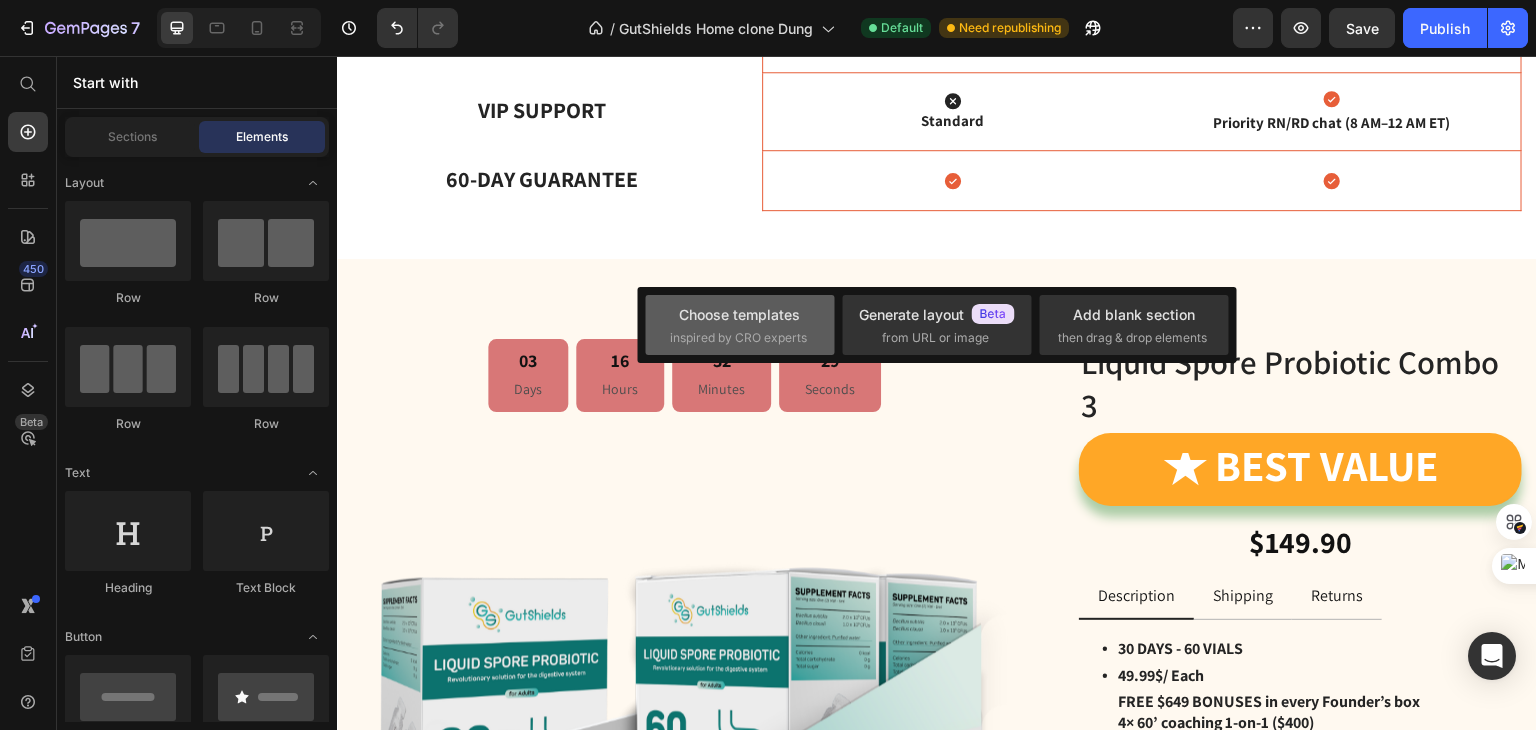 click on "inspired by CRO experts" at bounding box center [738, 338] 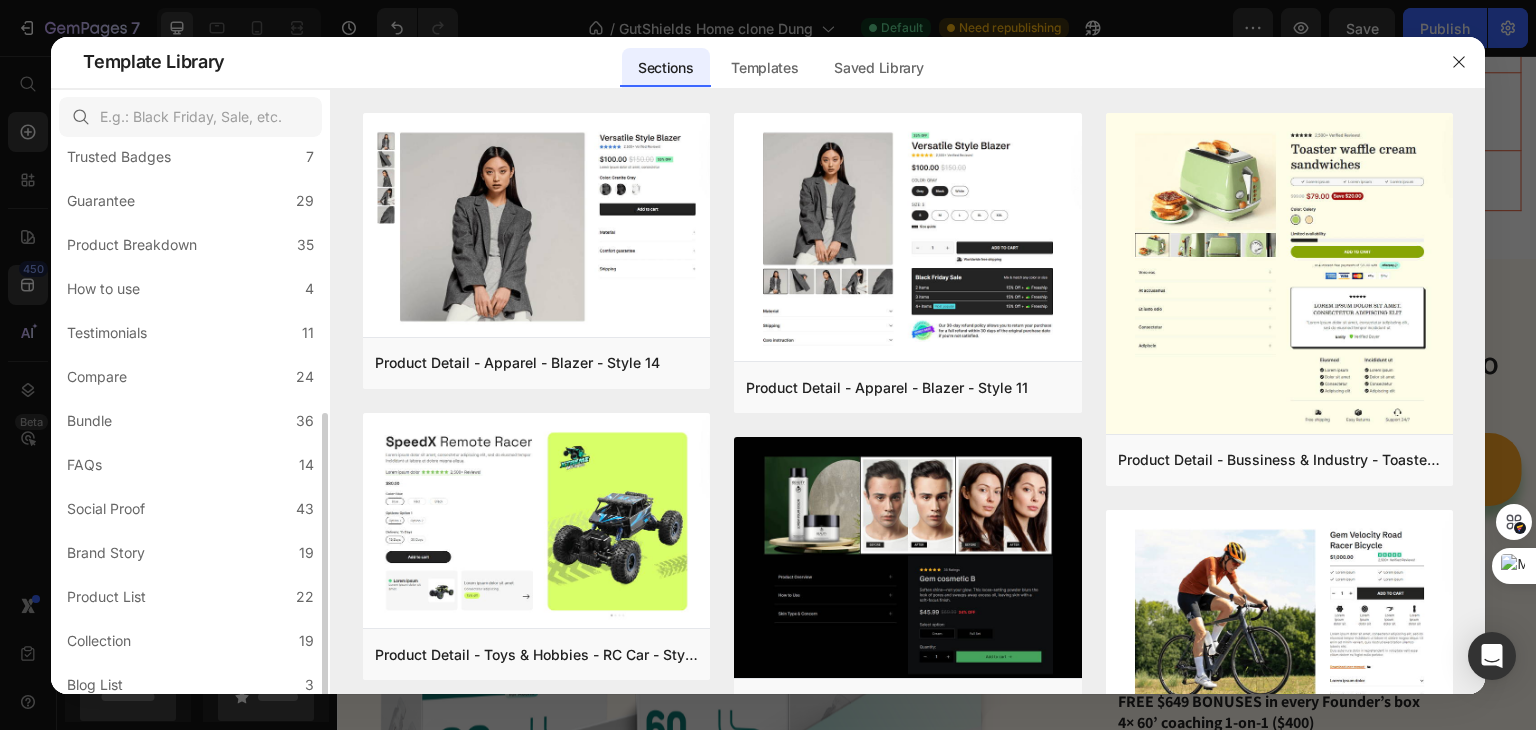 scroll, scrollTop: 300, scrollLeft: 0, axis: vertical 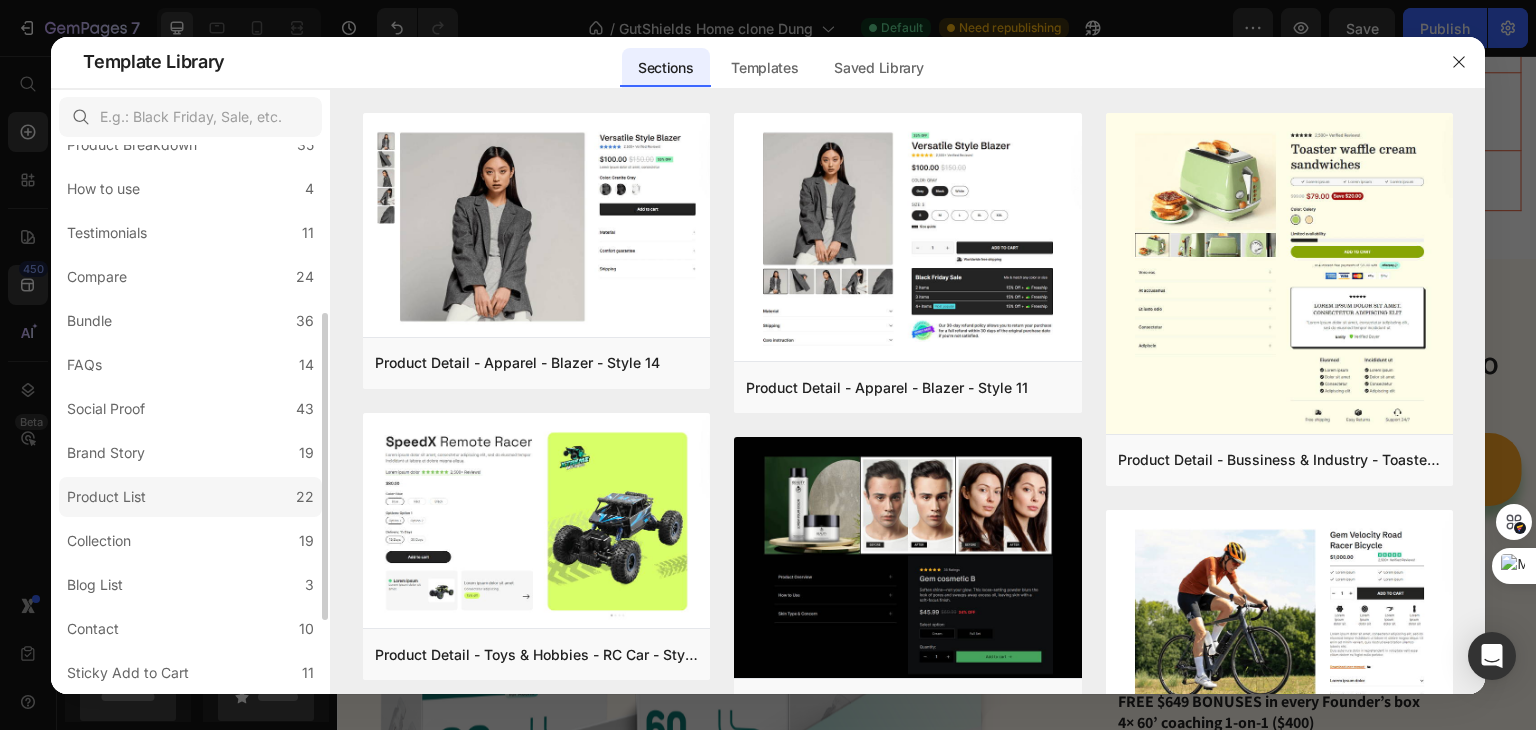 click on "Product List 22" 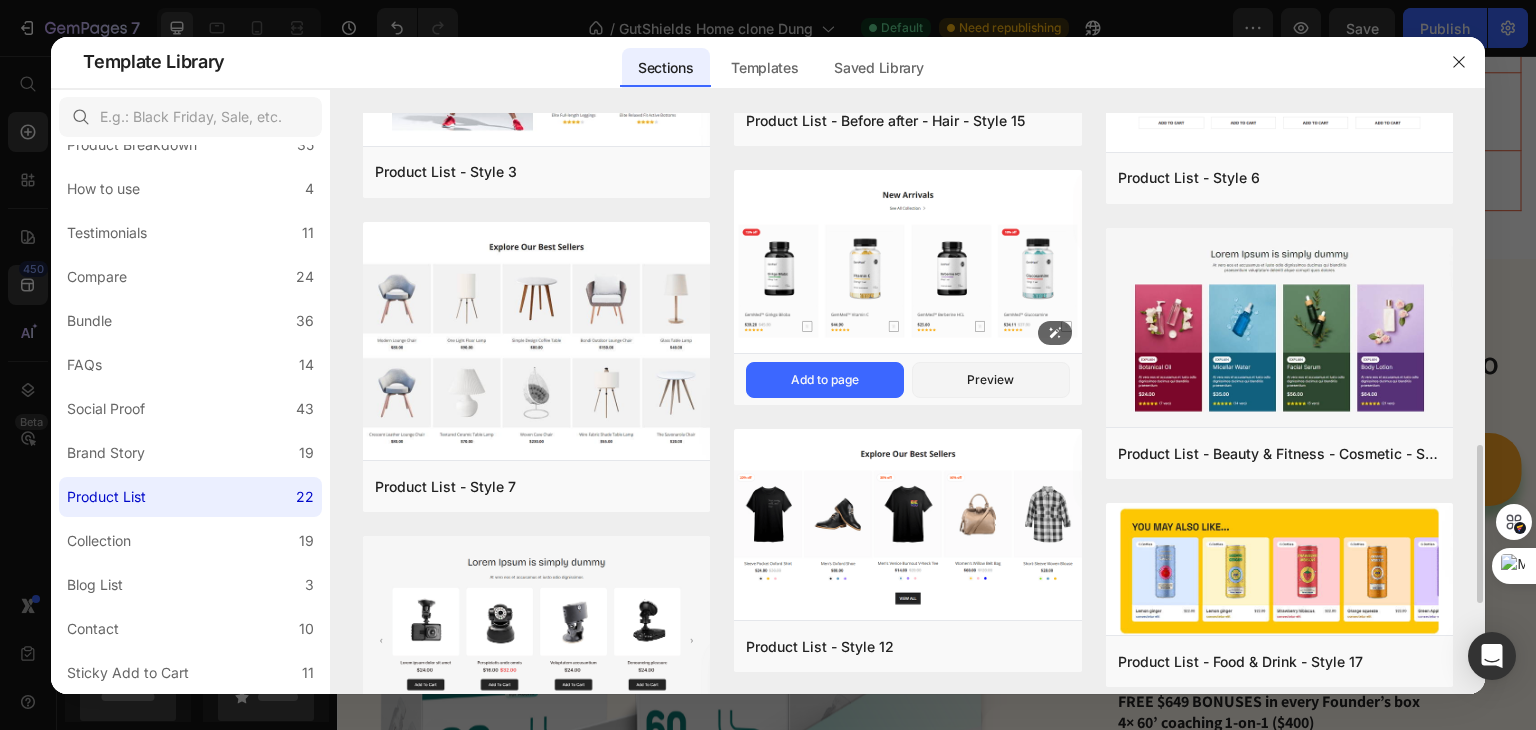 scroll, scrollTop: 948, scrollLeft: 0, axis: vertical 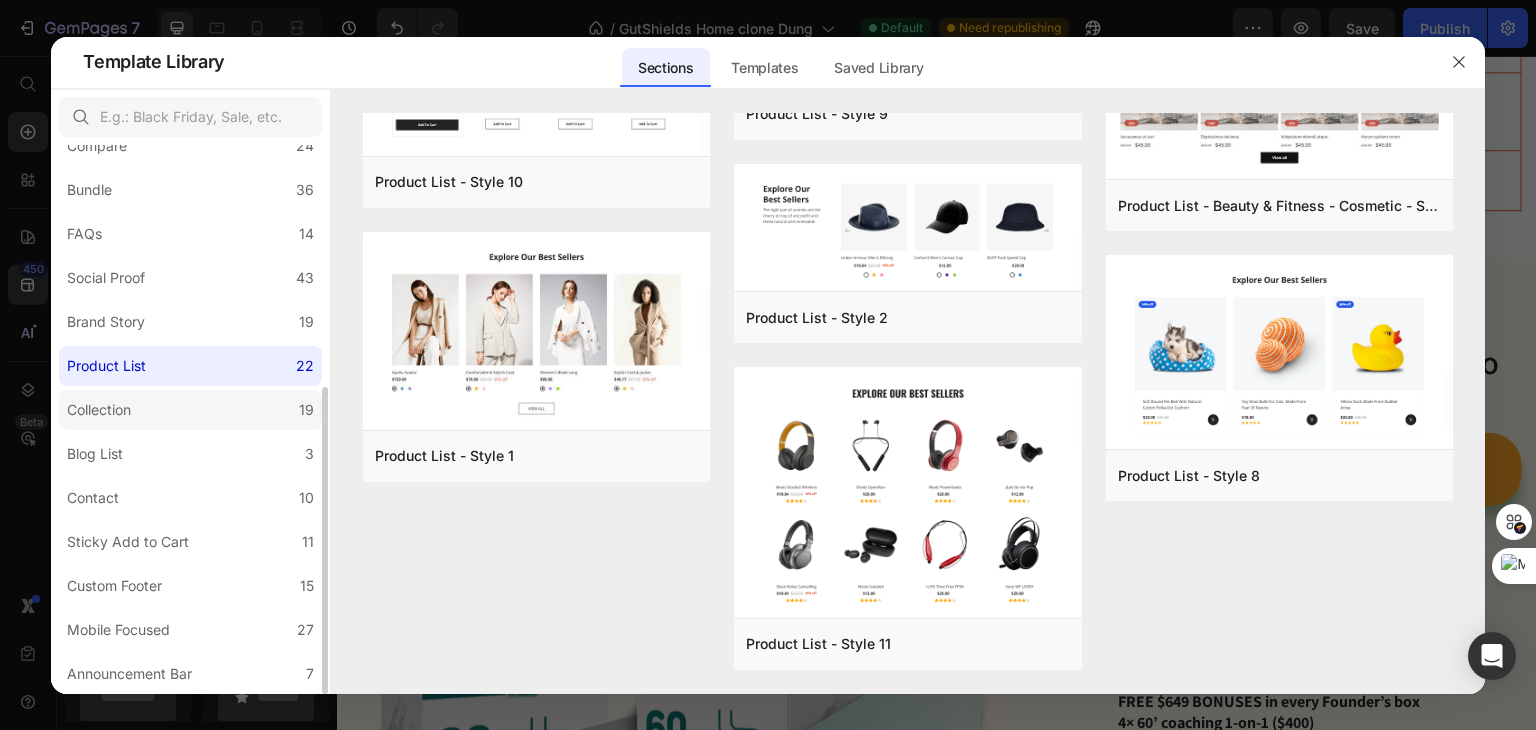 click on "Collection 19" 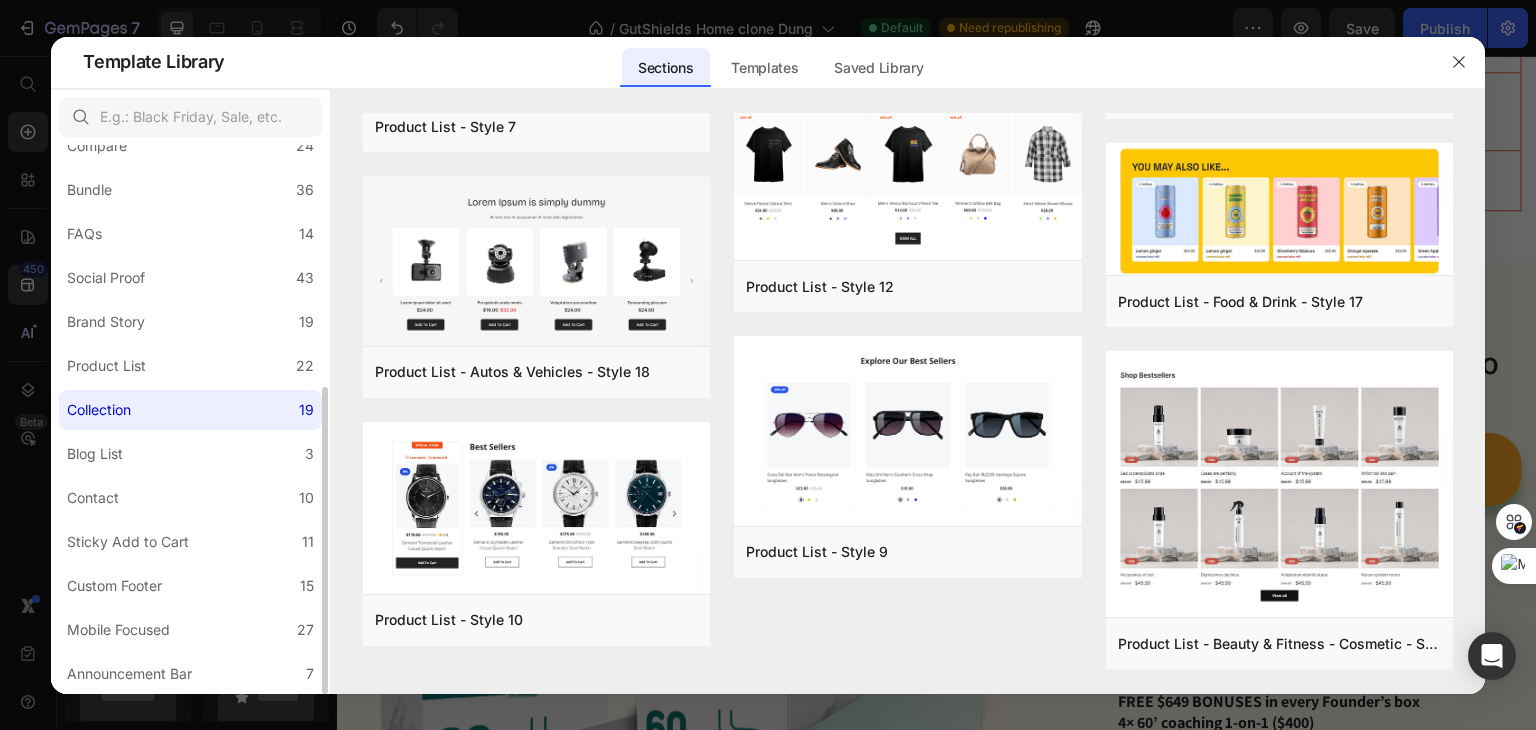 scroll, scrollTop: 0, scrollLeft: 0, axis: both 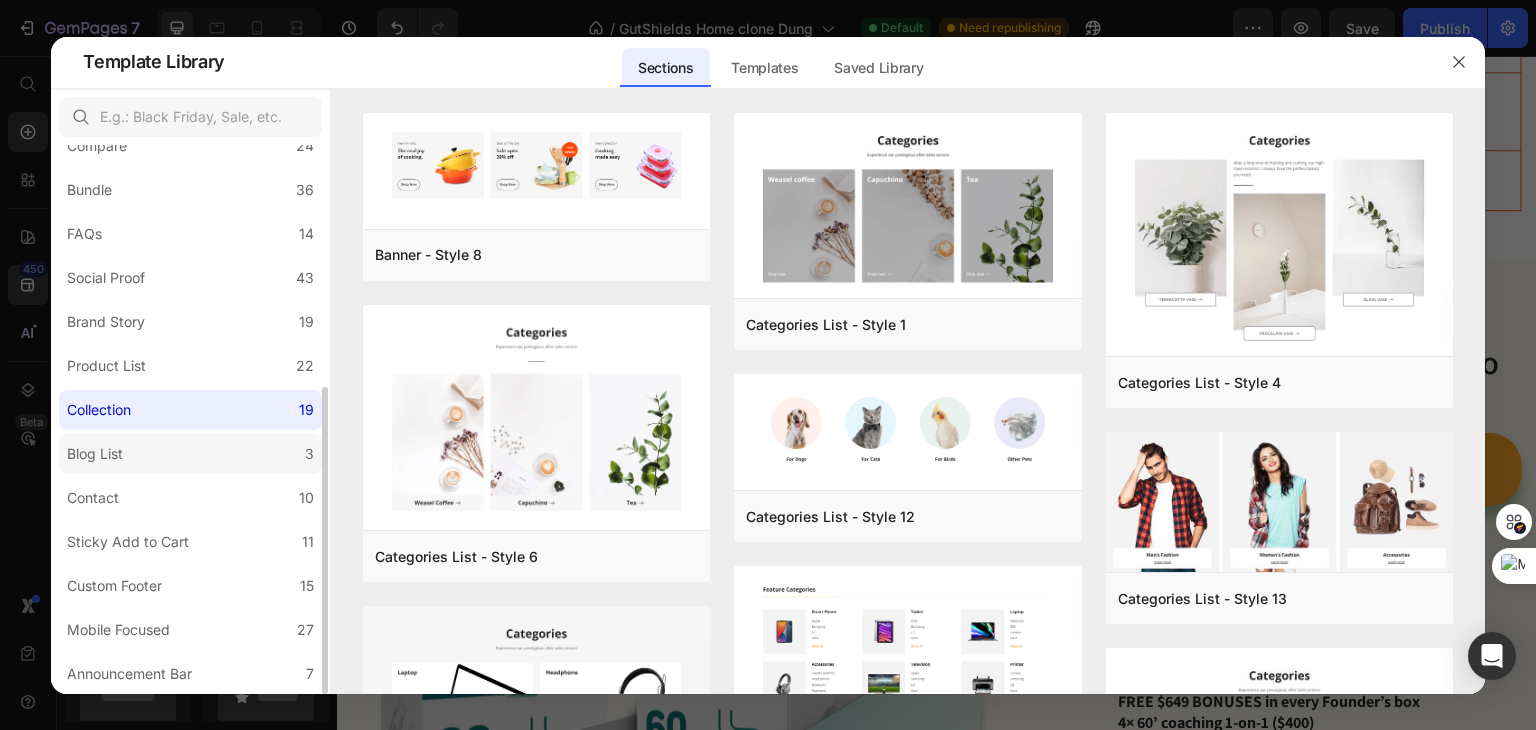 click on "Blog List 3" 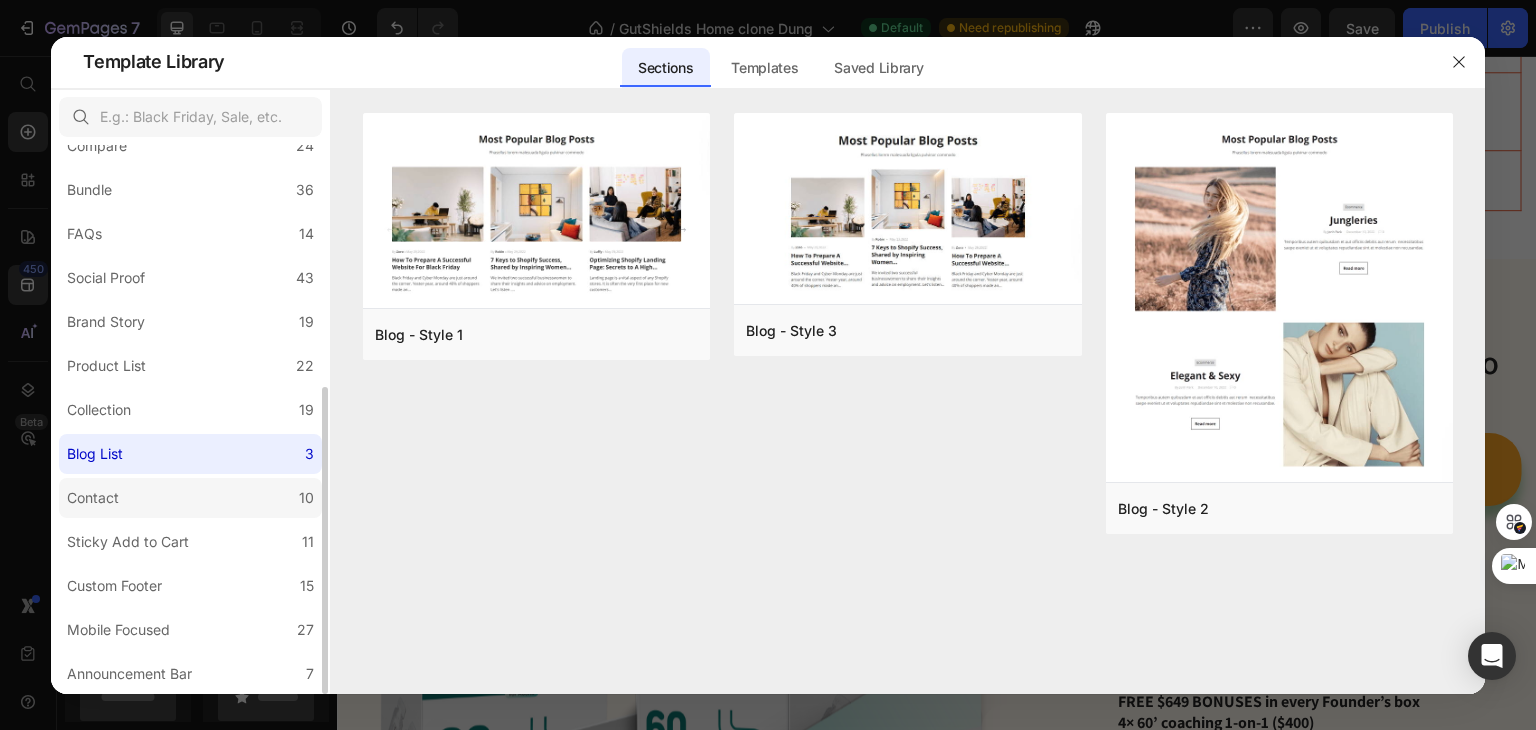 click on "Contact 10" 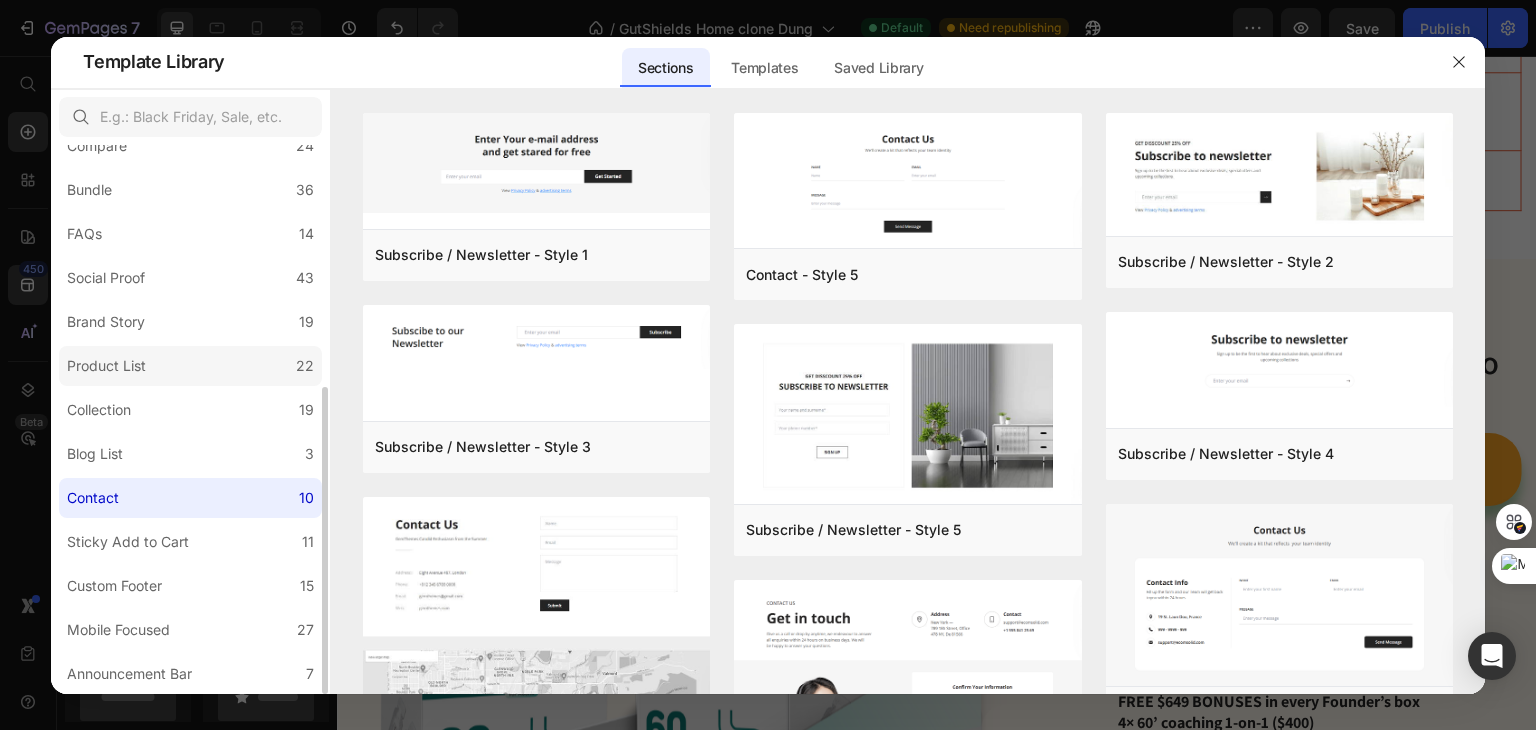 click on "Product List 22" 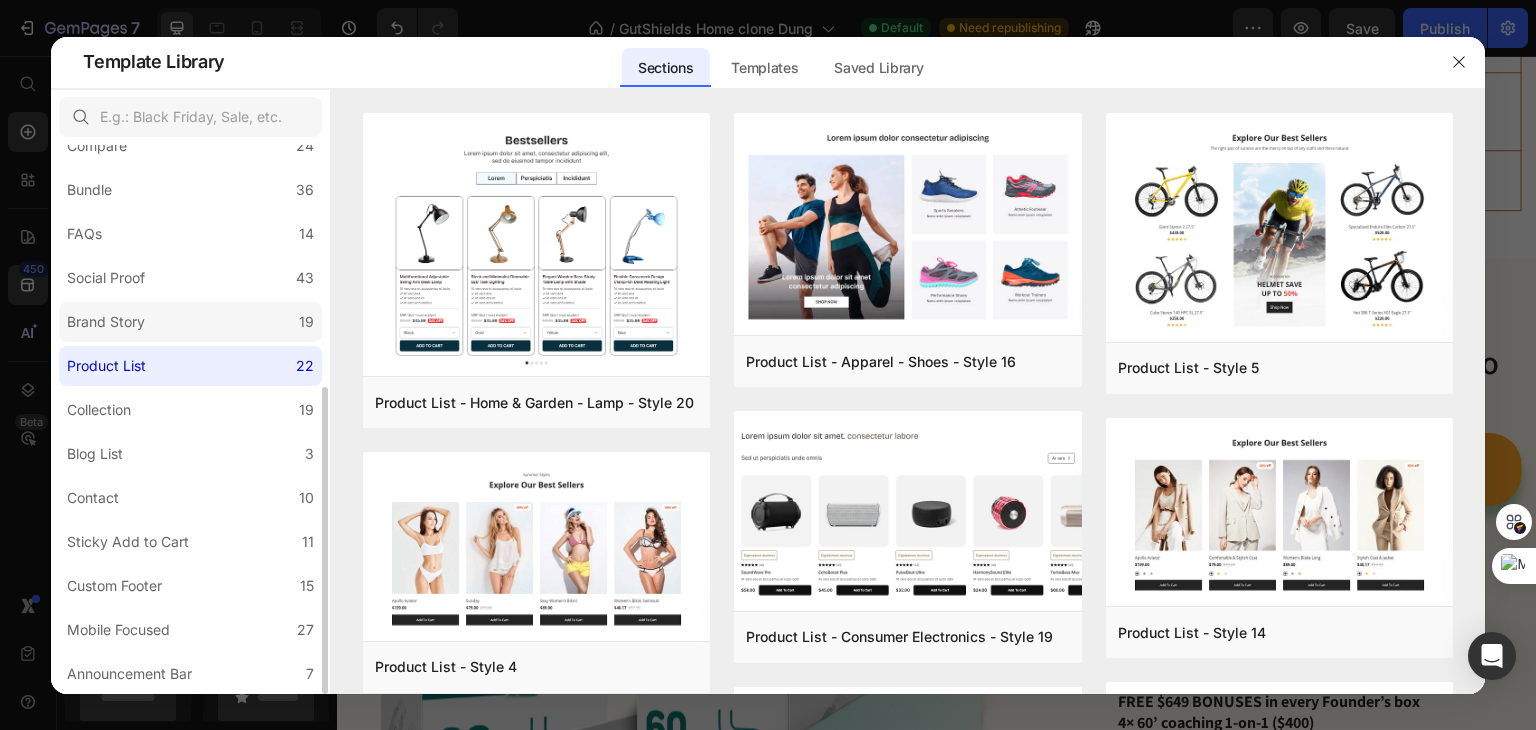 click on "Brand Story 19" 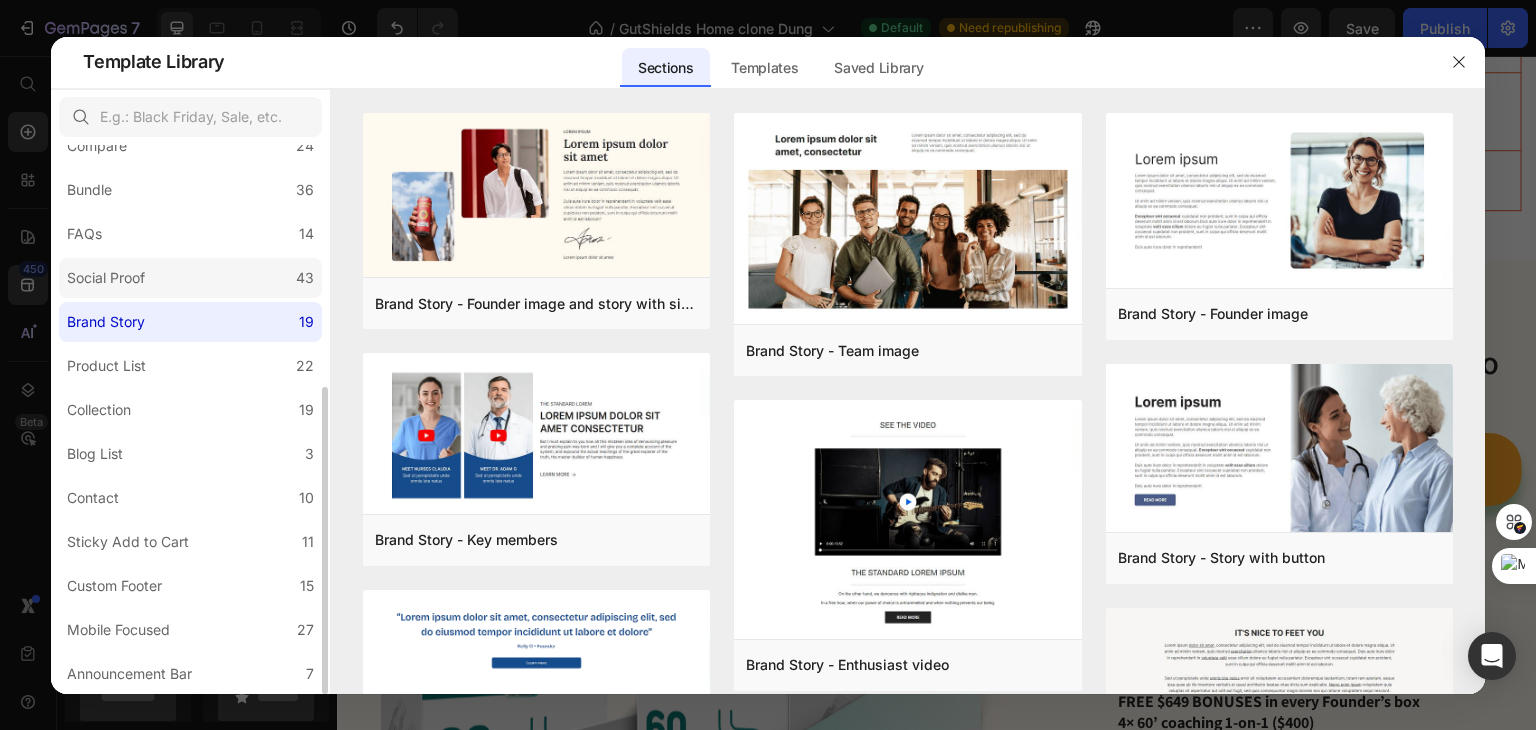 click on "Social Proof 43" 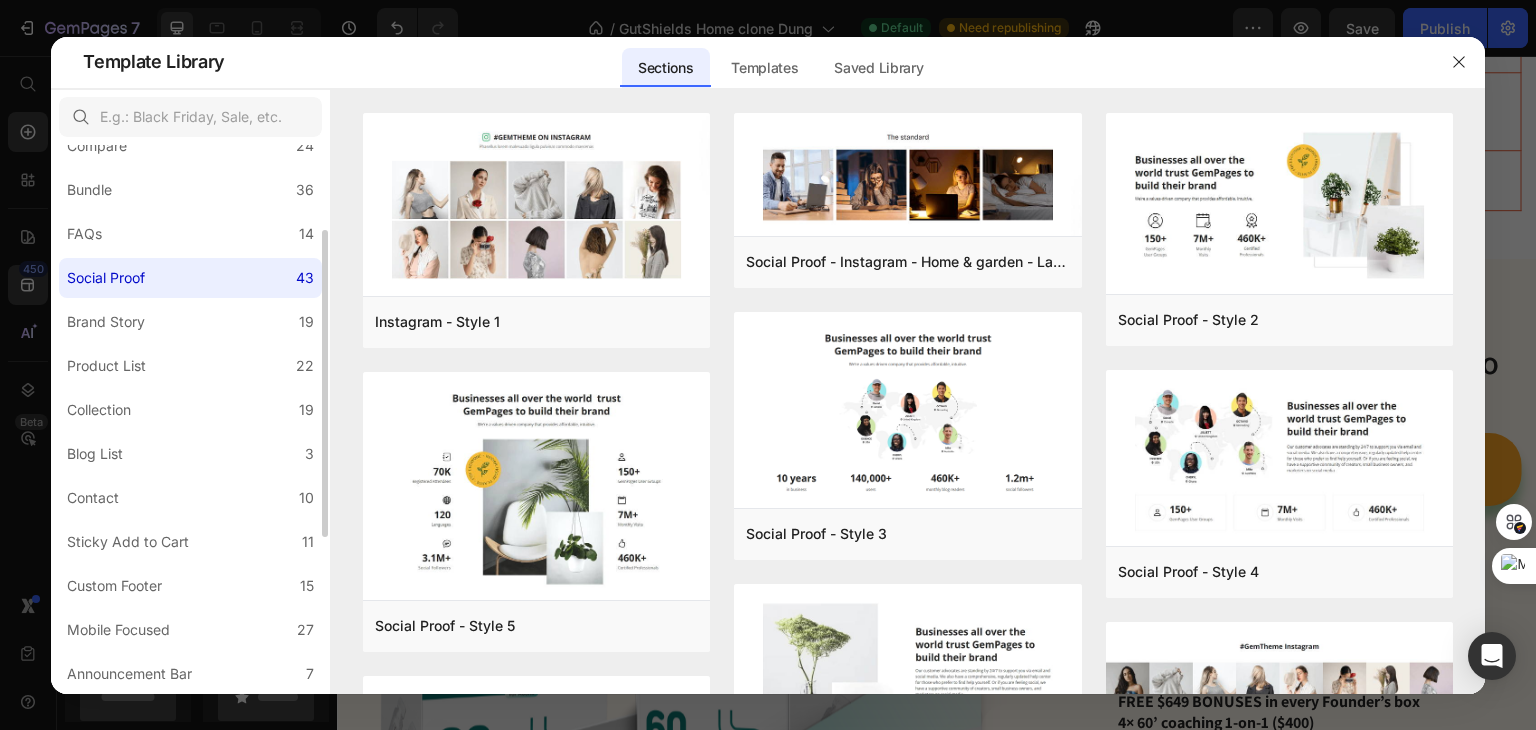 scroll, scrollTop: 331, scrollLeft: 0, axis: vertical 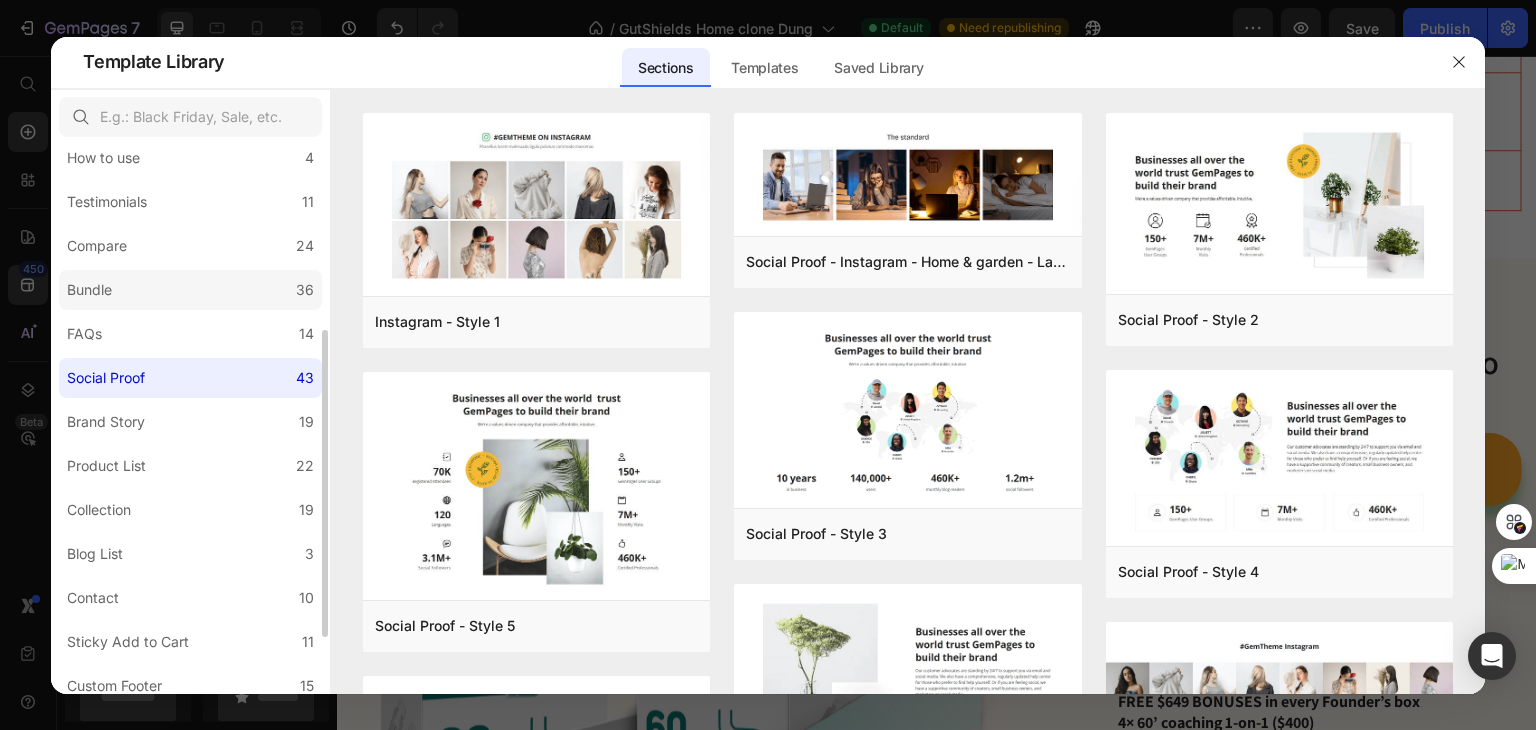 click on "Bundle 36" 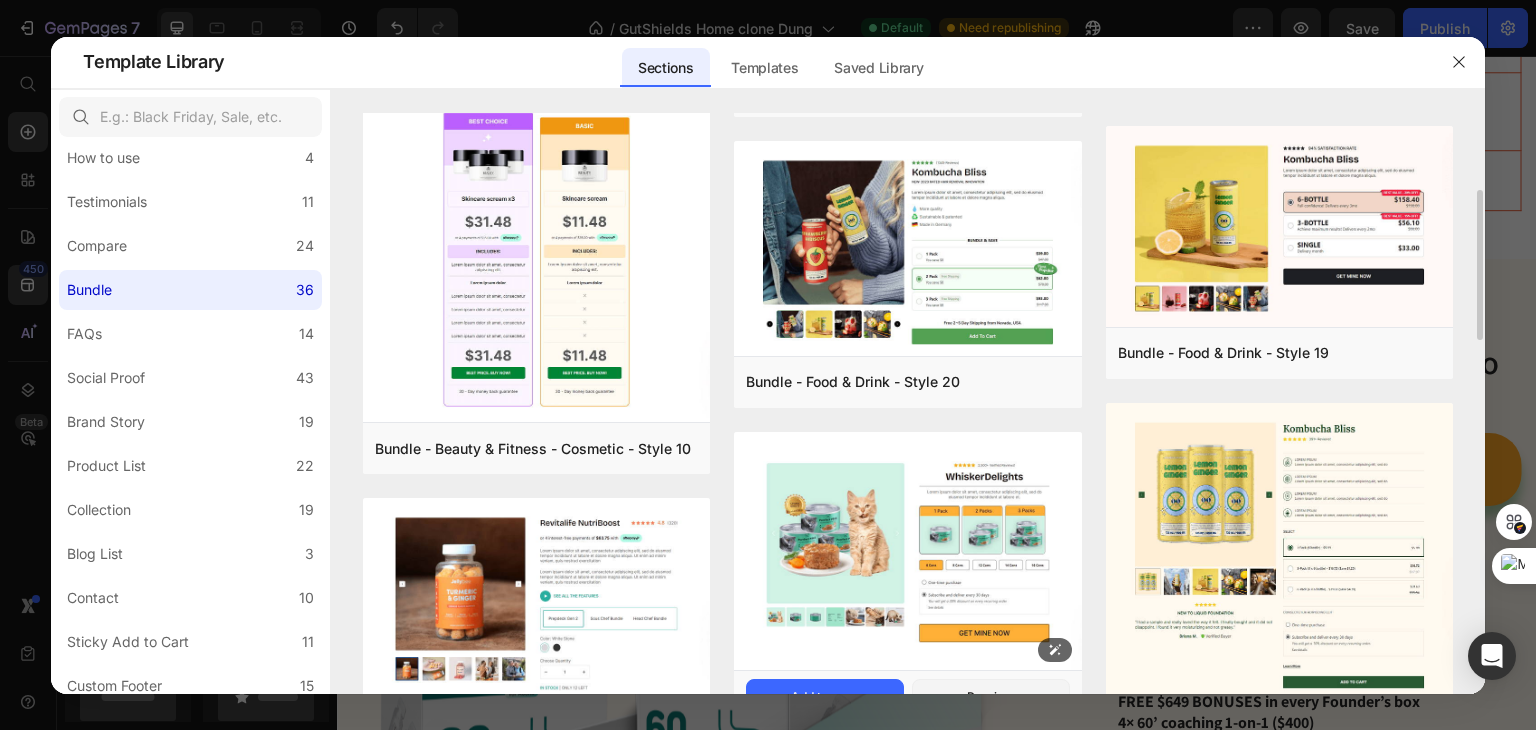 scroll, scrollTop: 400, scrollLeft: 0, axis: vertical 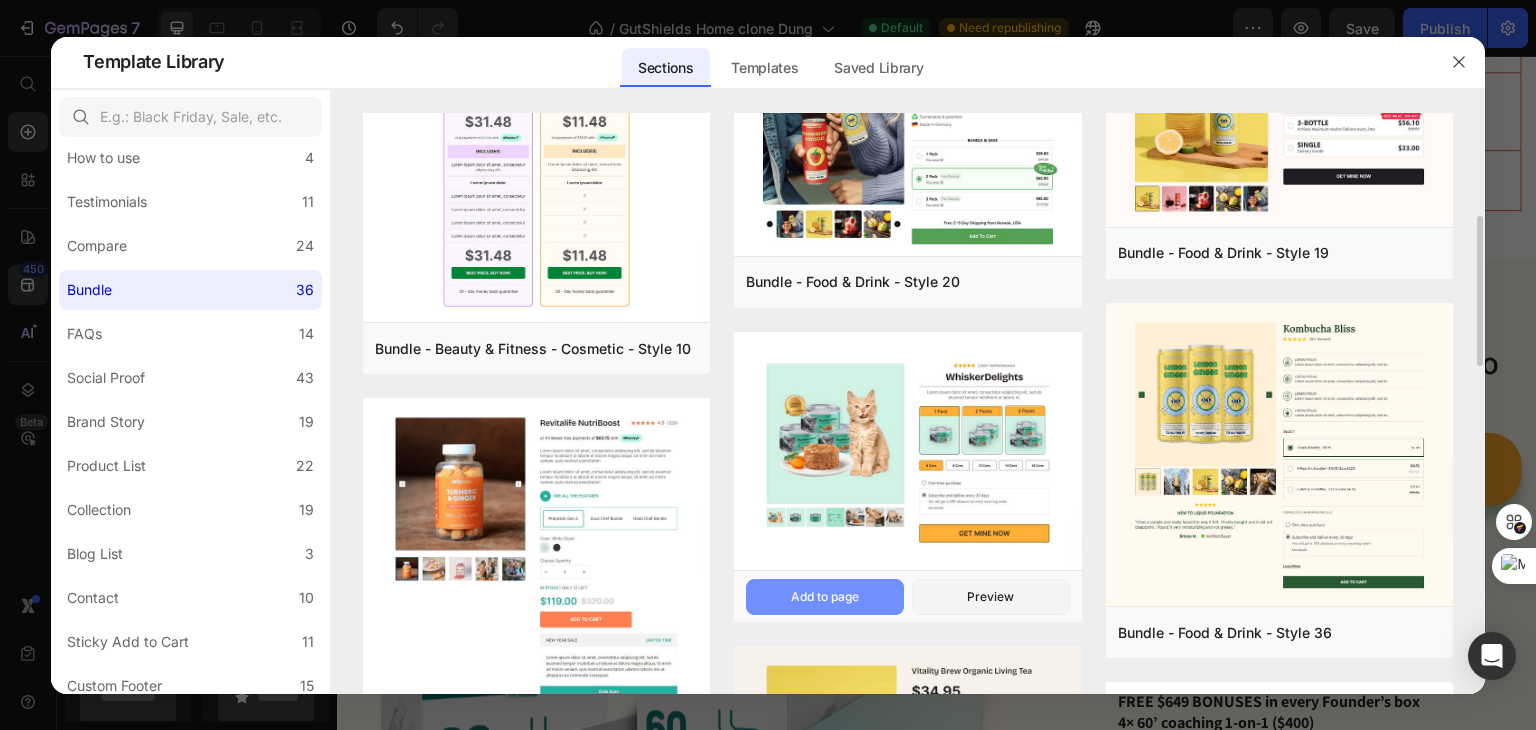 click on "Add to page" at bounding box center (825, 597) 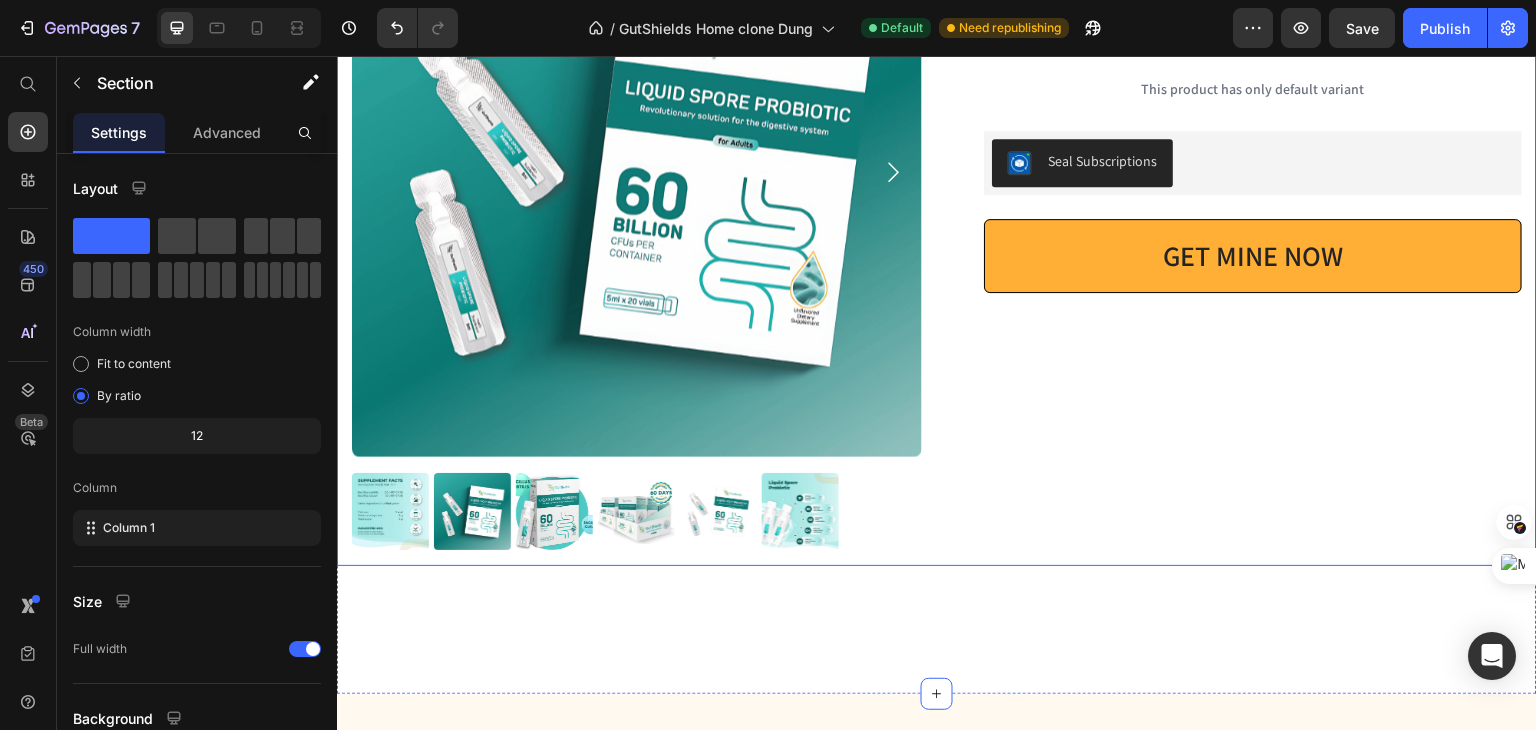 scroll, scrollTop: 1844, scrollLeft: 0, axis: vertical 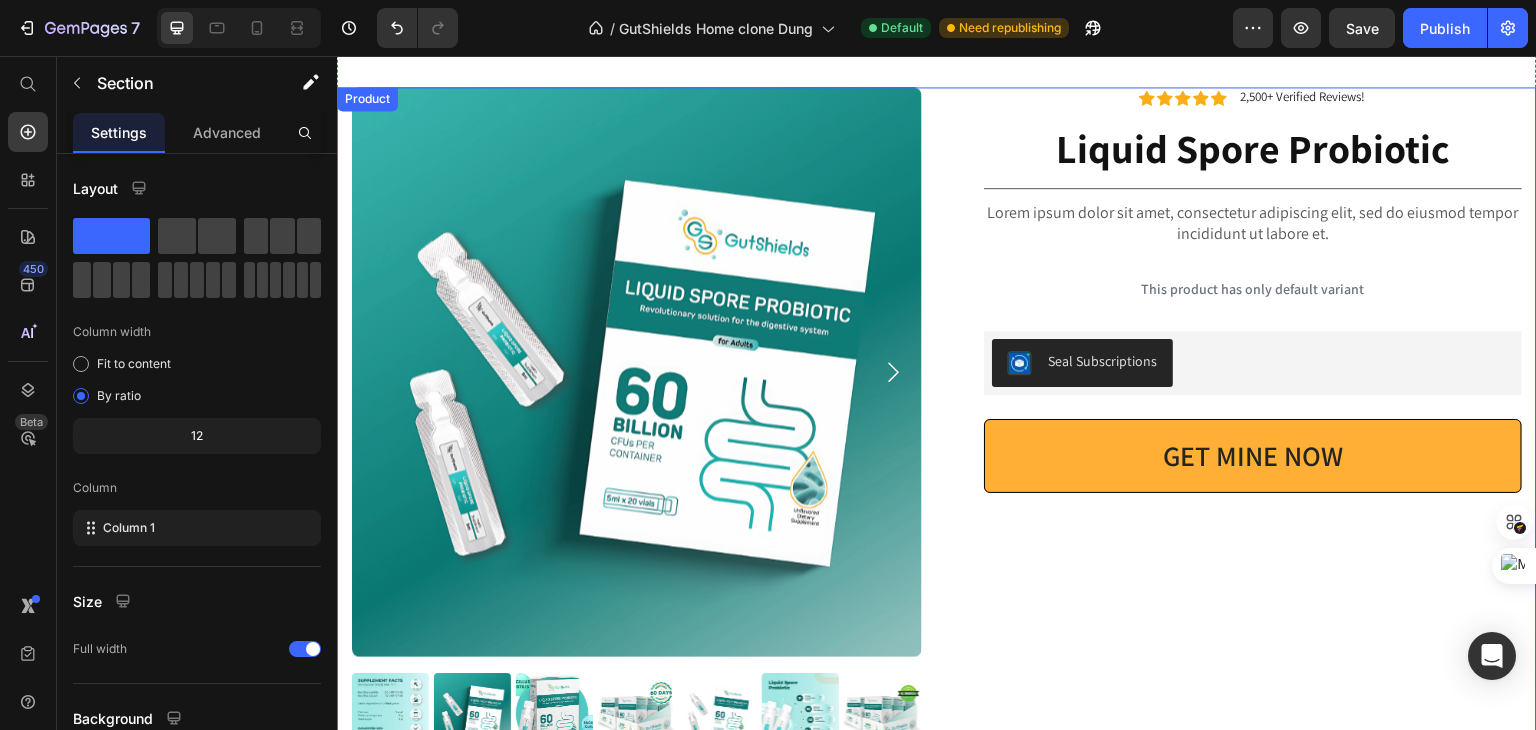 click on "Product Images Icon Icon Icon Icon Icon Icon List 2,500+ Verified Reviews! Text Block Row Liquid Spore Probiotic Product Title Lorem ipsum dolor sit amet, consectetur adipiscing elit, sed do eiusmod tempor incididunt ut labore et. Text Block This product has only default variant Product Variants & Swatches Seal Subscriptions Seal Subscriptions GET MINE NOW Add to Cart Row Row Product" at bounding box center [937, 426] 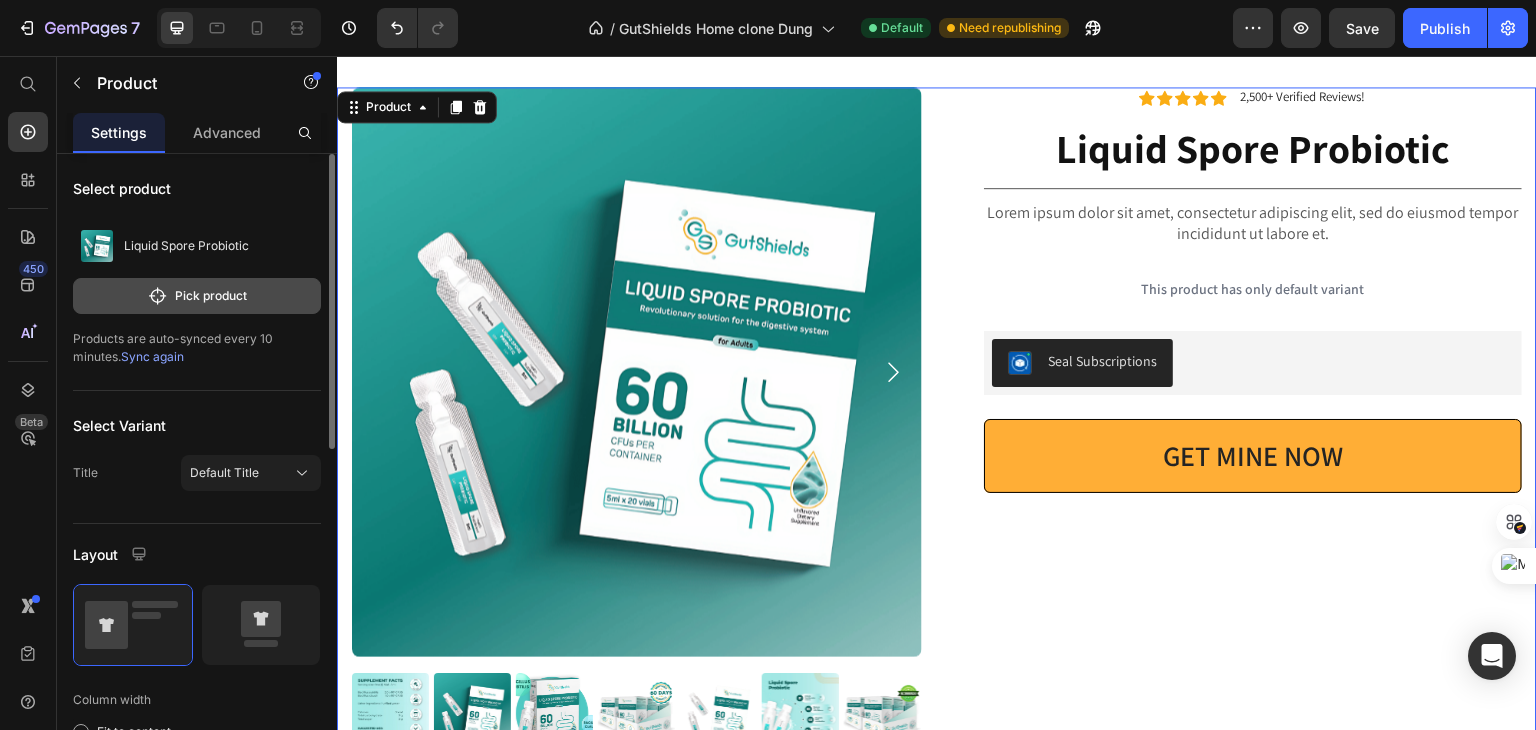 click on "Pick product" at bounding box center [197, 296] 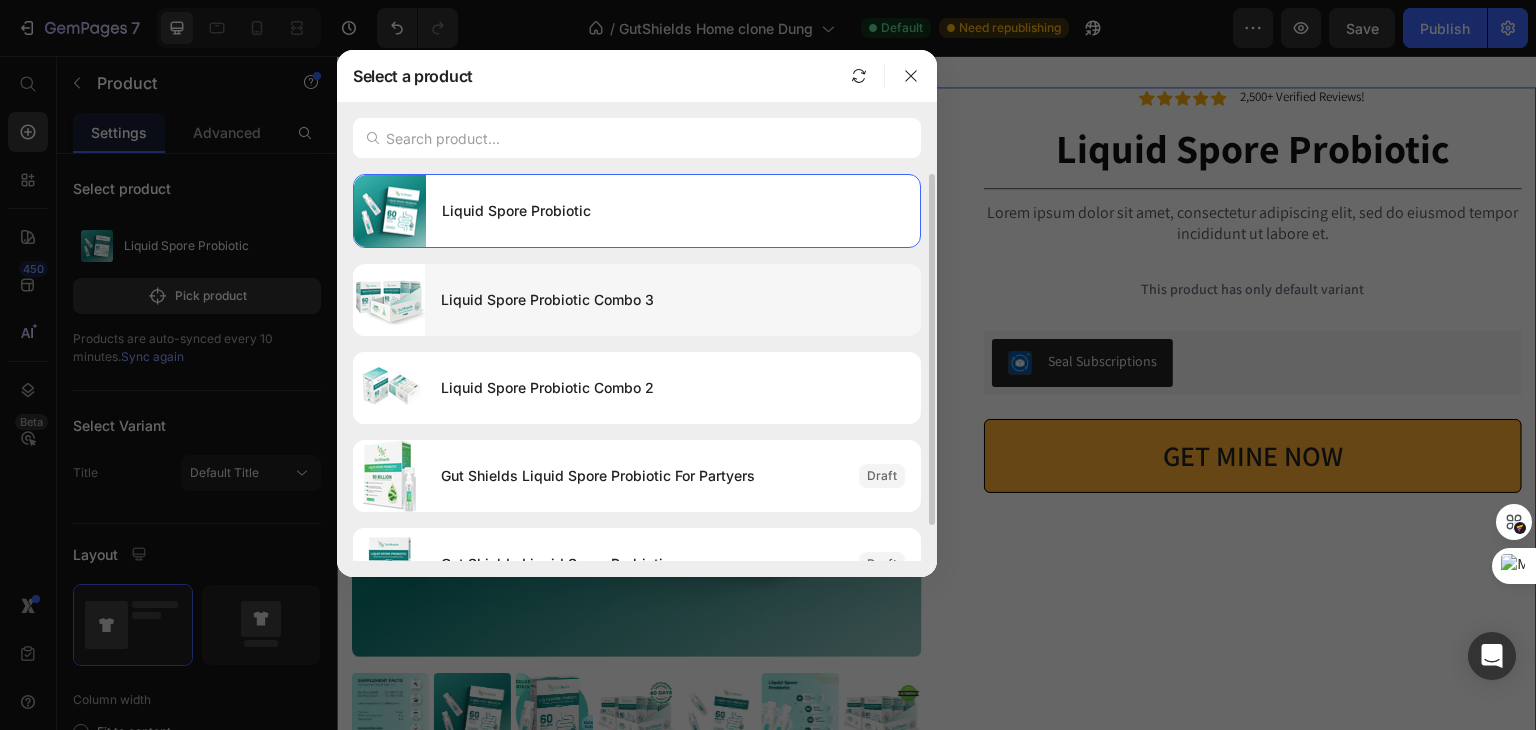 click on "Liquid Spore Probiotic Combo 3" at bounding box center [673, 300] 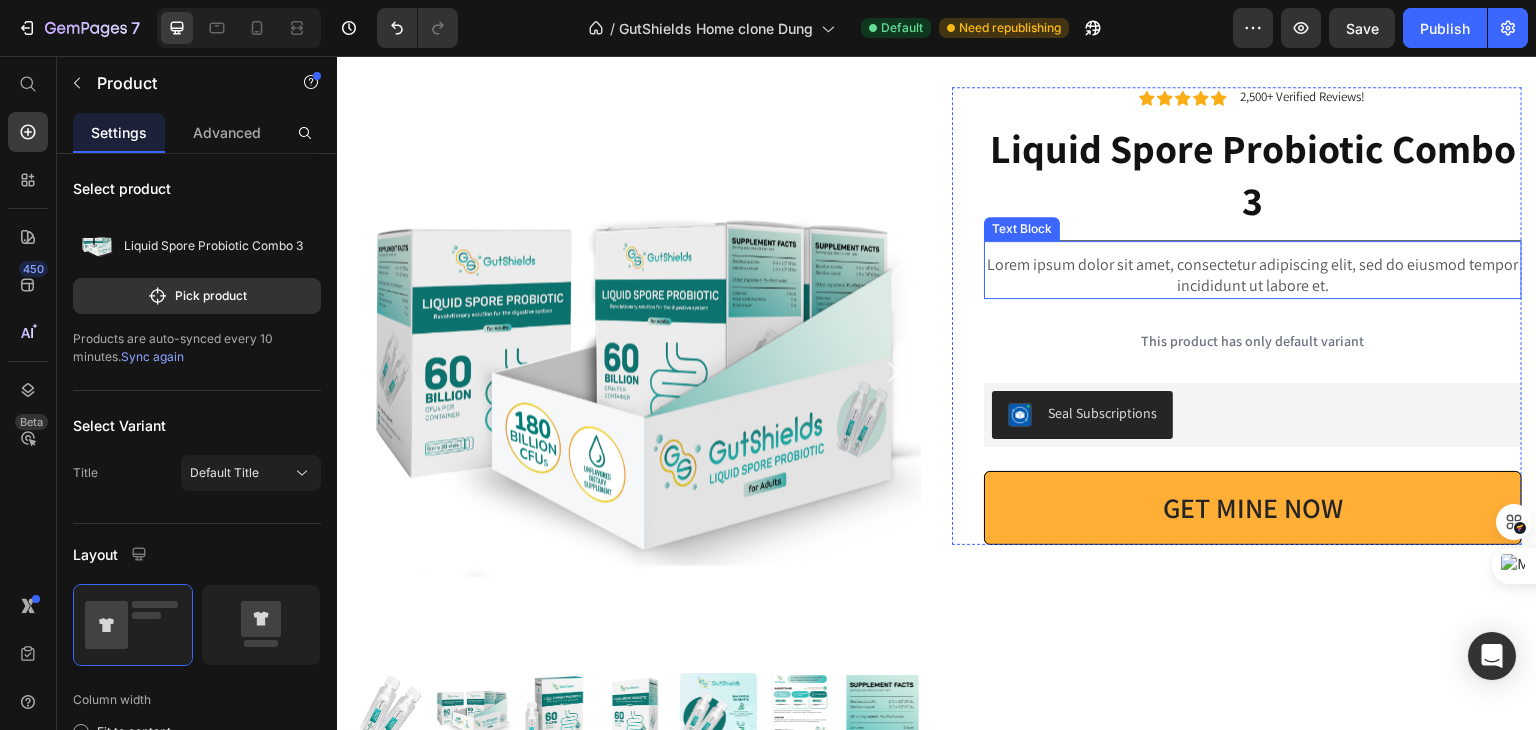 click on "Lorem ipsum dolor sit amet, consectetur adipiscing elit, sed do eiusmod tempor incididunt ut labore et." at bounding box center [1253, 276] 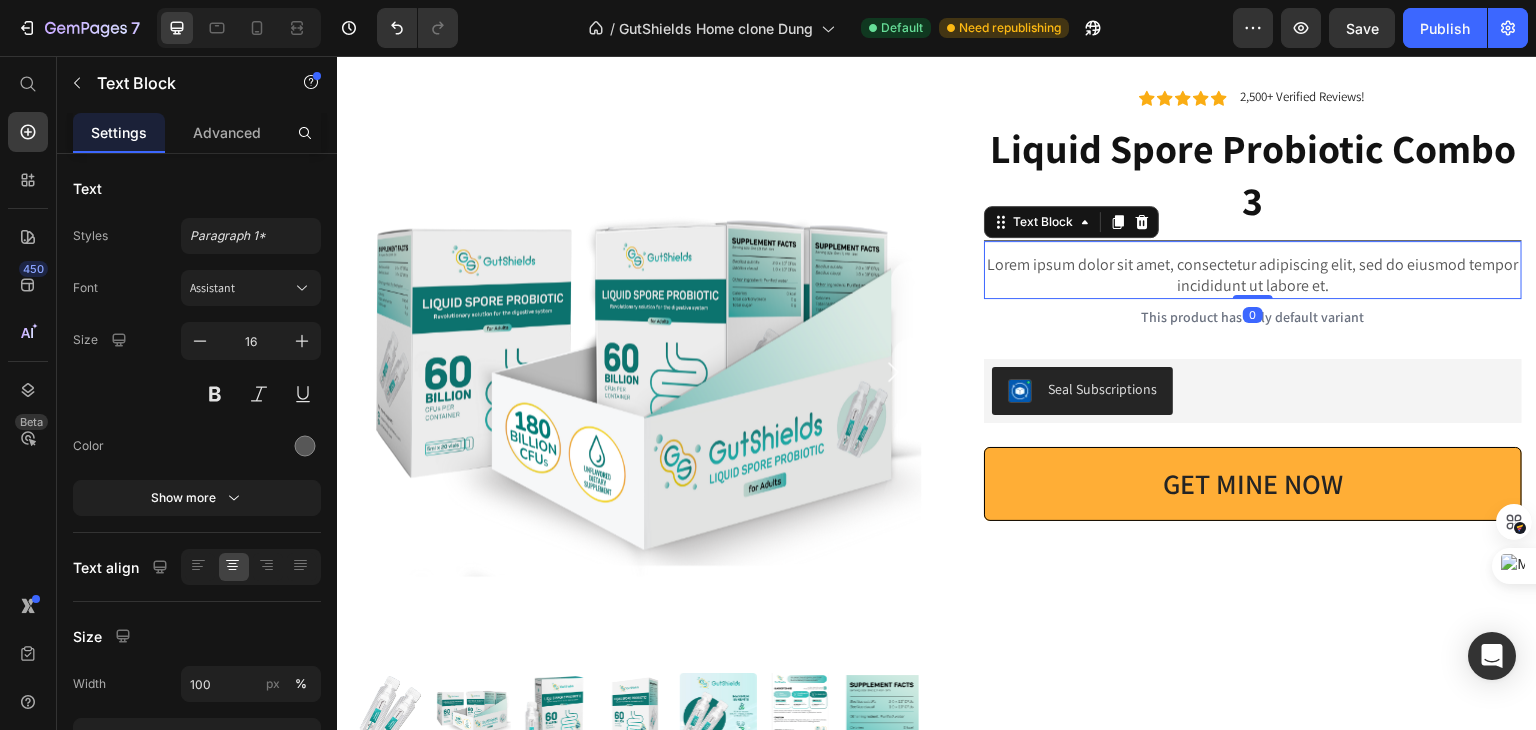 drag, startPoint x: 1227, startPoint y: 314, endPoint x: 1227, endPoint y: 273, distance: 41 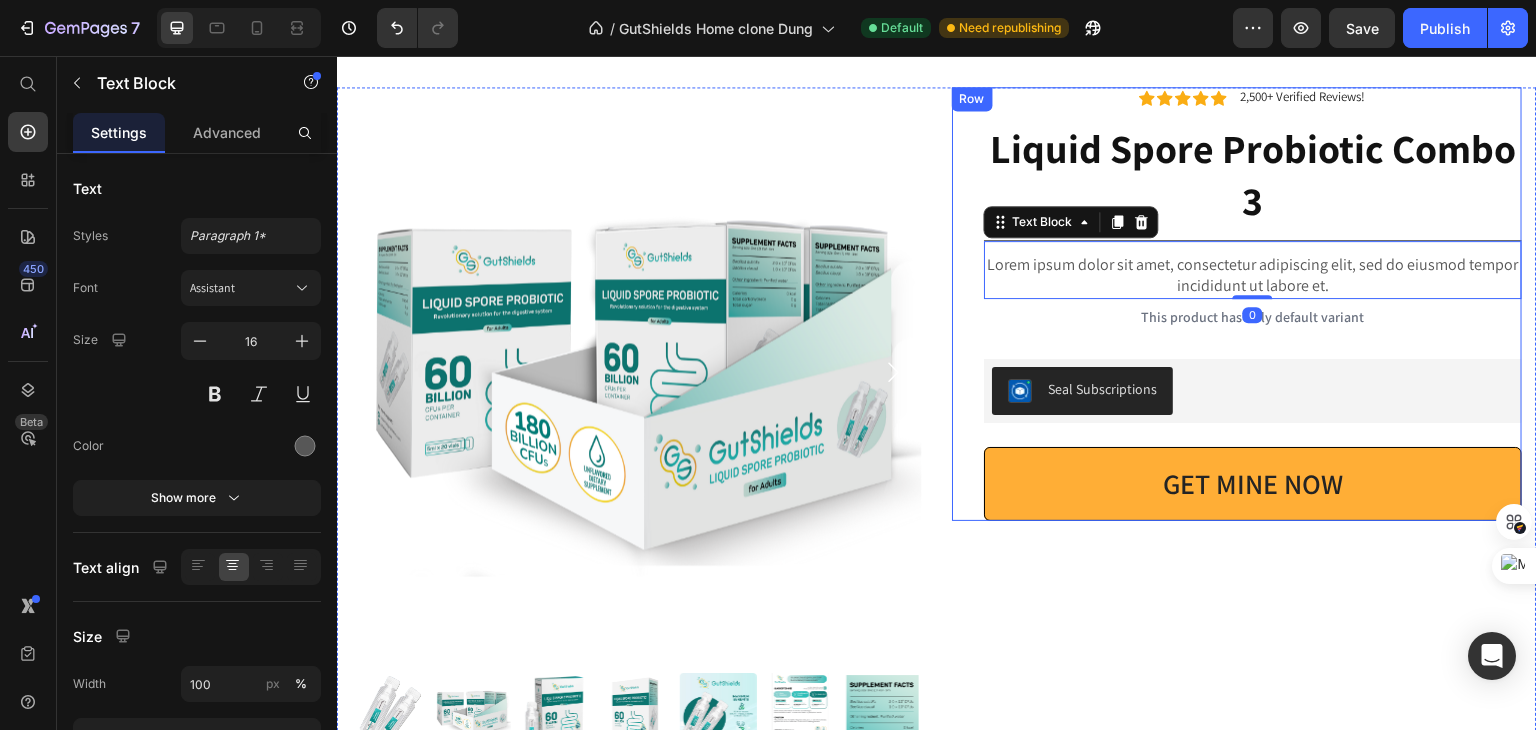 click on "Icon Icon Icon Icon Icon Icon List 2,500+ Verified Reviews! Text Block Row Liquid Spore Probiotic Combo 3 Product Title Lorem ipsum dolor sit amet, consectetur adipiscing elit, sed do eiusmod tempor incididunt ut labore et. Text Block   0 This product has only default variant Product Variants & Swatches Seal Subscriptions Seal Subscriptions GET MINE NOW Add to Cart Row Row" at bounding box center (1237, 304) 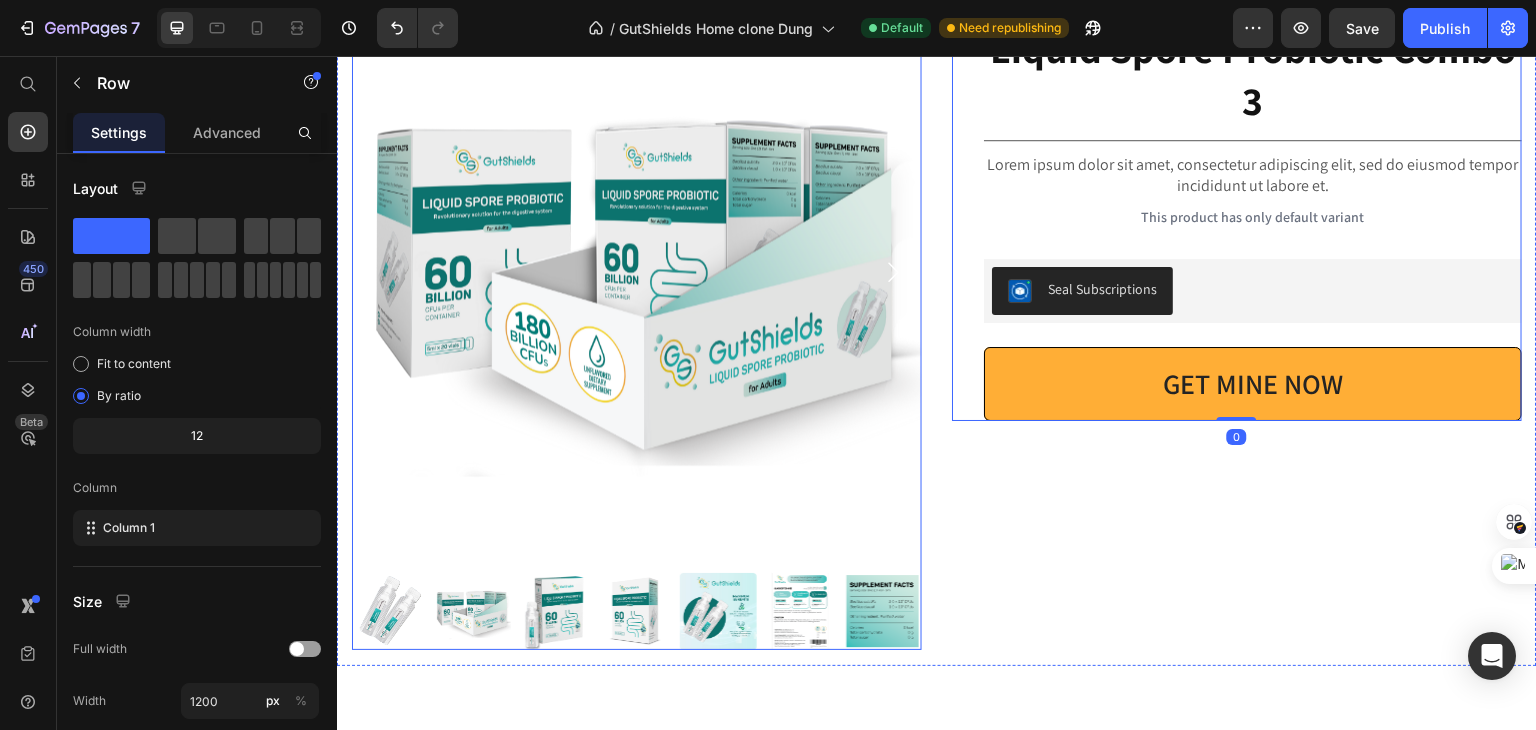 scroll, scrollTop: 2044, scrollLeft: 0, axis: vertical 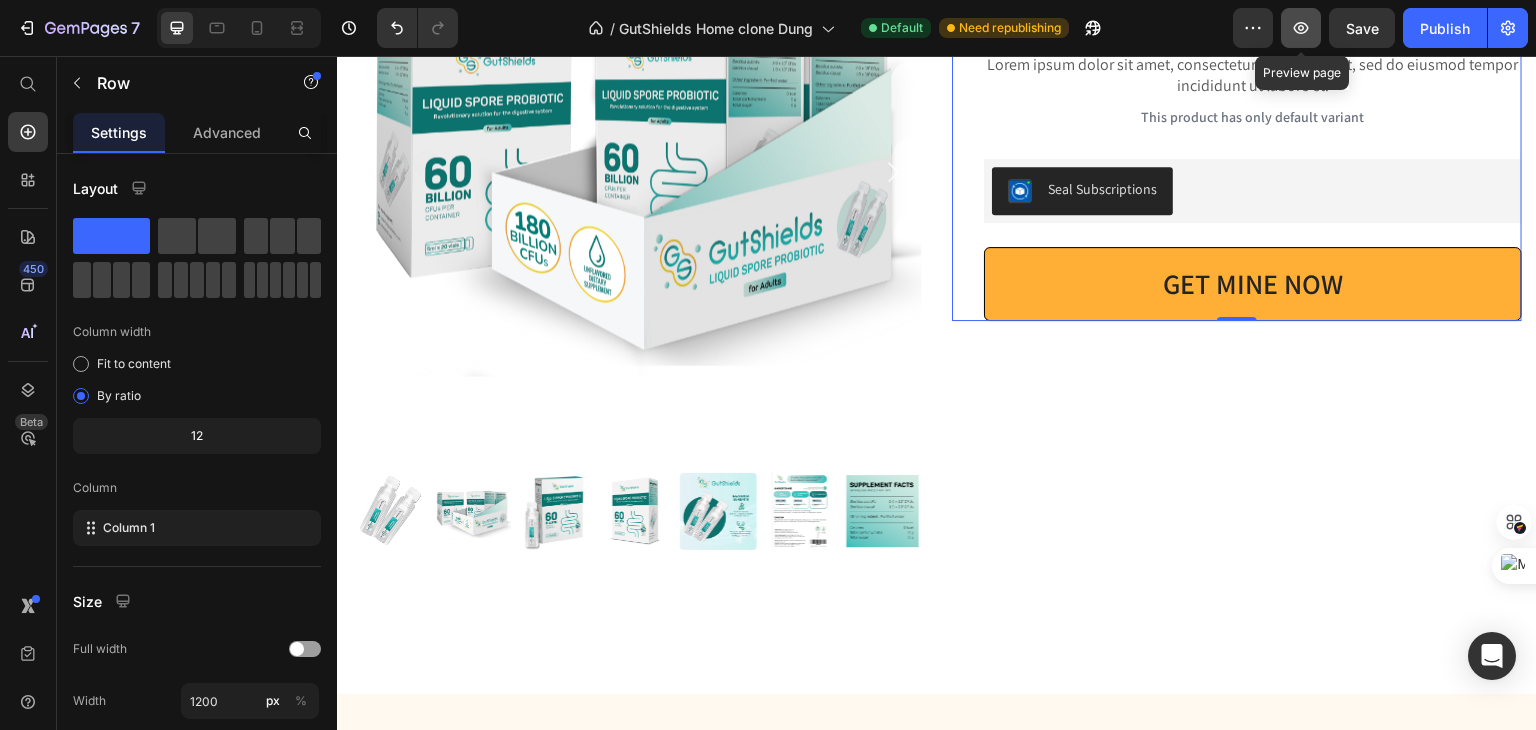 click 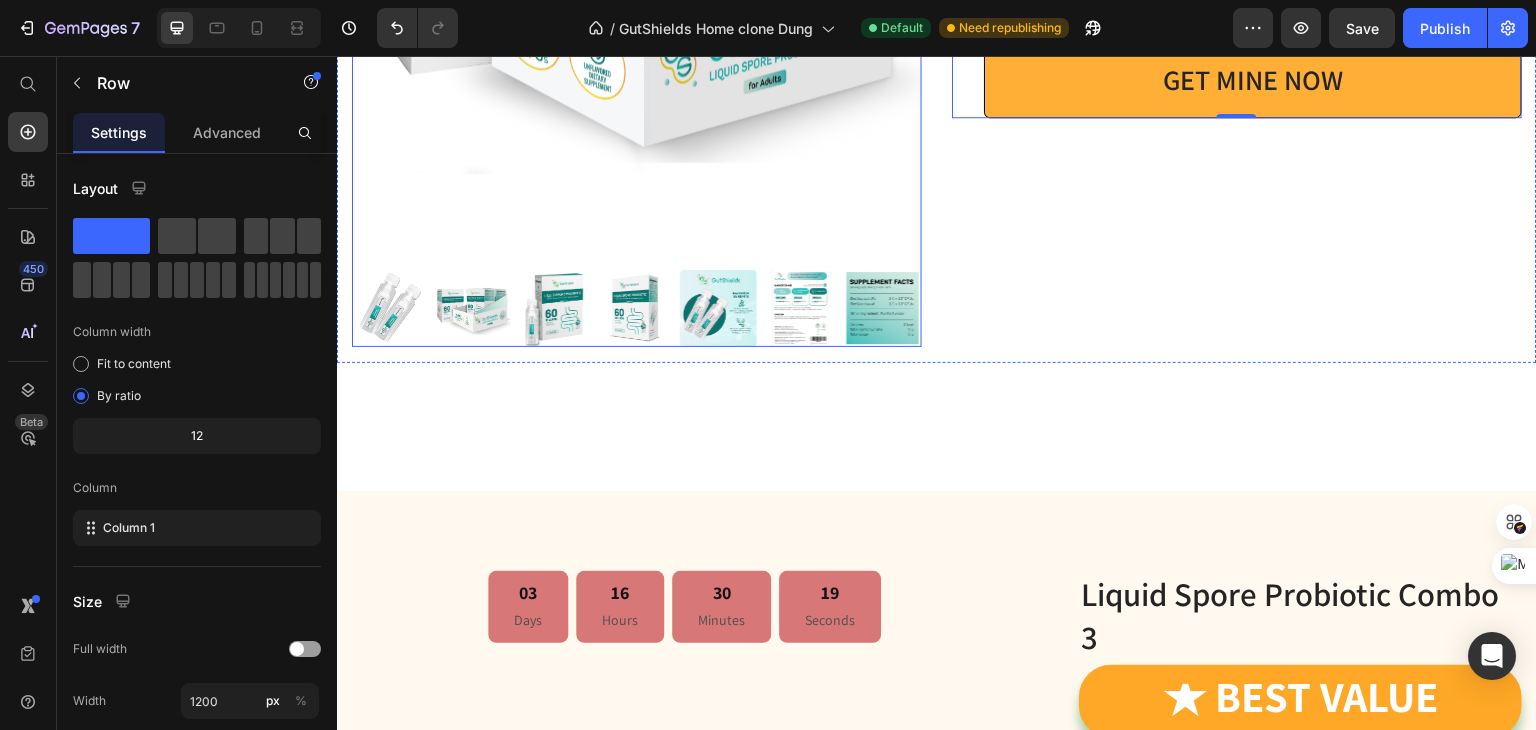 scroll, scrollTop: 2444, scrollLeft: 0, axis: vertical 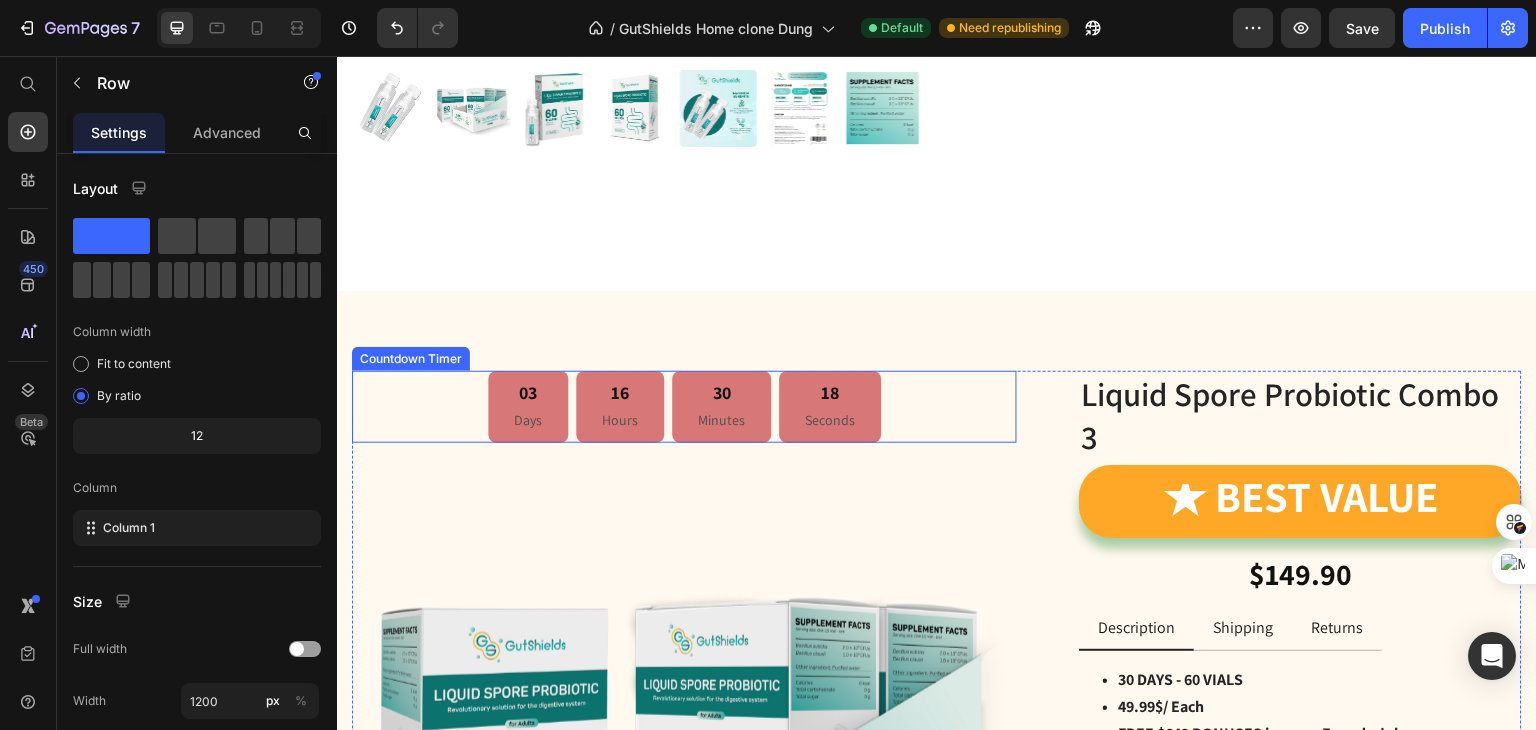click on "18 Seconds" at bounding box center [830, 407] 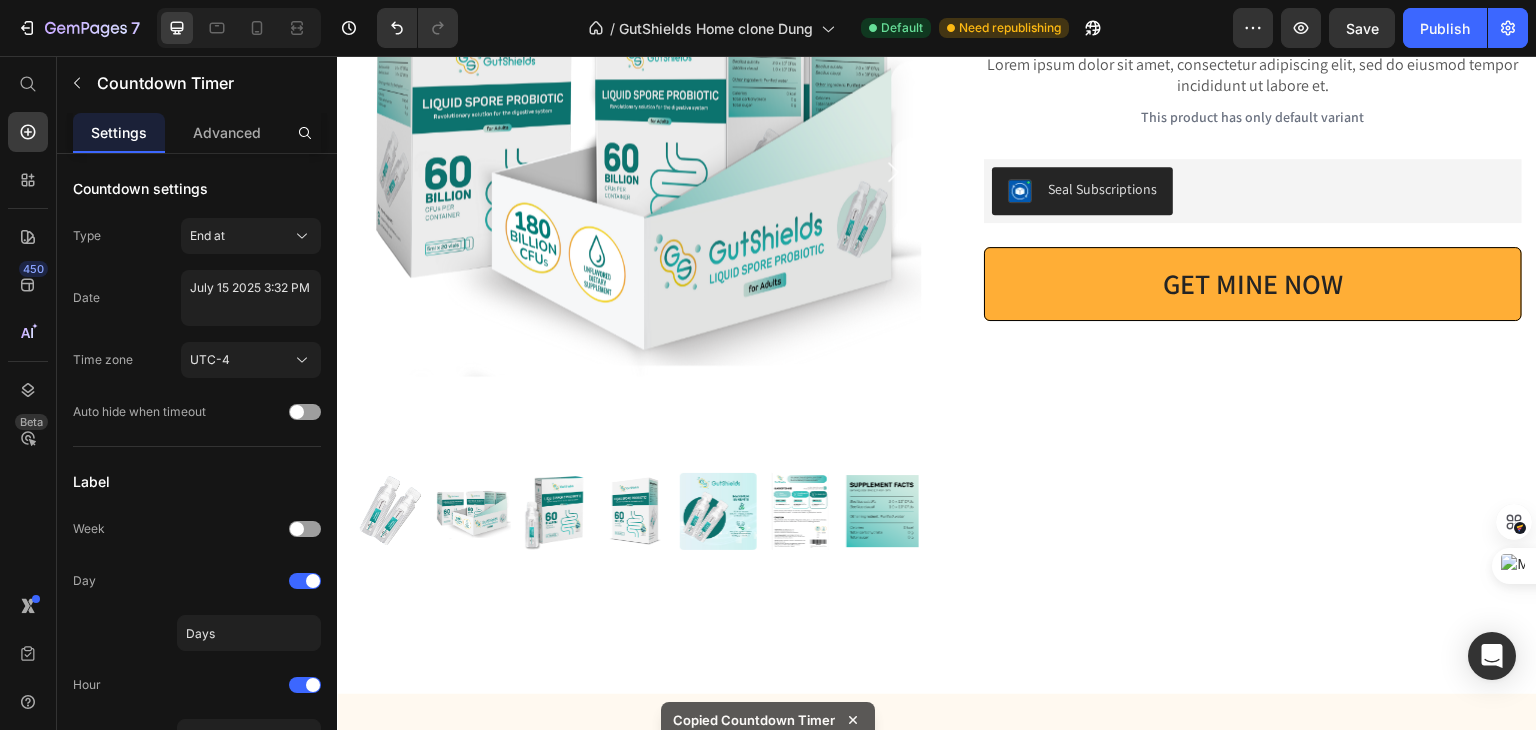 scroll, scrollTop: 1544, scrollLeft: 0, axis: vertical 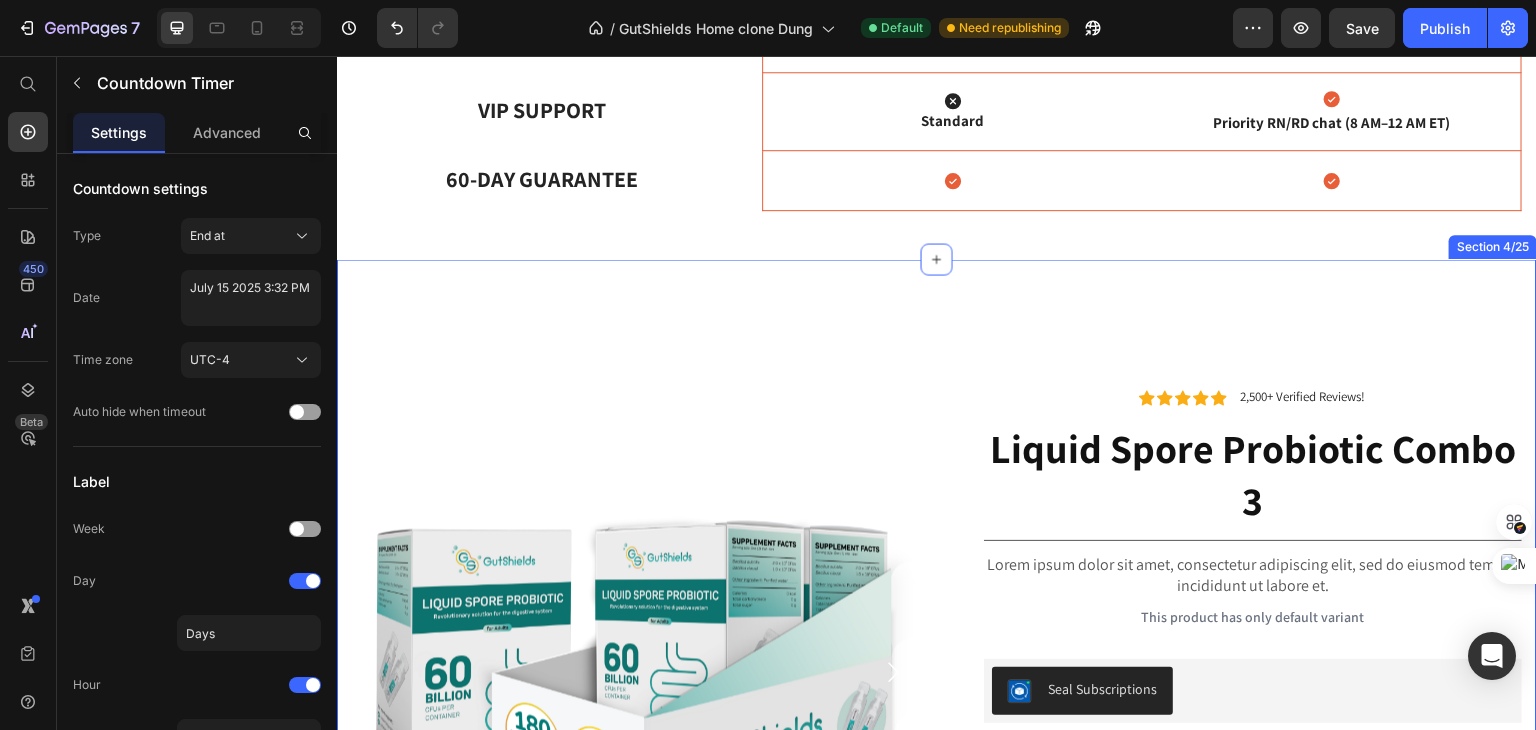 click on "Product Images Icon Icon Icon Icon Icon Icon List 2,500+ Verified Reviews! Text Block Row Liquid Spore Probiotic Combo 3 Product Title Lorem ipsum dolor sit amet, consectetur adipiscing elit, sed do eiusmod tempor incididunt ut labore et. Text Block This product has only default variant Product Variants & Swatches Seal Subscriptions Seal Subscriptions GET MINE NOW Add to Cart Row Row Product Section 4/25" at bounding box center (937, 726) 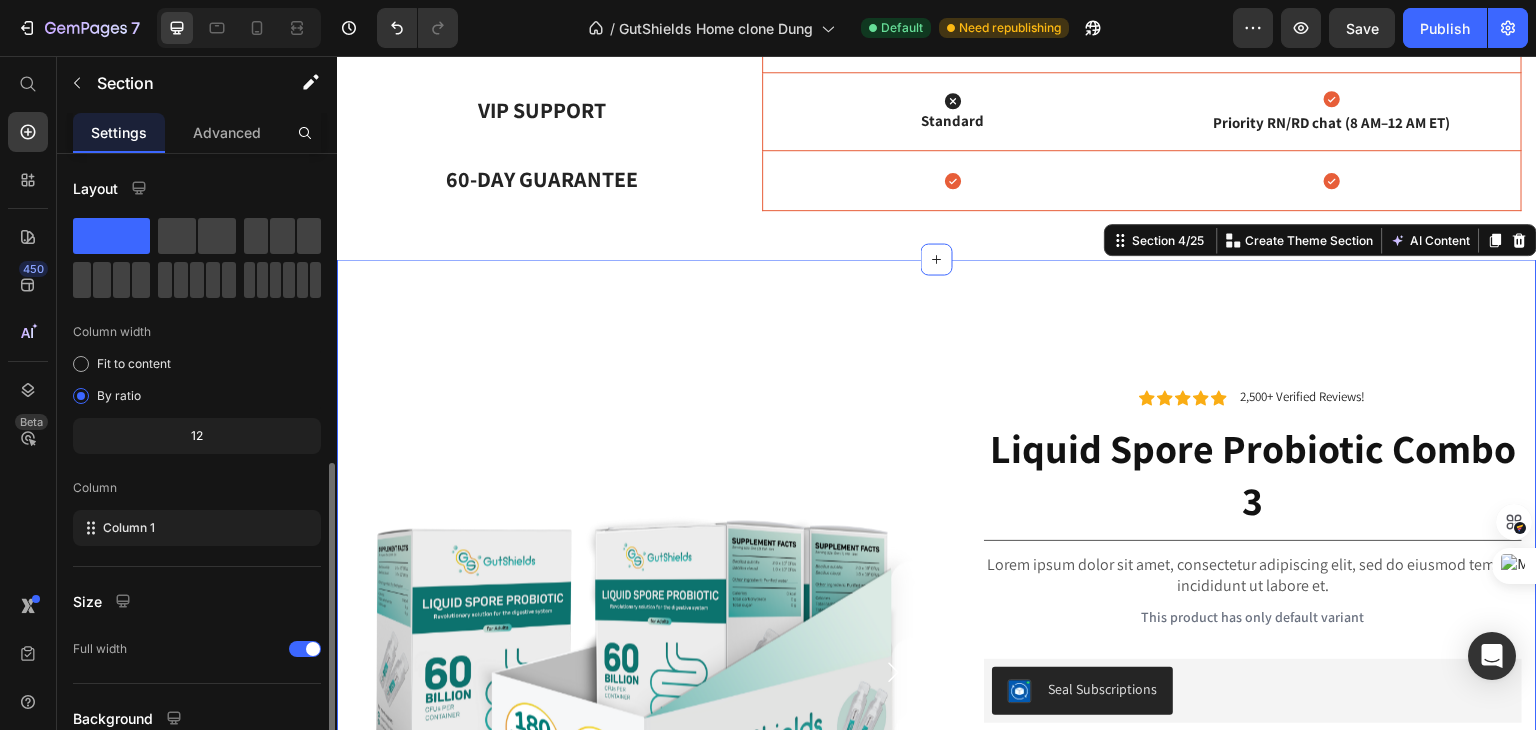 scroll, scrollTop: 173, scrollLeft: 0, axis: vertical 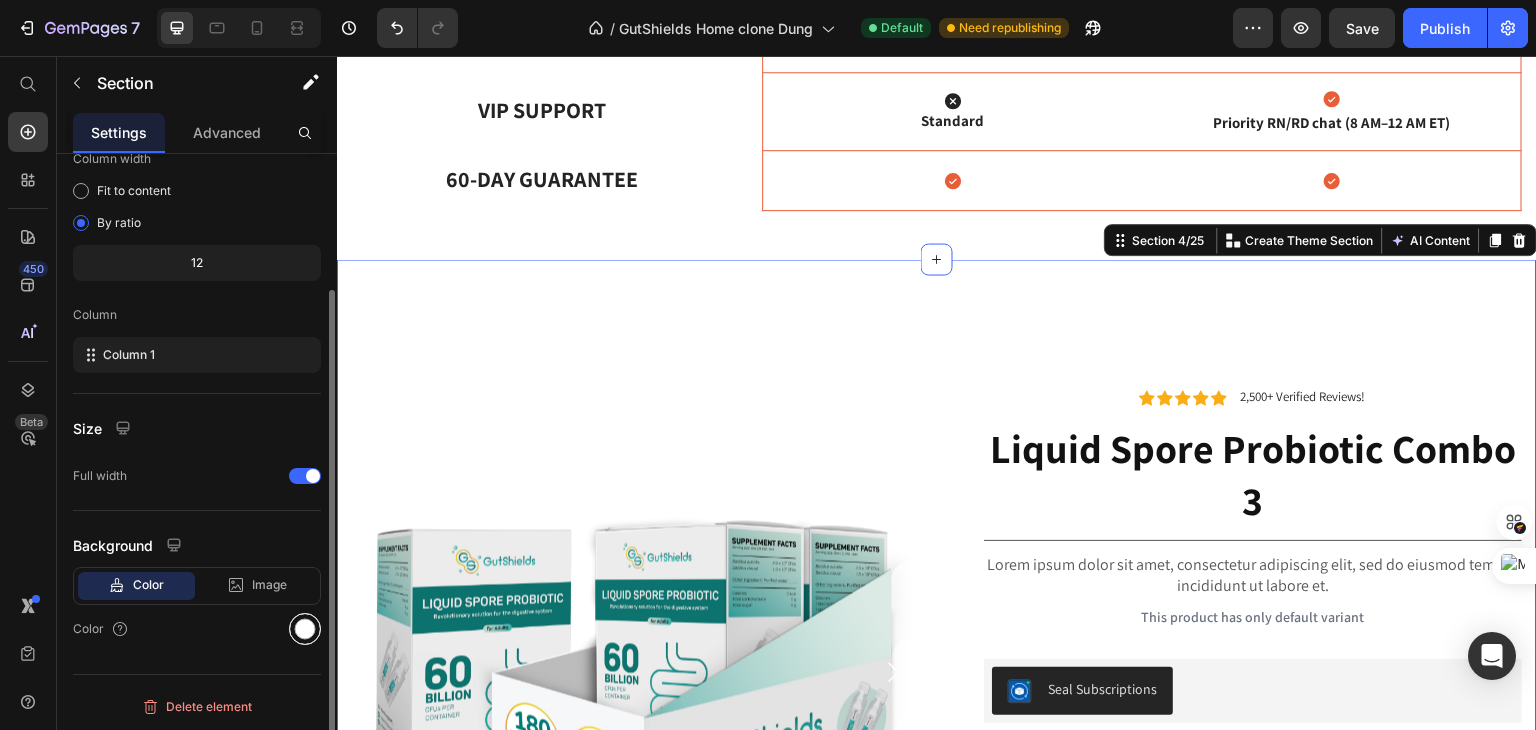 click at bounding box center [305, 629] 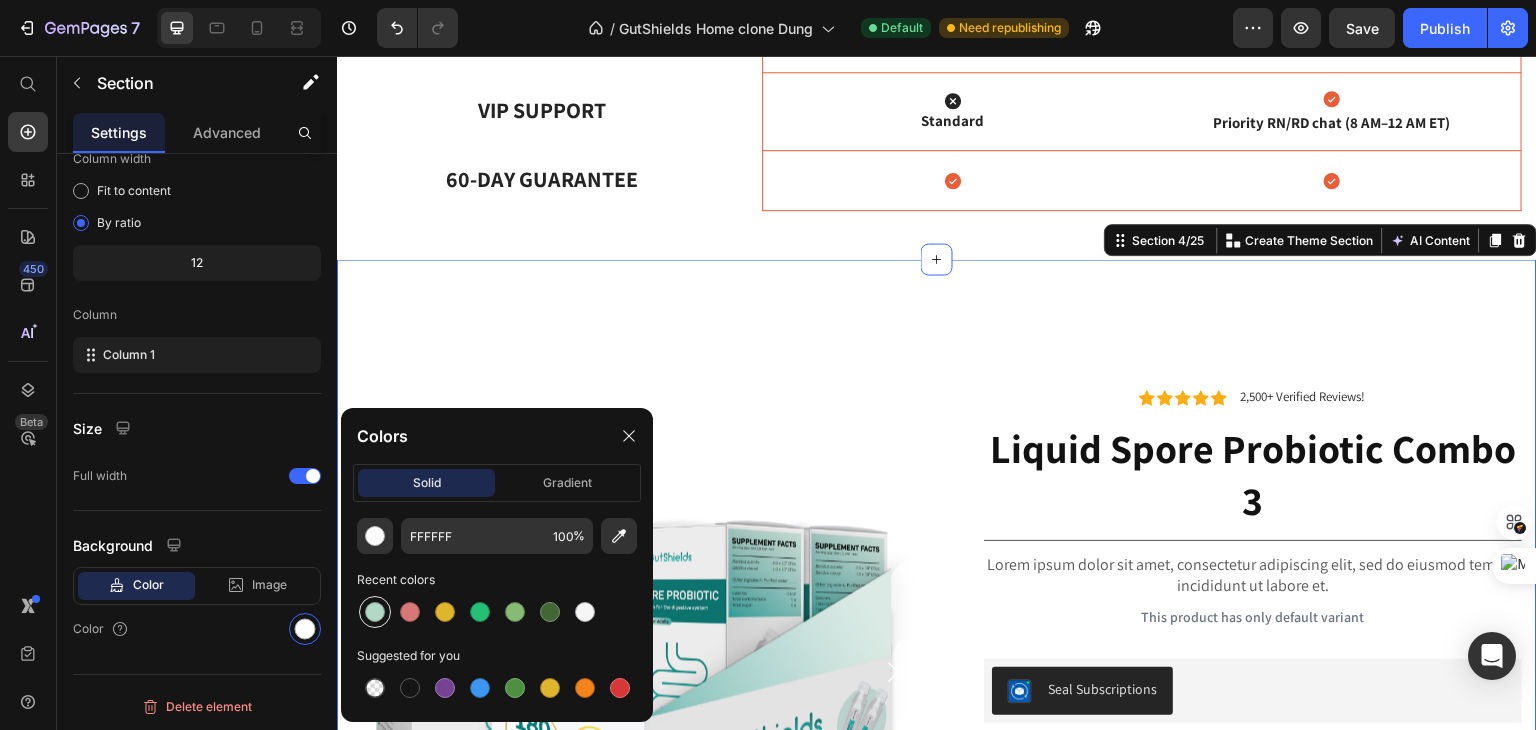 click at bounding box center (375, 612) 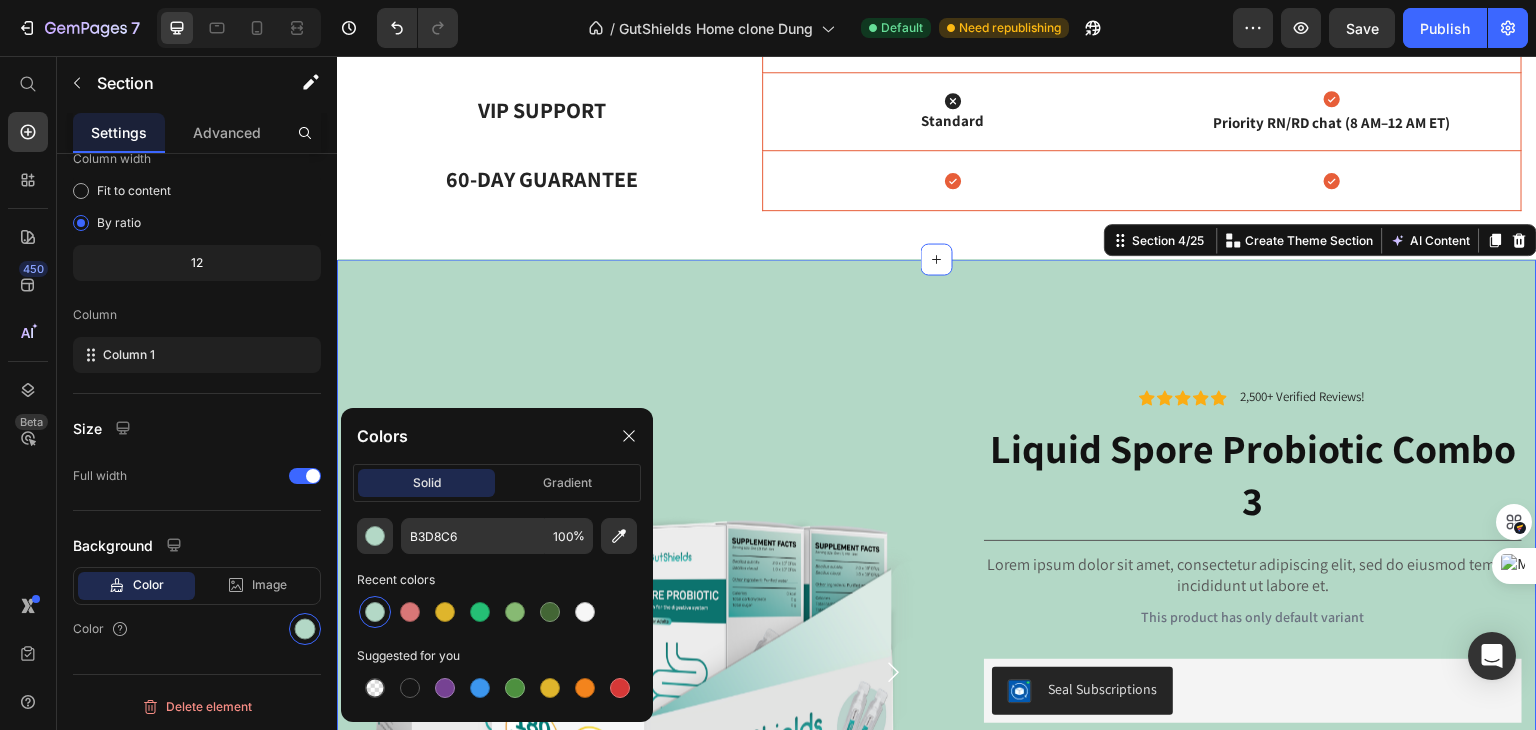 click on "Product Images Icon Icon Icon Icon Icon Icon List 2,500+ Verified Reviews! Text Block Row Liquid Spore Probiotic Combo 3 Product Title Lorem ipsum dolor sit amet, consectetur adipiscing elit, sed do eiusmod tempor incididunt ut labore et. Text Block This product has only default variant Product Variants & Swatches Seal Subscriptions Seal Subscriptions GET MINE NOW Add to Cart Row Row Product Section 4/25   You can create reusable sections Create Theme Section AI Content Write with GemAI What would you like to describe here? Tone and Voice Persuasive Product Liquid Spore Probiotic Show more Generate" at bounding box center (937, 726) 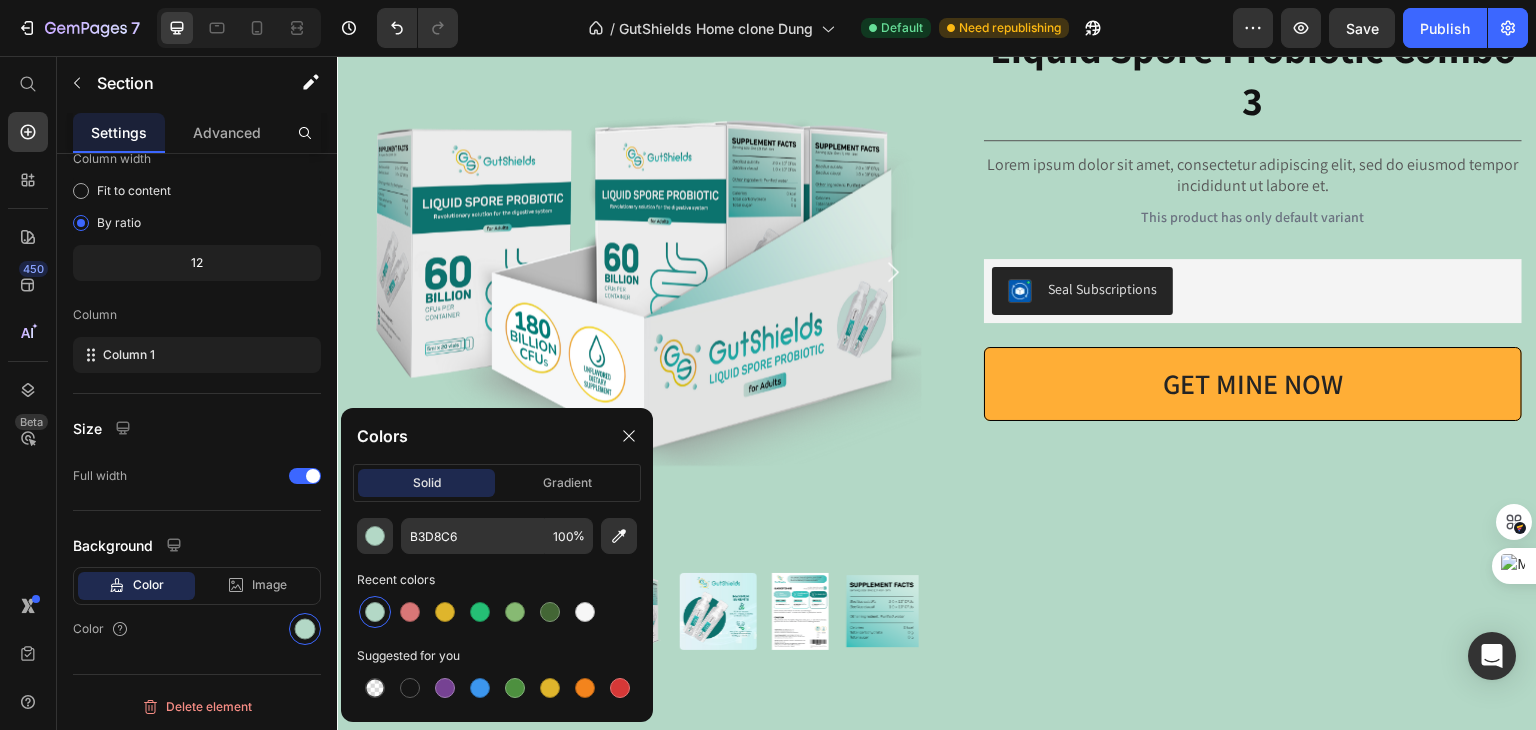 scroll, scrollTop: 1644, scrollLeft: 0, axis: vertical 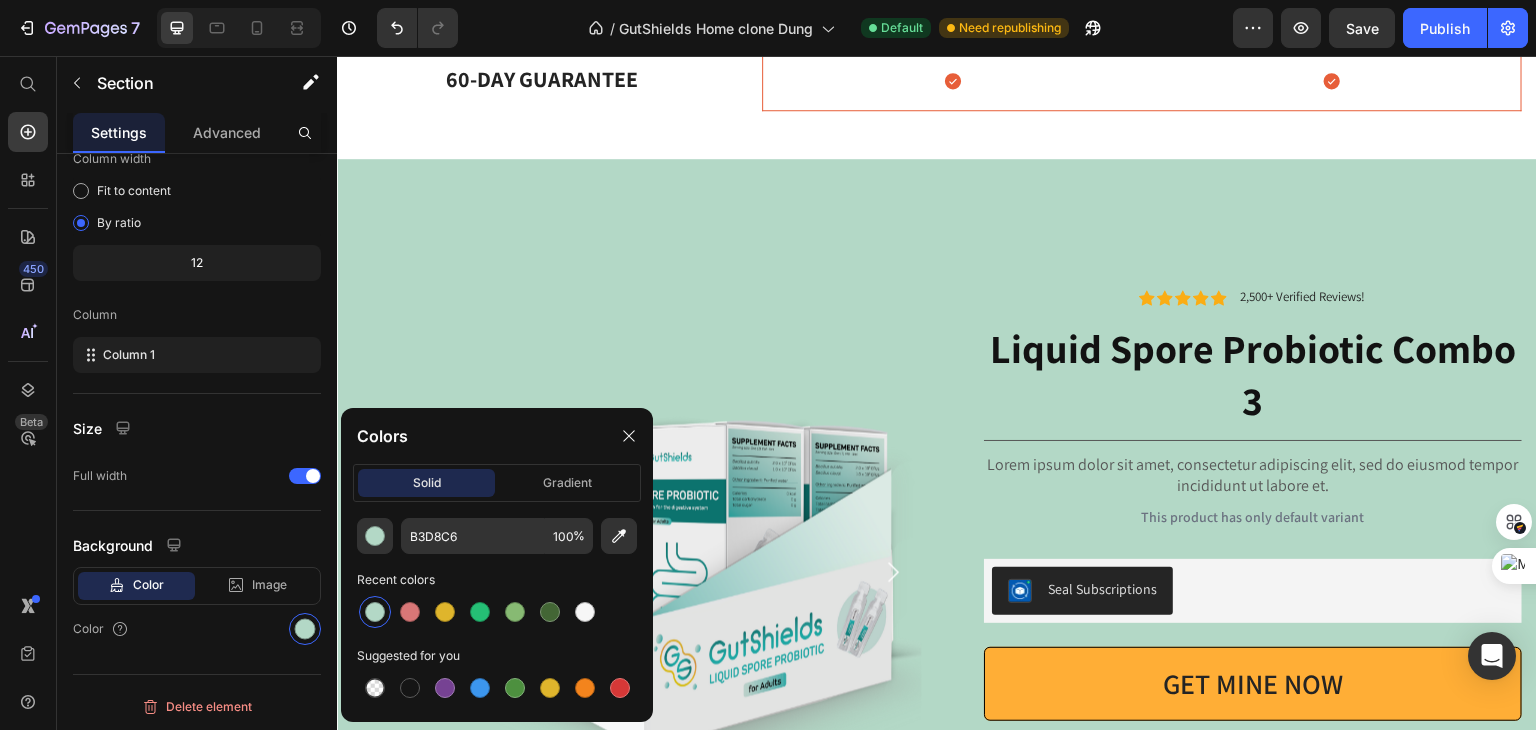 click on "Product Images Icon Icon Icon Icon Icon Icon List 2,500+ Verified Reviews! Text Block Row Liquid Spore Probiotic Combo 3 Product Title Lorem ipsum dolor sit amet, consectetur adipiscing elit, sed do eiusmod tempor incididunt ut labore et. Text Block This product has only default variant Product Variants & Swatches Seal Subscriptions Seal Subscriptions GET MINE NOW Add to Cart Row Row Product Section 4/25" at bounding box center [937, 626] 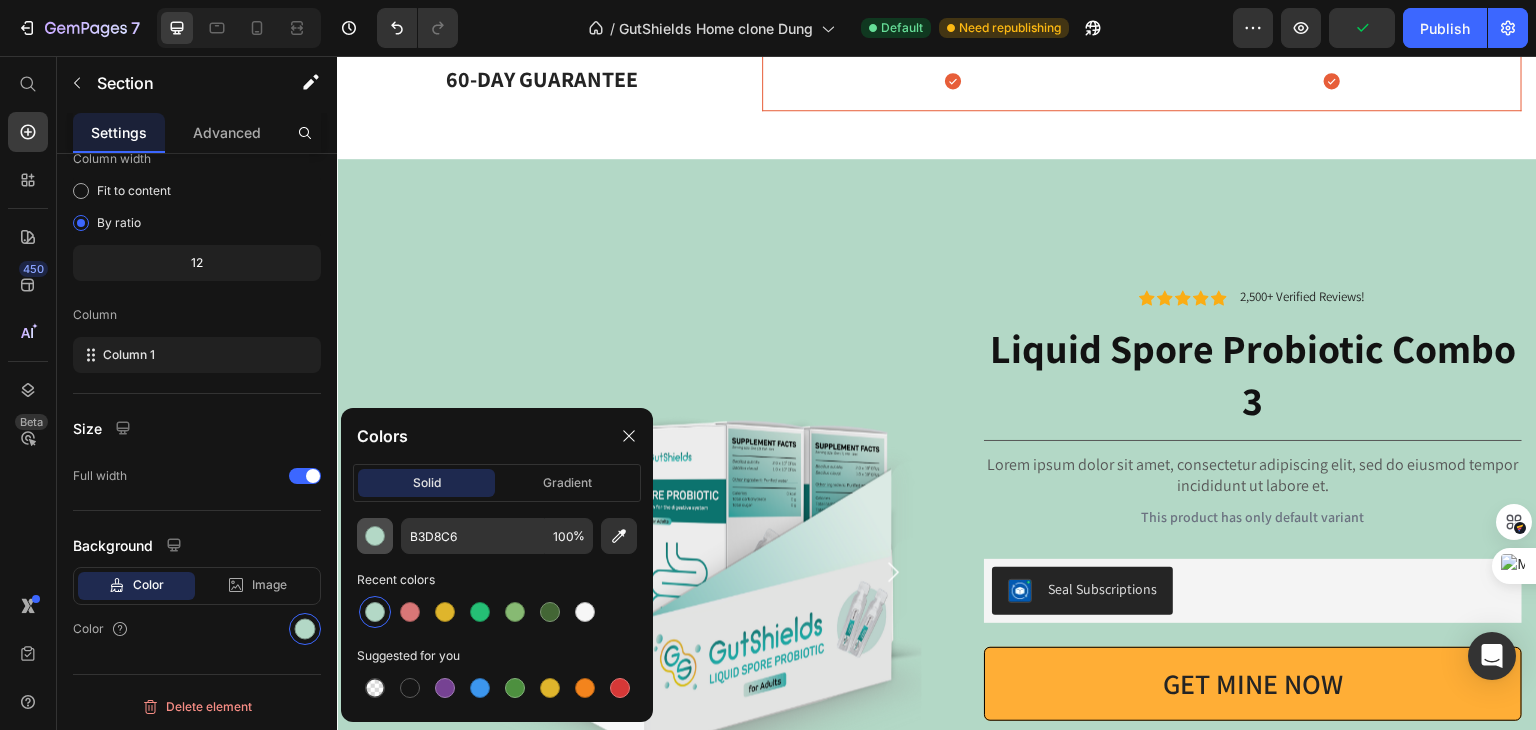 click at bounding box center [375, 536] 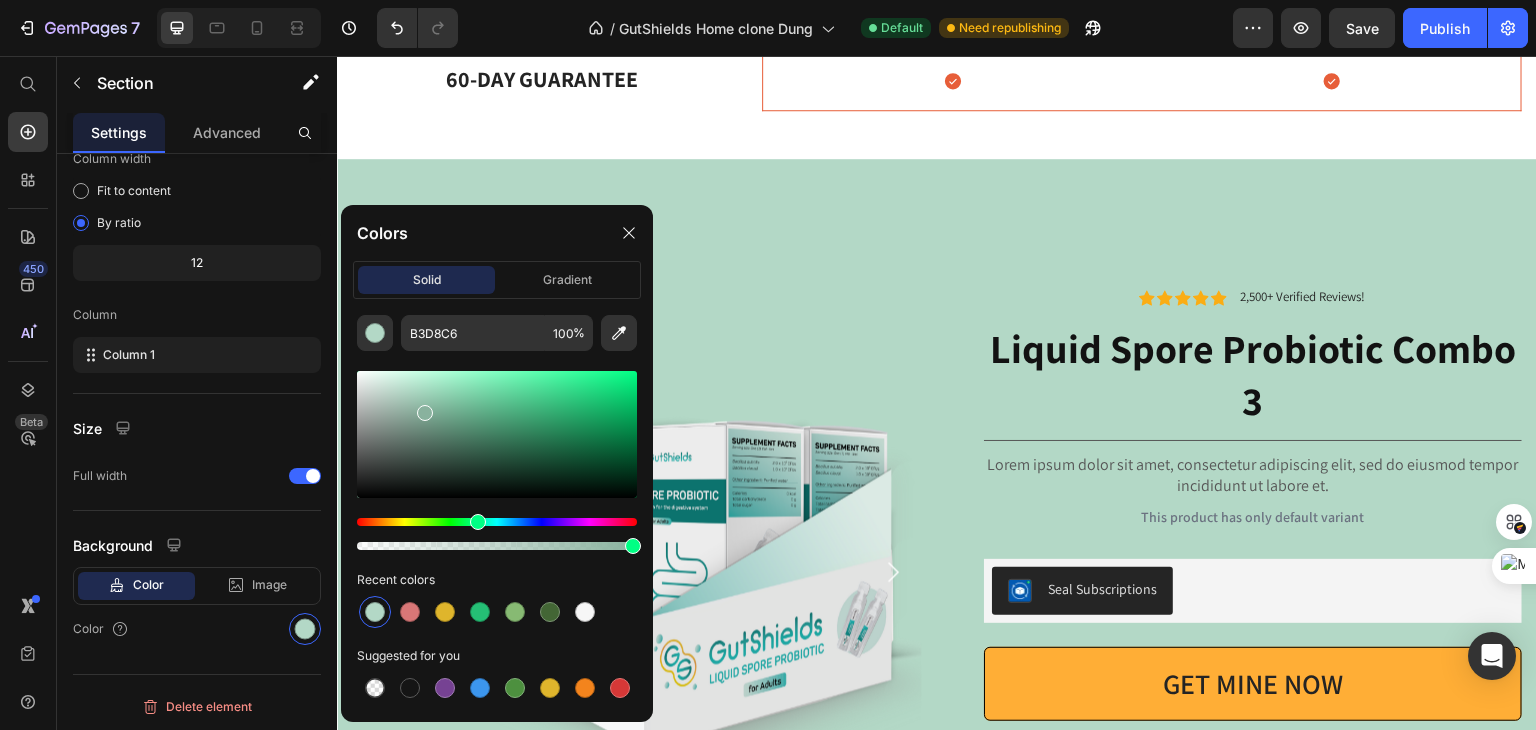 click at bounding box center [497, 434] 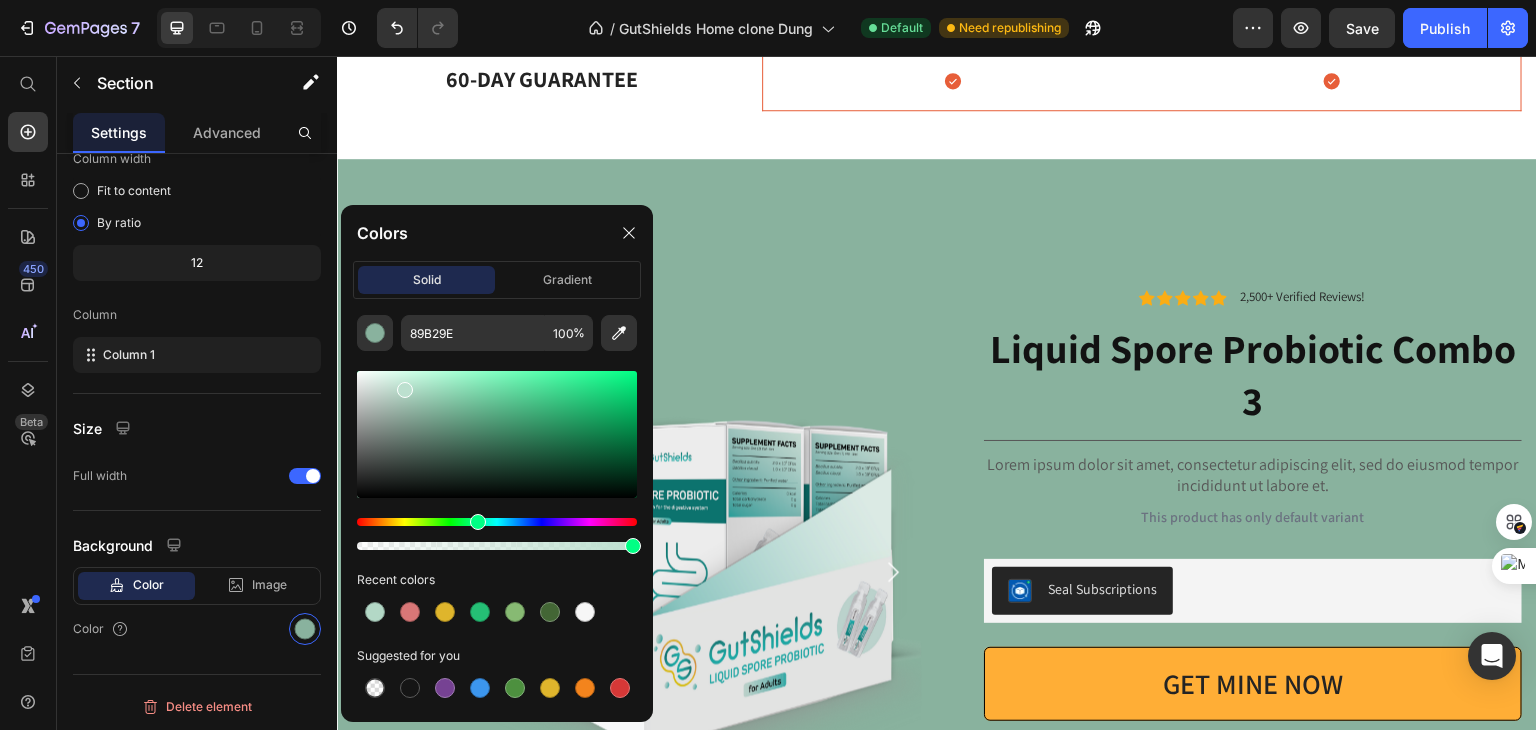 click at bounding box center [497, 434] 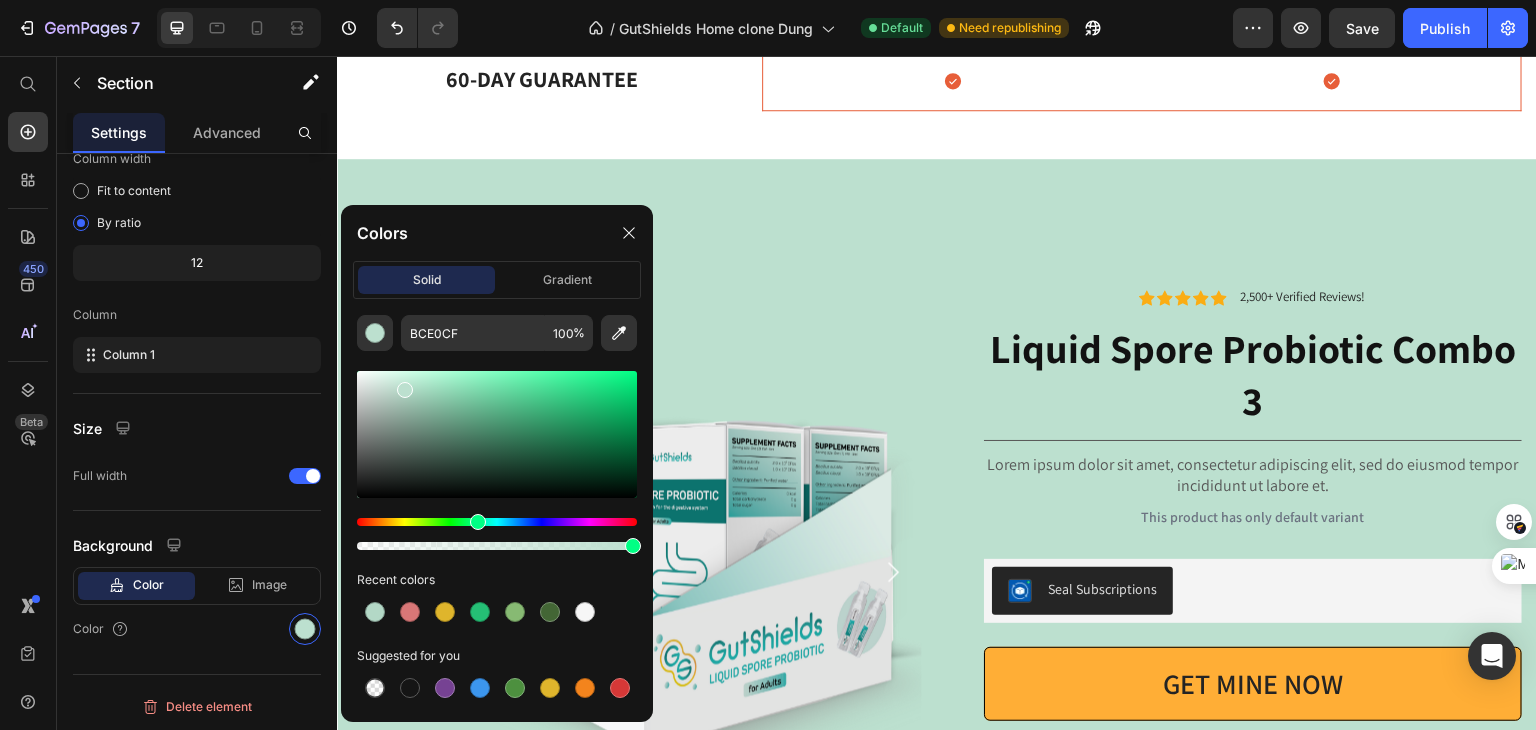 click at bounding box center (497, 434) 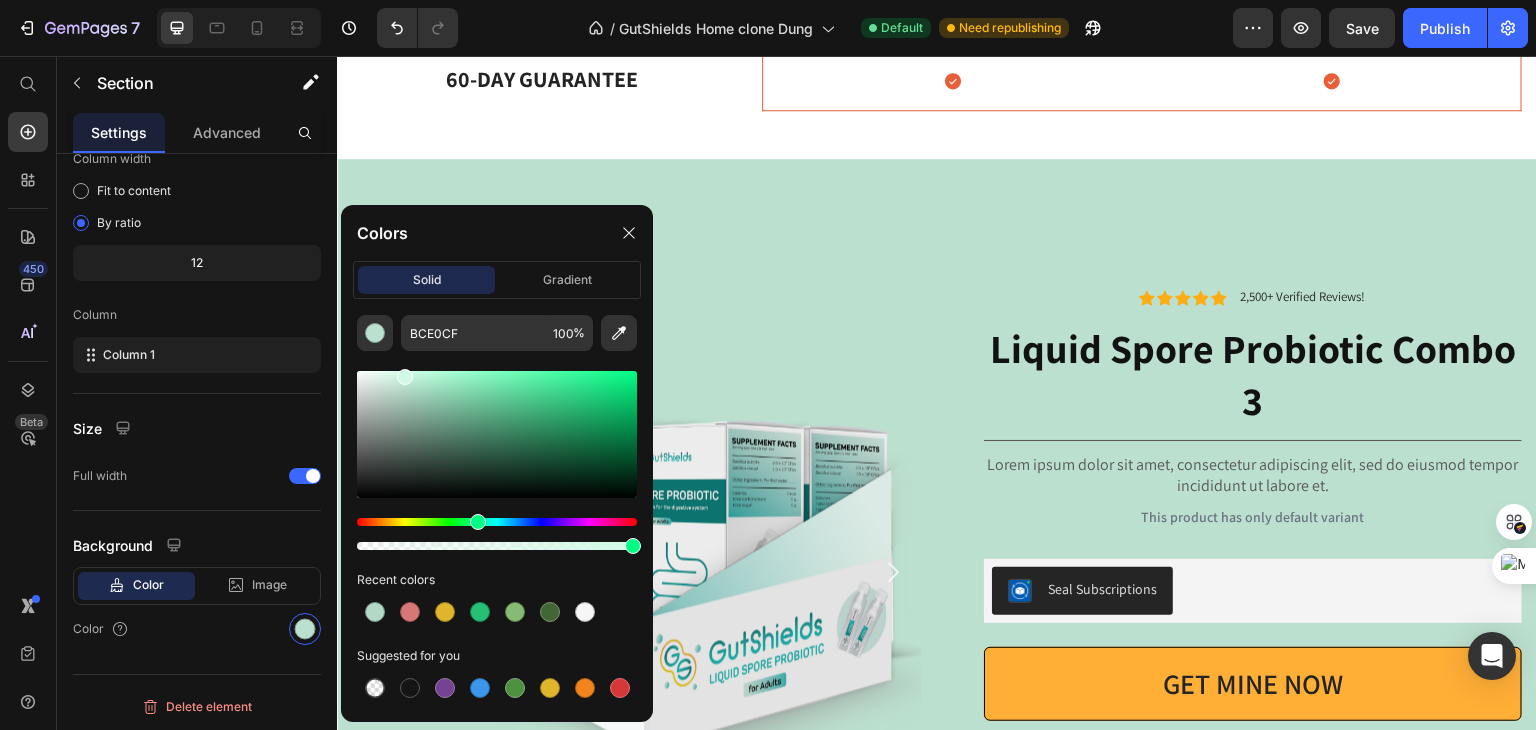 type on "D1F9E6" 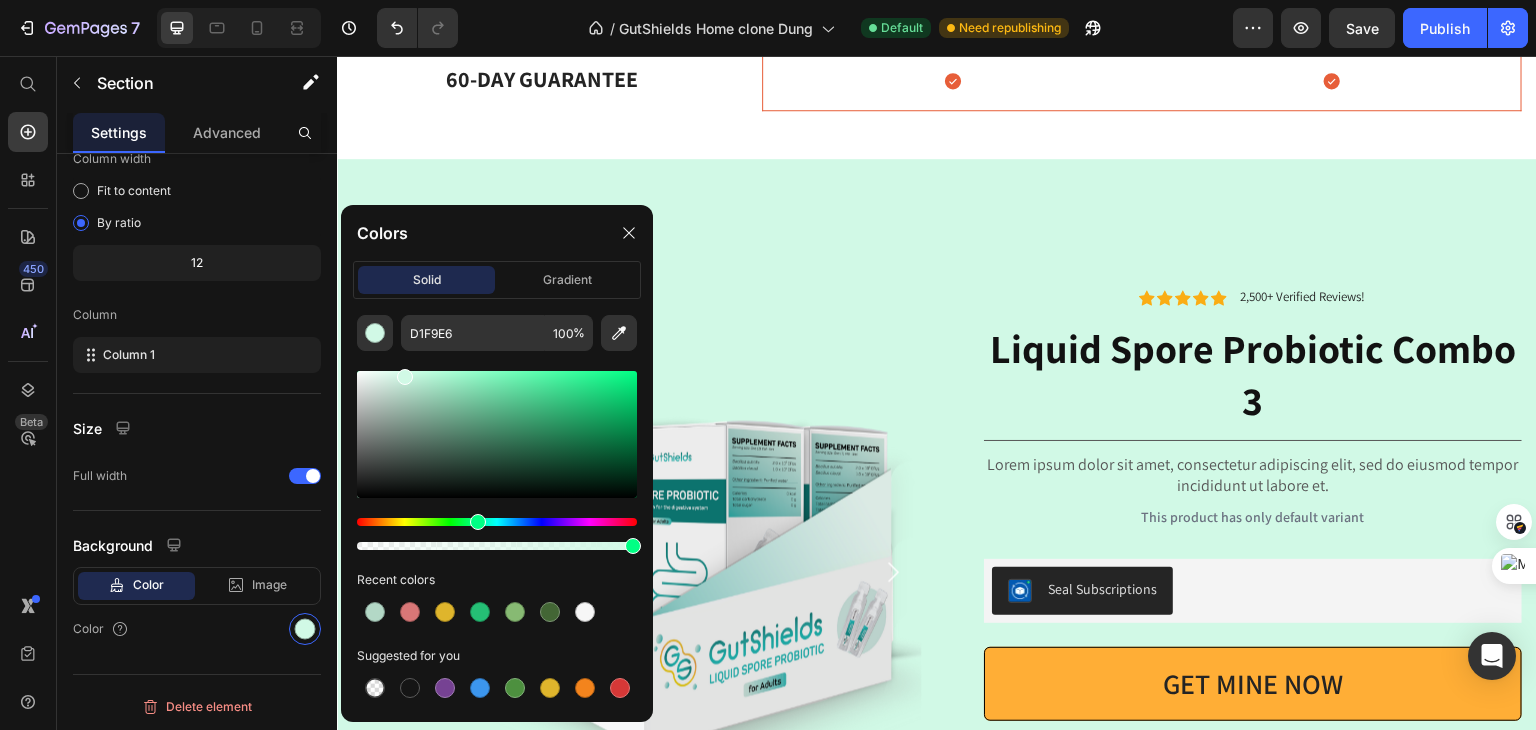 click on "Product Images Icon Icon Icon Icon Icon Icon List 2,500+ Verified Reviews! Text Block Row Liquid Spore Probiotic Combo 3 Product Title Lorem ipsum dolor sit amet, consectetur adipiscing elit, sed do eiusmod tempor incididunt ut labore et. Text Block This product has only default variant Product Variants & Swatches Seal Subscriptions Seal Subscriptions GET MINE NOW Add to Cart Row Row Product Section 4/25" at bounding box center [937, 626] 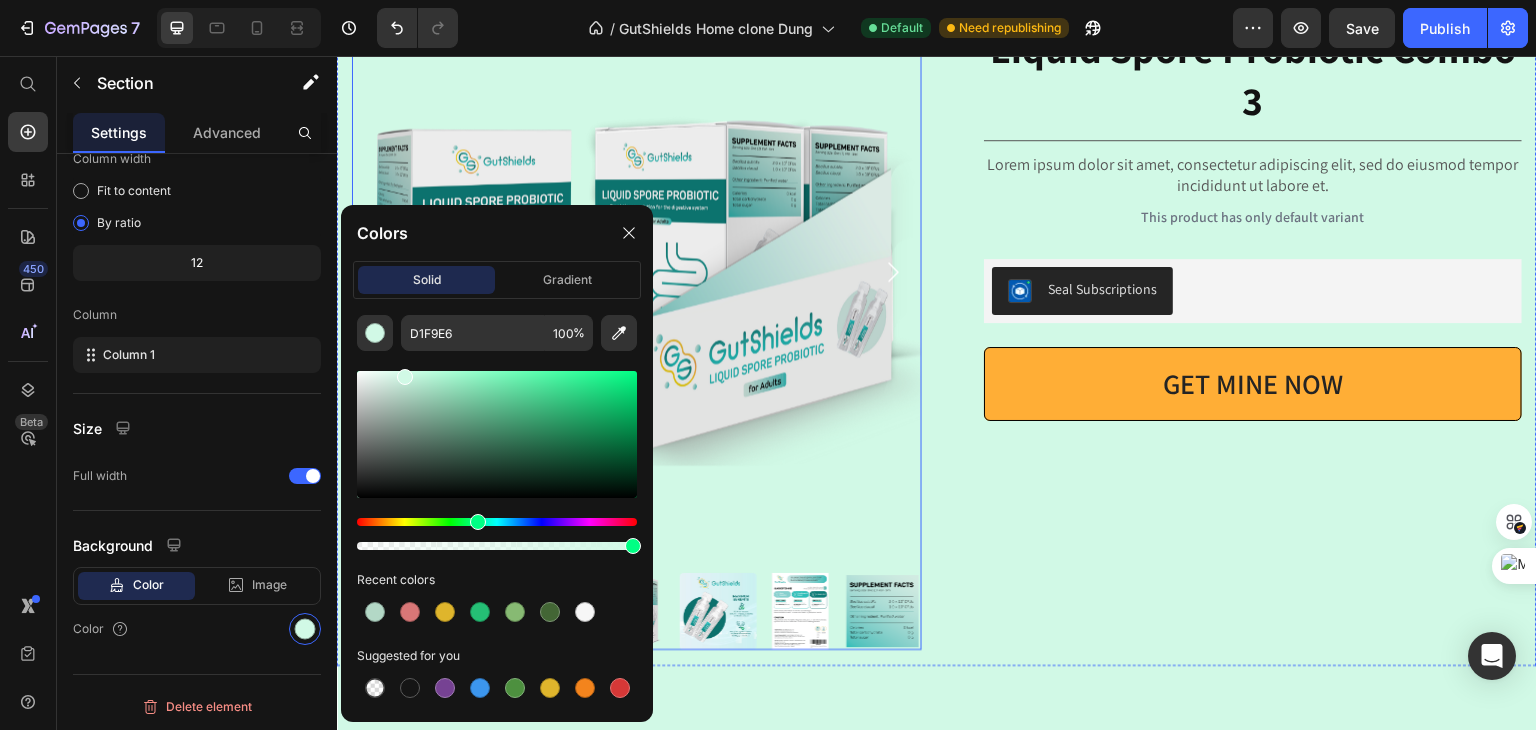 scroll, scrollTop: 2344, scrollLeft: 0, axis: vertical 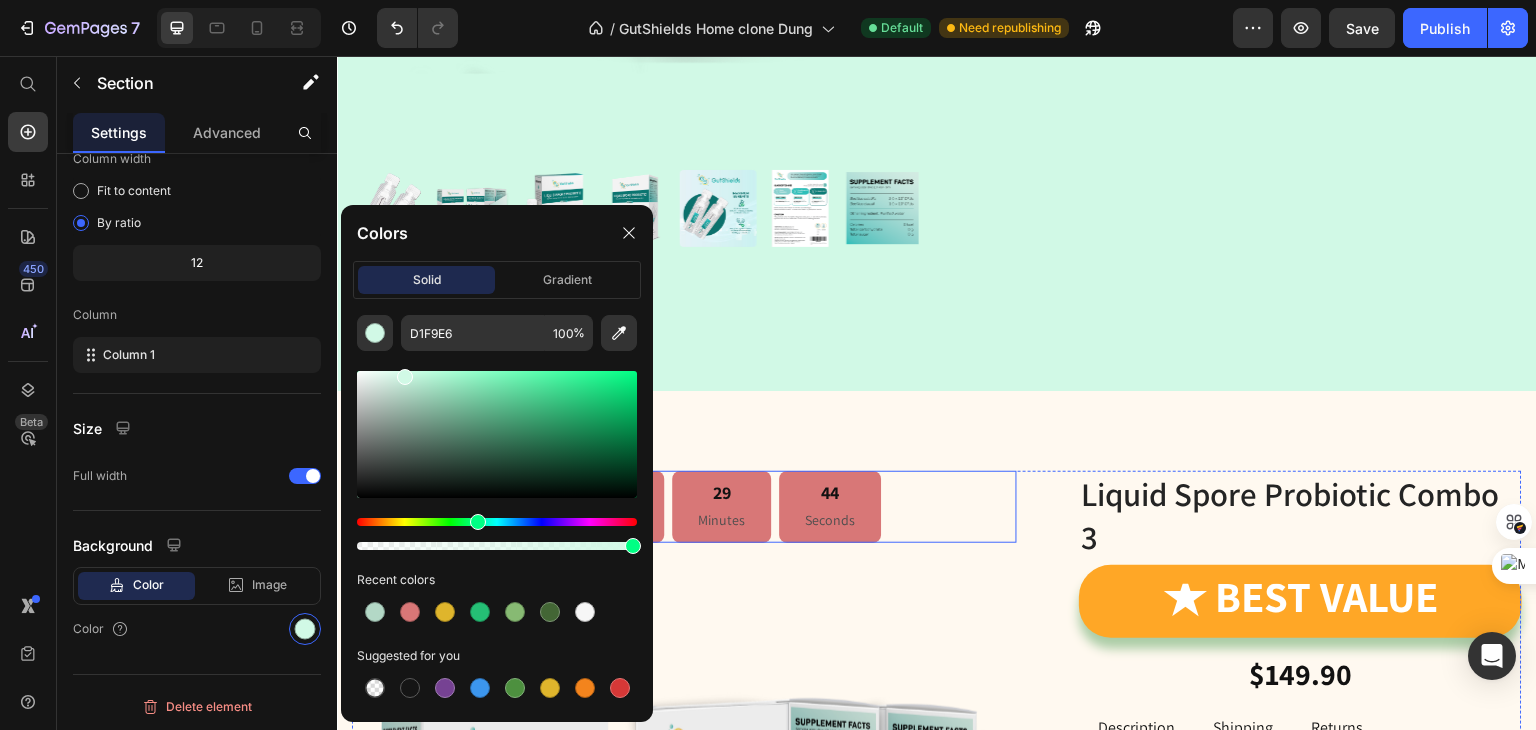 click on "44 Seconds" at bounding box center [830, 507] 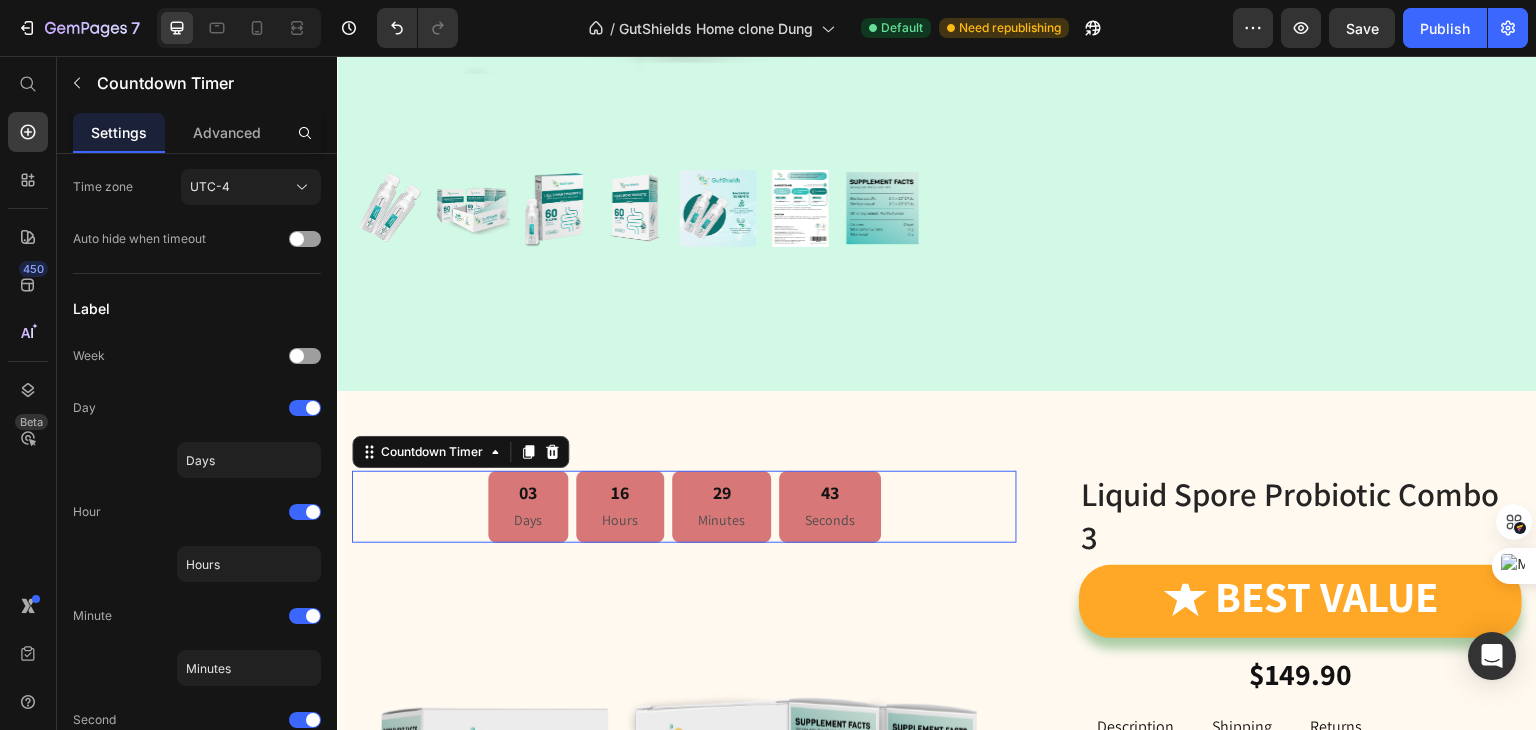 scroll, scrollTop: 0, scrollLeft: 0, axis: both 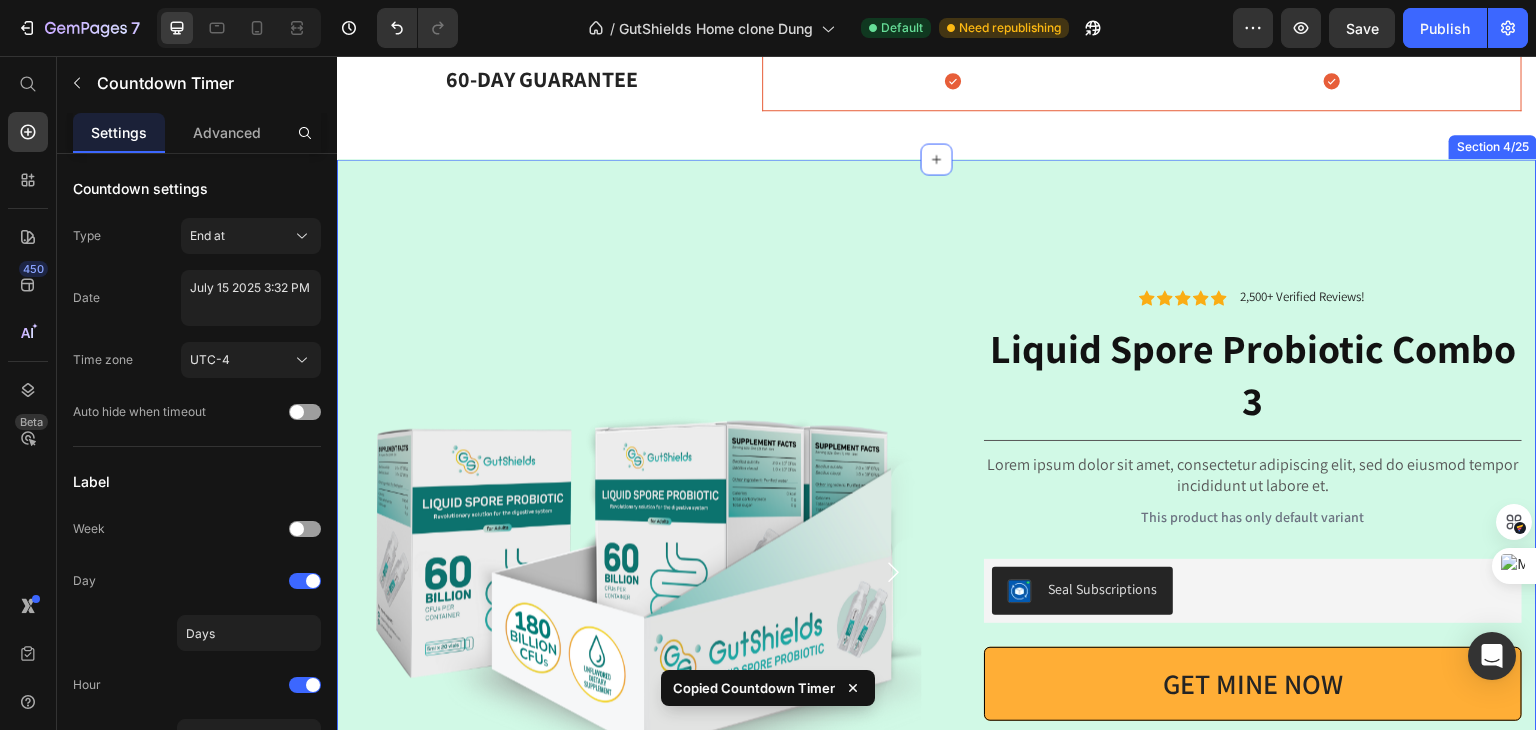 click on "Product Images Icon Icon Icon Icon Icon Icon List 2,500+ Verified Reviews! Text Block Row Liquid Spore Probiotic Combo 3 Product Title Lorem ipsum dolor sit amet, consectetur adipiscing elit, sed do eiusmod tempor incididunt ut labore et. Text Block This product has only default variant Product Variants & Swatches Seal Subscriptions Seal Subscriptions GET MINE NOW Add to Cart Row Row Product Section 4/25" at bounding box center [937, 626] 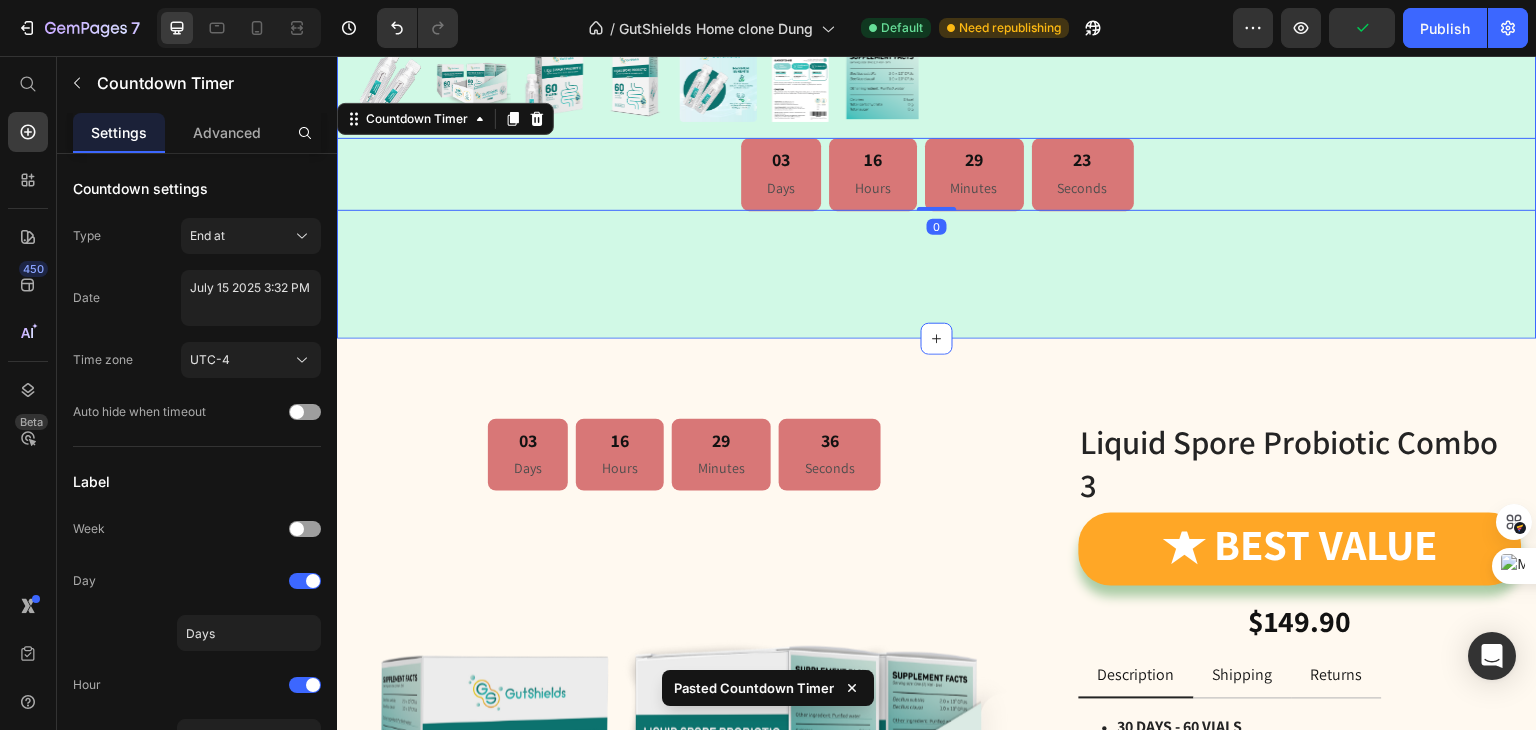 scroll, scrollTop: 2172, scrollLeft: 0, axis: vertical 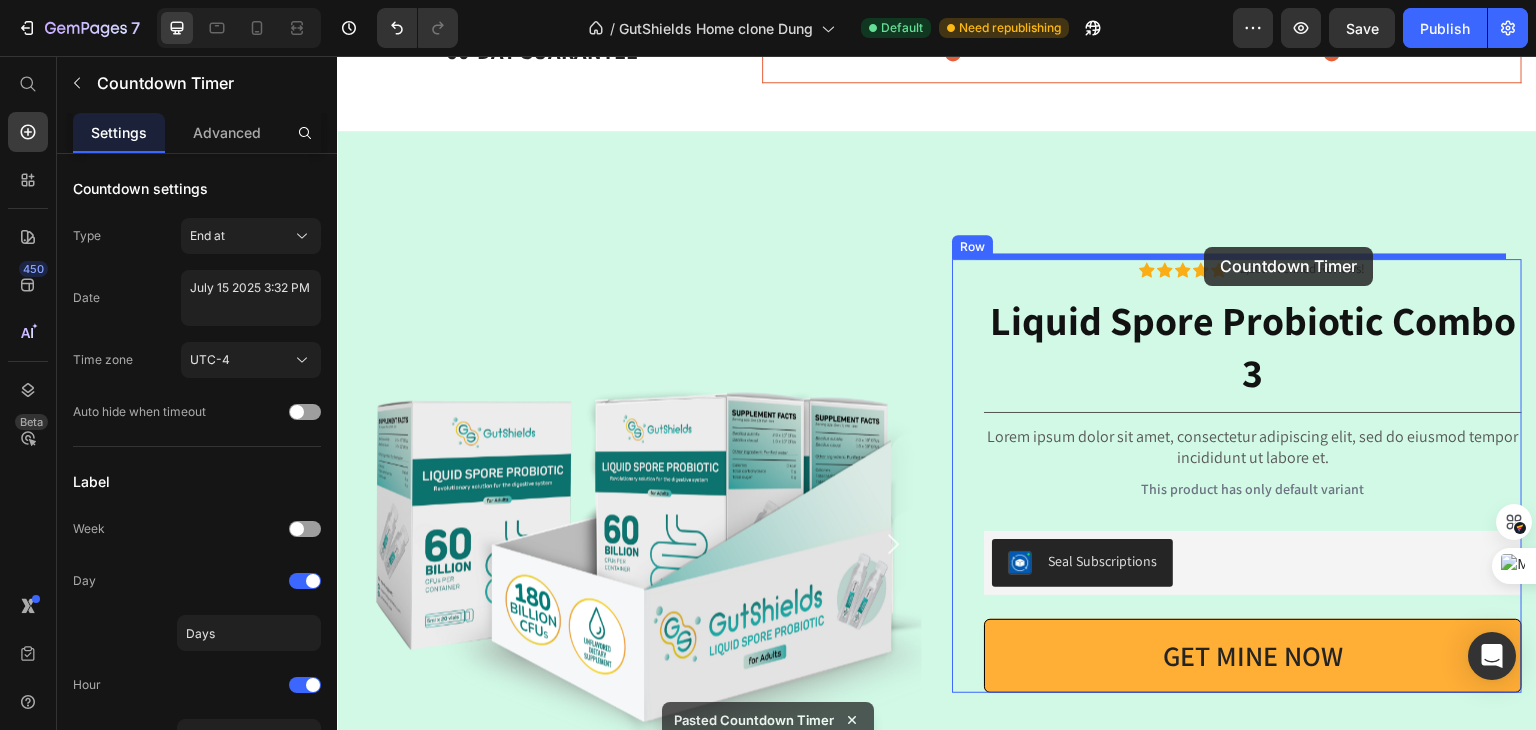 drag, startPoint x: 1204, startPoint y: 458, endPoint x: 1205, endPoint y: 247, distance: 211.00237 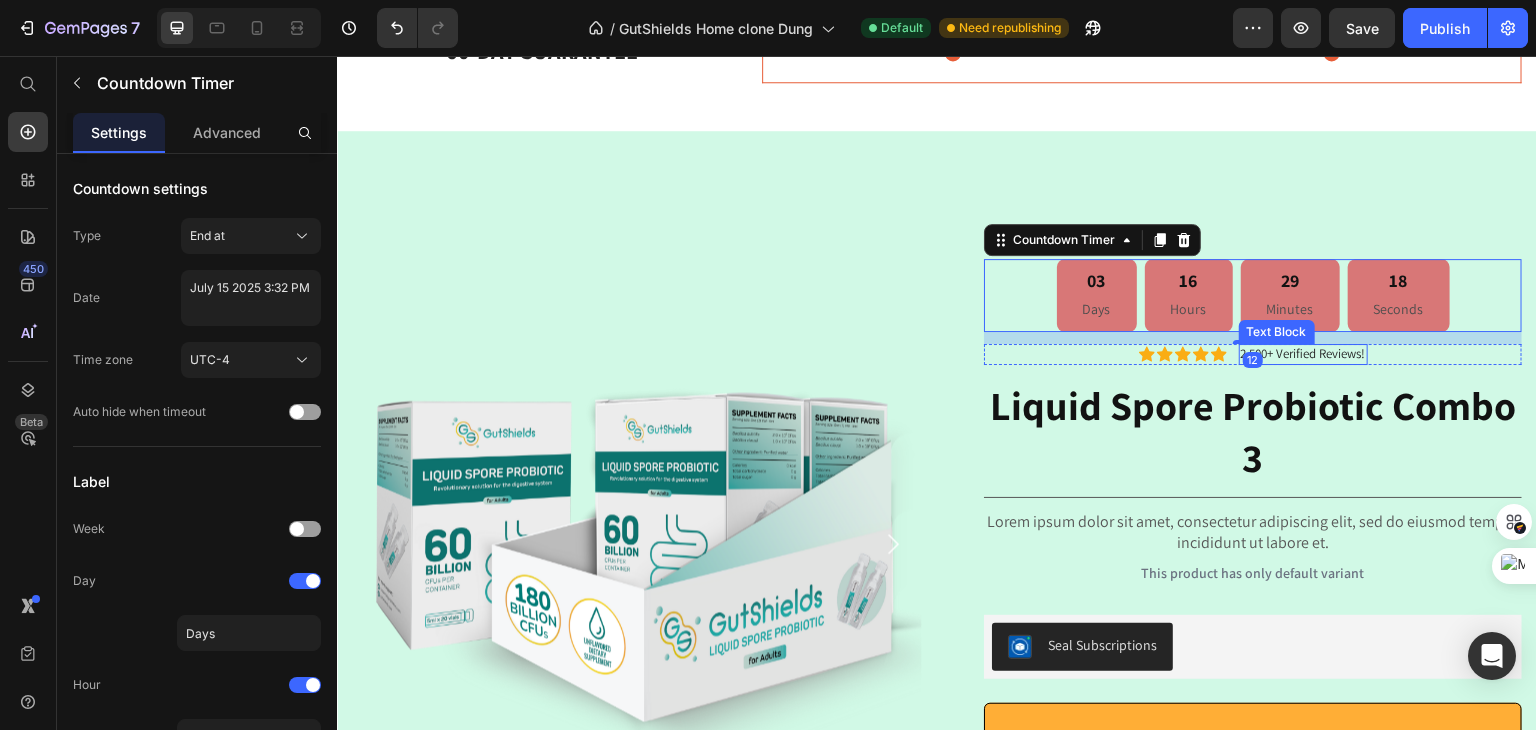 click on "2,500+ Verified Reviews!" at bounding box center (1303, 354) 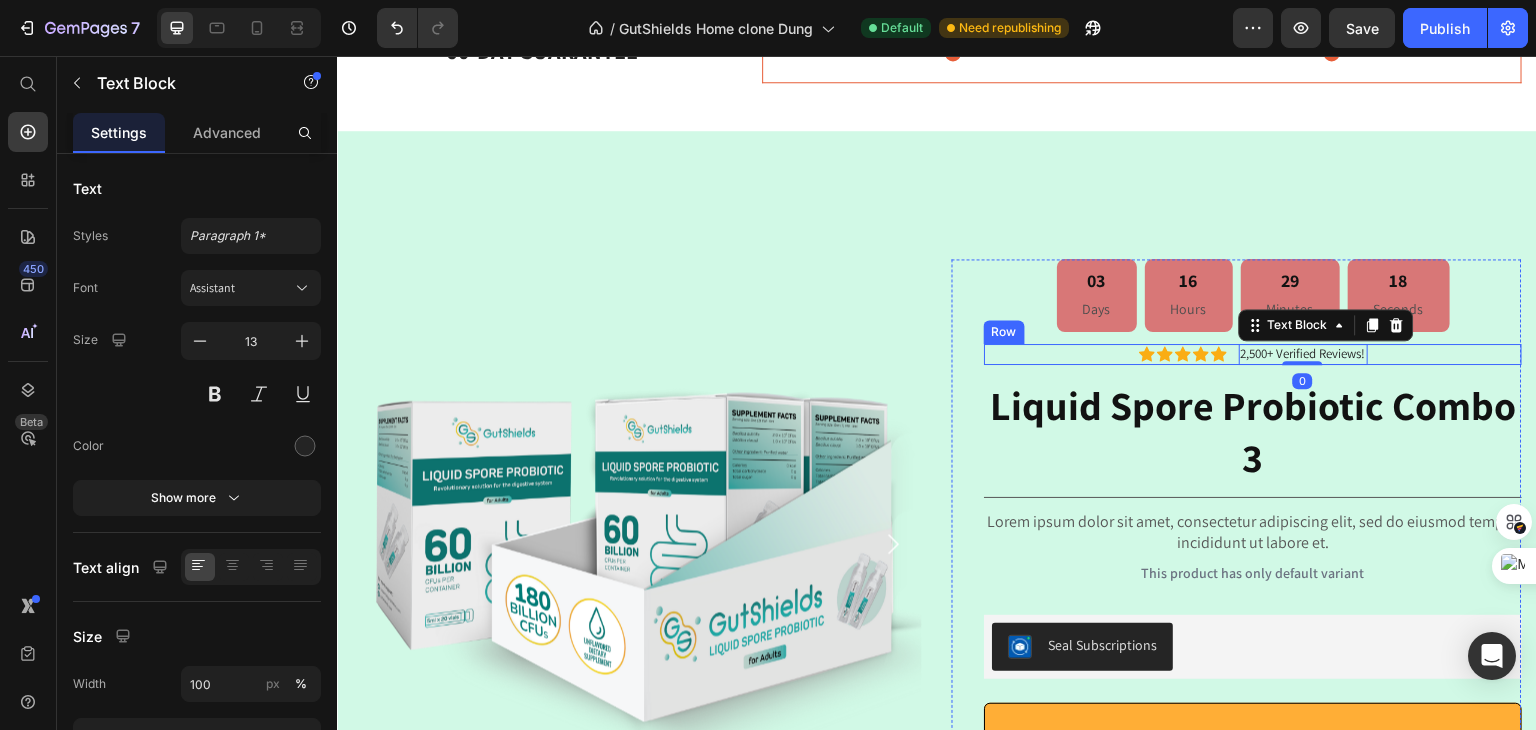 click on "Icon Icon Icon Icon Icon Icon List 2,500+ Verified Reviews! Text Block   0 Row" at bounding box center [1253, 354] 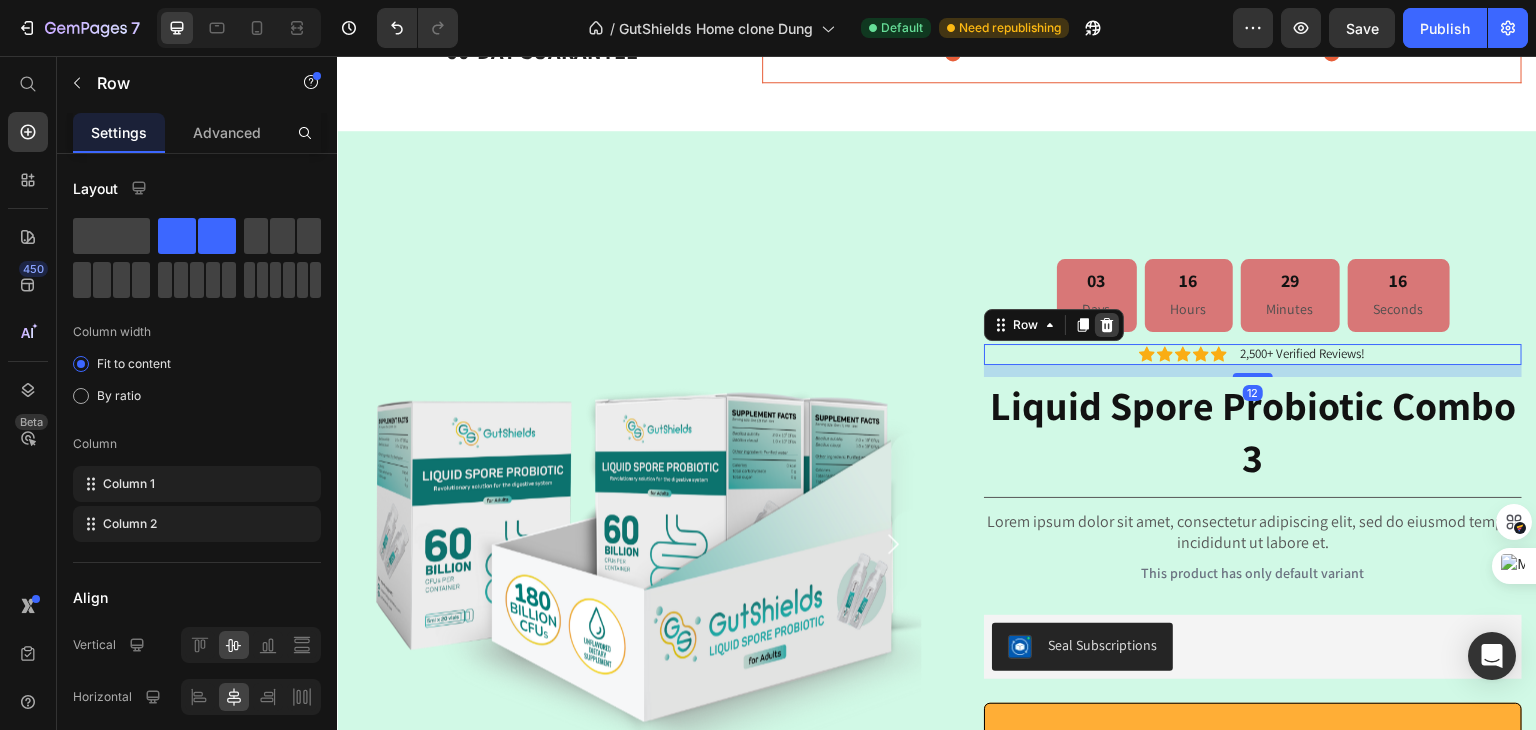 click 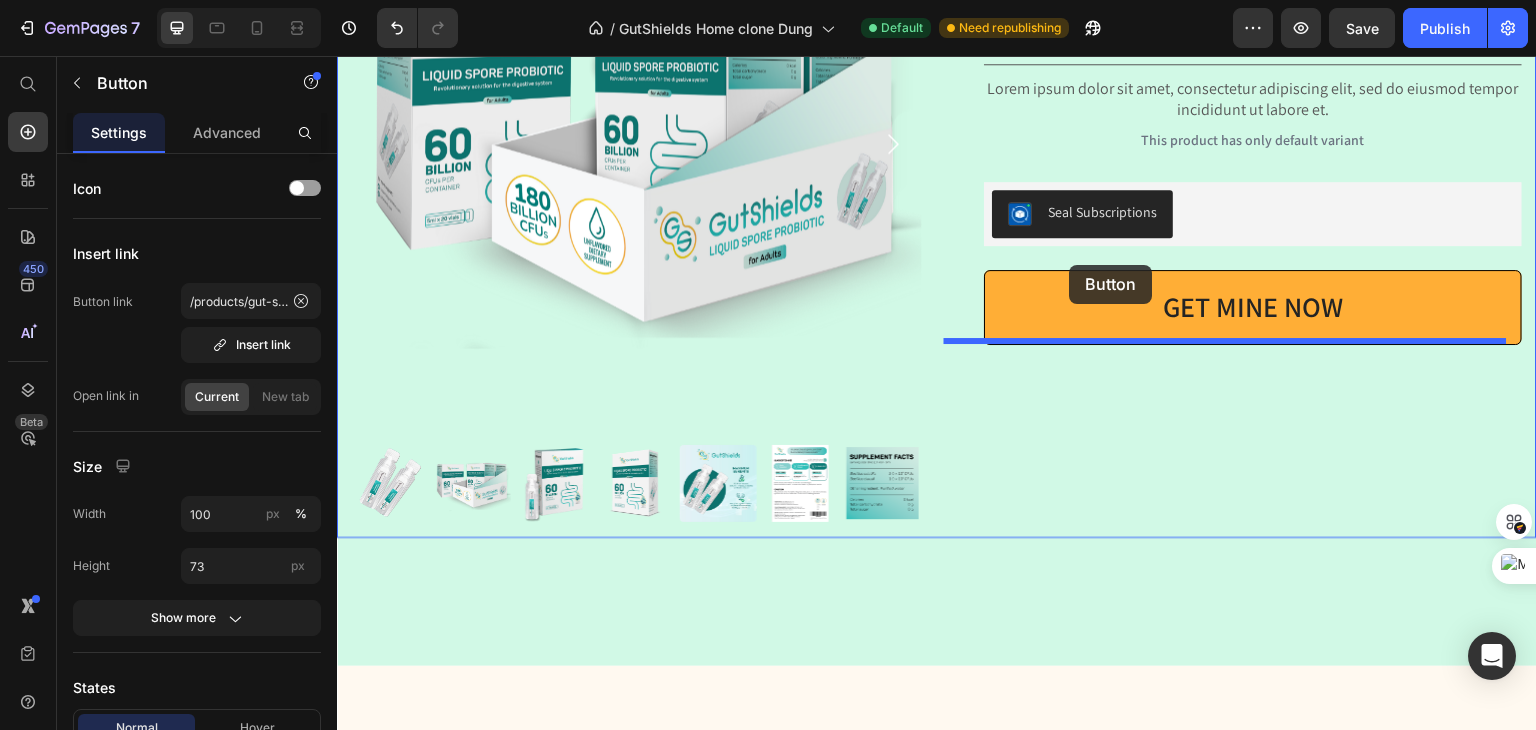 scroll, scrollTop: 1772, scrollLeft: 0, axis: vertical 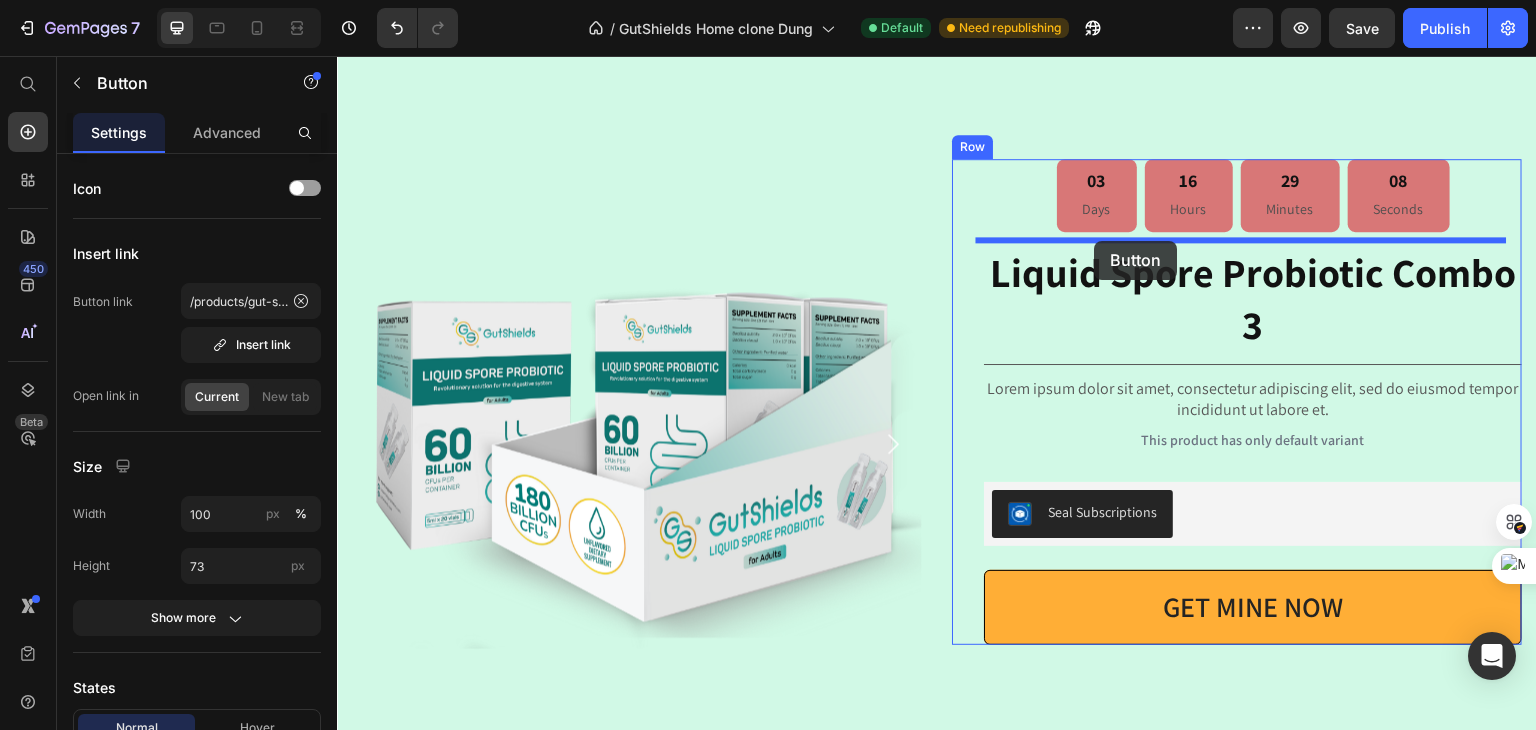 drag, startPoint x: 1078, startPoint y: 433, endPoint x: 1095, endPoint y: 241, distance: 192.75113 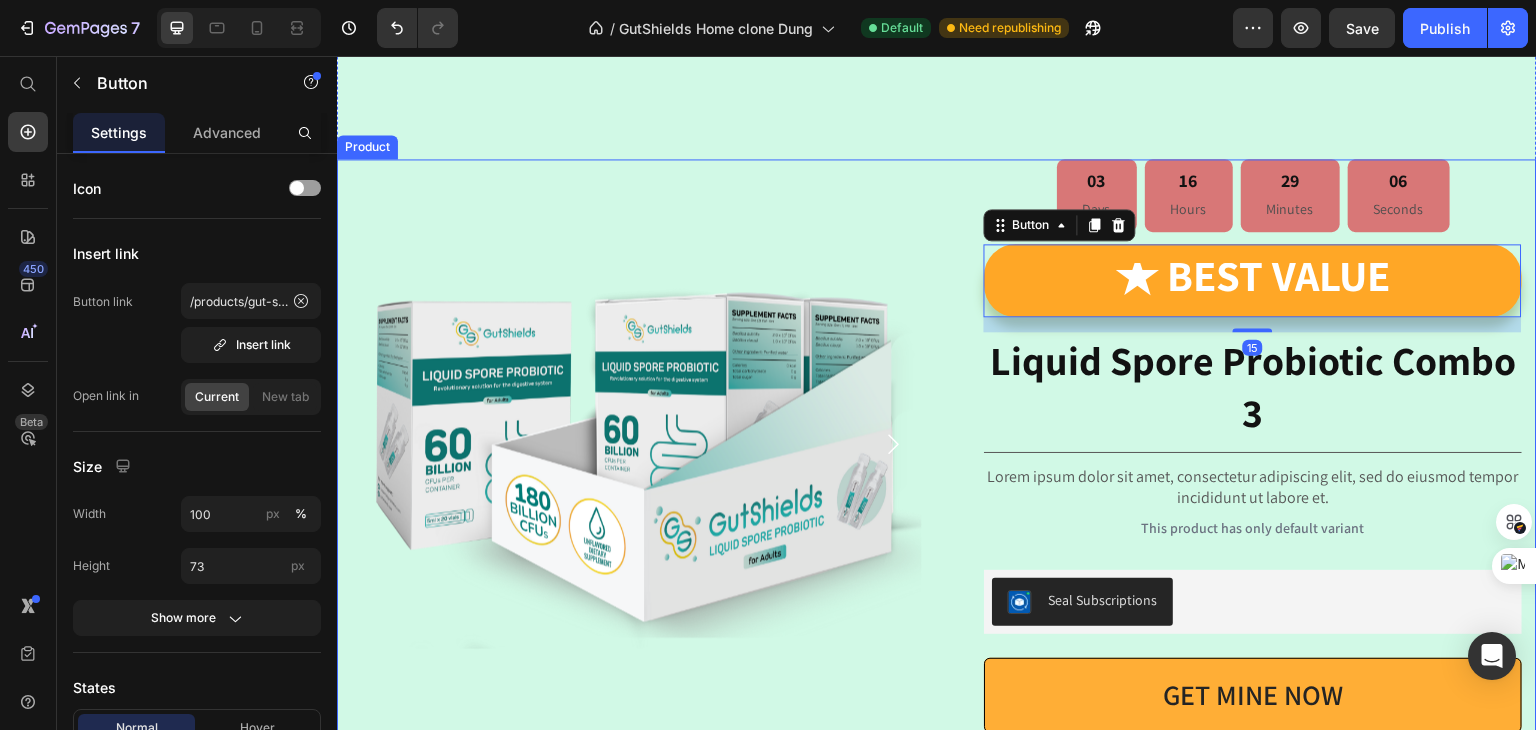 click on "Product Images 03 Days 16 Hours 29 Minutes 06 Seconds Countdown Timer ★ Best value Button   15 Liquid Spore Probiotic Combo 3 Product Title Lorem ipsum dolor sit amet, consectetur adipiscing elit, sed do eiusmod tempor incididunt ut labore et. Text Block This product has only default variant Product Variants & Swatches Seal Subscriptions Seal Subscriptions GET MINE NOW Add to Cart Row Row Product" at bounding box center (937, 498) 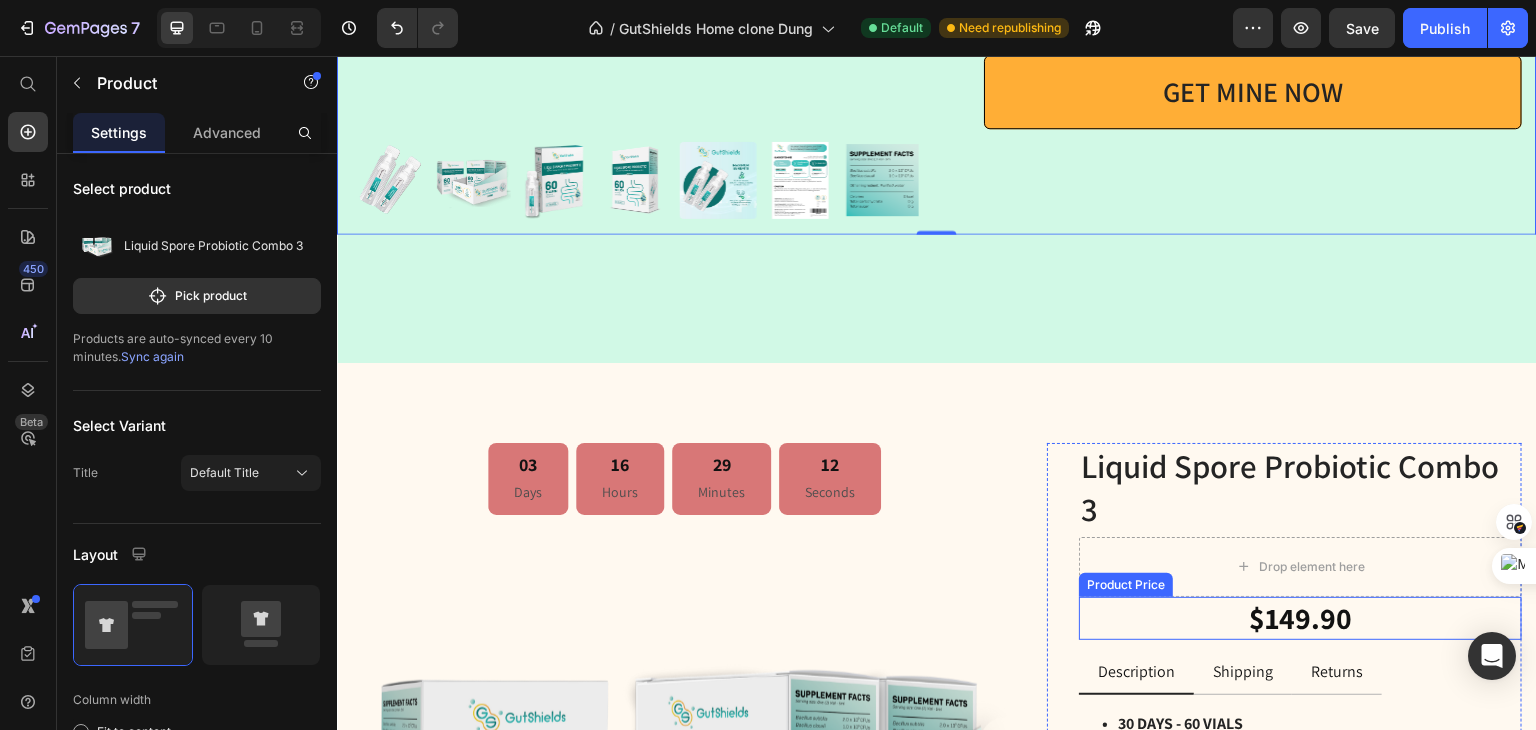 scroll, scrollTop: 2572, scrollLeft: 0, axis: vertical 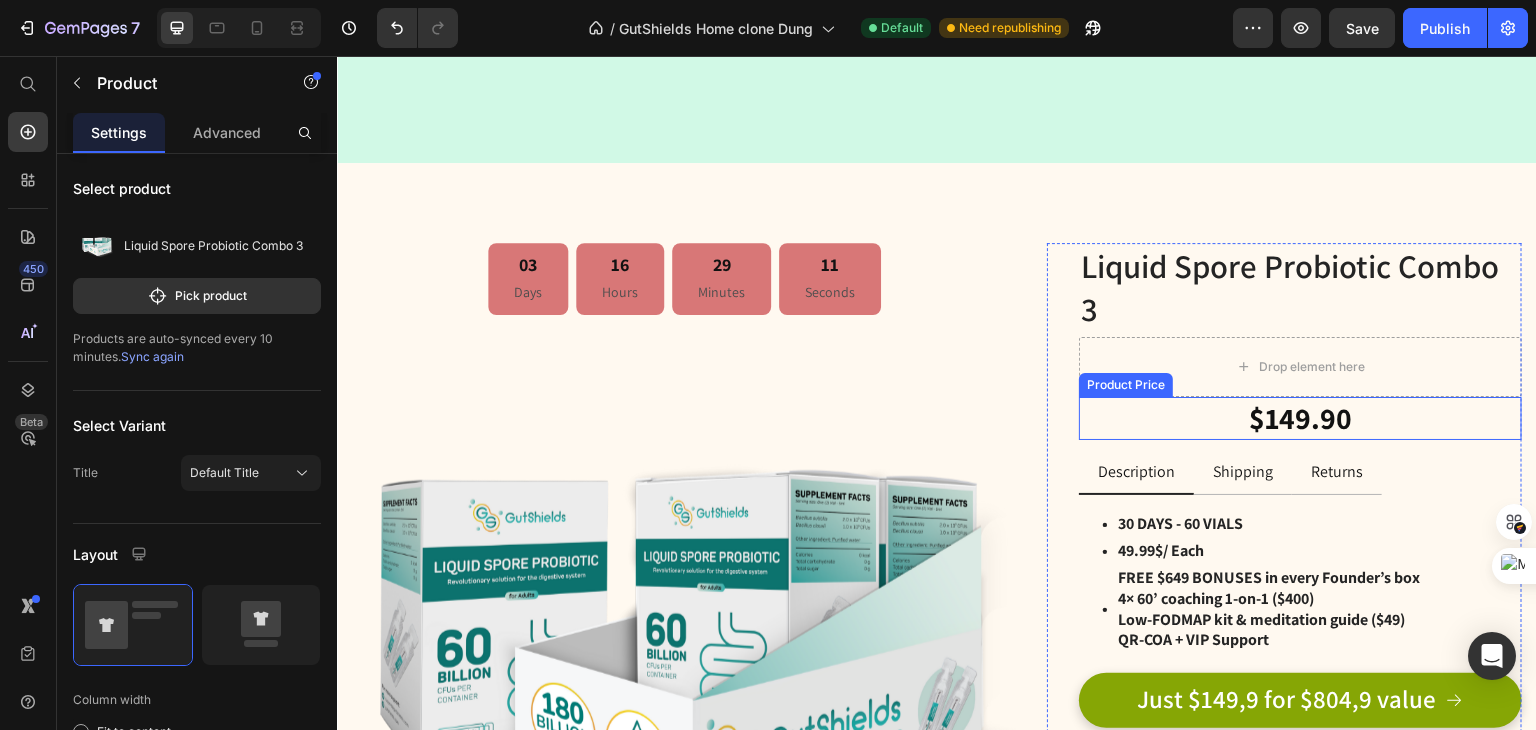 click on "$149.90" at bounding box center [1300, 418] 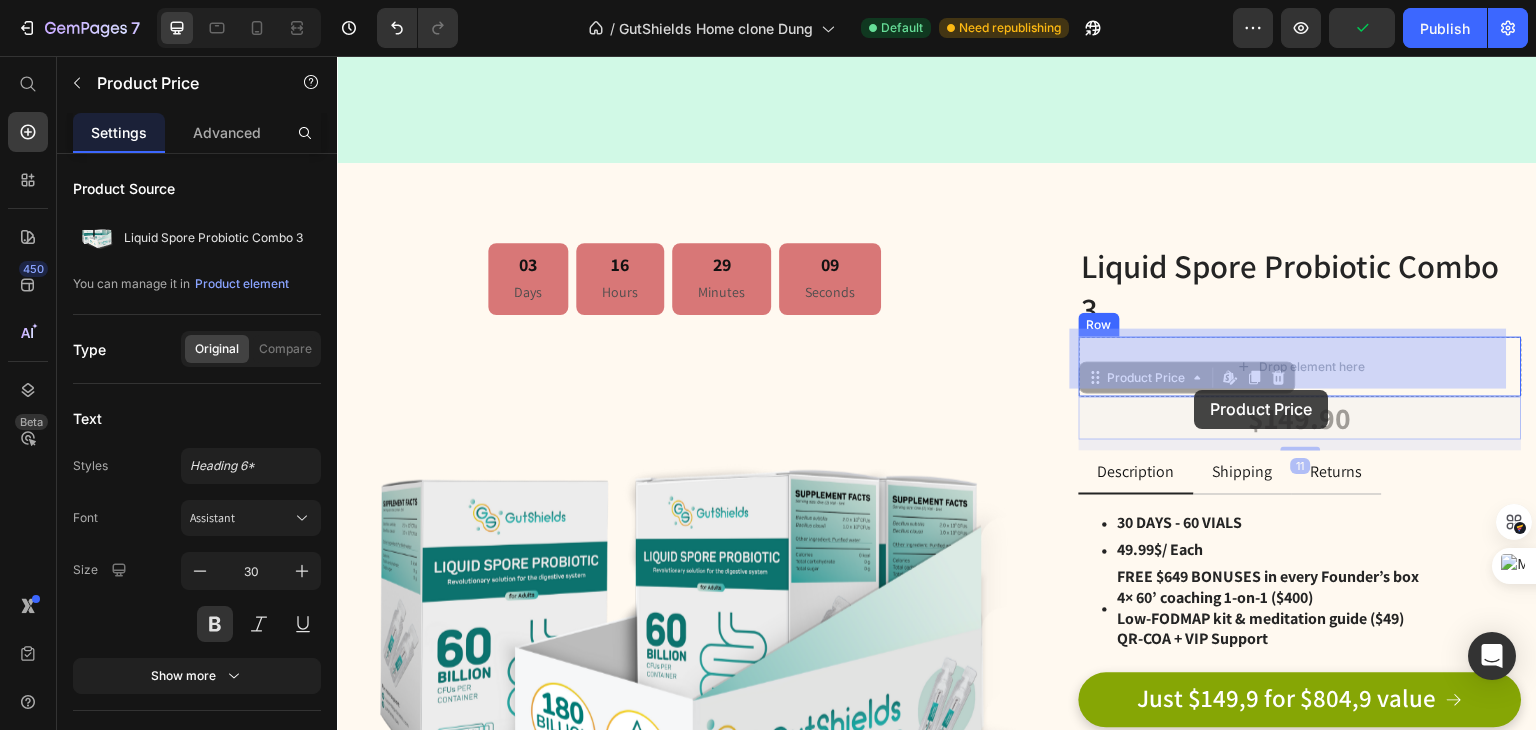 drag, startPoint x: 1194, startPoint y: 415, endPoint x: 1195, endPoint y: 390, distance: 25.019993 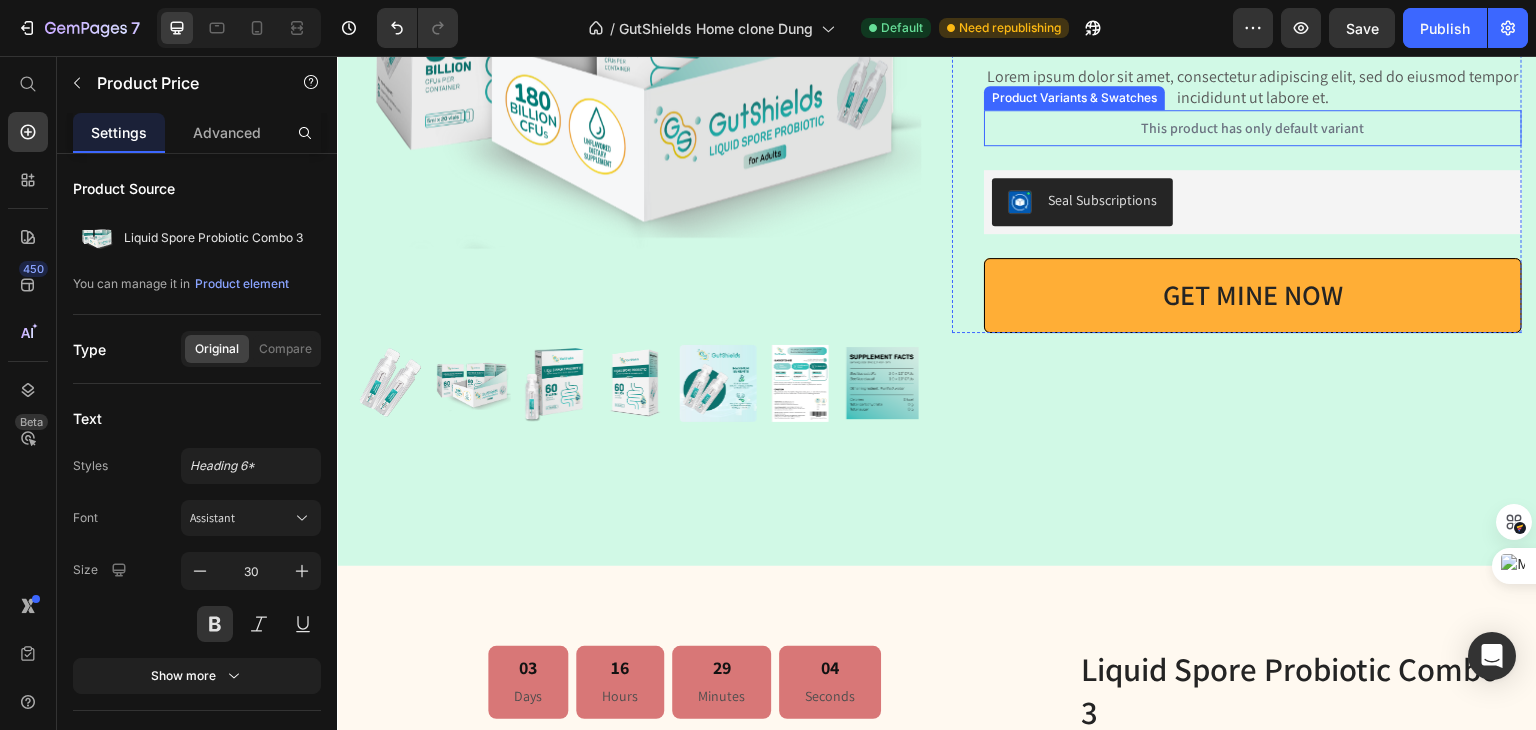 scroll, scrollTop: 1872, scrollLeft: 0, axis: vertical 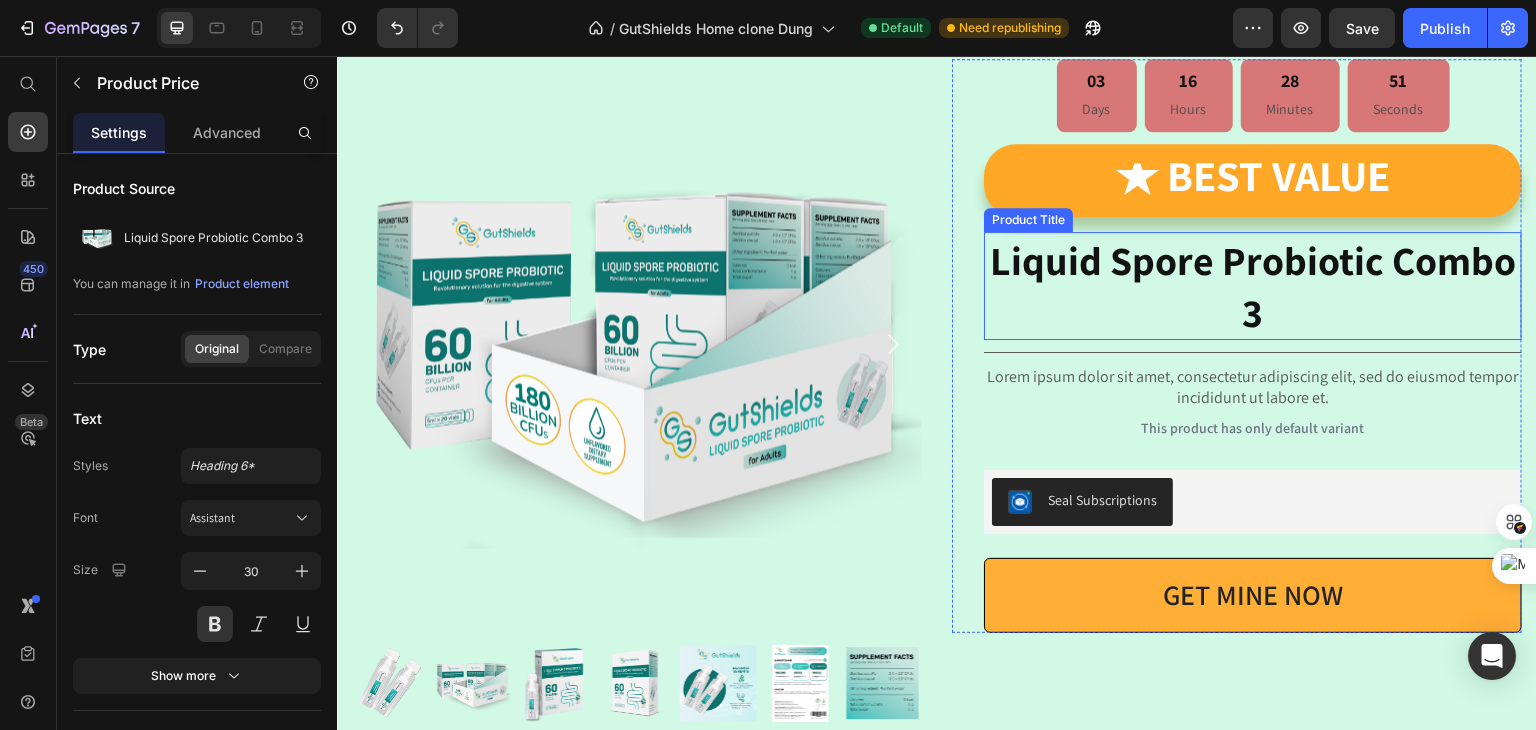 click on "Liquid Spore Probiotic Combo 3" at bounding box center [1253, 286] 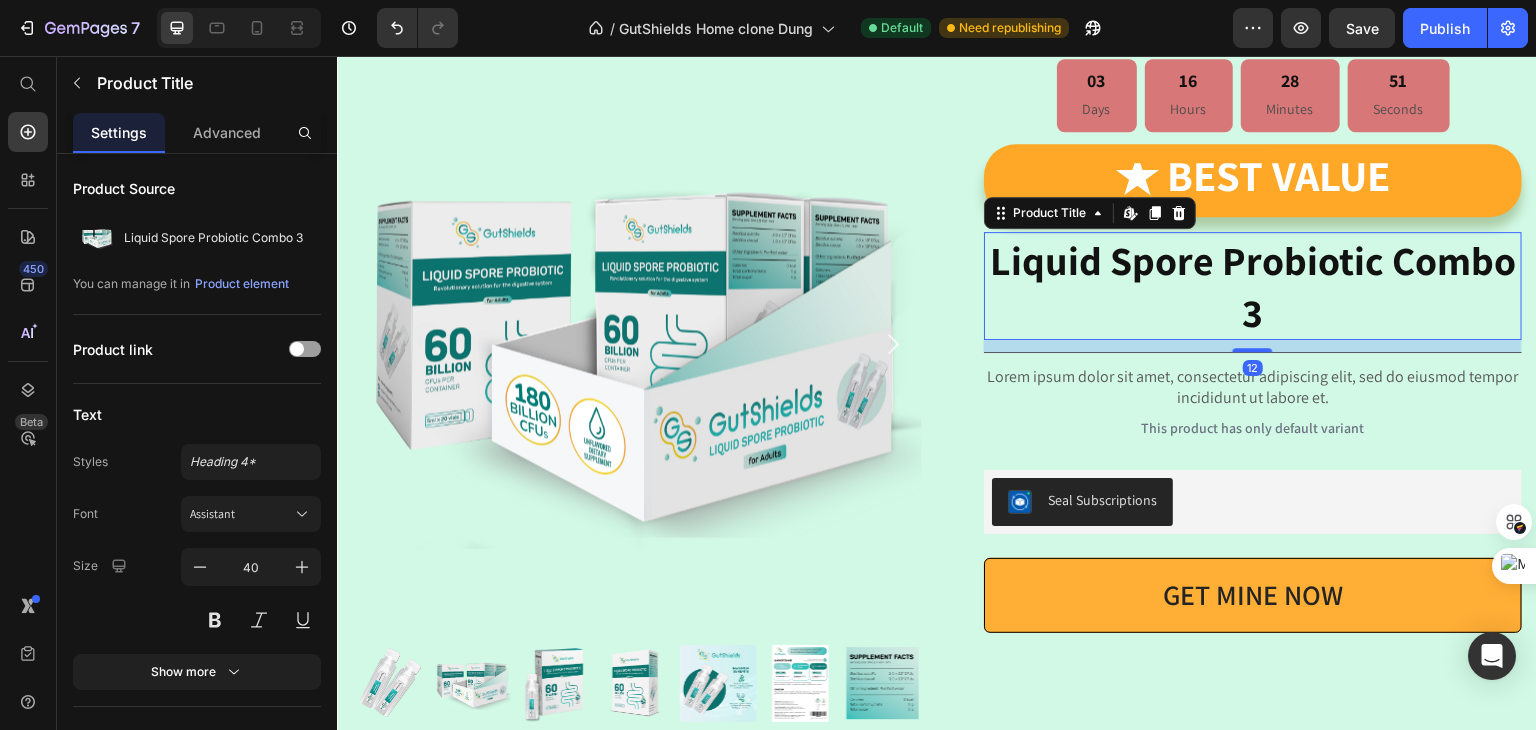 click on "Liquid Spore Probiotic Combo 3" at bounding box center (1253, 286) 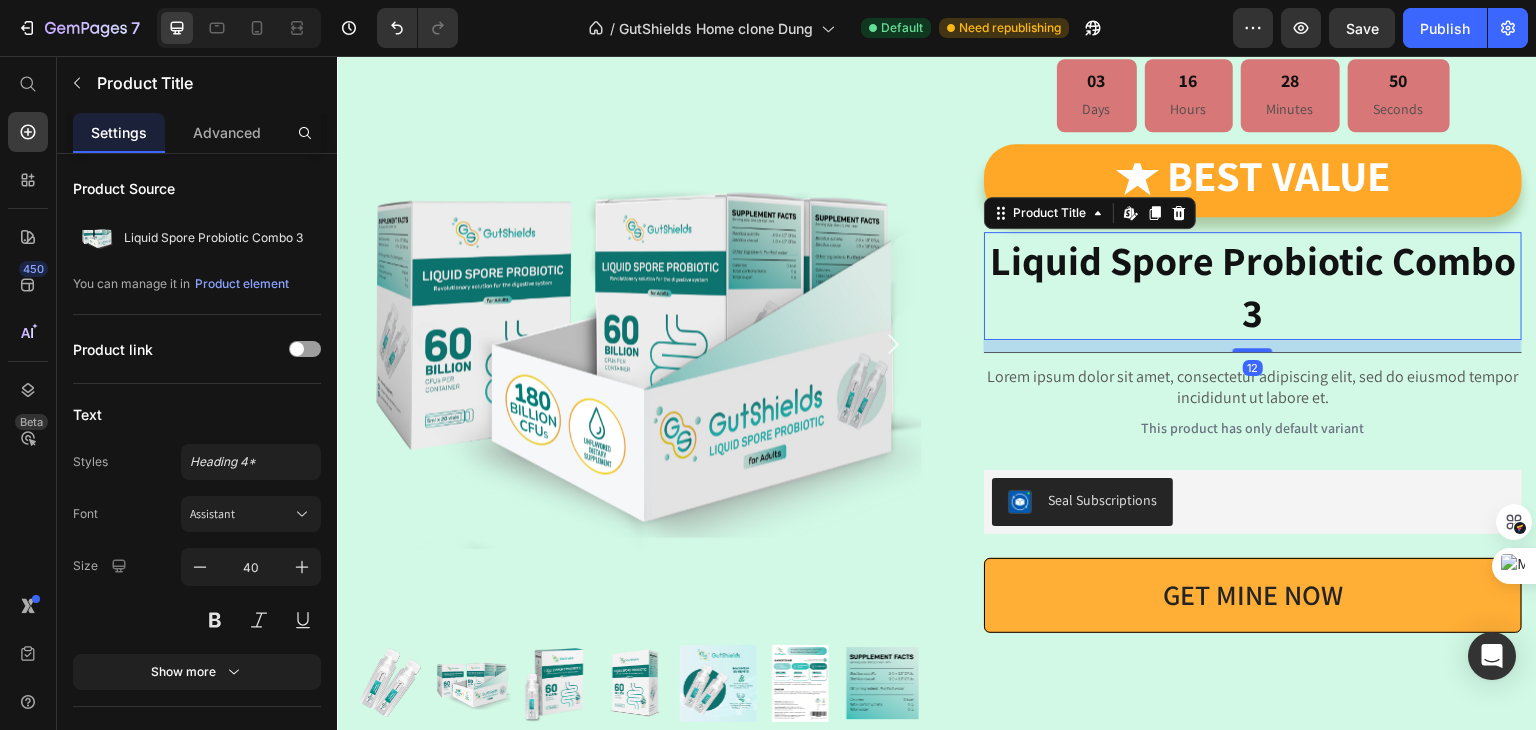 click on "Liquid Spore Probiotic Combo 3" at bounding box center (1253, 286) 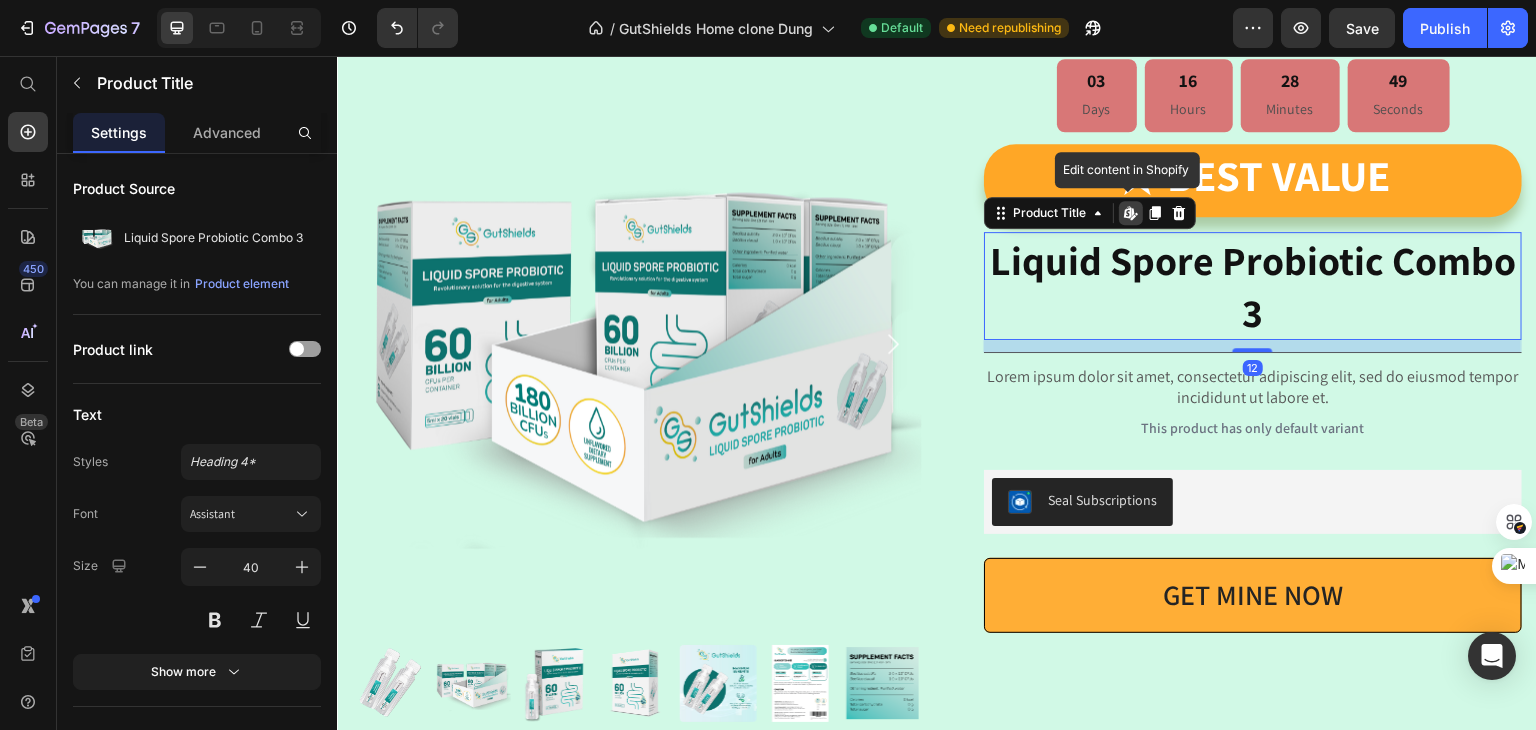 click on "Liquid Spore Probiotic Combo 3" at bounding box center (1253, 286) 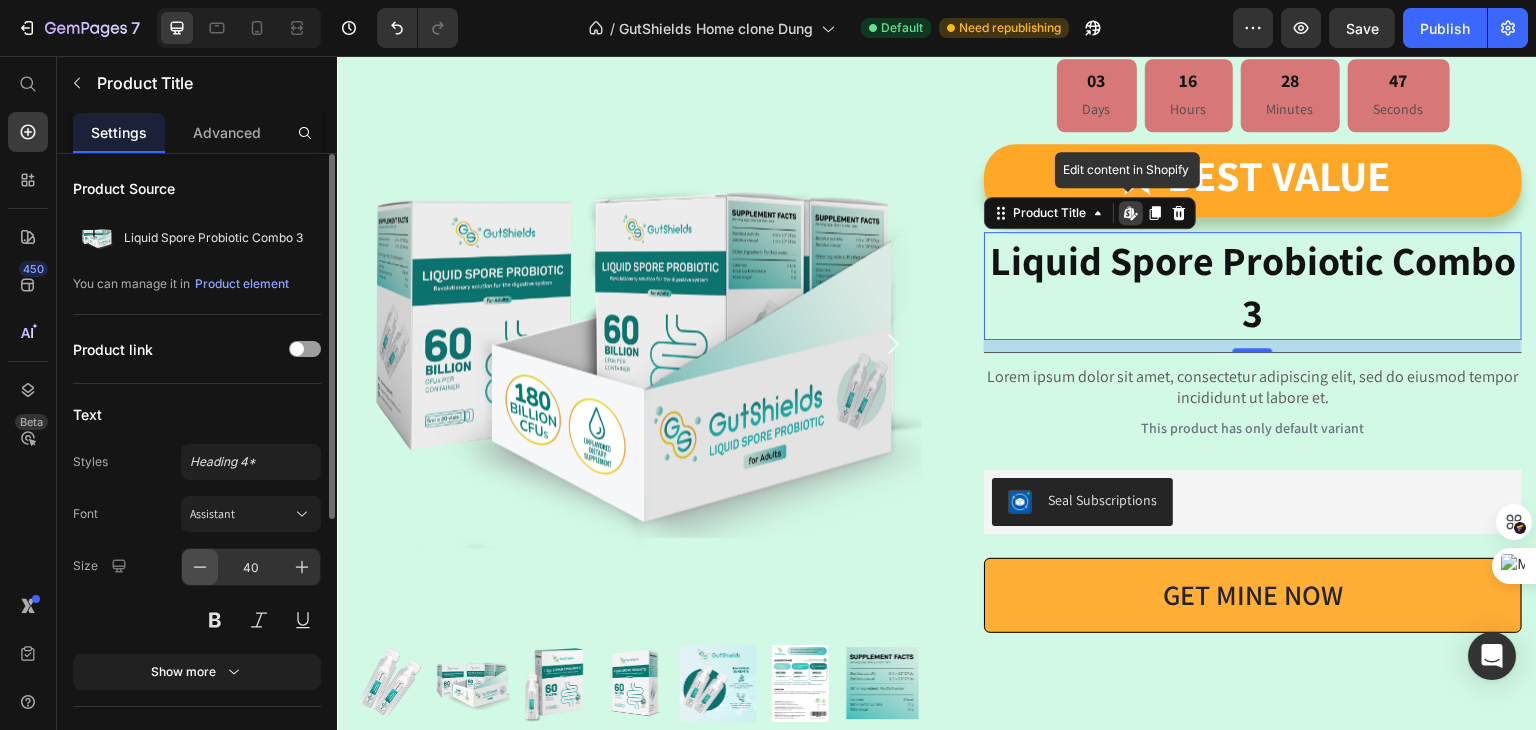 click 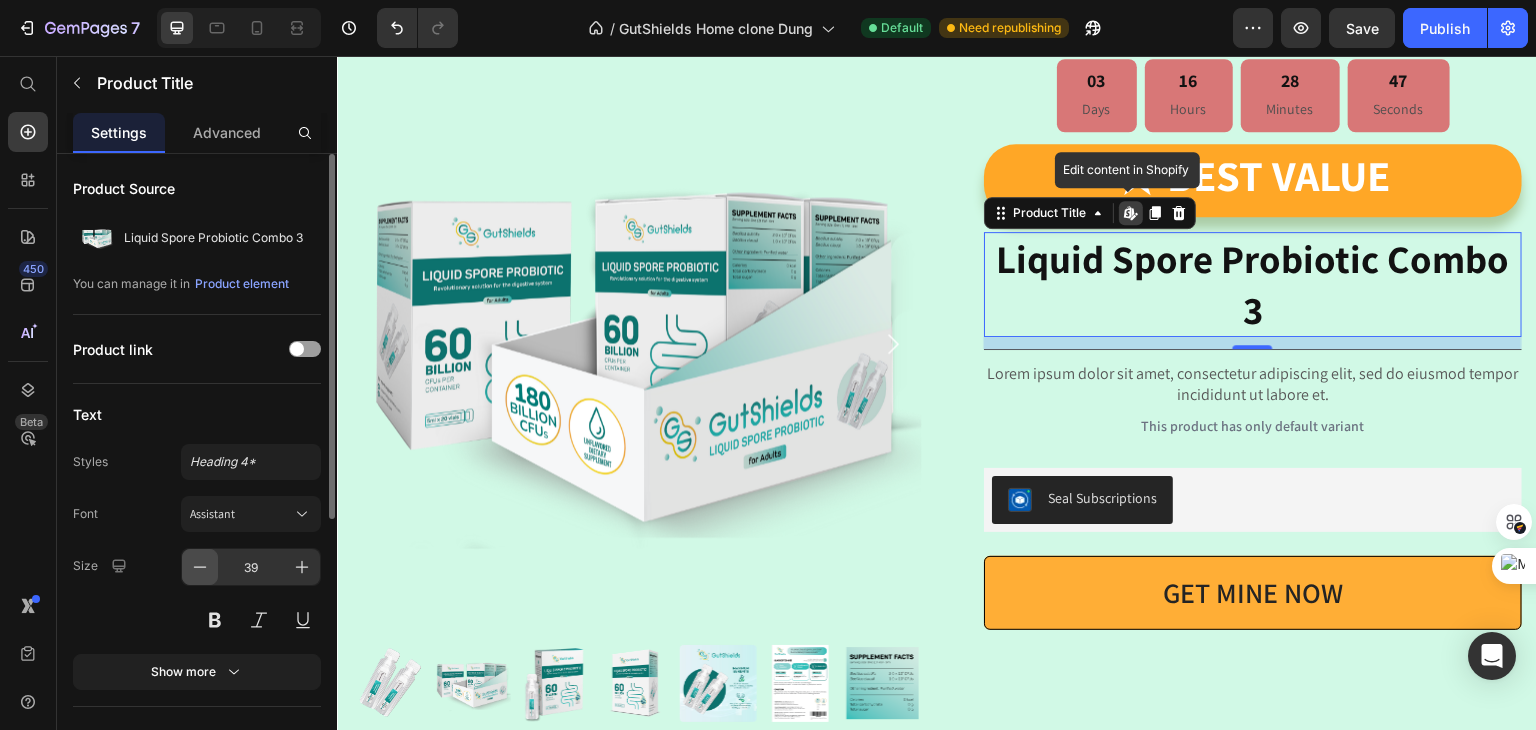 click 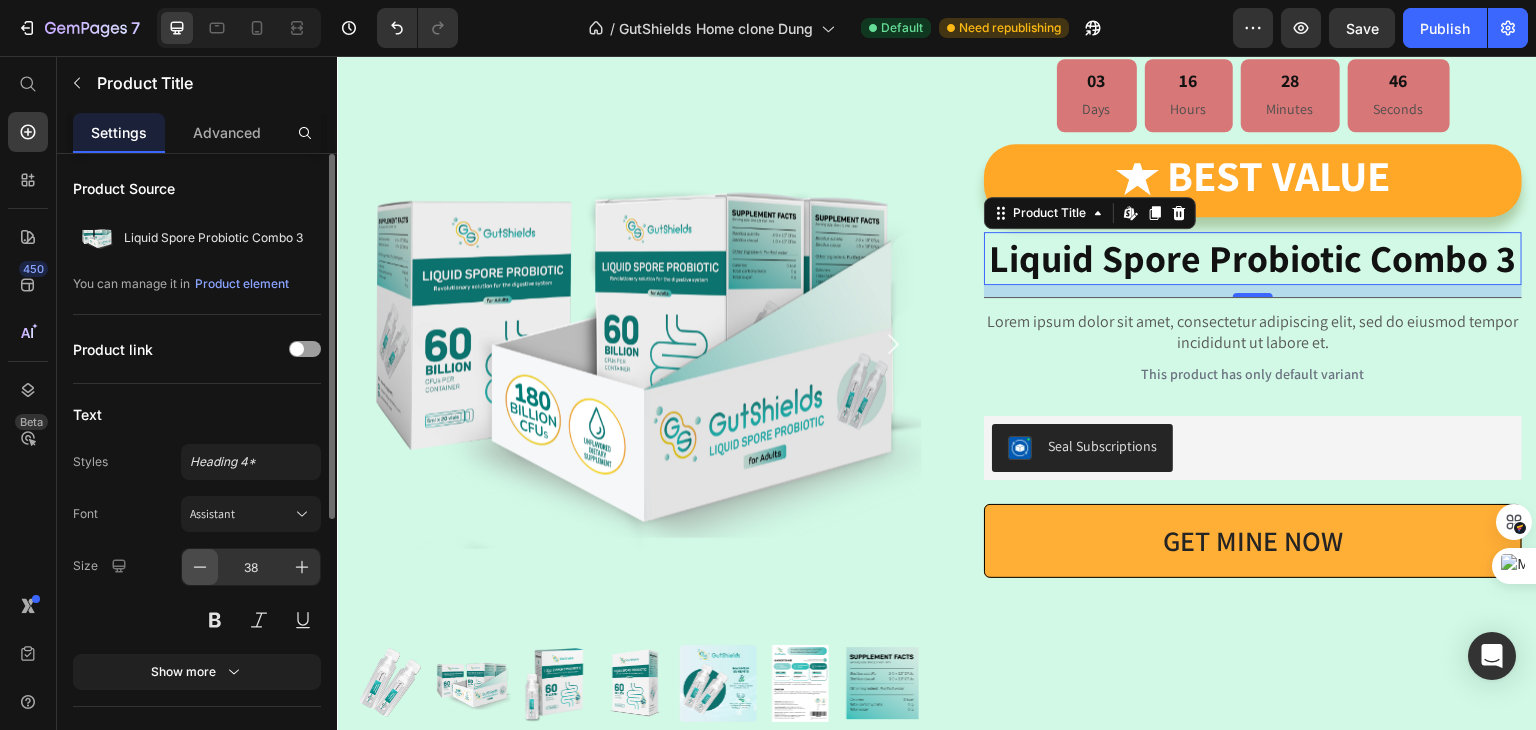 click 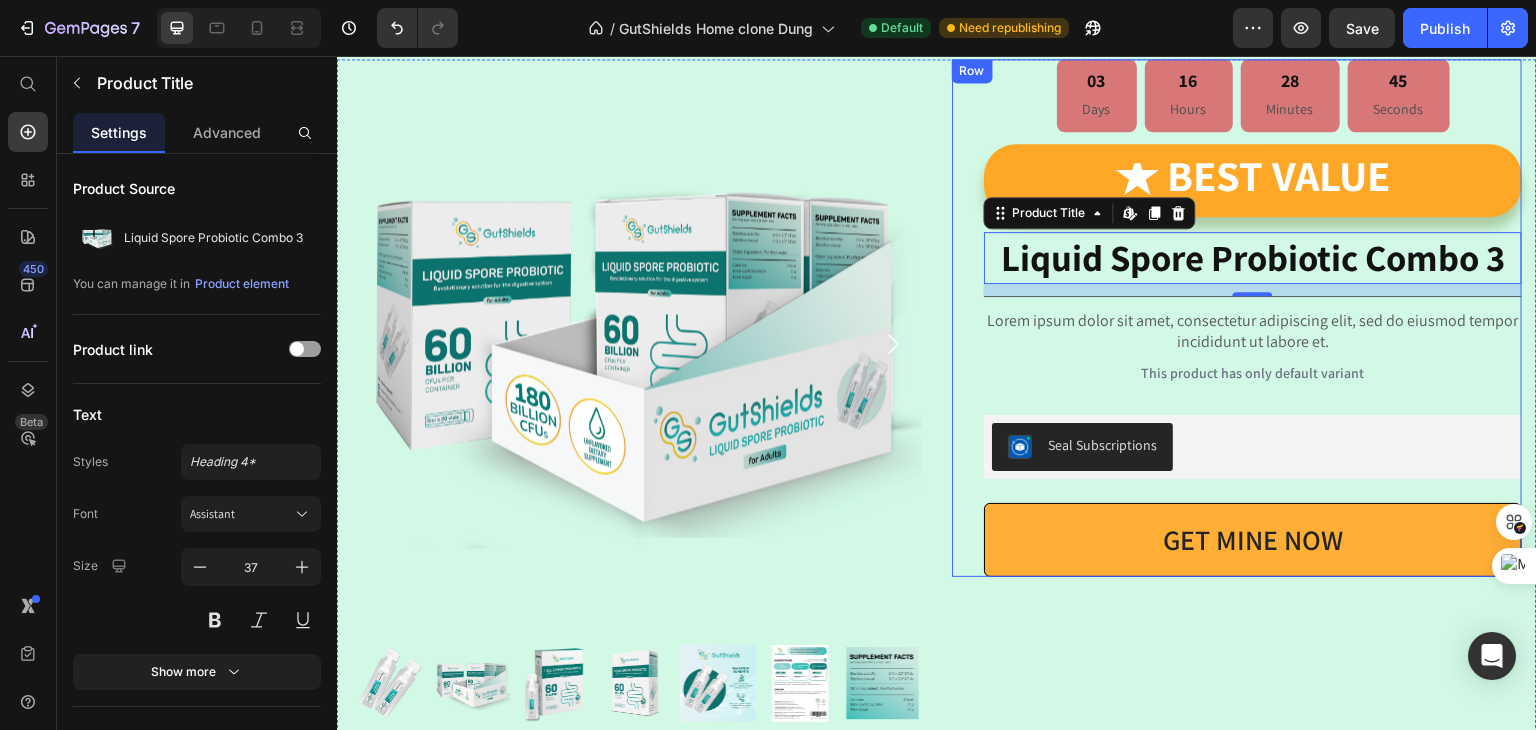 click on "03 Days 16 Hours 28 Minutes 45 Seconds Countdown Timer ★ Best value Button Liquid Spore Probiotic Combo 3 Product Title   Edit content in Shopify 12 Lorem ipsum dolor sit amet, consectetur adipiscing elit, sed do eiusmod tempor incididunt ut labore et. Text Block This product has only default variant Product Variants & Swatches Seal Subscriptions Seal Subscriptions GET MINE NOW Add to Cart Row" at bounding box center (1253, 318) 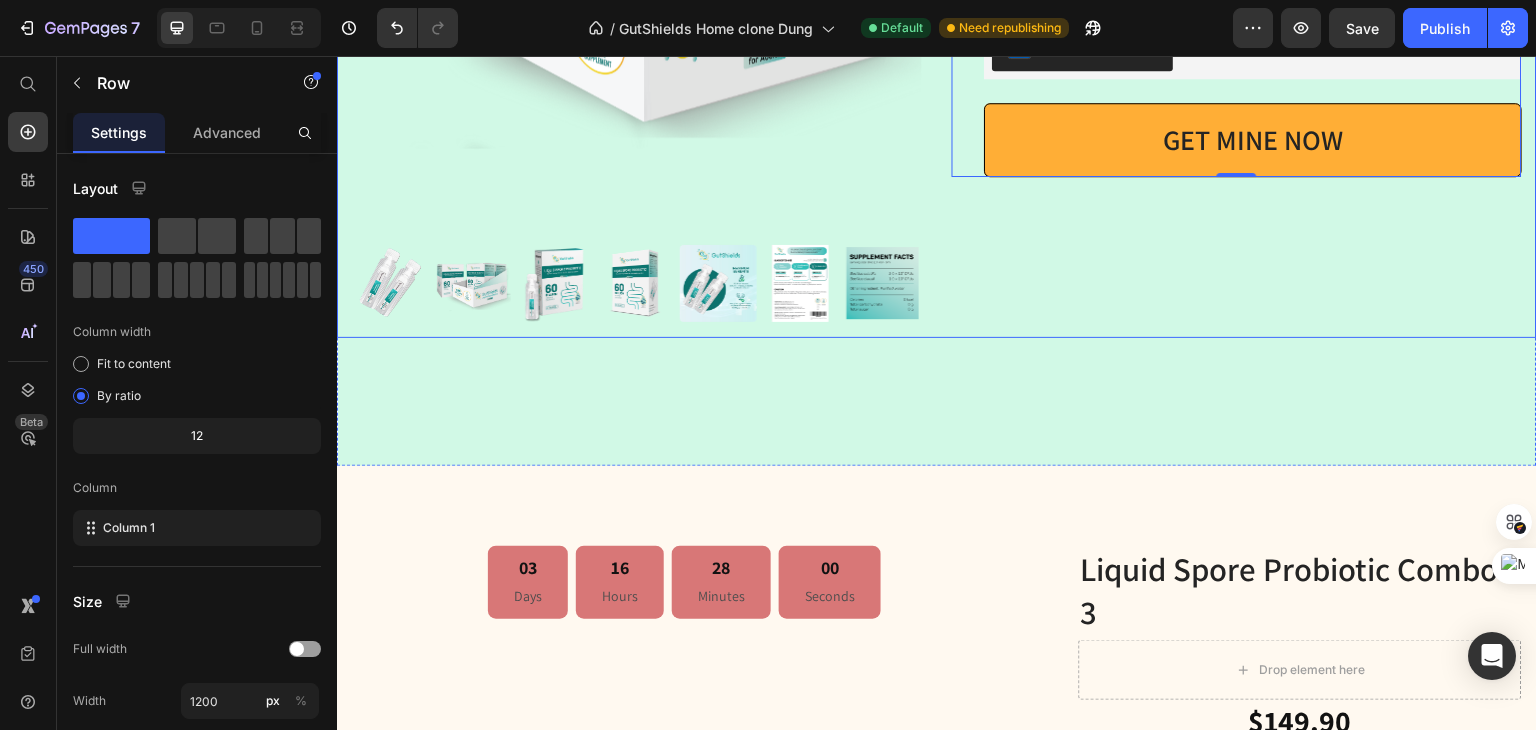scroll, scrollTop: 1972, scrollLeft: 0, axis: vertical 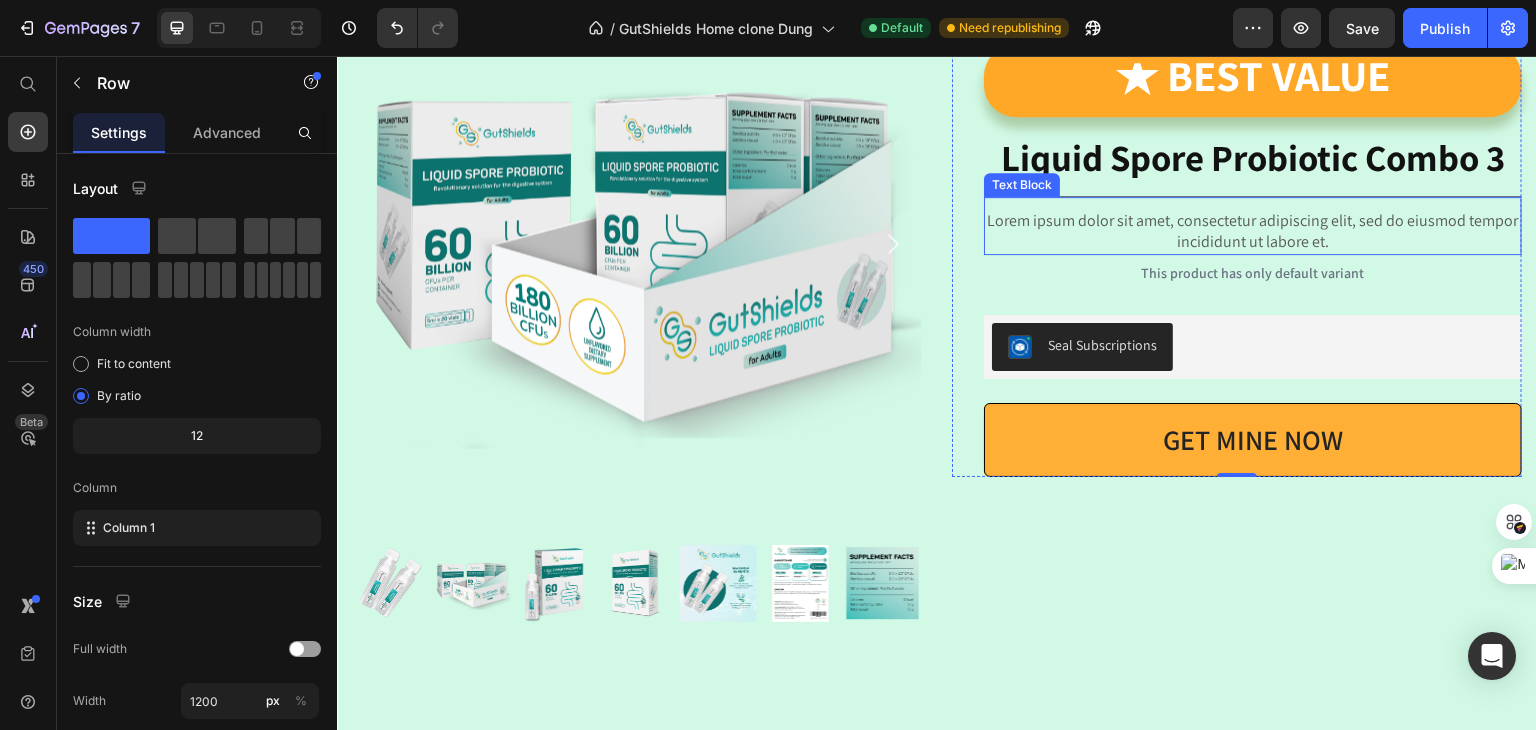 click on "Lorem ipsum dolor sit amet, consectetur adipiscing elit, sed do eiusmod tempor incididunt ut labore et." at bounding box center (1253, 232) 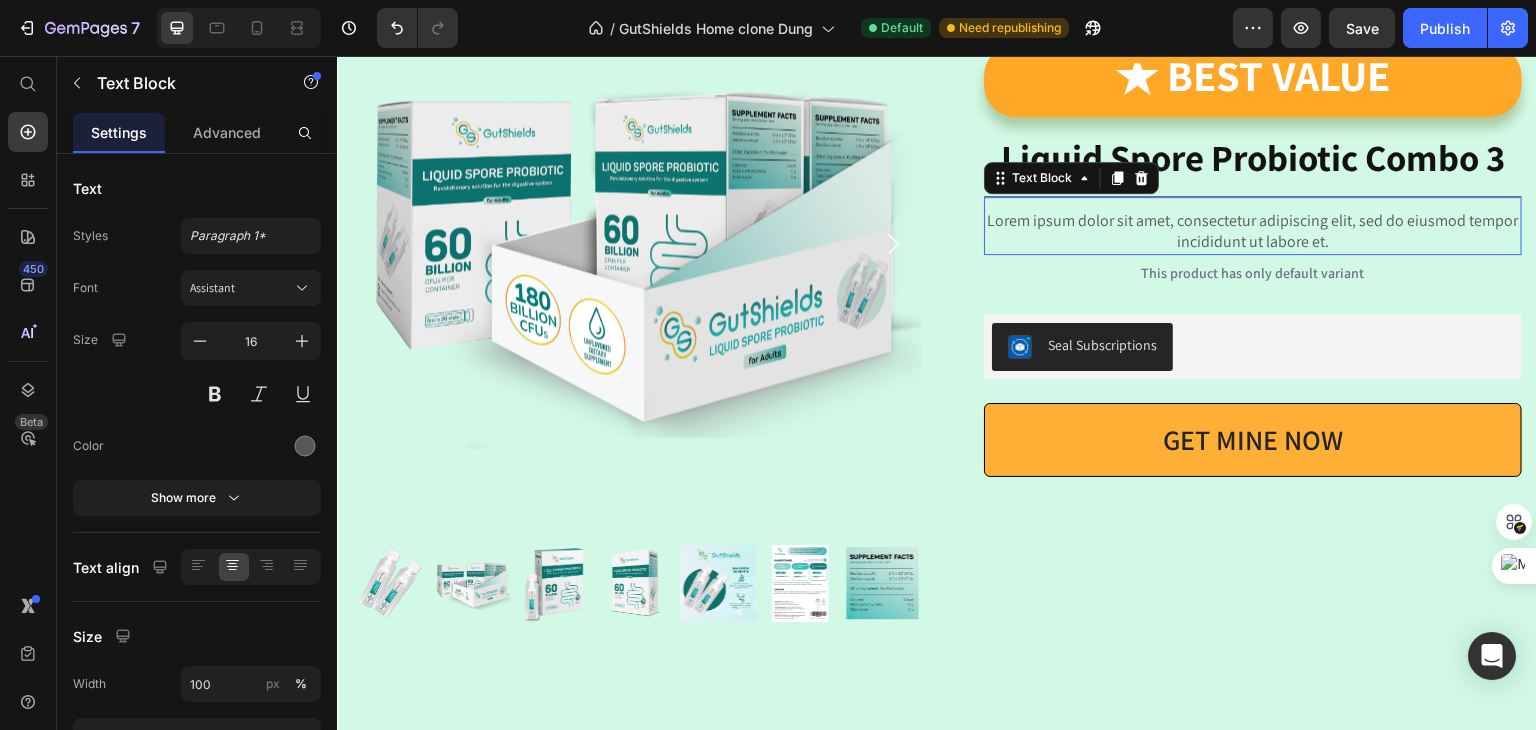 click on "Lorem ipsum dolor sit amet, consectetur adipiscing elit, sed do eiusmod tempor incididunt ut labore et." at bounding box center [1253, 232] 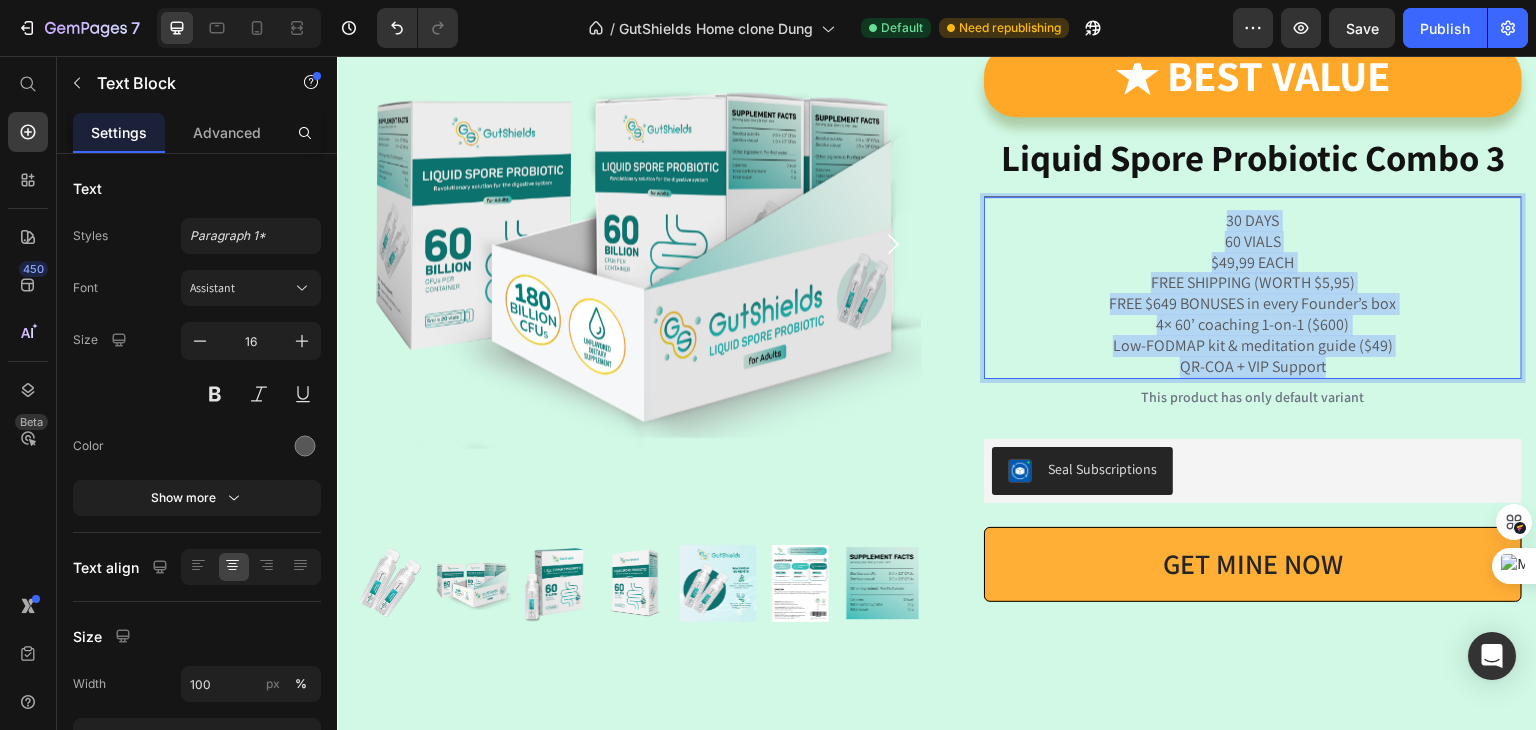drag, startPoint x: 1321, startPoint y: 358, endPoint x: 1196, endPoint y: 197, distance: 203.82835 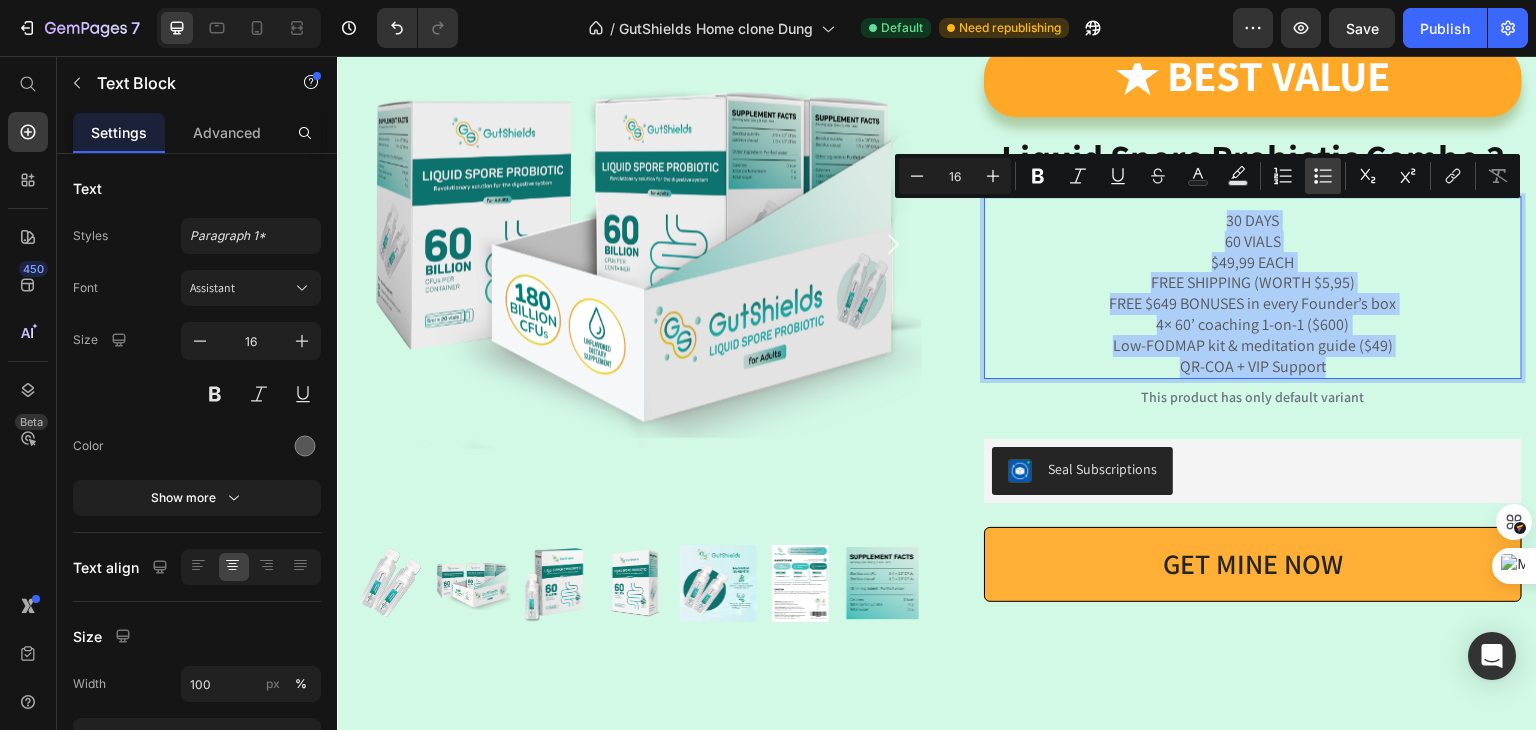 click 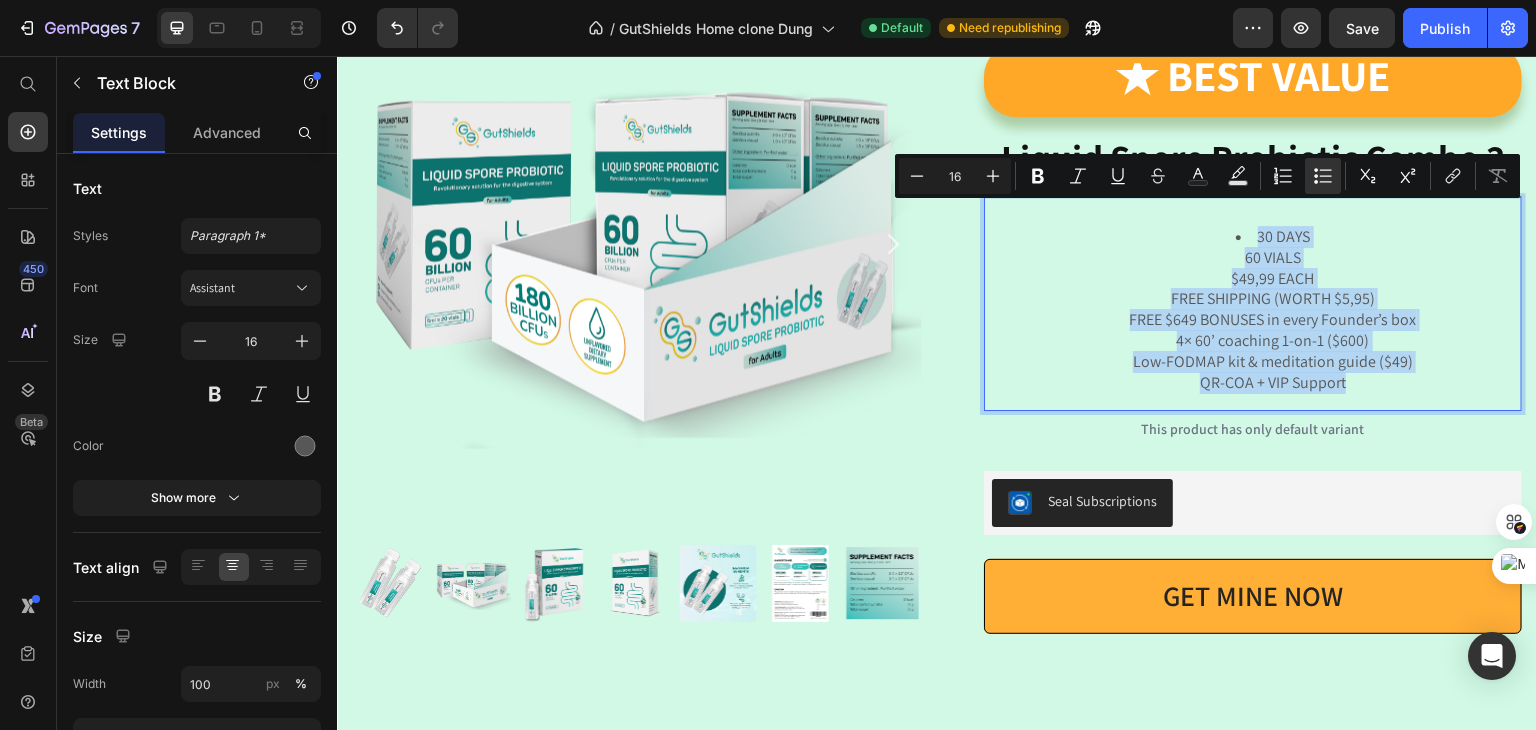 click on "30 DAYS 60 VIALS $49,99 EACH  FREE SHIPPING (WORTH $5,95) FREE $649 BONUSES in every Founder’s box 4× 60’ coaching 1-on-1 ($600) Low-FODMAP kit & meditation guide ($49) QR-COA + VIP Support" at bounding box center (1273, 310) 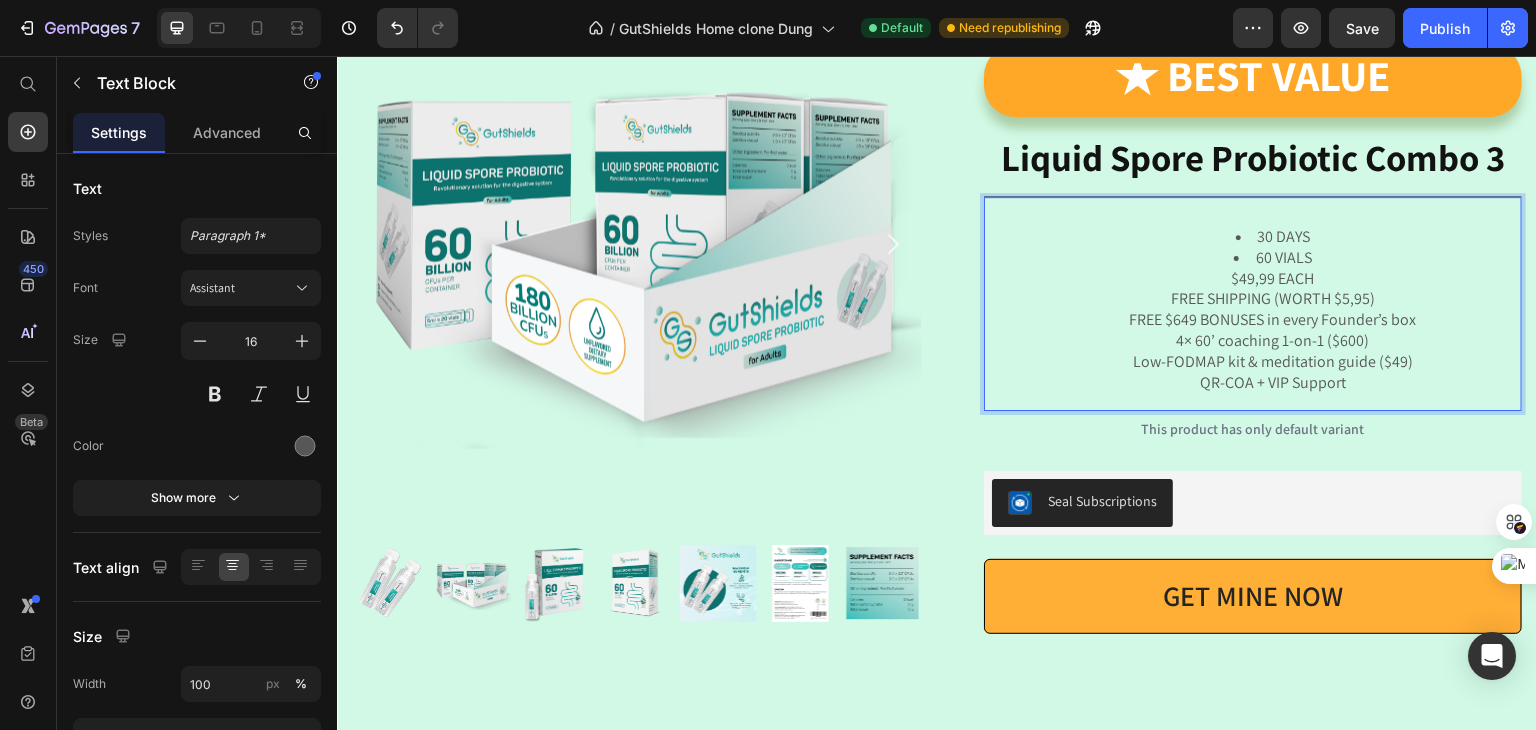 click on "60 VIALS $49,99 EACH  FREE SHIPPING (WORTH $5,95) FREE $649 BONUSES in every Founder’s box 4× 60’ coaching 1-on-1 ($600) Low-FODMAP kit & meditation guide ($49) QR-COA + VIP Support" at bounding box center [1273, 321] 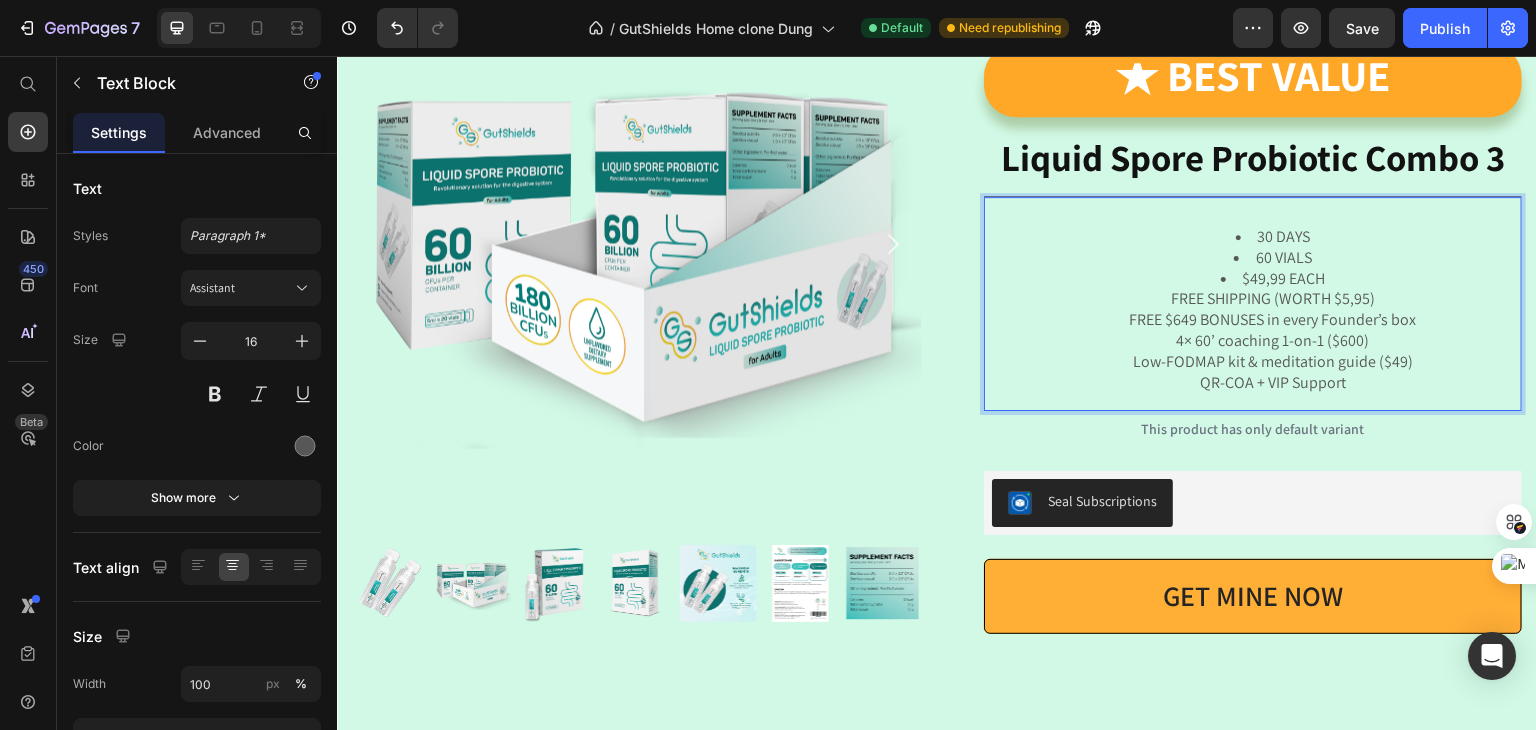 click on "$49,99 EACH  FREE SHIPPING (WORTH $5,95) FREE $649 BONUSES in every Founder’s box 4× 60’ coaching 1-on-1 ($600) Low-FODMAP kit & meditation guide ($49) QR-COA + VIP Support" at bounding box center (1273, 331) 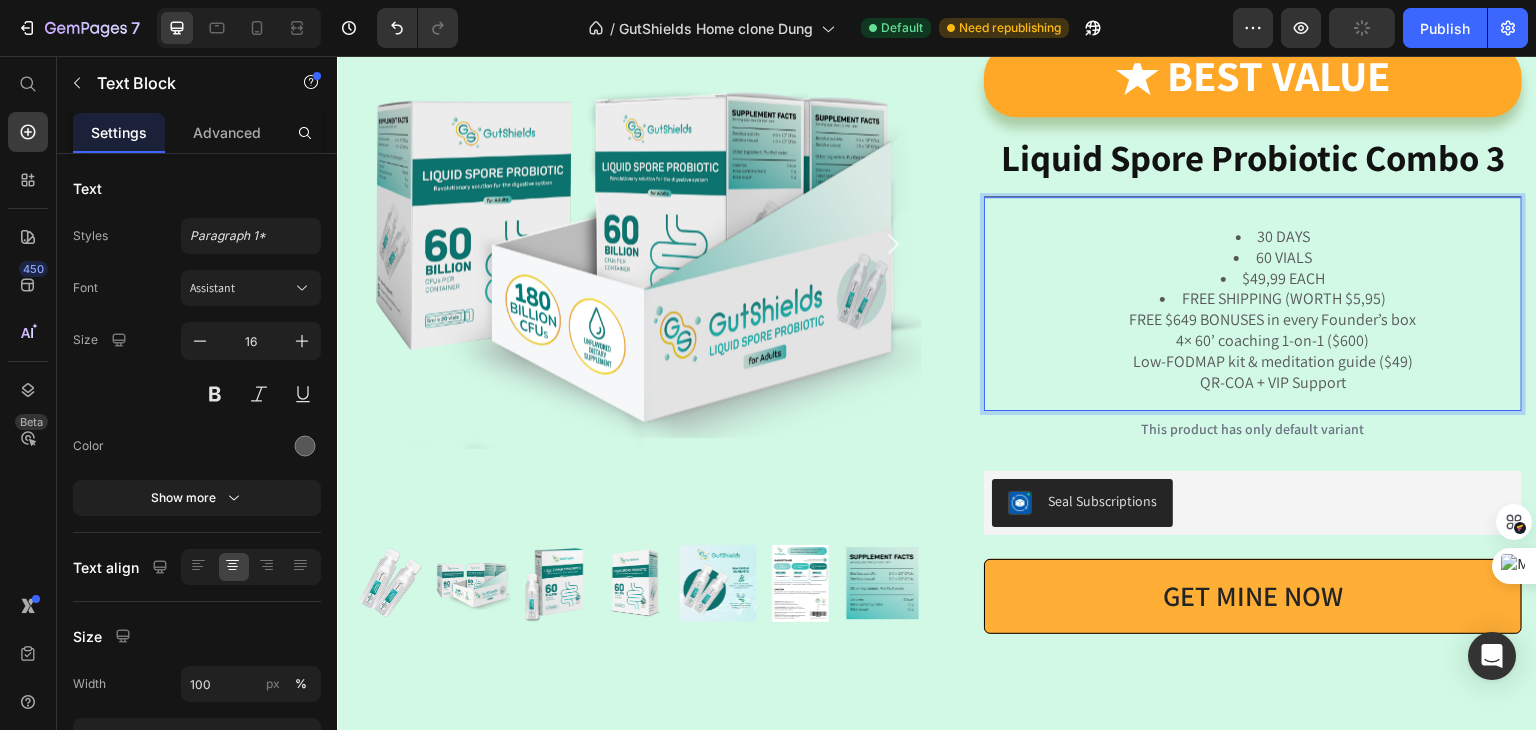click on "FREE SHIPPING (WORTH $5,95) FREE $649 BONUSES in every Founder’s box 4× 60’ coaching 1-on-1 ($600) Low-FODMAP kit & meditation guide ($49) QR-COA + VIP Support" at bounding box center [1273, 341] 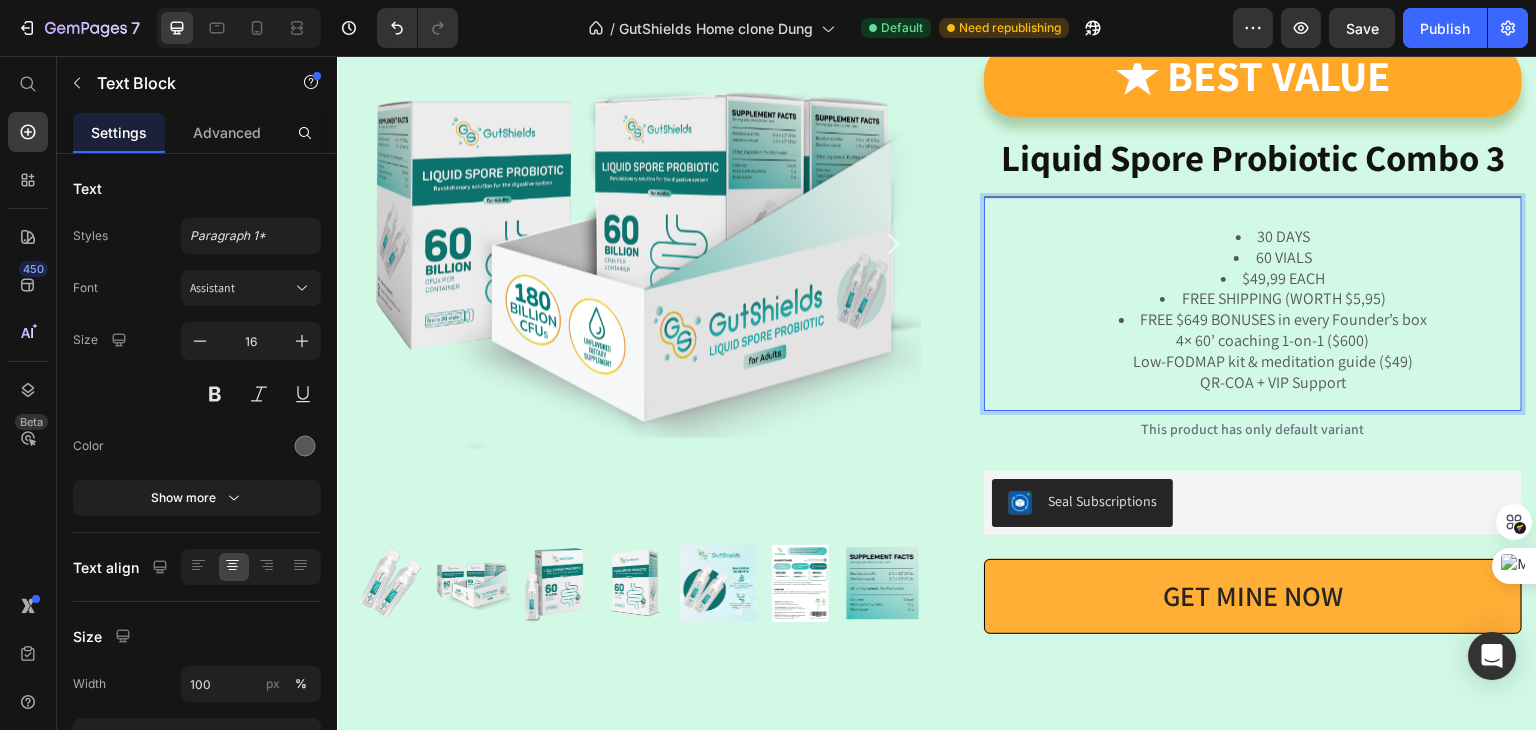 click on "FREE $649 BONUSES in every Founder’s box 4× 60’ coaching 1-on-1 ($600) Low-FODMAP kit & meditation guide ($49) QR-COA + VIP Support" at bounding box center [1273, 351] 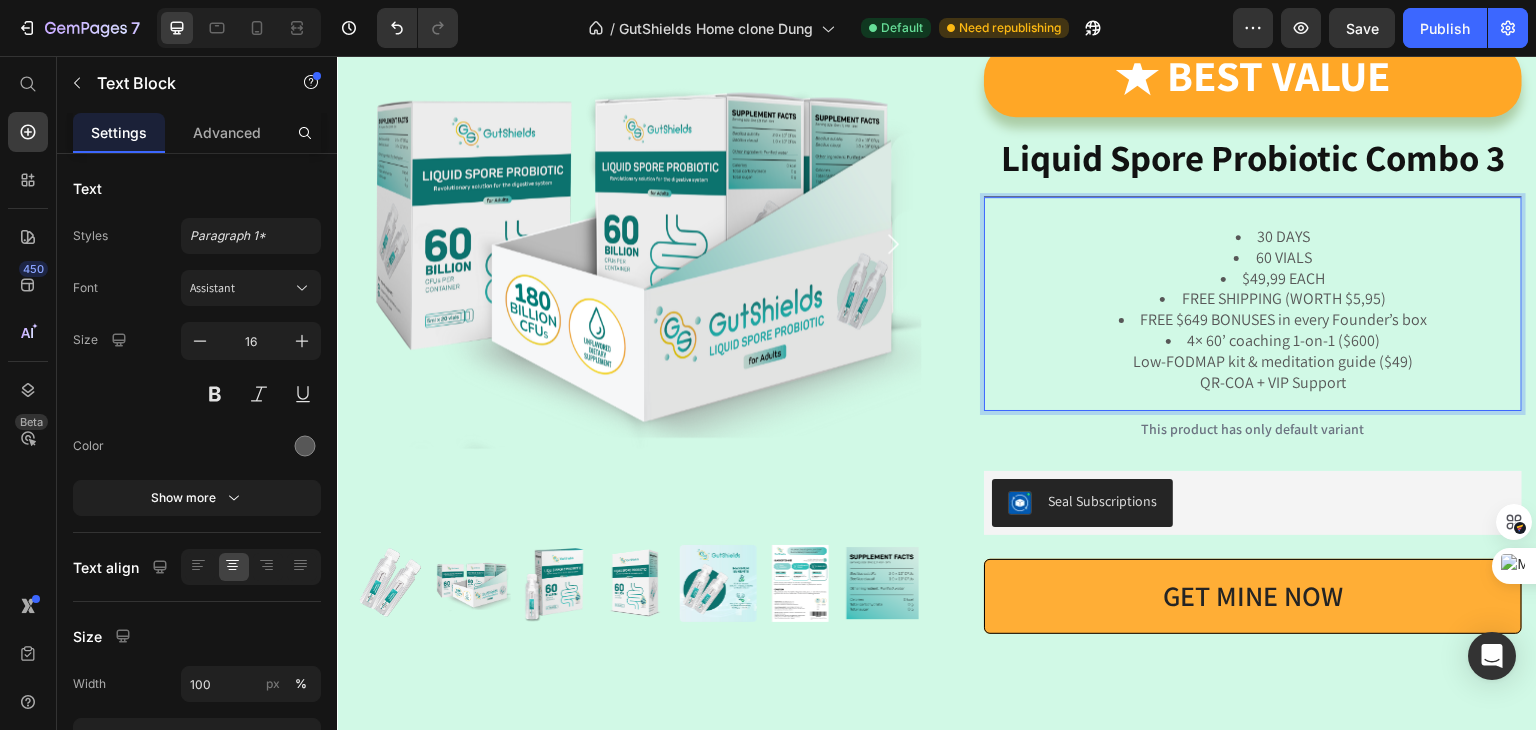 click on "4× 60’ coaching 1-on-1 ($600) Low-FODMAP kit & meditation guide ($49) QR-COA + VIP Support" at bounding box center (1273, 362) 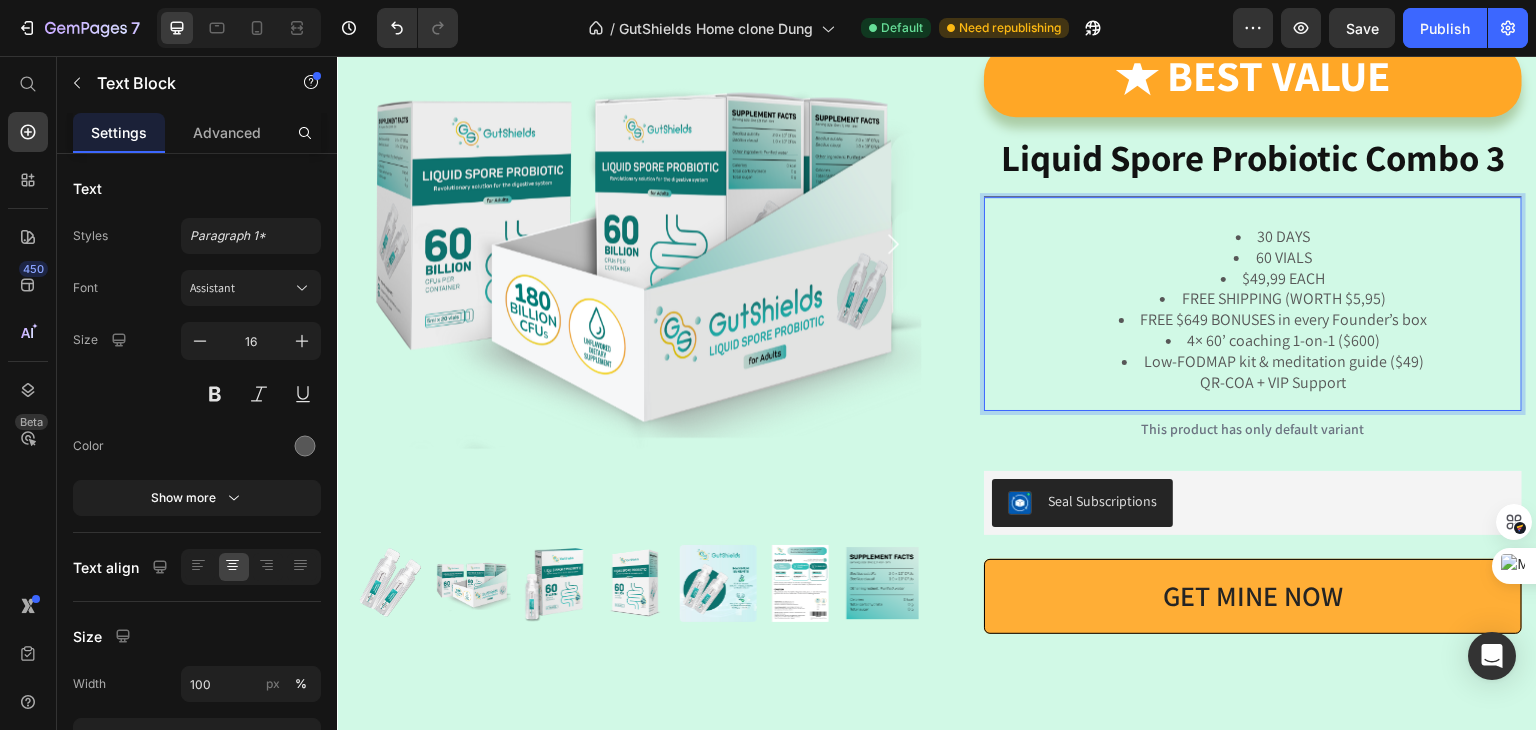 click on "Low-FODMAP kit & meditation guide ($49) QR-COA + VIP Support" at bounding box center [1273, 373] 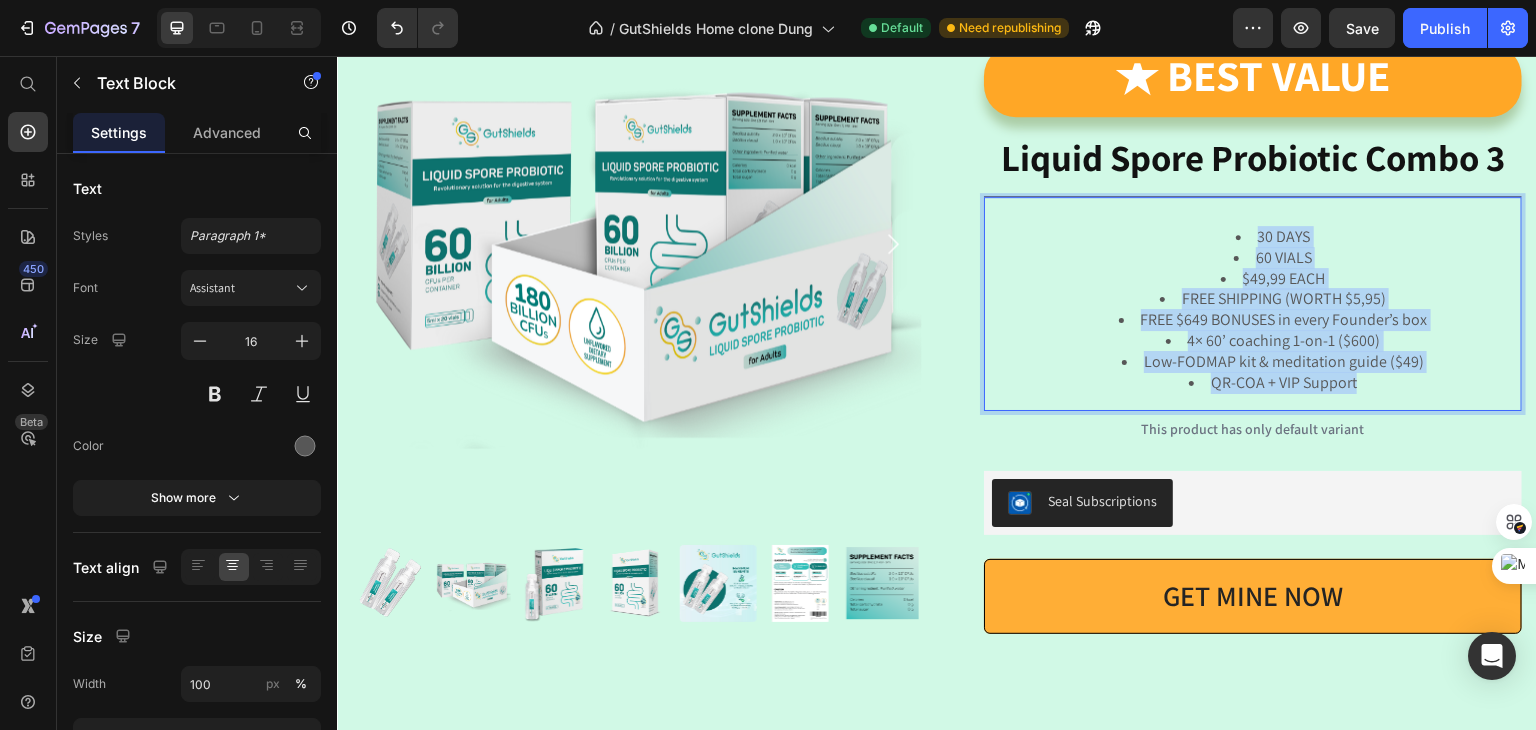 drag, startPoint x: 1352, startPoint y: 382, endPoint x: 1205, endPoint y: 221, distance: 218.01376 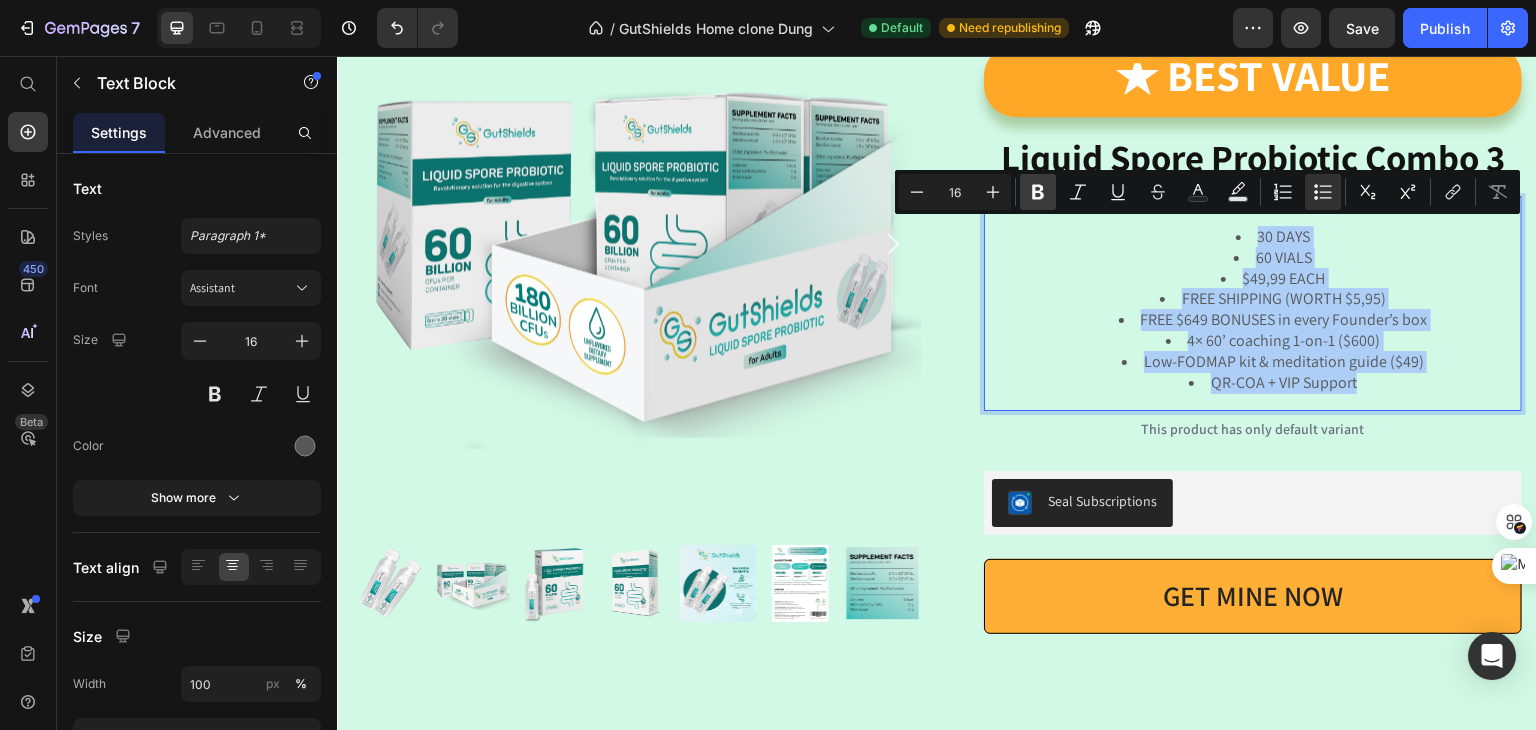 click 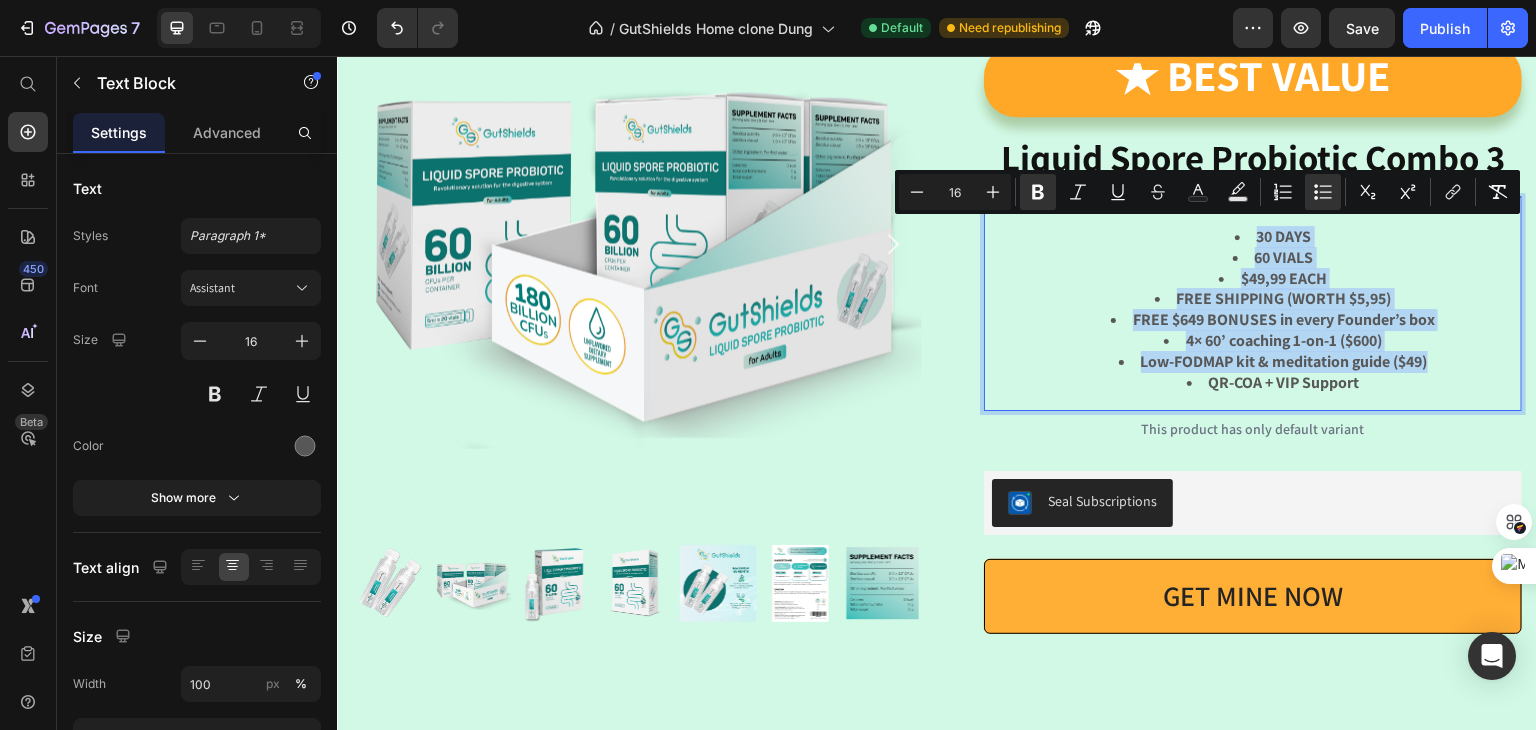 click on "$49,99 EACH" at bounding box center (1273, 279) 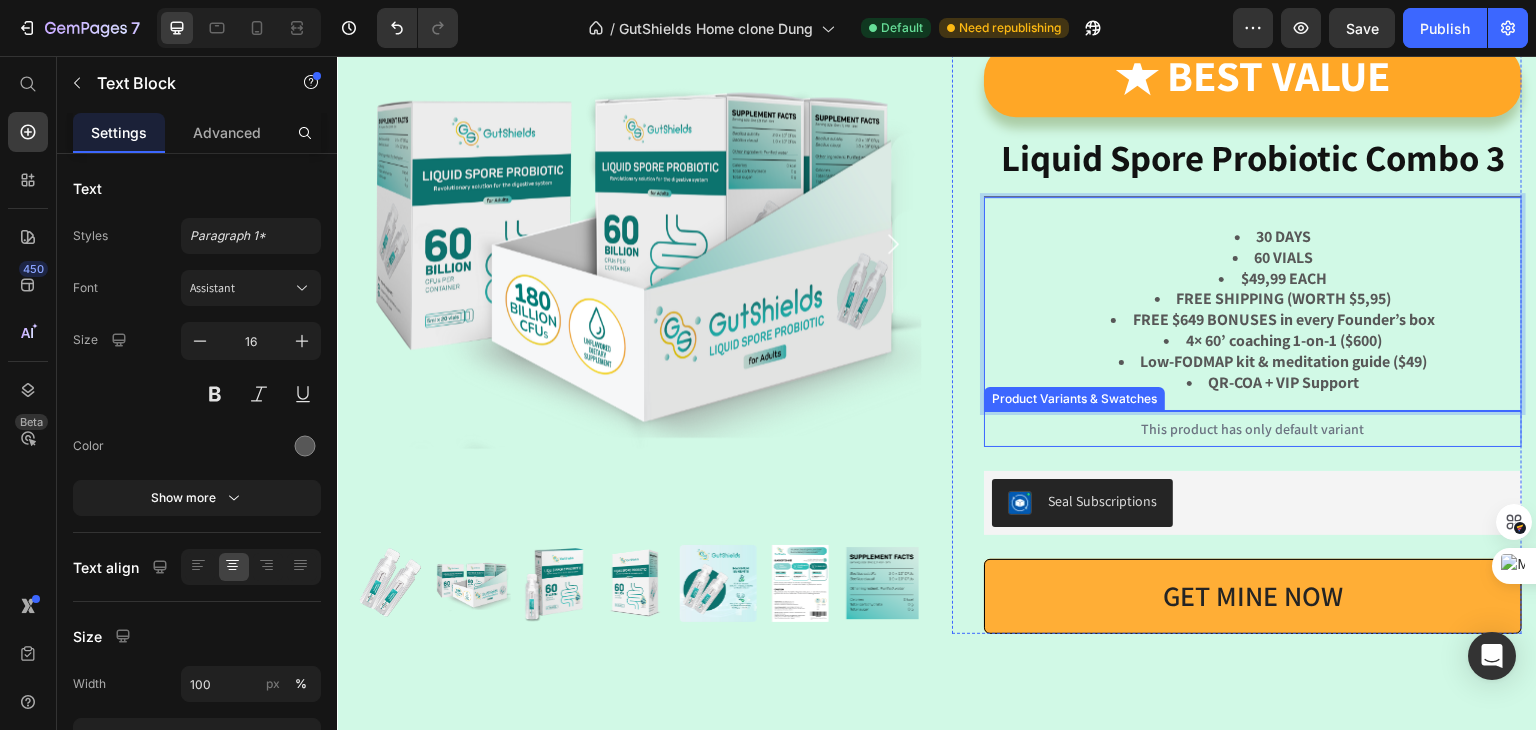 click on "03 Days 16 Hours 27 Minutes 09 Seconds Countdown Timer ★ Best value Button Liquid Spore Probiotic Combo 3 Product Title 30 DAYS 60 VIALS $49,99 EACH  FREE SHIPPING (WORTH $5,95) FREE $649 BONUSES in every Founder’s box 4× 60’ coaching 1-on-1 ($600) Low-FODMAP kit & meditation guide ($49) QR-COA + VIP Support Text Block   0 This product has only default variant Product Variants & Swatches Seal Subscriptions Seal Subscriptions GET MINE NOW Add to Cart Row Row" at bounding box center [1237, 296] 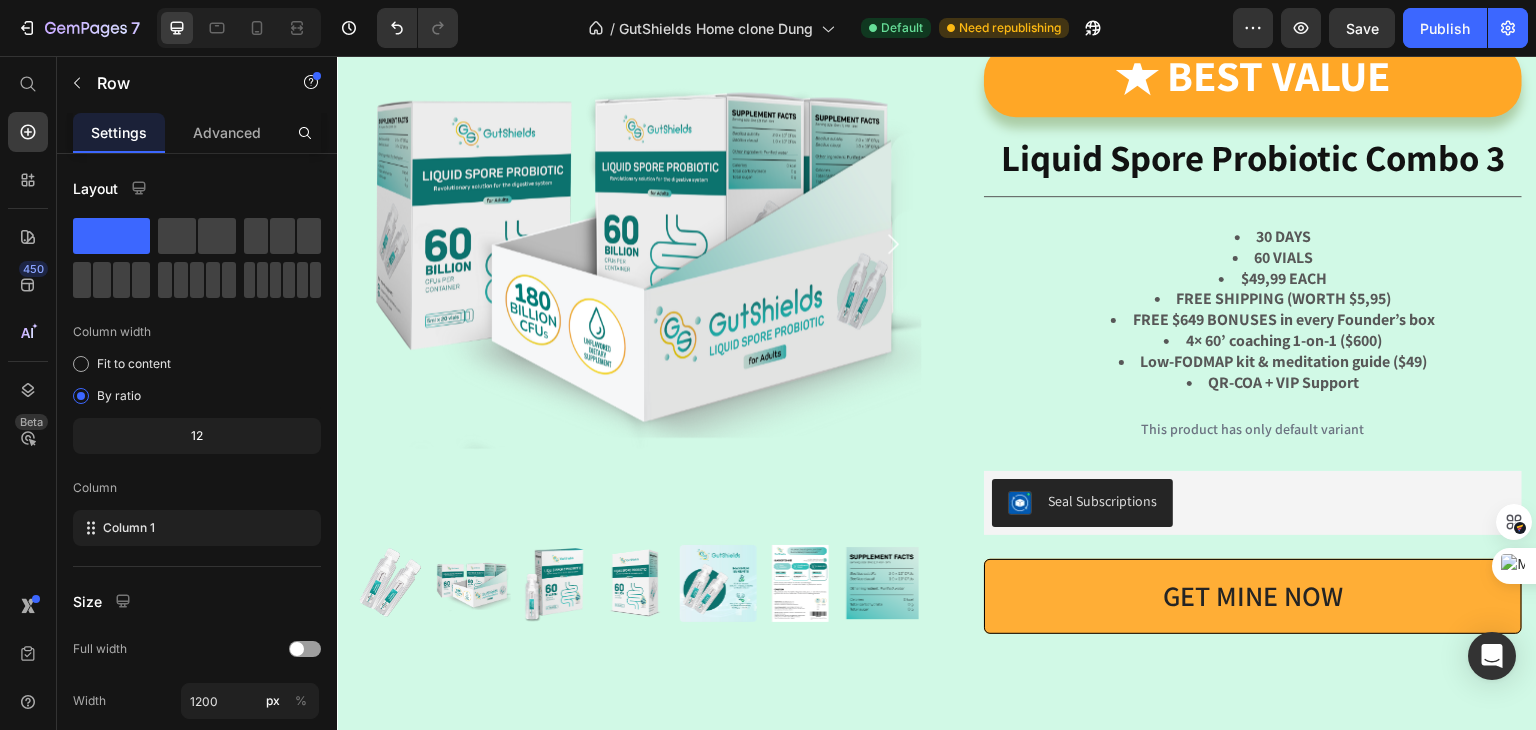 scroll, scrollTop: 1672, scrollLeft: 0, axis: vertical 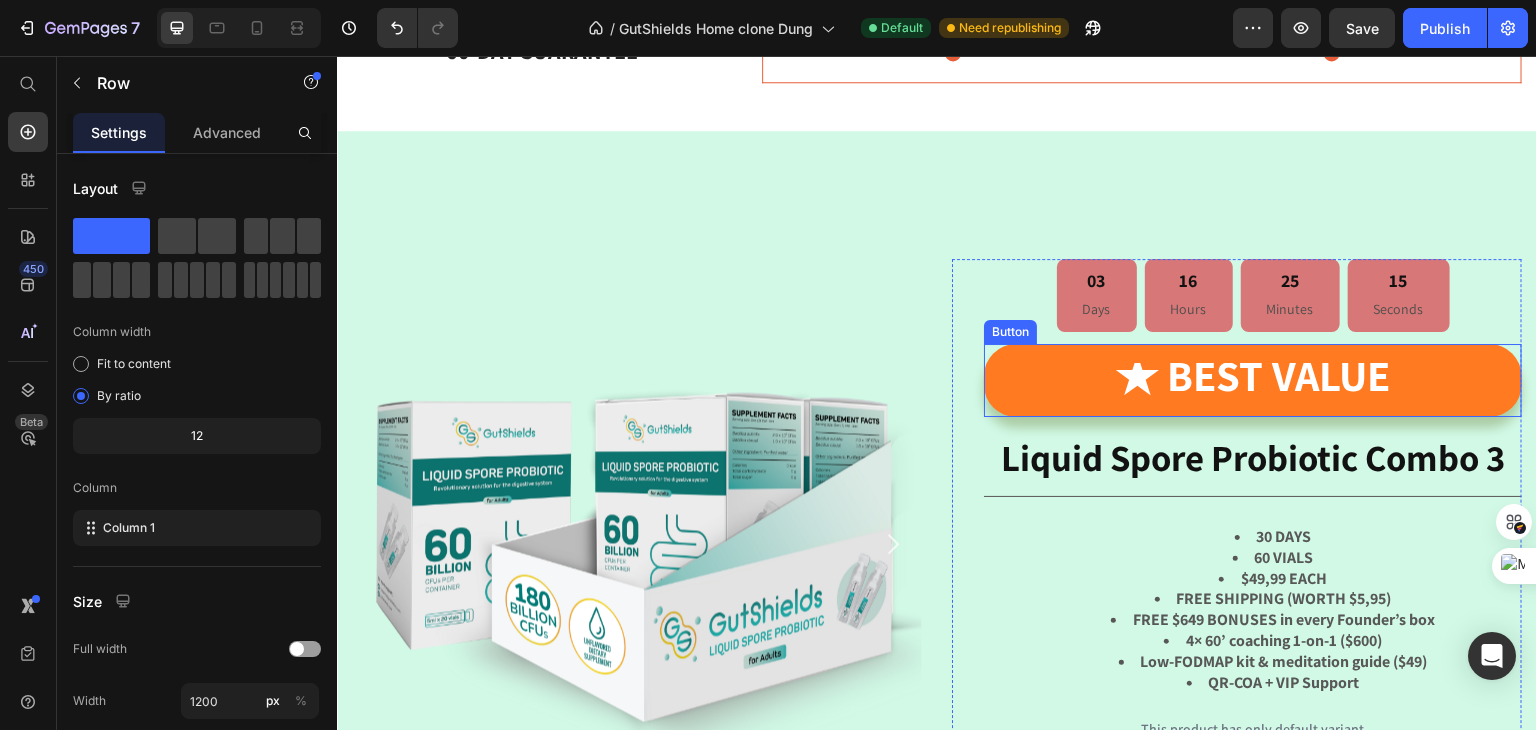 click on "★ Best value" at bounding box center [1253, 380] 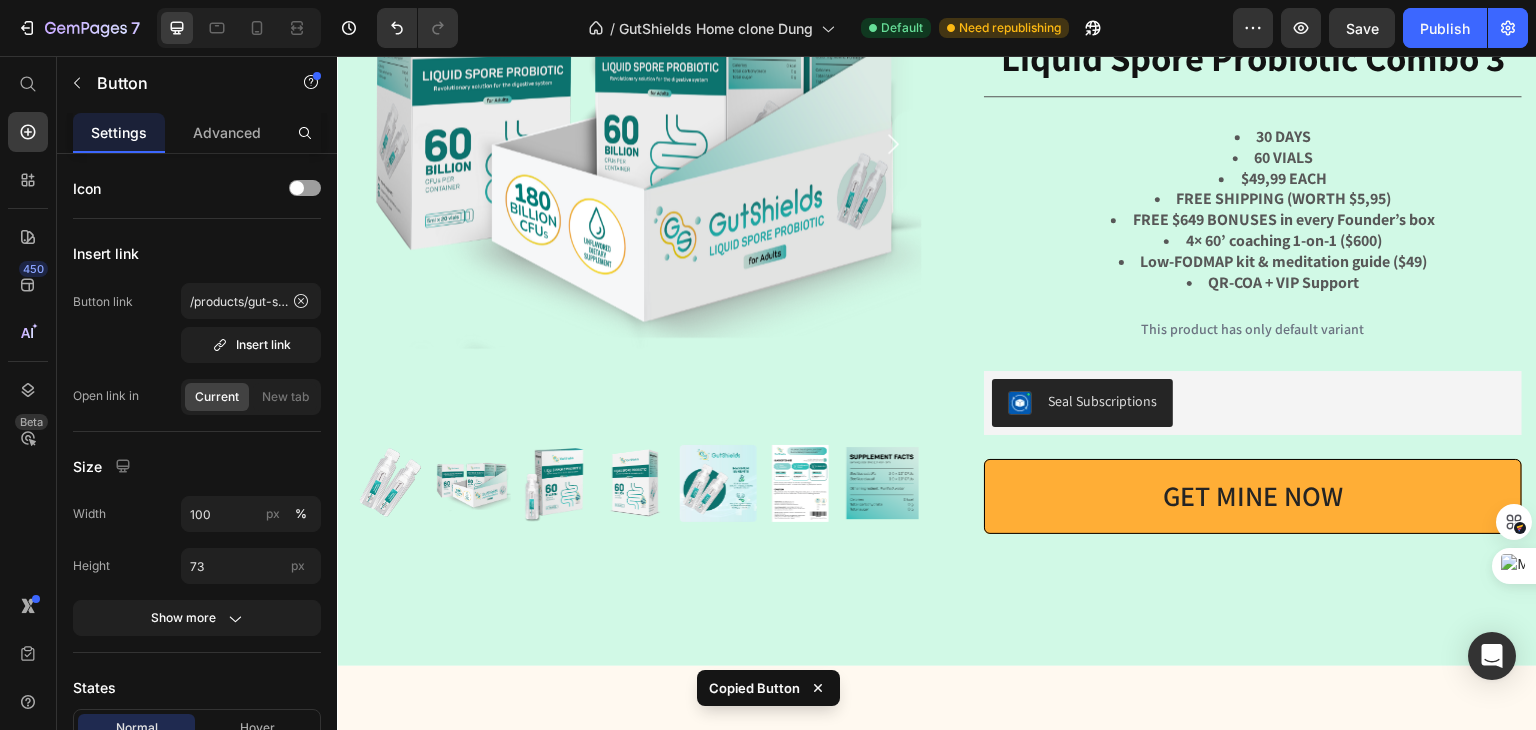 scroll, scrollTop: 2372, scrollLeft: 0, axis: vertical 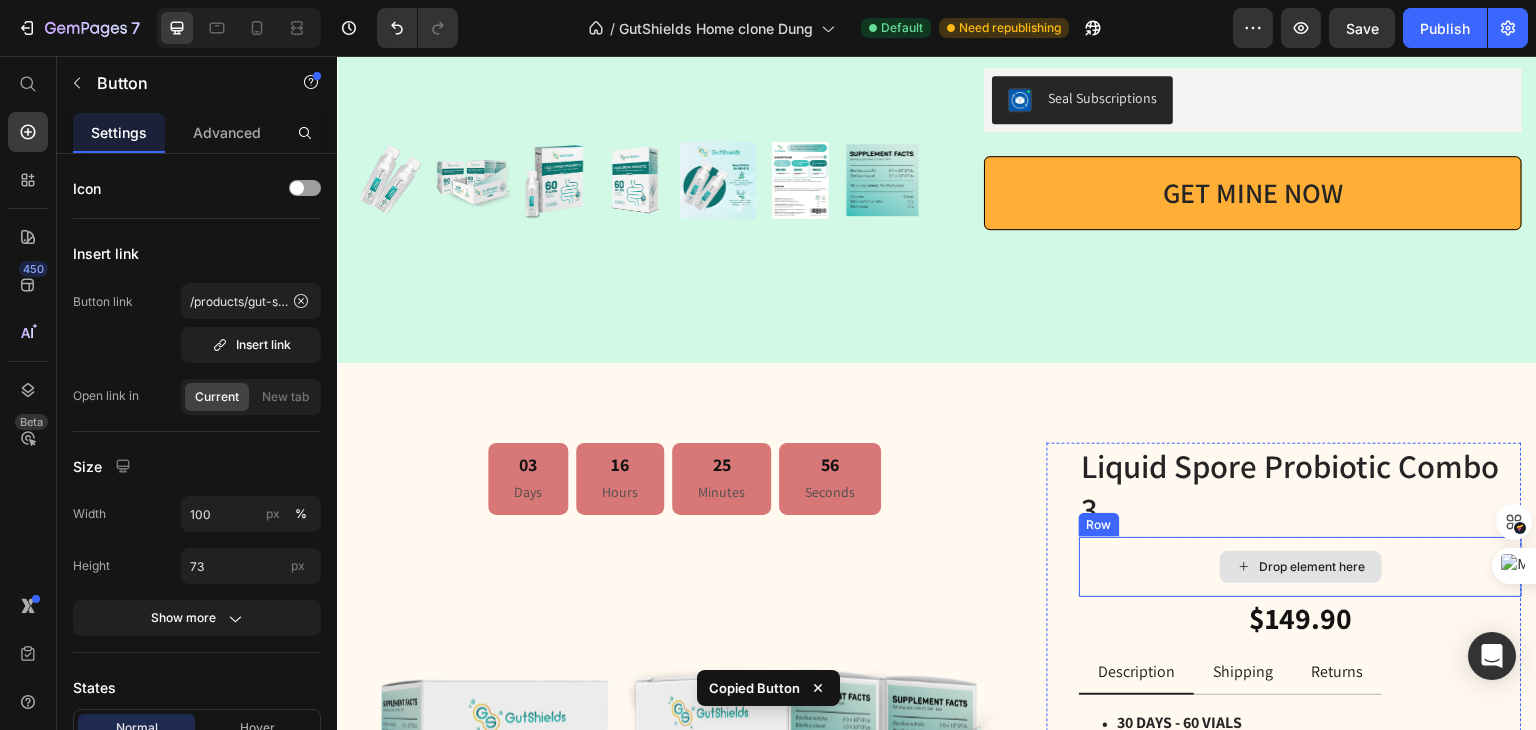 click on "Drop element here" at bounding box center [1300, 567] 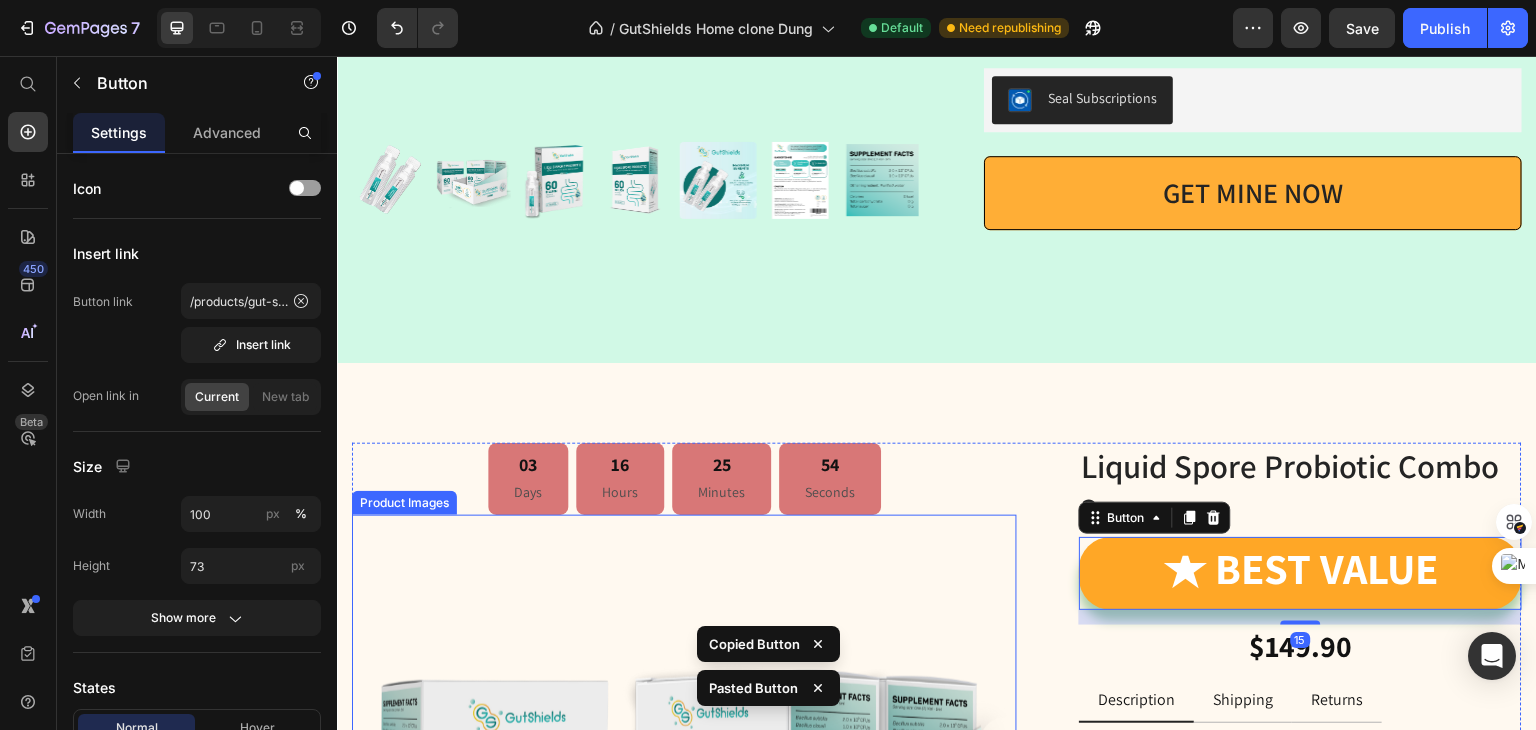 drag, startPoint x: 977, startPoint y: 558, endPoint x: 990, endPoint y: 555, distance: 13.341664 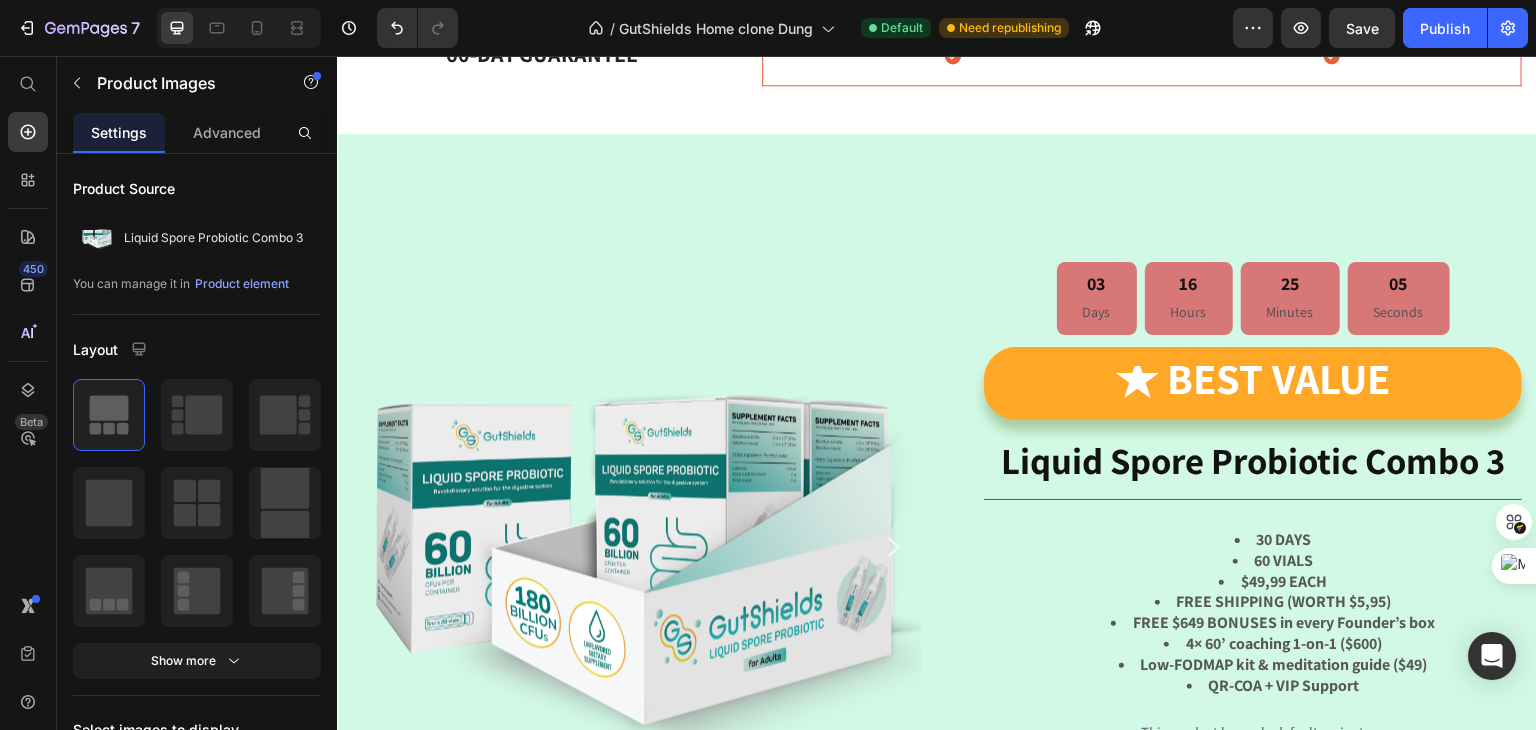 scroll, scrollTop: 1572, scrollLeft: 0, axis: vertical 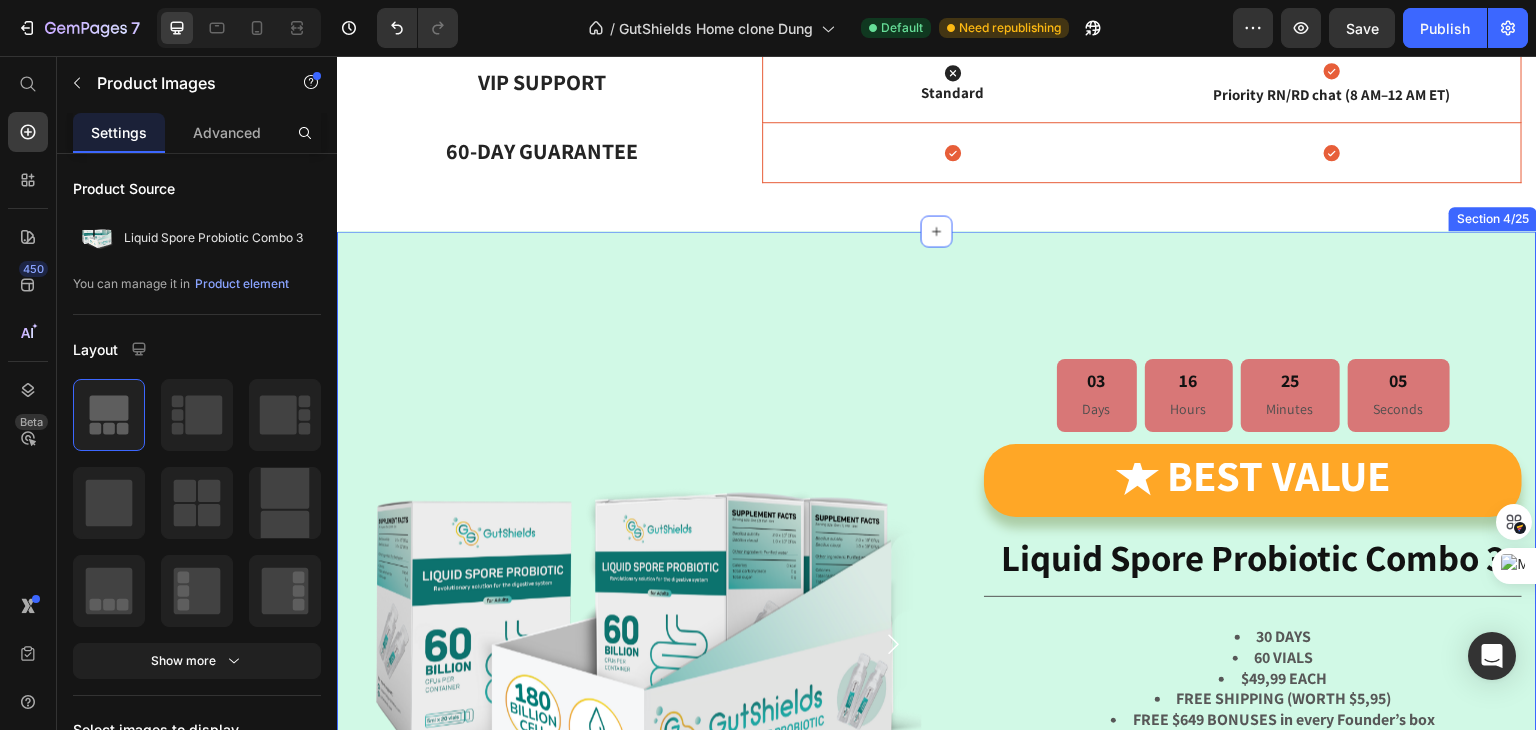 click on "Product Images 03 Days 16 Hours 25 Minutes 05 Seconds Countdown Timer ★ Best value Button Liquid Spore Probiotic Combo 3 Product Title 30 DAYS 60 VIALS $49,99 EACH  FREE SHIPPING (WORTH $5,95) FREE $649 BONUSES in every Founder’s box 4× 60’ coaching 1-on-1 ($600) Low-FODMAP kit & meditation guide ($49) QR-COA + VIP Support Text Block This product has only default variant Product Variants & Swatches Seal Subscriptions Seal Subscriptions GET MINE NOW Add to Cart Row Row Product Section 4/25" at bounding box center (937, 698) 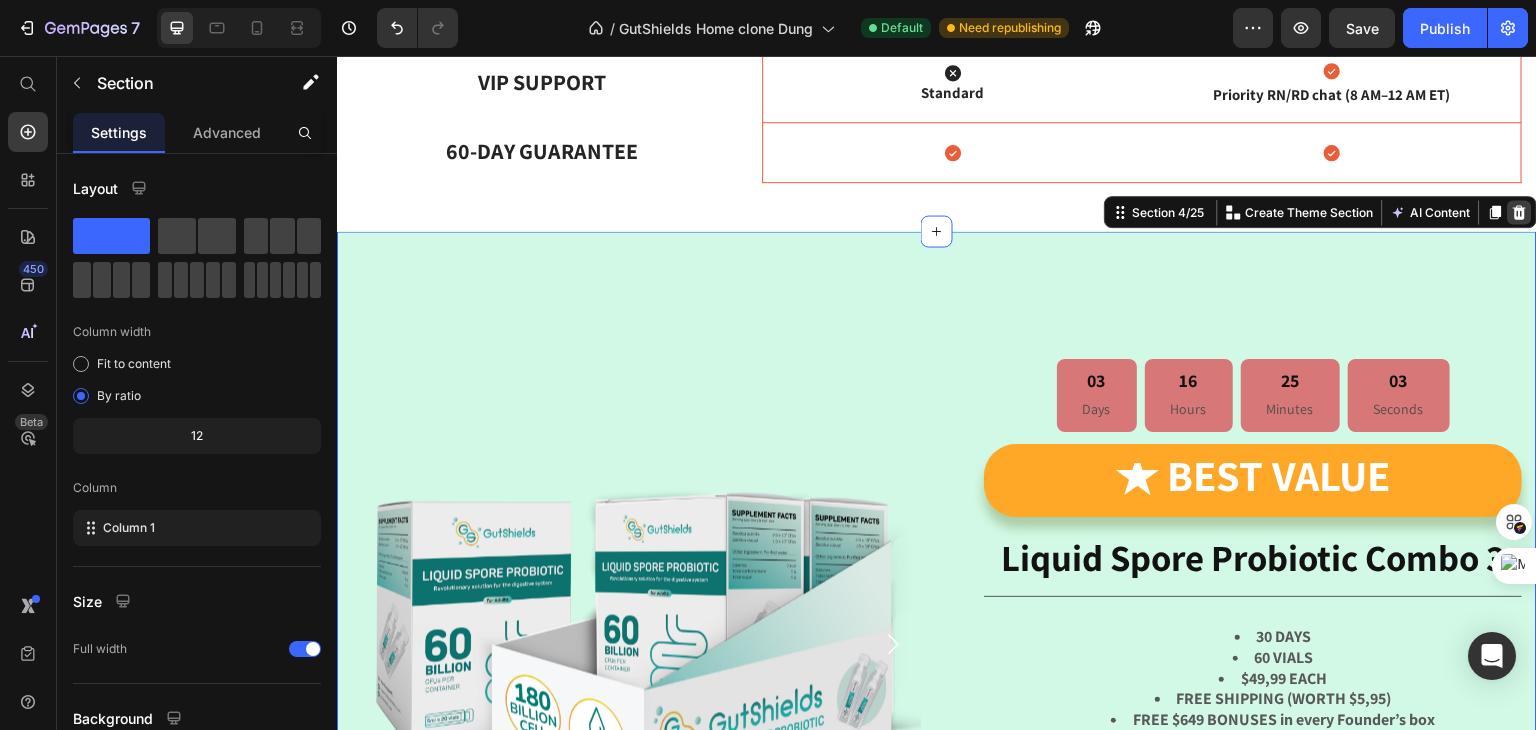 click at bounding box center (1520, 212) 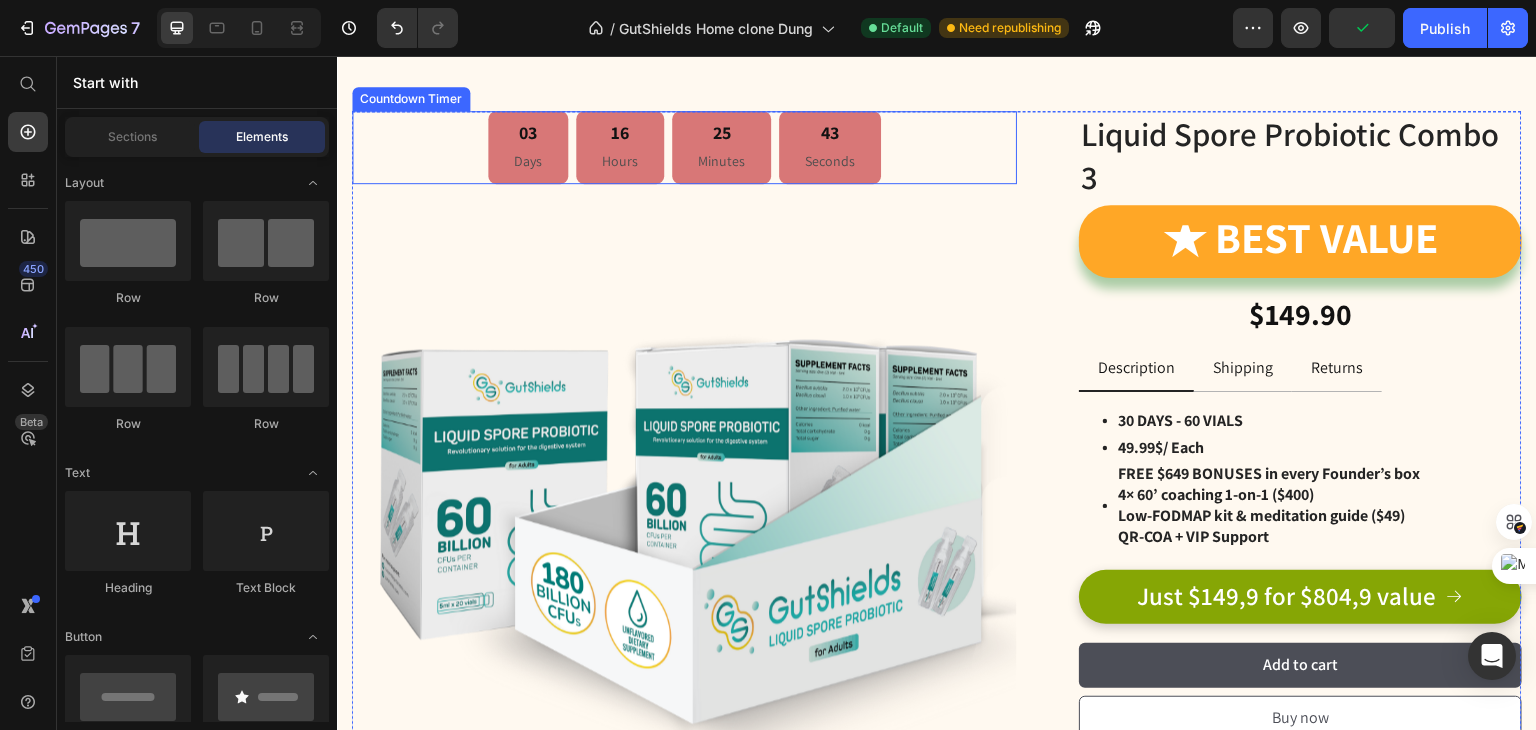 scroll, scrollTop: 1672, scrollLeft: 0, axis: vertical 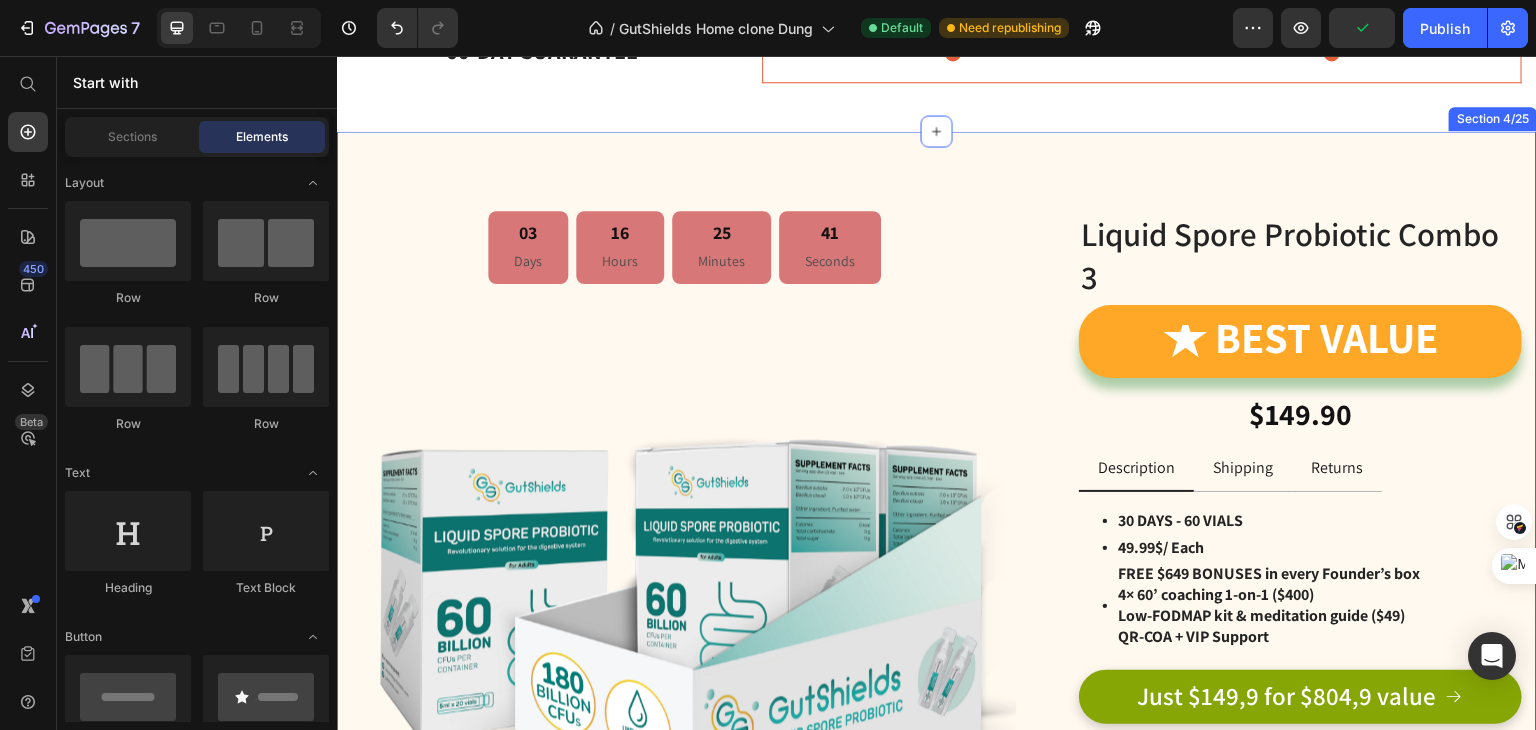 click on "03 Days 16 Hours 25 Minutes 41 Seconds Countdown Timer Product Images Liquid Spore Probiotic Combo 3 Product Title ★ Best value Button Row $149.90 Product Price Description Shipping Returns
30 DAYS - 60 VIALS
$49,99/ EACH
FREE $649 BONUSES in every Founder’s box 4× 60’ coaching 1-on-1 ($400) Low-FODMAP kit & meditation guide ($49) QR-COA + VIP Support Item List
Icon FREE SHIPPING (WORTH $5,95) Text Block Image 60- Day money back guarantee Text Block Tab Description Shipping Returns
30 DAYS - 60 VIALS
49.99$/ Each
FREE $649 BONUSES in every Founder’s box 4× 60’ coaching 1-on-1 ($400) Low-FODMAP kit & meditation guide ($49) QR-COA + VIP Support Item List
Icon FREE SHIPPING ( WORTH $5.95) Text Block Image 60 DAYS MONEY BACK Text Block Tab
Just $149,9 for $804,9 value Button Add to cart Add to Cart Buy now Add to Cart Row Image Image Image Image Image Row Row" at bounding box center [937, 652] 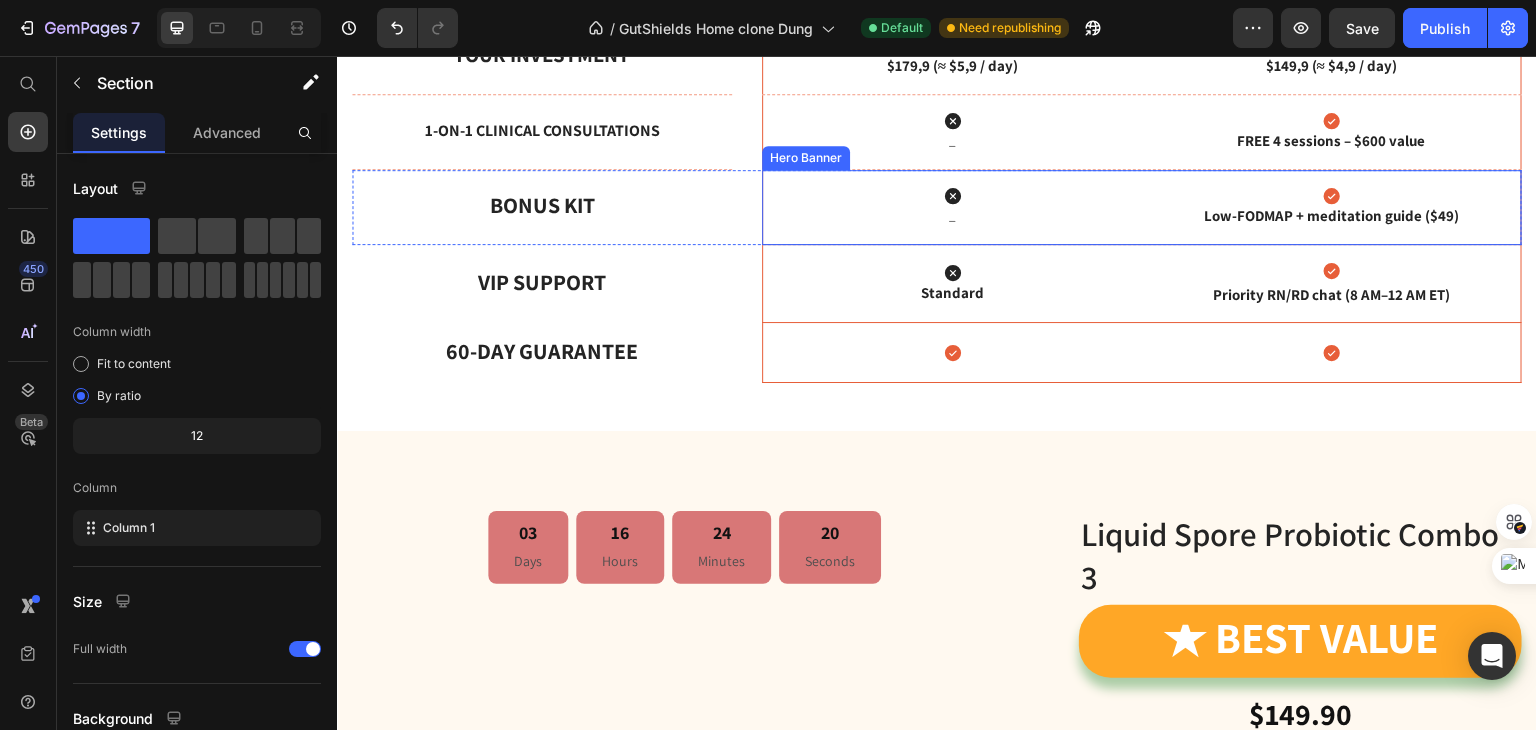 scroll, scrollTop: 1672, scrollLeft: 0, axis: vertical 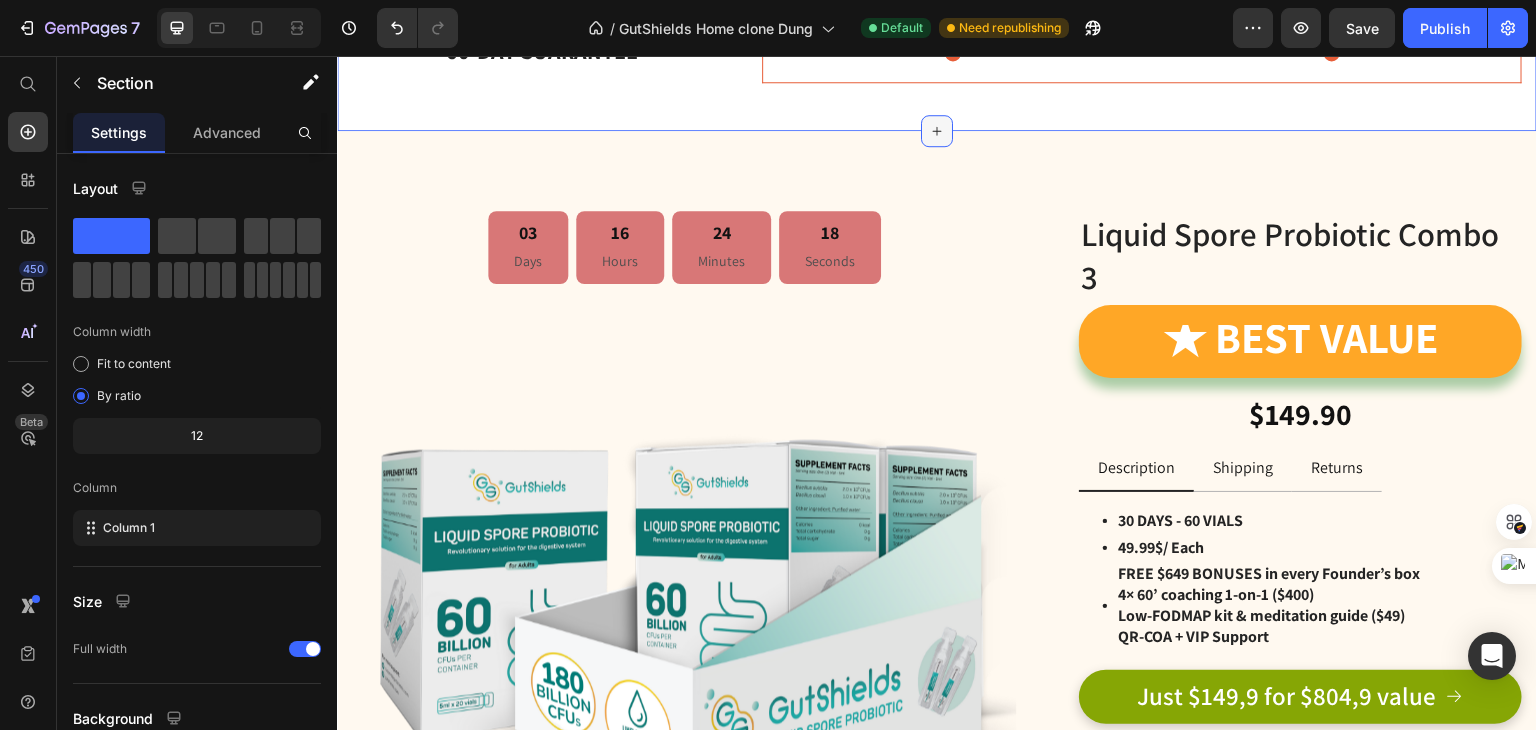 click at bounding box center (937, 131) 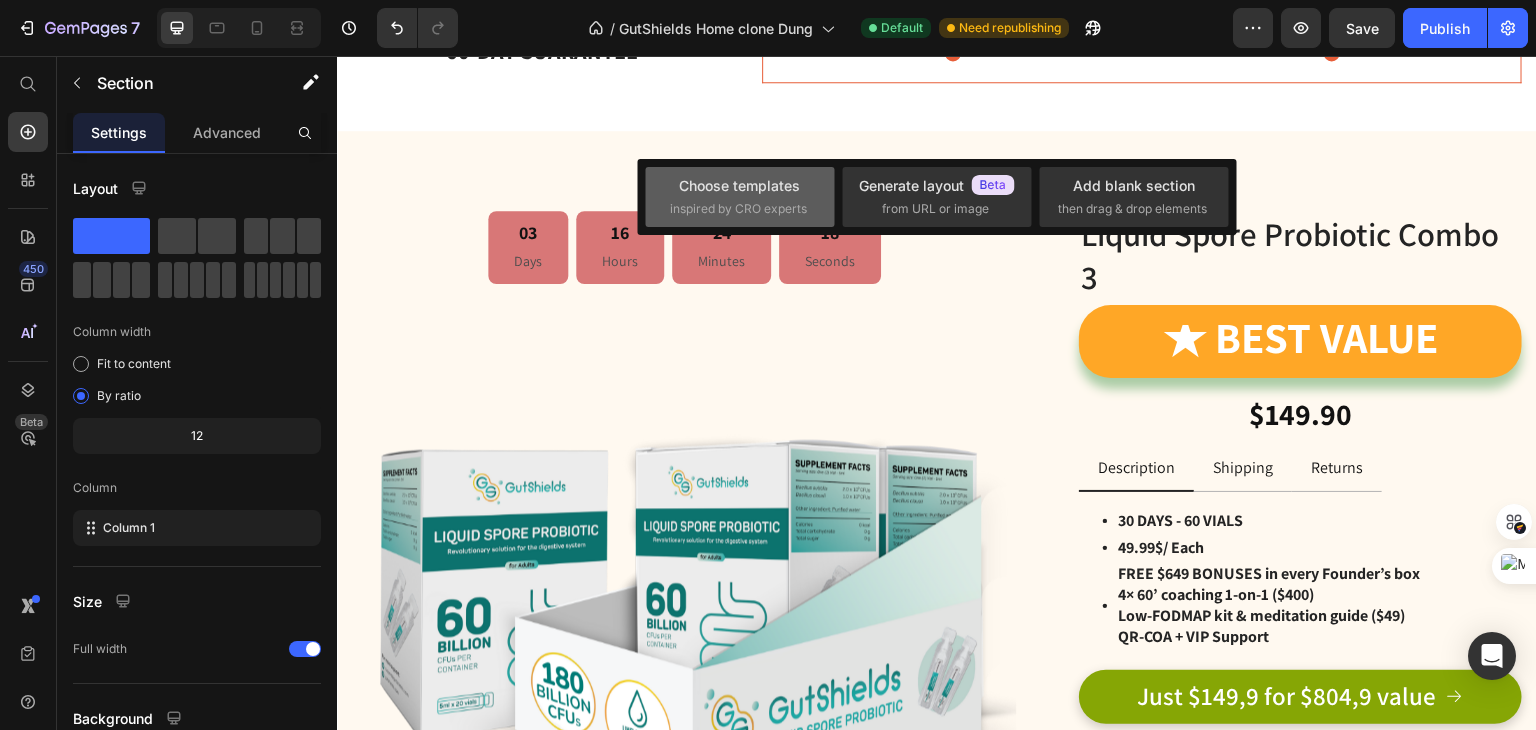 click on "Choose templates" at bounding box center (739, 185) 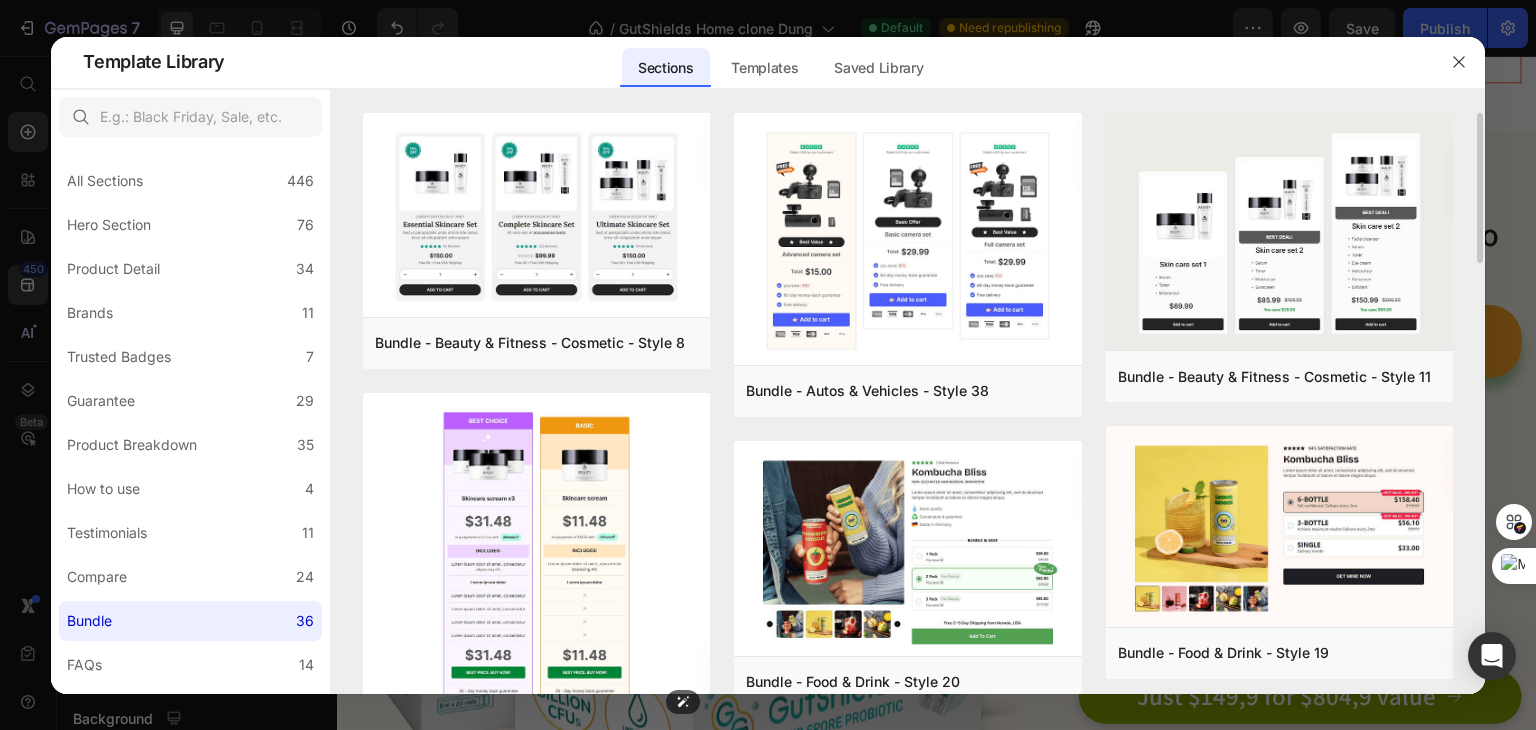 scroll, scrollTop: 200, scrollLeft: 0, axis: vertical 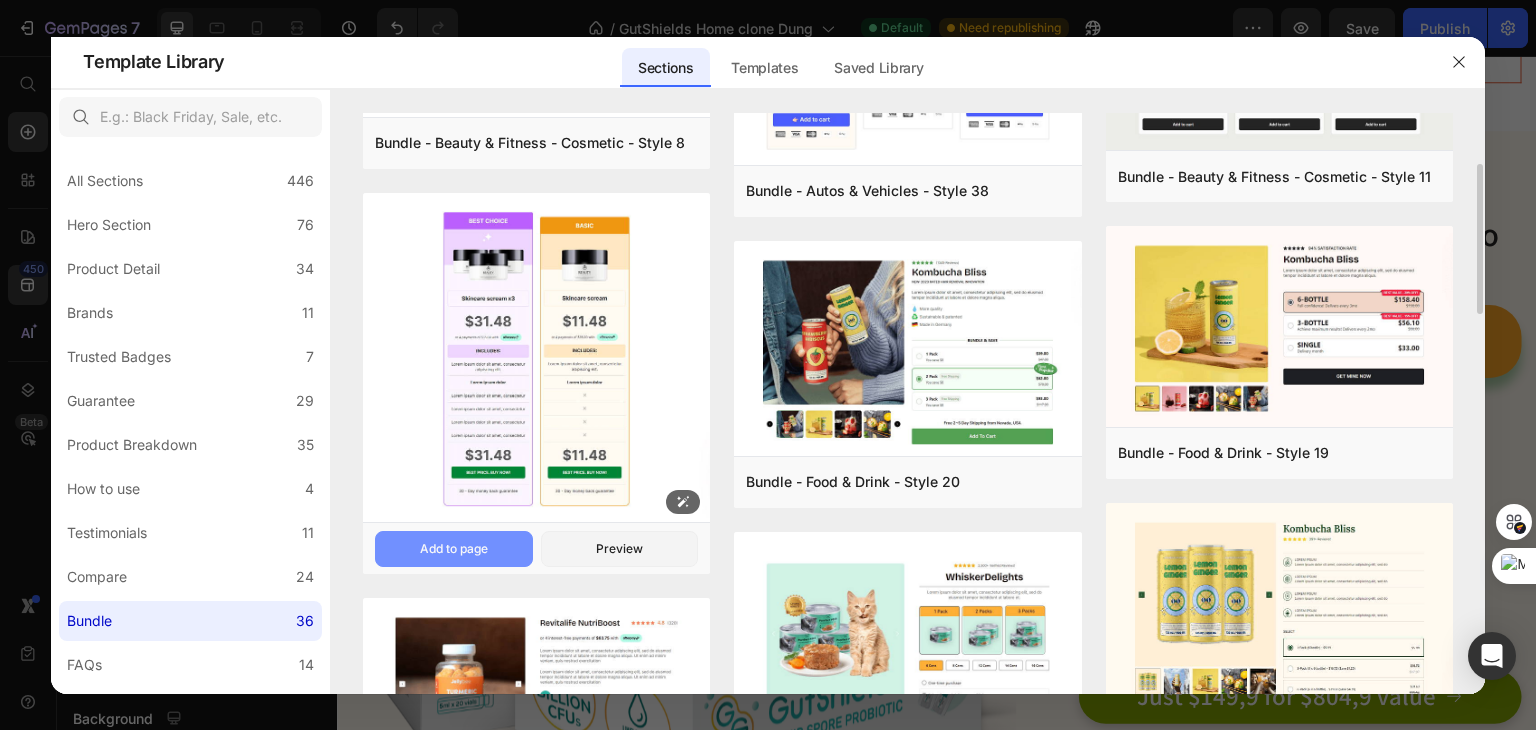 click on "Add to page" at bounding box center [454, 549] 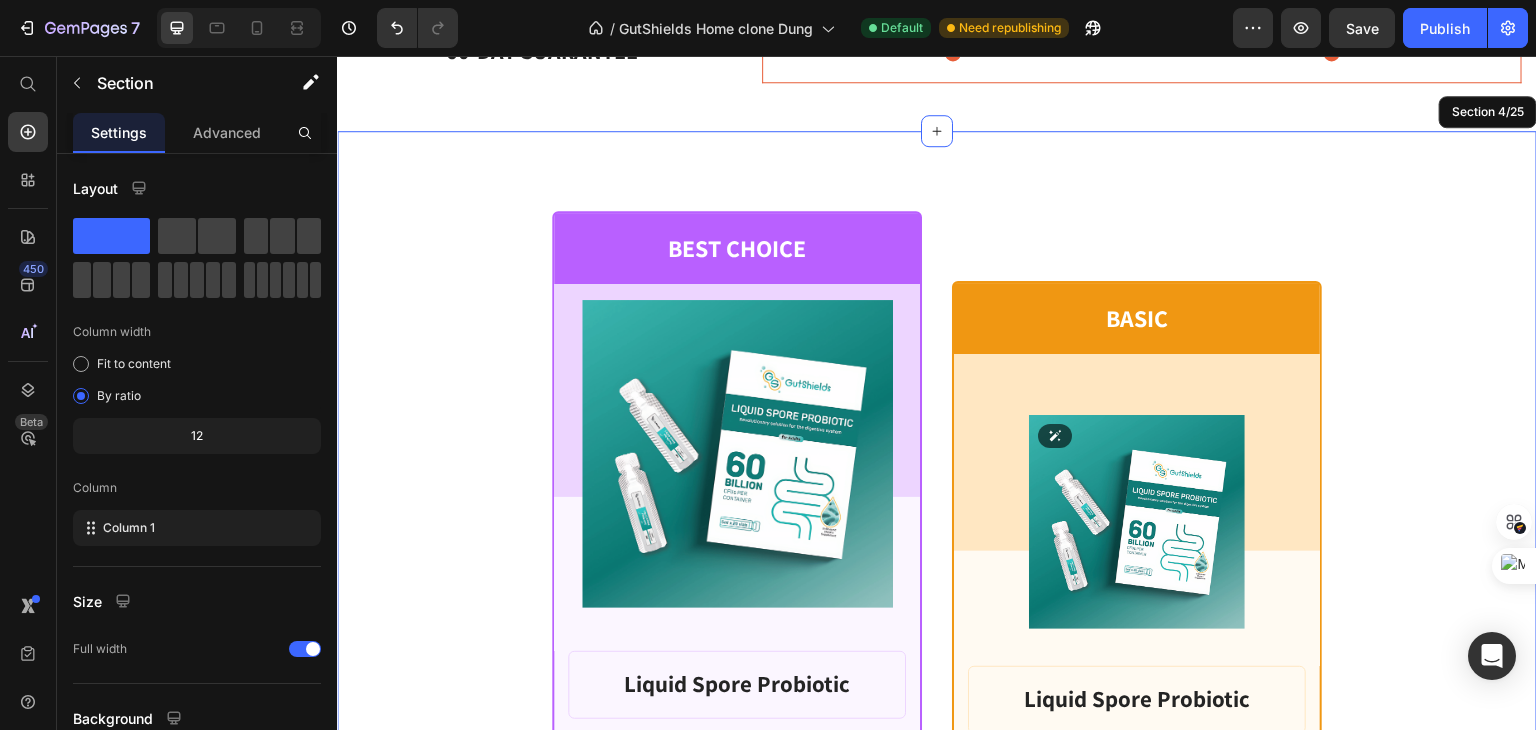 scroll, scrollTop: 1744, scrollLeft: 0, axis: vertical 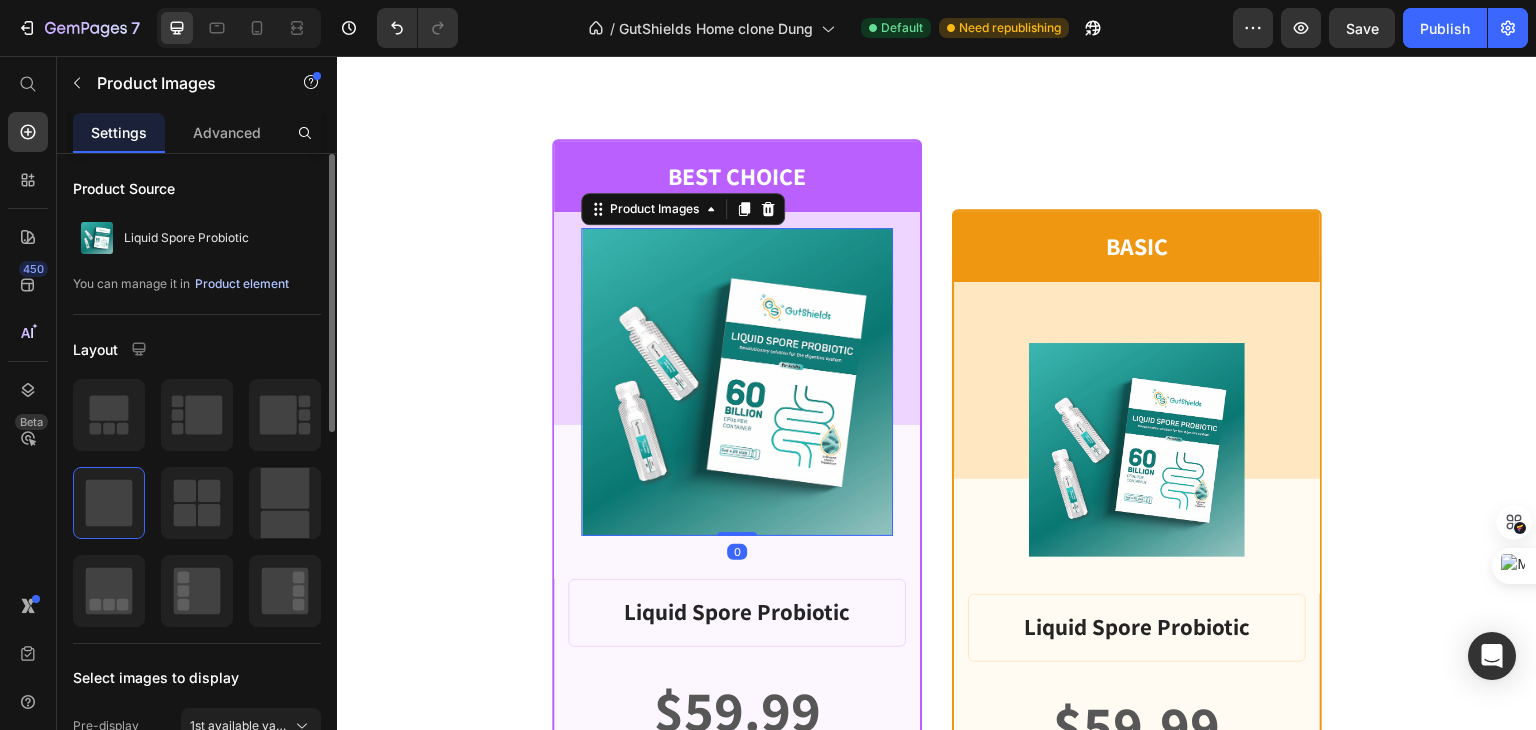 click on "Product element" at bounding box center (242, 284) 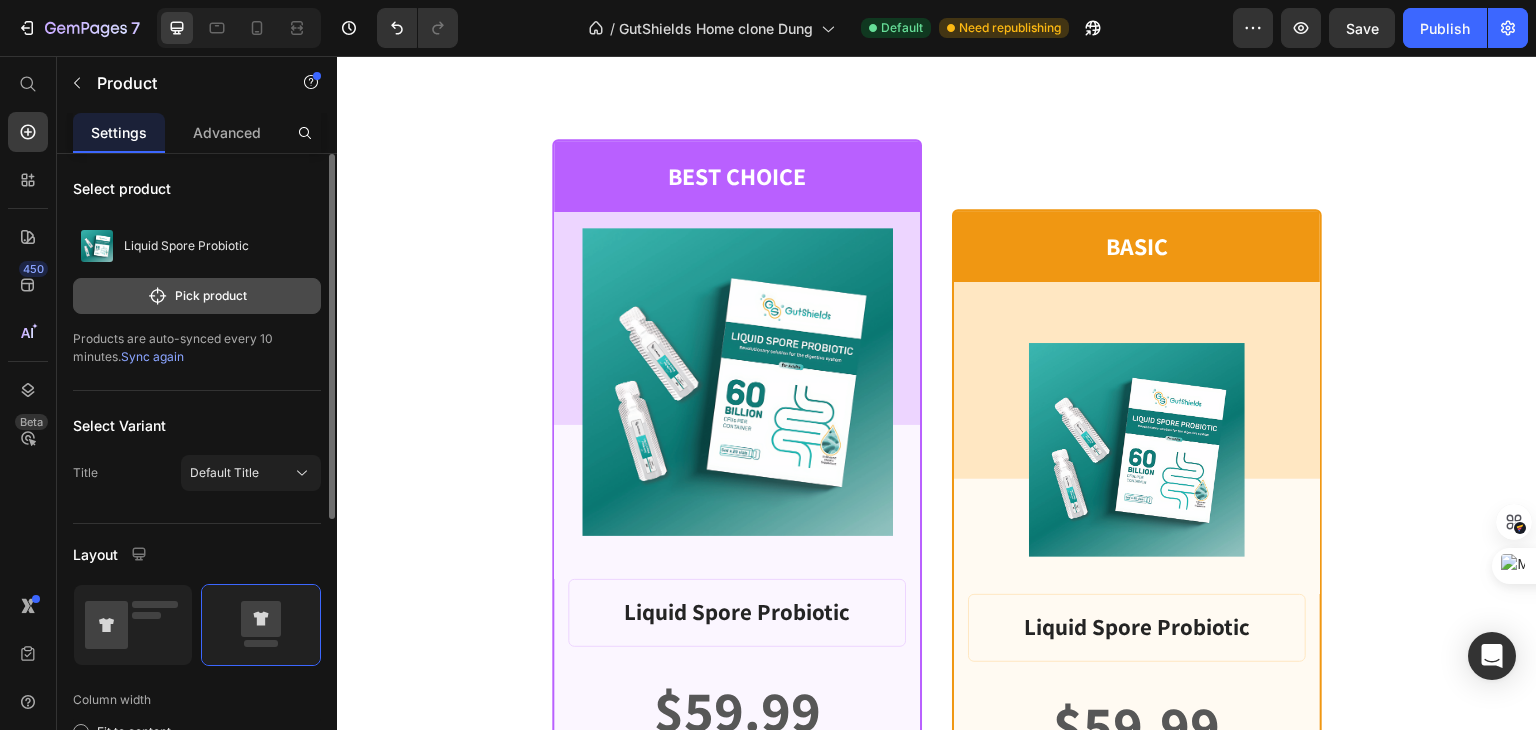 click on "Pick product" at bounding box center (197, 296) 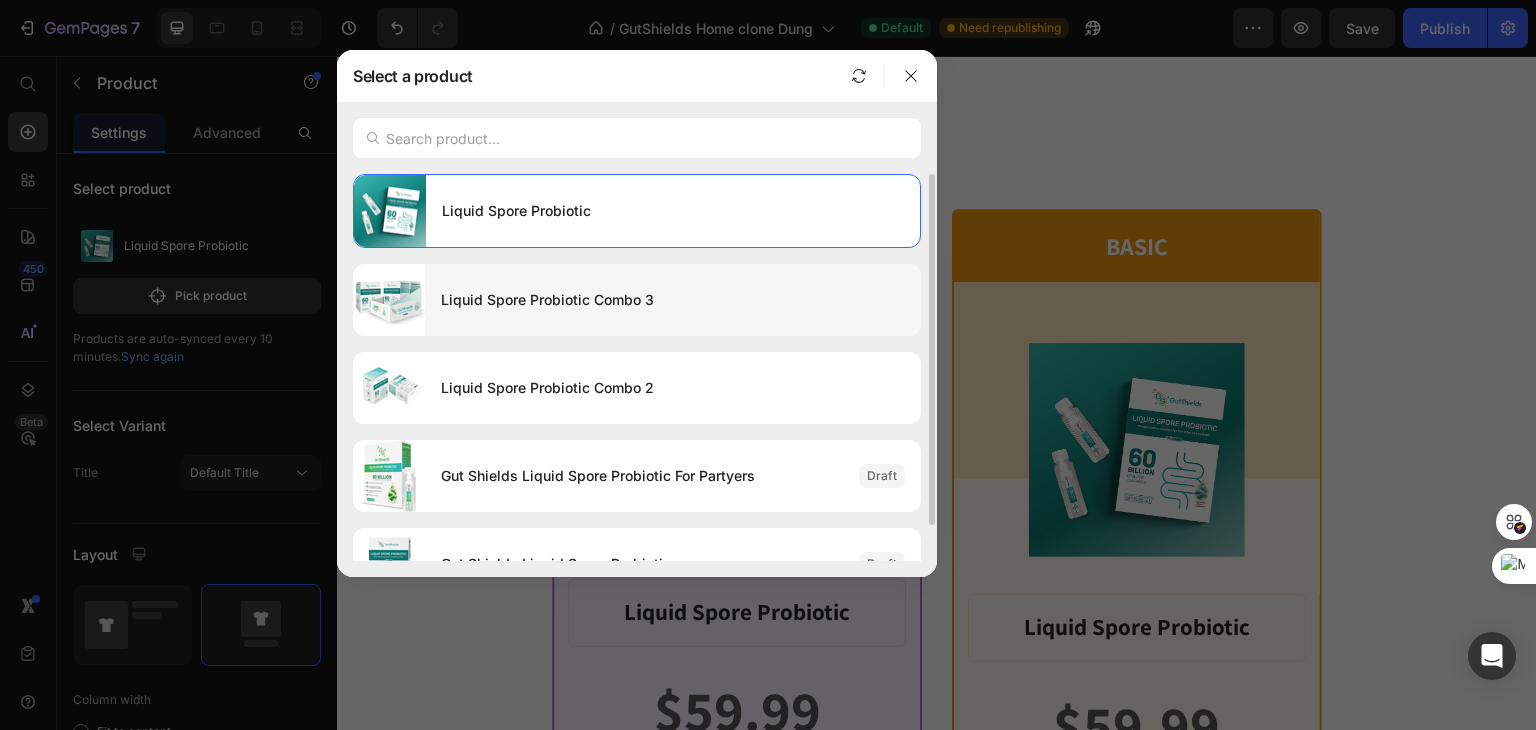 click on "Liquid Spore Probiotic Combo 3" at bounding box center [673, 300] 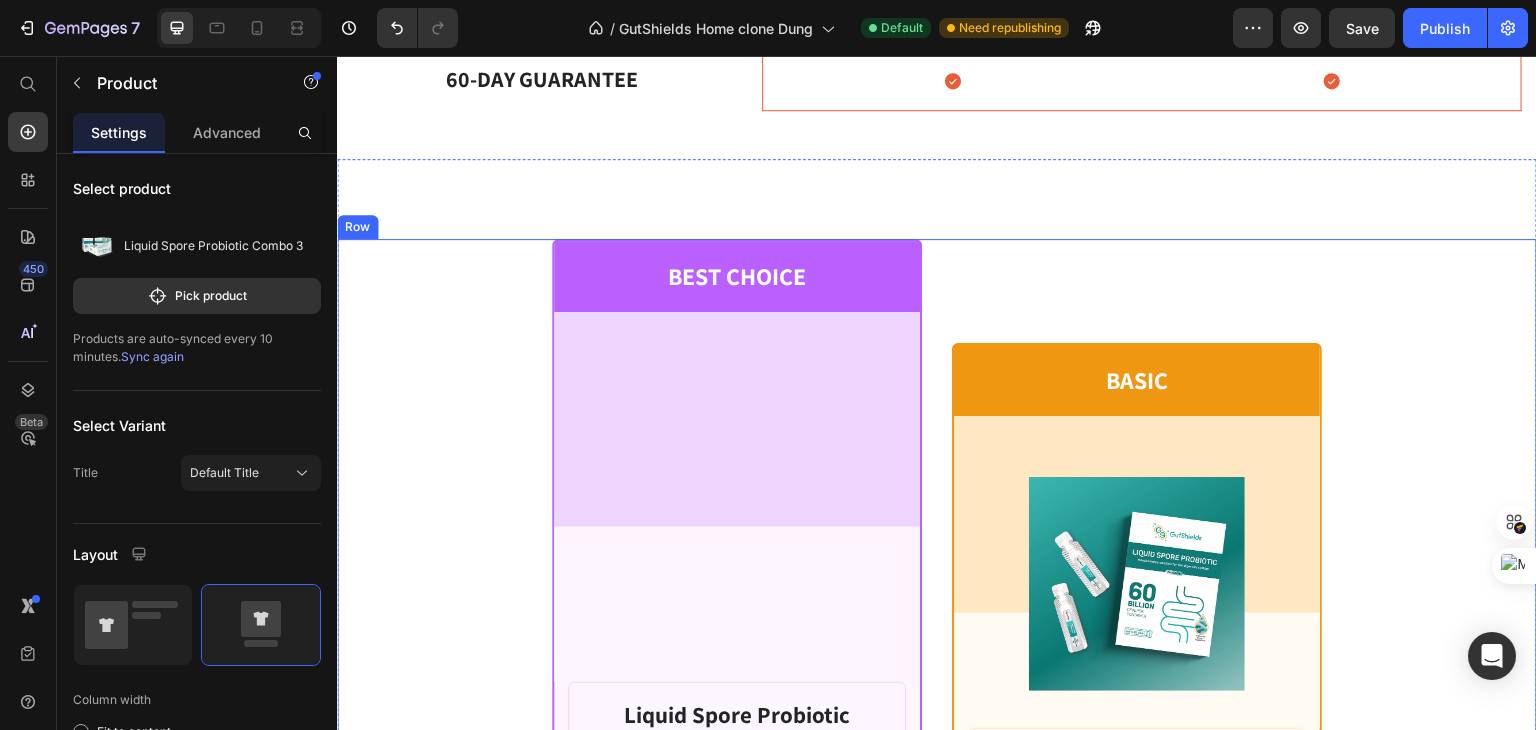 scroll, scrollTop: 1644, scrollLeft: 0, axis: vertical 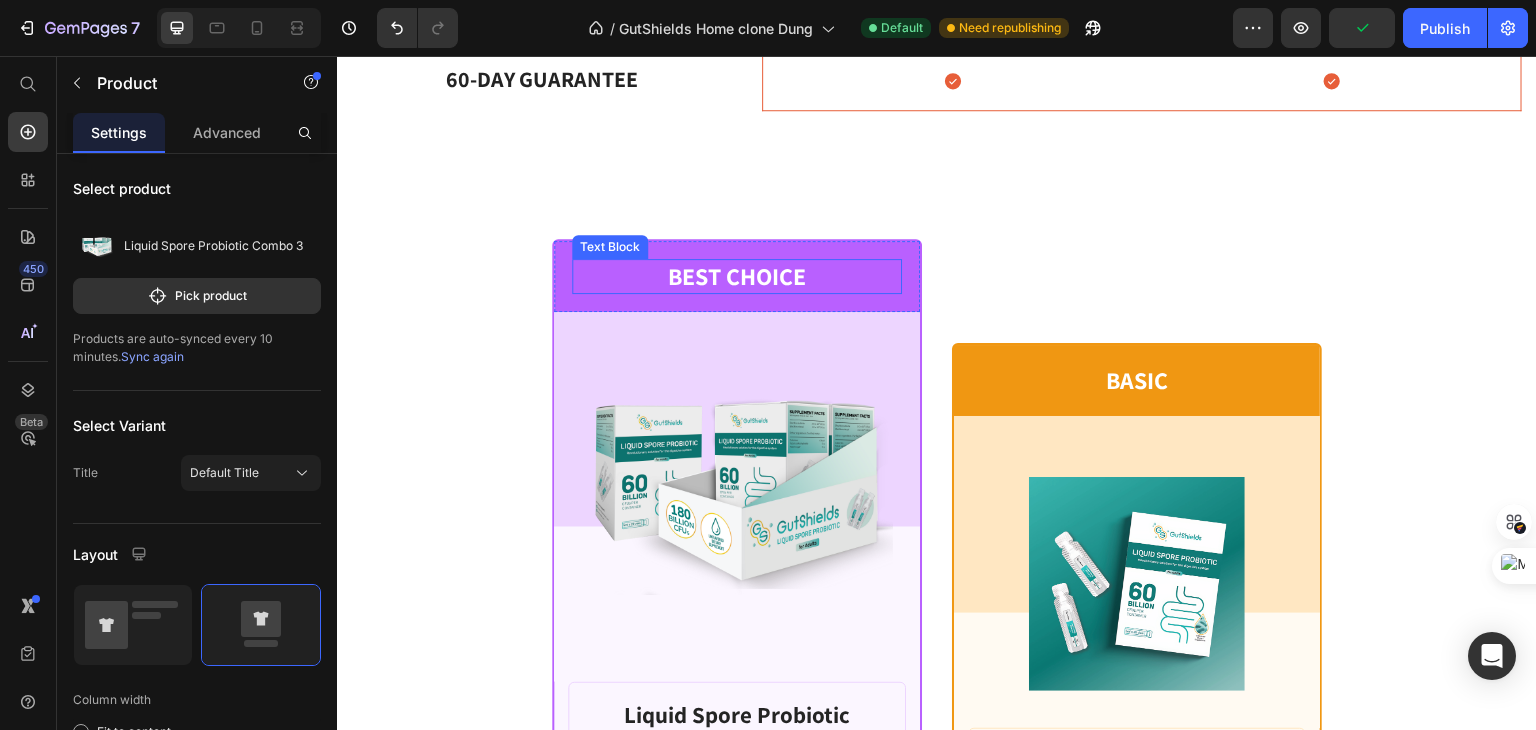 click on "BEST CHOICE" at bounding box center (737, 276) 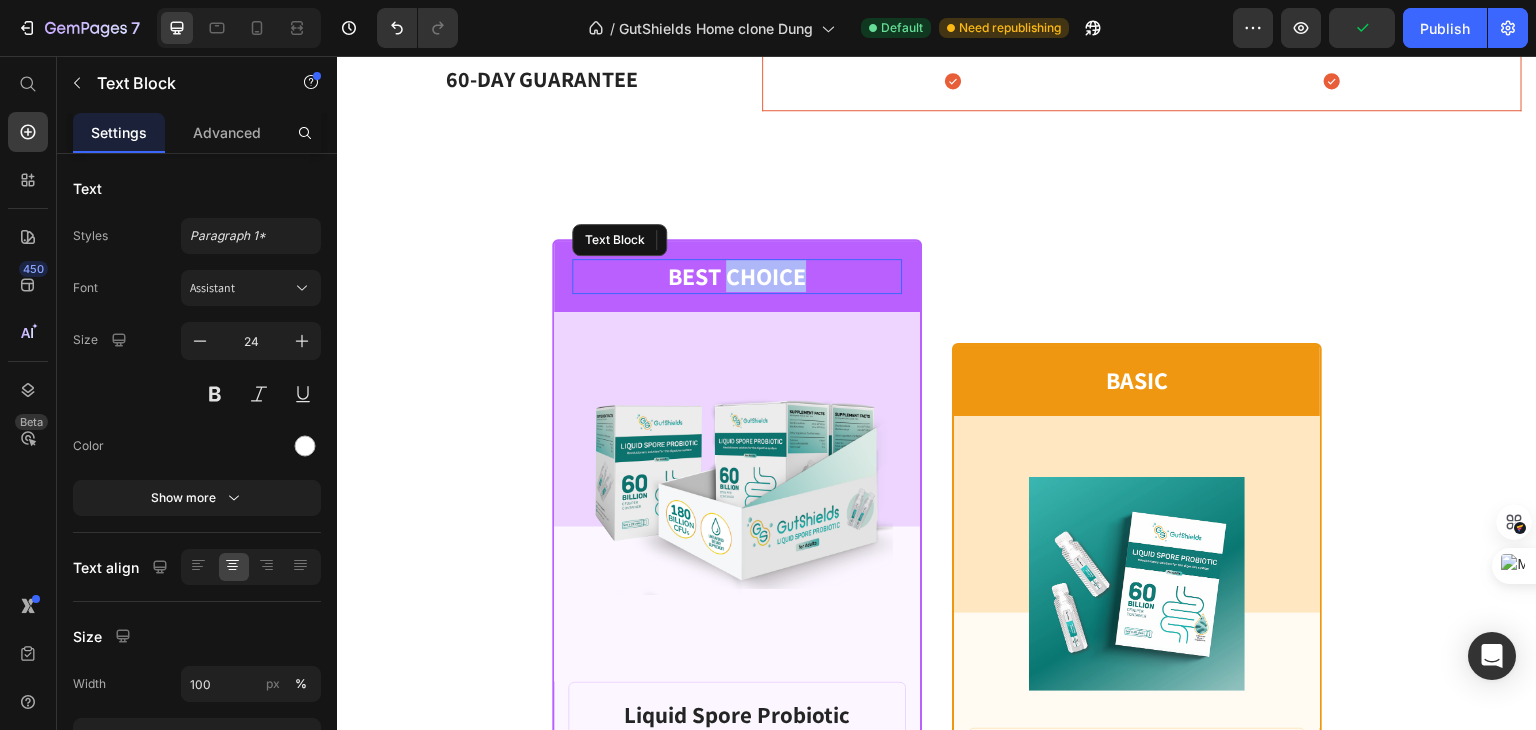 click on "BEST CHOICE" at bounding box center [737, 276] 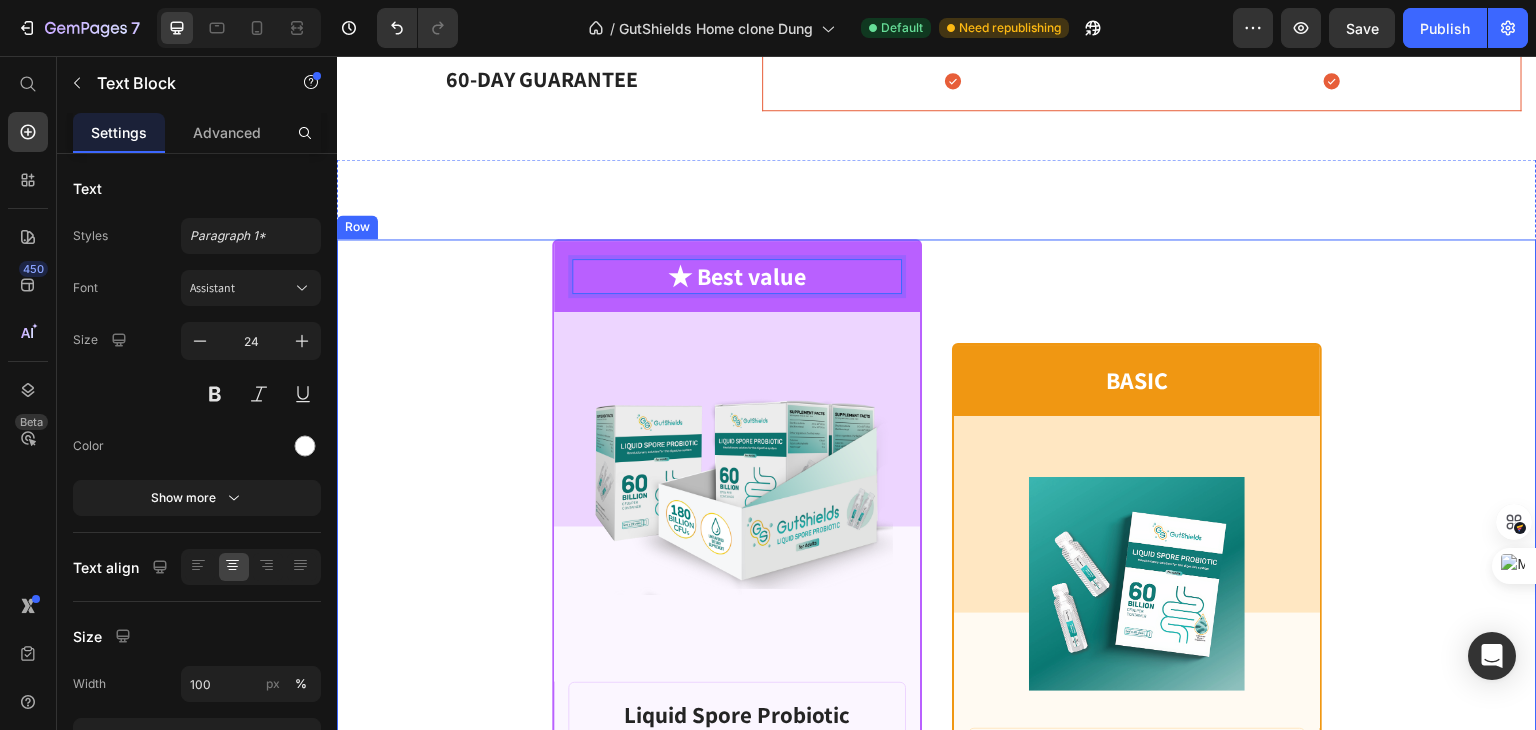 click on "BASIC Text Block Row Product Images Row Liquid Spore Probiotic Product Title $59.99 Product Price Row or 4 payments of $15.00 with Text Block Image Row INCLUDES: Text Block Row Row Lorem ipsum dolor sit amet, consectetur adipiscing elit. Text Block Lorem ipsum dolor Text Block
Icon Row
Icon Row
Icon Row
Icon Row $59.99 Product Price BEST PRICE. BUY NOW! Add to Cart Row 30 - Day money back guarantee Text Block Row Product Row" at bounding box center [1137, 930] 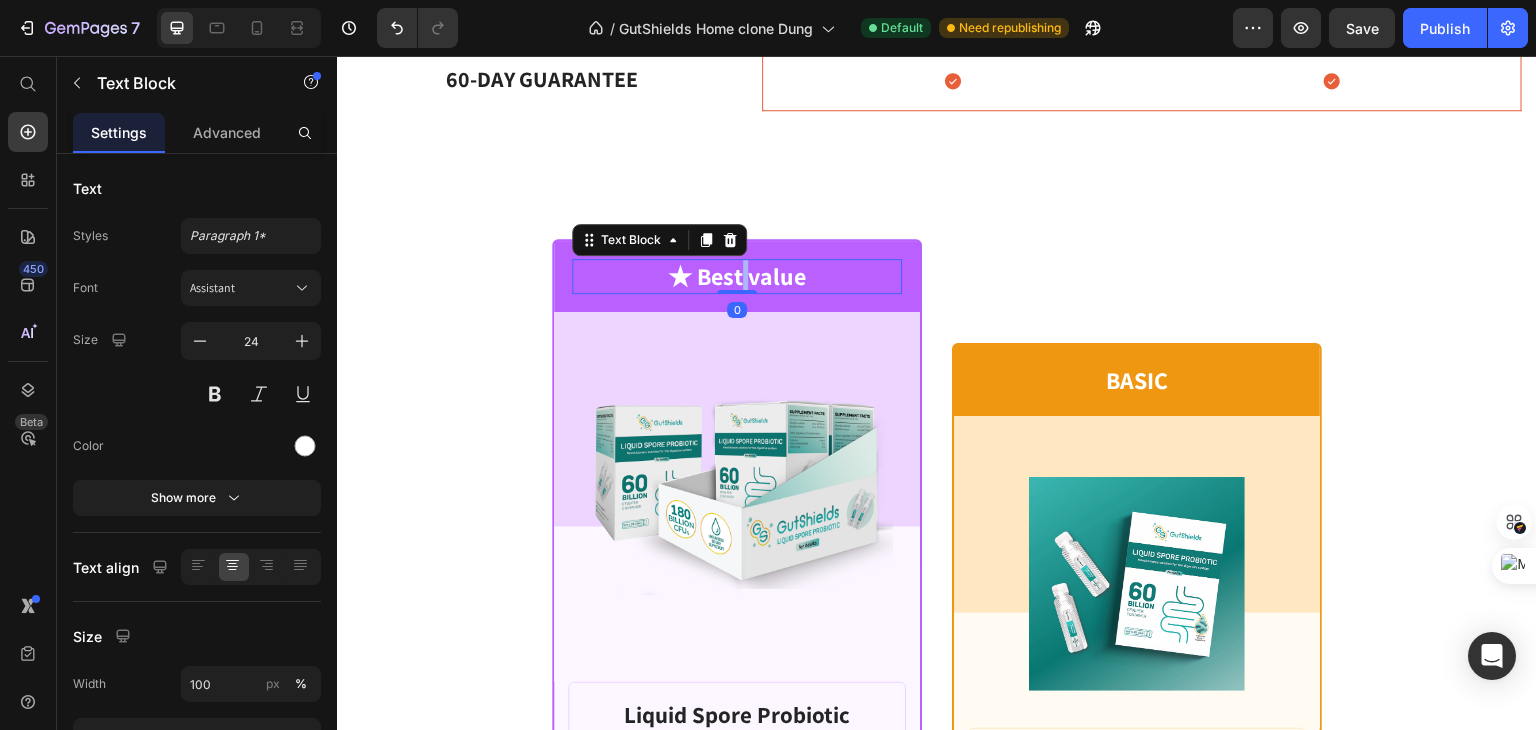 click on "★ Best value" at bounding box center [737, 276] 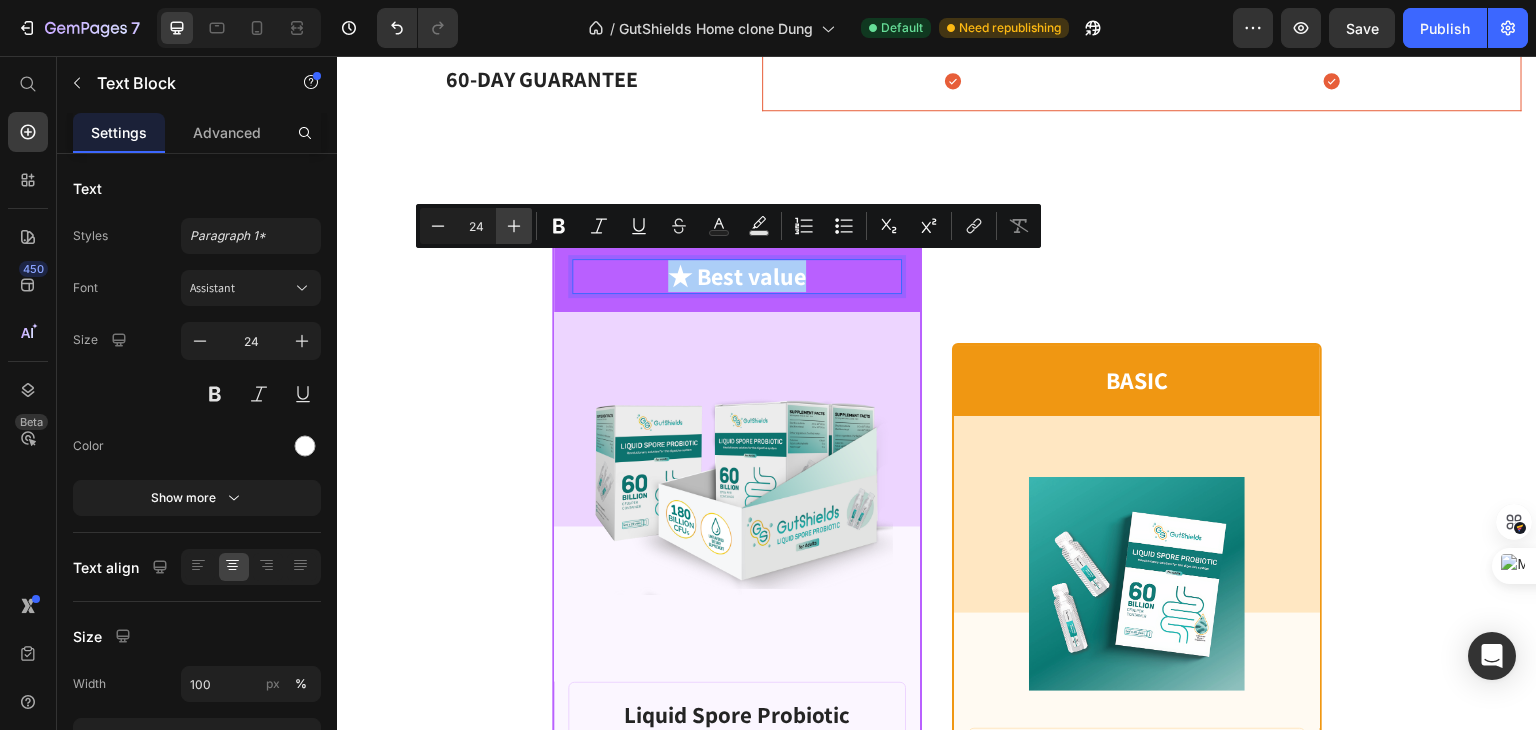 click 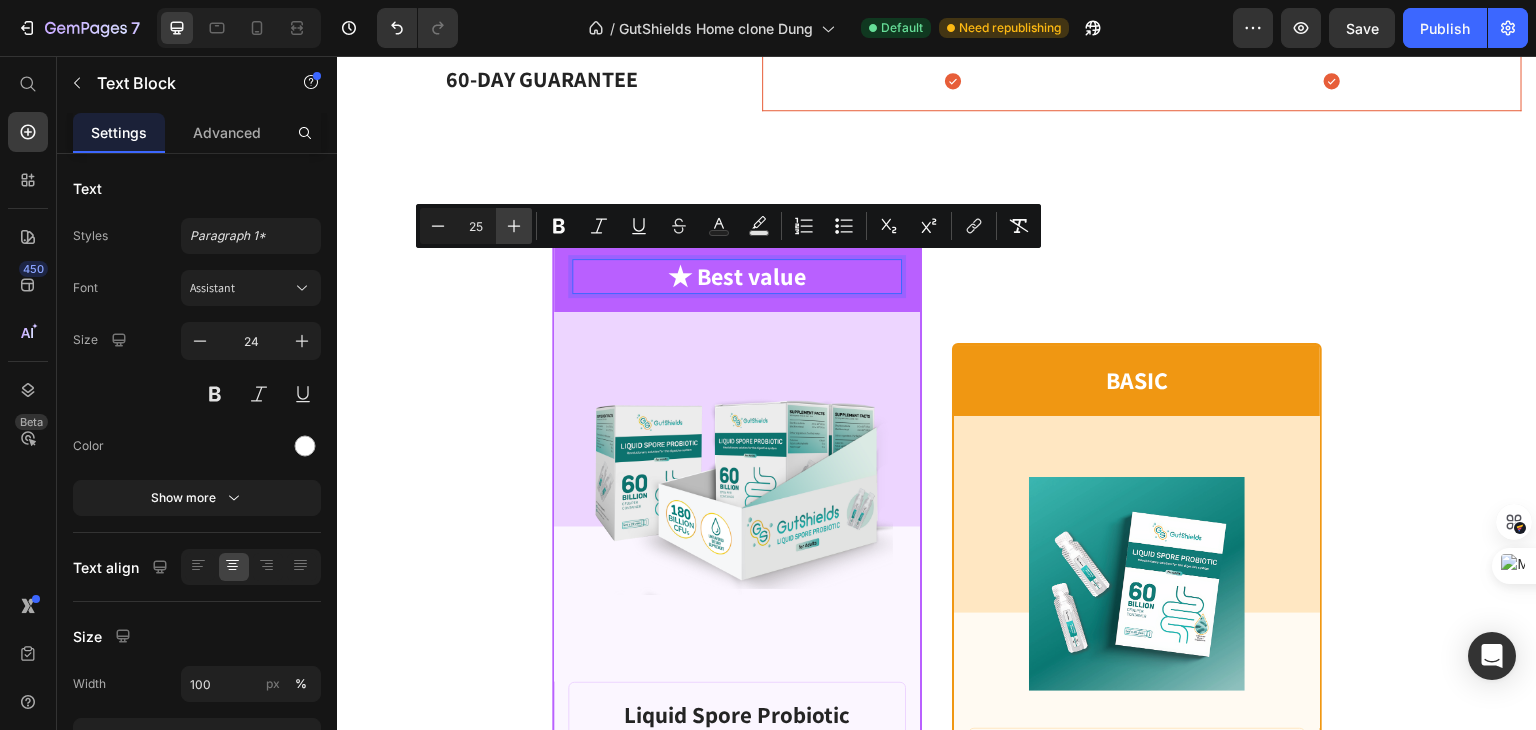 click 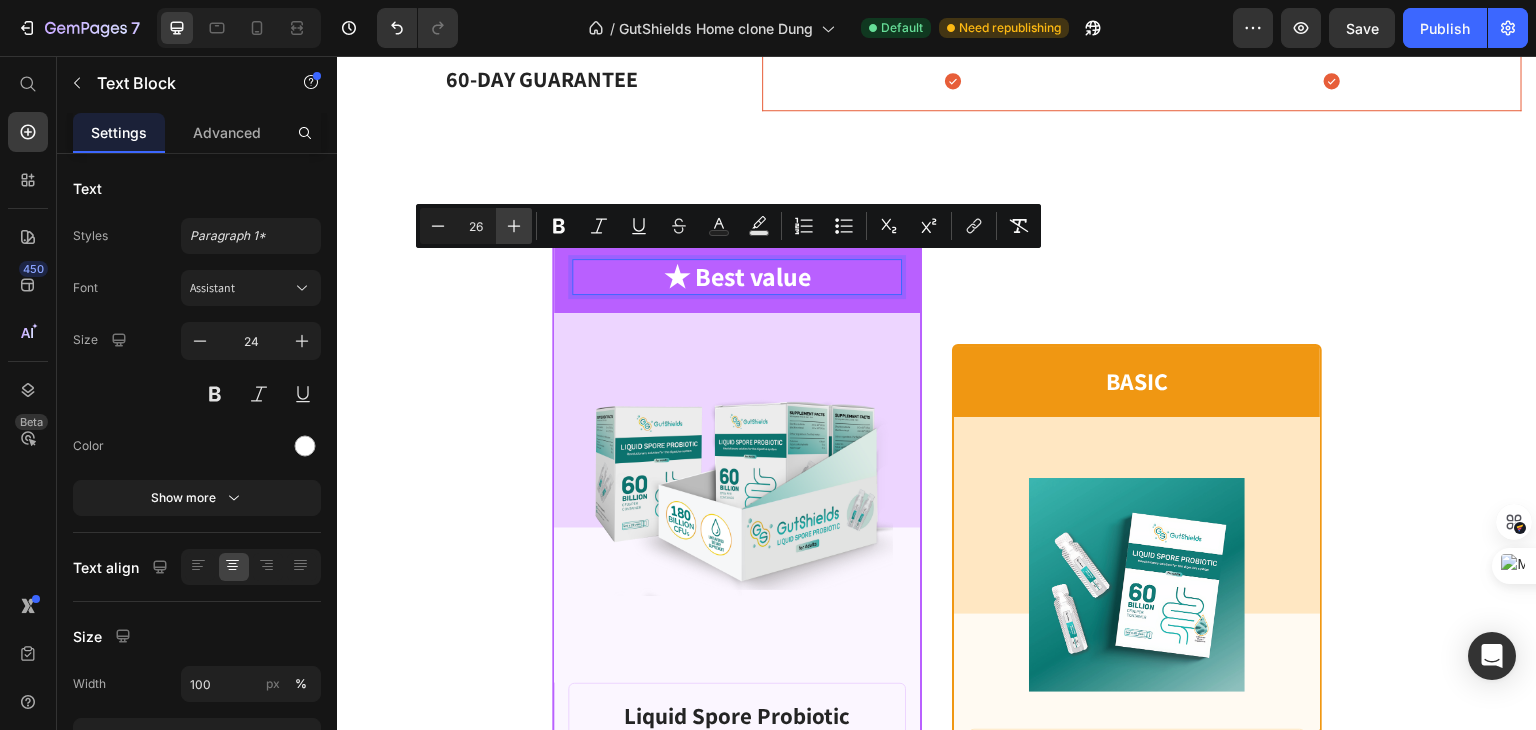 click 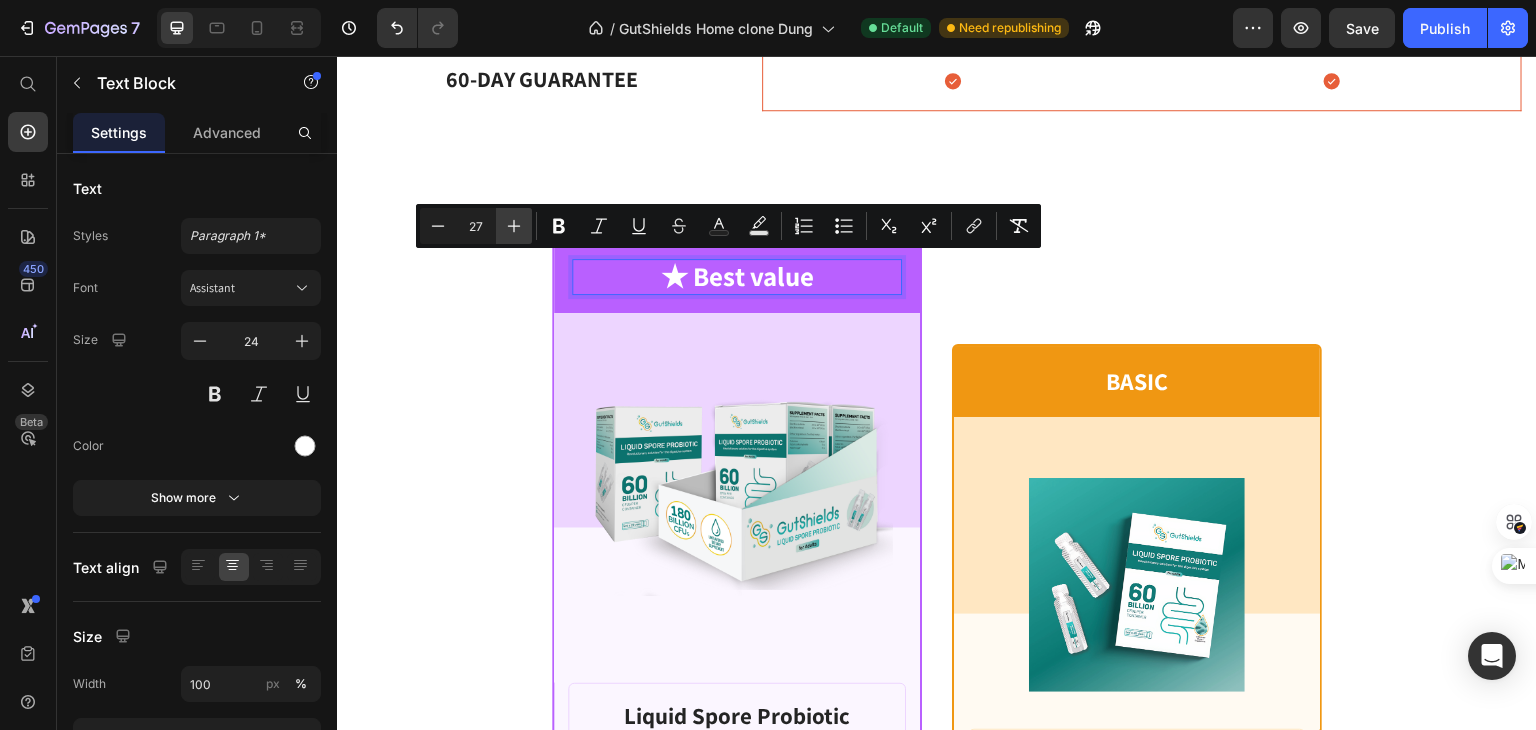 click 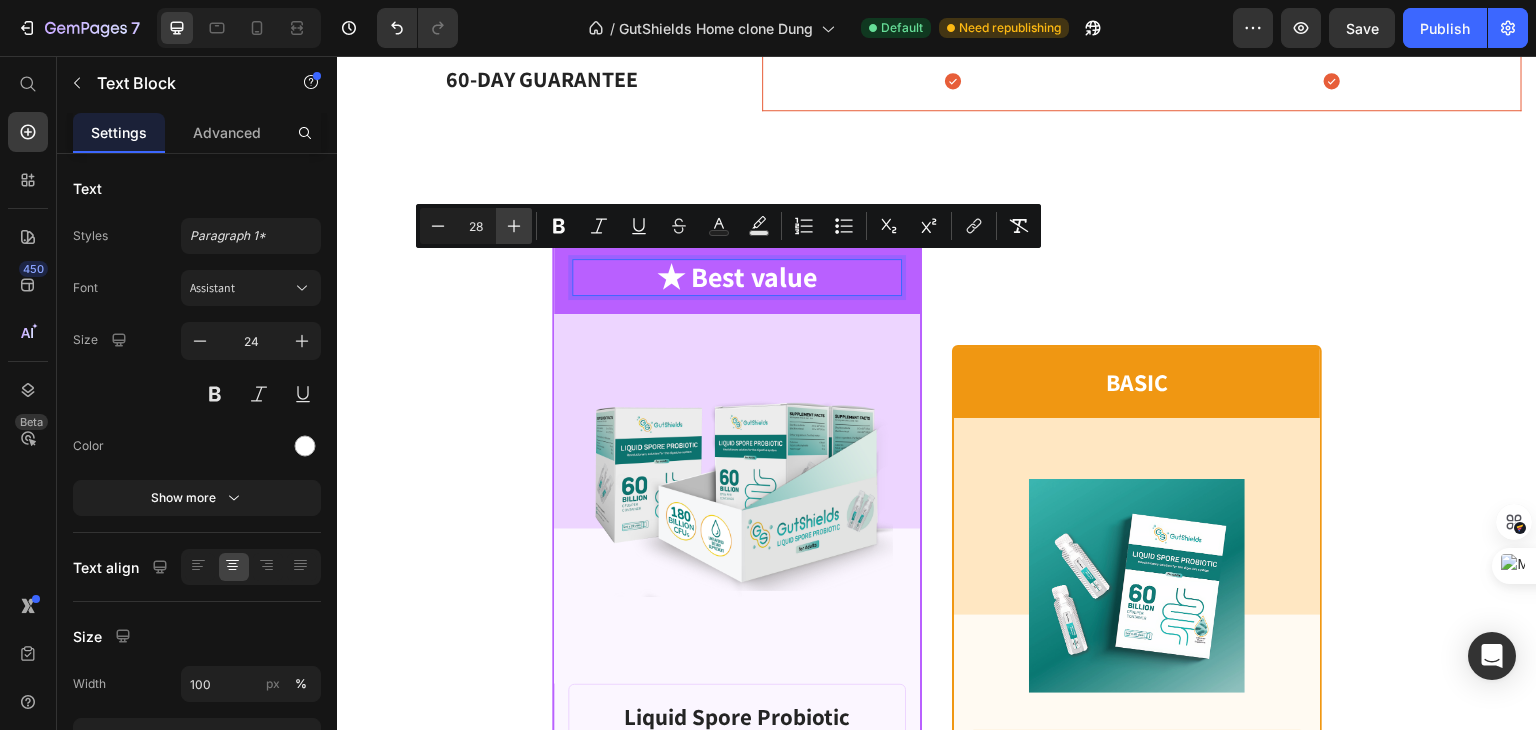 click 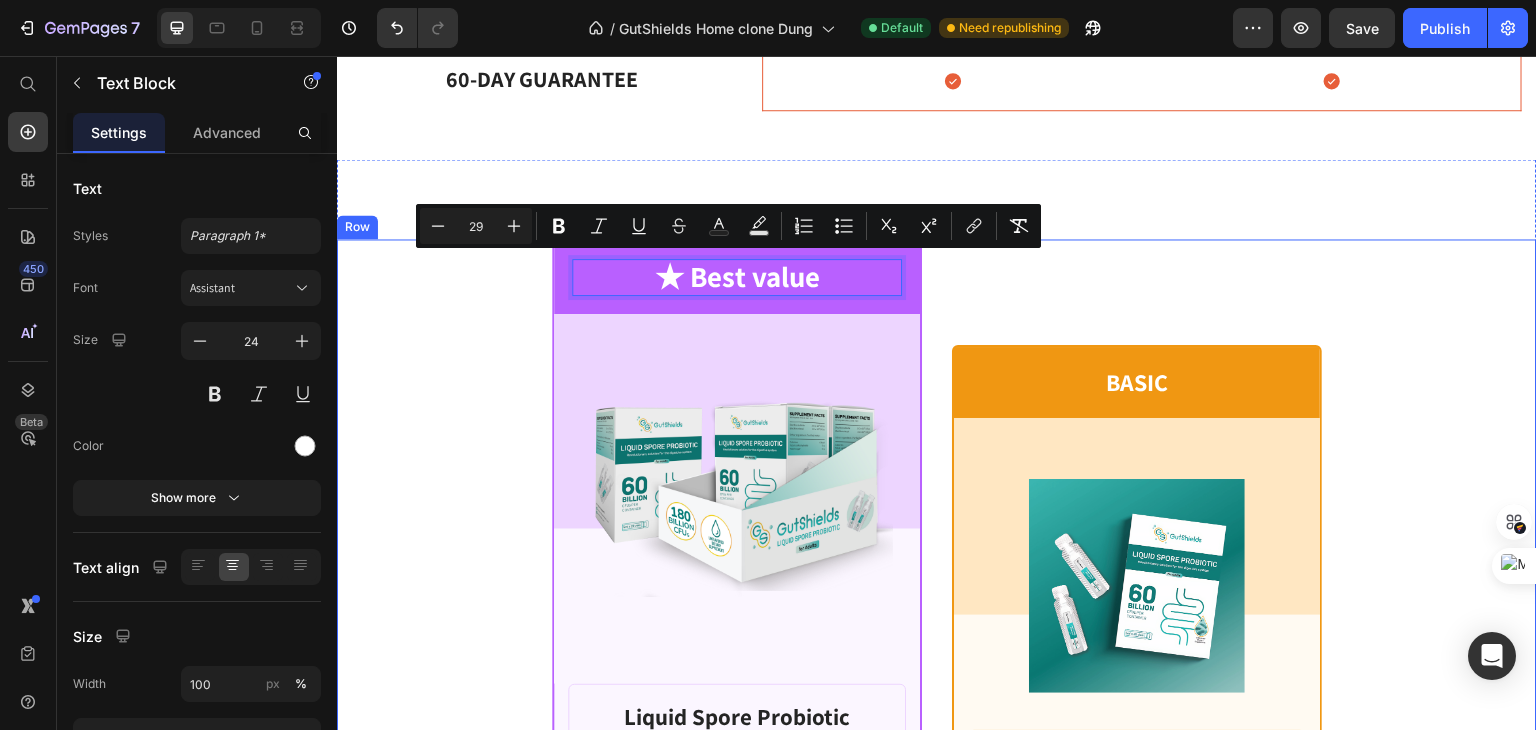 click on "BASIC Text Block Row Product Images Row Liquid Spore Probiotic Product Title $59.99 Product Price Row or 4 payments of $15.00 with Text Block Image Row INCLUDES: Text Block Row Row Lorem ipsum dolor sit amet, consectetur adipiscing elit. Text Block Lorem ipsum dolor Text Block
Icon Row
Icon Row
Icon Row
Icon Row $59.99 Product Price BEST PRICE. BUY NOW! Add to Cart Row 30 - Day money back guarantee Text Block Row Product Row" at bounding box center (1137, 931) 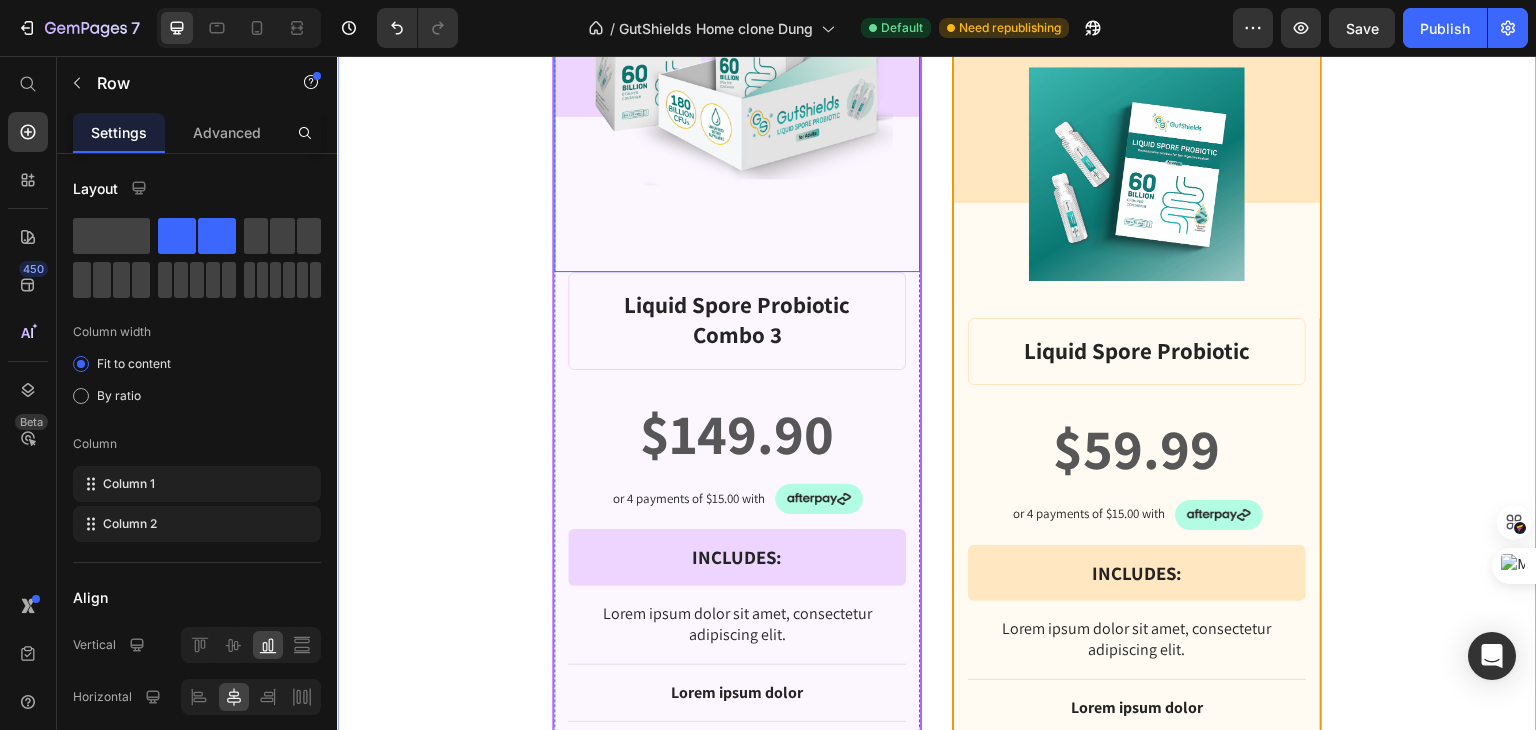scroll, scrollTop: 2144, scrollLeft: 0, axis: vertical 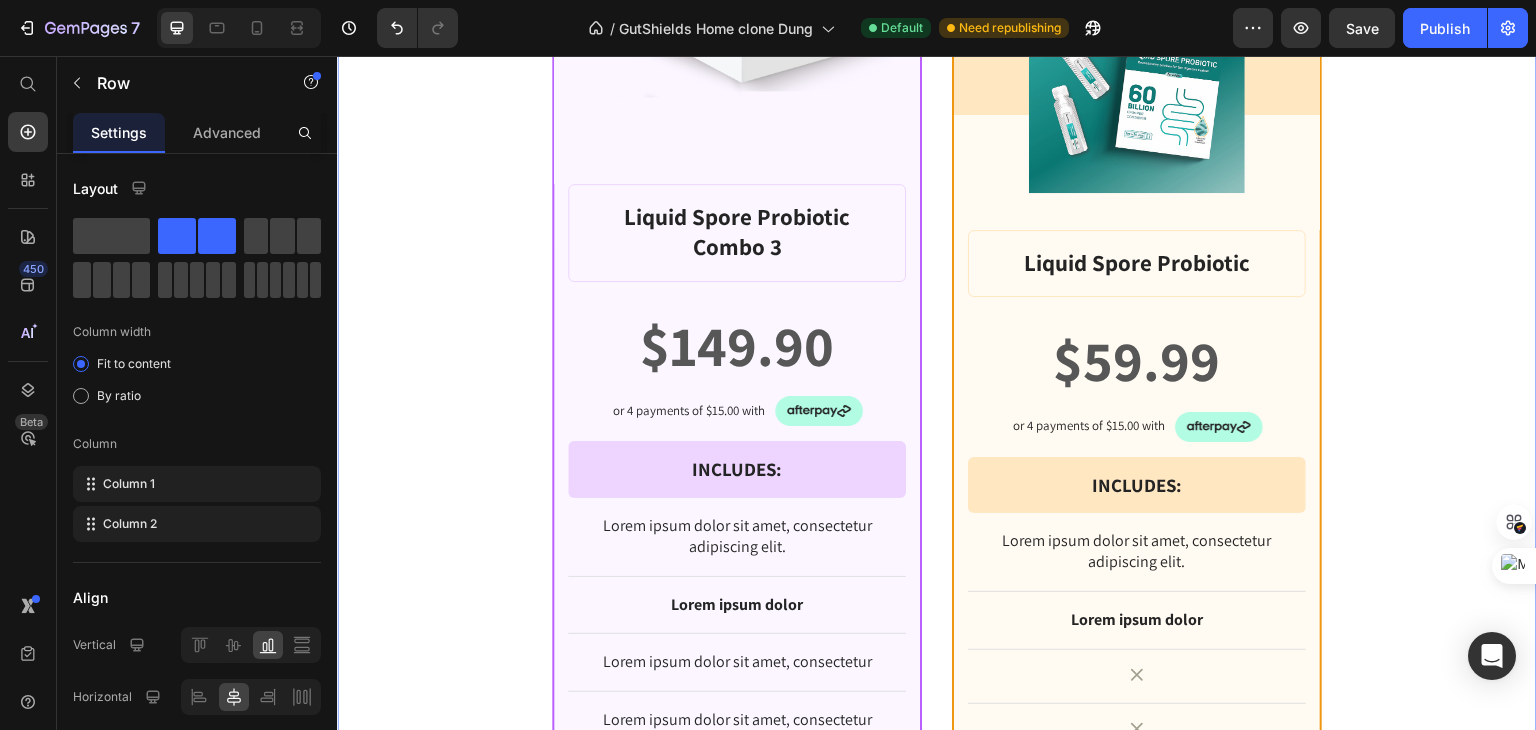 click on "★ Best value Text Block Row Product Images Row Liquid Spore Probiotic Combo 3 Product Title $149.90 Product Price Row or 4 payments of $15.00 with Text Block Image Row INCLUDES: Text Block Row Row Lorem ipsum dolor sit amet, consectetur adipiscing elit. Text Block Lorem ipsum dolor Text Block Lorem ipsum dolor sit amet, consectetur Text Block Row Lorem ipsum dolor sit amet, consectetur Text Block Row Lorem ipsum dolor sit amet, consectetur Text Block Row Lorem ipsum dolor sit amet, consectetur Text Block Row $149.90 Product Price BEST PRICE. BUY NOW! Add to Cart Row 30 - Day money back guarantee Text Block Row Product Row BASIC Text Block Row Product Images Row Liquid Spore Probiotic Product Title $59.99 Product Price Row or 4 payments of $15.00 with Text Block Image Row INCLUDES: Text Block Row Row Lorem ipsum dolor sit amet, consectetur adipiscing elit. Text Block Lorem ipsum dolor Text Block
Icon Row
Icon Row
Icon Row
Icon Row $59.99 Row" at bounding box center (937, 435) 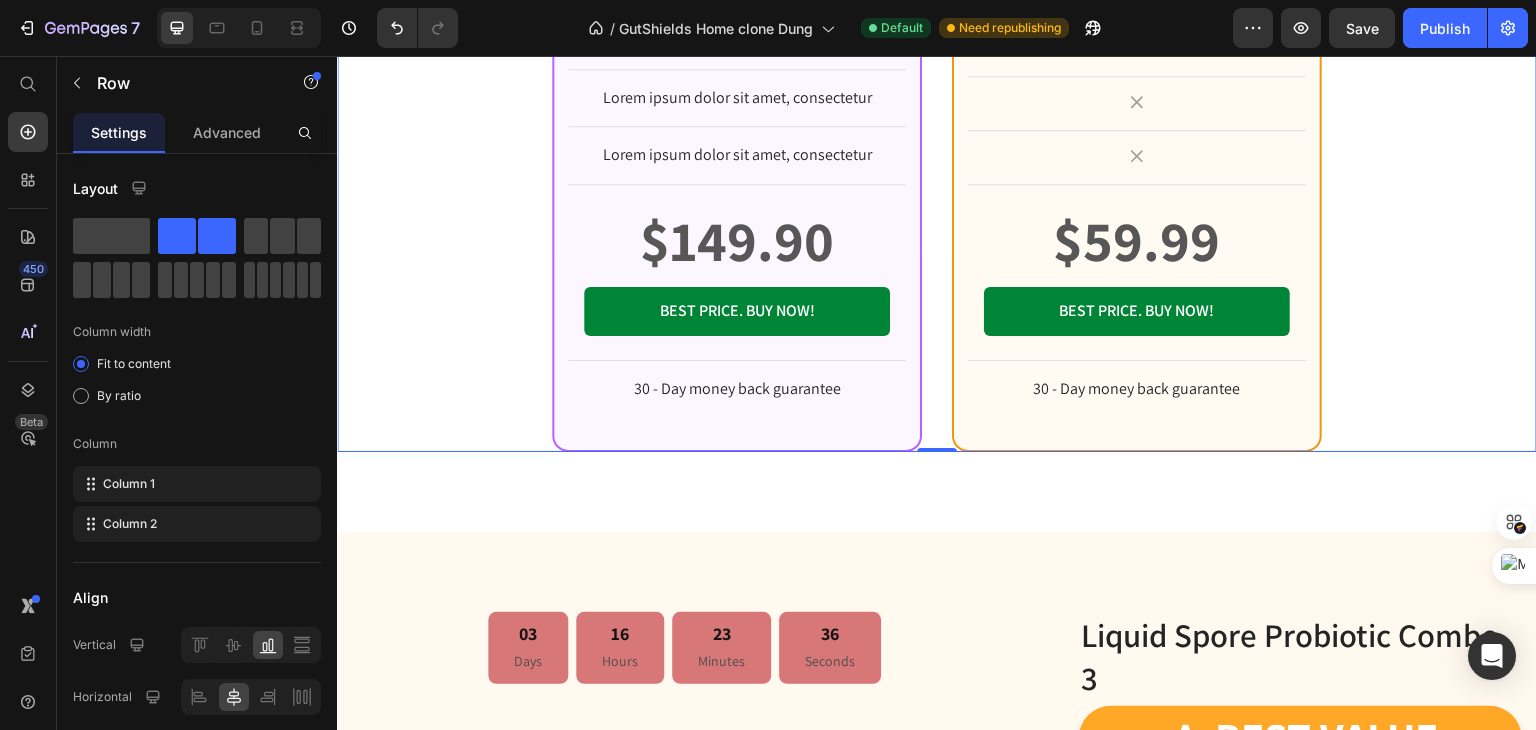 scroll, scrollTop: 2844, scrollLeft: 0, axis: vertical 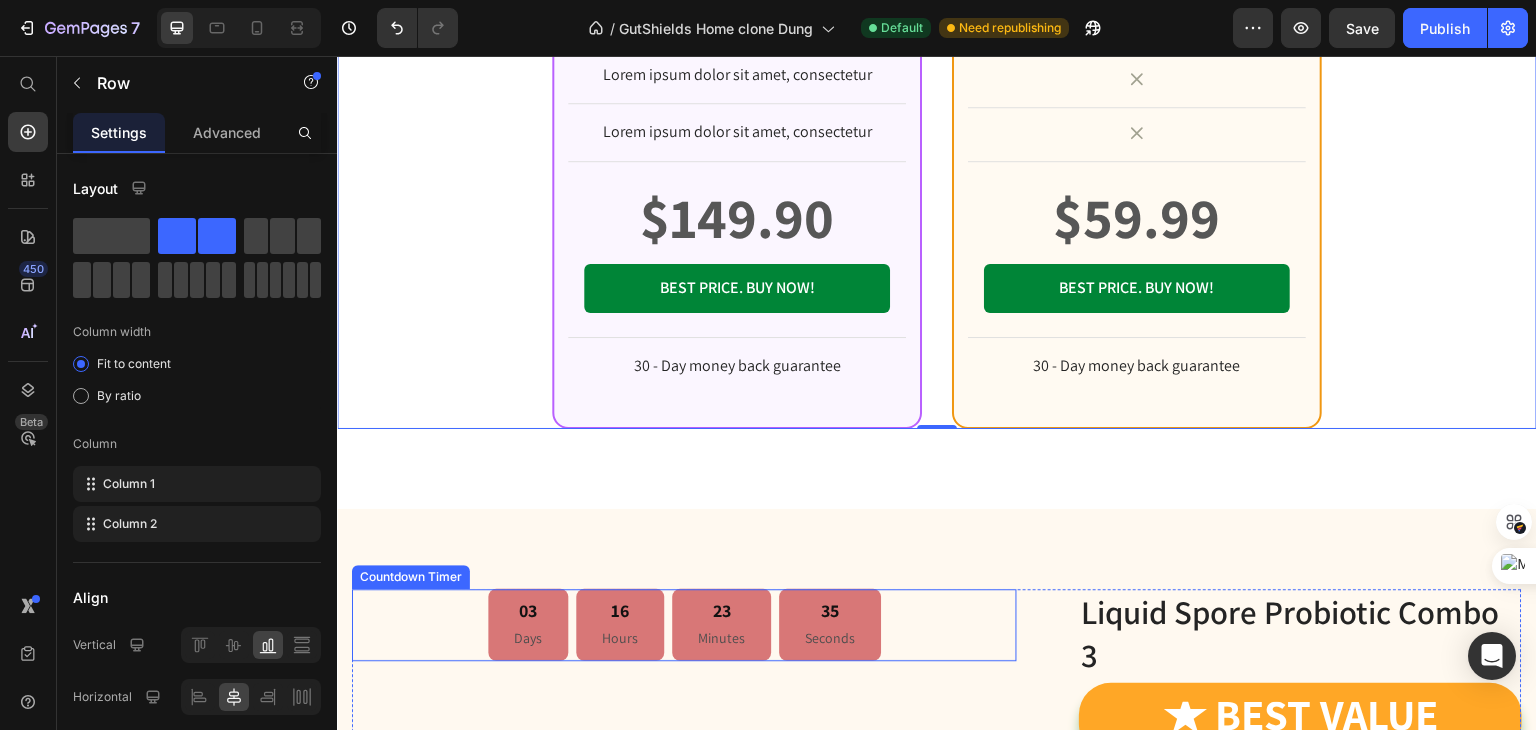 click on "03 Days 16 Hours 23 Minutes 35 Seconds" at bounding box center (684, 625) 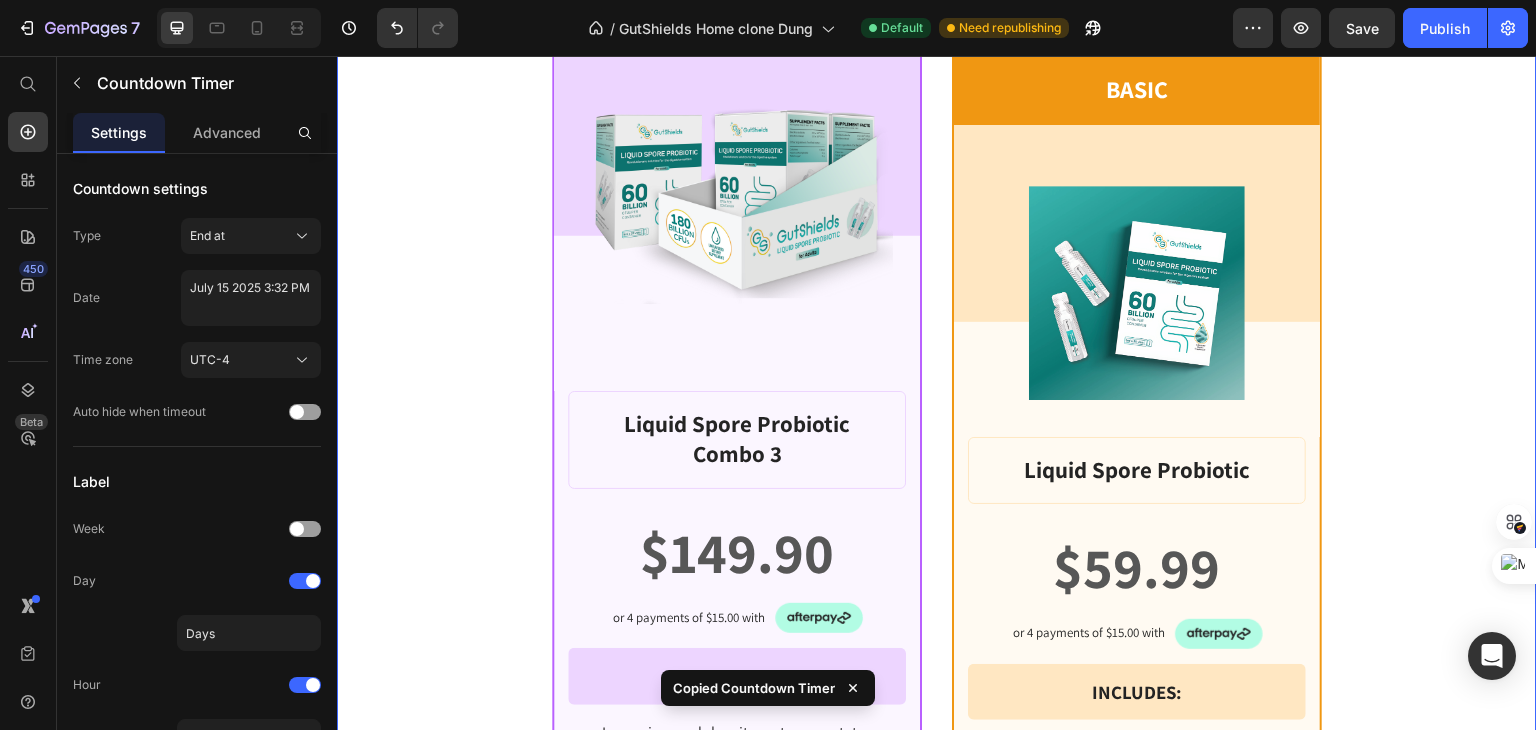 scroll, scrollTop: 1644, scrollLeft: 0, axis: vertical 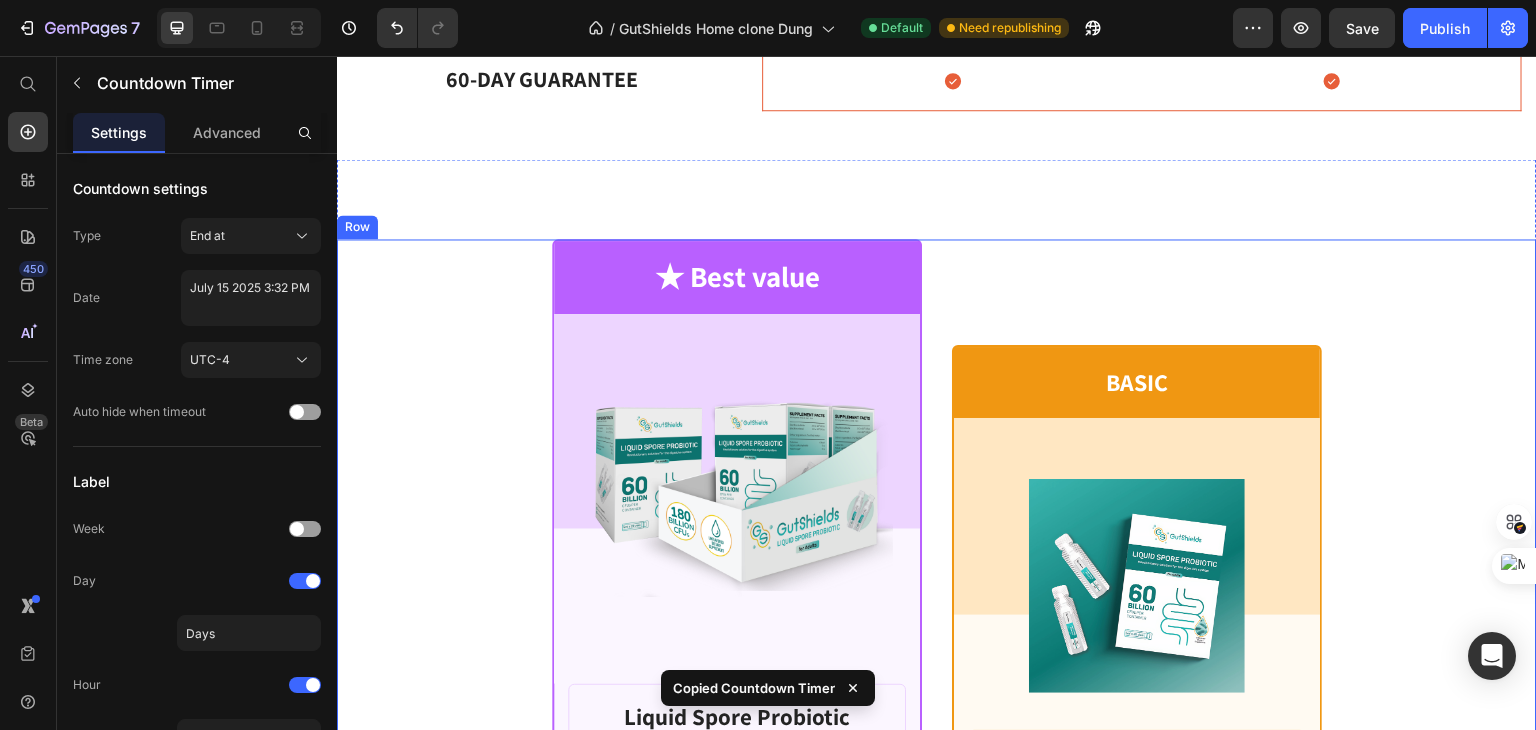 click on "BASIC Text Block Row Product Images Row Liquid Spore Probiotic Product Title $59.99 Product Price Row or 4 payments of $15.00 with Text Block Image Row INCLUDES: Text Block Row Row Lorem ipsum dolor sit amet, consectetur adipiscing elit. Text Block Lorem ipsum dolor Text Block
Icon Row
Icon Row
Icon Row
Icon Row $59.99 Product Price BEST PRICE. BUY NOW! Add to Cart Row 30 - Day money back guarantee Text Block Row Product Row" at bounding box center (1137, 935) 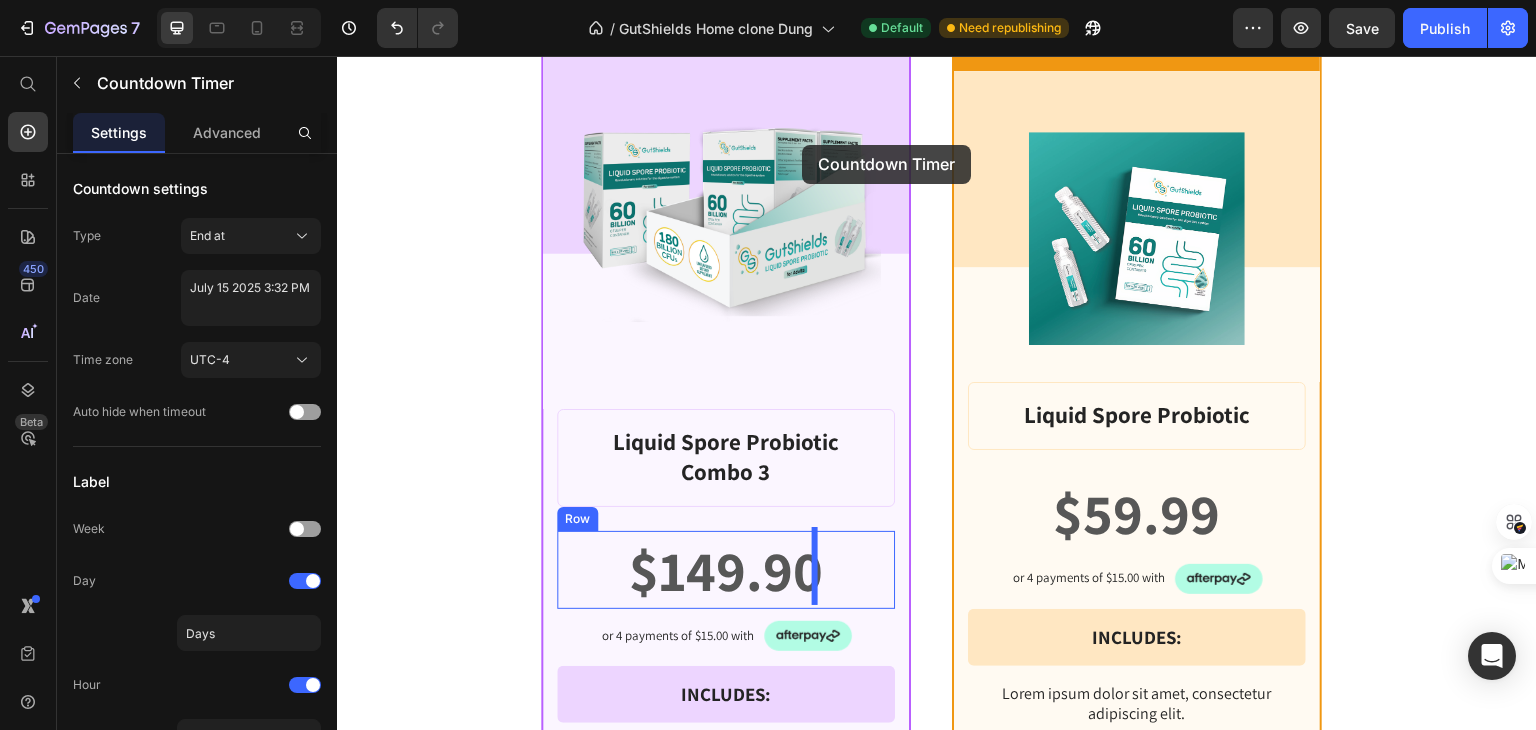 scroll, scrollTop: 1719, scrollLeft: 0, axis: vertical 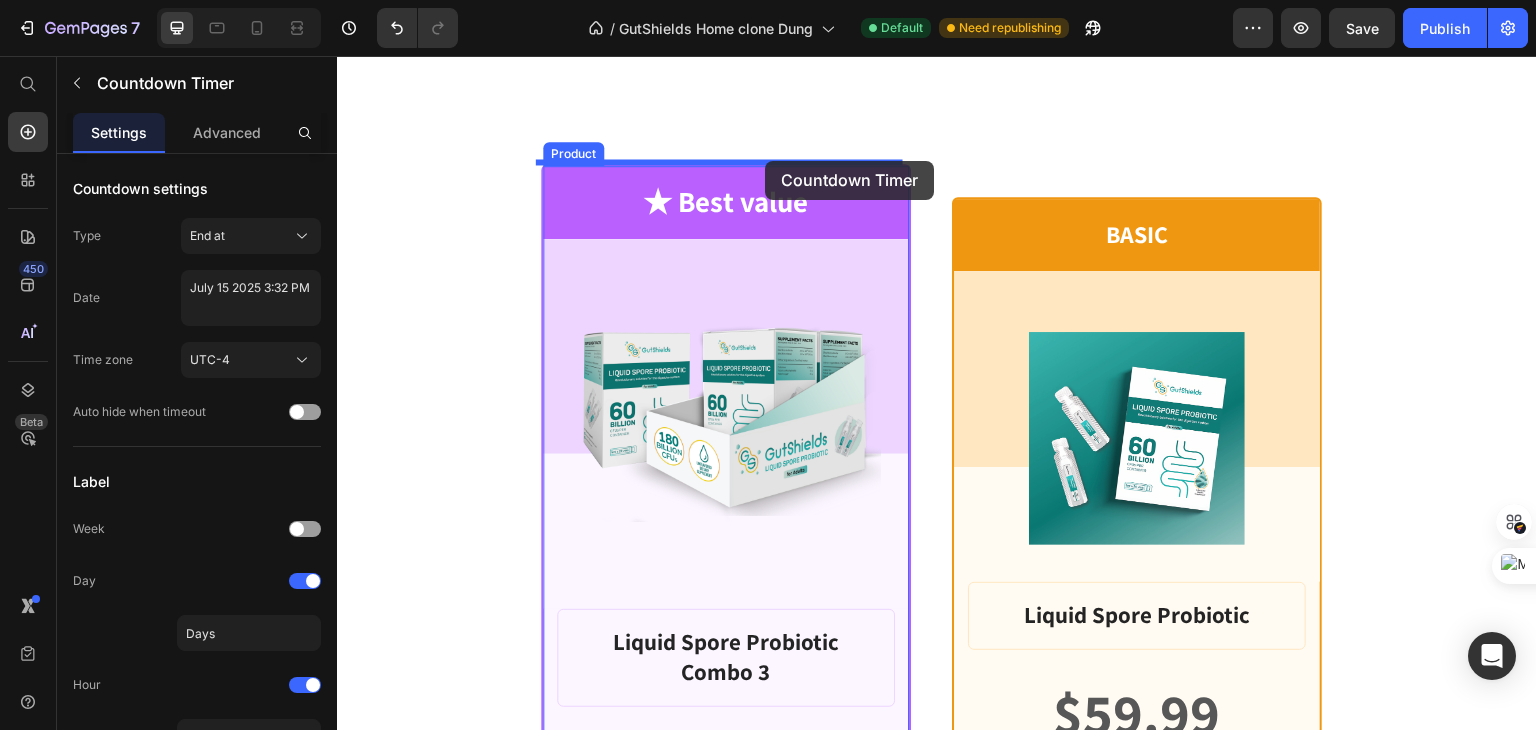 drag, startPoint x: 1018, startPoint y: 279, endPoint x: 765, endPoint y: 161, distance: 279.16483 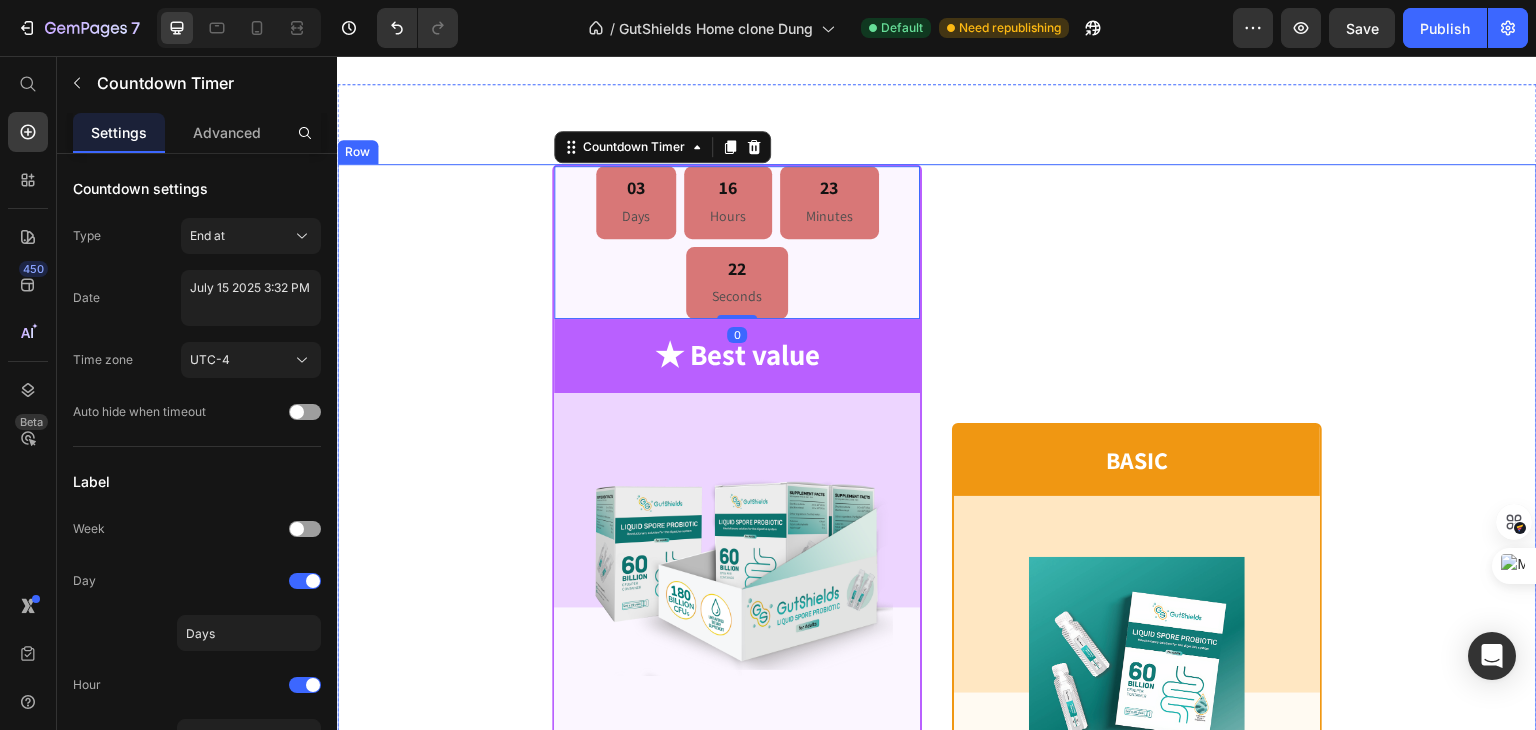 click on "BASIC Text Block Row Product Images Row Liquid Spore Probiotic Product Title $59.99 Product Price Row or 4 payments of $15.00 with Text Block Image Row INCLUDES: Text Block Row Row Lorem ipsum dolor sit amet, consectetur adipiscing elit. Text Block Lorem ipsum dolor Text Block
Icon Row
Icon Row
Icon Row
Icon Row $59.99 Product Price BEST PRICE. BUY NOW! Add to Cart Row 30 - Day money back guarantee Text Block Row Product Row" at bounding box center (1137, 937) 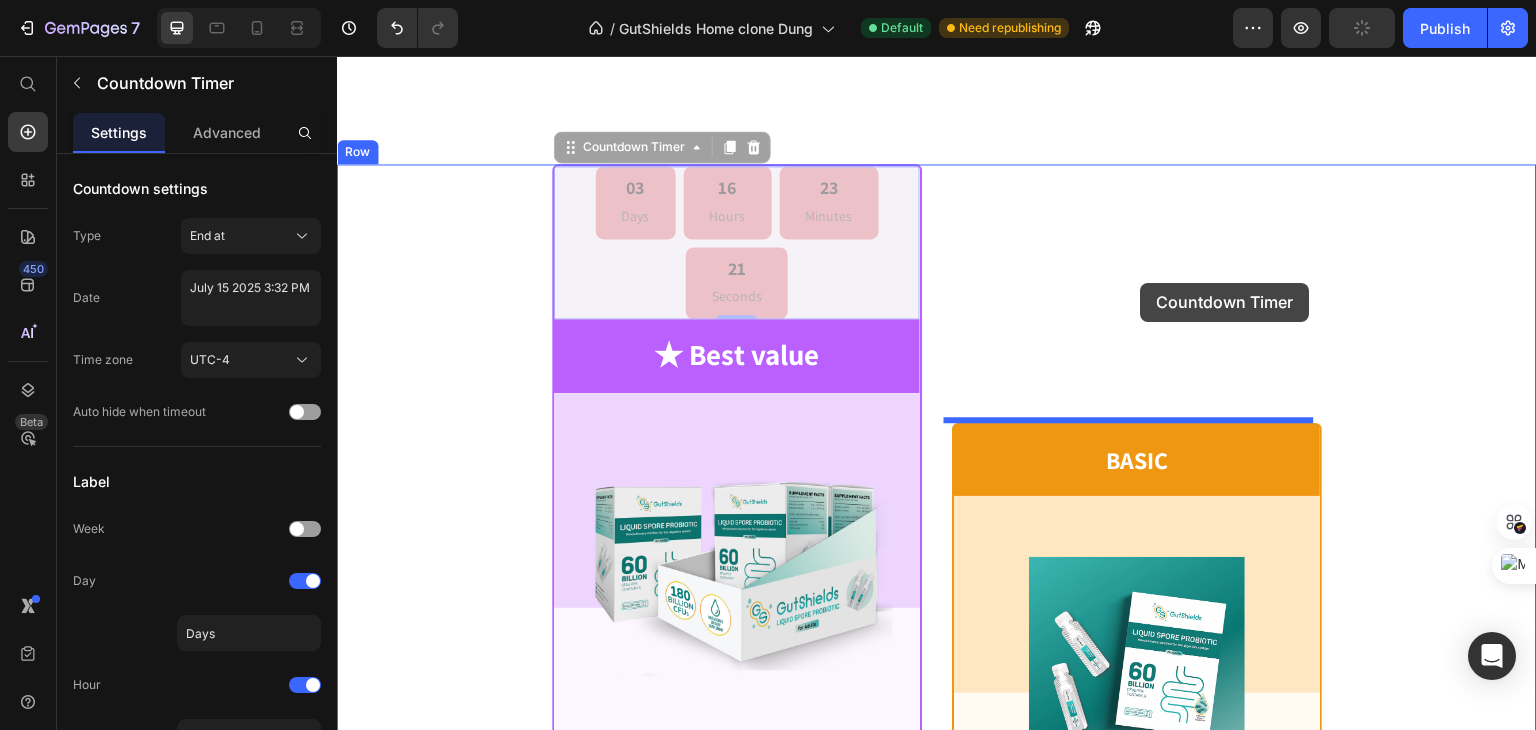drag, startPoint x: 856, startPoint y: 236, endPoint x: 1141, endPoint y: 283, distance: 288.84946 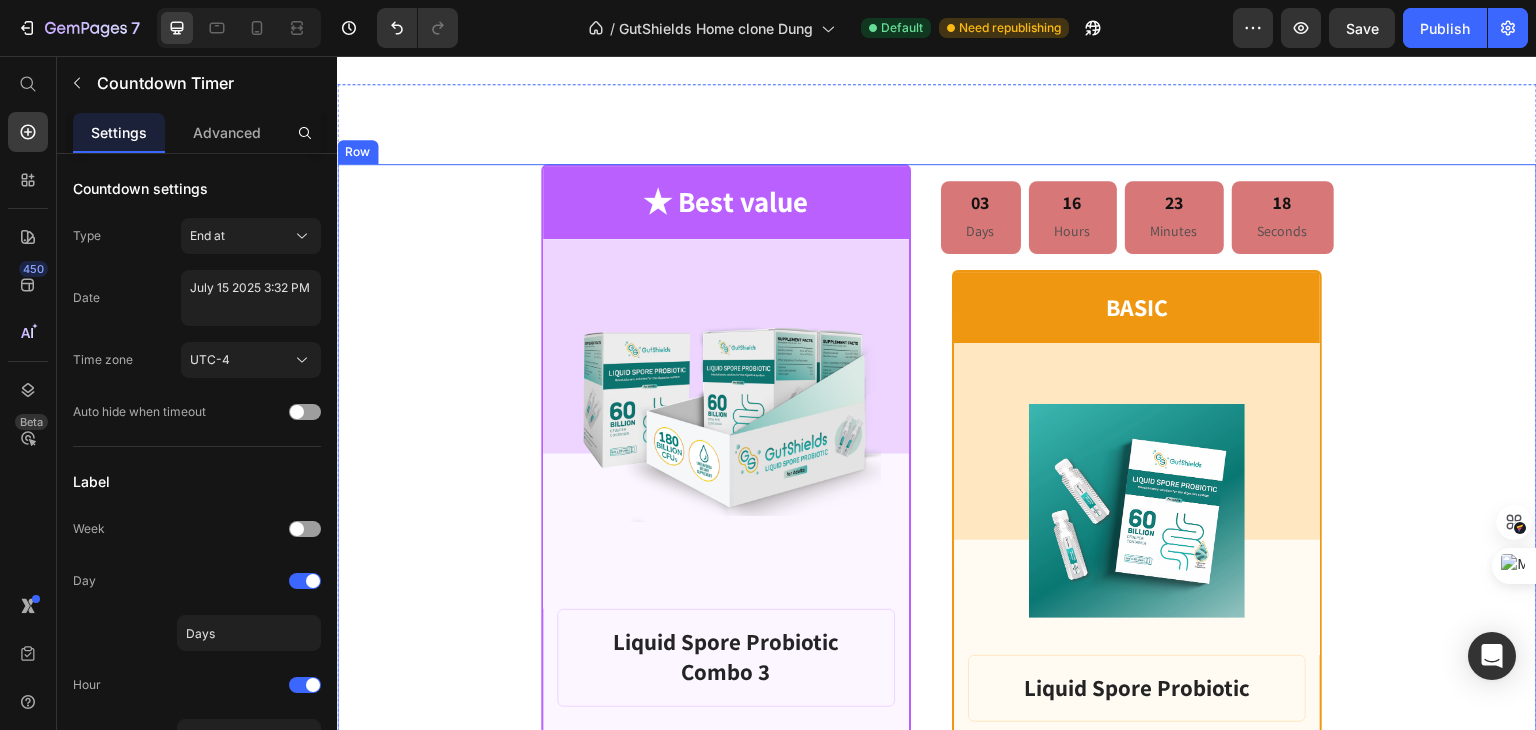 click on "★ Best value Text Block Row Product Images Row Liquid Spore Probiotic Combo 3 Product Title $149.90 Product Price Row or 4 payments of $15.00 with Text Block Image Row INCLUDES: Text Block Row Row Lorem ipsum dolor sit amet, consectetur adipiscing elit. Text Block Lorem ipsum dolor Text Block Lorem ipsum dolor sit amet, consectetur Text Block Row Lorem ipsum dolor sit amet, consectetur Text Block Row Lorem ipsum dolor sit amet, consectetur Text Block Row Lorem ipsum dolor sit amet, consectetur Text Block Row $149.90 Product Price BEST PRICE. BUY NOW! Add to Cart Row 30 - Day money back guarantee Text Block Row Product Row 03 Days 16 Hours 23 Minutes 18 Seconds Countdown Timer   0 BASIC Text Block Row Product Images Row Liquid Spore Probiotic Product Title $59.99 Product Price Row or 4 payments of $15.00 with Text Block Image Row INCLUDES: Text Block Row Row Lorem ipsum dolor sit amet, consectetur adipiscing elit. Text Block Lorem ipsum dolor Text Block
Icon Row
Icon Row" at bounding box center (937, 860) 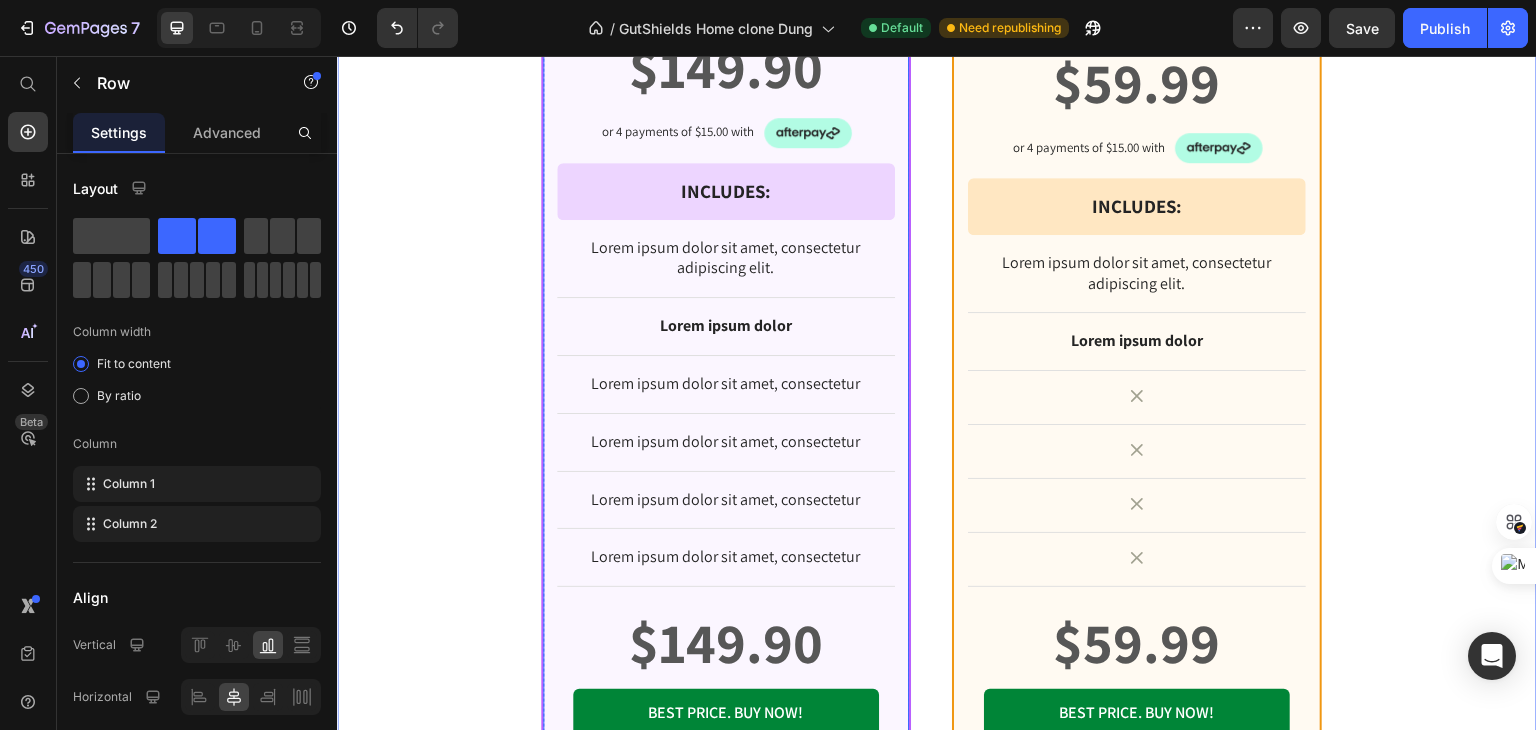 scroll, scrollTop: 2319, scrollLeft: 0, axis: vertical 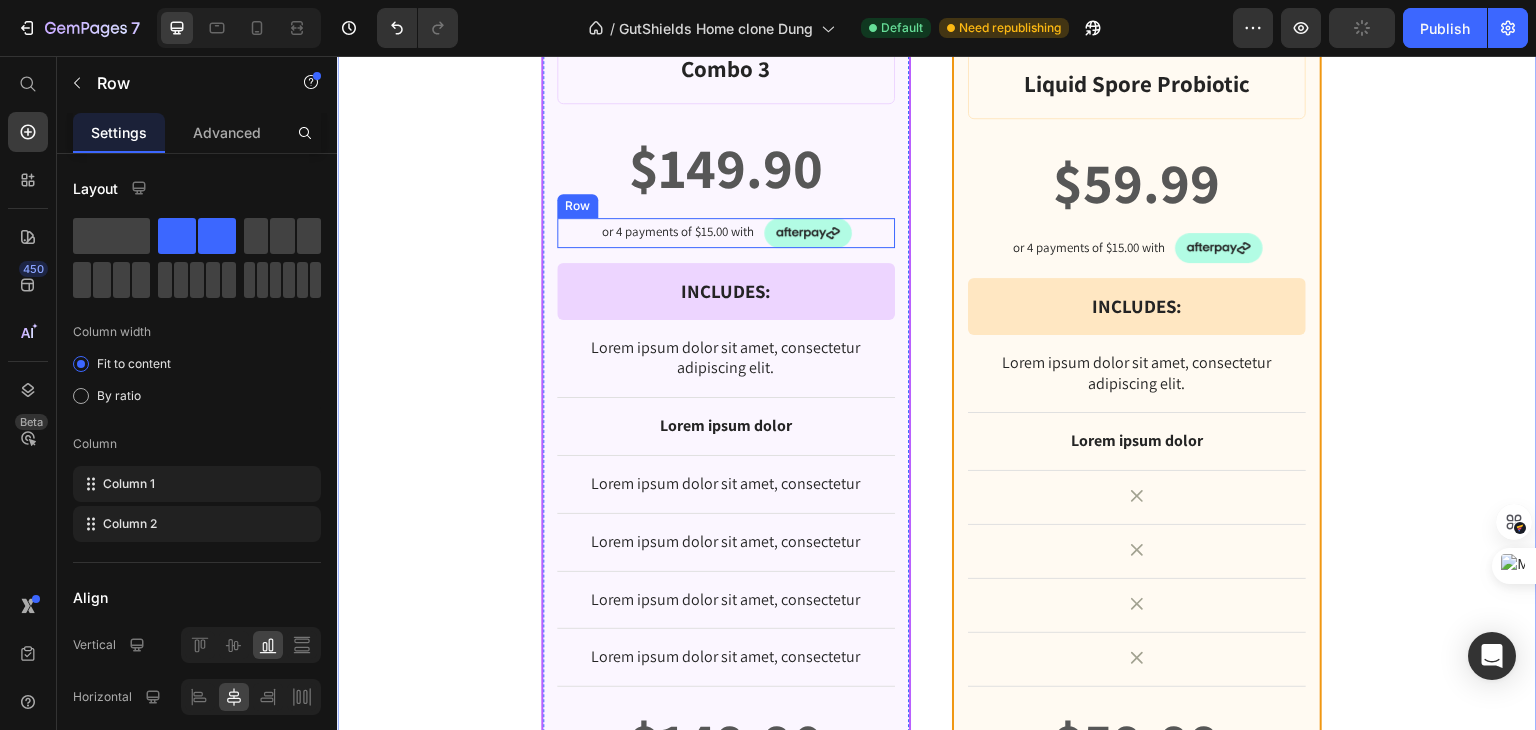 click on "or 4 payments of $15.00 with Text Block Image Row" at bounding box center (726, 233) 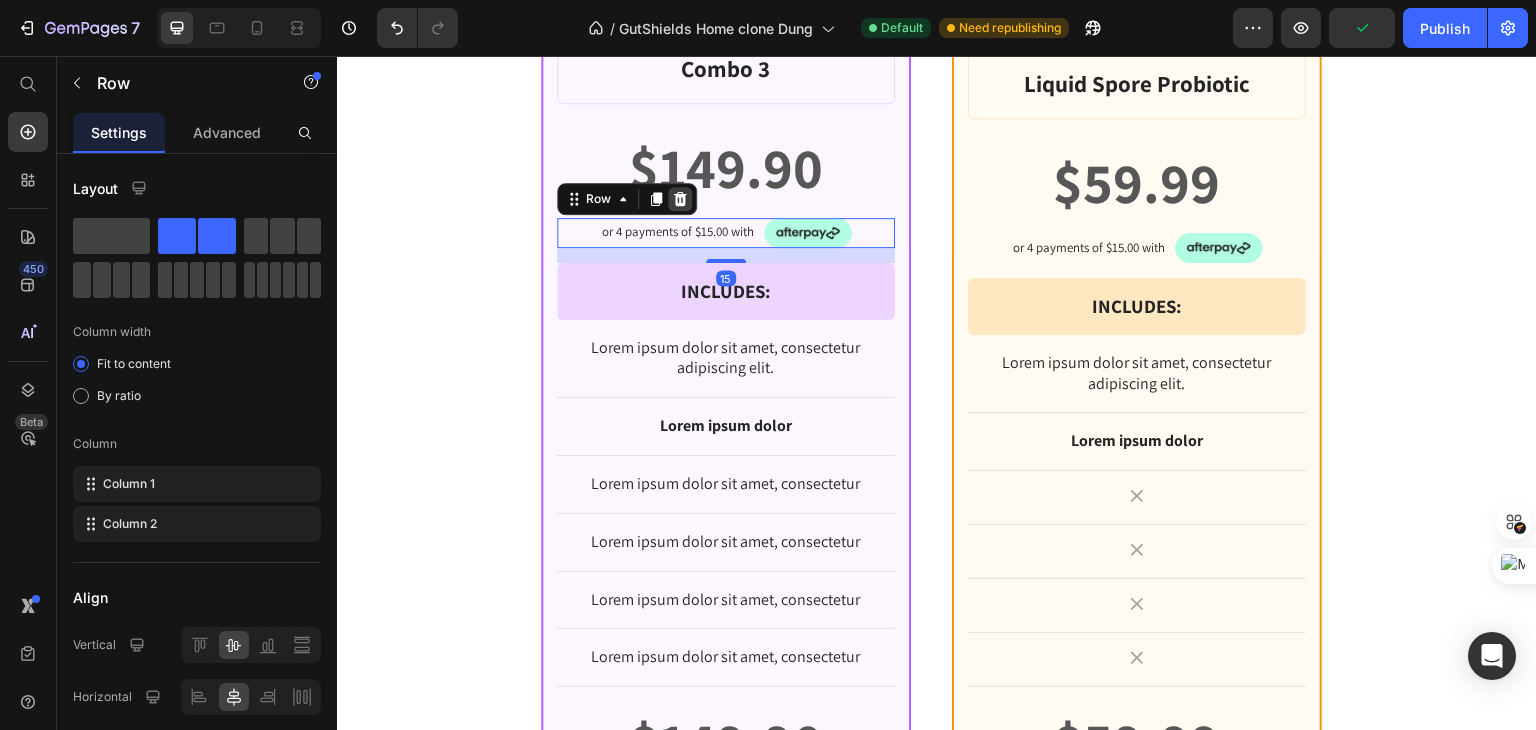 click 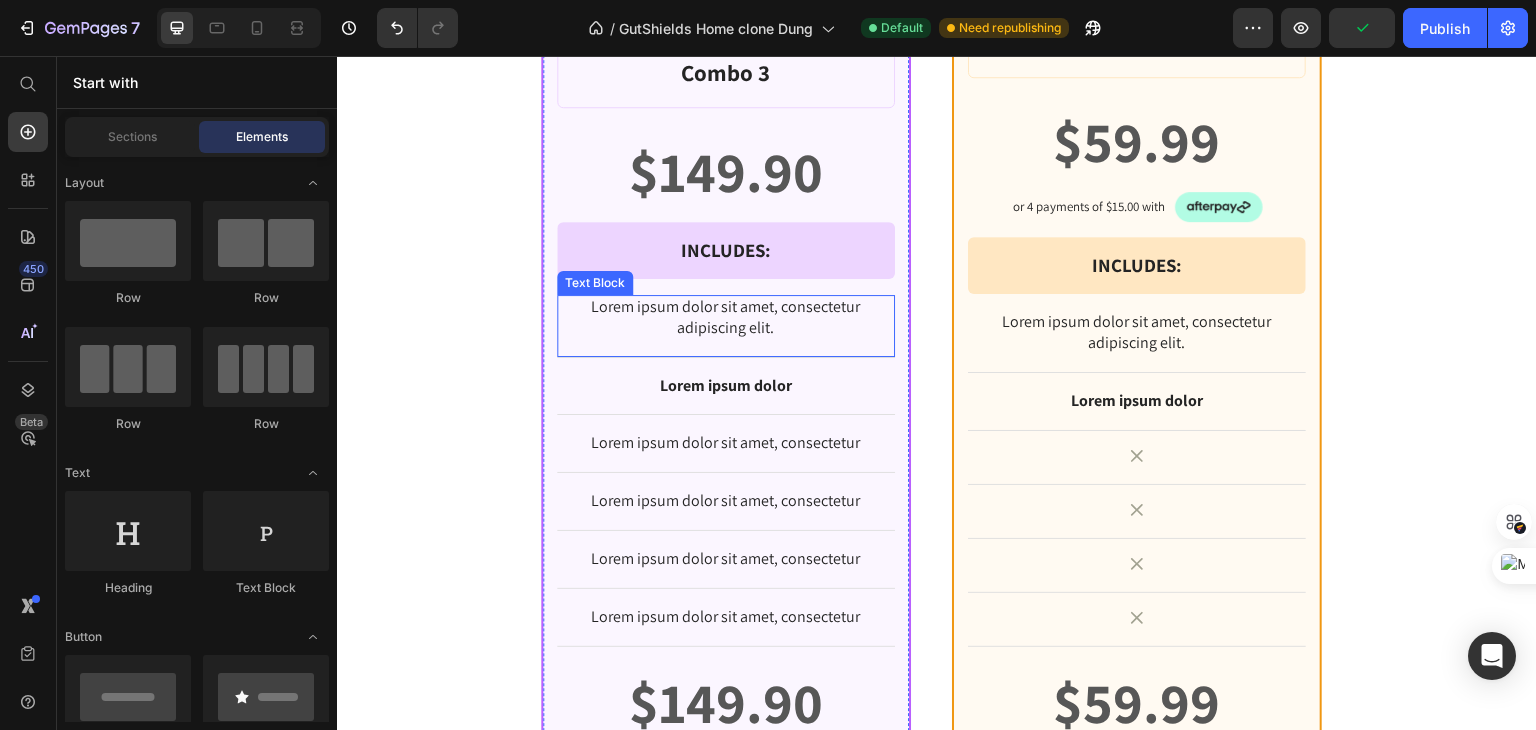 scroll, scrollTop: 1946, scrollLeft: 0, axis: vertical 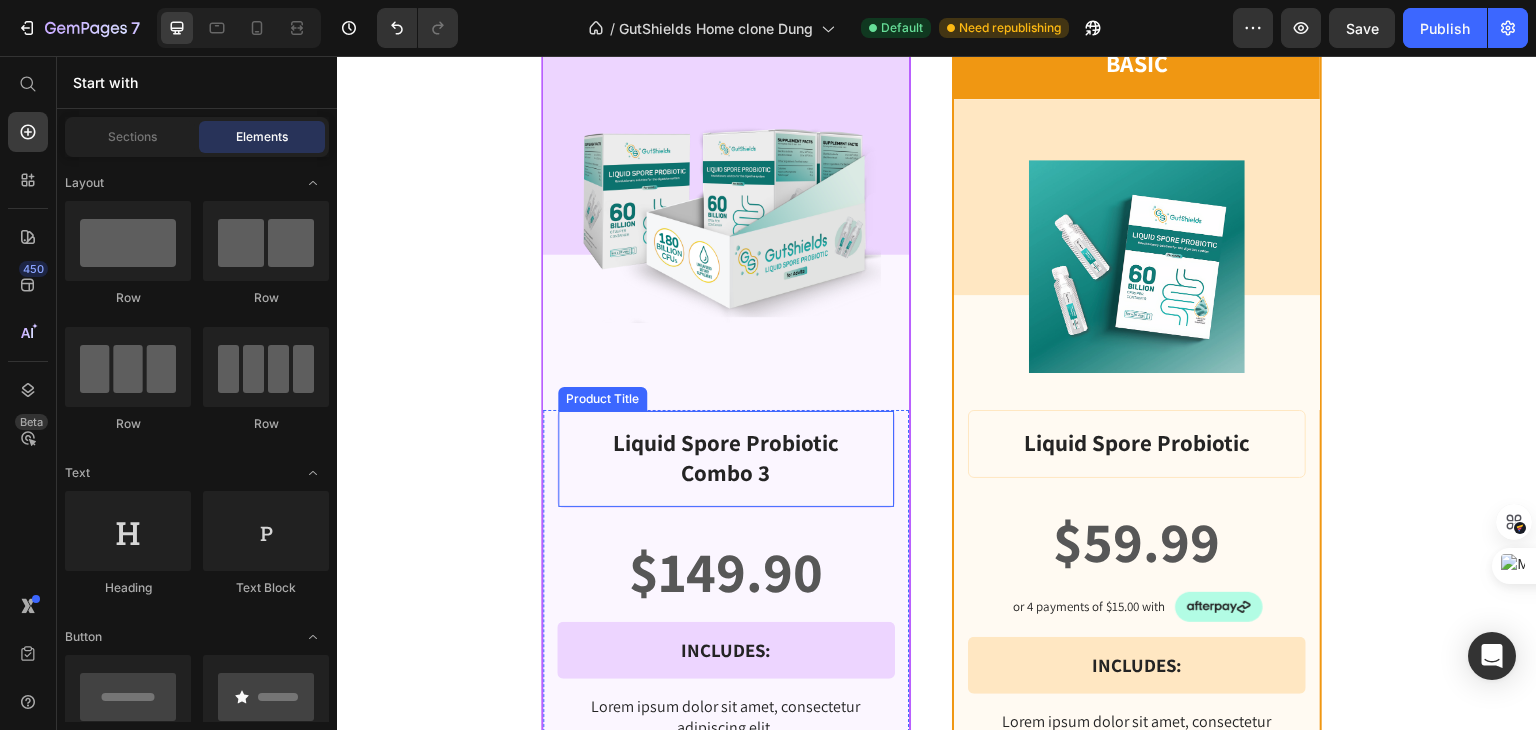 click on "Liquid Spore Probiotic Combo 3" at bounding box center (726, 459) 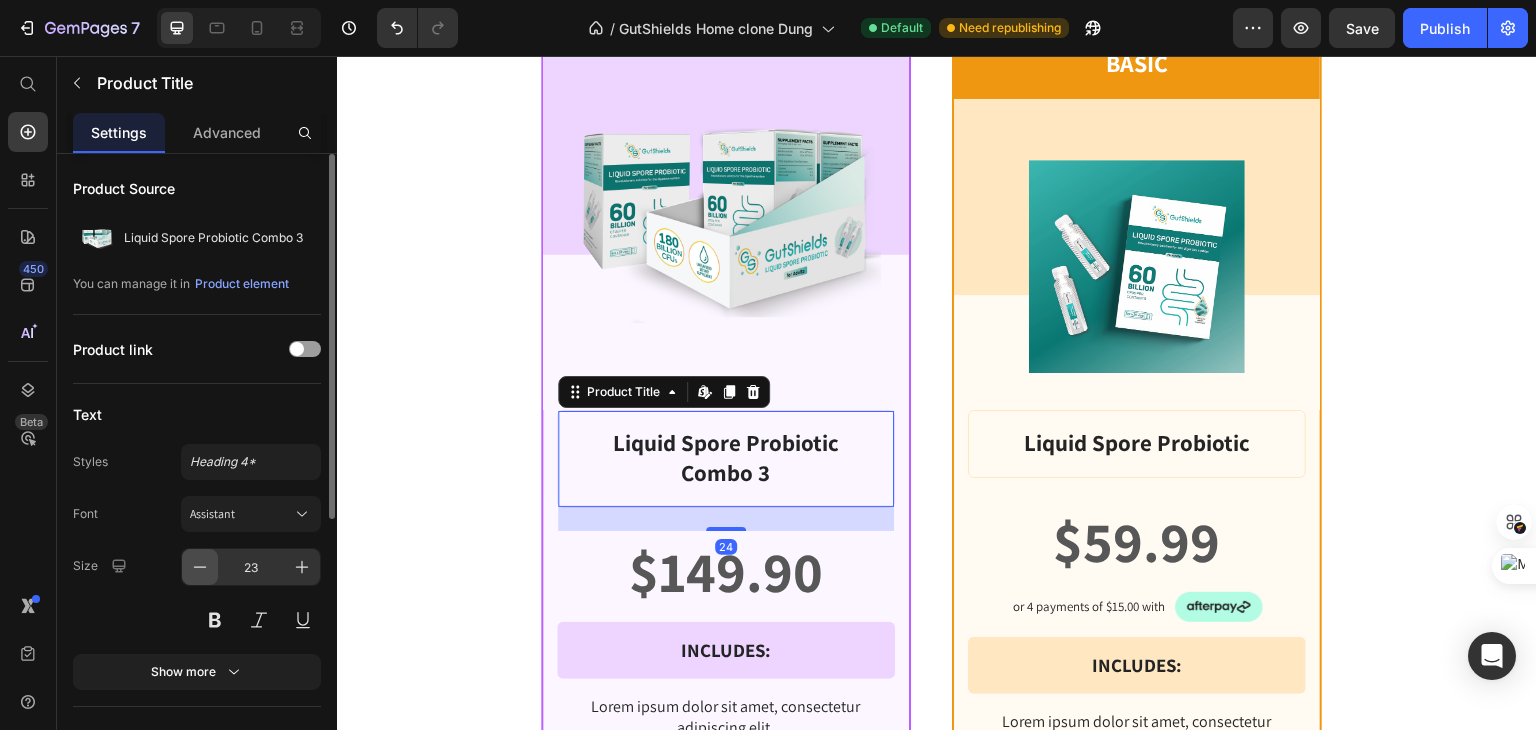 click 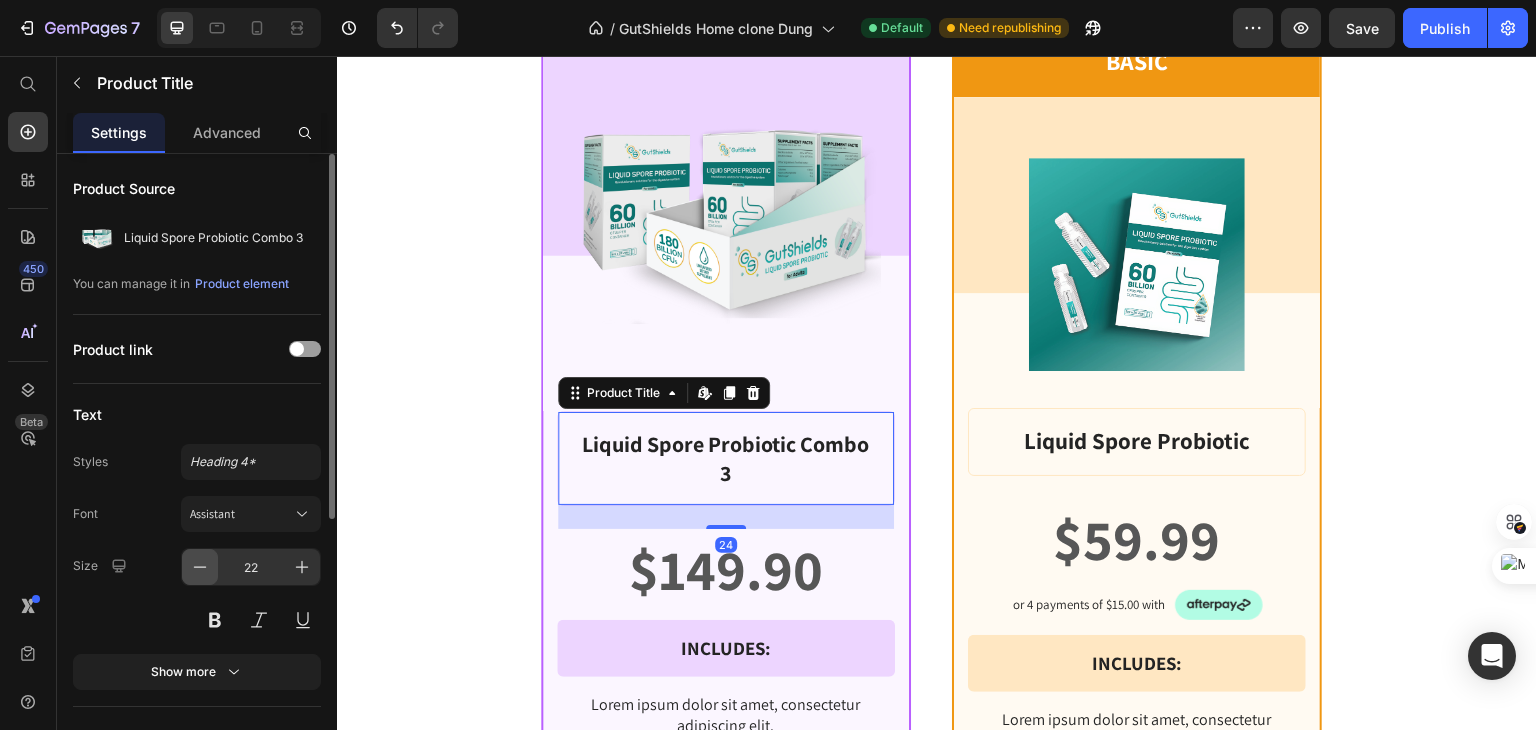 click 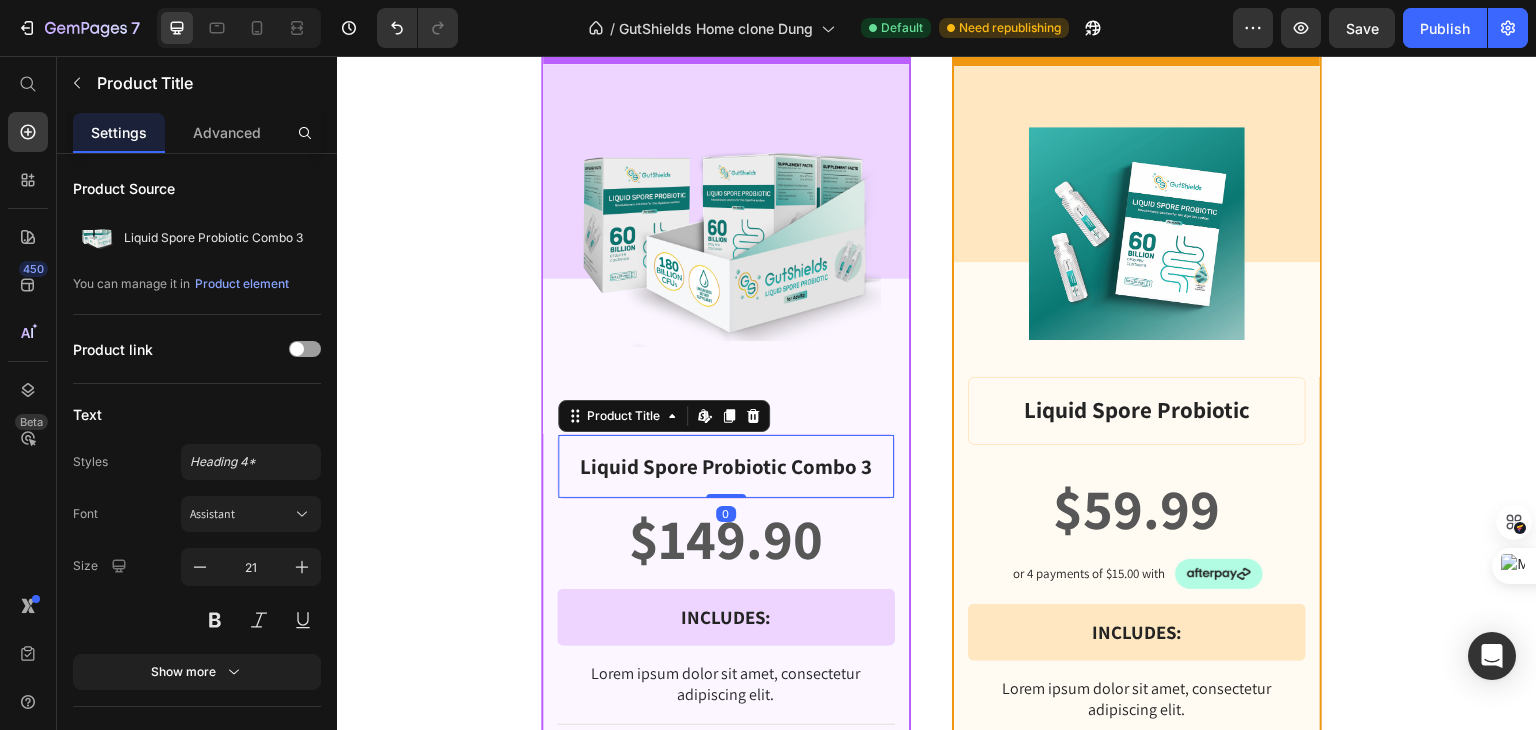 scroll, scrollTop: 2003, scrollLeft: 0, axis: vertical 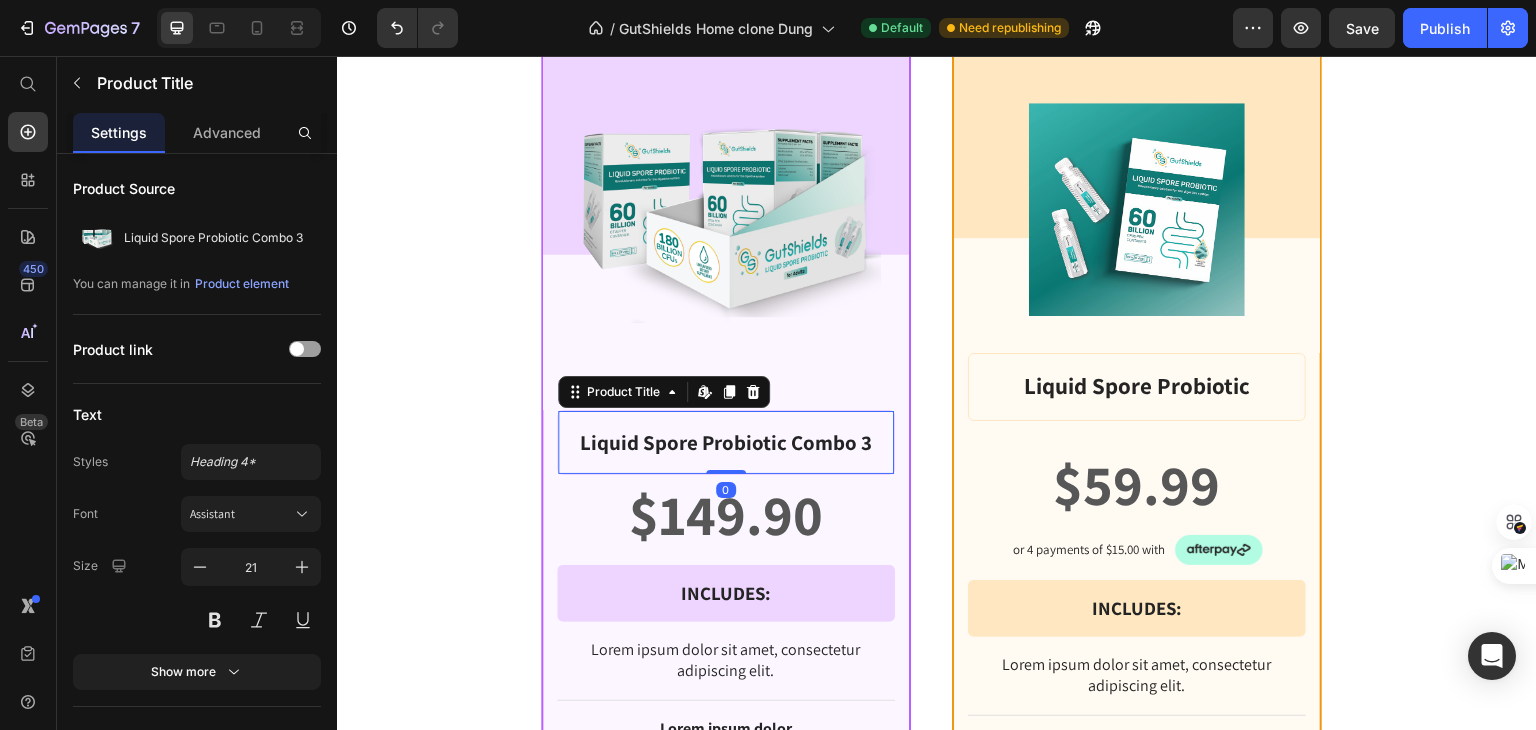 drag, startPoint x: 718, startPoint y: 490, endPoint x: 729, endPoint y: 460, distance: 31.95309 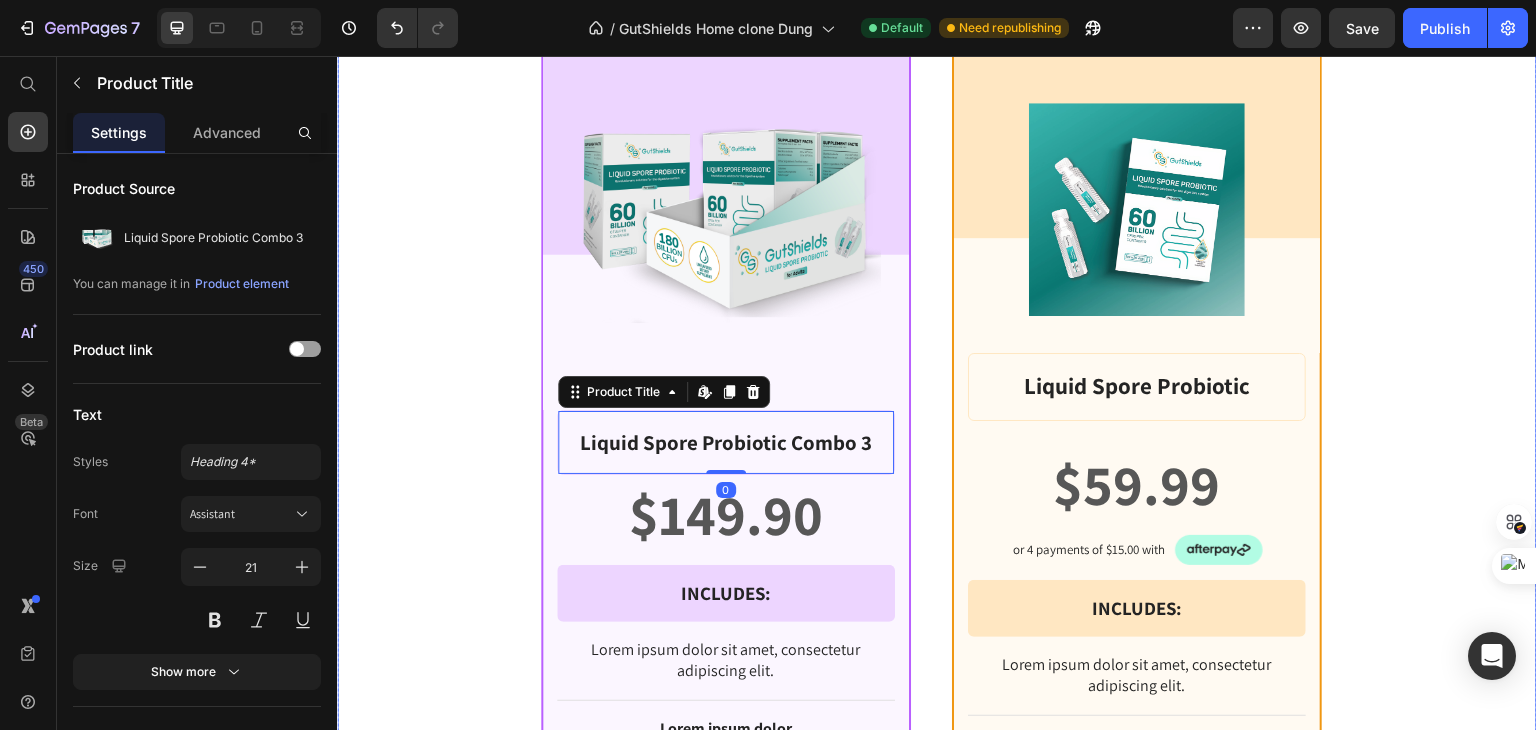 click on "★ Best value Text Block Row Product Images Row Liquid Spore Probiotic Combo 3 Product Title   Edit content in Shopify 0 $149.90 Product Price Row INCLUDES: Text Block Row Row Lorem ipsum dolor sit amet, consectetur adipiscing elit. Text Block Lorem ipsum dolor Text Block Lorem ipsum dolor sit amet, consectetur Text Block Row Lorem ipsum dolor sit amet, consectetur Text Block Row Lorem ipsum dolor sit amet, consectetur Text Block Row Lorem ipsum dolor sit amet, consectetur Text Block Row $149.90 Product Price BEST PRICE. BUY NOW! Add to Cart Row 30 - Day money back guarantee Text Block Row Product Row 03 Days 16 Hours 22 Minutes 59 Seconds Countdown Timer BASIC Text Block Row Product Images Row Liquid Spore Probiotic Product Title $59.99 Product Price Row or 4 payments of $15.00 with Text Block Image Row INCLUDES: Text Block Row Row Lorem ipsum dolor sit amet, consectetur adipiscing elit. Text Block Lorem ipsum dolor Text Block
Icon Row
Icon Row
Icon Row Icon" at bounding box center [937, 568] 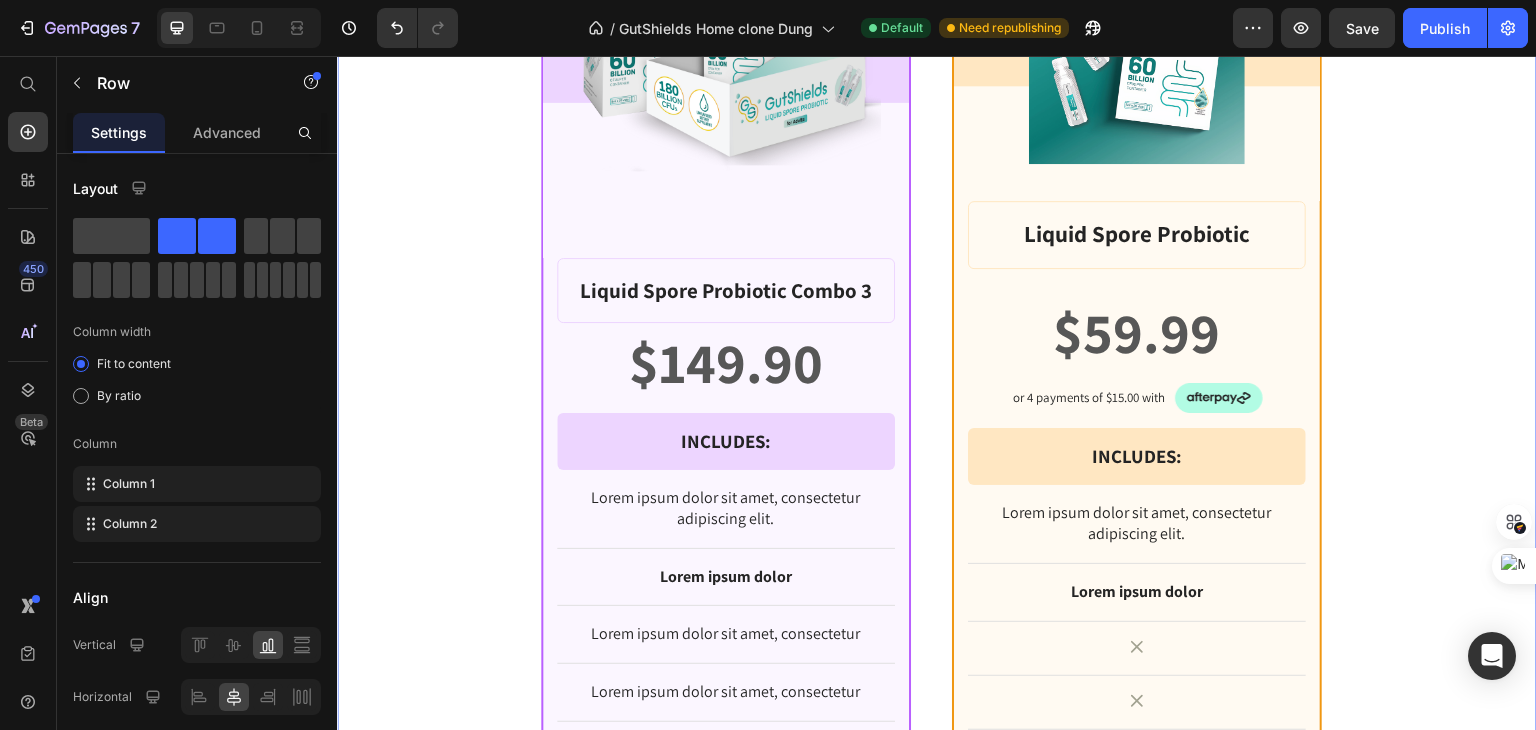 scroll, scrollTop: 2203, scrollLeft: 0, axis: vertical 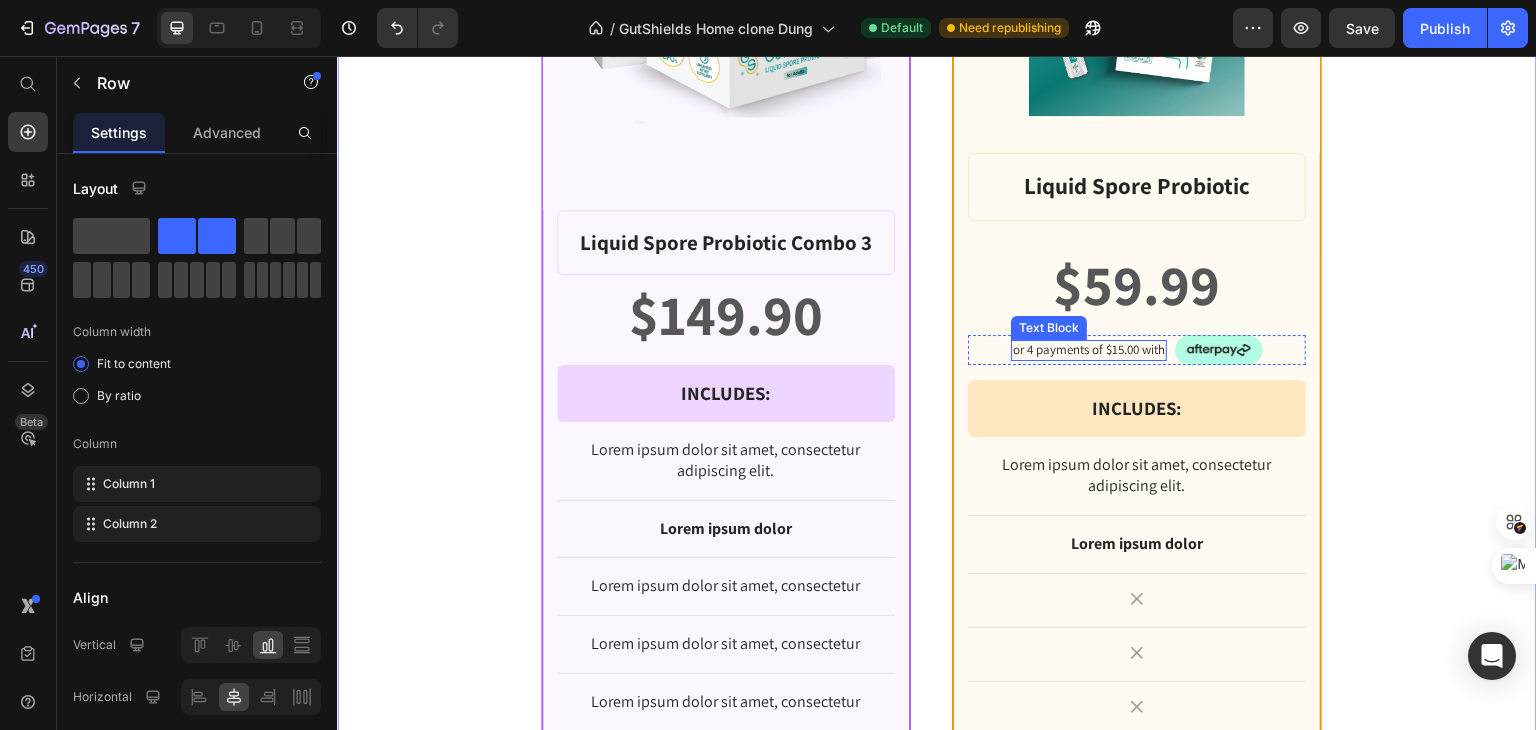 click on "or 4 payments of $15.00 with" at bounding box center (1089, 350) 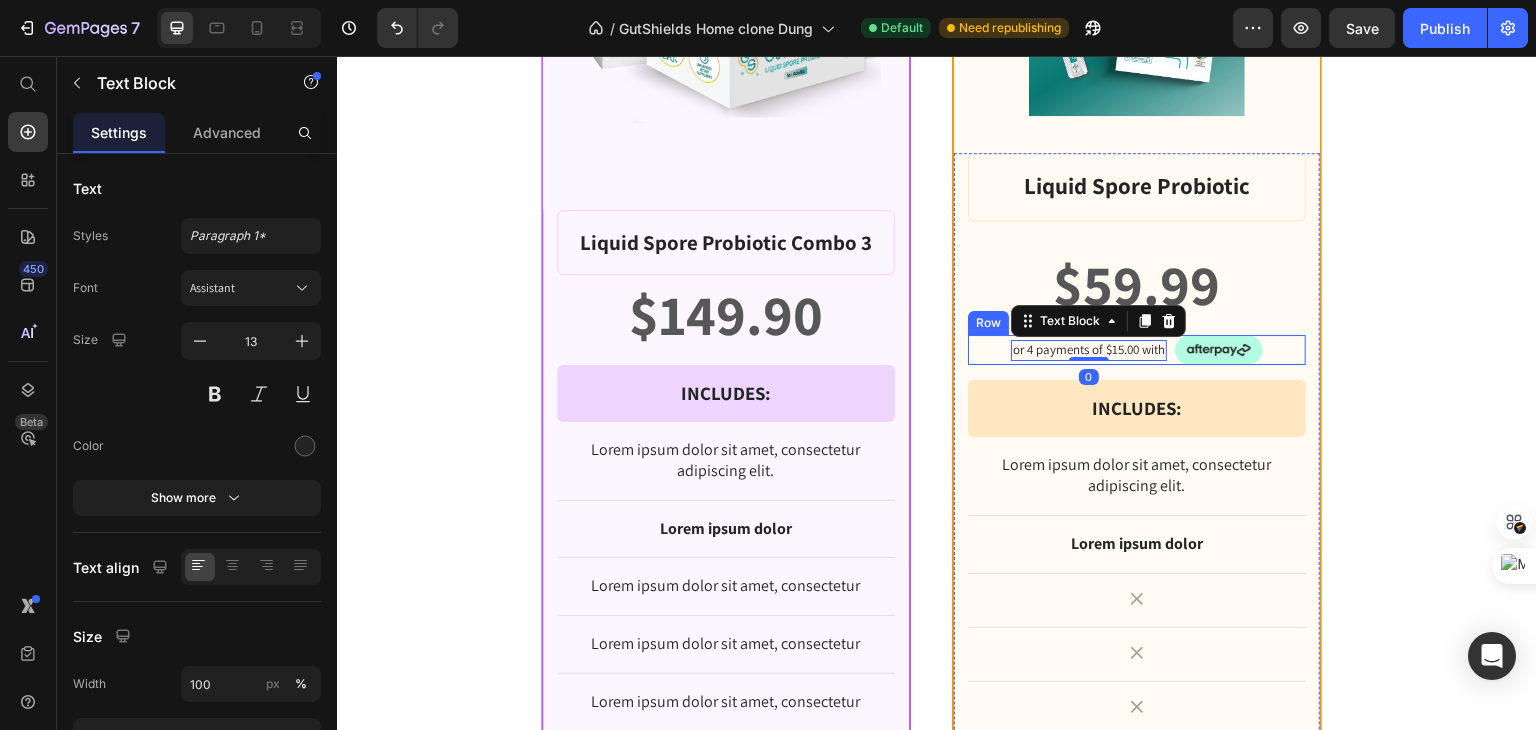 click on "or 4 payments of $15.00 with Text Block   0 Image Row" at bounding box center [1137, 350] 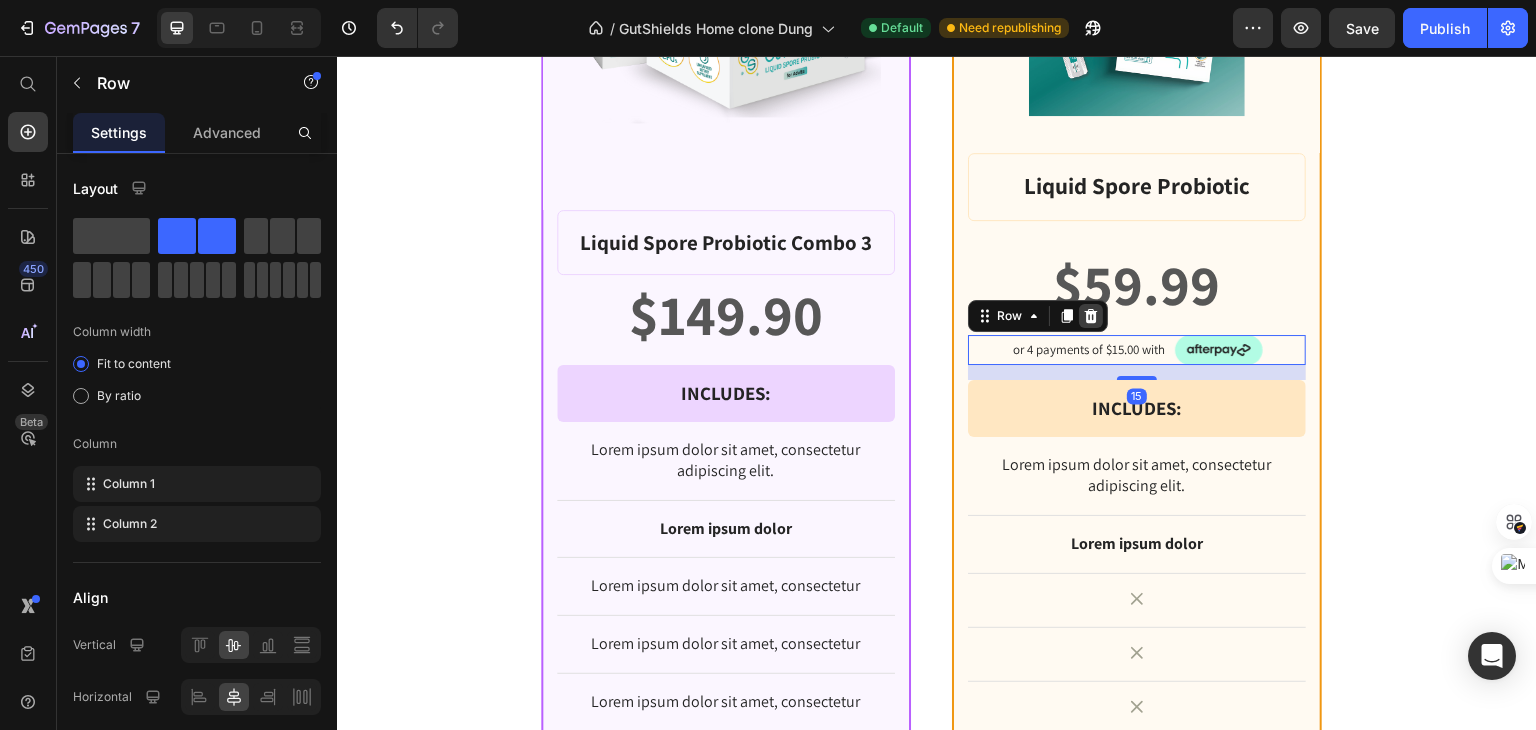 click 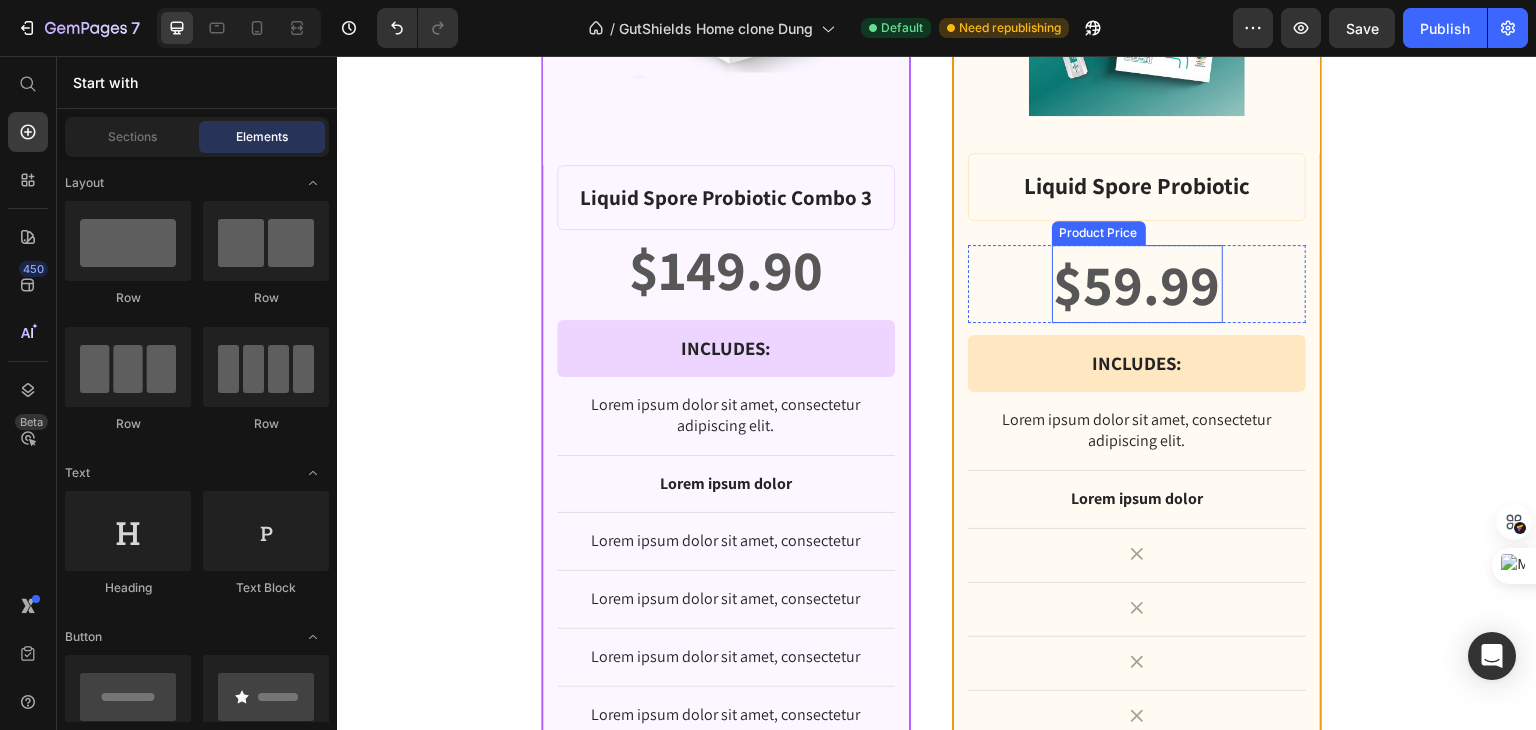scroll, scrollTop: 2157, scrollLeft: 0, axis: vertical 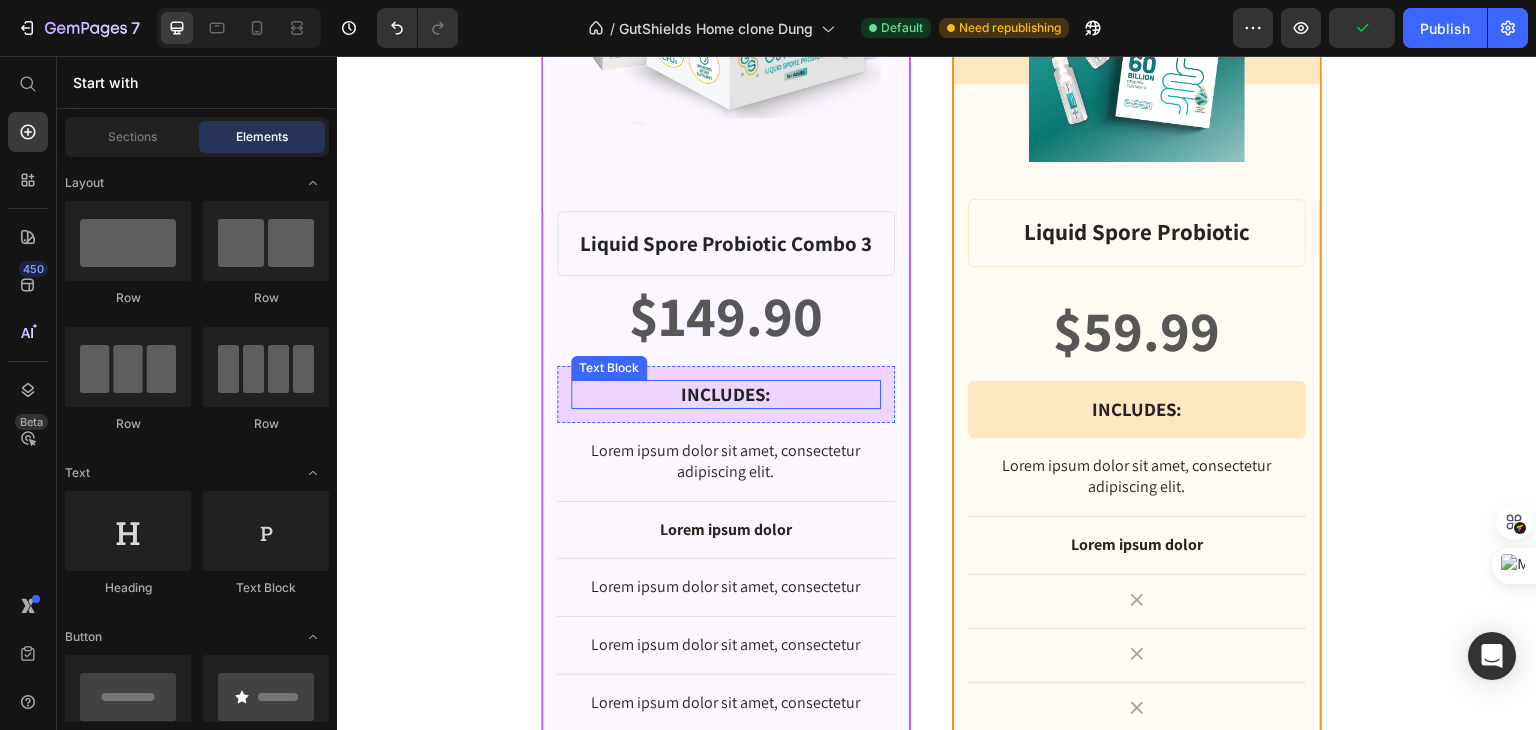 click on "INCLUDES:" at bounding box center (726, 394) 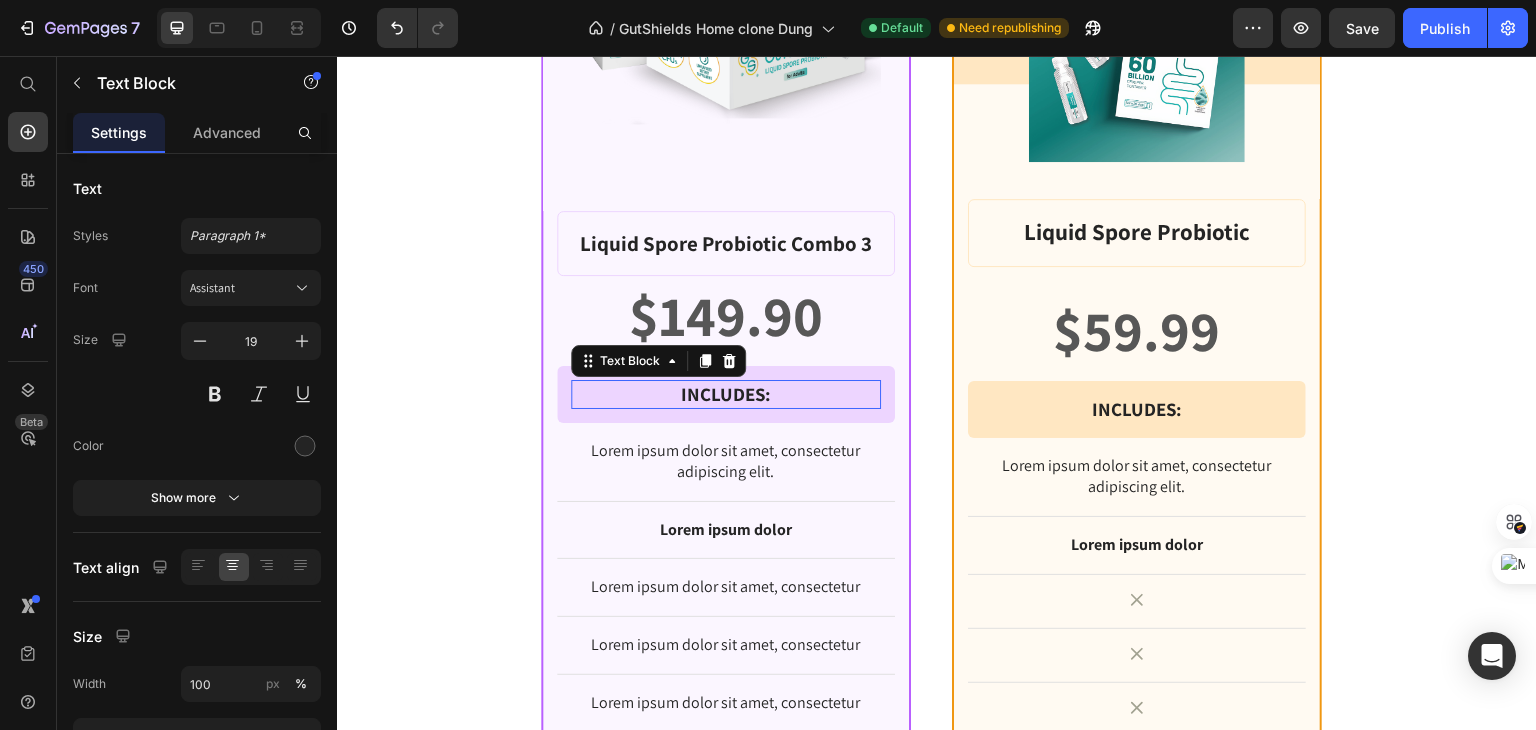 click on "INCLUDES:" at bounding box center [726, 394] 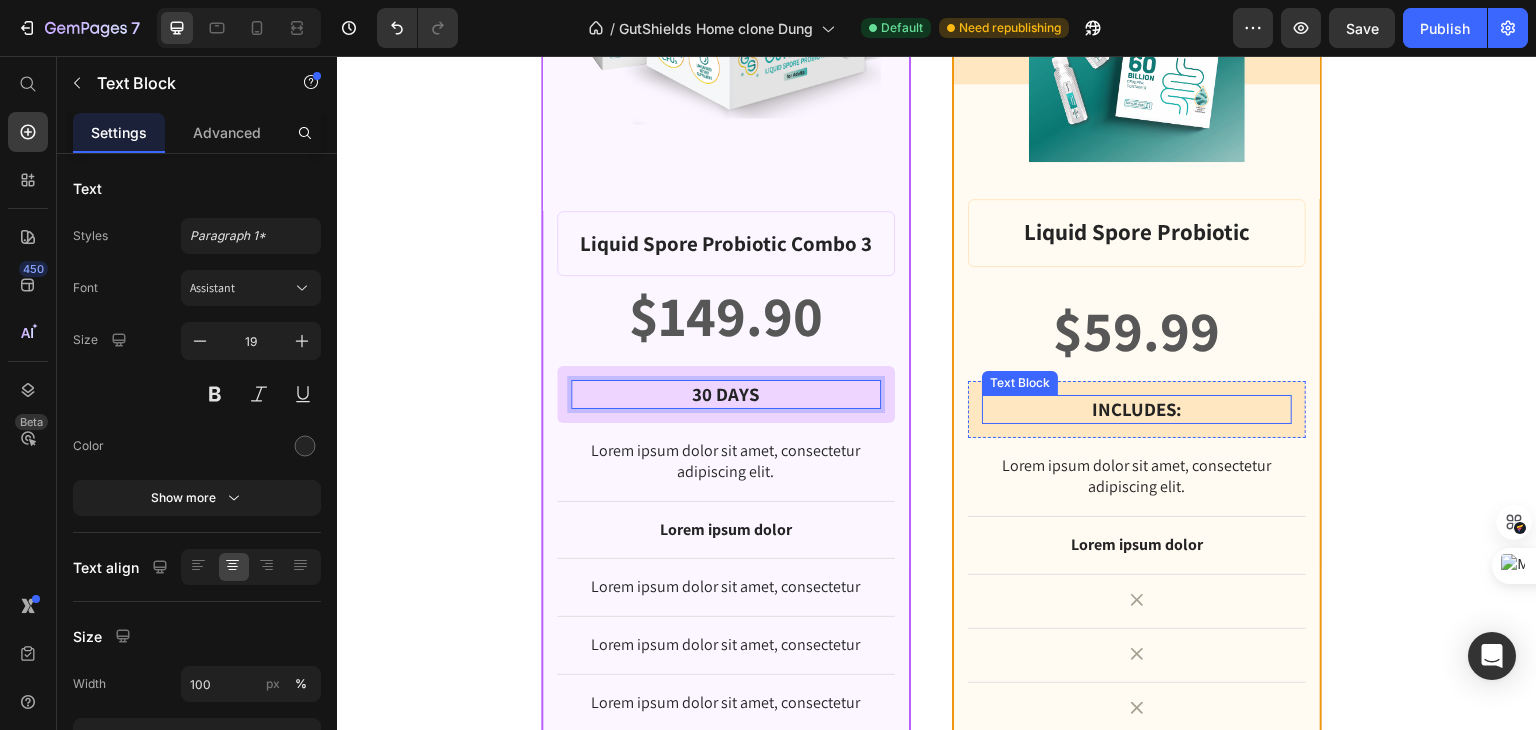 click on "INCLUDES:" at bounding box center [1137, 409] 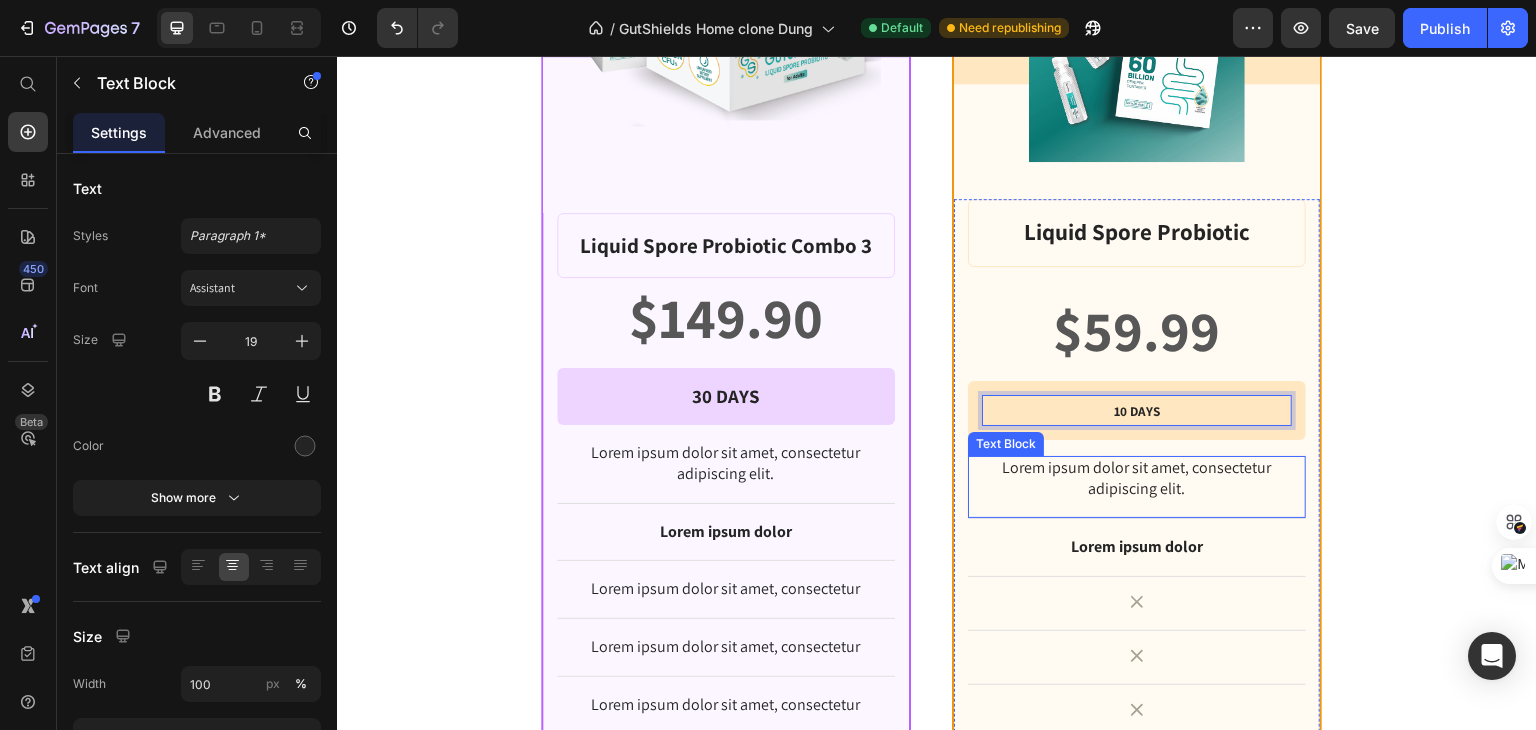 click on "Lorem ipsum dolor sit amet, consectetur adipiscing elit." at bounding box center [1137, 479] 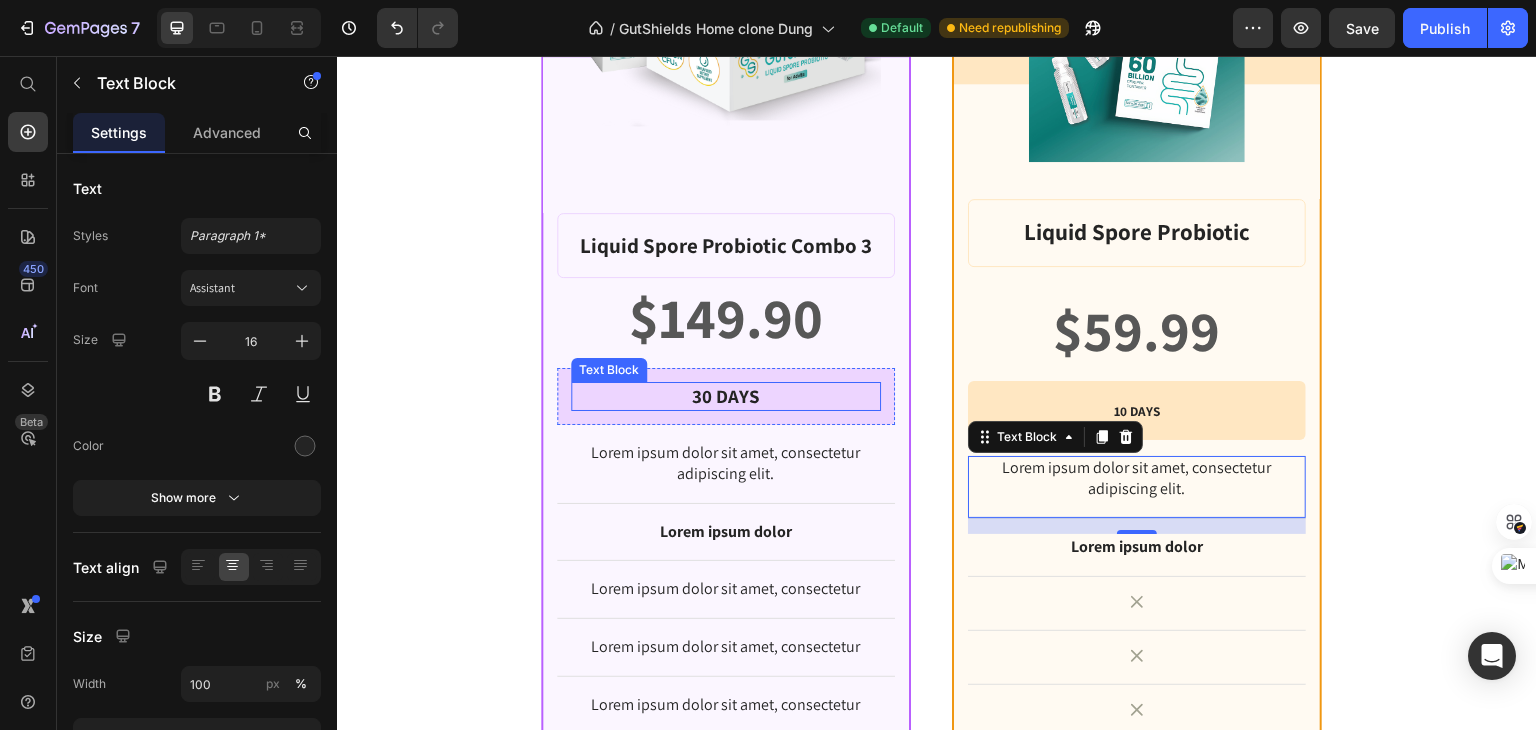 click on "30 DAYS" at bounding box center [726, 396] 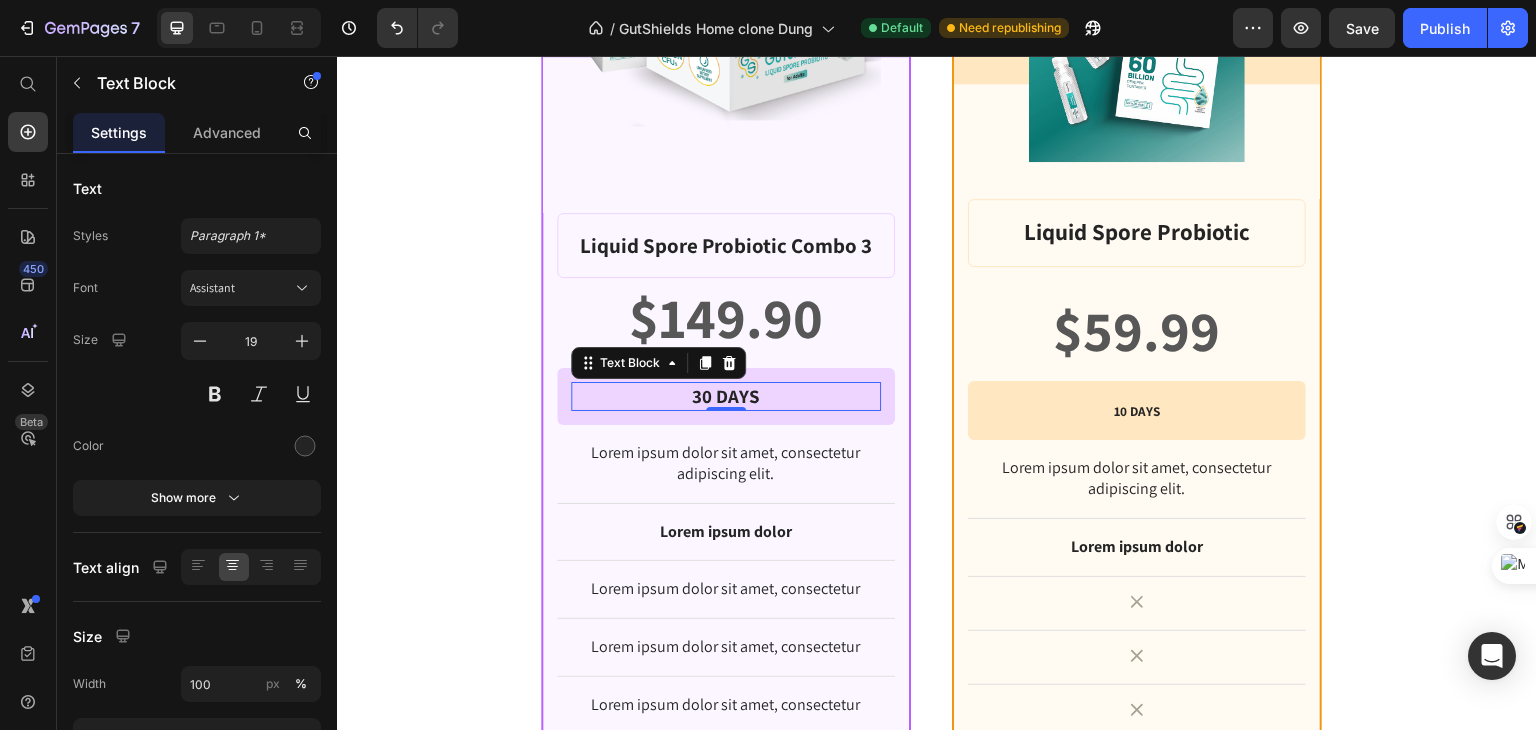 click on "30 DAYS" at bounding box center (726, 396) 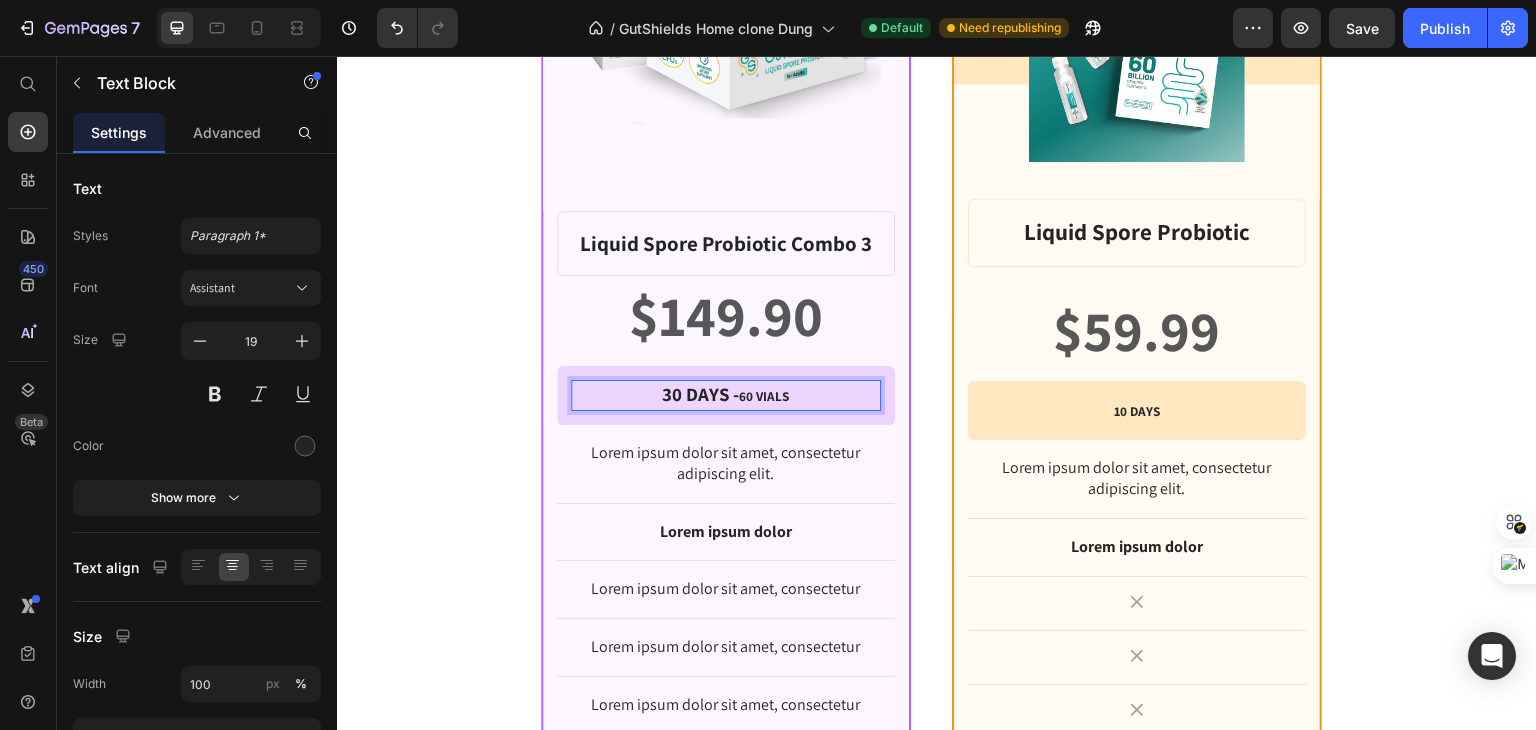 scroll, scrollTop: 2156, scrollLeft: 0, axis: vertical 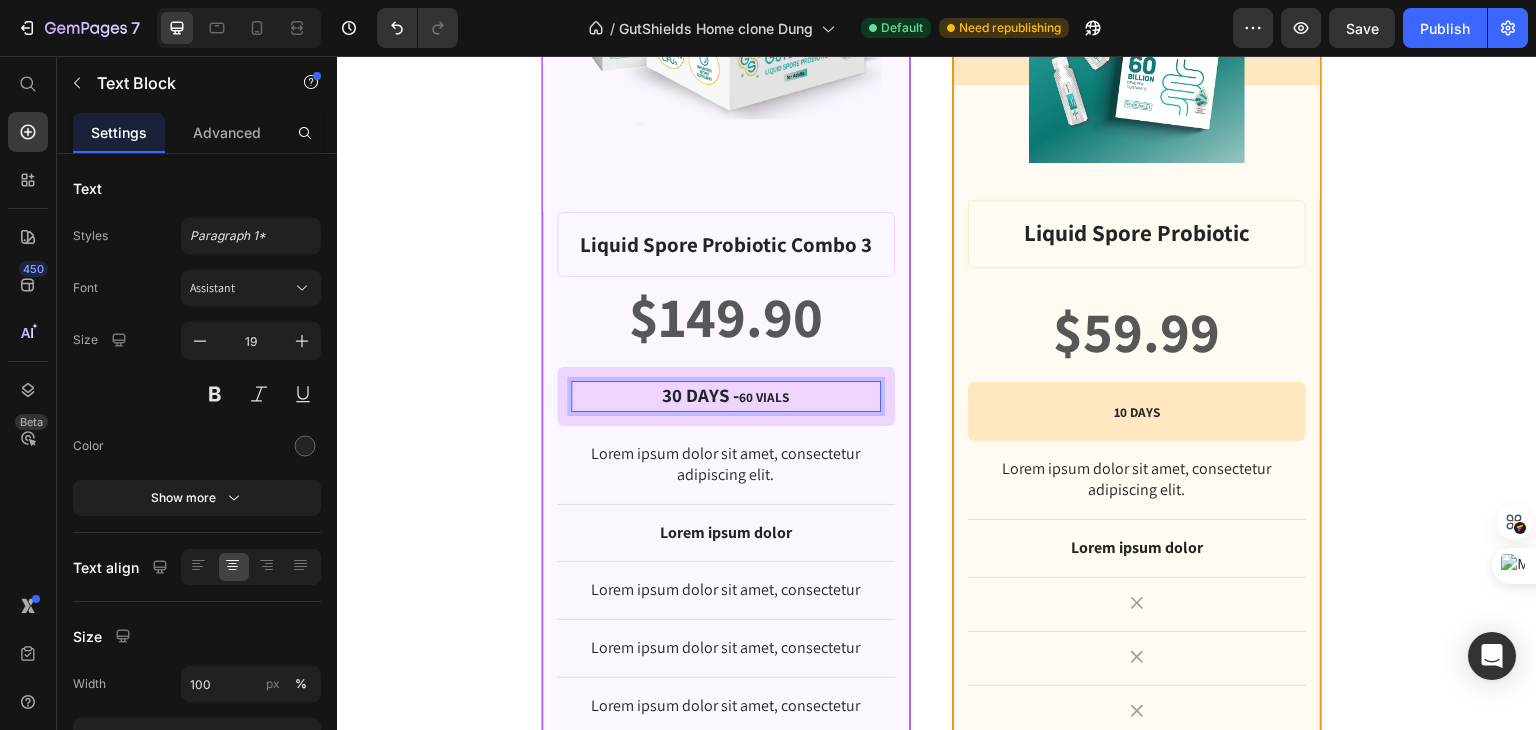 click on "30 DAYS -  60 VIALS" at bounding box center (726, 396) 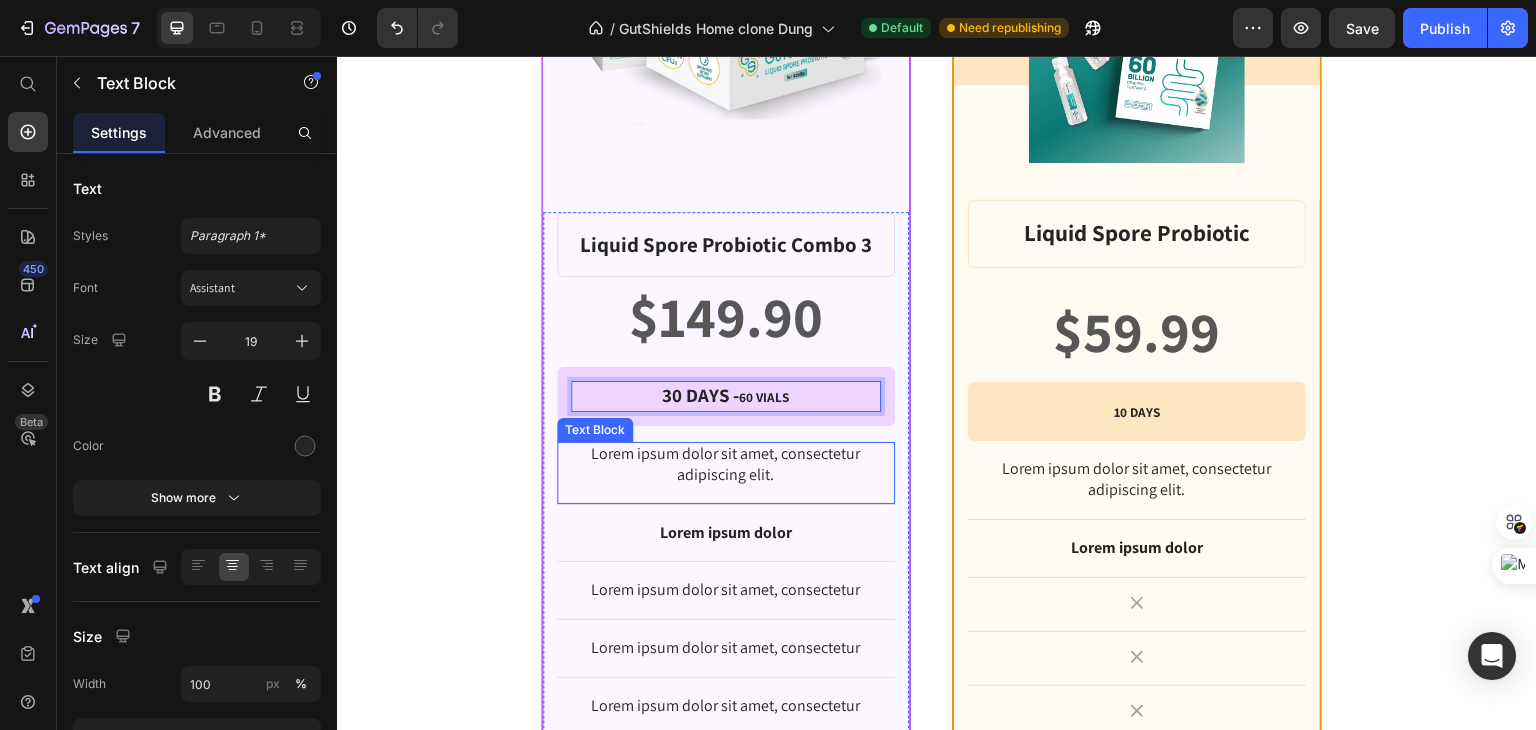 click on "Lorem ipsum dolor sit amet, consectetur adipiscing elit. Text Block" at bounding box center (726, 473) 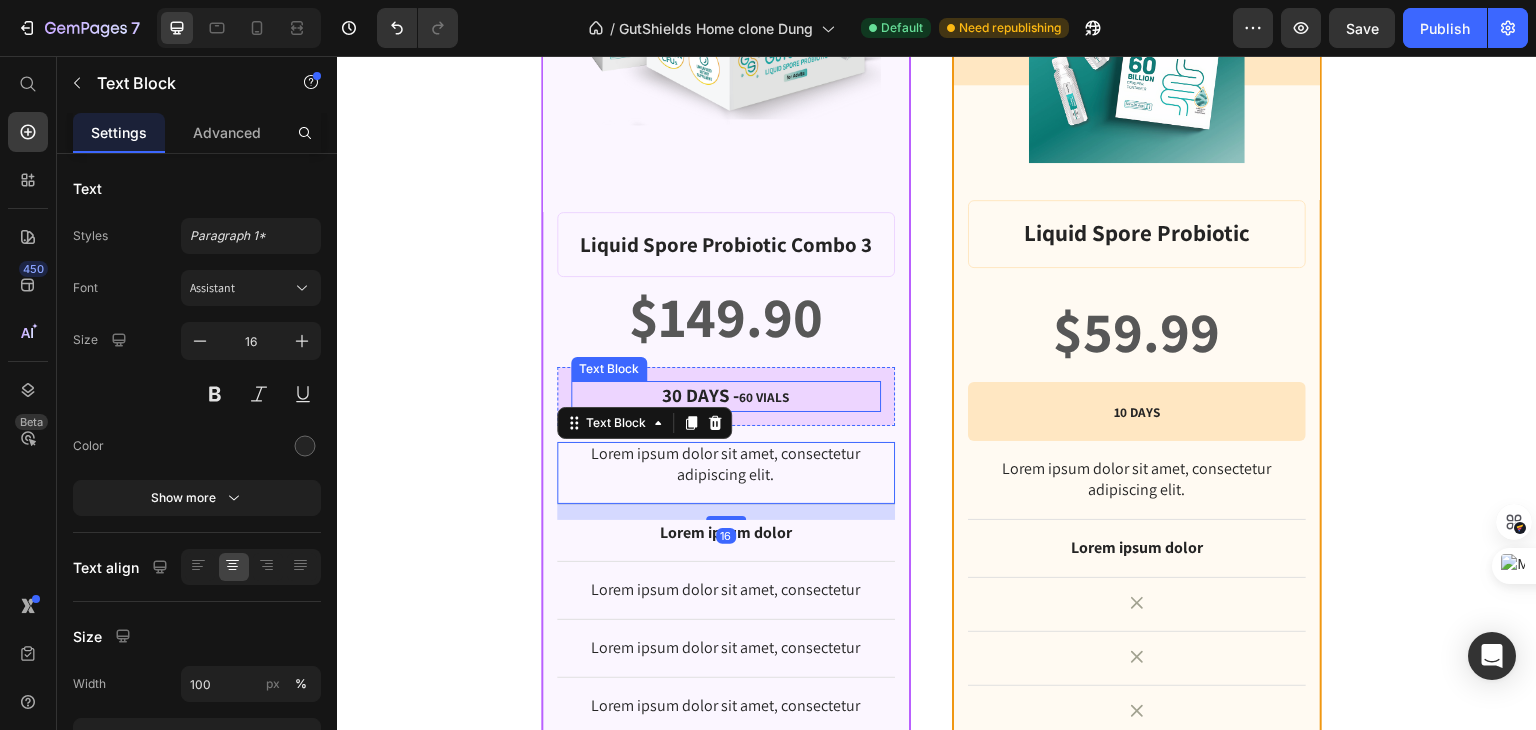 click on "60 VIALS" at bounding box center [764, 397] 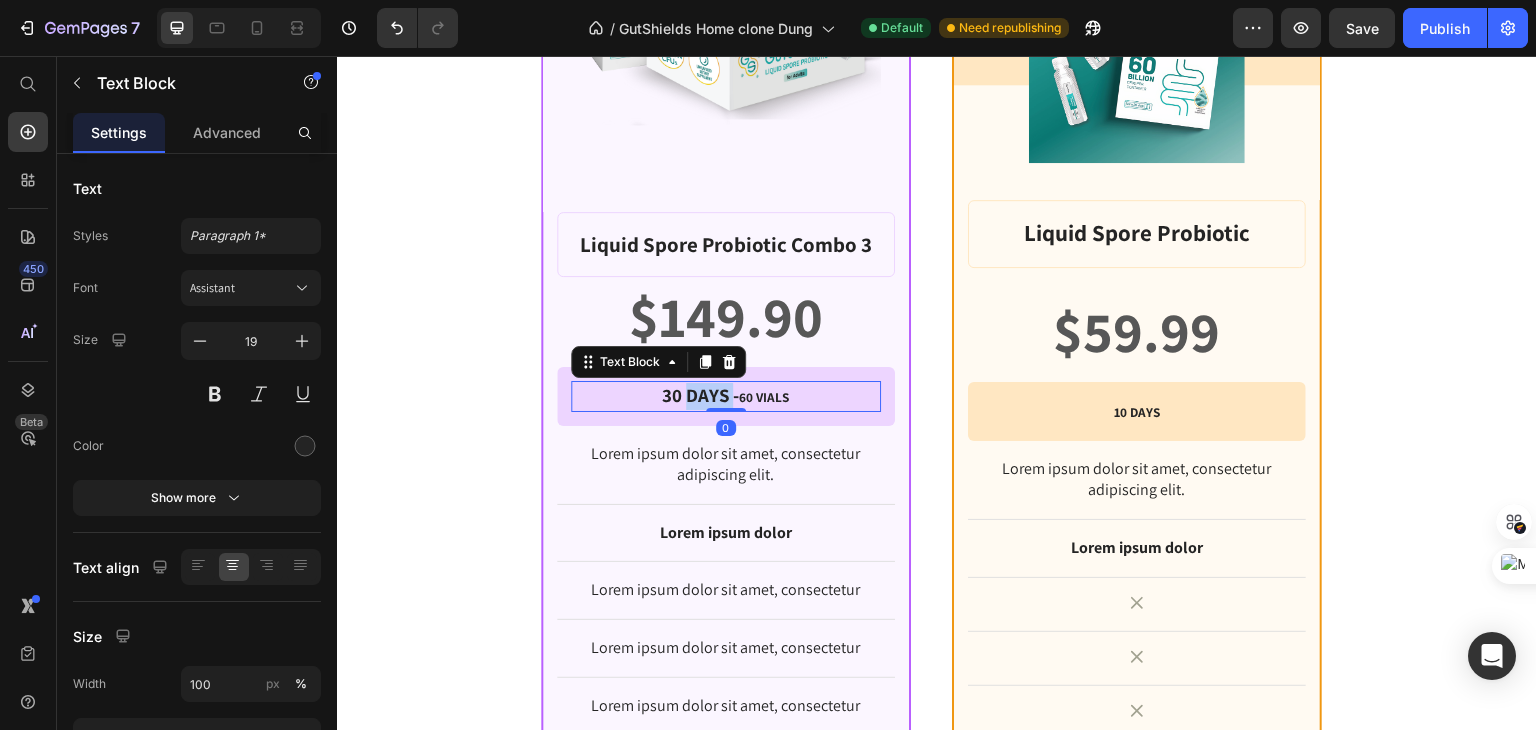 click on "30 DAYS -  60 VIALS" at bounding box center (726, 396) 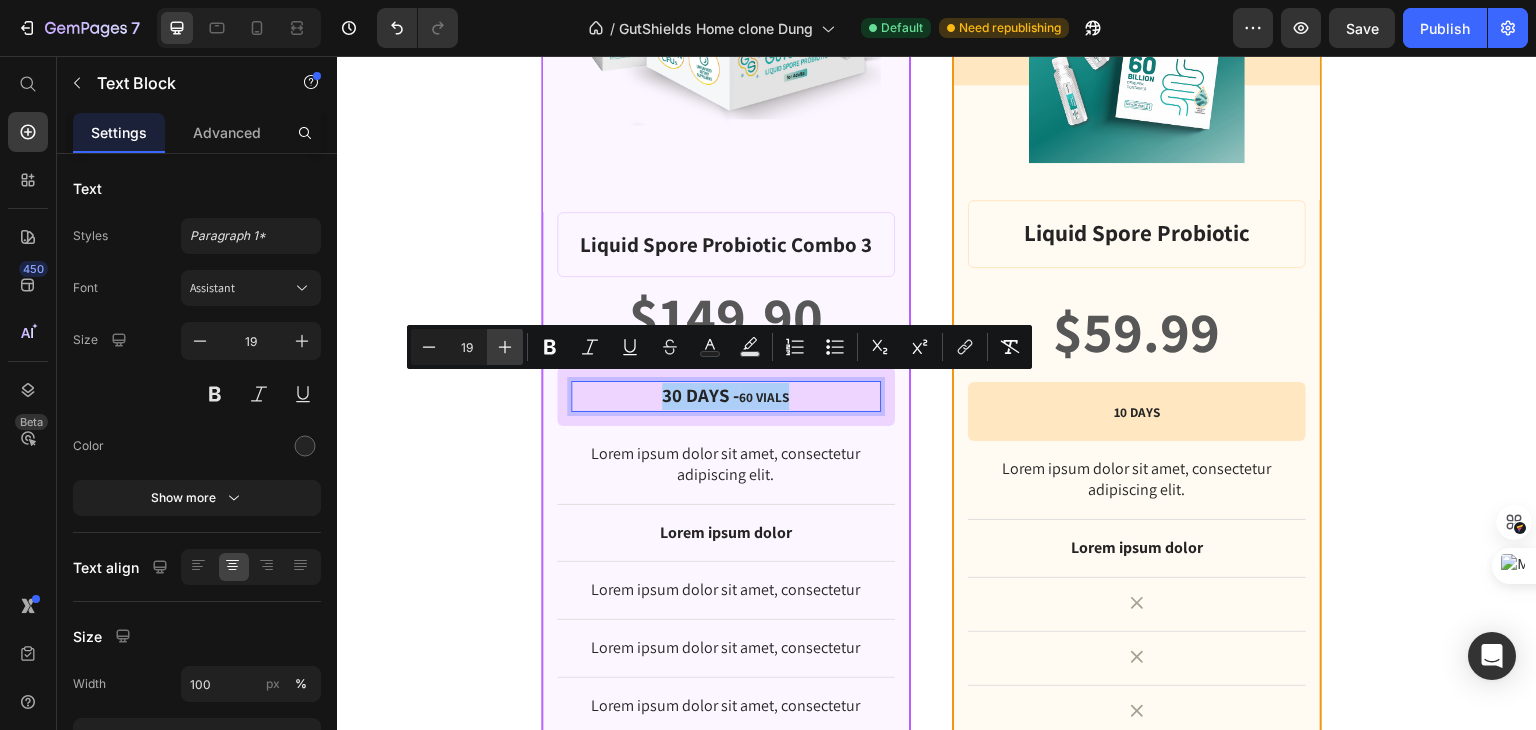 click 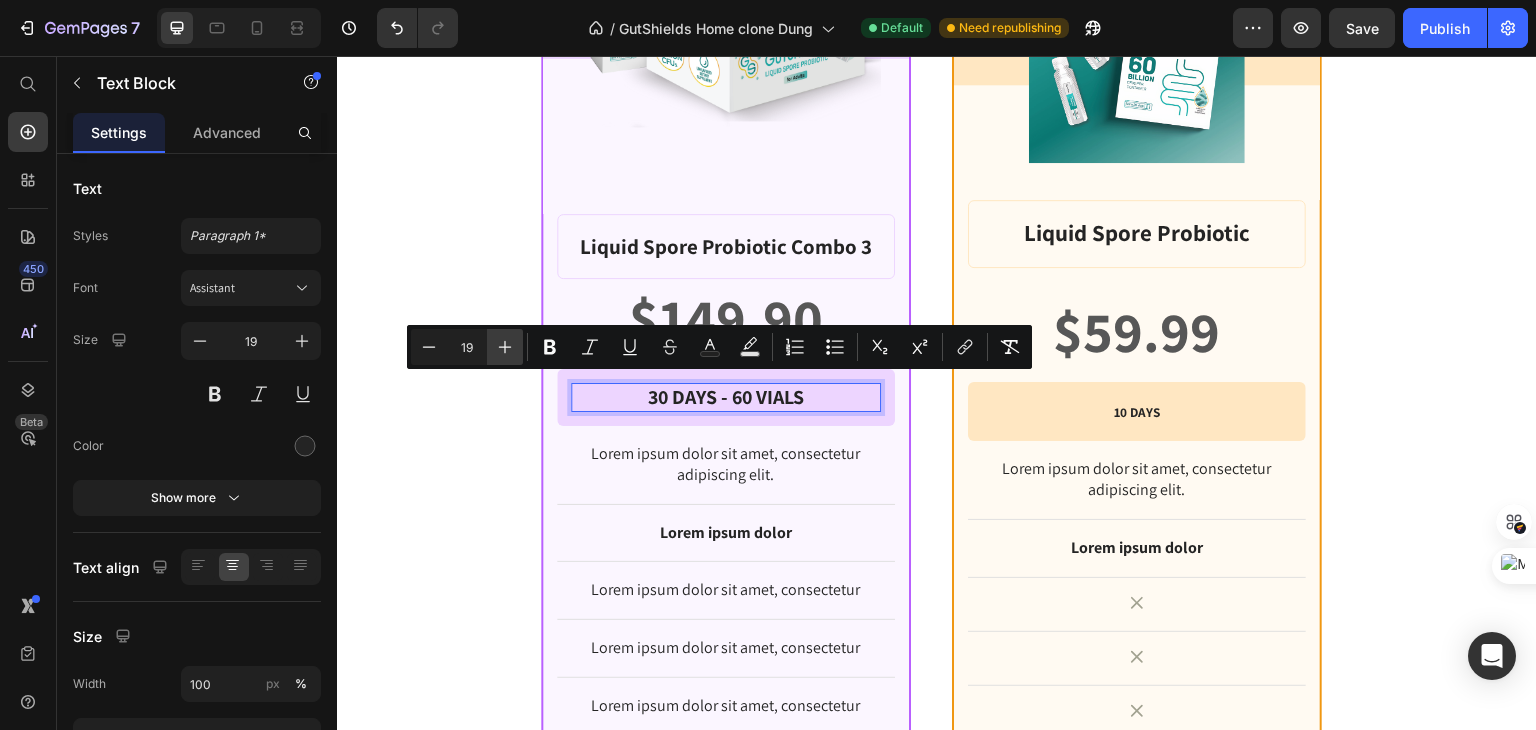 type on "20" 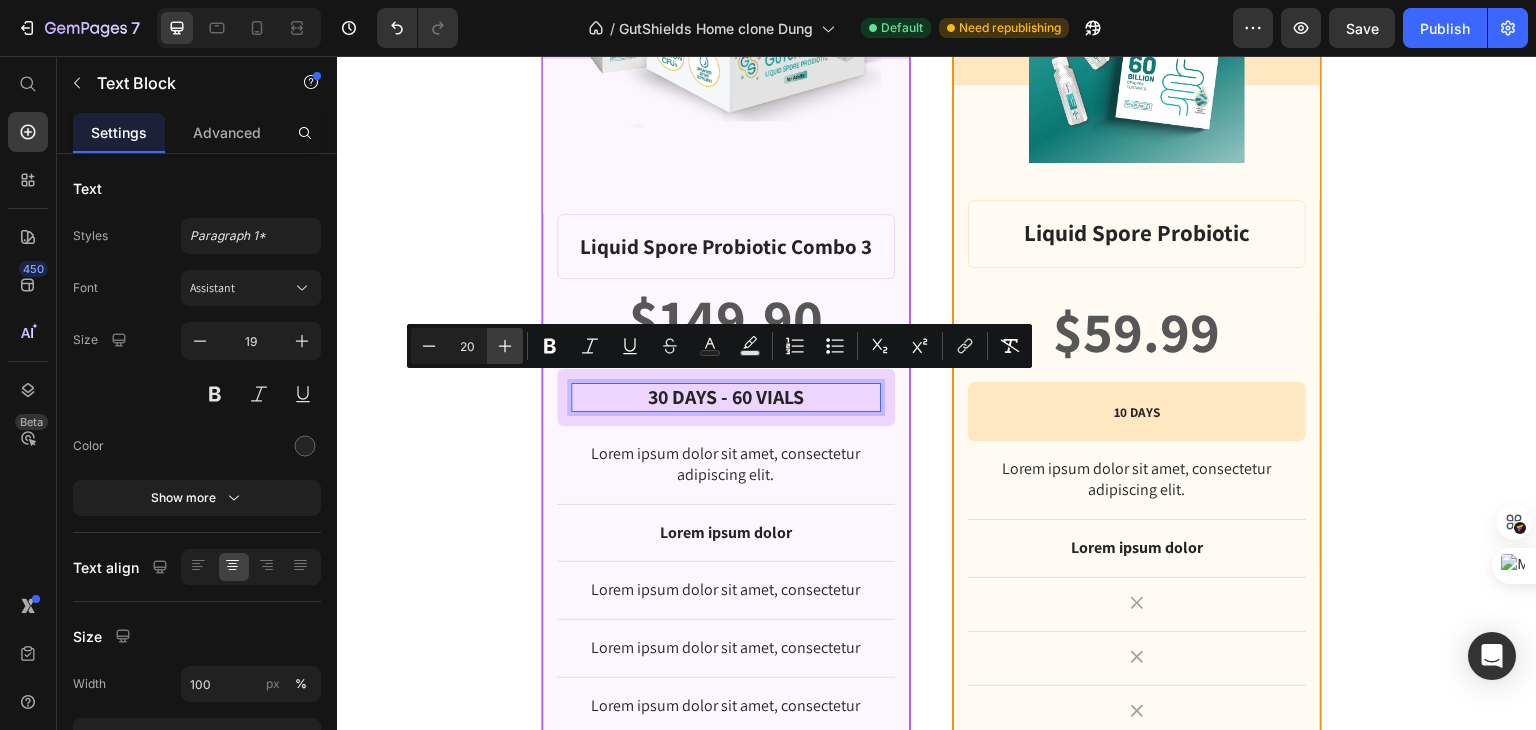scroll, scrollTop: 2156, scrollLeft: 0, axis: vertical 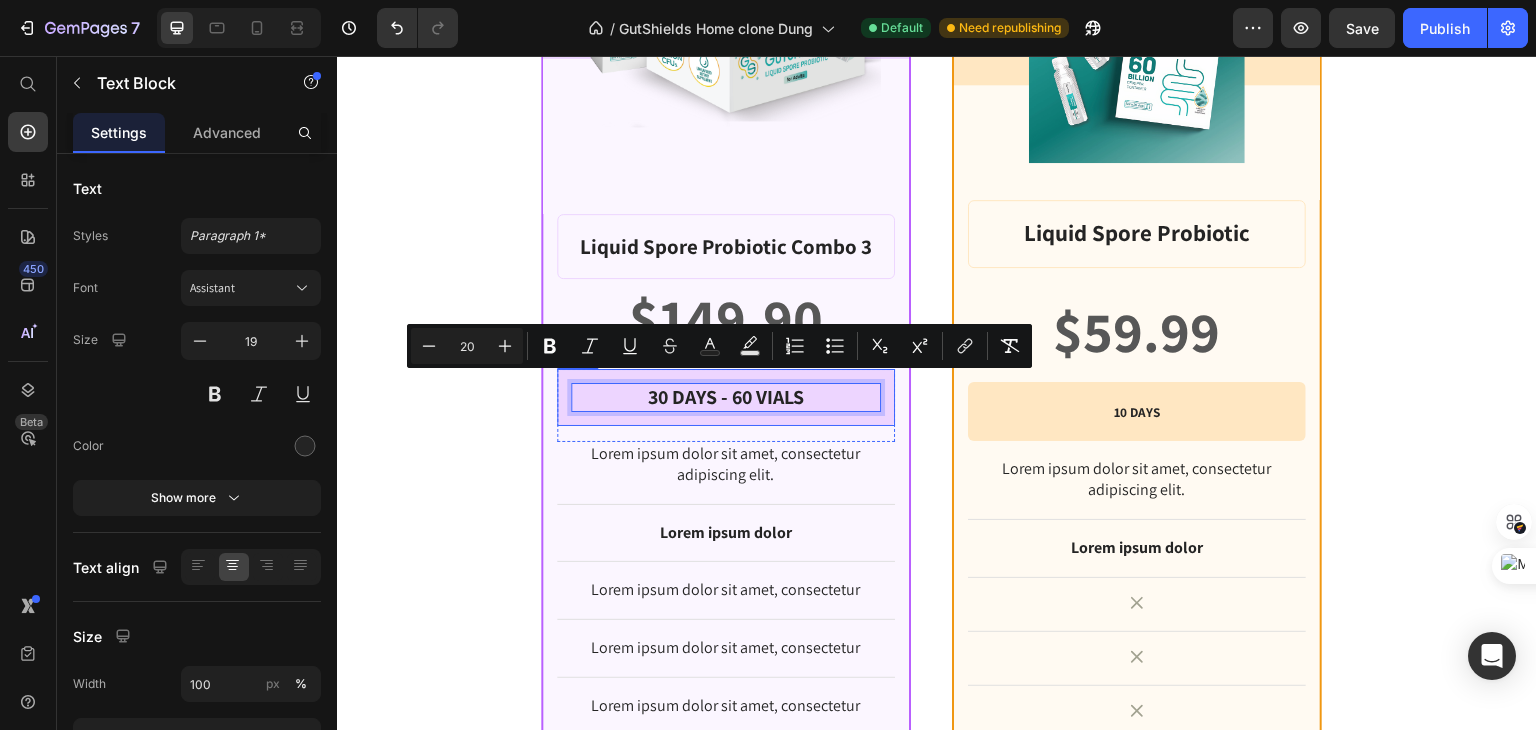 click on "Lorem ipsum dolor sit amet, consectetur adipiscing elit." at bounding box center [726, 465] 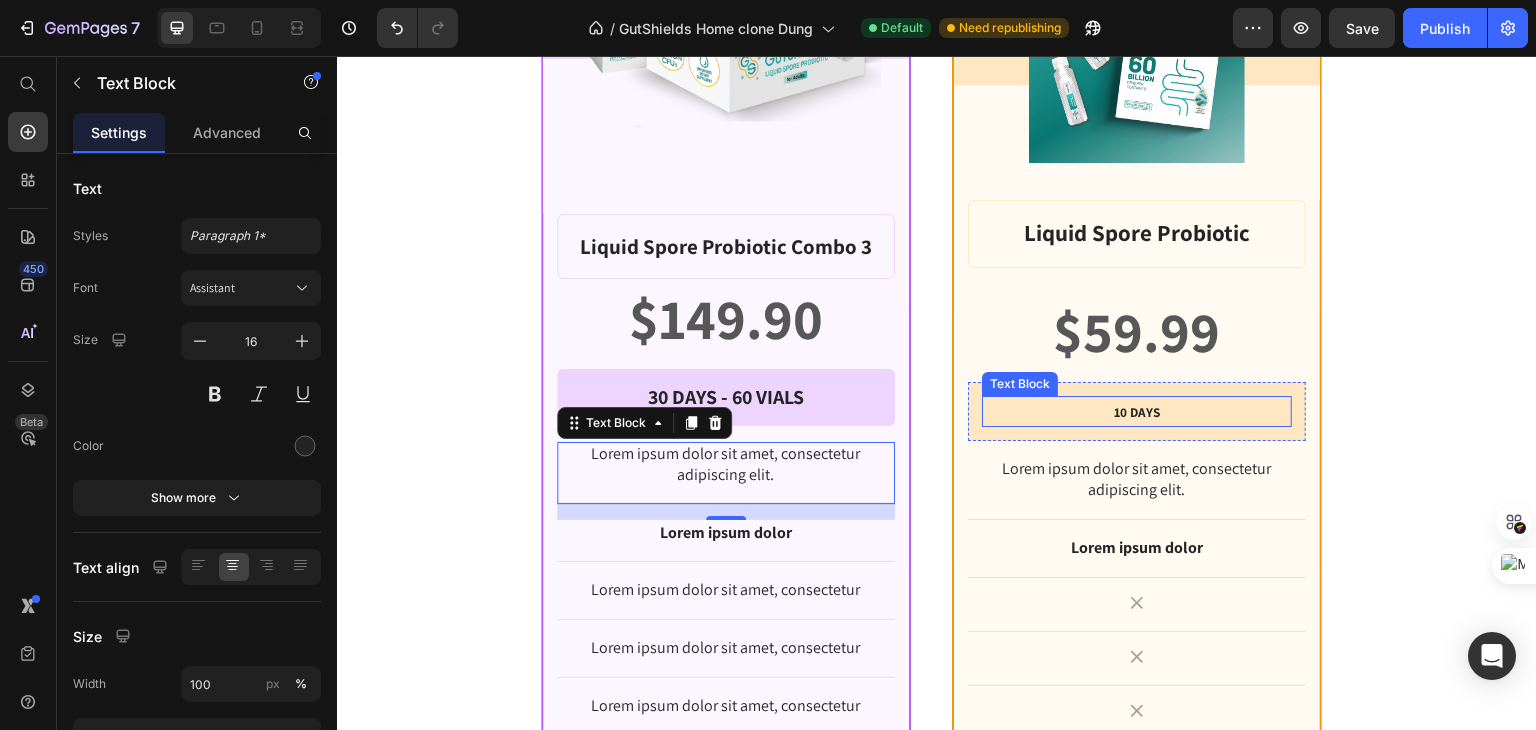 click on "10 DAYS" at bounding box center [1137, 411] 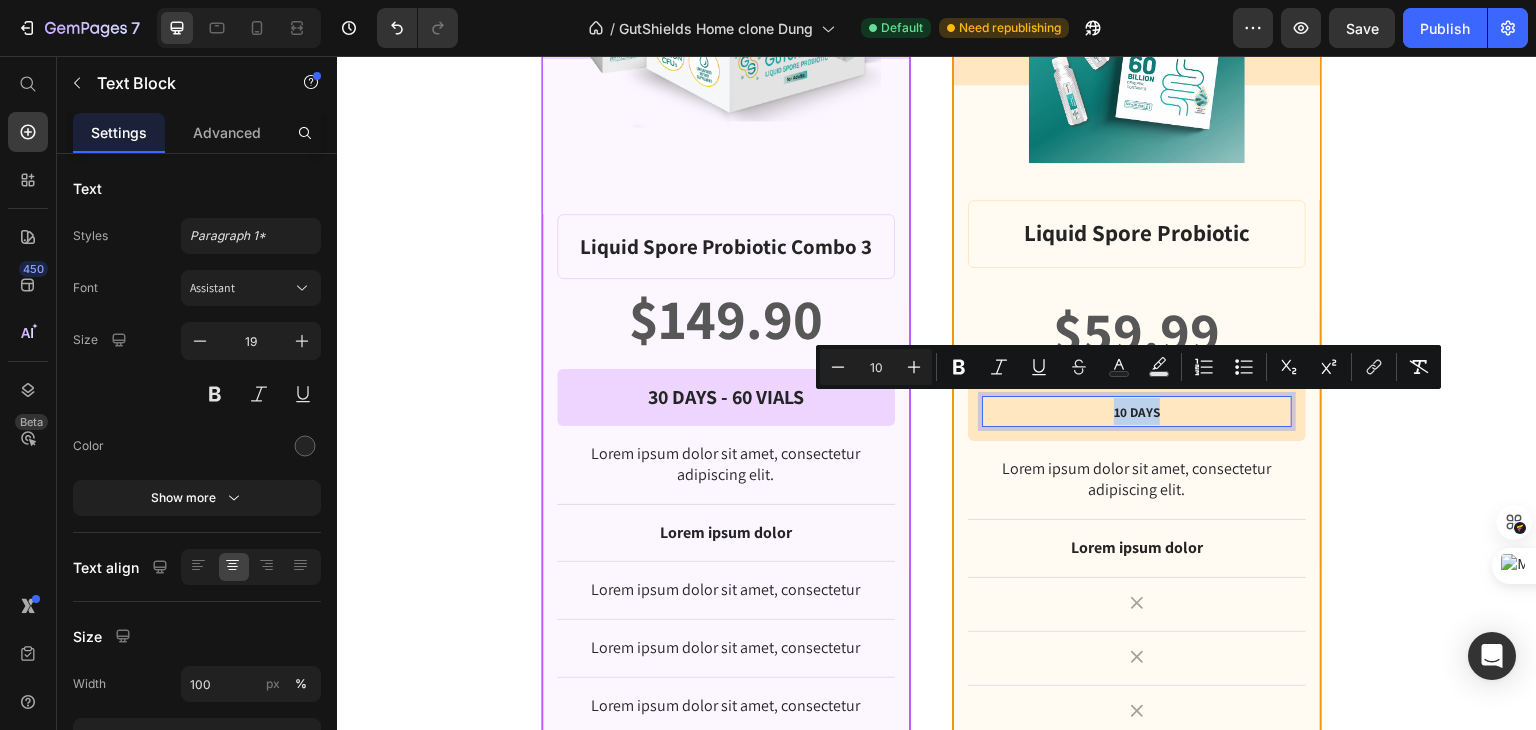 click on "10 DAYS" at bounding box center (1137, 411) 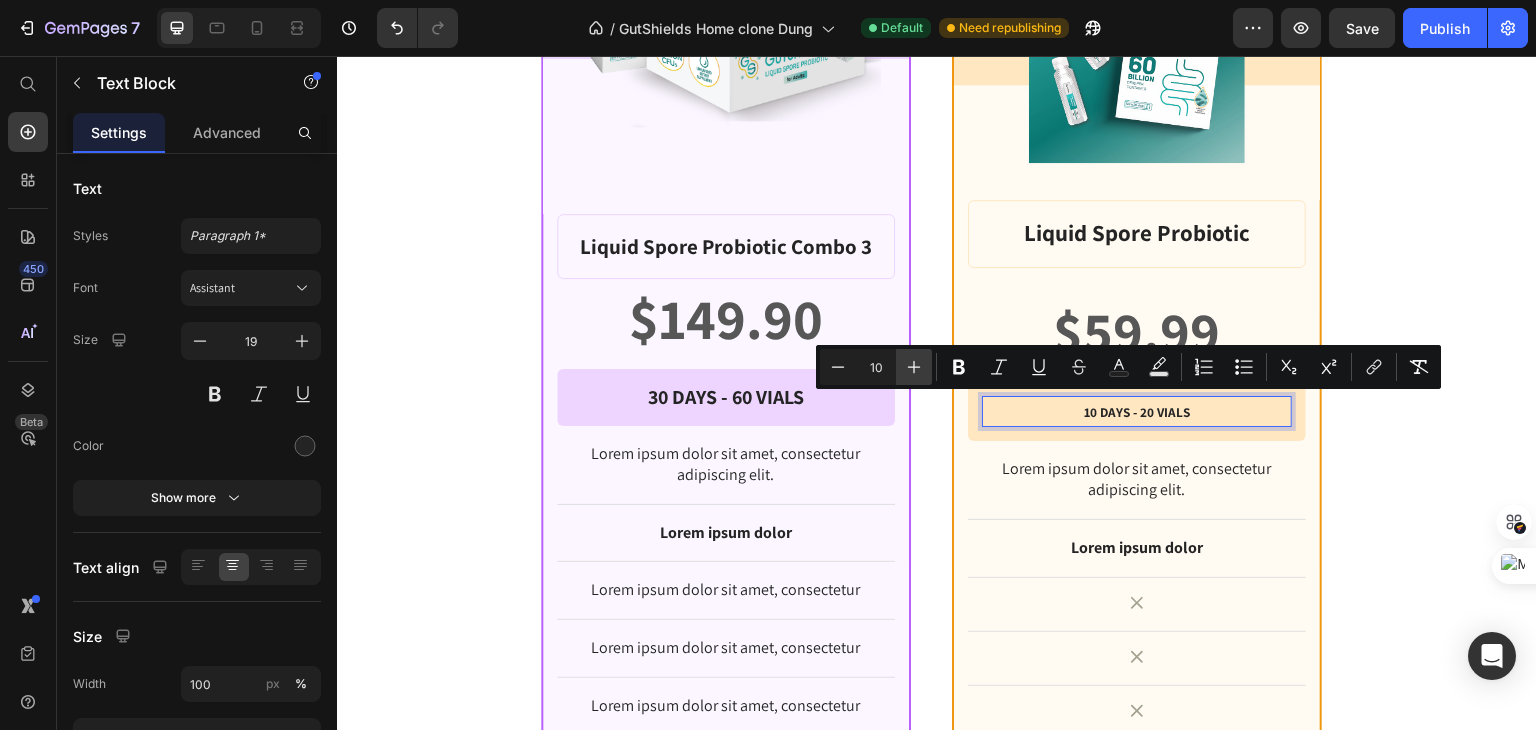 click 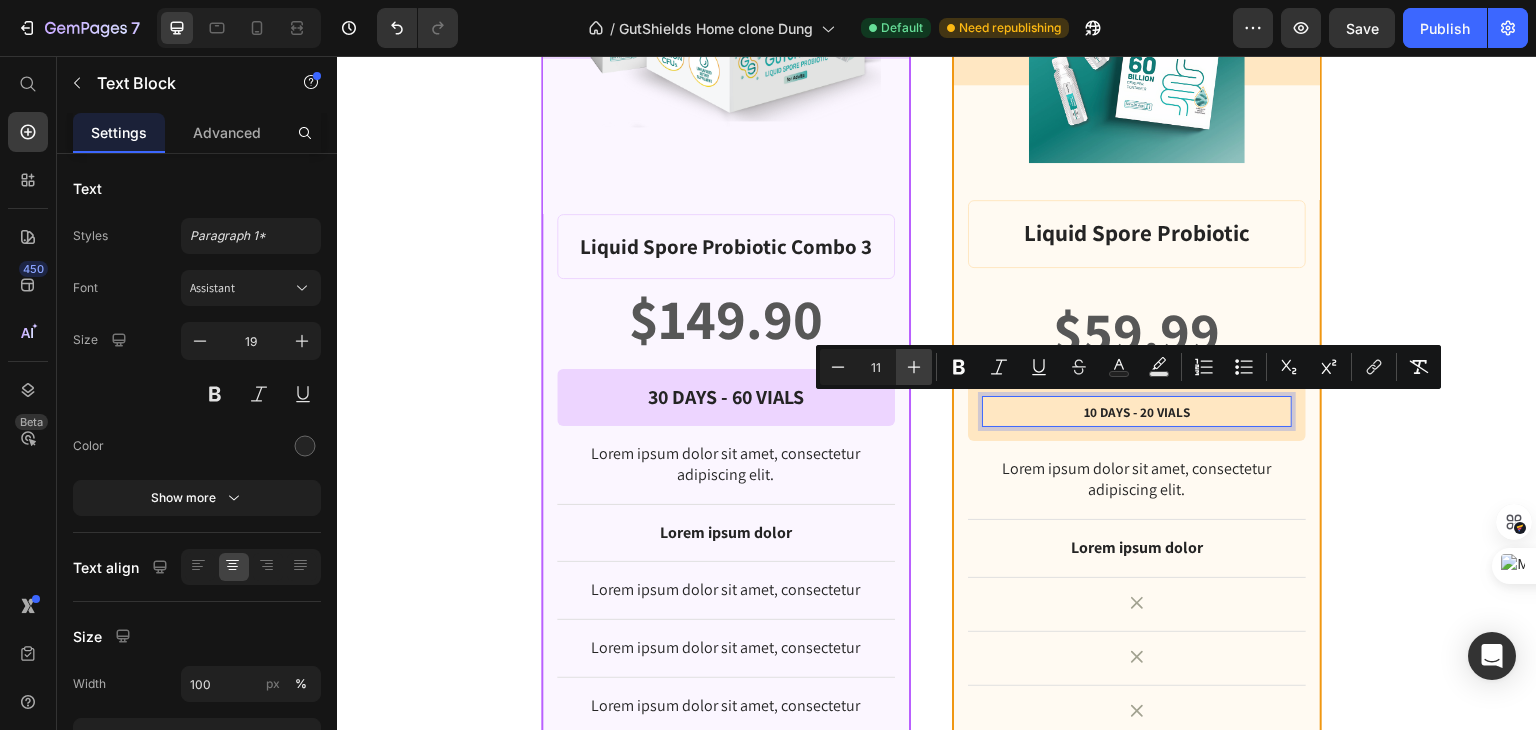 click 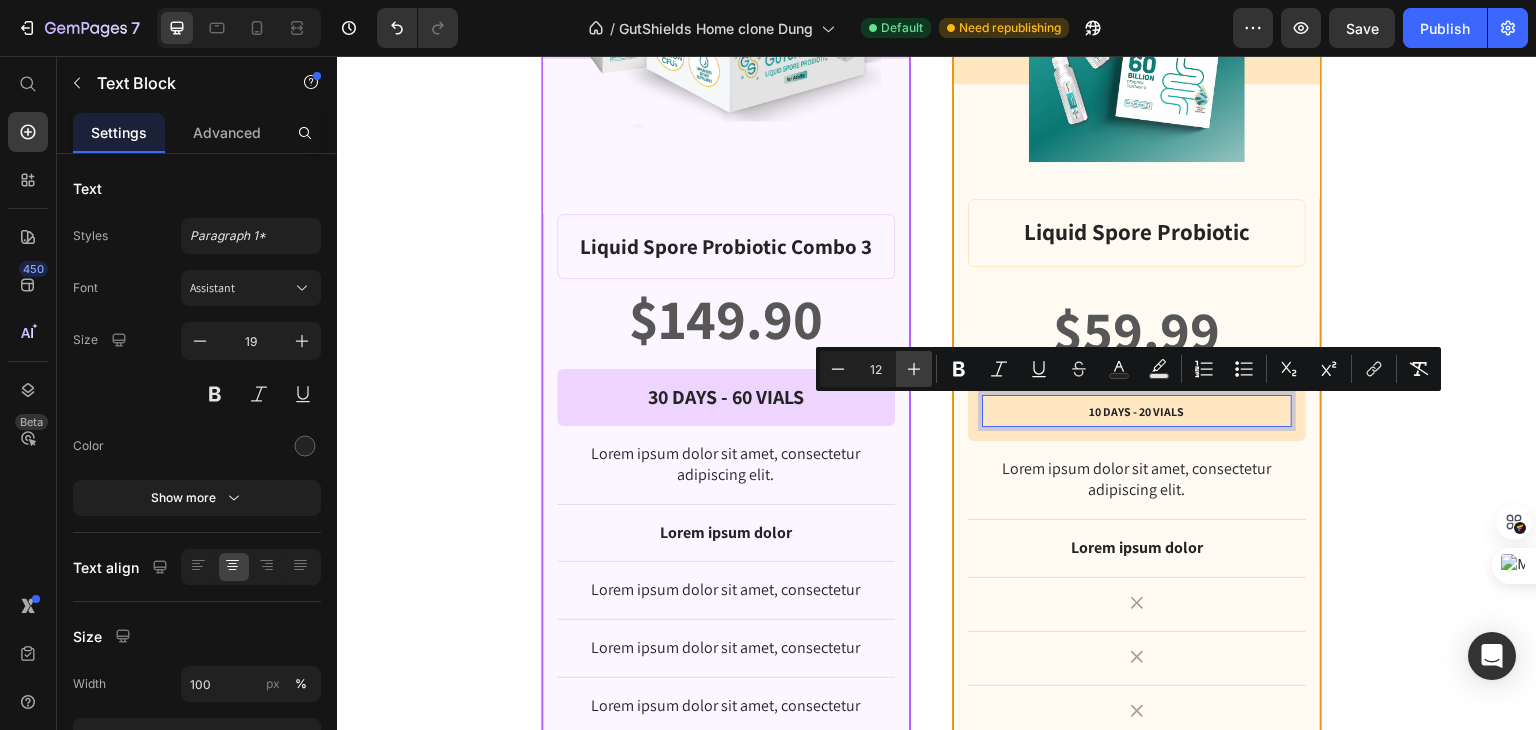 click 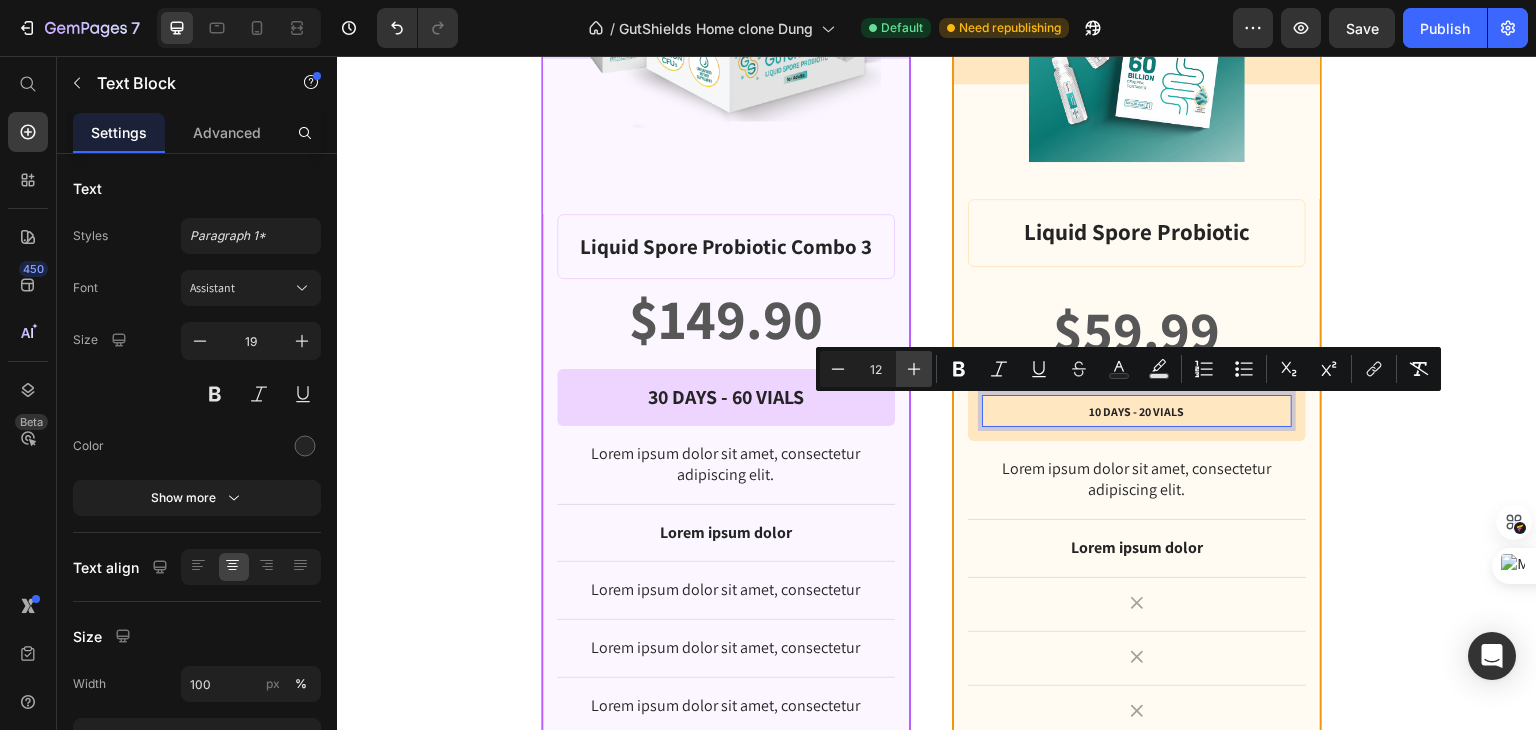 click 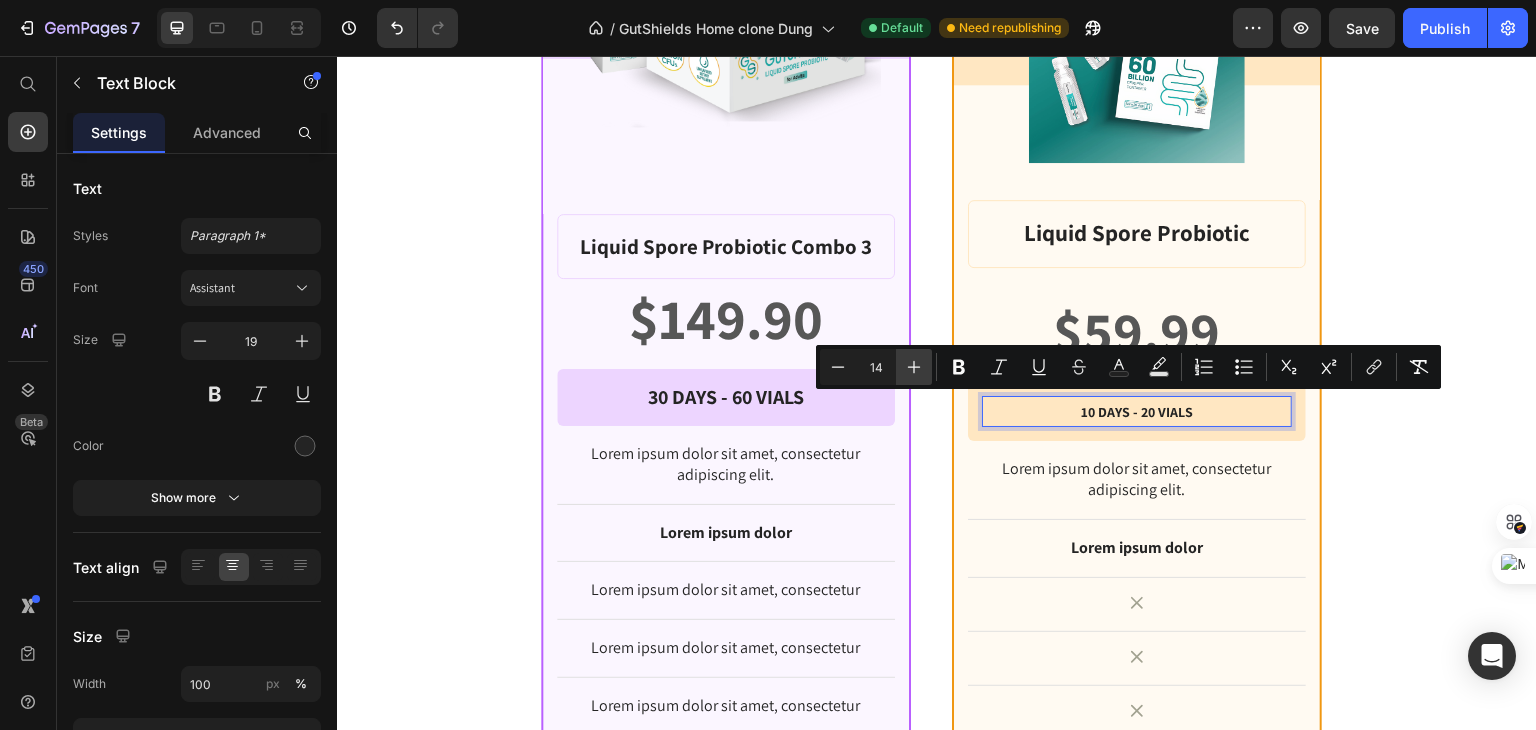 click 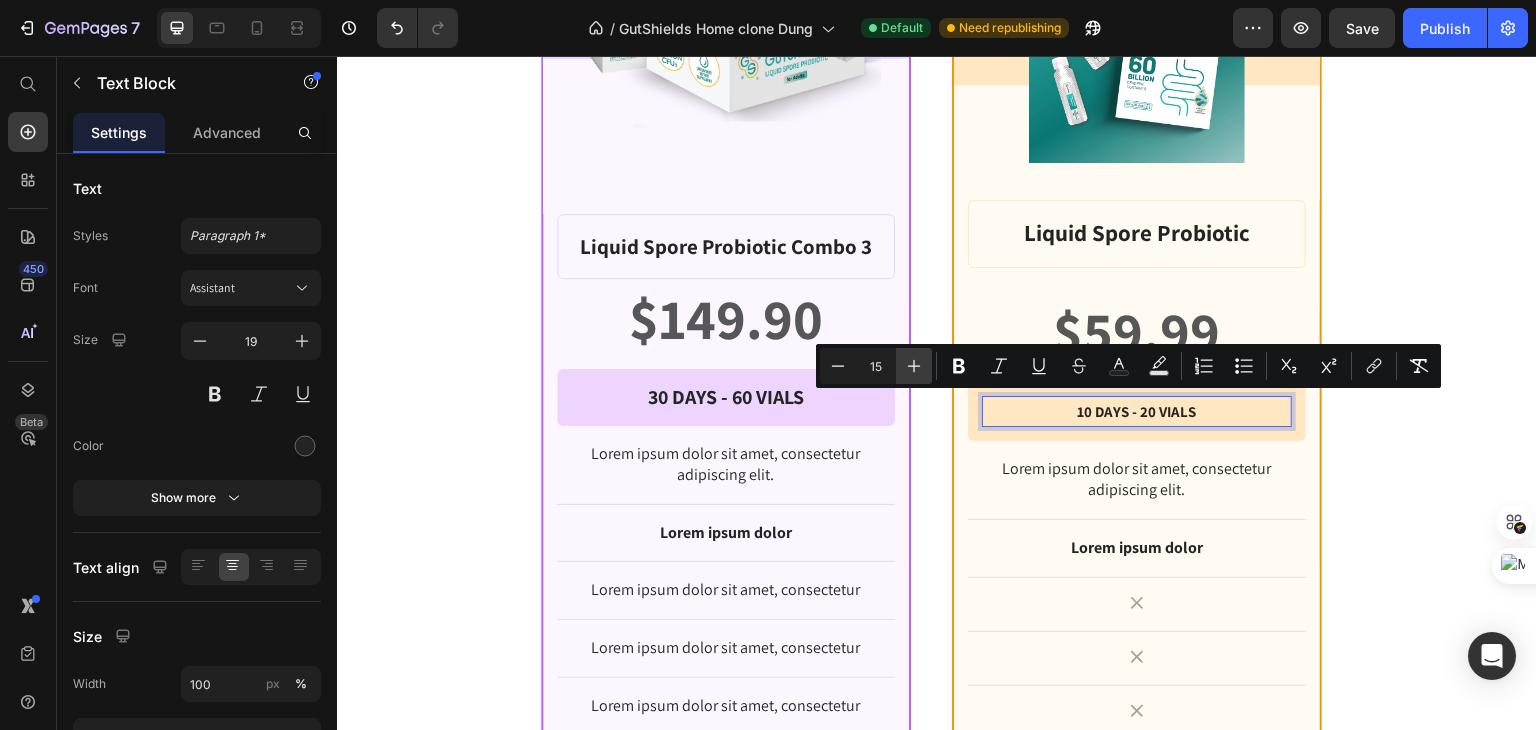 click 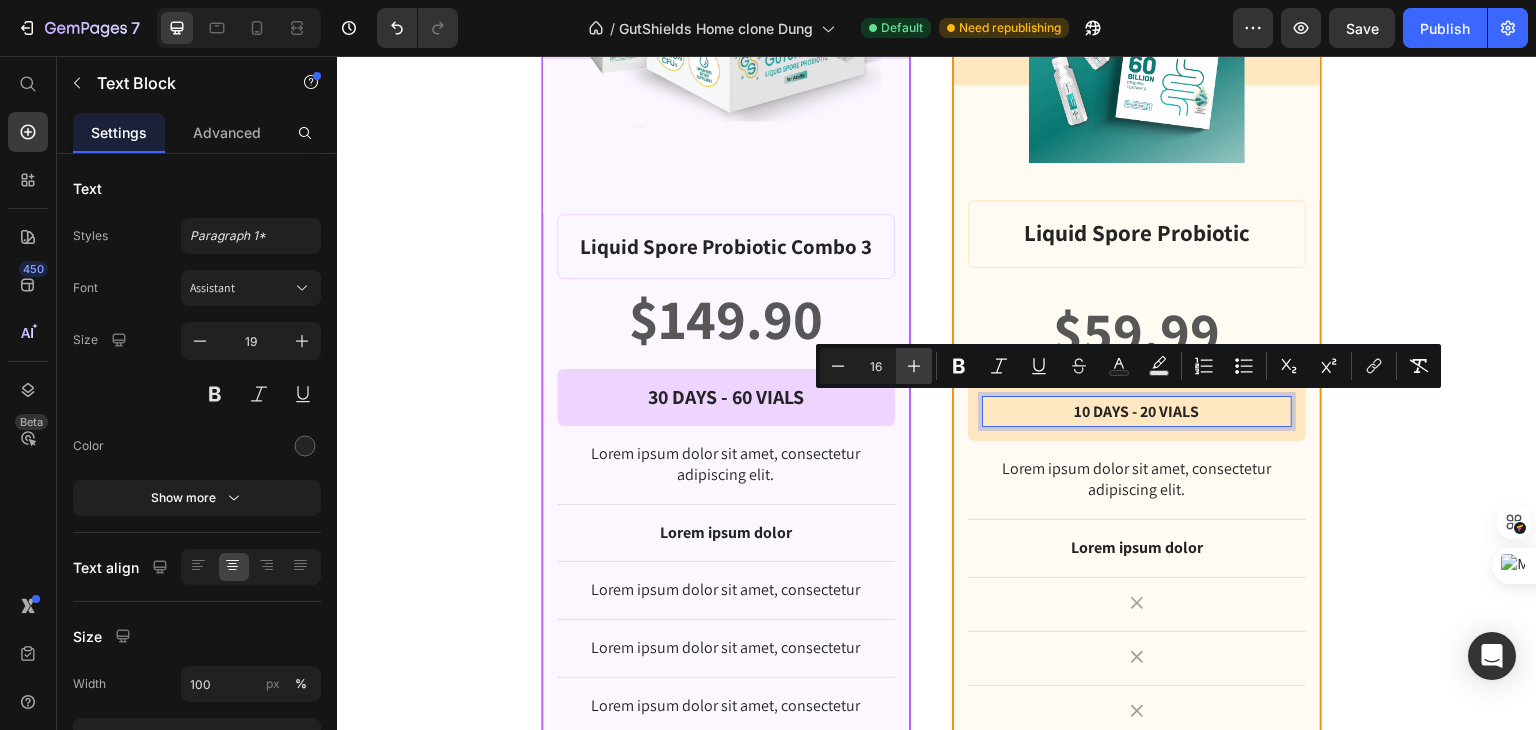click 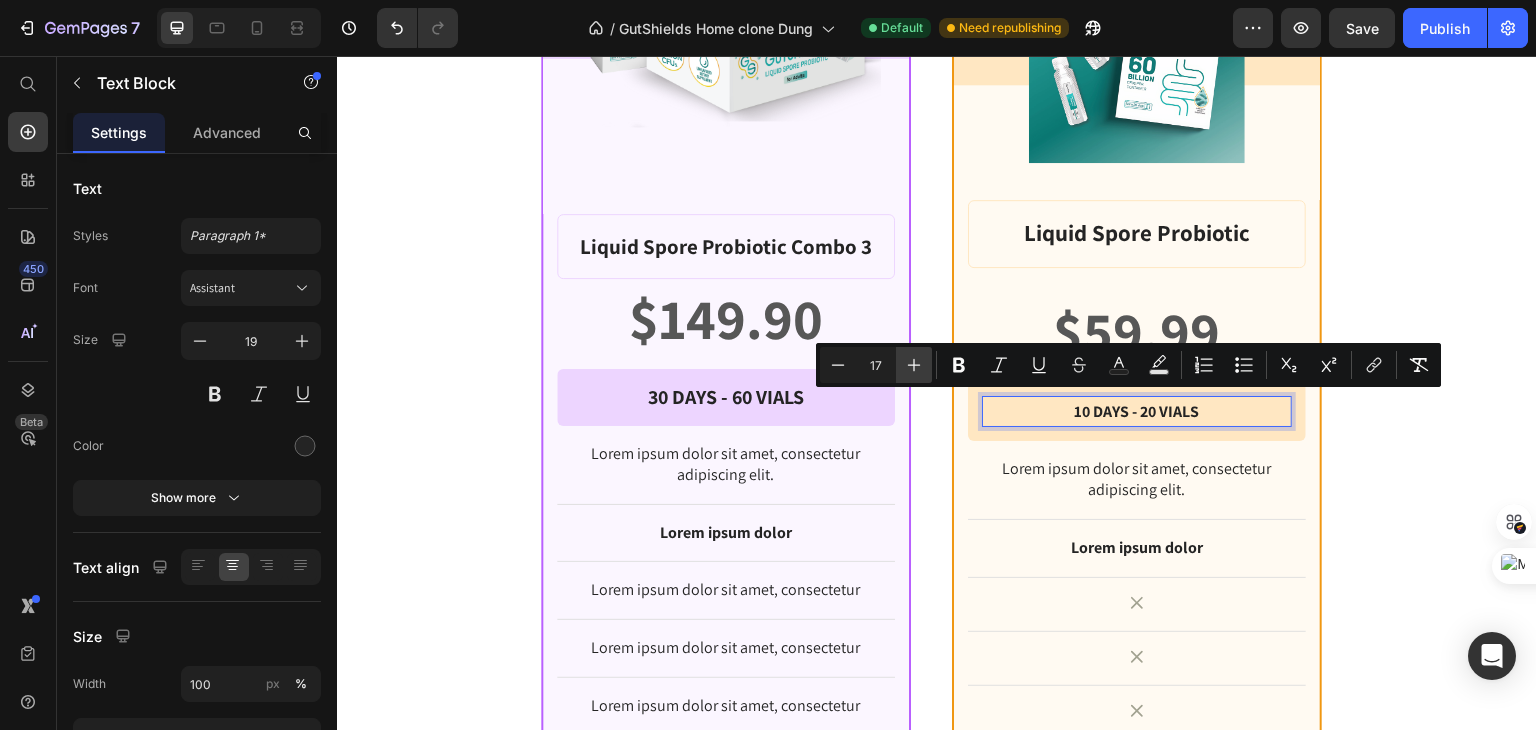 scroll, scrollTop: 2155, scrollLeft: 0, axis: vertical 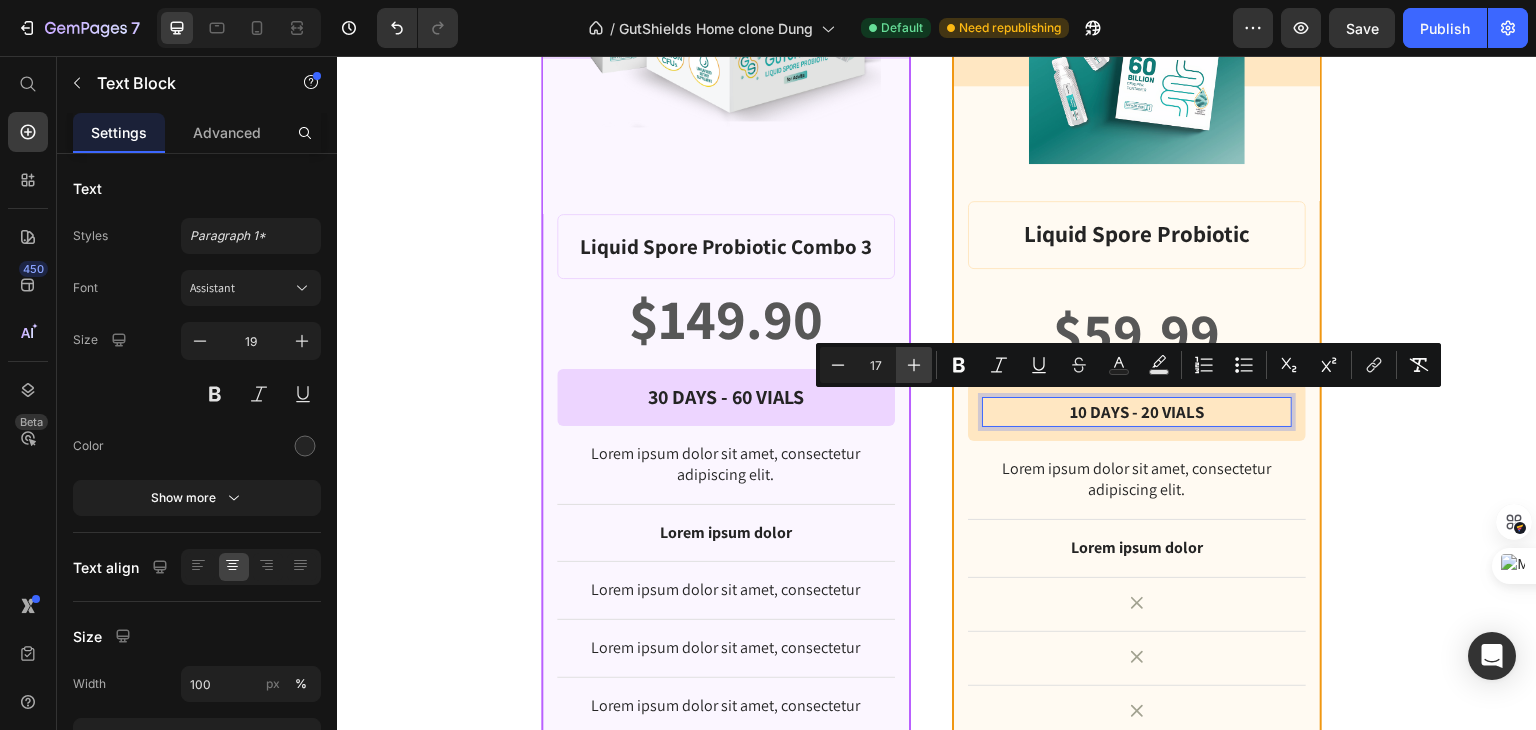 click 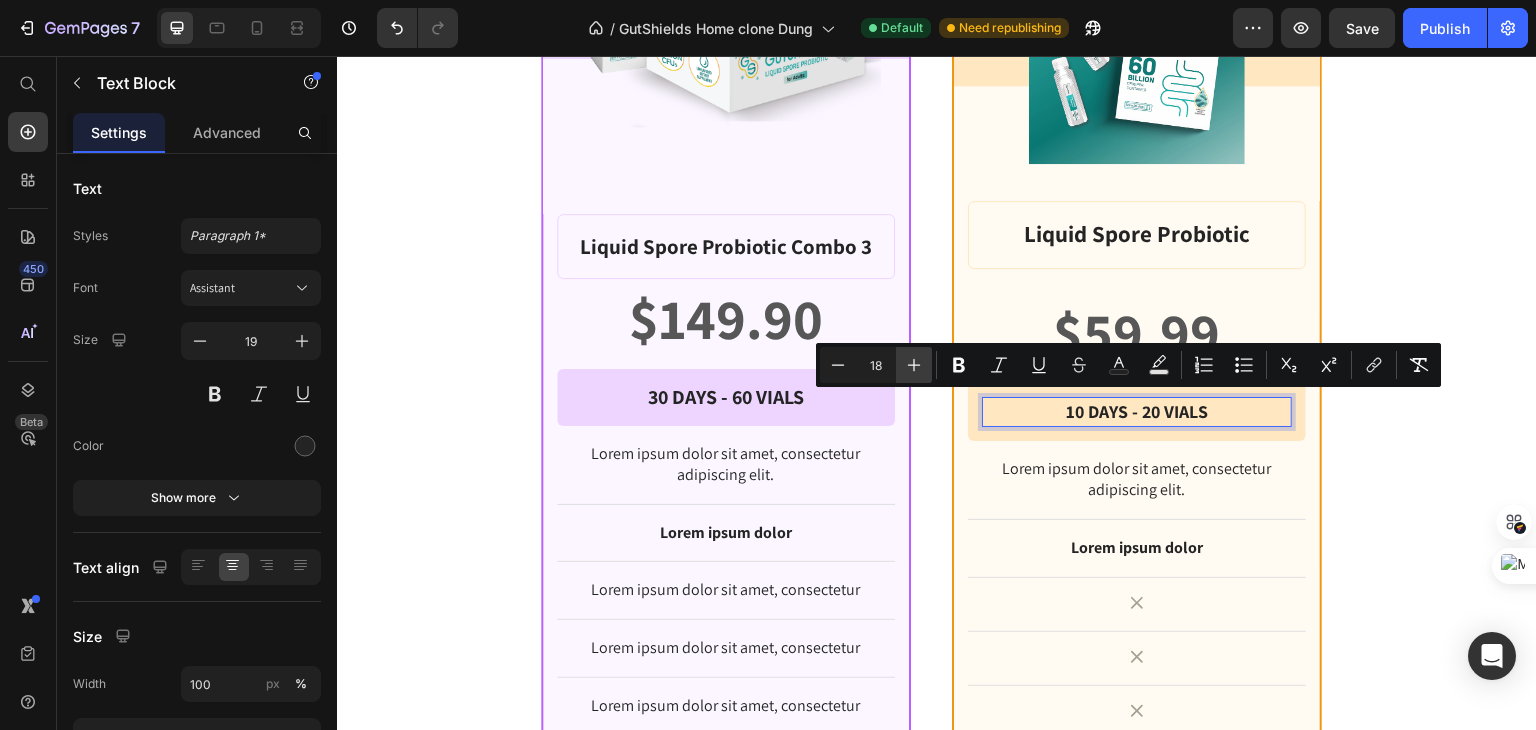 click 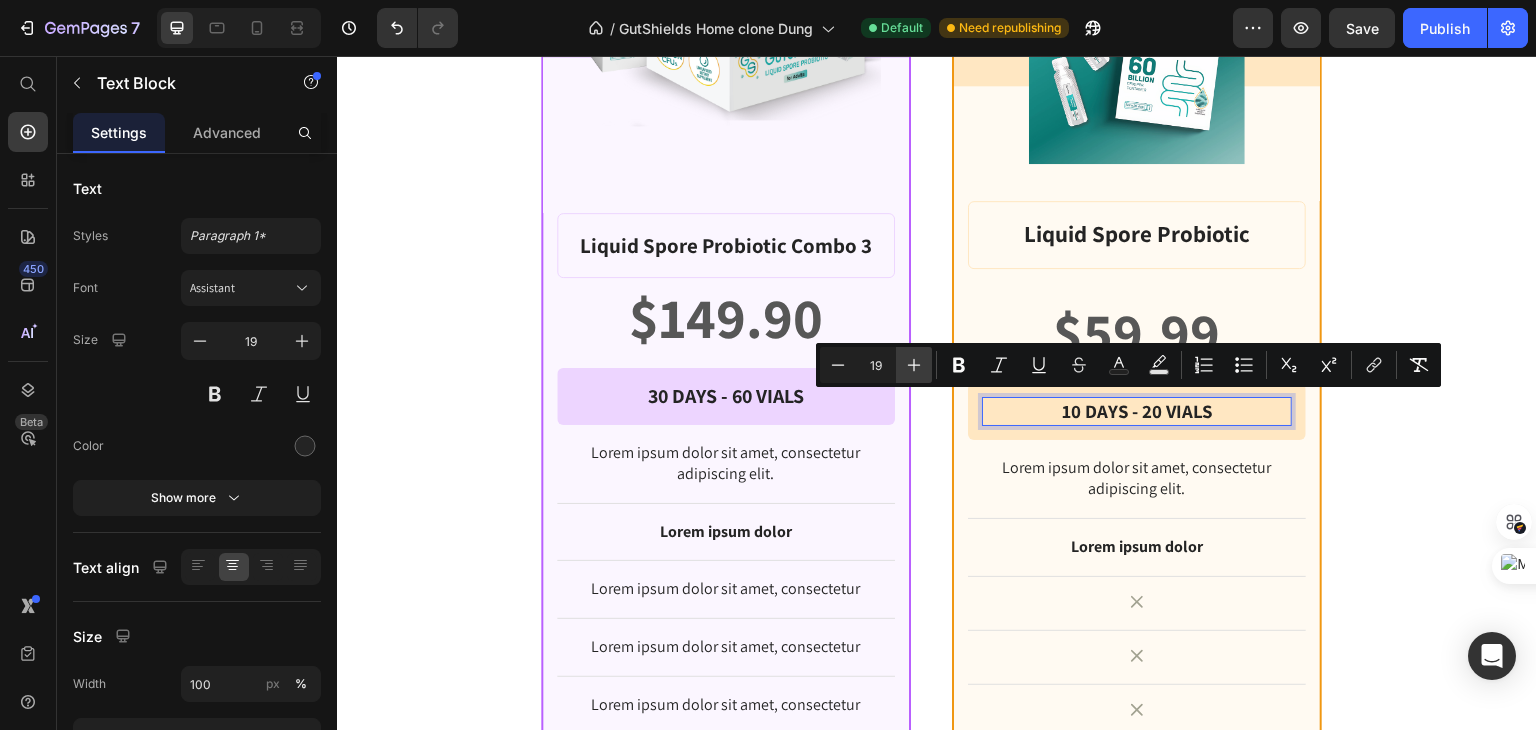 click 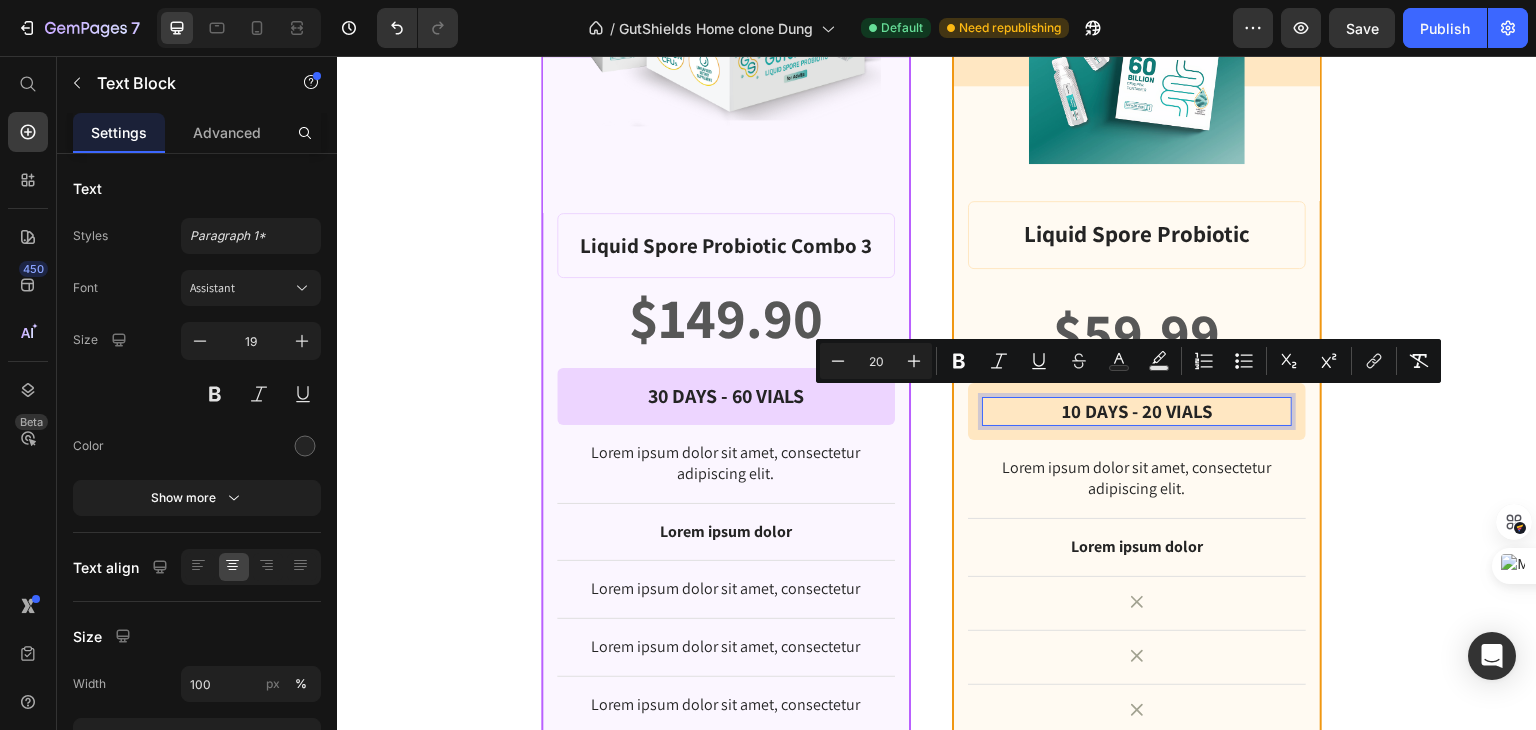 scroll, scrollTop: 2156, scrollLeft: 0, axis: vertical 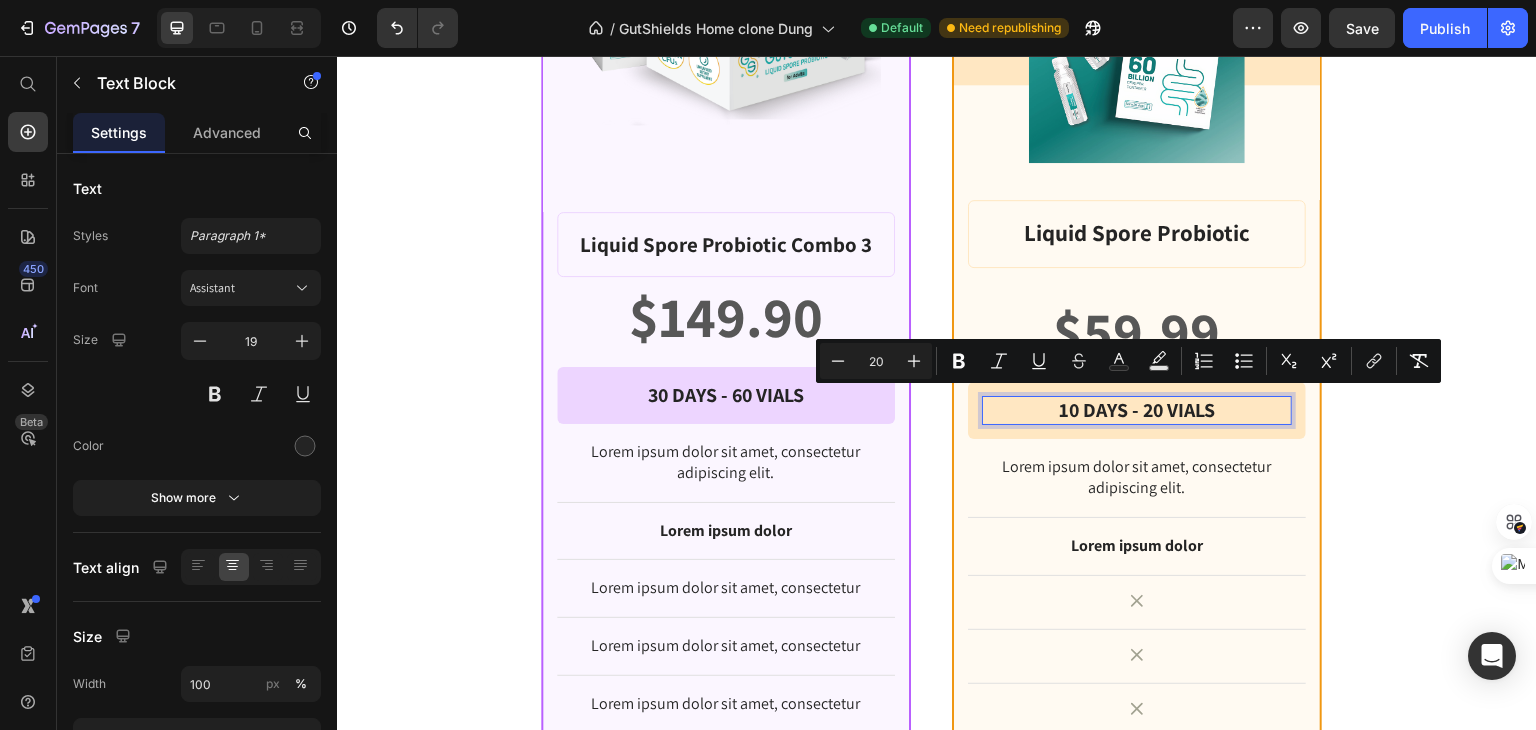 click on "★ Best value Text Block Row Product Images Row Liquid Spore Probiotic Combo 3 Product Title $149.90 Product Price Row 30 DAYS - 60 VIALS Text Block Row Row Lorem ipsum dolor sit amet, consectetur adipiscing elit. Text Block Lorem ipsum dolor Text Block Lorem ipsum dolor sit amet, consectetur Text Block Row Lorem ipsum dolor sit amet, consectetur Text Block Row Lorem ipsum dolor sit amet, consectetur Text Block Row Lorem ipsum dolor sit amet, consectetur Text Block Row $149.90 Product Price BEST PRICE. BUY NOW! Add to Cart Row 30 - Day money back guarantee Text Block Row Product Row 03 Days 16 Hours 21 Minutes 18 Seconds Countdown Timer BASIC Text Block Row Product Images Row Liquid Spore Probiotic Product Title $59.99 Product Price Row 10 DAYS - 20 VIALS Text Block   0 Row Row Lorem ipsum dolor sit amet, consectetur adipiscing elit. Text Block Lorem ipsum dolor Text Block
Icon Row
Icon Row
Icon Row
Icon Row $59.99 Product Price Add to Cart Row" at bounding box center [937, 392] 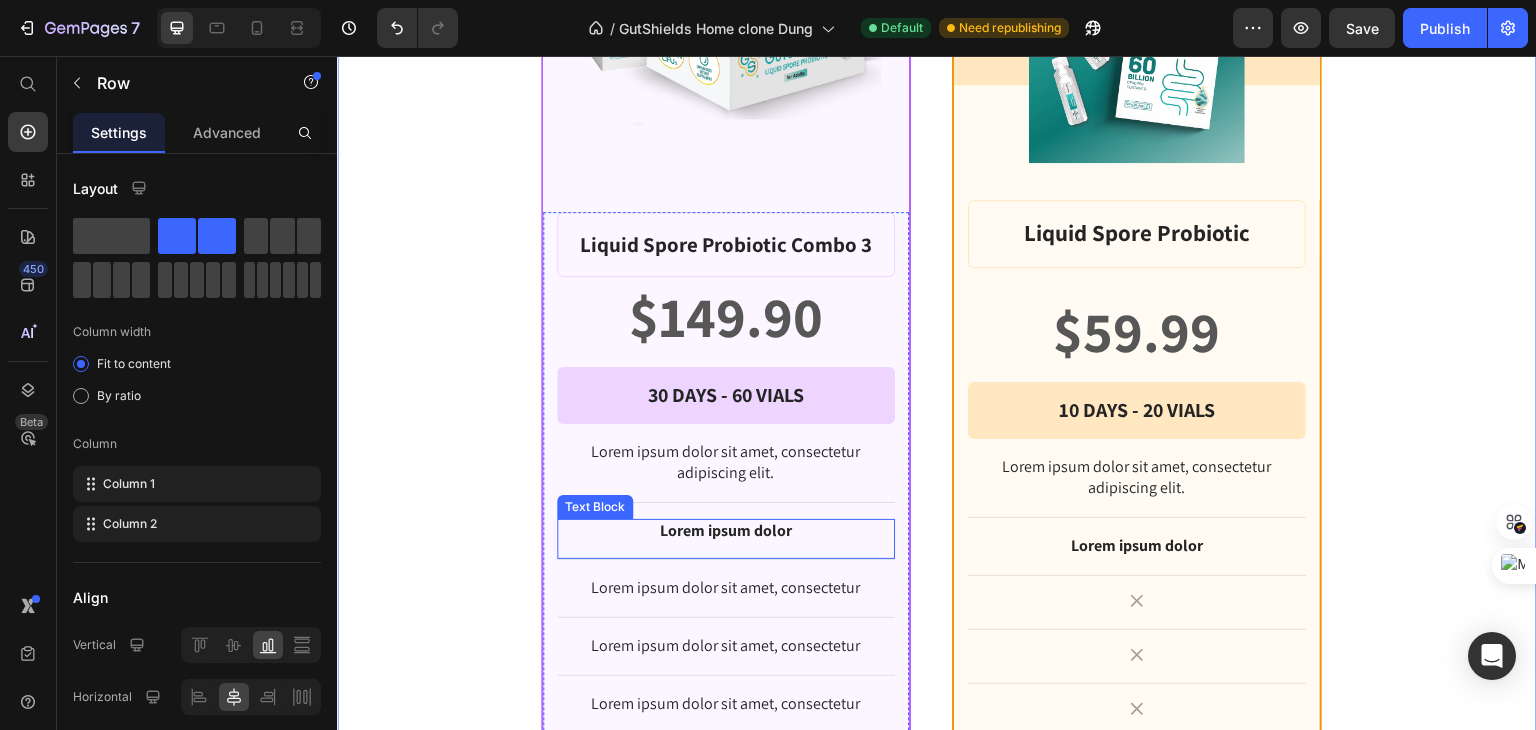click on "Lorem ipsum dolor" at bounding box center (726, 531) 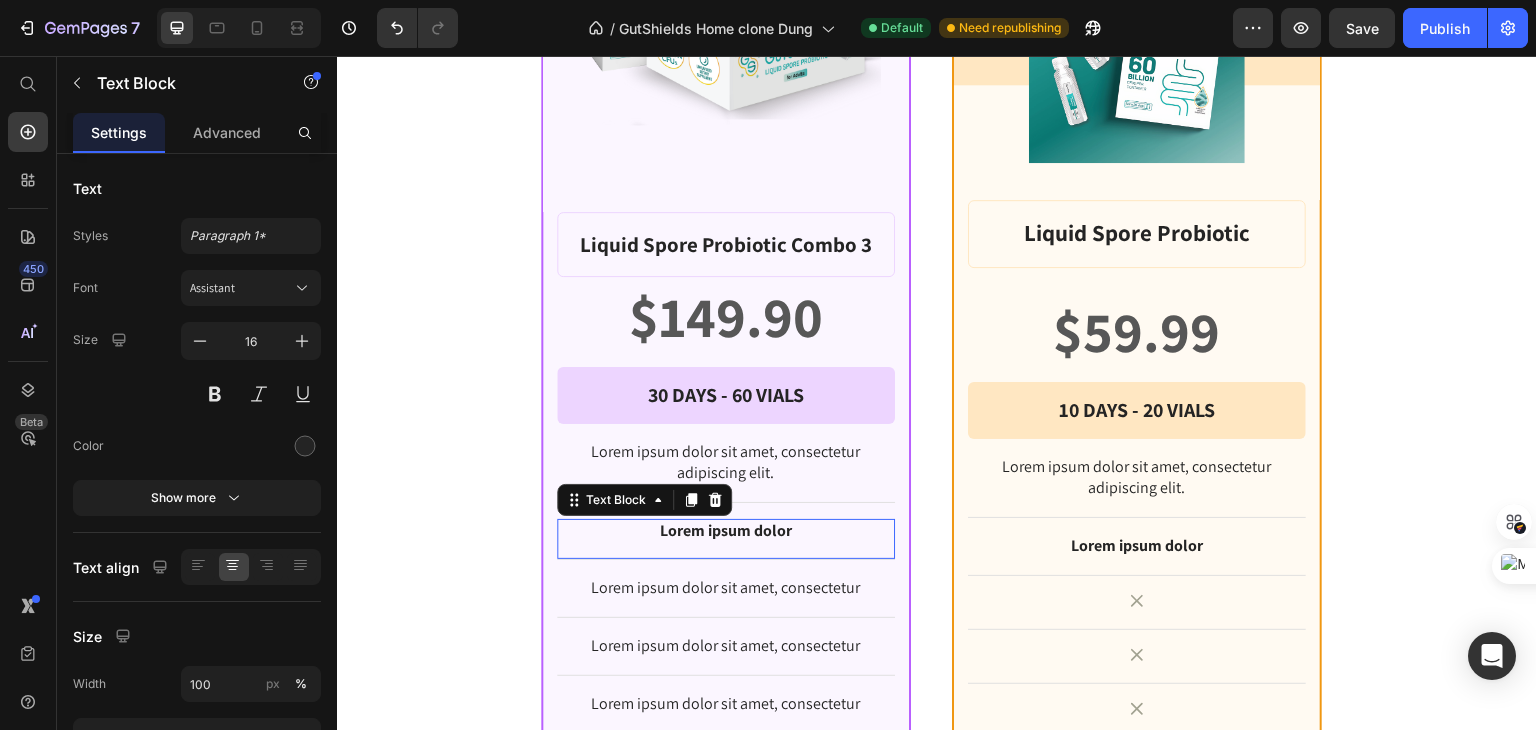 click on "Lorem ipsum dolor" at bounding box center [726, 531] 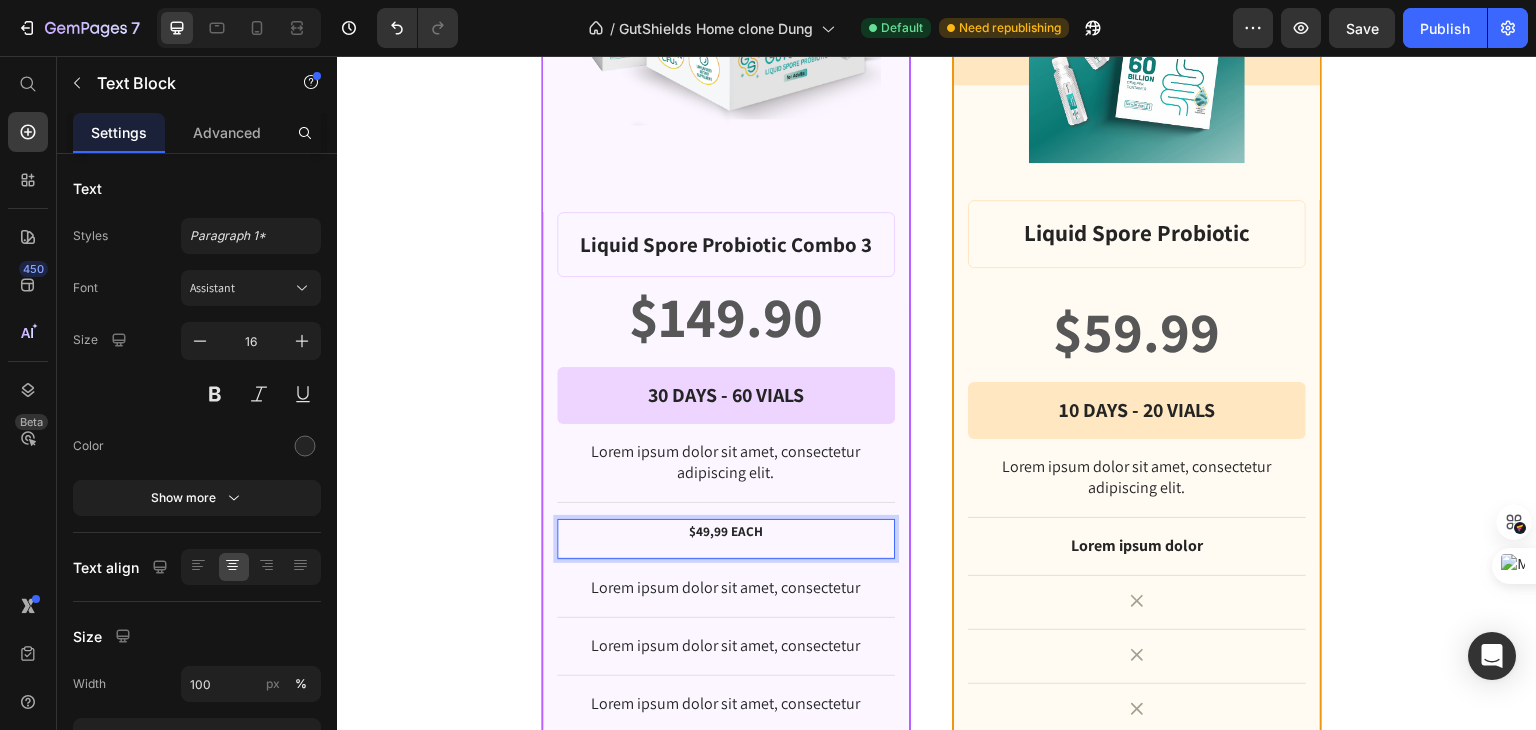 scroll, scrollTop: 2155, scrollLeft: 0, axis: vertical 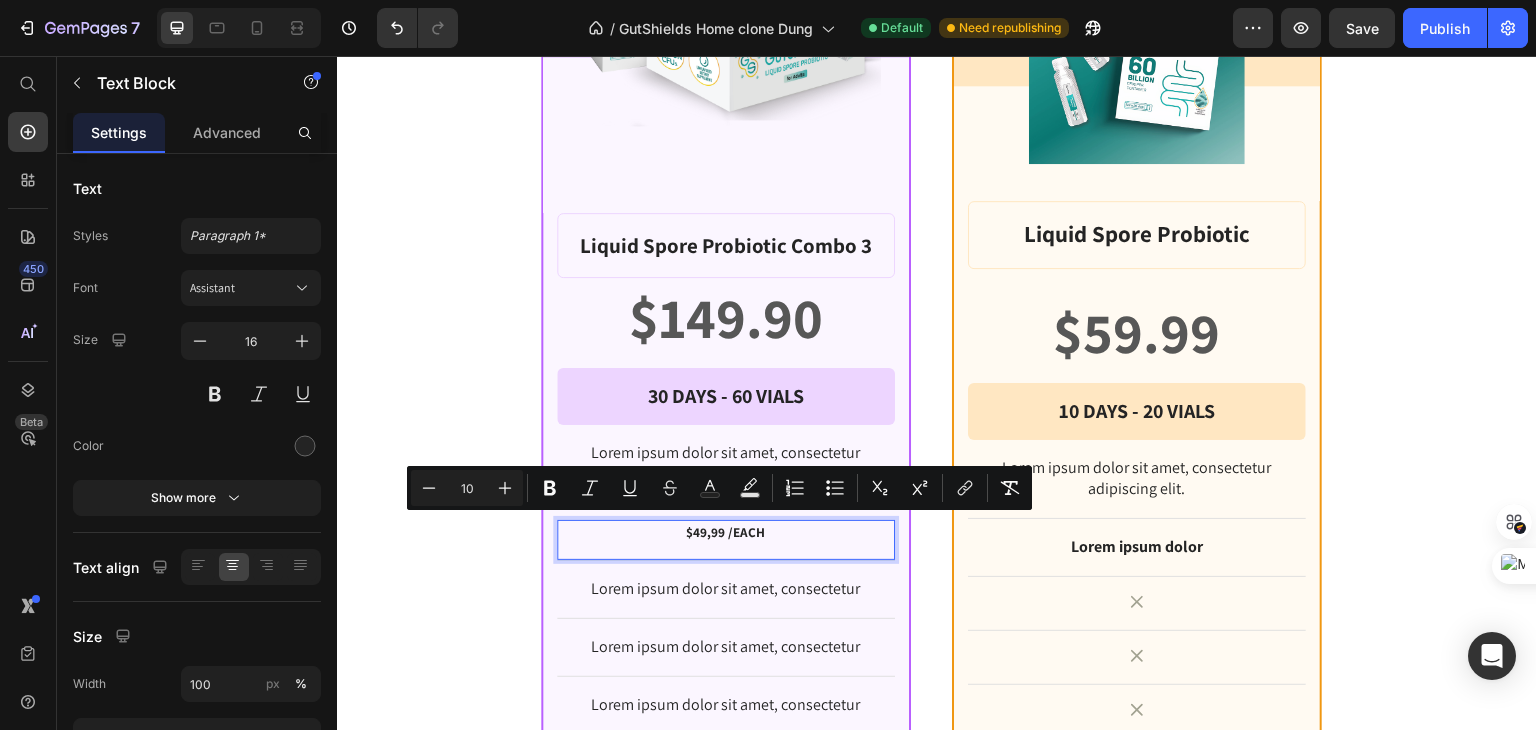 click on "10" at bounding box center [467, 488] 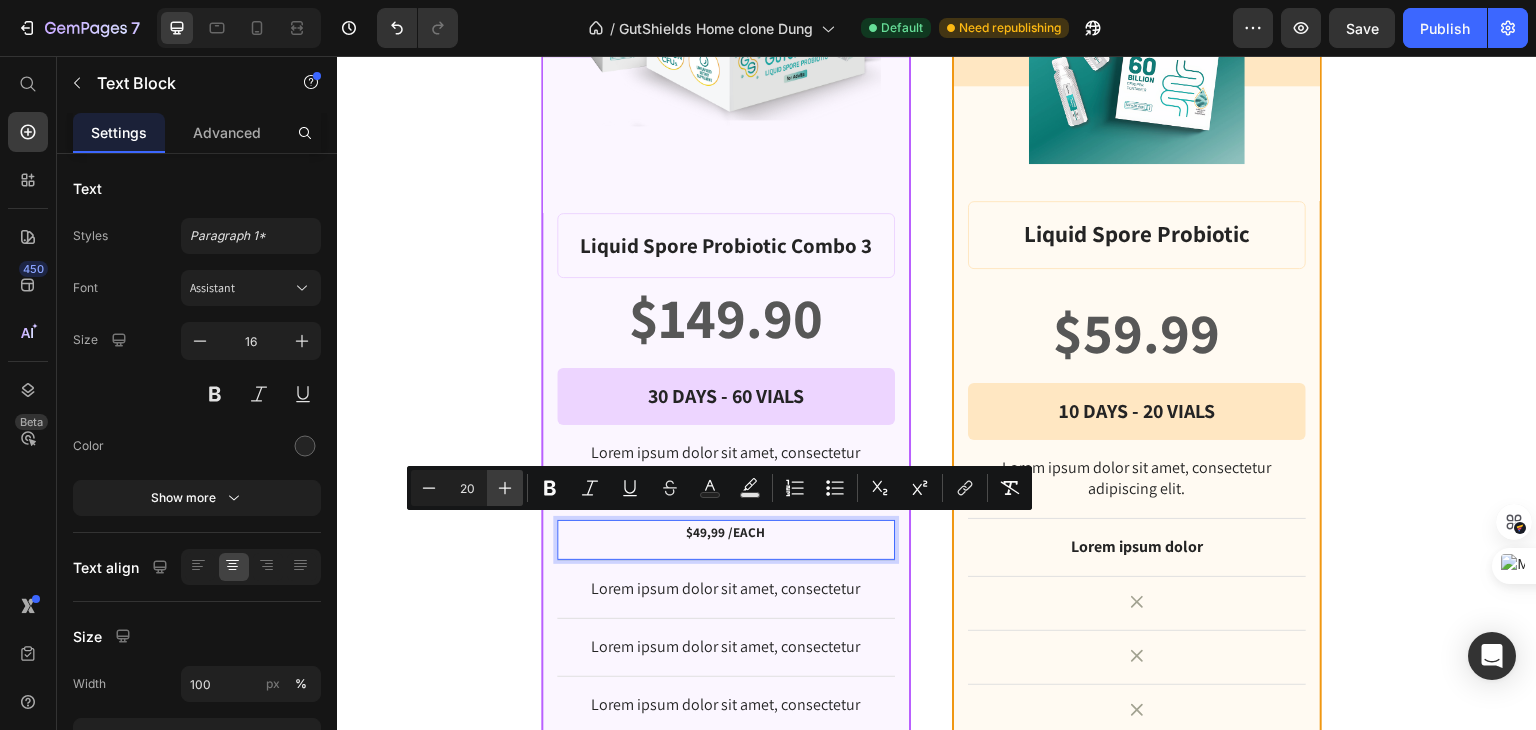 type on "20" 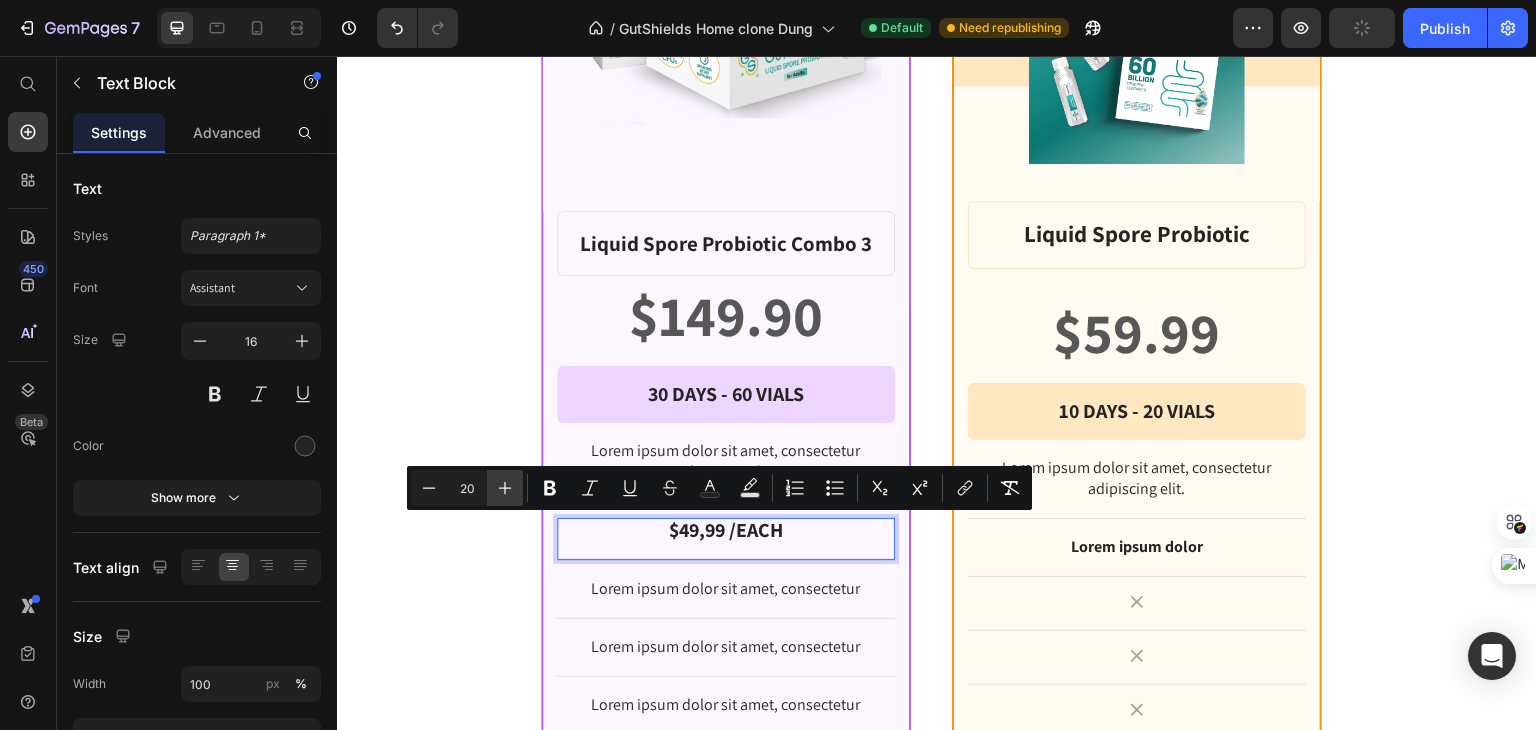 scroll, scrollTop: 2154, scrollLeft: 0, axis: vertical 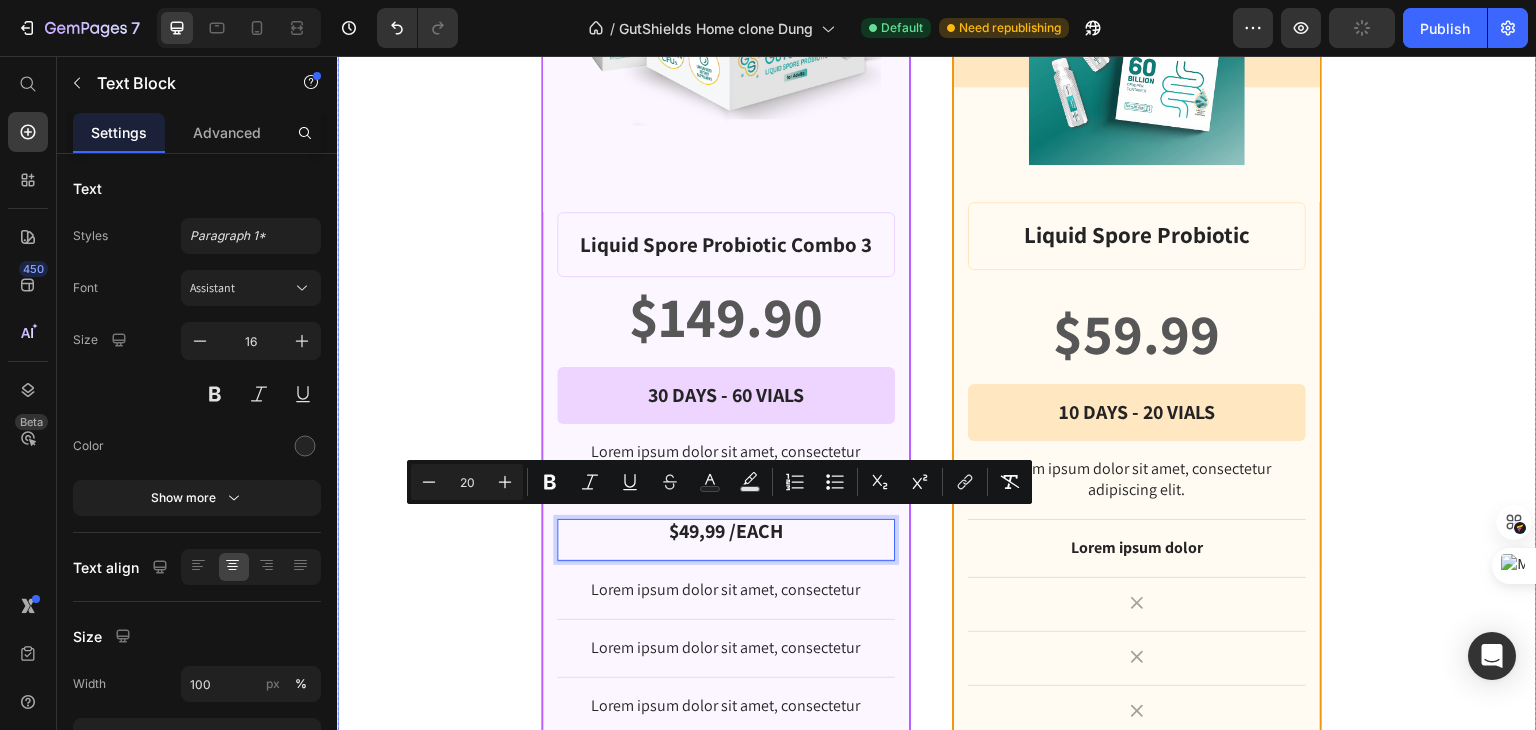 click on "★ Best value Text Block Row Product Images Row Liquid Spore Probiotic Combo 3 Product Title $149.90 Product Price Row 30 DAYS - 60 VIALS Text Block Row Row Lorem ipsum dolor sit amet, consectetur adipiscing elit. Text Block $49,99 /EACH Text Block   16 Lorem ipsum dolor sit amet, consectetur Text Block Row Lorem ipsum dolor sit amet, consectetur Text Block Row Lorem ipsum dolor sit amet, consectetur Text Block Row Lorem ipsum dolor sit amet, consectetur Text Block Row $149.90 Product Price BEST PRICE. BUY NOW! Add to Cart Row 30 - Day money back guarantee Text Block Row Product Row 03 Days 16 Hours 20 Minutes 56 Seconds Countdown Timer BASIC Text Block Row Product Images Row Liquid Spore Probiotic Product Title $59.99 Product Price Row 10 DAYS - 20 VIALS Text Block Row Row Lorem ipsum dolor sit amet, consectetur adipiscing elit. Text Block Lorem ipsum dolor Text Block
Icon Row
Icon Row
Icon Row
Icon Row $59.99 Product Price BEST PRICE. BUY NOW!" at bounding box center [937, 394] 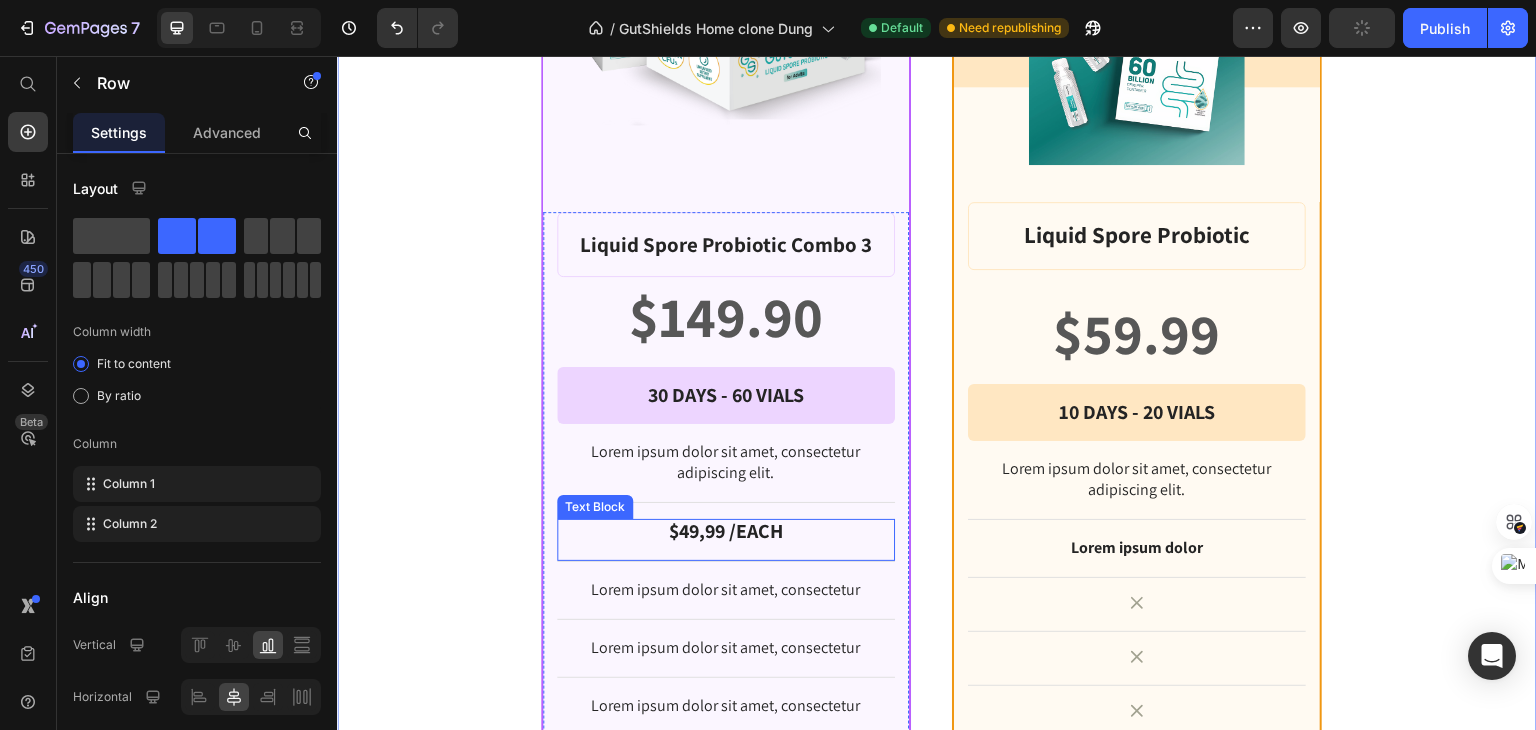 click on "$49,99 /EACH Text Block" at bounding box center (726, 541) 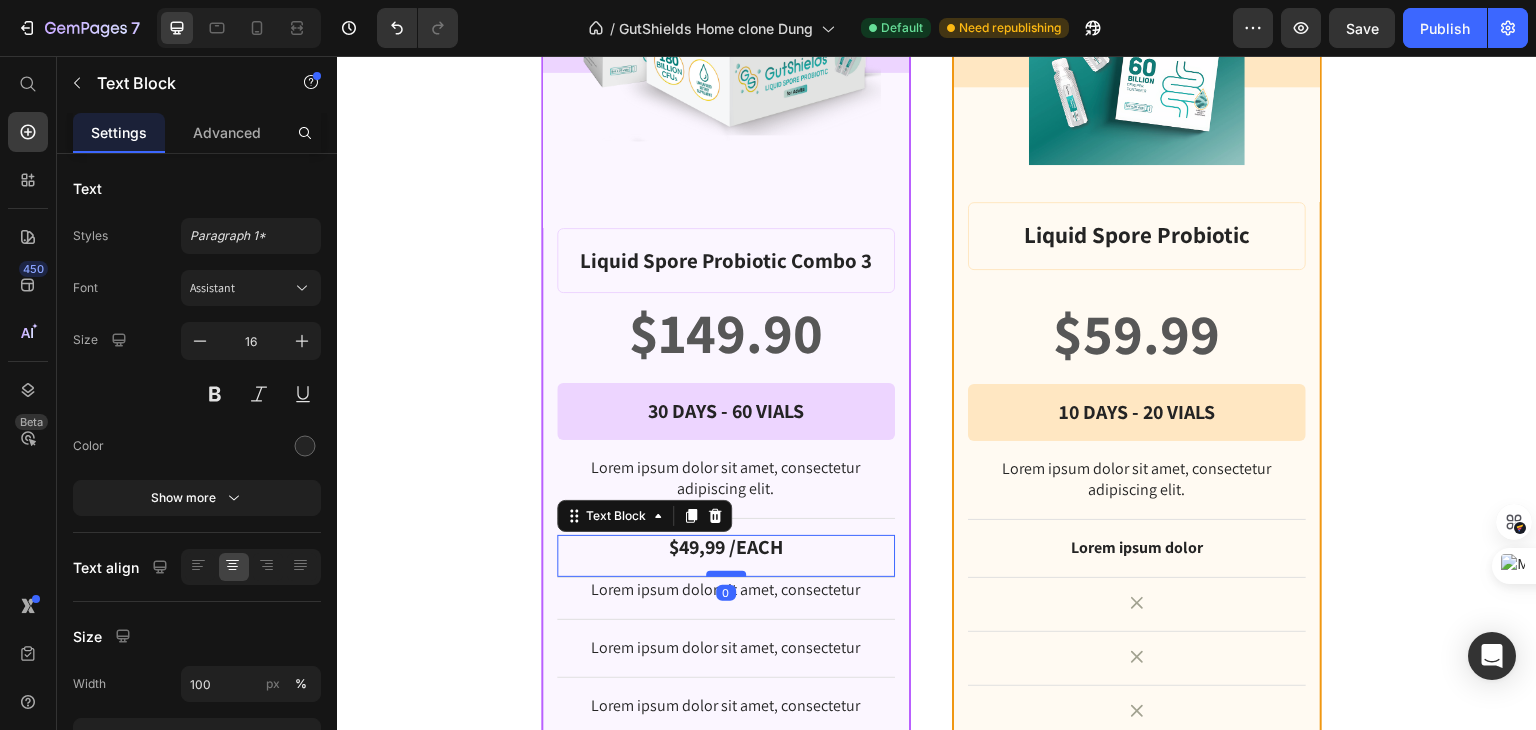 scroll, scrollTop: 2170, scrollLeft: 0, axis: vertical 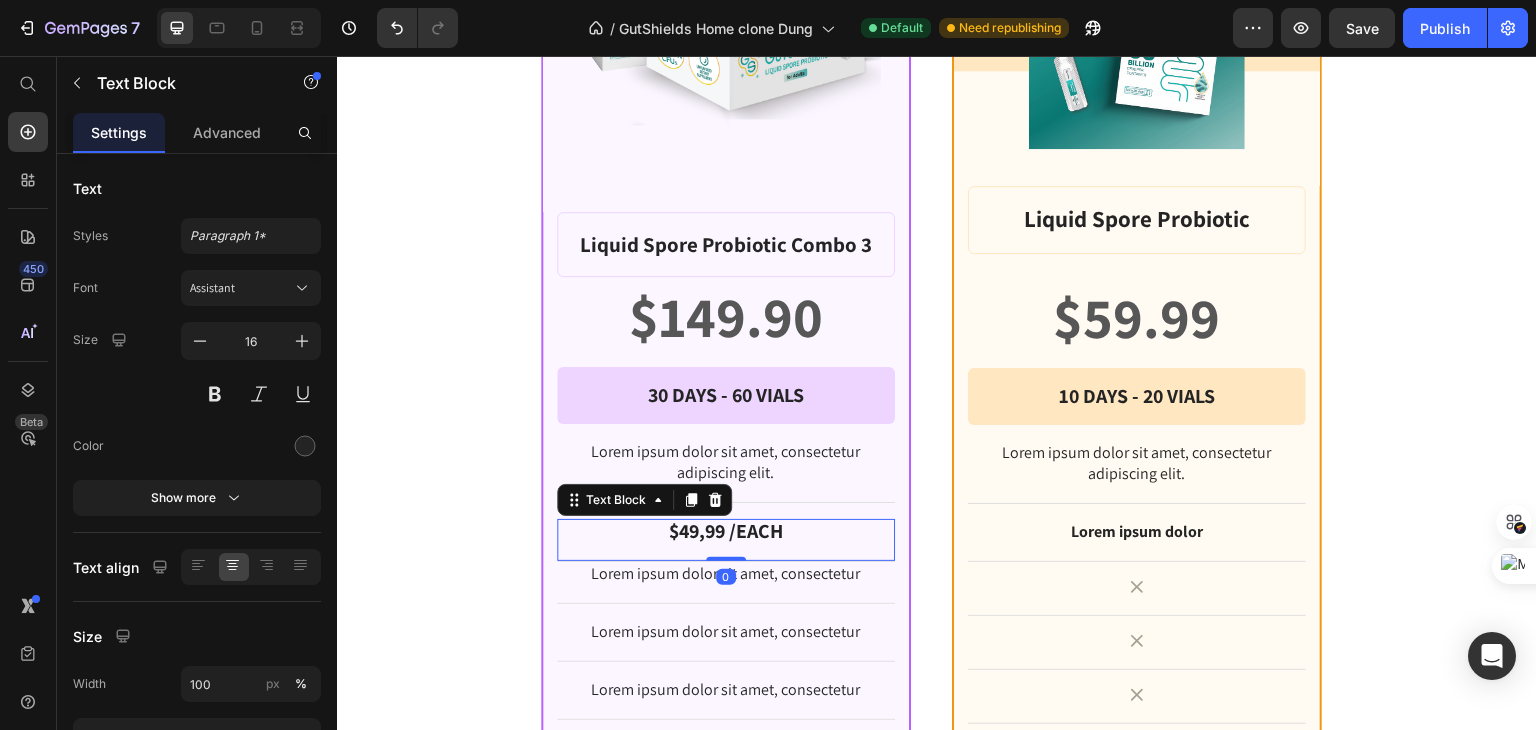 drag, startPoint x: 718, startPoint y: 570, endPoint x: 629, endPoint y: 526, distance: 99.282425 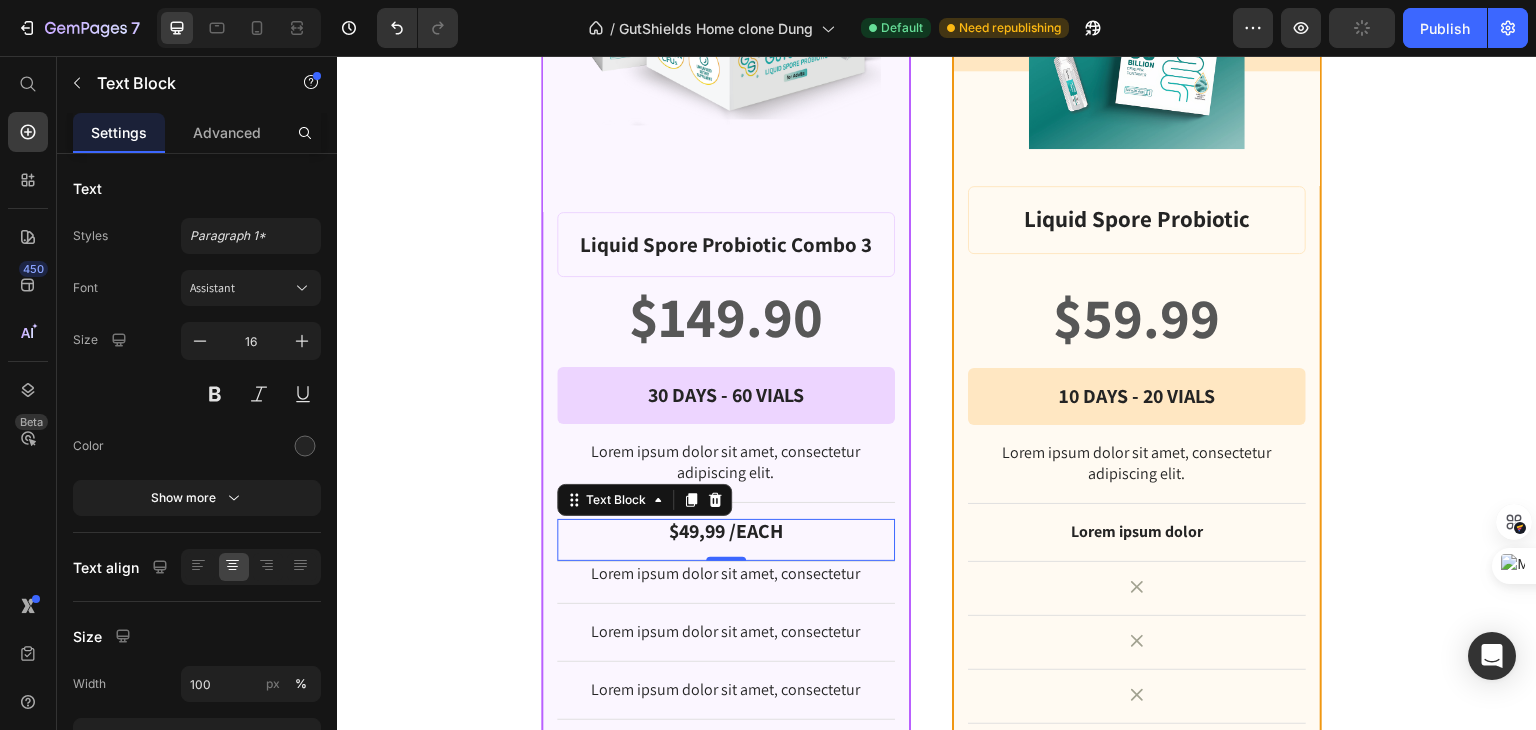 click on "$49,99 /EACH" at bounding box center (726, 531) 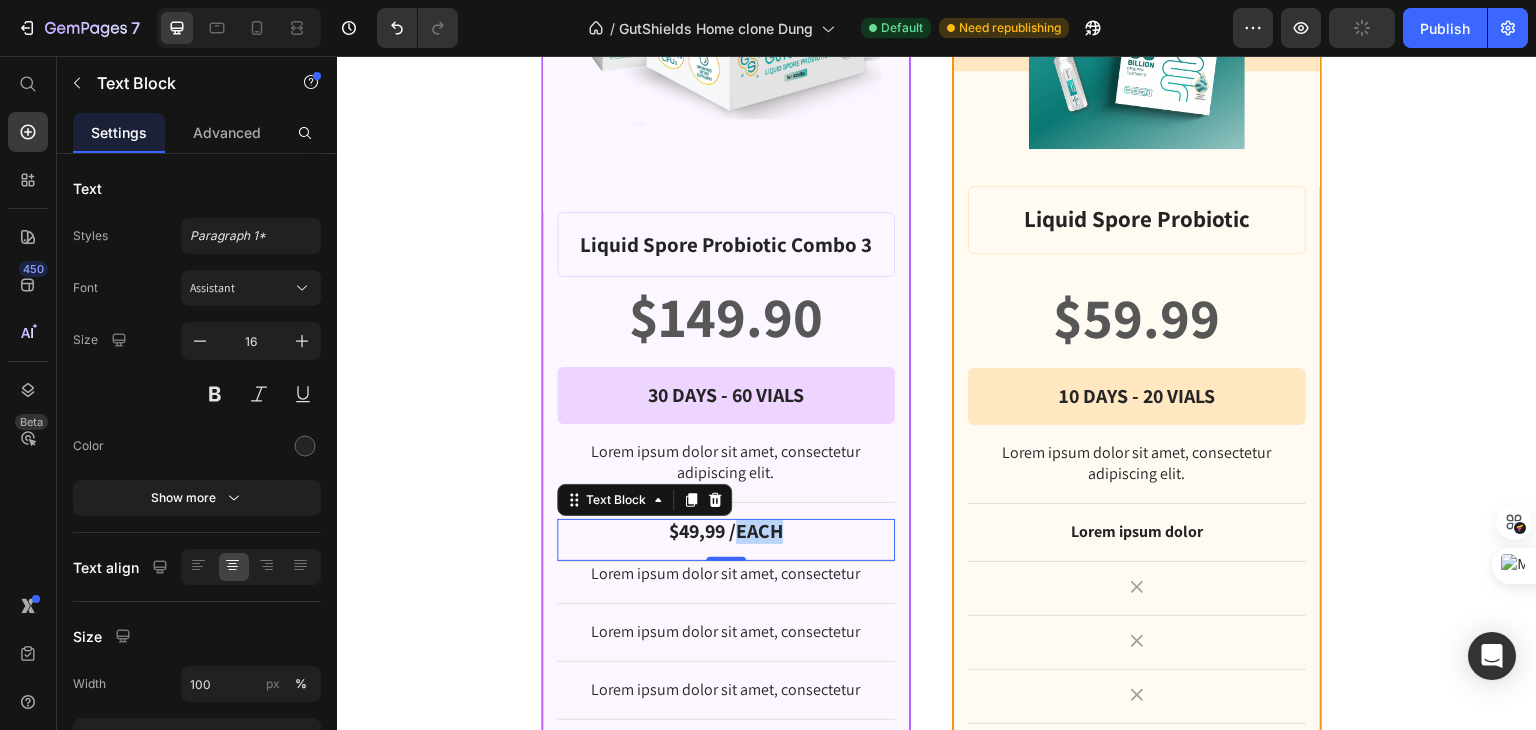 click on "$49,99 /EACH" at bounding box center (726, 531) 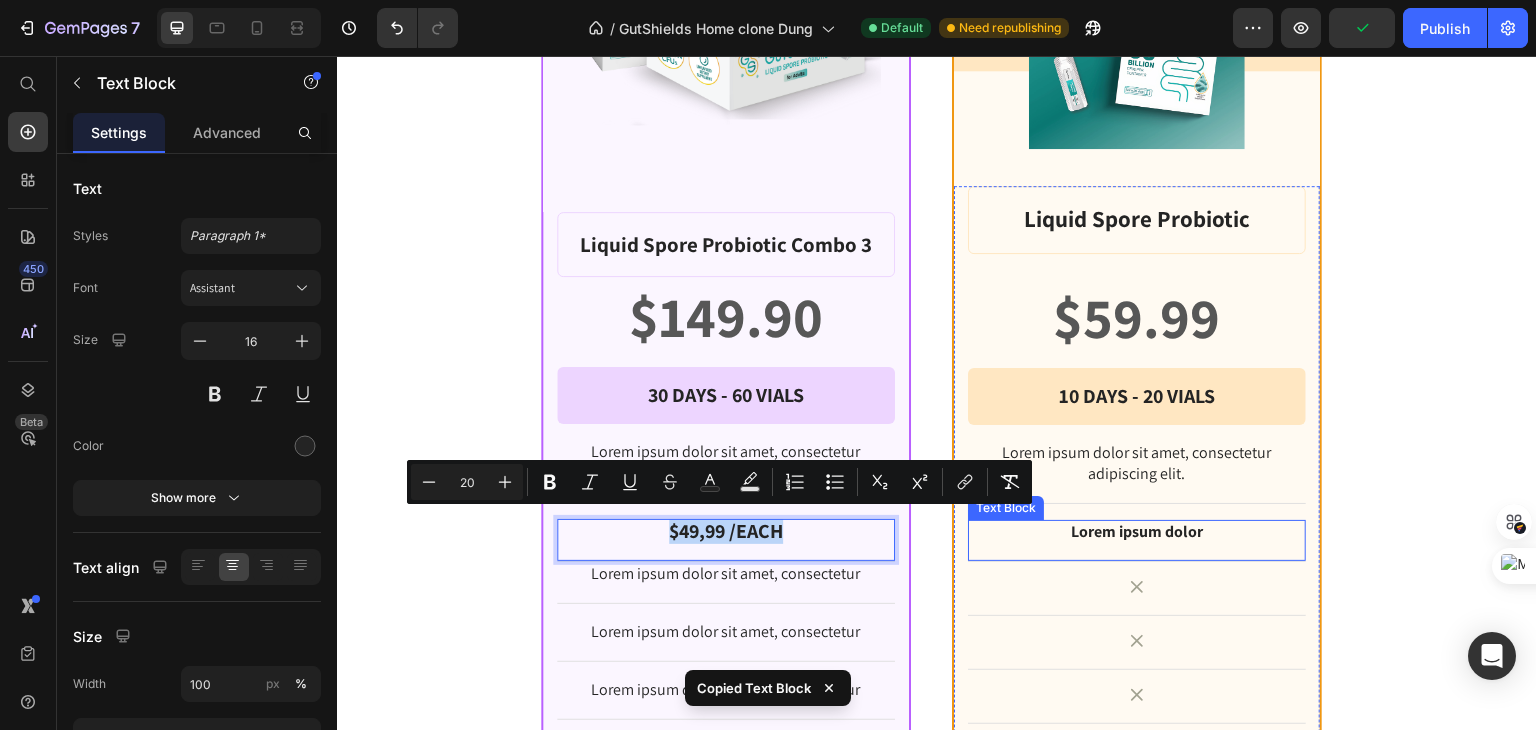 click on "Lorem ipsum dolor" at bounding box center [1137, 532] 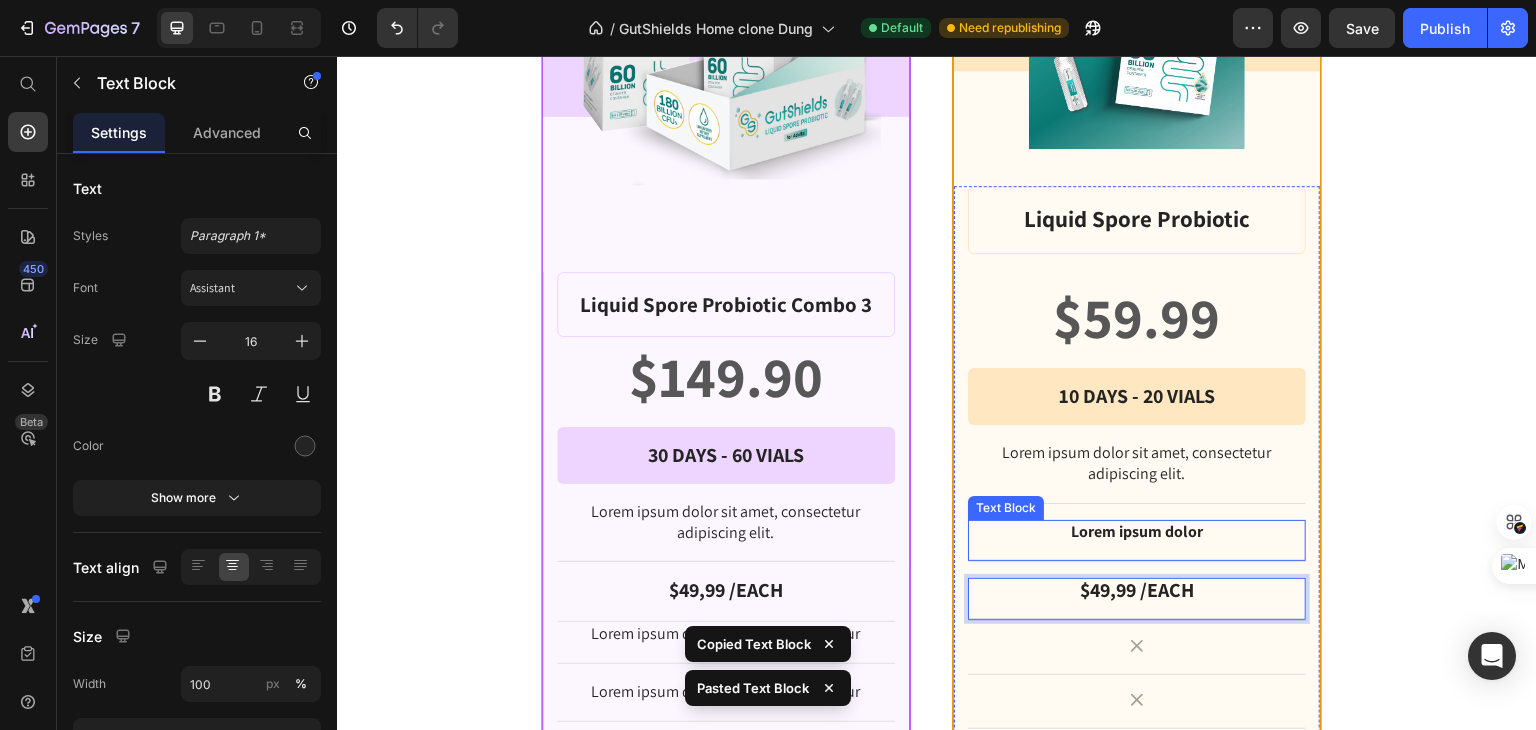 click on "Lorem ipsum dolor" at bounding box center (1137, 532) 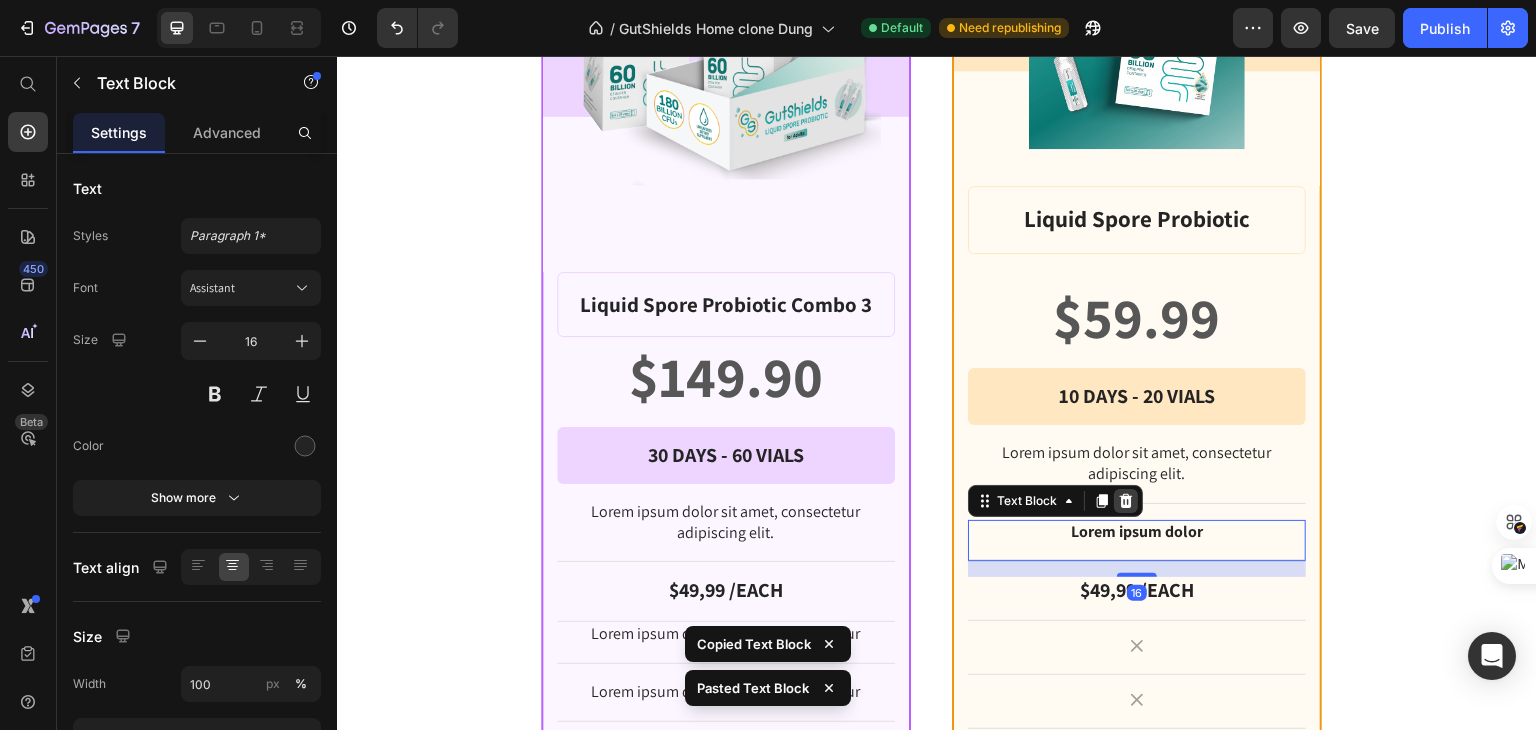click 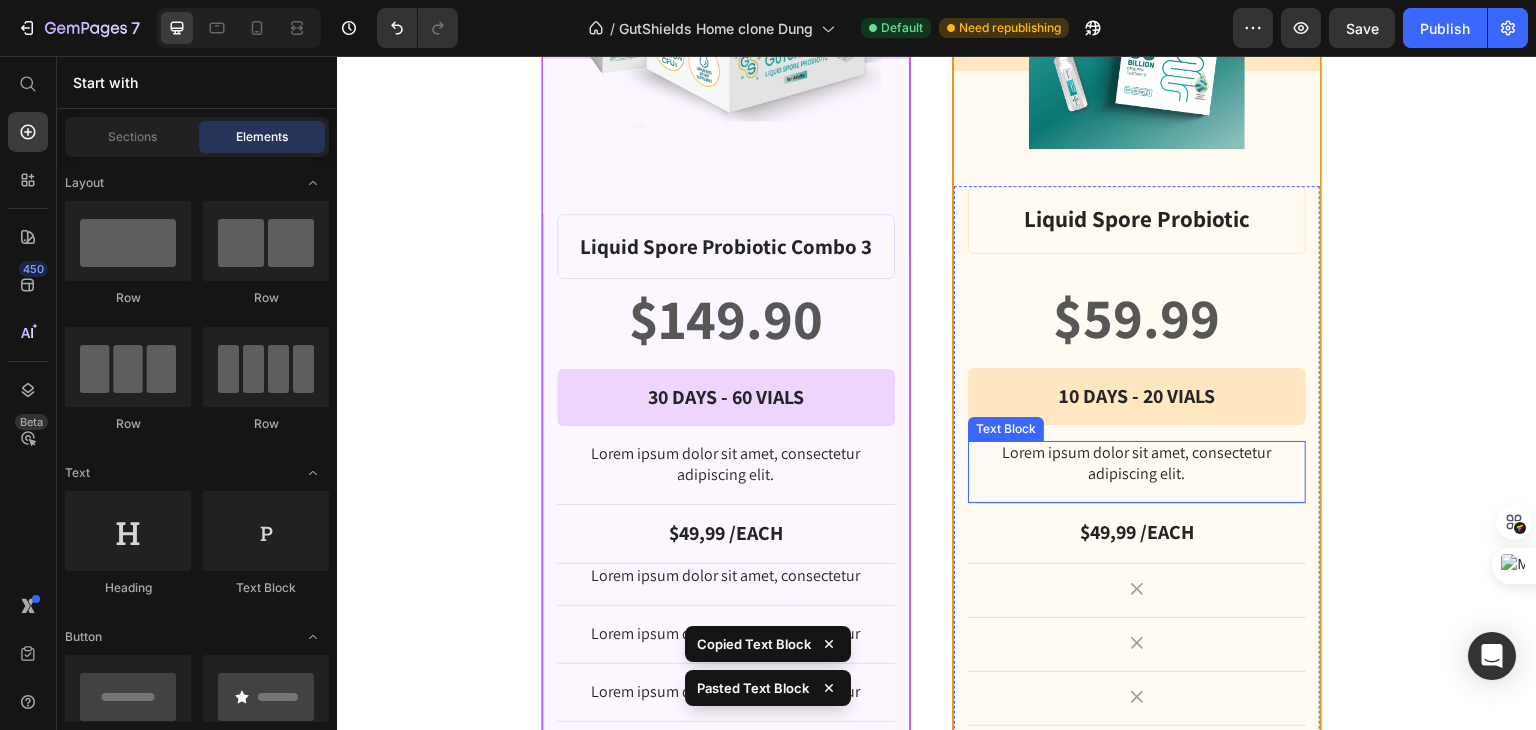 scroll, scrollTop: 2112, scrollLeft: 0, axis: vertical 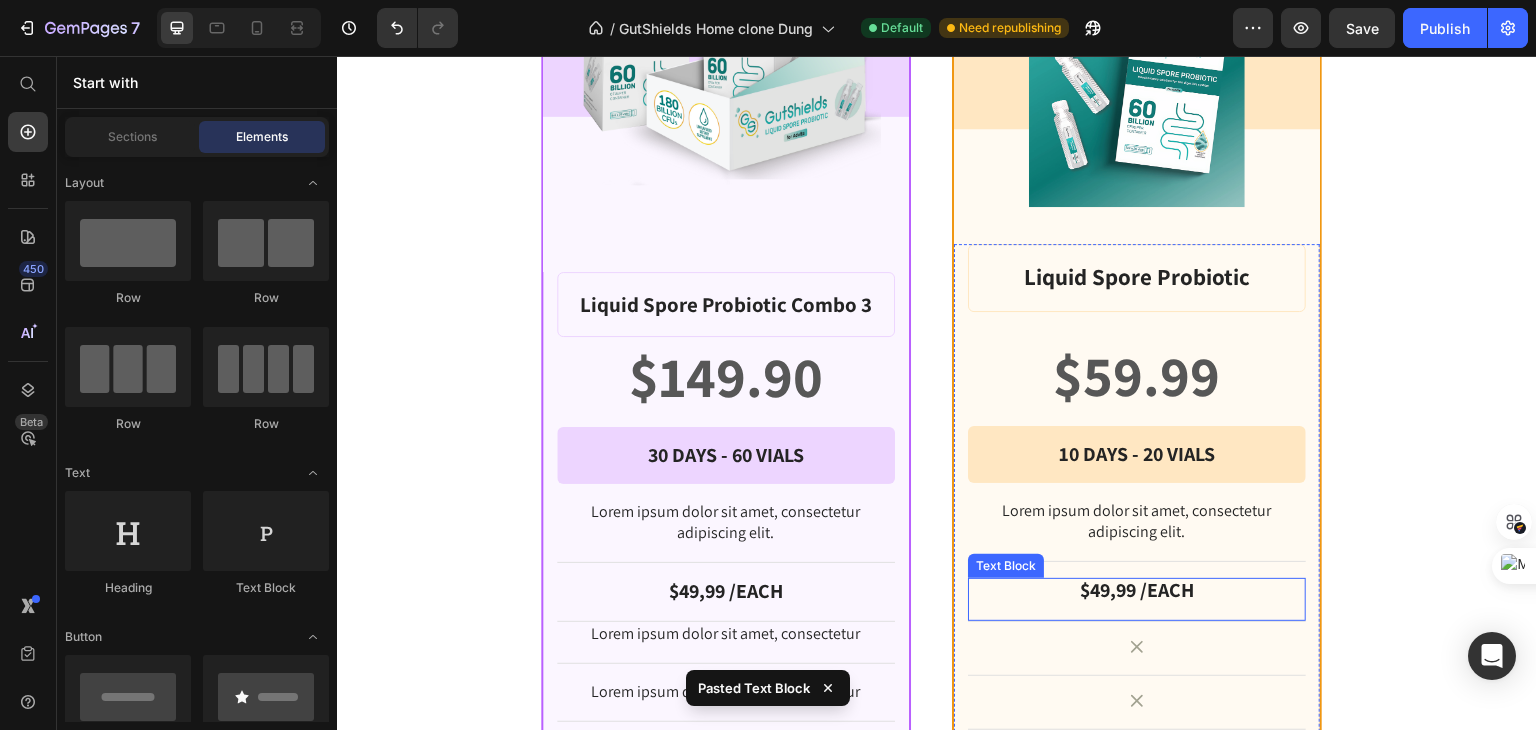 click on "$49,99 /EACH" at bounding box center (1137, 590) 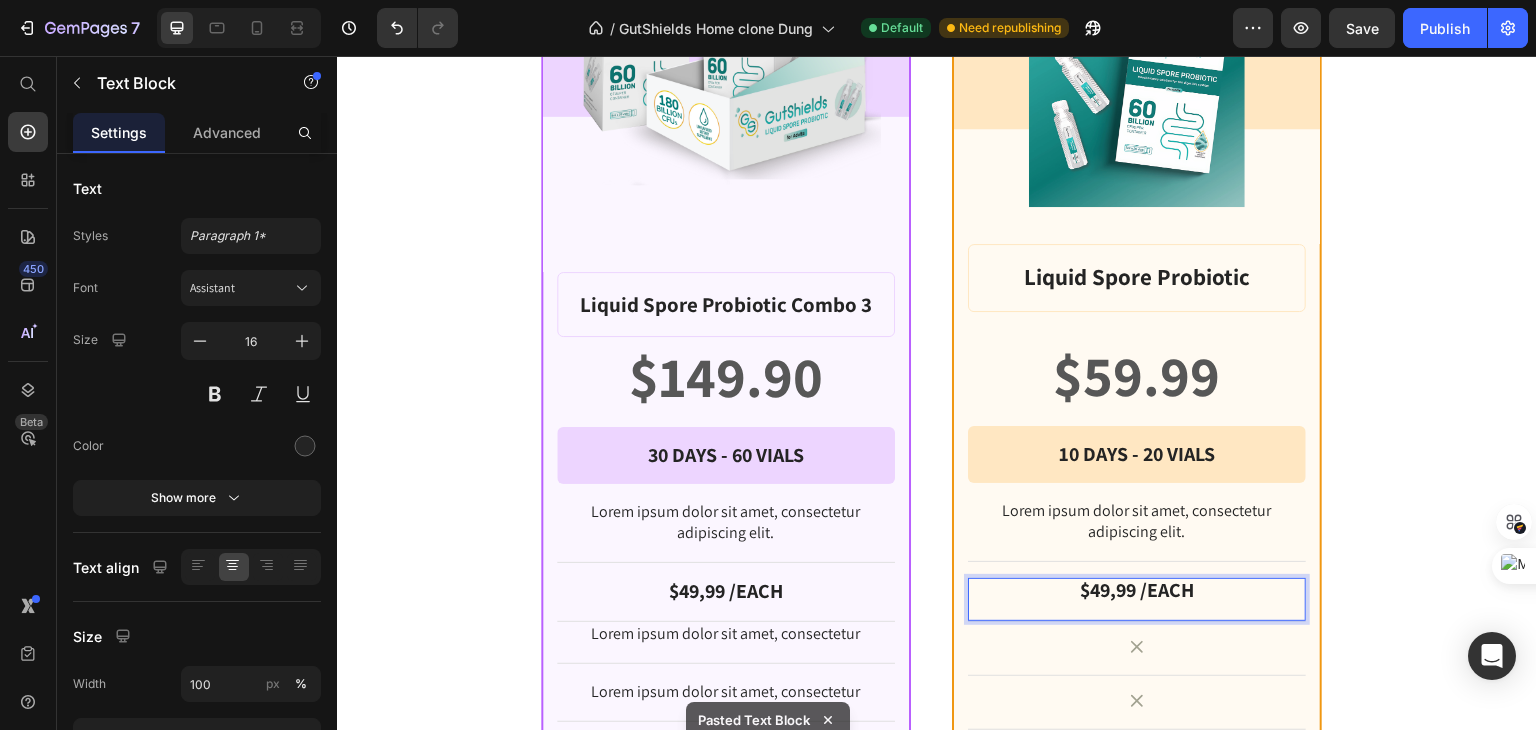 click on "$49,99 /EACH" at bounding box center (1137, 590) 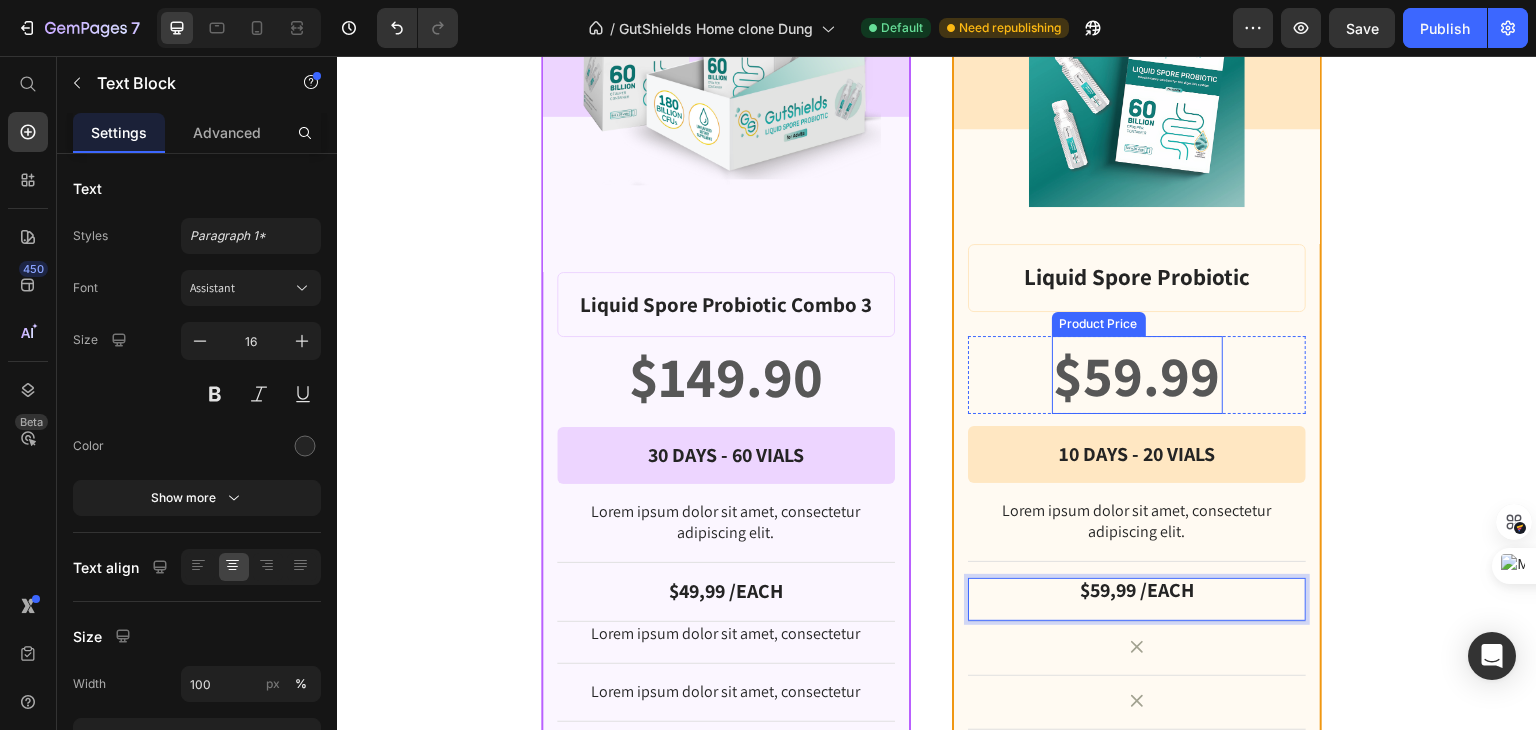click on "$59.99" at bounding box center [1137, 375] 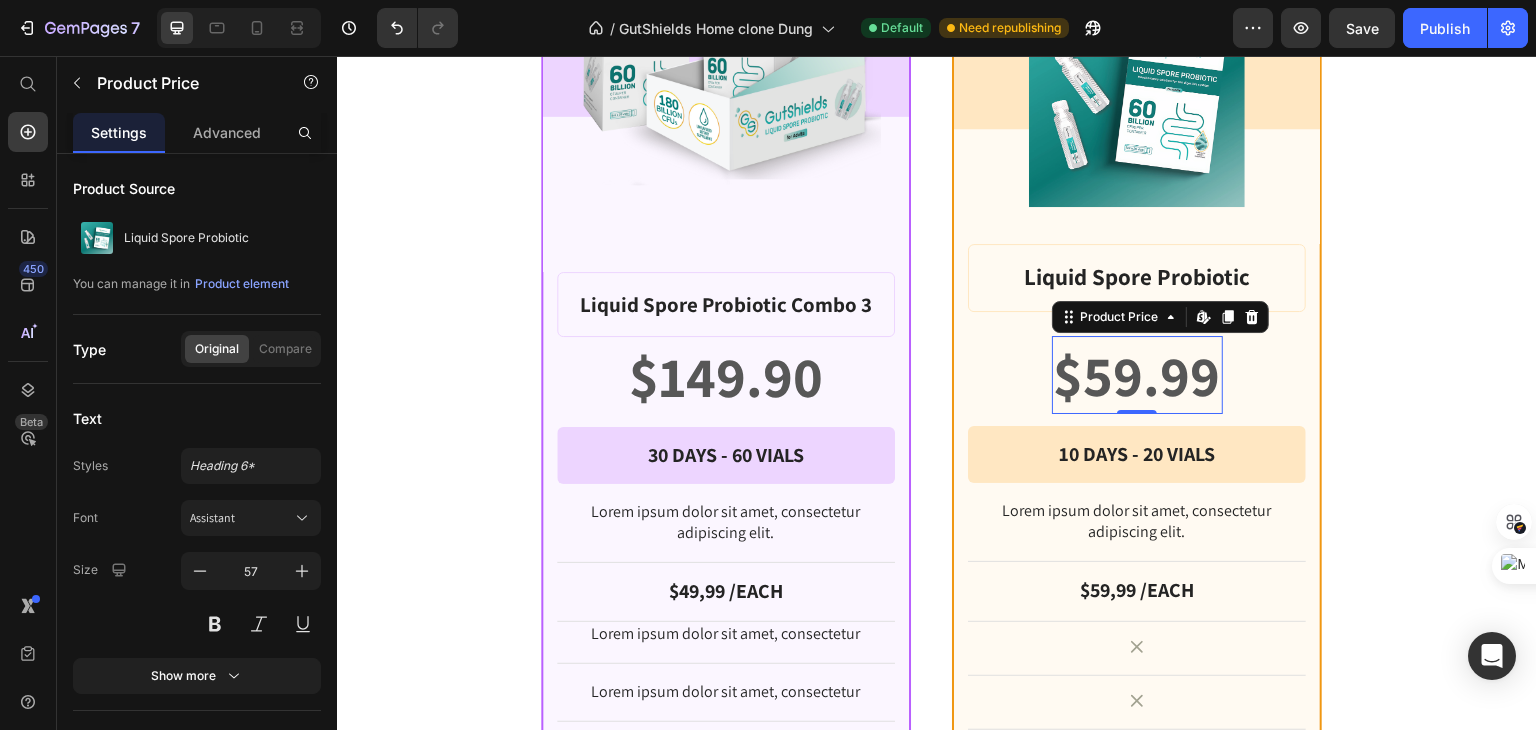 click on "$59.99" at bounding box center [1137, 375] 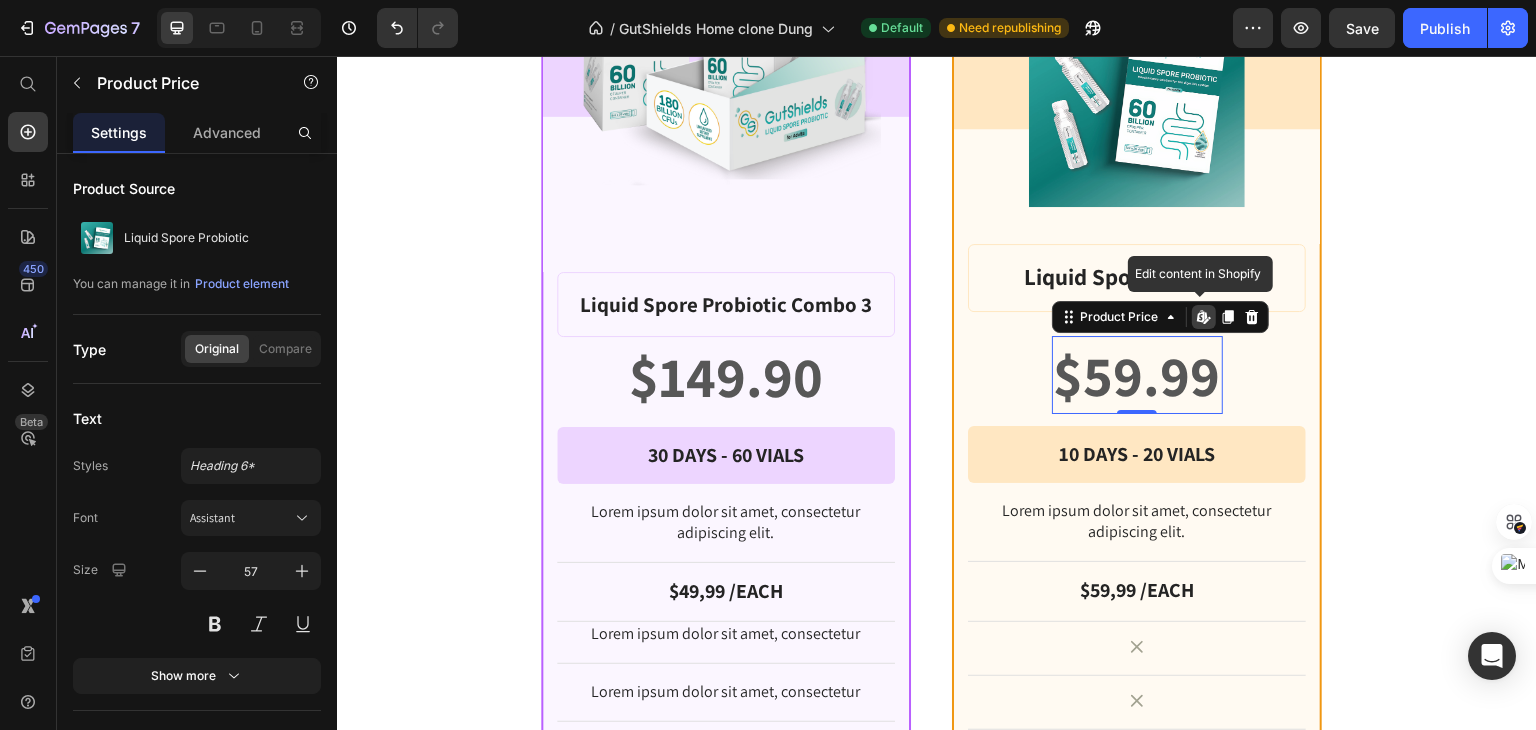 click on "$59.99" at bounding box center [1137, 375] 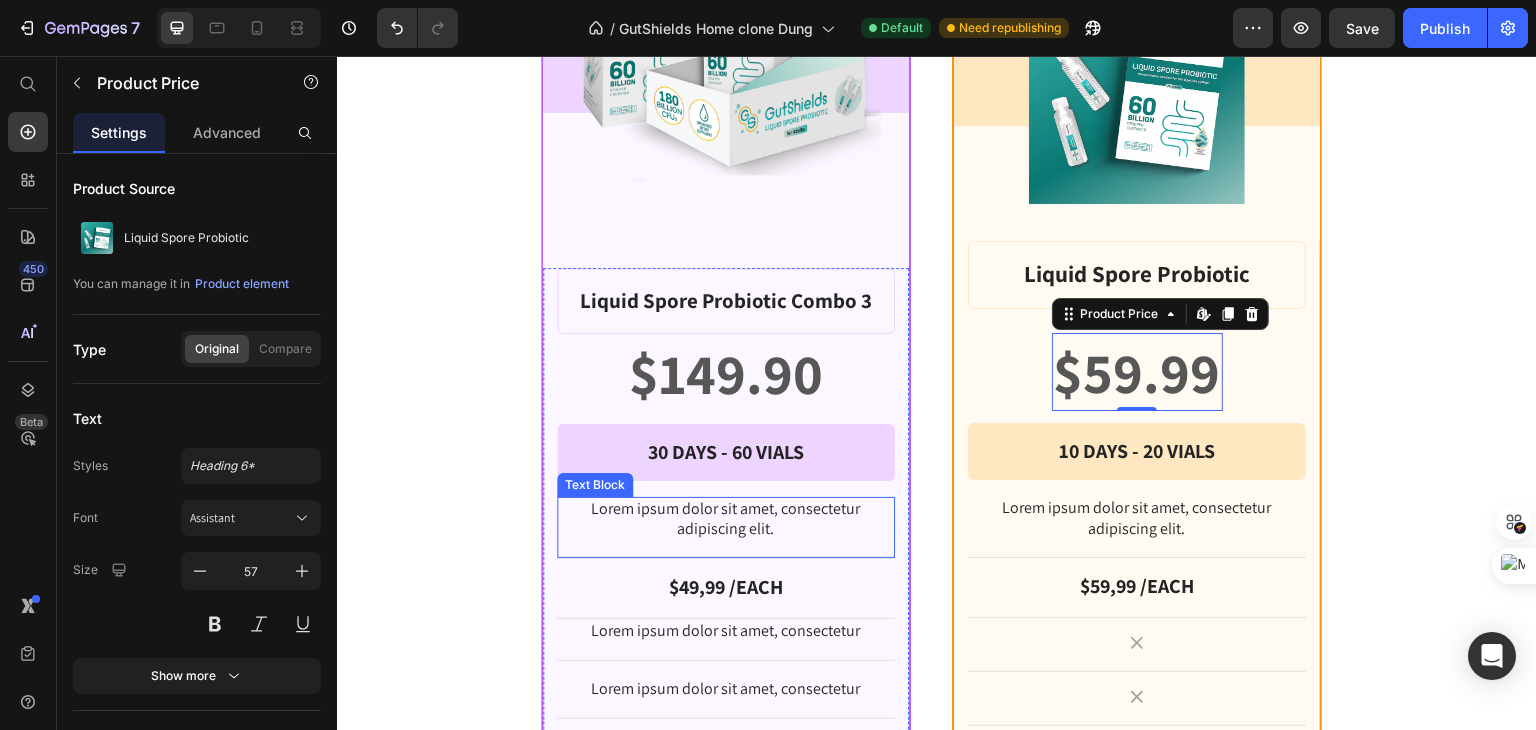scroll, scrollTop: 2312, scrollLeft: 0, axis: vertical 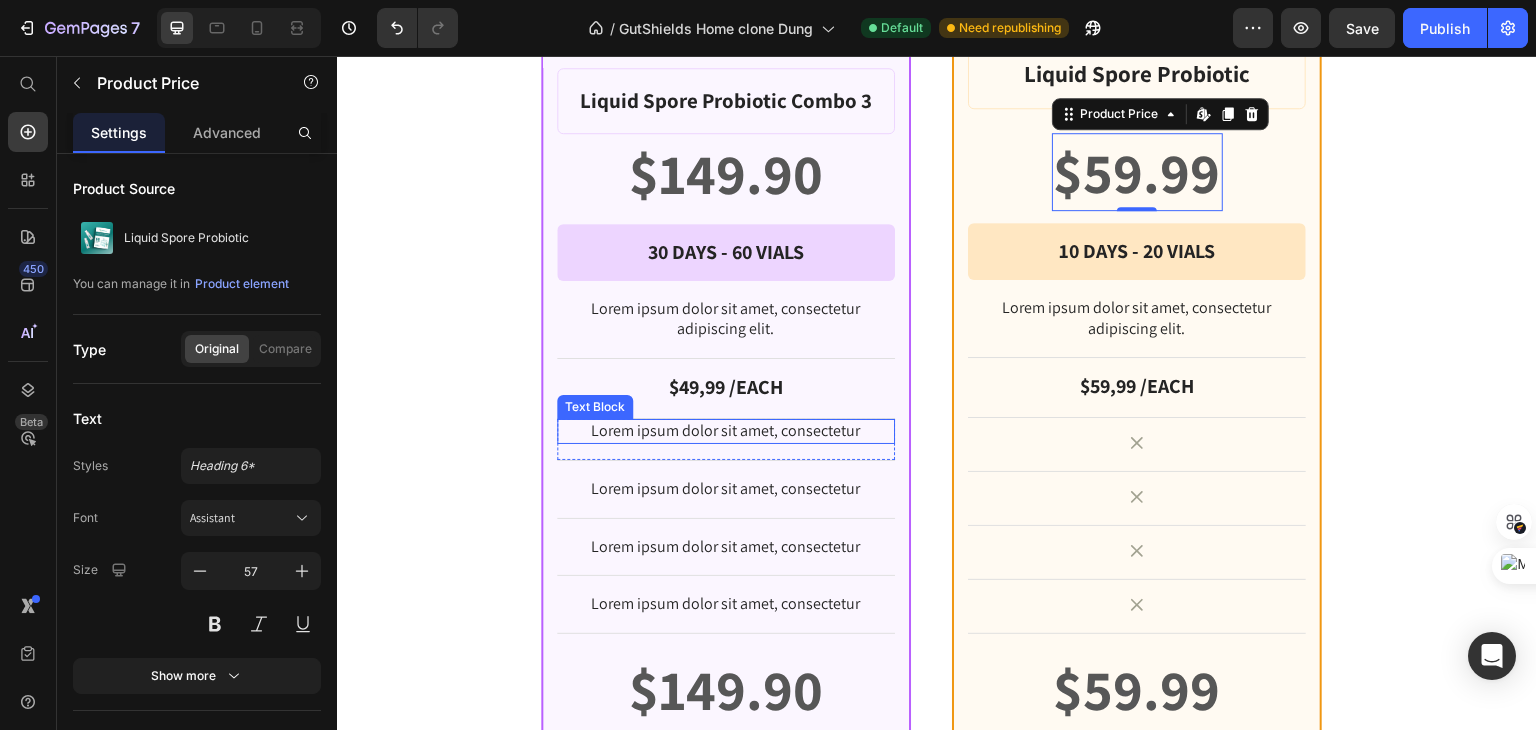 click on "Lorem ipsum dolor sit amet, consectetur" at bounding box center [726, 431] 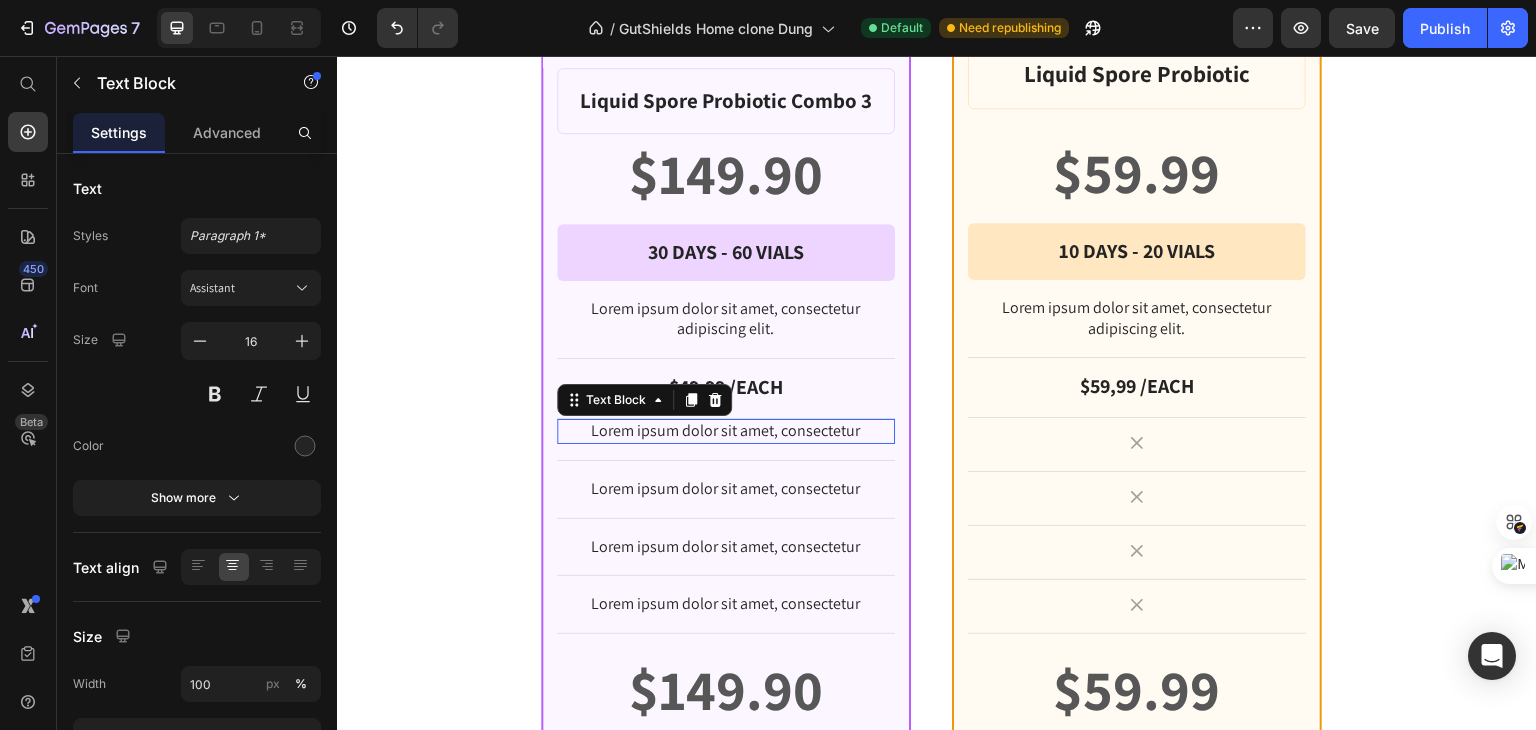 click on "Lorem ipsum dolor sit amet, consectetur" at bounding box center (726, 431) 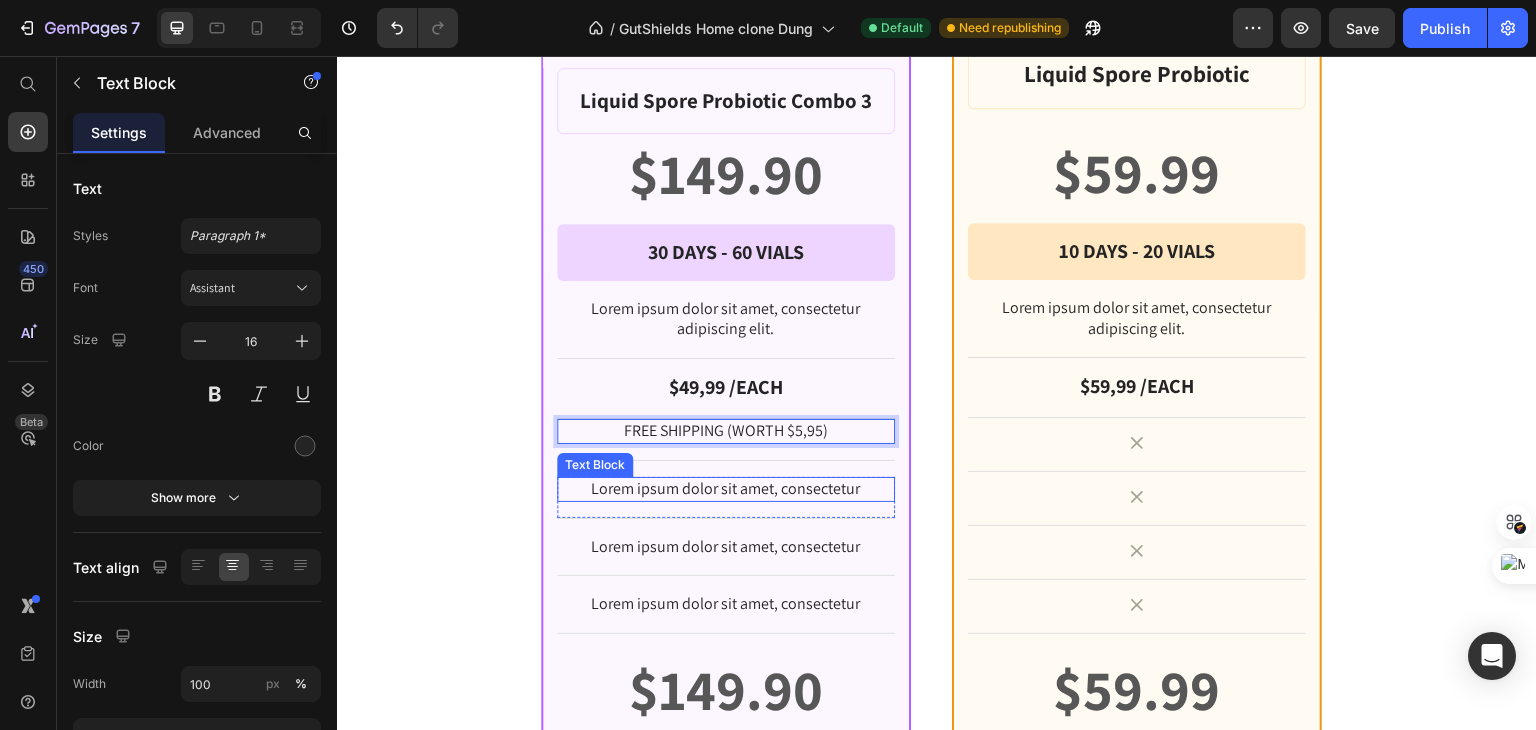 click on "Liquid Spore Probiotic Combo 3 Product Title $149.90 Product Price Row 30 DAYS - 60 VIALS Text Block Row Row Lorem ipsum dolor sit amet, consectetur adipiscing elit. Text Block $49,99 /EACH Text Block FREE SHIPPING (WORTH $5,95) Text Block   0 Row Lorem ipsum dolor sit amet, consectetur Text Block Row Lorem ipsum dolor sit amet, consectetur Text Block Row Lorem ipsum dolor sit amet, consectetur Text Block Row $149.90 Product Price BEST PRICE. BUY NOW! Add to Cart Row 30 - Day money back guarantee Text Block Row" at bounding box center (726, 483) 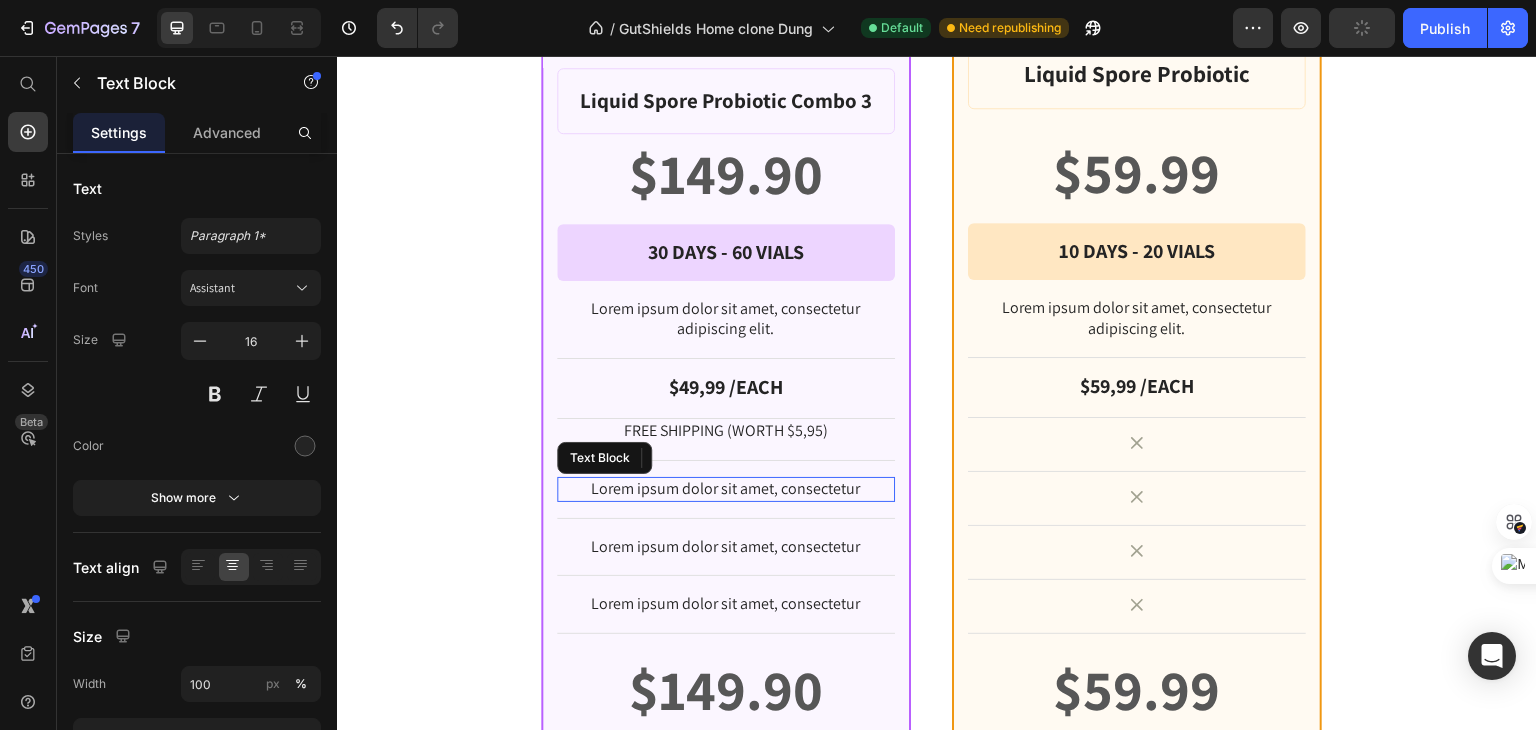 click on "Lorem ipsum dolor sit amet, consectetur" at bounding box center (726, 489) 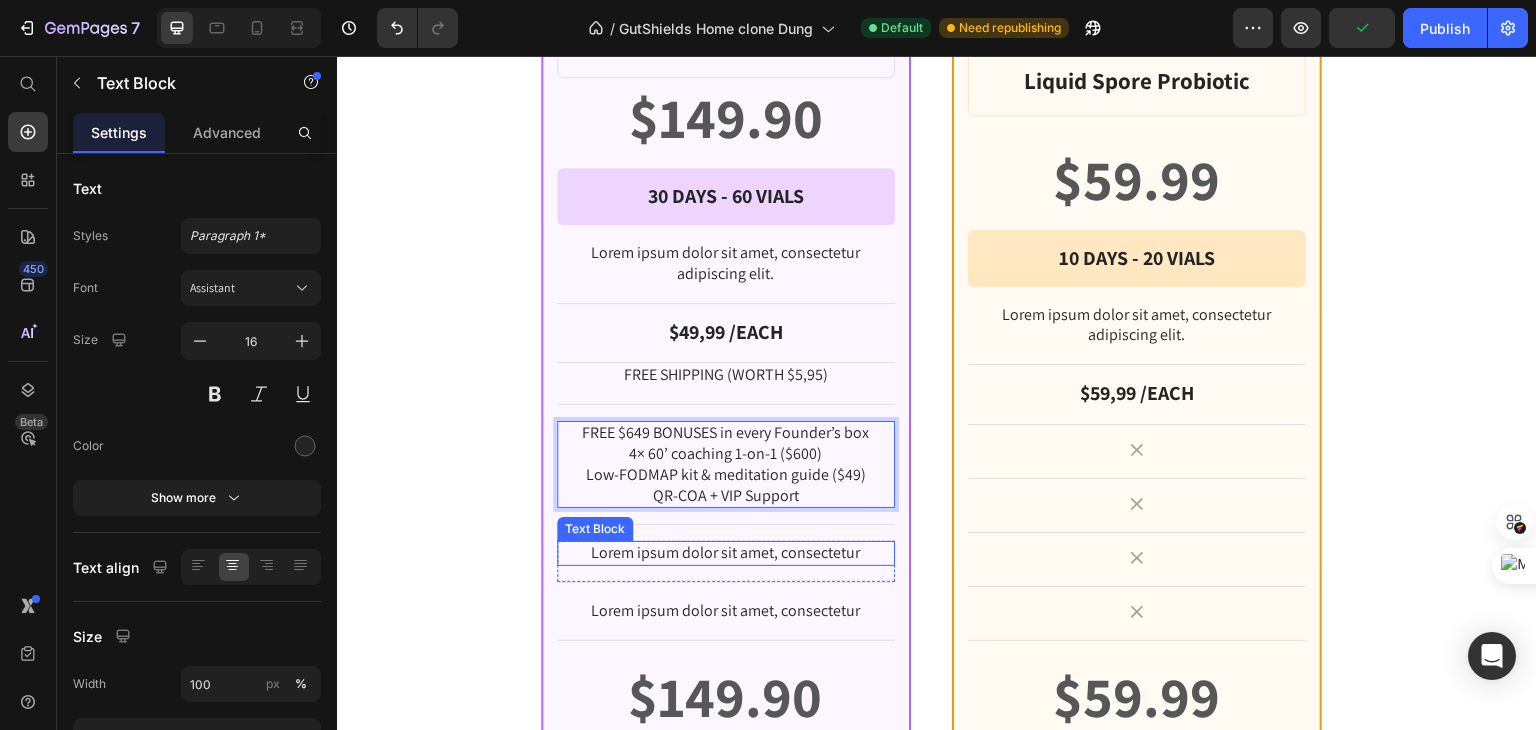 scroll, scrollTop: 2258, scrollLeft: 0, axis: vertical 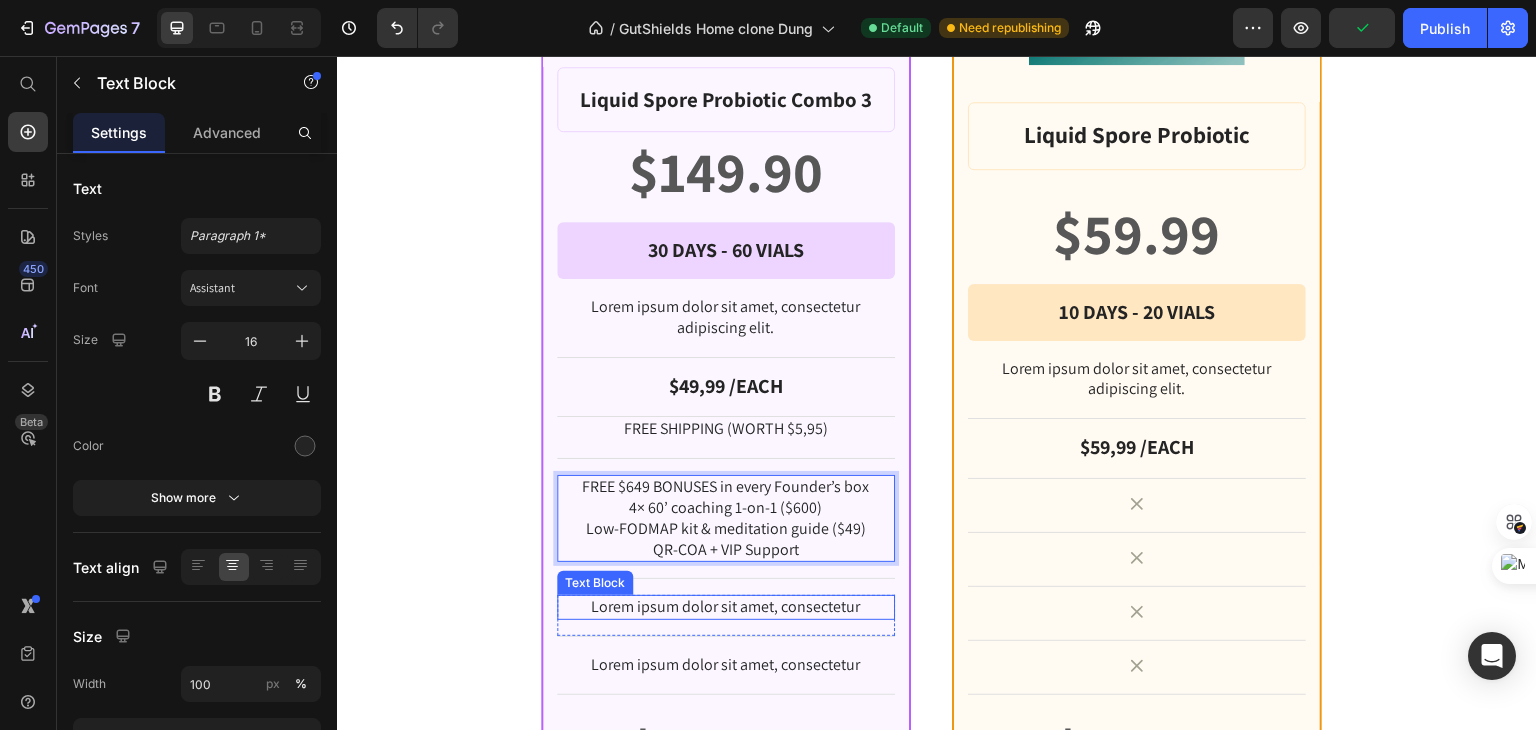 click on "Lorem ipsum dolor sit amet, consectetur" at bounding box center [726, 607] 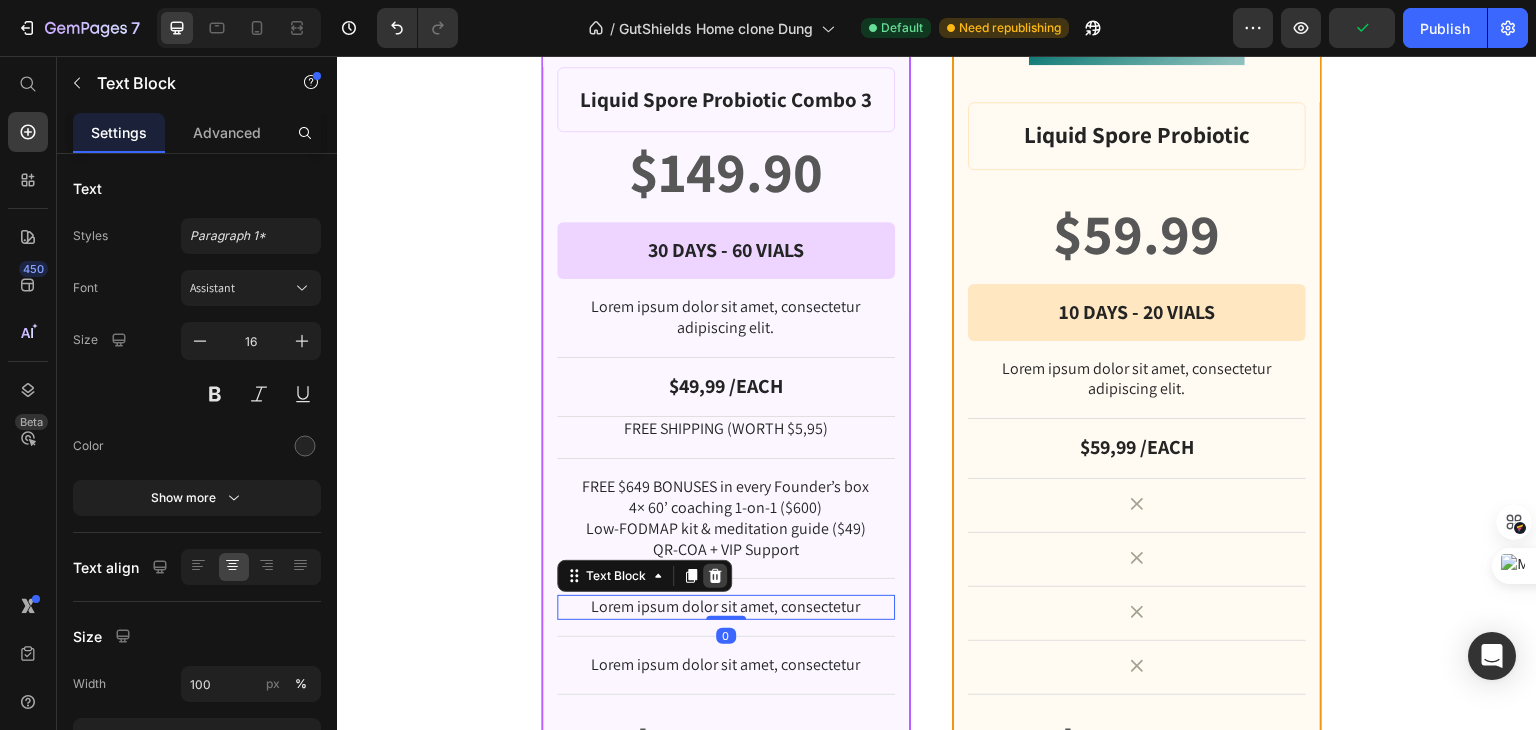 click 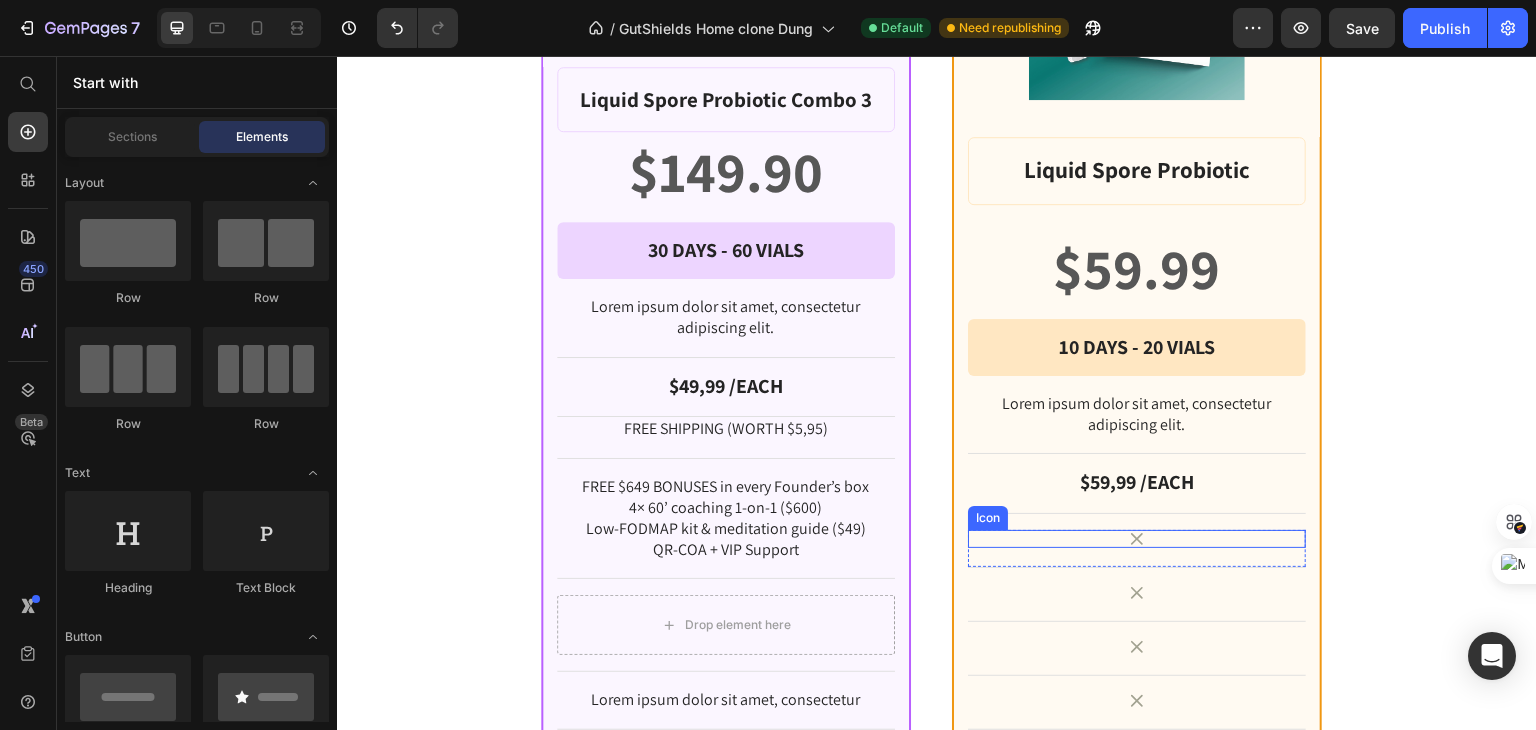 scroll, scrollTop: 2358, scrollLeft: 0, axis: vertical 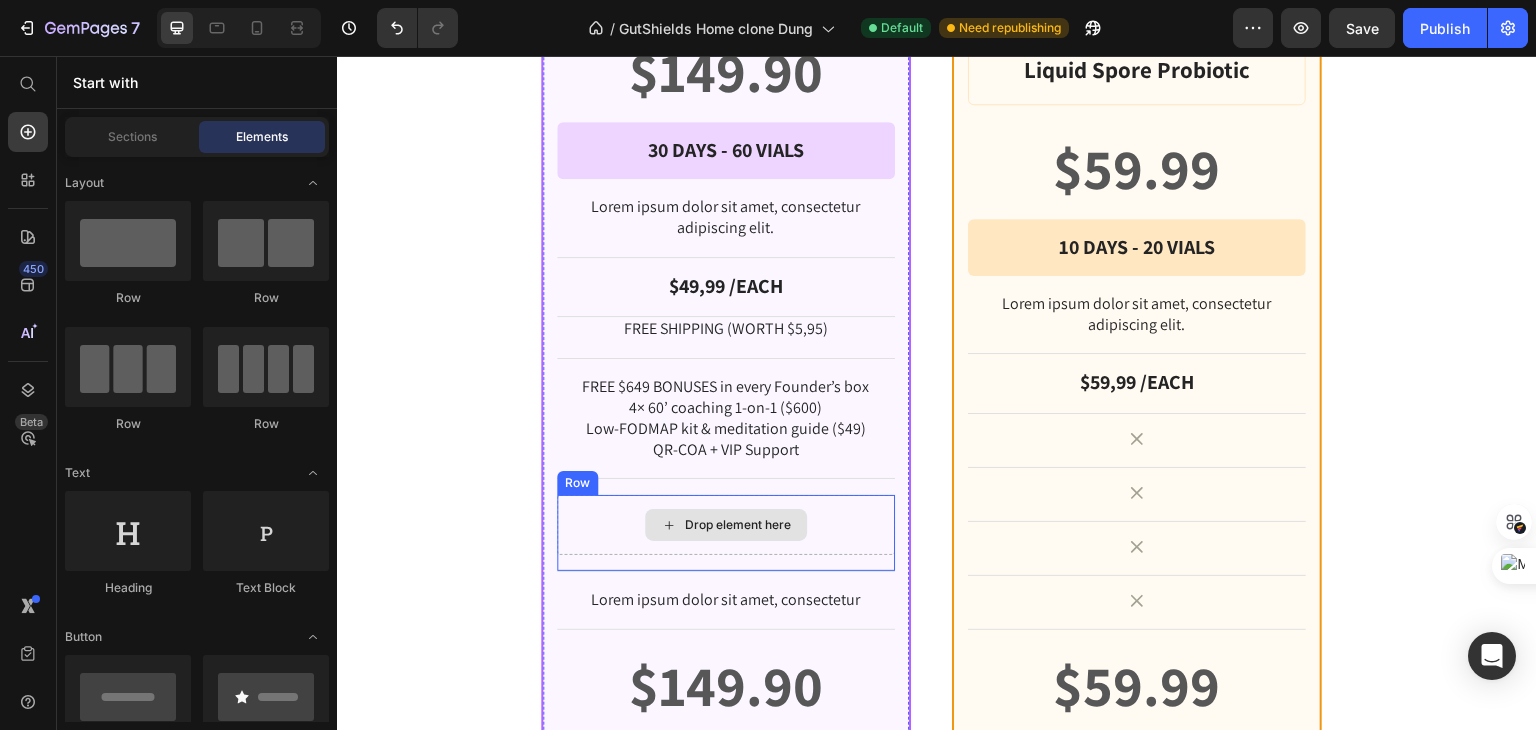click on "Drop element here" at bounding box center (726, 525) 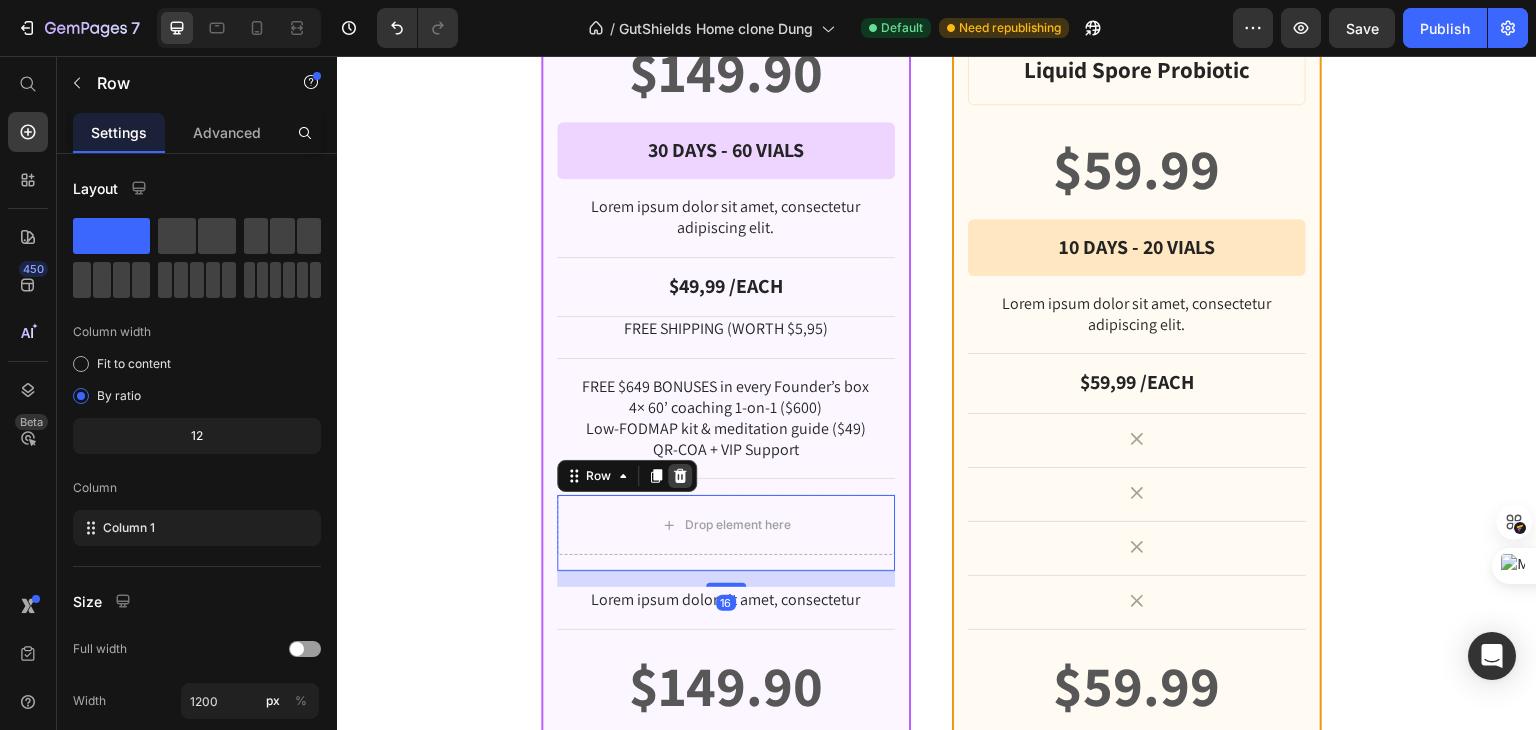 click 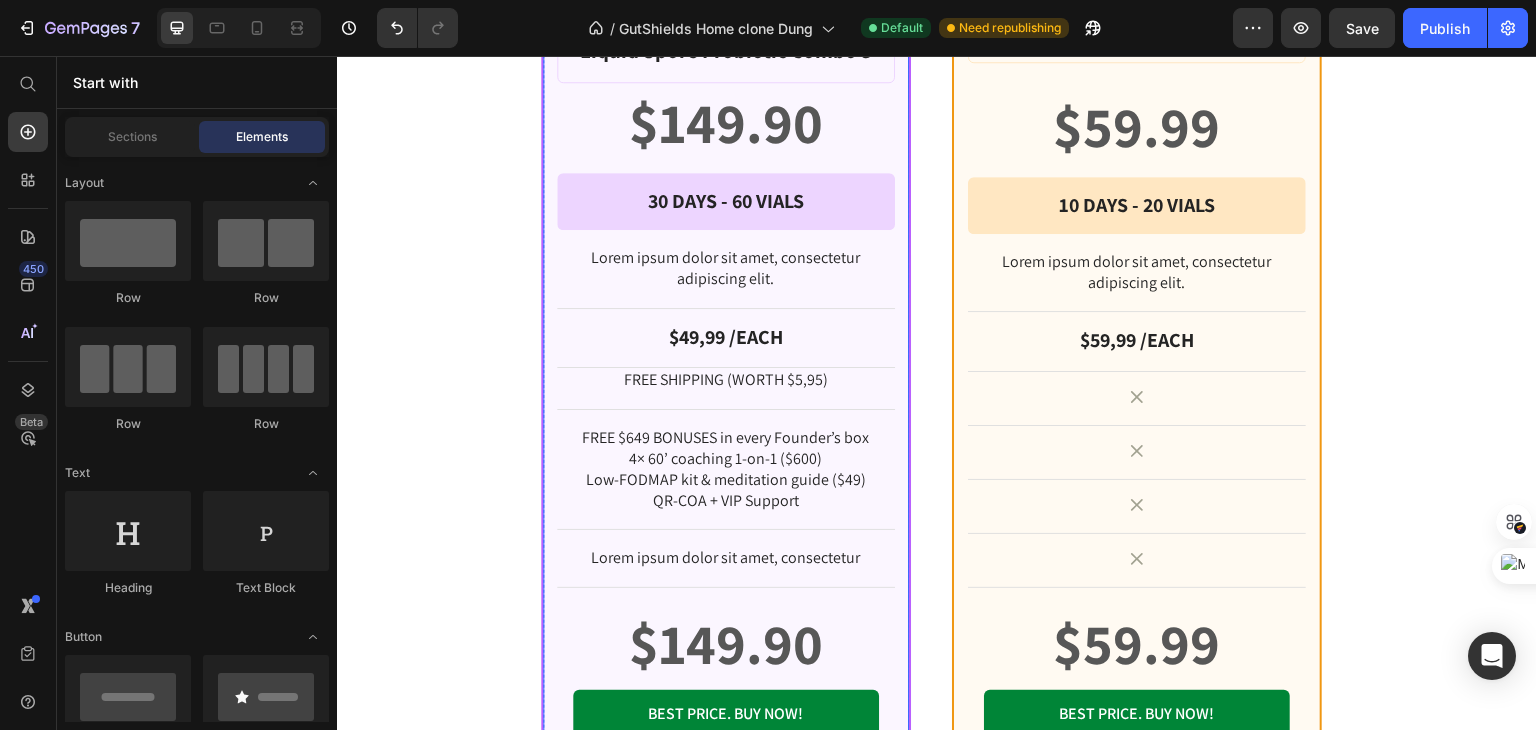 scroll, scrollTop: 2408, scrollLeft: 0, axis: vertical 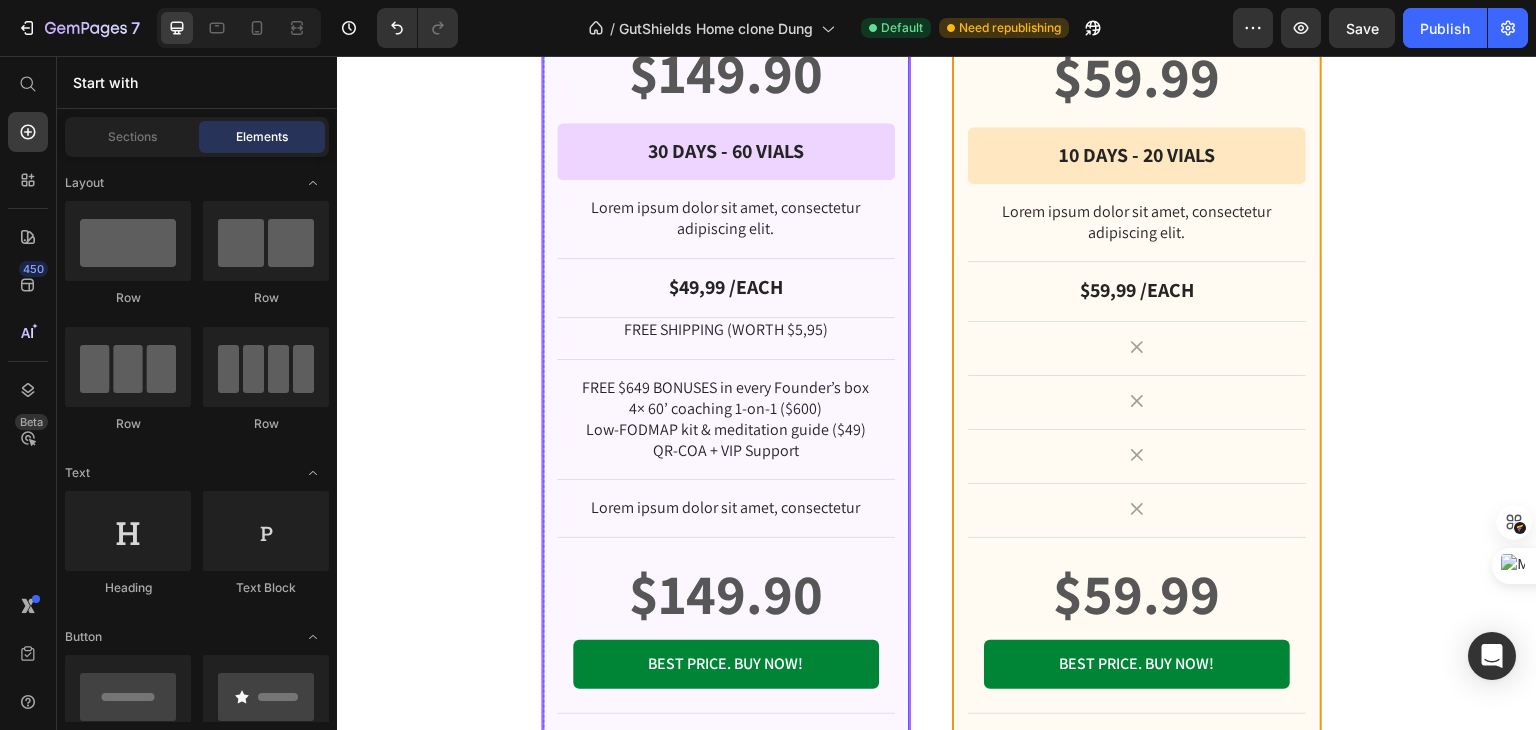 click on "Liquid Spore Probiotic Combo 3 Product Title $149.90 Product Price Row 30 DAYS - 60 VIALS Text Block Row Row Lorem ipsum dolor sit amet, consectetur adipiscing elit. Text Block $49,99 /EACH Text Block FREE SHIPPING (WORTH $5,95) Text Block Row FREE $649 BONUSES in every Founder’s box 4× 60’ coaching 1-on-1 ($600) Low-FODMAP kit & meditation guide ($49) QR-COA + VIP Support Text Block Row Lorem ipsum dolor sit amet, consectetur Text Block Row $149.90 Product Price BEST PRICE. BUY NOW! Add to Cart Row 30 - Day money back guarantee Text Block" at bounding box center [726, 361] 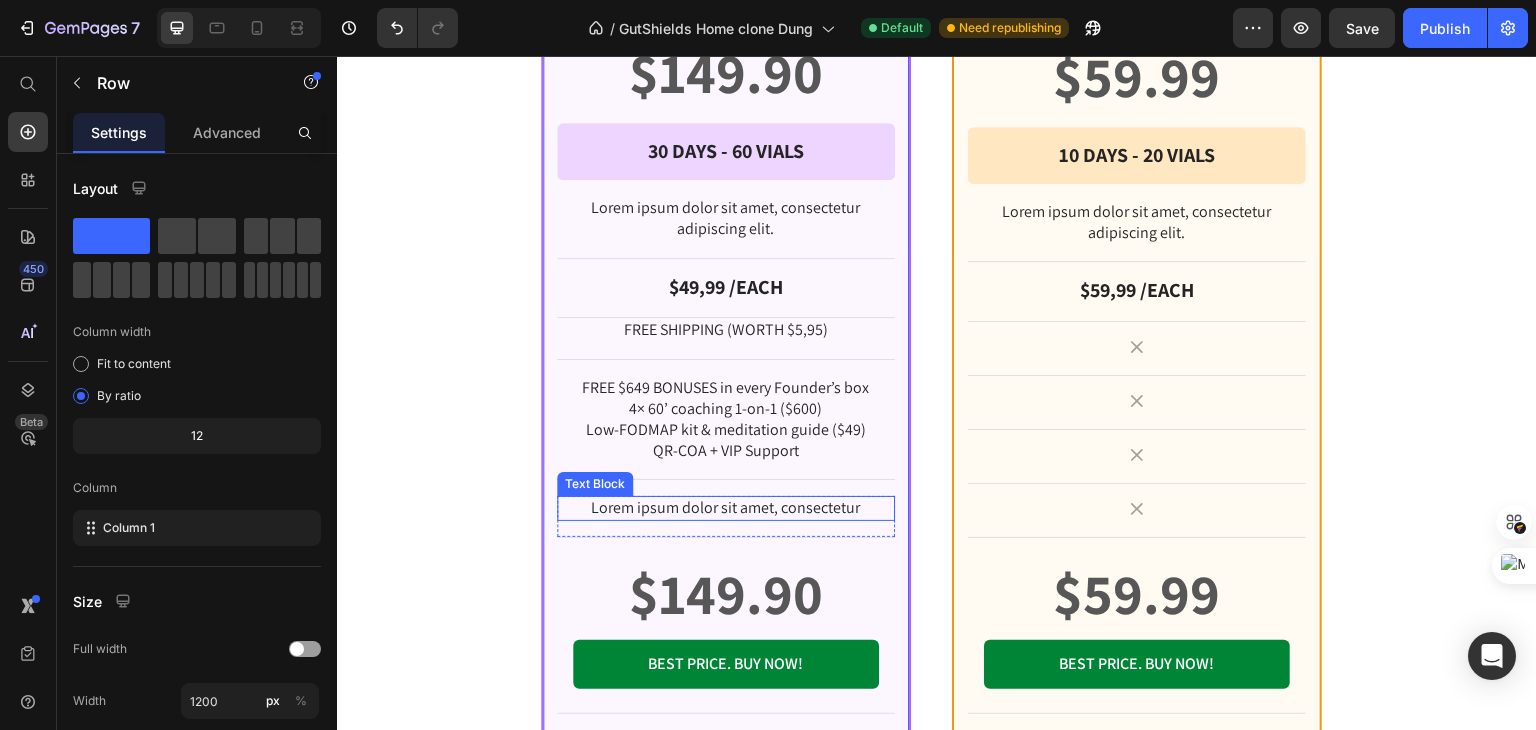 click on "Lorem ipsum dolor sit amet, consectetur" at bounding box center [726, 508] 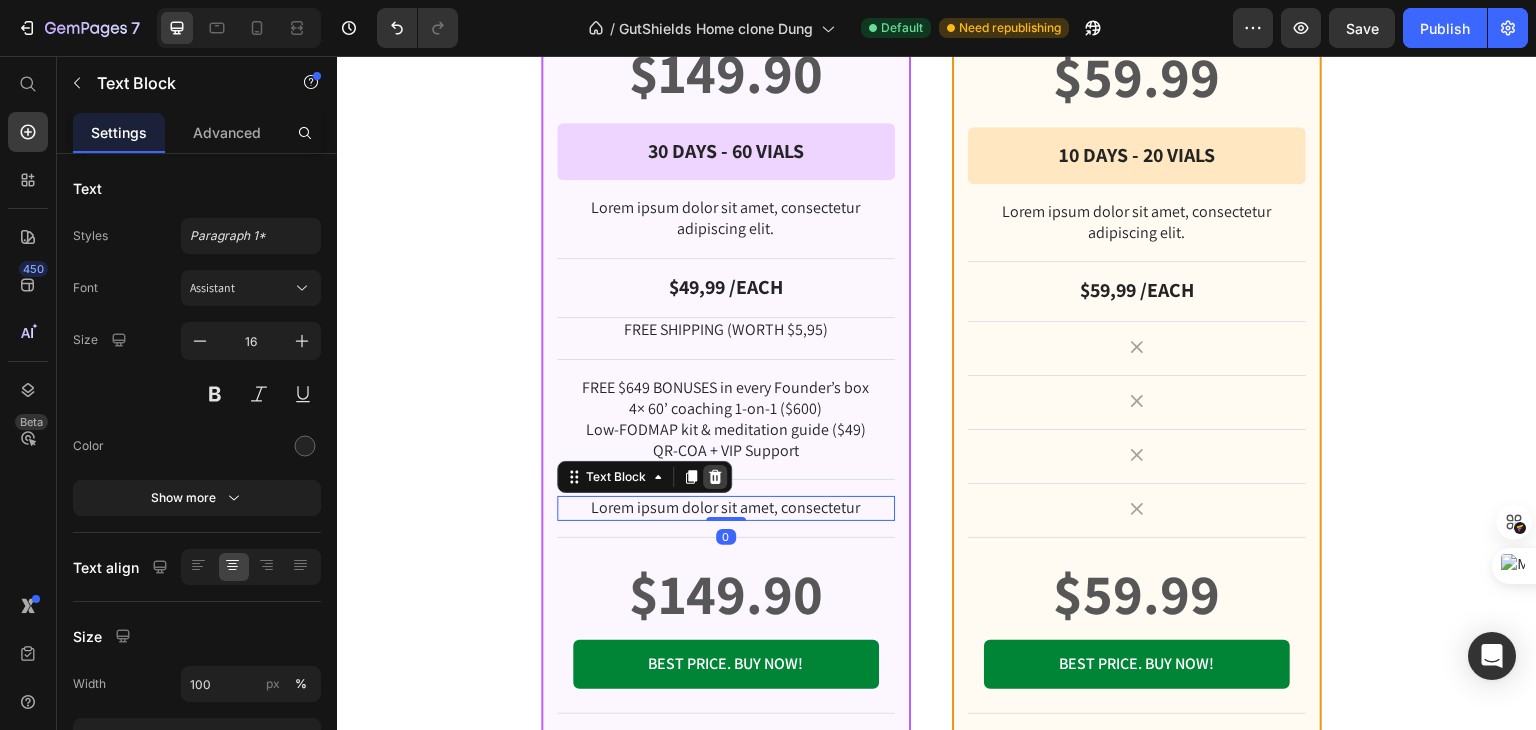 click 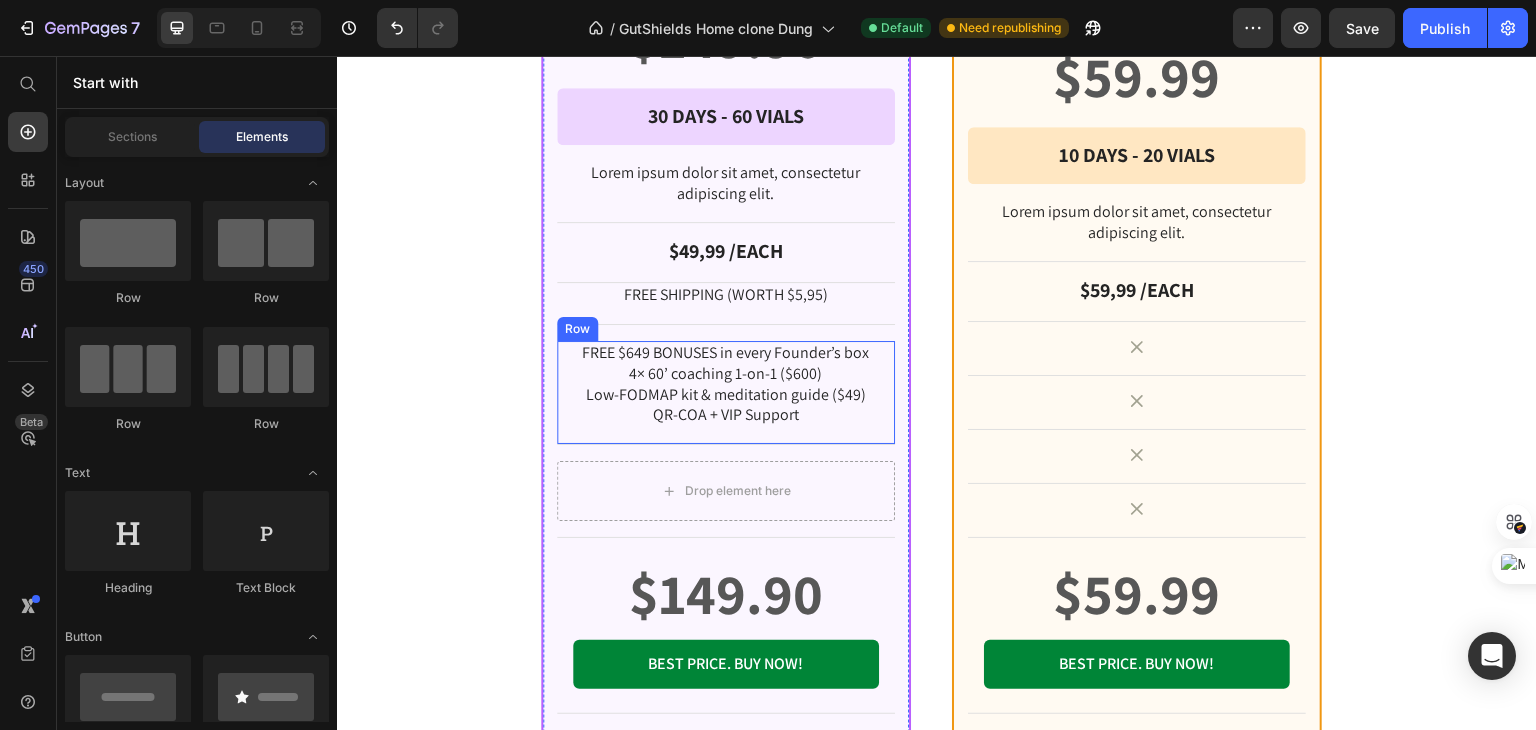 scroll, scrollTop: 2372, scrollLeft: 0, axis: vertical 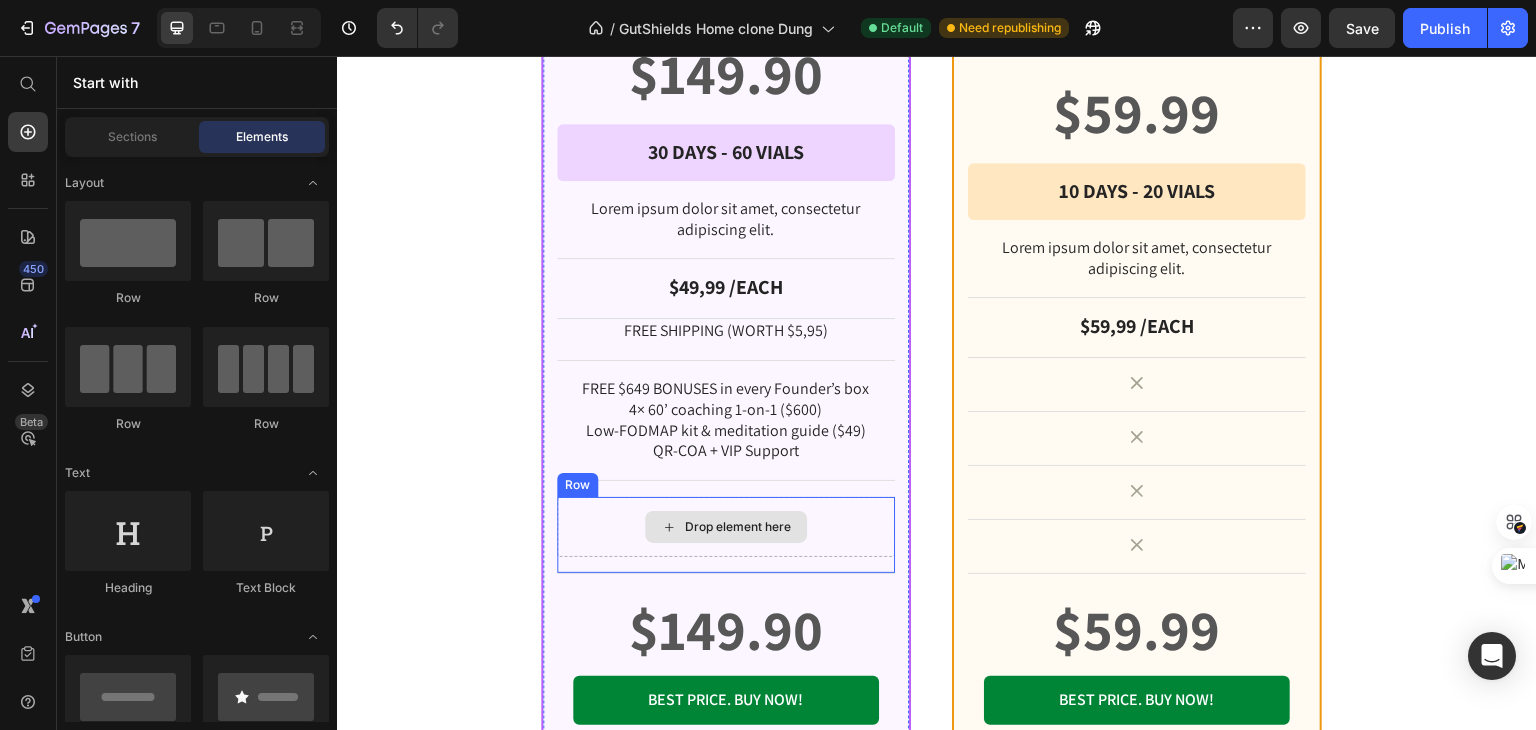 click on "Drop element here" at bounding box center [726, 527] 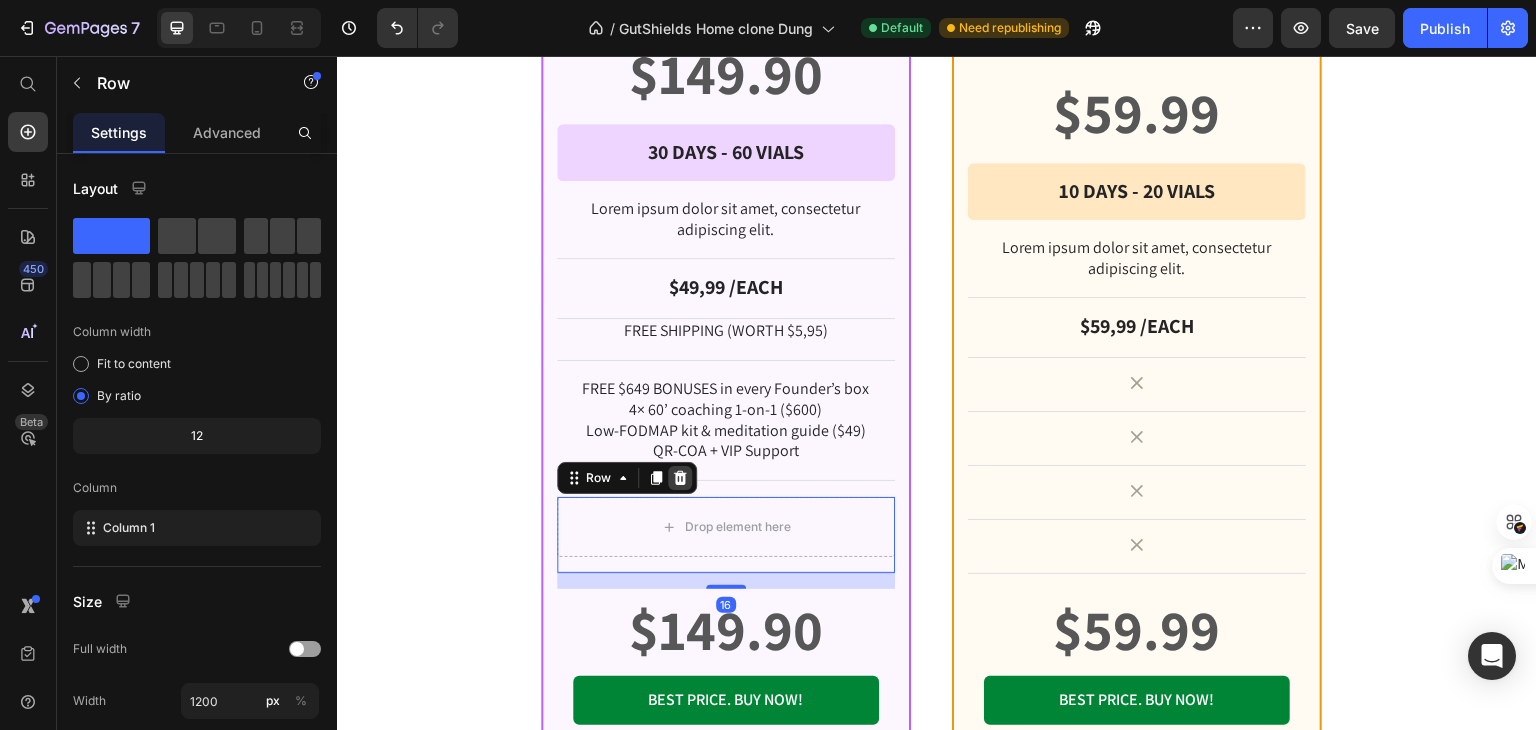 click at bounding box center [680, 478] 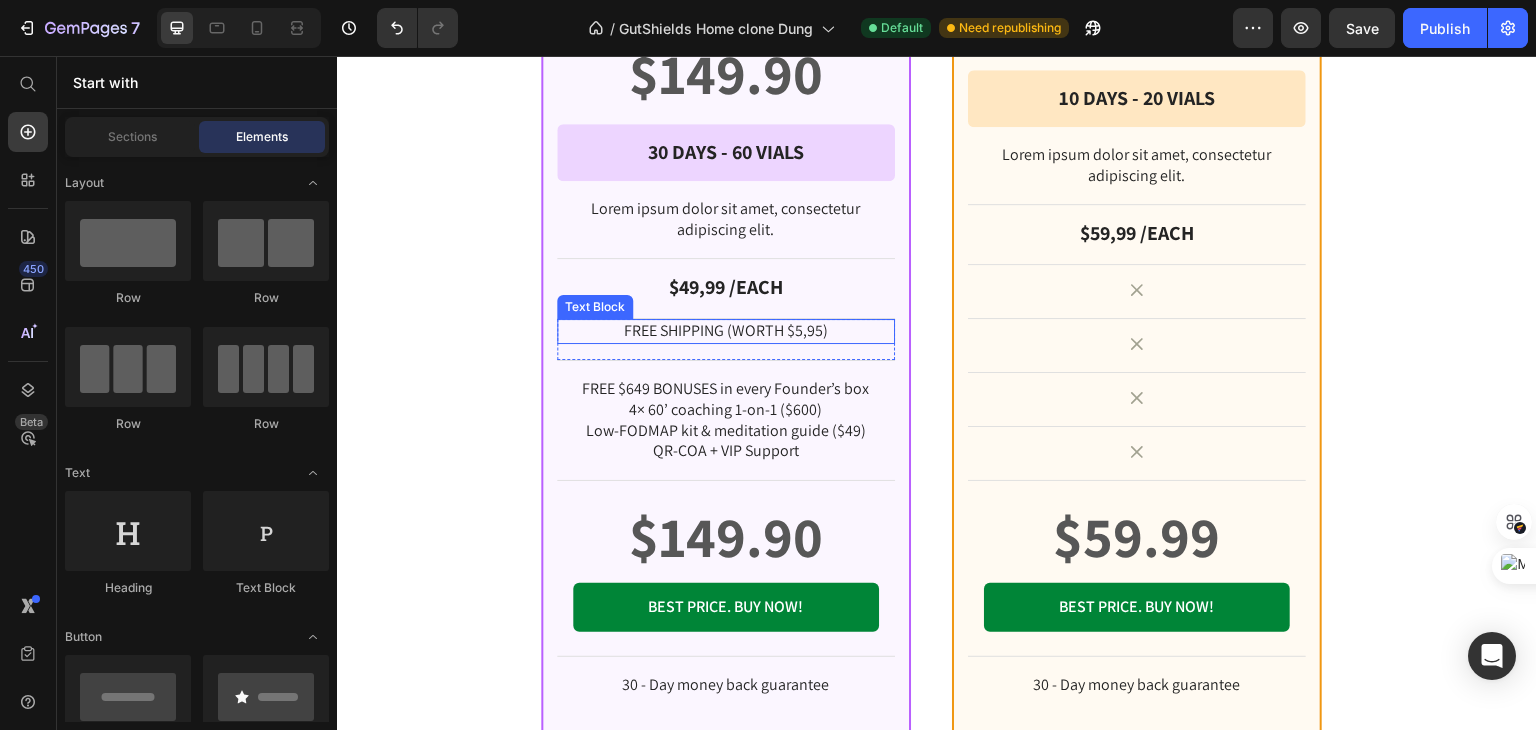 click on "FREE SHIPPING (WORTH $5,95)" at bounding box center [726, 331] 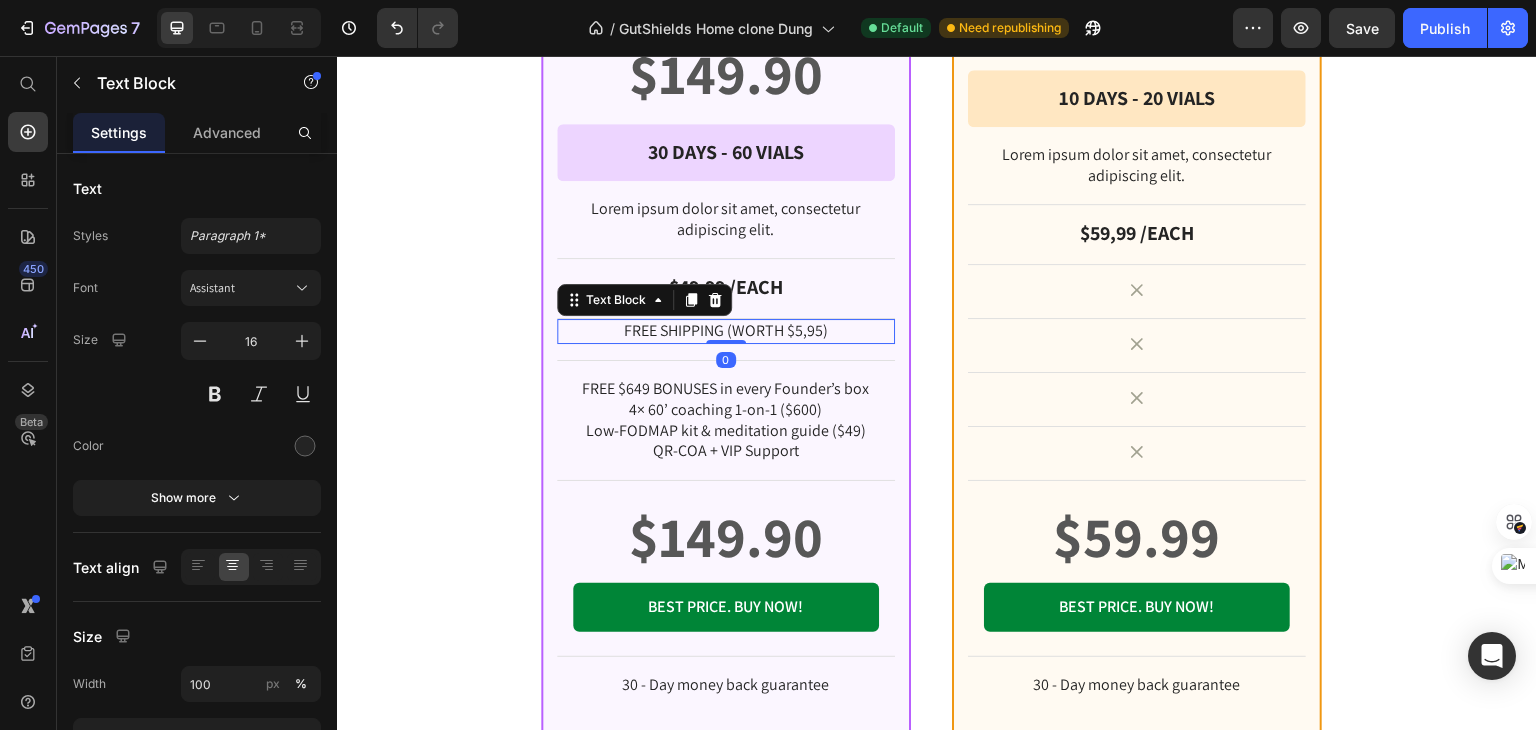click on "FREE SHIPPING (WORTH $5,95)" at bounding box center (726, 331) 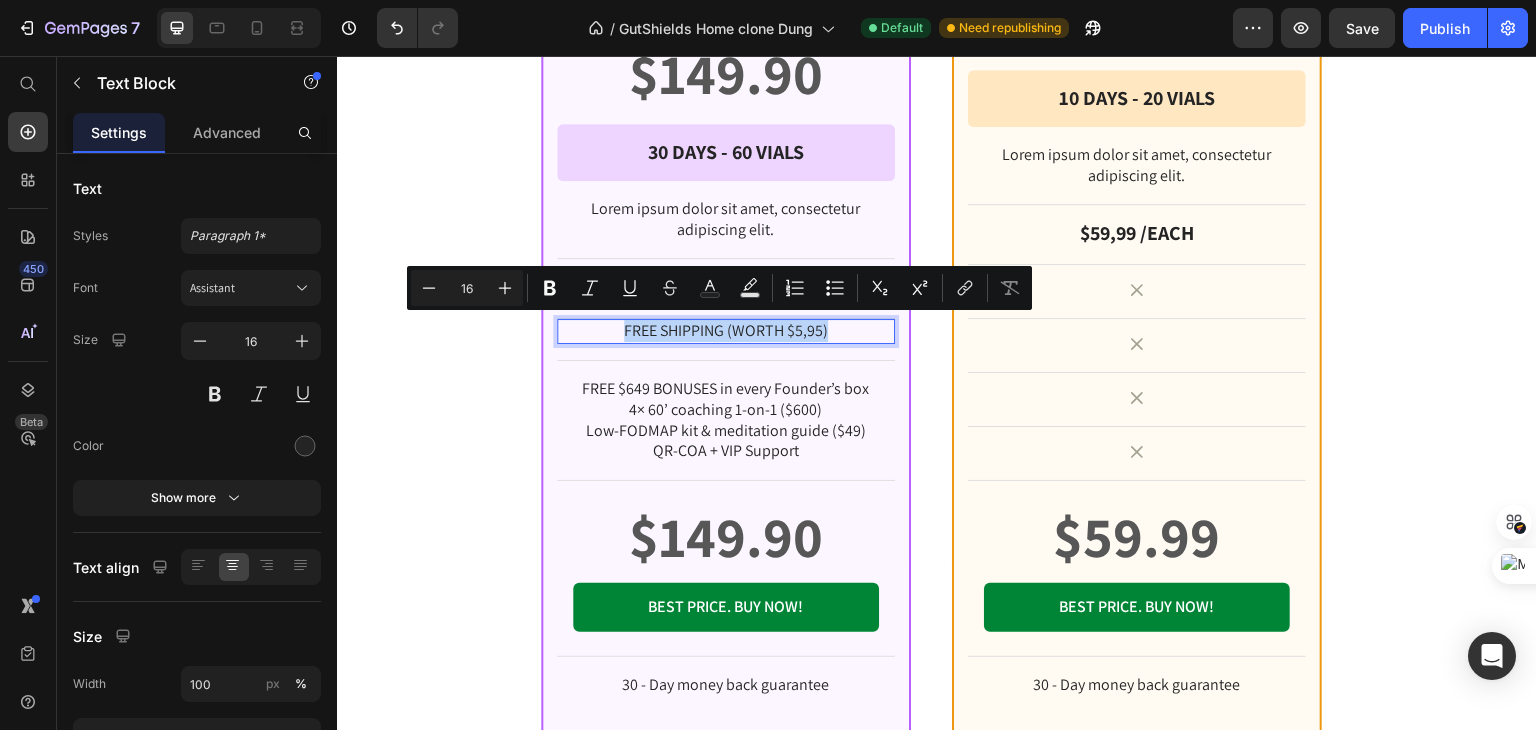 copy on "FREE SHIPPING (WORTH $5,95)" 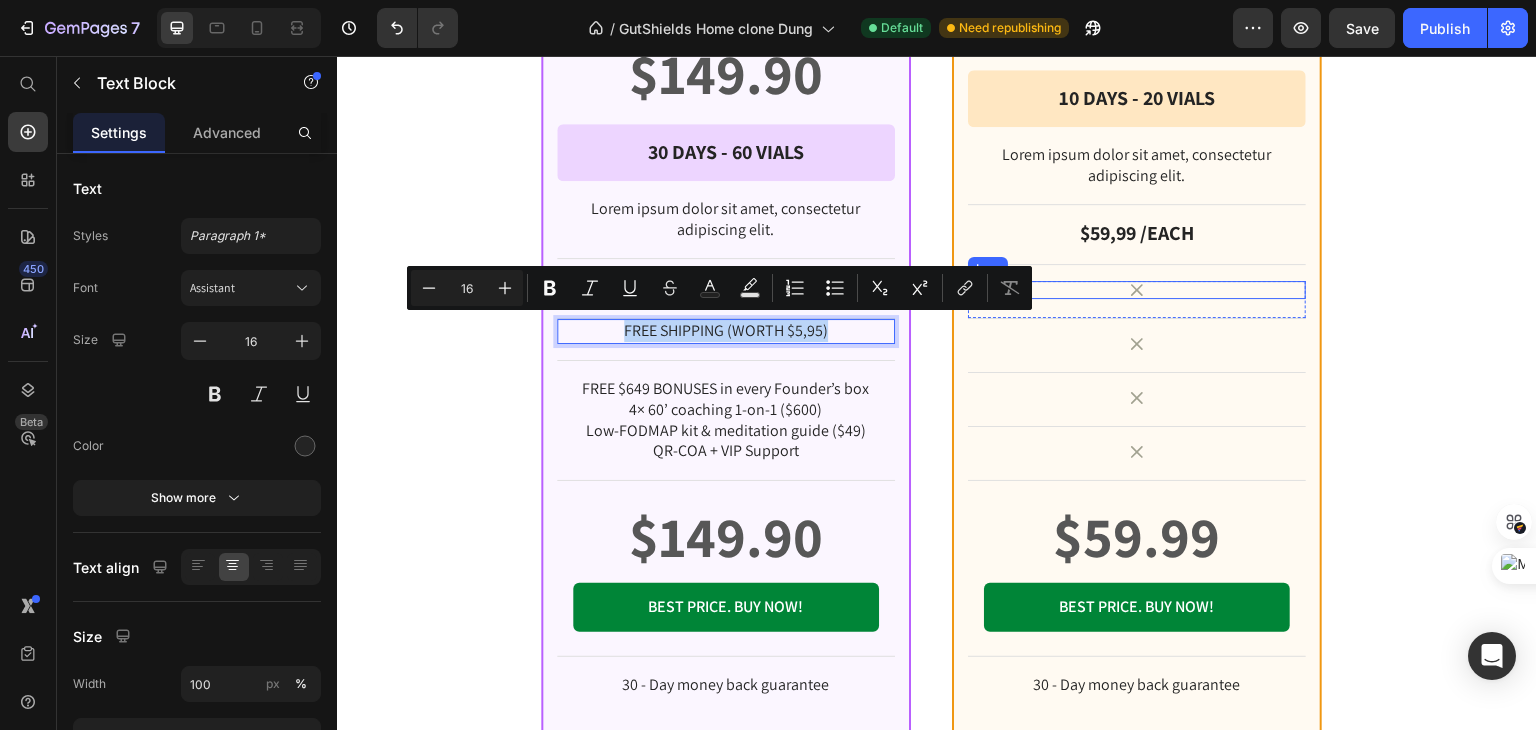click on "Icon" at bounding box center [1137, 290] 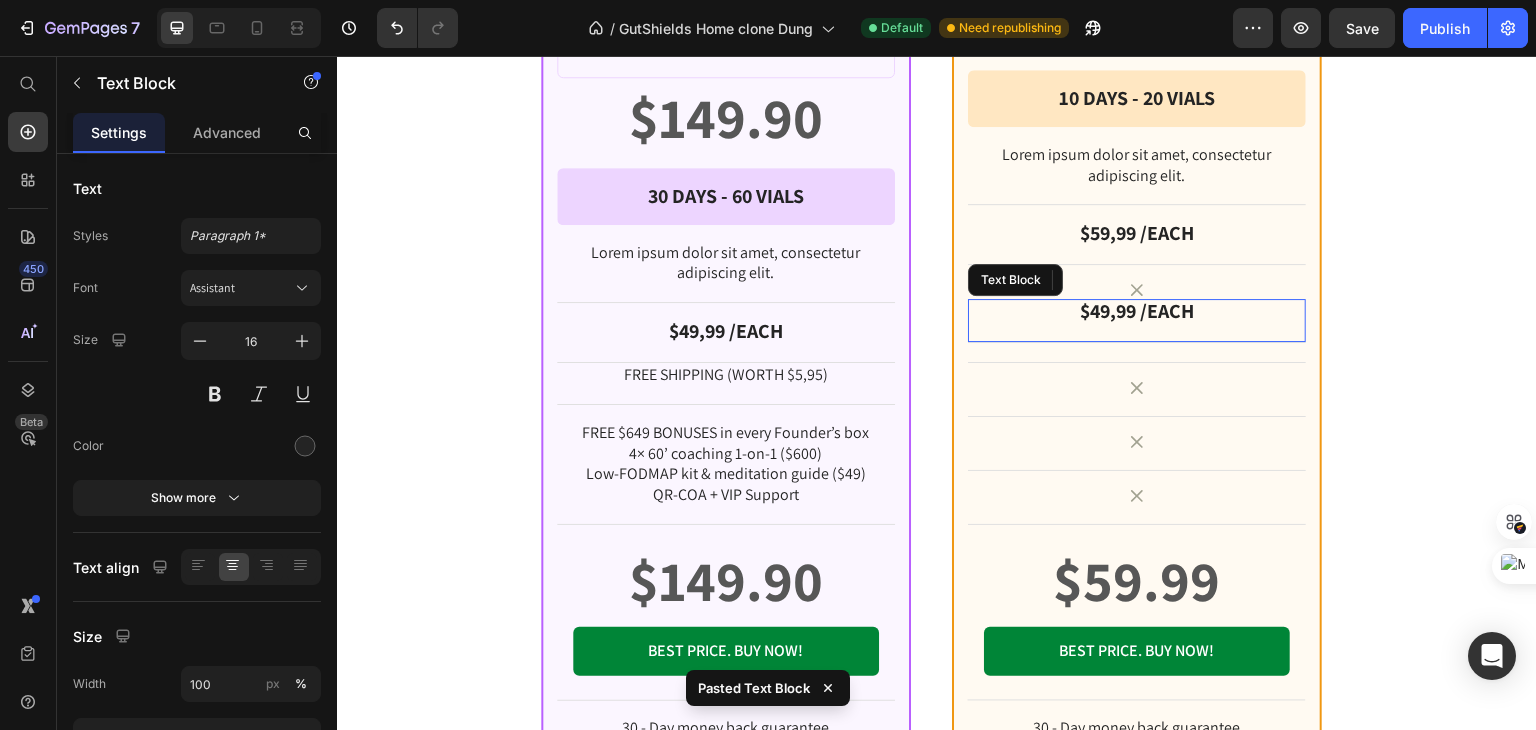 scroll, scrollTop: 2508, scrollLeft: 0, axis: vertical 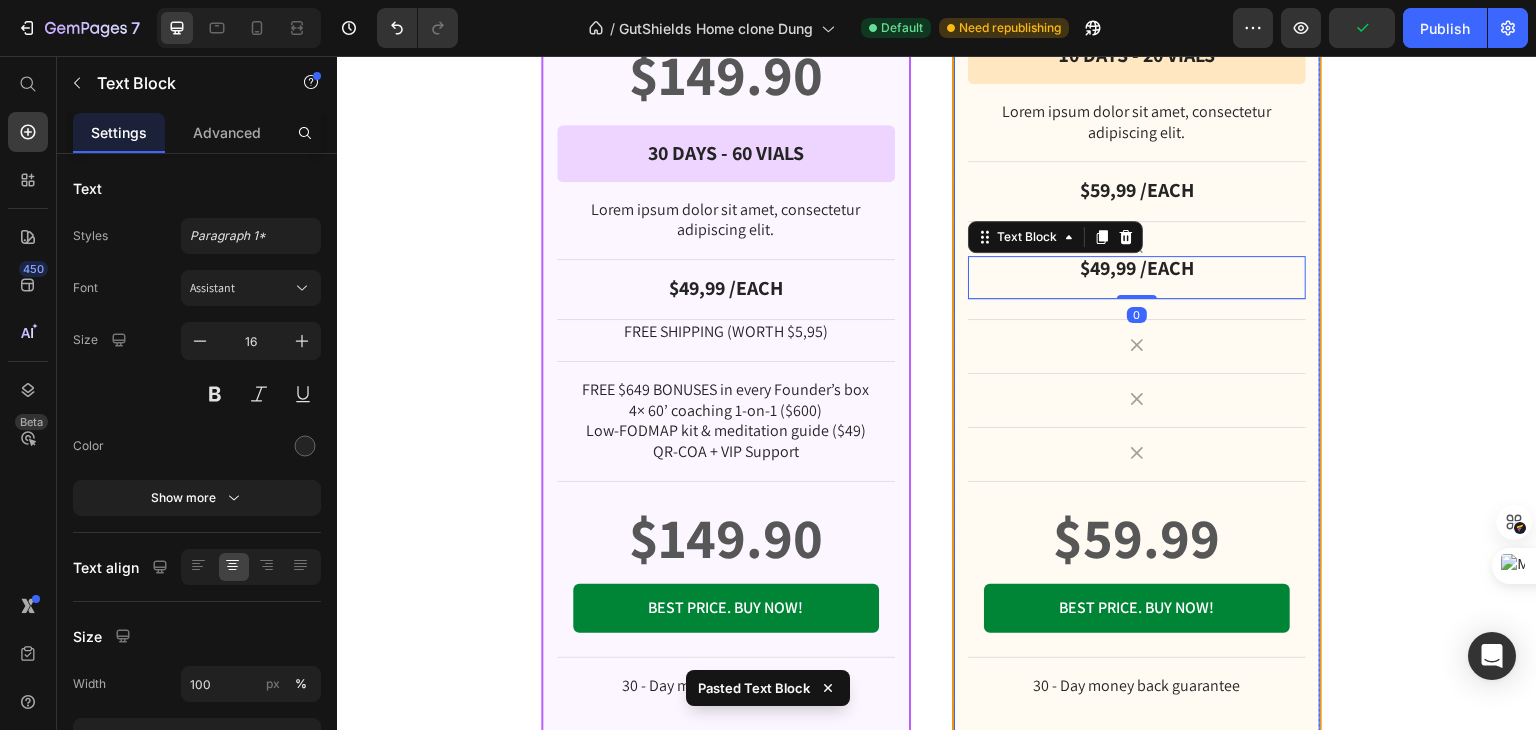 click on "Icon $49,99 /EACH Text Block   0 Row" at bounding box center [1137, 279] 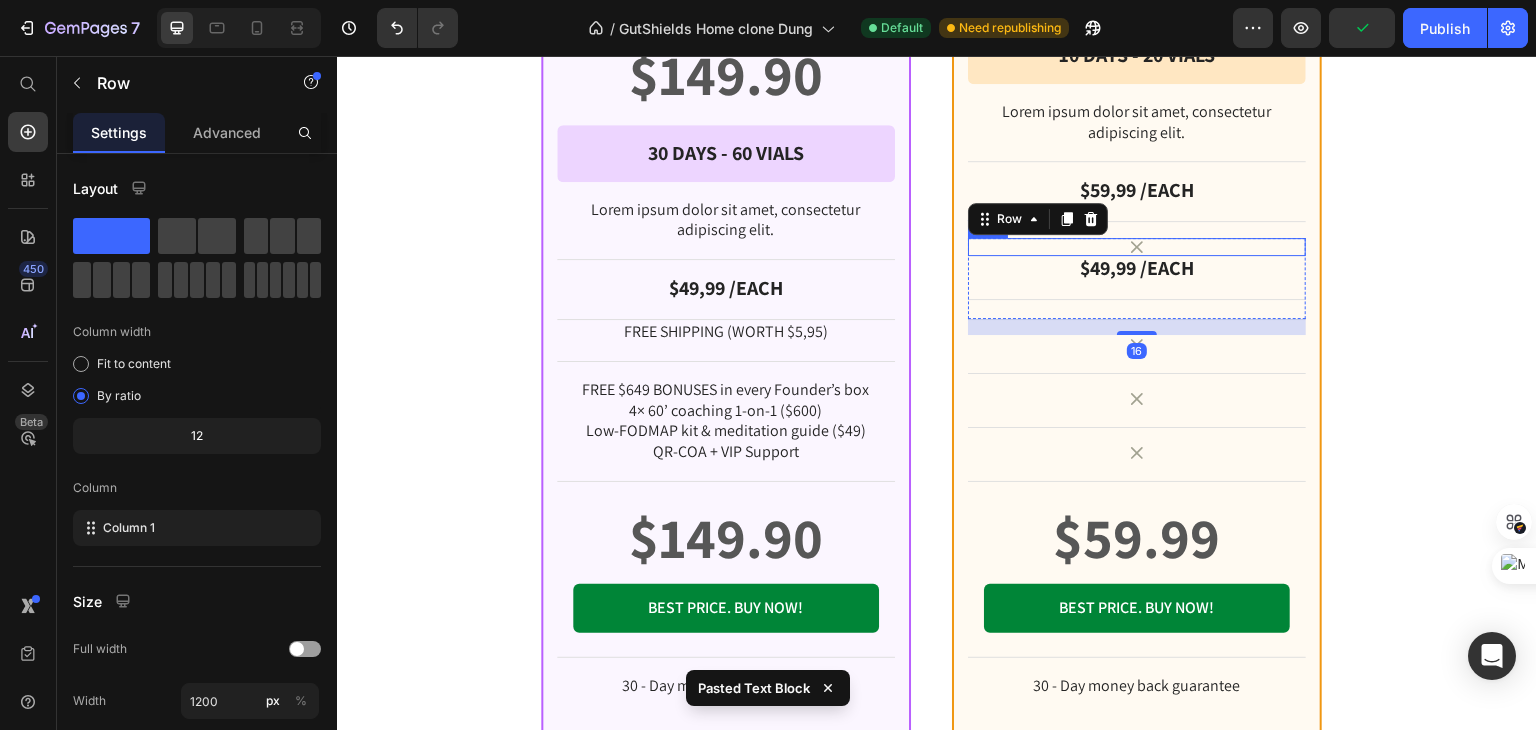 click on "Icon" at bounding box center (1137, 247) 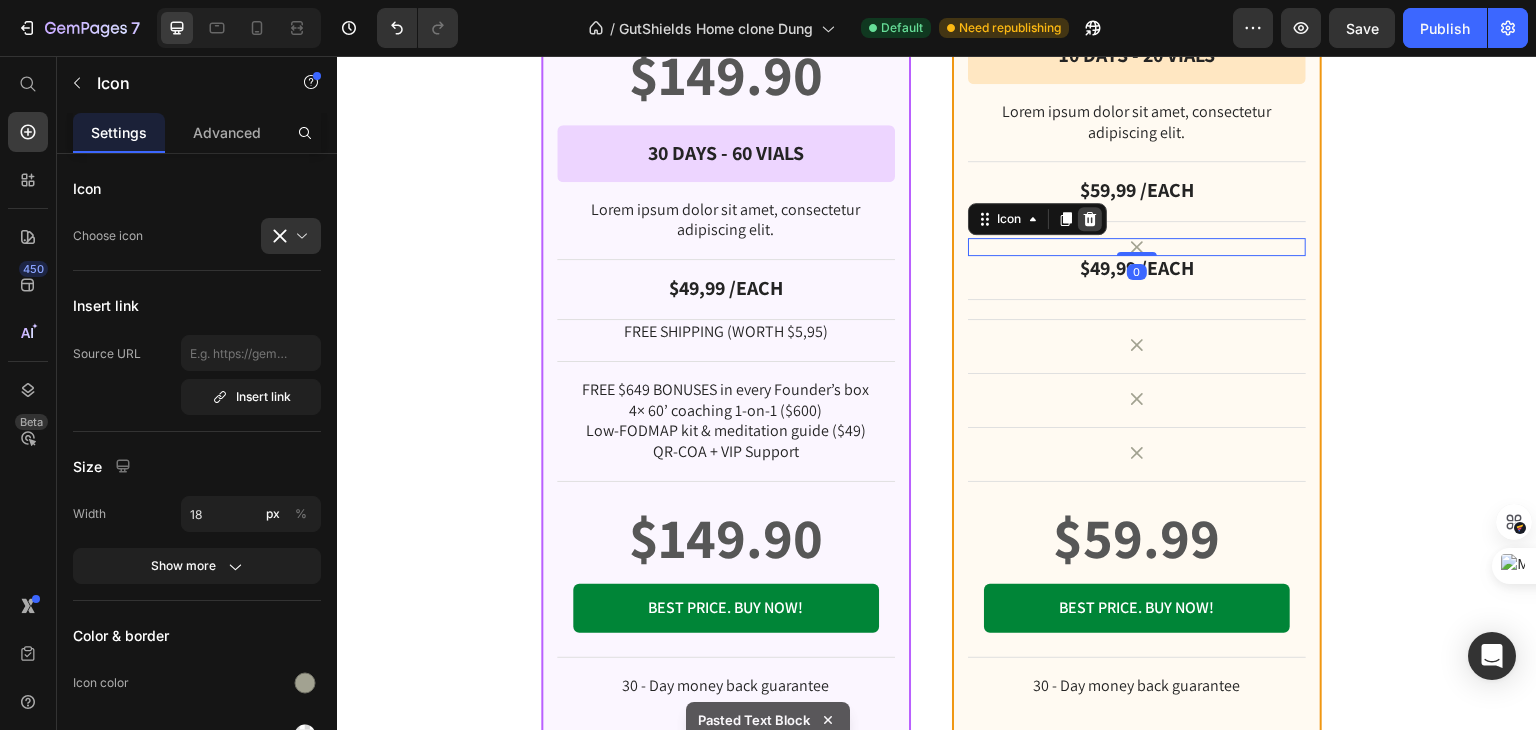 click 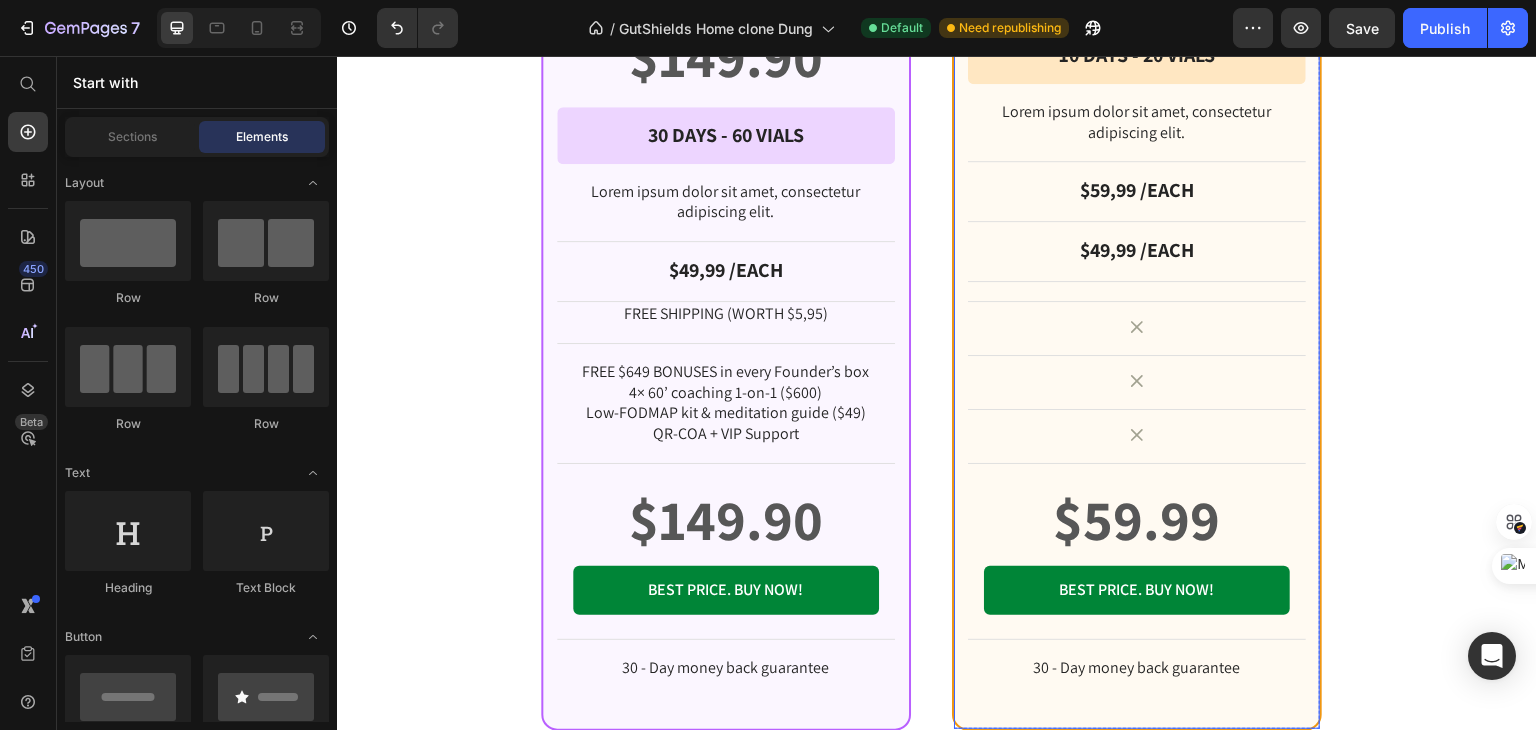 scroll, scrollTop: 2491, scrollLeft: 0, axis: vertical 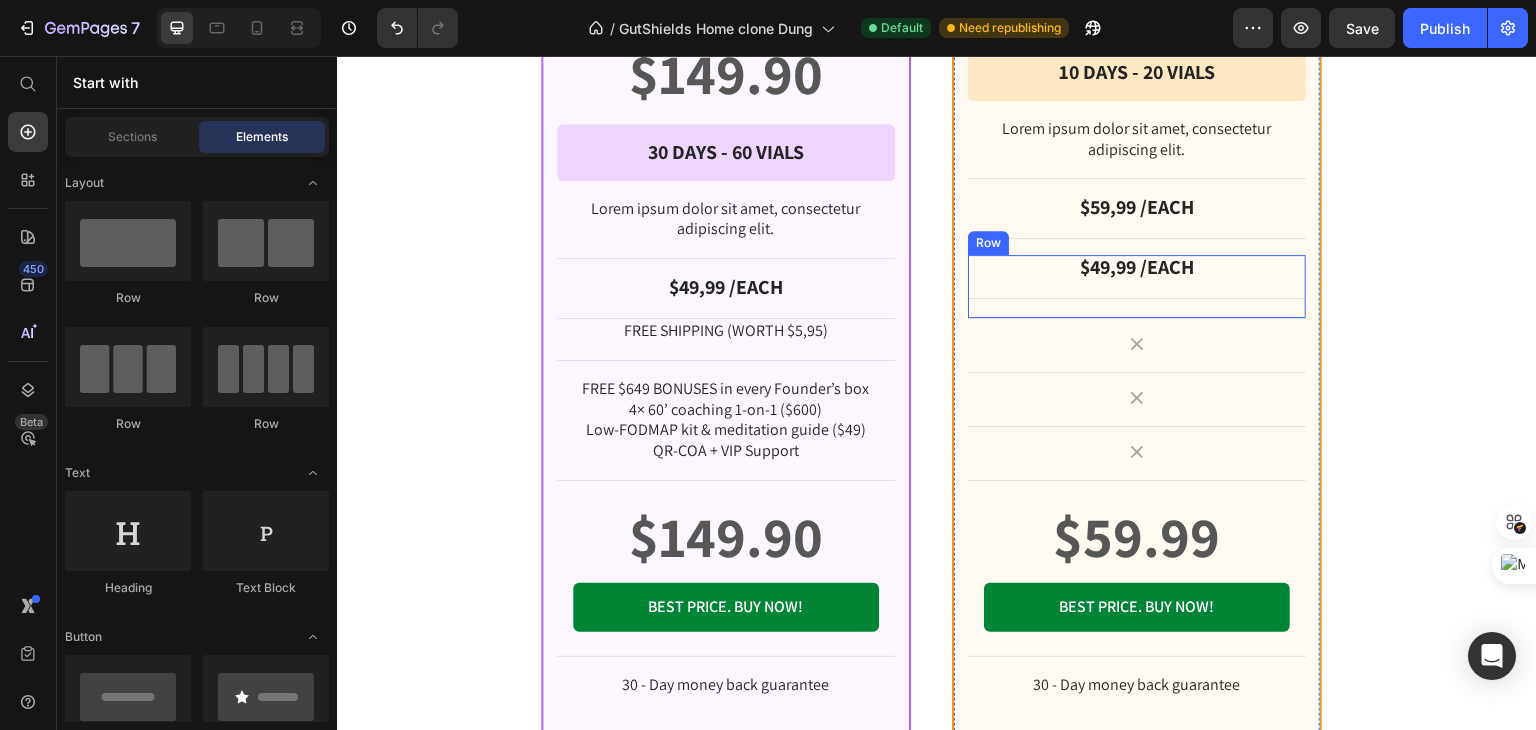 click on "$49,99 /EACH Text Block Row" at bounding box center (1137, 287) 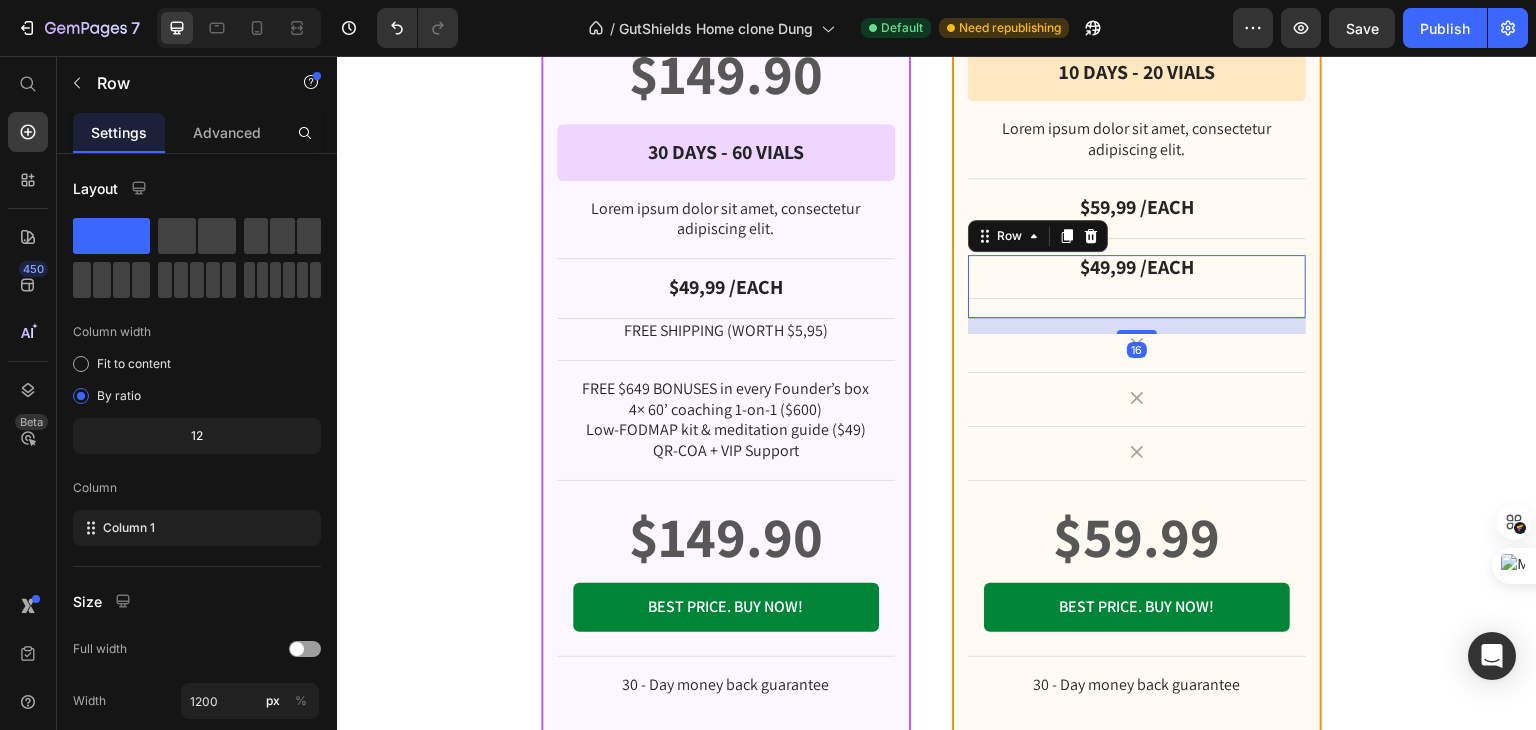 scroll, scrollTop: 2475, scrollLeft: 0, axis: vertical 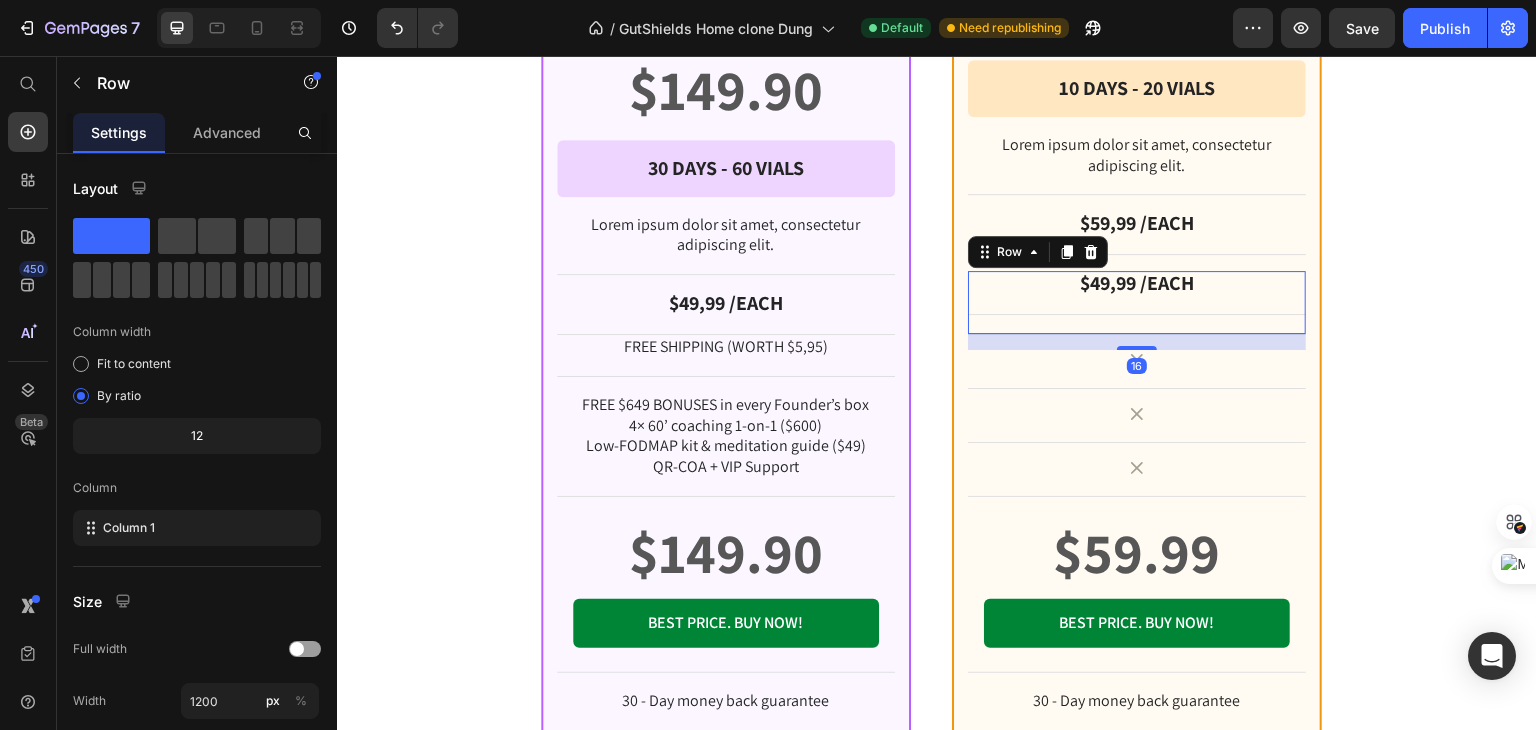 drag, startPoint x: 1134, startPoint y: 330, endPoint x: 1127, endPoint y: 285, distance: 45.54119 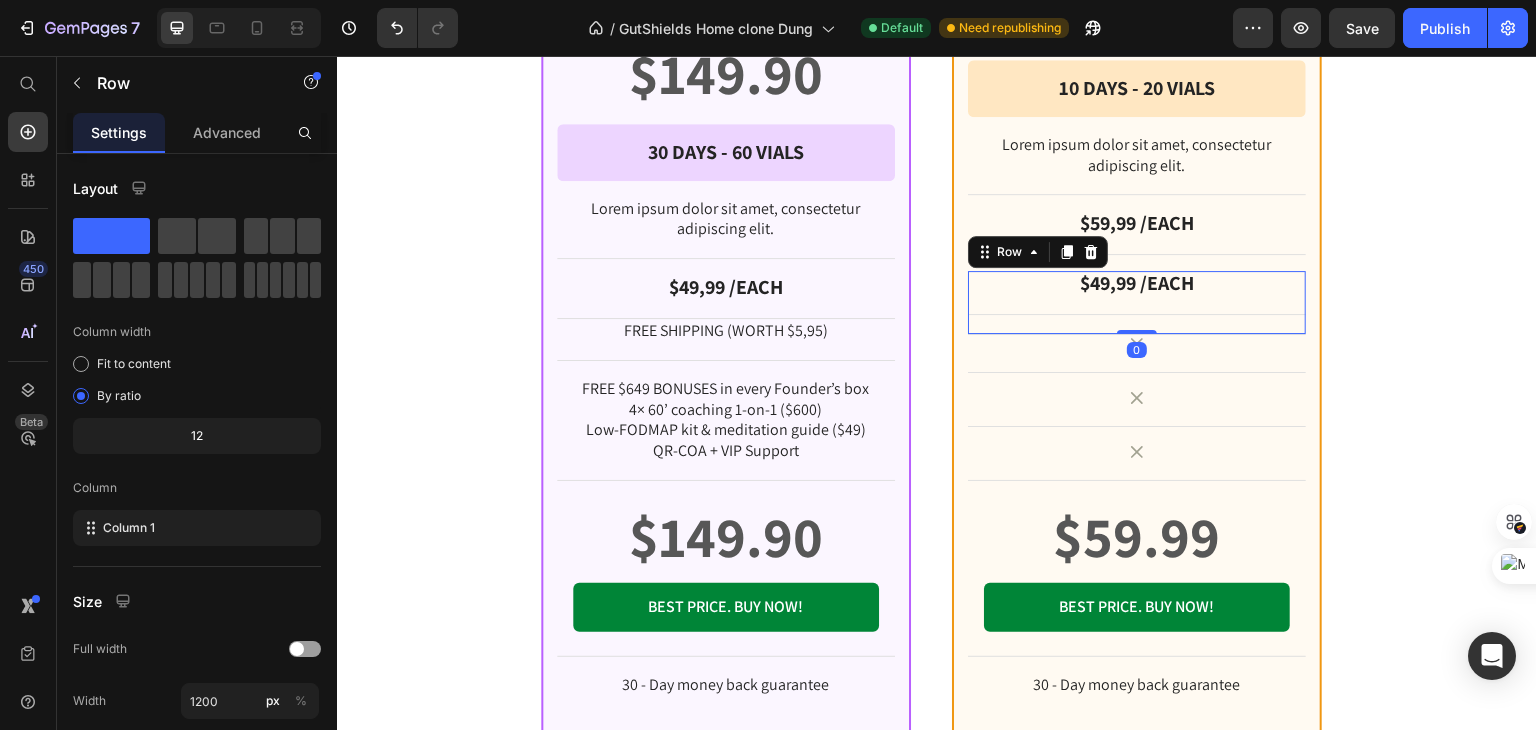 click on "$49,99 /EACH Text Block Row   0" at bounding box center (1137, 303) 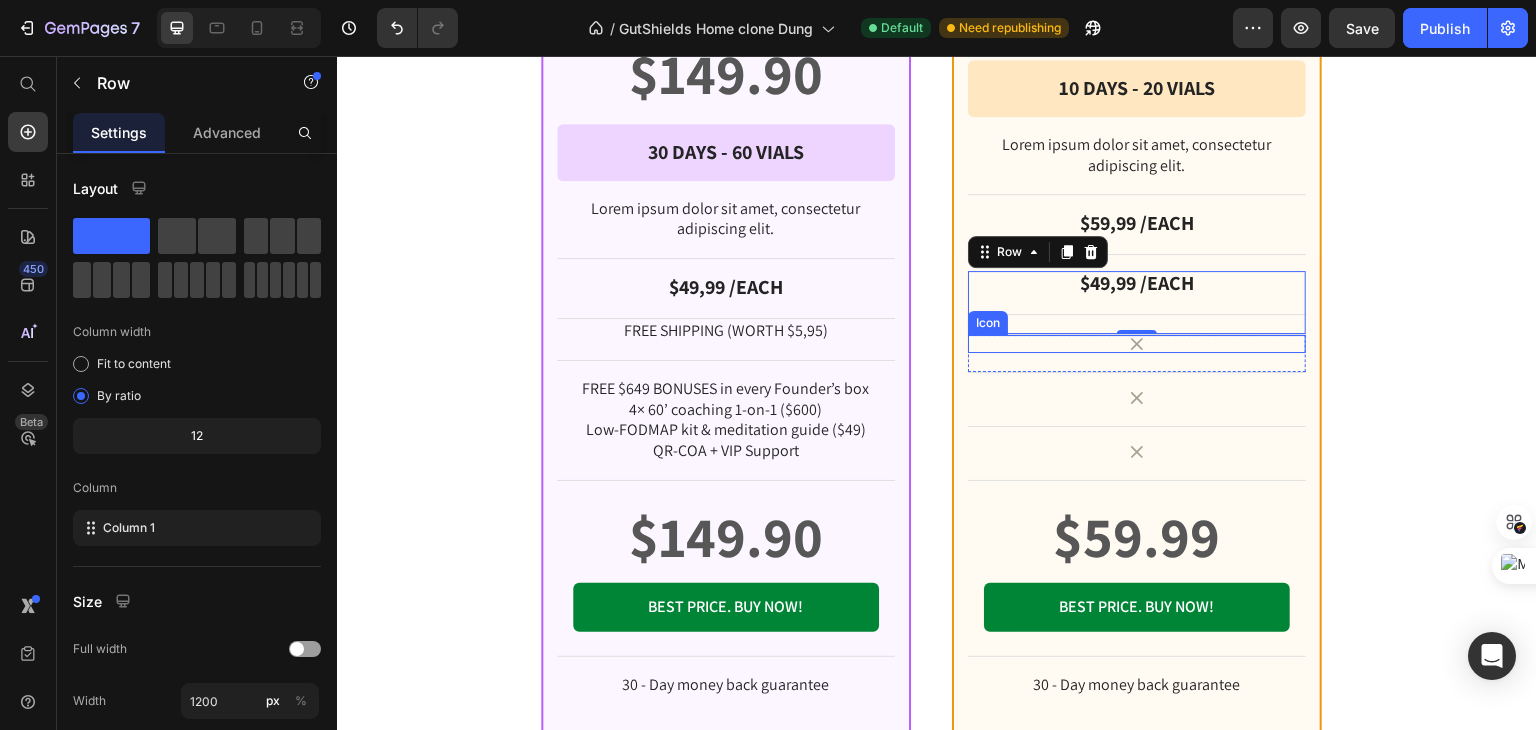 click on "Icon" at bounding box center [1137, 344] 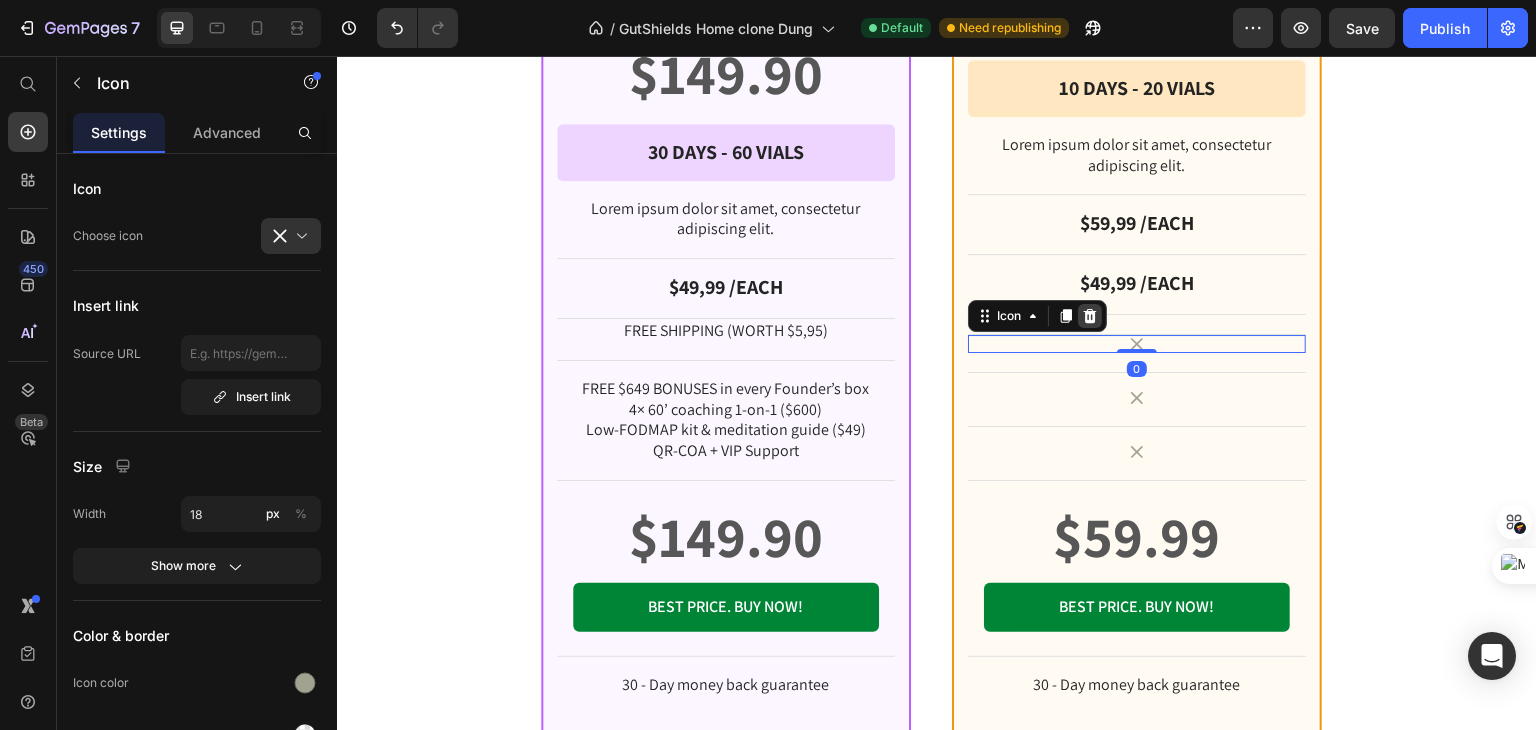 click 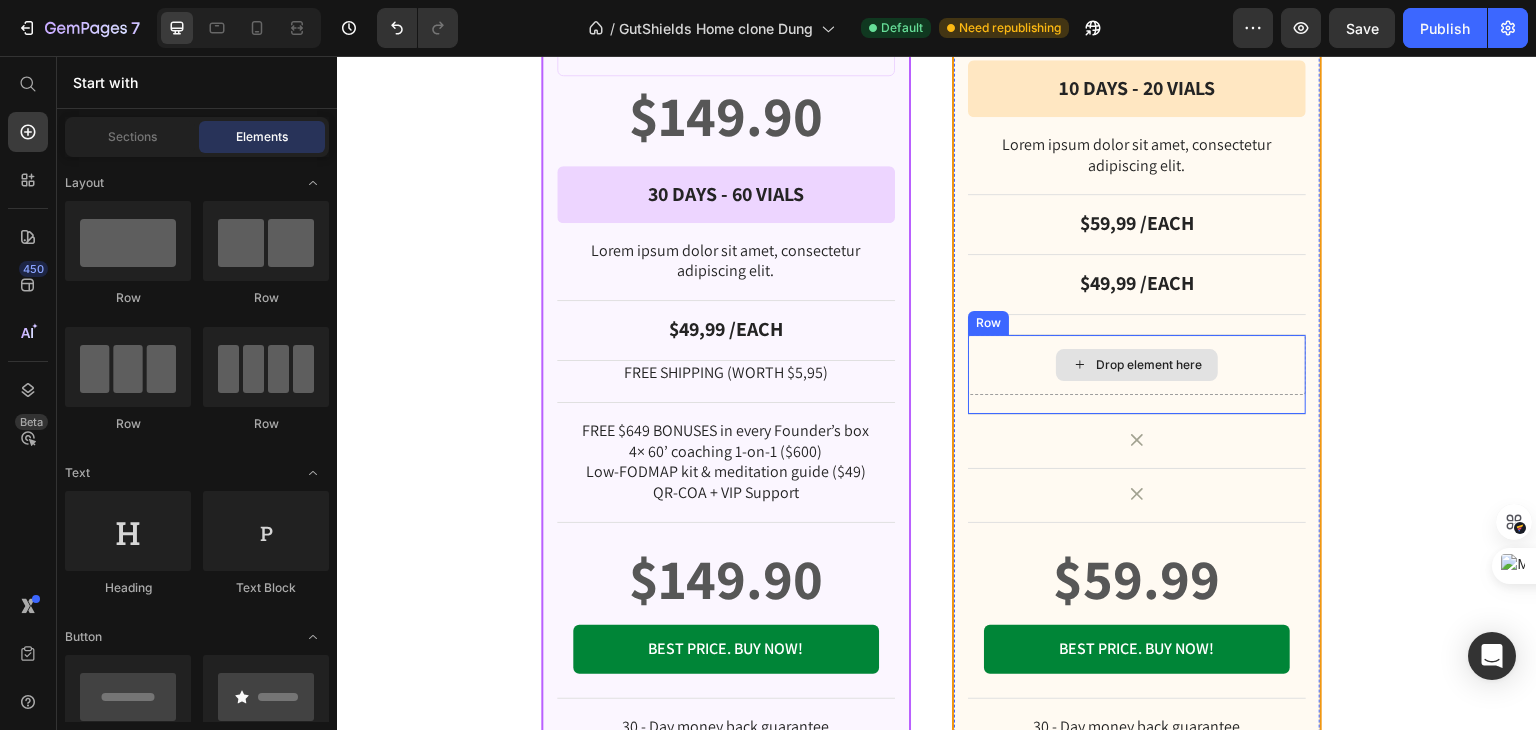 scroll, scrollTop: 2516, scrollLeft: 0, axis: vertical 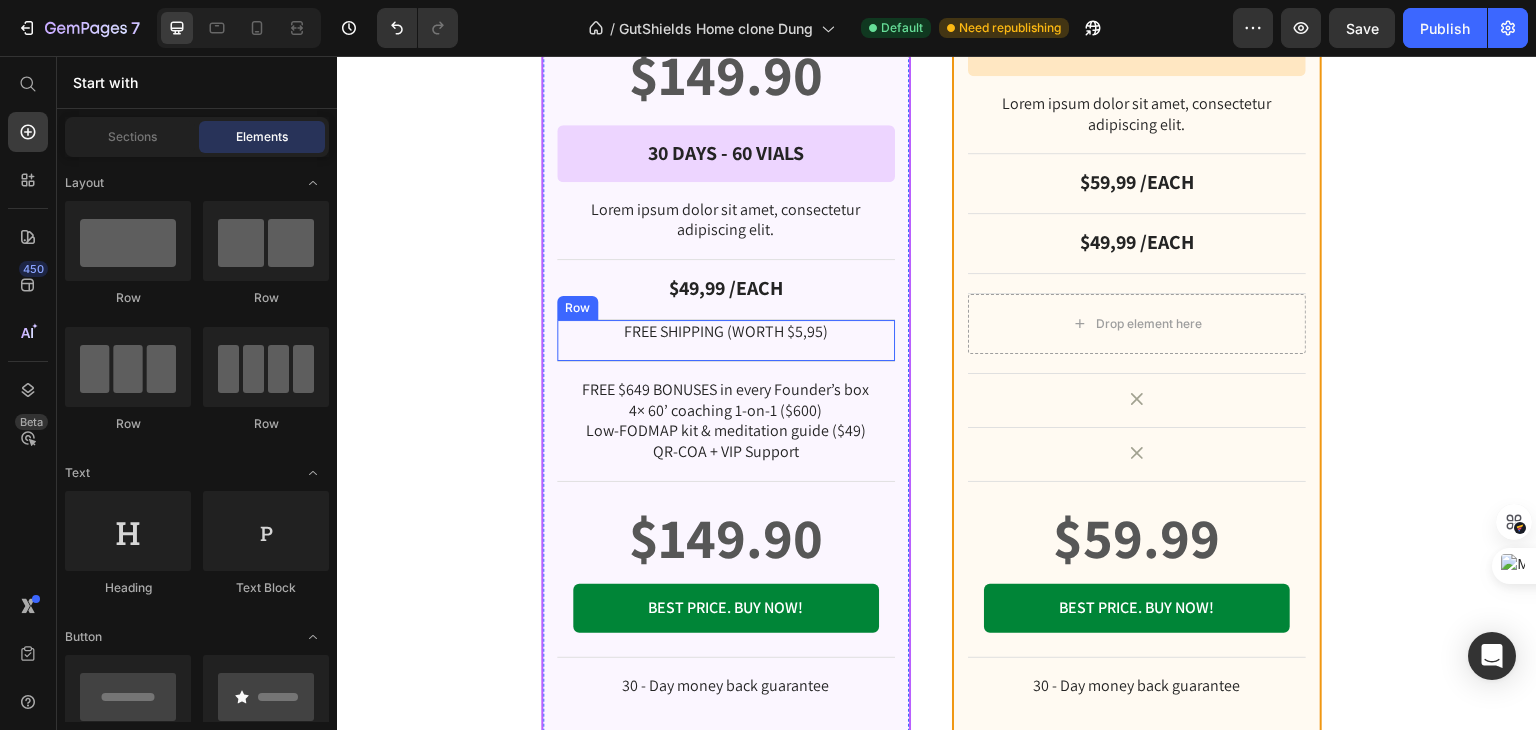 click on "FREE SHIPPING (WORTH $5,95)" at bounding box center [726, 332] 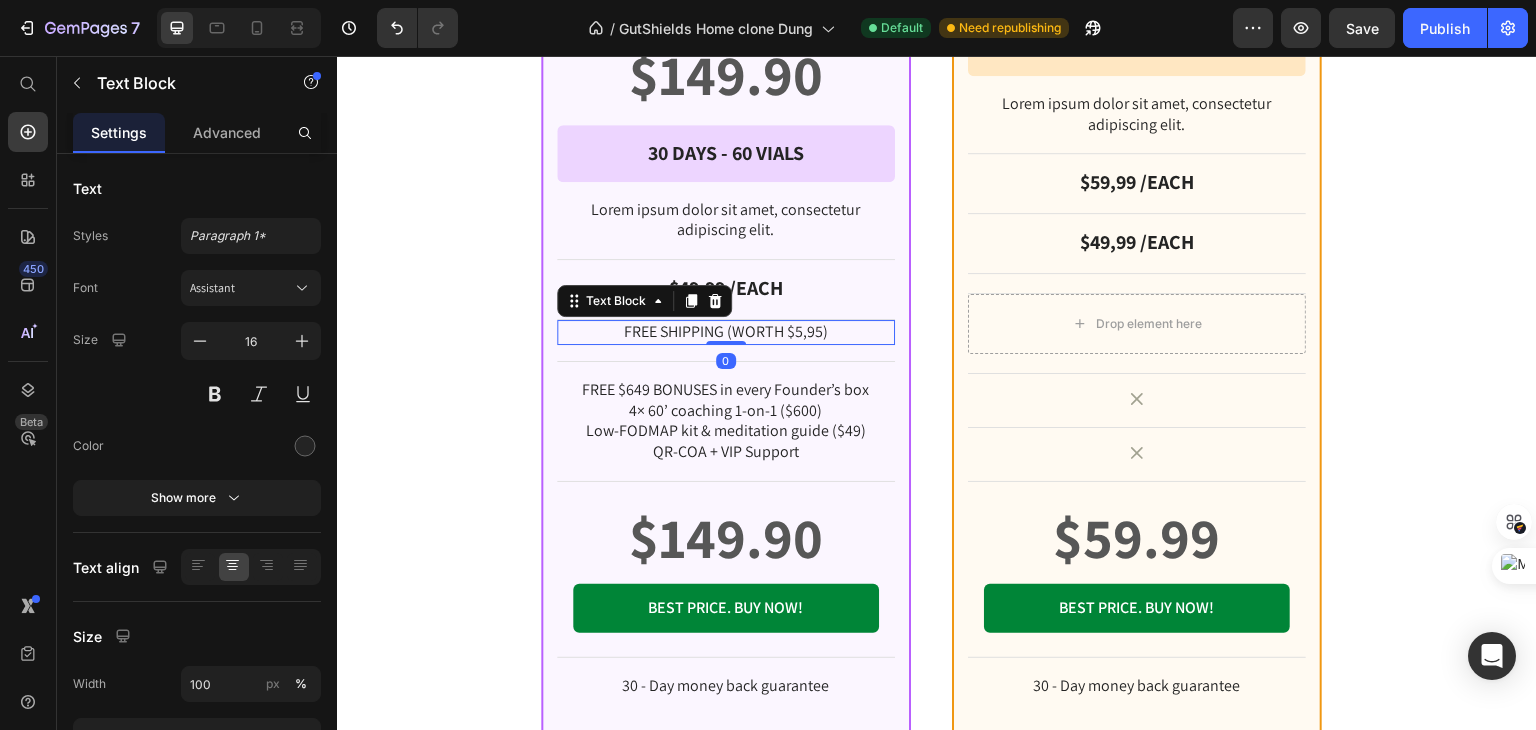 copy on "FREE SHIPPING (WORTH $5,95)" 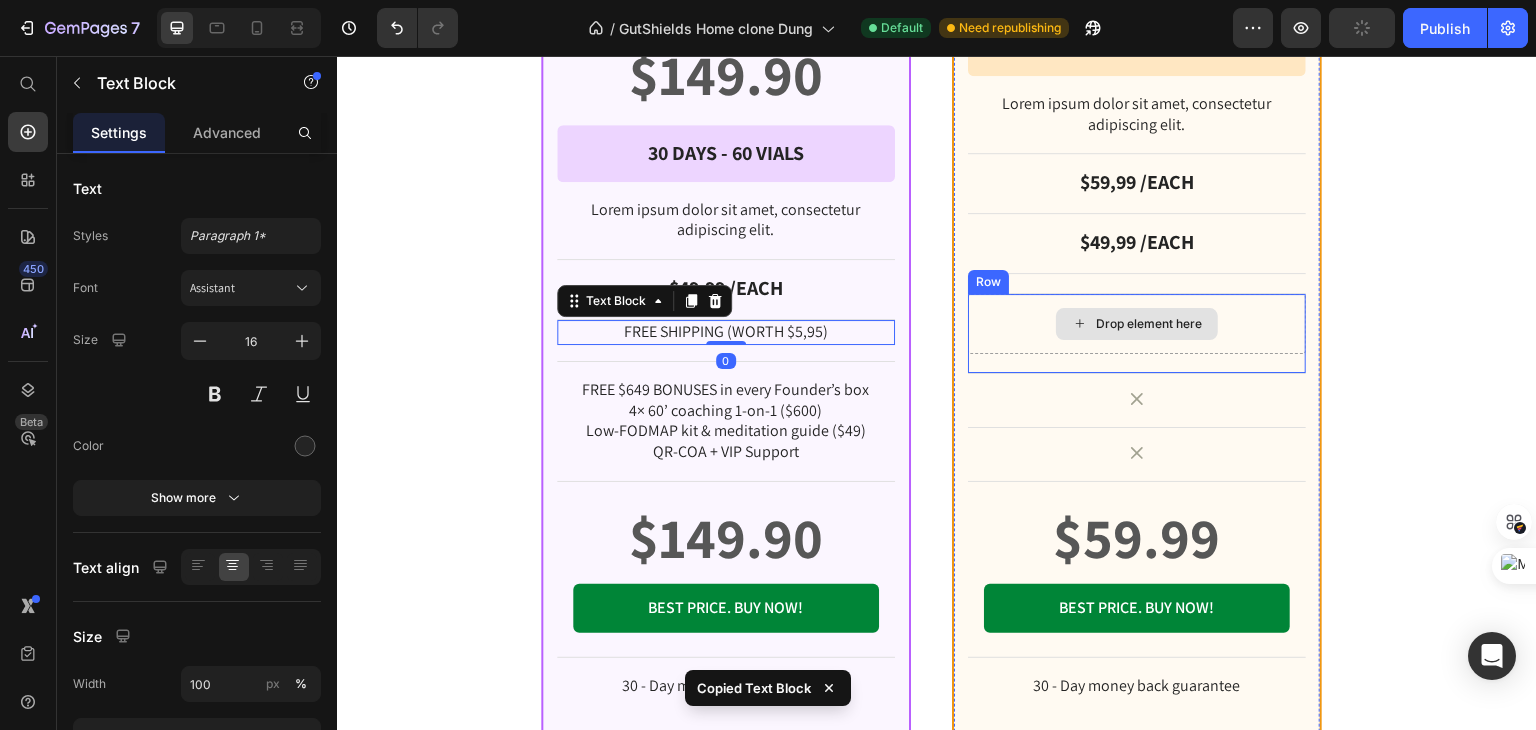 click on "Drop element here" at bounding box center [1137, 324] 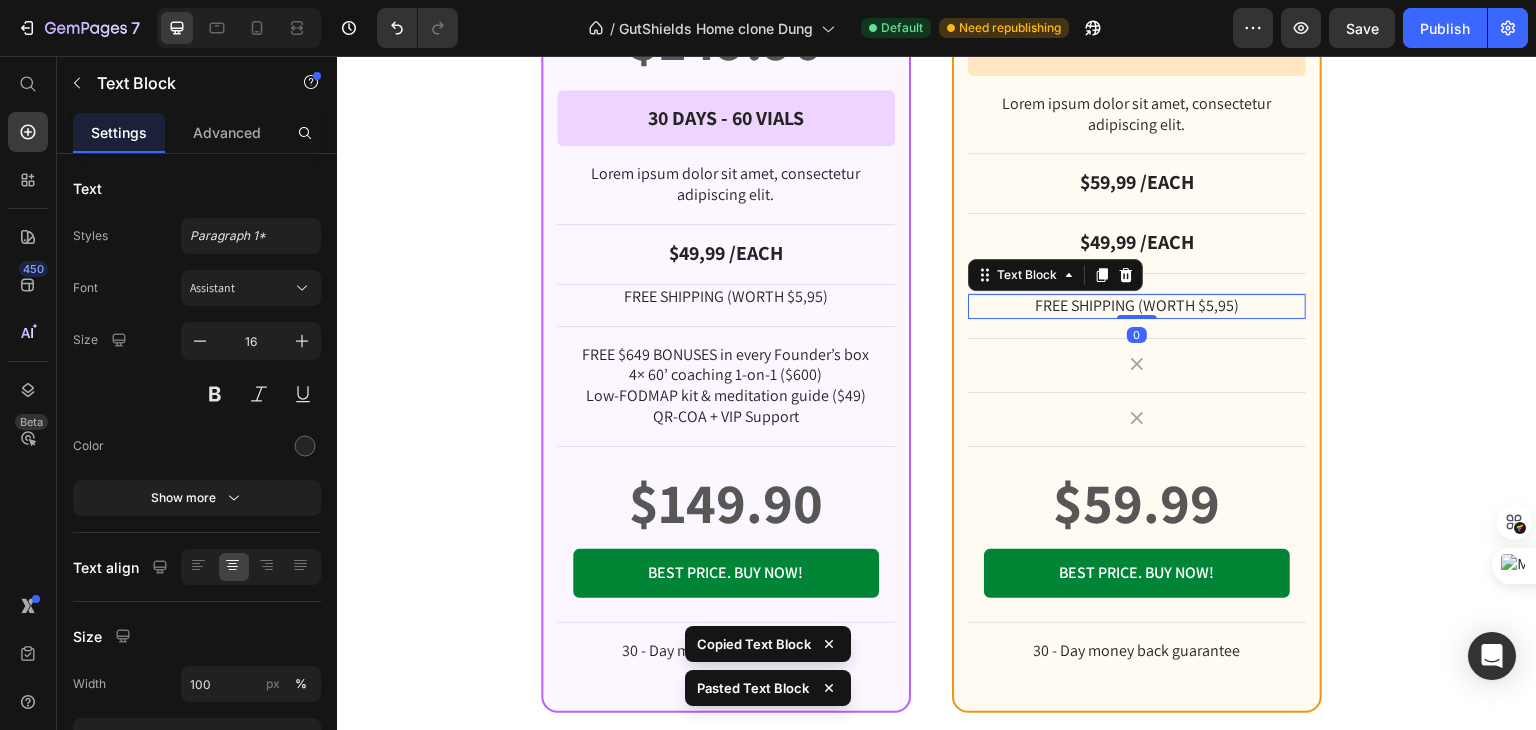 scroll, scrollTop: 2481, scrollLeft: 0, axis: vertical 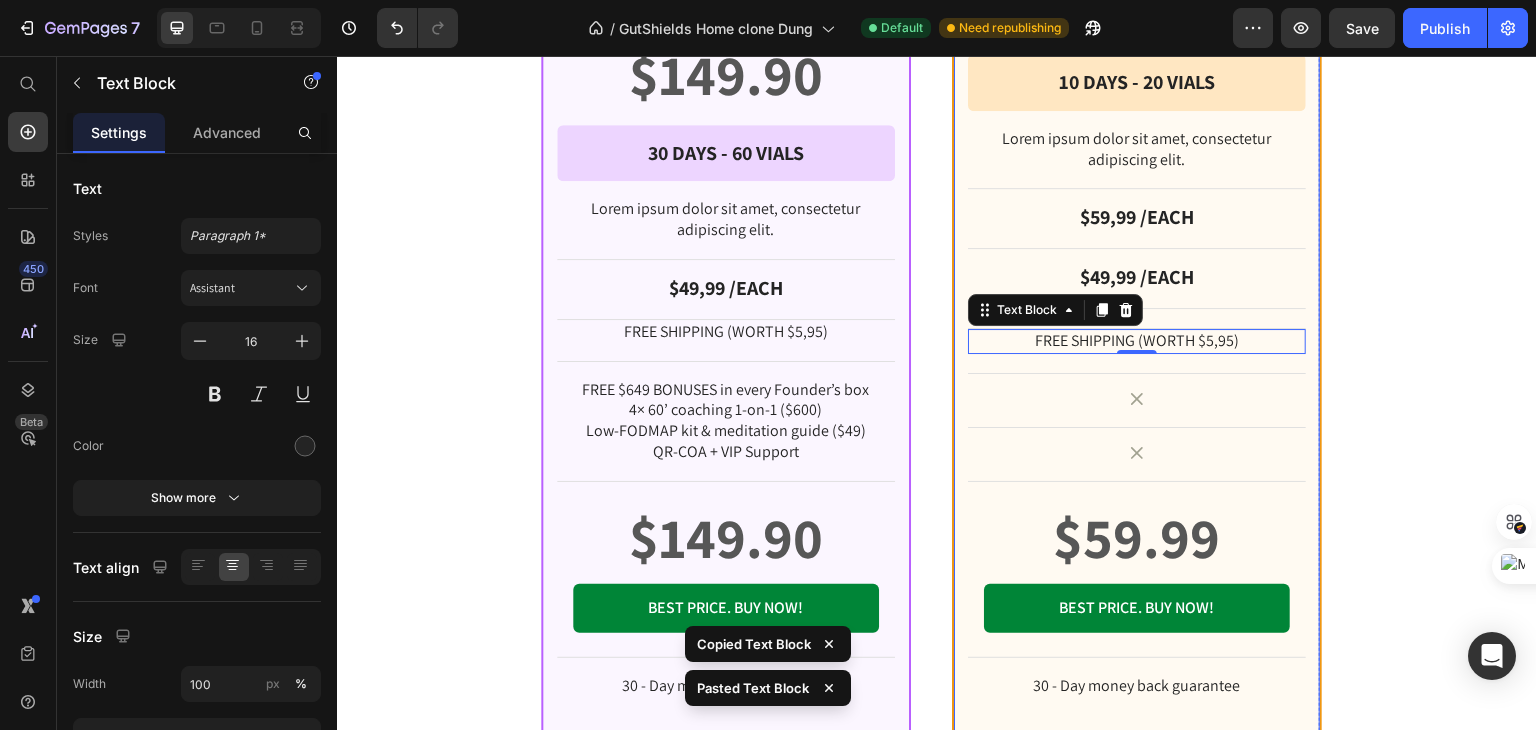 click on "Liquid Spore Probiotic Product Title $59.99 Product Price Row 10 DAYS - 20 VIALS Text Block Row Row Lorem ipsum dolor sit amet, consectetur adipiscing elit. Text Block $59,99 /EACH Text Block $49,99 /EACH Text Block Row FREE SHIPPING (WORTH $5,95) Text Block   0 Row
Icon Row
Icon Row $59.99 Product Price BEST PRICE. BUY NOW! Add to Cart Row 30 - Day money back guarantee Text Block Row" at bounding box center (1137, 309) 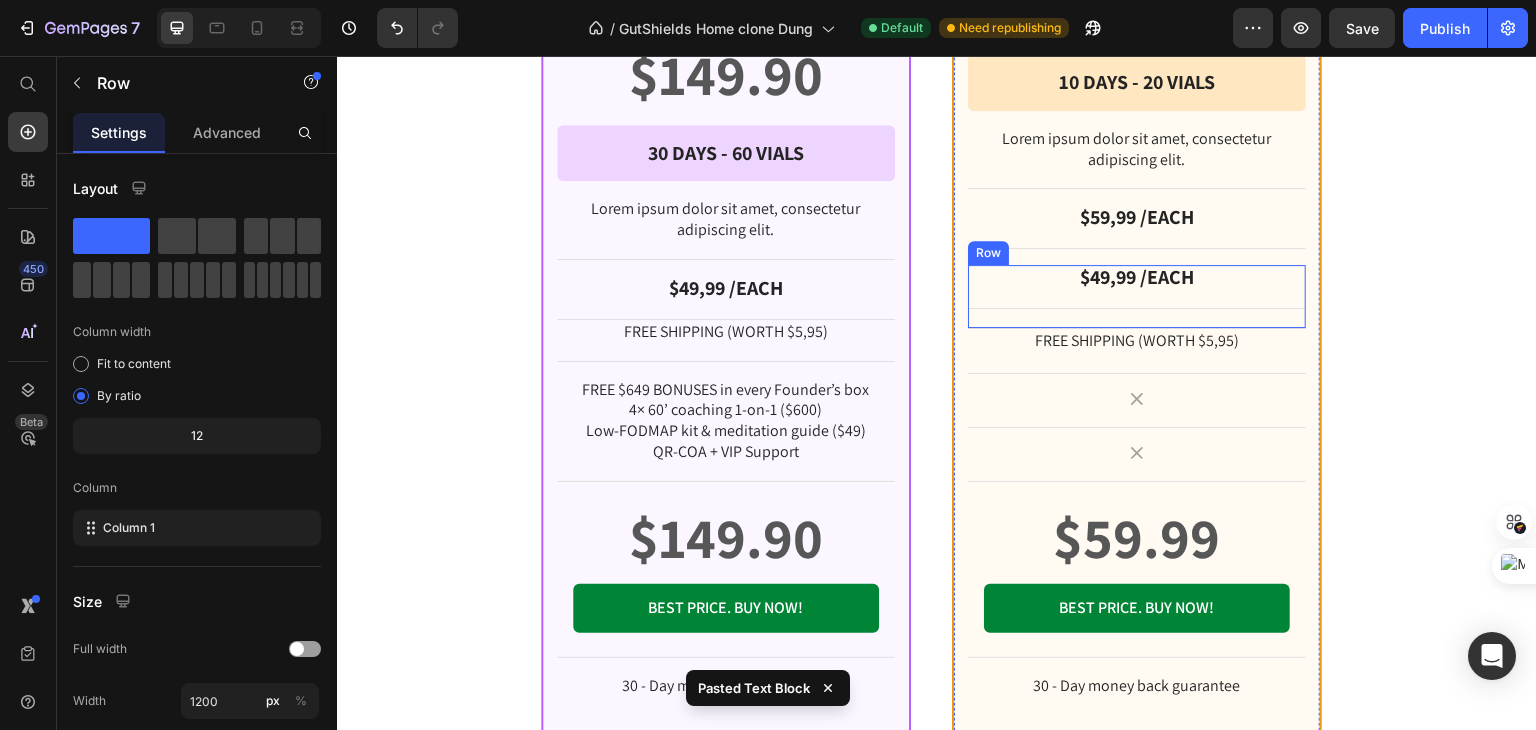 click on "$49,99 /EACH Text Block Row" at bounding box center [1137, 297] 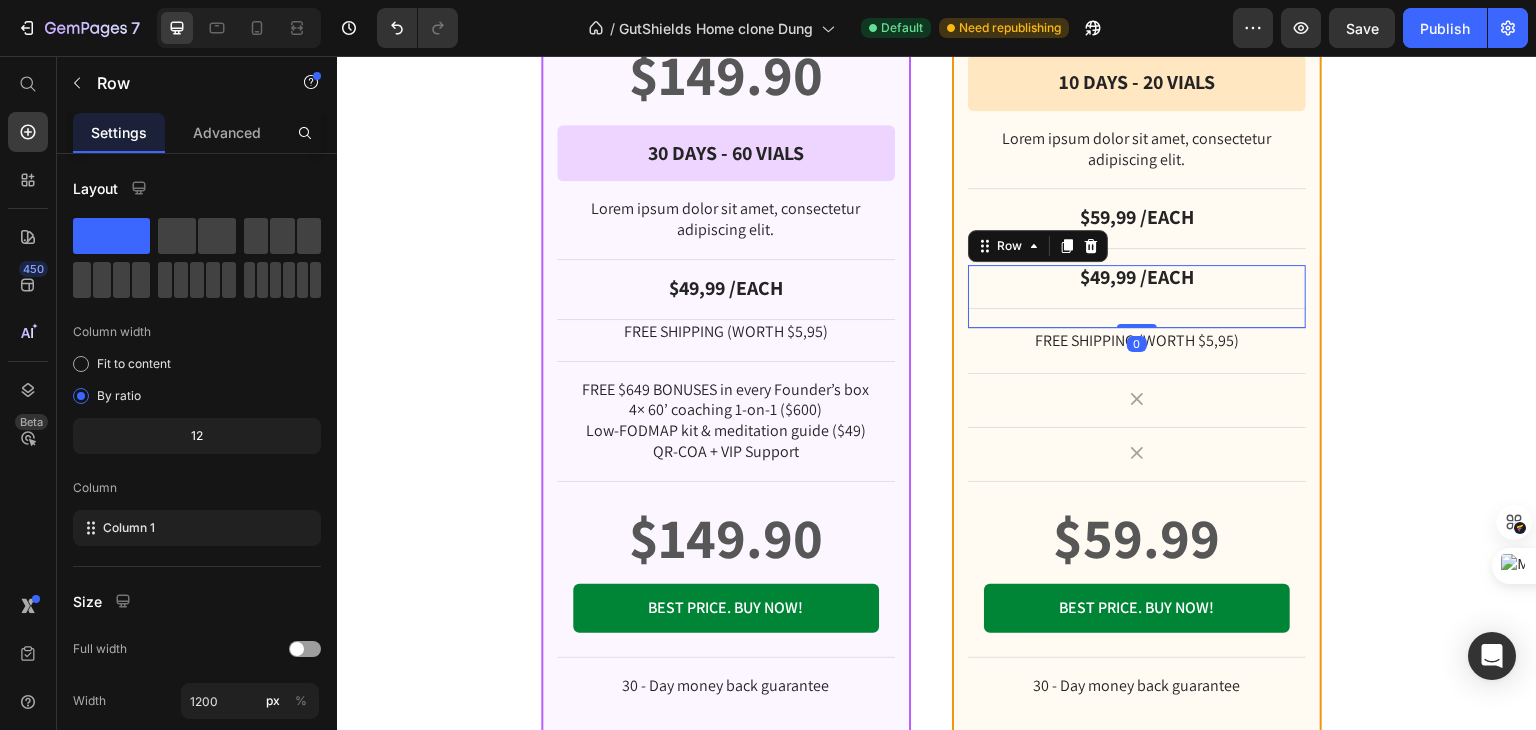 drag, startPoint x: 1136, startPoint y: 322, endPoint x: 1135, endPoint y: 301, distance: 21.023796 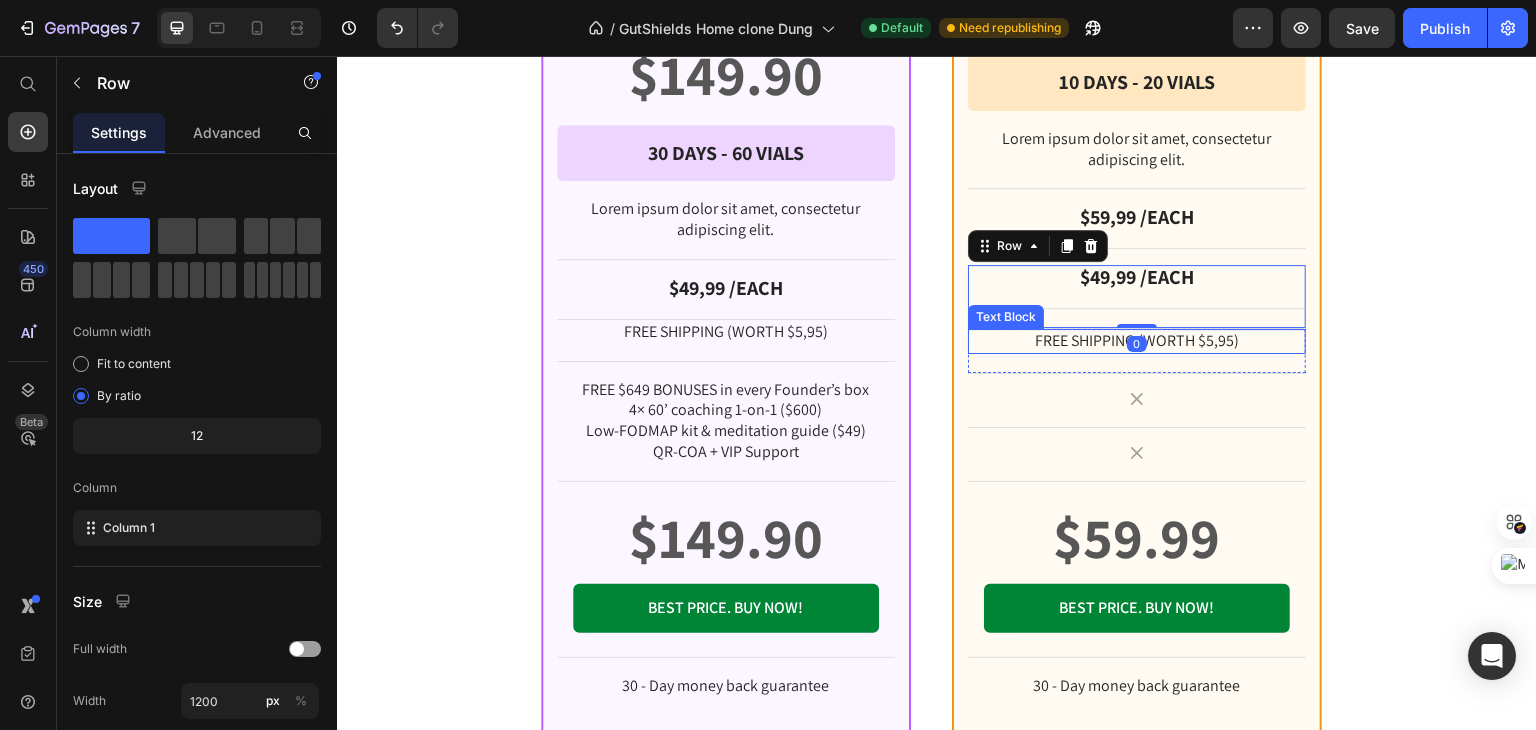 click on "FREE SHIPPING (WORTH $5,95)" at bounding box center (1137, 341) 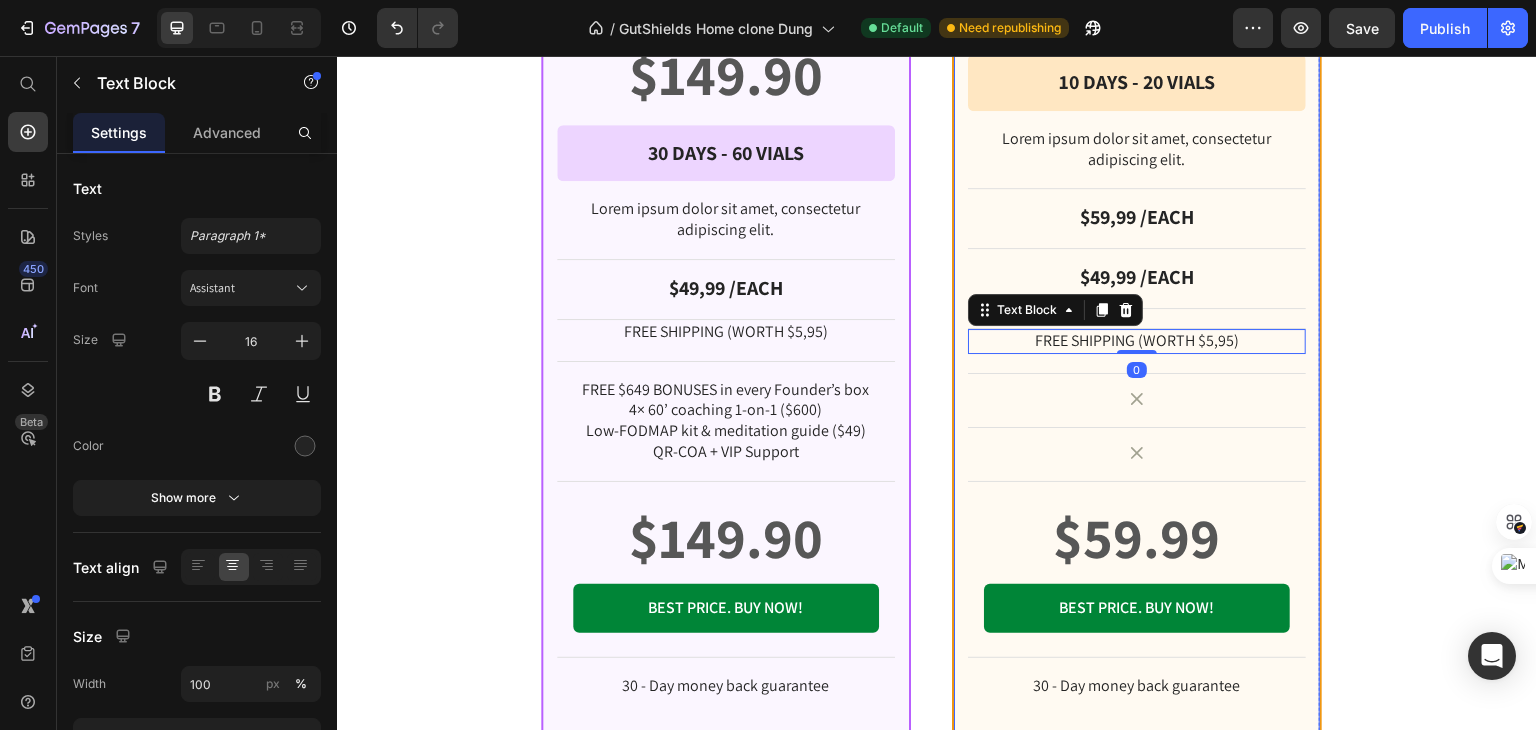 click on "Liquid Spore Probiotic Product Title $59.99 Product Price Row 10 DAYS - 20 VIALS Text Block Row Row Lorem ipsum dolor sit amet, consectetur adipiscing elit. Text Block $59,99 /EACH Text Block $49,99 /EACH Text Block Row FREE SHIPPING (WORTH $5,95) Text Block   0 Row
Icon Row
Icon Row $59.99 Product Price BEST PRICE. BUY NOW! Add to Cart Row 30 - Day money back guarantee Text Block Row" at bounding box center [1137, 309] 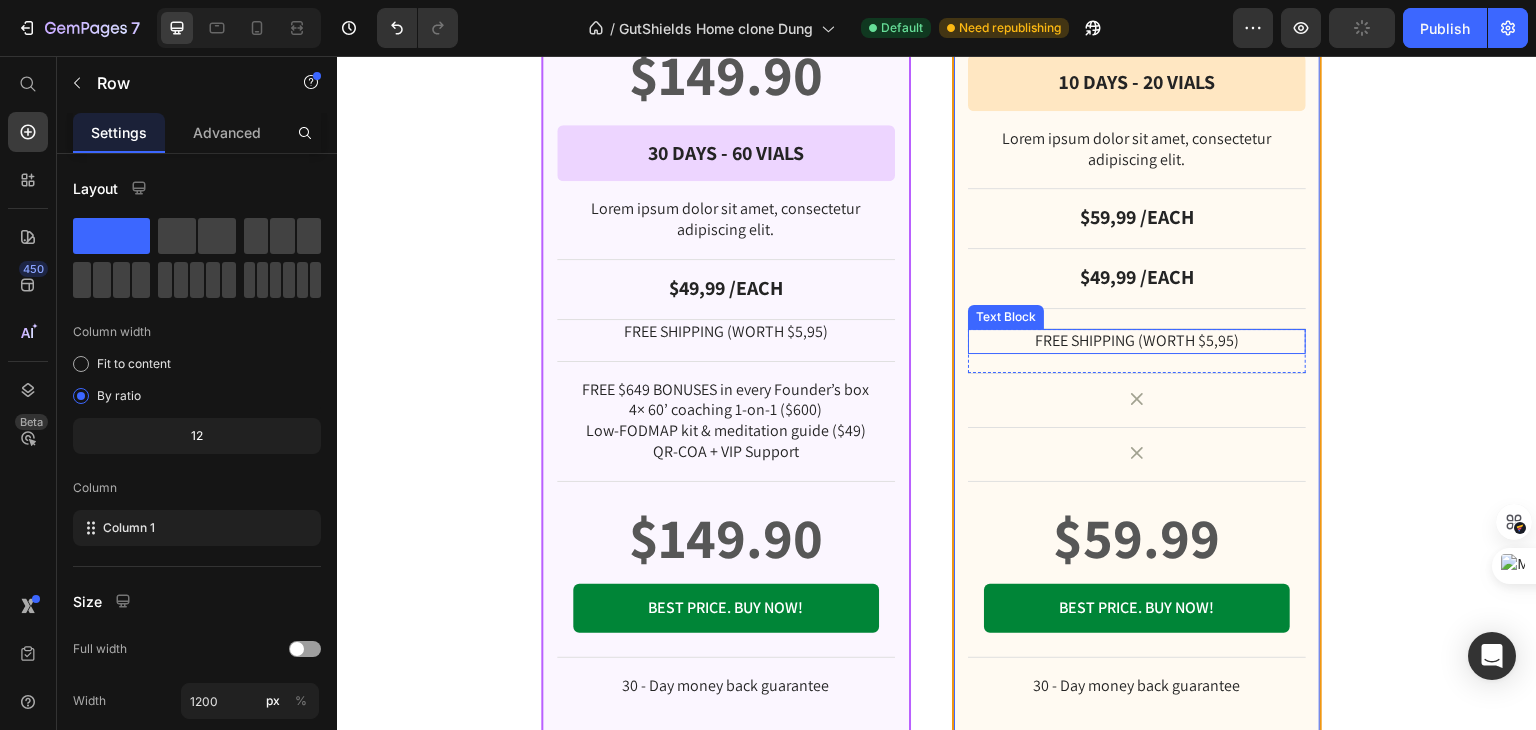 click on "FREE SHIPPING (WORTH $5,95)" at bounding box center [1137, 341] 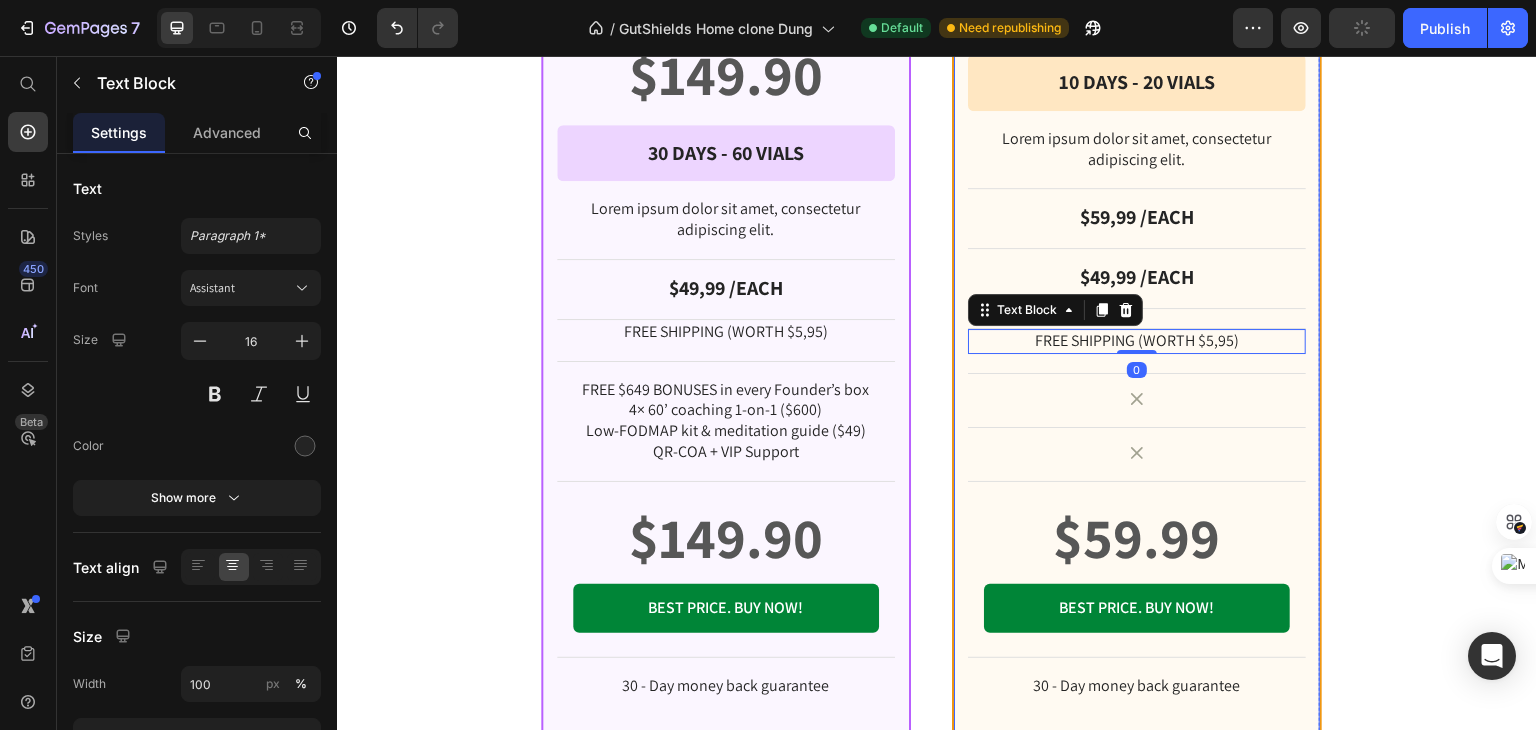 click on "Liquid Spore Probiotic Product Title $59.99 Product Price Row 10 DAYS - 20 VIALS Text Block Row Row Lorem ipsum dolor sit amet, consectetur adipiscing elit. Text Block $59,99 /EACH Text Block $49,99 /EACH Text Block Row FREE SHIPPING (WORTH $5,95) Text Block   0 Row
Icon Row
Icon Row $59.99 Product Price BEST PRICE. BUY NOW! Add to Cart Row 30 - Day money back guarantee Text Block Row" at bounding box center [1137, 309] 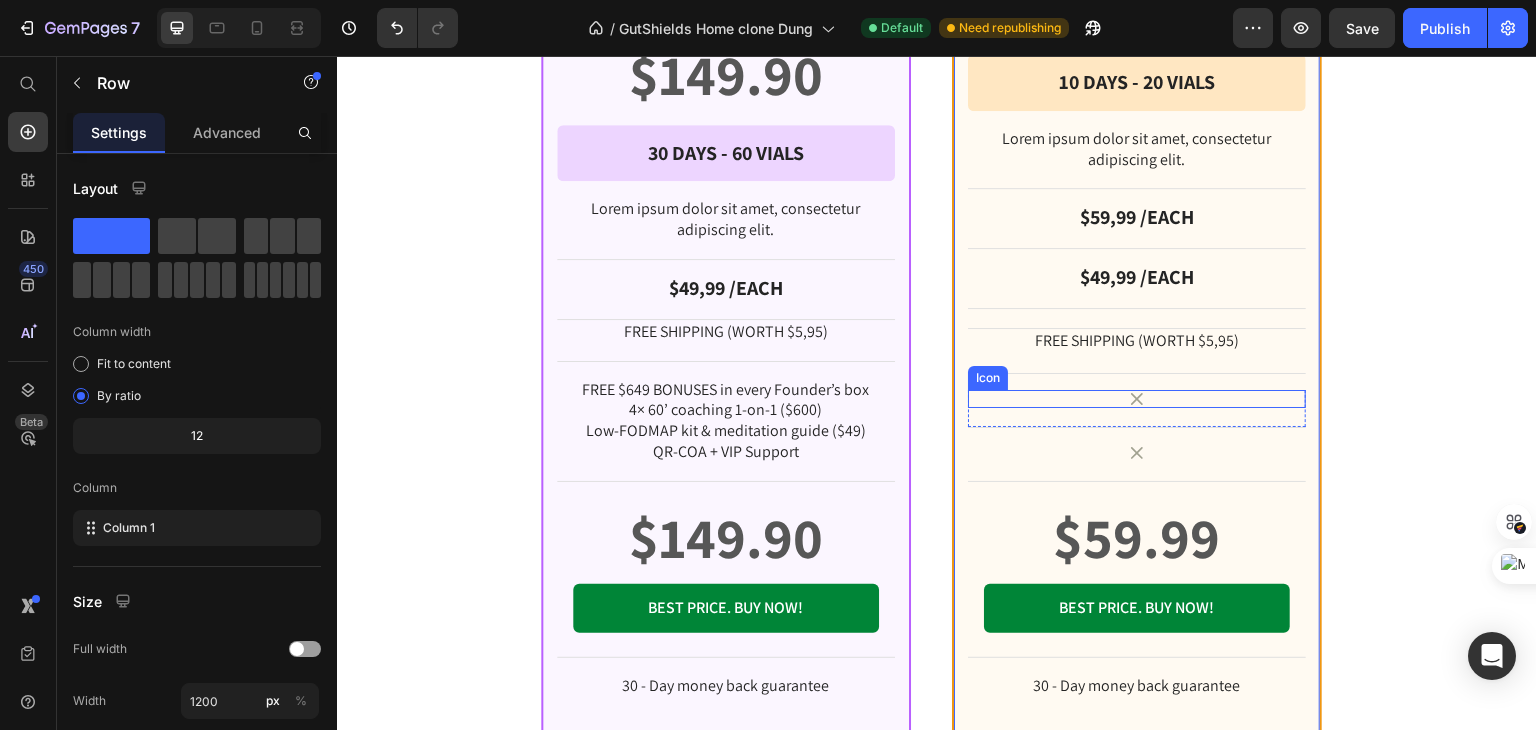 scroll, scrollTop: 2681, scrollLeft: 0, axis: vertical 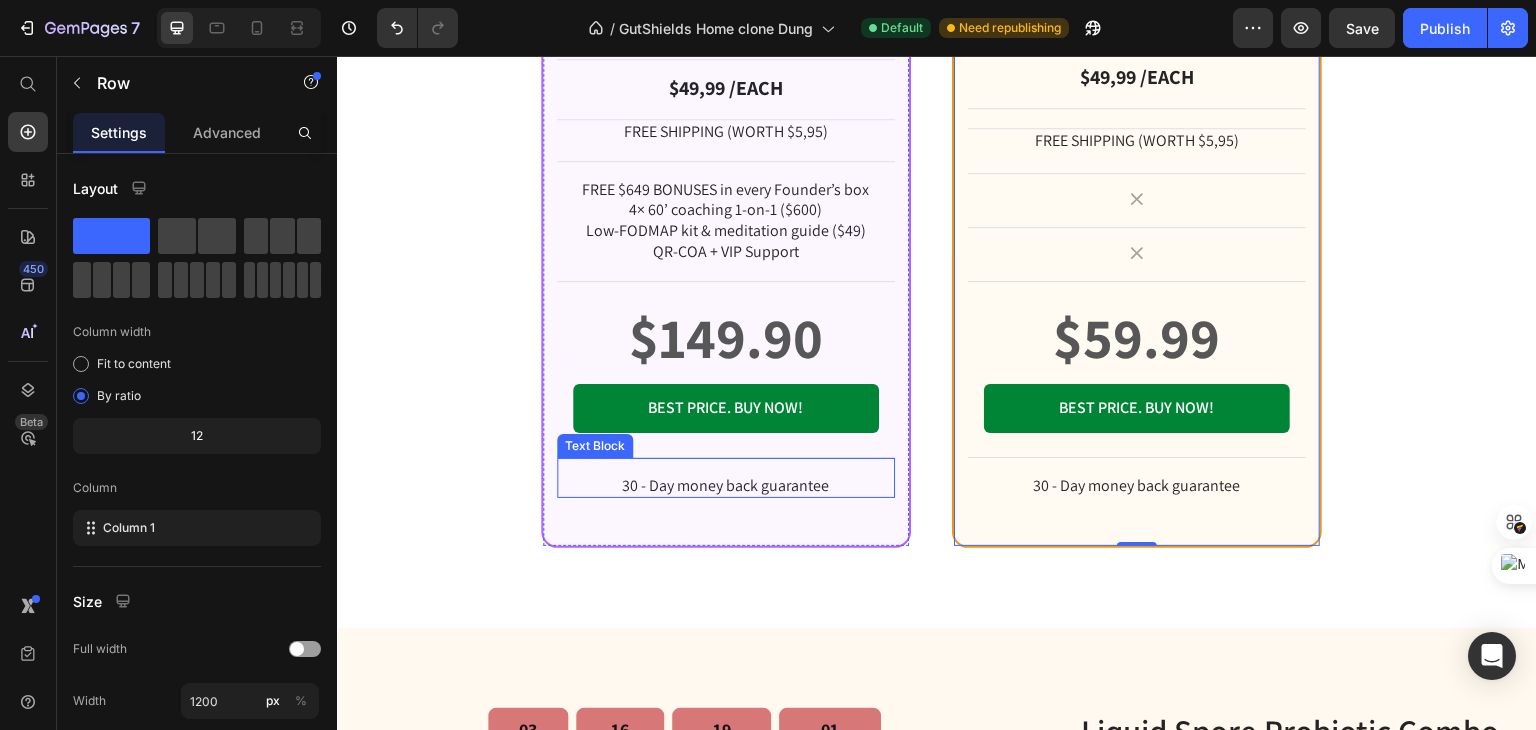 click on "30 - Day money back guarantee" at bounding box center (726, 486) 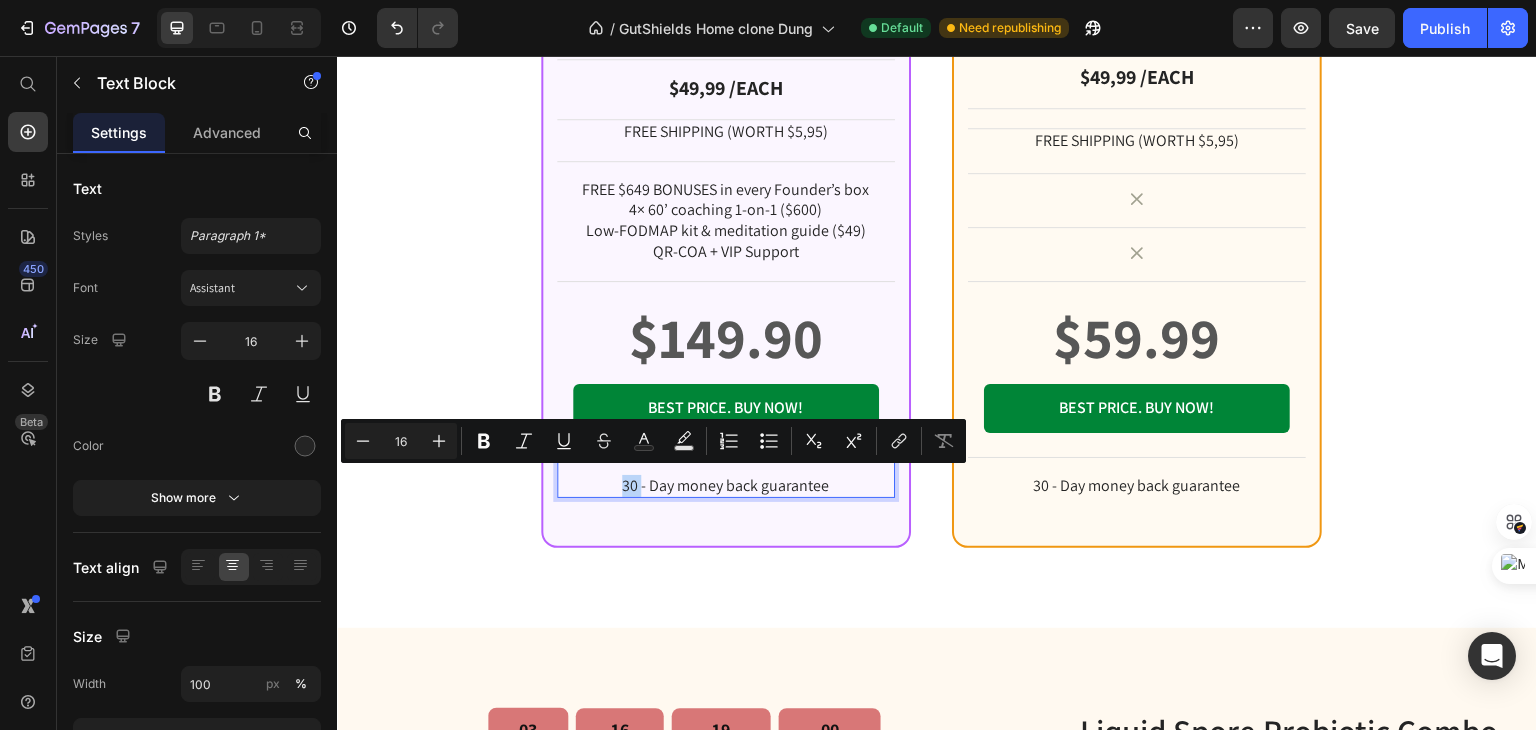 click on "30 - Day money back guarantee" at bounding box center (726, 486) 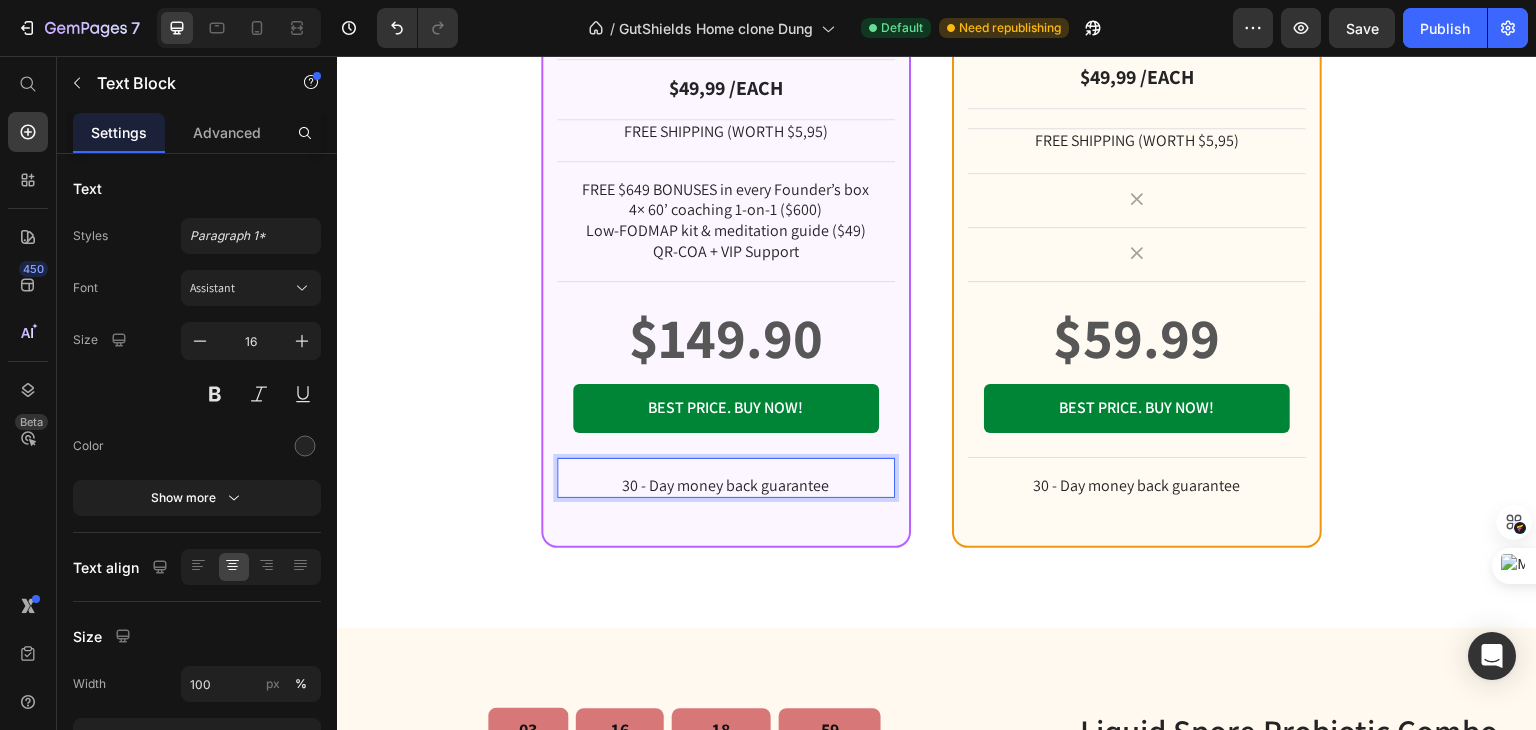 click on "30 - Day money back guarantee" at bounding box center [726, 486] 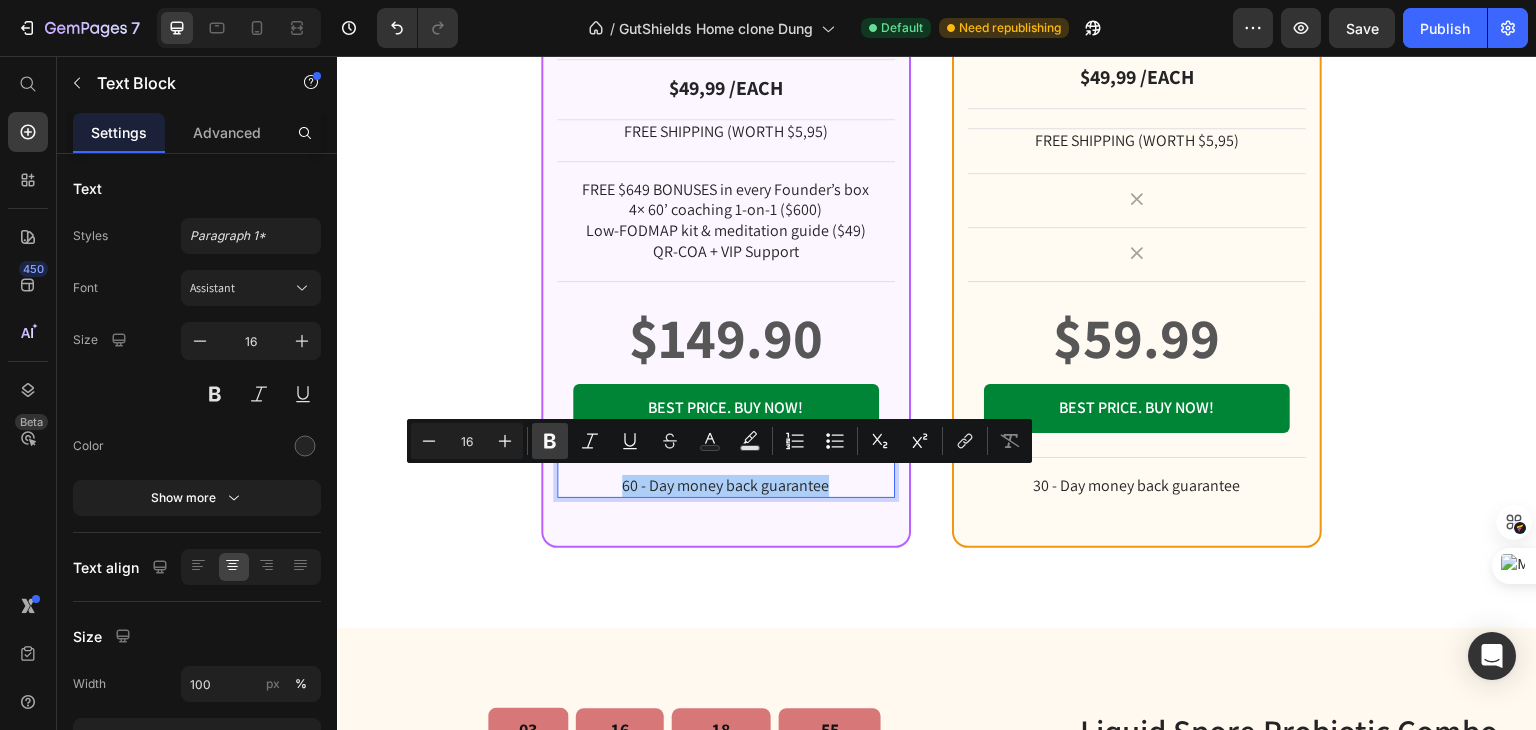 click 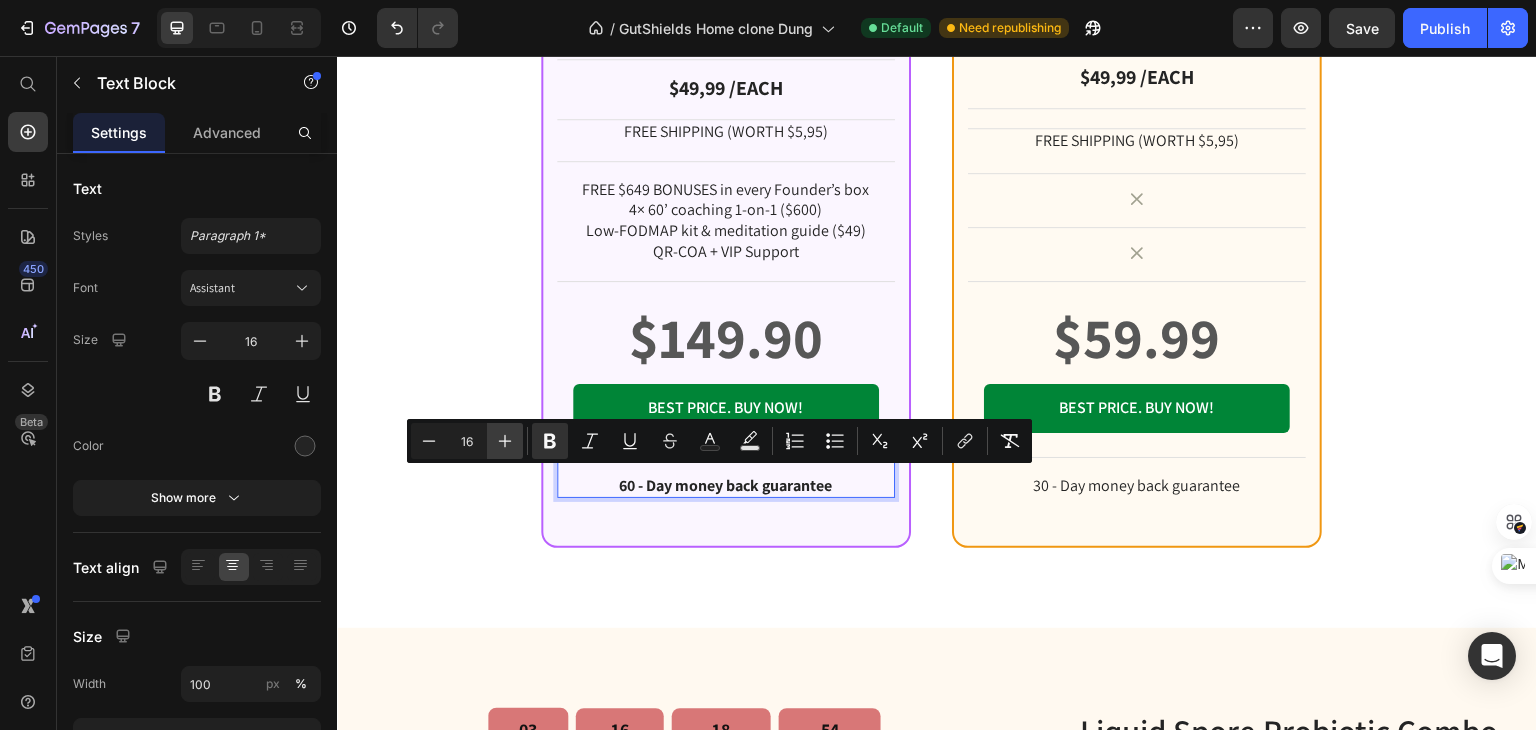 click 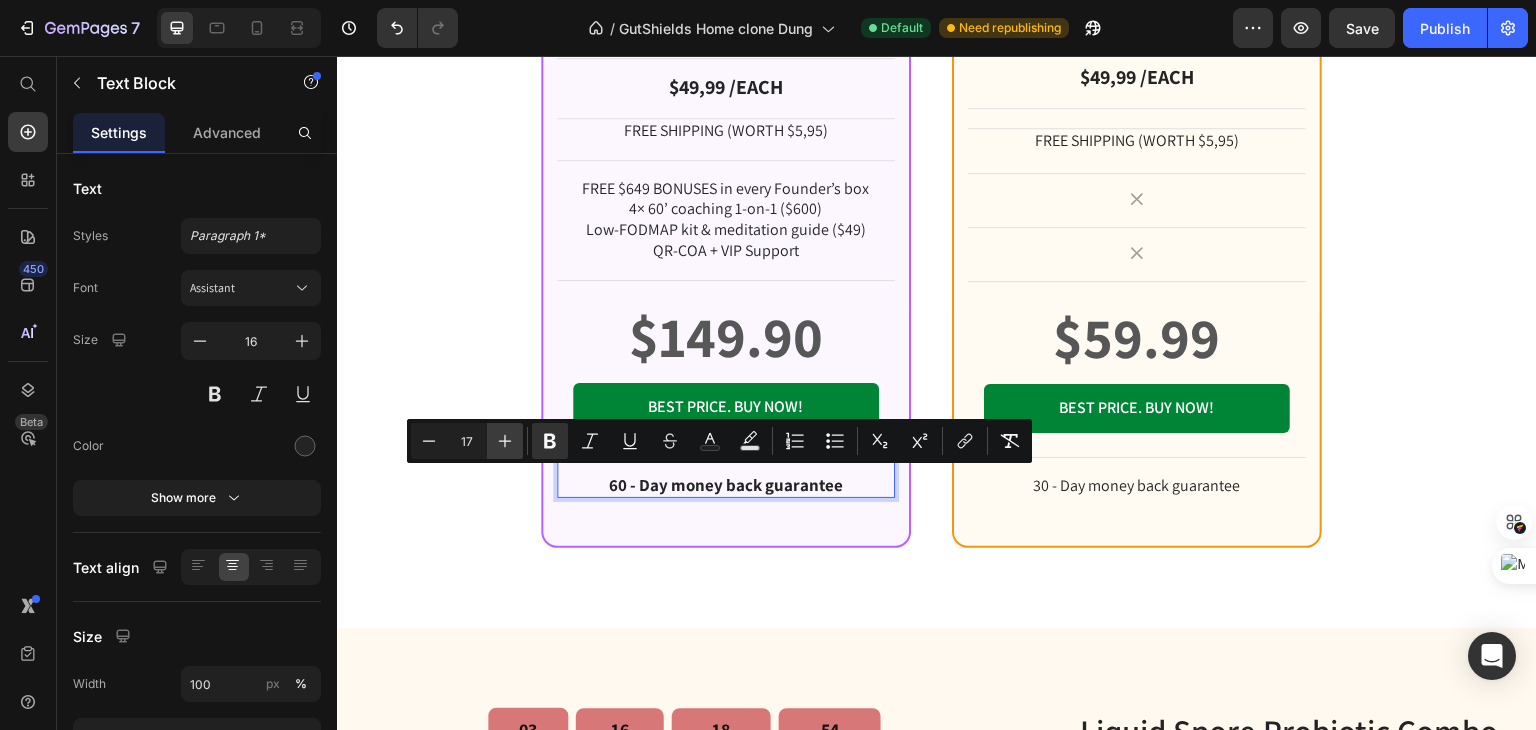 scroll, scrollTop: 2680, scrollLeft: 0, axis: vertical 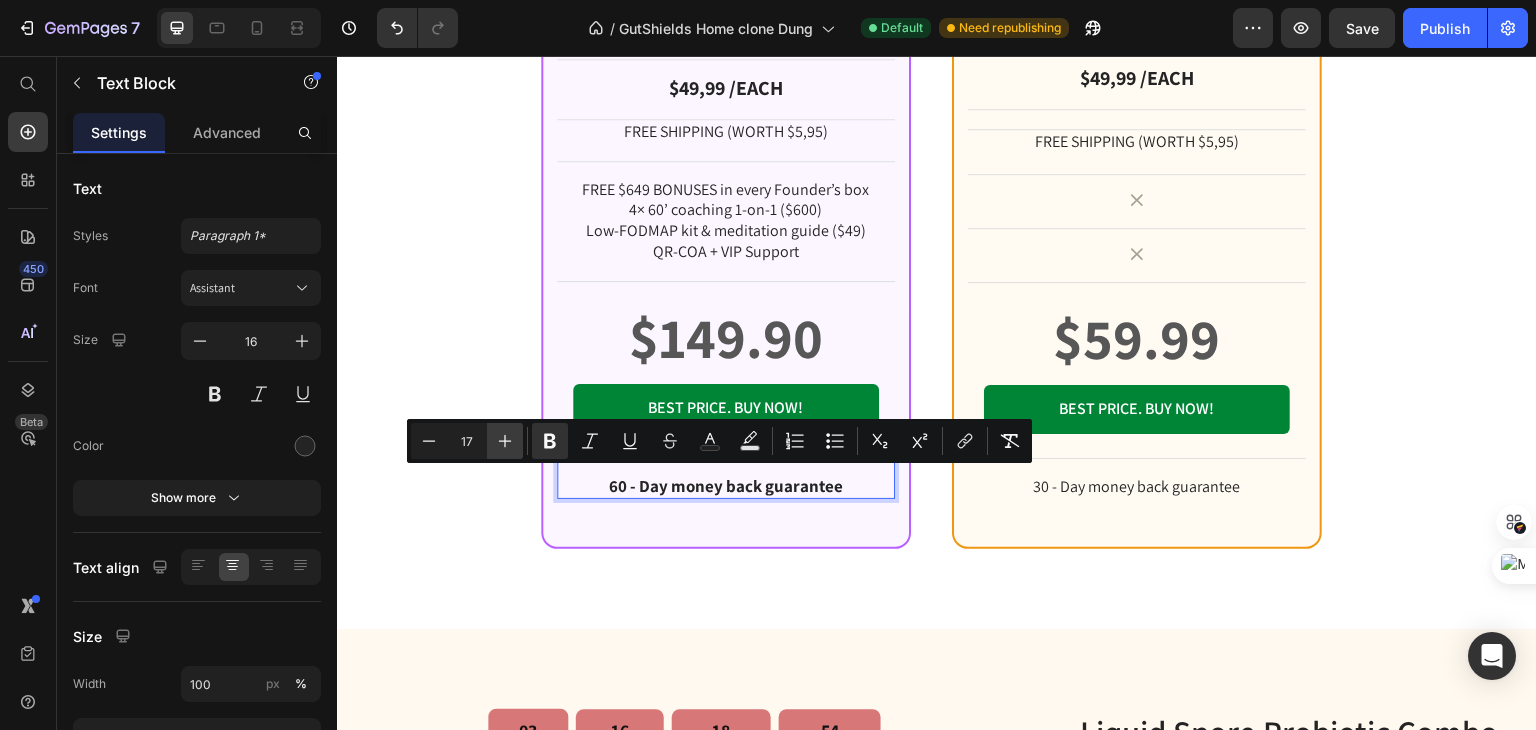 click 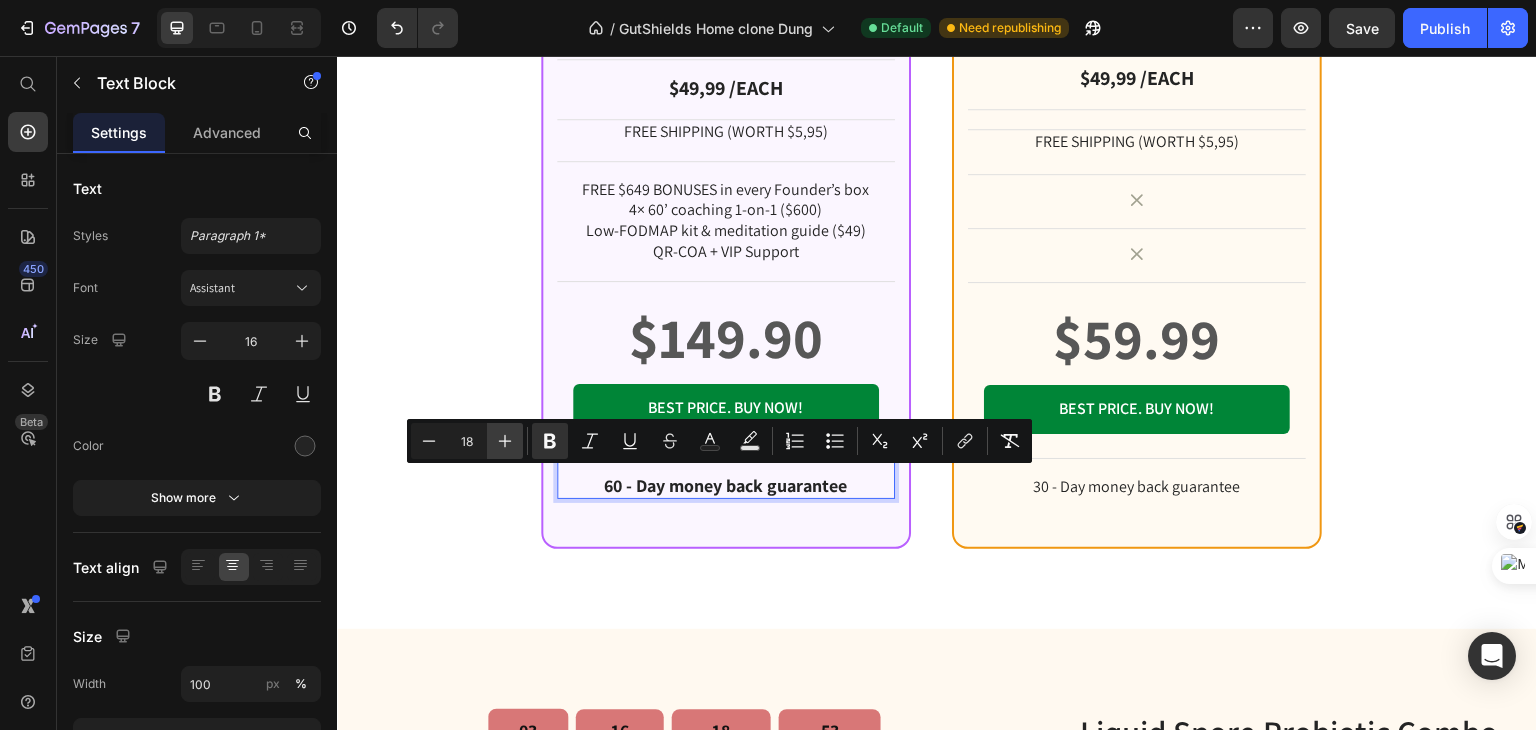 click 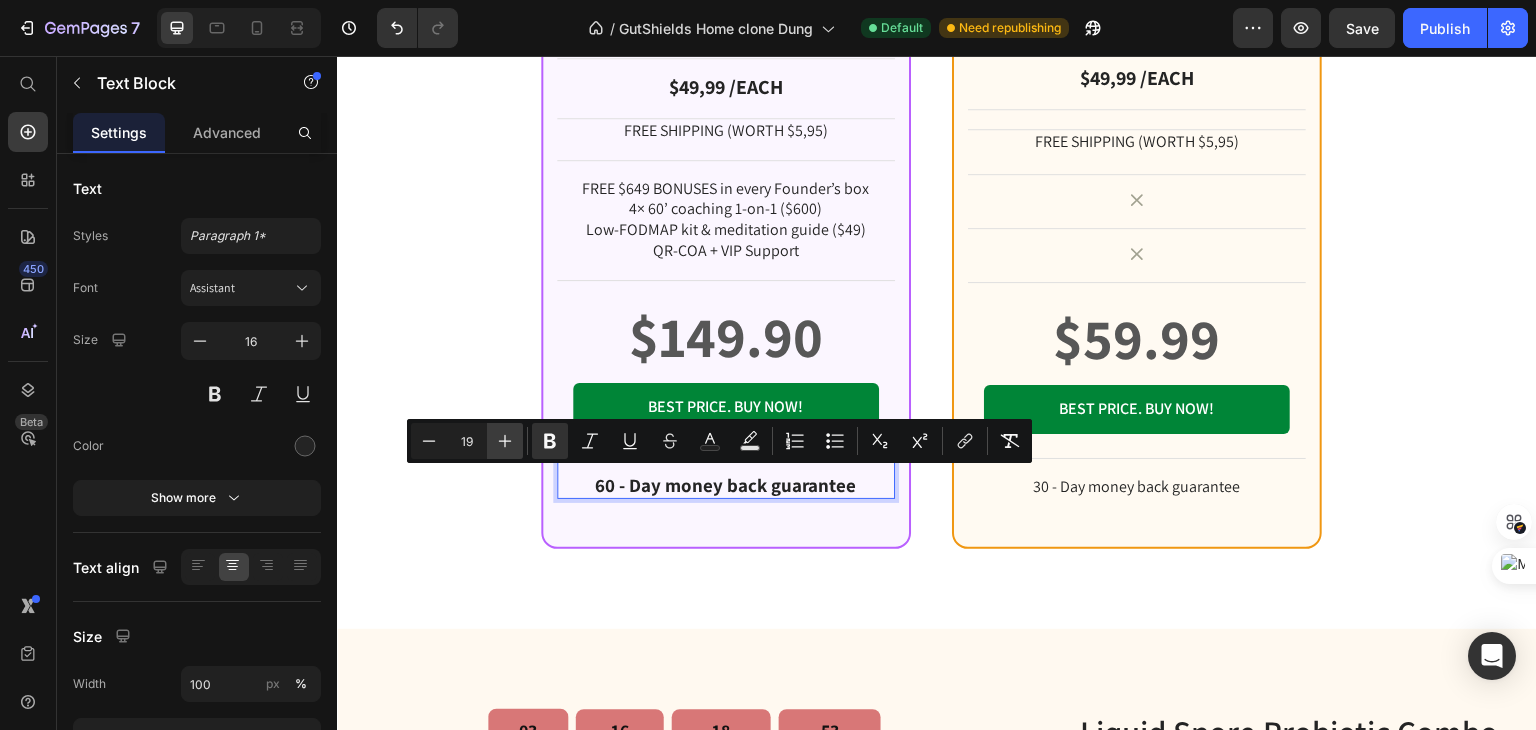 click 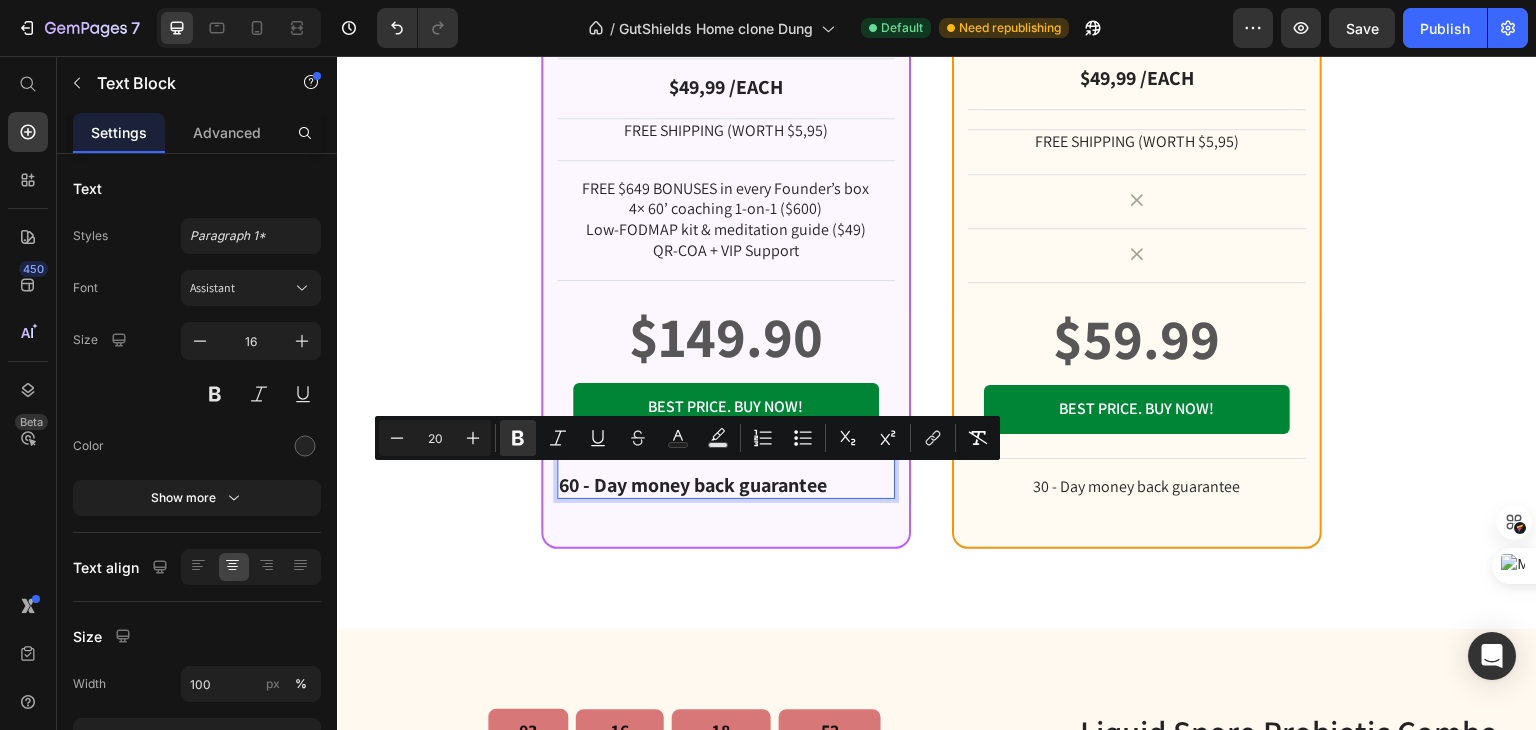 scroll, scrollTop: 2680, scrollLeft: 0, axis: vertical 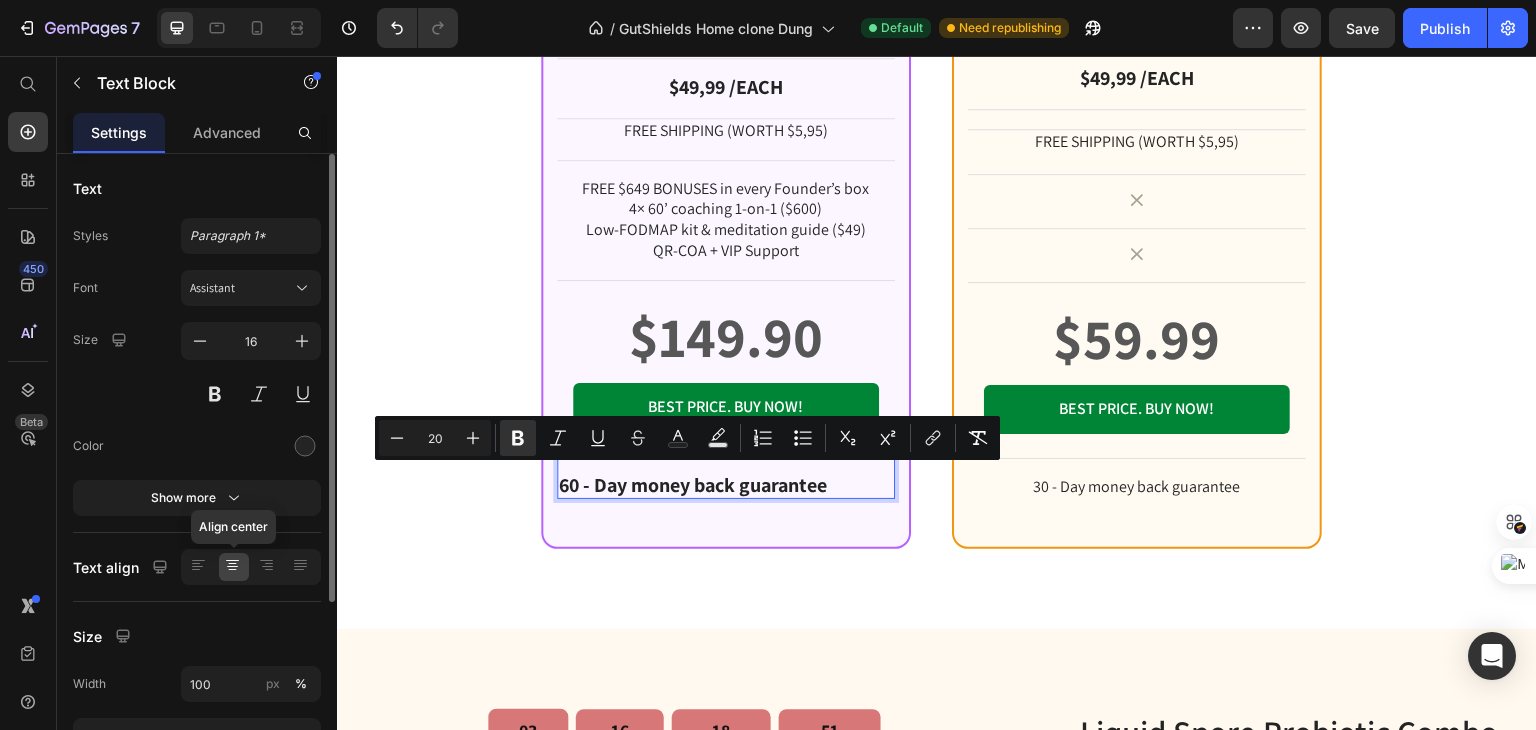 click 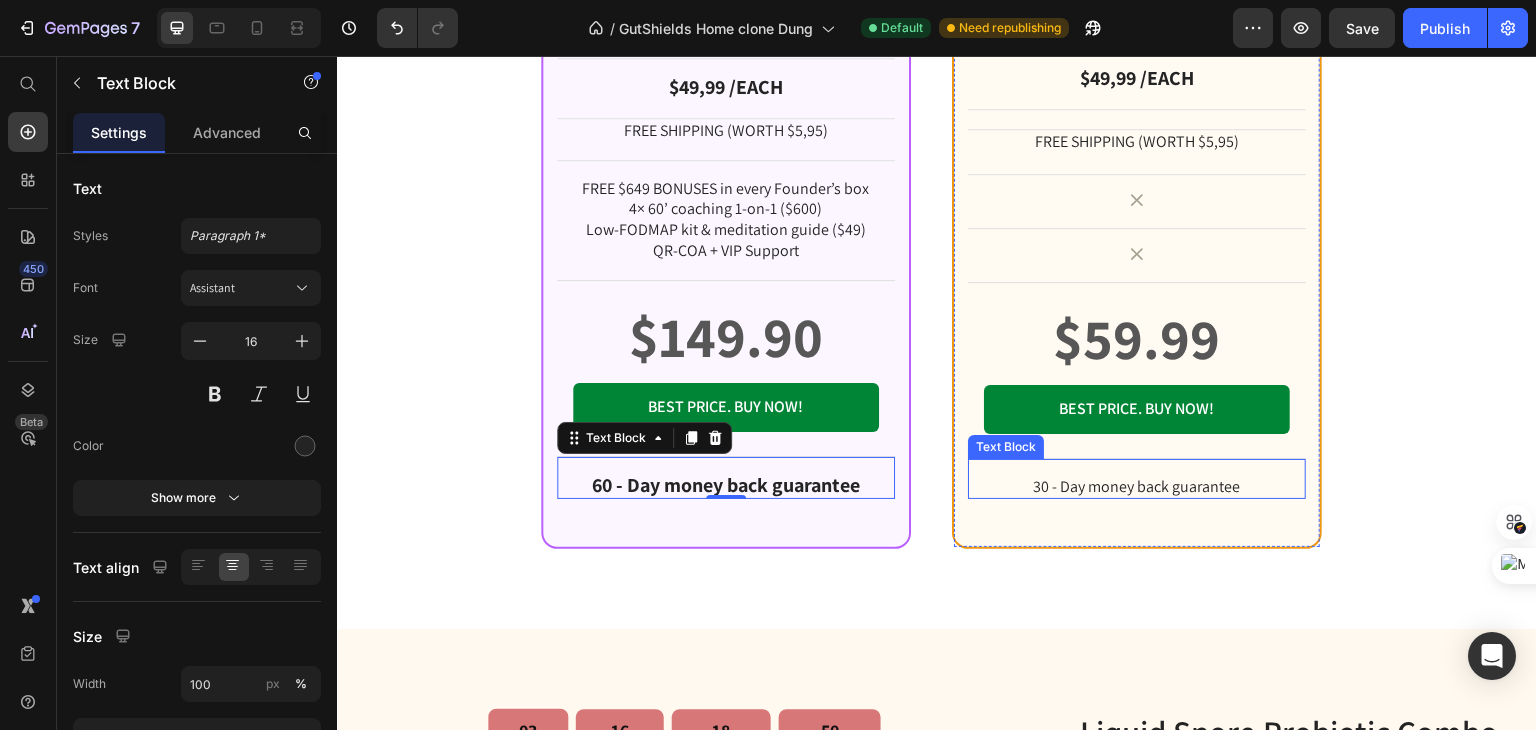 click on "30 - Day money back guarantee" at bounding box center [1137, 487] 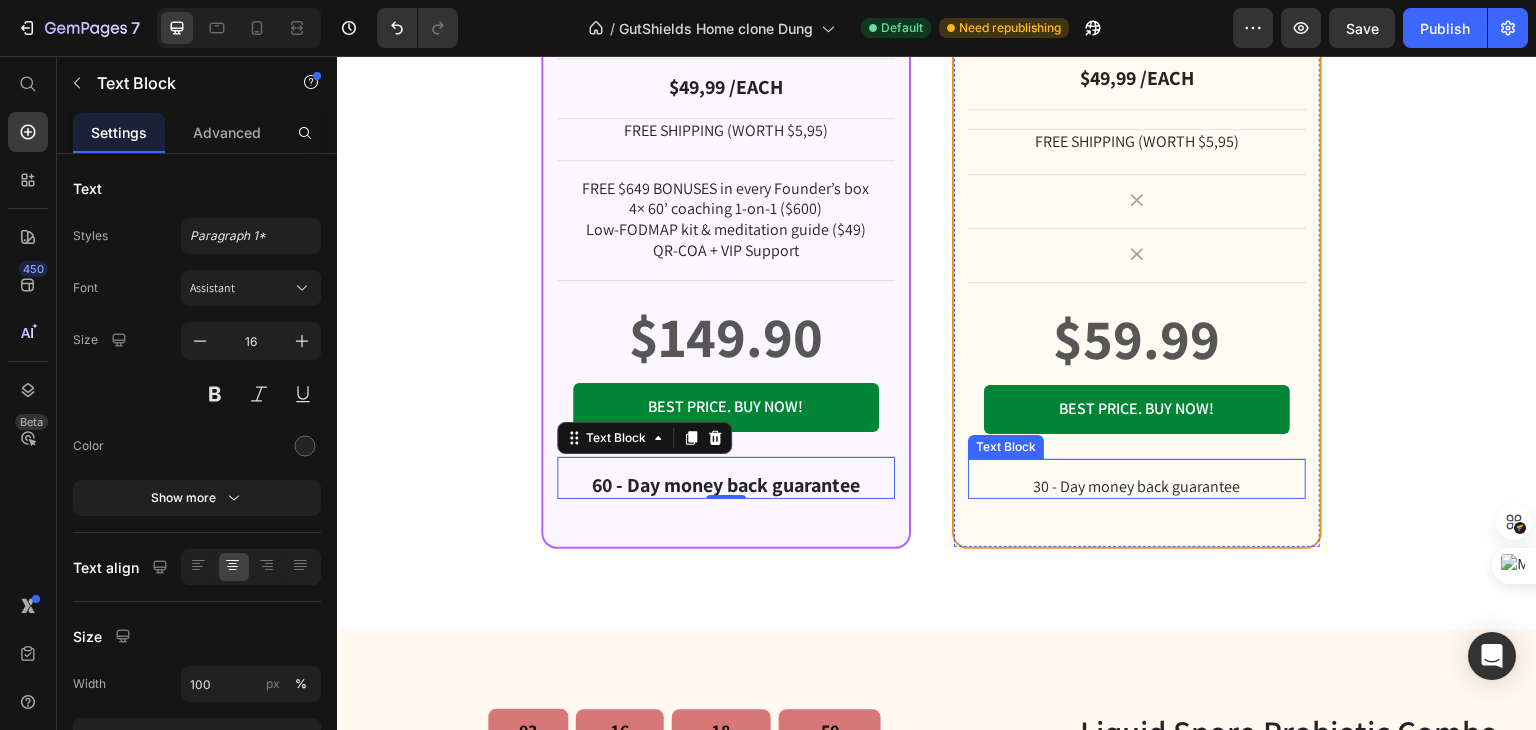 click on "30 - Day money back guarantee" at bounding box center (1137, 487) 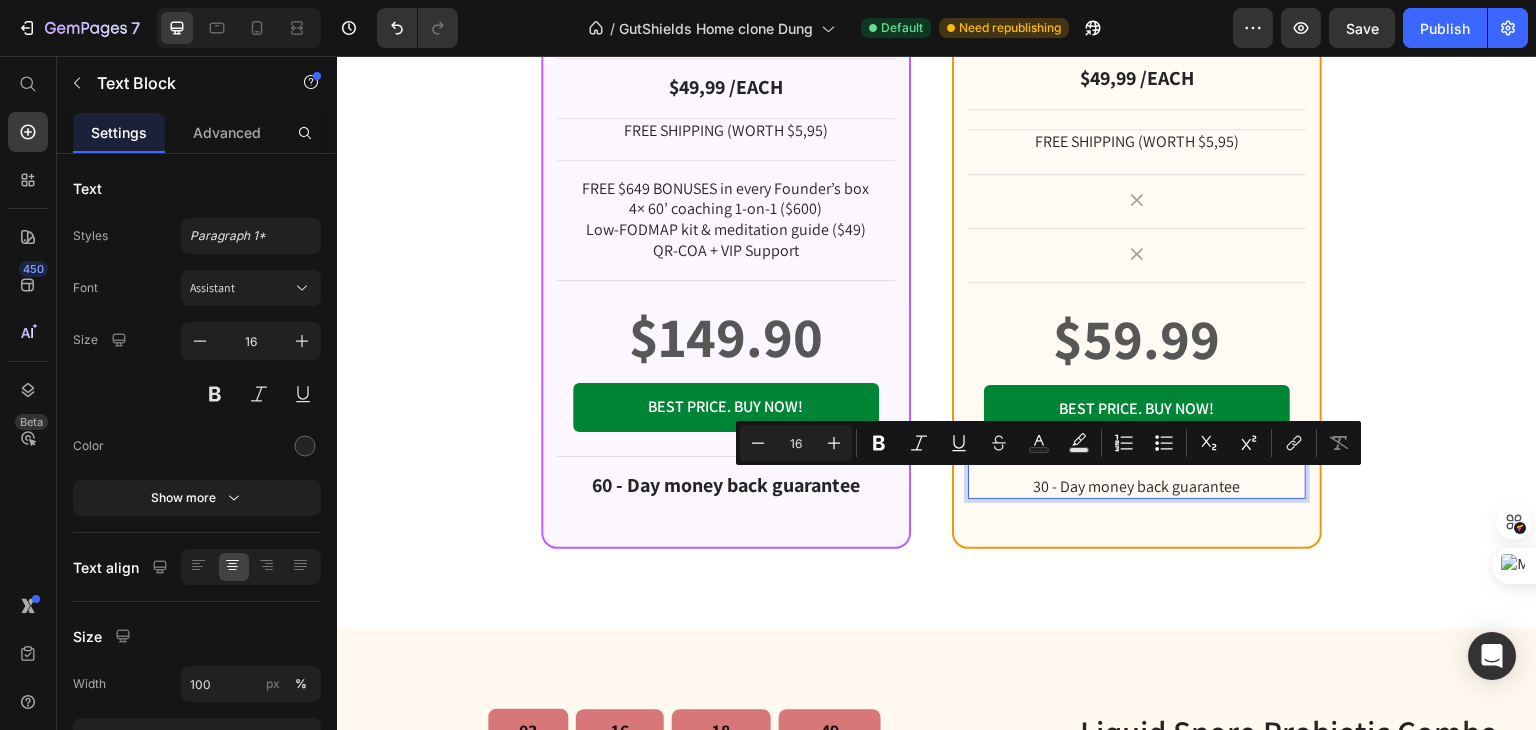 click on "30 - Day money back guarantee" at bounding box center [1137, 487] 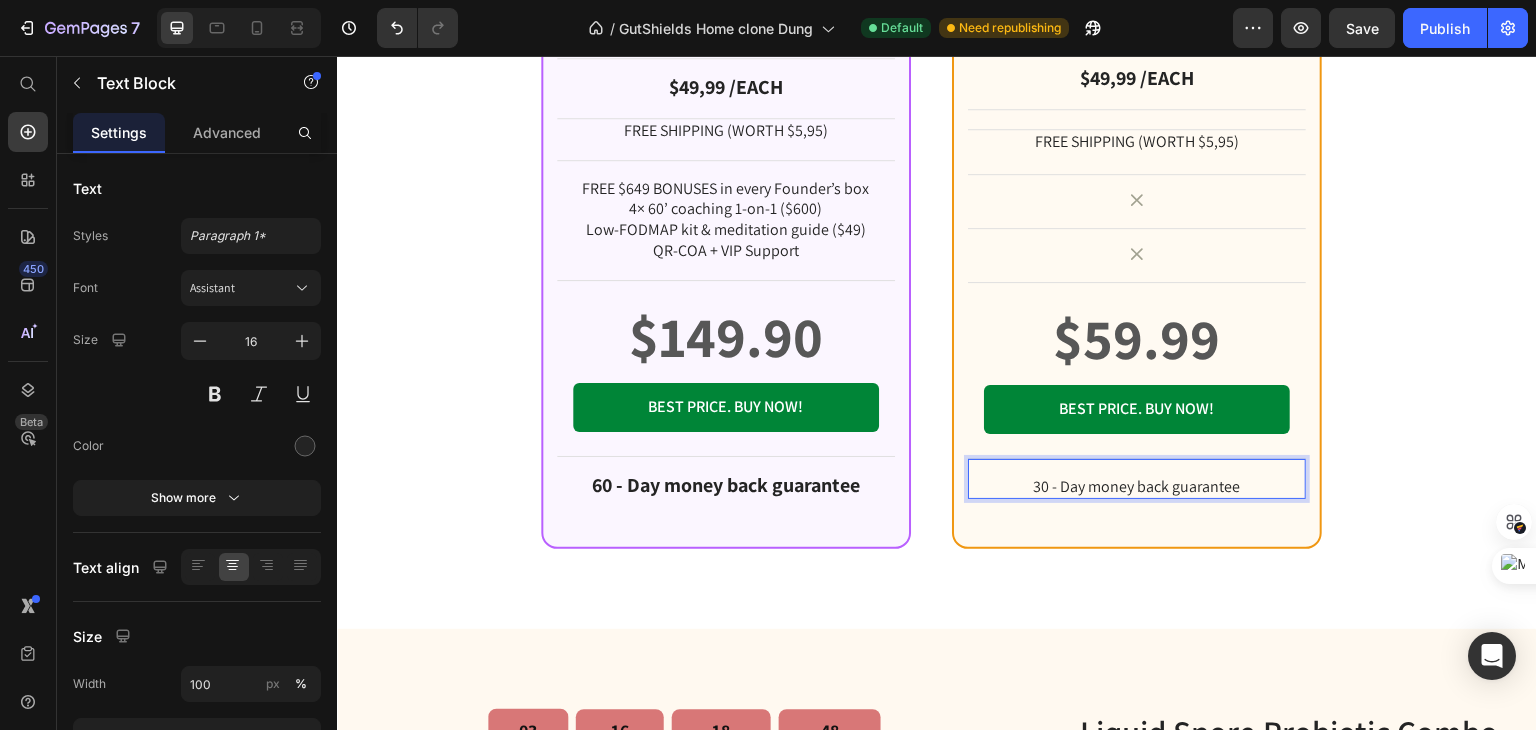 click on "30 - Day money back guarantee" at bounding box center [1137, 487] 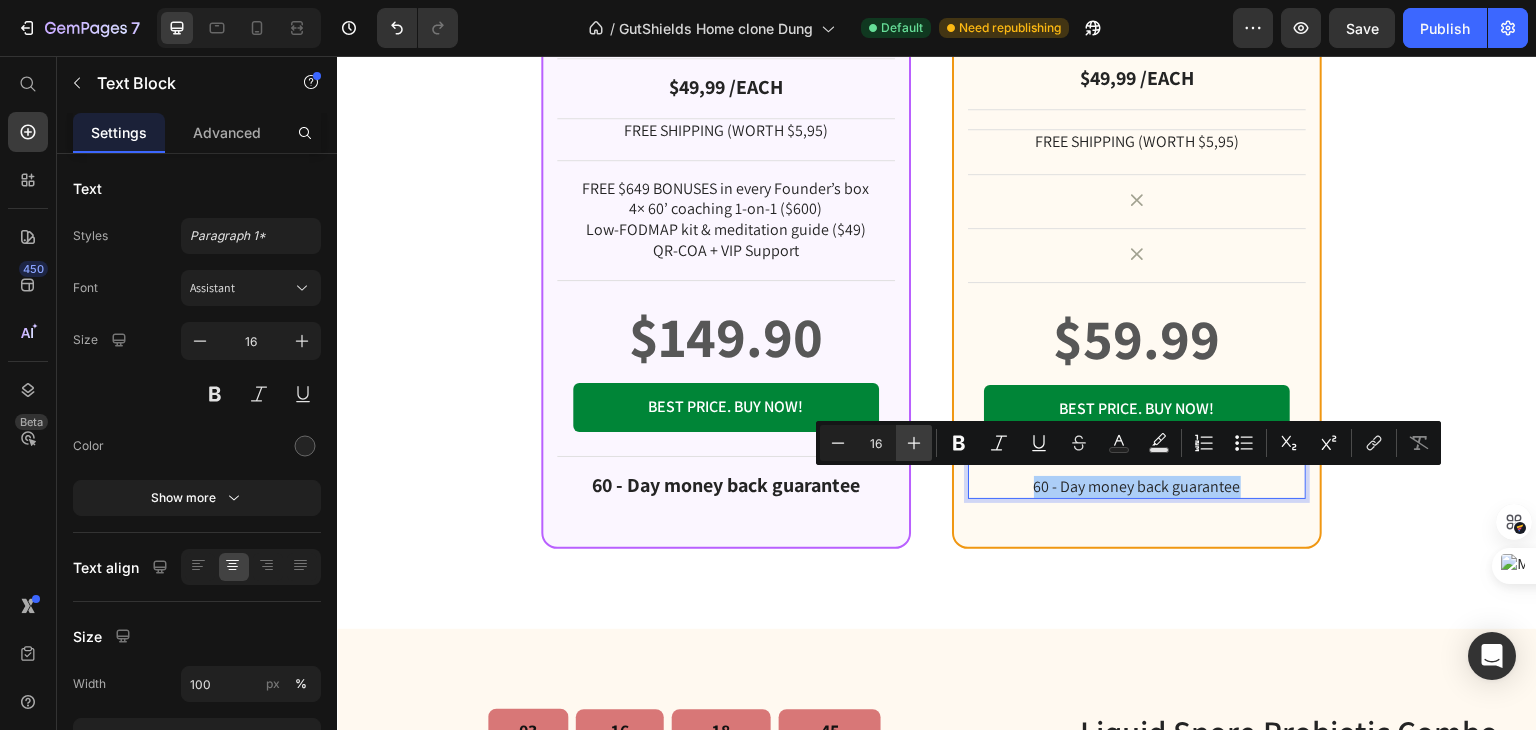 click 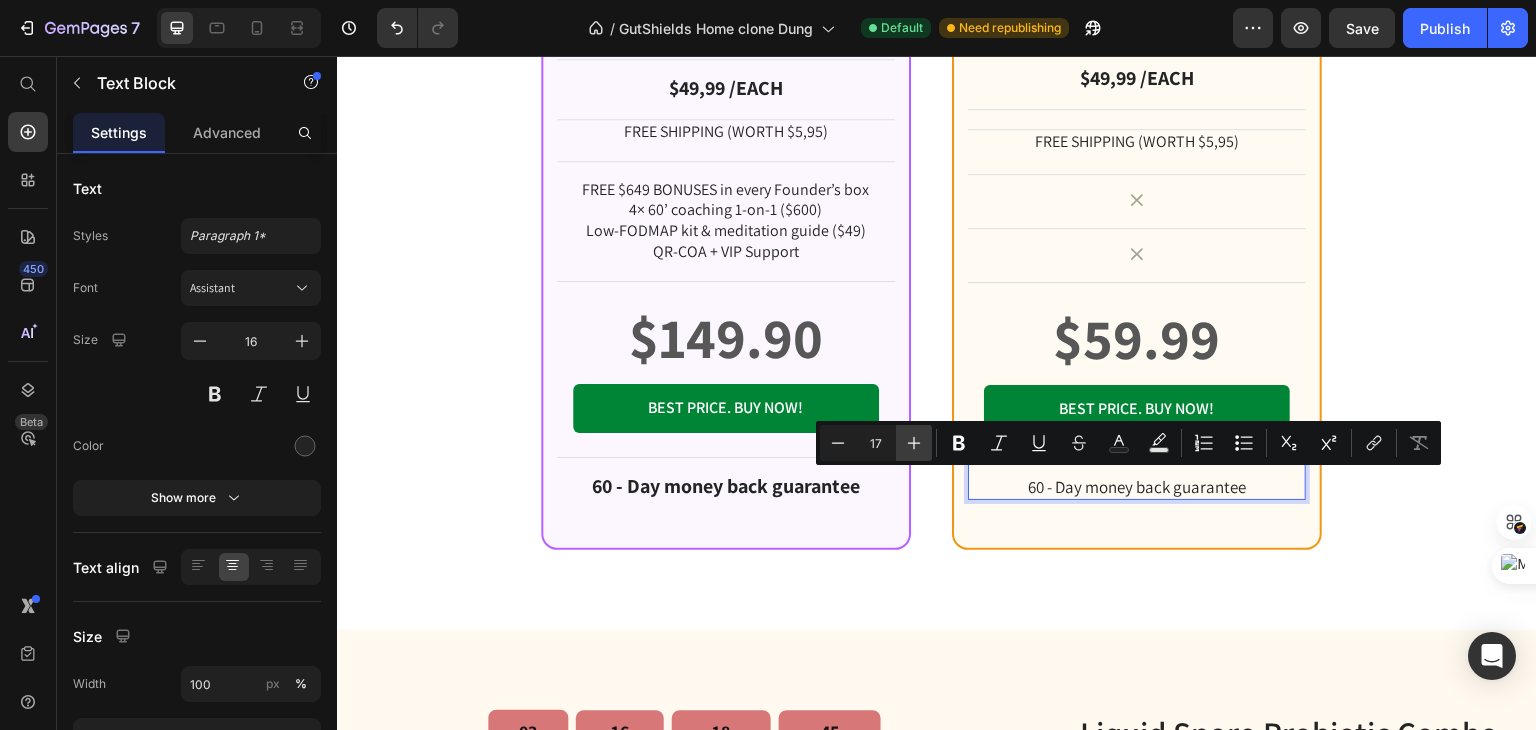 click 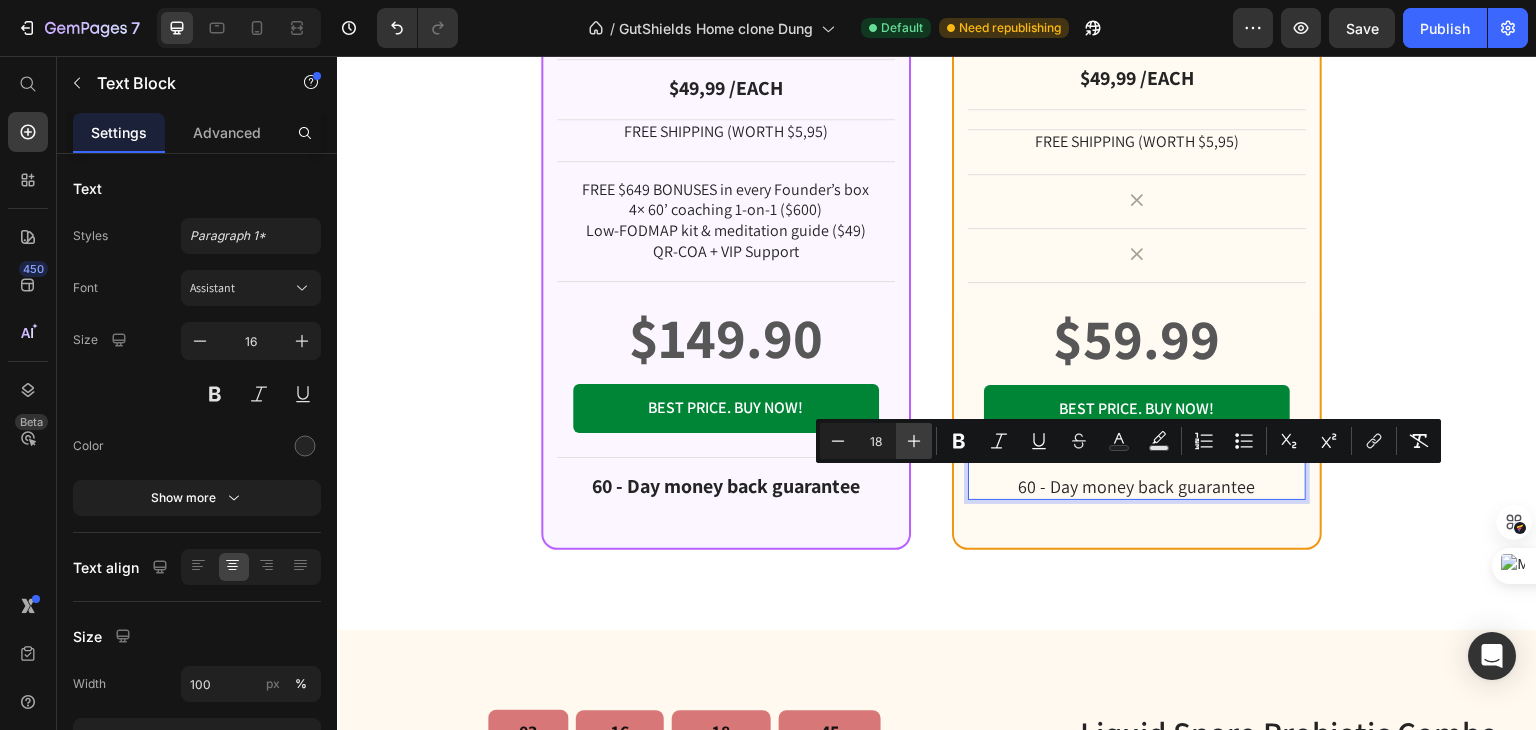 click 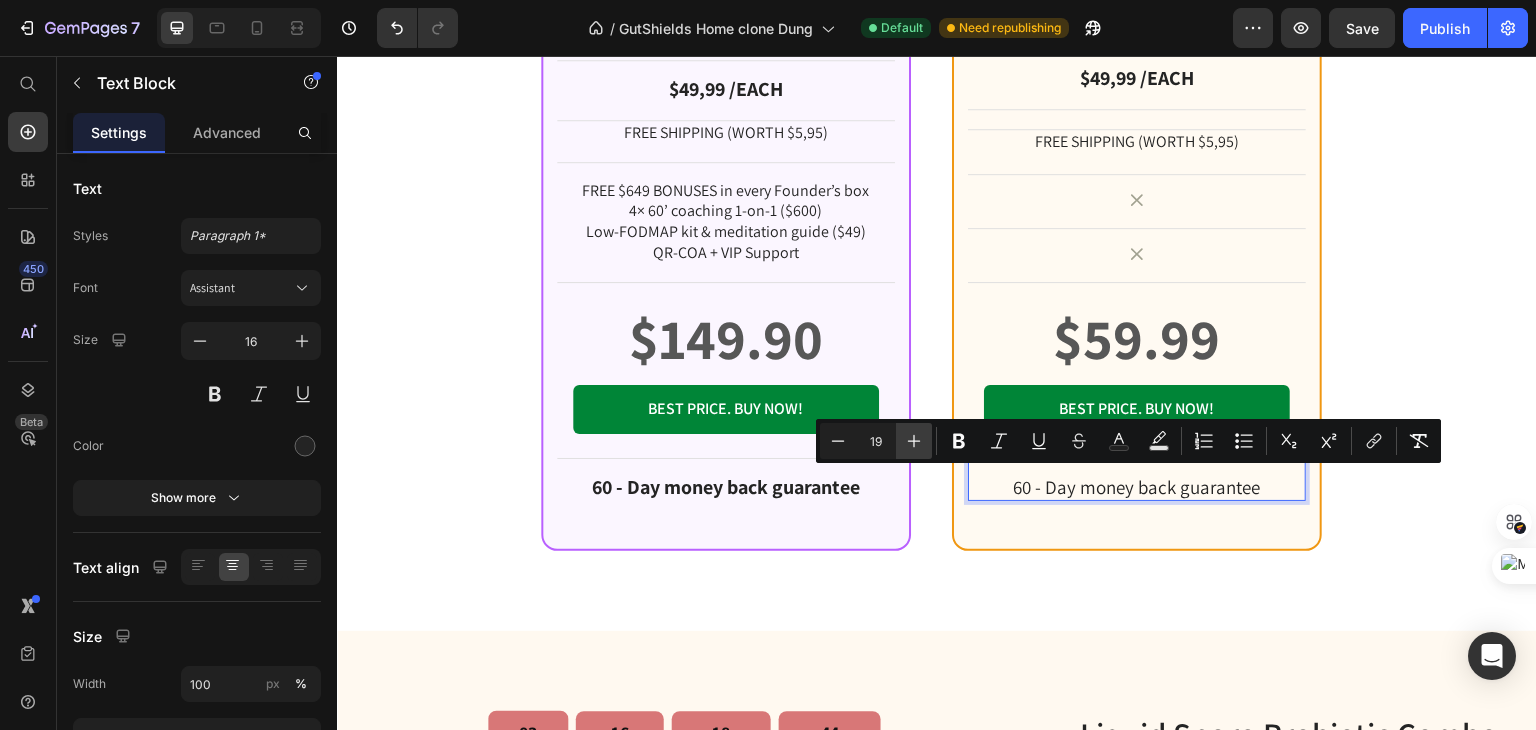 click 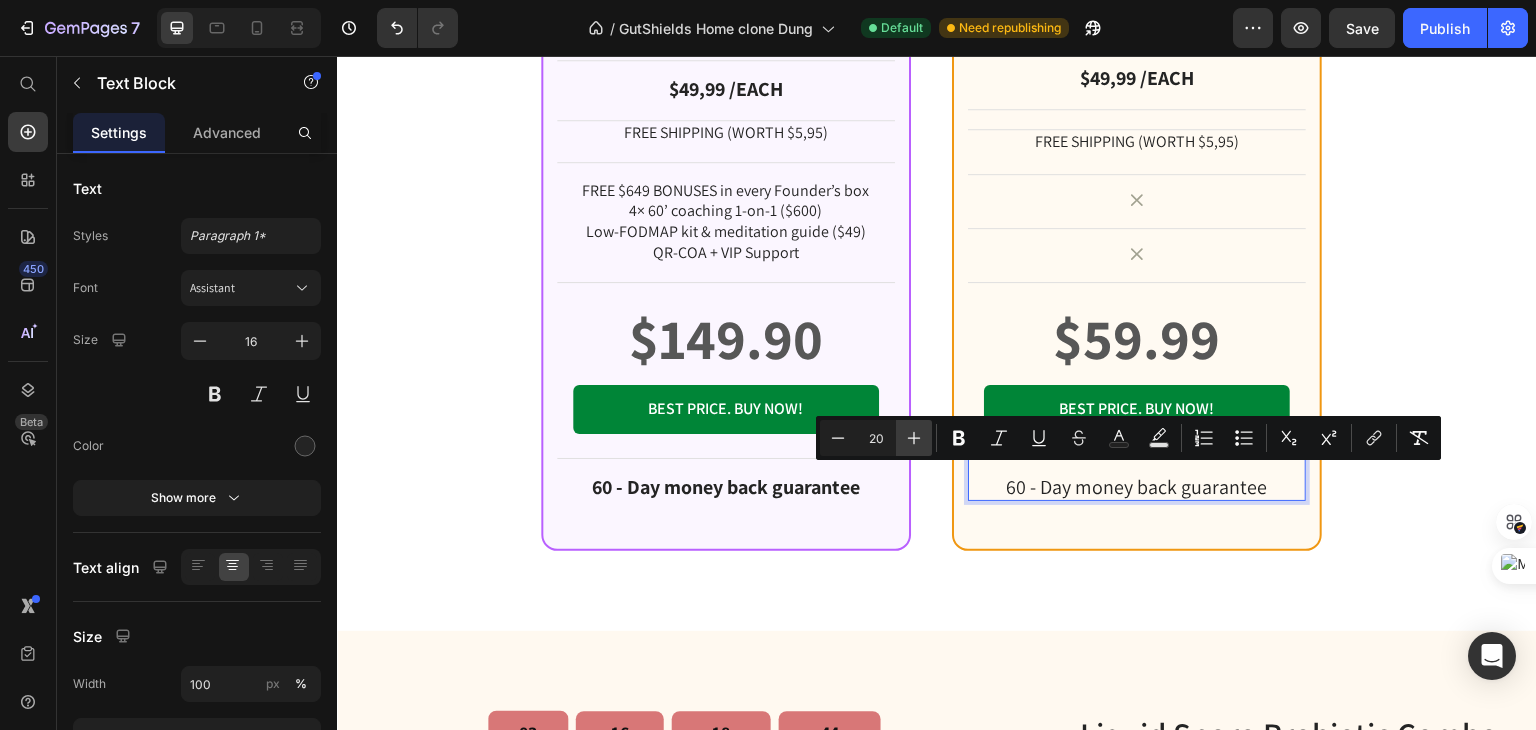 scroll, scrollTop: 2681, scrollLeft: 0, axis: vertical 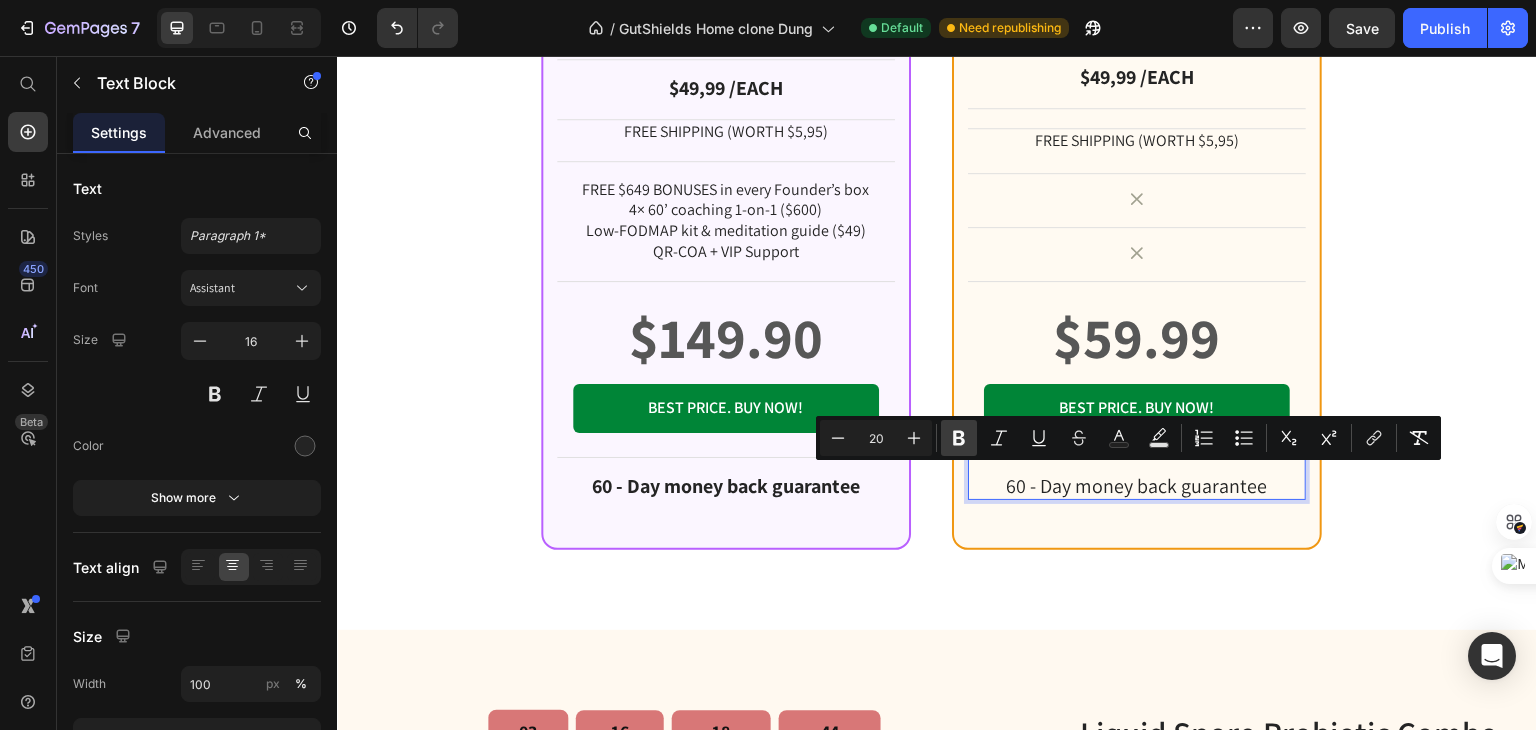 click on "Bold" at bounding box center [959, 438] 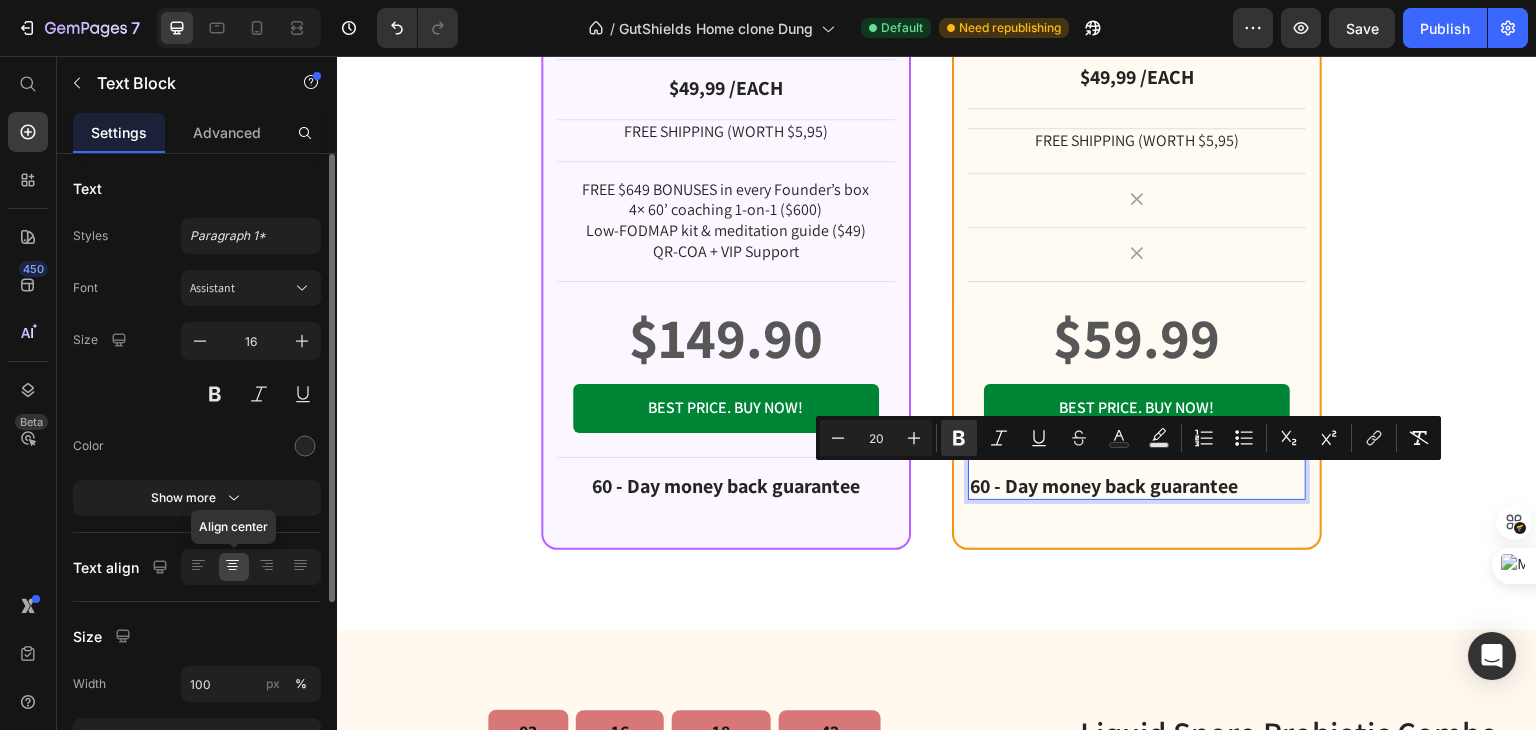 click 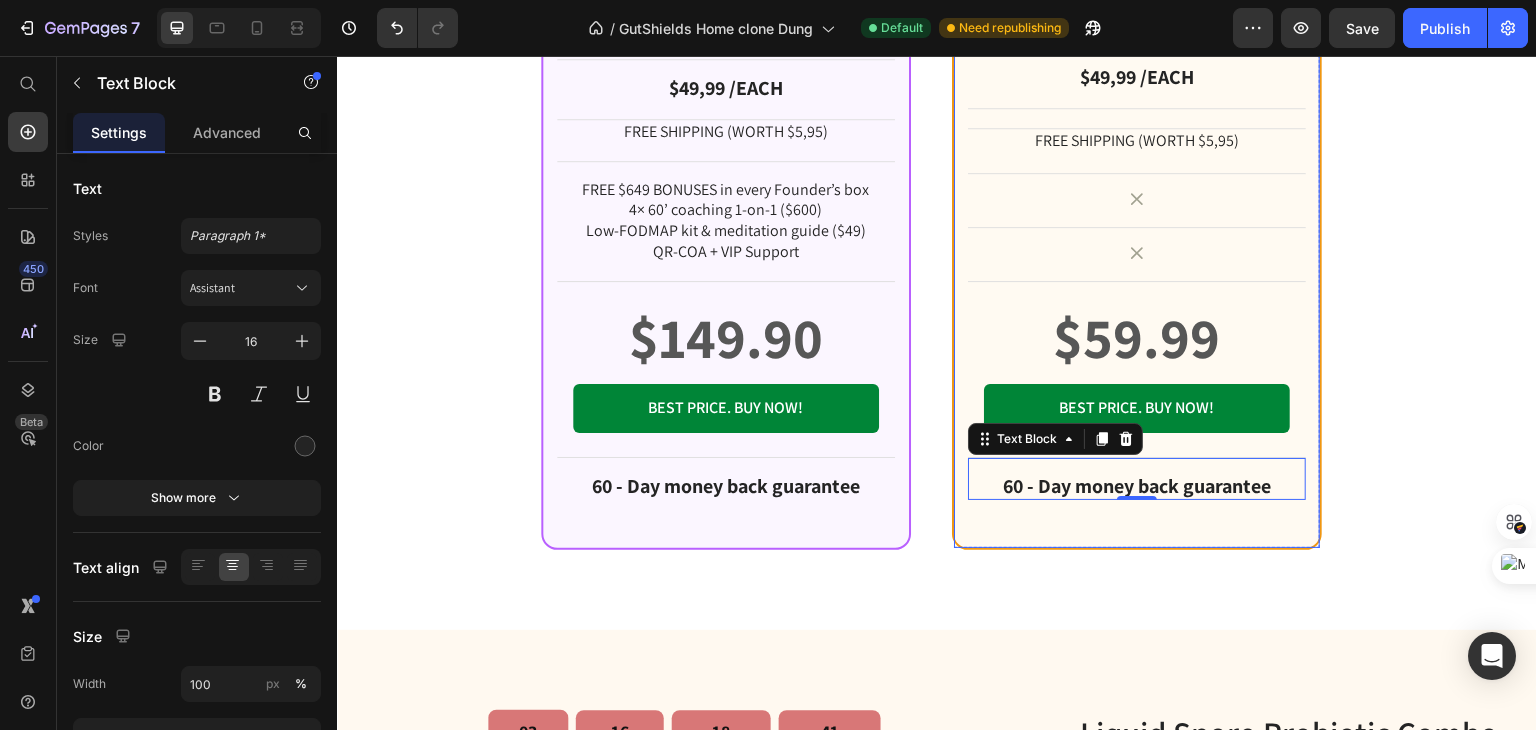 click on "Liquid Spore Probiotic Product Title $59.99 Product Price Row 10 DAYS - 20 VIALS Text Block Row Row Lorem ipsum dolor sit amet, consectetur adipiscing elit. Text Block $59,99 /EACH Text Block $49,99 /EACH Text Block Row FREE SHIPPING (WORTH $5,95) Text Block Row
Icon Row
Icon Row $59.99 Product Price BEST PRICE. BUY NOW! Add to Cart Row 60 - Day money back guarantee Text Block   0 Row" at bounding box center [1137, 110] 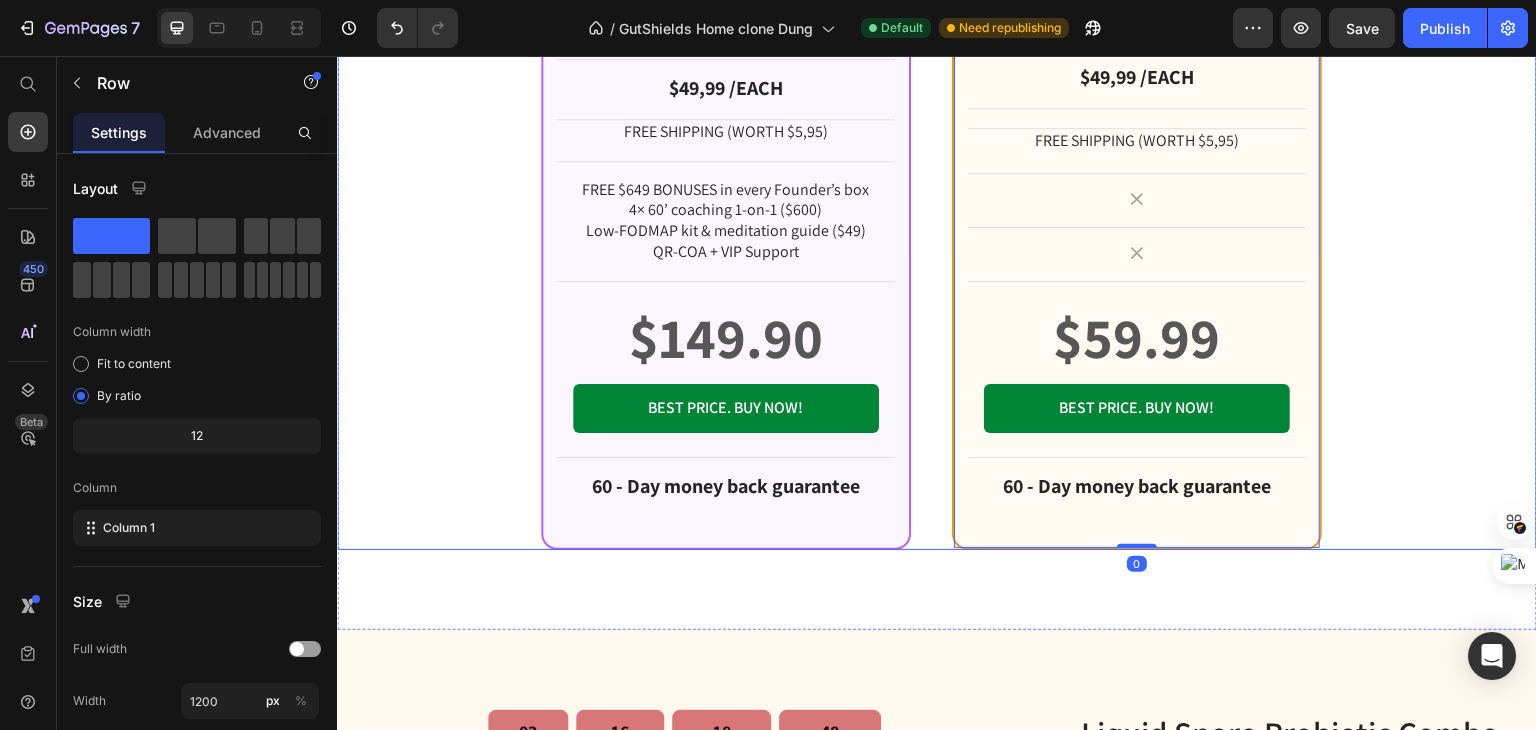 click on "★ Best value Text Block Row Product Images Row Liquid Spore Probiotic Combo 3 Product Title $149.90 Product Price Row 30 DAYS - 60 VIALS Text Block Row Row Lorem ipsum dolor sit amet, consectetur adipiscing elit. Text Block $49,99 /EACH Text Block FREE SHIPPING (WORTH $5,95) Text Block Row FREE $649 BONUSES in every Founder’s box 4× 60’ coaching 1-on-1 ($600) Low-FODMAP kit & meditation guide ($49) QR-COA + VIP Support Text Block Row $149.90 Product Price BEST PRICE. BUY NOW! Add to Cart Row 60 - Day money back guarantee Text Block Row Product Row 03 Days 16 Hours 18 Minutes 40 Seconds Countdown Timer BASIC Text Block Row Product Images Row Liquid Spore Probiotic Product Title $59.99 Product Price Row 10 DAYS - 20 VIALS Text Block Row Row Lorem ipsum dolor sit amet, consectetur adipiscing elit. Text Block $59,99 /EACH Text Block $49,99 /EACH Text Block Row FREE SHIPPING (WORTH $5,95) Text Block Row
Icon Row
Icon Row $59.99 Product Price BEST PRICE. BUY NOW! Add to Cart" at bounding box center (937, -125) 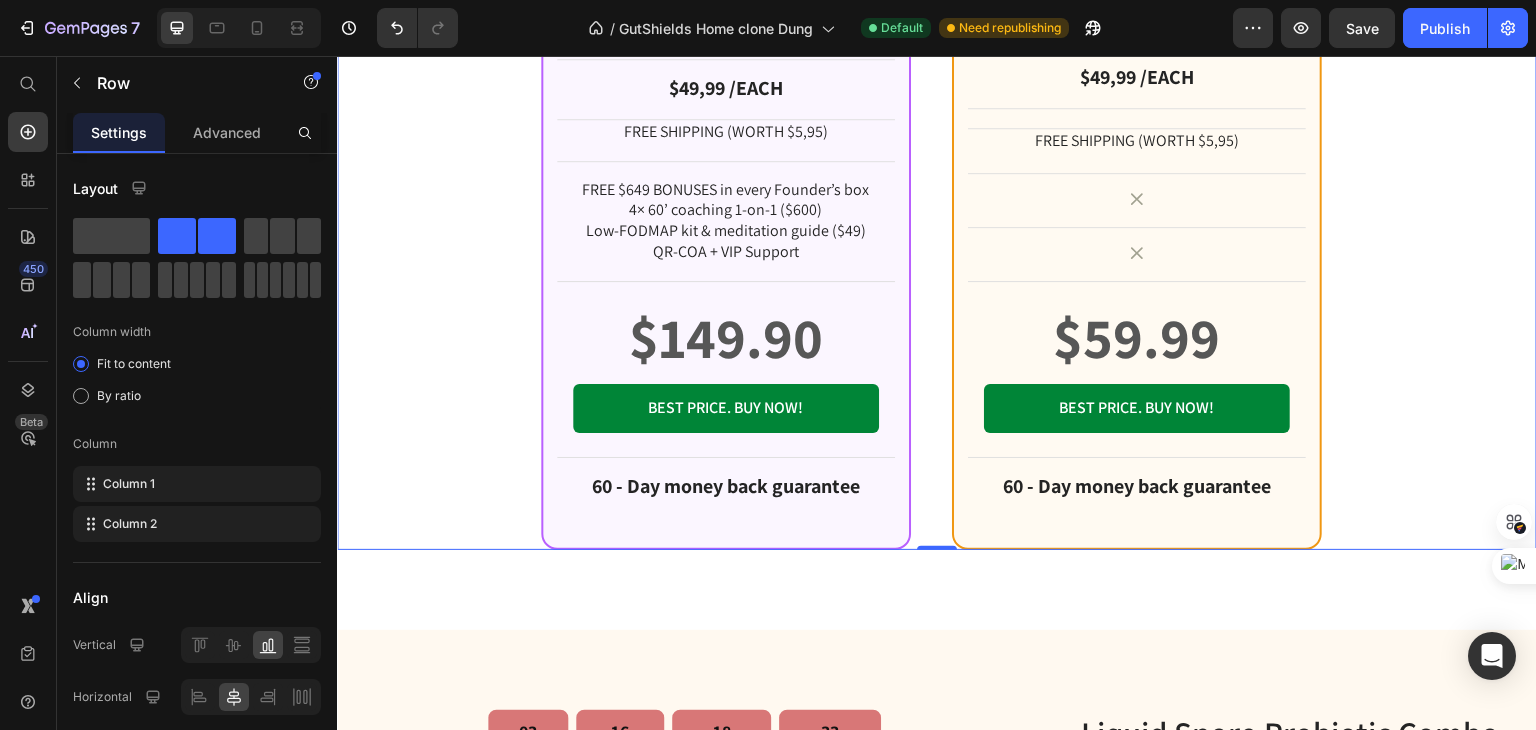 click on "★ Best value Text Block Row Product Images Row Liquid Spore Probiotic Combo 3 Product Title $149.90 Product Price Row 30 DAYS - 60 VIALS Text Block Row Row Lorem ipsum dolor sit amet, consectetur adipiscing elit. Text Block $49,99 /EACH Text Block FREE SHIPPING (WORTH $5,95) Text Block Row FREE $649 BONUSES in every Founder’s box 4× 60’ coaching 1-on-1 ($600) Low-FODMAP kit & meditation guide ($49) QR-COA + VIP Support Text Block Row $149.90 Product Price BEST PRICE. BUY NOW! Add to Cart Row 60 - Day money back guarantee Text Block Row Product Row 03 Days 16 Hours 18 Minutes 33 Seconds Countdown Timer BASIC Text Block Row Product Images Row Liquid Spore Probiotic Product Title $59.99 Product Price Row 10 DAYS - 20 VIALS Text Block Row Row Lorem ipsum dolor sit amet, consectetur adipiscing elit. Text Block $59,99 /EACH Text Block $49,99 /EACH Text Block Row FREE SHIPPING (WORTH $5,95) Text Block Row
Icon Row
Icon Row $59.99 Product Price BEST PRICE. BUY NOW! Add to Cart" at bounding box center (937, -125) 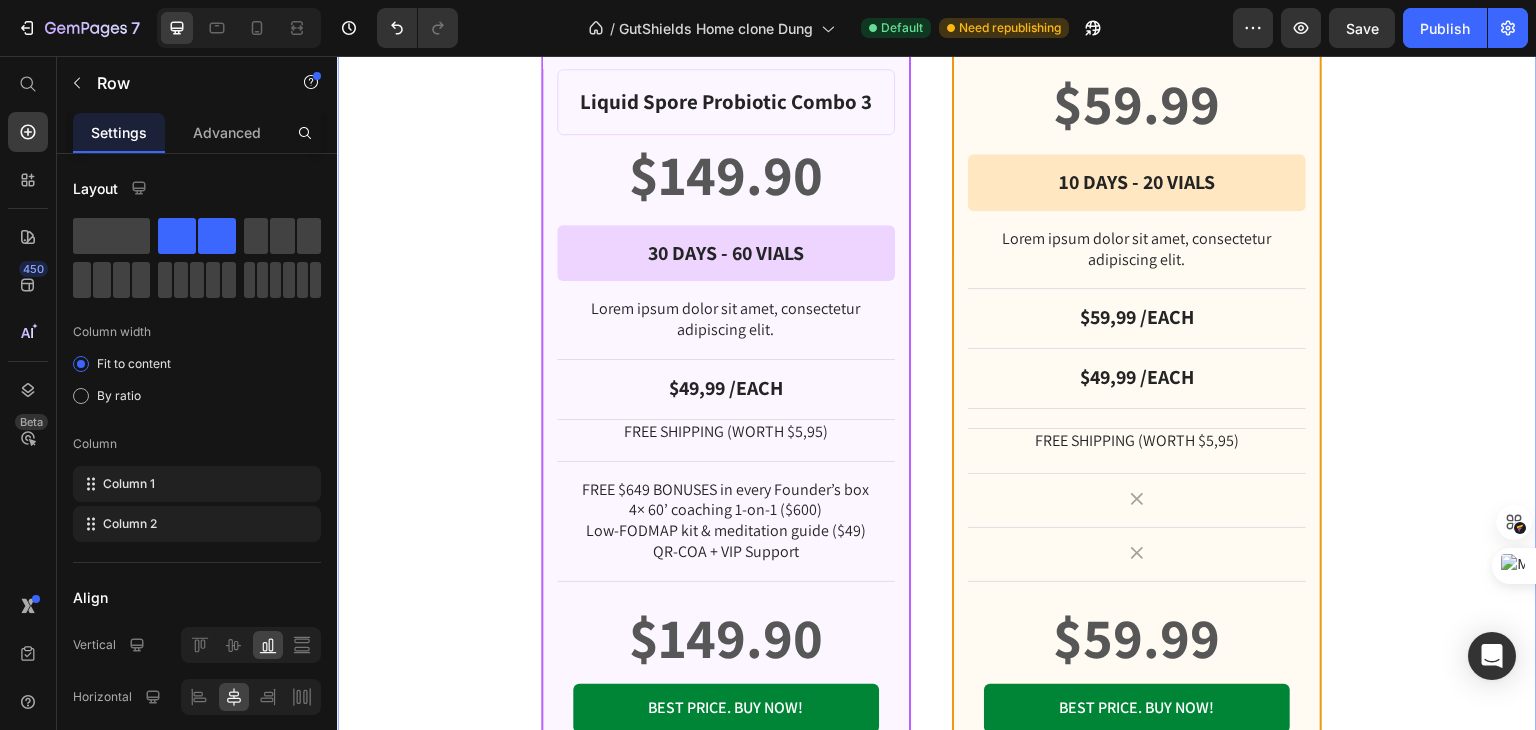 scroll, scrollTop: 2481, scrollLeft: 0, axis: vertical 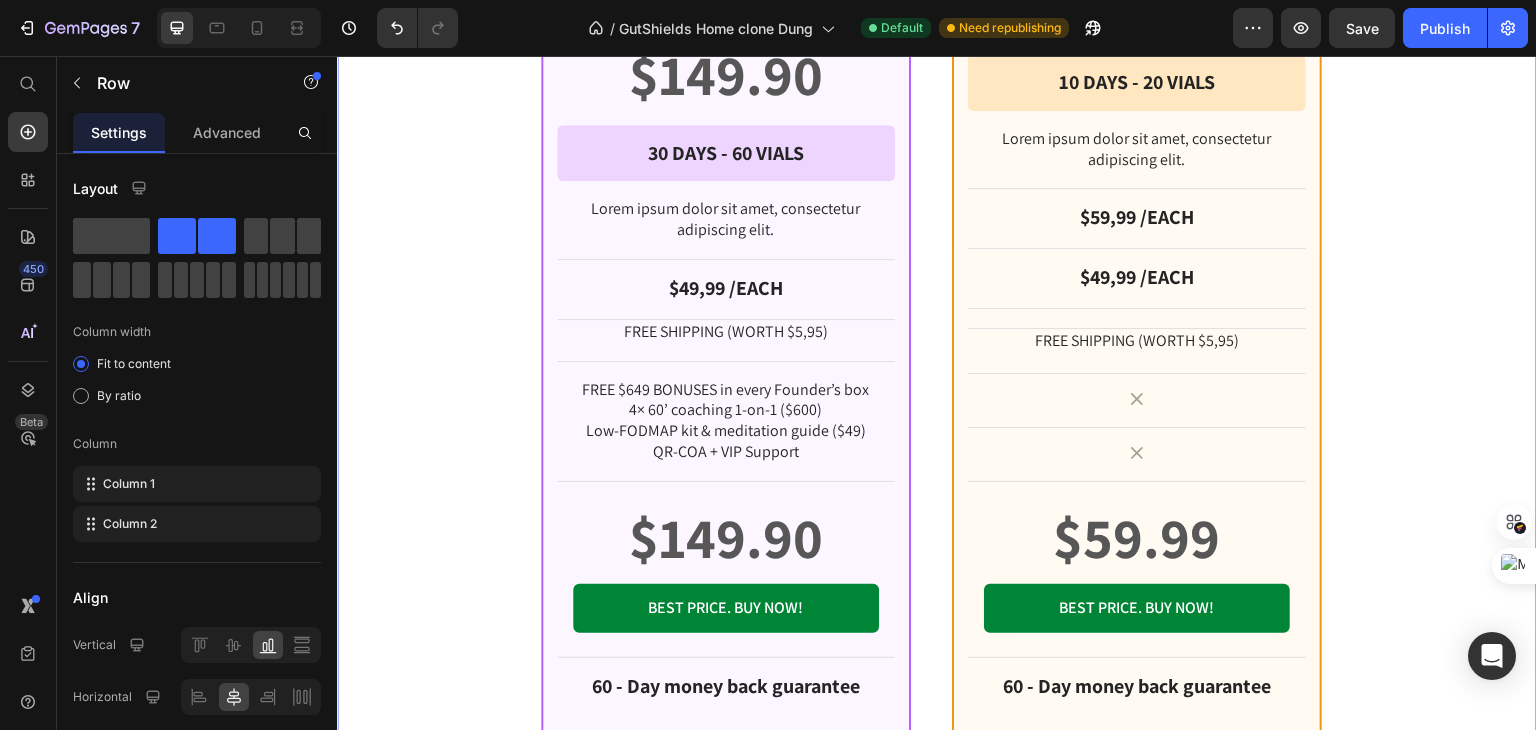 click on "★ Best value Text Block Row Product Images Row Liquid Spore Probiotic Combo 3 Product Title $149.90 Product Price Row 30 DAYS - 60 VIALS Text Block Row Row Lorem ipsum dolor sit amet, consectetur adipiscing elit. Text Block $49,99 /EACH Text Block FREE SHIPPING (WORTH $5,95) Text Block Row FREE $649 BONUSES in every Founder’s box 4× 60’ coaching 1-on-1 ($600) Low-FODMAP kit & meditation guide ($49) QR-COA + VIP Support Text Block Row $149.90 Product Price BEST PRICE. BUY NOW! Add to Cart Row 60 - Day money back guarantee Text Block Row Product Row 03 Days 16 Hours 18 Minutes 28 Seconds Countdown Timer BASIC Text Block Row Product Images Row Liquid Spore Probiotic Product Title $59.99 Product Price Row 10 DAYS - 20 VIALS Text Block Row Row Lorem ipsum dolor sit amet, consectetur adipiscing elit. Text Block $59,99 /EACH Text Block $49,99 /EACH Text Block Row FREE SHIPPING (WORTH $5,95) Text Block Row
Icon Row
Icon Row $59.99 Product Price BEST PRICE. BUY NOW! Add to Cart" at bounding box center (937, 75) 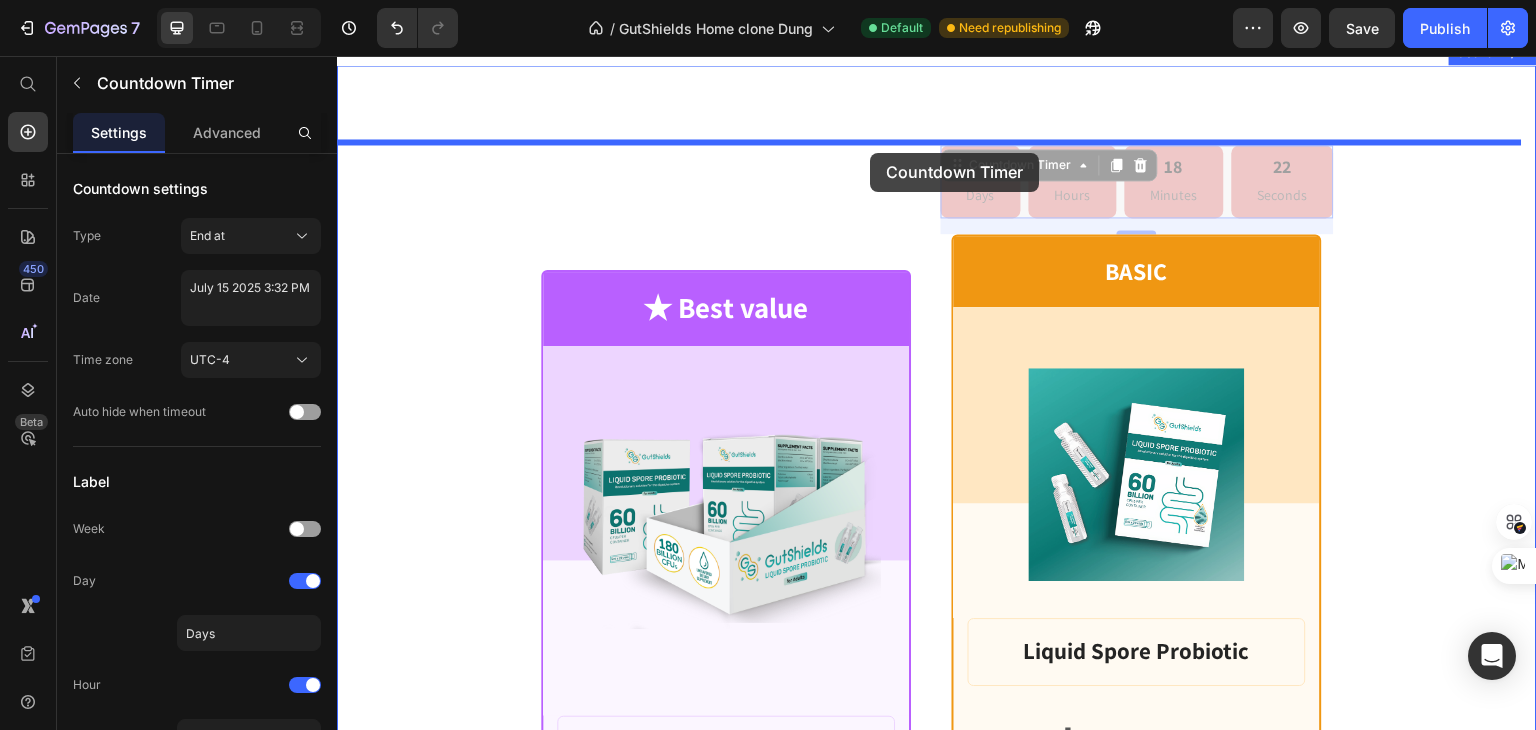 scroll, scrollTop: 1709, scrollLeft: 0, axis: vertical 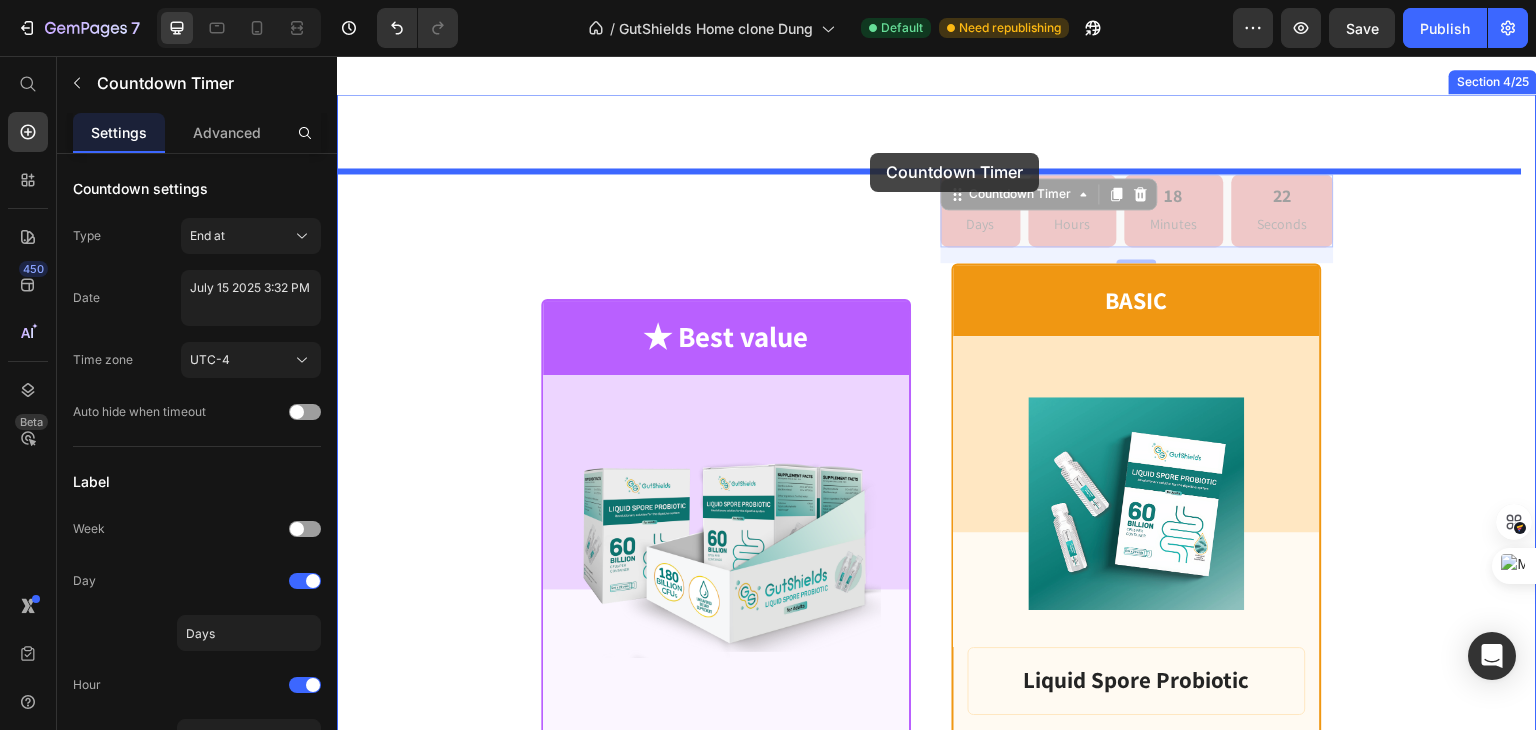 drag, startPoint x: 1021, startPoint y: 135, endPoint x: 870, endPoint y: 153, distance: 152.06906 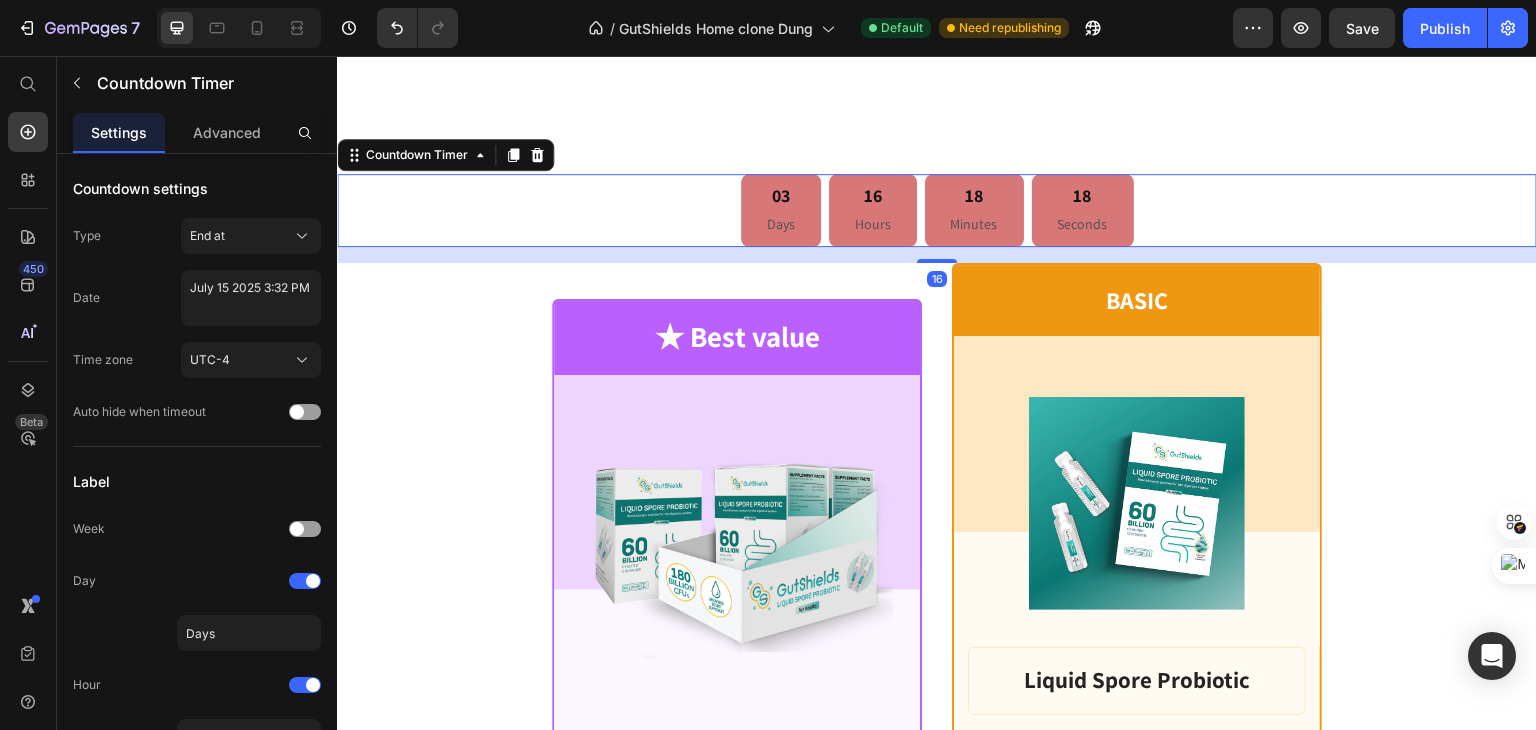 click on "03 Days 16 Hours 18 Minutes 18 Seconds" at bounding box center (937, 210) 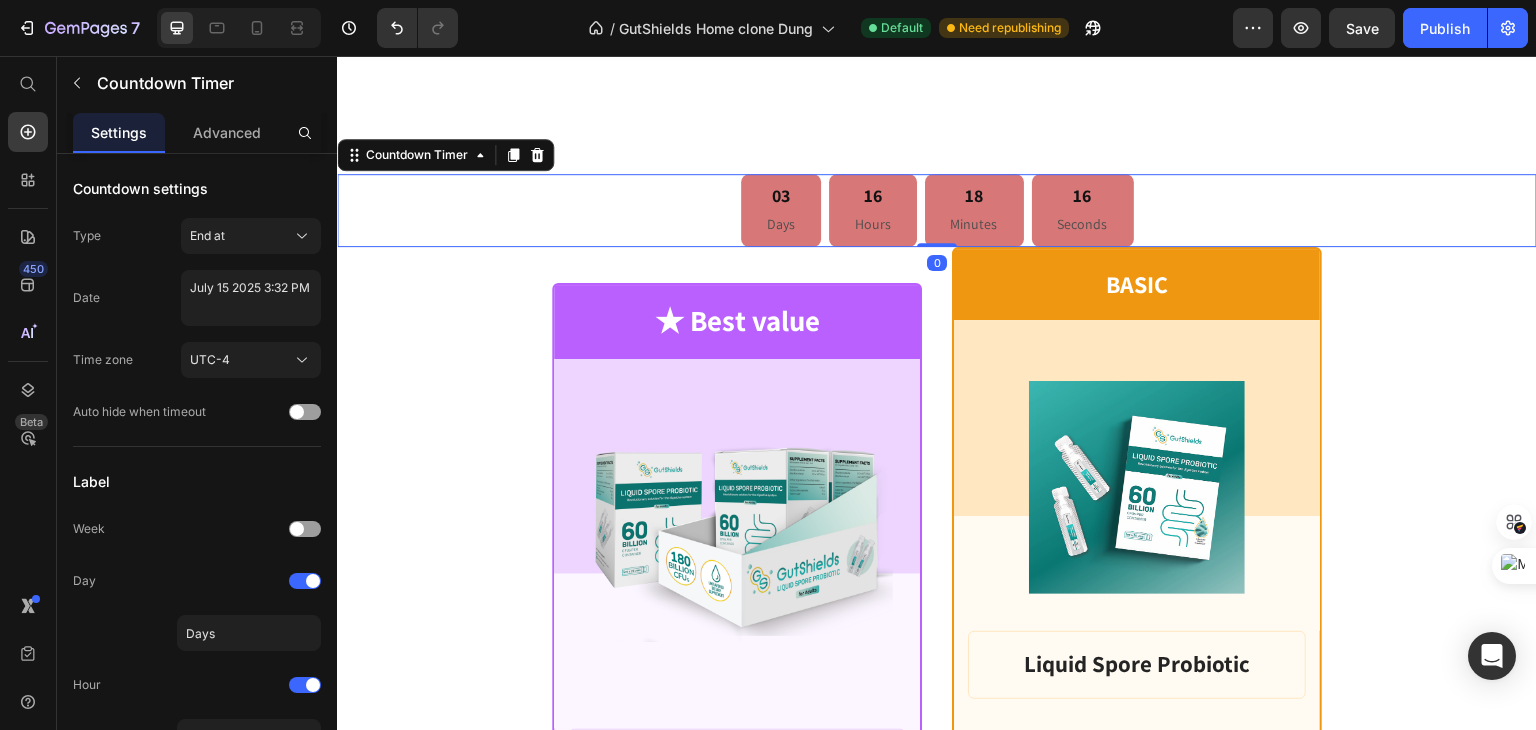 drag, startPoint x: 926, startPoint y: 255, endPoint x: 1385, endPoint y: 256, distance: 459.0011 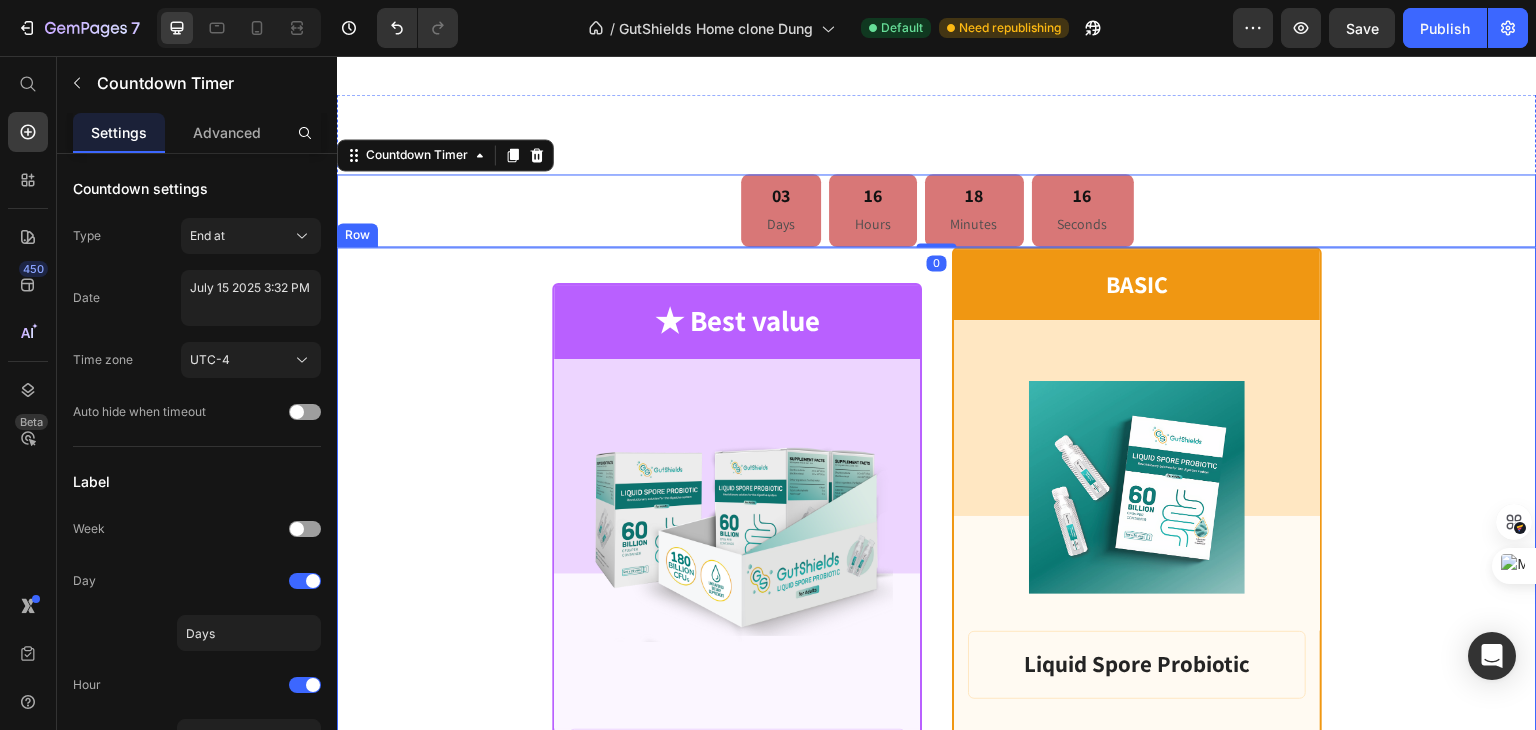 click on "★ Best value Text Block Row Product Images Row Liquid Spore Probiotic Combo 3 Product Title $149.90 Product Price Row 30 DAYS - 60 VIALS Text Block Row Row Lorem ipsum dolor sit amet, consectetur adipiscing elit. Text Block $49,99 /EACH Text Block FREE SHIPPING (WORTH $5,95) Text Block Row FREE $649 BONUSES in every Founder’s box 4× 60’ coaching 1-on-1 ($600) Low-FODMAP kit & meditation guide ($49) QR-COA + VIP Support Text Block Row $149.90 Product Price BEST PRICE. BUY NOW! Add to Cart Row 60 - Day money back guarantee Text Block Row Product Row BASIC Text Block Row Product Images Row Liquid Spore Probiotic Product Title $59.99 Product Price Row 10 DAYS - 20 VIALS Text Block Row Row Lorem ipsum dolor sit amet, consectetur adipiscing elit. Text Block $59,99 /EACH Text Block $49,99 /EACH Text Block Row FREE SHIPPING (WORTH $5,95) Text Block Row
Icon Row
Icon Row $59.99 Product Price BEST PRICE. BUY NOW! Add to Cart Row 60 - Day money back guarantee Text Block Row Product" at bounding box center (937, 878) 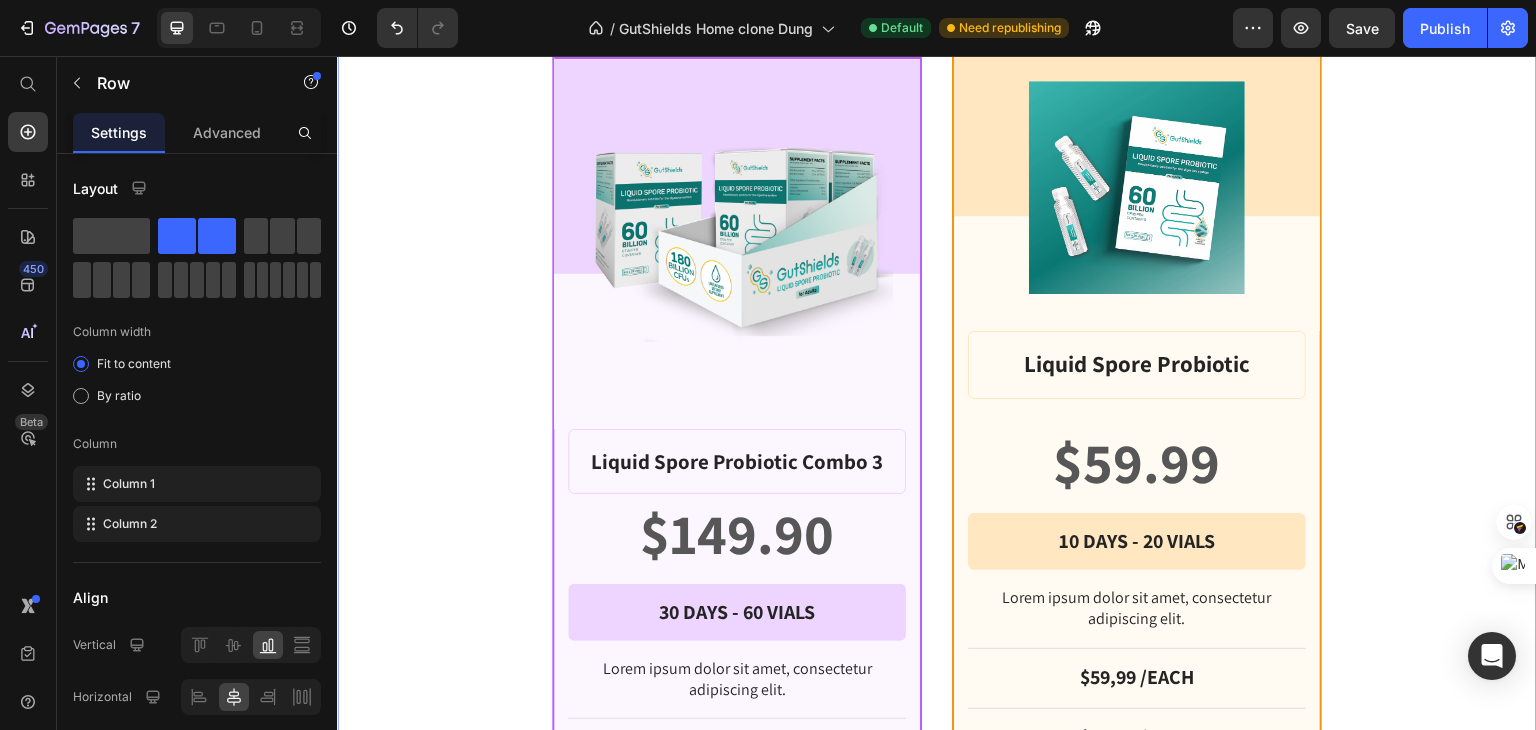 scroll, scrollTop: 2209, scrollLeft: 0, axis: vertical 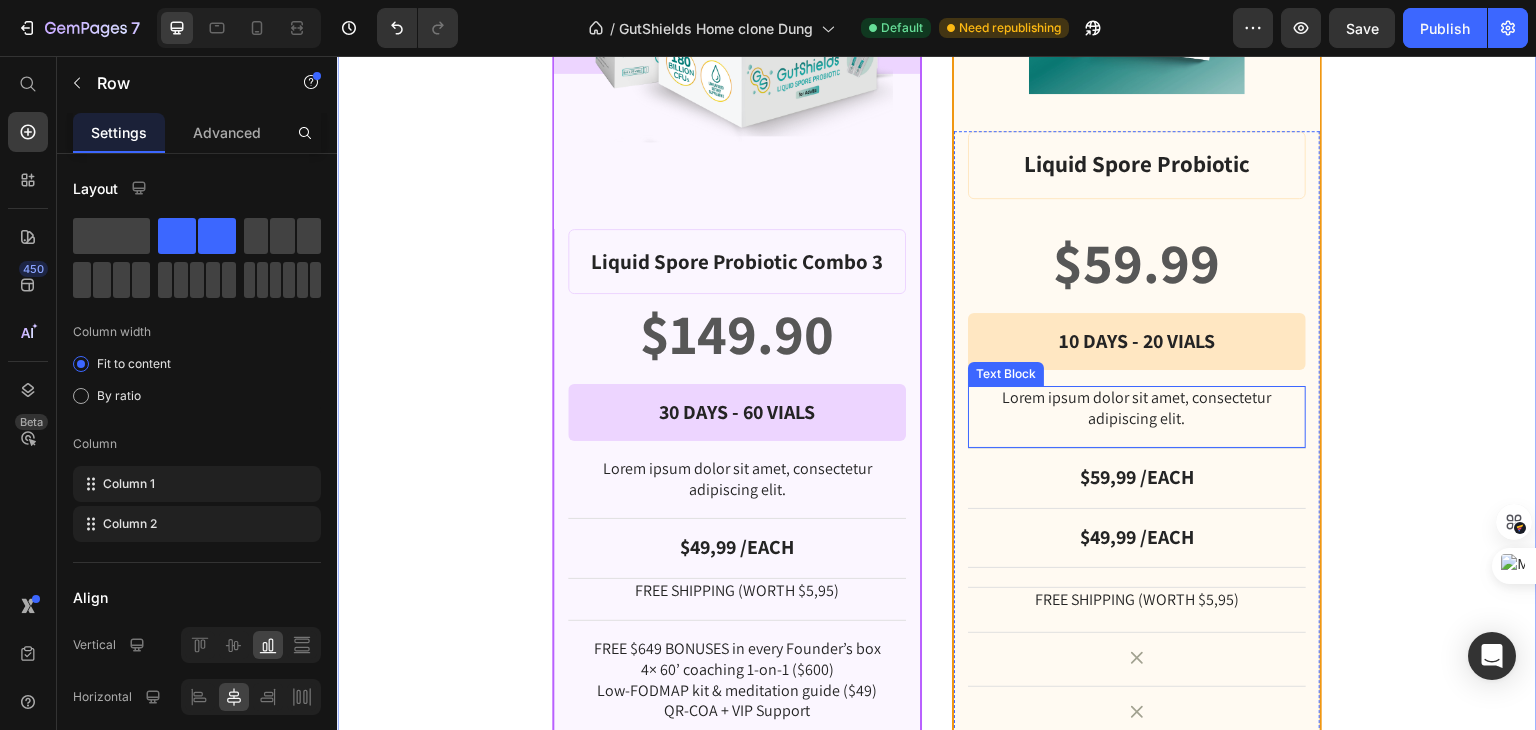 click on "Lorem ipsum dolor sit amet, consectetur adipiscing elit." at bounding box center [1137, 409] 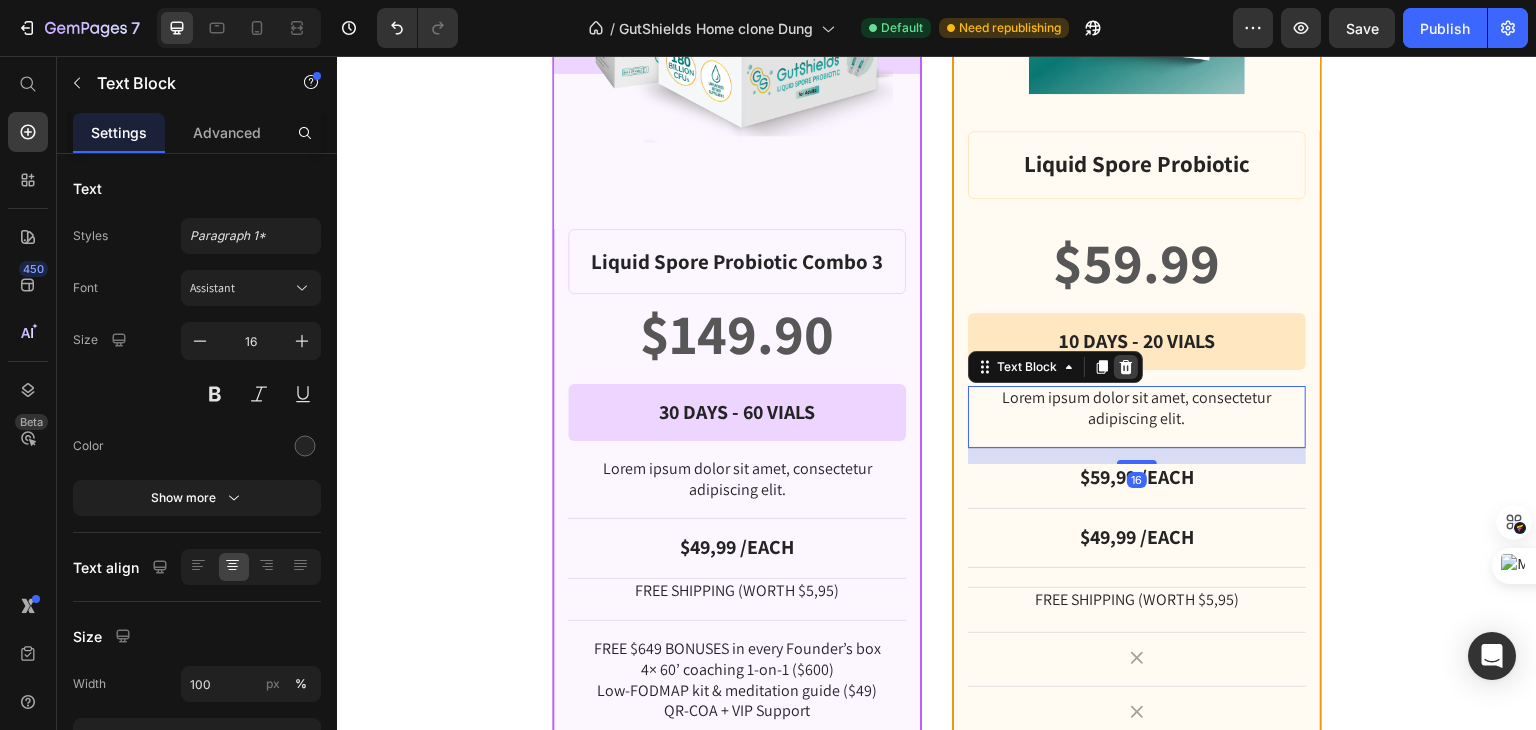 click at bounding box center (1126, 367) 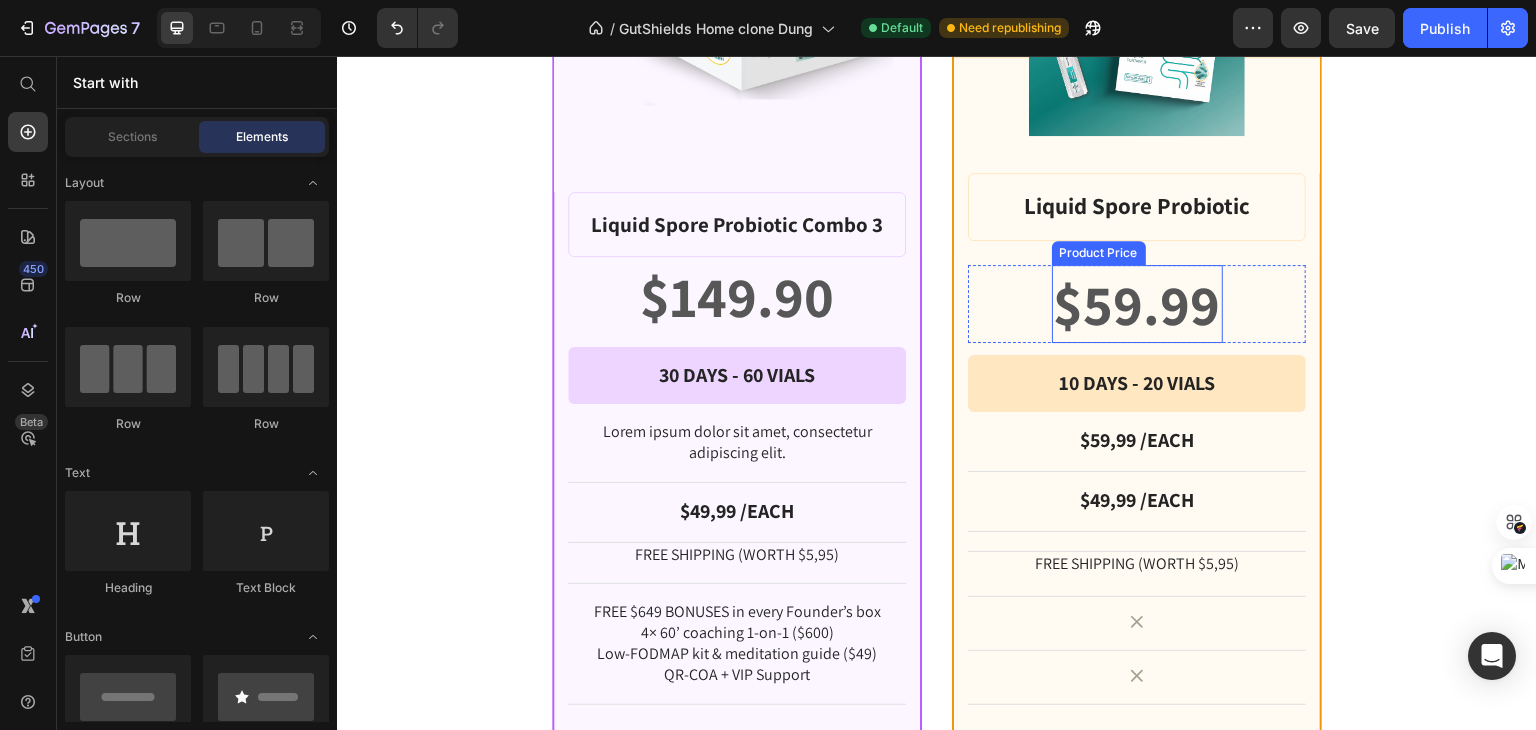 scroll, scrollTop: 2174, scrollLeft: 0, axis: vertical 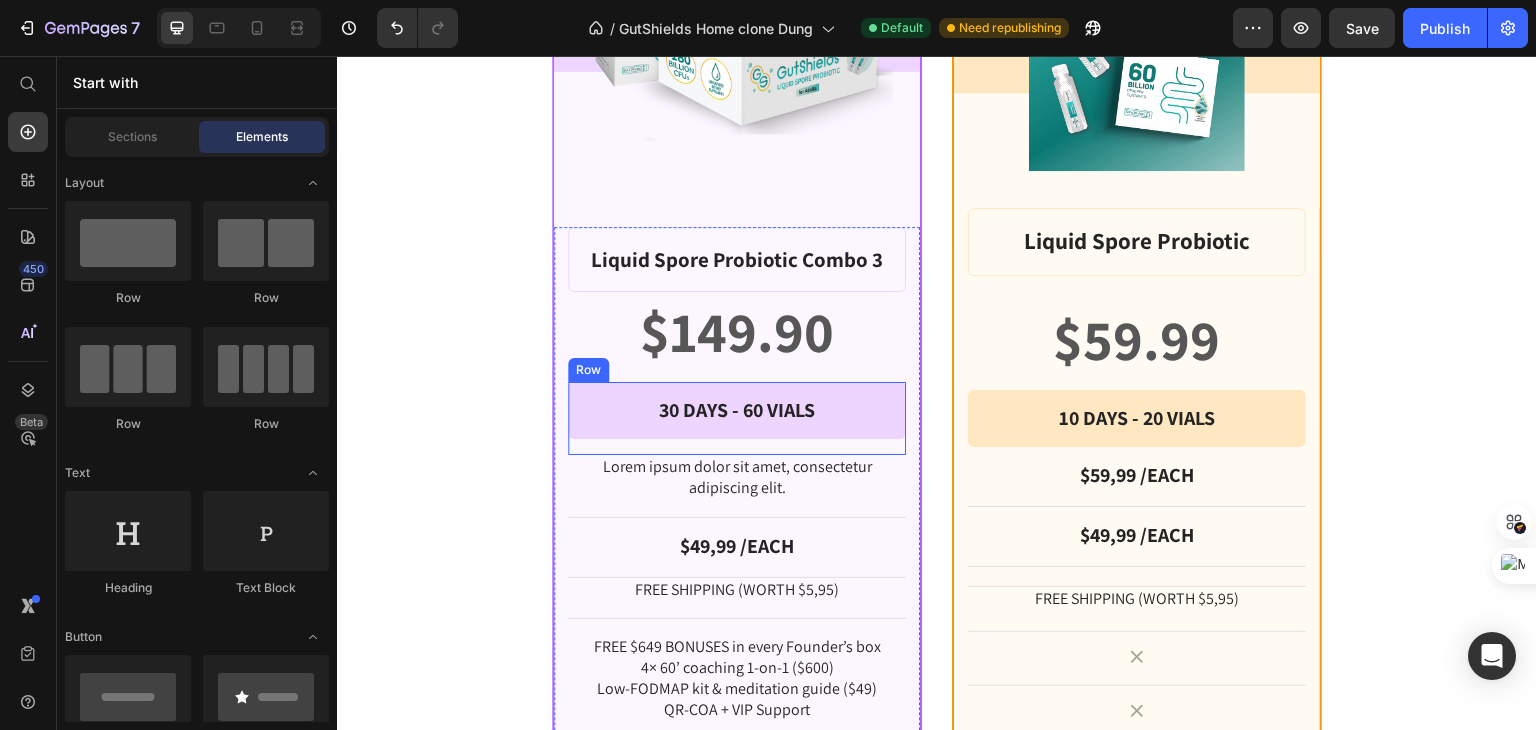 click on "Lorem ipsum dolor sit amet, consectetur adipiscing elit." at bounding box center [737, 478] 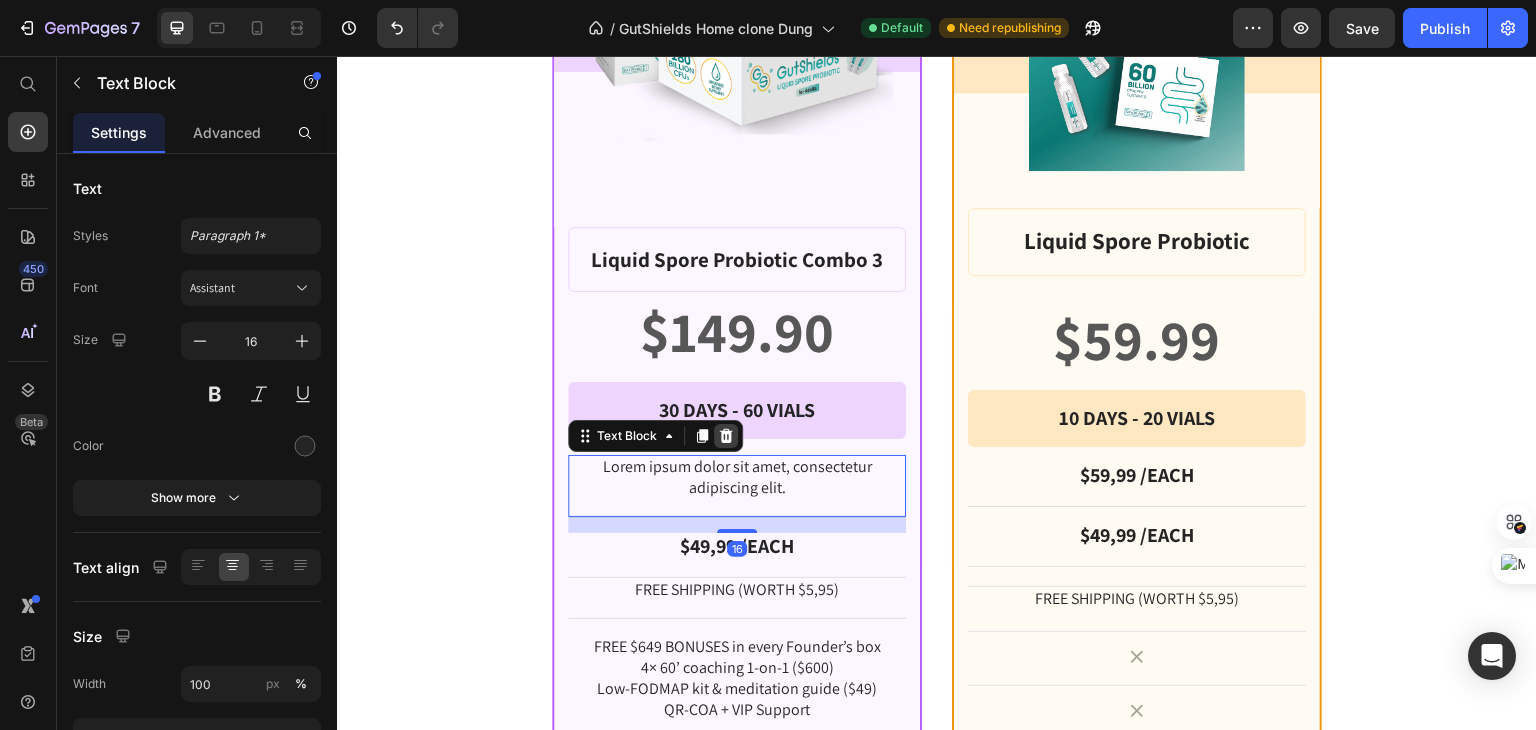 click 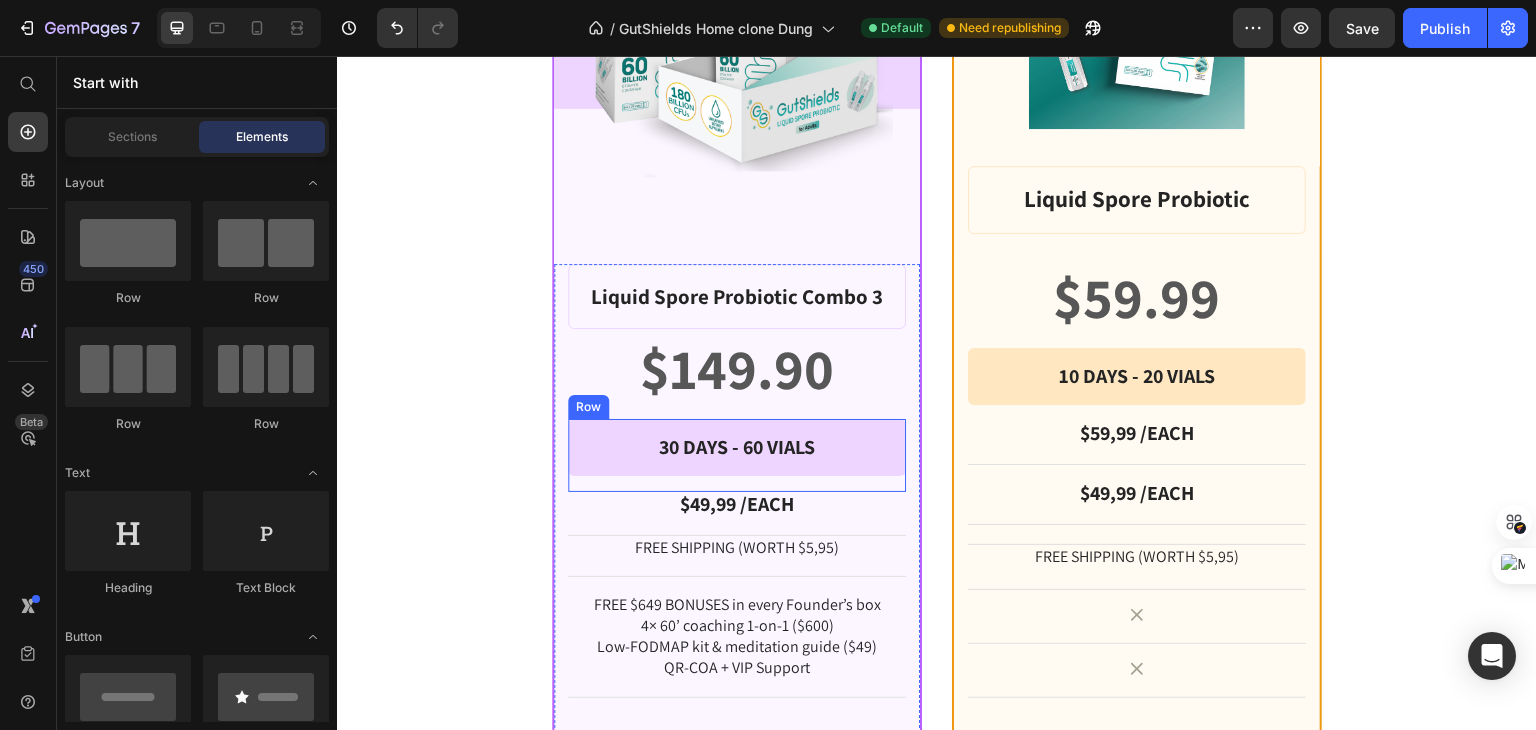 scroll, scrollTop: 2209, scrollLeft: 0, axis: vertical 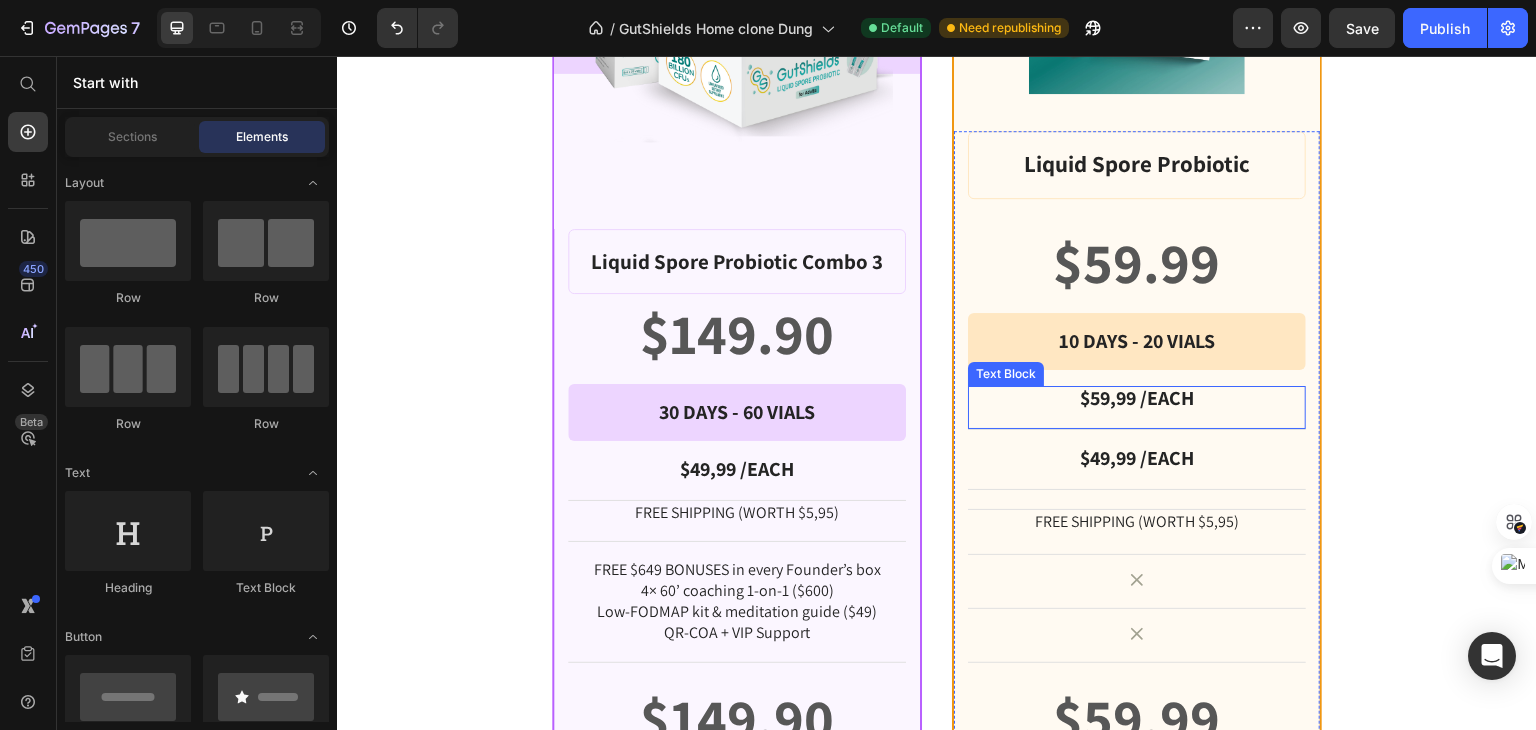 click on "★ Best value Text Block Row Product Images Row Liquid Spore Probiotic Combo 3 Product Title $149.90 Product Price Row 30 DAYS - 60 VIALS Text Block Row Row $49,99 /EACH Text Block FREE SHIPPING (WORTH $5,95) Text Block Row FREE $649 BONUSES in every Founder’s box 4× 60’ coaching 1-on-1 ($600) Low-FODMAP kit & meditation guide ($49) QR-COA + VIP Support Text Block Row $149.90 Product Price BEST PRICE. BUY NOW! Add to Cart Row 60 - Day money back guarantee Text Block Row Product Row BASIC Text Block Row Product Images Row Liquid Spore Probiotic Product Title $59.99 Product Price Row 10 DAYS - 20 VIALS Text Block Row Row $59,99 /EACH Text Block $49,99 /EACH Text Block Row FREE SHIPPING (WORTH $5,95) Text Block Row
Icon Row
Icon Row $59.99 Product Price BEST PRICE. BUY NOW! Add to Cart Row 60 - Day money back guarantee Text Block Row Product Row Row" at bounding box center [937, 339] 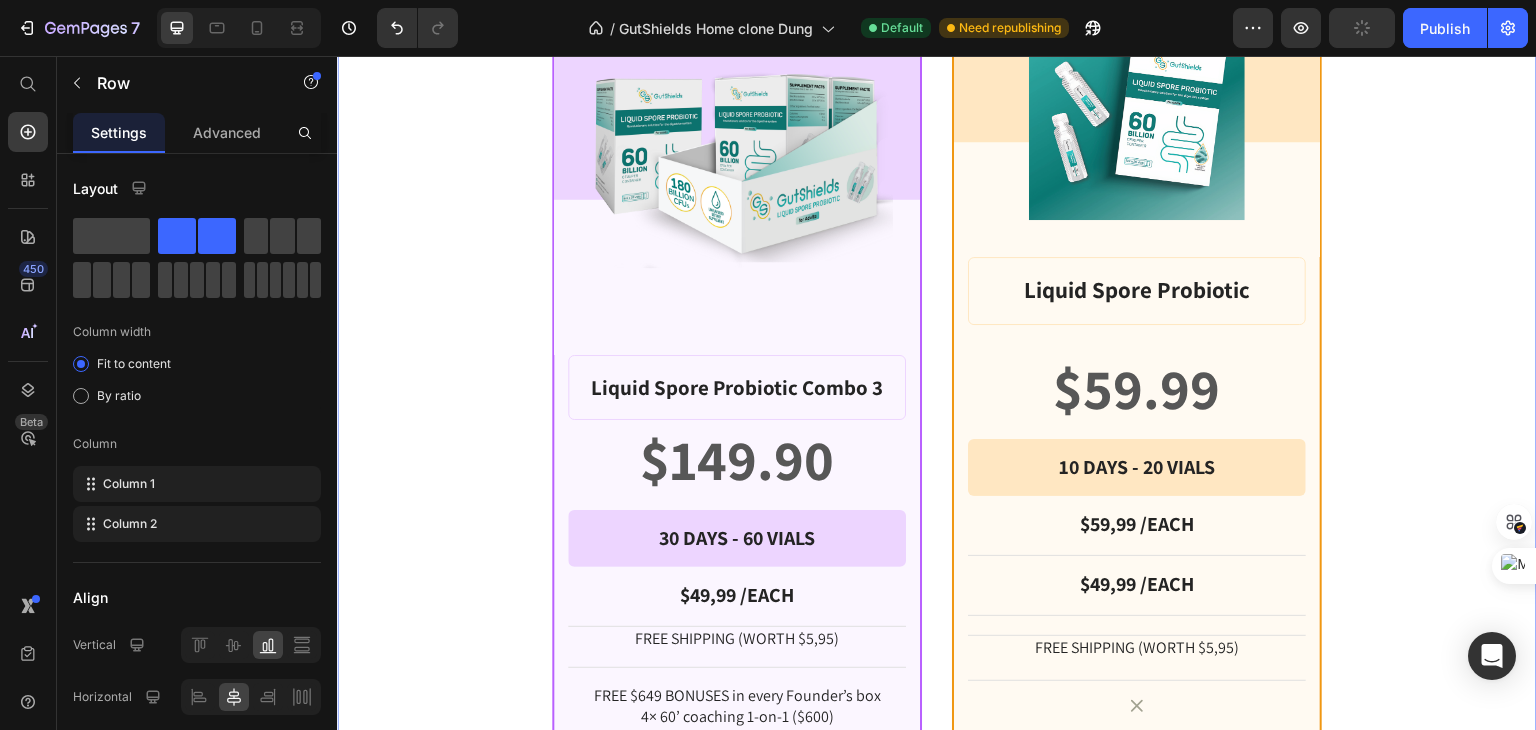 scroll, scrollTop: 1809, scrollLeft: 0, axis: vertical 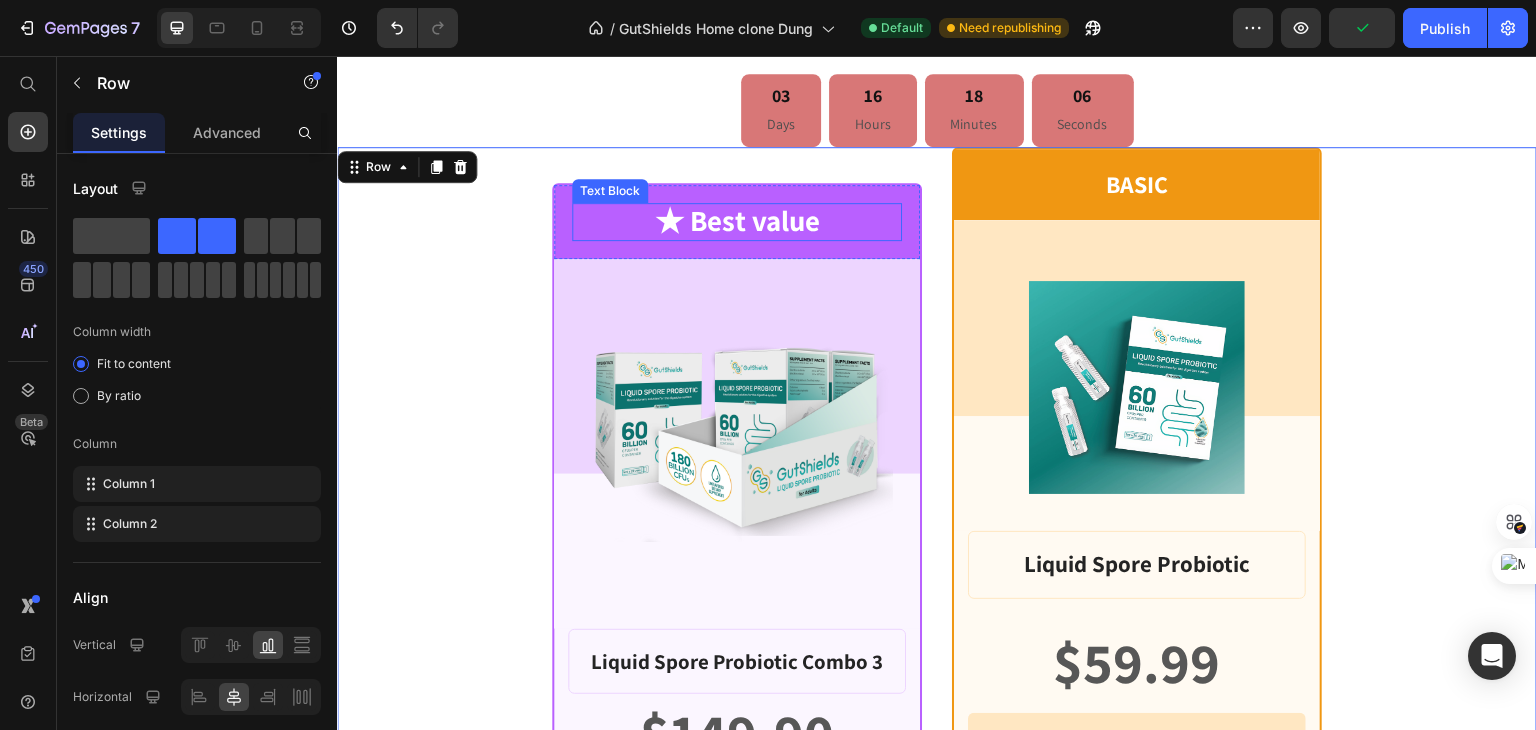 click on "★ Best value" at bounding box center (737, 221) 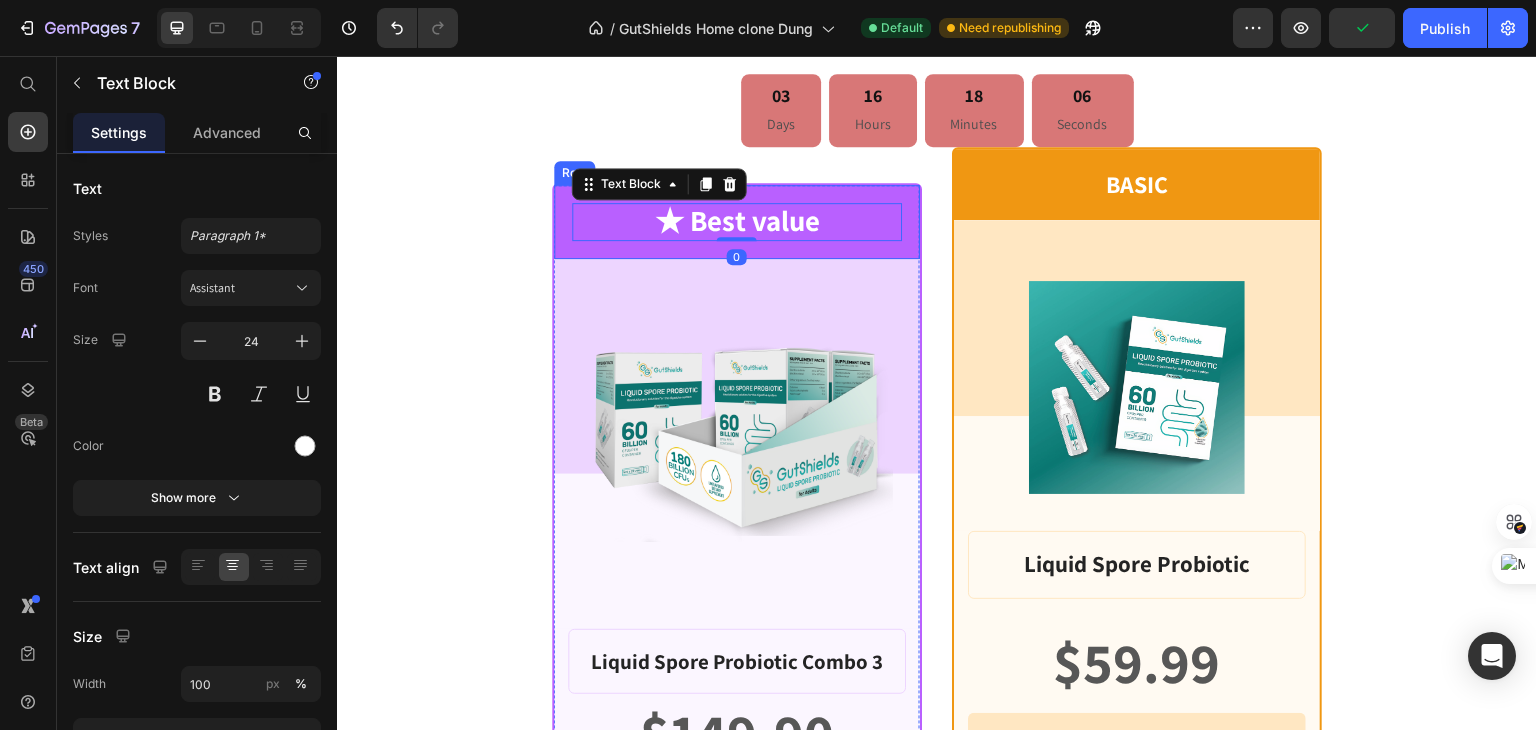 click on "★ Best value Text Block   0 Row" at bounding box center (737, 221) 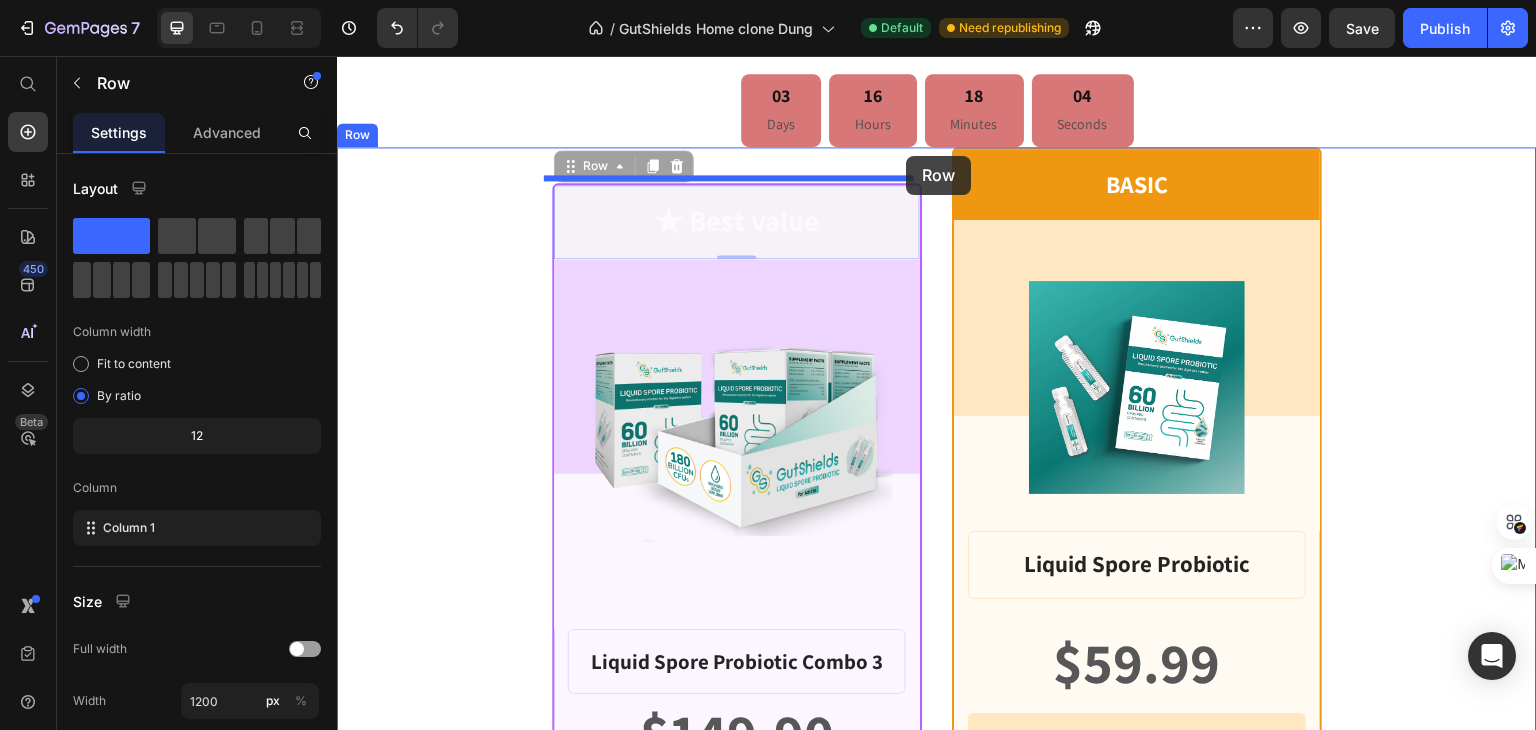 drag, startPoint x: 903, startPoint y: 198, endPoint x: 906, endPoint y: 156, distance: 42.107006 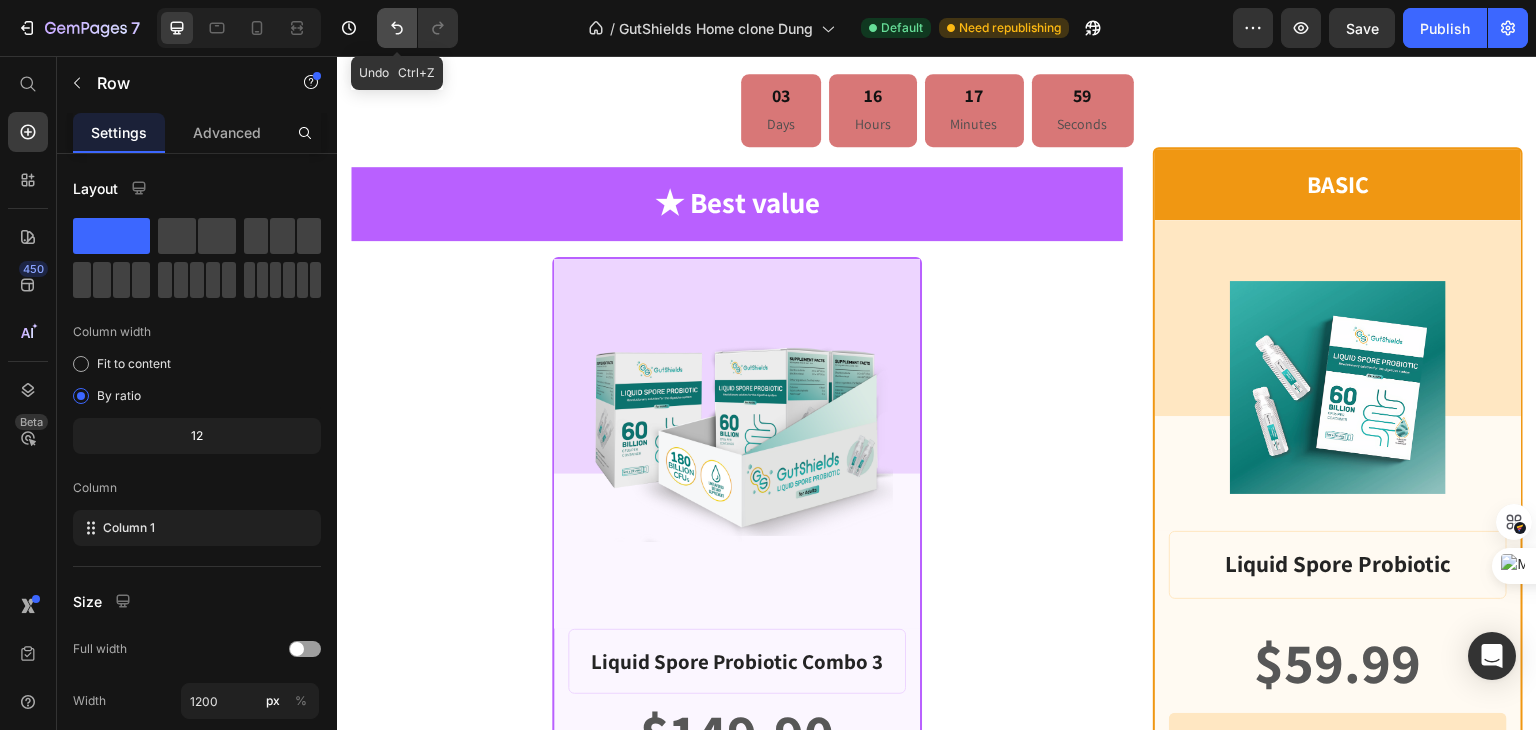 click 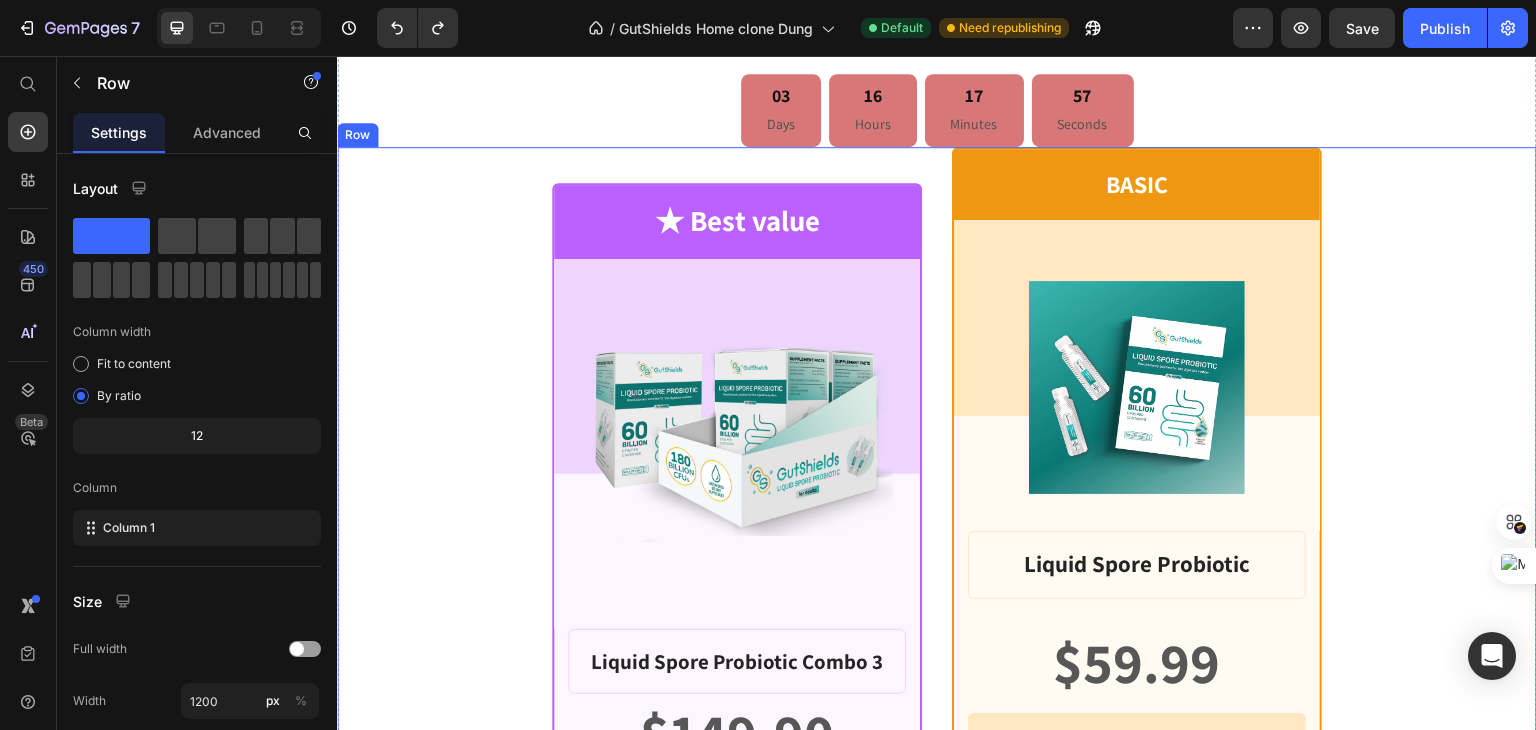 click on "★ Best value Text Block Row Product Images Row Liquid Spore Probiotic Combo 3 Product Title $149.90 Product Price Row 30 DAYS - 60 VIALS Text Block Row Row $49,99 /EACH Text Block FREE SHIPPING (WORTH $5,95) Text Block Row FREE $649 BONUSES in every Founder’s box 4× 60’ coaching 1-on-1 ($600) Low-FODMAP kit & meditation guide ($49) QR-COA + VIP Support Text Block Row $149.90 Product Price BEST PRICE. BUY NOW! Add to Cart Row 60 - Day money back guarantee Text Block Row Product Row BASIC Text Block Row Product Images Row Liquid Spore Probiotic Product Title $59.99 Product Price Row 10 DAYS - 20 VIALS Text Block Row Row $59,99 /EACH Text Block $49,99 /EACH Text Block Row FREE SHIPPING (WORTH $5,95) Text Block Row
Icon Row
Icon Row $59.99 Product Price BEST PRICE. BUY NOW! Add to Cart Row 60 - Day money back guarantee Text Block Row Product Row Row" at bounding box center [937, 739] 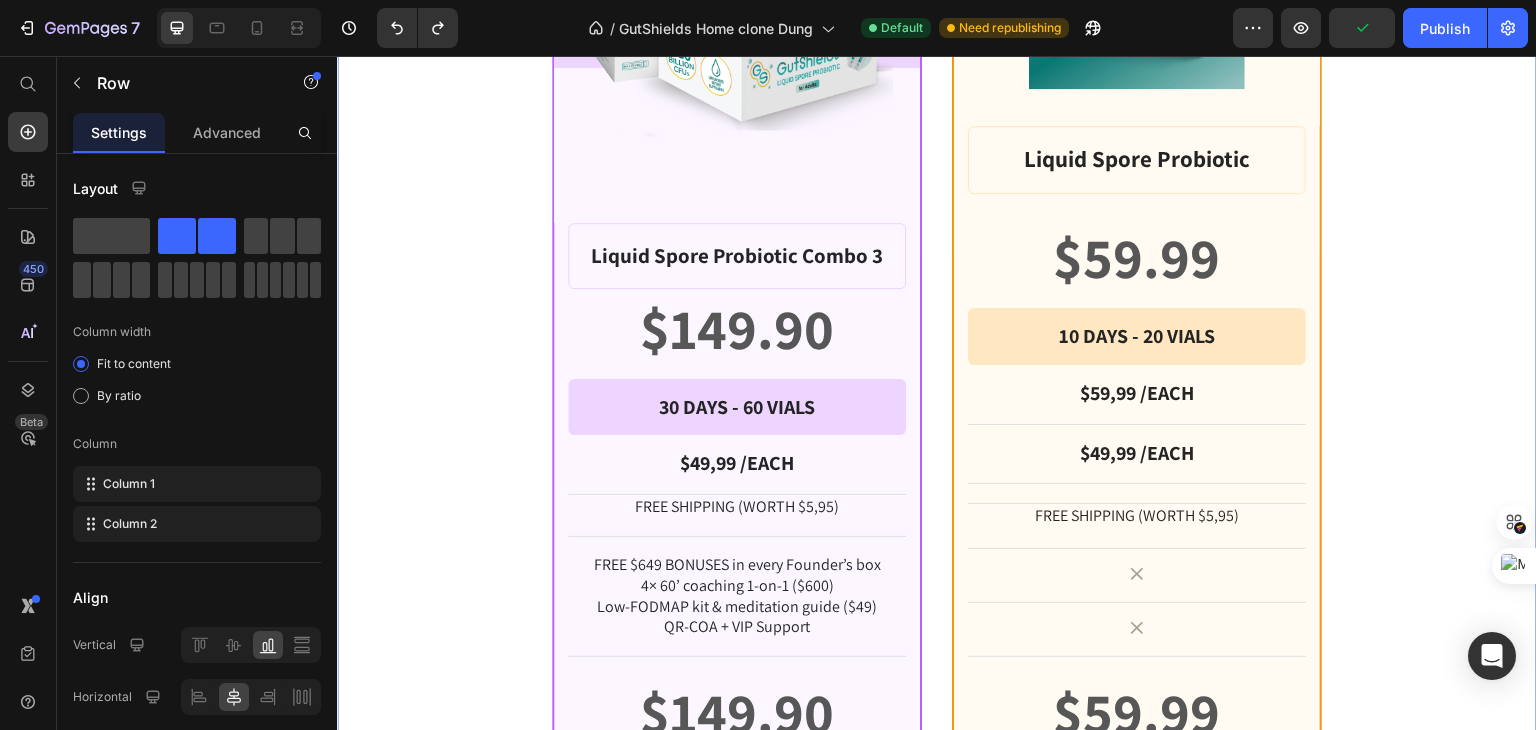 scroll, scrollTop: 2309, scrollLeft: 0, axis: vertical 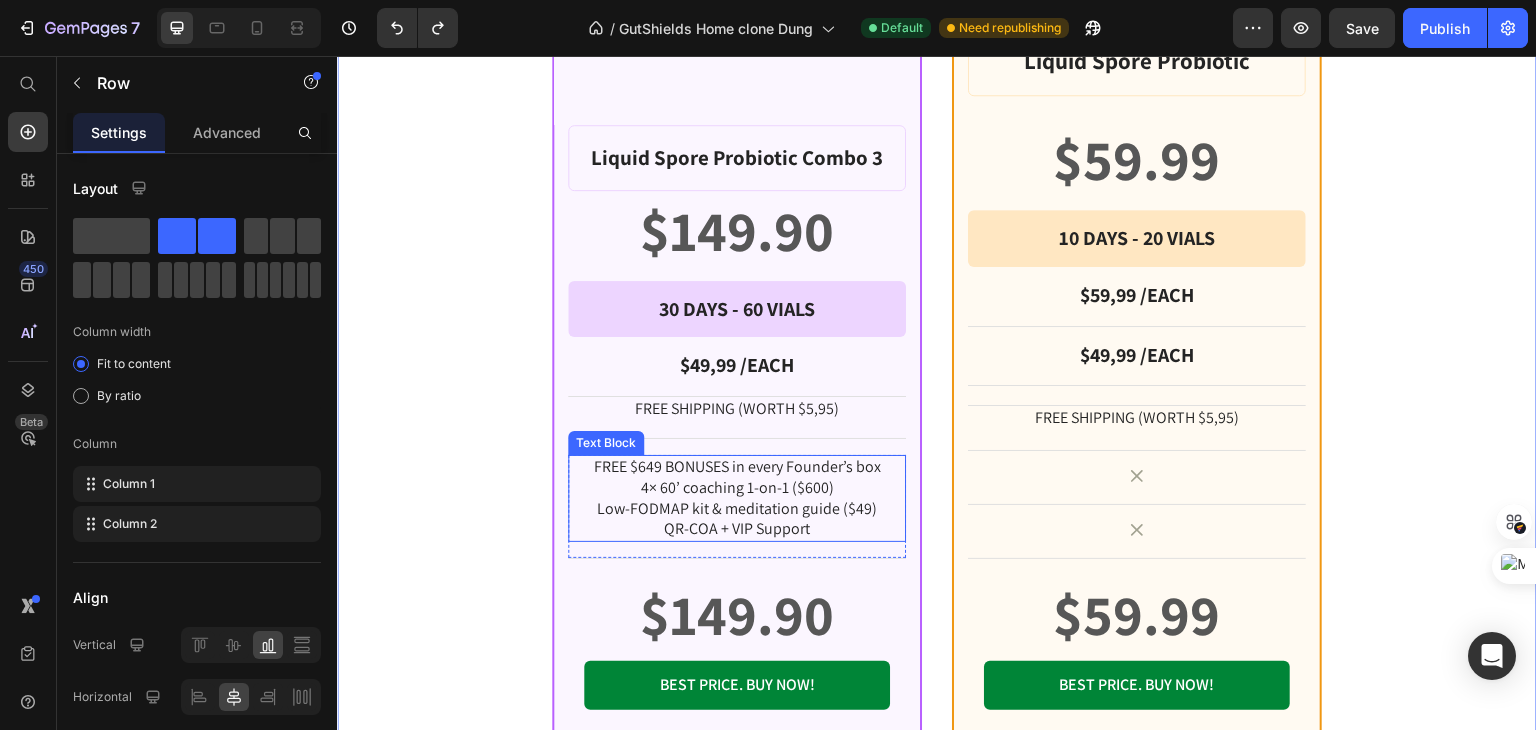 click on "FREE $649 BONUSES in every Founder’s box 4× 60’ coaching 1-on-1 ($600) Low-FODMAP kit & meditation guide ($49) QR-COA + VIP Support" at bounding box center [737, 498] 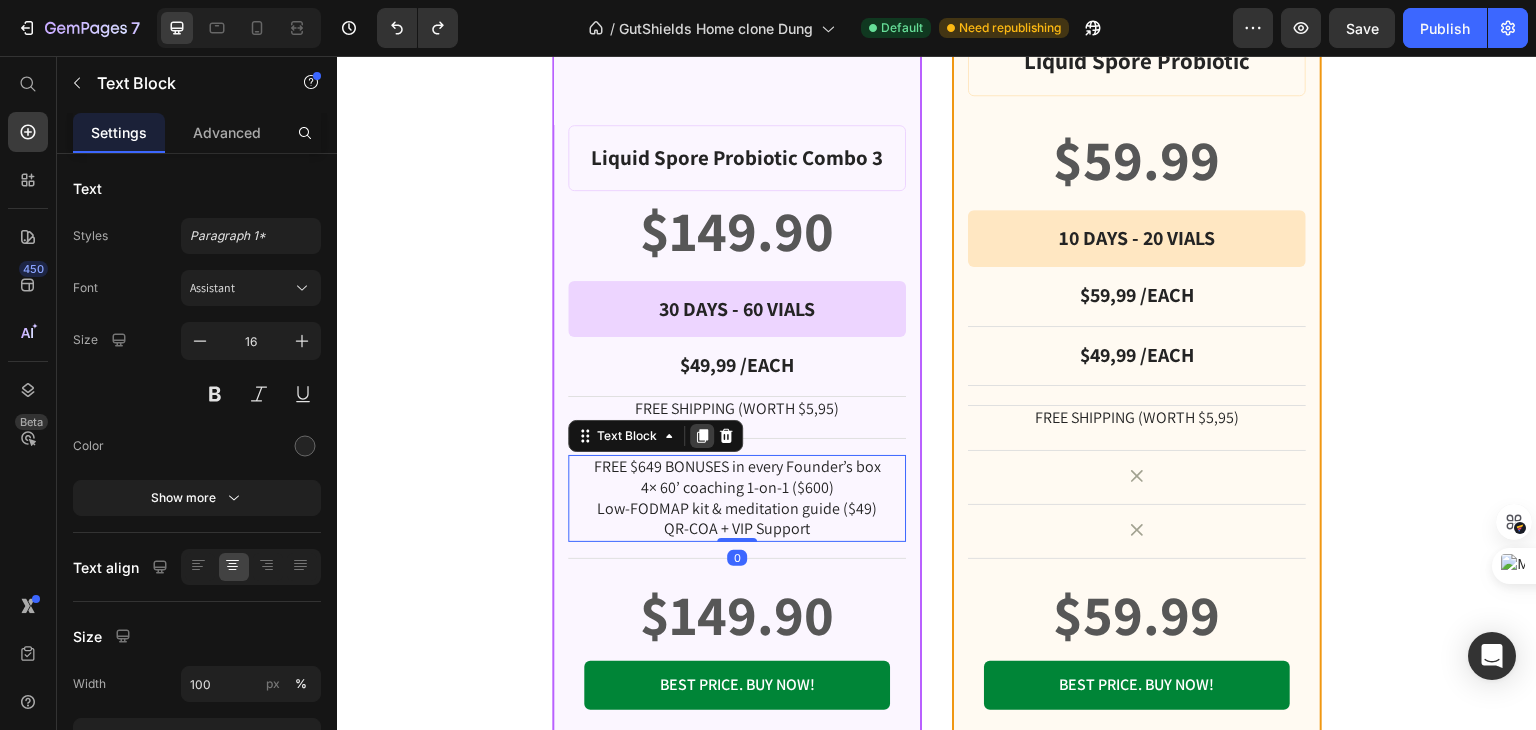 click 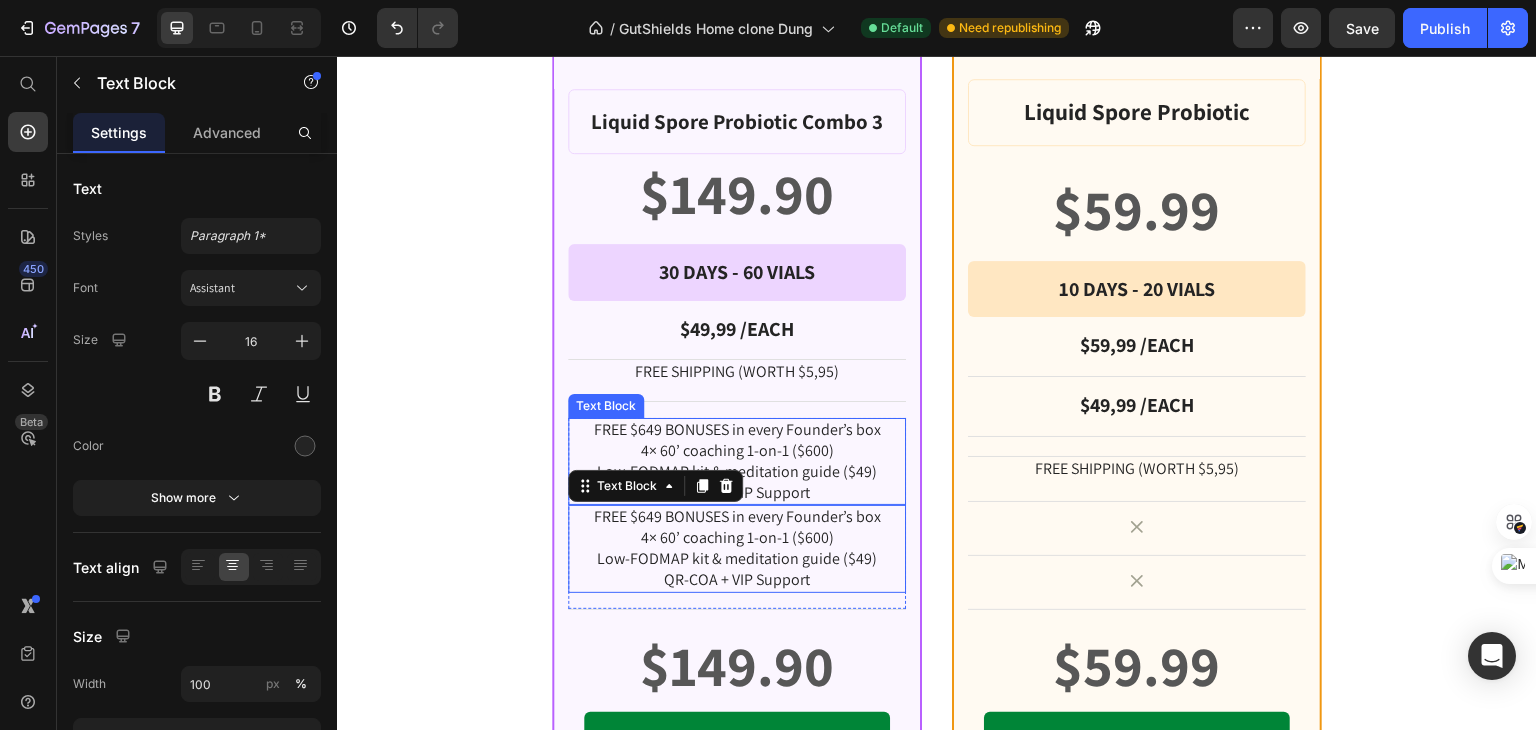 scroll, scrollTop: 2274, scrollLeft: 0, axis: vertical 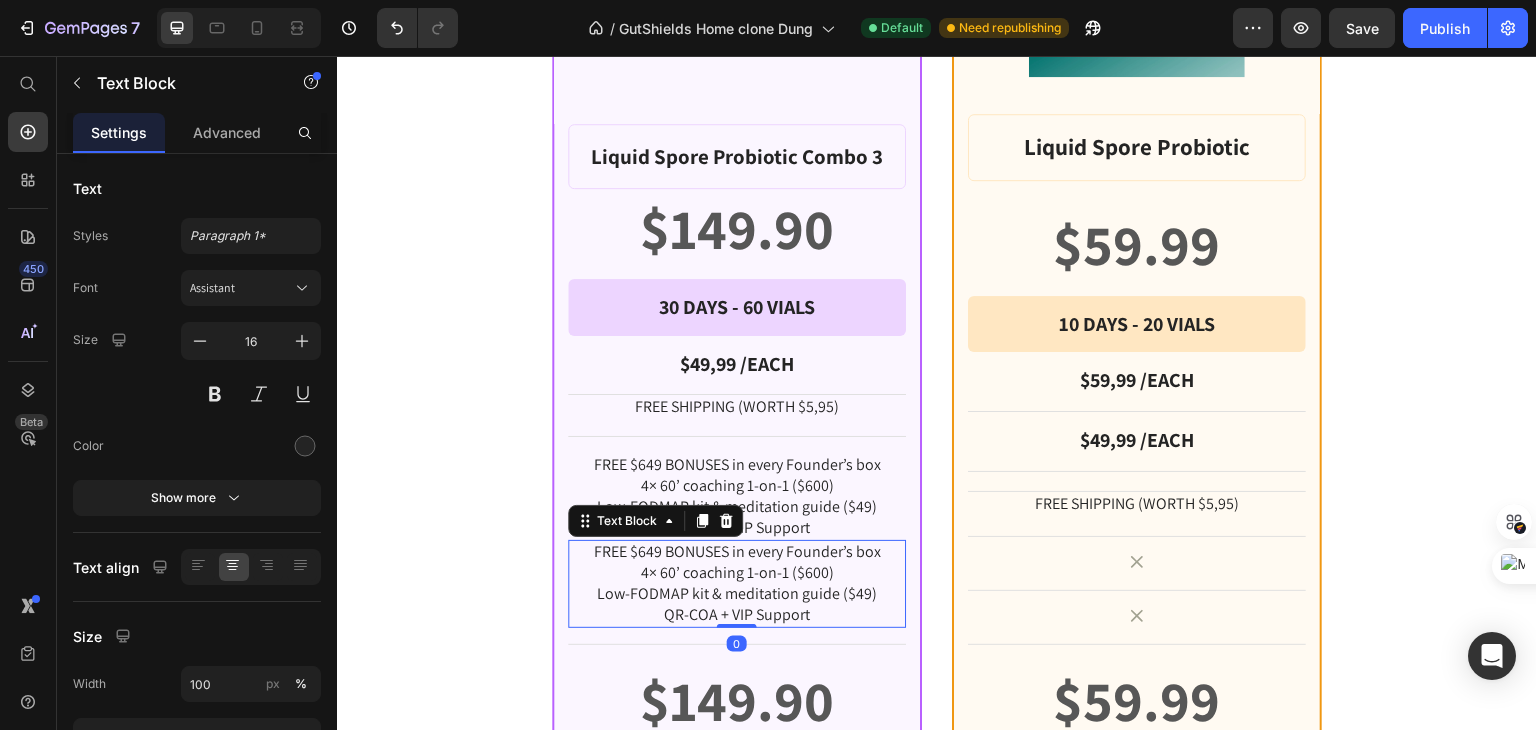 click on "FREE $649 BONUSES in every Founder’s box 4× 60’ coaching 1-on-1 ($600) Low-FODMAP kit & meditation guide ($49) QR-COA + VIP Support" at bounding box center (737, 583) 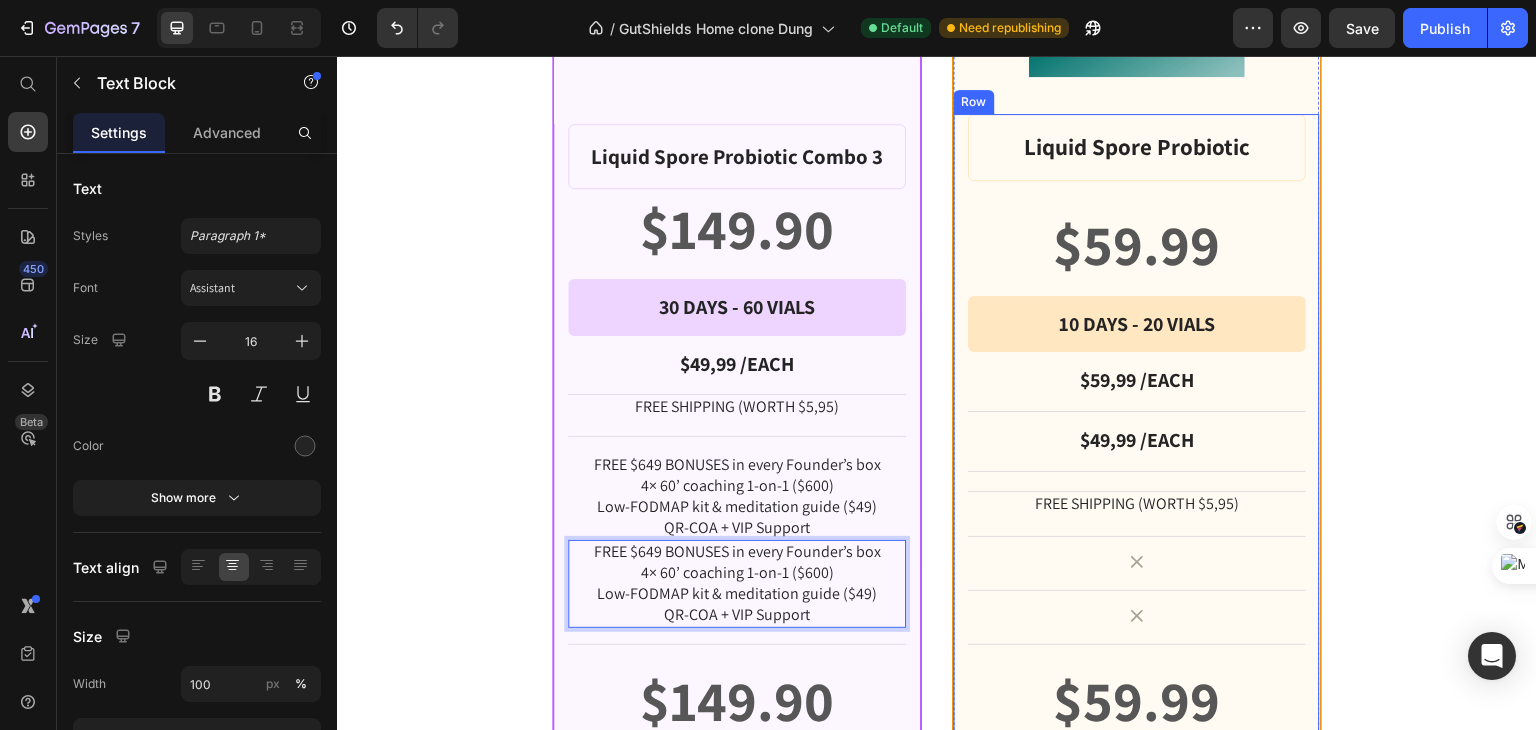click on "FREE SHIPPING (WORTH $5,95) Text Block Row" at bounding box center [1137, 514] 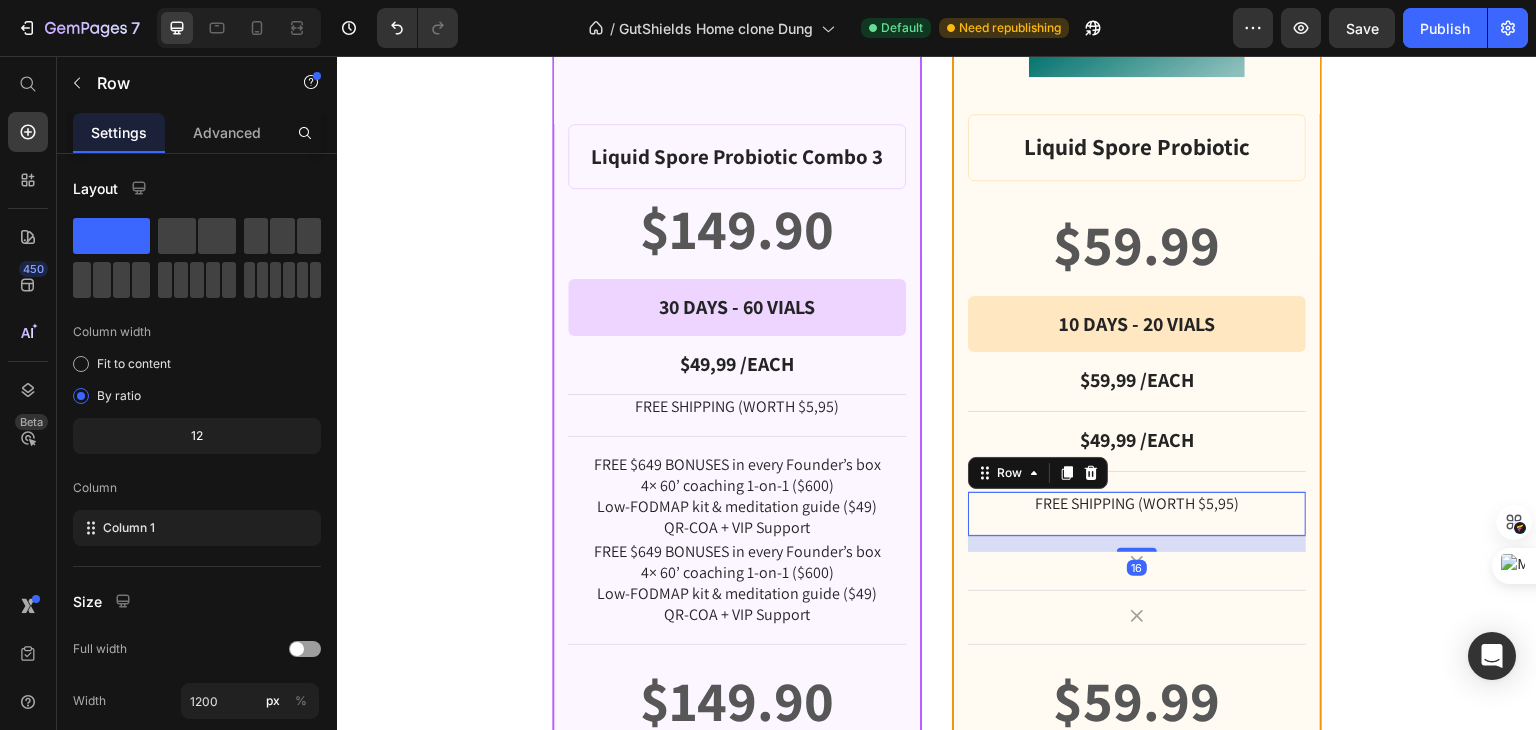 scroll, scrollTop: 2374, scrollLeft: 0, axis: vertical 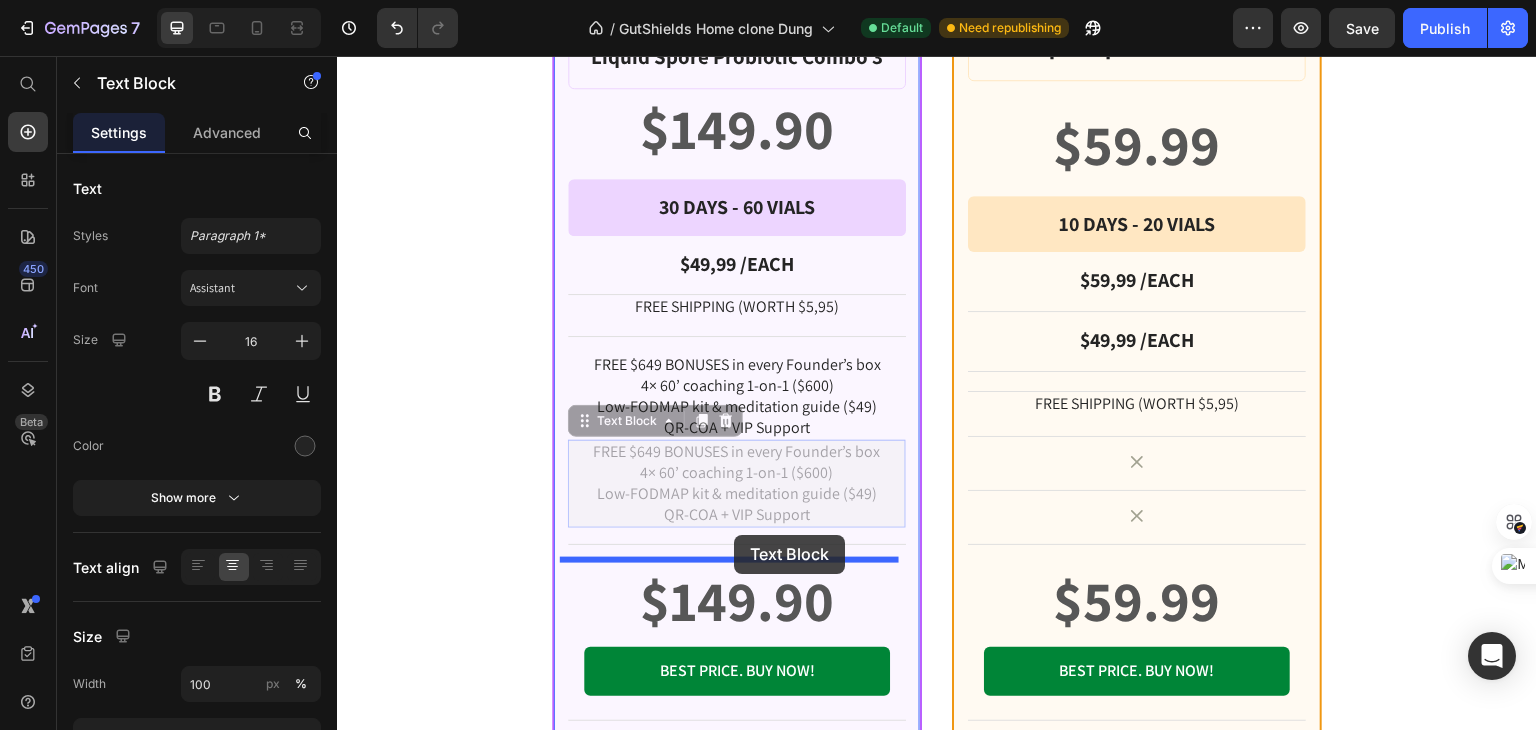 drag, startPoint x: 731, startPoint y: 466, endPoint x: 734, endPoint y: 535, distance: 69.065186 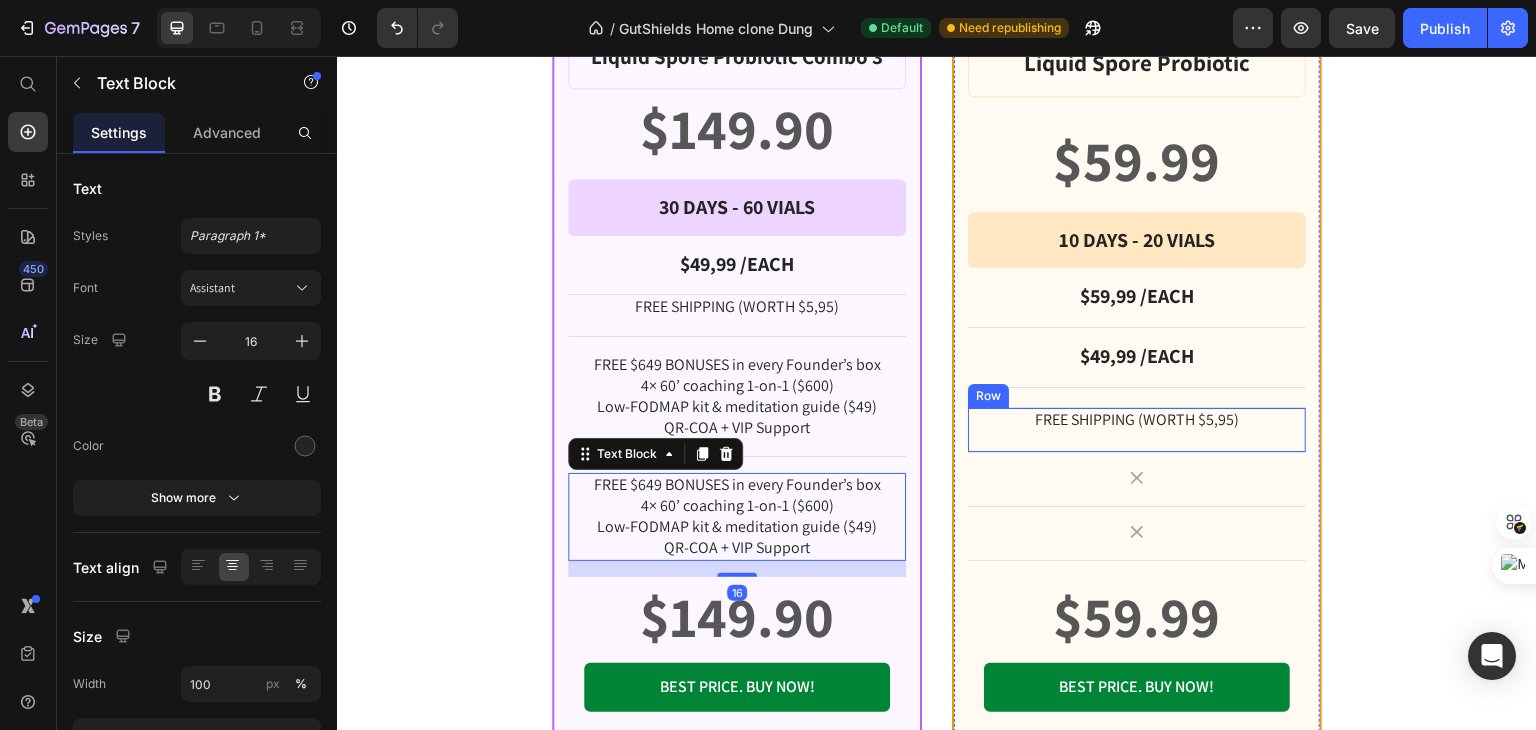 click on "FREE SHIPPING (WORTH $5,95) Text Block Row" at bounding box center (1137, 430) 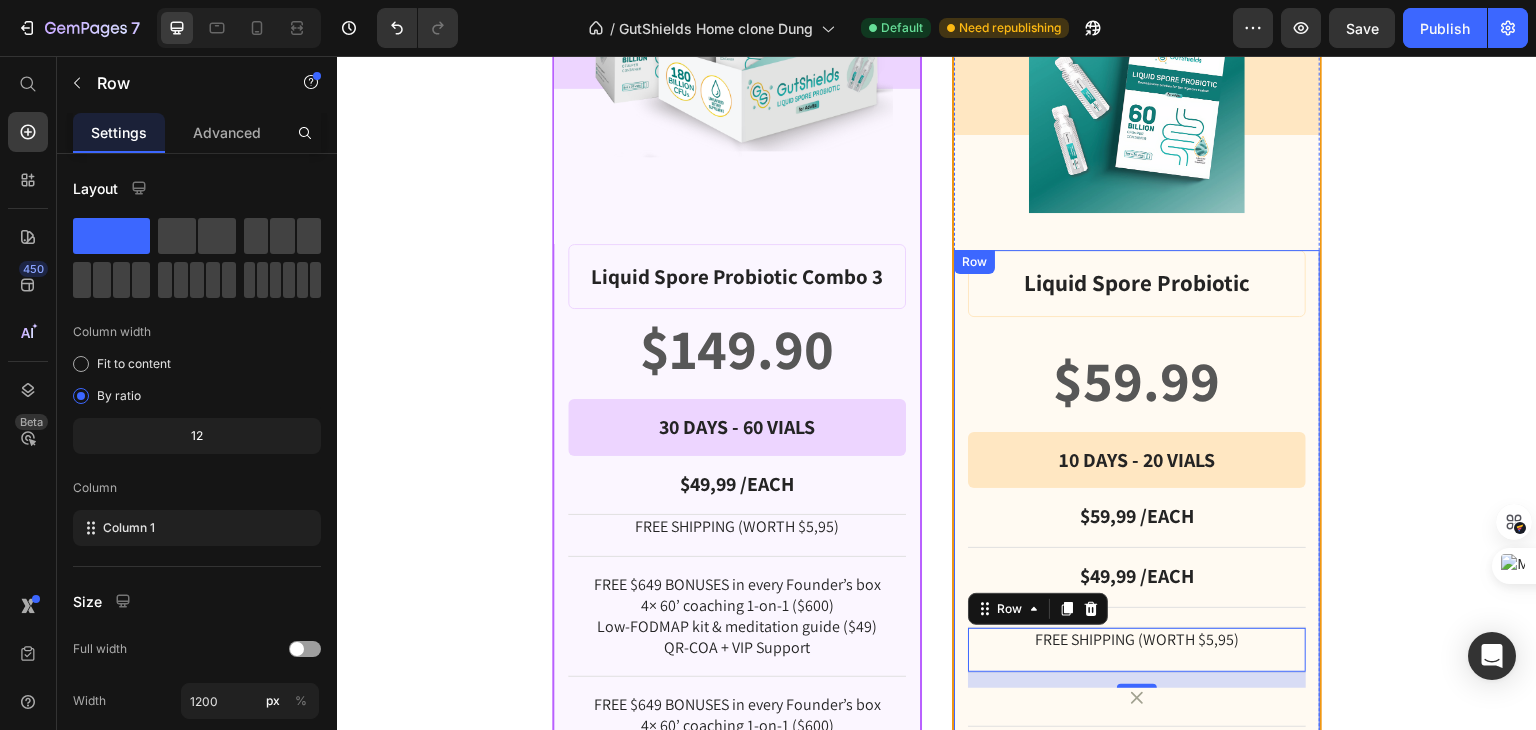 scroll, scrollTop: 2374, scrollLeft: 0, axis: vertical 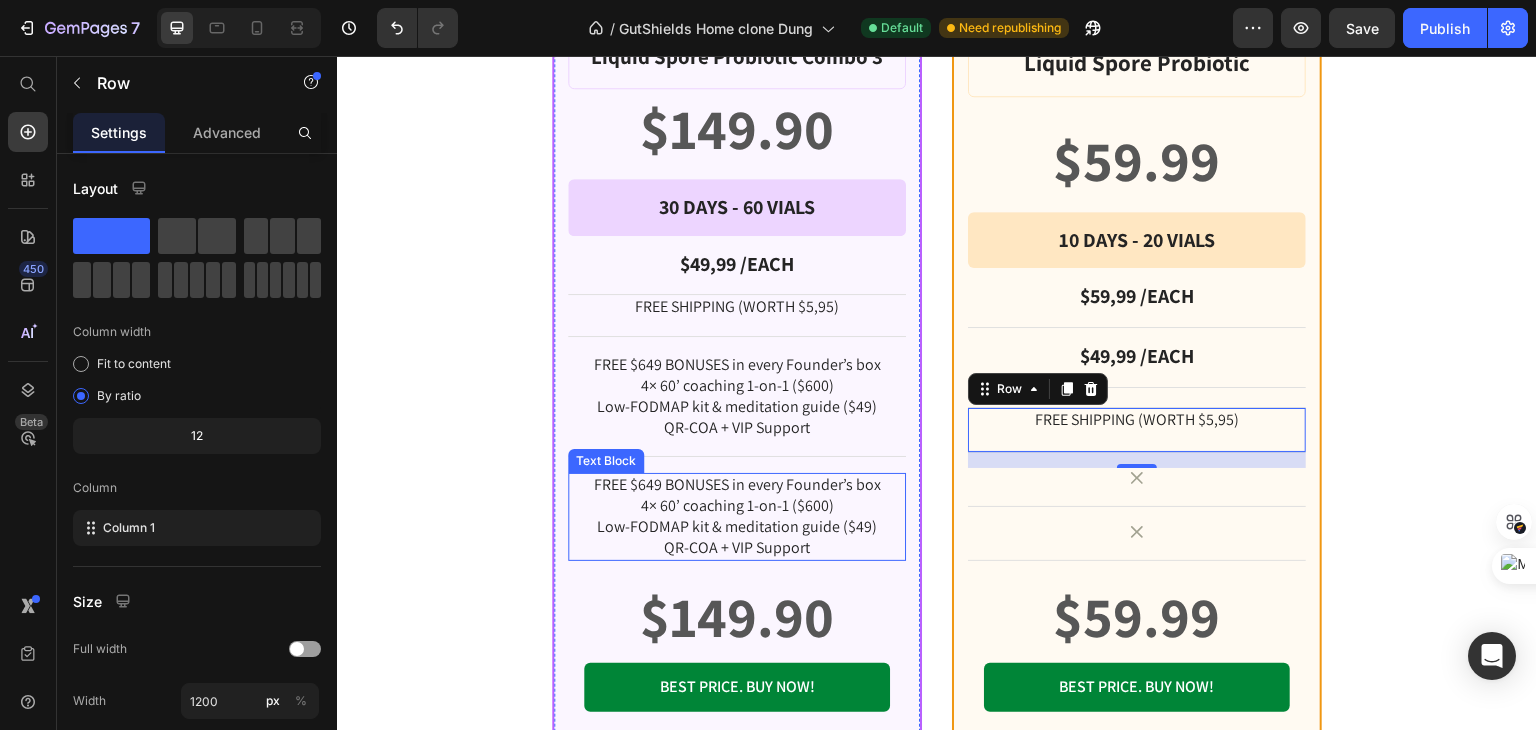 click on "FREE $649 BONUSES in every Founder’s box 4× 60’ coaching 1-on-1 ($600) Low-FODMAP kit & meditation guide ($49) QR-COA + VIP Support" at bounding box center [737, 516] 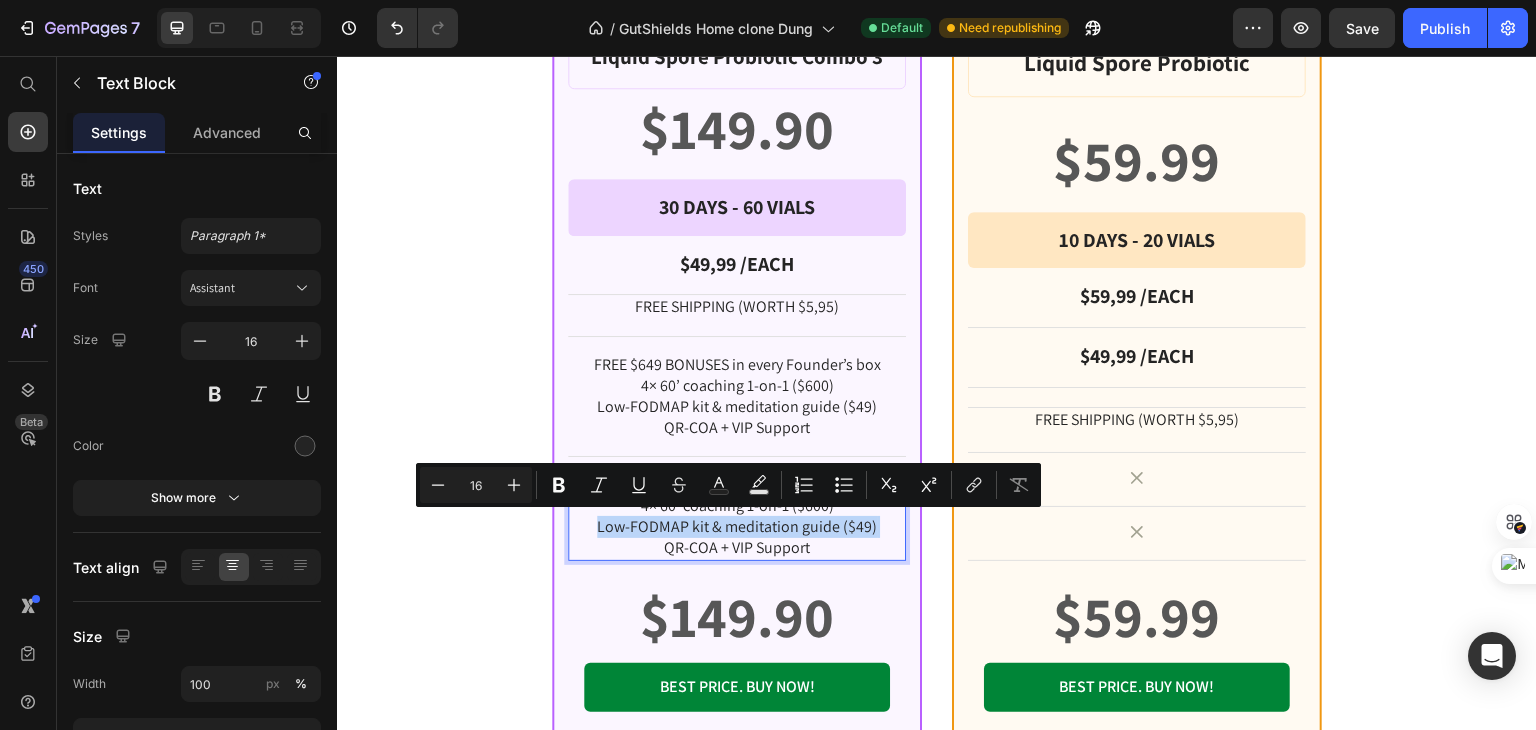 click on "FREE $649 BONUSES in every Founder’s box 4× 60’ coaching 1-on-1 ($600) Low-FODMAP kit & meditation guide ($49) QR-COA + VIP Support" at bounding box center [737, 516] 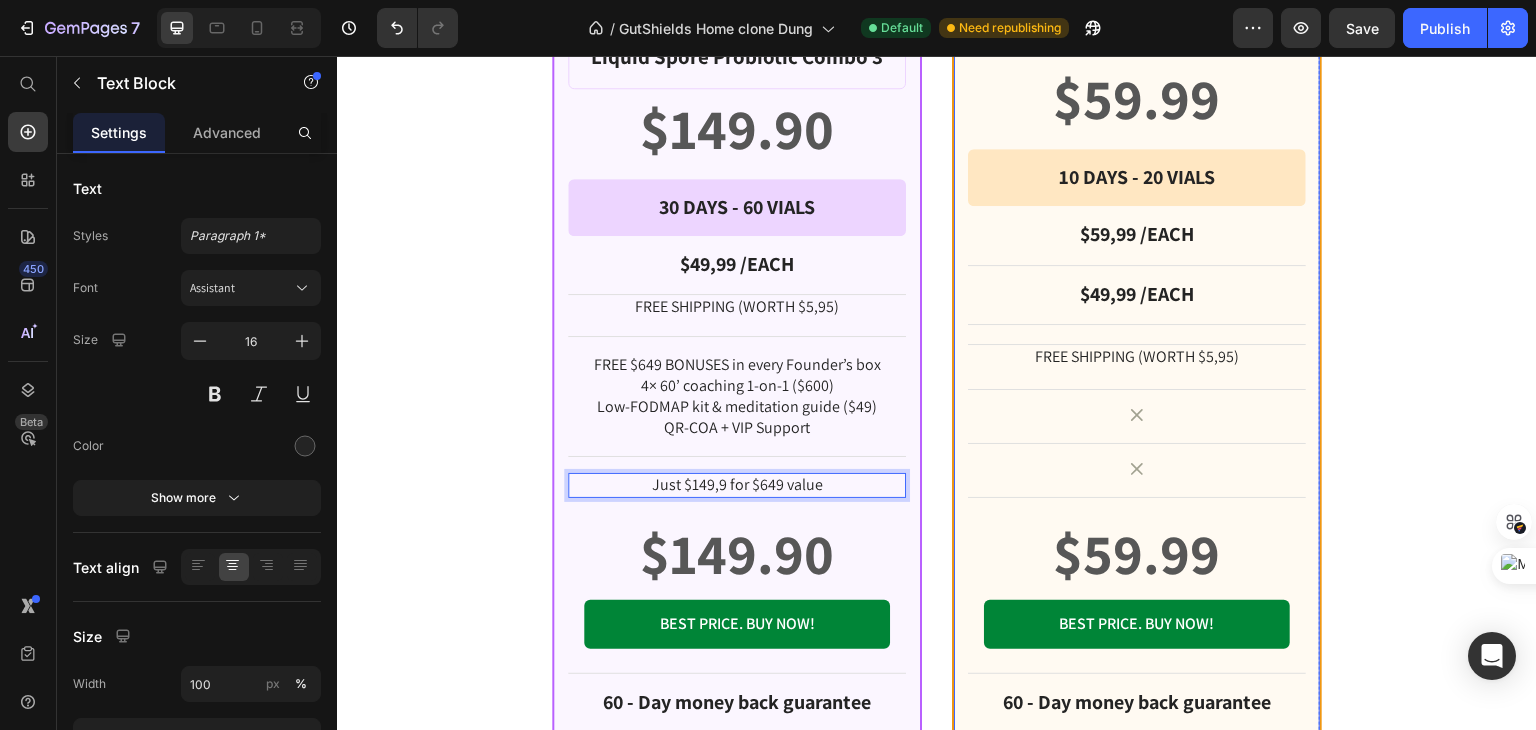click on "Liquid Spore Probiotic Product Title $59.99 Product Price Row 10 DAYS - 20 VIALS Text Block Row Row $59,99 /EACH Text Block $49,99 /EACH Text Block Row FREE SHIPPING (WORTH $5,95) Text Block Row
Icon Row
Icon Row $59.99 Product Price BEST PRICE. BUY NOW! Add to Cart Row 60 - Day money back guarantee Text Block Row" at bounding box center (1137, 366) 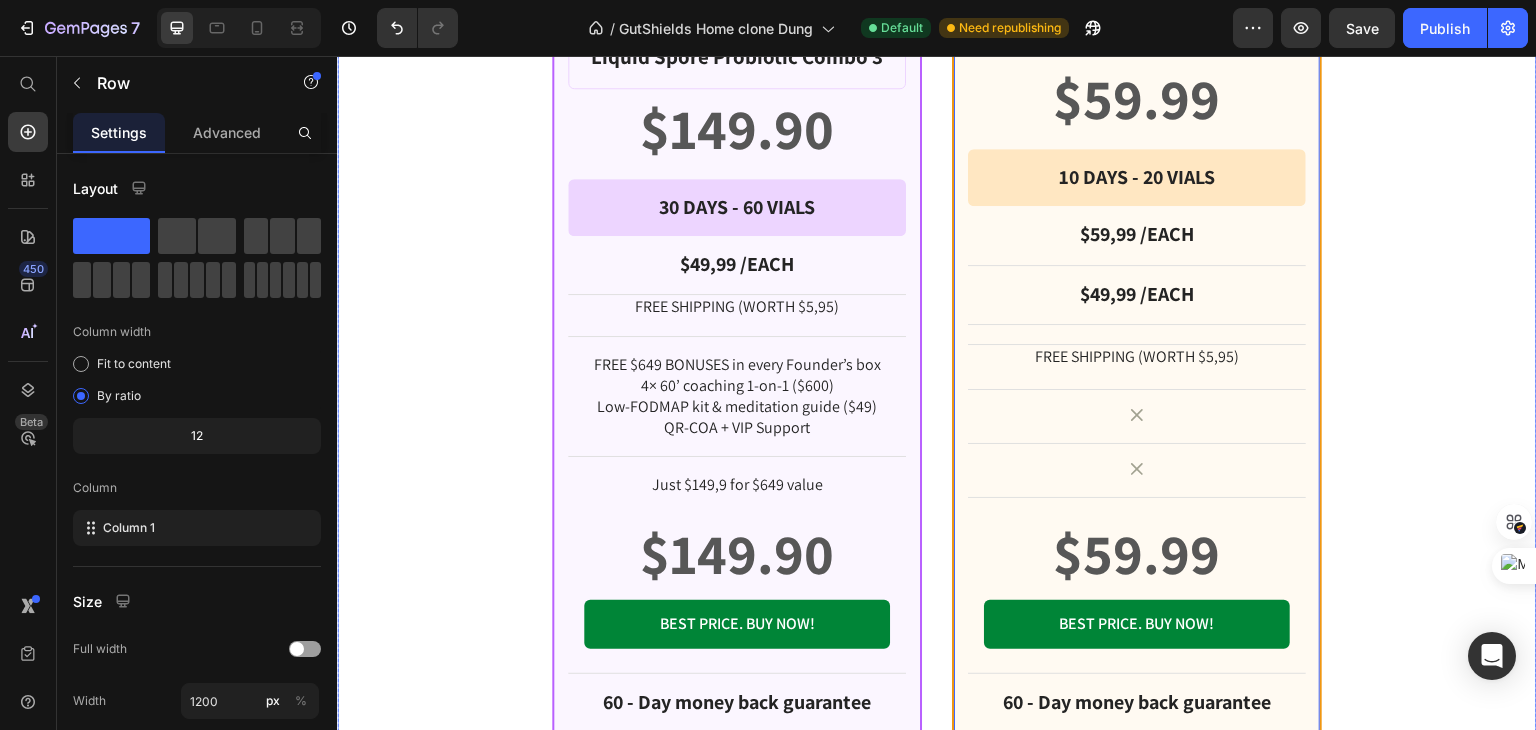 click on "★ Best value Text Block Row Product Images Row Liquid Spore Probiotic Combo 3 Product Title $149.90 Product Price Row 30 DAYS - 60 VIALS Text Block Row Row $49,99 /EACH Text Block FREE SHIPPING (WORTH $5,95) Text Block Row FREE $649 BONUSES in every Founder’s box 4× 60’ coaching 1-on-1 ($600) Low-FODMAP kit & meditation guide ($49) QR-COA + VIP Support Text Block Row Just $149,9 for $649 value Text Block $149.90 Product Price BEST PRICE. BUY NOW! Add to Cart Row 60 - Day money back guarantee Text Block Row Product Row BASIC Text Block Row Product Images Row Liquid Spore Probiotic Product Title $59.99 Product Price Row 10 DAYS - 20 VIALS Text Block Row Row $59,99 /EACH Text Block $49,99 /EACH Text Block Row FREE SHIPPING (WORTH $5,95) Text Block Row
Icon Row
Icon Row $59.99 Product Price BEST PRICE. BUY NOW! Add to Cart Row 60 - Day money back guarantee Text Block Row   0 Product Row Row" at bounding box center [937, 172] 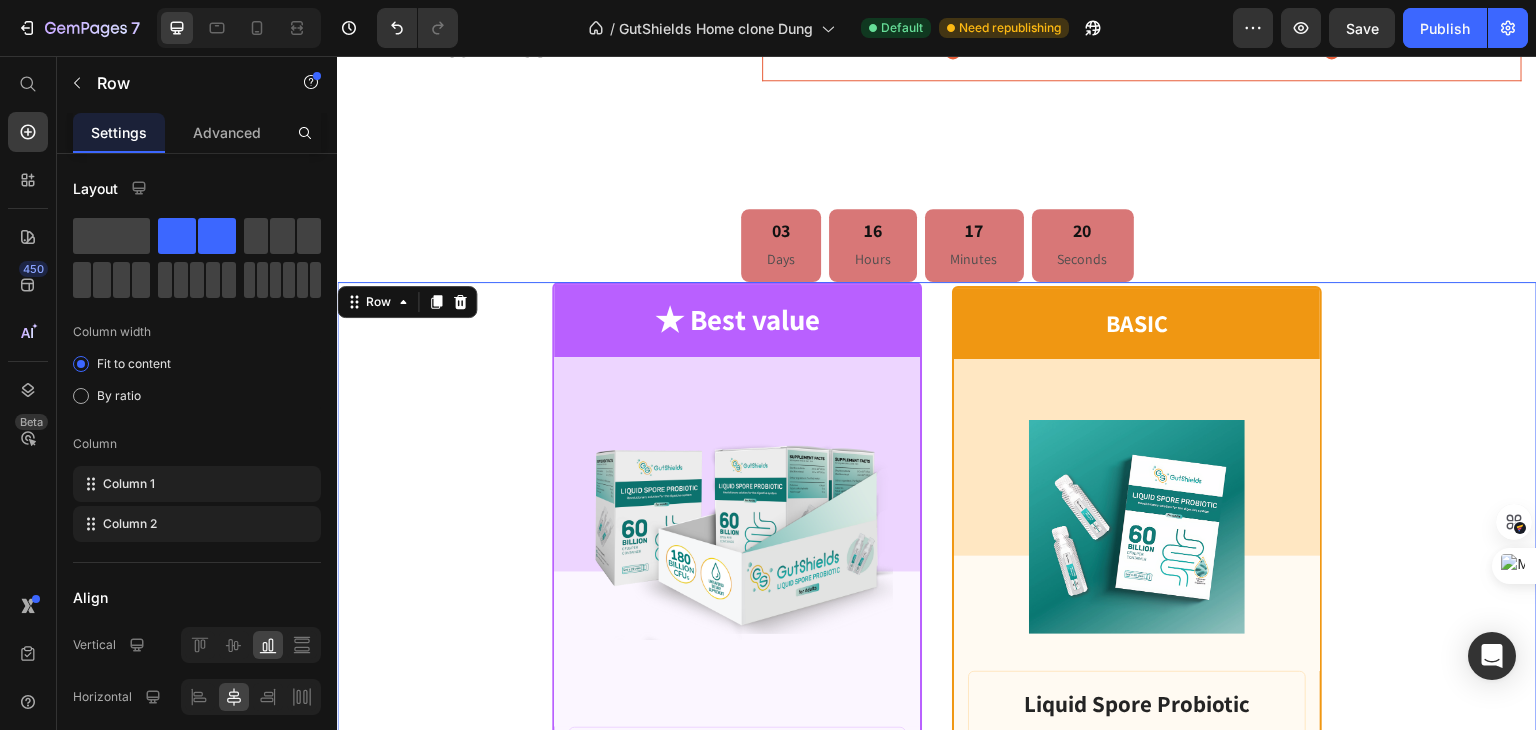 scroll, scrollTop: 1474, scrollLeft: 0, axis: vertical 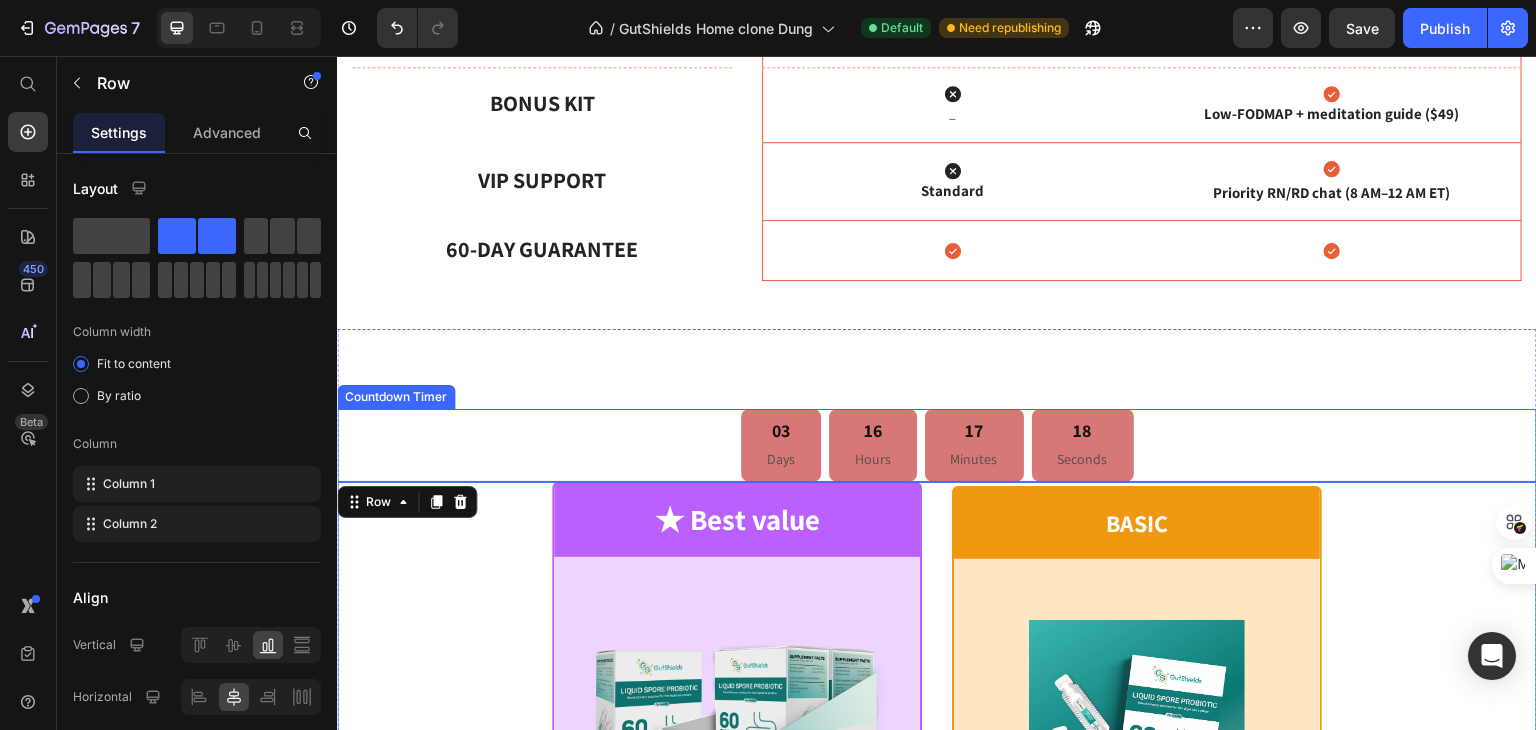 click on "Minutes" at bounding box center [974, 459] 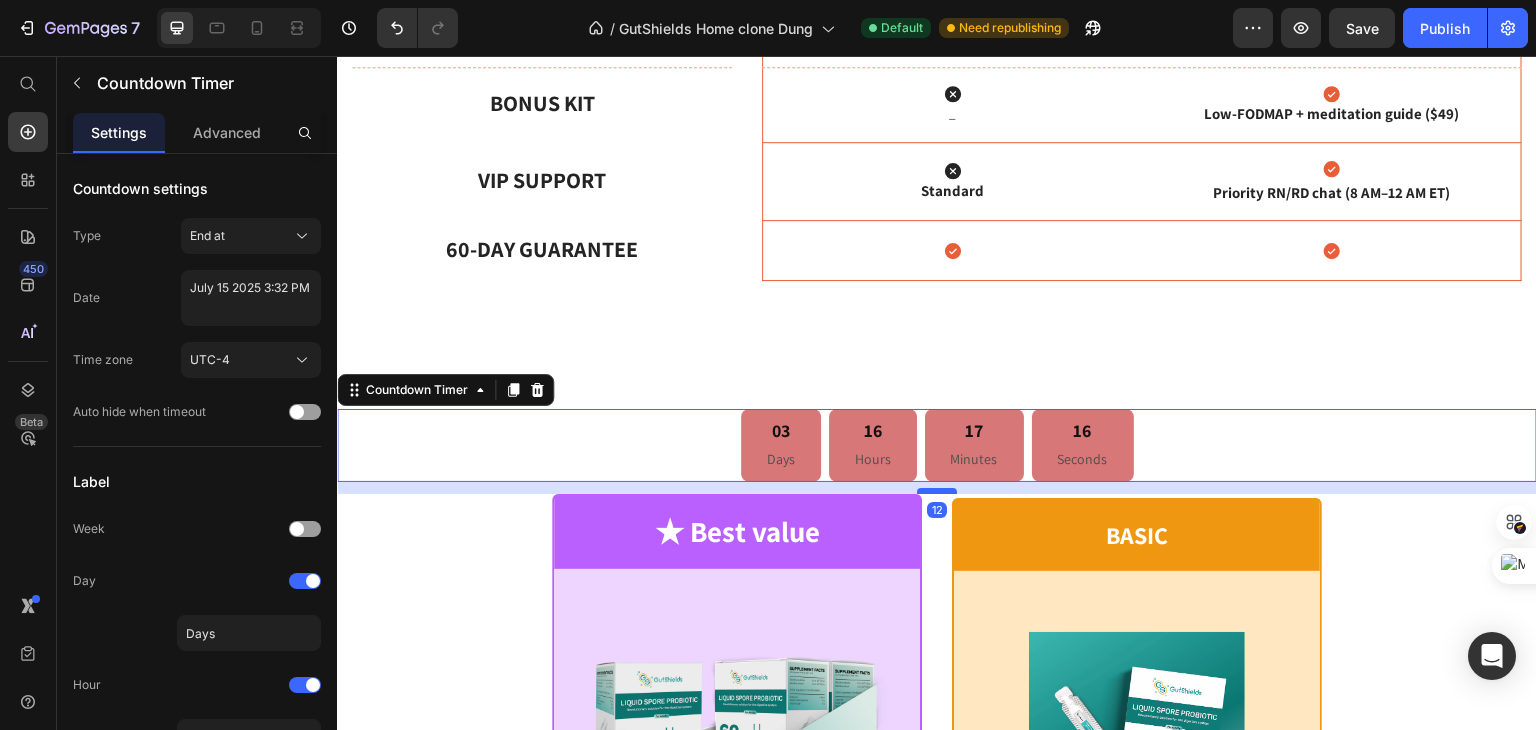drag, startPoint x: 930, startPoint y: 476, endPoint x: 930, endPoint y: 488, distance: 12 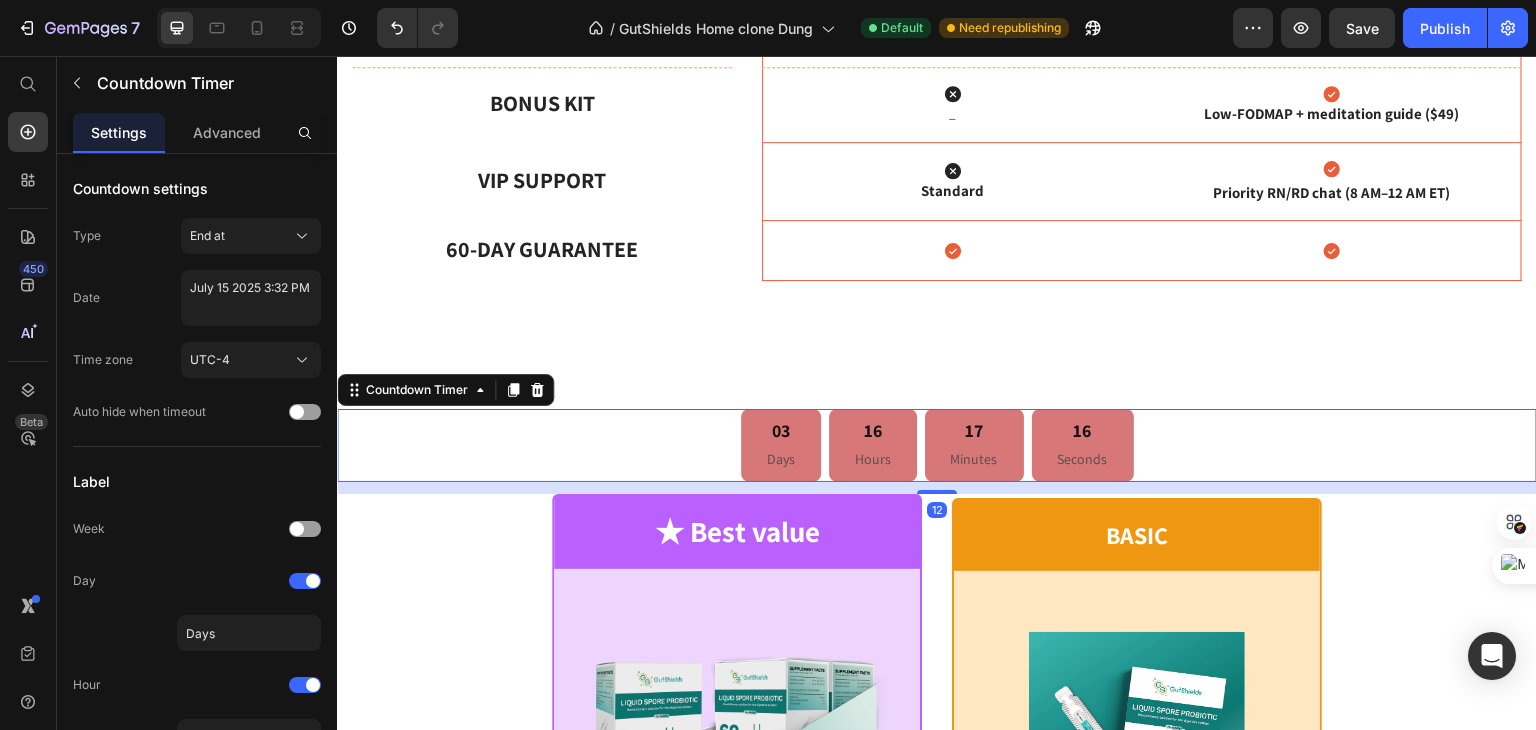 click on "03 Days 16 Hours 17 Minutes 16 Seconds" at bounding box center [937, 445] 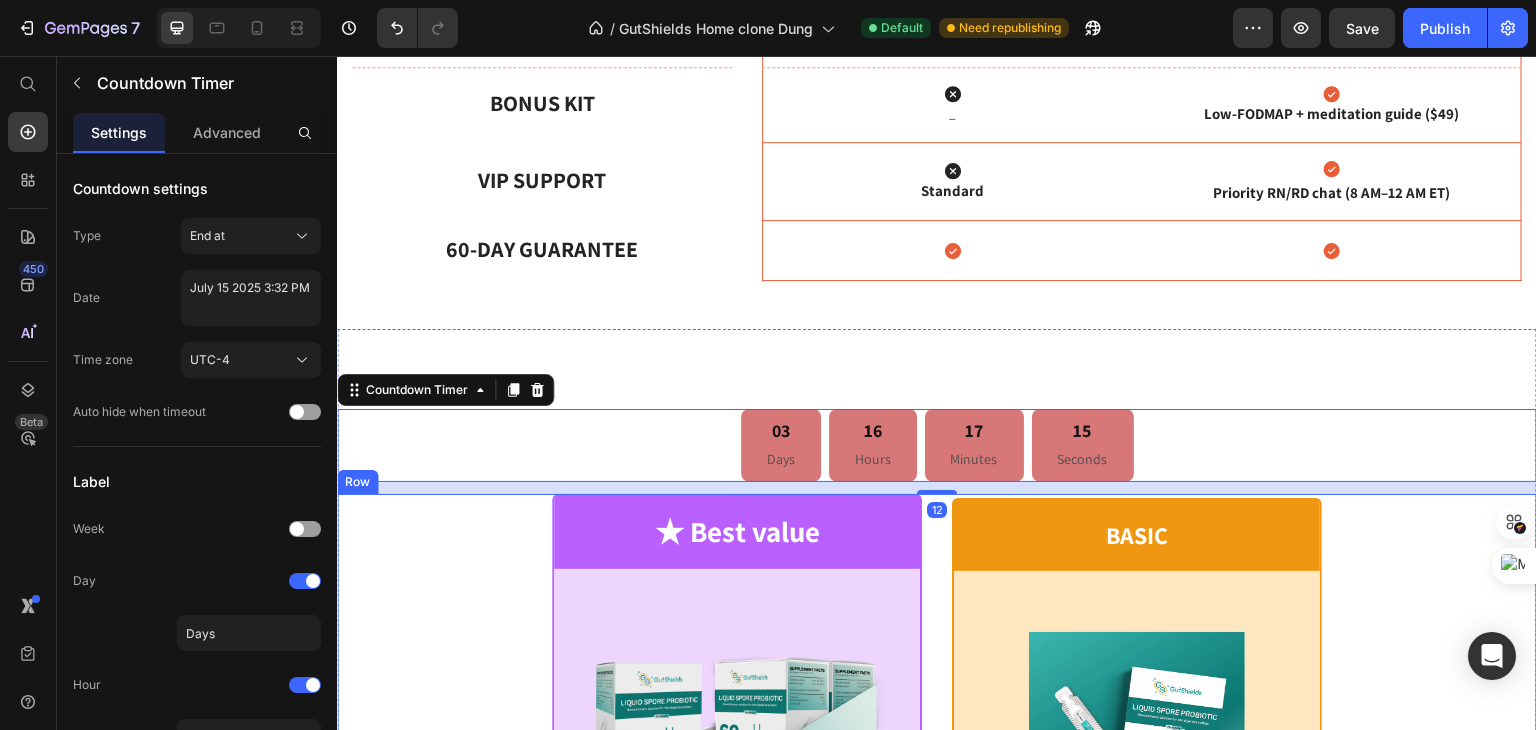 click on "★ Best value Text Block Row Product Images Row Liquid Spore Probiotic Combo 3 Product Title $149.90 Product Price Row 30 DAYS - 60 VIALS Text Block Row Row $49,99 /EACH Text Block FREE SHIPPING (WORTH $5,95) Text Block Row FREE $649 BONUSES in every Founder’s box 4× 60’ coaching 1-on-1 ($600) Low-FODMAP kit & meditation guide ($49) QR-COA + VIP Support Text Block Row Just $149,9 for $649 value Text Block $149.90 Product Price BEST PRICE. BUY NOW! Add to Cart Row 60 - Day money back guarantee Text Block Row Product Row BASIC Text Block Row Product Images Row Liquid Spore Probiotic Product Title $59.99 Product Price Row 10 DAYS - 20 VIALS Text Block Row Row $59,99 /EACH Text Block $49,99 /EACH Text Block Row FREE SHIPPING (WORTH $5,95) Text Block Row
Icon Row
Icon Row $59.99 Product Price BEST PRICE. BUY NOW! Add to Cart Row 60 - Day money back guarantee Text Block Row Product Row Row" at bounding box center (937, 1088) 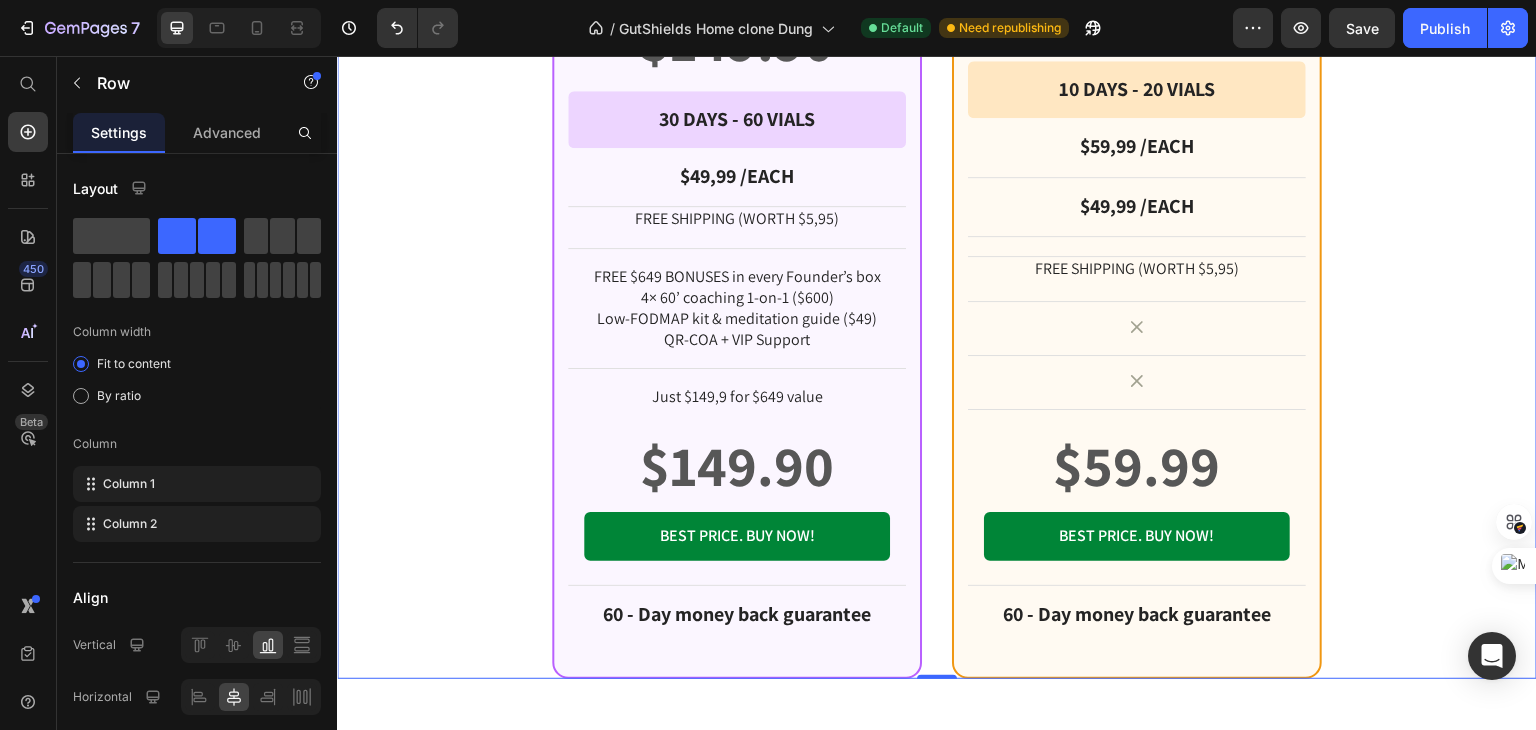 scroll, scrollTop: 2674, scrollLeft: 0, axis: vertical 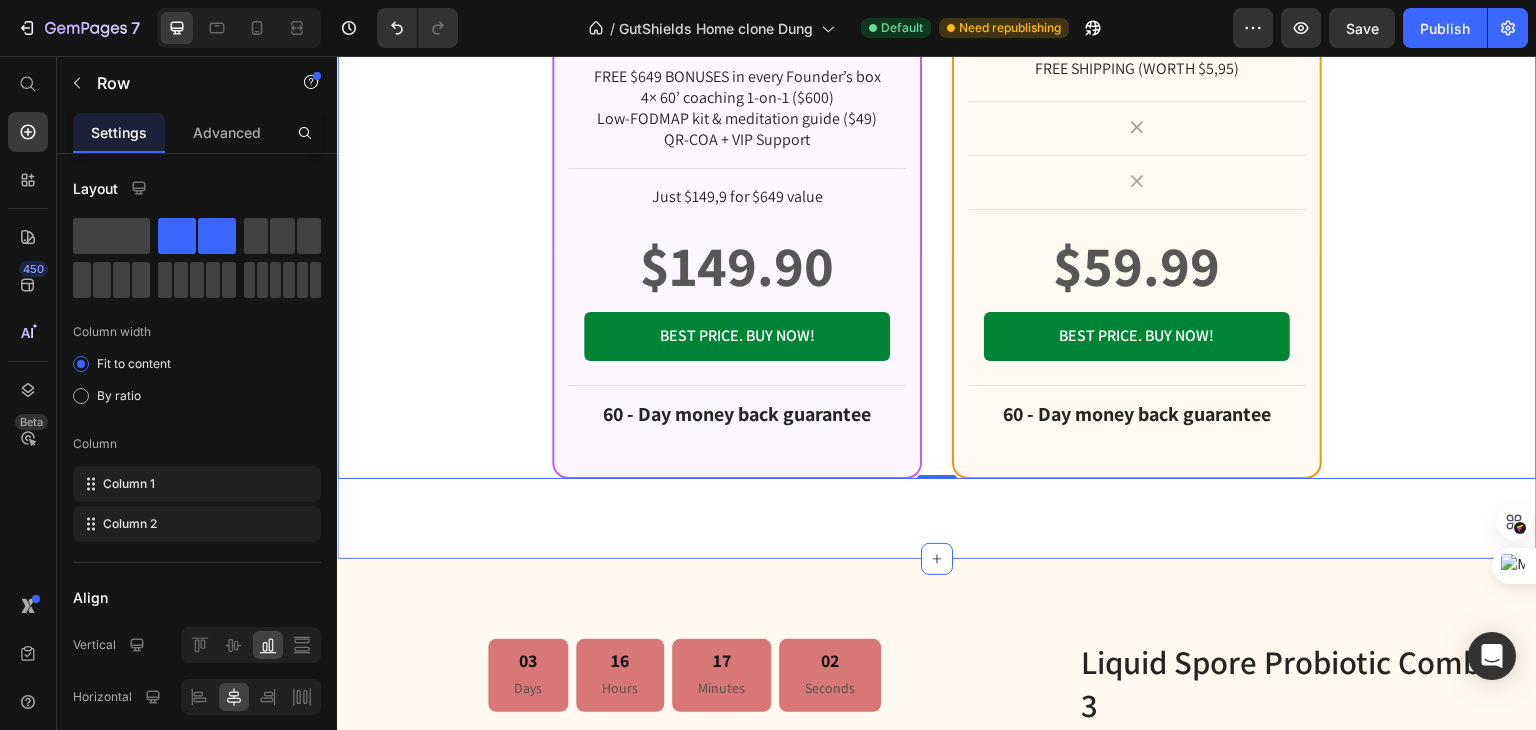 click on "03 Days 16 Hours 17 Minutes 02 Seconds Countdown Timer ★ Best value Text Block Row Product Images Row Liquid Spore Probiotic Combo 3 Product Title $149.90 Product Price Row 30 DAYS - 60 VIALS Text Block Row Row $49,99 /EACH Text Block FREE SHIPPING (WORTH $5,95) Text Block Row FREE $649 BONUSES in every Founder’s box 4× 60’ coaching 1-on-1 ($600) Low-FODMAP kit & meditation guide ($49) QR-COA + VIP Support Text Block Row Just $149,9 for $649 value Text Block $149.90 Product Price BEST PRICE. BUY NOW! Add to Cart Row 60 - Day money back guarantee Text Block Row Product Row BASIC Text Block Row Product Images Row Liquid Spore Probiotic Product Title $59.99 Product Price Row 10 DAYS - 20 VIALS Text Block Row Row $59,99 /EACH Text Block $49,99 /EACH Text Block Row FREE SHIPPING (WORTH $5,95) Text Block Row
Icon Row
Icon Row $59.99 Product Price BEST PRICE. BUY NOW! Add to Cart Row 60 - Day money back guarantee Text Block Row Product Row Row   0 Section 4/25" at bounding box center (937, -158) 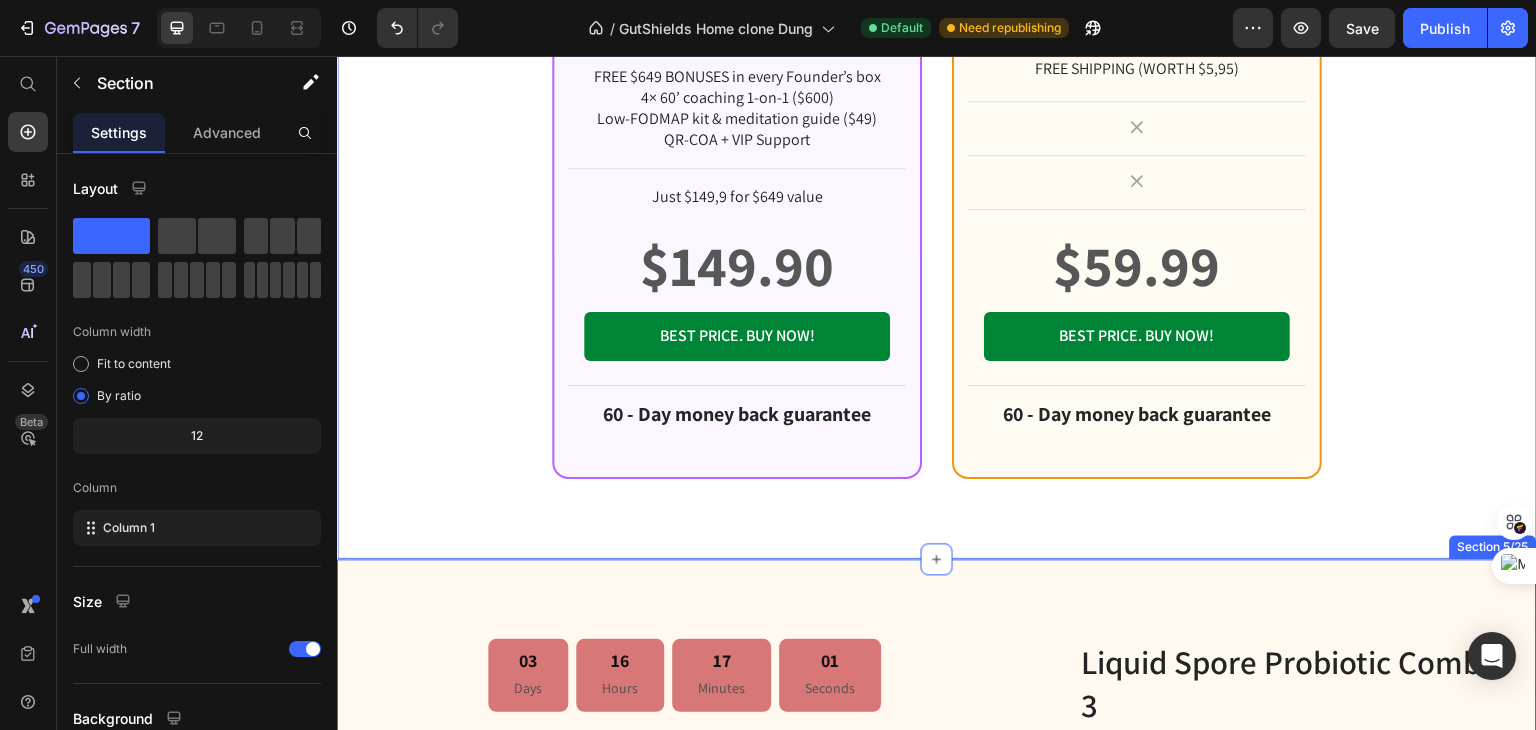 click on "03 Days 16 Hours 17 Minutes 01 Seconds Countdown Timer Product Images Liquid Spore Probiotic Combo 3 Product Title ★ Best value Button Row $149.90 Product Price Description Shipping Returns
30 DAYS - 60 VIALS
$49,99/ EACH
FREE $649 BONUSES in every Founder’s box 4× 60’ coaching 1-on-1 ($400) Low-FODMAP kit & meditation guide ($49) QR-COA + VIP Support Item List
Icon FREE SHIPPING (WORTH $5,95) Text Block Image 60- Day money back guarantee Text Block Tab Description Shipping Returns
30 DAYS - 60 VIALS
49.99$/ Each
FREE $649 BONUSES in every Founder’s box 4× 60’ coaching 1-on-1 ($400) Low-FODMAP kit & meditation guide ($49) QR-COA + VIP Support Item List
Icon FREE SHIPPING ( WORTH $5.95) Text Block Image 60 DAYS MONEY BACK Text Block Tab
Just $149,9 for $804,9 value Button Add to cart Add to Cart Buy now Add to Cart Row Image Image Image Image Image Row Row" at bounding box center (937, 1080) 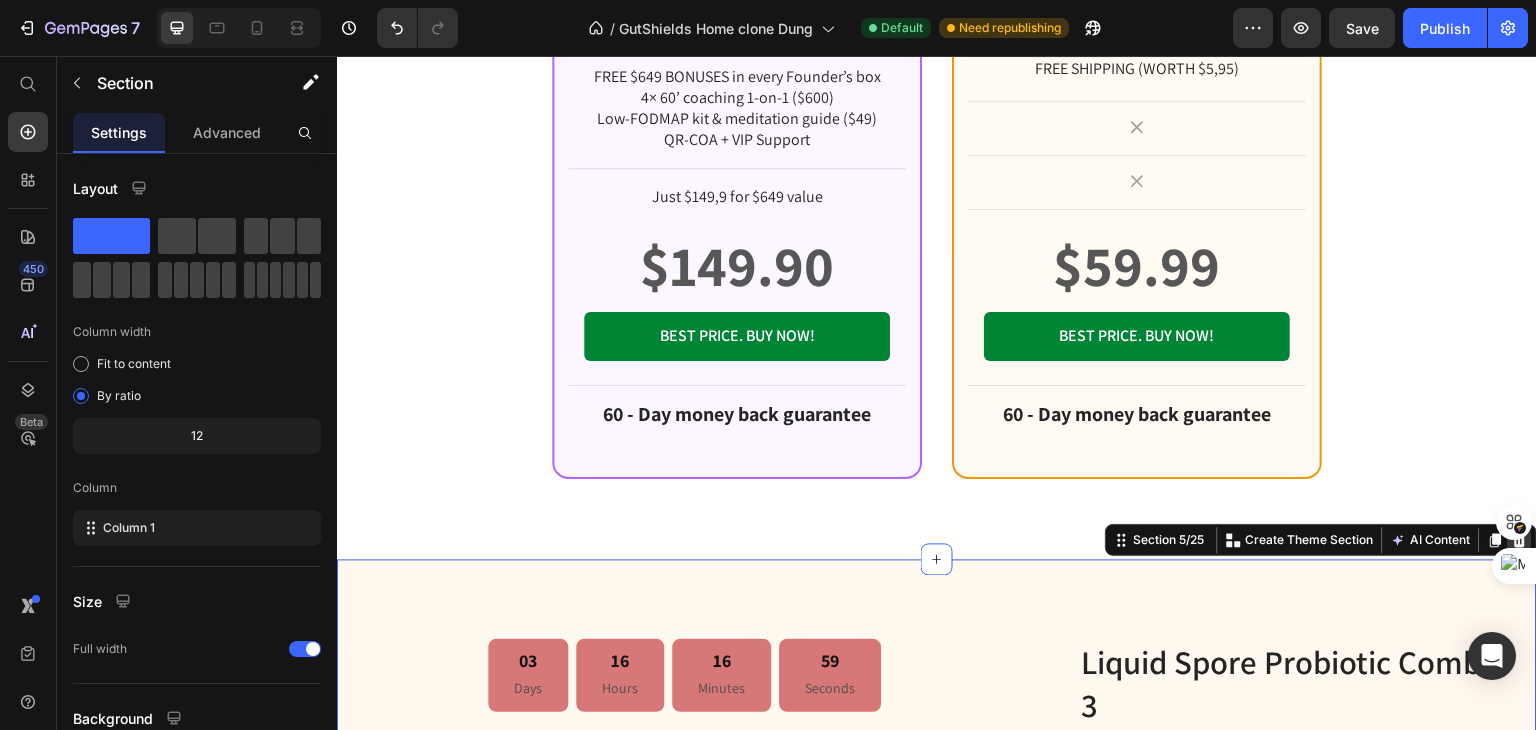 click at bounding box center [1520, 540] 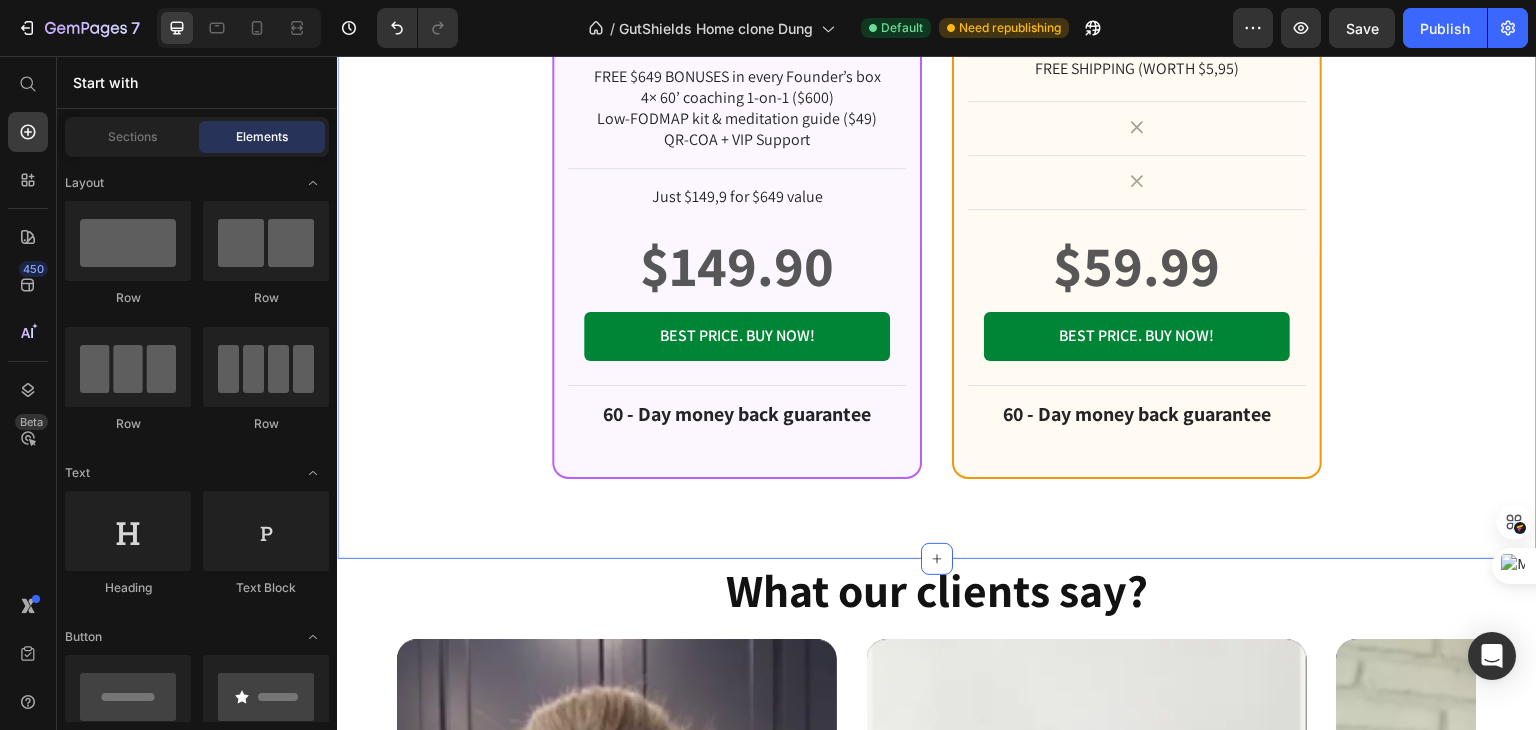 scroll, scrollTop: 2374, scrollLeft: 0, axis: vertical 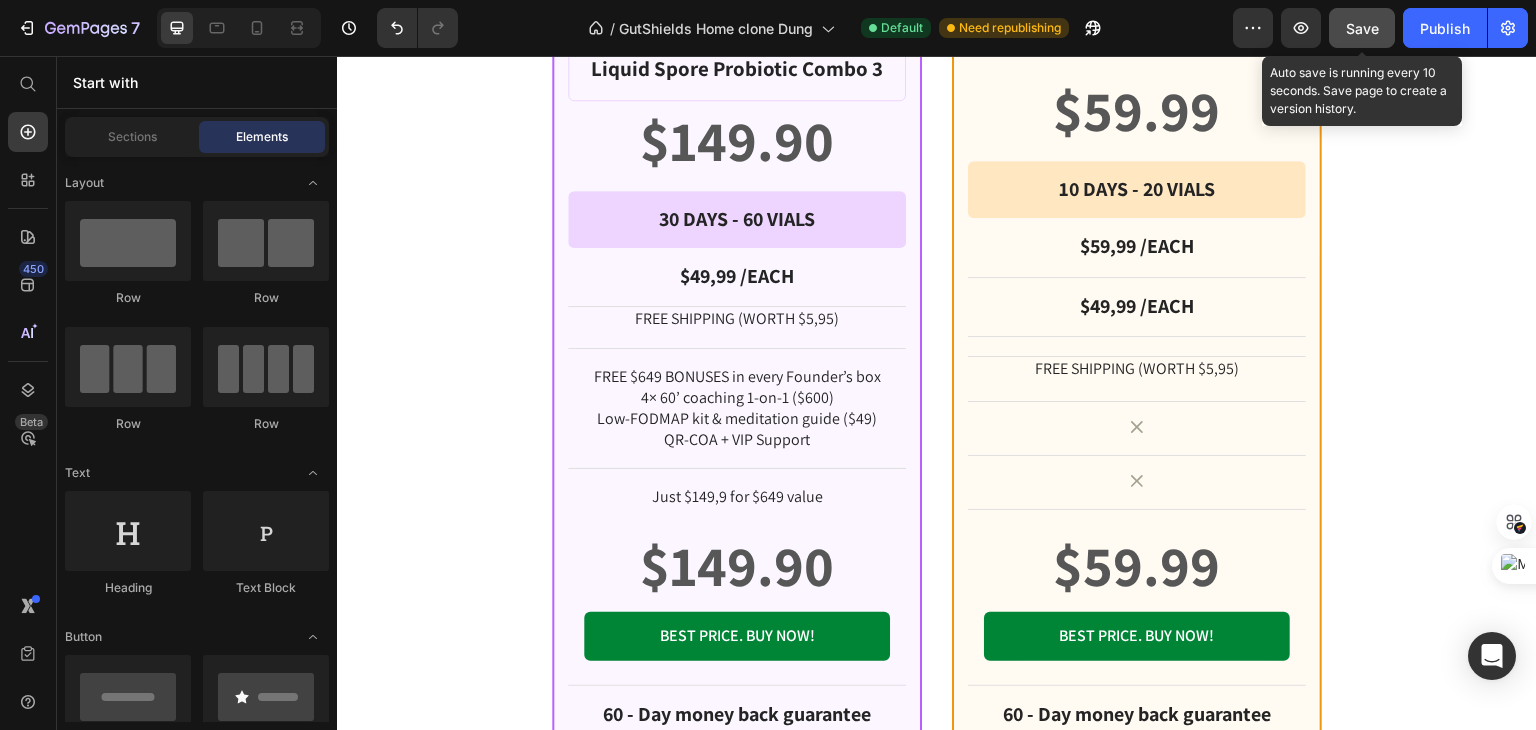 click on "Save" 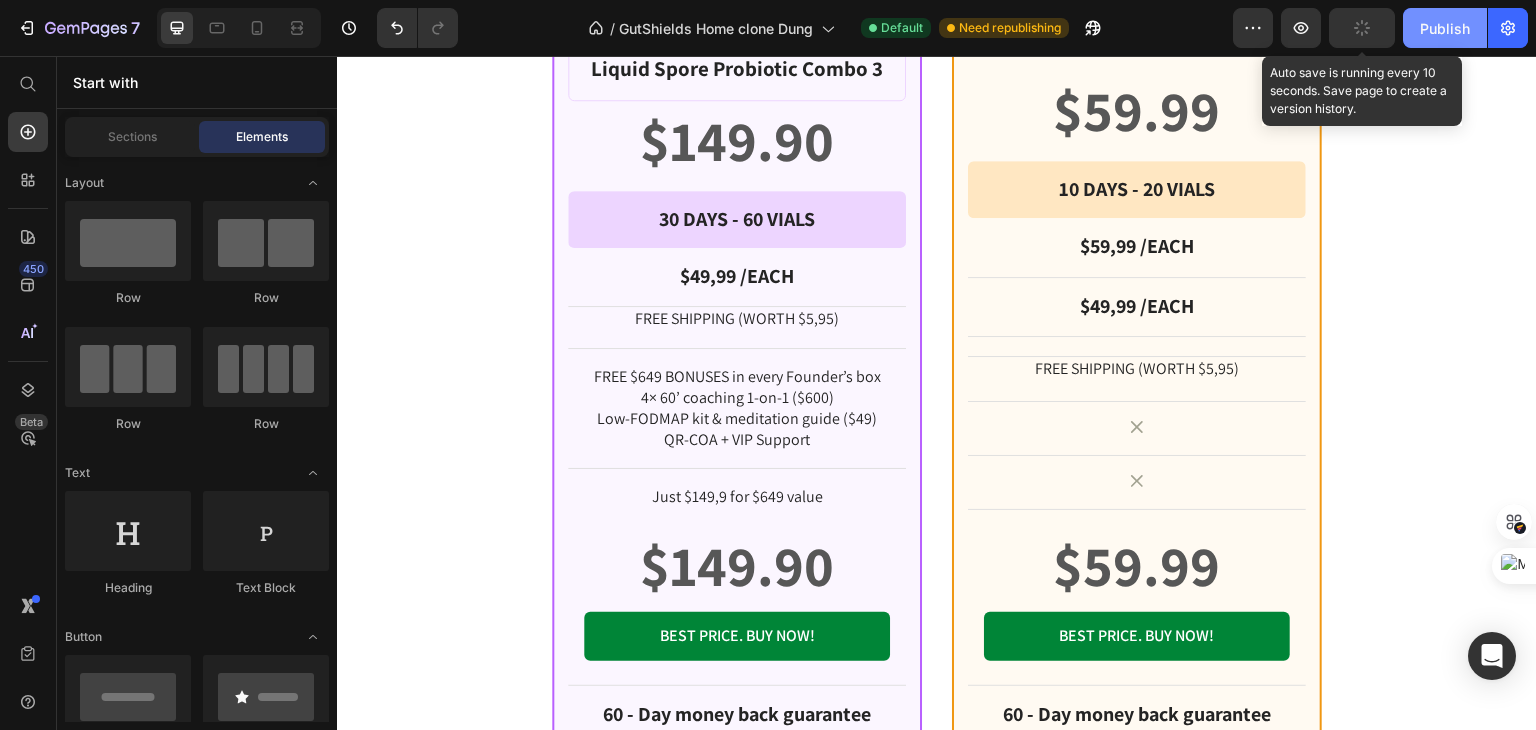 click on "Publish" at bounding box center (1445, 28) 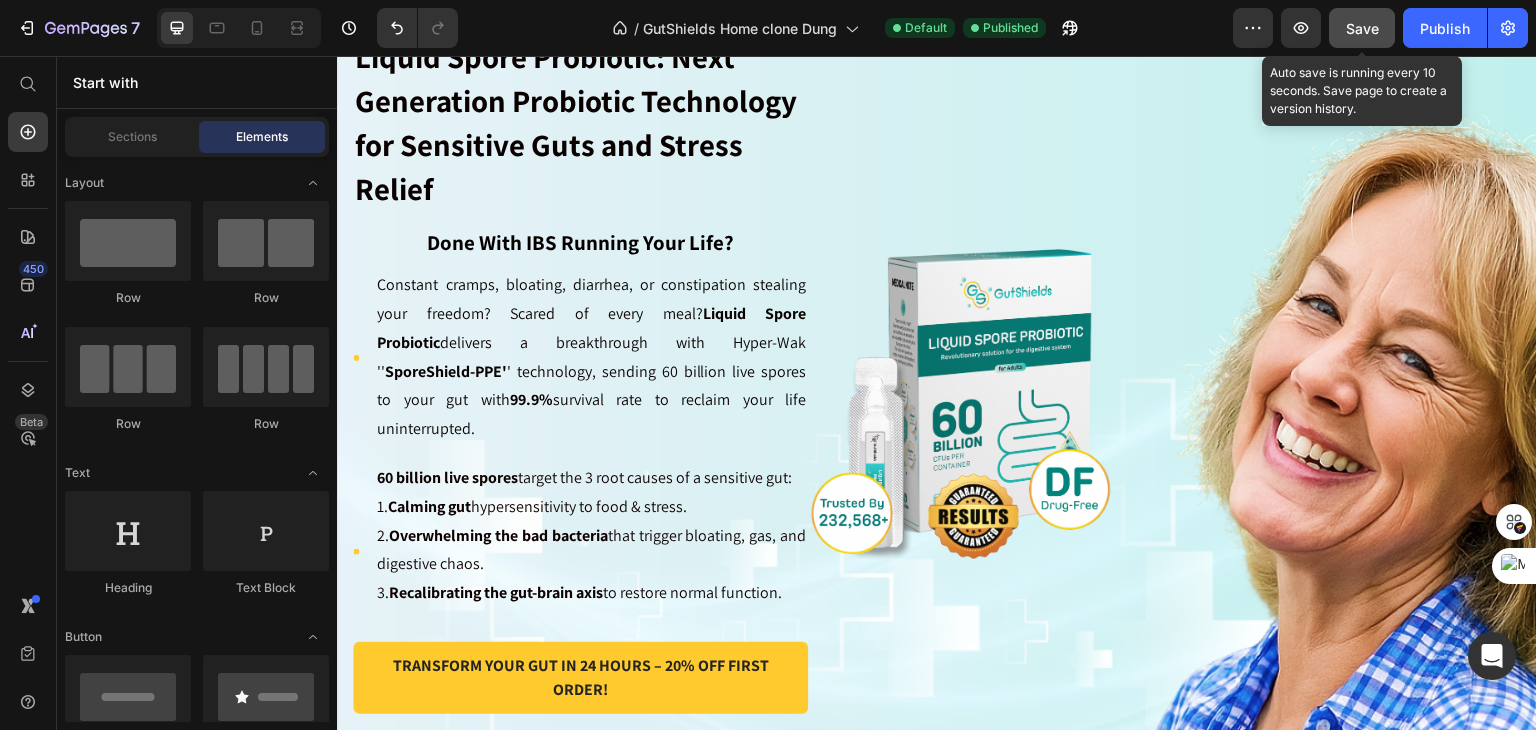 scroll, scrollTop: 0, scrollLeft: 0, axis: both 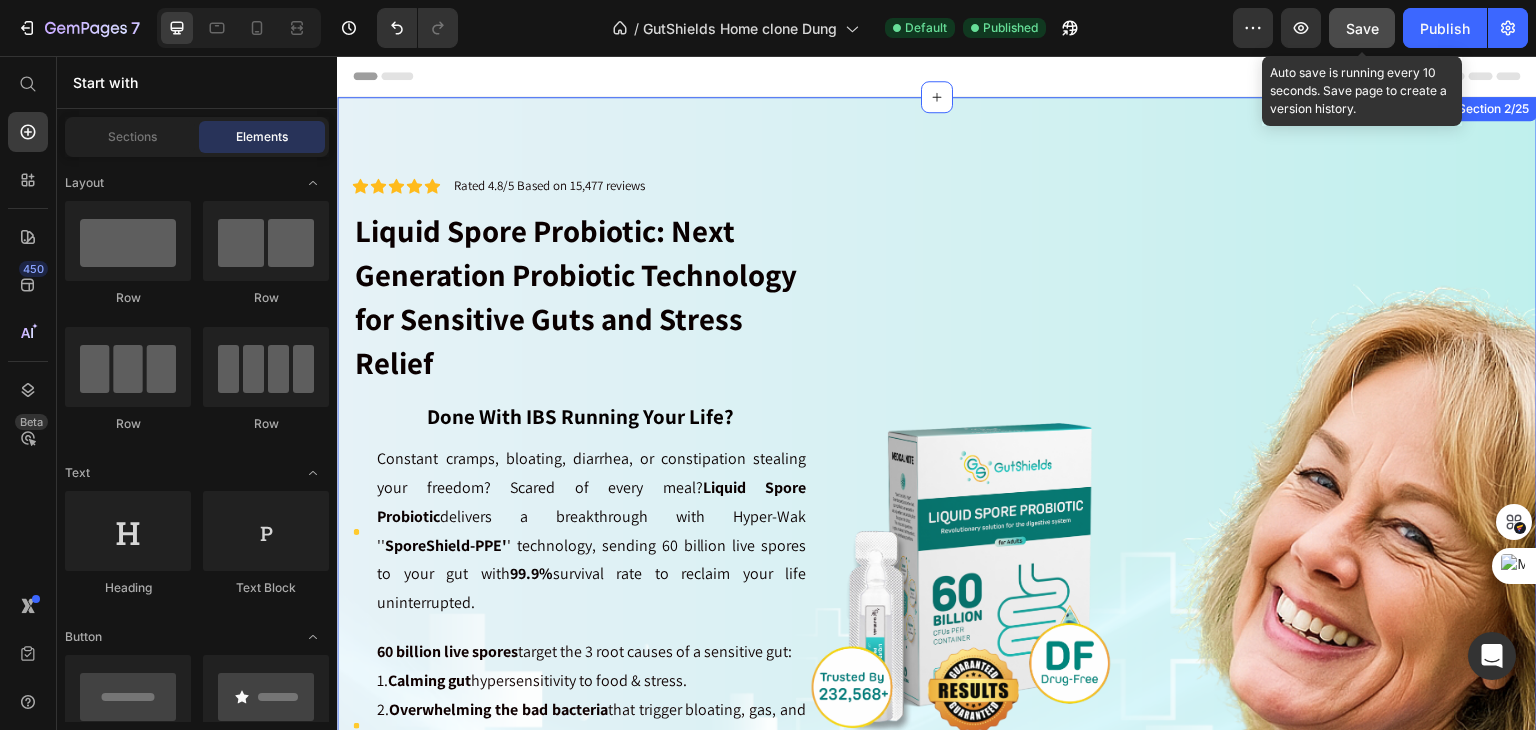 click on "Icon Icon Icon Icon Icon Icon List Rated 4.8/5 Based on 15,477 reviews Text Block Row Liquid Spore Probiotic: Next Generation Probiotic Technology for Sensitive Guts and Stress Relief Heading Done With IBS Running Your Life? Text block       Icon Constant cramps, bloating, diarrhea, or constipation stealing your freedom? Scared of every meal?  Liquid Spore Probiotic  delivers a breakthrough with Hyper-Wak '' SporeShield-PPE' ' technology, sending 60 billion live spores to your gut with  99.9%  survival rate to reclaim your life uninterrupted. Text block       Icon 60 billion live spores  target the 3 root causes of a sensitive gut: 1.  Calming gut  hypersensitivity to food & stress. 2.  Overwhelming the bad bacteria  that trigger bloating, gas, and digestive chaos. 3.  Recalibrating the gut-brain axis  to restore normal function. Text block Icon List Transform Your Gut in 24 Hours – 20% Off First Order! Product Cart Button         Icon 60 Day Money-Back Guarantee Text block Row Image Row Product" at bounding box center [937, 555] 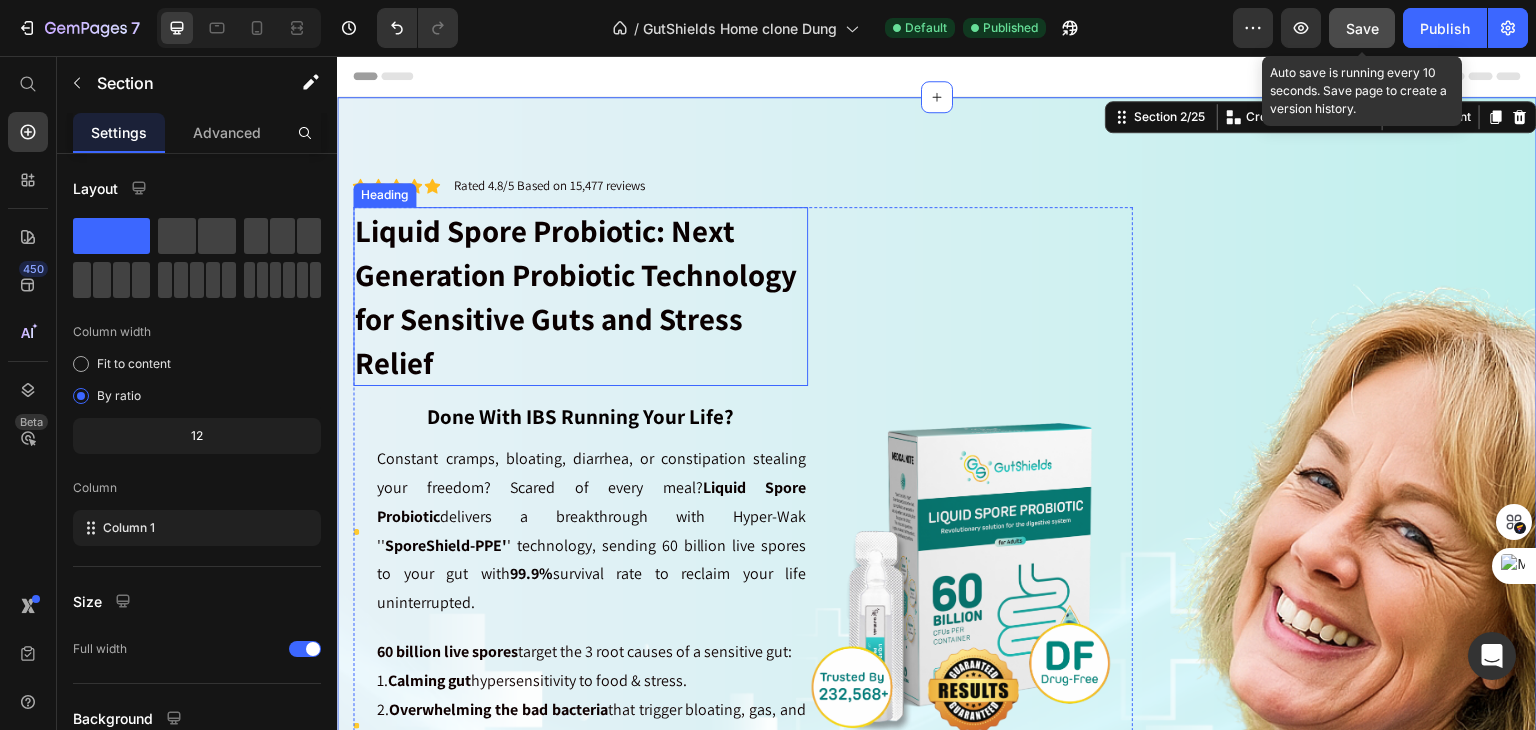 scroll, scrollTop: 400, scrollLeft: 0, axis: vertical 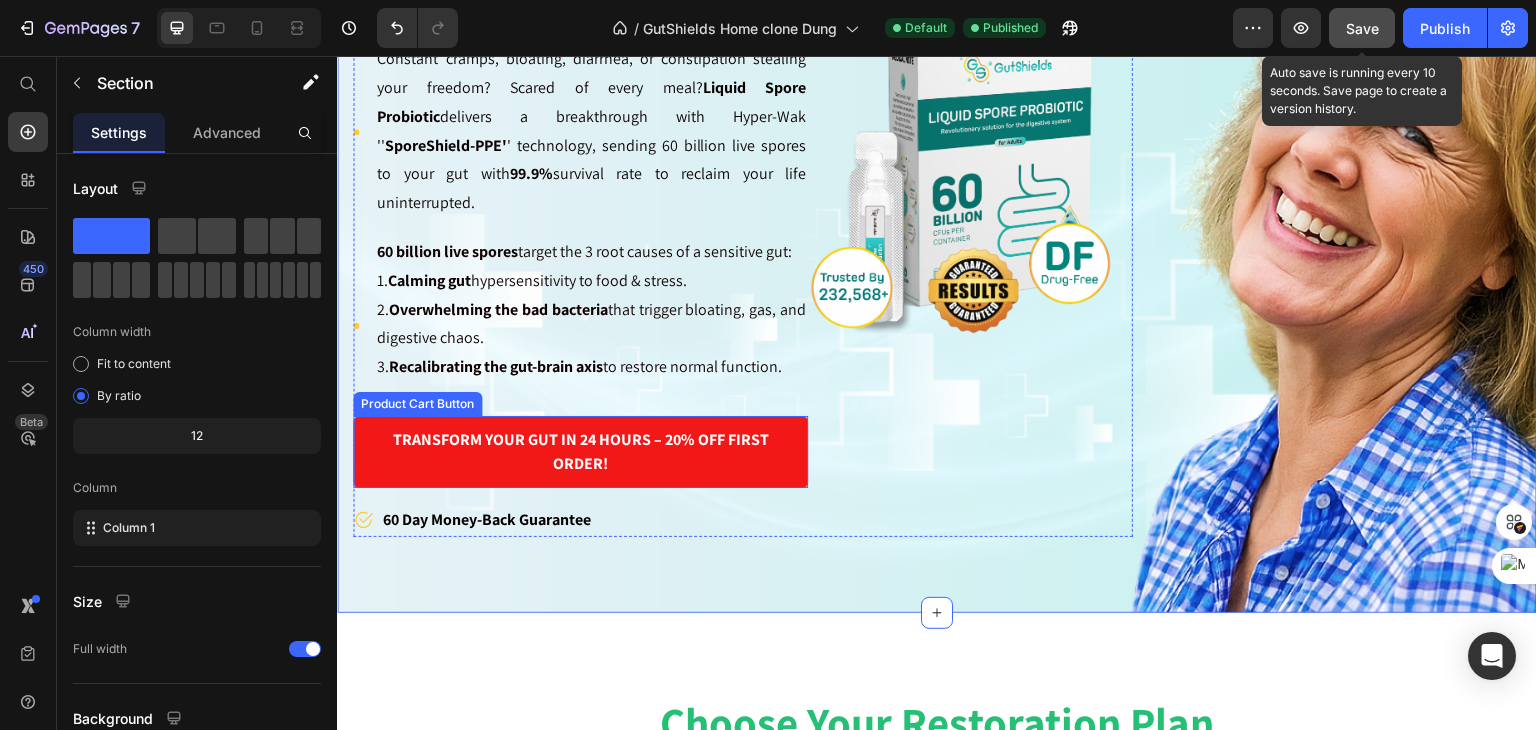 click on "Transform Your Gut in 24 Hours – 20% Off First Order!" at bounding box center (580, 452) 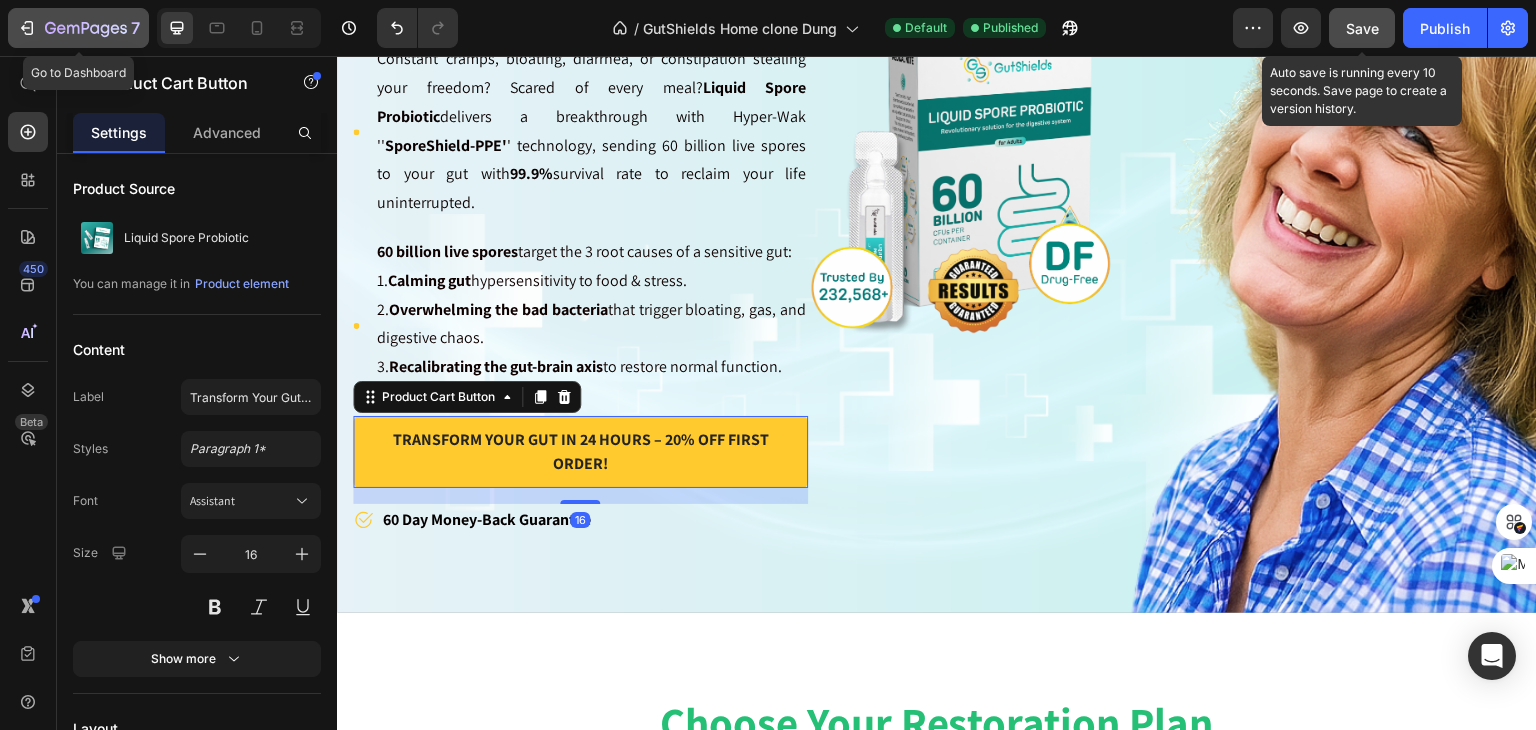 drag, startPoint x: 36, startPoint y: 30, endPoint x: 248, endPoint y: 145, distance: 241.18251 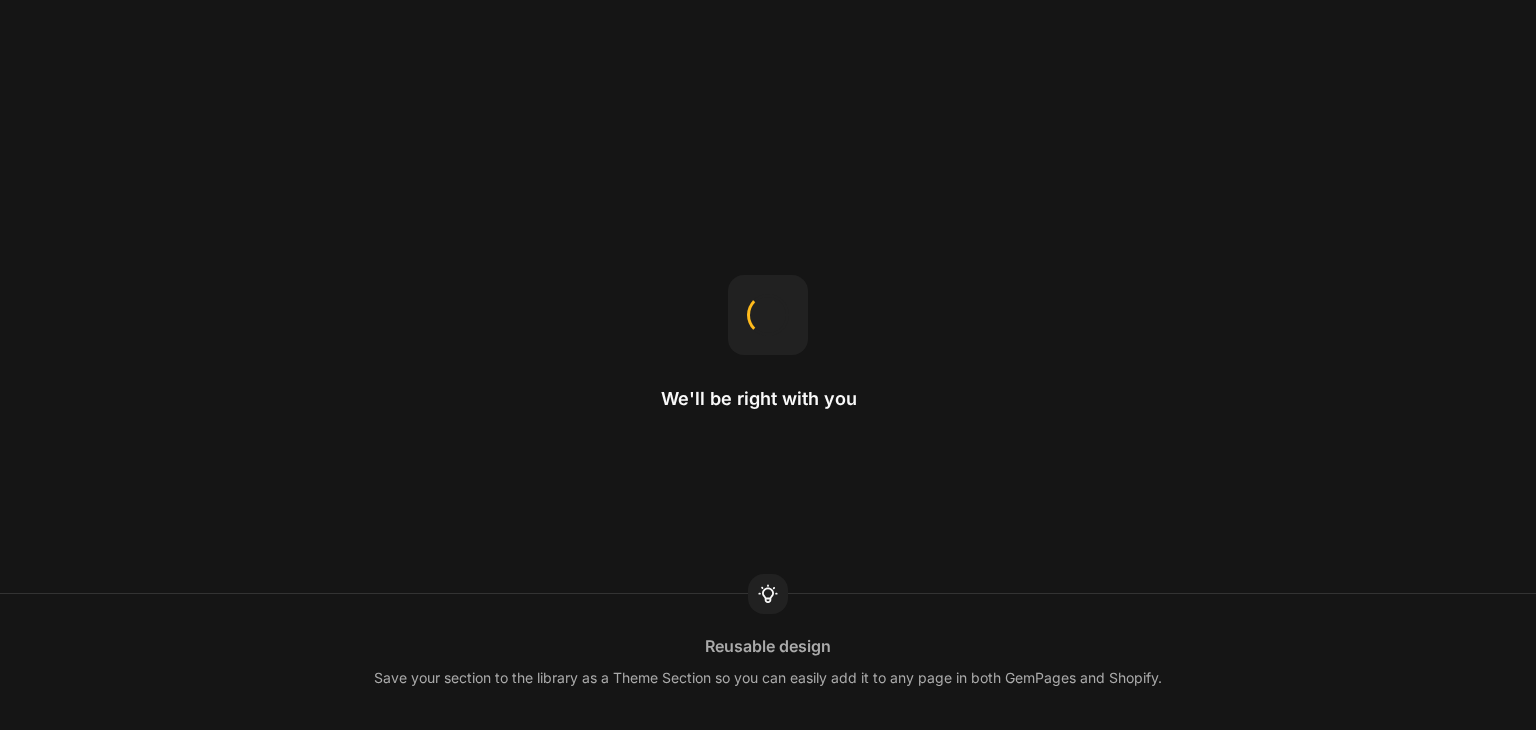 scroll, scrollTop: 0, scrollLeft: 0, axis: both 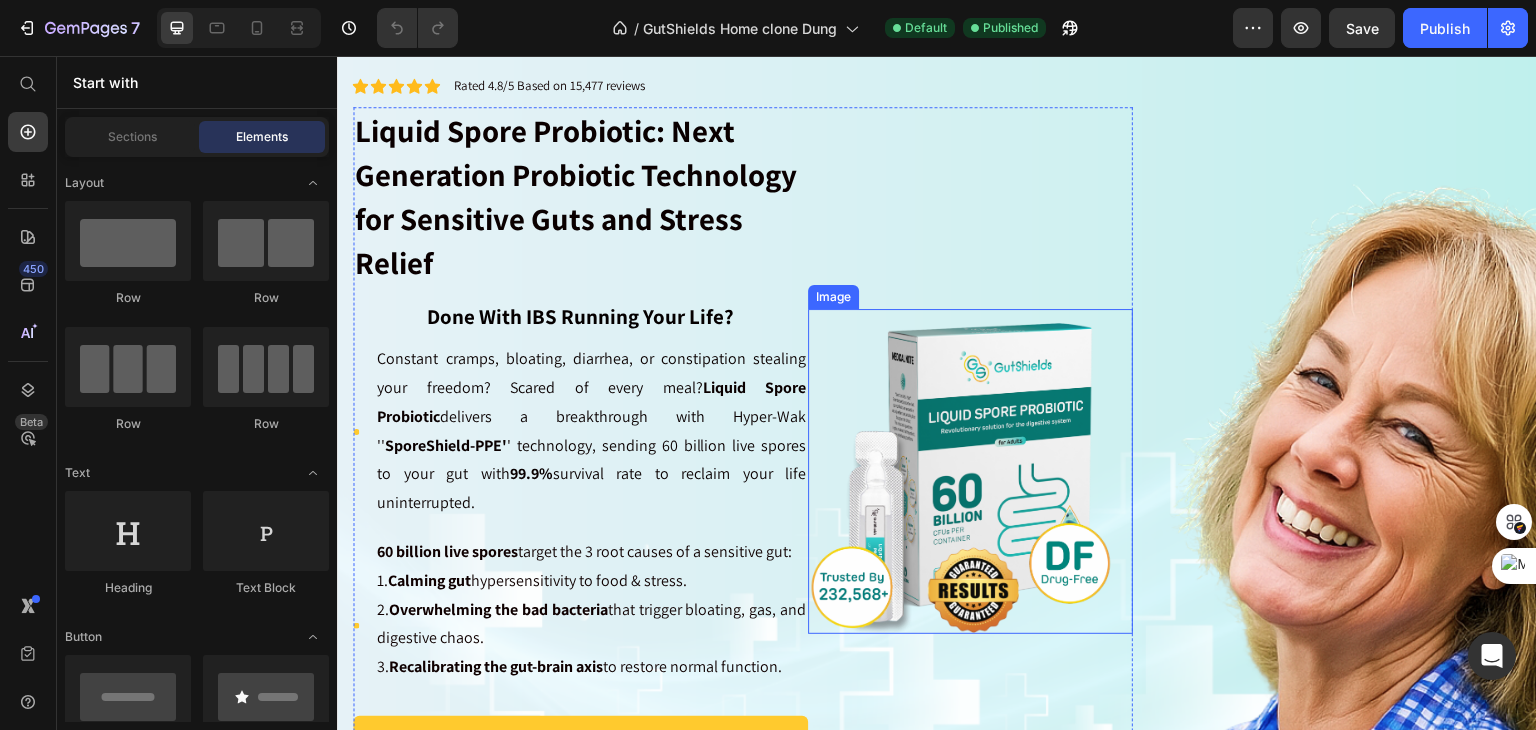 click at bounding box center [970, 471] 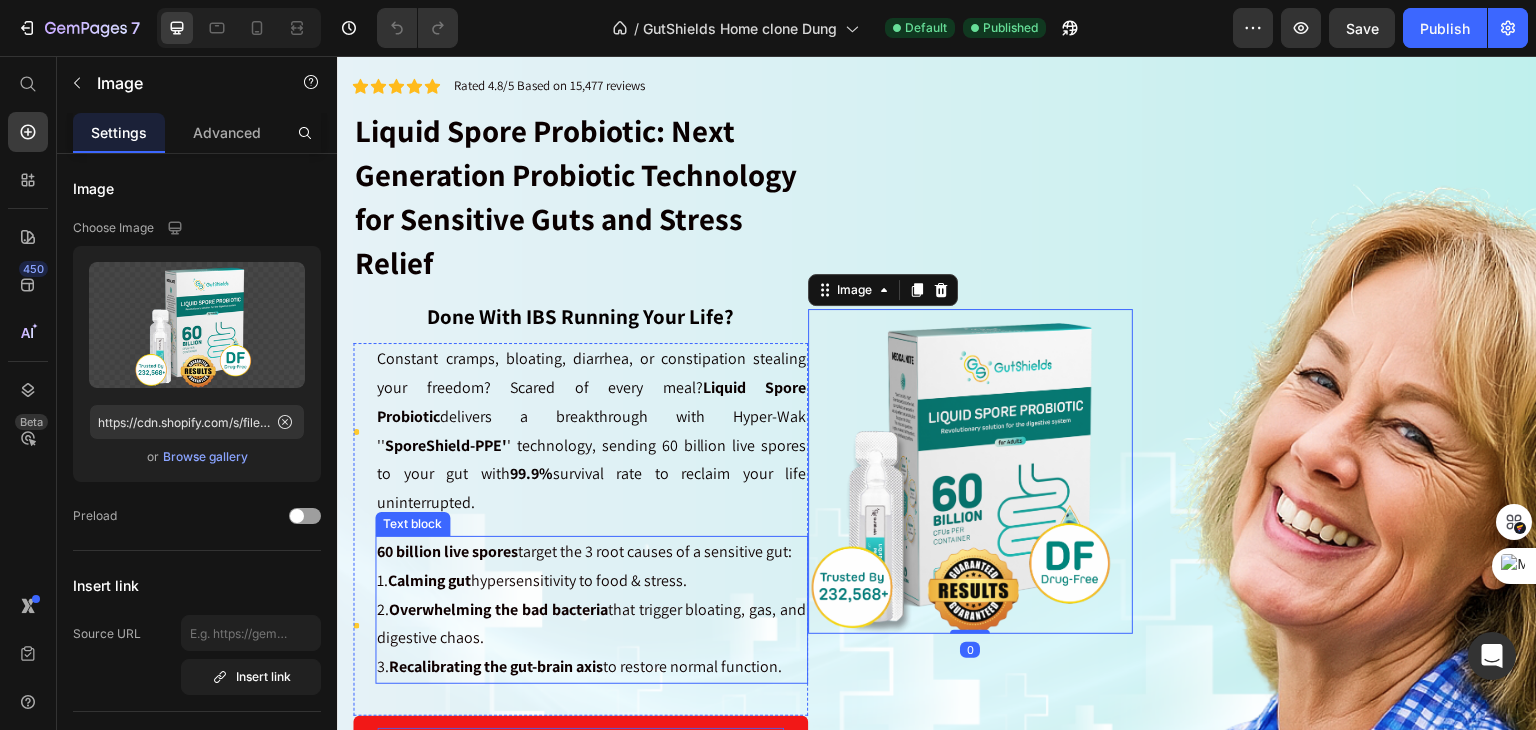 scroll, scrollTop: 300, scrollLeft: 0, axis: vertical 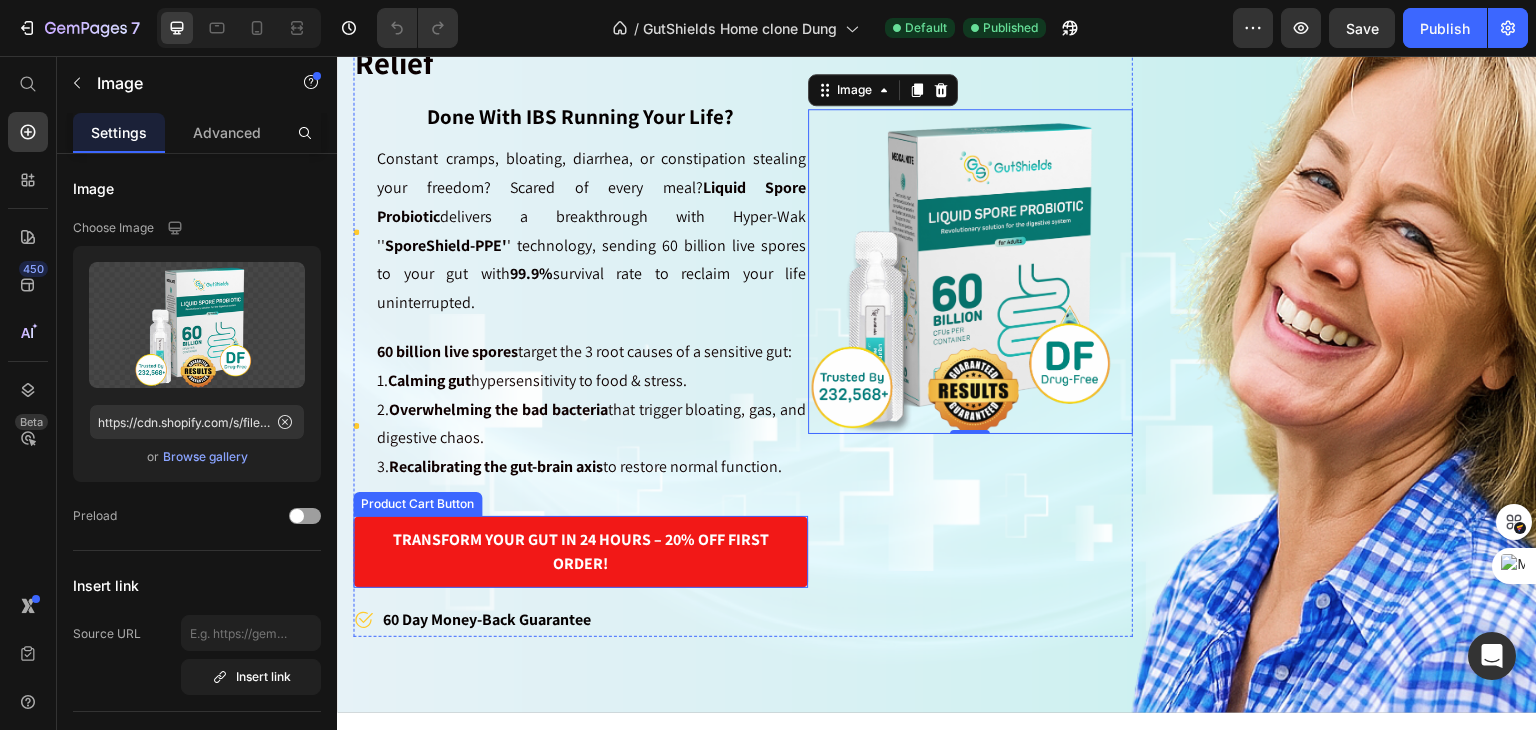 click on "Transform Your Gut in 24 Hours – 20% Off First Order!" at bounding box center (580, 552) 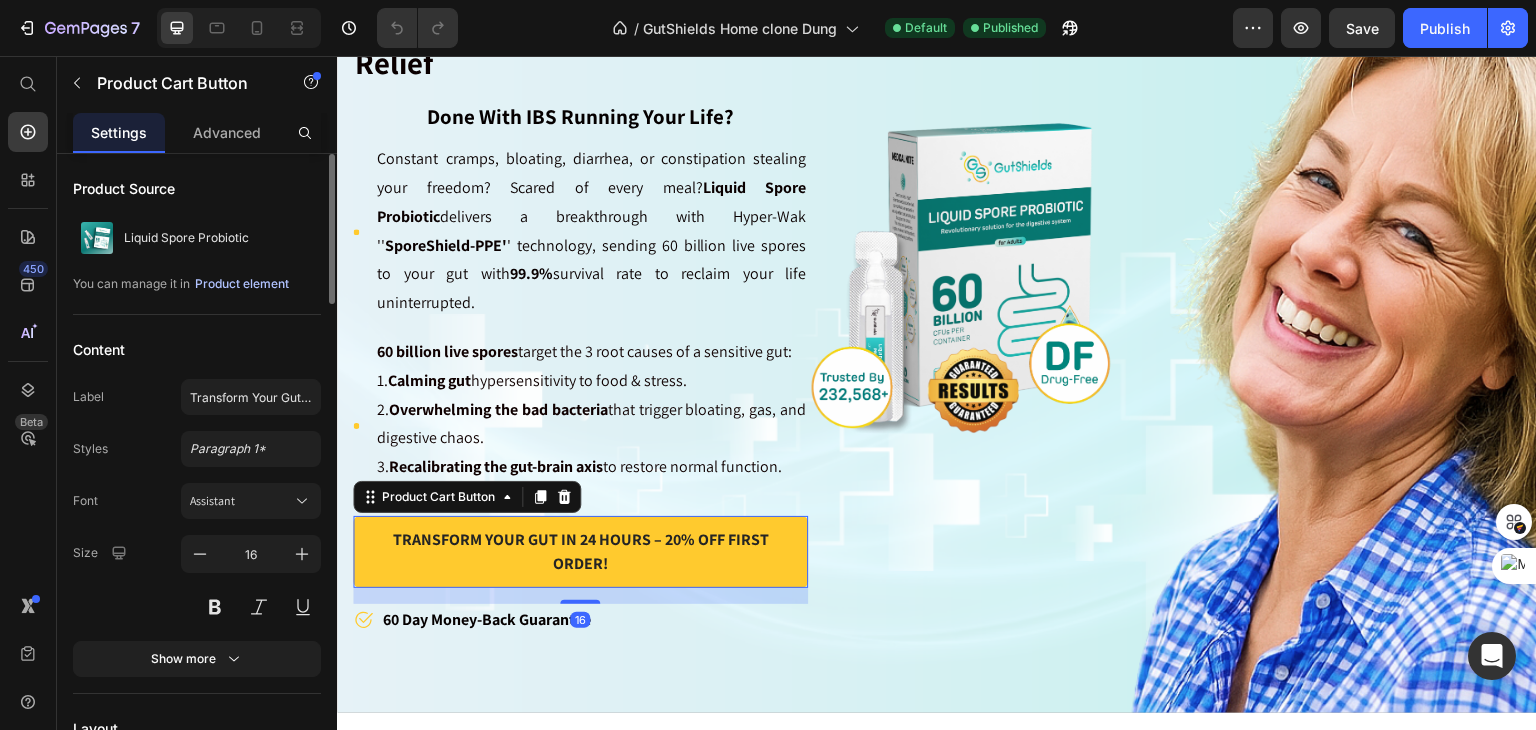 click on "Product element" at bounding box center [242, 284] 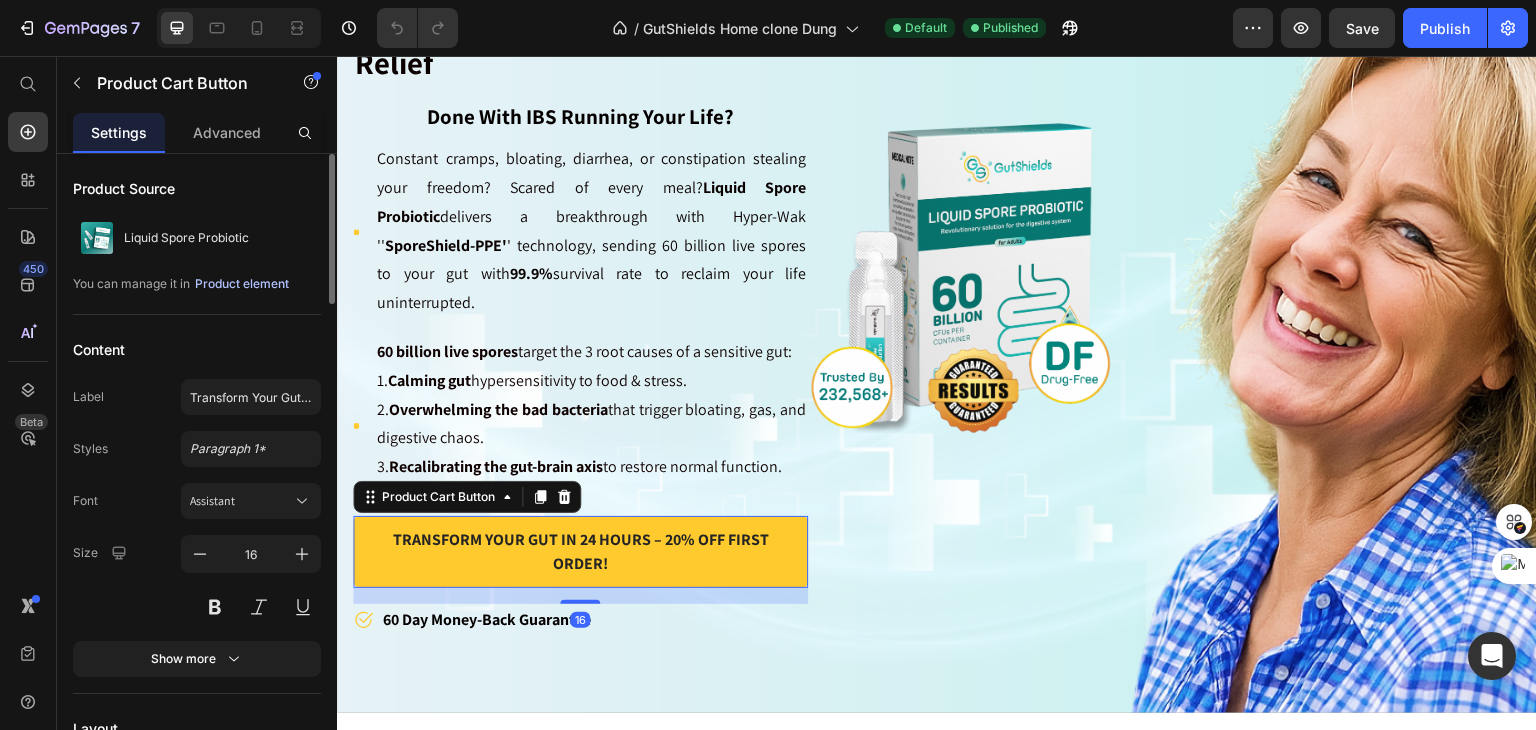 scroll, scrollTop: 0, scrollLeft: 0, axis: both 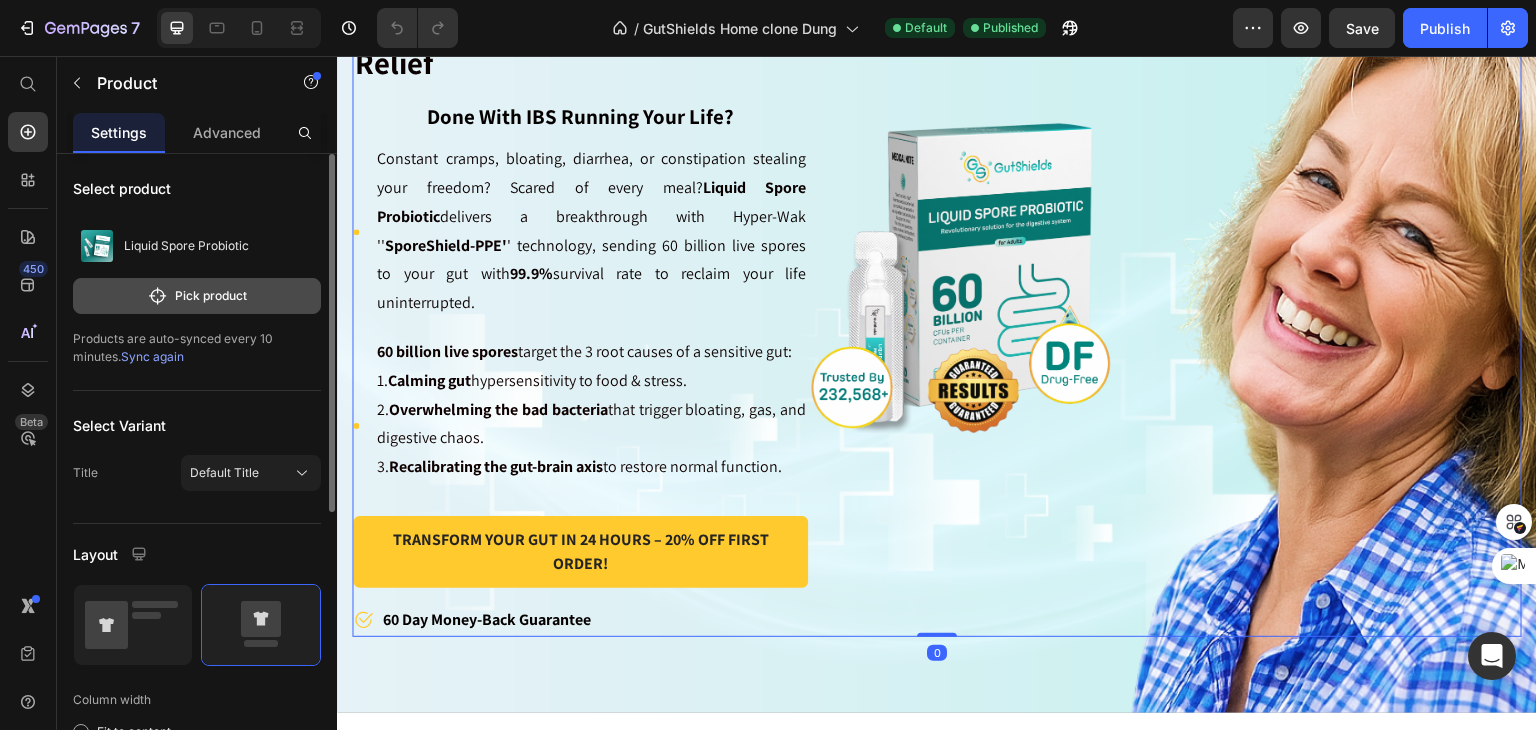 click on "Pick product" at bounding box center (197, 296) 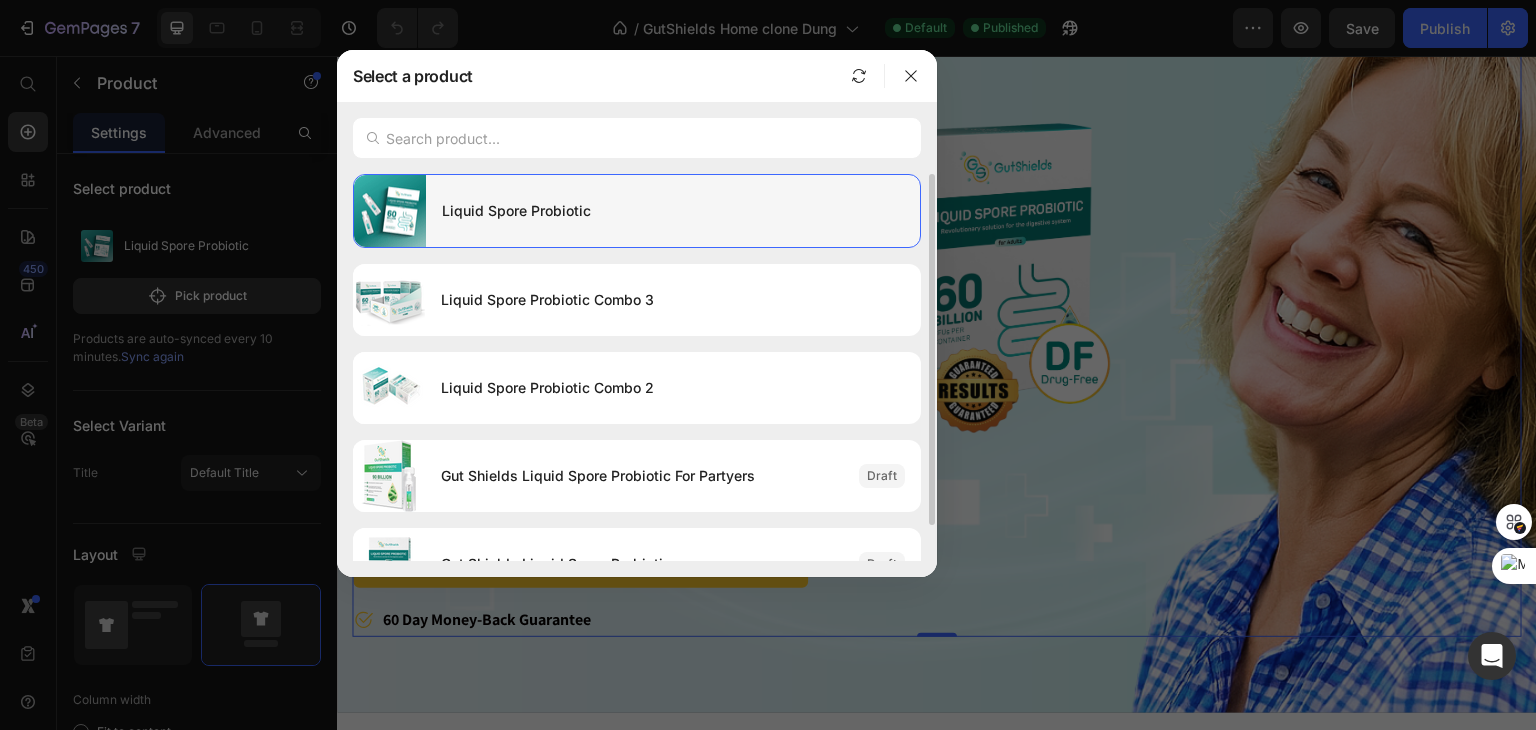 click on "Liquid Spore Probiotic" at bounding box center [673, 211] 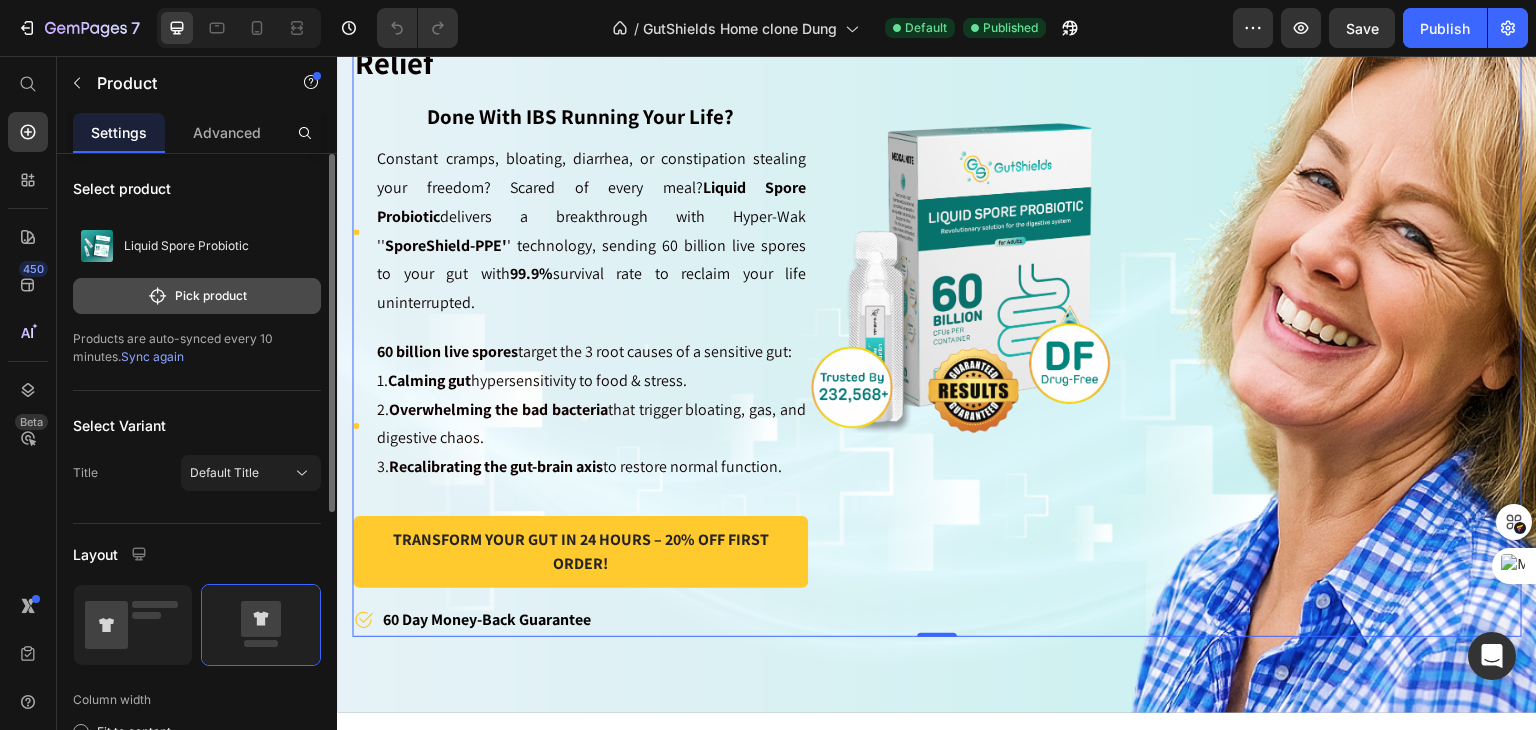 click on "Pick product" at bounding box center [197, 296] 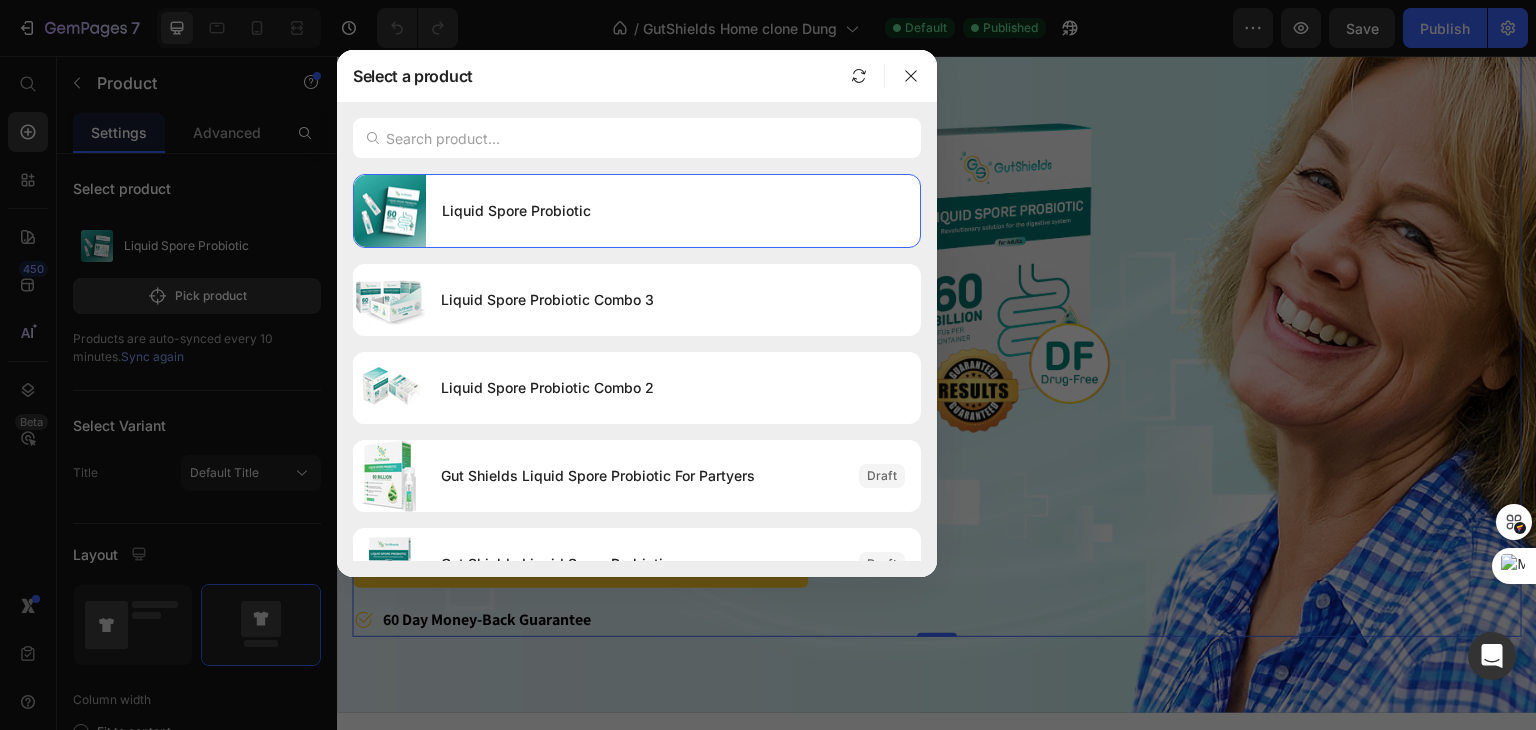click at bounding box center (768, 365) 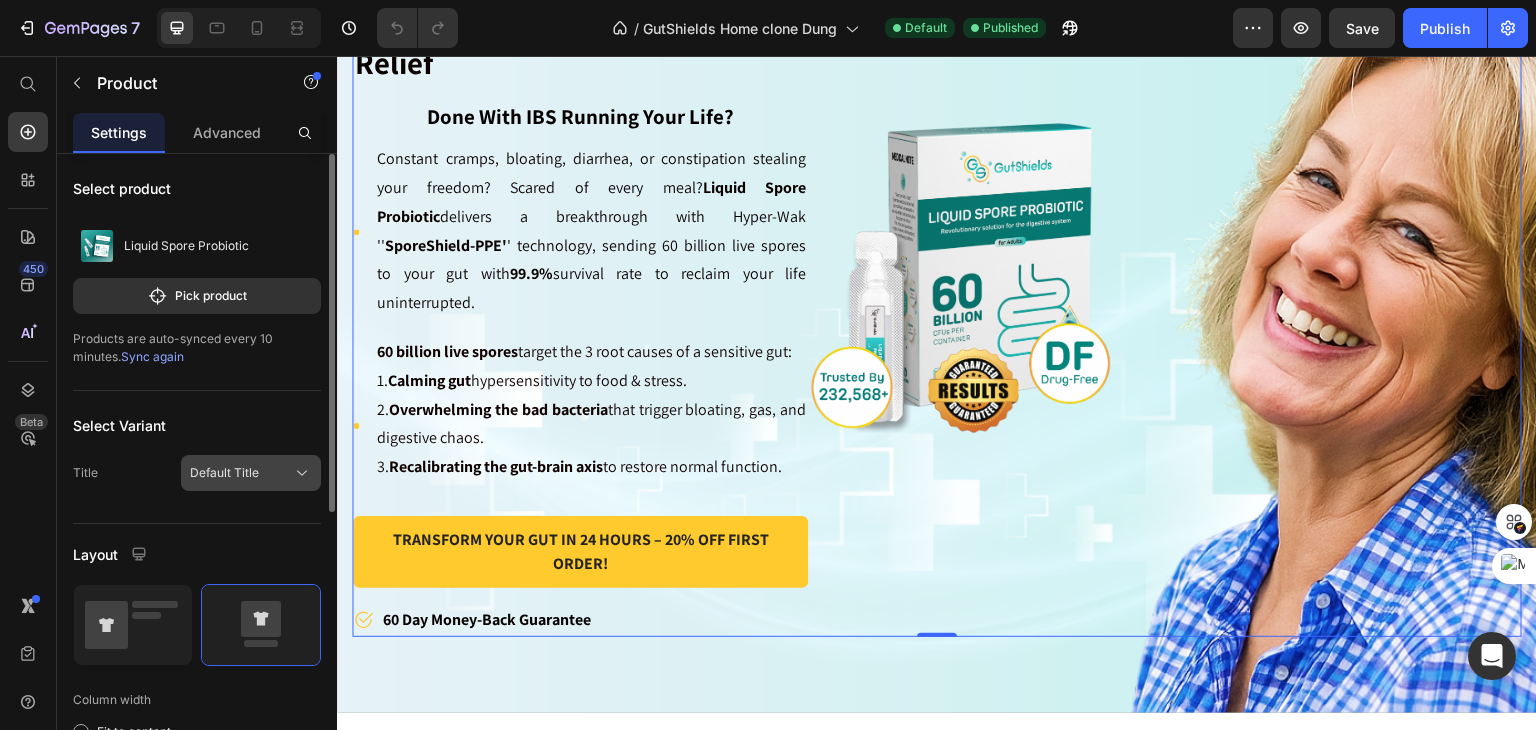 click on "Default Title" at bounding box center (224, 473) 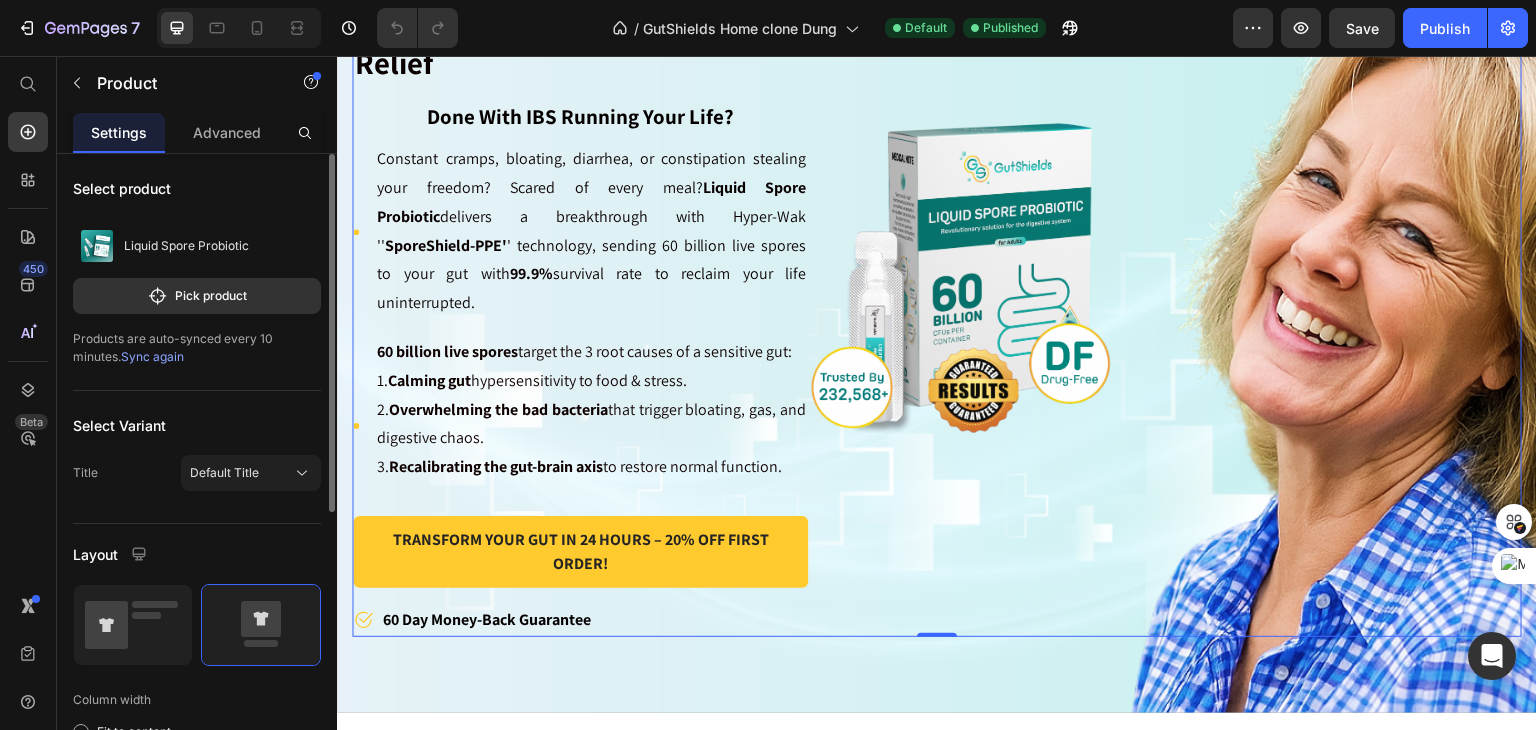 click on "Select product Liquid Spore Probiotic Pick product  Products are auto-synced every 10 minutes.  Sync again Select Variant Title Default Title Layout Column width Fit to content By ratio 12 Column Column 1 Size Full width Width 1230 px % Show more" at bounding box center [197, 679] 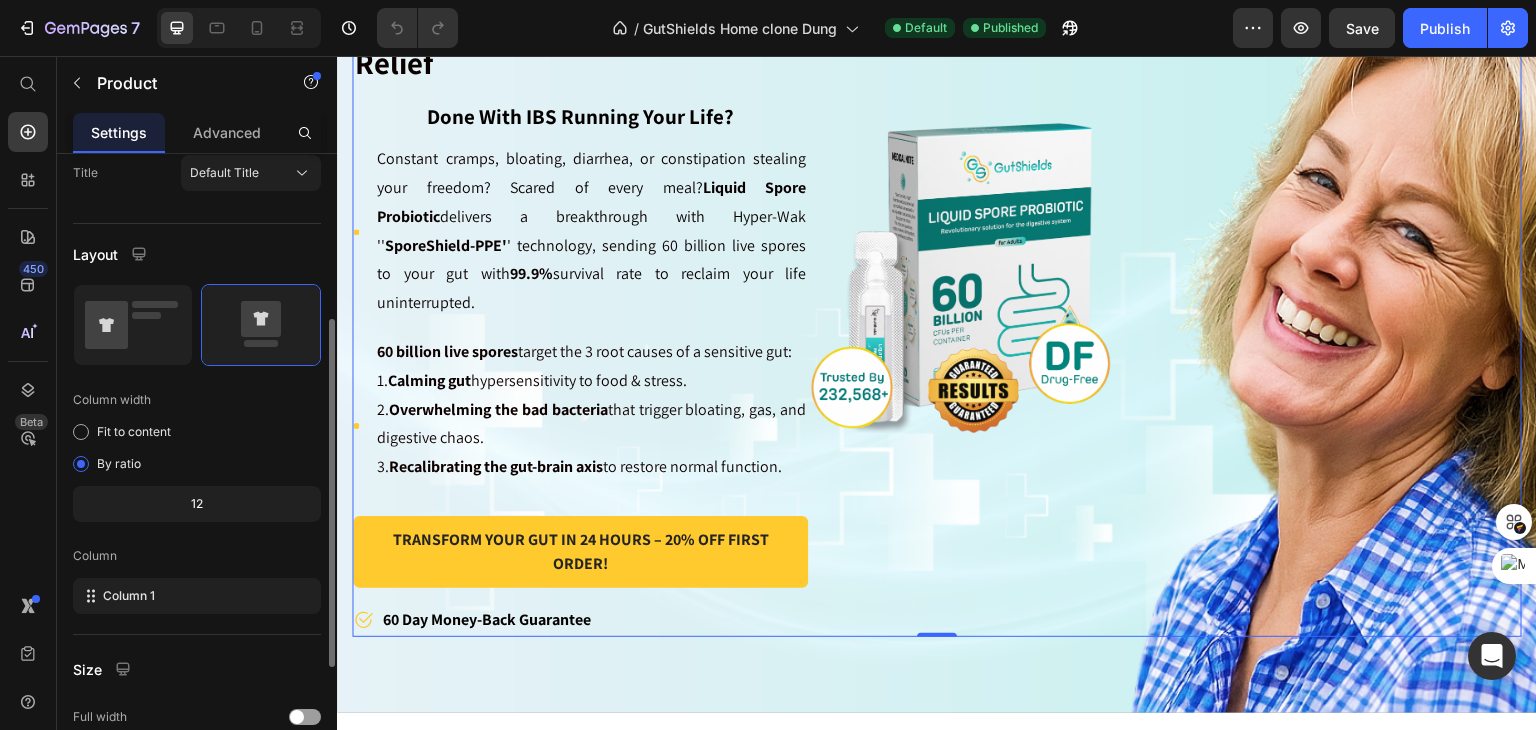 scroll, scrollTop: 516, scrollLeft: 0, axis: vertical 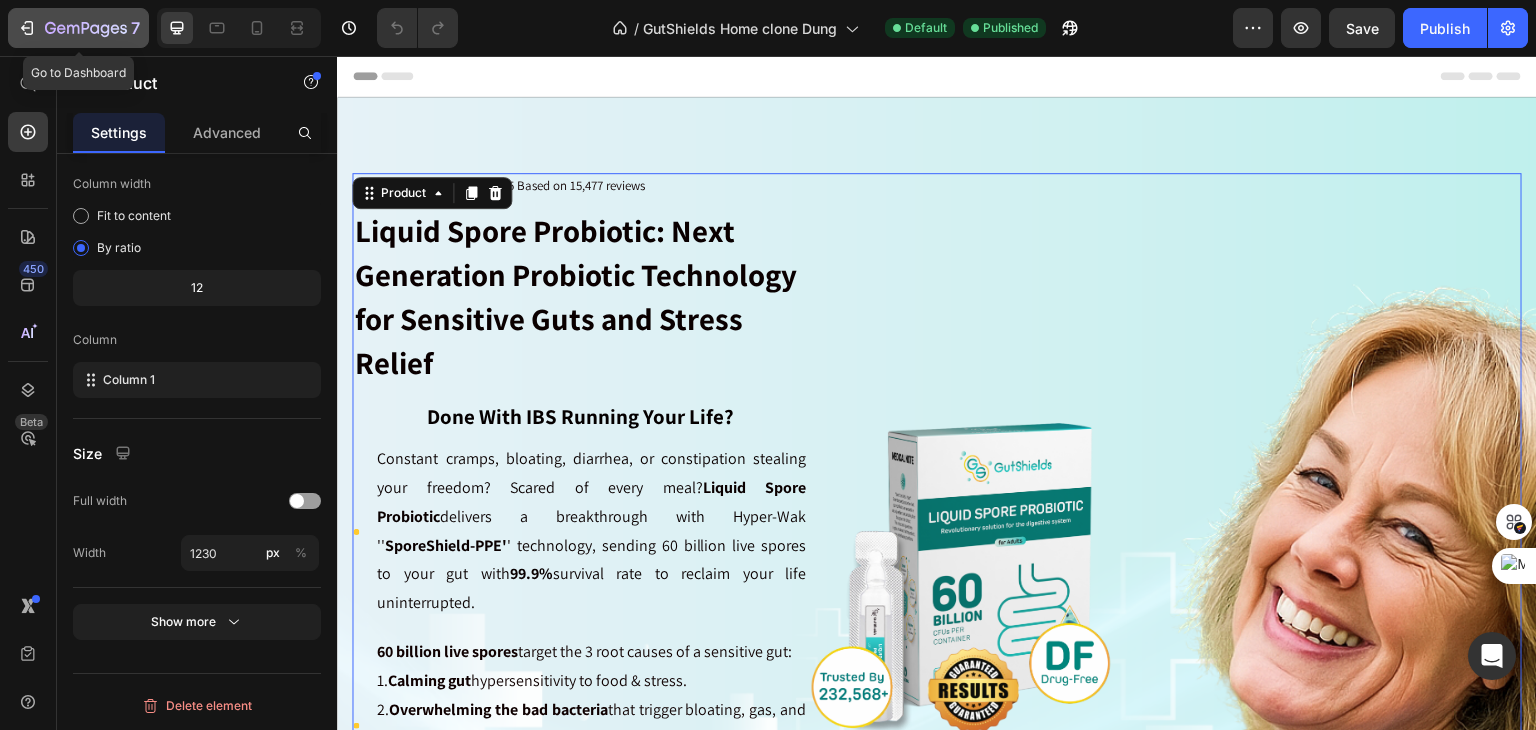 click 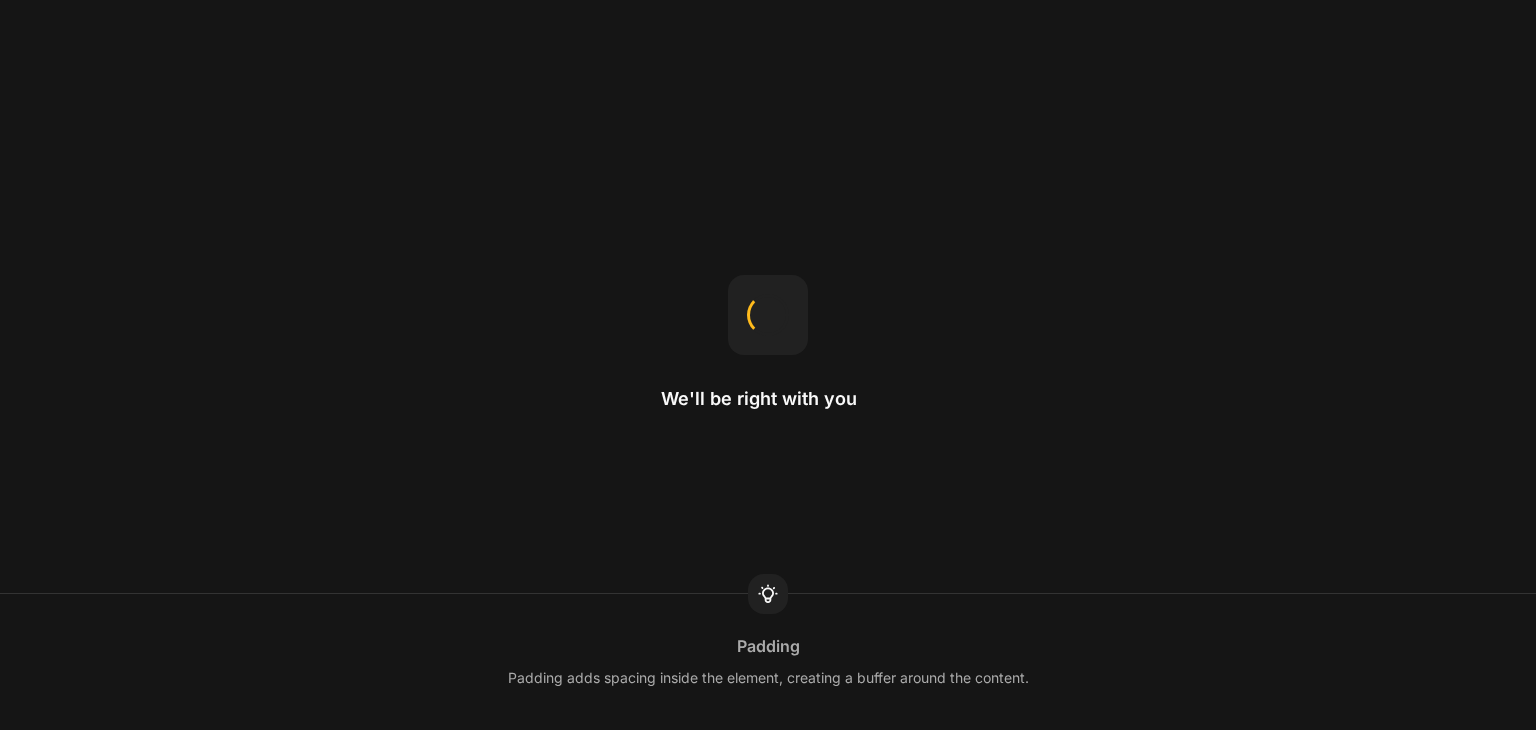 scroll, scrollTop: 0, scrollLeft: 0, axis: both 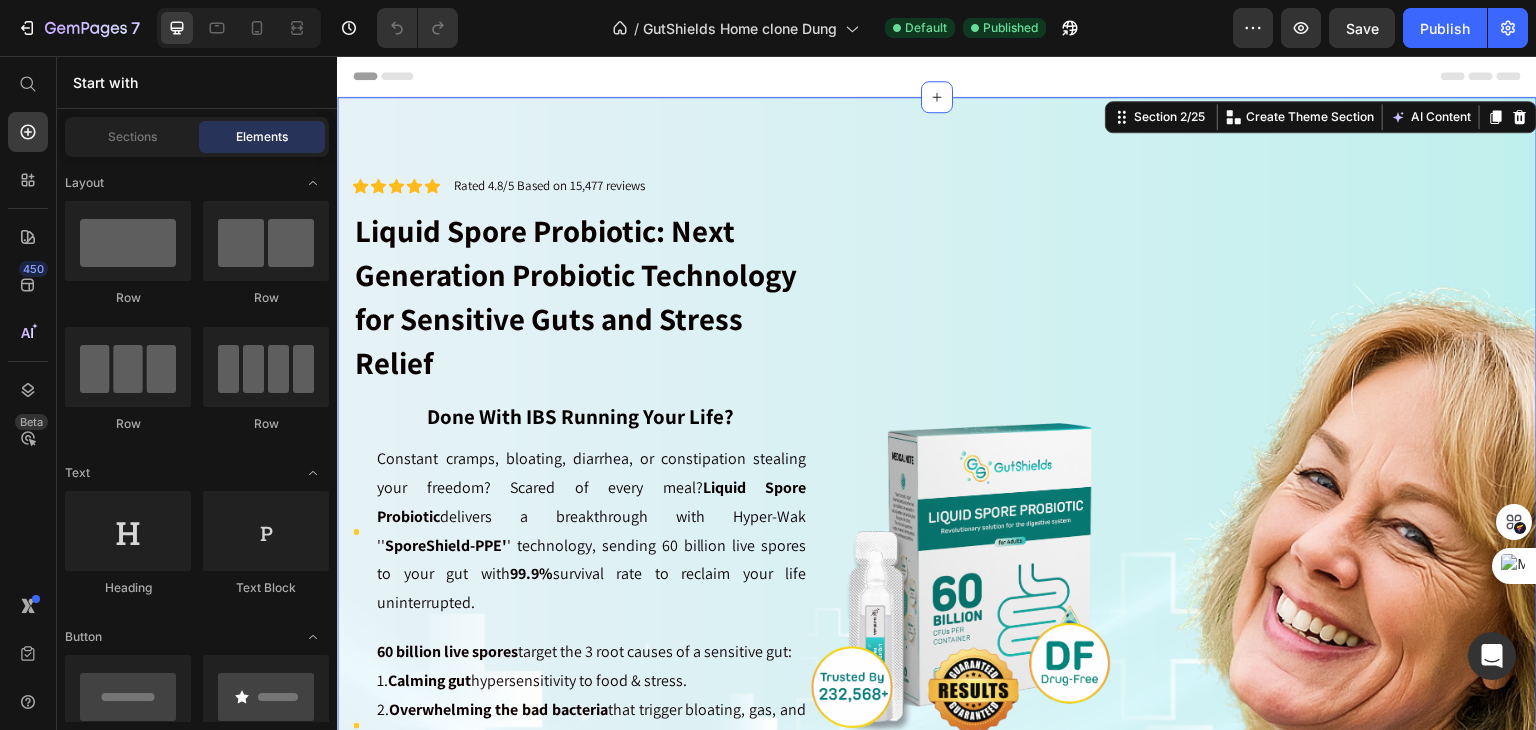 click on "Icon Icon Icon Icon Icon Icon List Rated 4.8/5 Based on 15,477 reviews Text Block Row Liquid Spore Probiotic: Next Generation Probiotic Technology for Sensitive Guts and Stress Relief Heading Done With IBS Running Your Life? Text block       Icon Constant cramps, bloating, diarrhea, or constipation stealing your freedom? Scared of every meal?  Liquid Spore Probiotic  delivers a breakthrough with Hyper-Wak '' SporeShield-PPE' ' technology, sending 60 billion live spores to your gut with  99.9%  survival rate to reclaim your life uninterrupted. Text block       Icon 60 billion live spores  target the 3 root causes of a sensitive gut: 1.  Calming gut  hypersensitivity to food & stress. 2.  Overwhelming the bad bacteria  that trigger bloating, gas, and digestive chaos. 3.  Recalibrating the gut-brain axis  to restore normal function. Text block Icon List Transform Your Gut in 24 Hours – 20% Off First Order! Product Cart Button         Icon 60 Day Money-Back Guarantee Text block Row Image Row Product   Product" at bounding box center (937, 555) 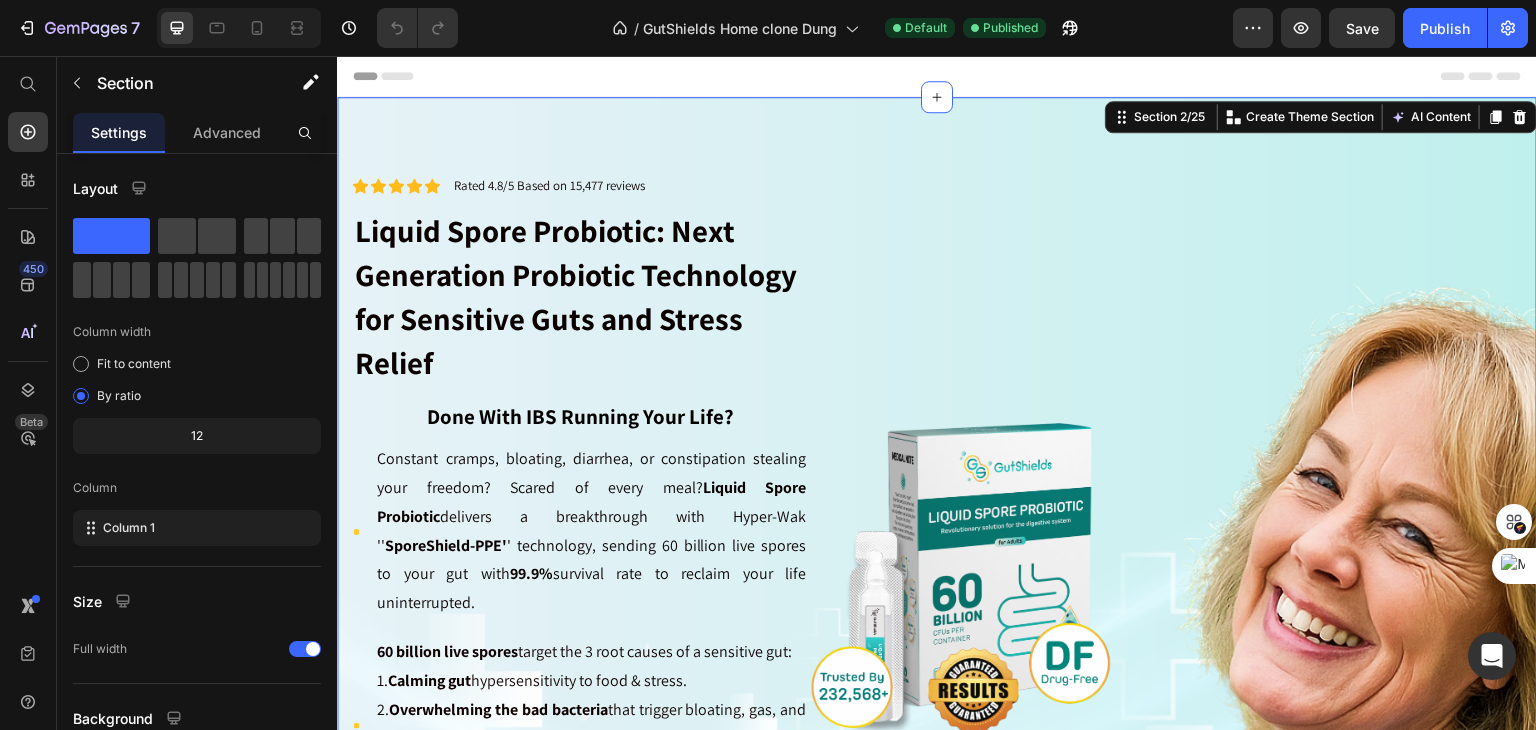 click on "Icon Icon Icon Icon Icon Icon List Rated 4.8/5 Based on 15,477 reviews Text Block Row Liquid Spore Probiotic: Next Generation Probiotic Technology for Sensitive Guts and Stress Relief Heading Done With IBS Running Your Life? Text block       Icon Constant cramps, bloating, diarrhea, or constipation stealing your freedom? Scared of every meal?  Liquid Spore Probiotic  delivers a breakthrough with Hyper-Wak '' SporeShield-PPE' ' technology, sending 60 billion live spores to your gut with  99.9%  survival rate to reclaim your life uninterrupted. Text block       Icon 60 billion live spores  target the 3 root causes of a sensitive gut: 1.  Calming gut  hypersensitivity to food & stress. 2.  Overwhelming the bad bacteria  that trigger bloating, gas, and digestive chaos. 3.  Recalibrating the gut-brain axis  to restore normal function. Text block Icon List Transform Your Gut in 24 Hours – 20% Off First Order! Product Cart Button         Icon 60 Day Money-Back Guarantee Text block Row Image Row Product   Product" at bounding box center [937, 555] 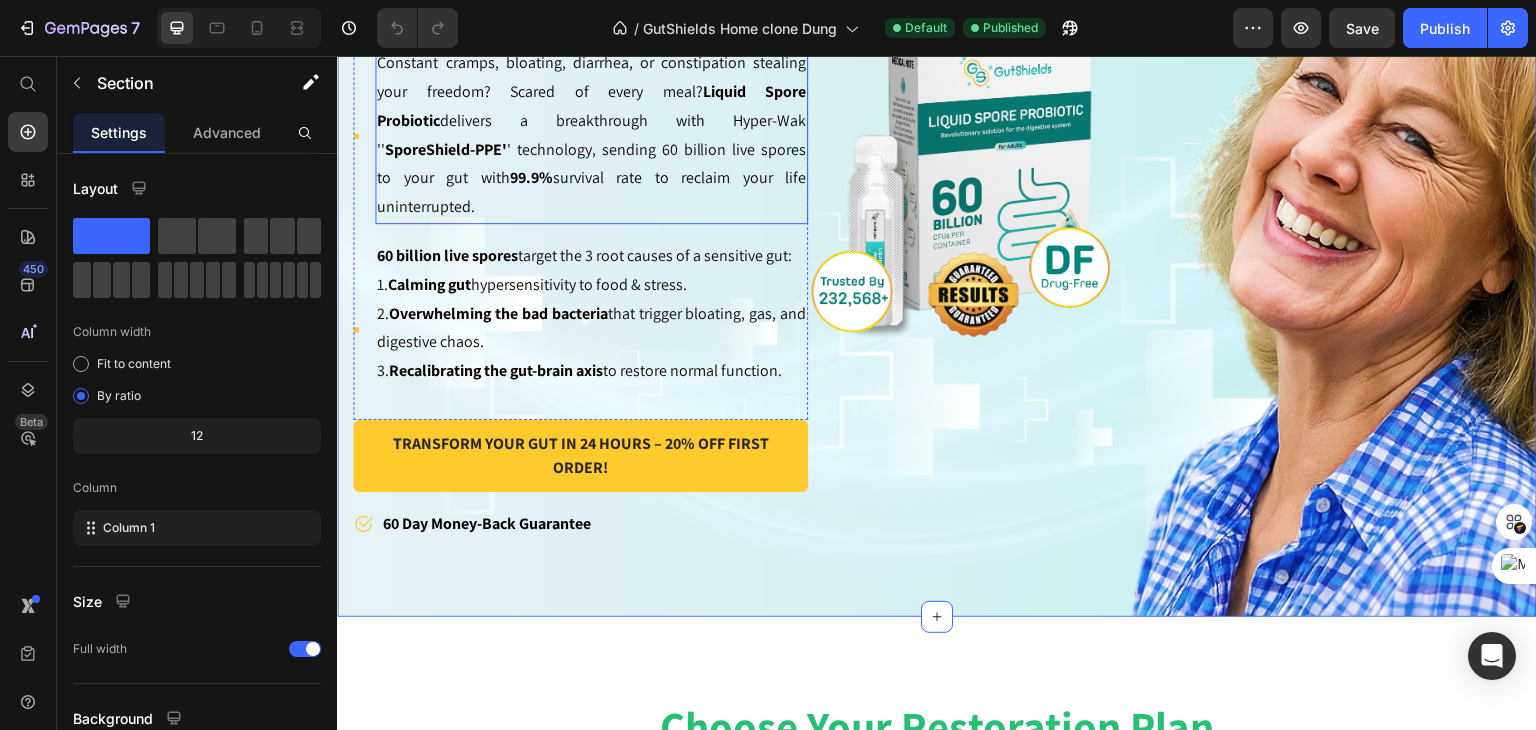 scroll, scrollTop: 400, scrollLeft: 0, axis: vertical 